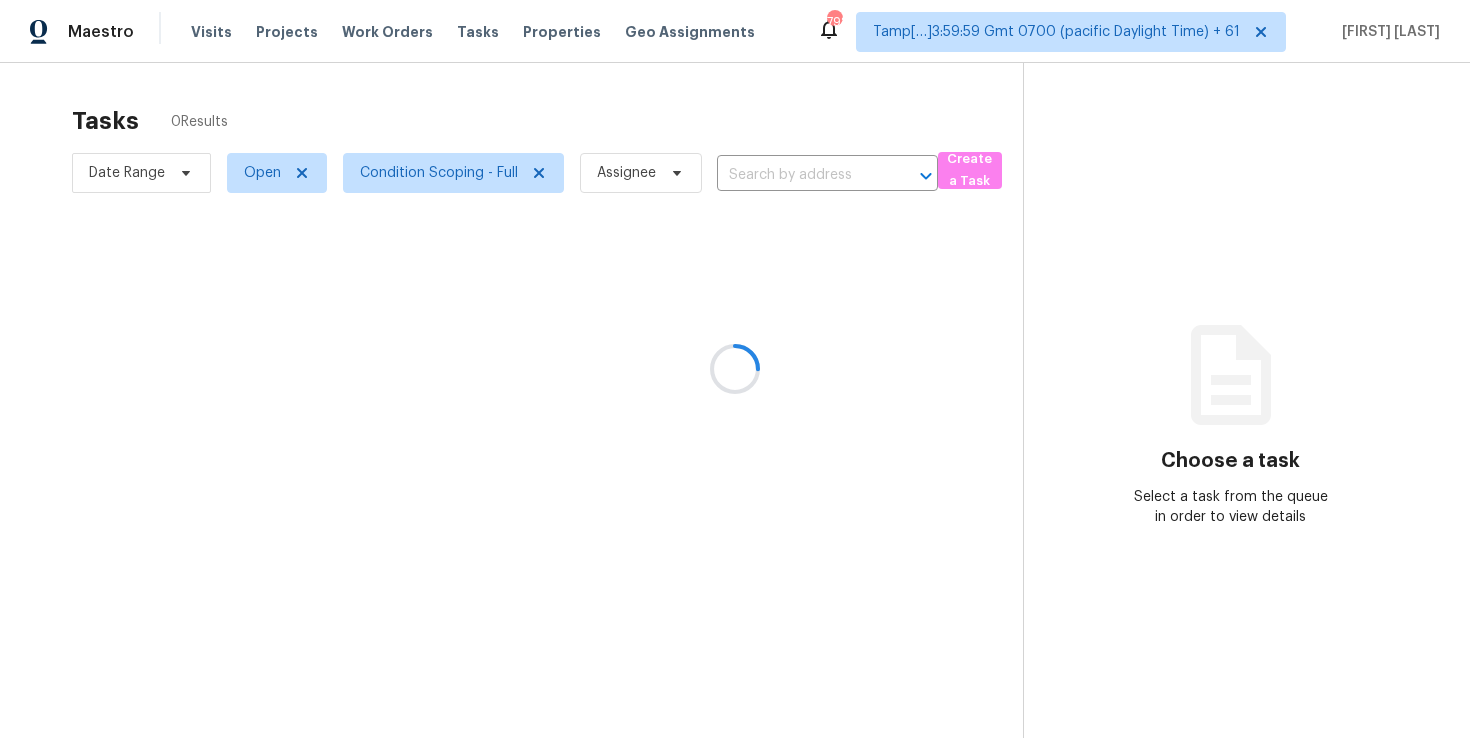 scroll, scrollTop: 0, scrollLeft: 0, axis: both 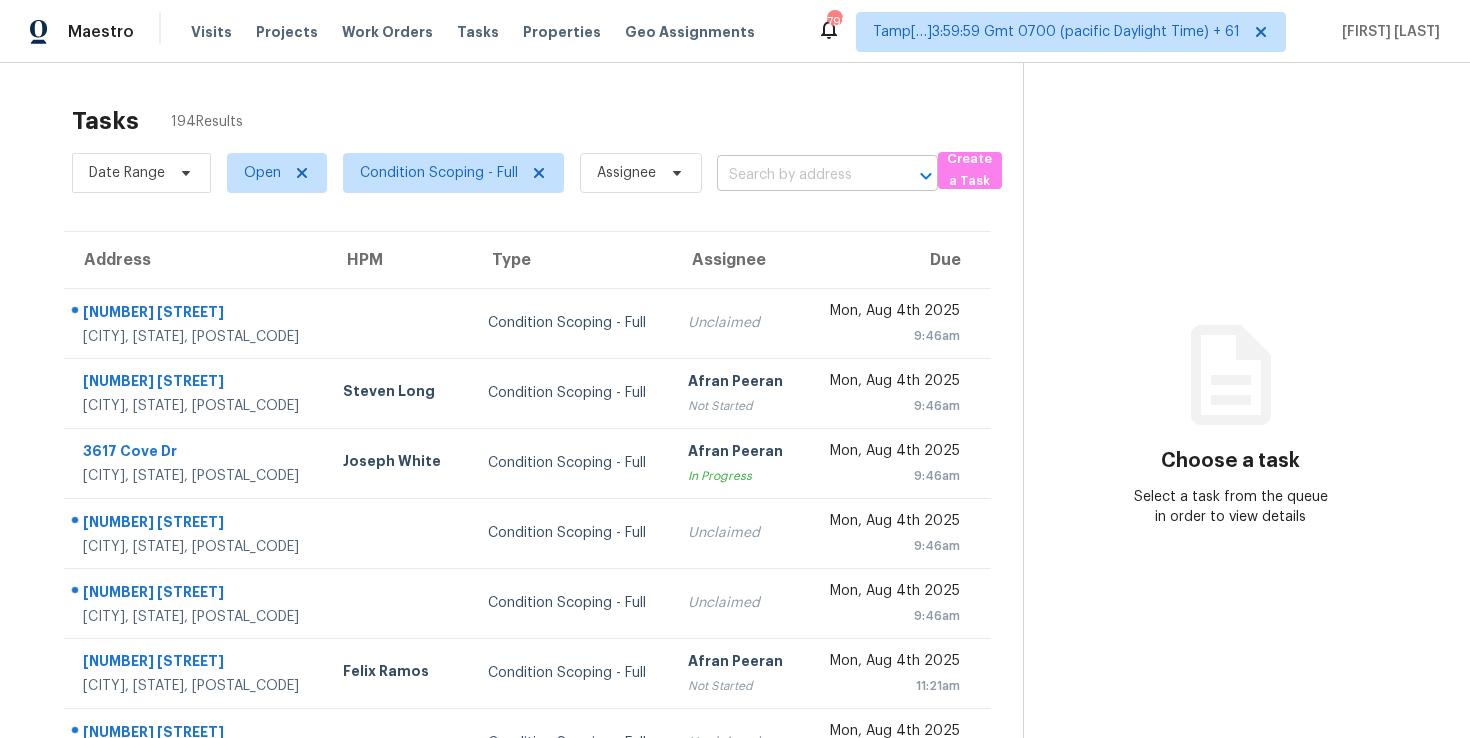 click at bounding box center [799, 175] 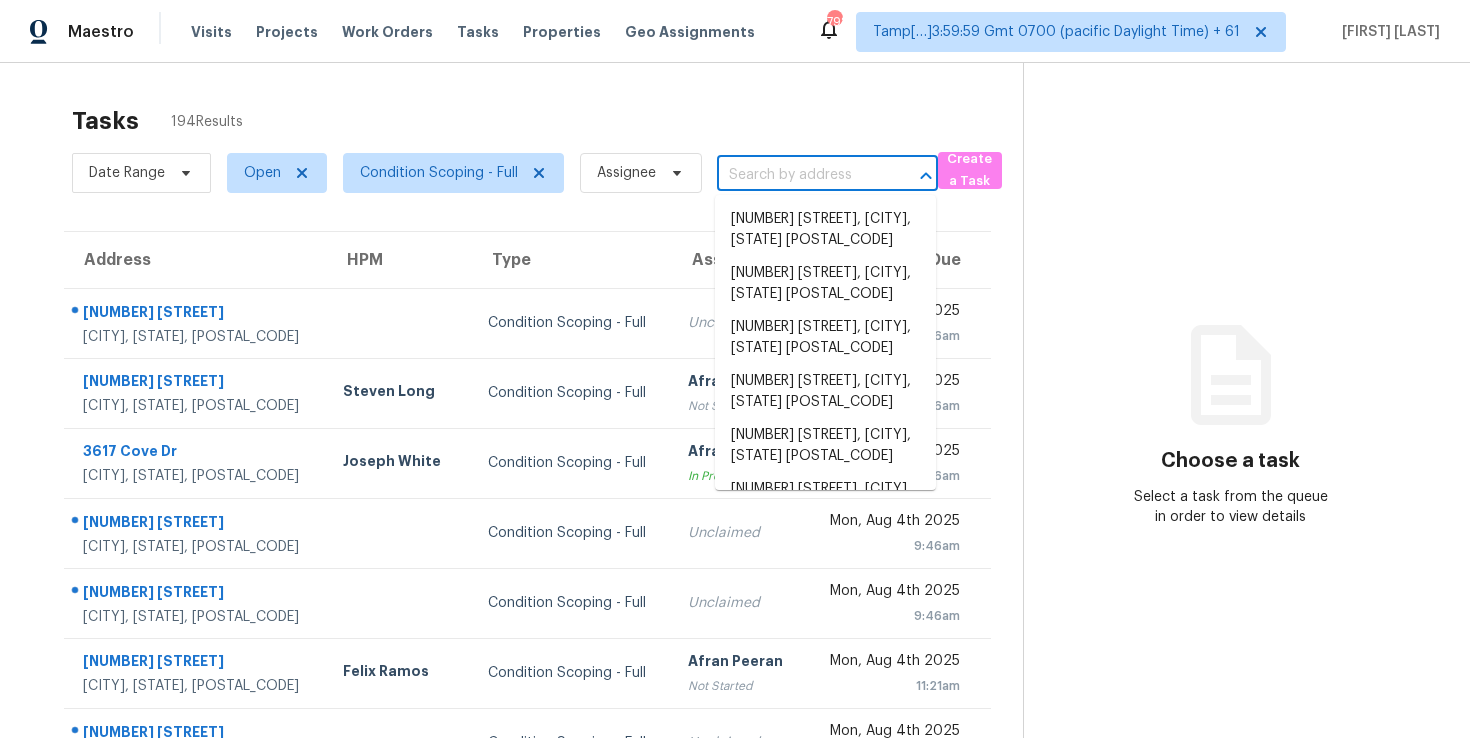 paste on "6503 W Eagle Talon Trl, Phoenix, AZ 85083" 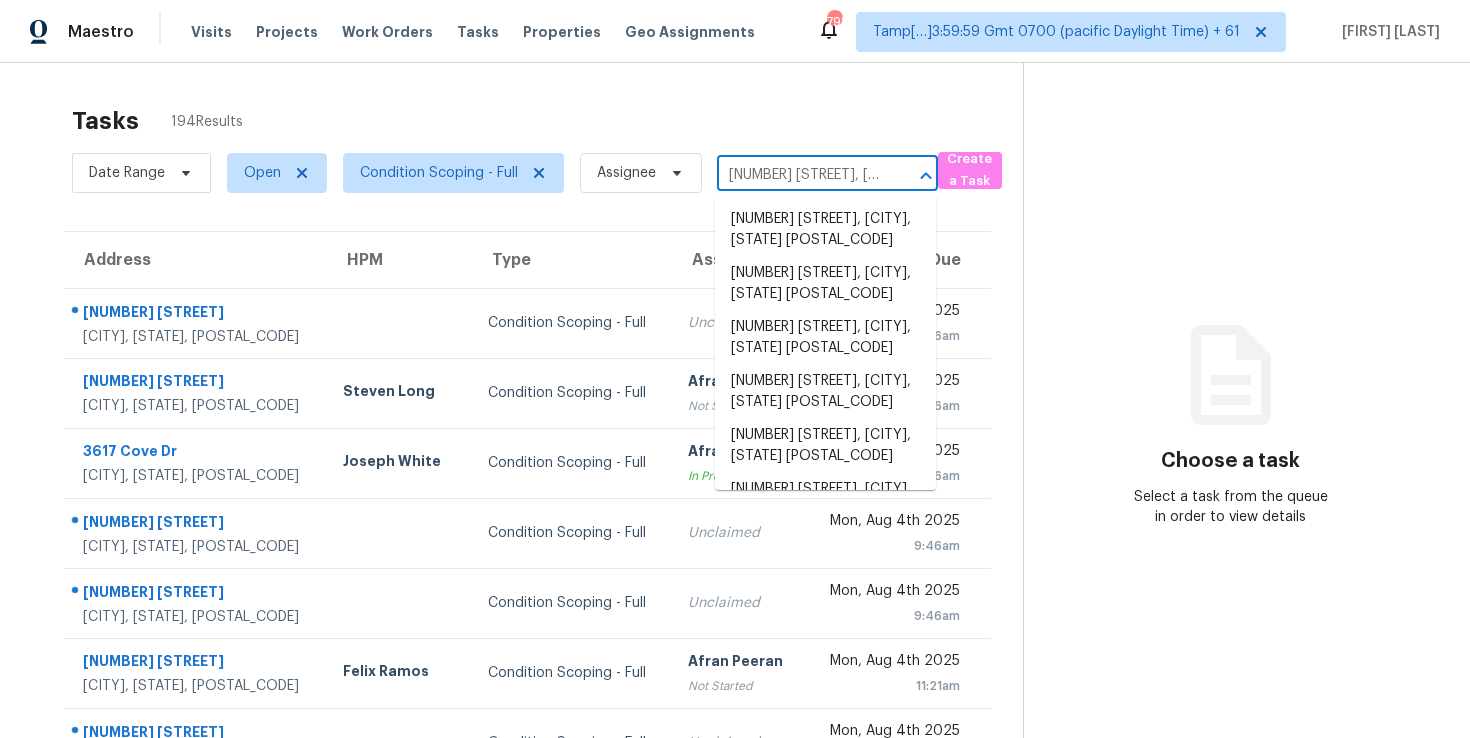 scroll, scrollTop: 0, scrollLeft: 129, axis: horizontal 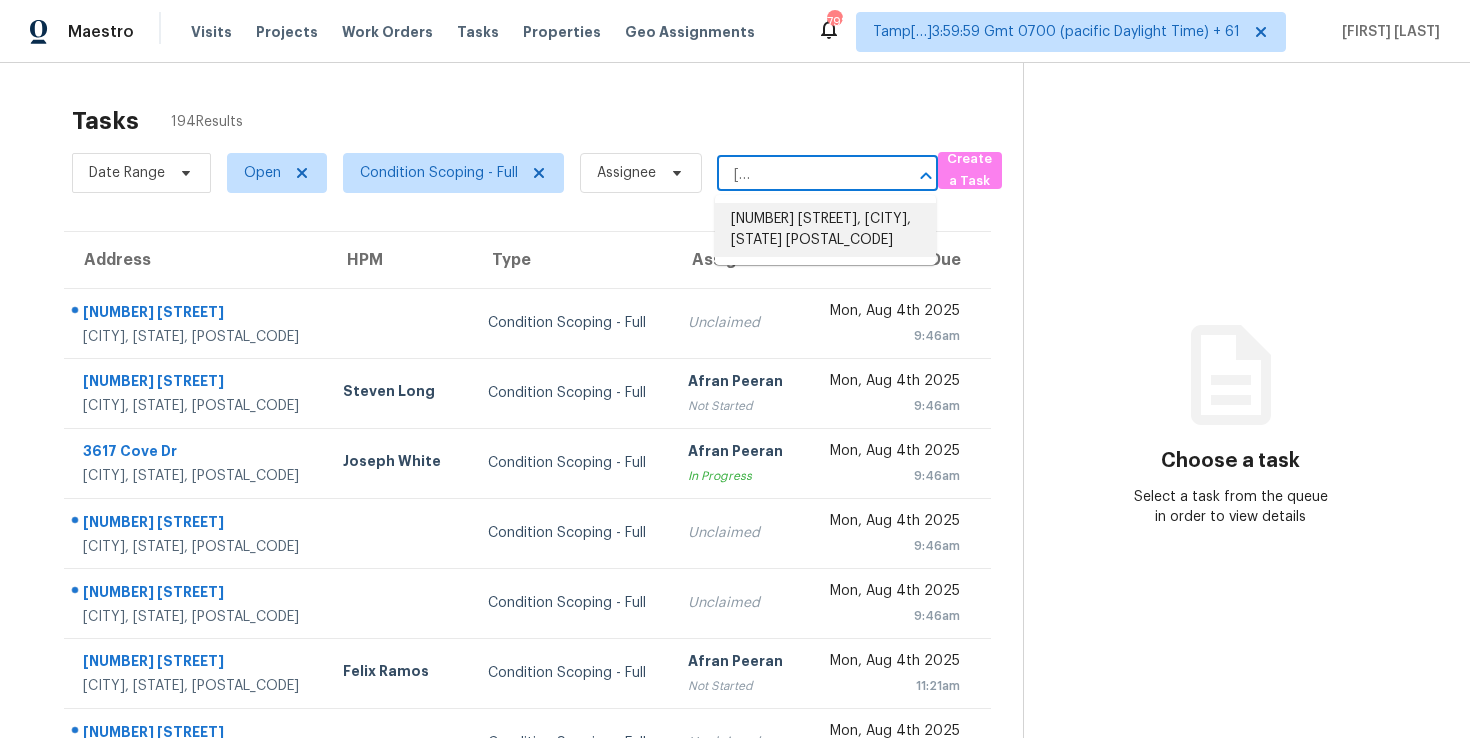 click on "6503 W Eagle Talon Trl, Phoenix, AZ 85083" at bounding box center [825, 230] 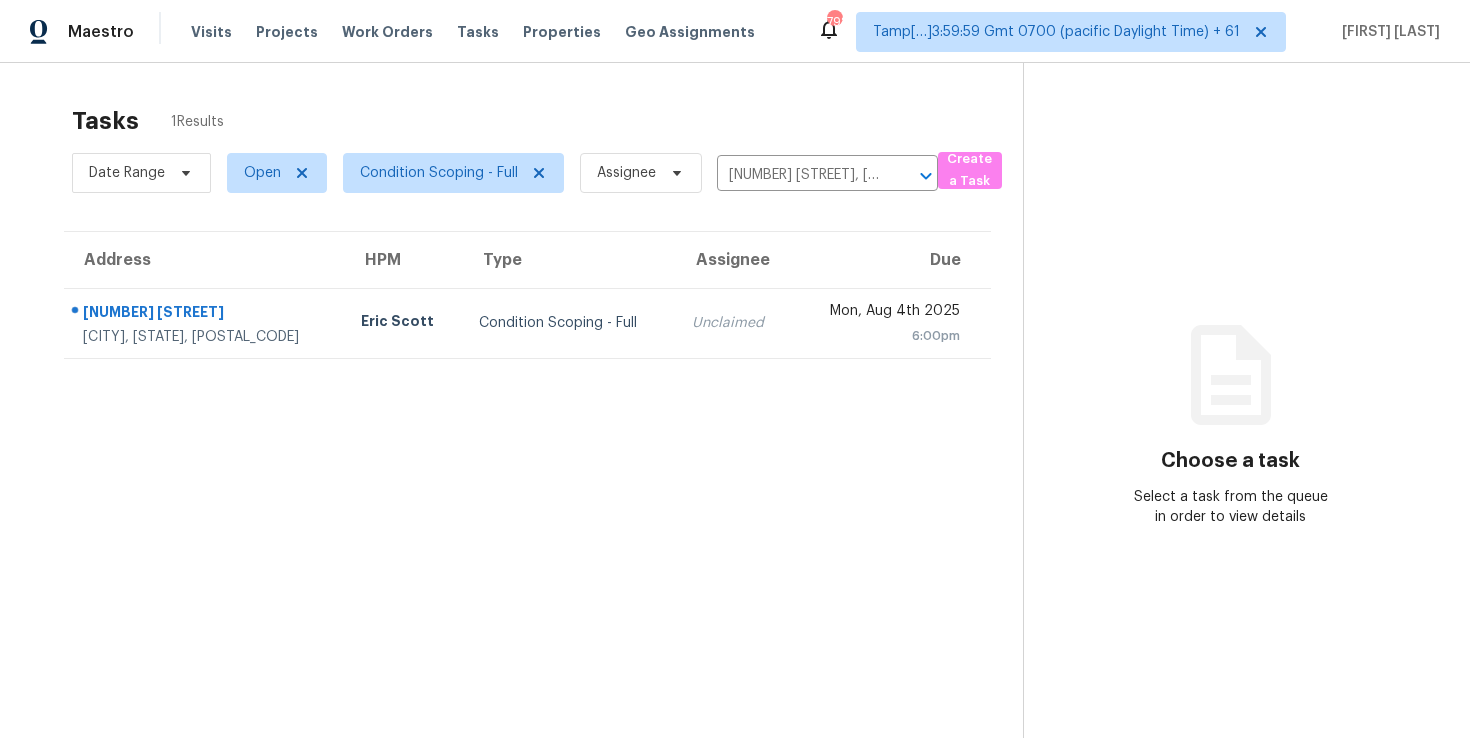 click on "Unclaimed" at bounding box center (734, 323) 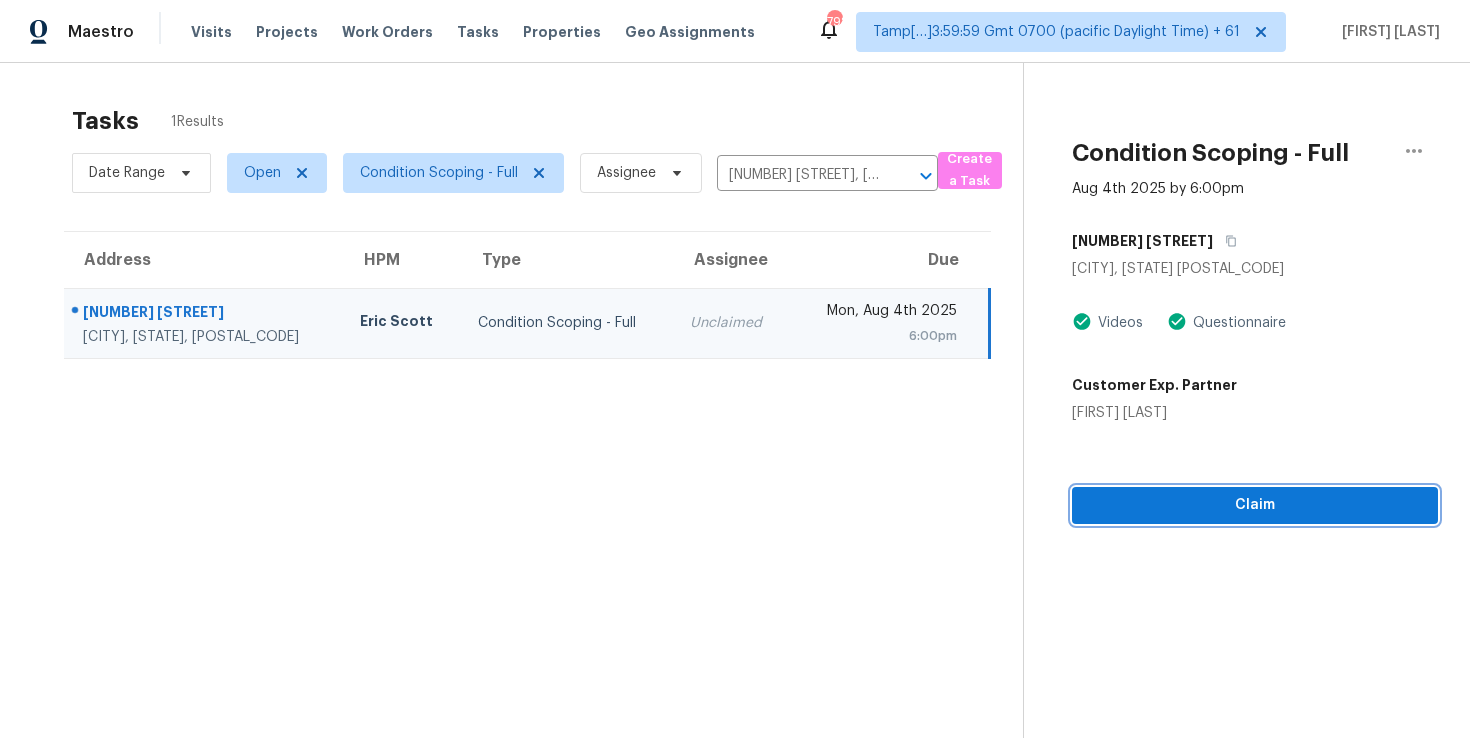 click on "Claim" at bounding box center [1255, 505] 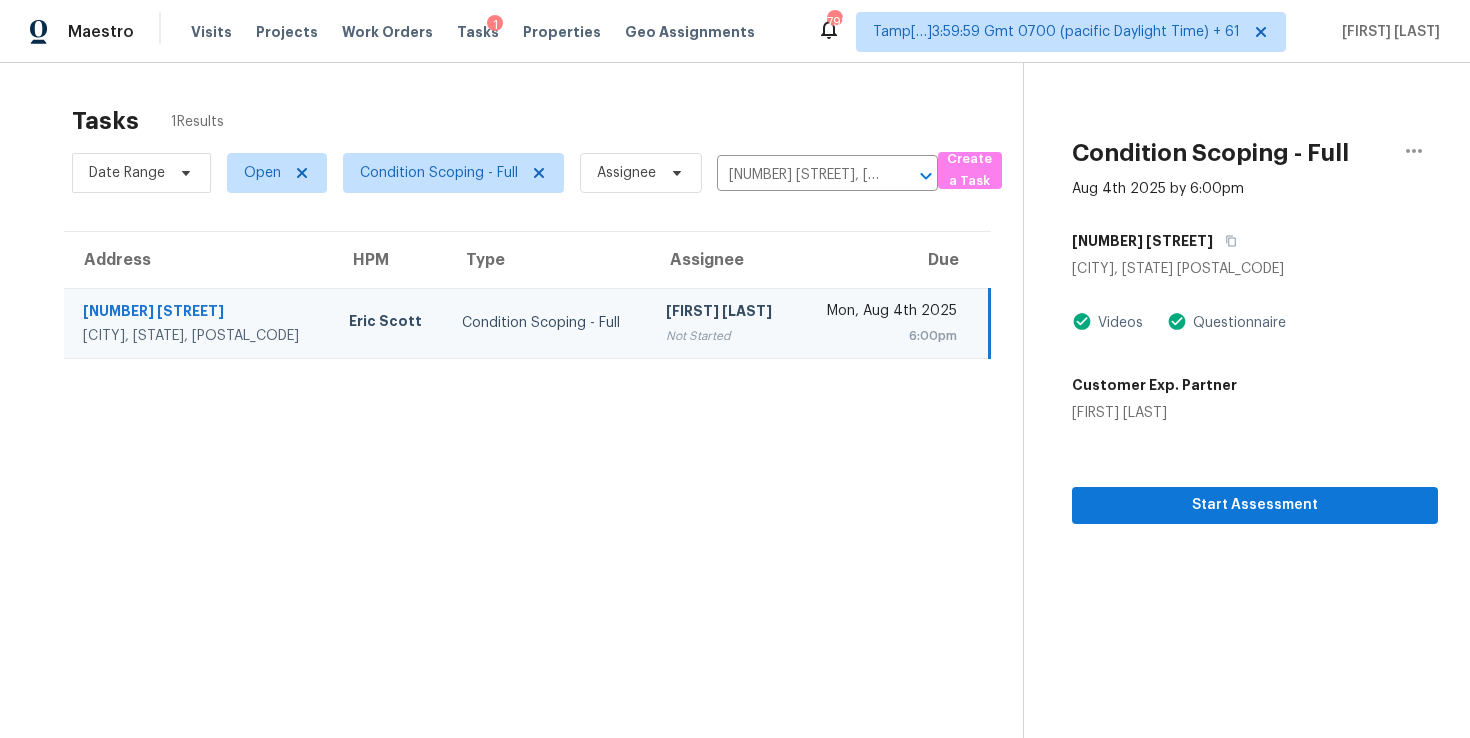 click on "Start Assessment" at bounding box center [1255, 473] 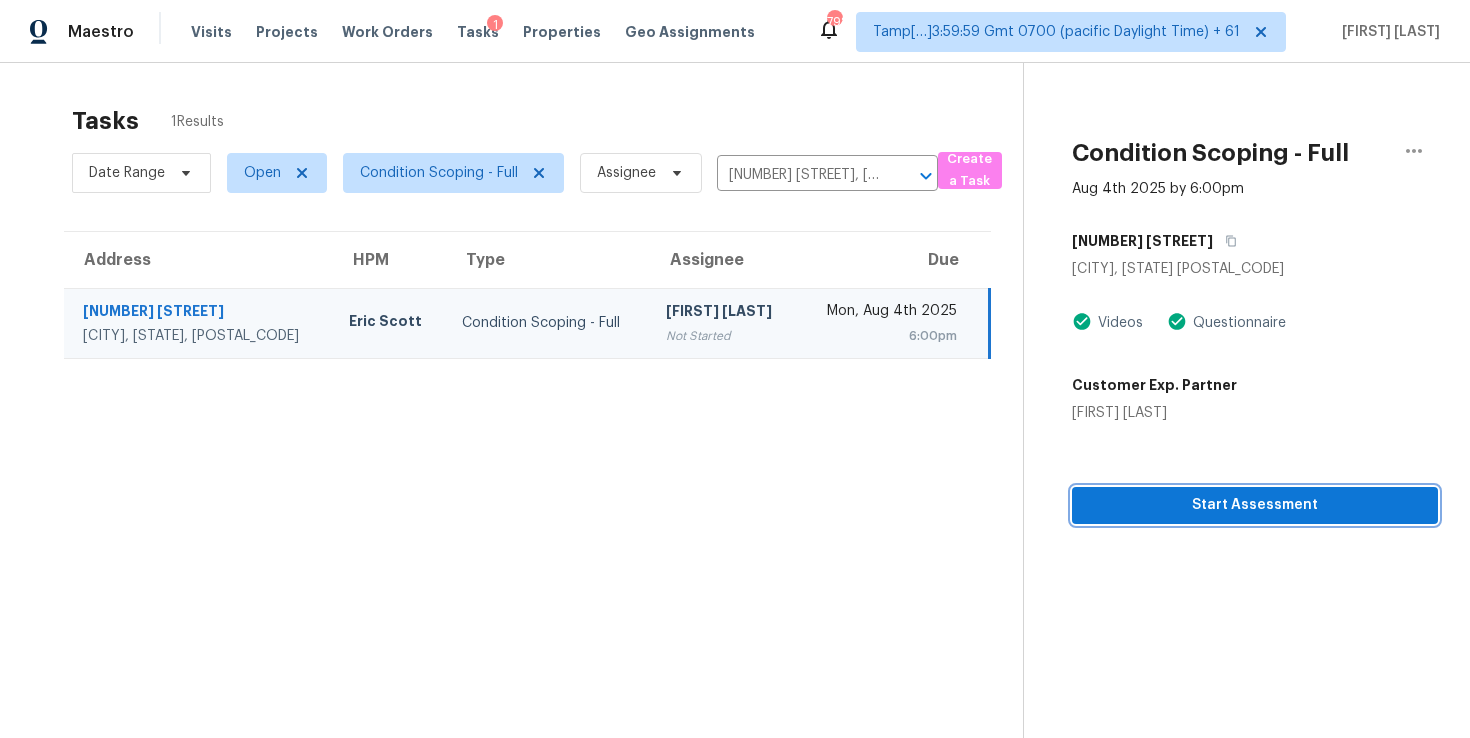 click on "Start Assessment" at bounding box center (1255, 505) 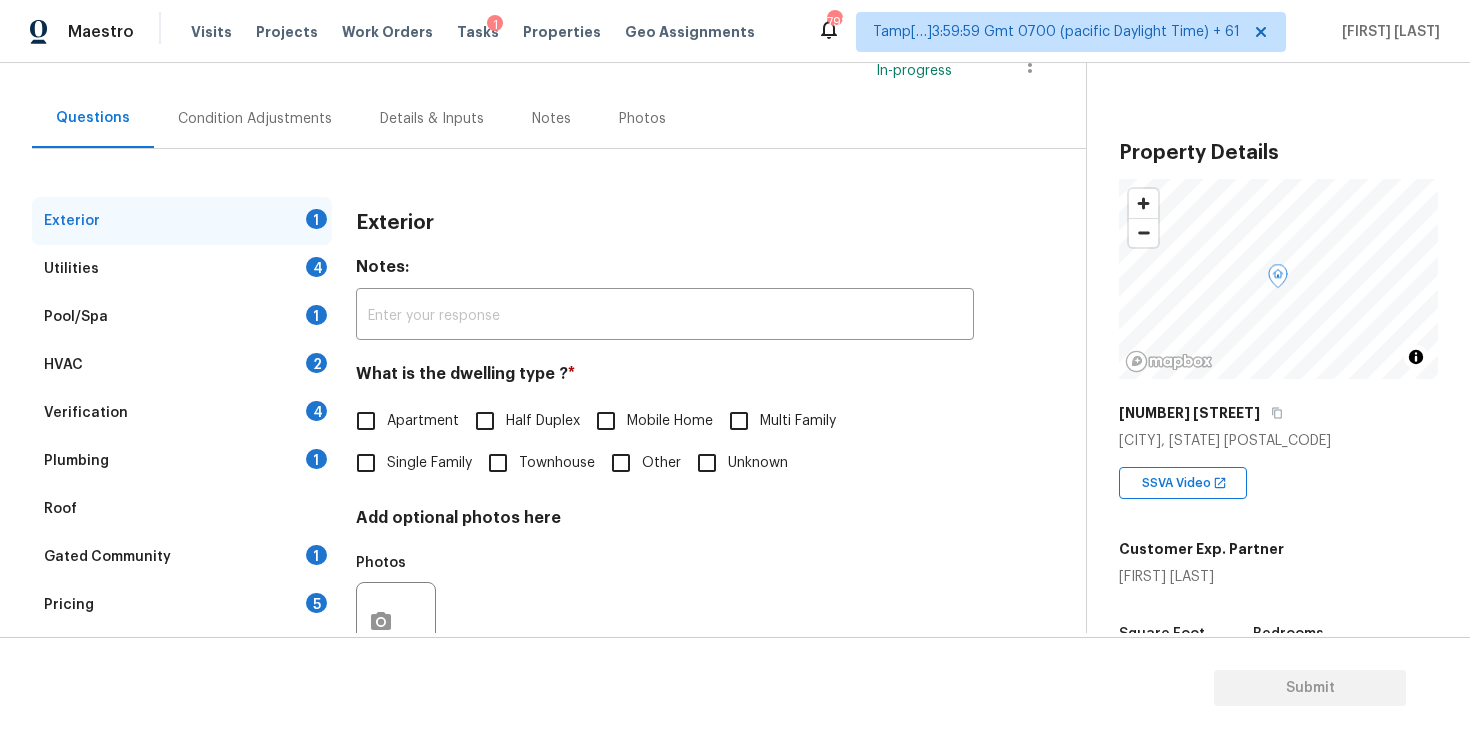 scroll, scrollTop: 225, scrollLeft: 0, axis: vertical 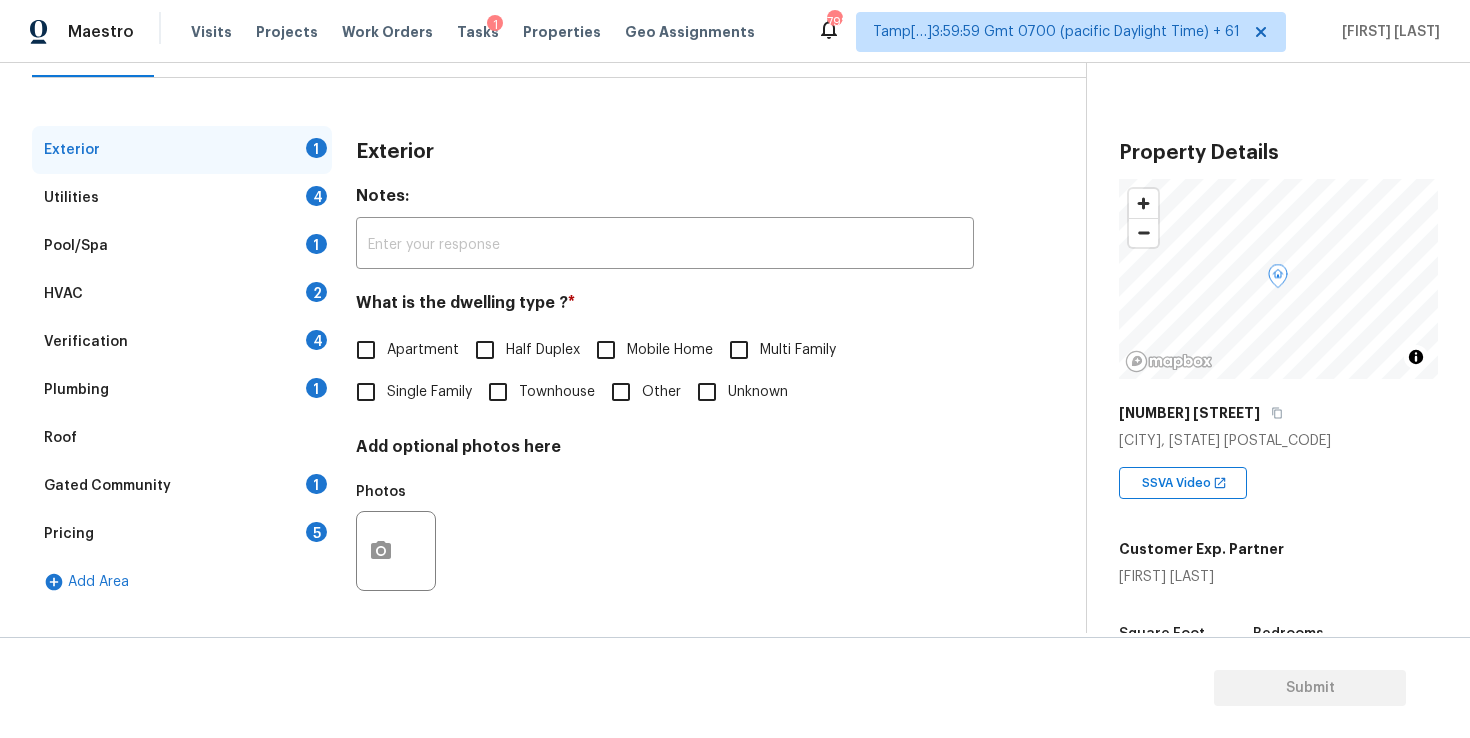 click on "Single Family" at bounding box center (366, 392) 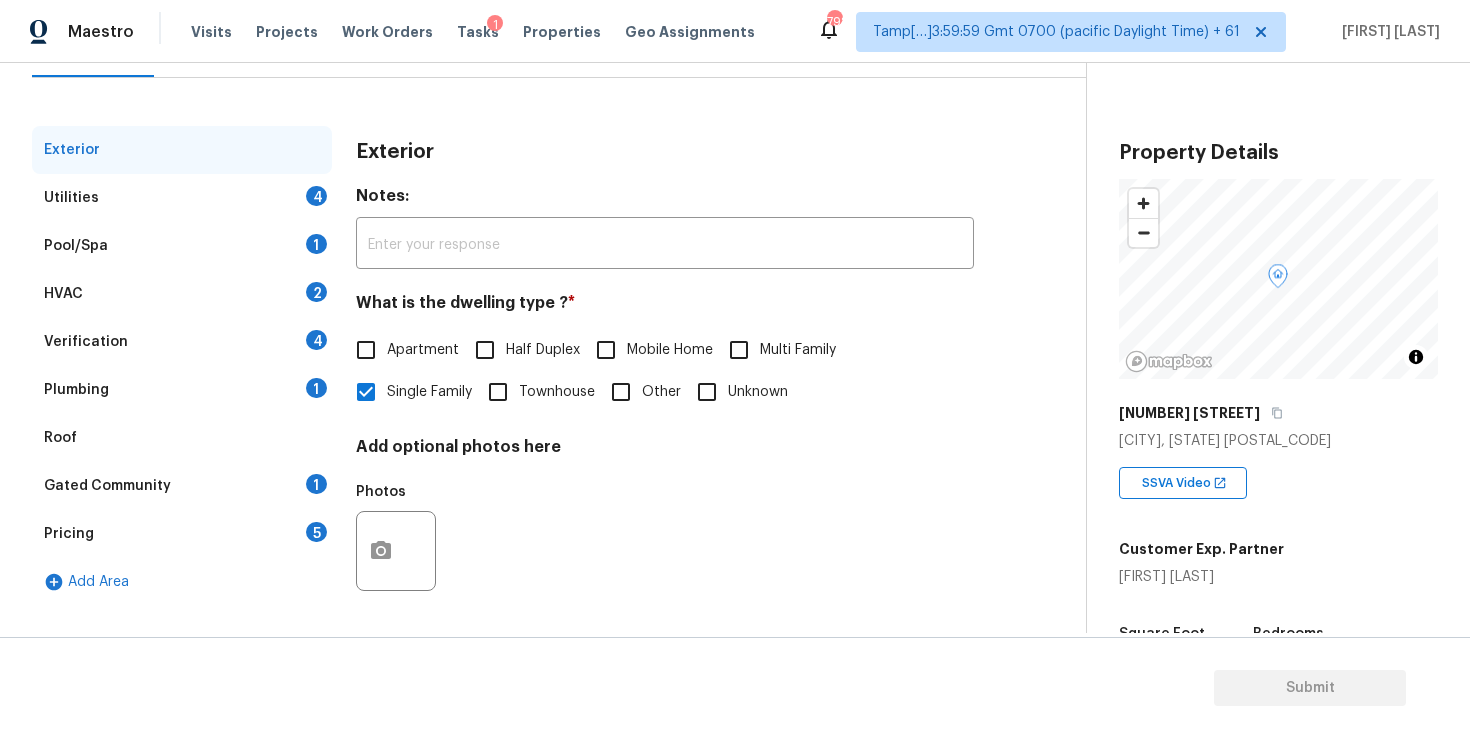 scroll, scrollTop: 27, scrollLeft: 0, axis: vertical 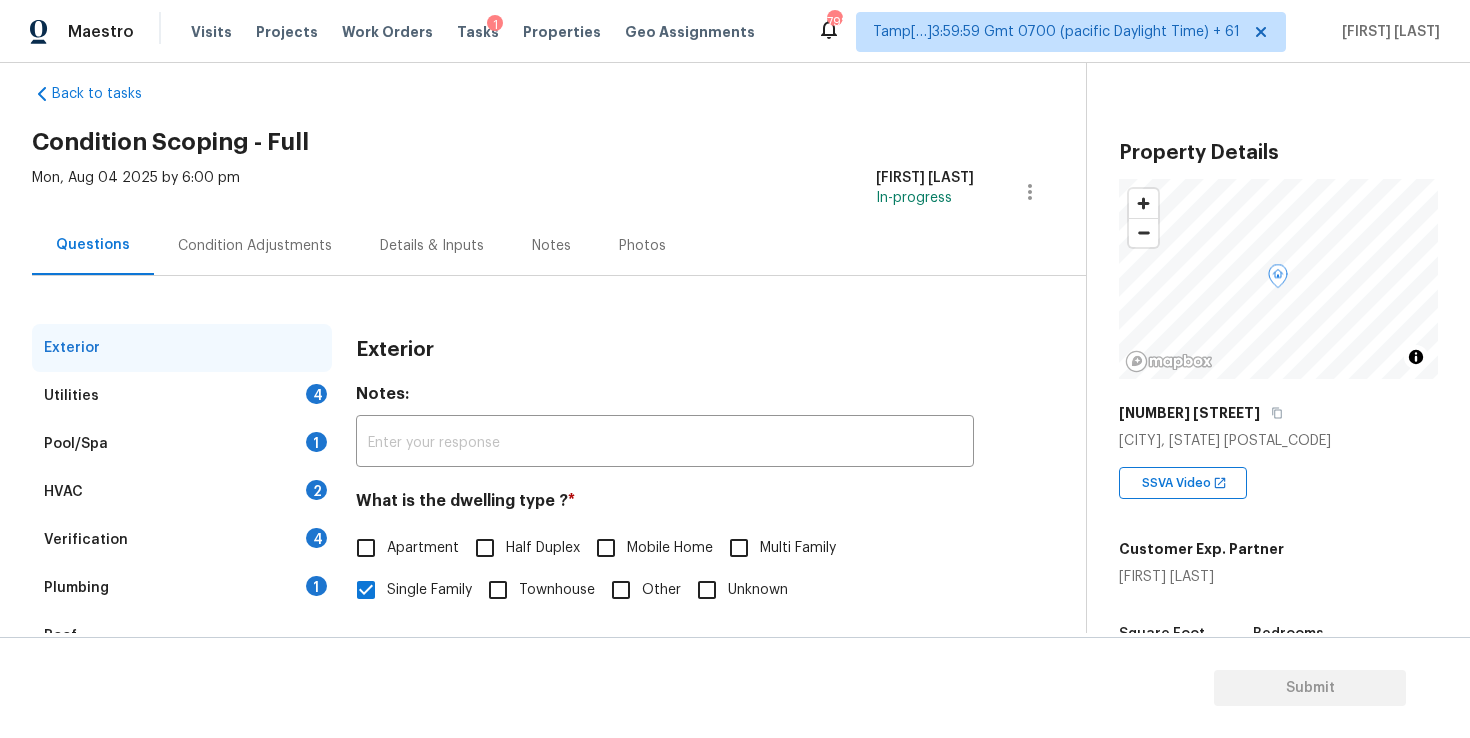 click on "Exterior Utilities 4 Pool/Spa 1 HVAC 2 Verification 4 Plumbing 1 Roof Gated Community 1 Pricing 5 Add Area Exterior Notes: ​ What is the dwelling type ?  * Apartment Half Duplex Mobile Home Multi Family Single Family Townhouse Other Unknown Add optional photos here Photos" at bounding box center (535, 550) 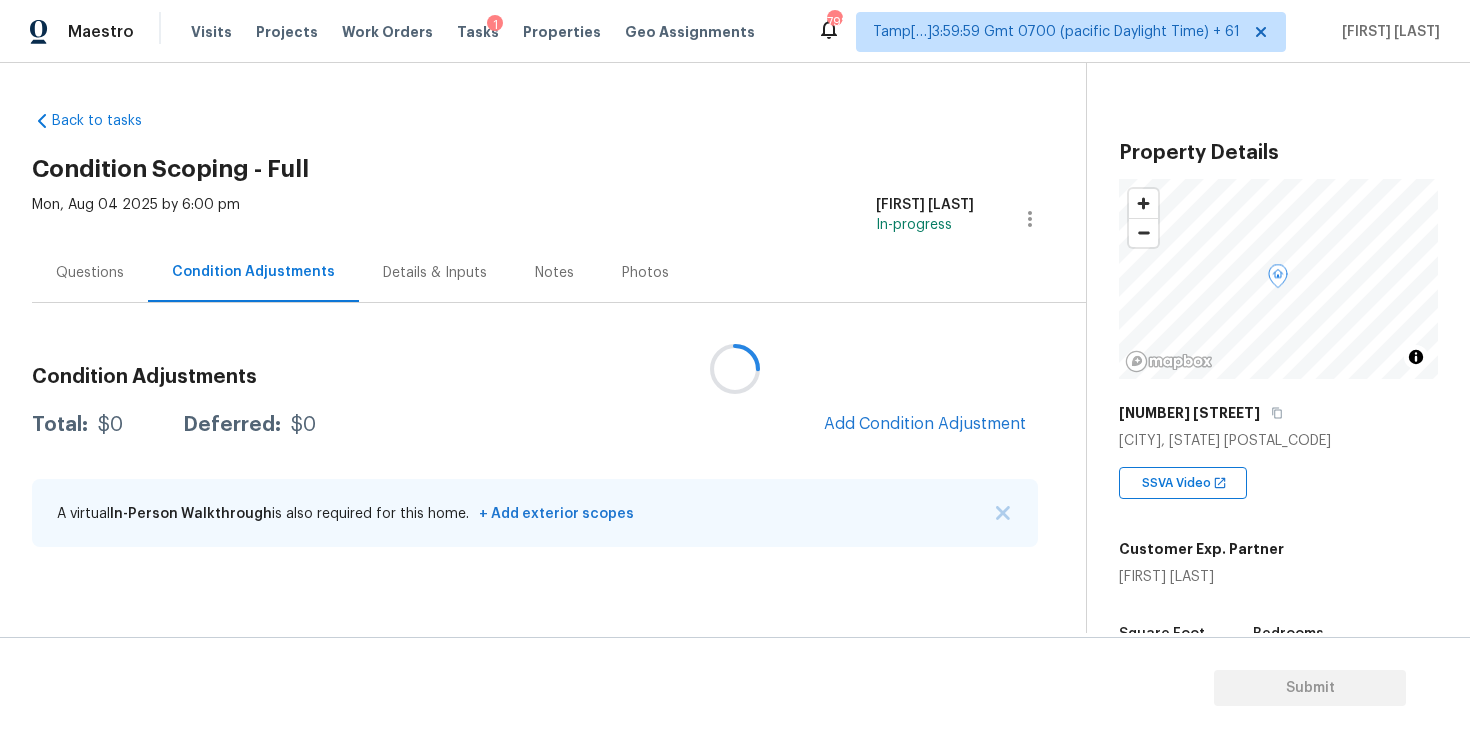 scroll, scrollTop: 0, scrollLeft: 0, axis: both 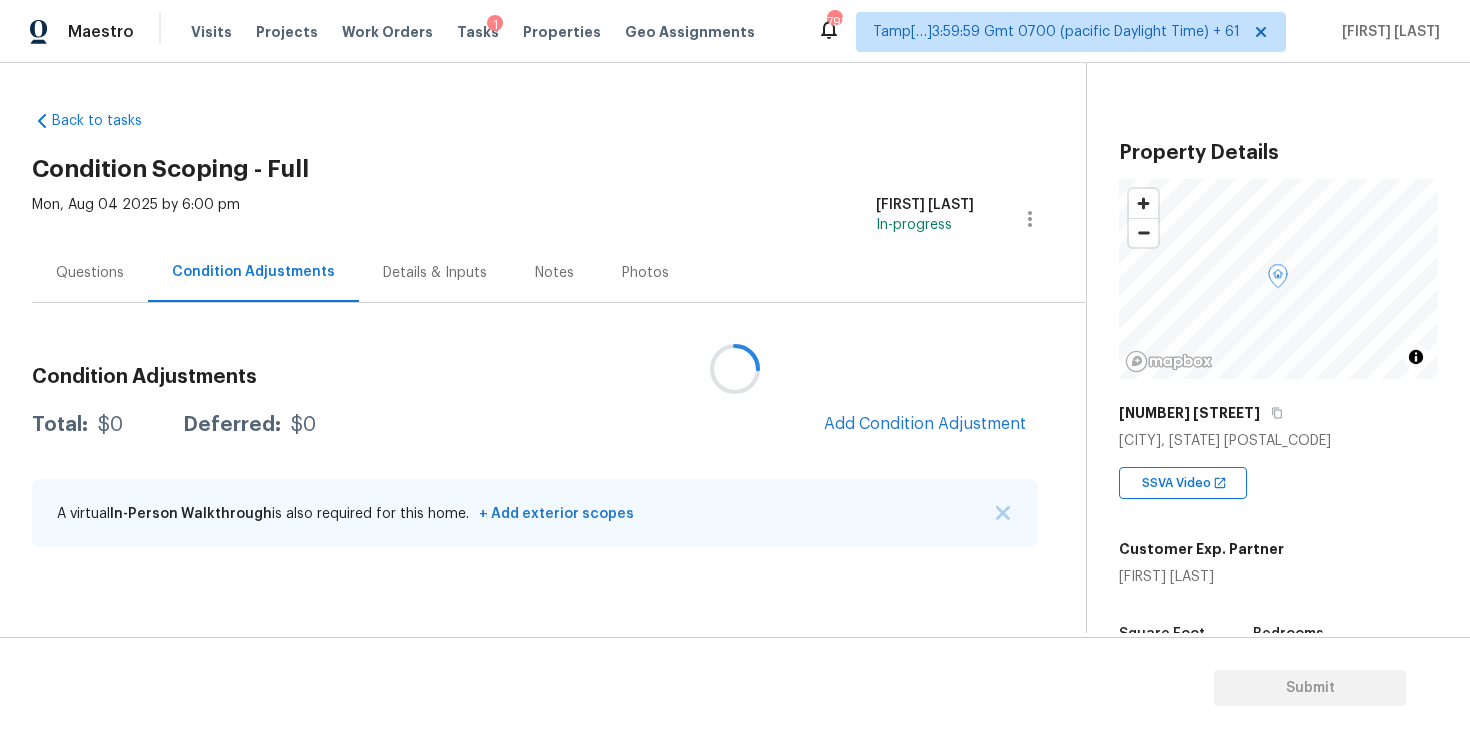 click at bounding box center (735, 369) 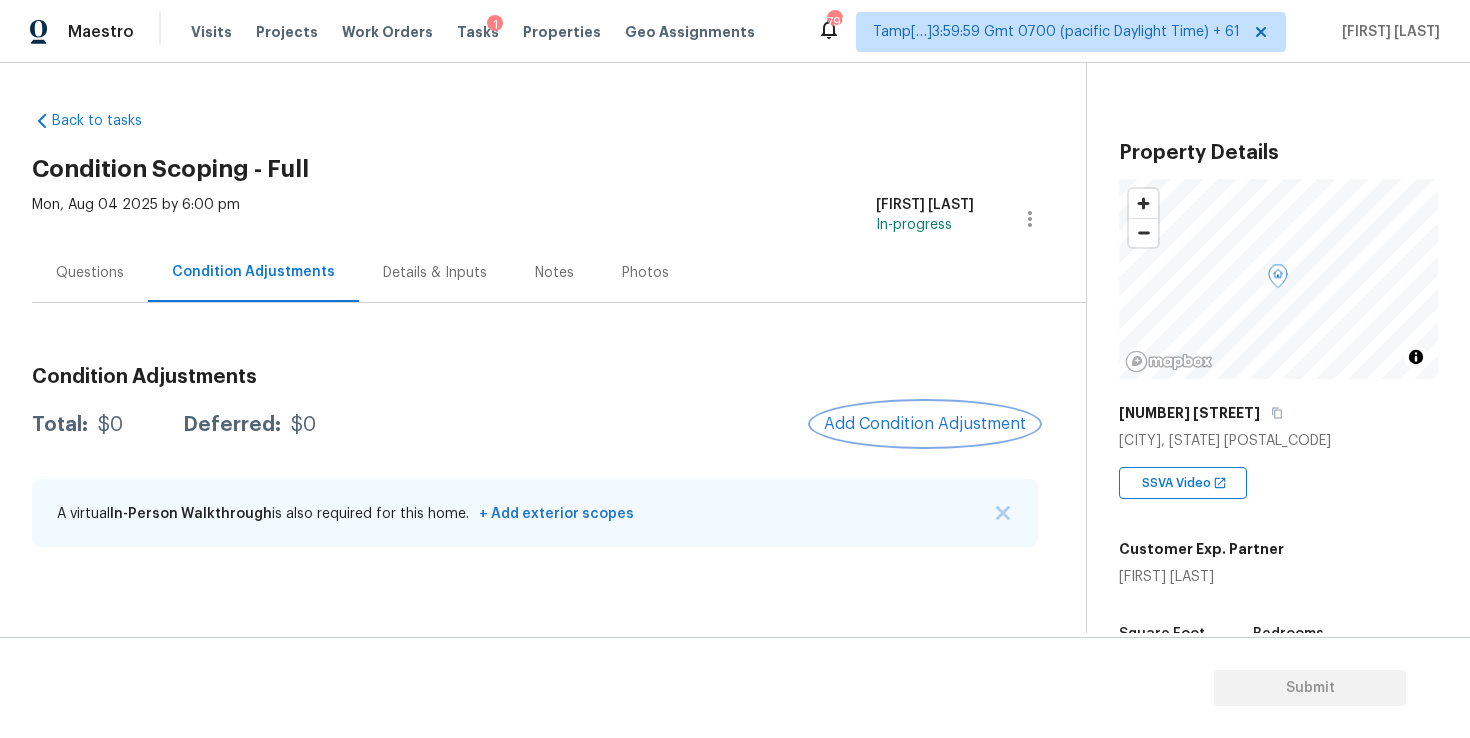 click on "Add Condition Adjustment" at bounding box center (925, 424) 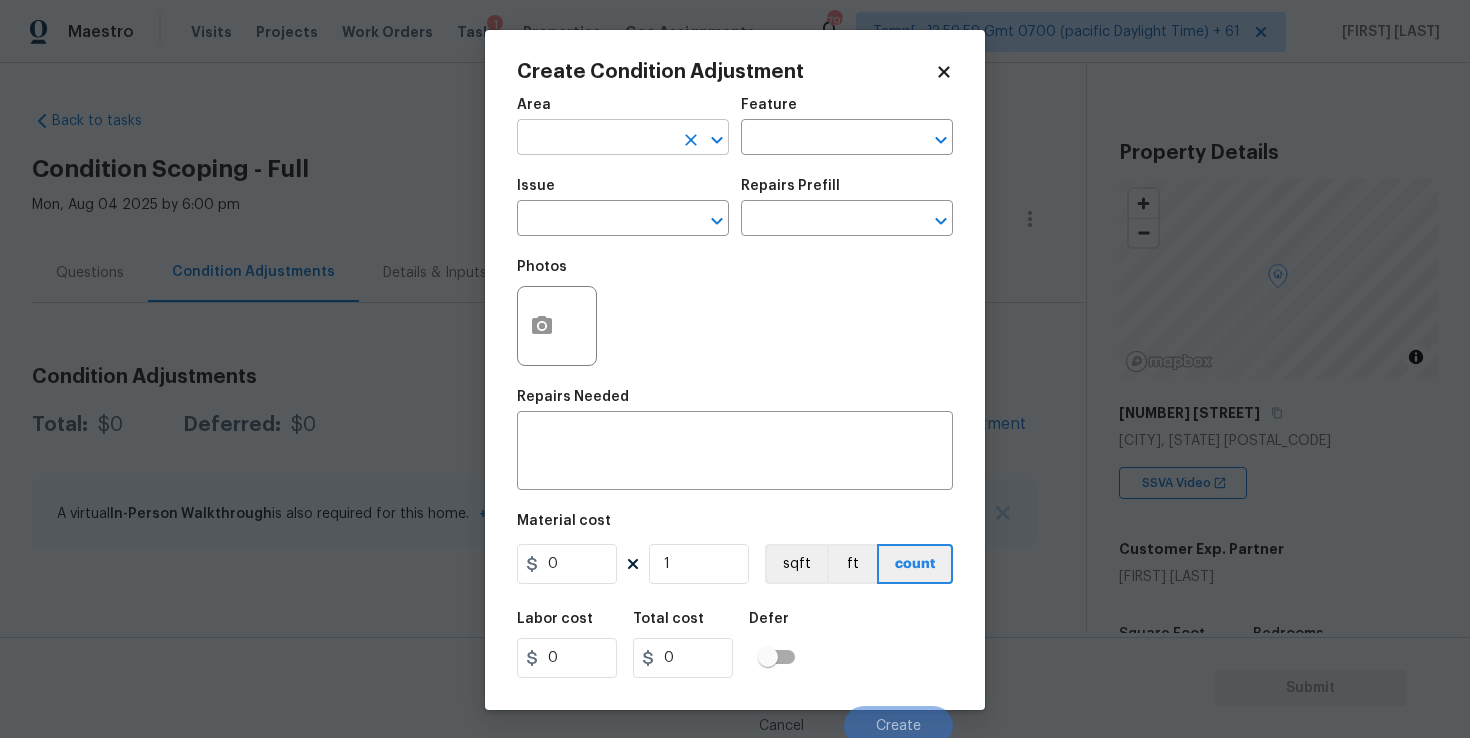 click at bounding box center (595, 139) 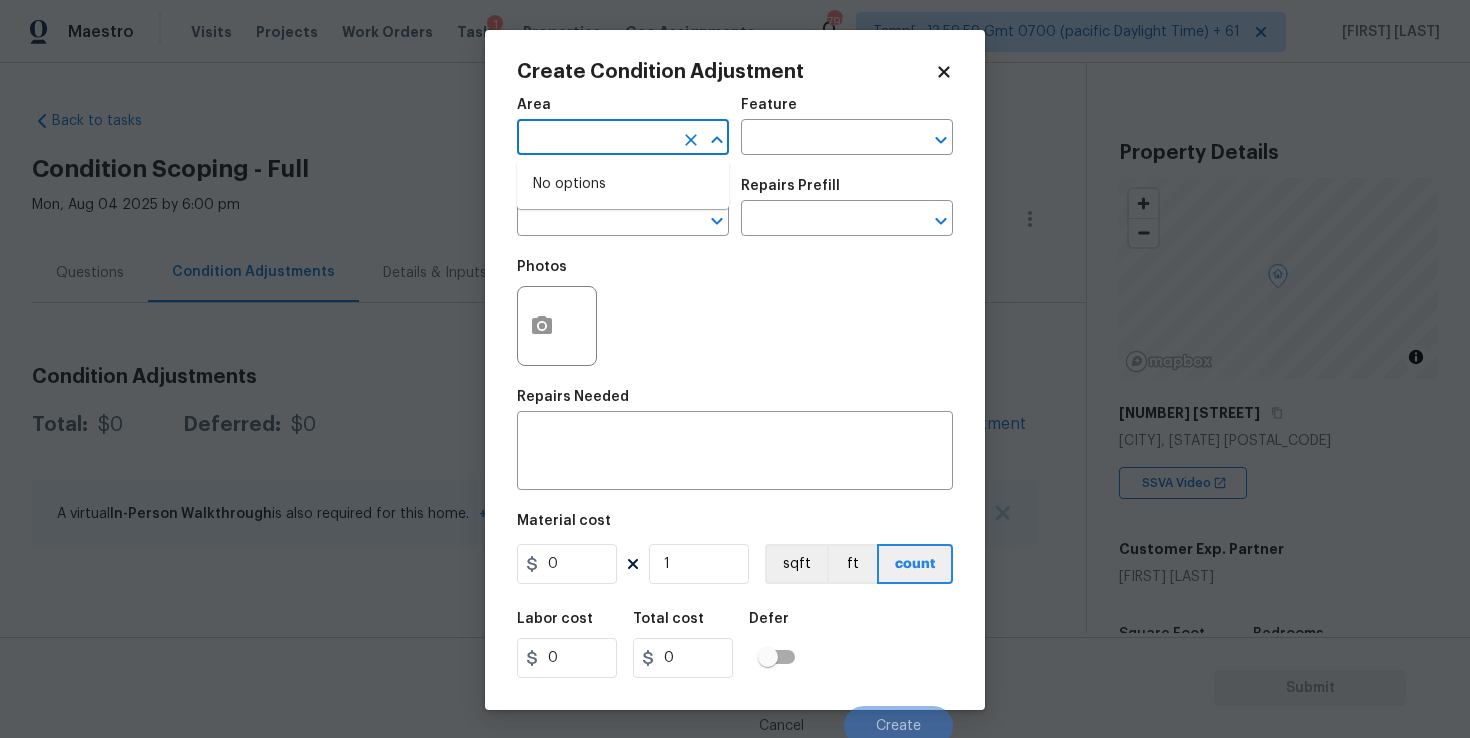 type on "x" 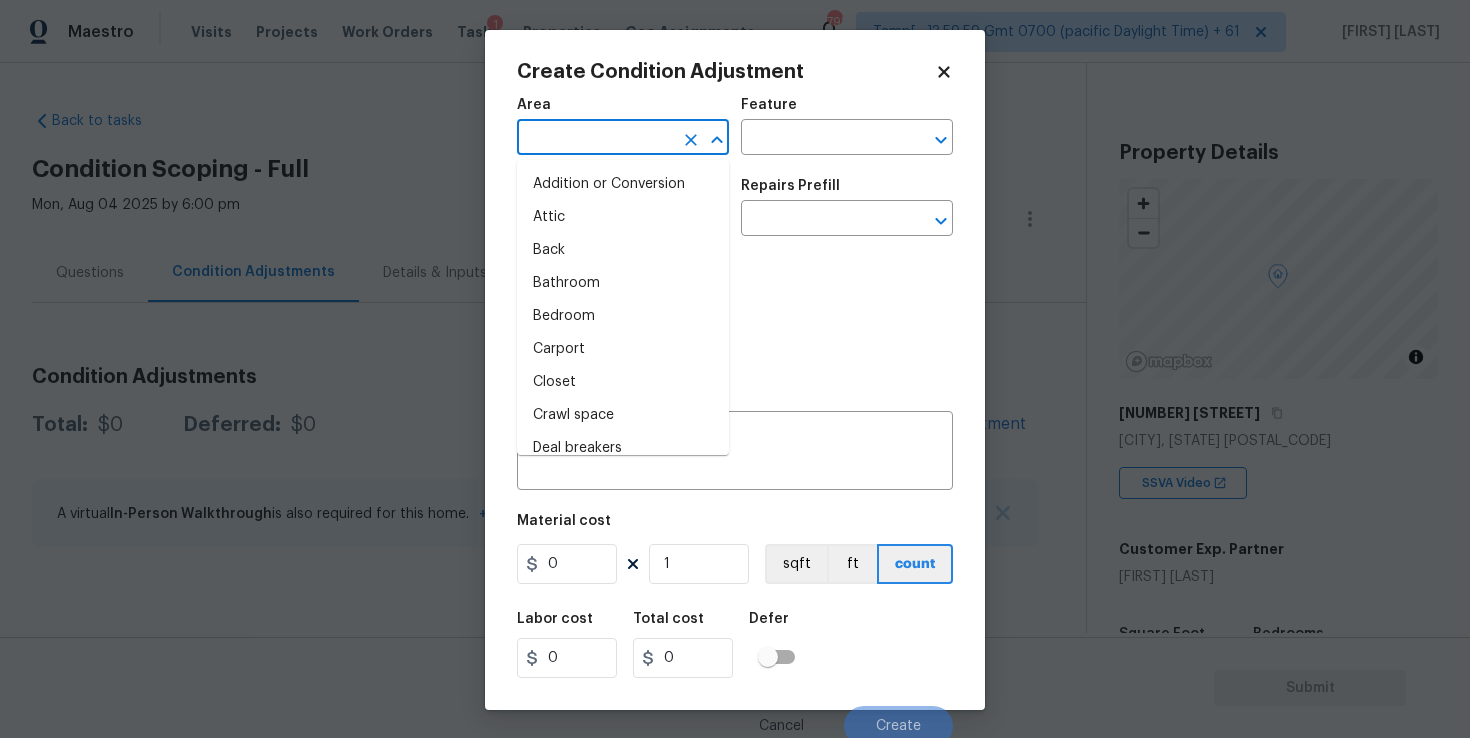 type on "t" 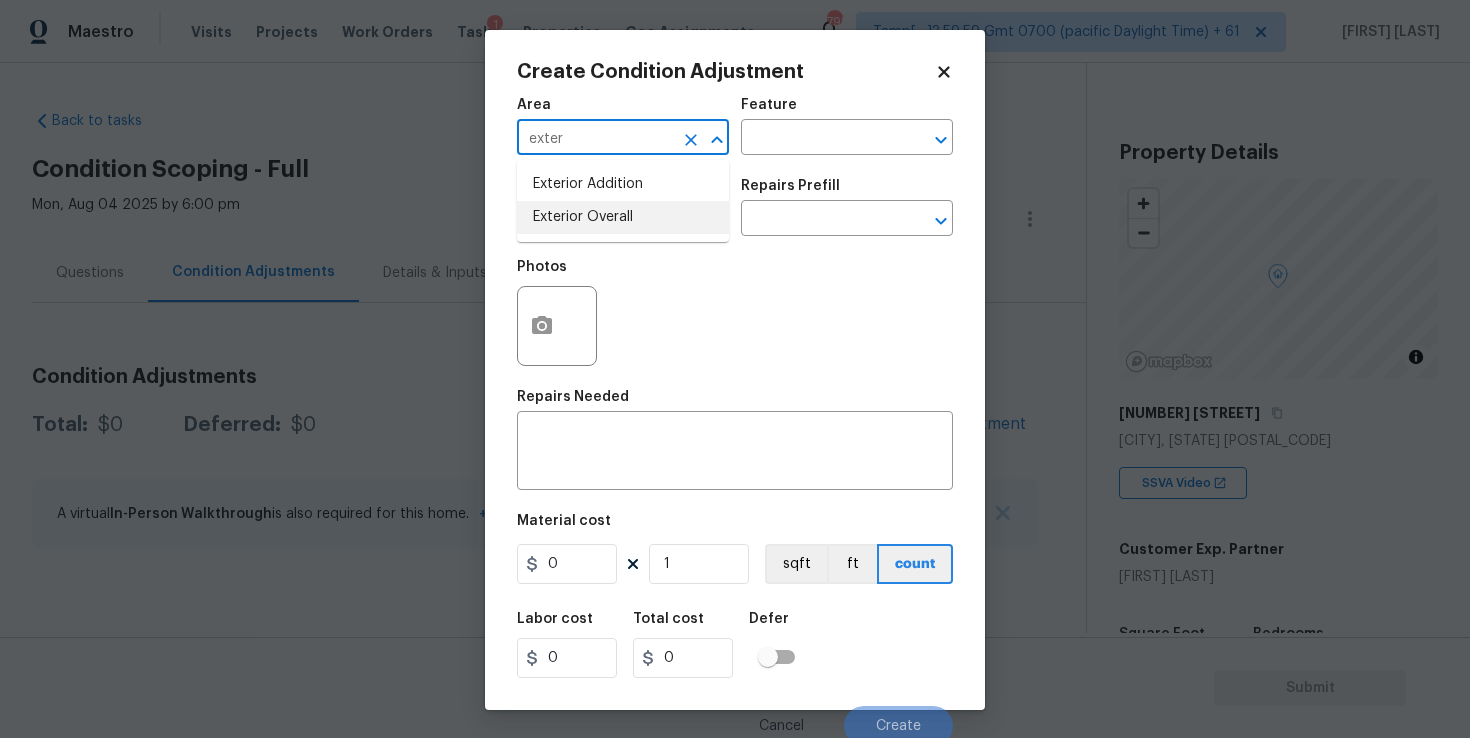 click on "Exterior Overall" at bounding box center [623, 217] 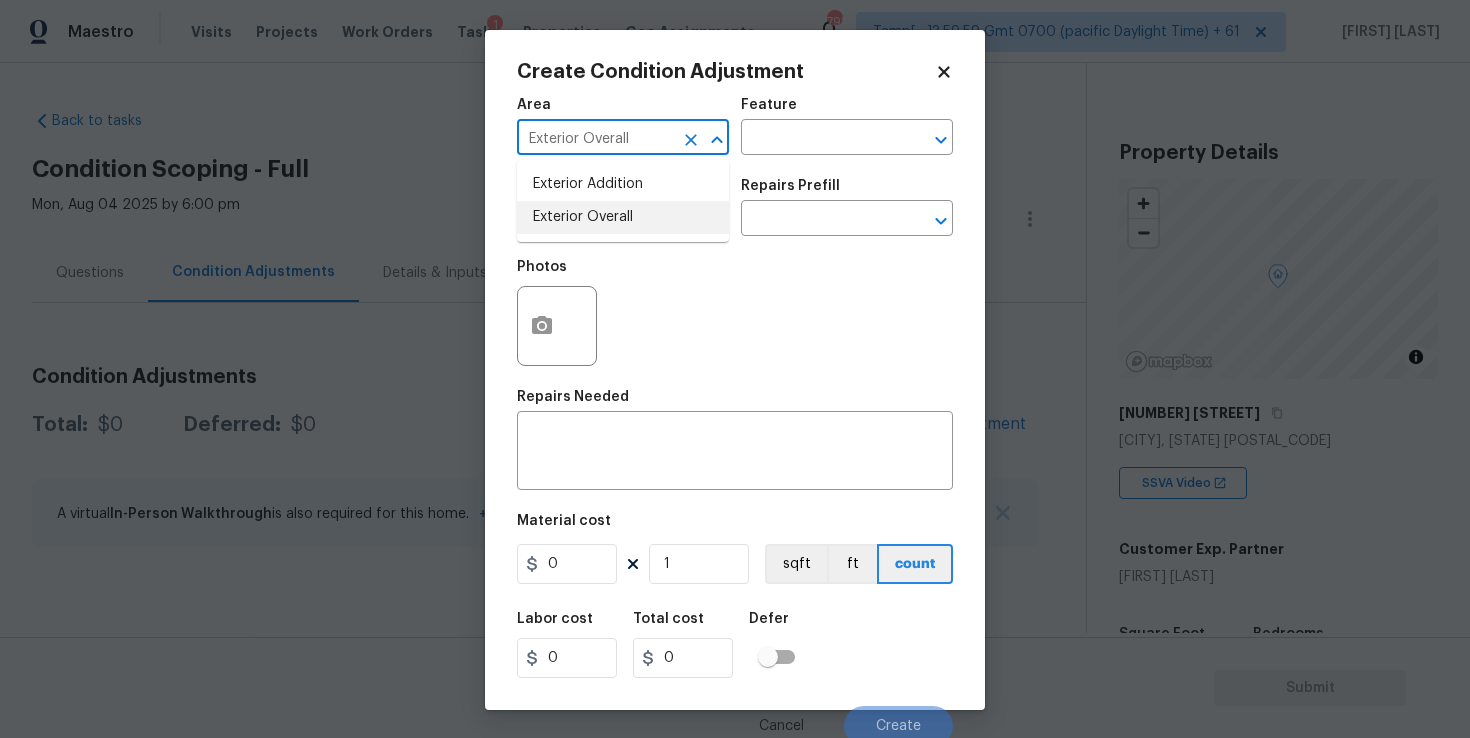 type on "Exterior Overall" 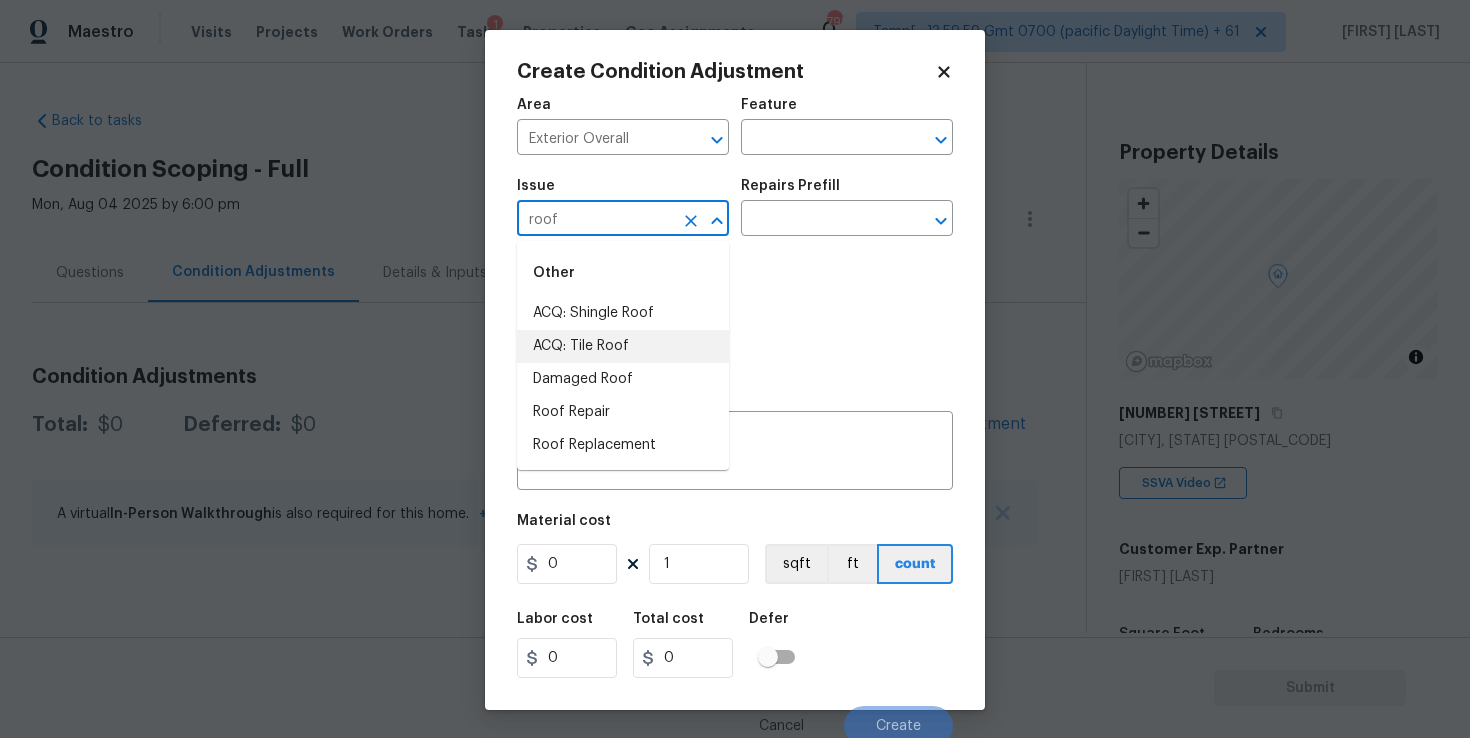 click on "ACQ: Tile Roof" at bounding box center (623, 346) 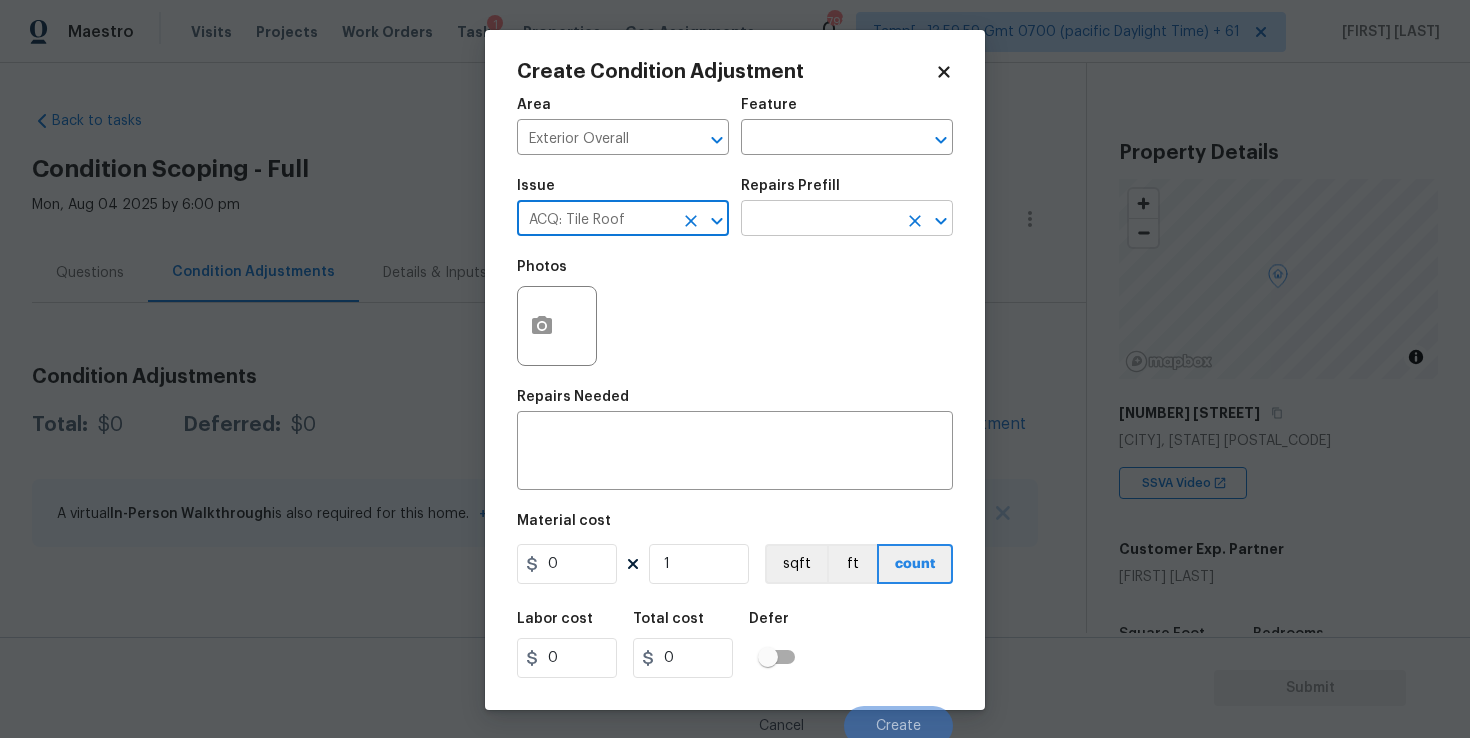 type on "ACQ: Tile Roof" 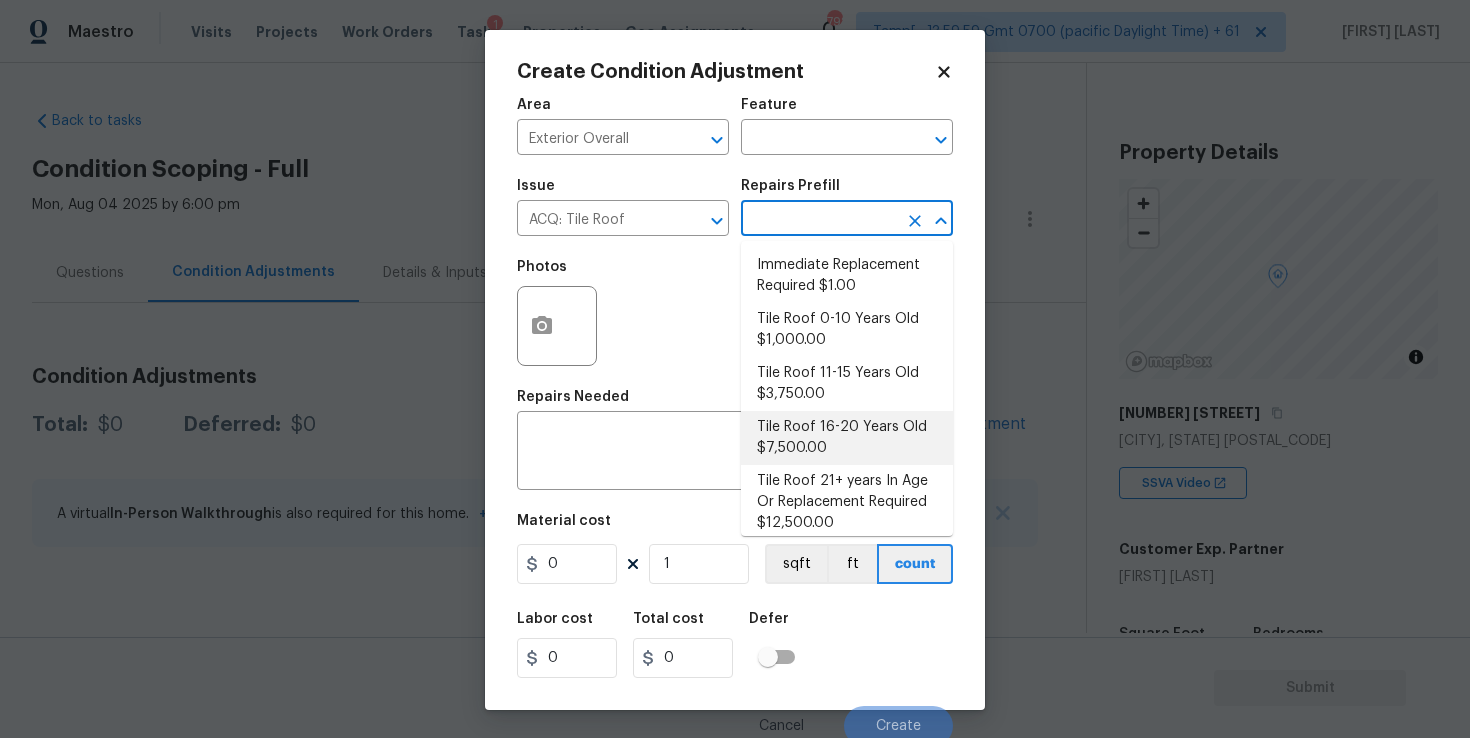 scroll, scrollTop: 12, scrollLeft: 0, axis: vertical 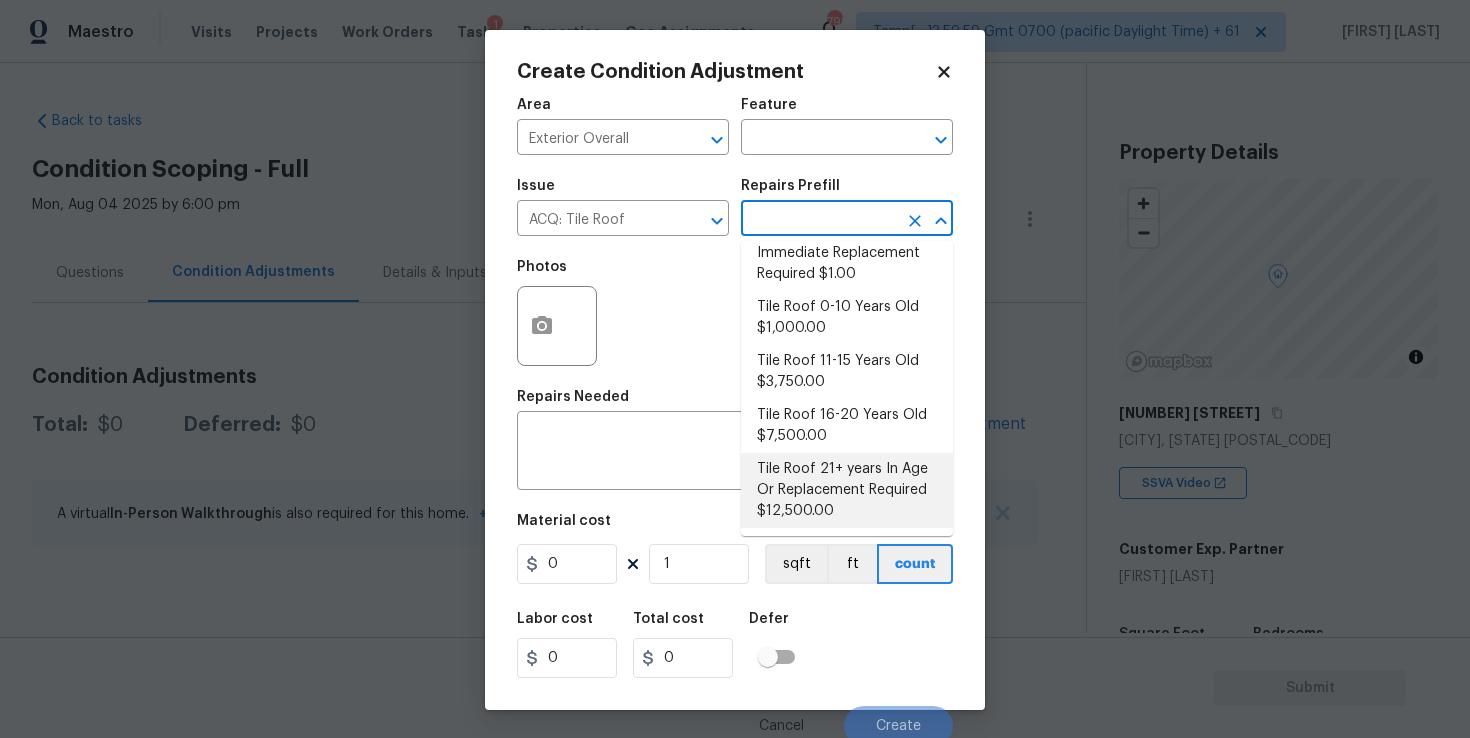click on "Tile Roof 21+ years In Age Or Replacement Required $12,500.00" at bounding box center [847, 490] 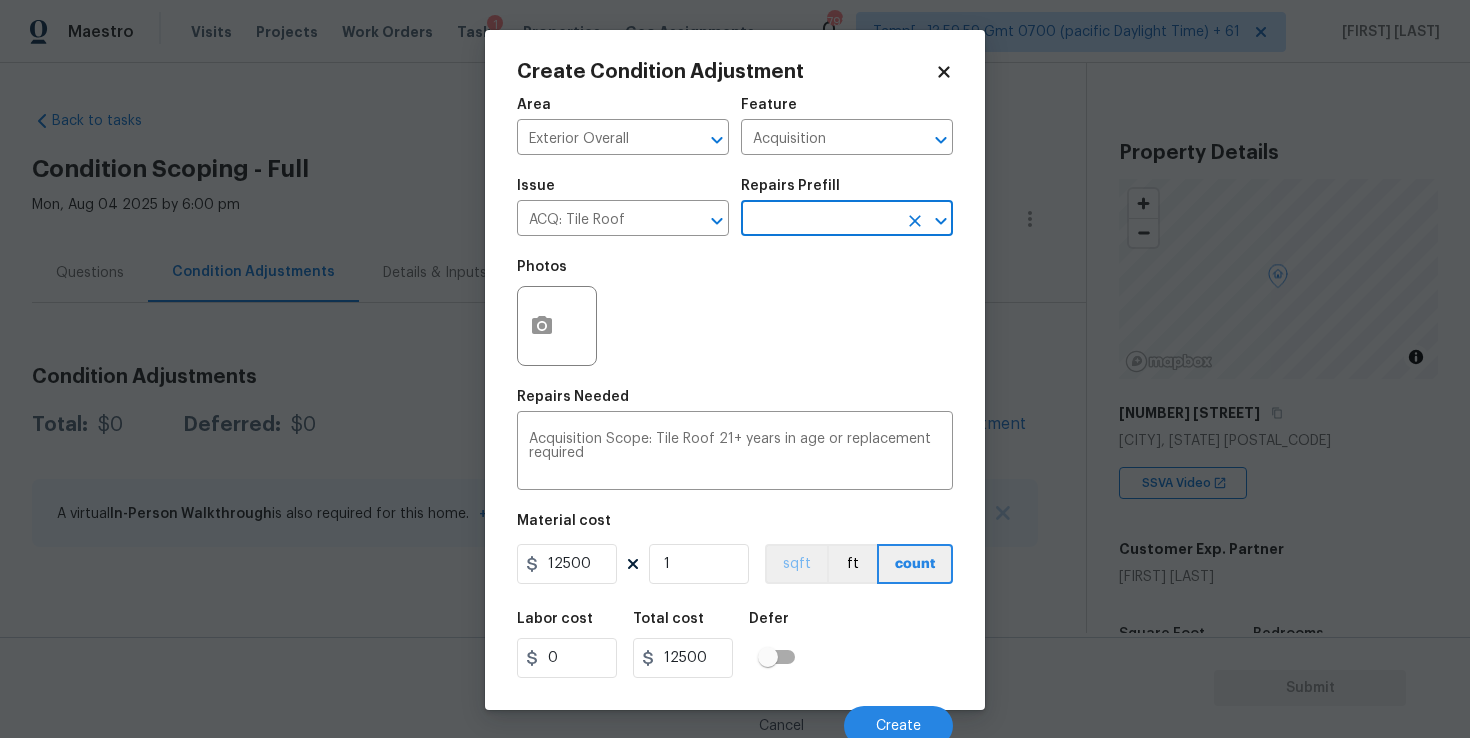 scroll, scrollTop: 9, scrollLeft: 0, axis: vertical 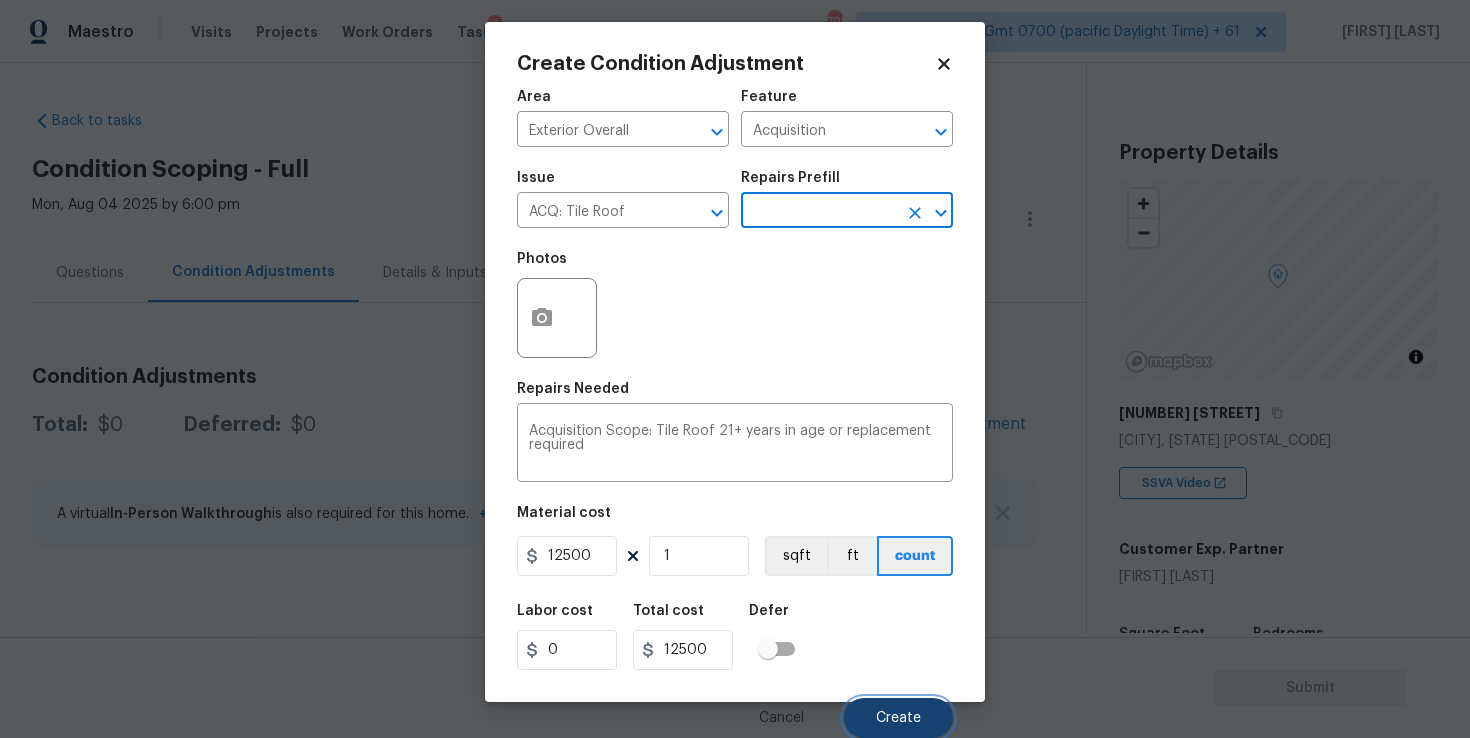click on "Create" at bounding box center (898, 718) 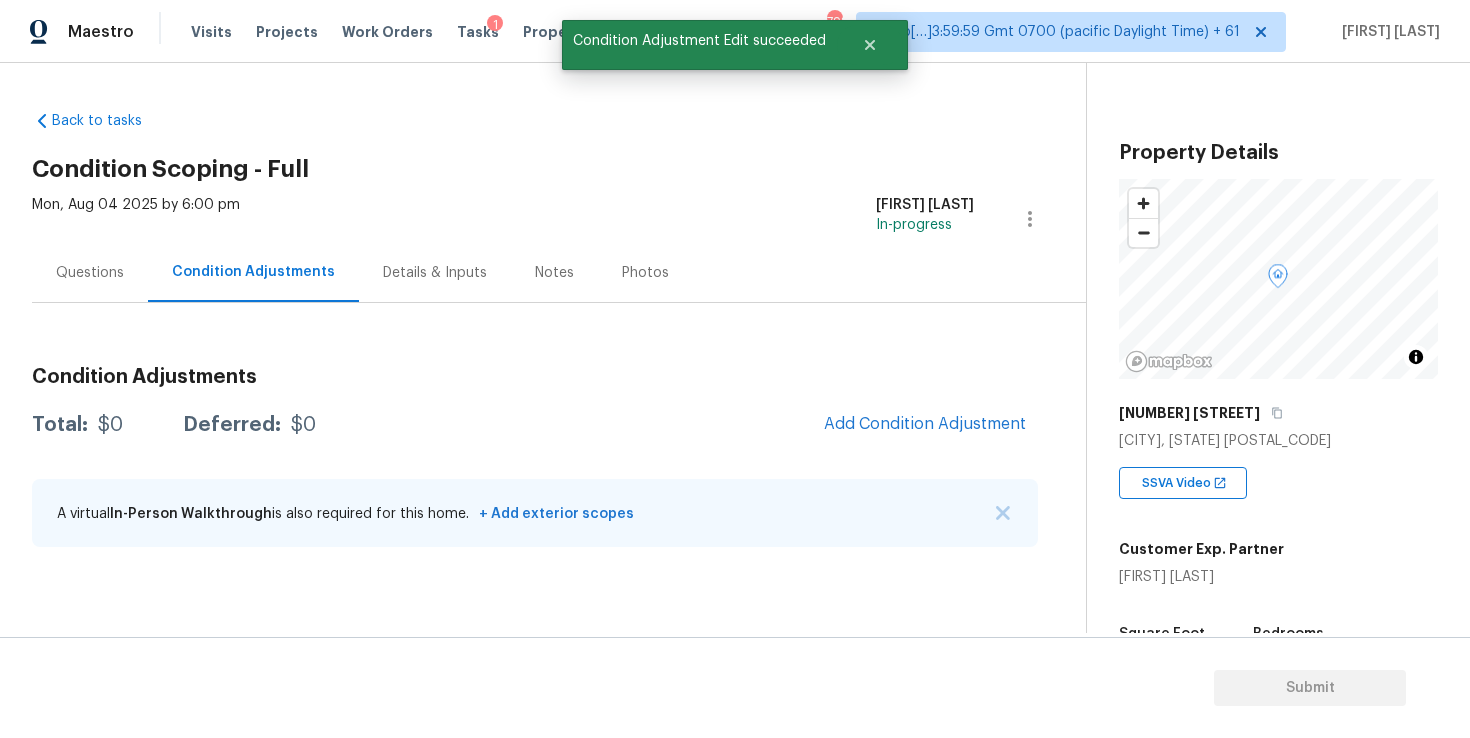scroll, scrollTop: 2, scrollLeft: 0, axis: vertical 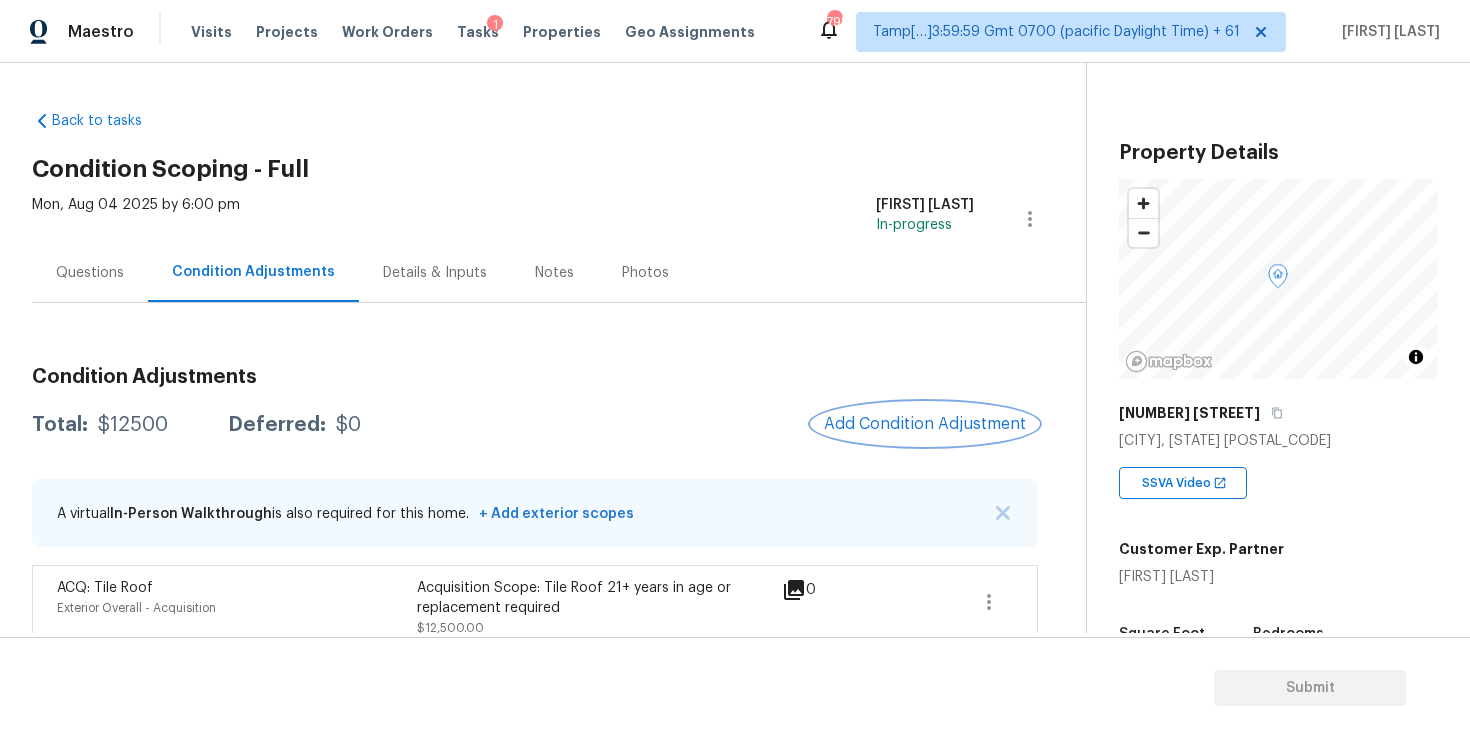 click on "Add Condition Adjustment" at bounding box center (925, 424) 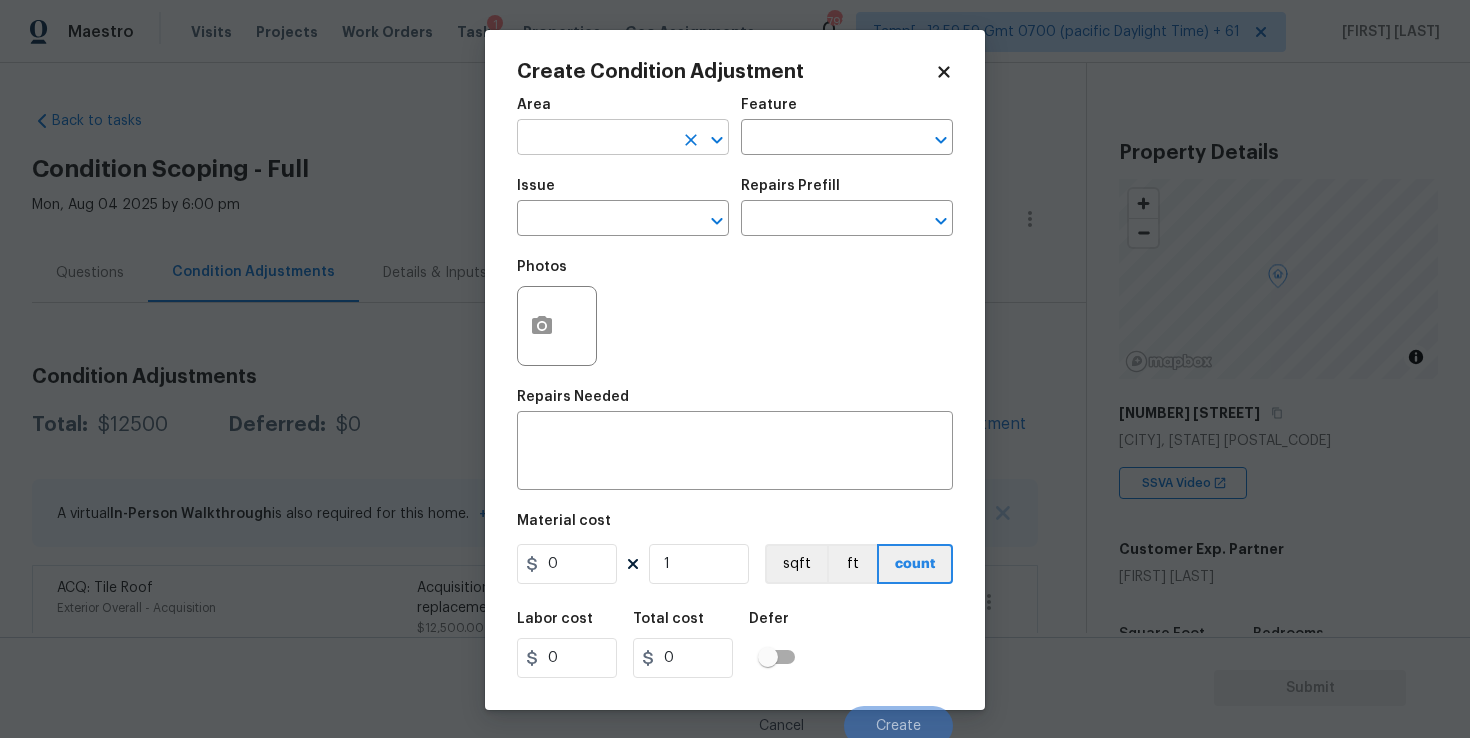 click at bounding box center [595, 139] 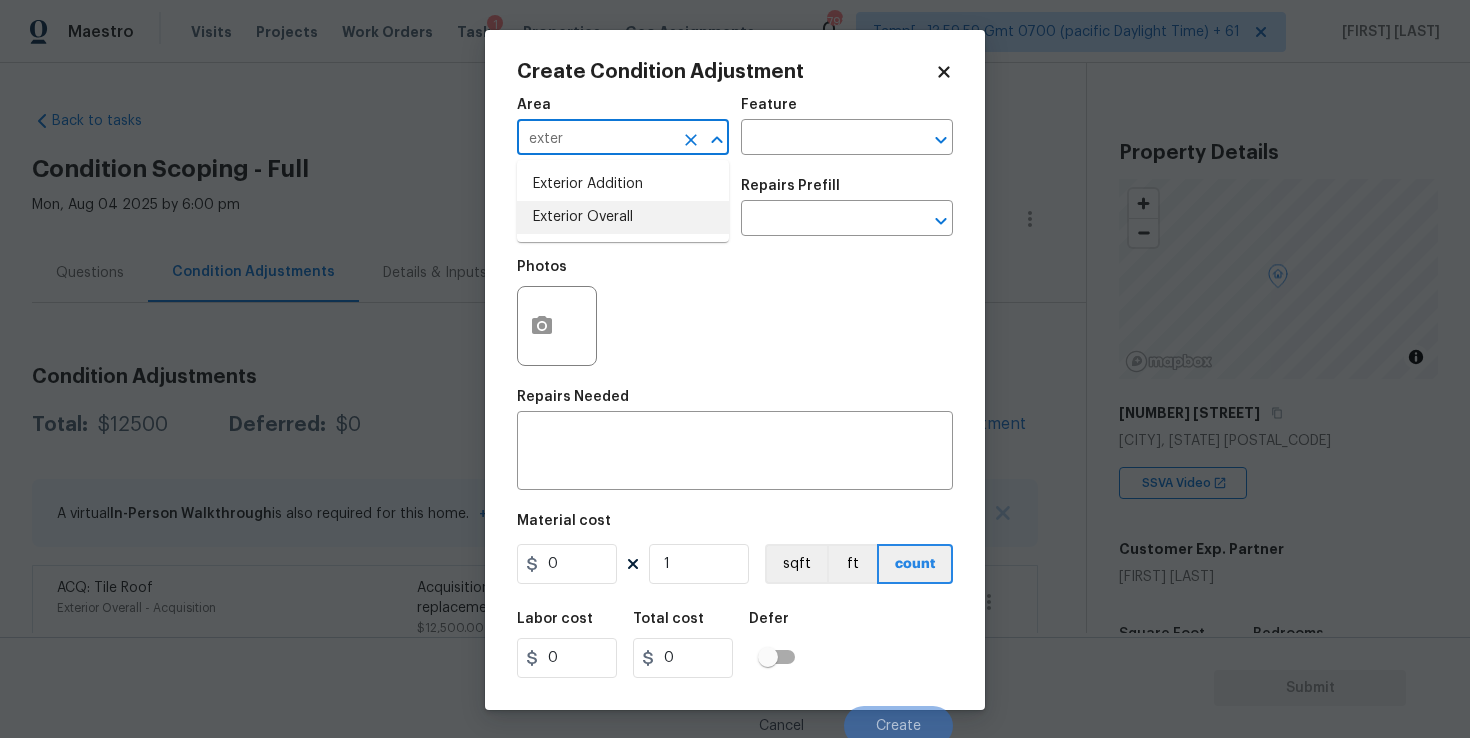 click on "Exterior Overall" at bounding box center [623, 217] 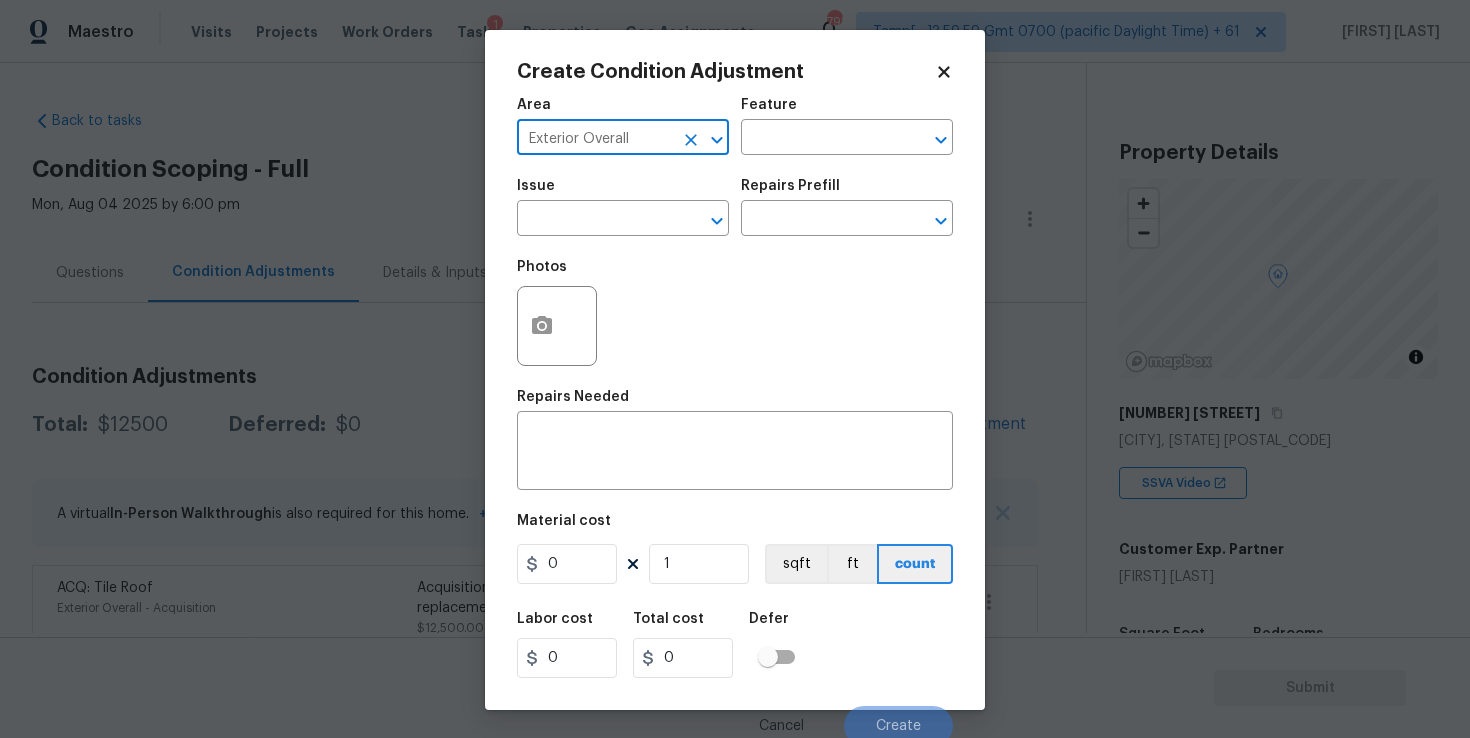 type on "Exterior Overall" 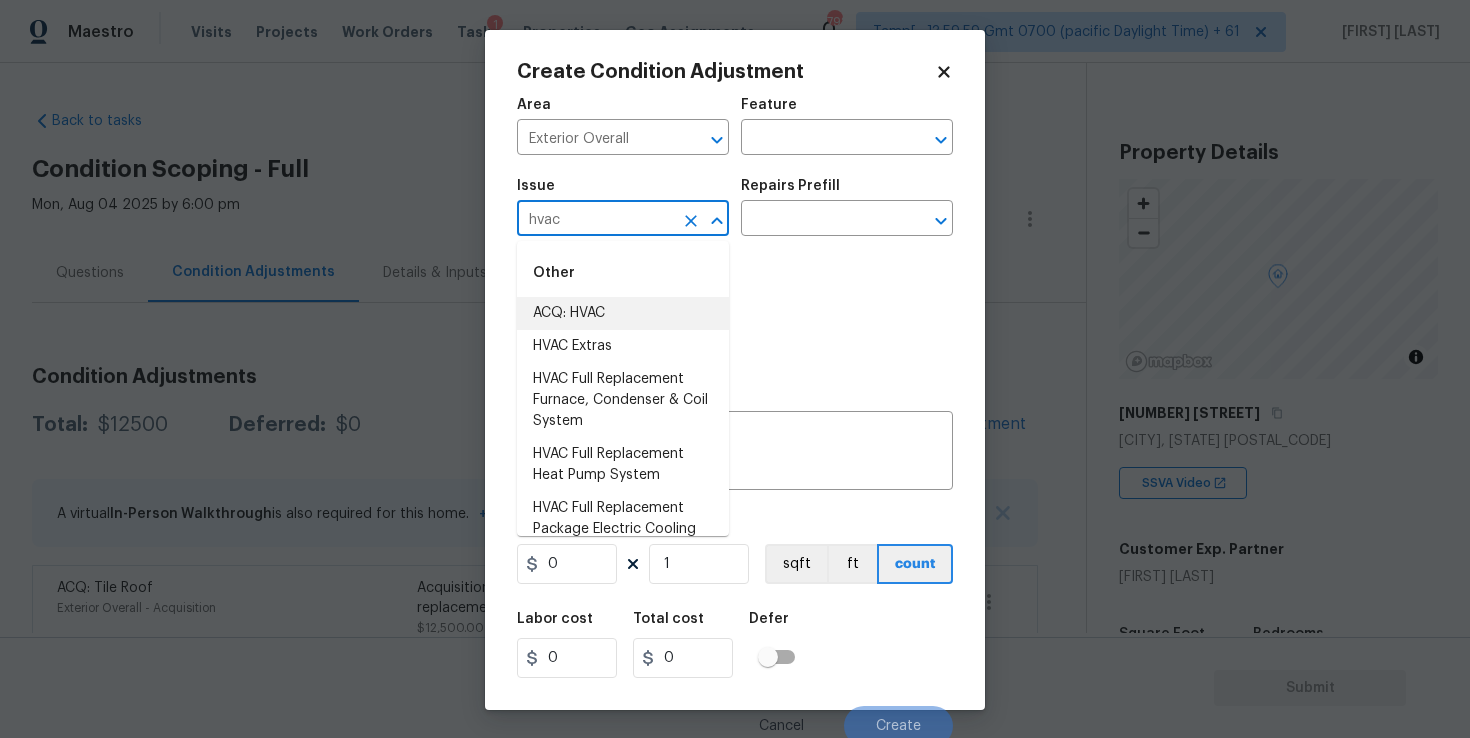 click on "ACQ: HVAC" at bounding box center [623, 313] 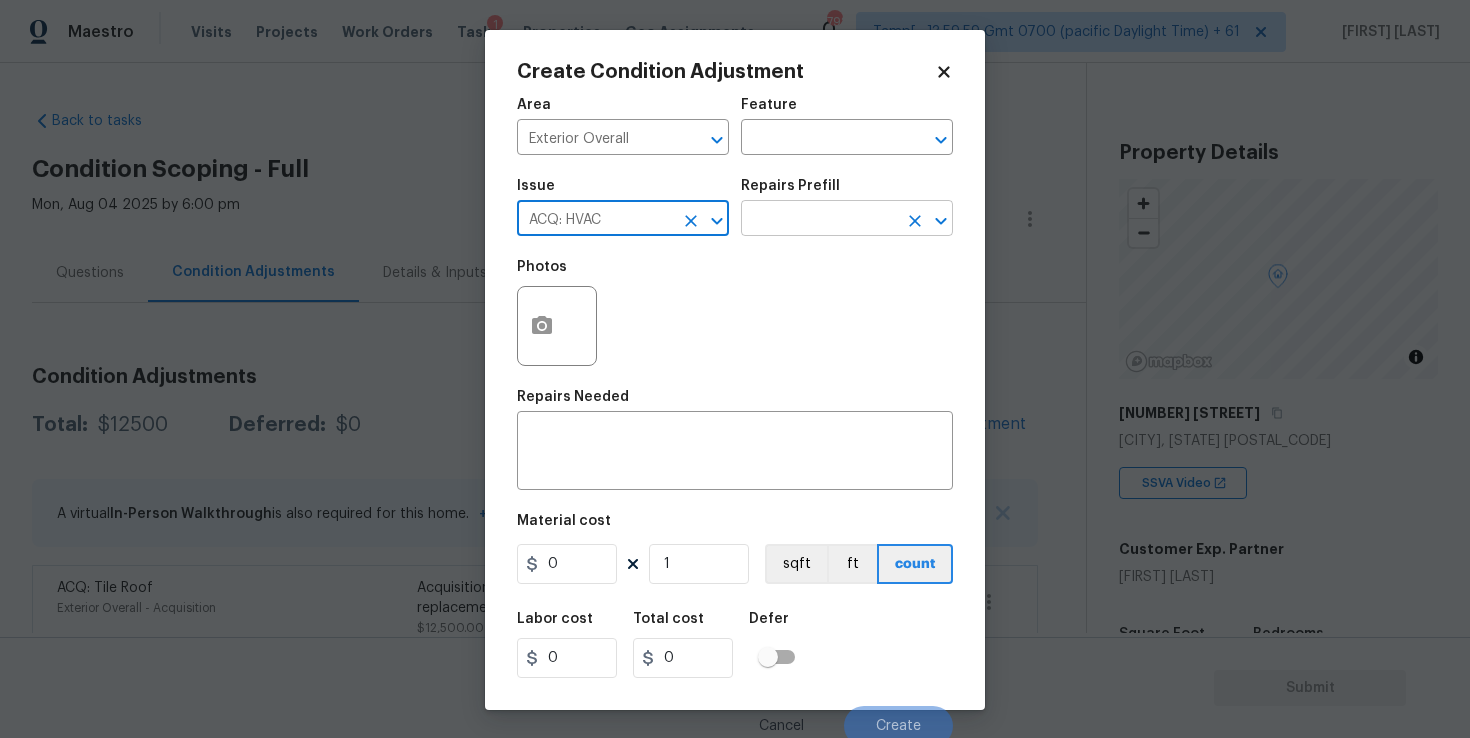 type on "ACQ: HVAC" 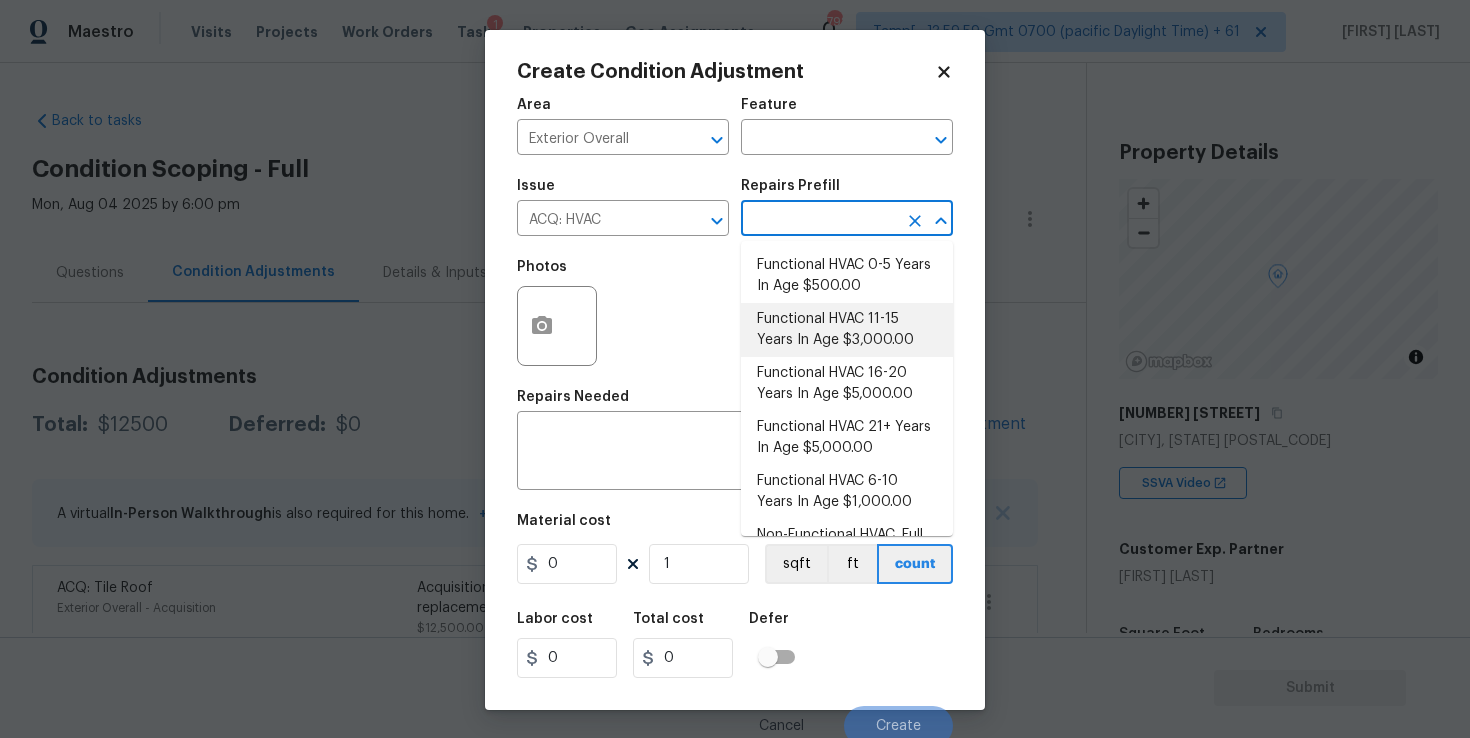 click on "Functional HVAC 11-15 Years In Age $3,000.00" at bounding box center [847, 330] 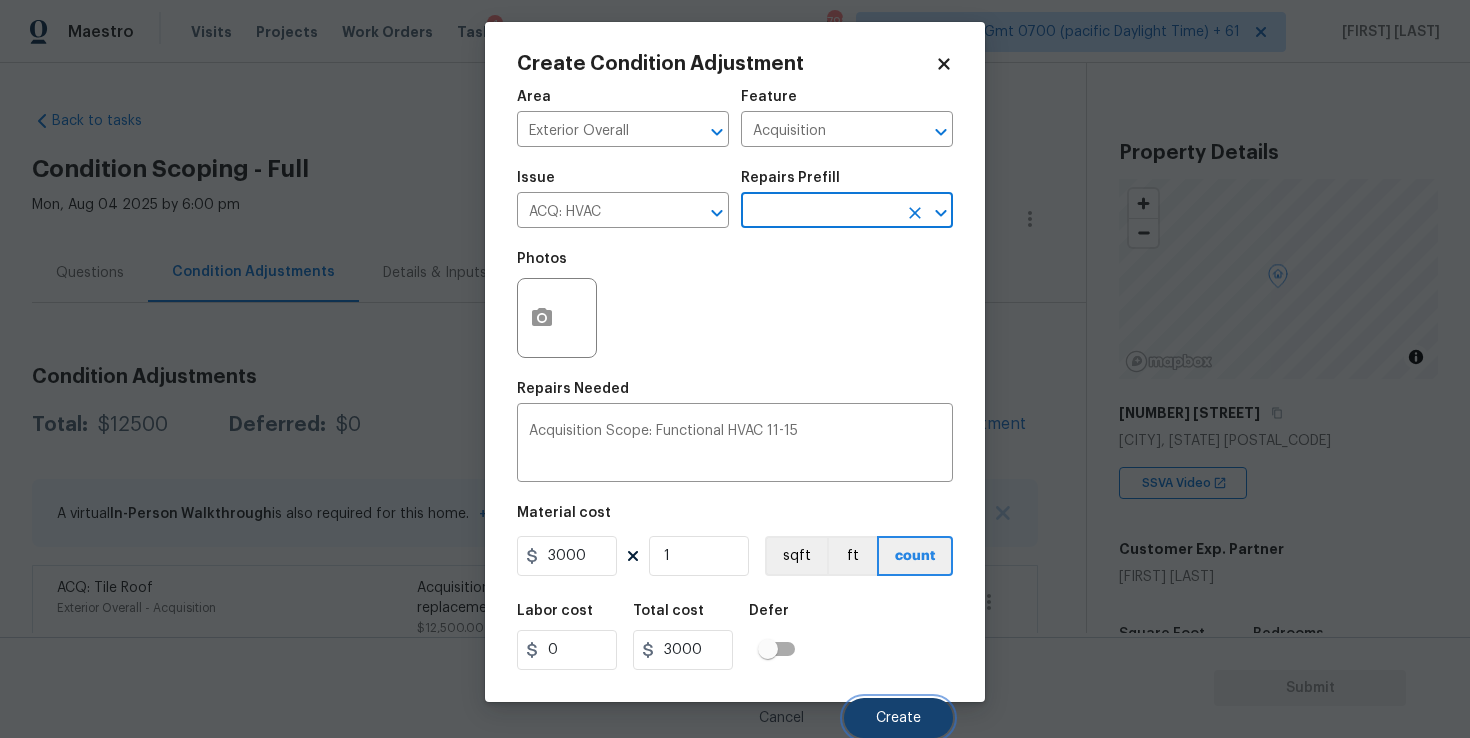 click on "Create" at bounding box center [898, 718] 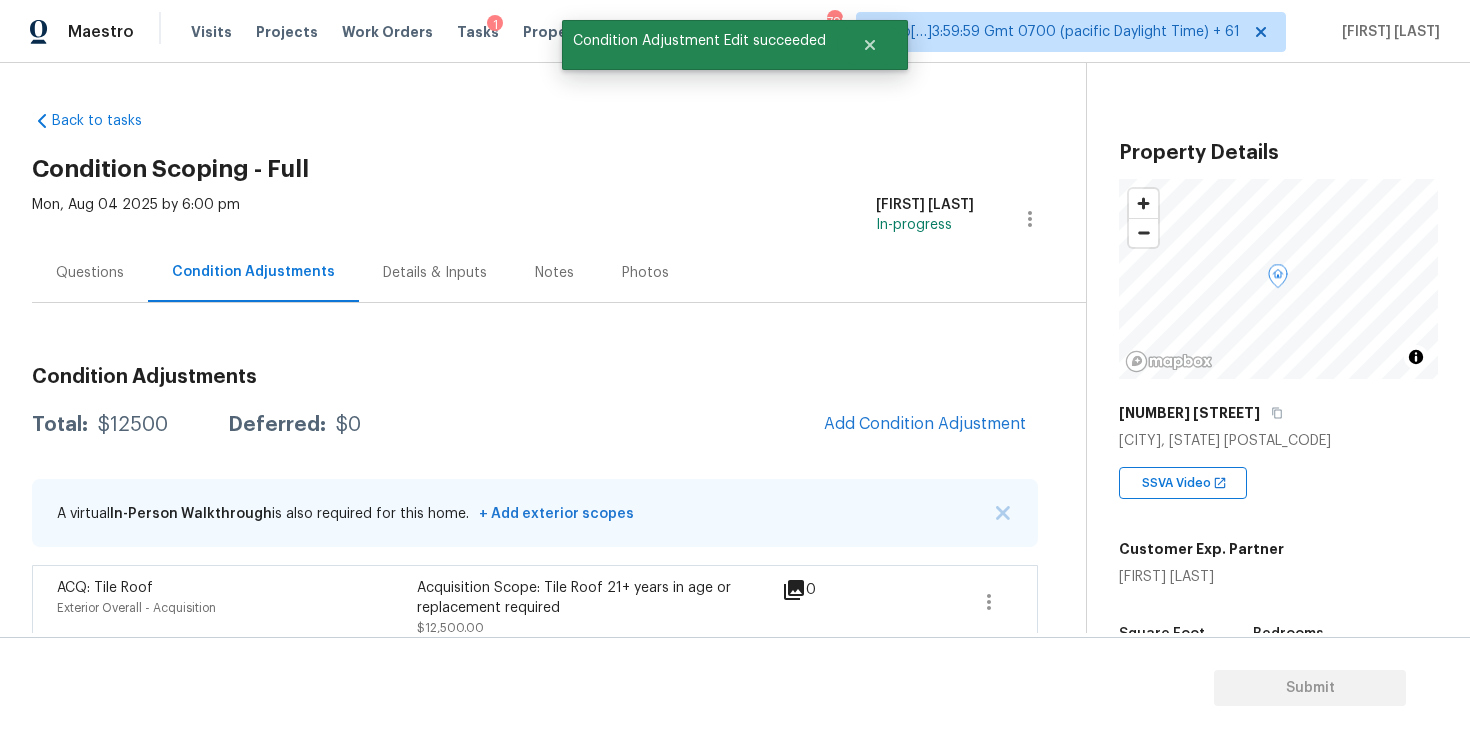 scroll, scrollTop: 2, scrollLeft: 0, axis: vertical 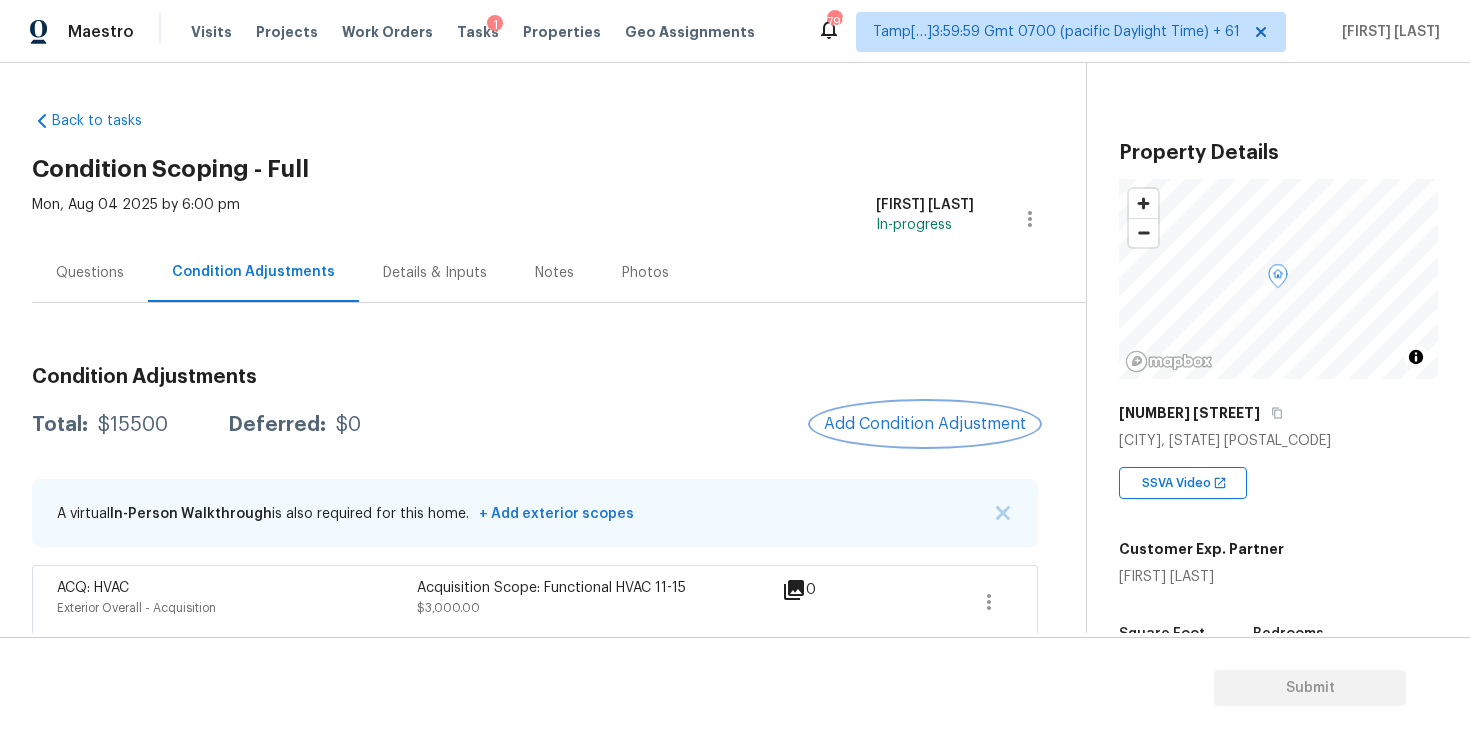 click on "Add Condition Adjustment" at bounding box center [925, 424] 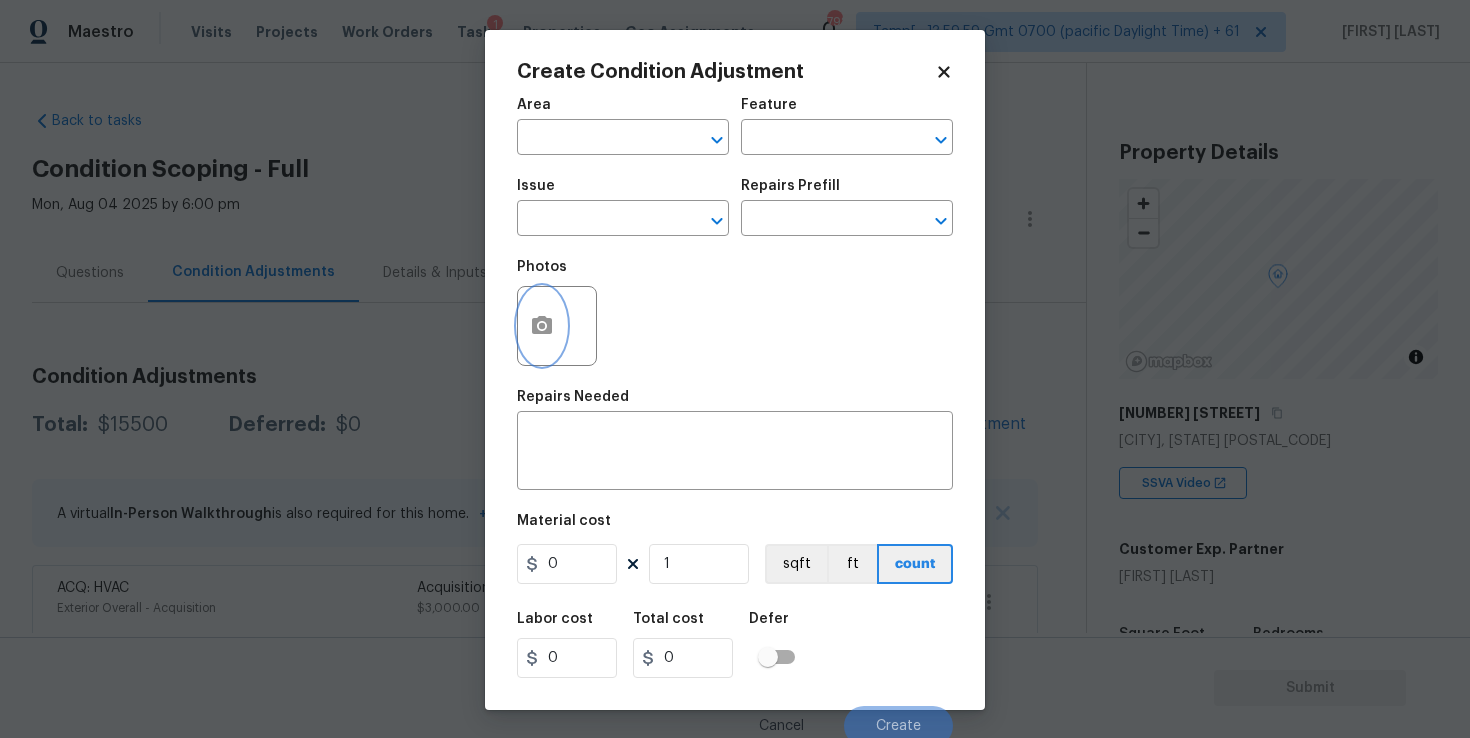 click 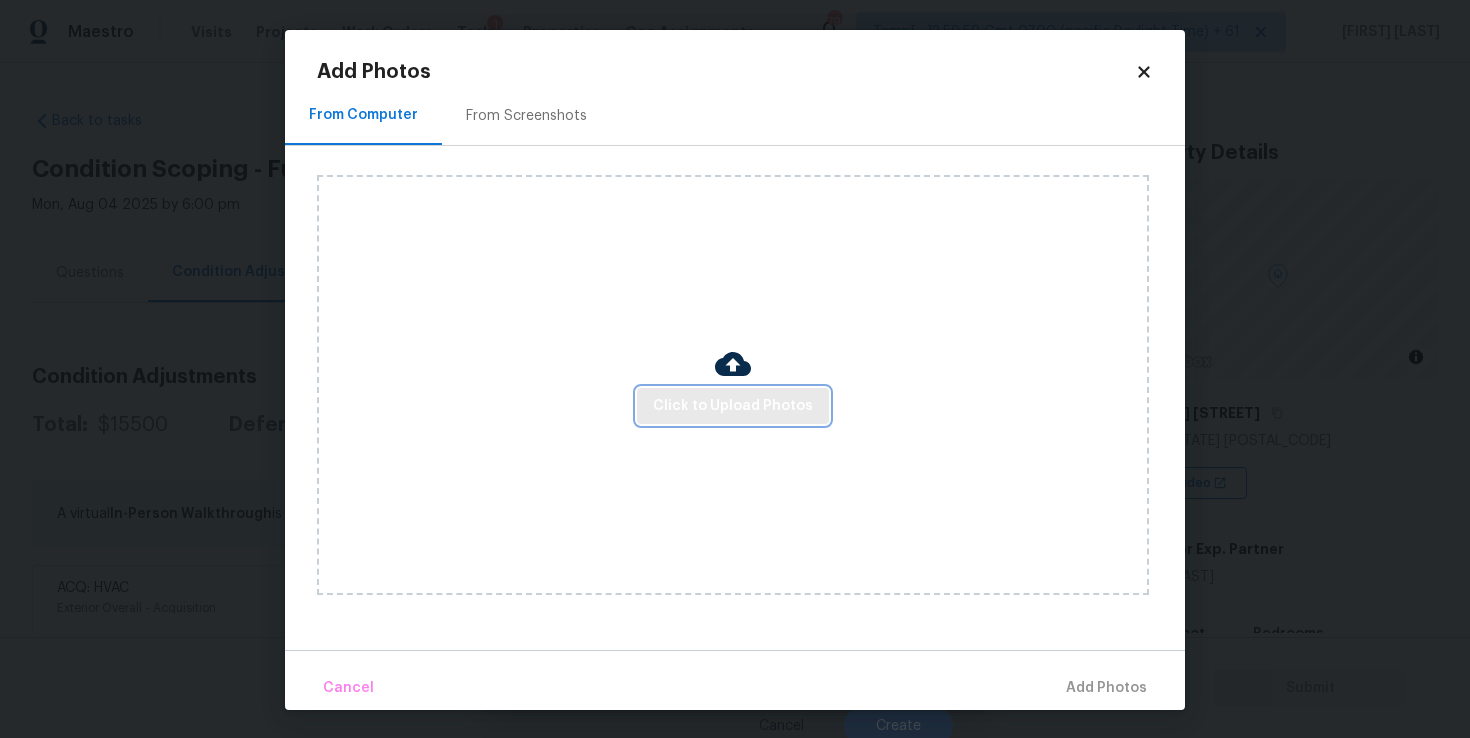 click on "Click to Upload Photos" at bounding box center (733, 406) 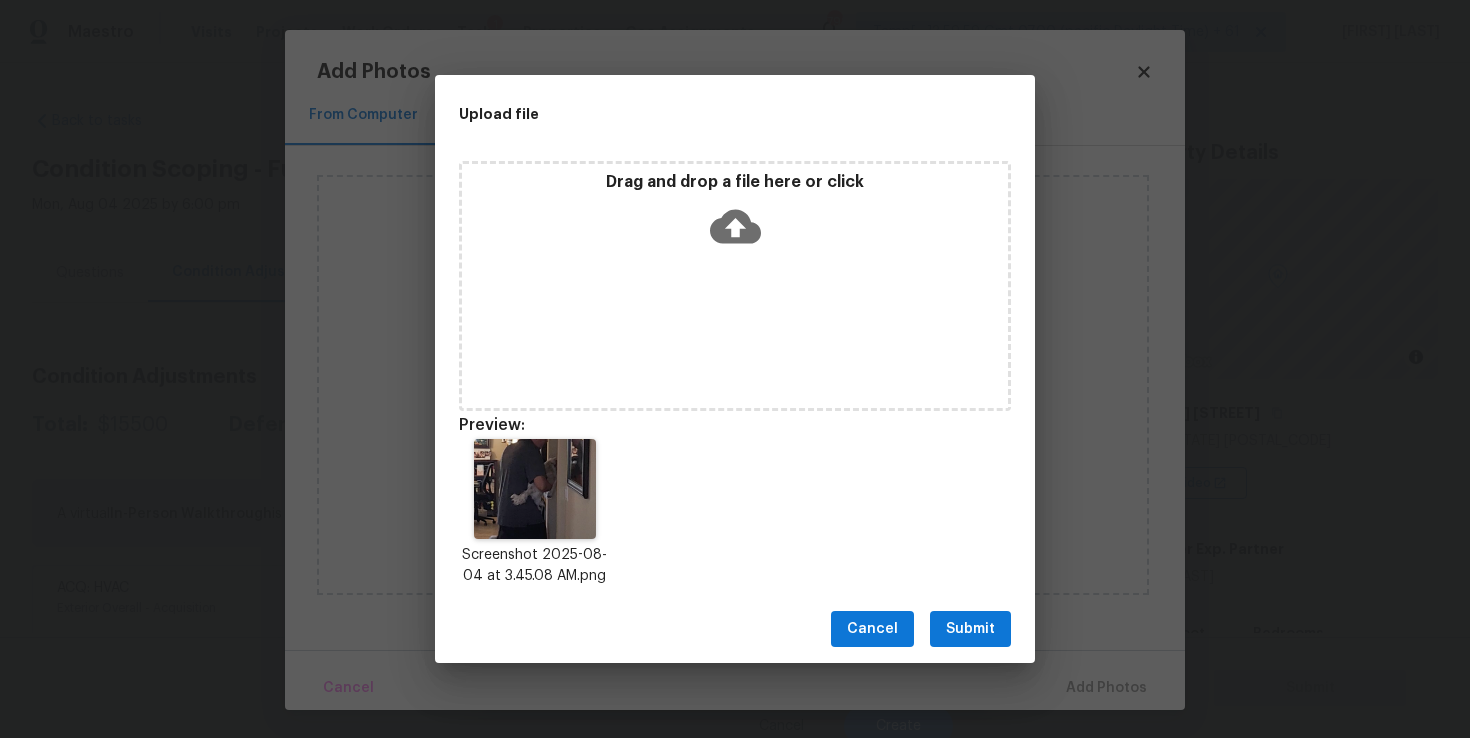 click on "Submit" at bounding box center (970, 629) 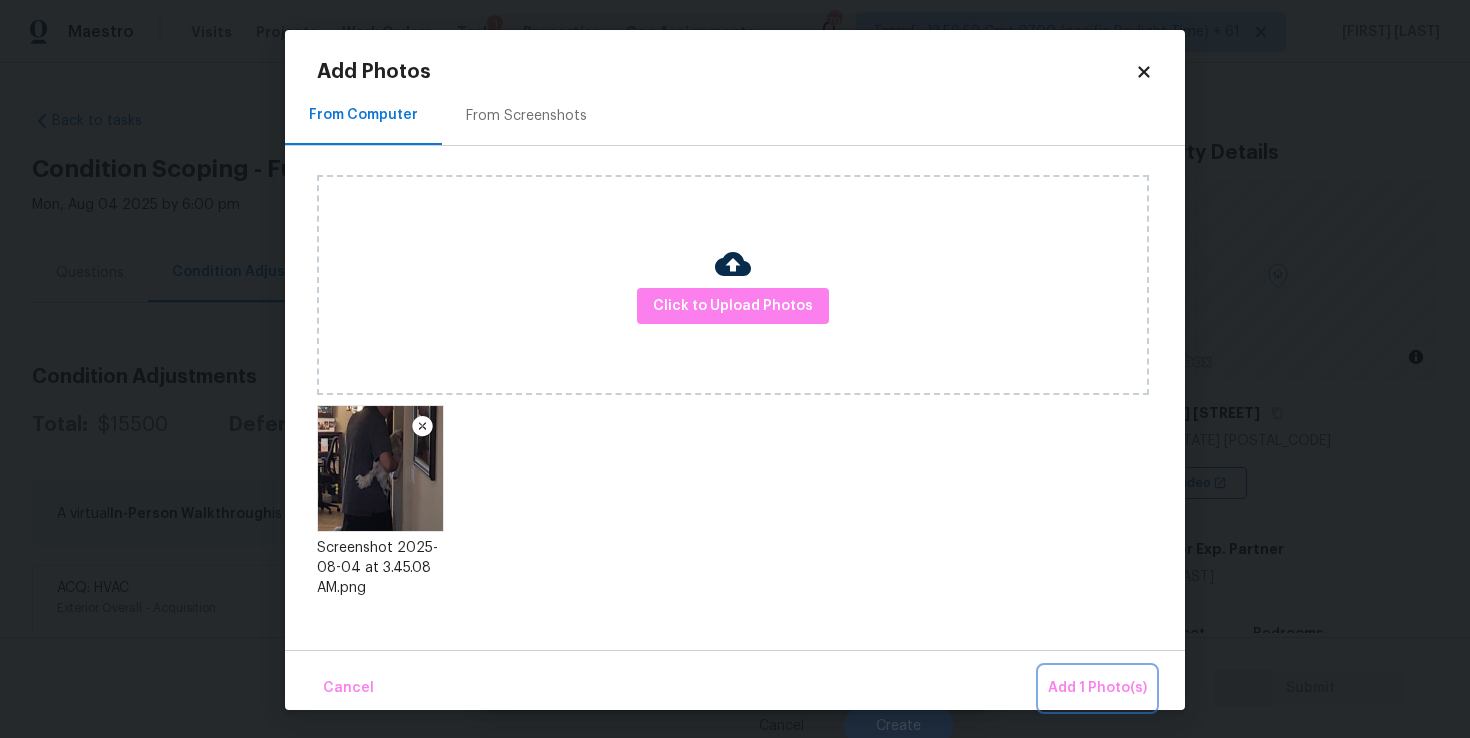 click on "Add 1 Photo(s)" at bounding box center [1097, 688] 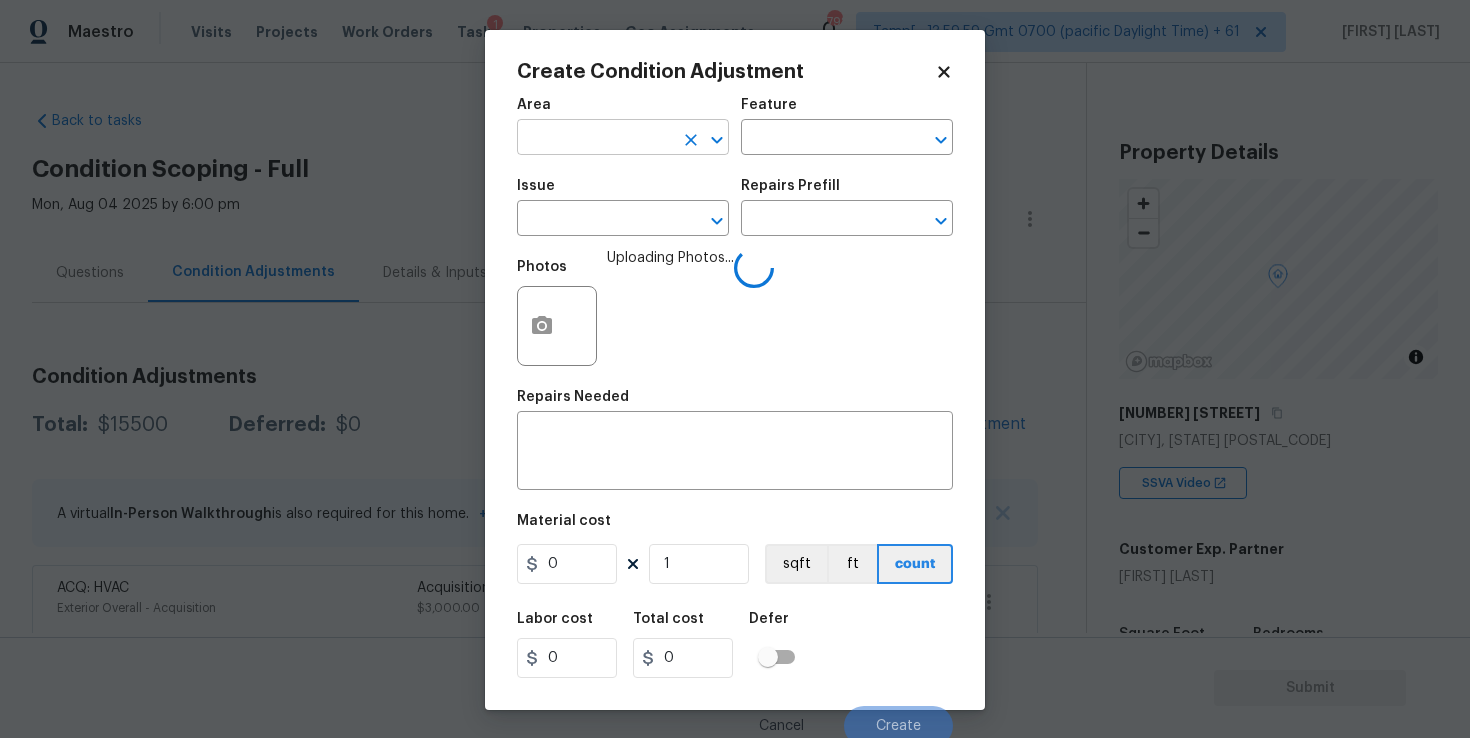 click at bounding box center (595, 139) 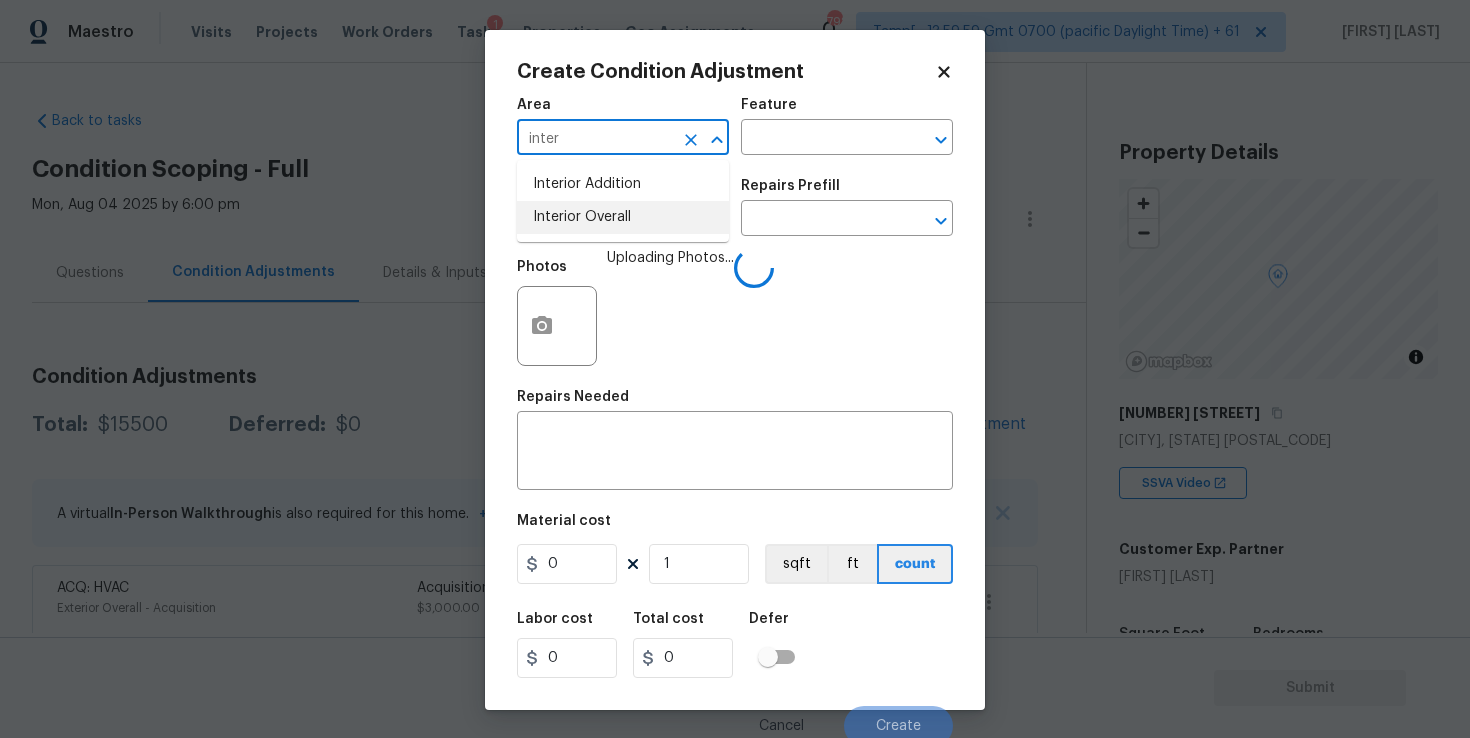 click on "Interior Overall" at bounding box center [623, 217] 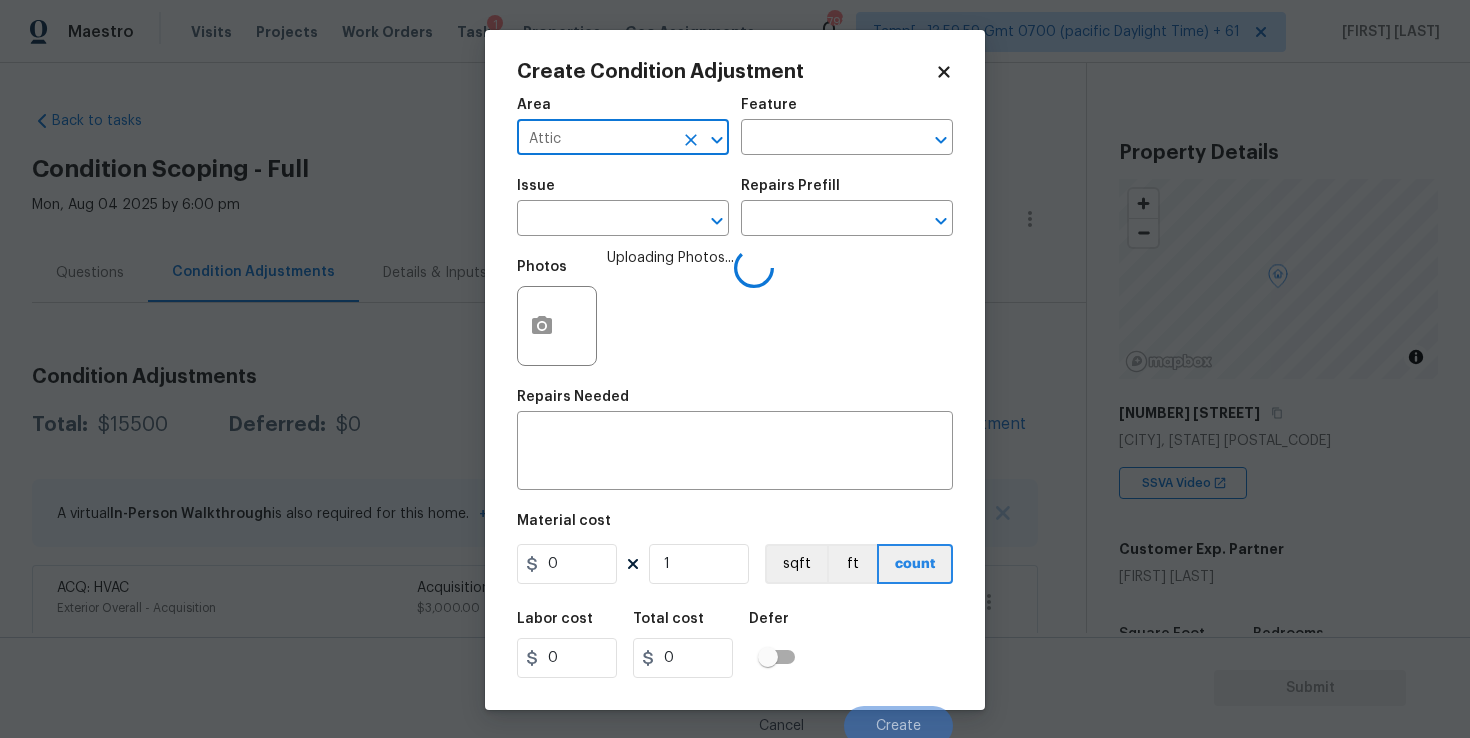 type on "Attic" 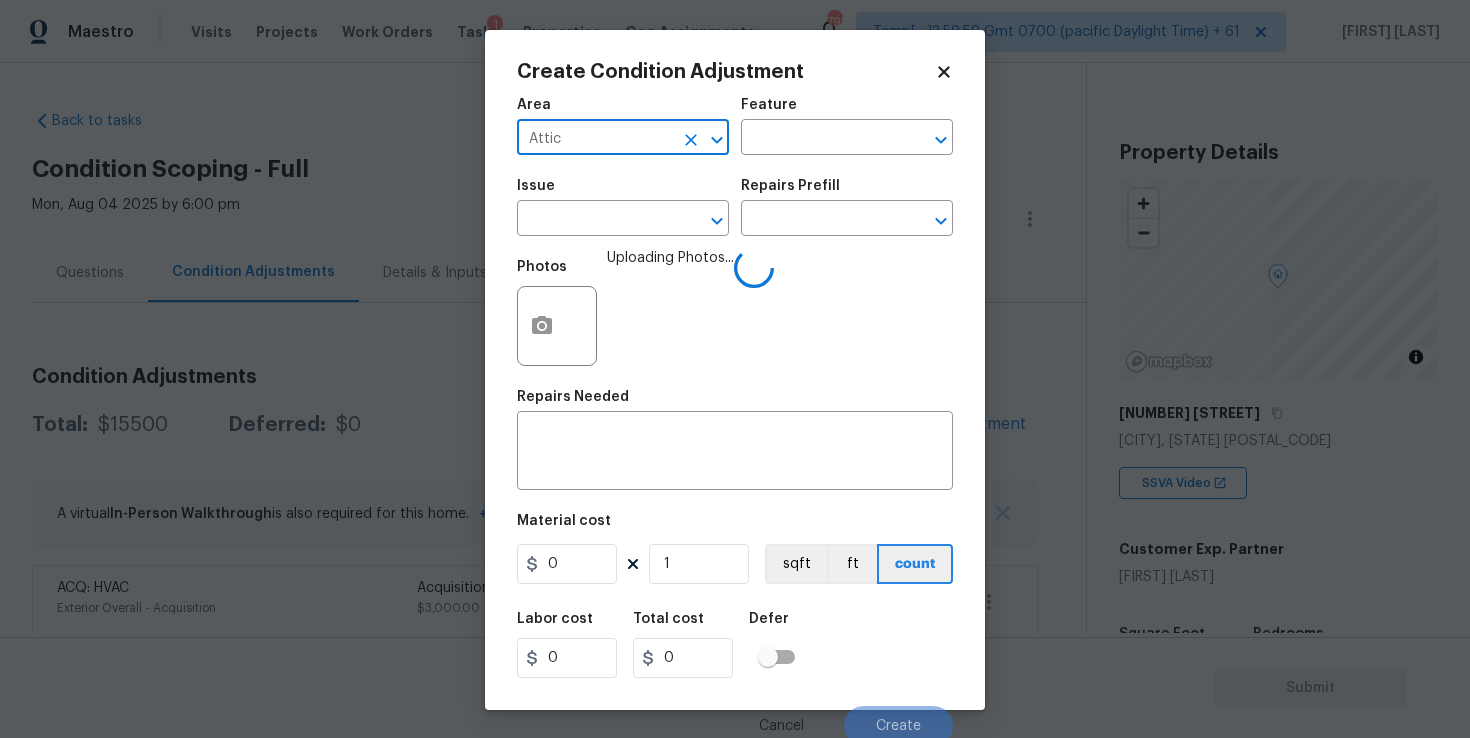 click at bounding box center (595, 220) 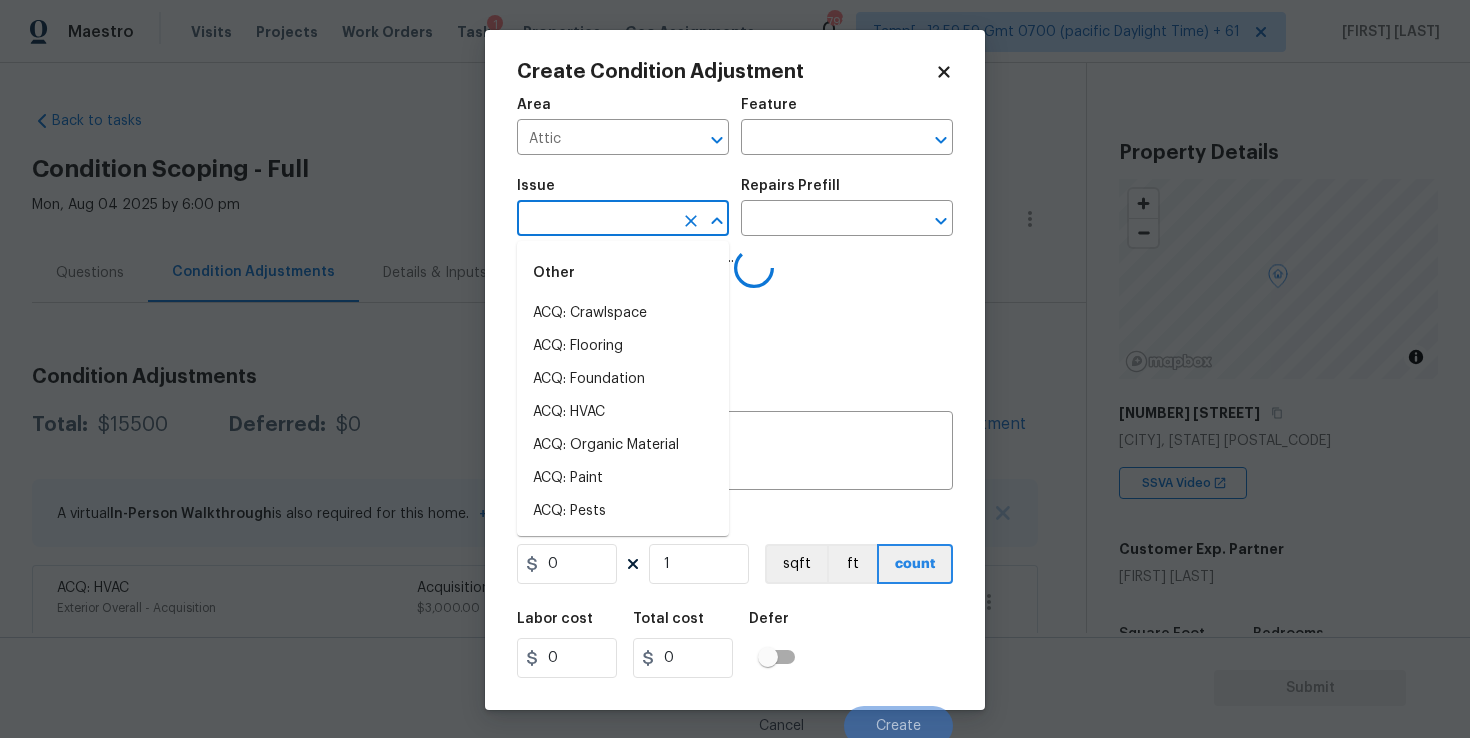type on "o" 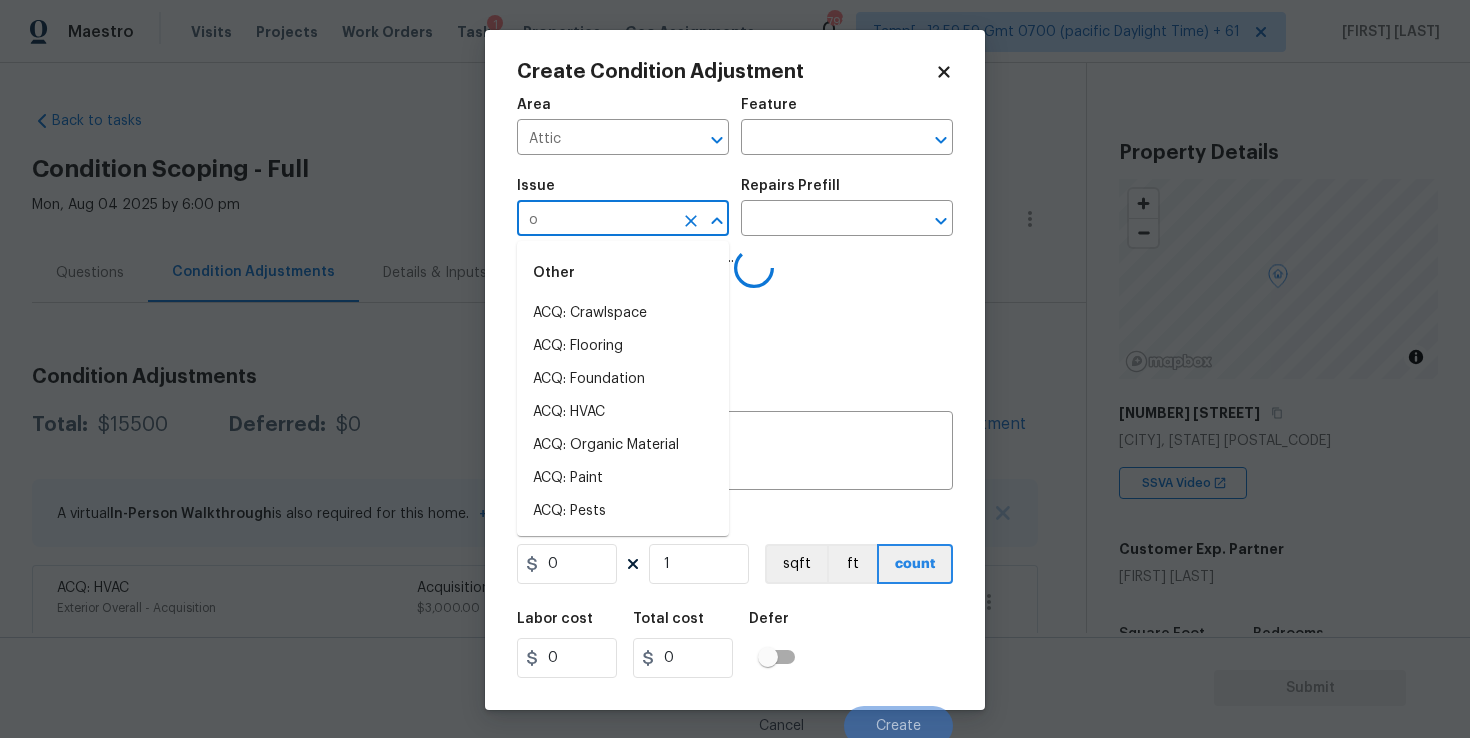 type 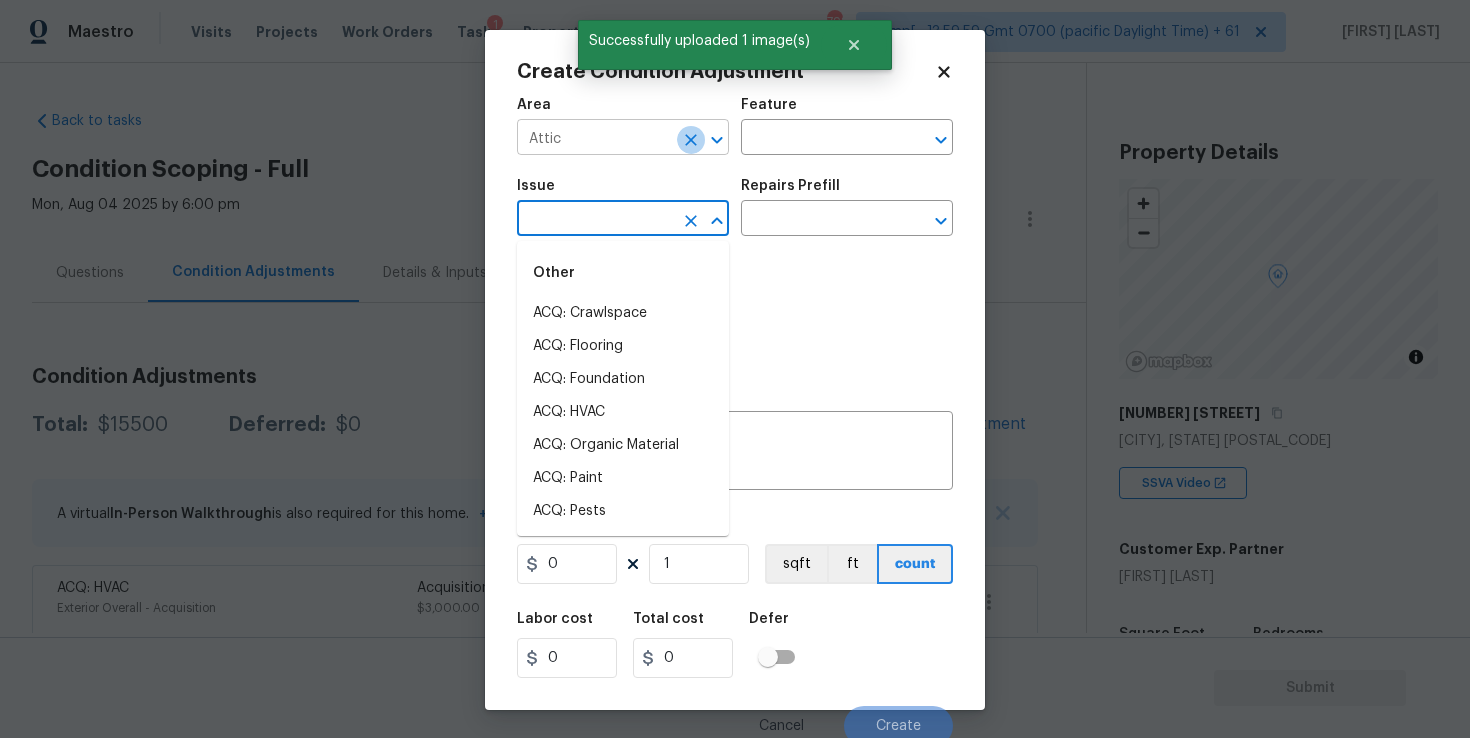 click 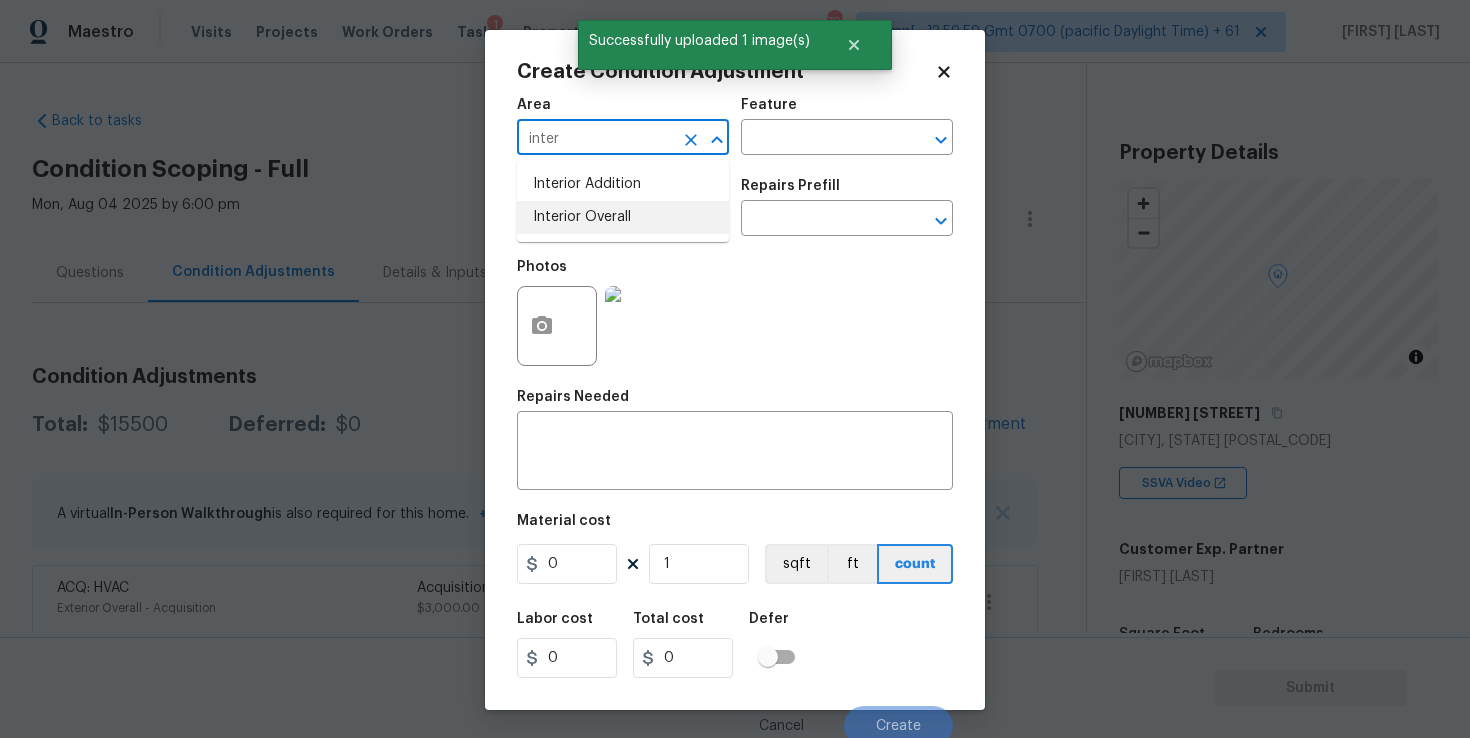 click on "Interior Overall" at bounding box center (623, 217) 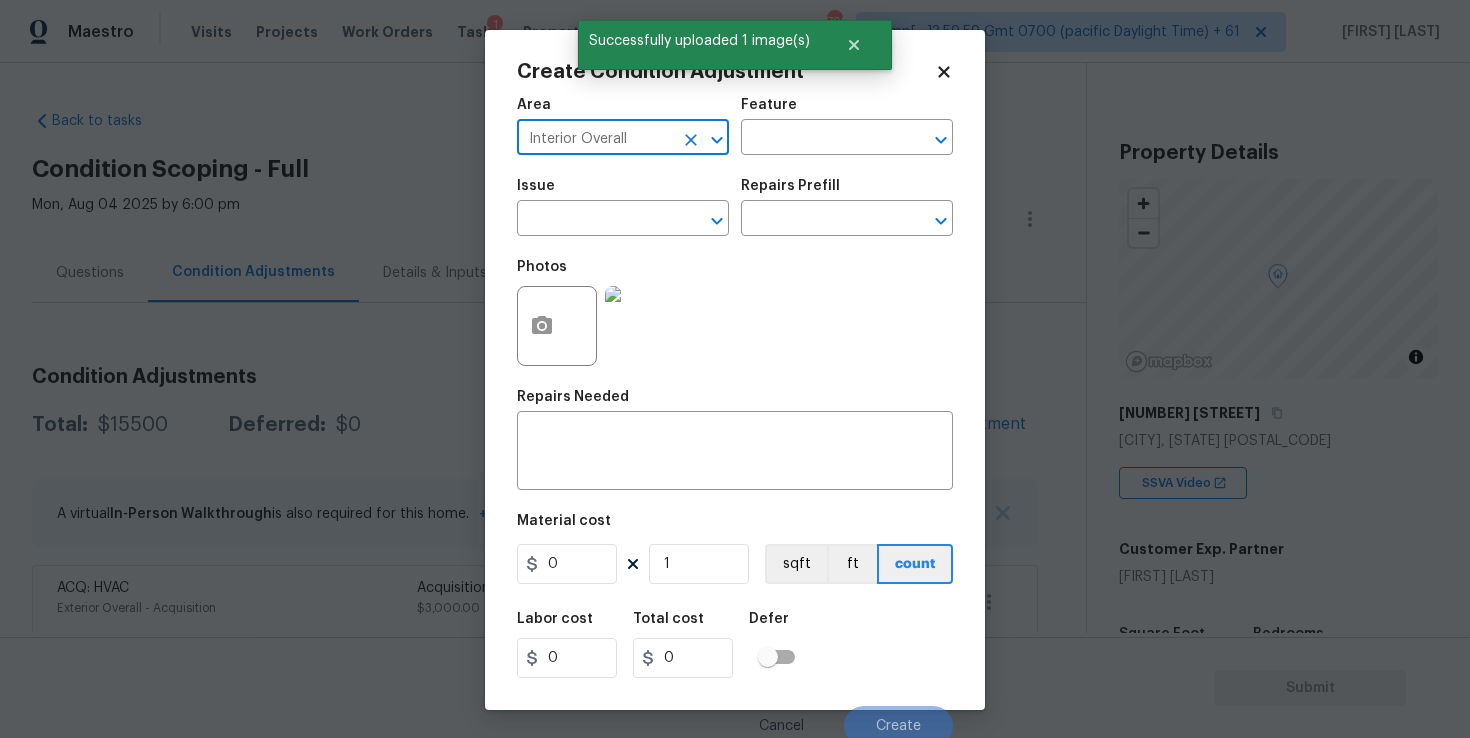 type on "Interior Overall" 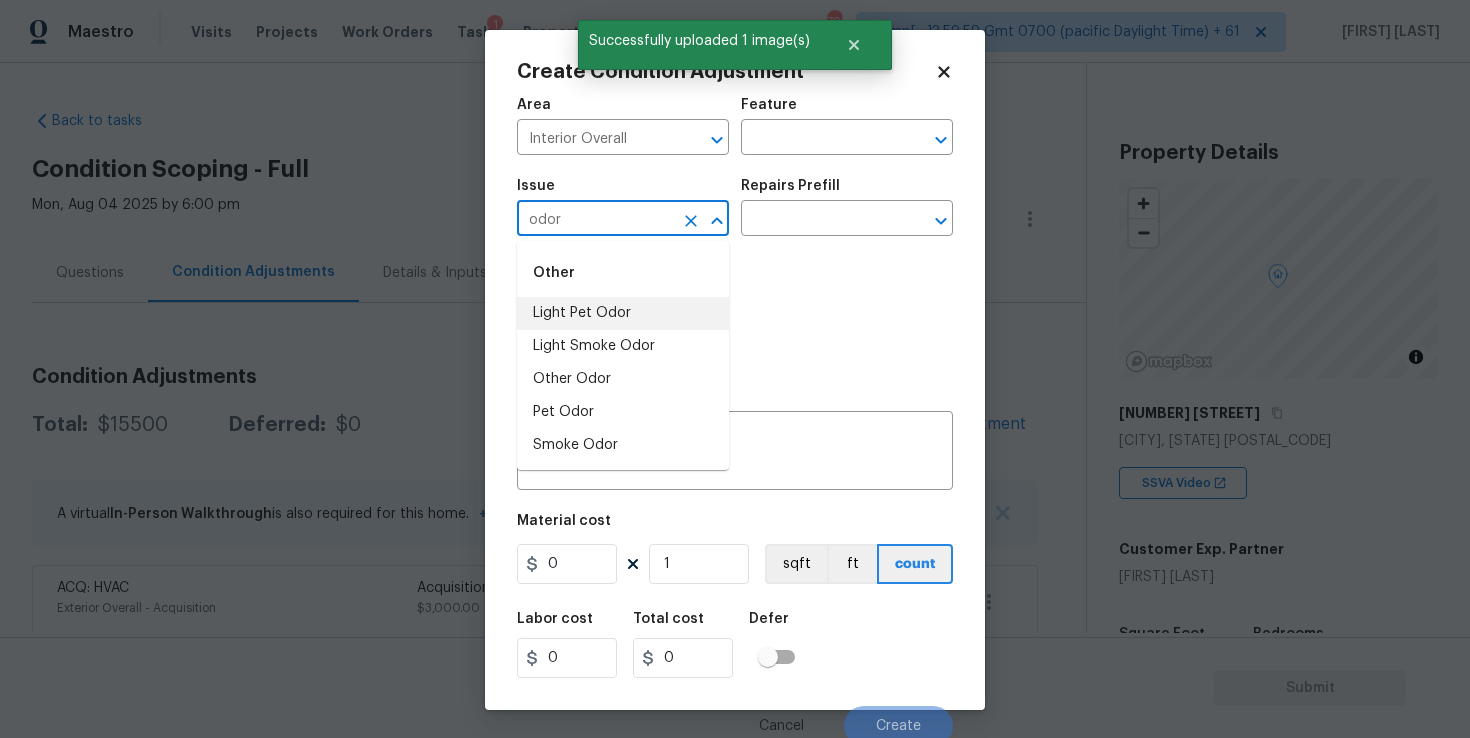 click on "Light Pet Odor" at bounding box center [623, 313] 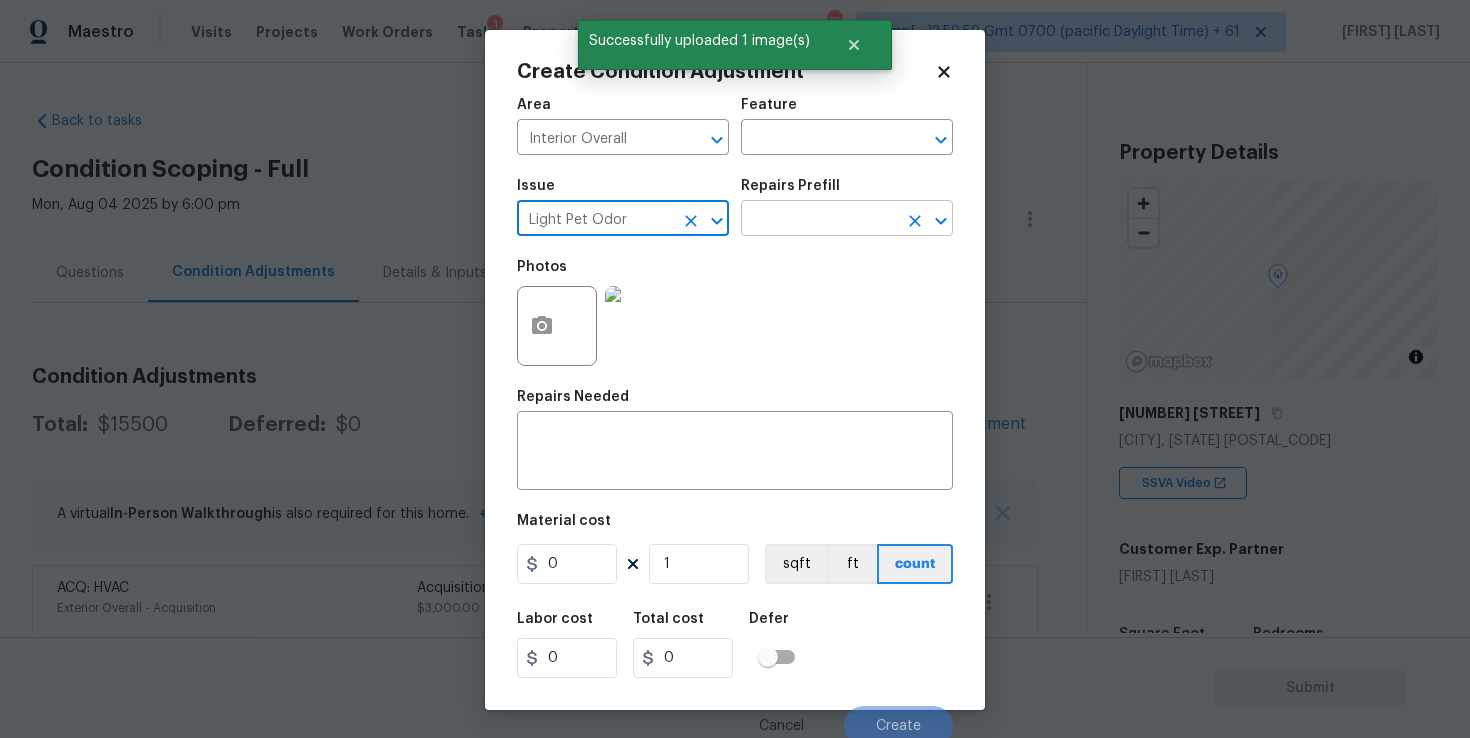 type on "Light Pet Odor" 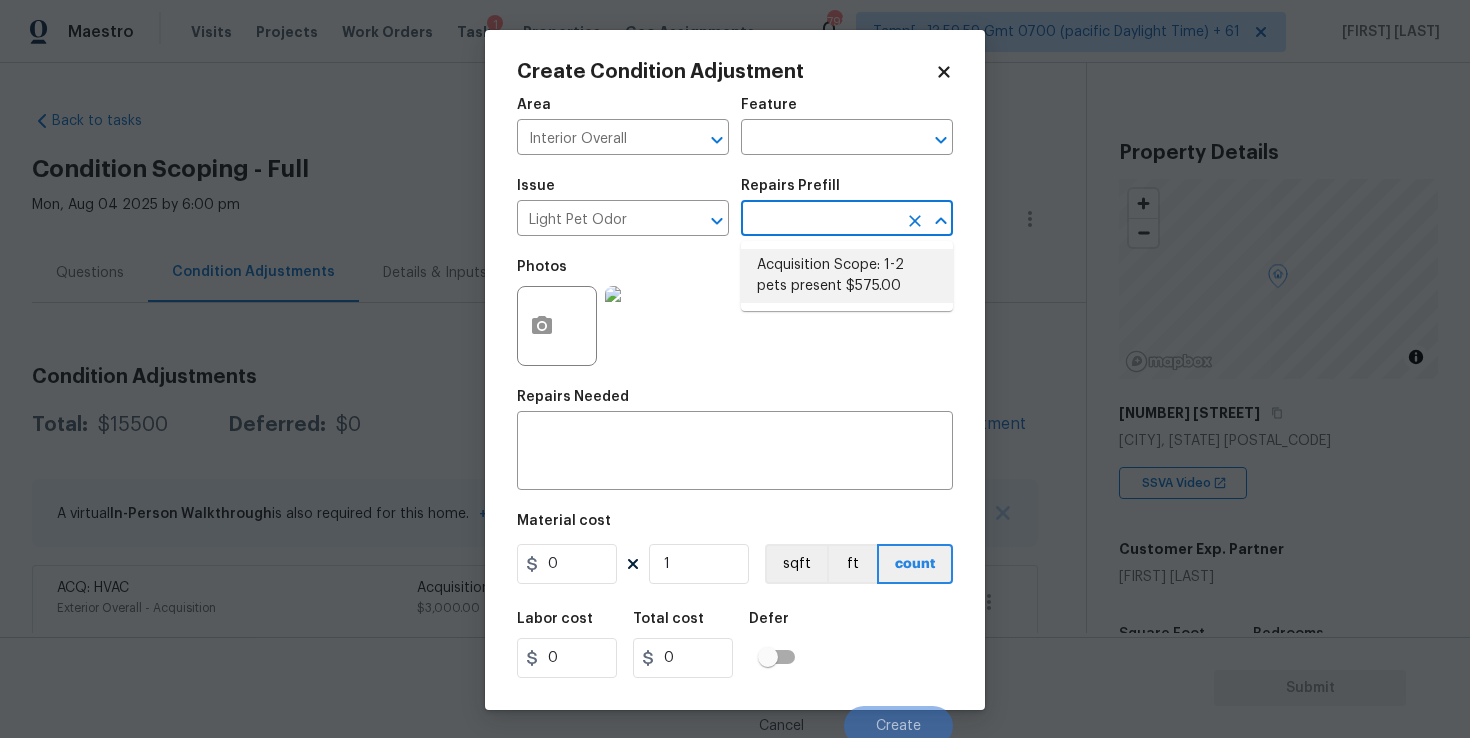 click on "Acquisition Scope: 1-2 pets present $575.00" at bounding box center [847, 276] 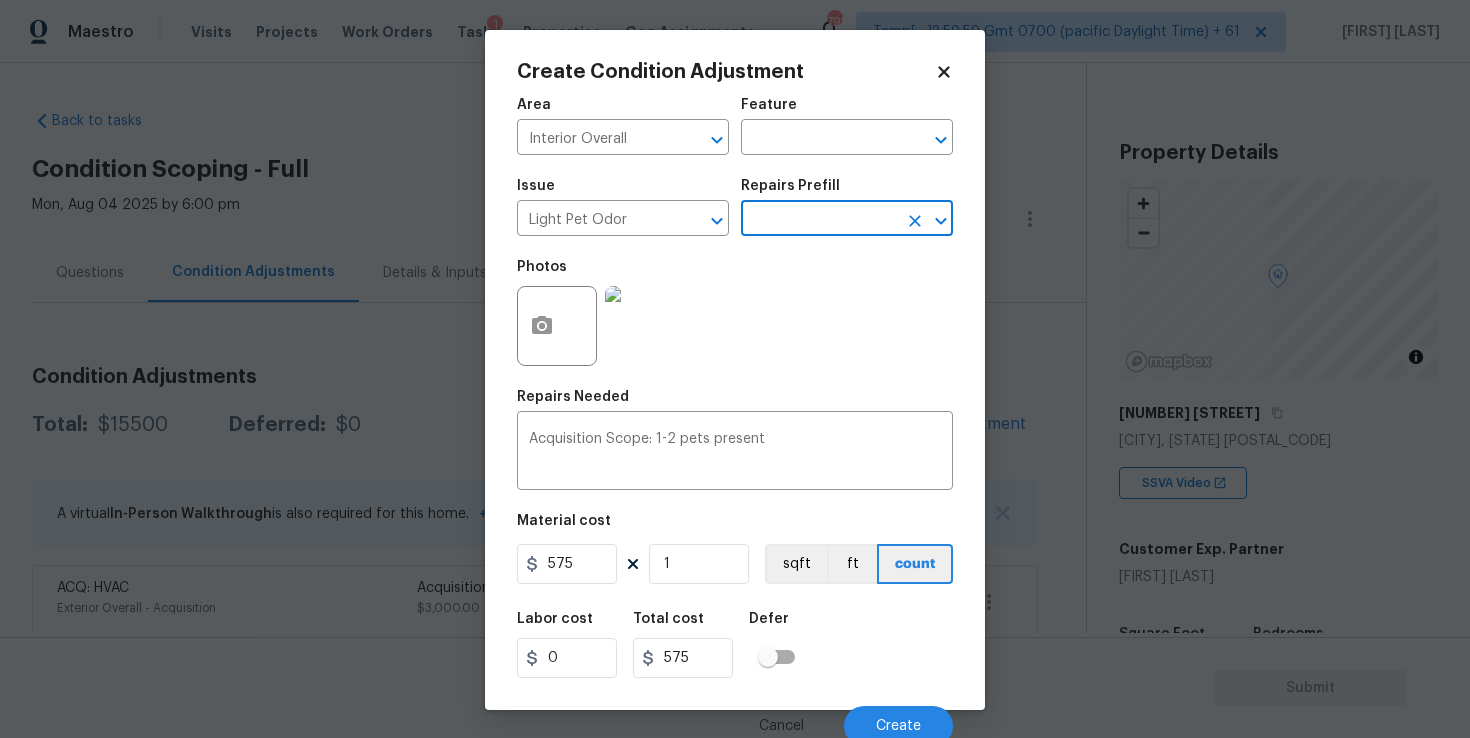 scroll, scrollTop: 9, scrollLeft: 0, axis: vertical 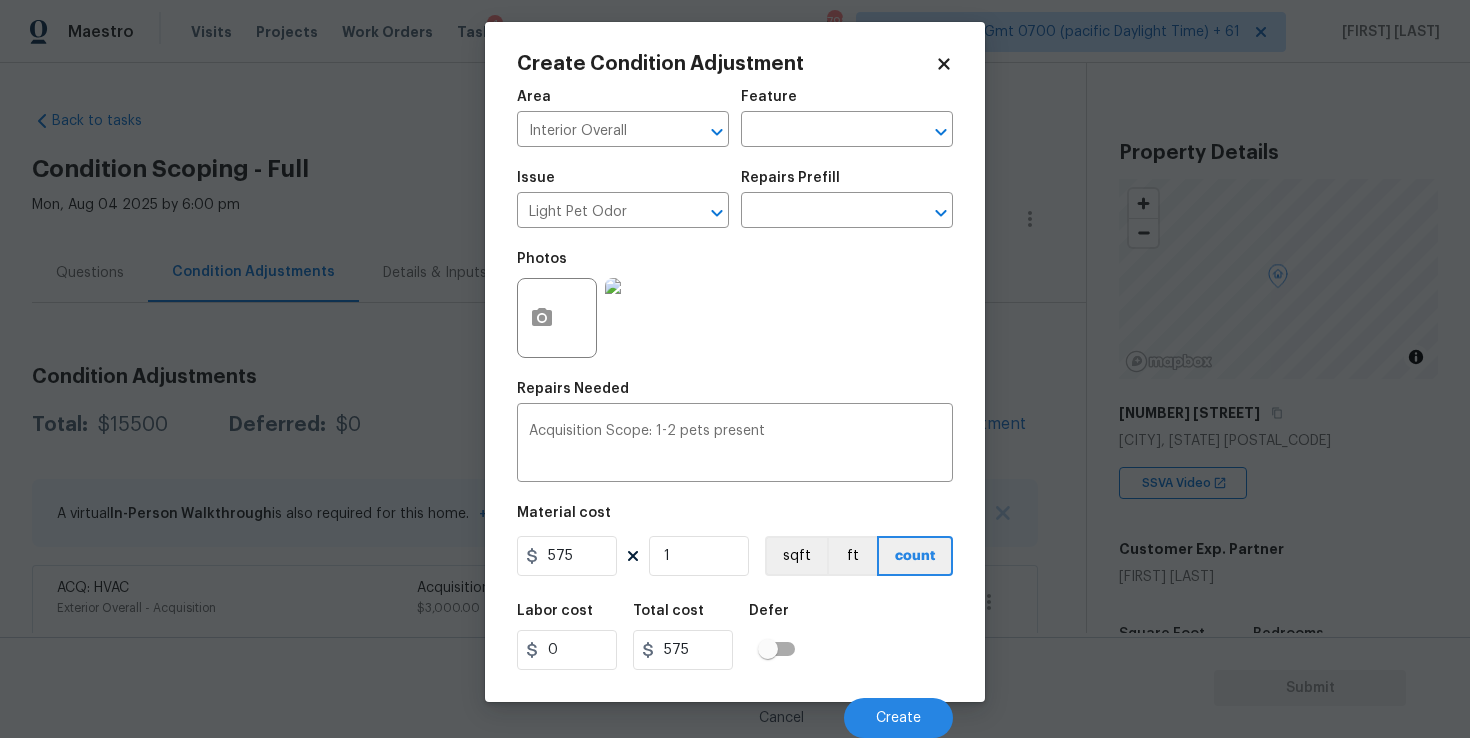 click on "Cancel Create" at bounding box center [735, 710] 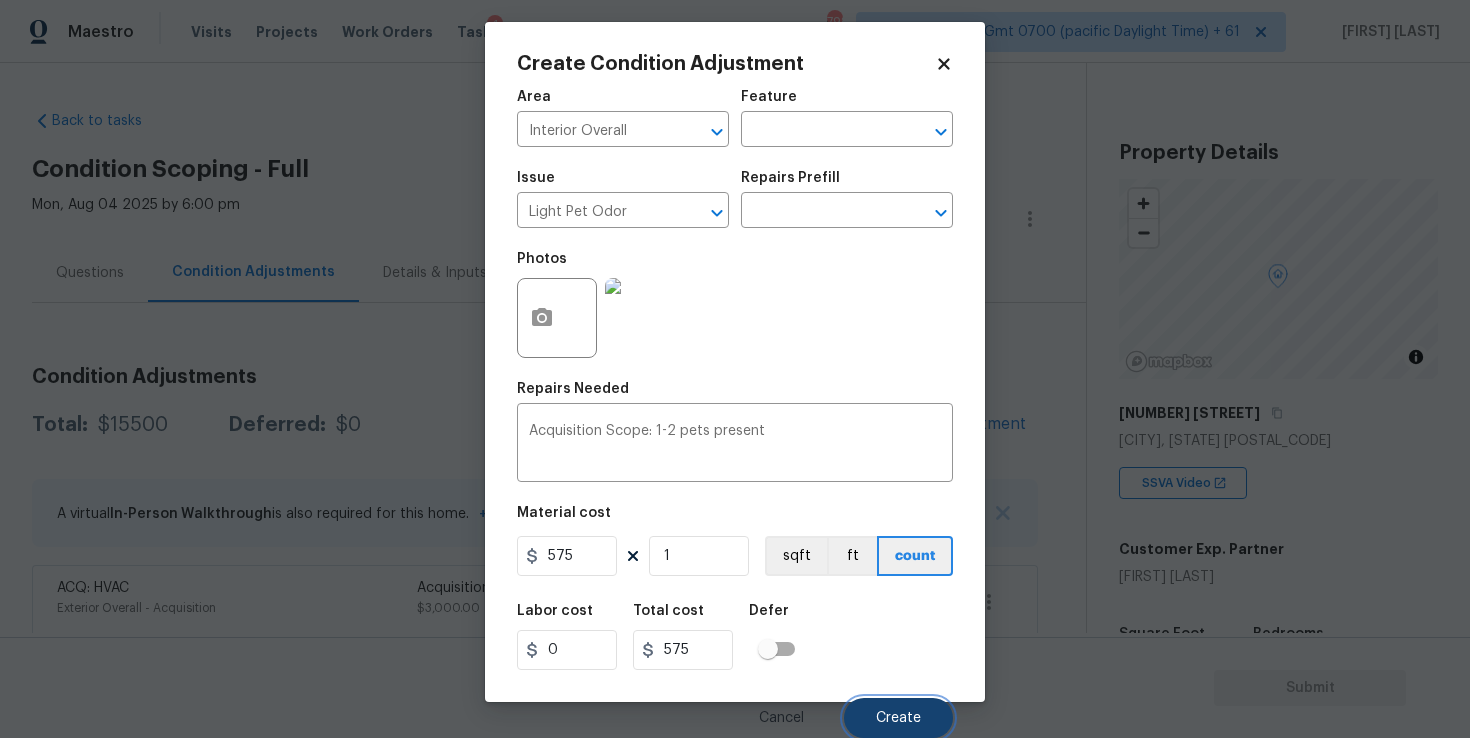 click on "Create" at bounding box center [898, 718] 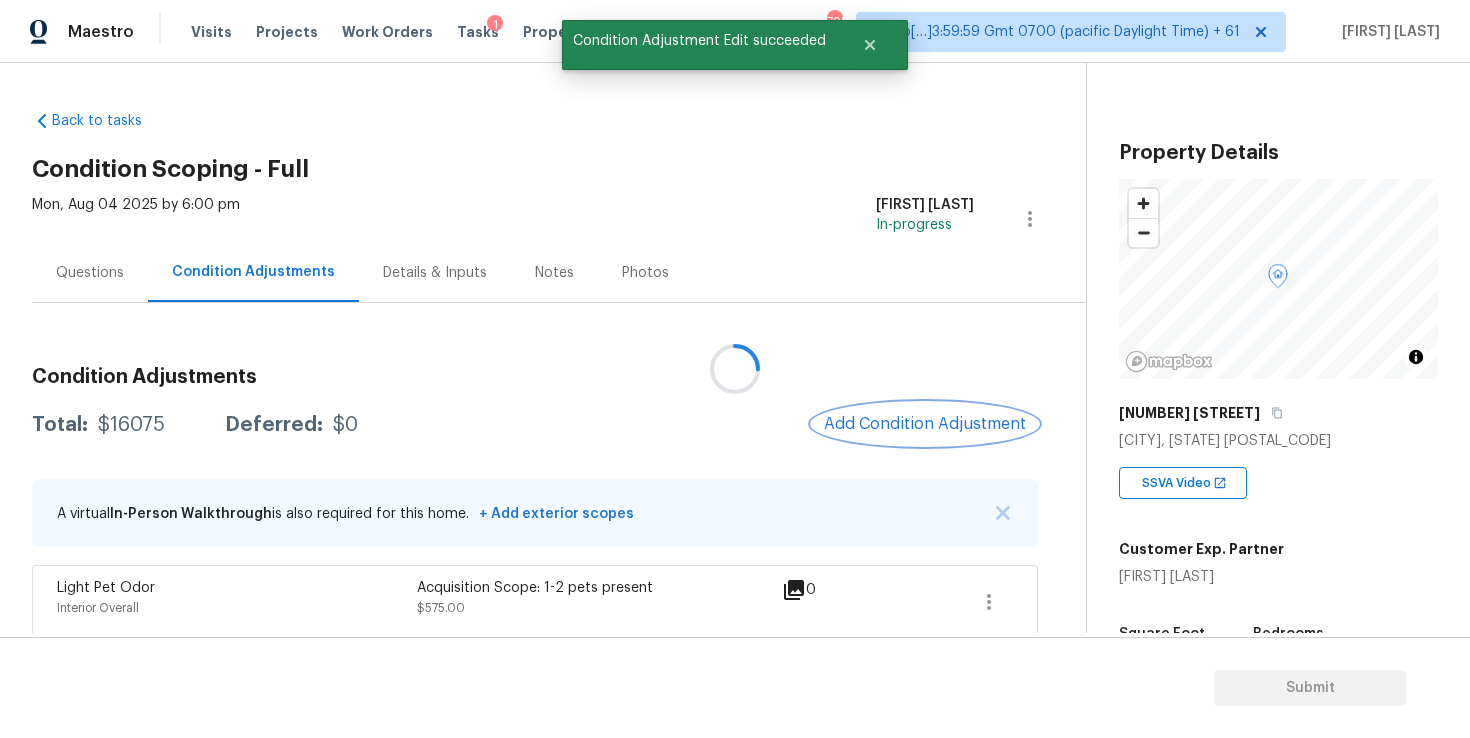 scroll, scrollTop: 0, scrollLeft: 0, axis: both 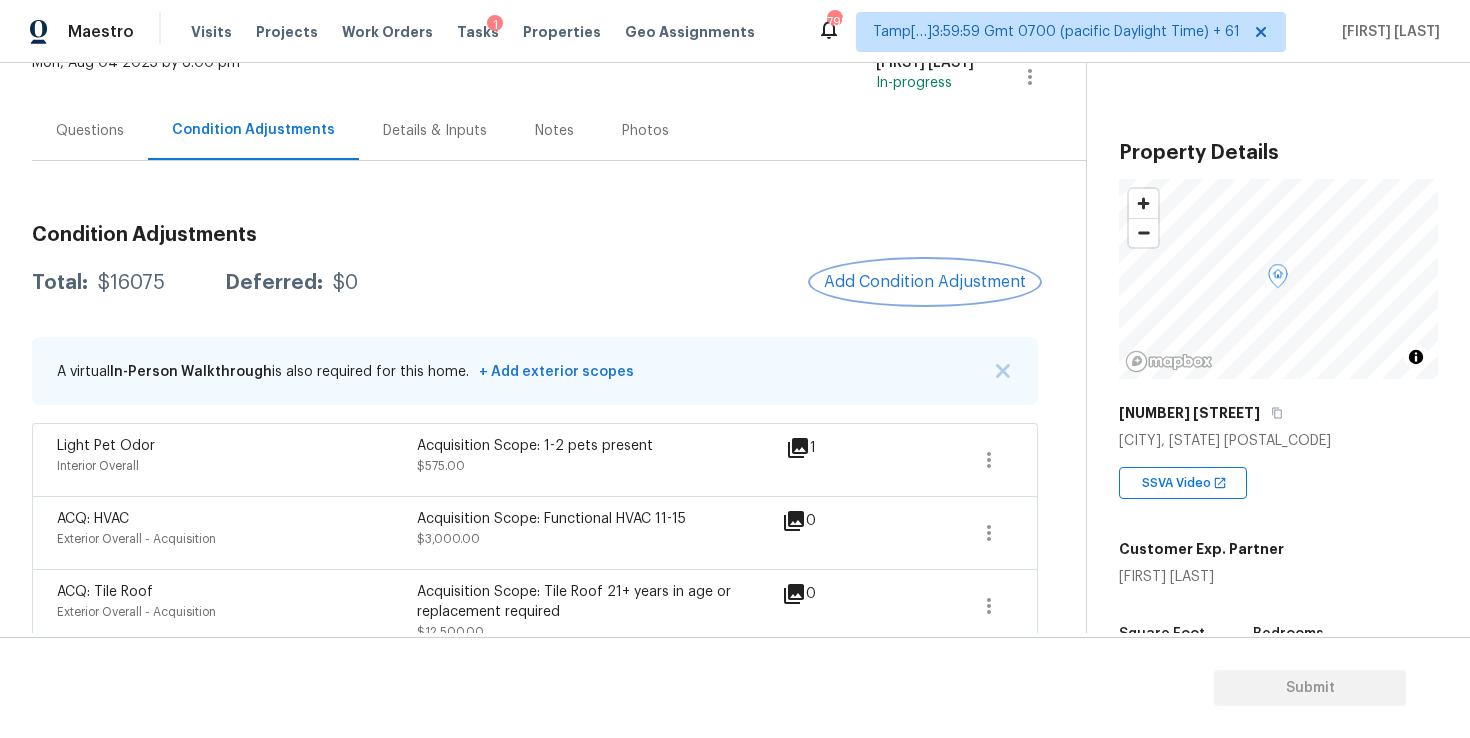 click on "Add Condition Adjustment" at bounding box center (925, 282) 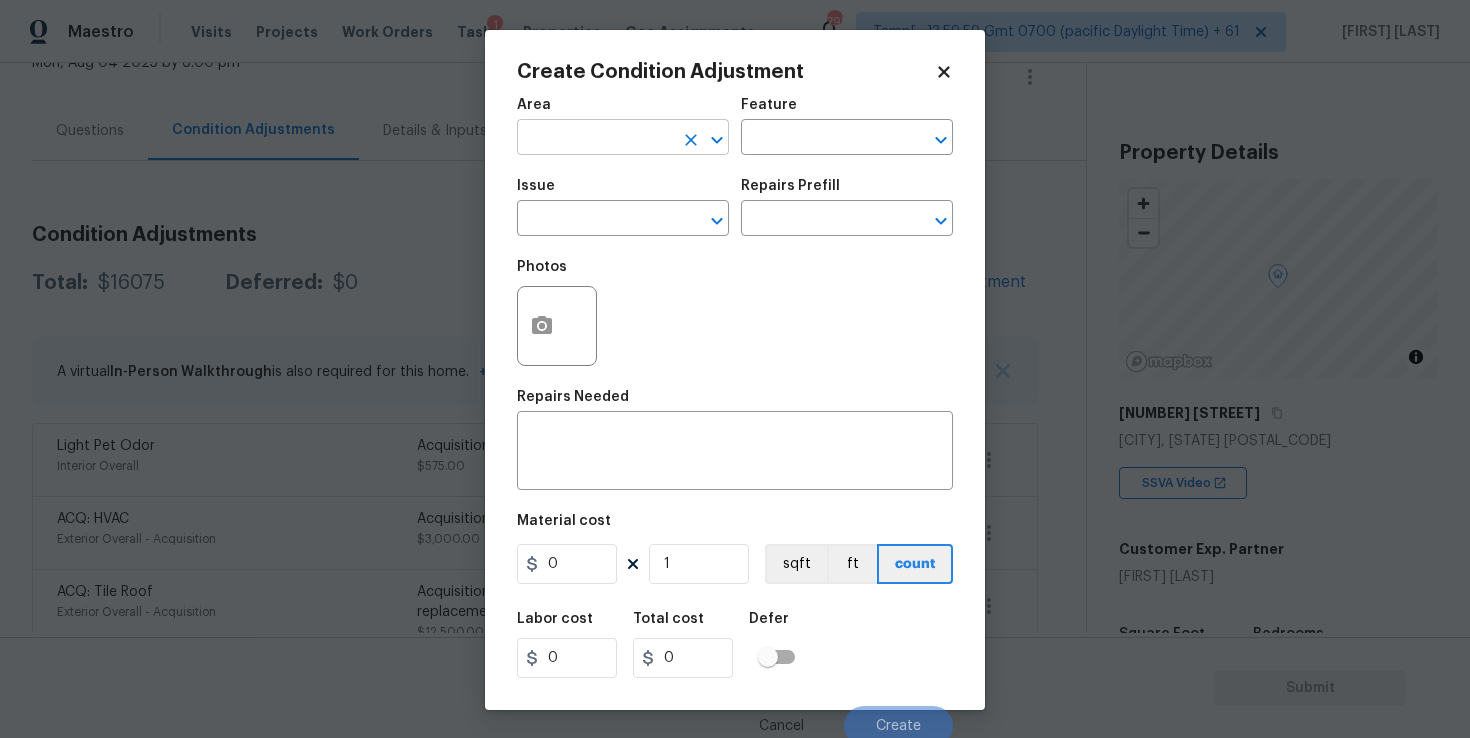 click at bounding box center [595, 139] 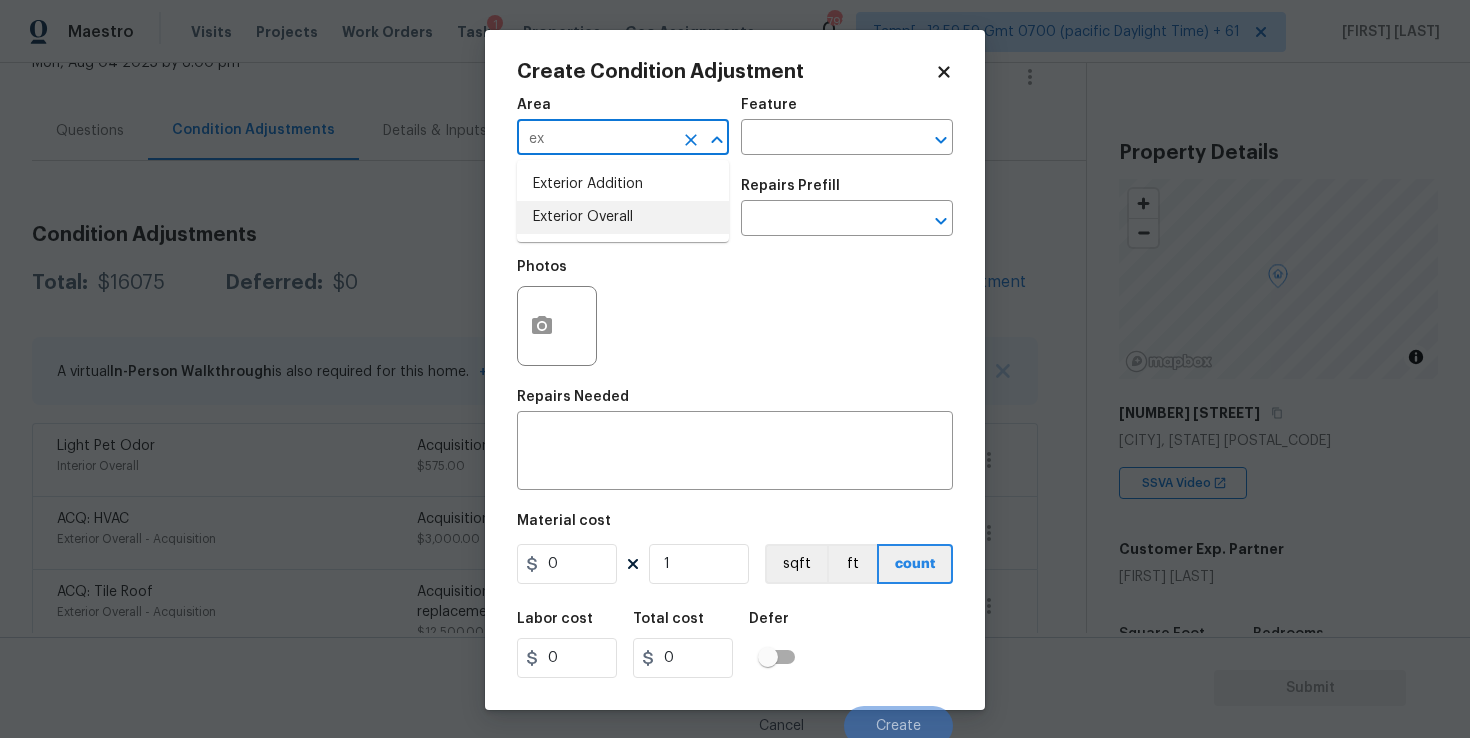 click on "Exterior Overall" at bounding box center [623, 217] 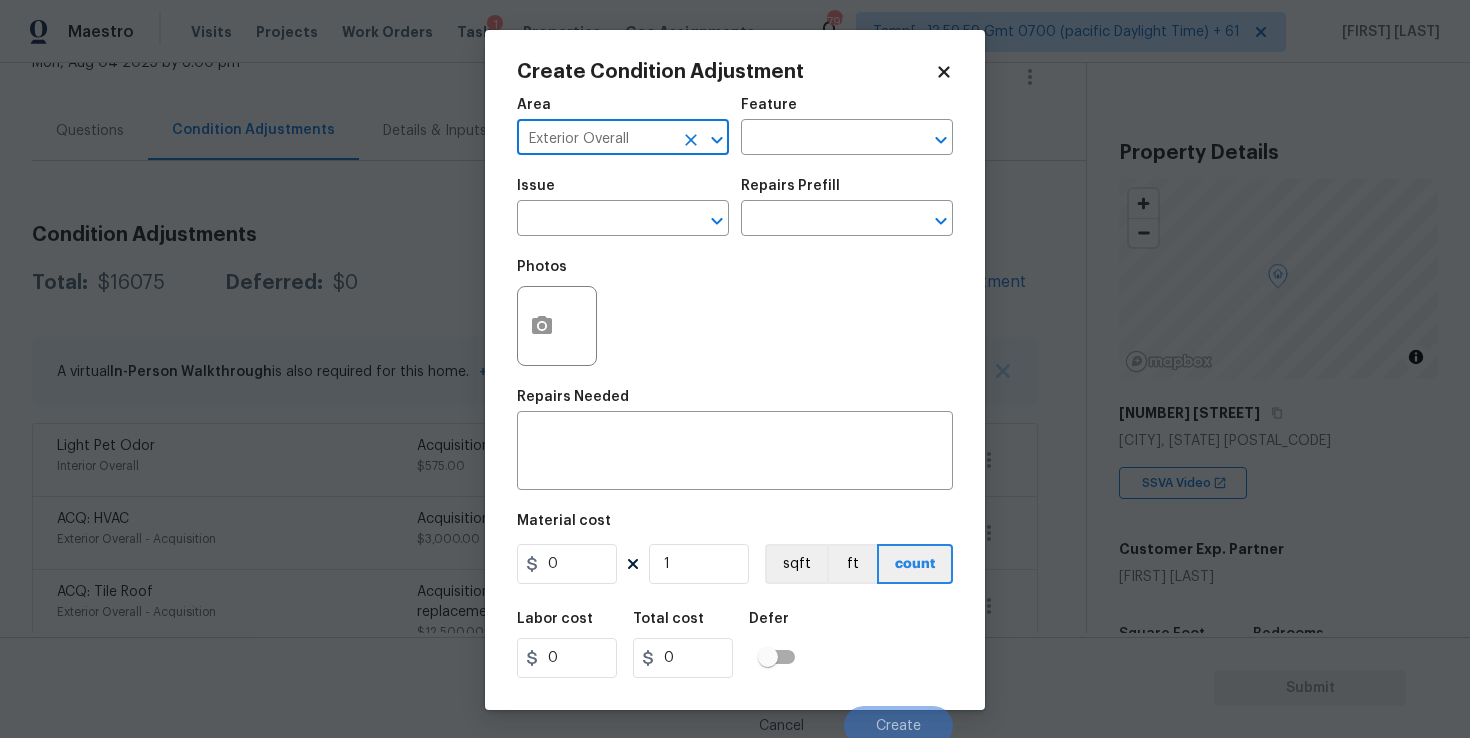 type on "Exterior Overall" 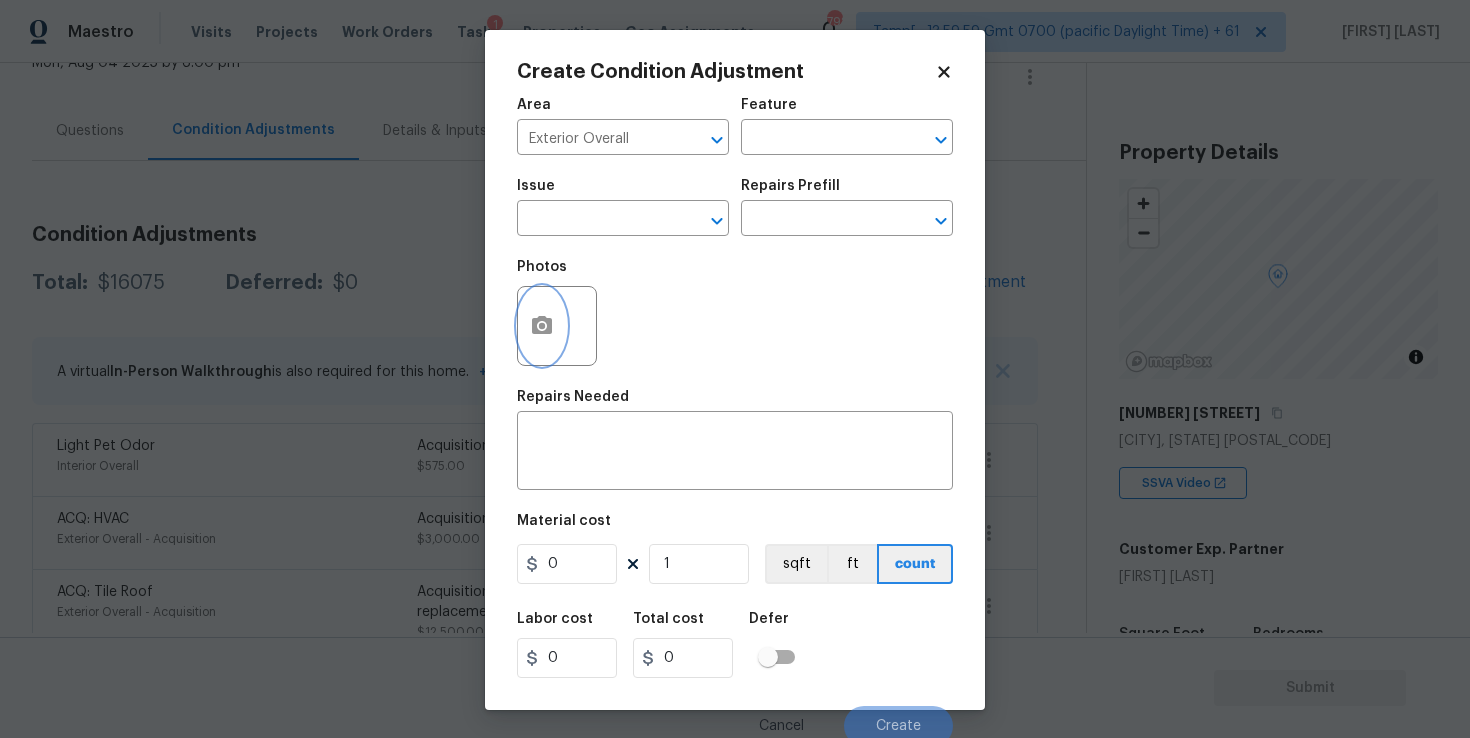 click at bounding box center (542, 326) 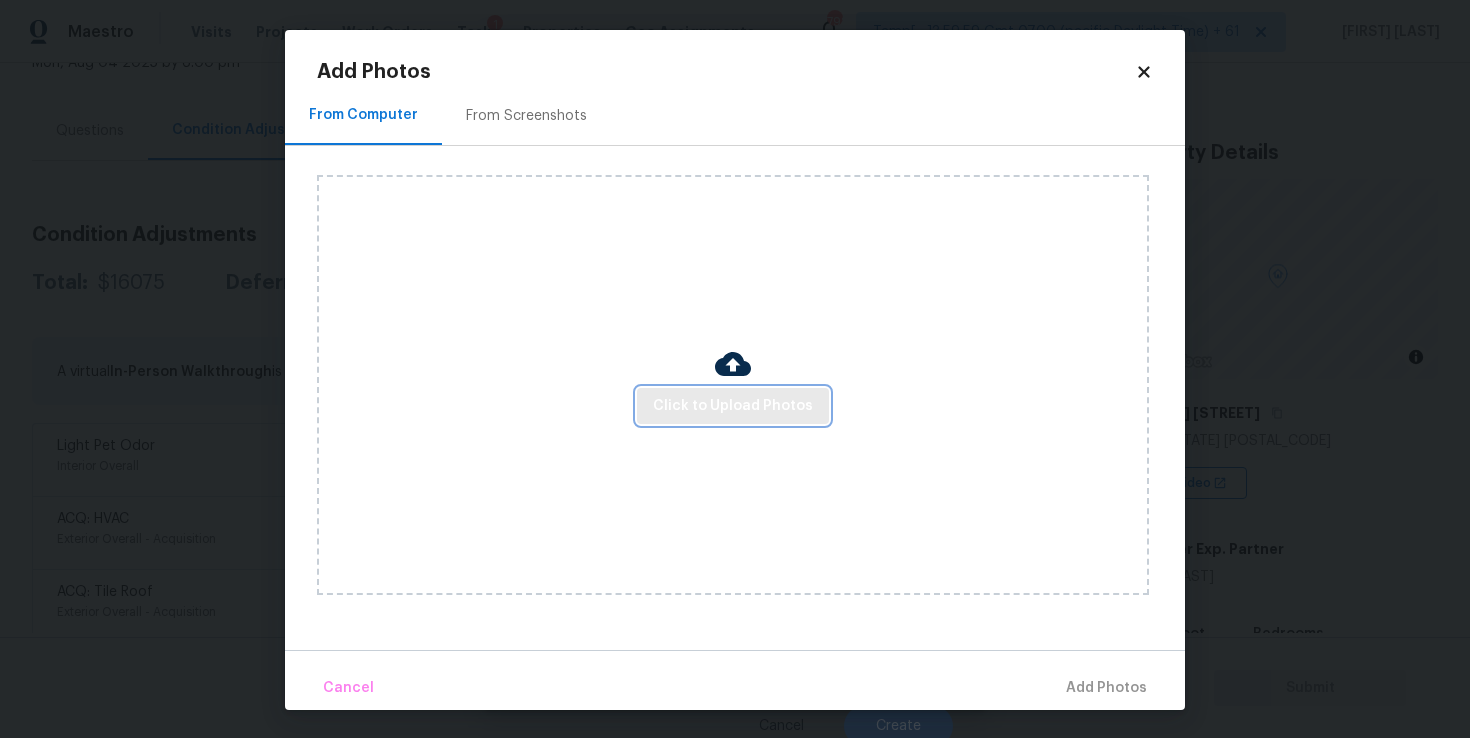 click on "Click to Upload Photos" at bounding box center [733, 406] 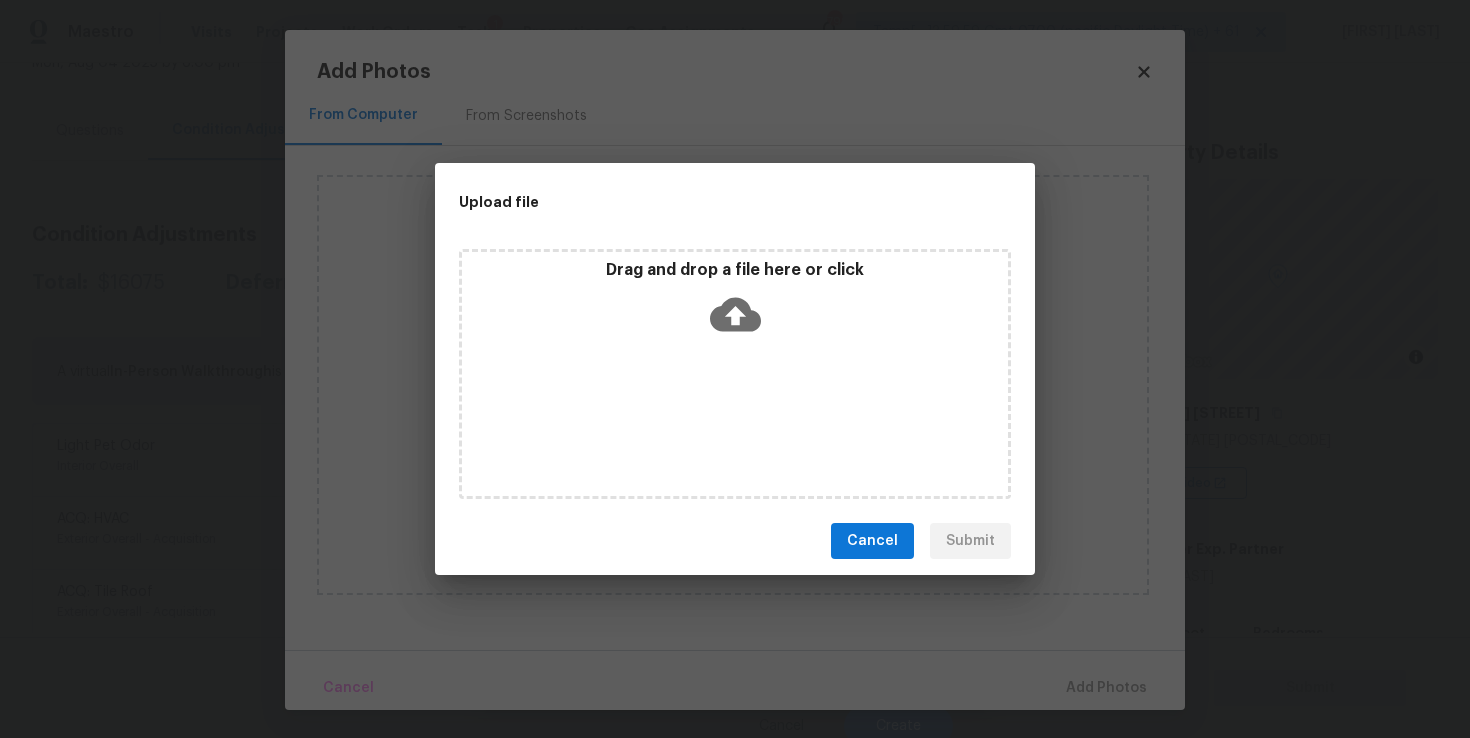 click 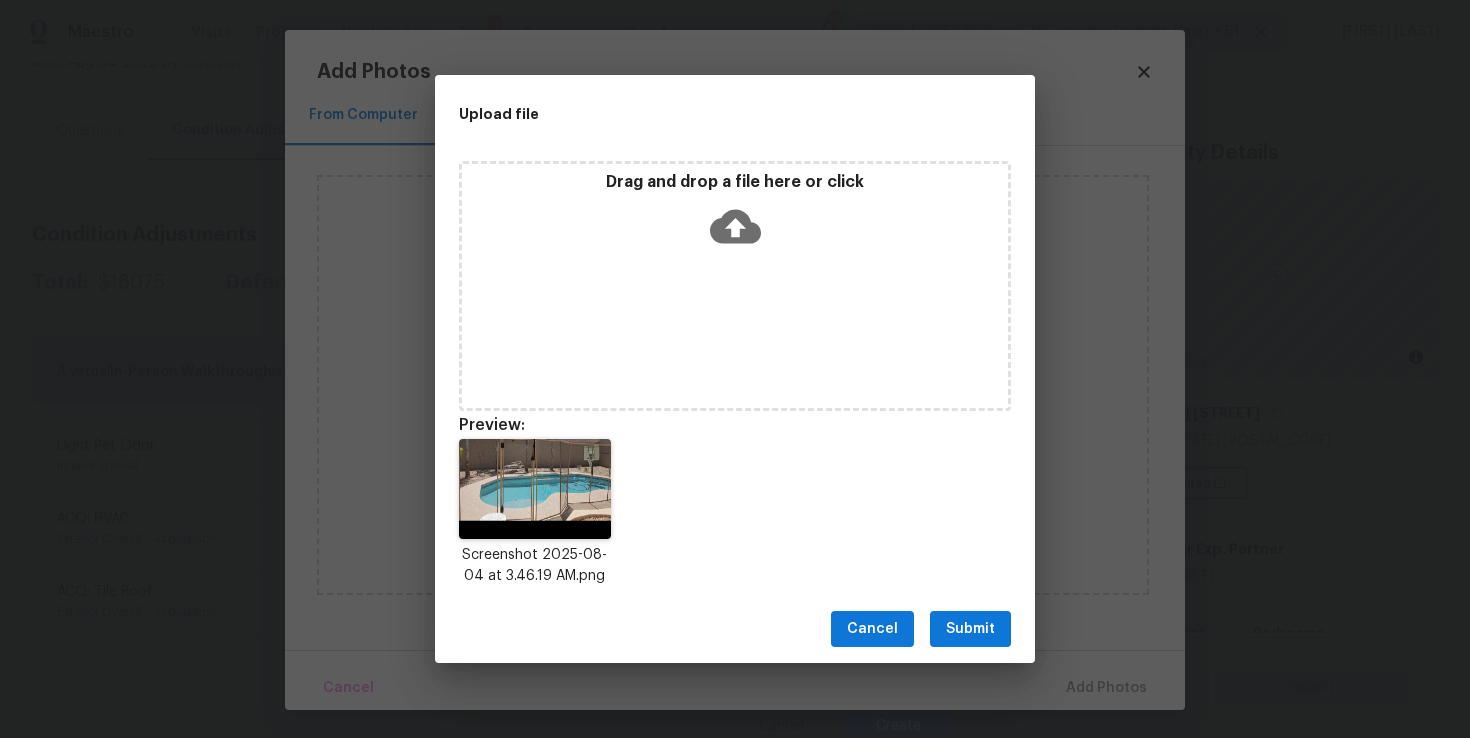 click on "Submit" at bounding box center [970, 629] 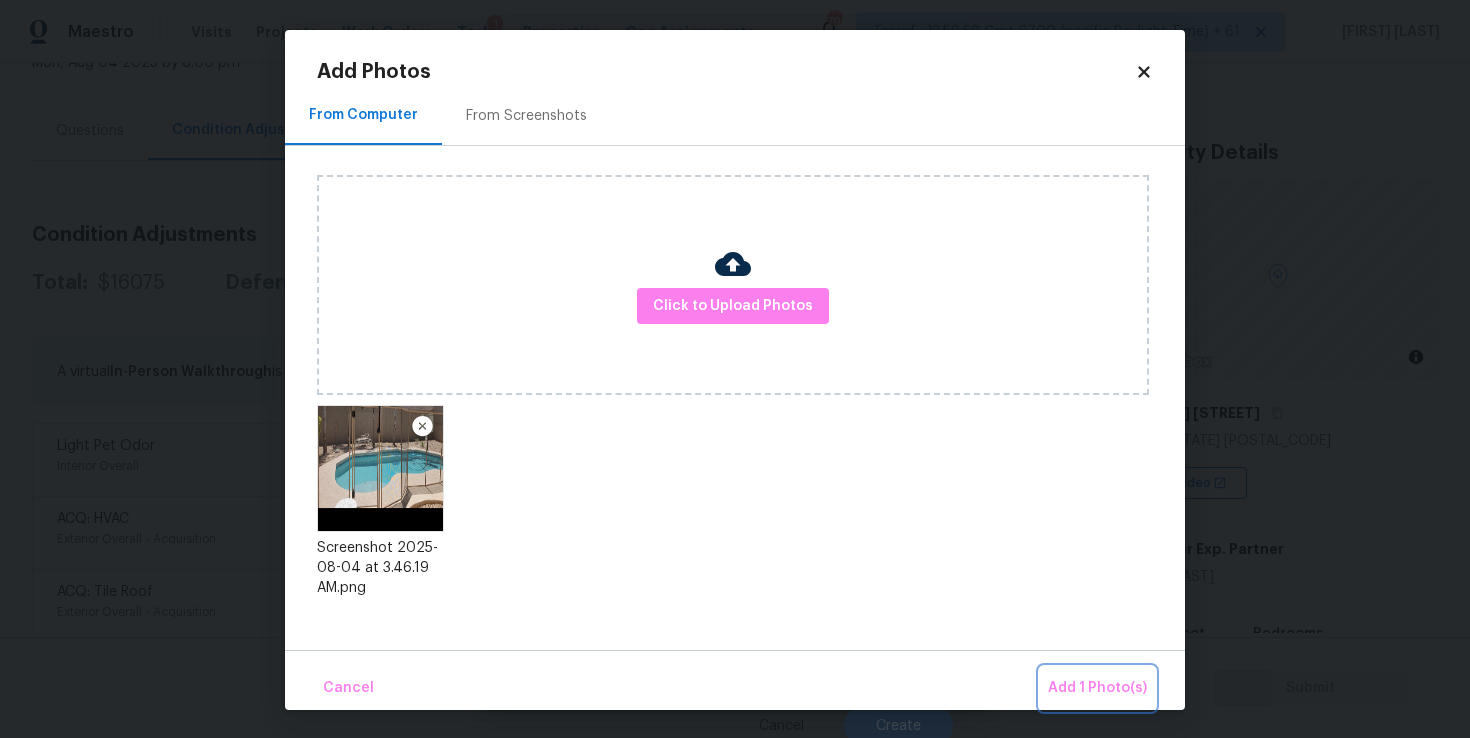 click on "Add 1 Photo(s)" at bounding box center [1097, 688] 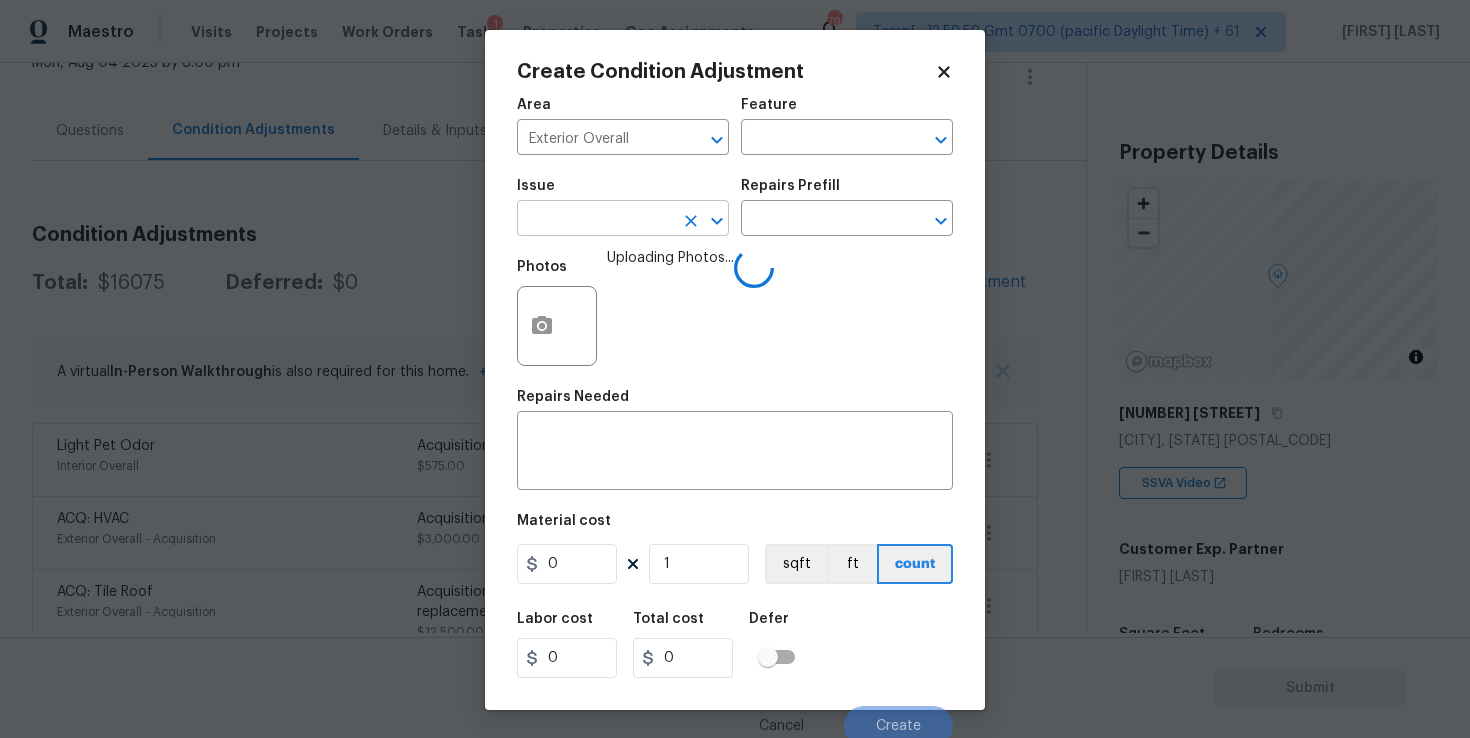 click at bounding box center [595, 220] 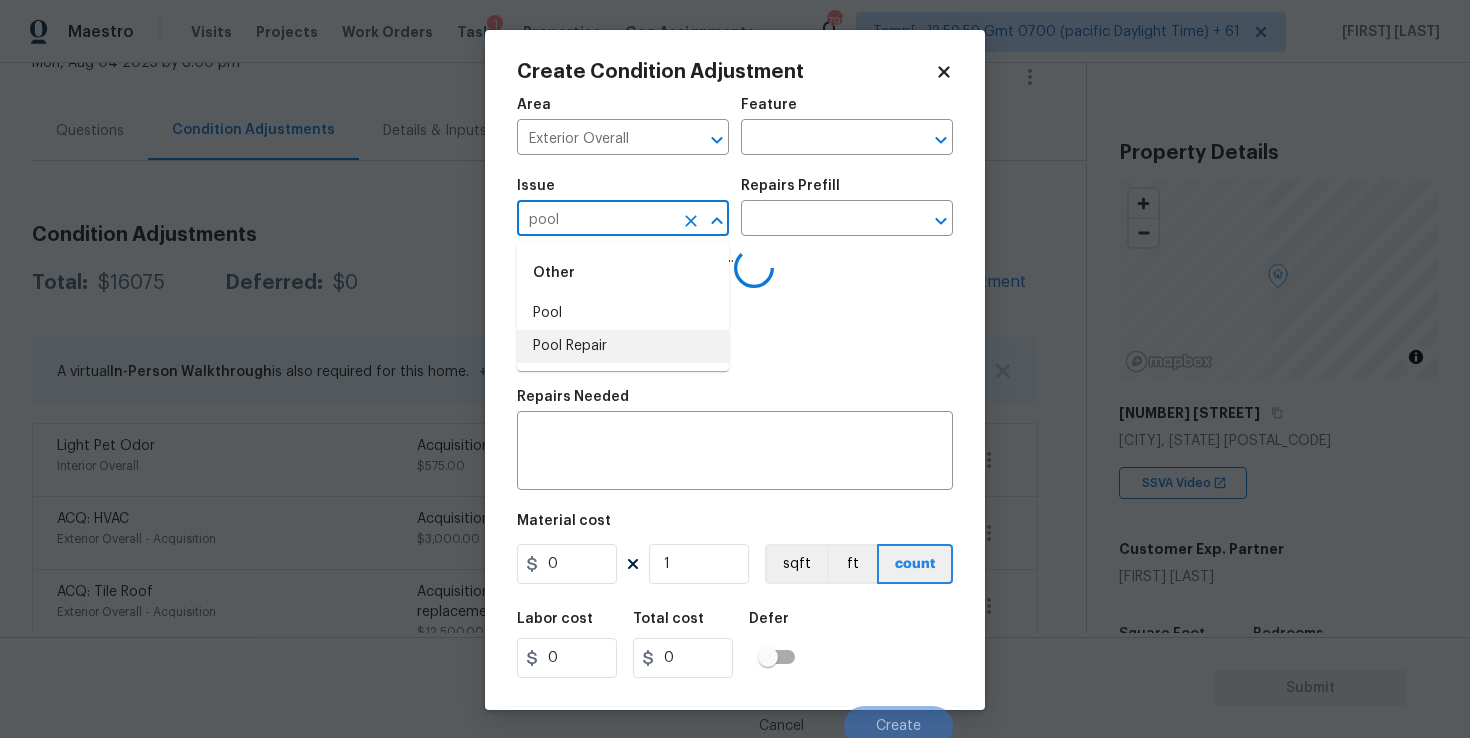 click on "Pool Repair" at bounding box center [623, 346] 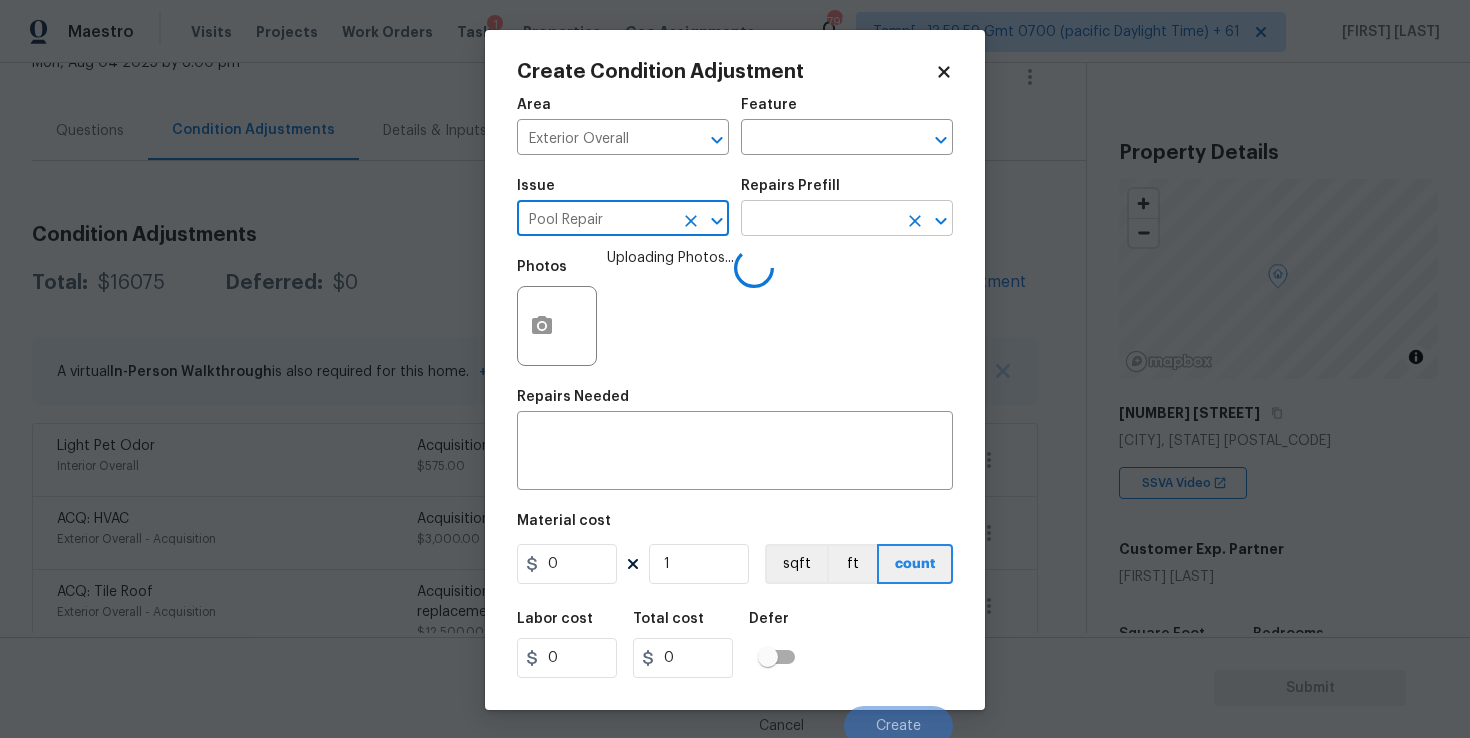 type on "Pool Repair" 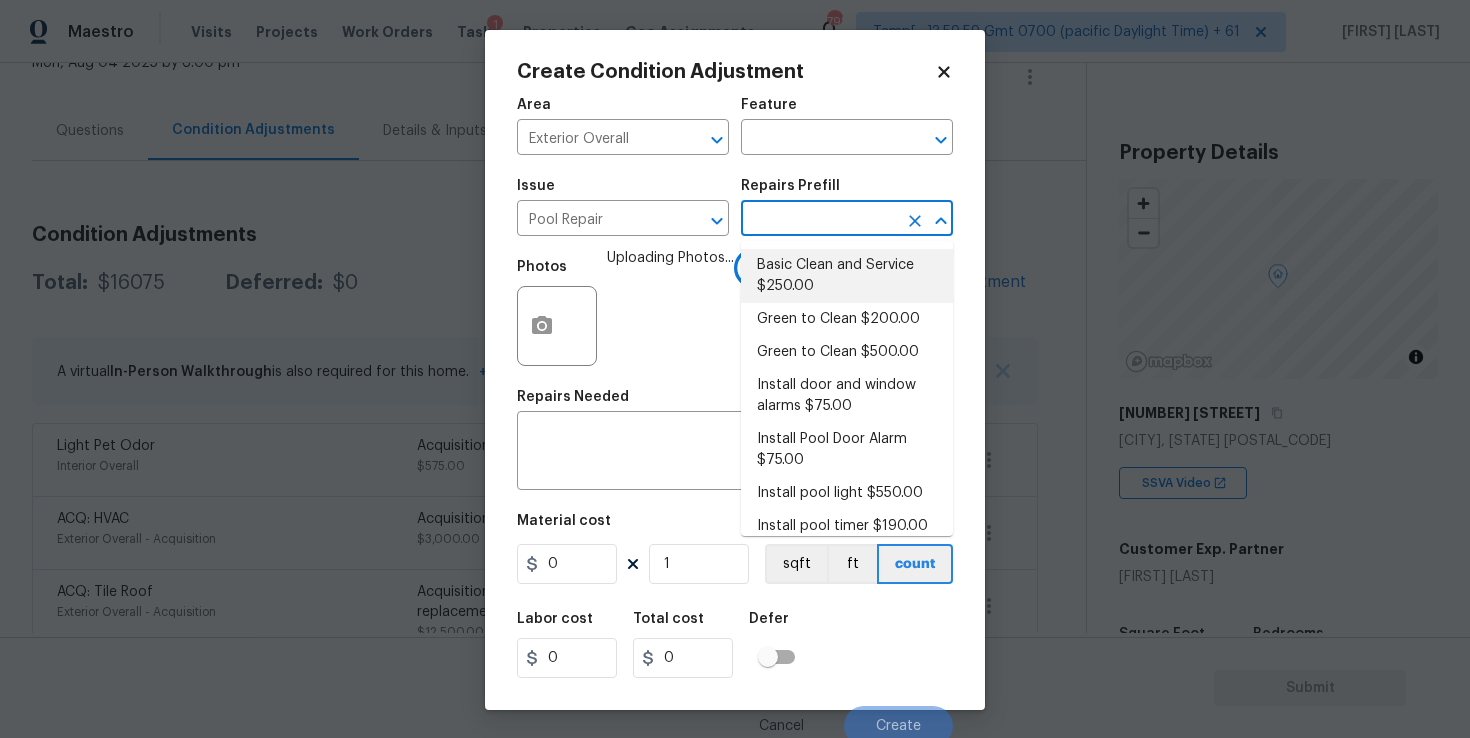 click on "Basic Clean and Service $250.00" at bounding box center (847, 276) 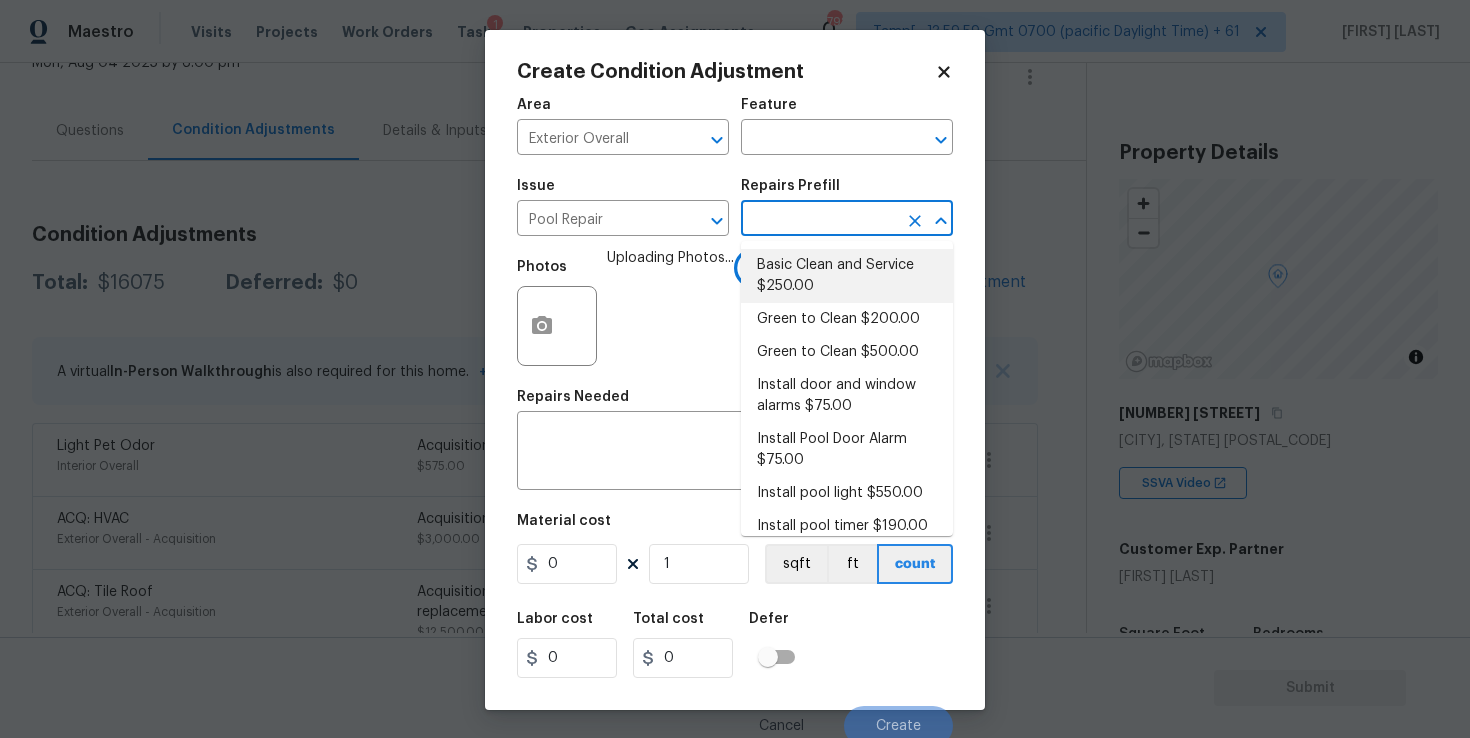type on "Pool" 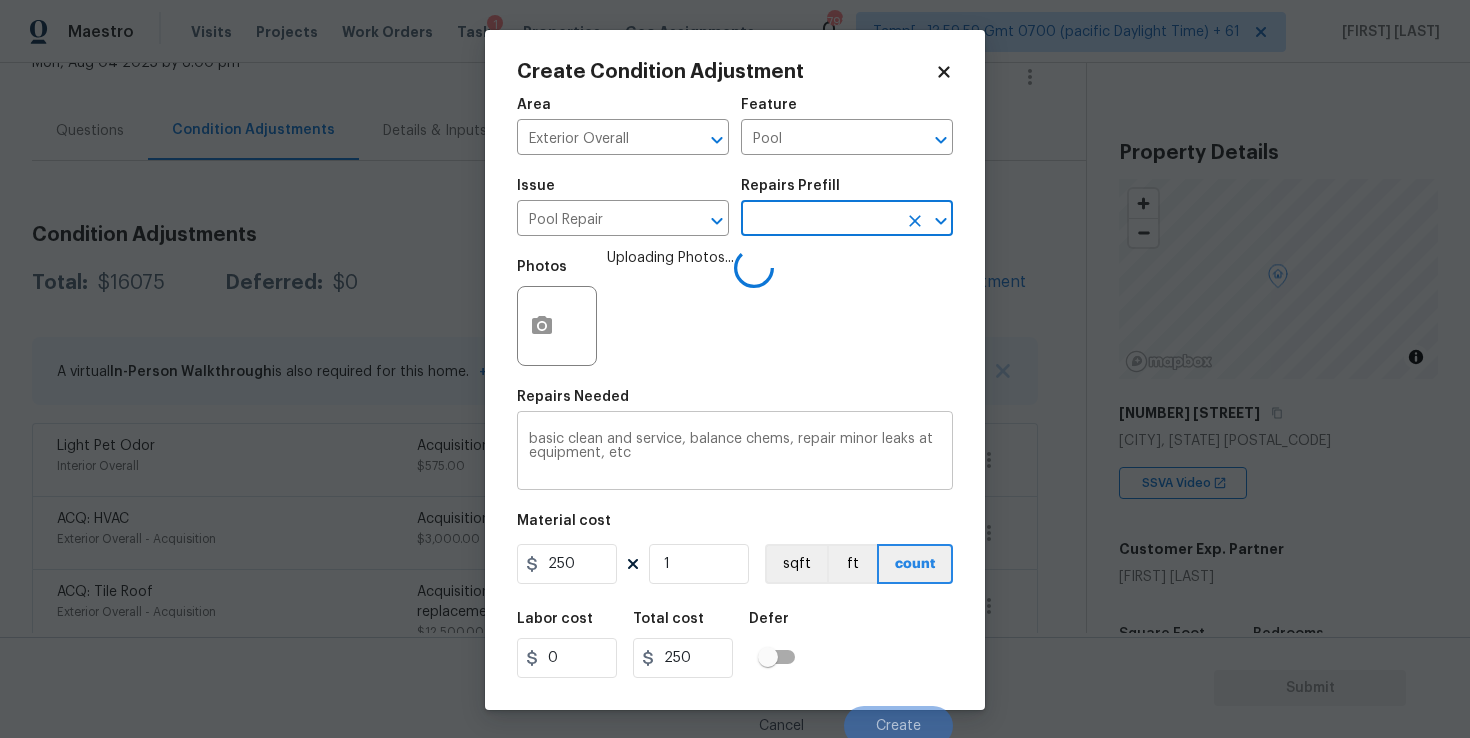 scroll, scrollTop: 9, scrollLeft: 0, axis: vertical 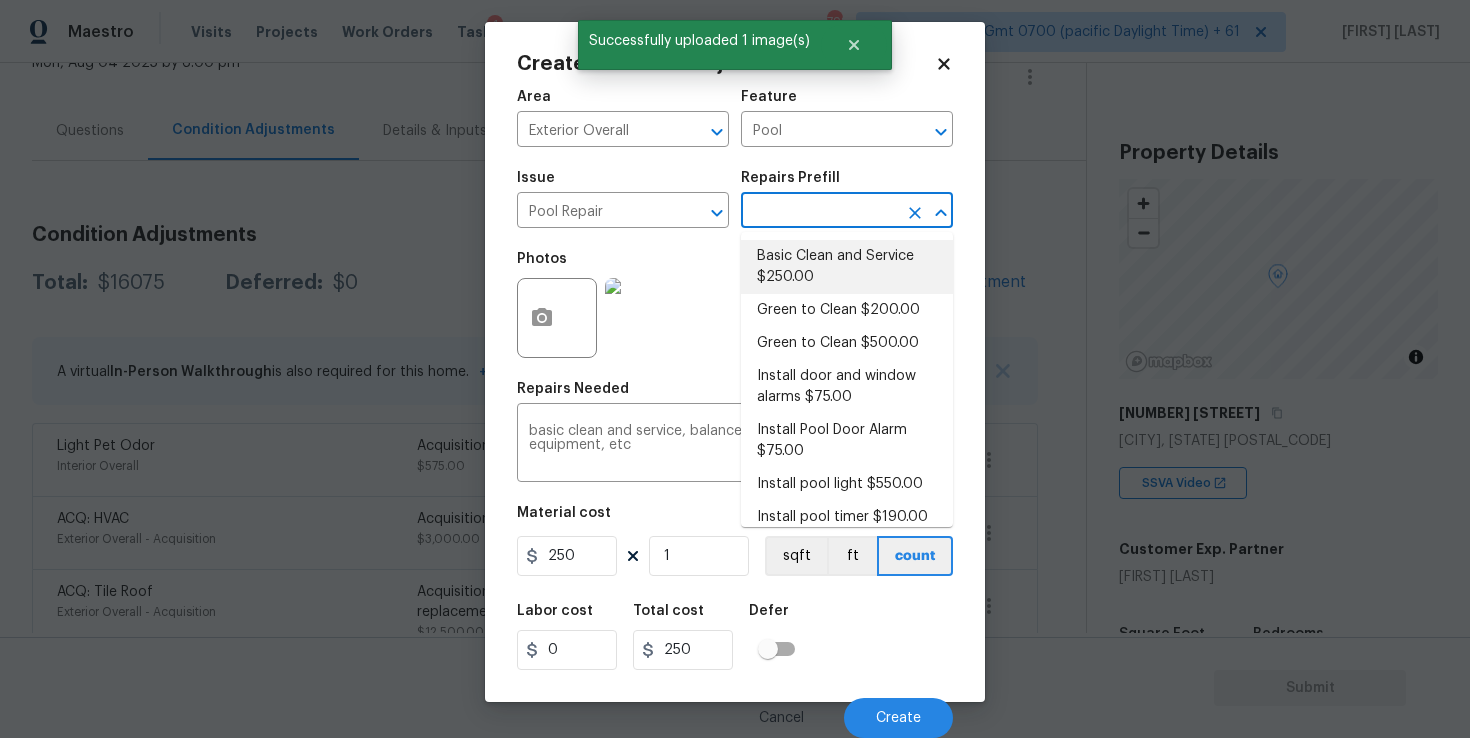 click on "Labor cost 0 Total cost 250 Defer" at bounding box center (735, 637) 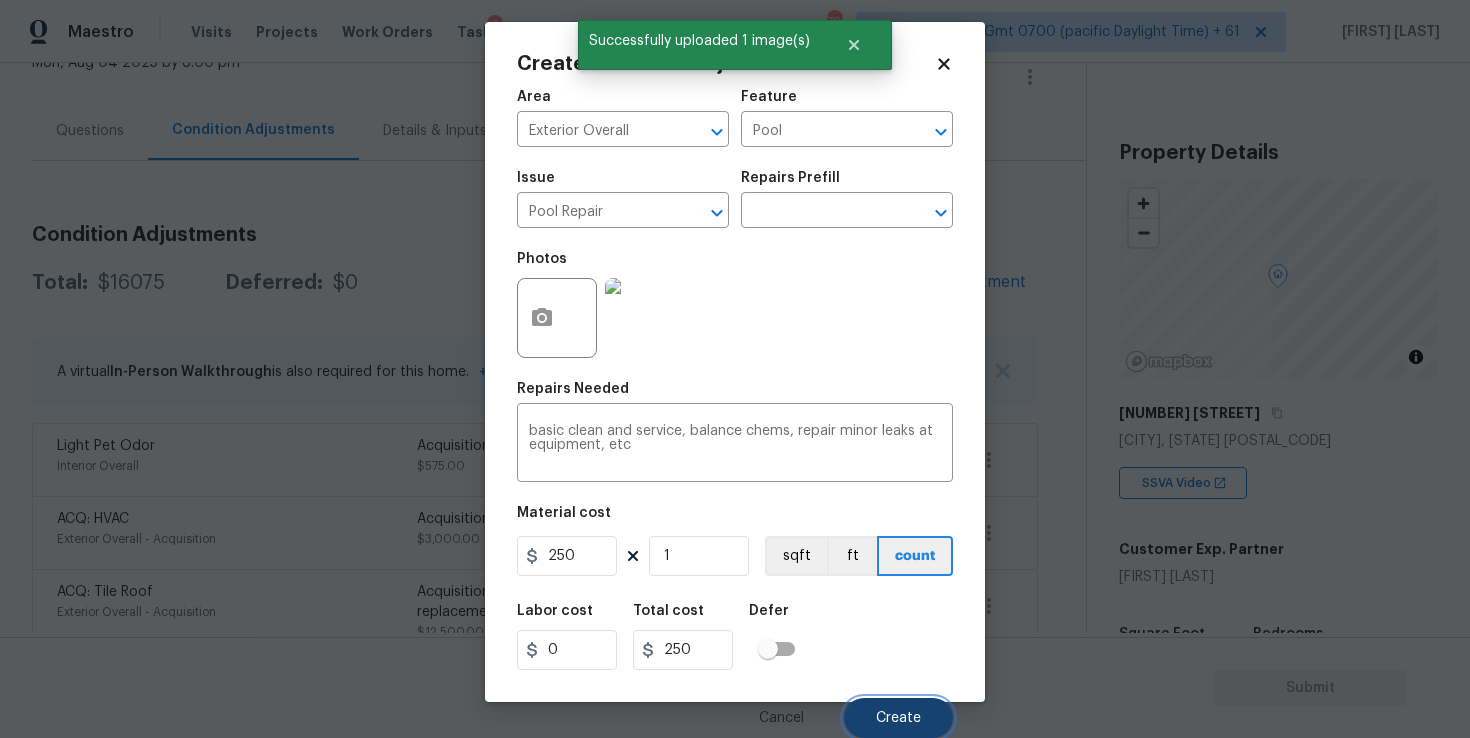 click on "Create" at bounding box center [898, 718] 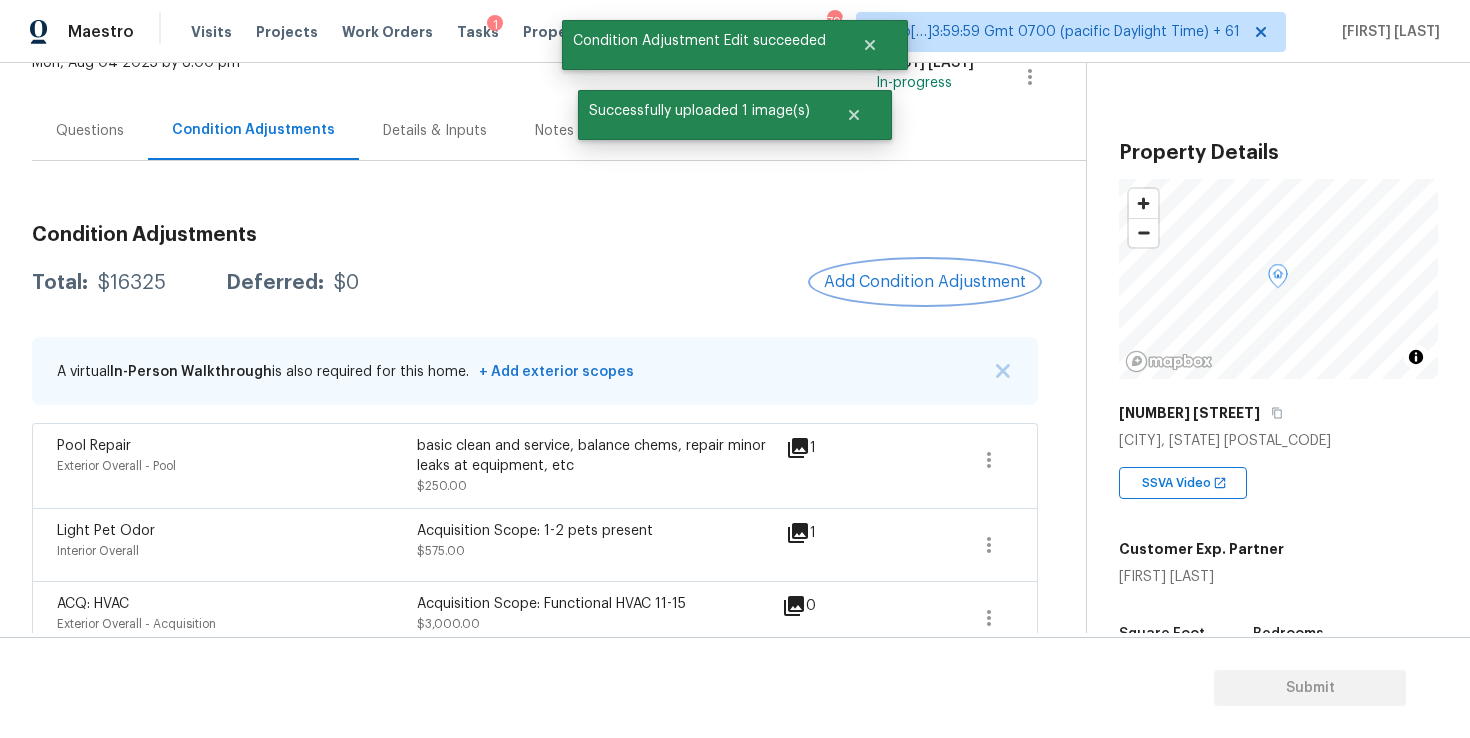 scroll, scrollTop: 0, scrollLeft: 0, axis: both 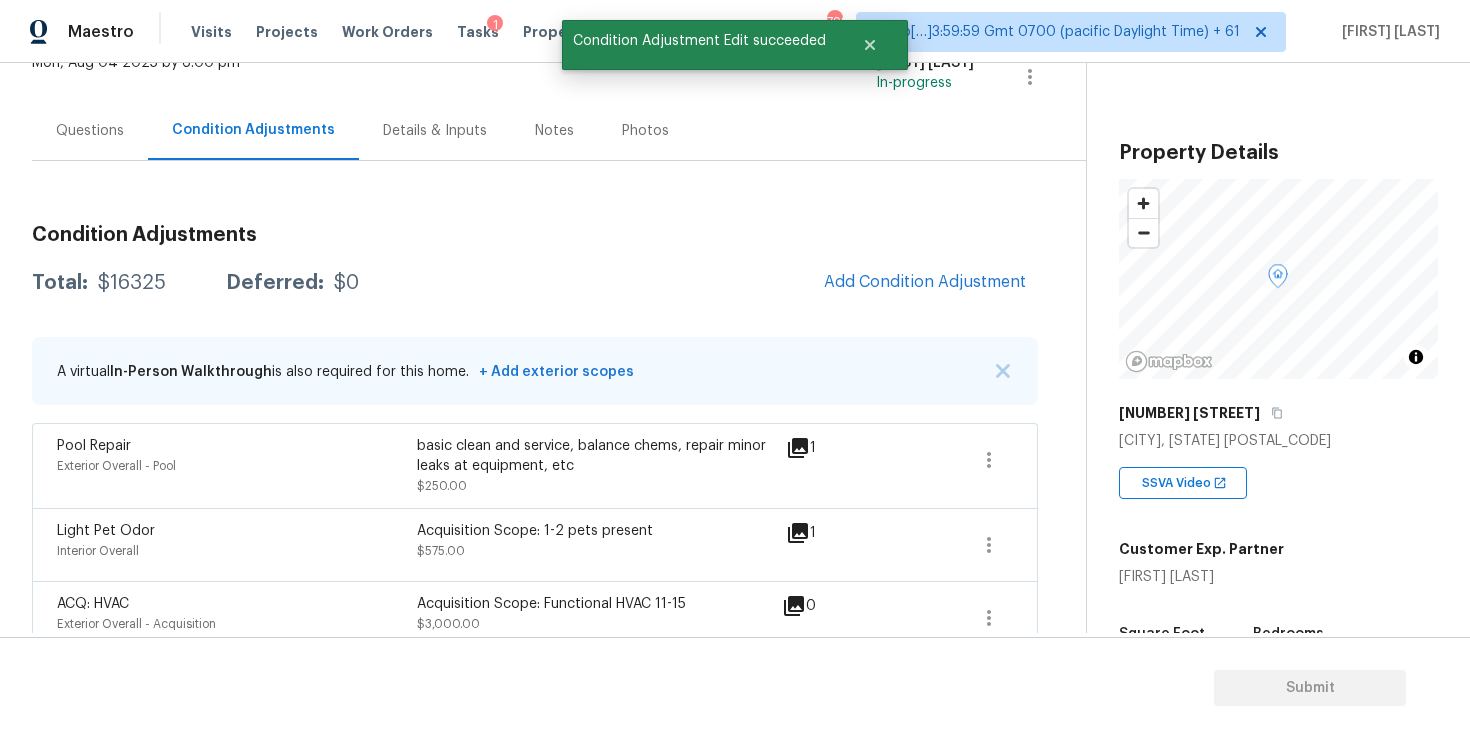 click on "Questions" at bounding box center (90, 130) 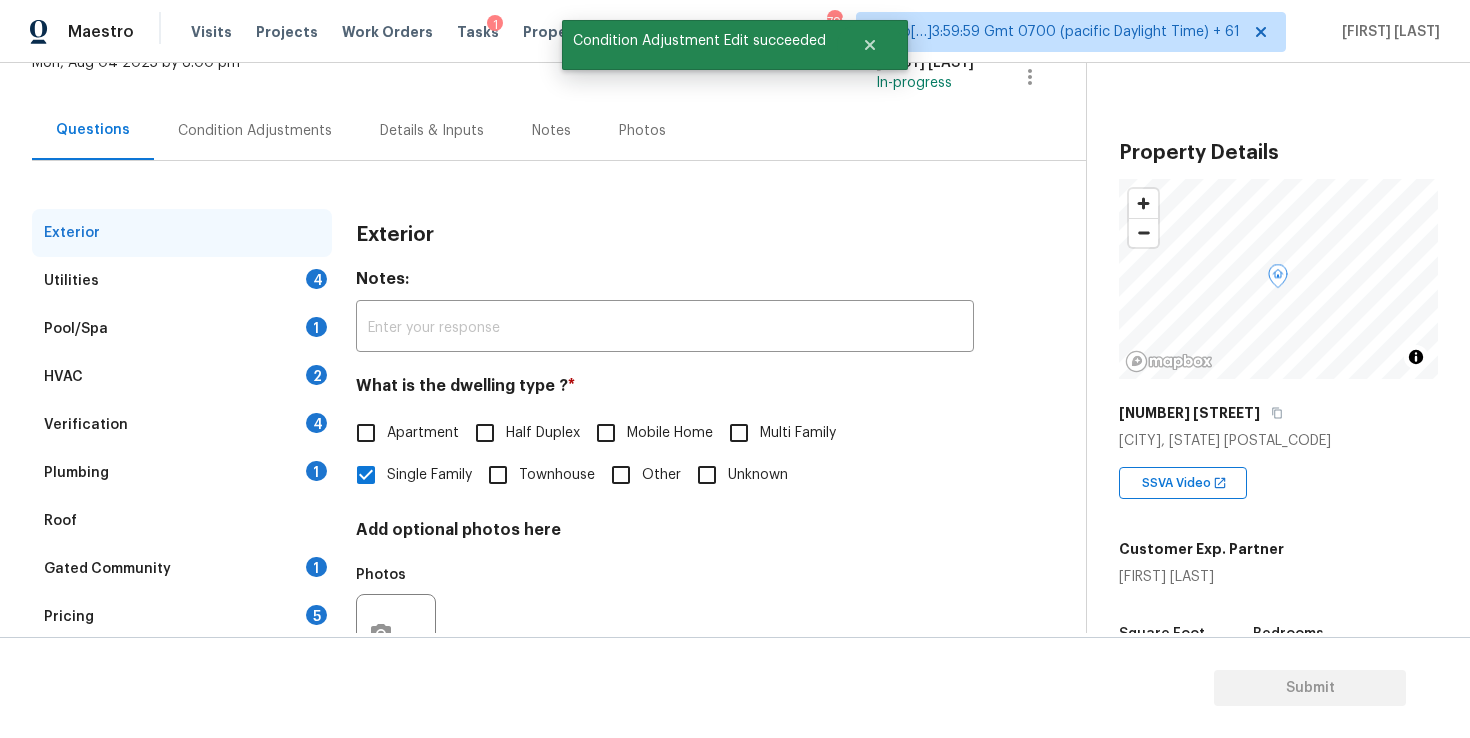 scroll, scrollTop: 225, scrollLeft: 0, axis: vertical 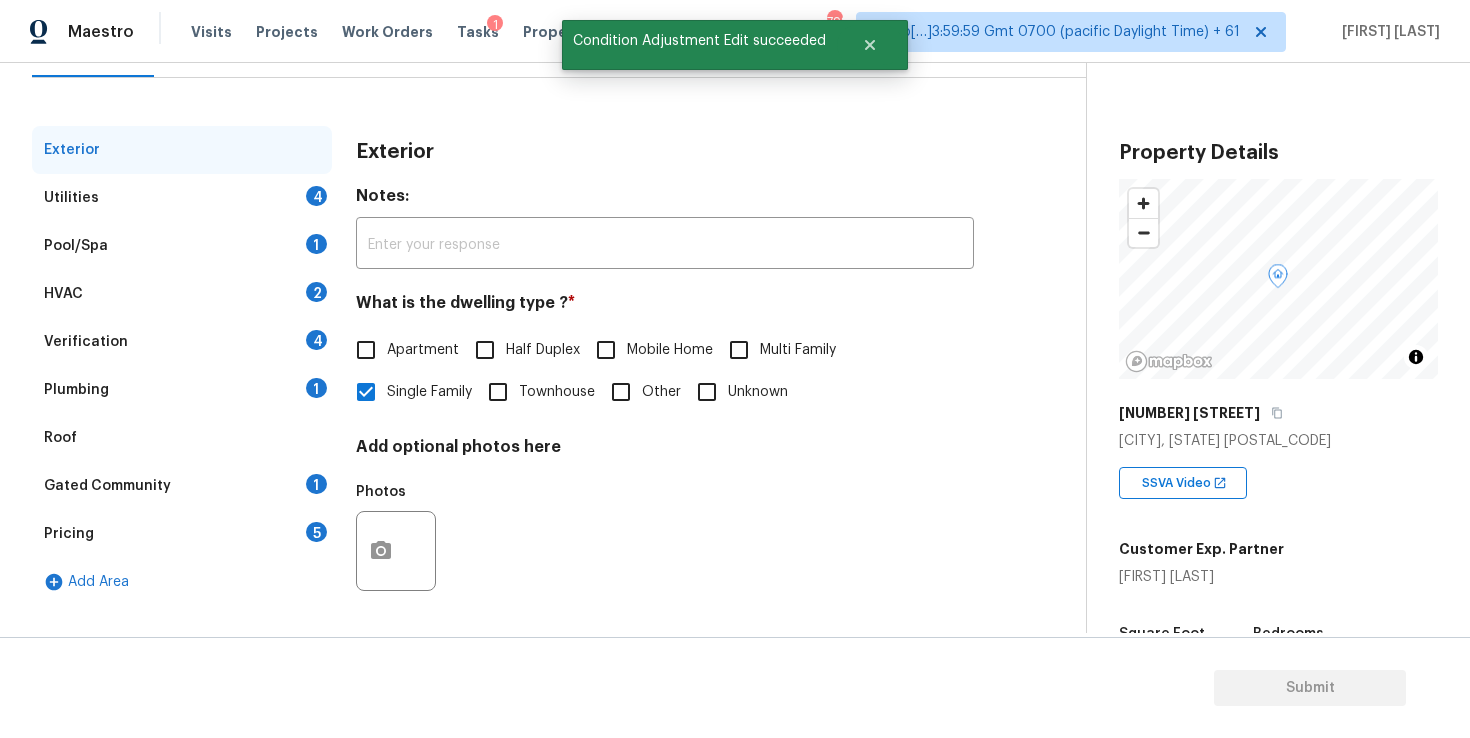 click on "Verification 4" at bounding box center (182, 342) 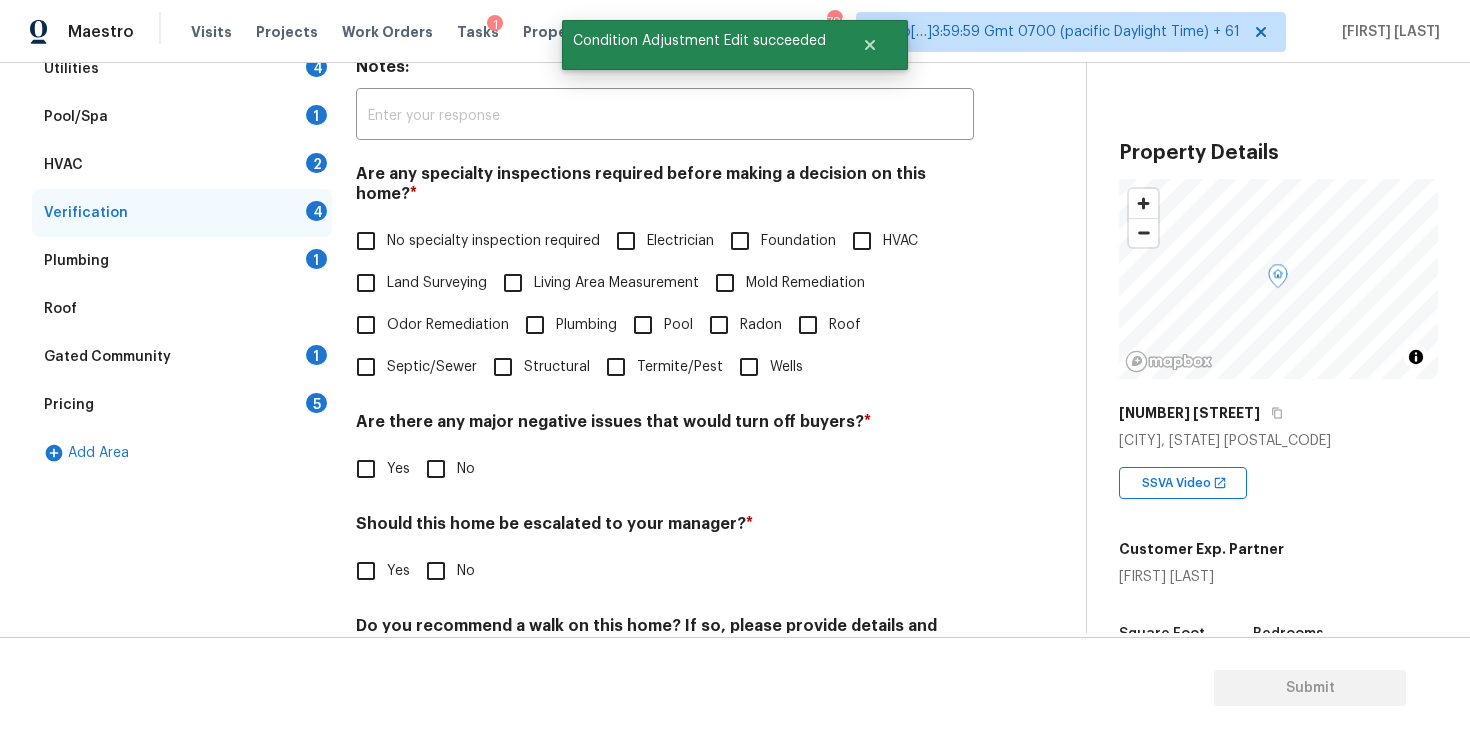 scroll, scrollTop: 445, scrollLeft: 0, axis: vertical 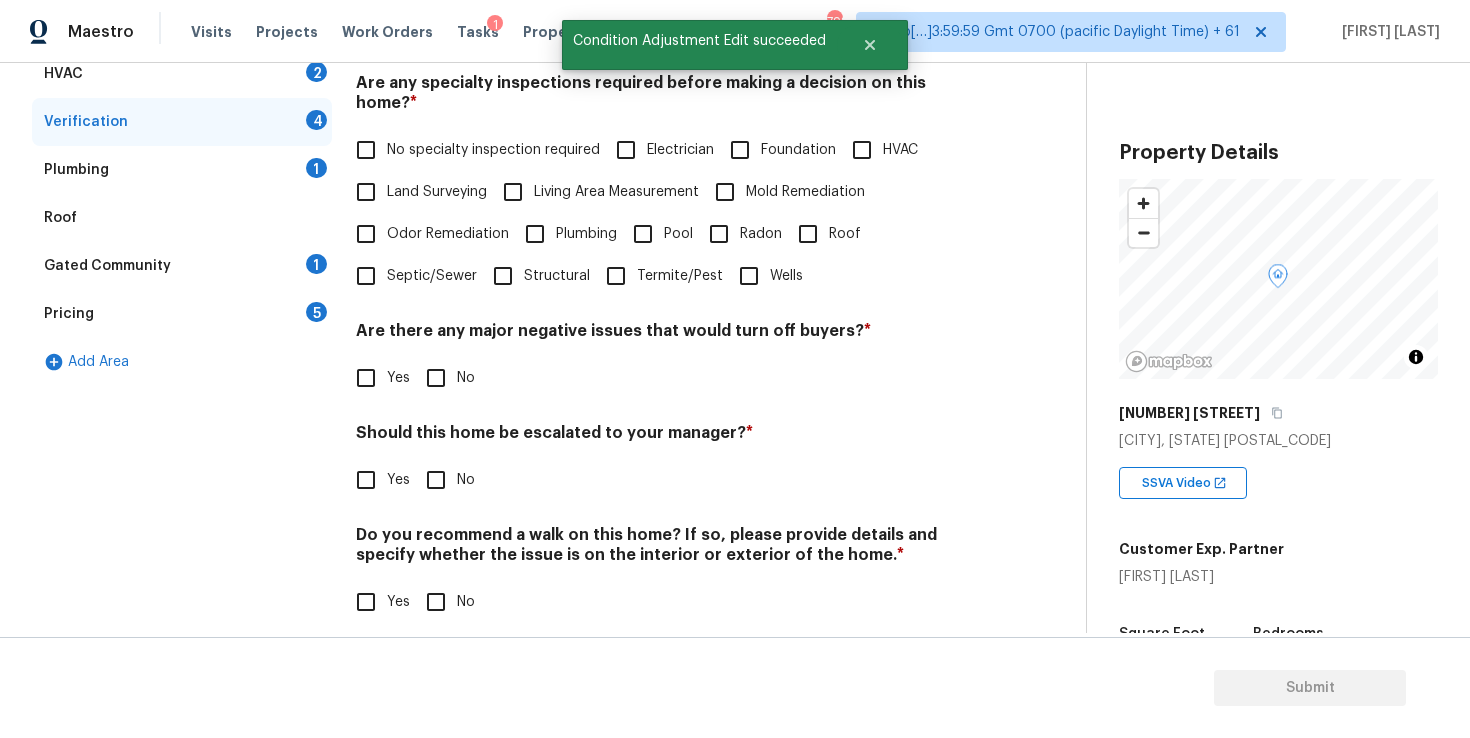 click on "Verification Notes: ​ Are any specialty inspections required before making a decision on this home?  * No specialty inspection required Electrician Foundation HVAC Land Surveying Living Area Measurement Mold Remediation Odor Remediation Plumbing Pool Radon Roof Septic/Sewer Structural Termite/Pest Wells Are there any major negative issues that would turn off buyers?  * Yes No Should this home be escalated to your manager?  * Yes No Do you recommend a walk on this home? If so, please provide details and specify whether the issue is on the interior or exterior of the home.  * Yes No" at bounding box center (665, 276) 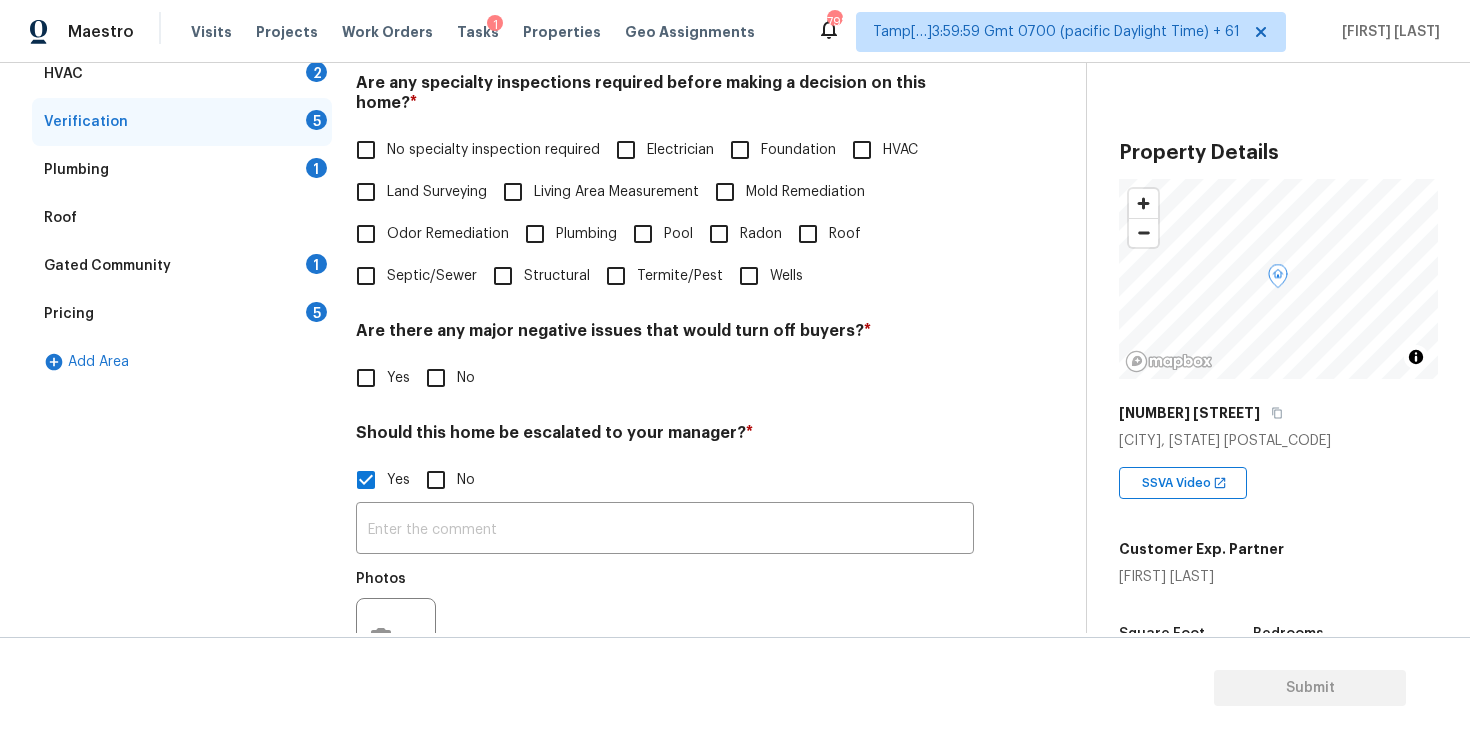 click on "​ Photos" at bounding box center (665, 595) 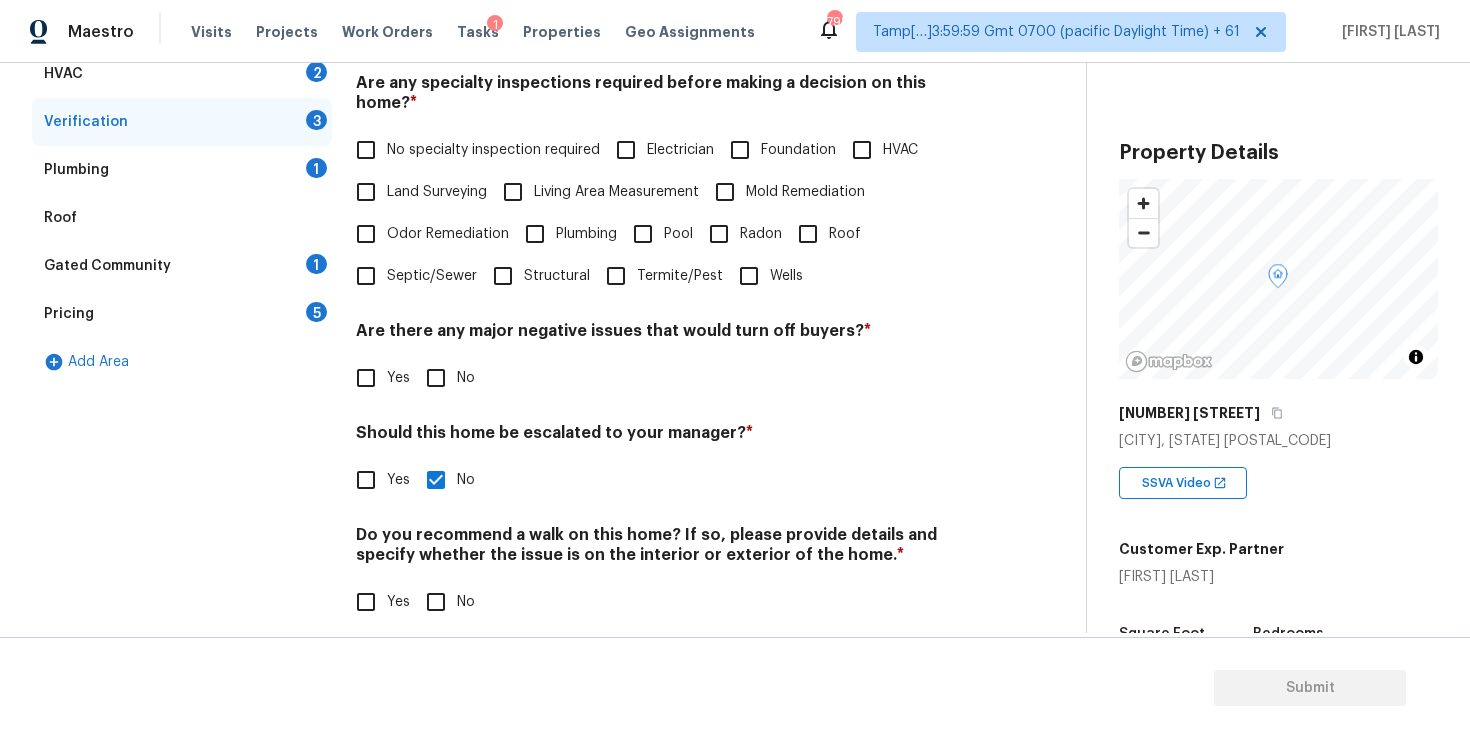 click on "Yes" at bounding box center (366, 480) 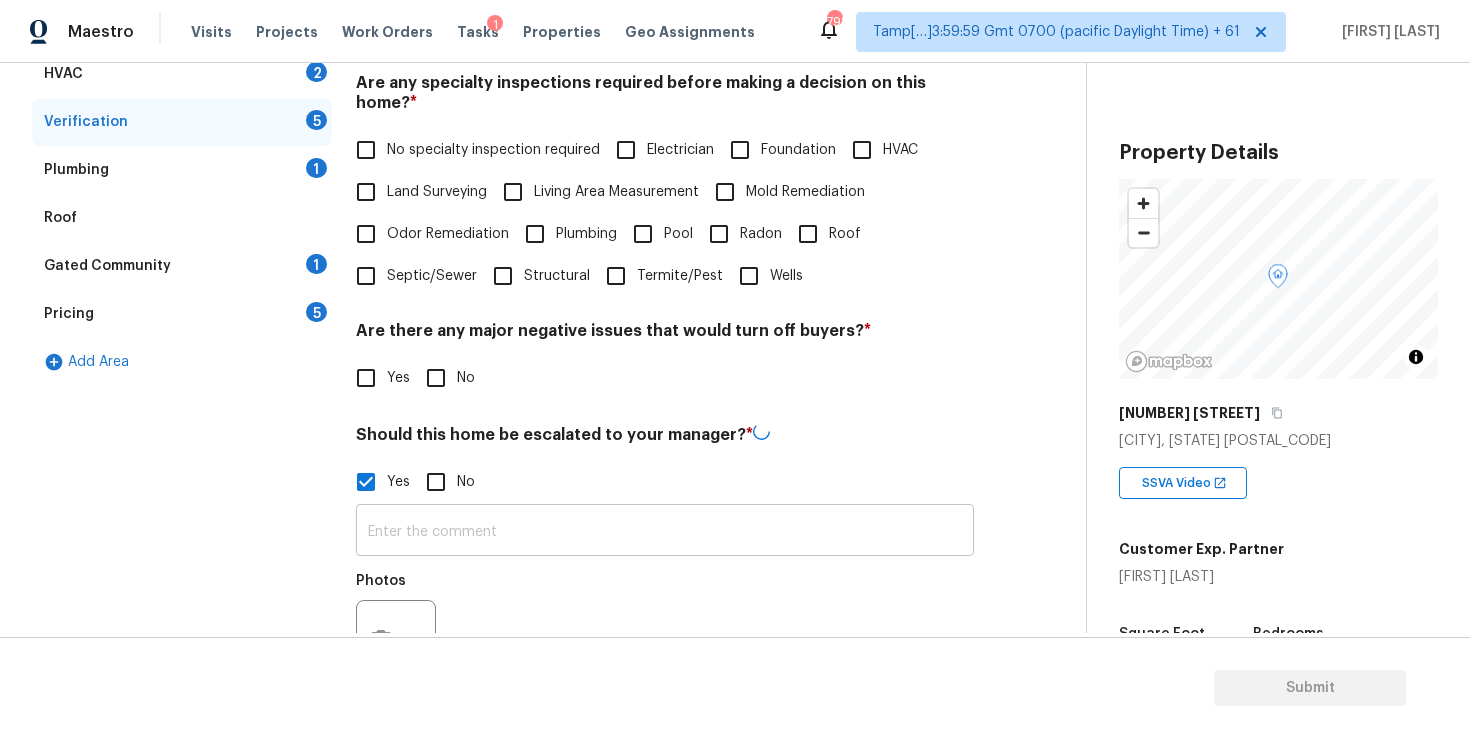 click at bounding box center [665, 532] 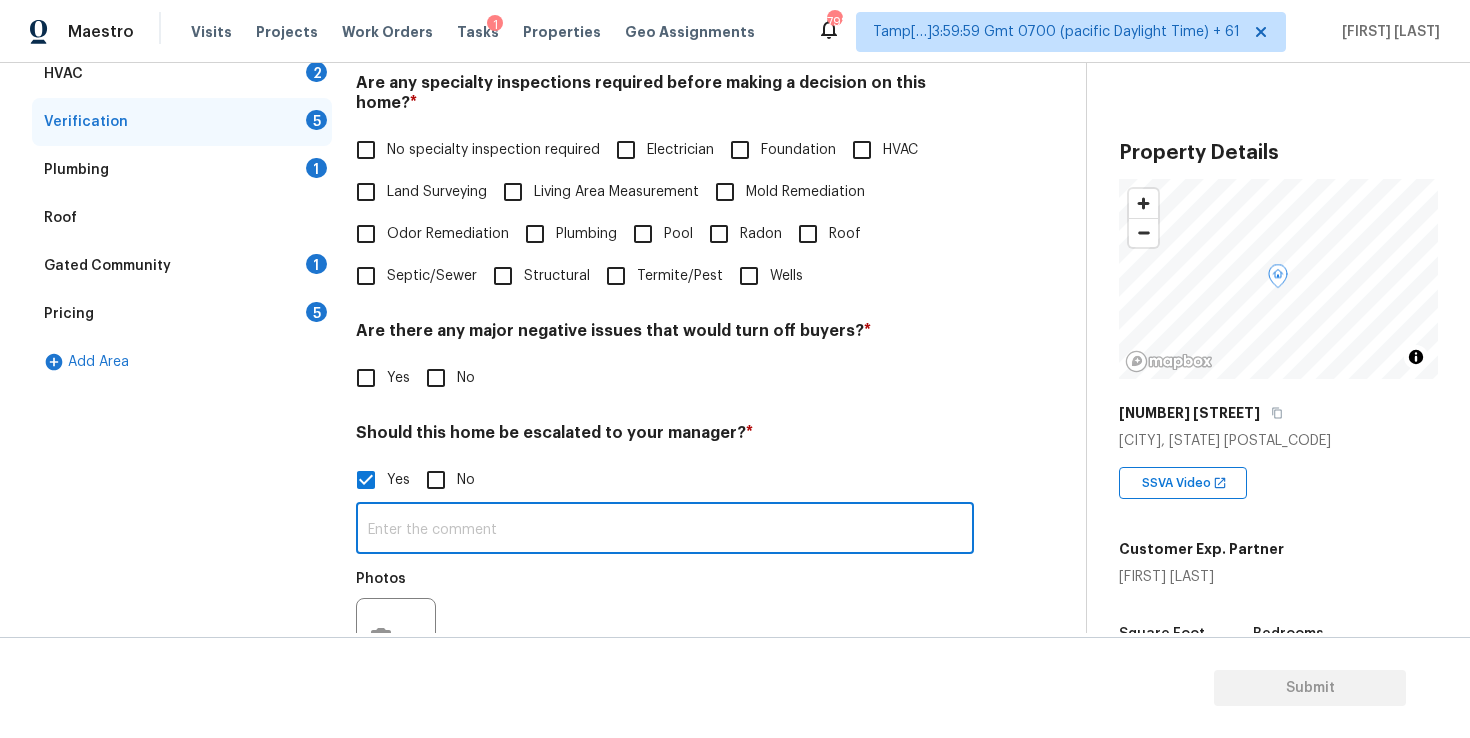 click at bounding box center (665, 530) 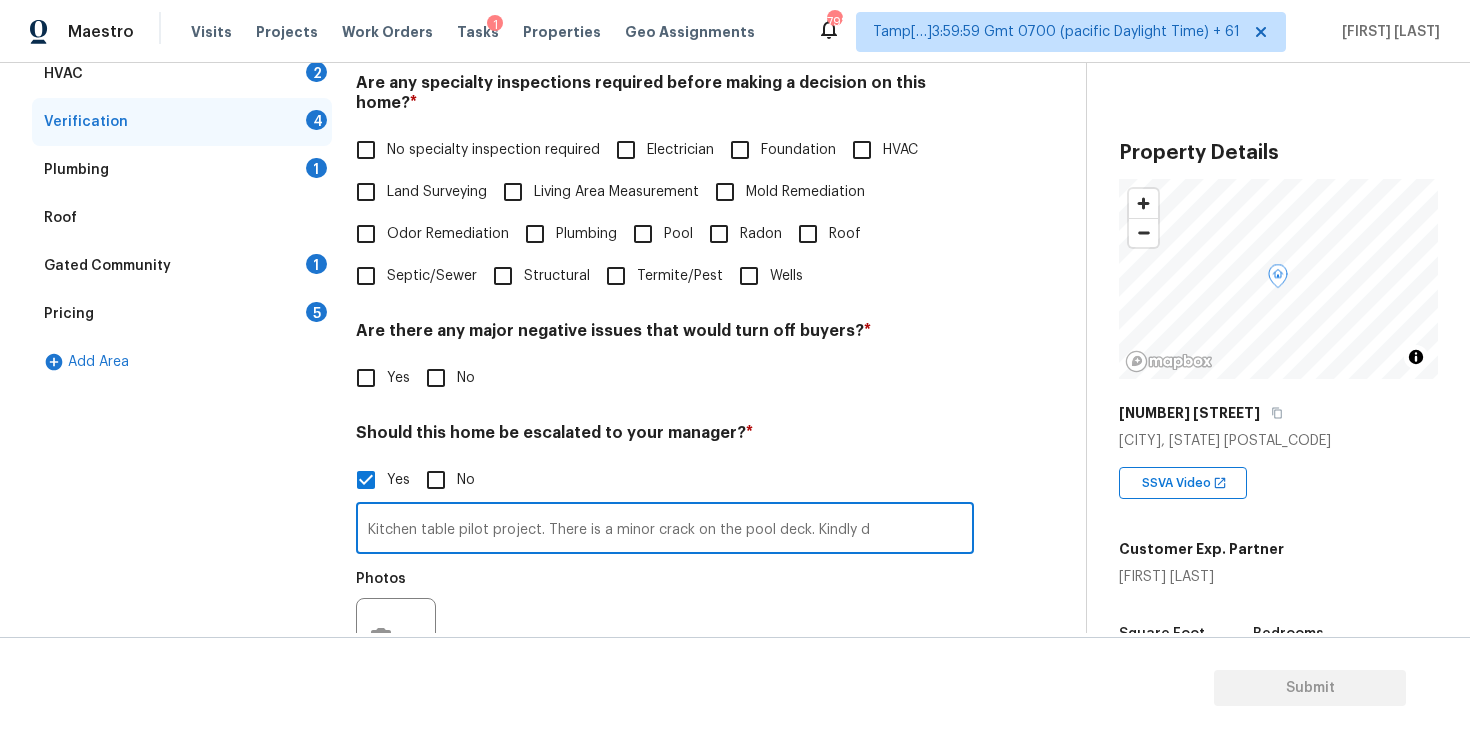 click on "Kitchen table pilot project. There is a minor crack on the pool deck. Kindly d" at bounding box center (665, 530) 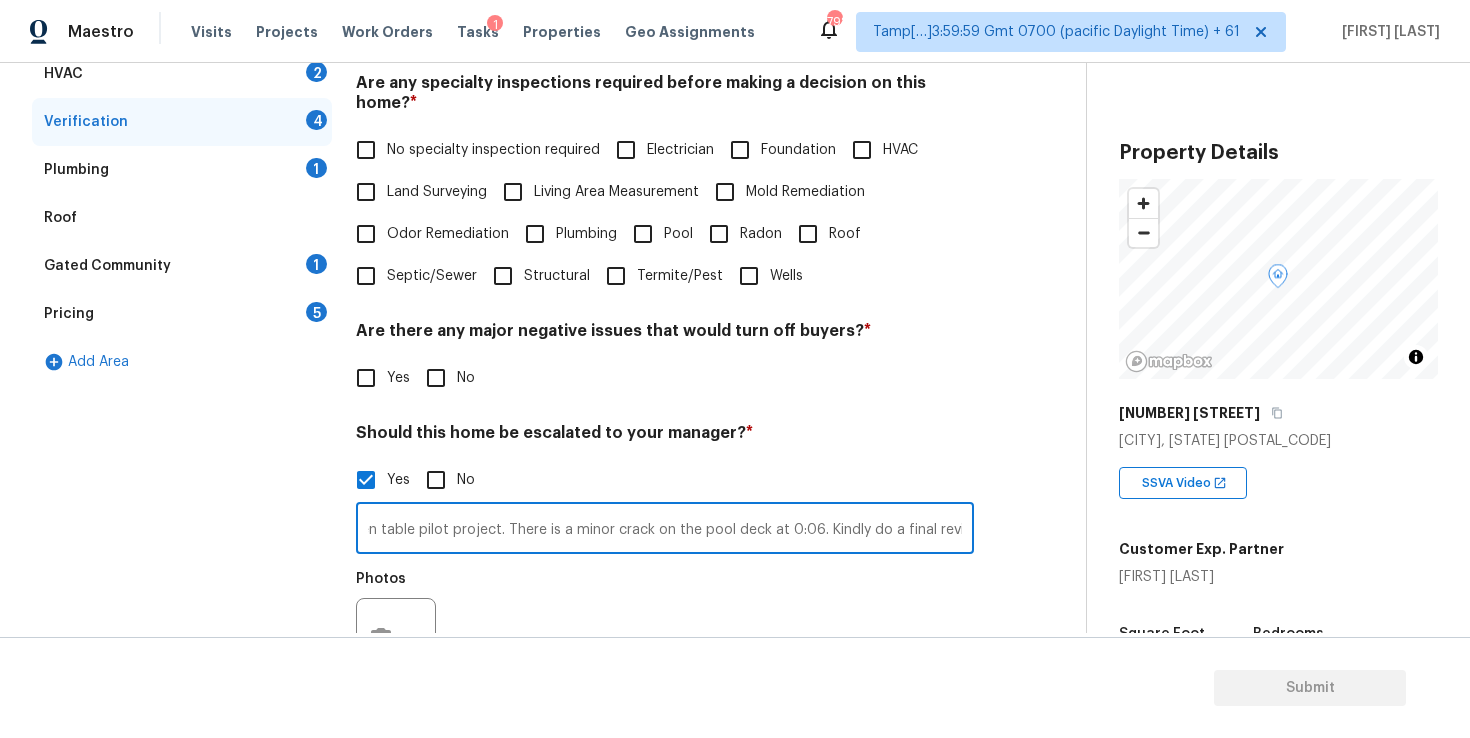 scroll, scrollTop: 0, scrollLeft: 51, axis: horizontal 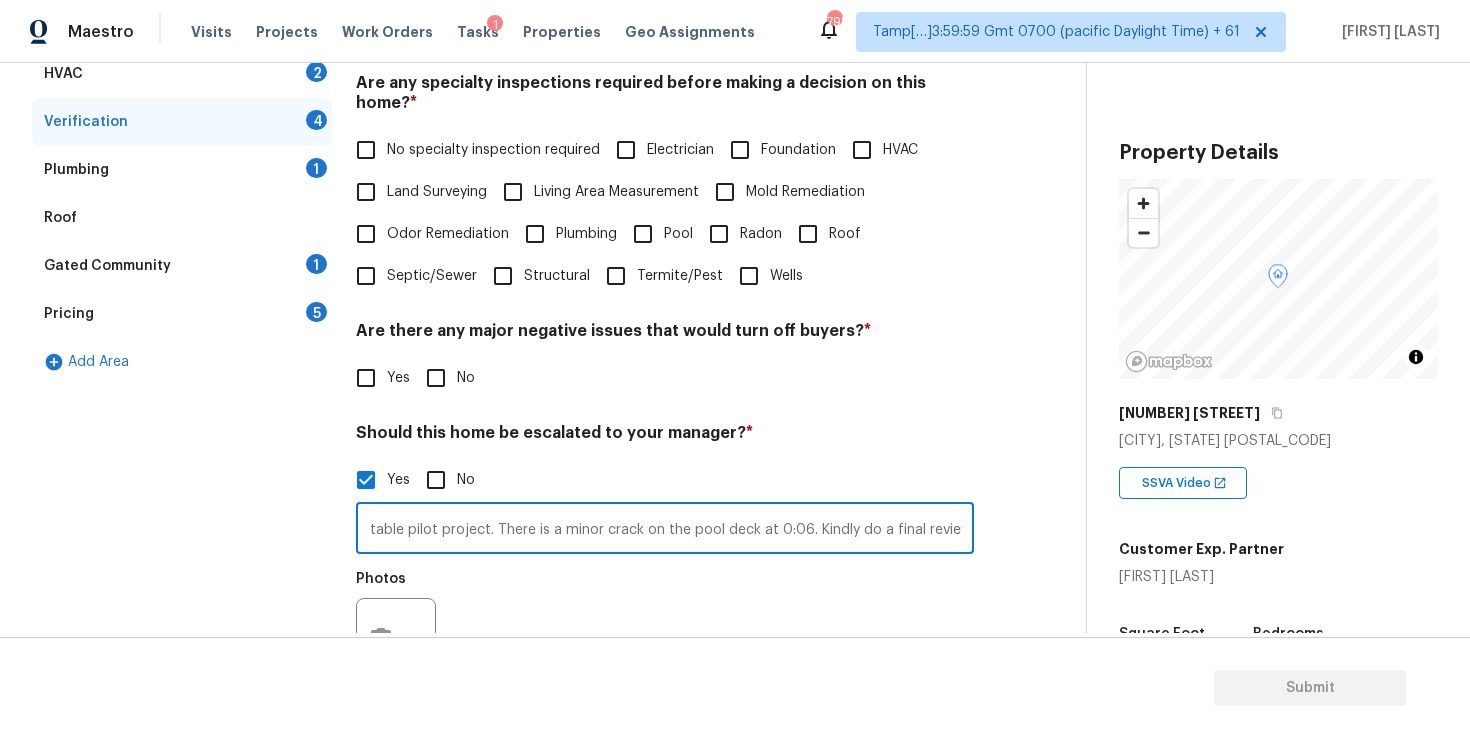 type on "Kitchen table pilot project. There is a minor crack on the pool deck at 0:06. Kindly do a final review" 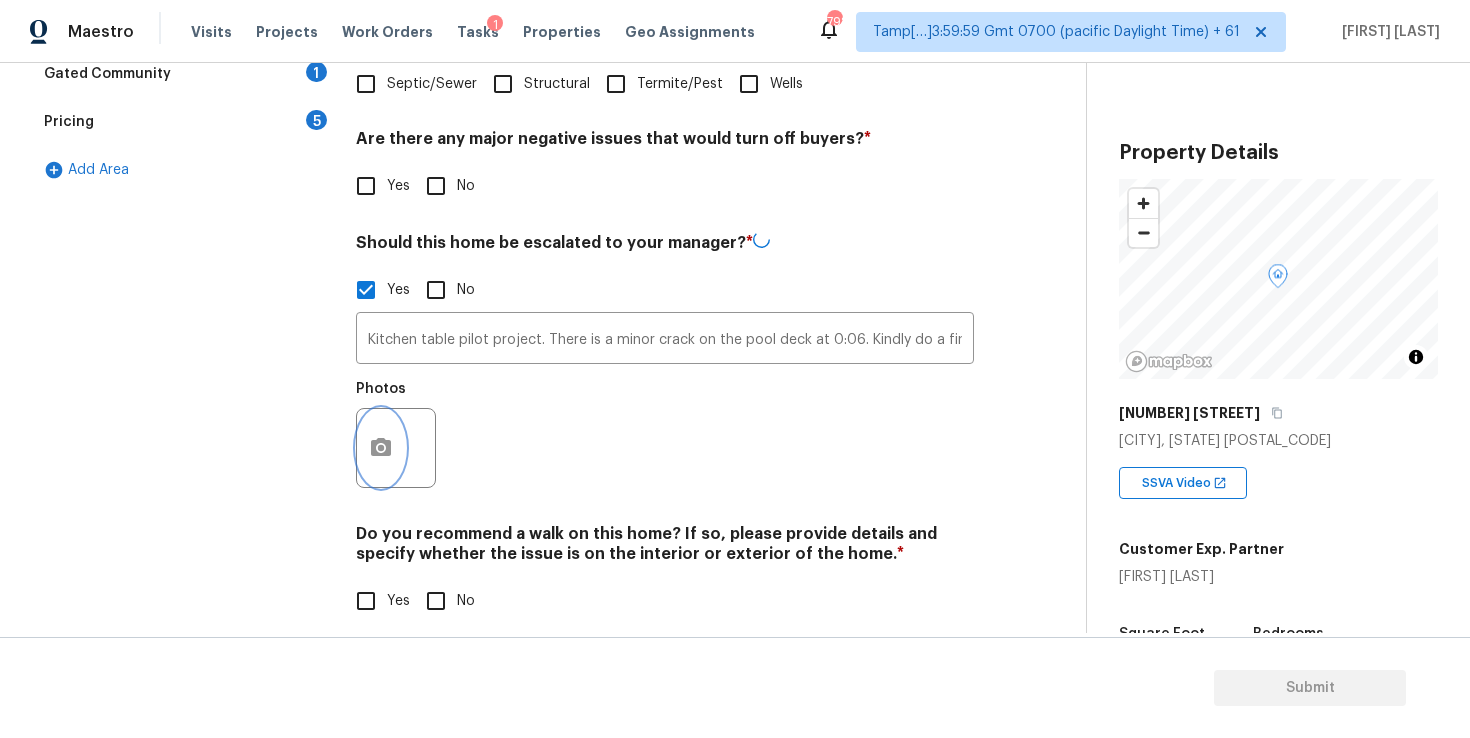 click at bounding box center (381, 448) 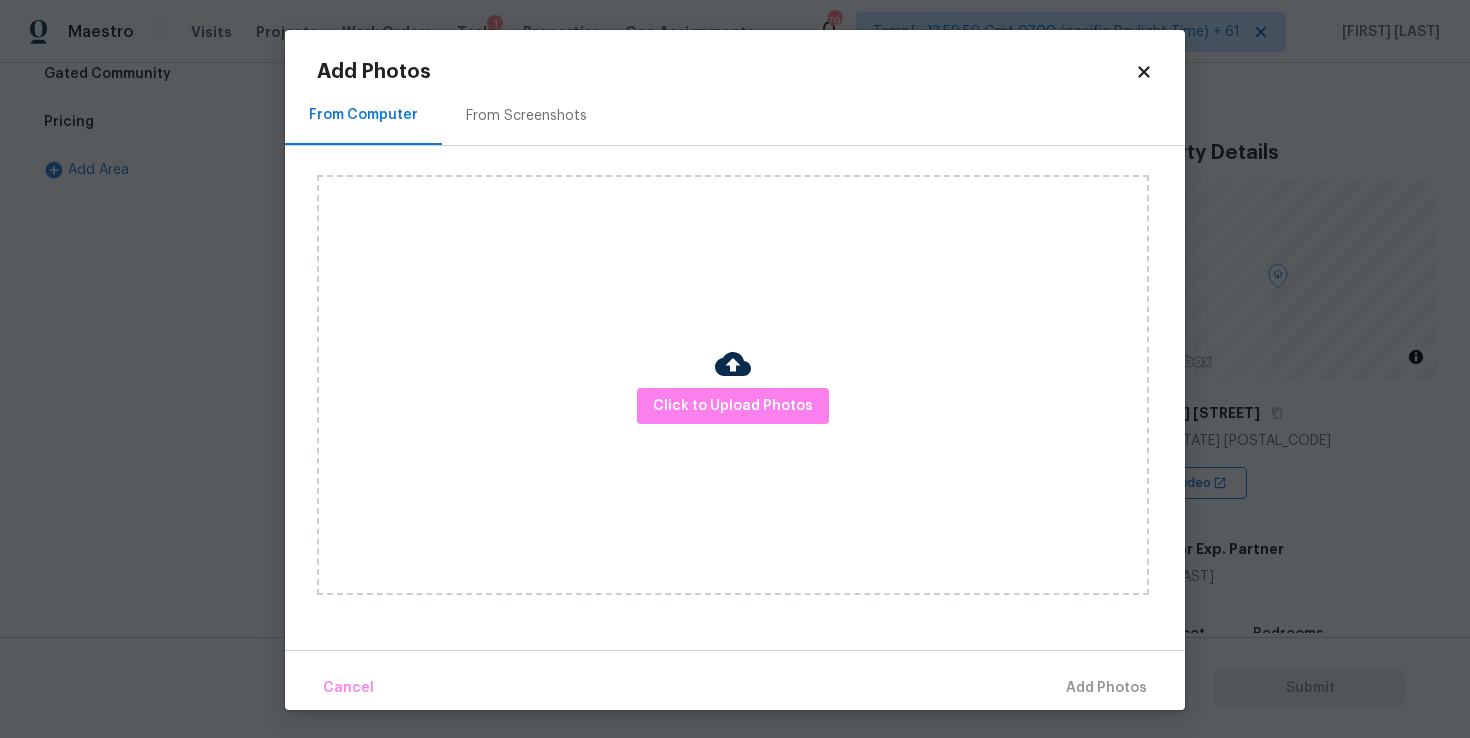 scroll, scrollTop: 635, scrollLeft: 0, axis: vertical 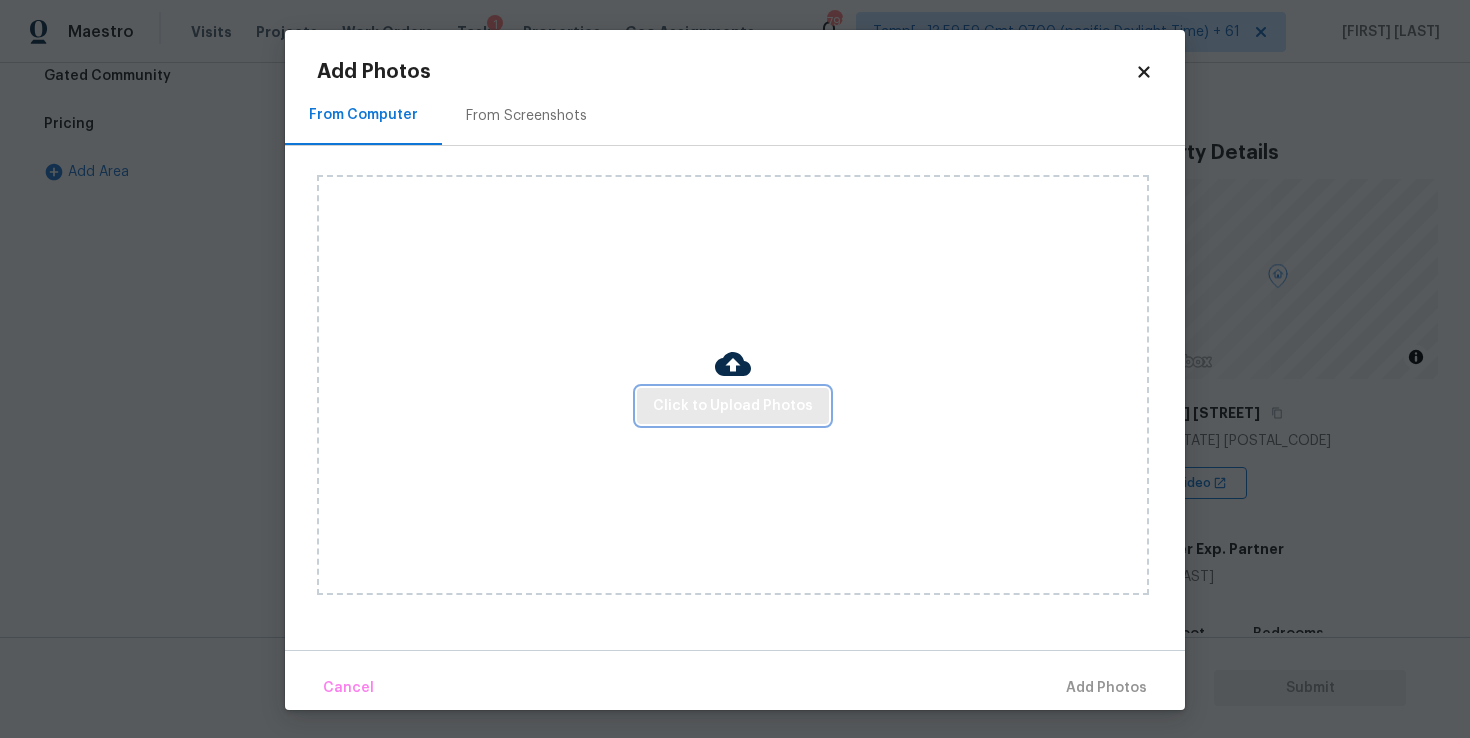 click on "Click to Upload Photos" at bounding box center (733, 406) 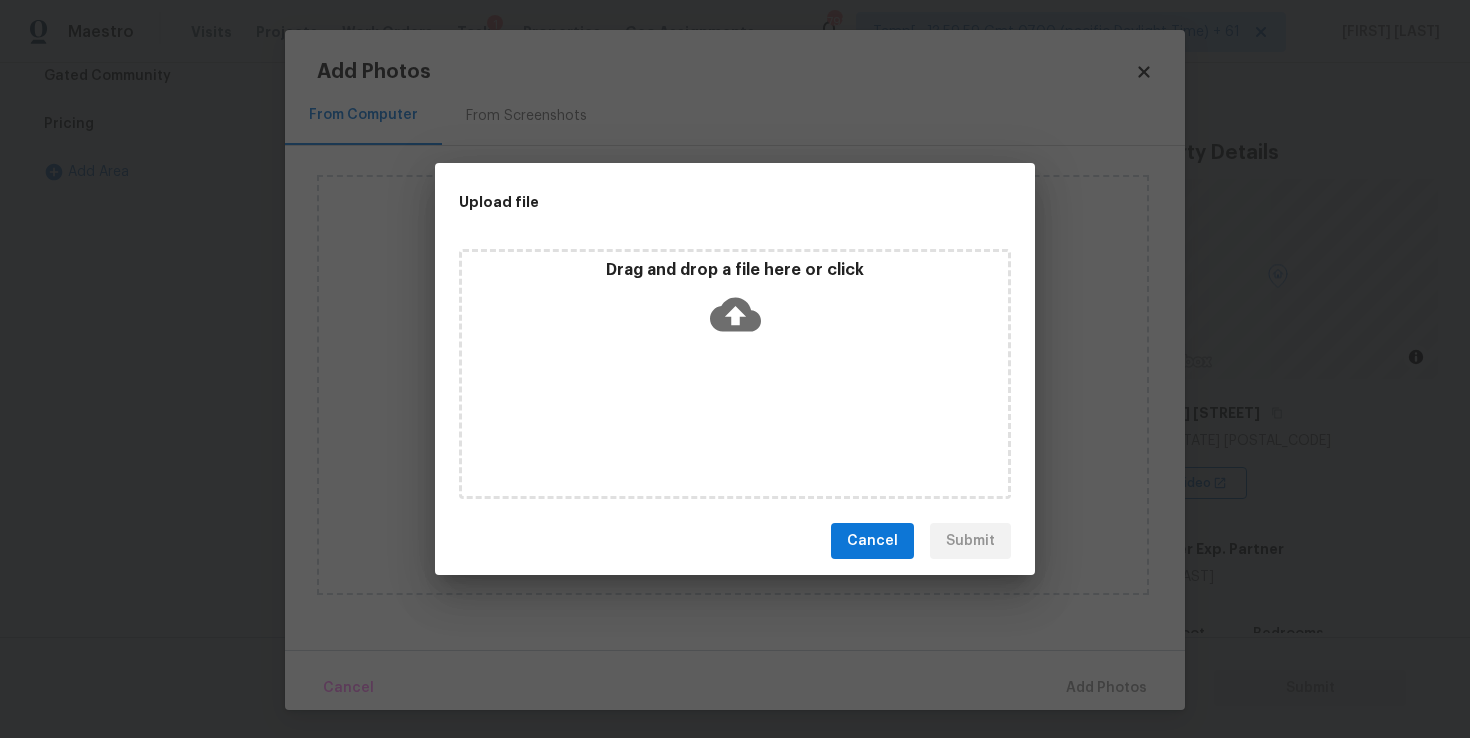click 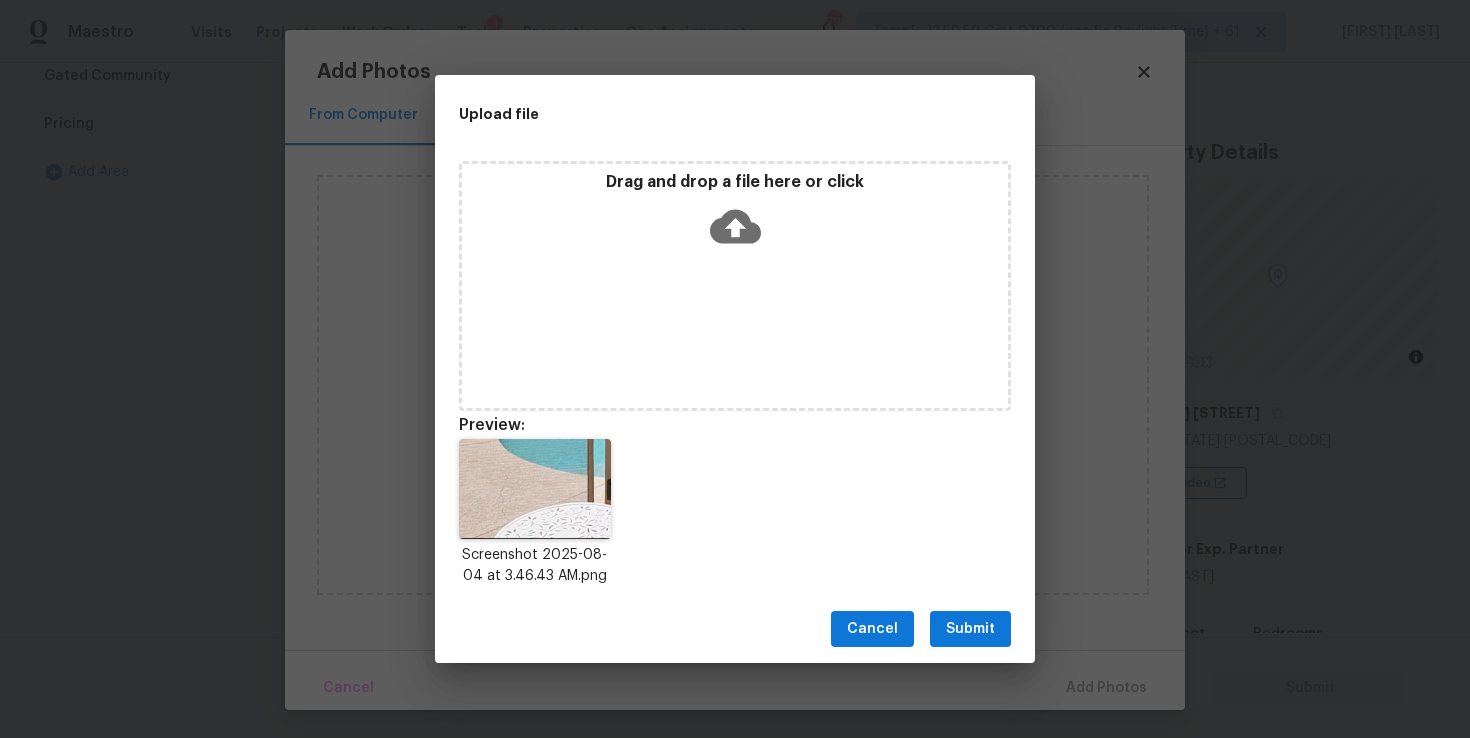 click on "Submit" at bounding box center (970, 629) 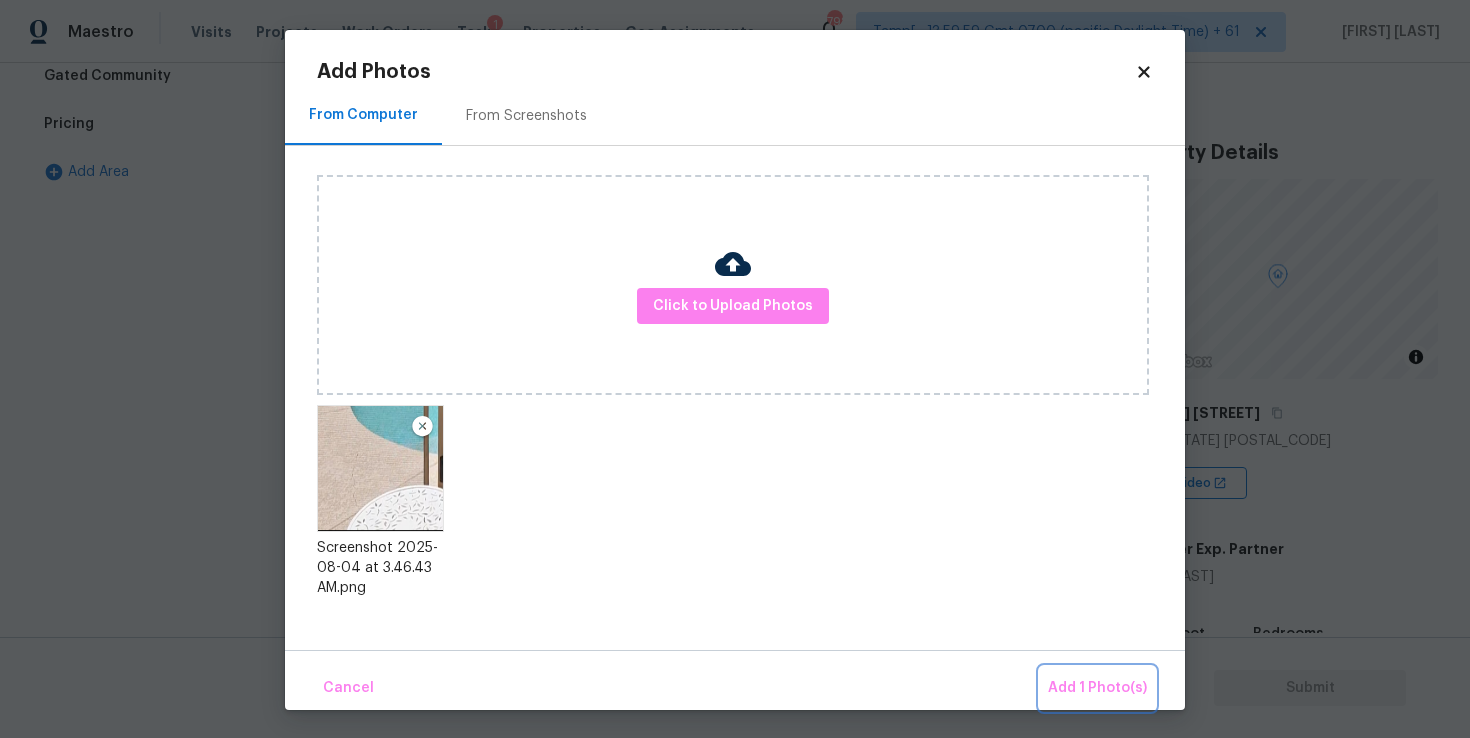 click on "Add 1 Photo(s)" at bounding box center [1097, 688] 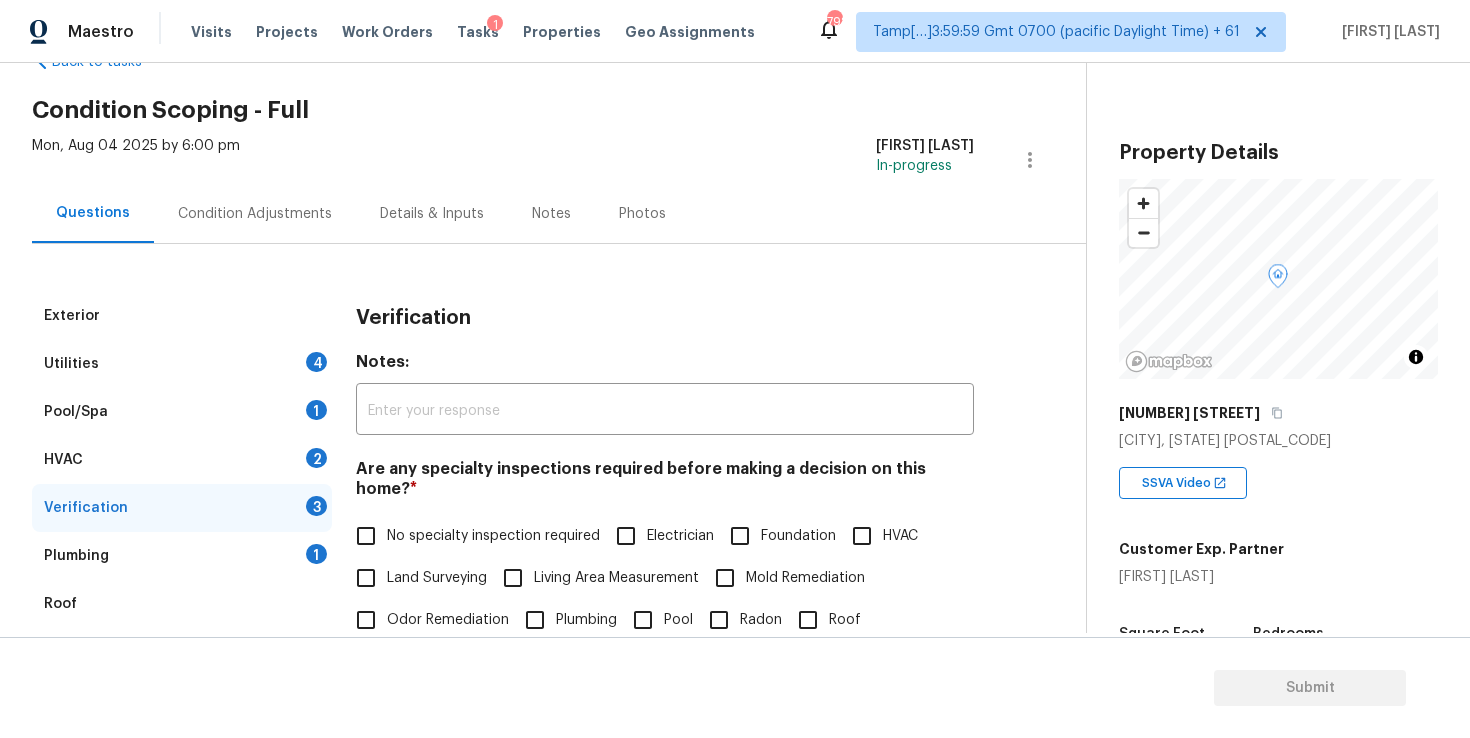 scroll, scrollTop: 0, scrollLeft: 0, axis: both 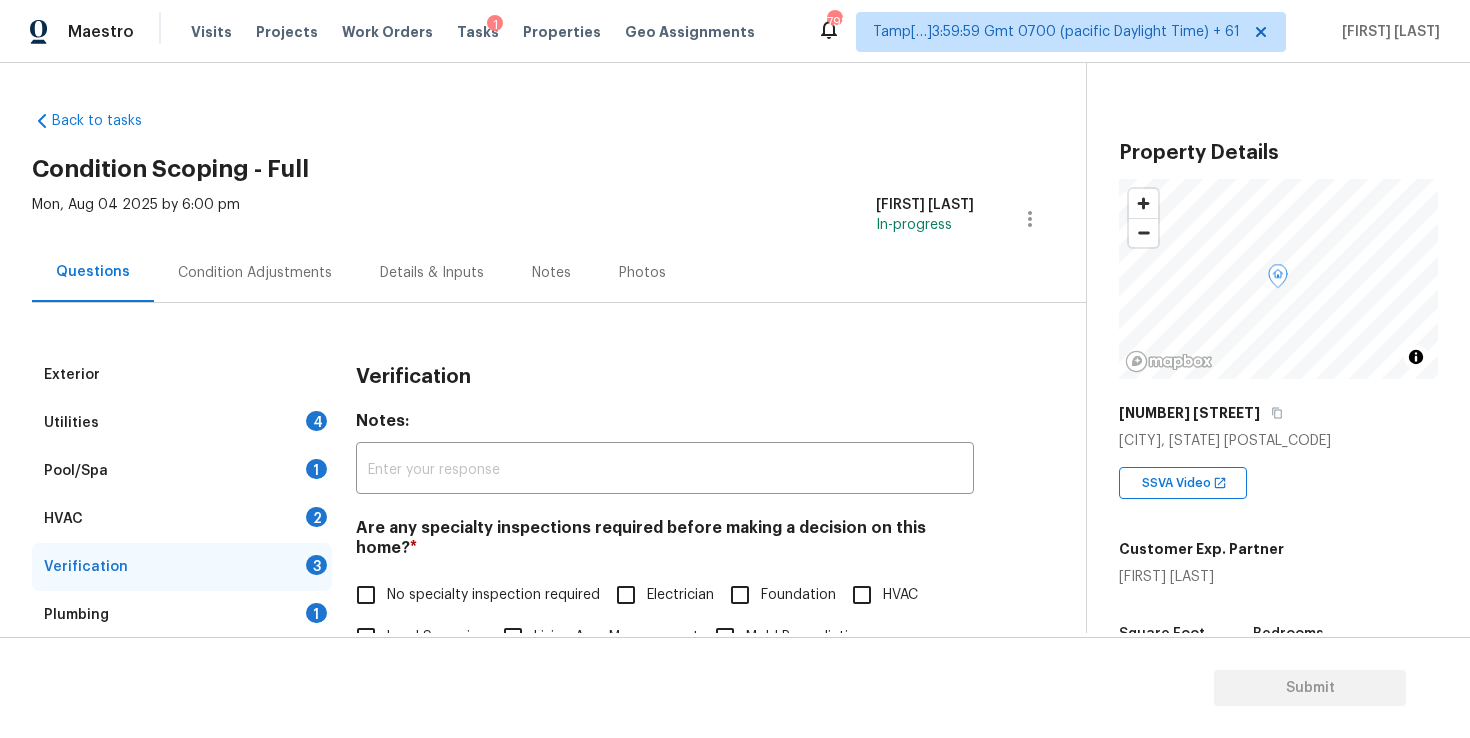 click on "Condition Adjustments" at bounding box center (255, 273) 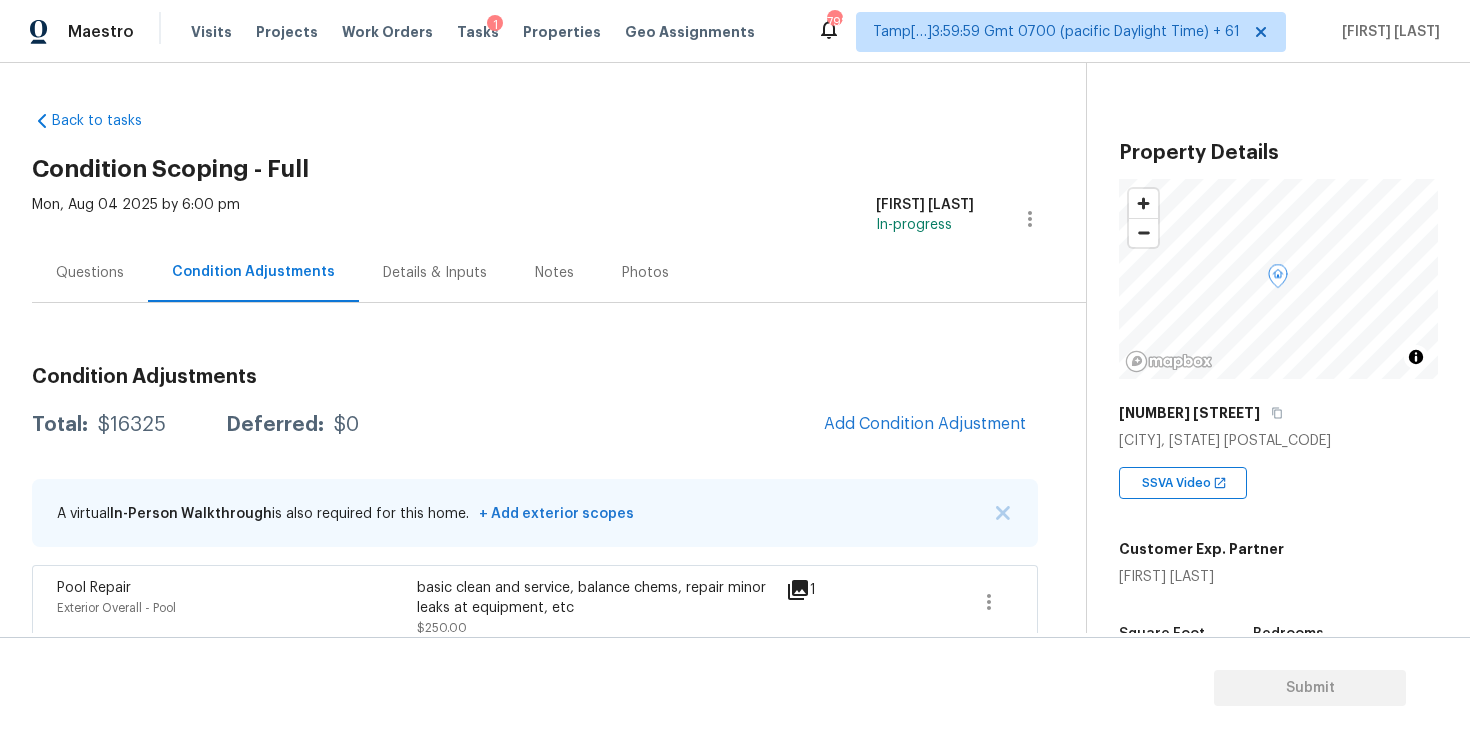 scroll, scrollTop: 0, scrollLeft: 0, axis: both 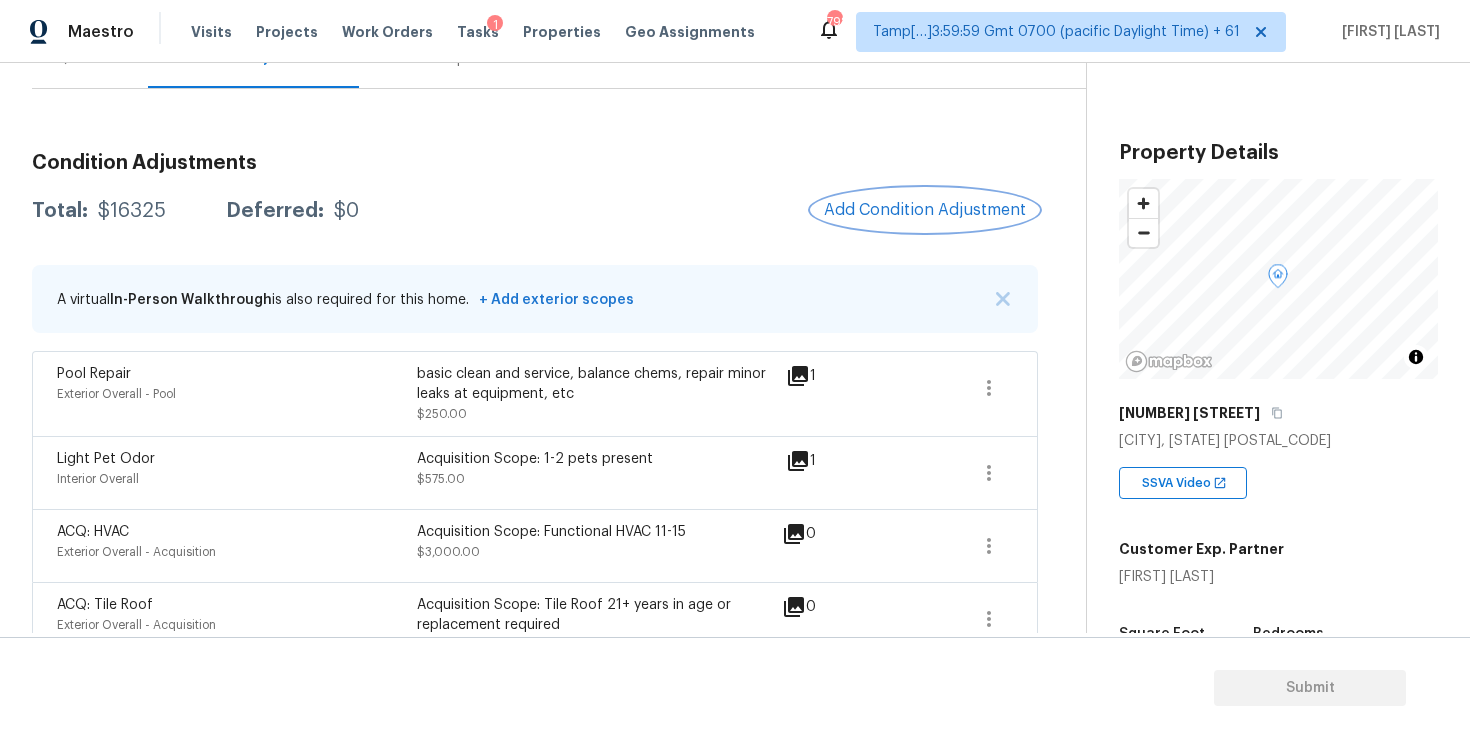 click on "Add Condition Adjustment" at bounding box center (925, 210) 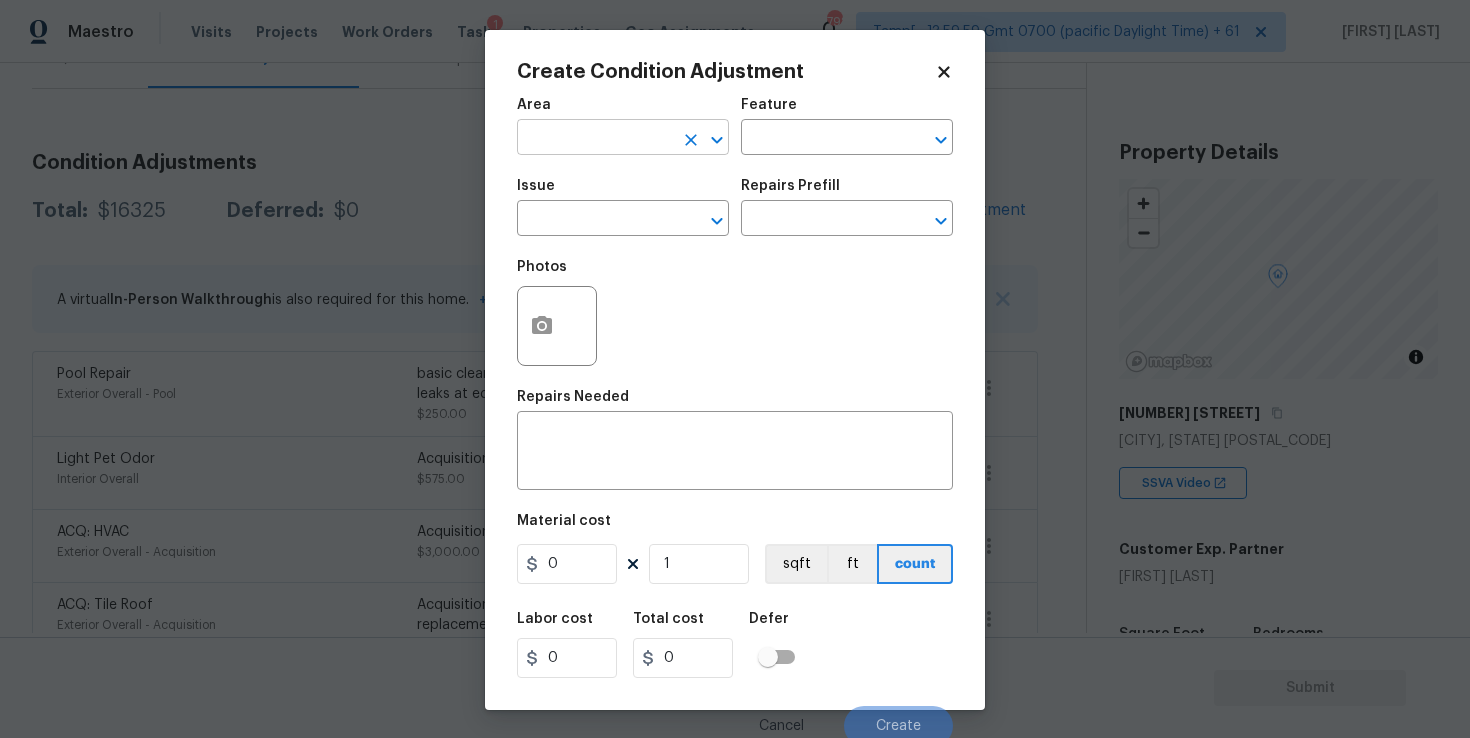 click at bounding box center [595, 139] 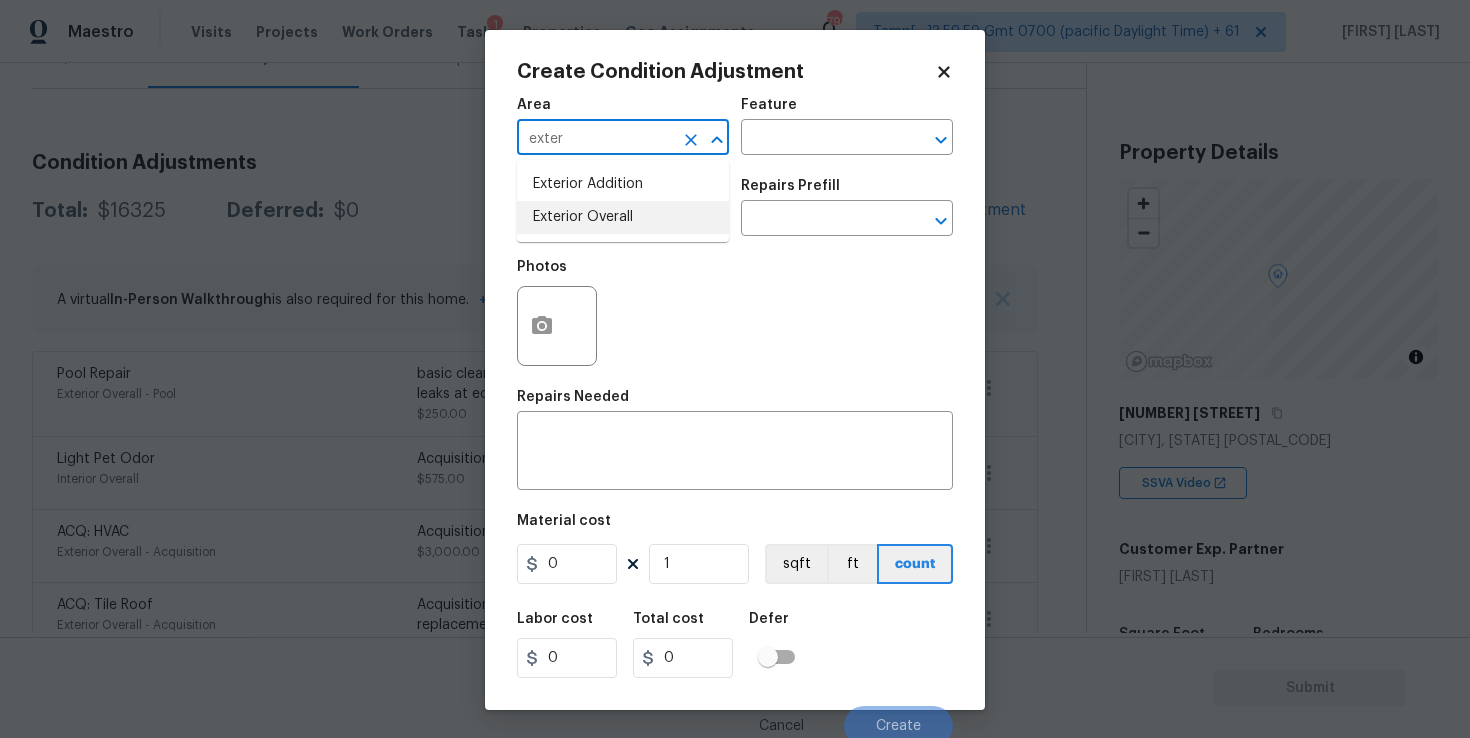 click on "Exterior Overall" at bounding box center (623, 217) 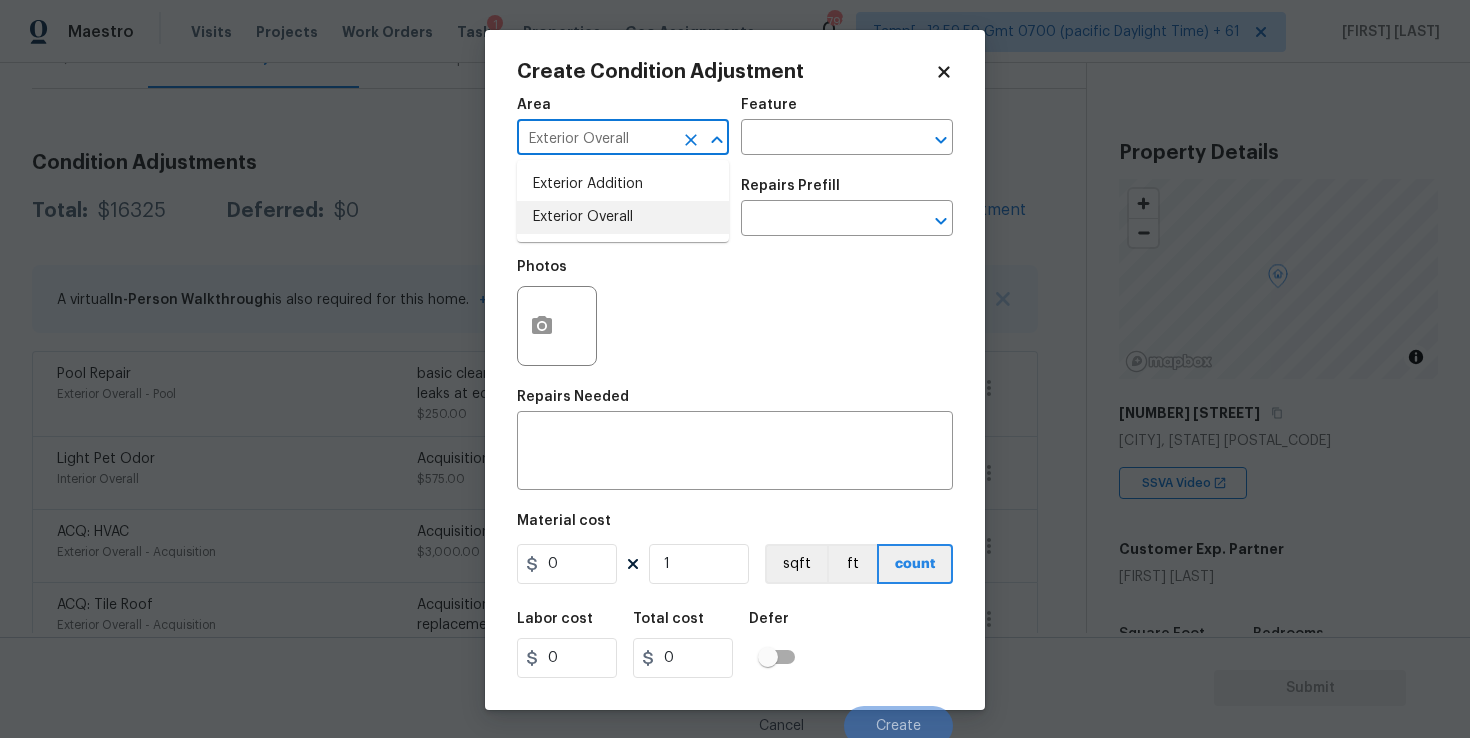 type on "Exterior Overall" 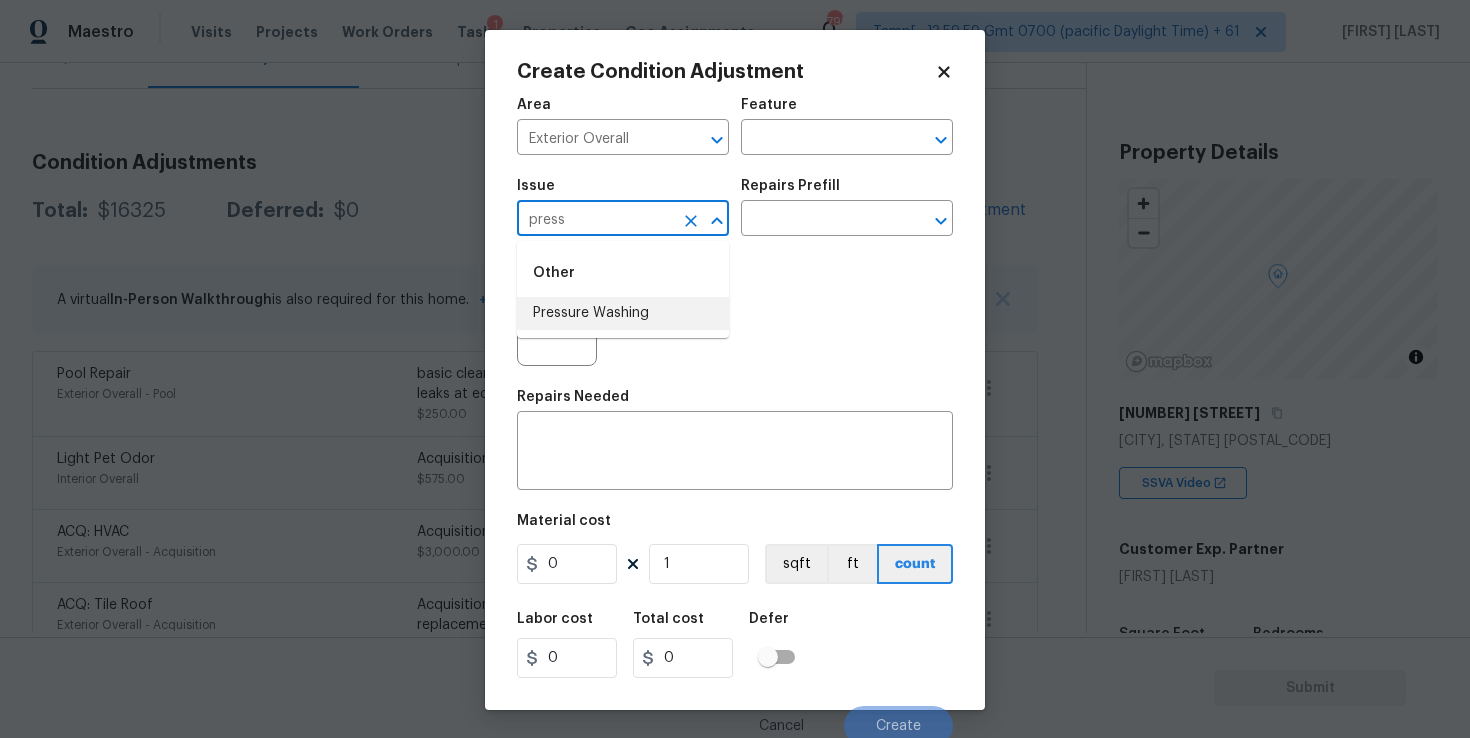 click on "Pressure Washing" at bounding box center (623, 313) 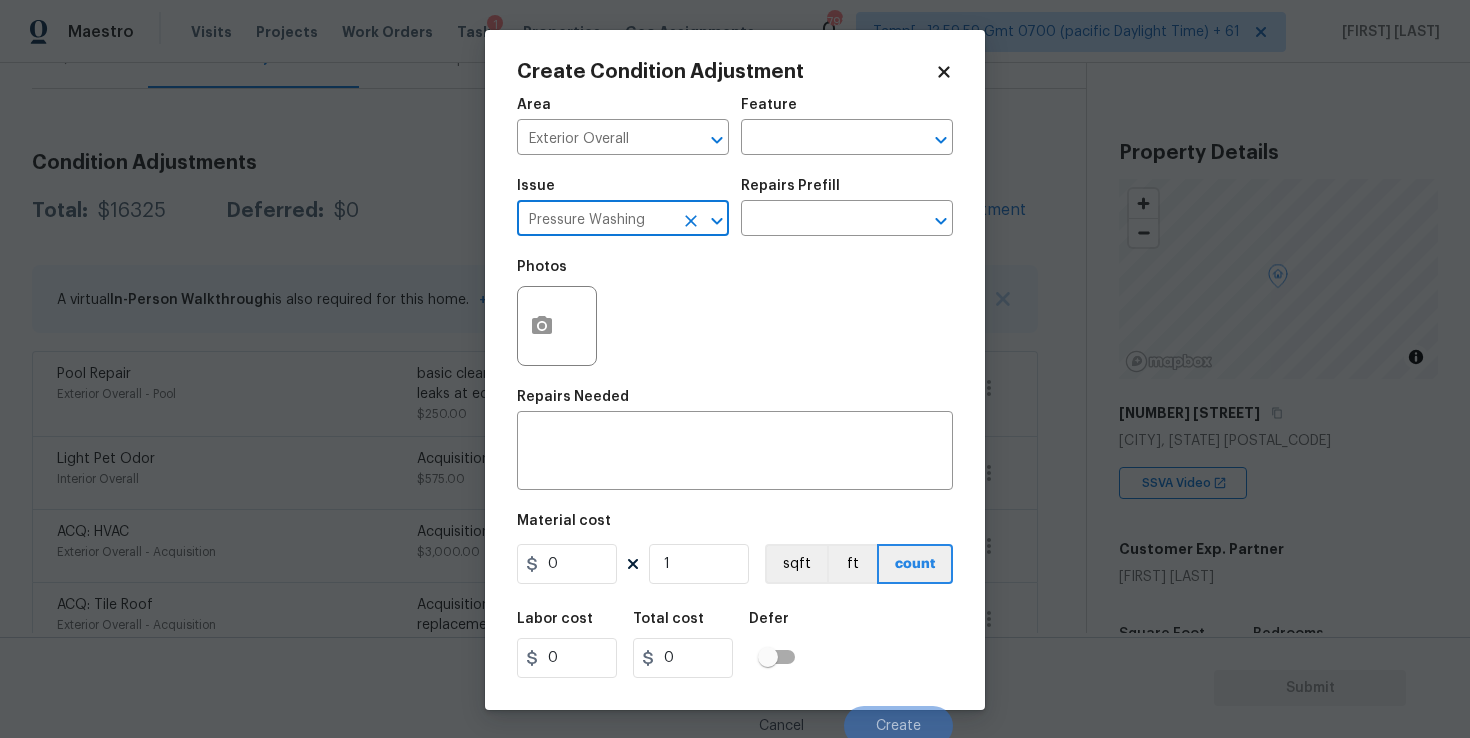 type on "Pressure Washing" 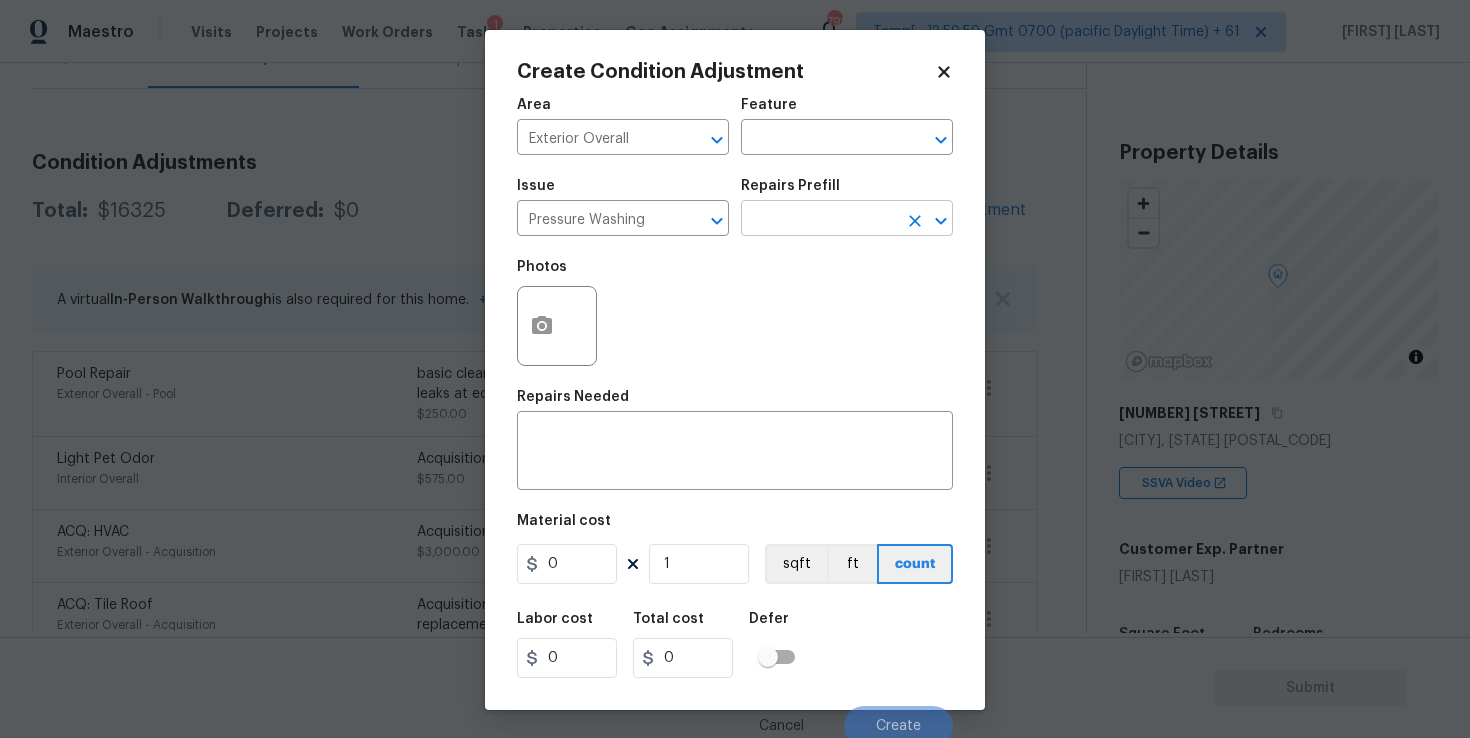 click at bounding box center [819, 220] 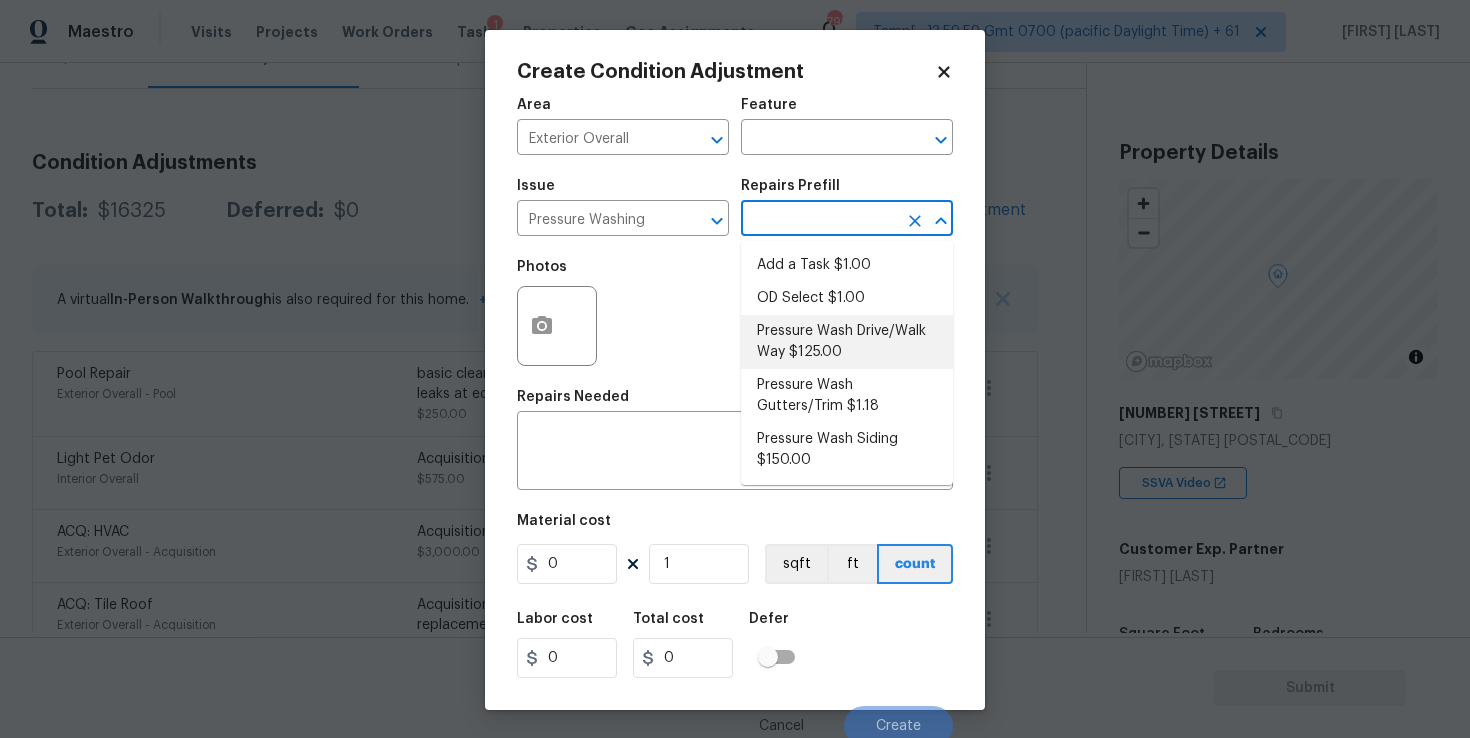 click on "Pressure Wash Drive/Walk Way $125.00" at bounding box center [847, 342] 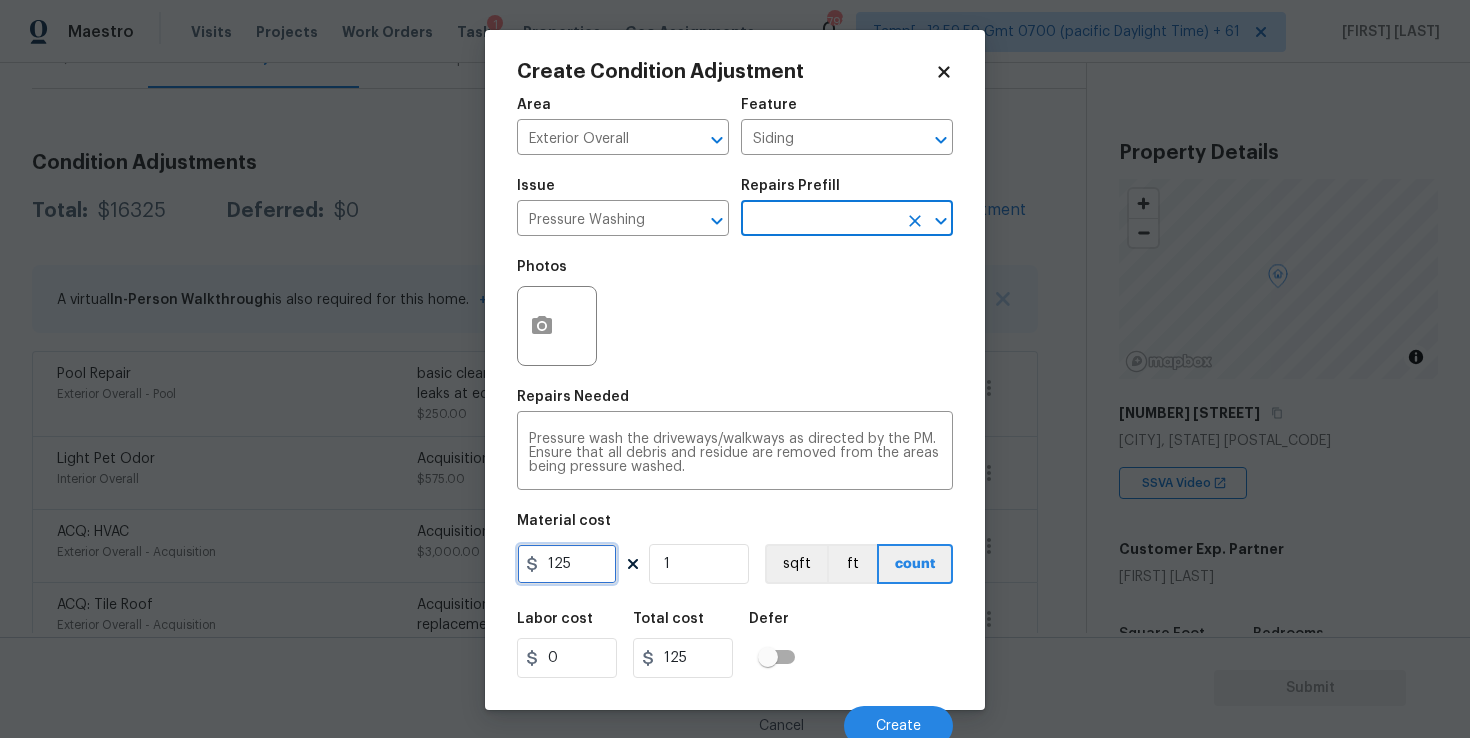 click on "125" at bounding box center [567, 564] 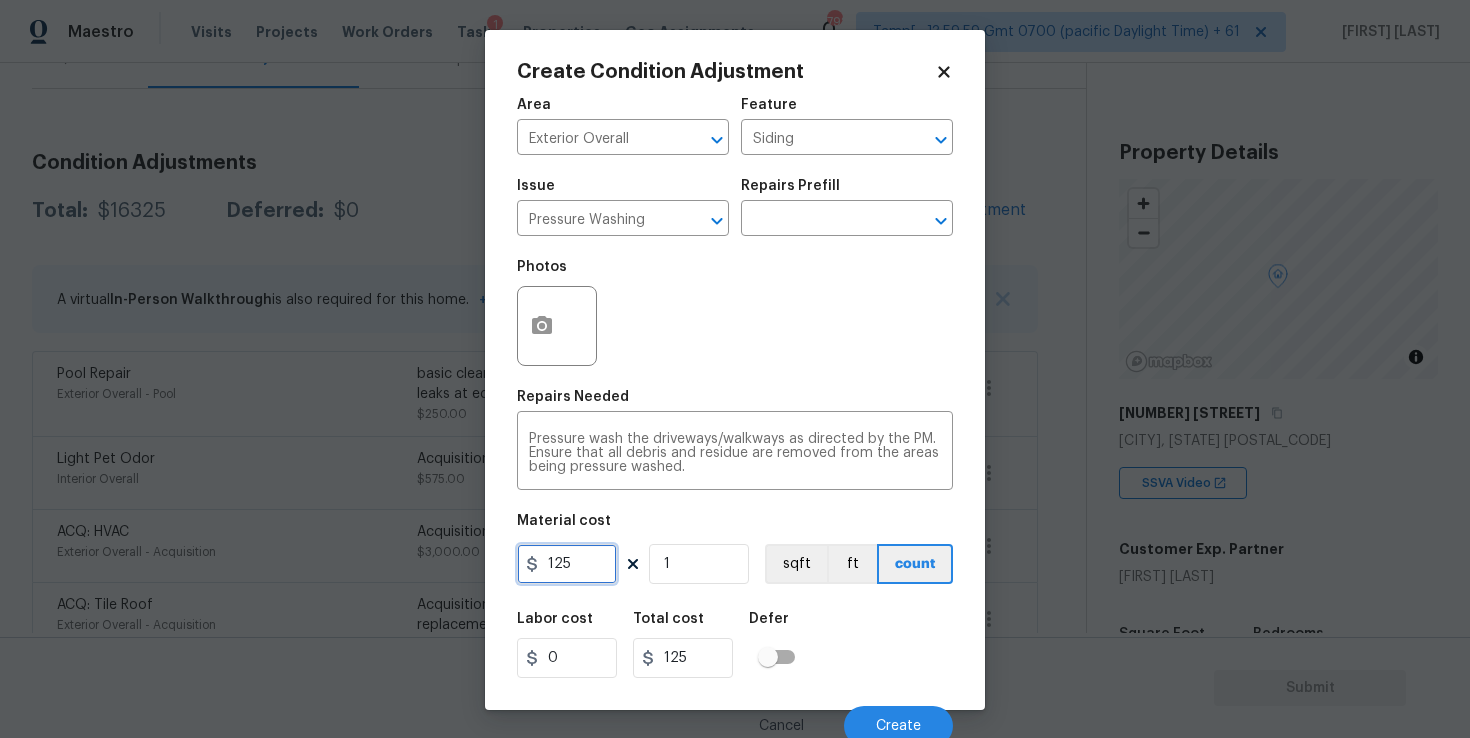 click on "125" at bounding box center [567, 564] 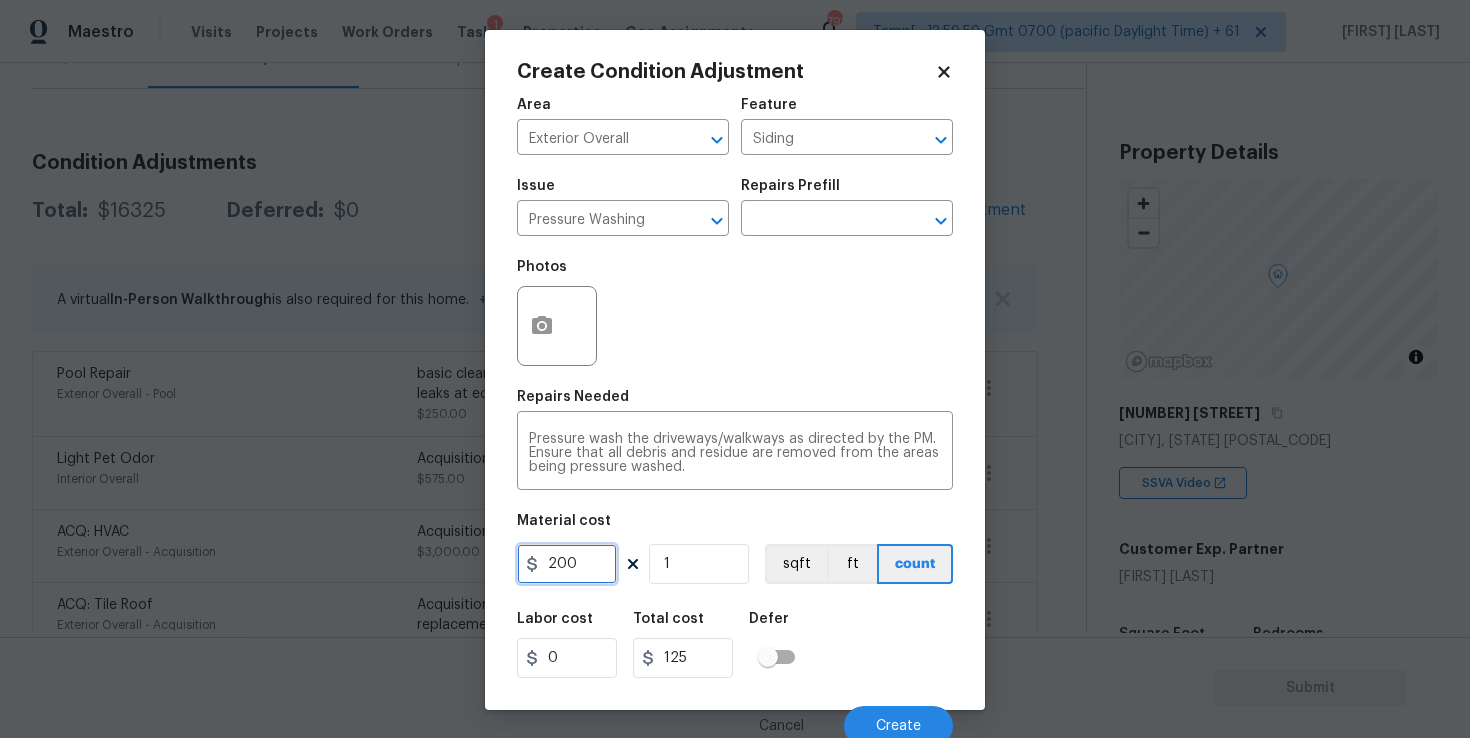 type on "200" 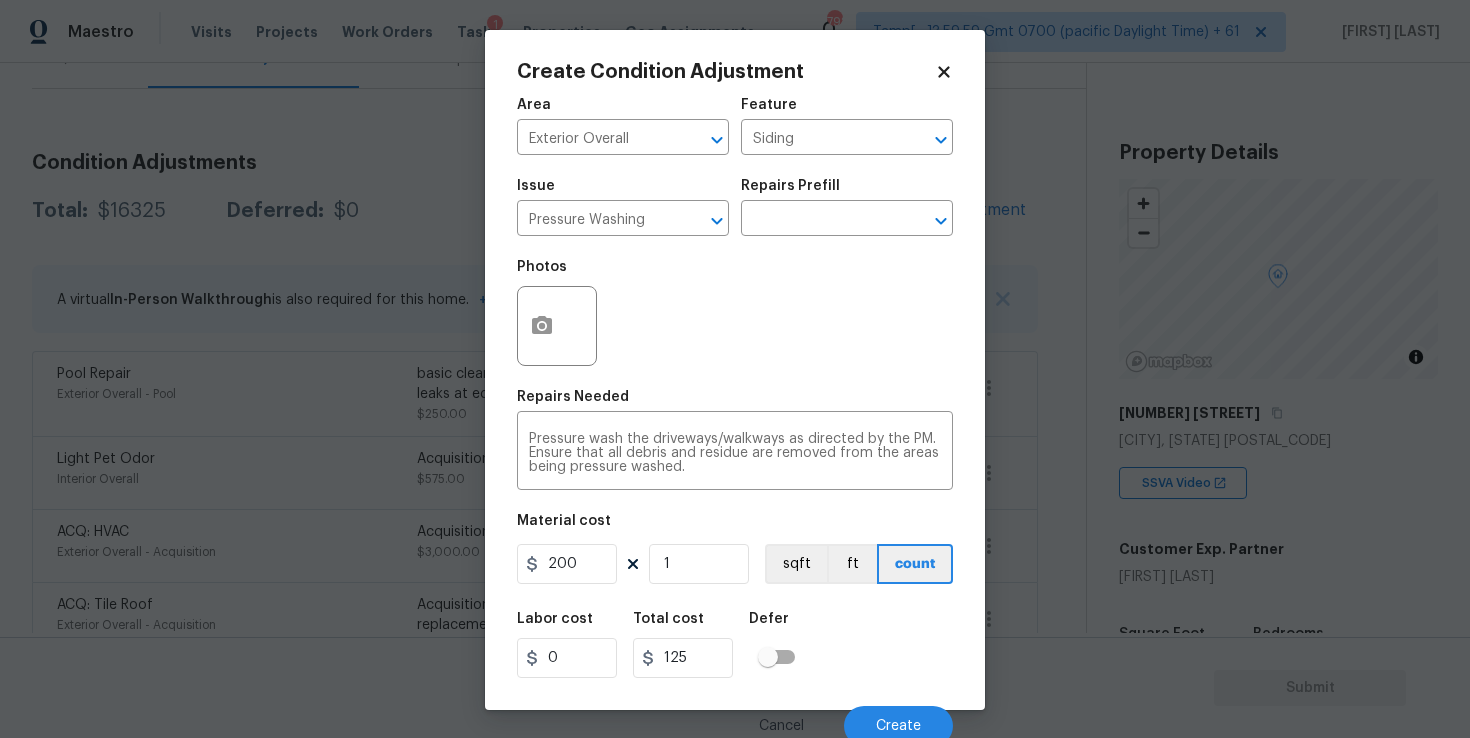 click on "Labor cost 0 Total cost 125 Defer" at bounding box center (735, 645) 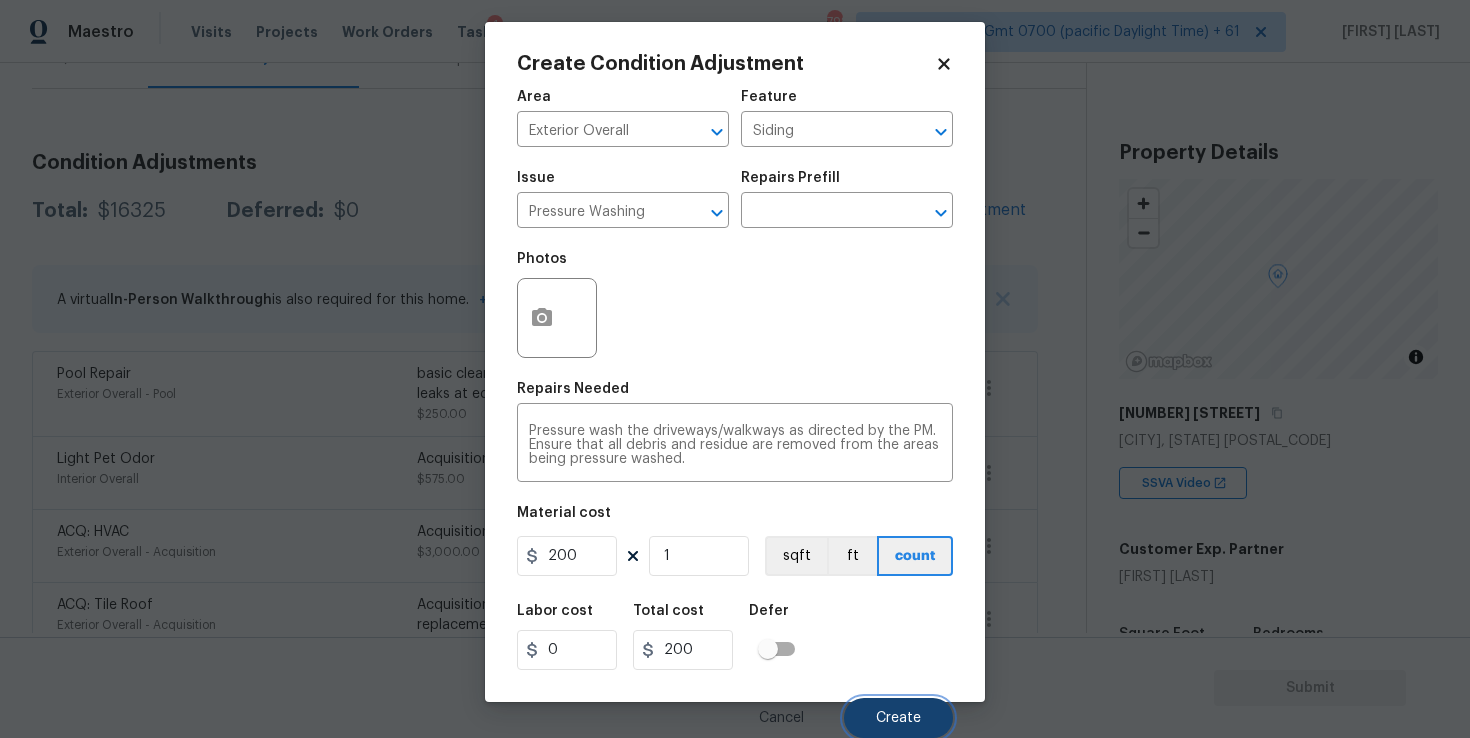 click on "Create" at bounding box center (898, 718) 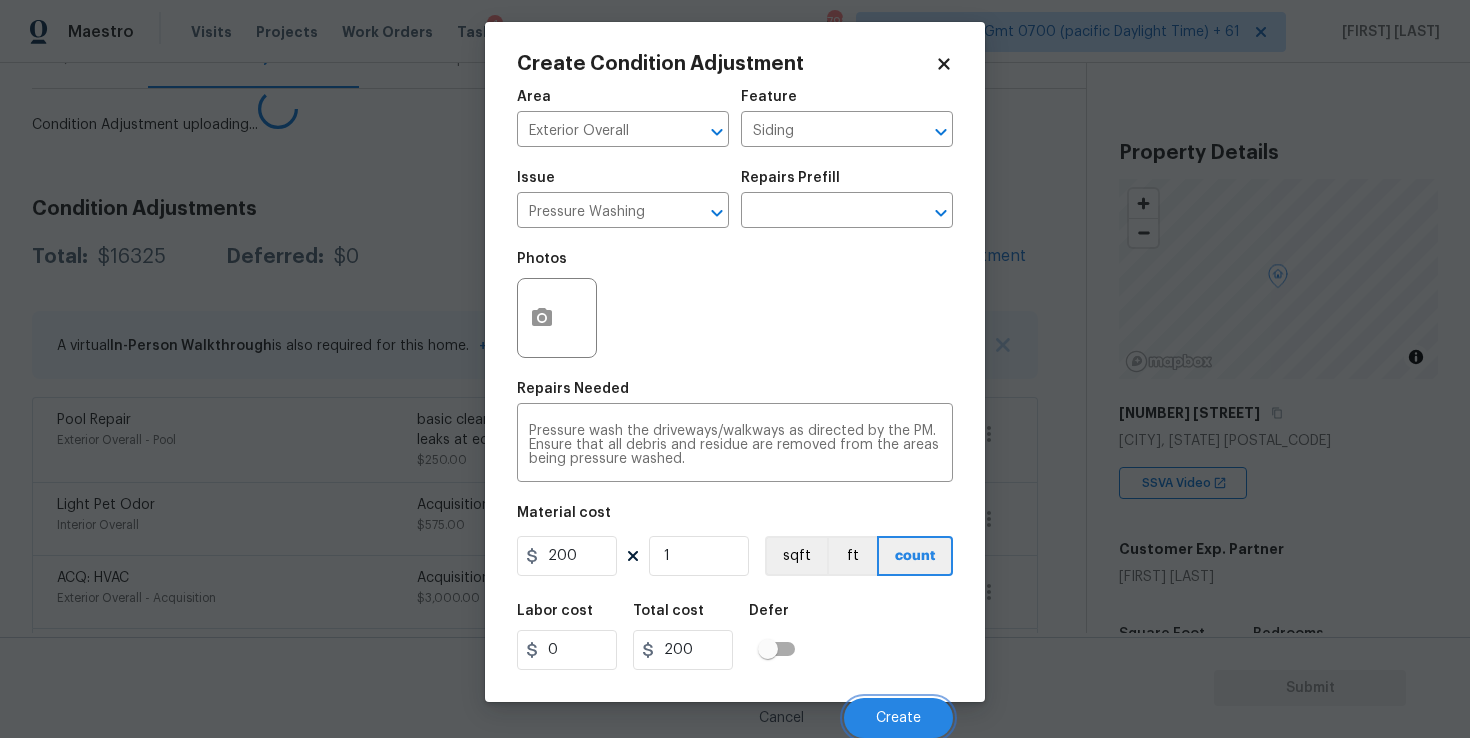 scroll, scrollTop: 2, scrollLeft: 0, axis: vertical 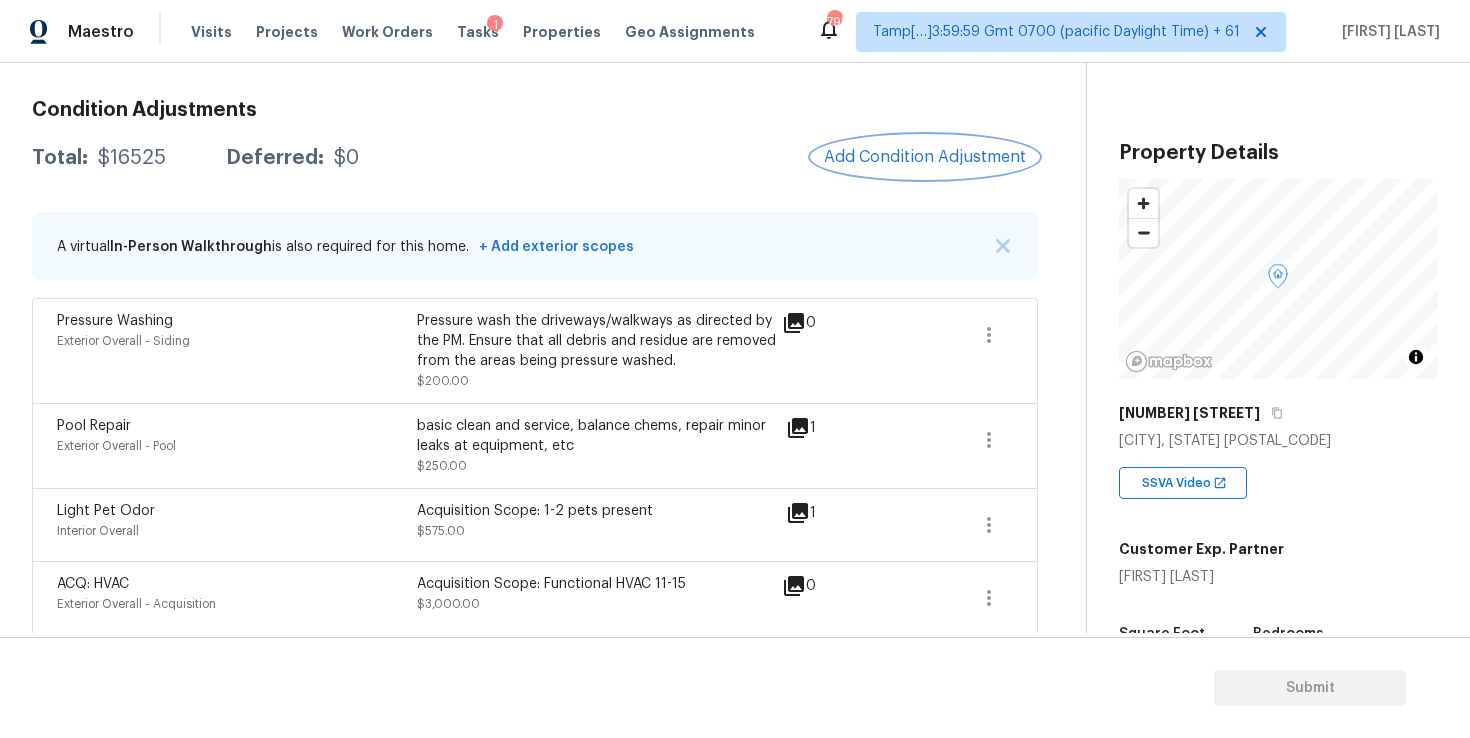 click on "Add Condition Adjustment" at bounding box center (925, 157) 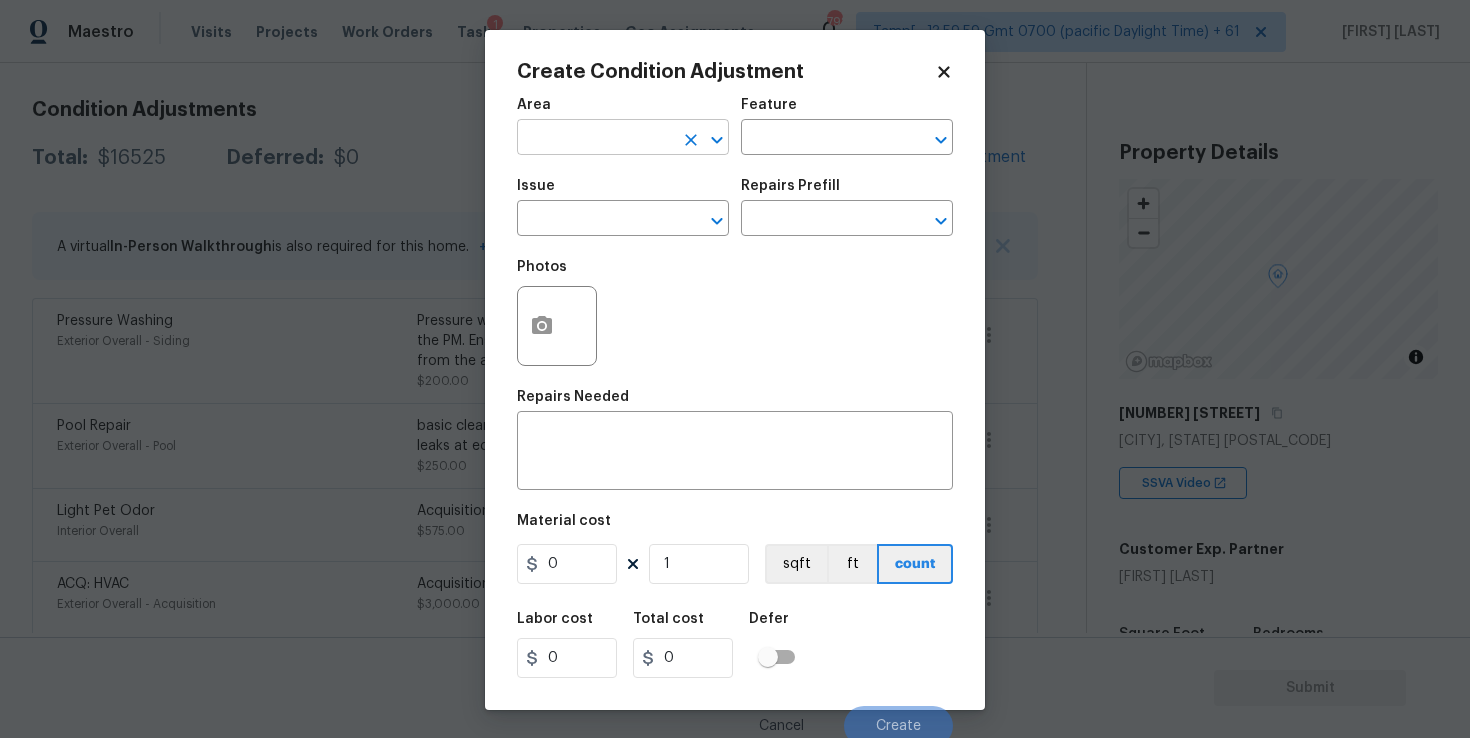 click at bounding box center [595, 139] 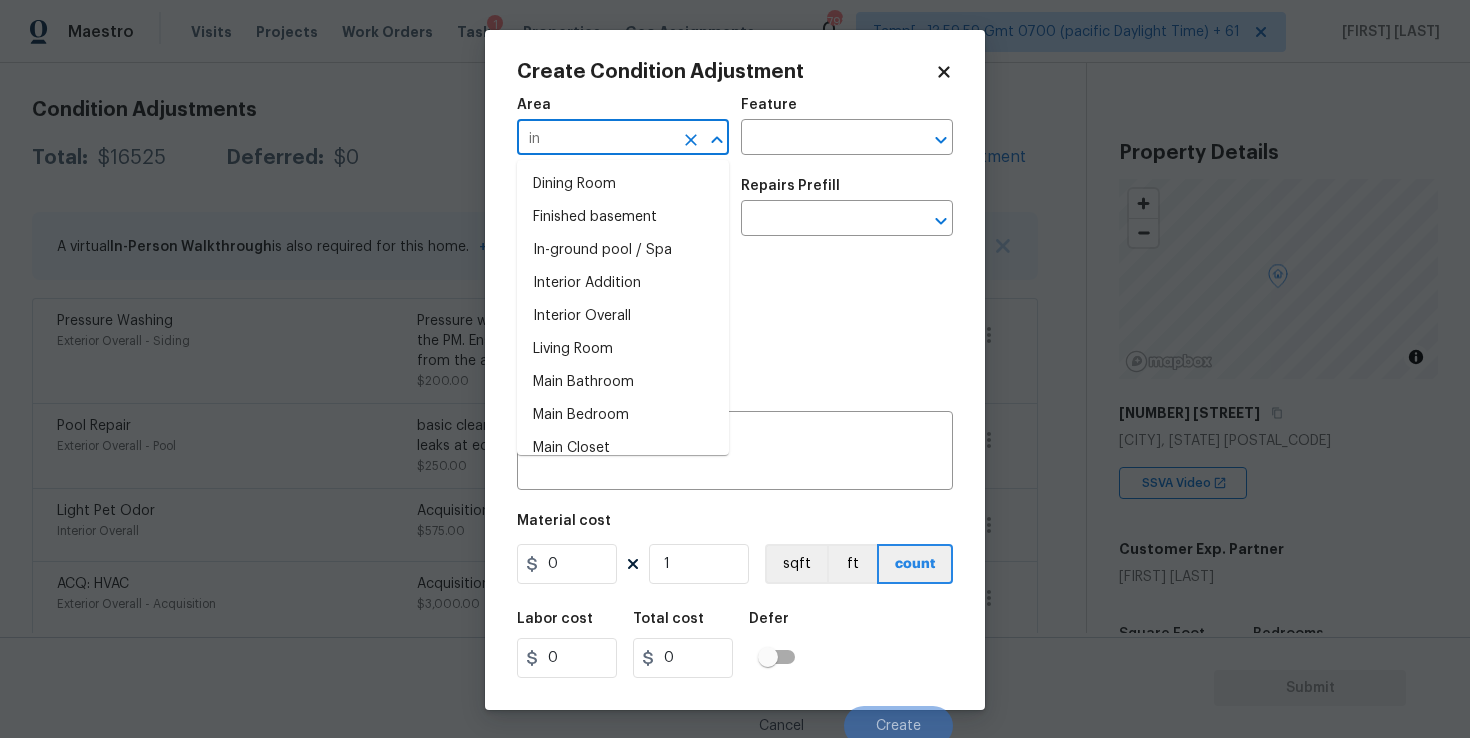 type on "i" 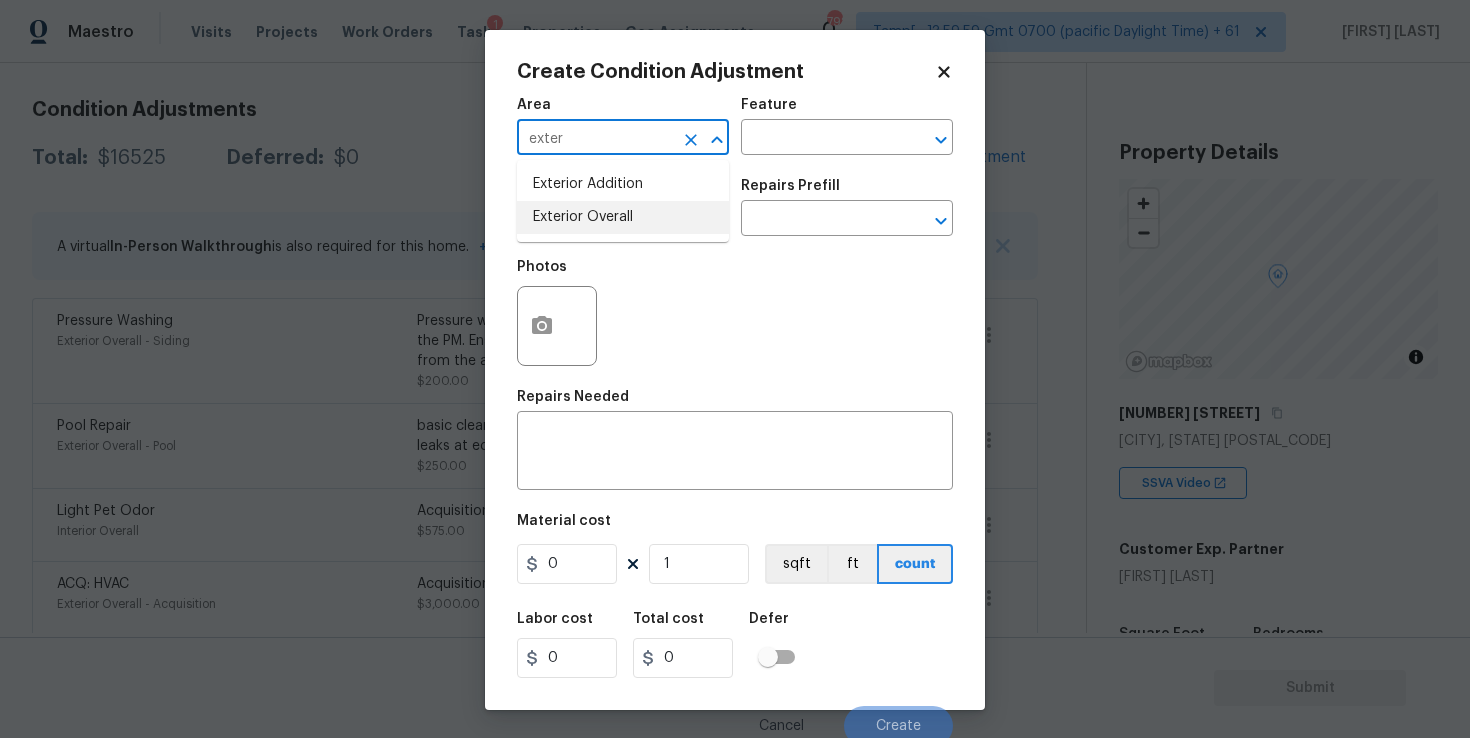 click on "Exterior Overall" at bounding box center (623, 217) 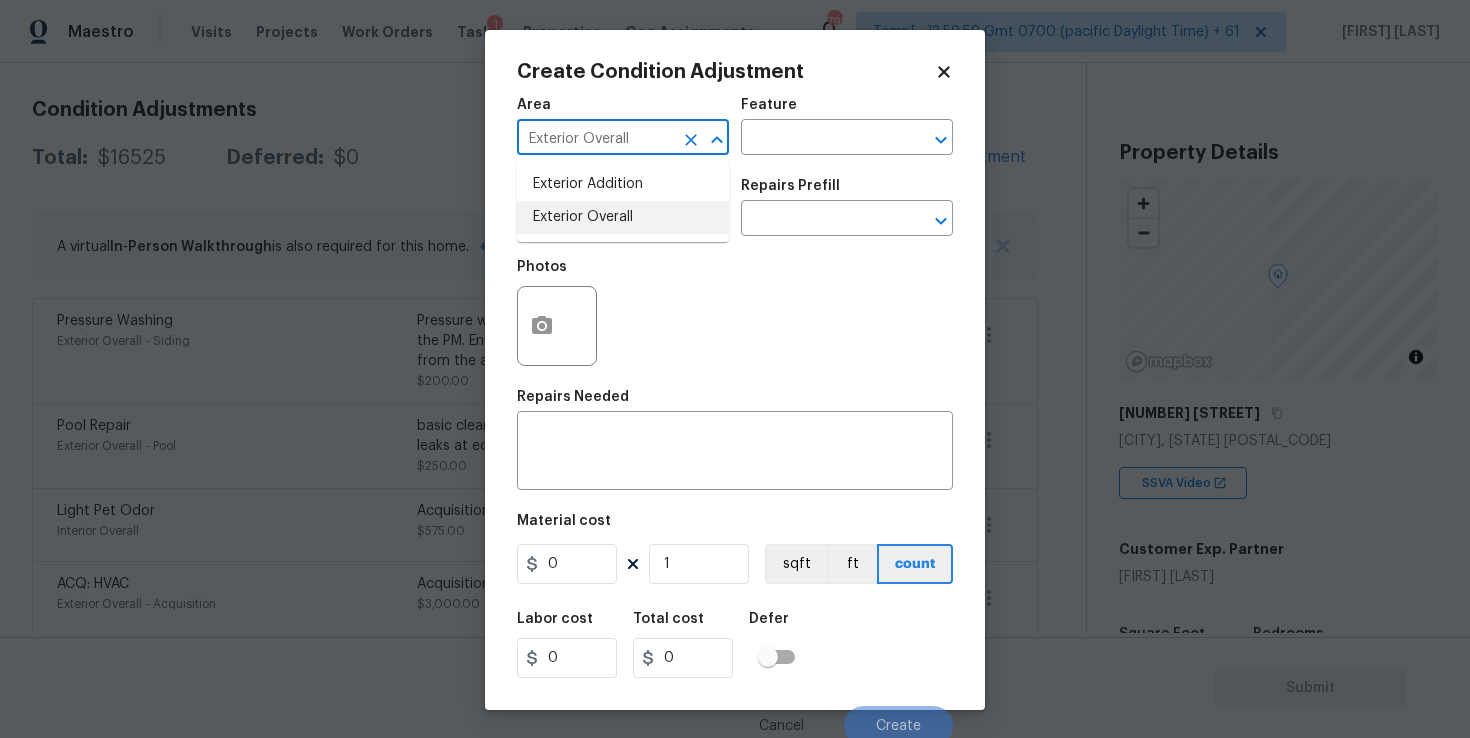 type on "Exterior Overall" 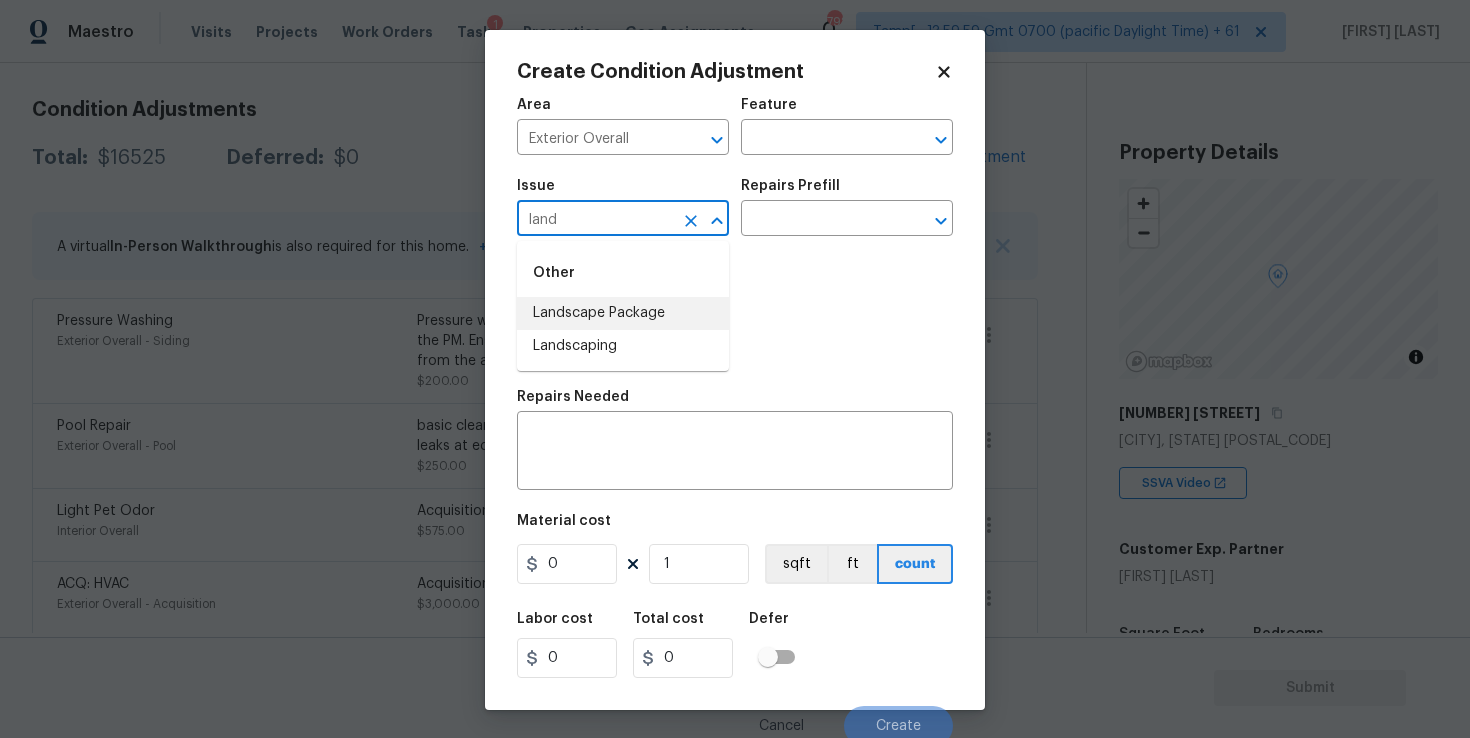 click on "Landscape Package" at bounding box center (623, 313) 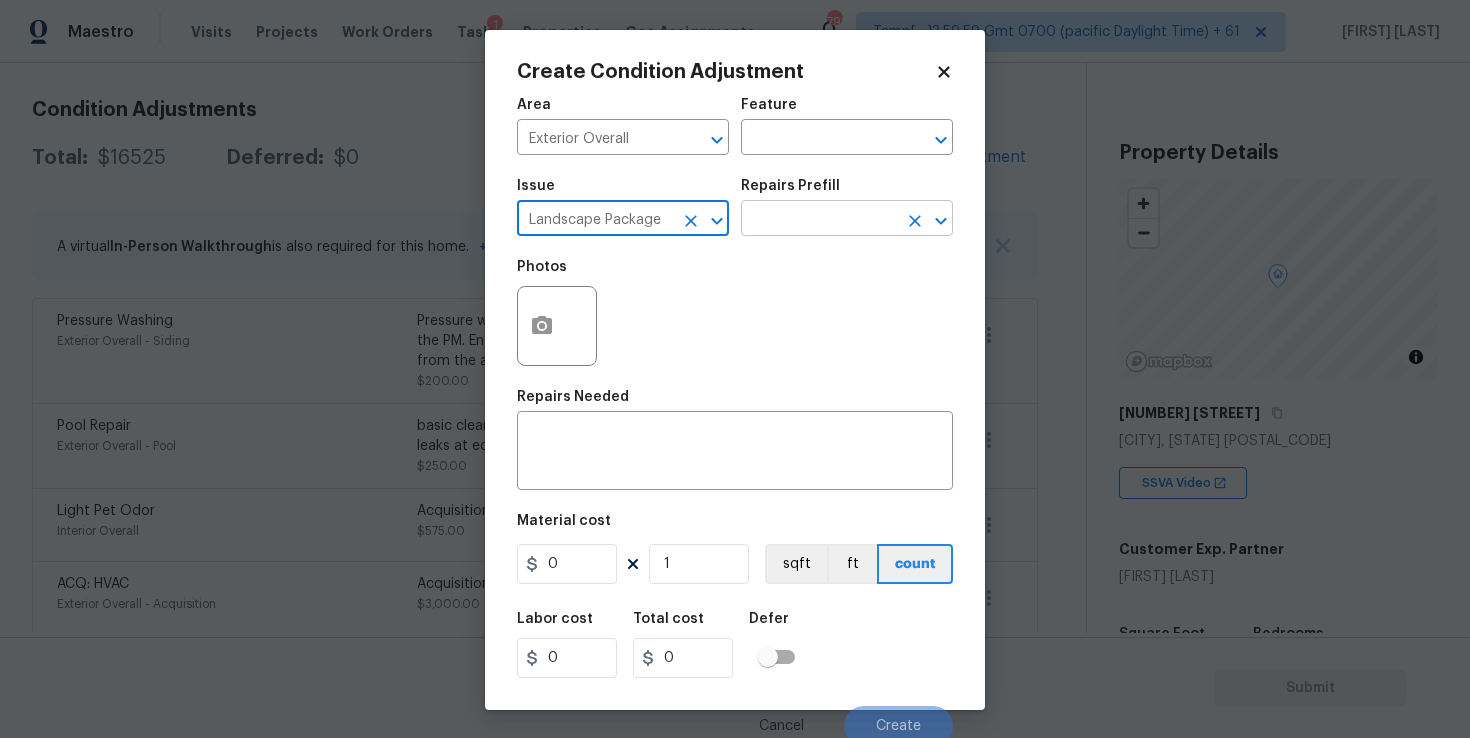 type on "Landscape Package" 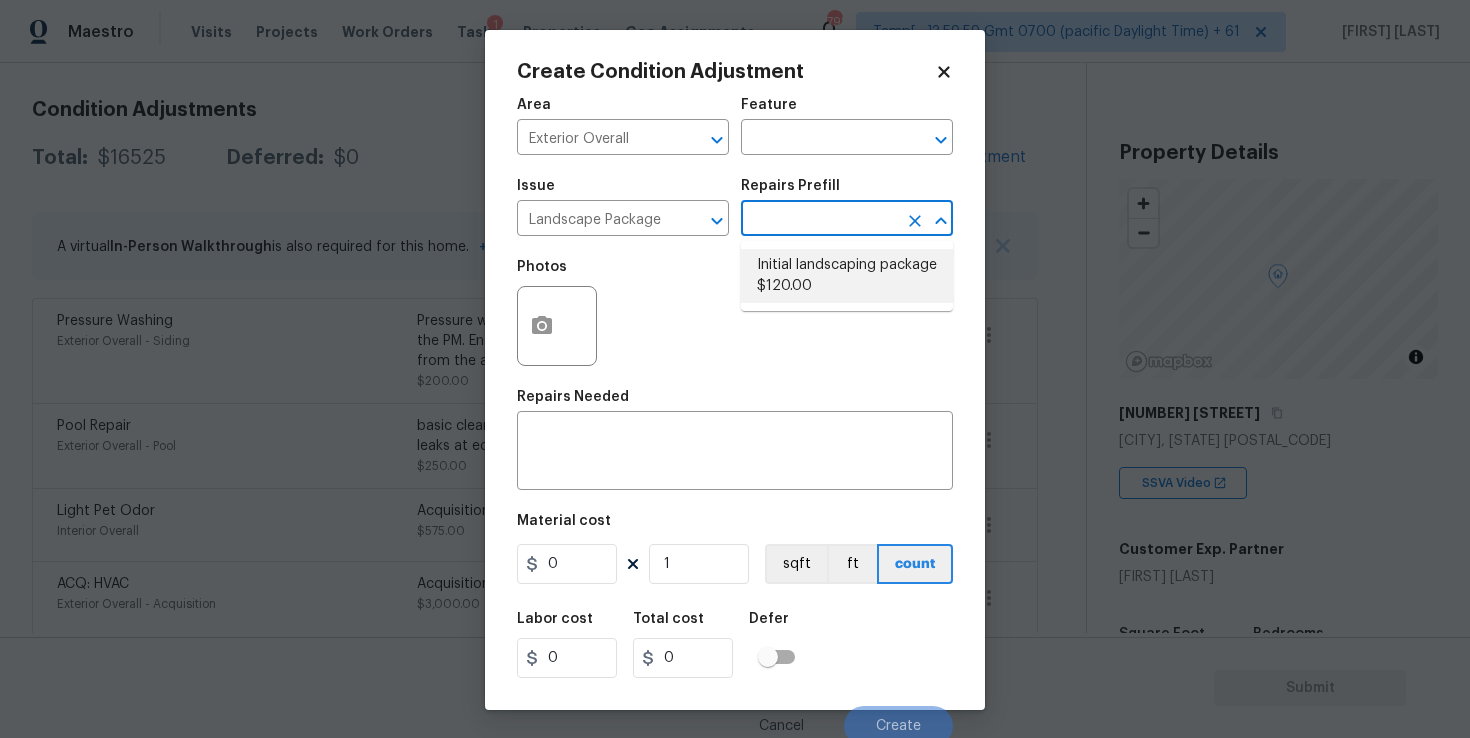 click on "Initial landscaping package $120.00" at bounding box center (847, 276) 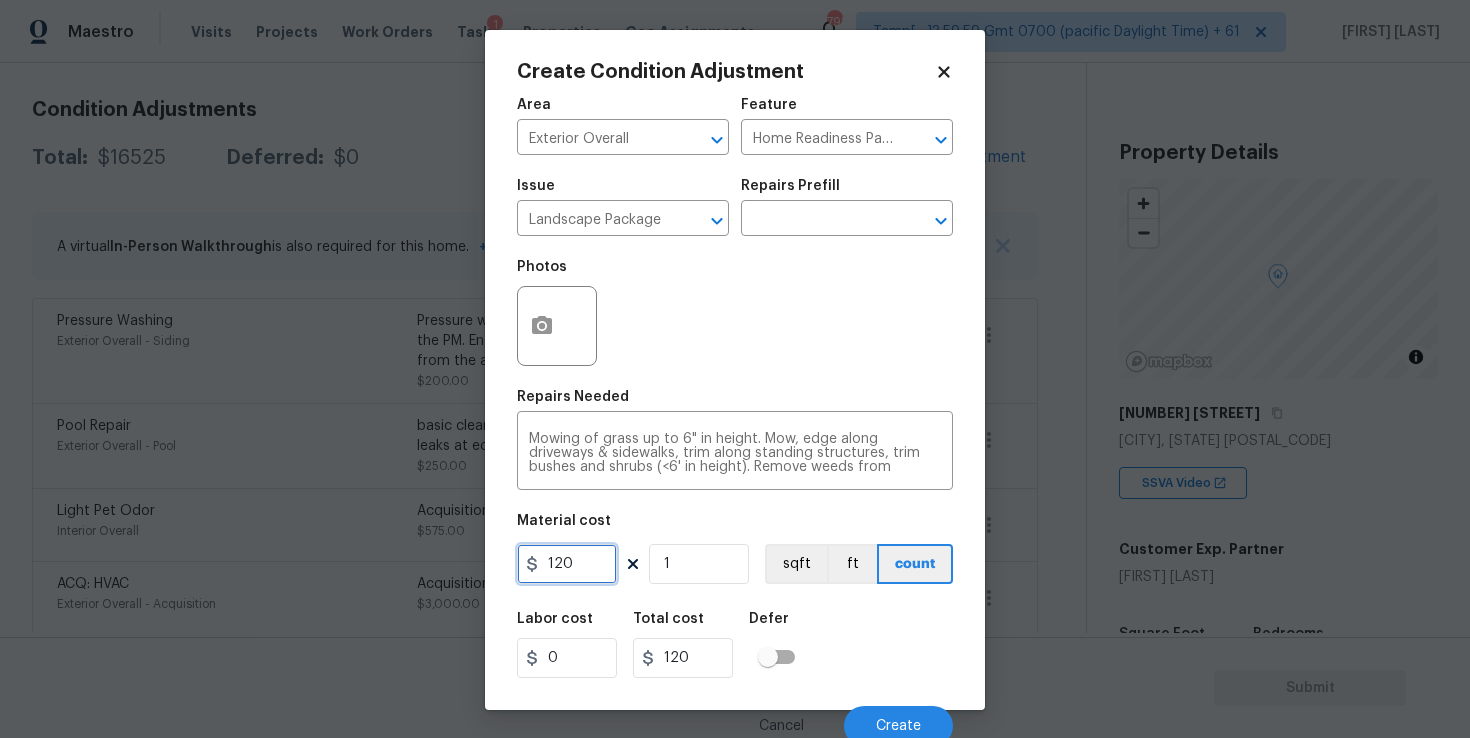 click on "120" at bounding box center [567, 564] 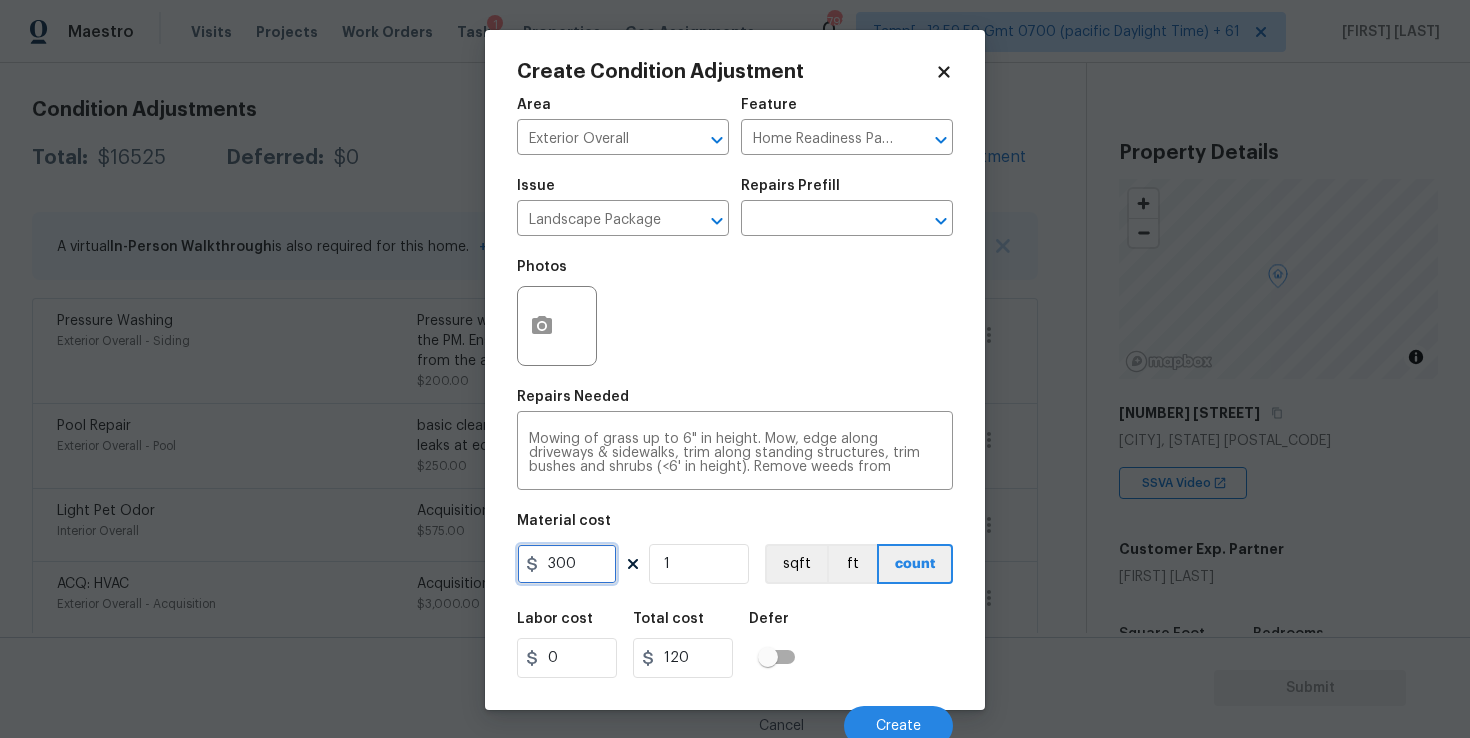 type on "300" 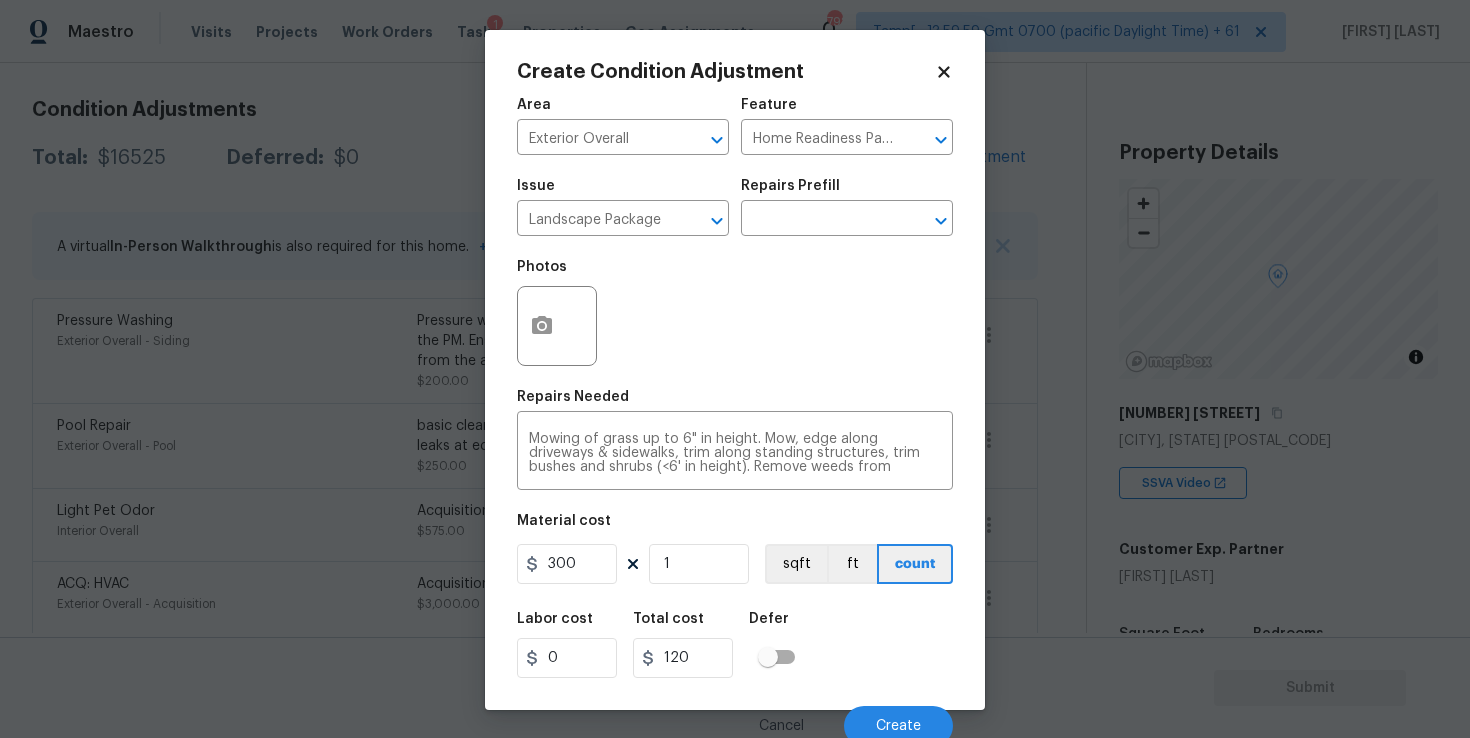 click on "Labor cost 0 Total cost 120 Defer" at bounding box center [735, 645] 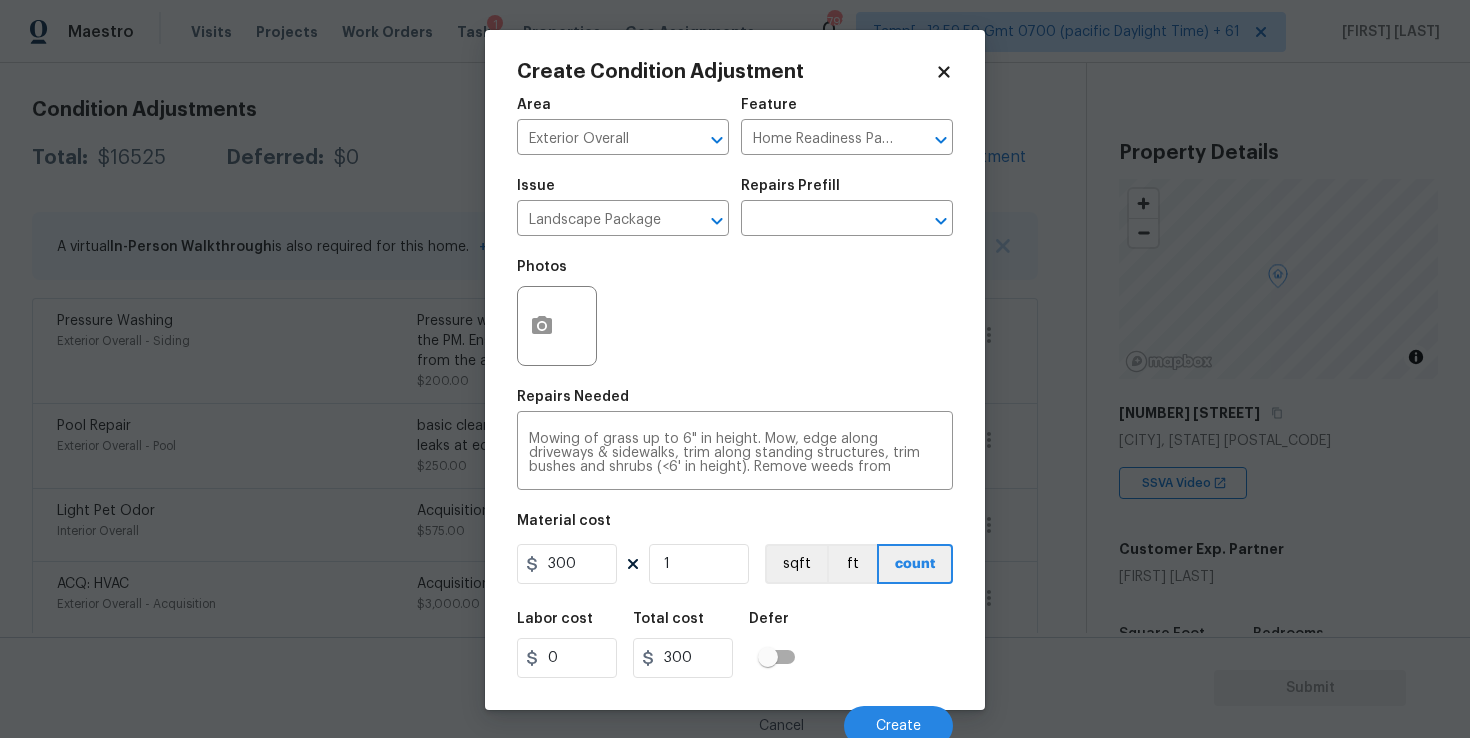 scroll, scrollTop: 9, scrollLeft: 0, axis: vertical 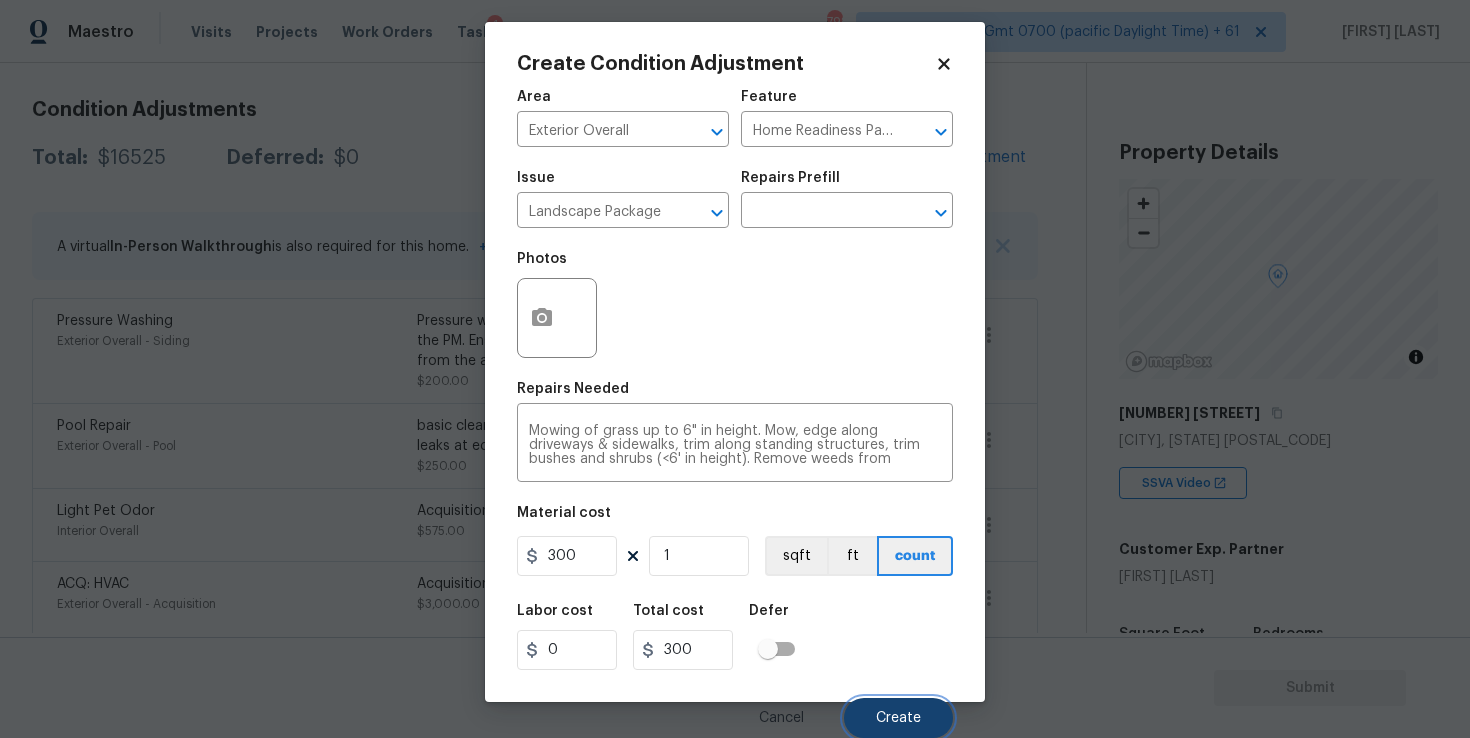 click on "Create" at bounding box center [898, 718] 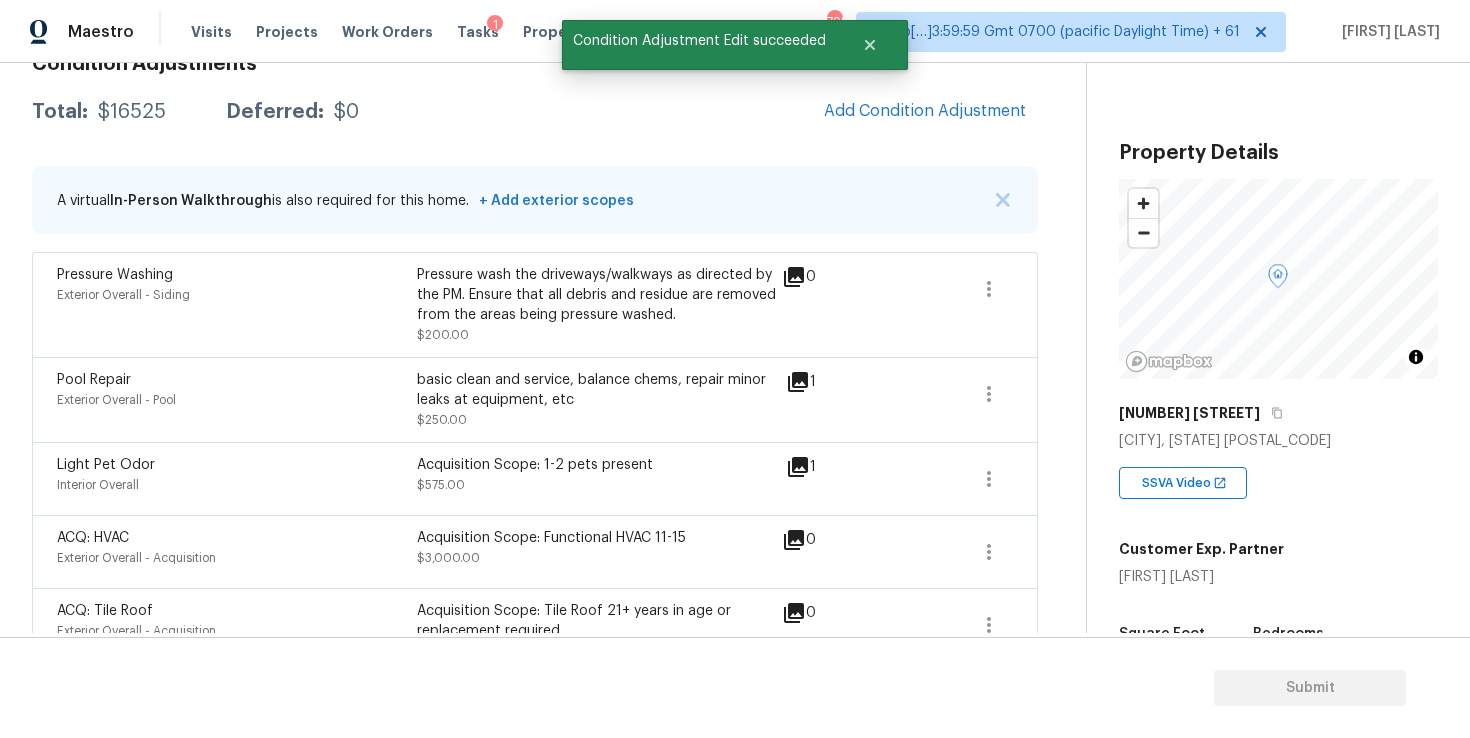 scroll, scrollTop: 267, scrollLeft: 0, axis: vertical 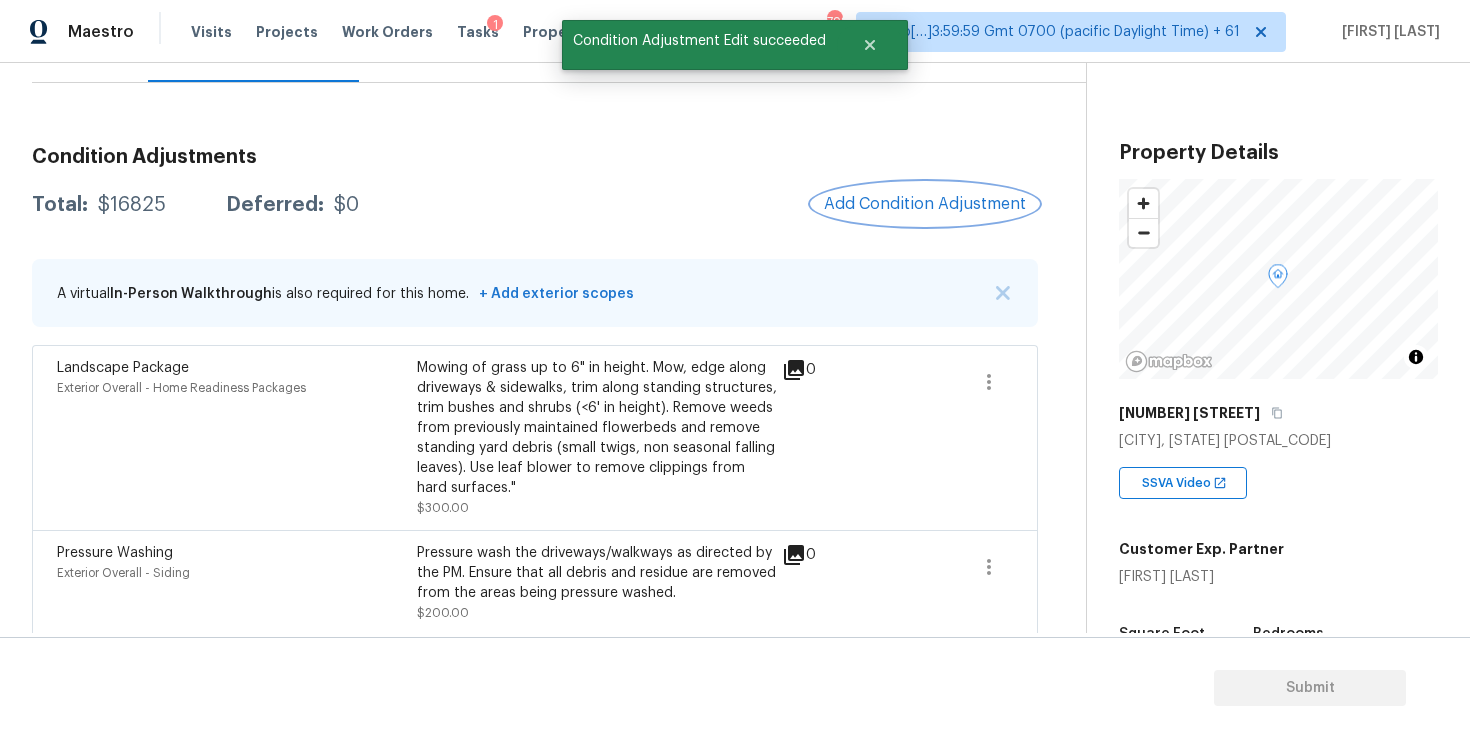click on "Add Condition Adjustment" at bounding box center (925, 204) 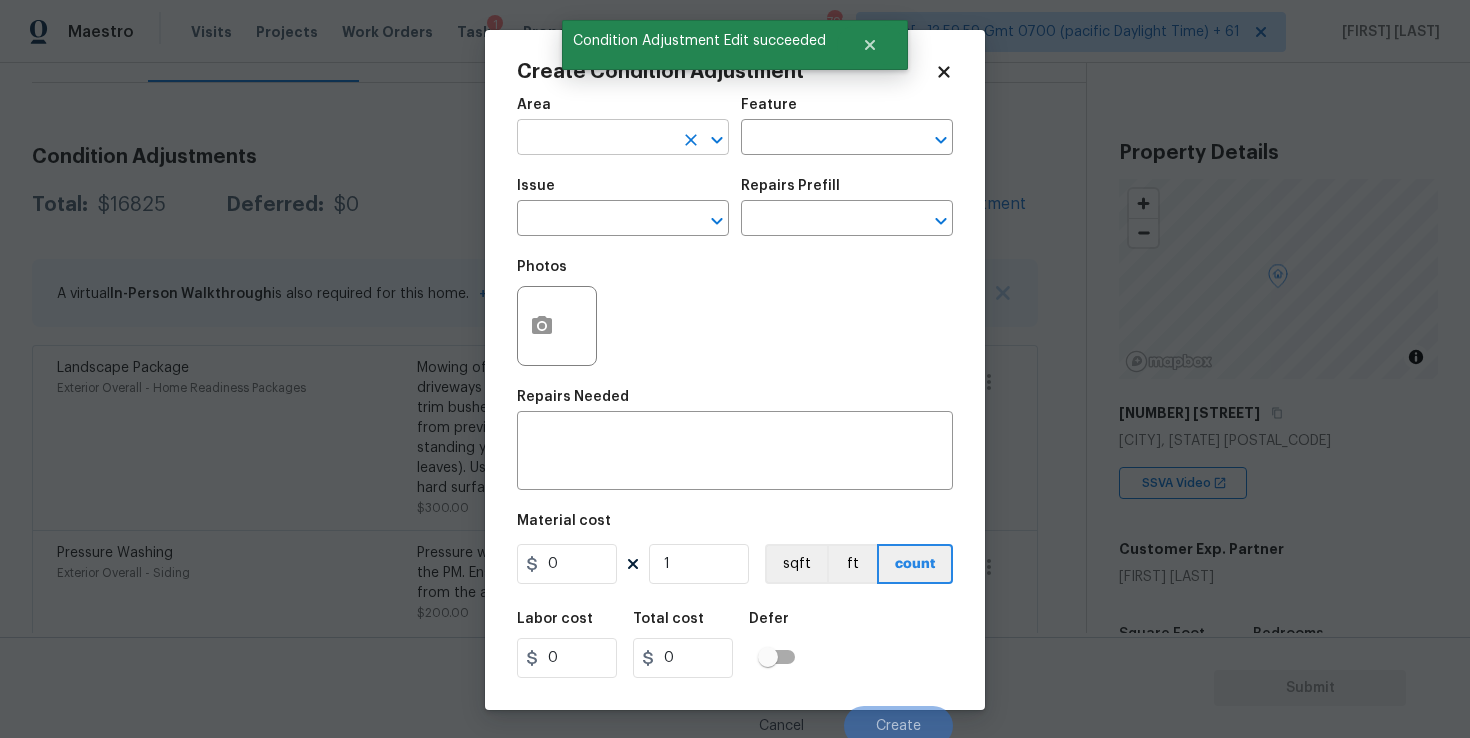 click at bounding box center [595, 139] 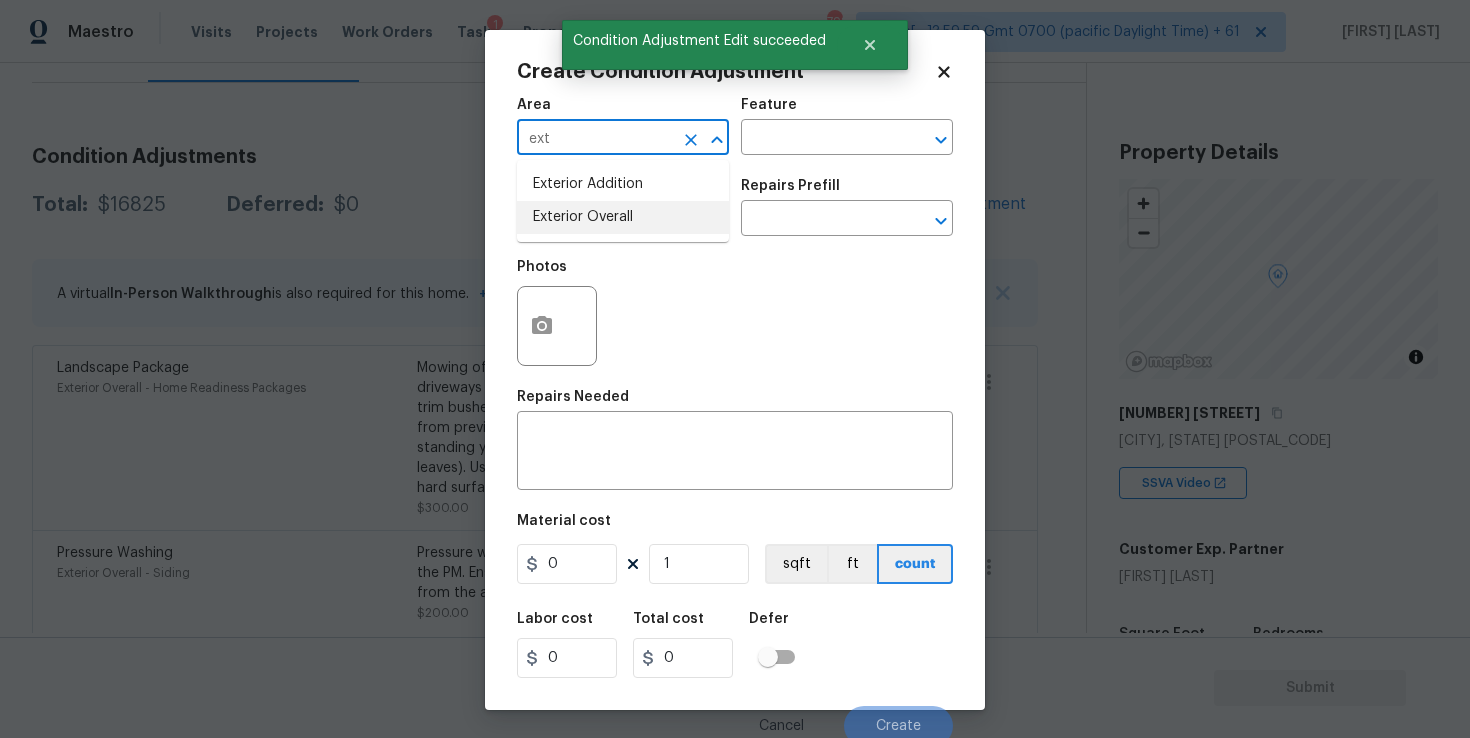 click on "Exterior Addition Exterior Overall" at bounding box center [623, 201] 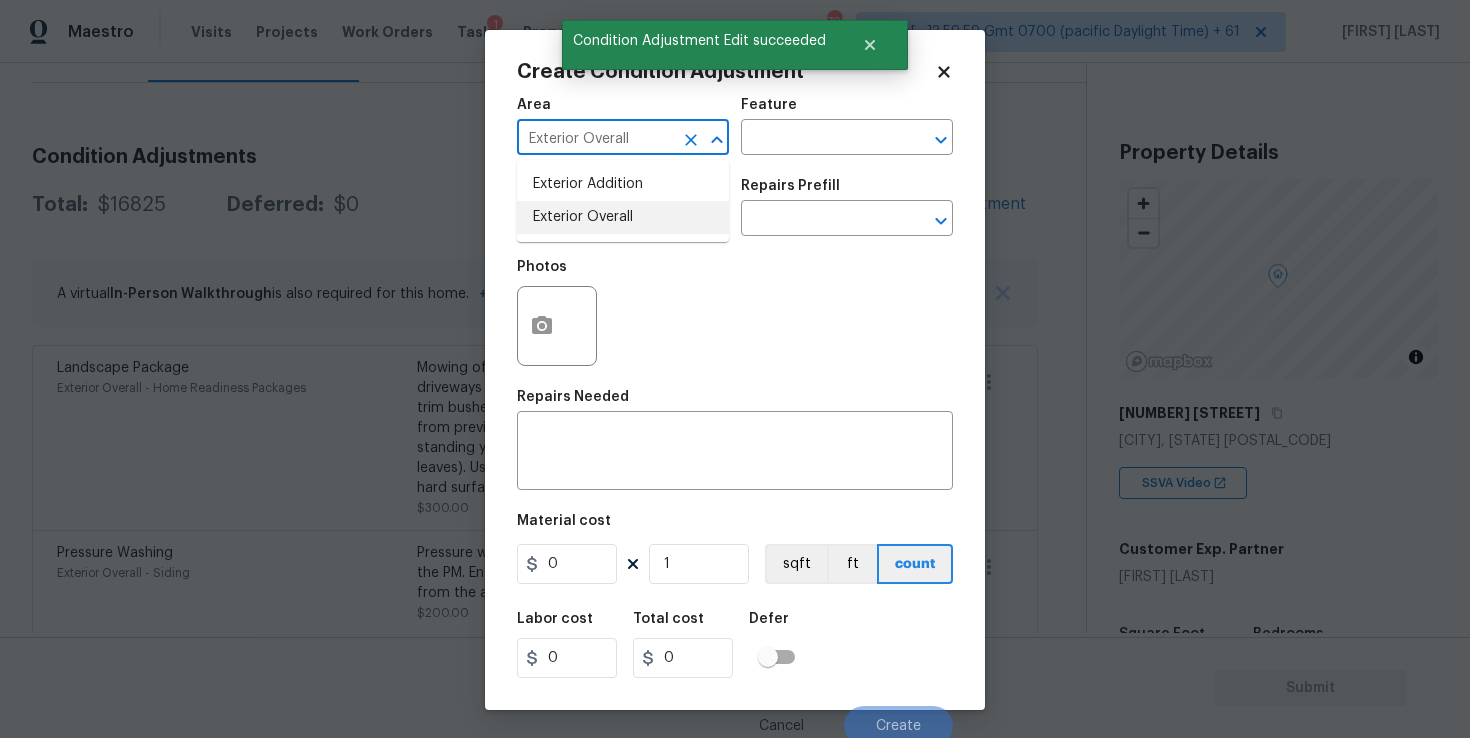 type on "Exterior Overall" 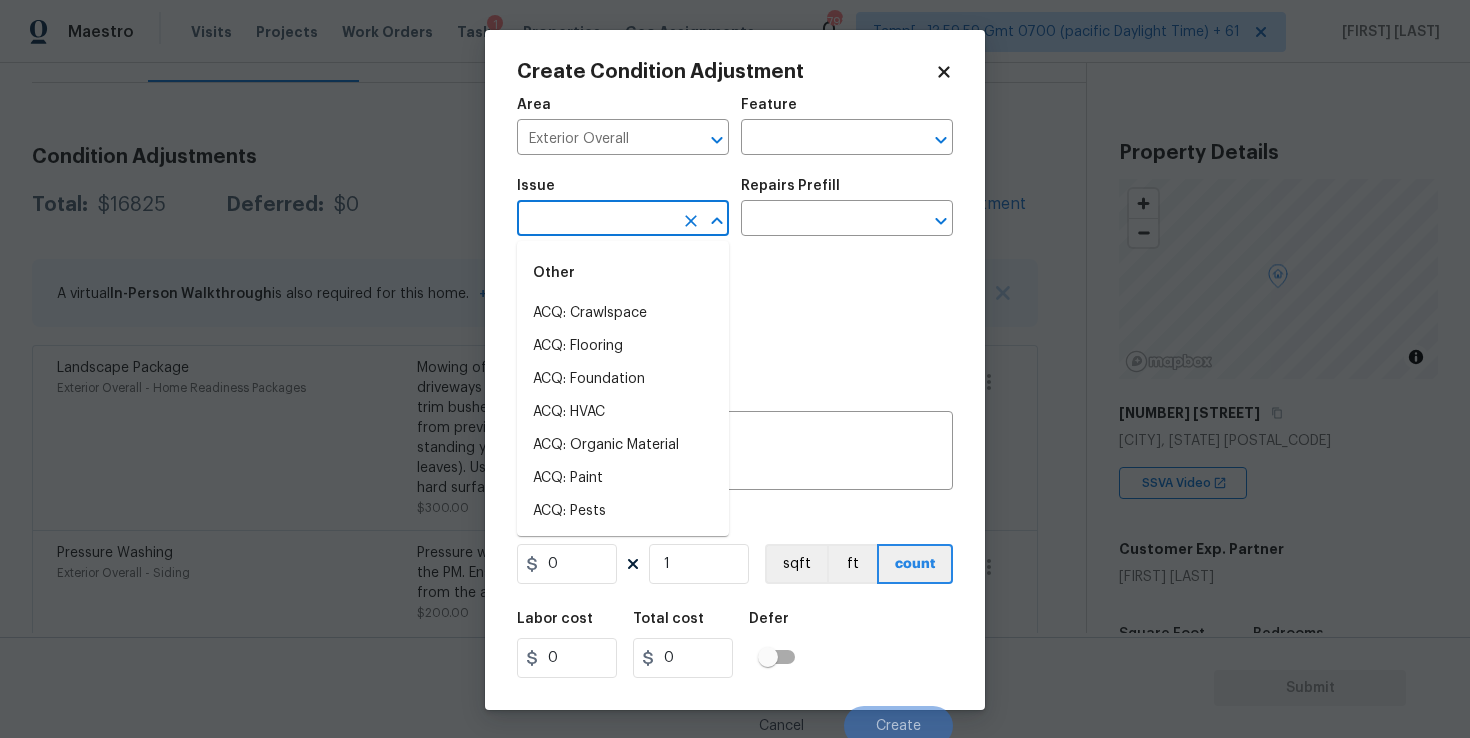 type on "r" 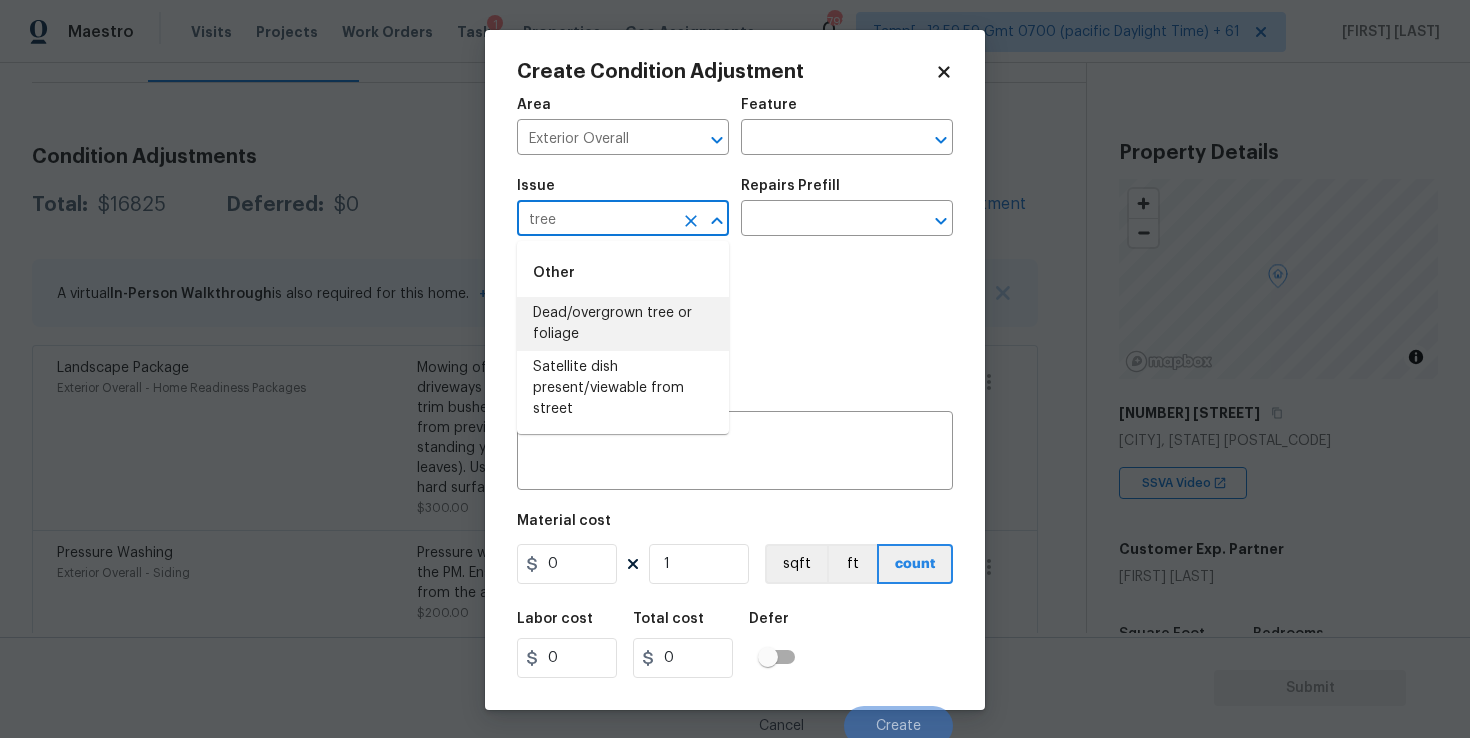 click on "Dead/overgrown tree or foliage" at bounding box center [623, 324] 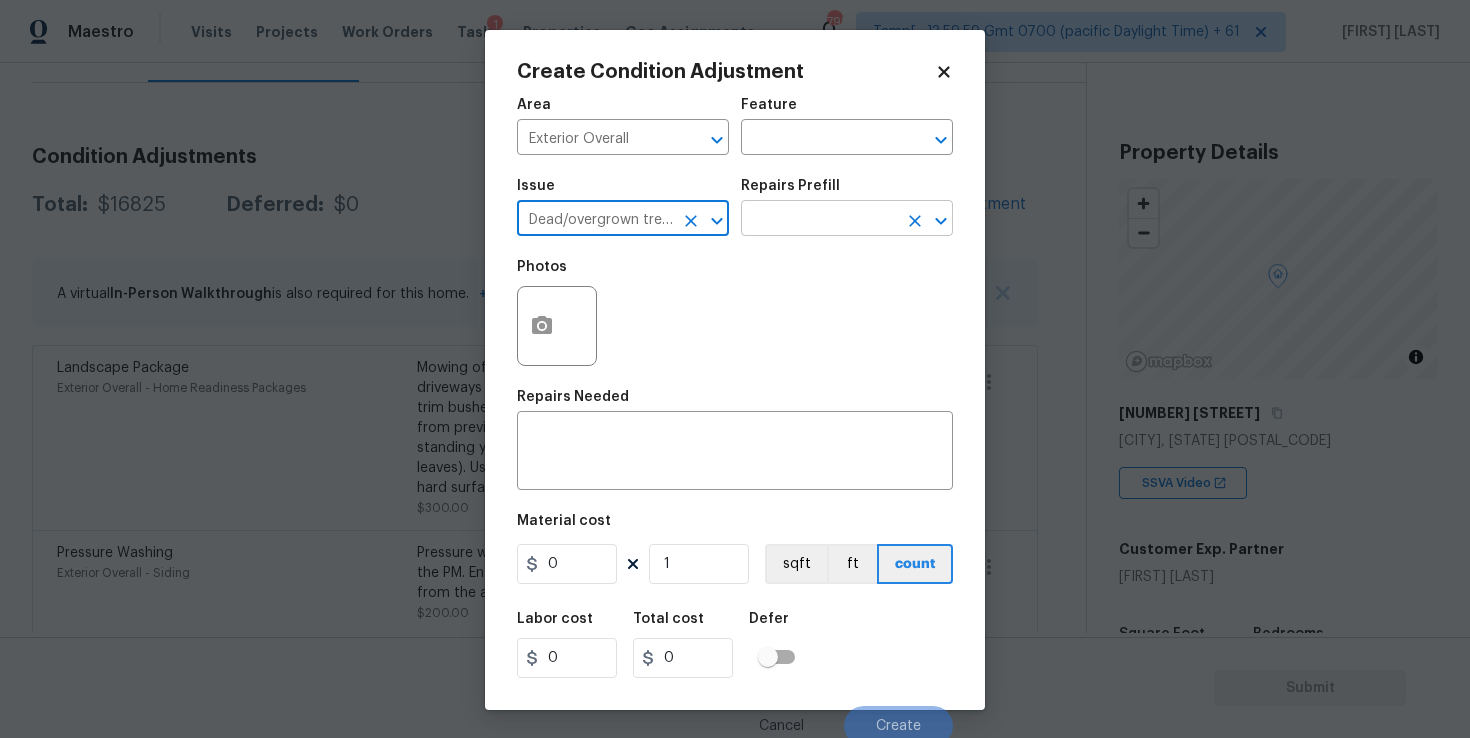 type on "Dead/overgrown tree or foliage" 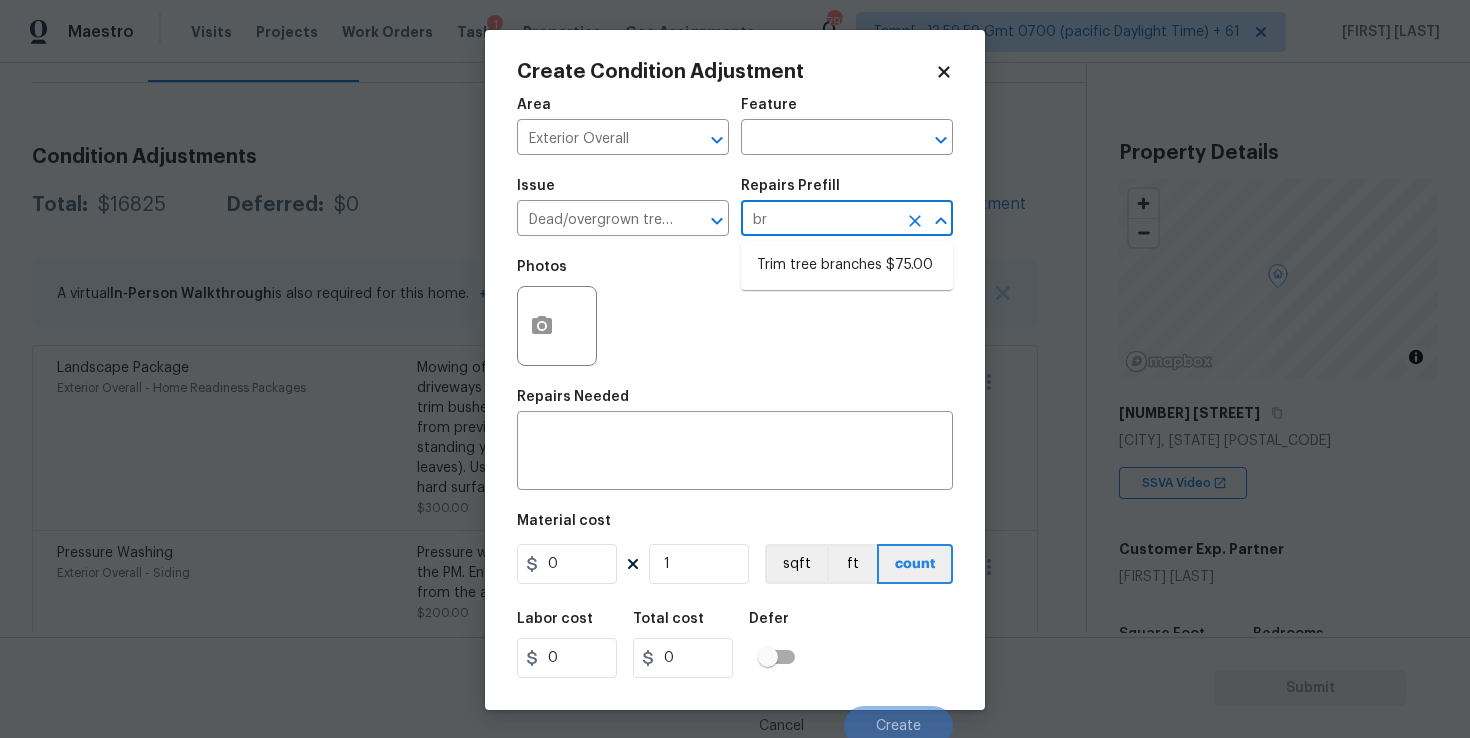 type on "bra" 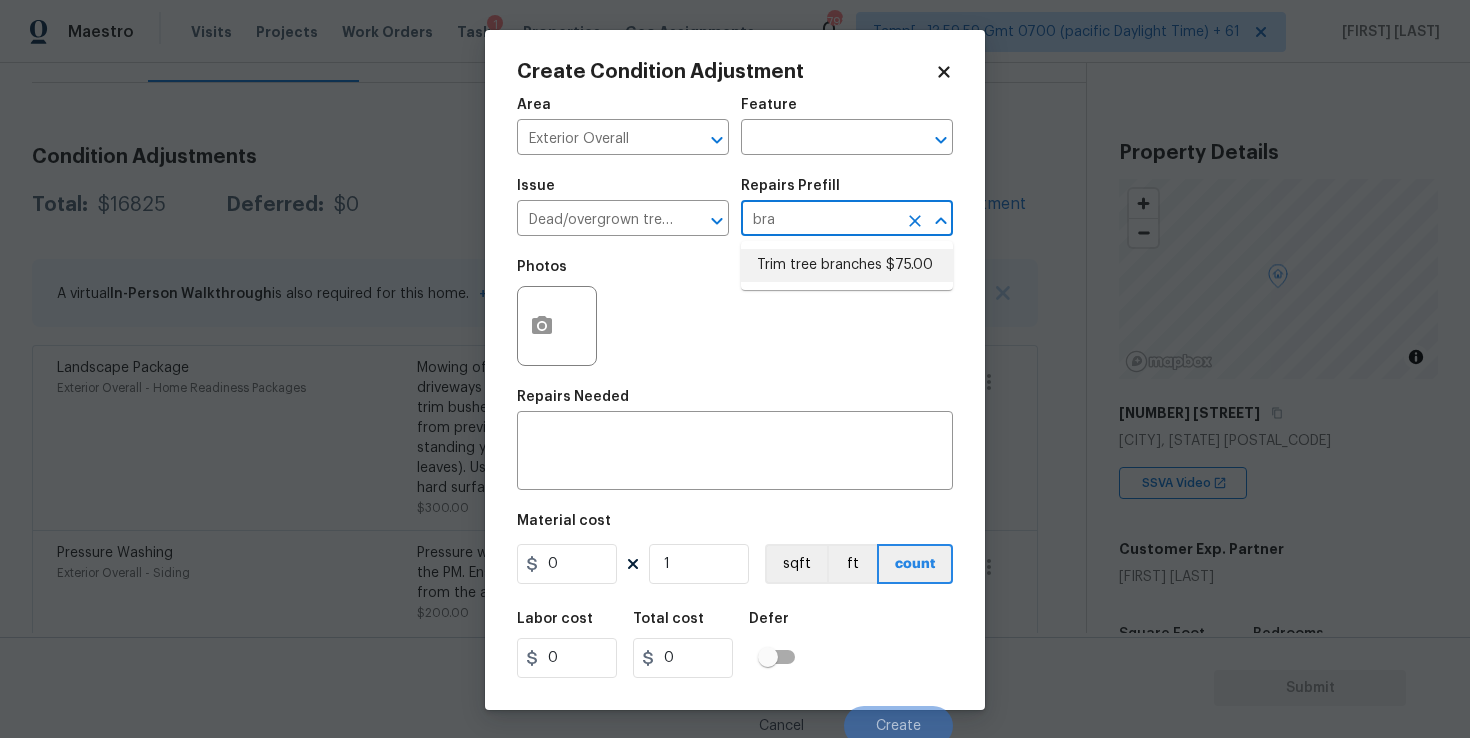 click on "Trim tree branches $75.00" at bounding box center (847, 265) 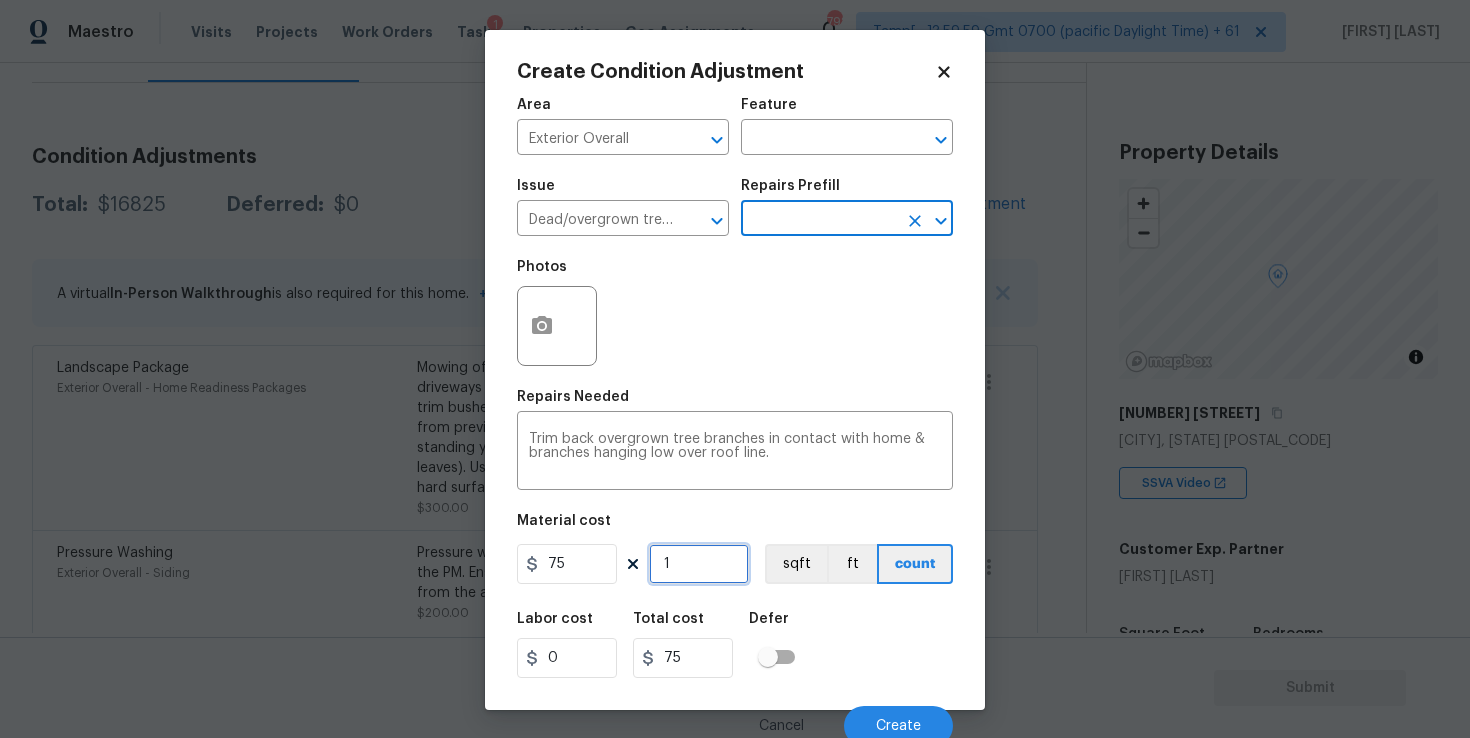 click on "1" at bounding box center (699, 564) 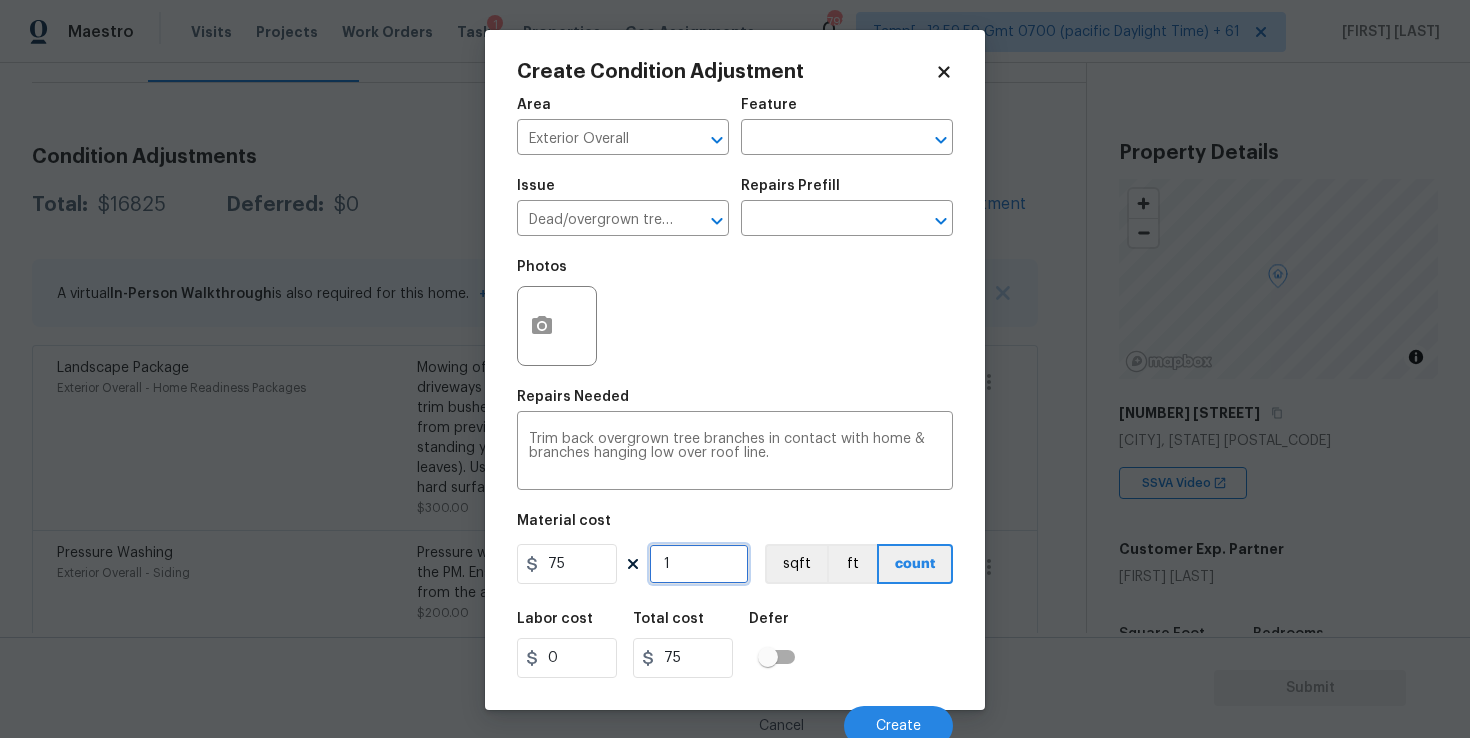 type on "0" 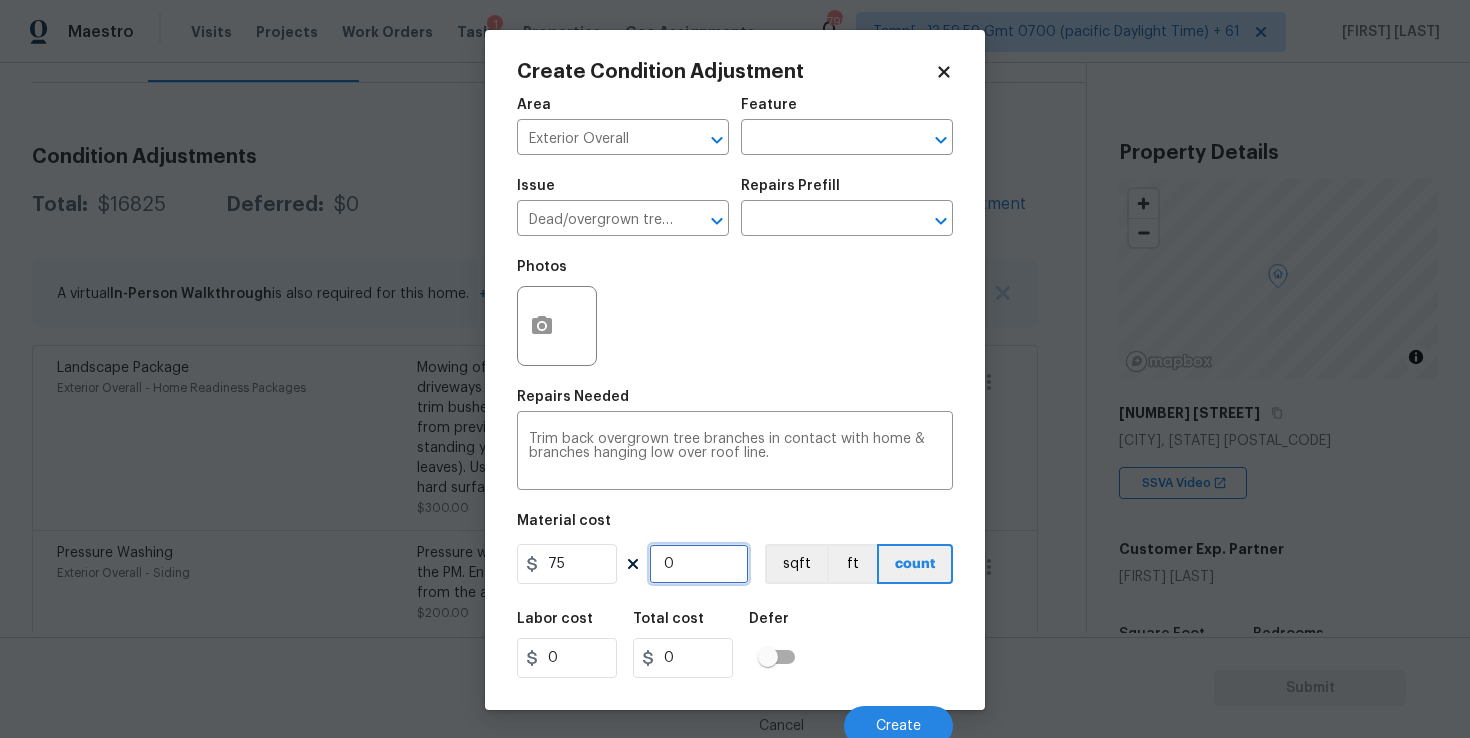 type on "2" 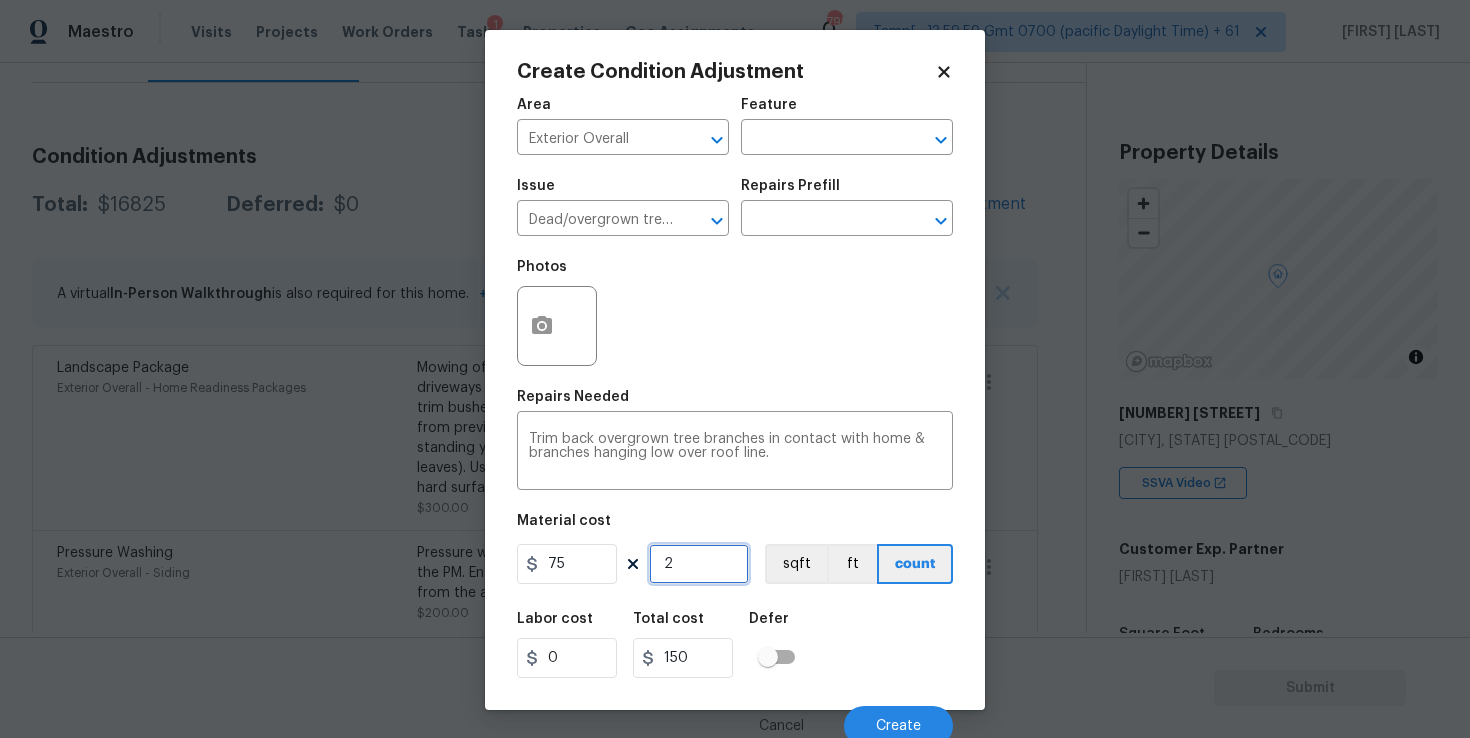 type on "2" 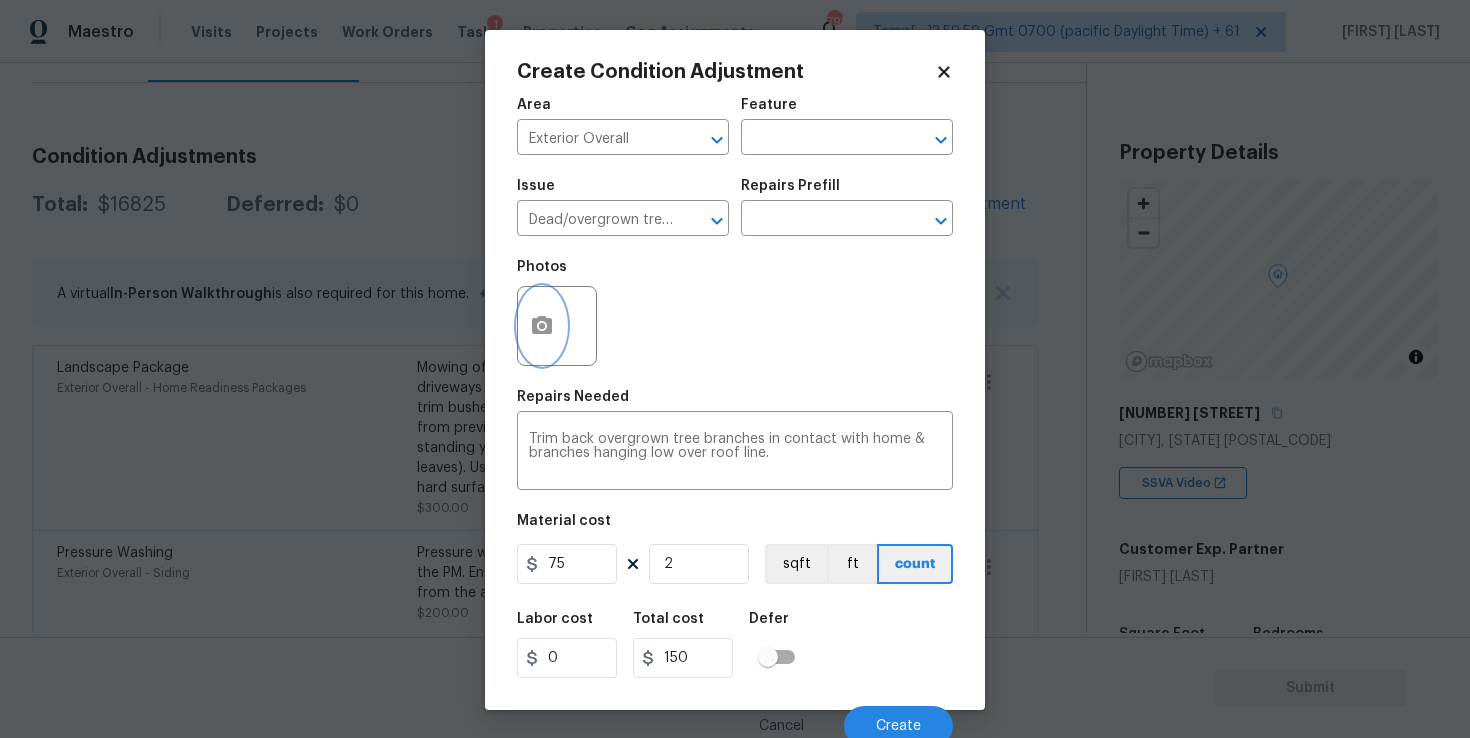 click at bounding box center [542, 326] 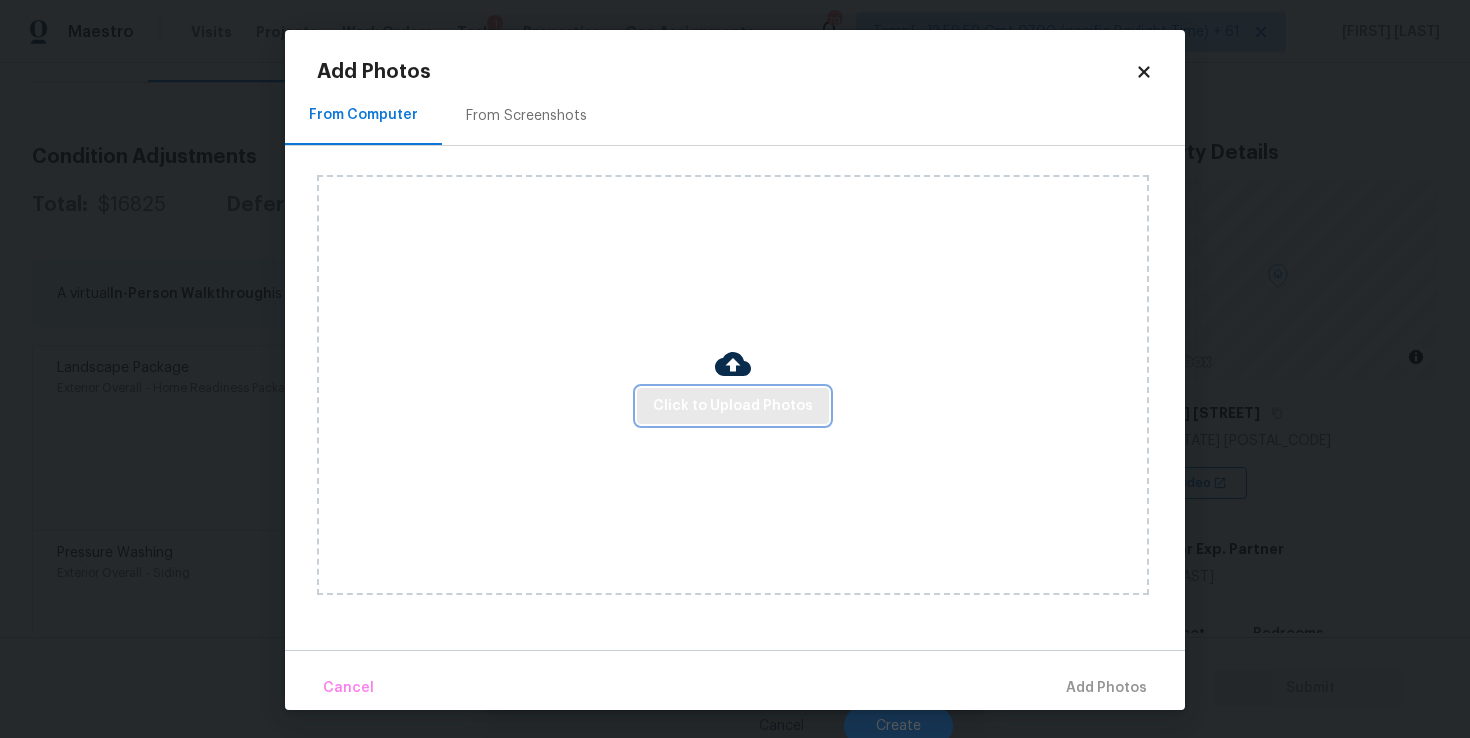 click on "Click to Upload Photos" at bounding box center (733, 406) 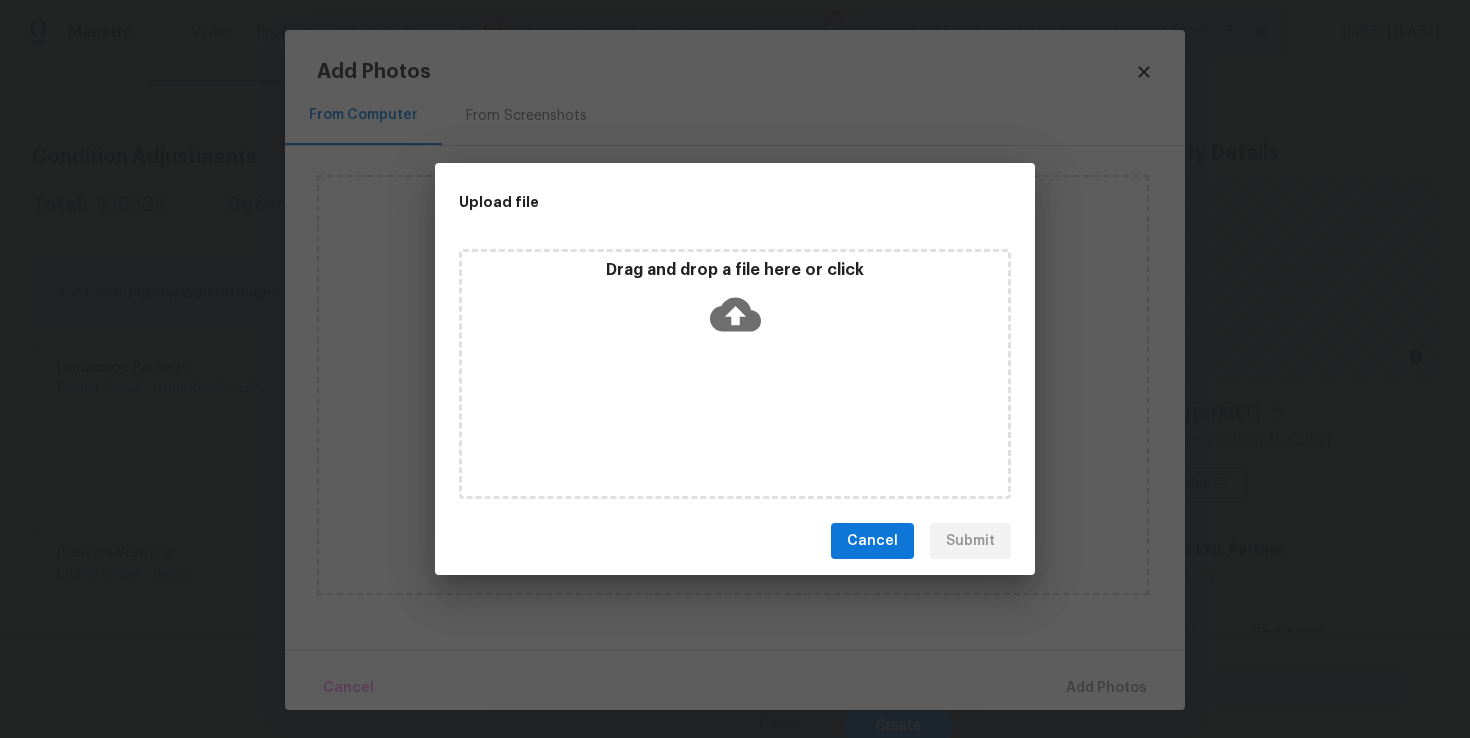 click 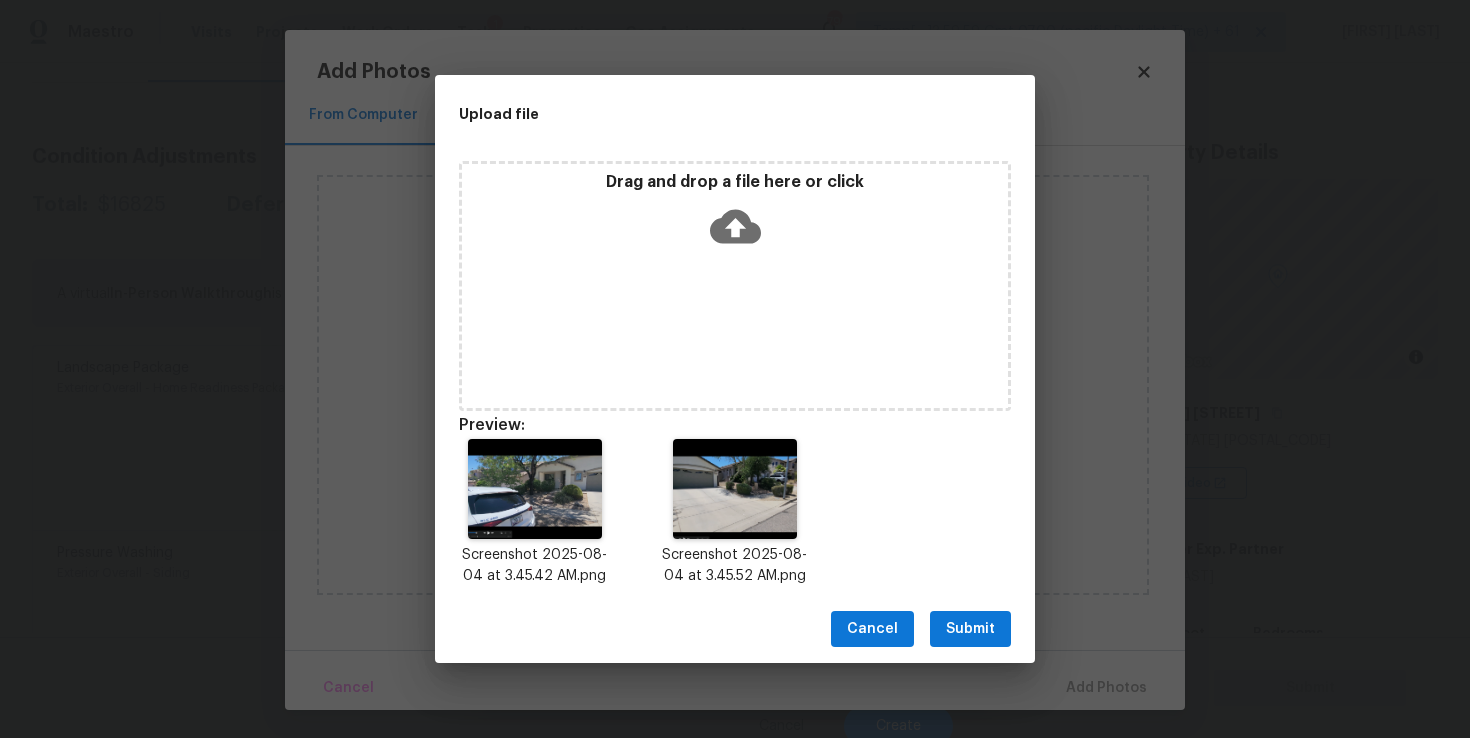 click on "Submit" at bounding box center (970, 629) 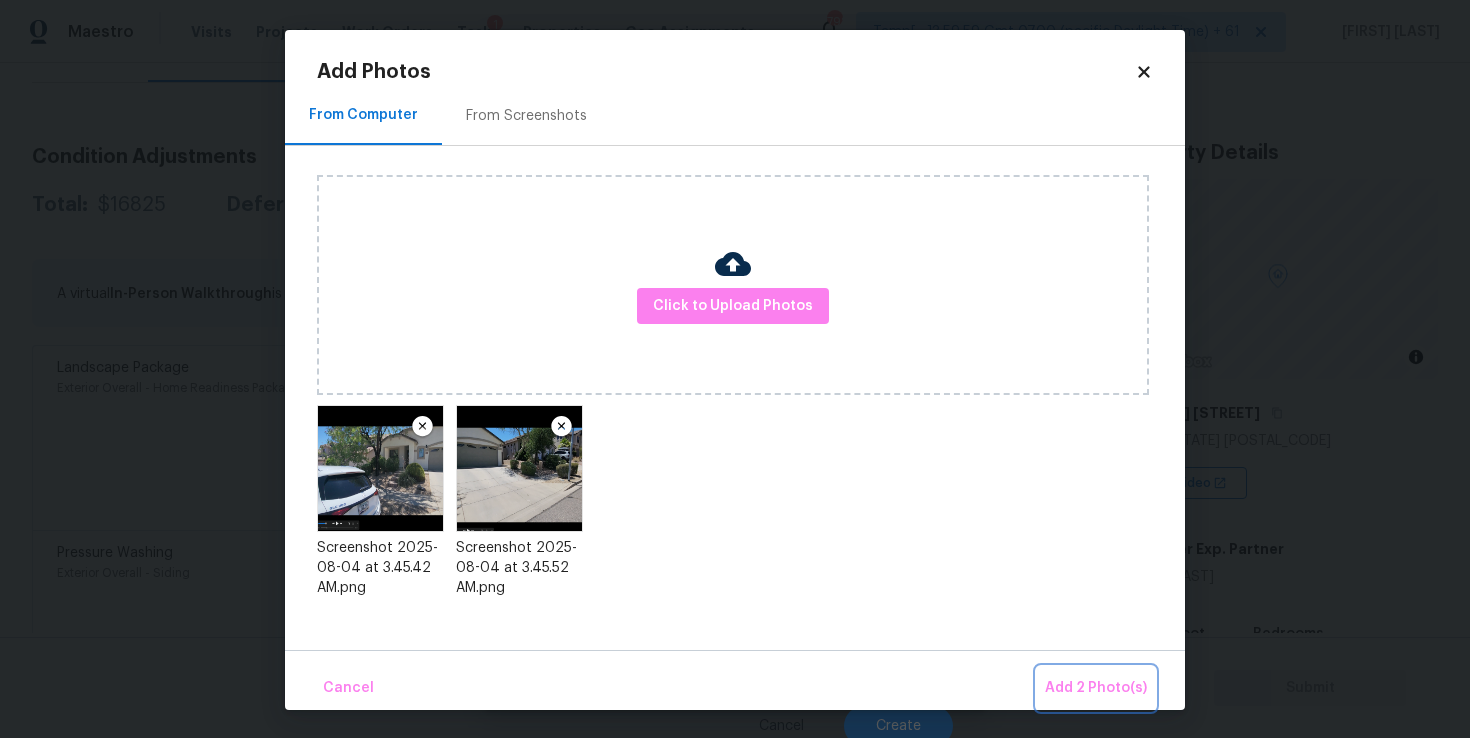 click on "Add 2 Photo(s)" at bounding box center (1096, 688) 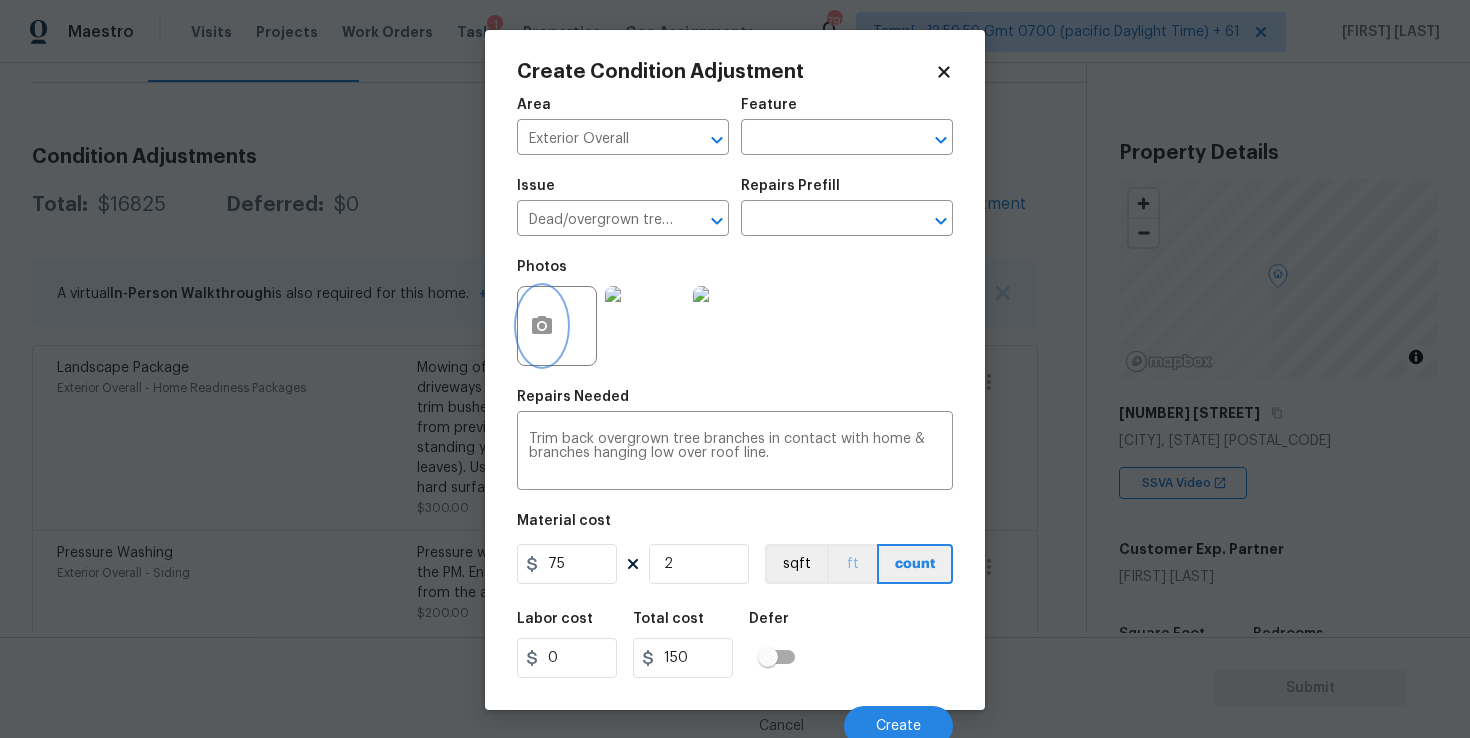 scroll, scrollTop: 9, scrollLeft: 0, axis: vertical 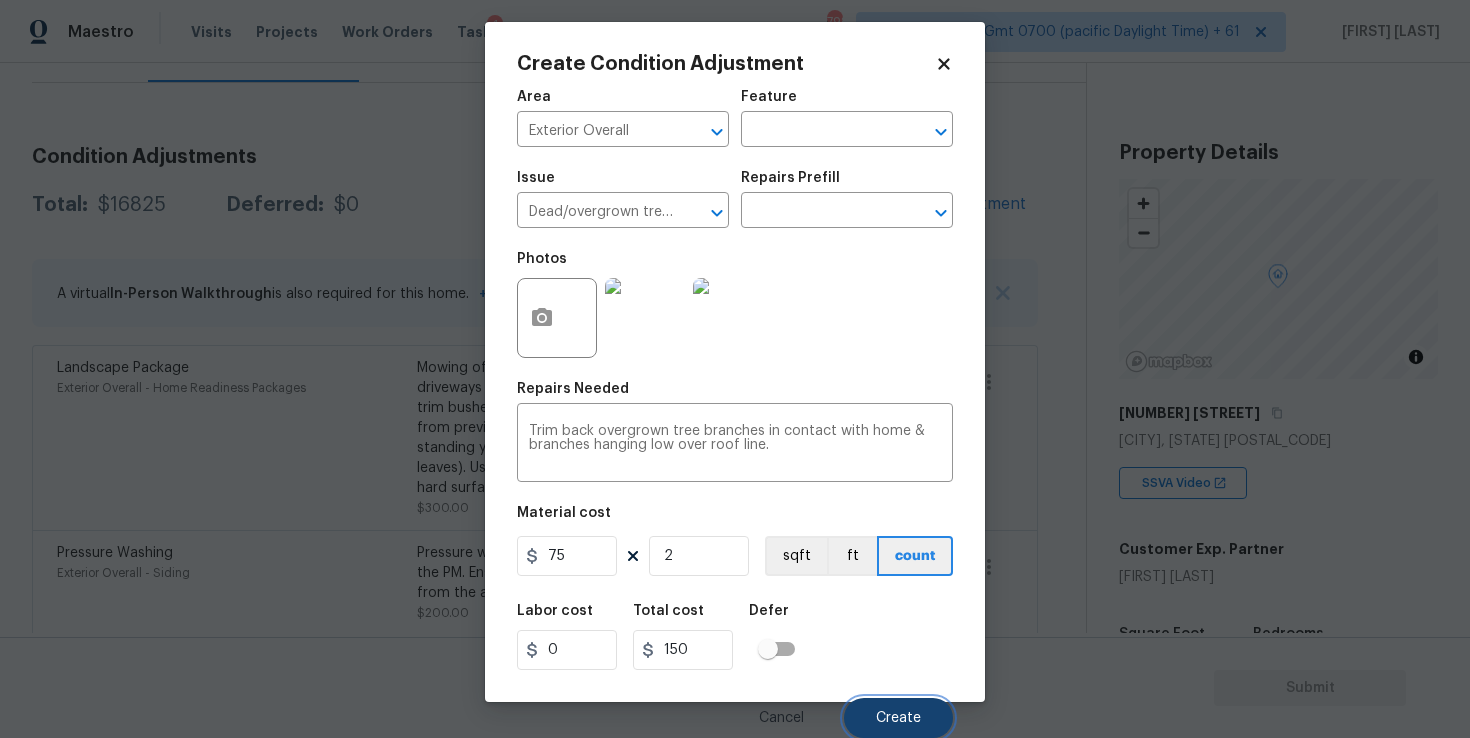 click on "Create" at bounding box center (898, 718) 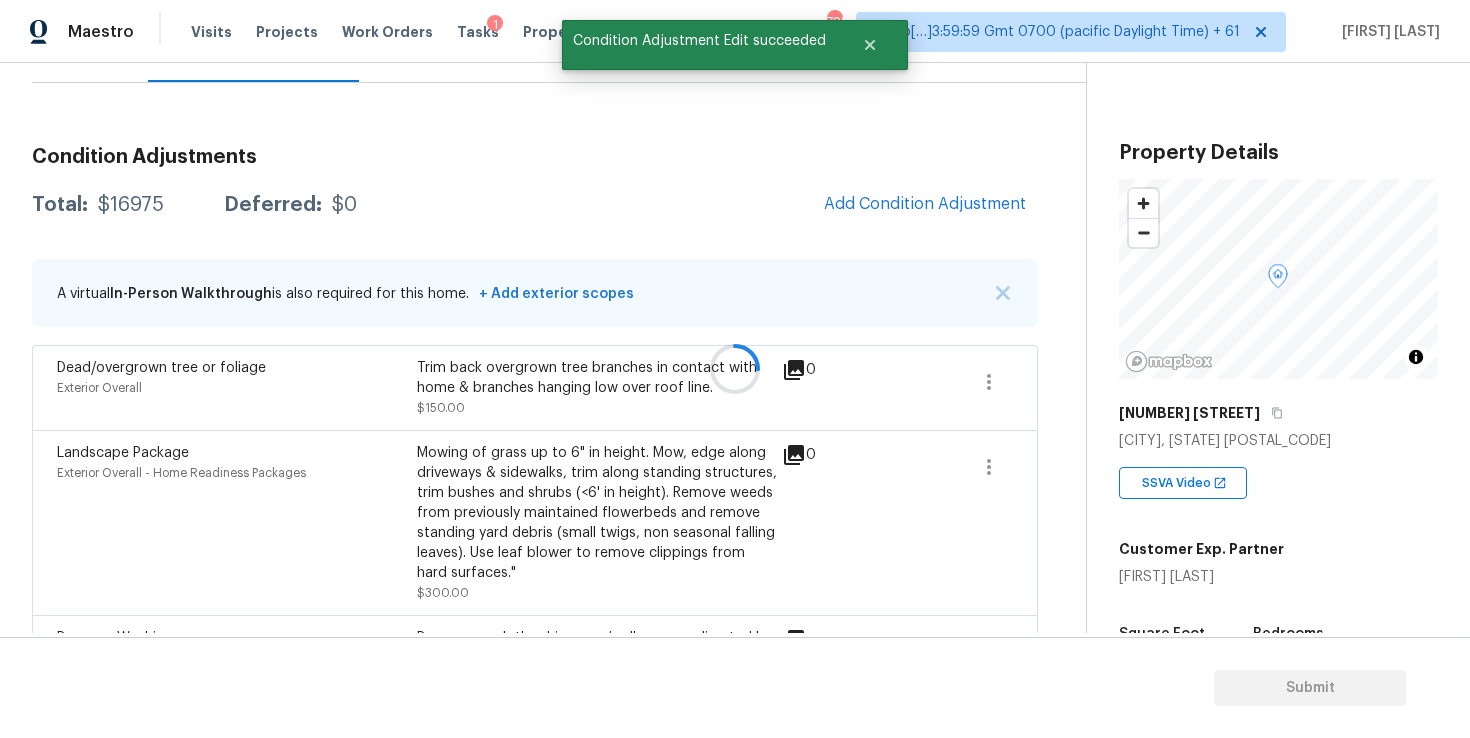 scroll, scrollTop: 2, scrollLeft: 0, axis: vertical 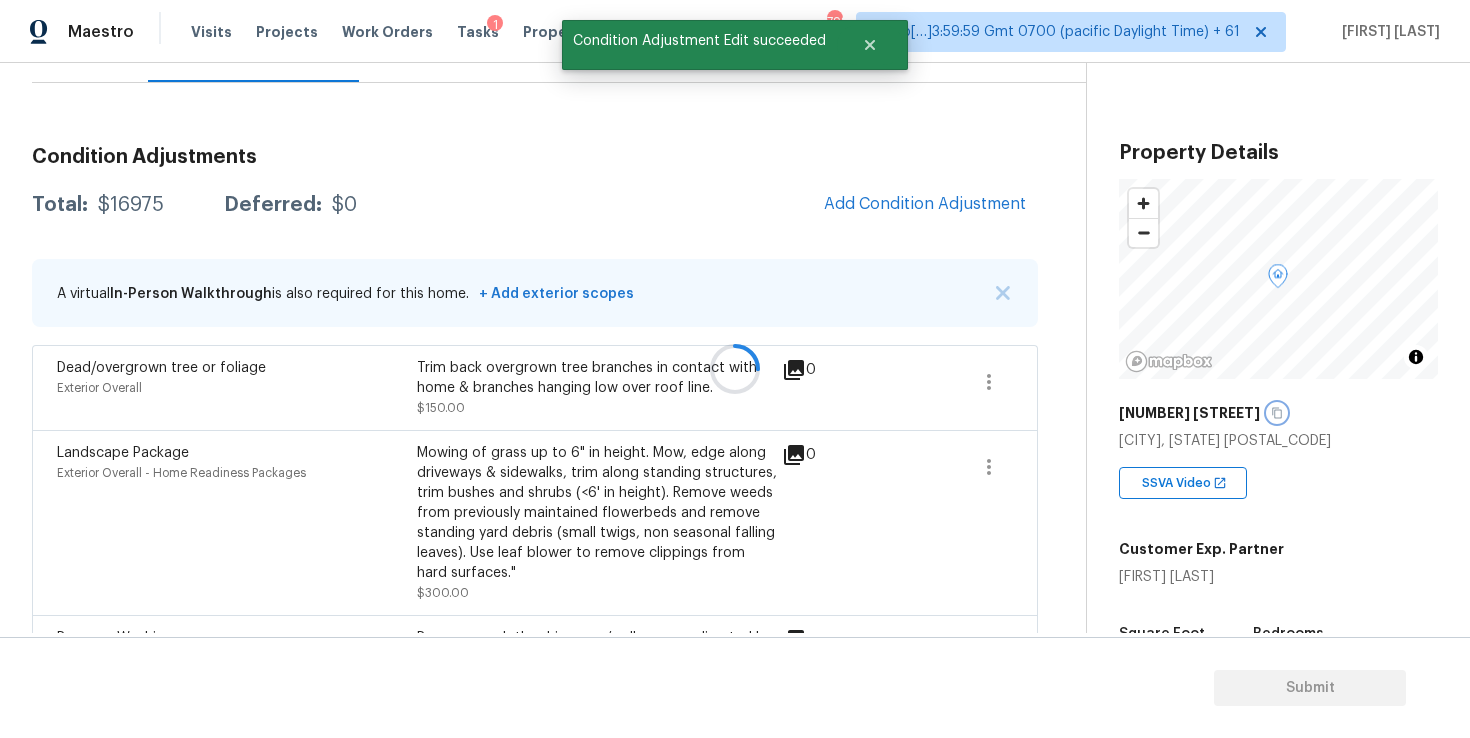 click at bounding box center (1277, 413) 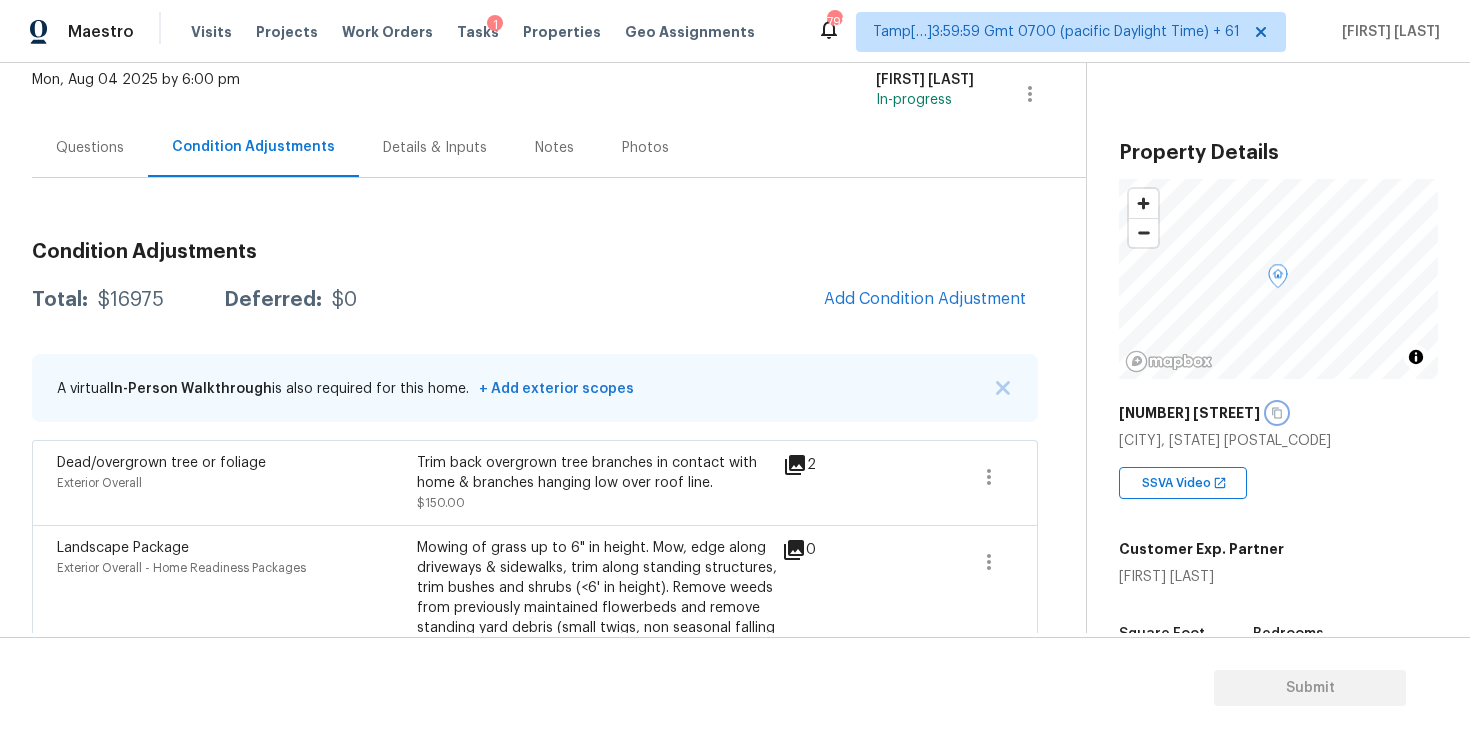 scroll, scrollTop: 119, scrollLeft: 0, axis: vertical 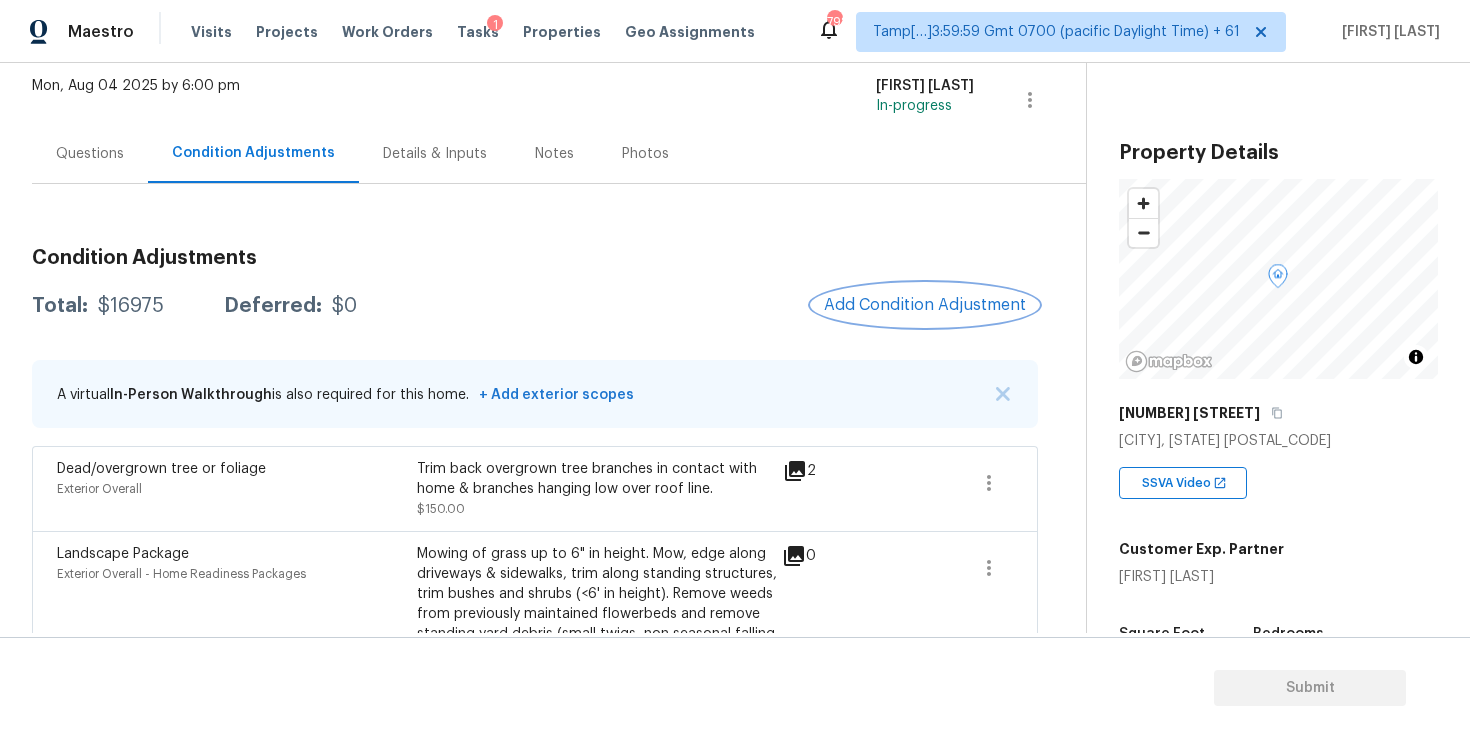 click on "Add Condition Adjustment" at bounding box center (925, 305) 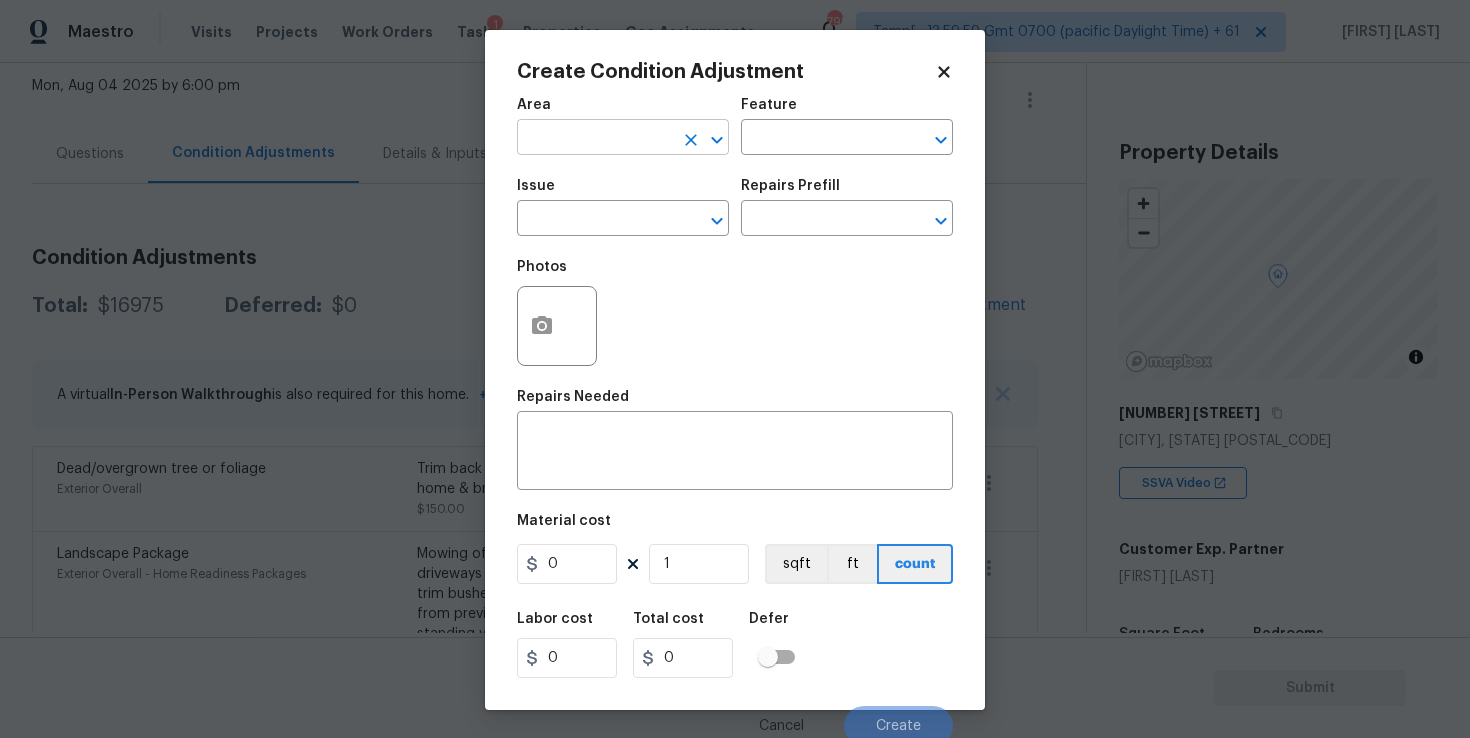 click at bounding box center (595, 139) 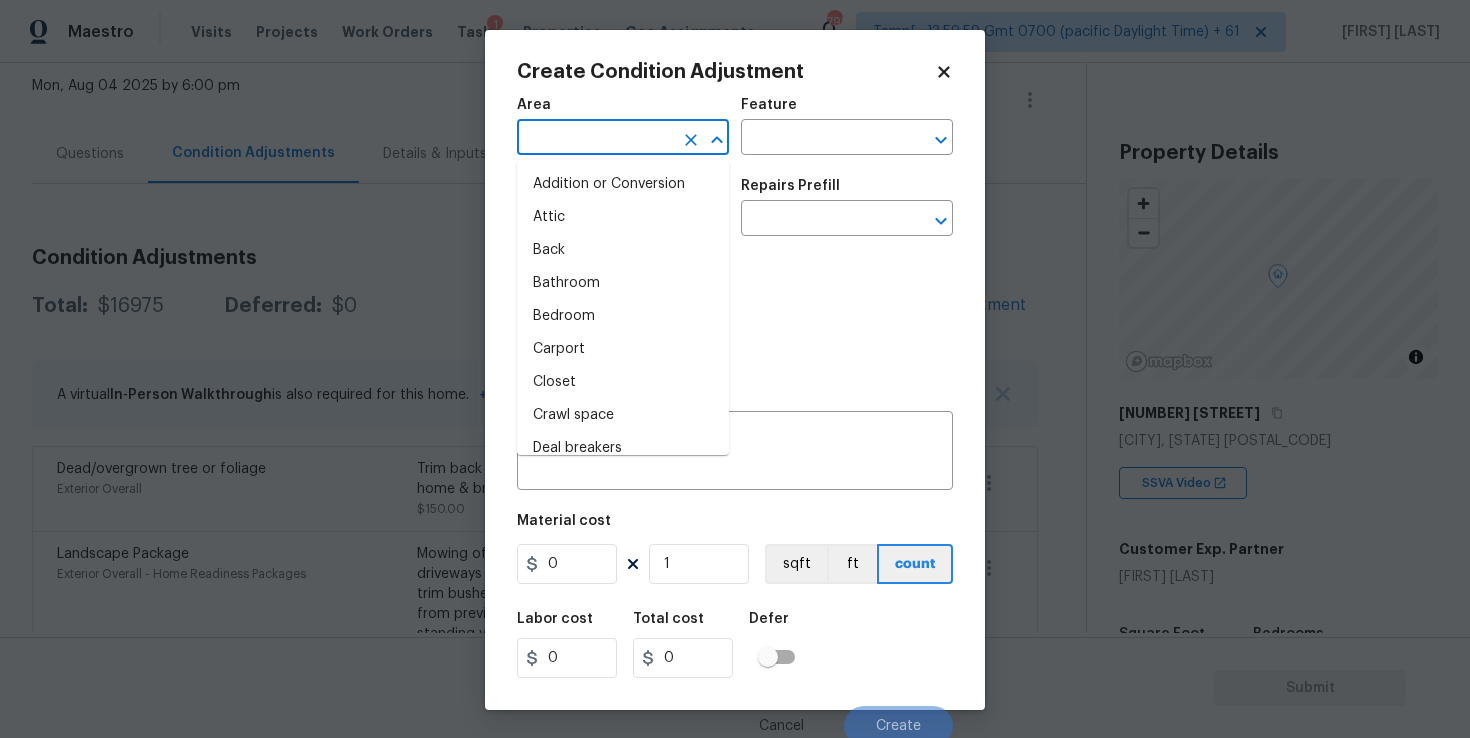 click at bounding box center [595, 139] 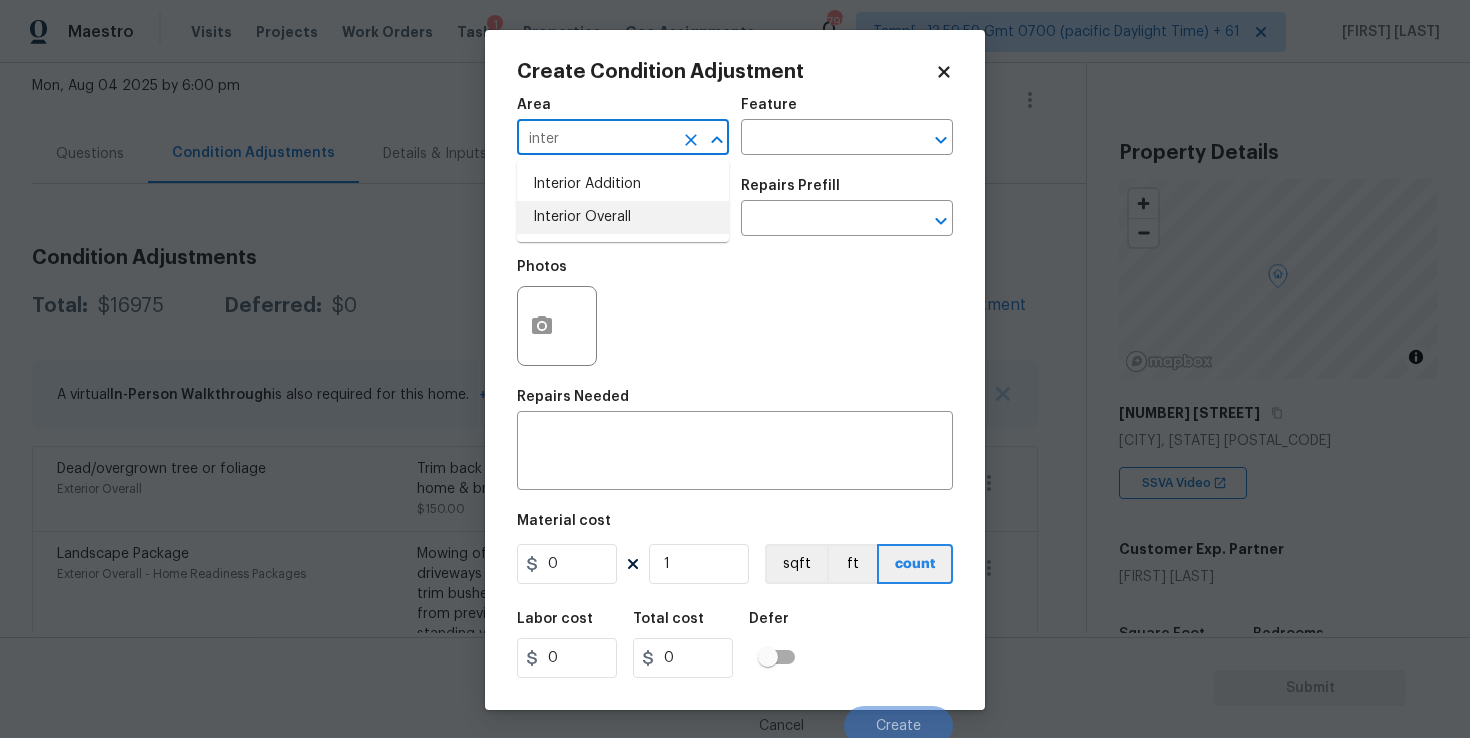 click on "Interior Overall" at bounding box center (623, 217) 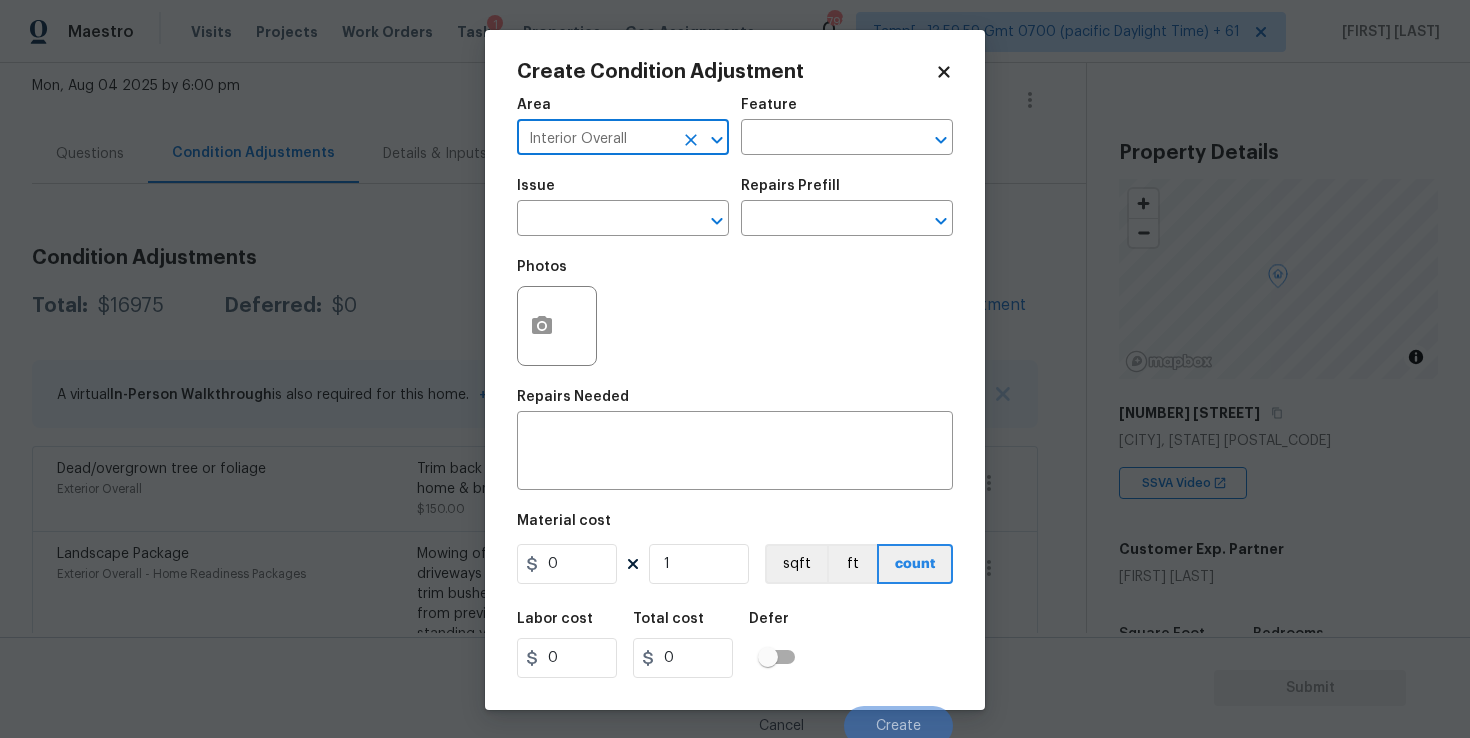type on "Interior Overall" 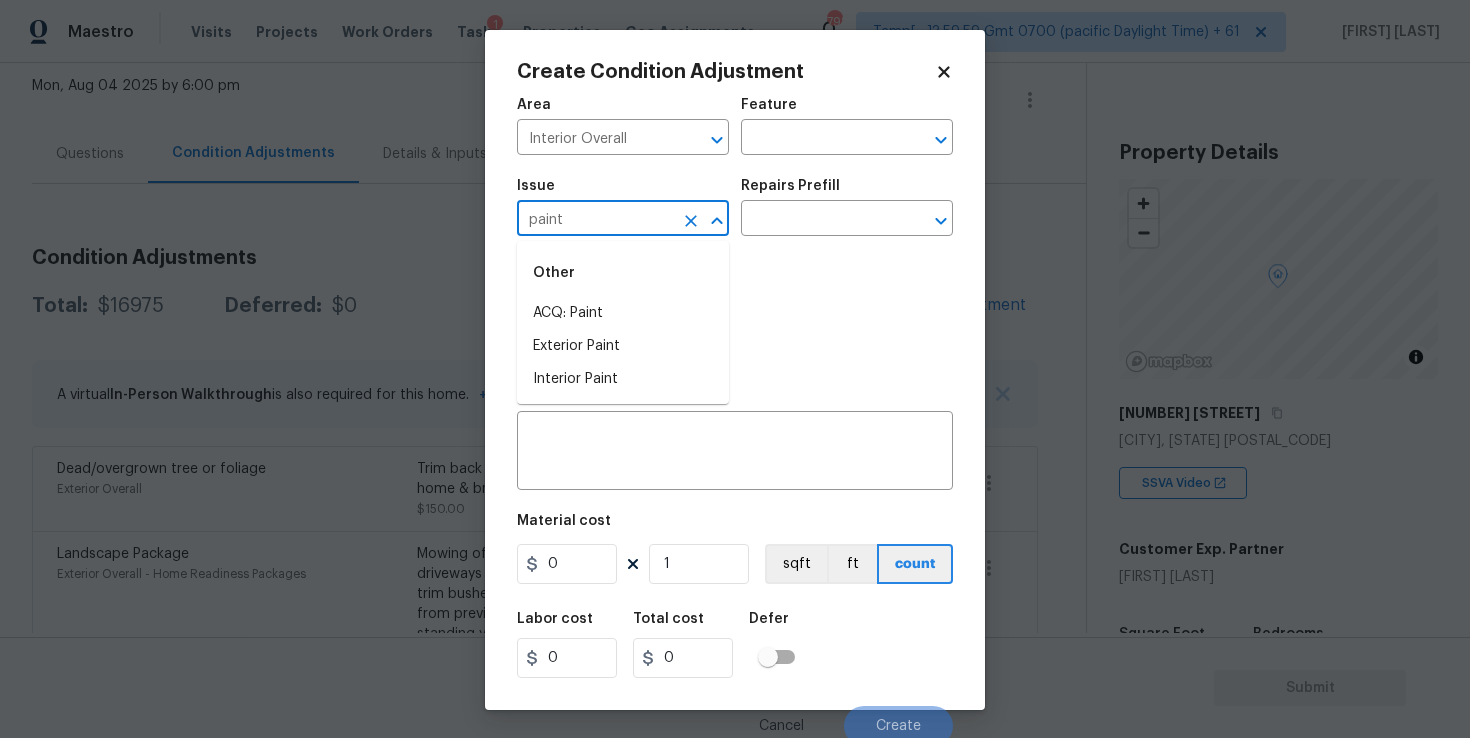 click on "Other" at bounding box center (623, 273) 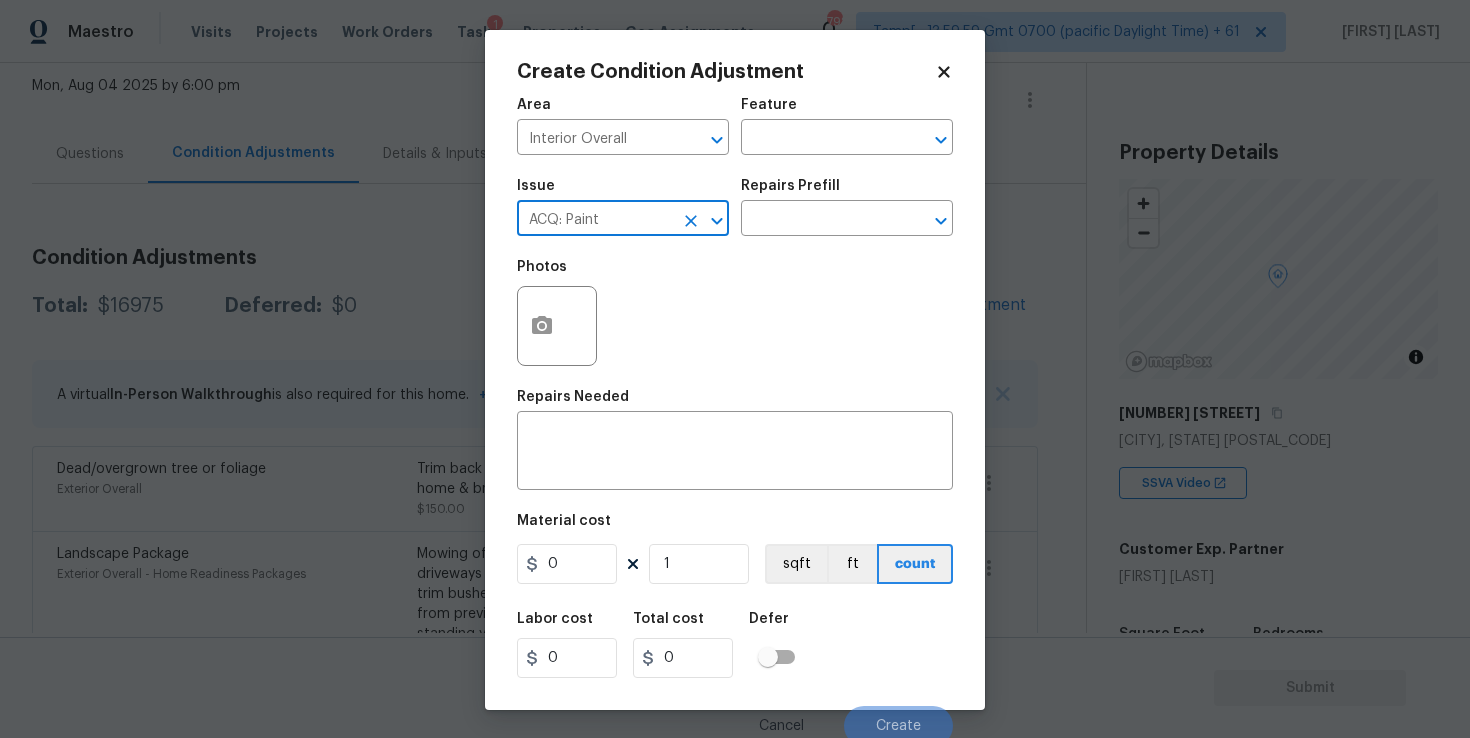 type on "ACQ: Paint" 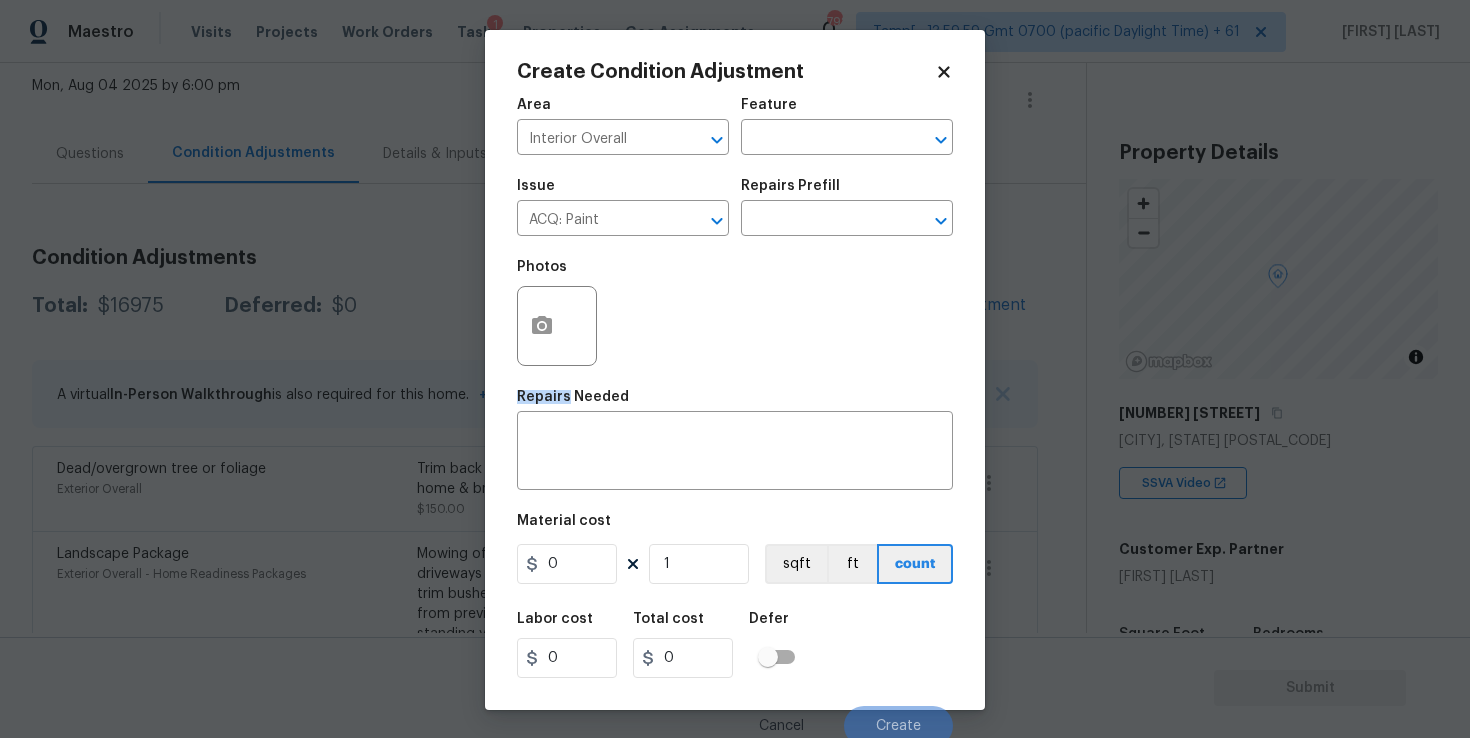 click on "Repairs Prefill" at bounding box center [847, 192] 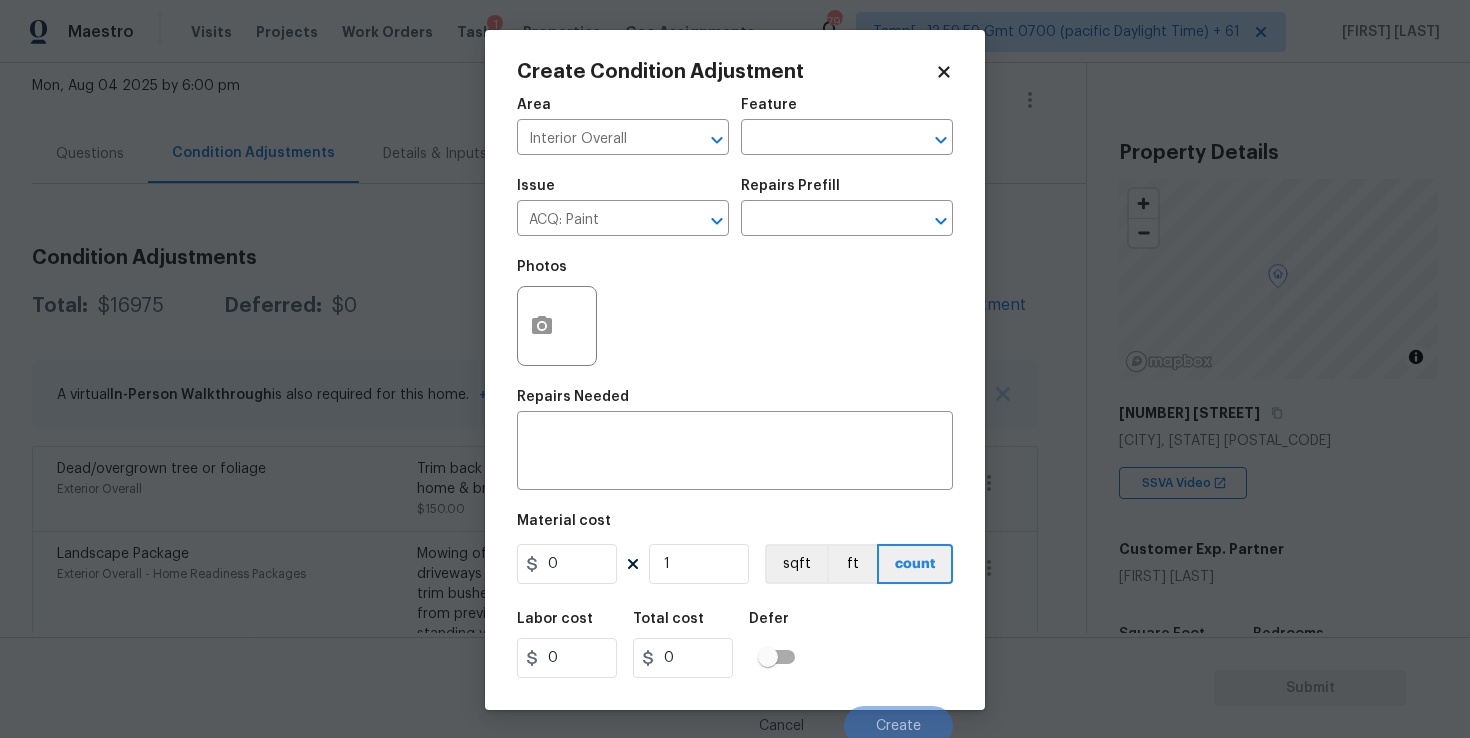 click on "Repairs Prefill" at bounding box center [847, 192] 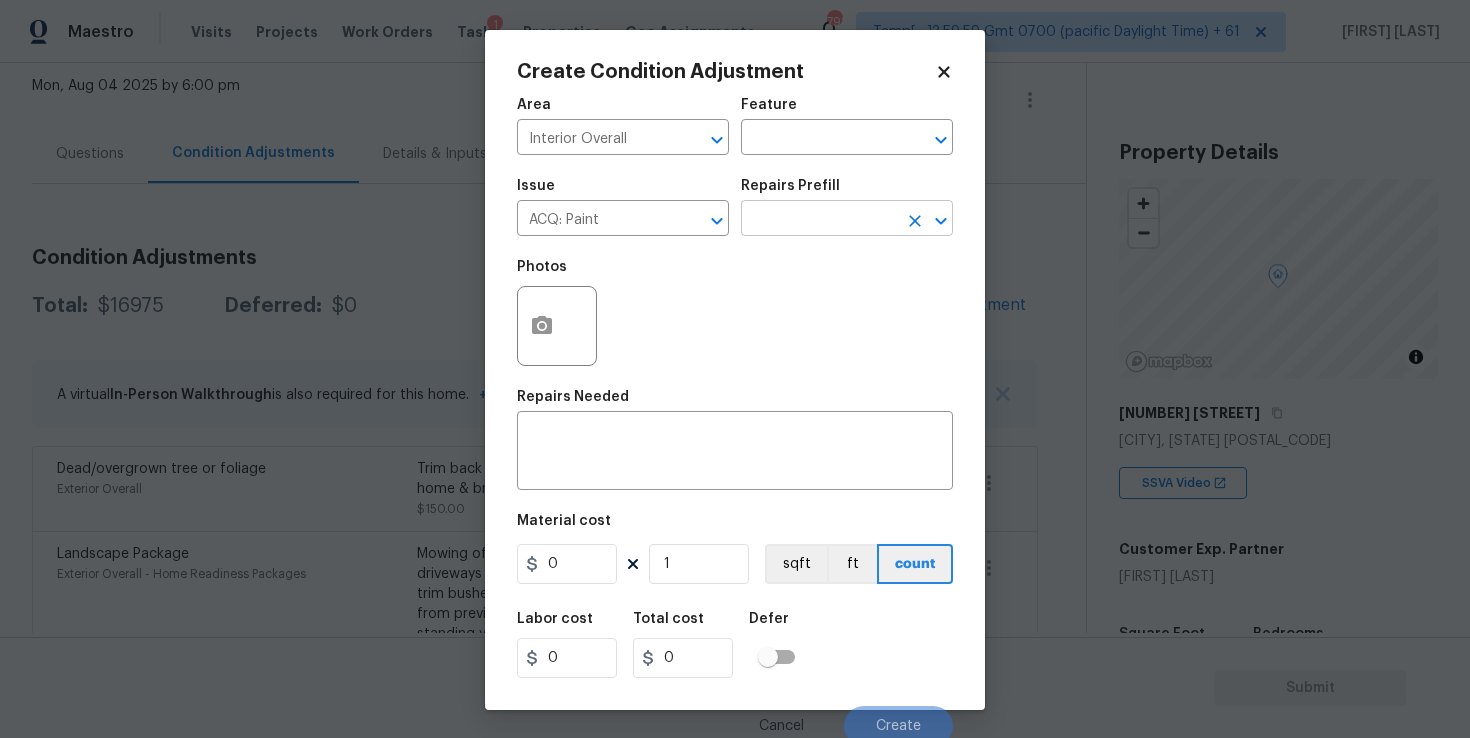 click at bounding box center (819, 220) 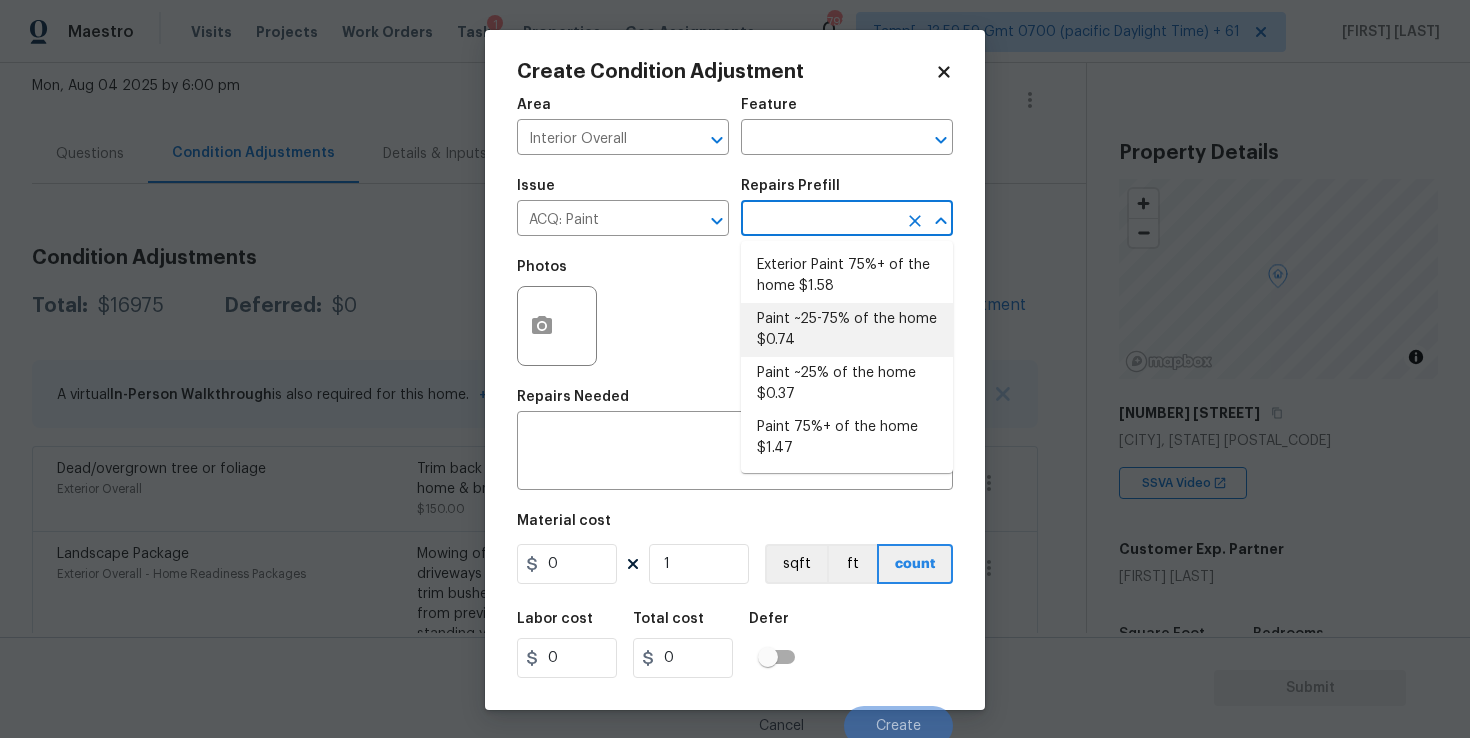 click on "Paint ~25-75% of the home $0.74" at bounding box center (847, 330) 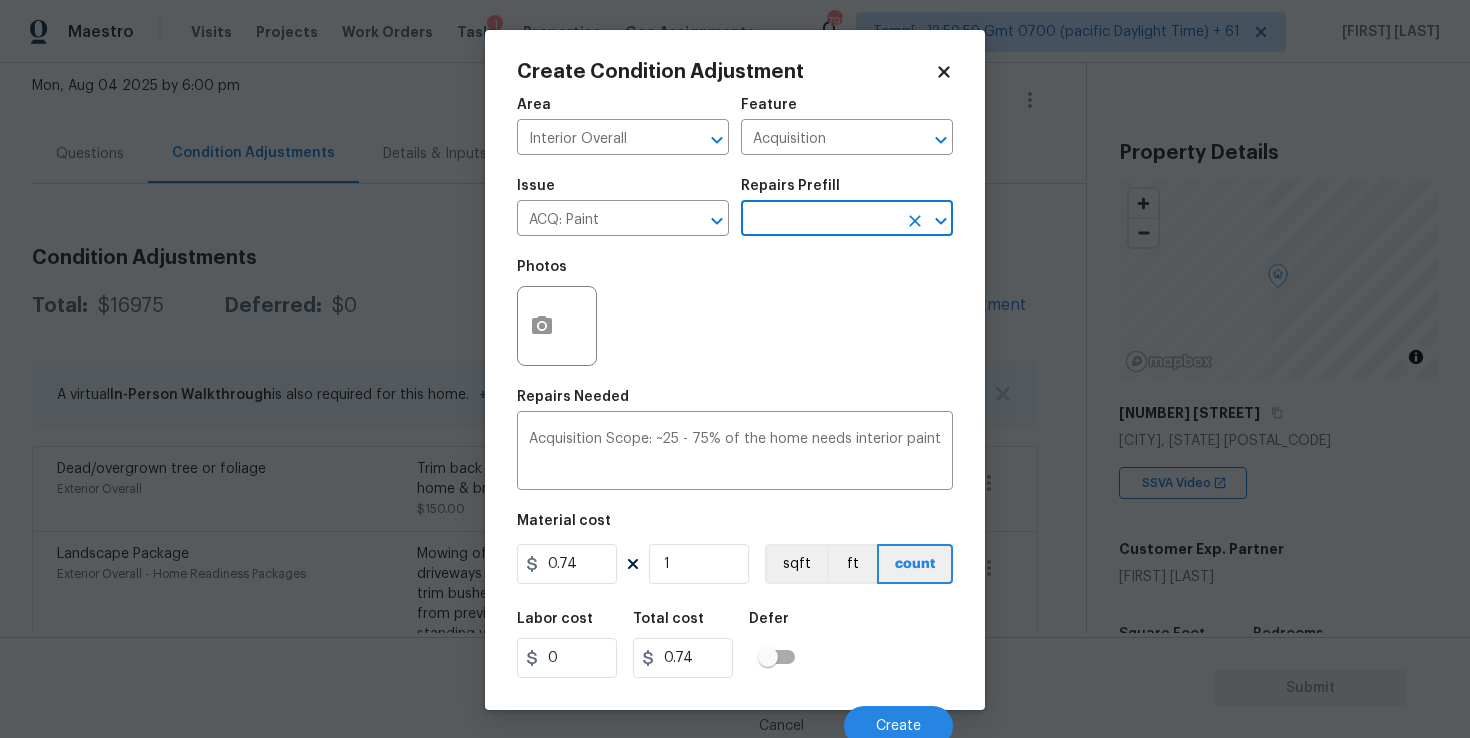 scroll, scrollTop: 9, scrollLeft: 0, axis: vertical 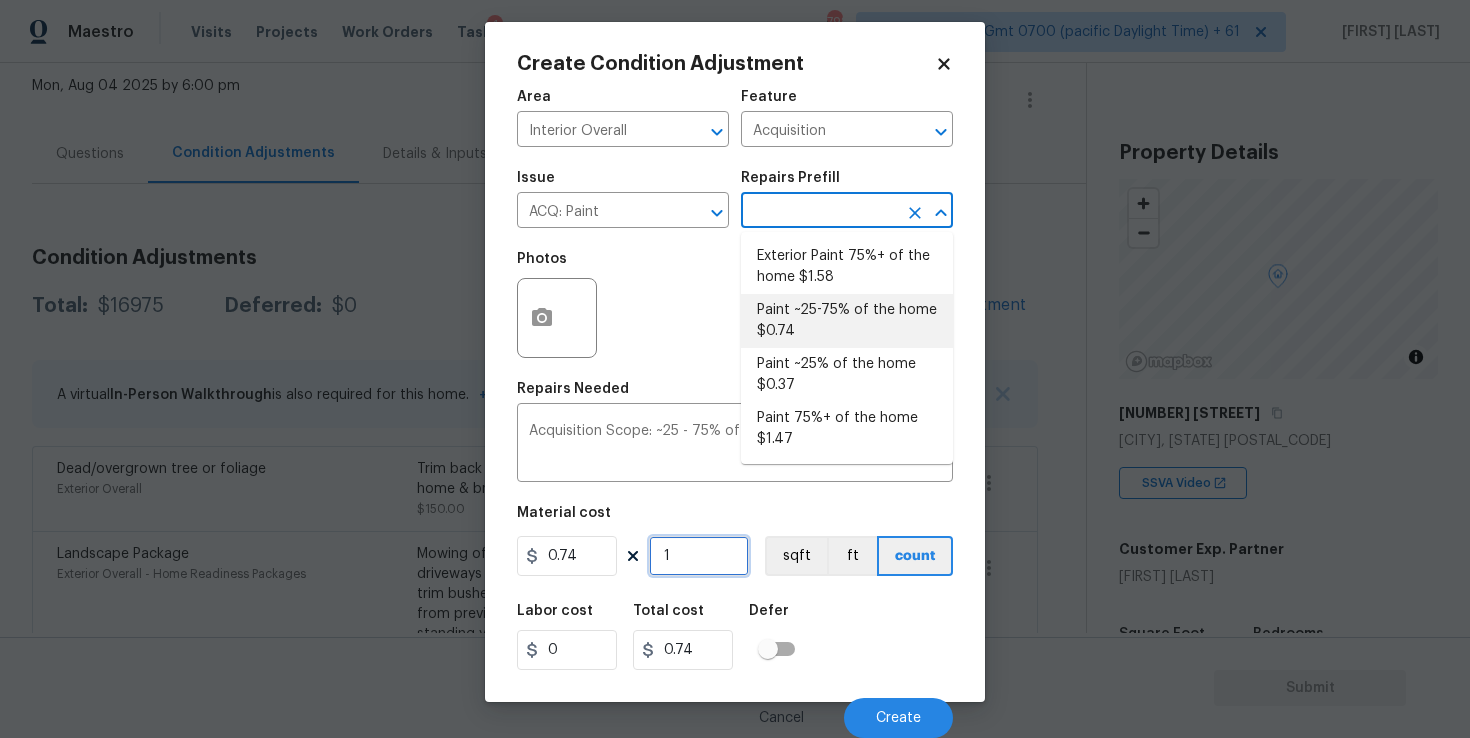 click on "1" at bounding box center (699, 556) 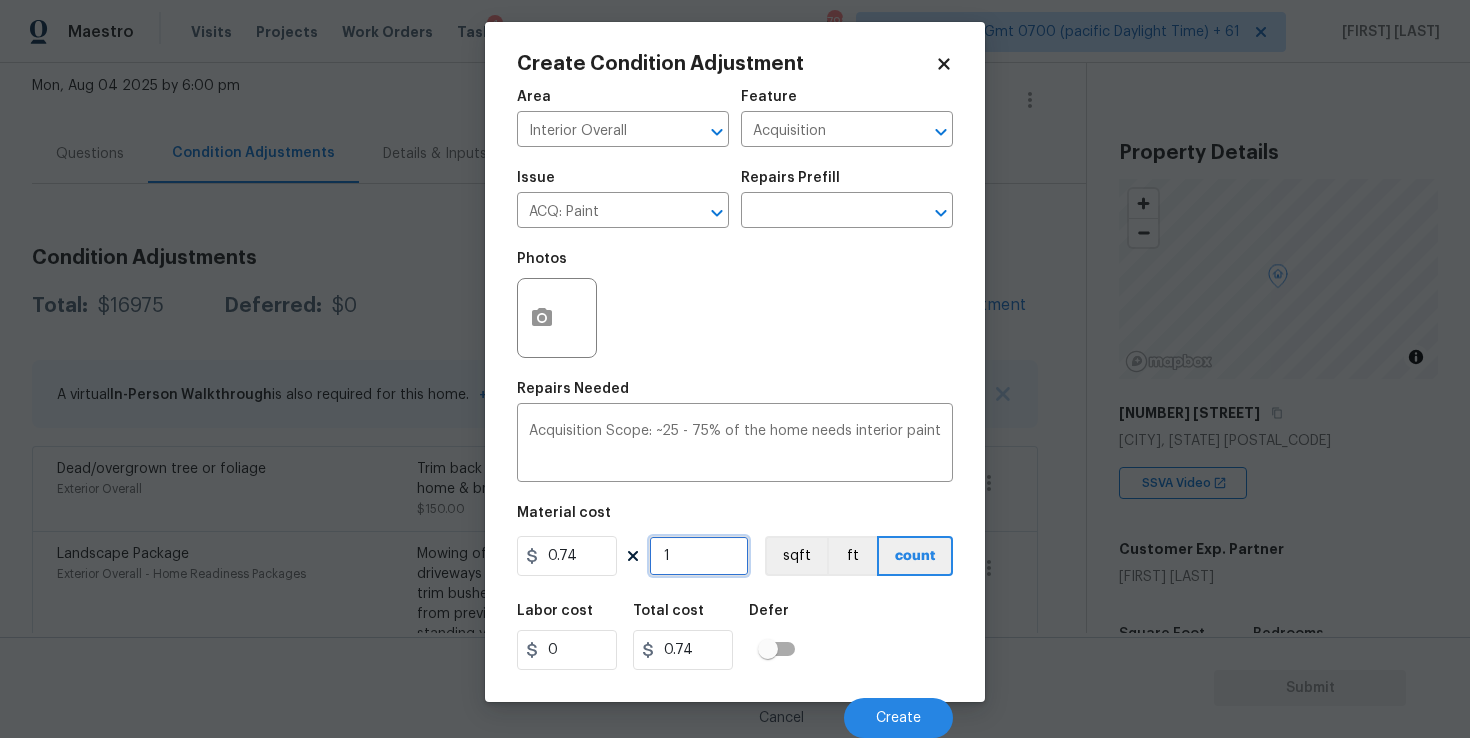 type on "0" 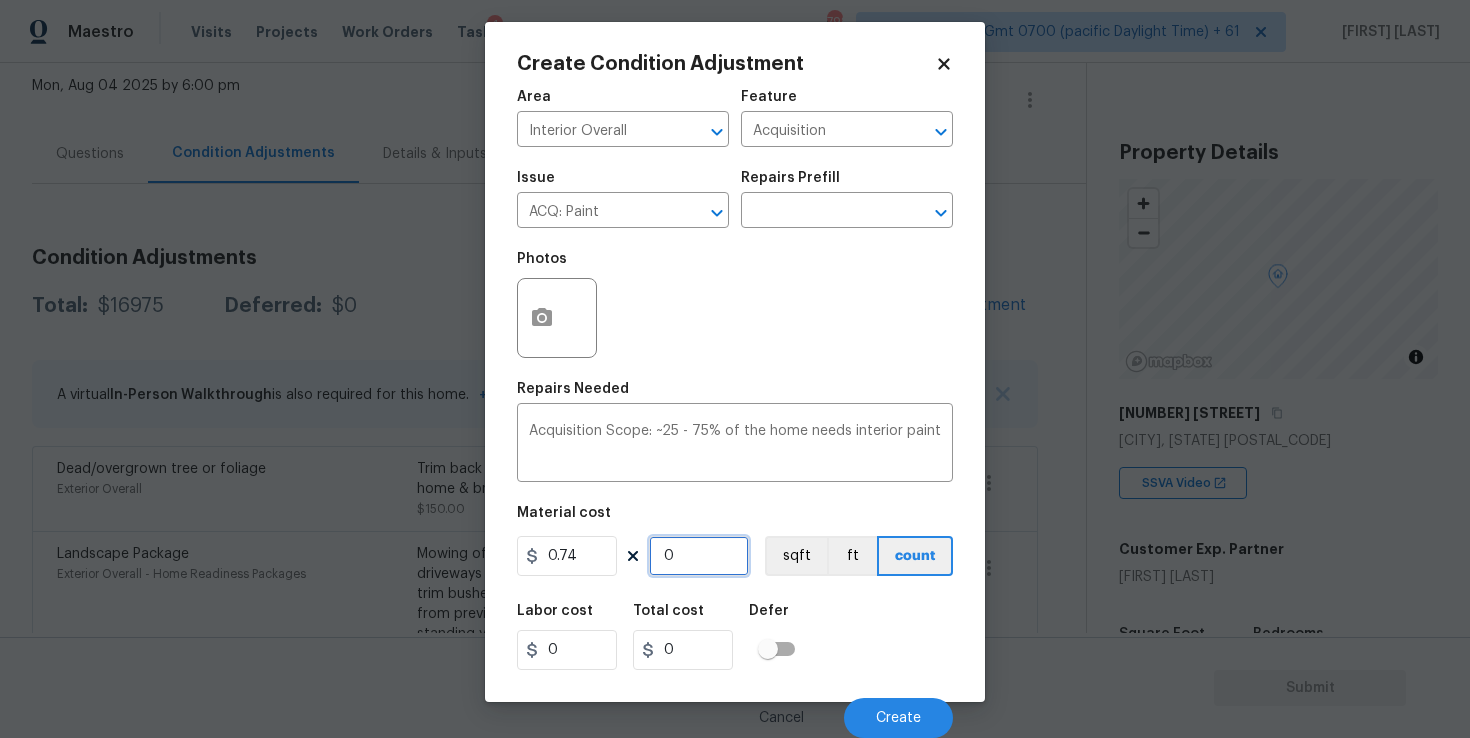 paste on "1537" 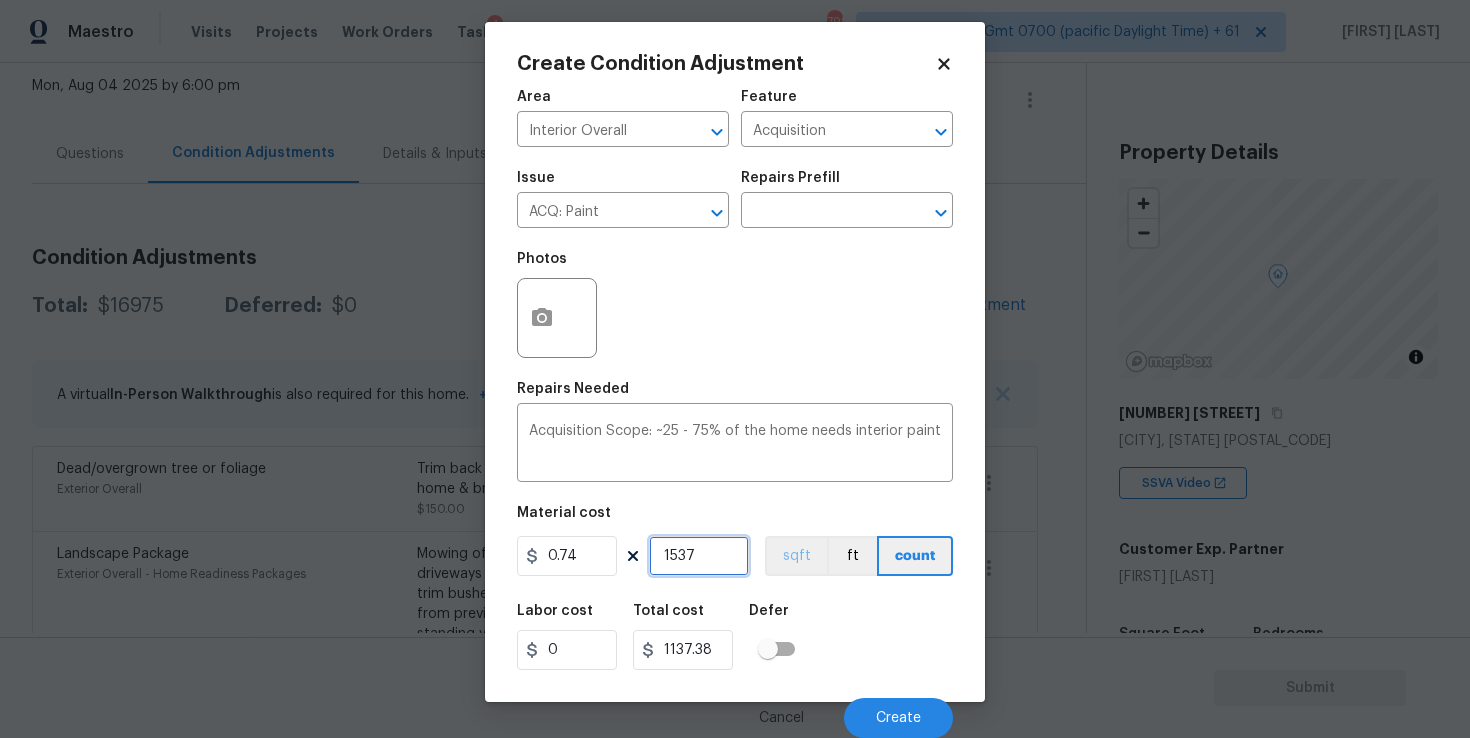 type on "1537" 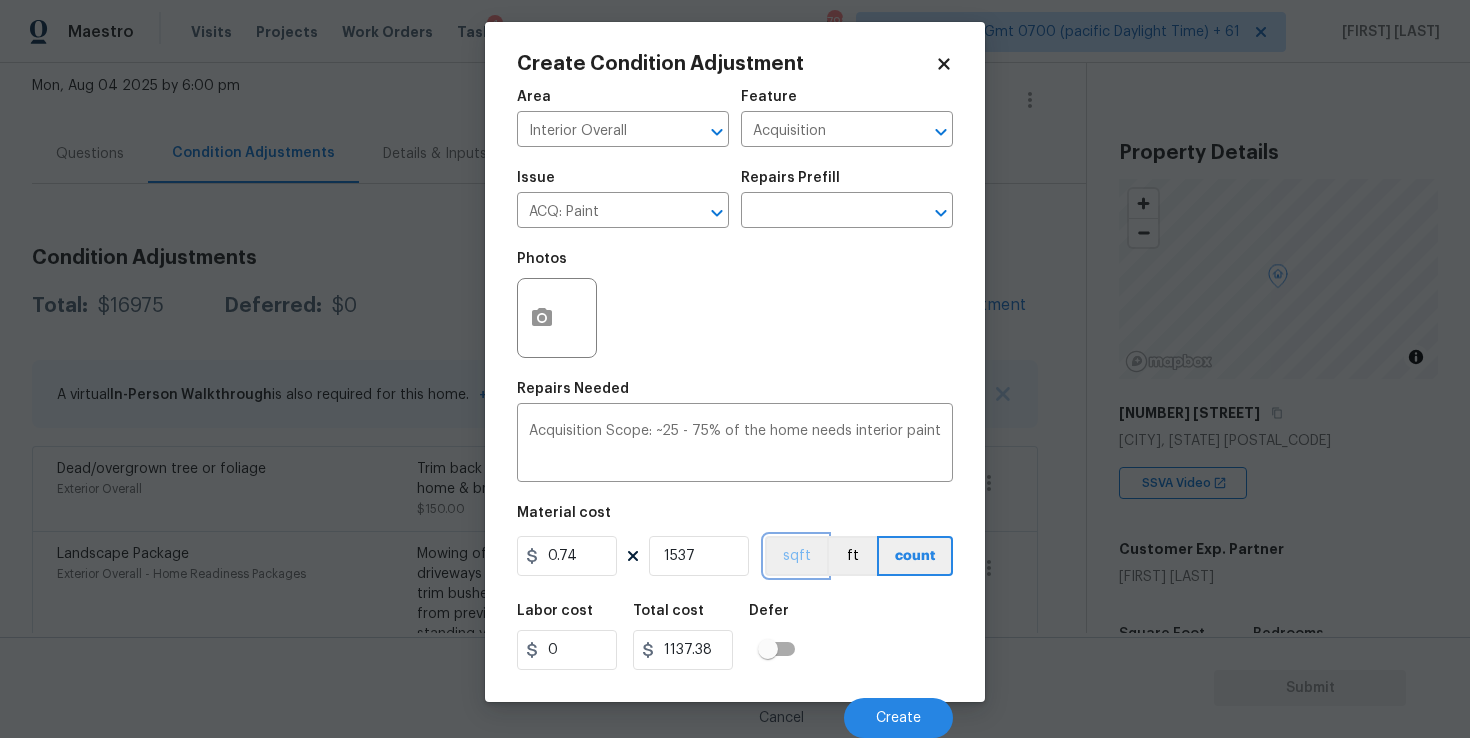 click on "sqft" at bounding box center [796, 556] 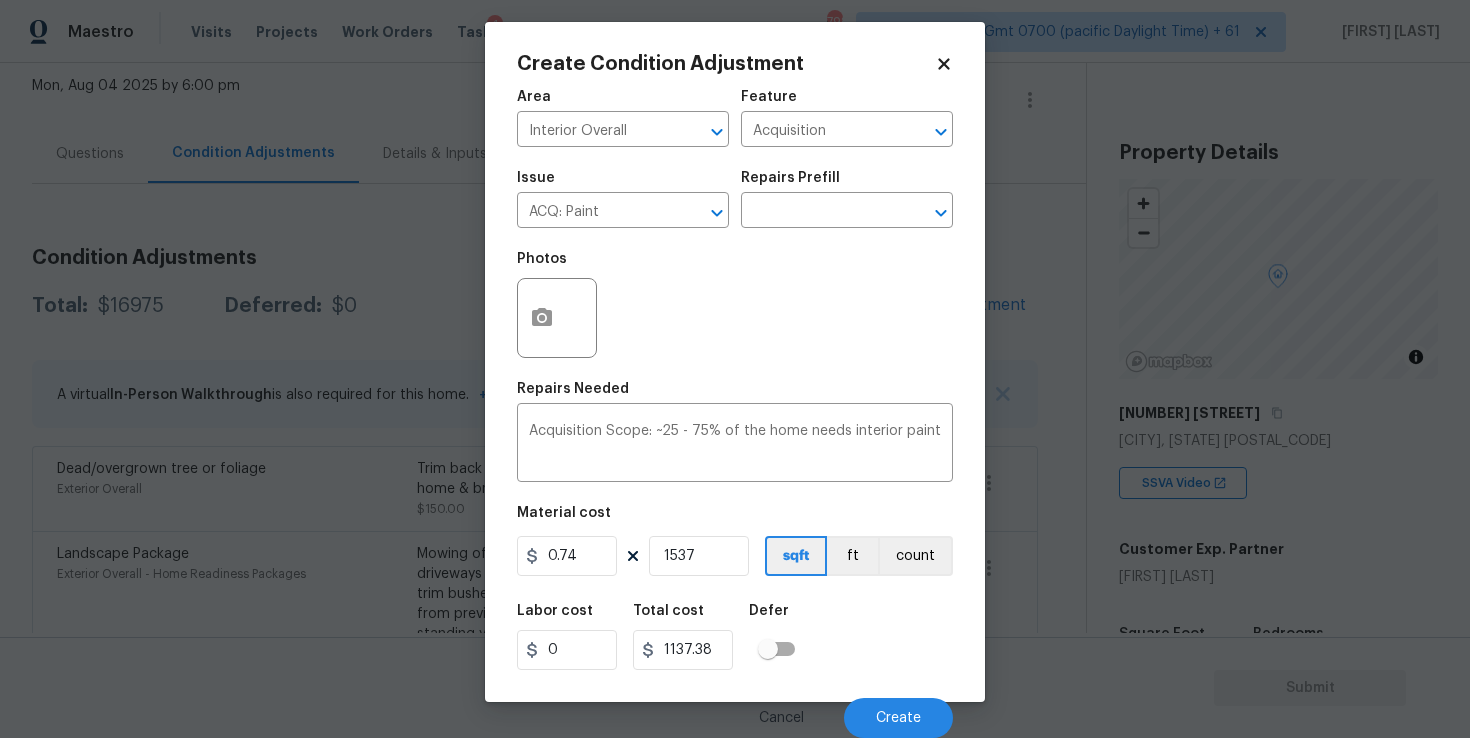 click on "Create Condition Adjustment Area Interior Overall ​ Feature Acquisition ​ Issue ACQ: Paint ​ Repairs Prefill ​ Photos Repairs Needed Acquisition Scope: ~25 - 75% of the home needs interior paint x ​ Material cost 0.74 1537 sqft ft count Labor cost 0 Total cost 1137.38 Defer Cancel Create" at bounding box center (735, 362) 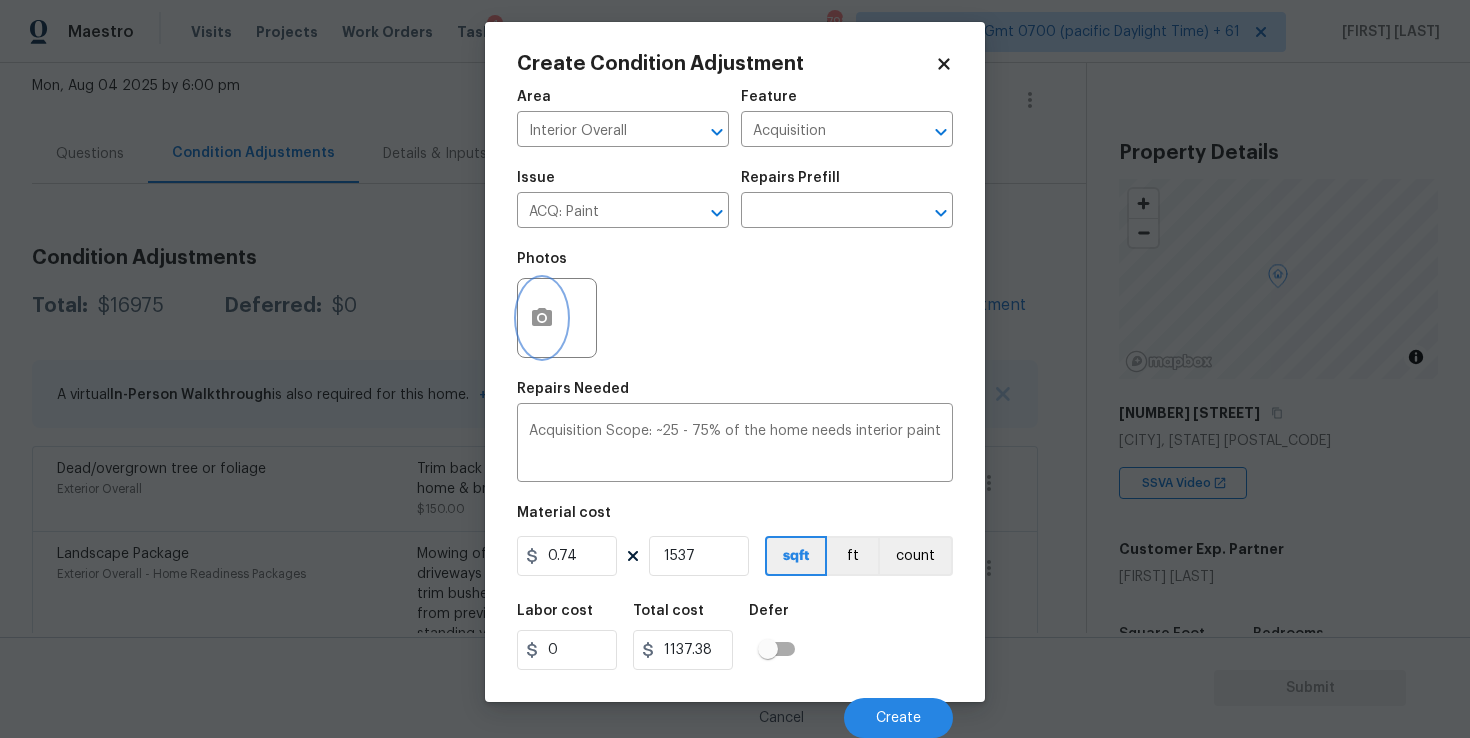 click 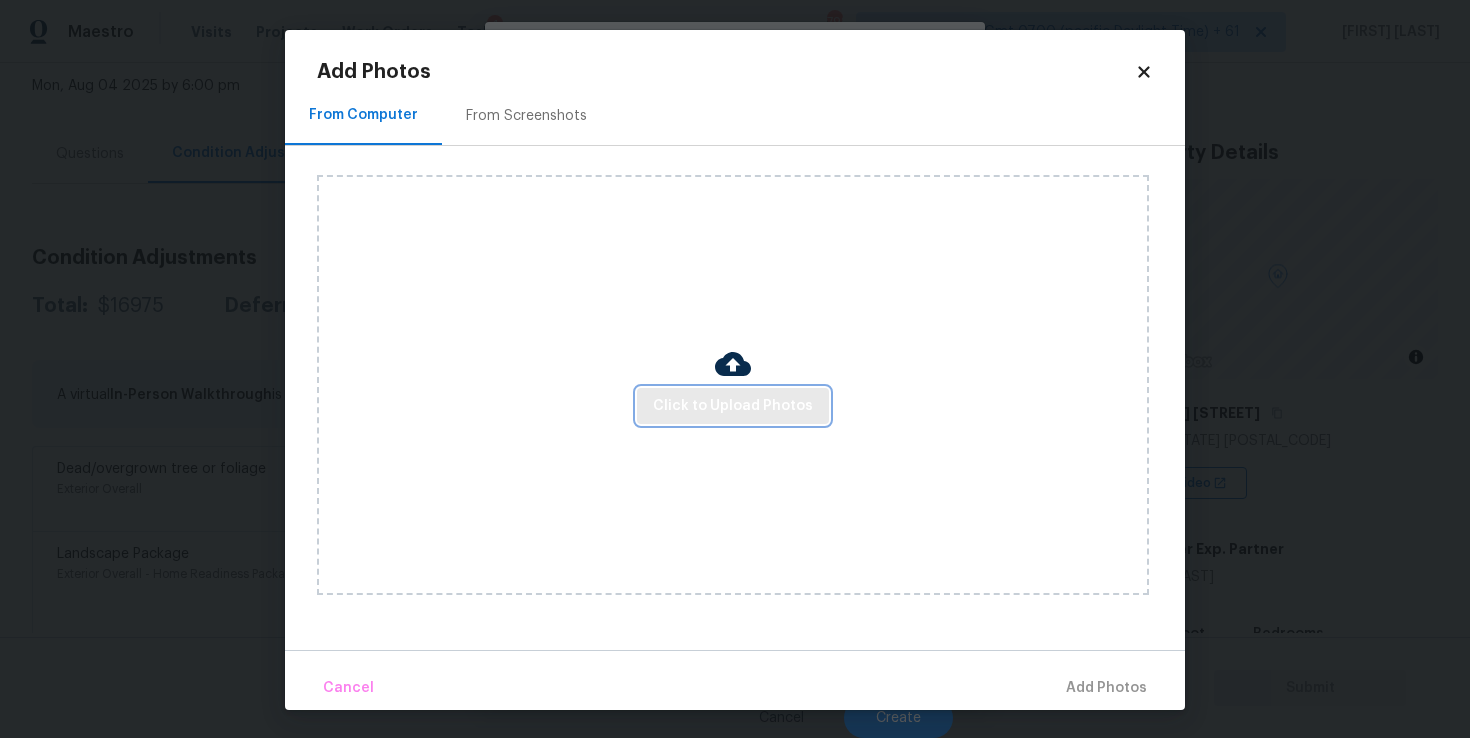 click on "Click to Upload Photos" at bounding box center (733, 406) 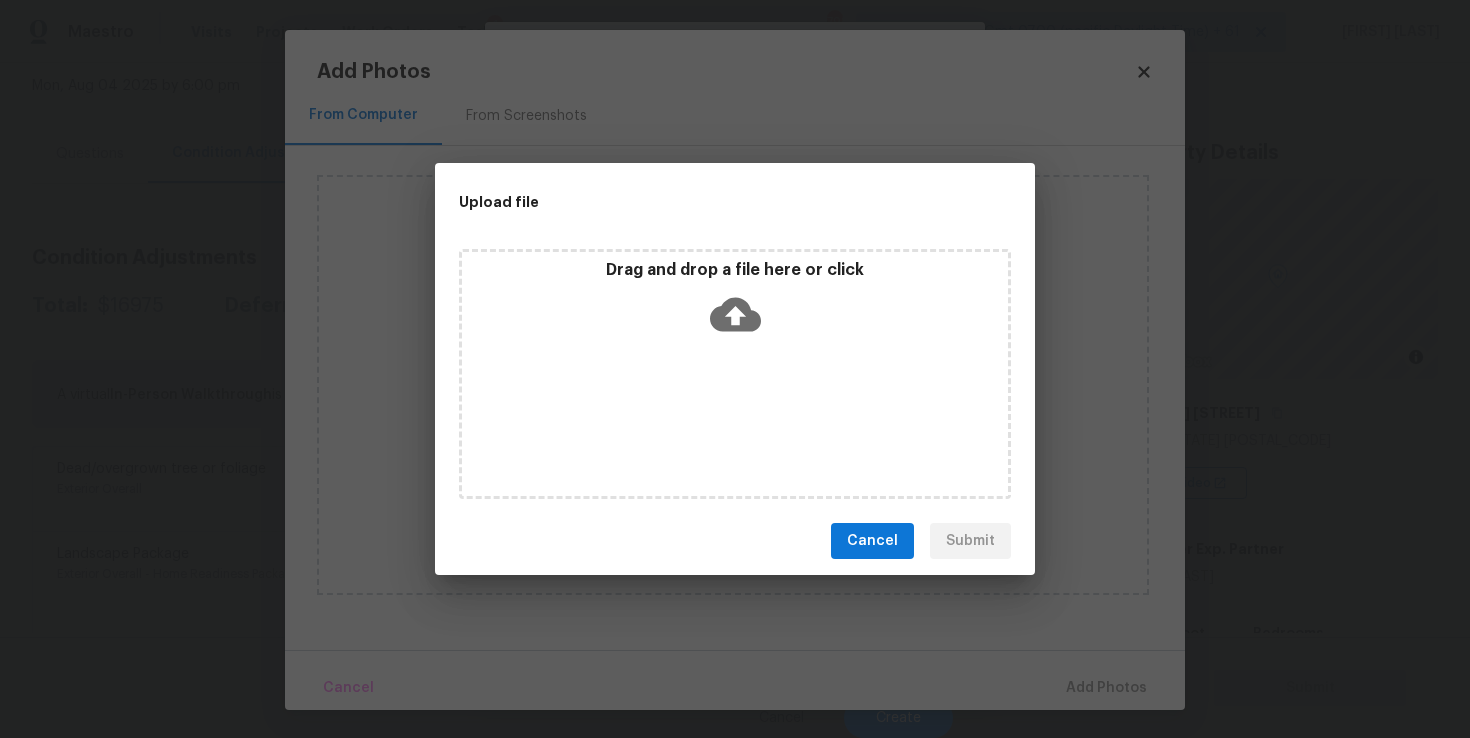 click 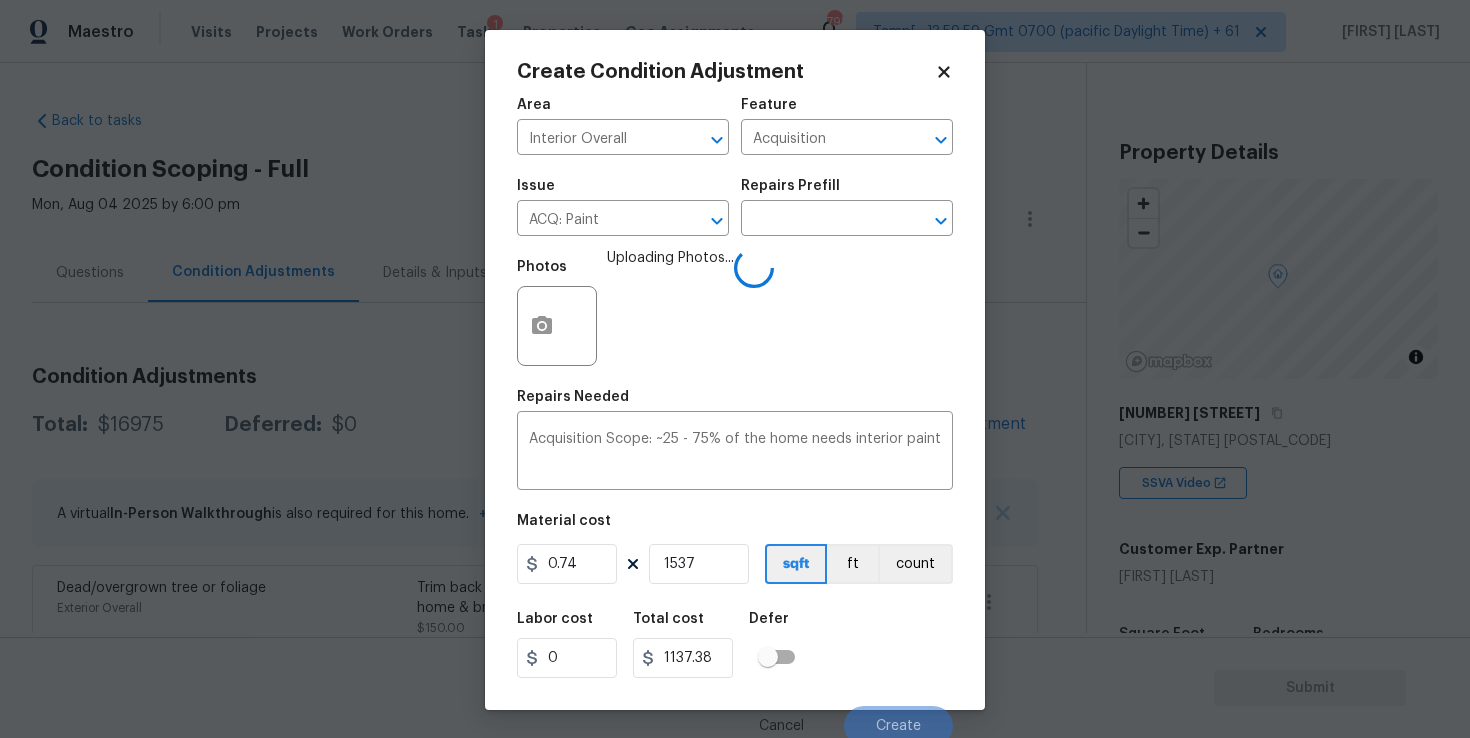 scroll, scrollTop: 0, scrollLeft: 0, axis: both 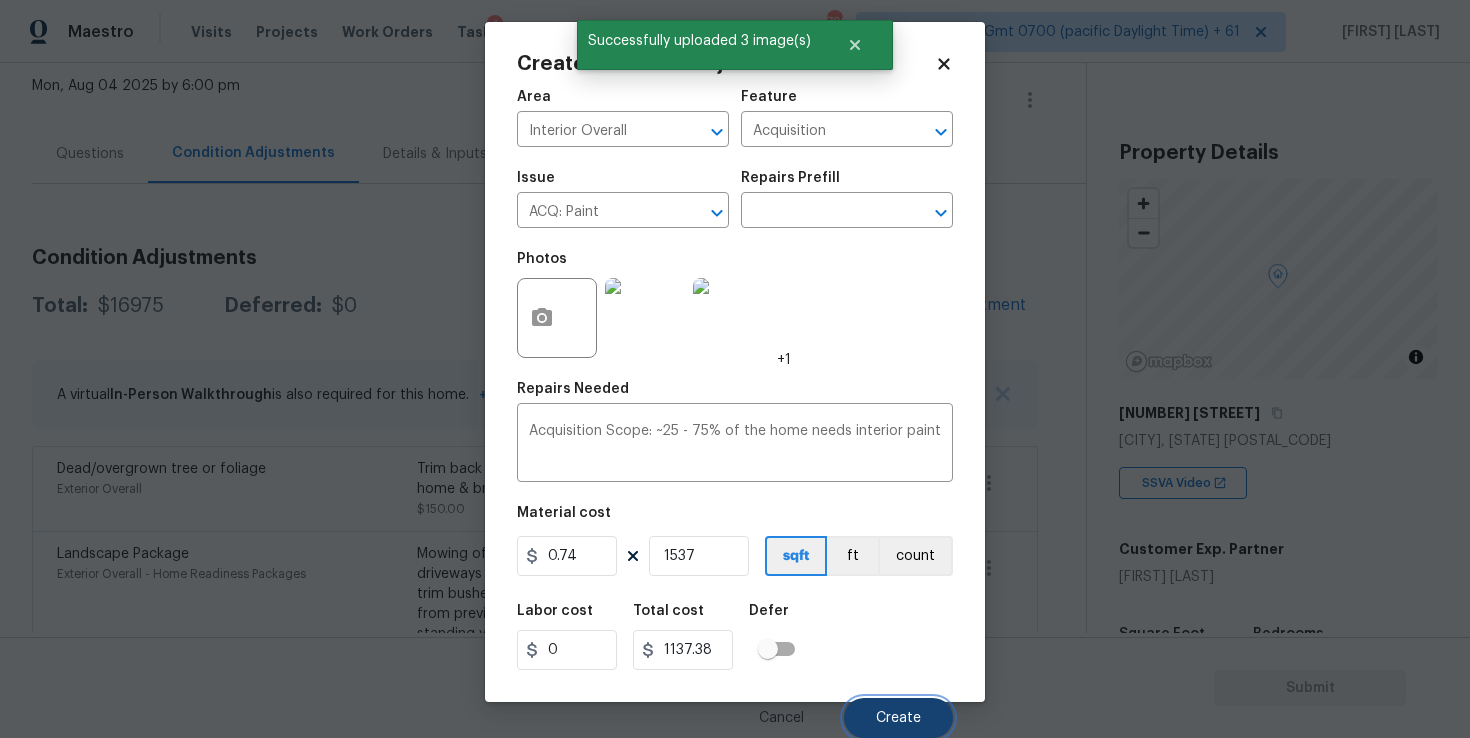 click on "Create" at bounding box center [898, 718] 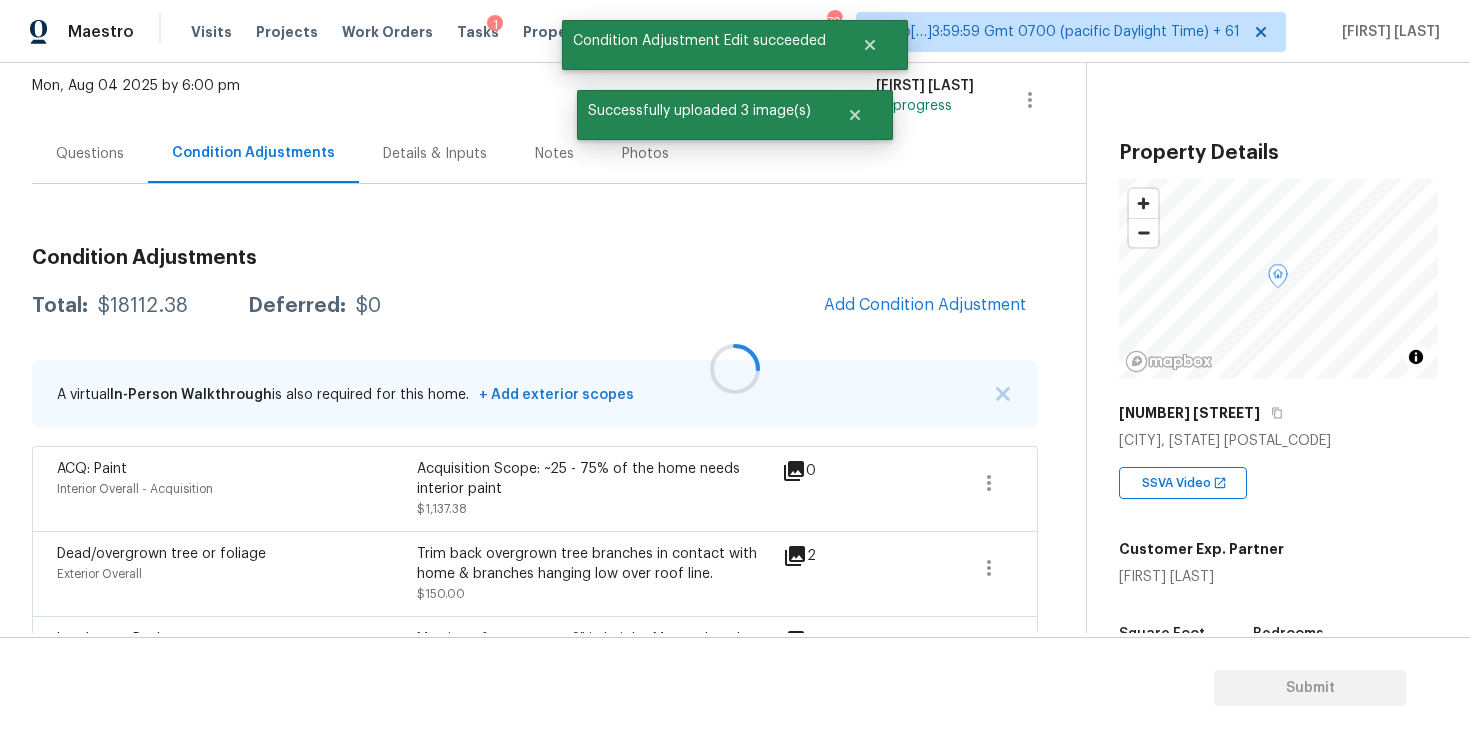scroll, scrollTop: 2, scrollLeft: 0, axis: vertical 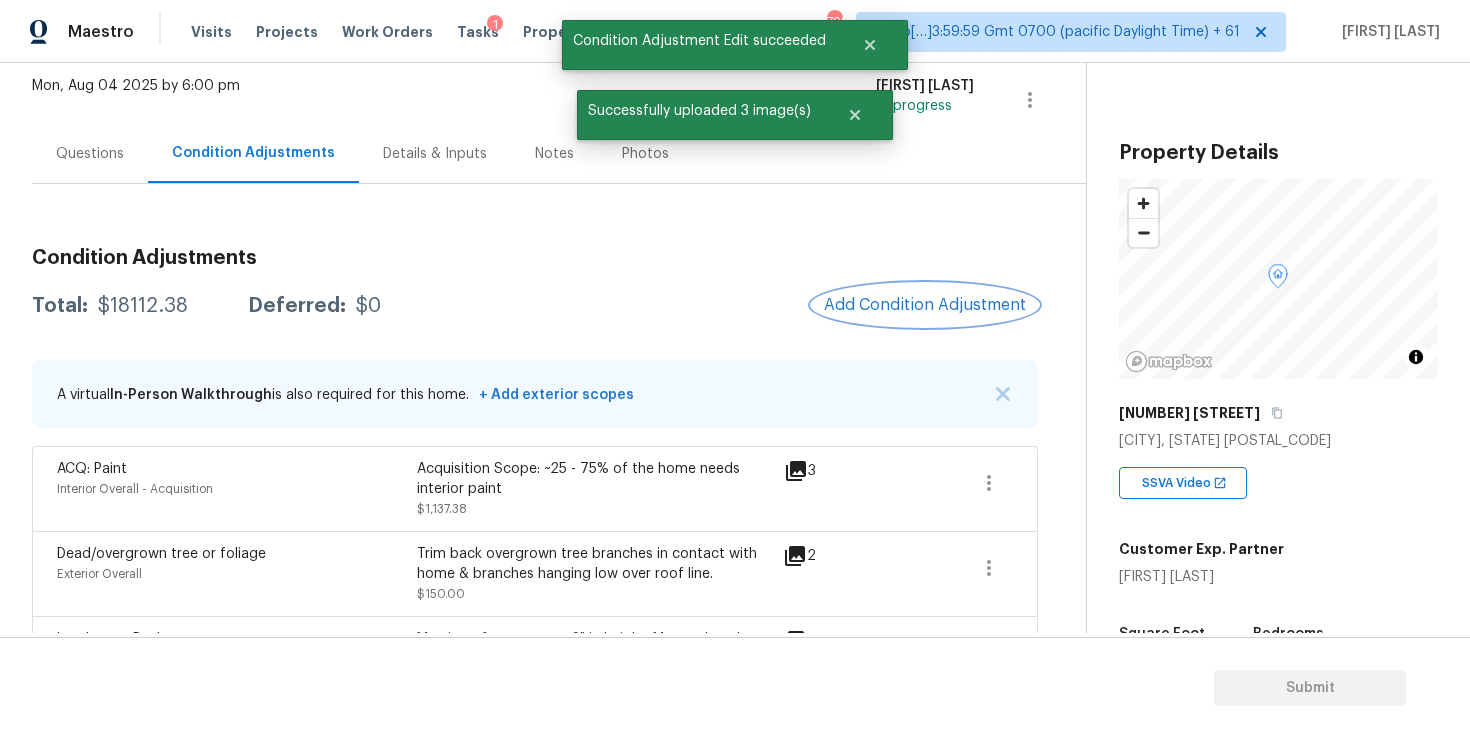 click on "Add Condition Adjustment" at bounding box center [925, 305] 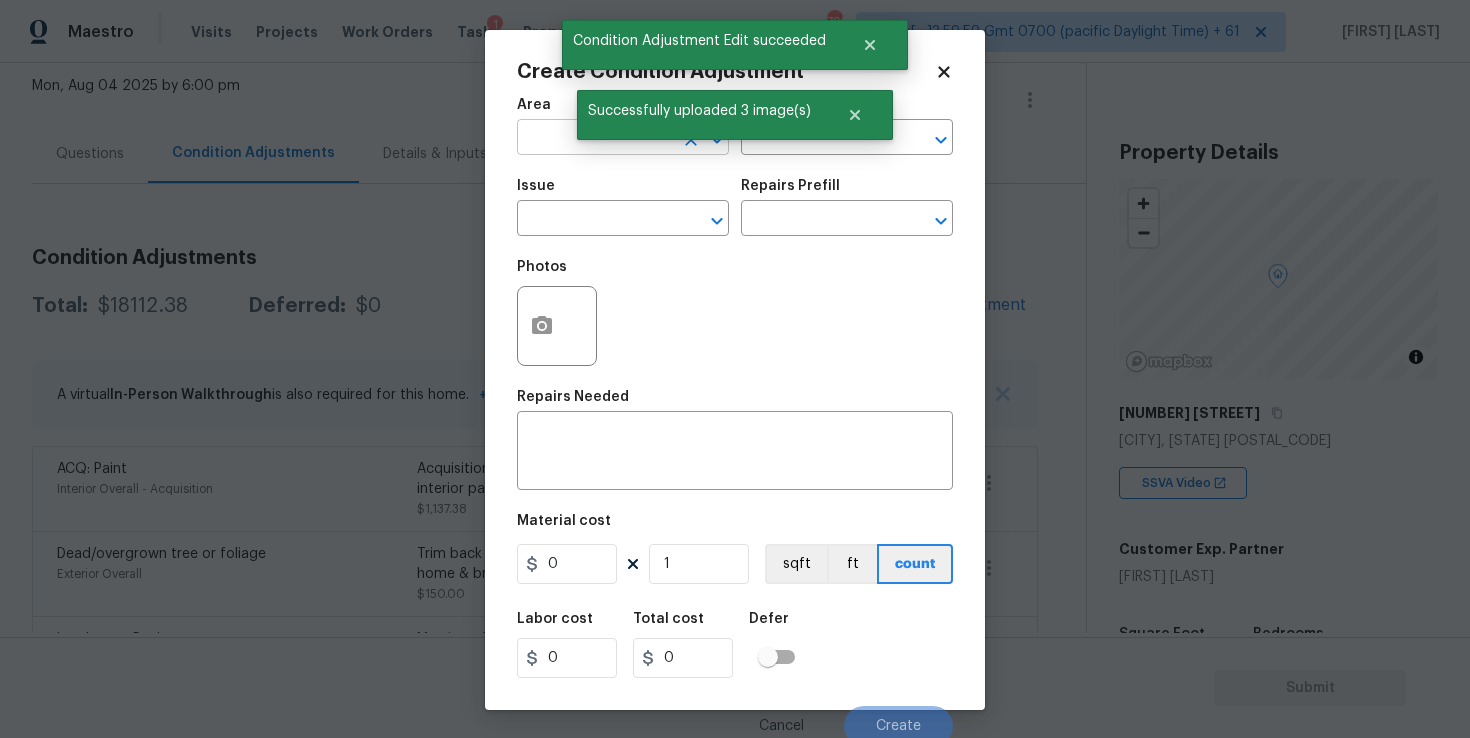 click at bounding box center (595, 139) 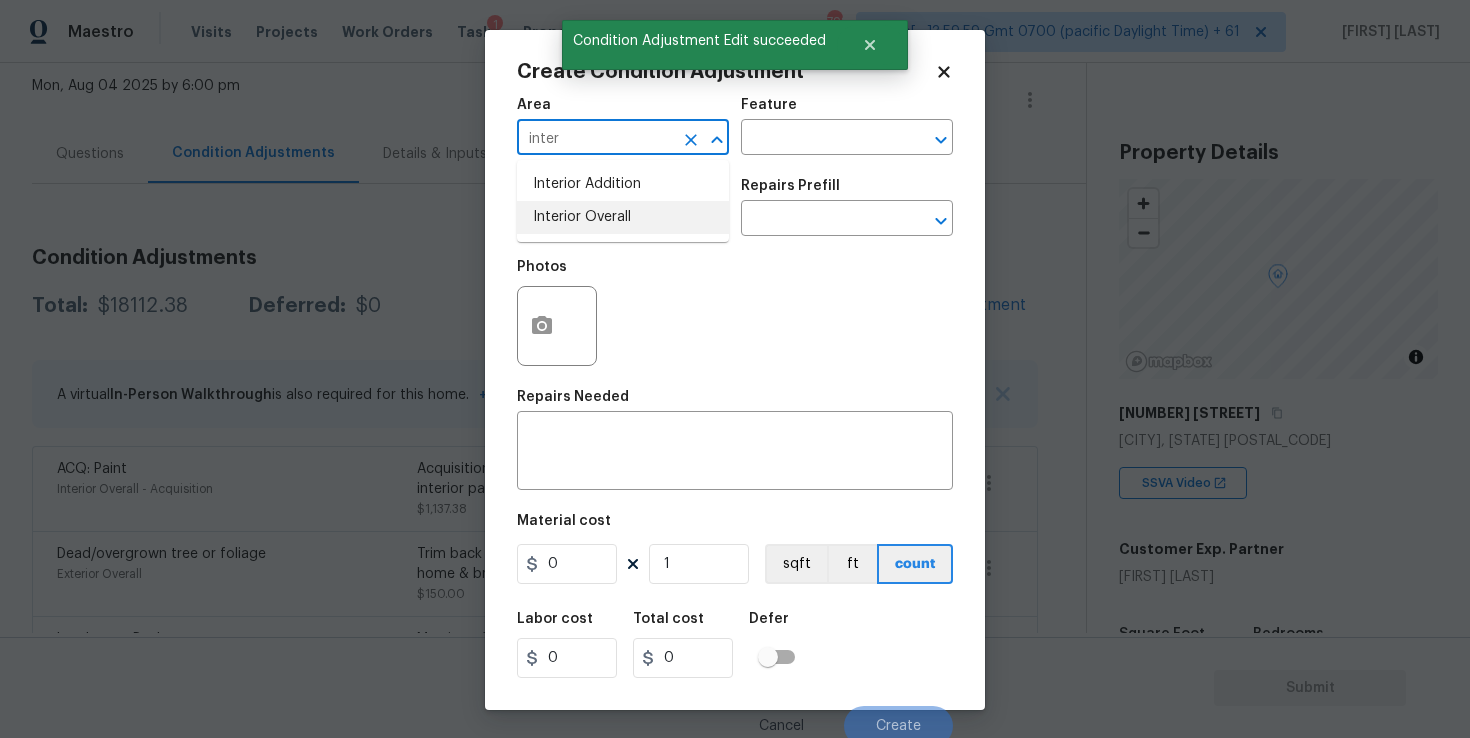 click on "Interior Overall" at bounding box center [623, 217] 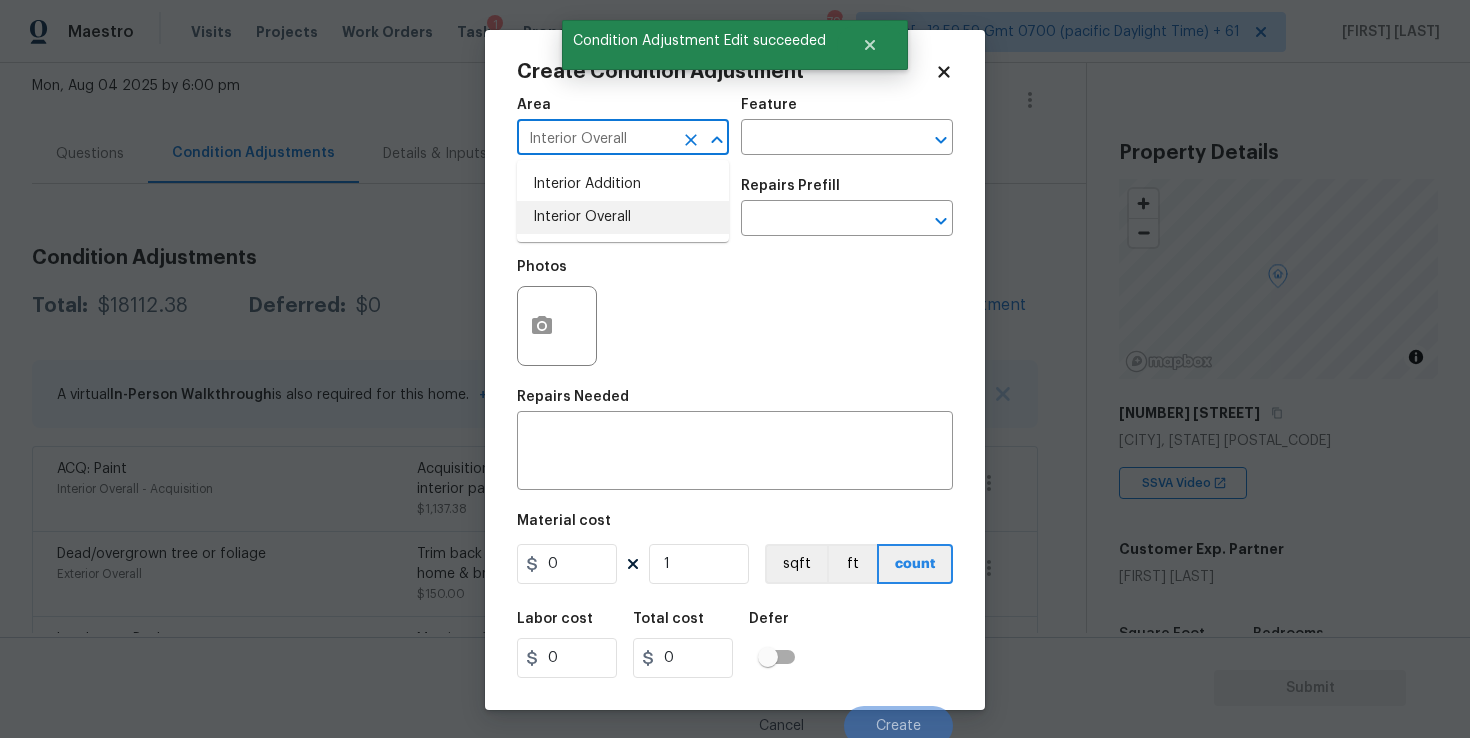 type on "Interior Overall" 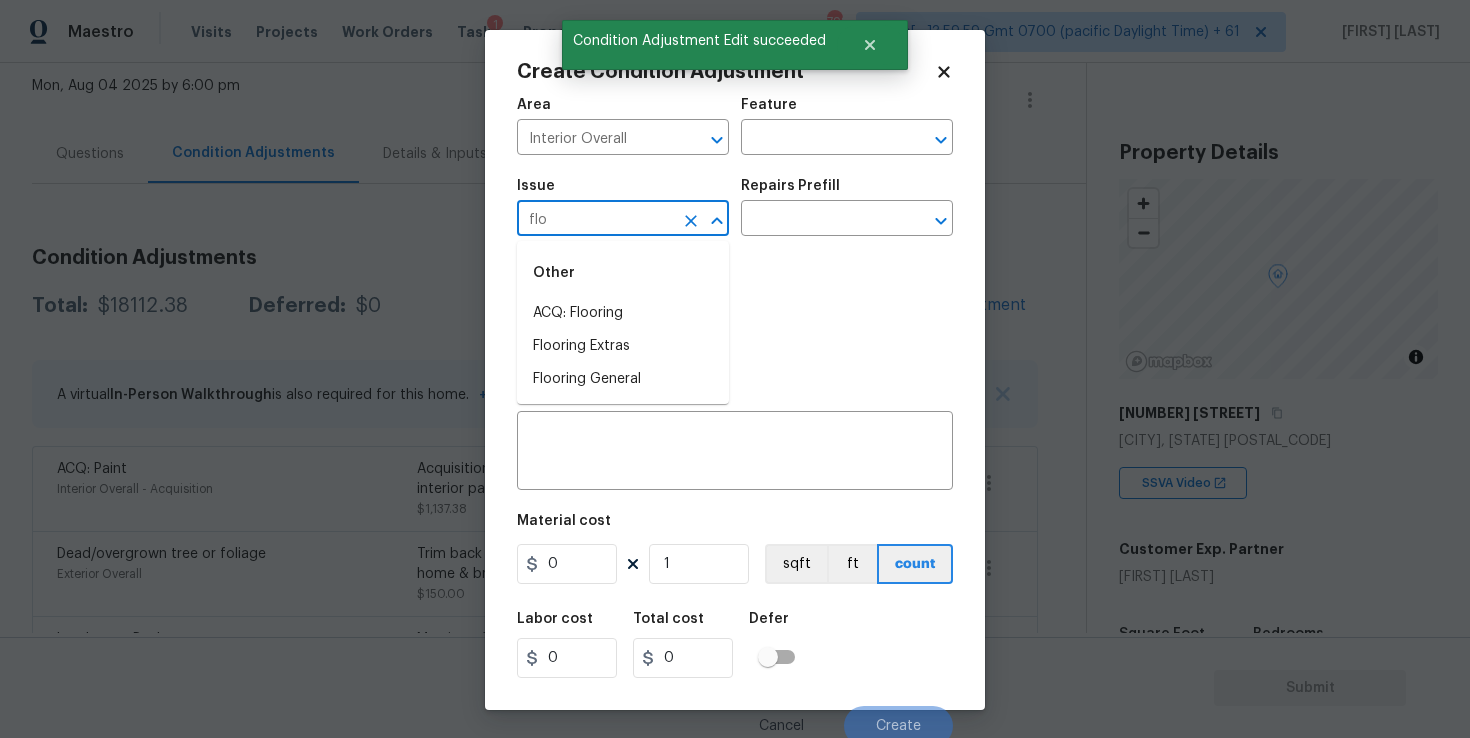 click on "ACQ: Flooring" at bounding box center (623, 313) 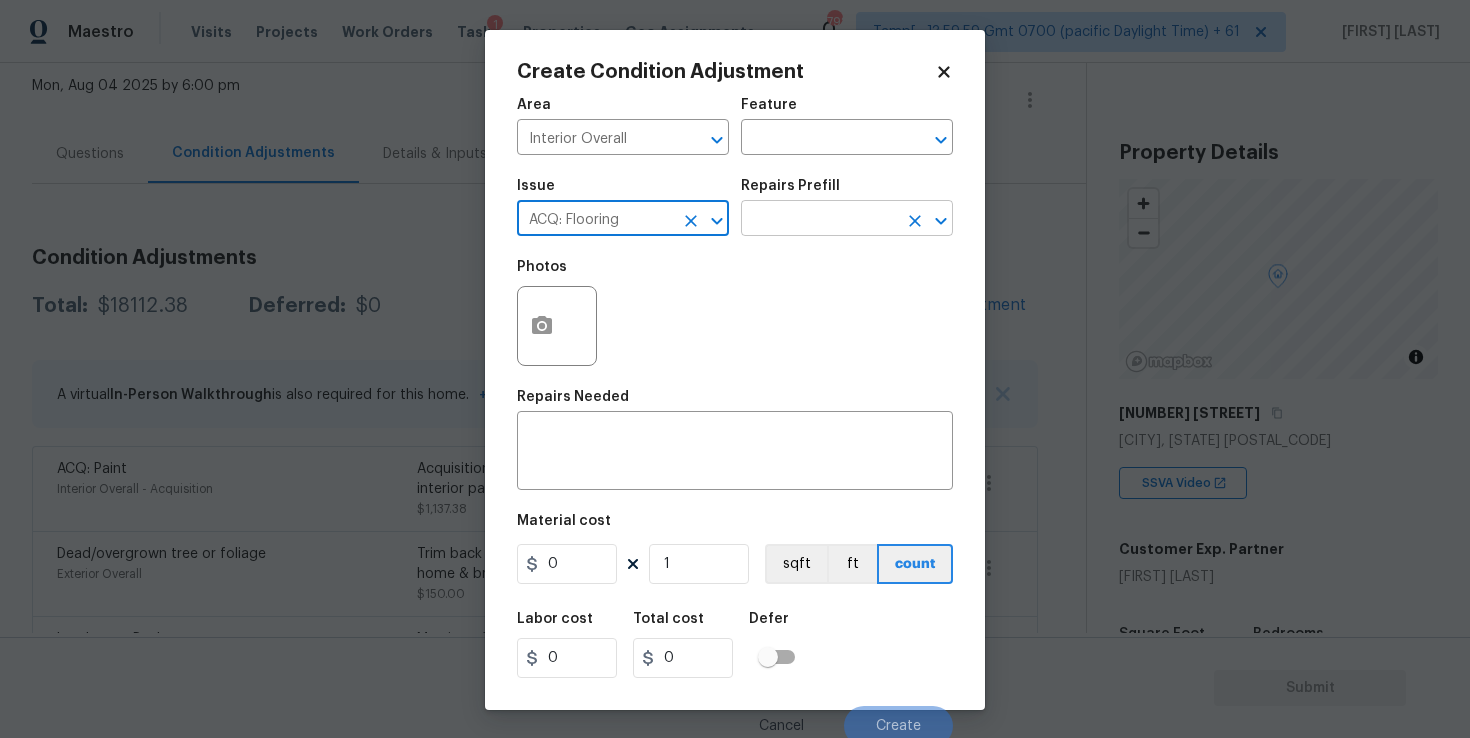 type on "ACQ: Flooring" 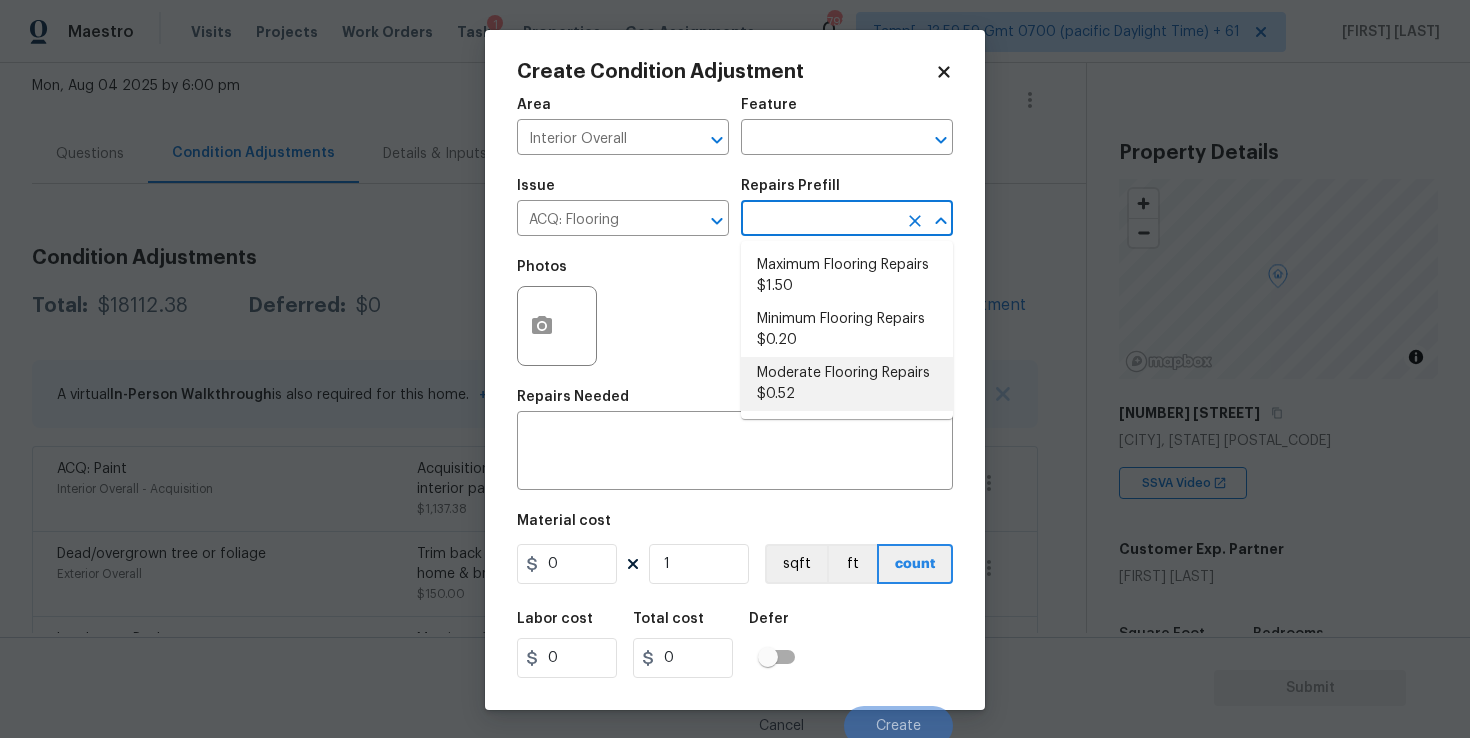 click on "Moderate Flooring Repairs $0.52" at bounding box center [847, 384] 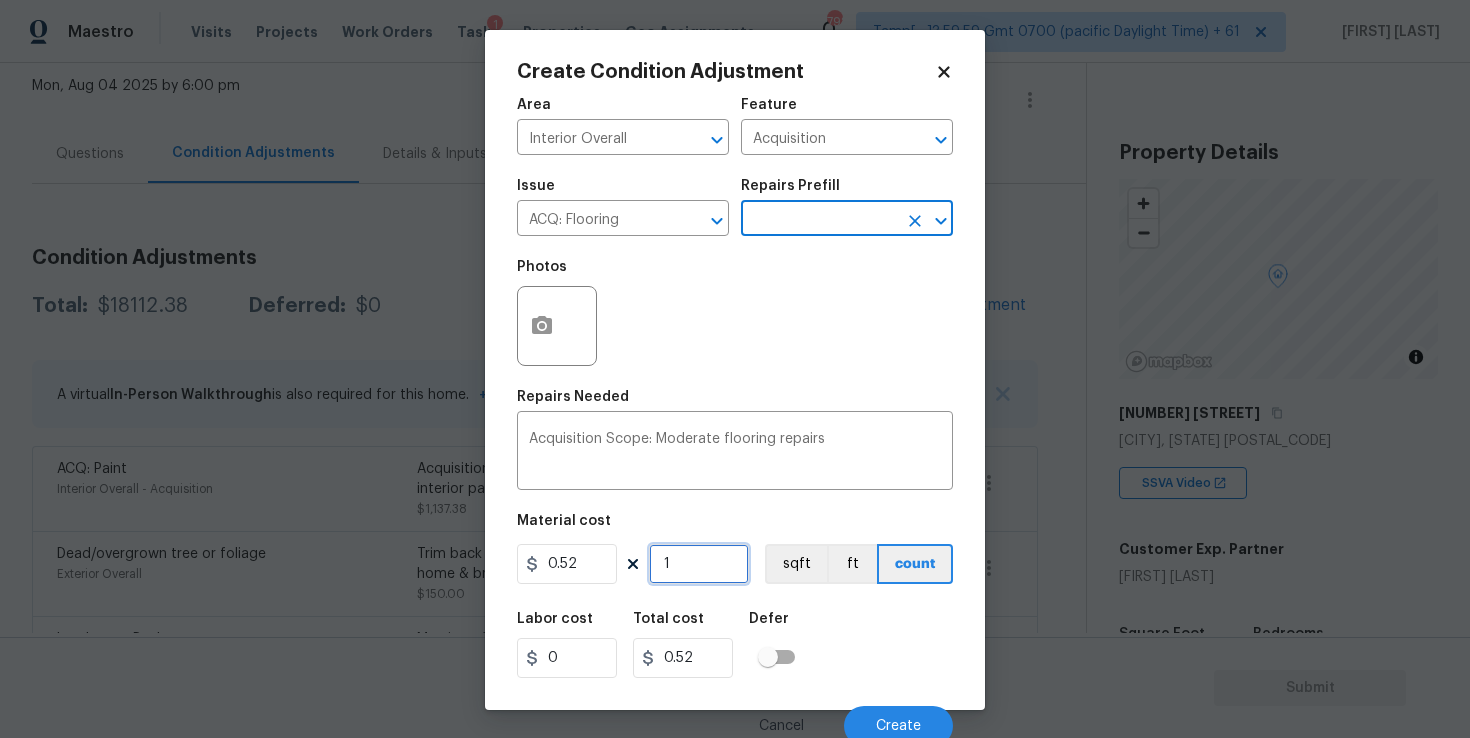 click on "1" at bounding box center [699, 564] 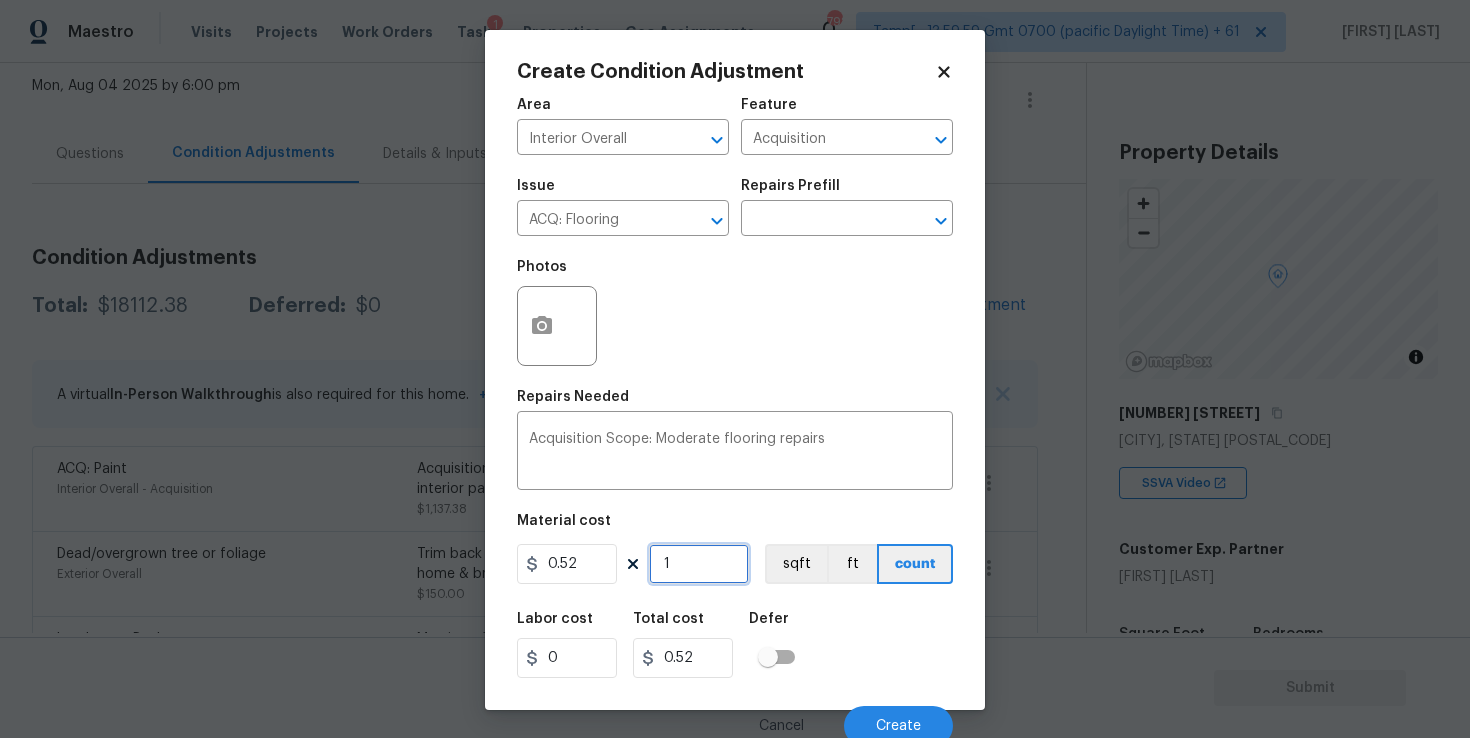 type on "0" 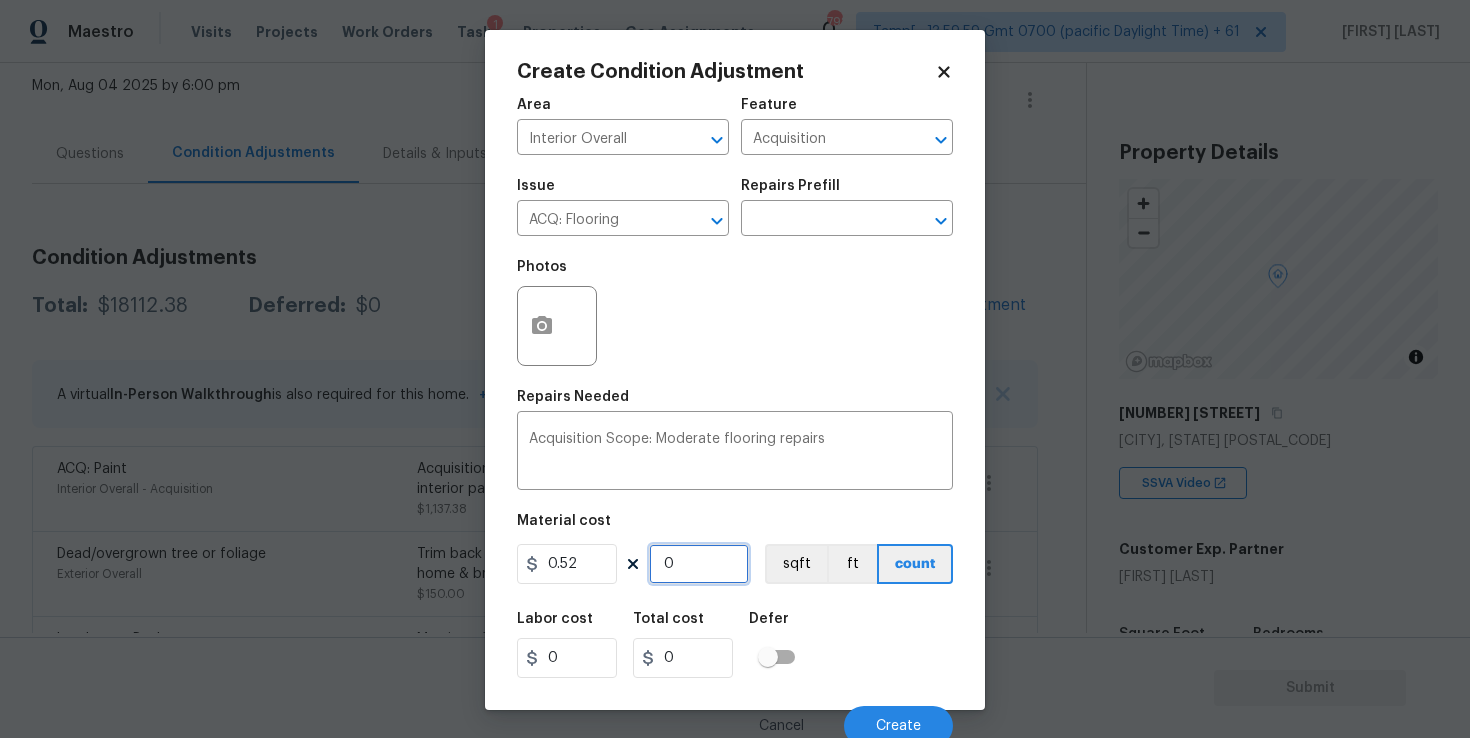 paste on "1537" 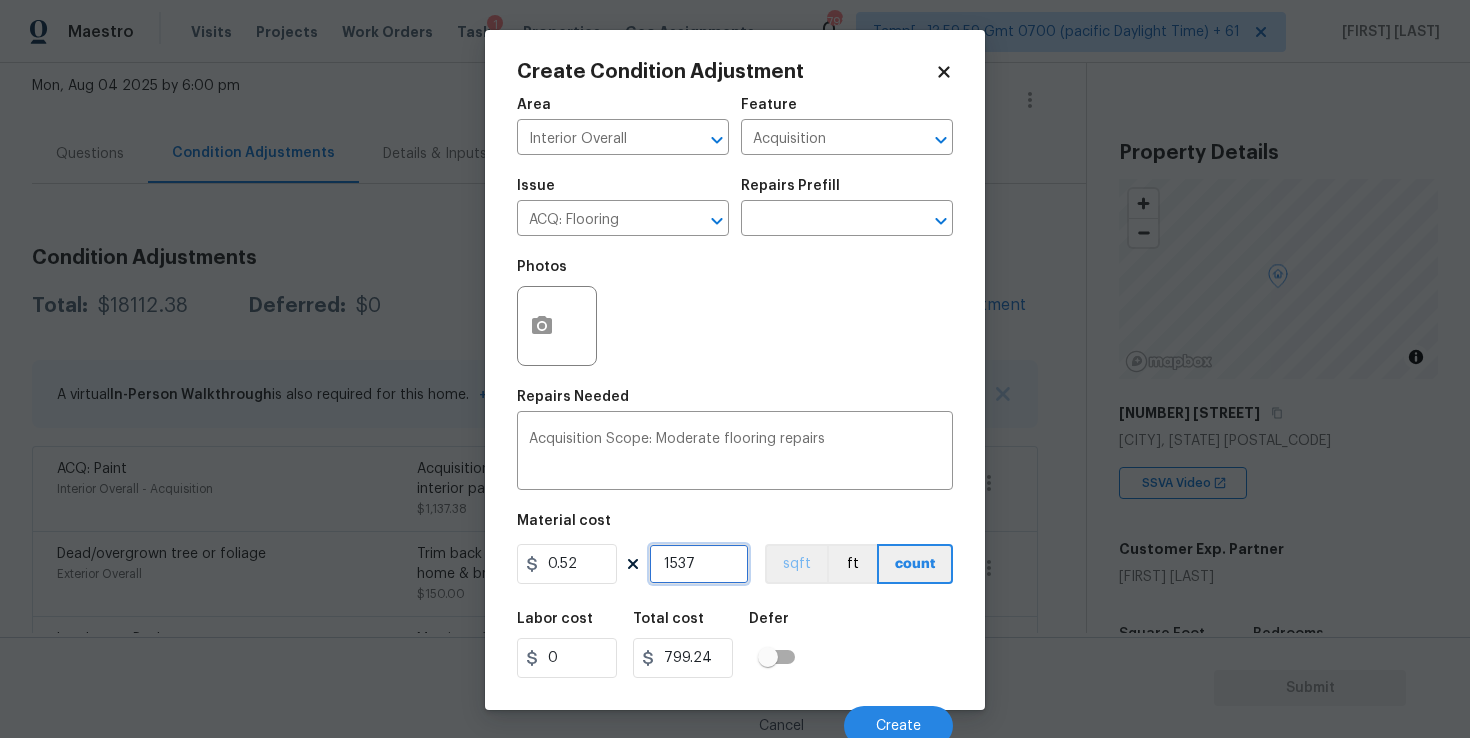 type on "1537" 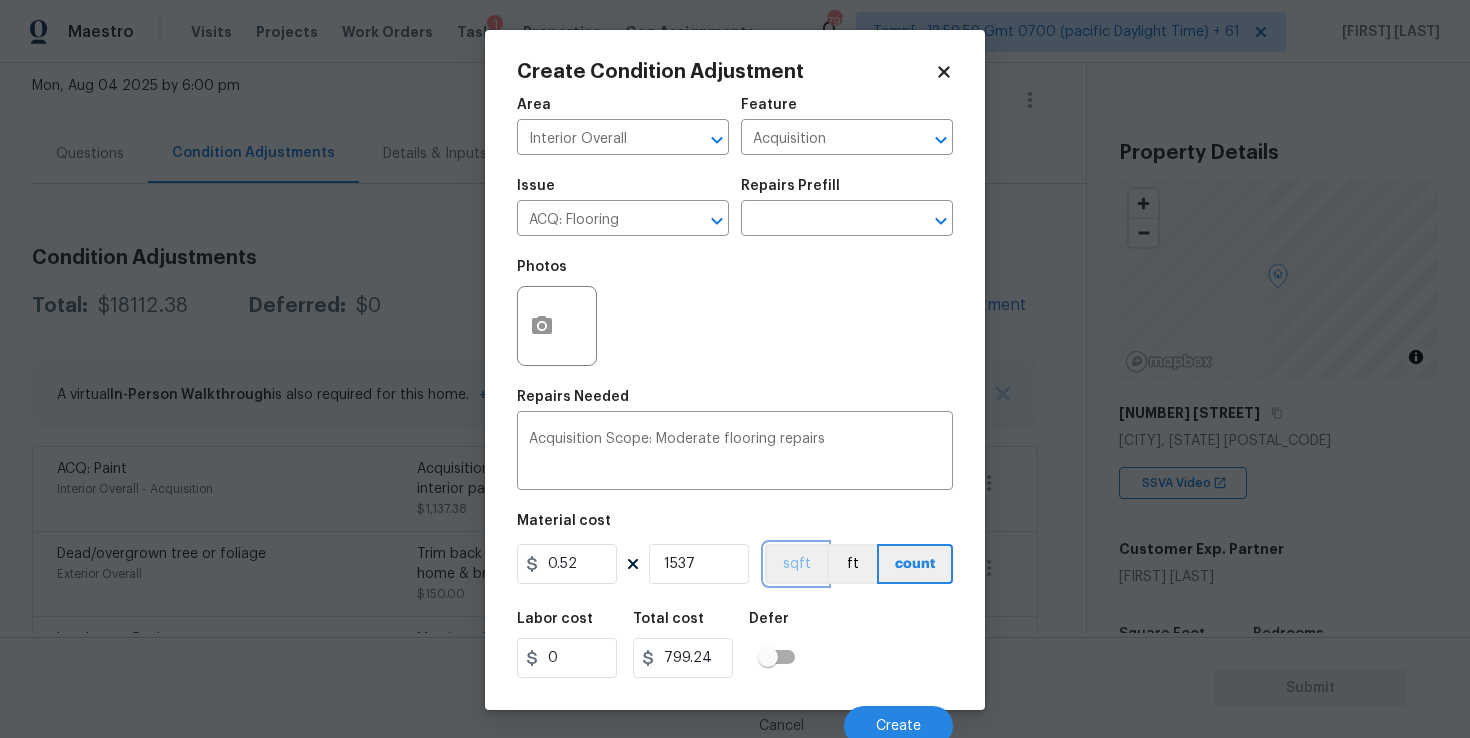 click on "sqft" at bounding box center [796, 564] 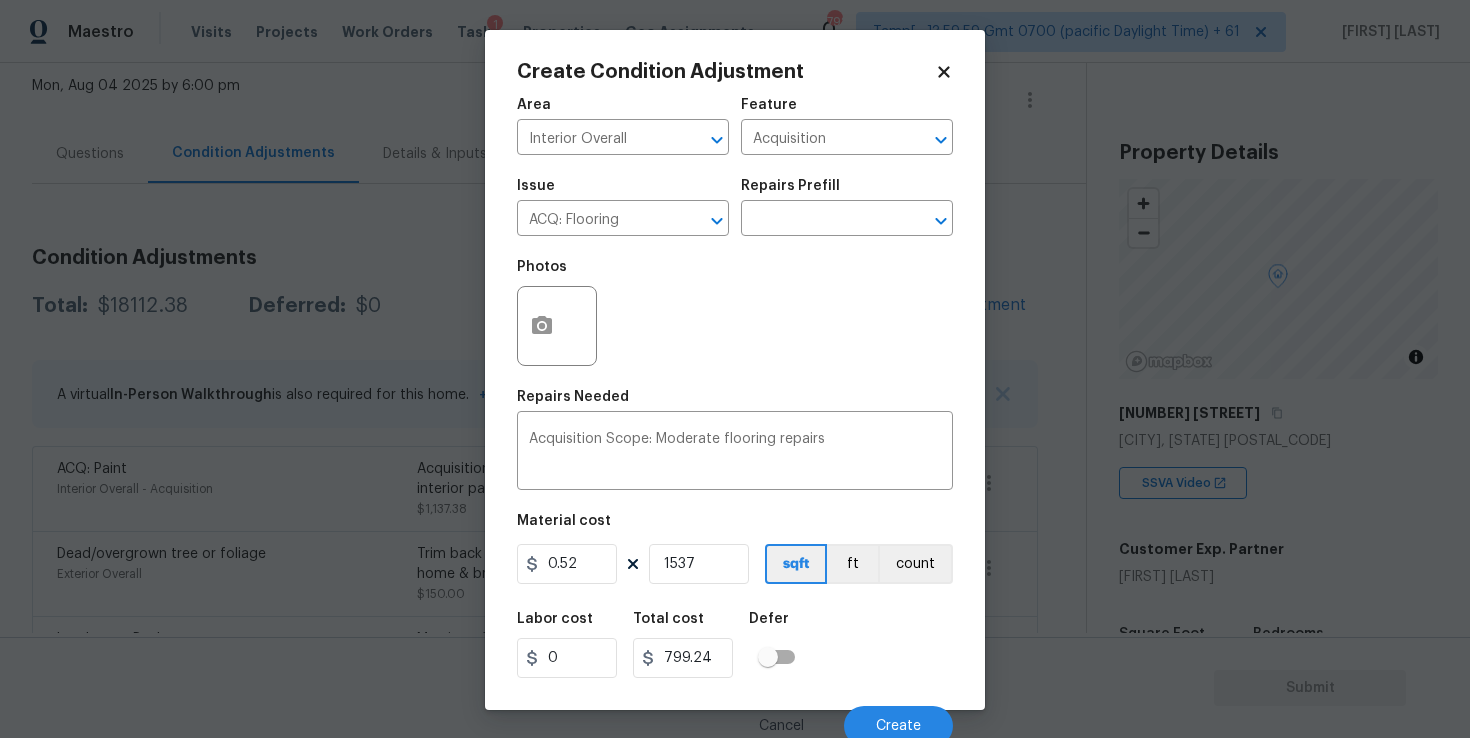 click at bounding box center (557, 326) 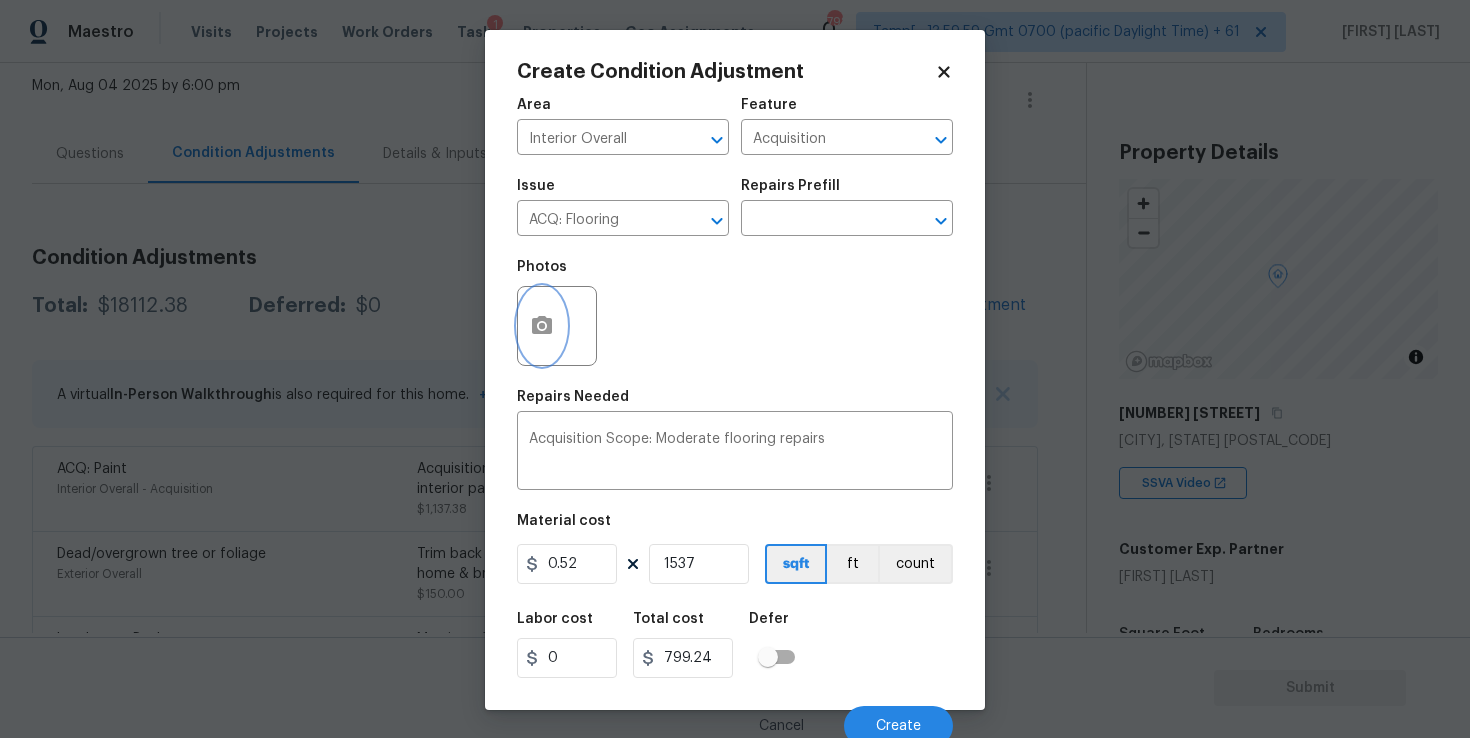 click at bounding box center [542, 326] 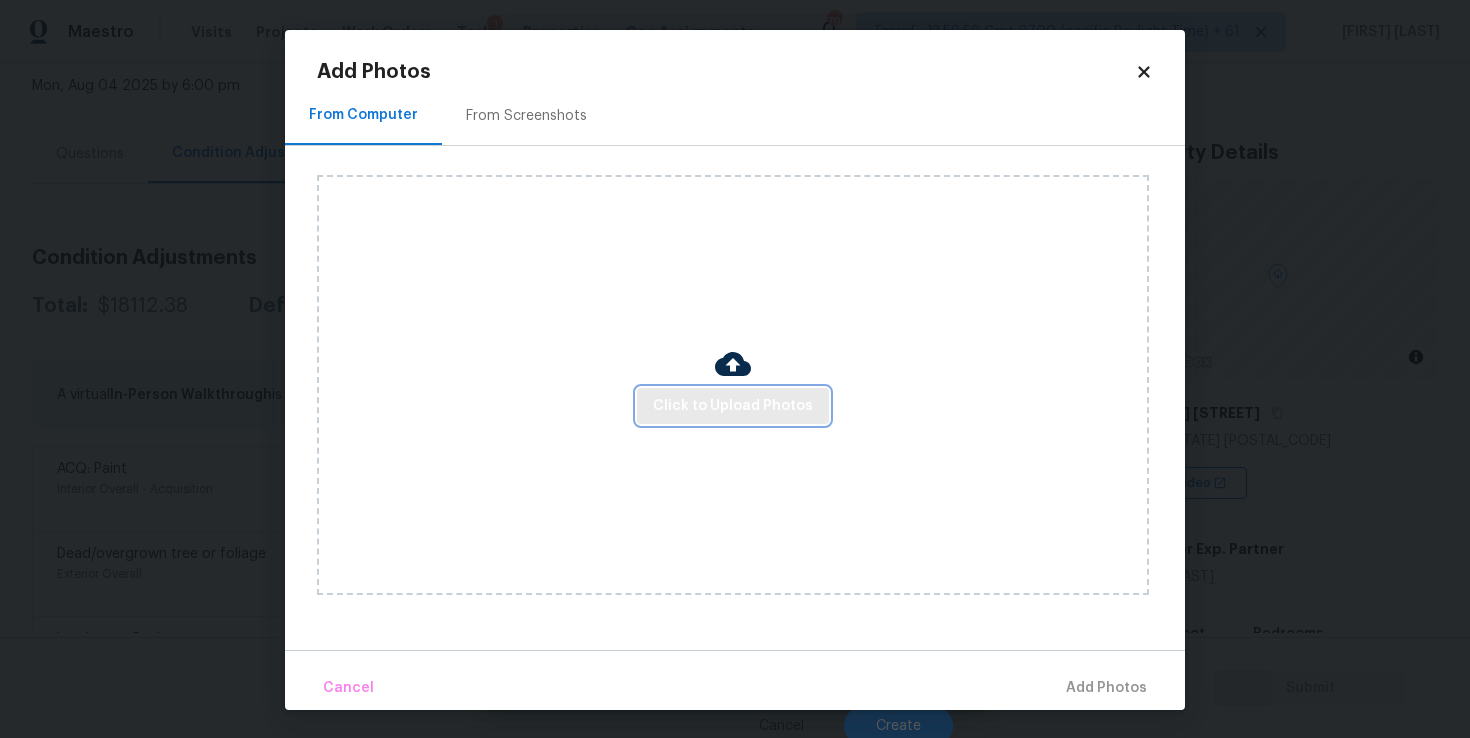 click on "Click to Upload Photos" at bounding box center [733, 406] 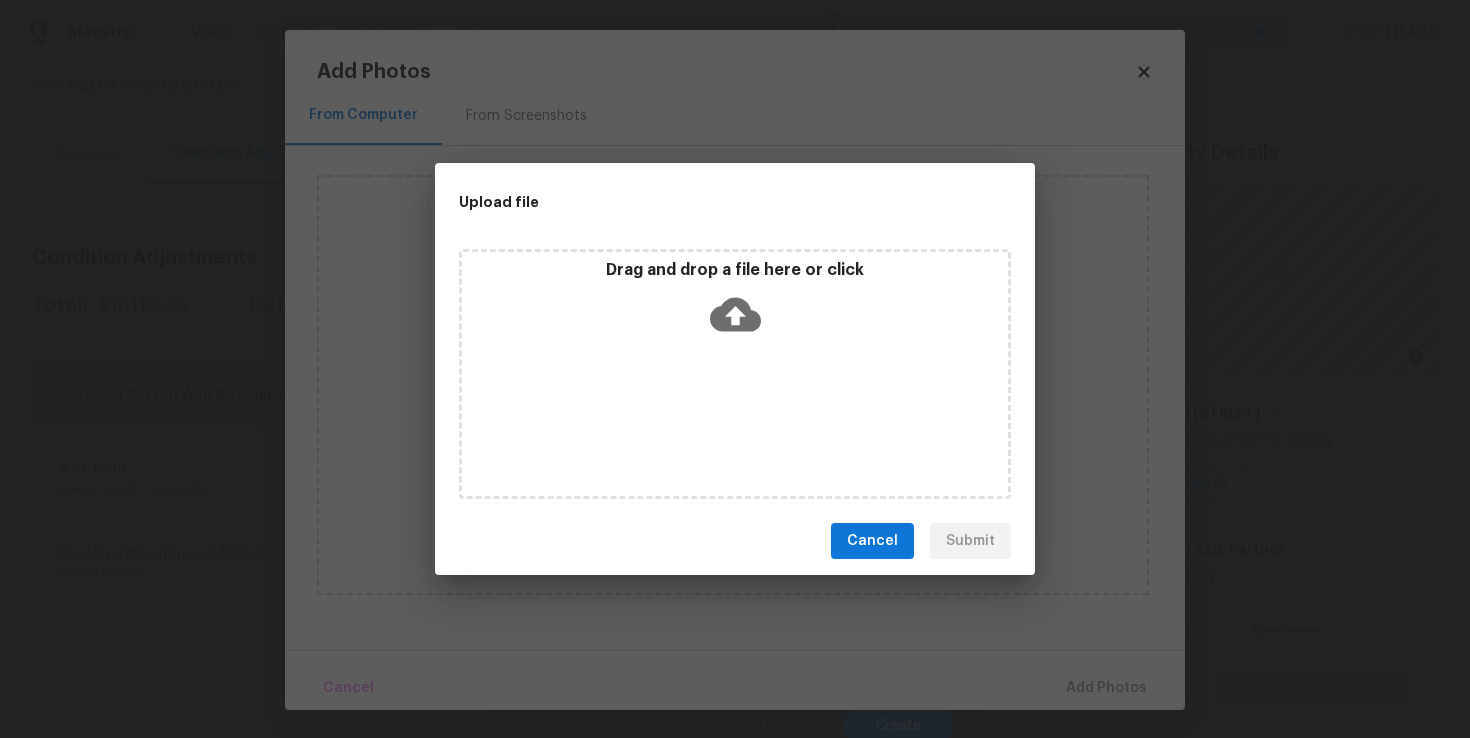 click 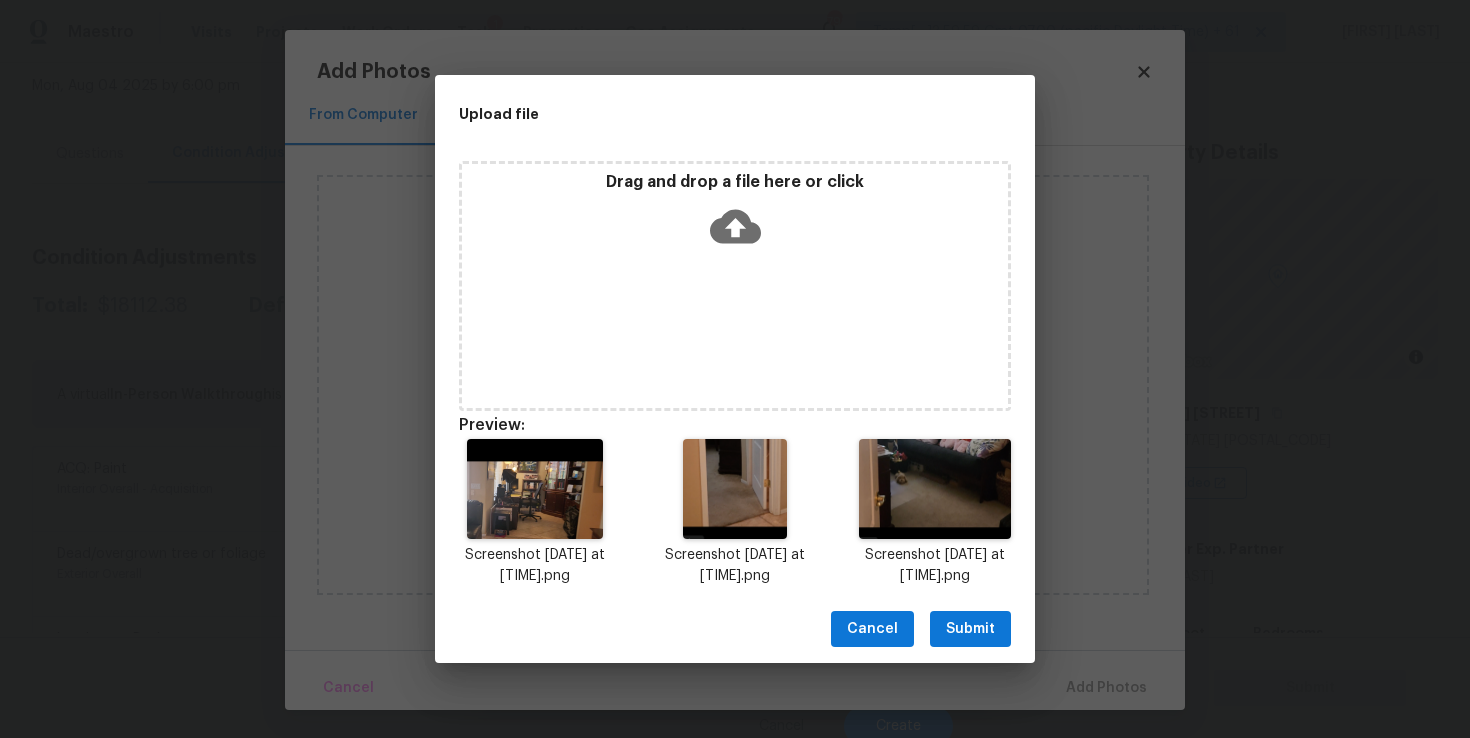 scroll, scrollTop: 16, scrollLeft: 0, axis: vertical 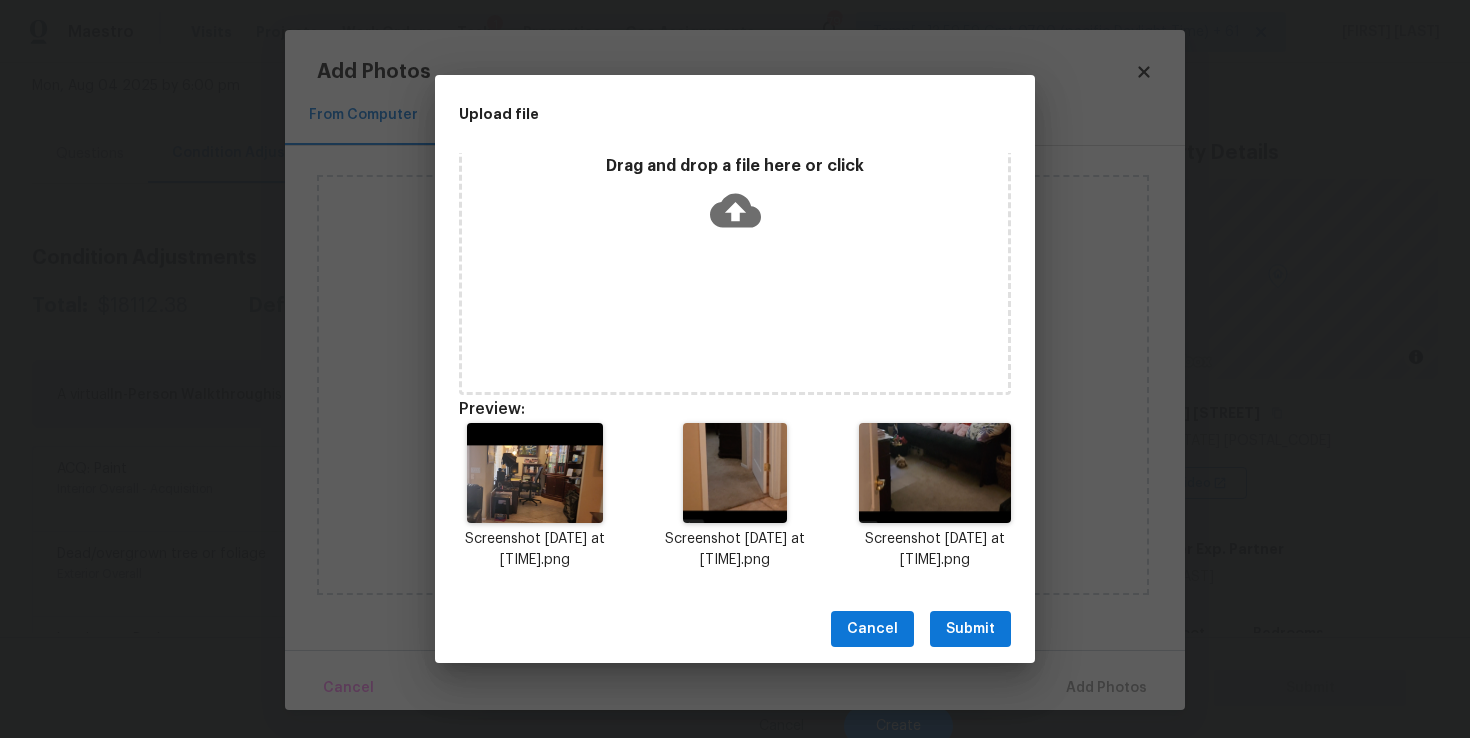 click on "Submit" at bounding box center [970, 629] 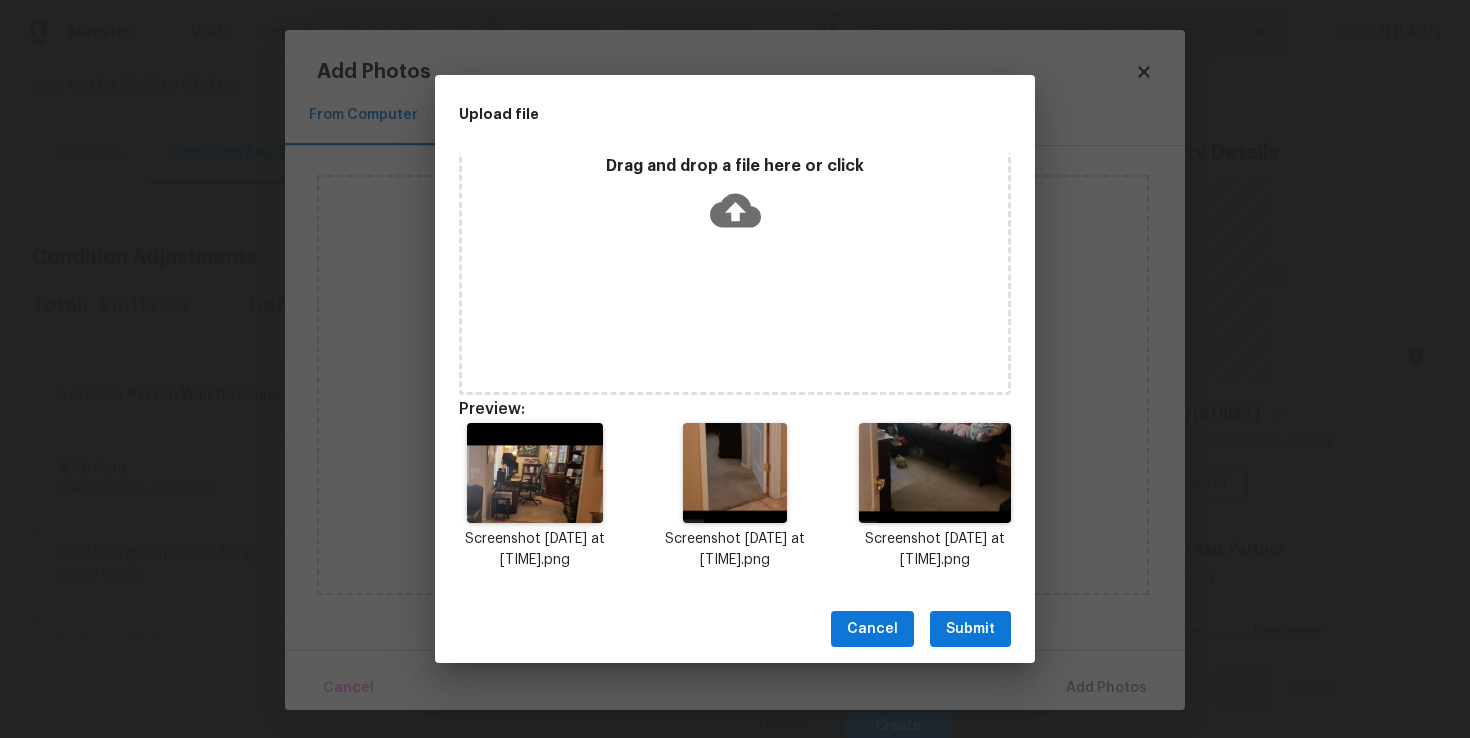 scroll, scrollTop: 0, scrollLeft: 0, axis: both 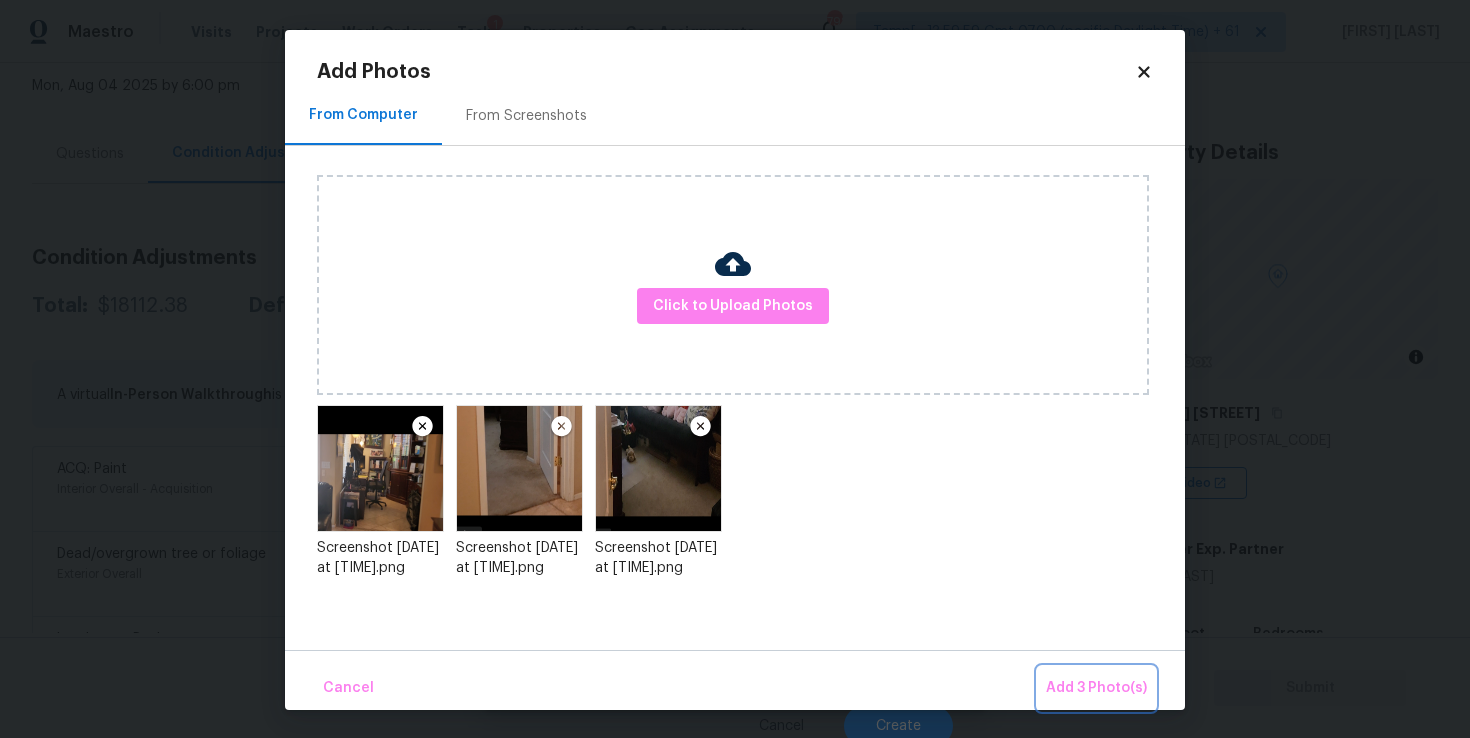 click on "Add 3 Photo(s)" at bounding box center (1096, 688) 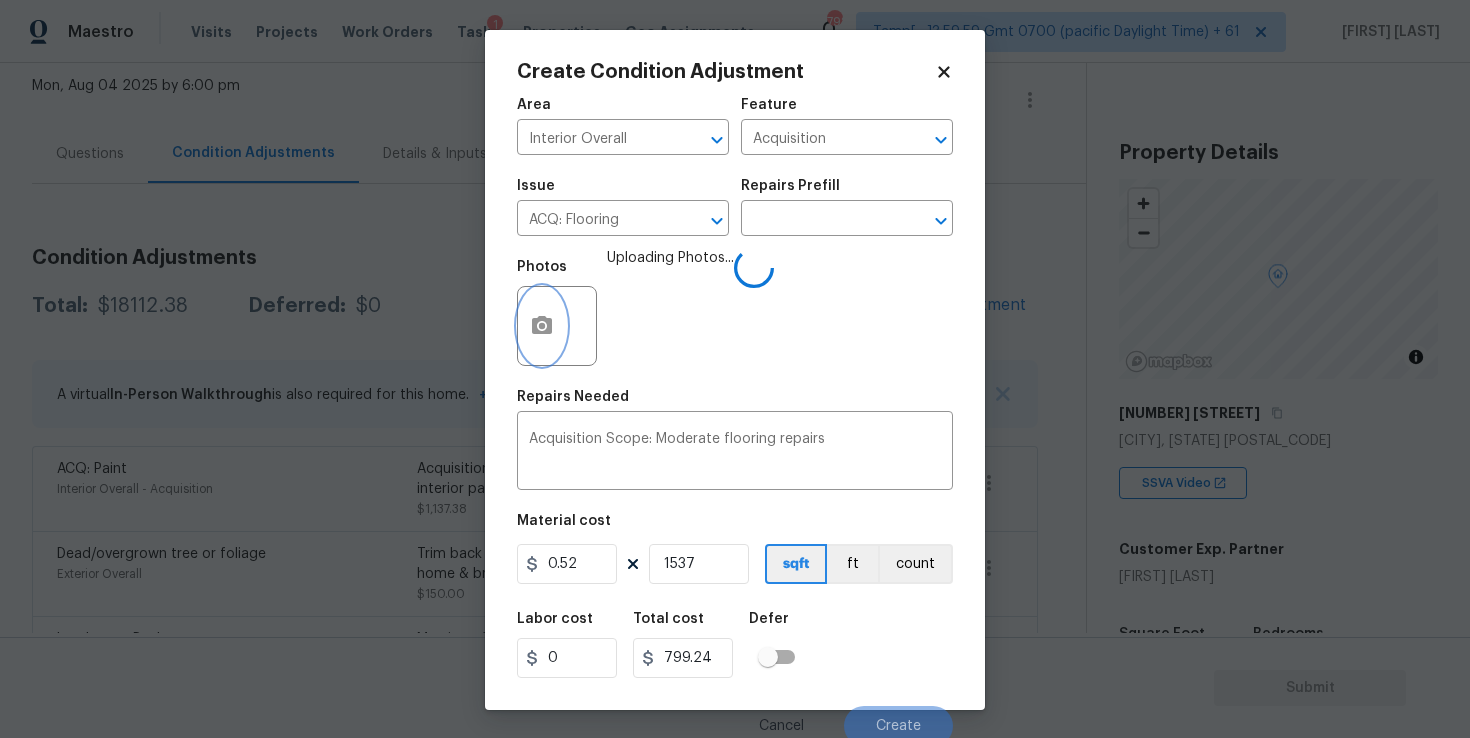scroll, scrollTop: 9, scrollLeft: 0, axis: vertical 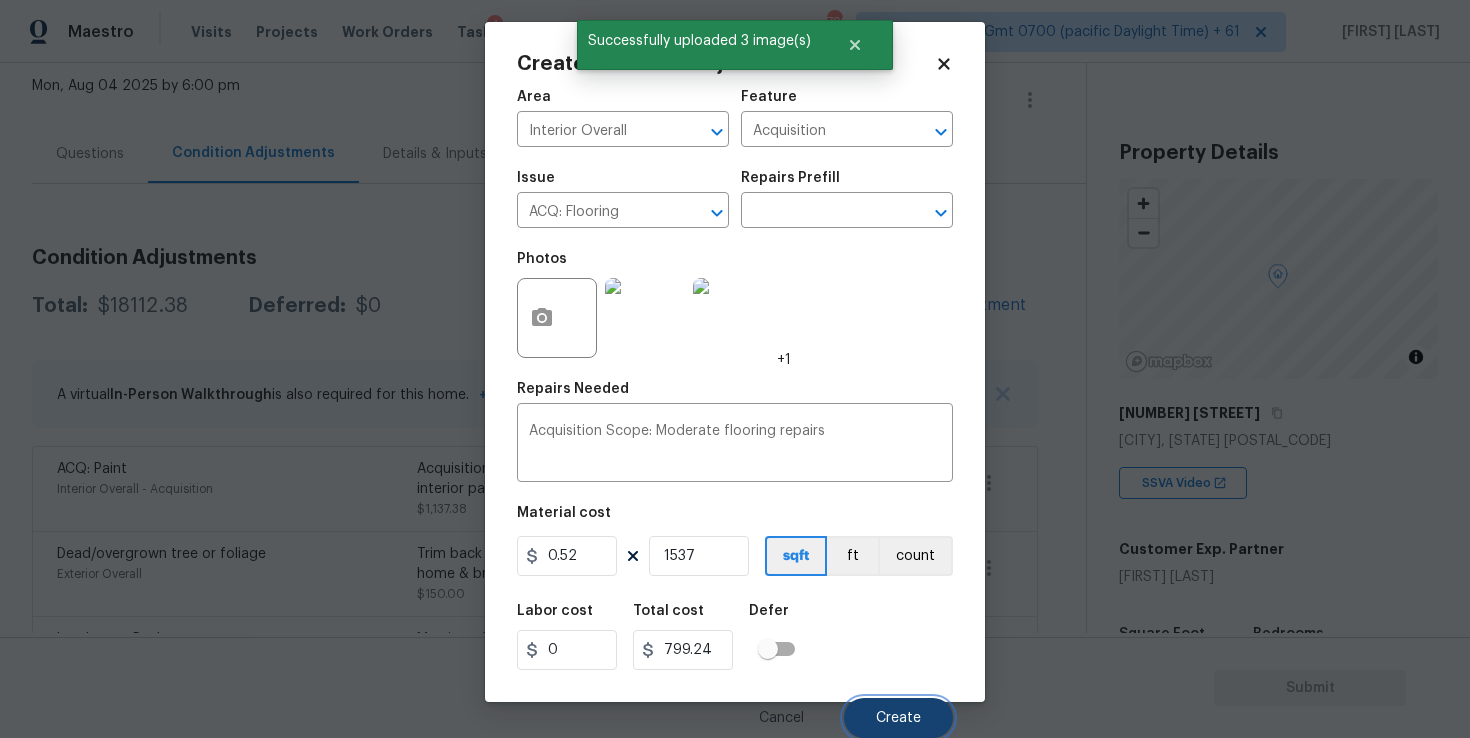 click on "Create" at bounding box center (898, 718) 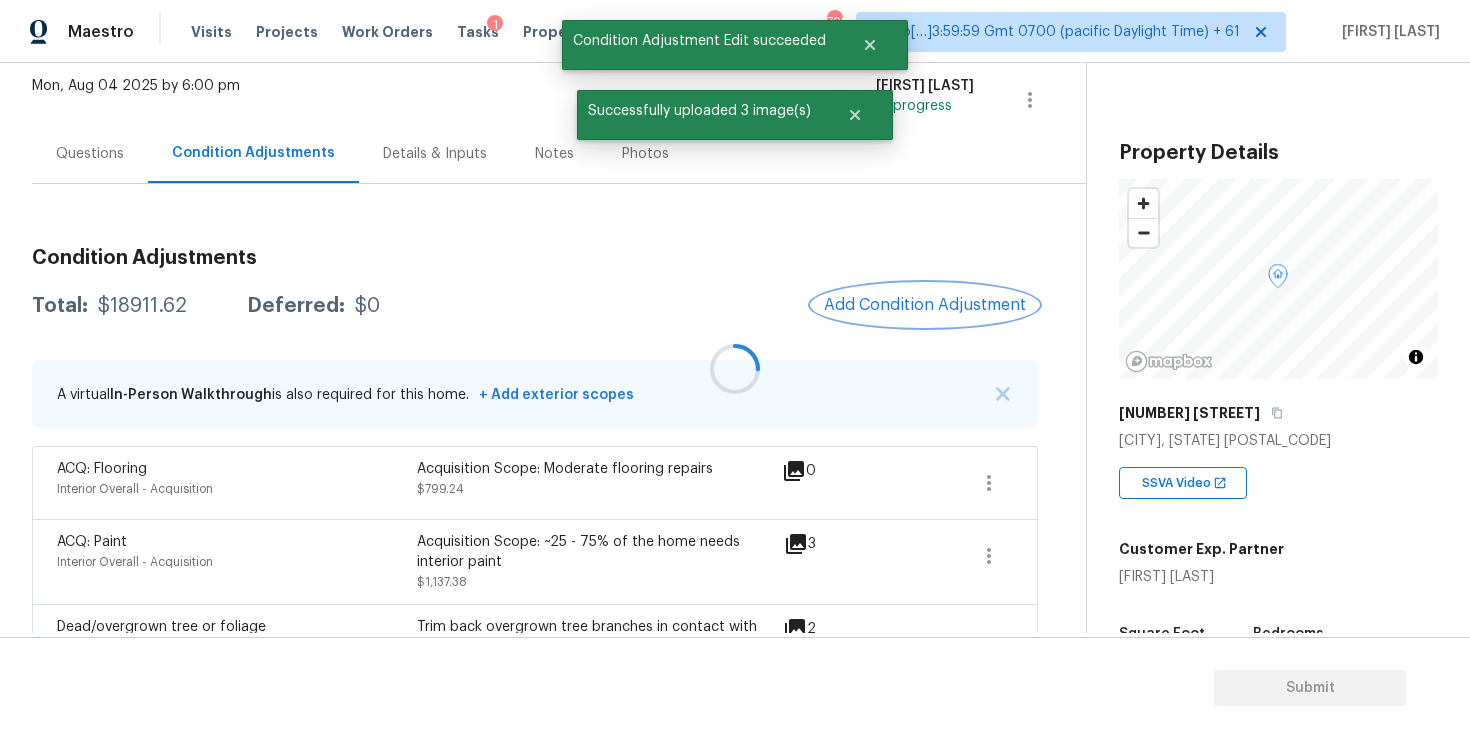 scroll, scrollTop: 0, scrollLeft: 0, axis: both 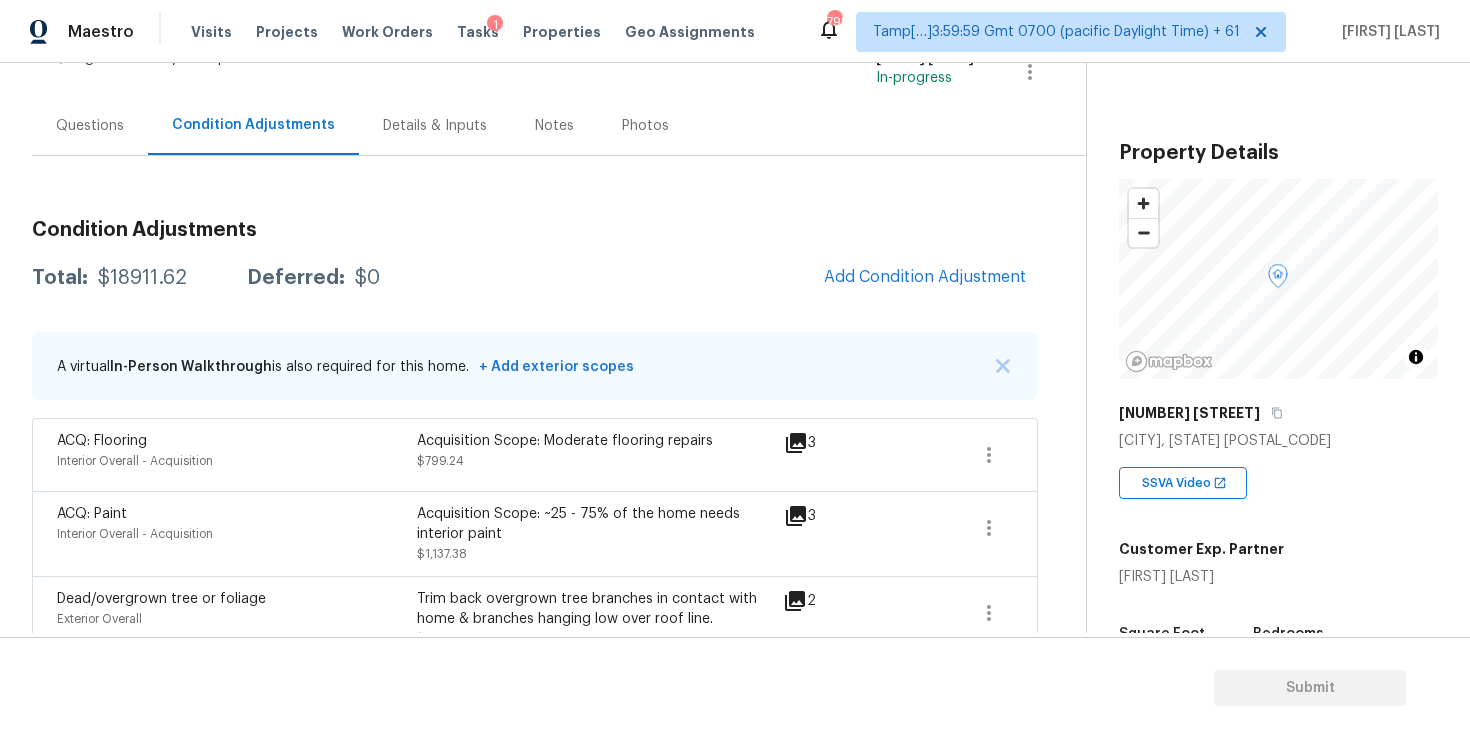 click 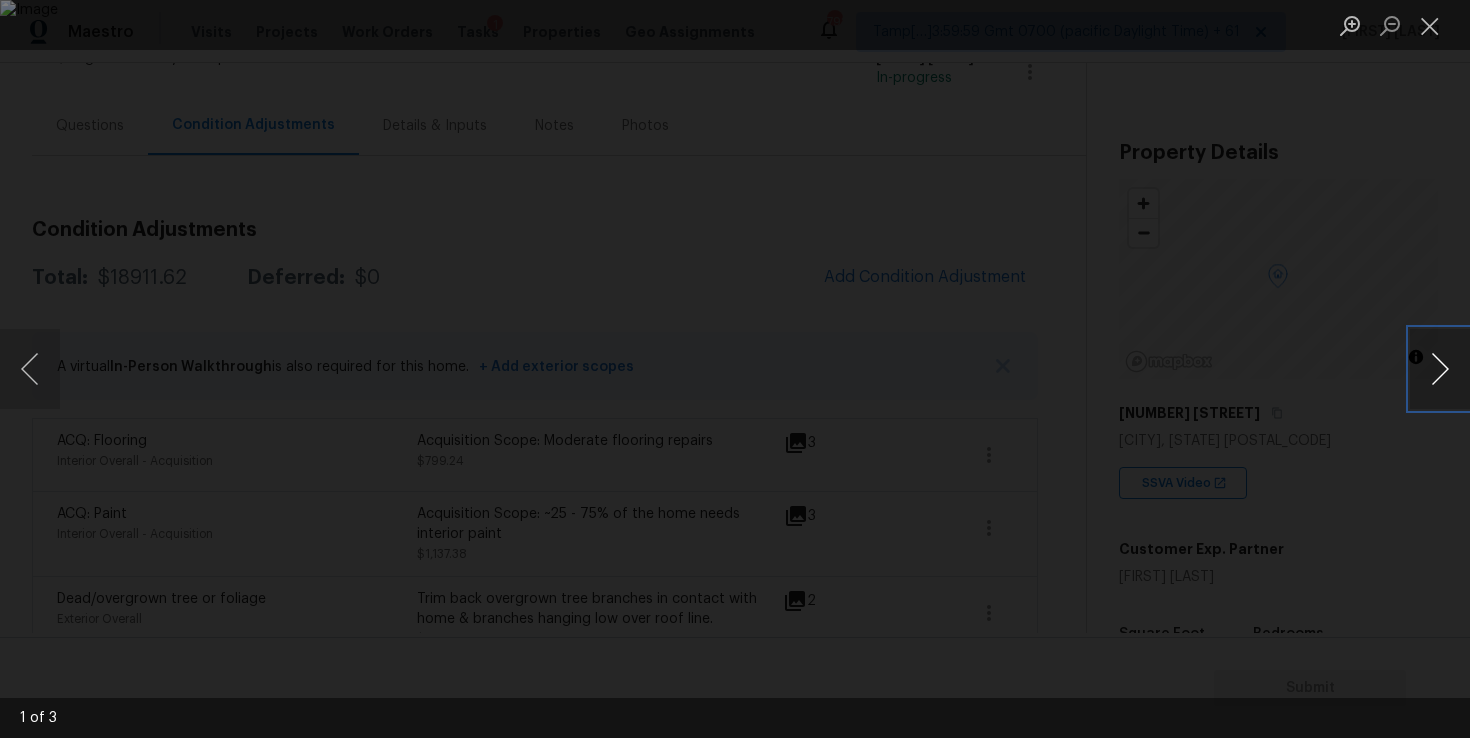 click at bounding box center (1440, 369) 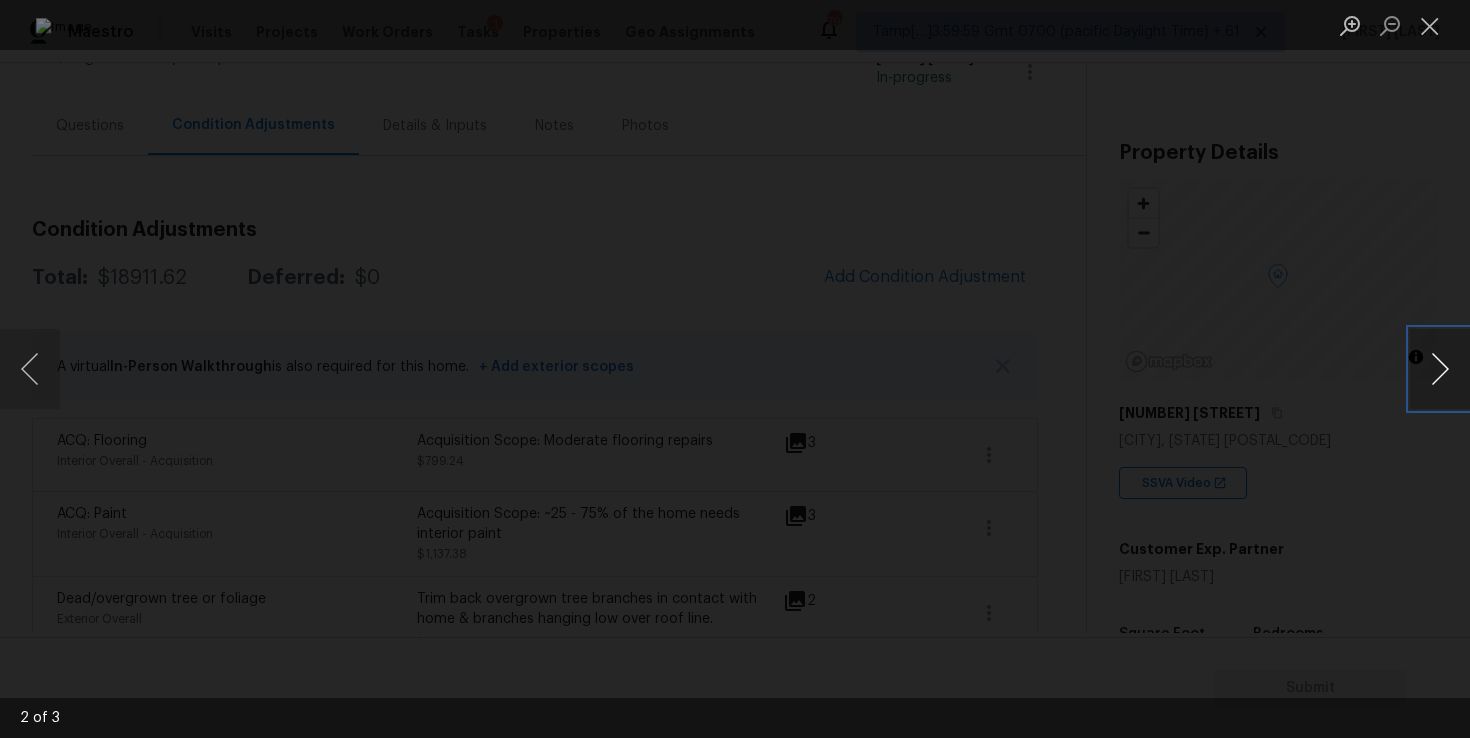 click at bounding box center (1440, 369) 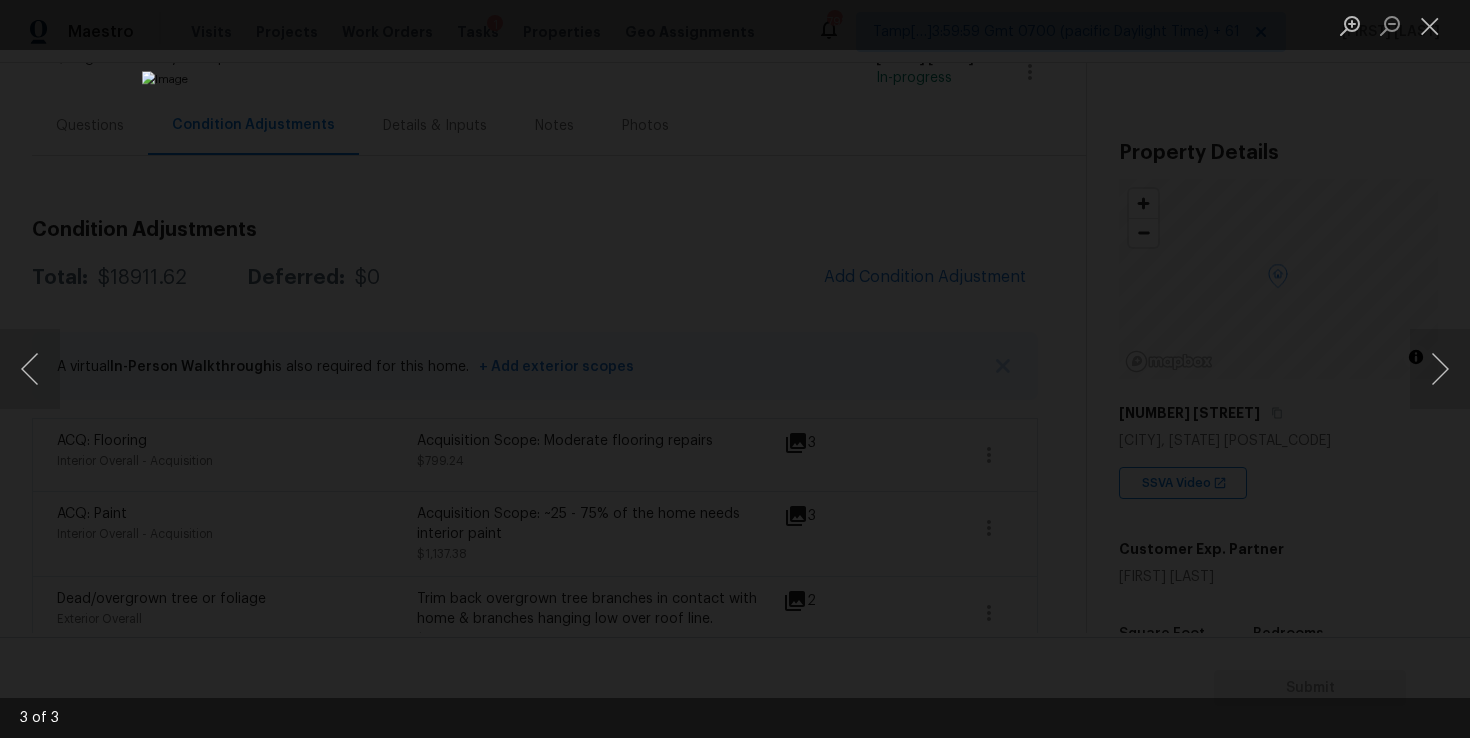 click at bounding box center (735, 369) 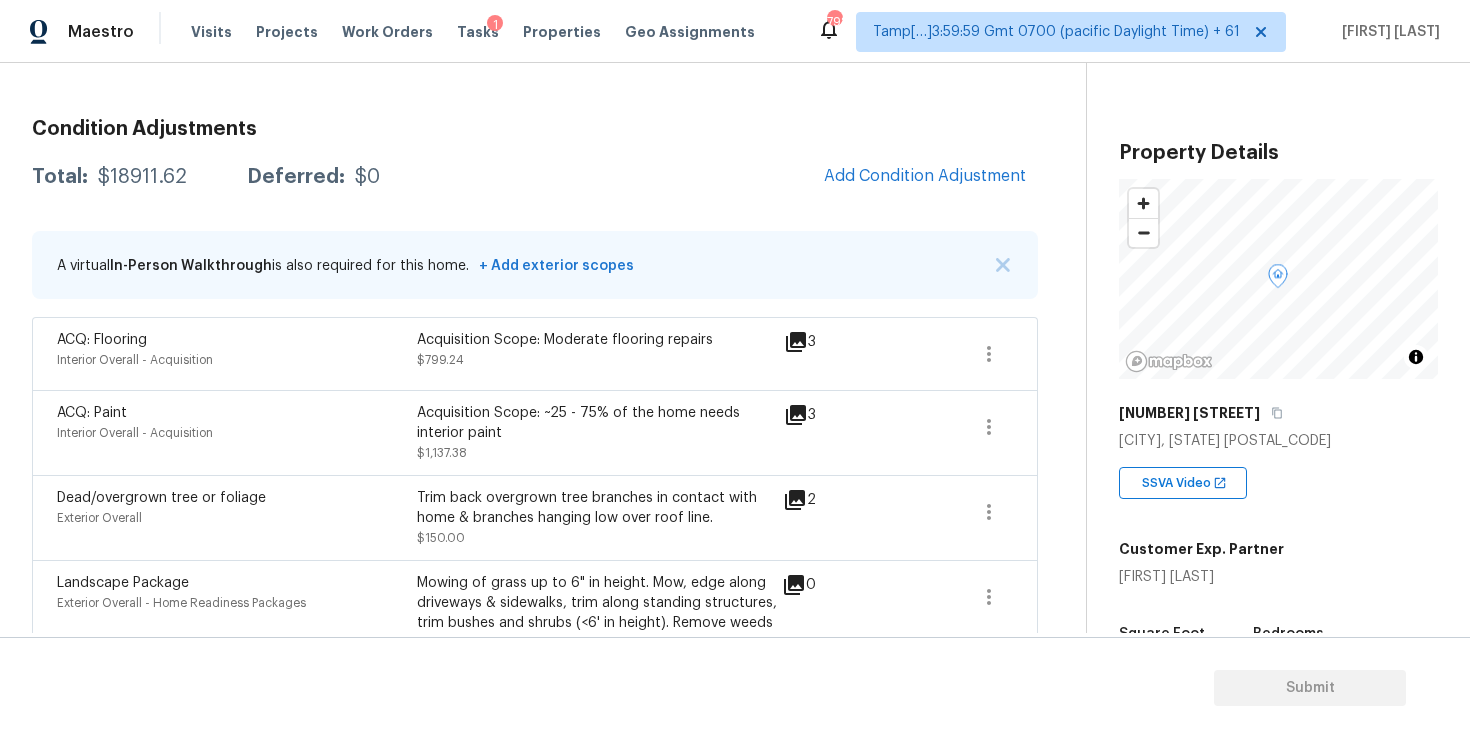 scroll, scrollTop: 144, scrollLeft: 0, axis: vertical 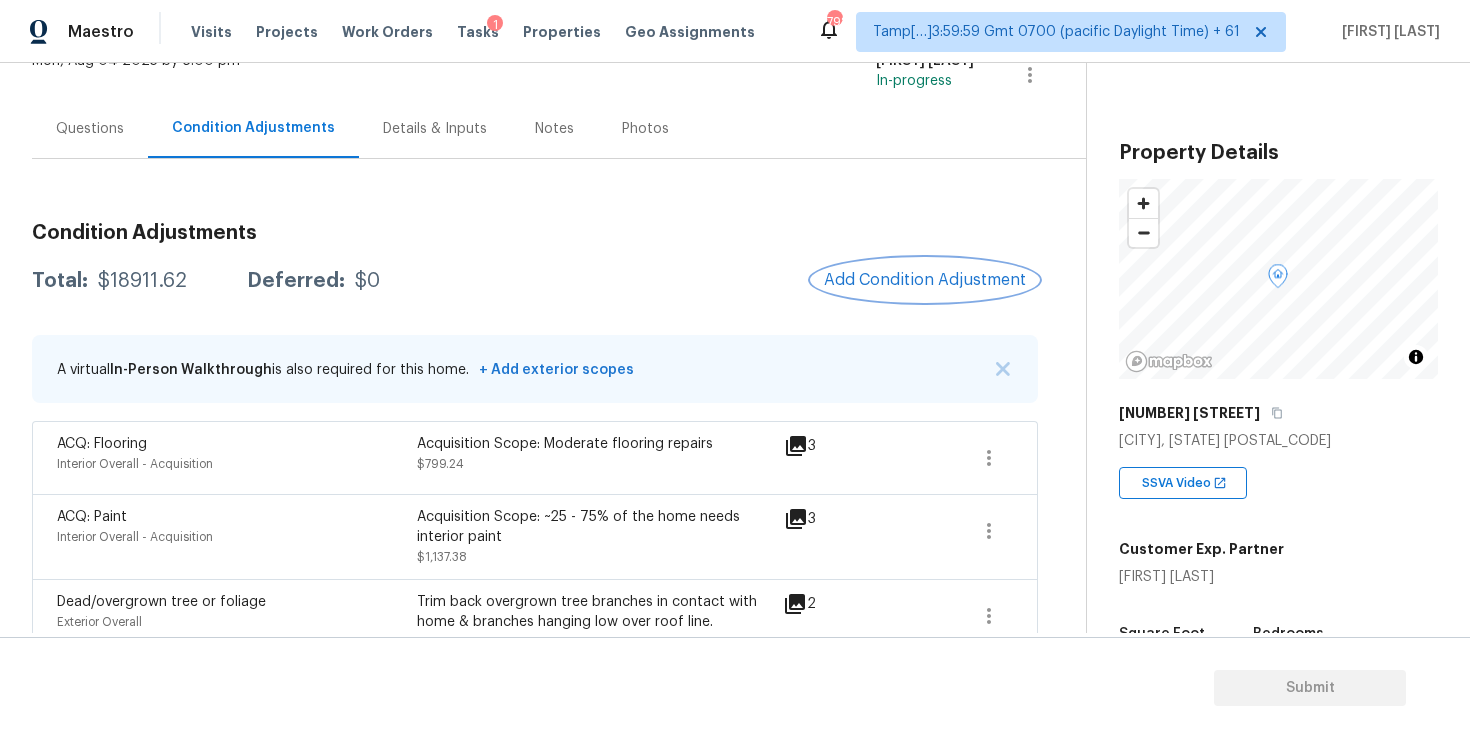 click on "Add Condition Adjustment" at bounding box center [925, 280] 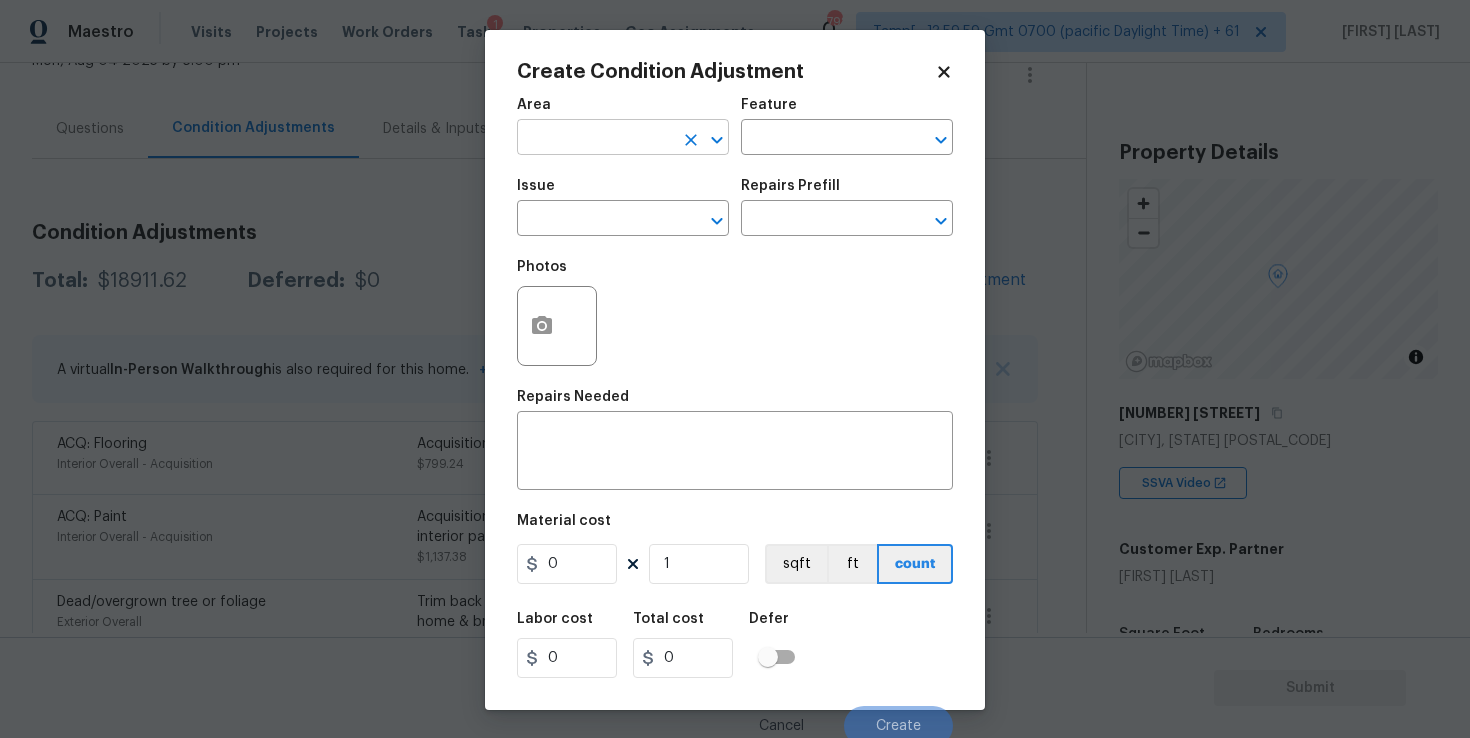 click at bounding box center [595, 139] 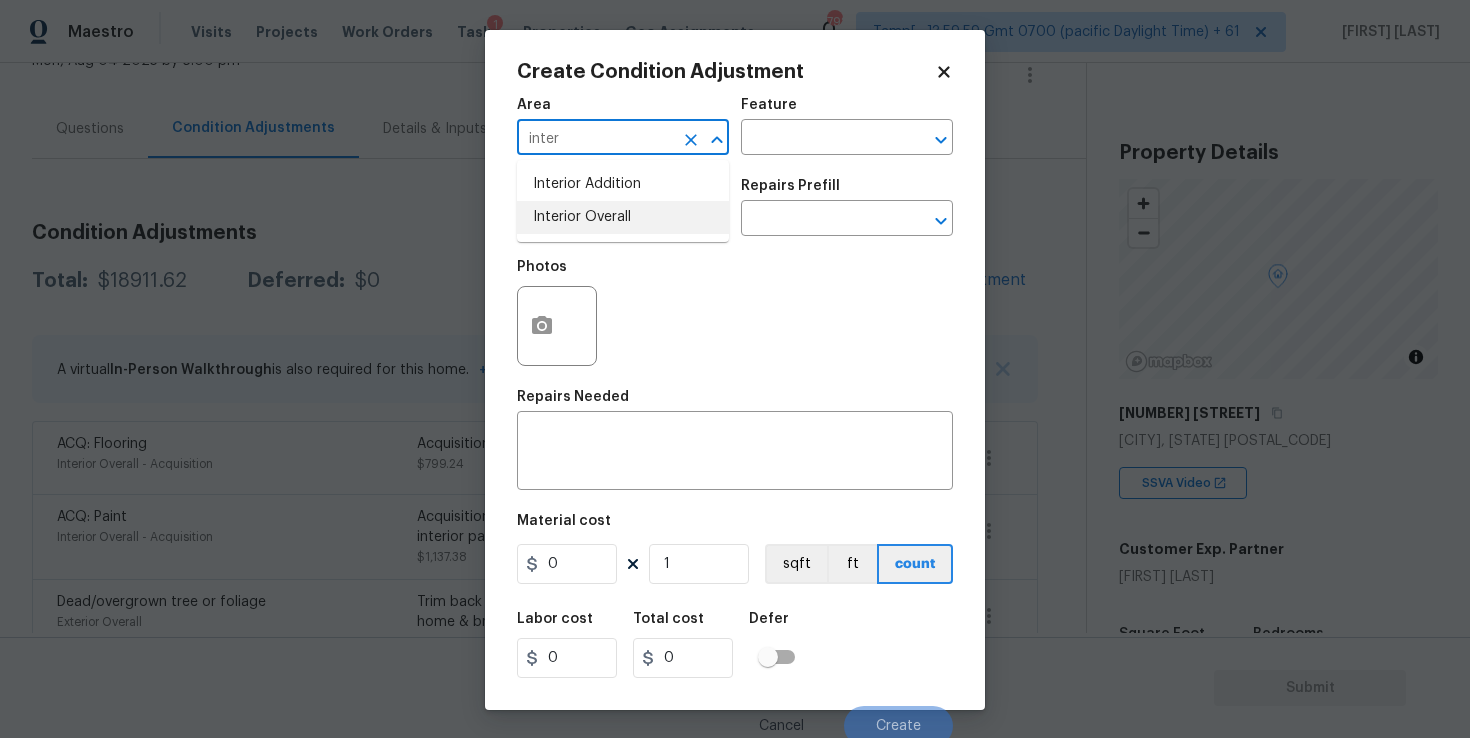click on "Interior Overall" at bounding box center [623, 217] 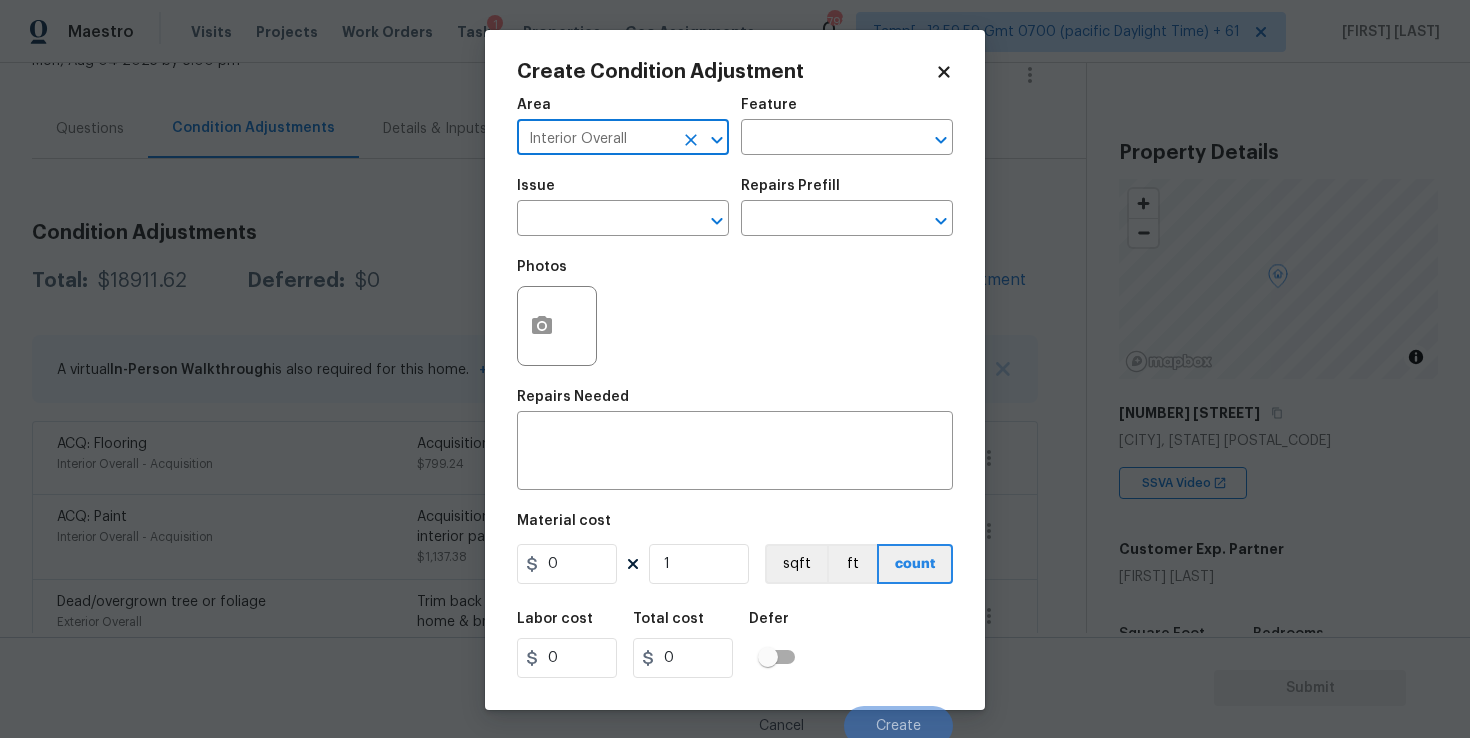 type on "Interior Overall" 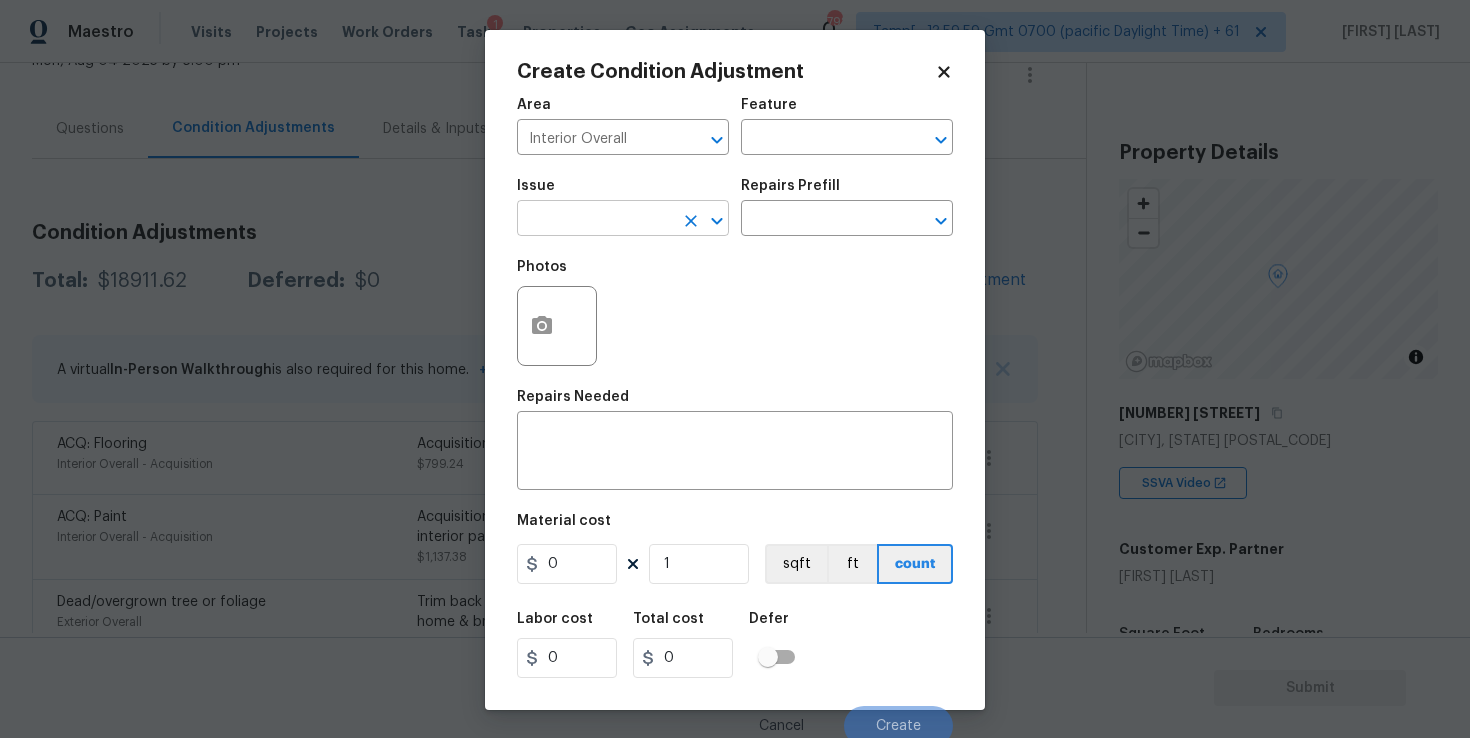 click at bounding box center (595, 220) 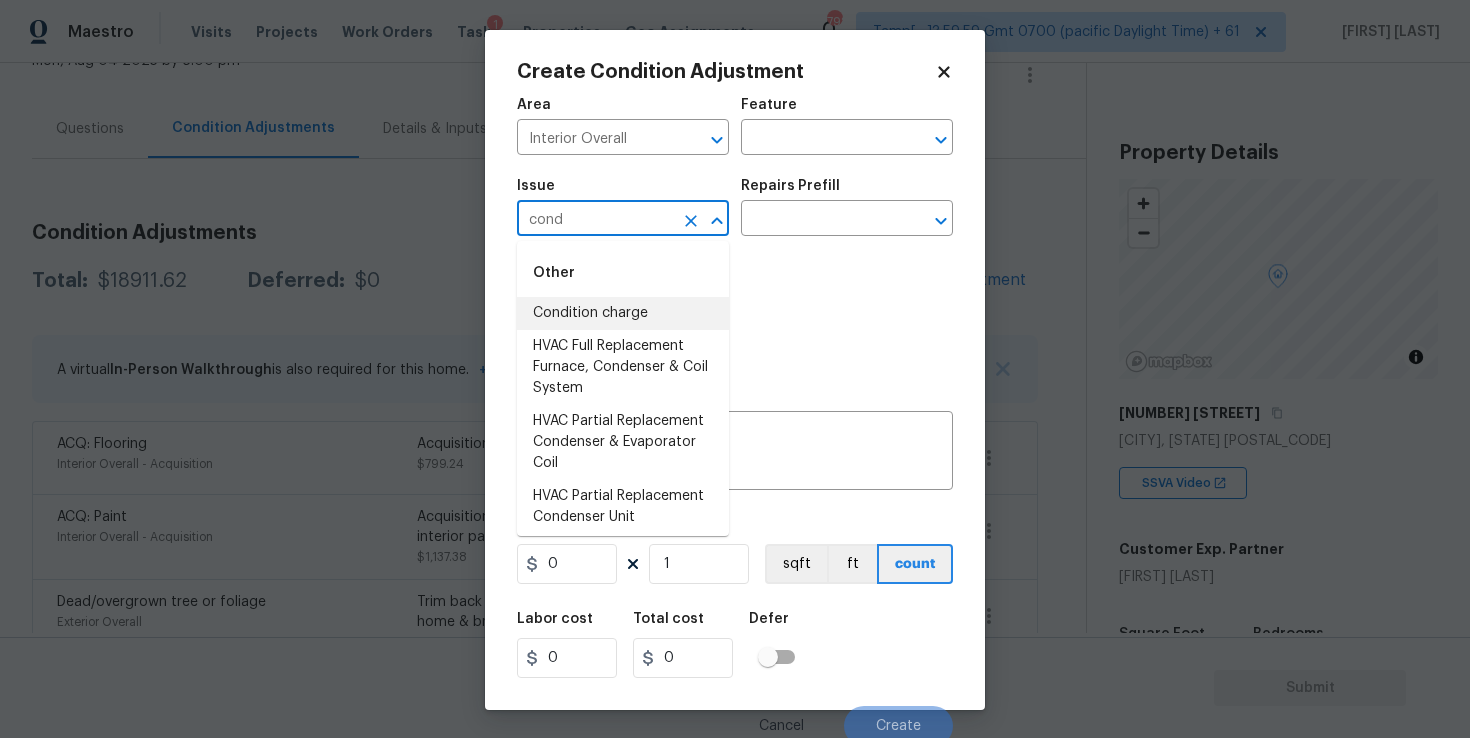 click on "Condition charge" at bounding box center (623, 313) 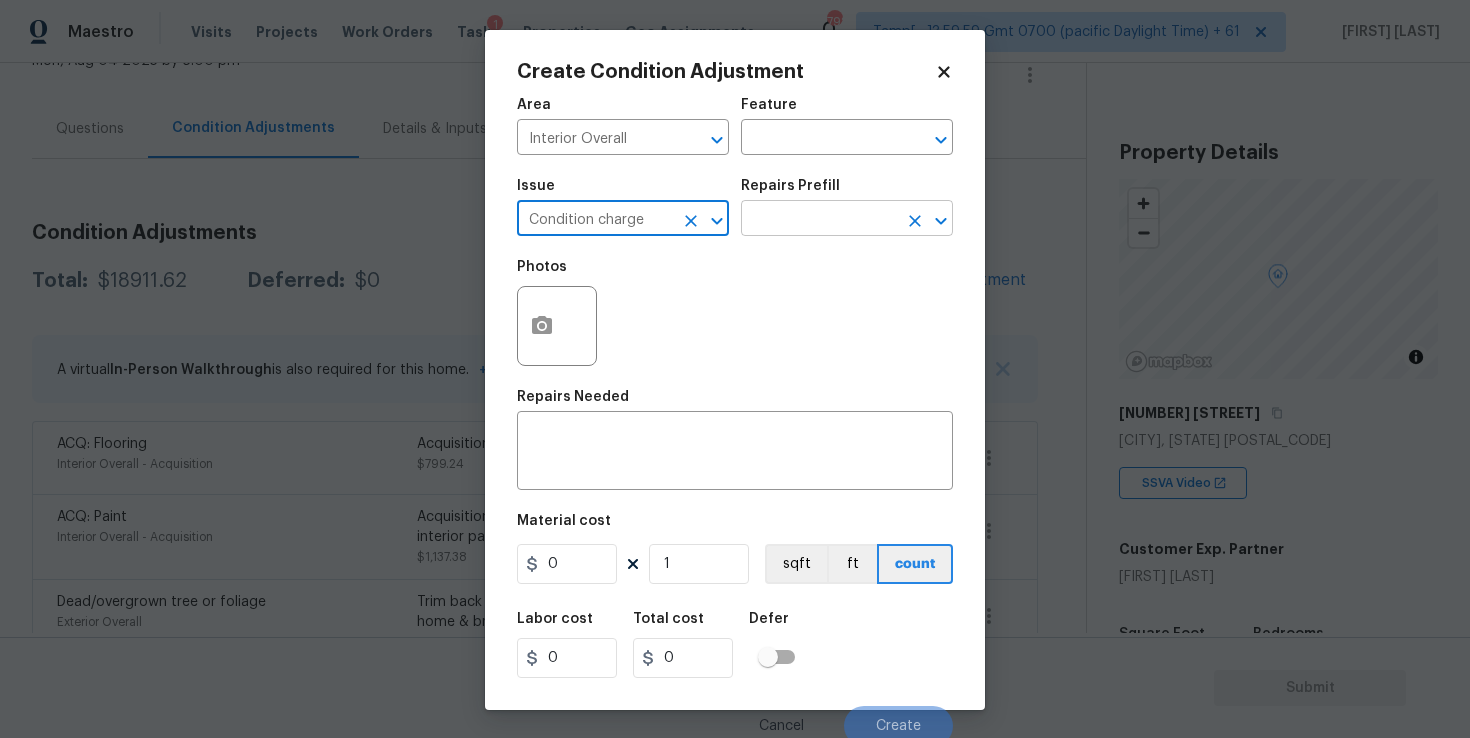 type on "Condition charge" 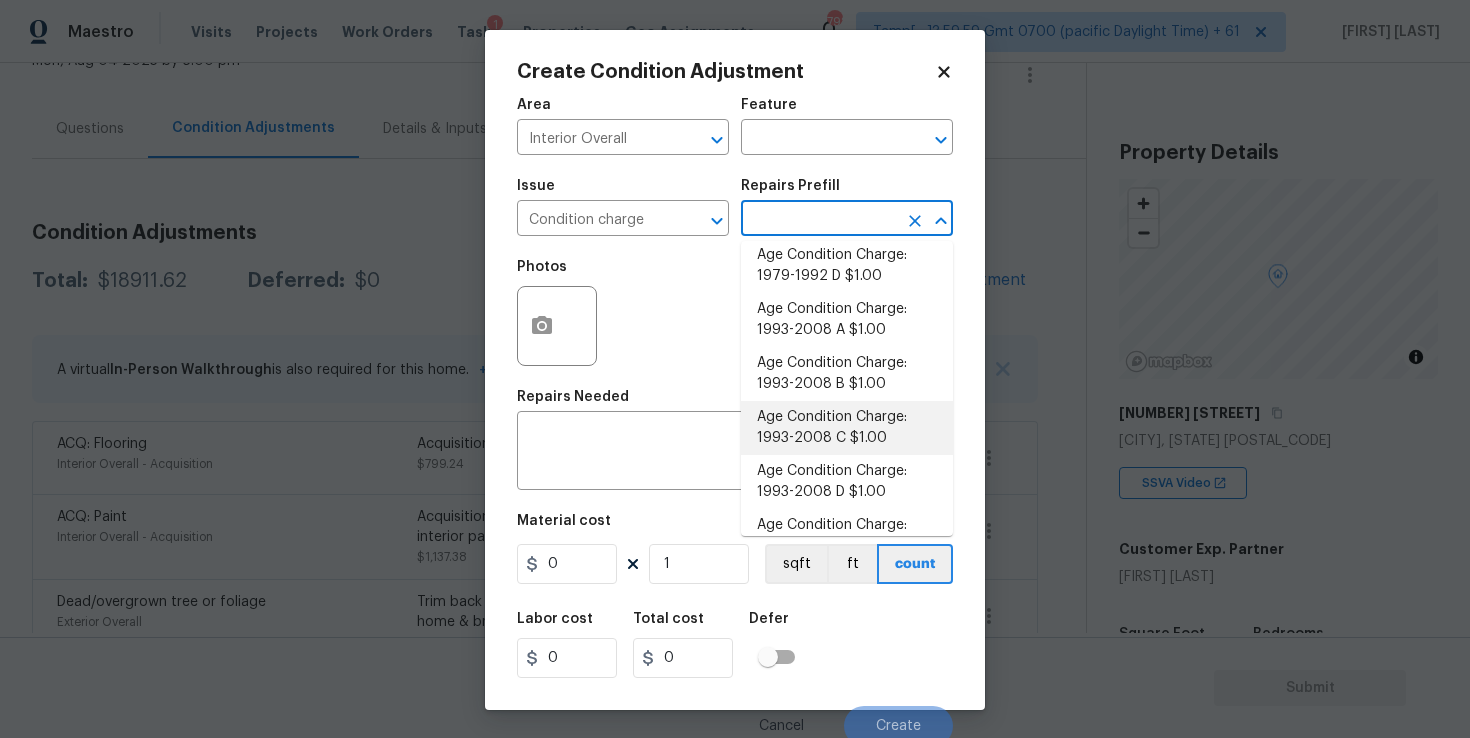 scroll, scrollTop: 389, scrollLeft: 0, axis: vertical 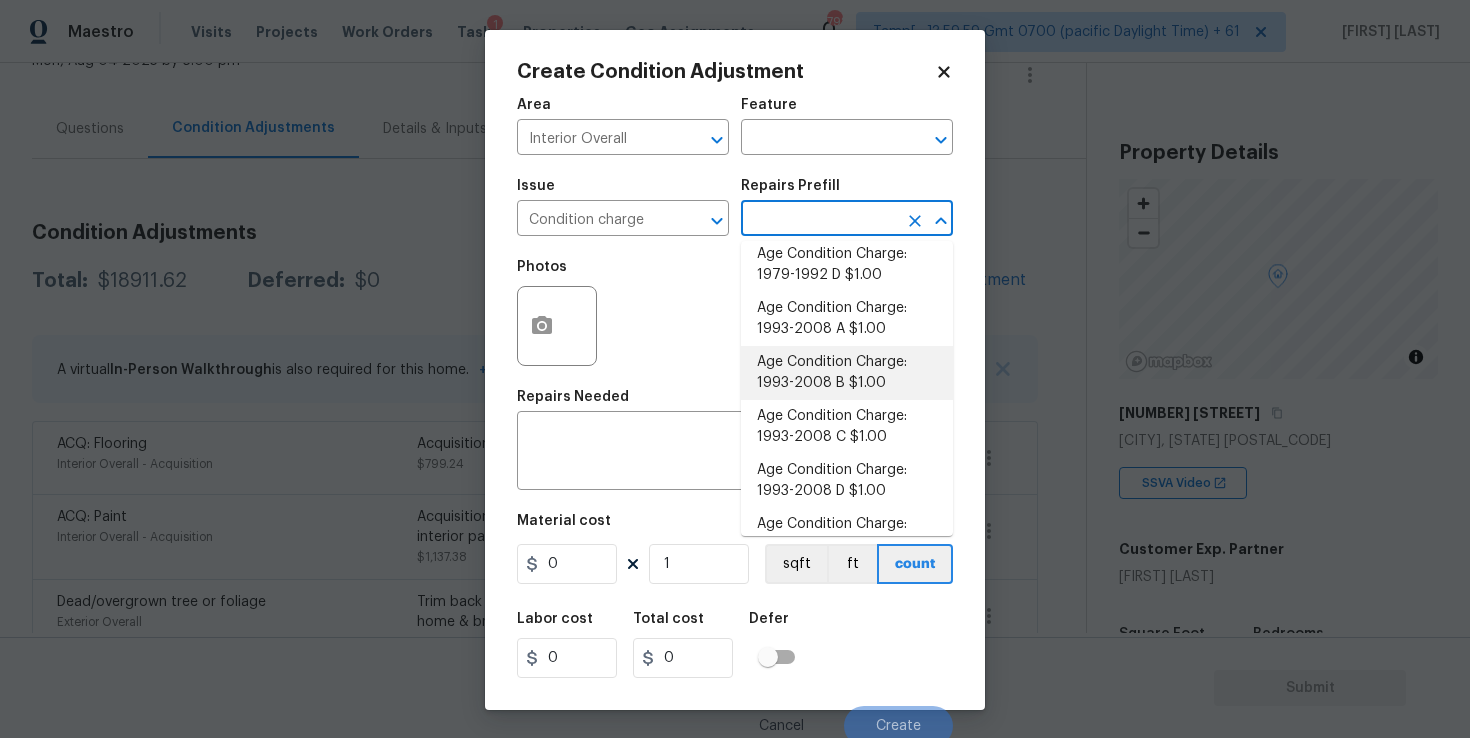 click on "Age Condition Charge: 1993-2008 B	 $1.00" at bounding box center (847, 373) 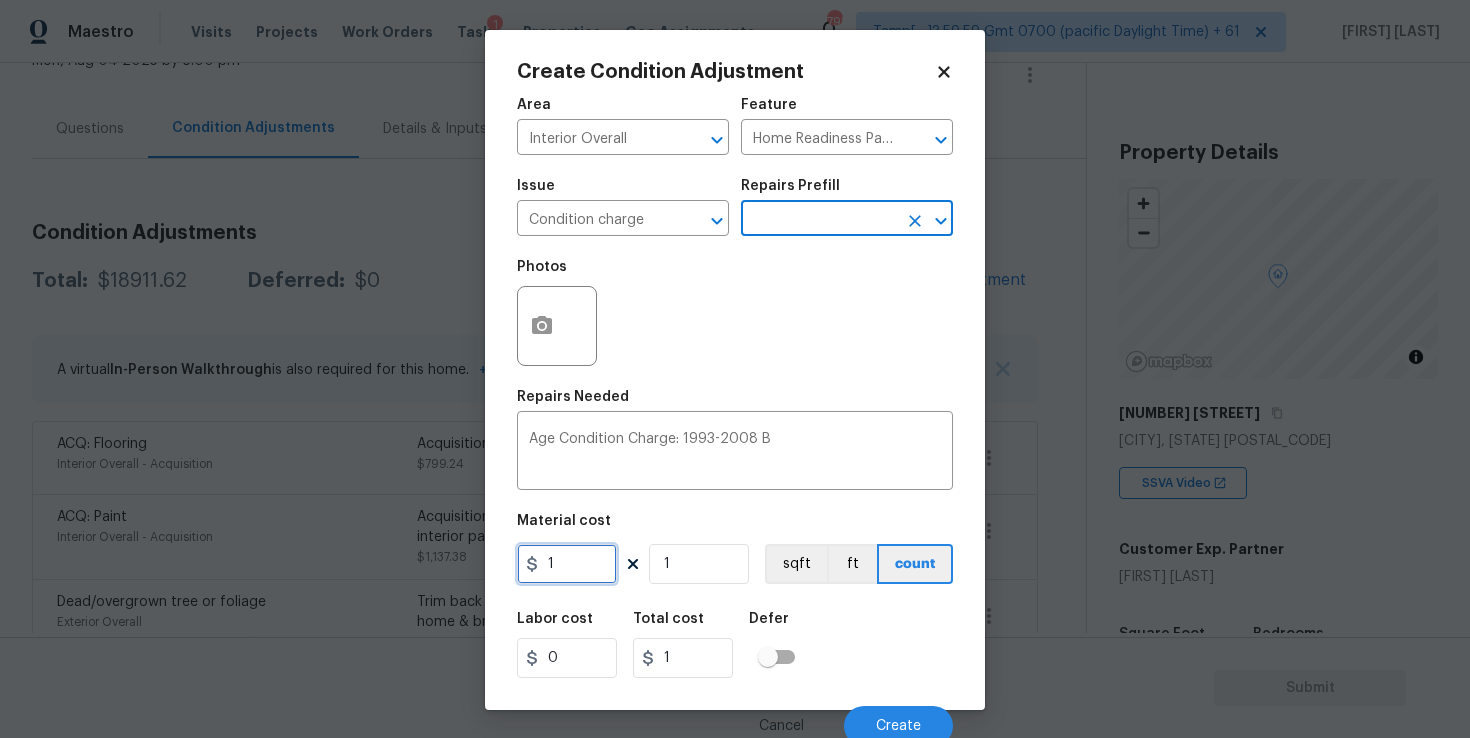 click on "1" at bounding box center [567, 564] 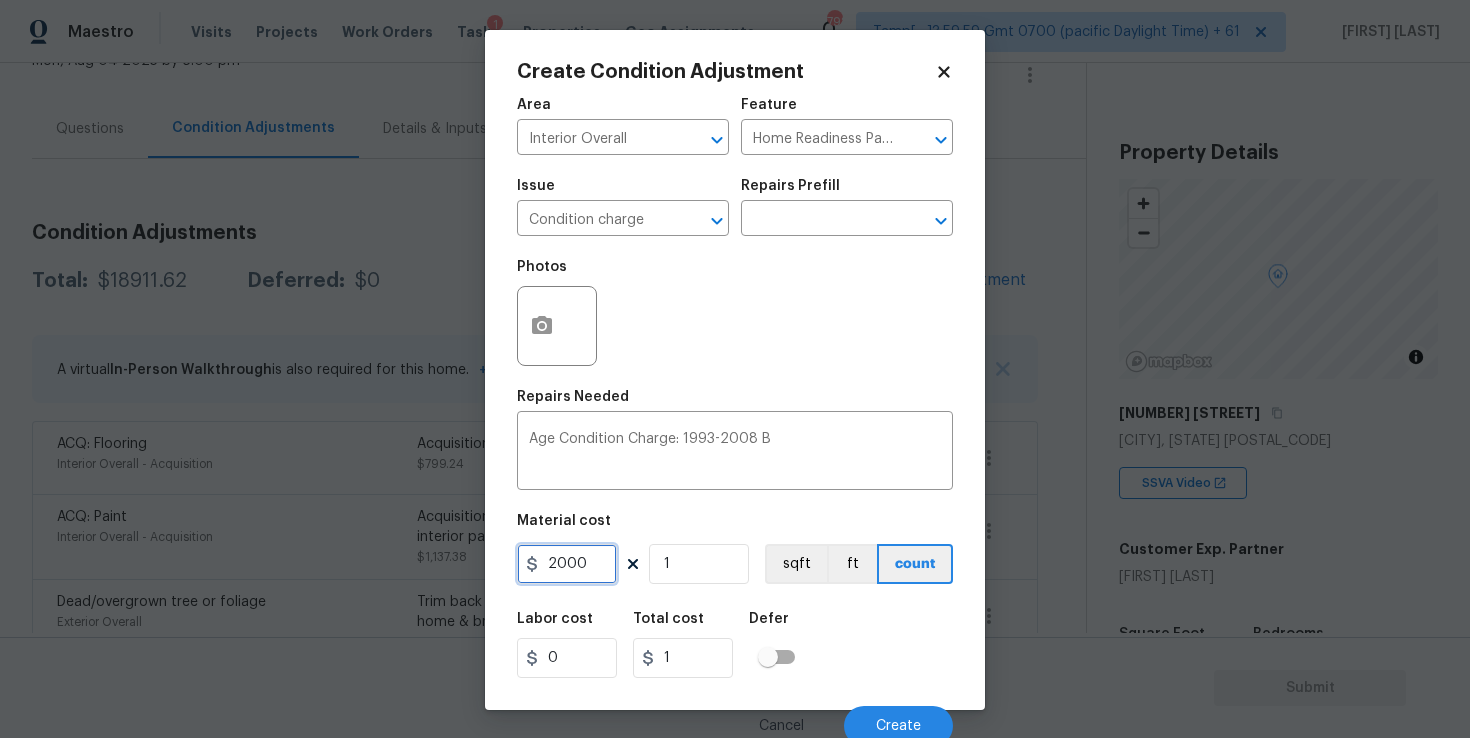 type on "2000" 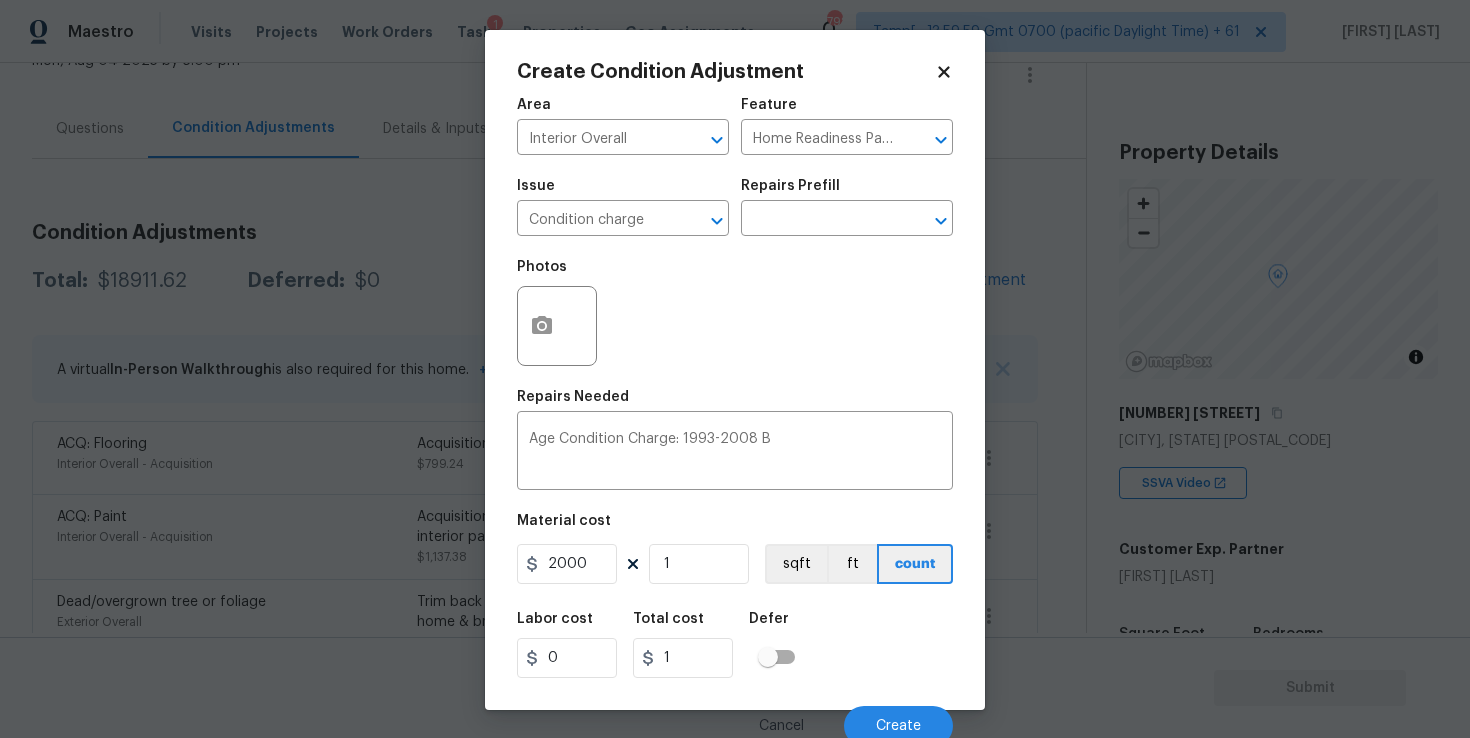 click on "Labor cost 0 Total cost 1 Defer" at bounding box center [735, 645] 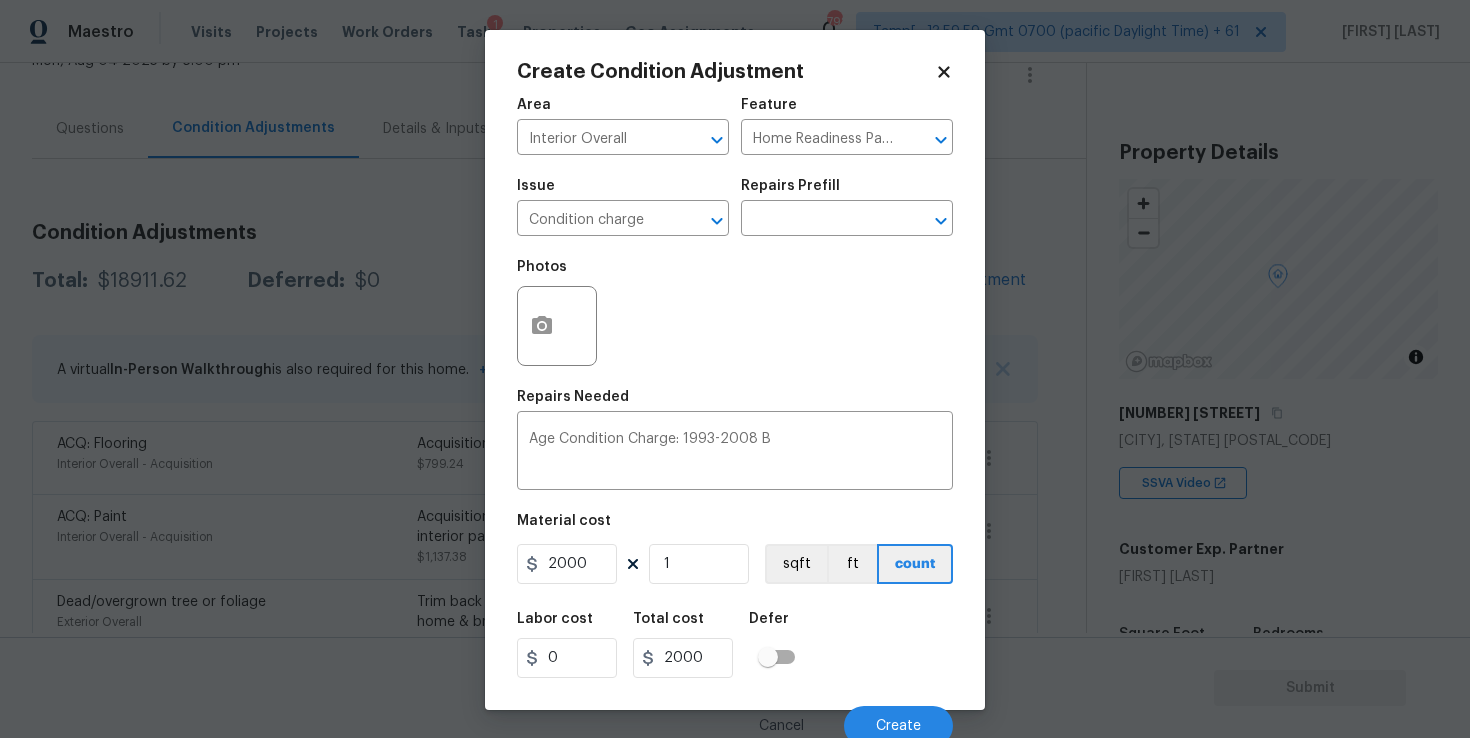 scroll, scrollTop: 9, scrollLeft: 0, axis: vertical 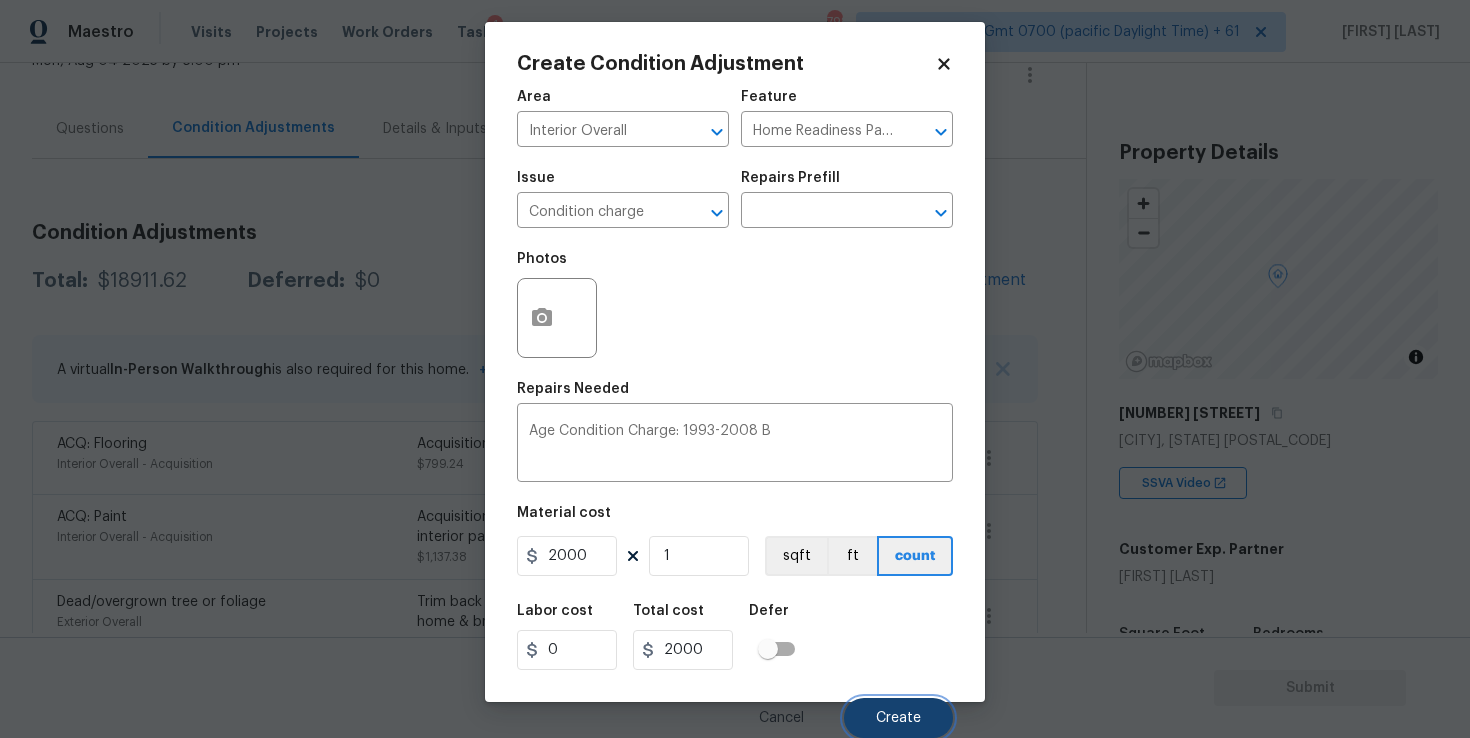 click on "Create" at bounding box center [898, 718] 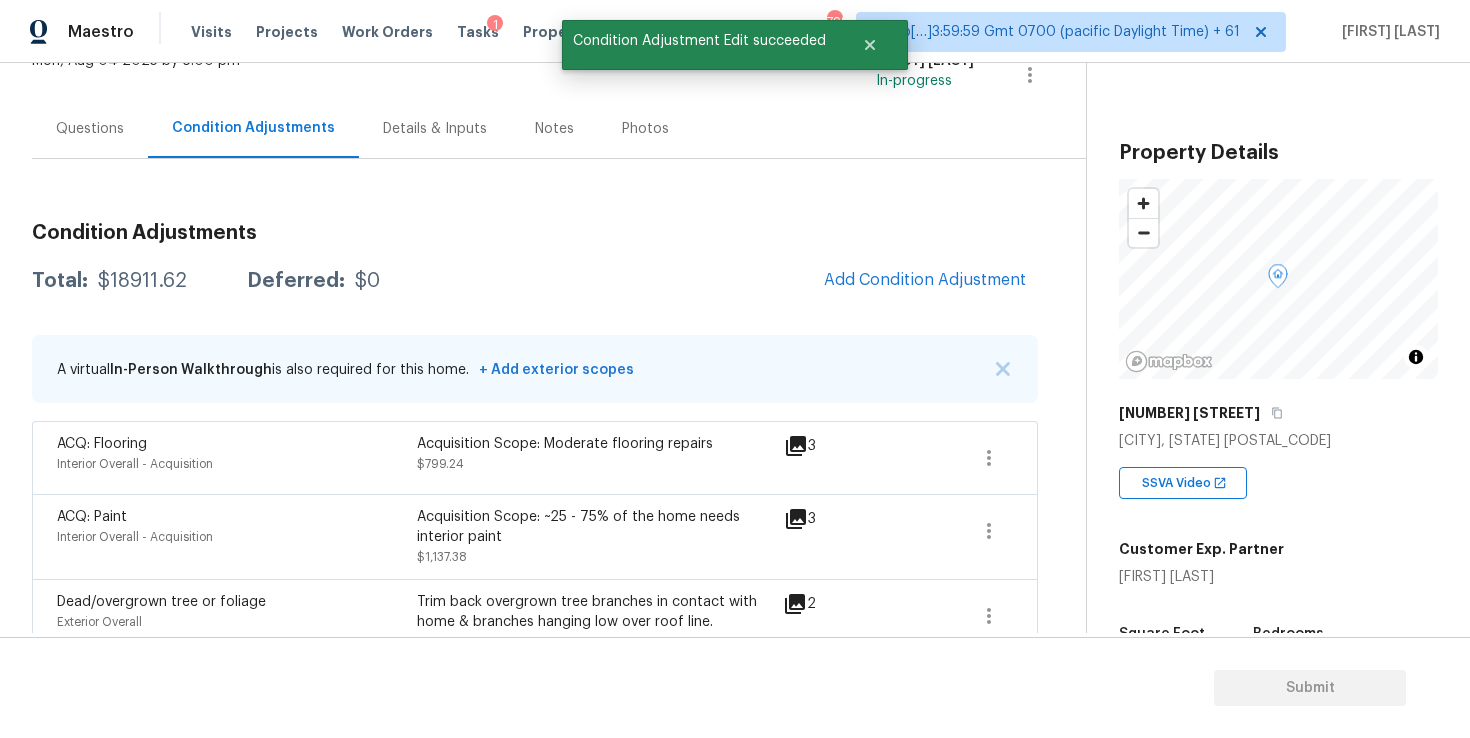 scroll, scrollTop: 2, scrollLeft: 0, axis: vertical 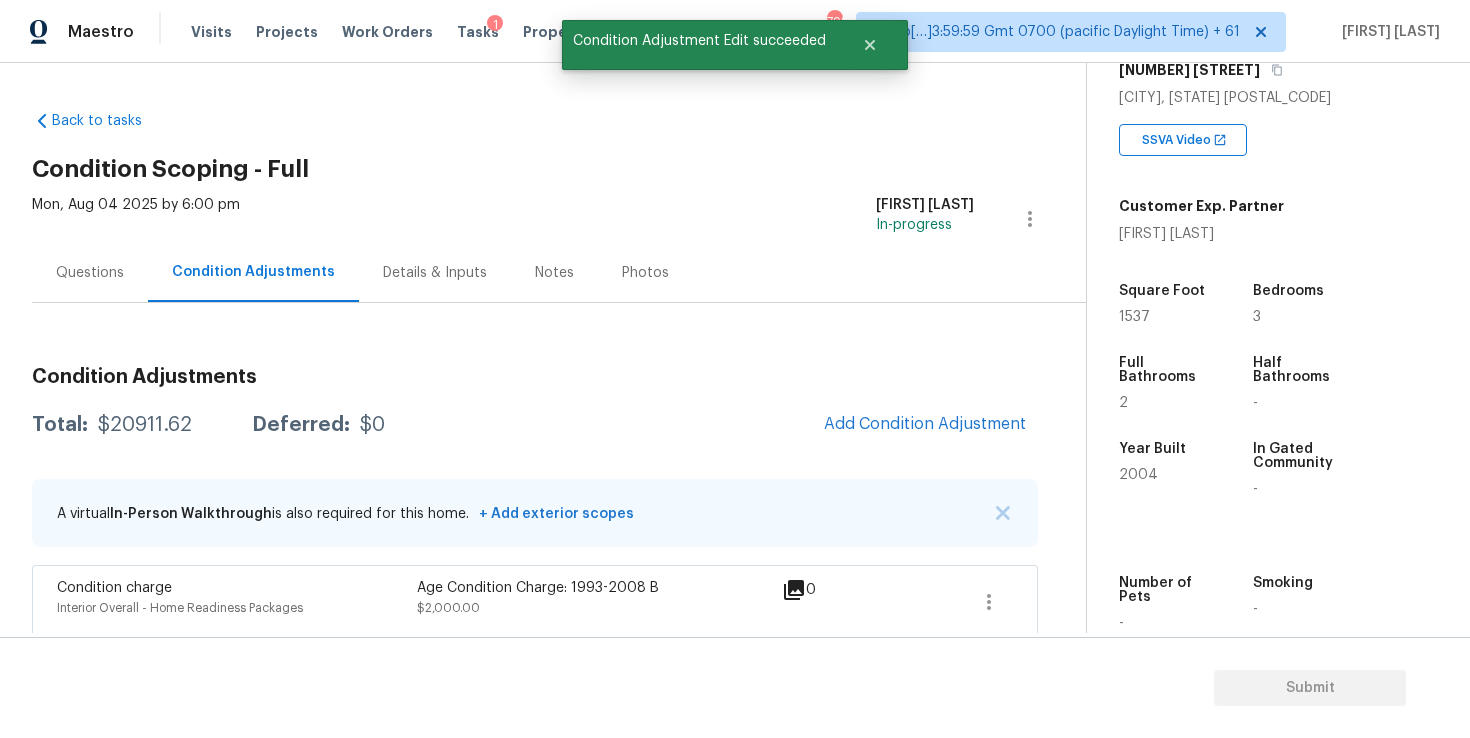 click on "Questions" at bounding box center [90, 273] 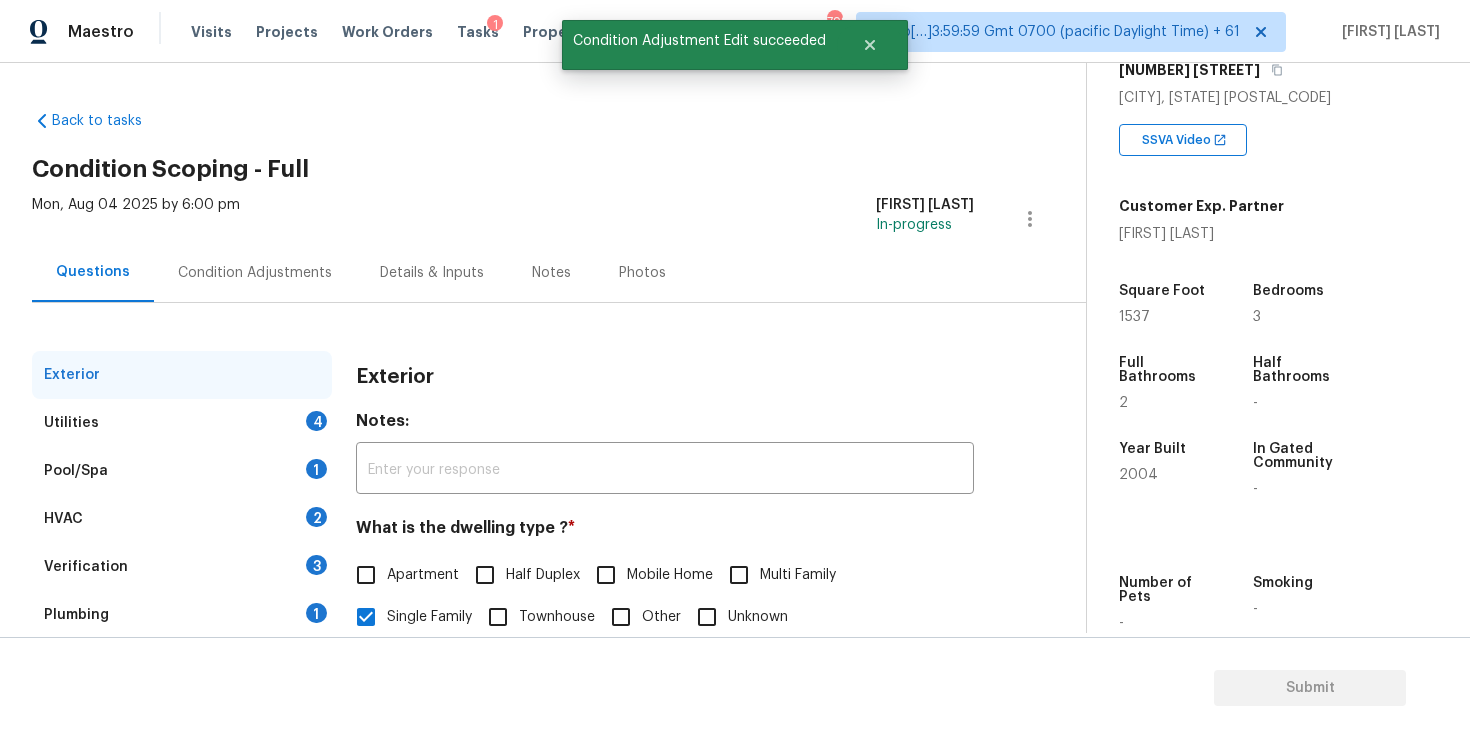 click on "Pool/Spa 1" at bounding box center [182, 471] 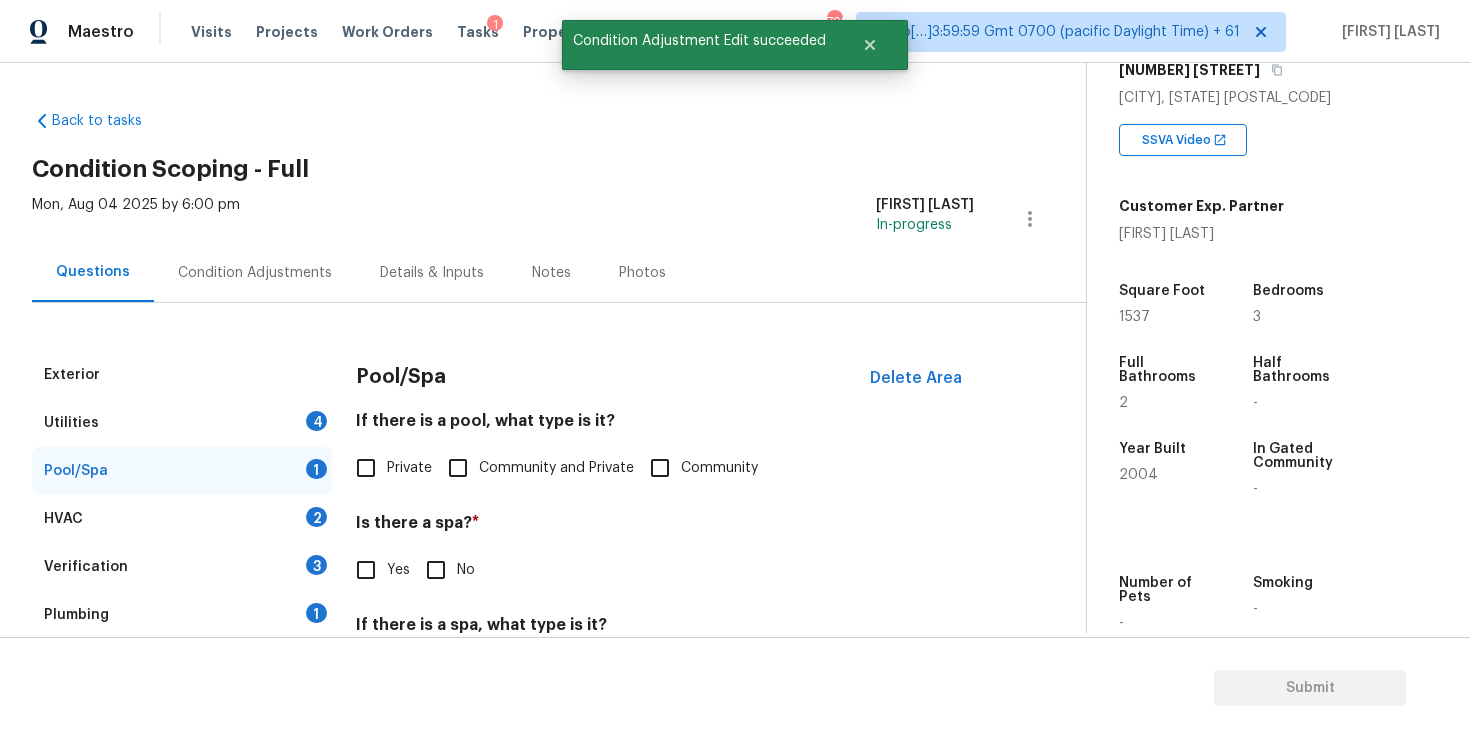 scroll, scrollTop: 182, scrollLeft: 0, axis: vertical 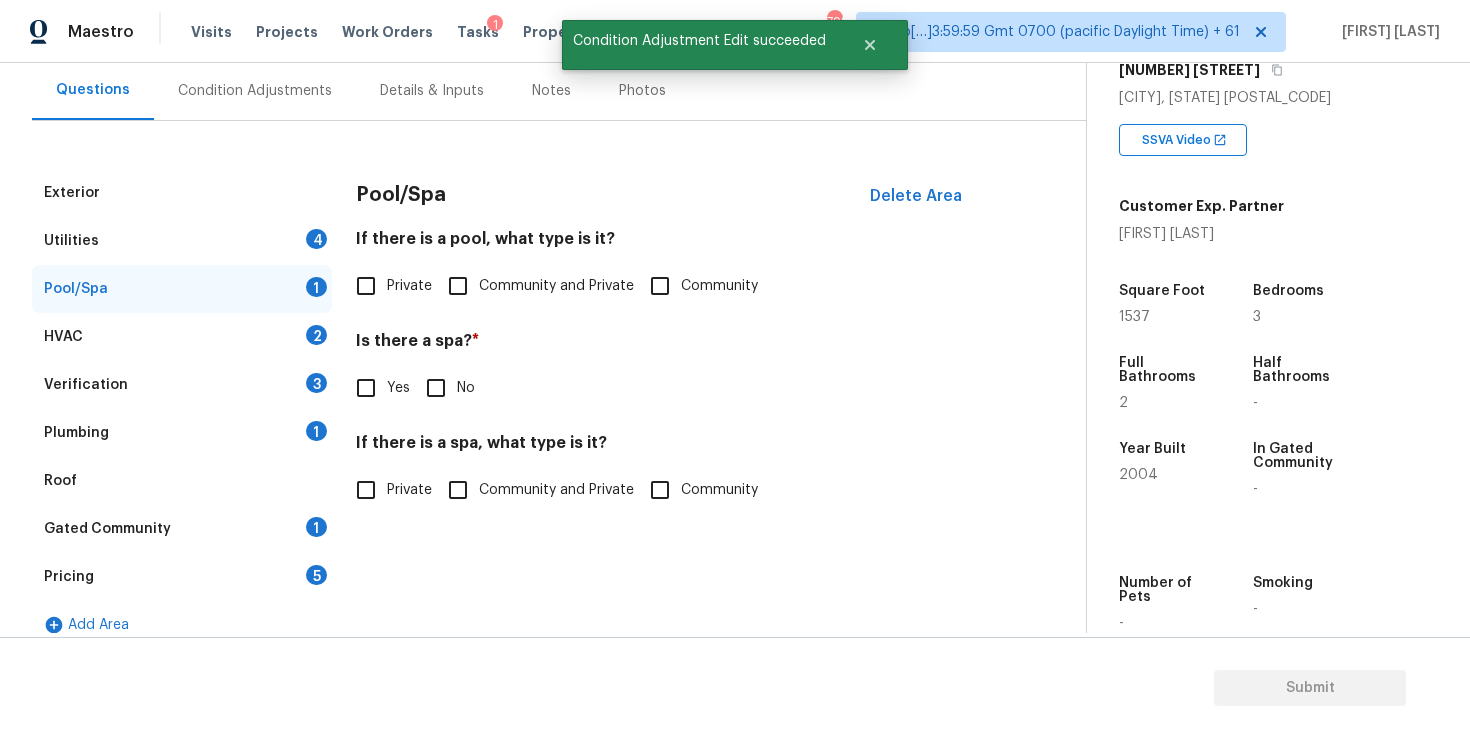 click on "Utilities 4" at bounding box center (182, 241) 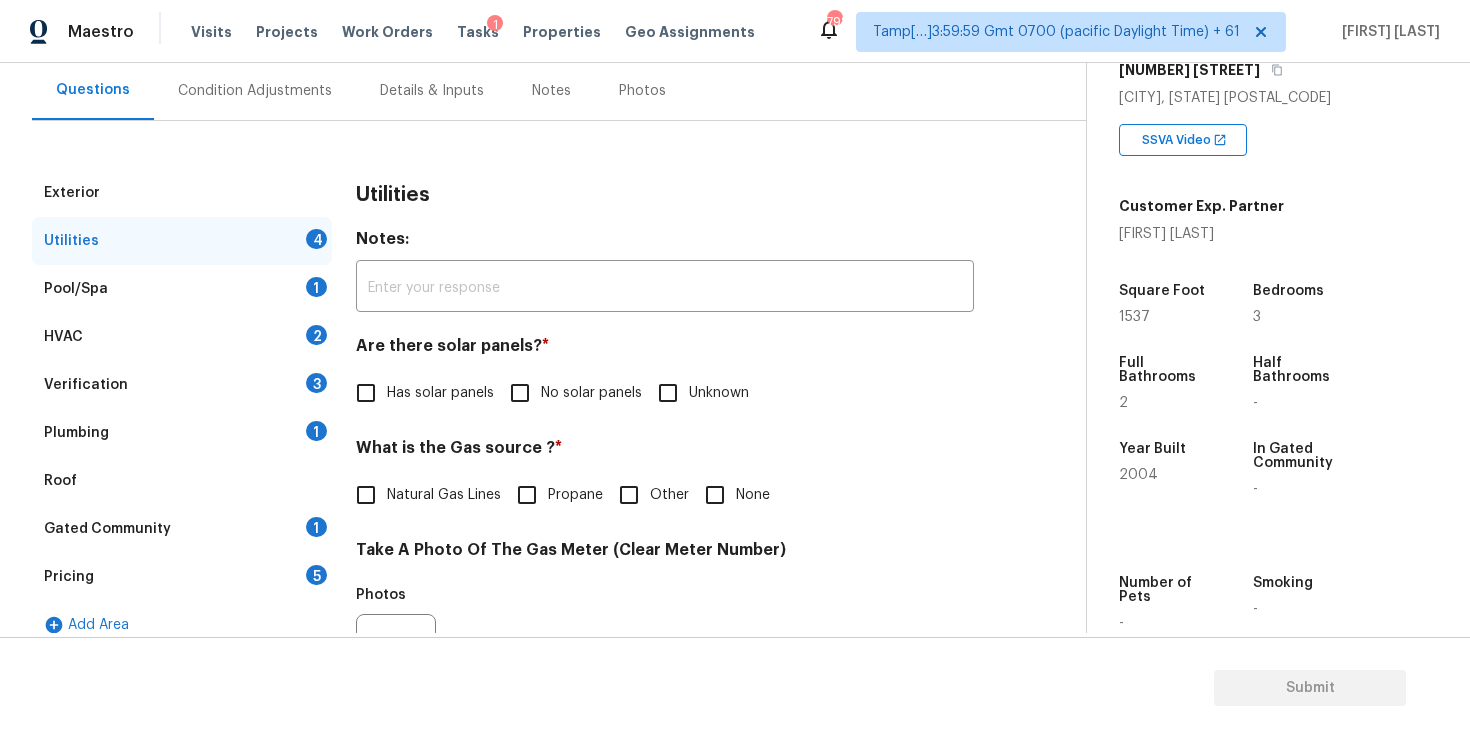 scroll, scrollTop: 276, scrollLeft: 0, axis: vertical 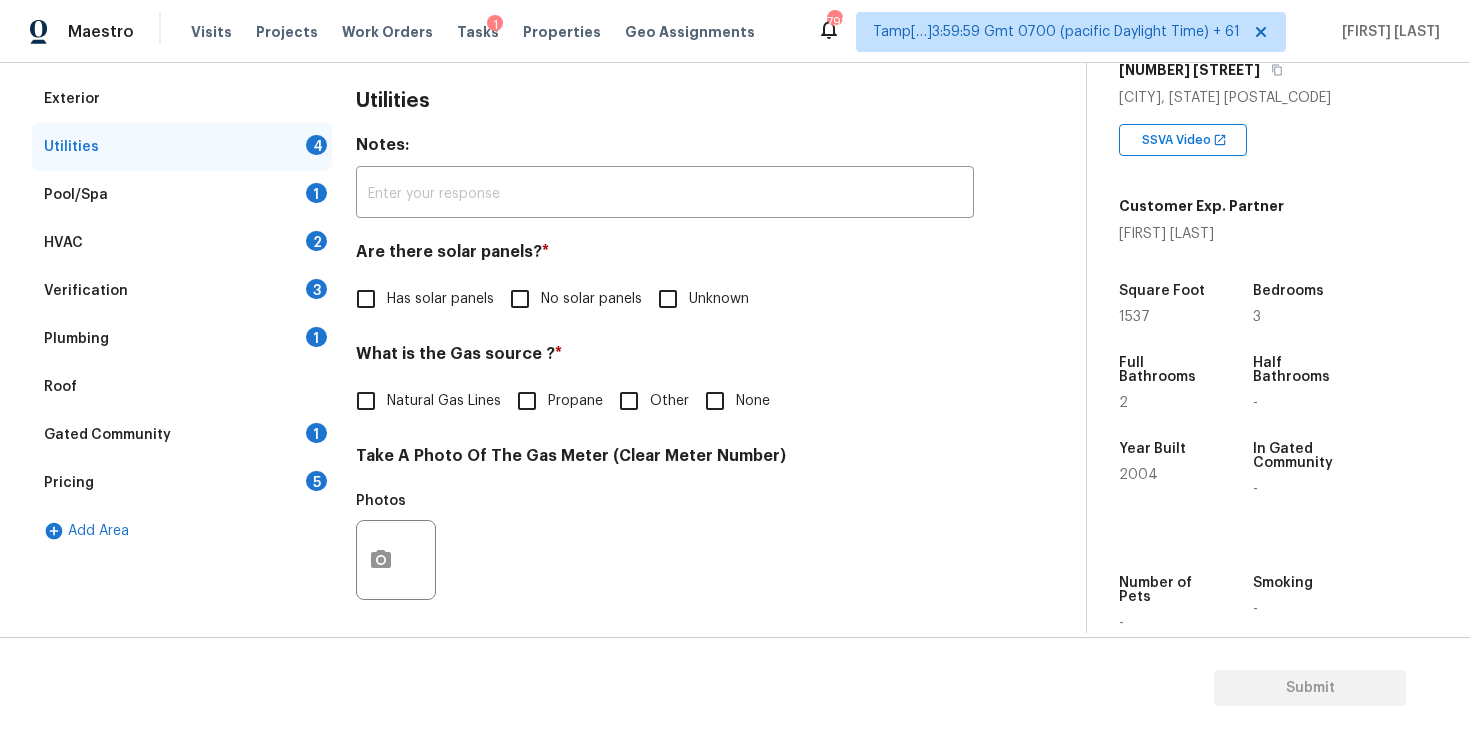 click on "No solar panels" at bounding box center (520, 299) 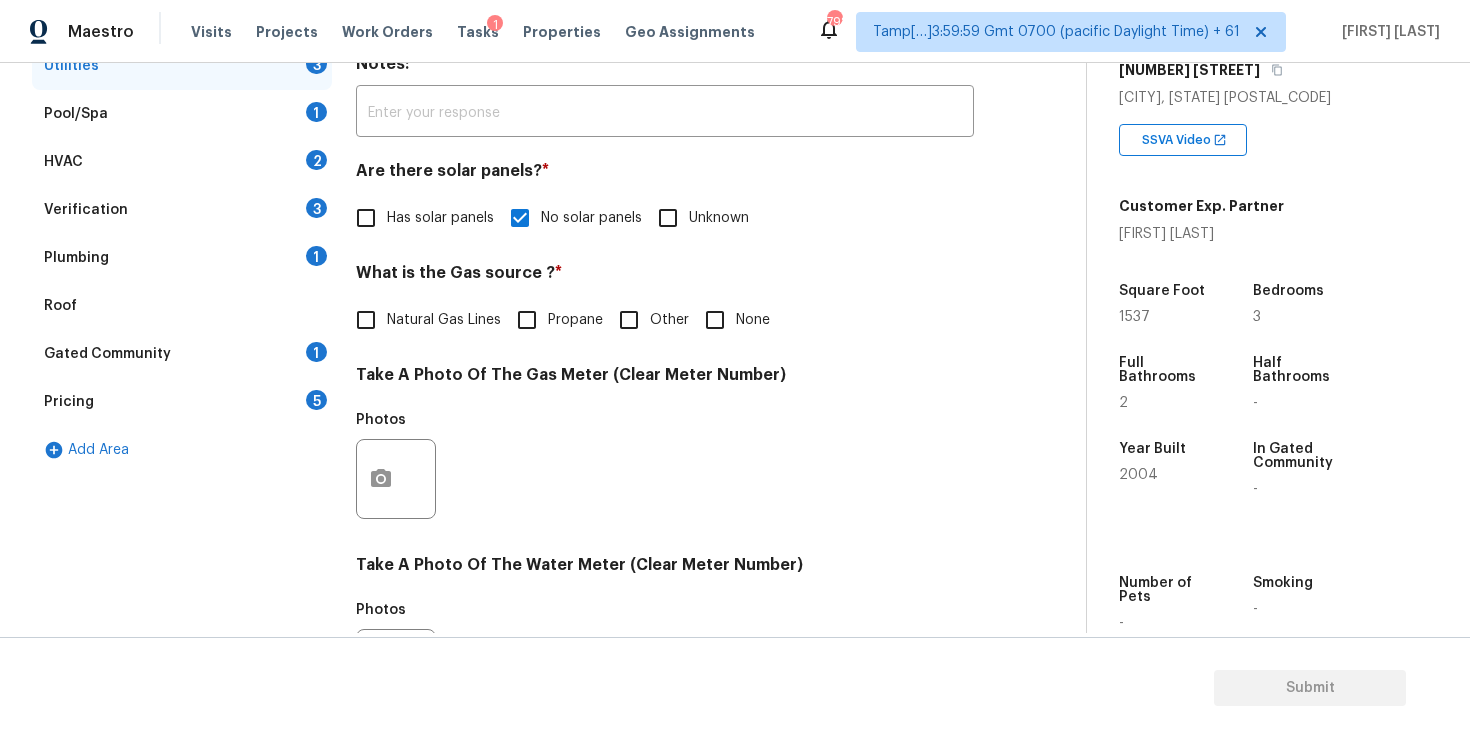 scroll, scrollTop: 364, scrollLeft: 0, axis: vertical 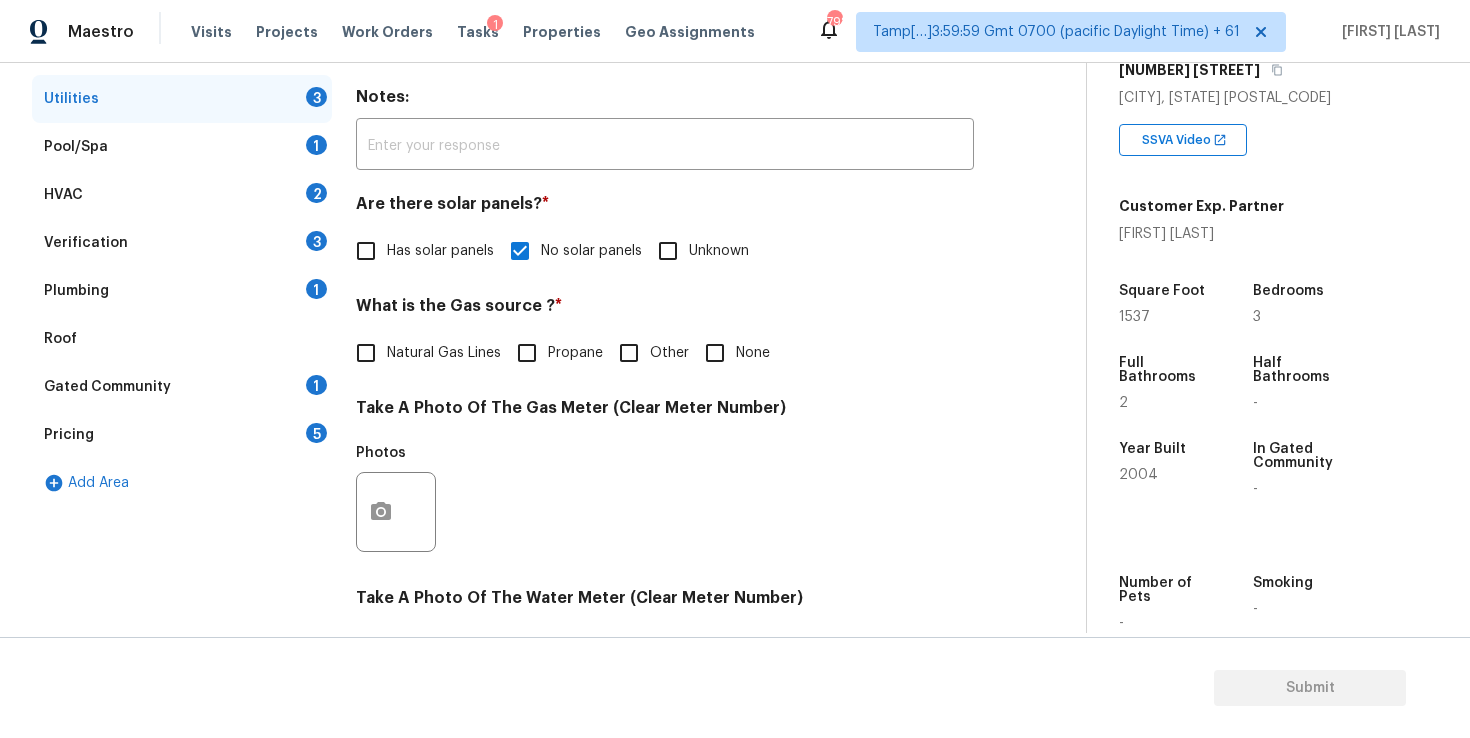 click on "None" at bounding box center (715, 353) 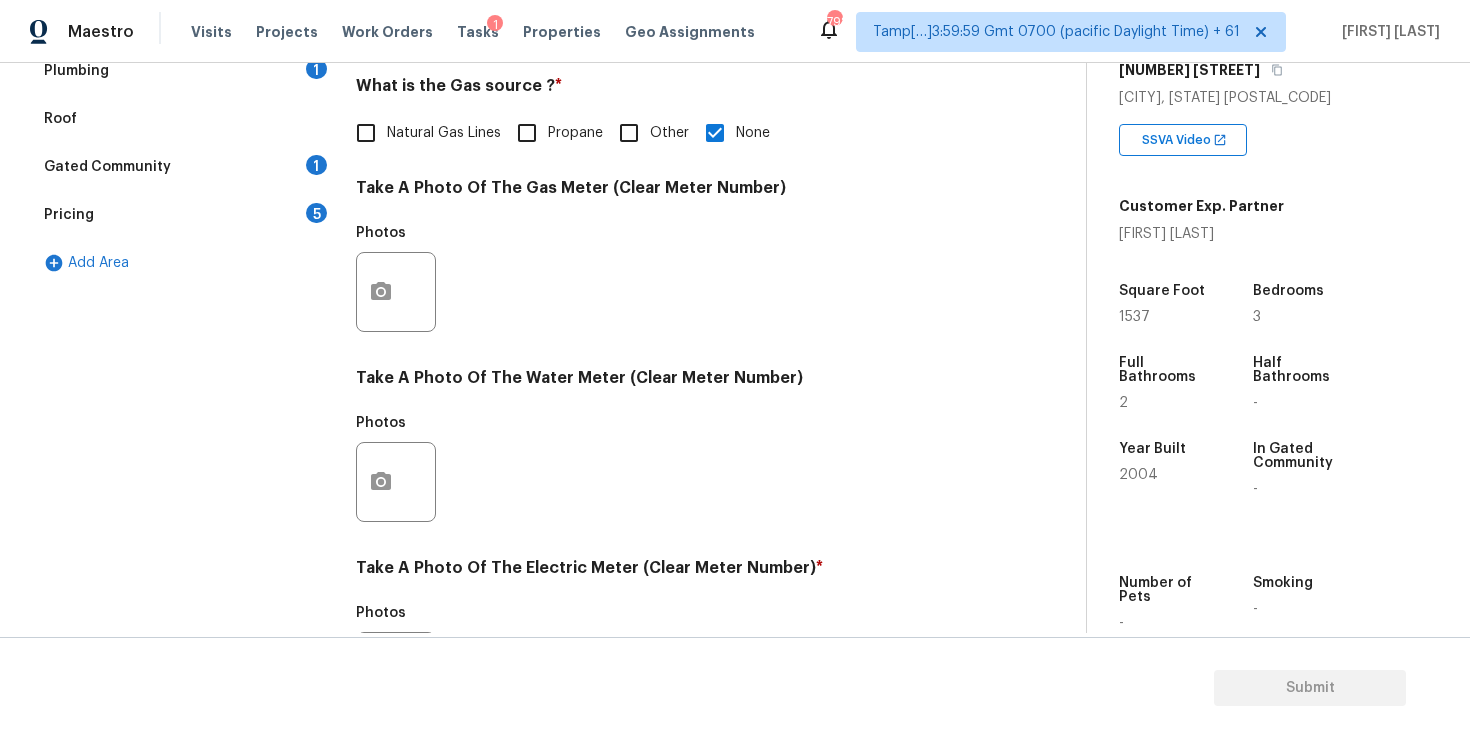scroll, scrollTop: 767, scrollLeft: 0, axis: vertical 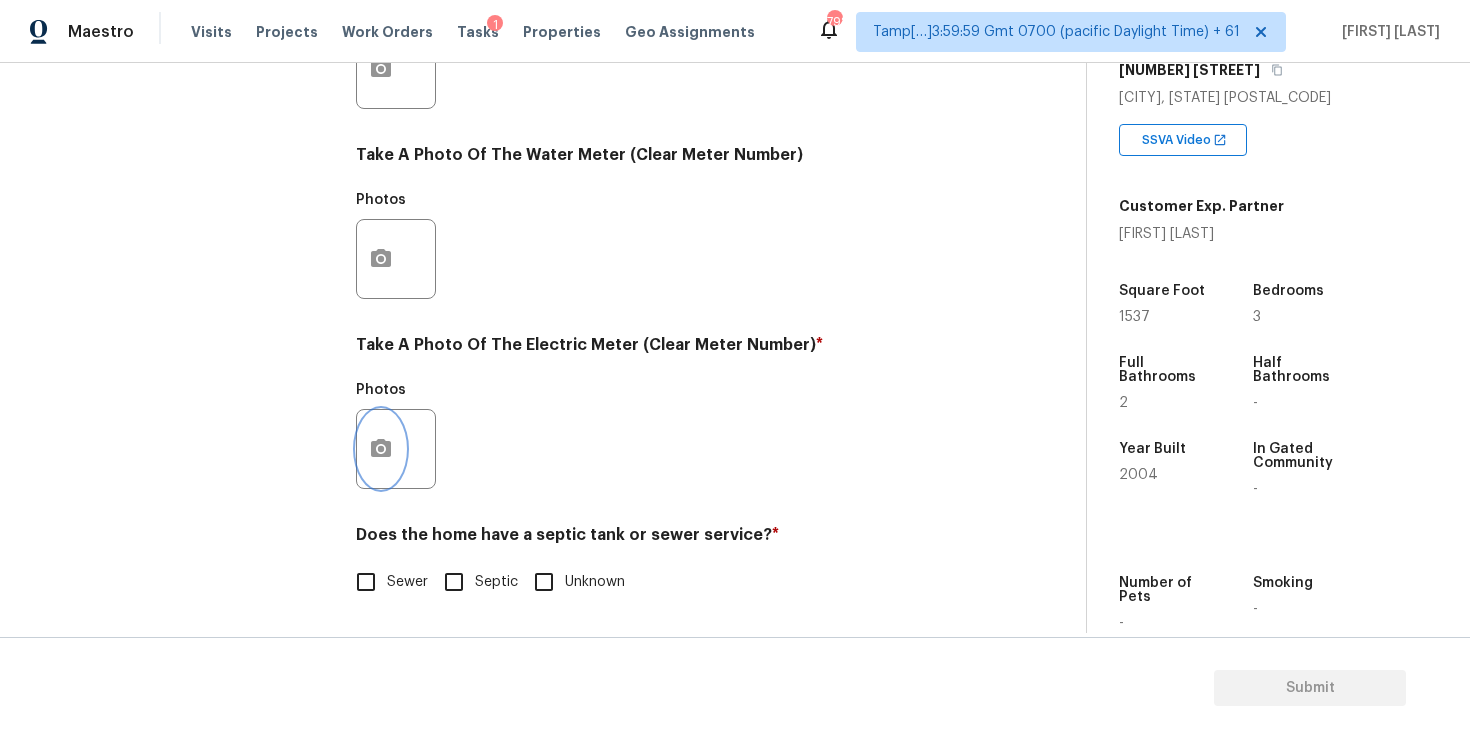 click at bounding box center (381, 449) 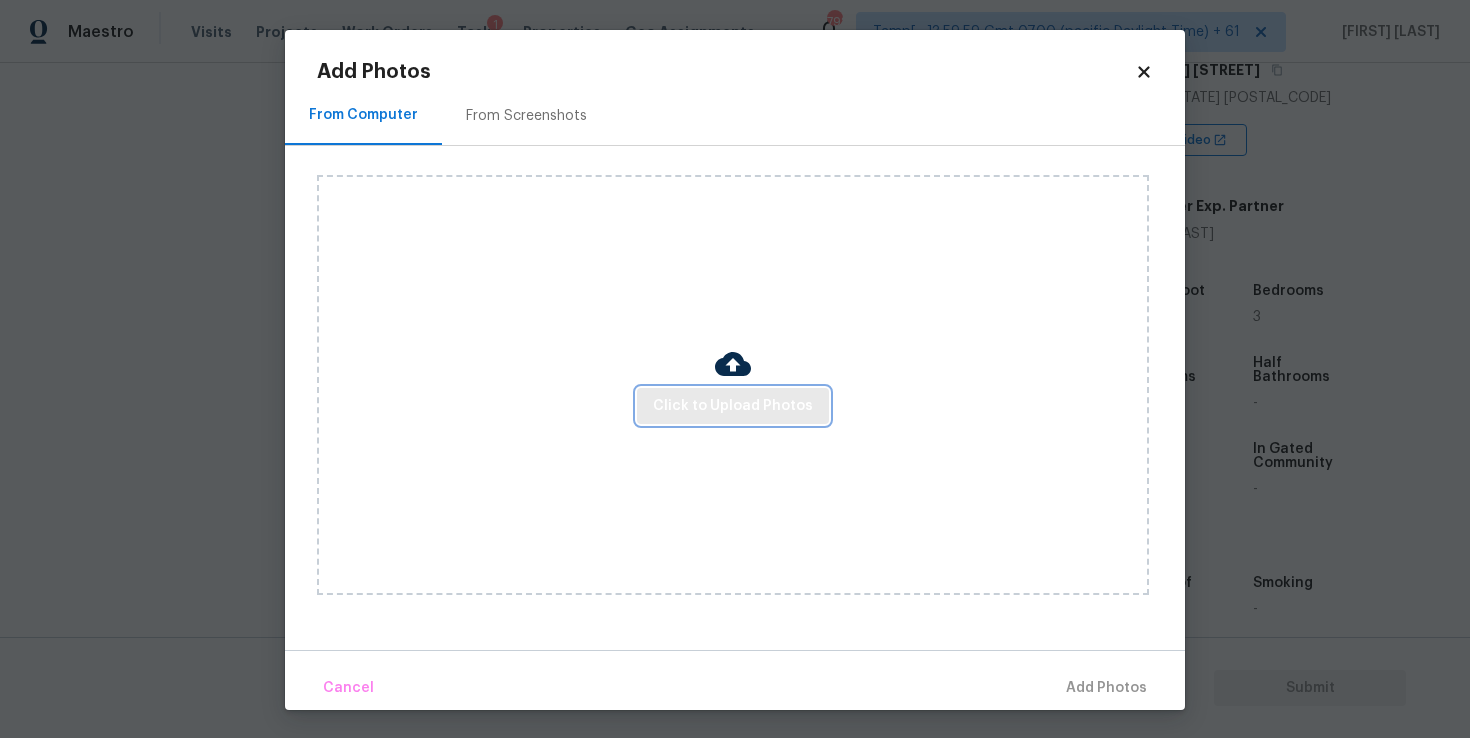click on "Click to Upload Photos" at bounding box center [733, 406] 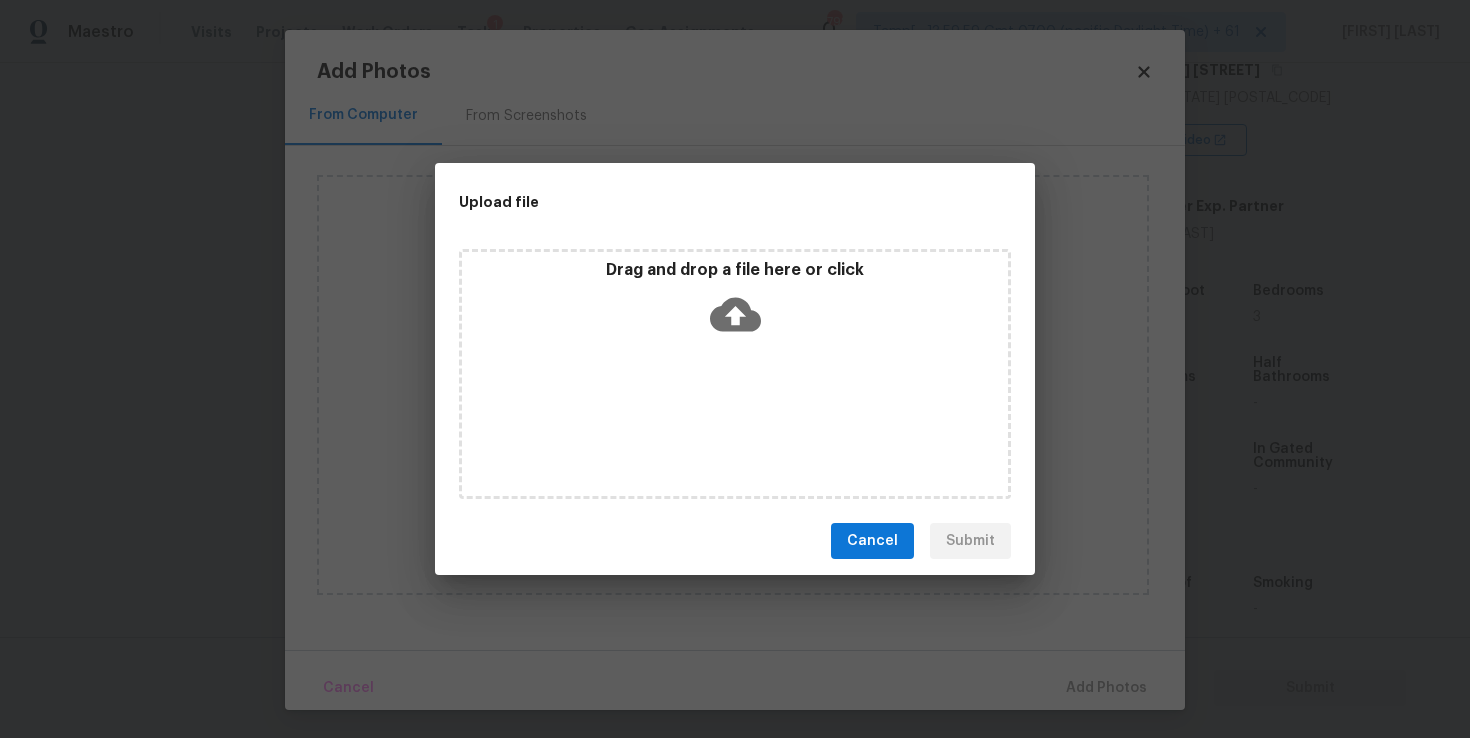 click 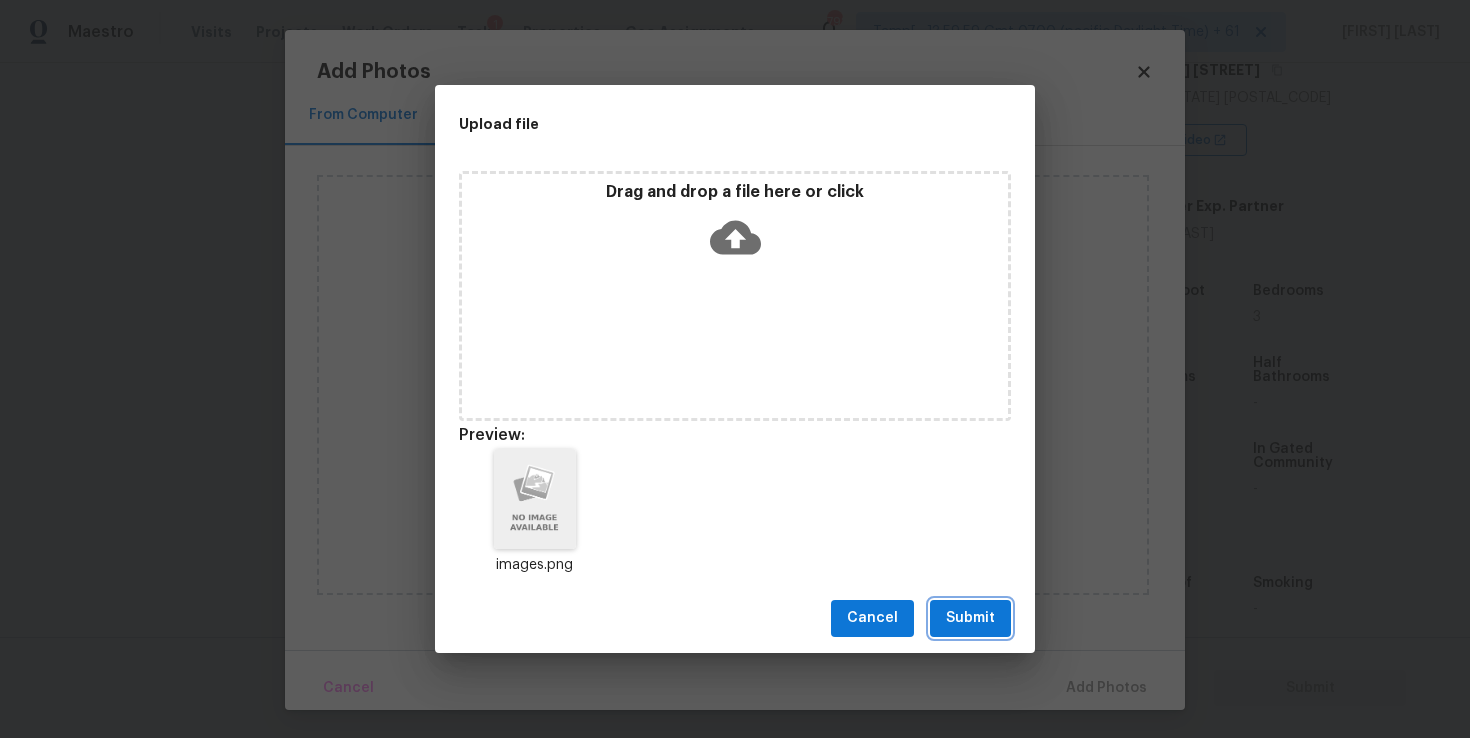 click on "Submit" at bounding box center (970, 618) 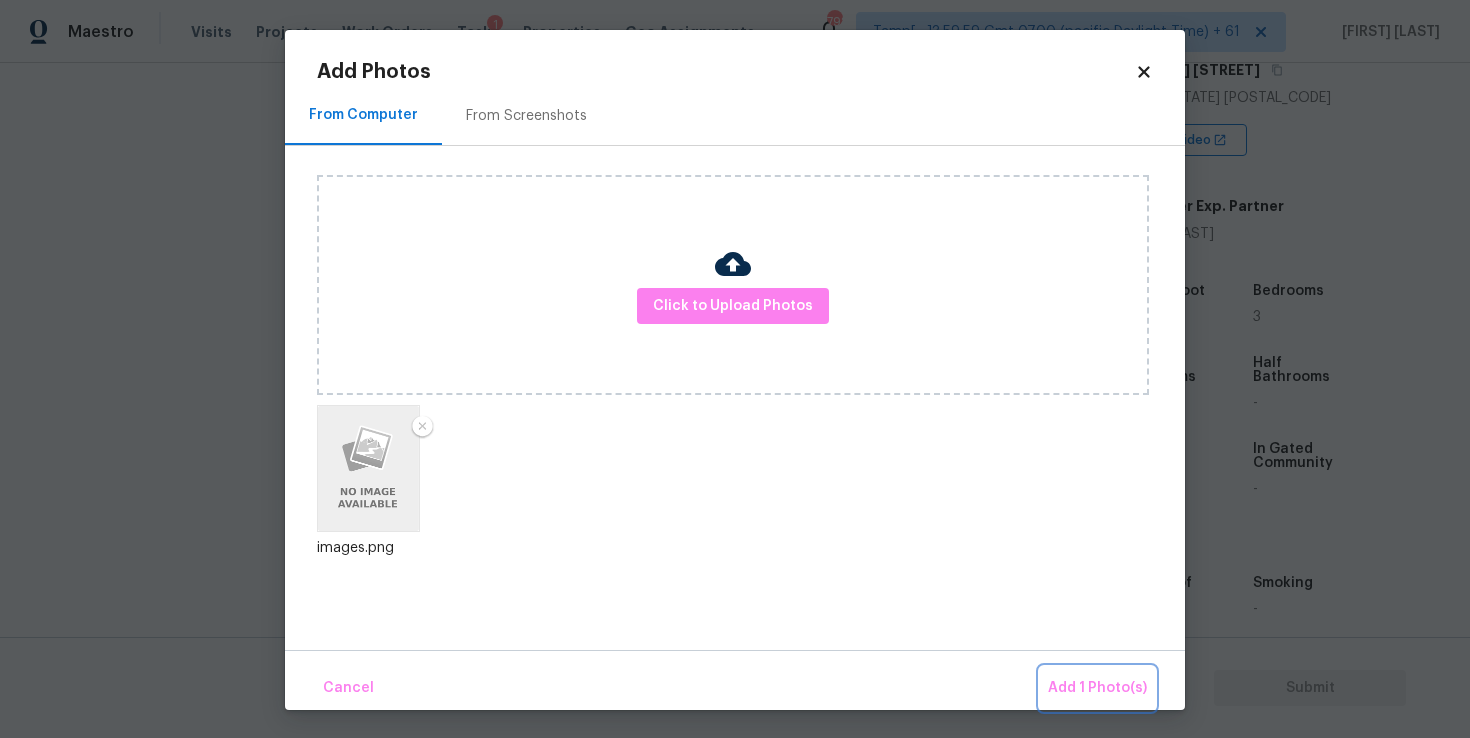 click on "Add 1 Photo(s)" at bounding box center (1097, 688) 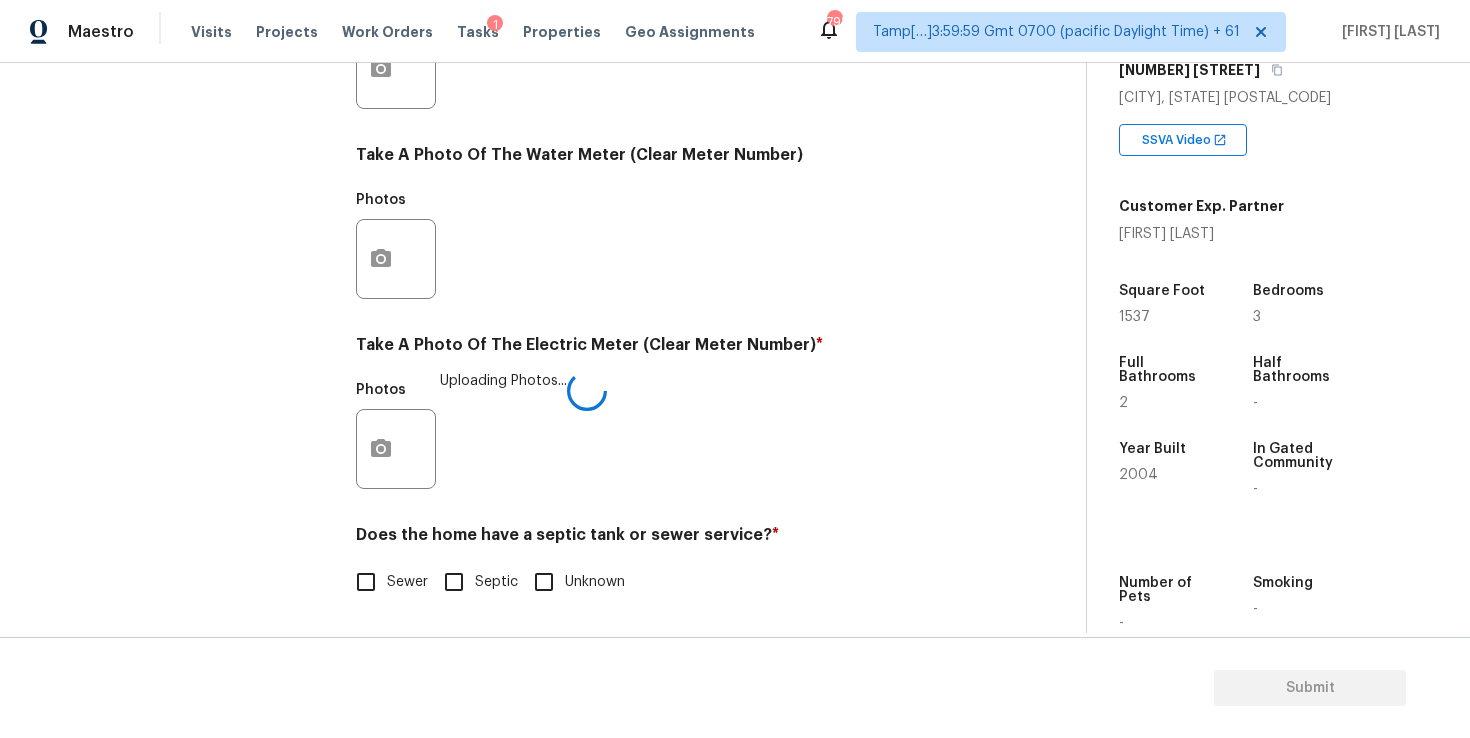 click on "Sewer" at bounding box center (407, 582) 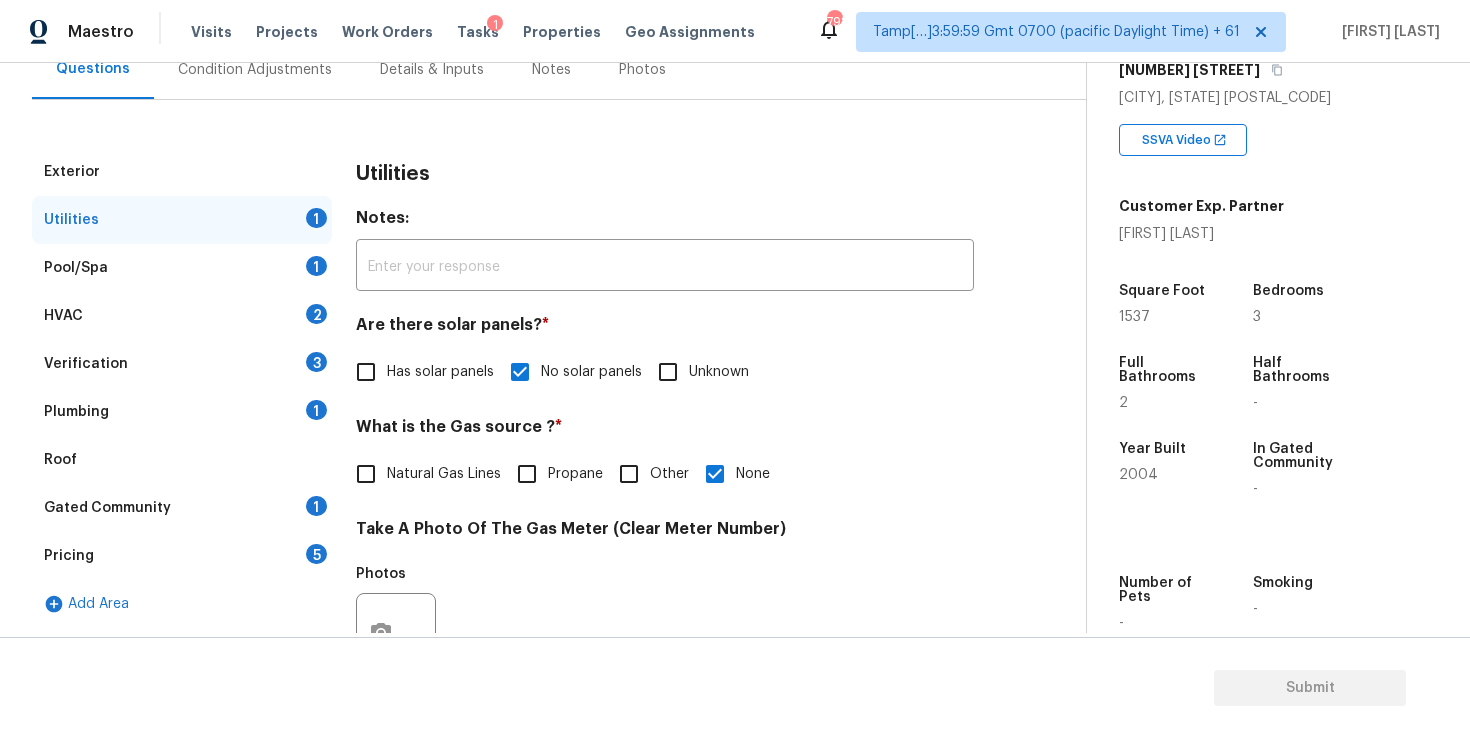 scroll, scrollTop: 153, scrollLeft: 0, axis: vertical 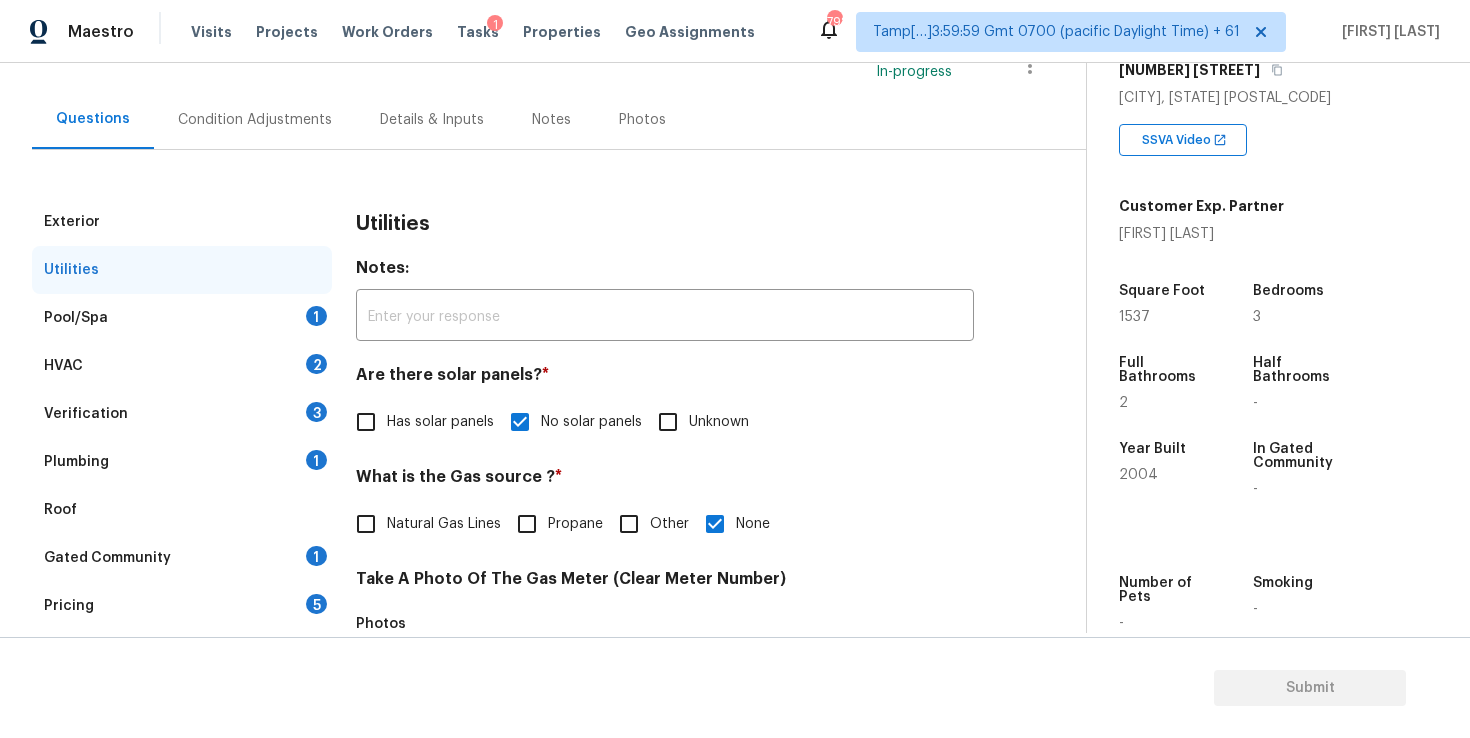 click on "Pool/Spa 1" at bounding box center [182, 318] 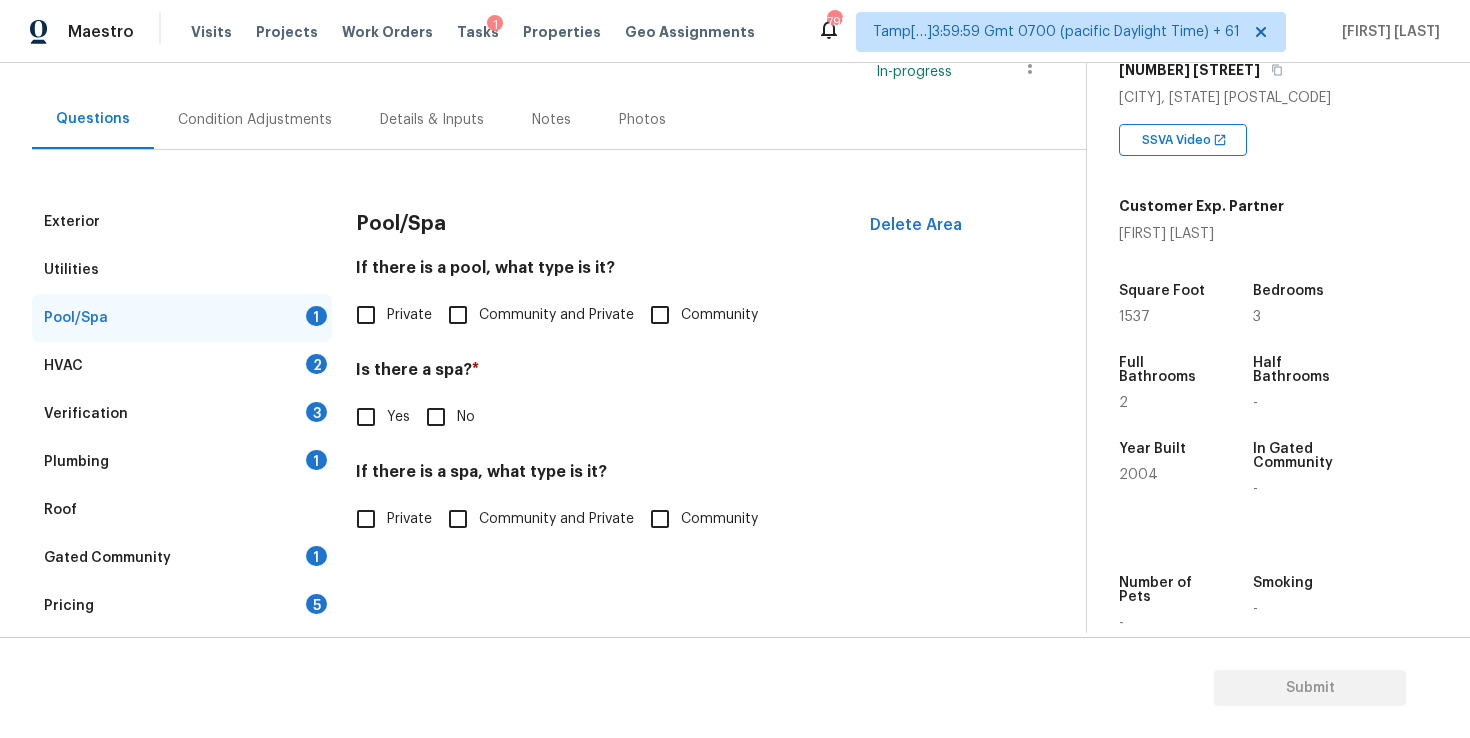 scroll, scrollTop: 204, scrollLeft: 0, axis: vertical 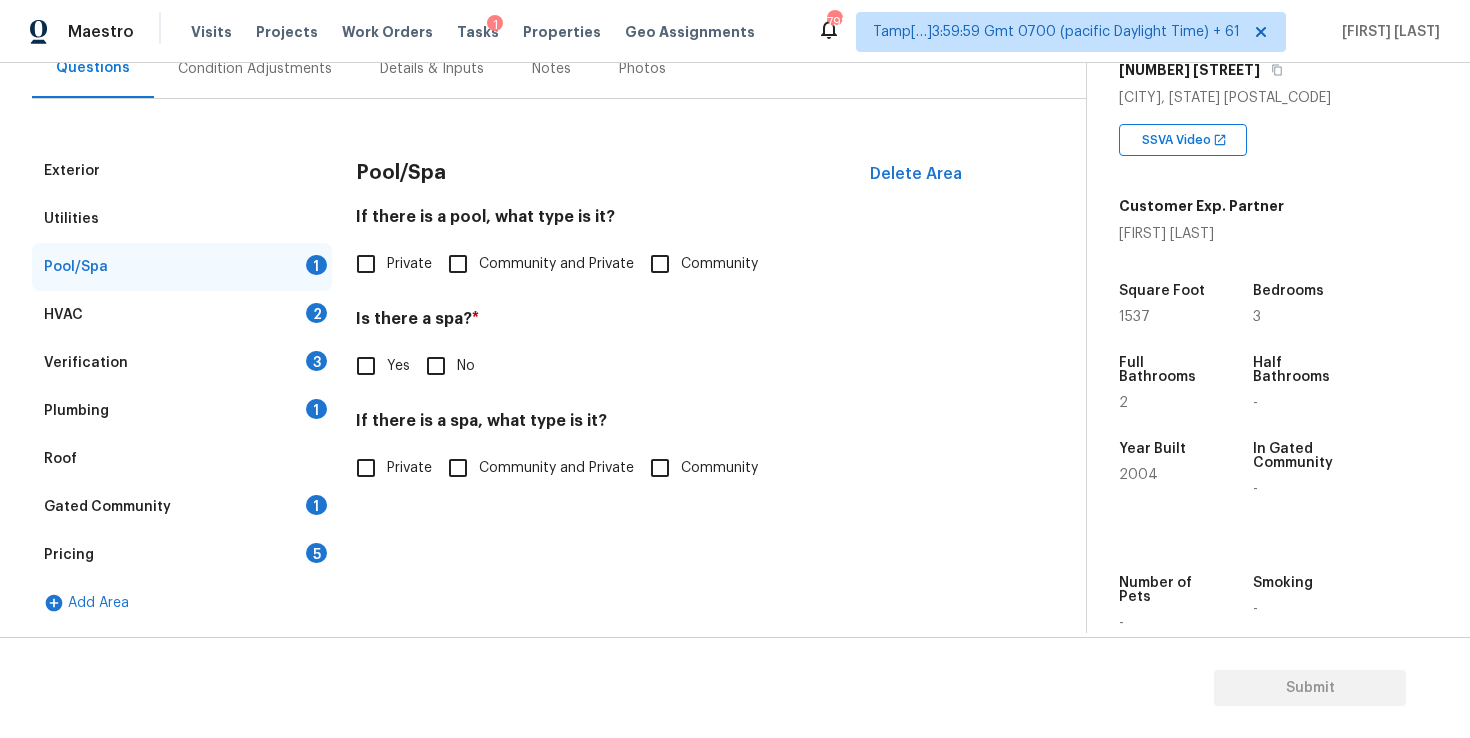 click on "Private" at bounding box center [366, 264] 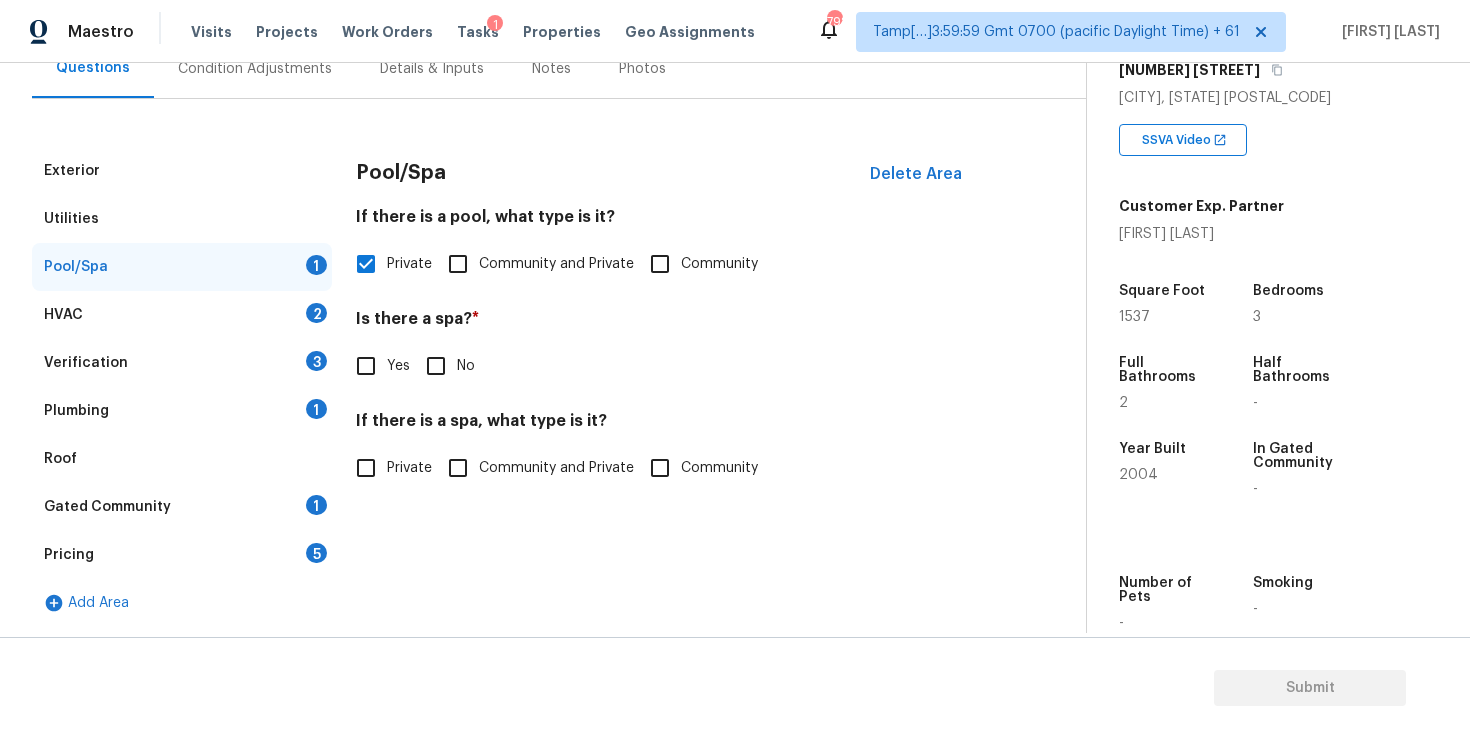 click on "No" at bounding box center (436, 366) 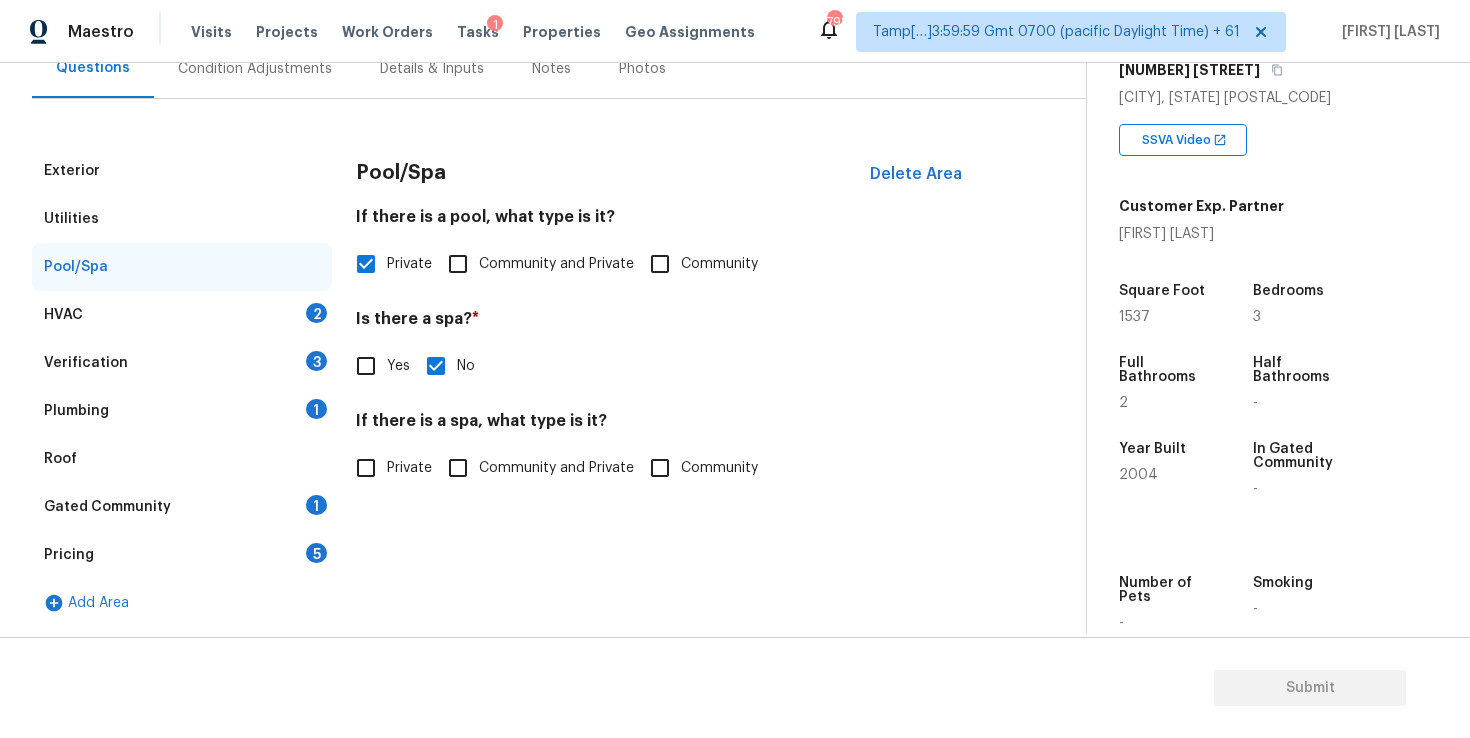 click on "Private" at bounding box center (366, 468) 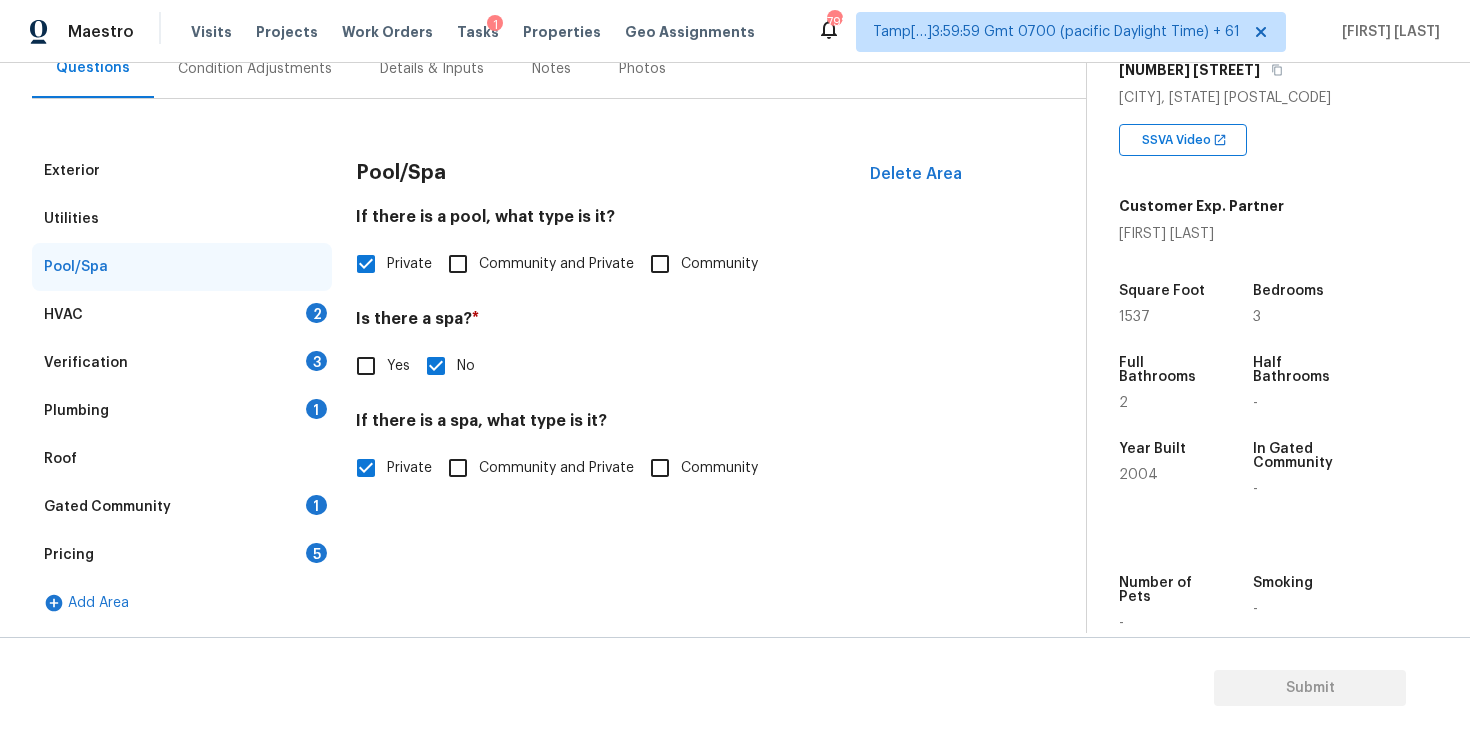 click on "Private" at bounding box center (409, 468) 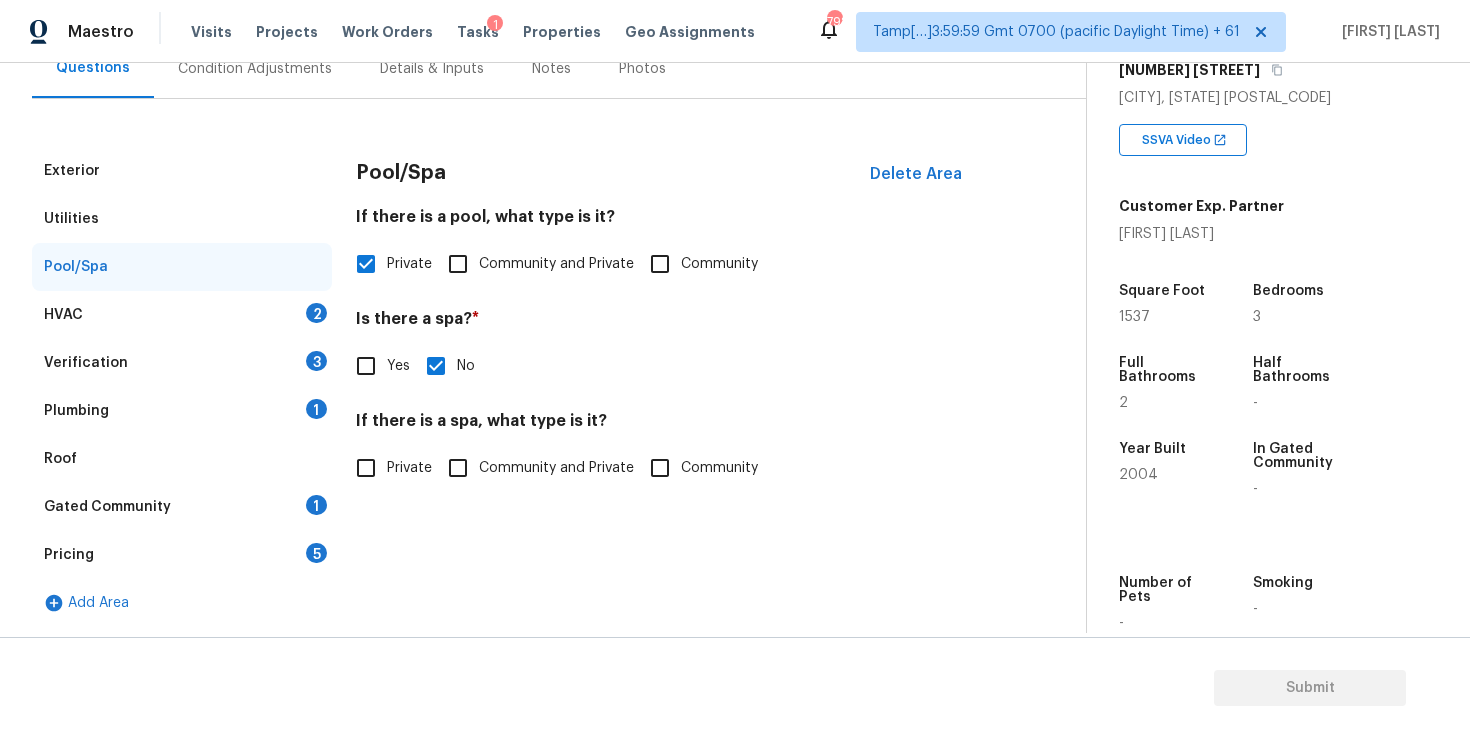 scroll, scrollTop: 146, scrollLeft: 0, axis: vertical 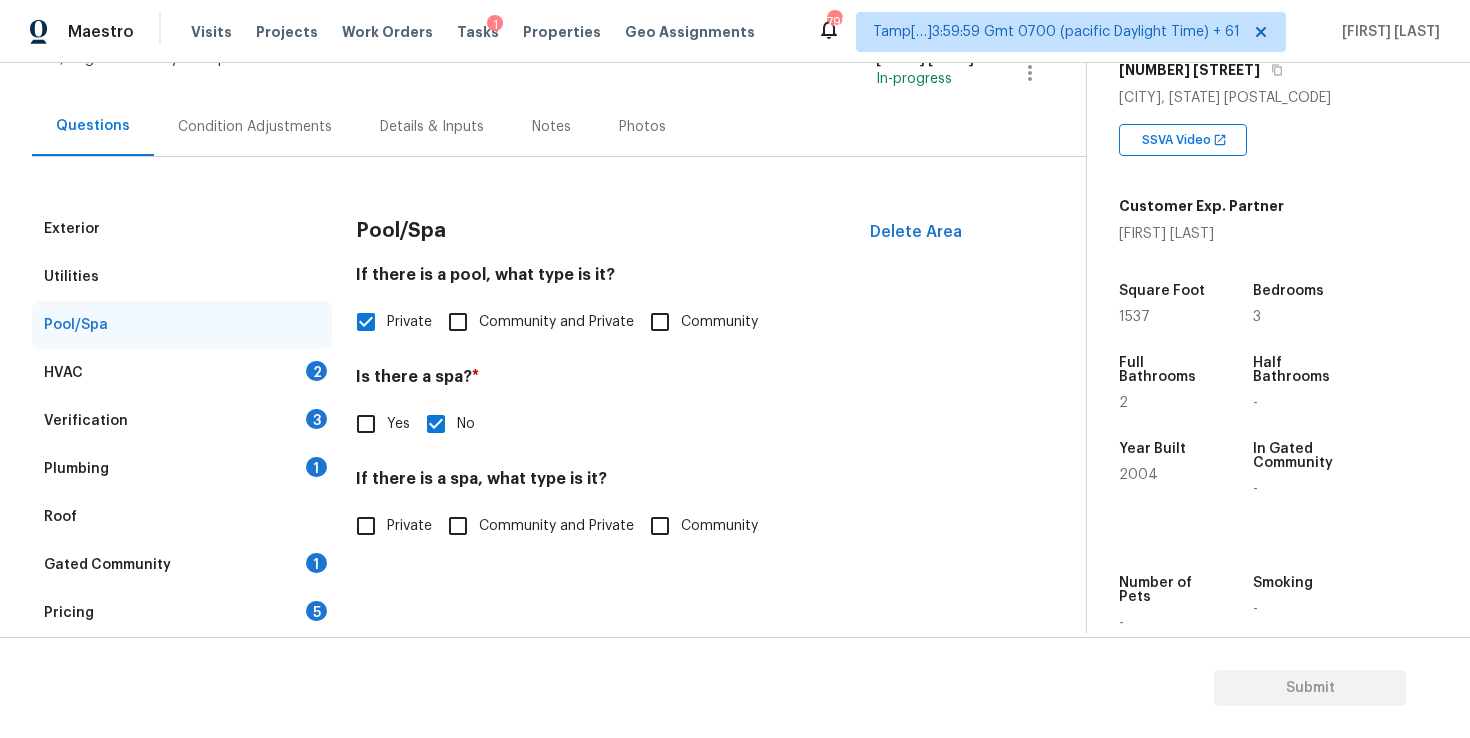 click on "HVAC 2" at bounding box center (182, 373) 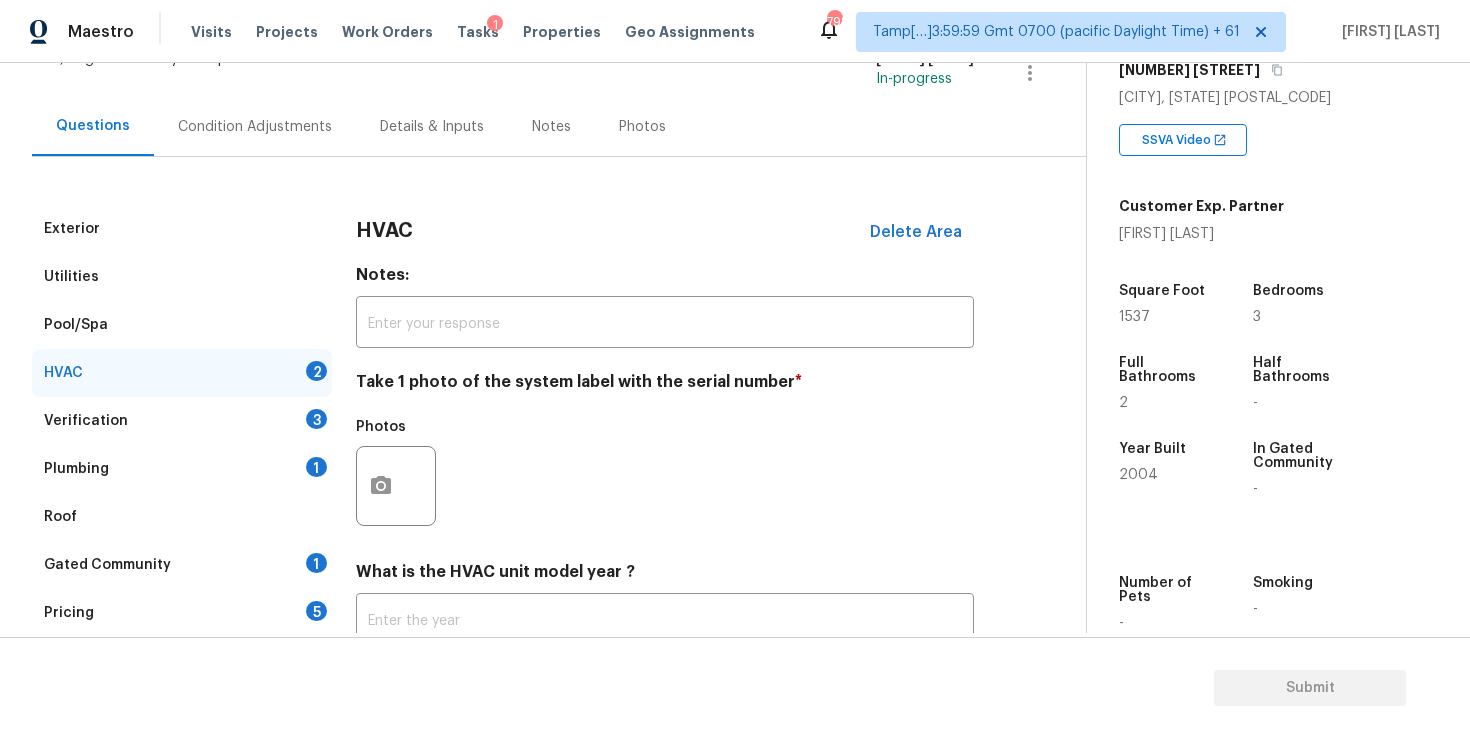 scroll, scrollTop: 213, scrollLeft: 0, axis: vertical 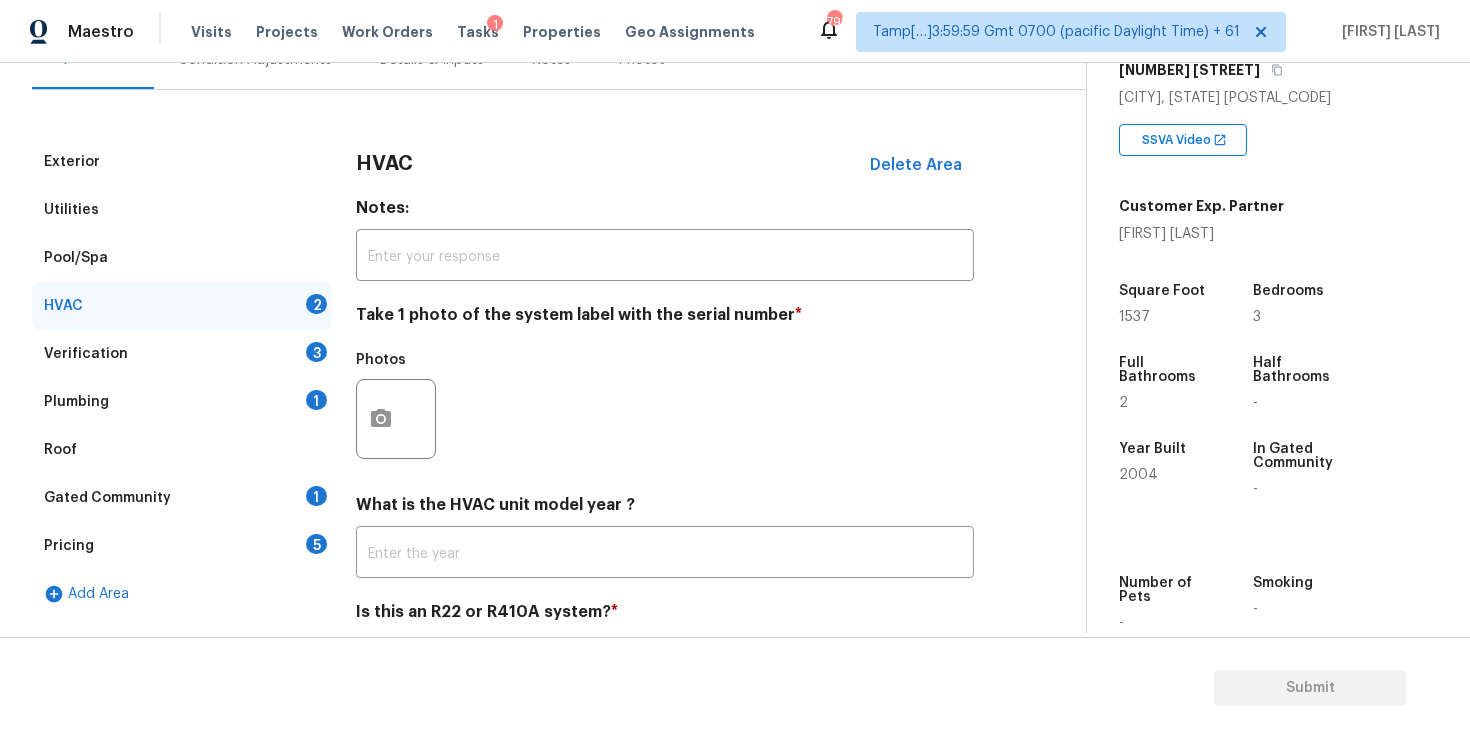 click at bounding box center [396, 419] 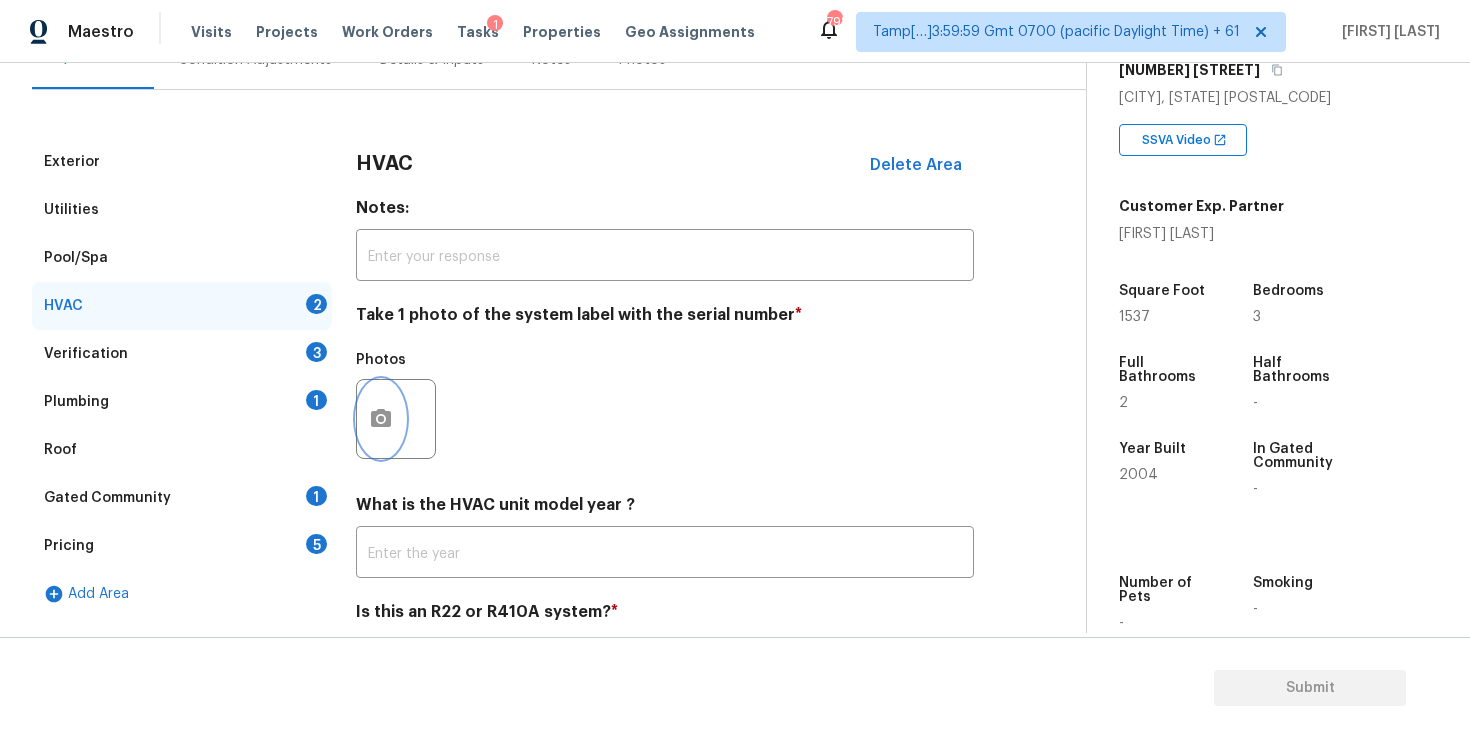 click at bounding box center (381, 419) 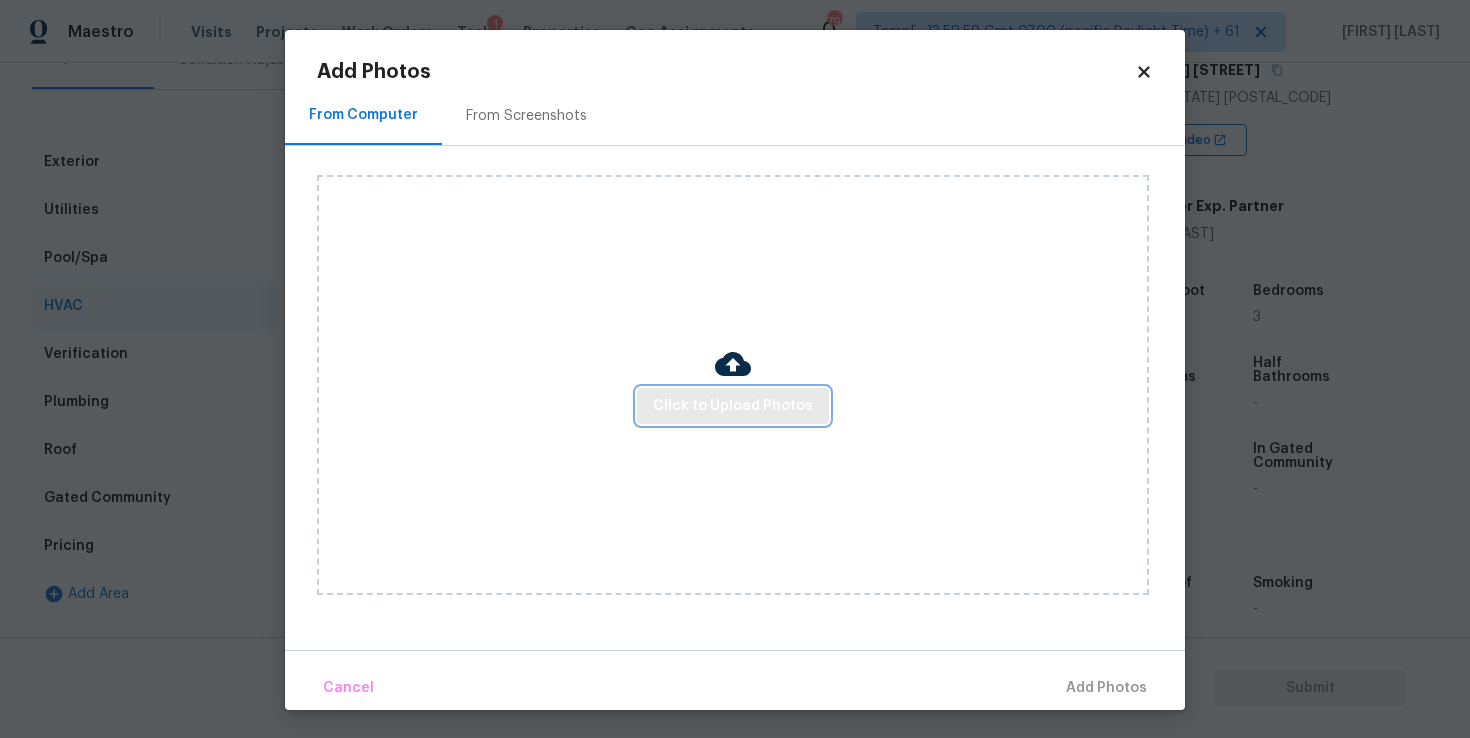 click on "Click to Upload Photos" at bounding box center (733, 406) 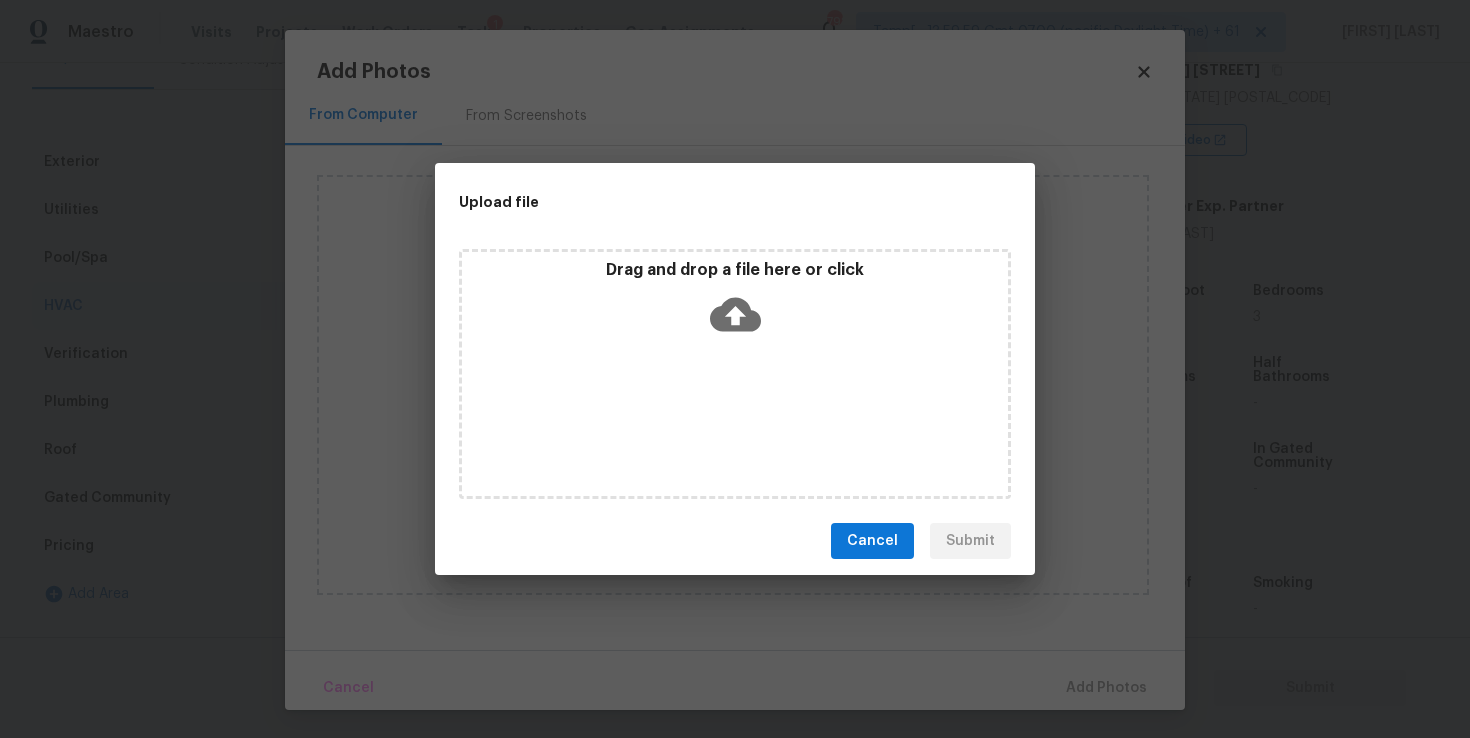 click 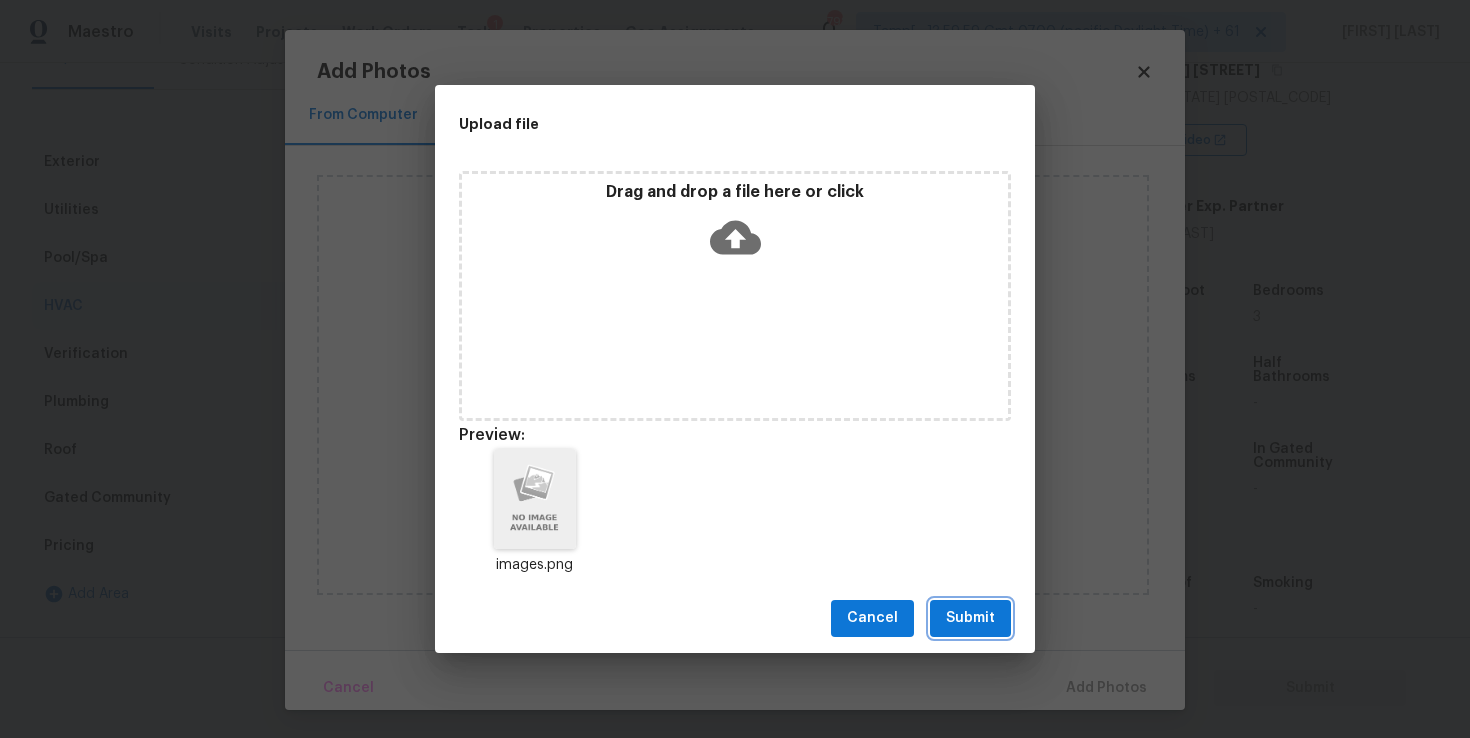 click on "Submit" at bounding box center [970, 618] 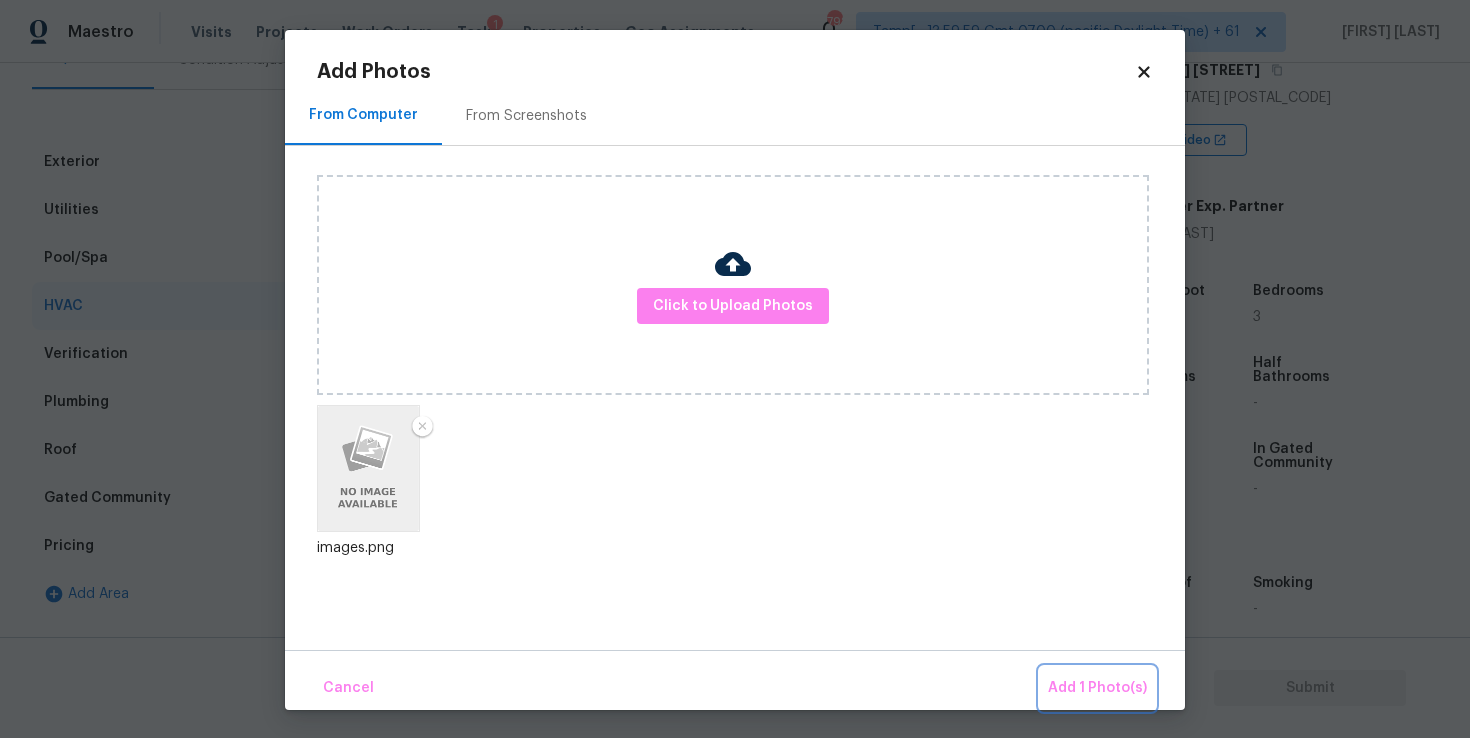 click on "Add 1 Photo(s)" at bounding box center [1097, 688] 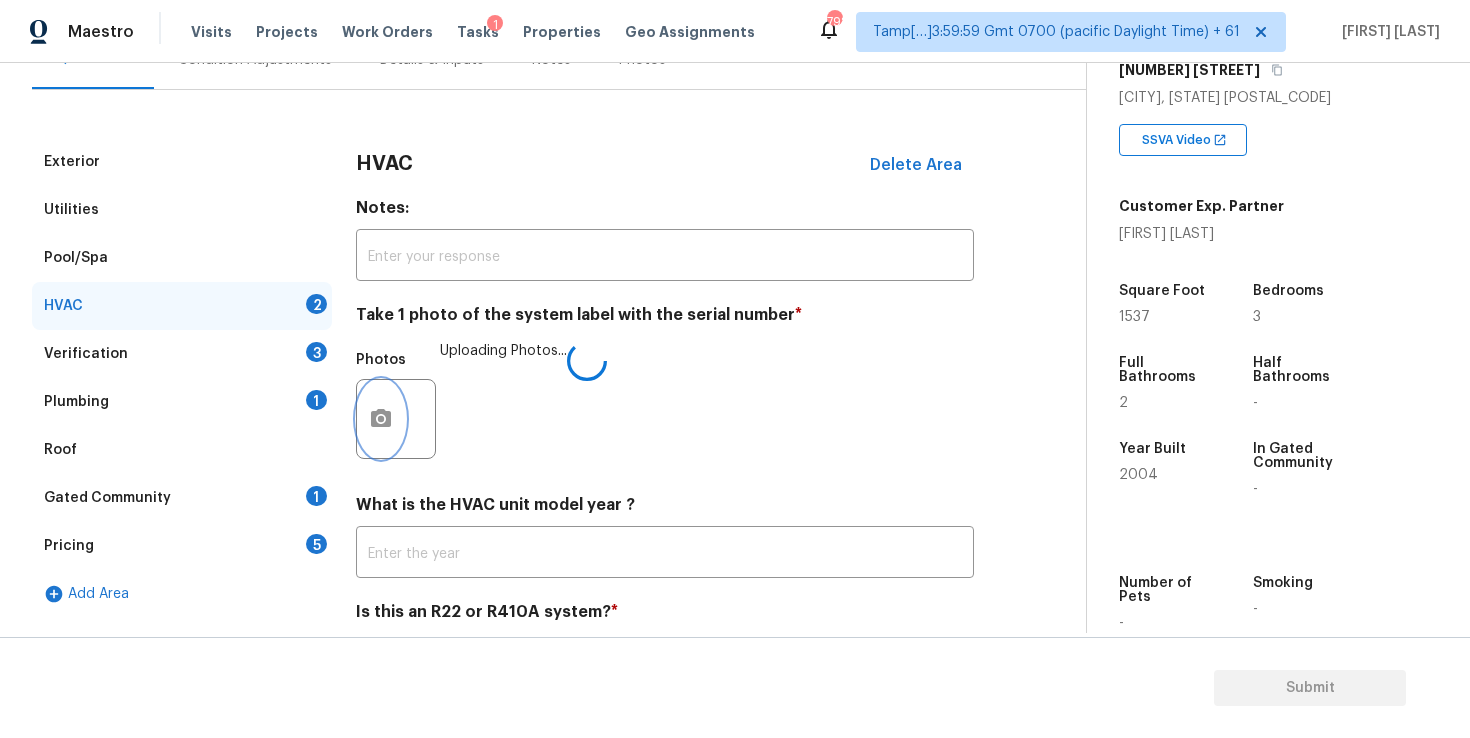 scroll, scrollTop: 291, scrollLeft: 0, axis: vertical 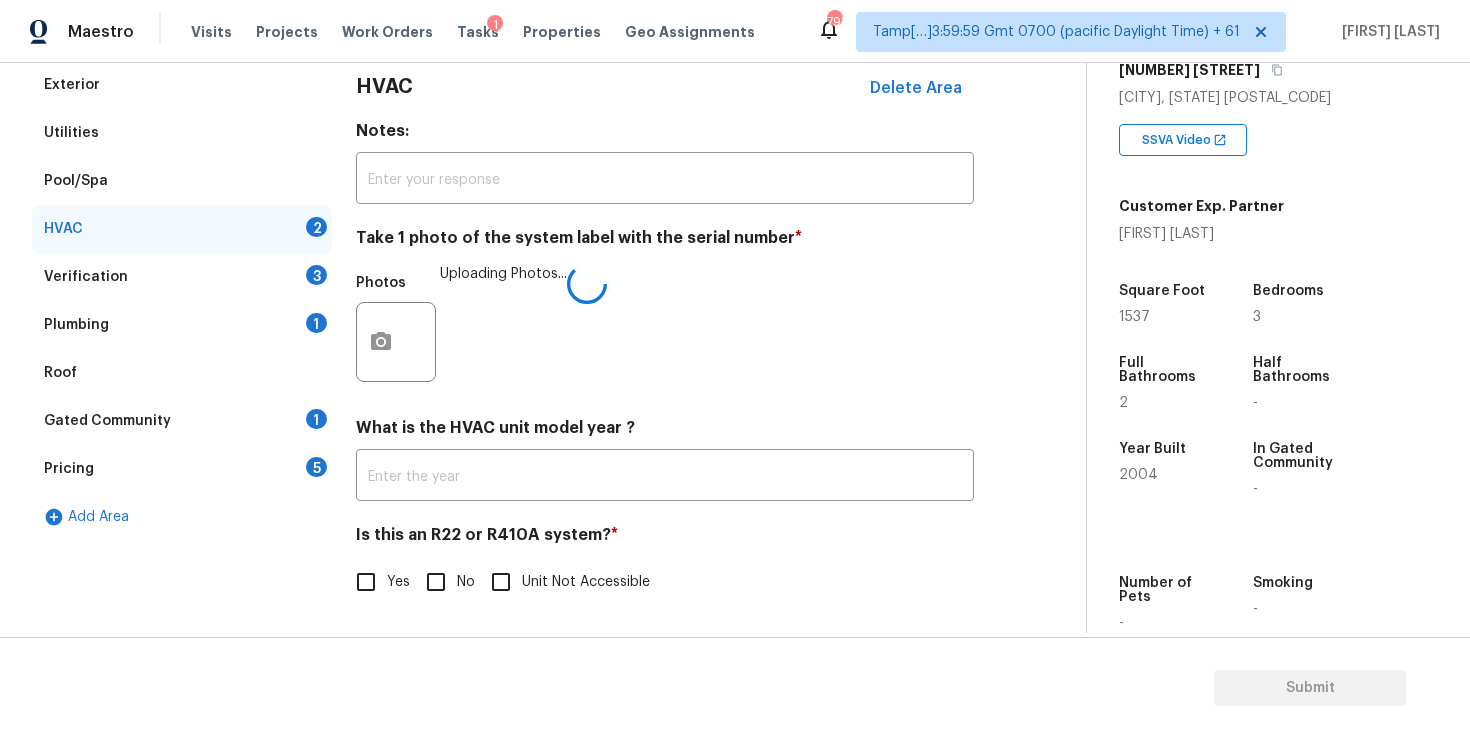click on "No" at bounding box center [436, 582] 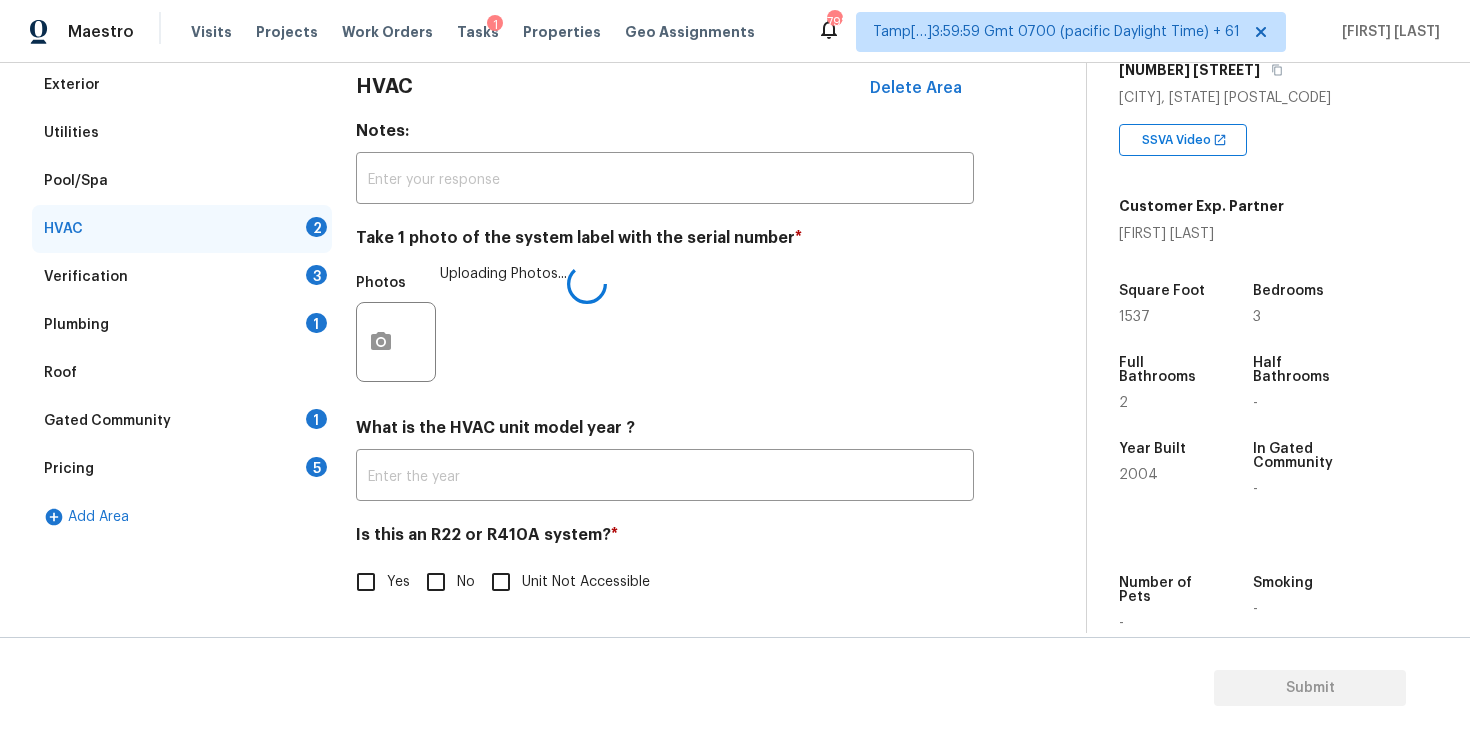 checkbox on "true" 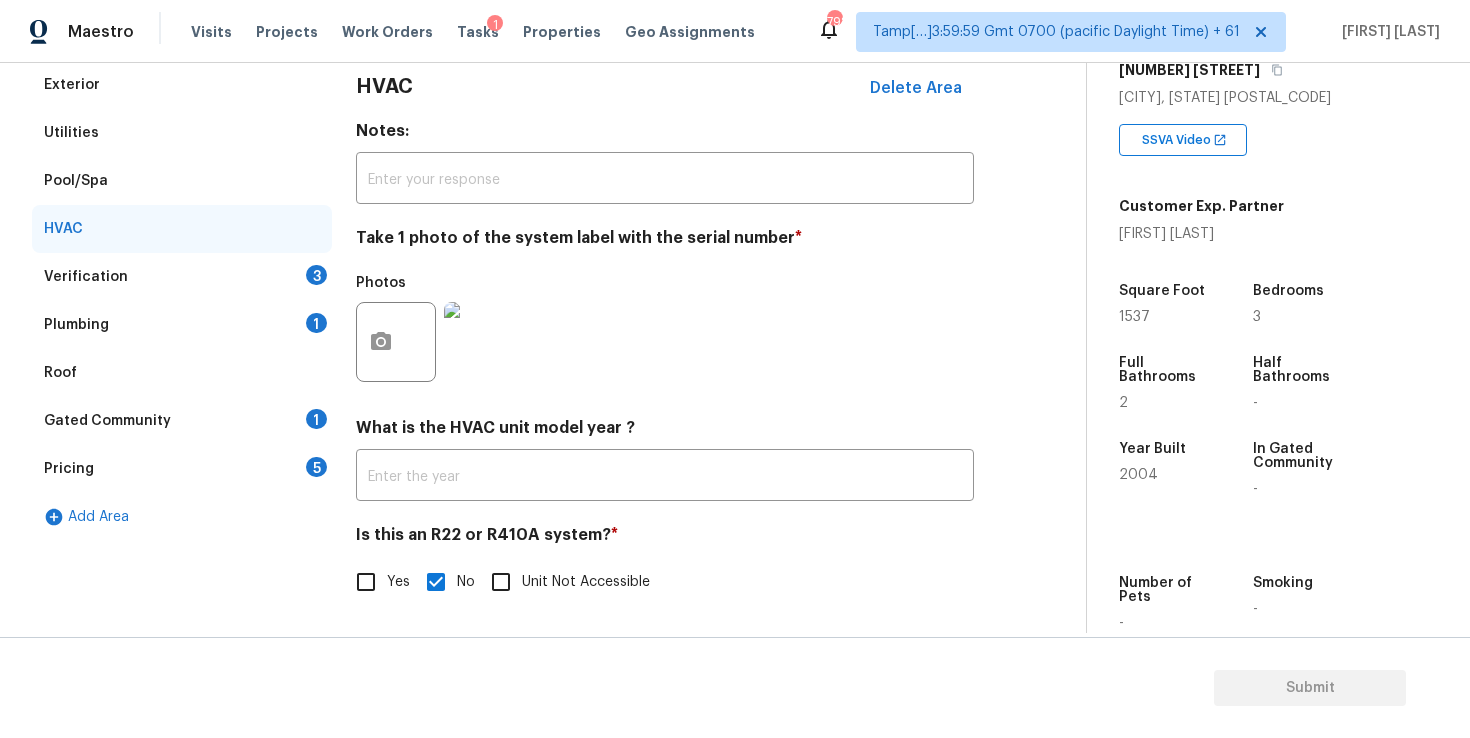 click on "Verification 3" at bounding box center (182, 277) 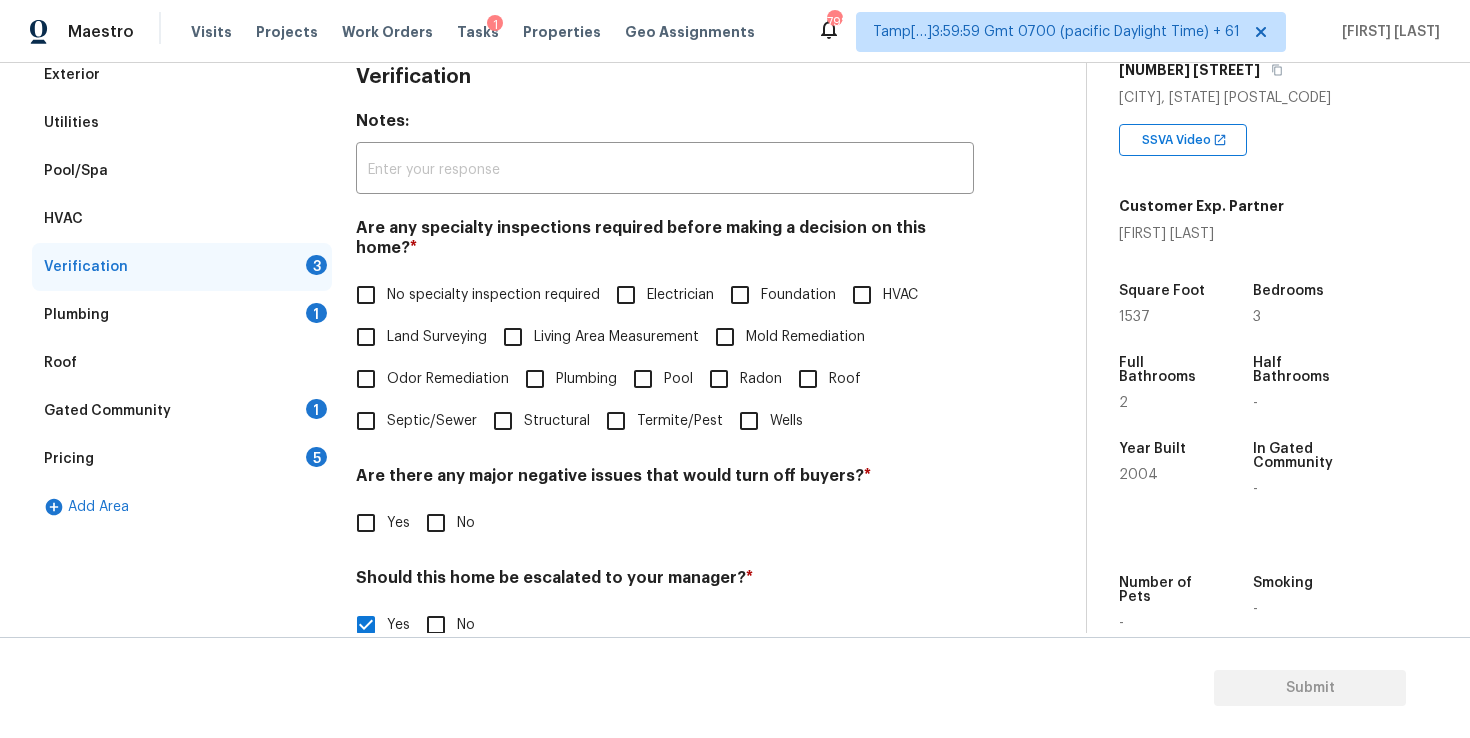 scroll, scrollTop: 298, scrollLeft: 0, axis: vertical 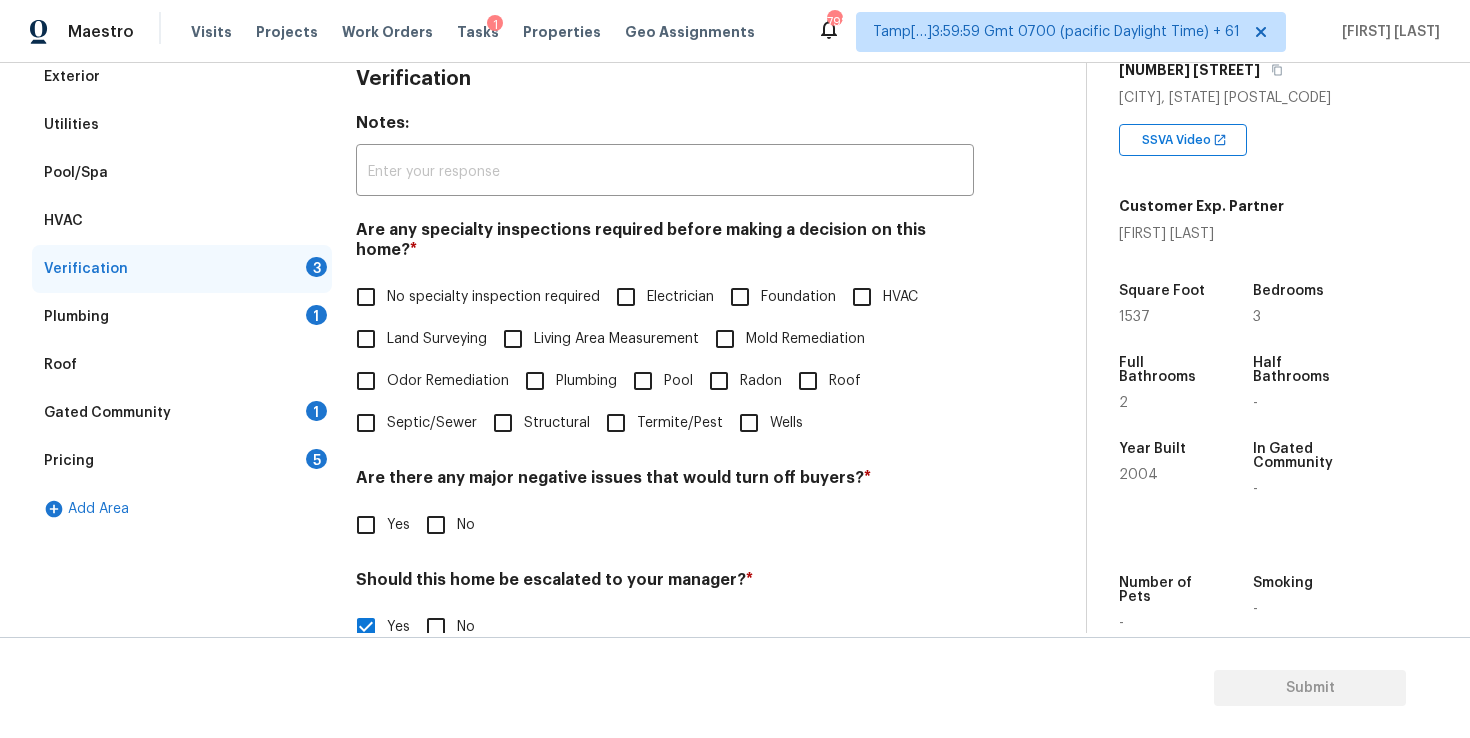 click on "HVAC" at bounding box center (862, 297) 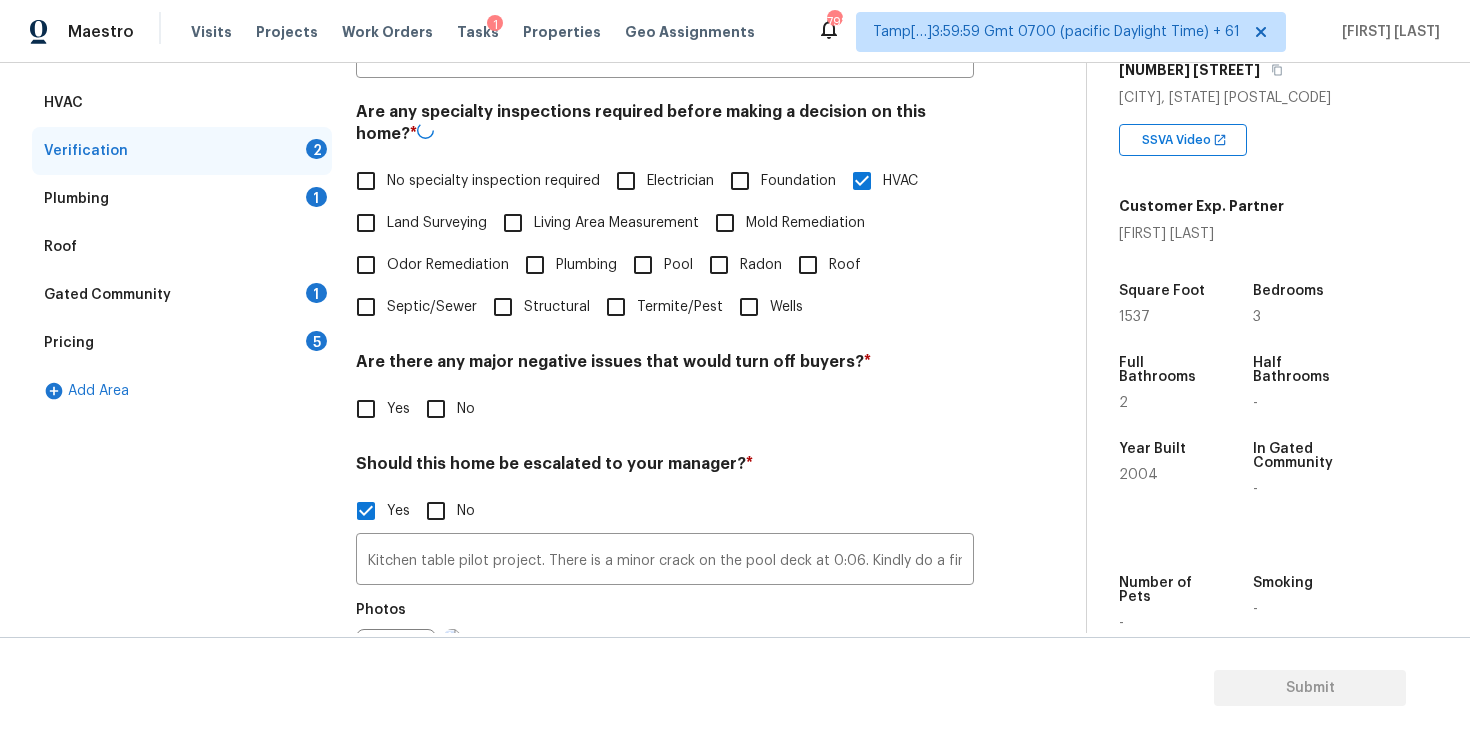 scroll, scrollTop: 433, scrollLeft: 0, axis: vertical 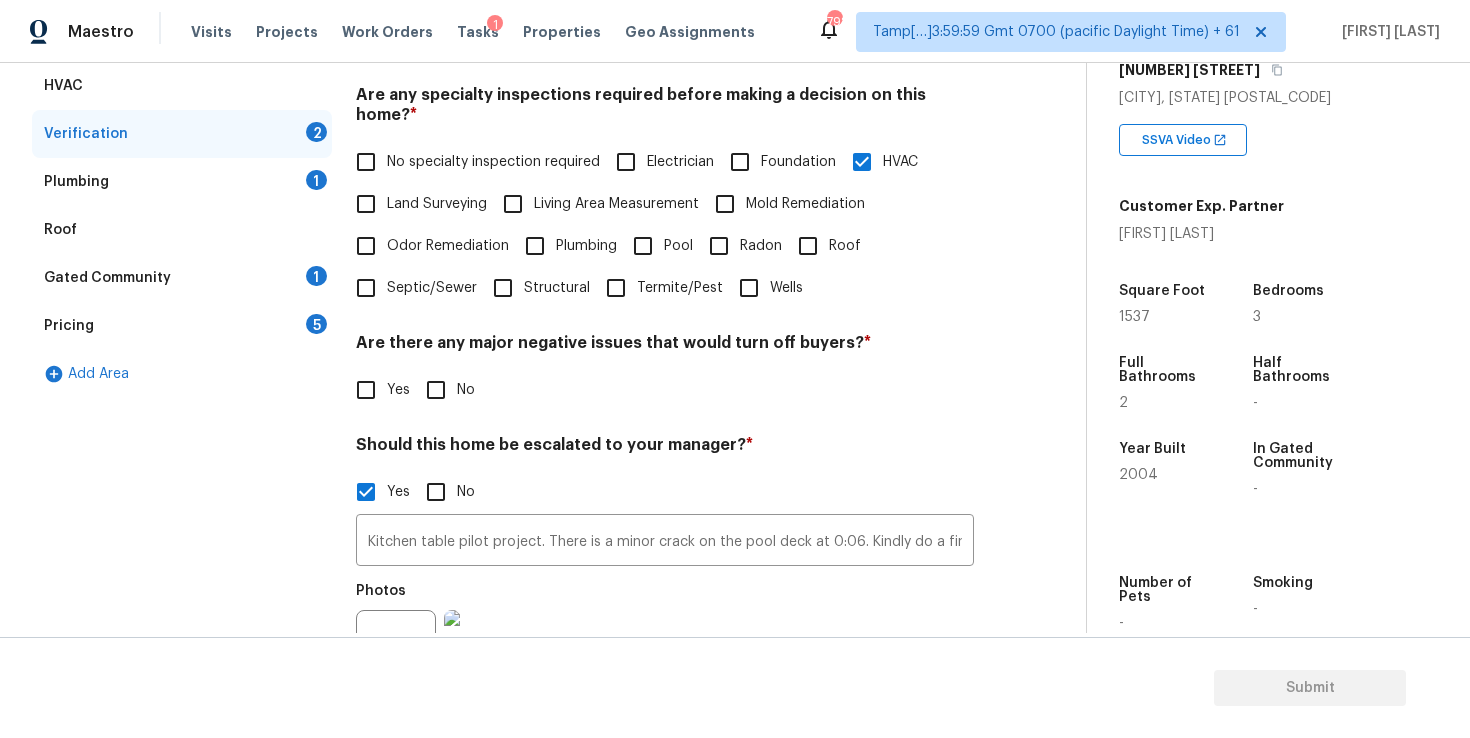 click on "Pool" at bounding box center [657, 246] 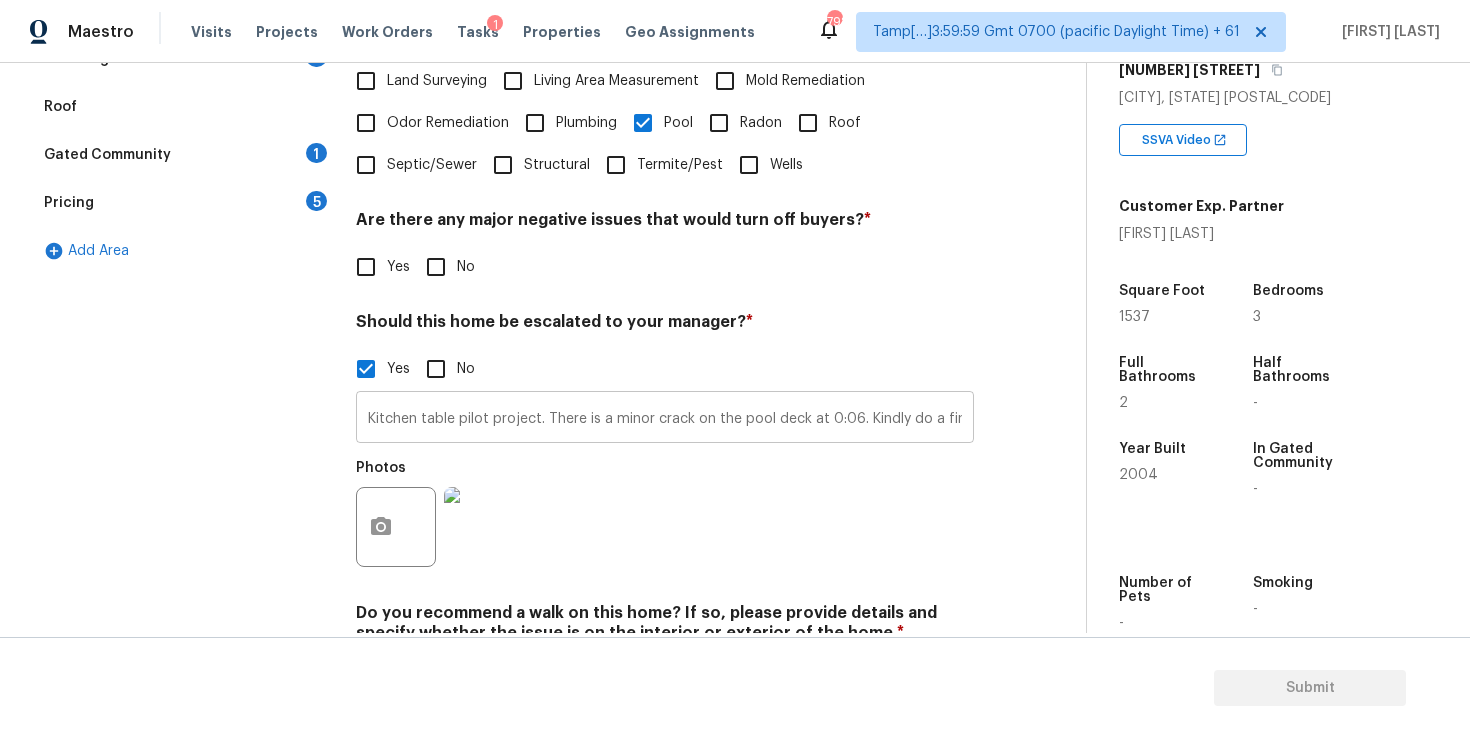 scroll, scrollTop: 578, scrollLeft: 0, axis: vertical 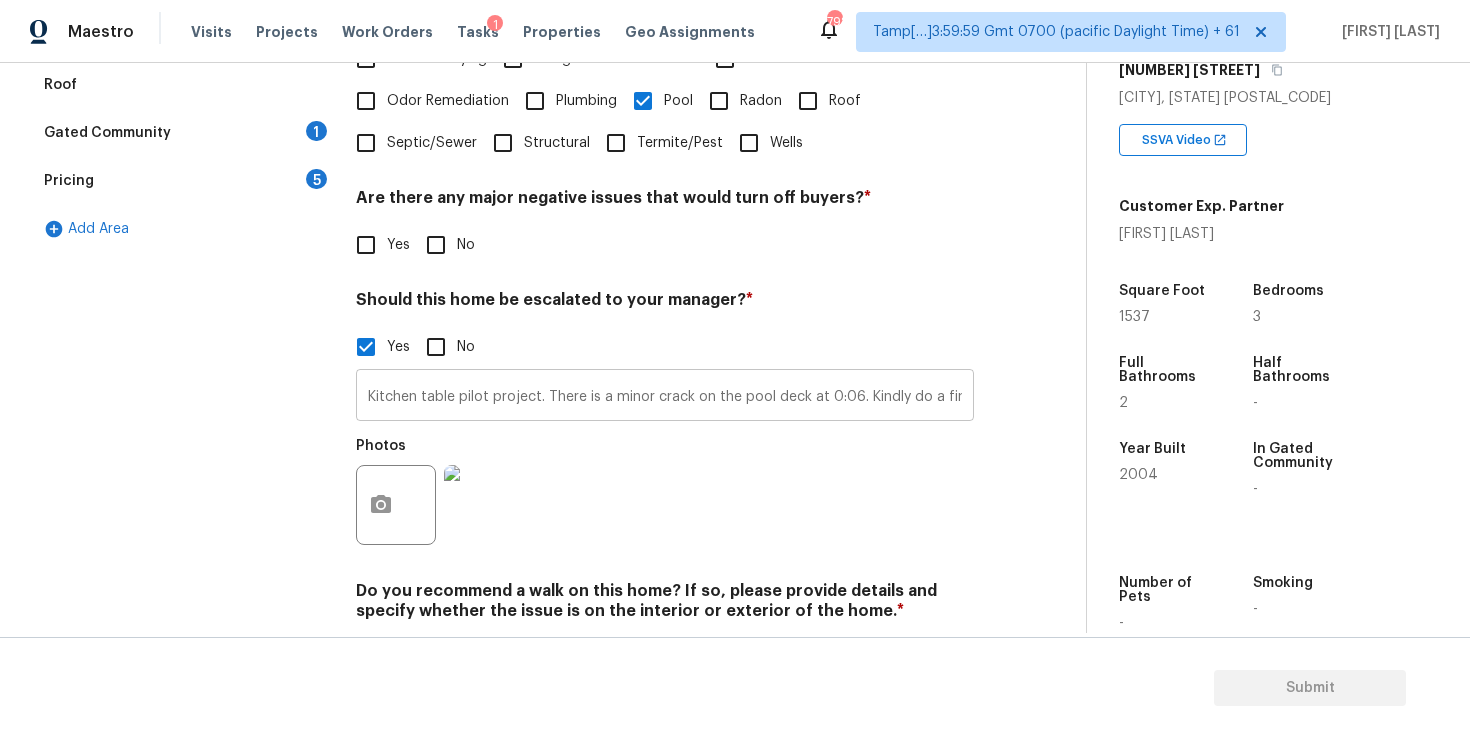 click on "Kitchen table pilot project. There is a minor crack on the pool deck at 0:06. Kindly do a final review" at bounding box center [665, 397] 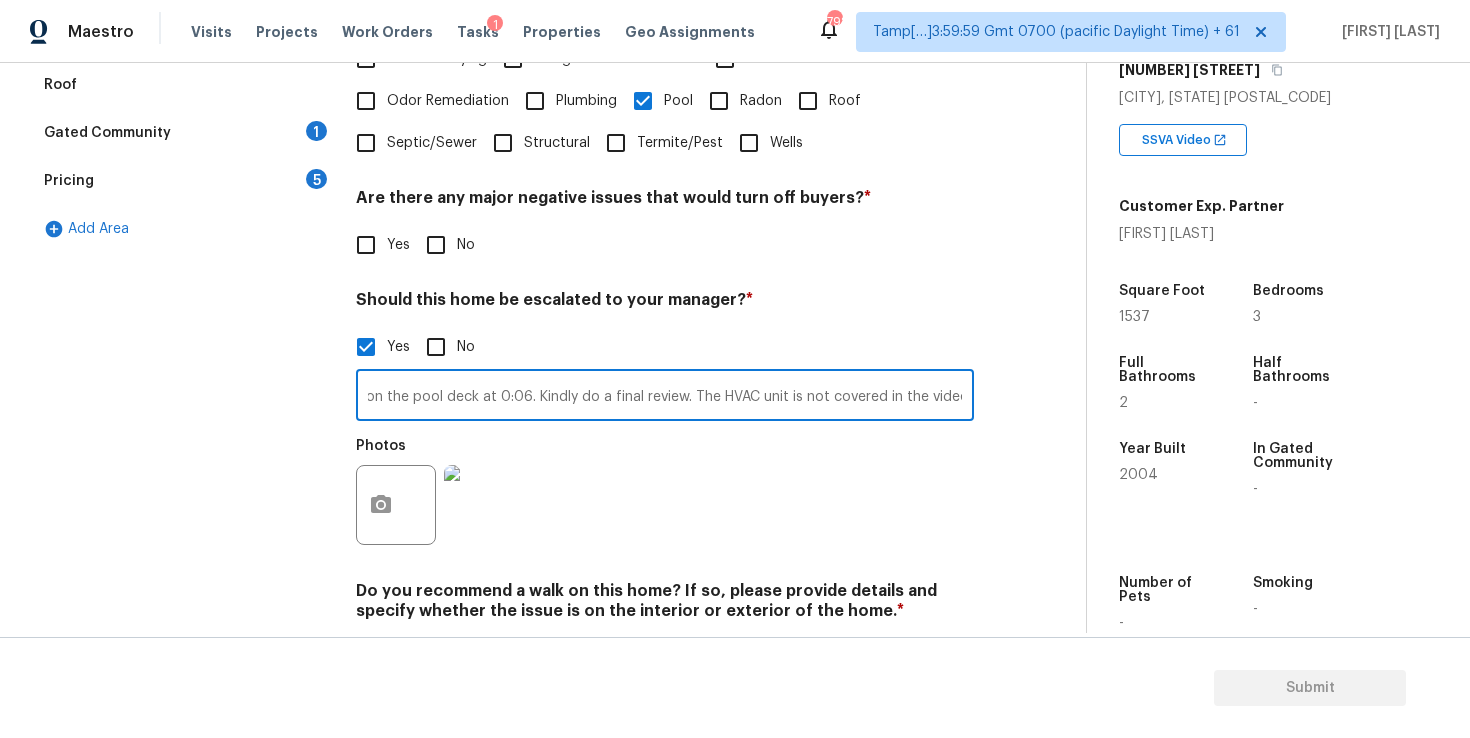 scroll, scrollTop: 0, scrollLeft: 336, axis: horizontal 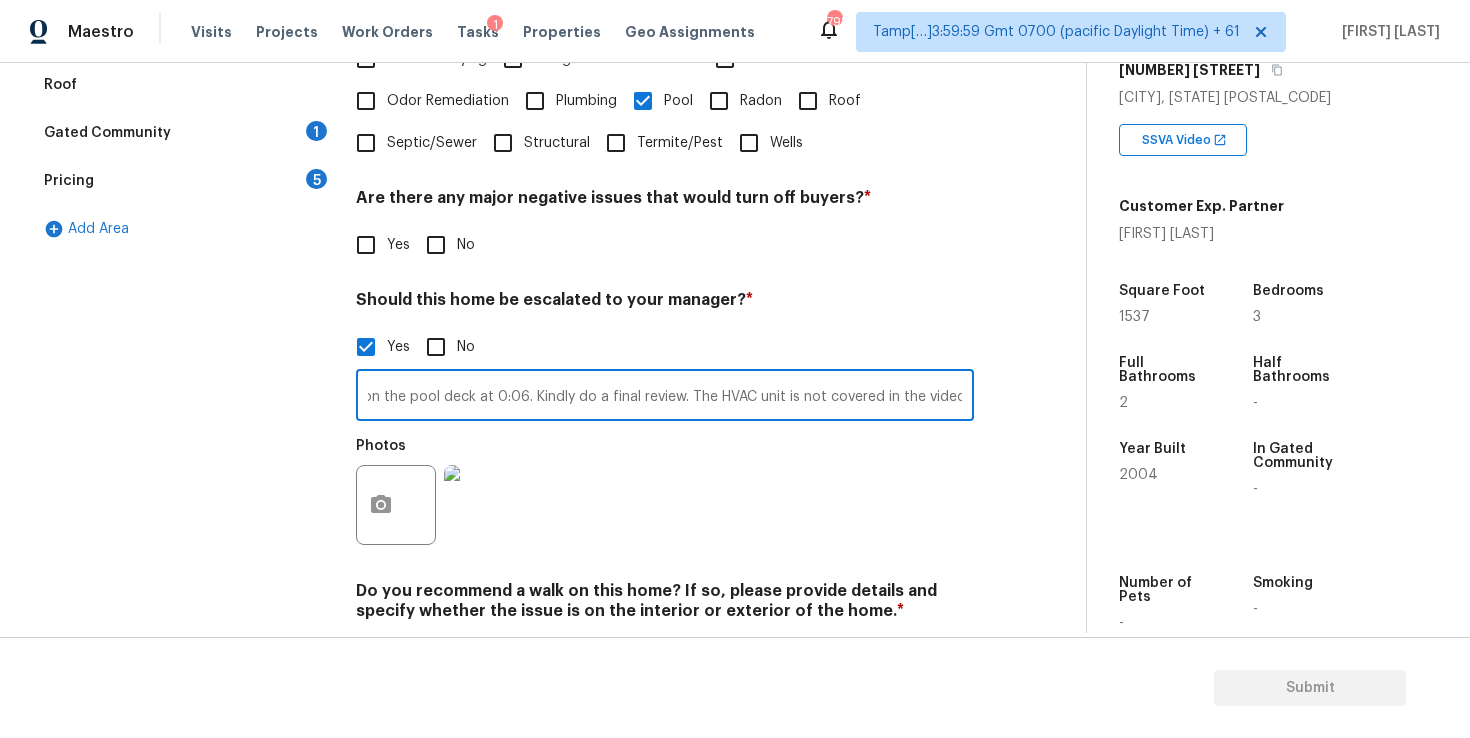 type on "Kitchen table pilot project. There is a minor crack on the pool deck at 0:06. Kindly do a final review. The HVAC unit is not covered in the video." 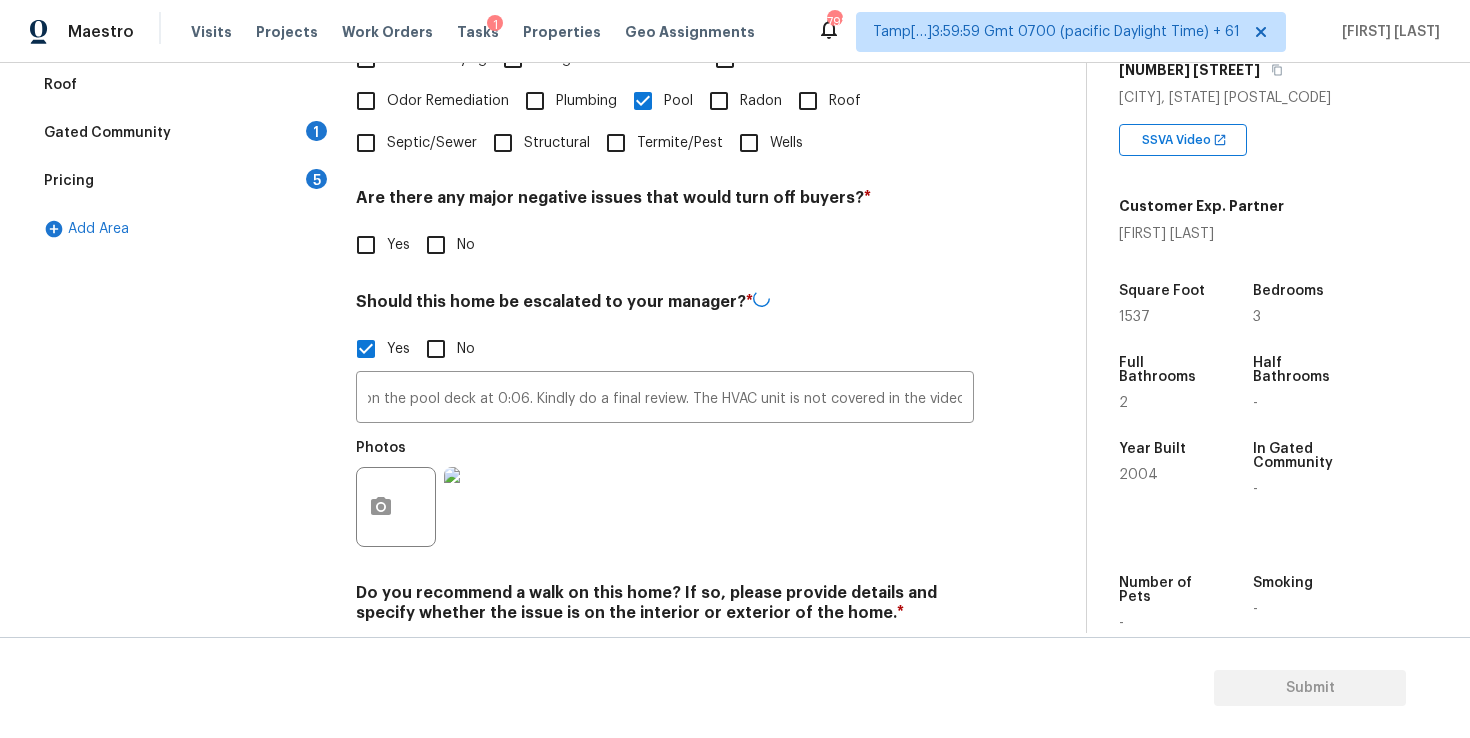 scroll, scrollTop: 0, scrollLeft: 0, axis: both 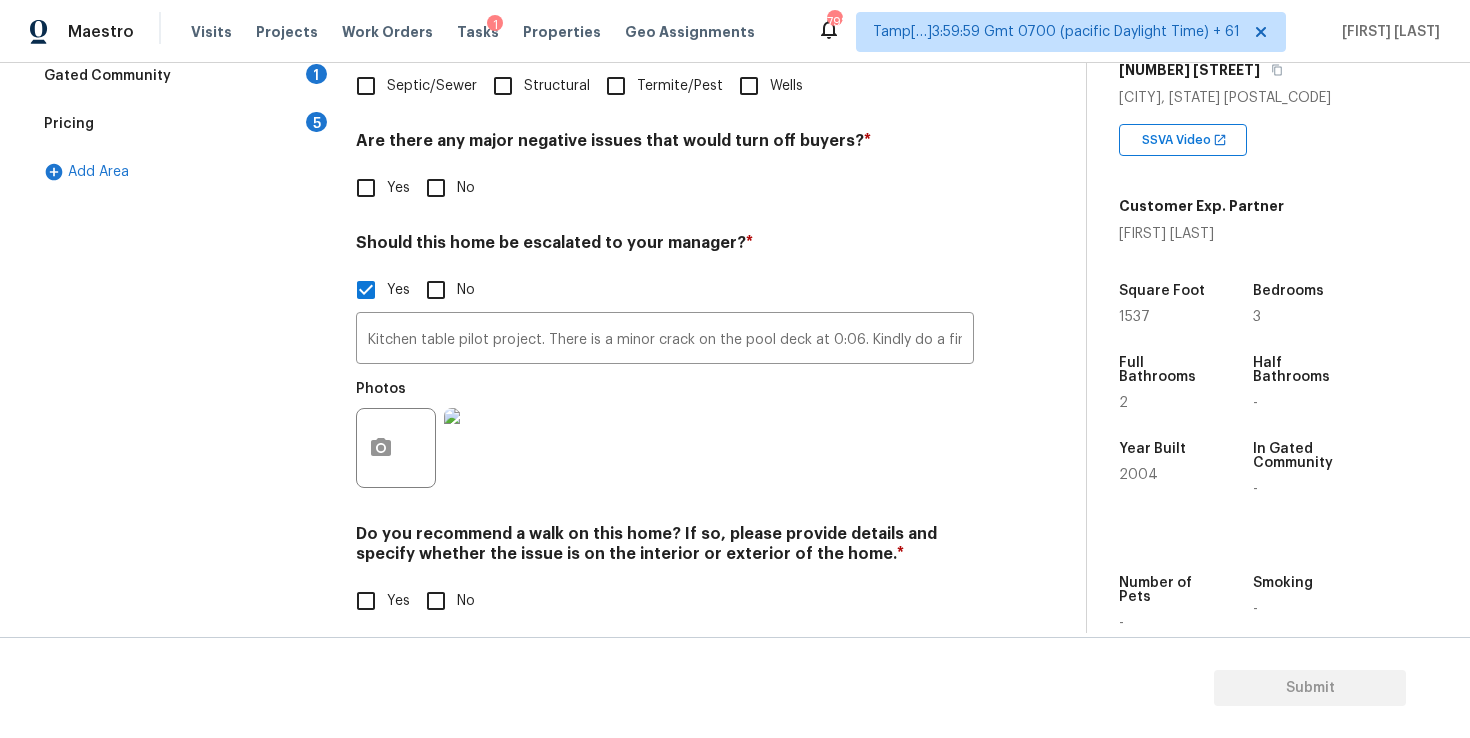 click on "No" at bounding box center [466, 601] 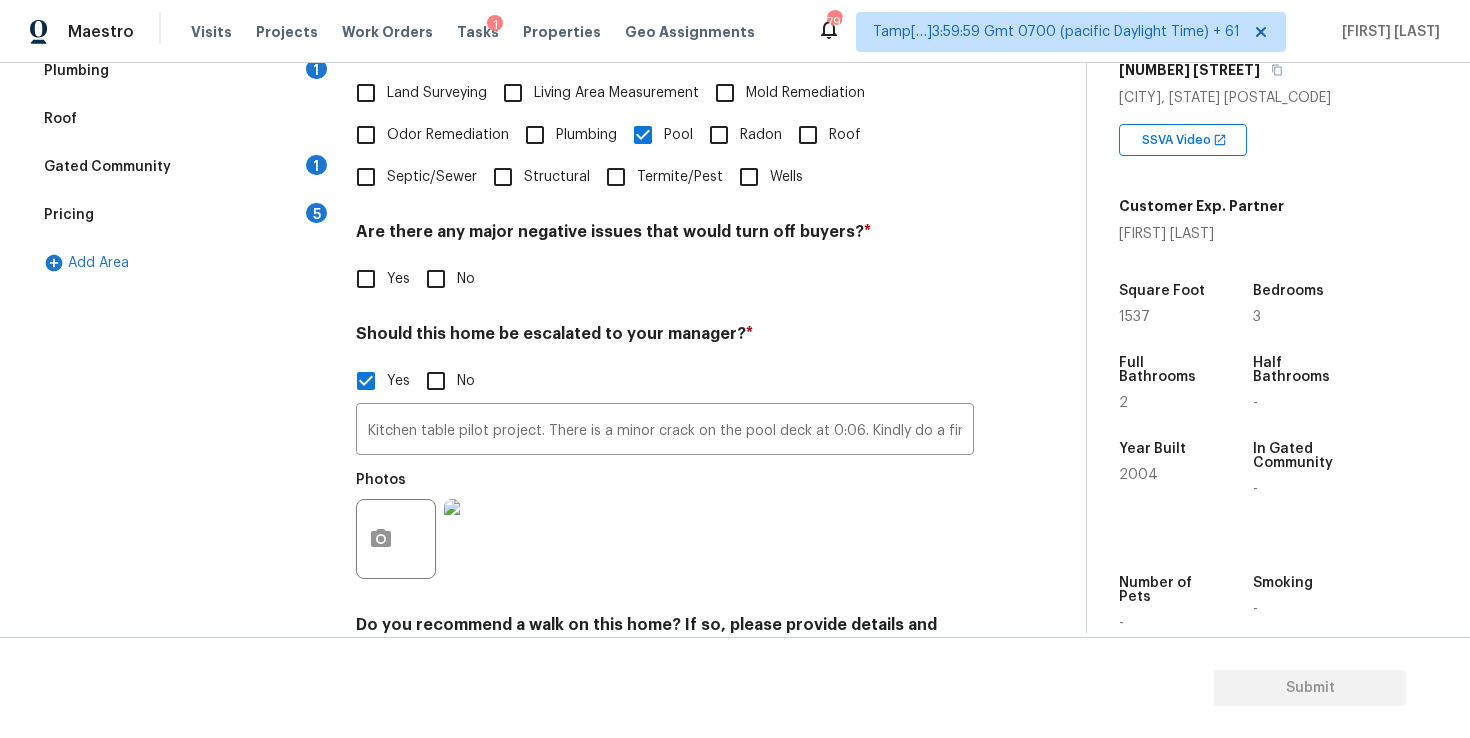 scroll, scrollTop: 393, scrollLeft: 0, axis: vertical 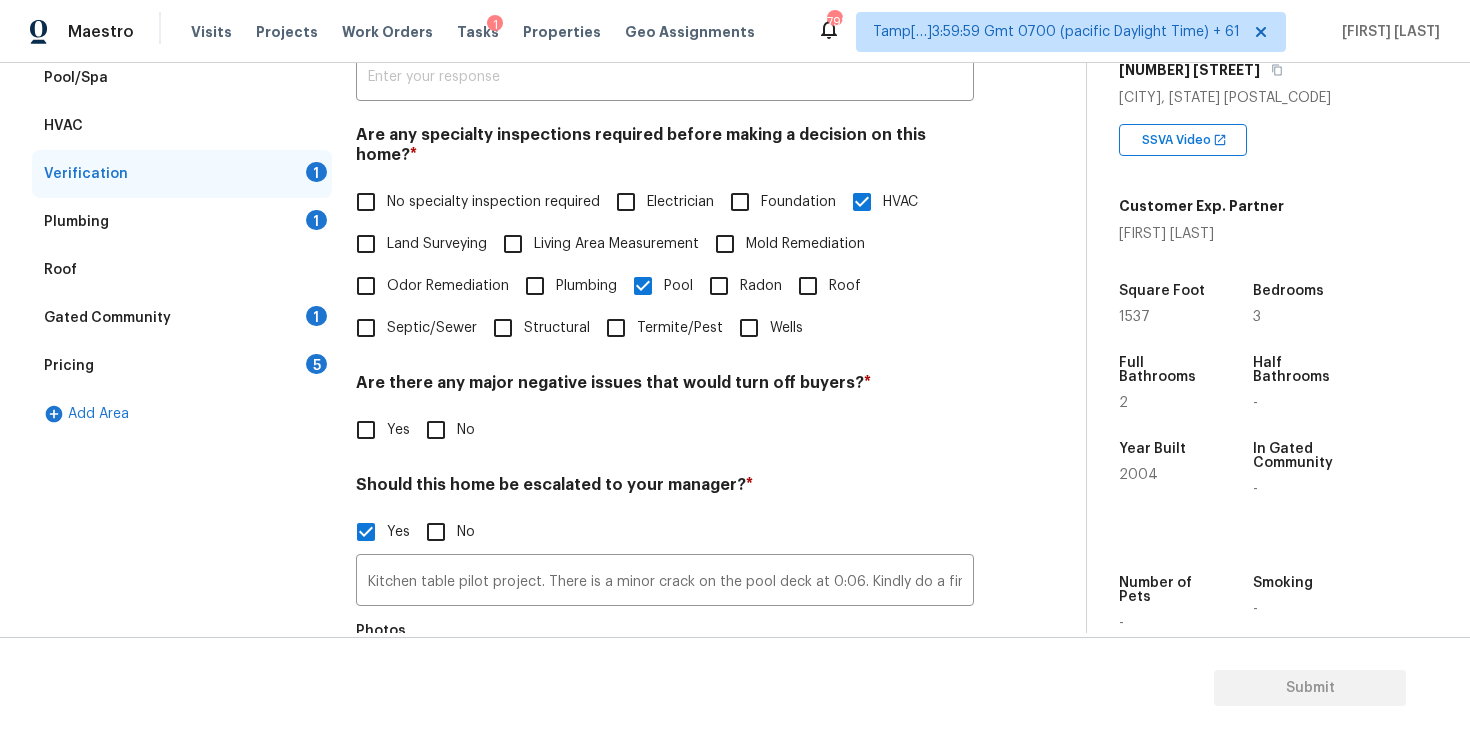 click on "No" at bounding box center [436, 430] 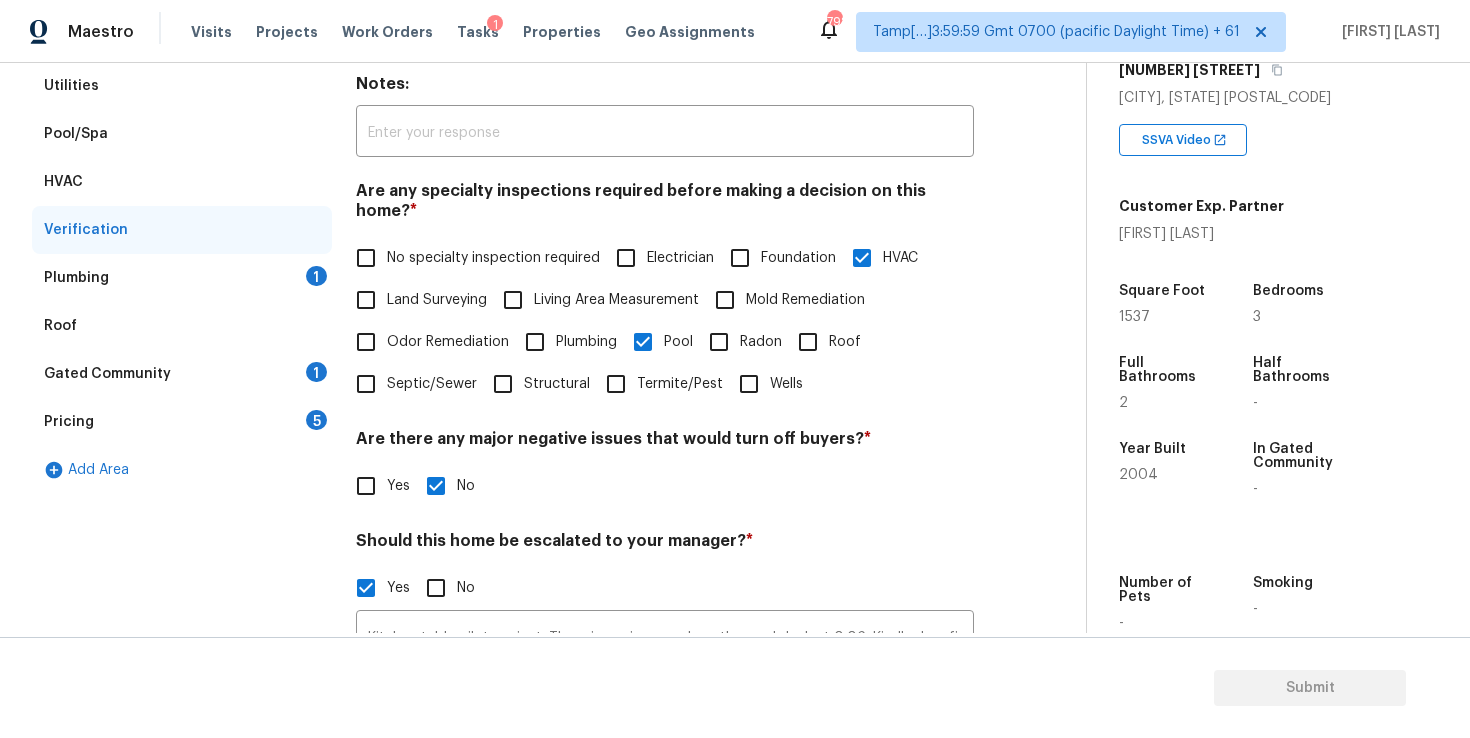 click on "1" at bounding box center [316, 276] 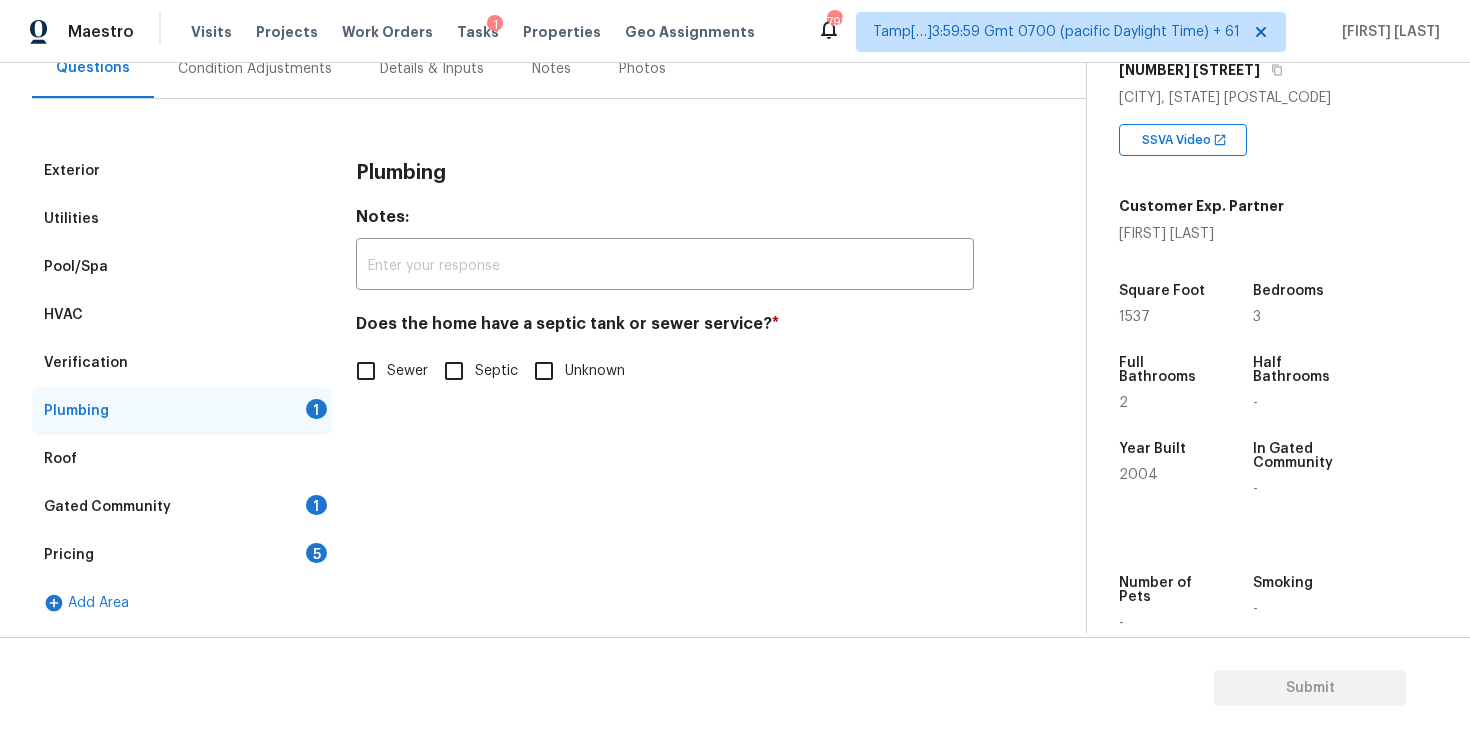 scroll, scrollTop: 204, scrollLeft: 0, axis: vertical 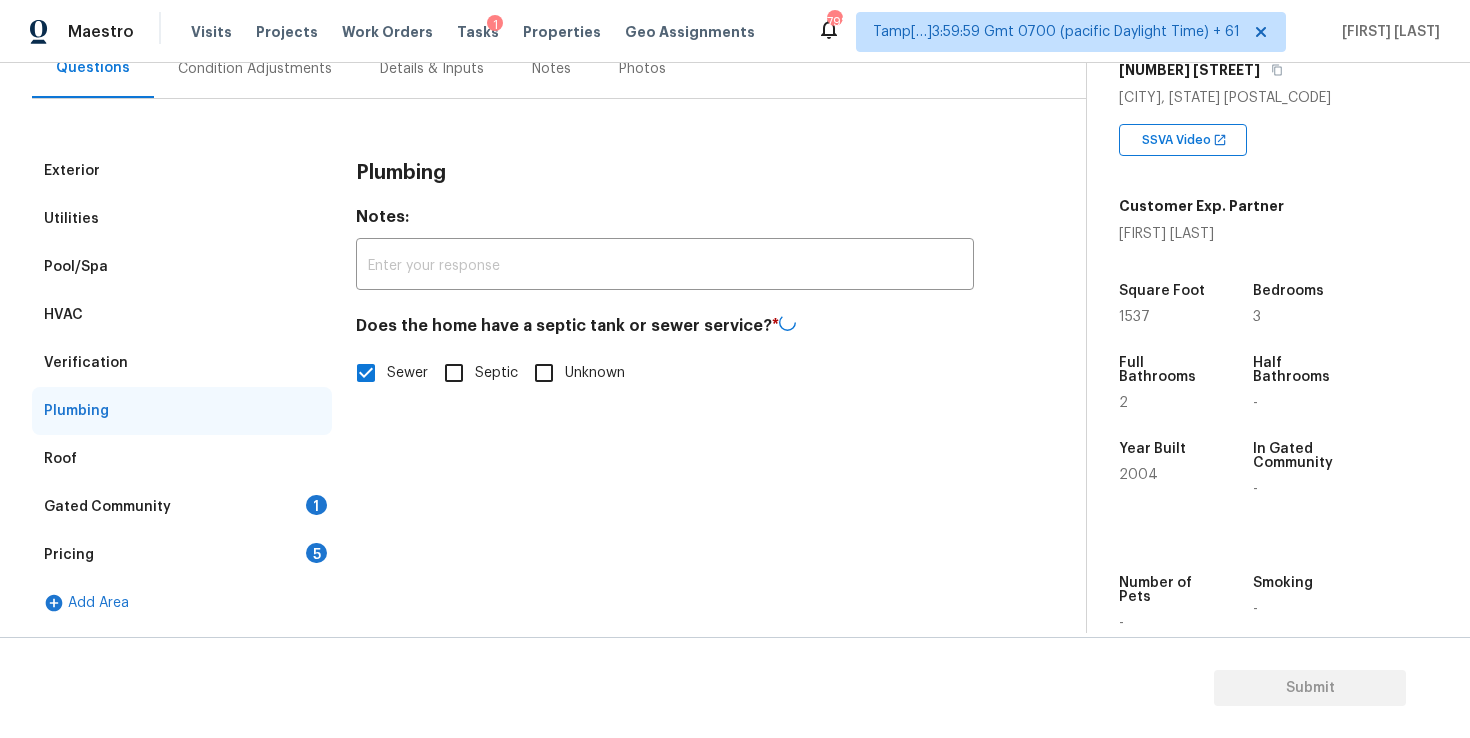 click on "Gated Community 1" at bounding box center (182, 507) 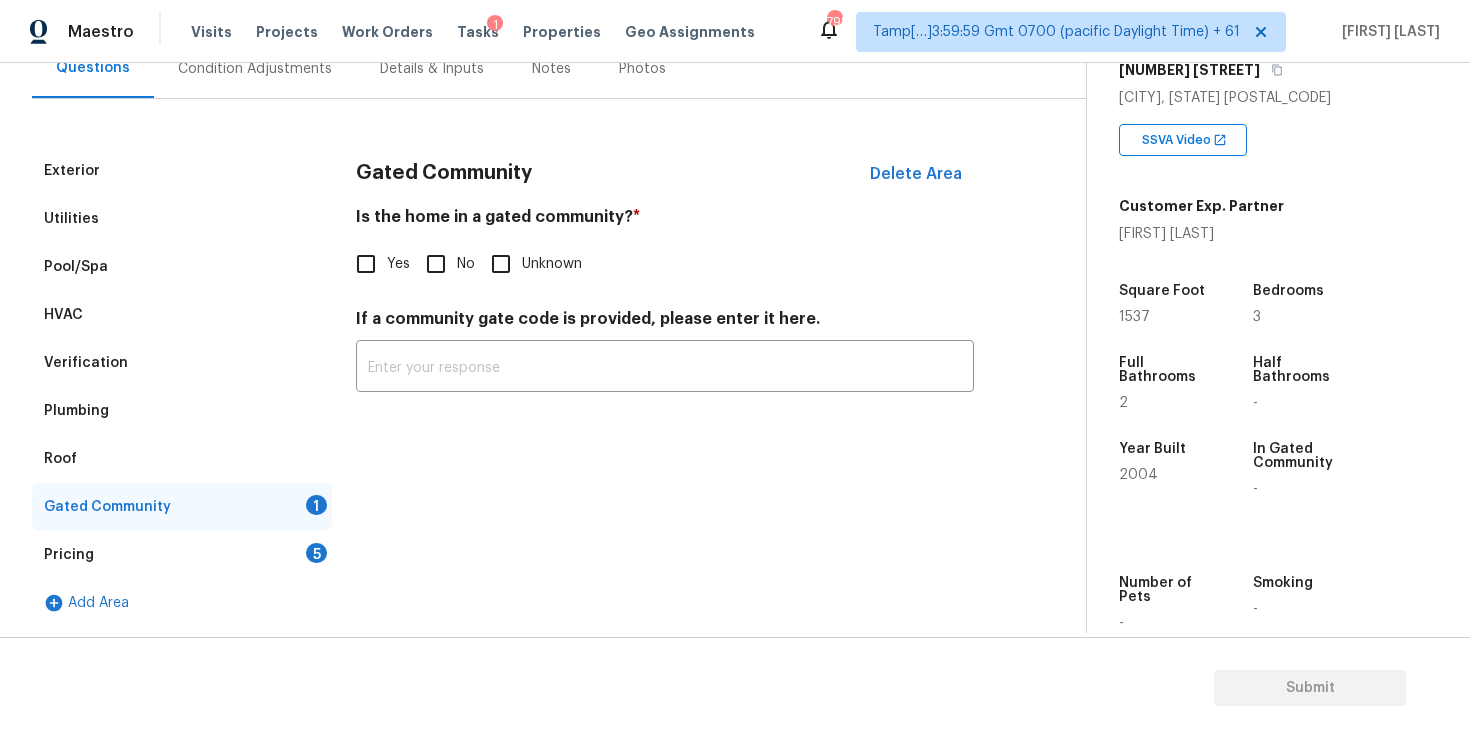 click on "No" at bounding box center [436, 264] 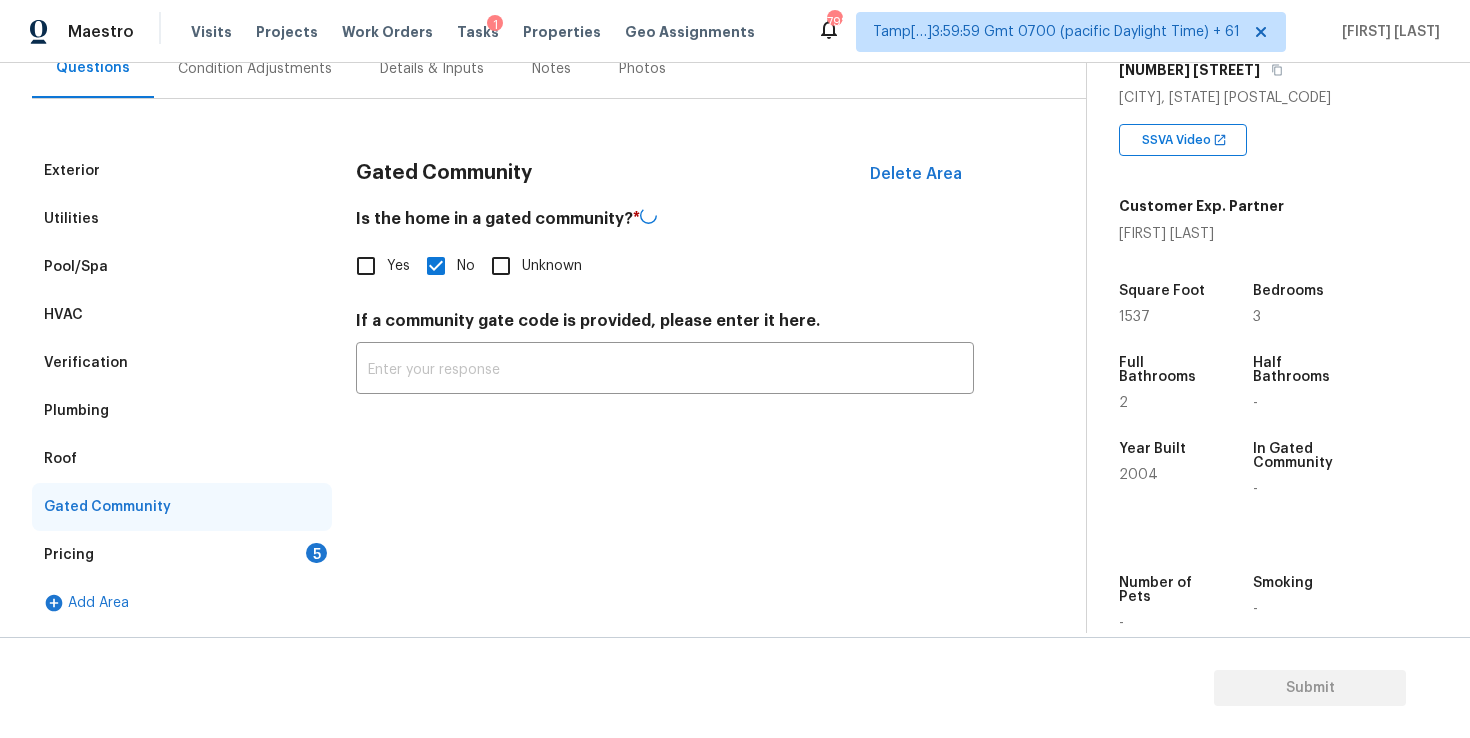 click on "Pricing 5" at bounding box center [182, 555] 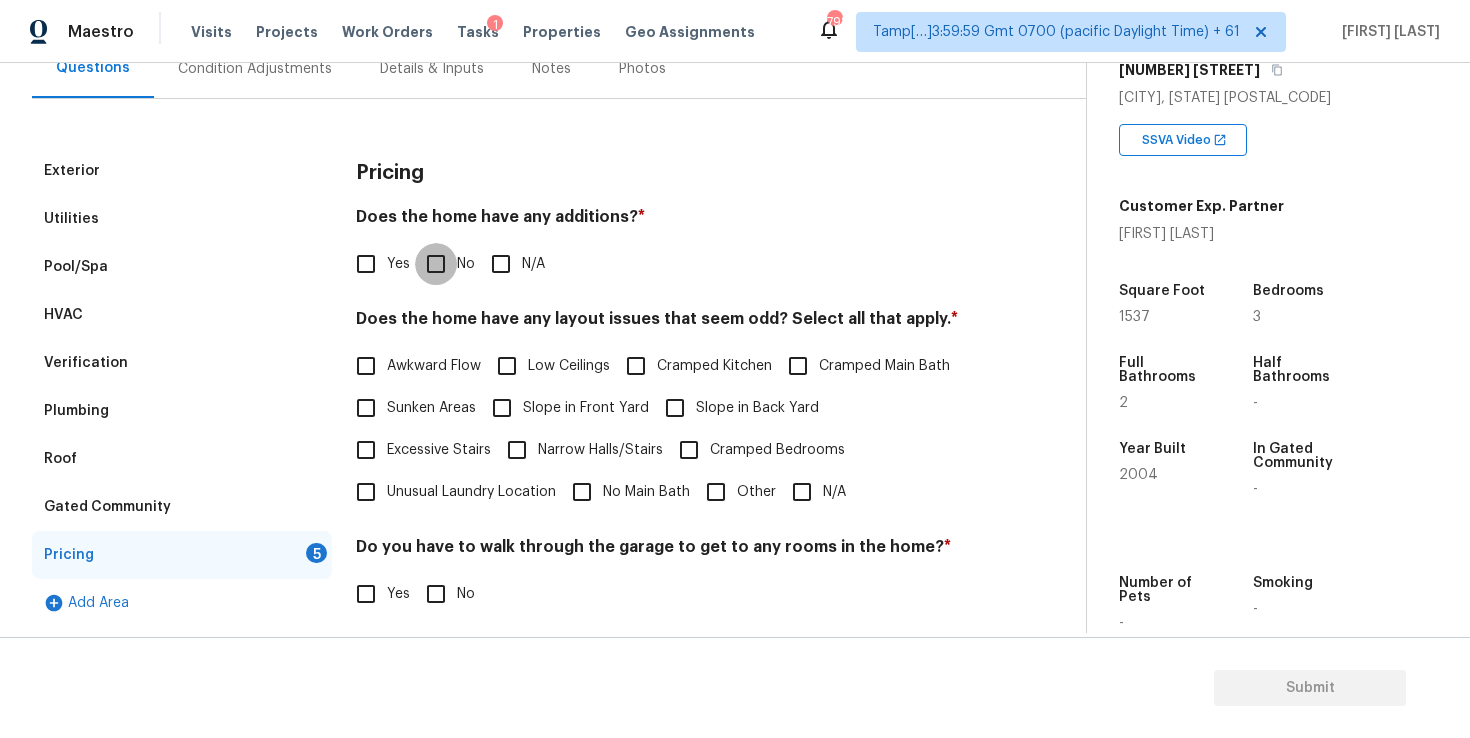 click on "No" at bounding box center [436, 264] 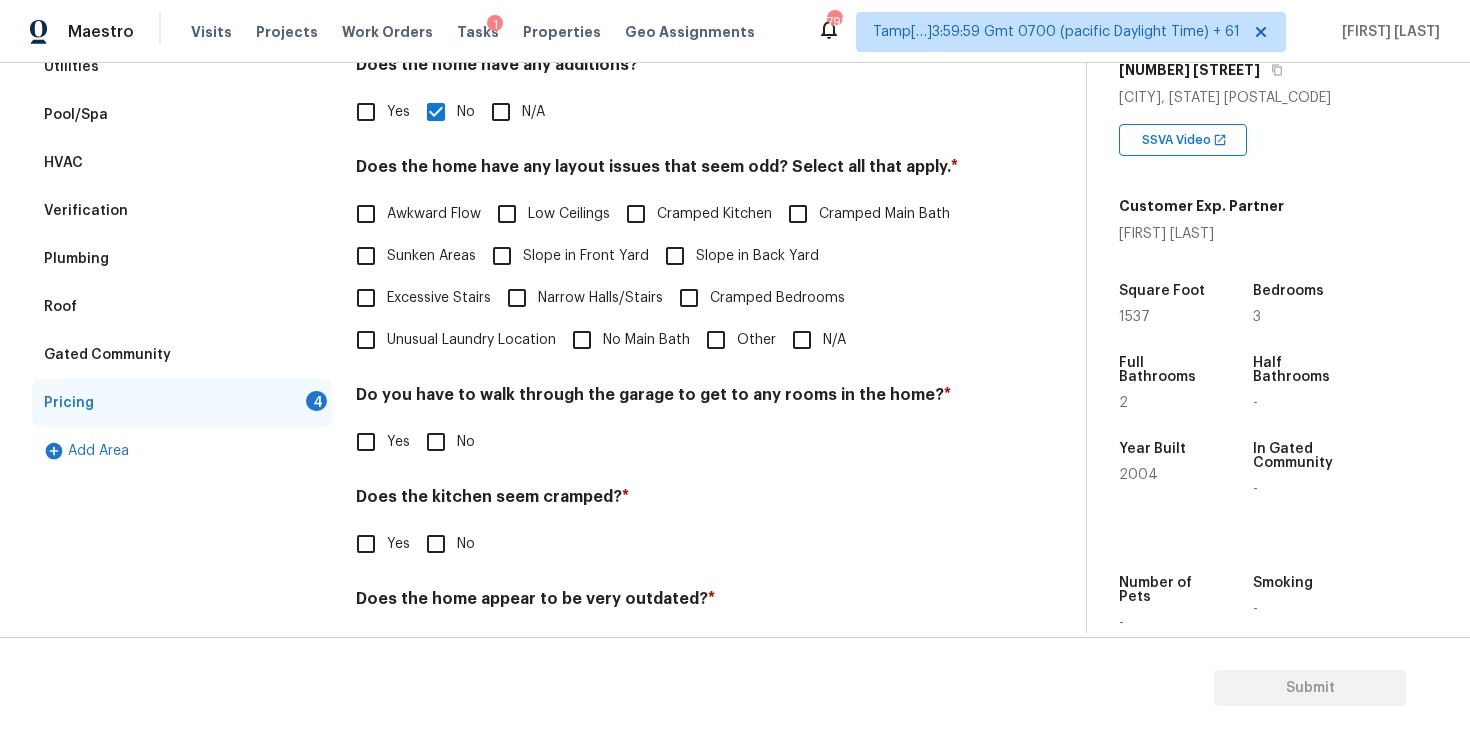 scroll, scrollTop: 357, scrollLeft: 0, axis: vertical 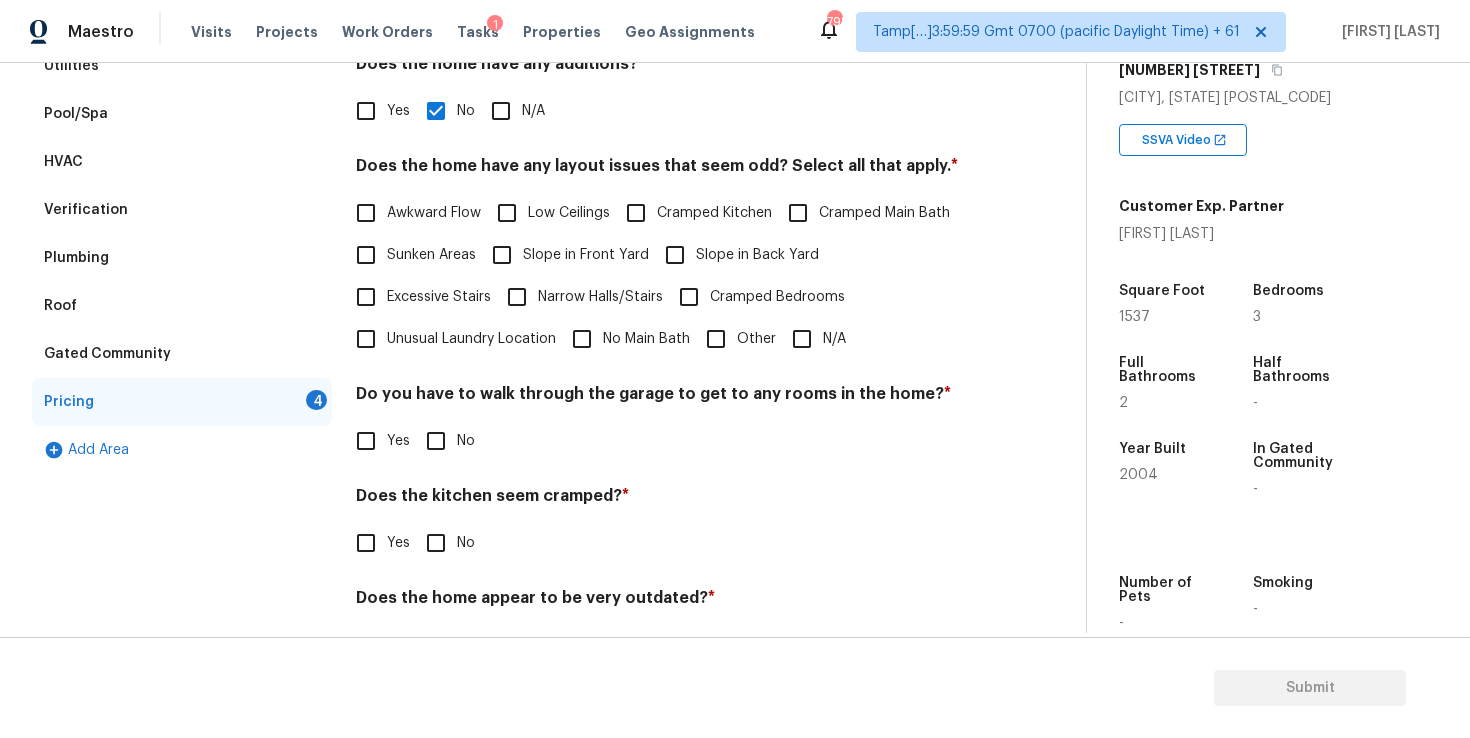 click on "N/A" at bounding box center (802, 339) 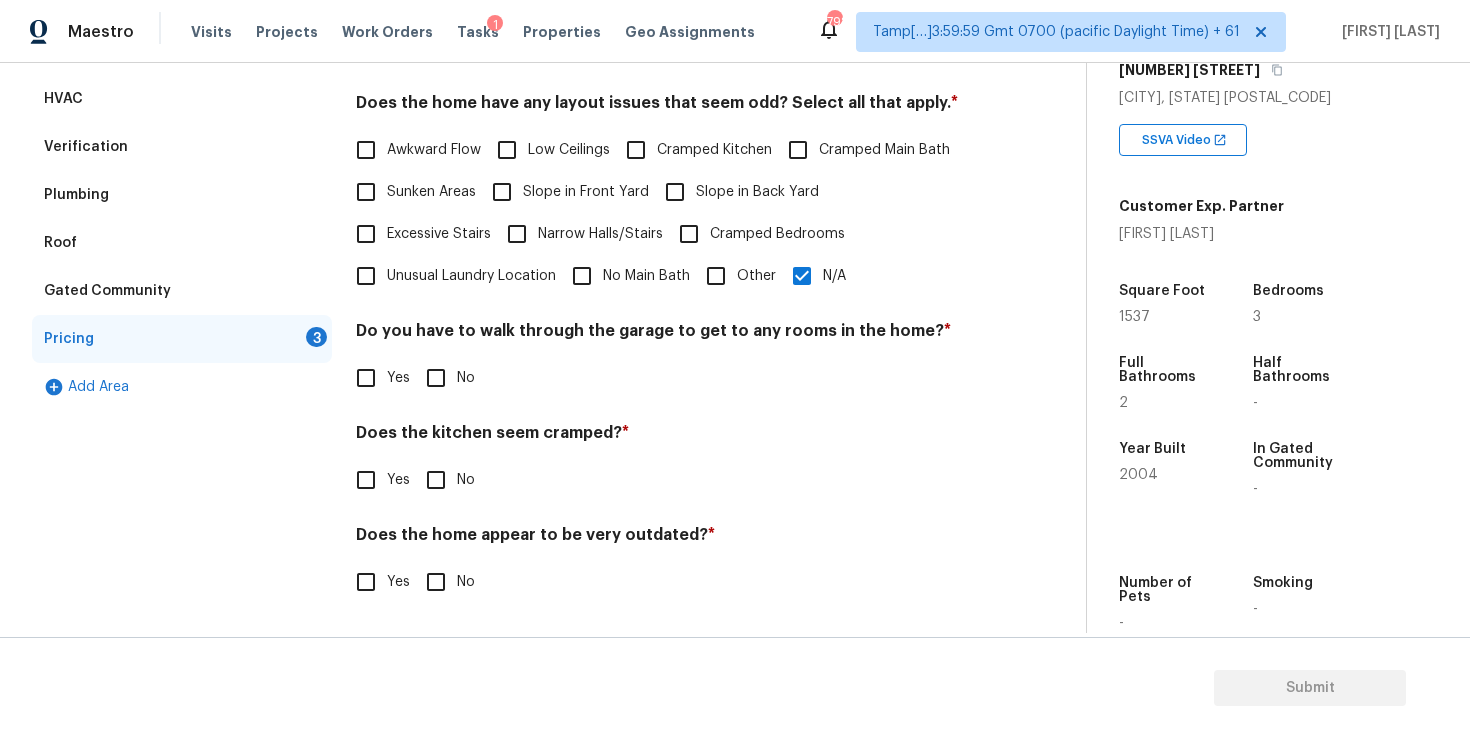 scroll, scrollTop: 420, scrollLeft: 0, axis: vertical 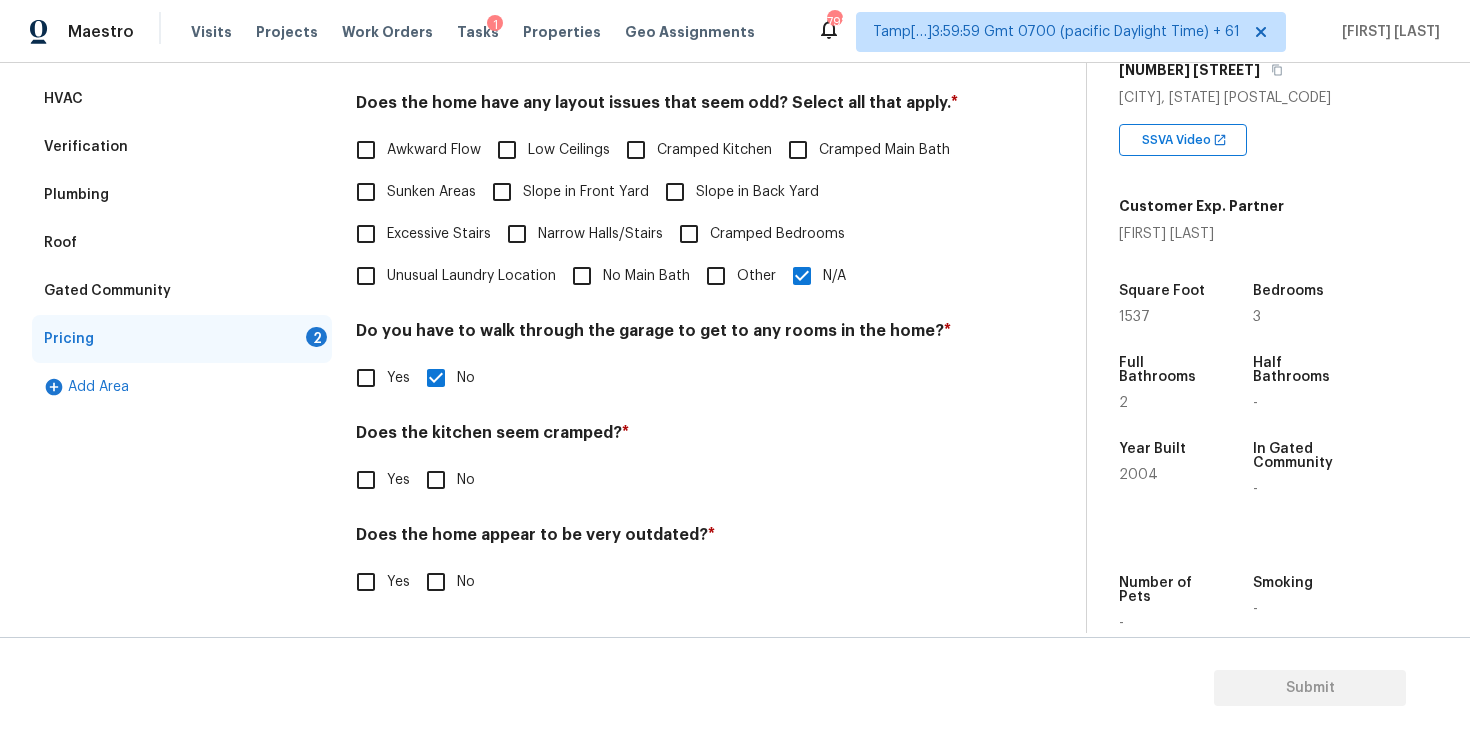 click on "No" at bounding box center [436, 480] 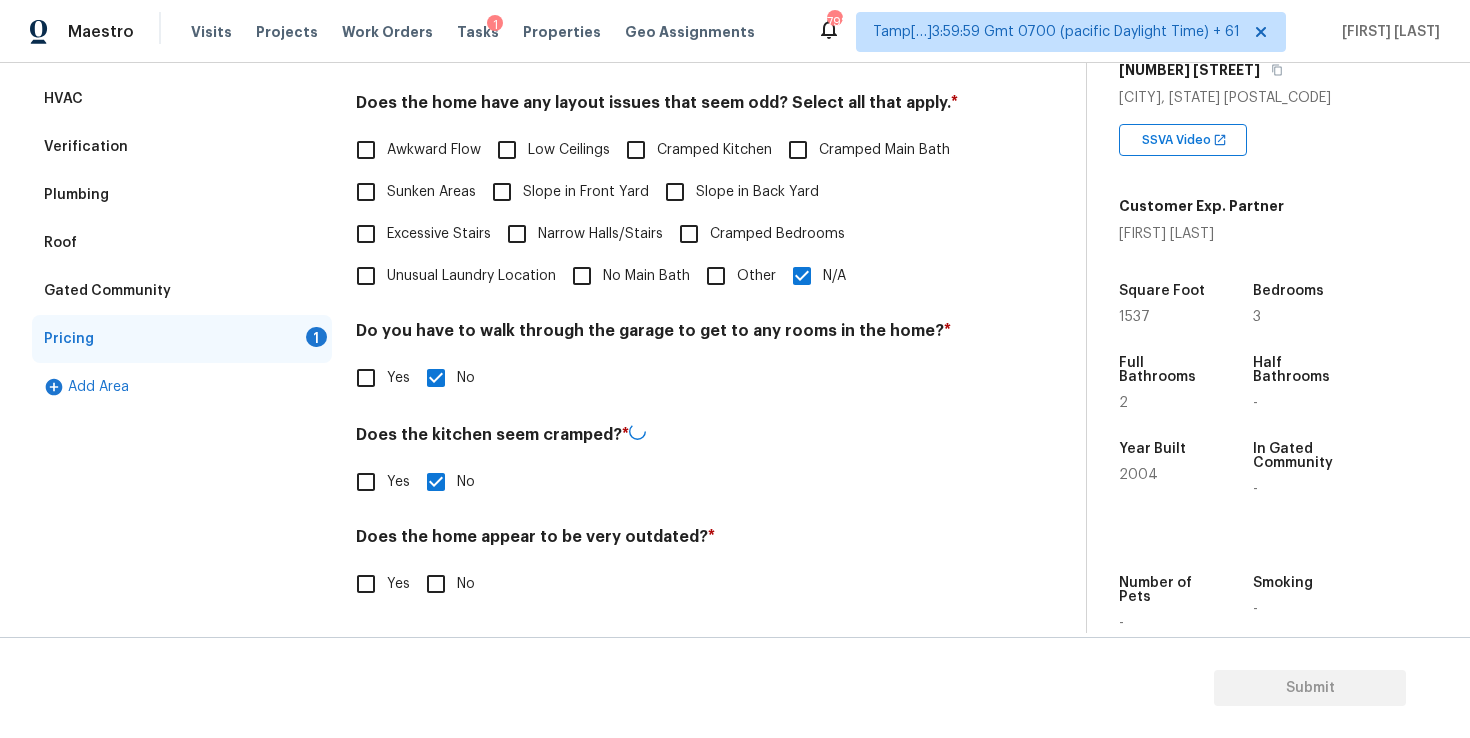 click on "No" at bounding box center [436, 584] 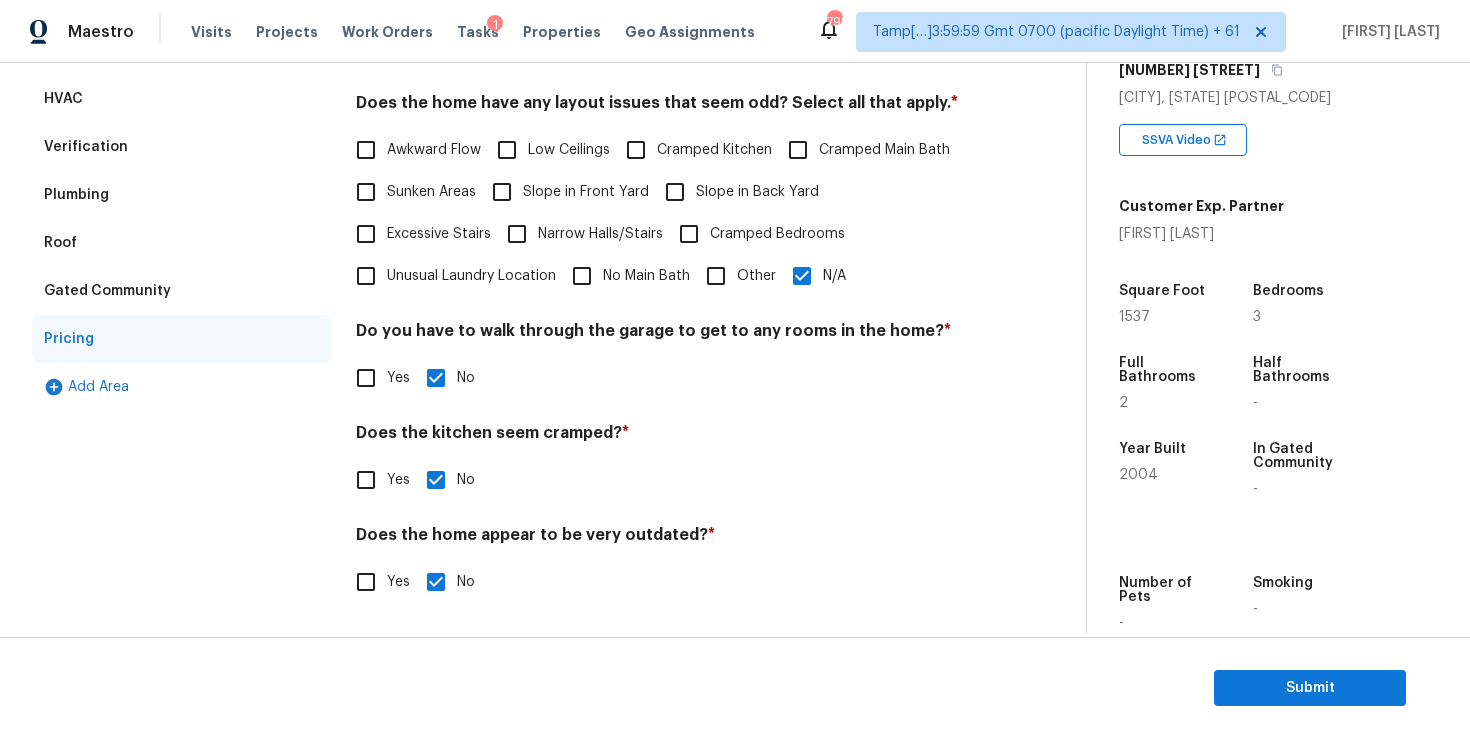 click on "N/A" at bounding box center (802, 276) 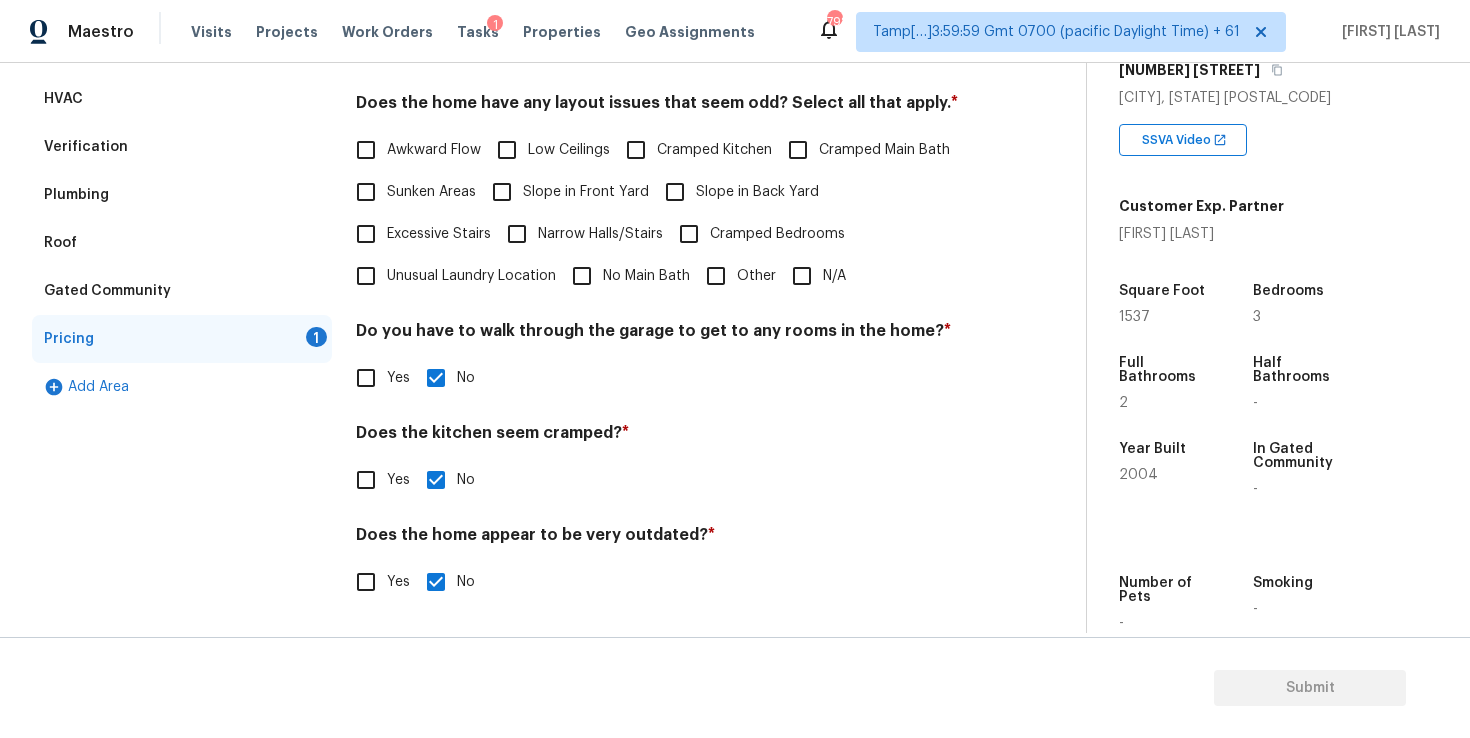 click on "Other" at bounding box center [756, 276] 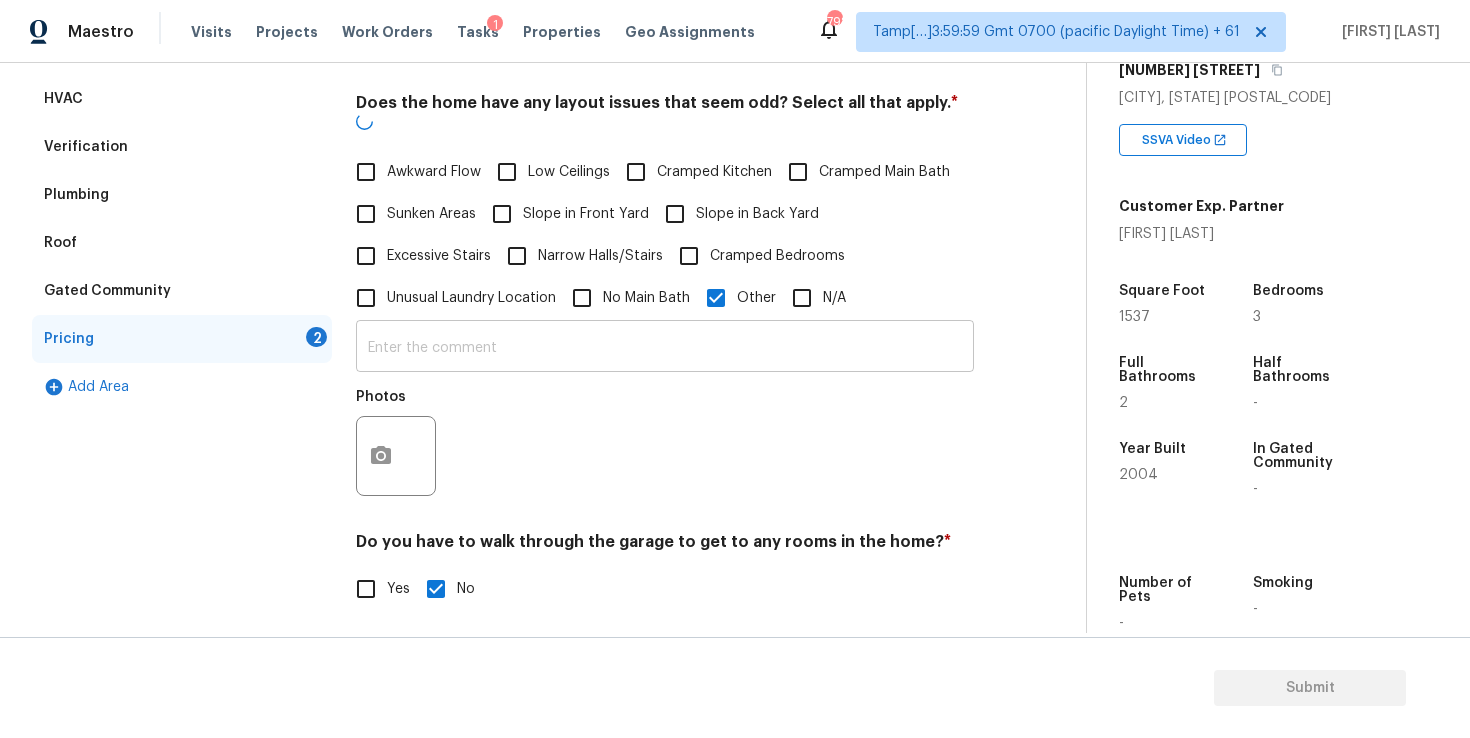 click at bounding box center [665, 348] 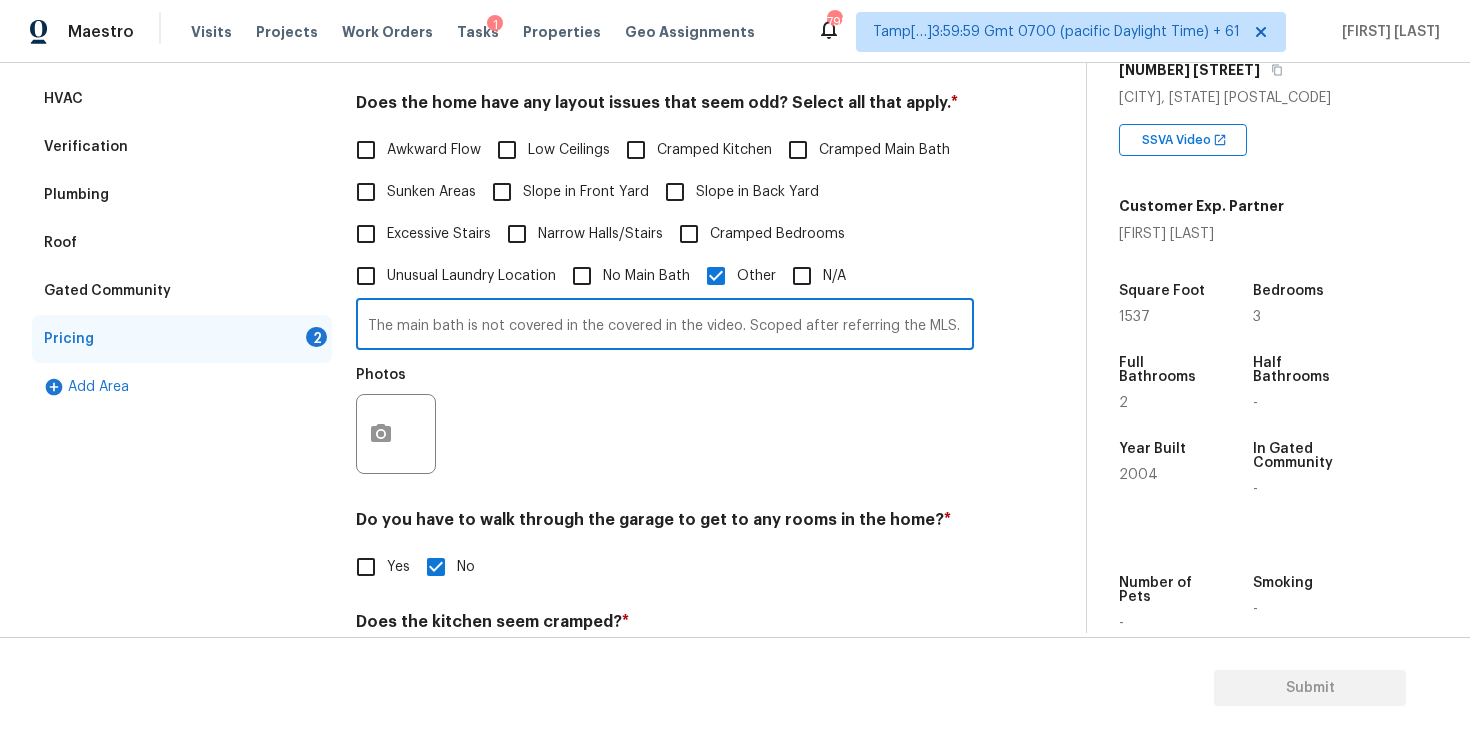 type on "The main bath is not covered in the covered in the video. Scoped after referring the MLS." 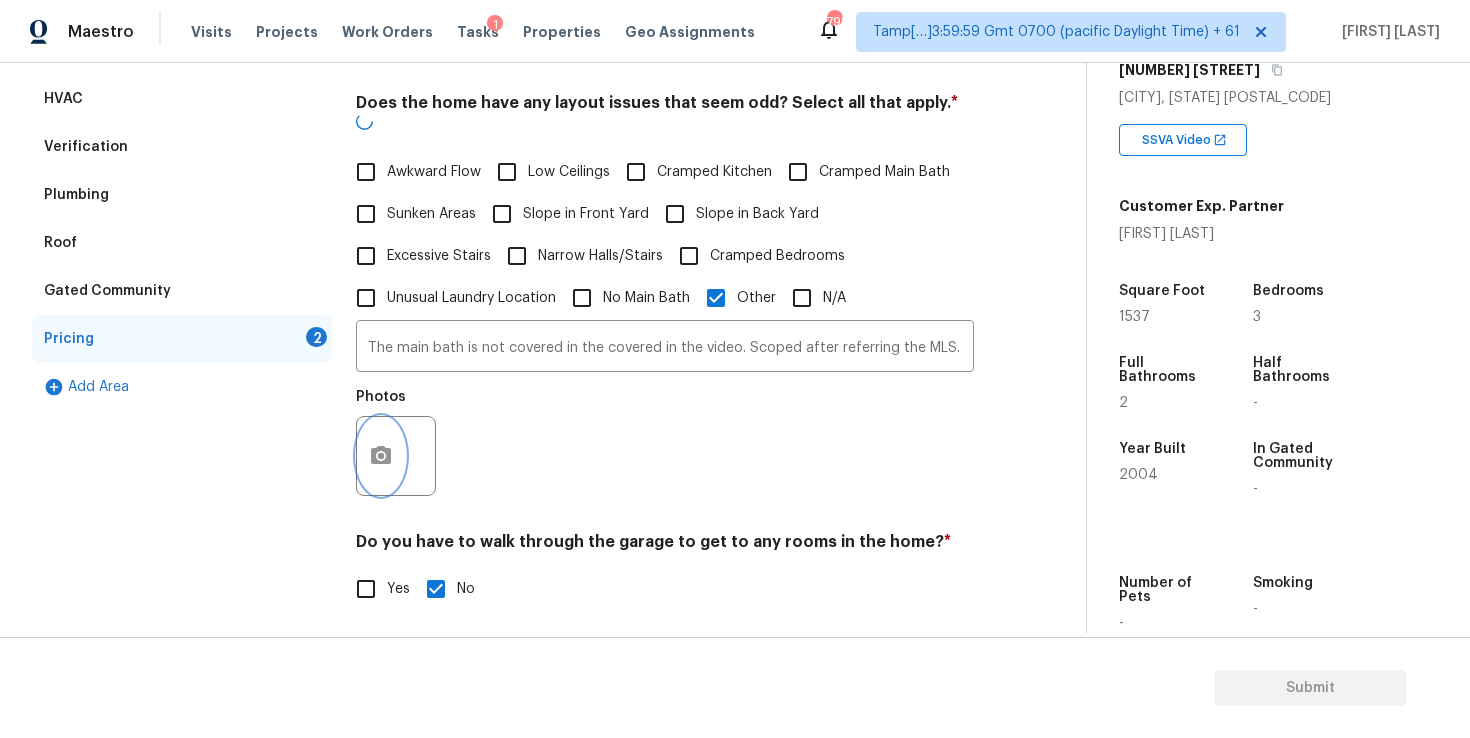 click at bounding box center (381, 456) 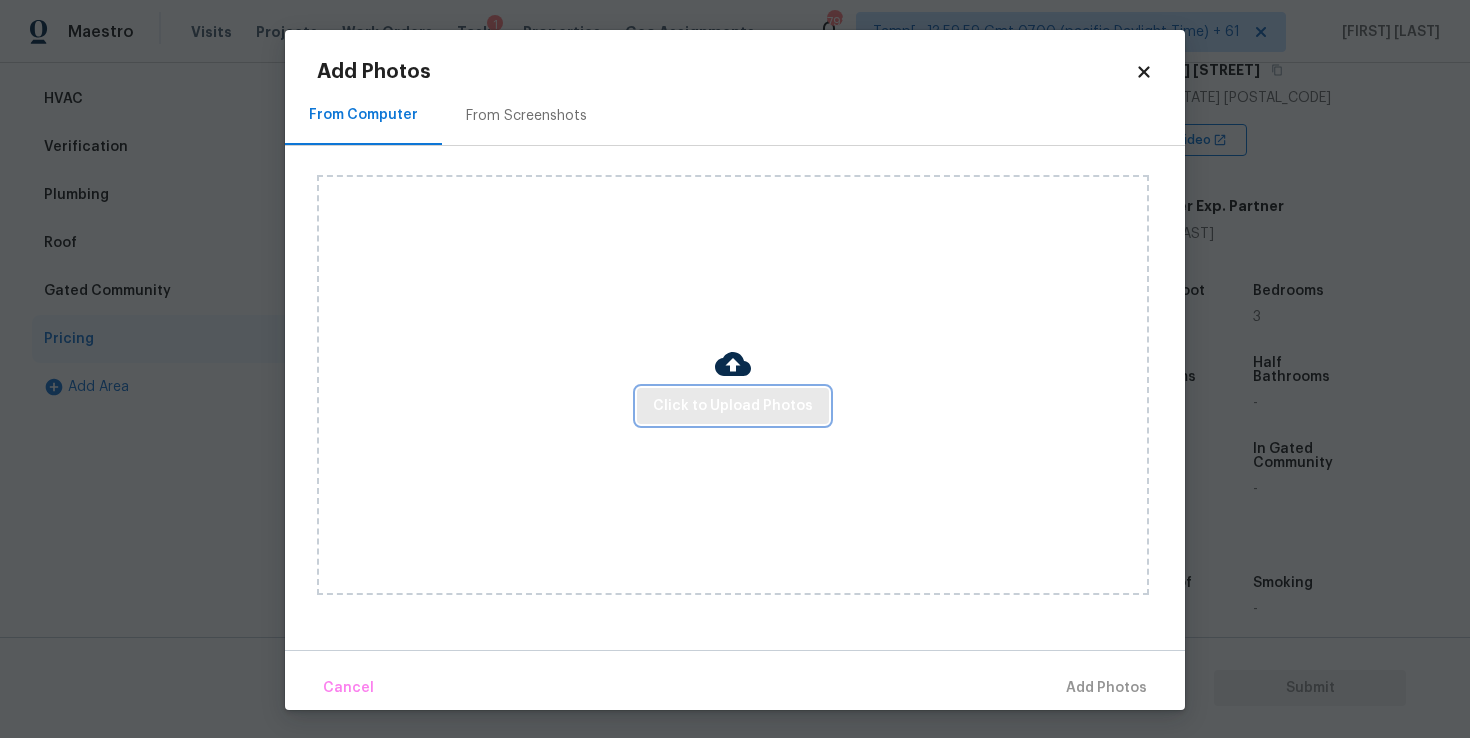 click on "Click to Upload Photos" at bounding box center [733, 406] 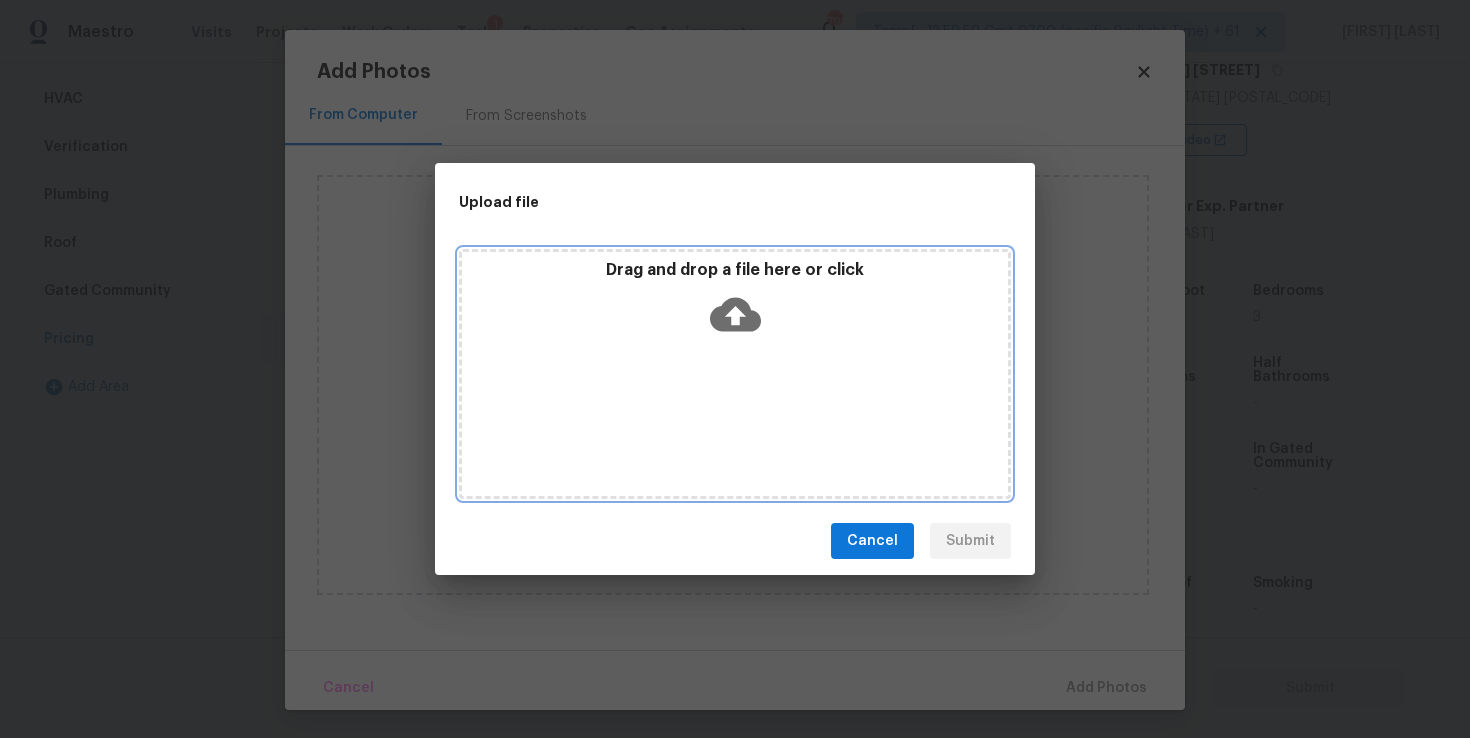 click 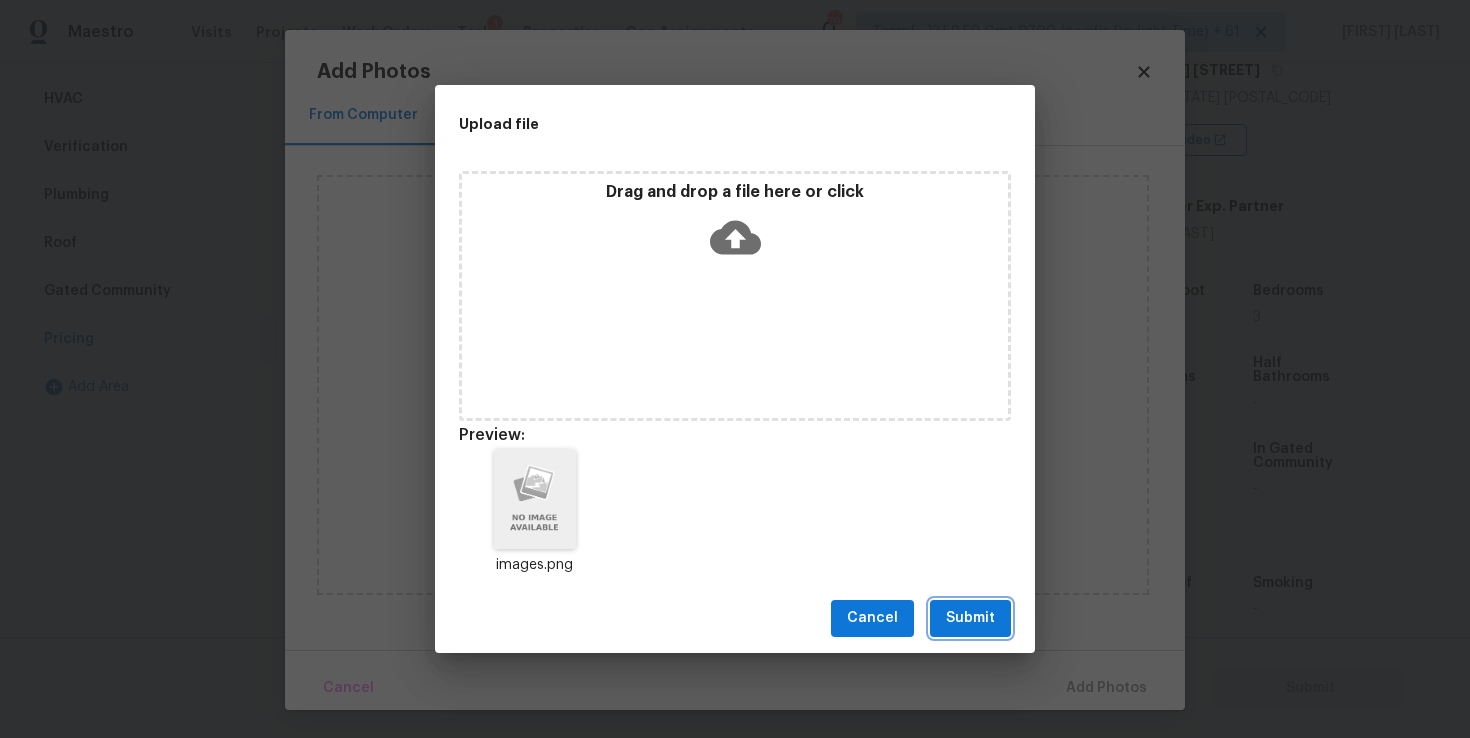 click on "Submit" at bounding box center (970, 618) 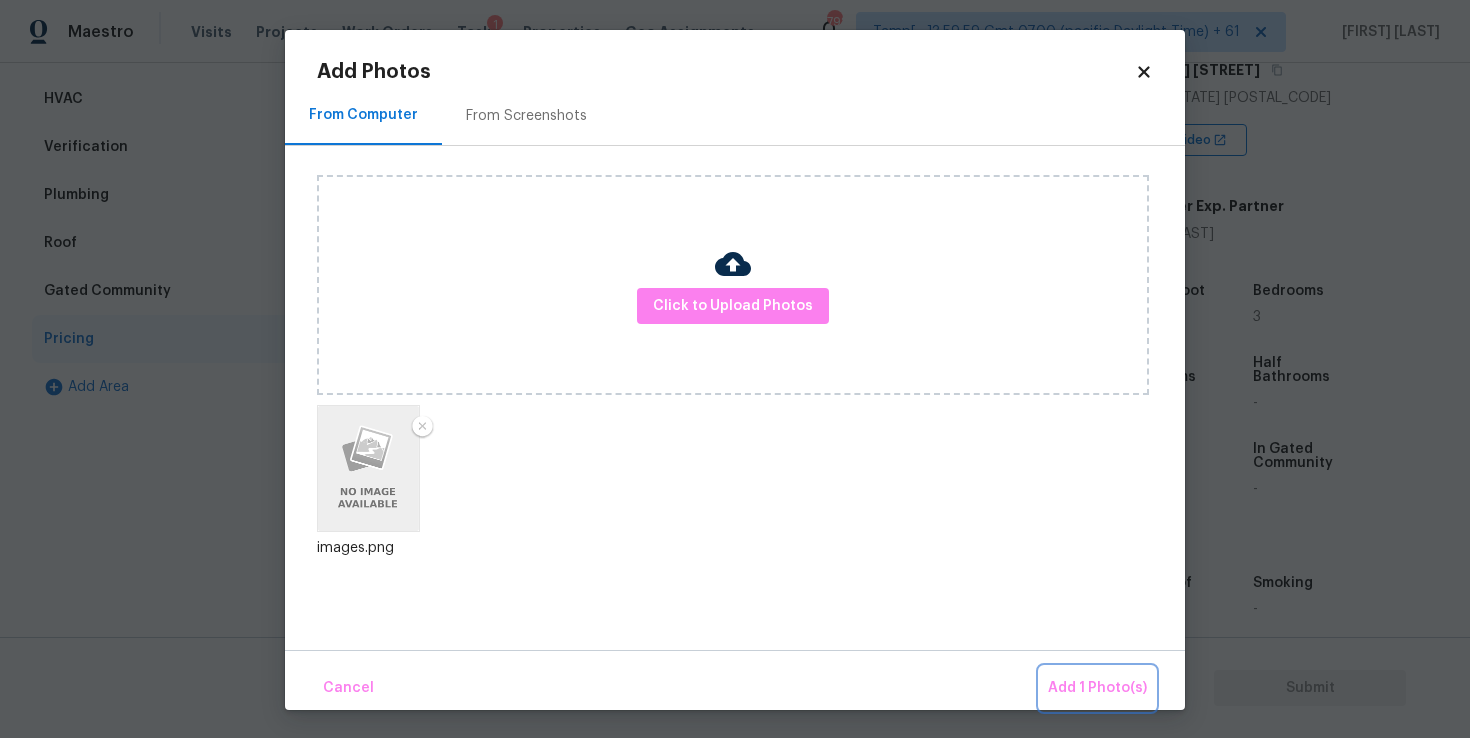 click on "Add 1 Photo(s)" at bounding box center (1097, 688) 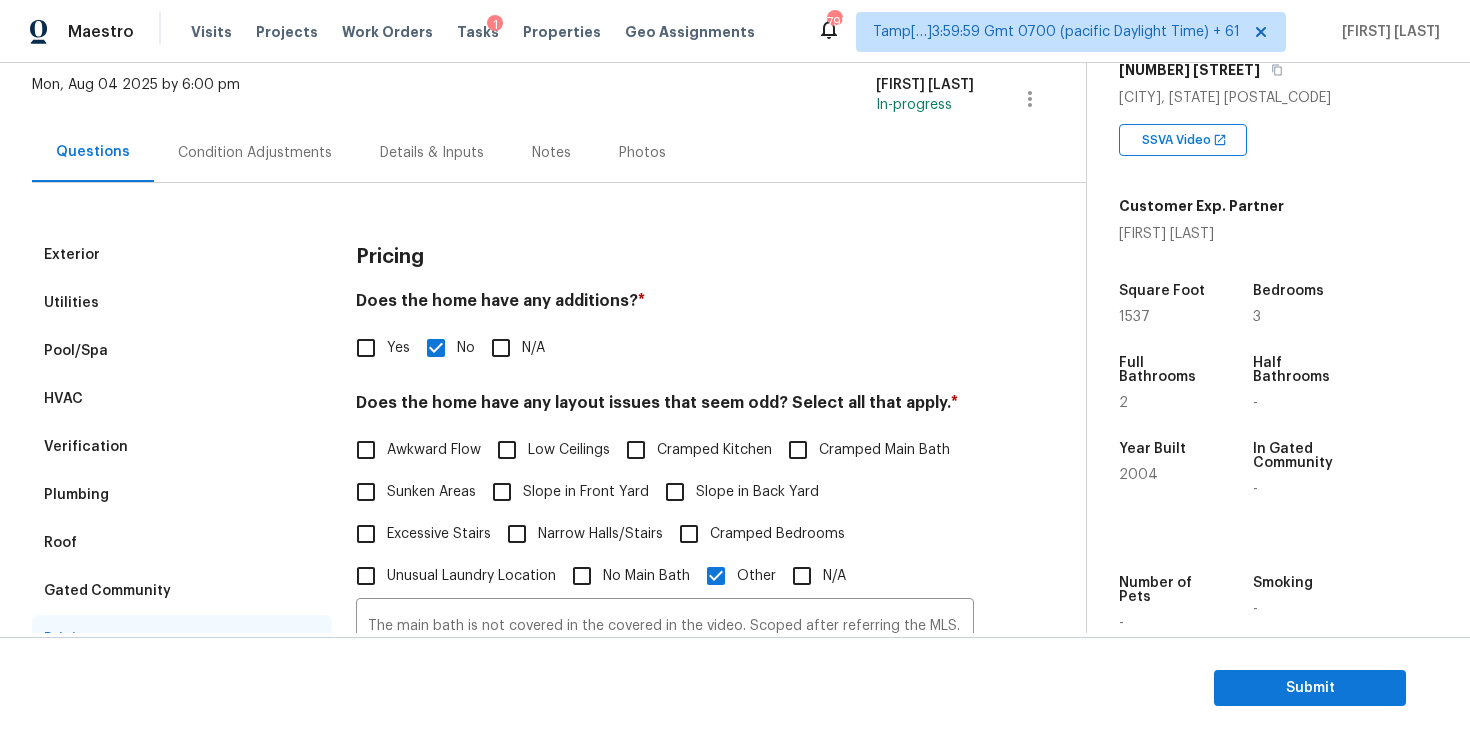 scroll, scrollTop: 87, scrollLeft: 0, axis: vertical 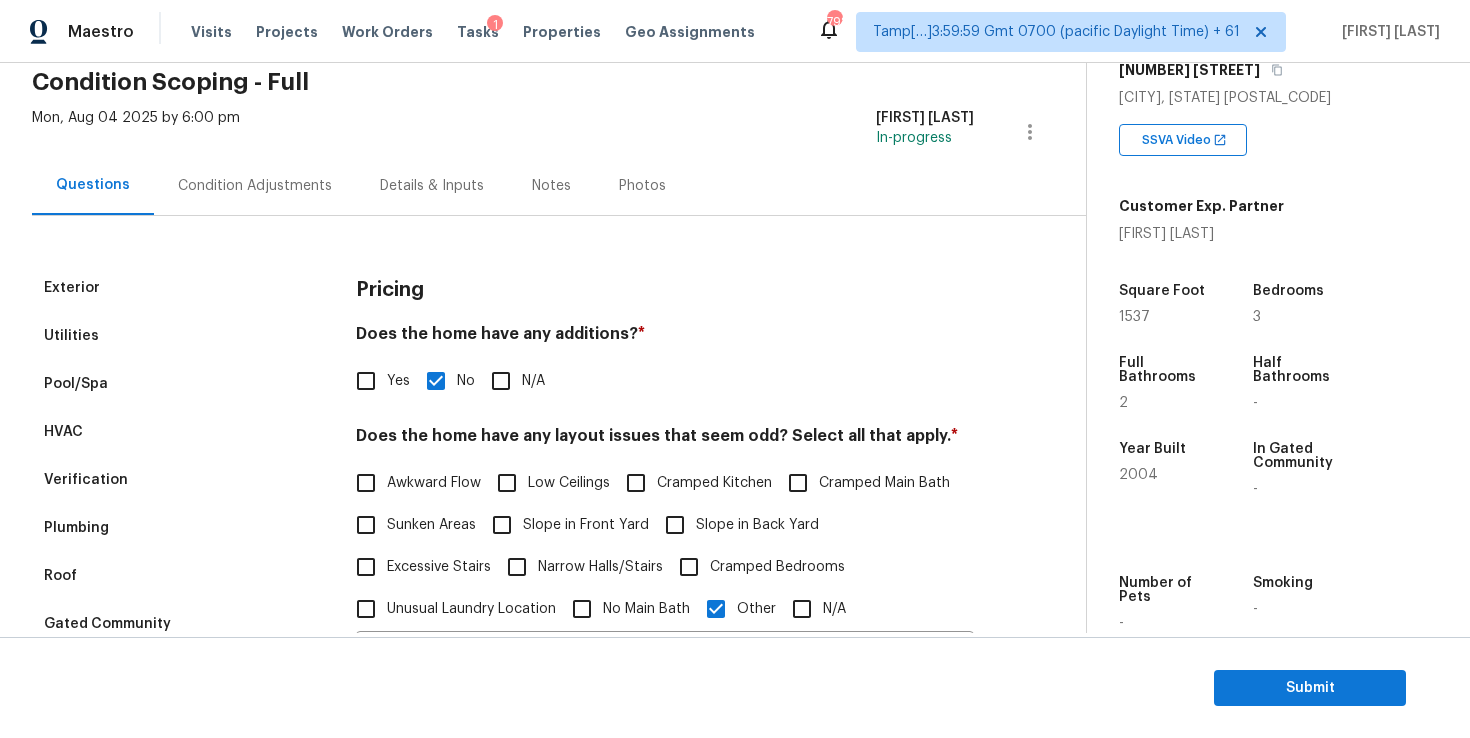 click on "Condition Adjustments" at bounding box center (255, 185) 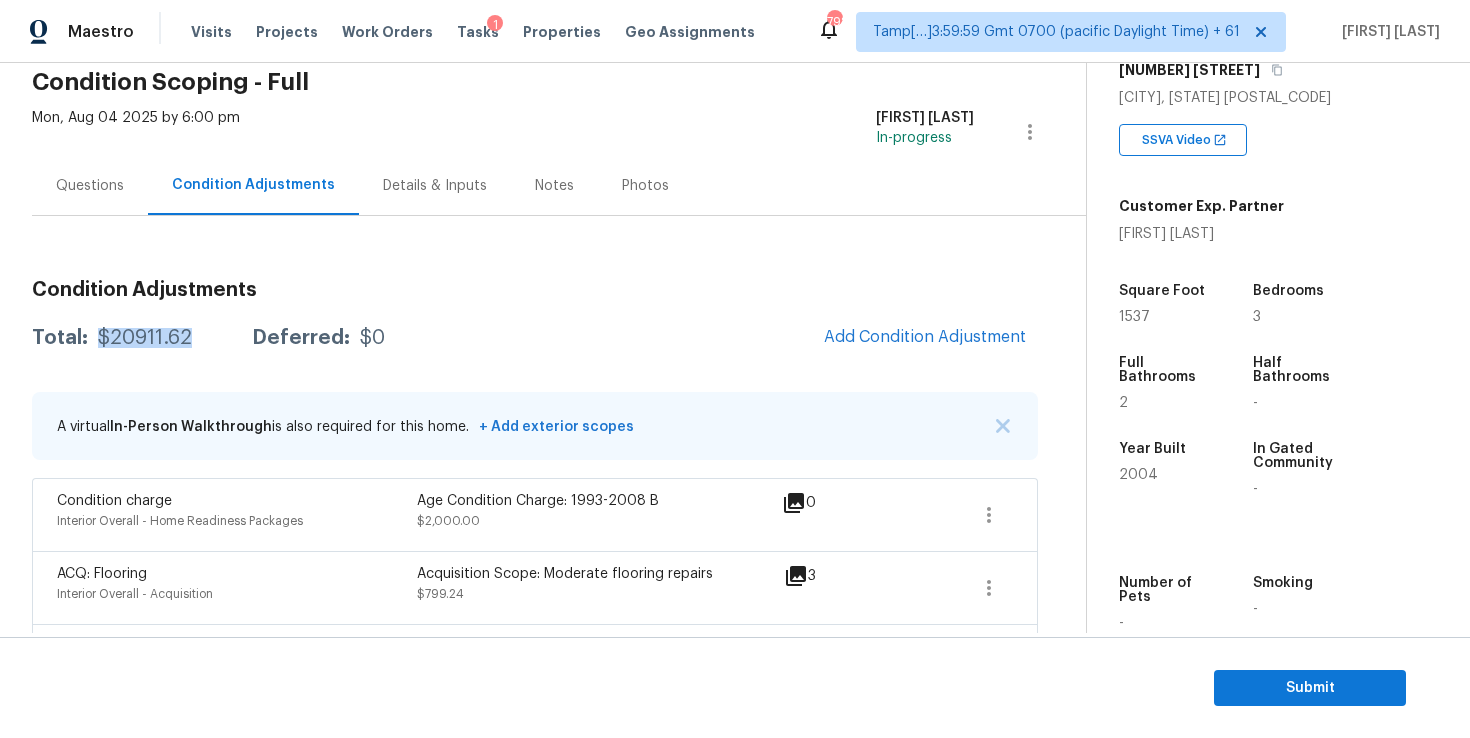 drag, startPoint x: 98, startPoint y: 333, endPoint x: 209, endPoint y: 331, distance: 111.01801 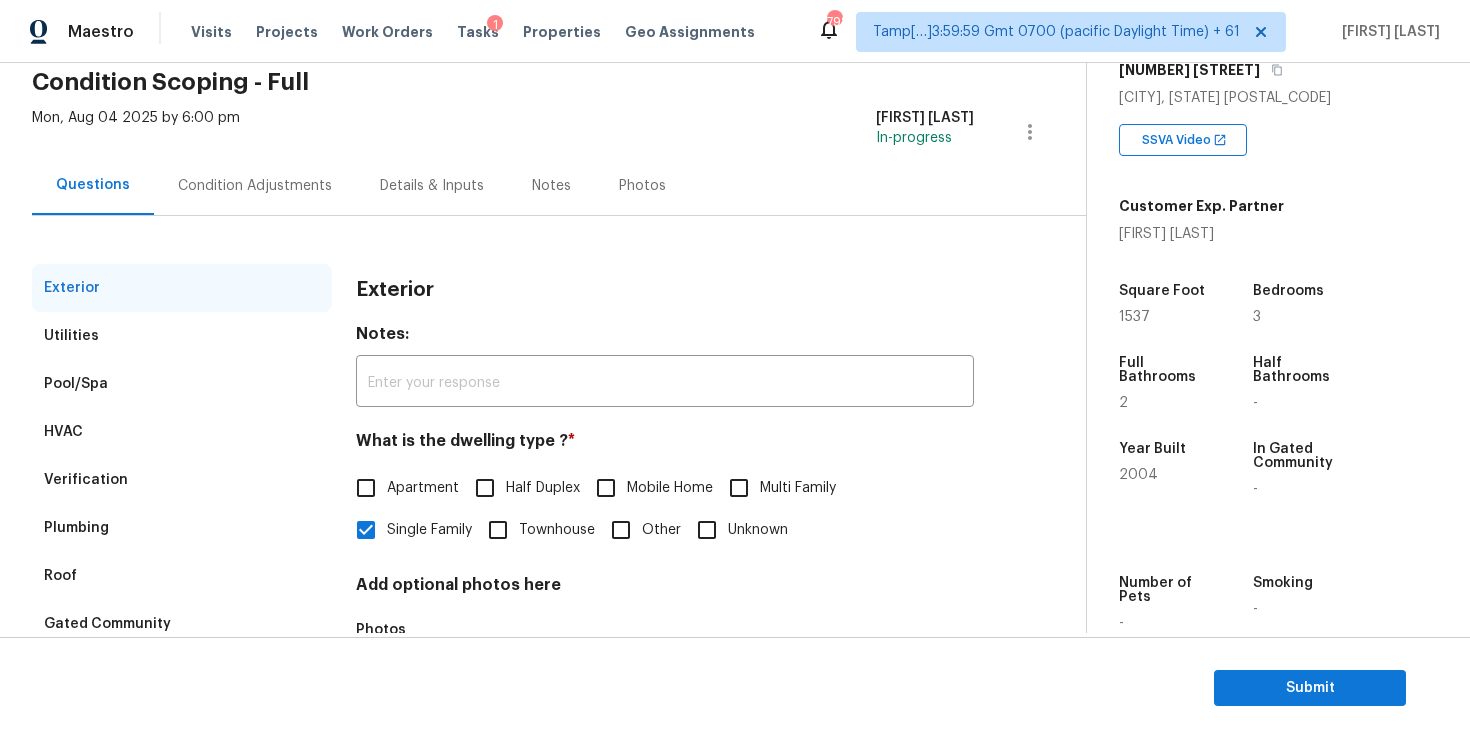 scroll, scrollTop: 225, scrollLeft: 0, axis: vertical 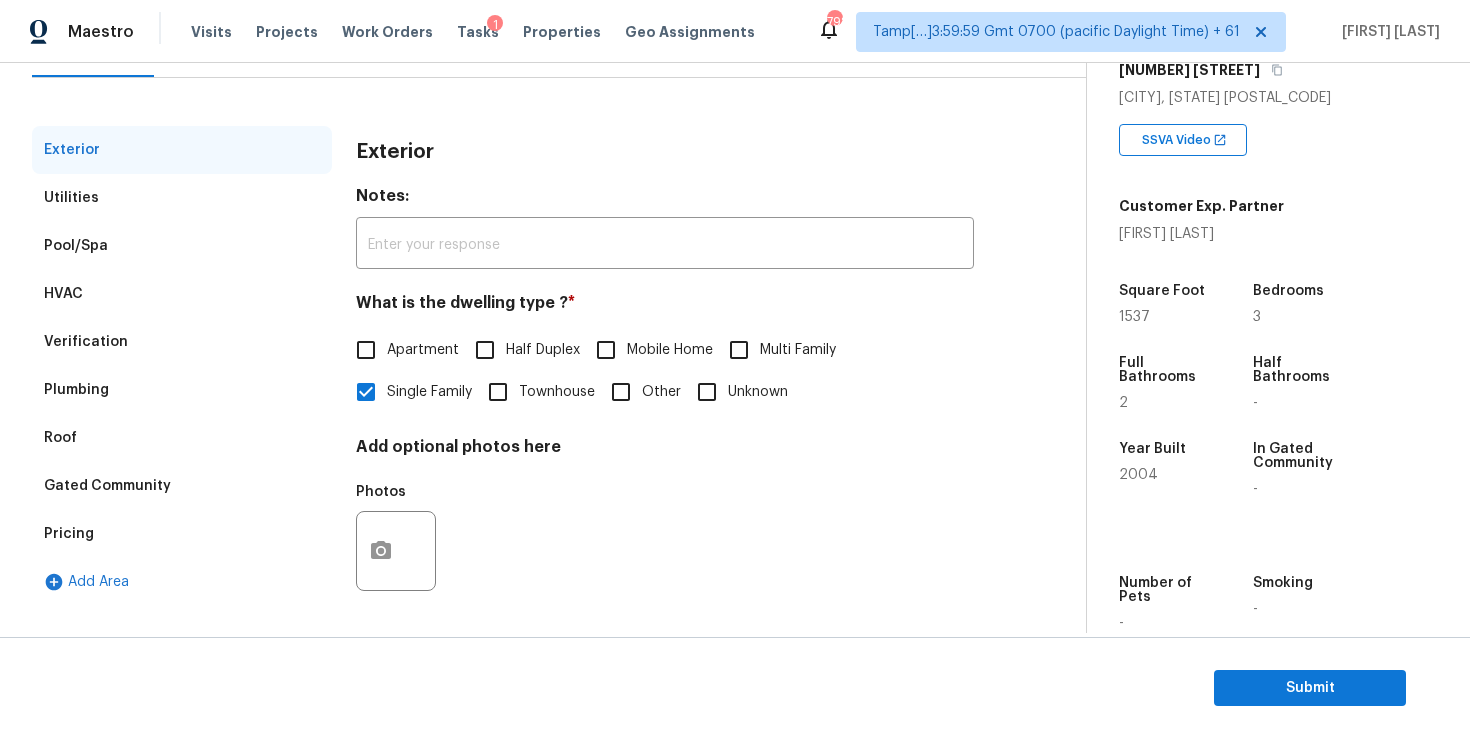 click on "Verification" at bounding box center [182, 342] 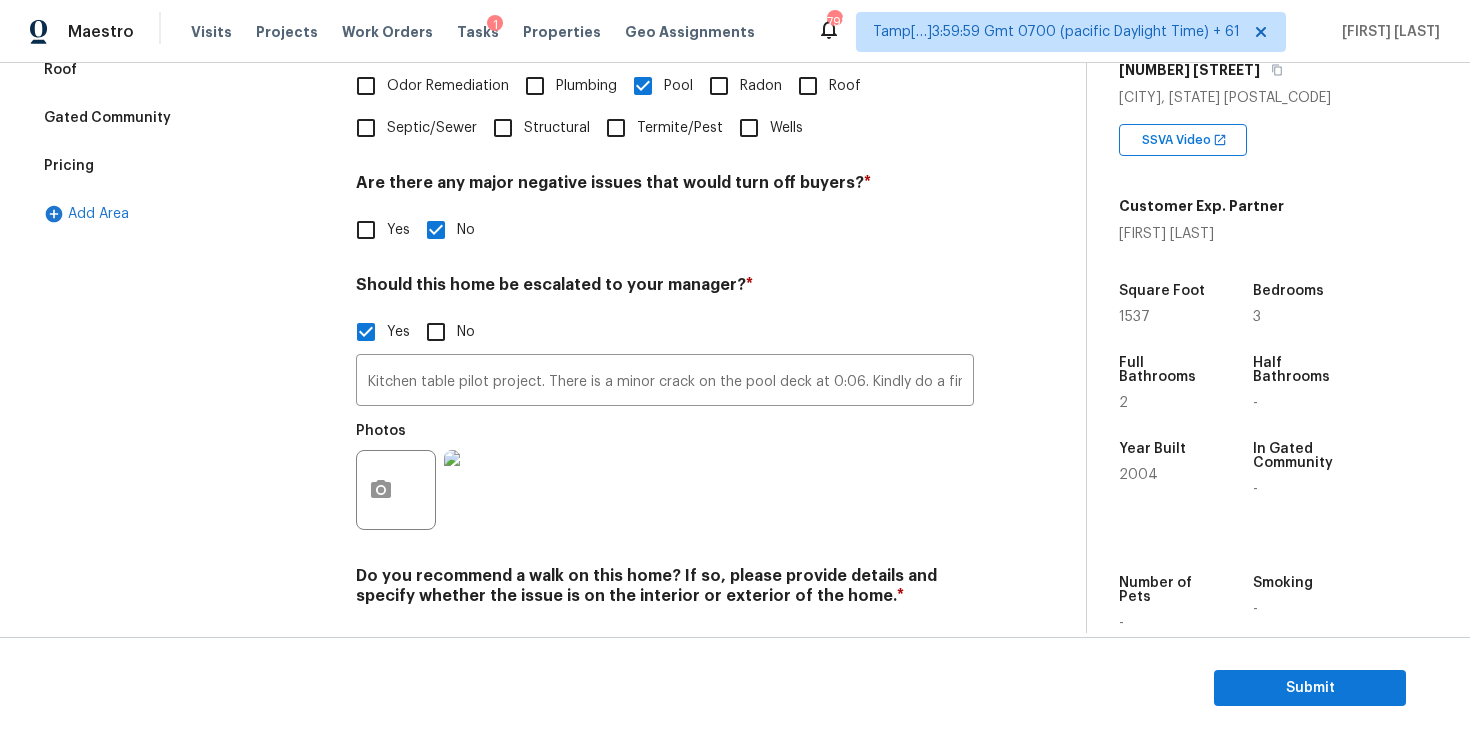 scroll, scrollTop: 629, scrollLeft: 0, axis: vertical 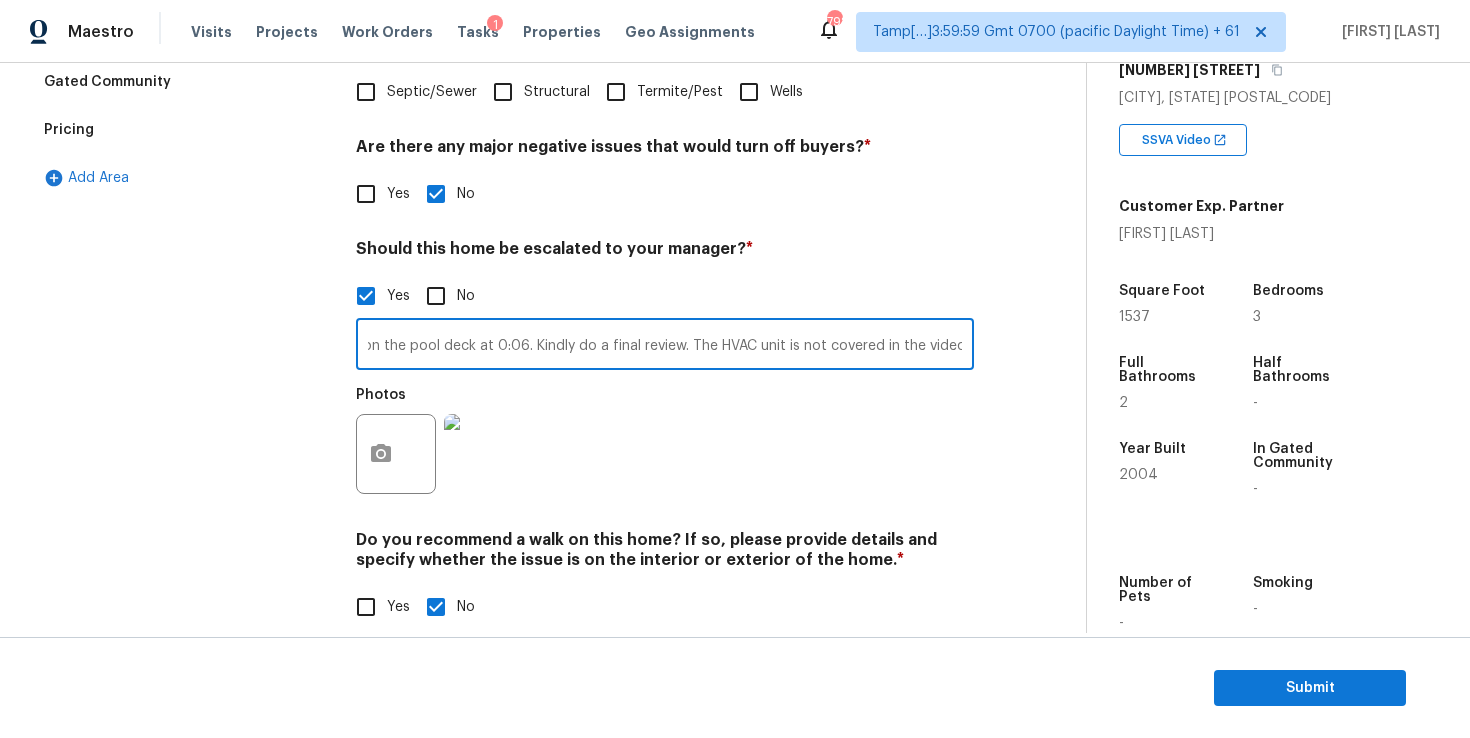 drag, startPoint x: 544, startPoint y: 327, endPoint x: 1037, endPoint y: 341, distance: 493.19873 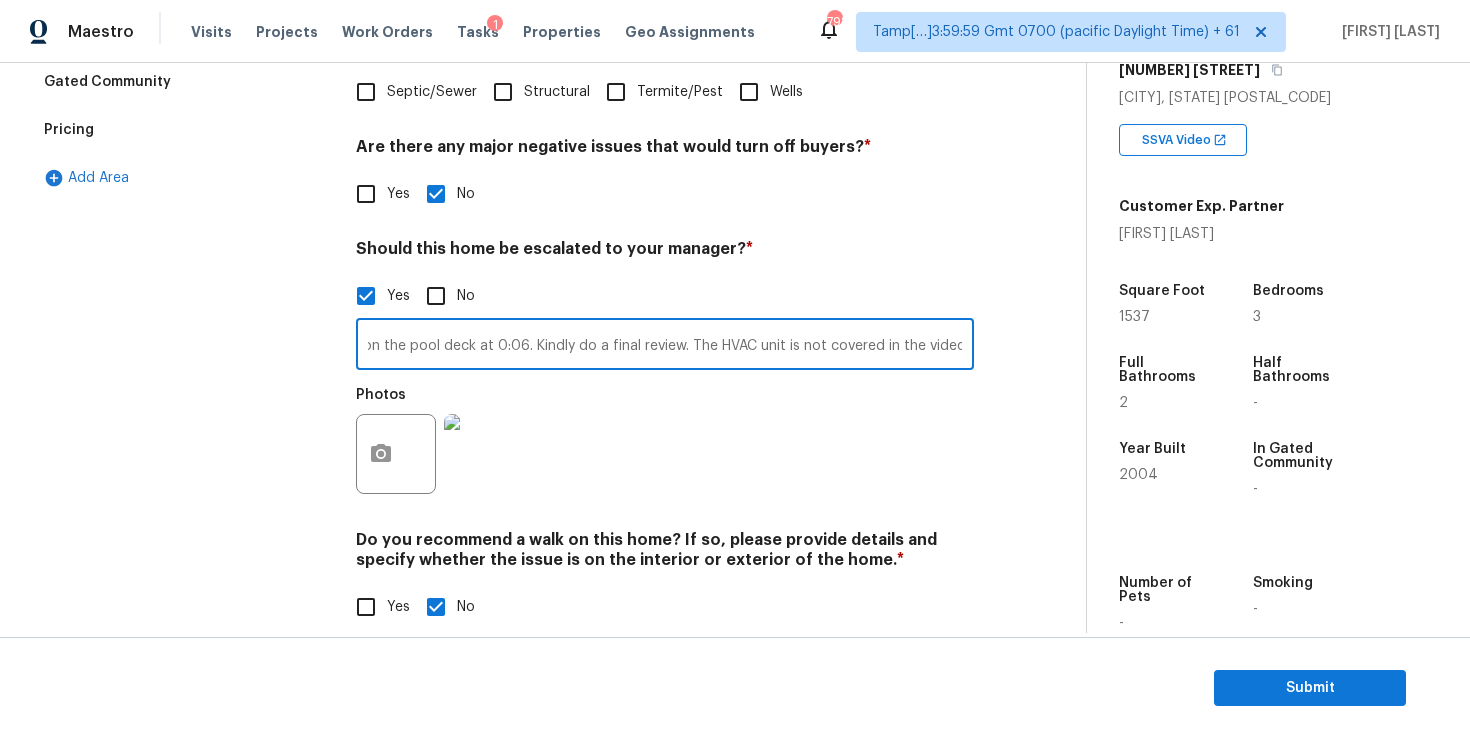 scroll, scrollTop: 0, scrollLeft: 0, axis: both 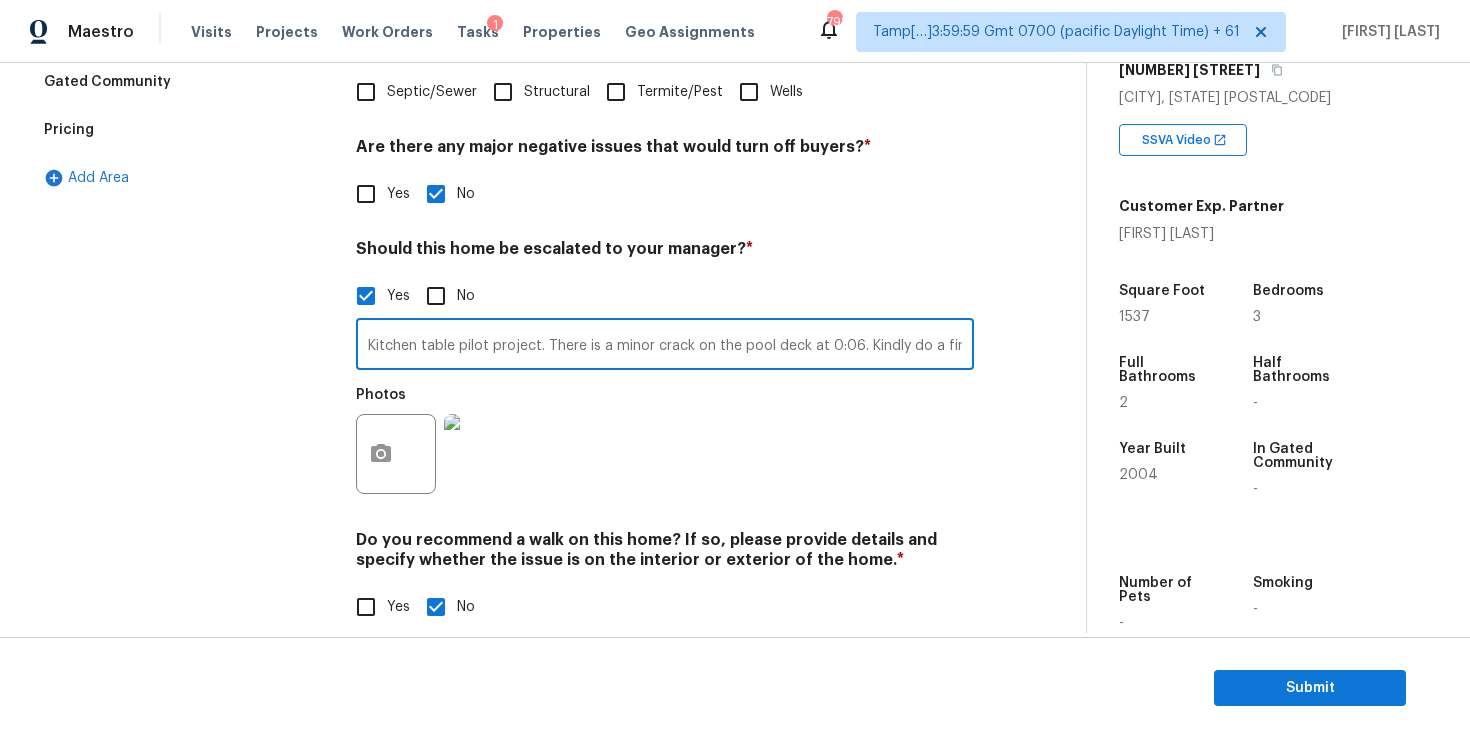click on "Exterior Utilities Pool/Spa HVAC Verification Plumbing Roof Gated Community Pricing Add Area" at bounding box center [182, 187] 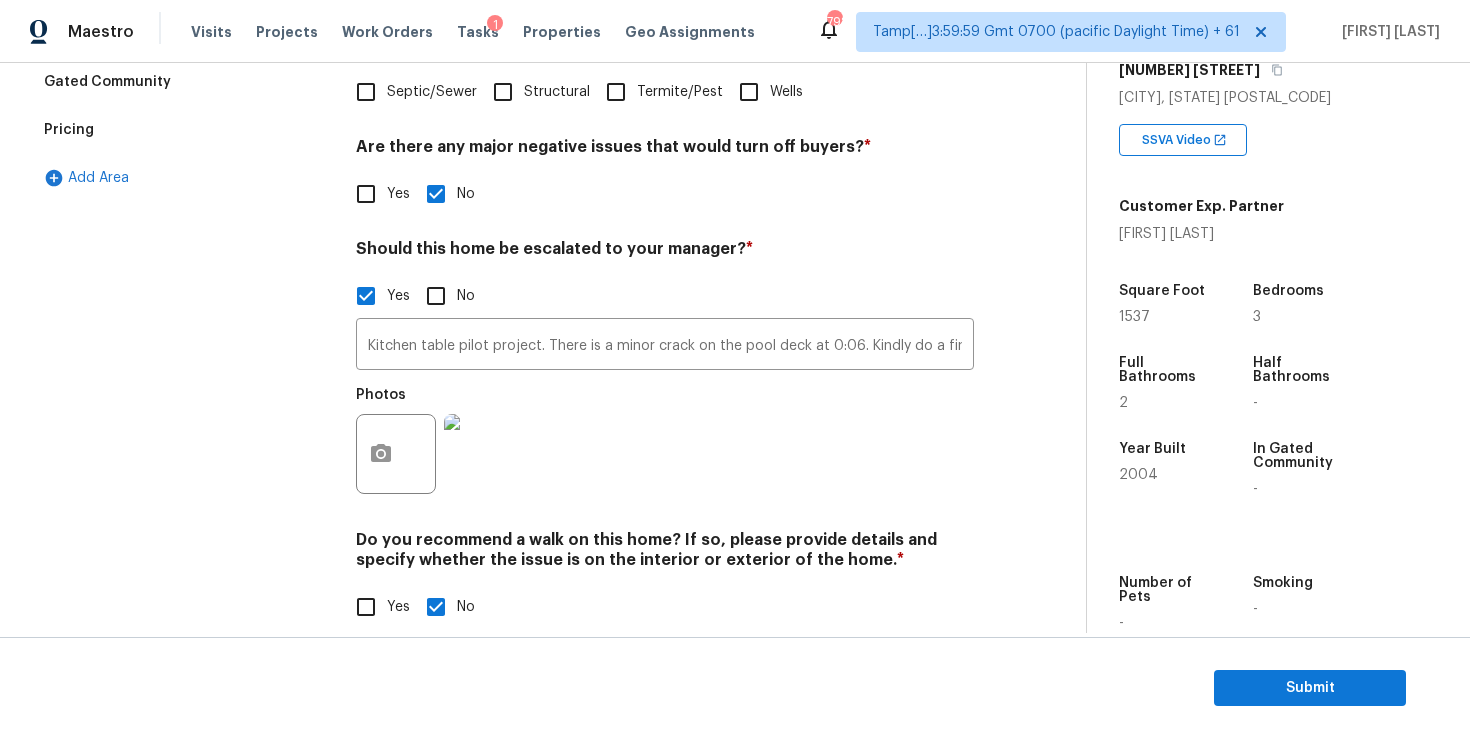 click on "Exterior Utilities Pool/Spa HVAC Verification Plumbing Roof Gated Community Pricing Add Area" at bounding box center [182, 187] 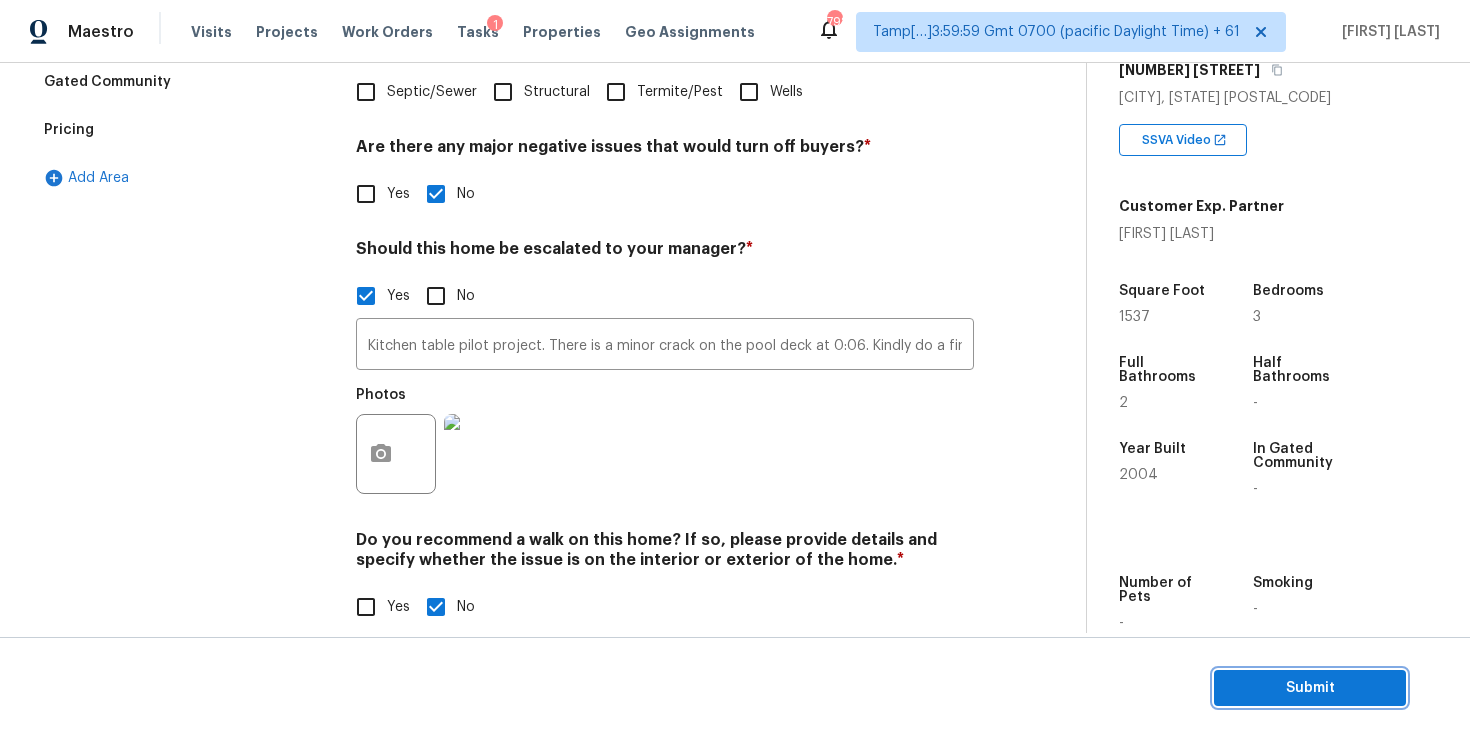 click on "Submit" at bounding box center (1310, 688) 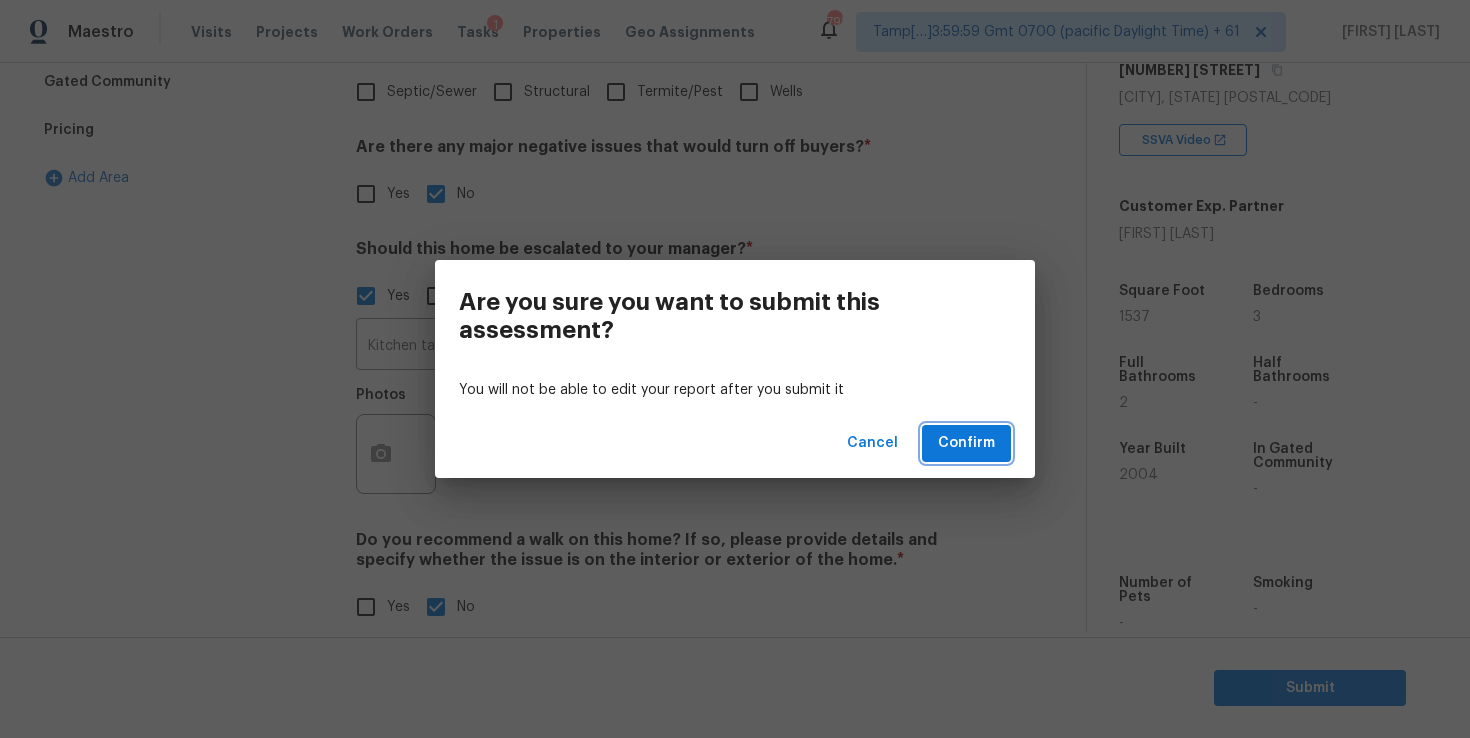 click on "Confirm" at bounding box center (966, 443) 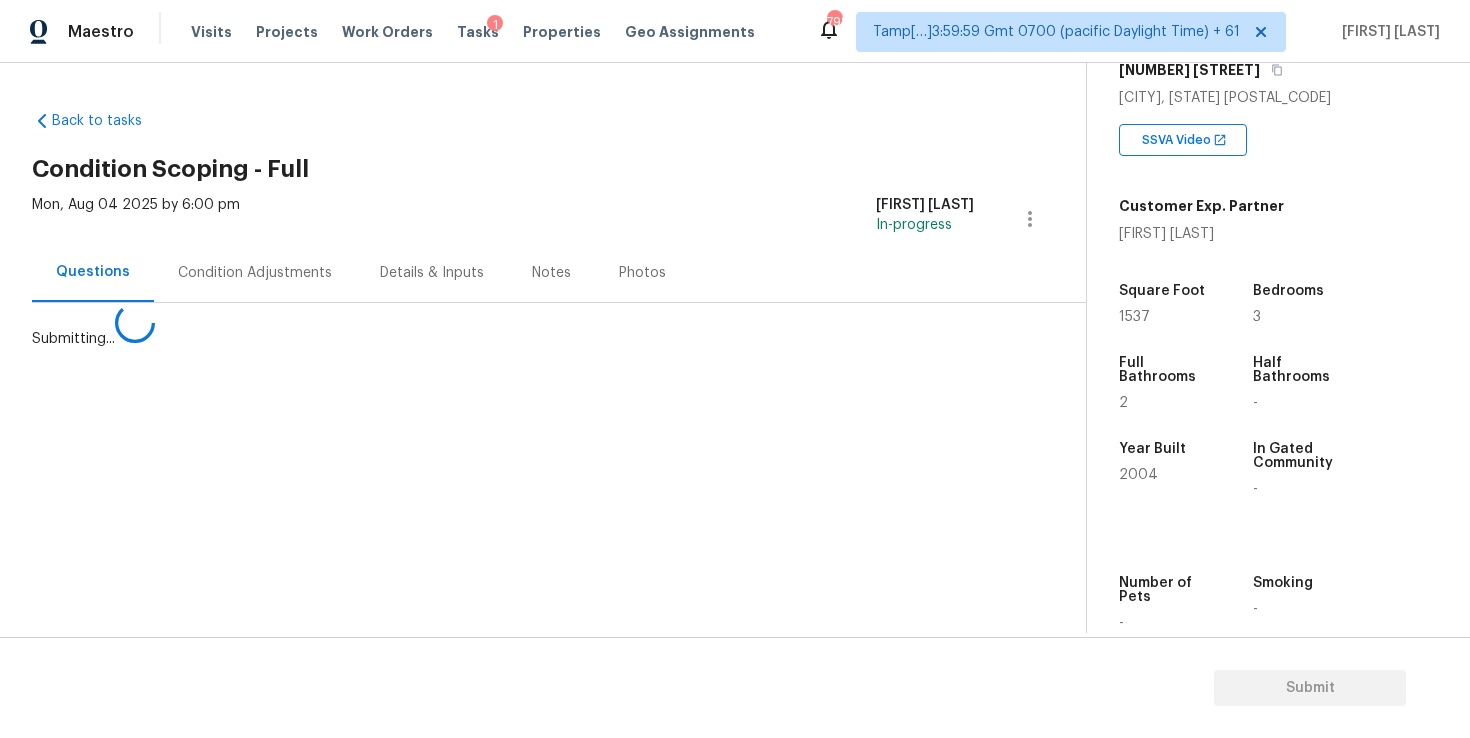 scroll, scrollTop: 0, scrollLeft: 0, axis: both 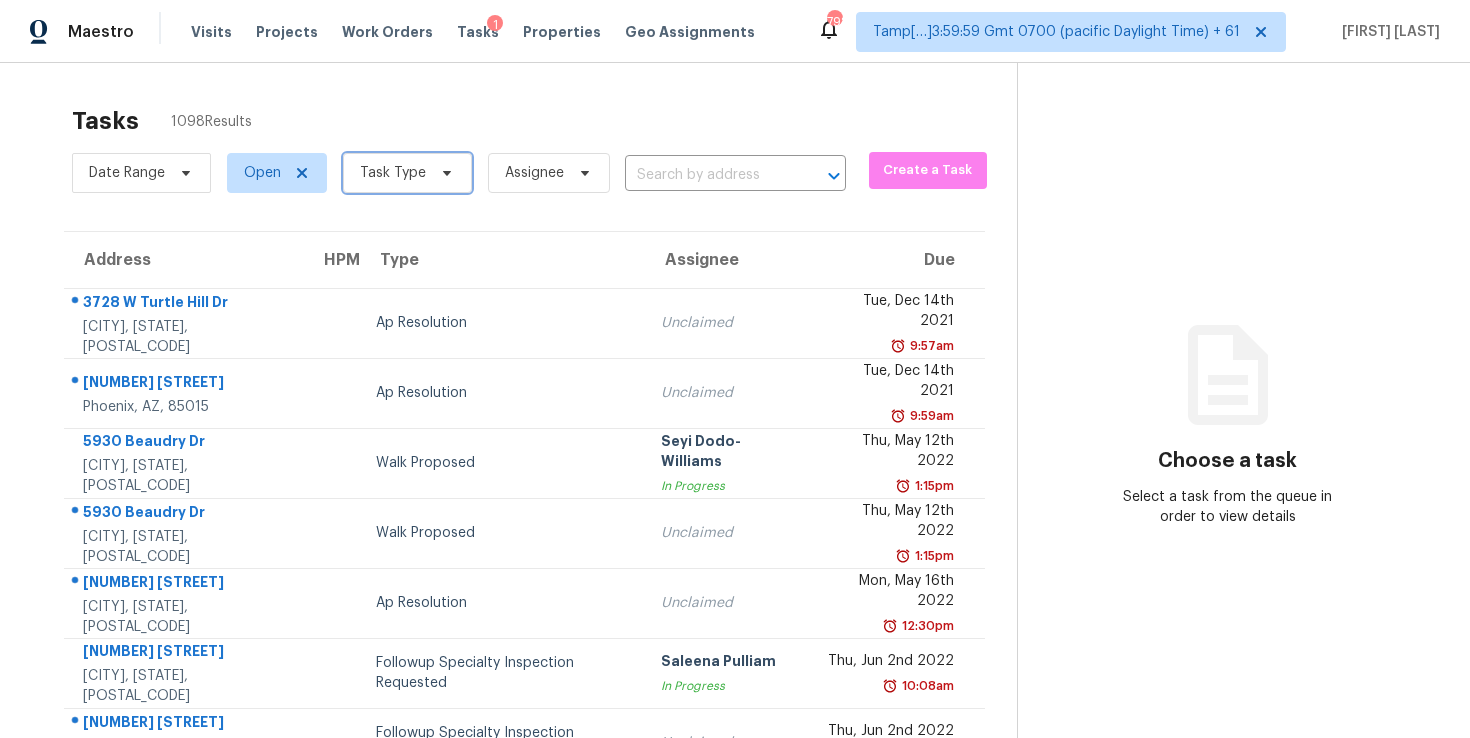 click on "Task Type" at bounding box center (393, 173) 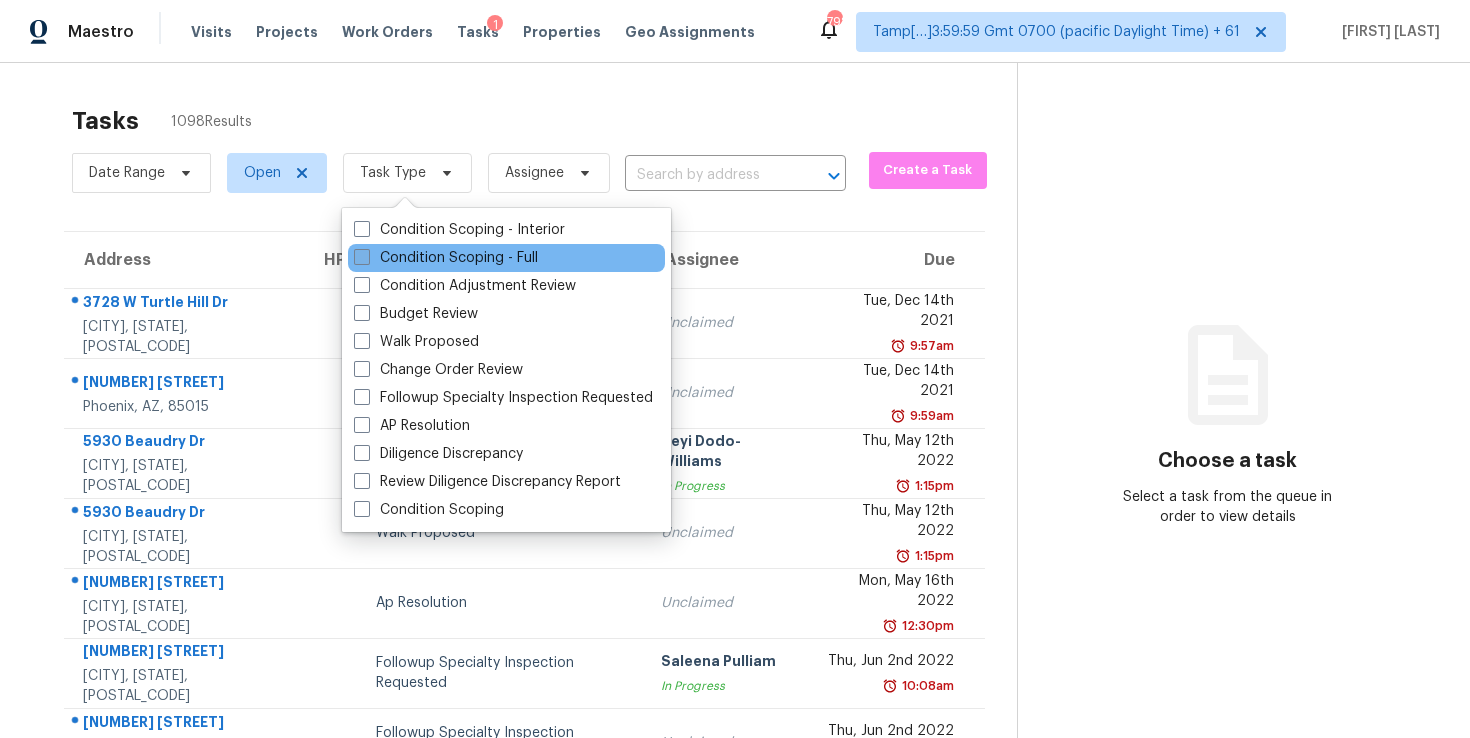click on "Condition Scoping - Full" at bounding box center (446, 258) 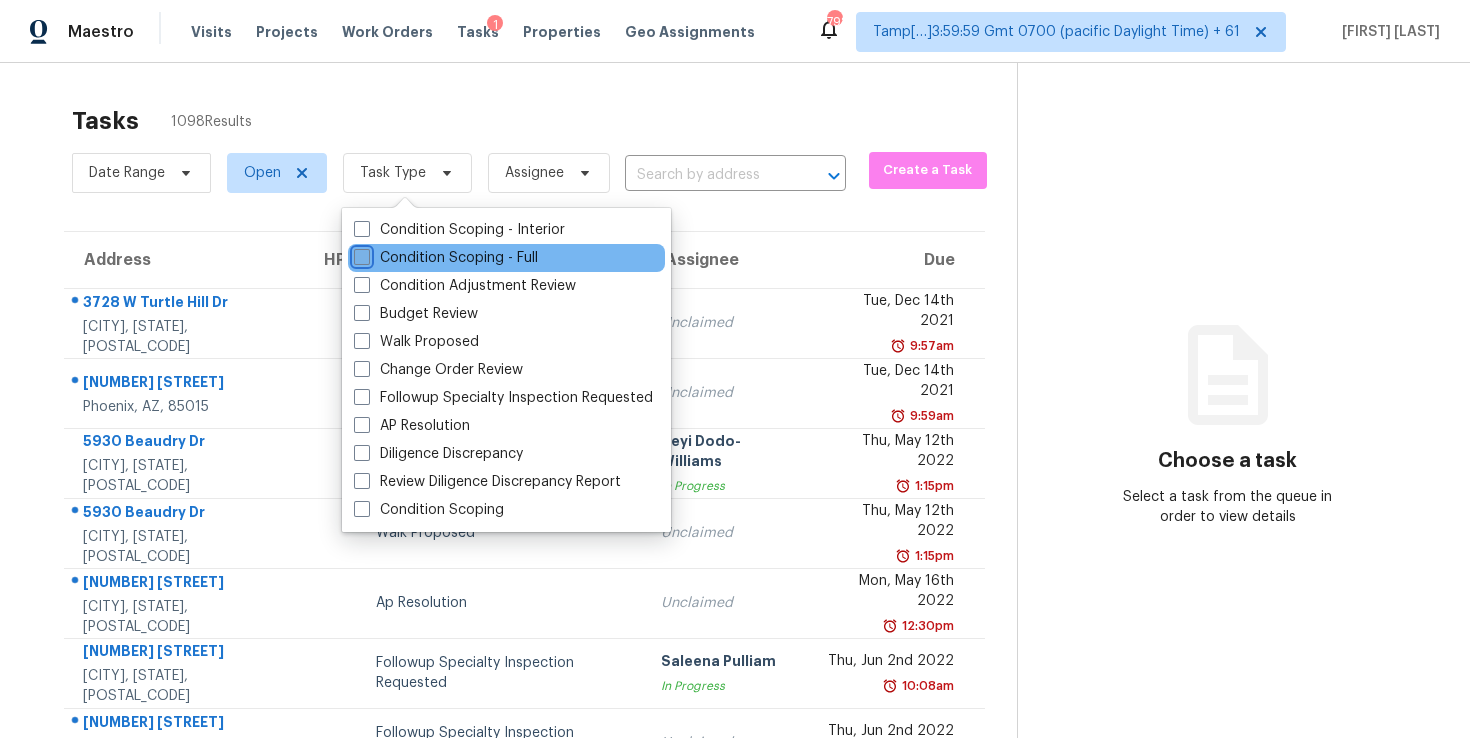 click on "Condition Scoping - Full" at bounding box center (360, 254) 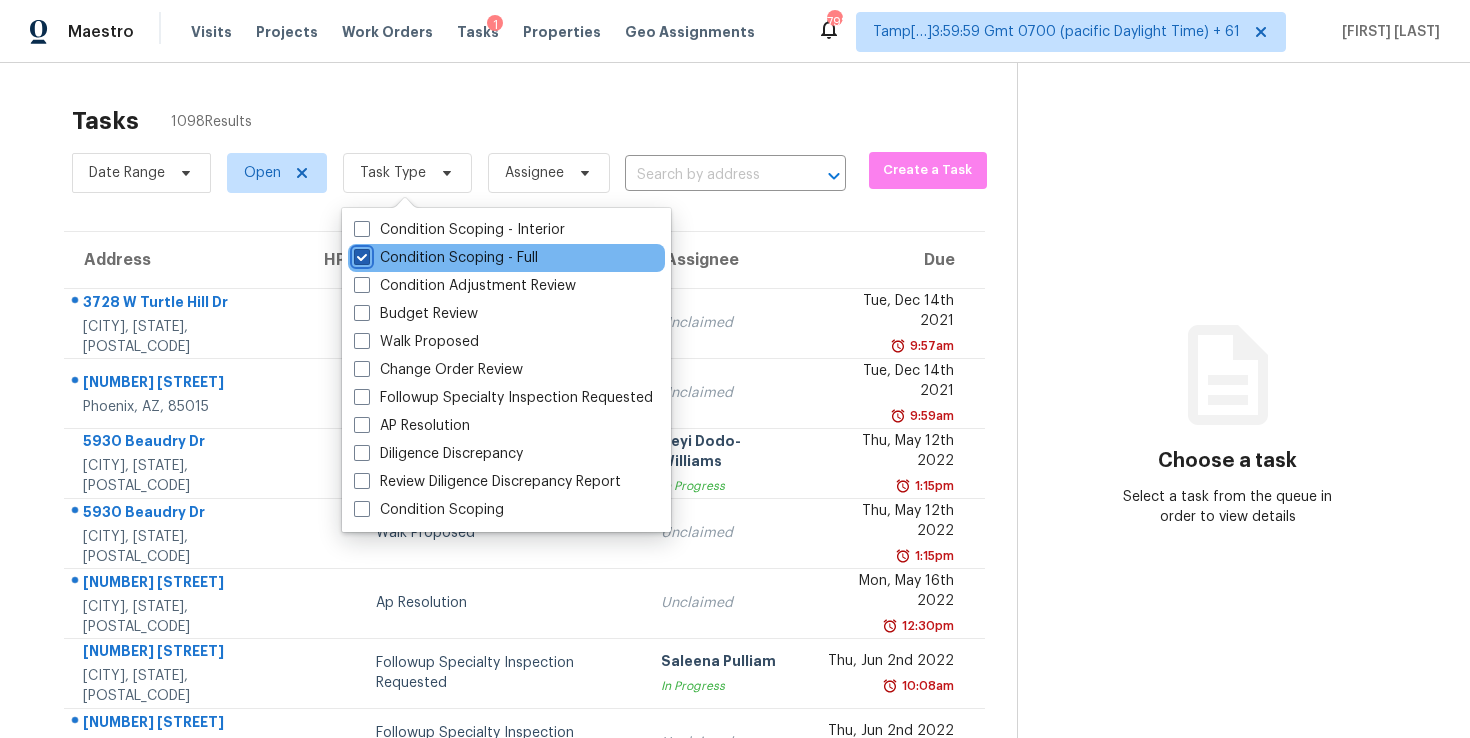 checkbox on "true" 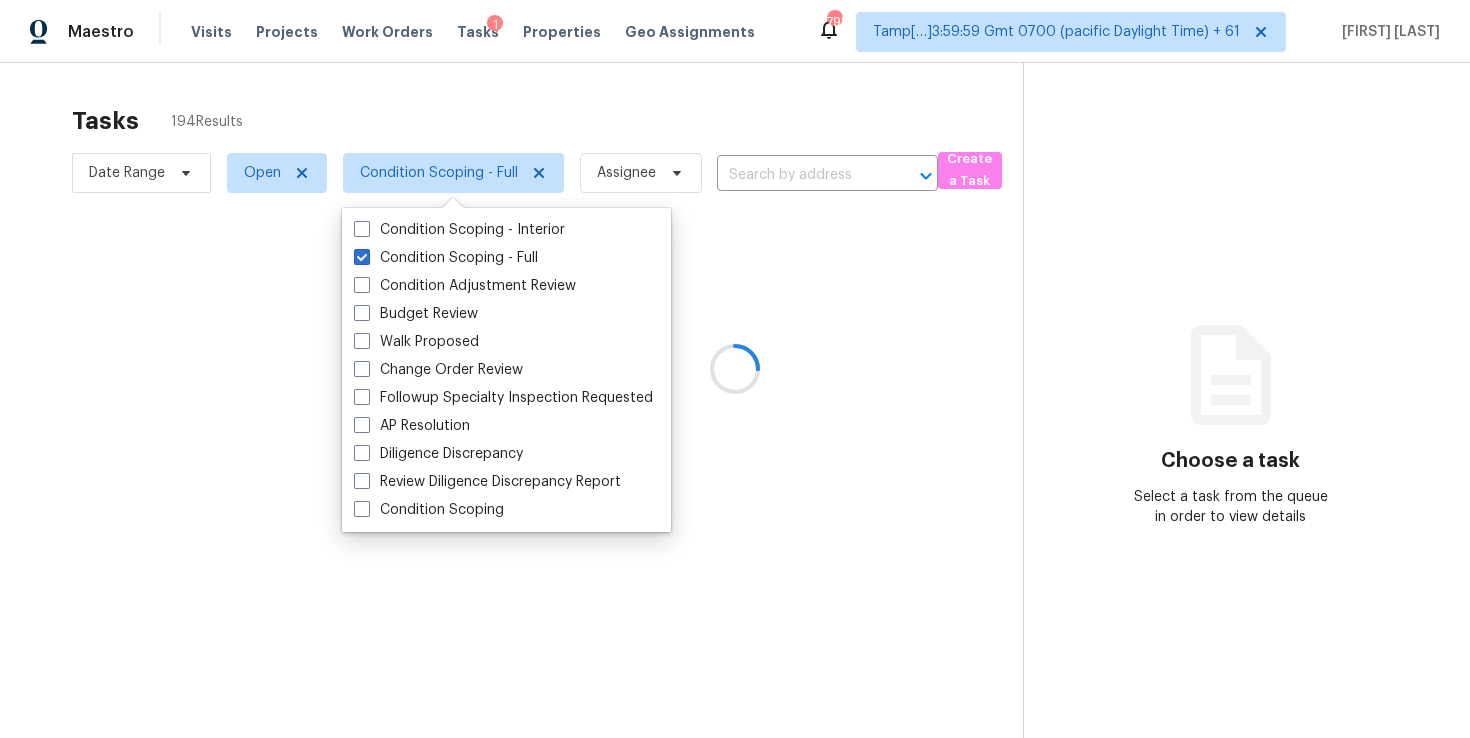click at bounding box center (735, 369) 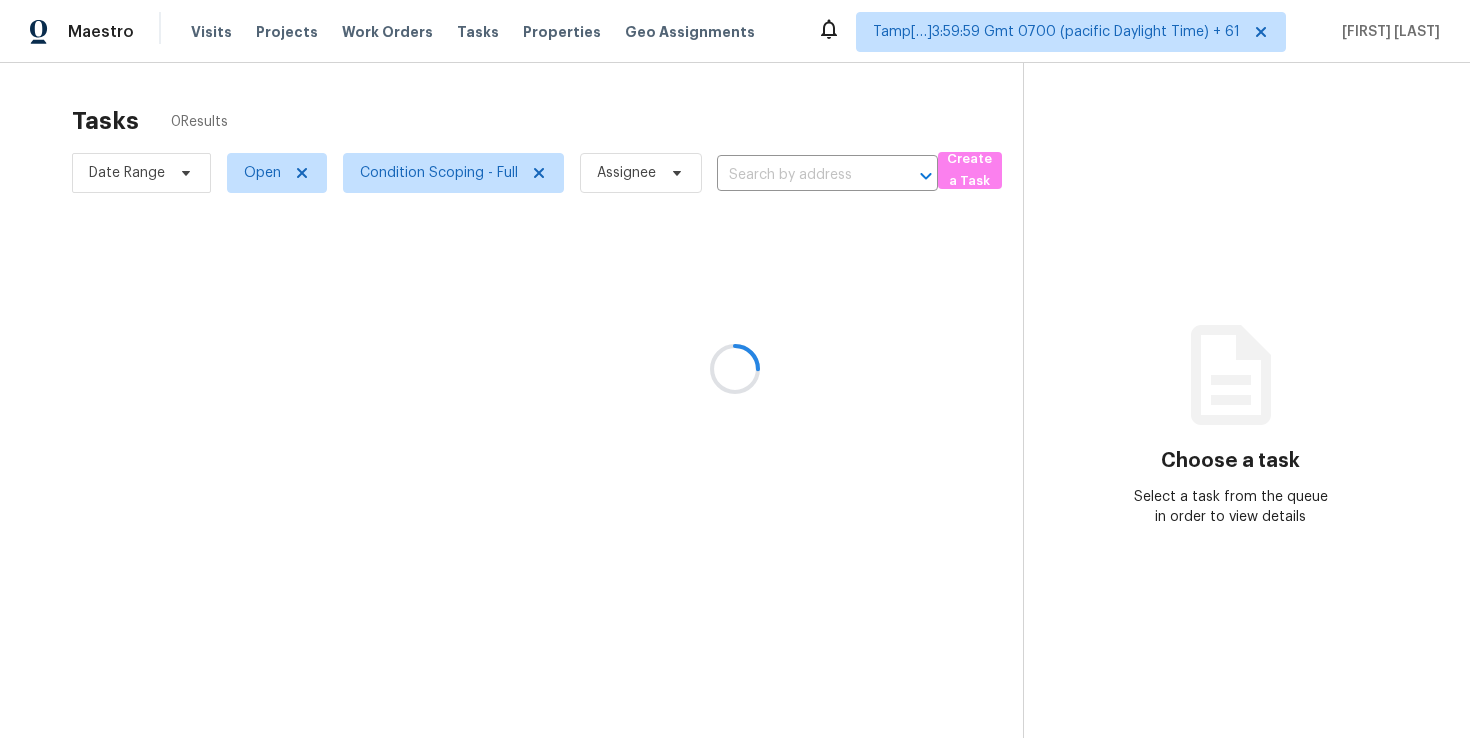 scroll, scrollTop: 0, scrollLeft: 0, axis: both 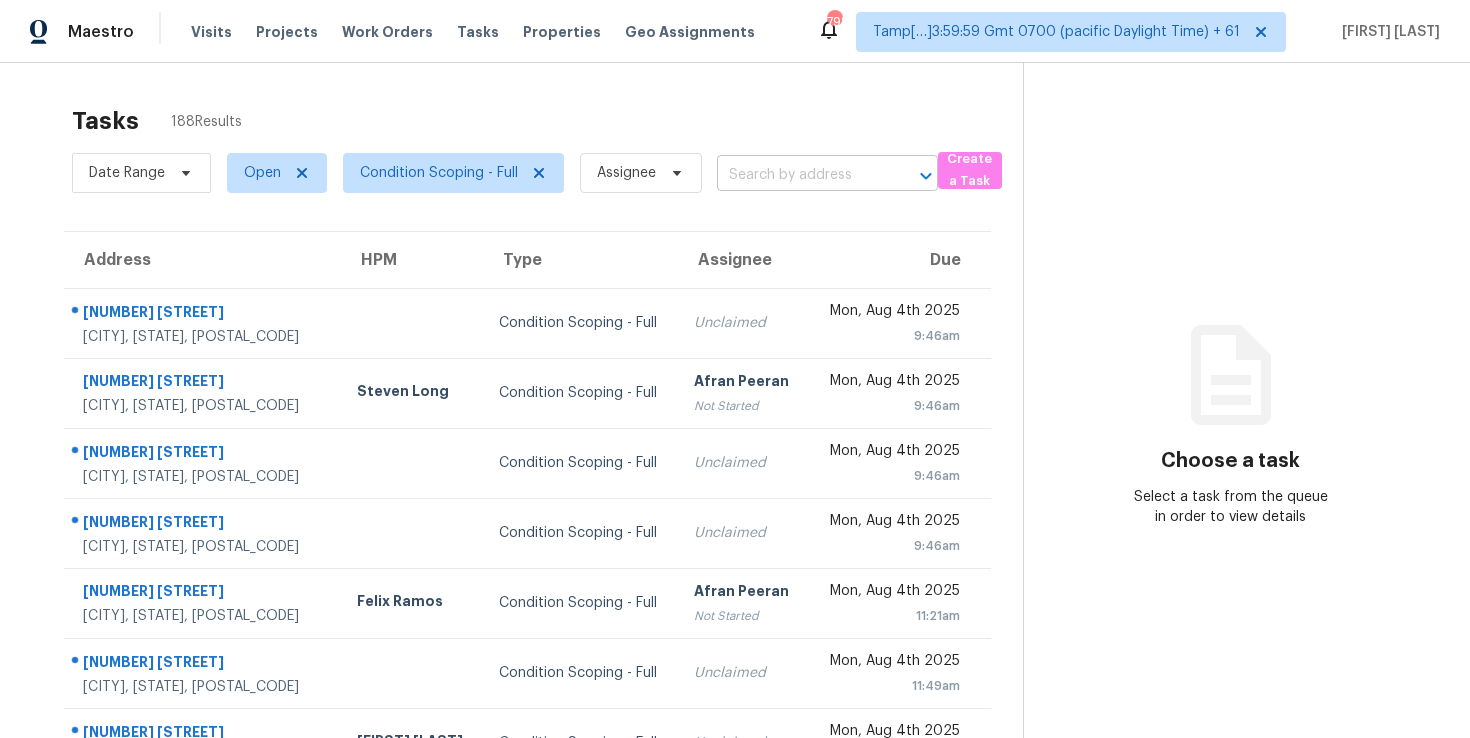 click at bounding box center [799, 175] 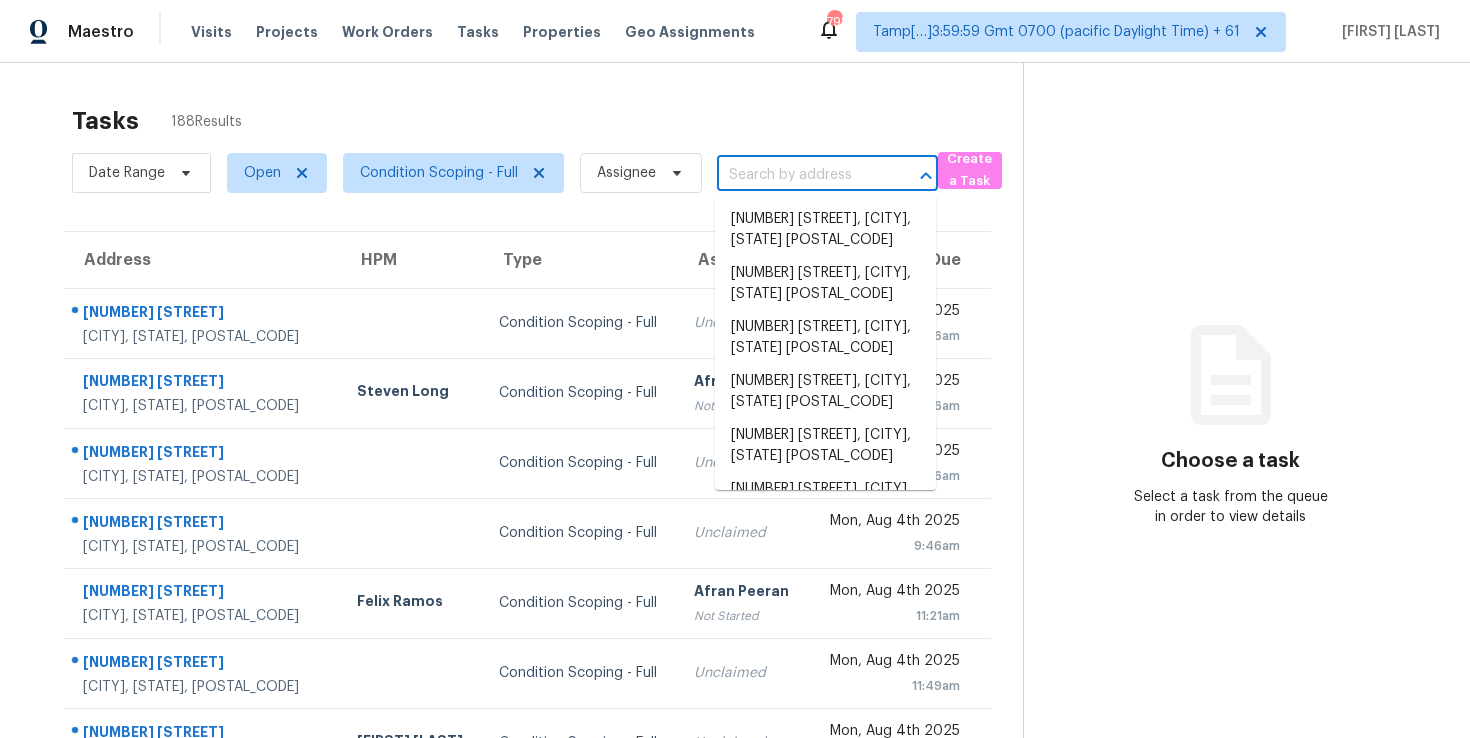 paste on "[NUMBER] [STREET], [CITY], [STATE] [POSTAL_CODE]" 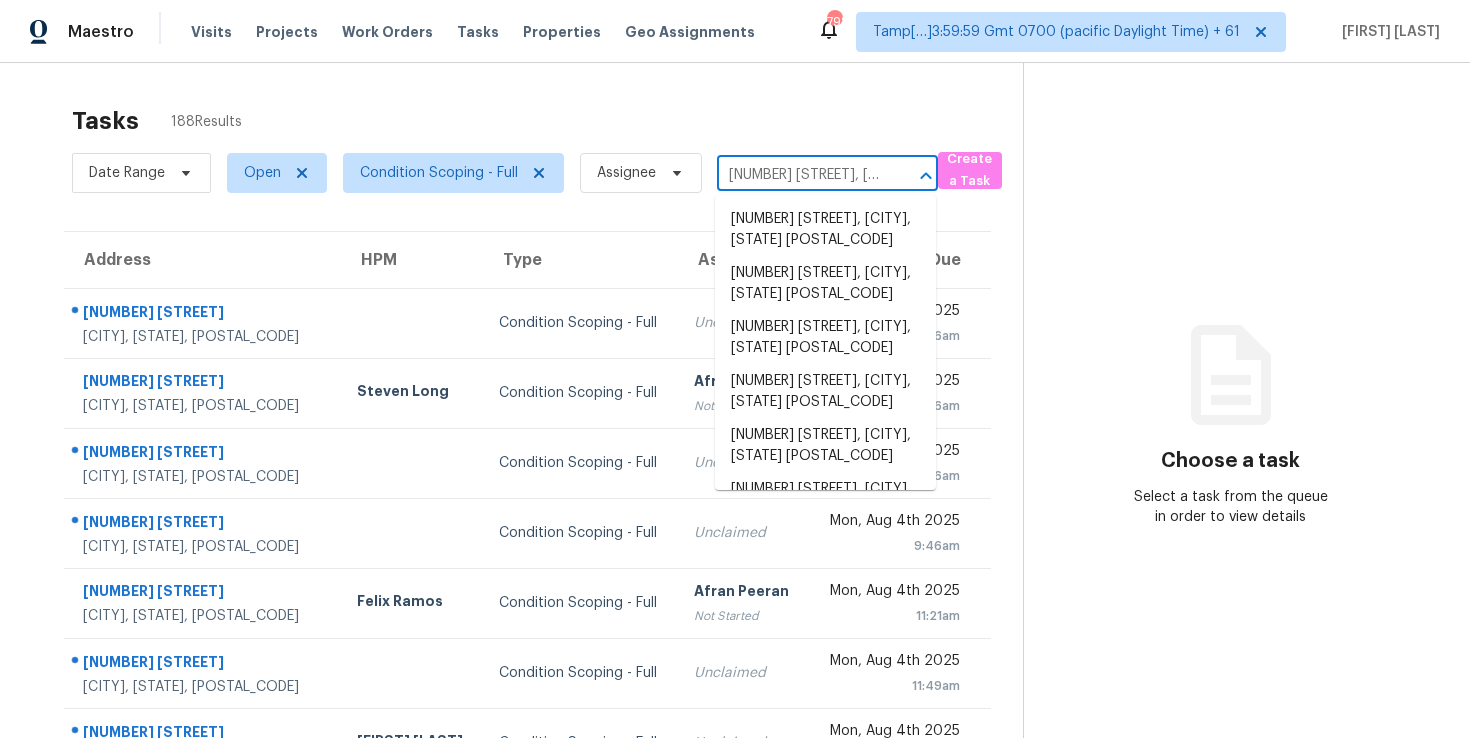 scroll, scrollTop: 0, scrollLeft: 97, axis: horizontal 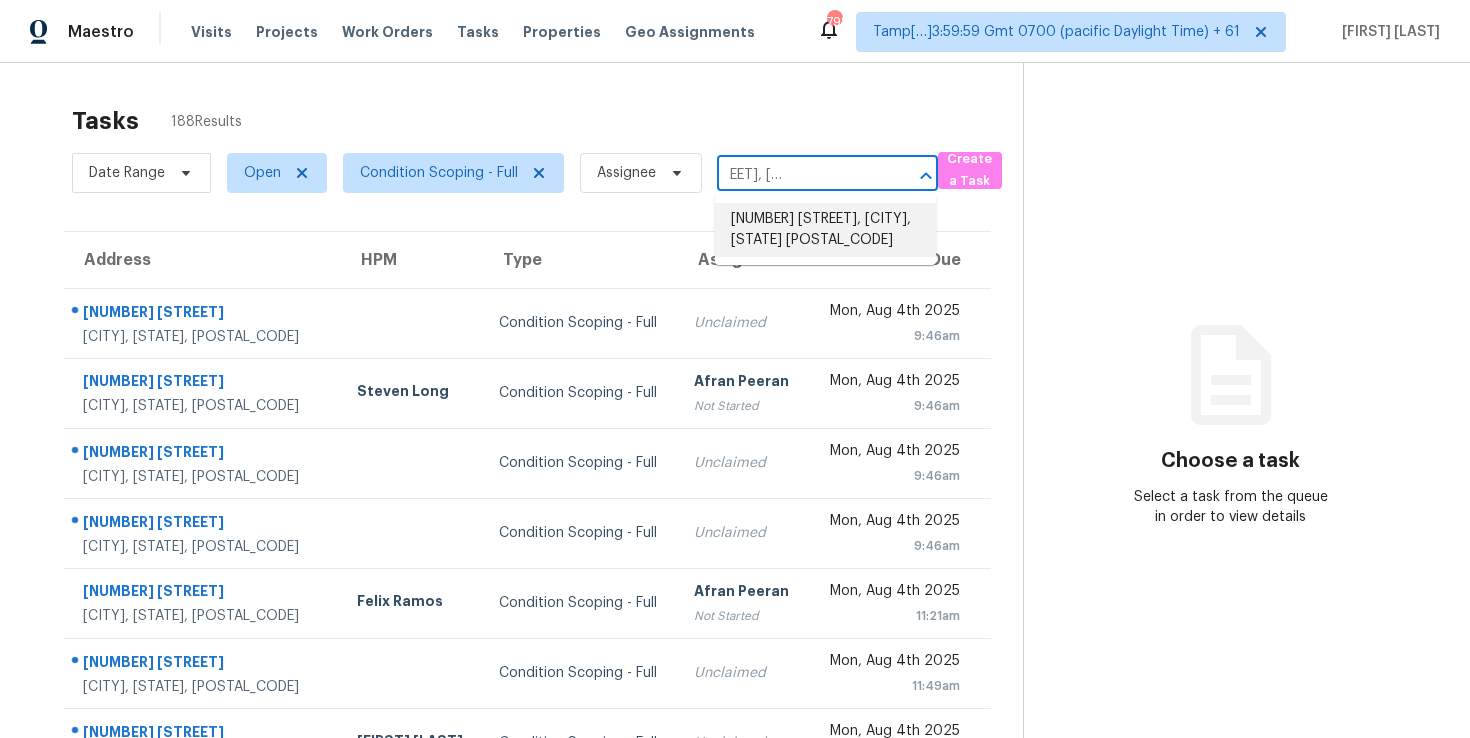 click on "[NUMBER] [STREET], [CITY], [STATE] [POSTAL_CODE]" at bounding box center [825, 230] 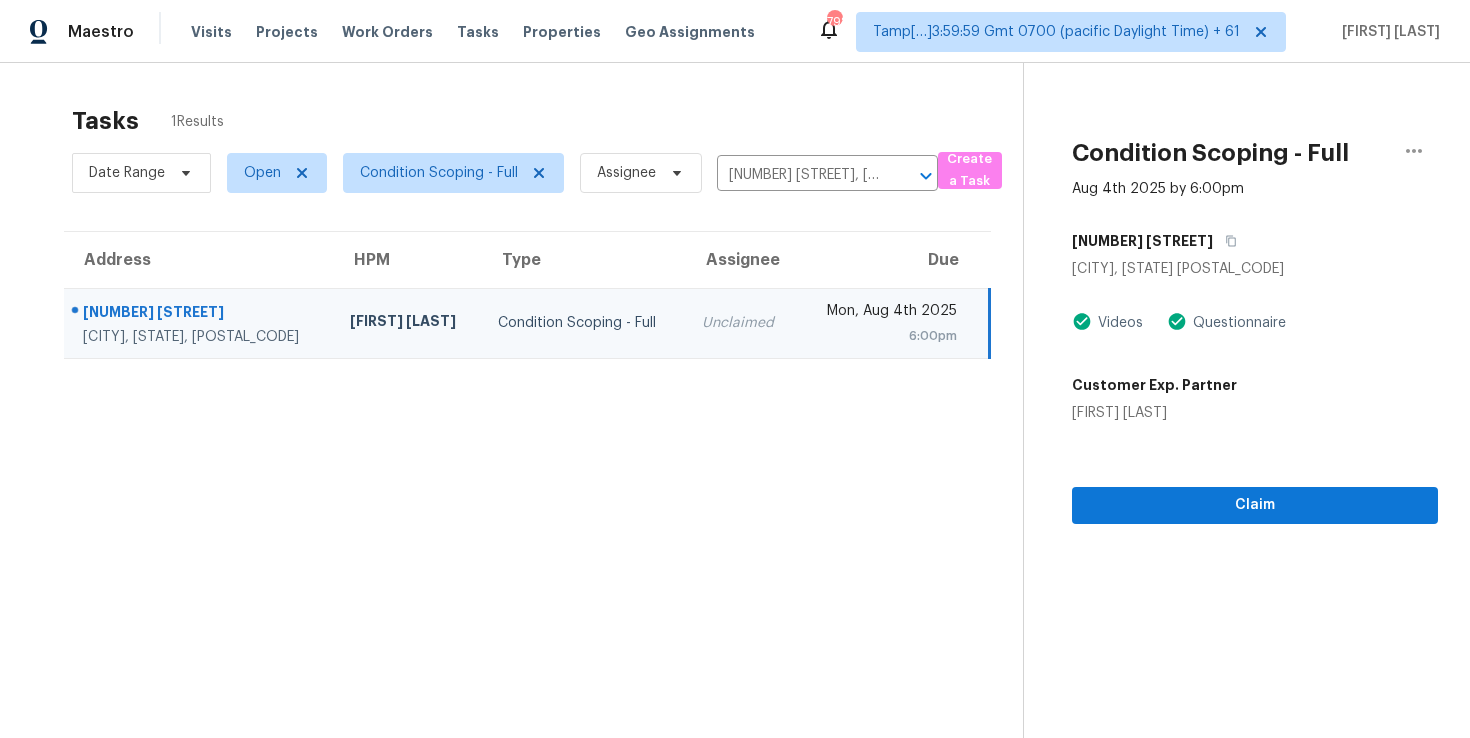 click on "Claim" at bounding box center [1255, 473] 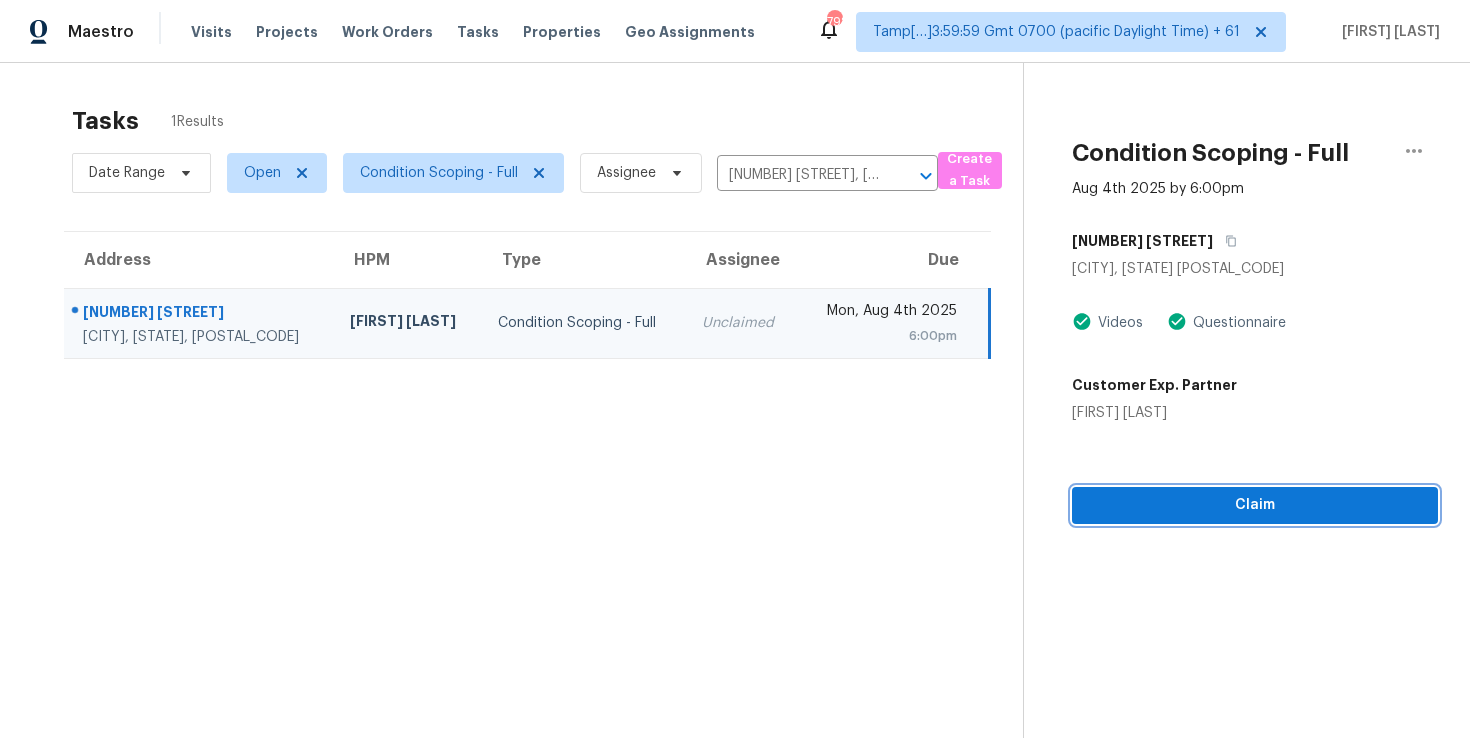 click on "Claim" at bounding box center [1255, 505] 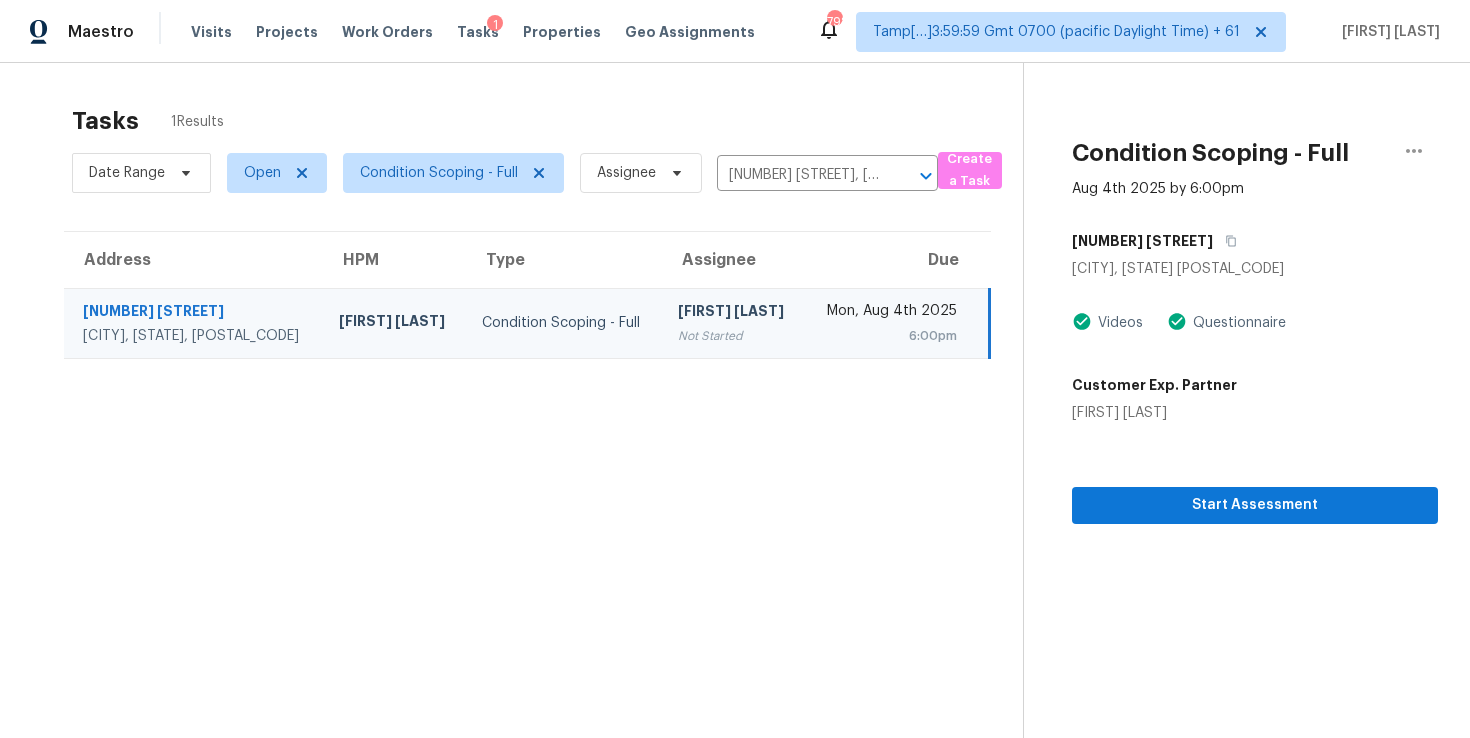 click on "Condition Scoping - Full Aug 4th [YEAR] by 6:00pm [NUMBER] [STREET] [CITY], [STATE] [POSTAL_CODE] Videos Questionnaire Customer Exp. Partner [FIRST] [LAST] Start Assessment" at bounding box center (1230, 432) 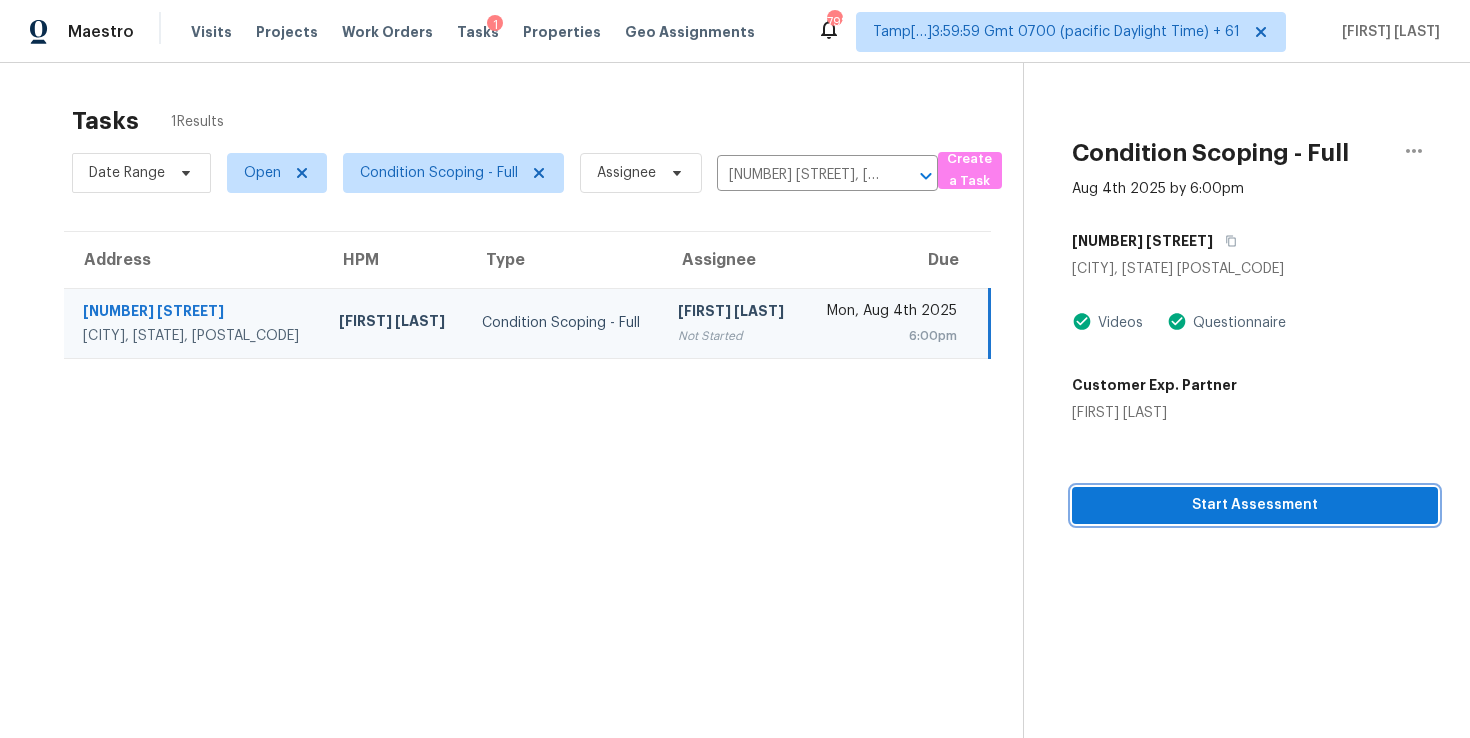 click on "Start Assessment" at bounding box center [1255, 505] 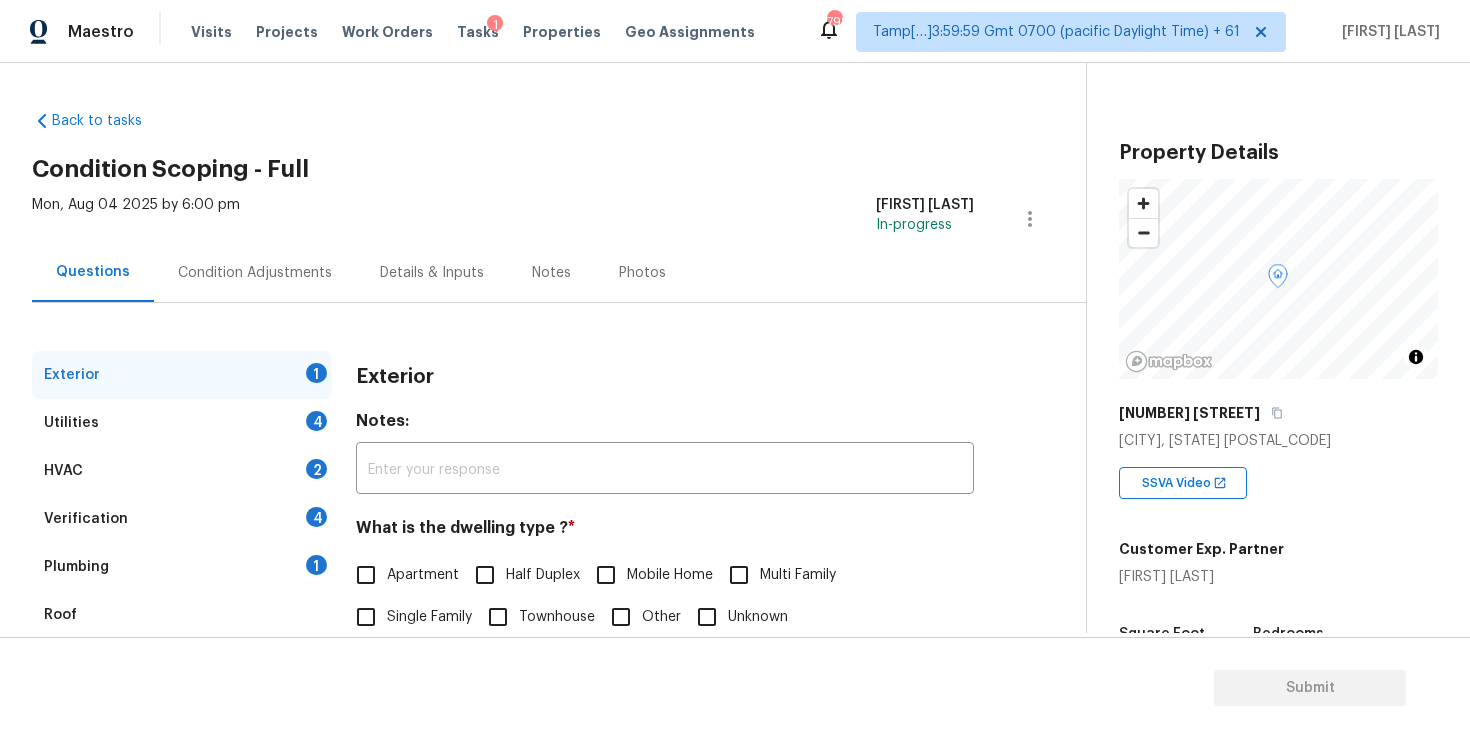 click on "Exterior" at bounding box center [665, 377] 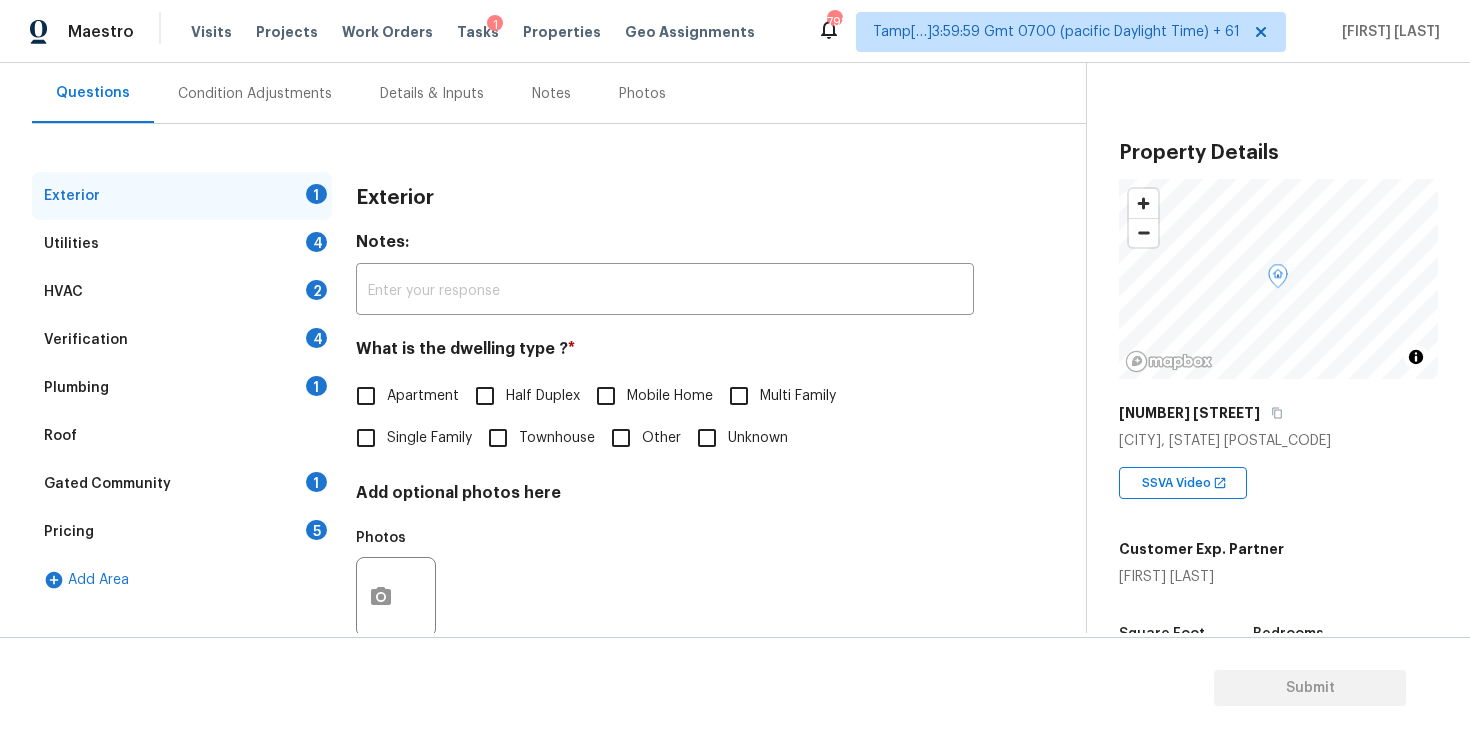 scroll, scrollTop: 225, scrollLeft: 0, axis: vertical 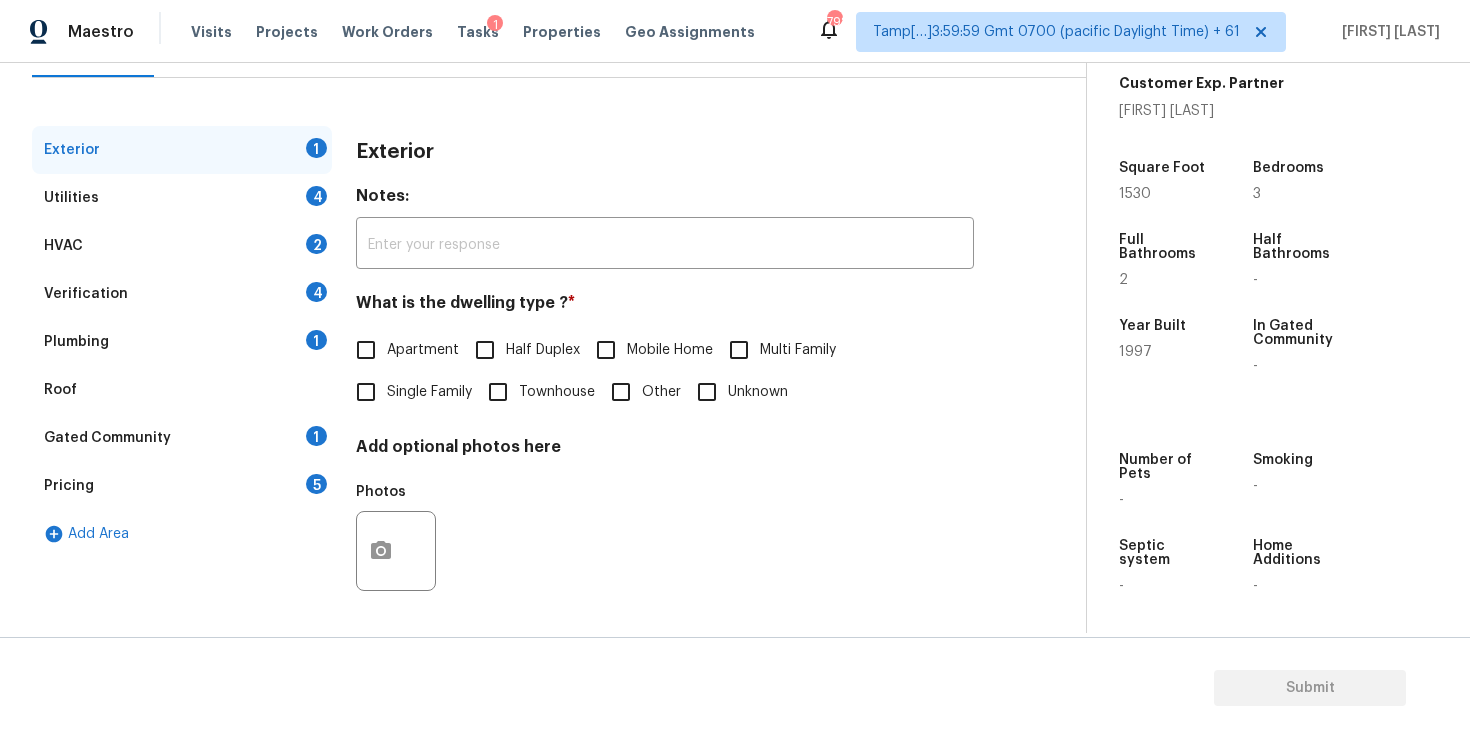 click on "Single Family" at bounding box center (366, 392) 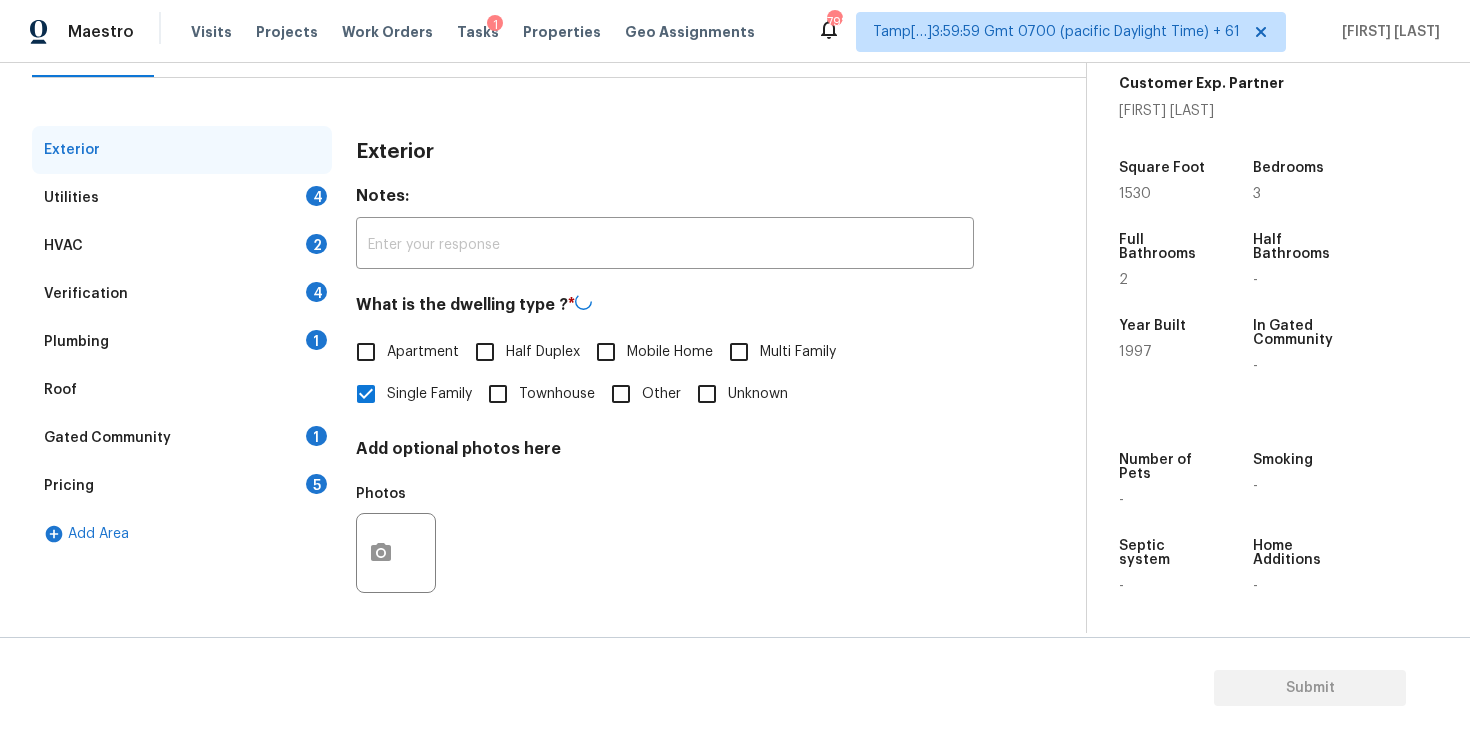 click on "Verification 4" at bounding box center (182, 294) 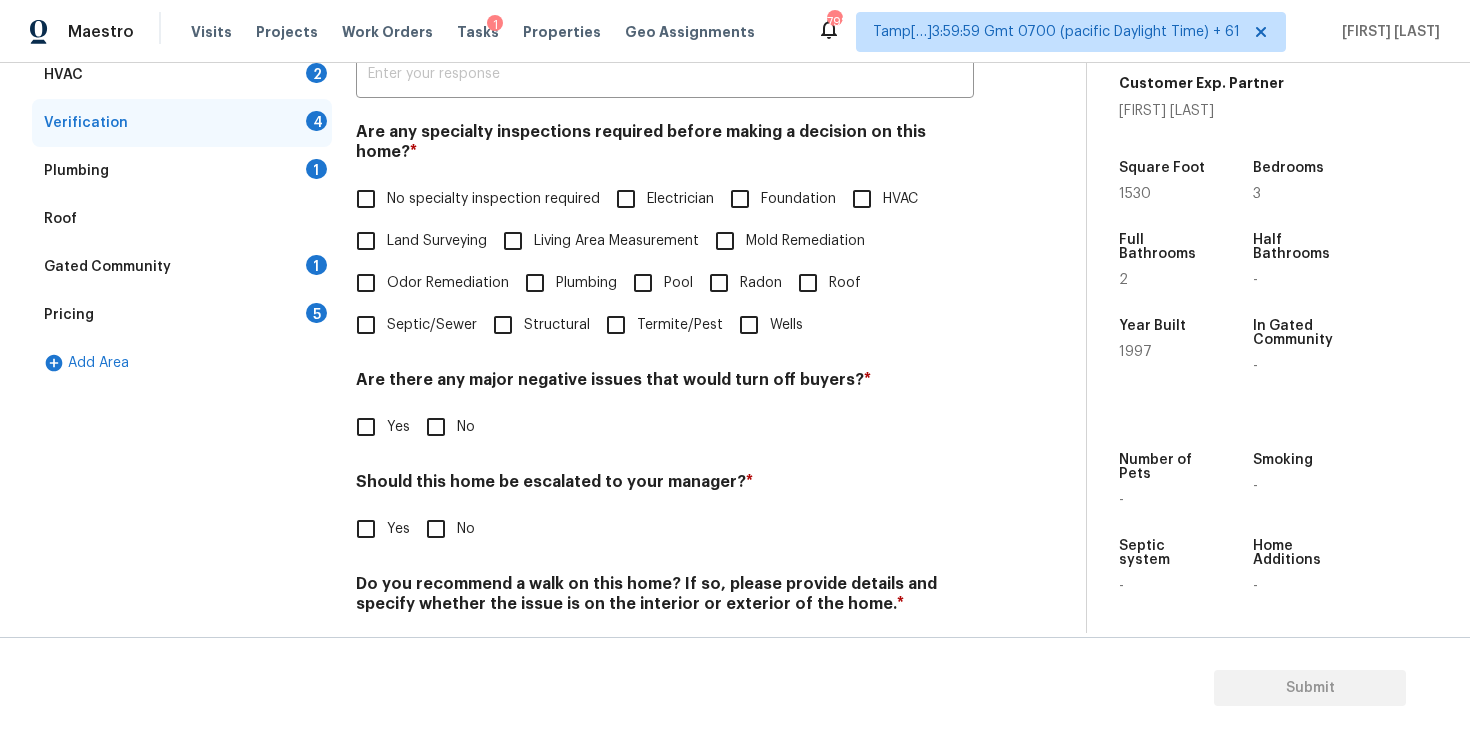 scroll, scrollTop: 445, scrollLeft: 0, axis: vertical 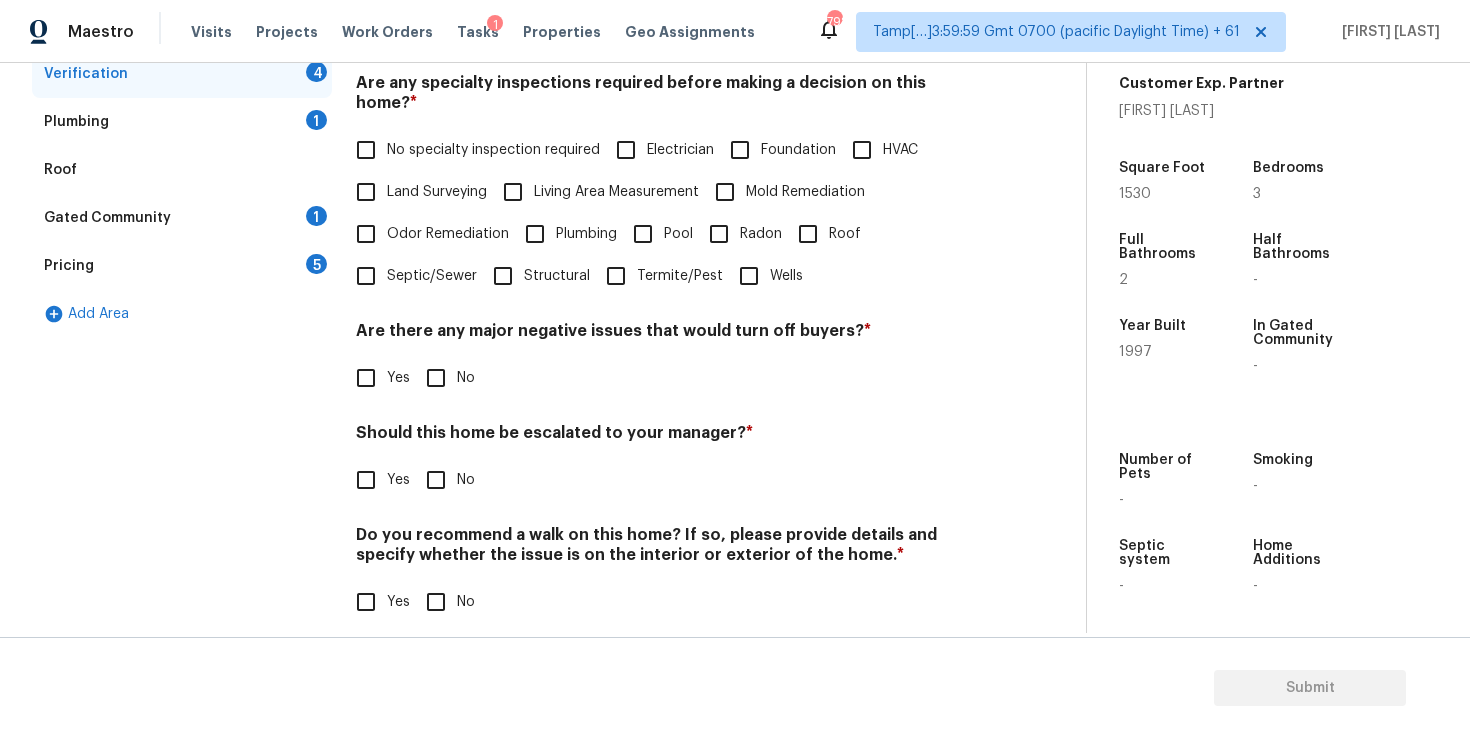 click on "Yes" at bounding box center [366, 480] 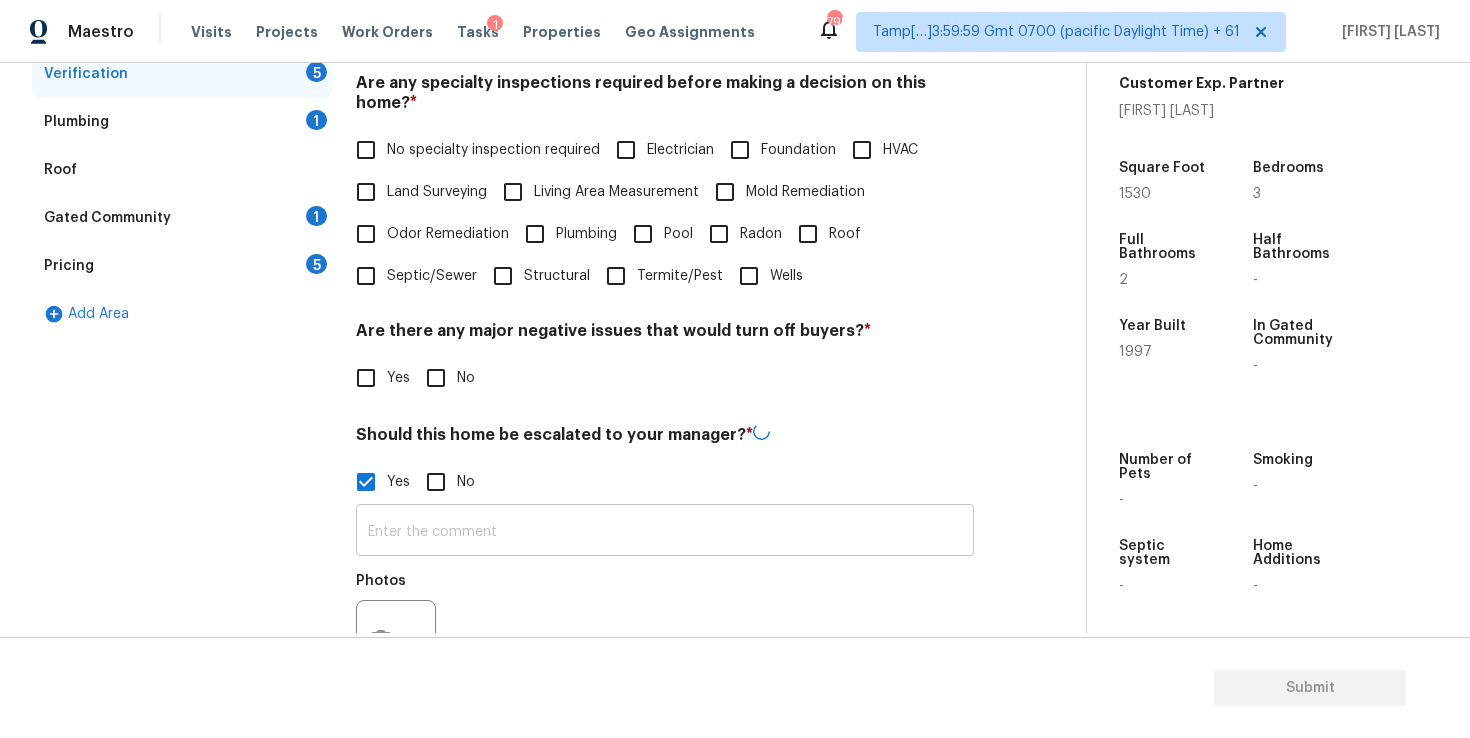 click at bounding box center (665, 532) 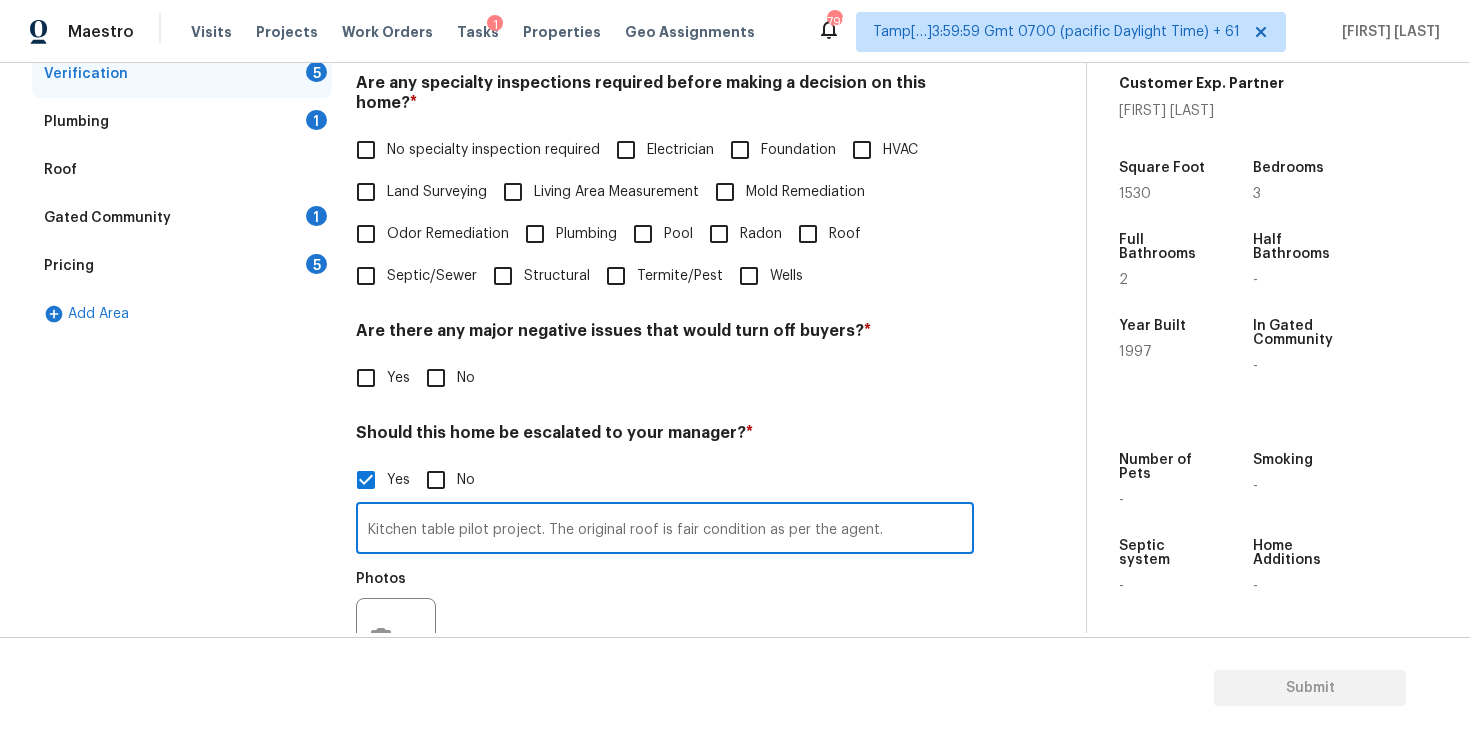 type on "Kitchen table pilot project. The original roof is fair condition as per the agent." 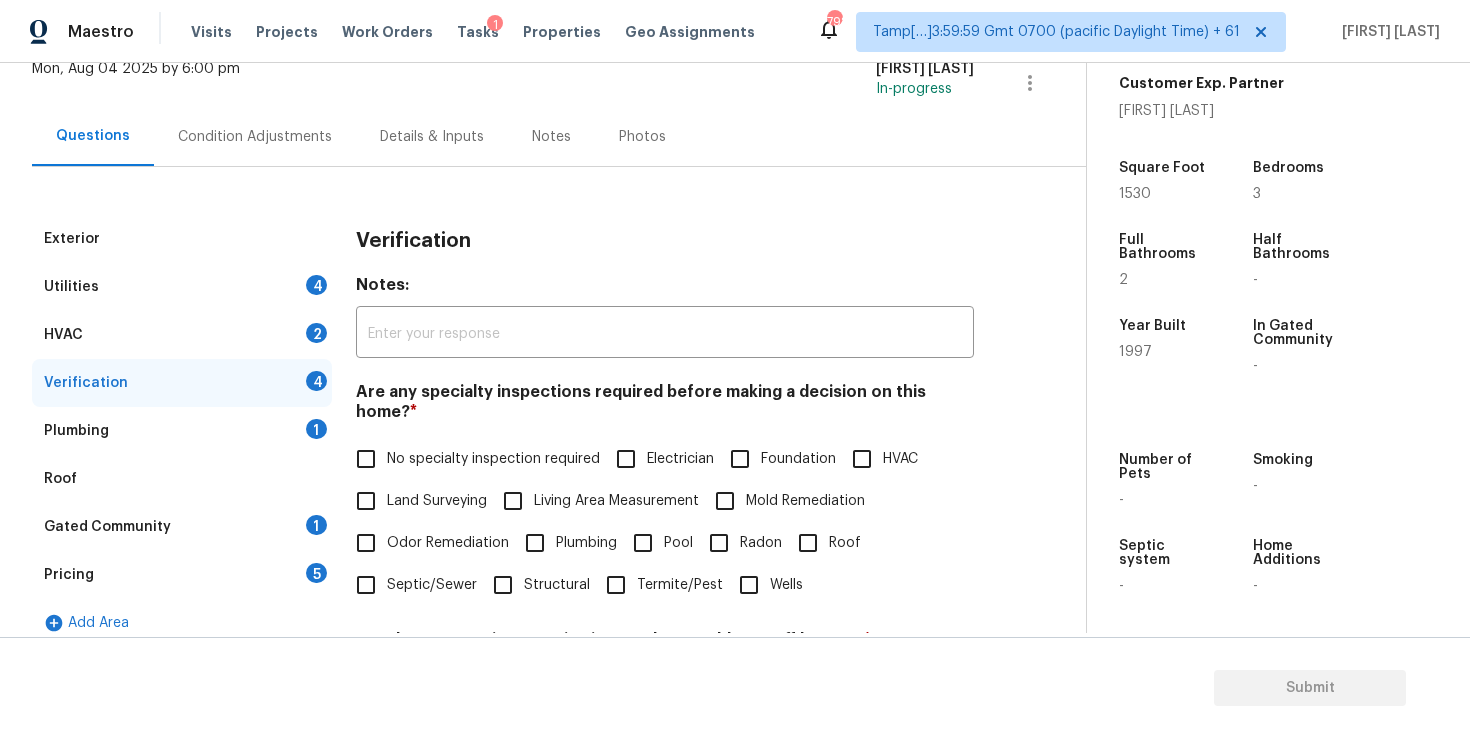scroll, scrollTop: 108, scrollLeft: 0, axis: vertical 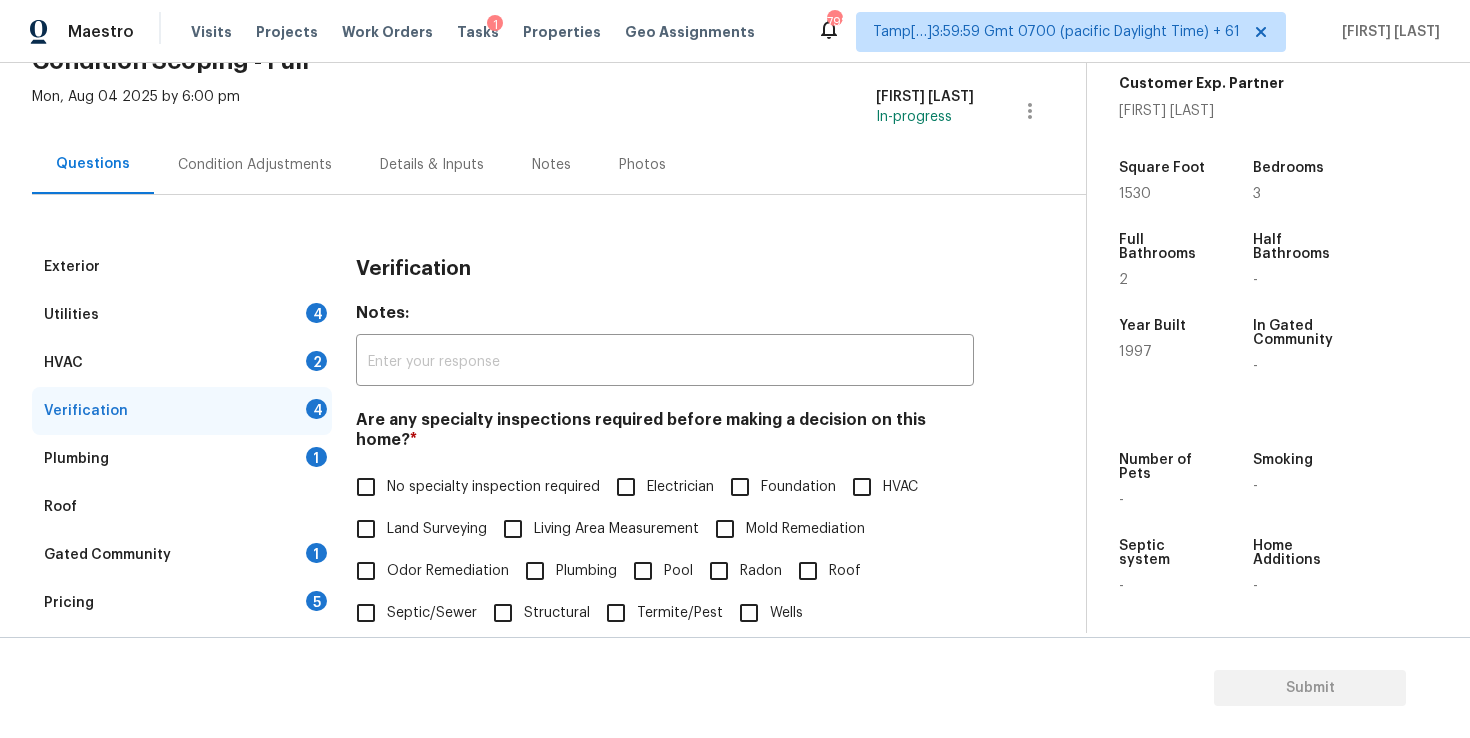 click on "Condition Adjustments" at bounding box center (255, 165) 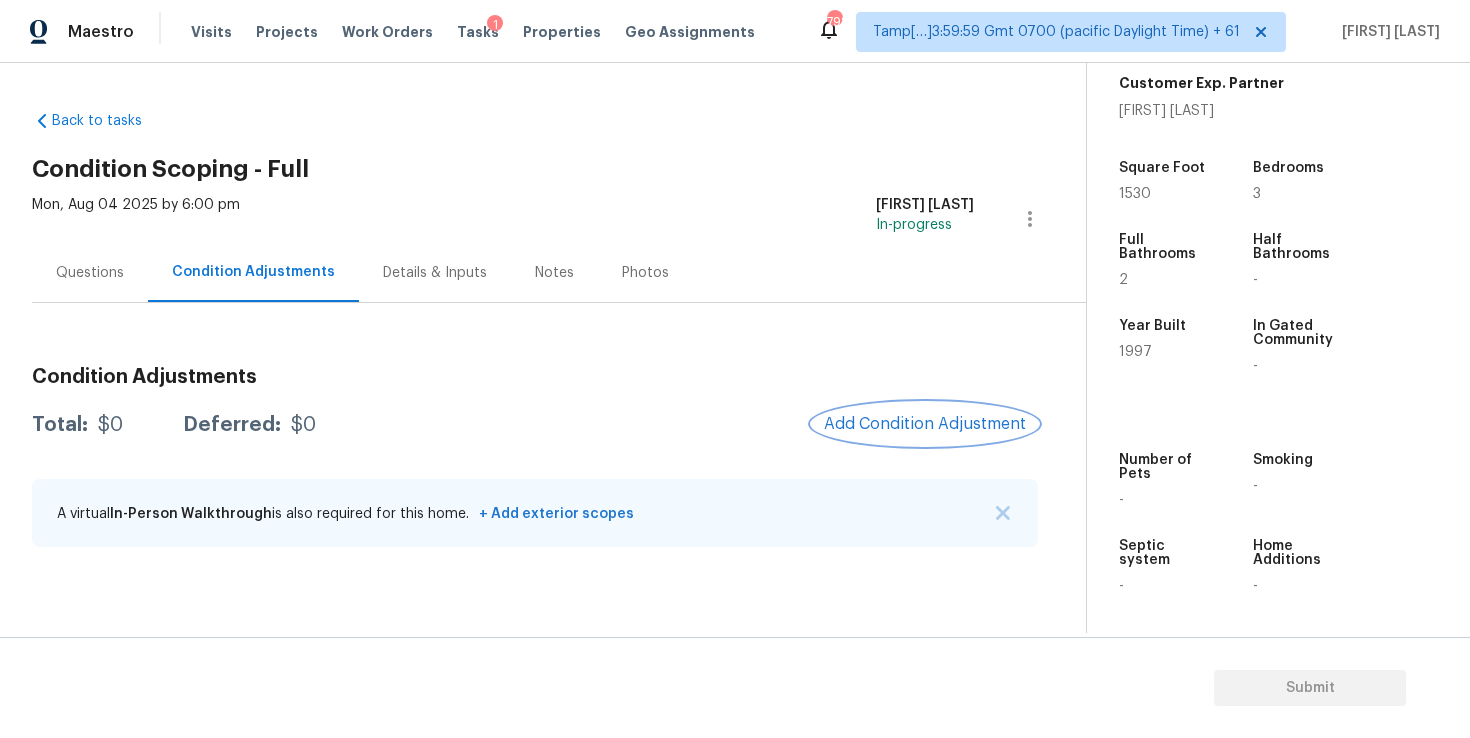 click on "Add Condition Adjustment" at bounding box center [925, 424] 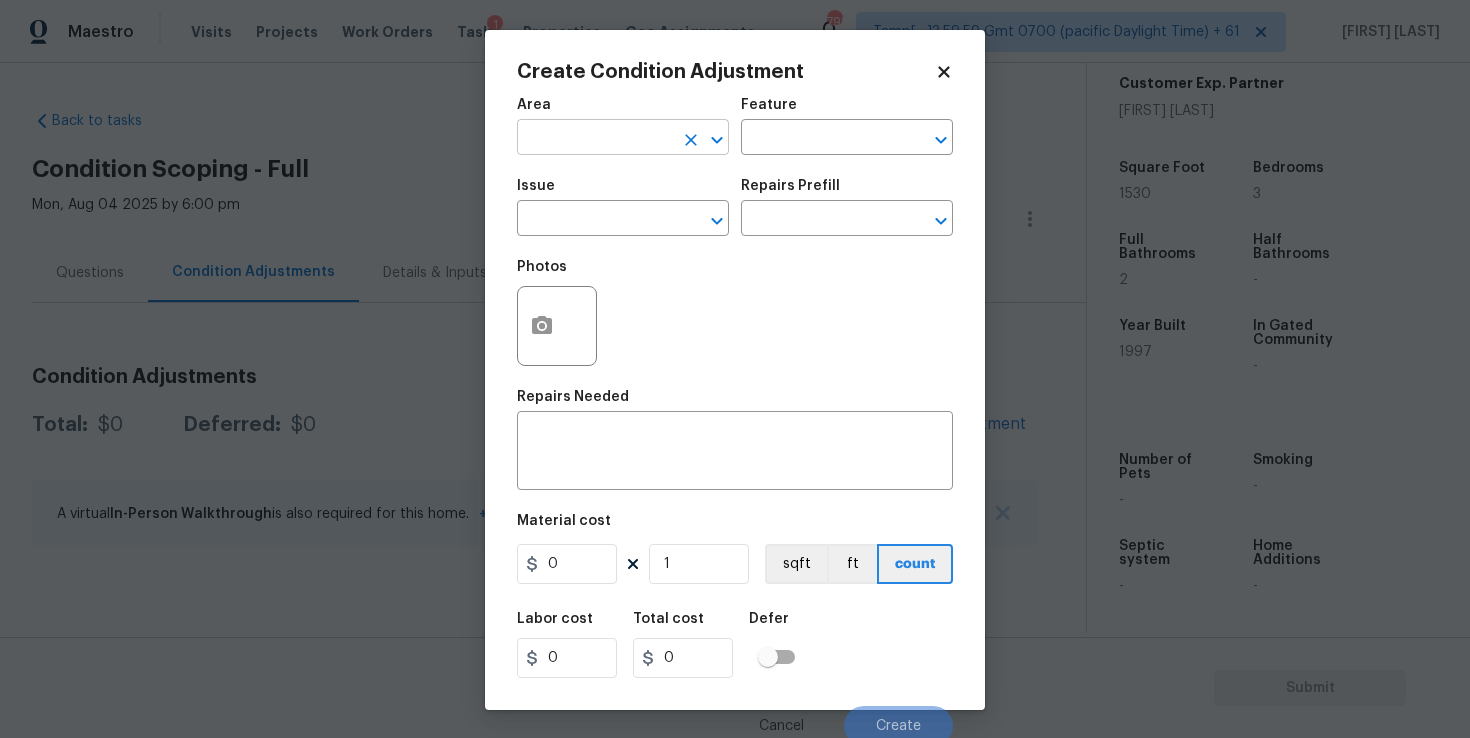 click at bounding box center [595, 139] 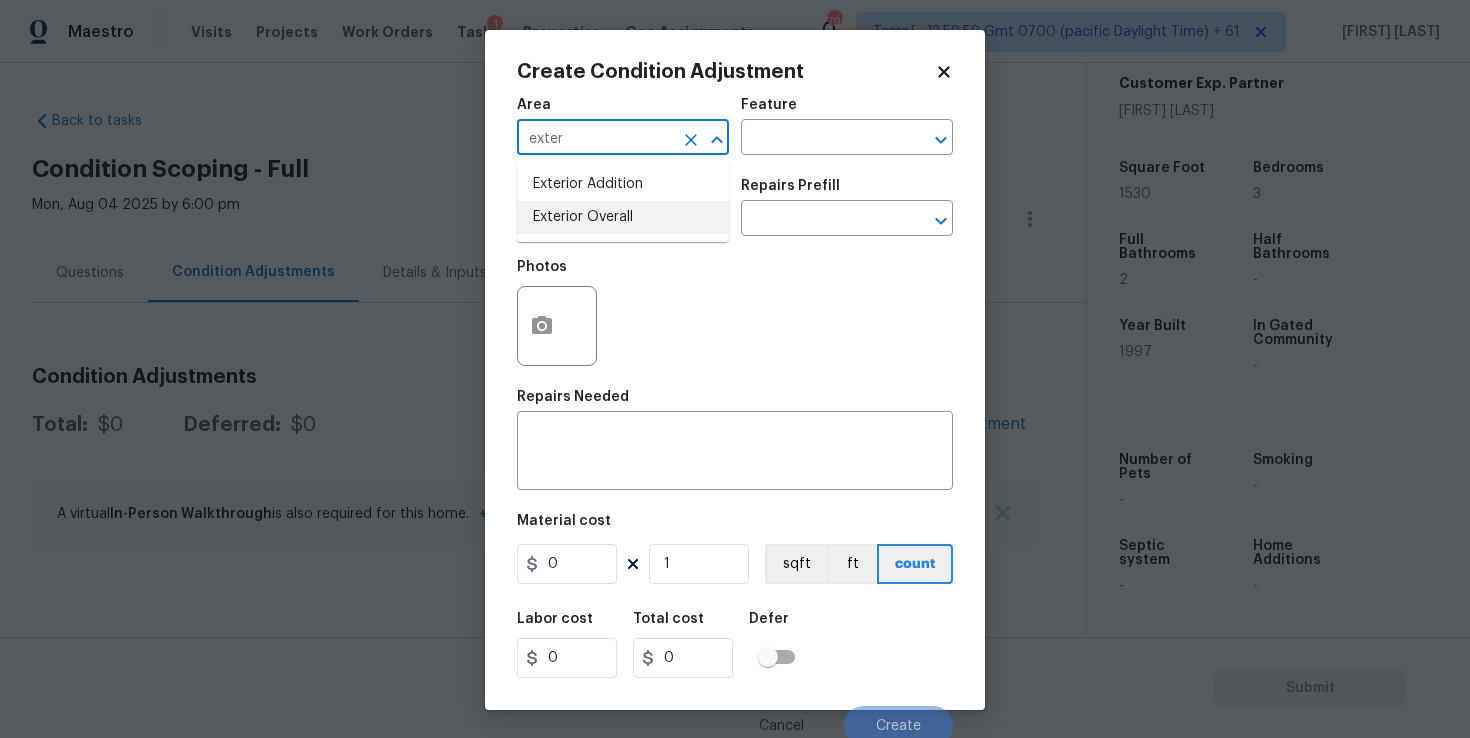 click on "Exterior Overall" at bounding box center (623, 217) 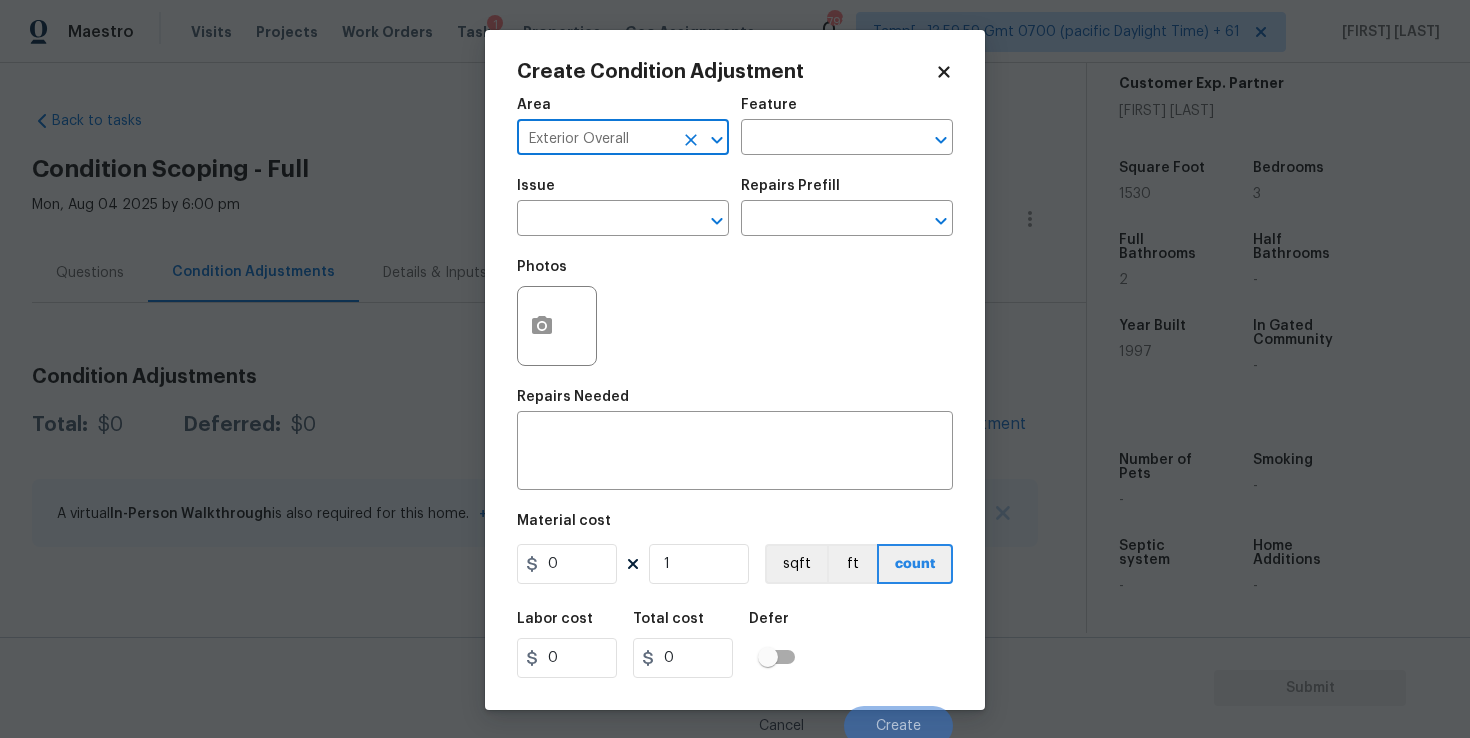 type on "Exterior Overall" 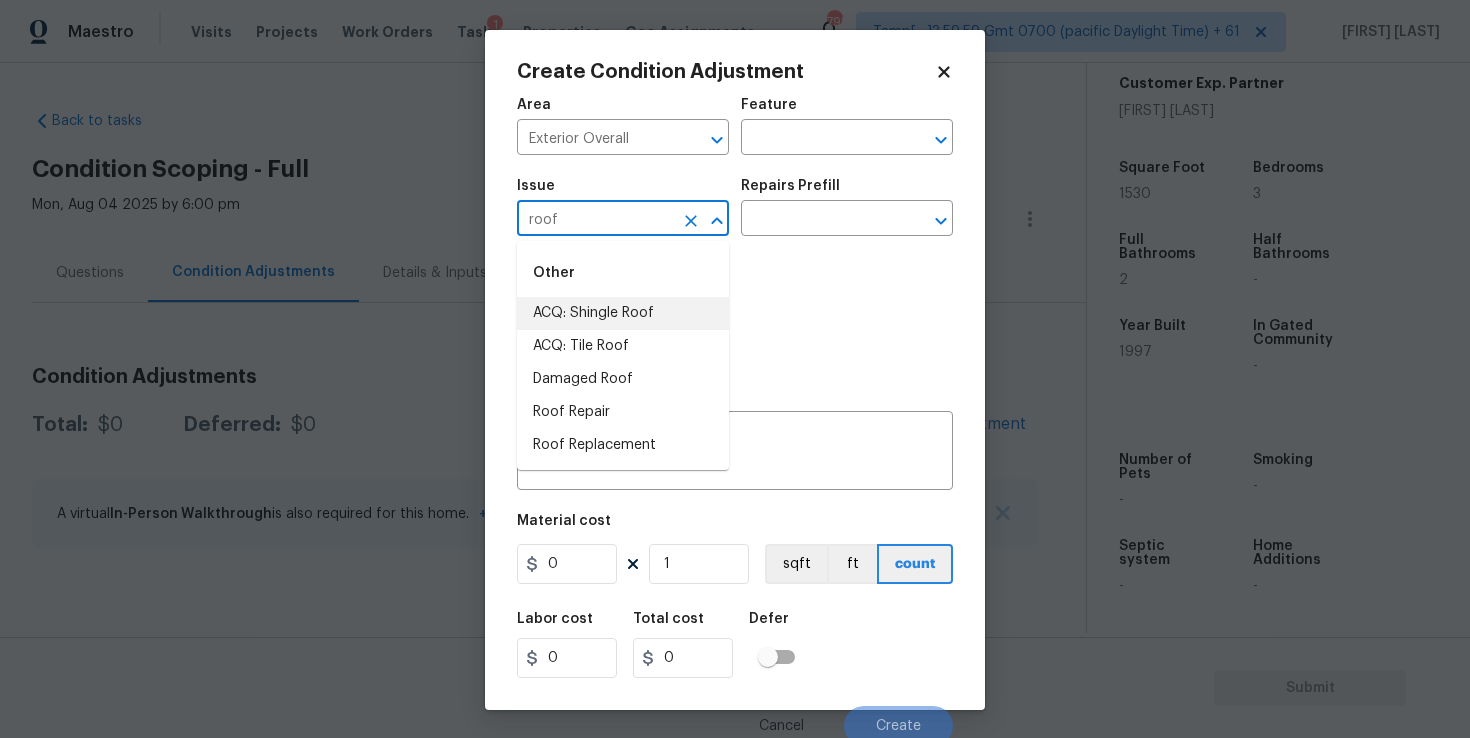 click on "ACQ: Shingle Roof" at bounding box center (623, 313) 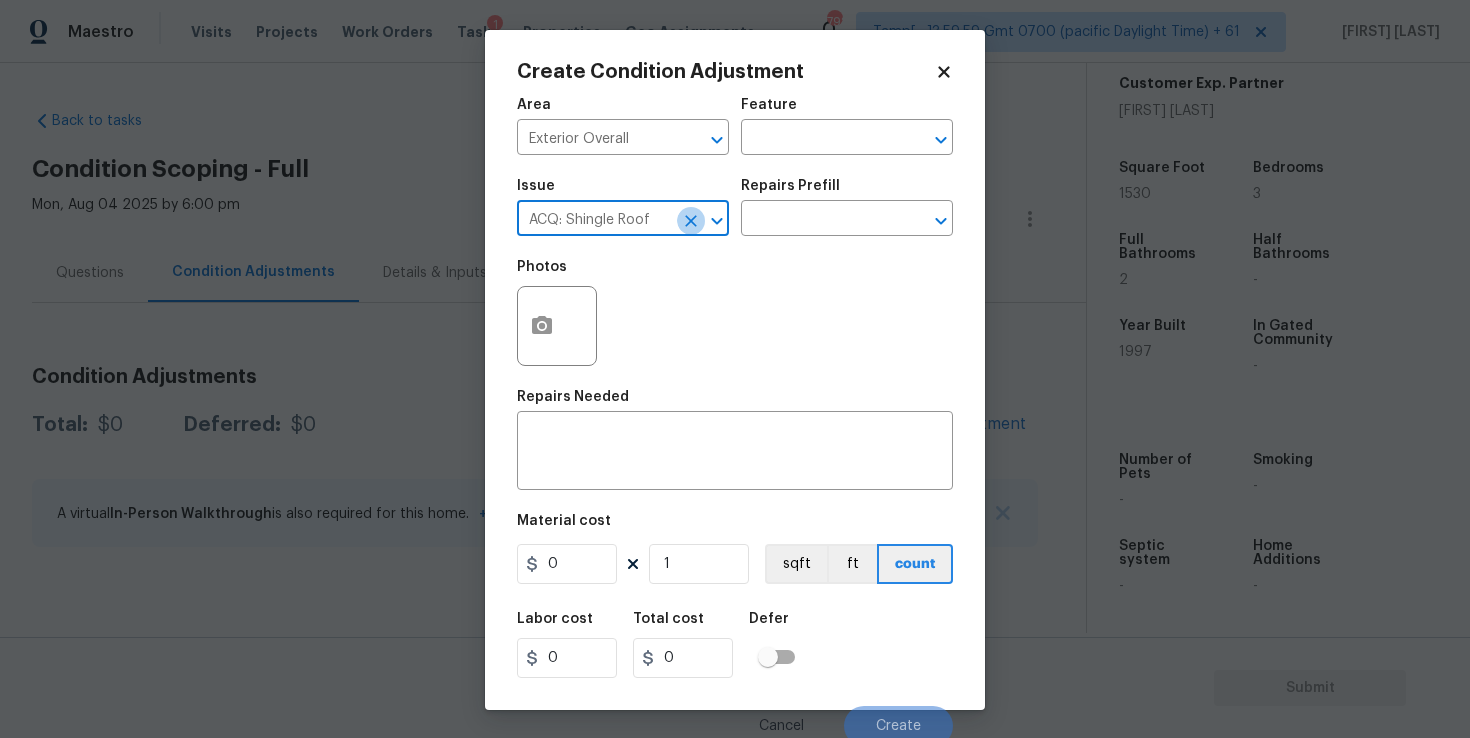 click 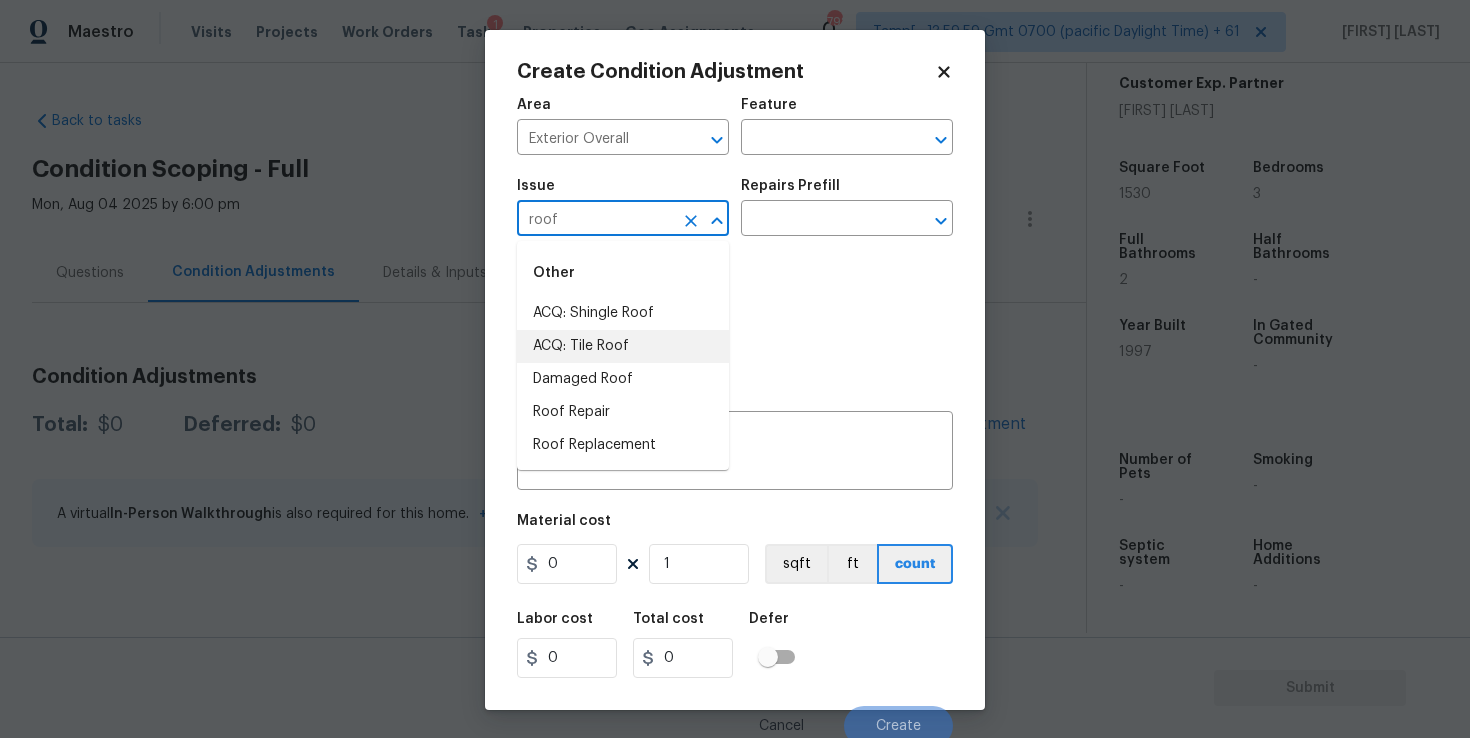 click on "ACQ: Tile Roof" at bounding box center (623, 346) 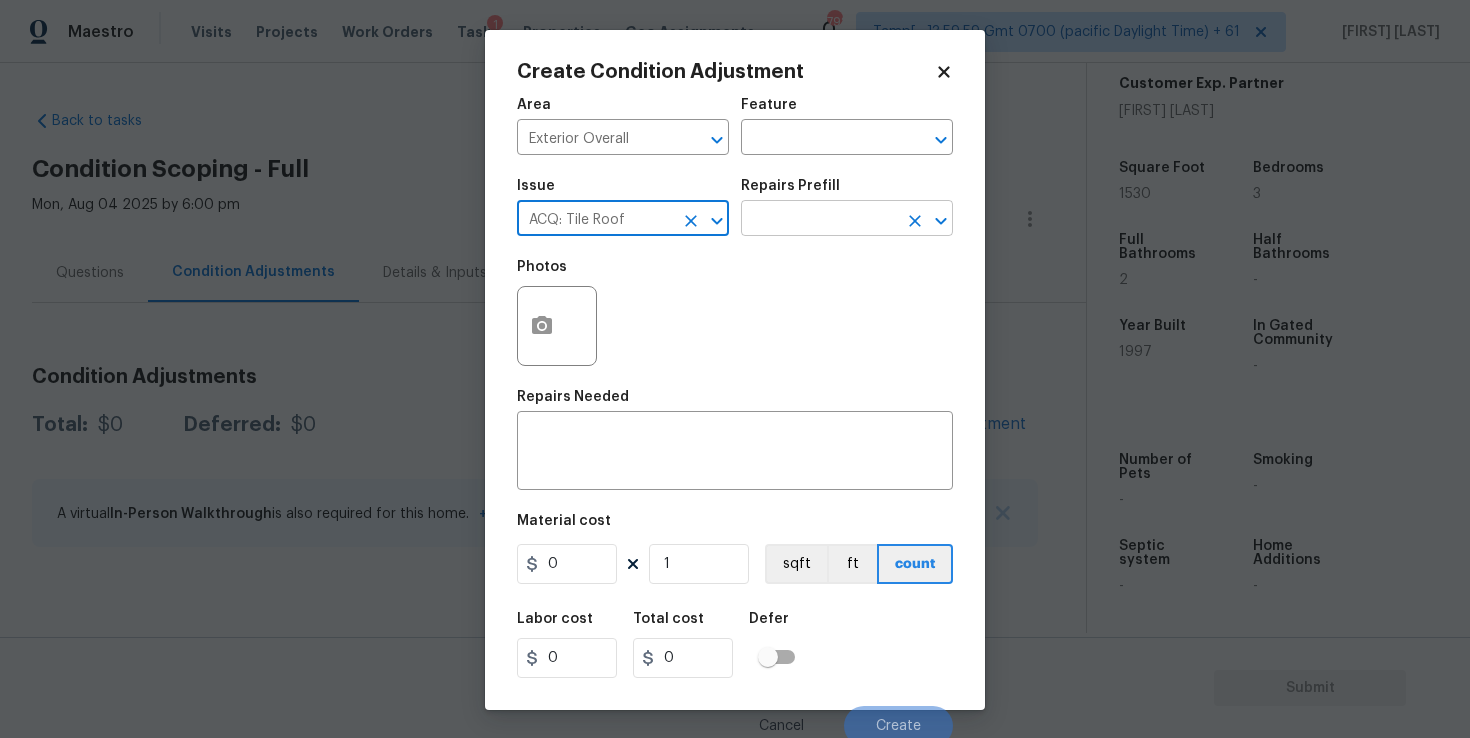 type on "ACQ: Tile Roof" 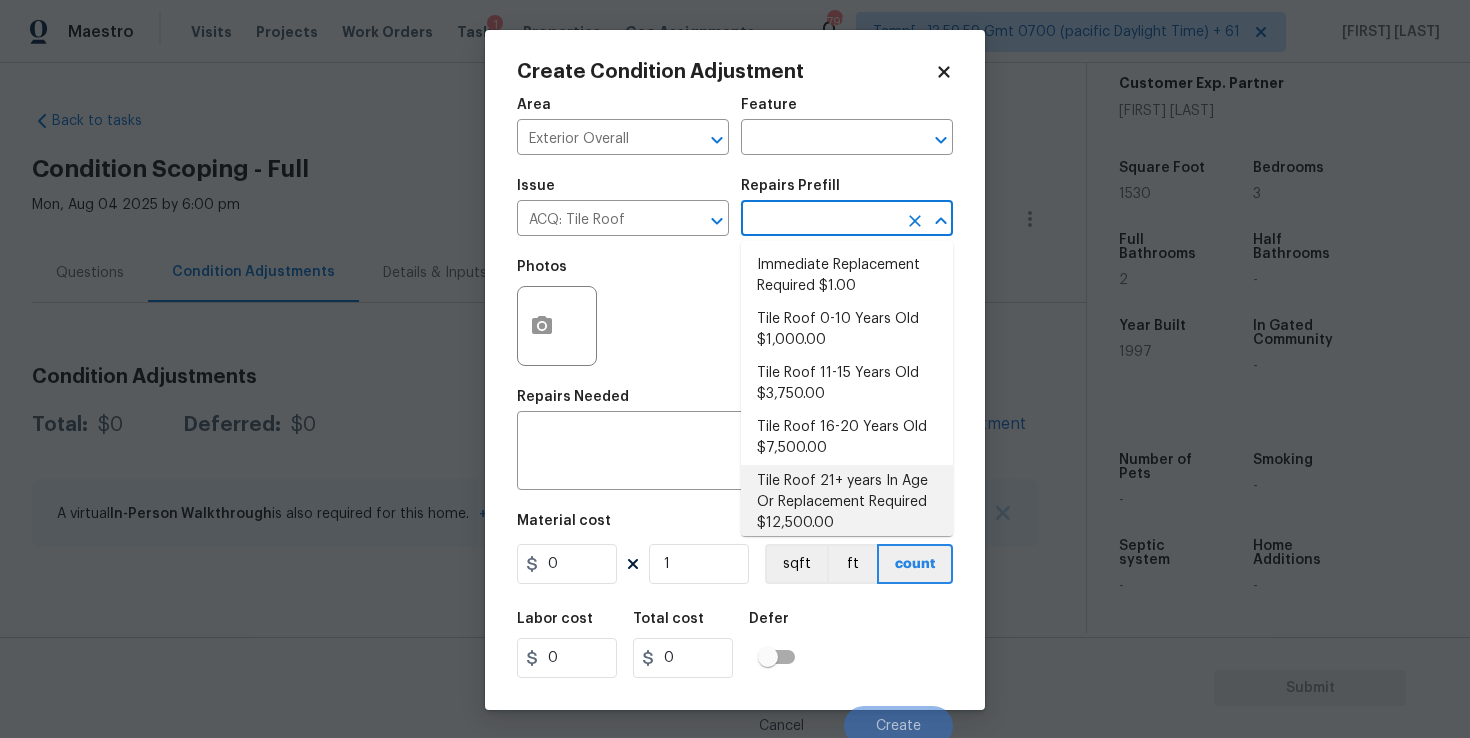 scroll, scrollTop: 12, scrollLeft: 0, axis: vertical 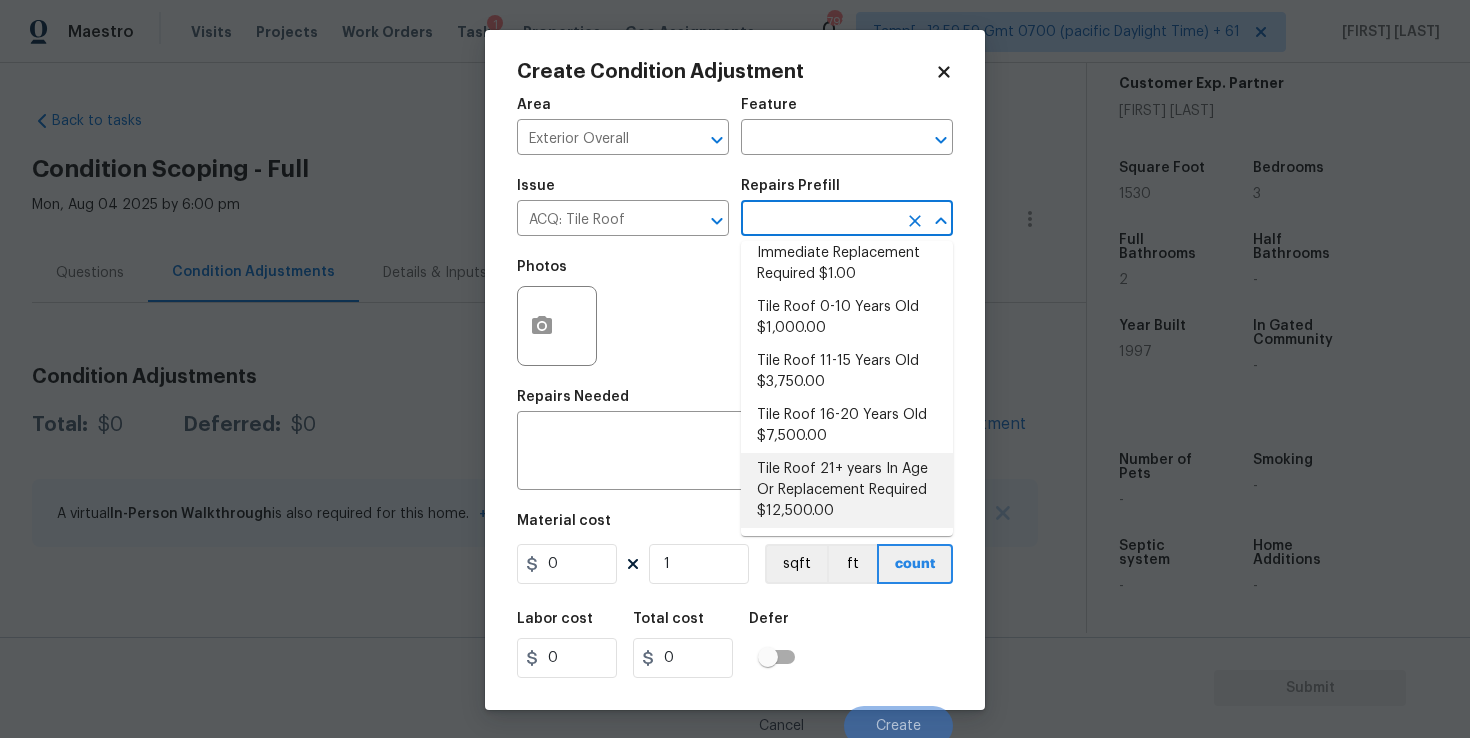 click on "Tile Roof 21+ years In Age Or Replacement Required $12,500.00" at bounding box center [847, 490] 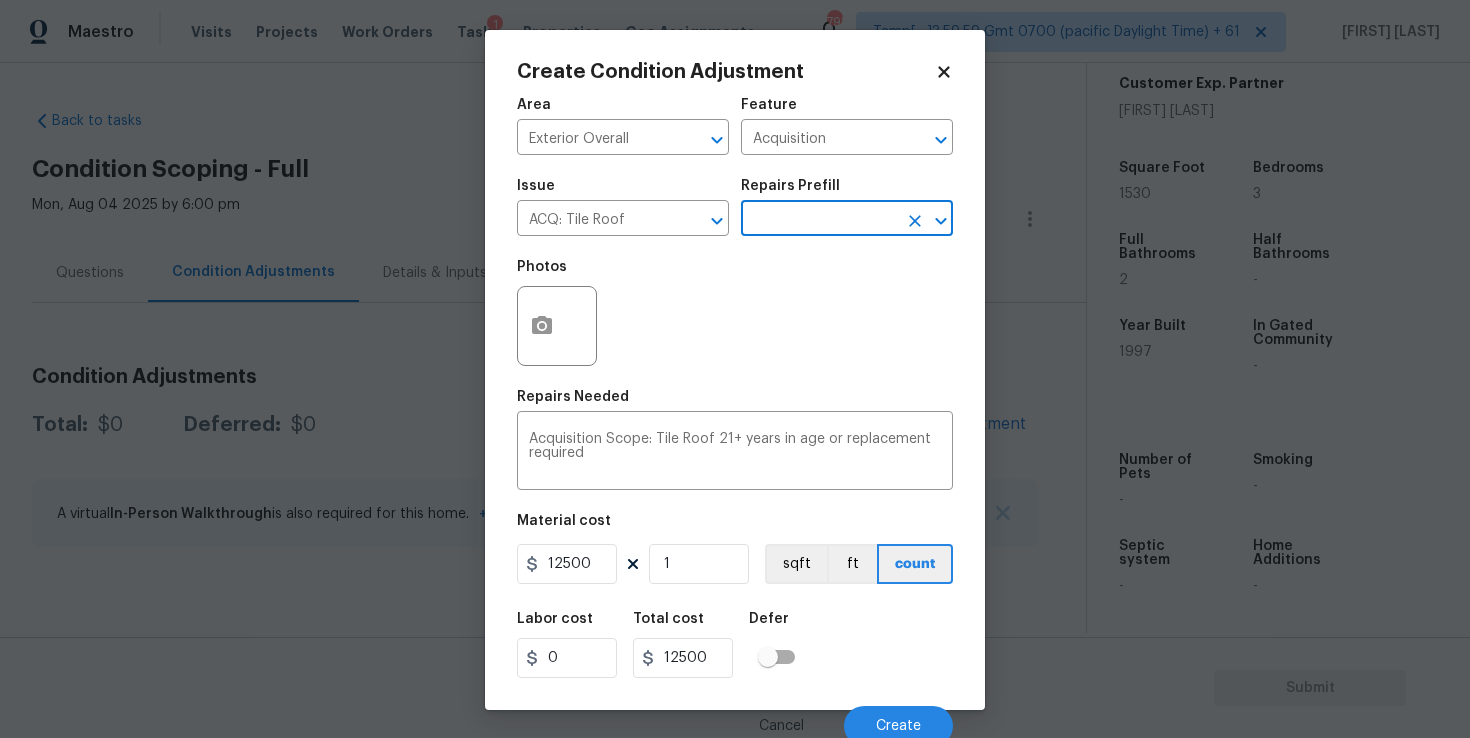 scroll, scrollTop: 9, scrollLeft: 0, axis: vertical 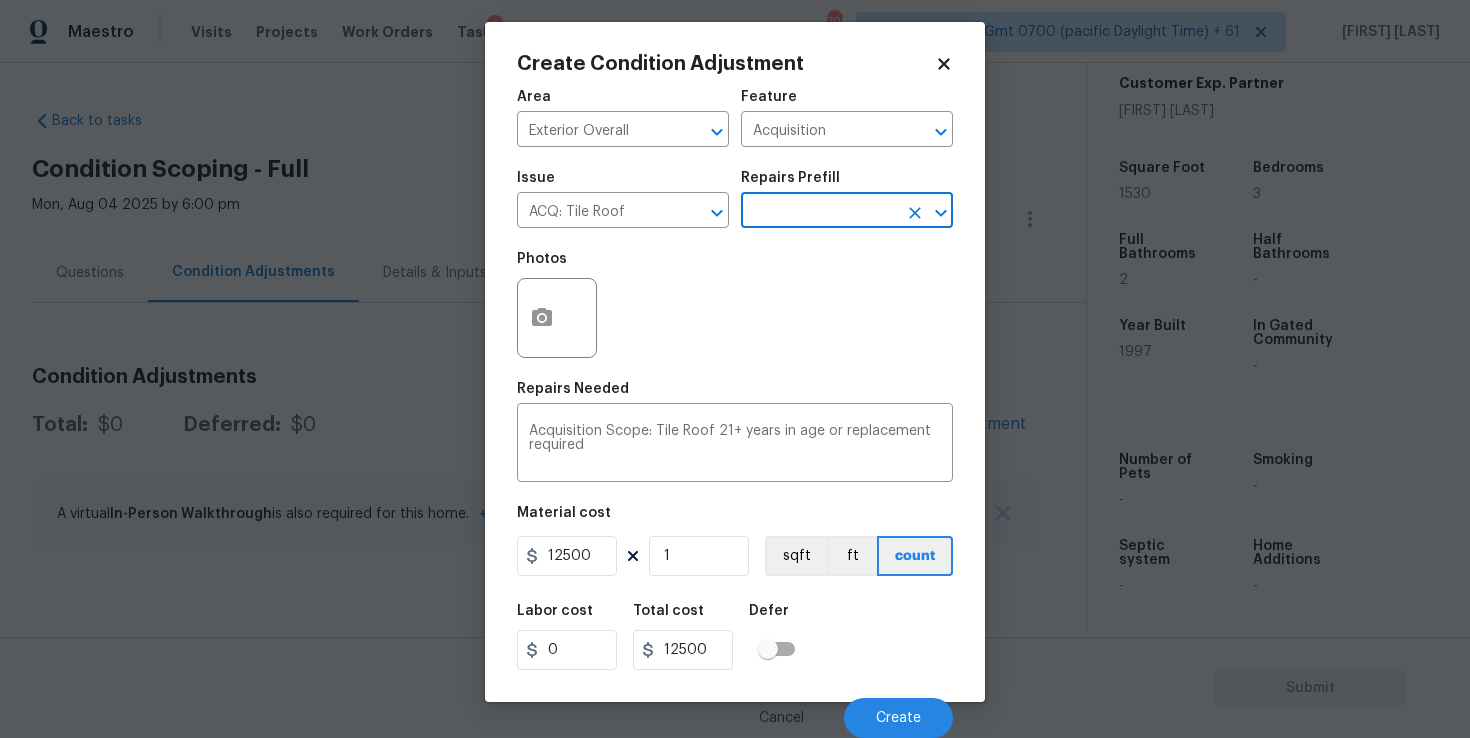 click on "Cancel Create" at bounding box center [735, 710] 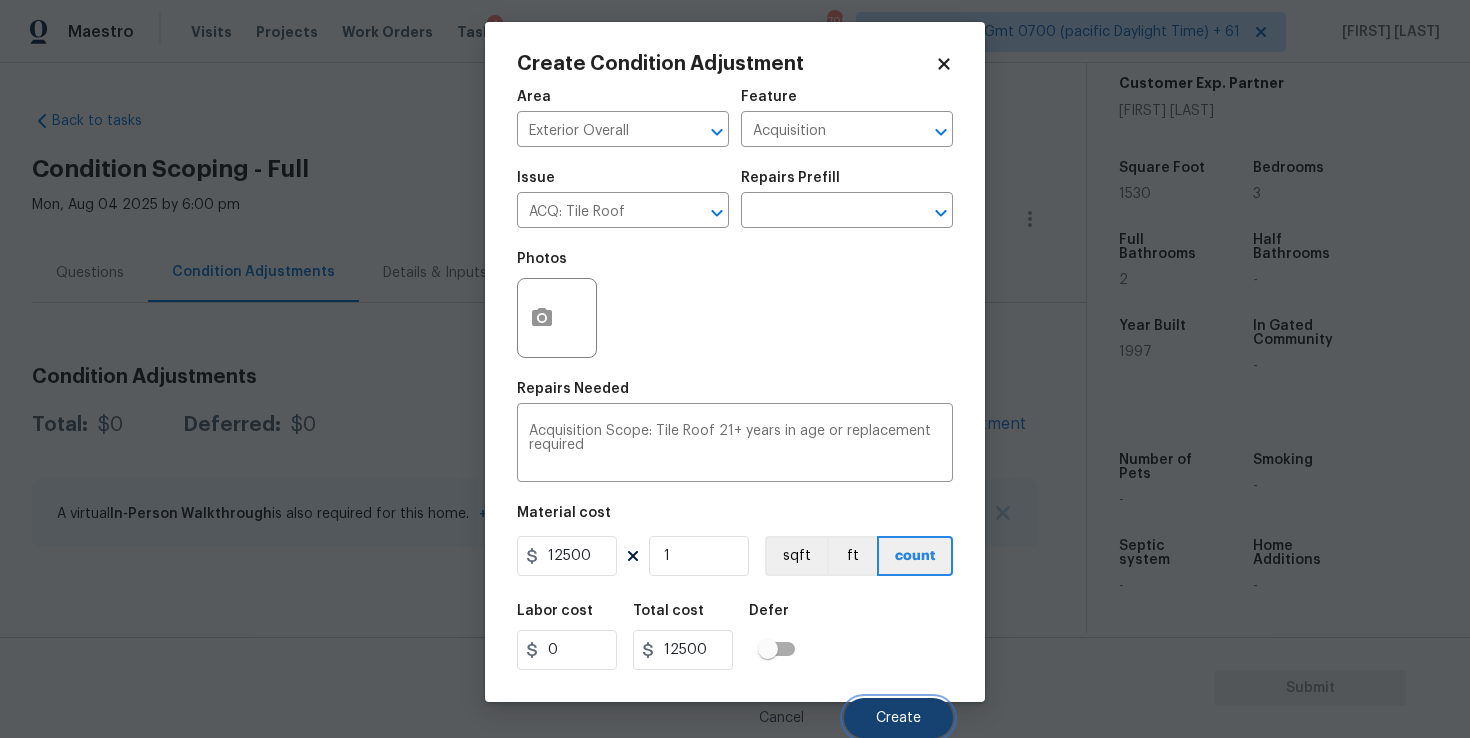 click on "Create" at bounding box center [898, 718] 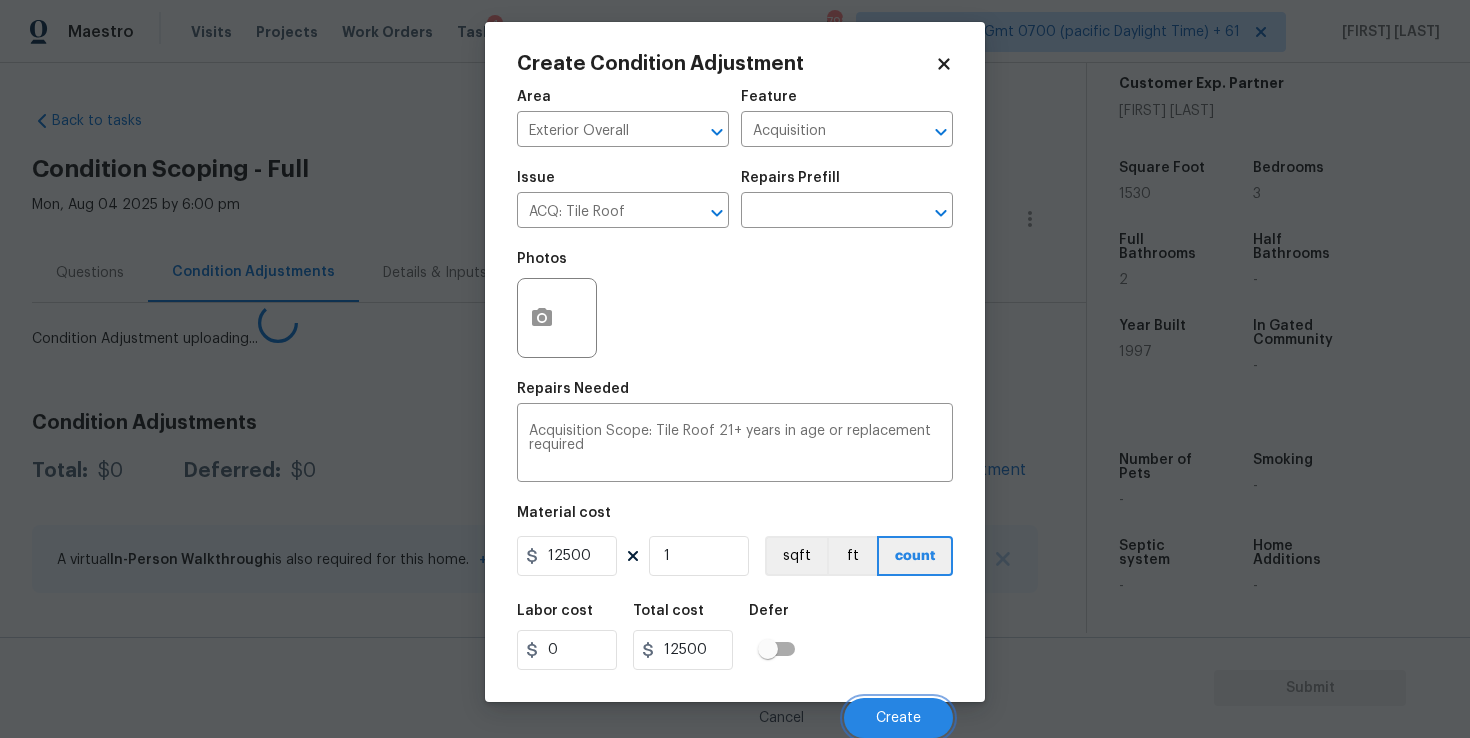 scroll, scrollTop: 2, scrollLeft: 0, axis: vertical 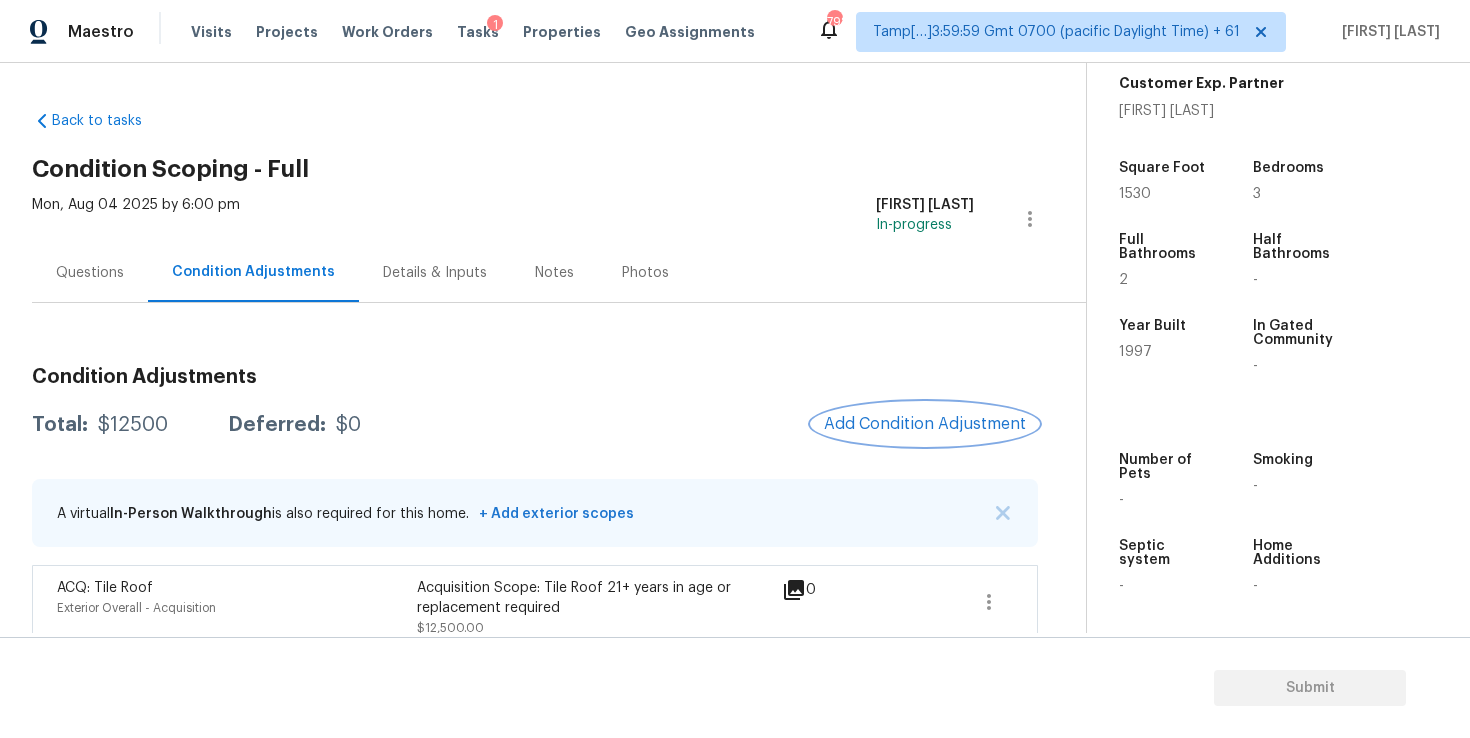 click on "Add Condition Adjustment" at bounding box center [925, 424] 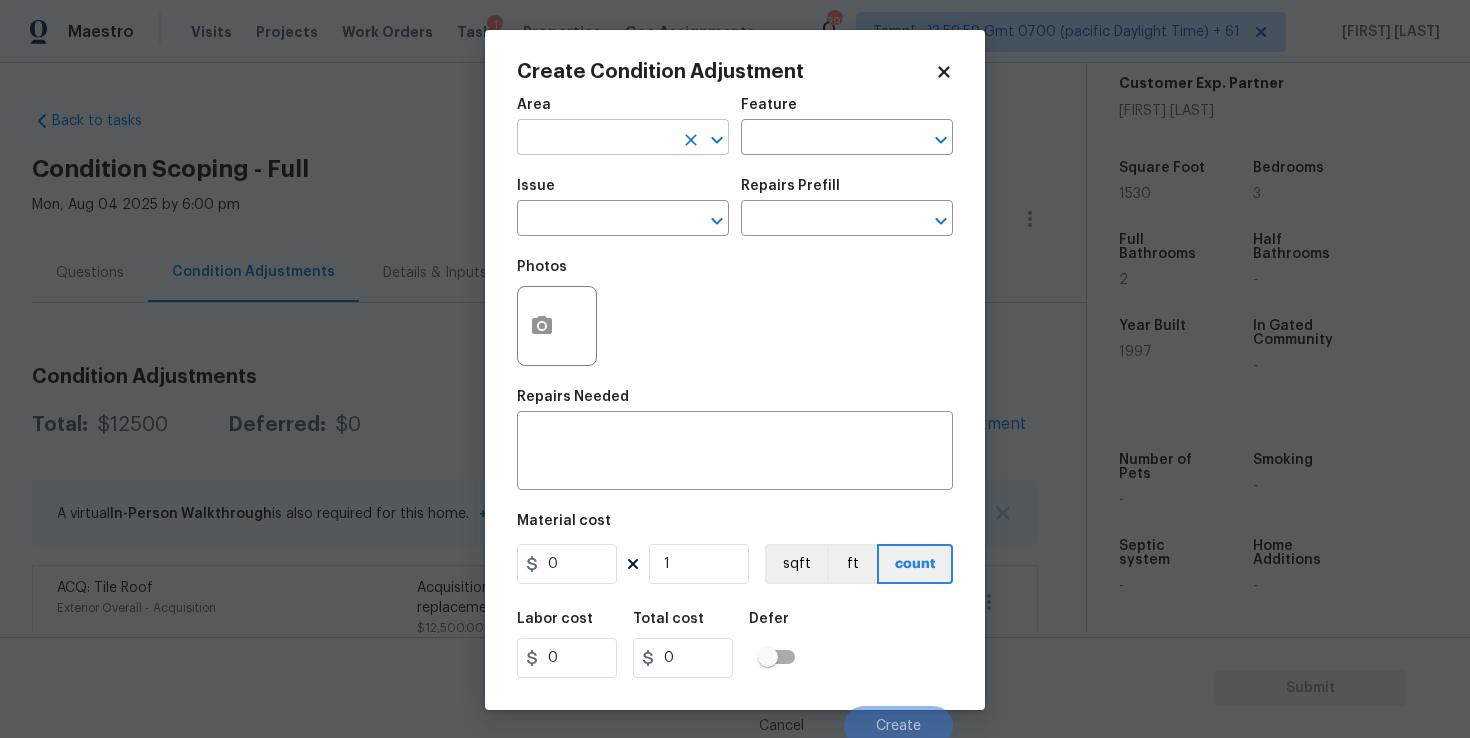 click at bounding box center [595, 139] 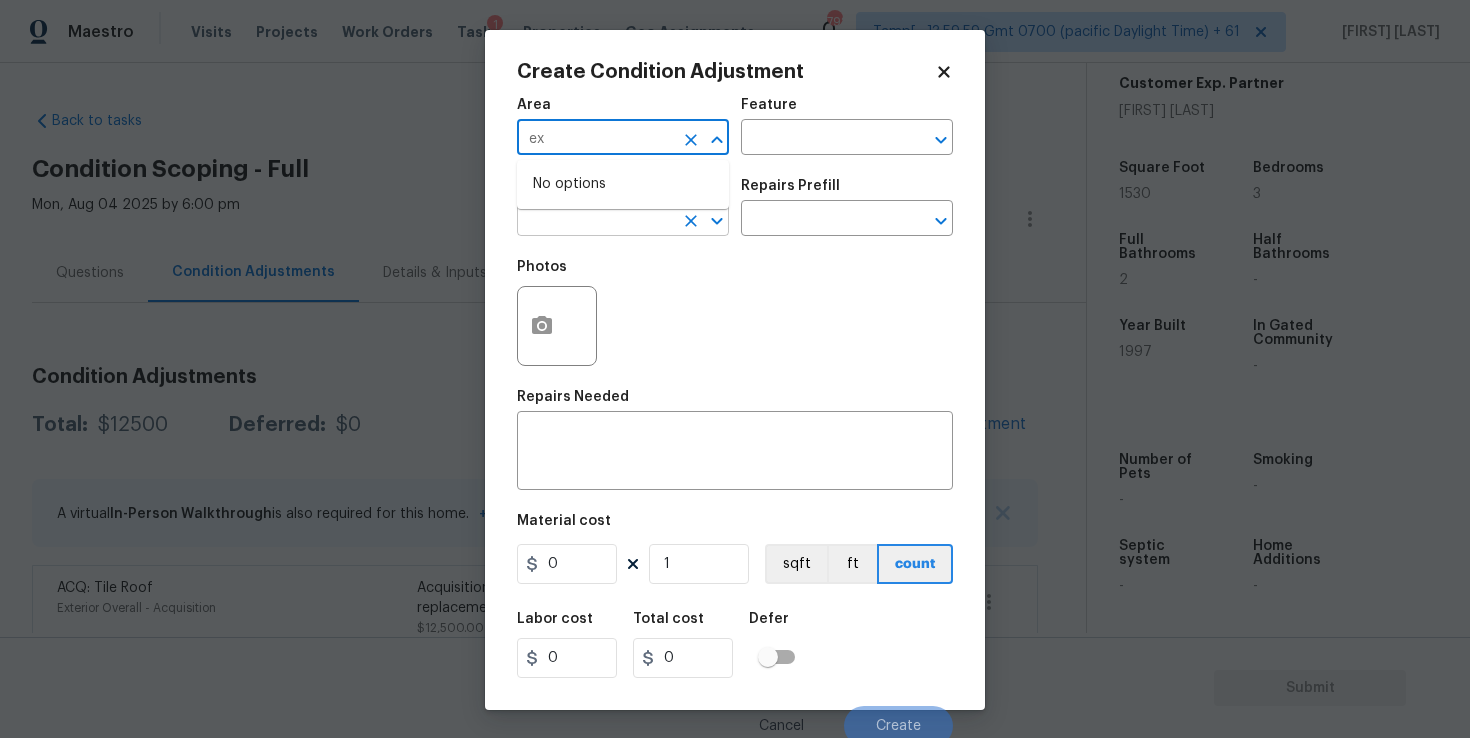type on "e" 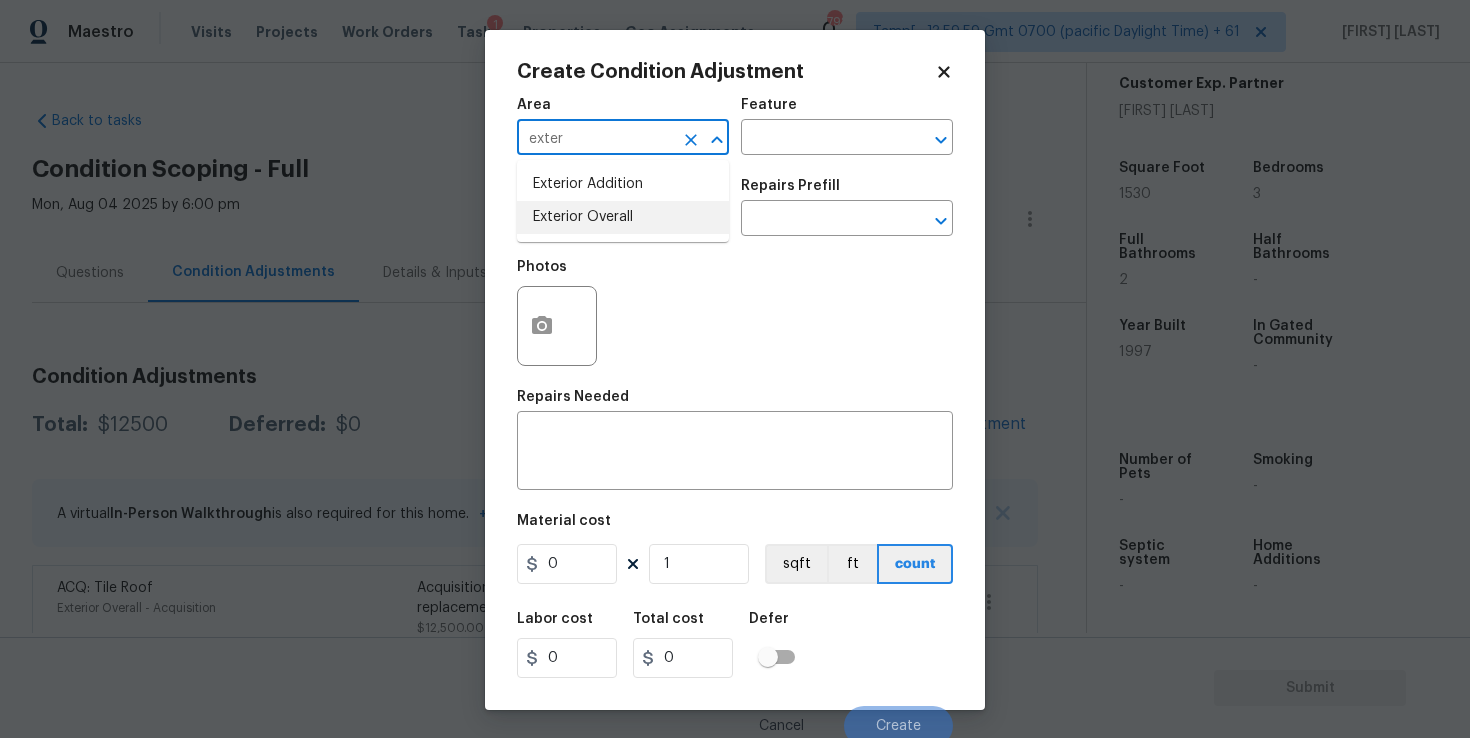 click on "Exterior Overall" at bounding box center (623, 217) 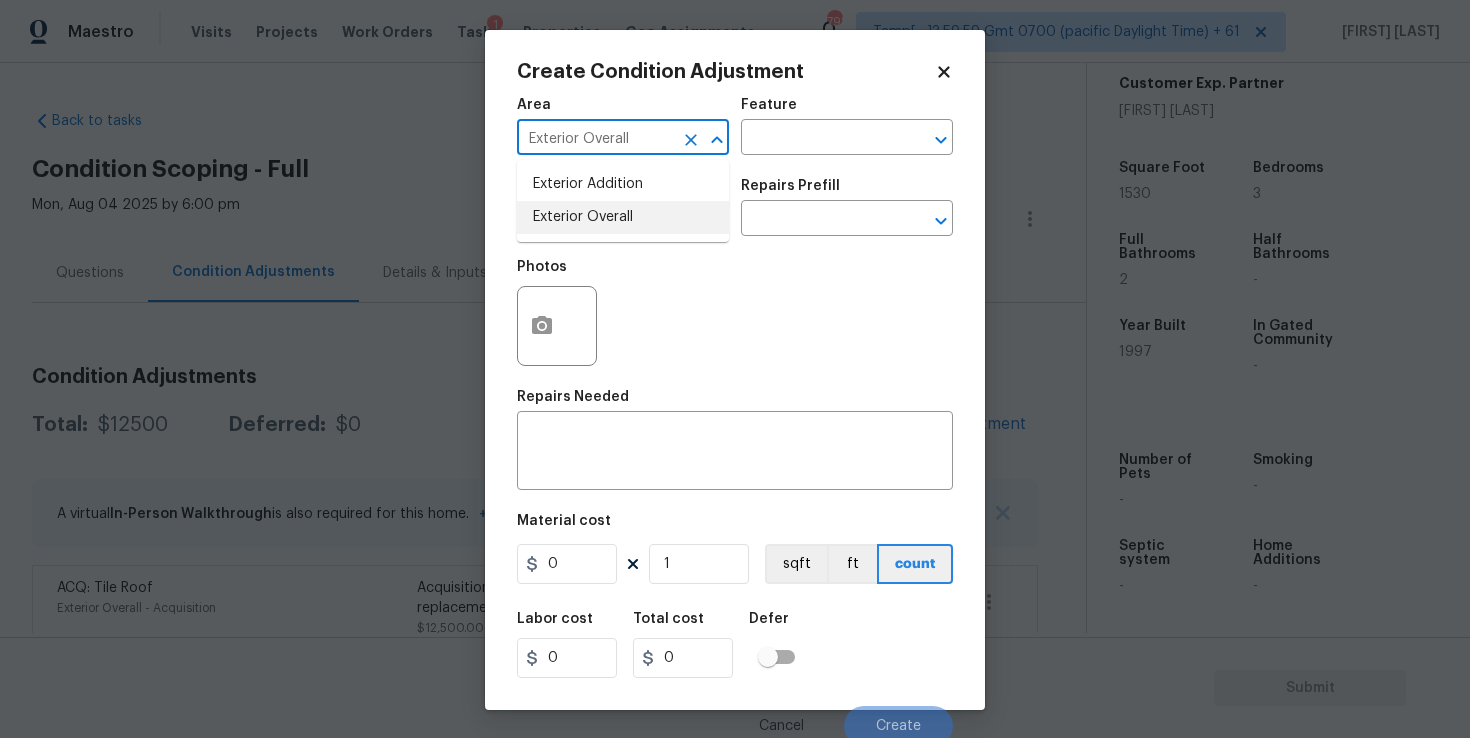 type on "Exterior Overall" 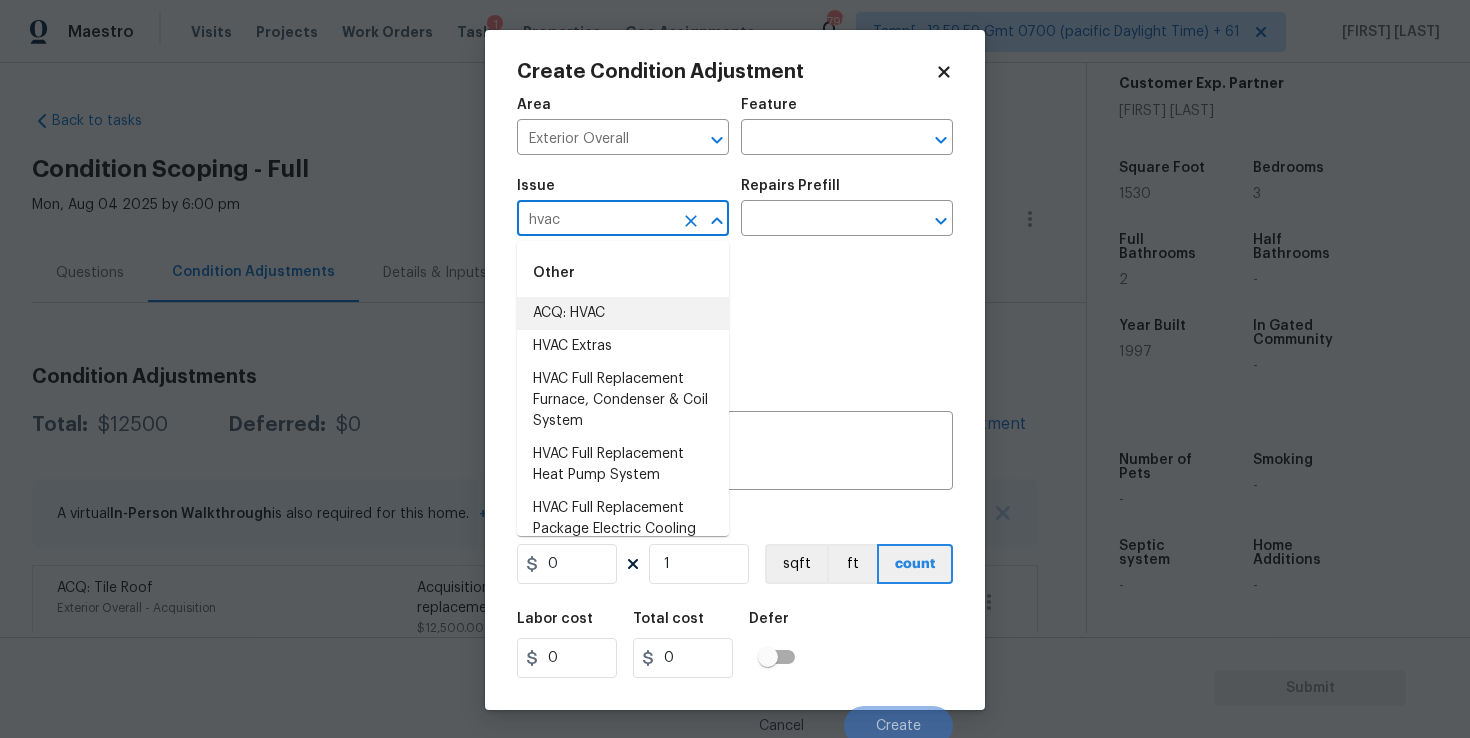 click on "ACQ: HVAC" at bounding box center [623, 313] 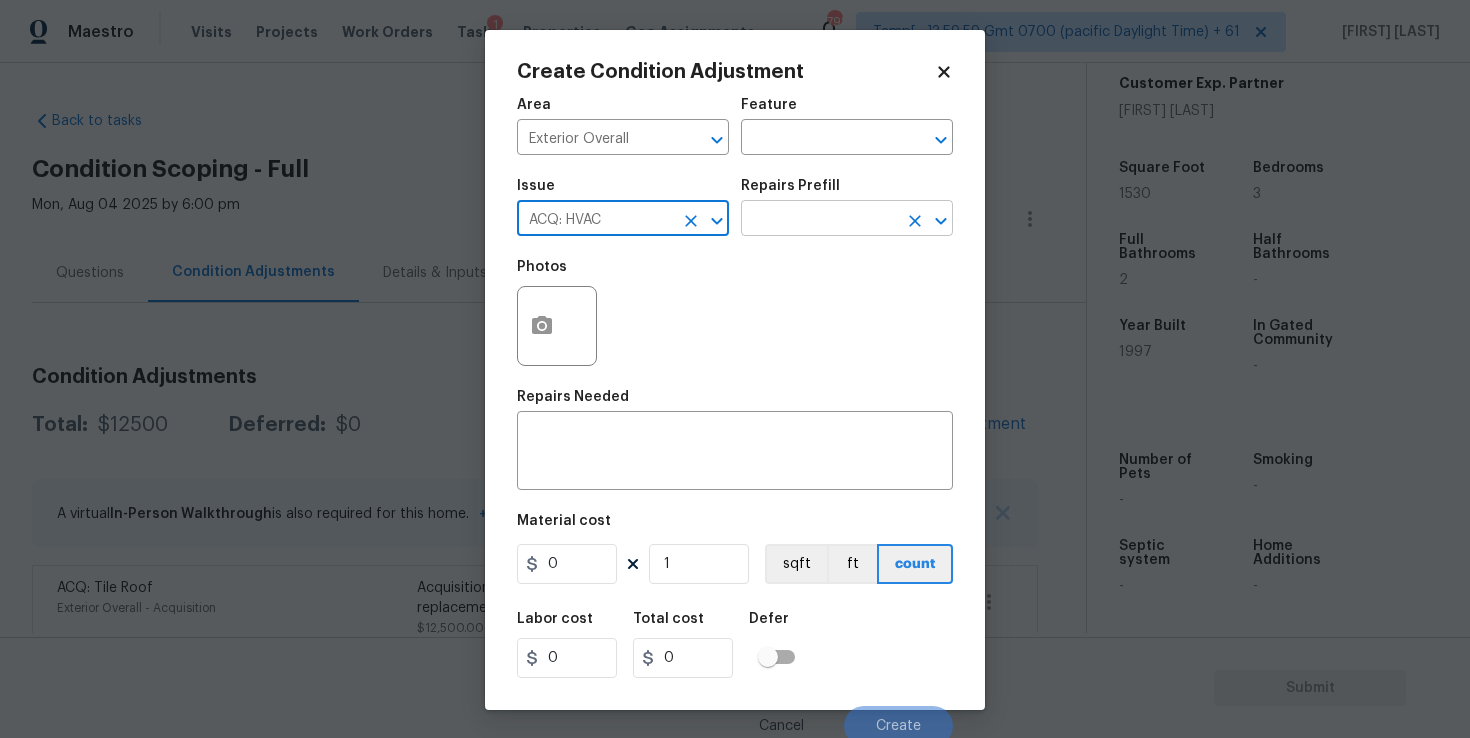 type on "ACQ: HVAC" 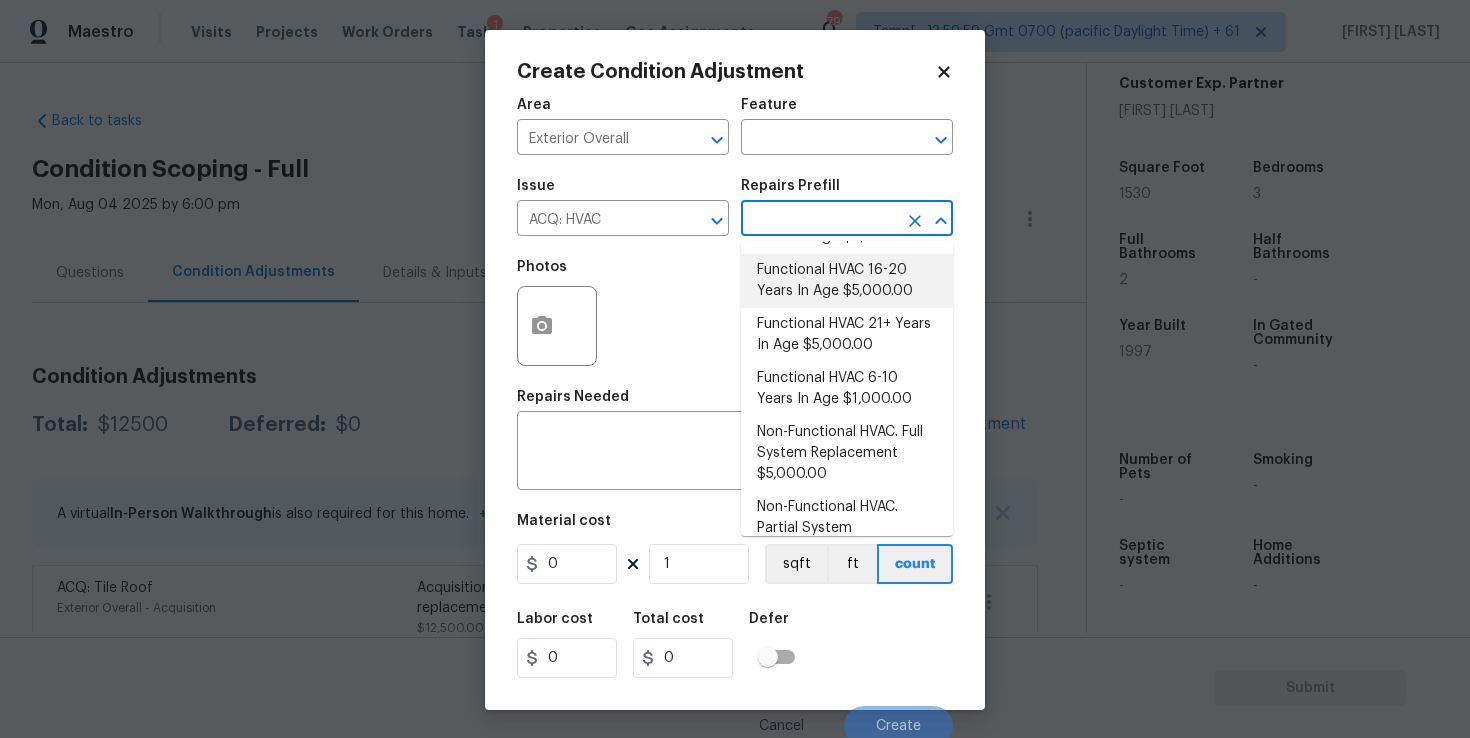 scroll, scrollTop: 126, scrollLeft: 0, axis: vertical 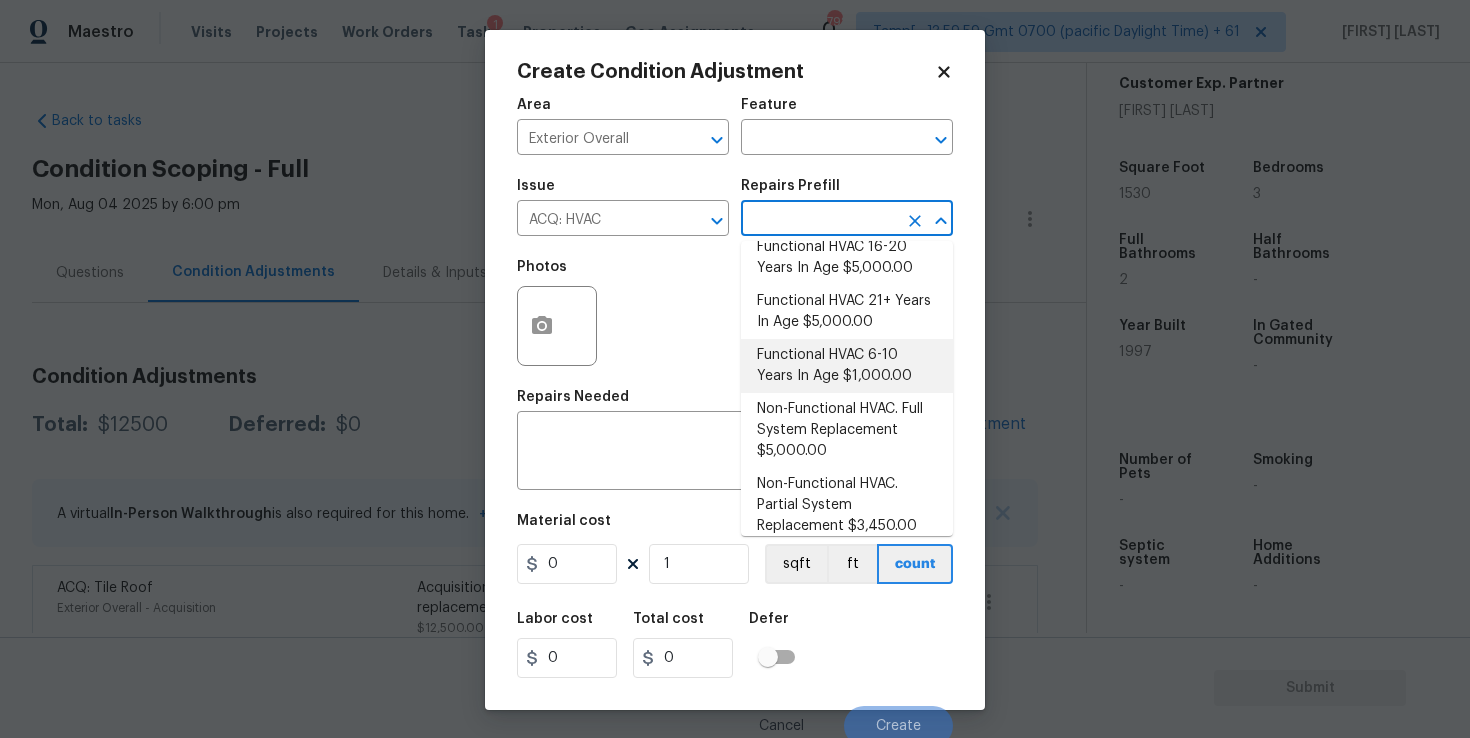 click on "Functional HVAC 6-10 Years In Age $1,000.00" at bounding box center (847, 366) 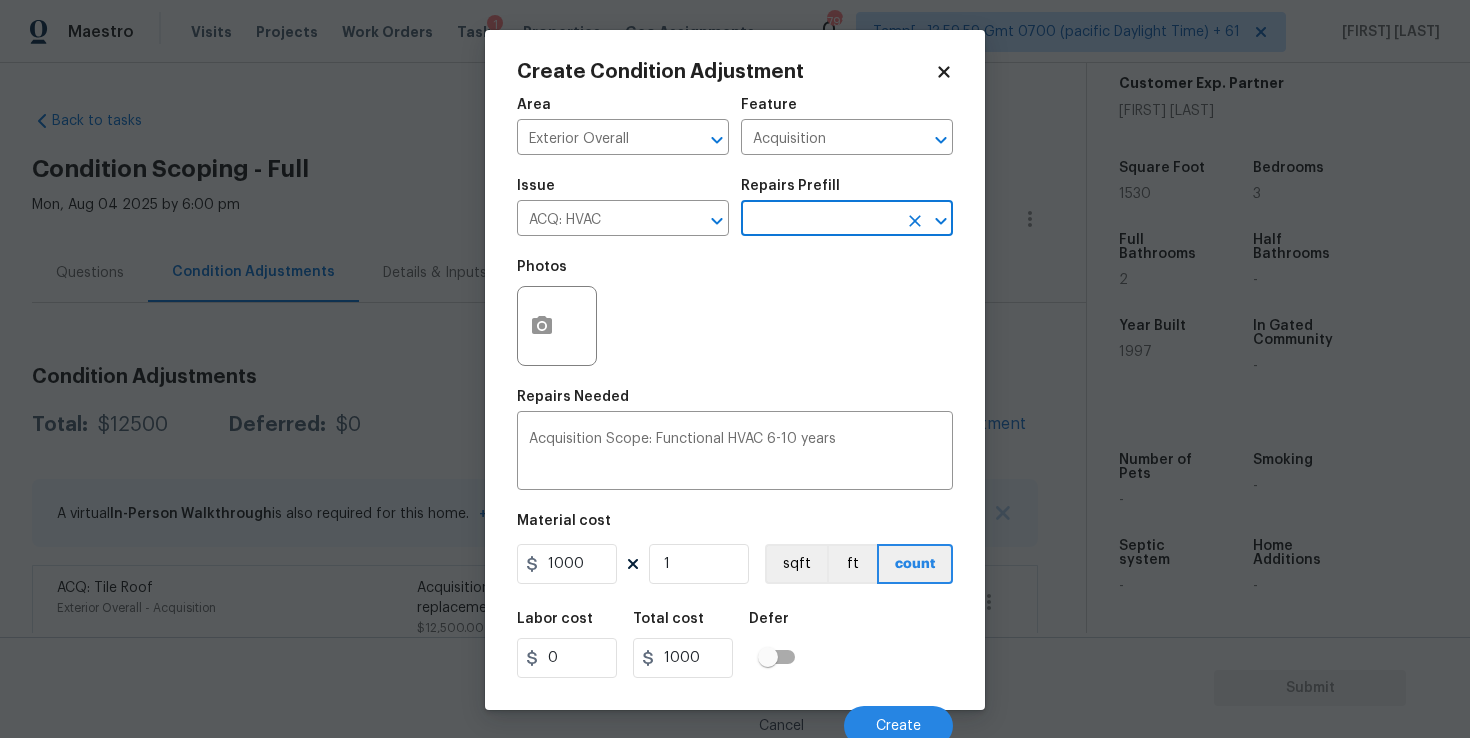 scroll, scrollTop: 9, scrollLeft: 0, axis: vertical 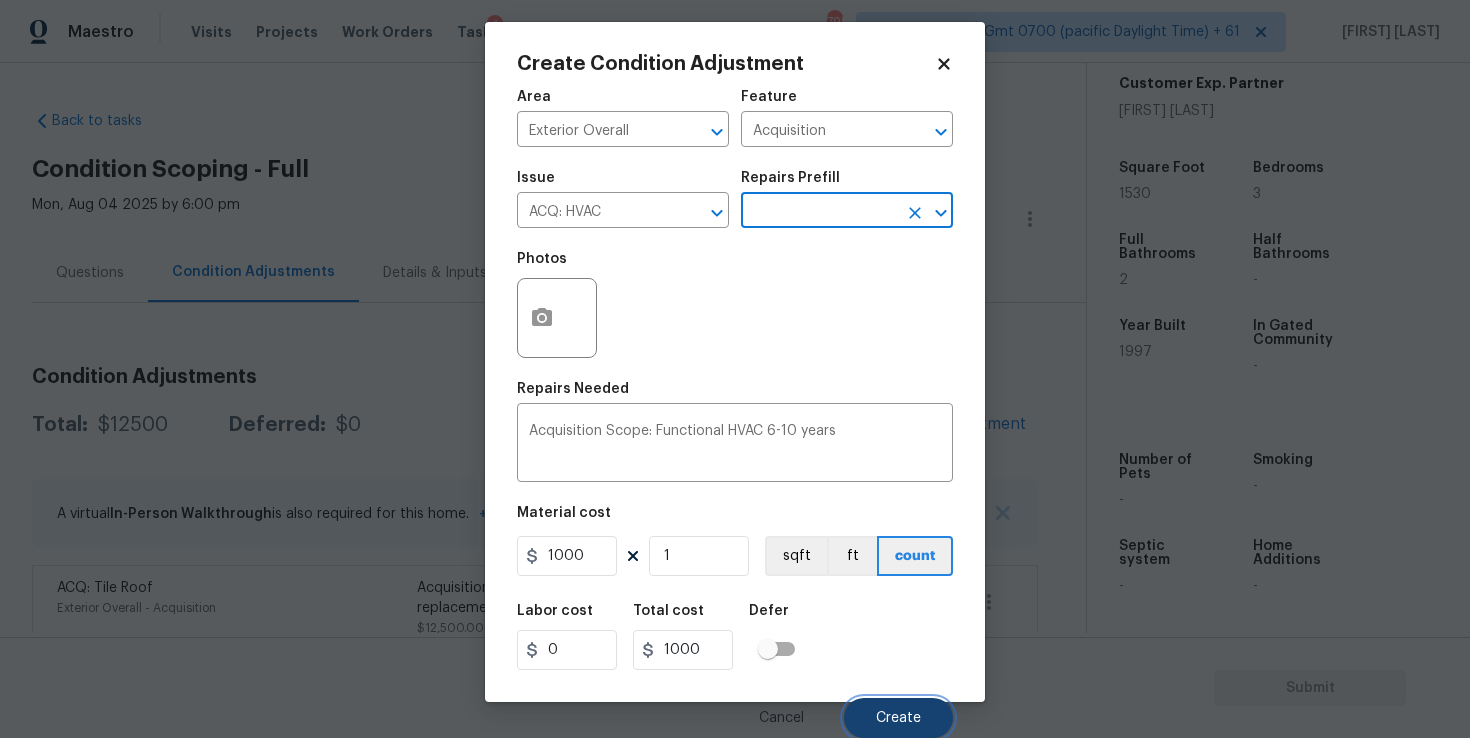 click on "Create" at bounding box center [898, 718] 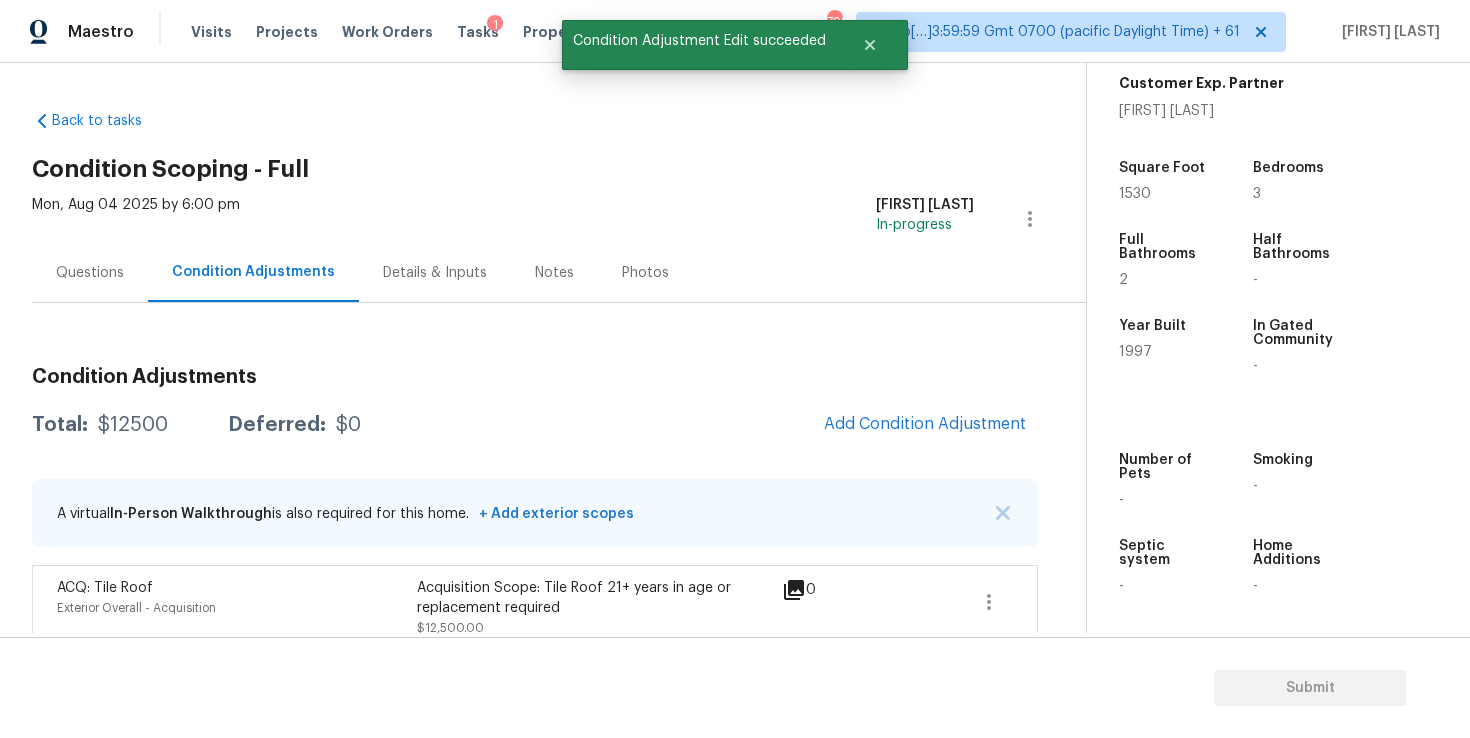 scroll, scrollTop: 2, scrollLeft: 0, axis: vertical 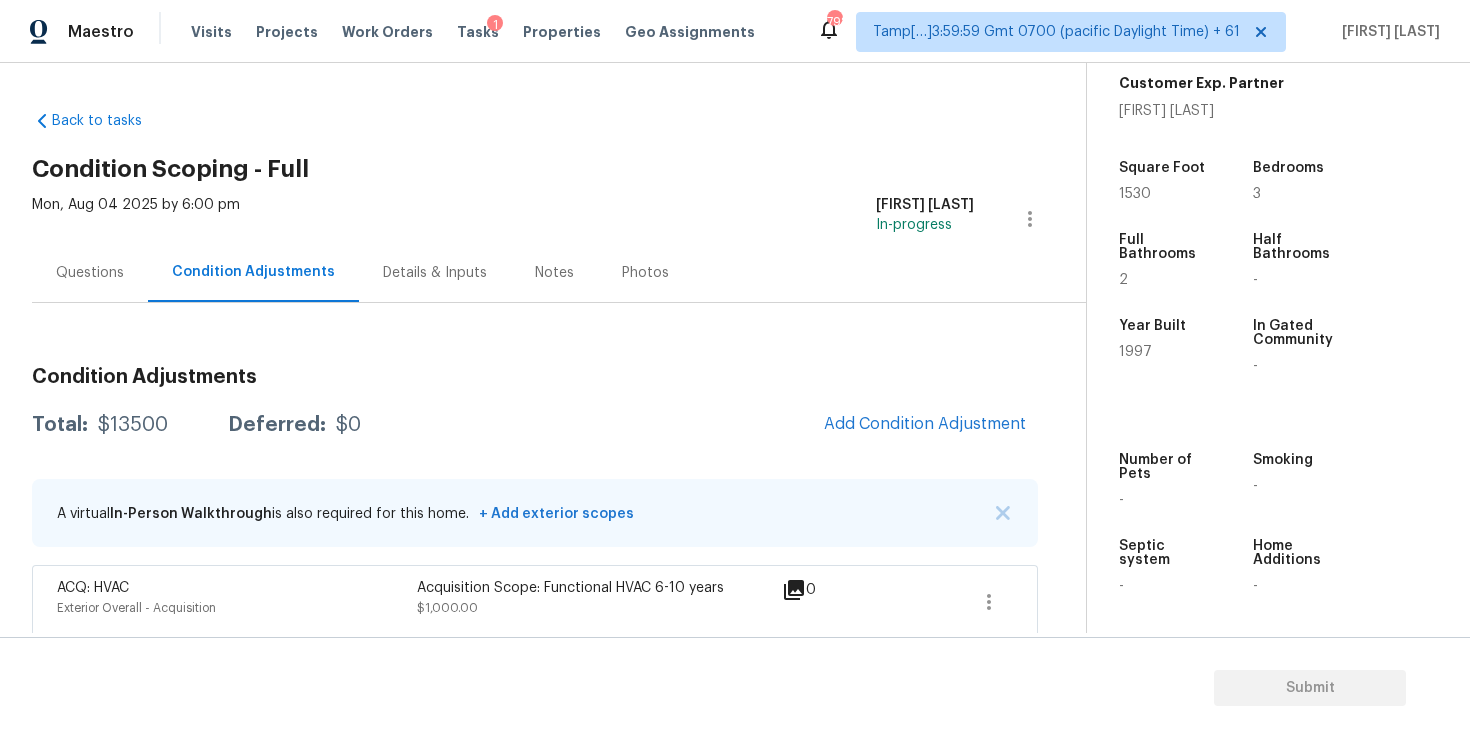 click on "Questions" at bounding box center [90, 273] 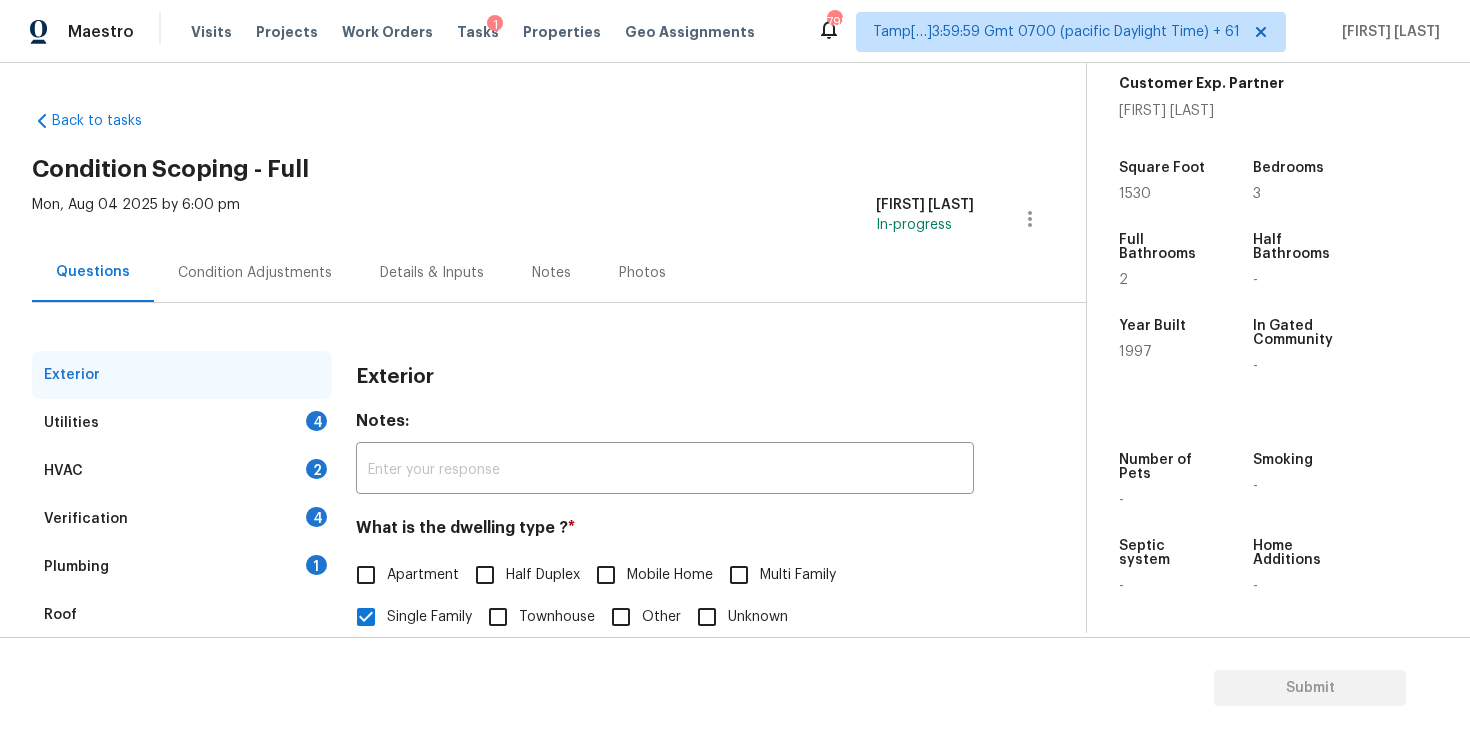 scroll, scrollTop: 143, scrollLeft: 0, axis: vertical 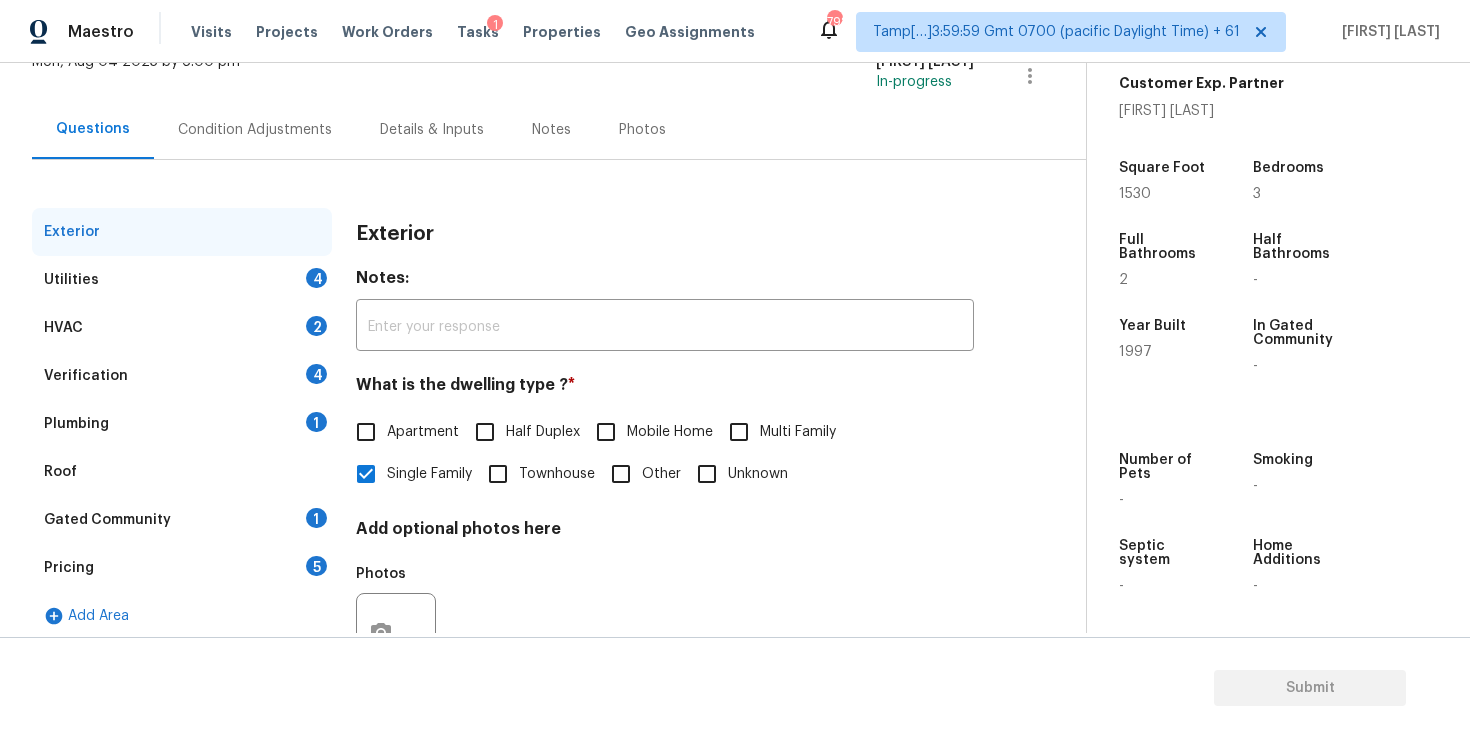 click on "Verification 4" at bounding box center [182, 376] 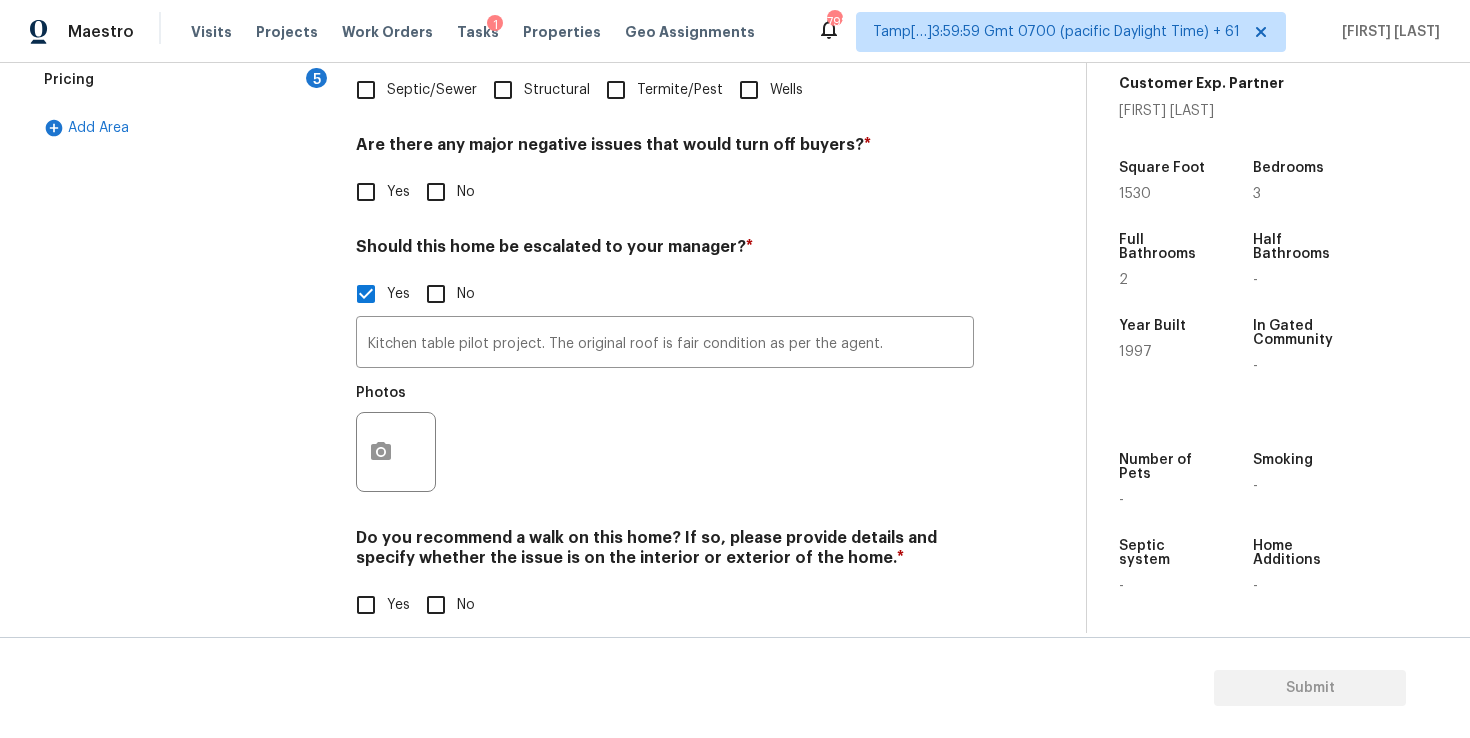 scroll, scrollTop: 632, scrollLeft: 0, axis: vertical 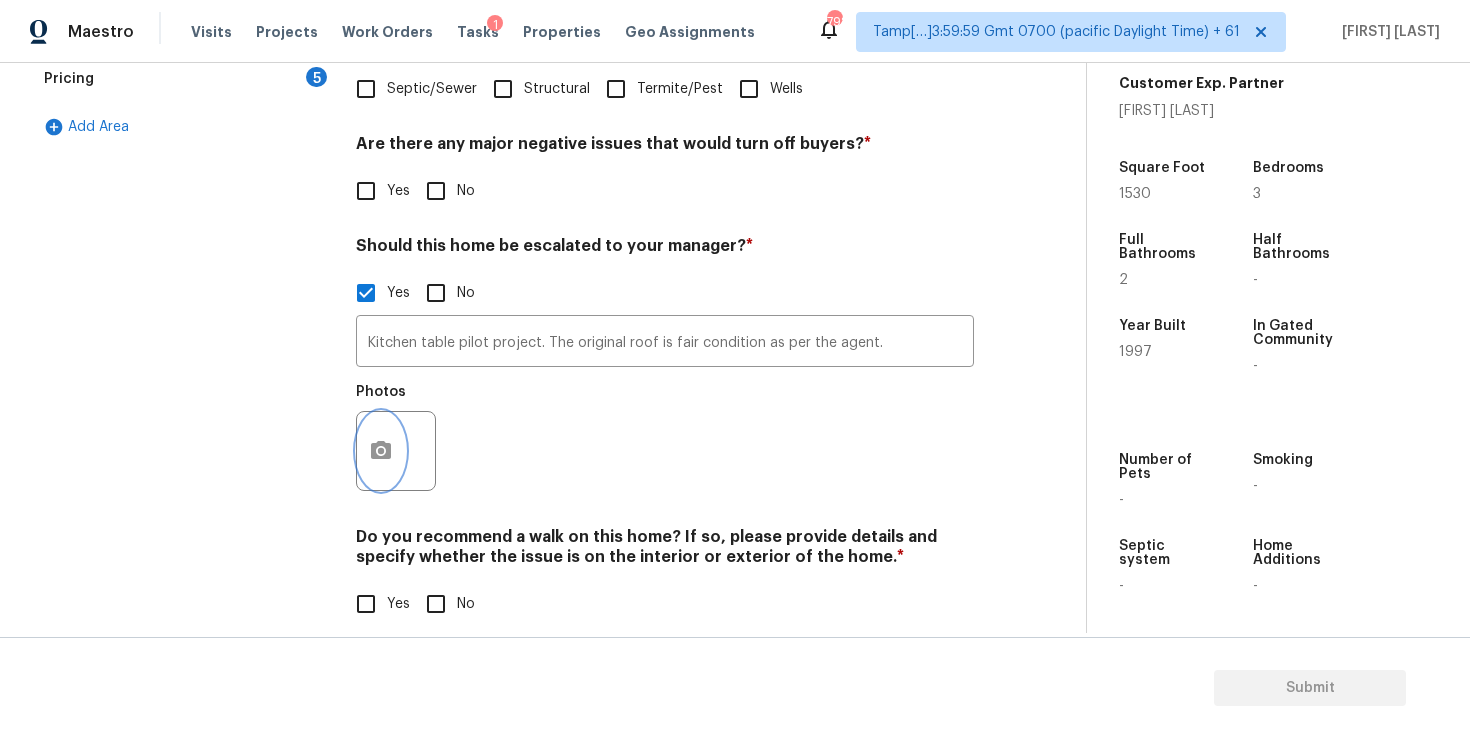click 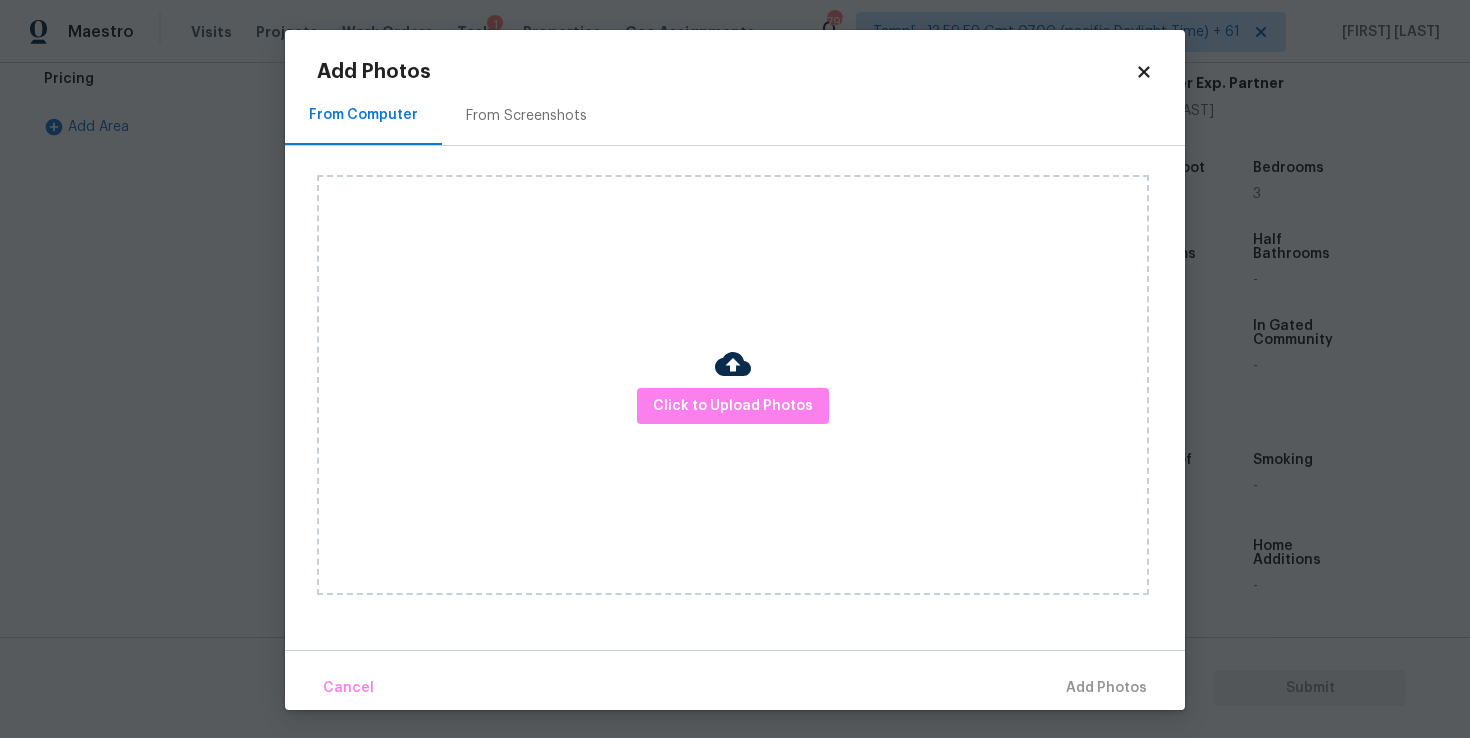 click on "Click to Upload Photos" at bounding box center [733, 385] 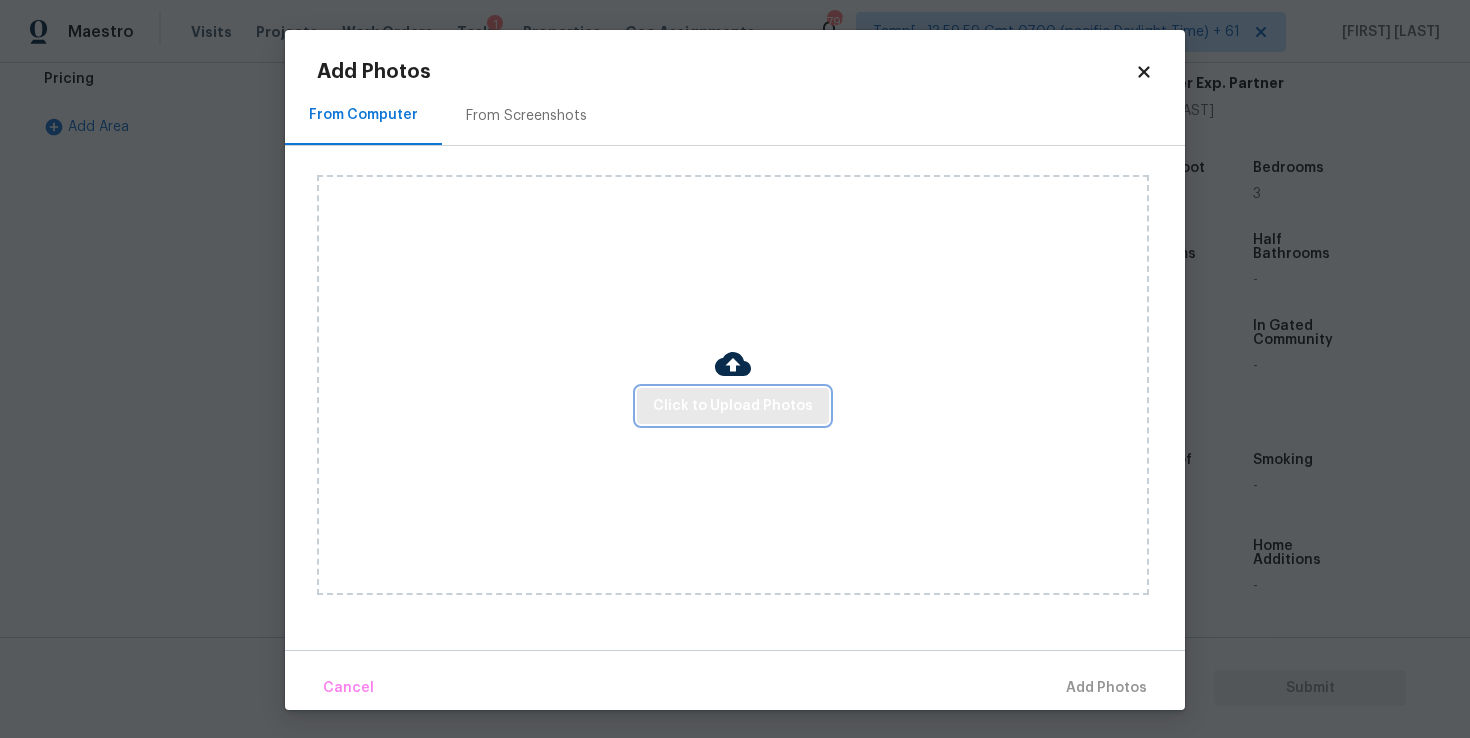 click on "Click to Upload Photos" at bounding box center (733, 406) 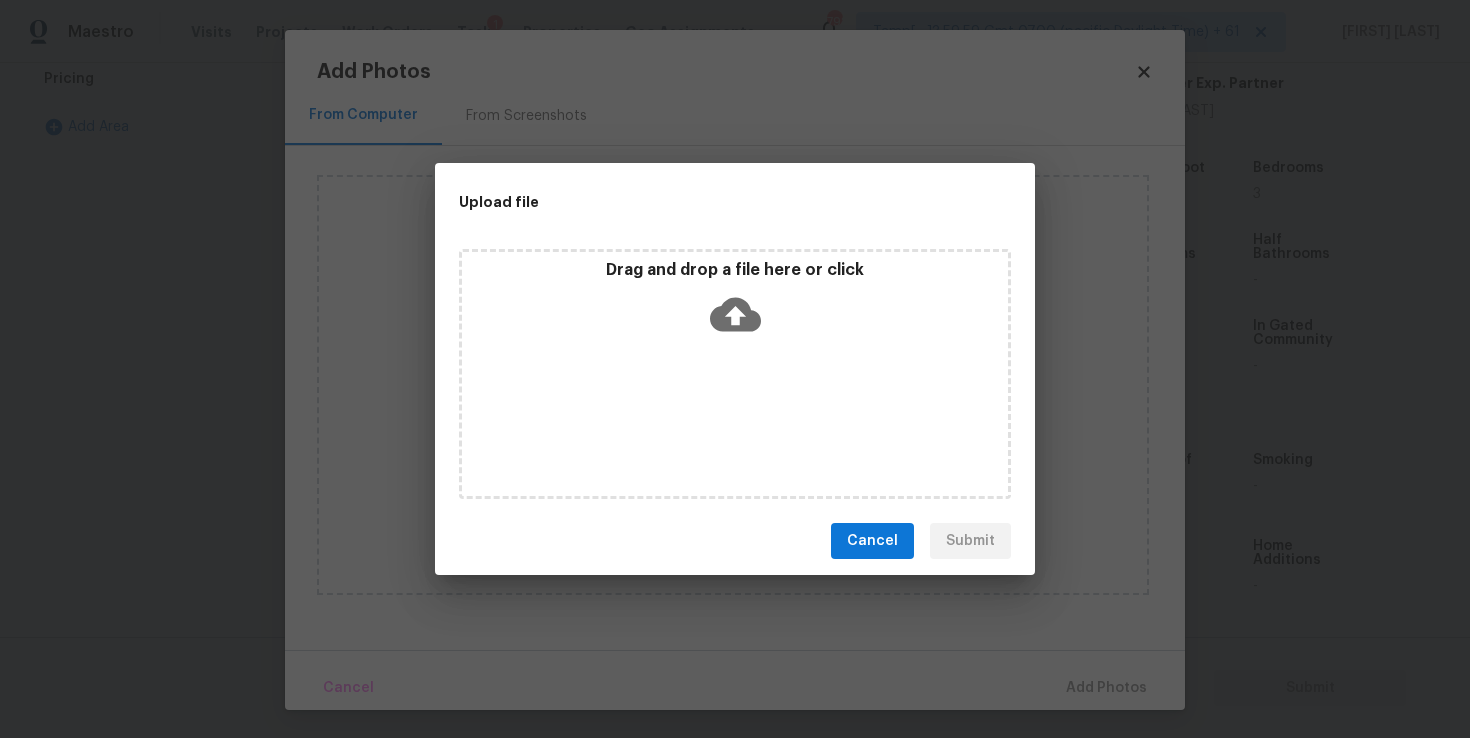 click on "Drag and drop a file here or click" at bounding box center (735, 374) 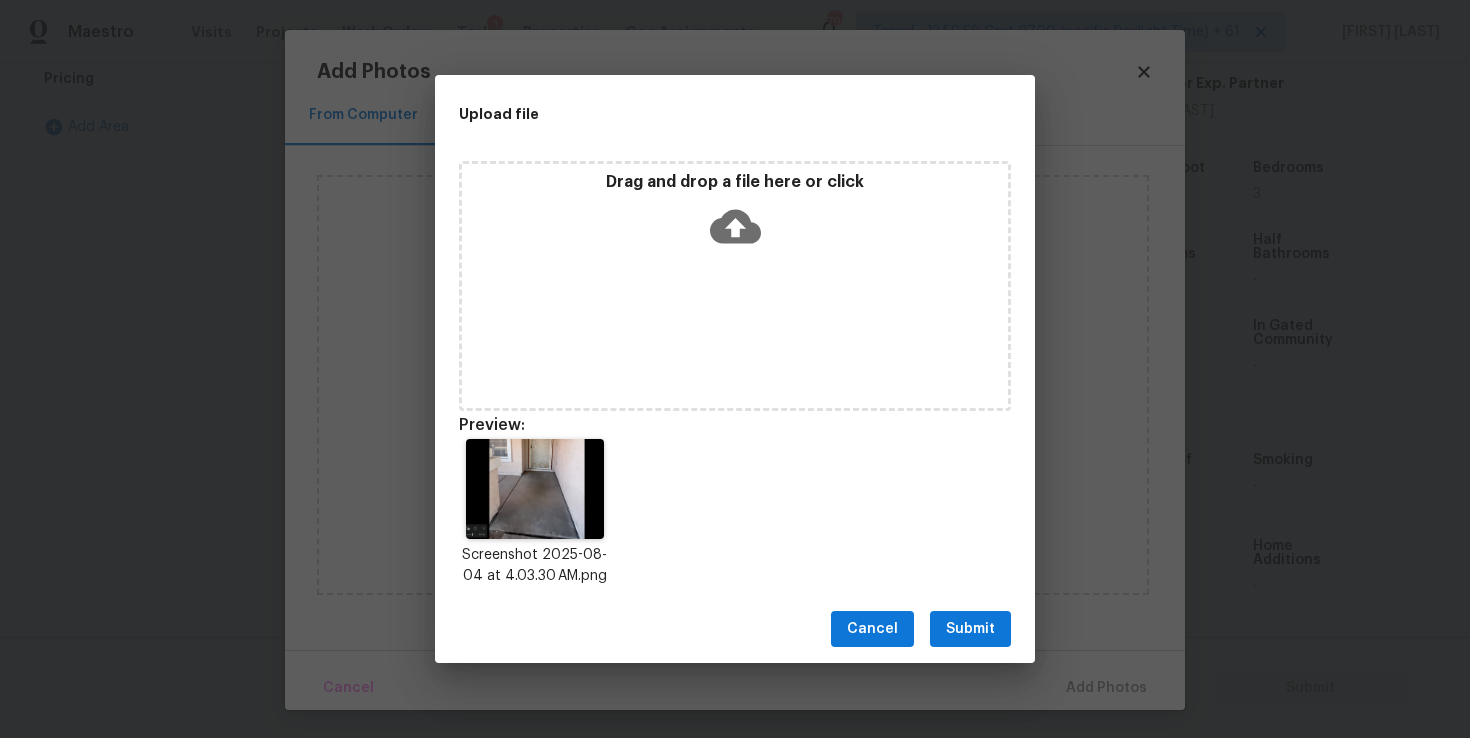 click on "Submit" at bounding box center (970, 629) 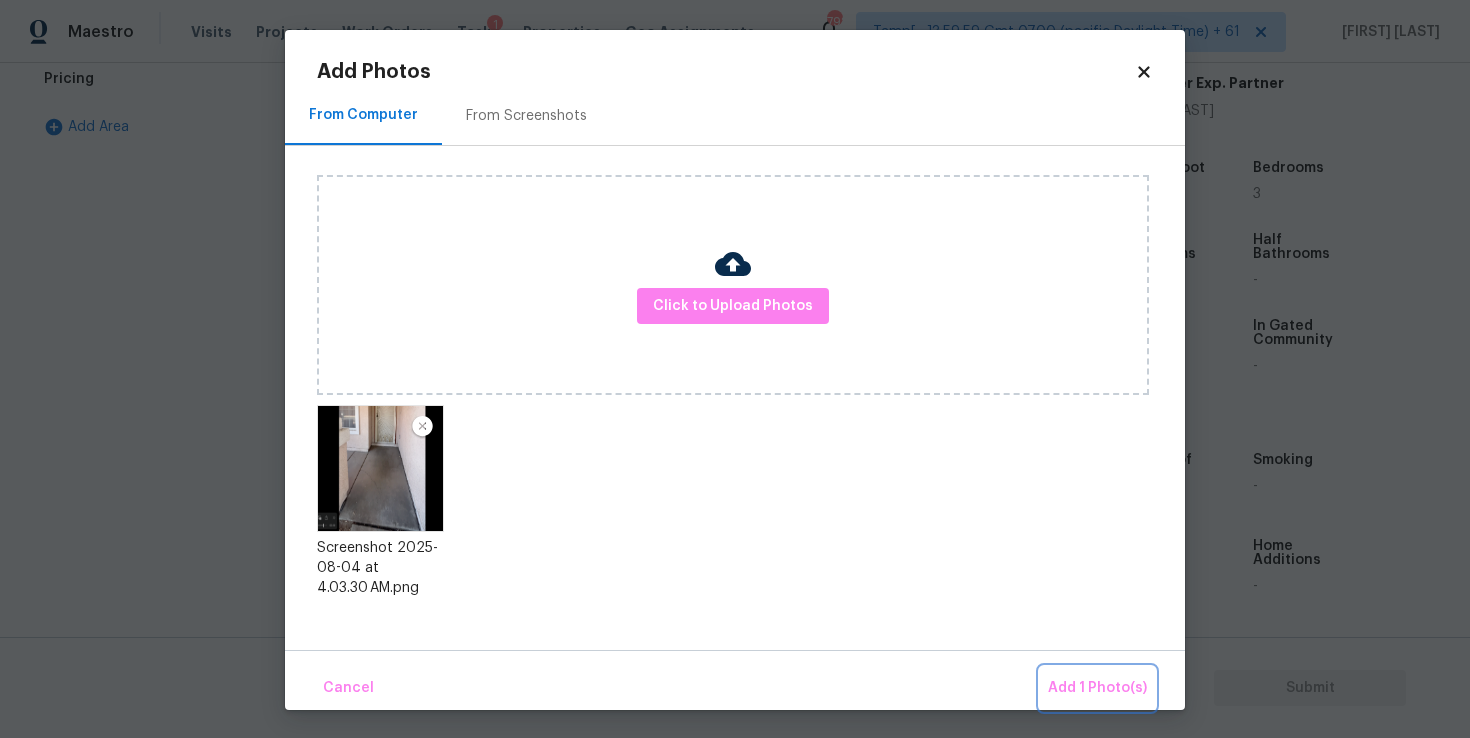 click on "Add 1 Photo(s)" at bounding box center [1097, 688] 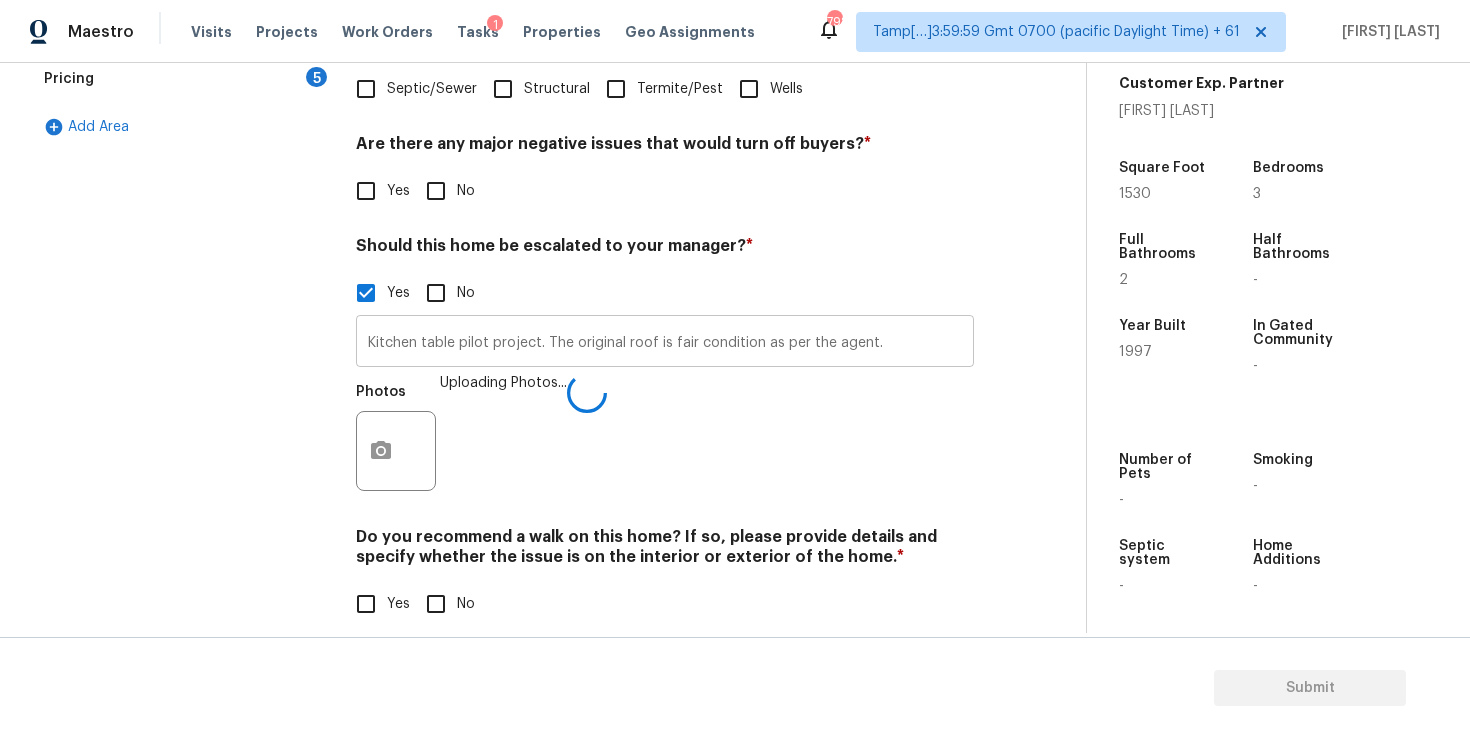 click on "Kitchen table pilot project. The original roof is fair condition as per the agent." at bounding box center (665, 343) 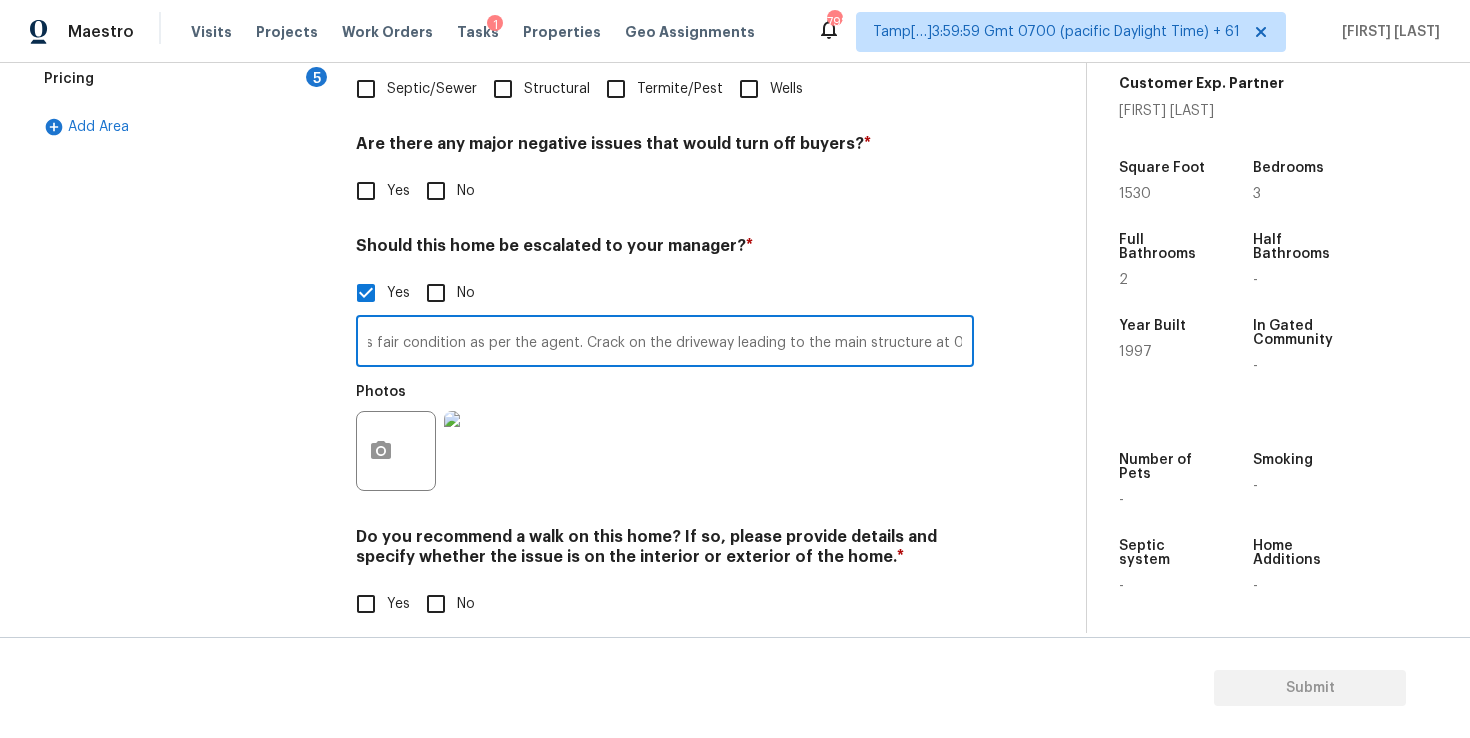scroll, scrollTop: 0, scrollLeft: 304, axis: horizontal 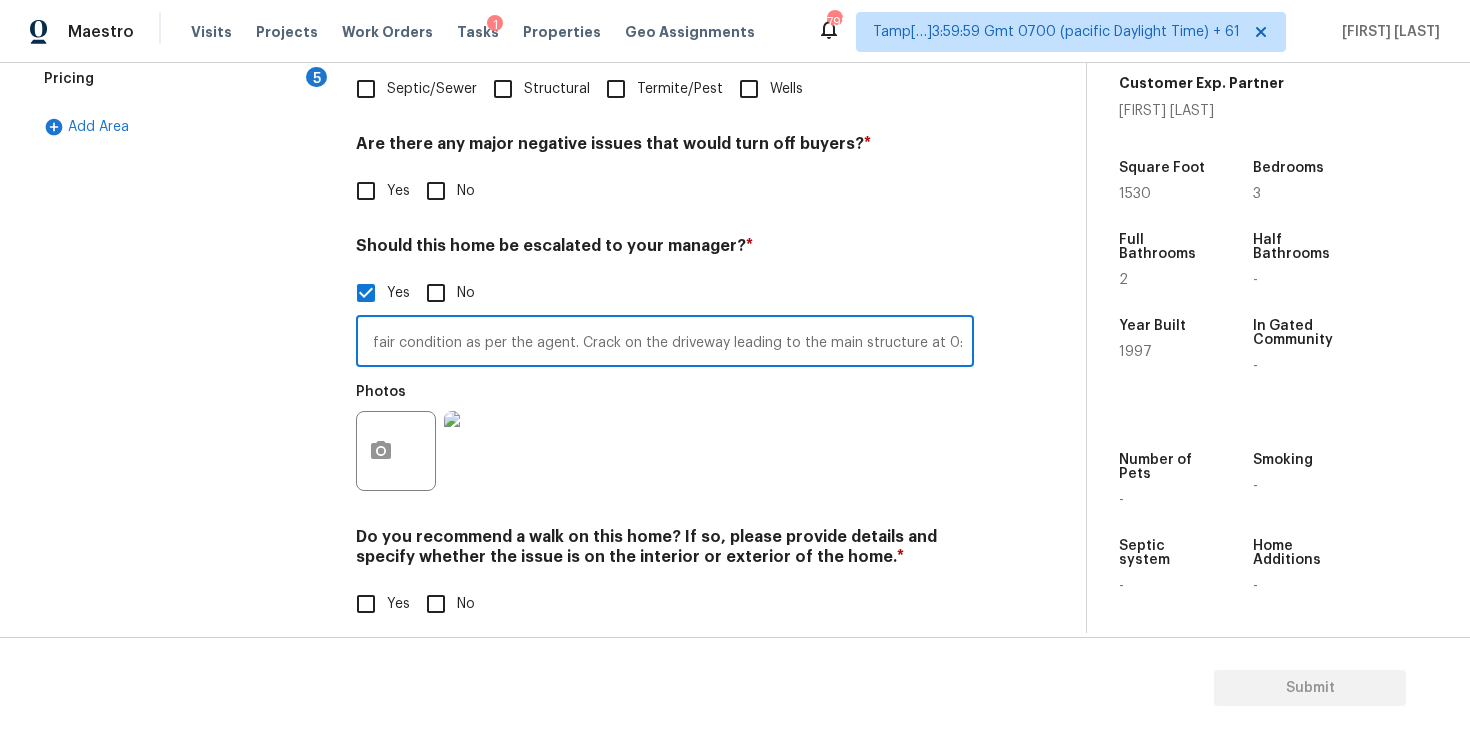 type on "Kitchen table pilot project. The original roof is fair condition as per the agent. Crack on the driveway leading to the main structure at 0:19" 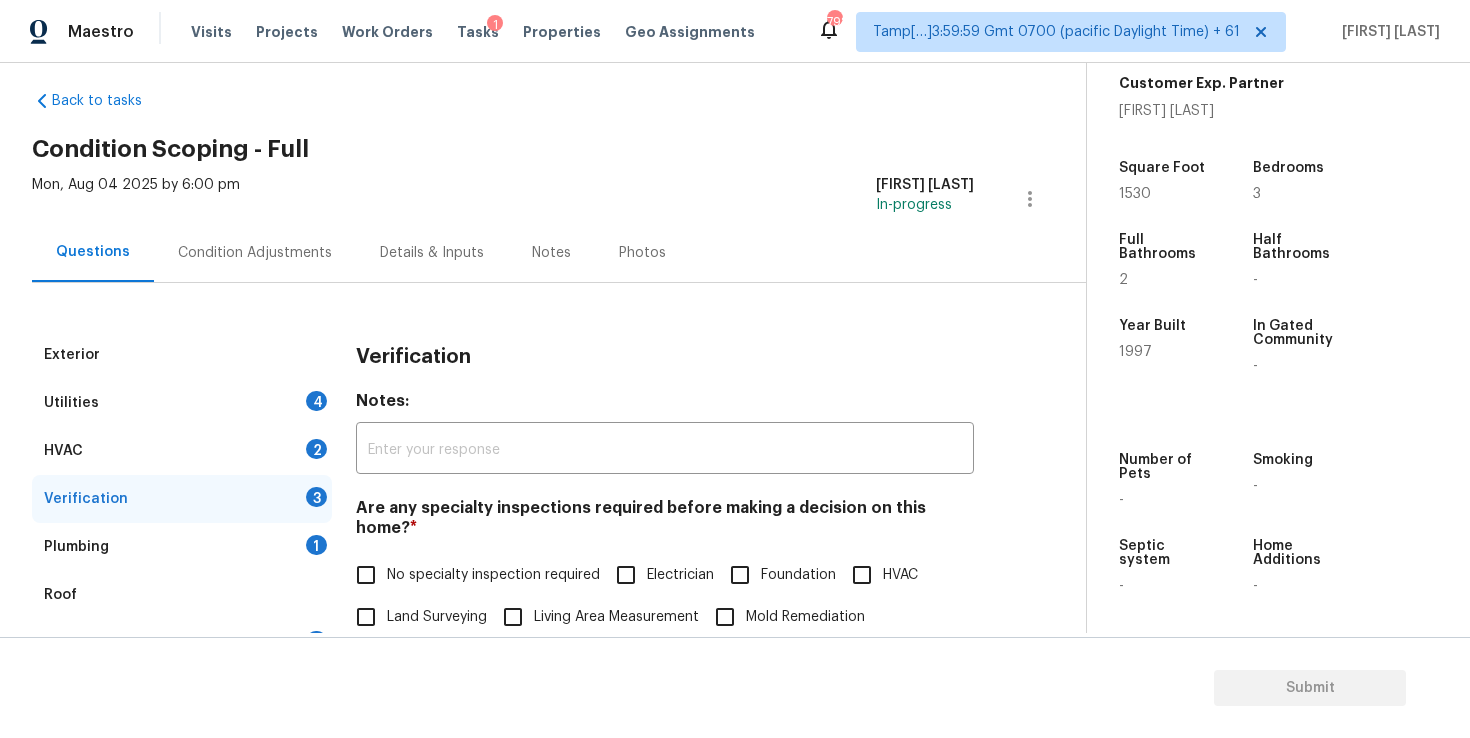 scroll, scrollTop: 0, scrollLeft: 0, axis: both 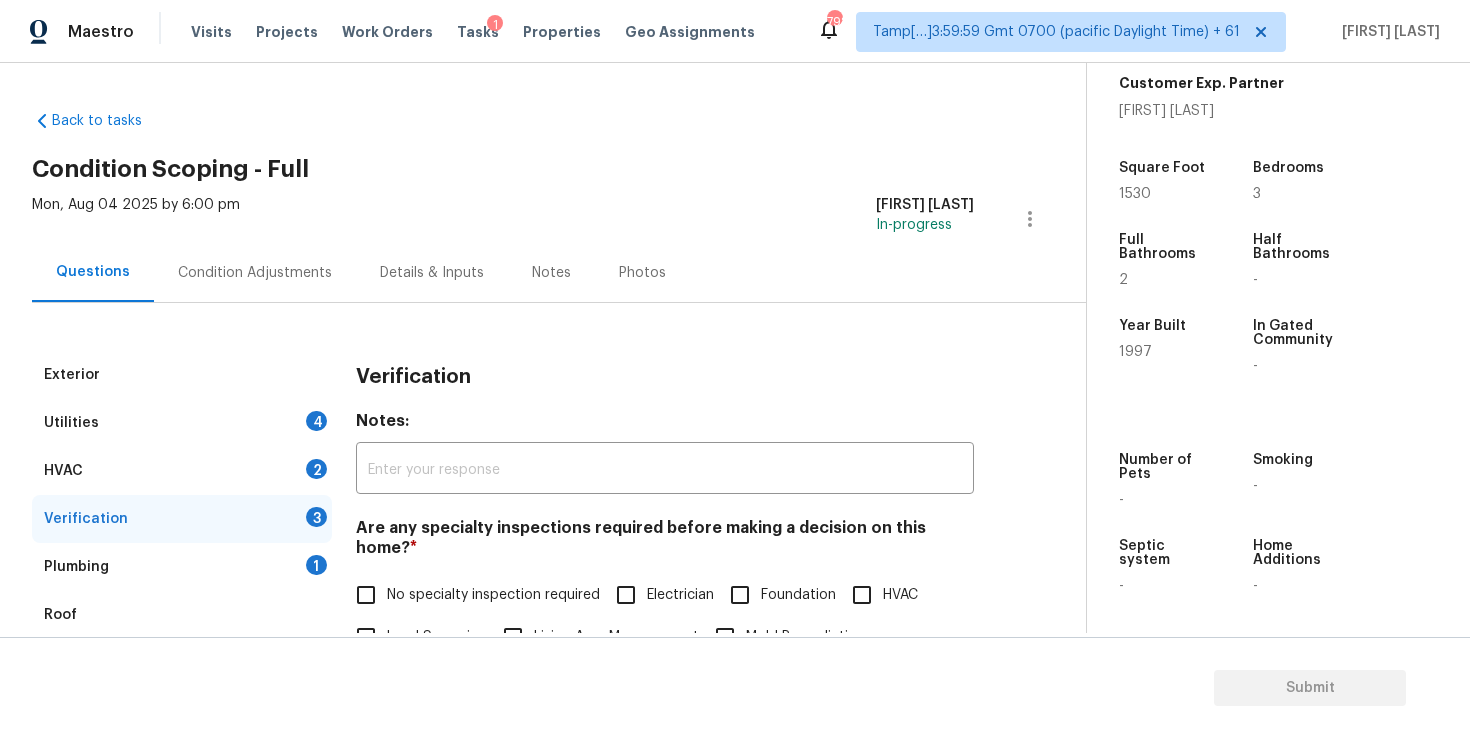 click on "Condition Adjustments" at bounding box center [255, 273] 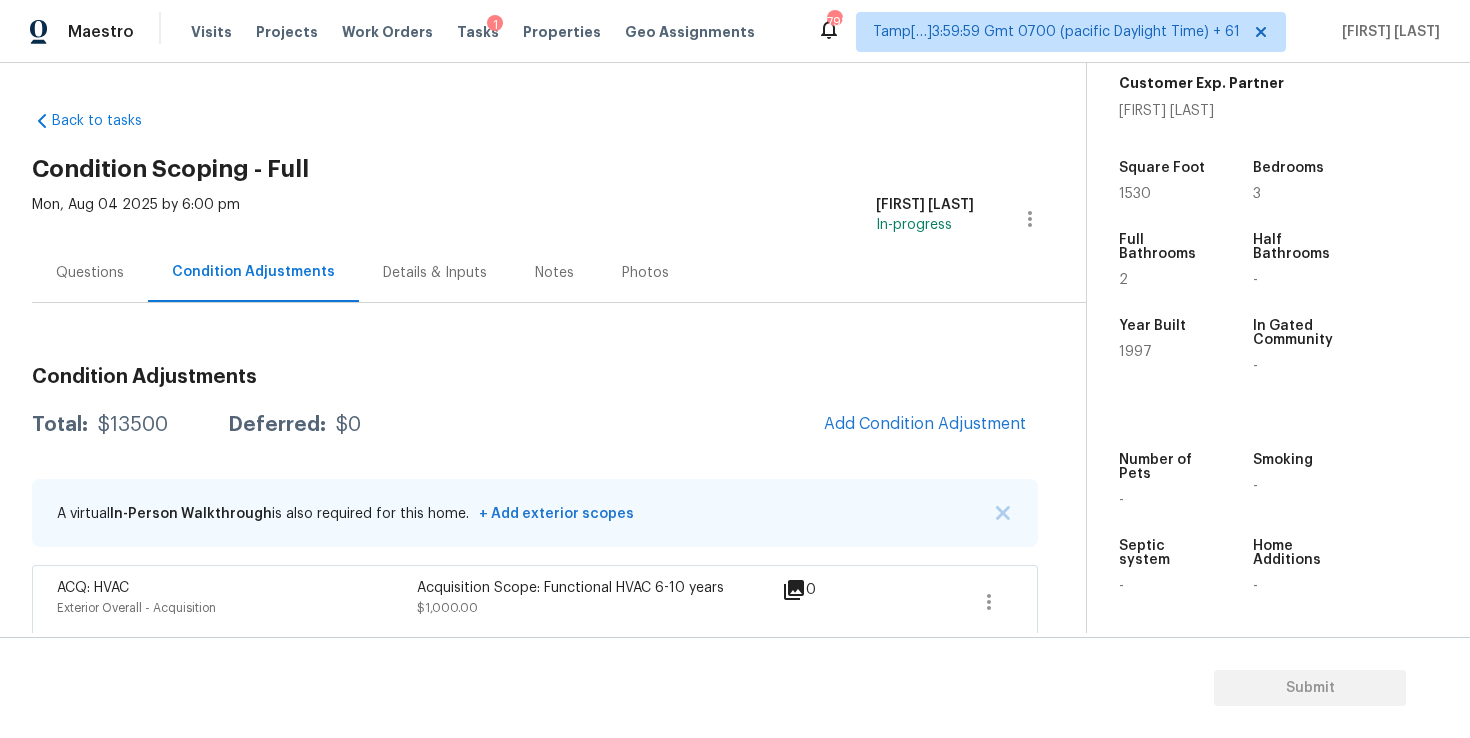 scroll, scrollTop: 97, scrollLeft: 0, axis: vertical 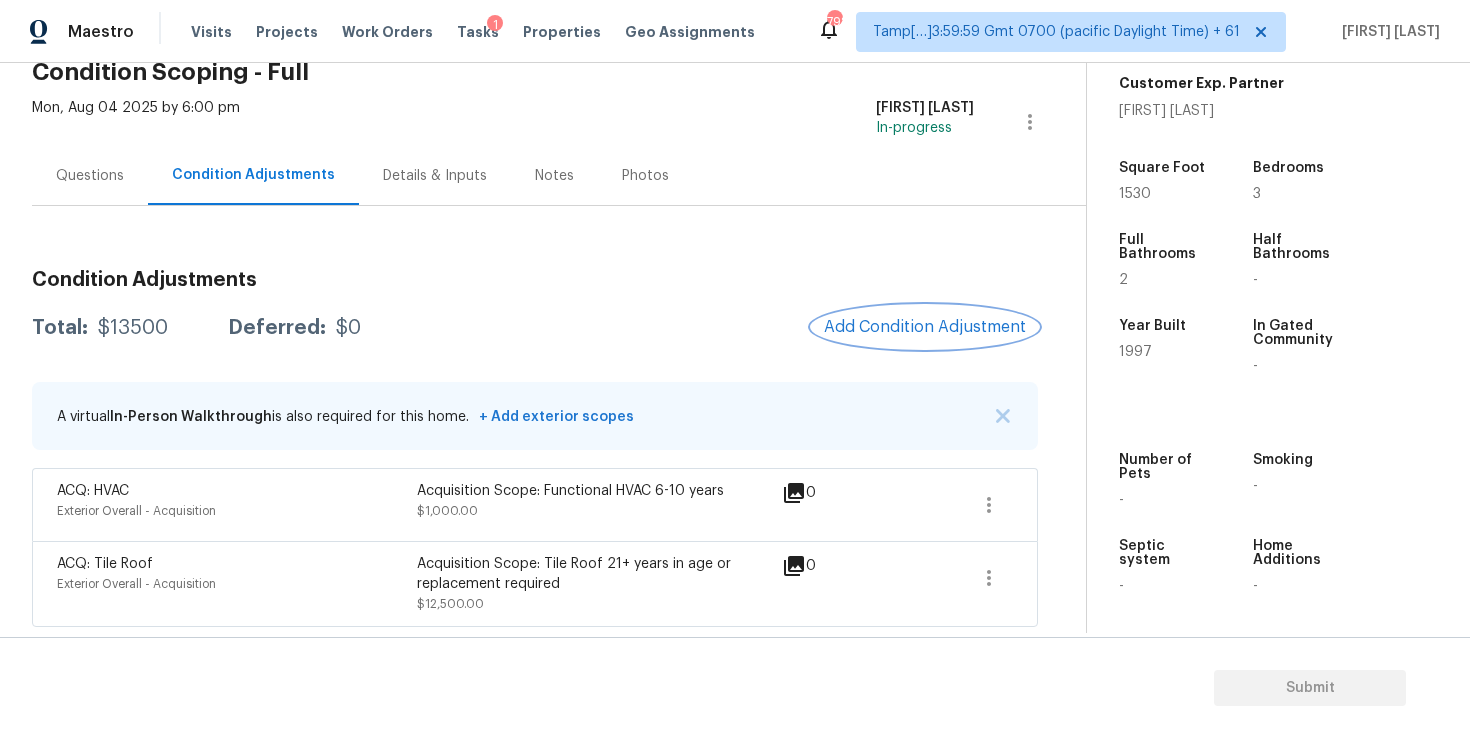 click on "Add Condition Adjustment" at bounding box center [925, 327] 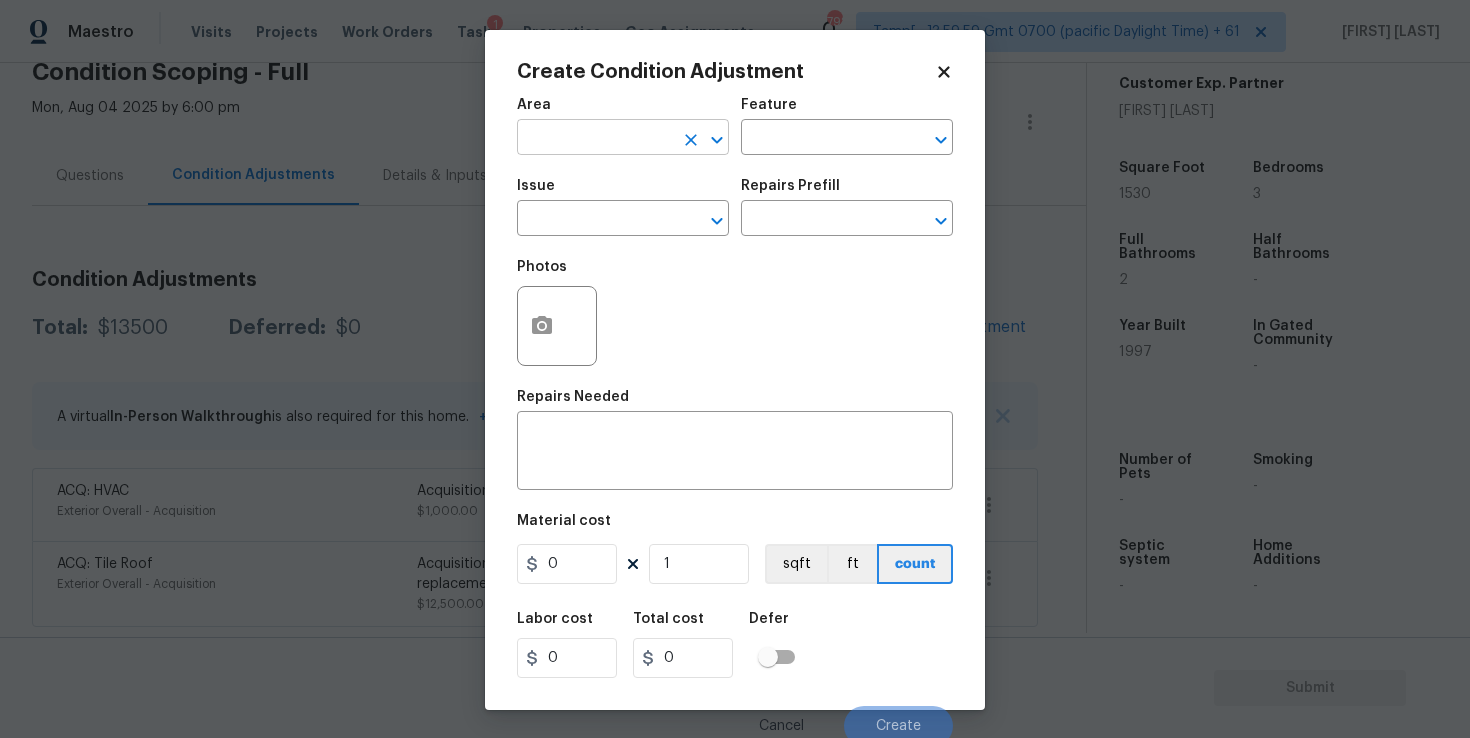 click at bounding box center [595, 139] 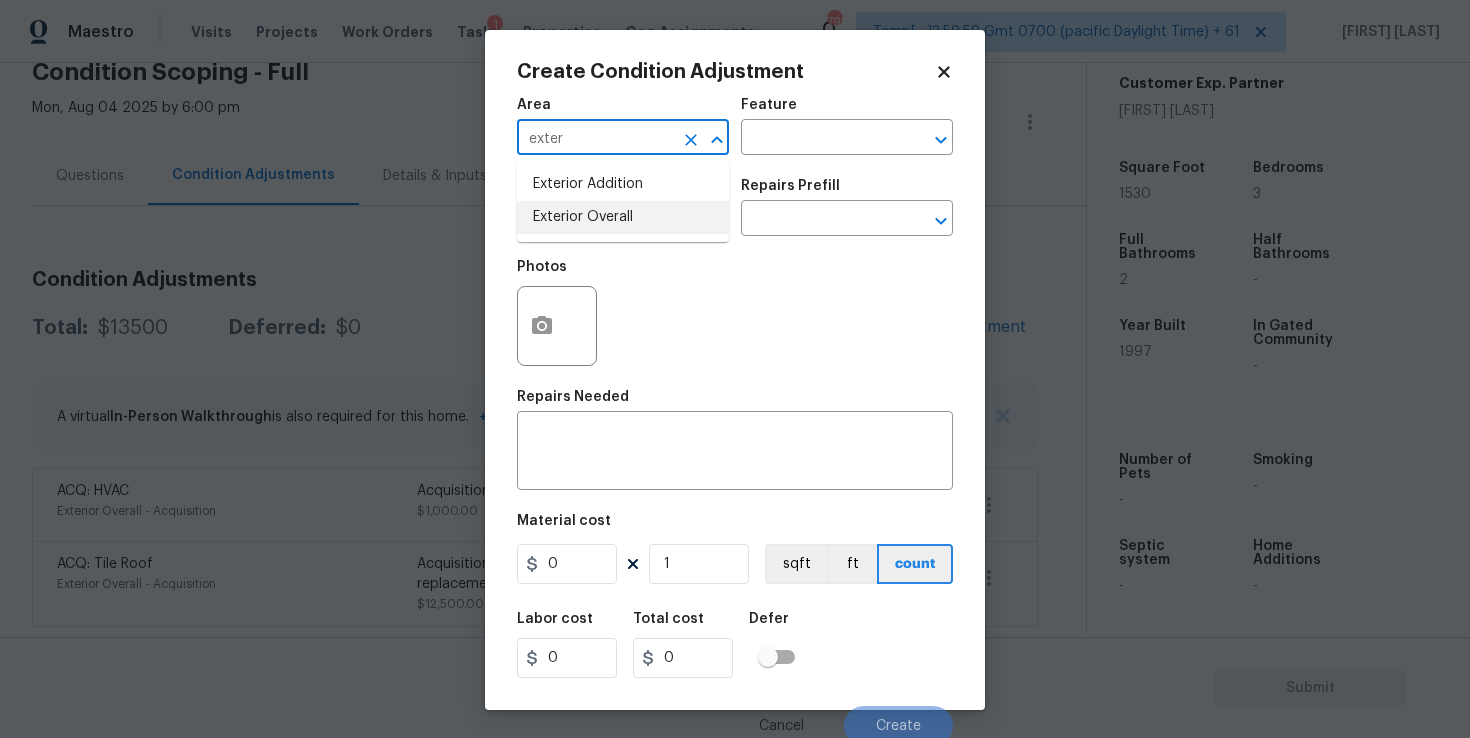 click on "Exterior Overall" at bounding box center [623, 217] 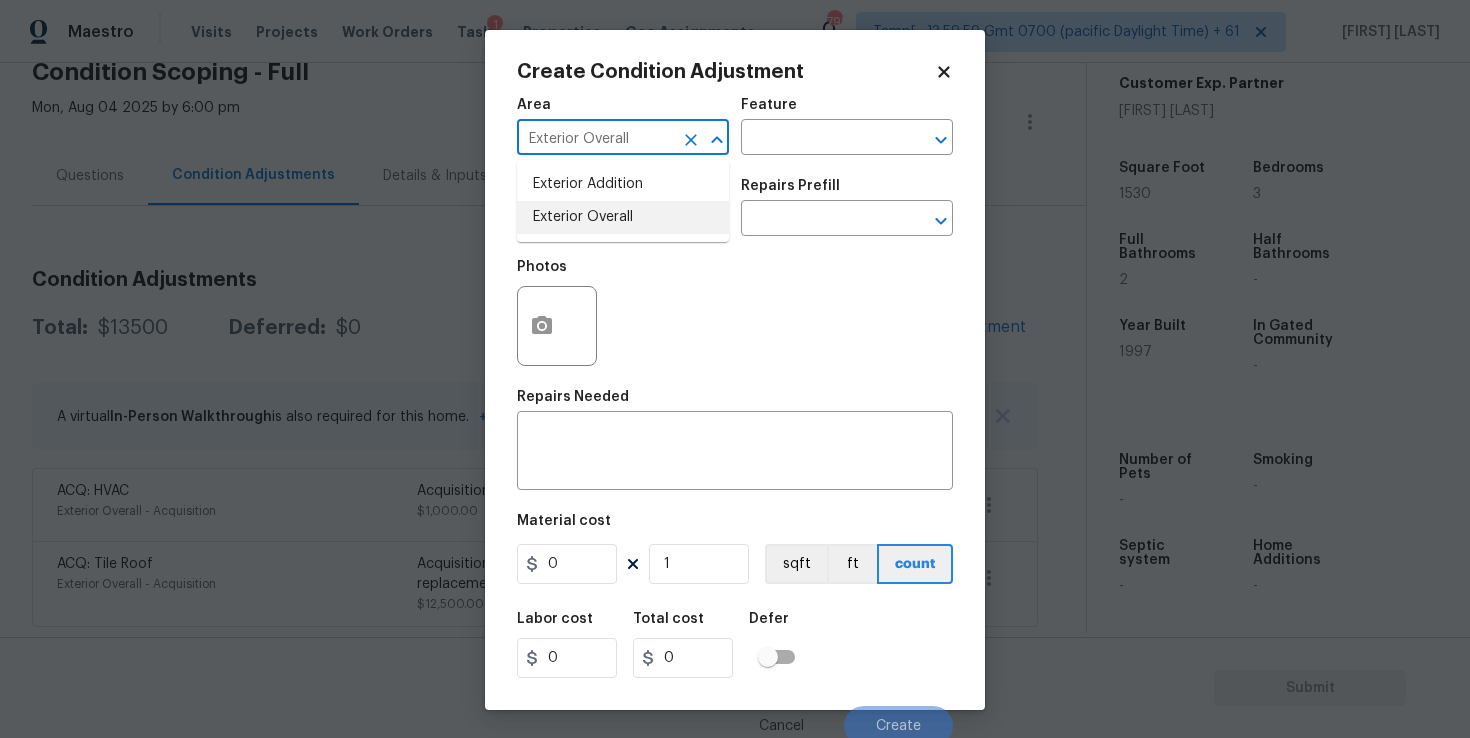 type on "Exterior Overall" 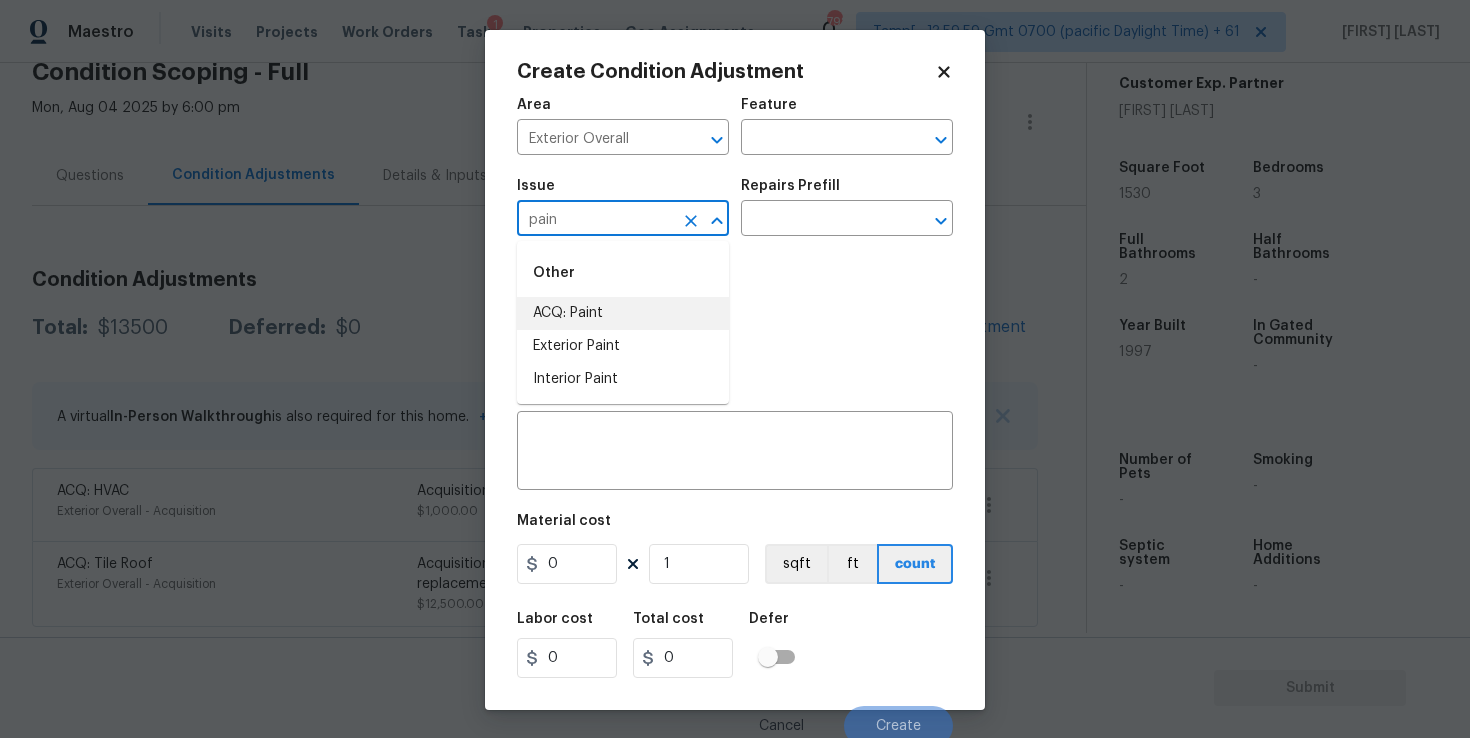 click on "ACQ: Paint" at bounding box center (623, 313) 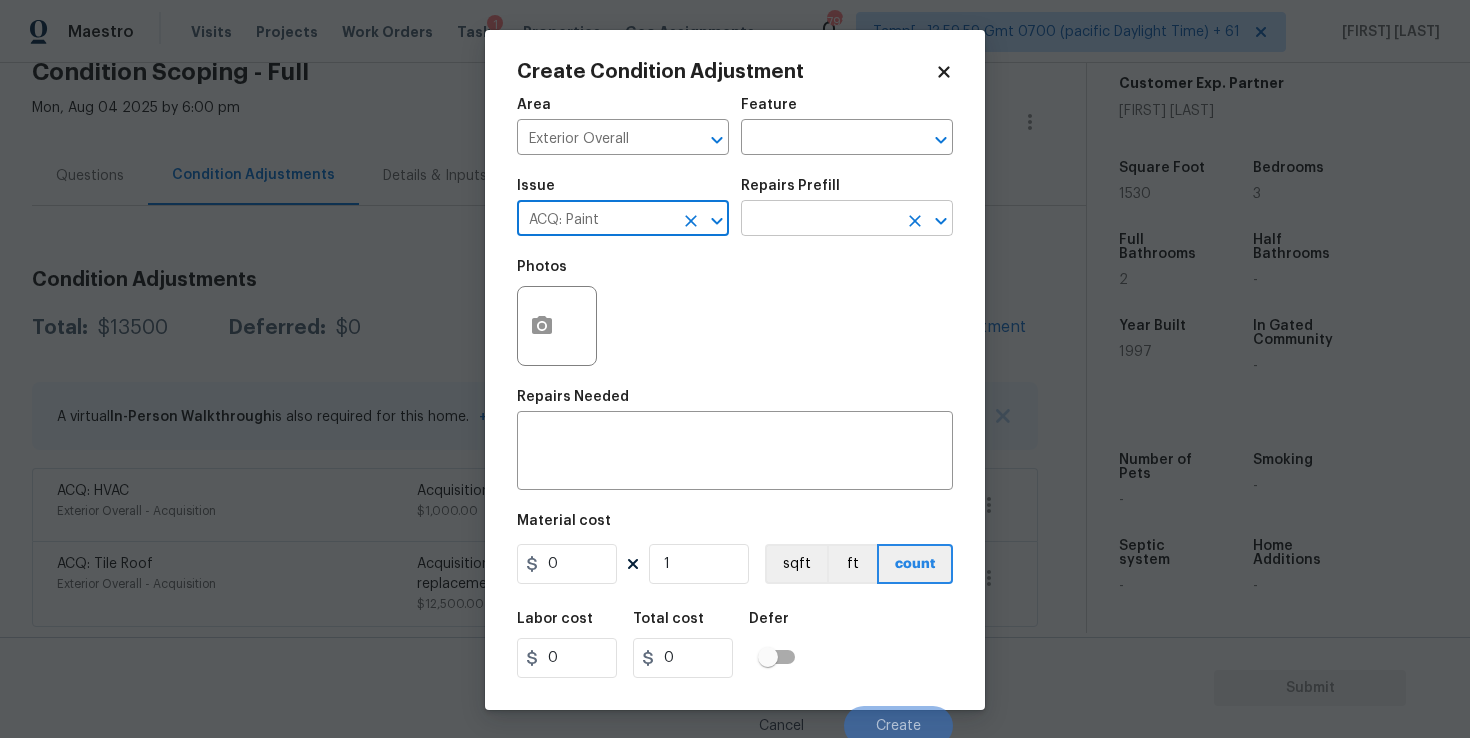 type on "ACQ: Paint" 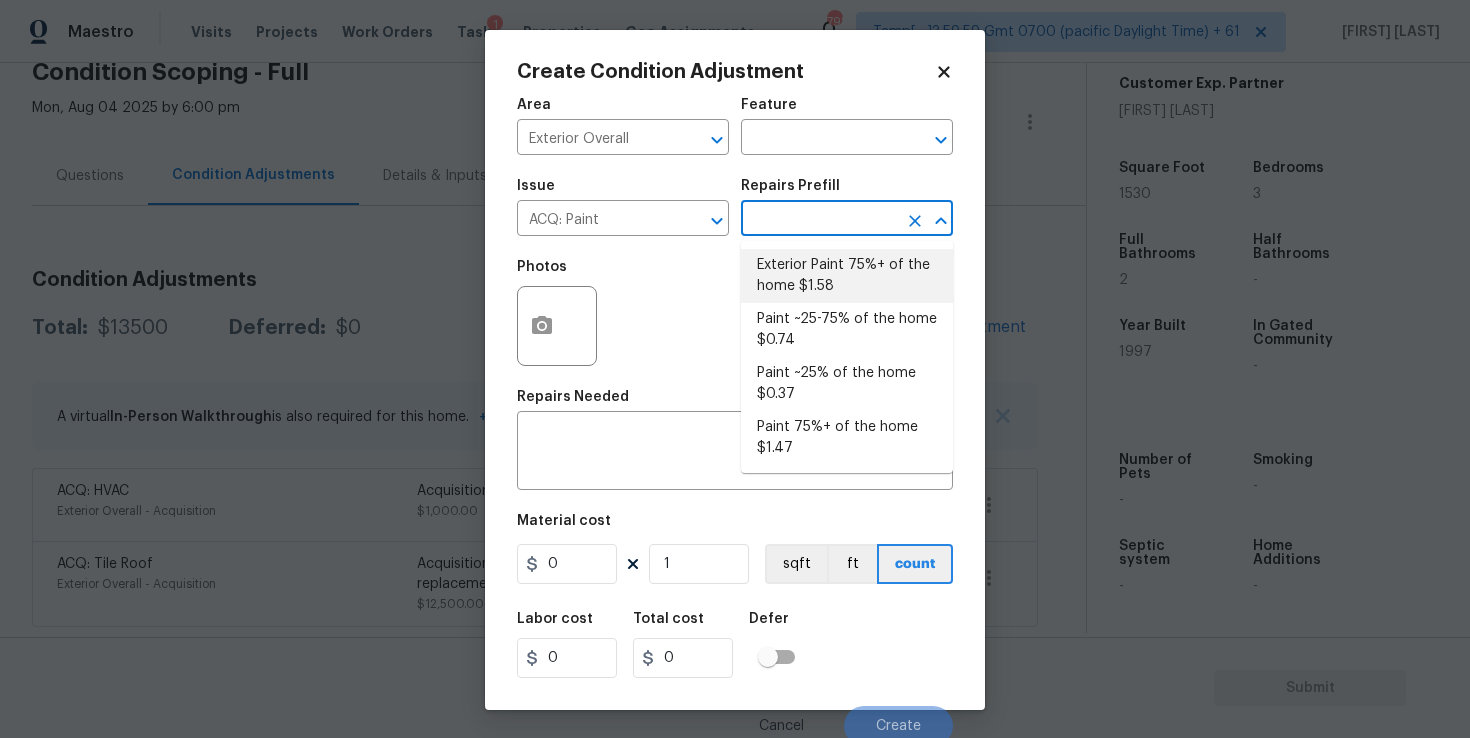 click on "Exterior Paint 75%+ of the home $1.58" at bounding box center (847, 276) 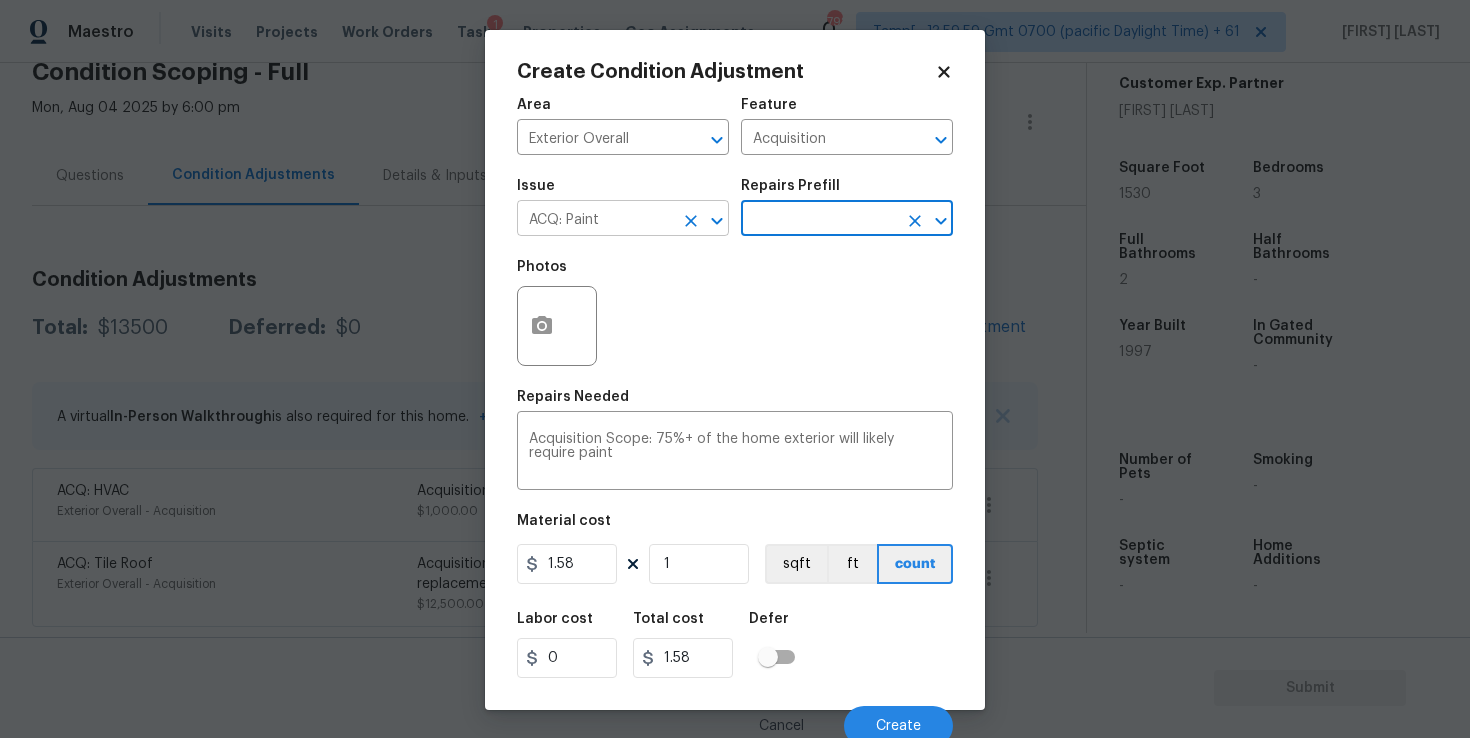click 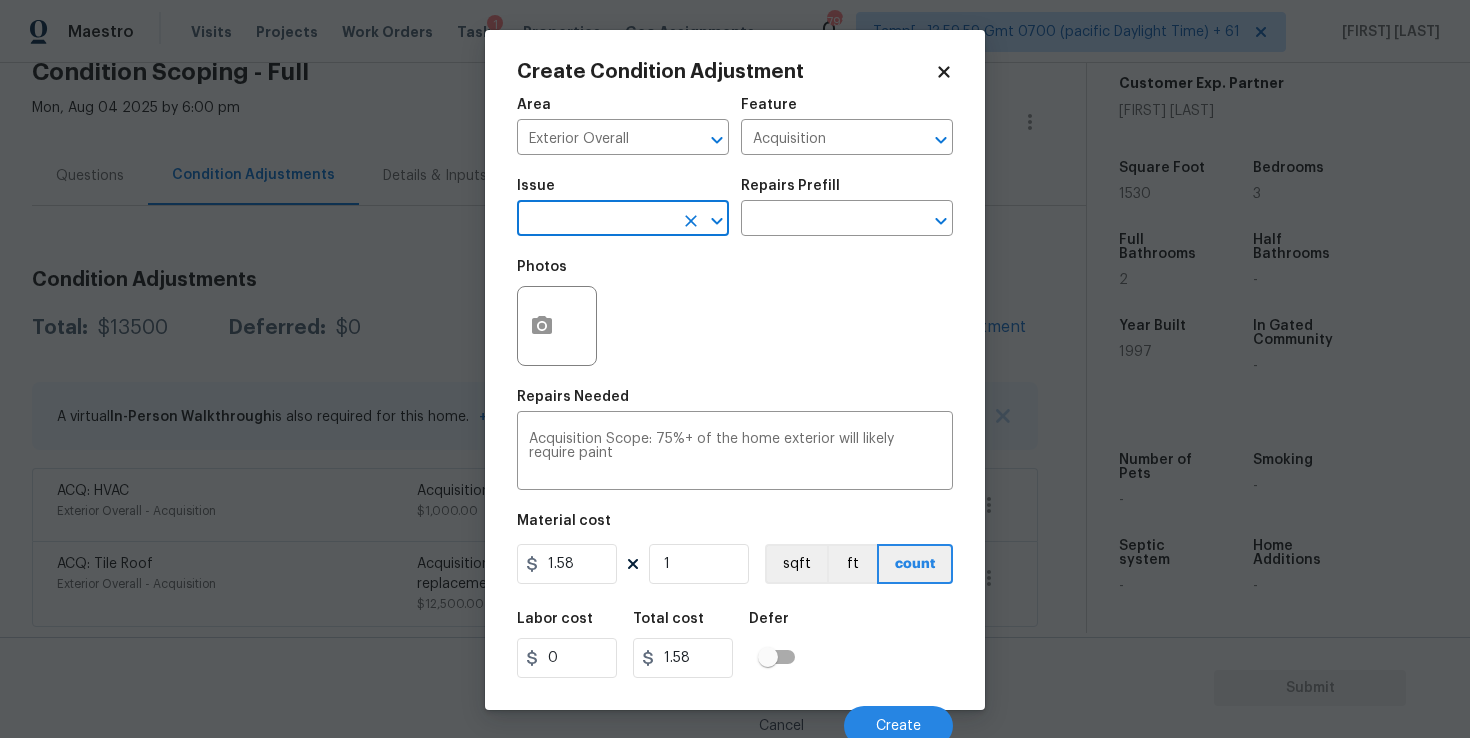 click at bounding box center [595, 220] 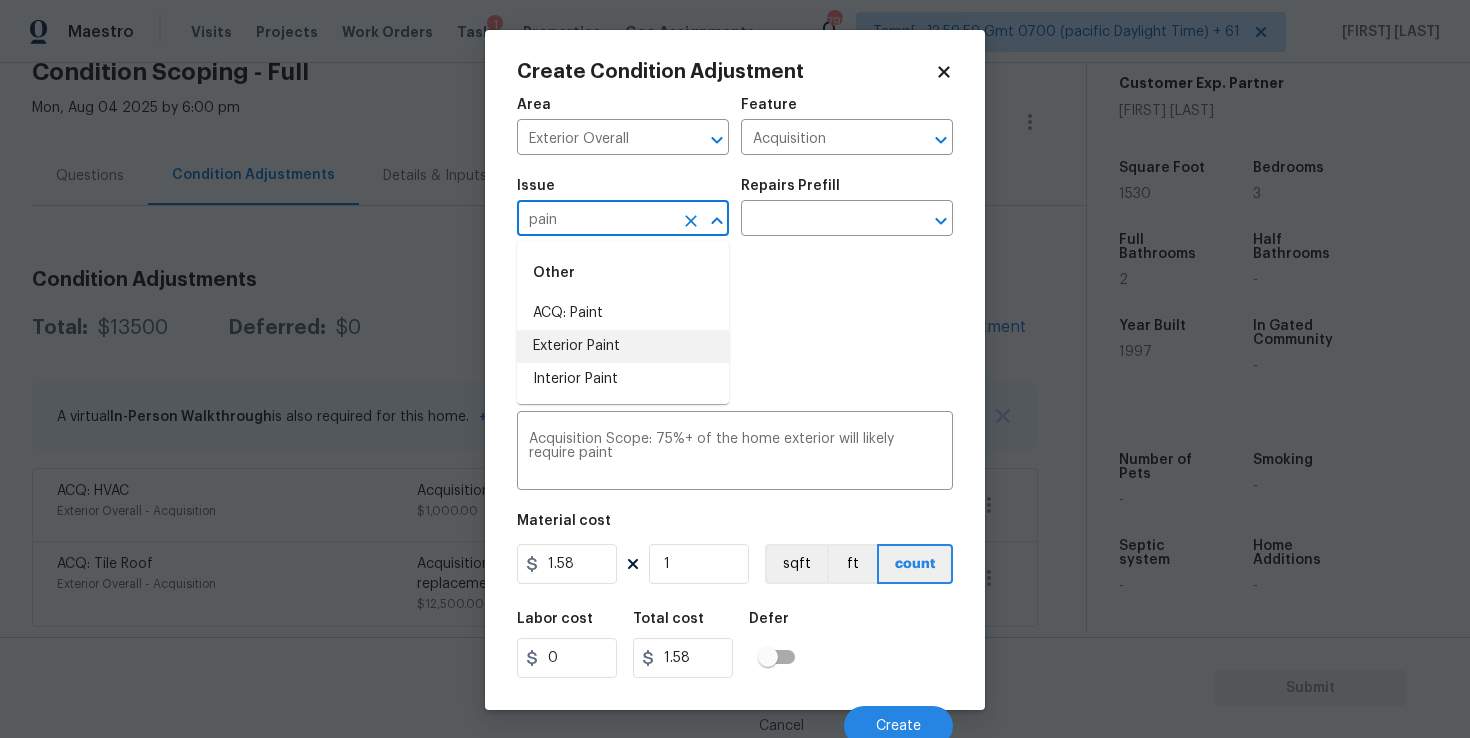 click on "Exterior Paint" at bounding box center [623, 346] 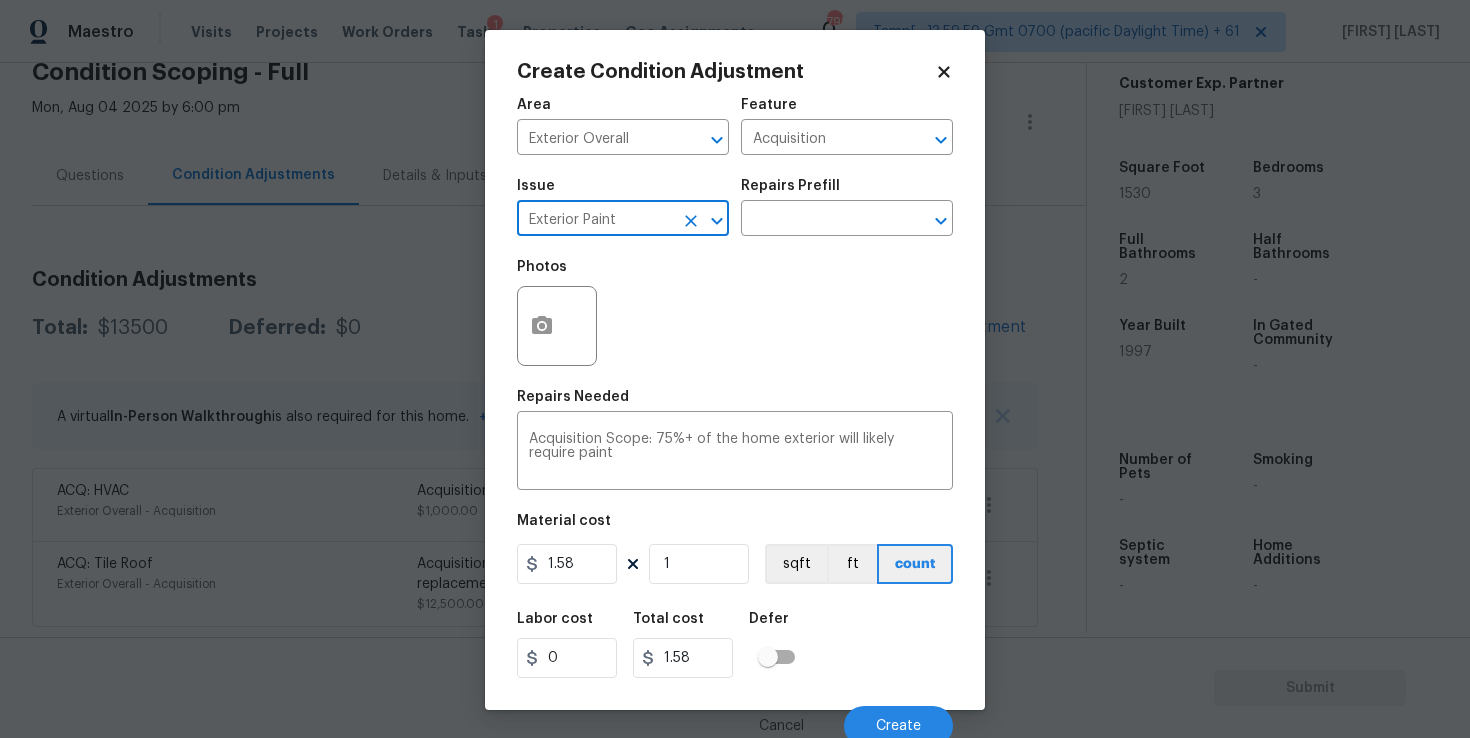 type on "Exterior Paint" 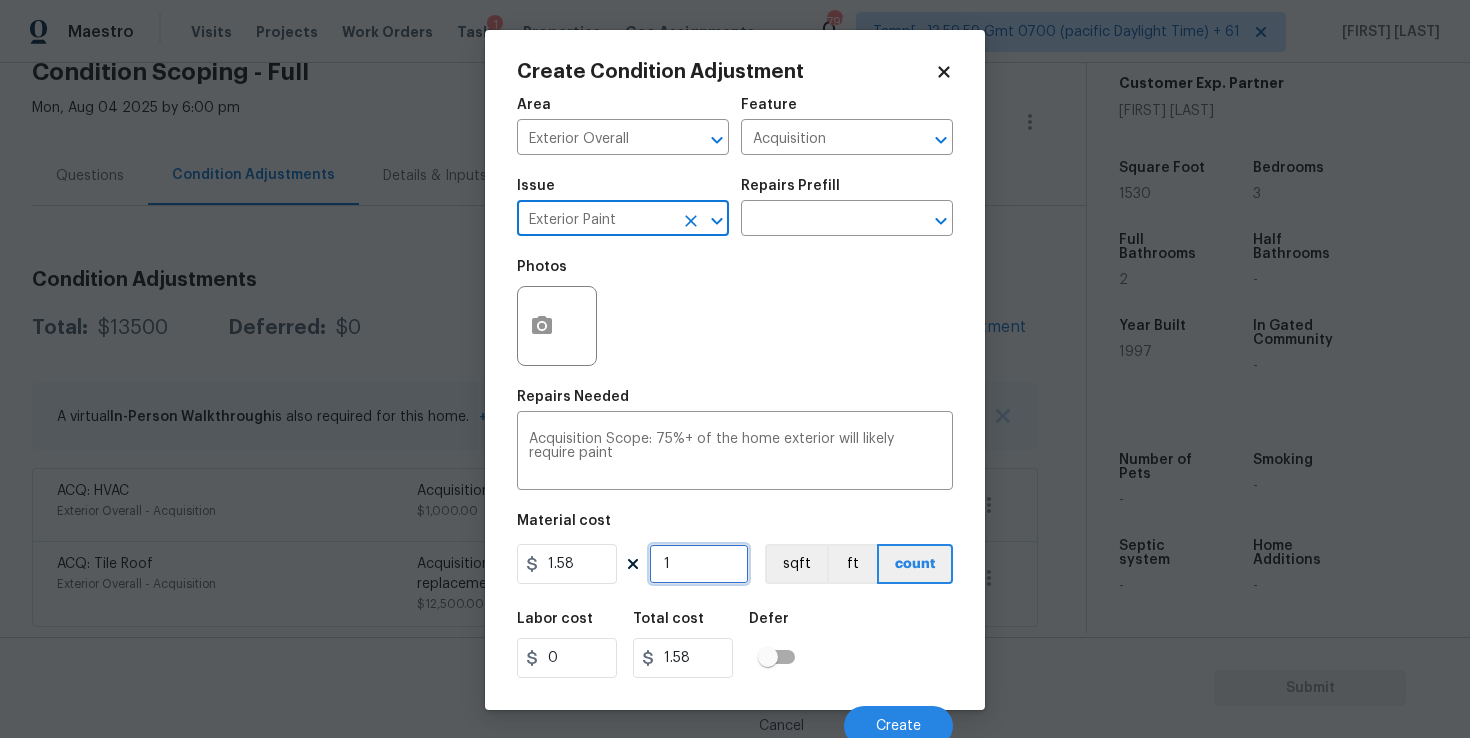 click on "1" at bounding box center [699, 564] 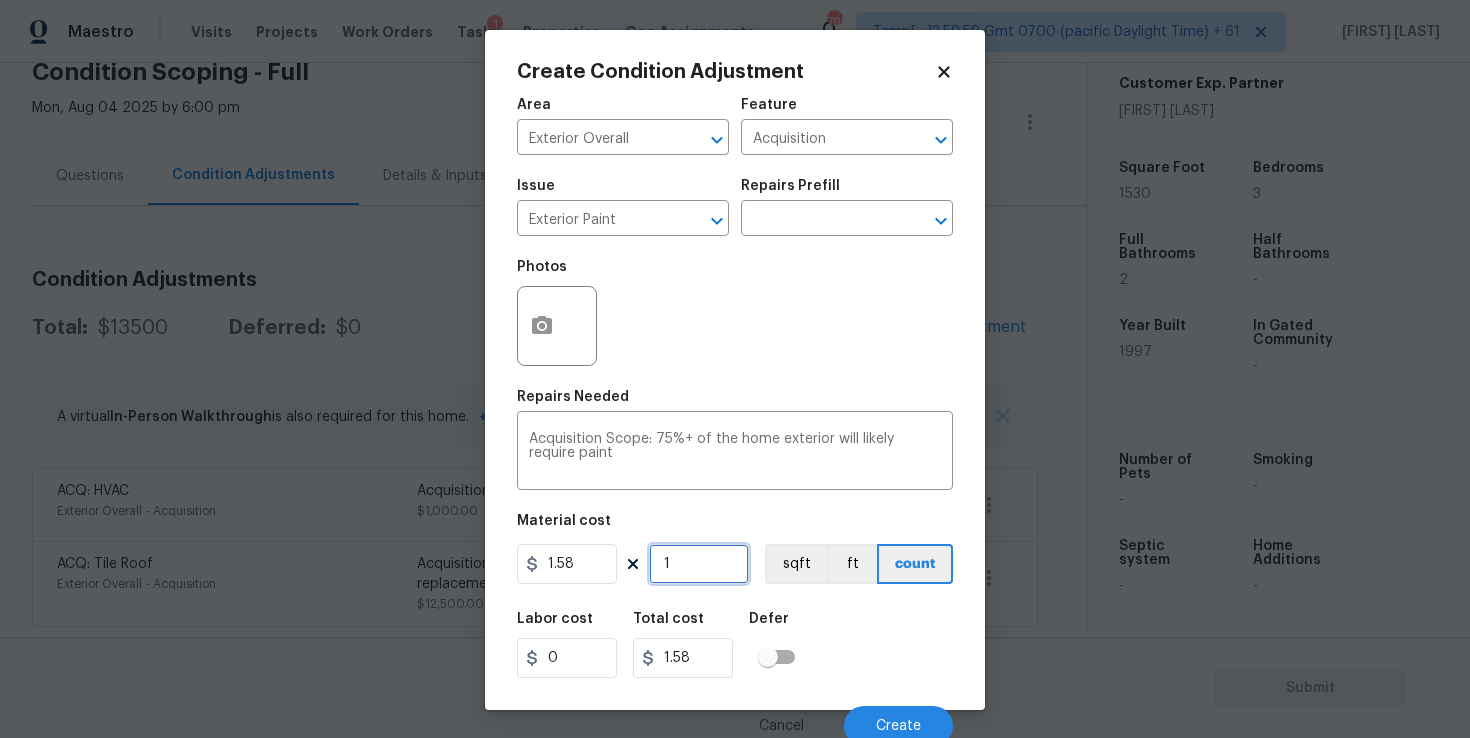 type on "15" 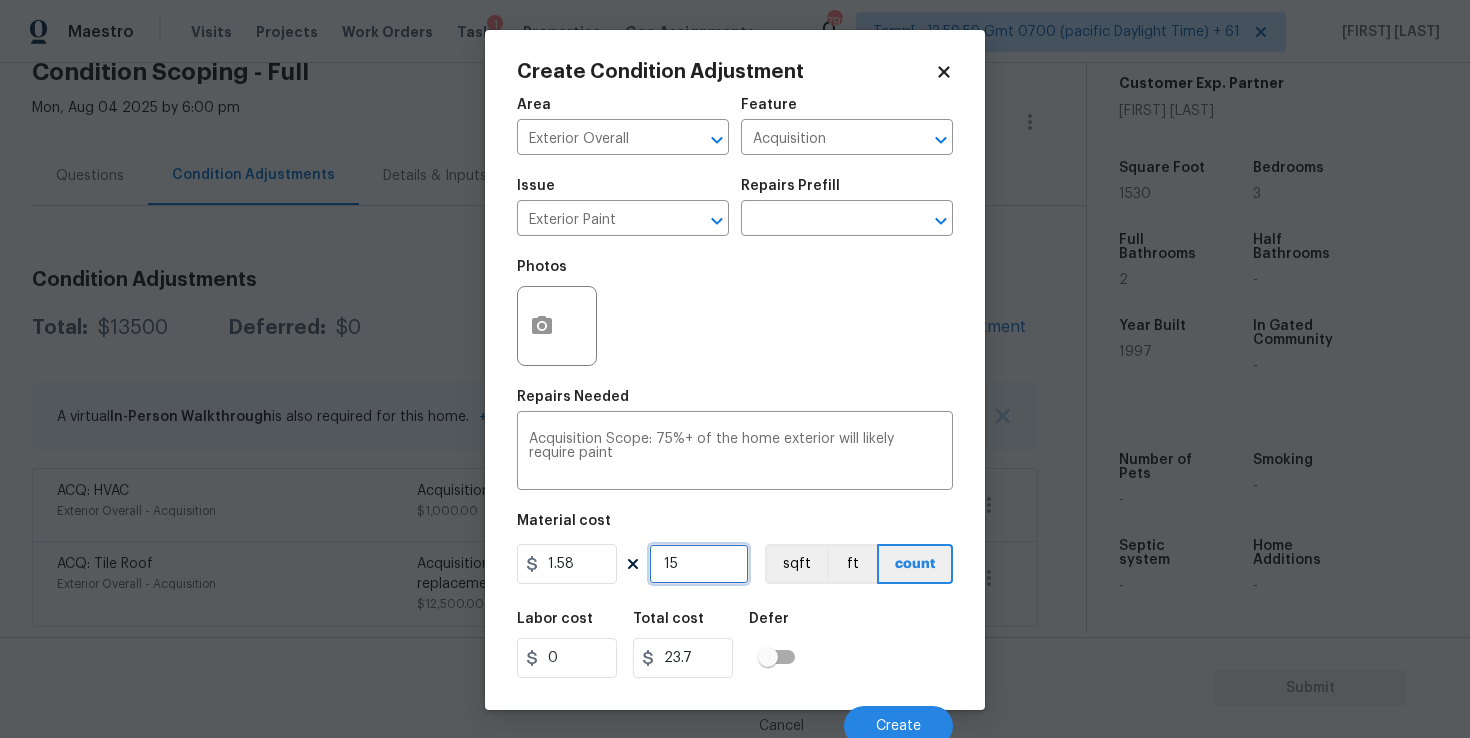 type on "153" 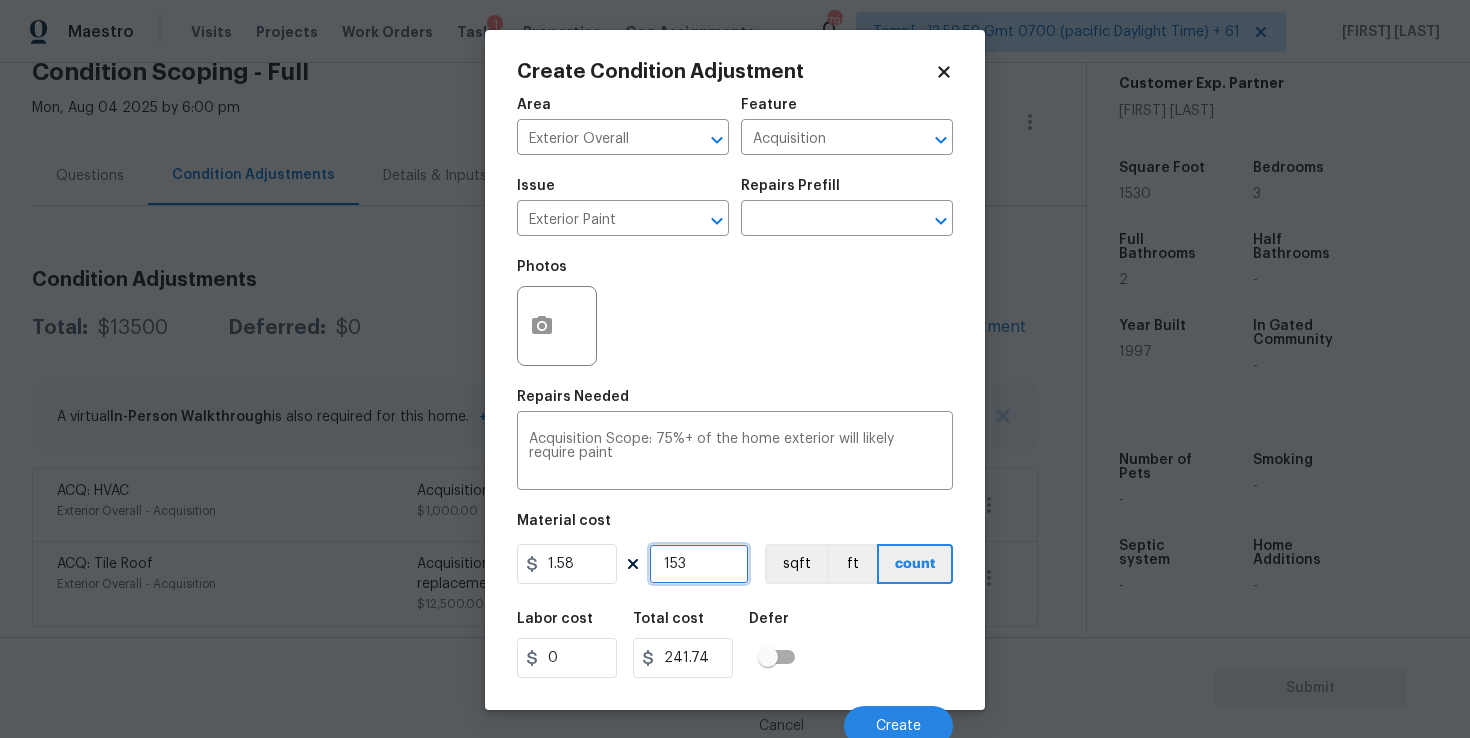 type on "1530" 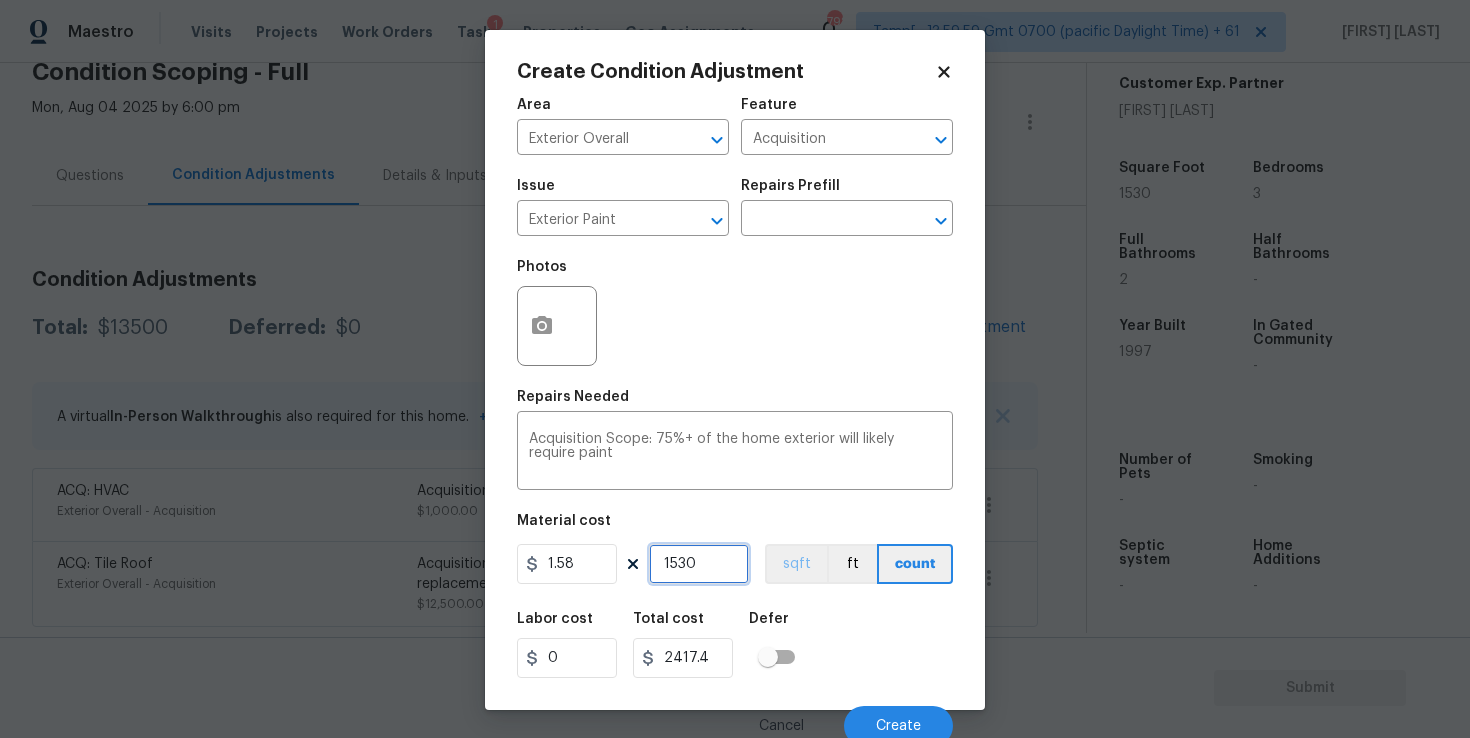 type on "1530" 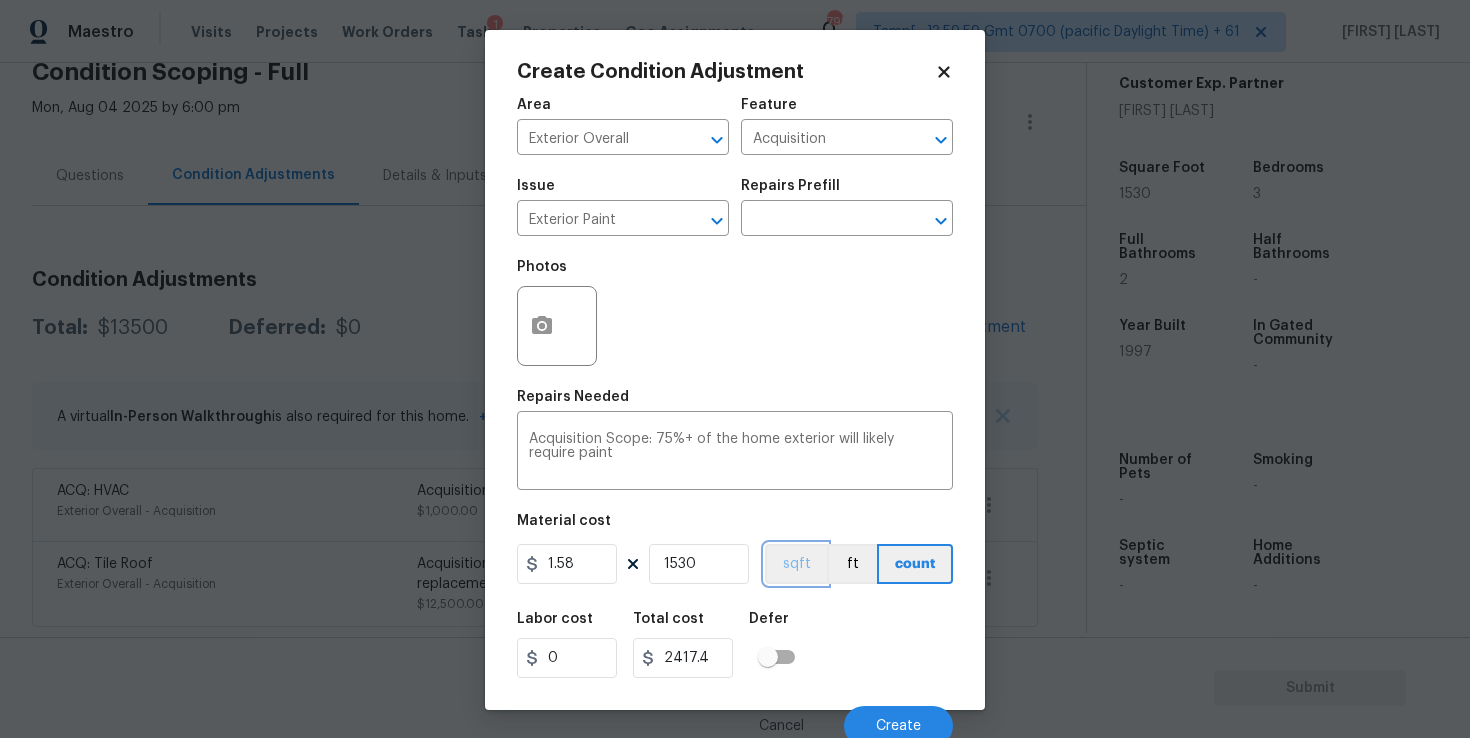 click on "sqft" at bounding box center (796, 564) 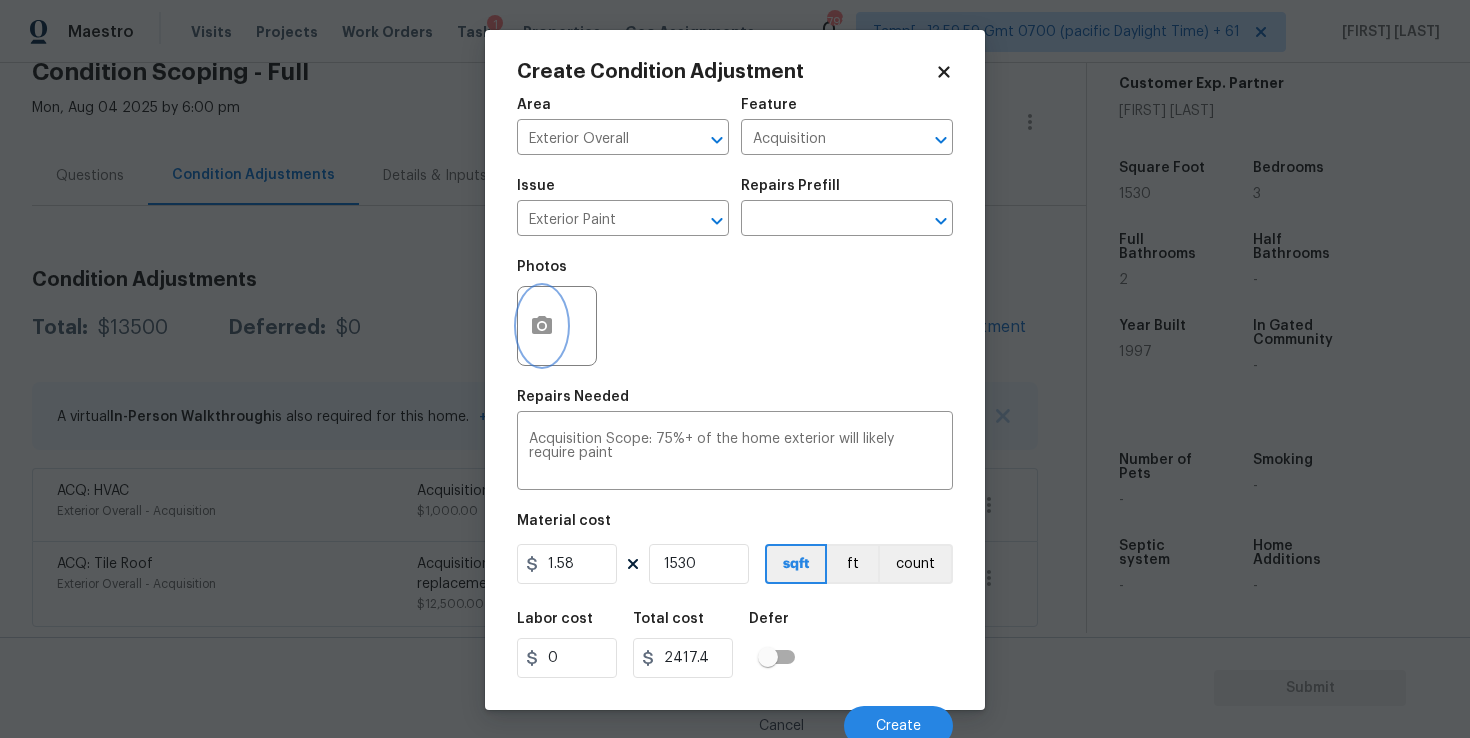 click at bounding box center [542, 326] 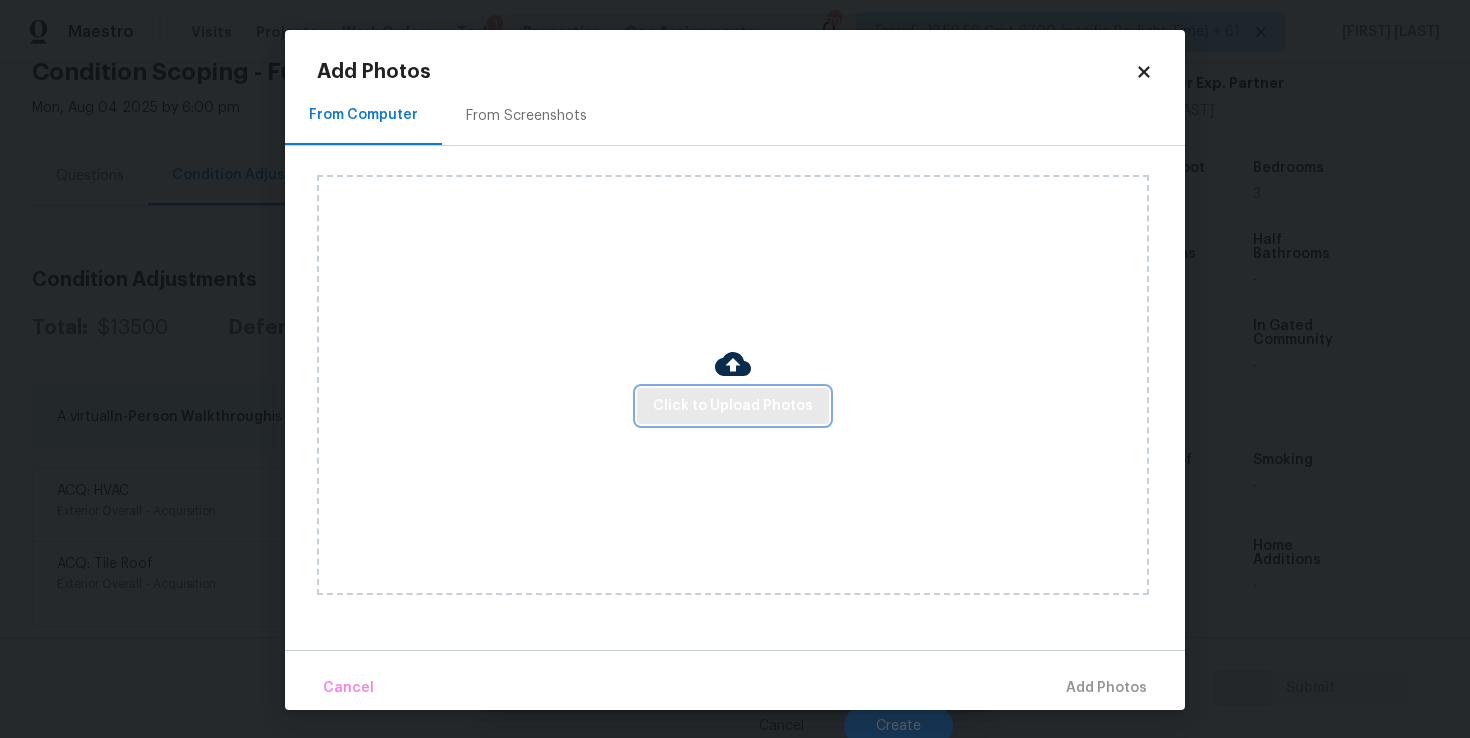 click on "Click to Upload Photos" at bounding box center (733, 406) 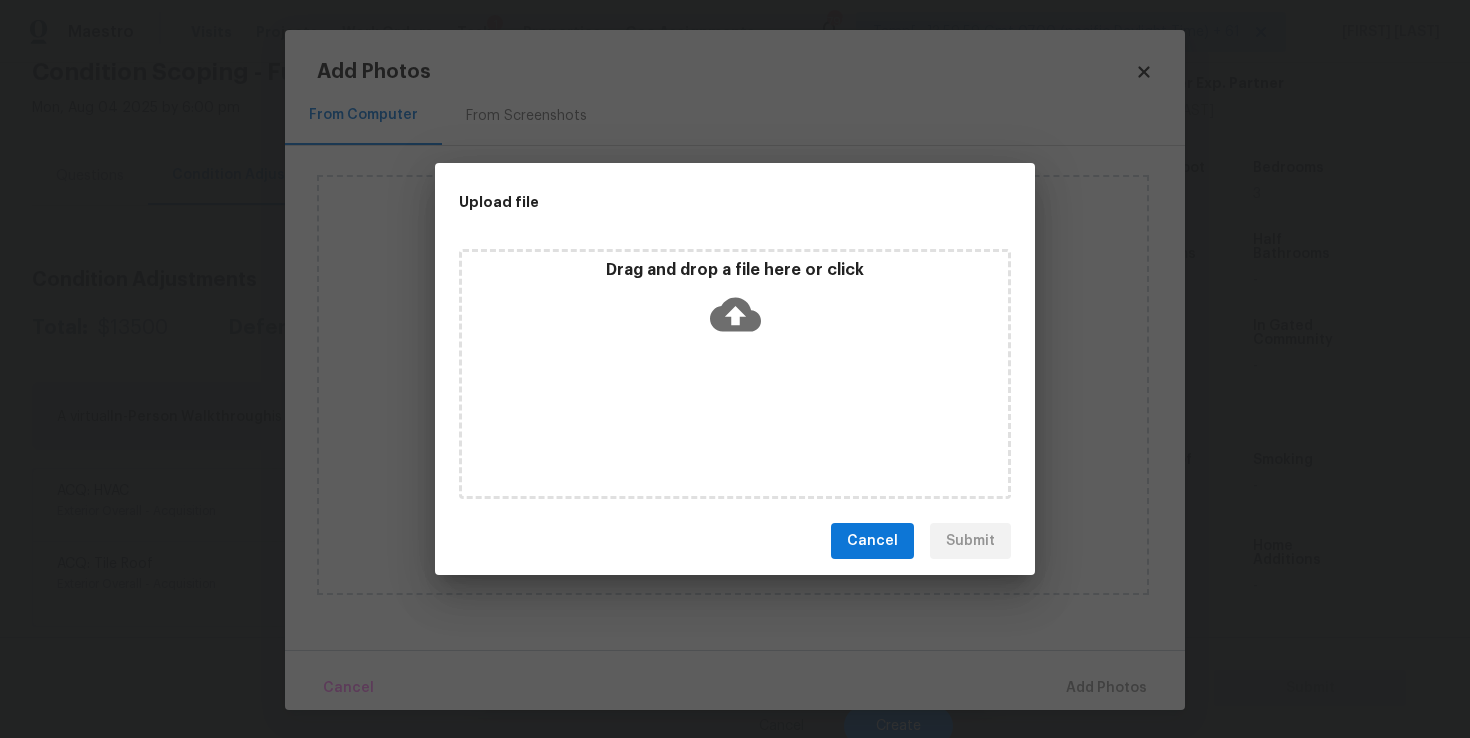 click 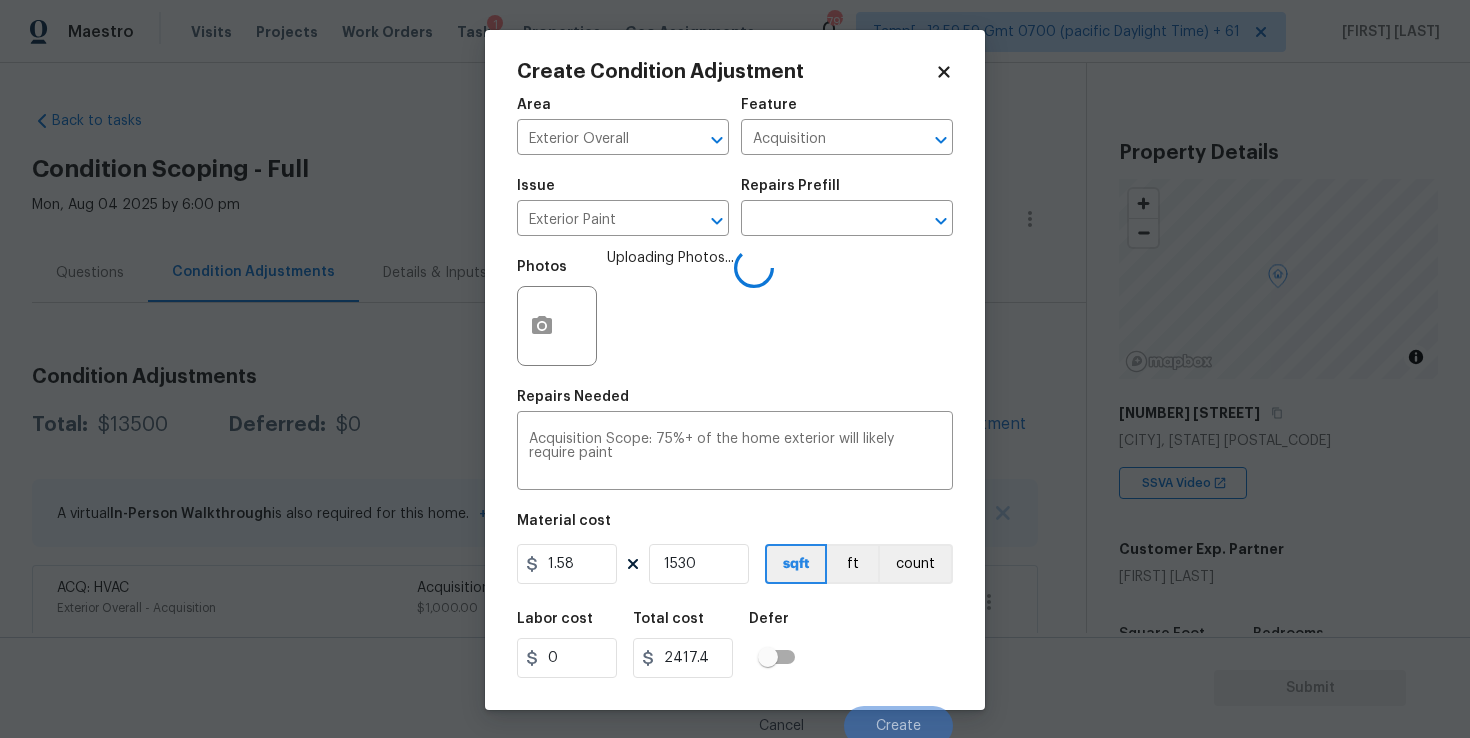 scroll, scrollTop: 0, scrollLeft: 0, axis: both 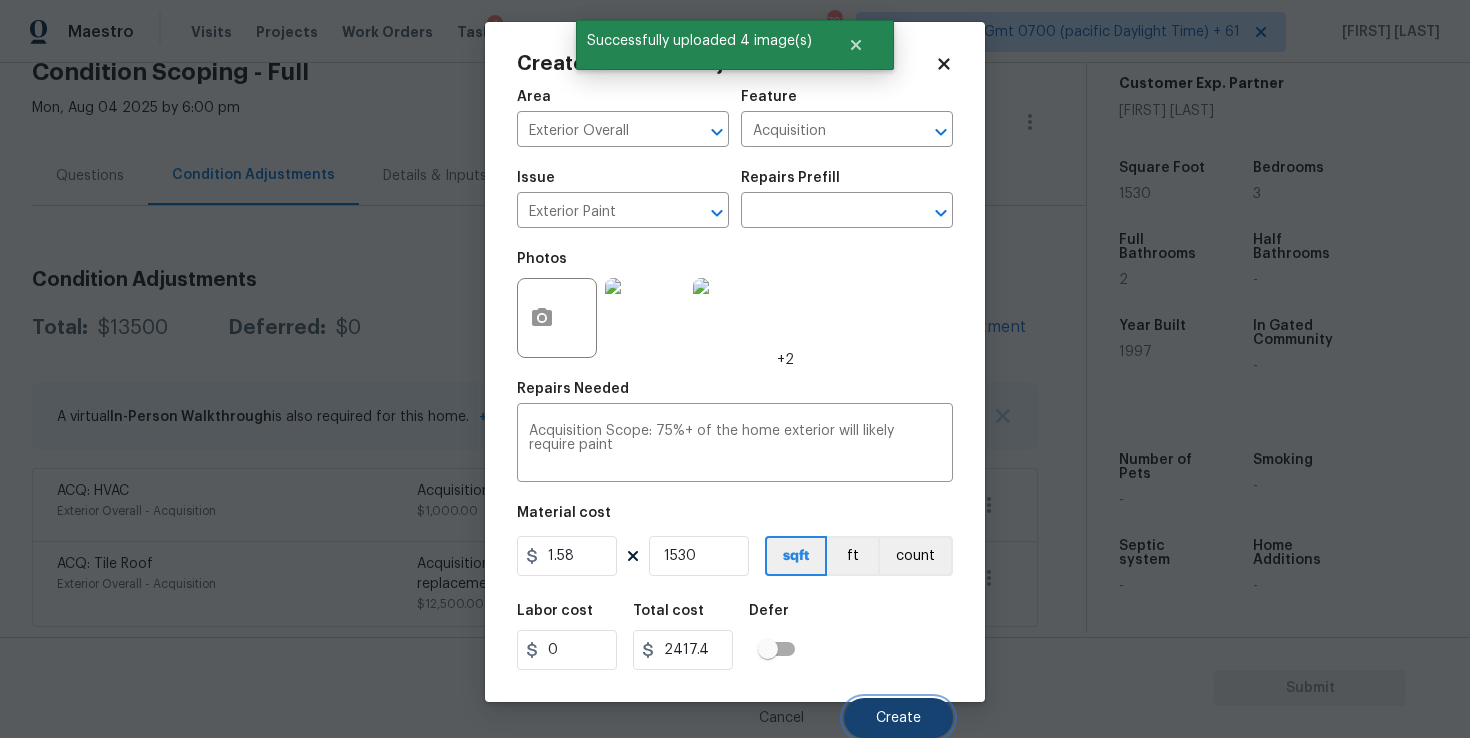 click on "Create" at bounding box center [898, 718] 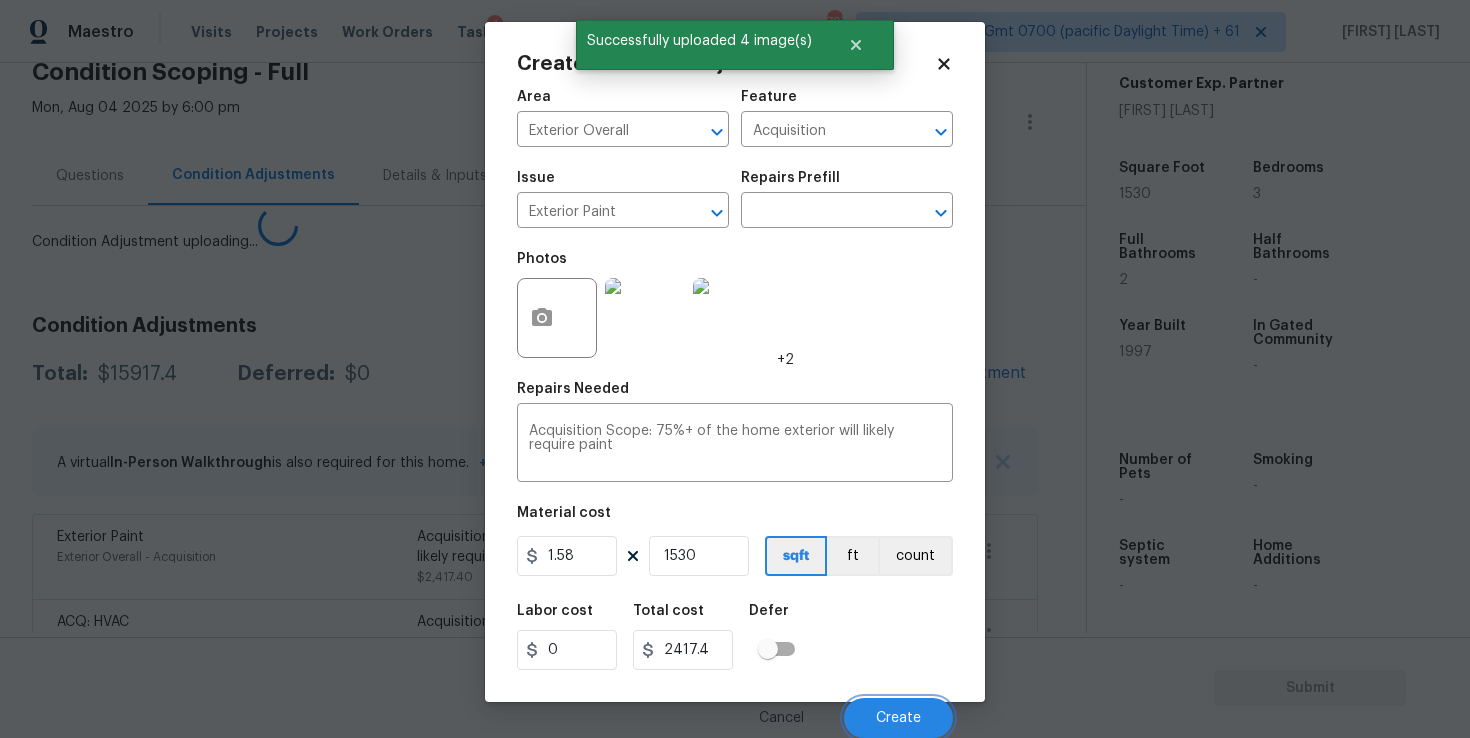 scroll, scrollTop: 2, scrollLeft: 0, axis: vertical 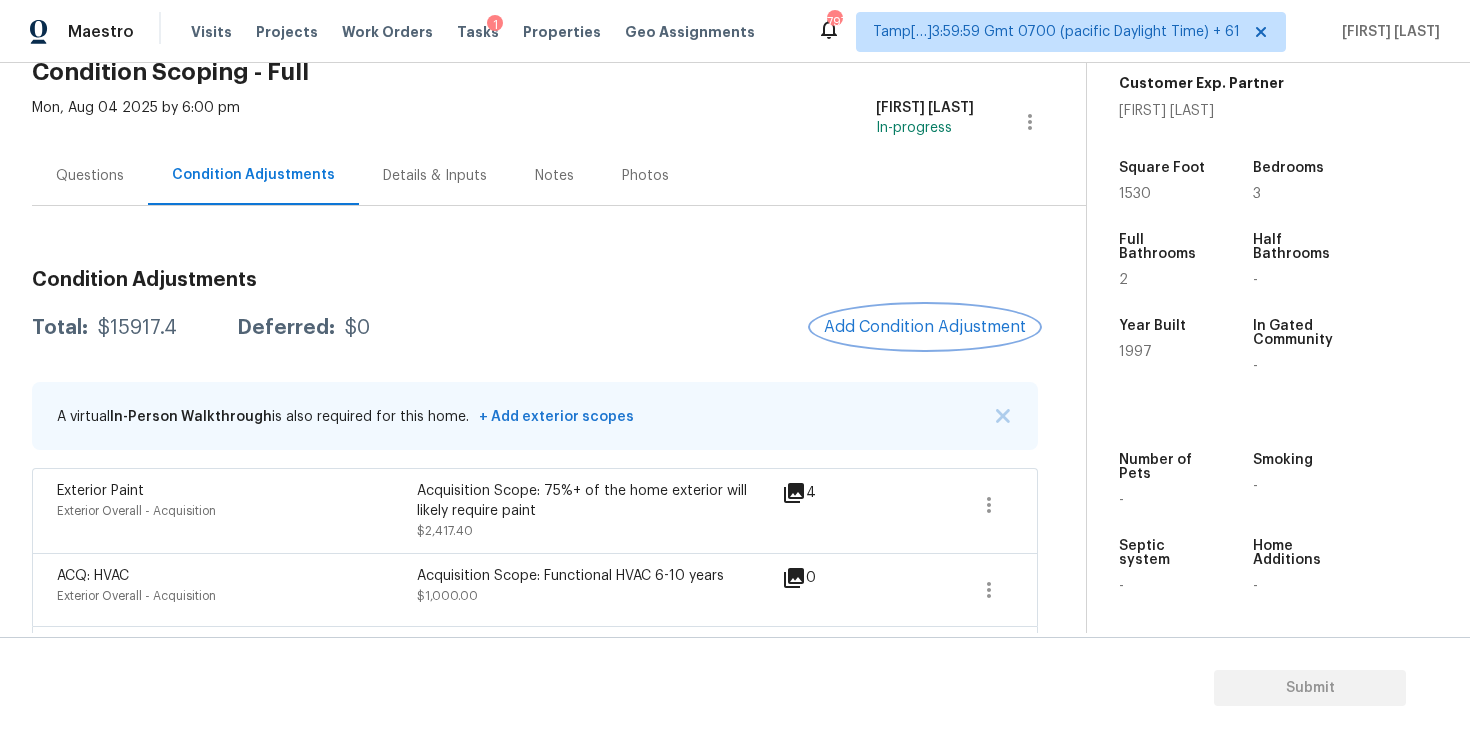 click on "Add Condition Adjustment" at bounding box center (925, 327) 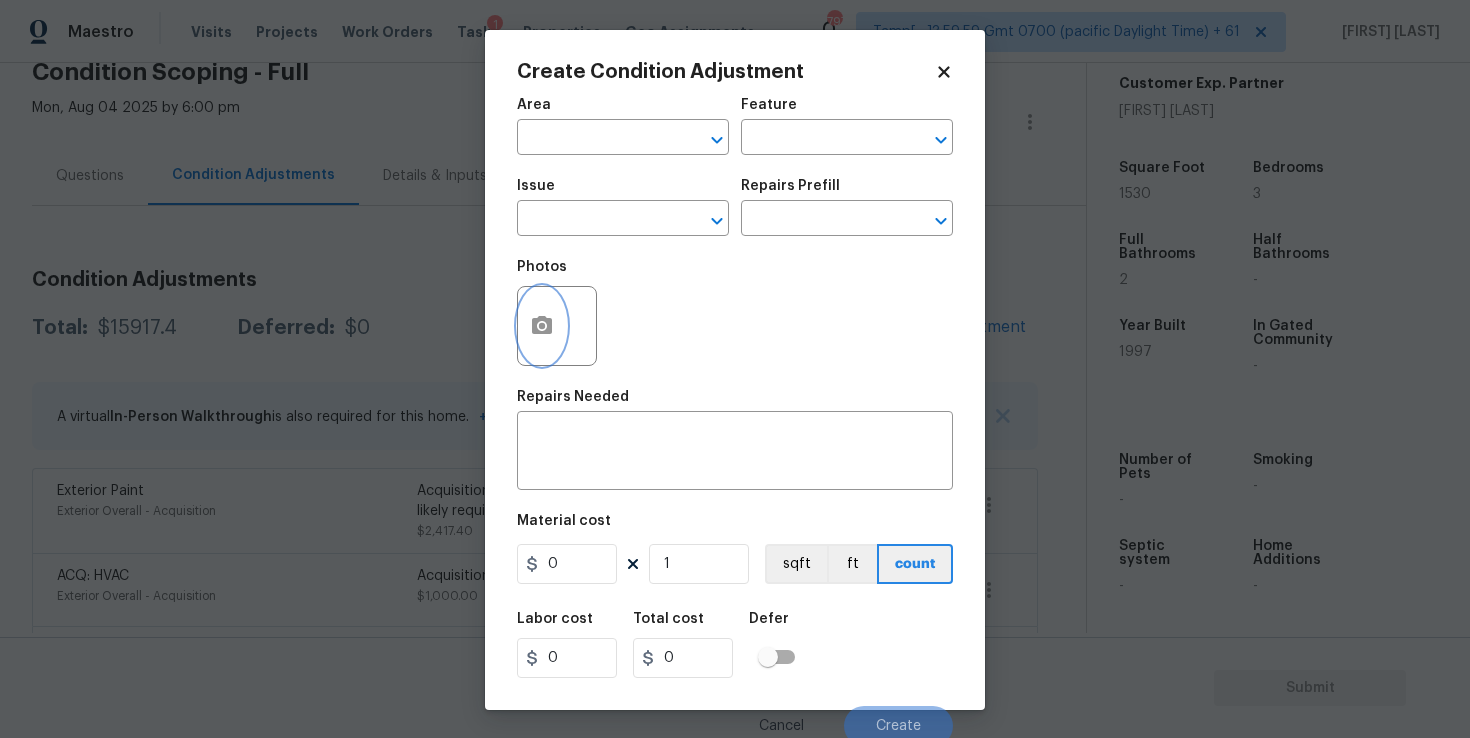 click 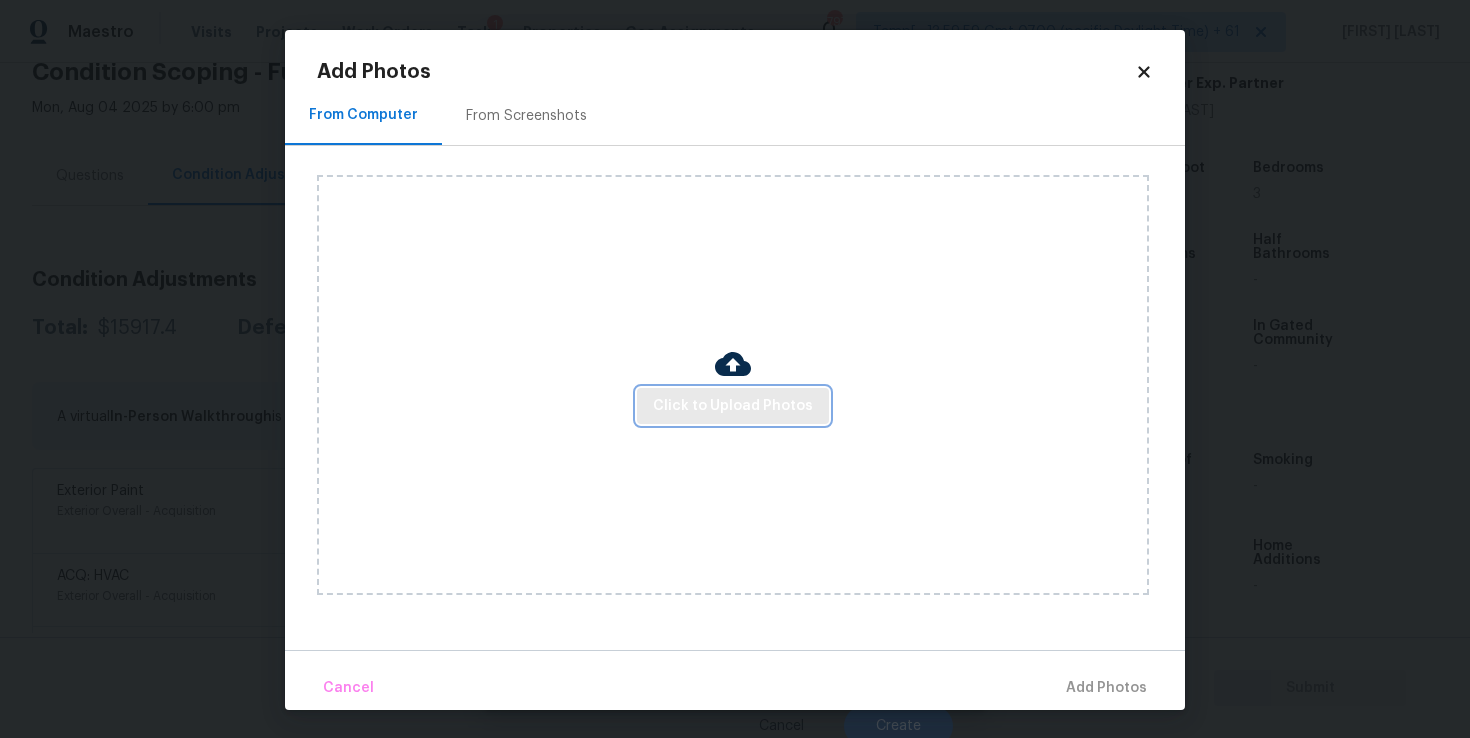 click on "Click to Upload Photos" at bounding box center [733, 406] 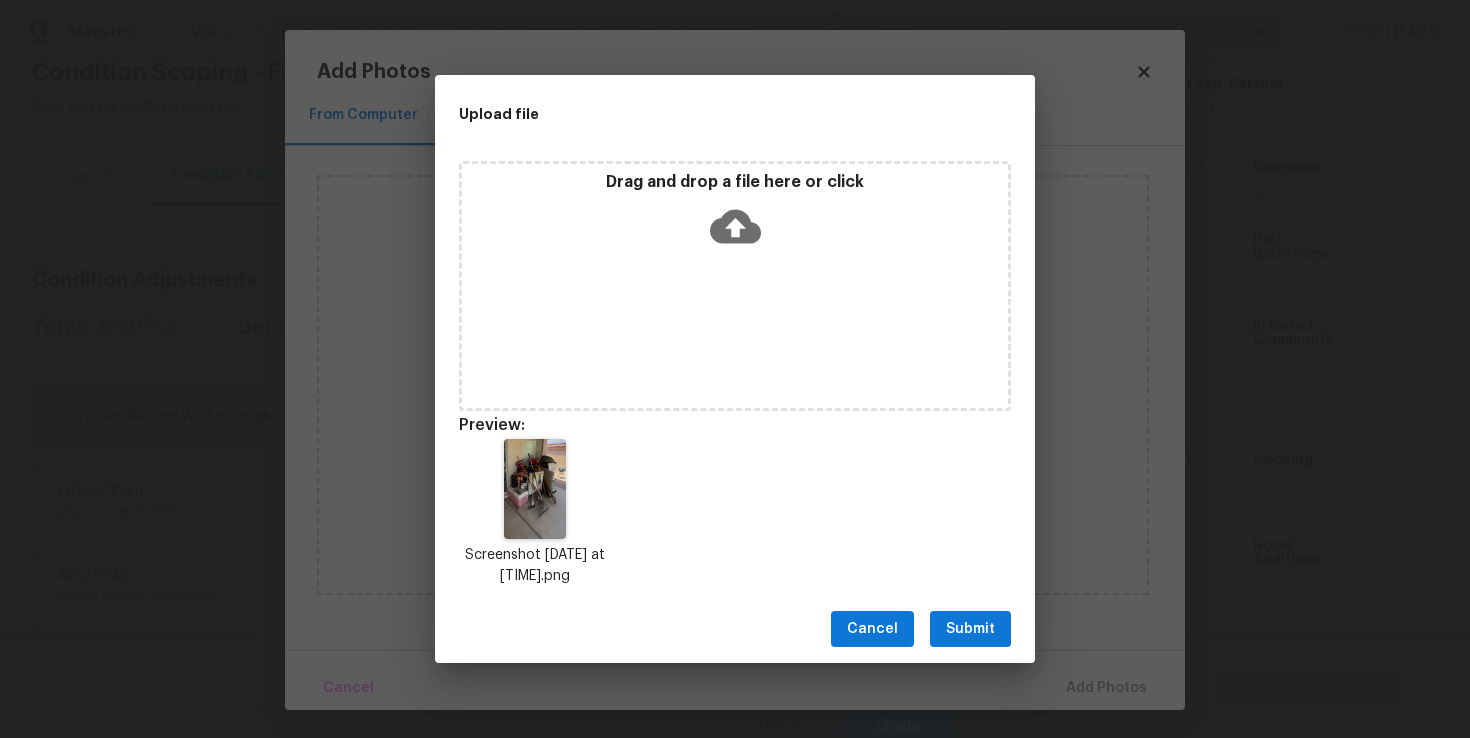 click on "Cancel Submit" at bounding box center (735, 629) 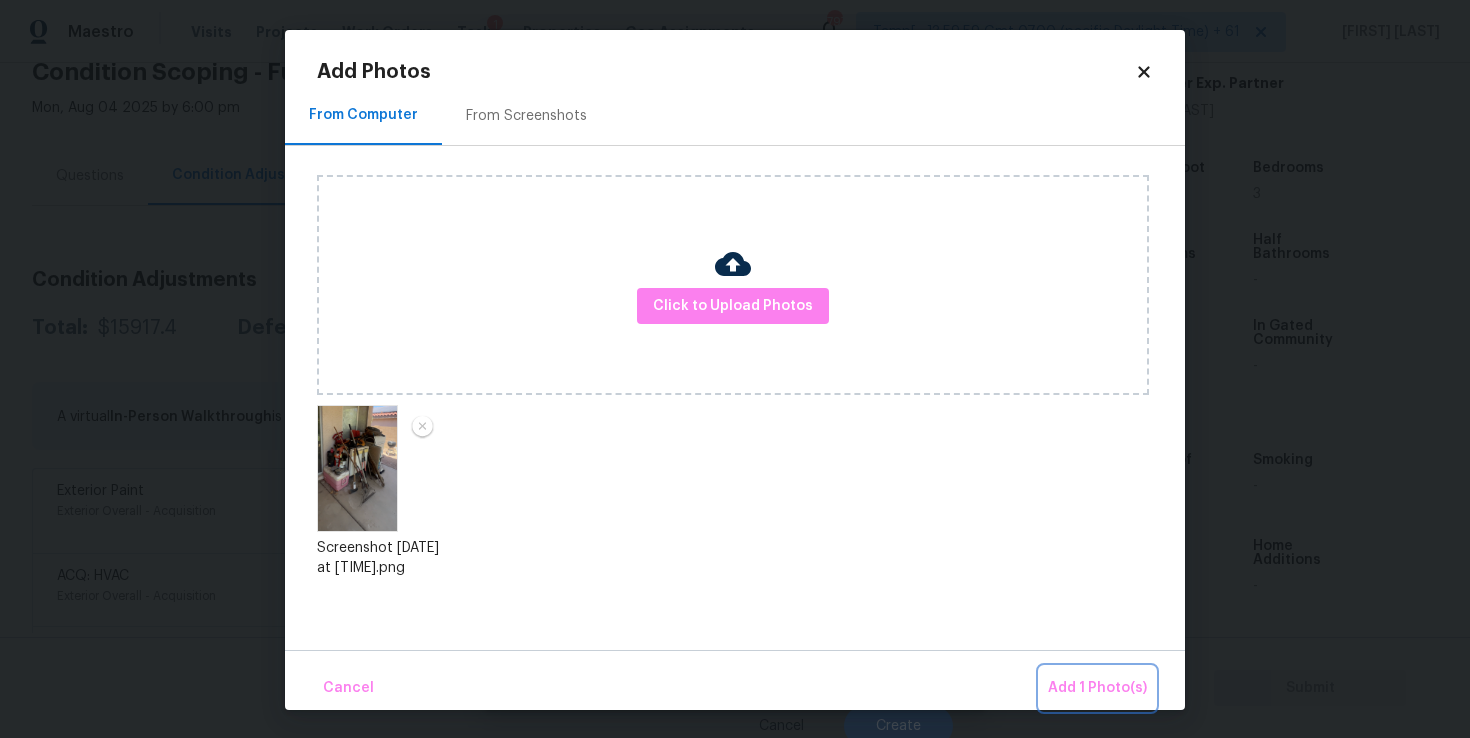 click on "Add 1 Photo(s)" at bounding box center [1097, 688] 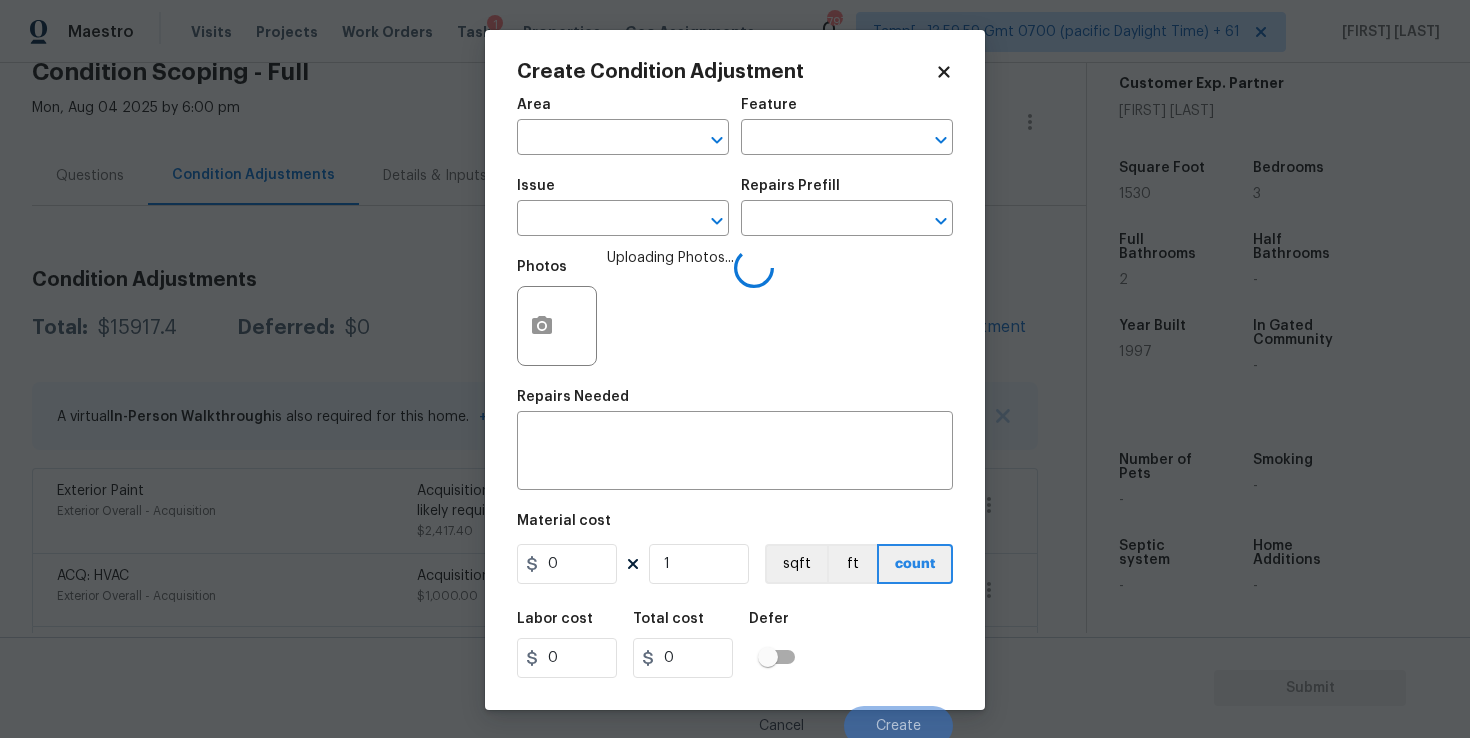 click on "Area ​" at bounding box center [623, 126] 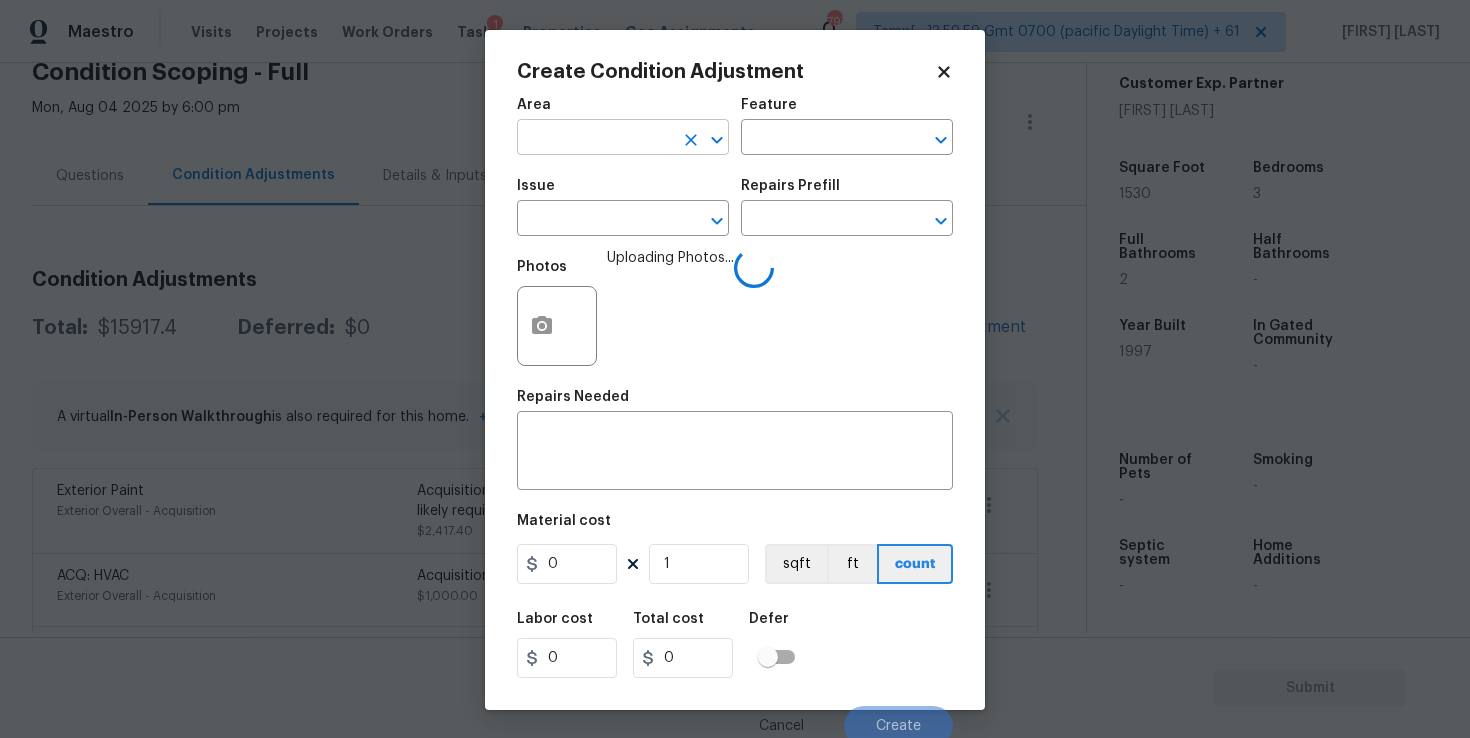 click at bounding box center [595, 139] 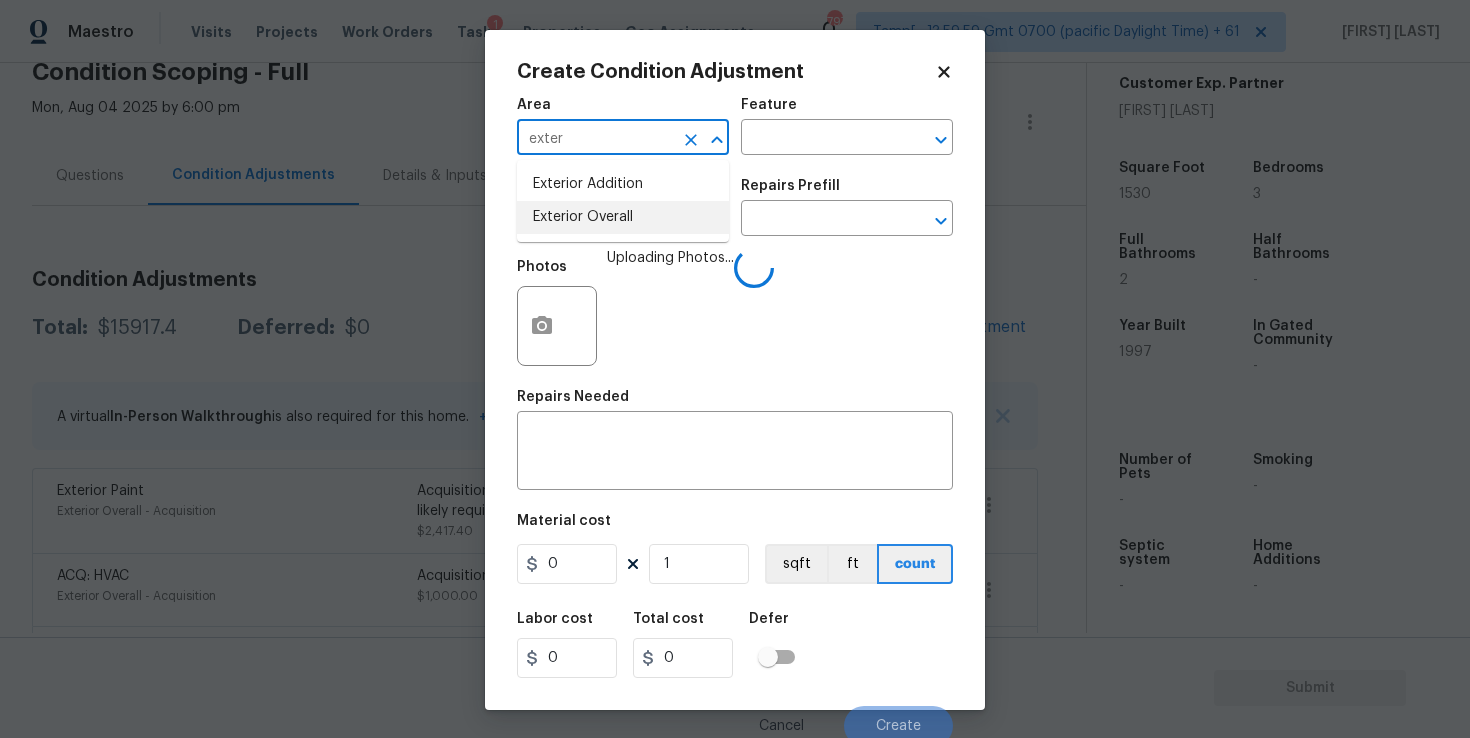 click on "Exterior Overall" at bounding box center [623, 217] 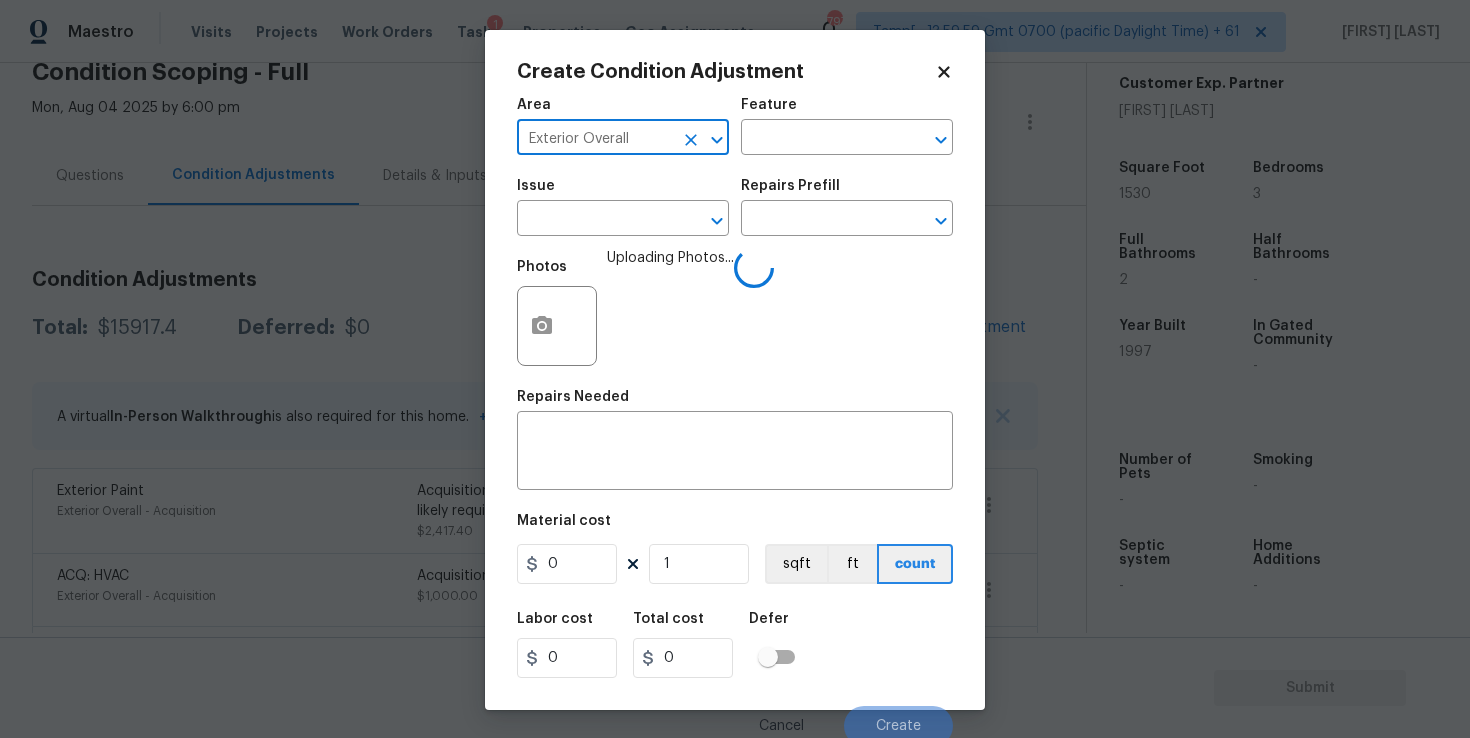 type on "Exterior Overall" 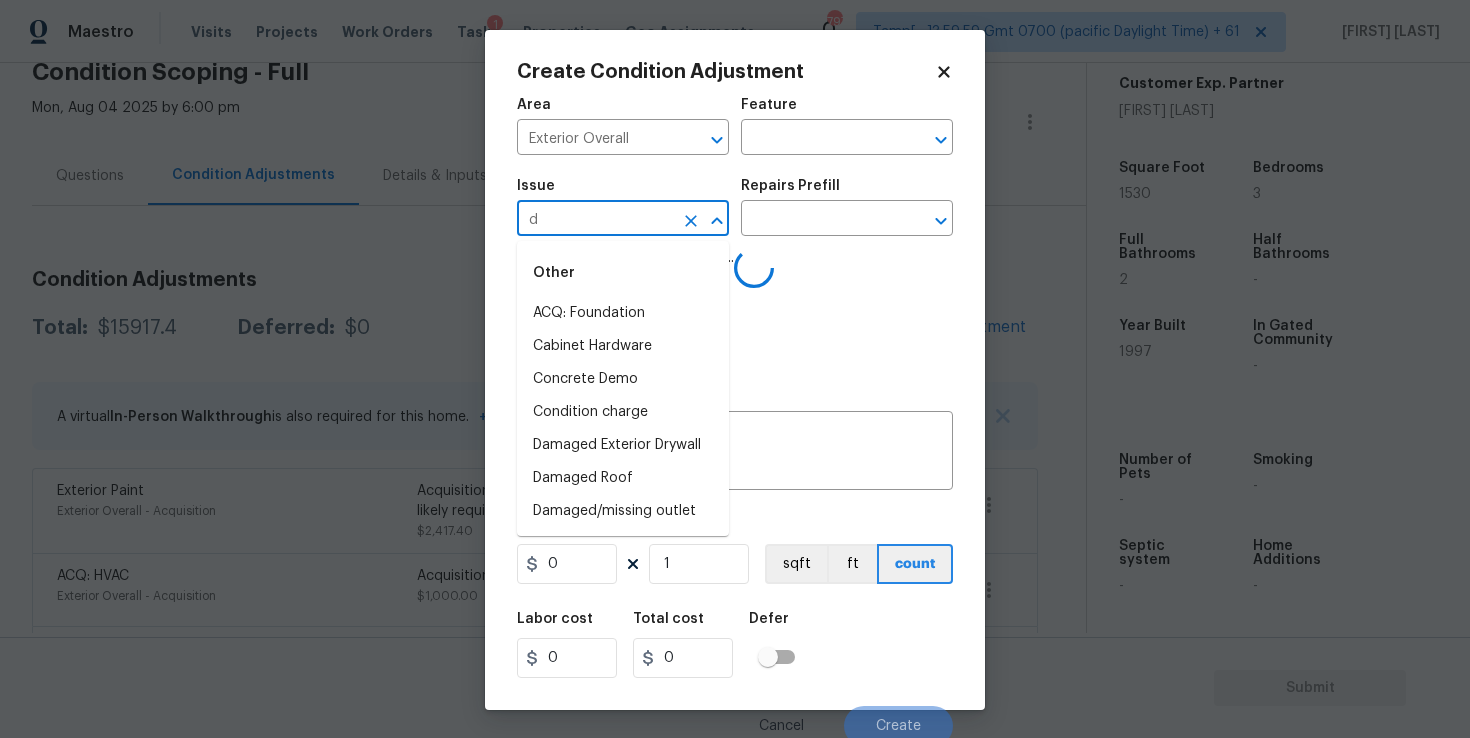 type on "de" 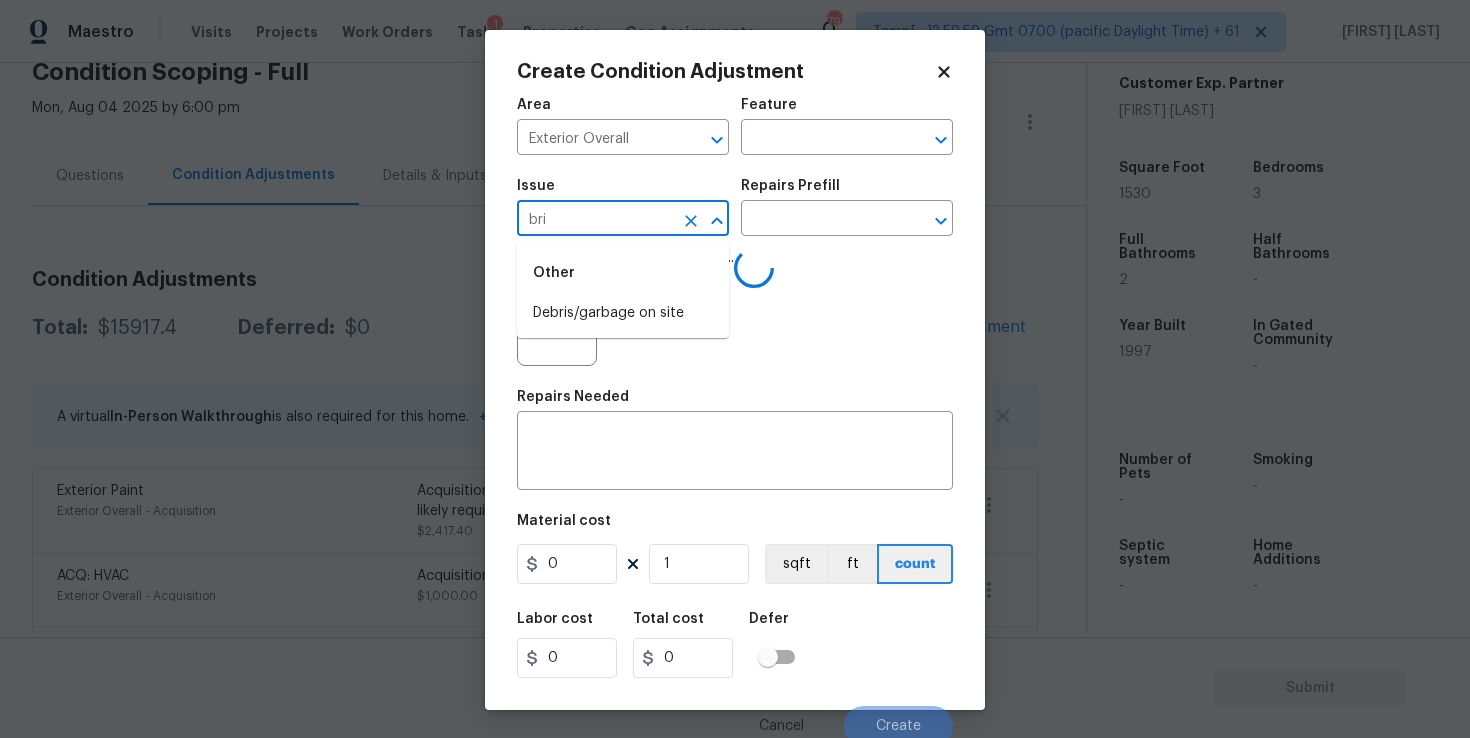 type on "bris" 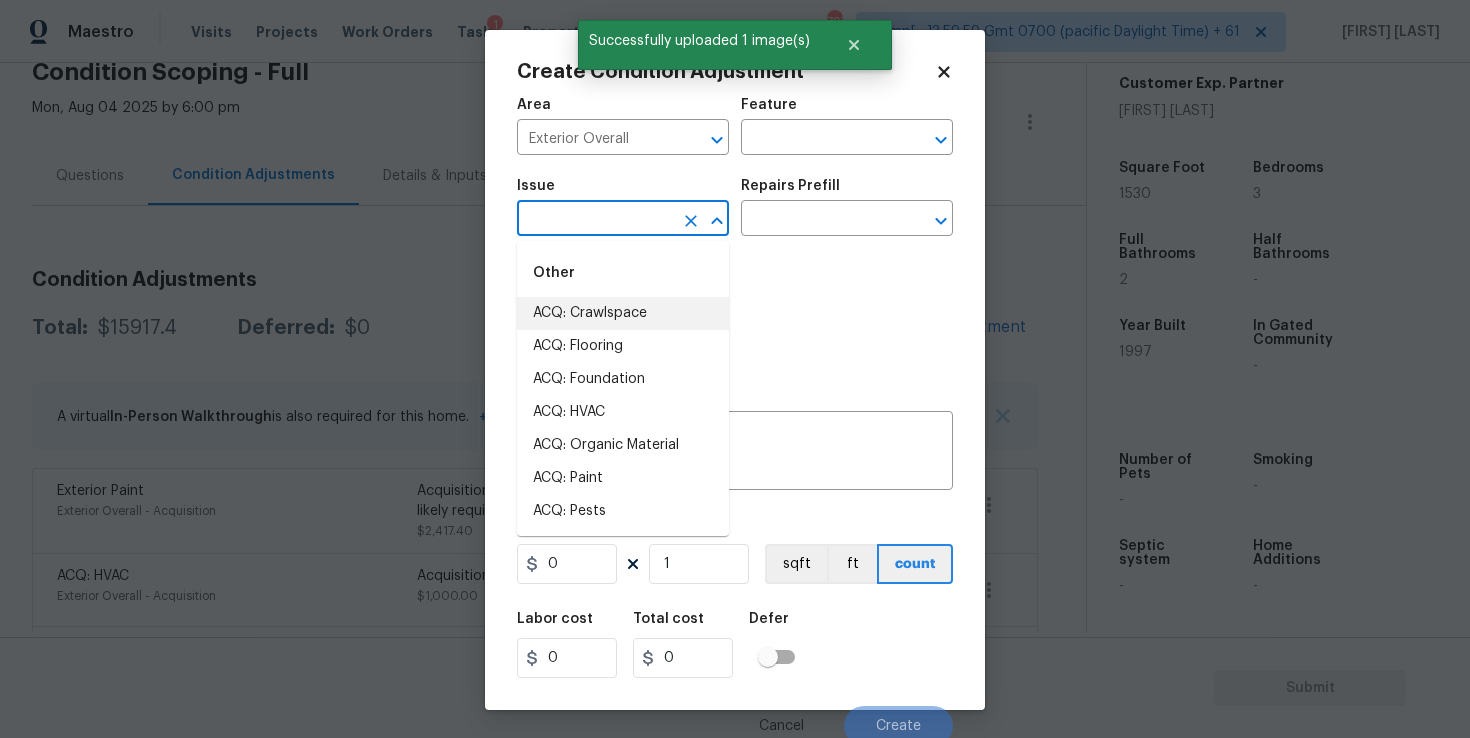 click on "ACQ: Crawlspace" at bounding box center [623, 313] 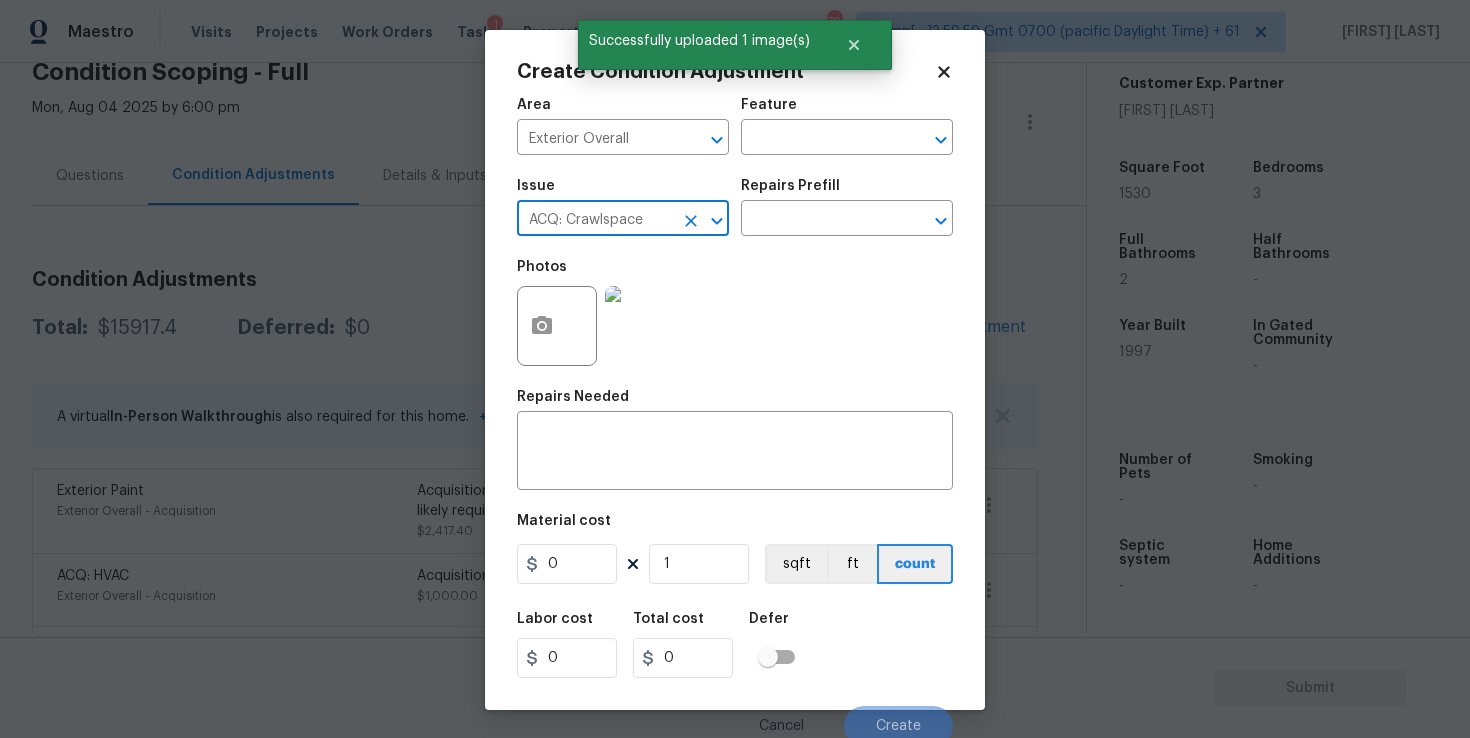 click on "ACQ: Crawlspace ​" at bounding box center (623, 220) 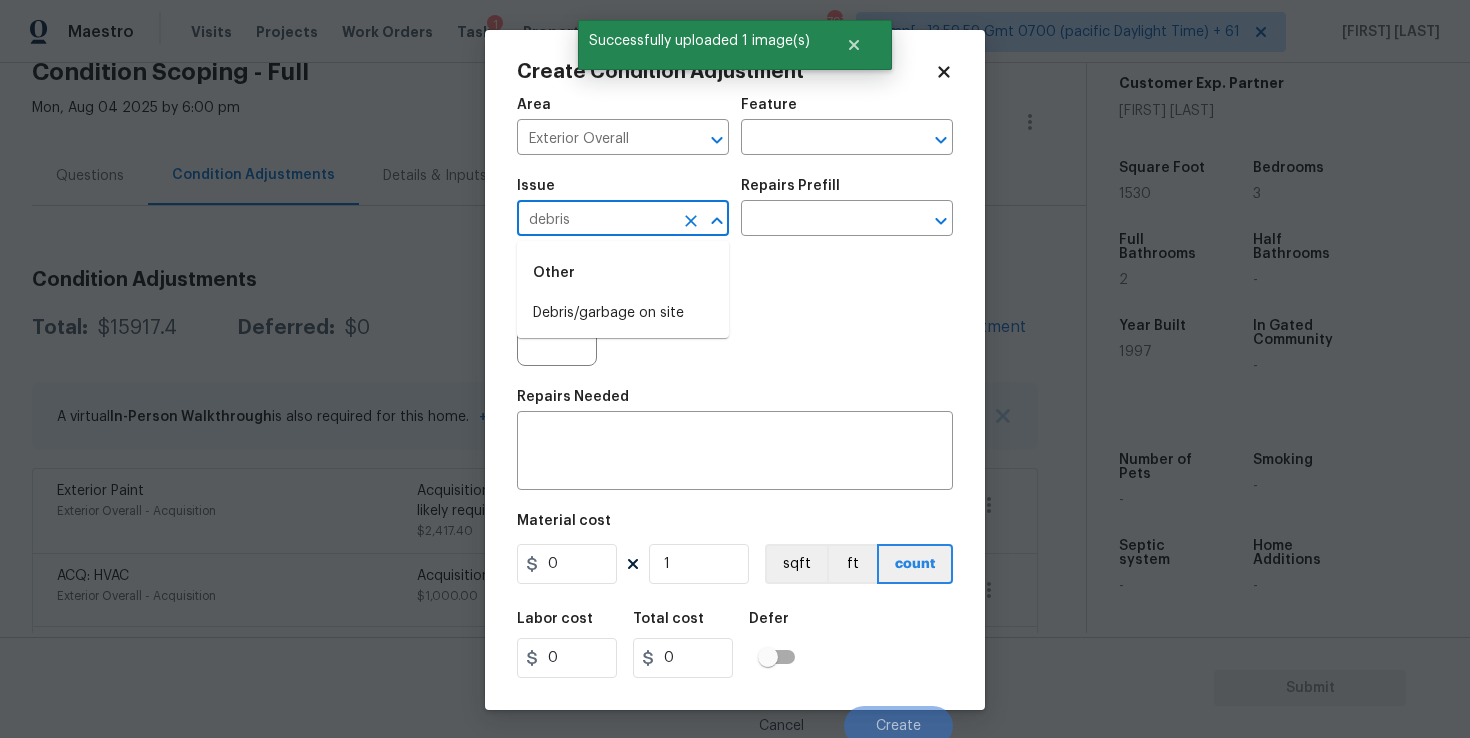 click on "Debris/garbage on site" at bounding box center [623, 313] 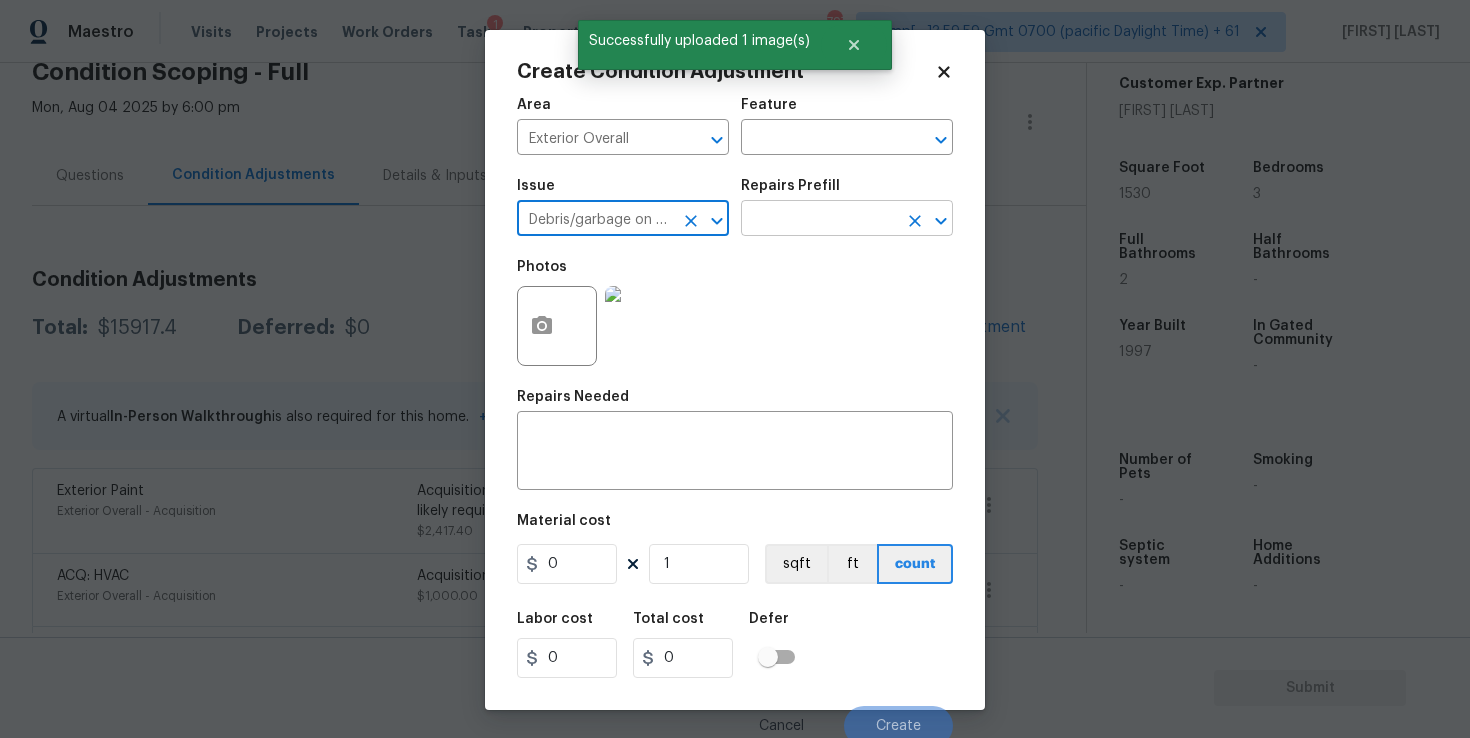 type on "Debris/garbage on site" 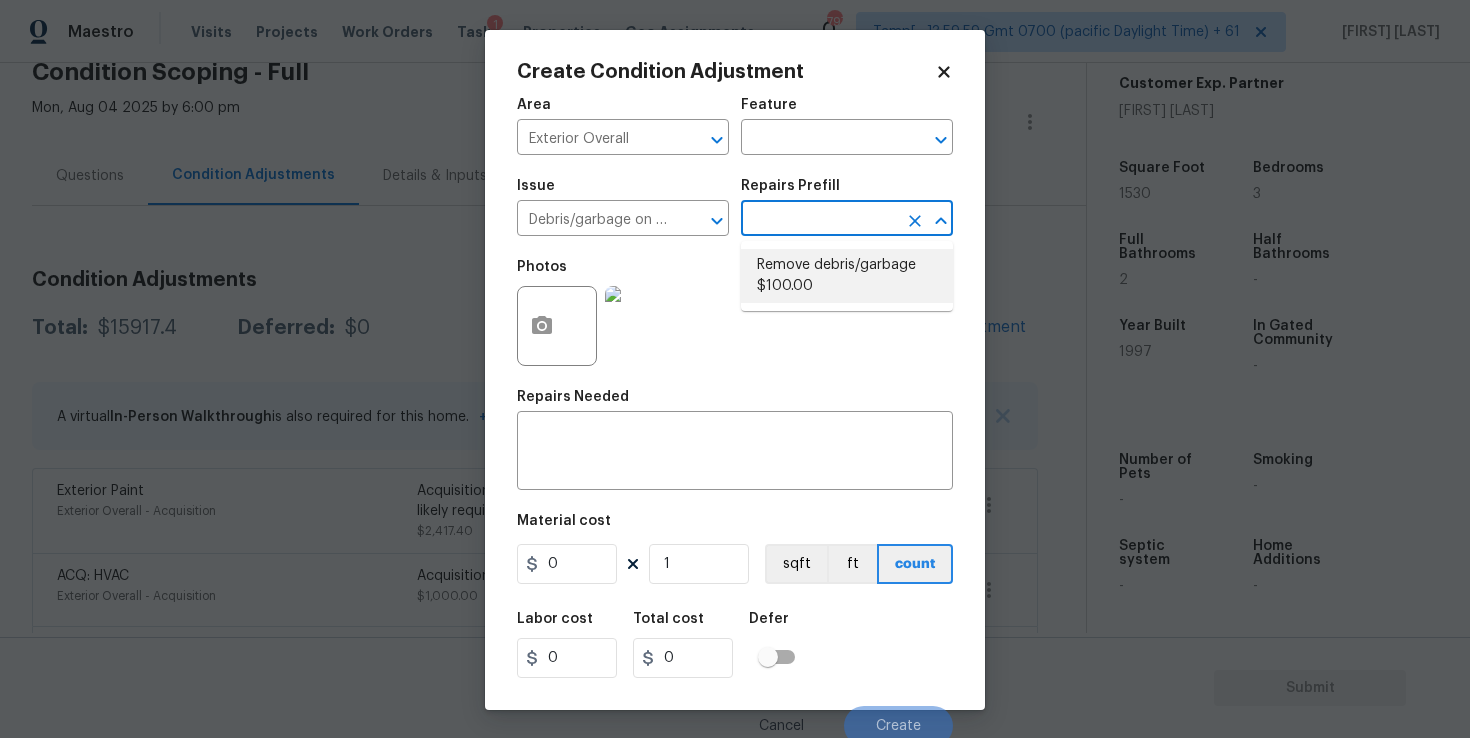 click on "Remove debris/garbage $100.00" at bounding box center (847, 276) 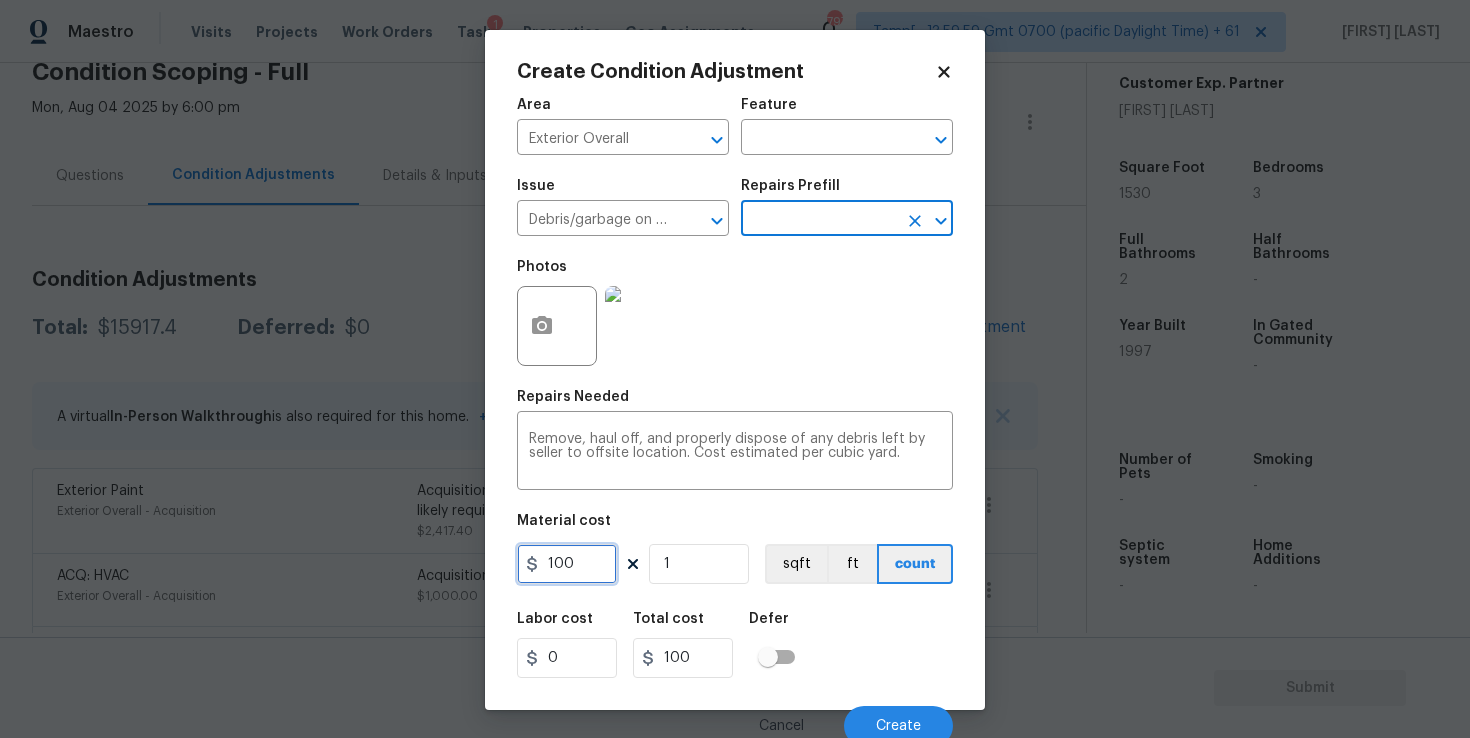 click on "100" at bounding box center [567, 564] 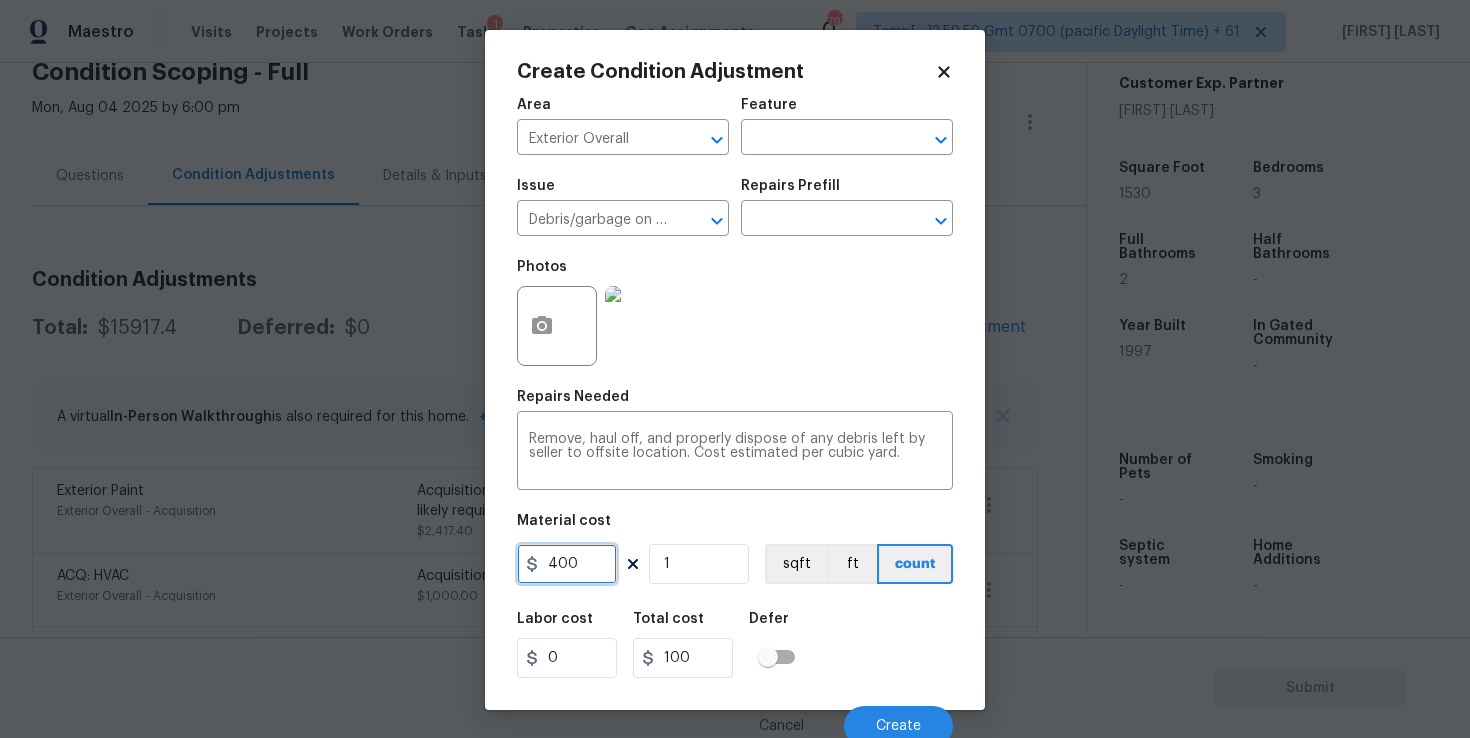 type on "400" 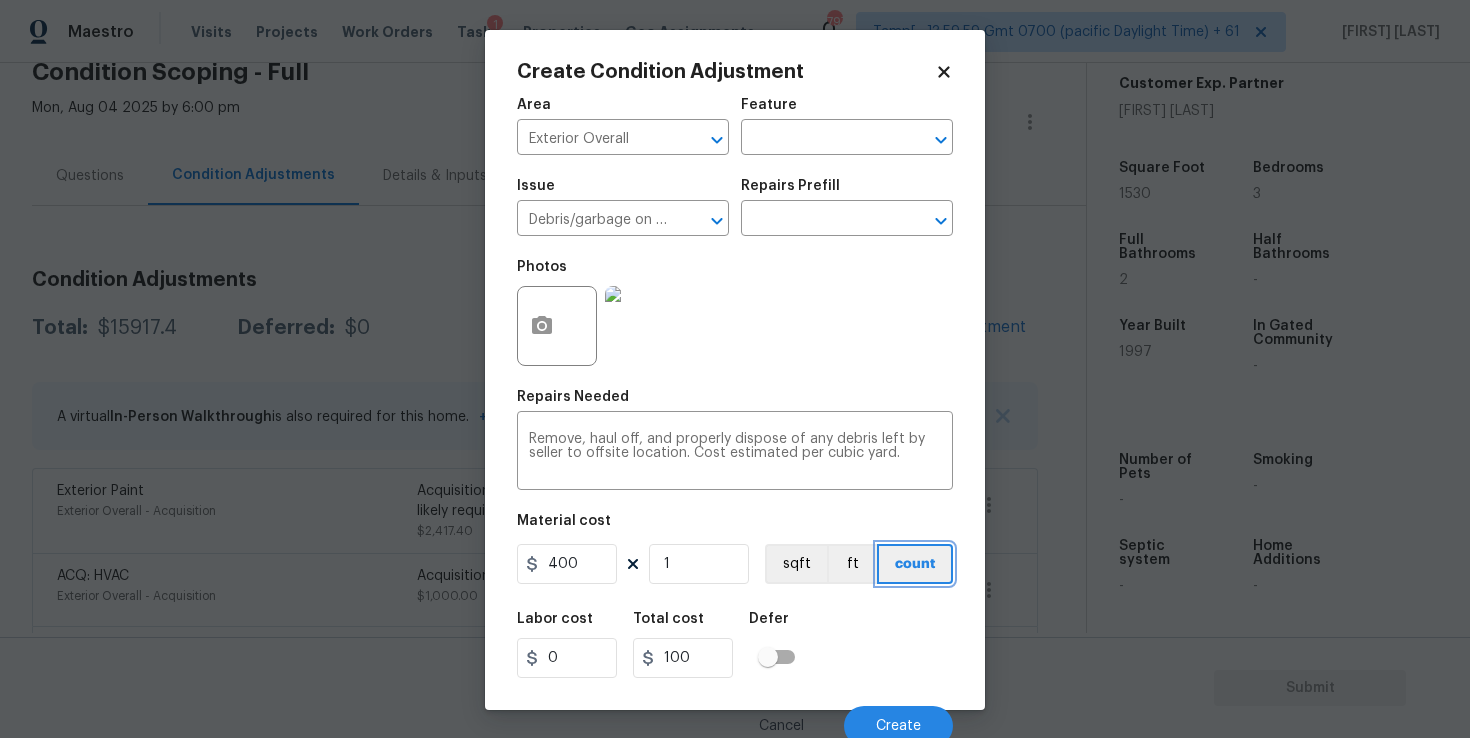 click on "count" at bounding box center [915, 564] 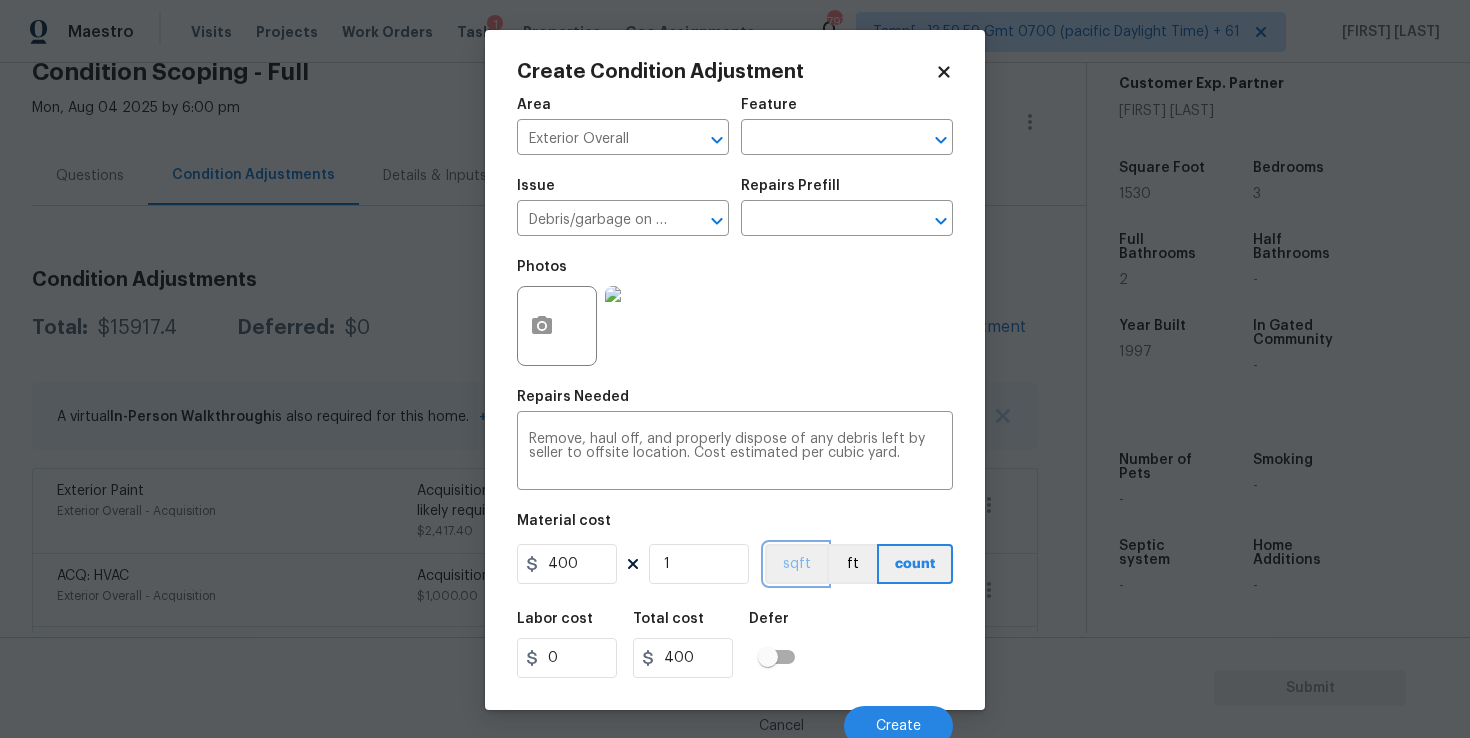 click on "sqft" at bounding box center [796, 564] 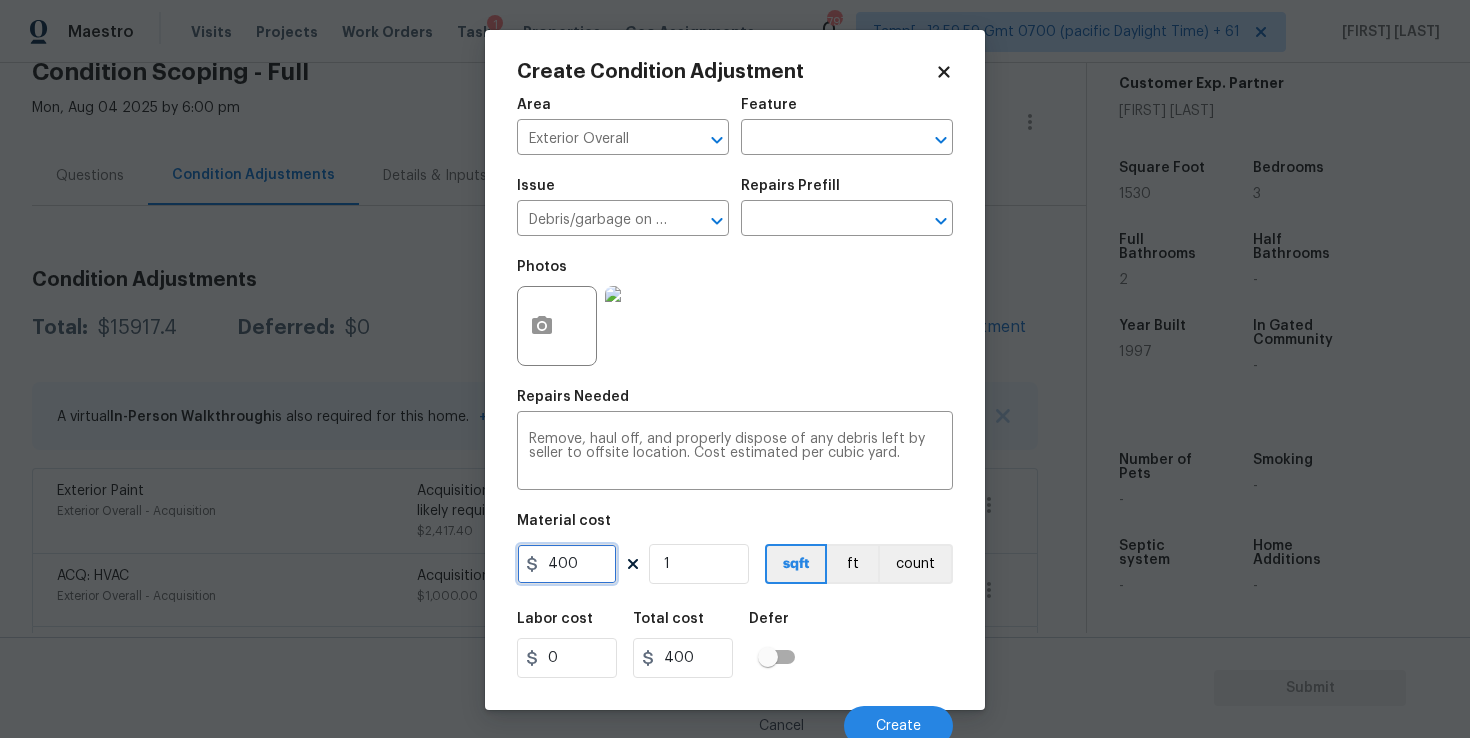 click on "400" at bounding box center [567, 564] 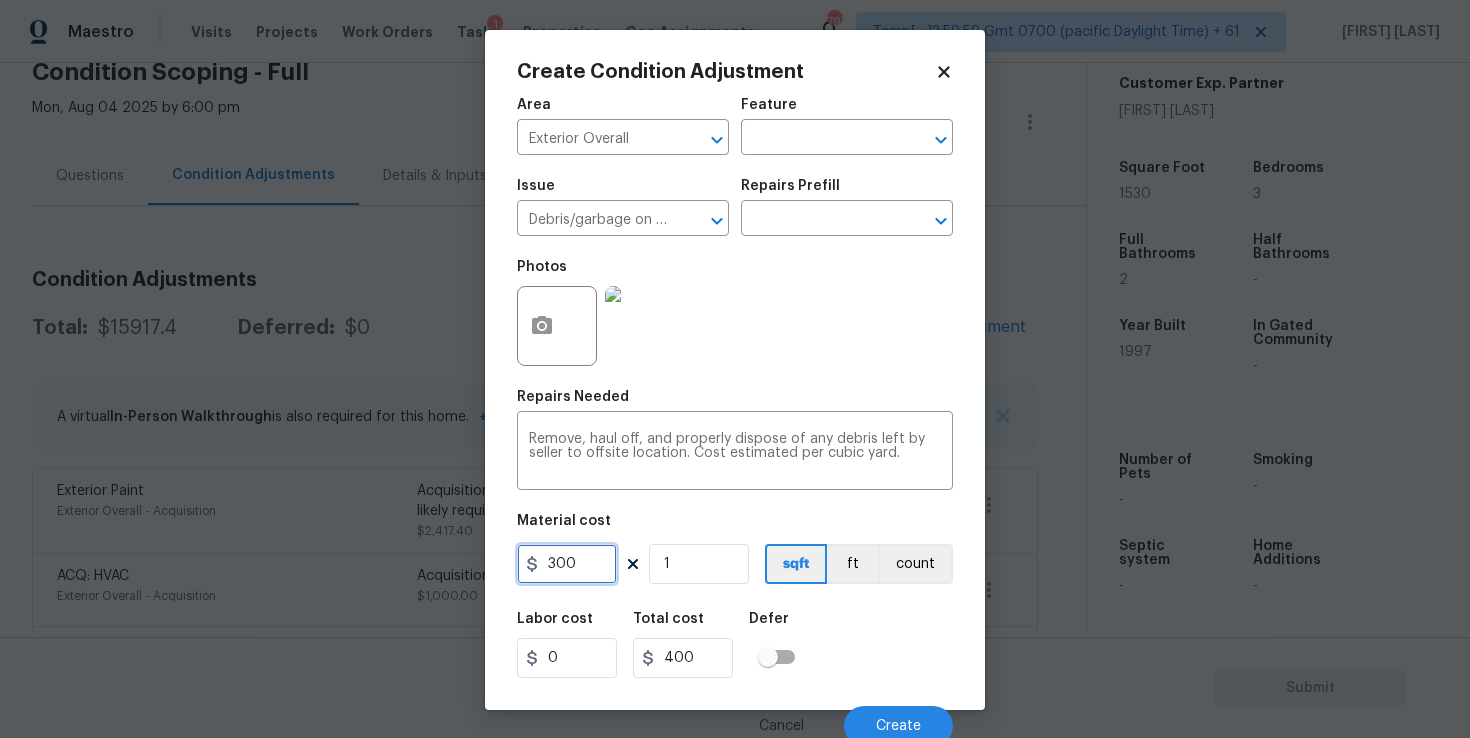type on "300" 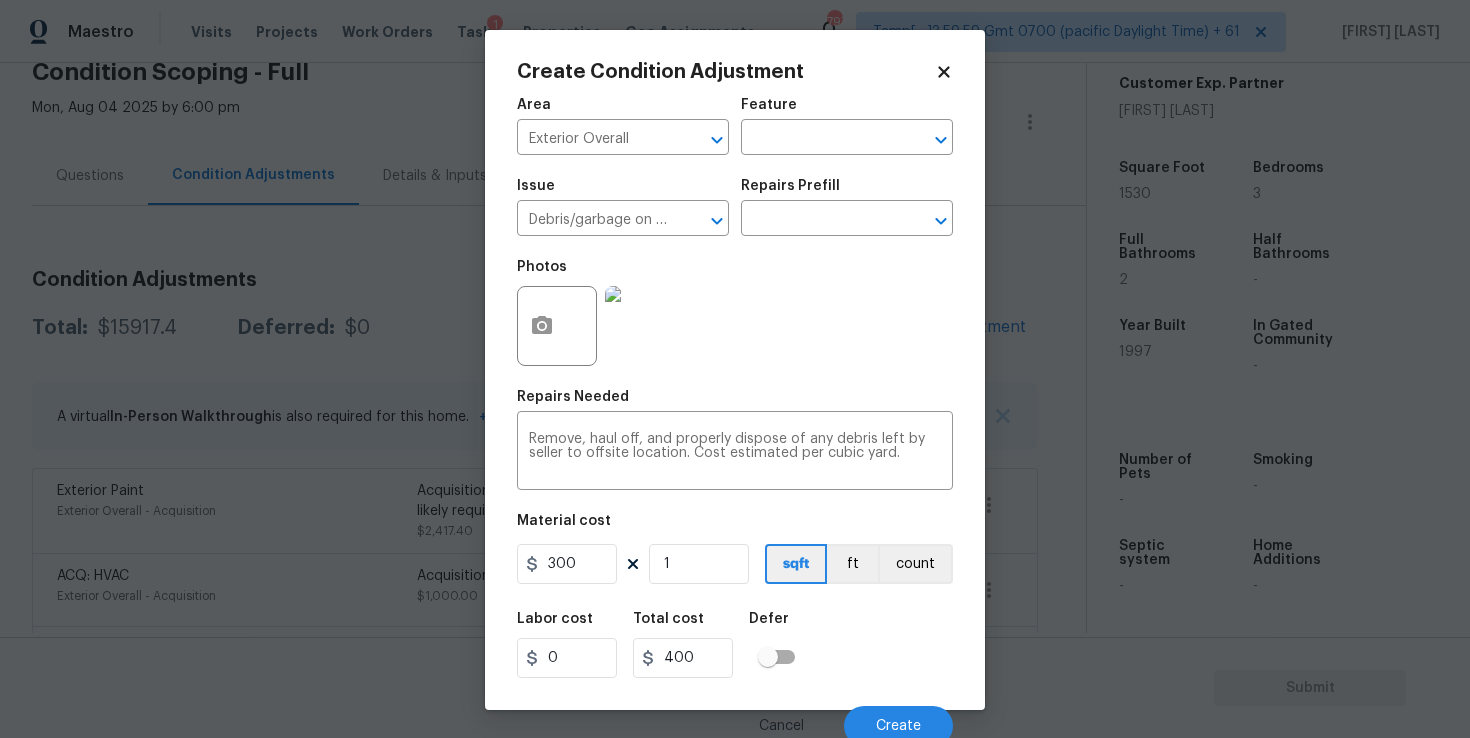 click on "Labor cost 0 Total cost 400 Defer" at bounding box center (735, 645) 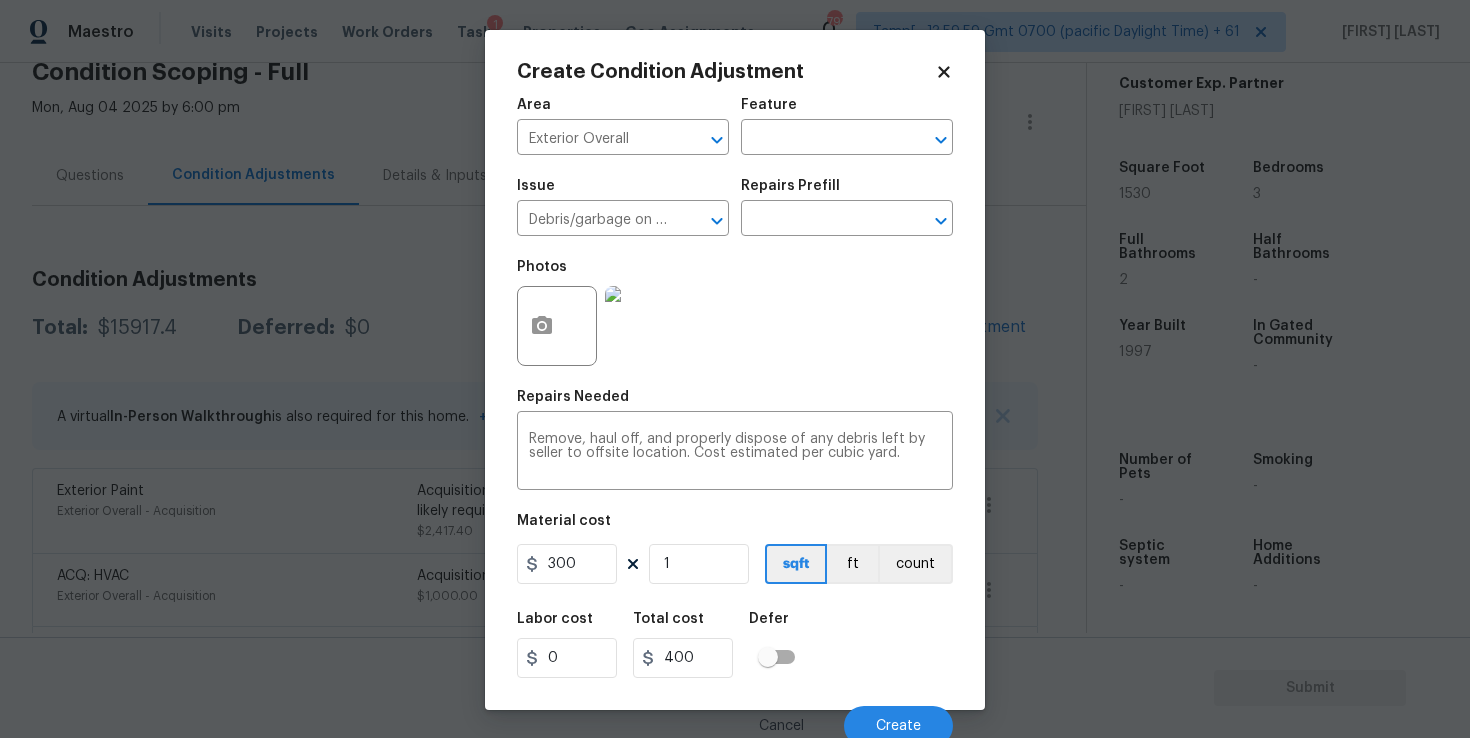 type on "300" 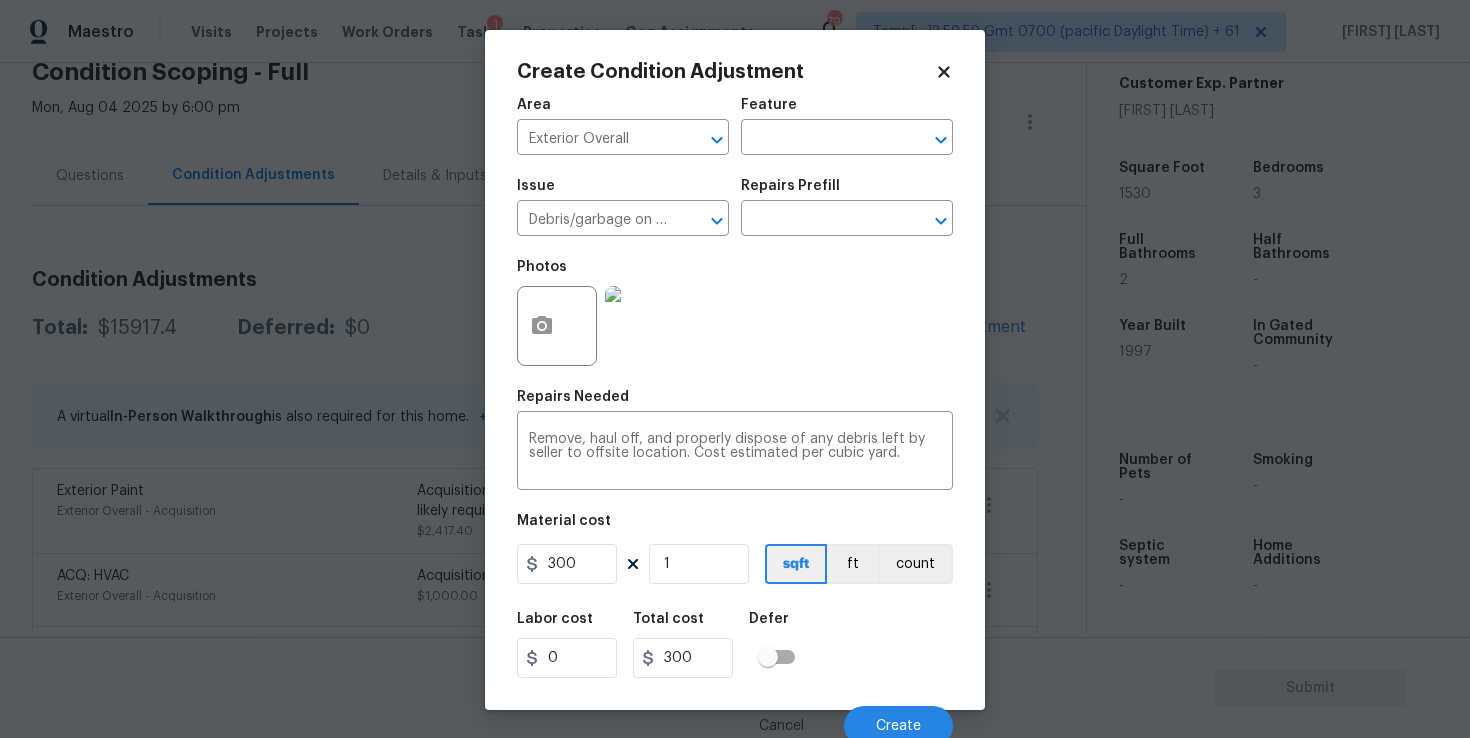 scroll, scrollTop: 9, scrollLeft: 0, axis: vertical 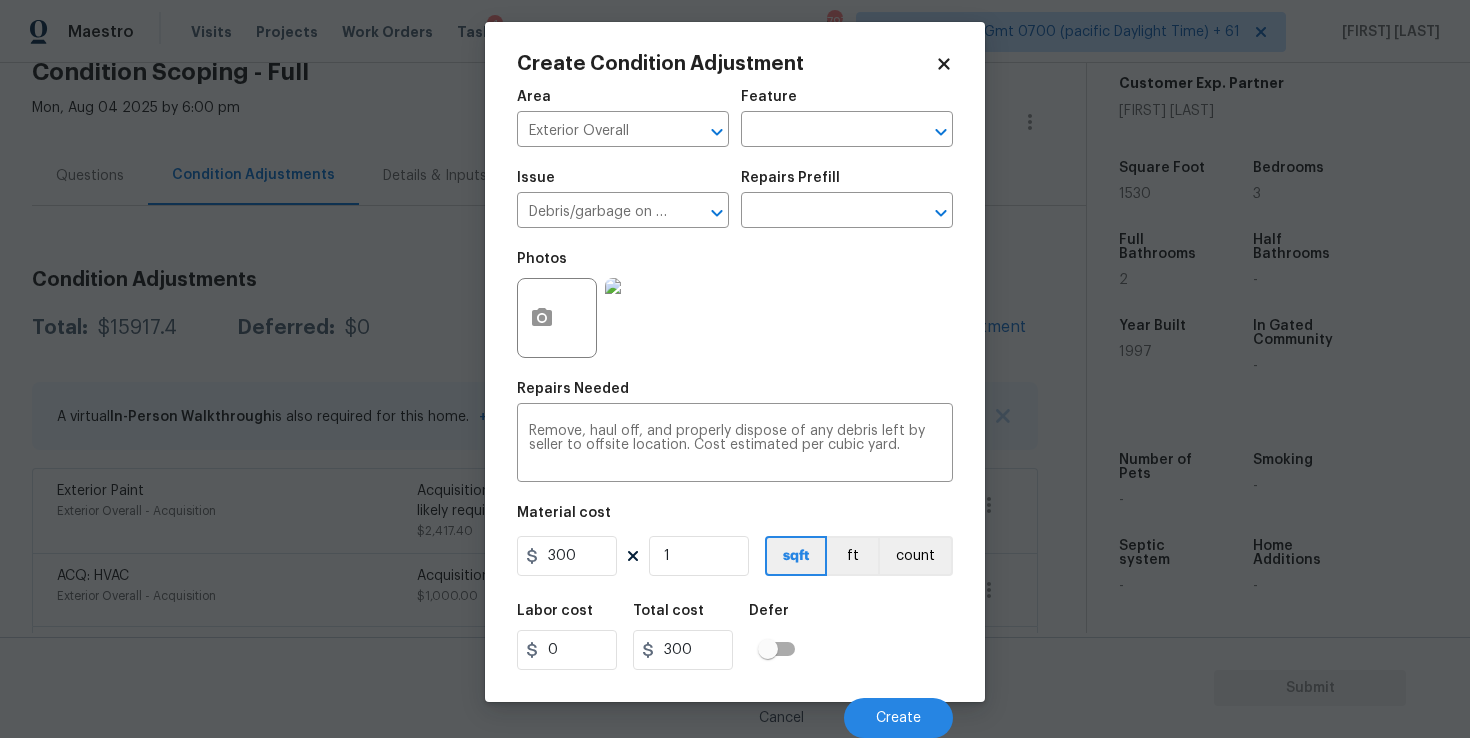 click on "Cancel Create" at bounding box center [735, 710] 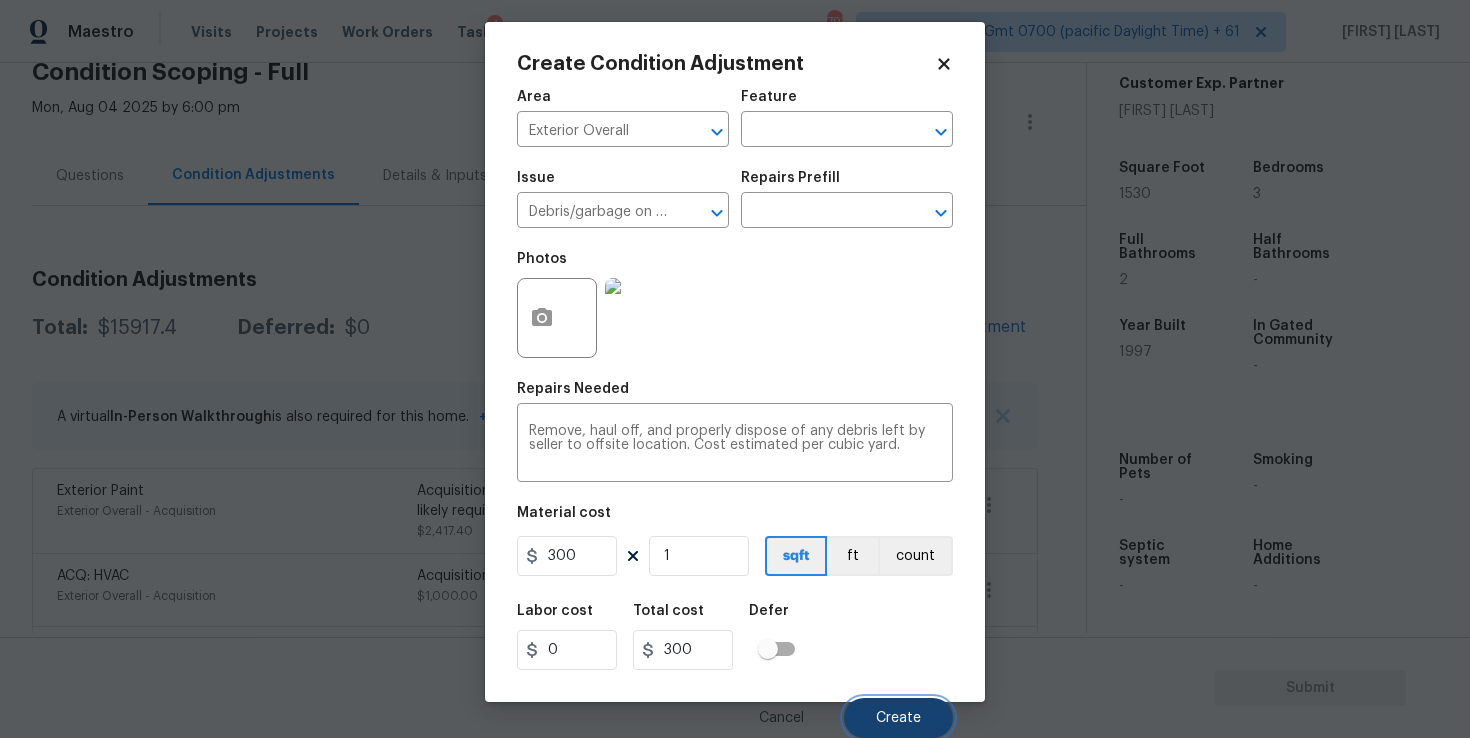 click on "Create" at bounding box center [898, 718] 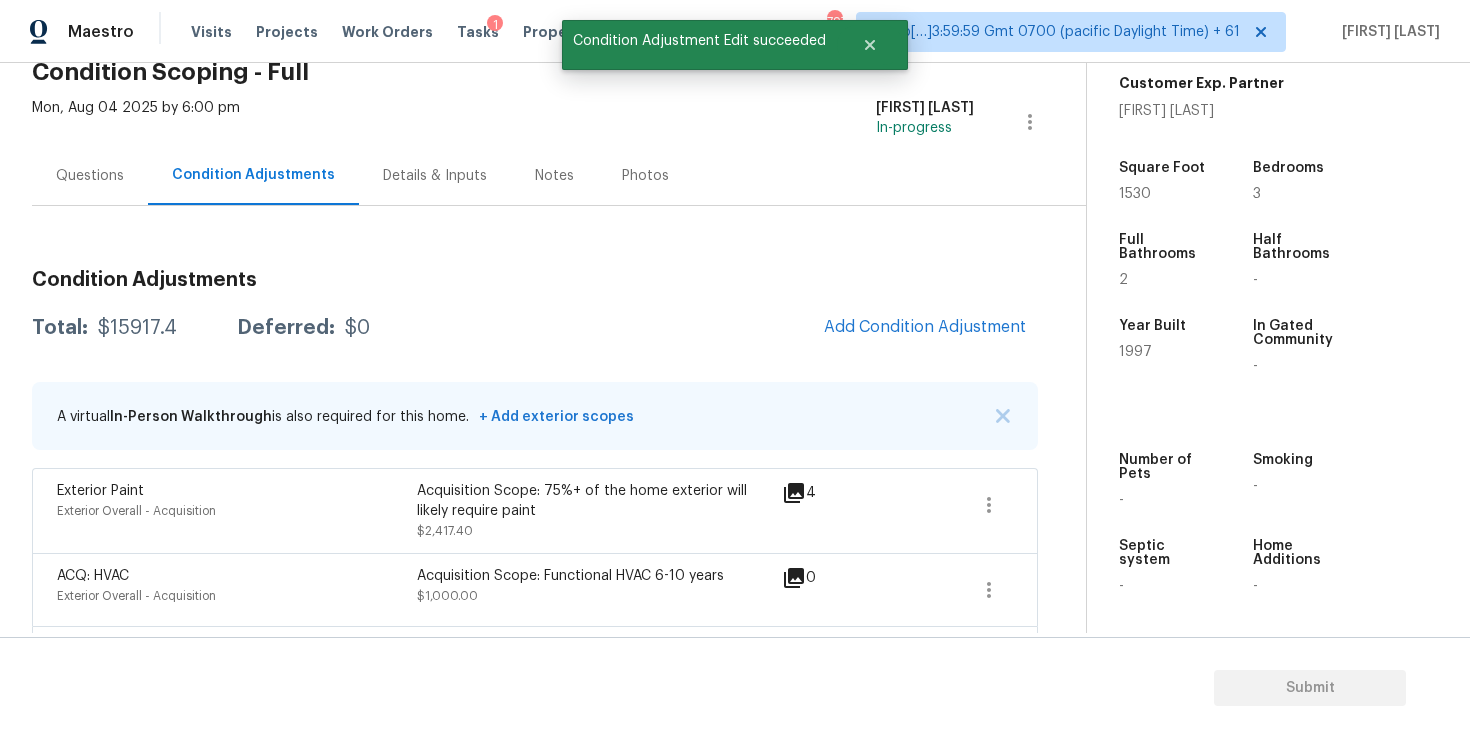 scroll, scrollTop: 0, scrollLeft: 0, axis: both 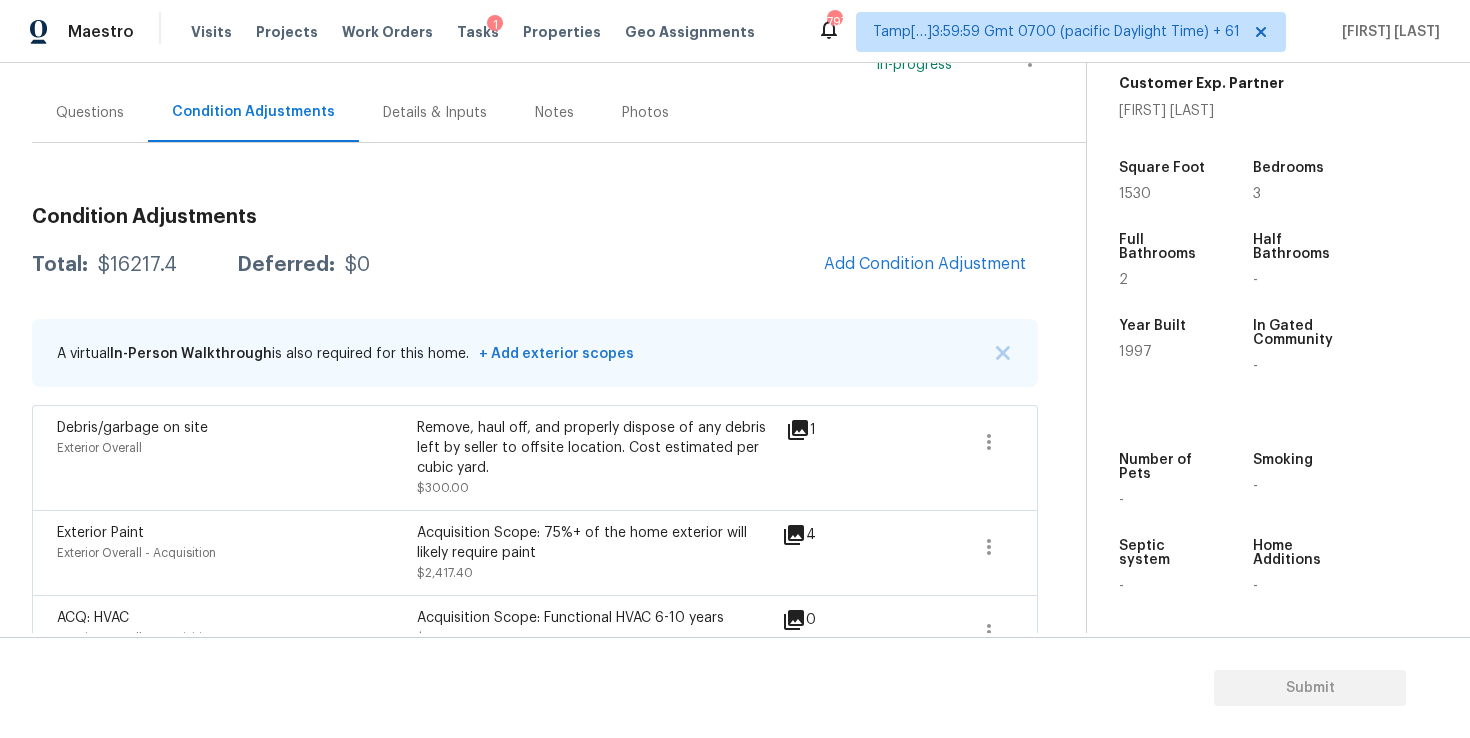 click on "Condition Adjustments Total:  $16217.4 Deferred:  $0 Add Condition Adjustment A virtual  In-Person Walkthrough  is also required for this home.   + Add exterior scopes Debris/garbage on site Exterior Overall Remove, haul off, and properly dispose of any debris left by seller to offsite location. Cost estimated per cubic yard. $300.00   1 Exterior Paint Exterior Overall - Acquisition Acquisition Scope: 75%+ of the home exterior will likely require paint $2,417.40   4 ACQ: HVAC Exterior Overall - Acquisition Acquisition Scope: Functional HVAC 6-10 years $1,000.00   0 ACQ: Tile Roof Exterior Overall - Acquisition Acquisition Scope: Tile Roof 21+ years in age or replacement required $12,500.00   0" at bounding box center [535, 472] 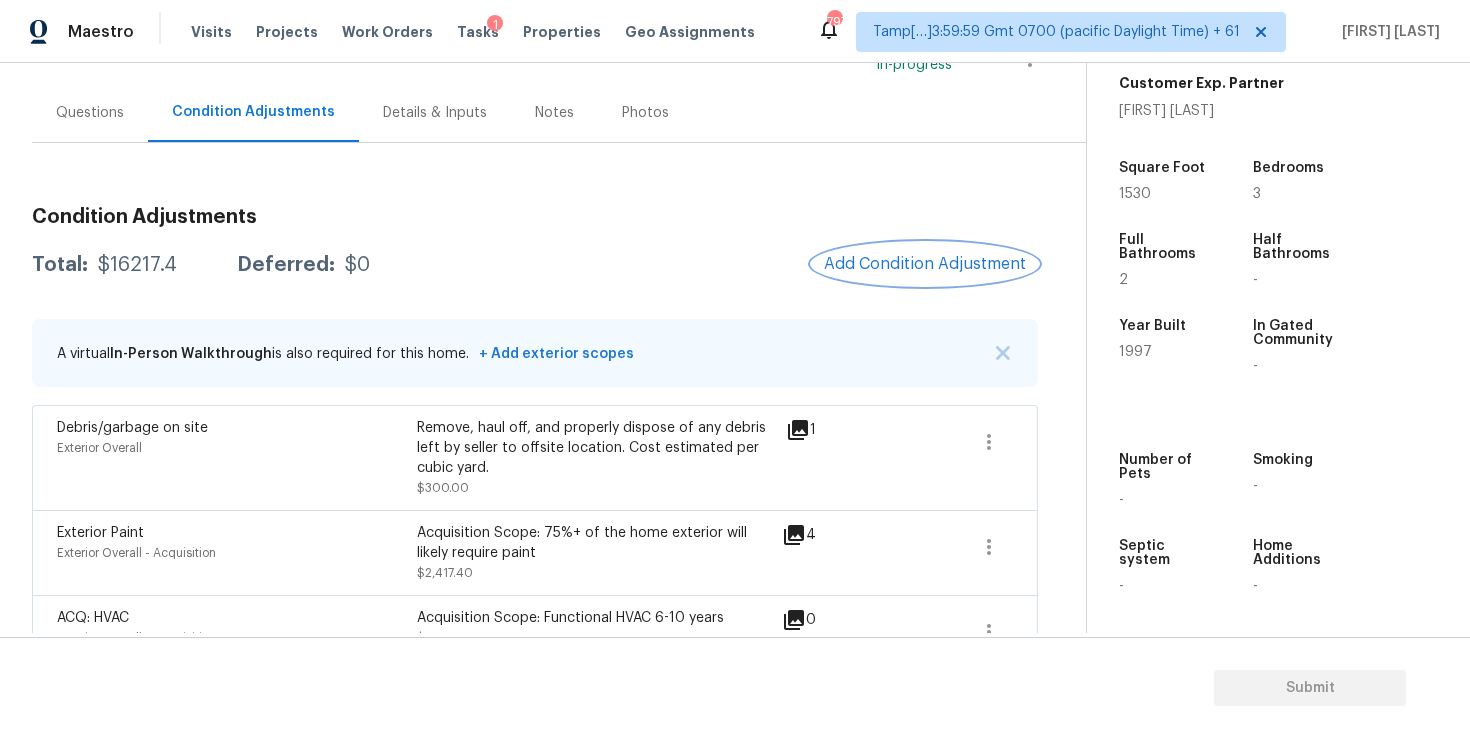 click on "Add Condition Adjustment" at bounding box center (925, 264) 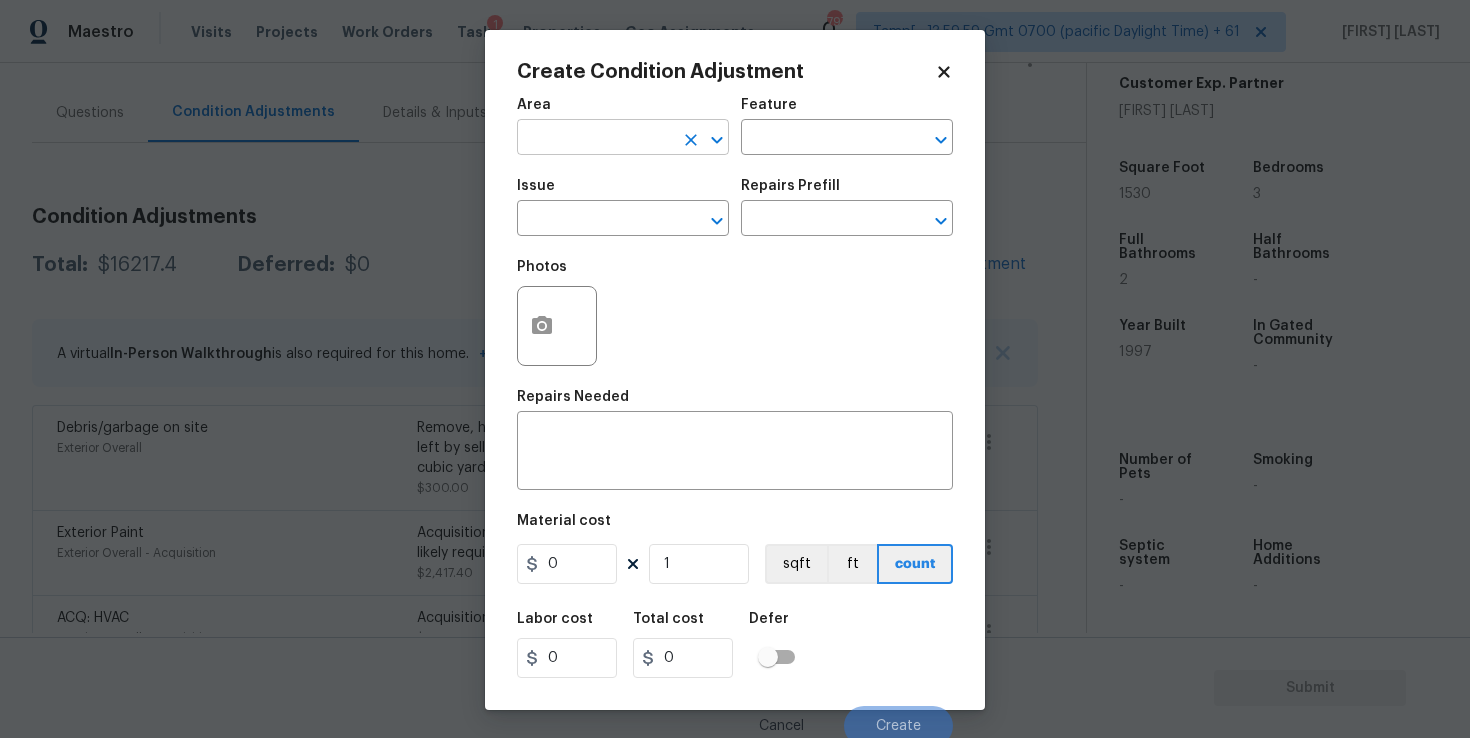 click at bounding box center (595, 139) 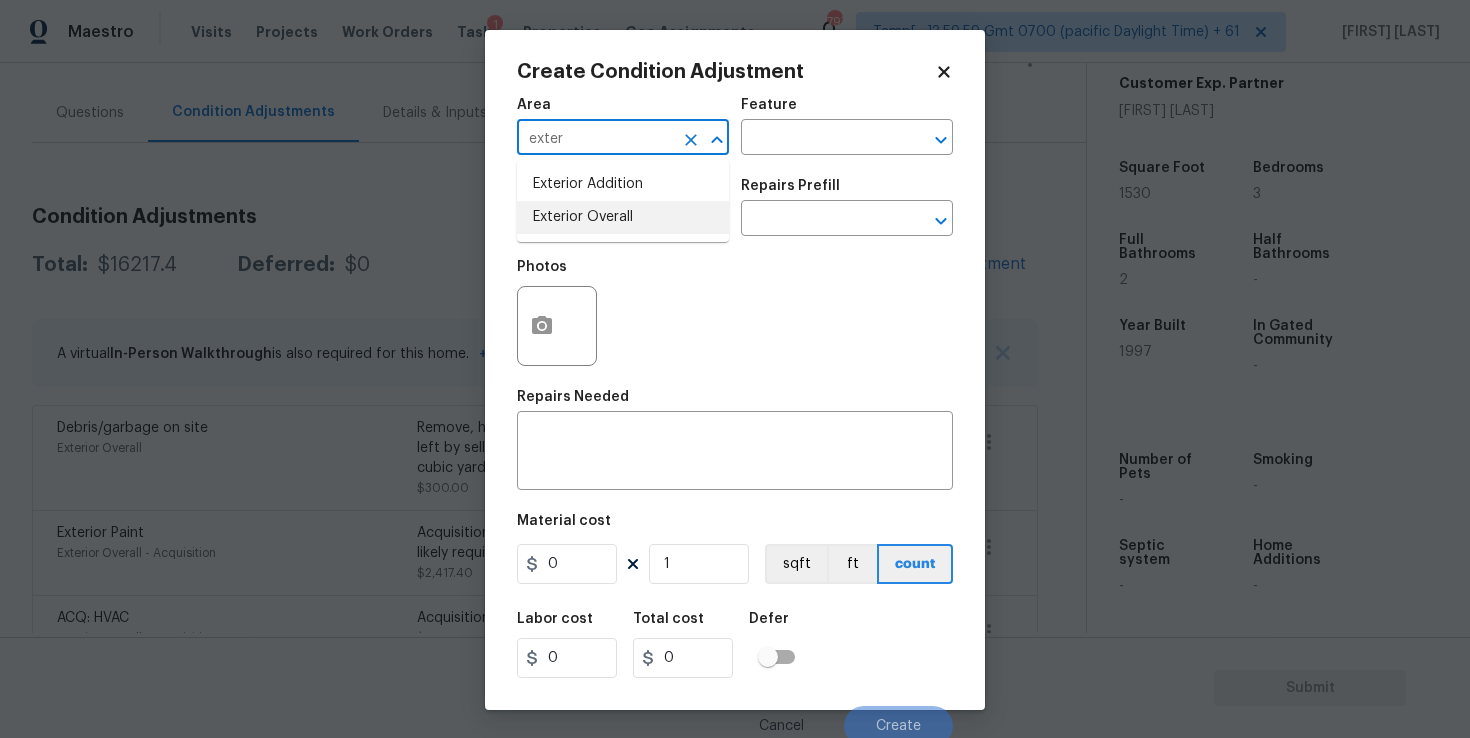 click on "Exterior Overall" at bounding box center (623, 217) 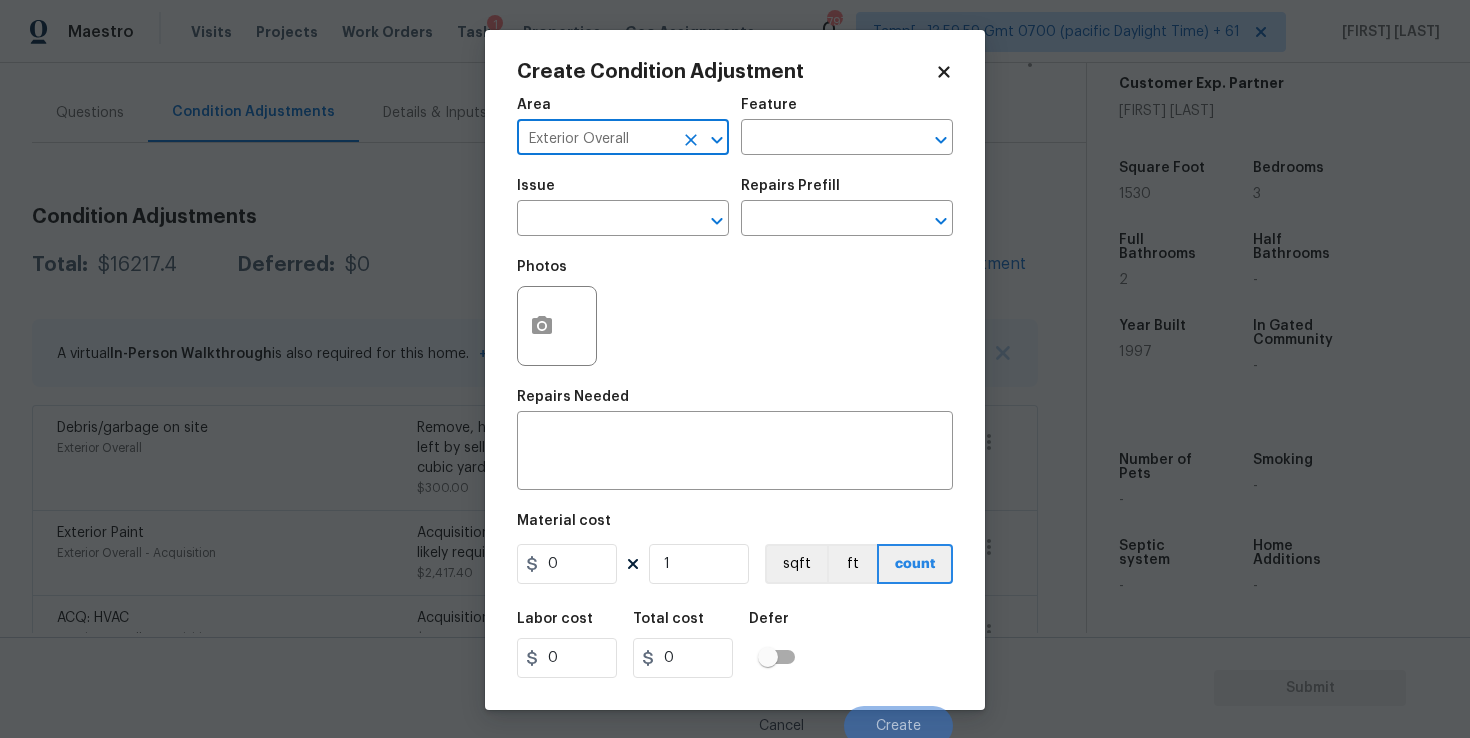 type on "Exterior Overall" 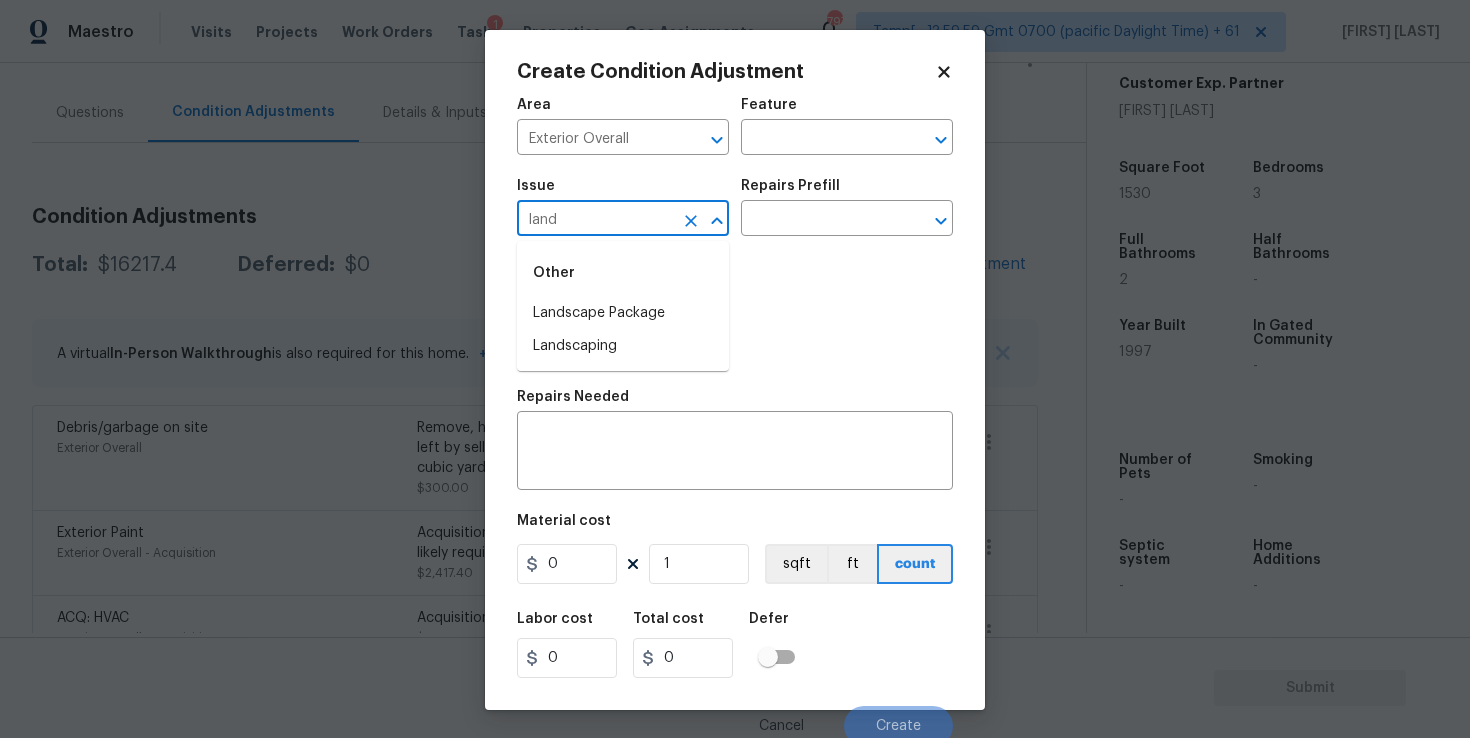 click on "Other" at bounding box center (623, 273) 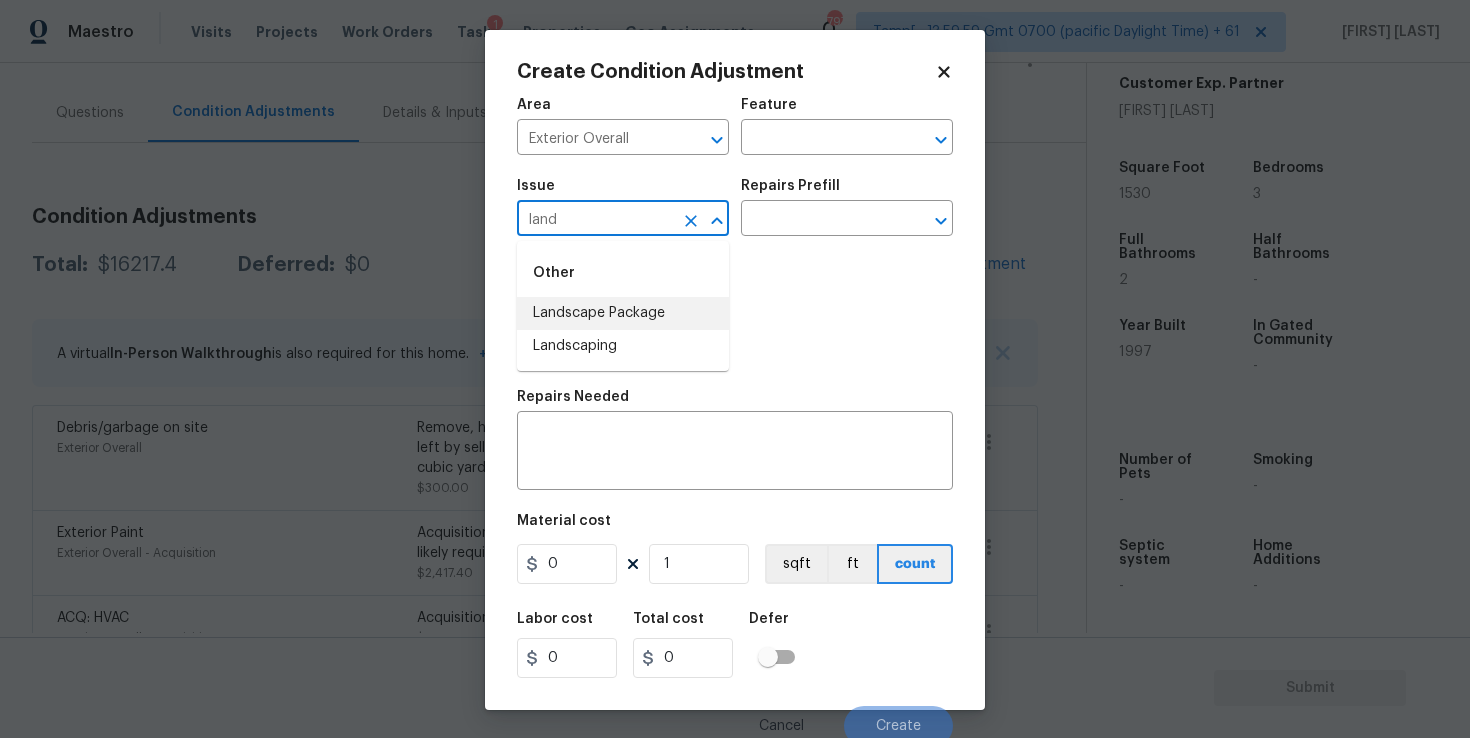 click on "Landscape Package" at bounding box center (623, 313) 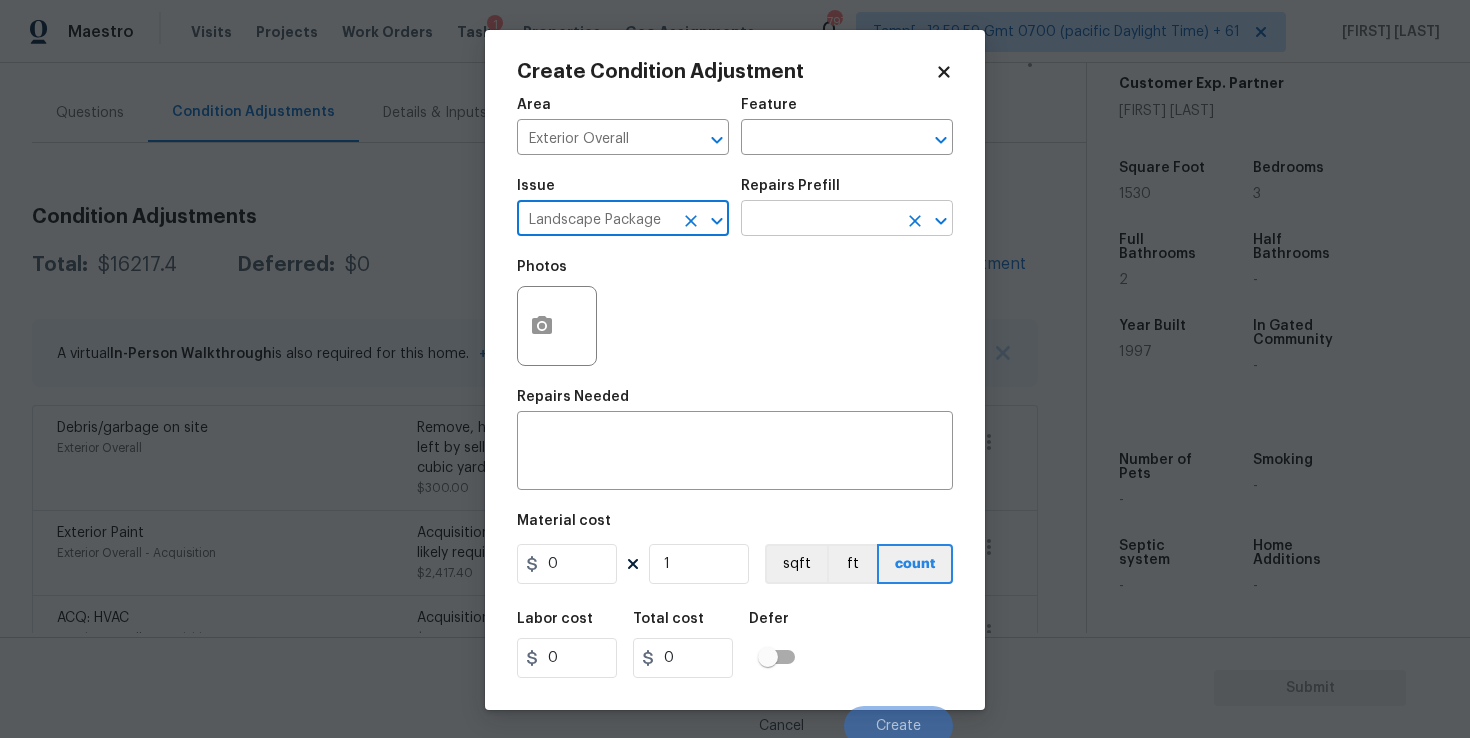 type on "Landscape Package" 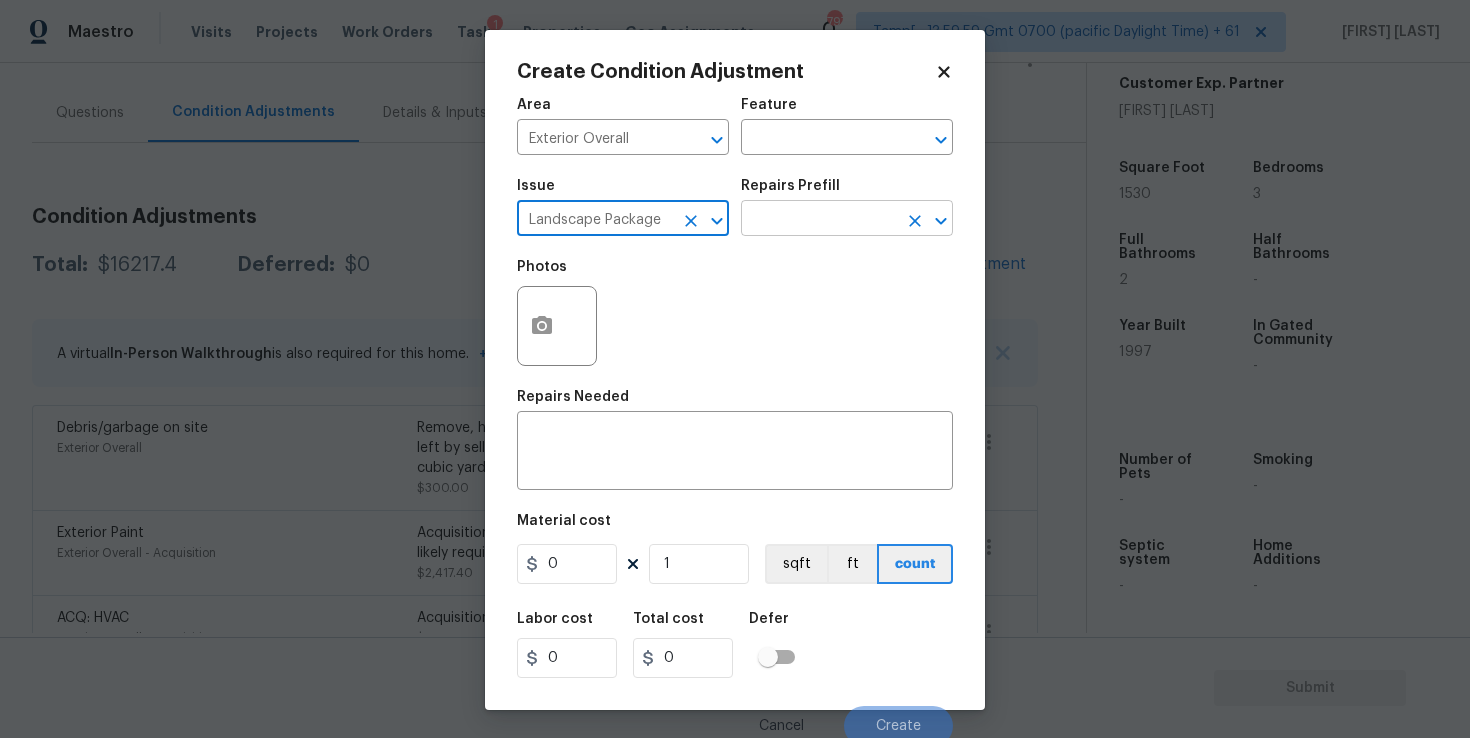 click at bounding box center [819, 220] 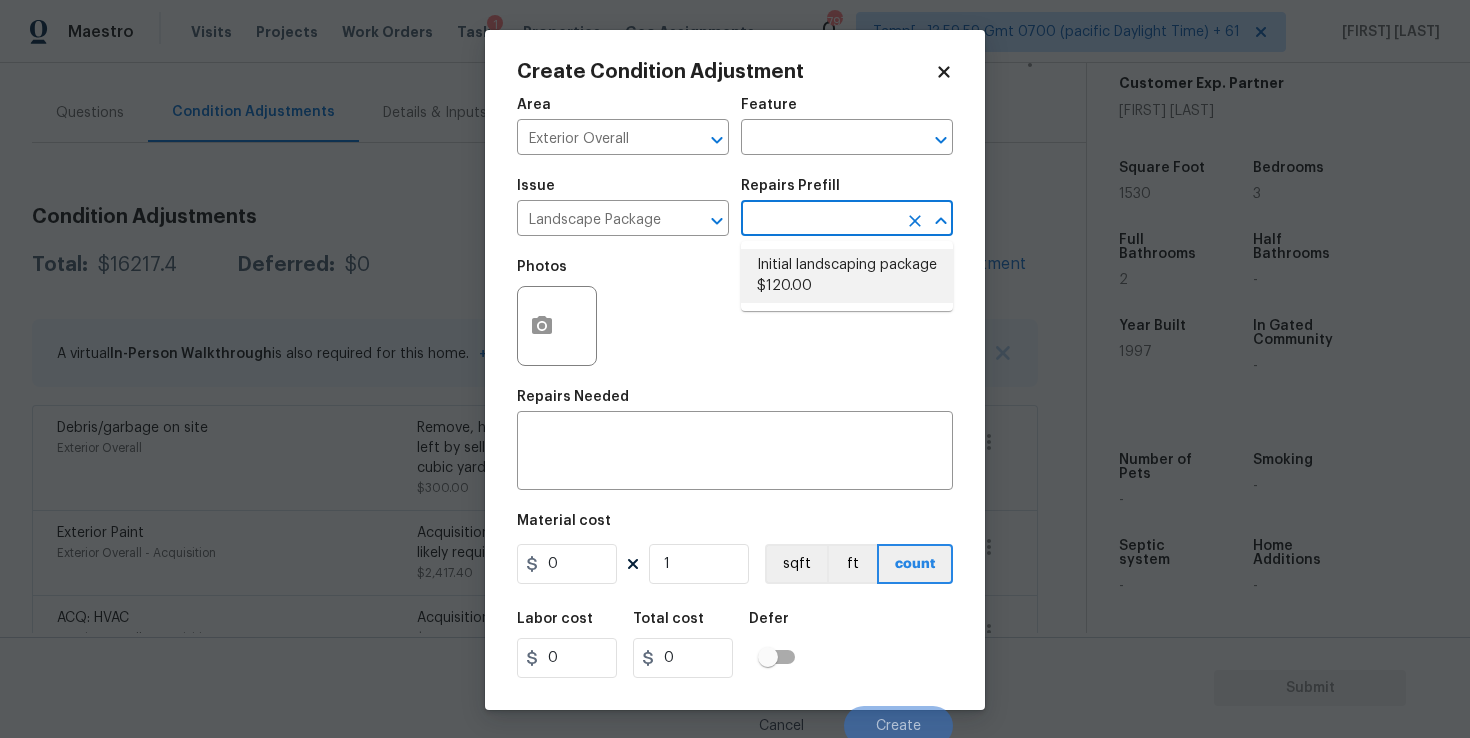 click on "Initial landscaping package $120.00" at bounding box center (847, 276) 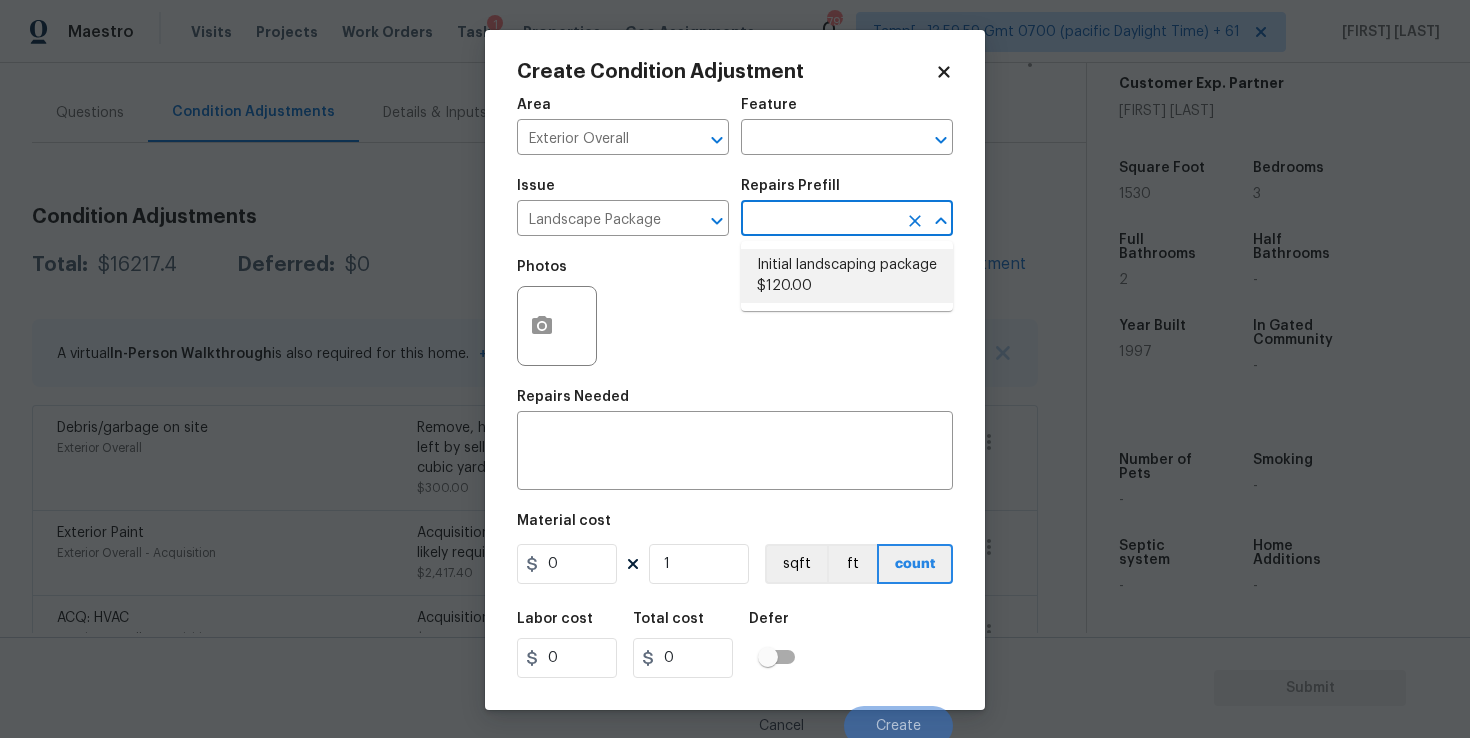 type 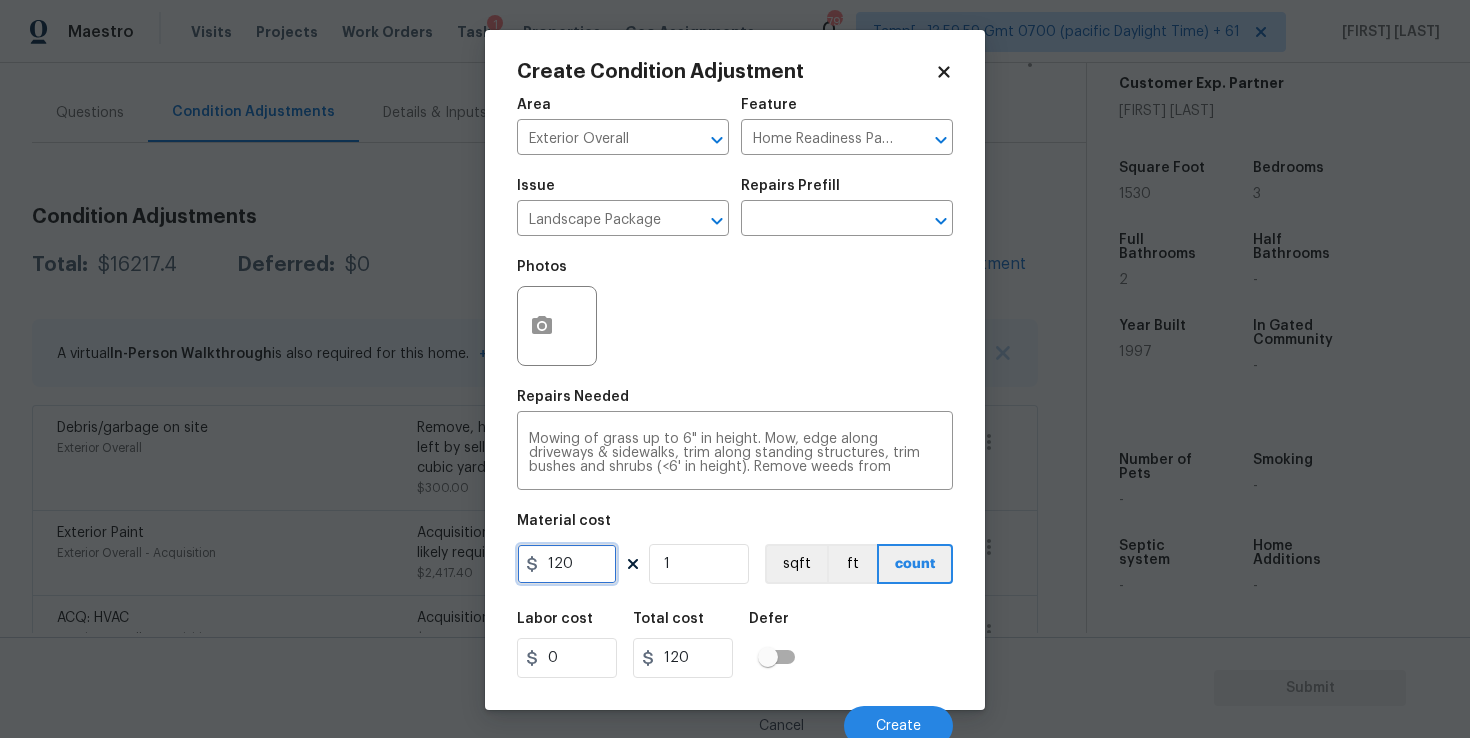 click on "120" at bounding box center (567, 564) 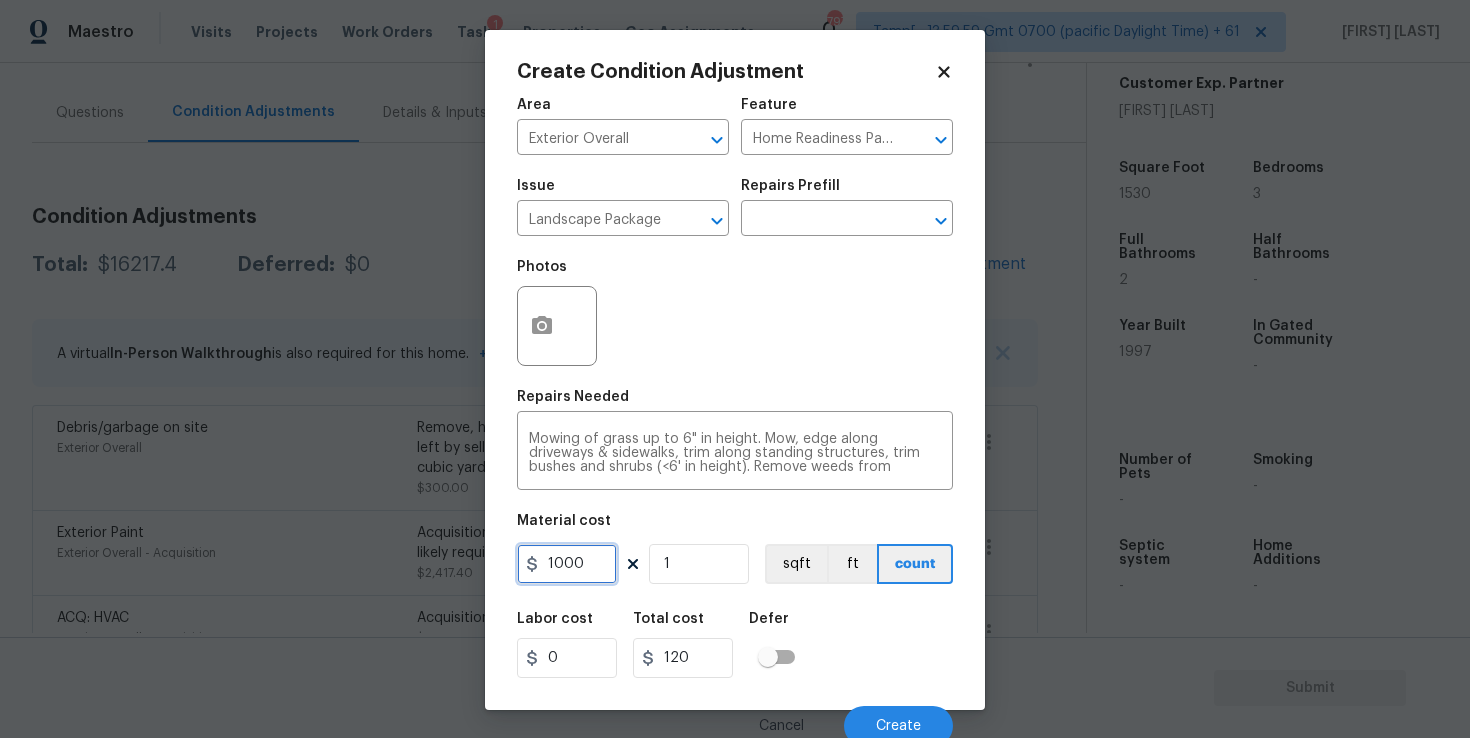 type on "1000" 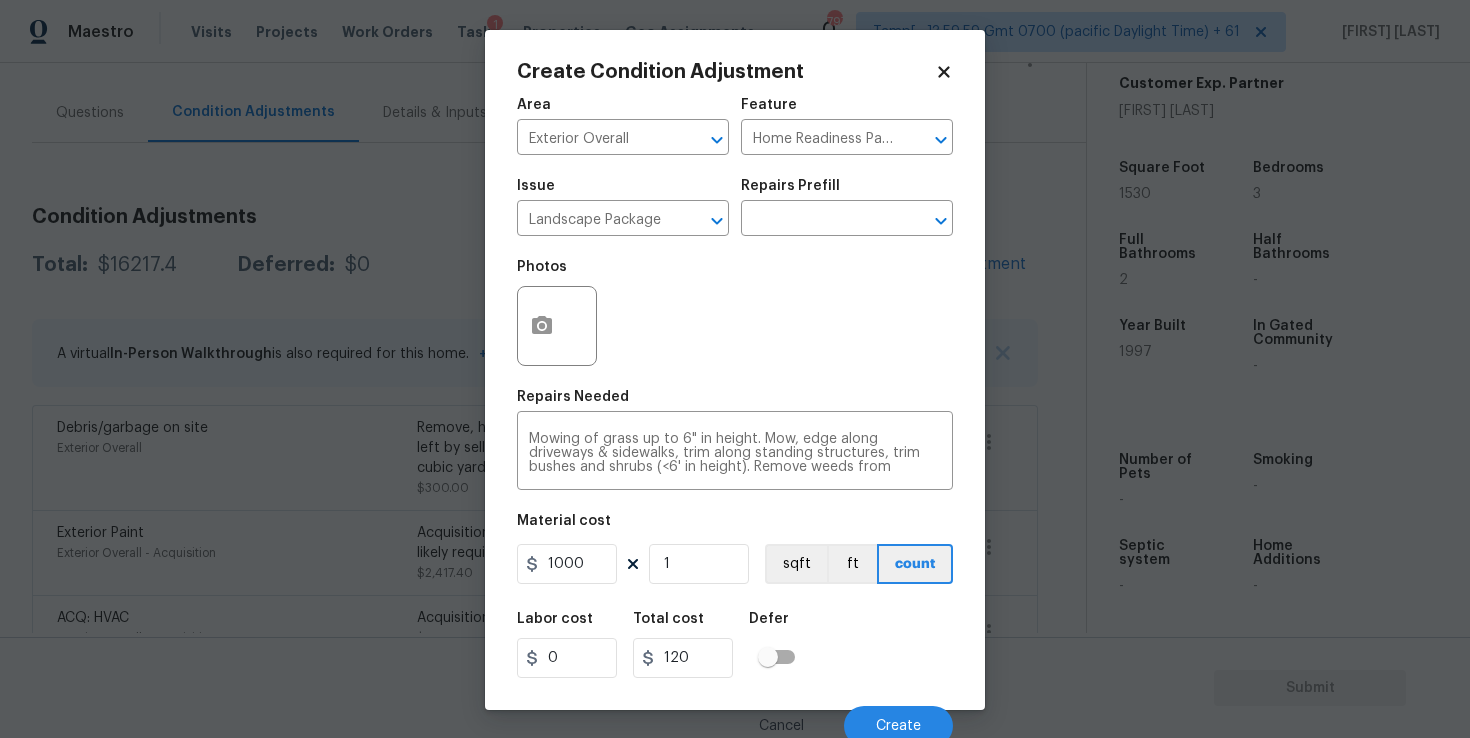 click on "Photos" at bounding box center [559, 313] 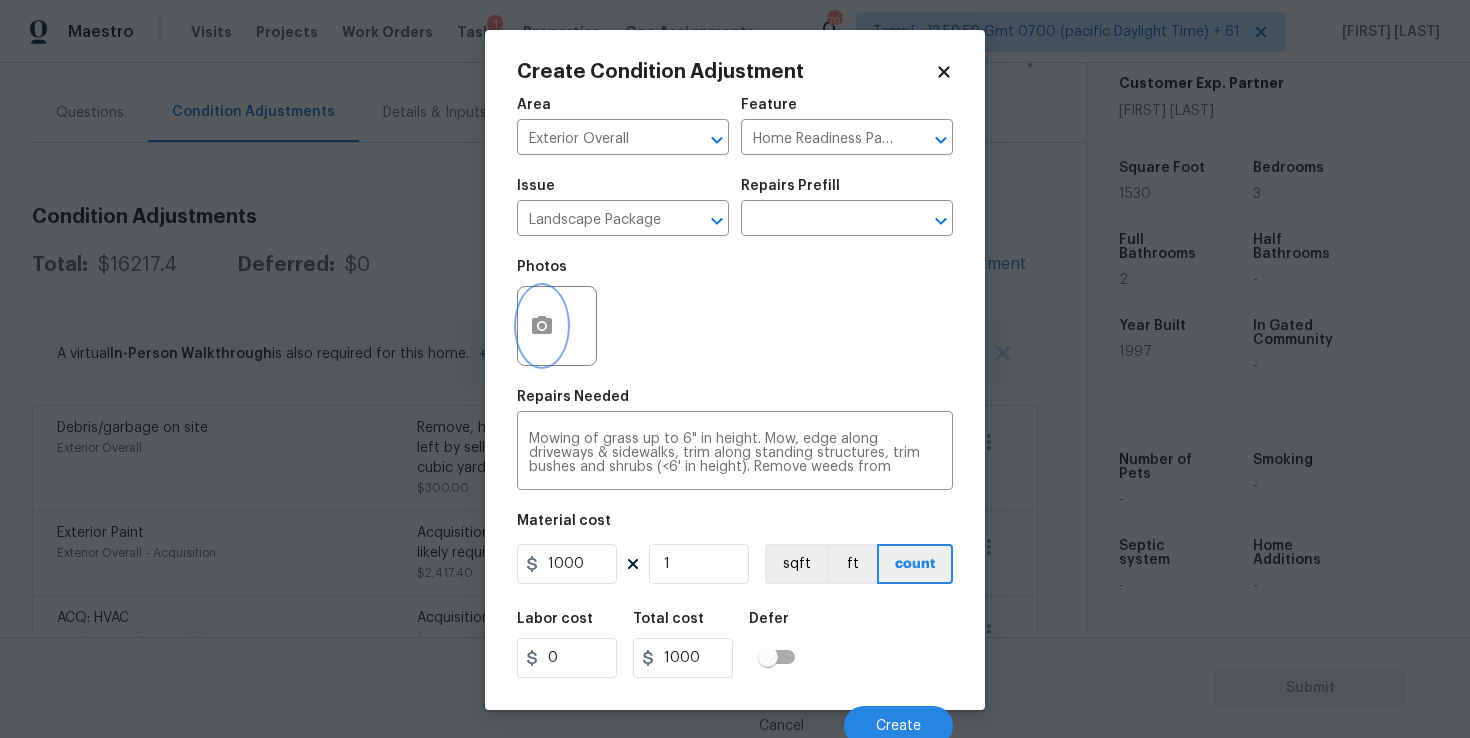 click 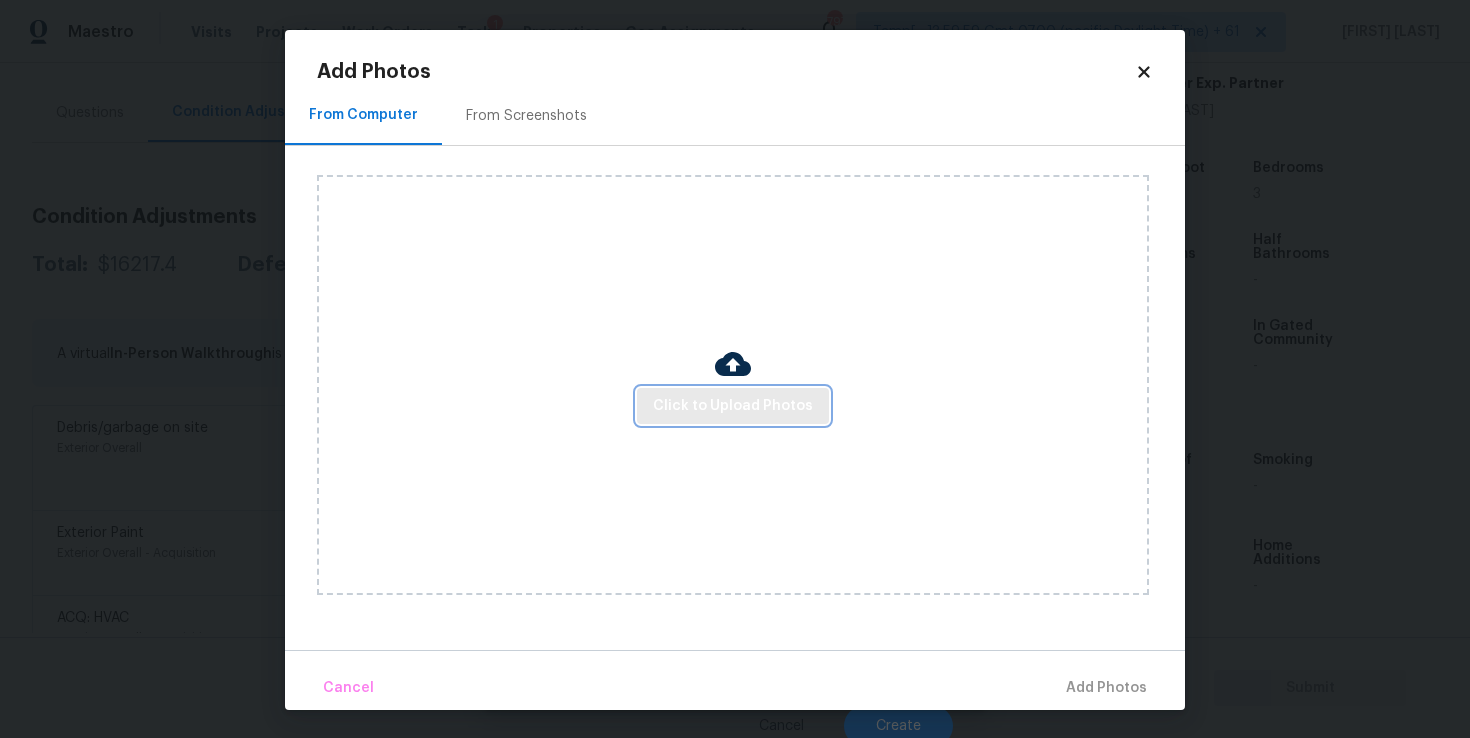 click on "Click to Upload Photos" at bounding box center [733, 406] 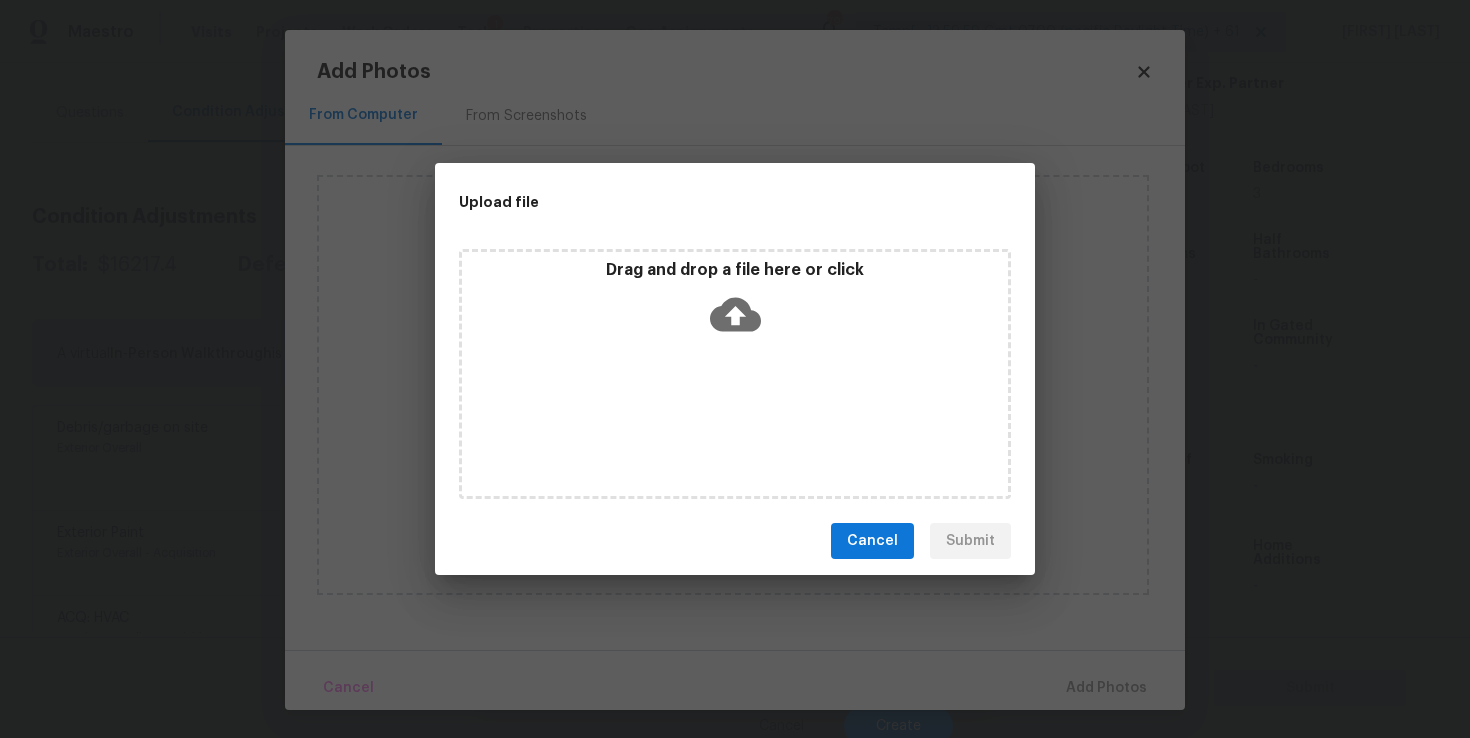 click 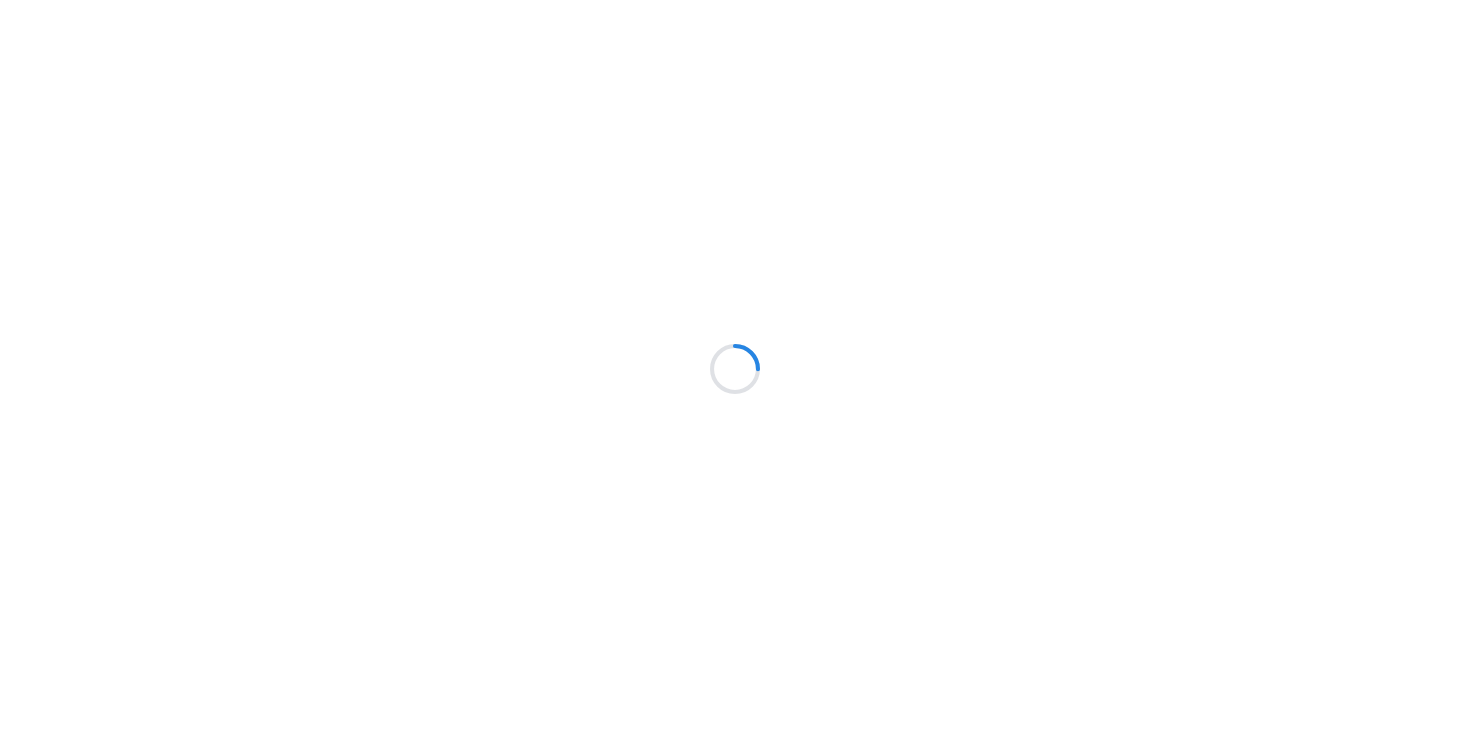 scroll, scrollTop: 0, scrollLeft: 0, axis: both 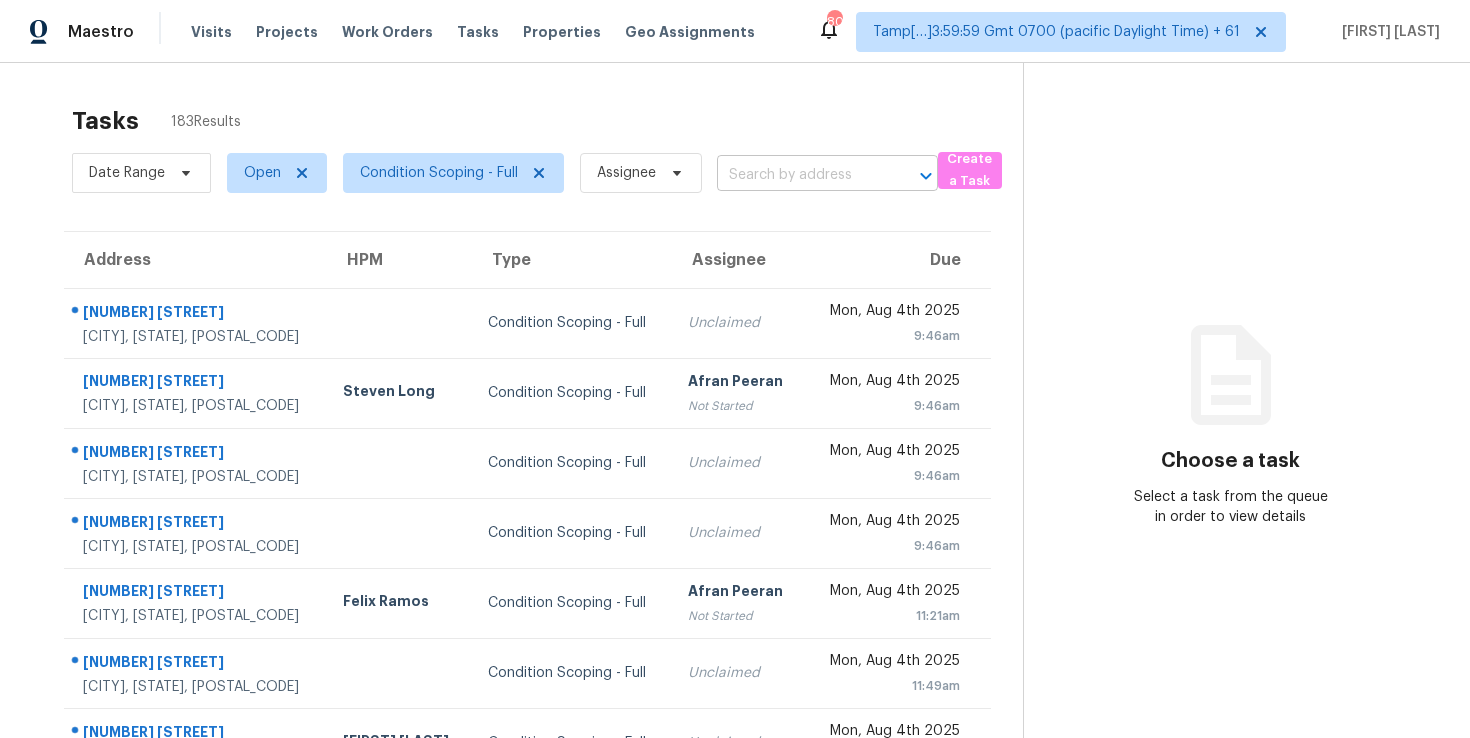 click at bounding box center (799, 175) 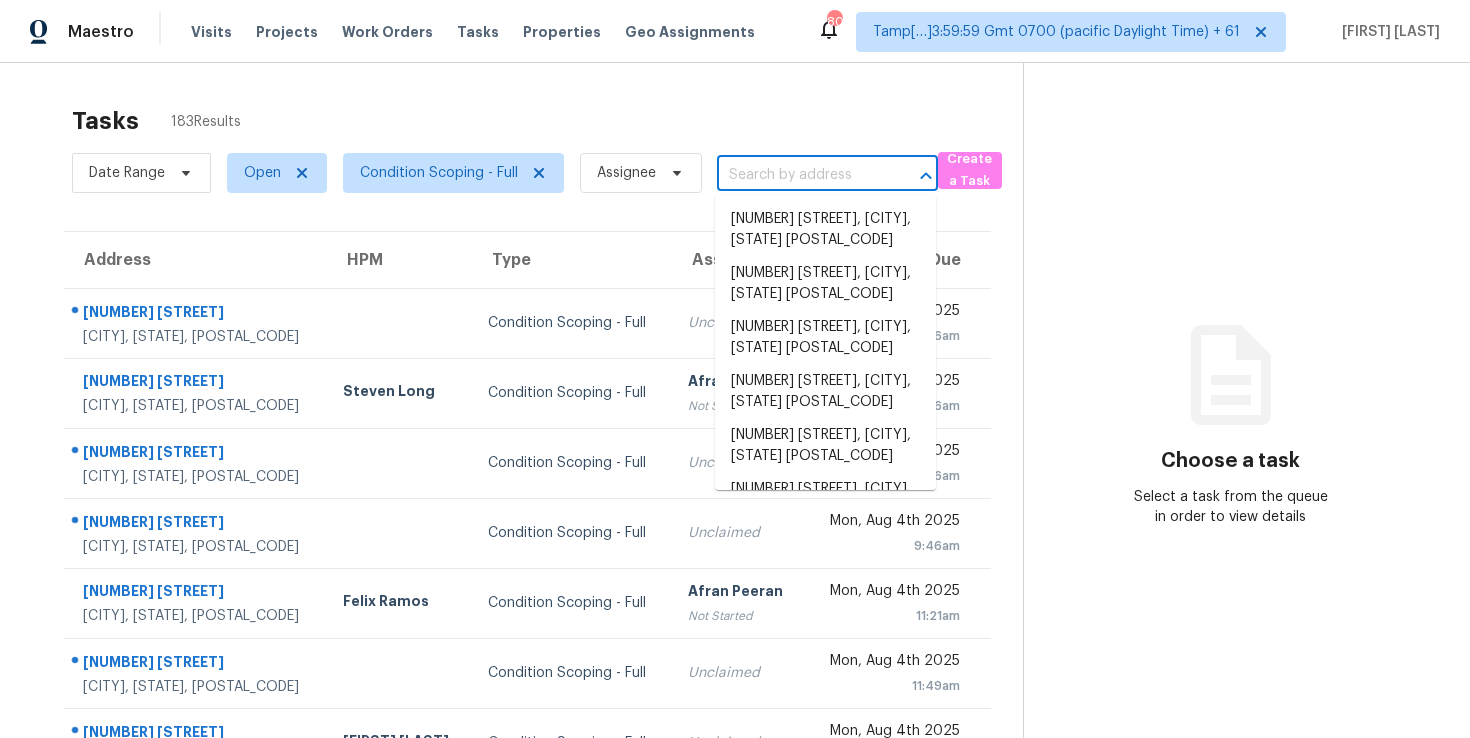 paste on "[NUMBER] [STREET], [CITY], [STATE] [POSTAL_CODE]" 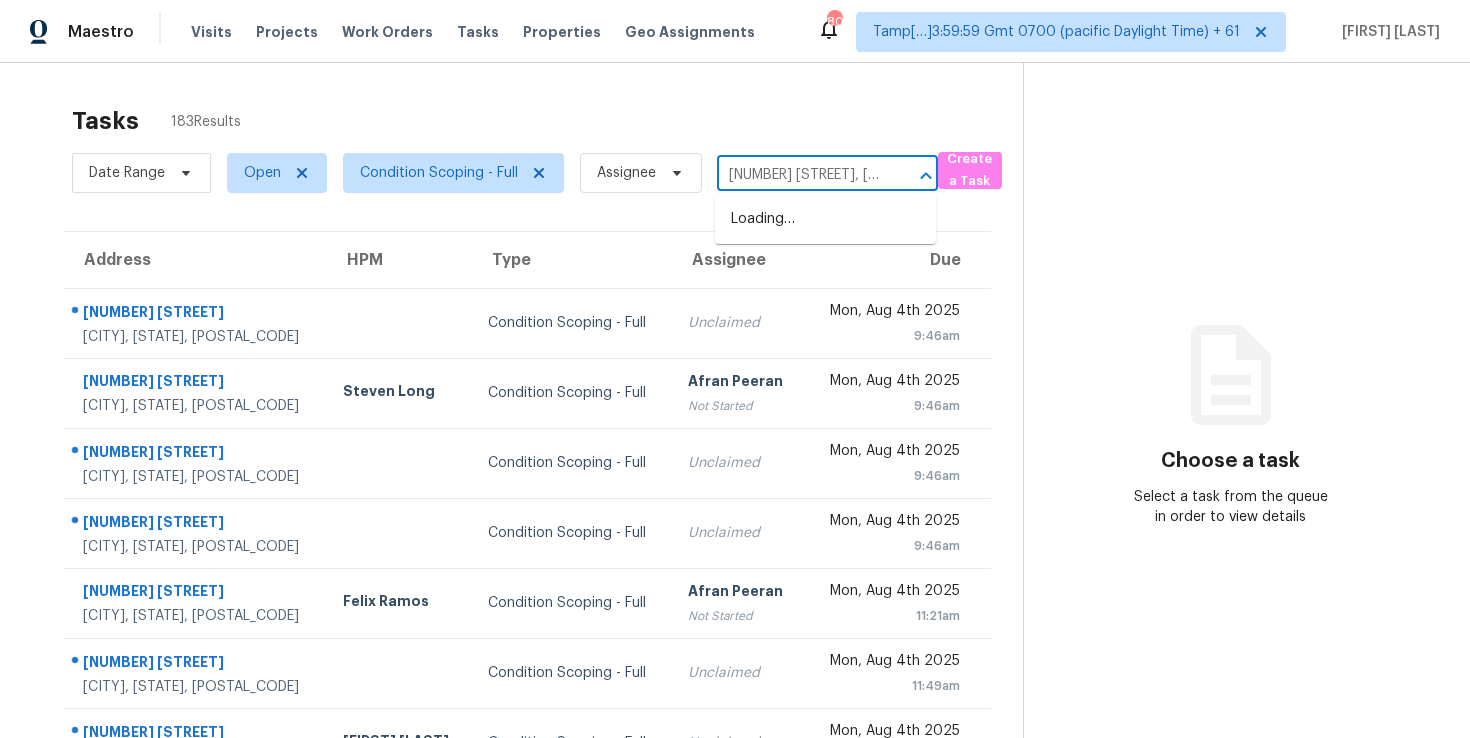 scroll, scrollTop: 0, scrollLeft: 88, axis: horizontal 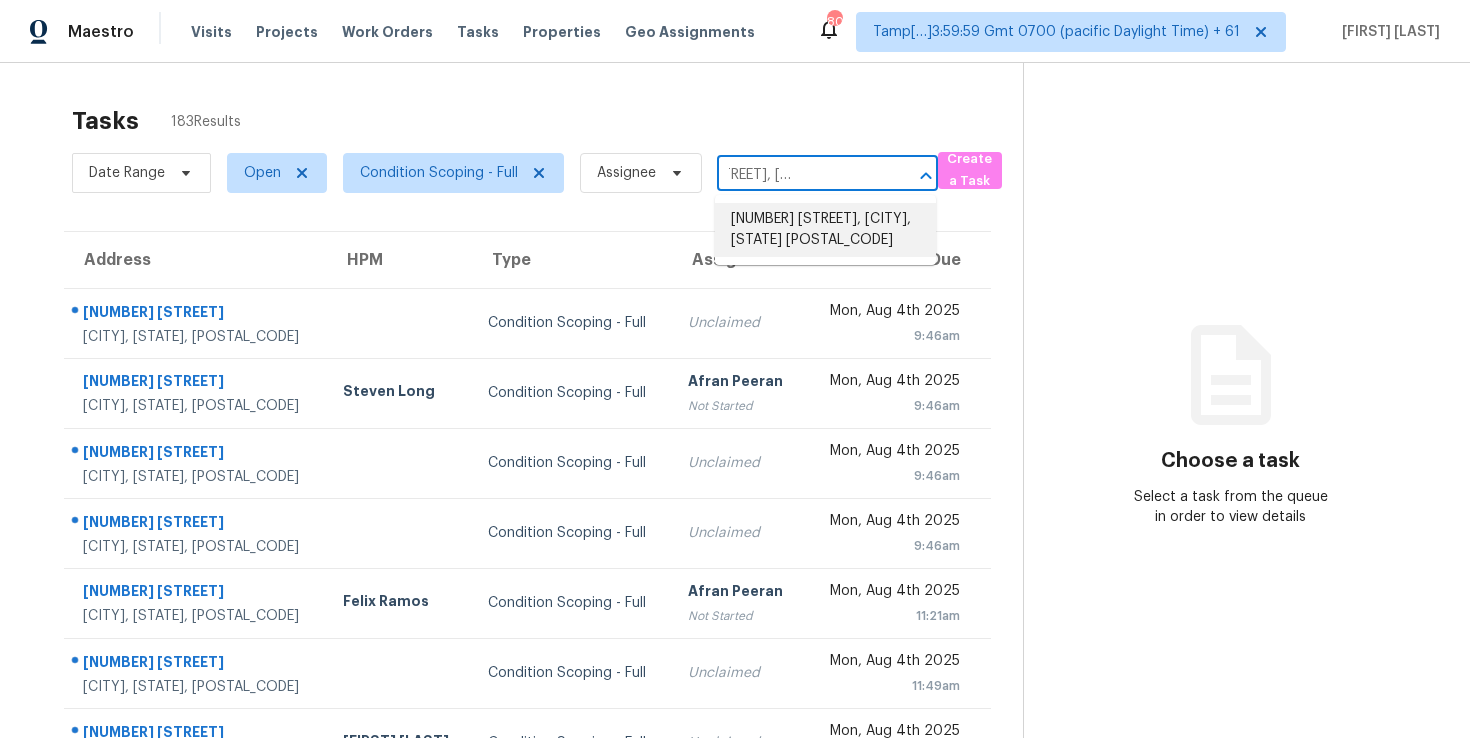 click on "1392 Westbridge Dr, Provo, UT 84601" at bounding box center (825, 230) 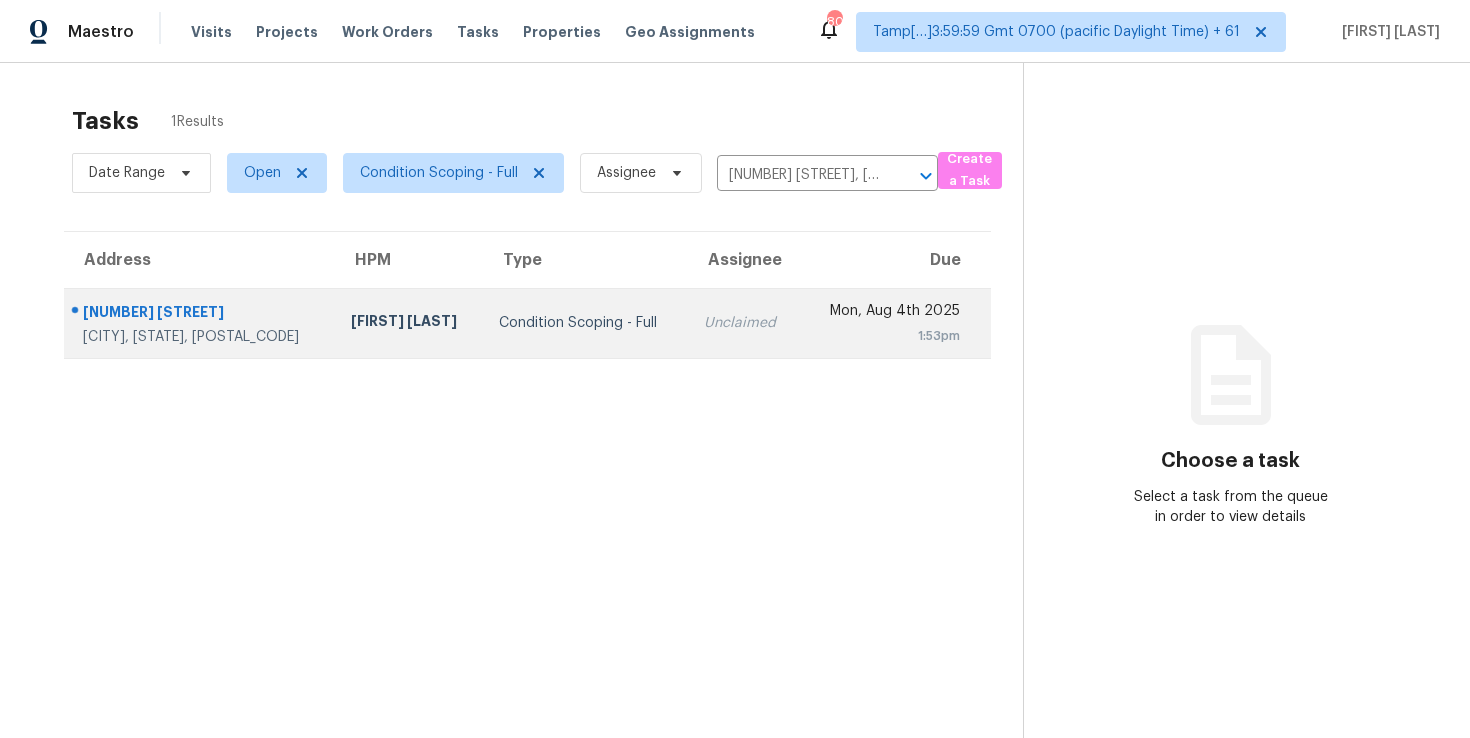 click on "Unclaimed" at bounding box center (744, 323) 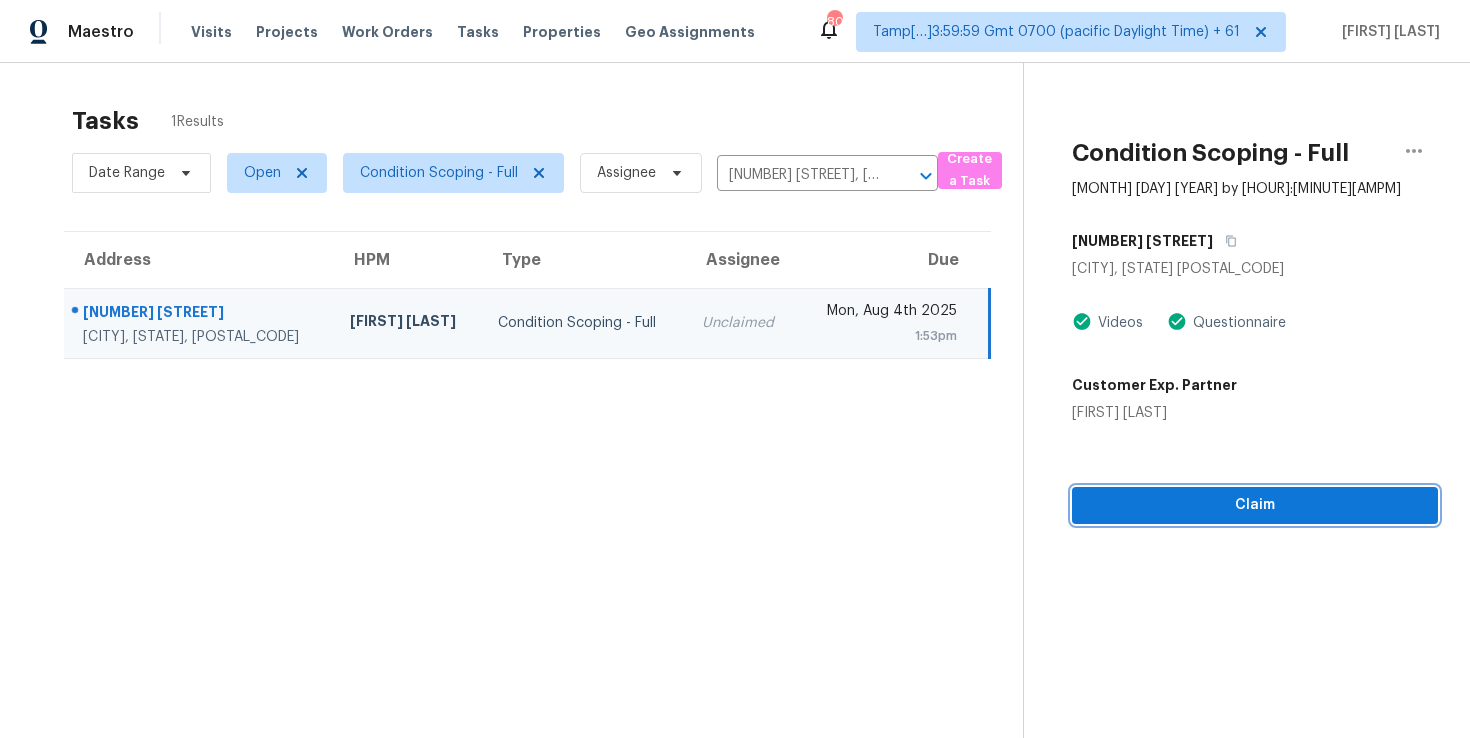 click on "Claim" at bounding box center (1255, 505) 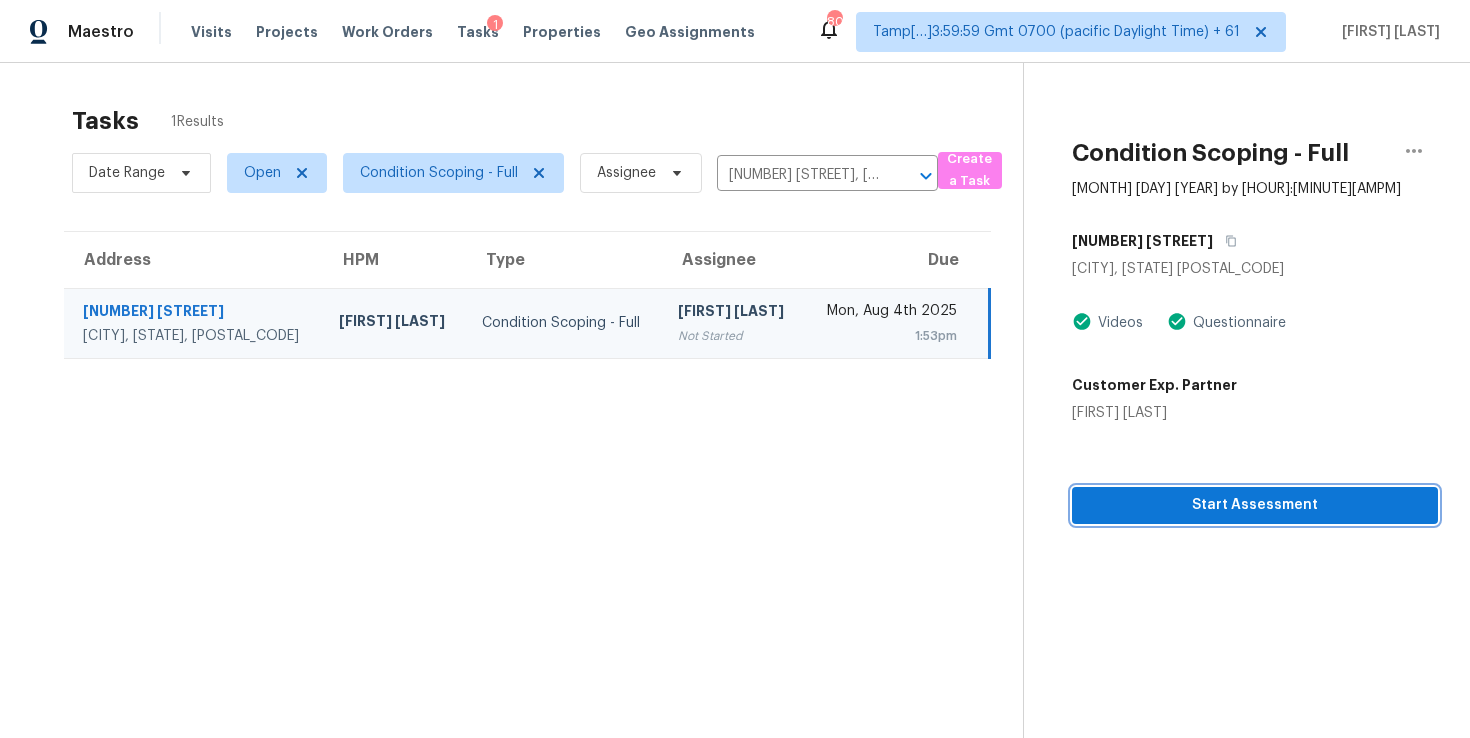 click on "Start Assessment" at bounding box center (1255, 505) 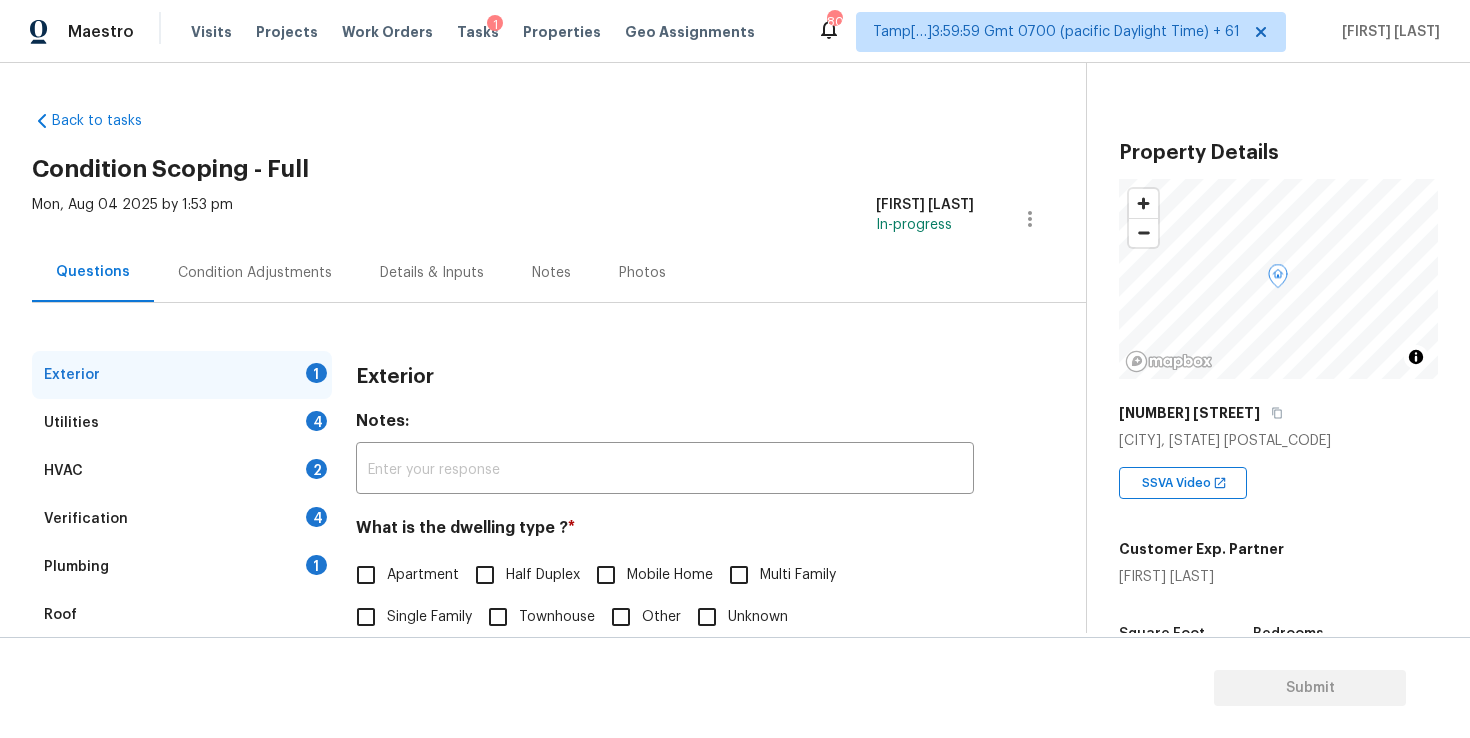 scroll, scrollTop: 225, scrollLeft: 0, axis: vertical 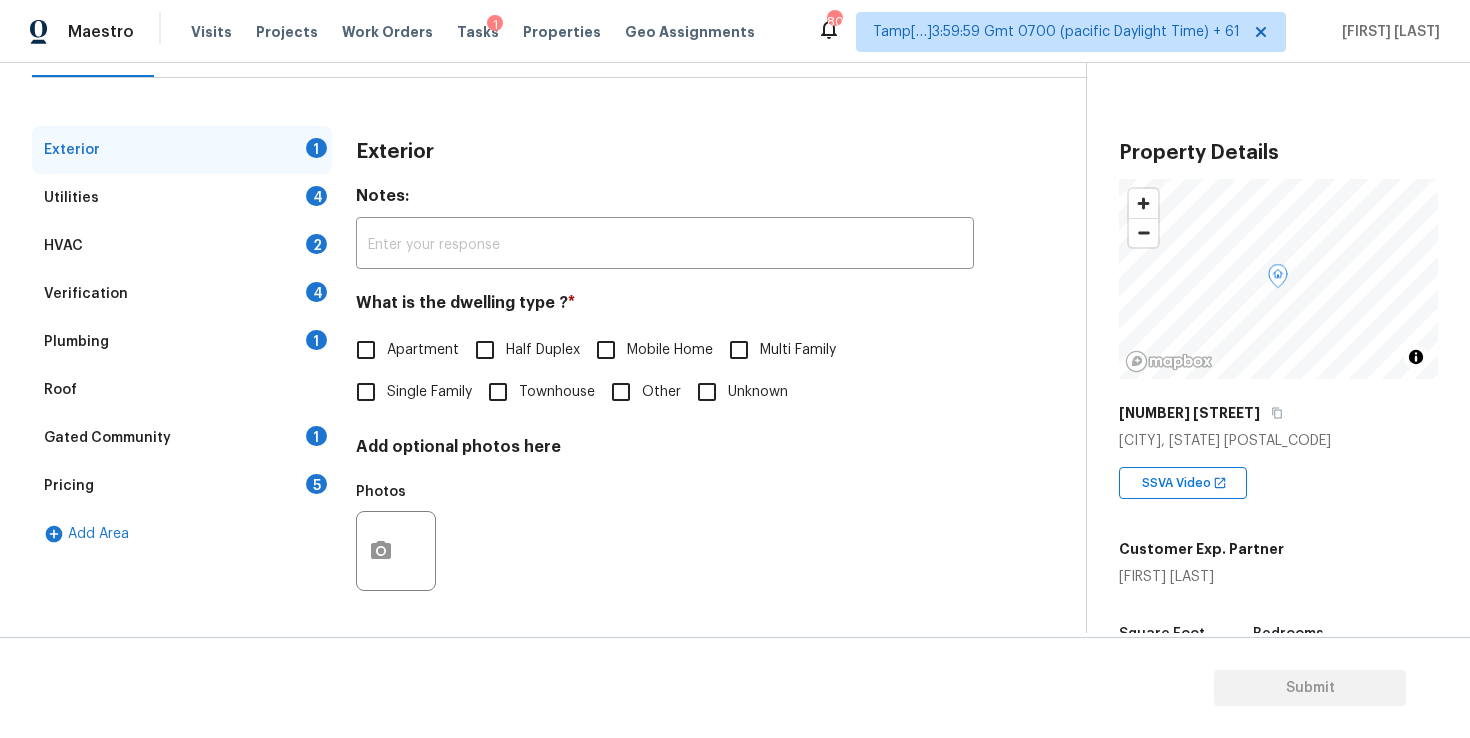 click on "Add optional photos here" at bounding box center (665, 451) 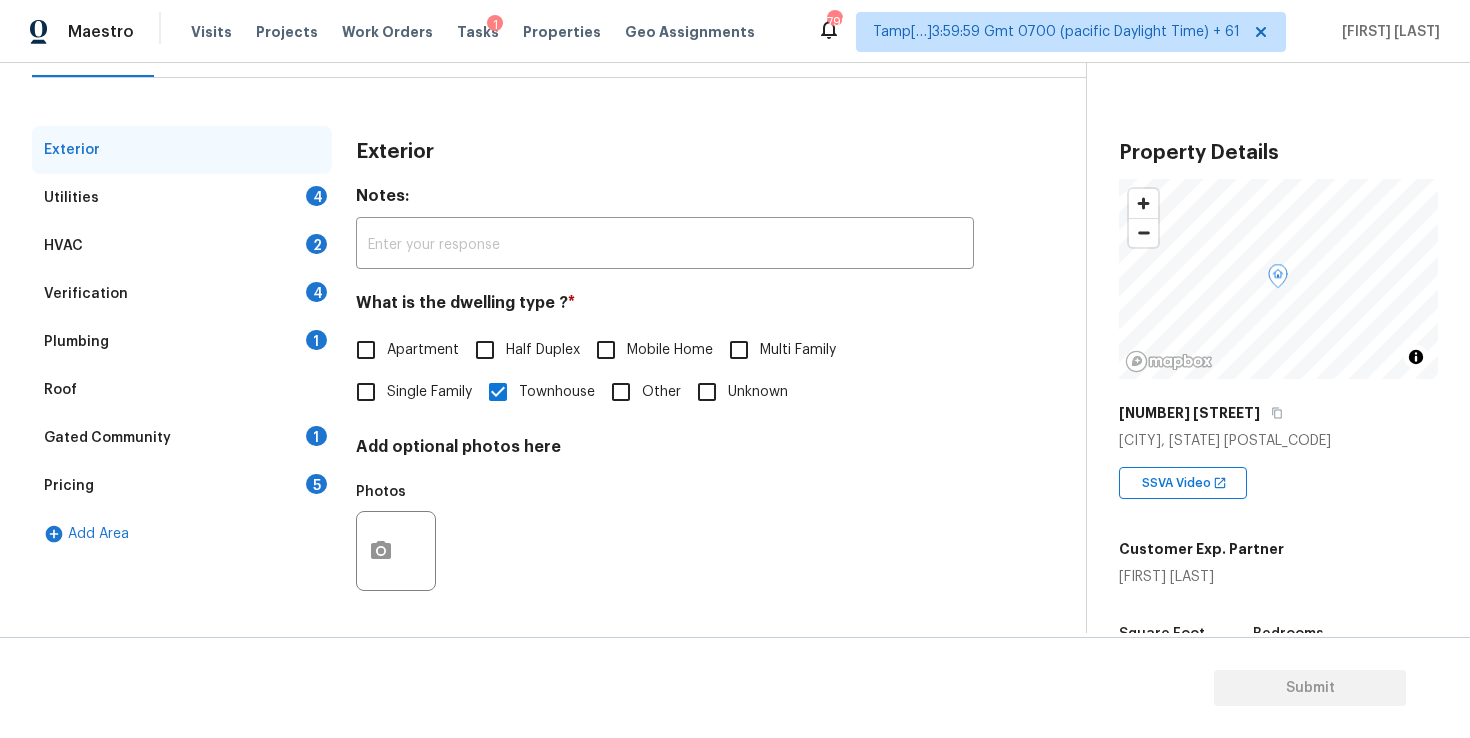 scroll, scrollTop: 0, scrollLeft: 0, axis: both 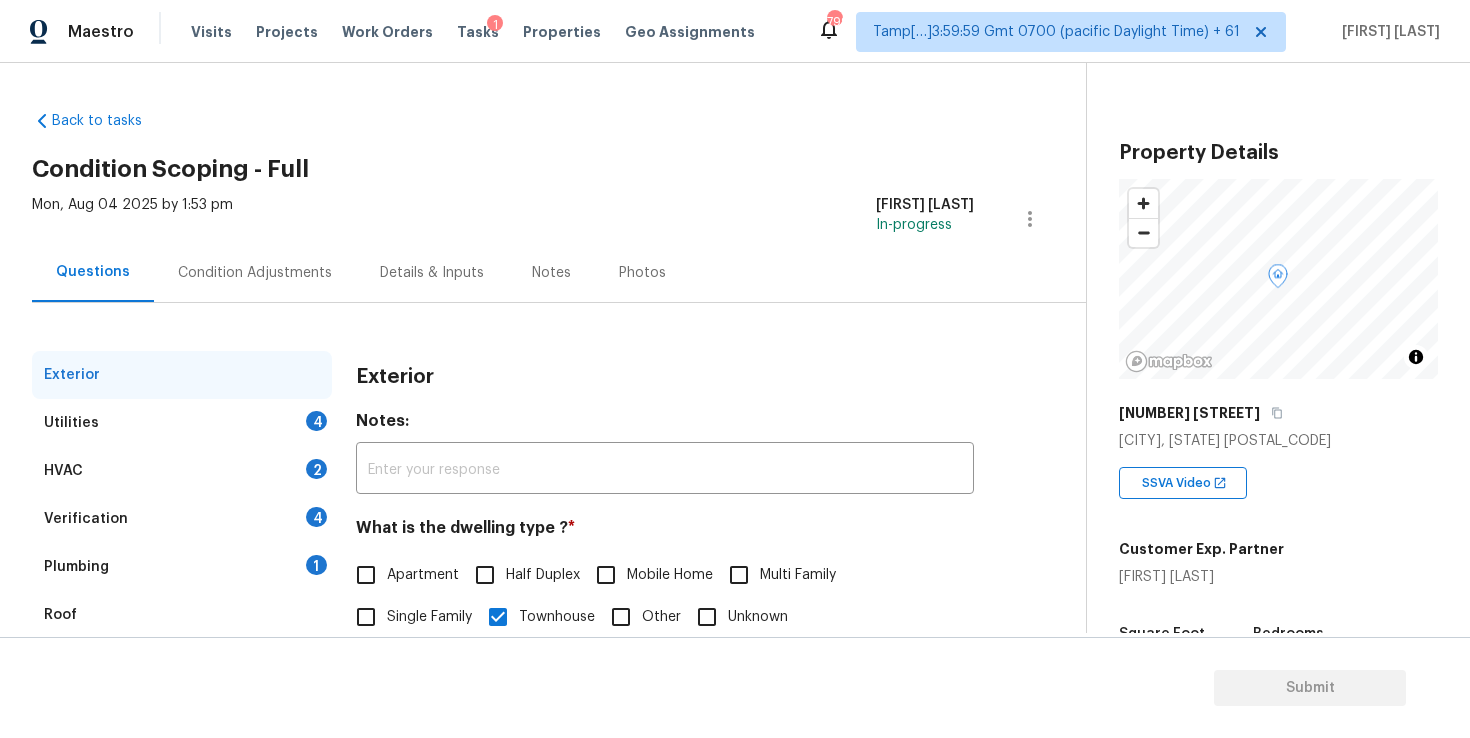 click on "Condition Adjustments" at bounding box center (255, 272) 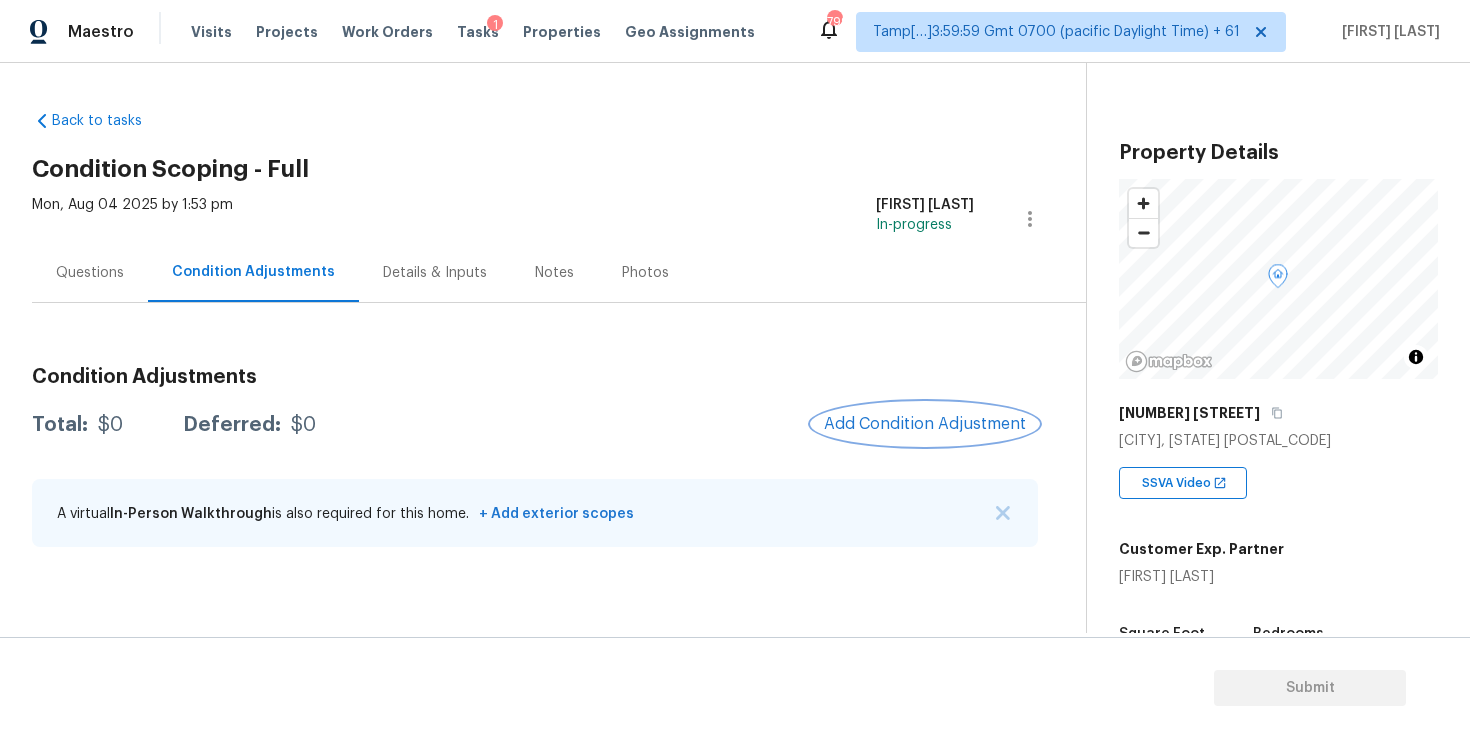 click on "Add Condition Adjustment" at bounding box center [925, 424] 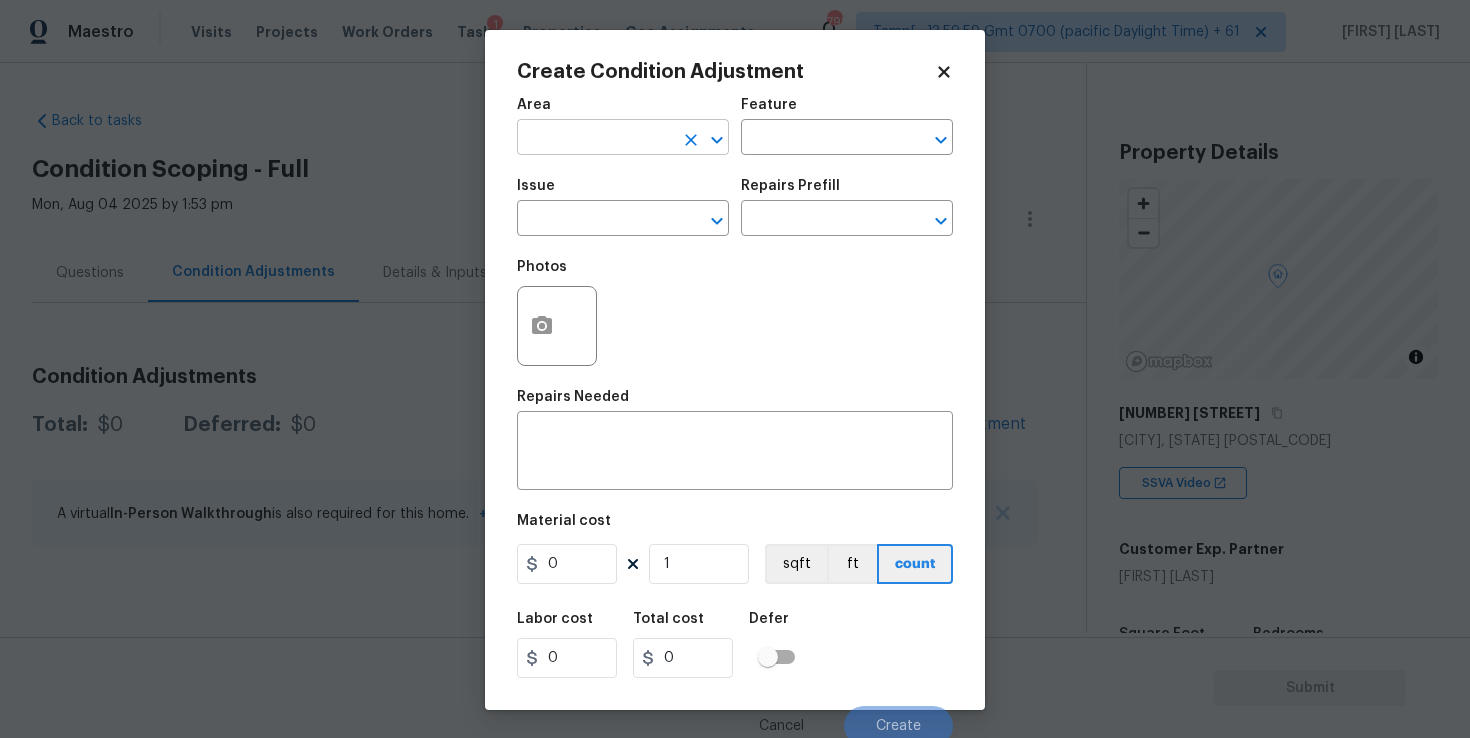 click at bounding box center (595, 139) 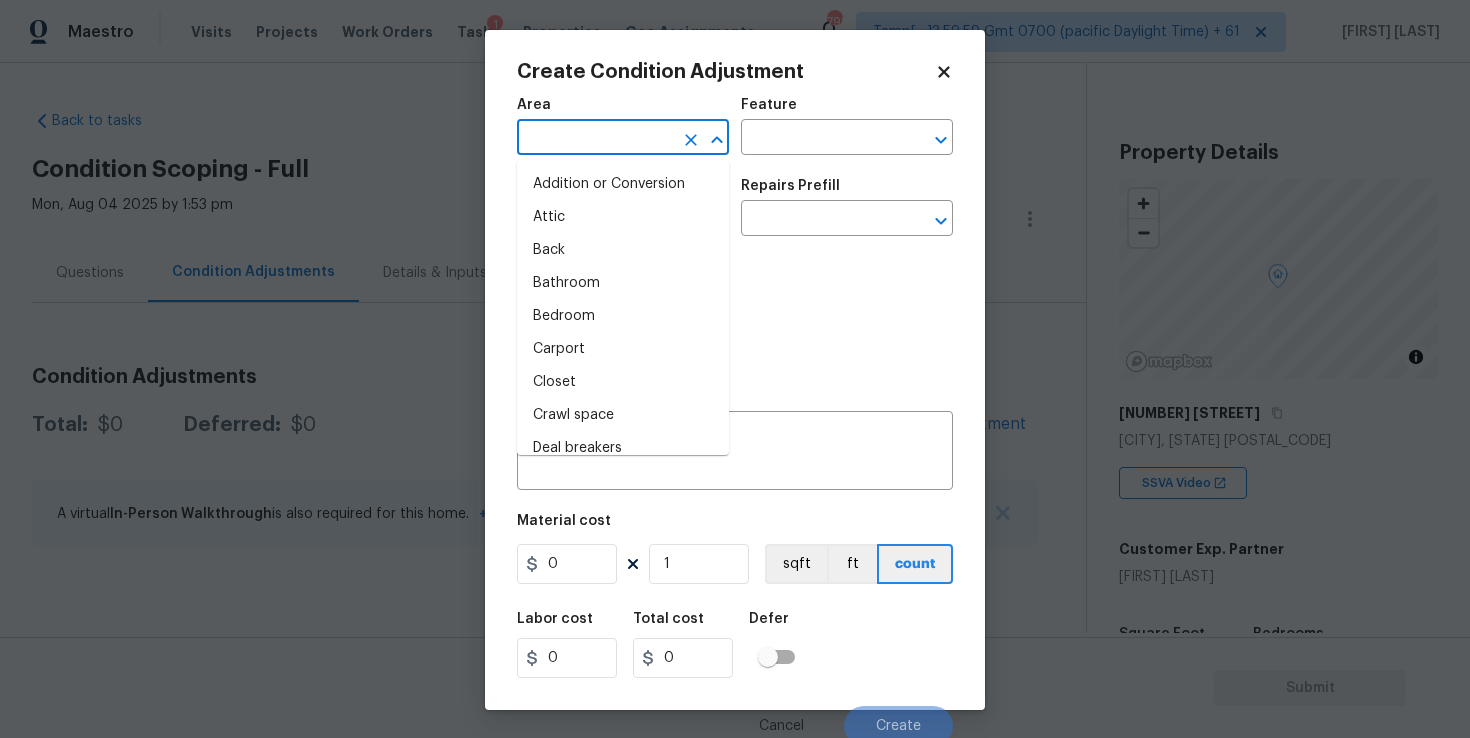 type on "e" 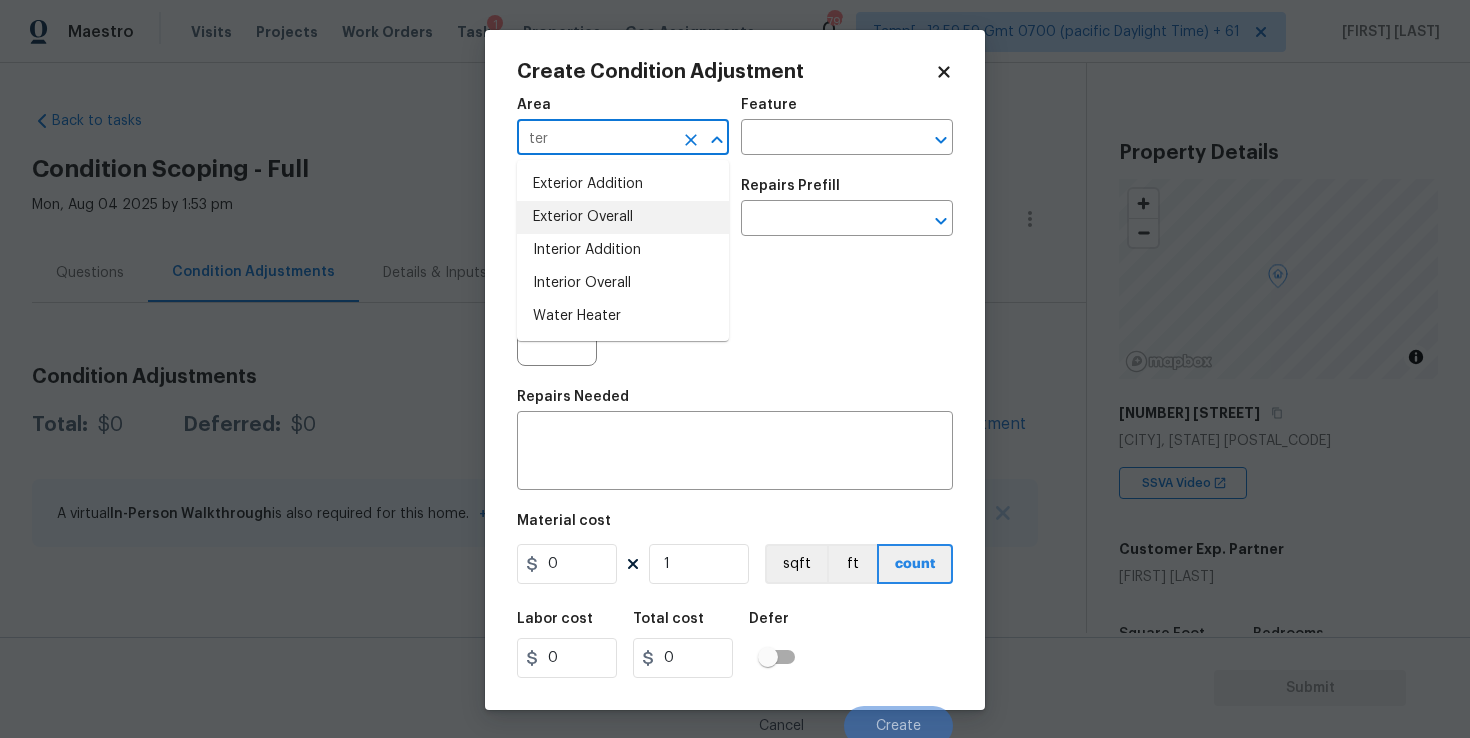 click on "Exterior Overall" at bounding box center [623, 217] 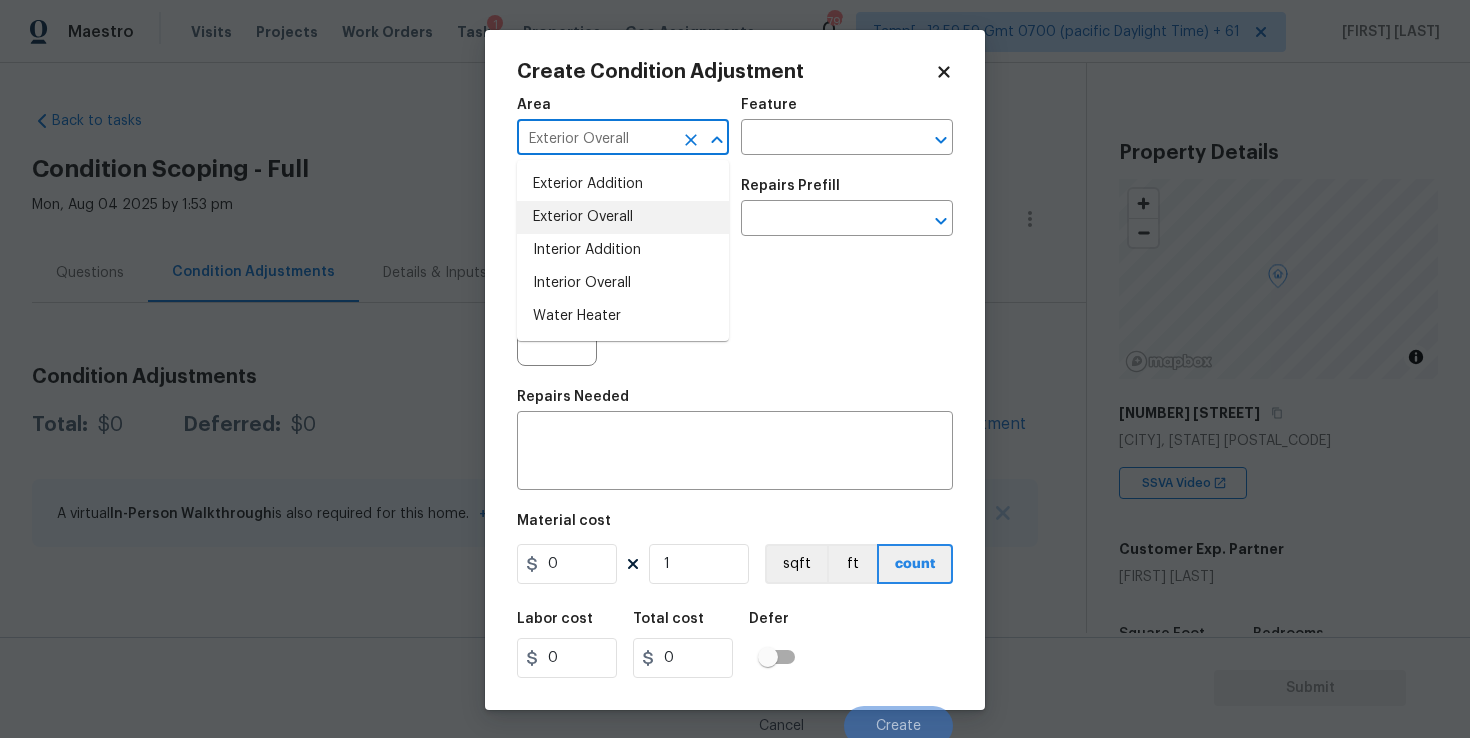type on "Exterior Overall" 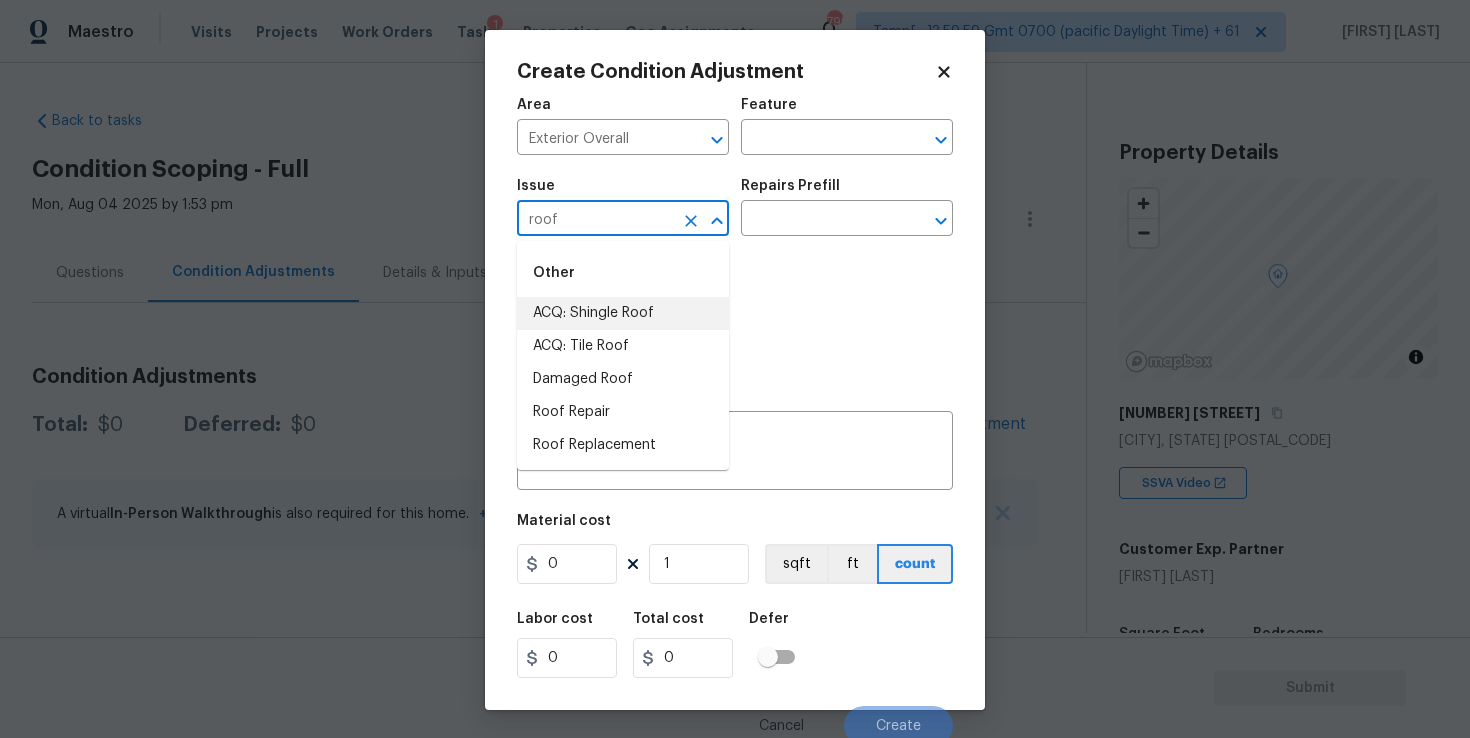 click on "ACQ: Shingle Roof" at bounding box center [623, 313] 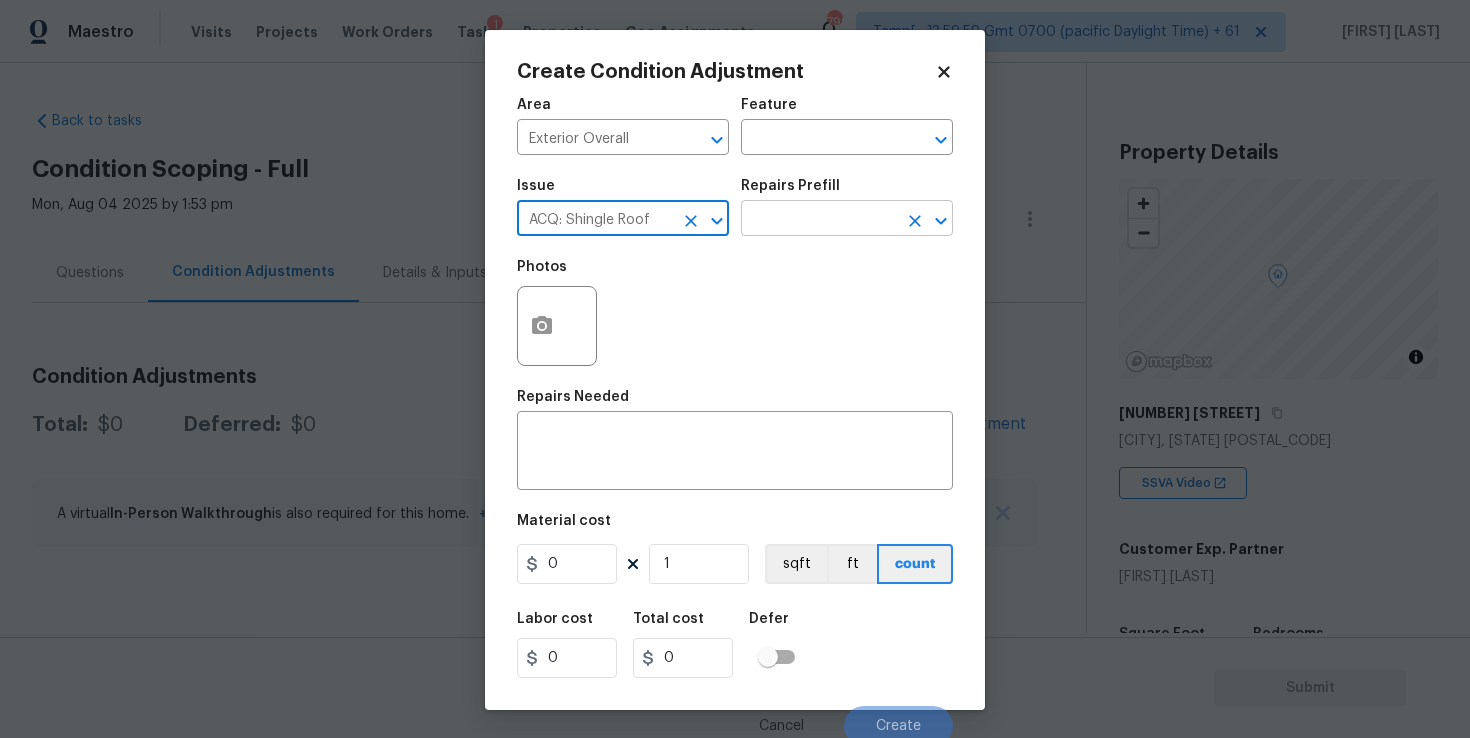 type on "ACQ: Shingle Roof" 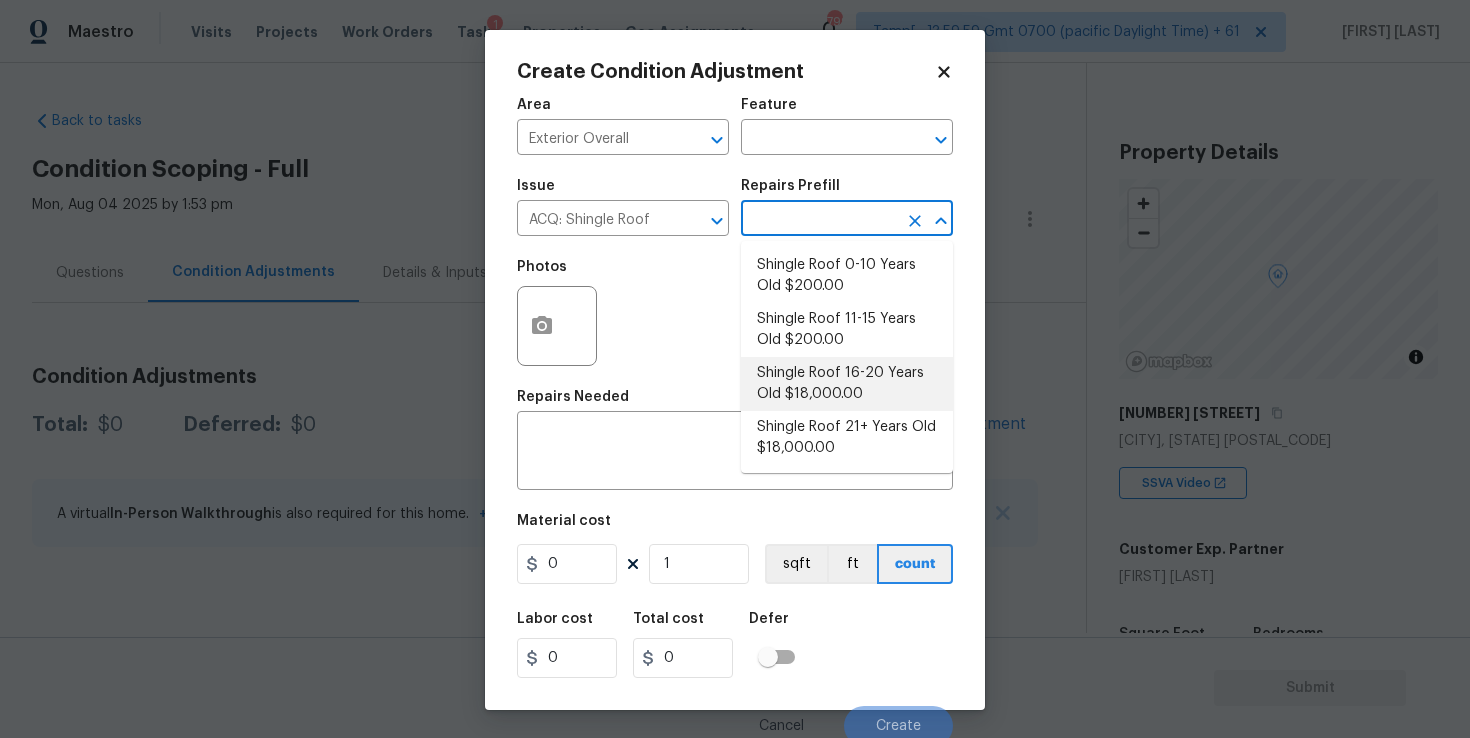 click on "Shingle Roof 16-20 Years Old $18,000.00" at bounding box center (847, 384) 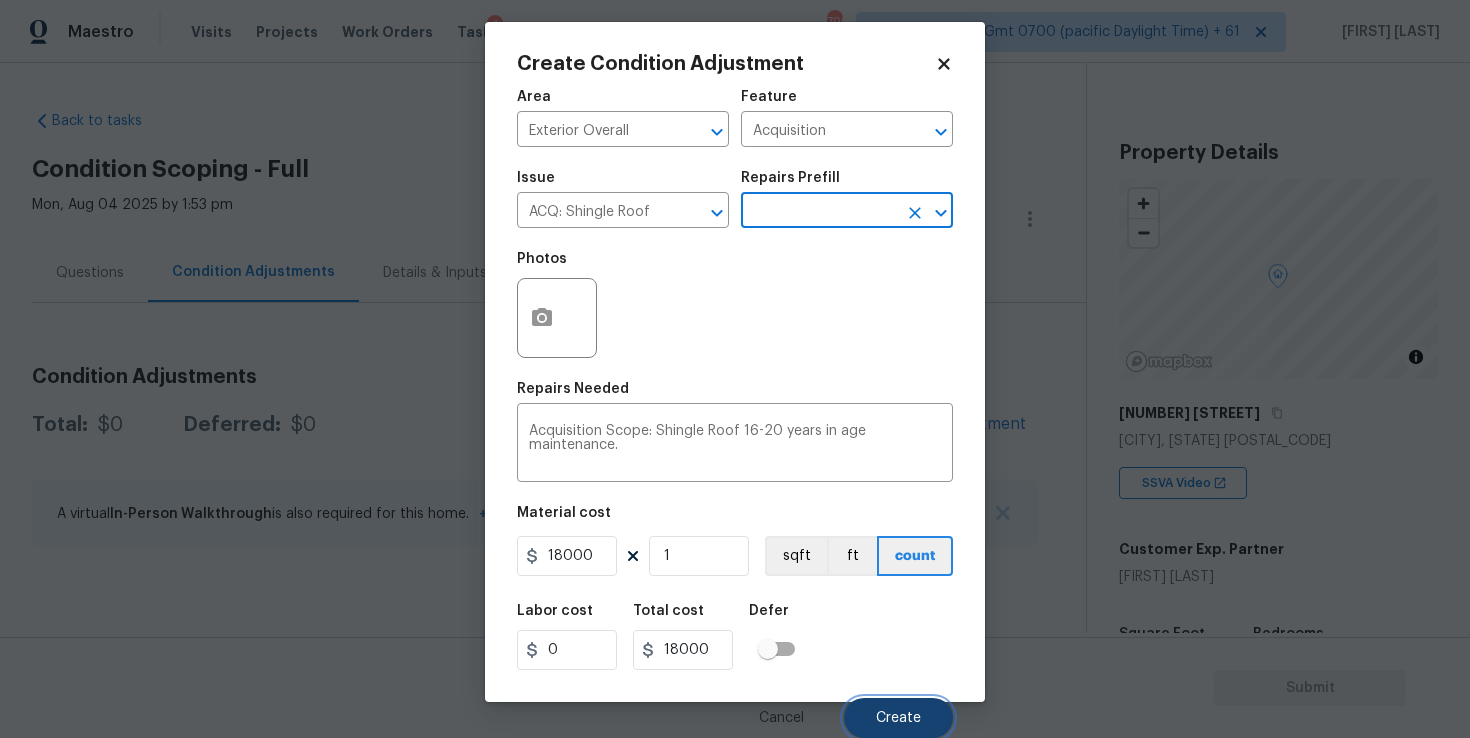 click on "Create" at bounding box center (898, 718) 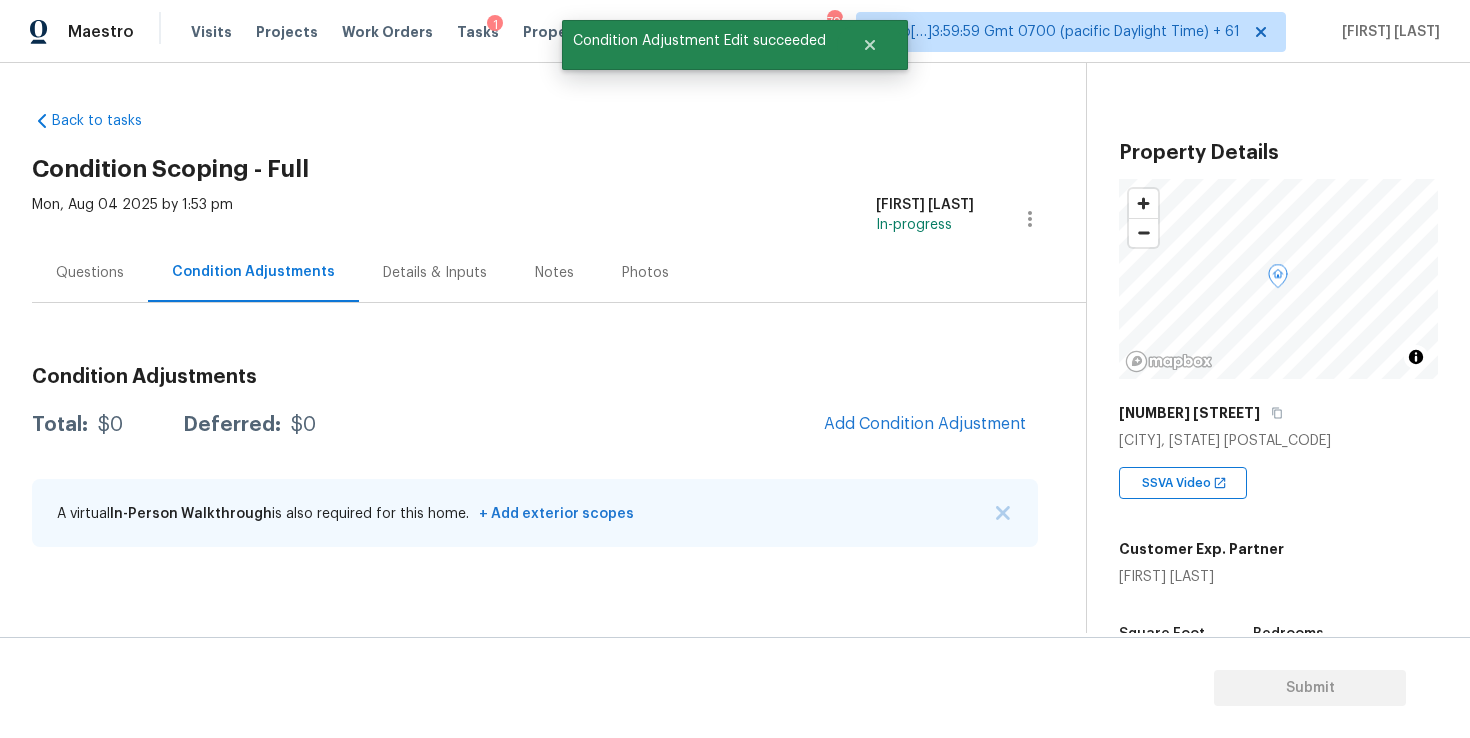 scroll, scrollTop: 2, scrollLeft: 0, axis: vertical 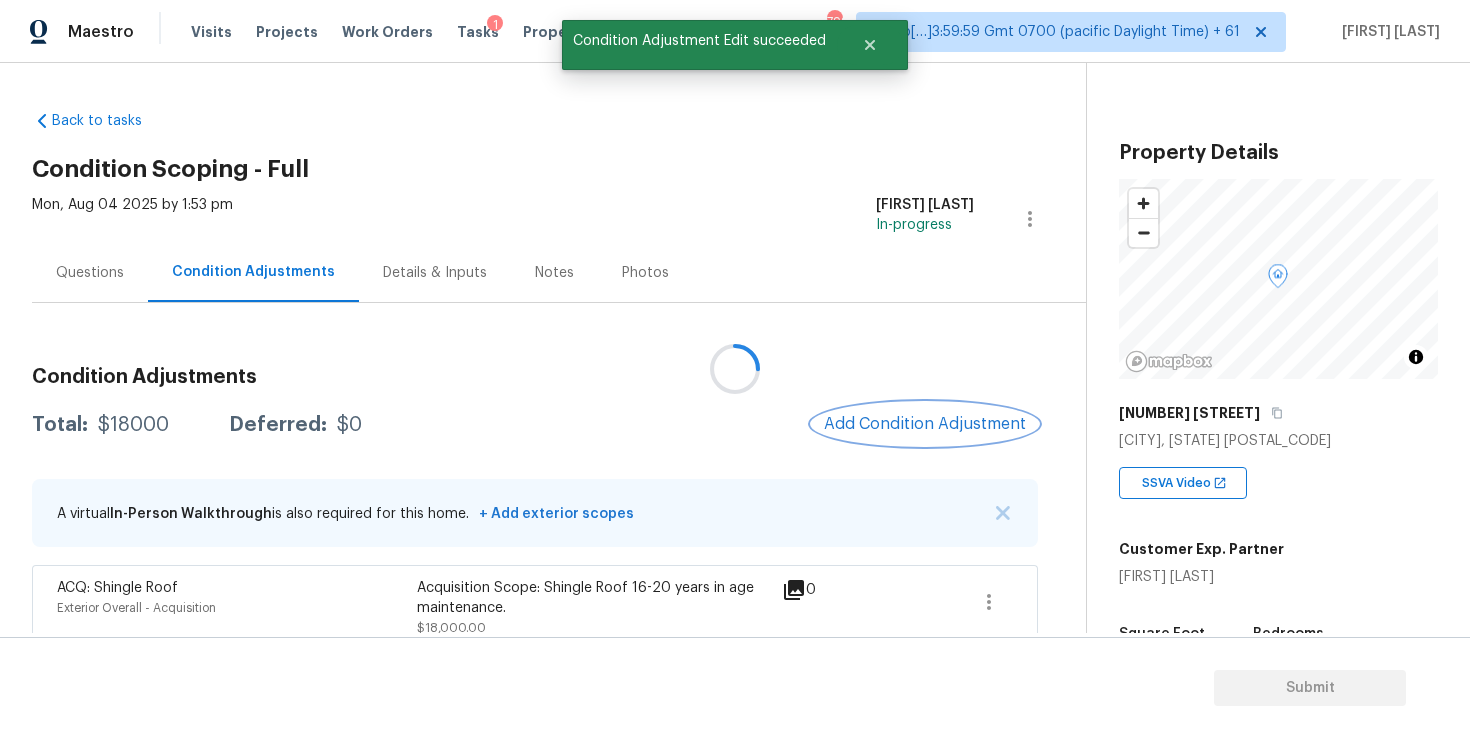 click on "Add Condition Adjustment" at bounding box center [925, 424] 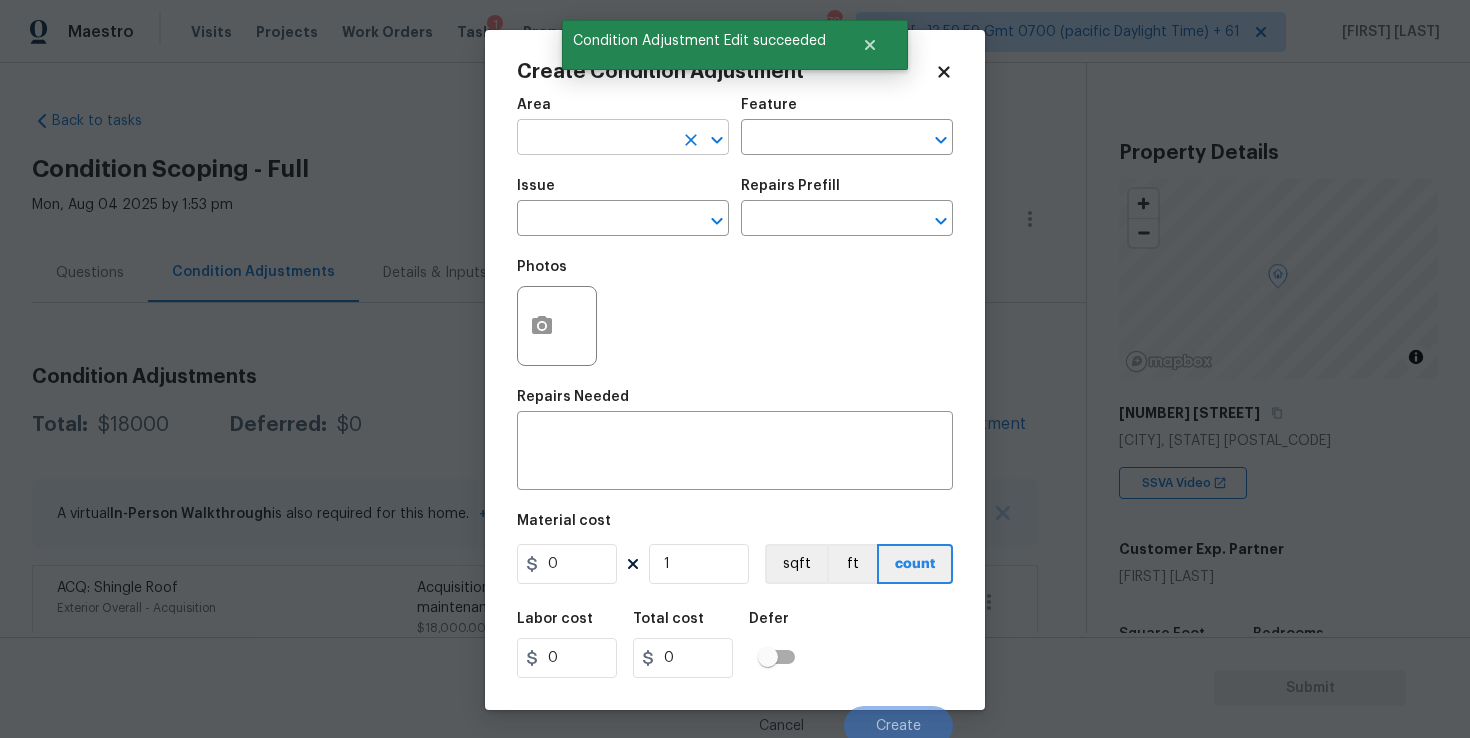 click at bounding box center (595, 139) 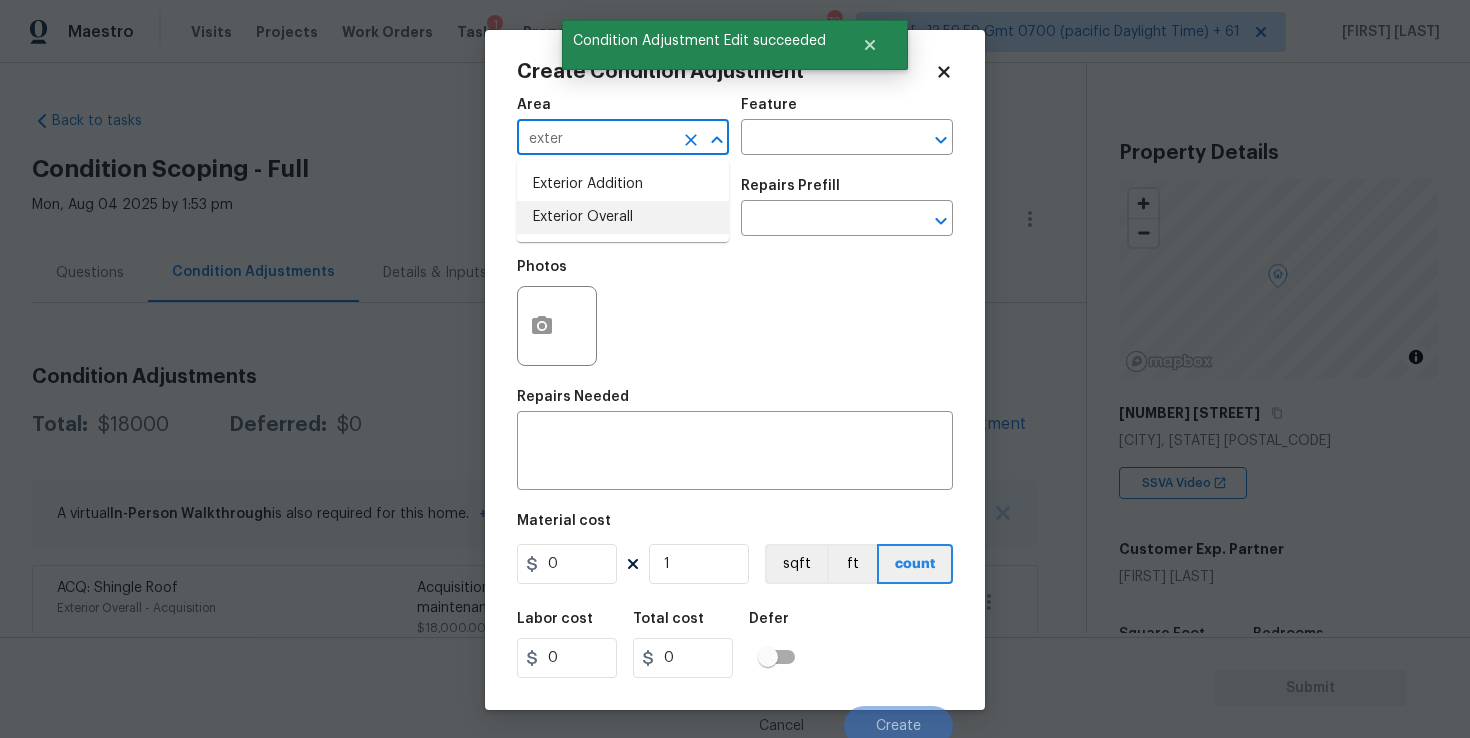 click on "Exterior Overall" at bounding box center [623, 217] 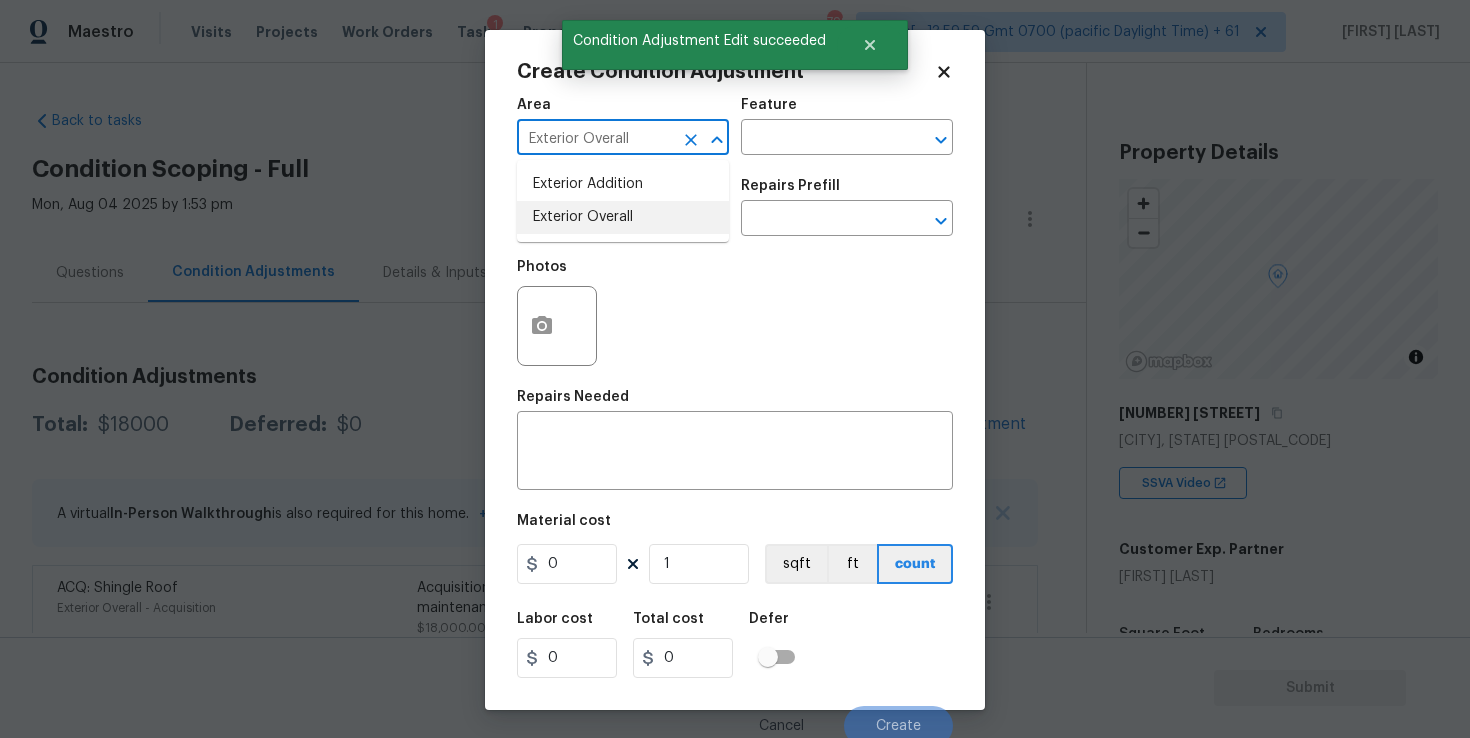 type on "Exterior Overall" 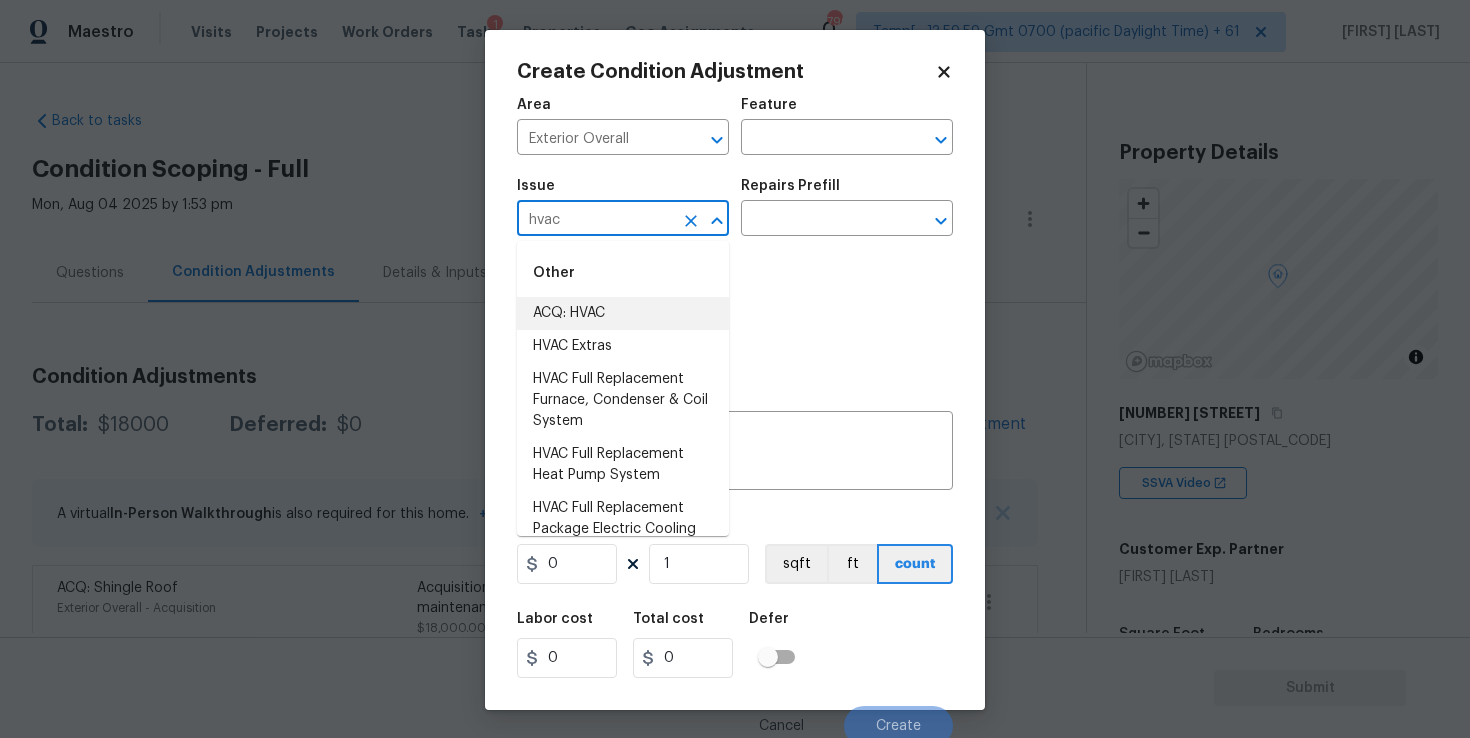 click on "ACQ: HVAC" at bounding box center (623, 313) 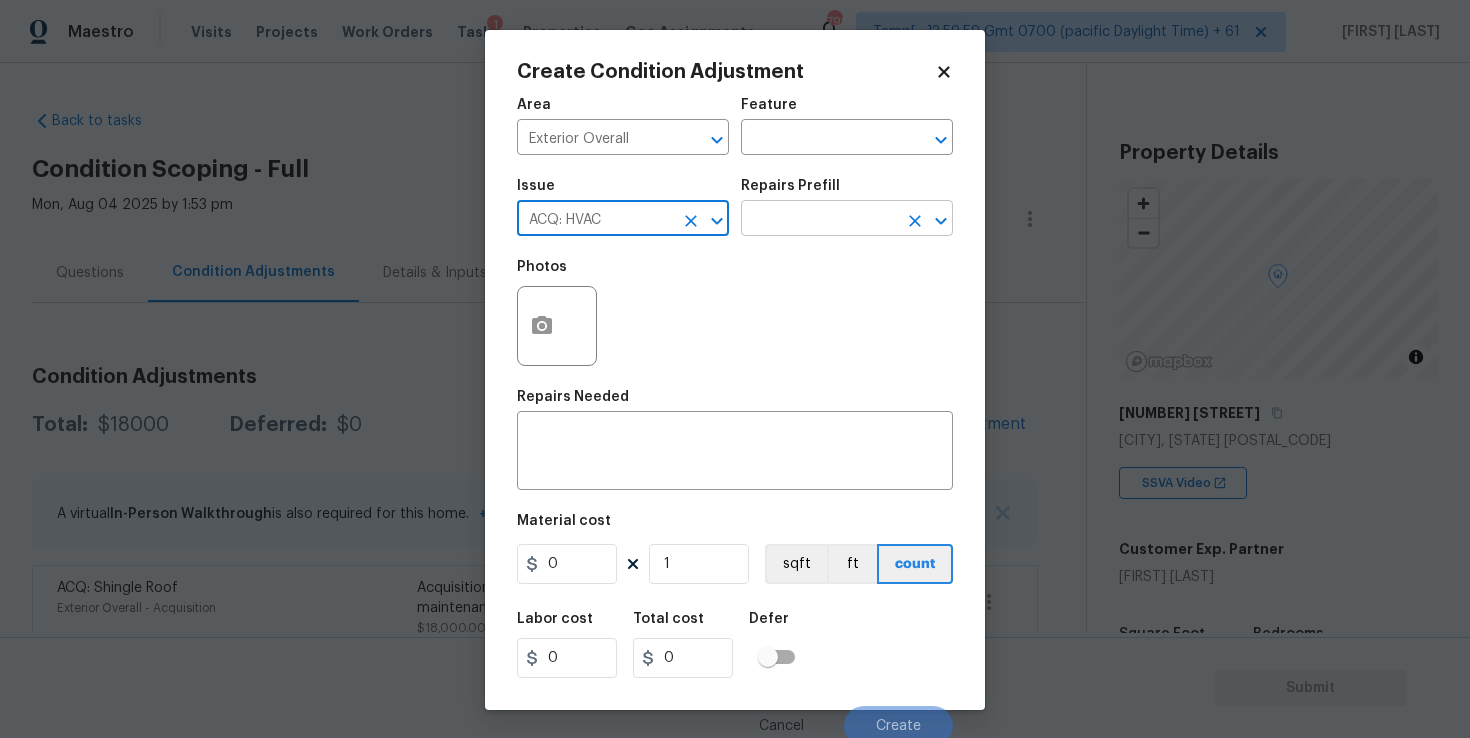 type on "ACQ: HVAC" 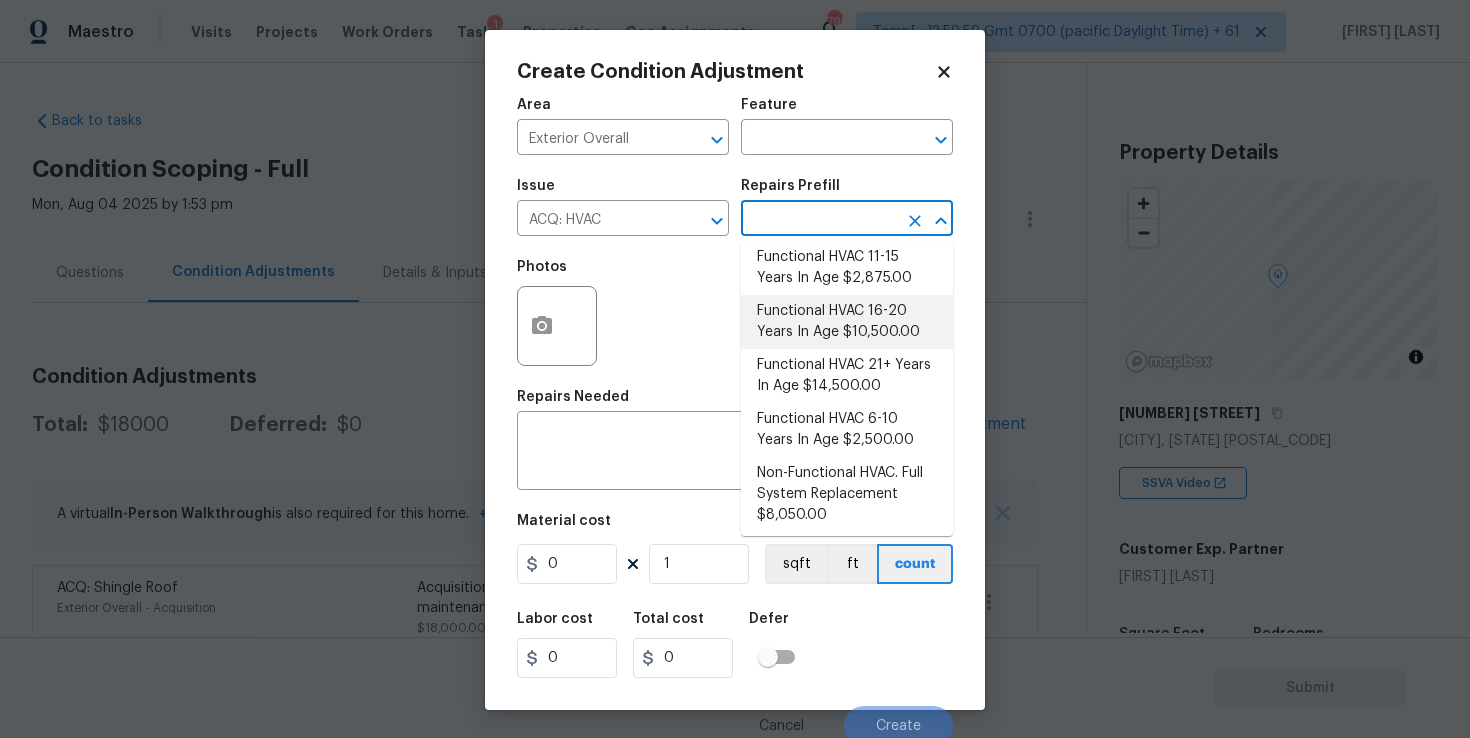 scroll, scrollTop: 64, scrollLeft: 0, axis: vertical 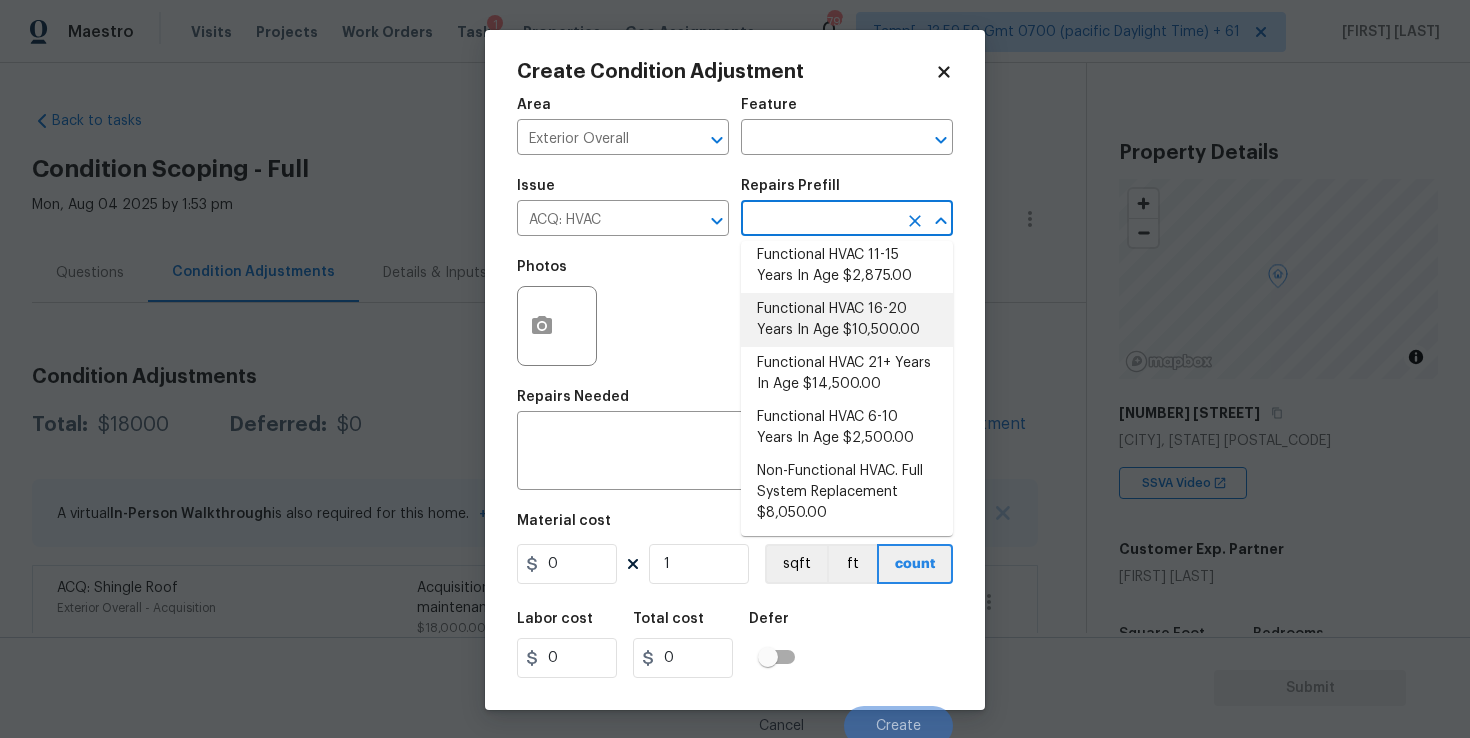 click on "Functional HVAC 16-20 Years In Age $10,500.00" at bounding box center (847, 320) 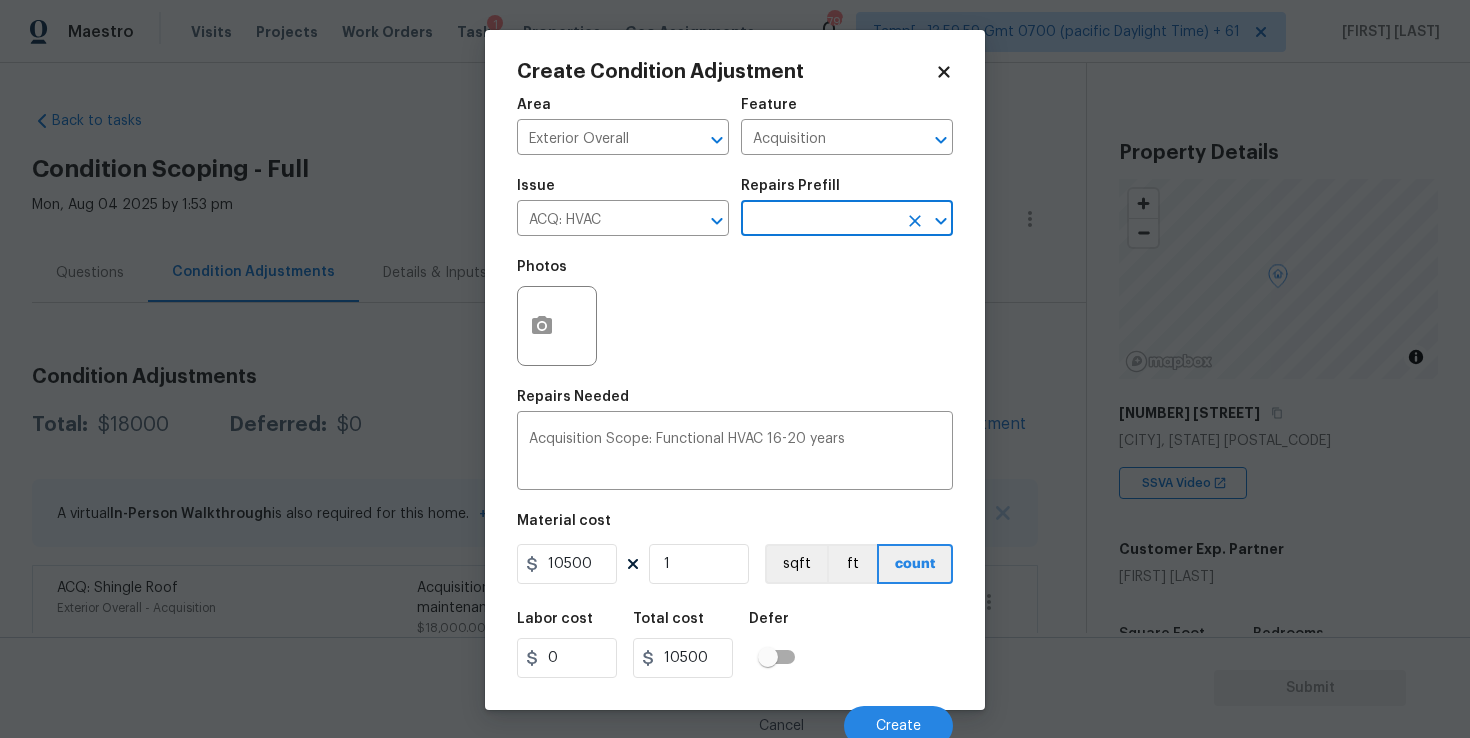 scroll, scrollTop: 9, scrollLeft: 0, axis: vertical 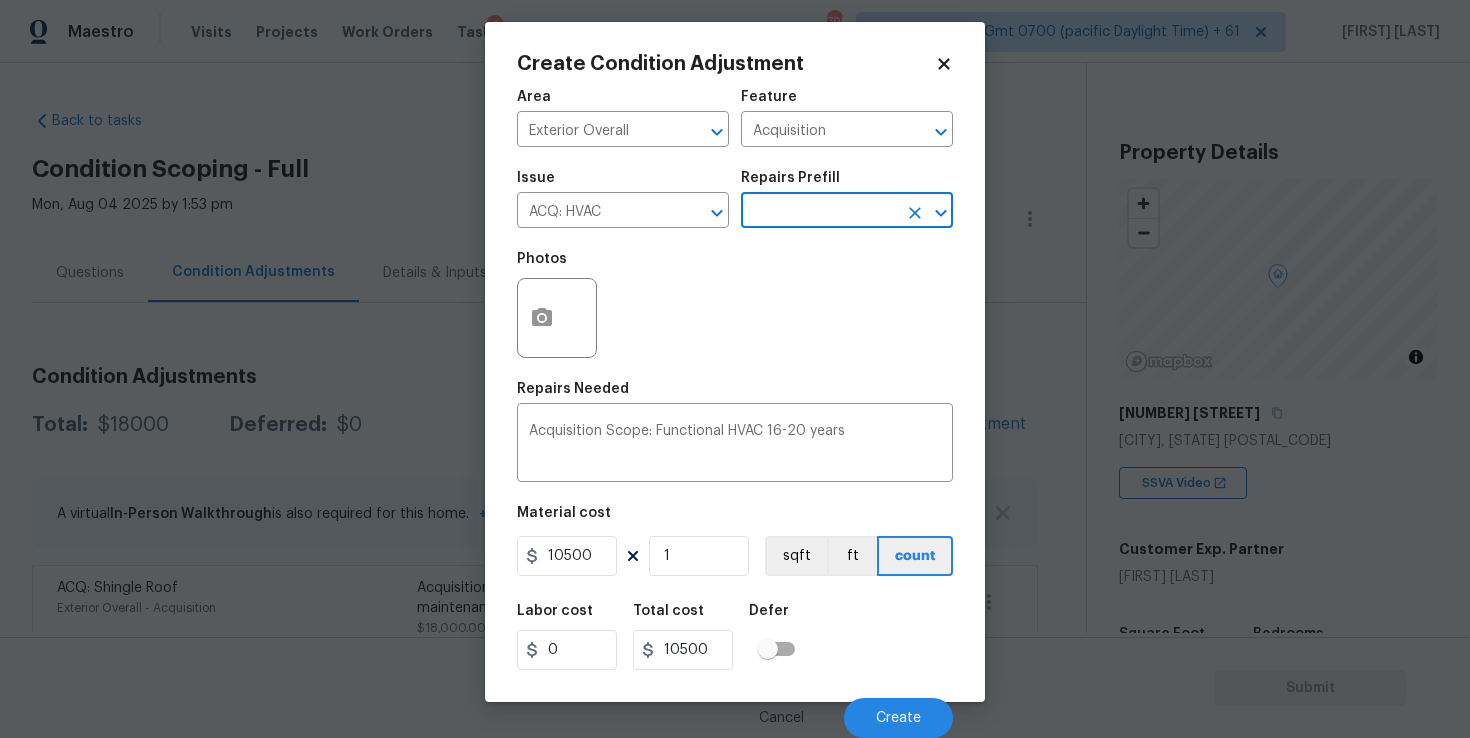 click on "Cancel Create" at bounding box center [735, 710] 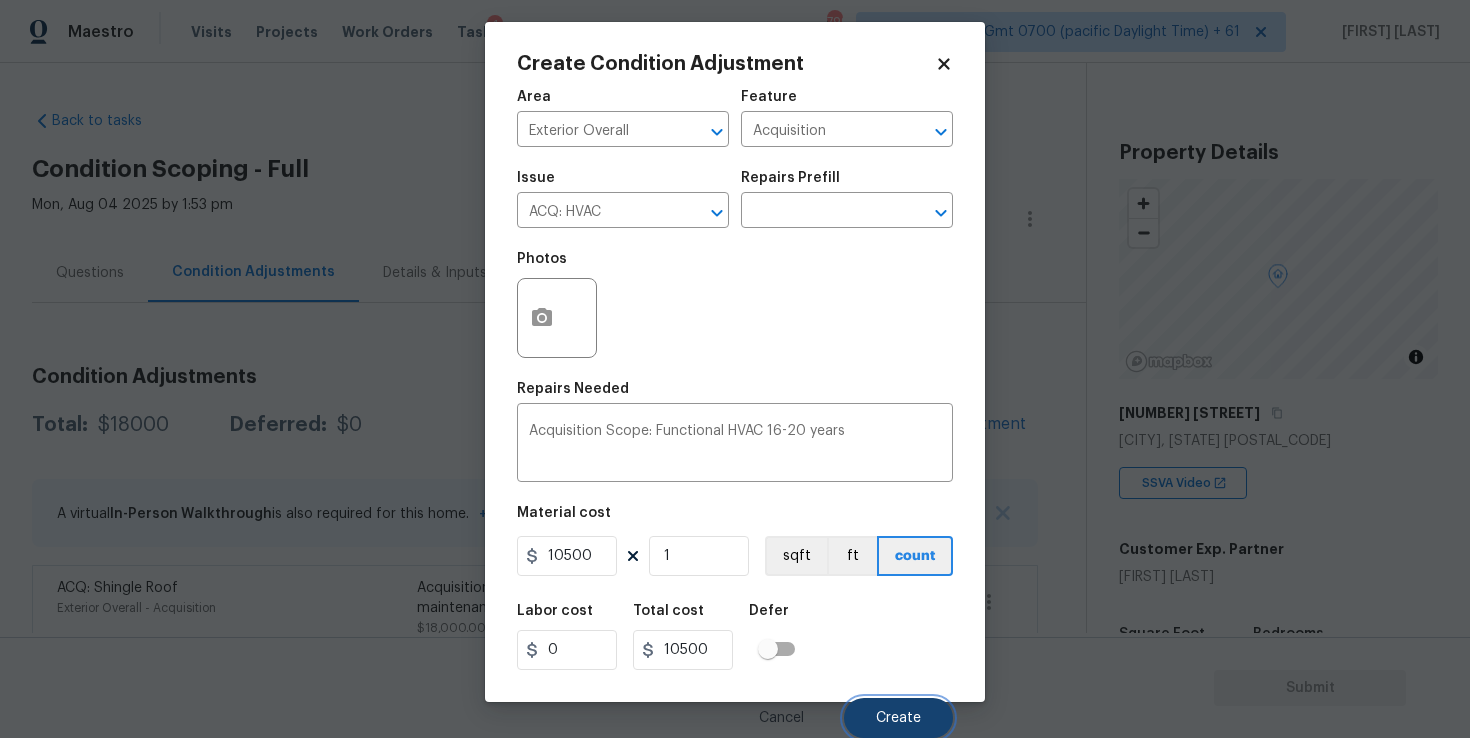 click on "Create" at bounding box center (898, 718) 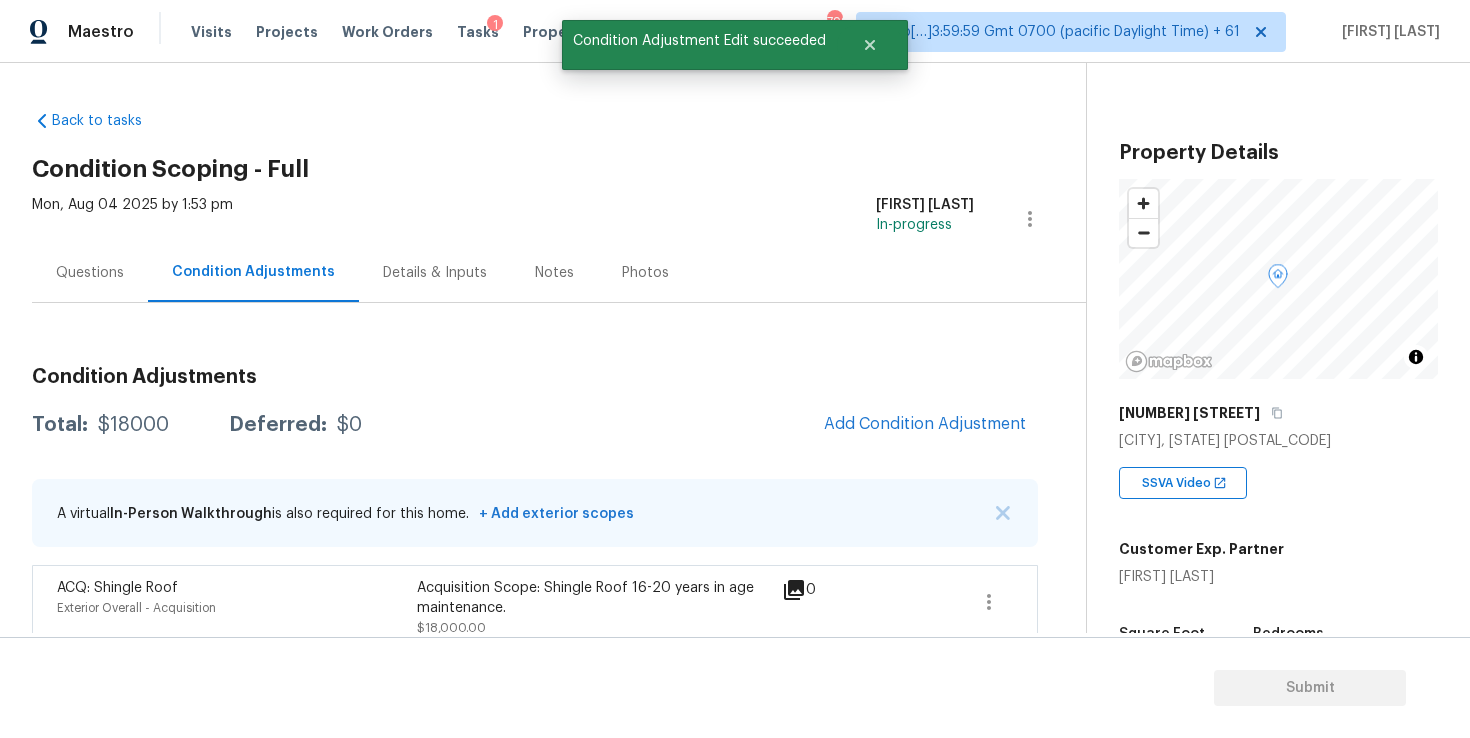 scroll, scrollTop: 2, scrollLeft: 0, axis: vertical 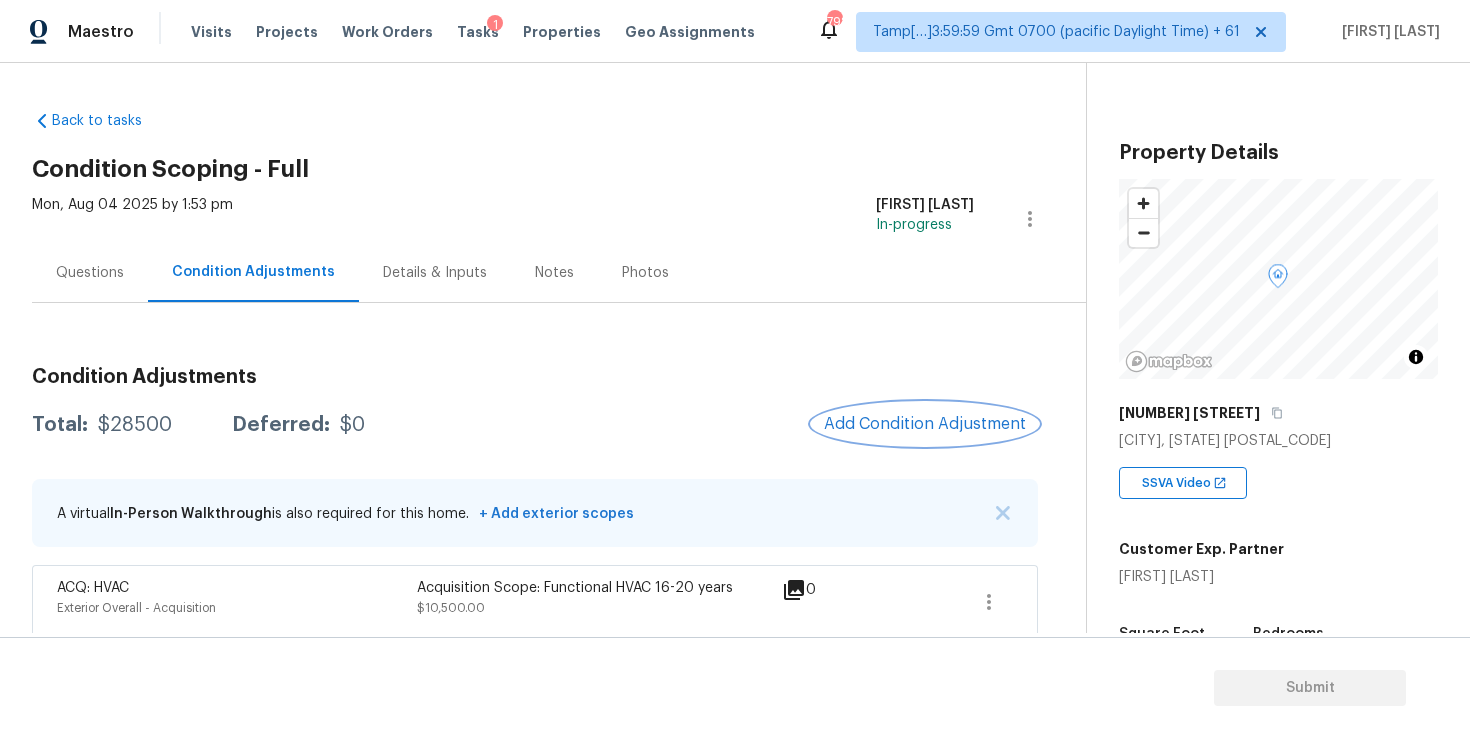 click on "Add Condition Adjustment" at bounding box center (925, 424) 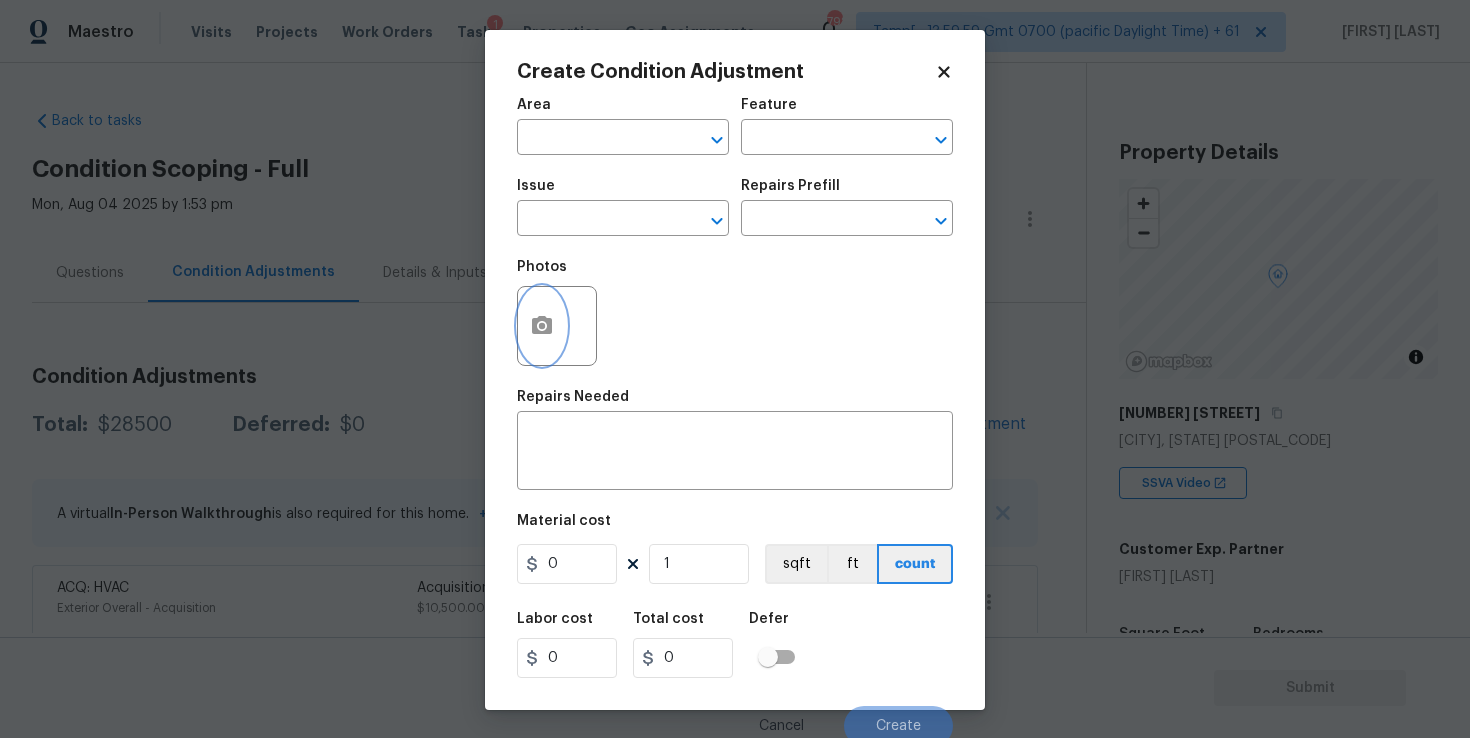 click 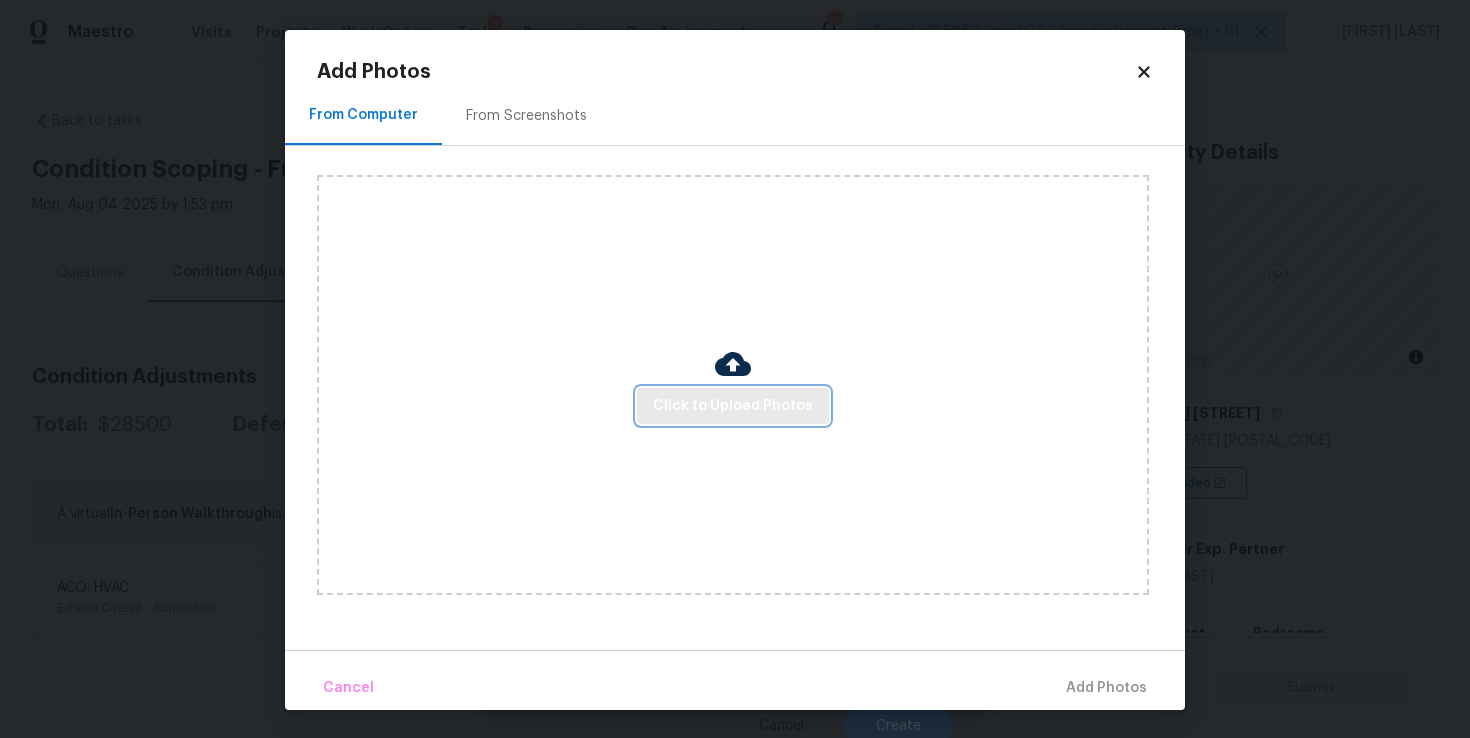 click on "Click to Upload Photos" at bounding box center (733, 406) 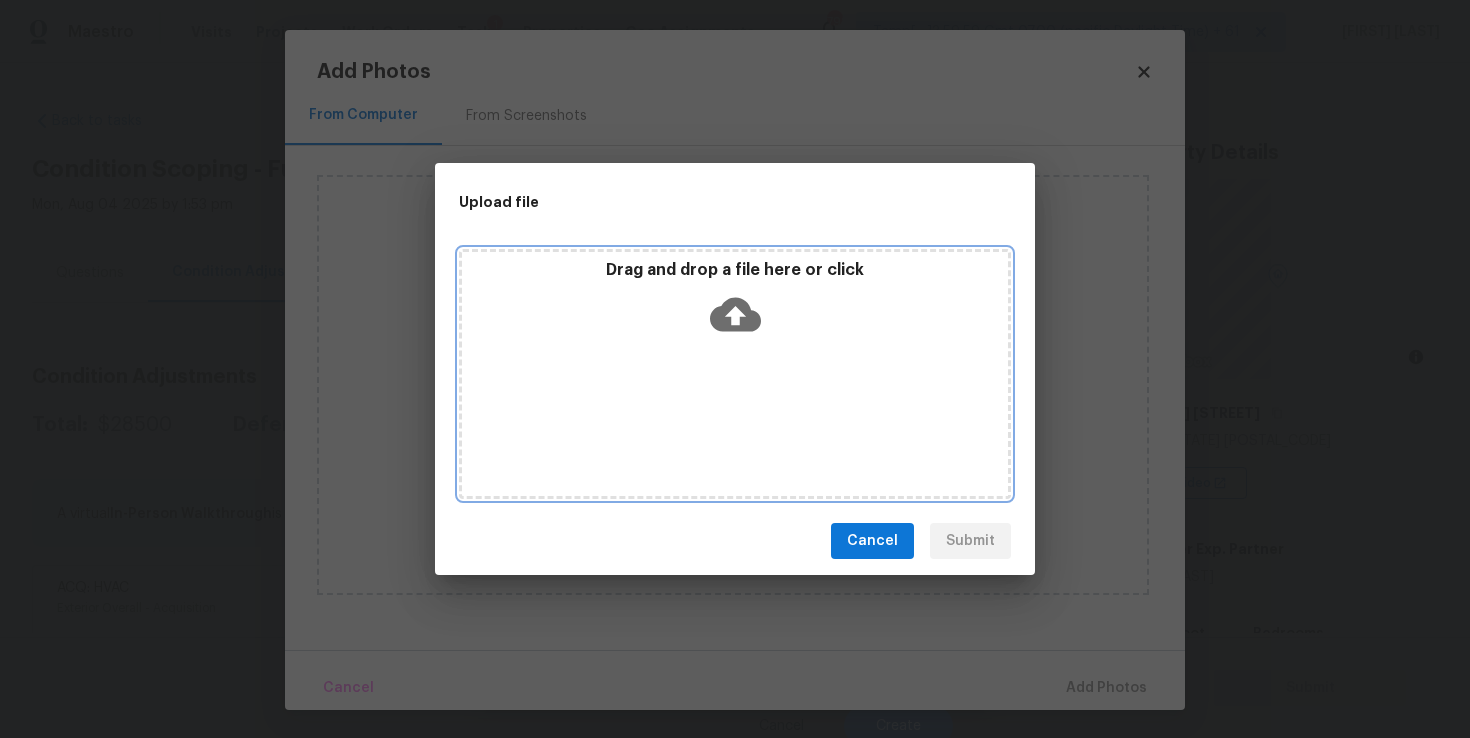 click 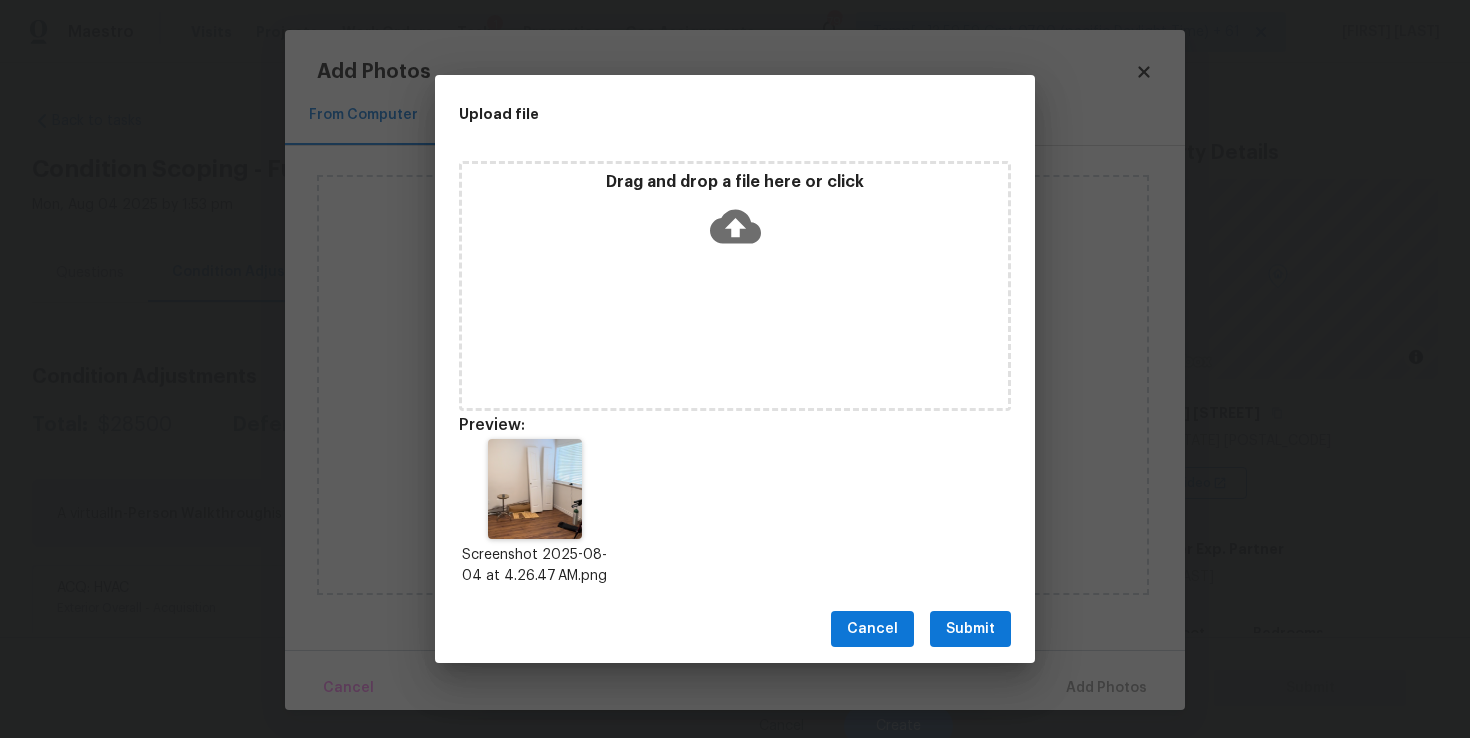 scroll, scrollTop: 16, scrollLeft: 0, axis: vertical 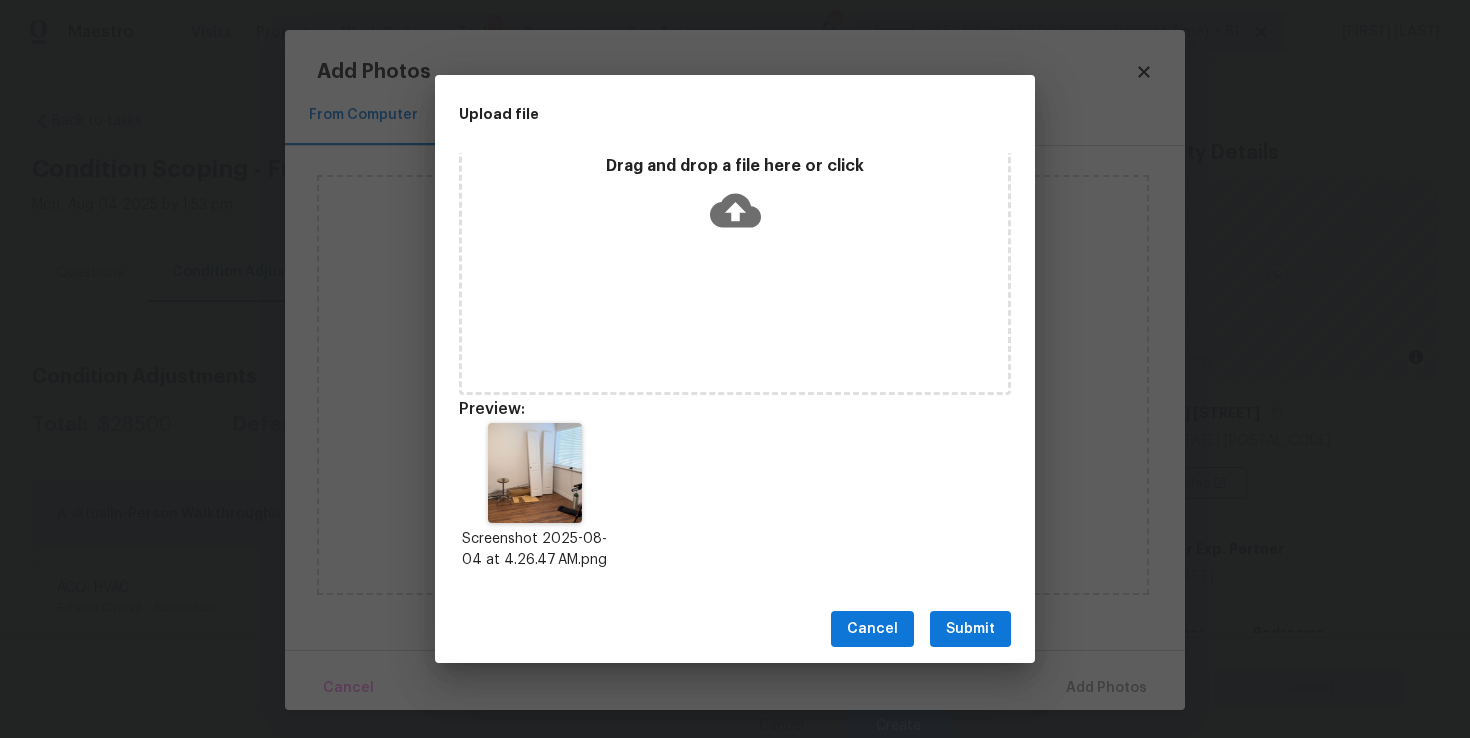 click on "Cancel Submit" at bounding box center (735, 629) 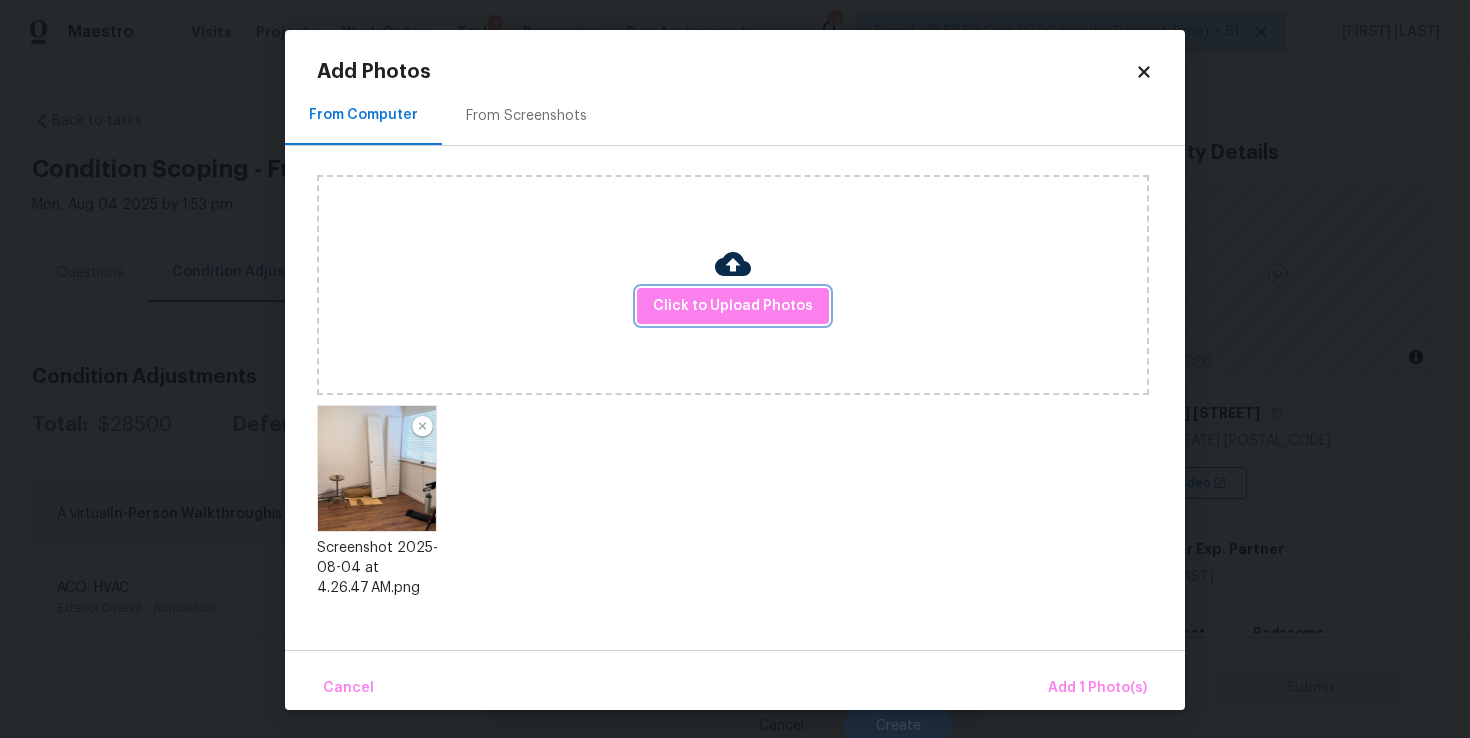 scroll, scrollTop: 0, scrollLeft: 0, axis: both 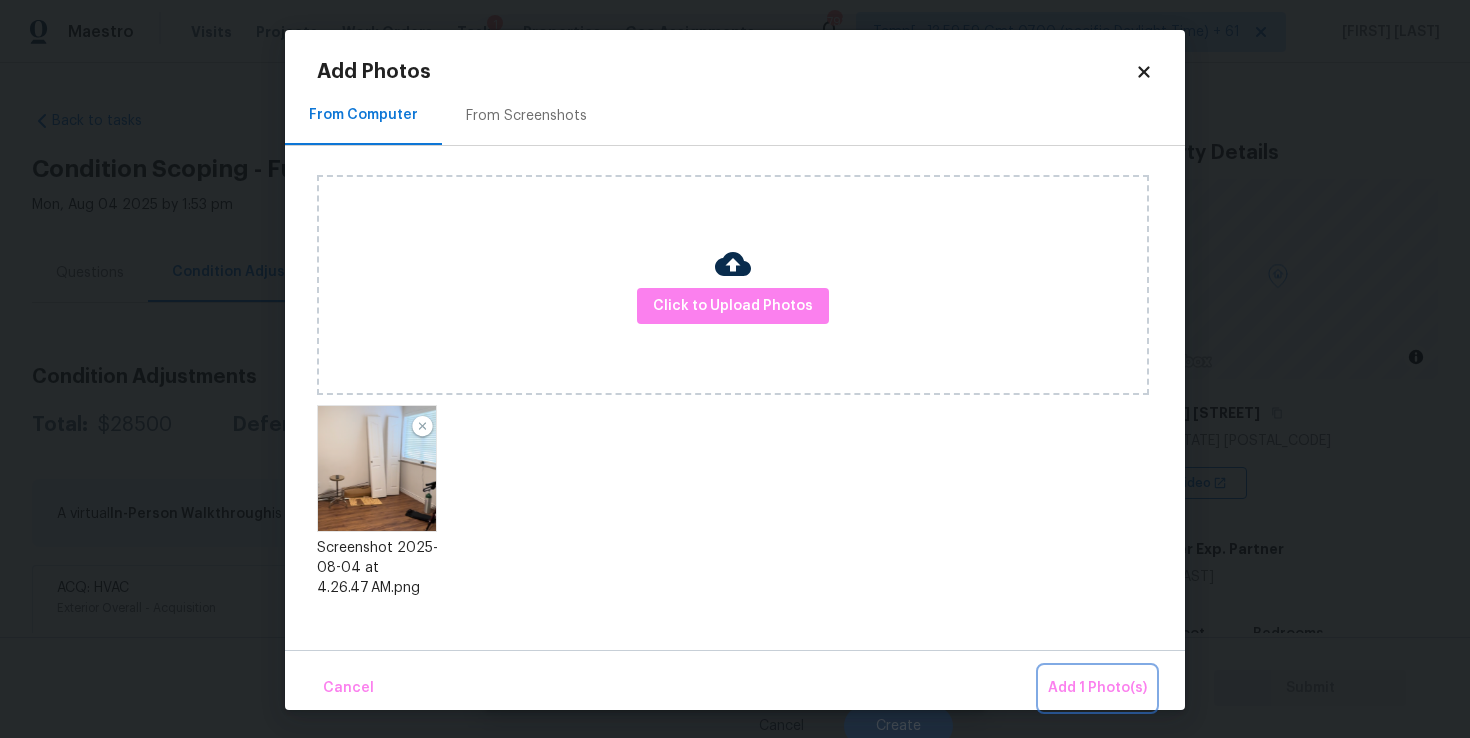 click on "Add 1 Photo(s)" at bounding box center (1097, 688) 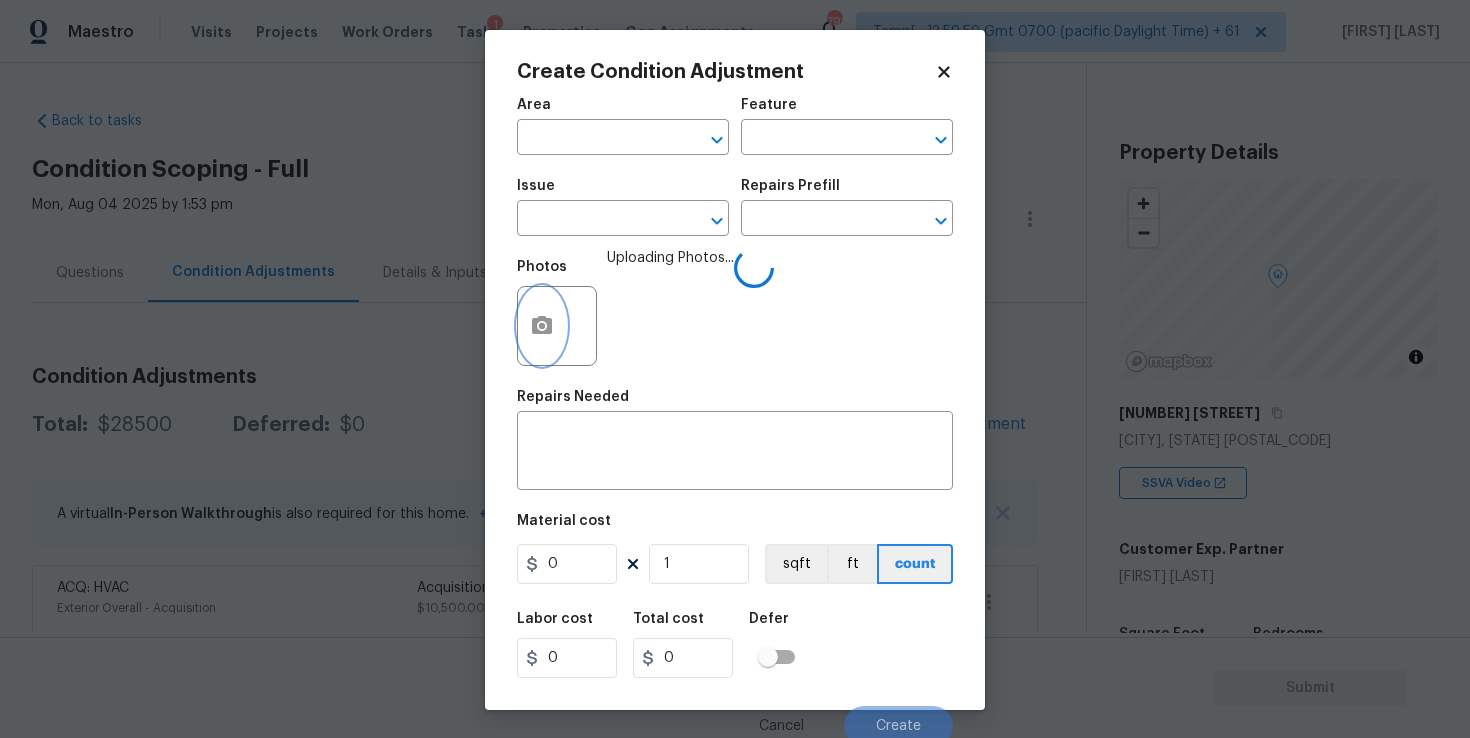 scroll, scrollTop: 9, scrollLeft: 0, axis: vertical 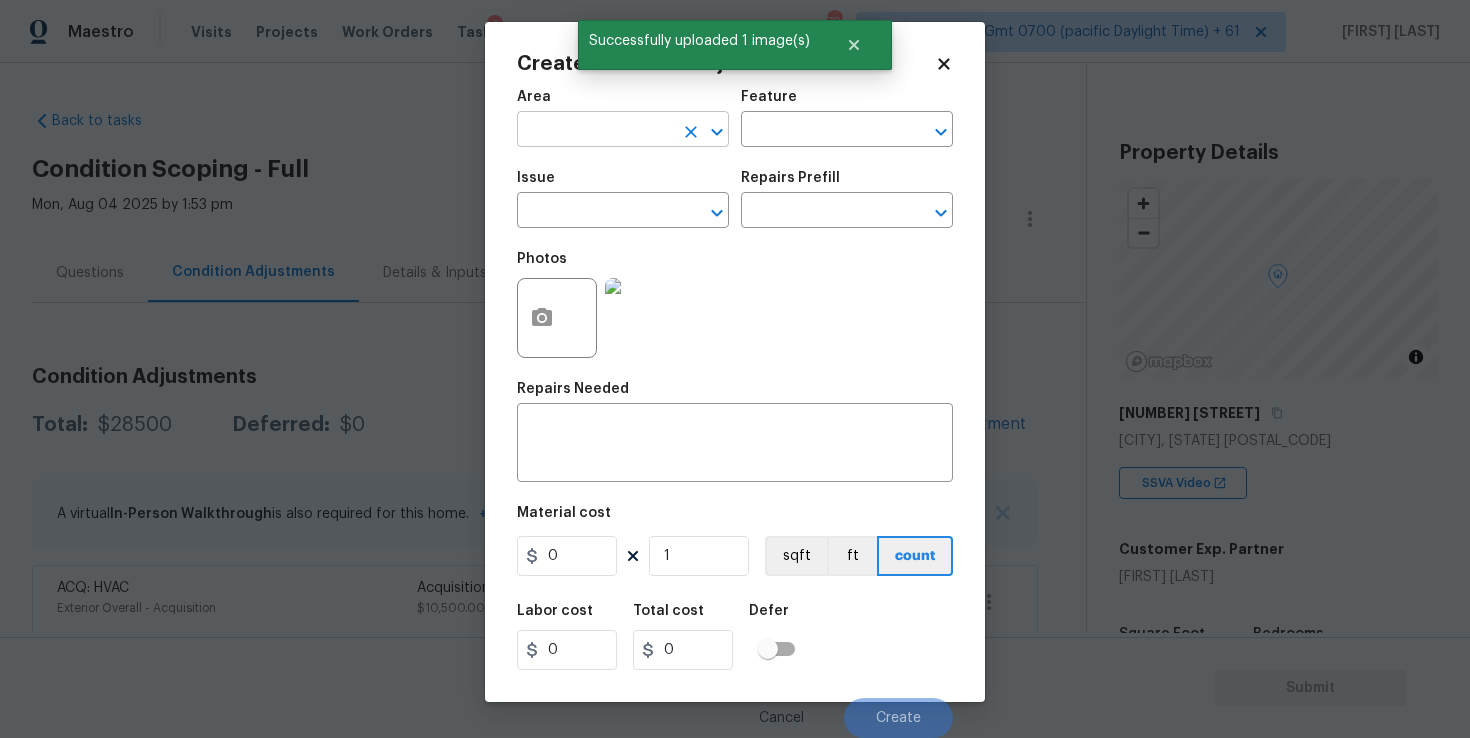 click at bounding box center [595, 131] 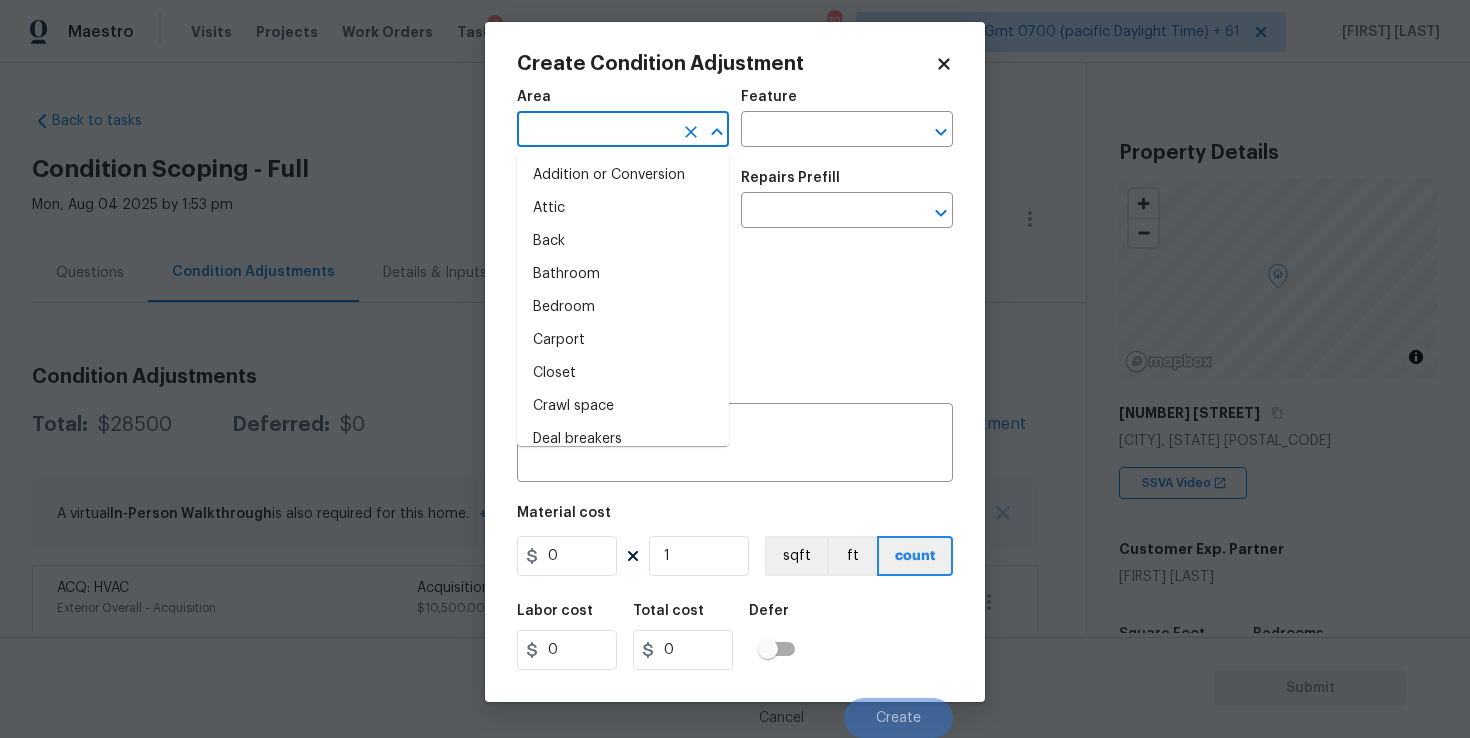 click at bounding box center [595, 131] 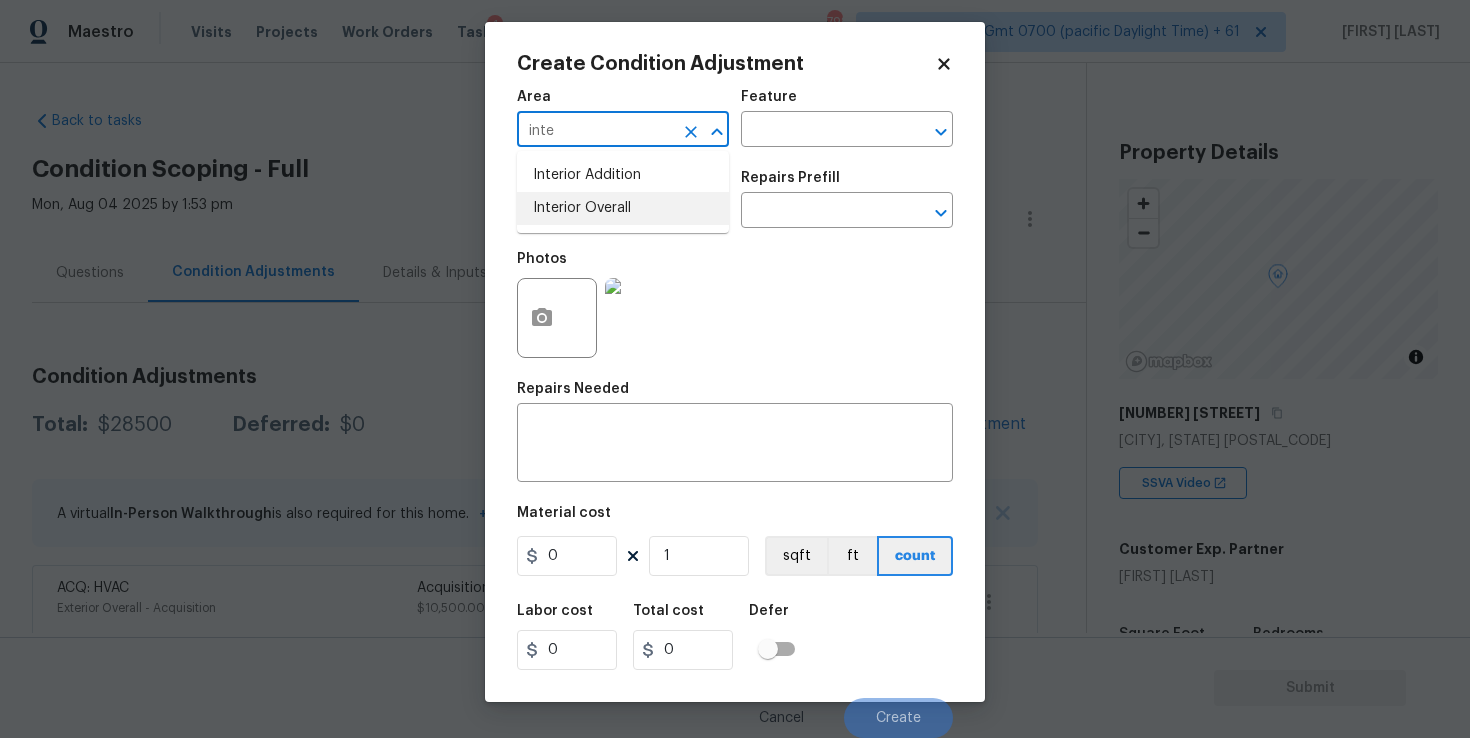click on "Interior Overall" at bounding box center [623, 208] 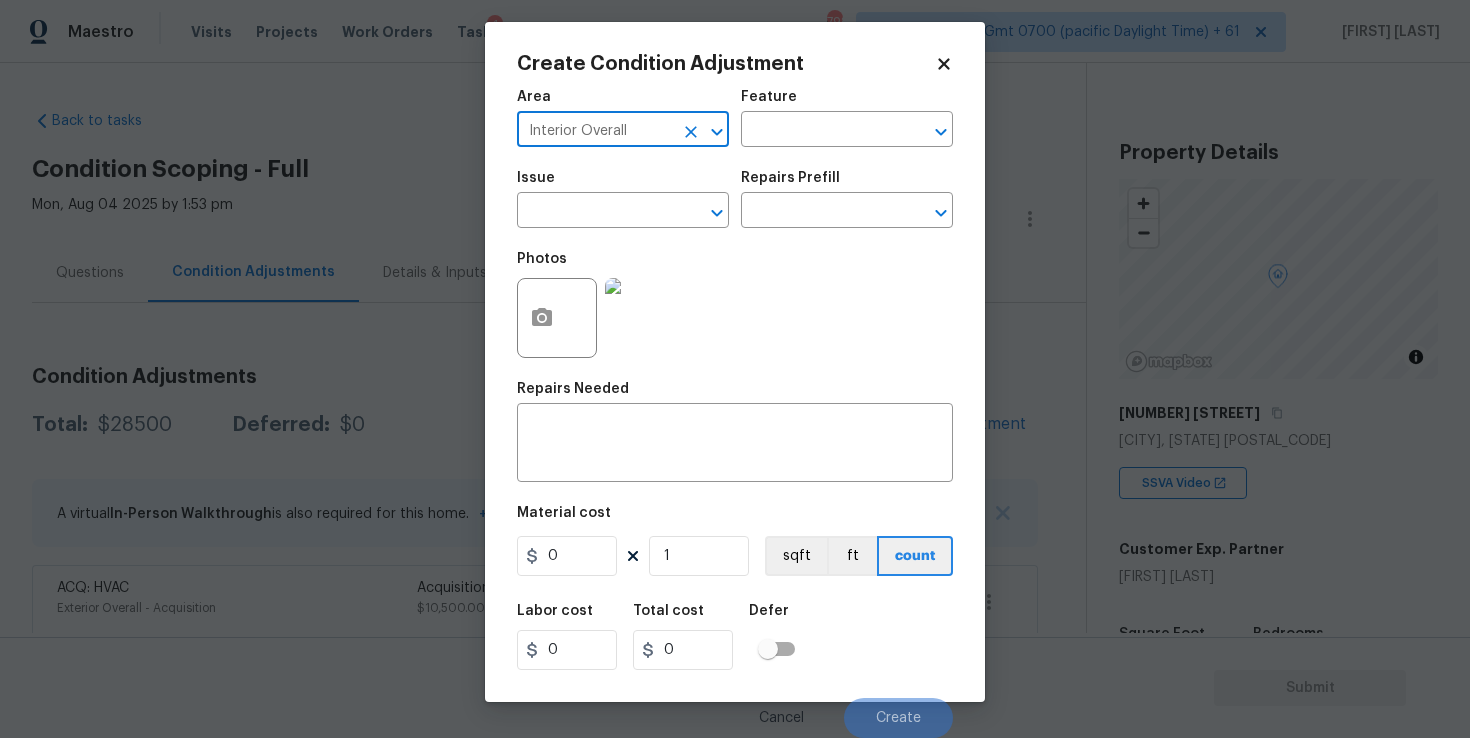 type on "Interior Overall" 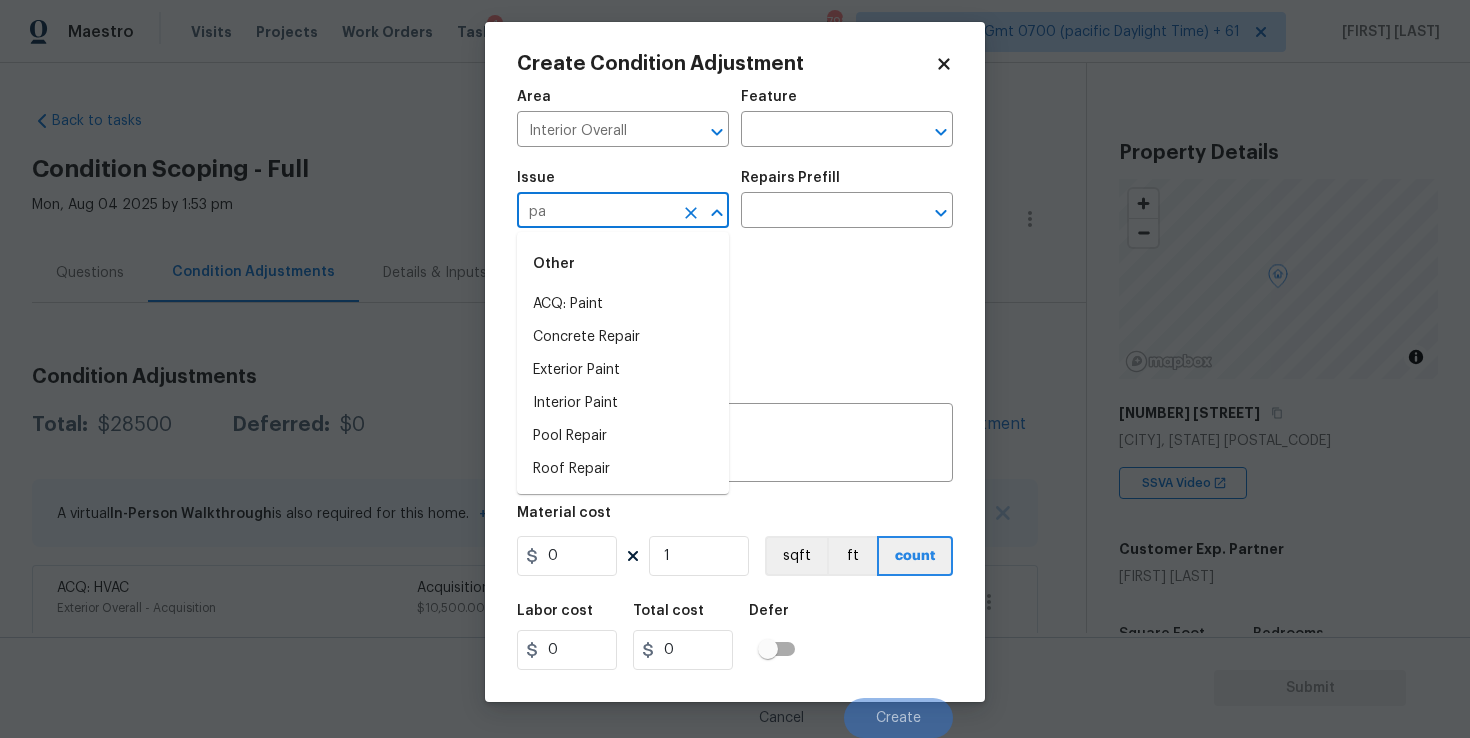 type on "p" 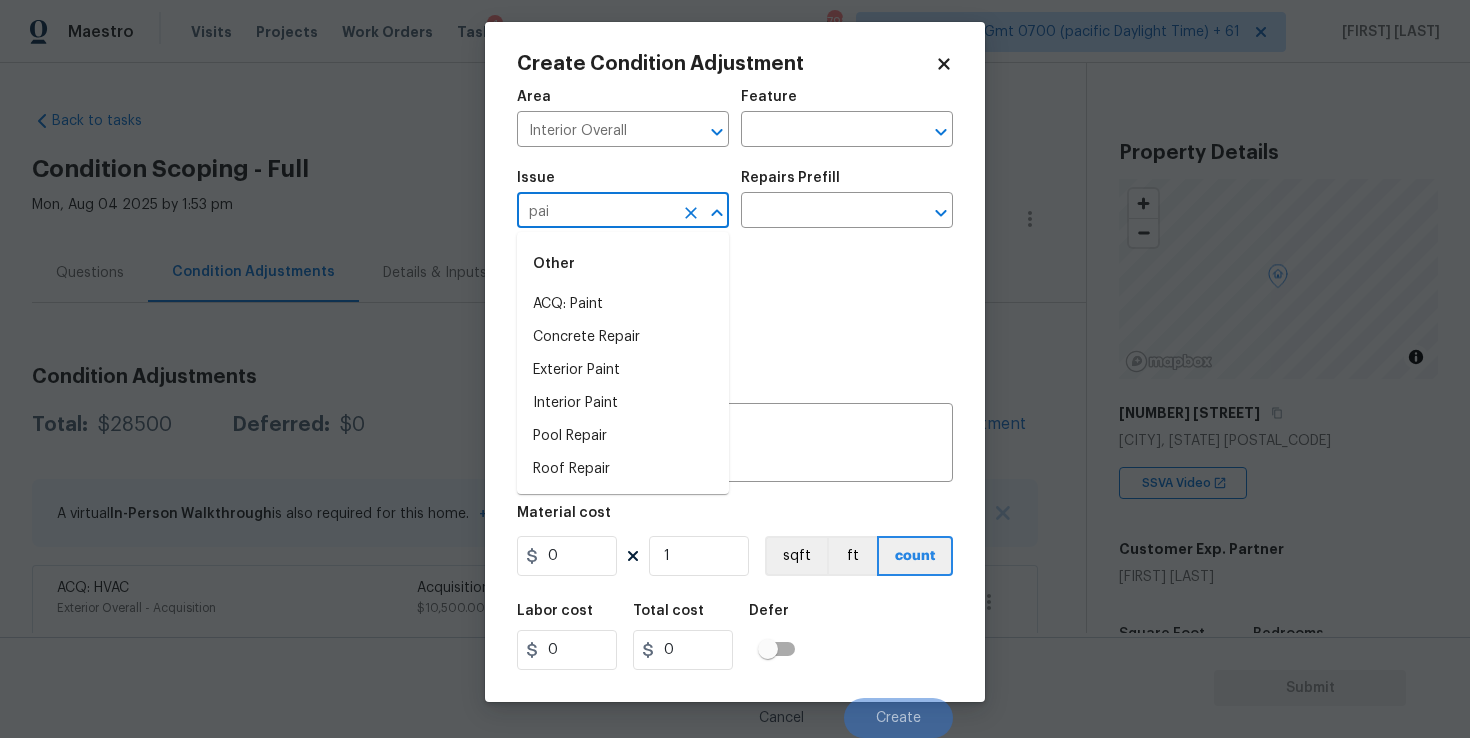 type on "pain" 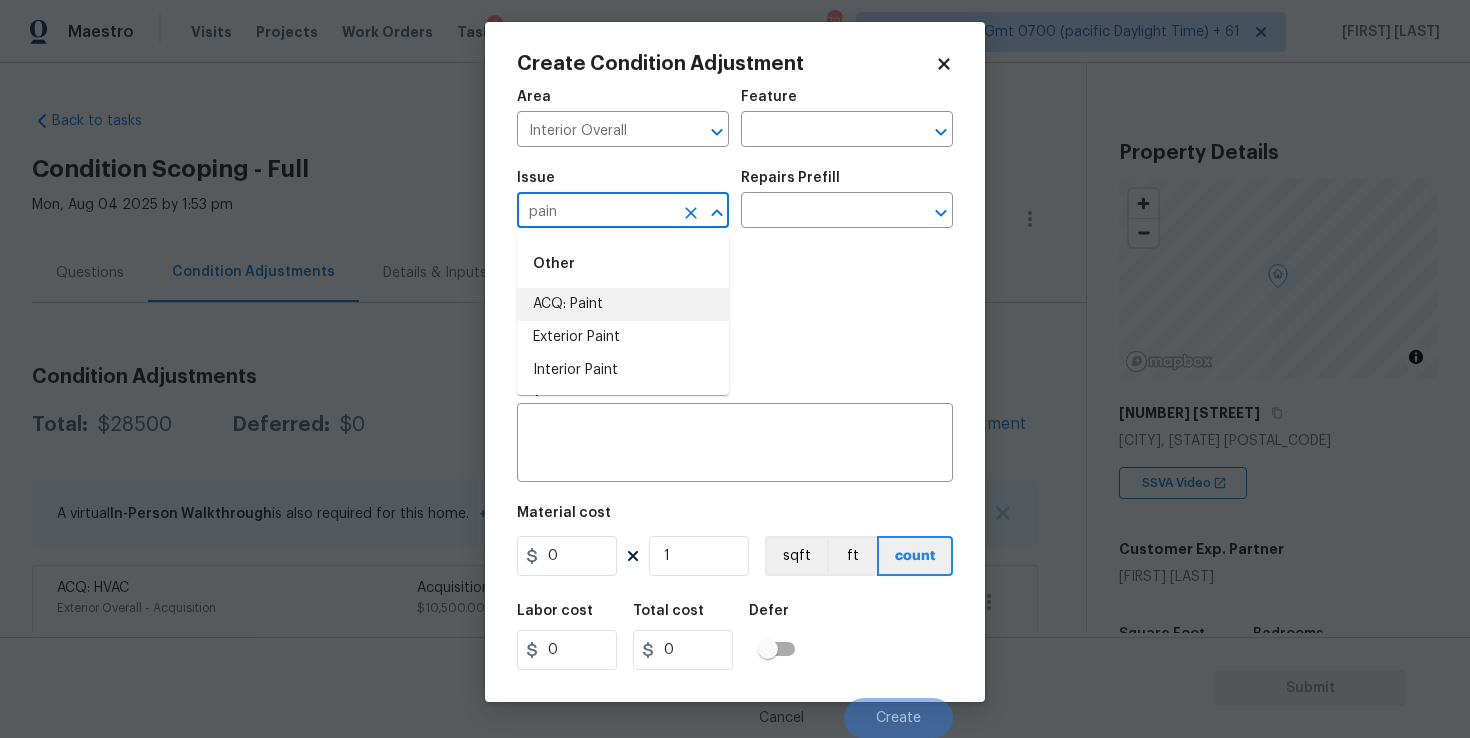 click at bounding box center [691, 213] 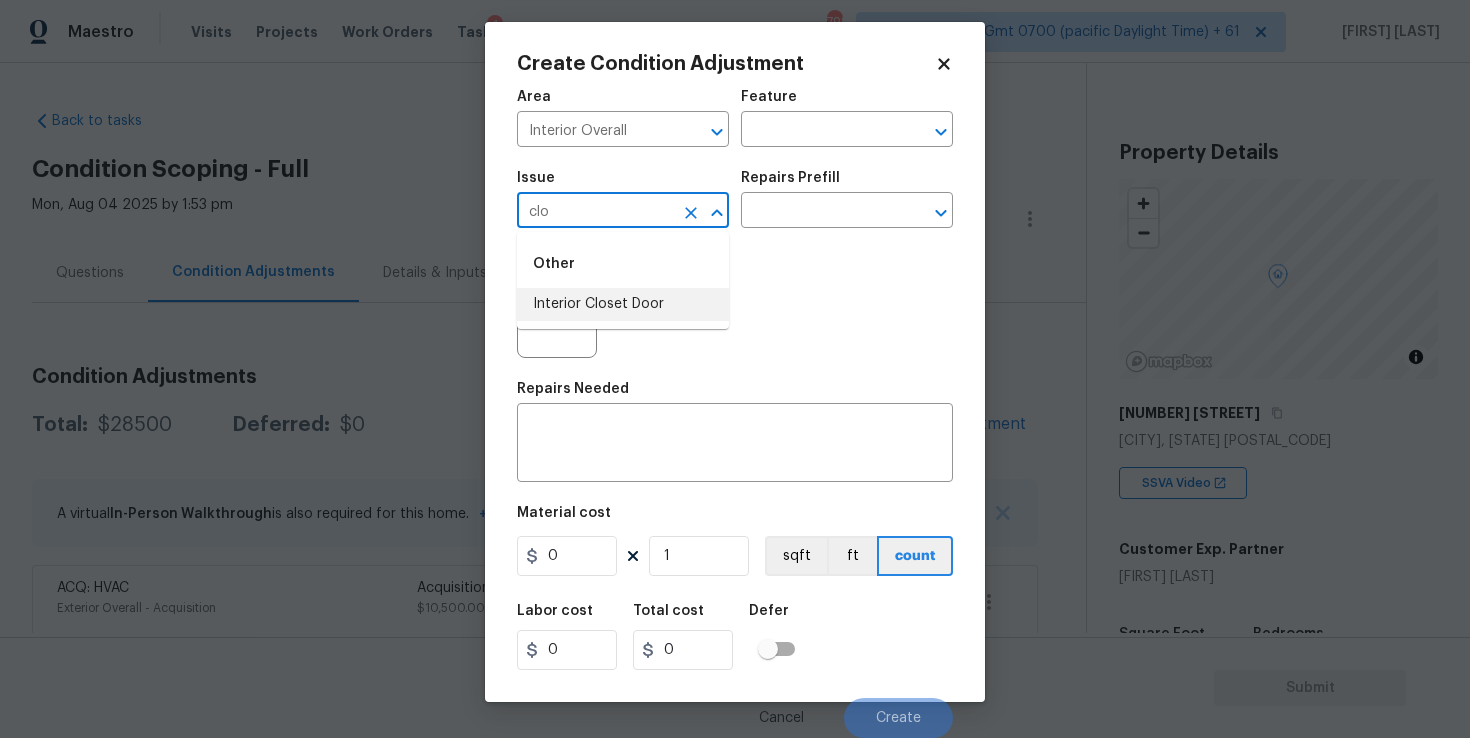 click on "Interior Closet Door" at bounding box center (623, 304) 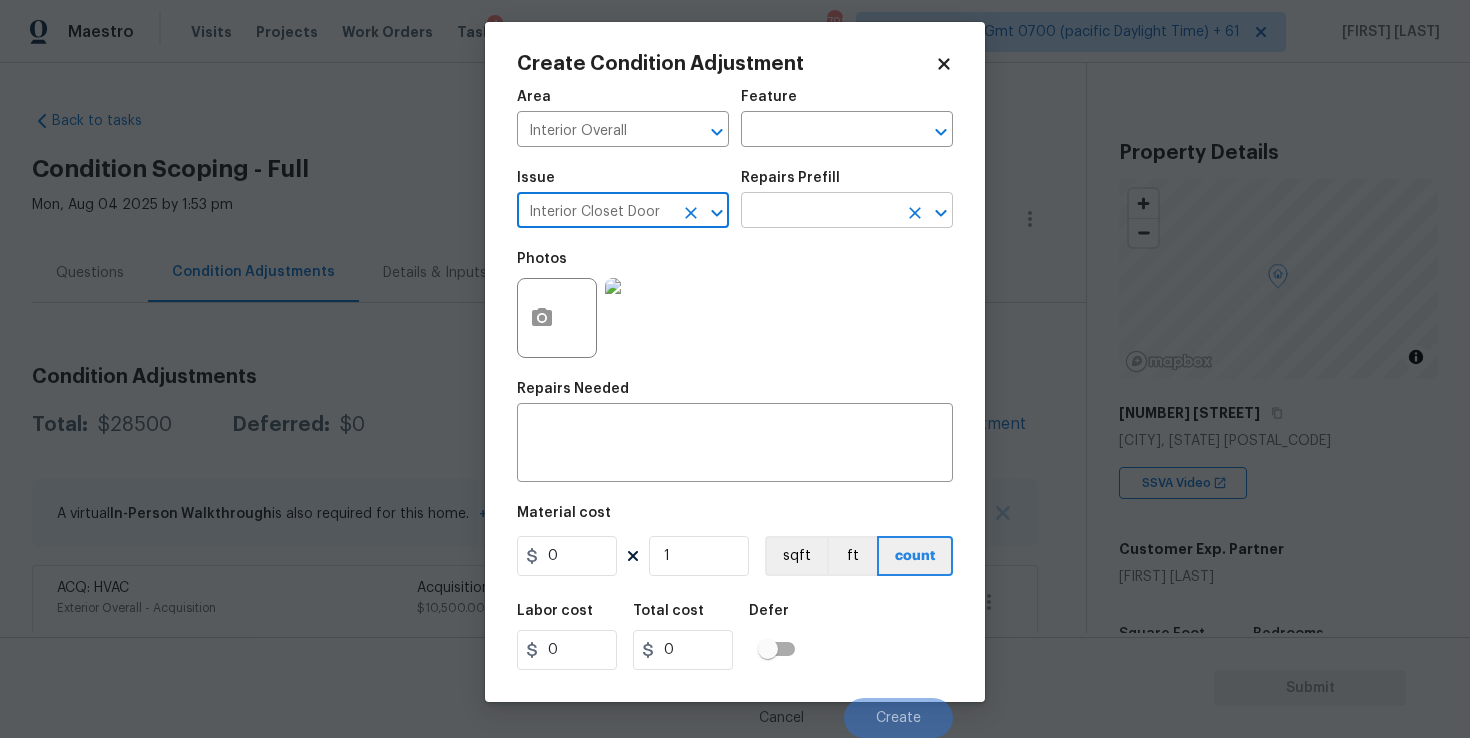 type on "Interior Closet Door" 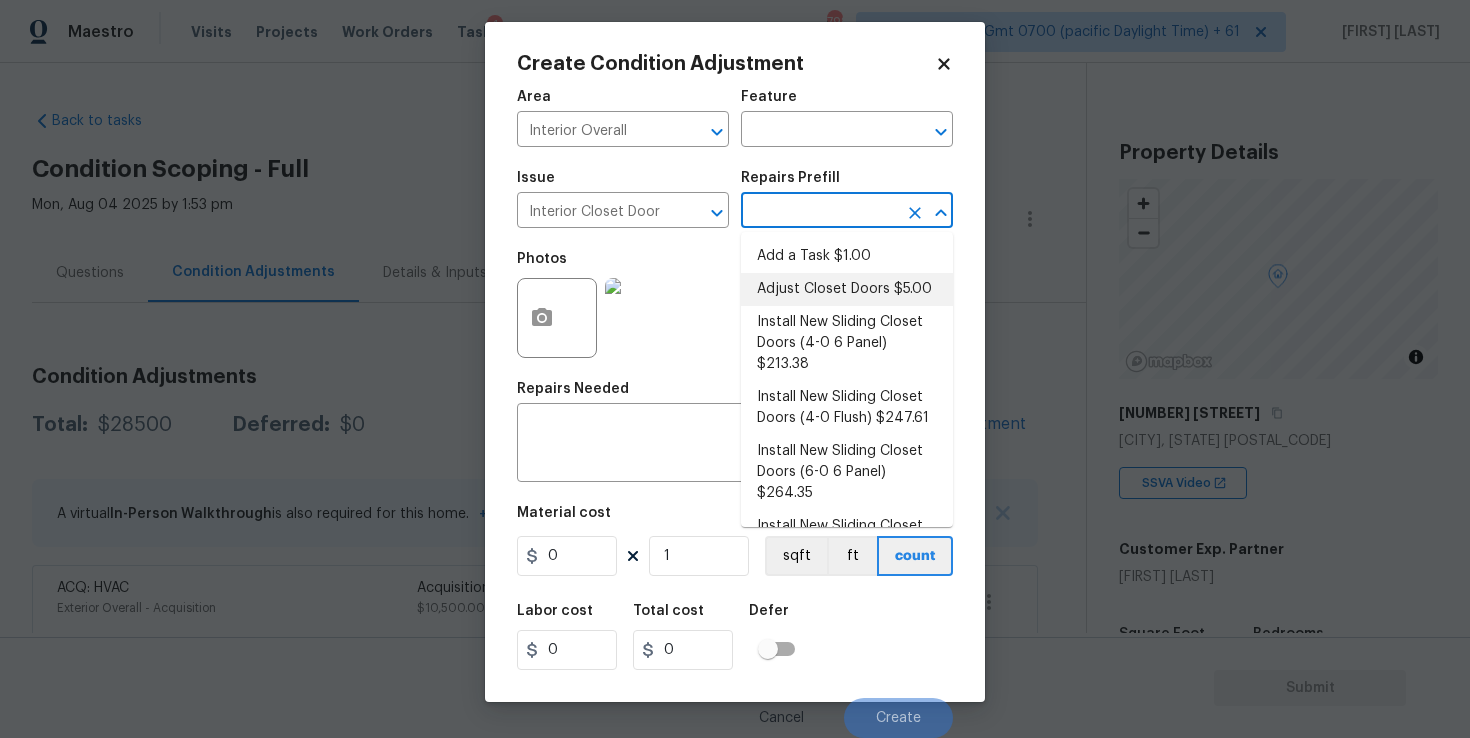 click on "Adjust Closet Doors $5.00" at bounding box center (847, 289) 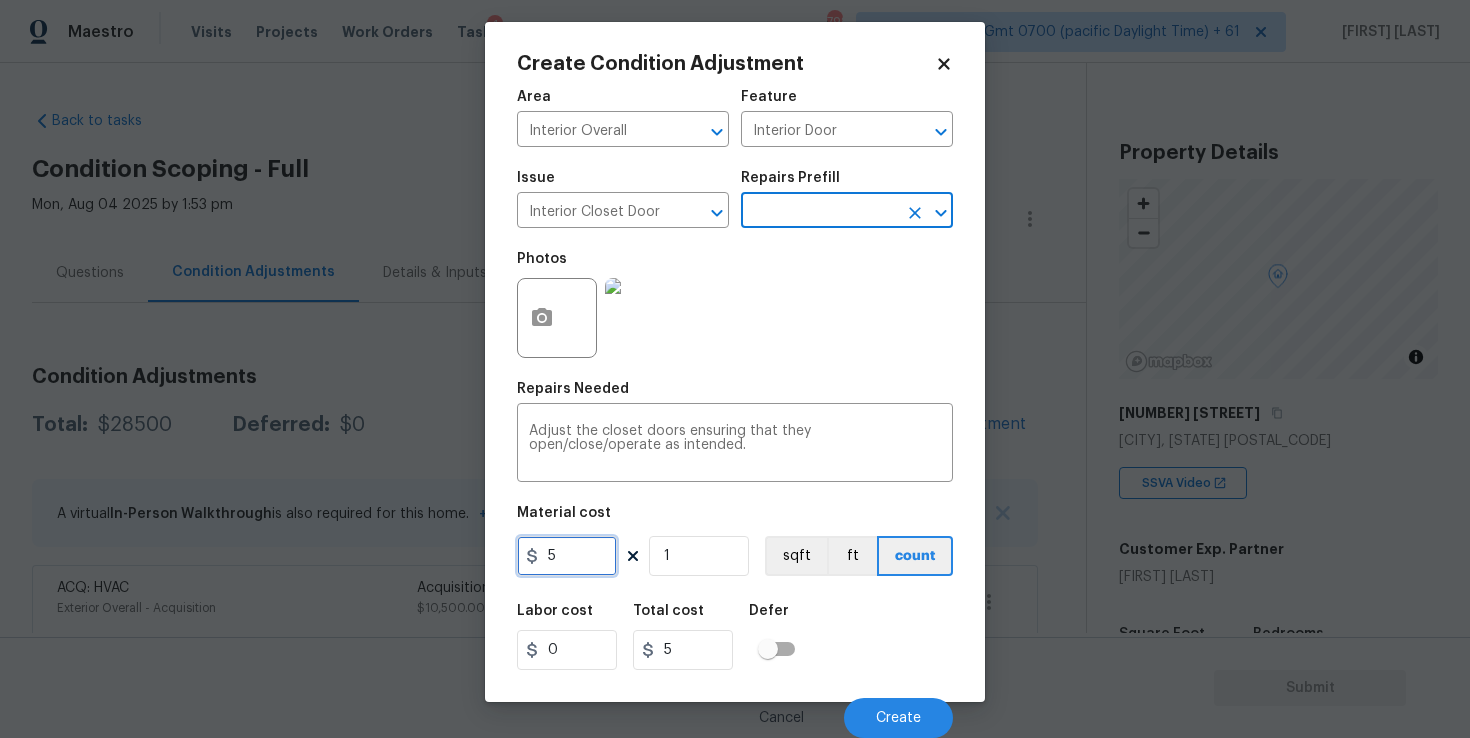 click on "5" at bounding box center [567, 556] 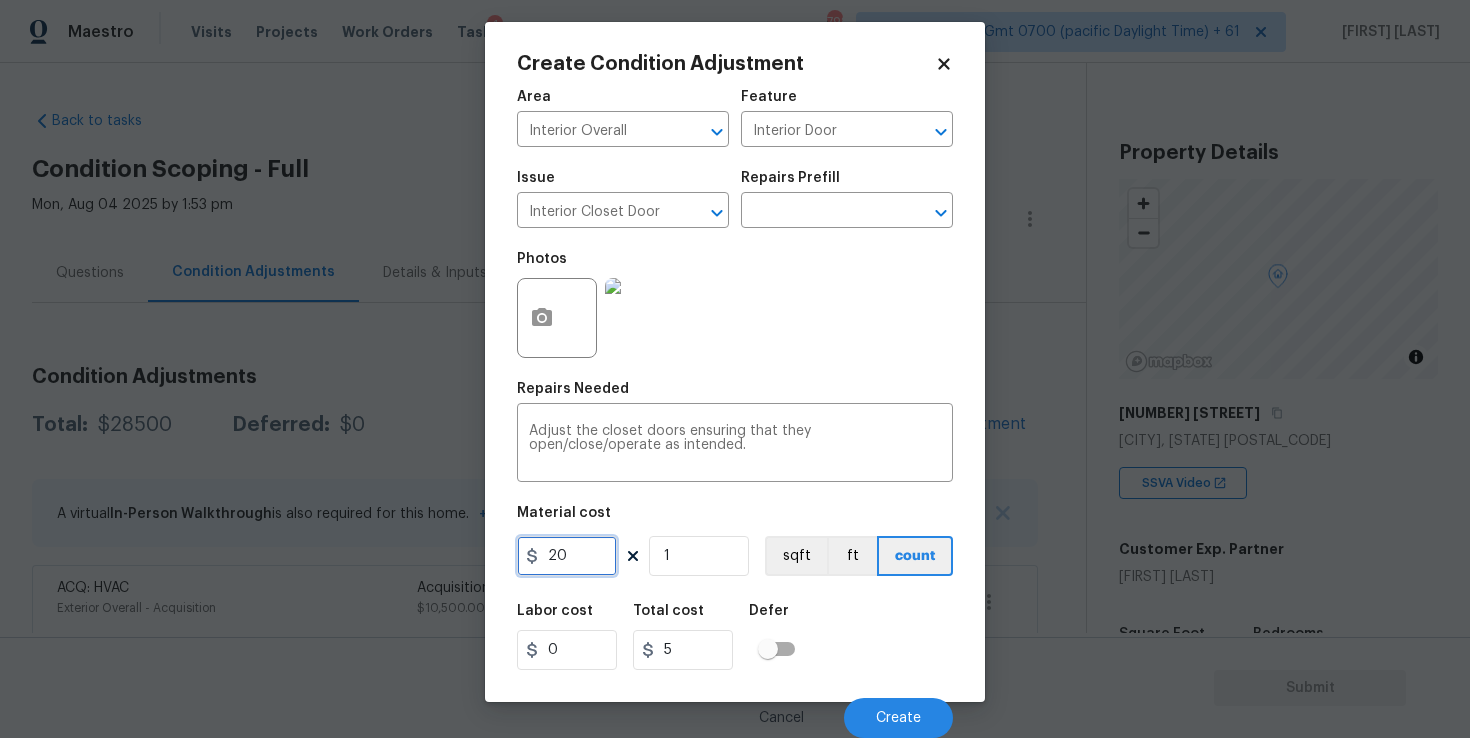 type on "20" 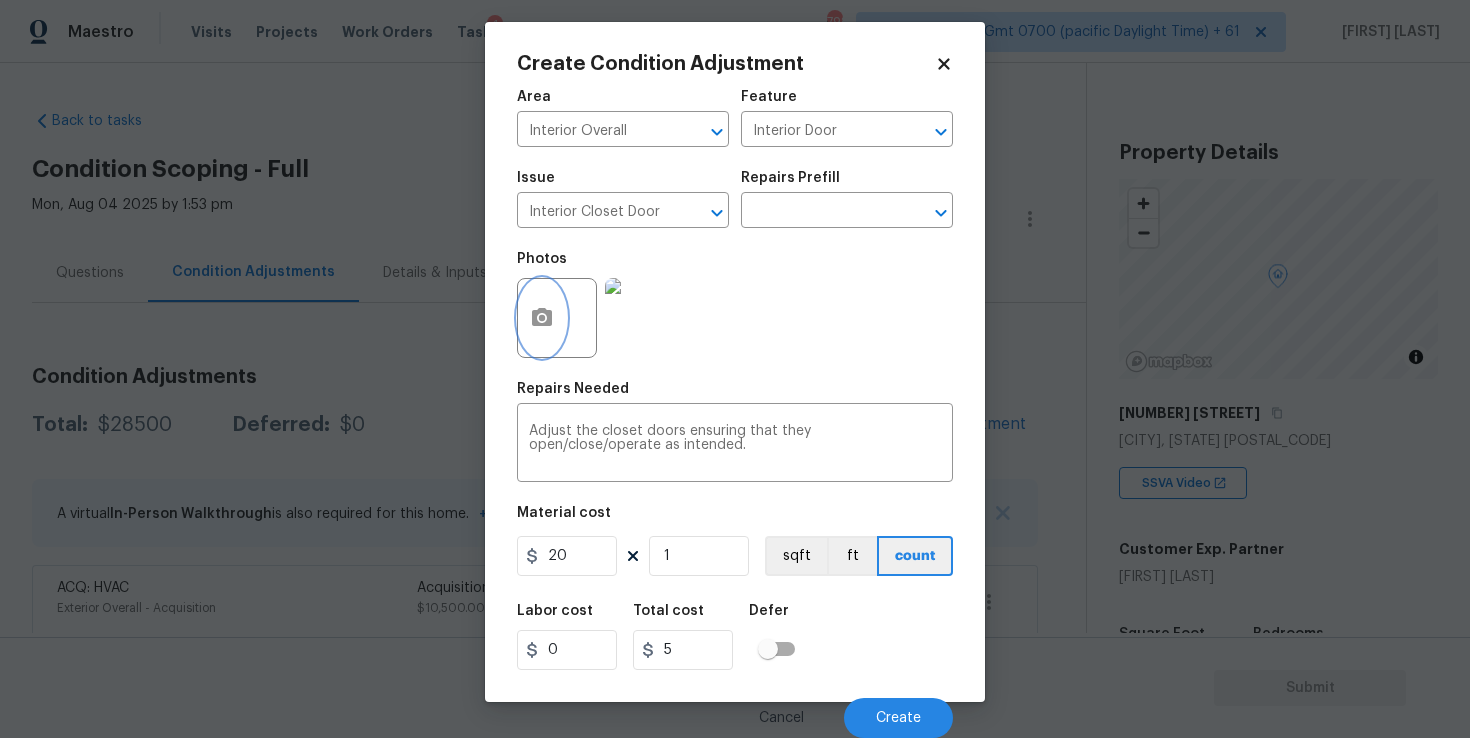 click 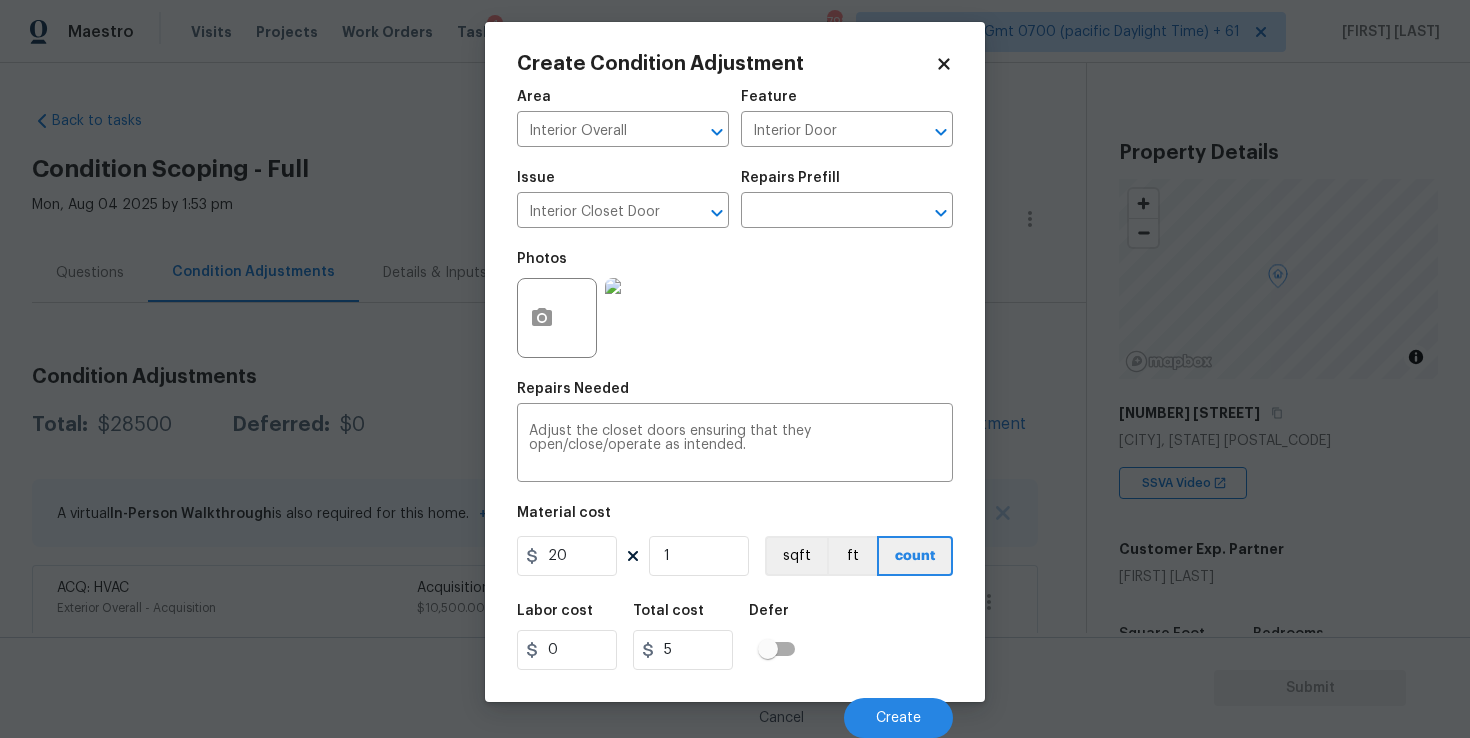 type on "20" 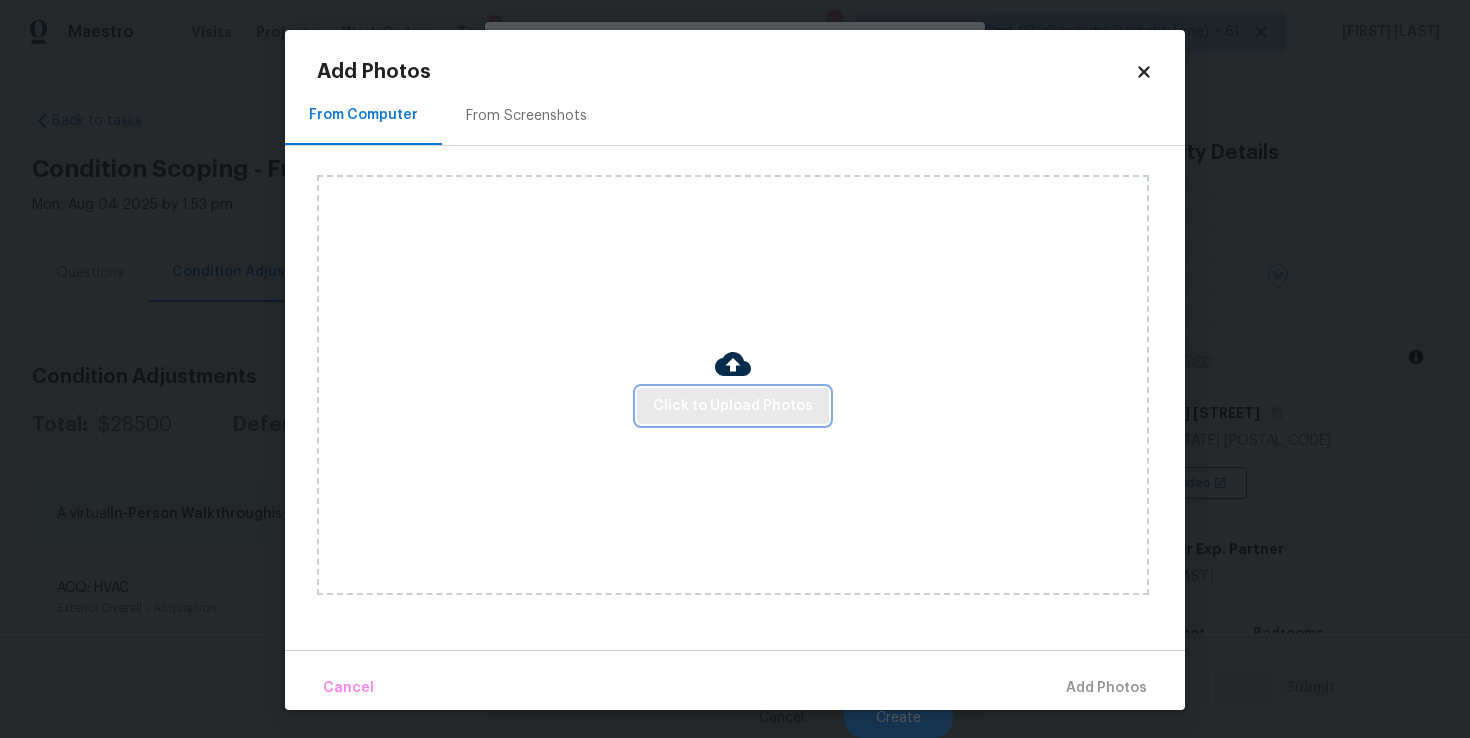 click on "Click to Upload Photos" at bounding box center [733, 406] 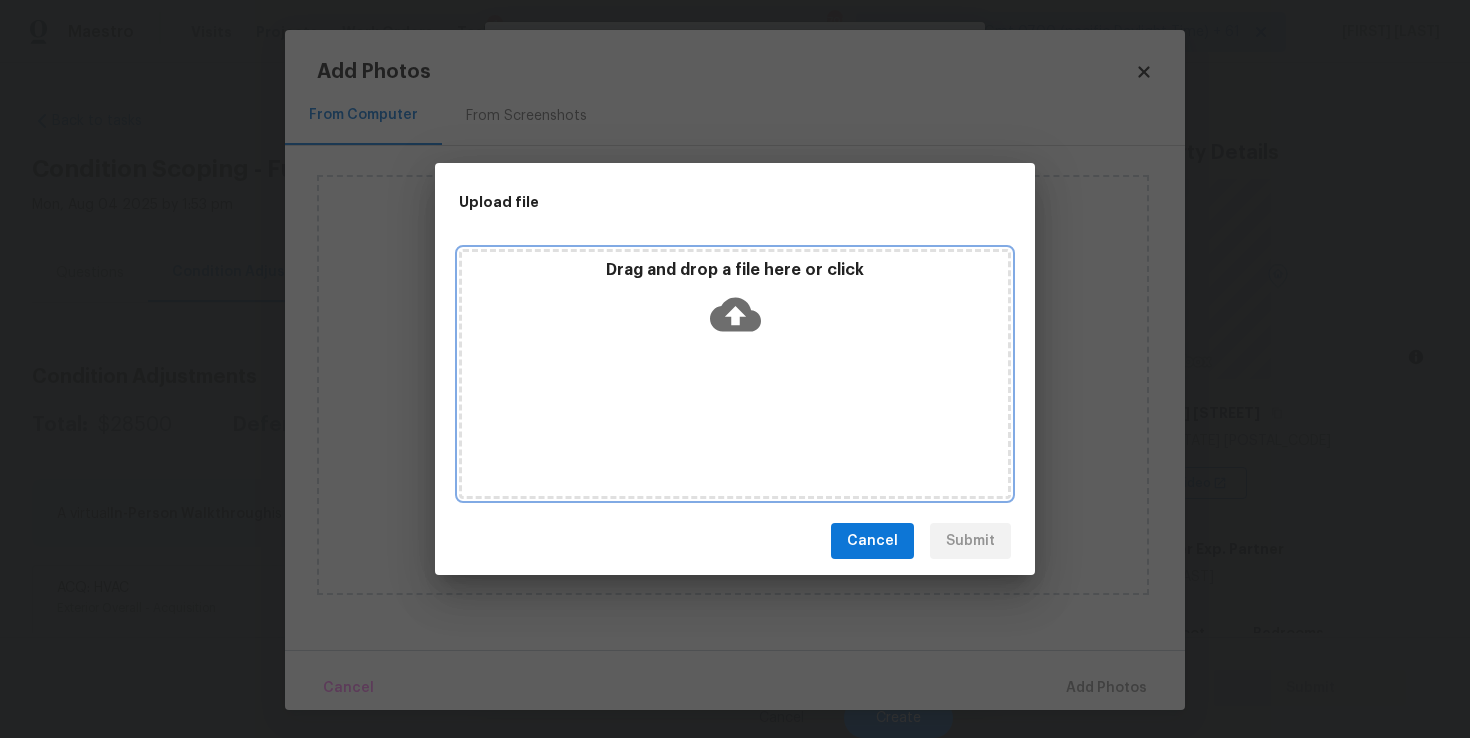 click 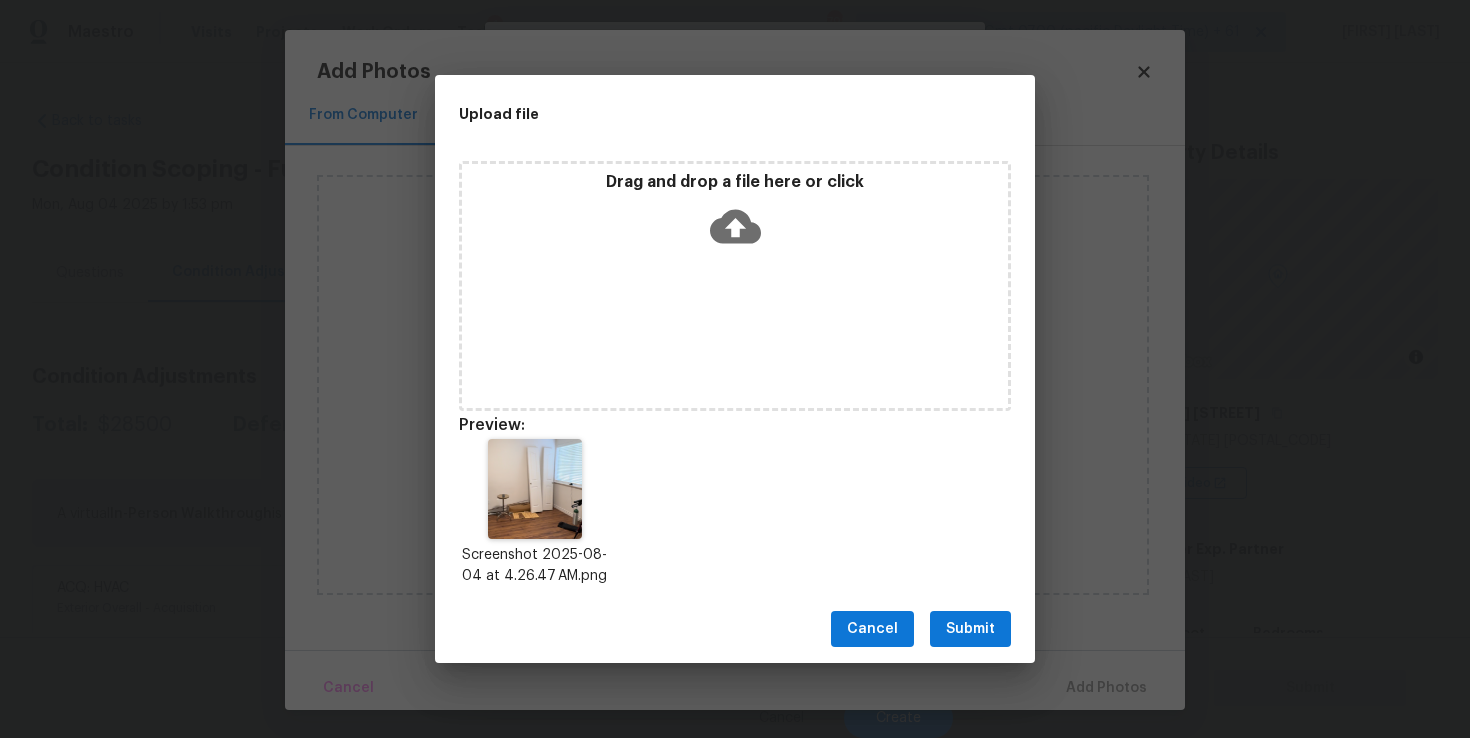 click on "Submit" at bounding box center [970, 629] 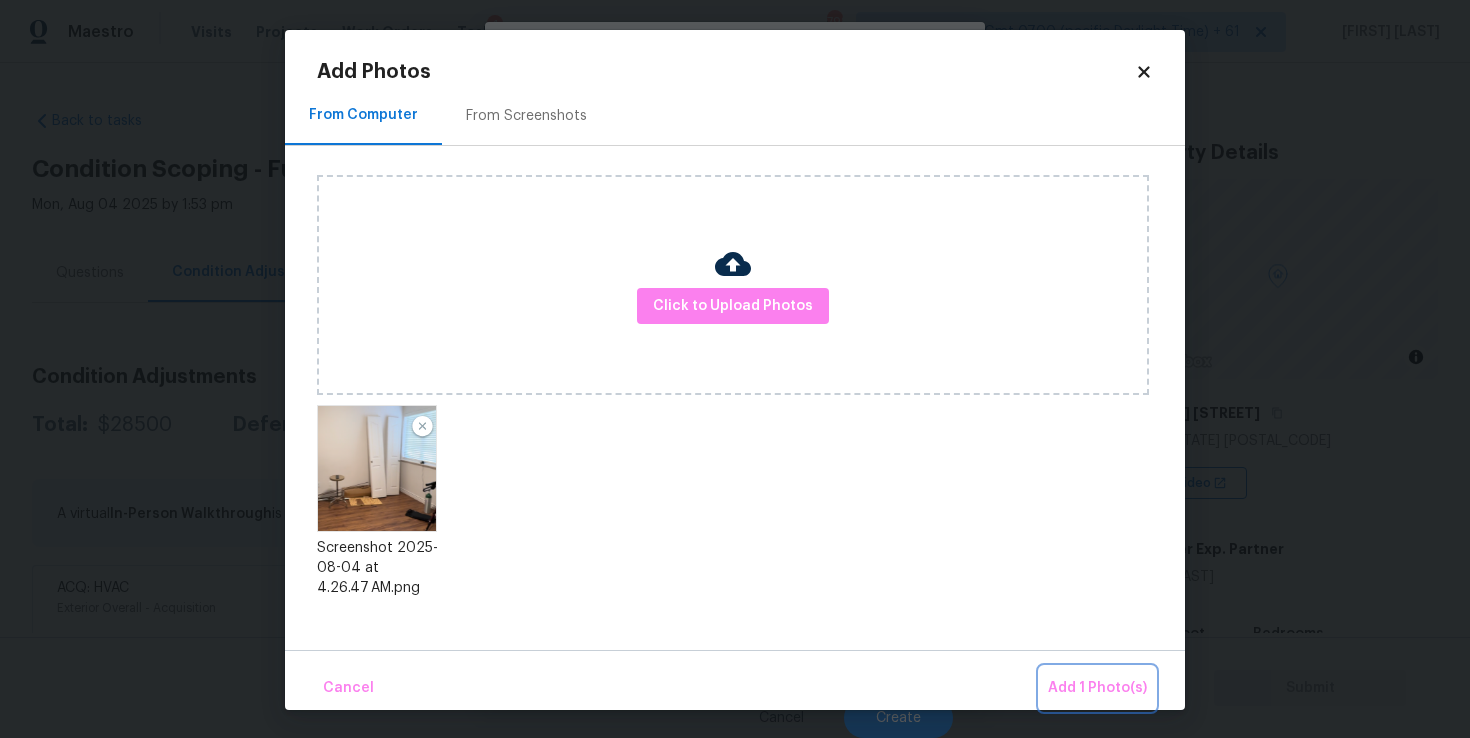 click on "Add 1 Photo(s)" at bounding box center [1097, 688] 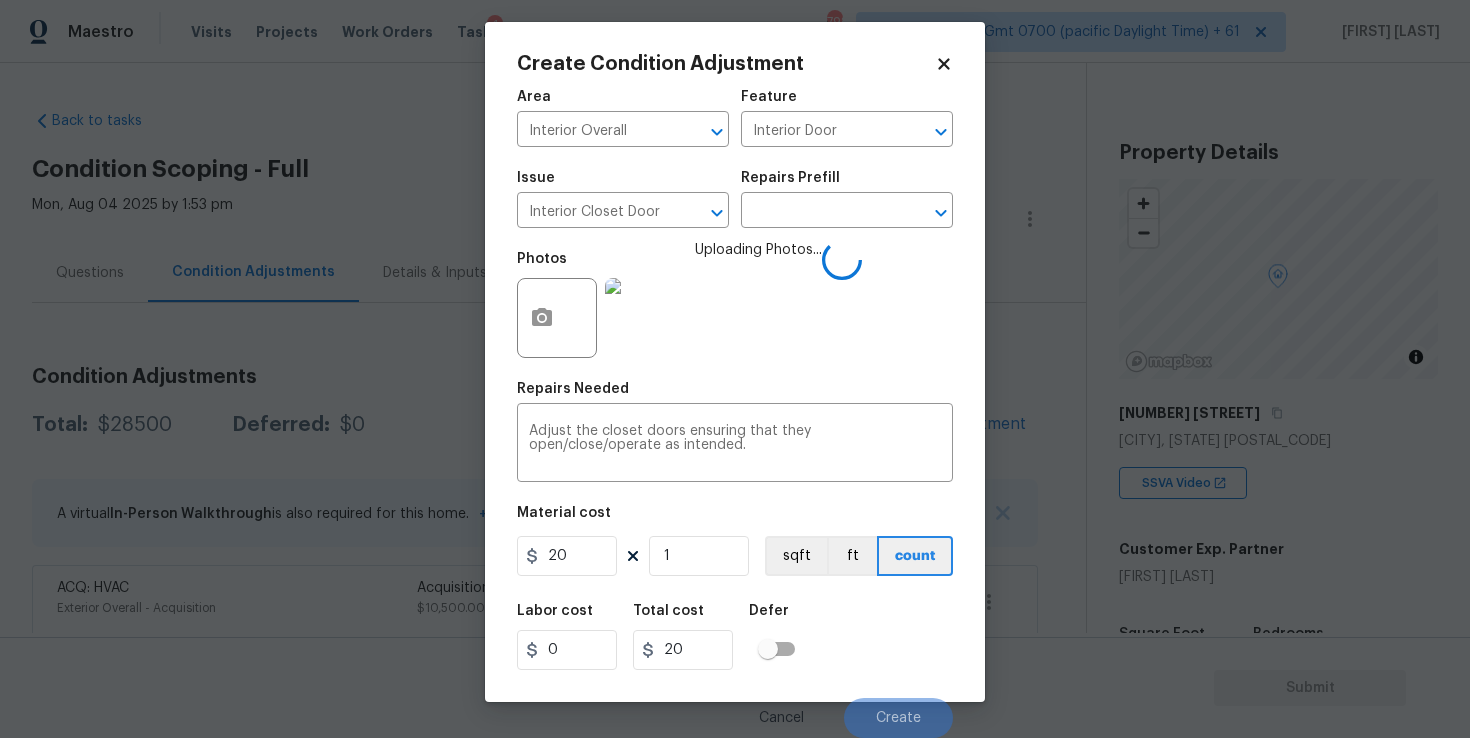 click on "Labor cost 0 Total cost 20 Defer" at bounding box center (735, 637) 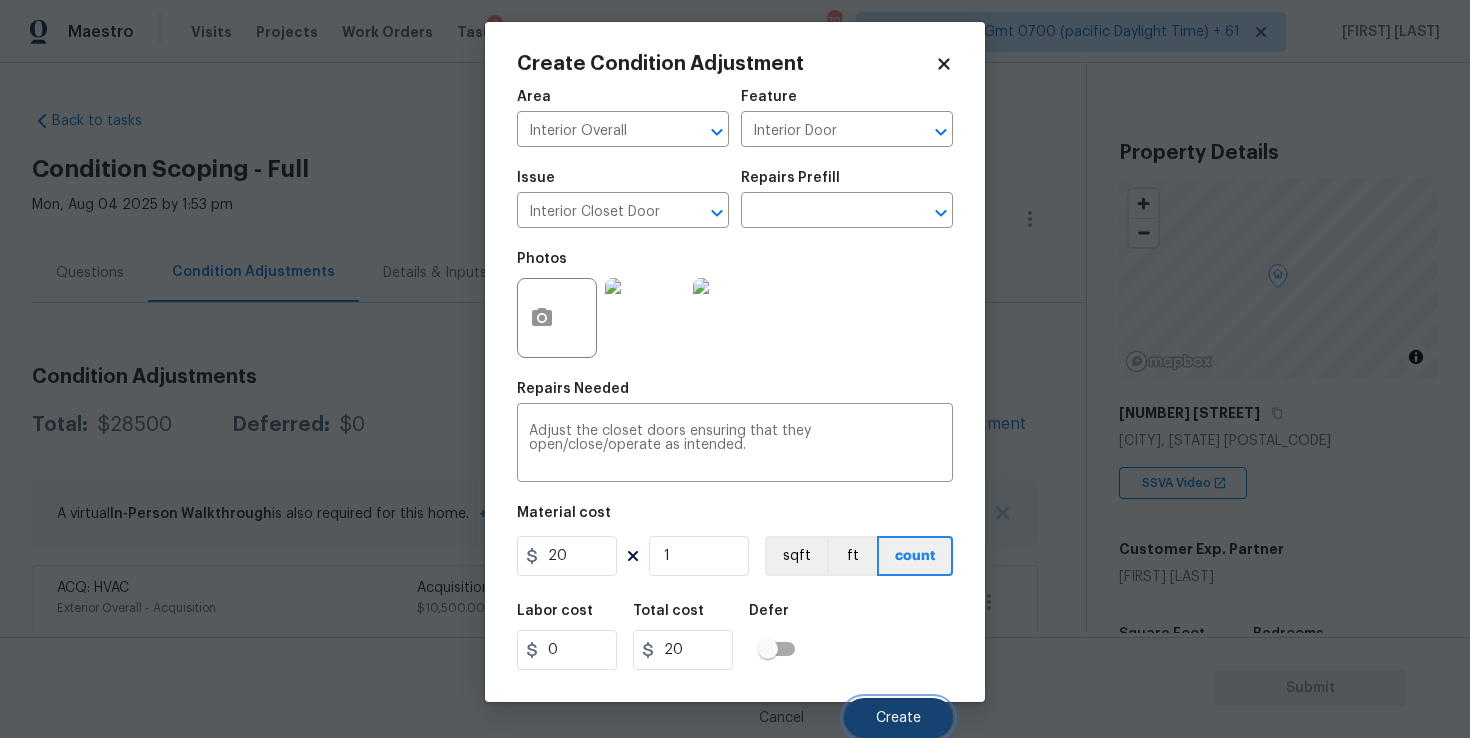 click on "Create" at bounding box center (898, 718) 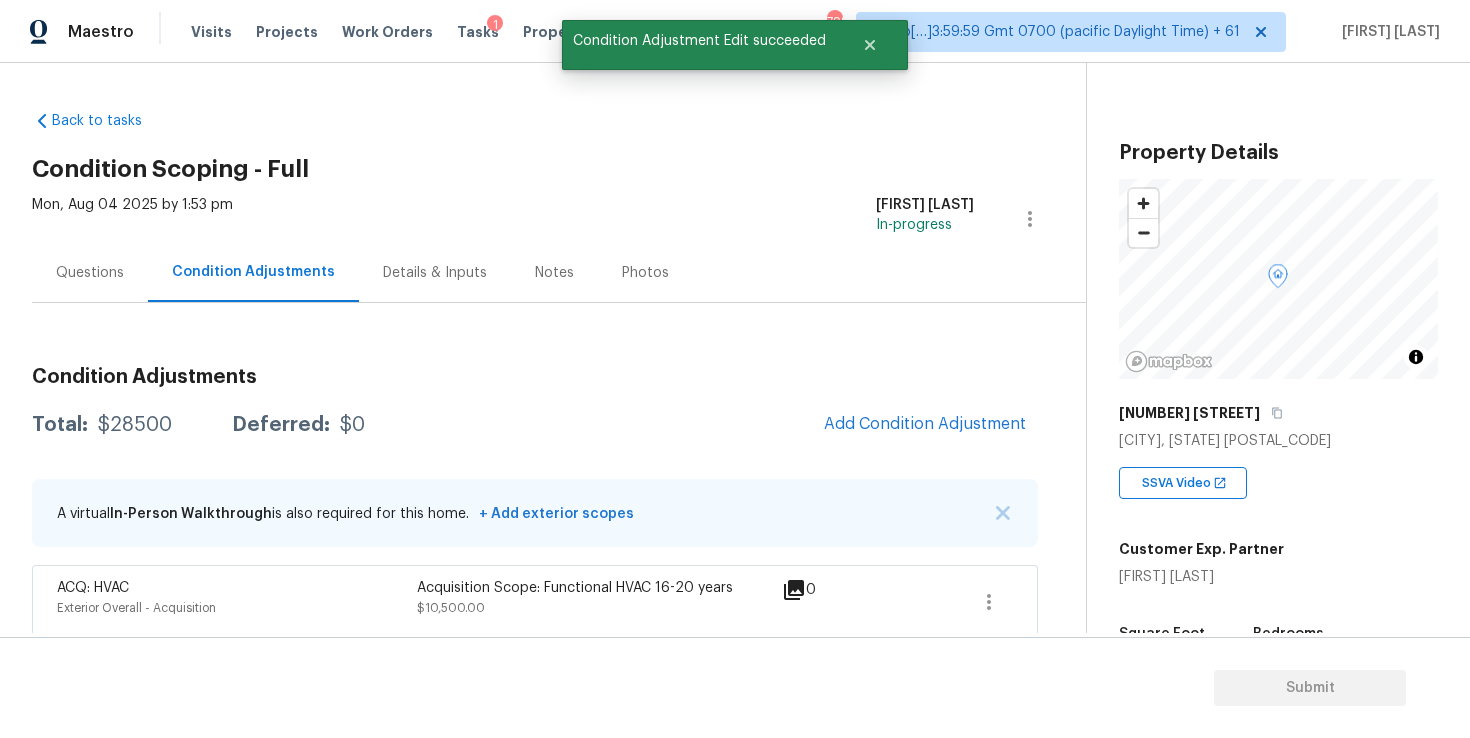 scroll, scrollTop: 0, scrollLeft: 0, axis: both 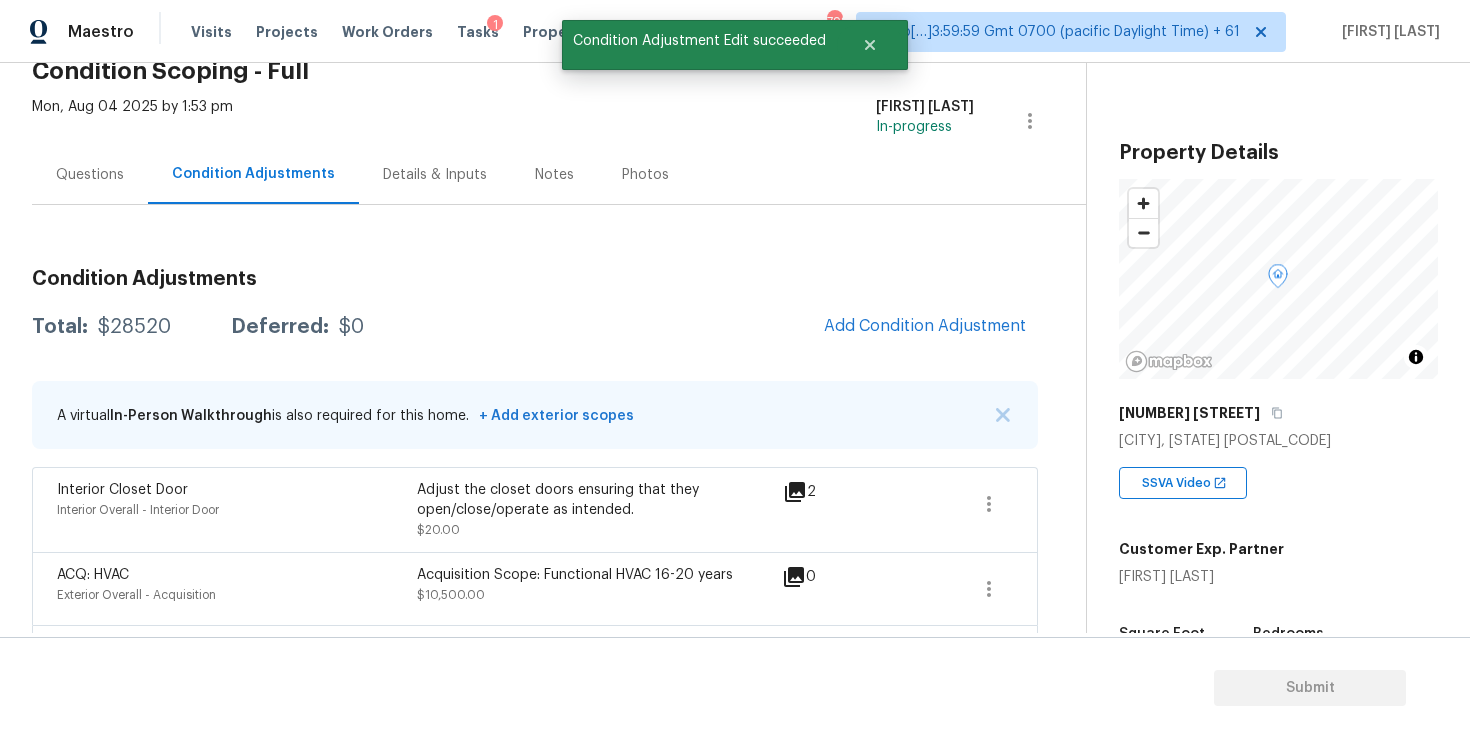 click 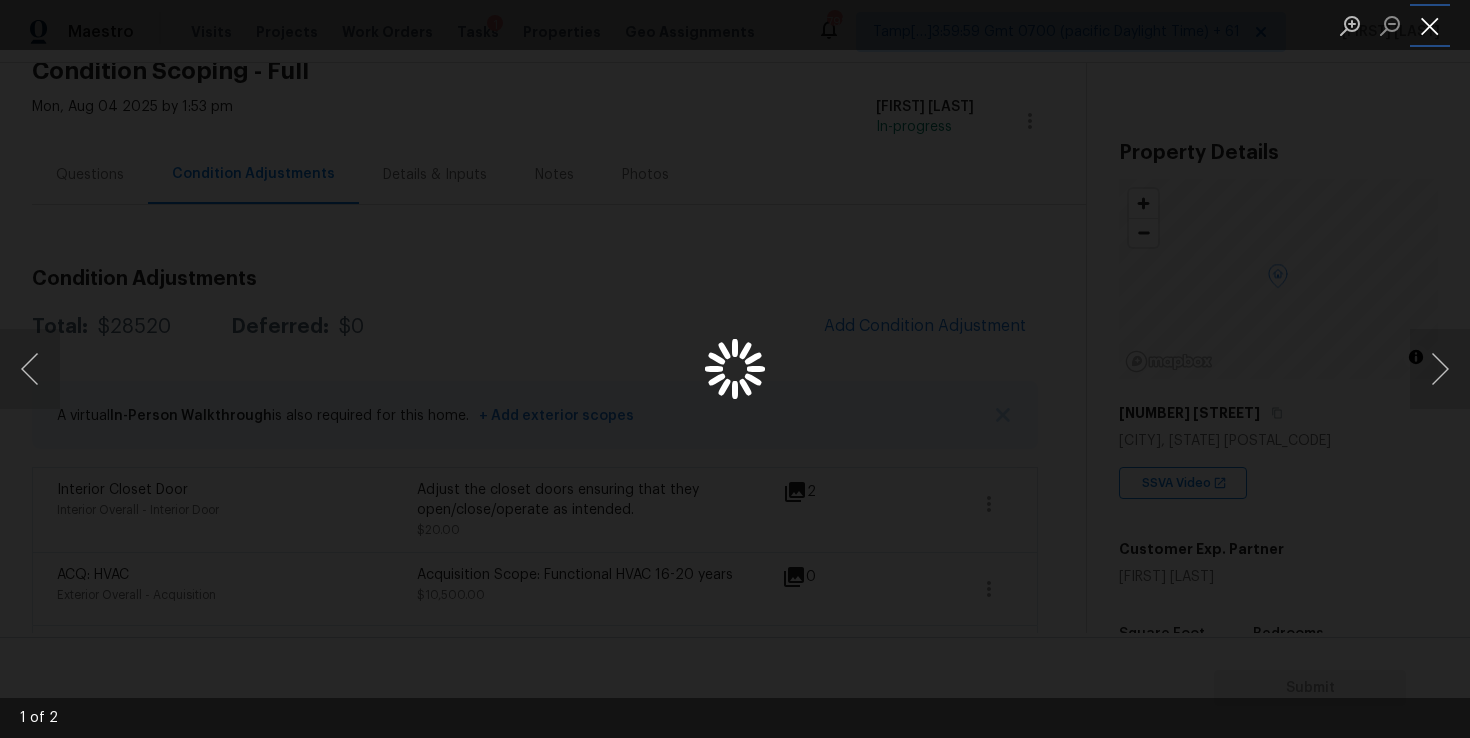 click at bounding box center (1430, 25) 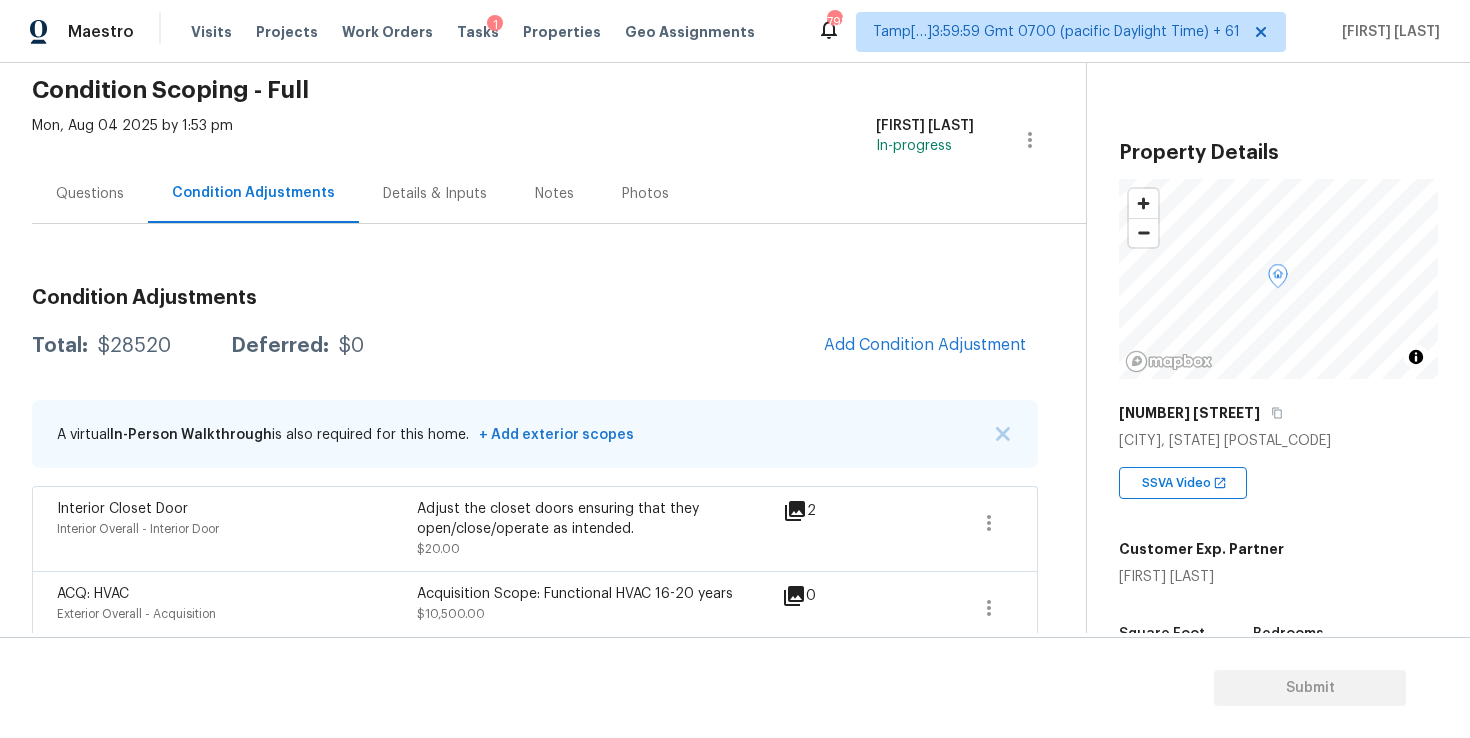 scroll, scrollTop: 70, scrollLeft: 0, axis: vertical 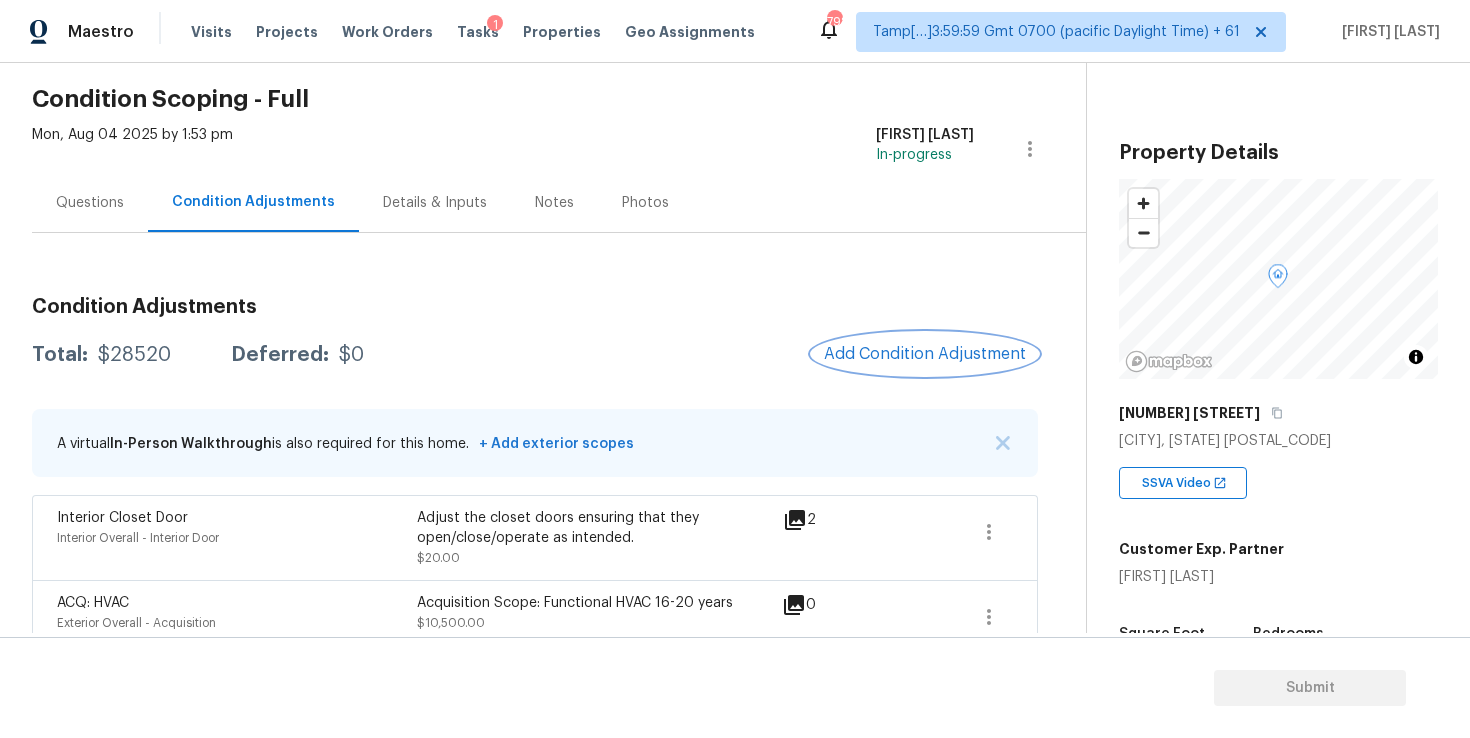 click on "Add Condition Adjustment" at bounding box center [925, 354] 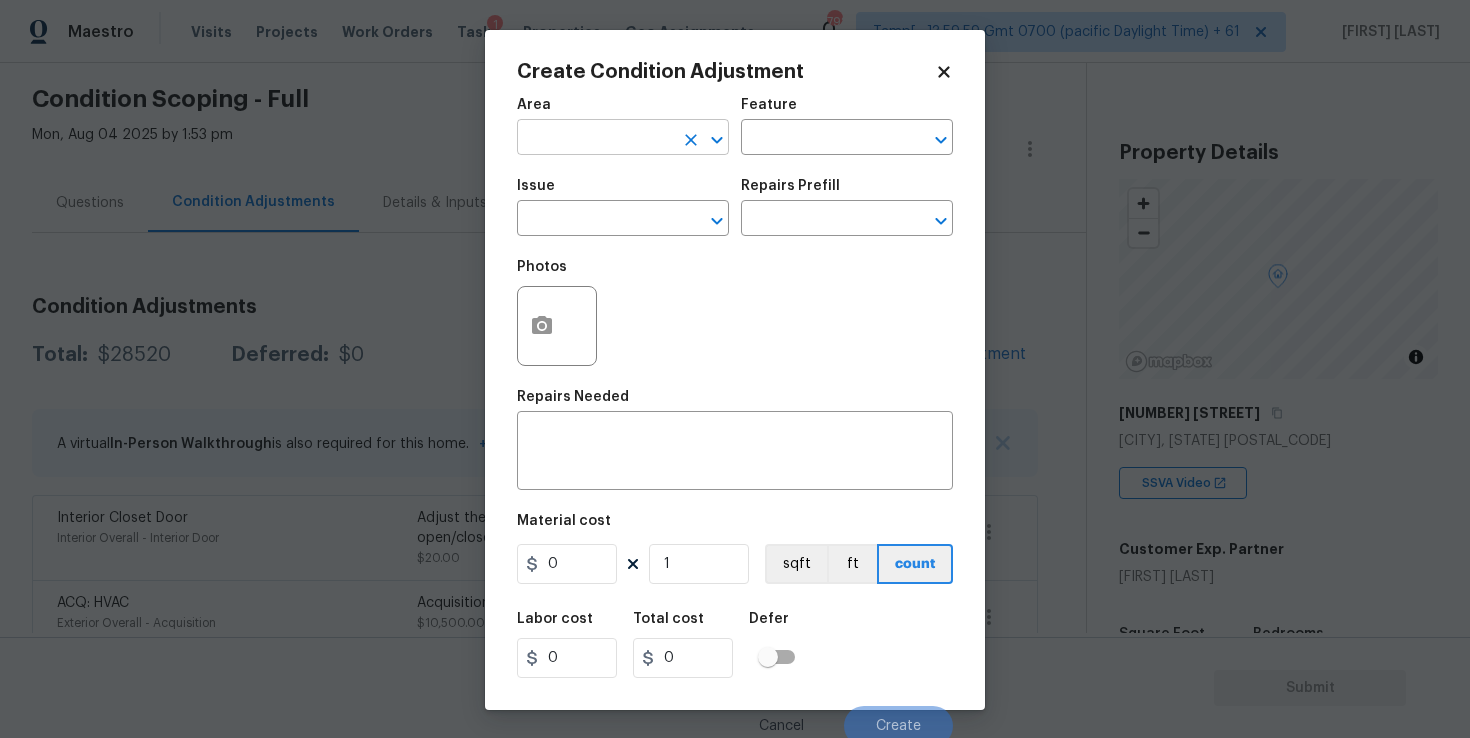 click on "Area" at bounding box center [623, 111] 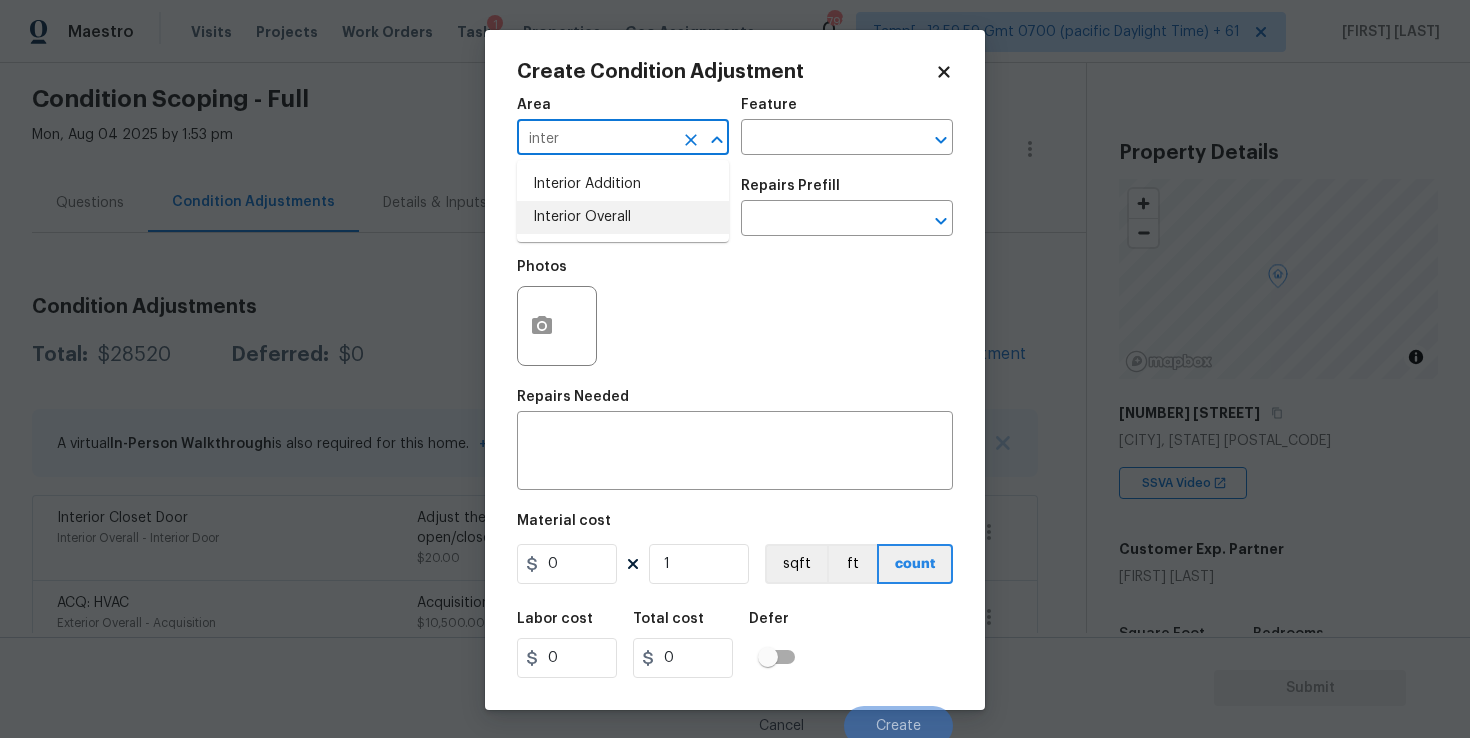 click on "Interior Overall" at bounding box center (623, 217) 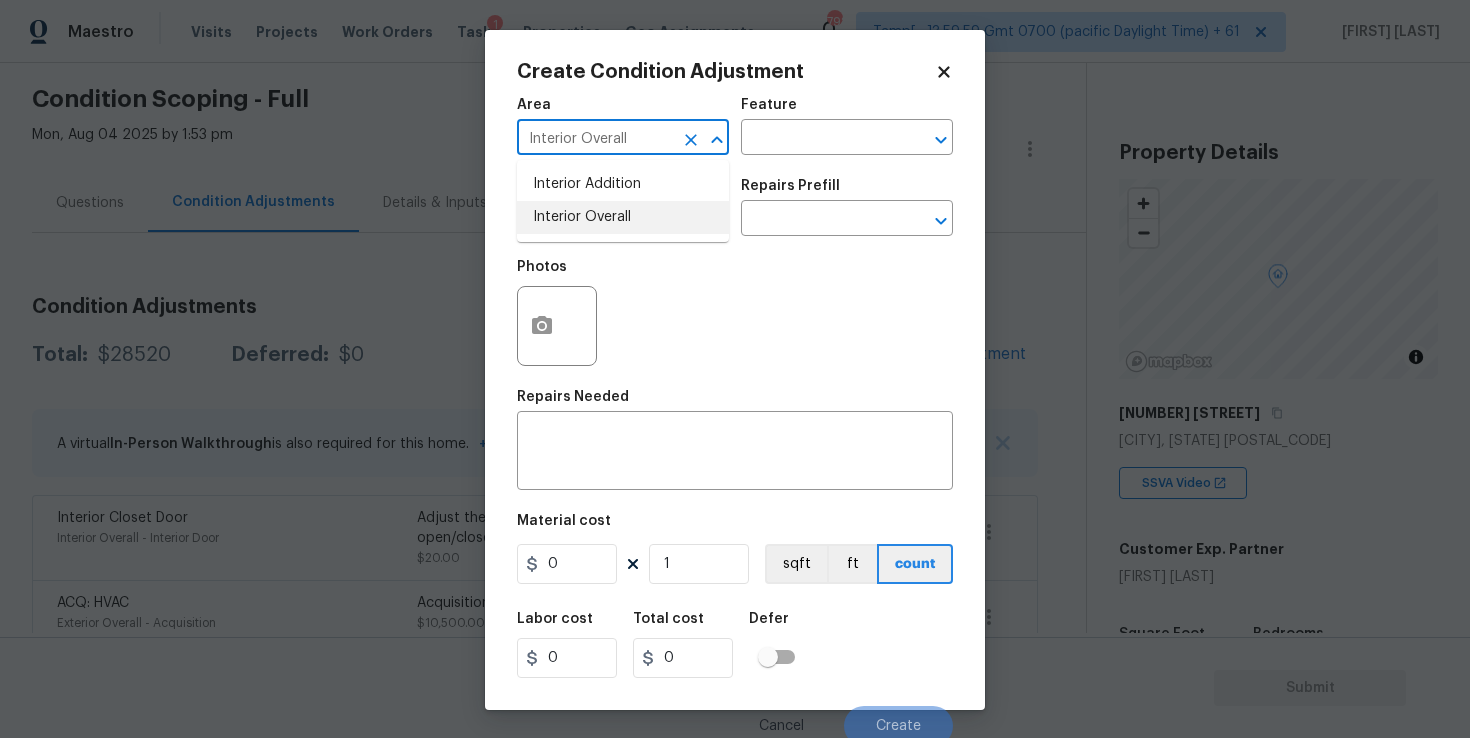 type on "Interior Overall" 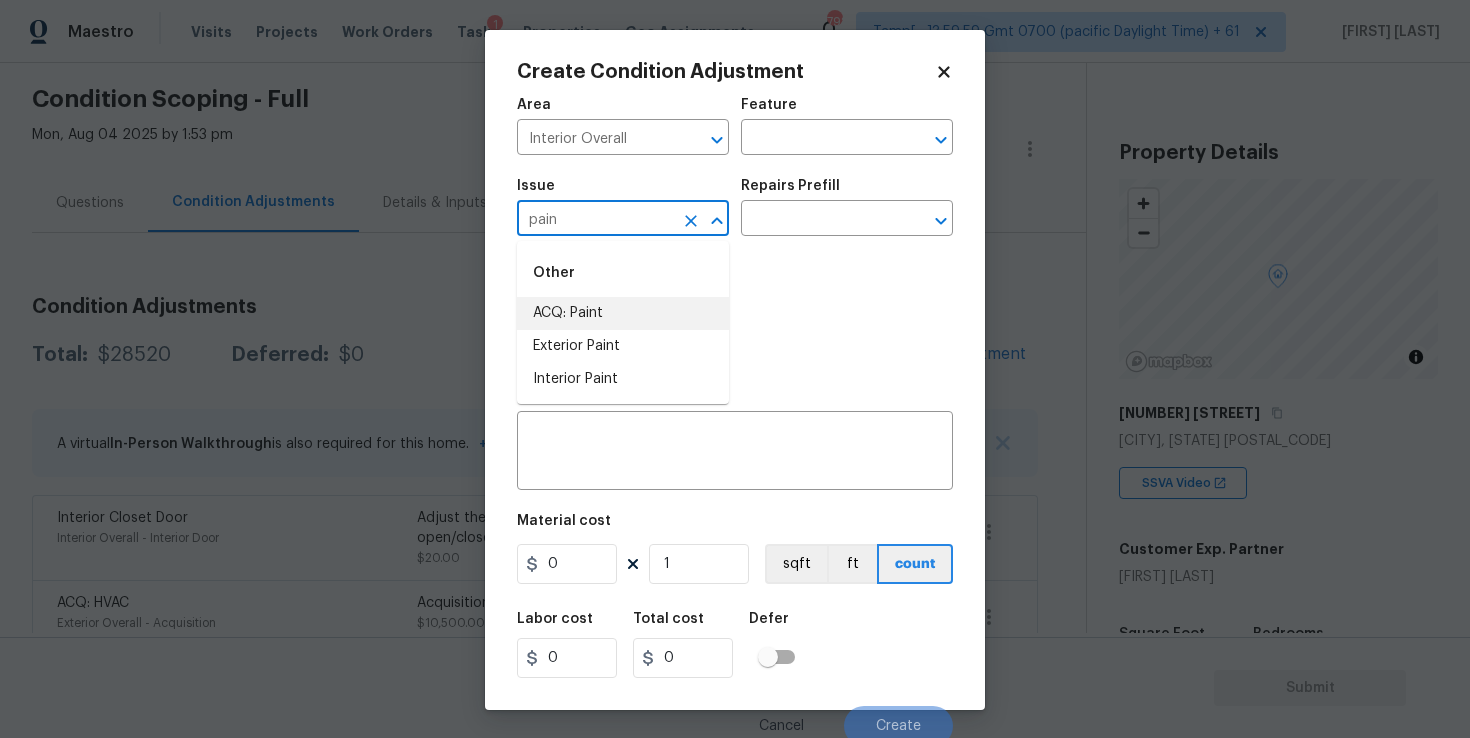 click on "ACQ: Paint" at bounding box center [623, 313] 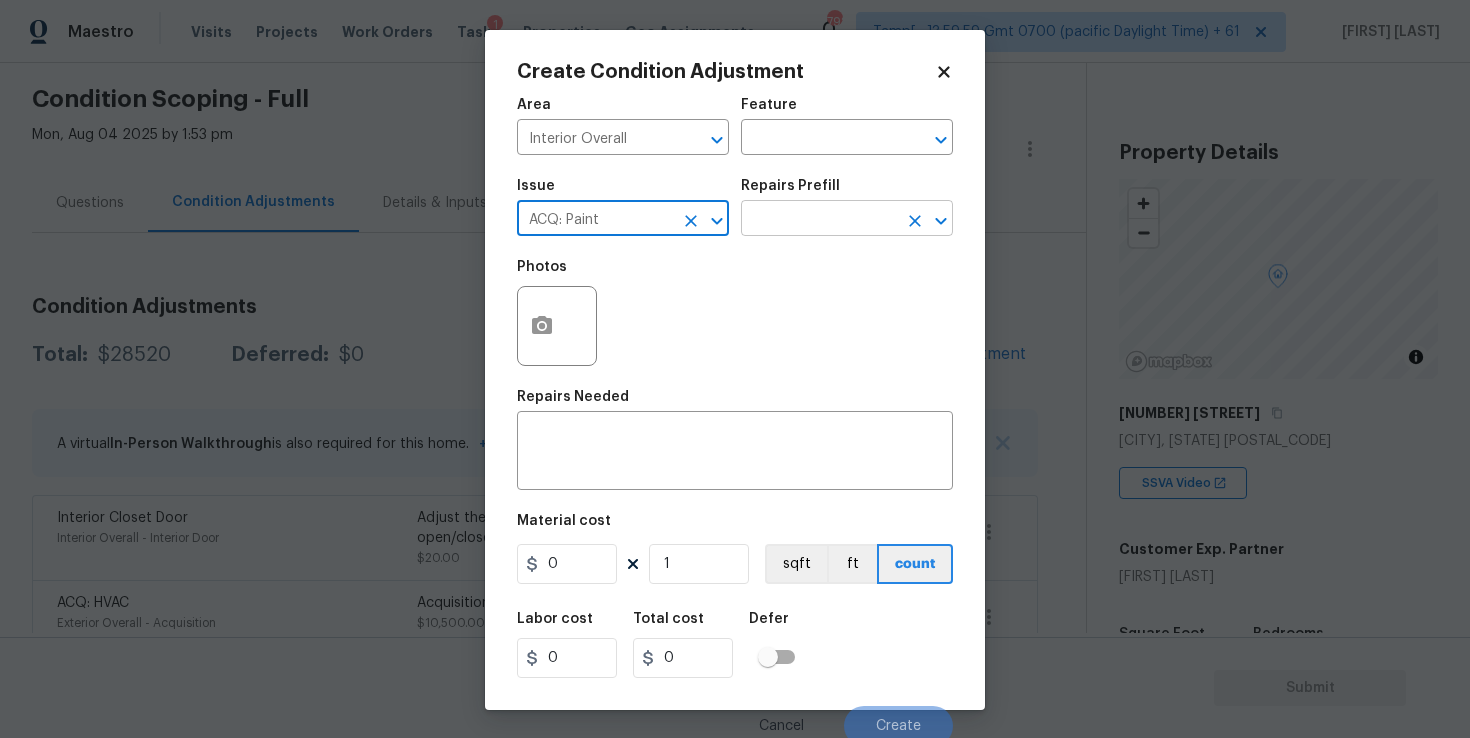 type on "ACQ: Paint" 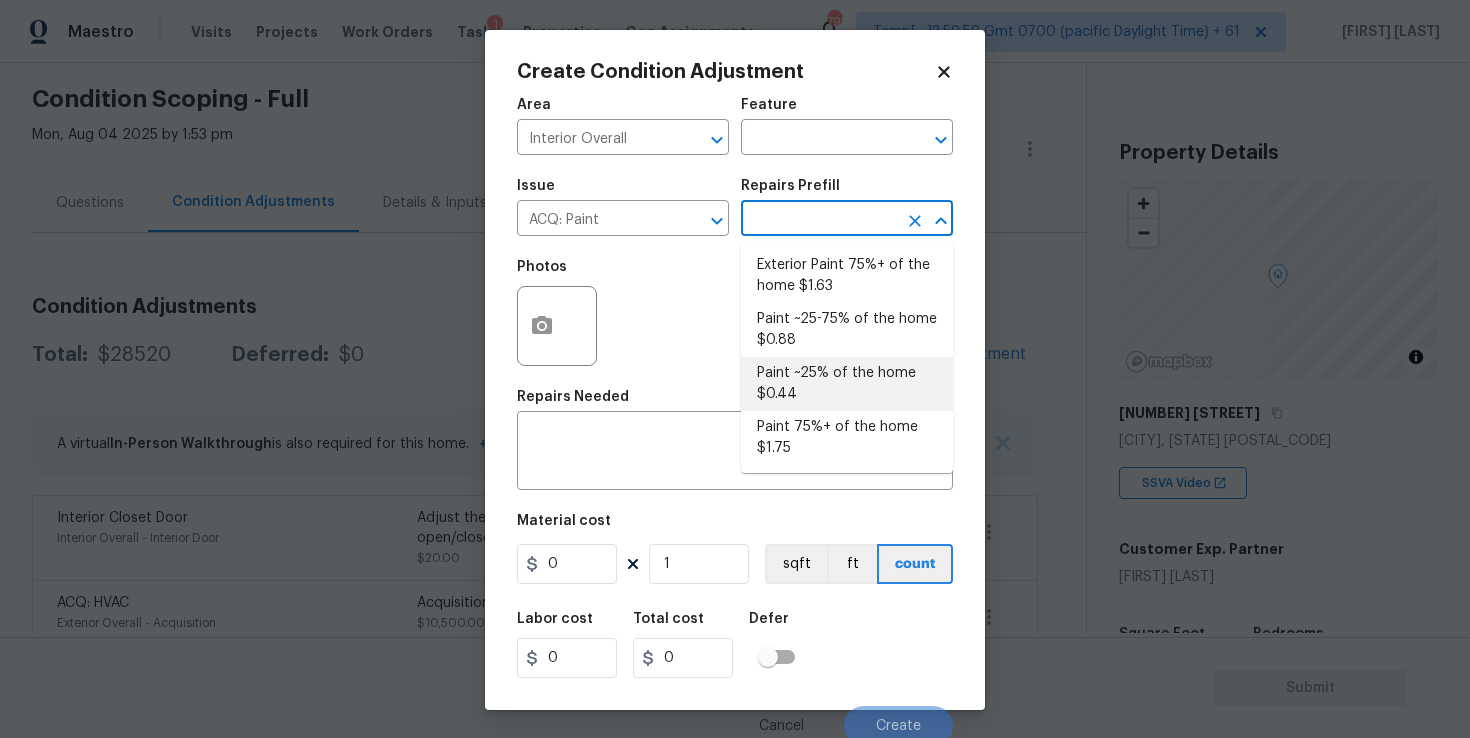 click on "Paint ~25% of the home $0.44" at bounding box center (847, 384) 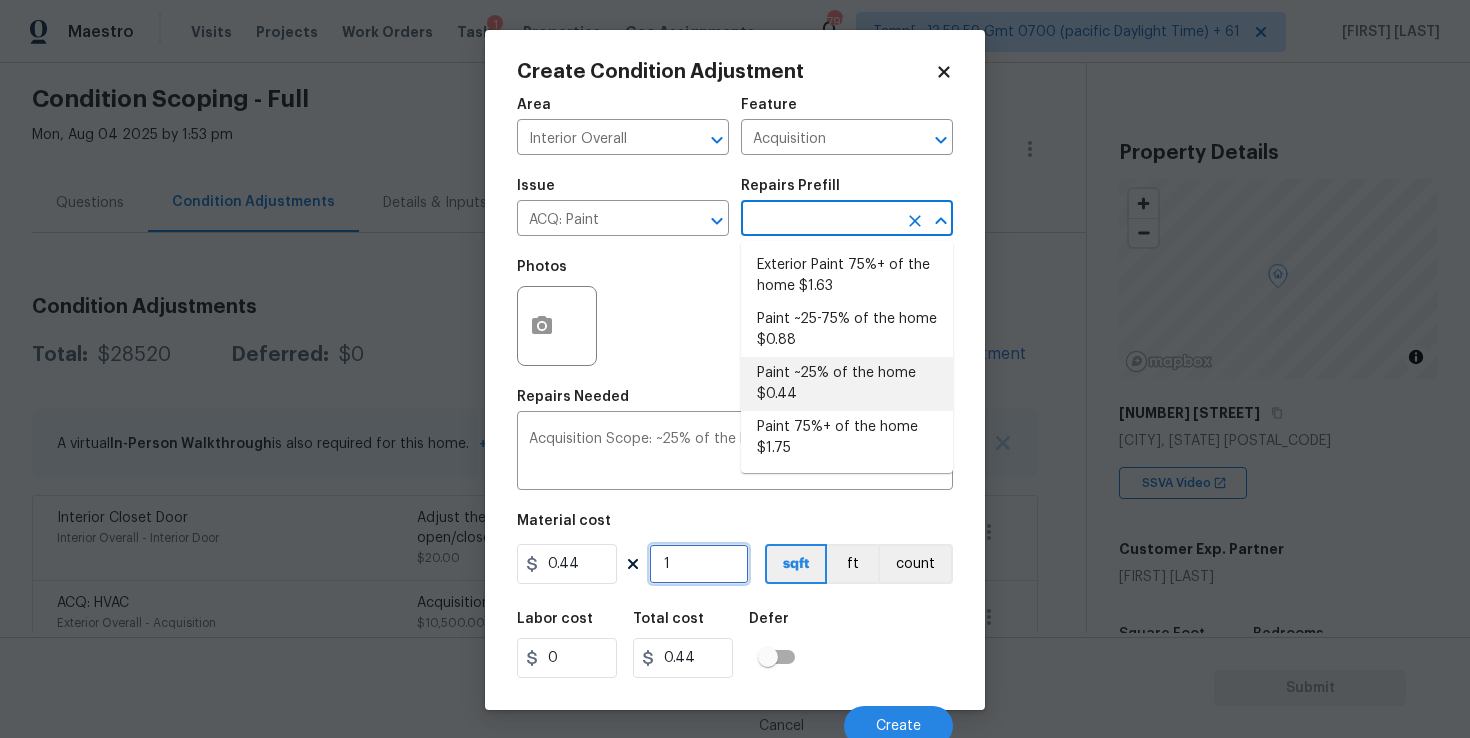 click on "1" at bounding box center [699, 564] 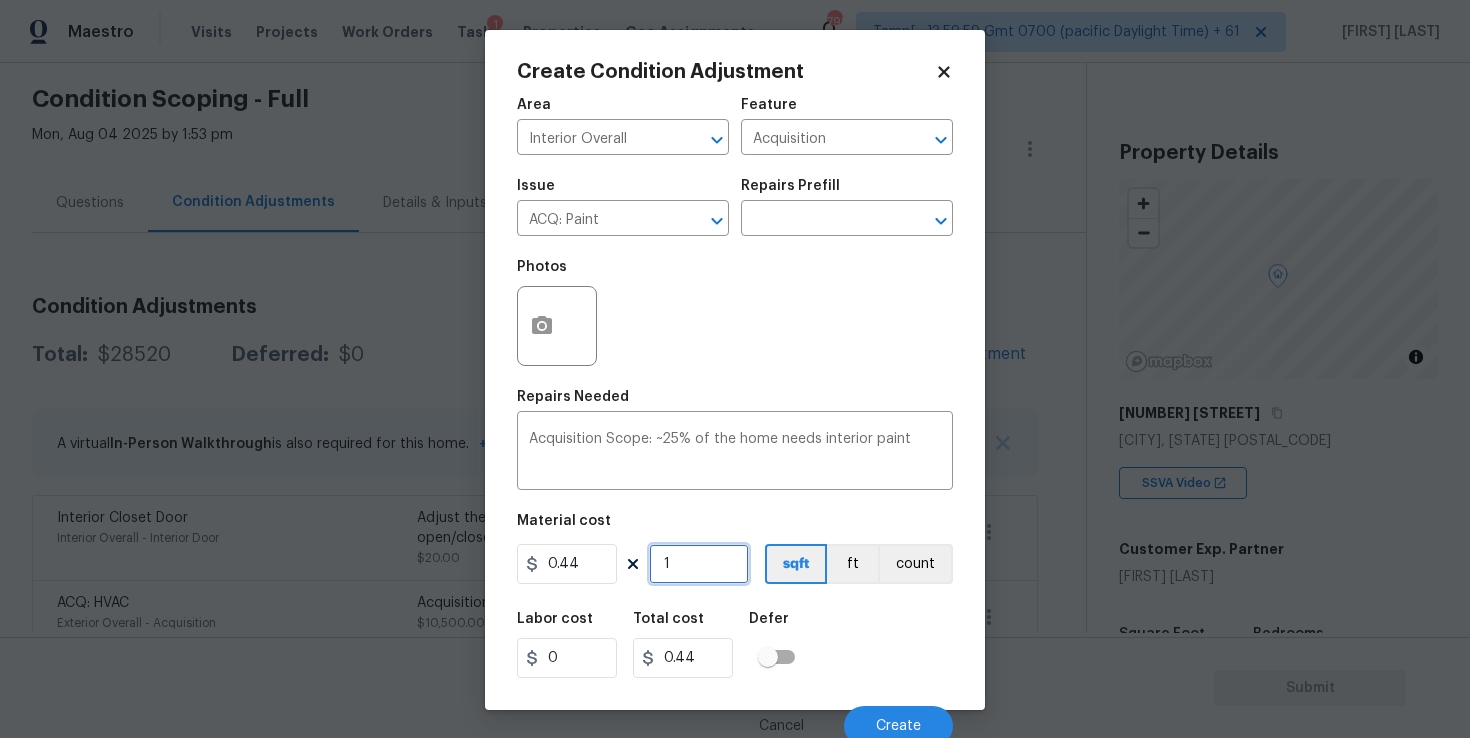 type on "0" 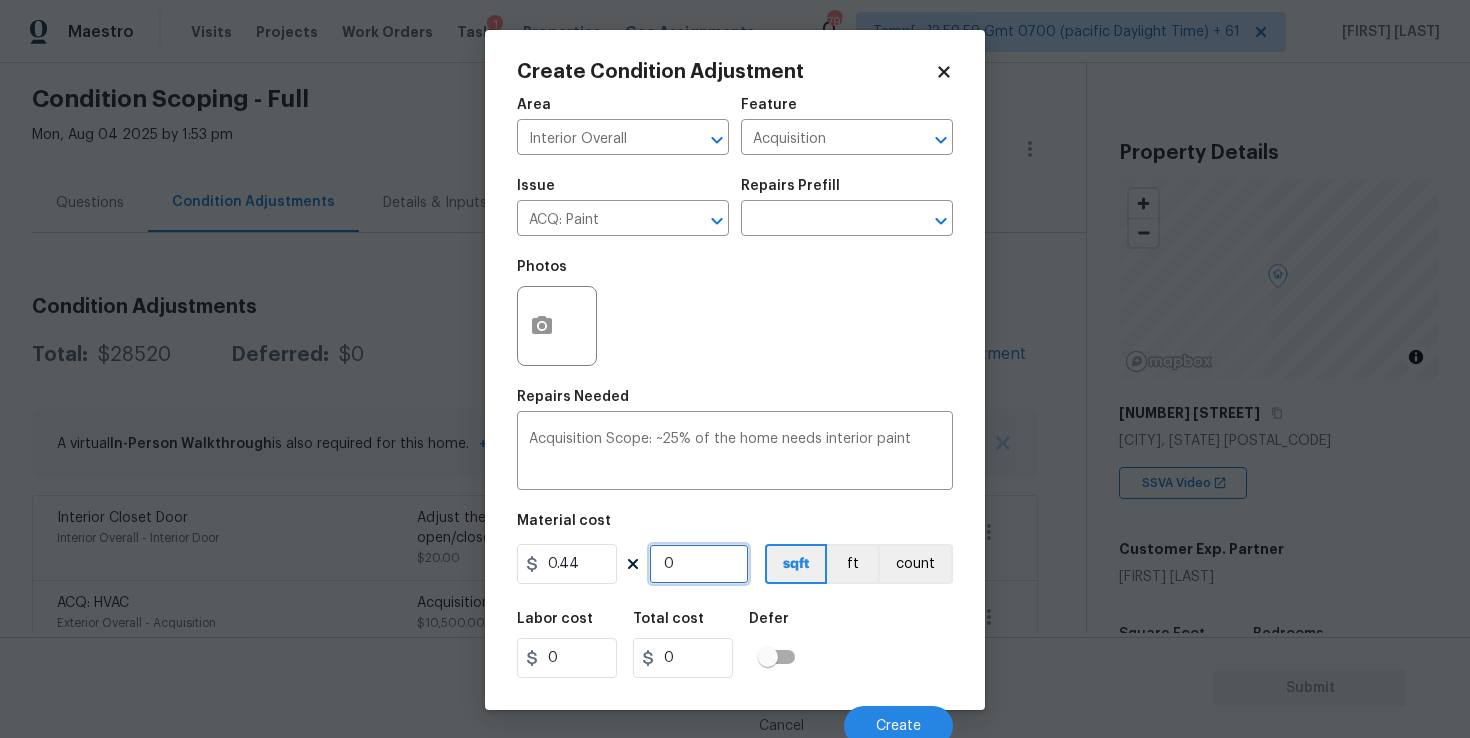 paste on "1436" 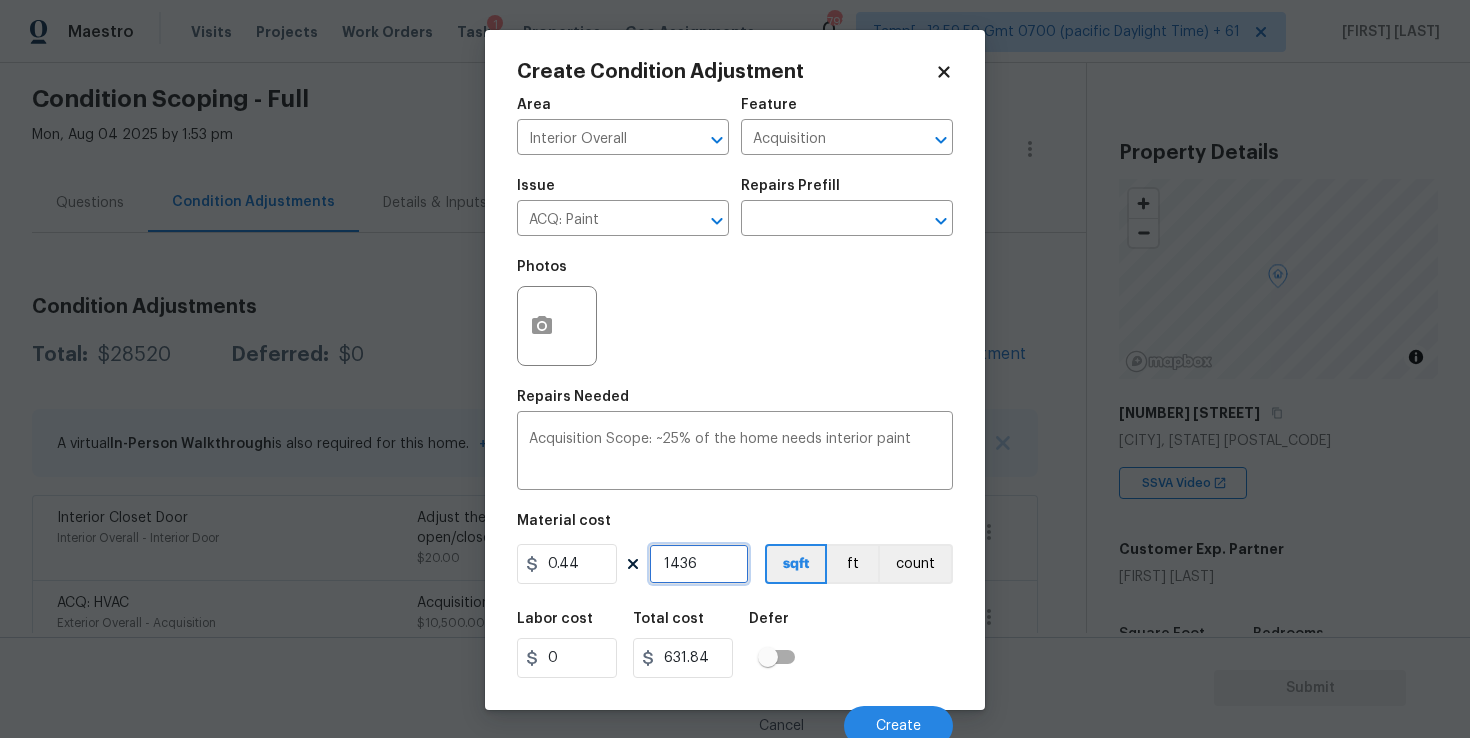 type on "1436" 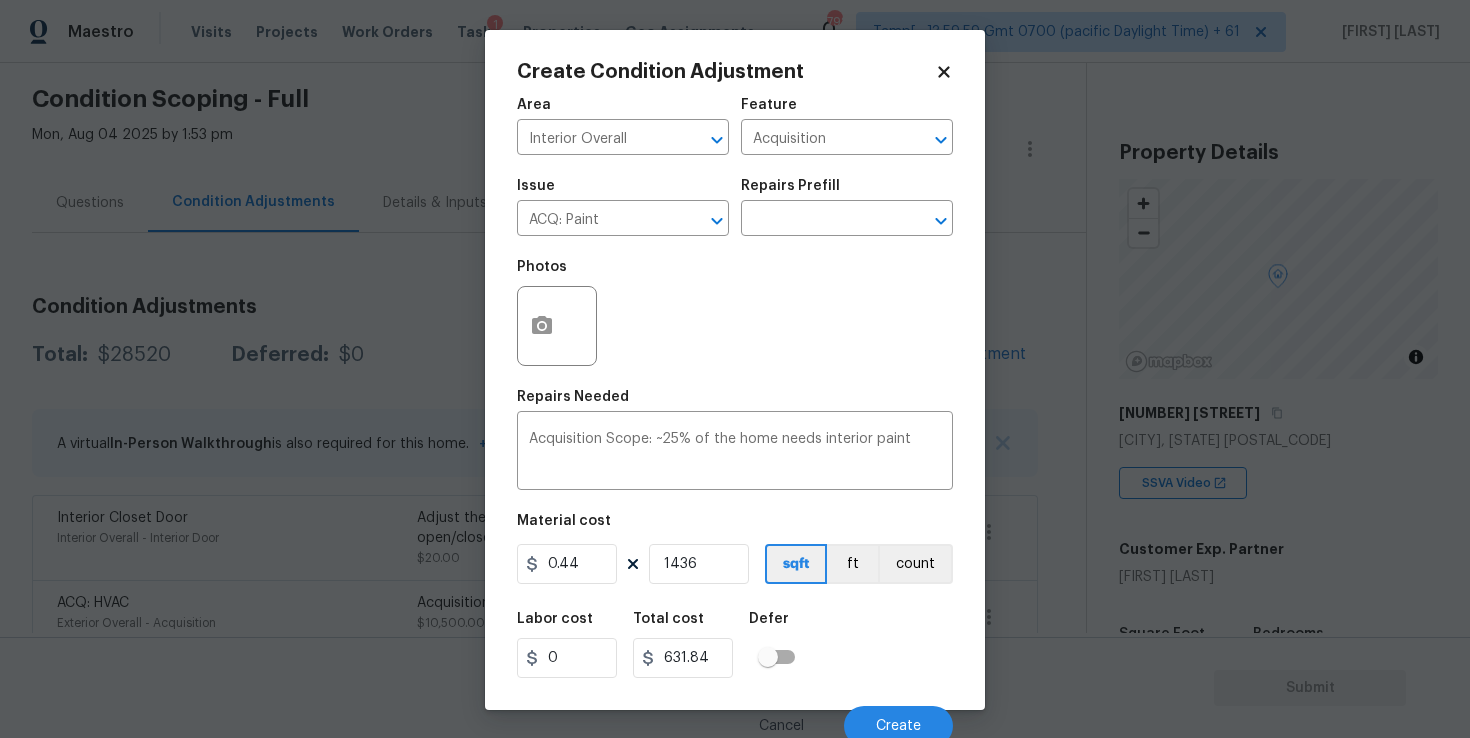 click on "Labor cost 0 Total cost 631.84 Defer" at bounding box center (735, 645) 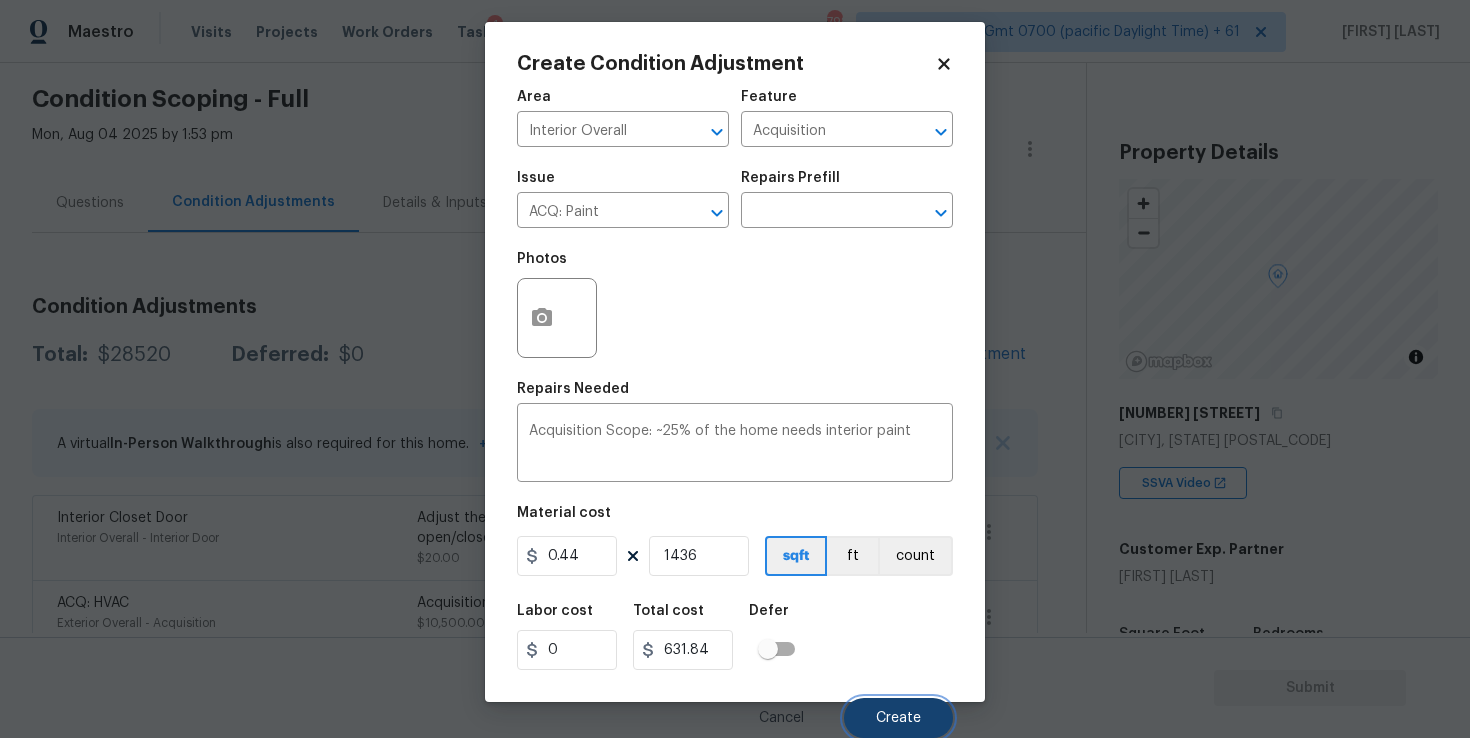 click on "Create" at bounding box center (898, 718) 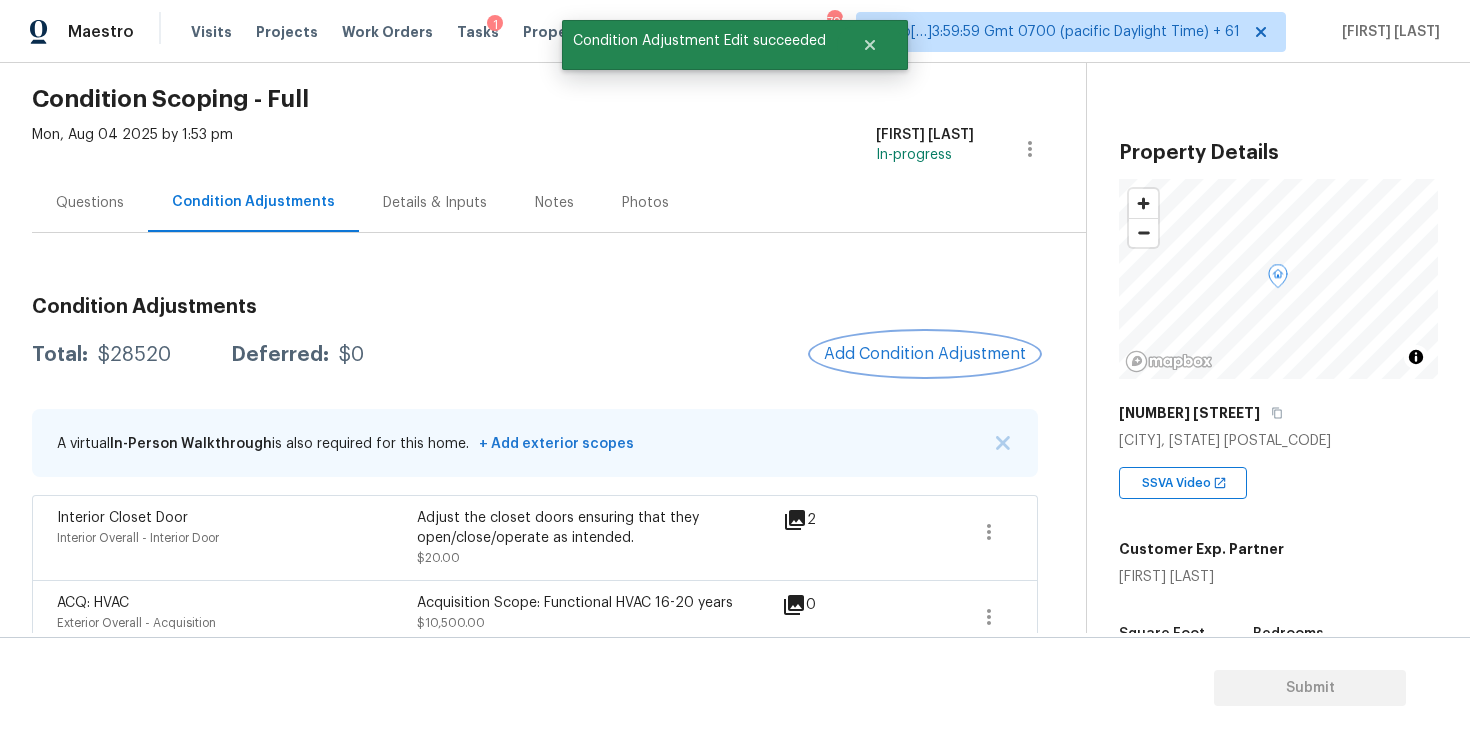 scroll, scrollTop: 0, scrollLeft: 0, axis: both 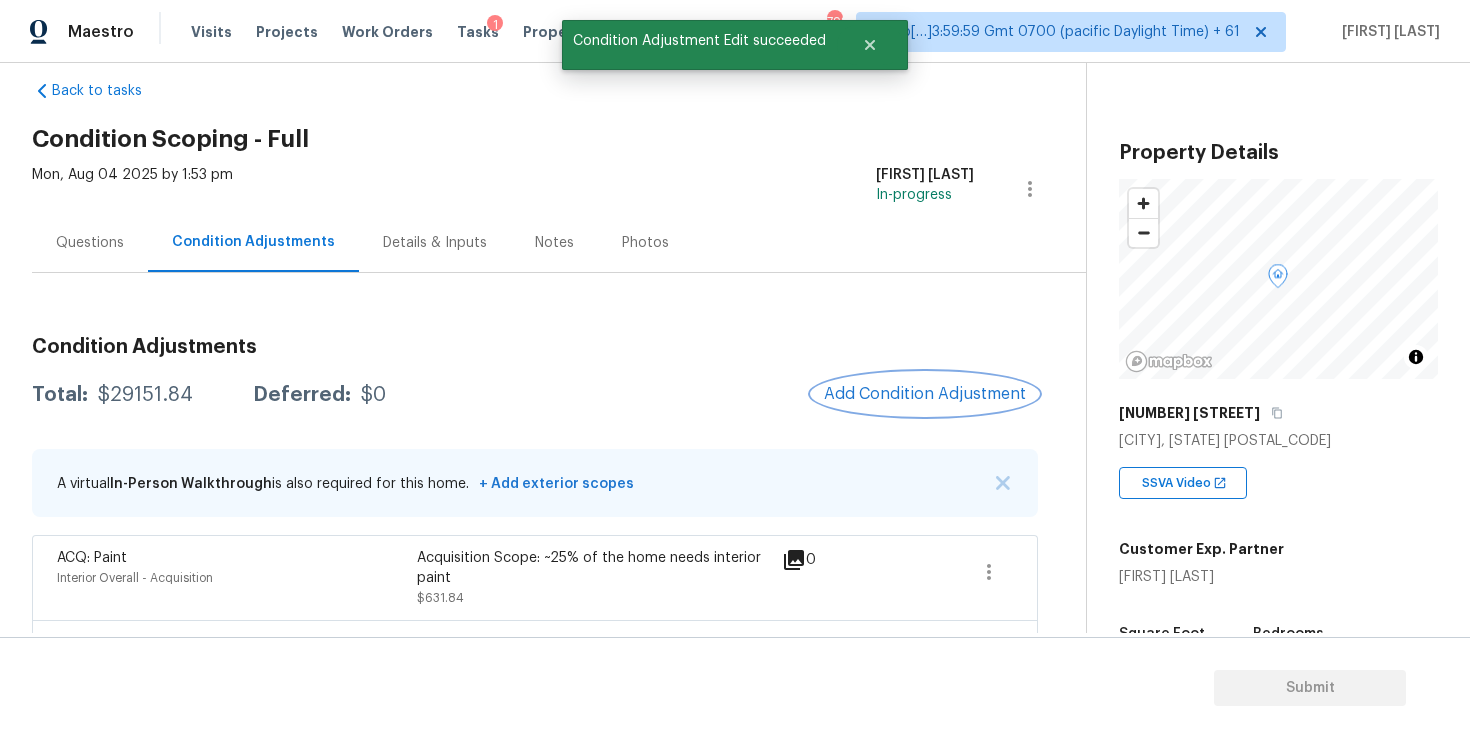 click on "Add Condition Adjustment" at bounding box center [925, 394] 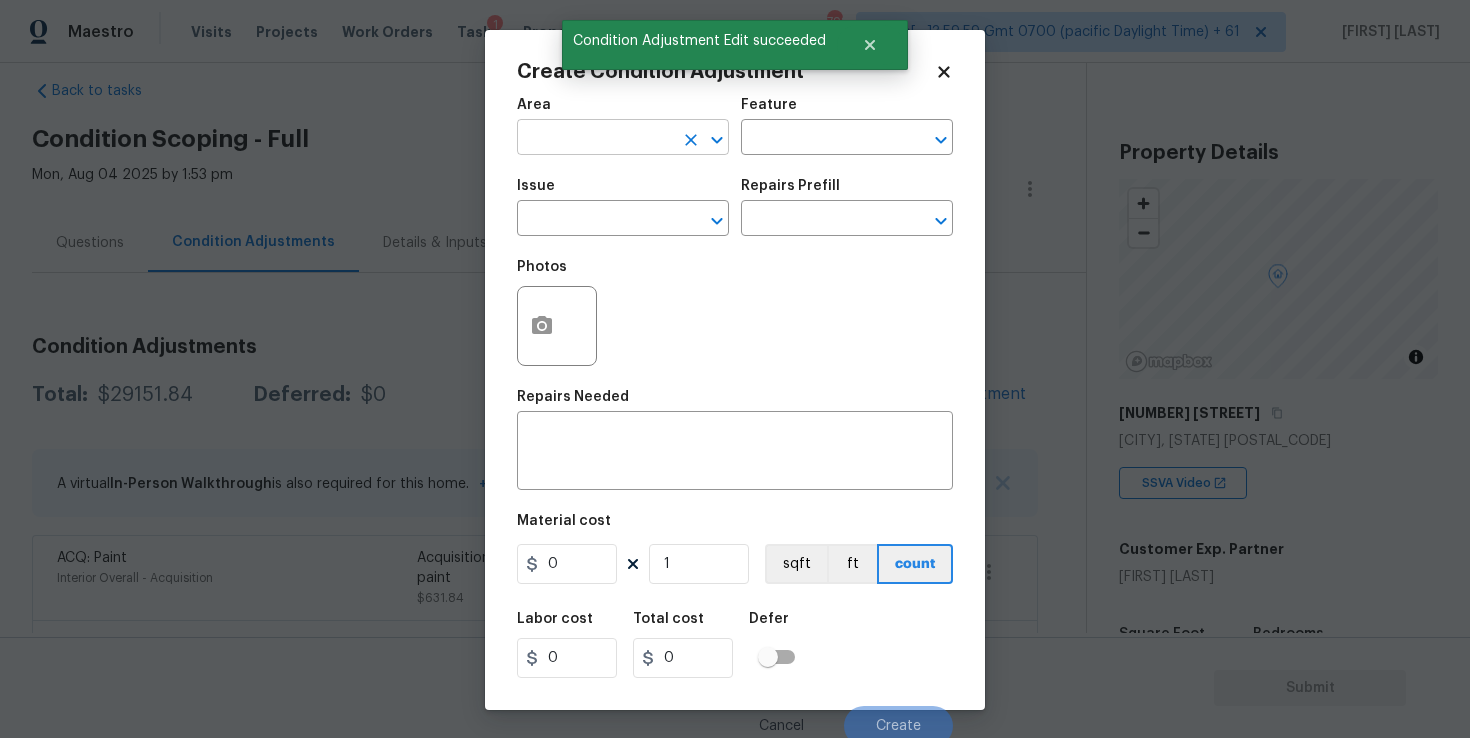 click at bounding box center [595, 139] 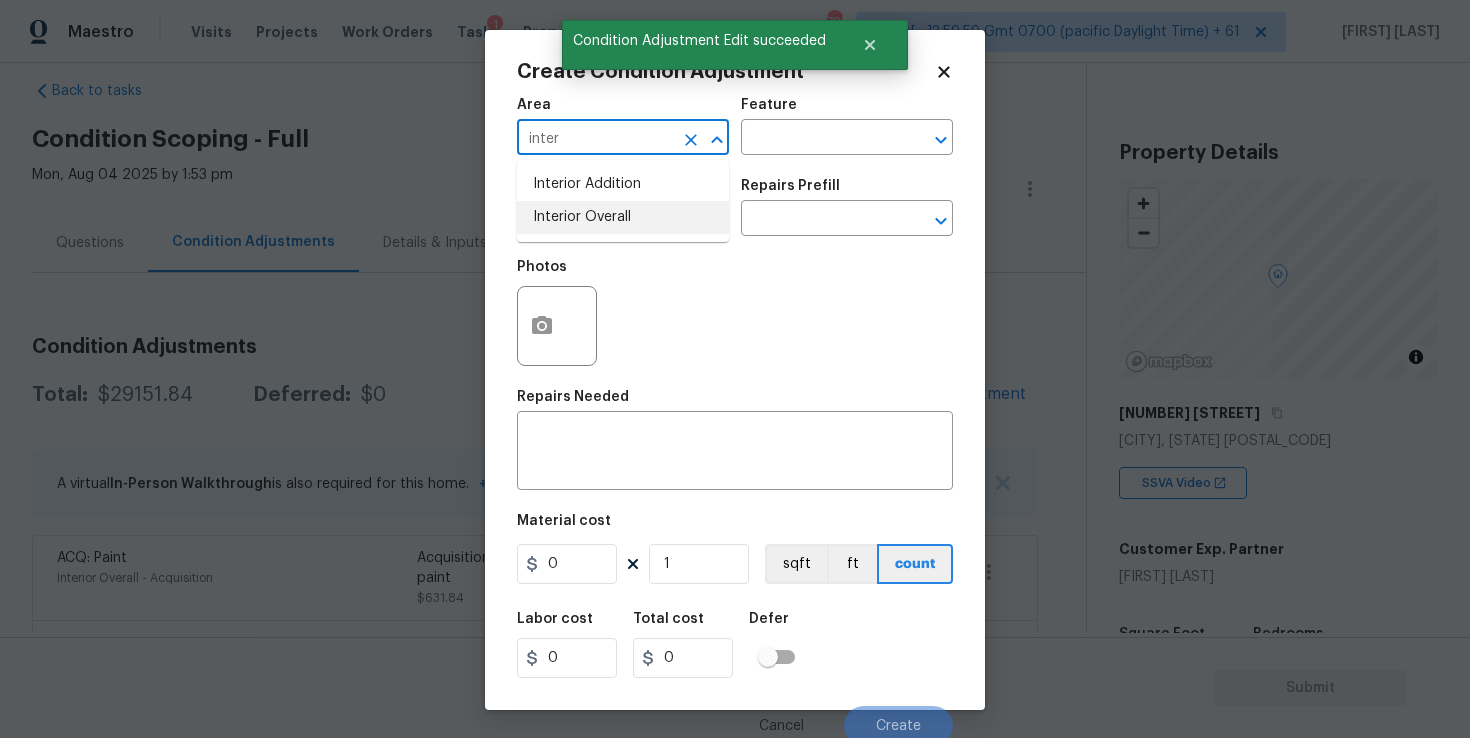 click on "Interior Overall" at bounding box center [623, 217] 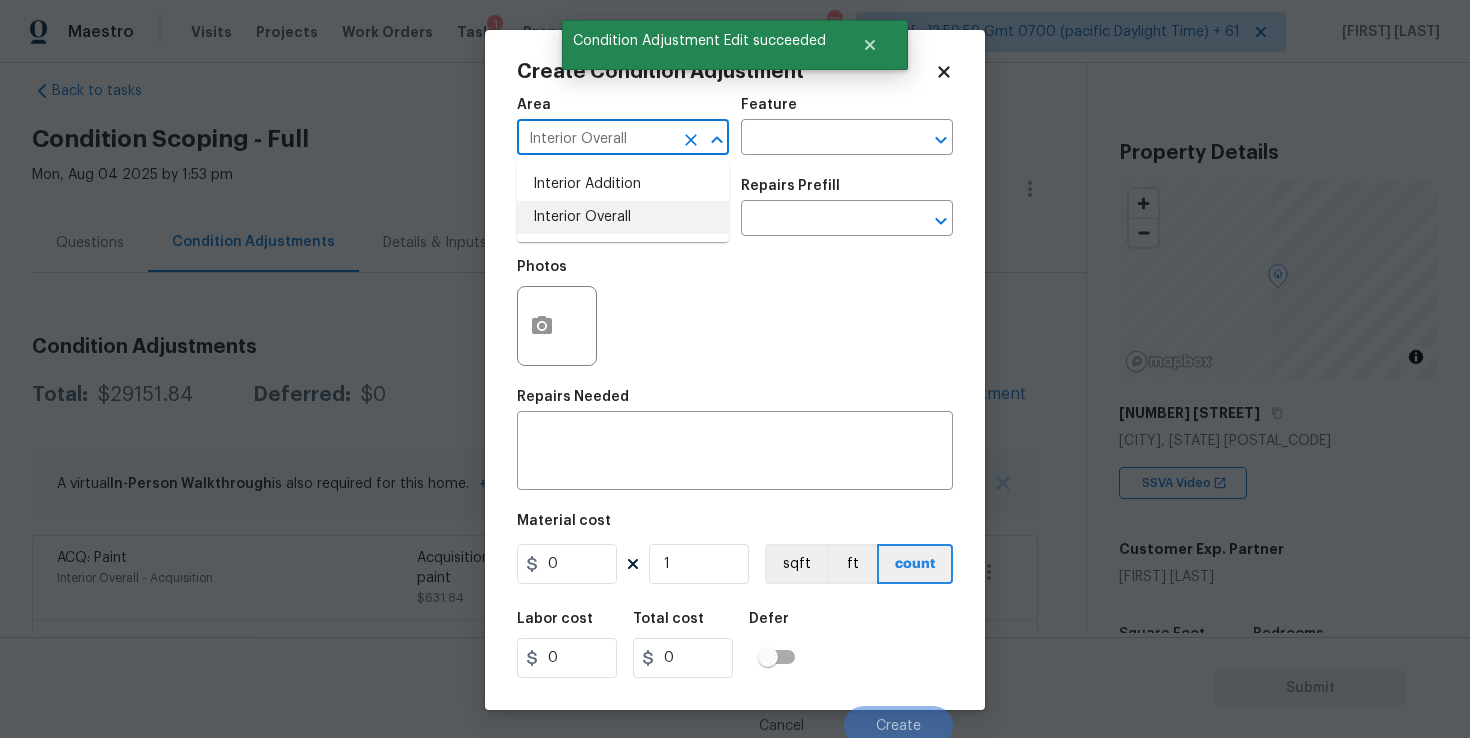 type on "Interior Overall" 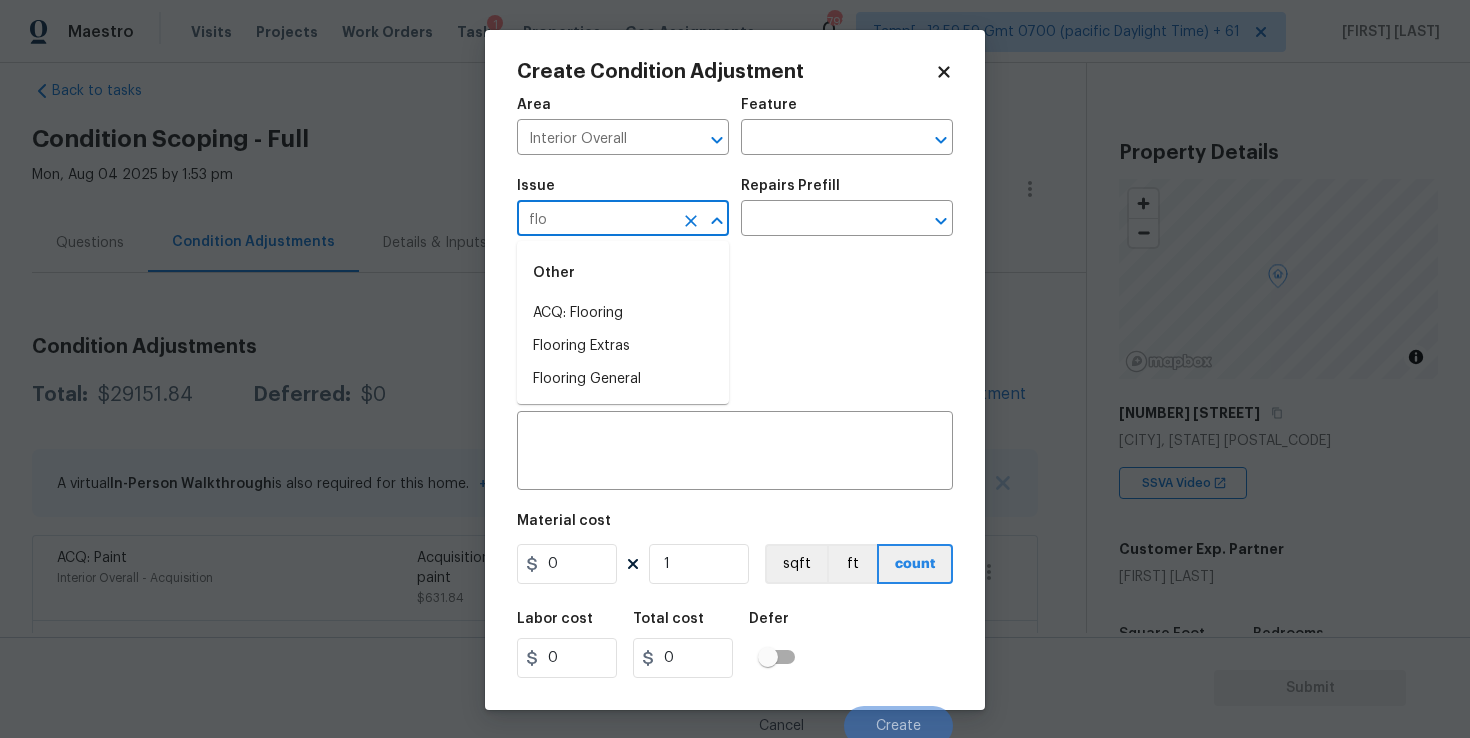 click on "ACQ: Flooring" at bounding box center (623, 313) 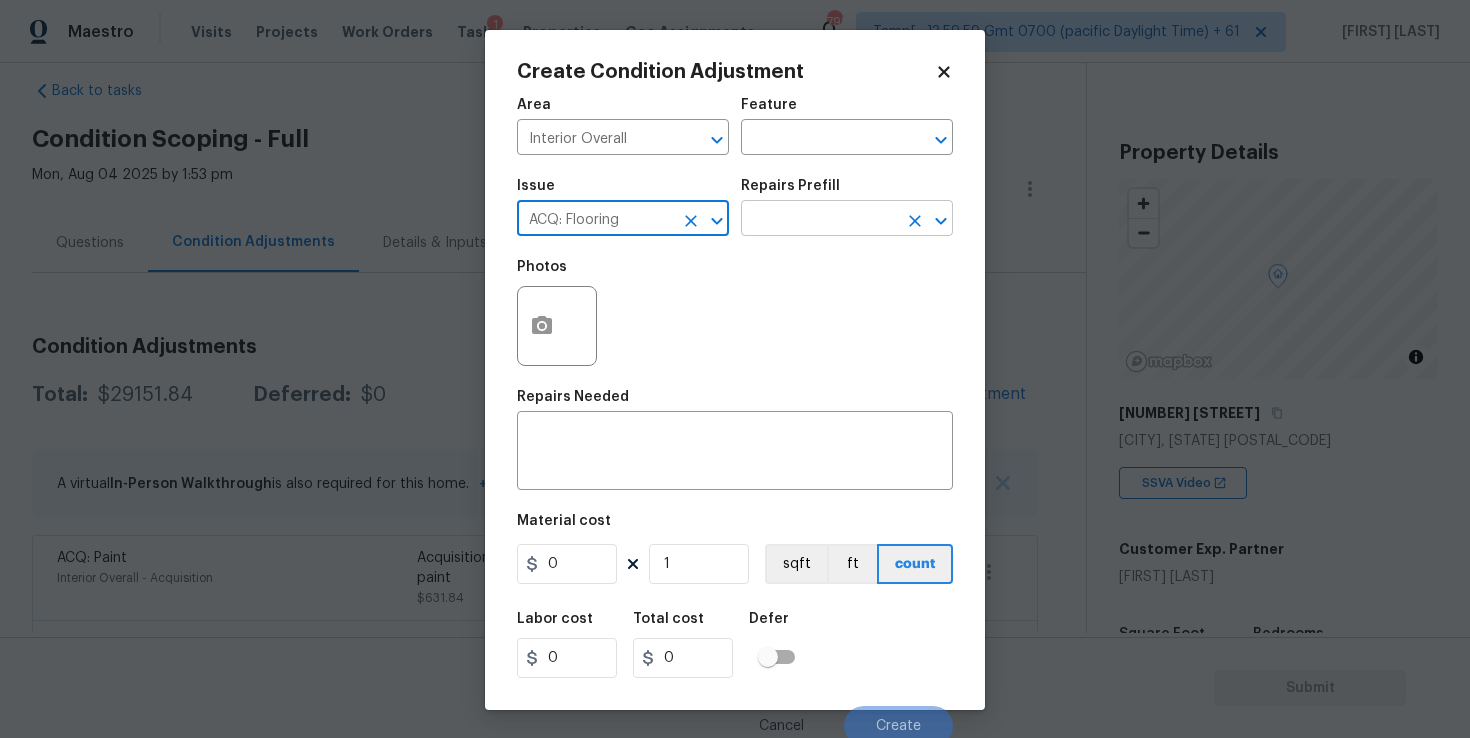 type on "ACQ: Flooring" 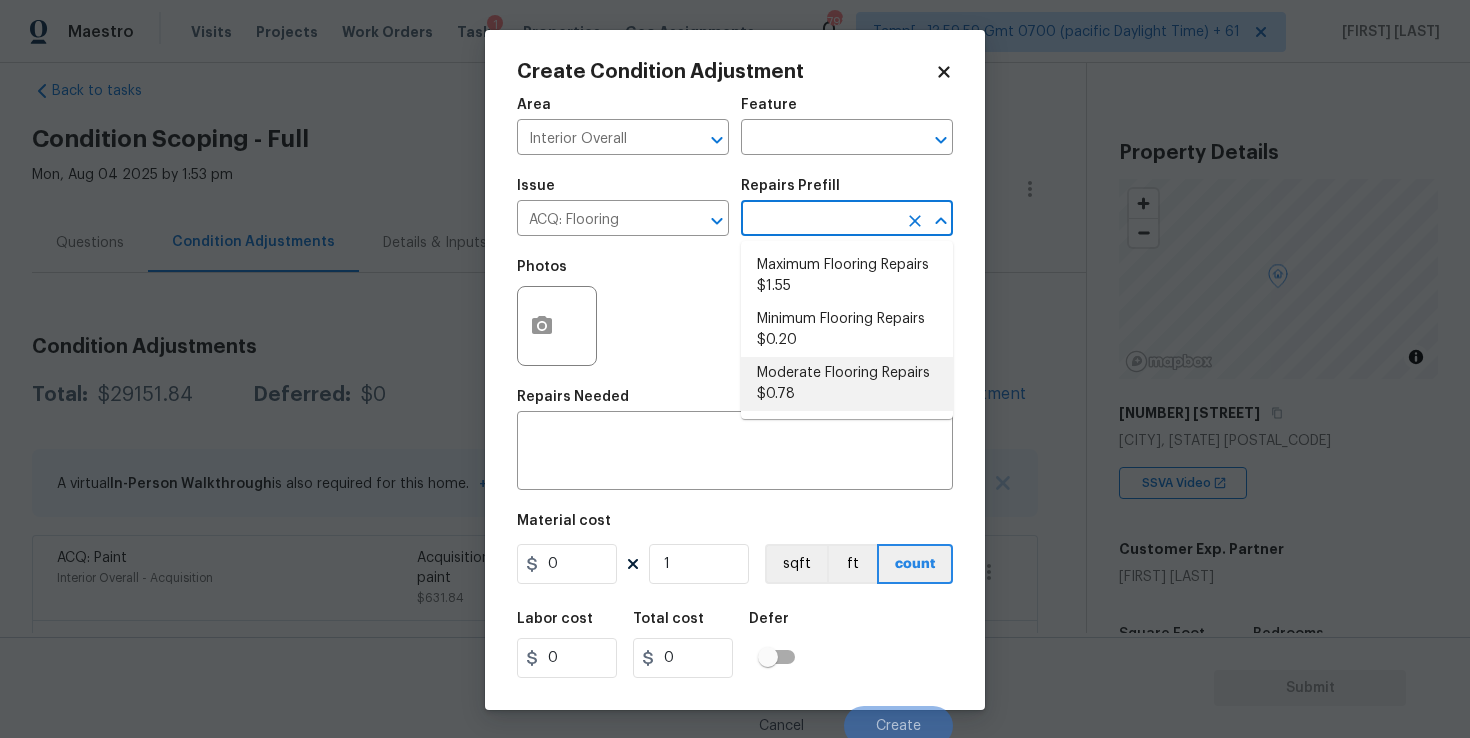 click on "Moderate Flooring Repairs $0.78" at bounding box center (847, 384) 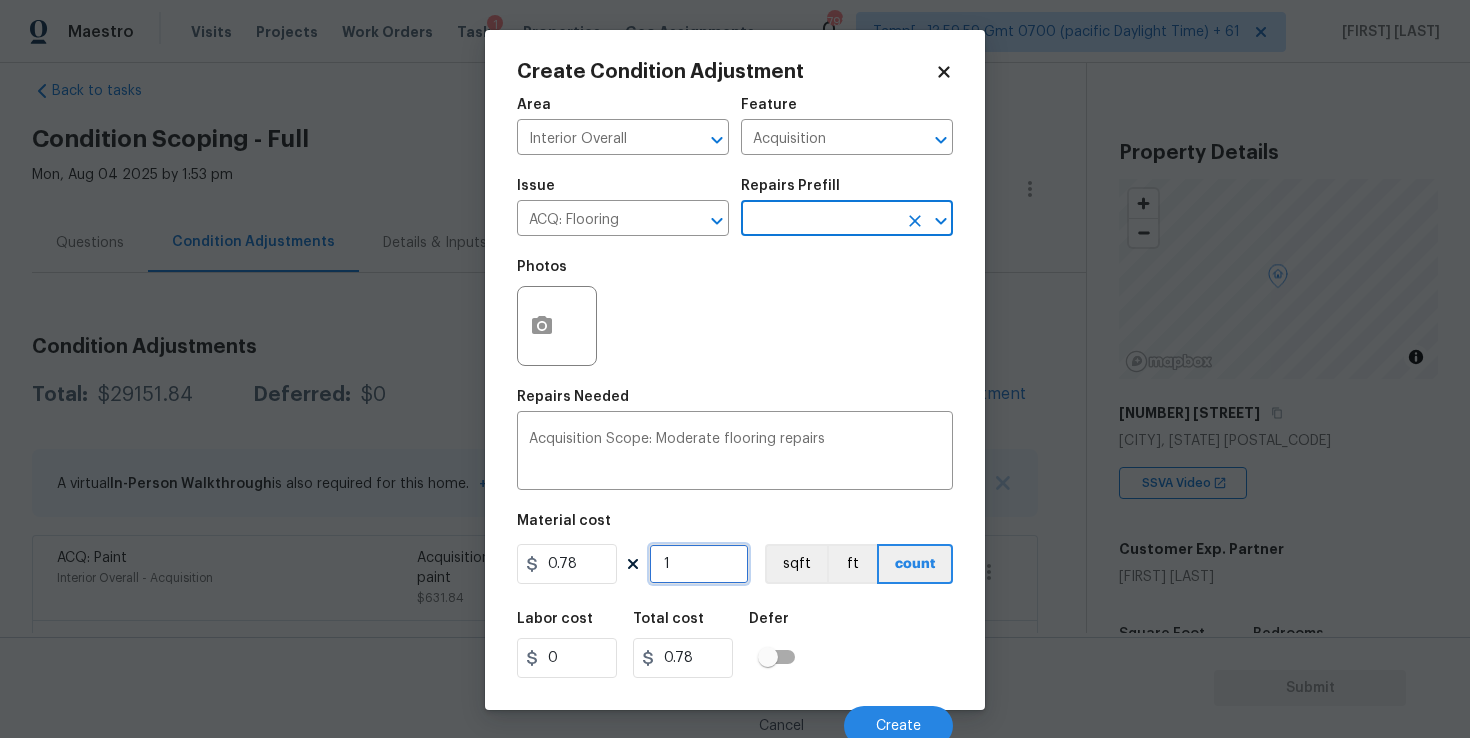 drag, startPoint x: 719, startPoint y: 561, endPoint x: 719, endPoint y: 544, distance: 17 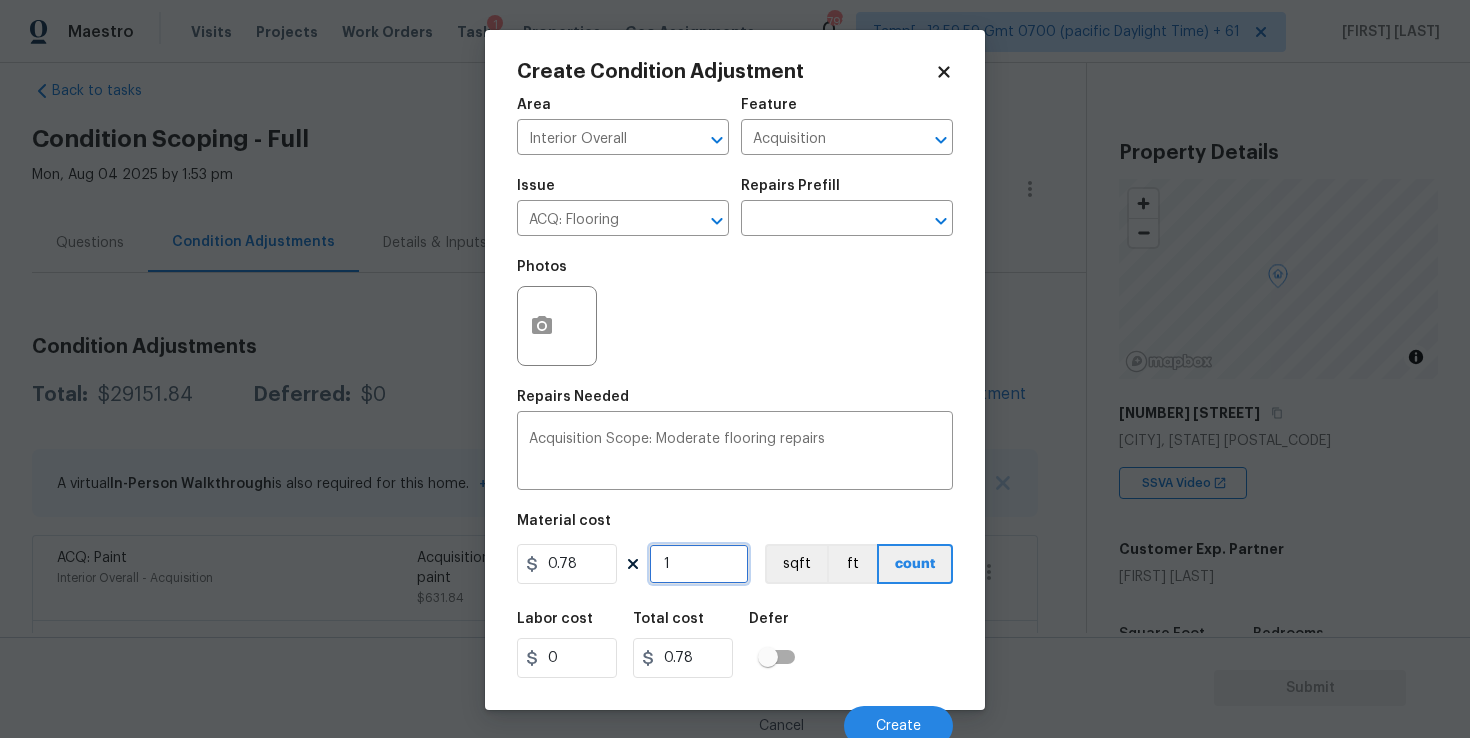 type on "0" 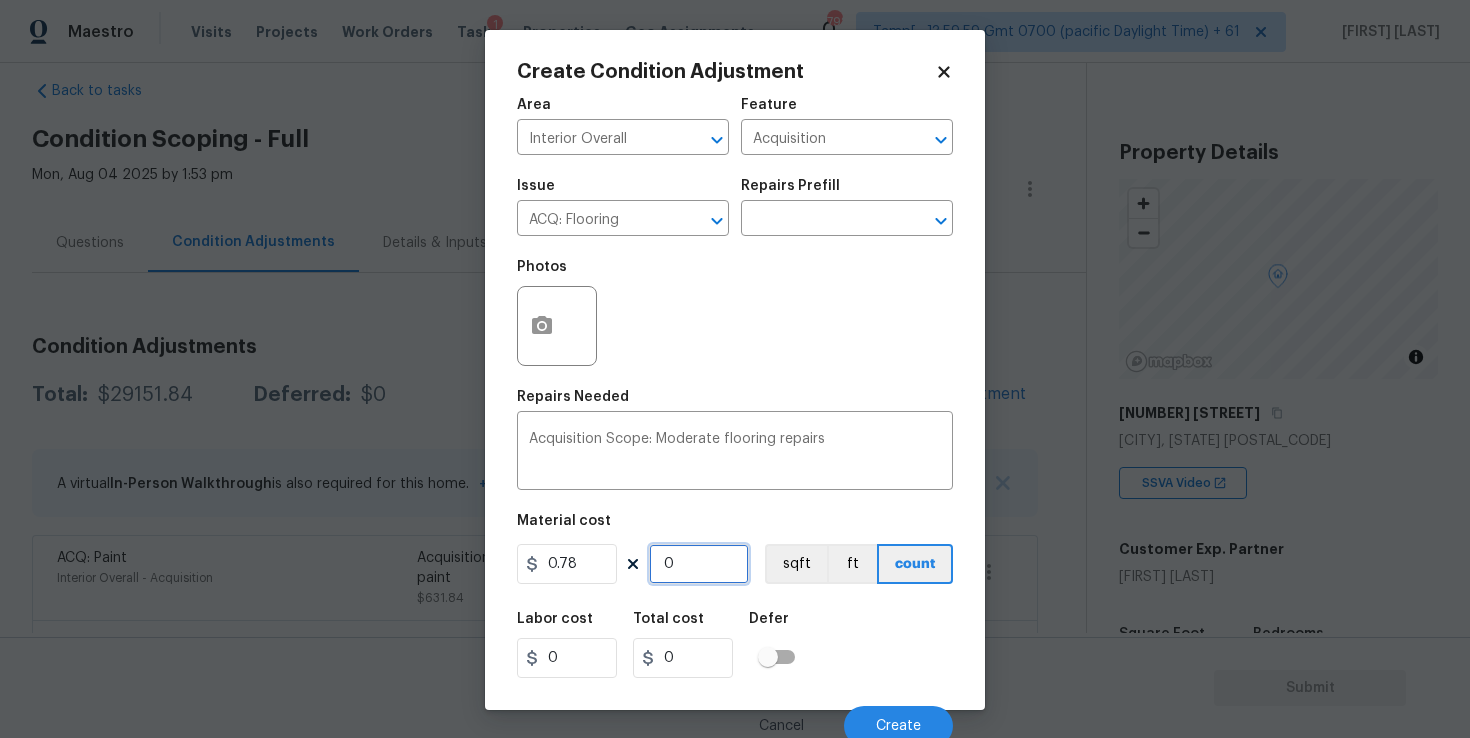 paste on "1436" 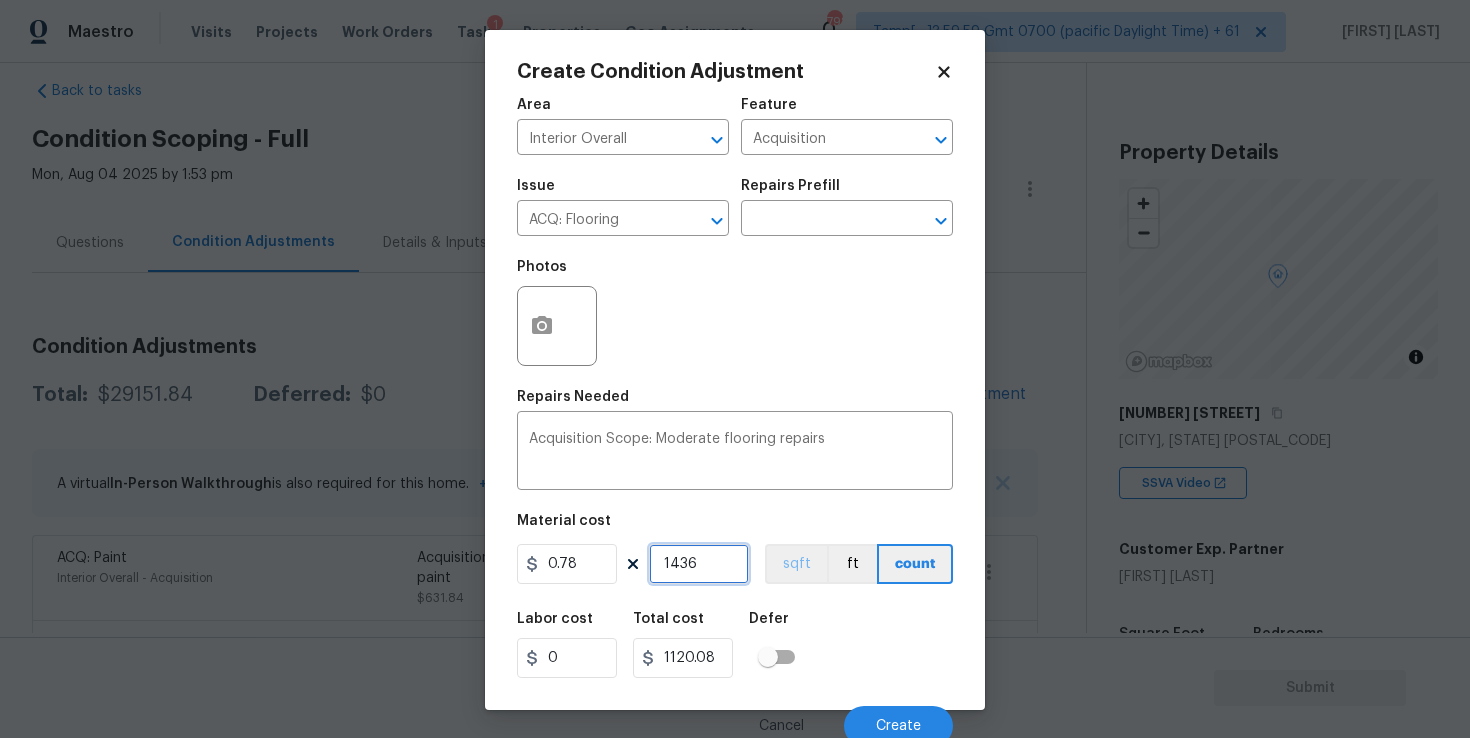 type on "1436" 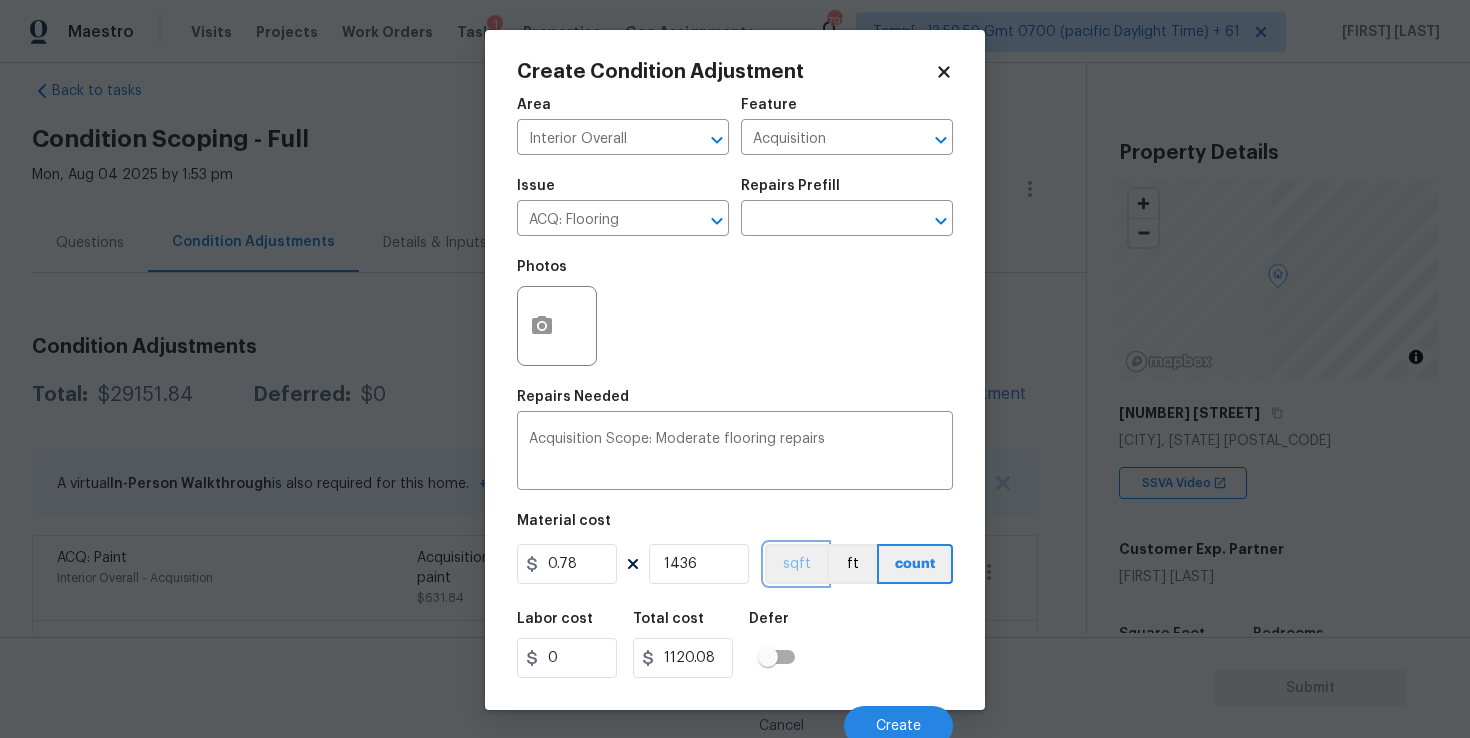 click on "sqft" at bounding box center (796, 564) 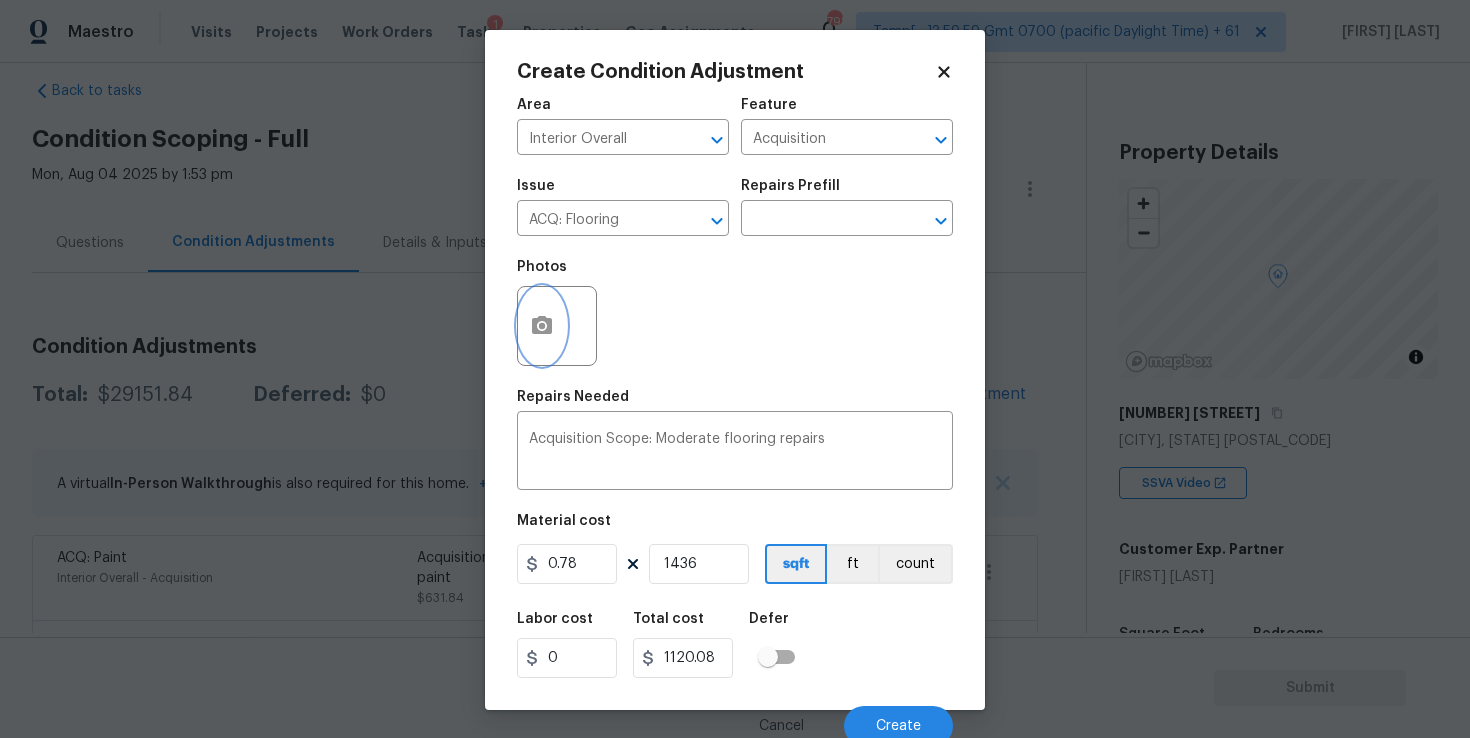 click 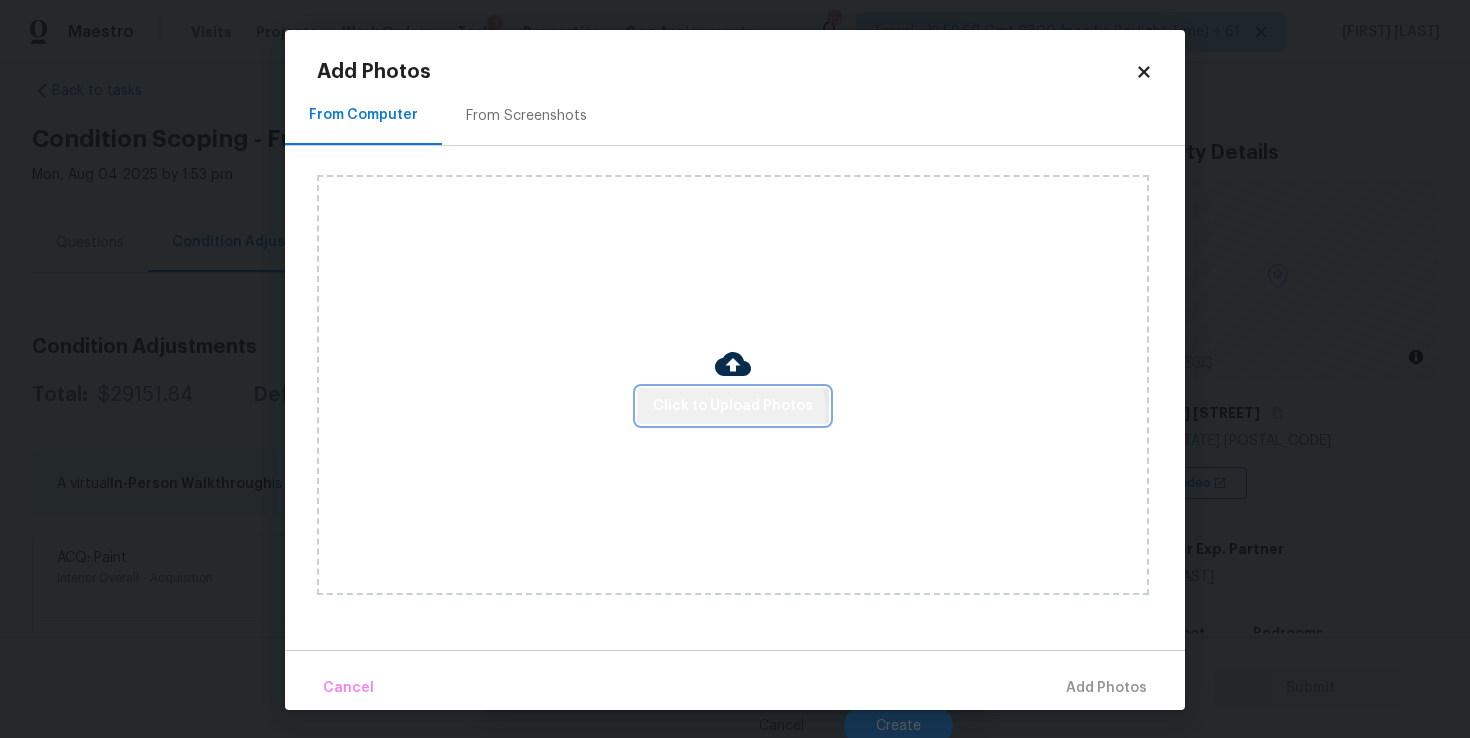 click on "Click to Upload Photos" at bounding box center [733, 406] 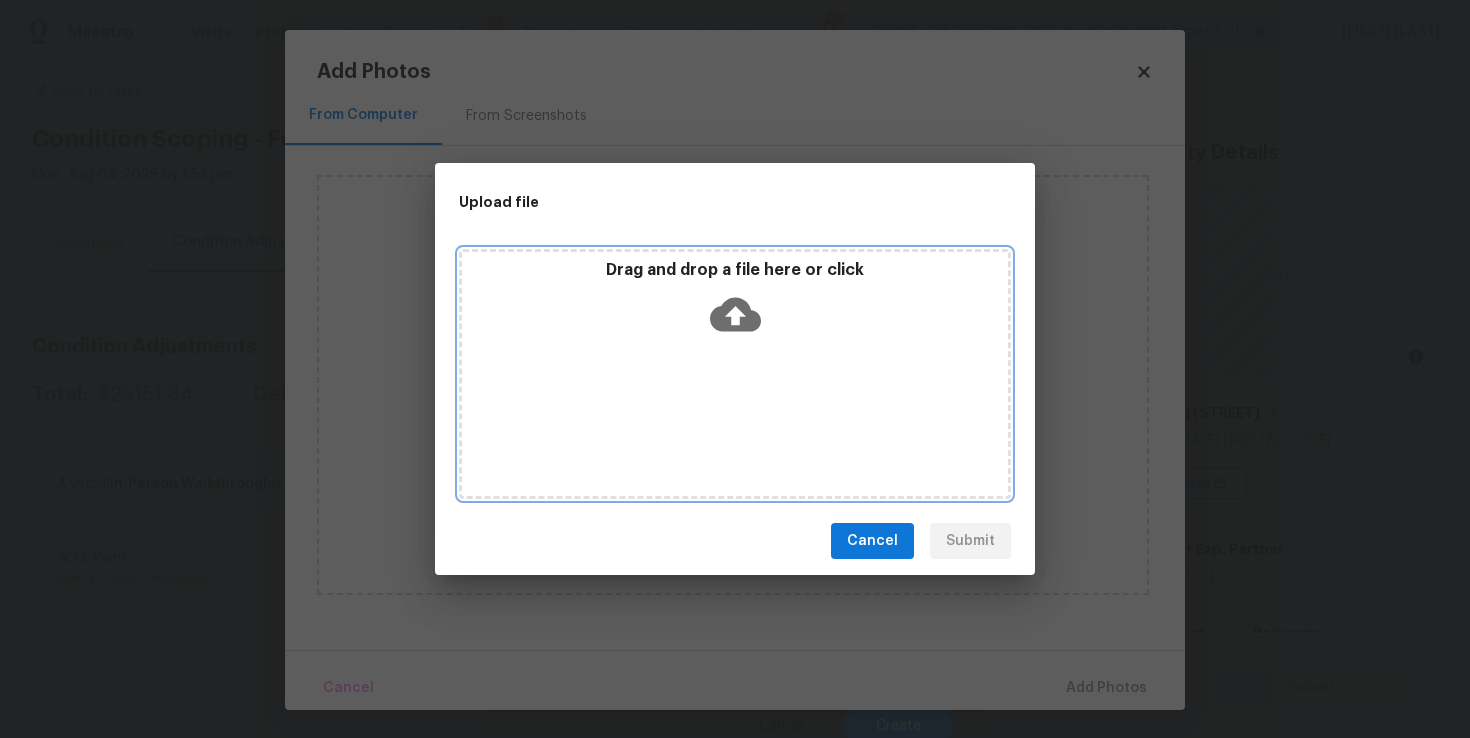 click 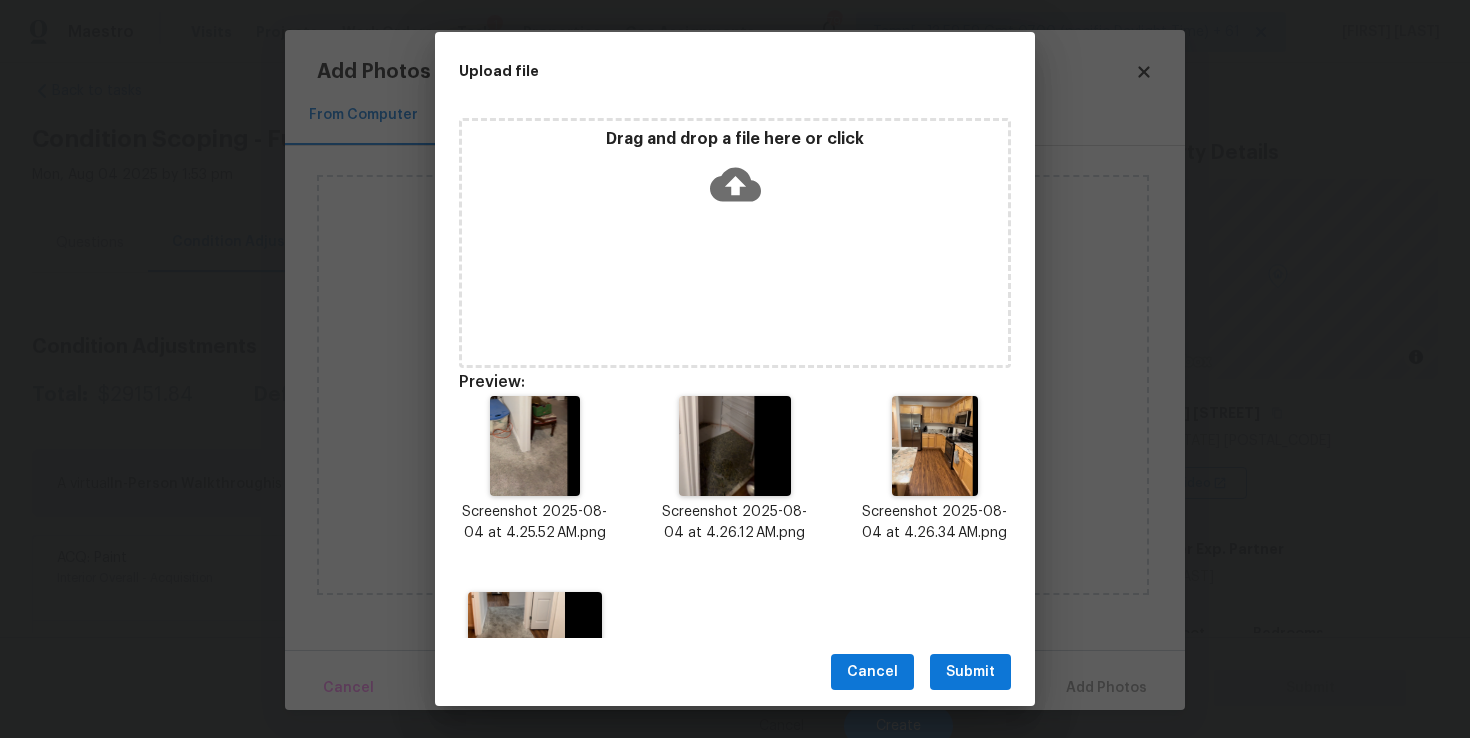 scroll, scrollTop: 126, scrollLeft: 0, axis: vertical 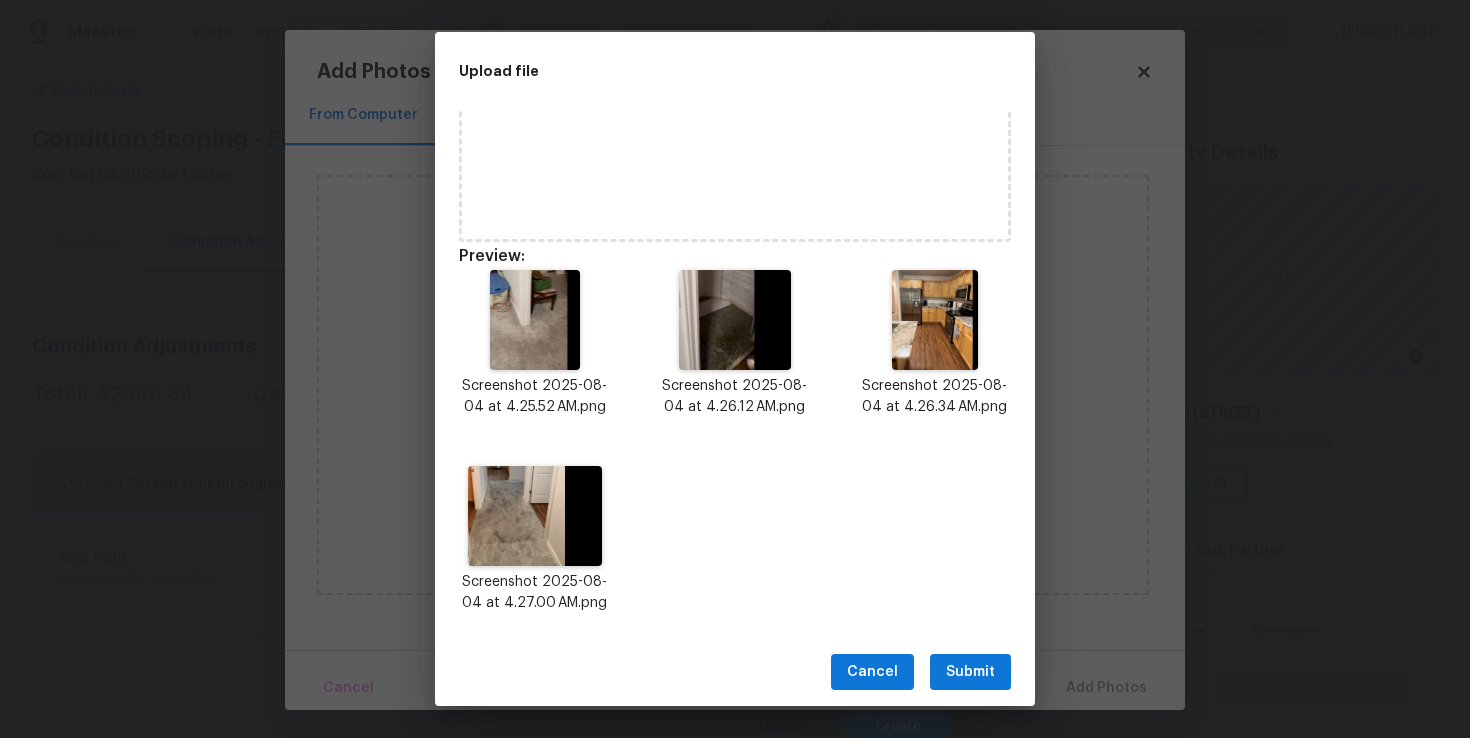 click on "Submit" at bounding box center [970, 672] 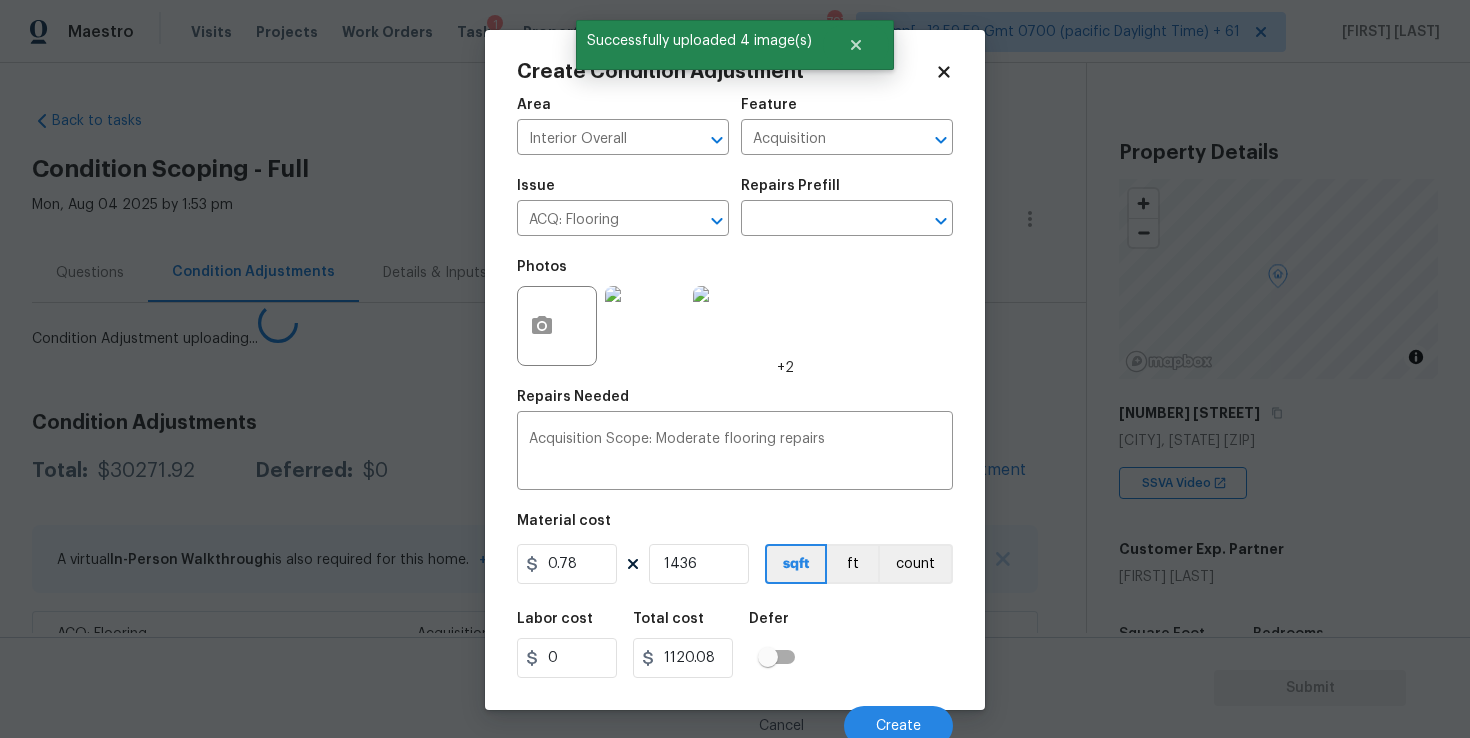 scroll, scrollTop: 0, scrollLeft: 0, axis: both 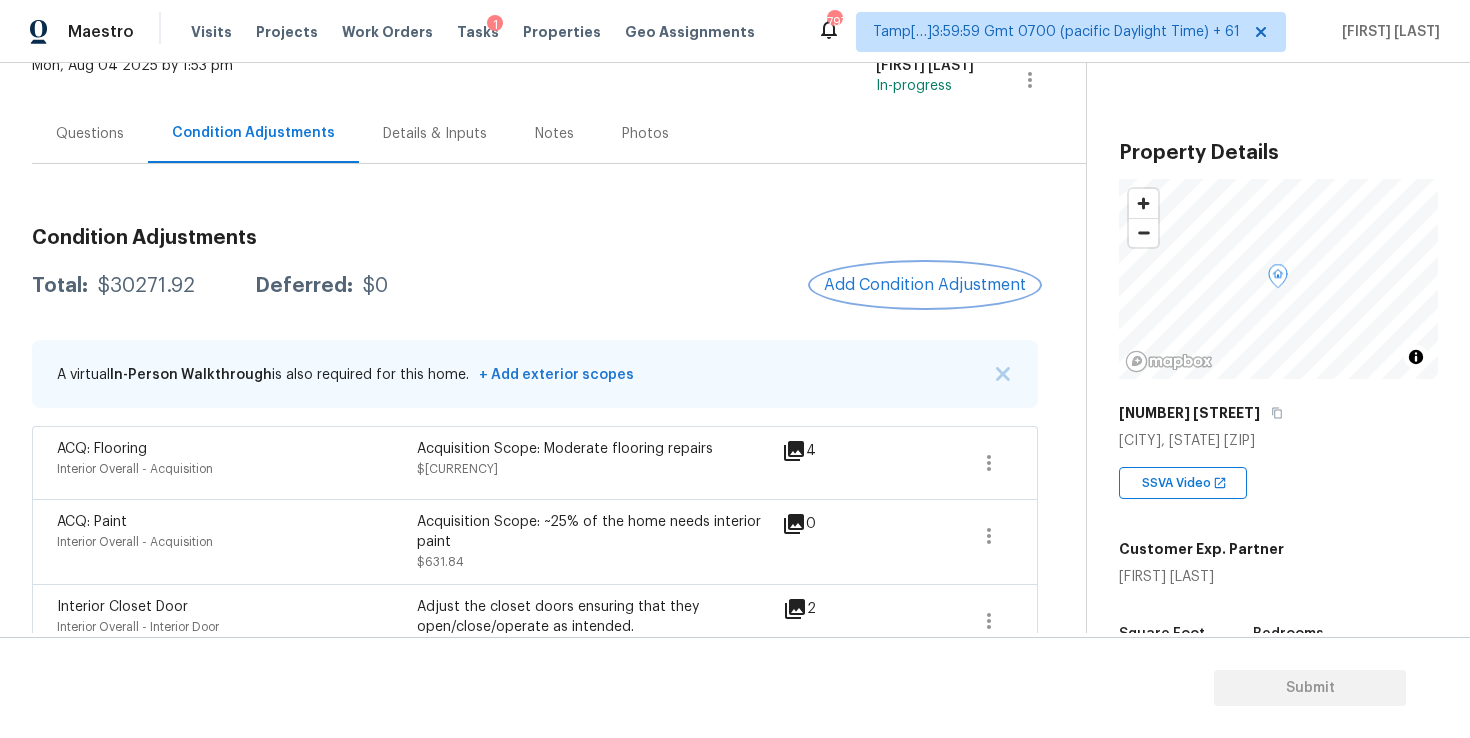 click on "Add Condition Adjustment" at bounding box center (925, 285) 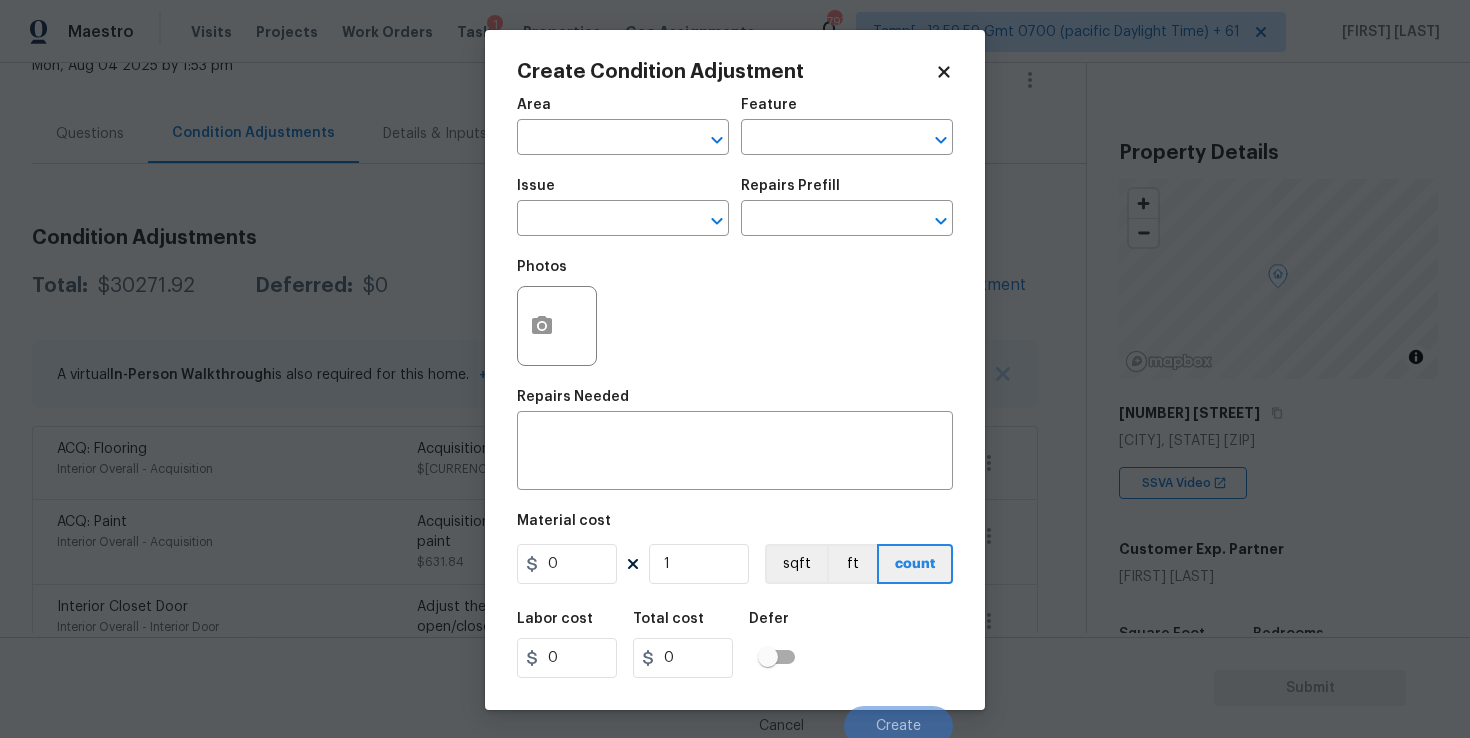 click on "Area" at bounding box center [623, 111] 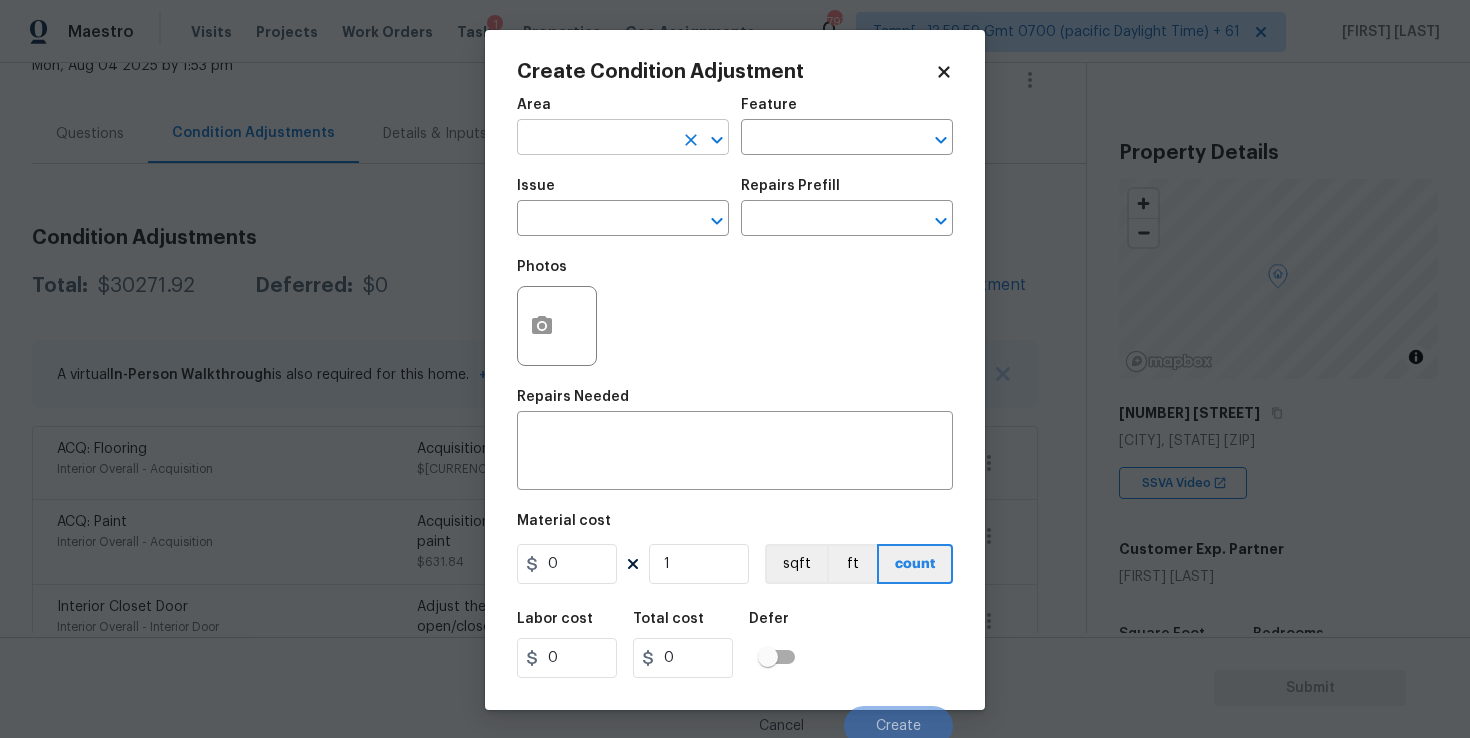 click at bounding box center (595, 139) 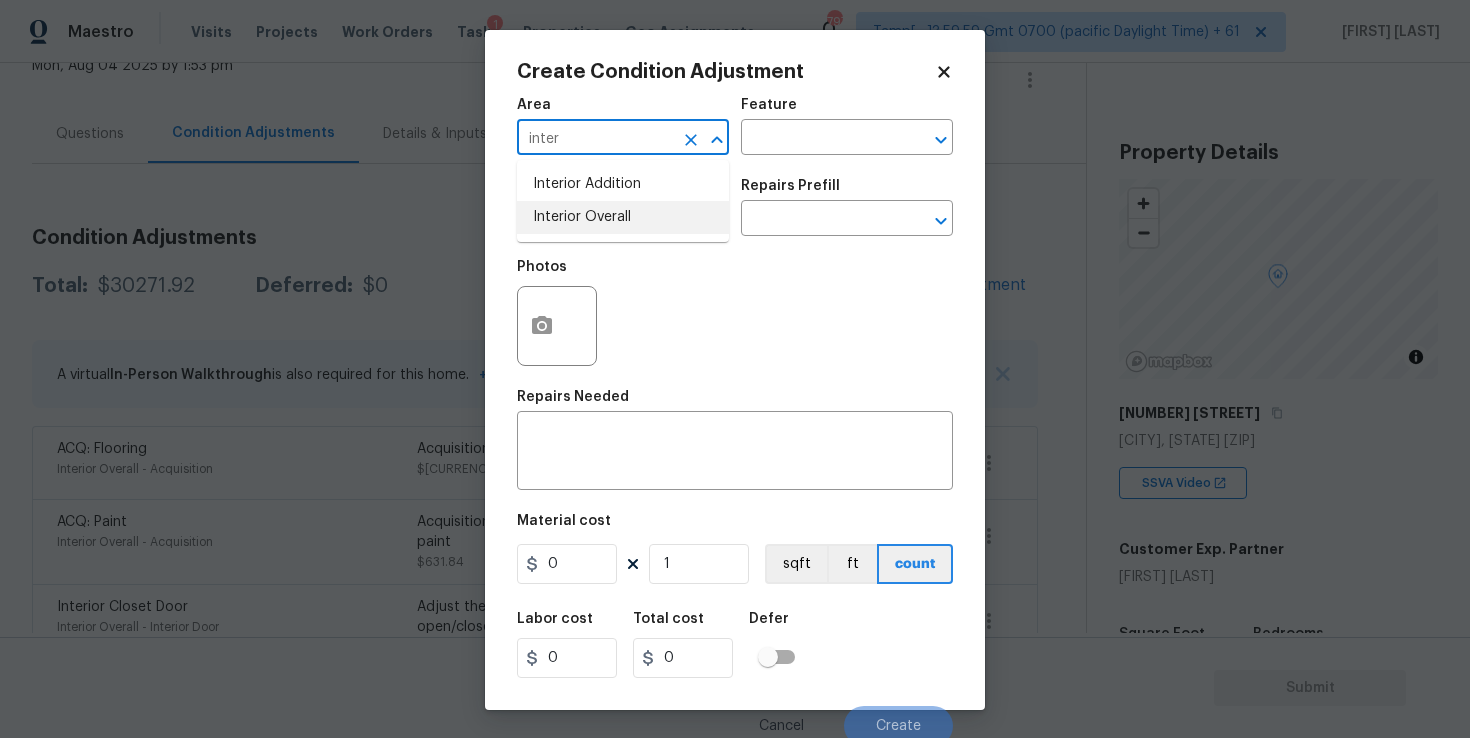 click on "Interior Overall" at bounding box center (623, 217) 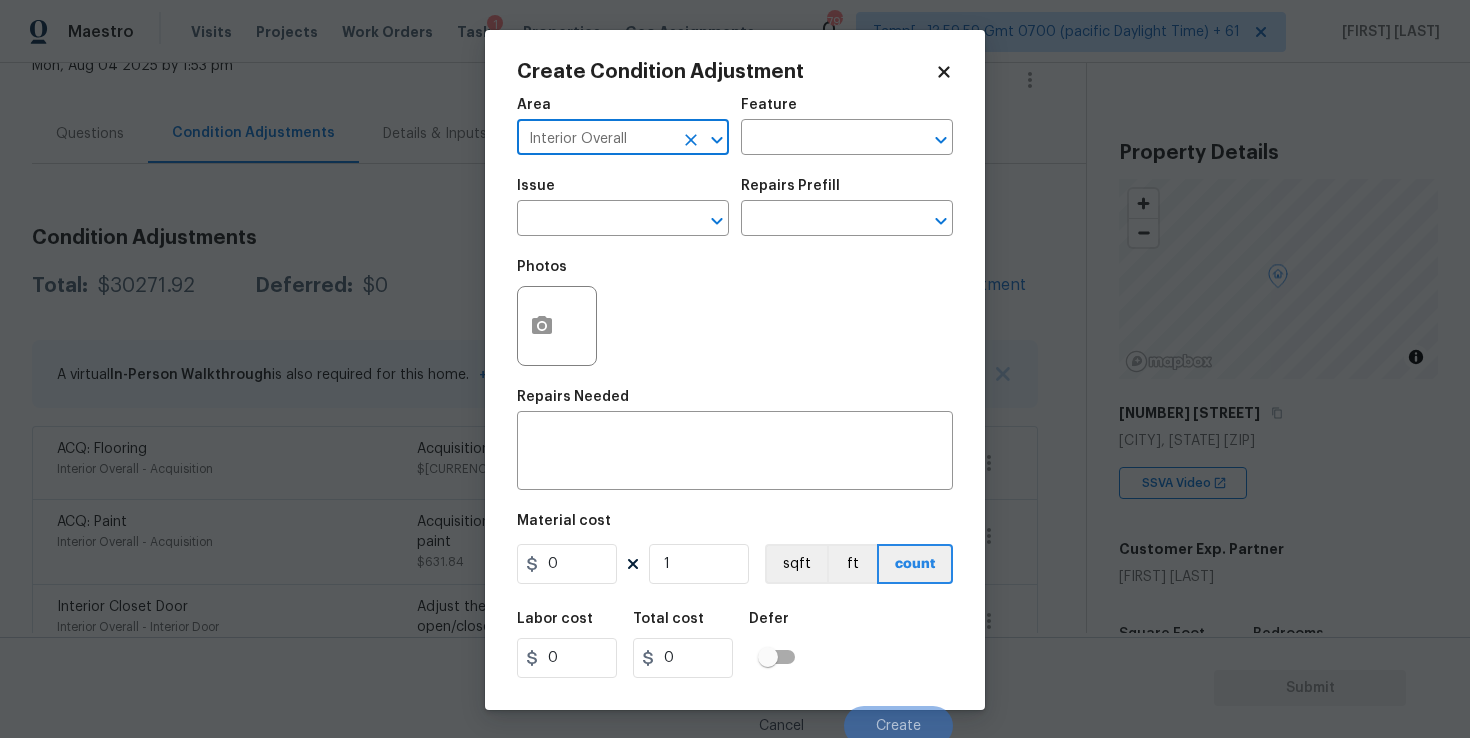 type on "Interior Overall" 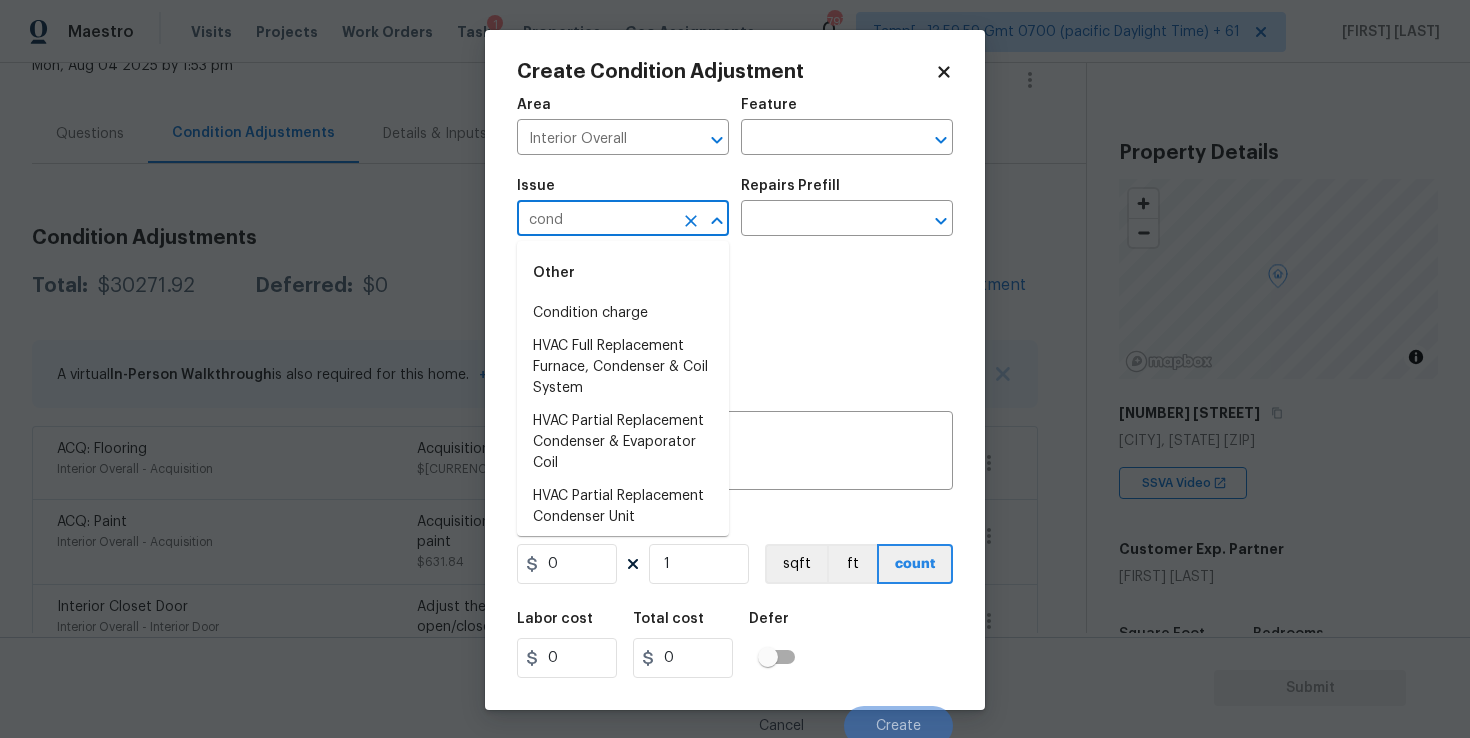 click on "Condition charge" at bounding box center [623, 313] 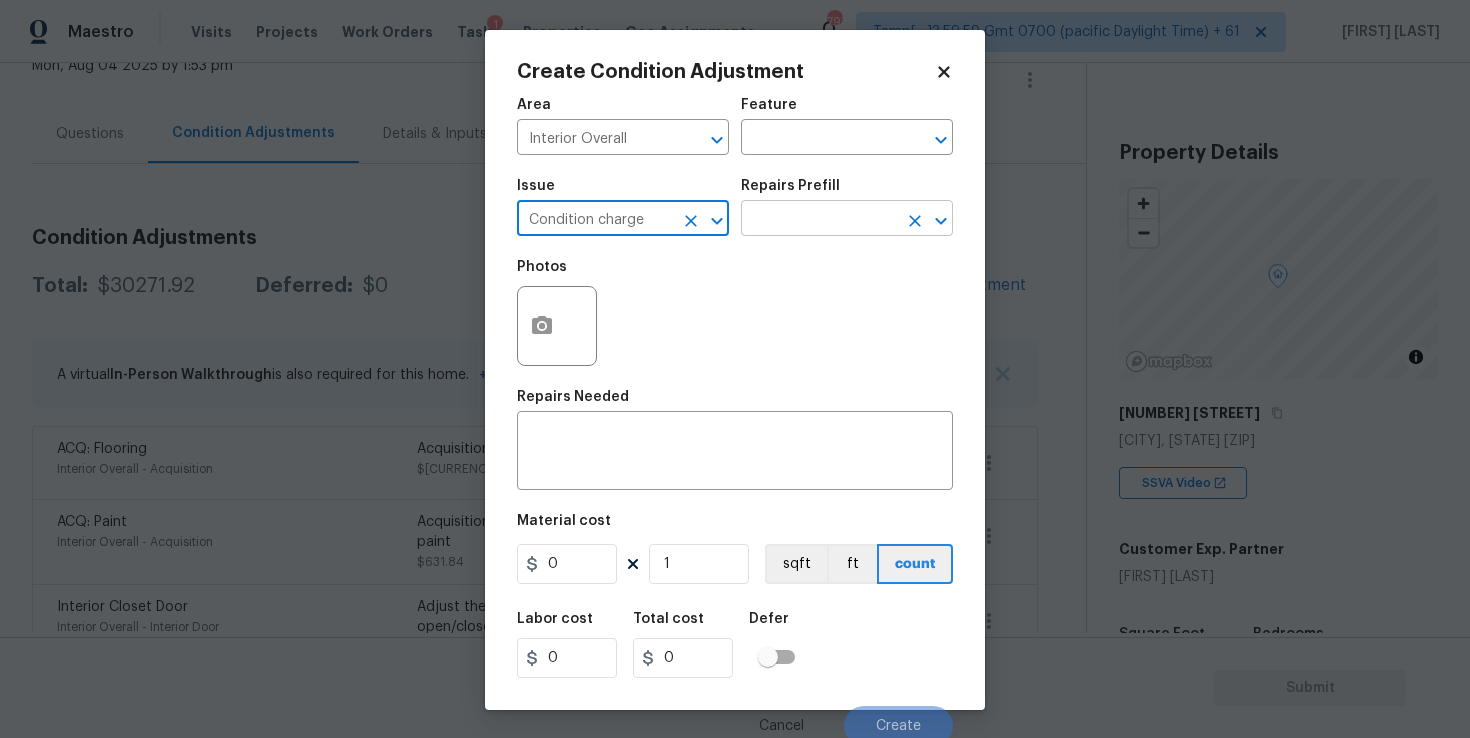 type on "Condition charge" 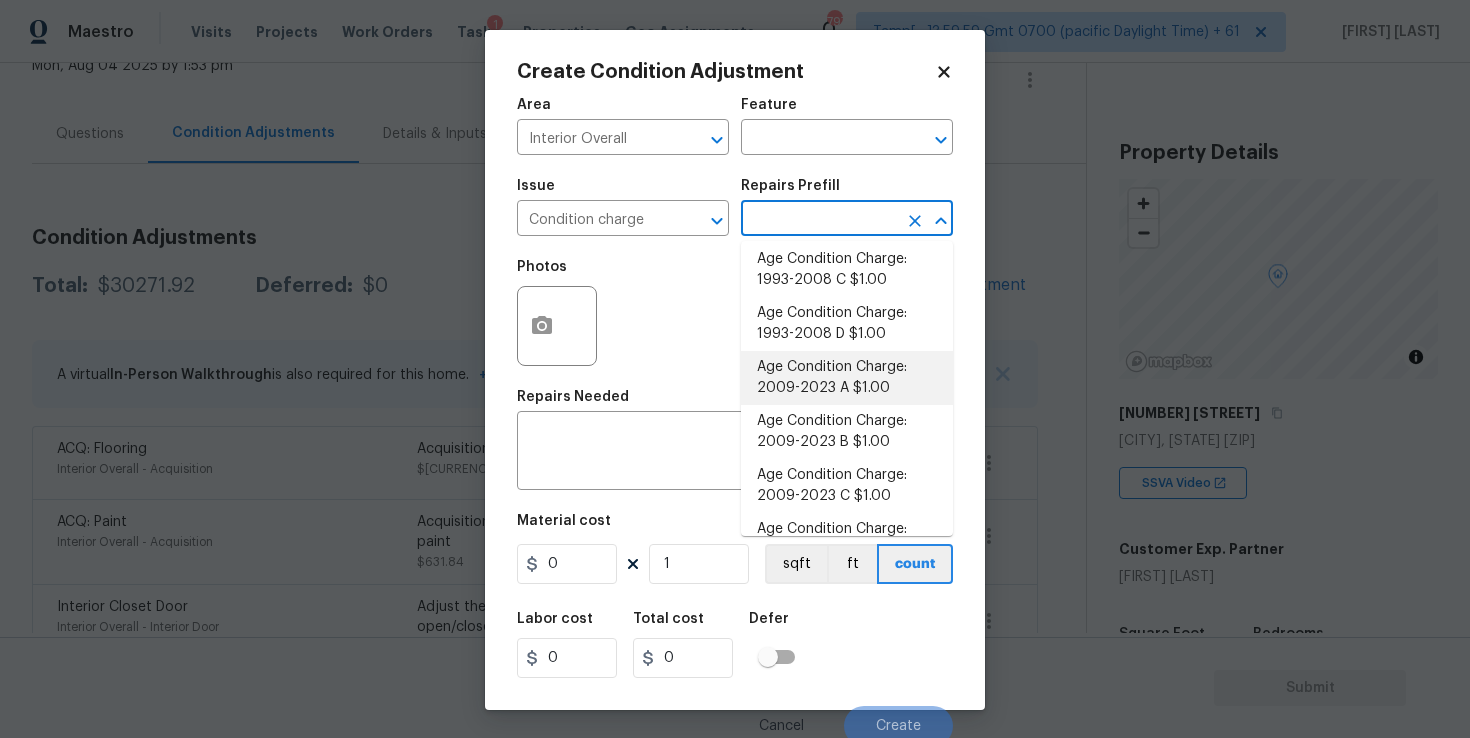 scroll, scrollTop: 500, scrollLeft: 0, axis: vertical 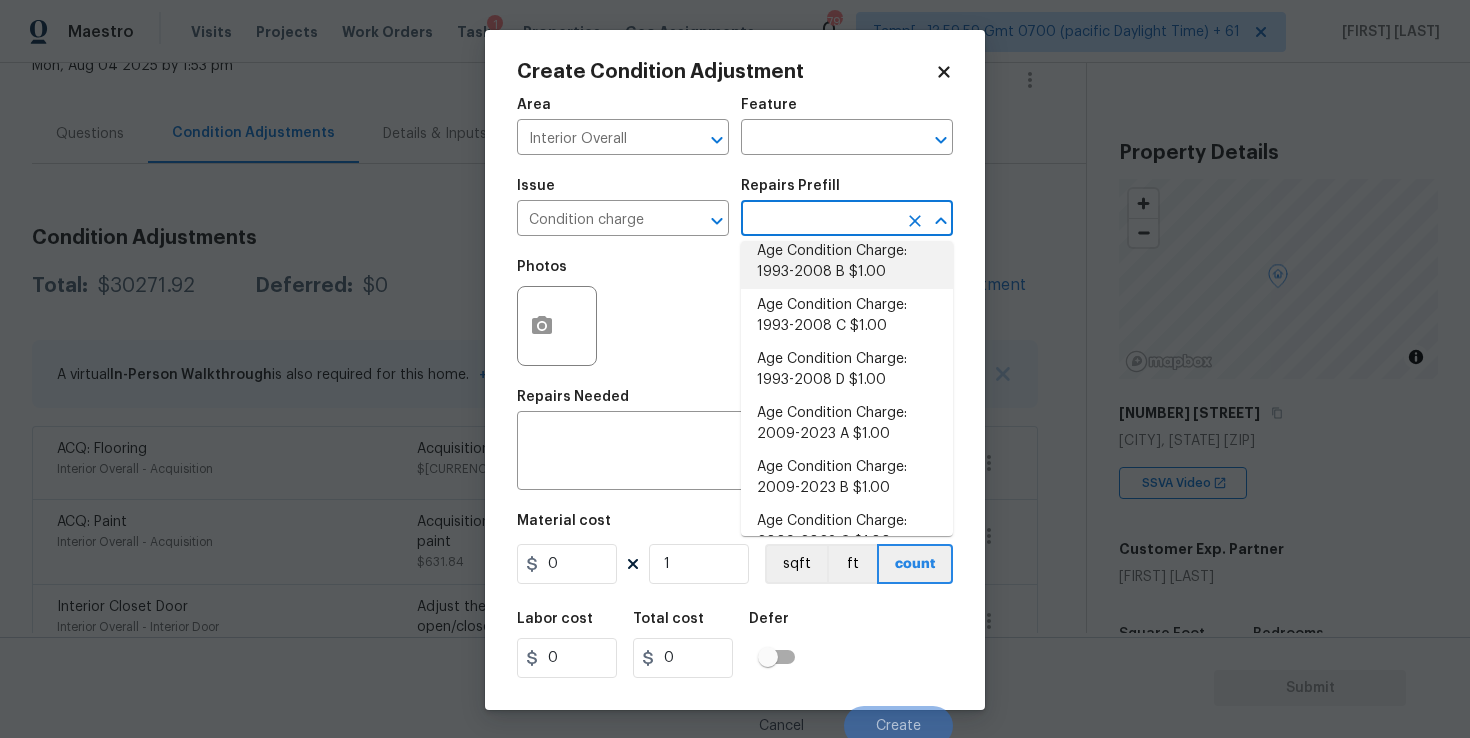 click on "Age Condition Charge: 1993-2008 B	 $1.00" at bounding box center (847, 262) 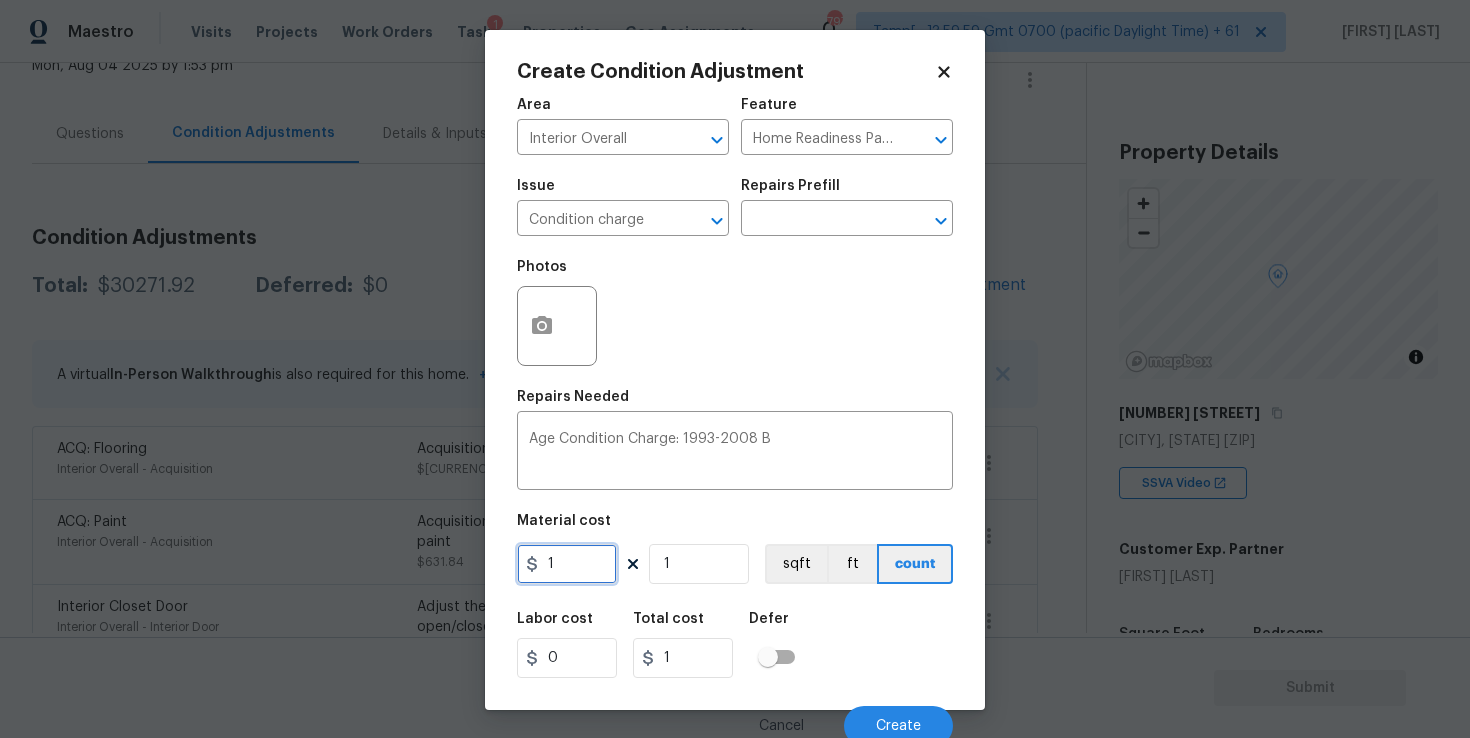 click on "1" at bounding box center [567, 564] 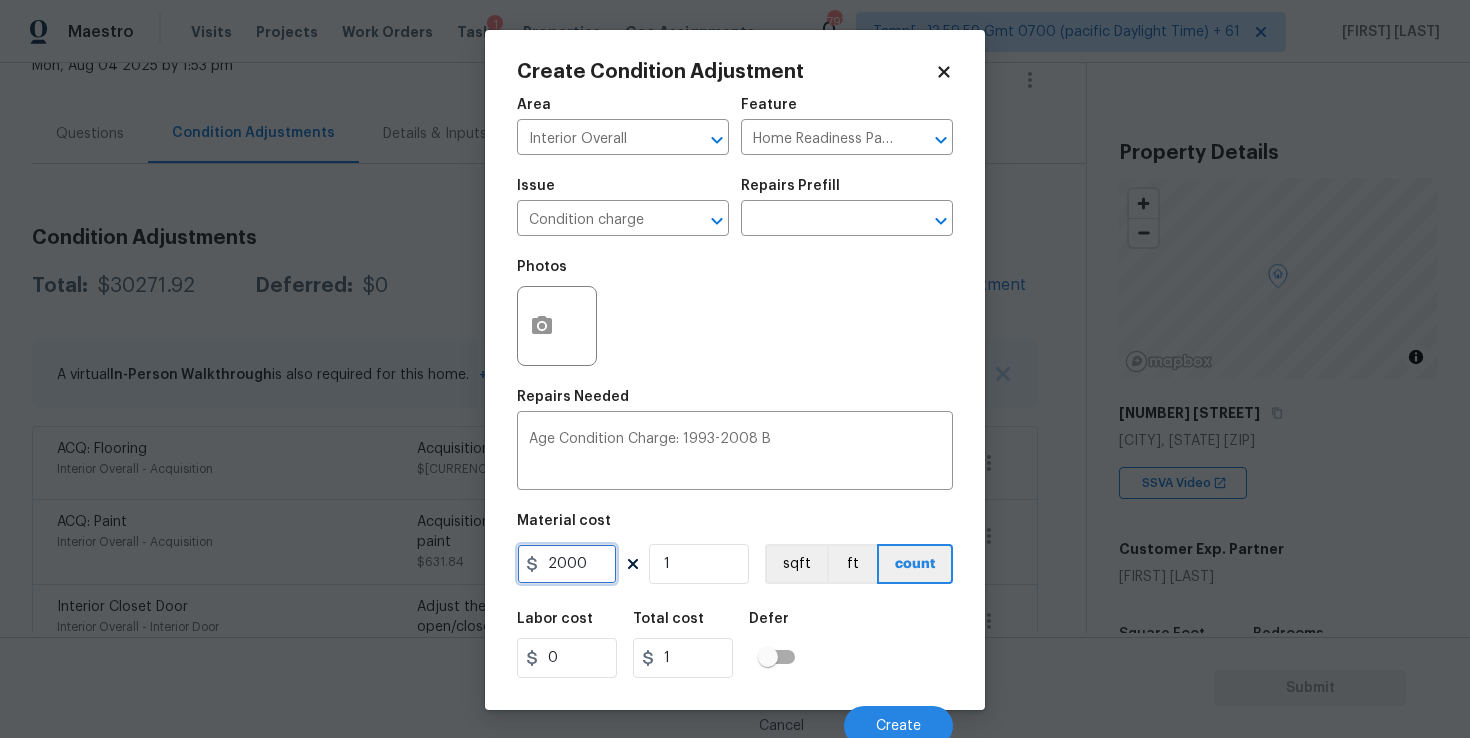 type on "2000" 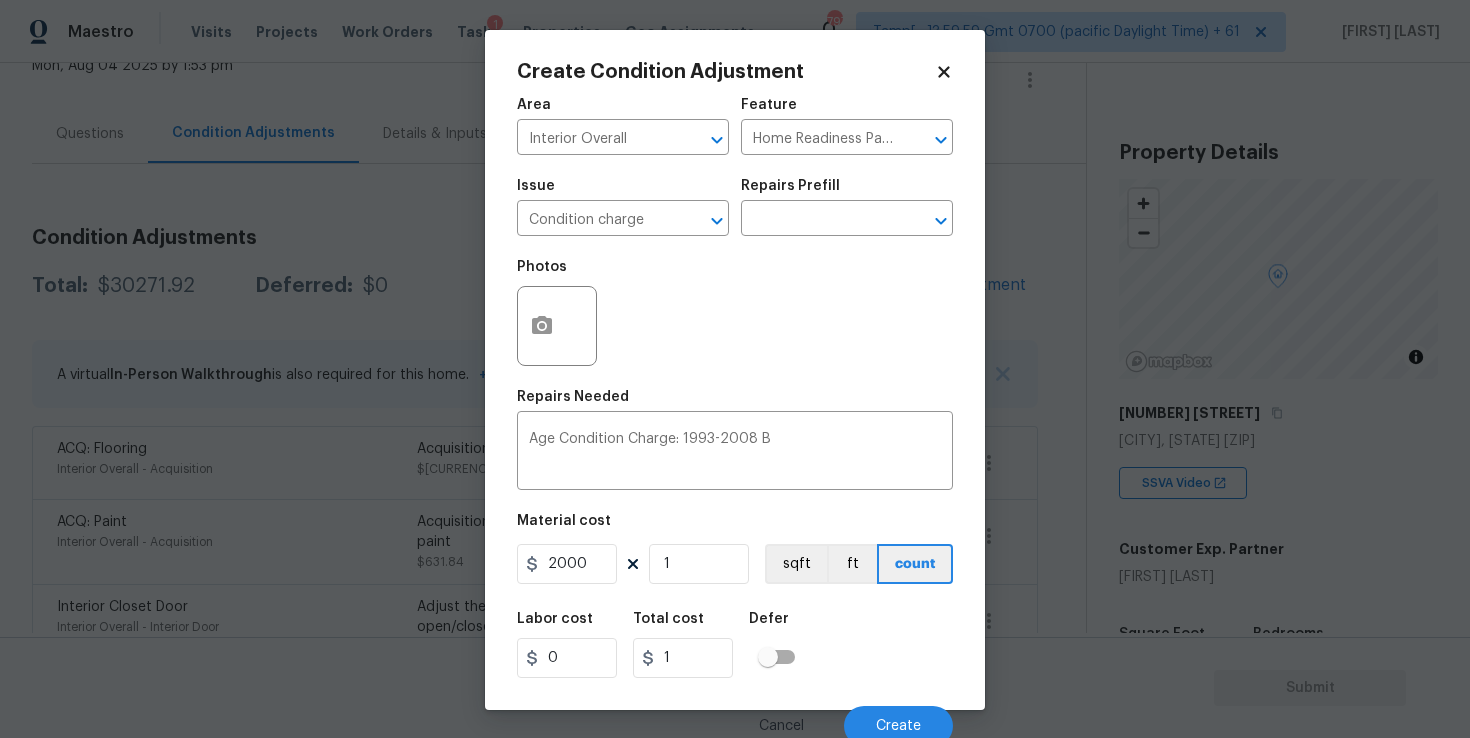 click on "Labor cost 0 Total cost 1 Defer" at bounding box center (735, 645) 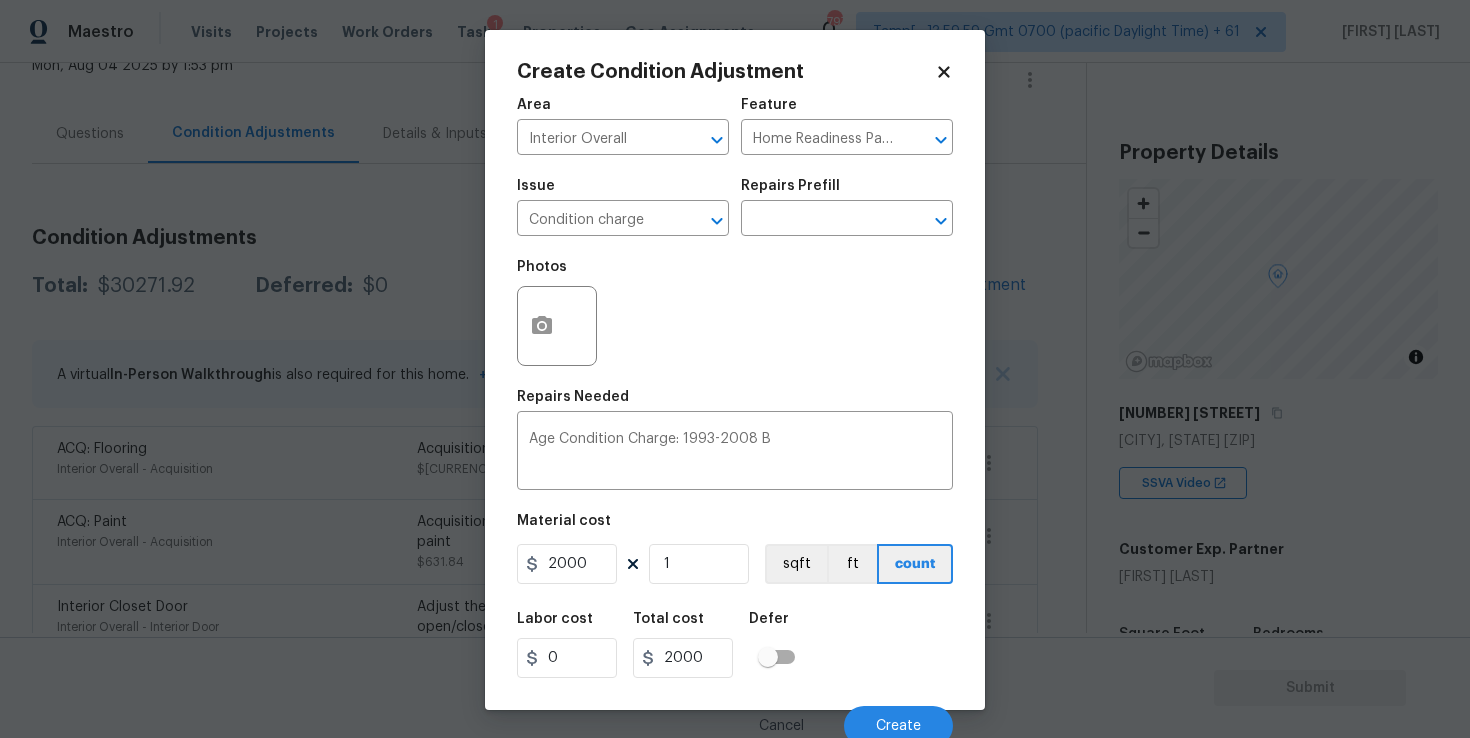 scroll, scrollTop: 9, scrollLeft: 0, axis: vertical 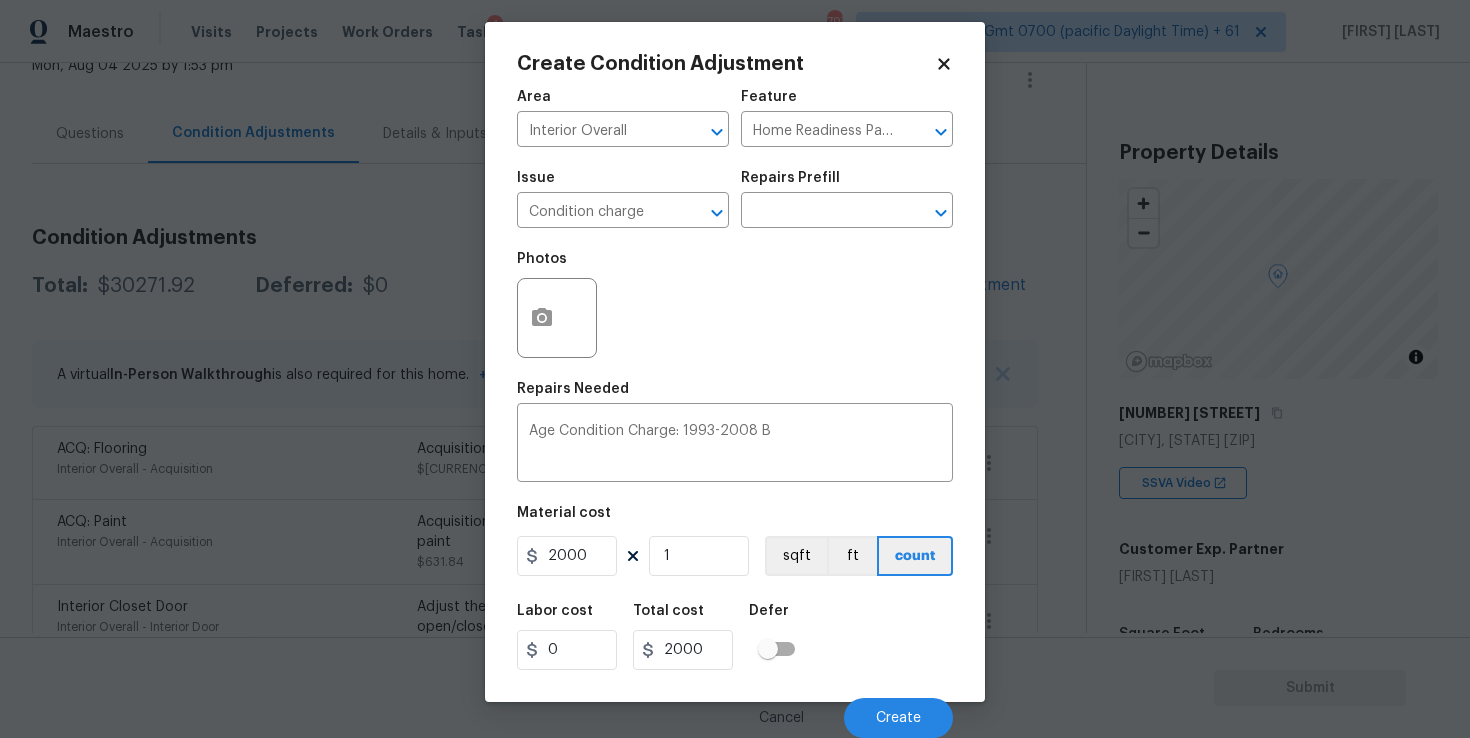 click on "Labor cost 0 Total cost 2000 Defer" at bounding box center [735, 637] 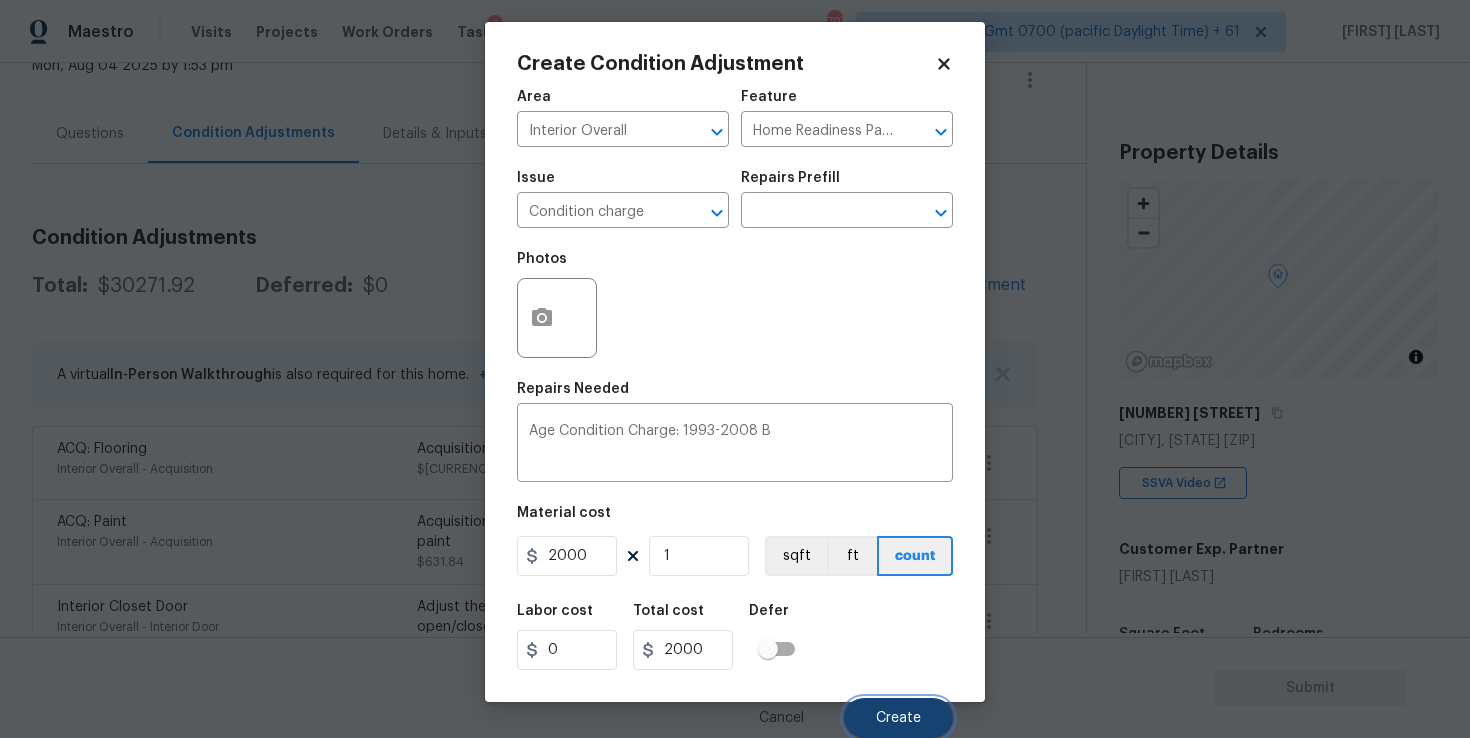 click on "Create" at bounding box center [898, 718] 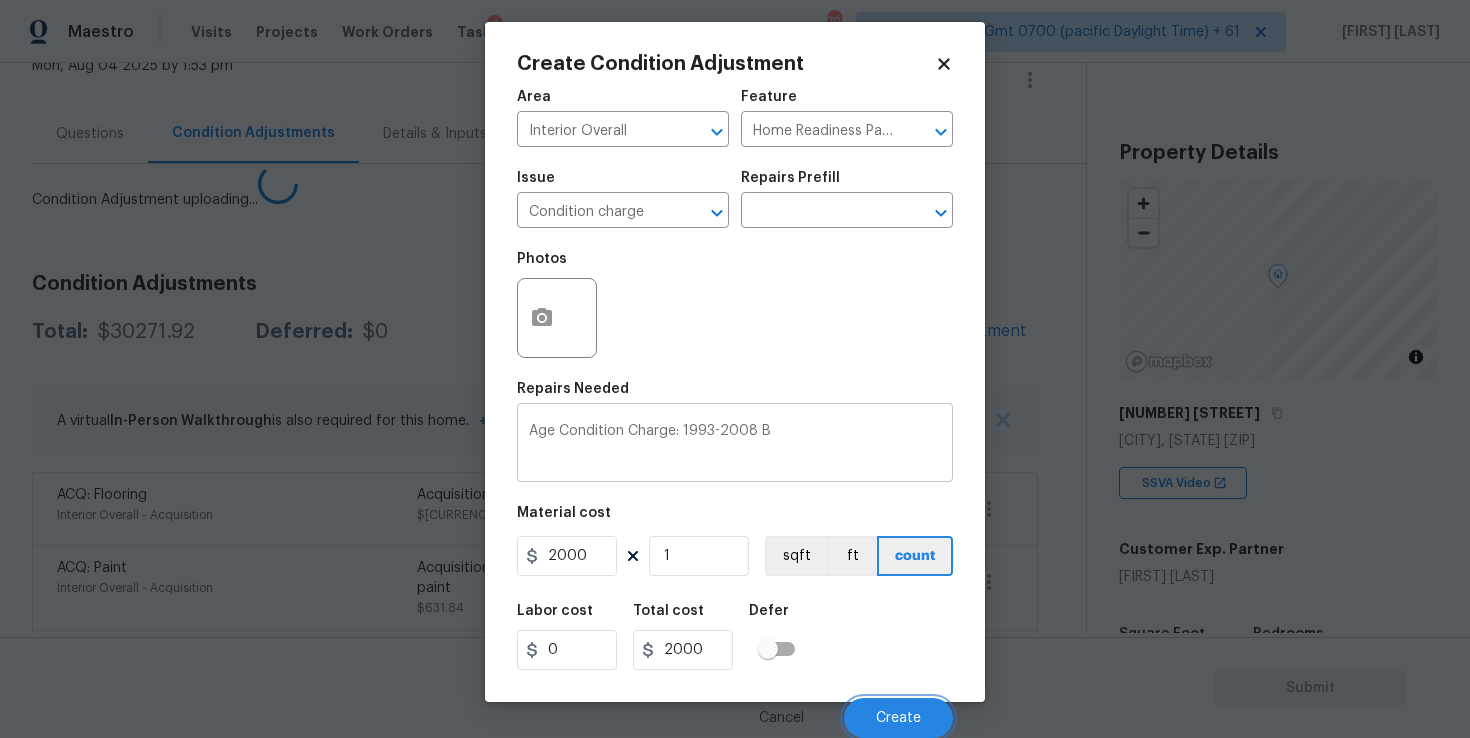 scroll, scrollTop: 2, scrollLeft: 0, axis: vertical 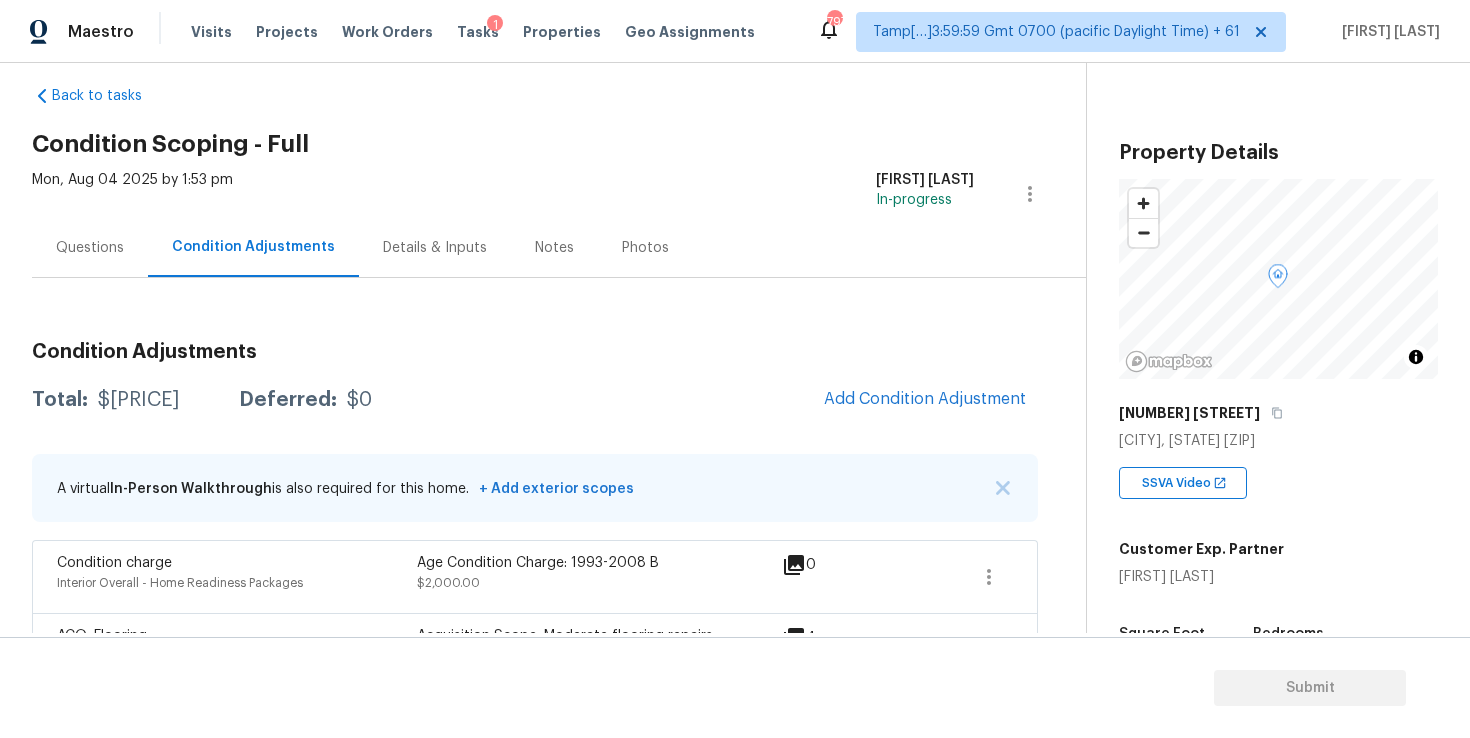 click on "Questions" at bounding box center (90, 247) 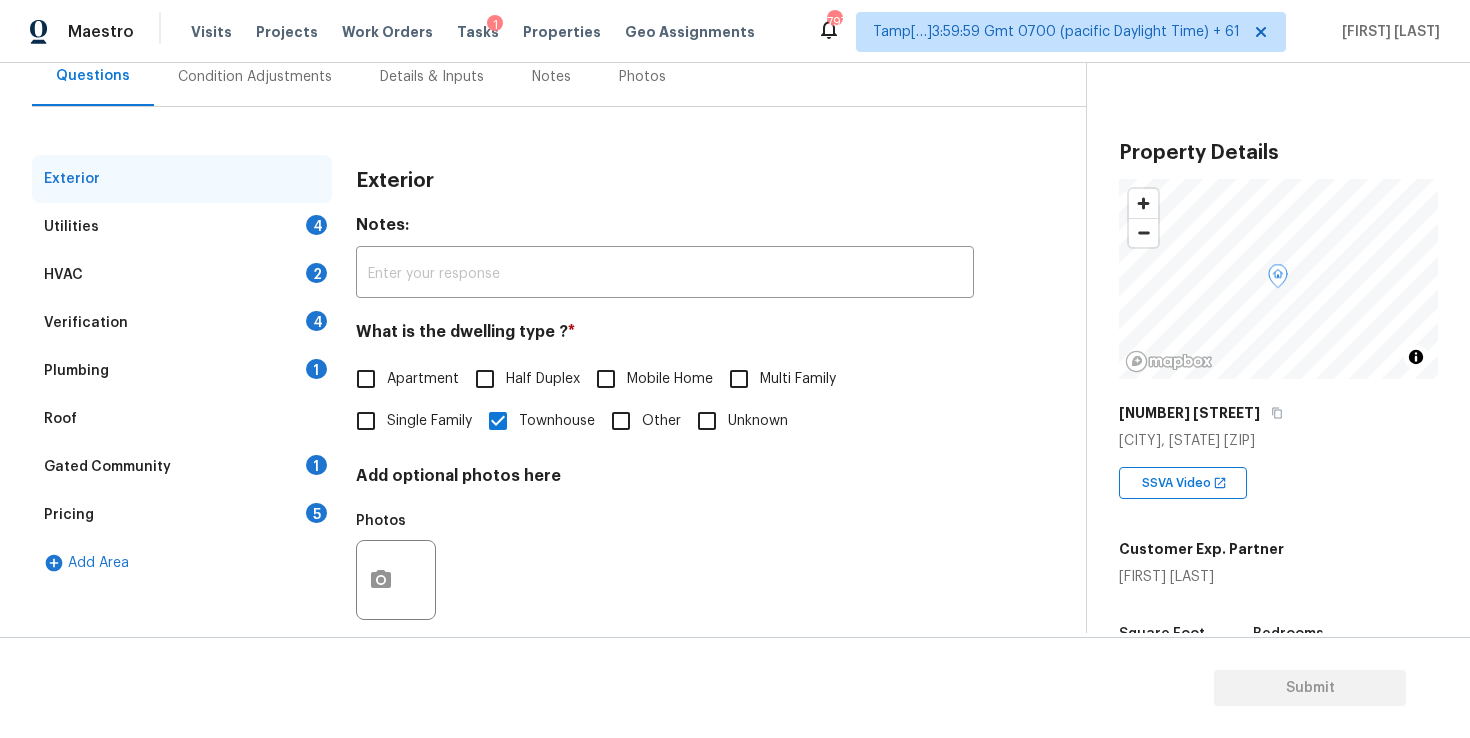 scroll, scrollTop: 208, scrollLeft: 0, axis: vertical 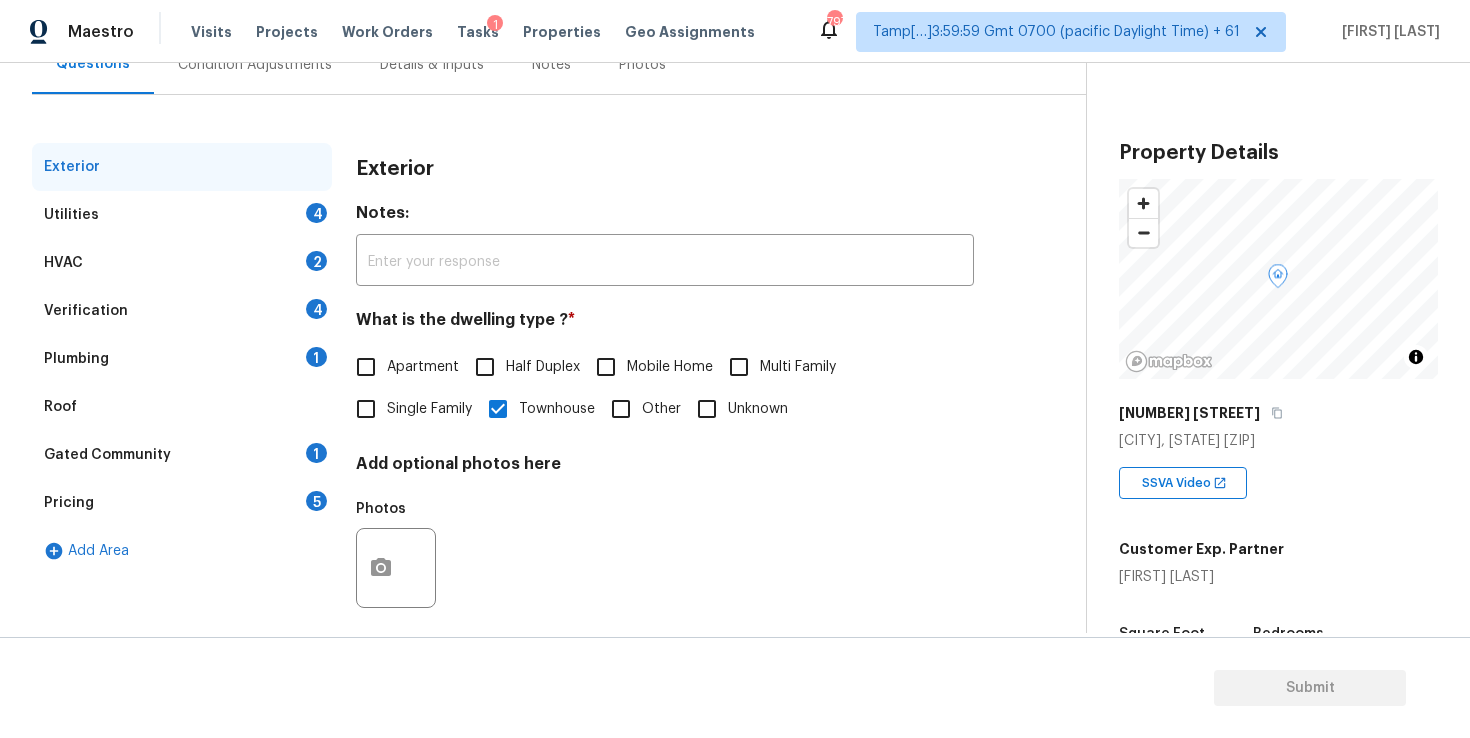 click on "Utilities 4" at bounding box center [182, 215] 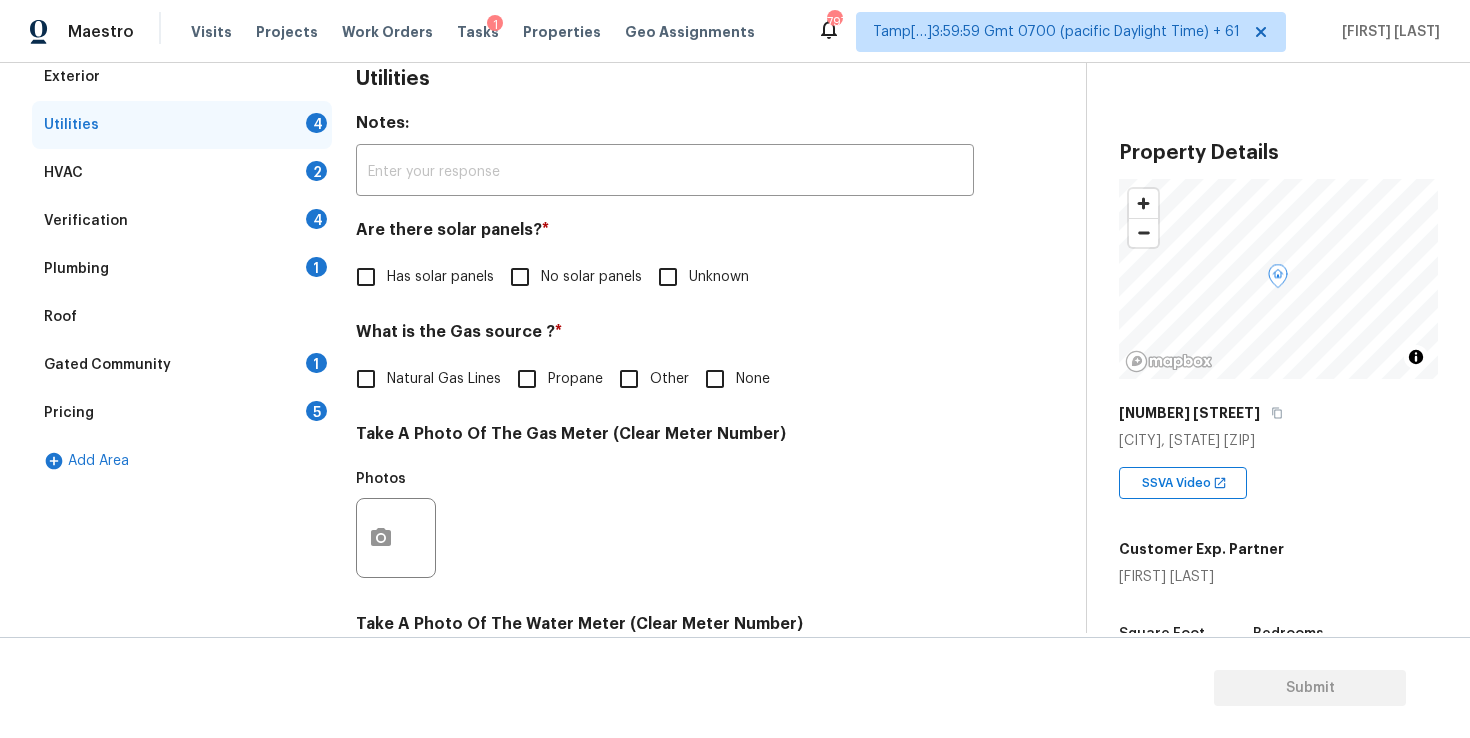 scroll, scrollTop: 418, scrollLeft: 0, axis: vertical 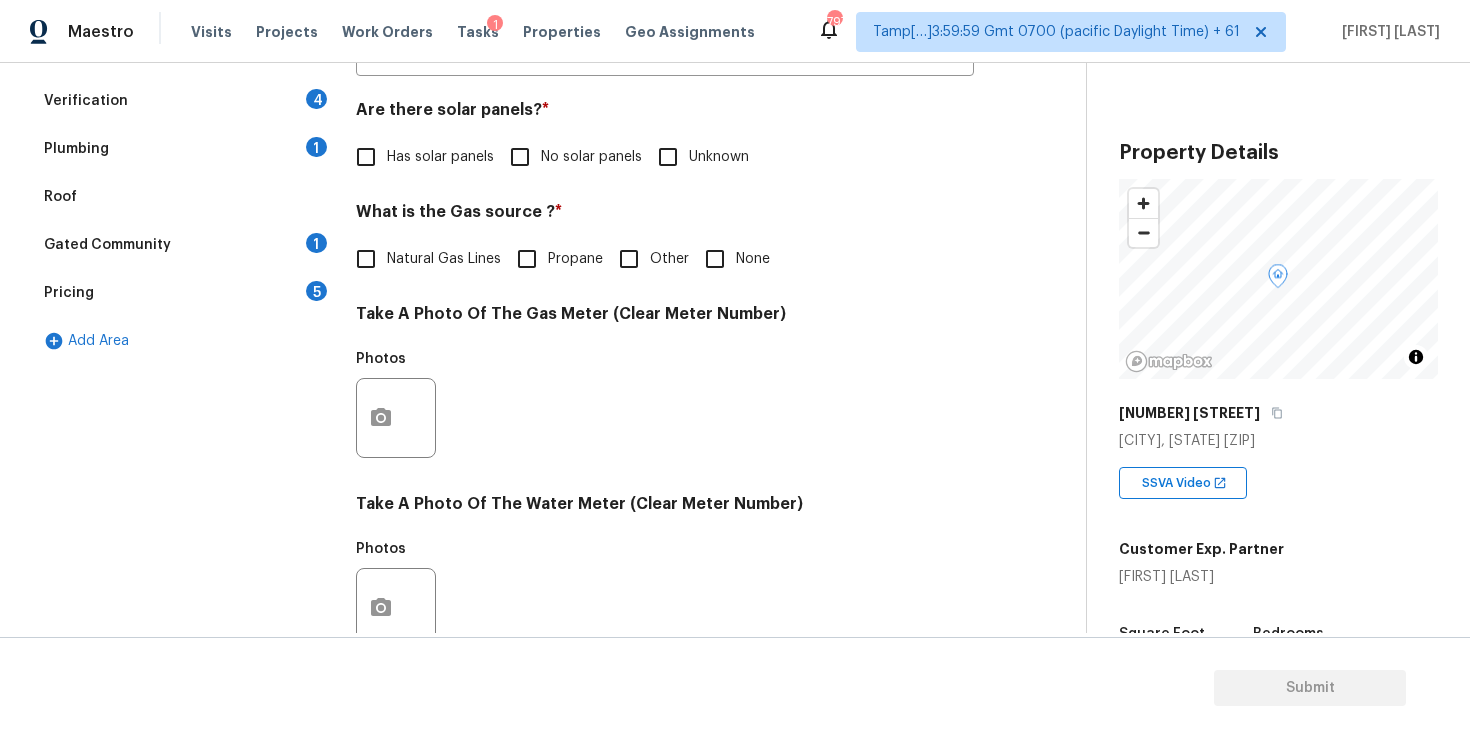 click on "No solar panels" at bounding box center (520, 157) 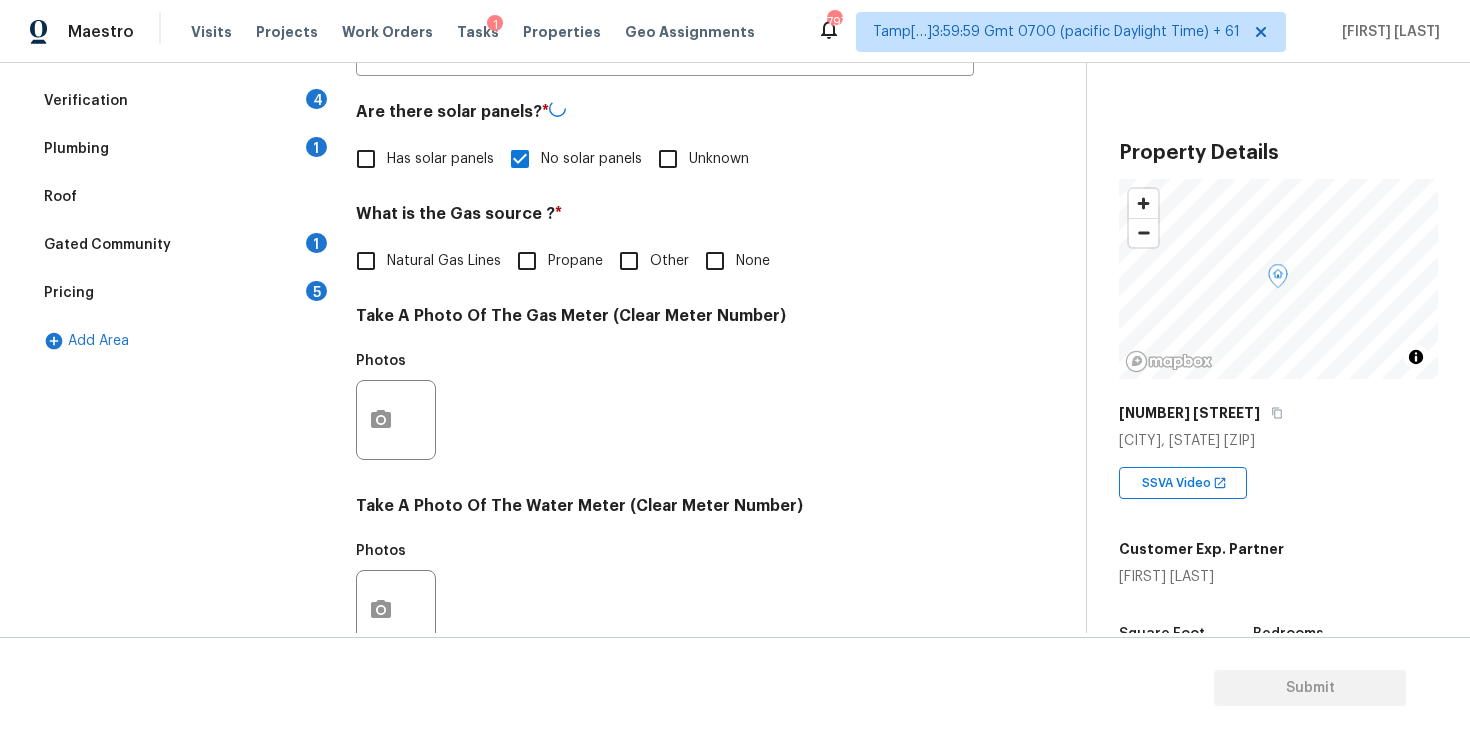 click on "None" at bounding box center (715, 261) 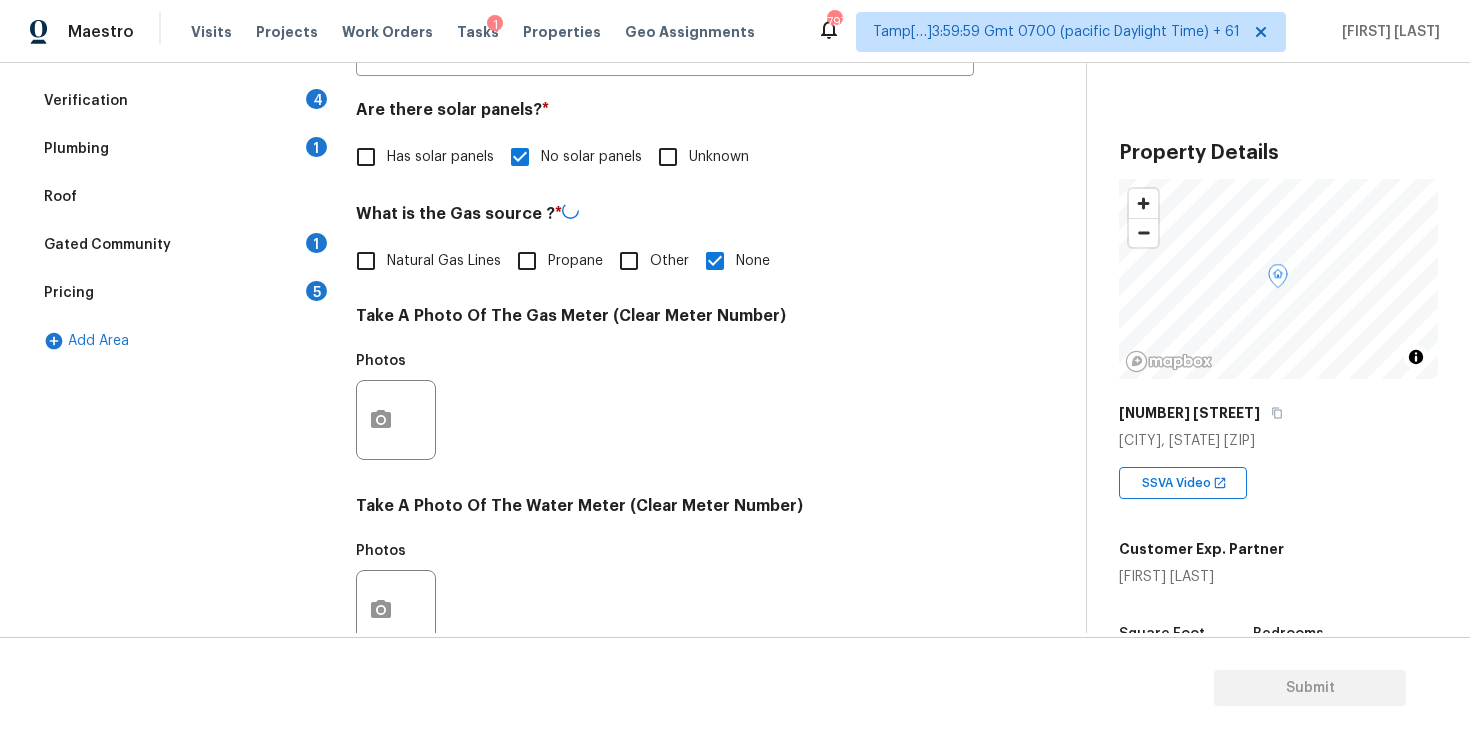 scroll, scrollTop: 767, scrollLeft: 0, axis: vertical 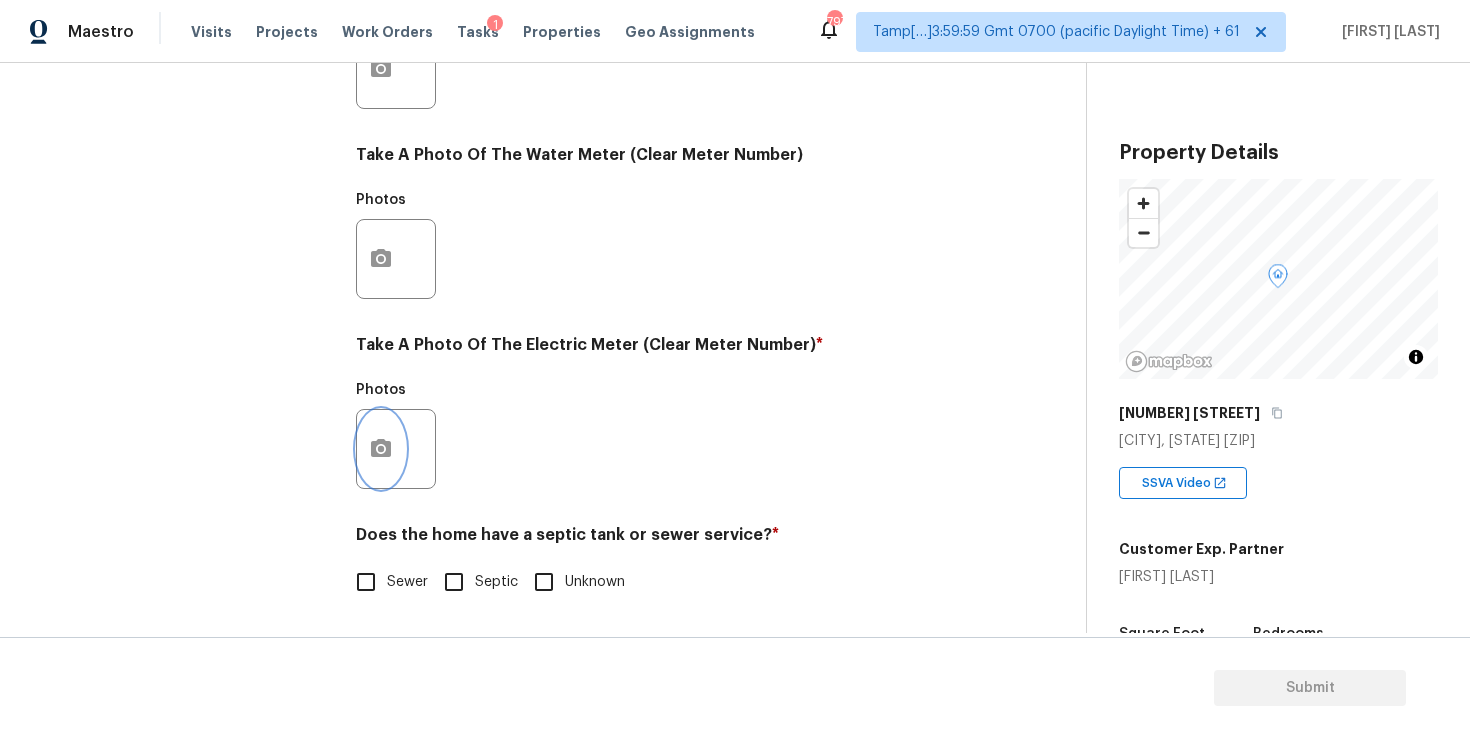 click at bounding box center (381, 449) 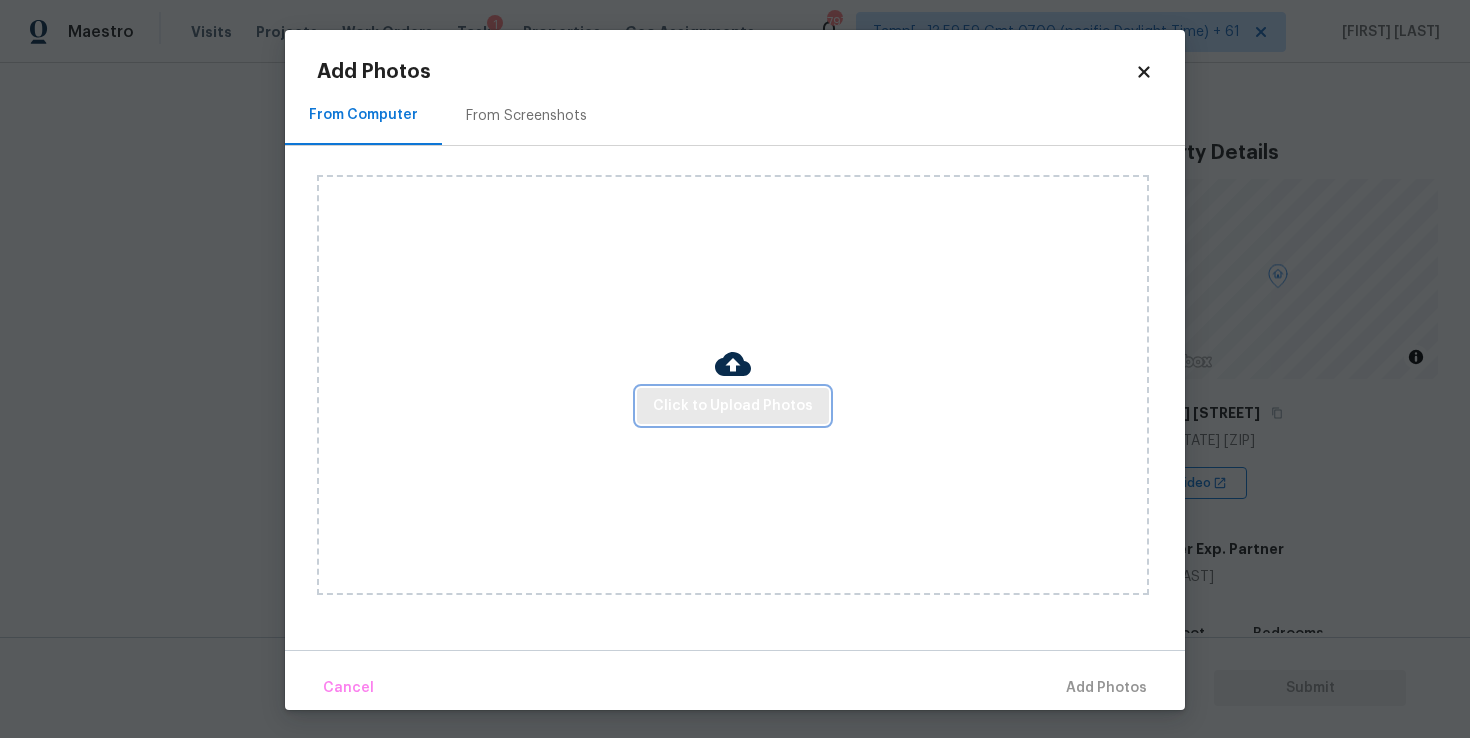 click on "Click to Upload Photos" at bounding box center (733, 406) 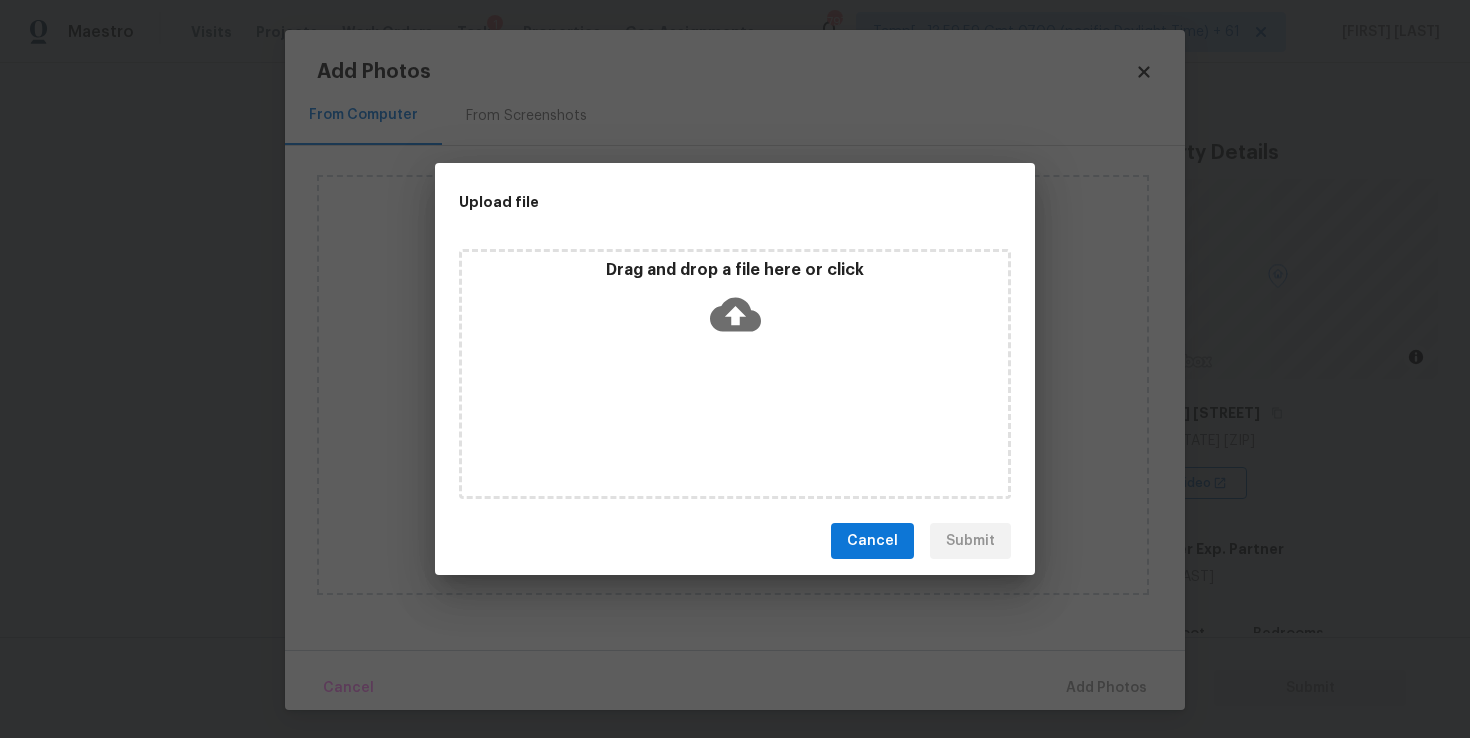 click 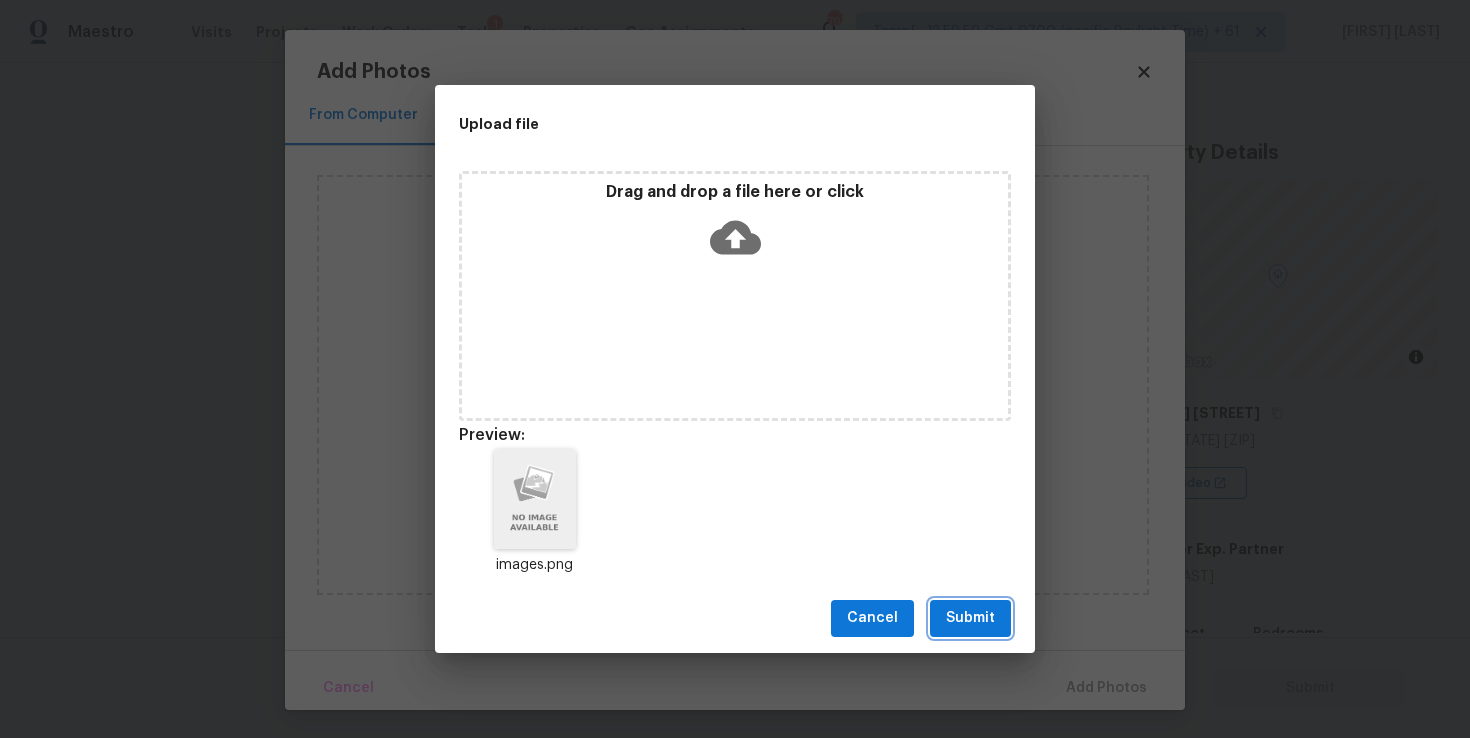 click on "Submit" at bounding box center [970, 618] 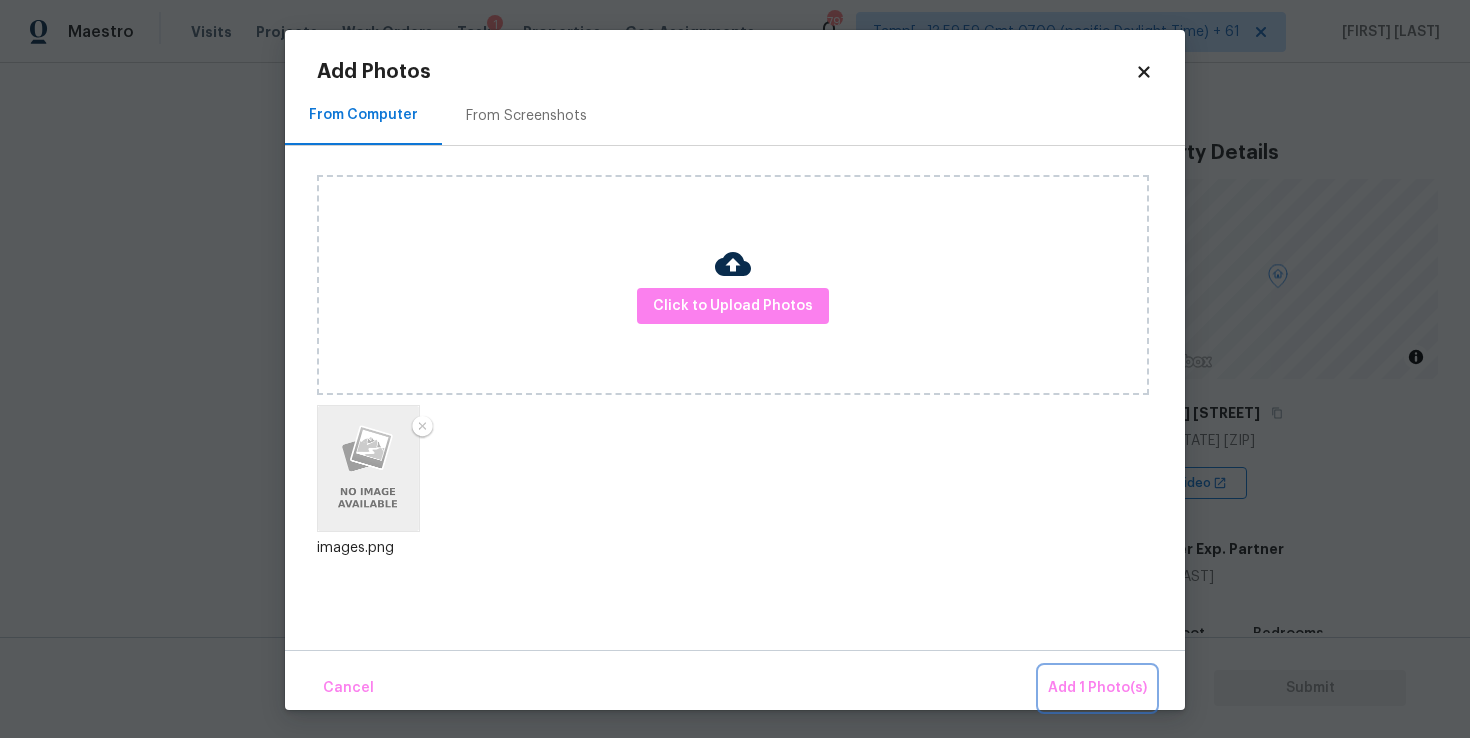 click on "Add 1 Photo(s)" at bounding box center [1097, 688] 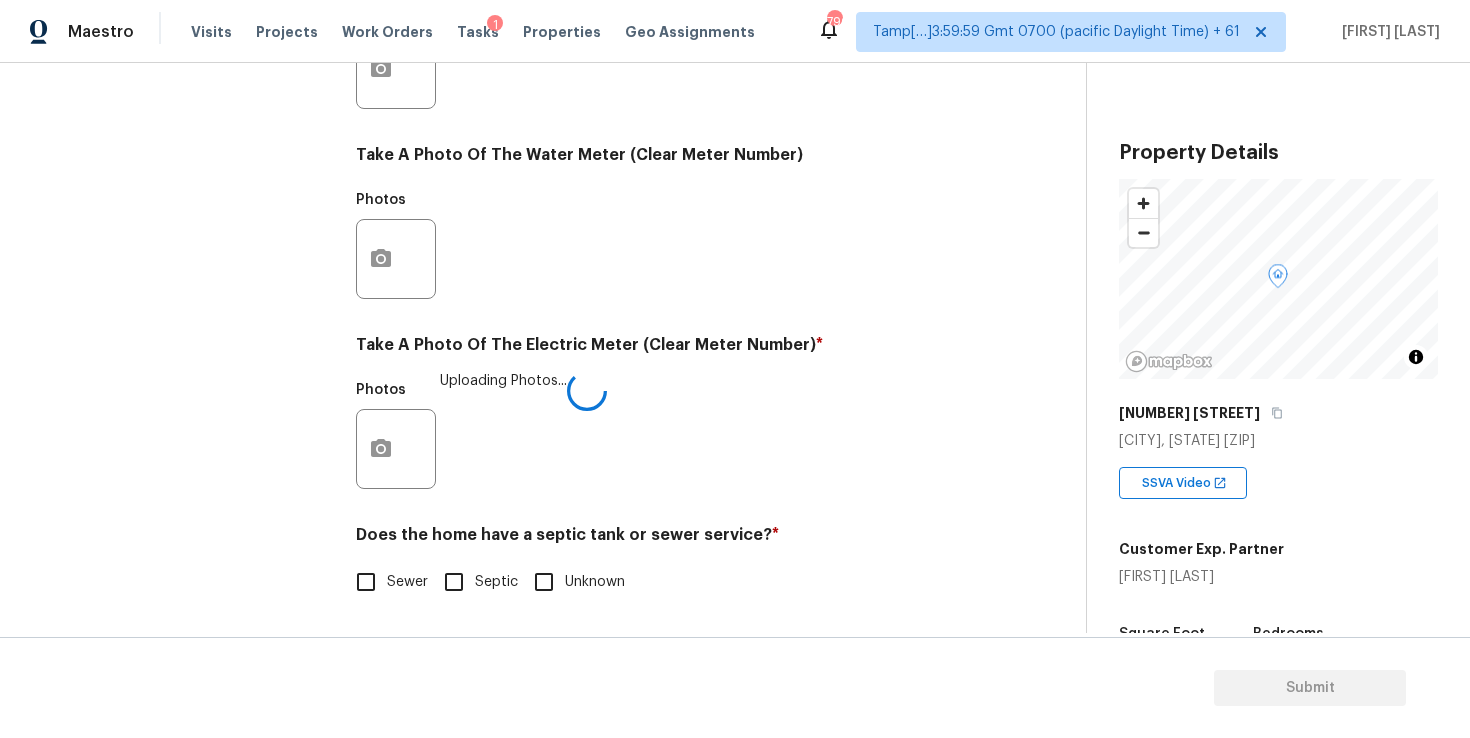 click on "Sewer" at bounding box center (407, 582) 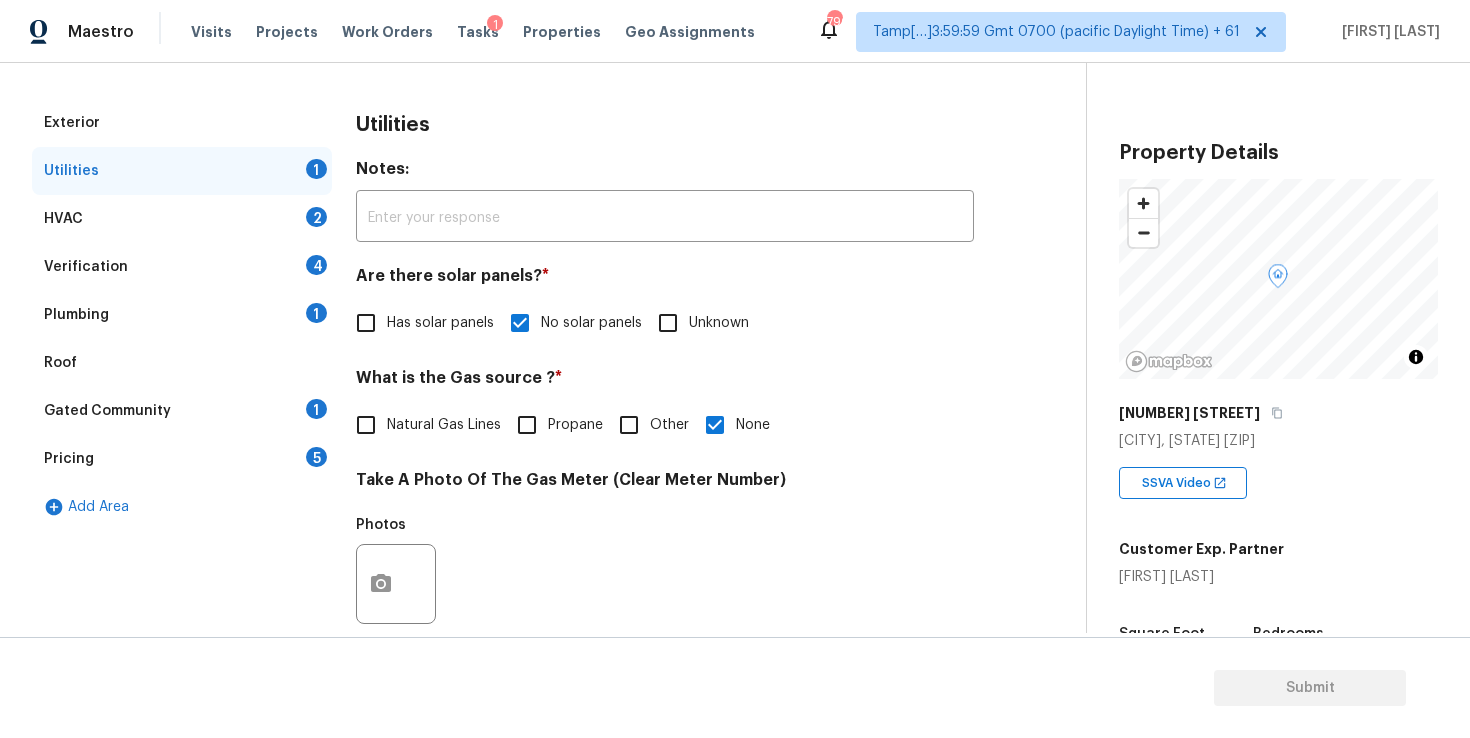 scroll, scrollTop: 161, scrollLeft: 0, axis: vertical 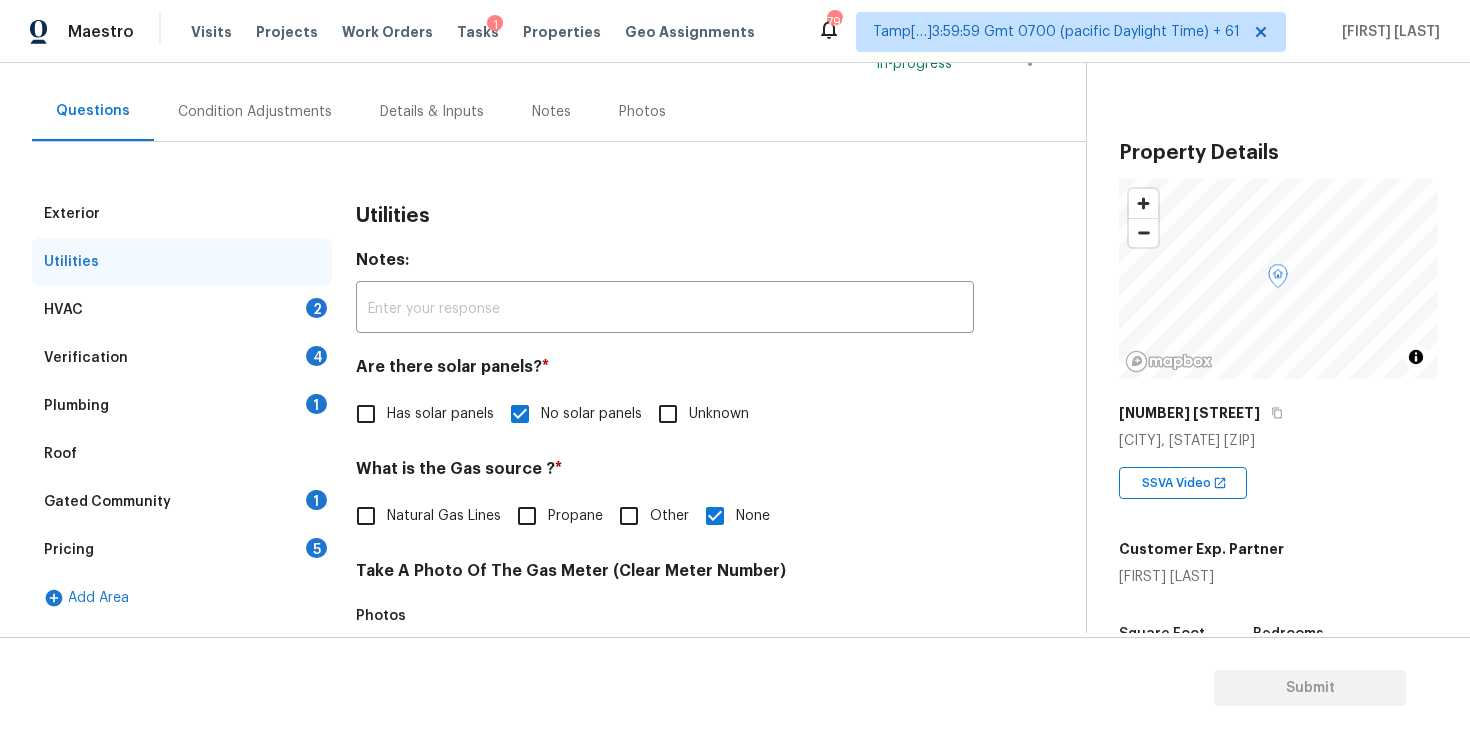 click on "HVAC 2" at bounding box center [182, 310] 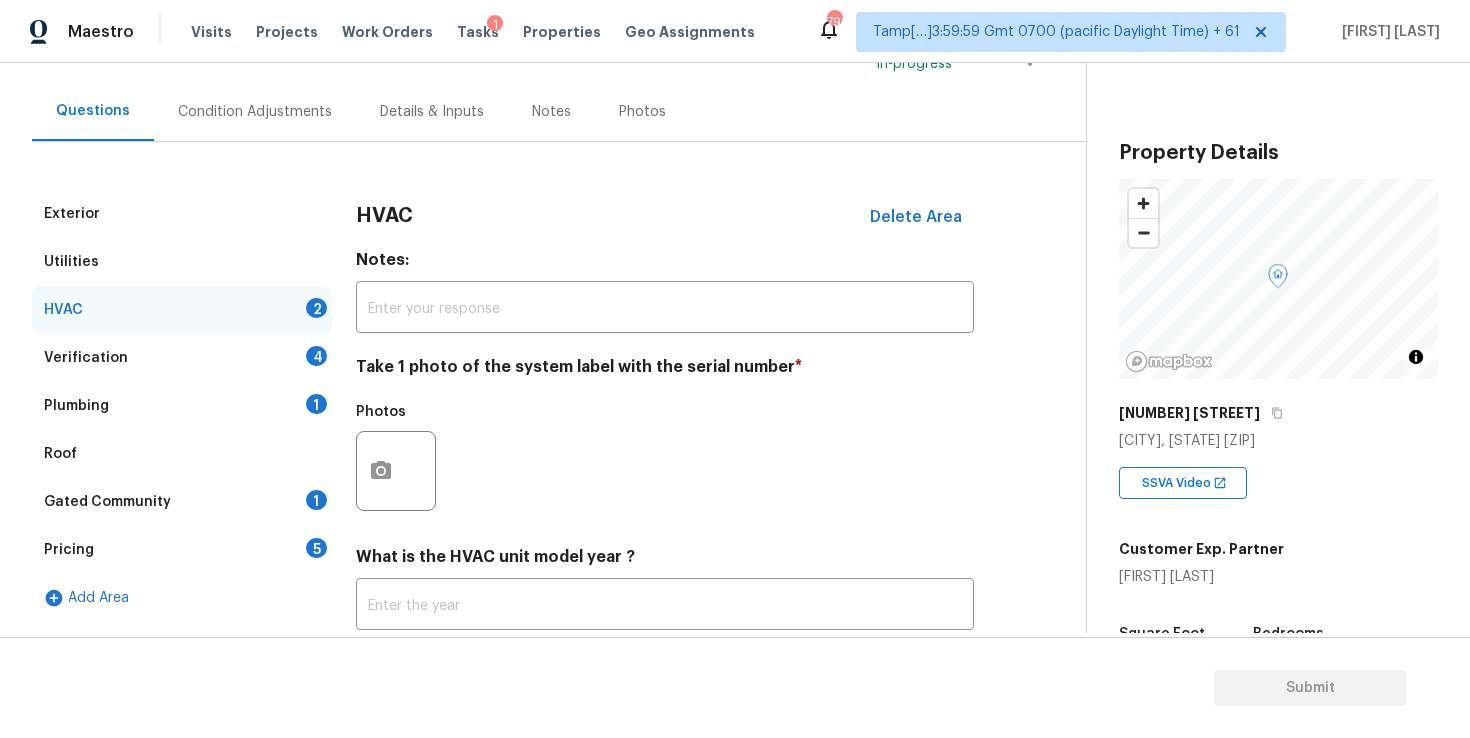 scroll, scrollTop: 291, scrollLeft: 0, axis: vertical 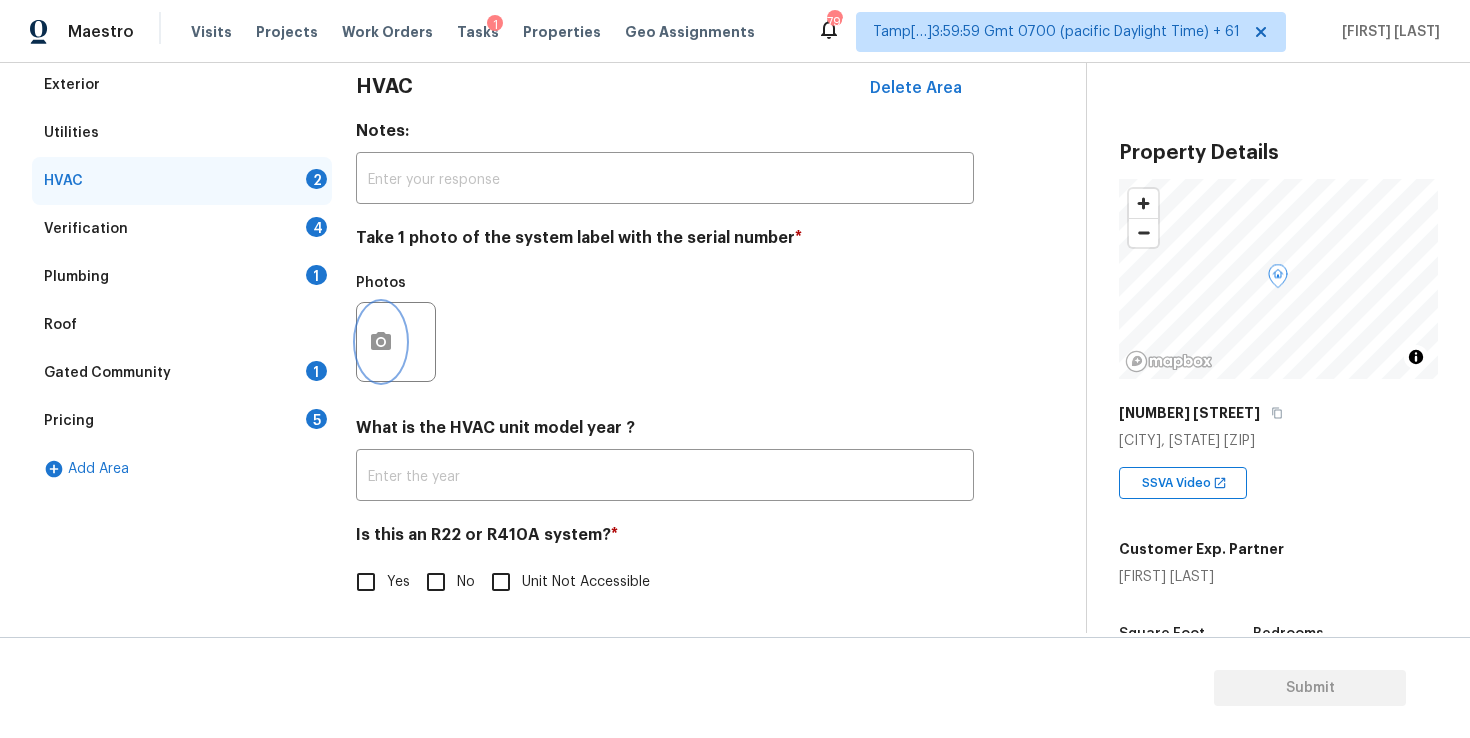click 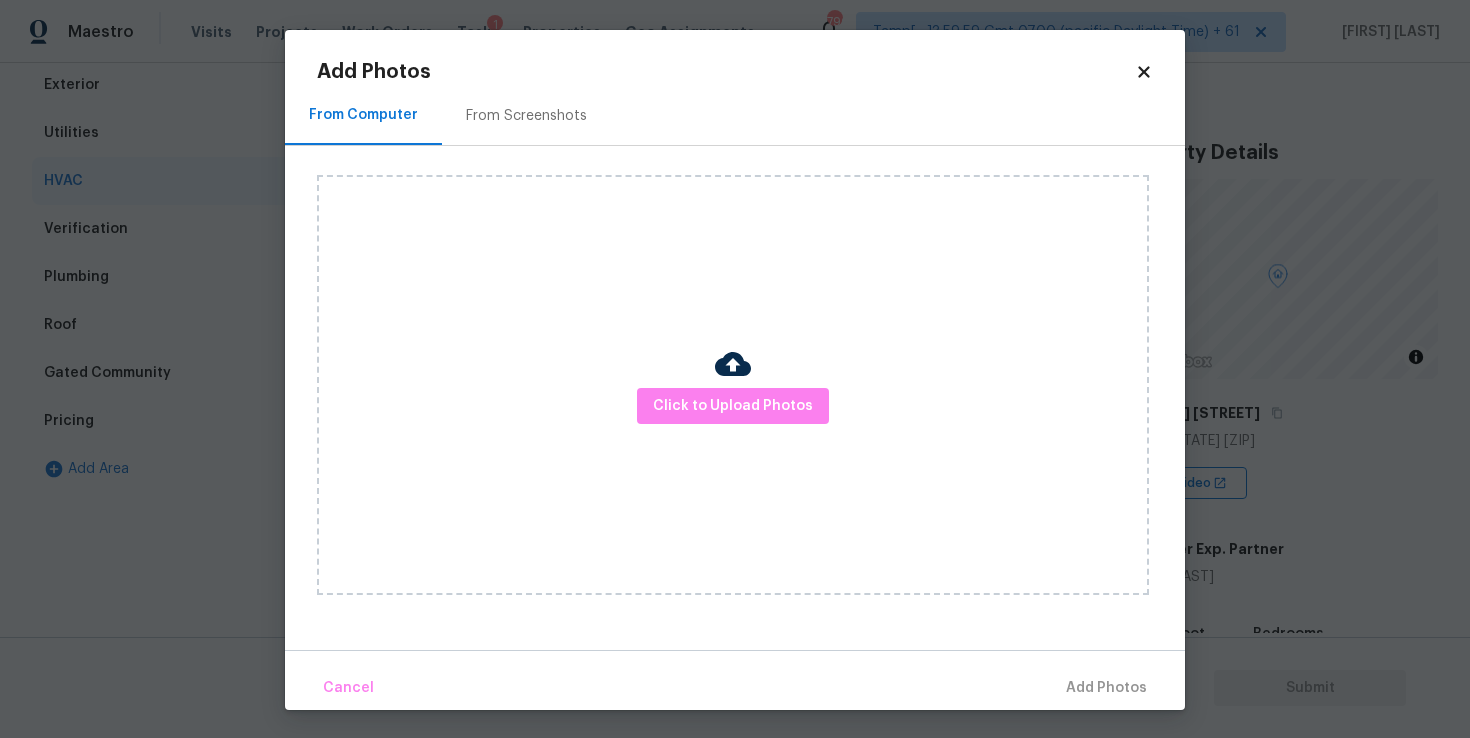 click on "Click to Upload Photos" at bounding box center (733, 385) 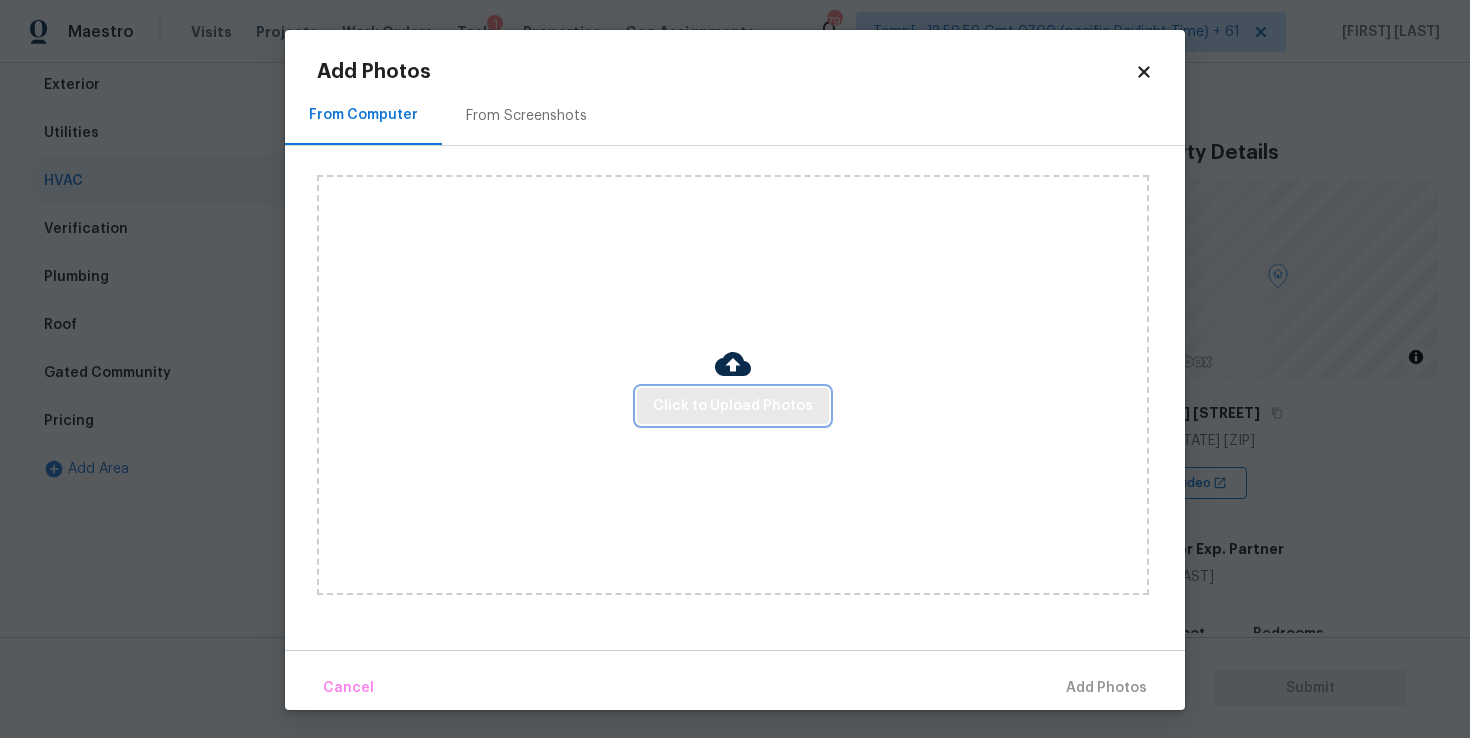 click on "Click to Upload Photos" at bounding box center (733, 406) 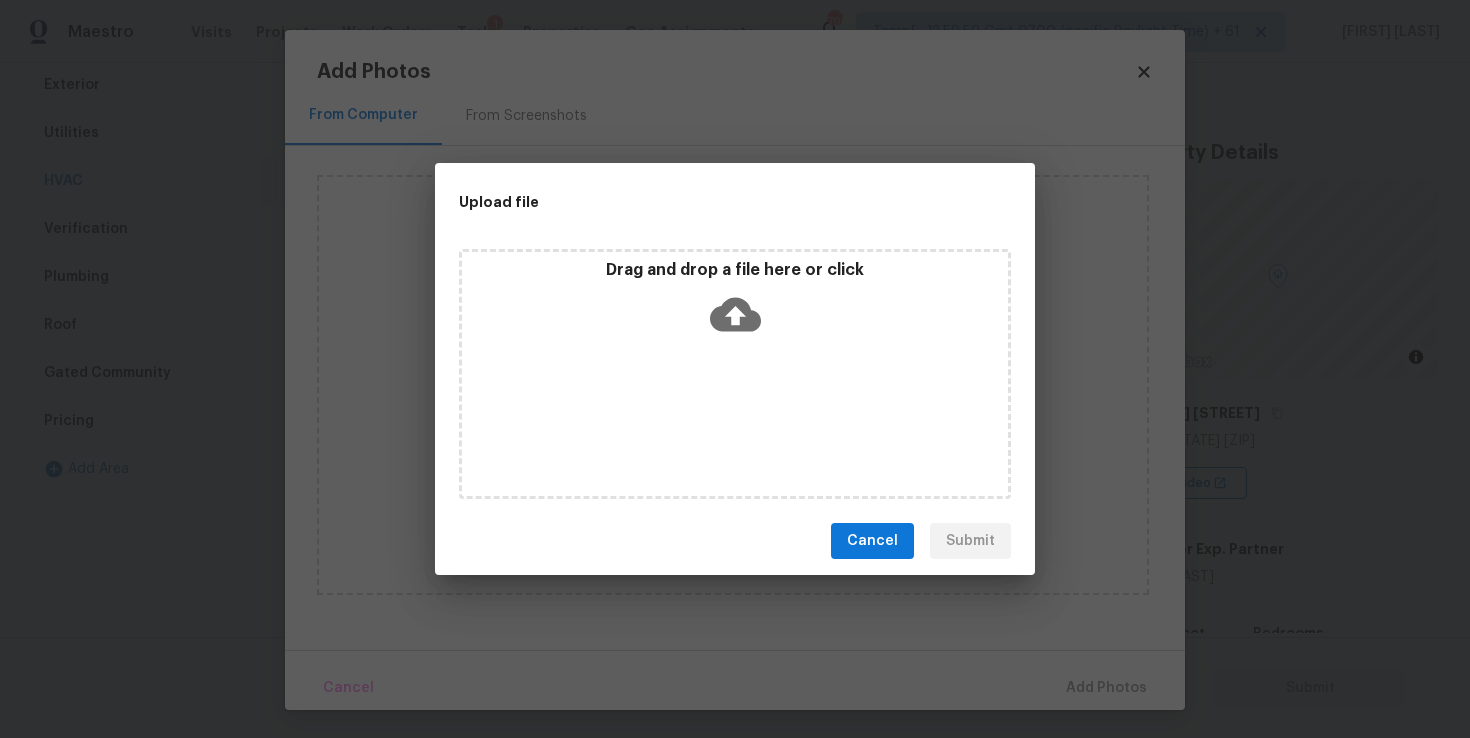 click 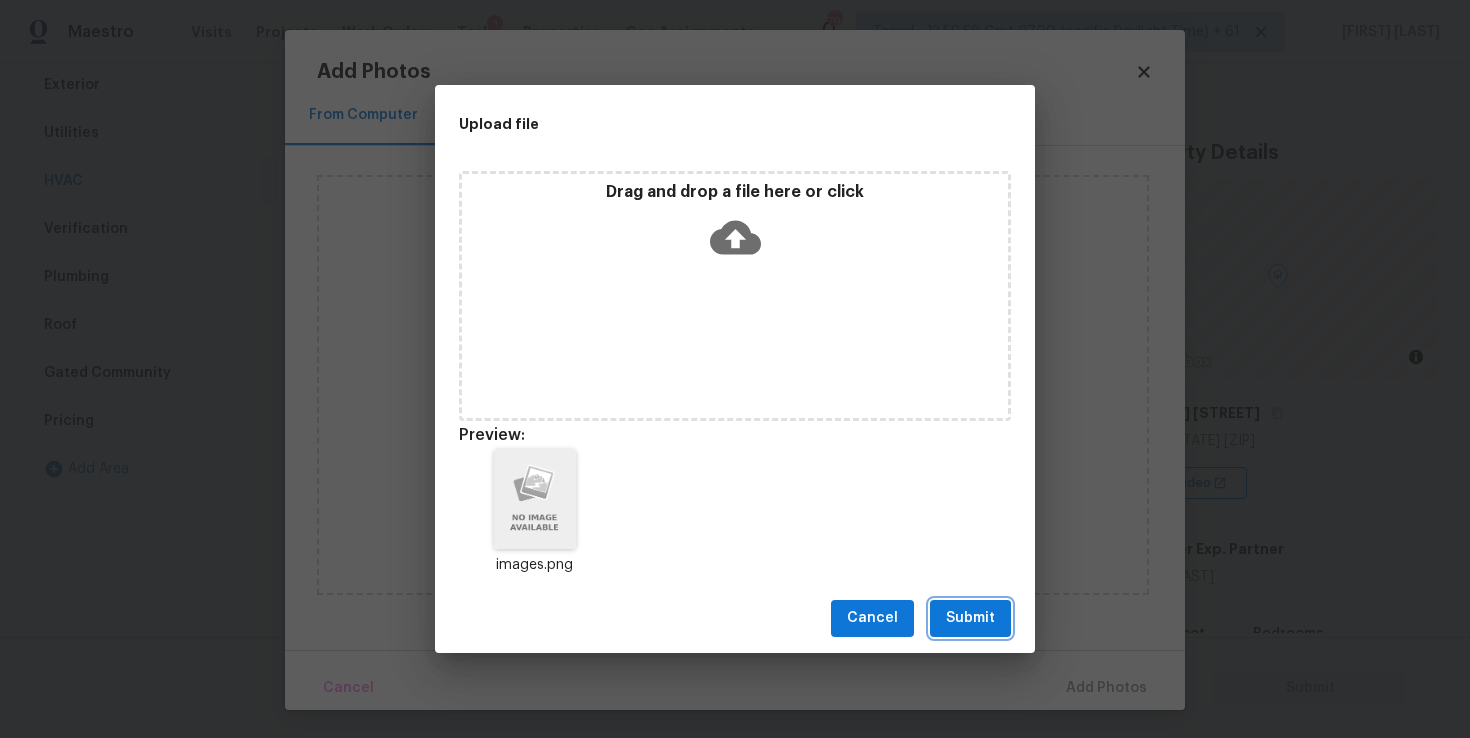click on "Submit" at bounding box center (970, 618) 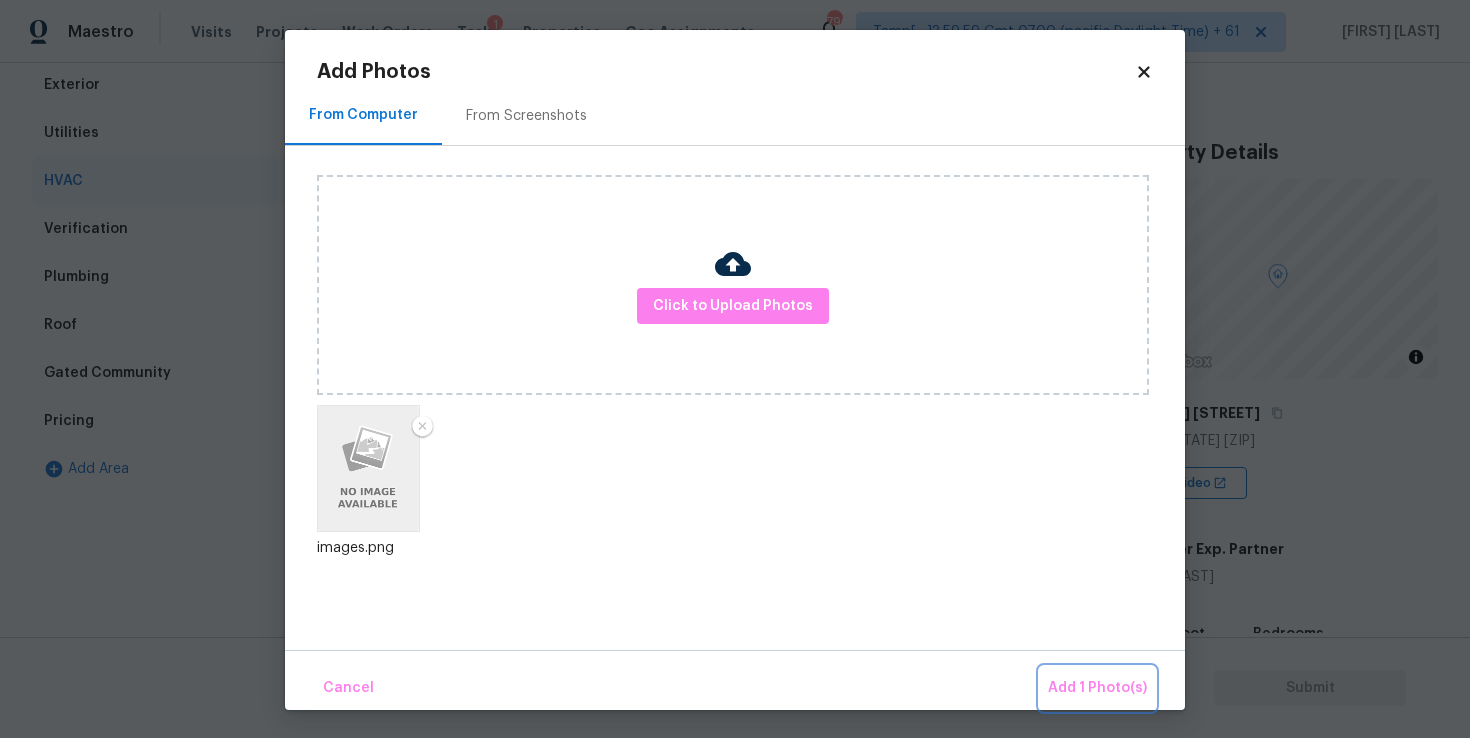 click on "Add 1 Photo(s)" at bounding box center (1097, 688) 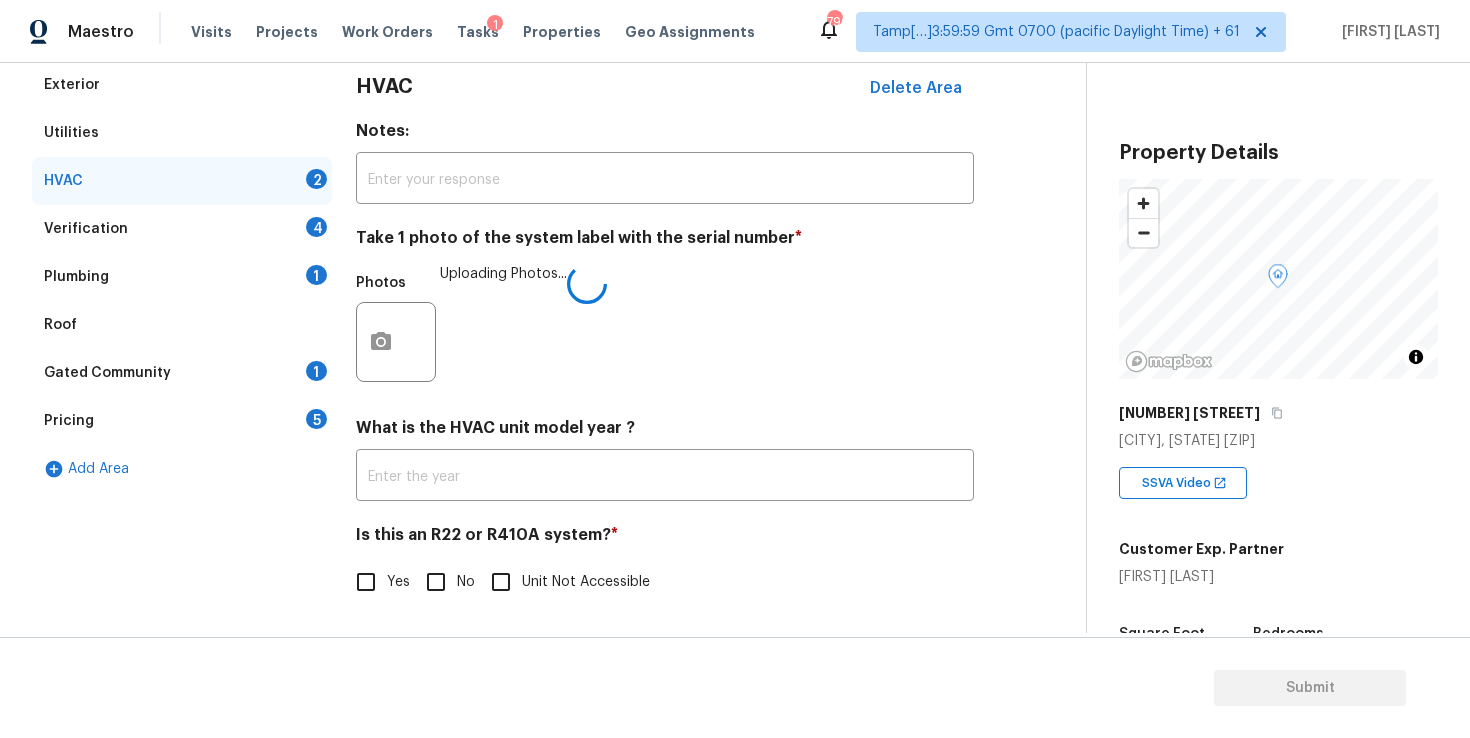 click on "No" at bounding box center [436, 582] 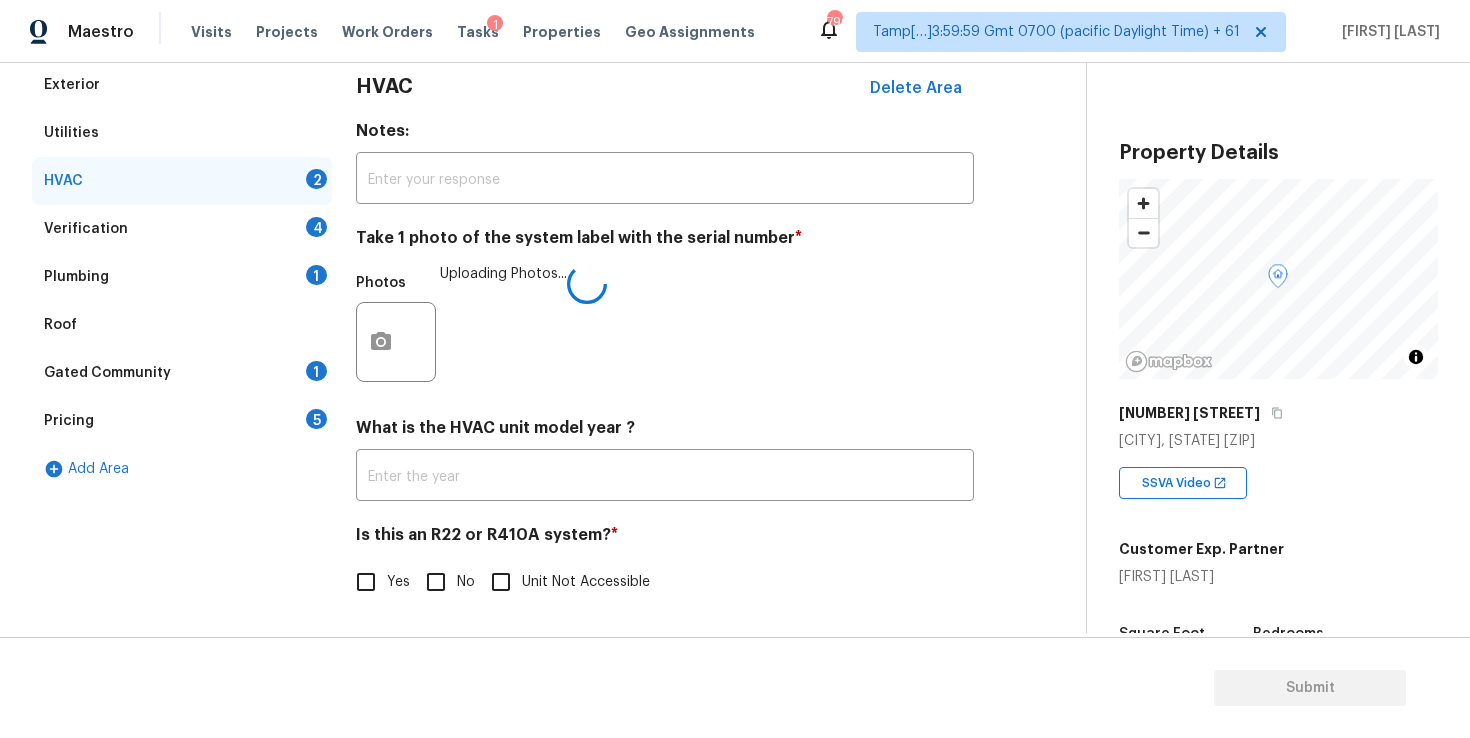 checkbox on "true" 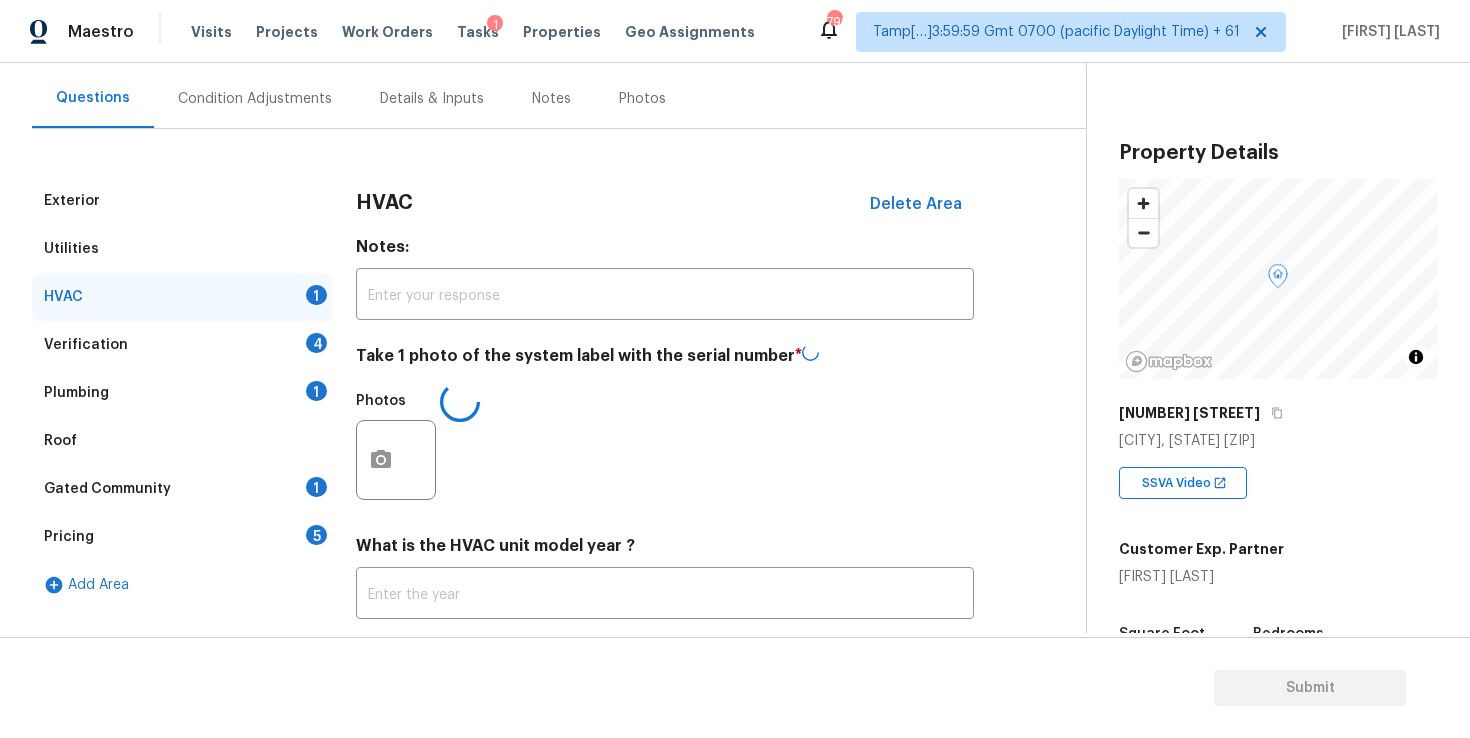 scroll, scrollTop: 142, scrollLeft: 0, axis: vertical 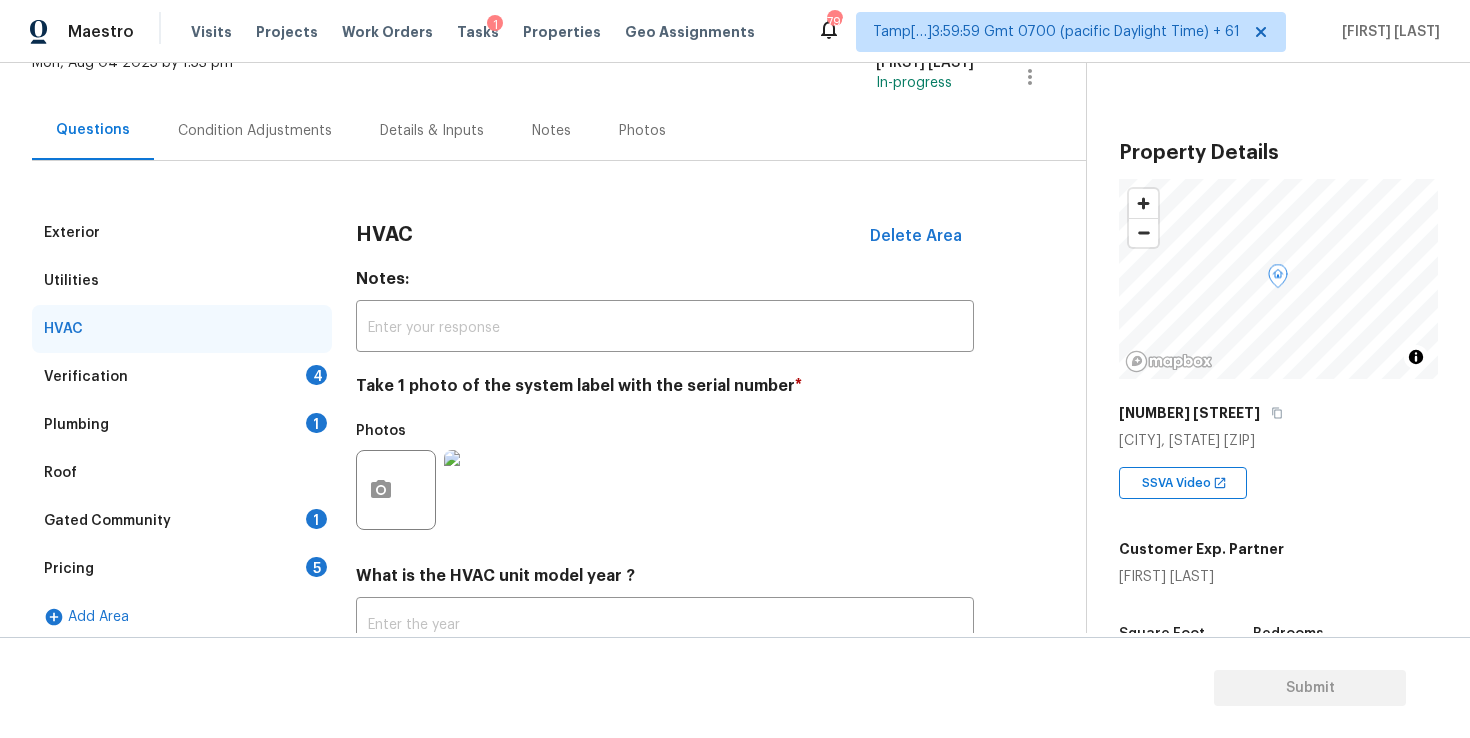 click on "Verification 4" at bounding box center [182, 377] 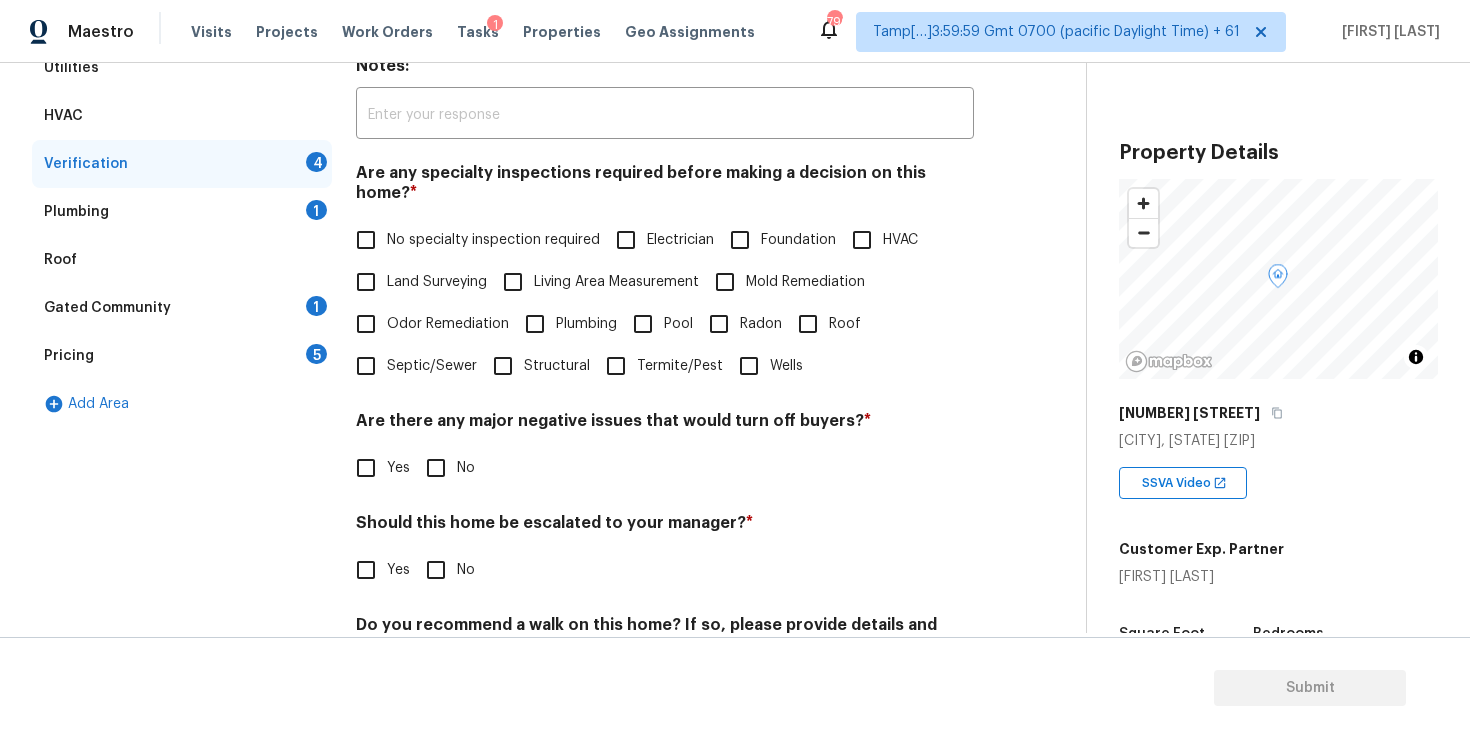 scroll, scrollTop: 445, scrollLeft: 0, axis: vertical 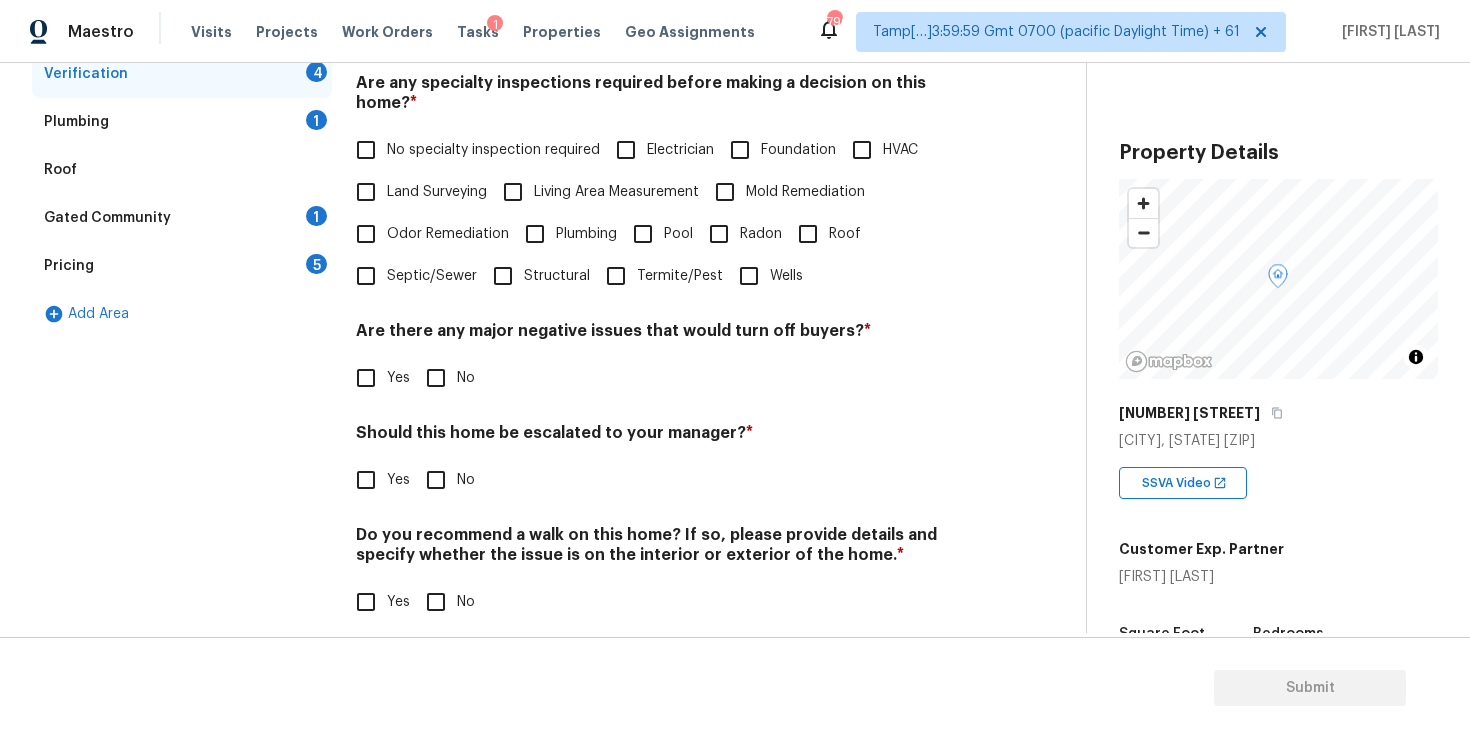 click on "No specialty inspection required" at bounding box center (493, 150) 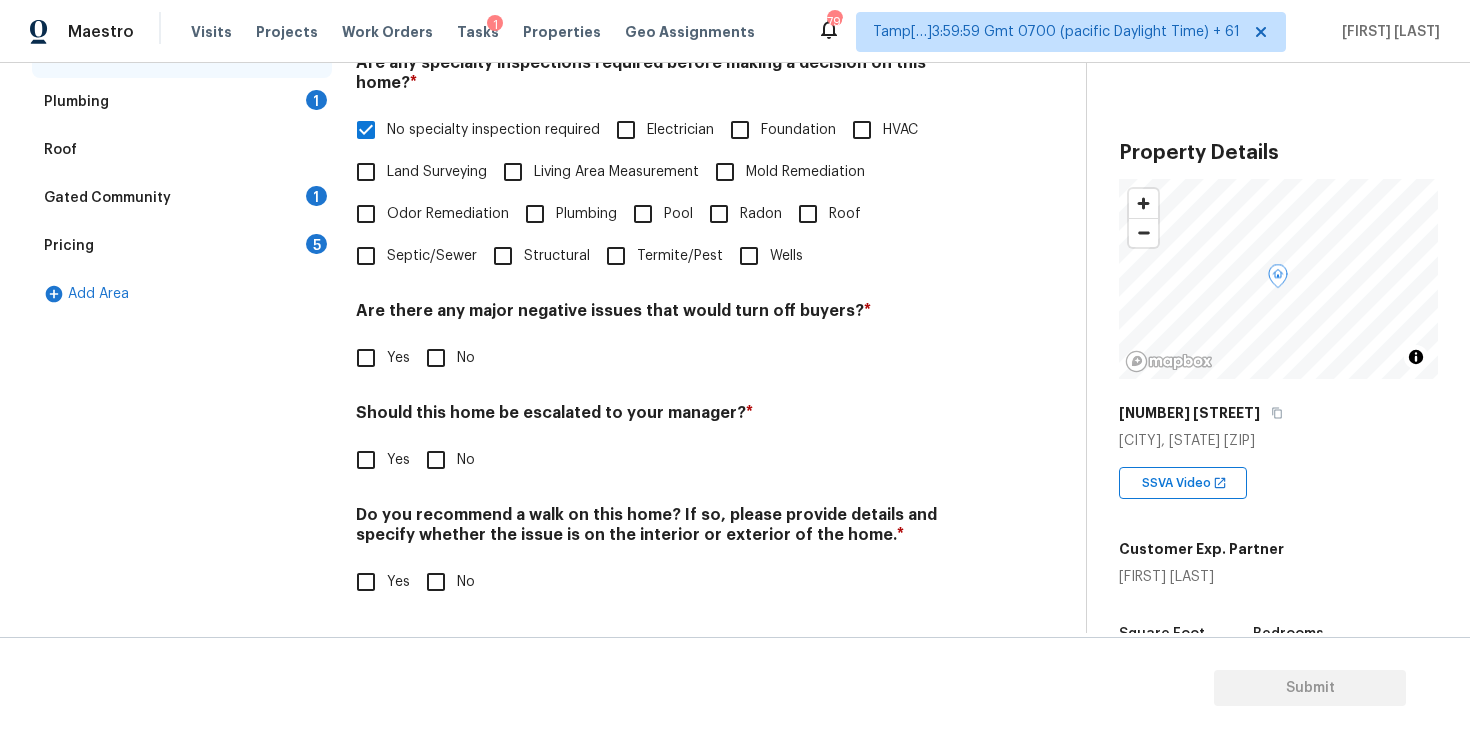 scroll, scrollTop: 445, scrollLeft: 0, axis: vertical 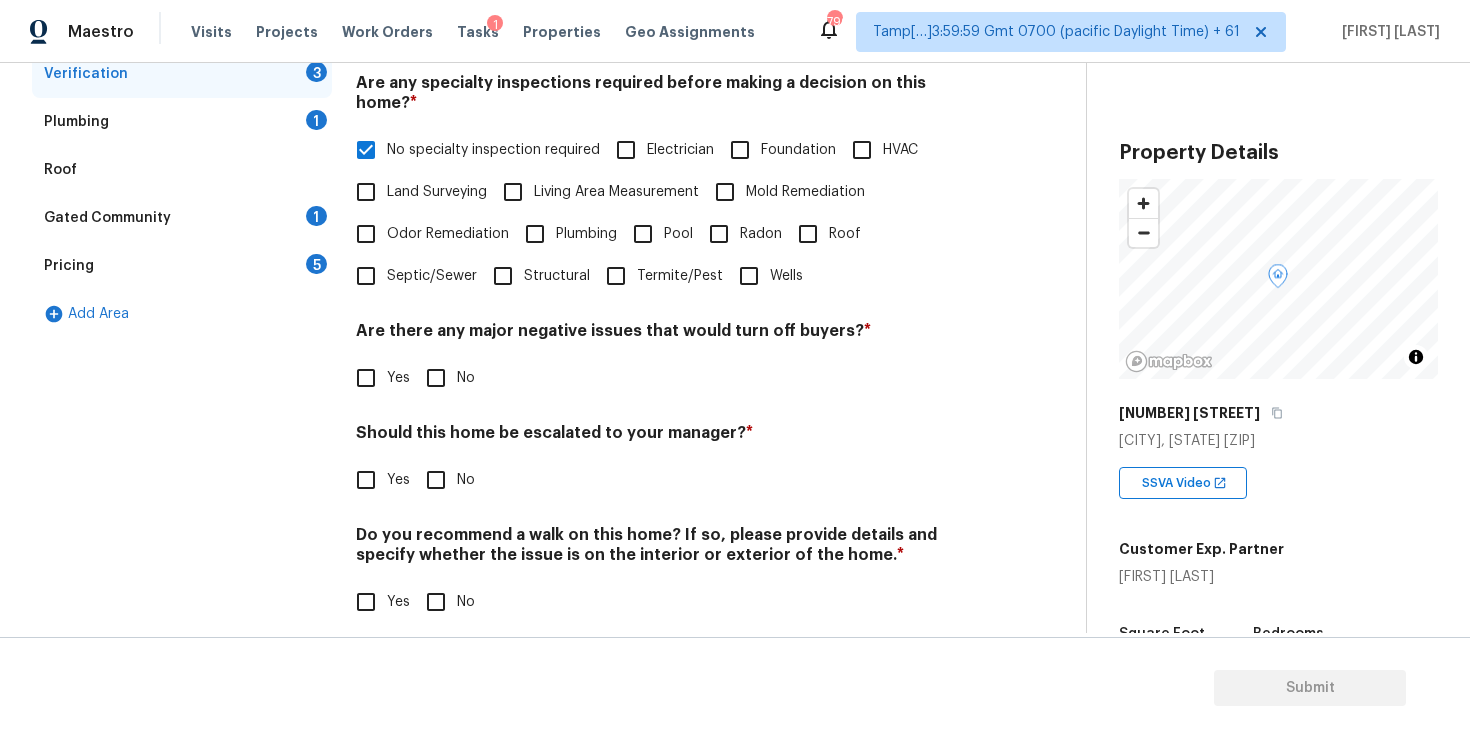 click on "Yes No" at bounding box center (665, 378) 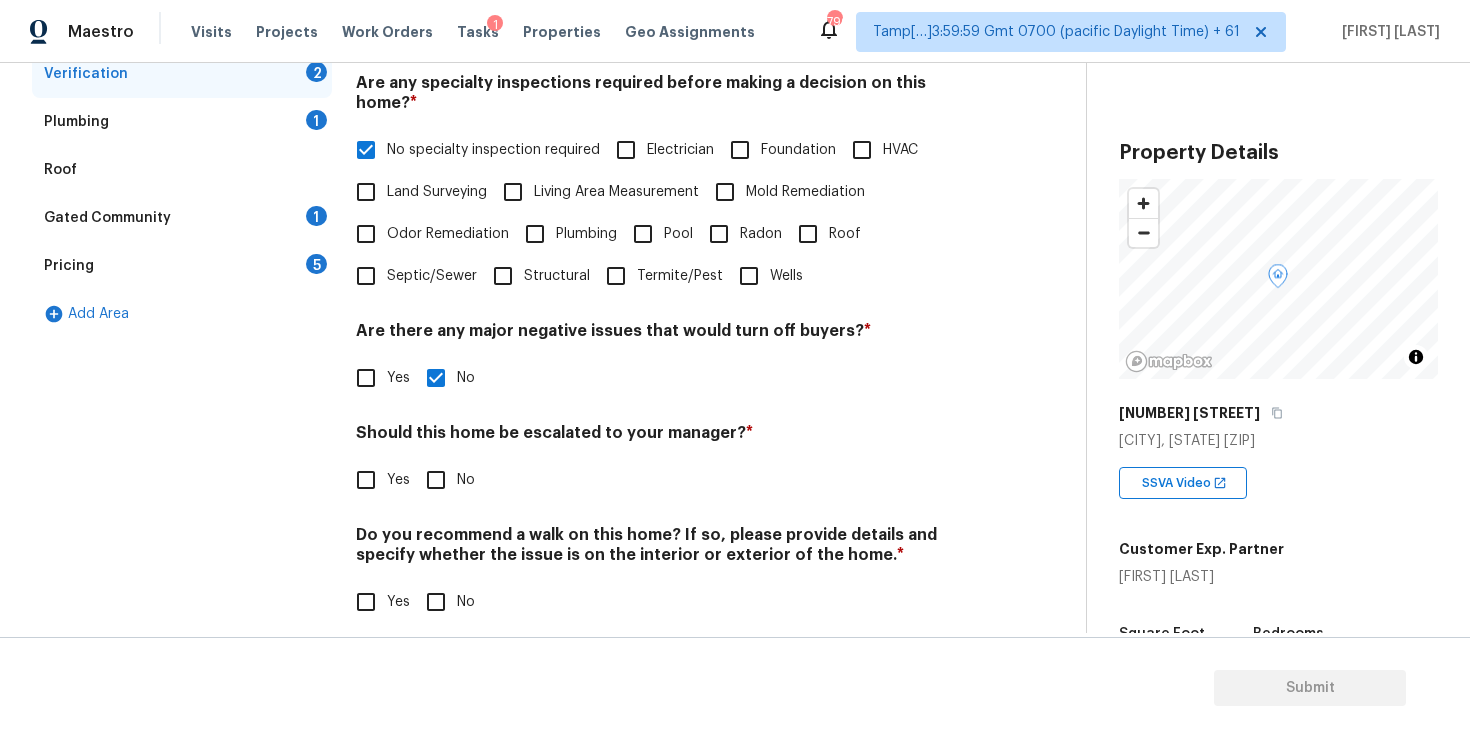 click on "Yes" at bounding box center [366, 480] 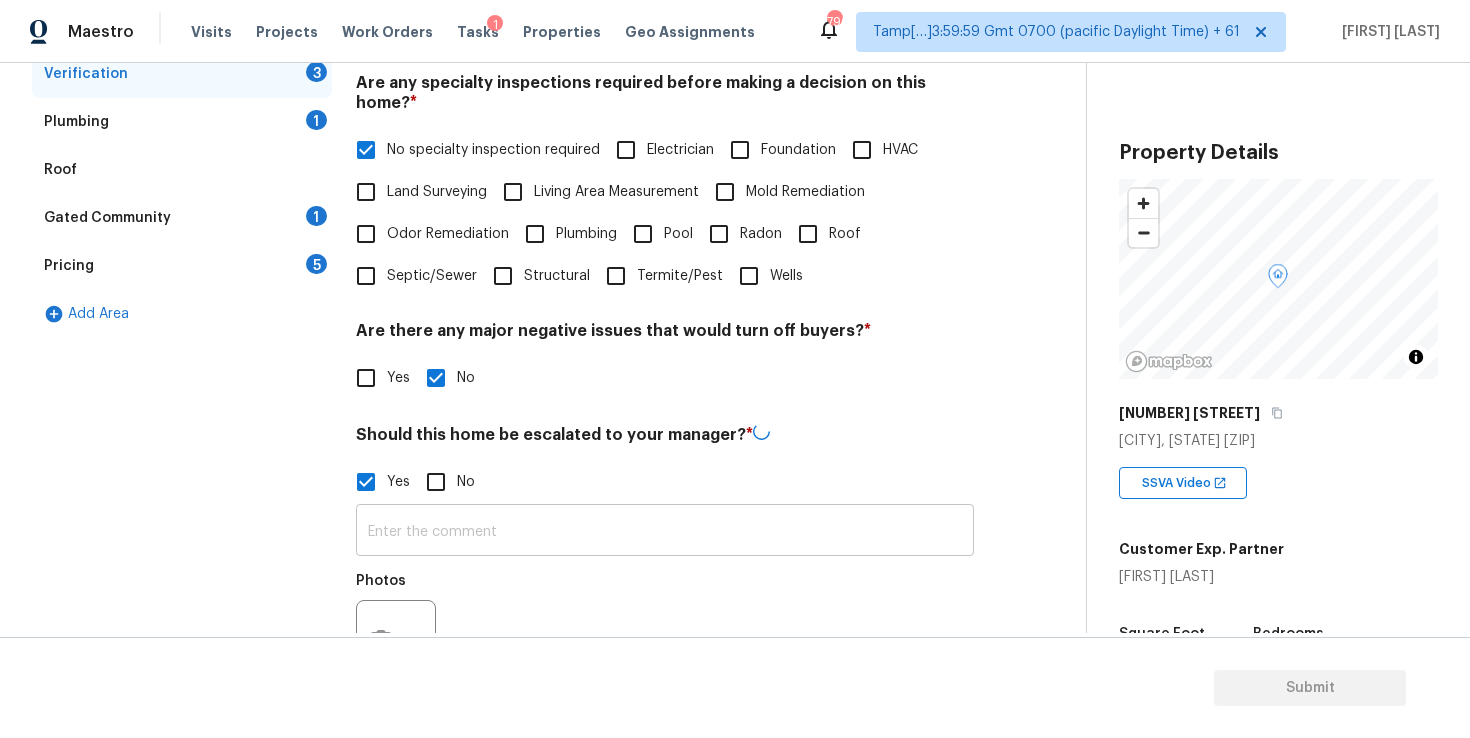 click at bounding box center (665, 532) 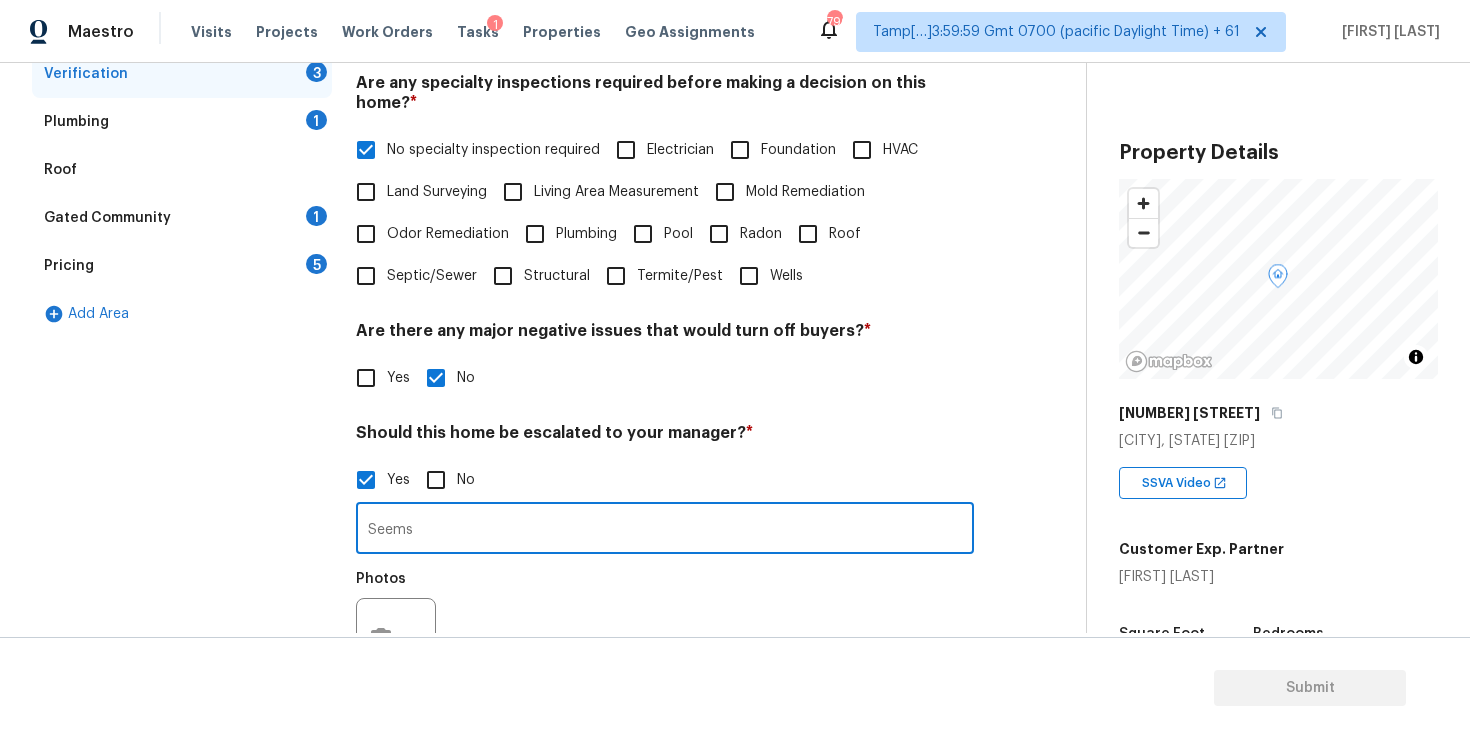 type on "Seem" 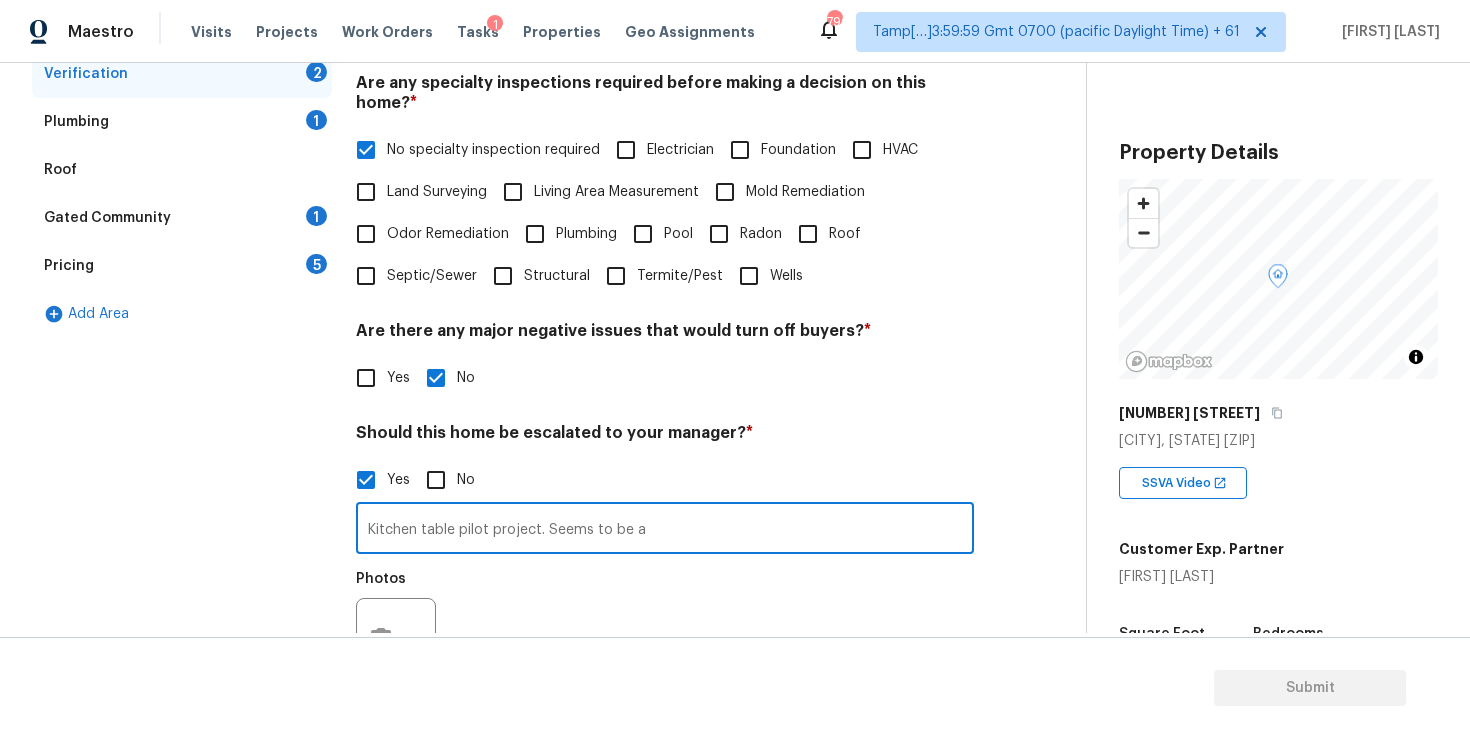 scroll, scrollTop: 597, scrollLeft: 0, axis: vertical 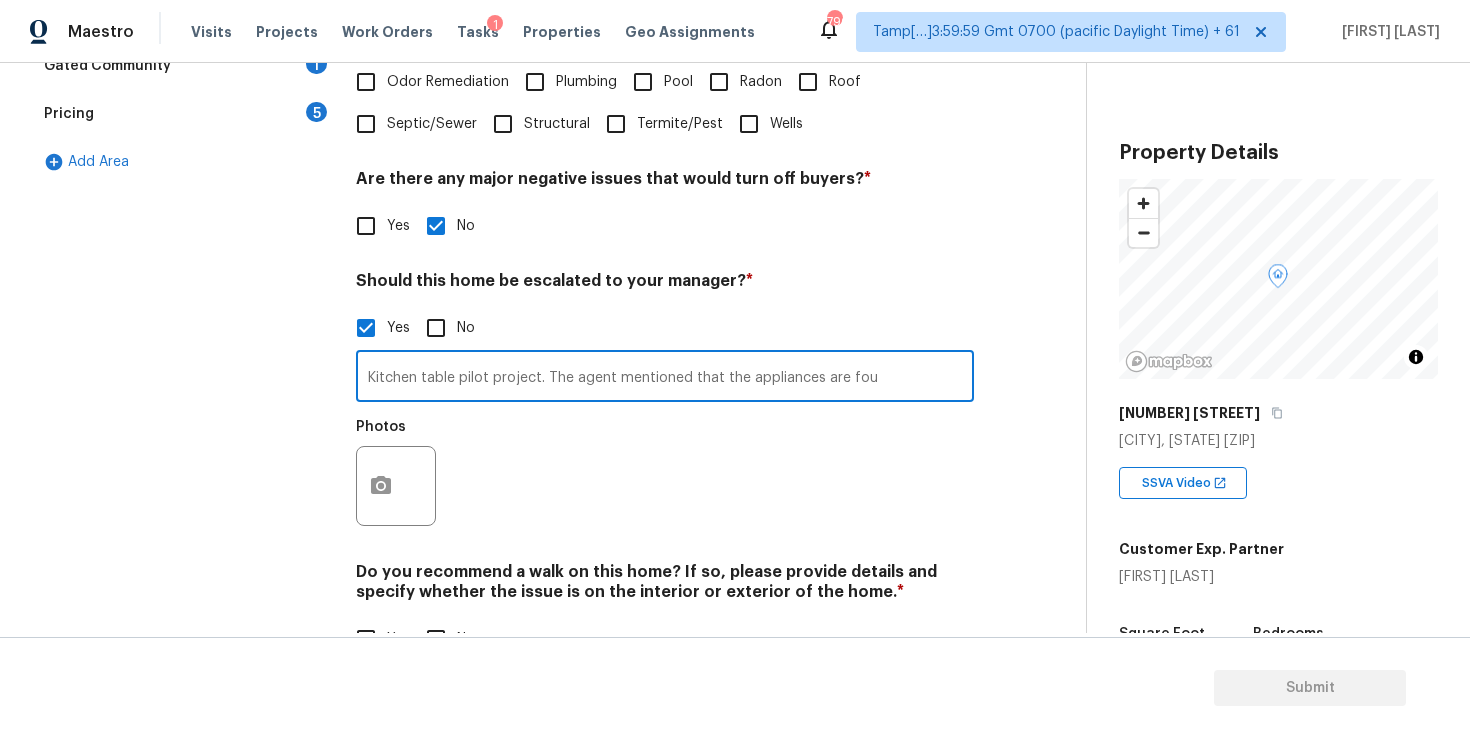 drag, startPoint x: 690, startPoint y: 358, endPoint x: 903, endPoint y: 361, distance: 213.02112 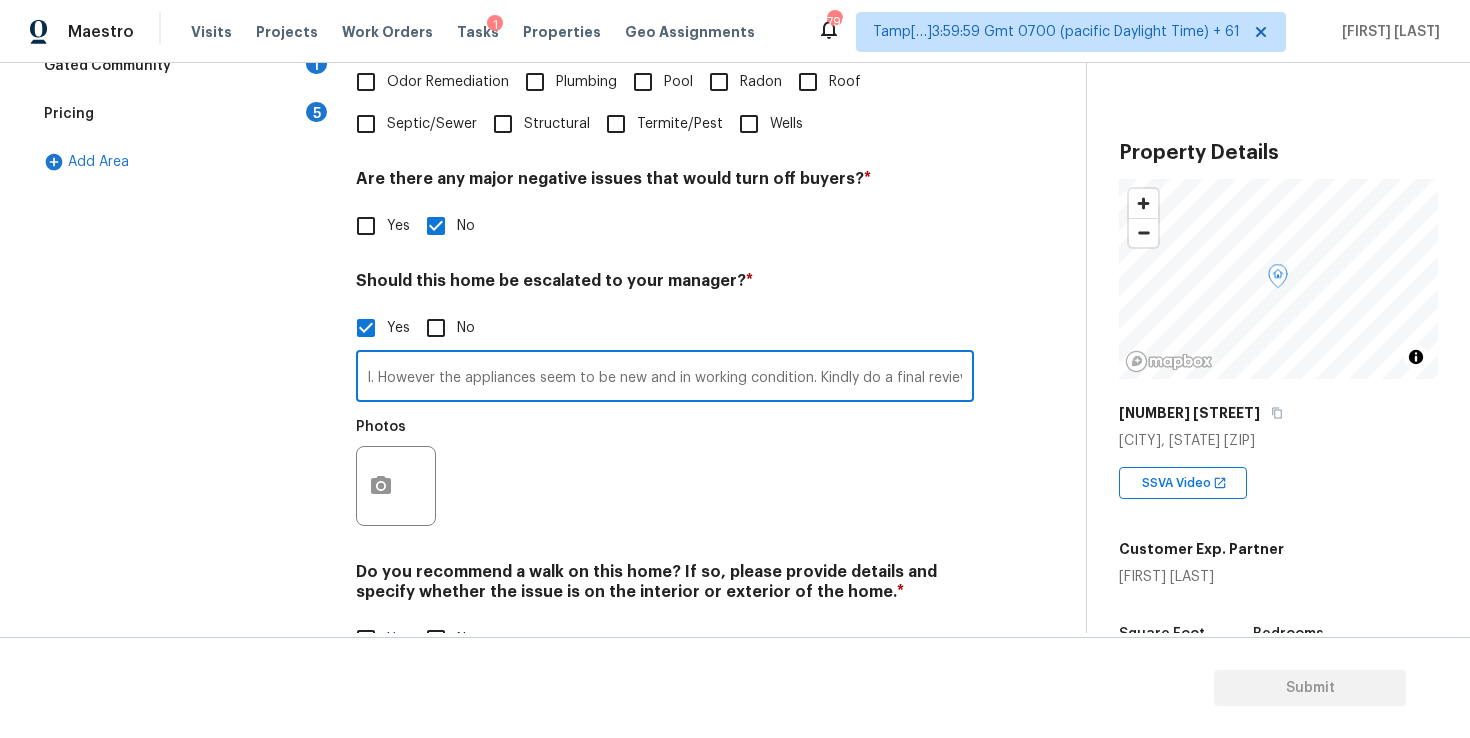 scroll, scrollTop: 0, scrollLeft: 545, axis: horizontal 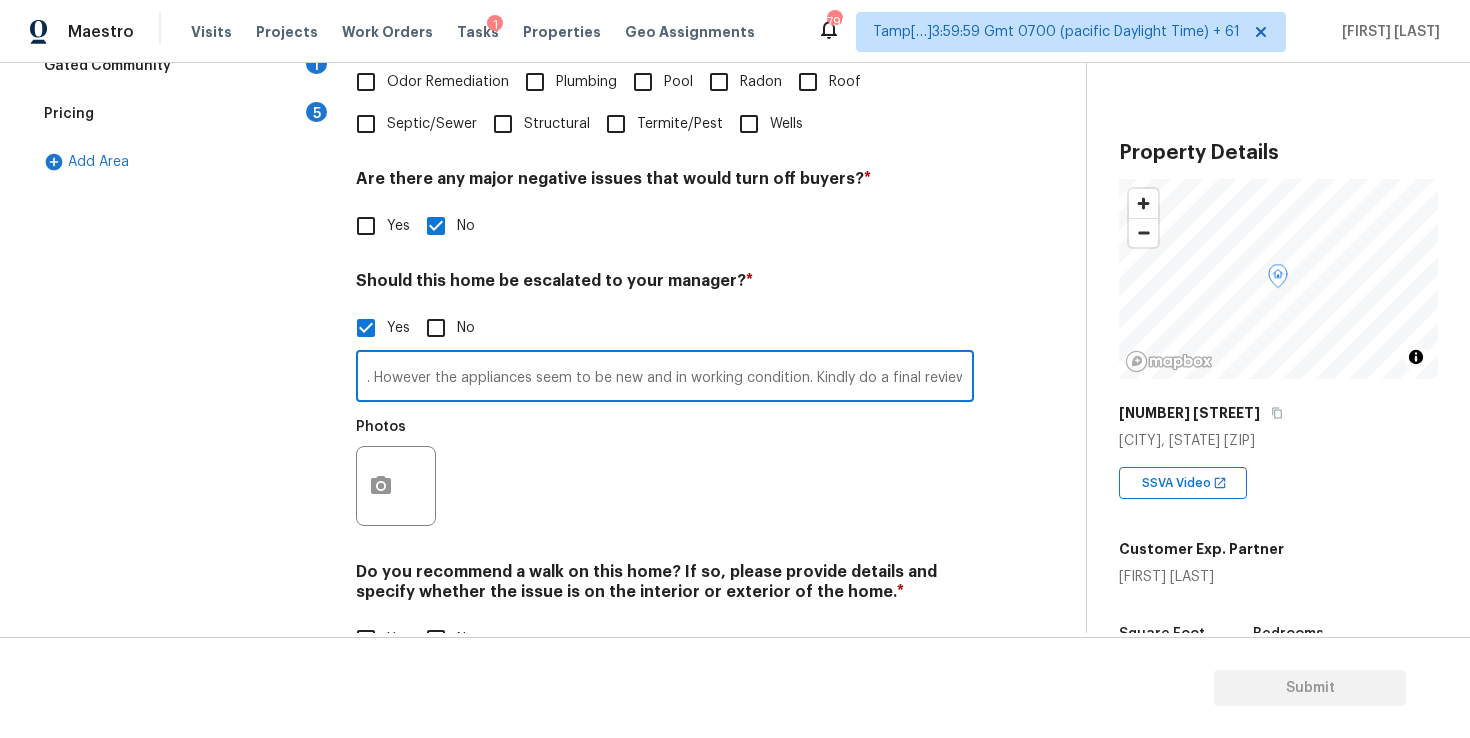 type on "Kitchen table pilot project. The agent mentioned all appliances are non-functional. However the appliances seem to be new and in working condition. Kindly do a final review." 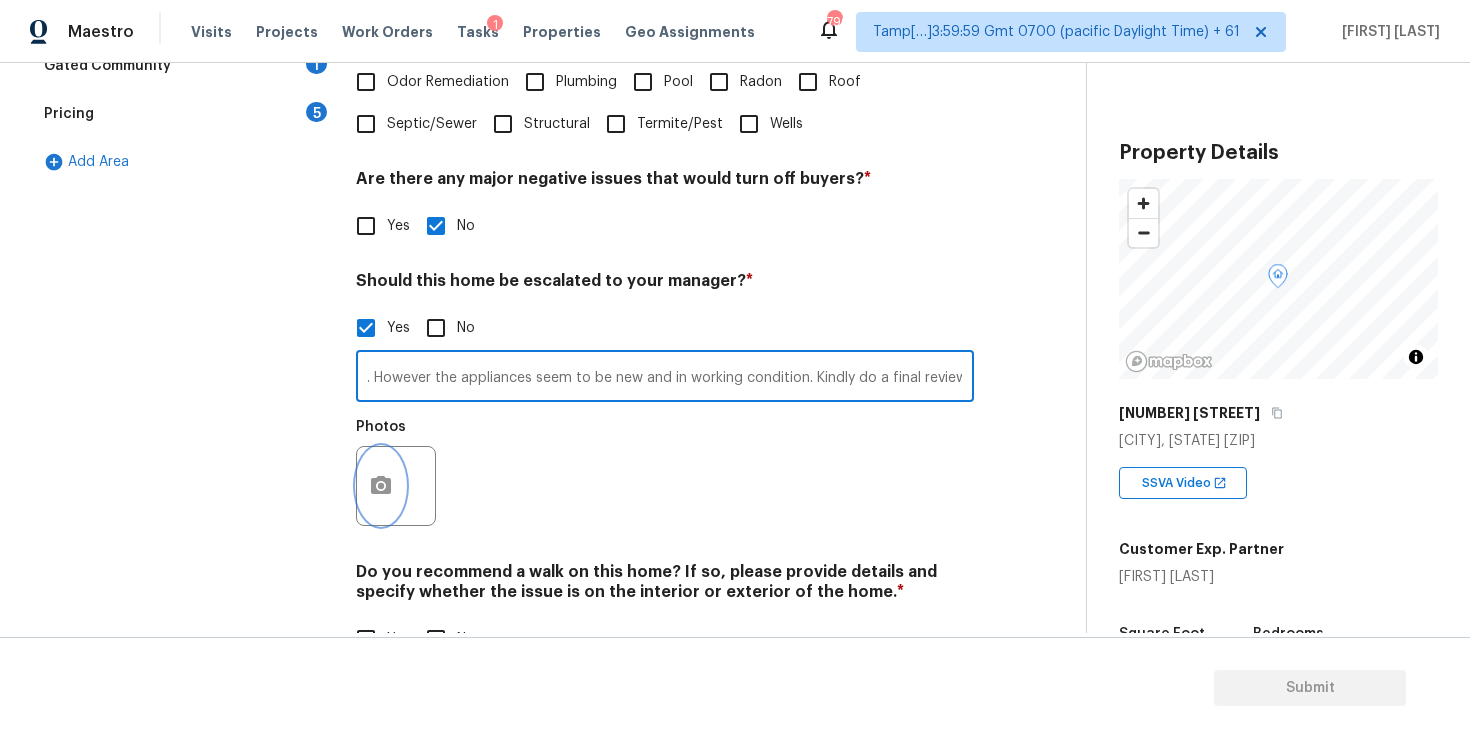 click at bounding box center [381, 486] 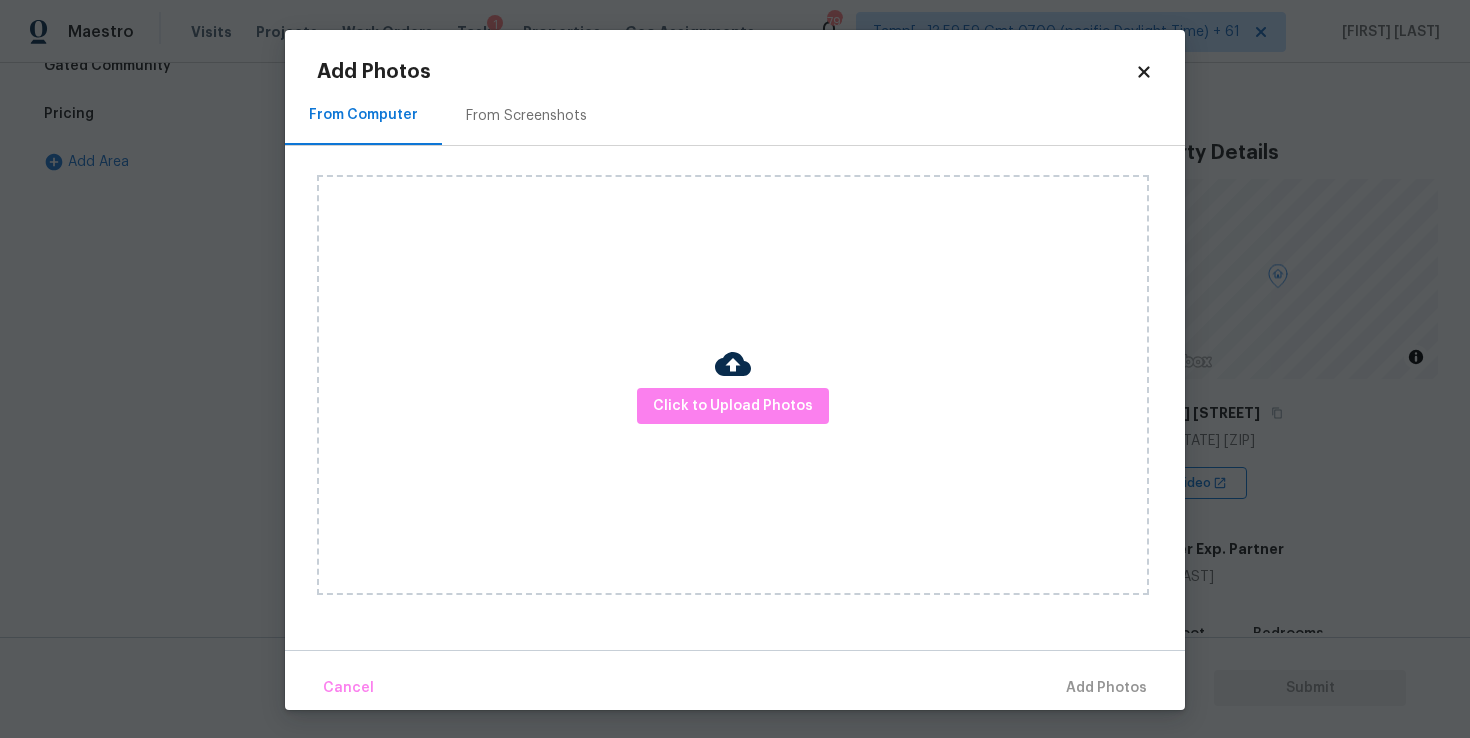 scroll, scrollTop: 0, scrollLeft: 0, axis: both 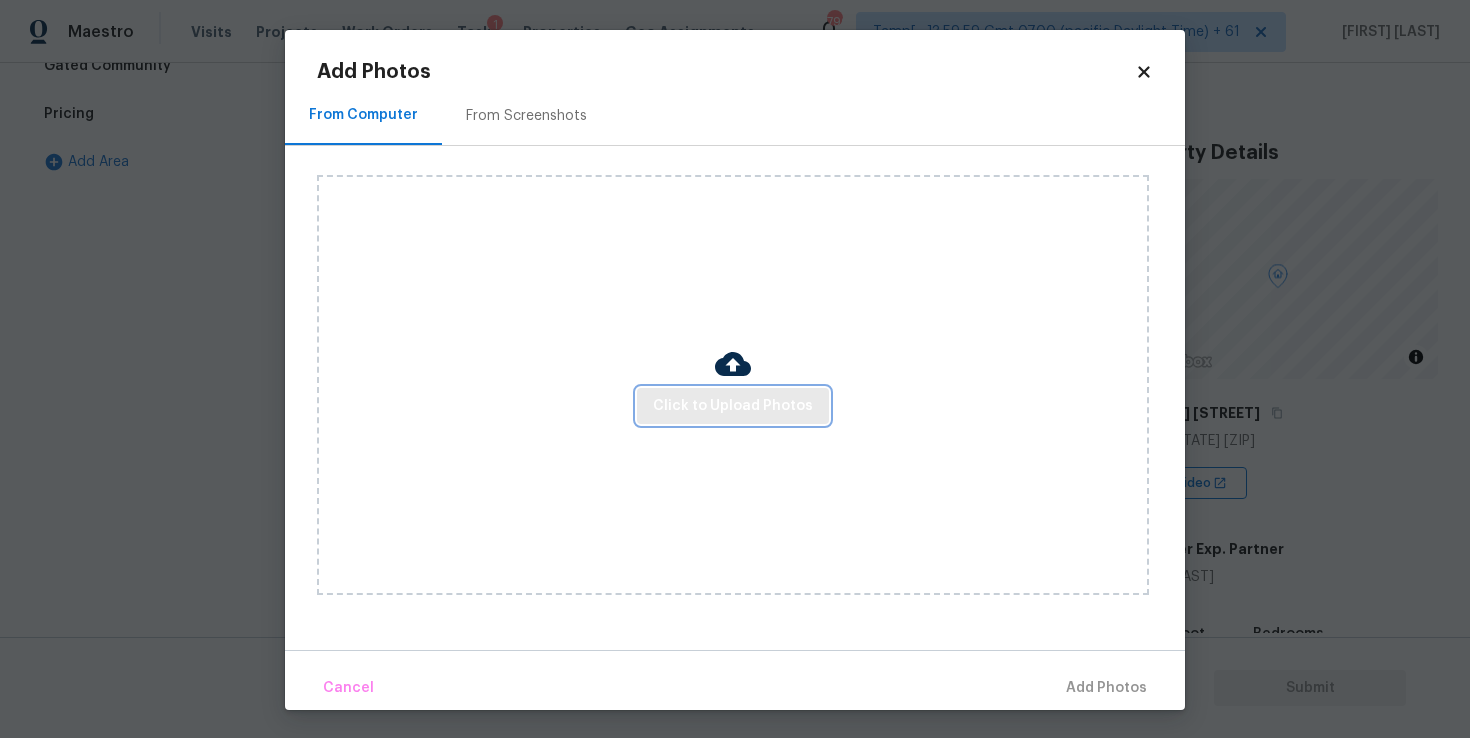 click on "Click to Upload Photos" at bounding box center (733, 406) 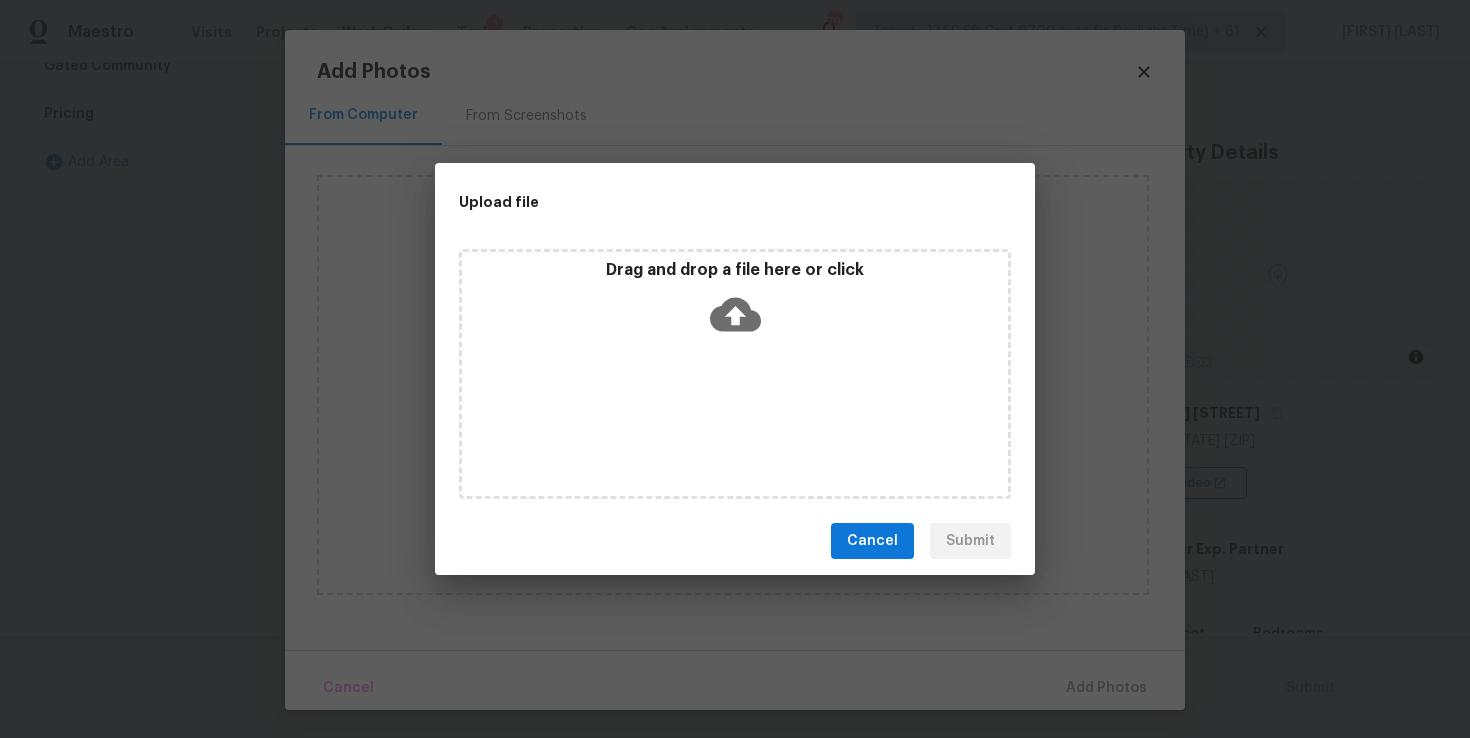 click 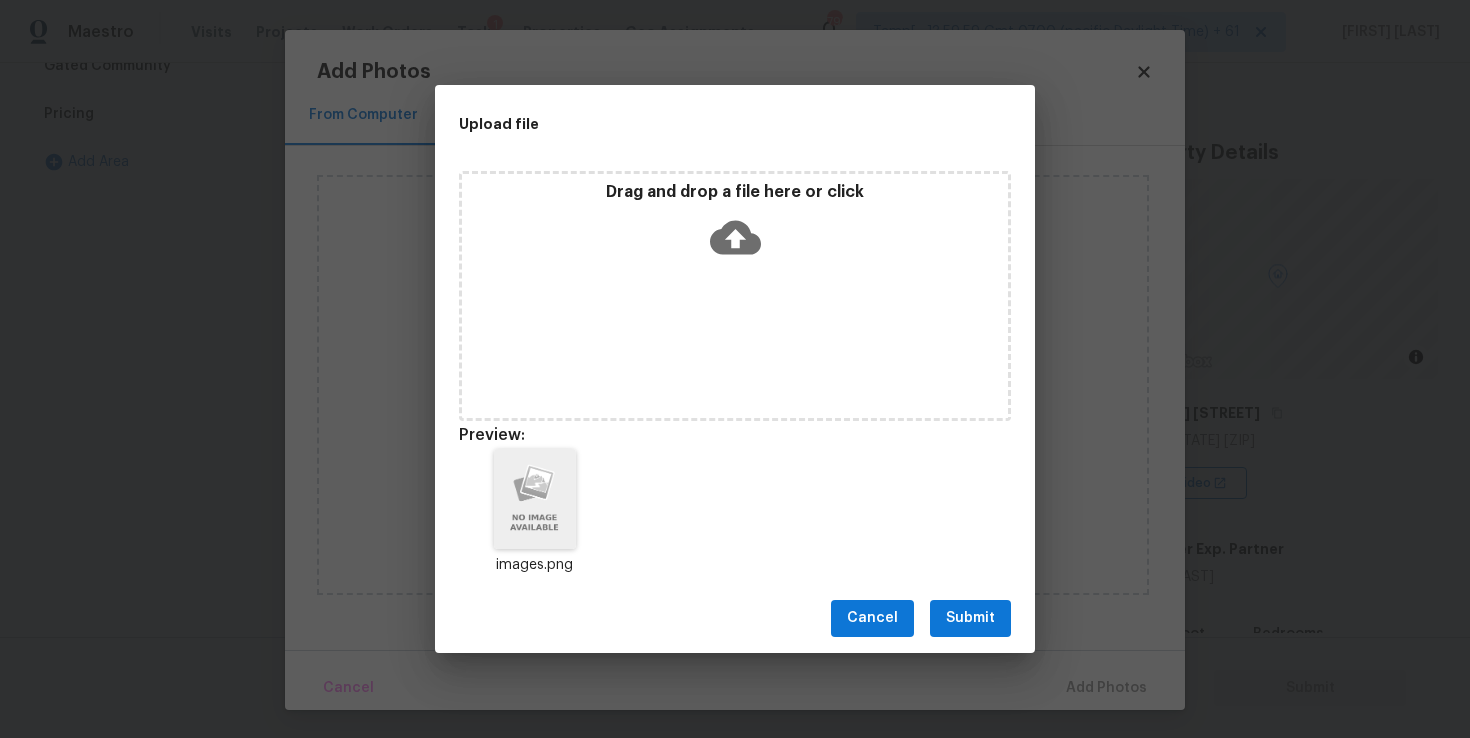click on "Submit" at bounding box center [970, 618] 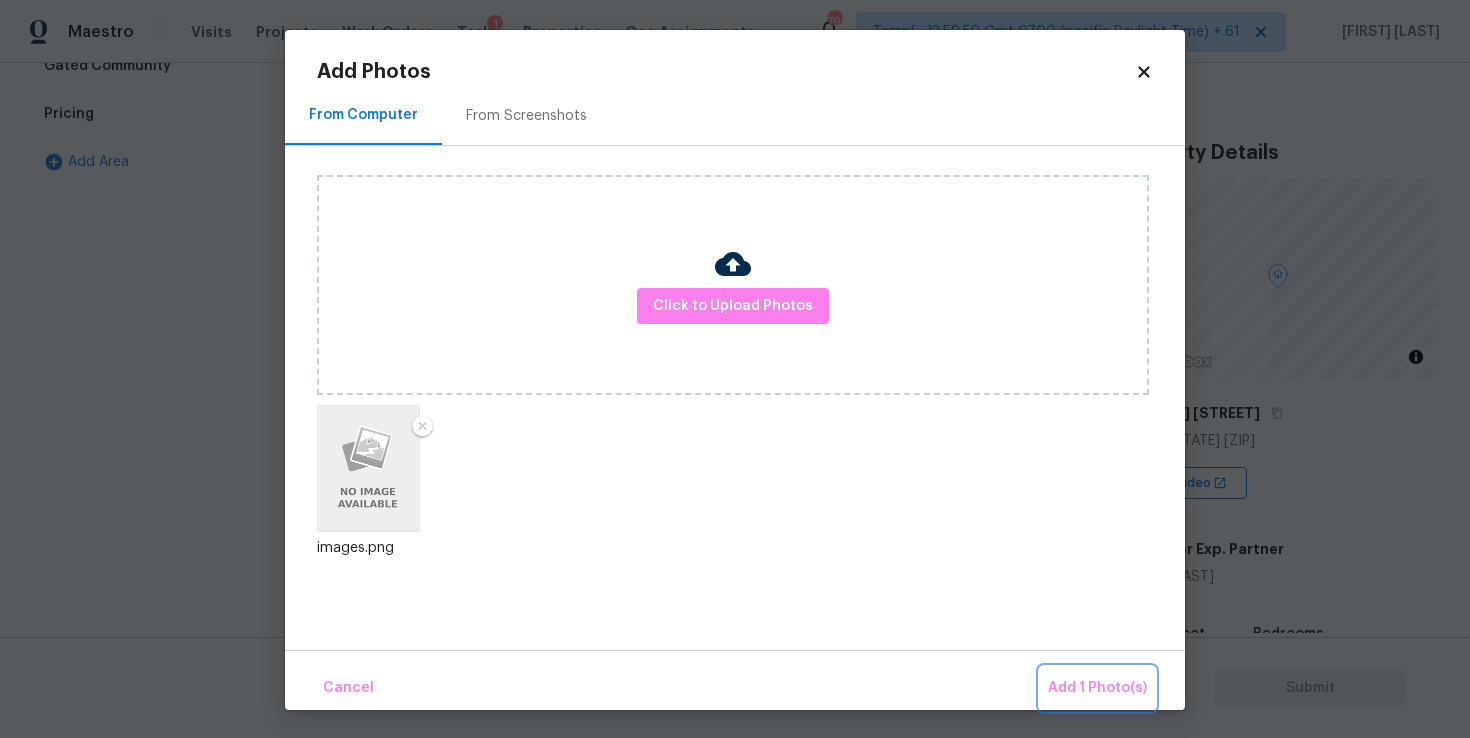 click on "Add 1 Photo(s)" at bounding box center [1097, 688] 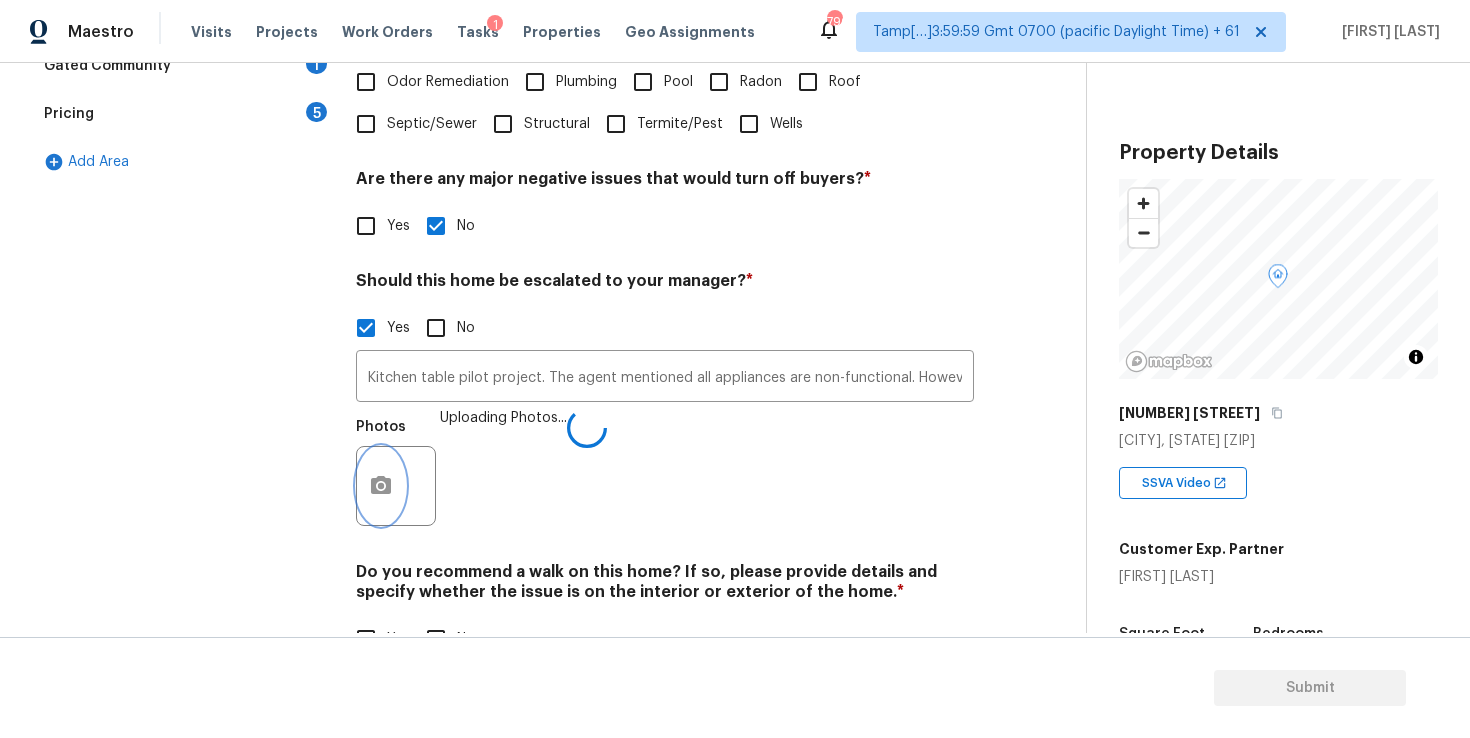 scroll, scrollTop: 635, scrollLeft: 0, axis: vertical 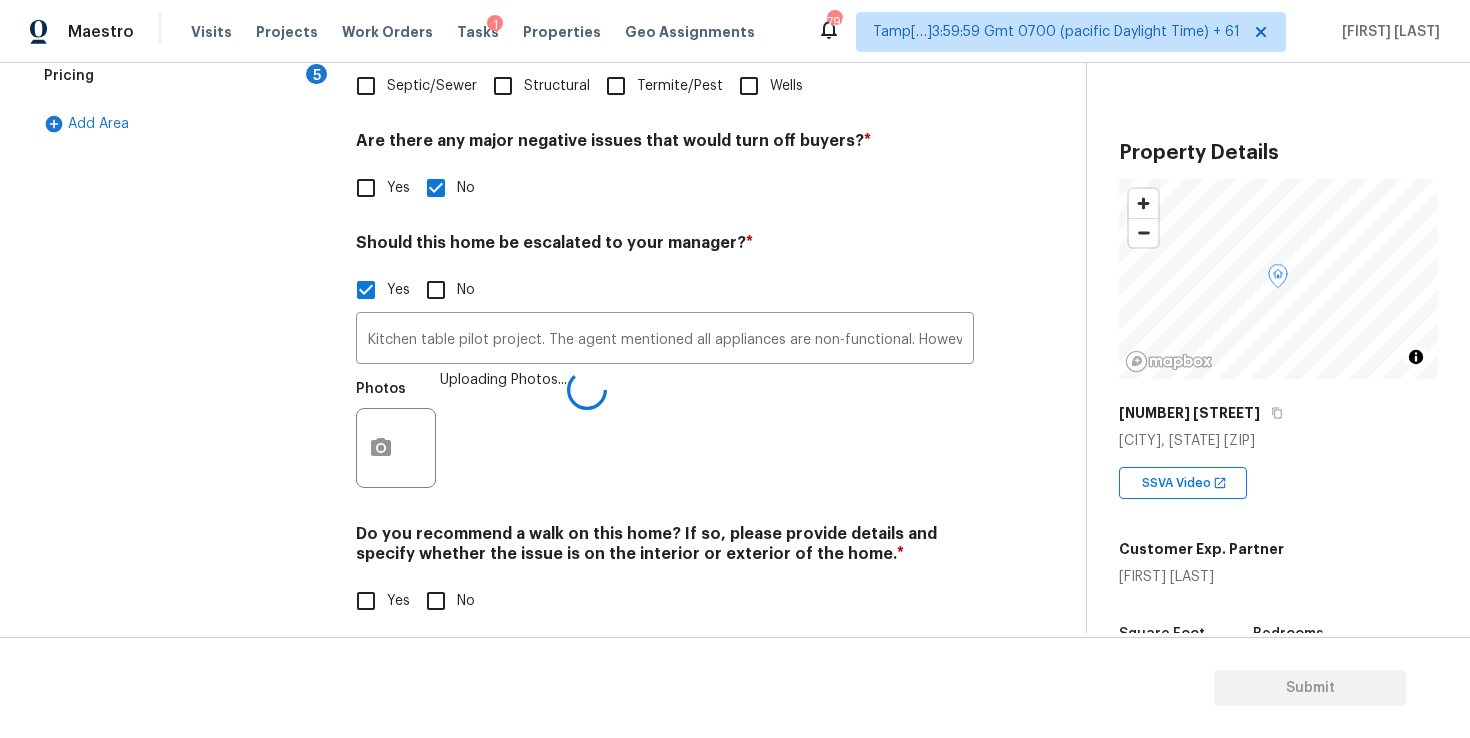 click on "No" at bounding box center [436, 601] 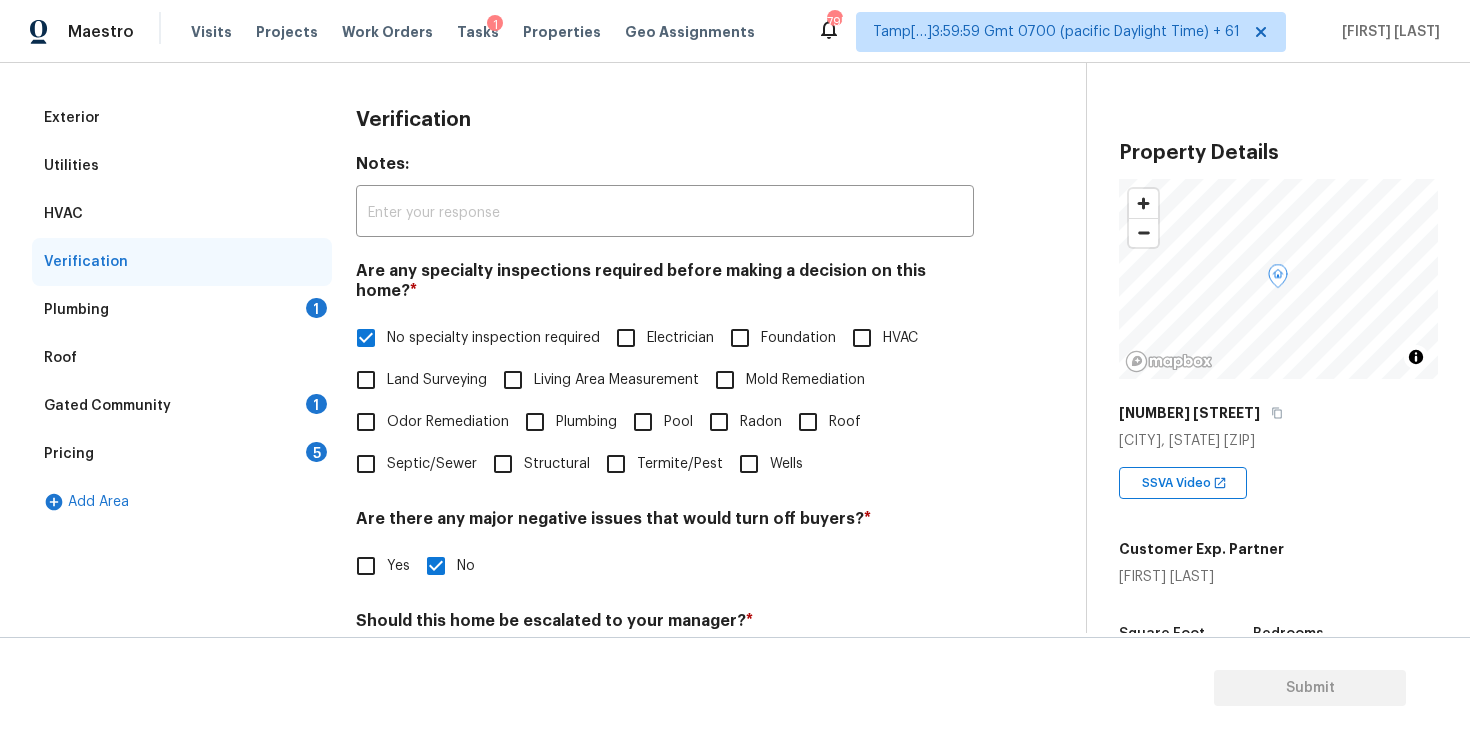 click on "Plumbing 1" at bounding box center (182, 310) 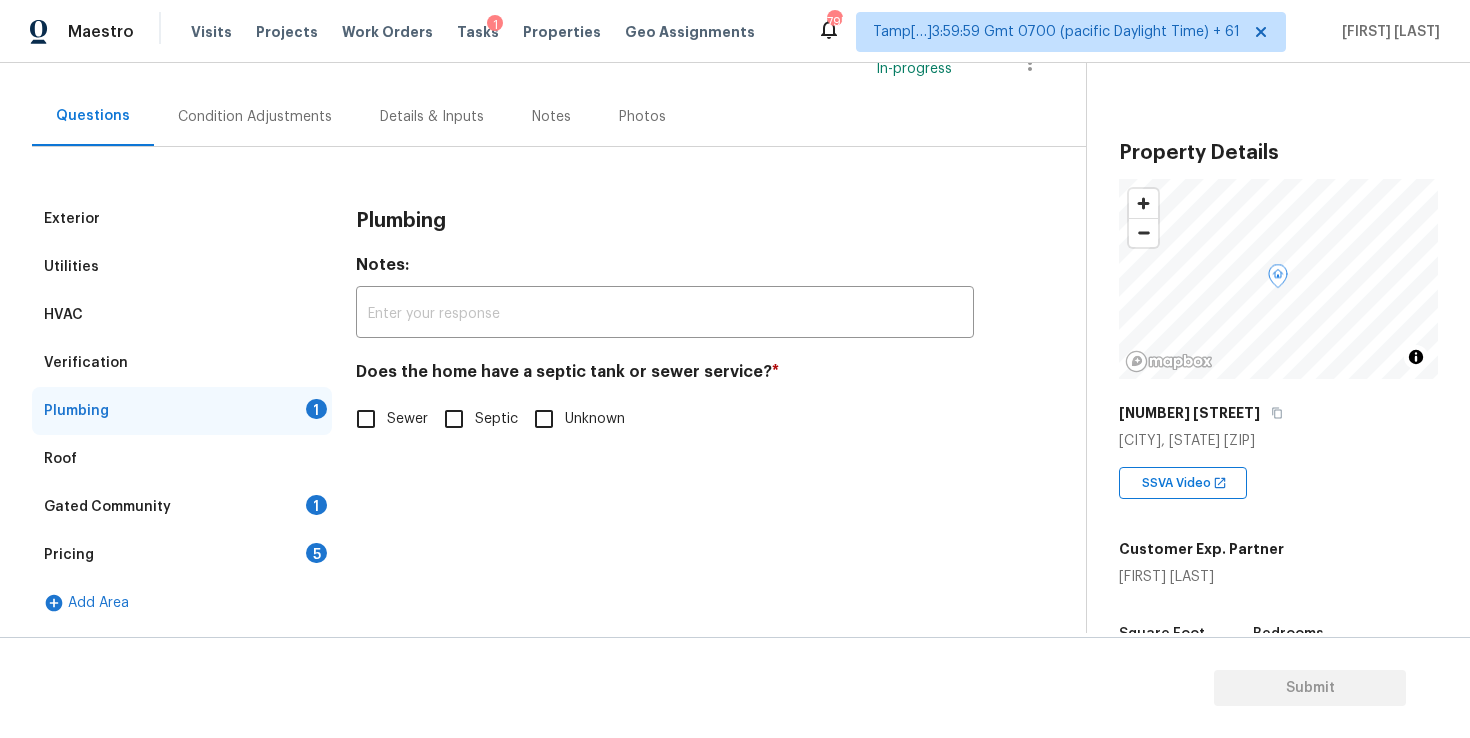 scroll, scrollTop: 156, scrollLeft: 0, axis: vertical 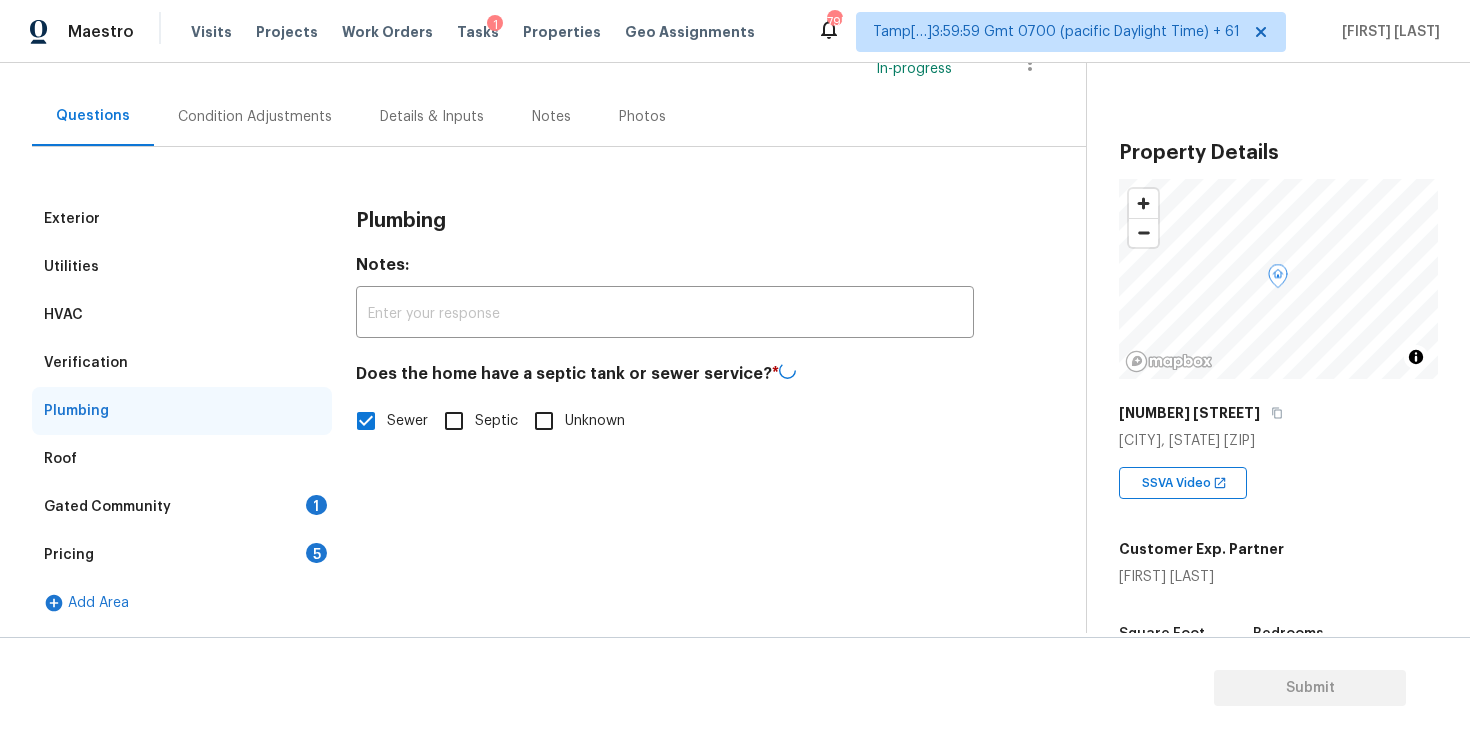 click on "1" at bounding box center (316, 505) 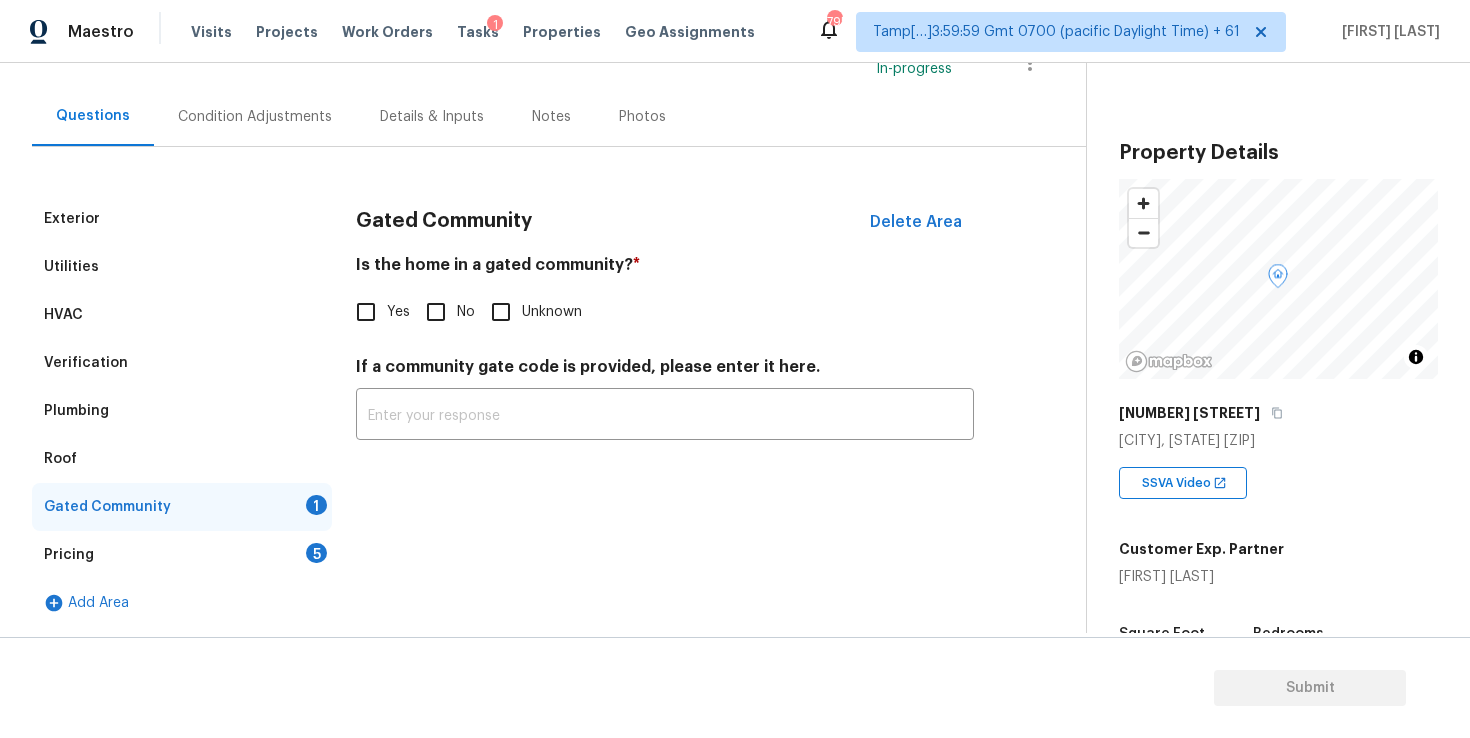 click on "Gated Community Delete Area Is the home in a gated community?  * Yes No Unknown If a community gate code is provided, please enter it here. ​" at bounding box center [665, 329] 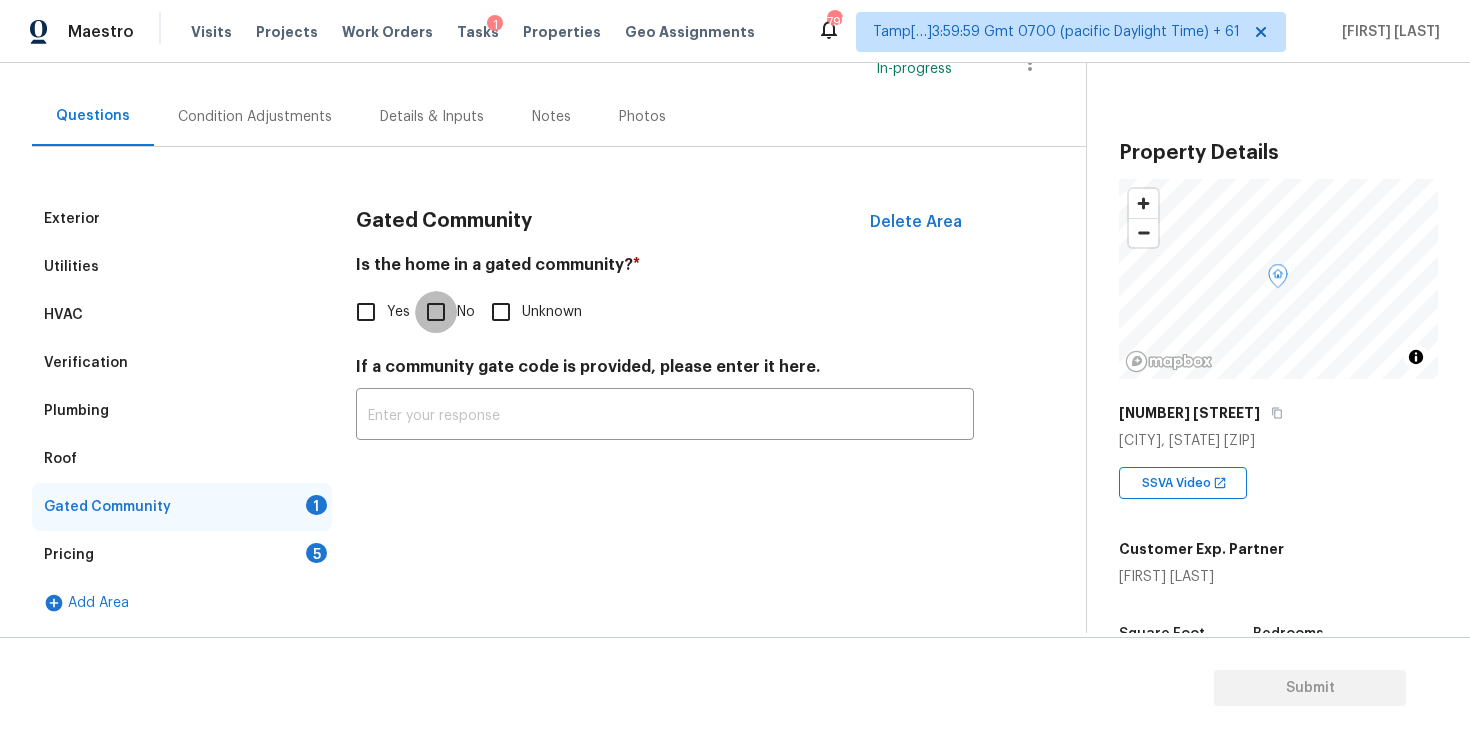 click on "No" at bounding box center (436, 312) 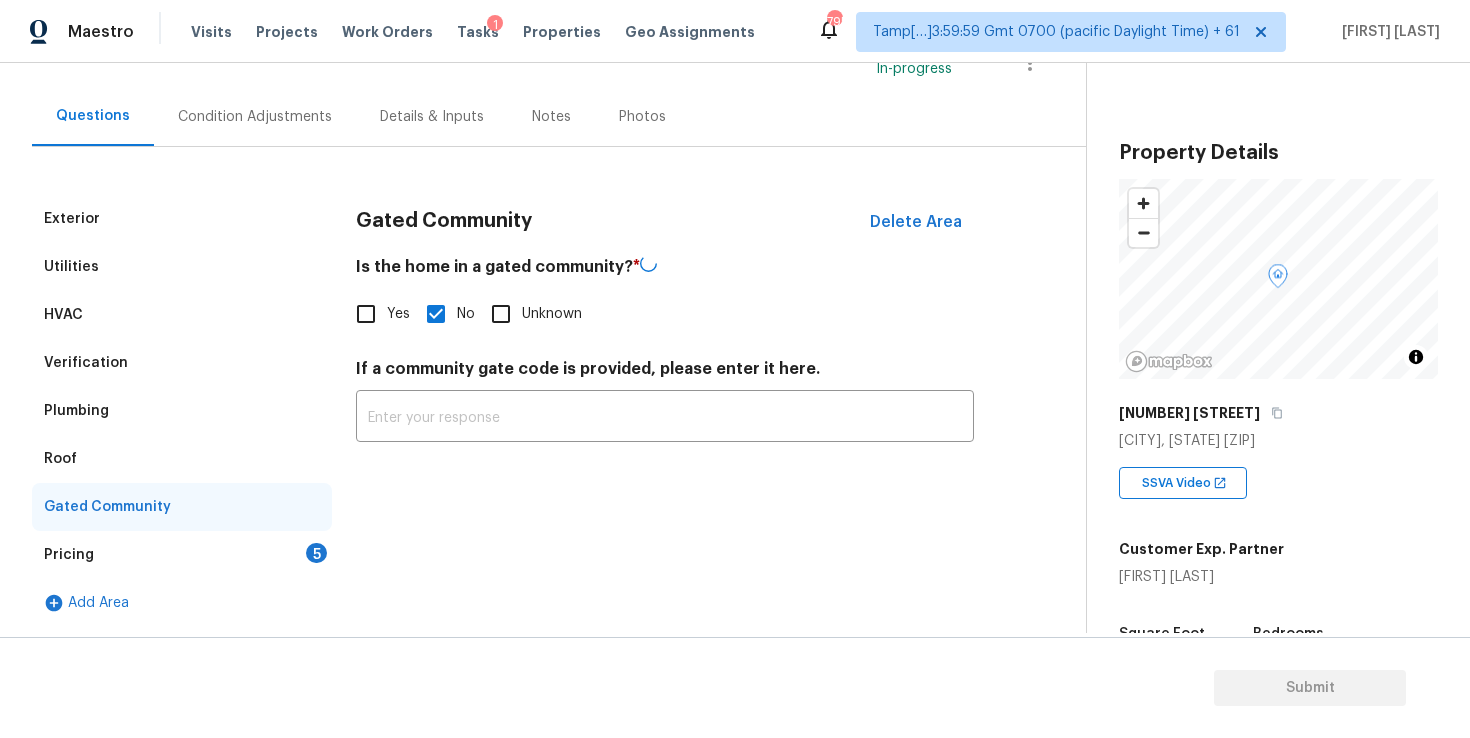 click on "Pricing 5" at bounding box center [182, 555] 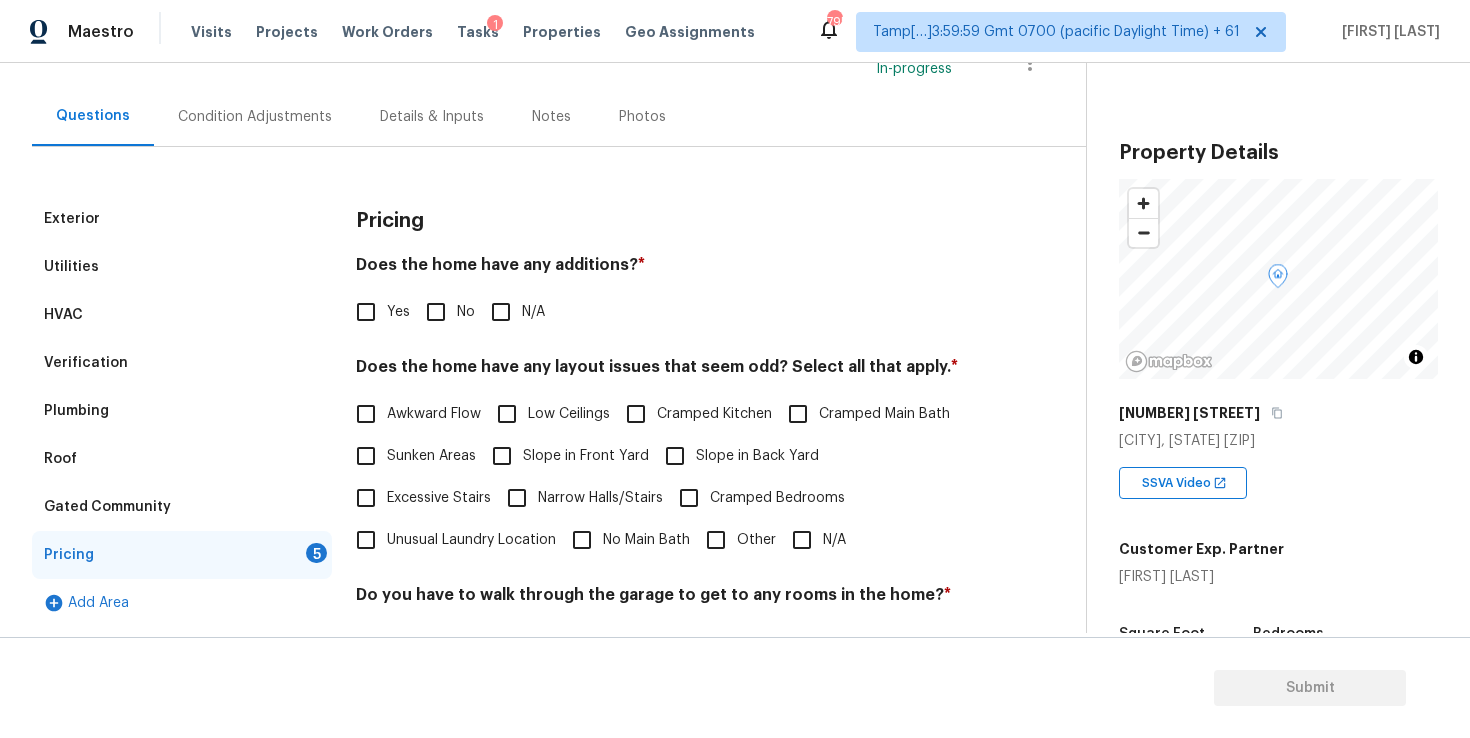 click on "Yes" at bounding box center (377, 312) 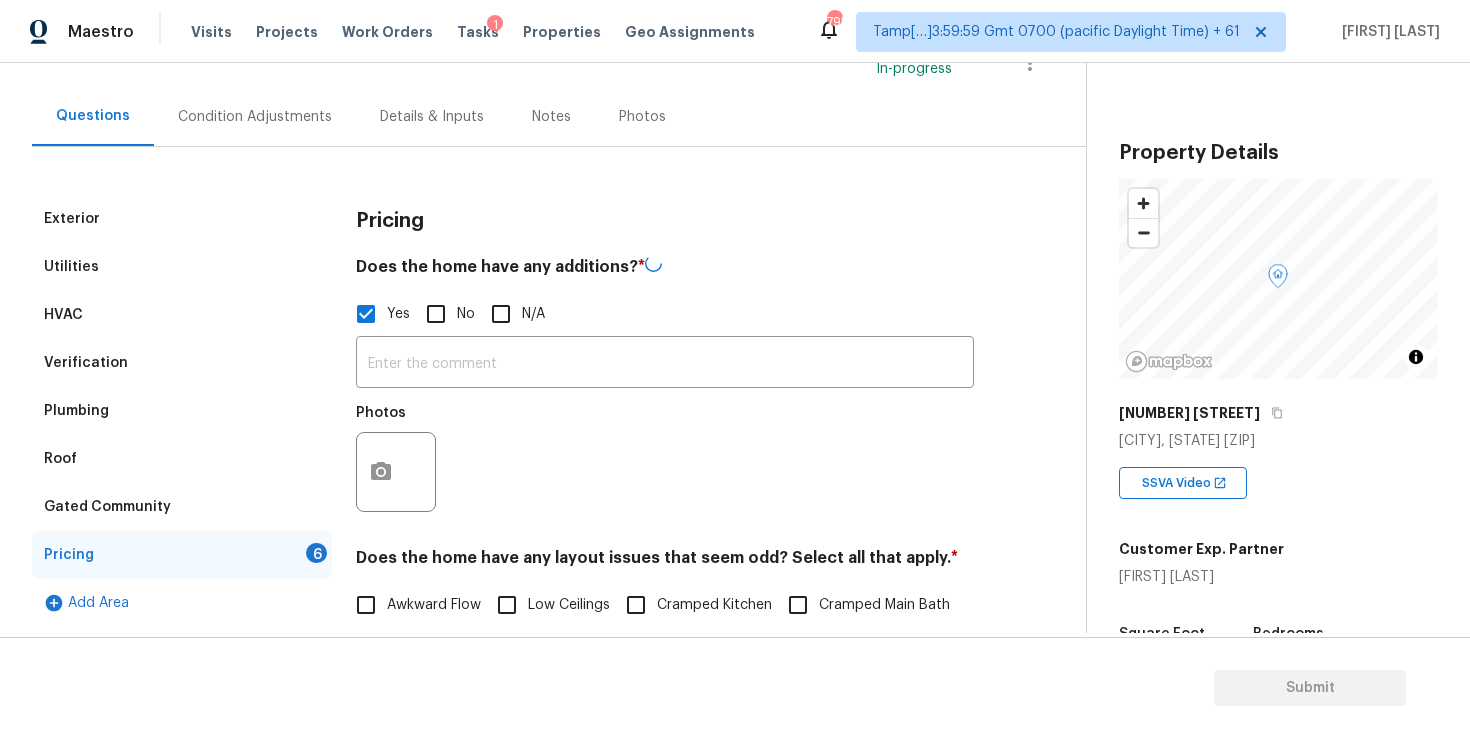click on "No" at bounding box center [436, 314] 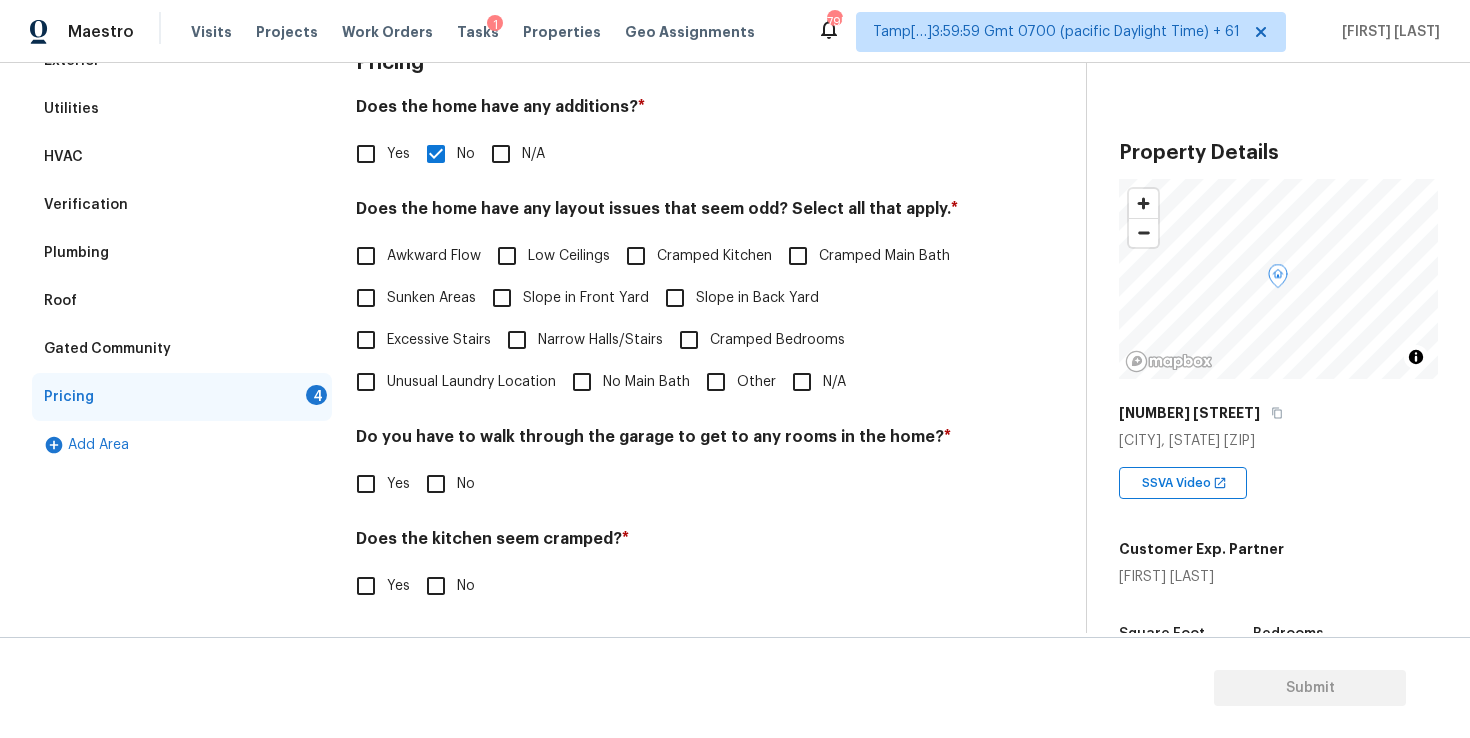 scroll, scrollTop: 337, scrollLeft: 0, axis: vertical 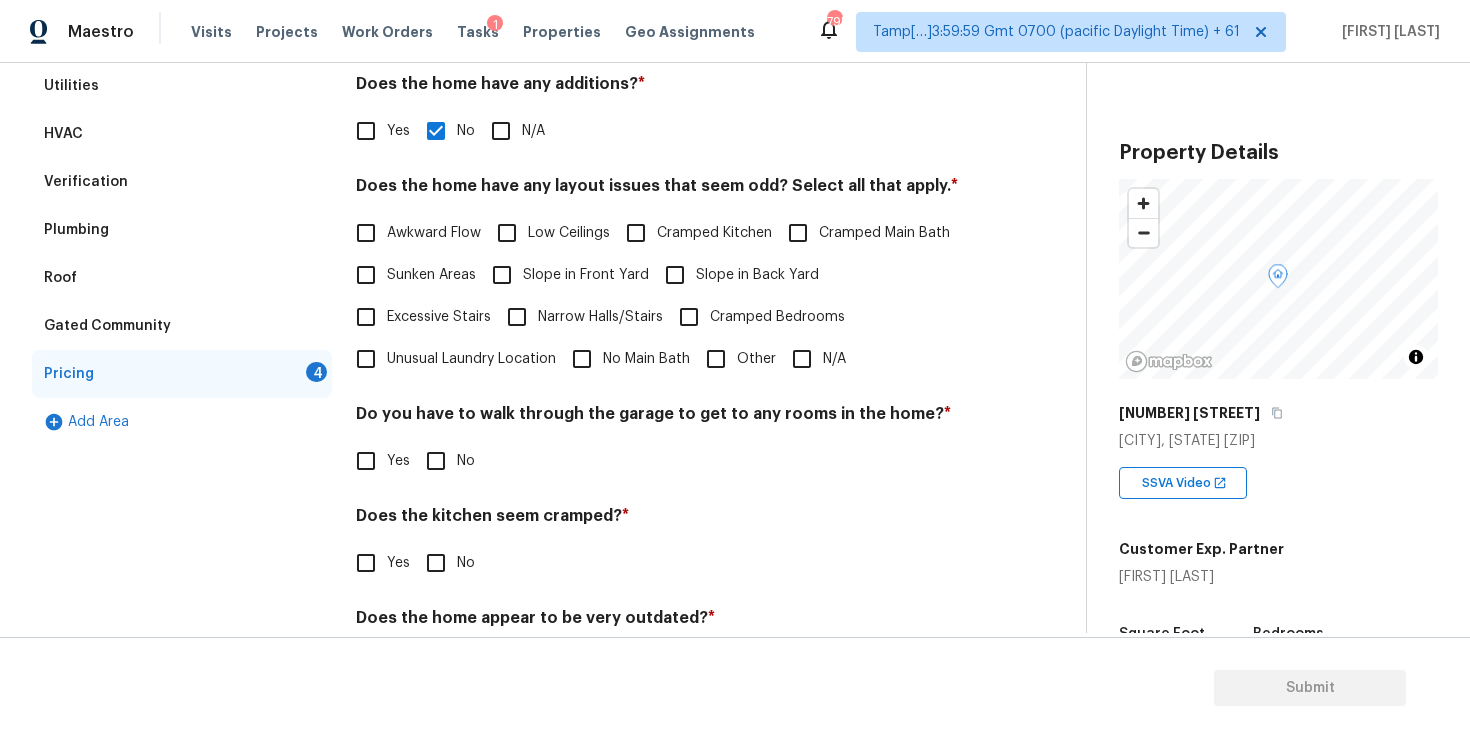 click on "Cramped Bedrooms" at bounding box center [756, 317] 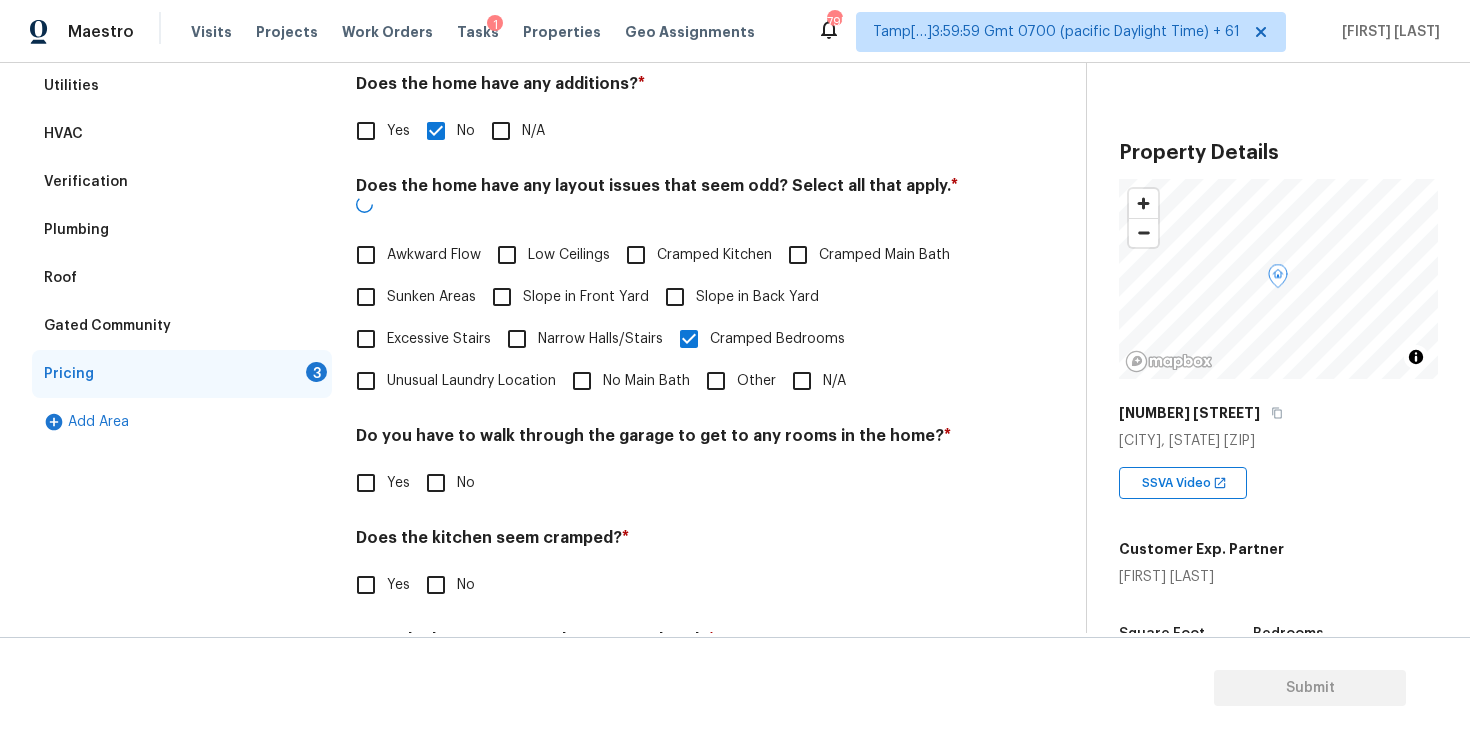 click on "N/A" at bounding box center [802, 381] 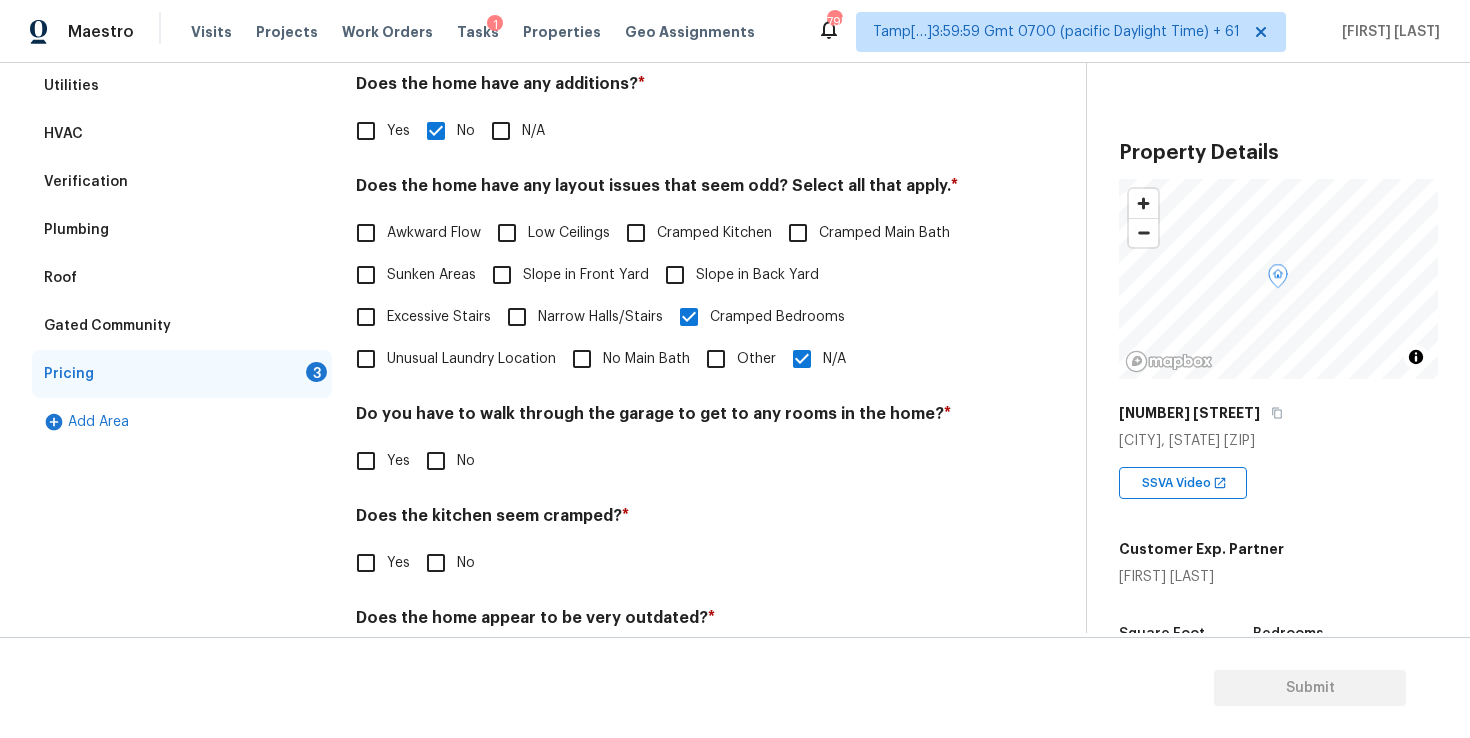 click on "Cramped Bedrooms" at bounding box center (777, 317) 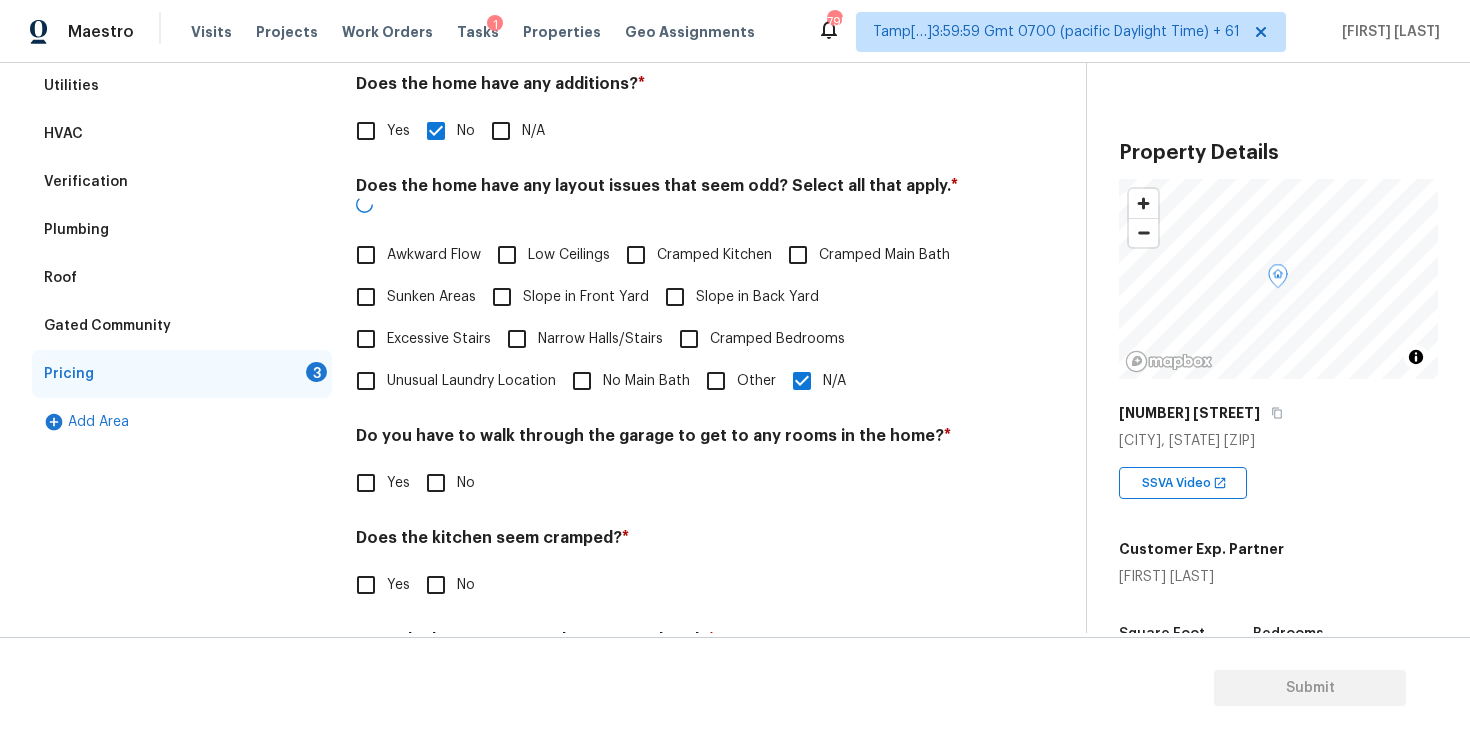 scroll, scrollTop: 420, scrollLeft: 0, axis: vertical 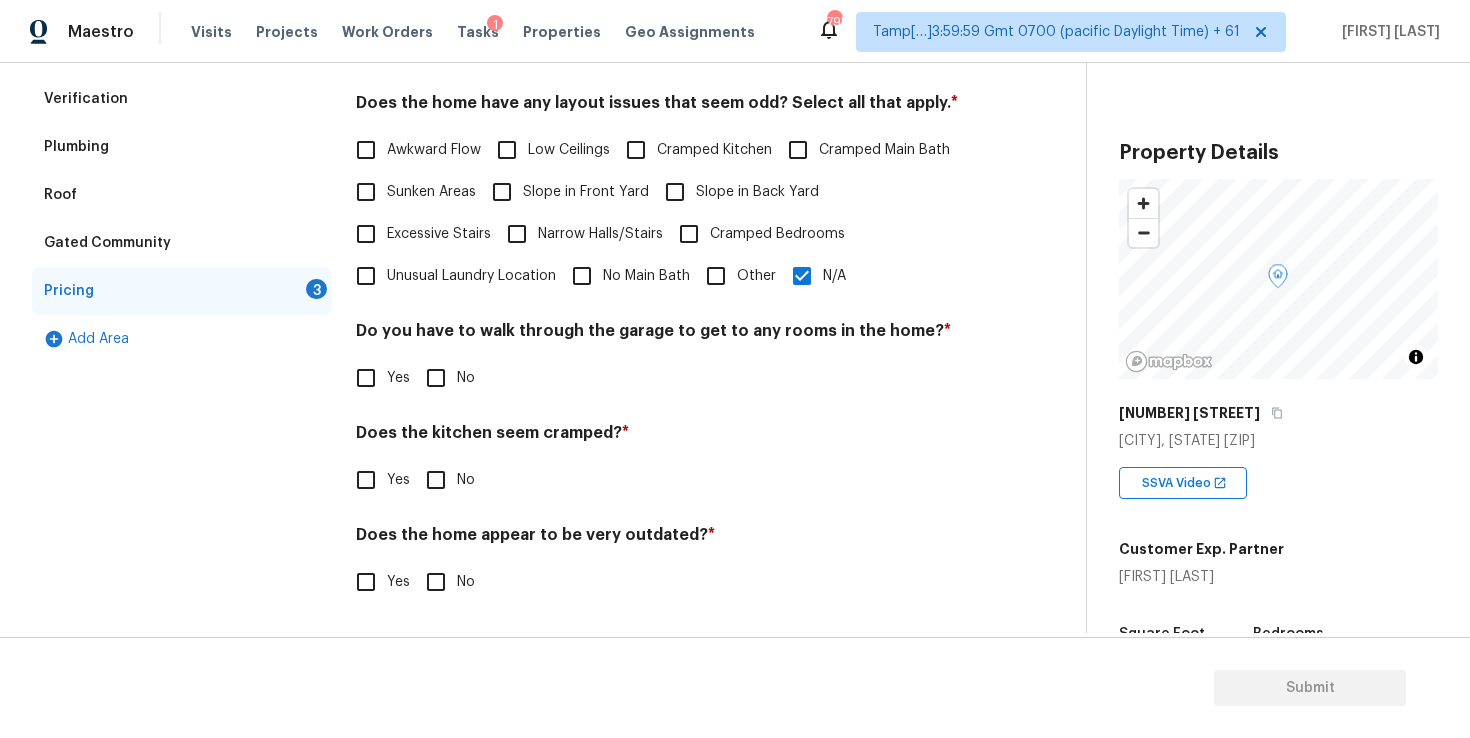 click on "Pricing Does the home have any additions?  * Yes No N/A Does the home have any layout issues that seem odd? Select all that apply.  * Awkward Flow Low Ceilings Cramped Kitchen Cramped Main Bath Sunken Areas Slope in Front Yard Slope in Back Yard Excessive Stairs Narrow Halls/Stairs Cramped Bedrooms Unusual Laundry Location No Main Bath Other N/A Do you have to walk through the garage to get to any rooms in the home?  * Yes No Does the kitchen seem cramped?  * Yes No Does the home appear to be very outdated?  * Yes No" at bounding box center (665, 279) 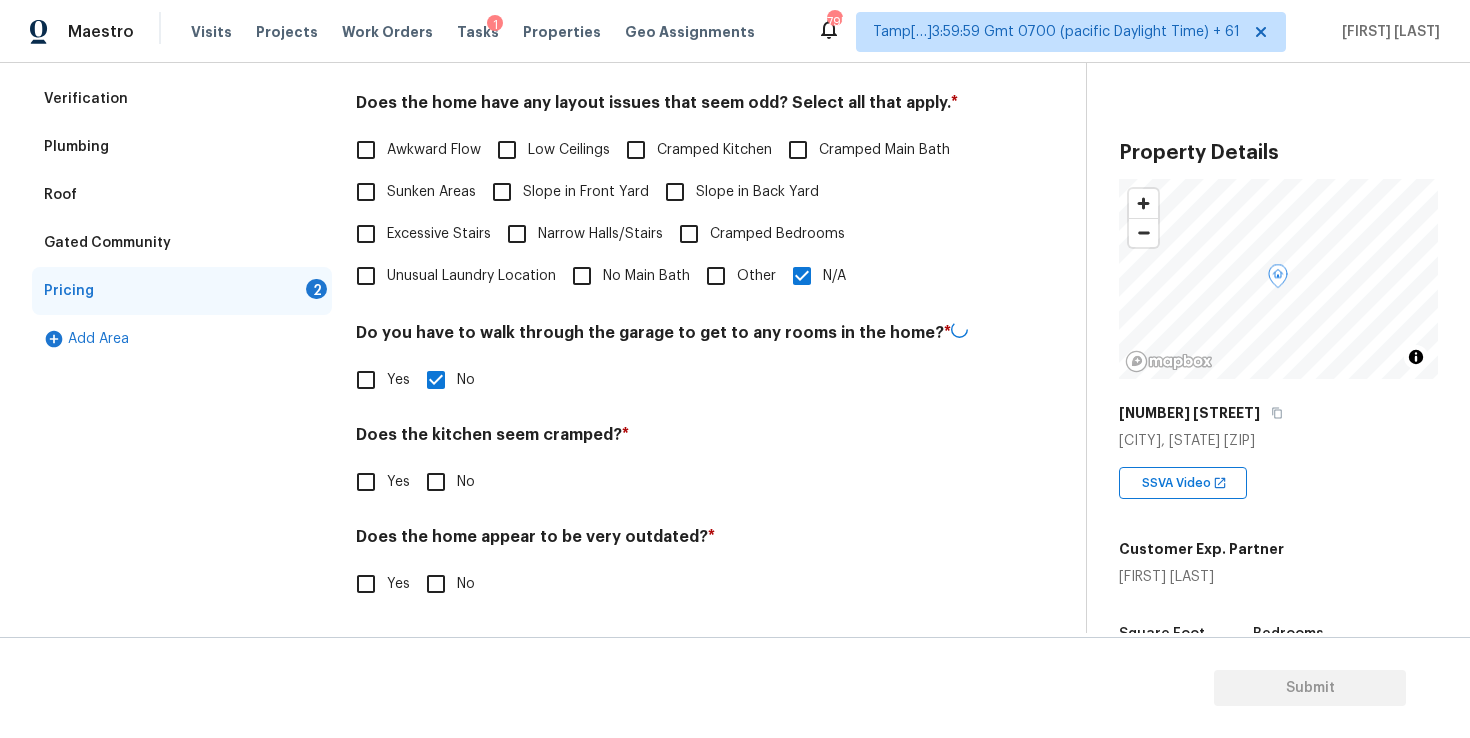 click on "No" at bounding box center (436, 482) 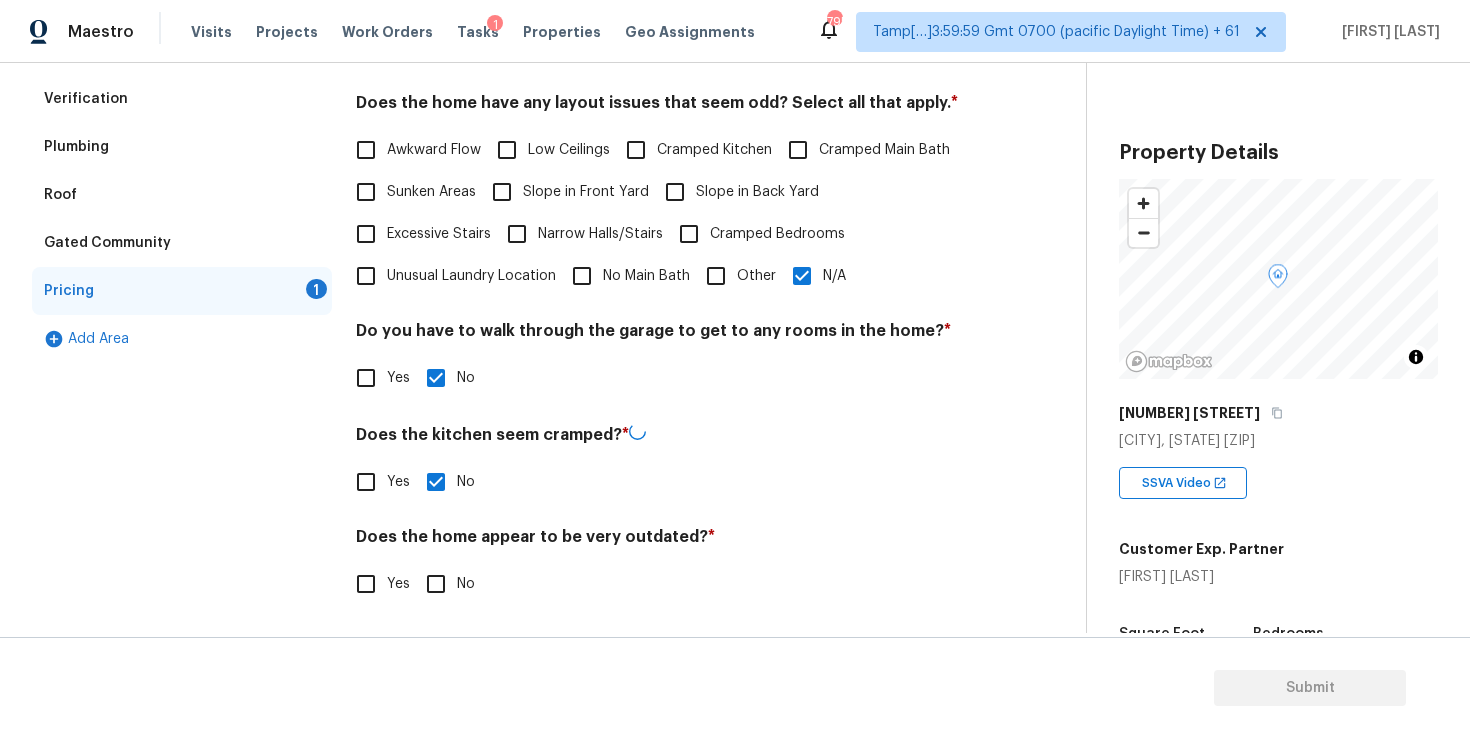click on "No" at bounding box center (436, 584) 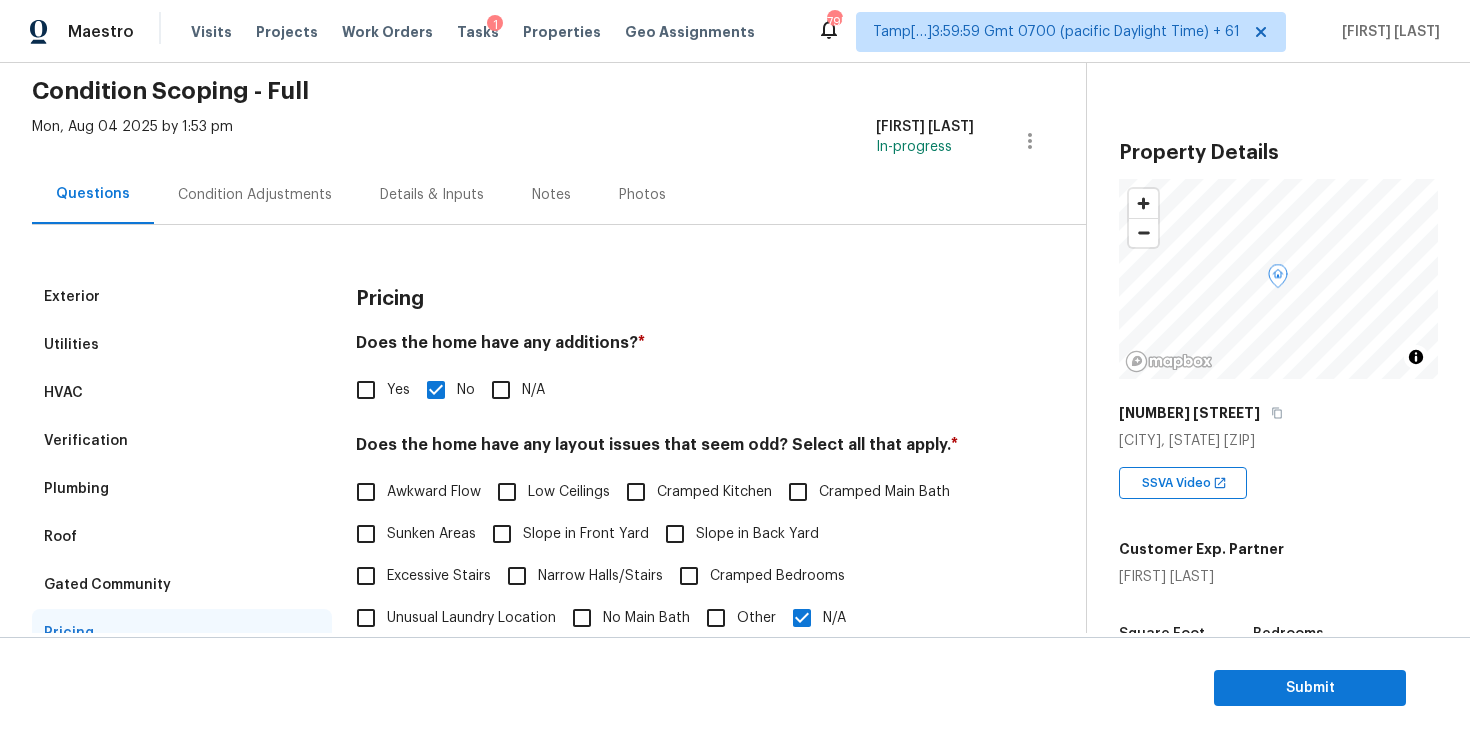 scroll, scrollTop: 0, scrollLeft: 0, axis: both 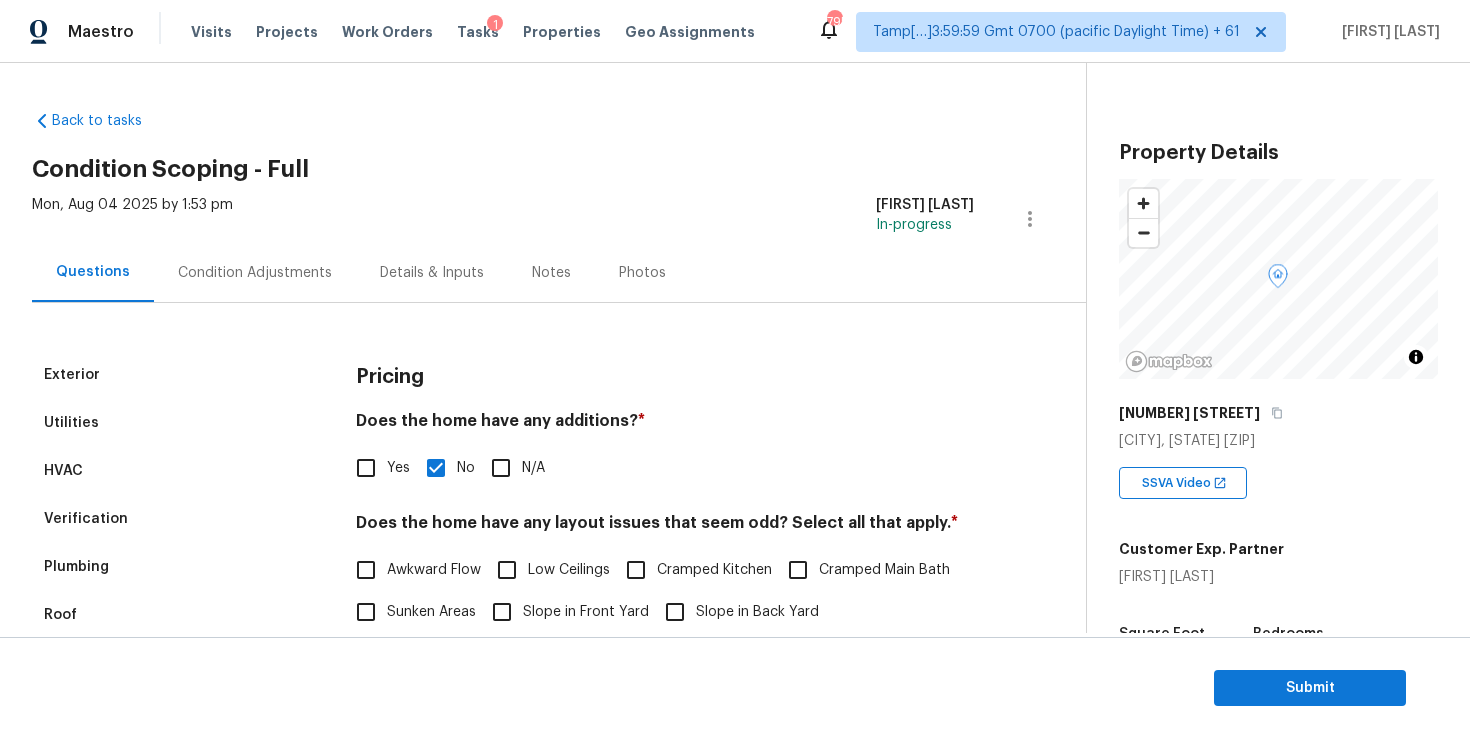 click on "Condition Adjustments" at bounding box center [255, 273] 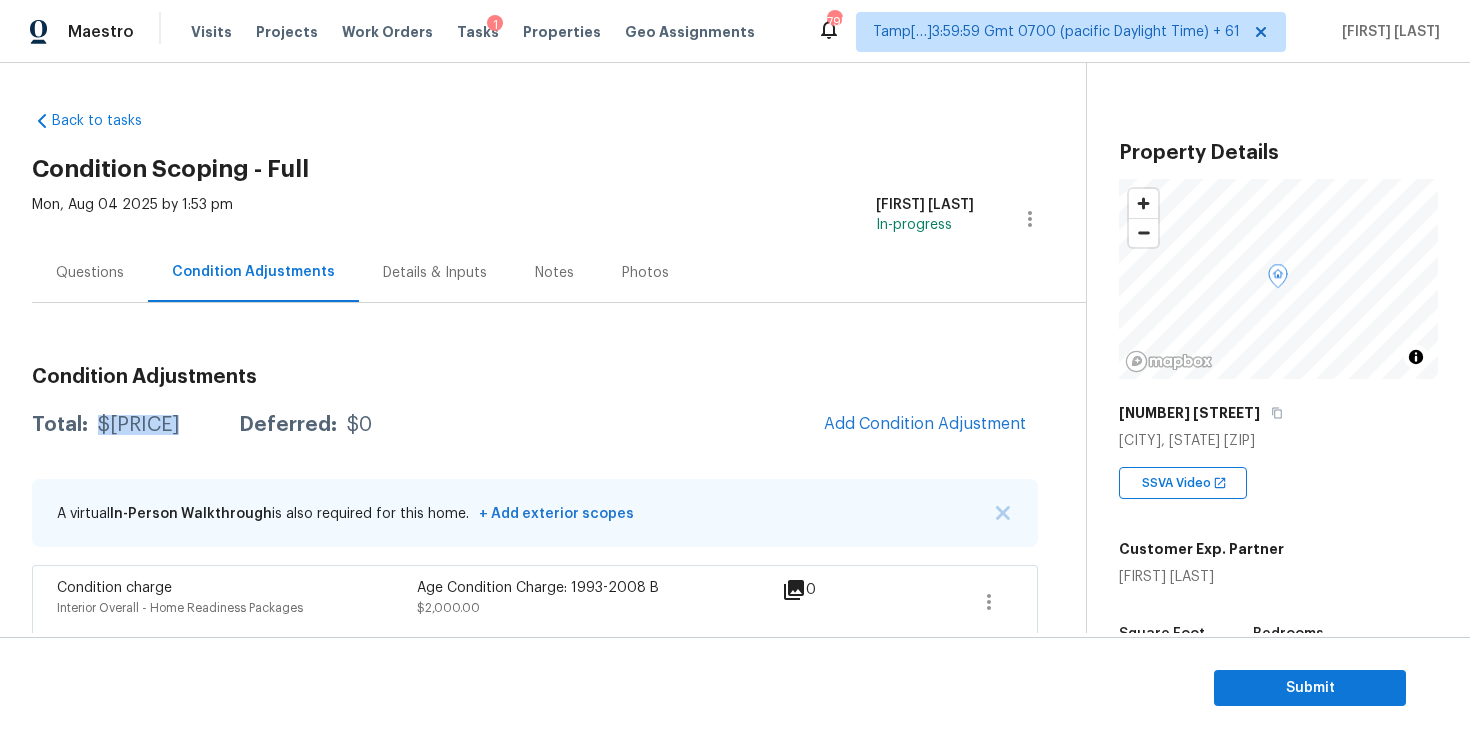 drag, startPoint x: 91, startPoint y: 419, endPoint x: 181, endPoint y: 415, distance: 90.088844 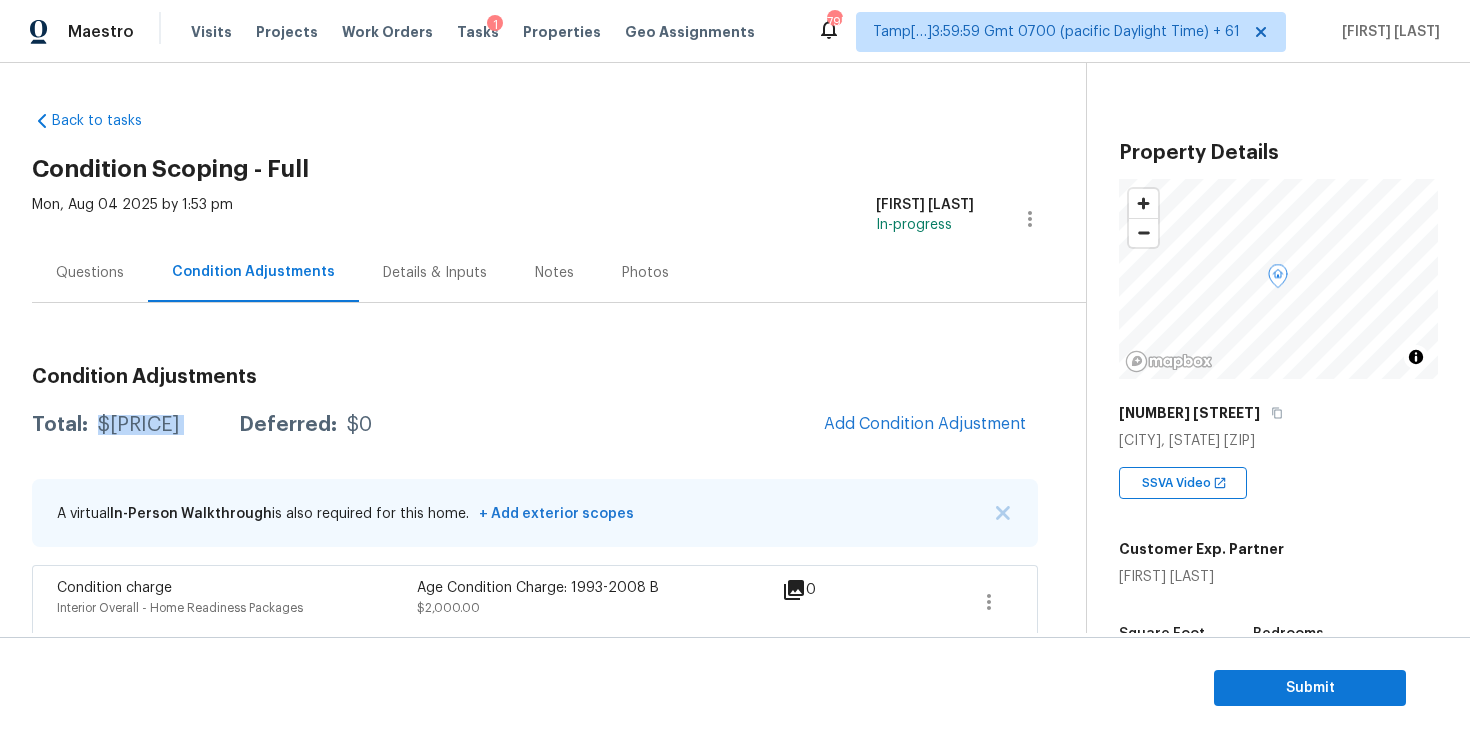 drag, startPoint x: 94, startPoint y: 424, endPoint x: 224, endPoint y: 424, distance: 130 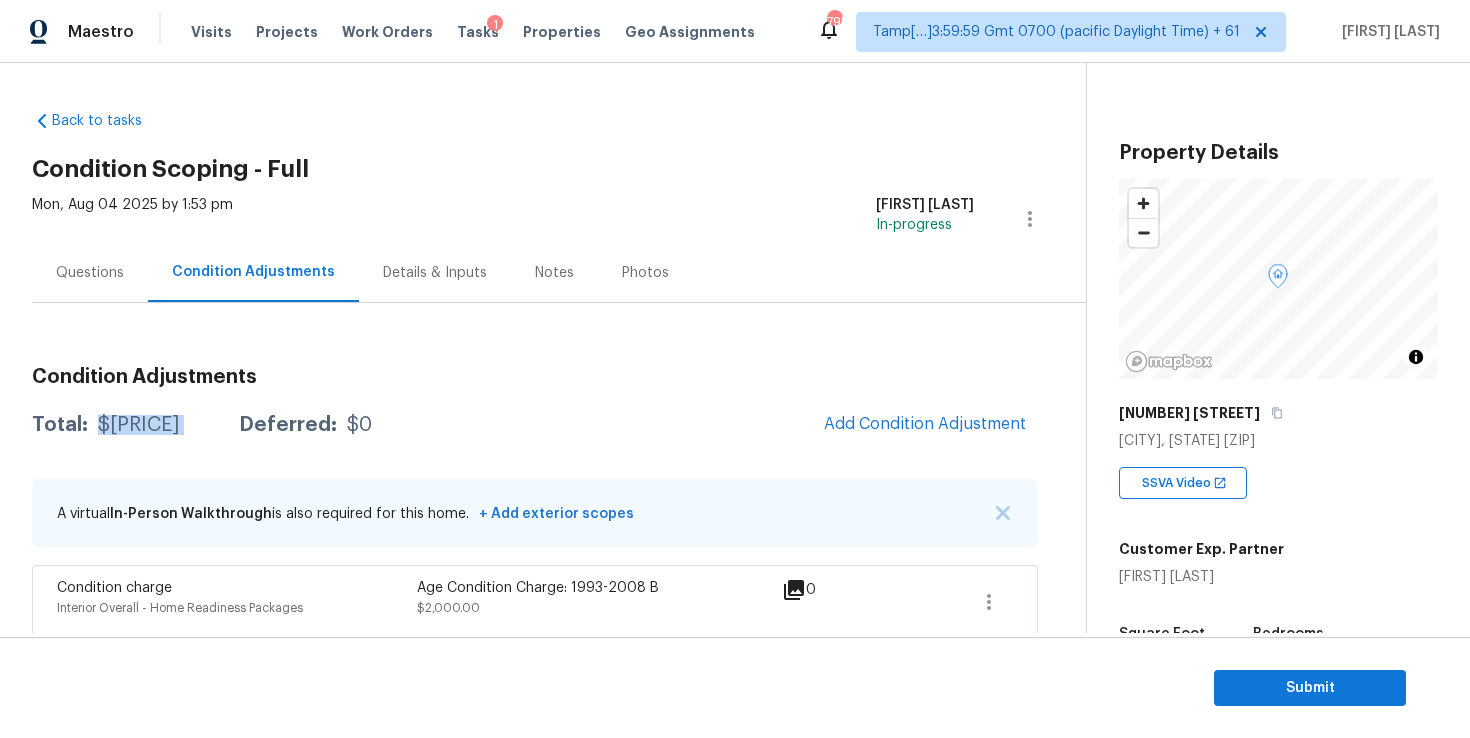 click on "Condition Adjustments Total:  $32271.92 Deferred:  $0 Add Condition Adjustment A virtual  In-Person Walkthrough  is also required for this home.   + Add exterior scopes Condition charge Interior Overall - Home Readiness Packages Age Condition Charge: 1993-2008 B	 $2,000.00   0 ACQ: Flooring Interior Overall - Acquisition Acquisition Scope: Moderate flooring repairs $1,120.08   4 ACQ: Paint Interior Overall - Acquisition Acquisition Scope: ~25% of the home needs interior paint $631.84   0 Interior Closet Door Interior Overall - Interior Door Adjust the closet doors ensuring that they open/close/operate as intended. $20.00   2 ACQ: HVAC Exterior Overall - Acquisition Acquisition Scope: Functional HVAC 16-20 years $10,500.00   0 ACQ: Shingle Roof Exterior Overall - Acquisition Acquisition Scope: Shingle Roof 16-20 years in age maintenance. $18,000.00   0" at bounding box center [535, 695] 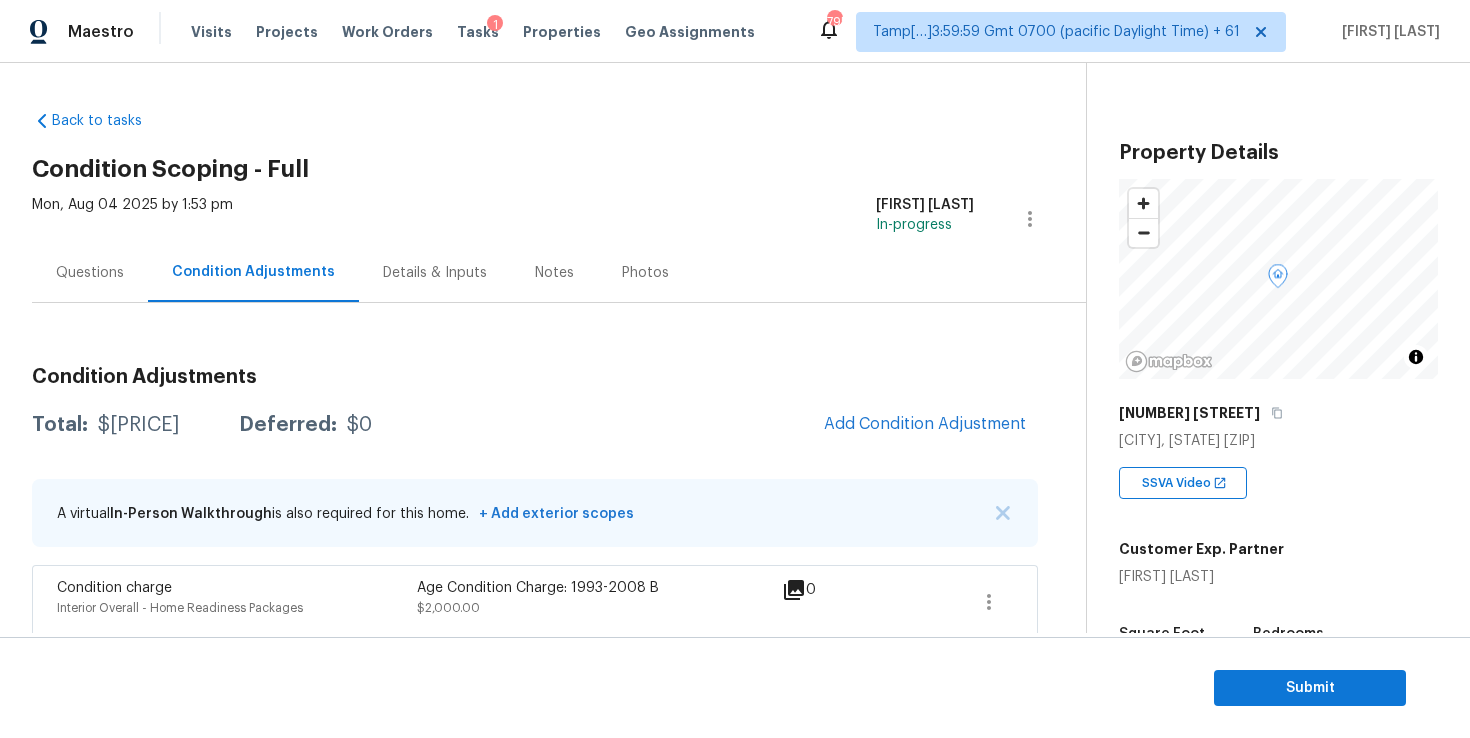click on "Questions" at bounding box center (90, 272) 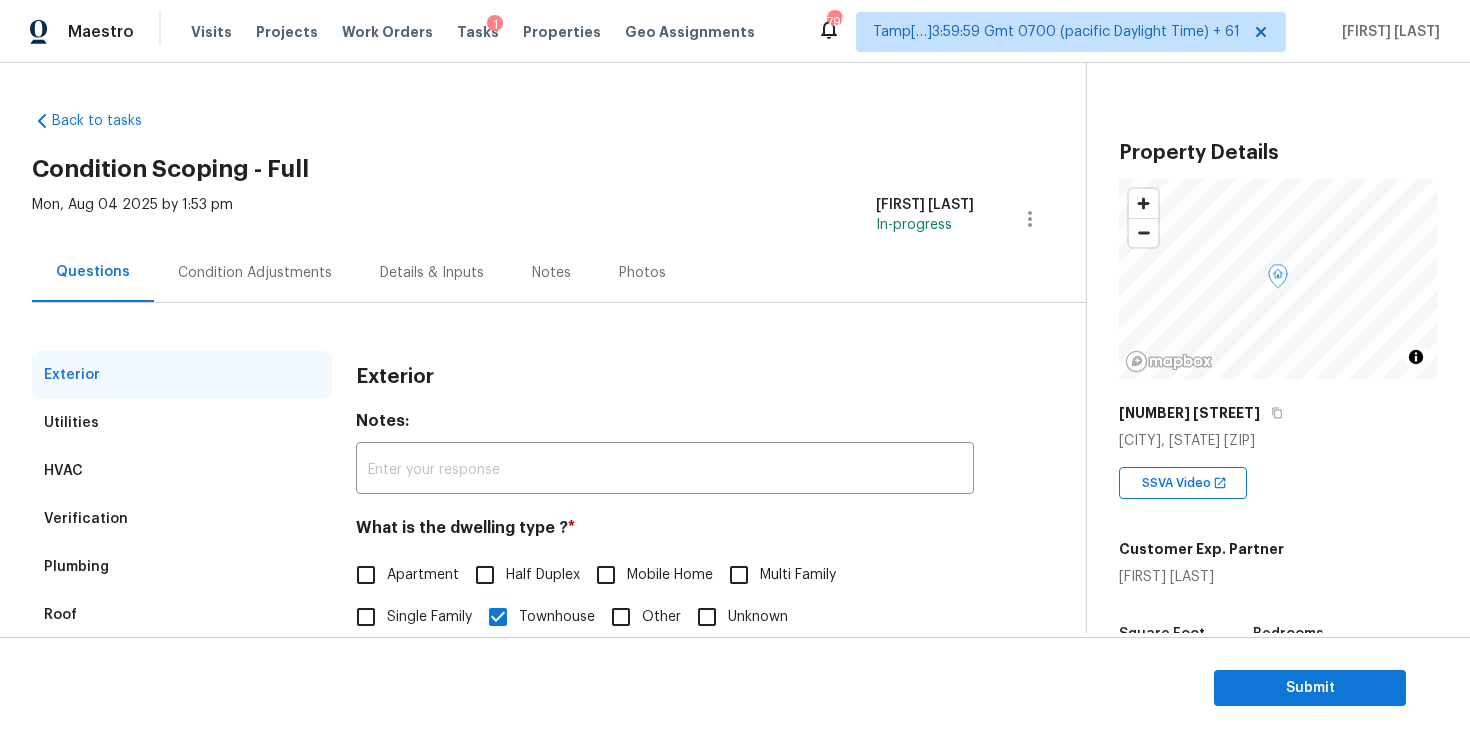 click on "Verification" at bounding box center [182, 519] 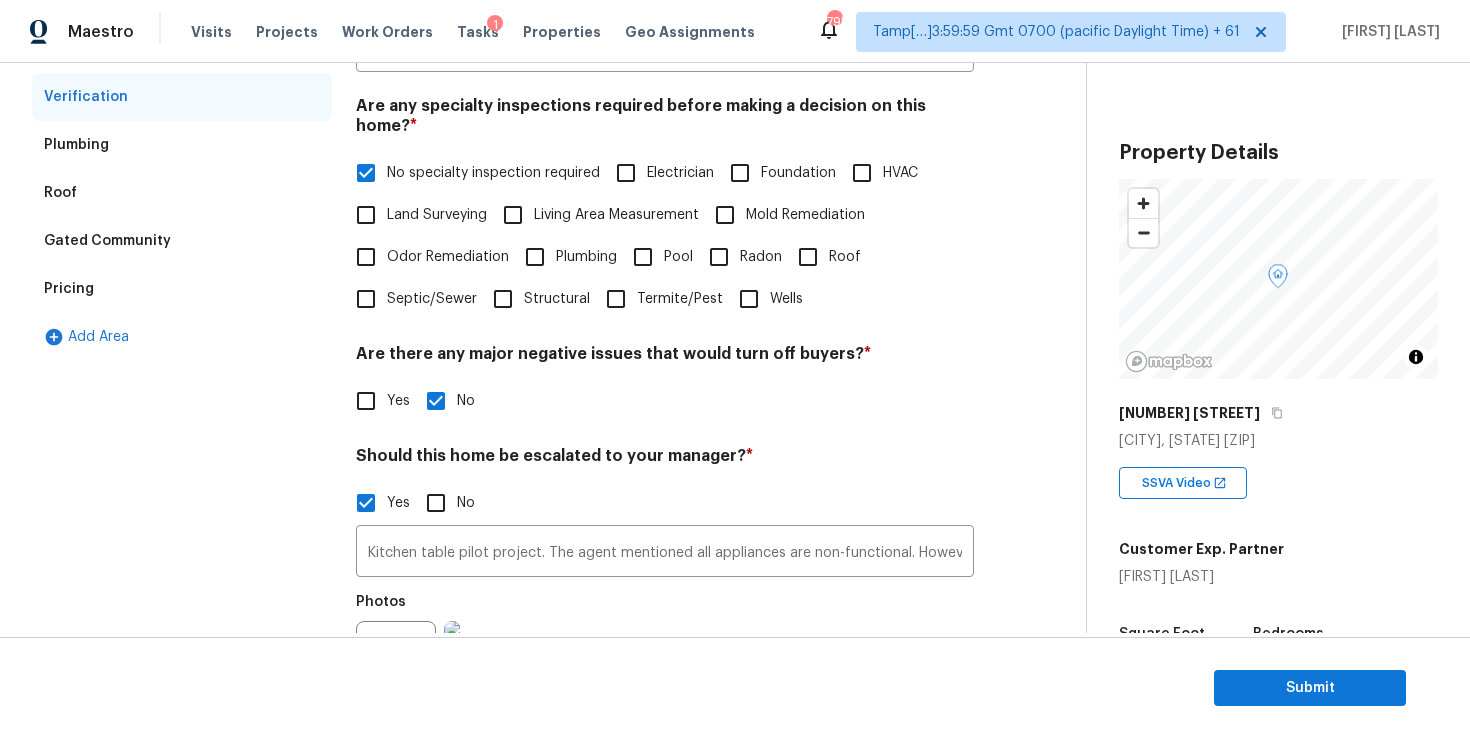 scroll, scrollTop: 453, scrollLeft: 0, axis: vertical 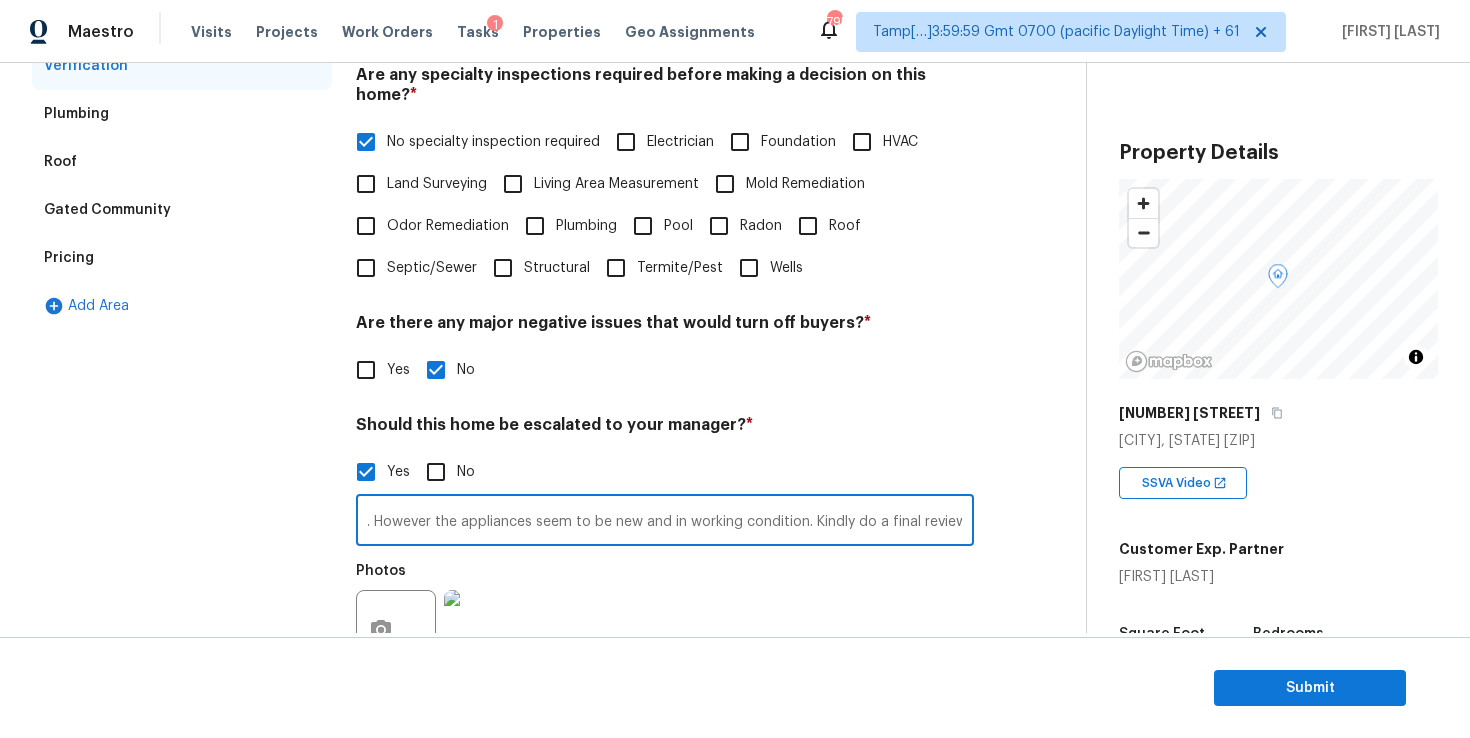 drag, startPoint x: 545, startPoint y: 506, endPoint x: 1046, endPoint y: 506, distance: 501 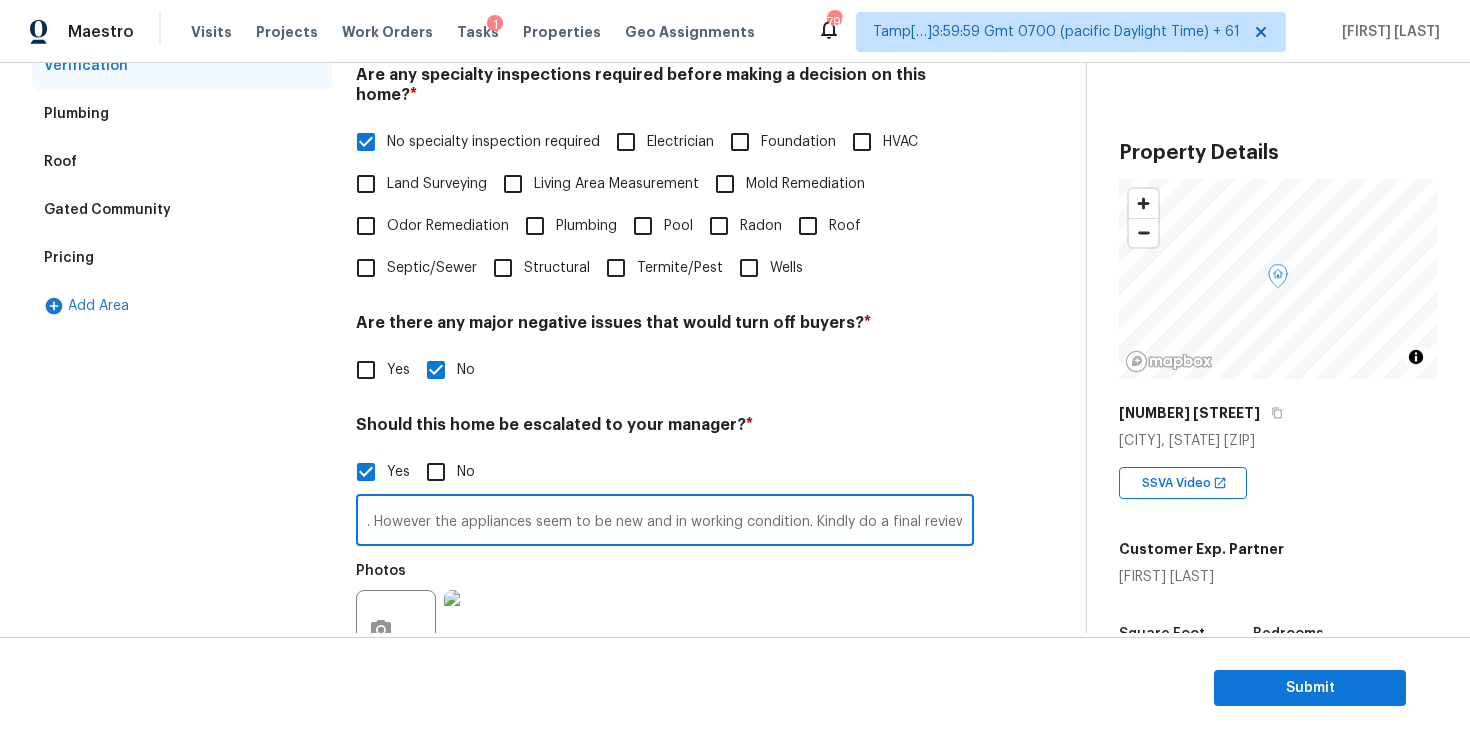 scroll, scrollTop: 0, scrollLeft: 0, axis: both 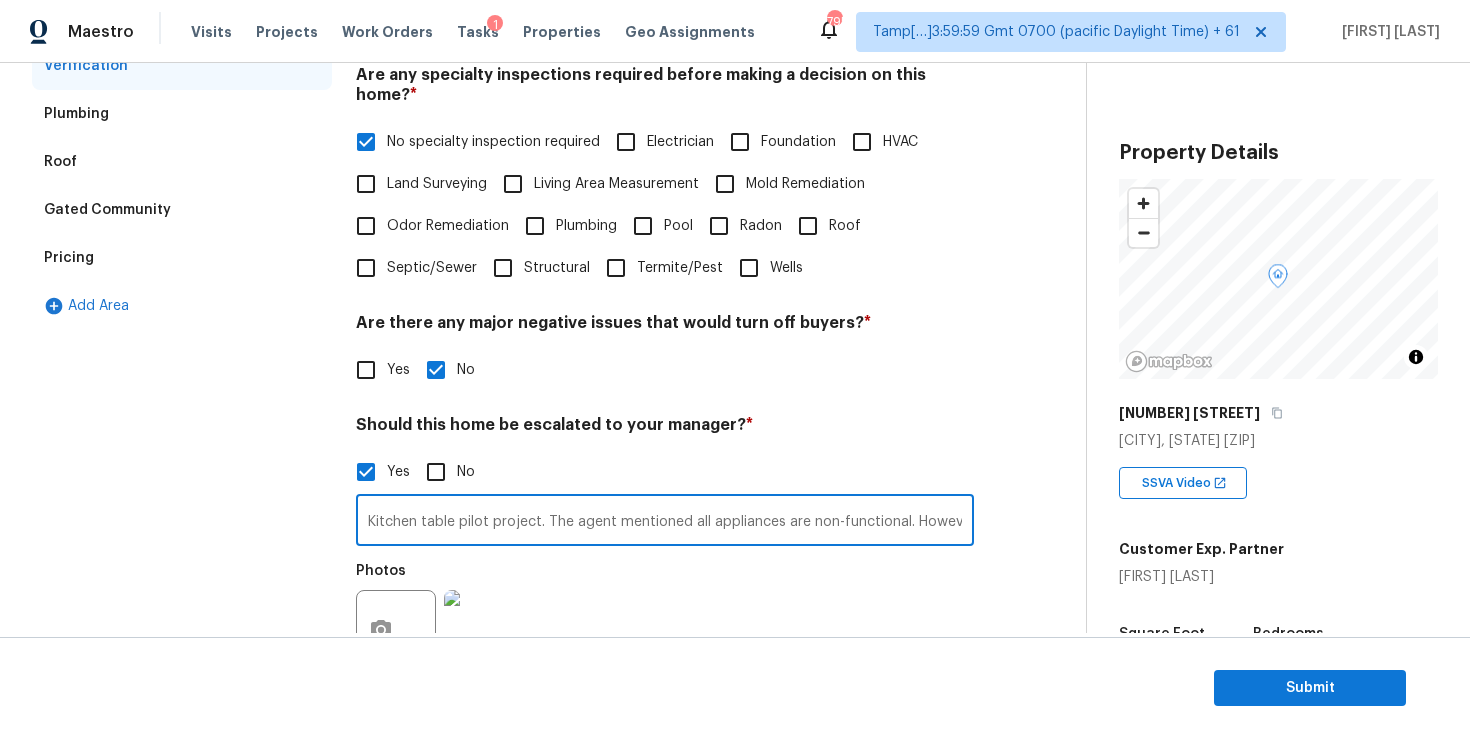 click on "Exterior Utilities HVAC Verification Plumbing Roof Gated Community Pricing Add Area" at bounding box center (182, 363) 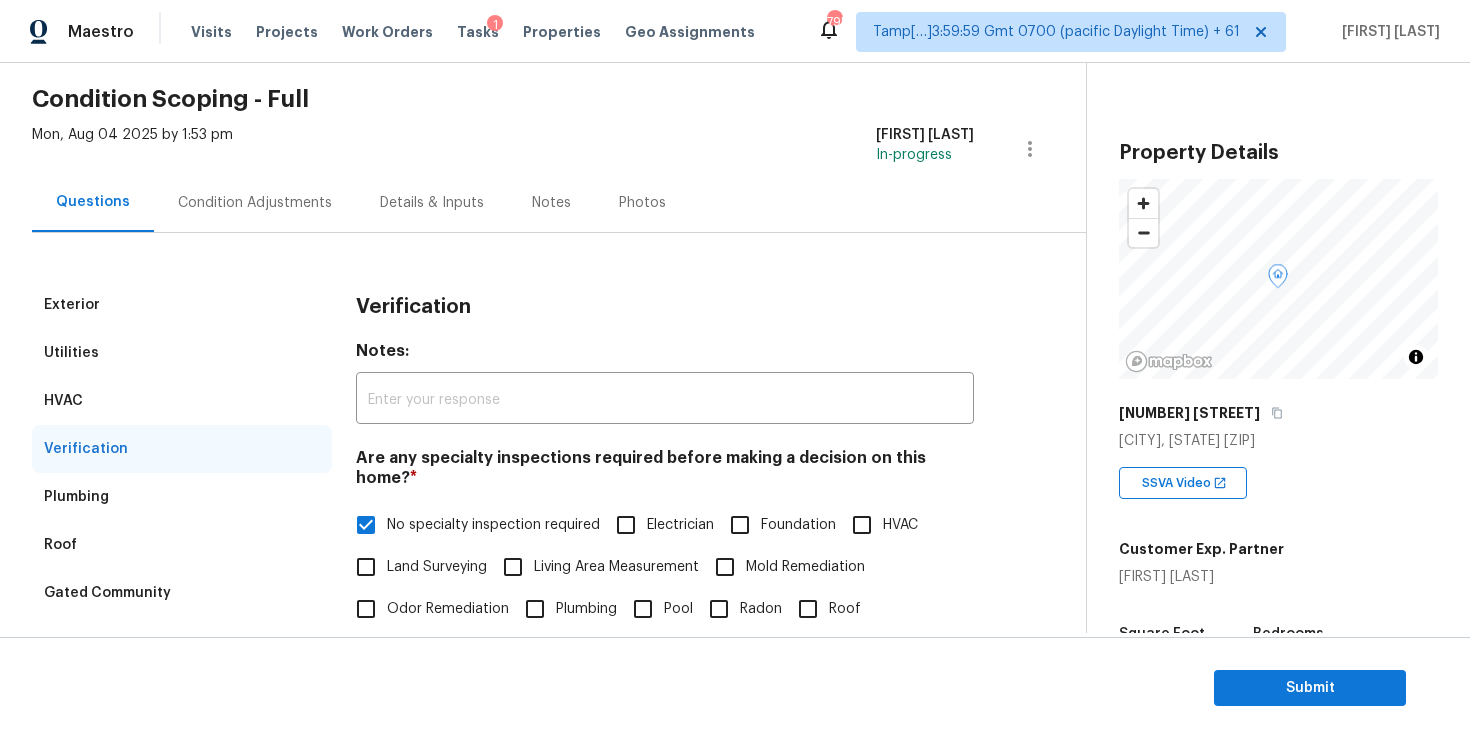 click on "Condition Adjustments" at bounding box center (255, 203) 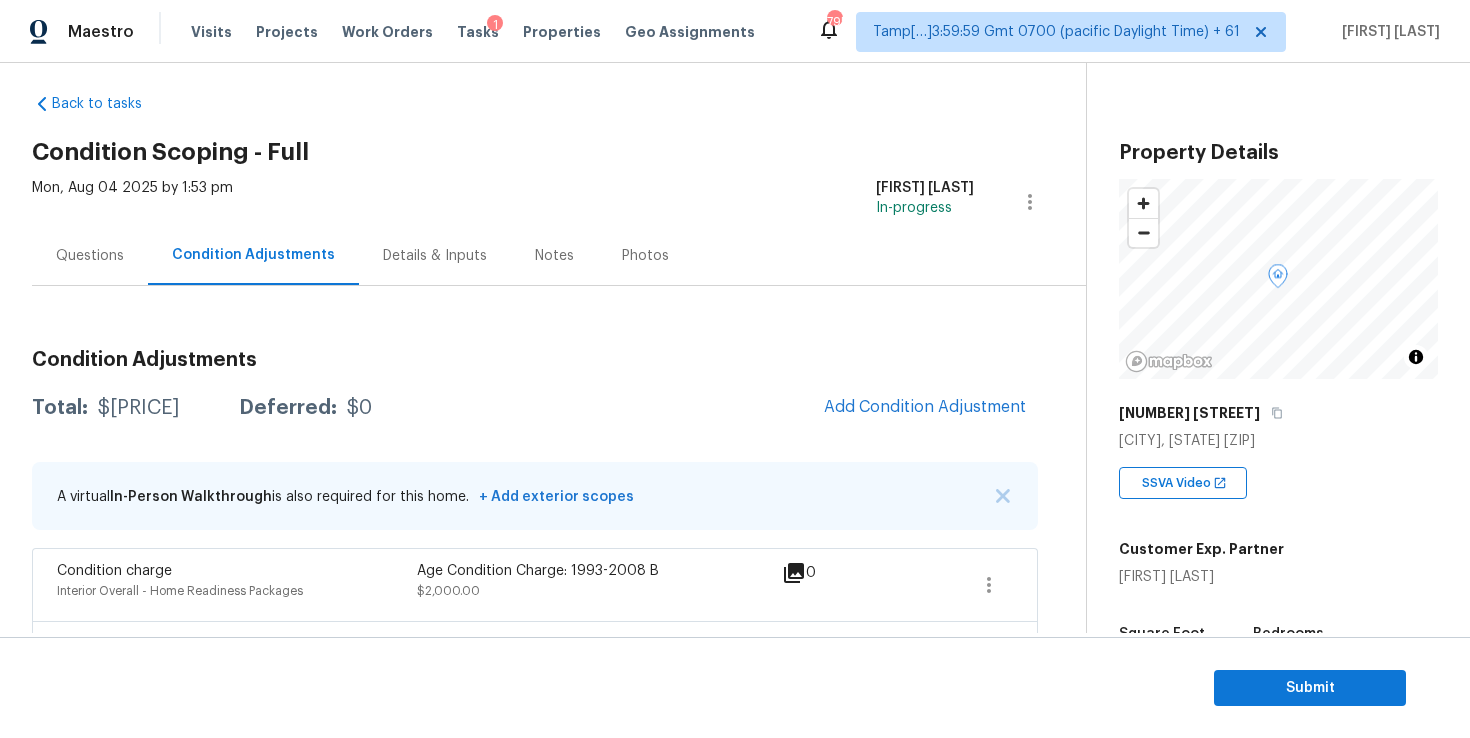 click on "Questions" at bounding box center (90, 255) 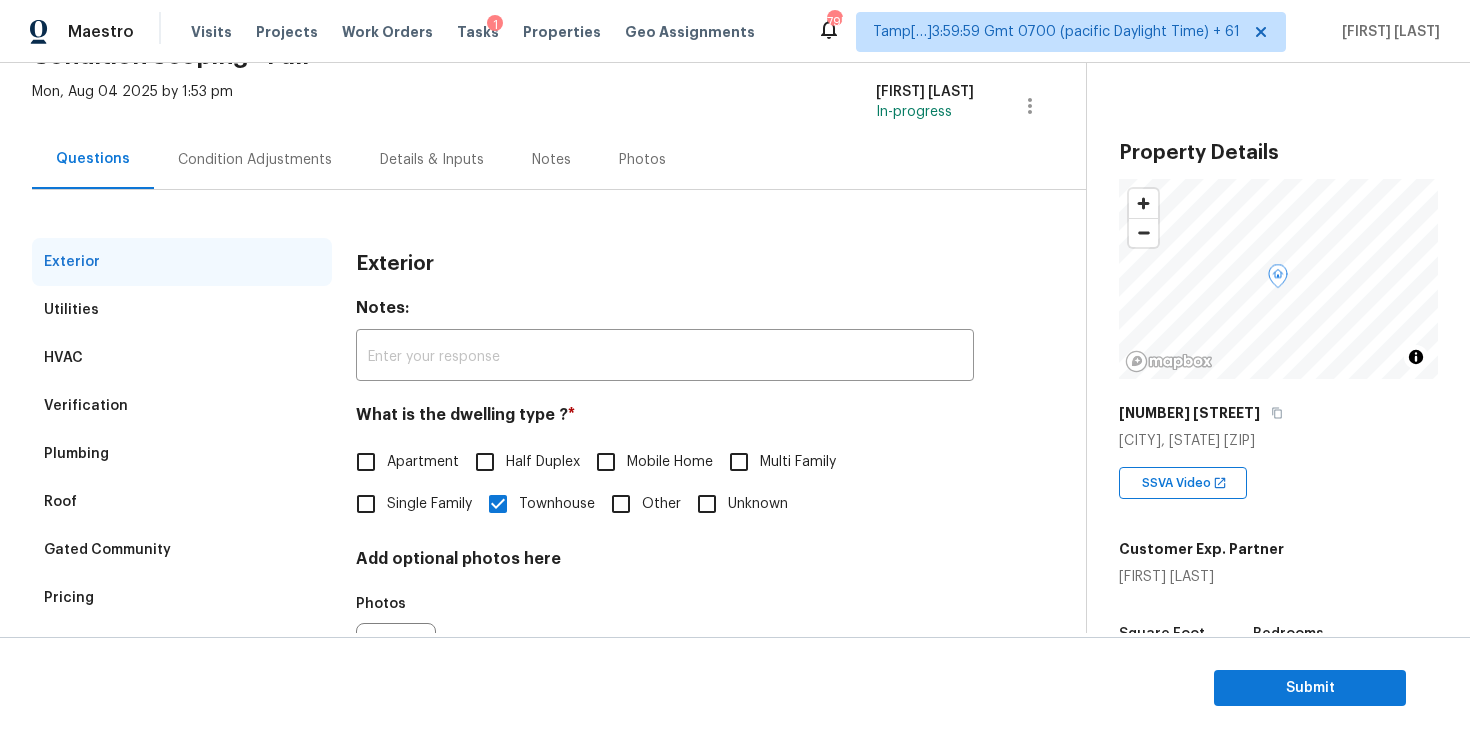 scroll, scrollTop: 225, scrollLeft: 0, axis: vertical 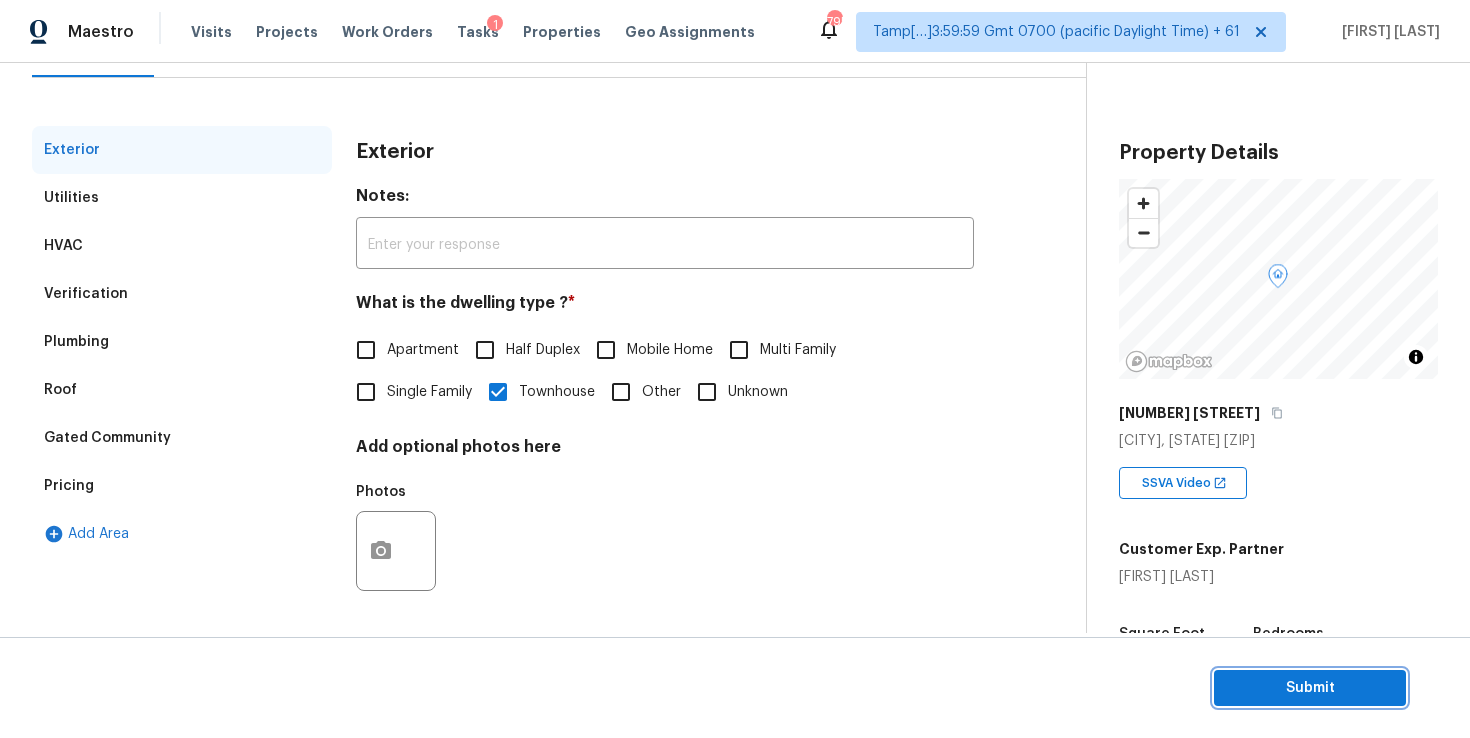 click on "Submit" at bounding box center (1310, 688) 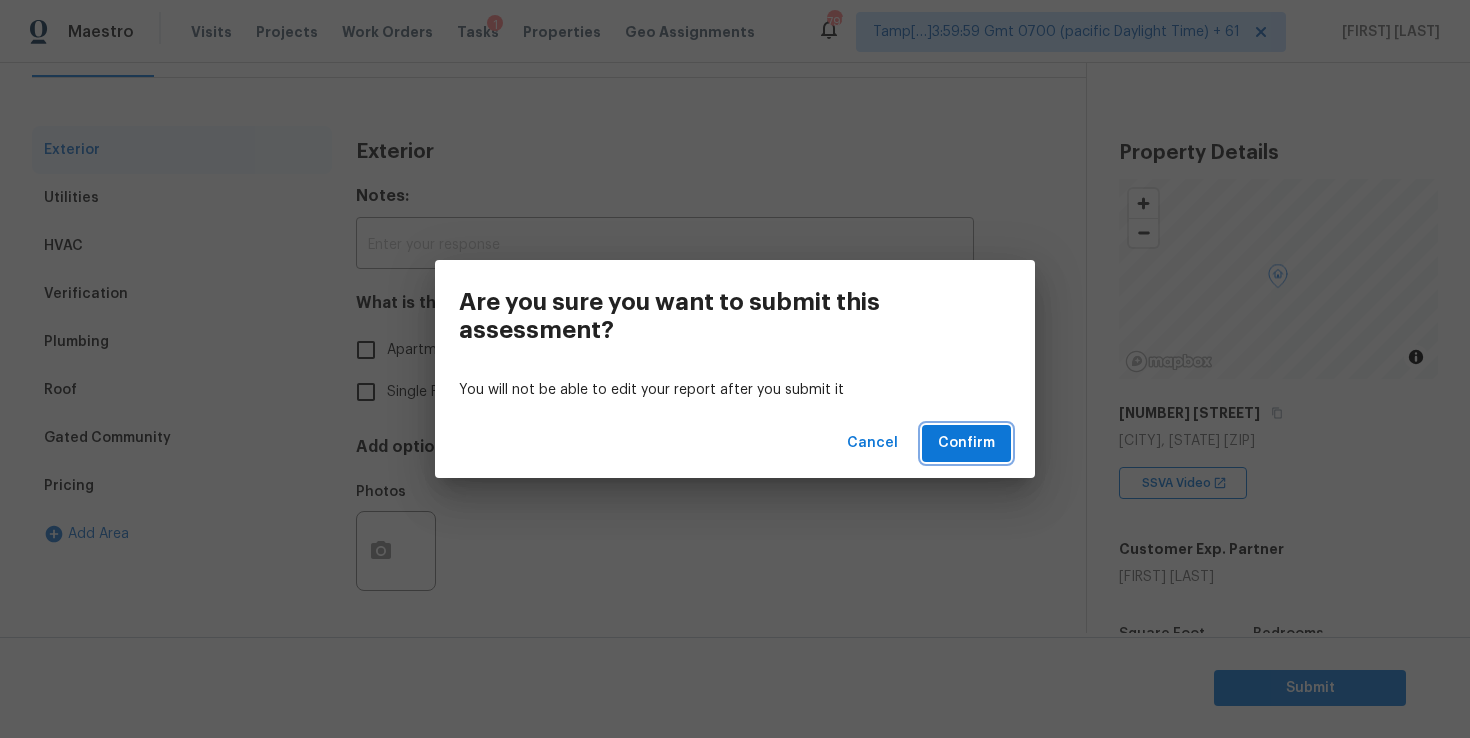 click on "Confirm" at bounding box center (966, 443) 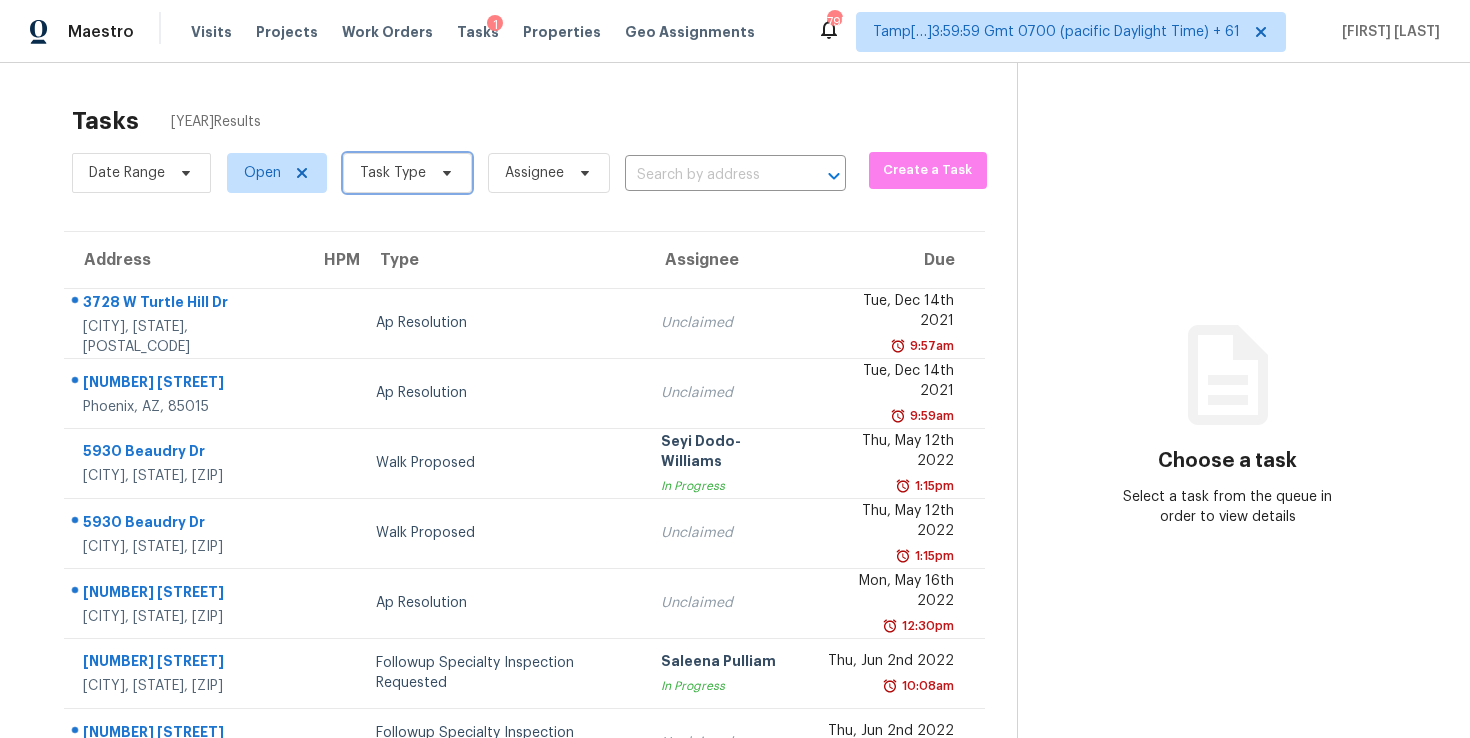 click on "Task Type" at bounding box center (393, 173) 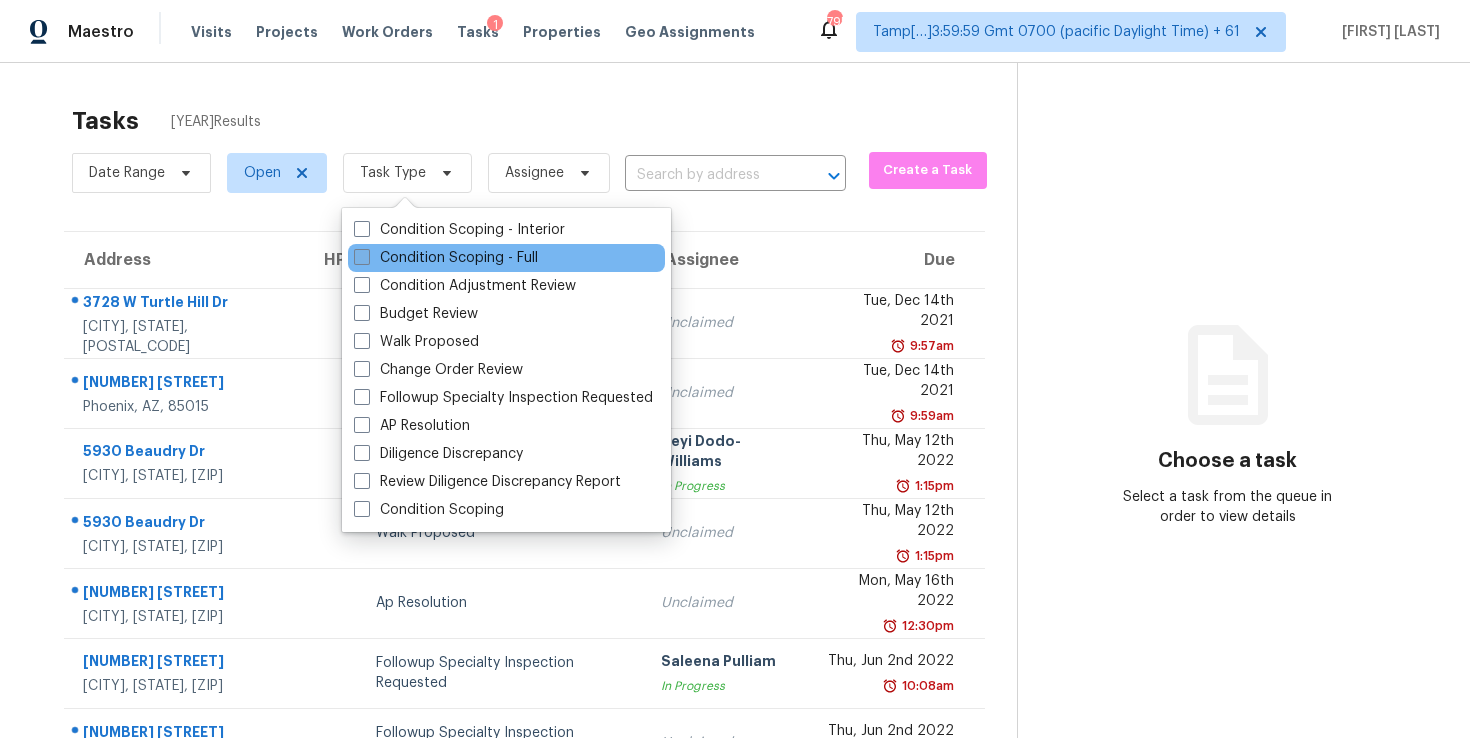 click on "Condition Scoping - Full" at bounding box center [446, 258] 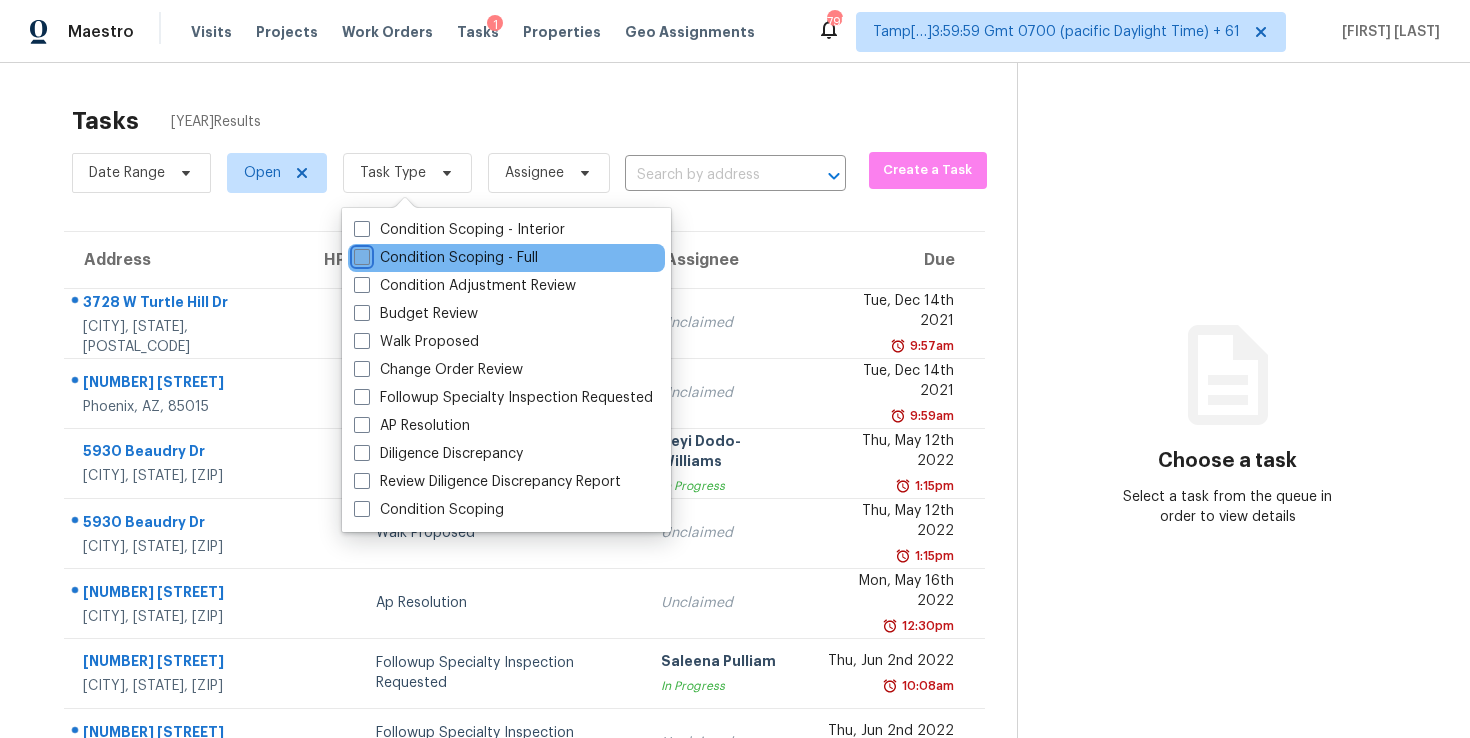 click on "Condition Scoping - Full" at bounding box center [360, 254] 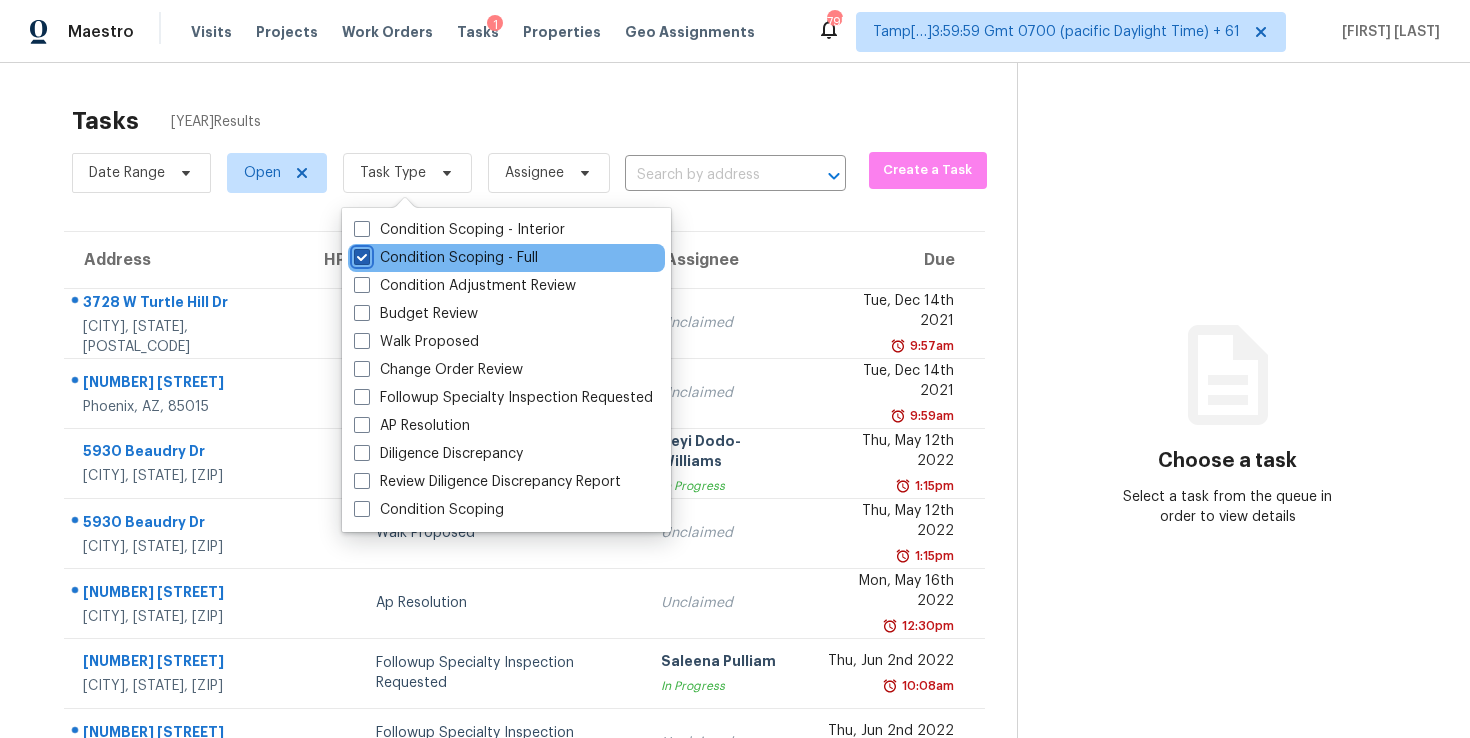 checkbox on "true" 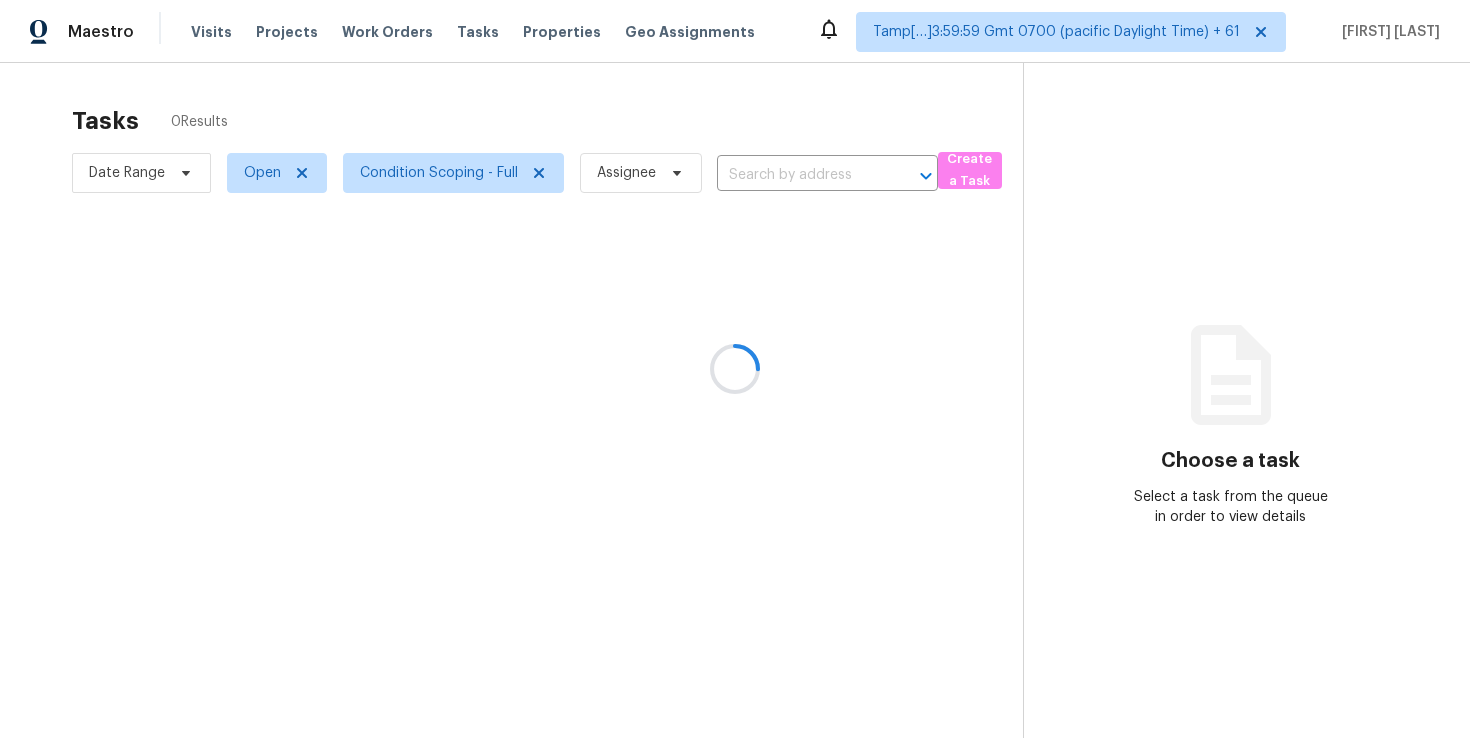 scroll, scrollTop: 0, scrollLeft: 0, axis: both 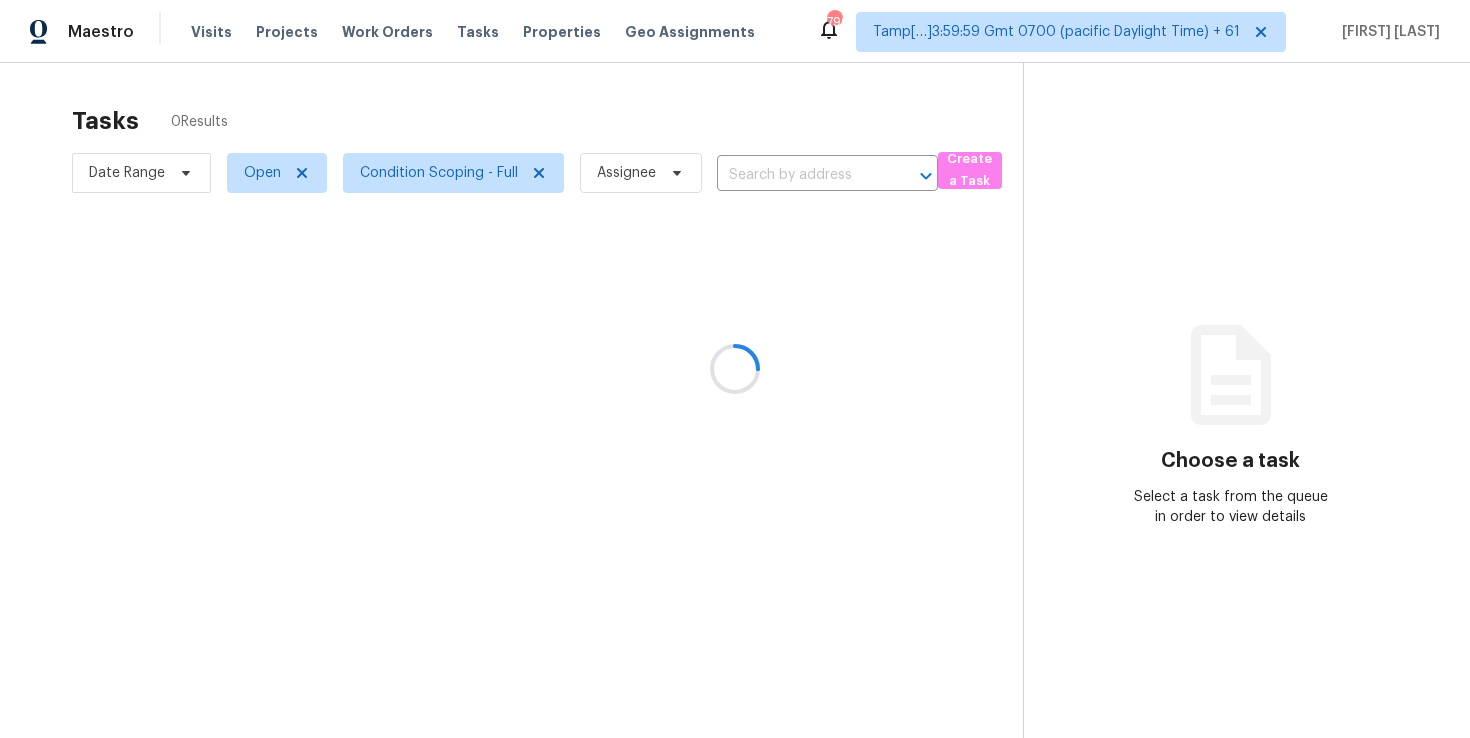click at bounding box center [735, 369] 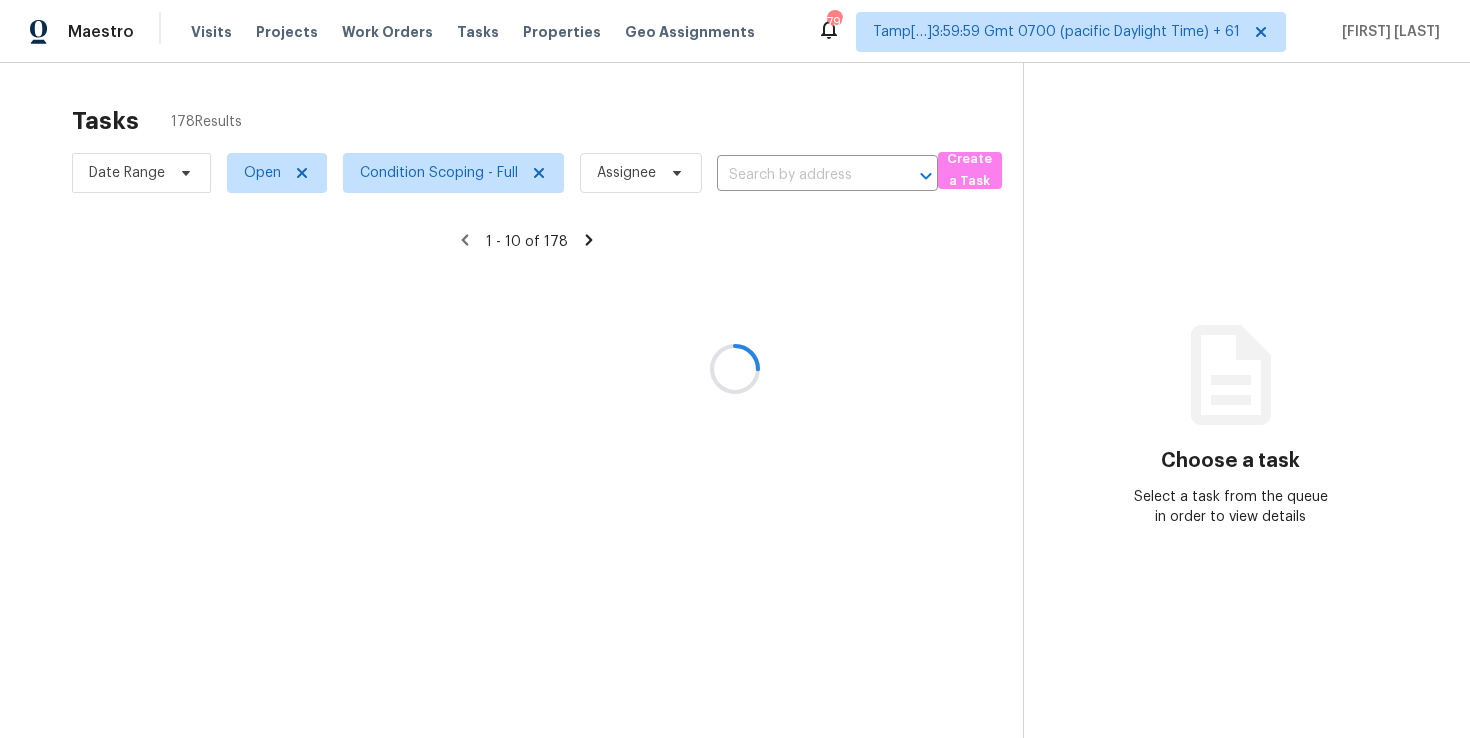 click at bounding box center (735, 369) 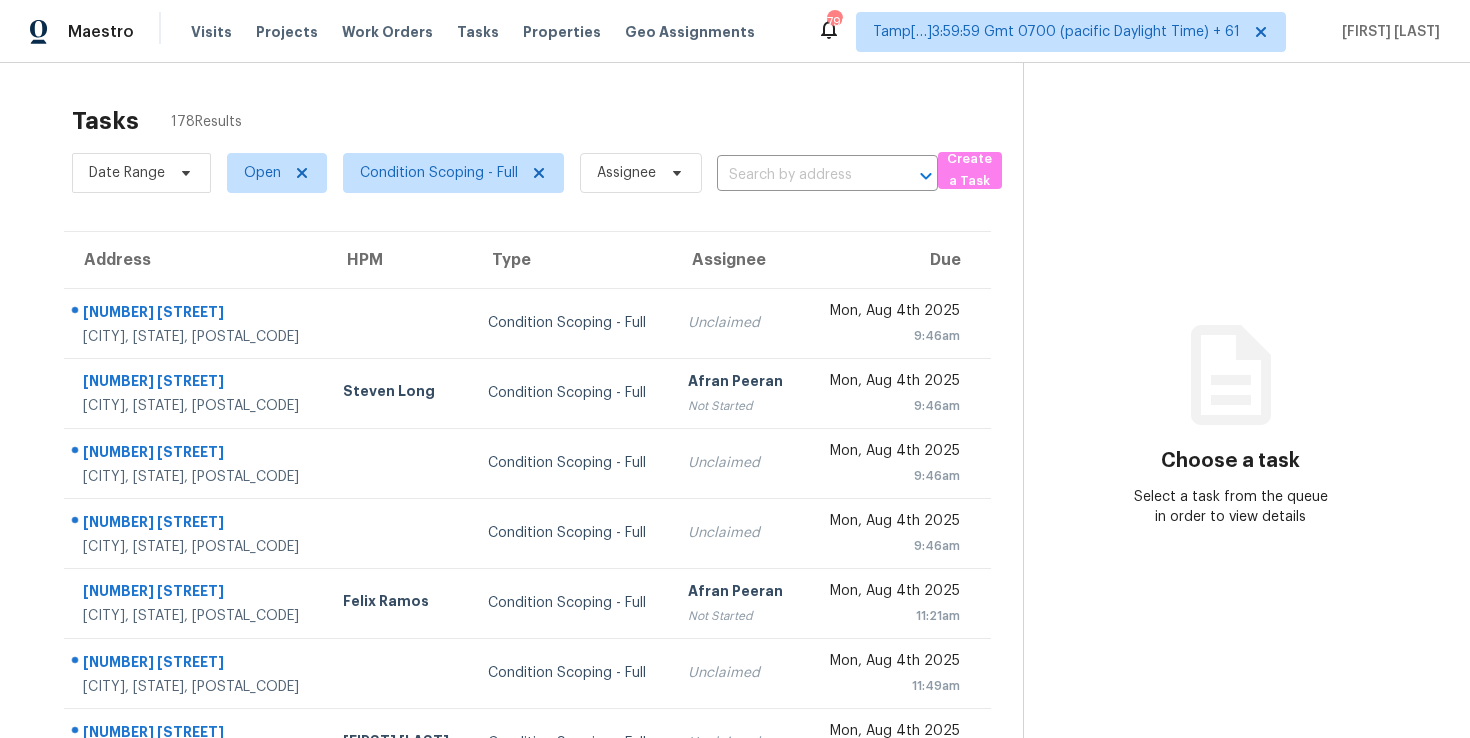 click at bounding box center (799, 175) 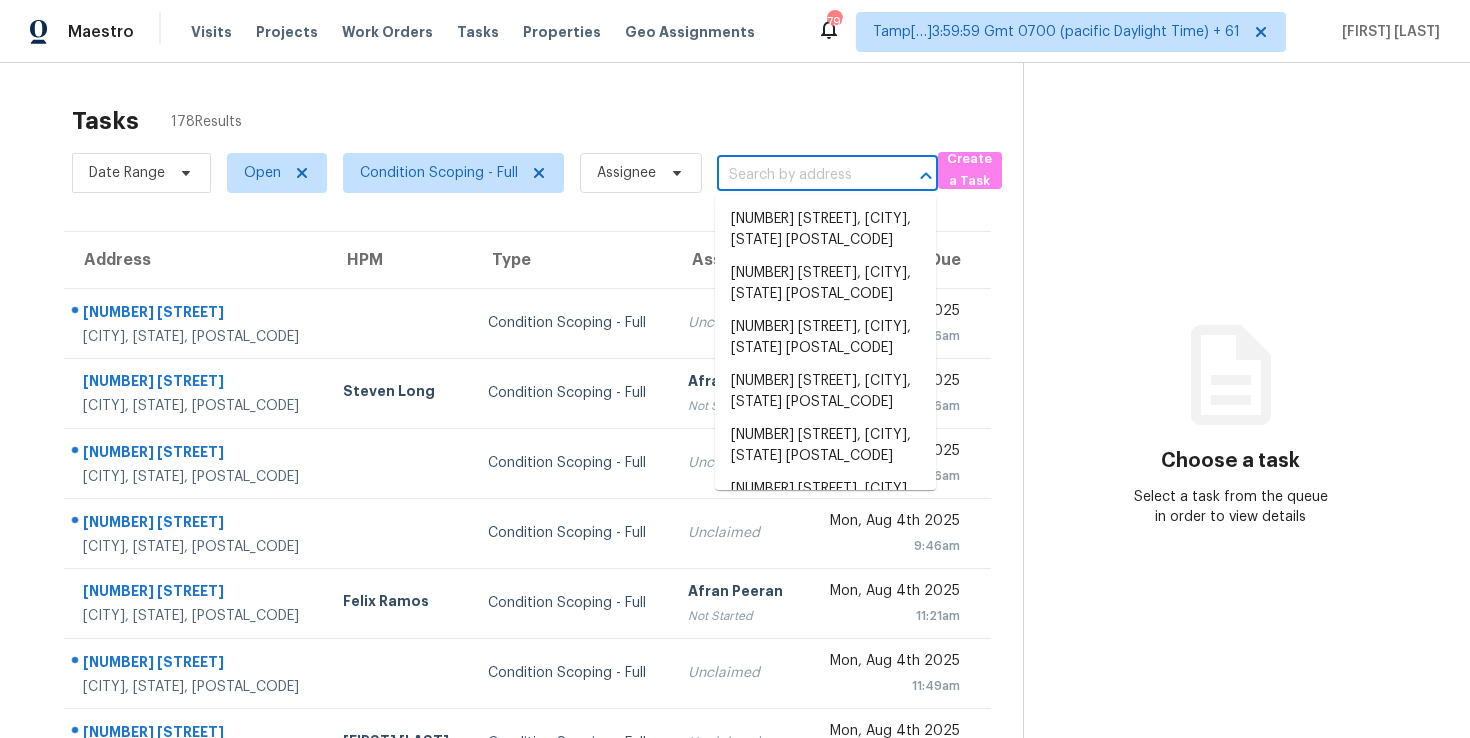 paste on "[NUMBER] [STREET], [CITY], [STATE] [POSTAL_CODE]" 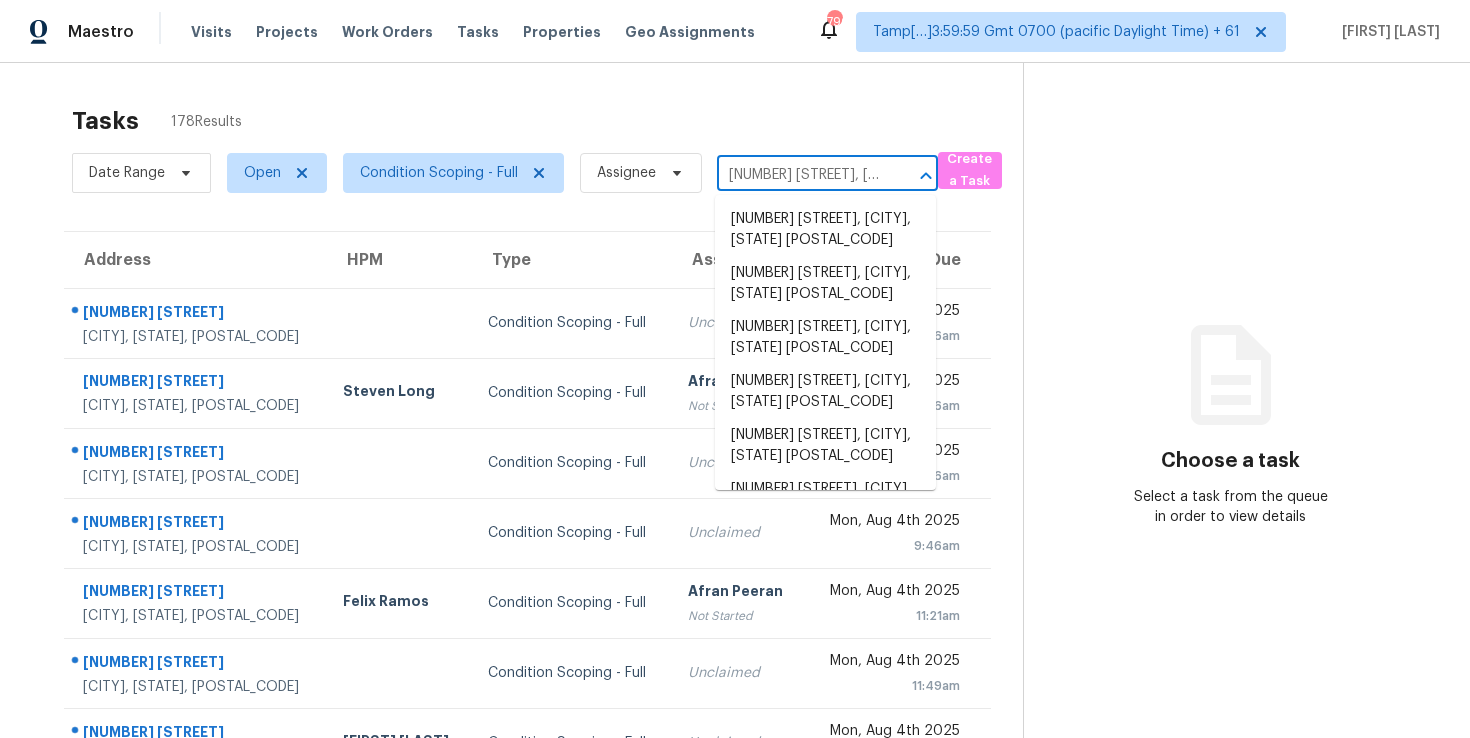 scroll, scrollTop: 0, scrollLeft: 96, axis: horizontal 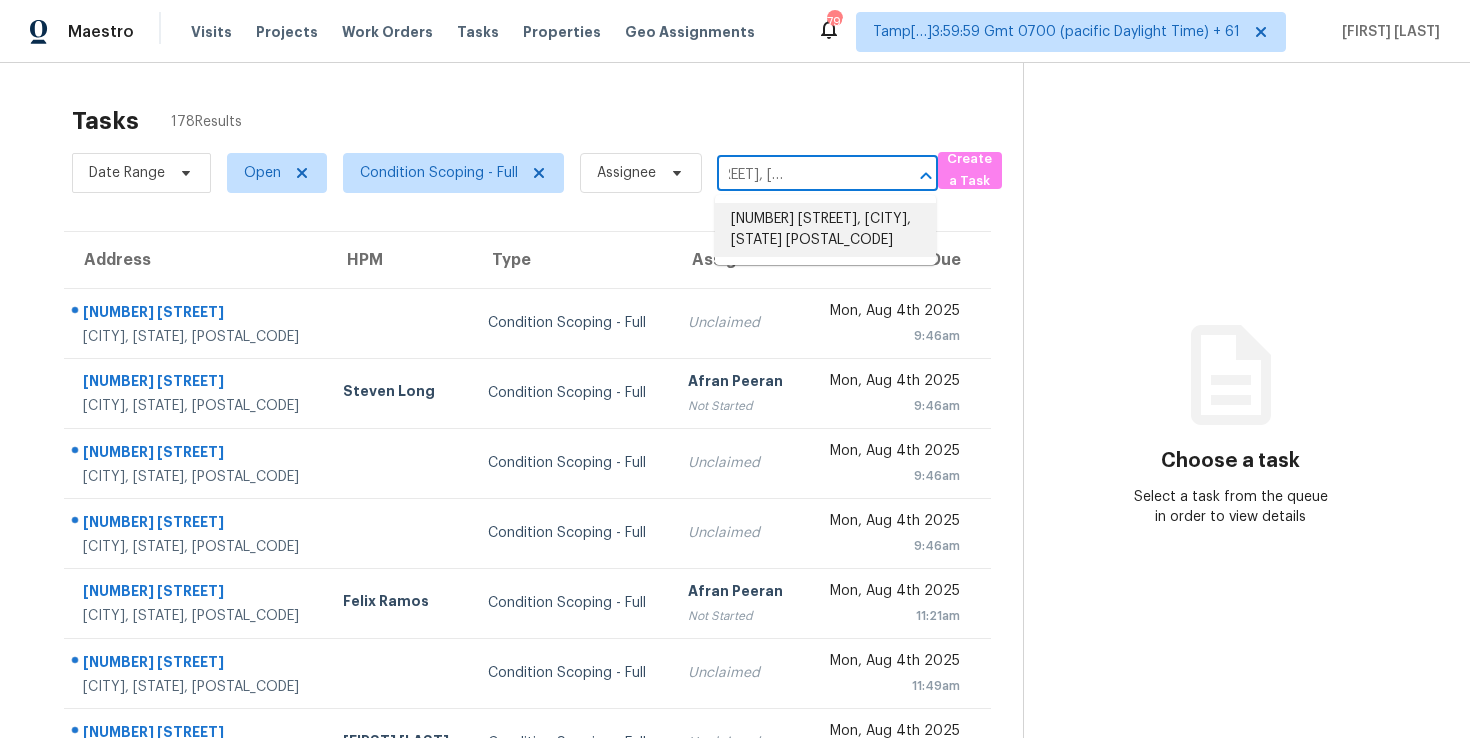 click on "[NUMBER] [STREET], [CITY], [STATE] [POSTAL_CODE]" at bounding box center (825, 230) 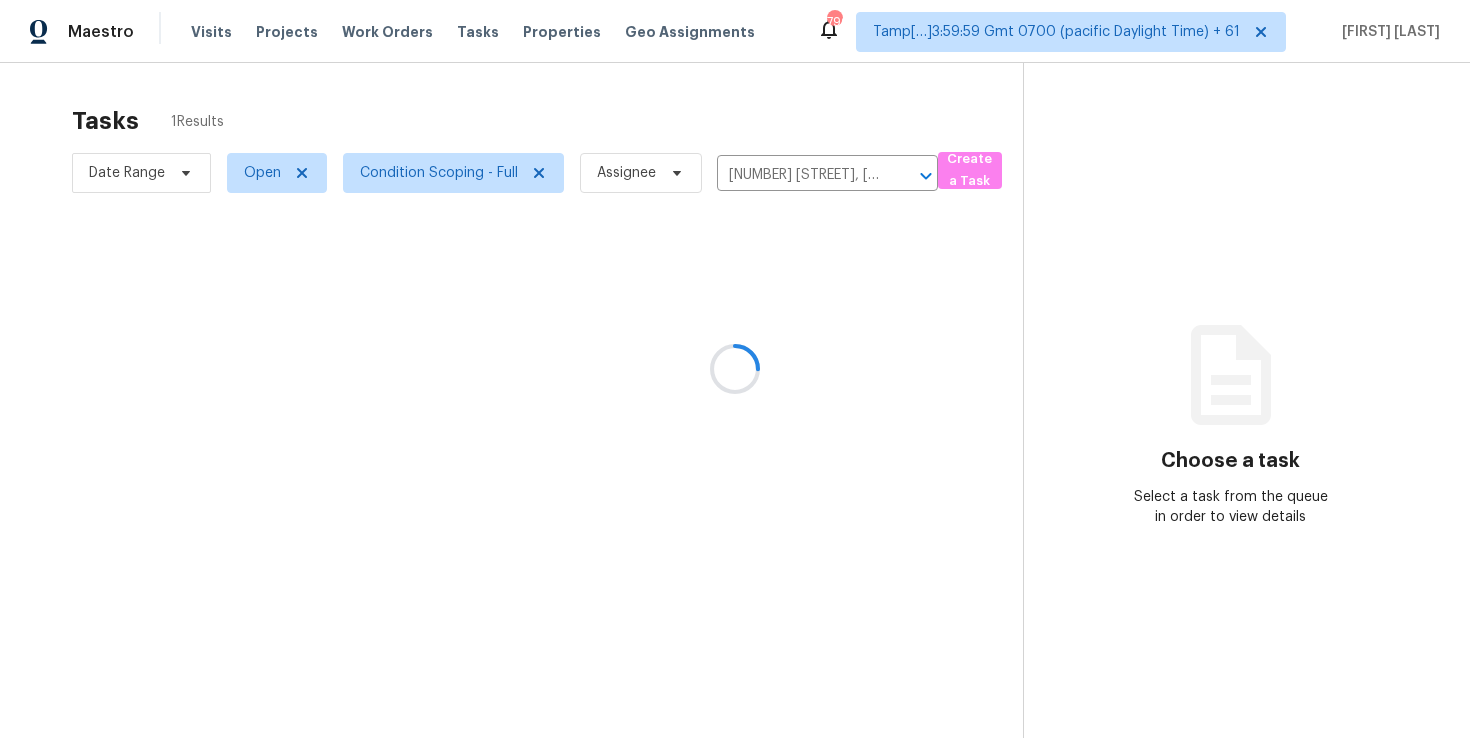 click at bounding box center (735, 369) 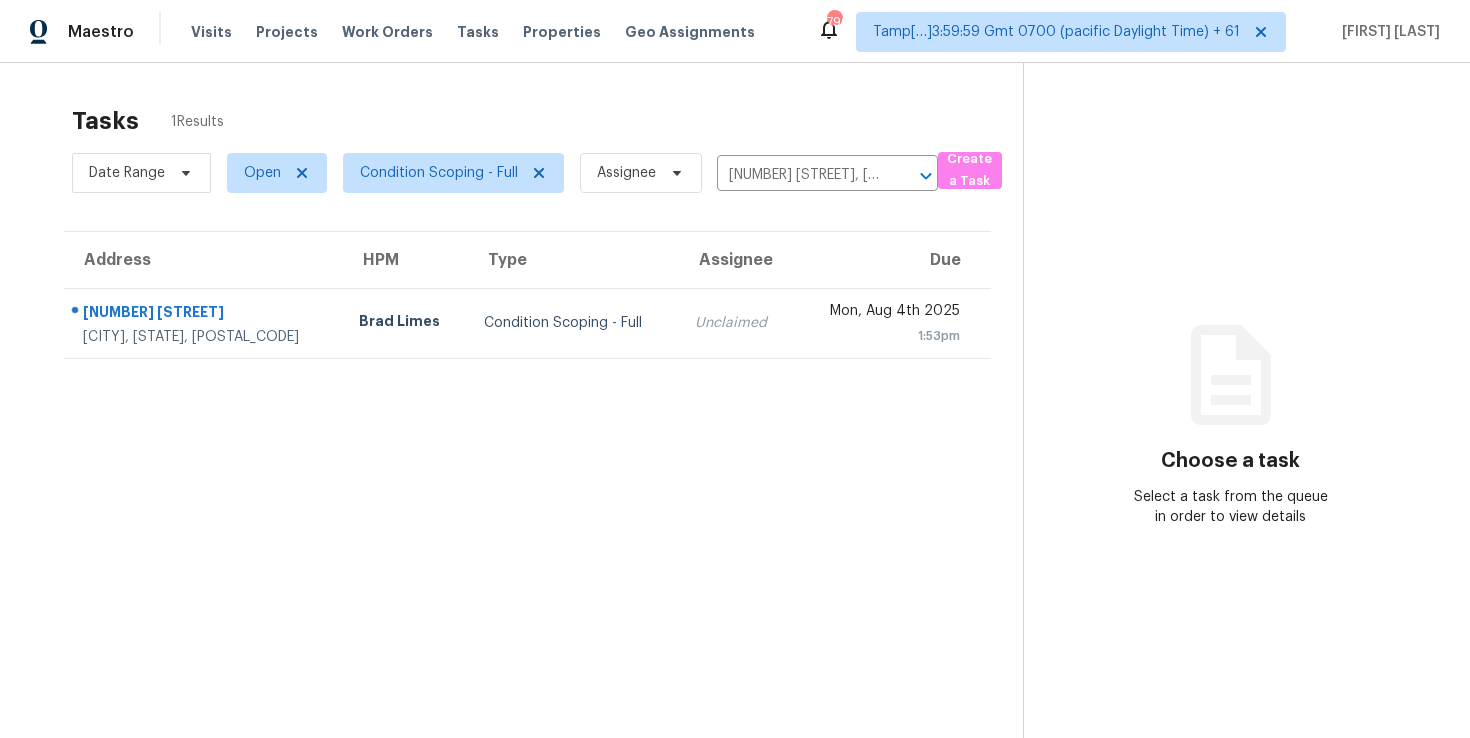 click on "Unclaimed" at bounding box center [736, 323] 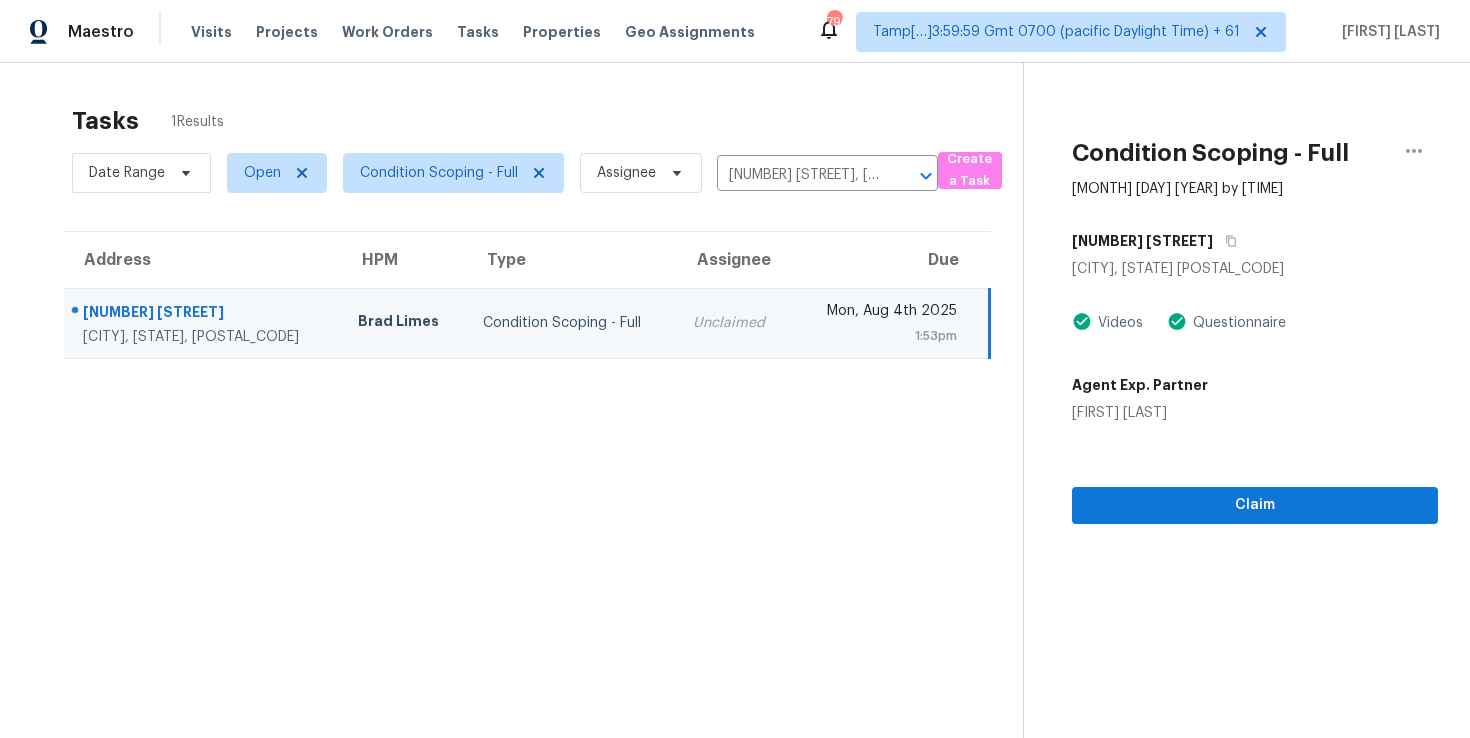 click on "[MONTH] [DAY] [YEAR] by [TIME] [NUMBER] [STREET] [CITY], [STATE] [POSTAL_CODE] [PRODUCT] [PARTNER] [CLAIM]" at bounding box center [1230, 432] 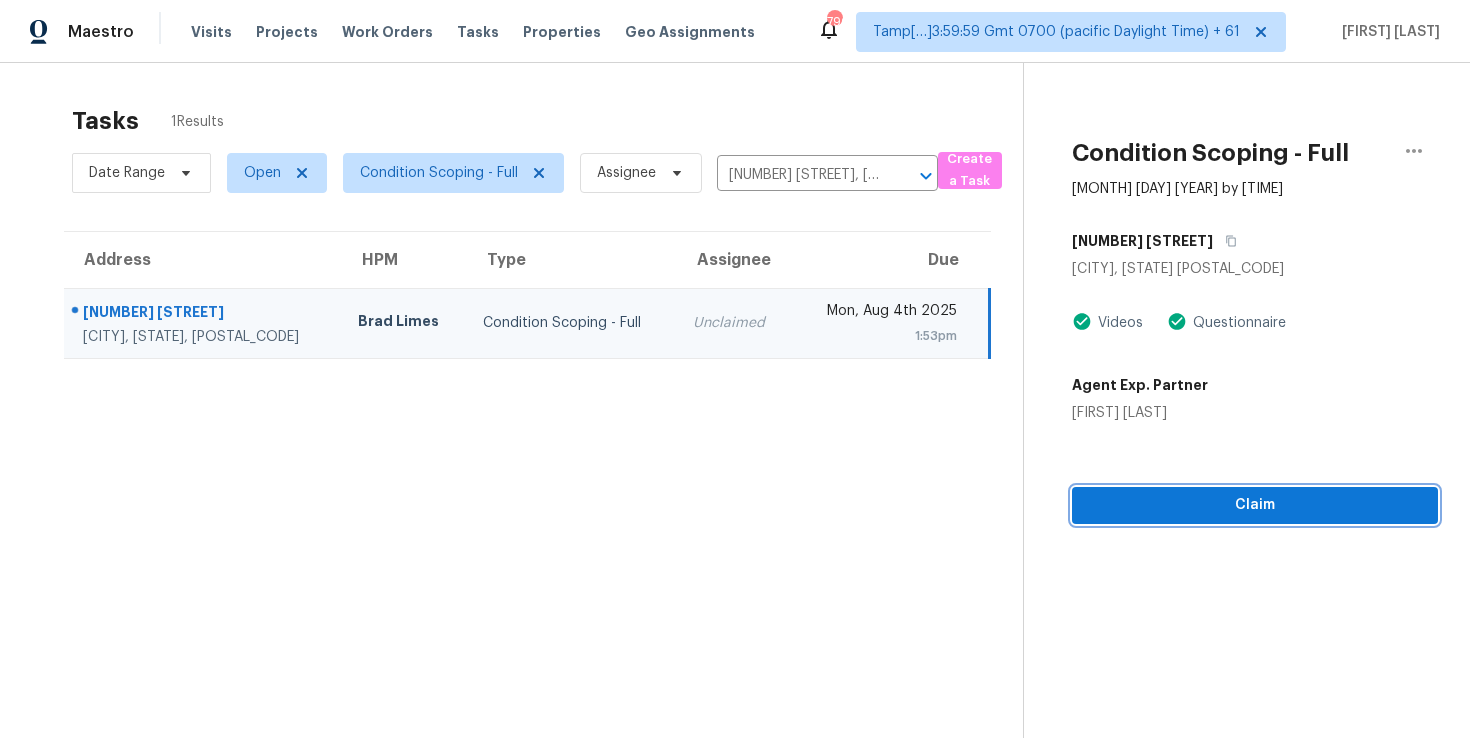 click on "Claim" at bounding box center [1255, 505] 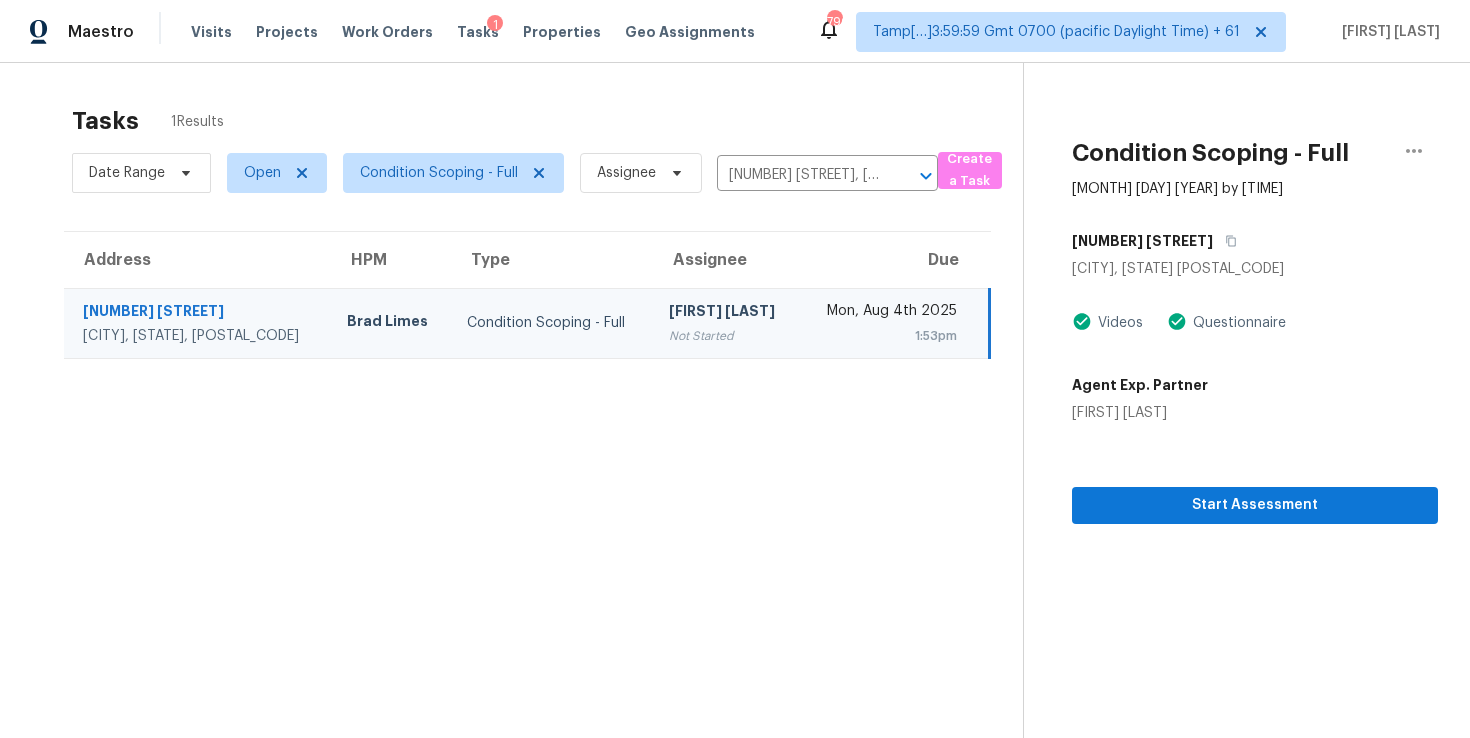 click on "Start Assessment" at bounding box center [1255, 473] 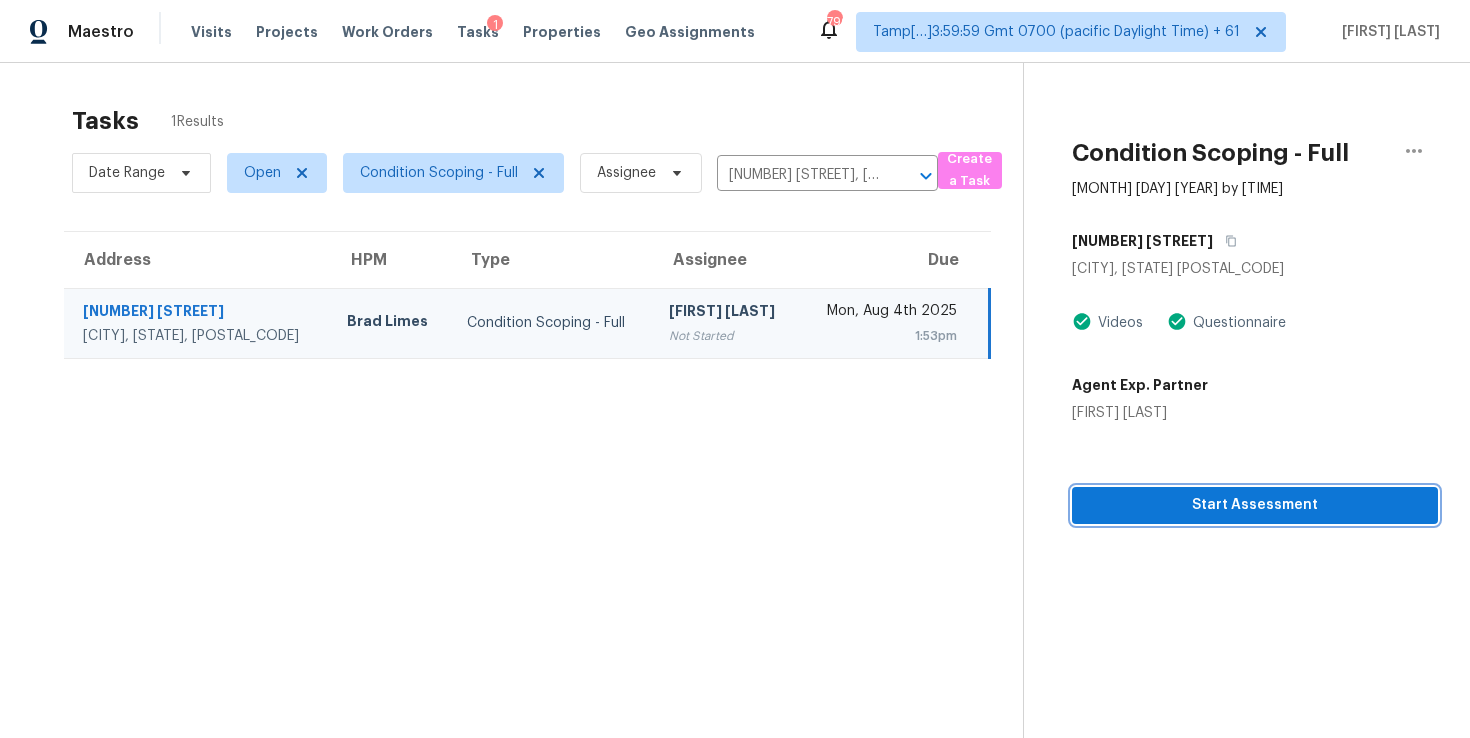 click on "Start Assessment" at bounding box center [1255, 505] 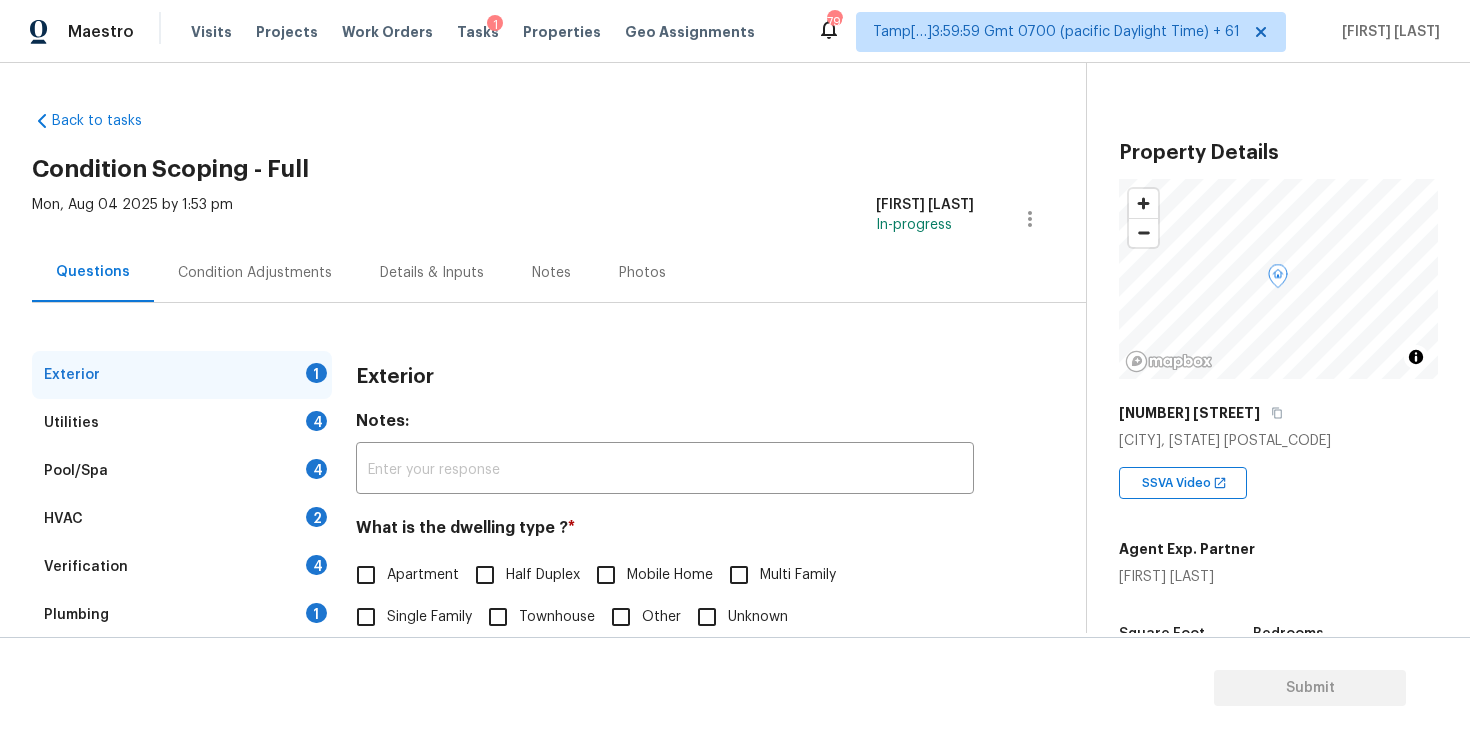 click on "Exterior 1 Utilities 4 Pool/Spa 4 HVAC 2 Verification 4 Plumbing 1 Roof Gated Community 1 Pricing 5 Add Area Exterior Notes: ​ What is the dwelling type ?  * Apartment Half Duplex Mobile Home Multi Family Single Family Townhouse Other Unknown Add optional photos here Photos" at bounding box center [535, 577] 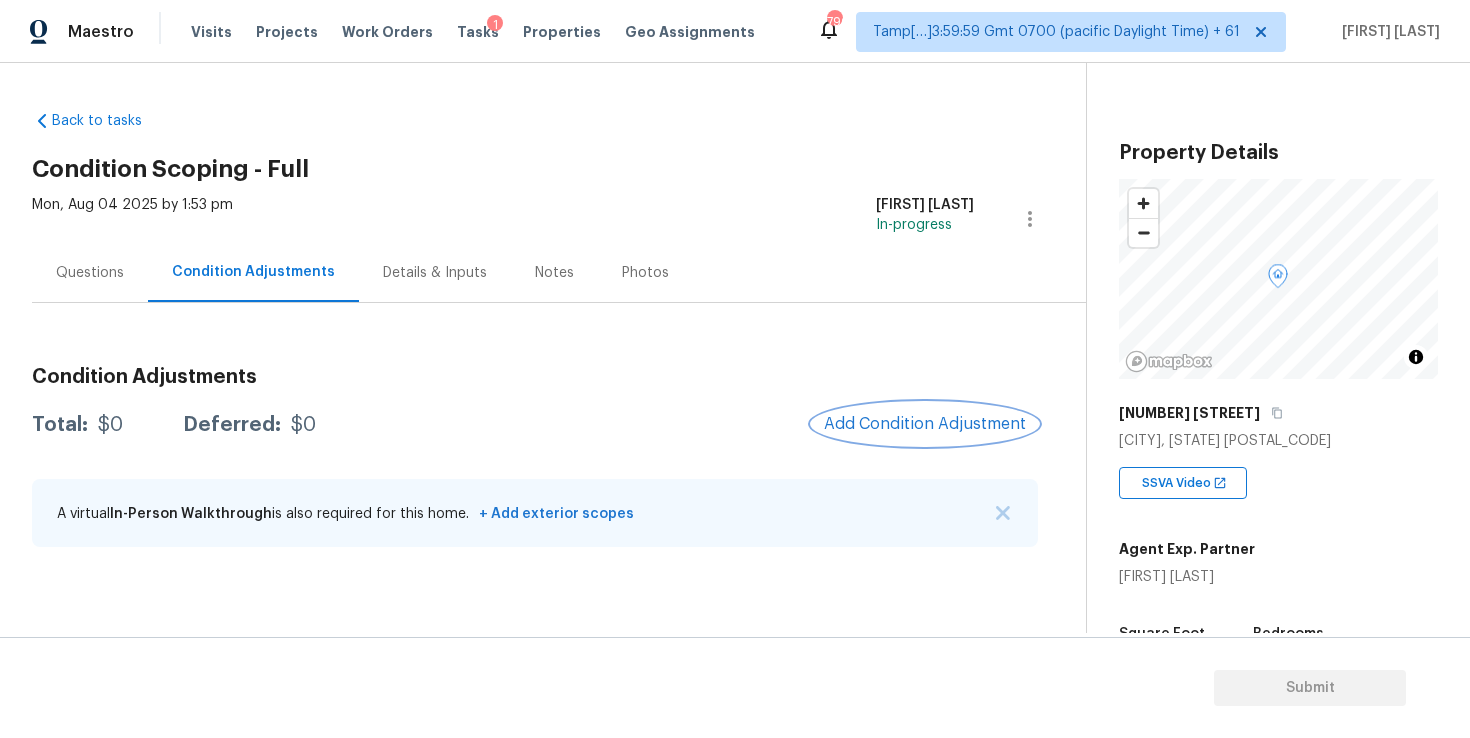 click on "Add Condition Adjustment" at bounding box center [925, 424] 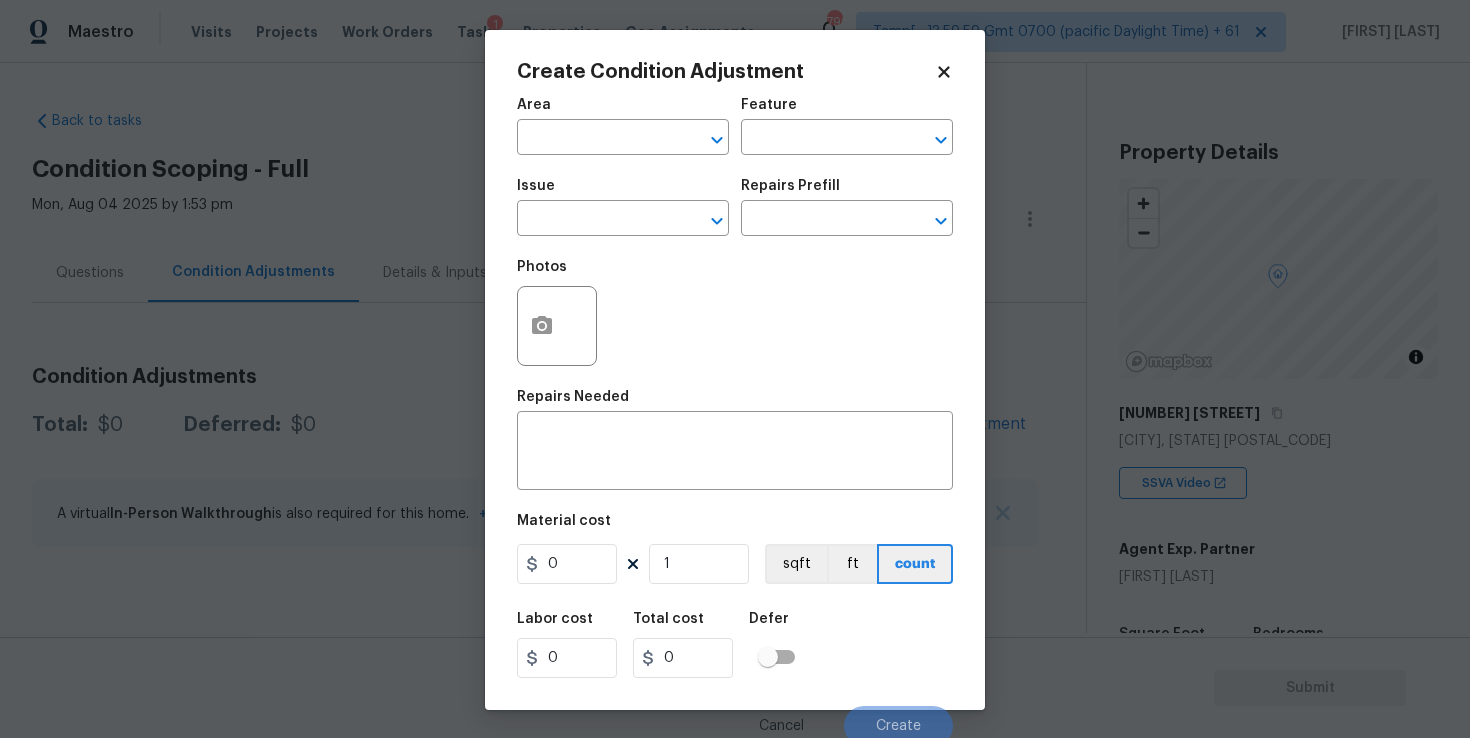 click on "Area" at bounding box center [623, 111] 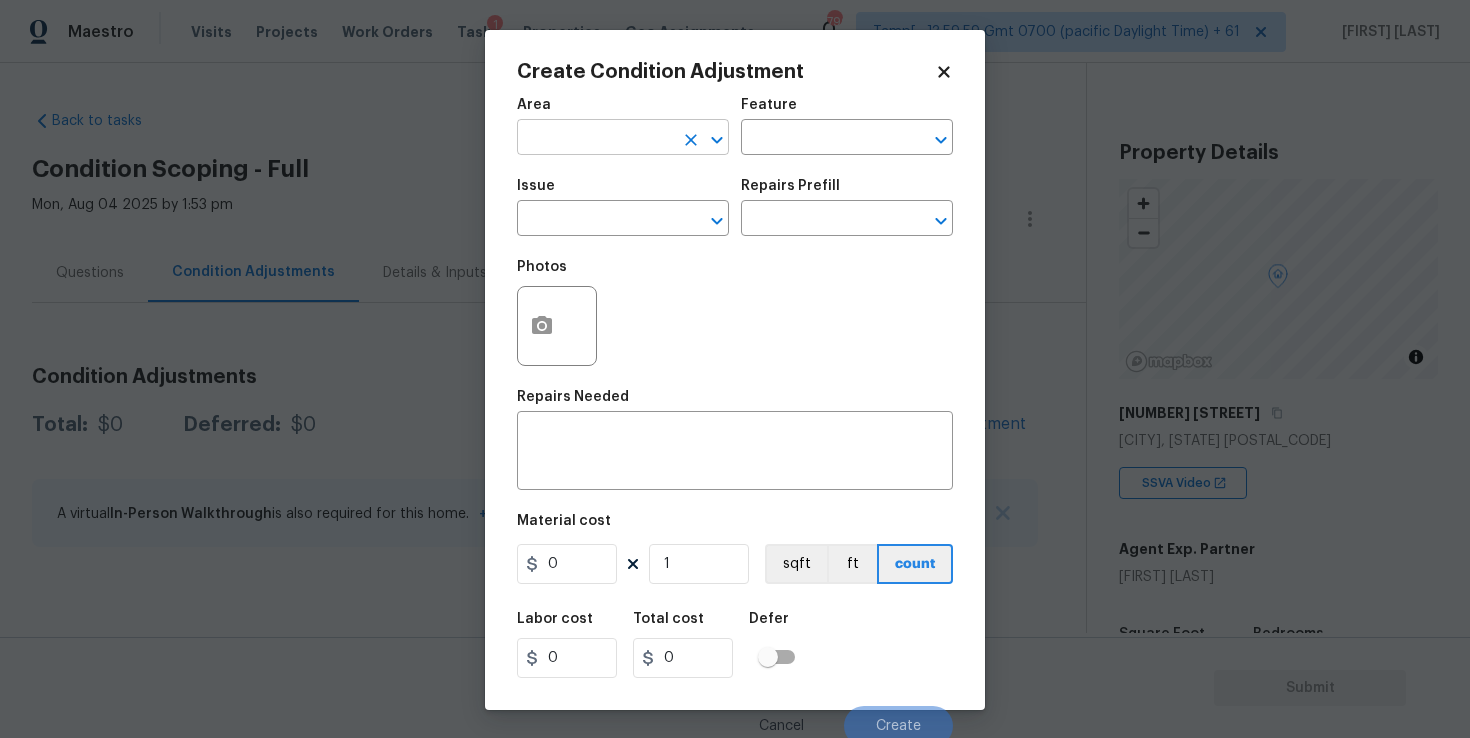 click at bounding box center (595, 139) 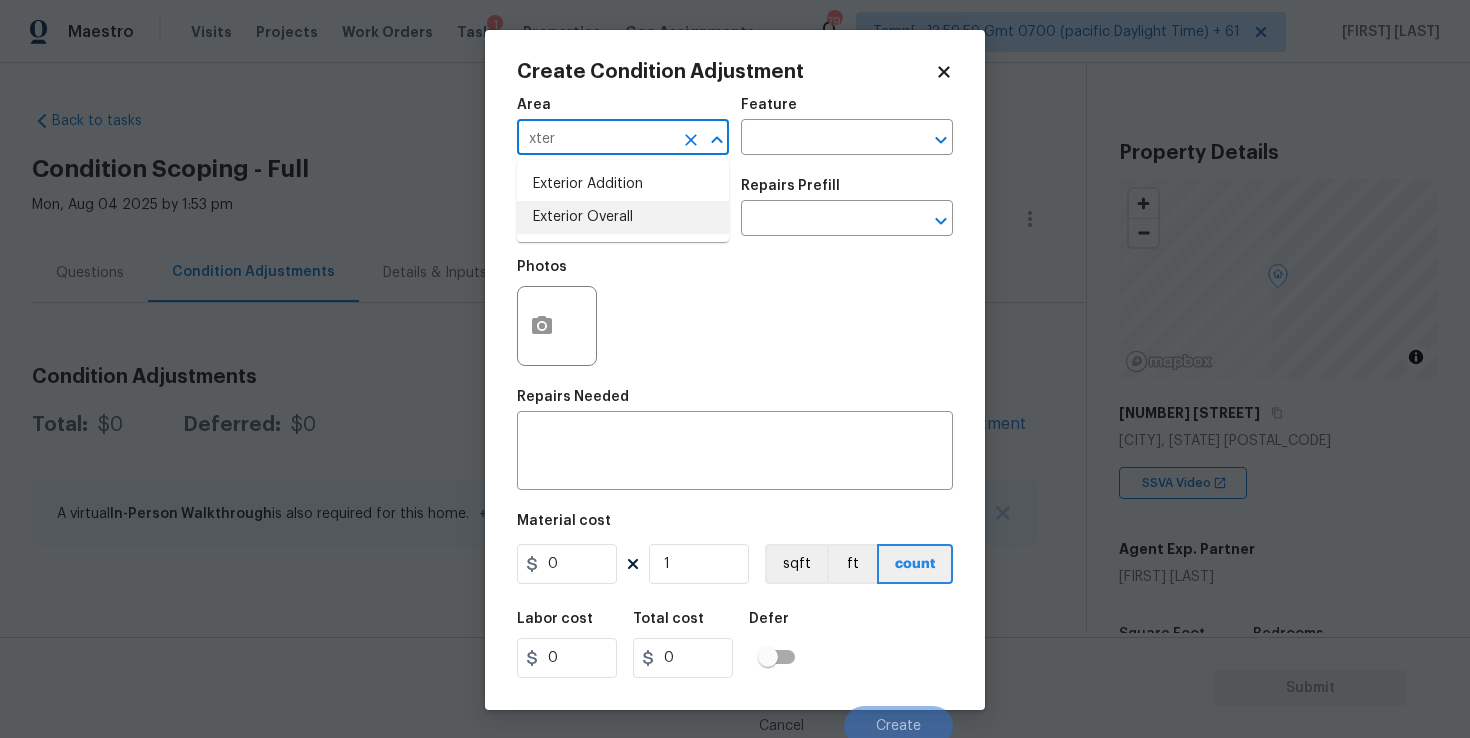 click on "Exterior Overall" at bounding box center (623, 217) 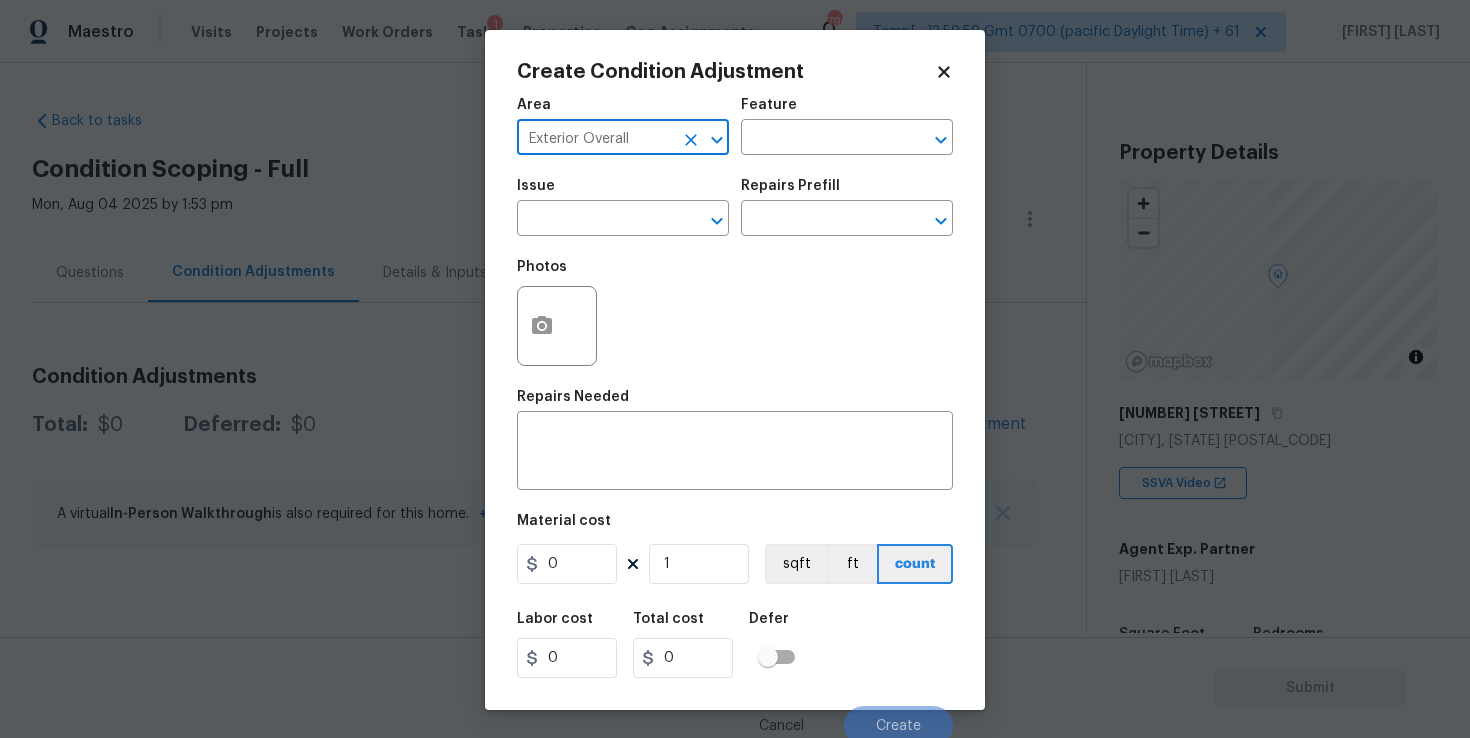 type on "Exterior Overall" 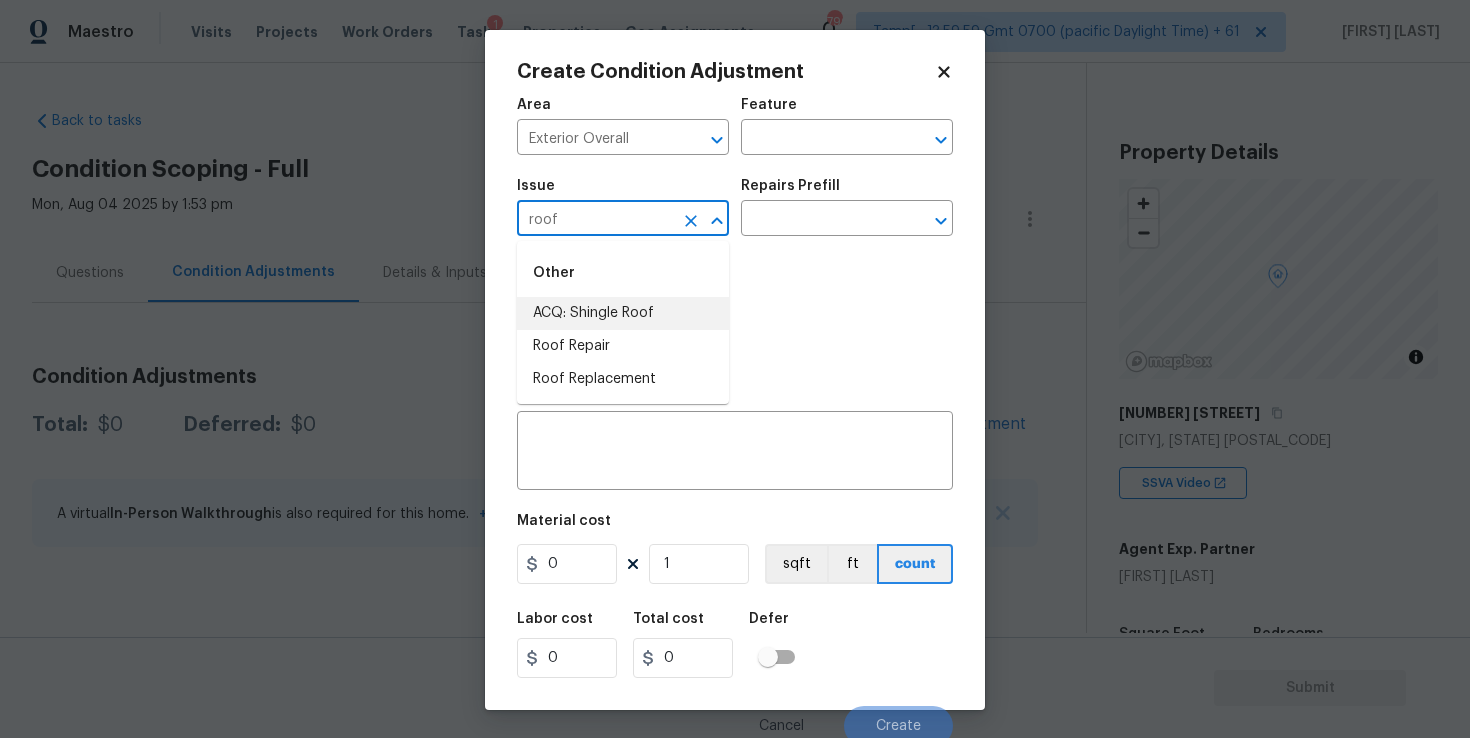 click on "ACQ: Shingle Roof" at bounding box center (623, 313) 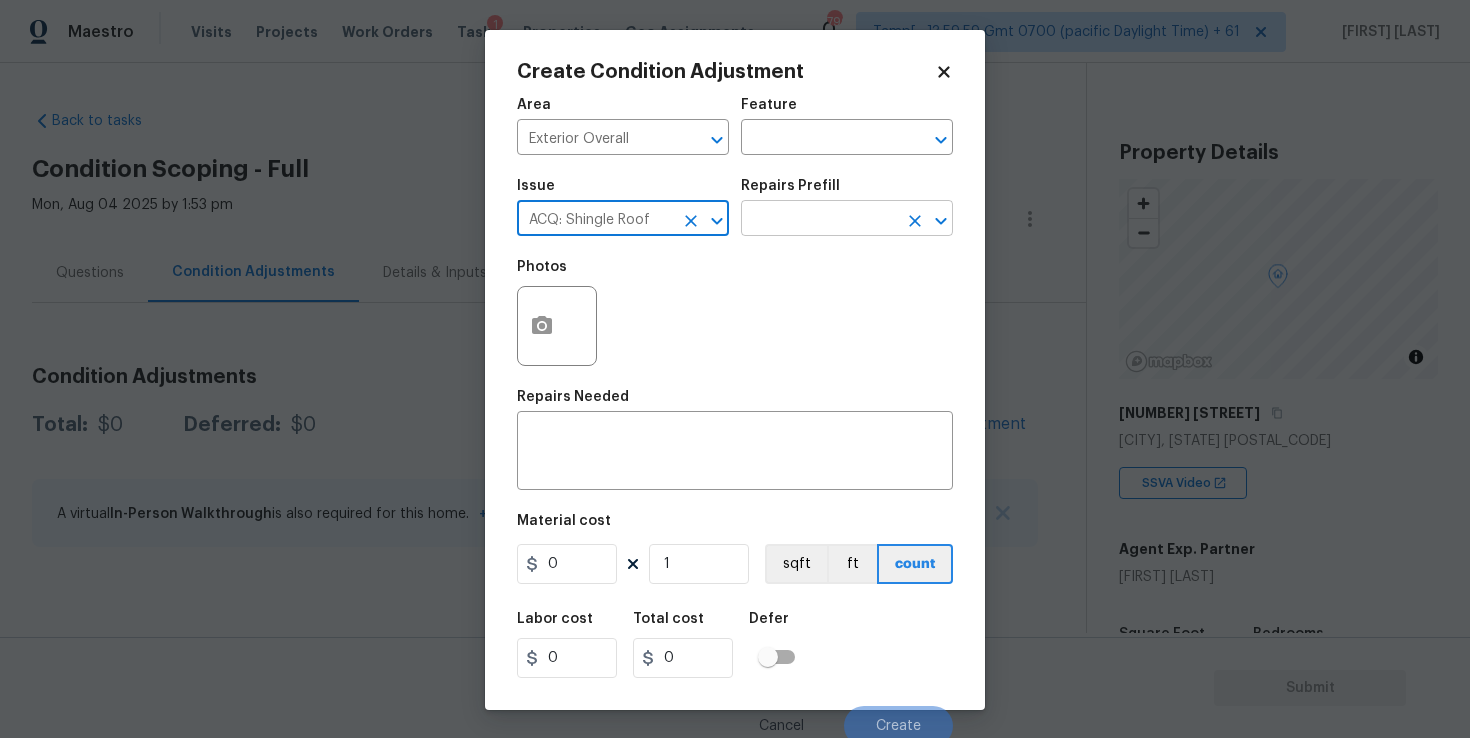 type on "ACQ: Shingle Roof" 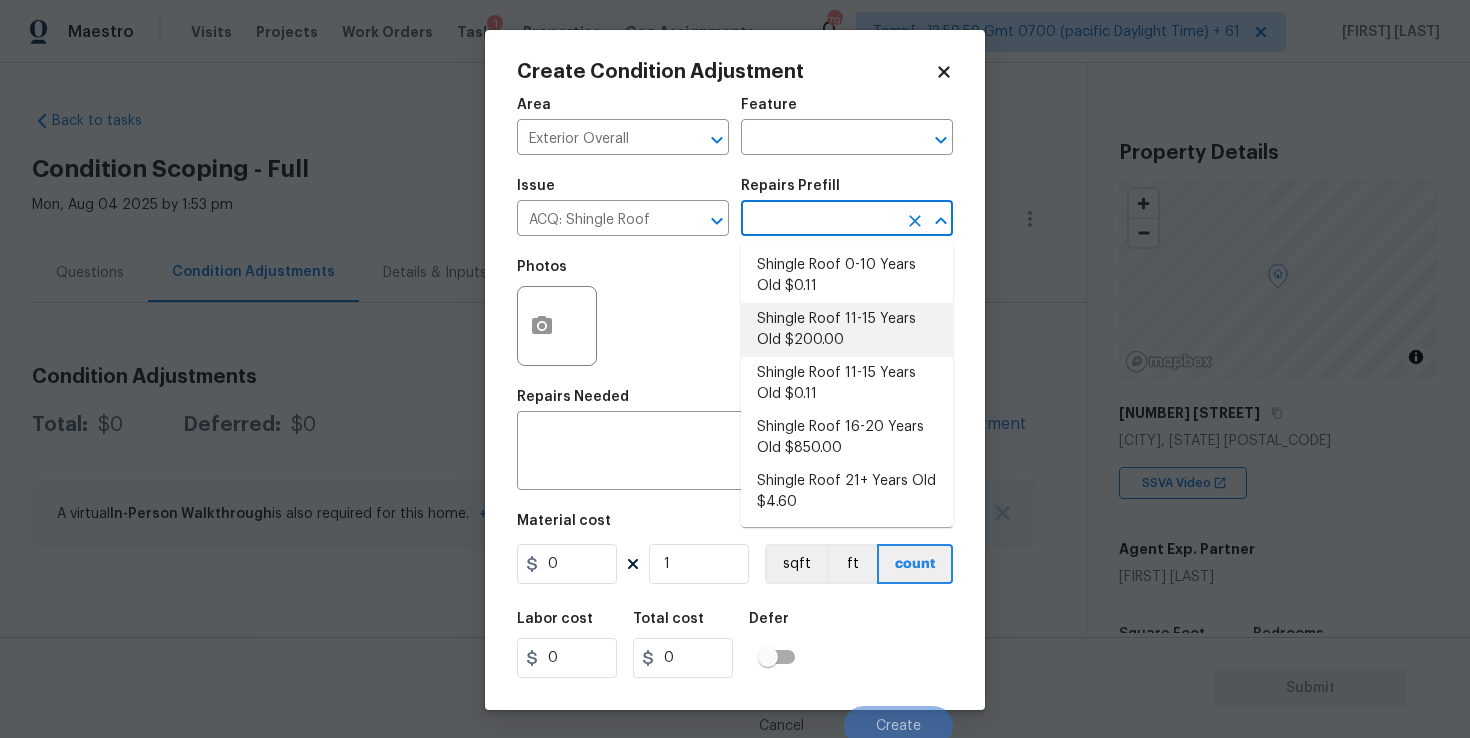 click on "Shingle Roof 11-15 Years Old $200.00" at bounding box center [847, 330] 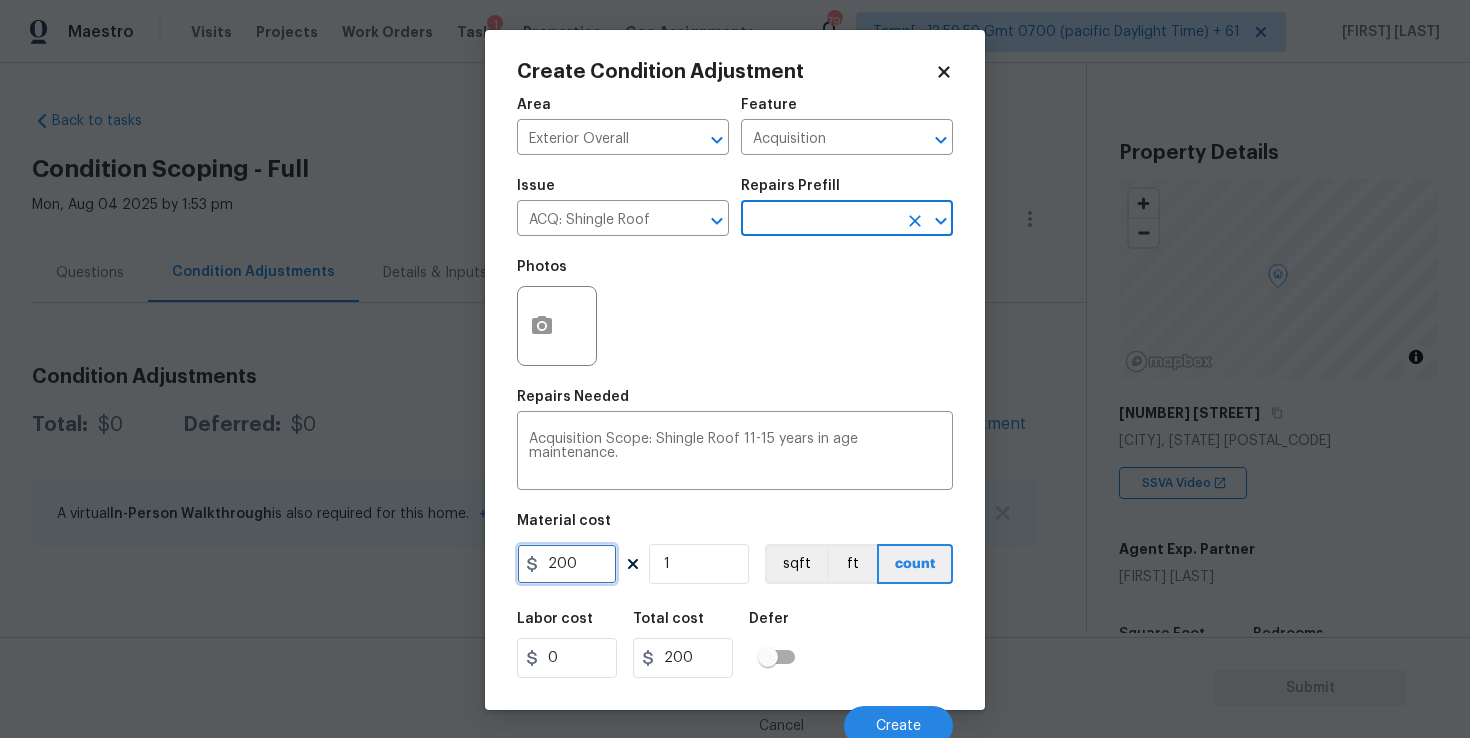 click on "200" at bounding box center (567, 564) 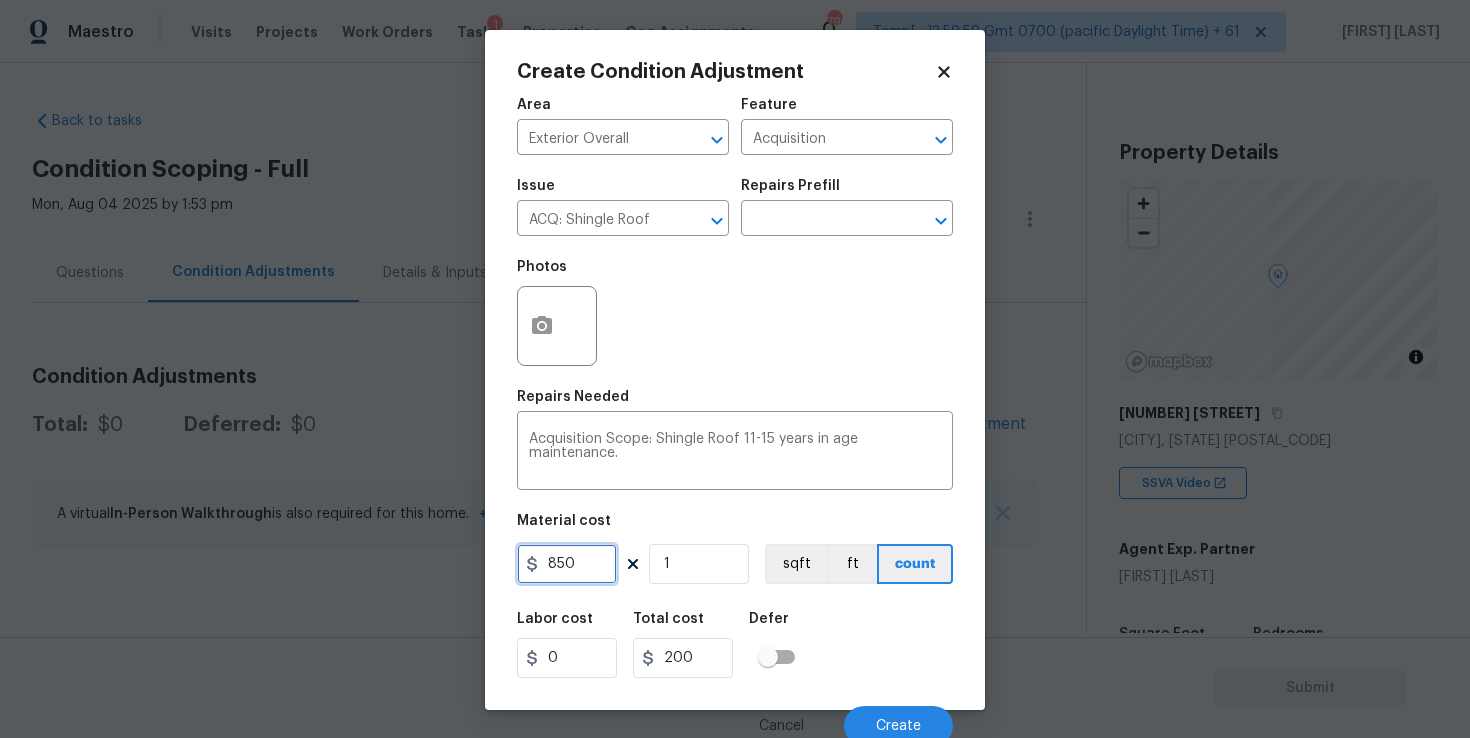type on "850" 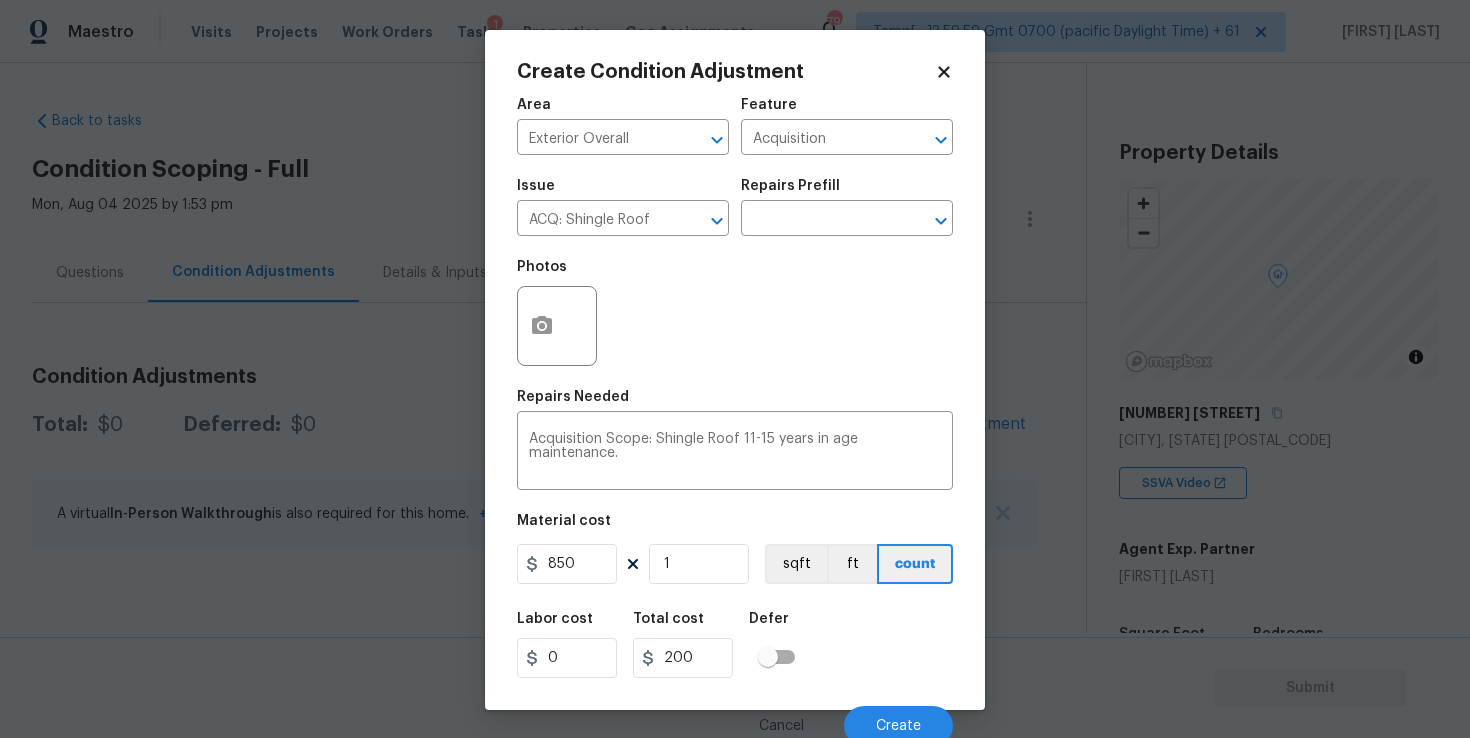 click on "Labor cost 0 Total cost 200 Defer" at bounding box center (735, 645) 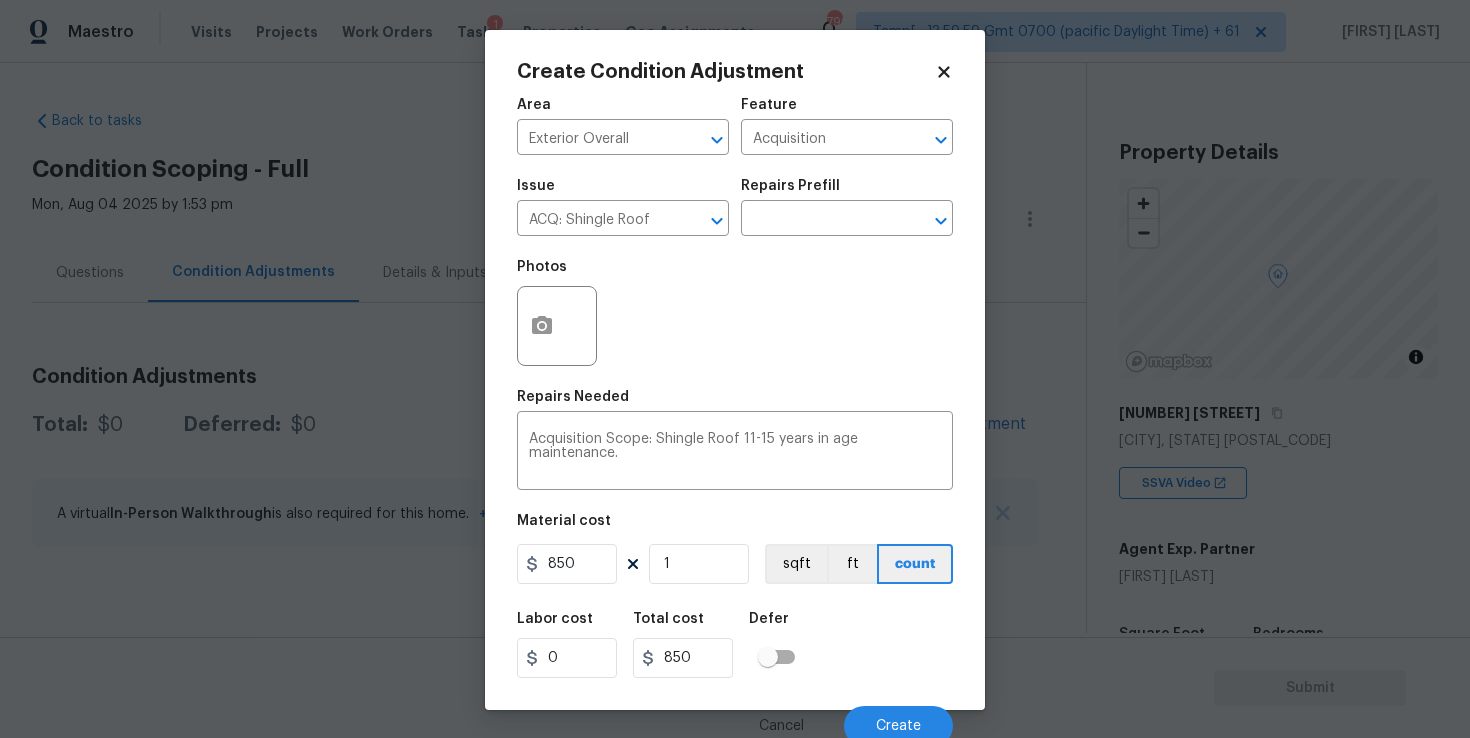 scroll, scrollTop: 9, scrollLeft: 0, axis: vertical 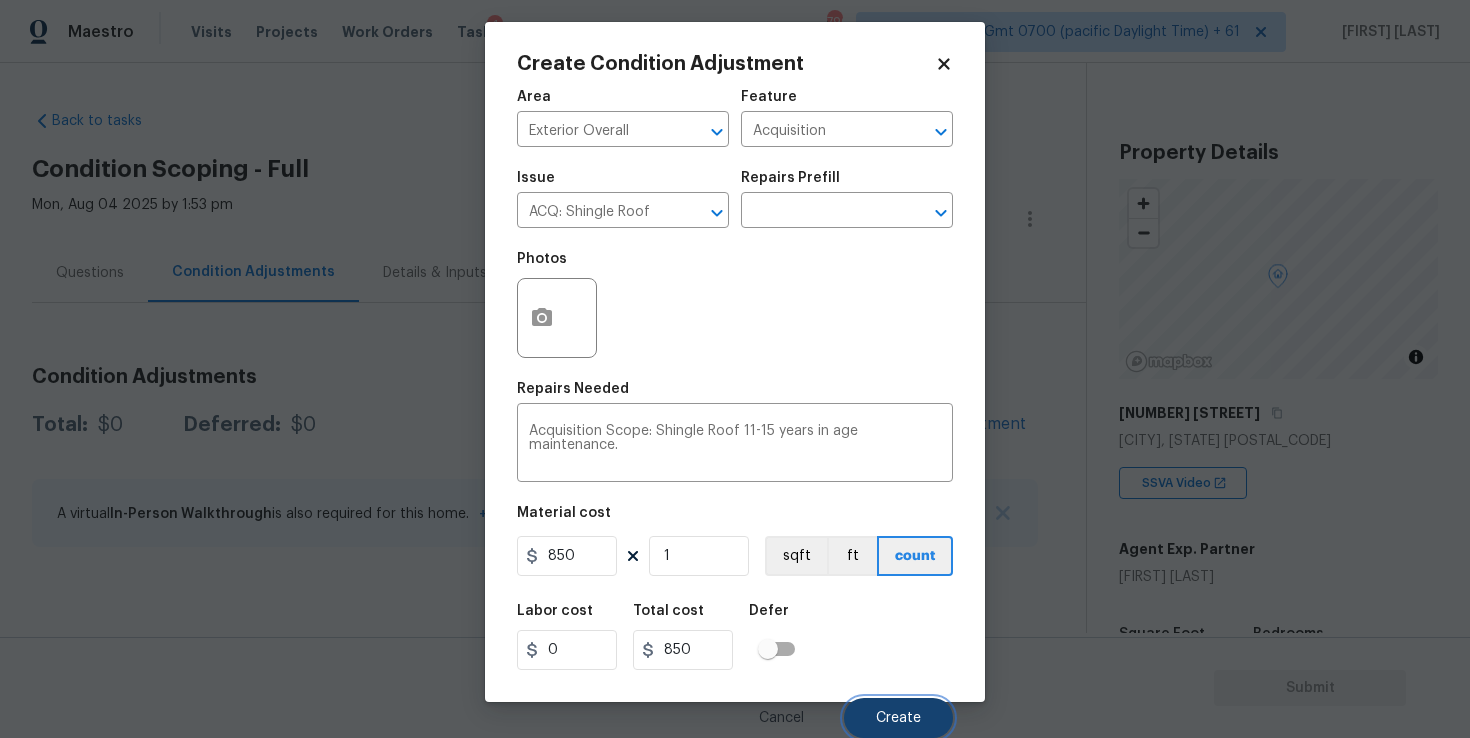 click on "Create" at bounding box center (898, 718) 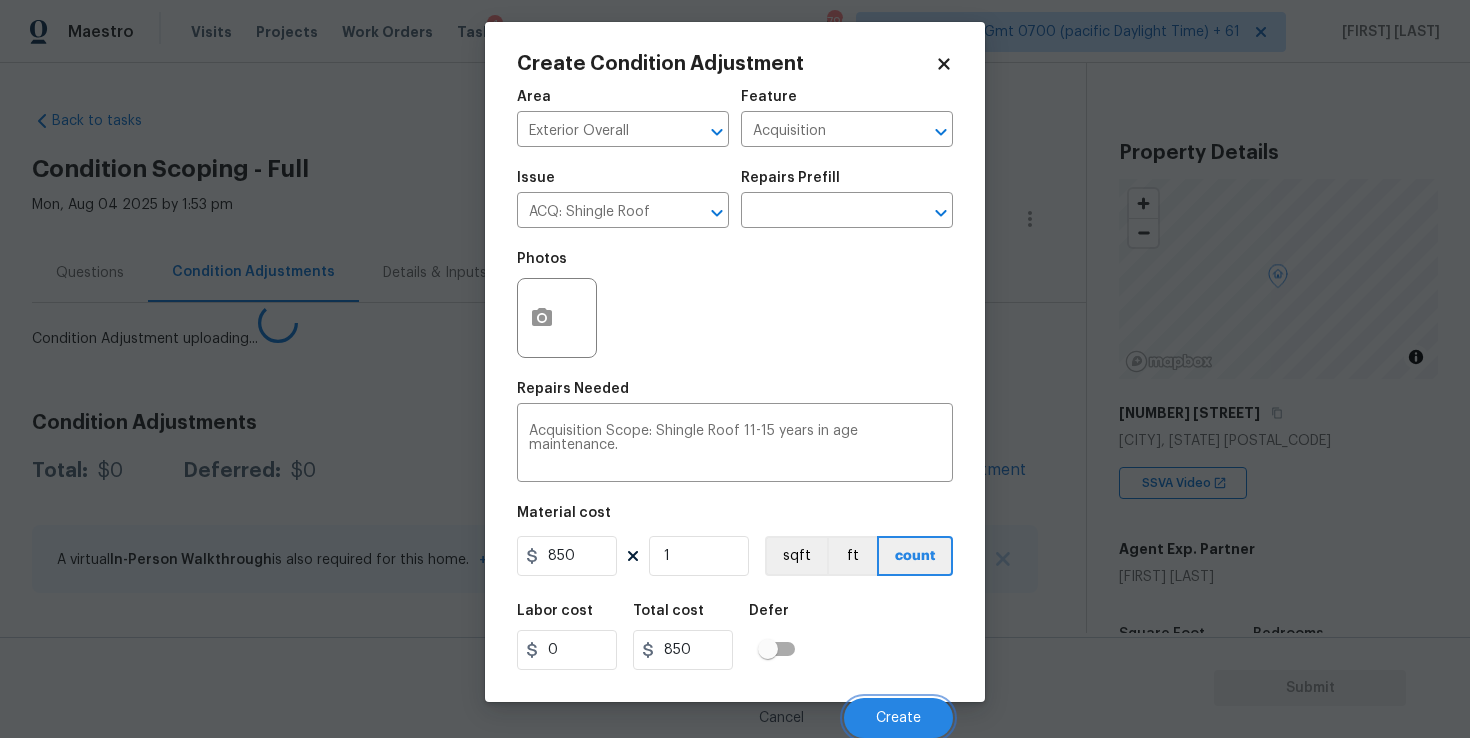 scroll, scrollTop: 2, scrollLeft: 0, axis: vertical 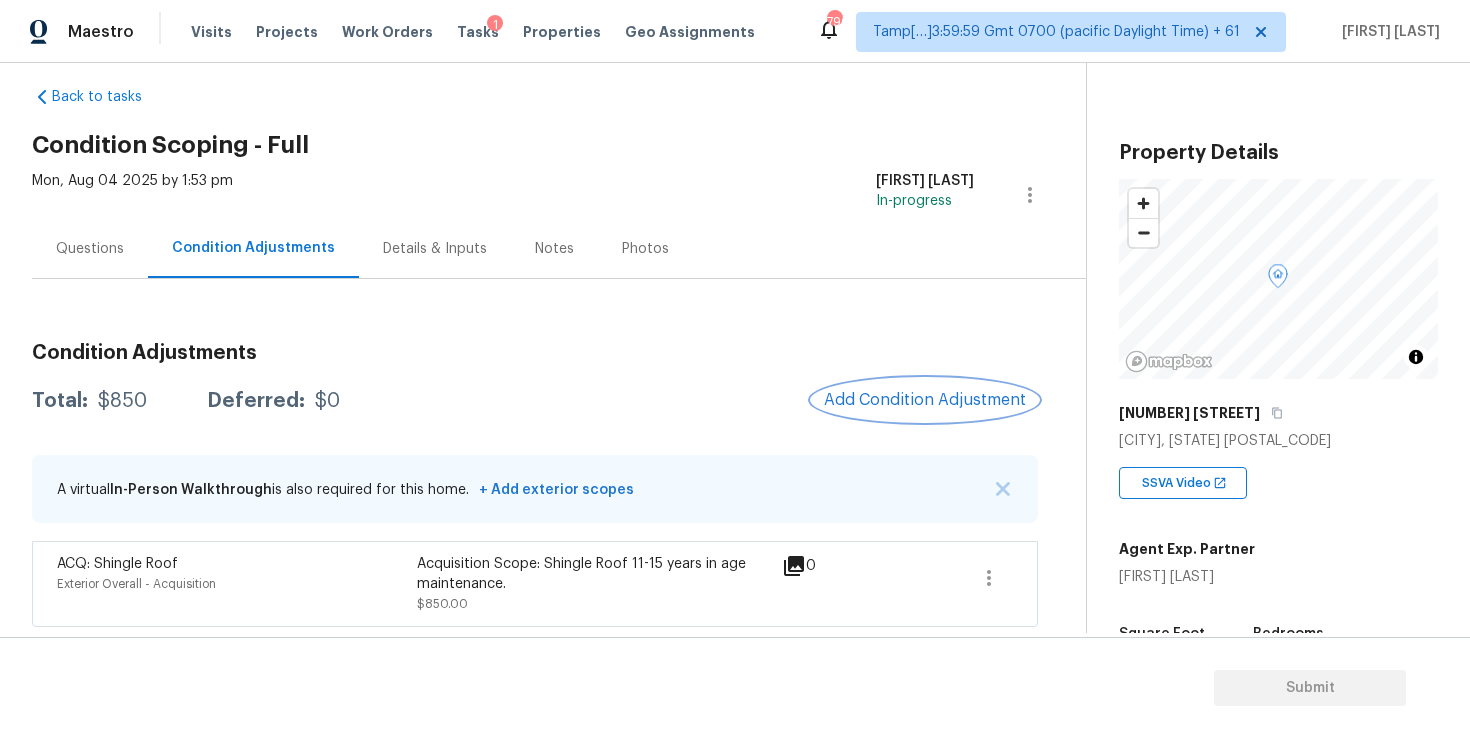 click on "Add Condition Adjustment" at bounding box center [925, 400] 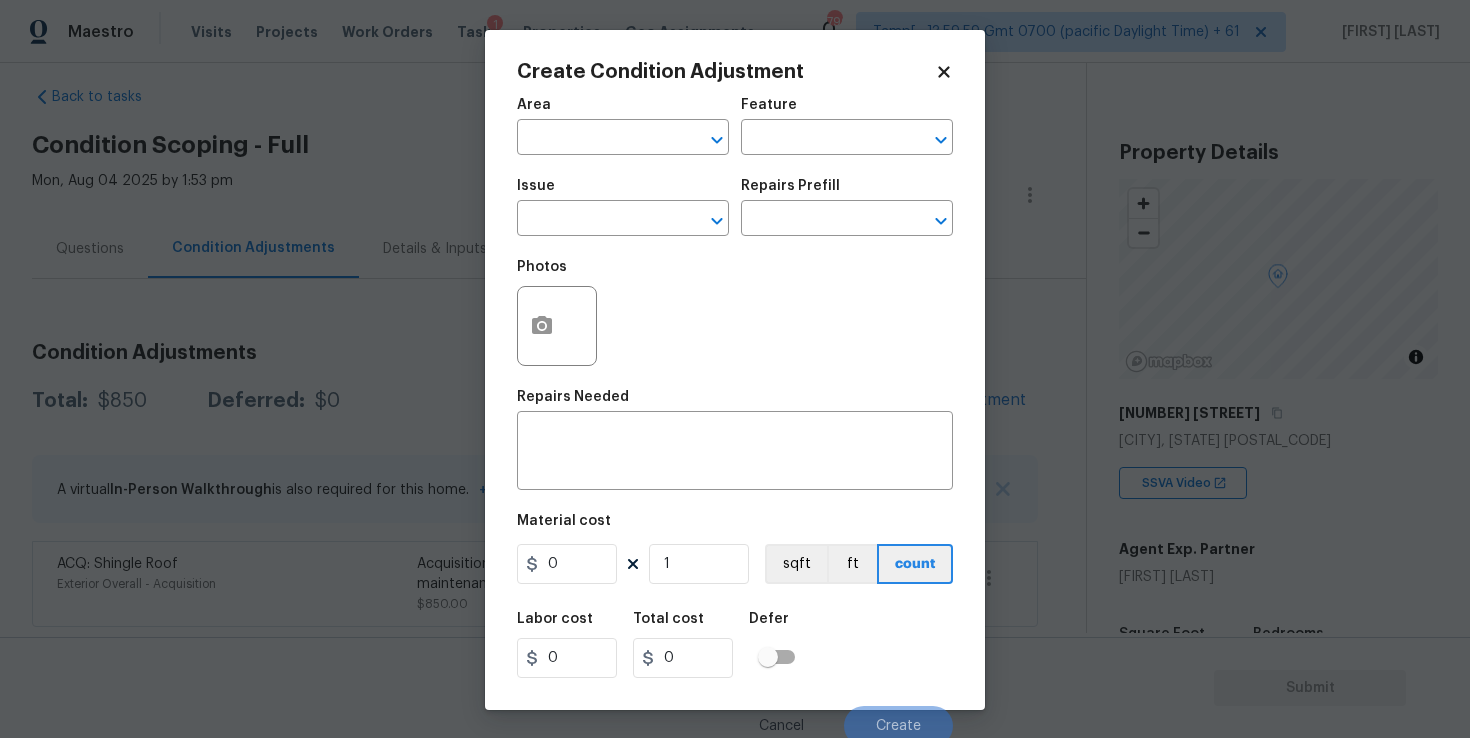 click on "Area ​" at bounding box center [623, 126] 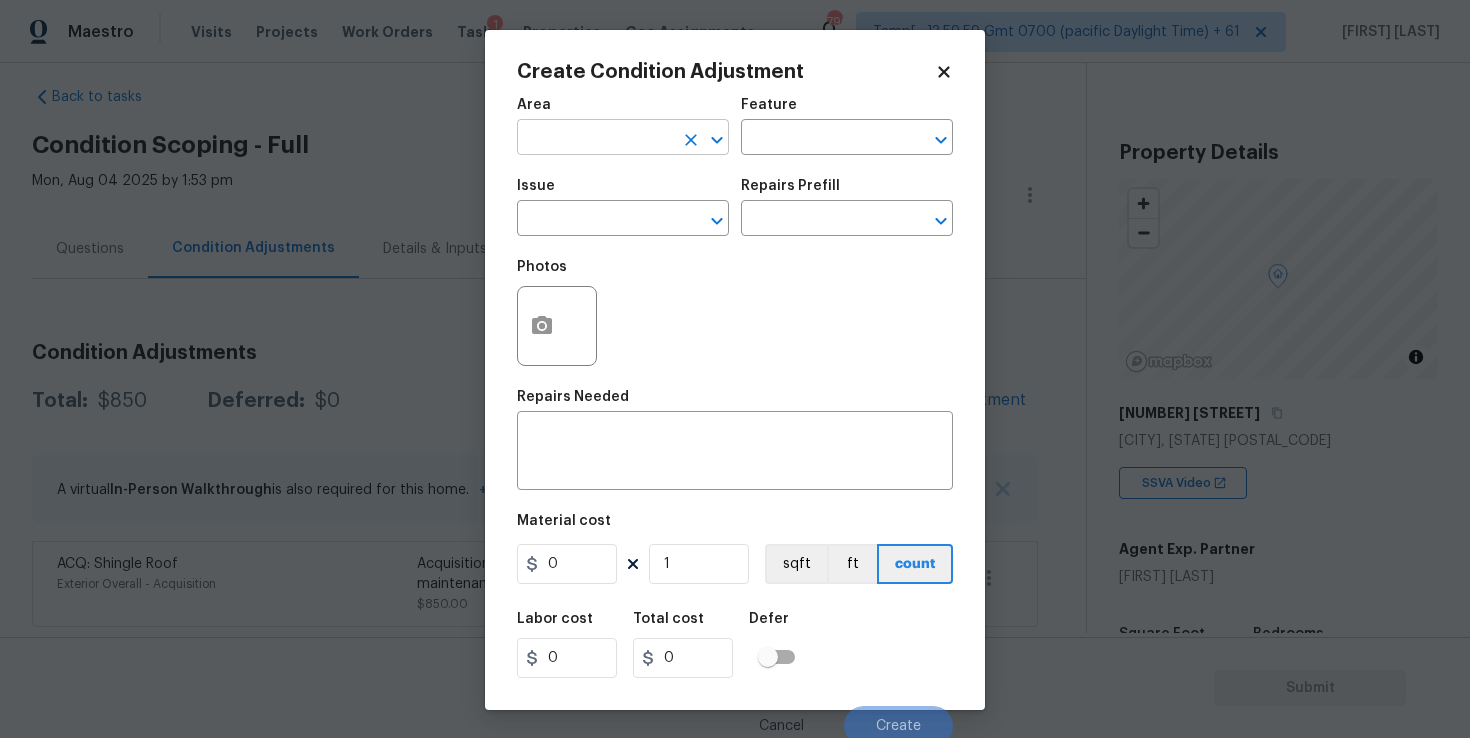 click at bounding box center [595, 139] 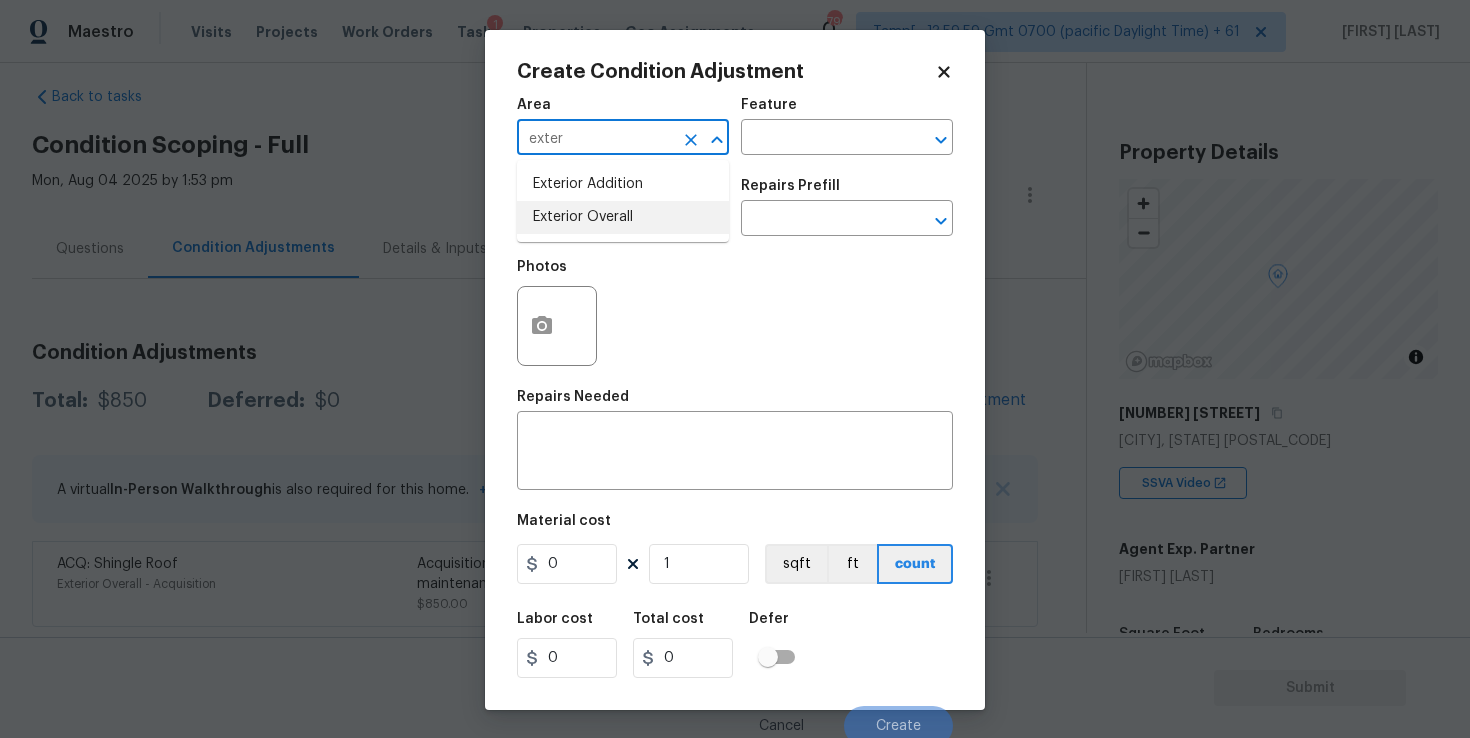 click on "Exterior Overall" at bounding box center (623, 217) 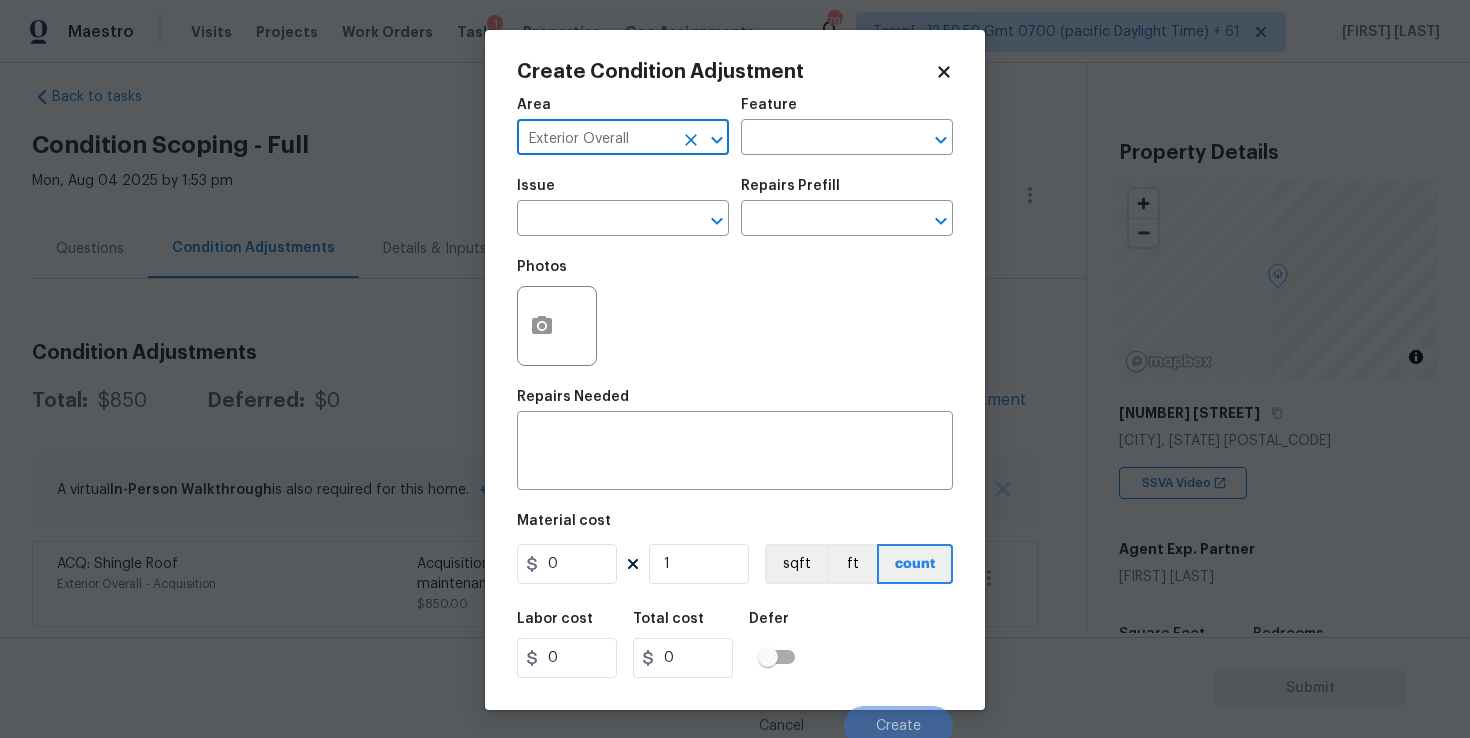type on "Exterior Overall" 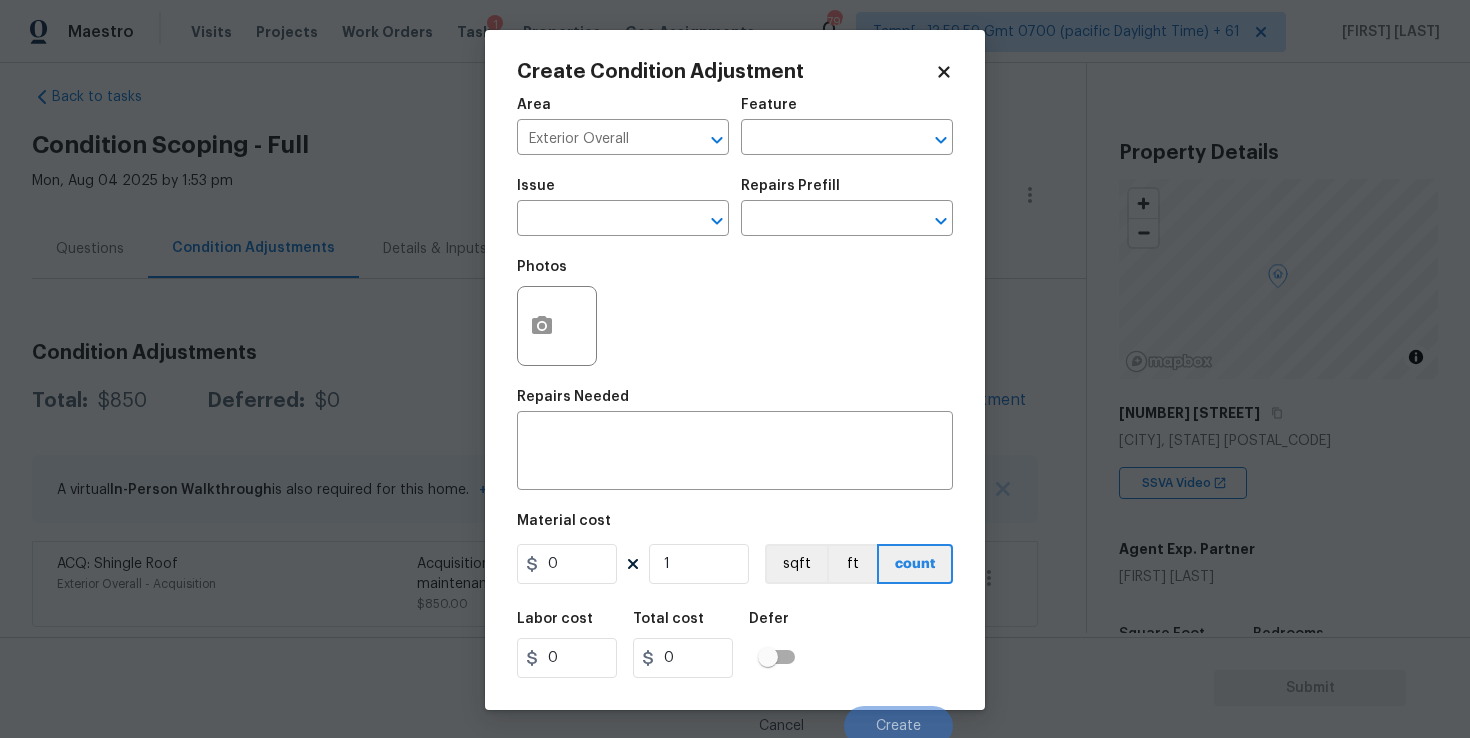 click on "Issue" at bounding box center (623, 192) 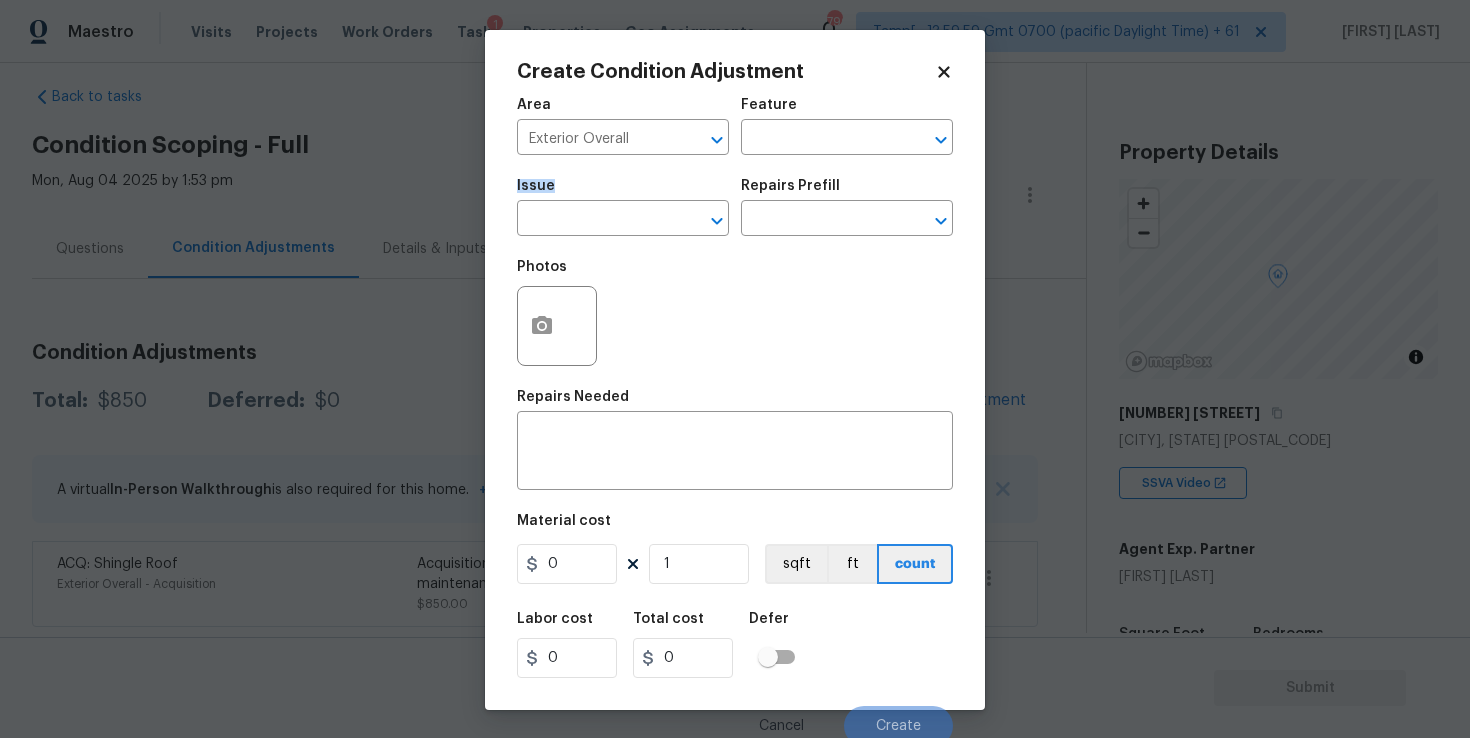 click on "Issue" at bounding box center [623, 192] 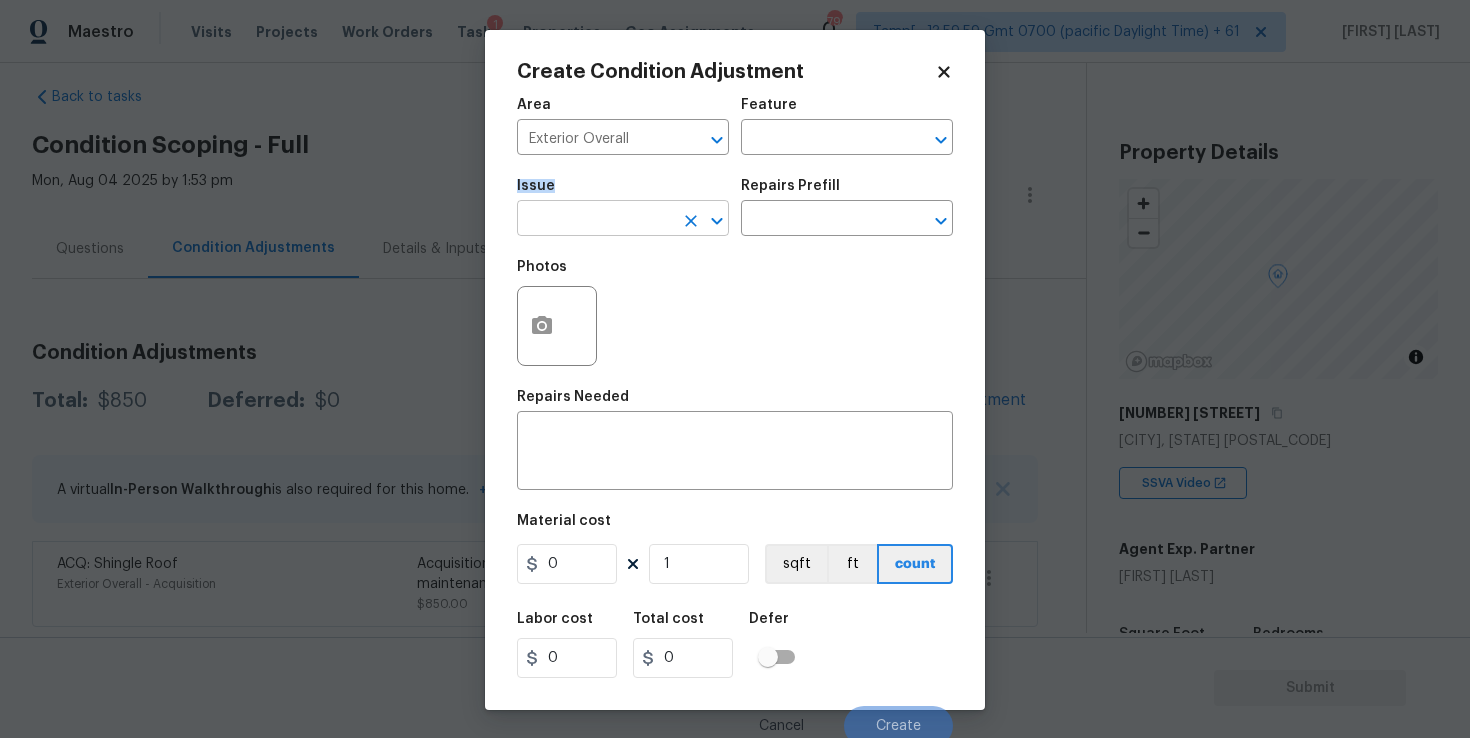 click at bounding box center [595, 220] 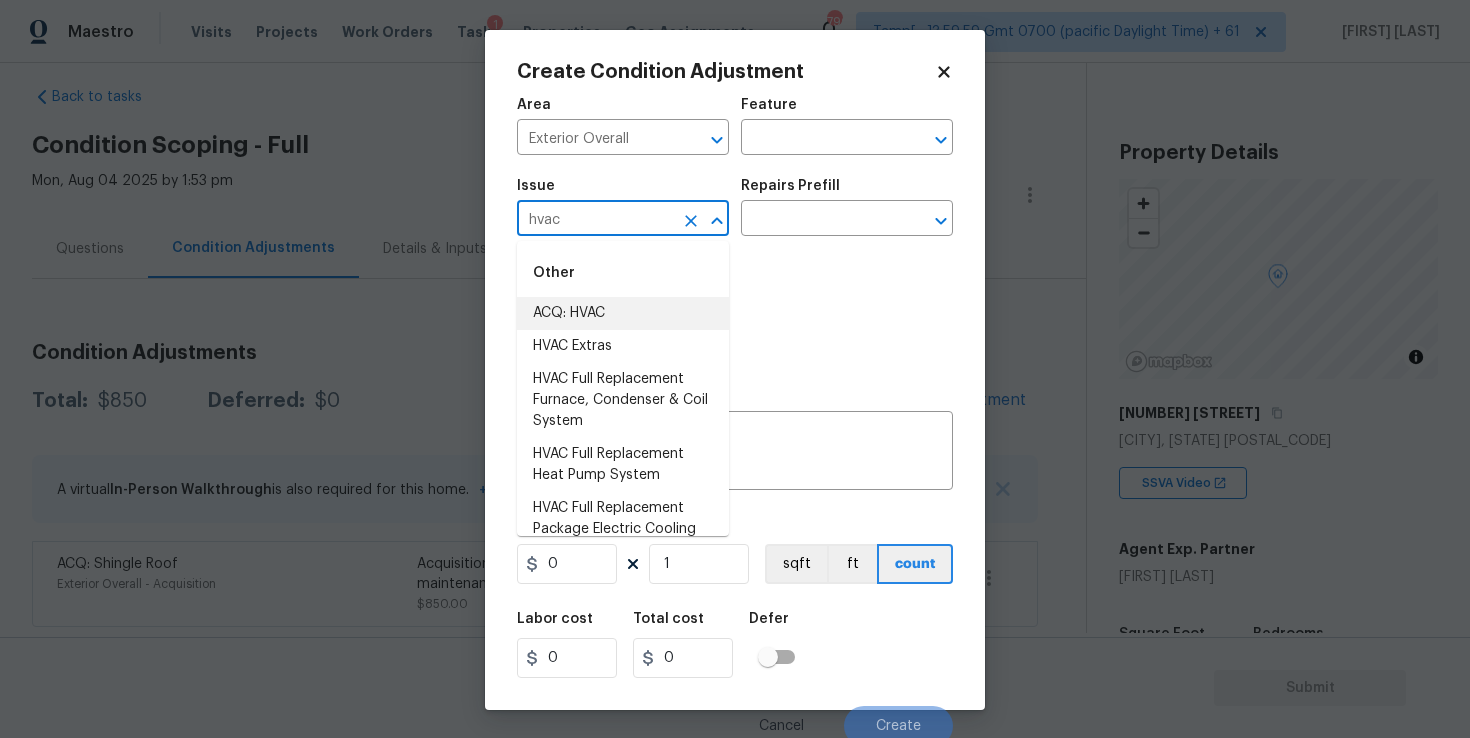 click on "ACQ: HVAC" at bounding box center (623, 313) 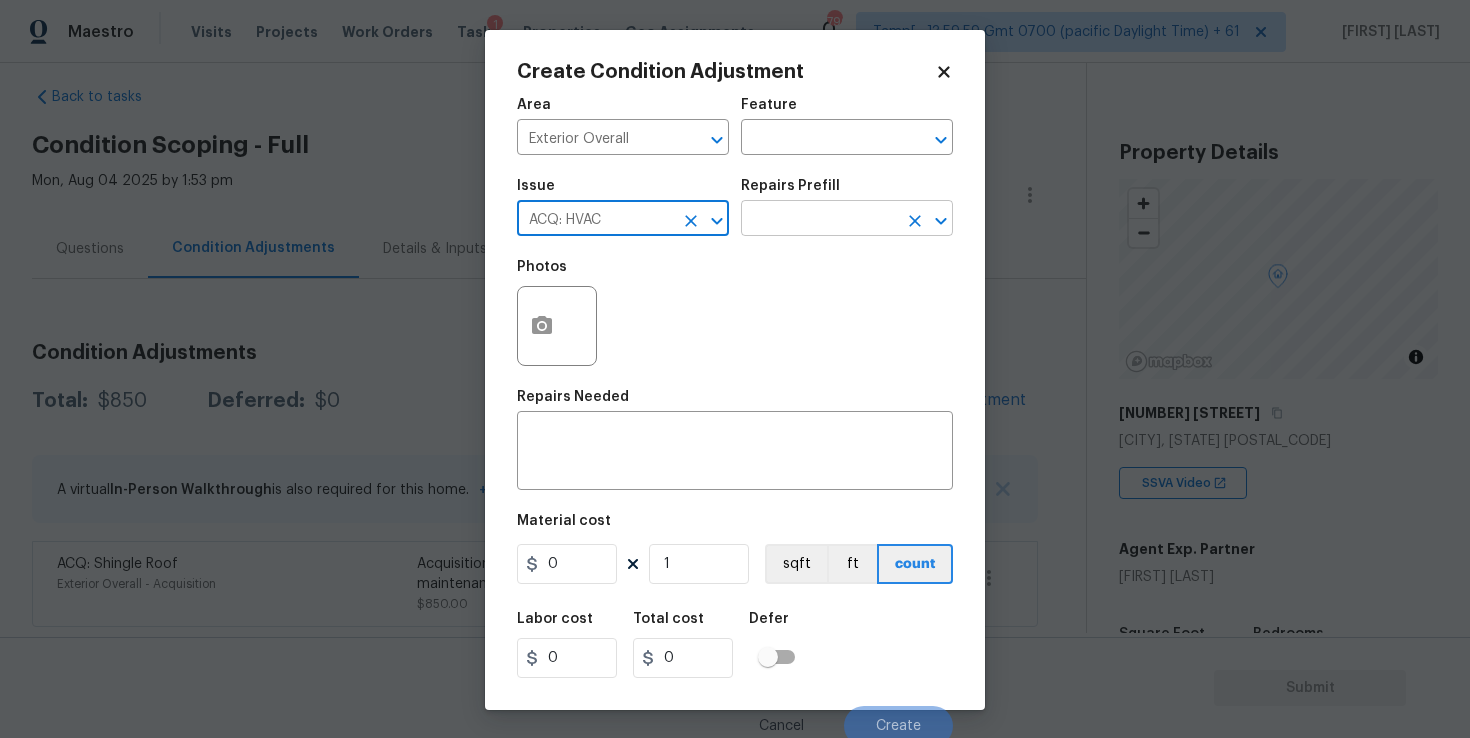 type on "ACQ: HVAC" 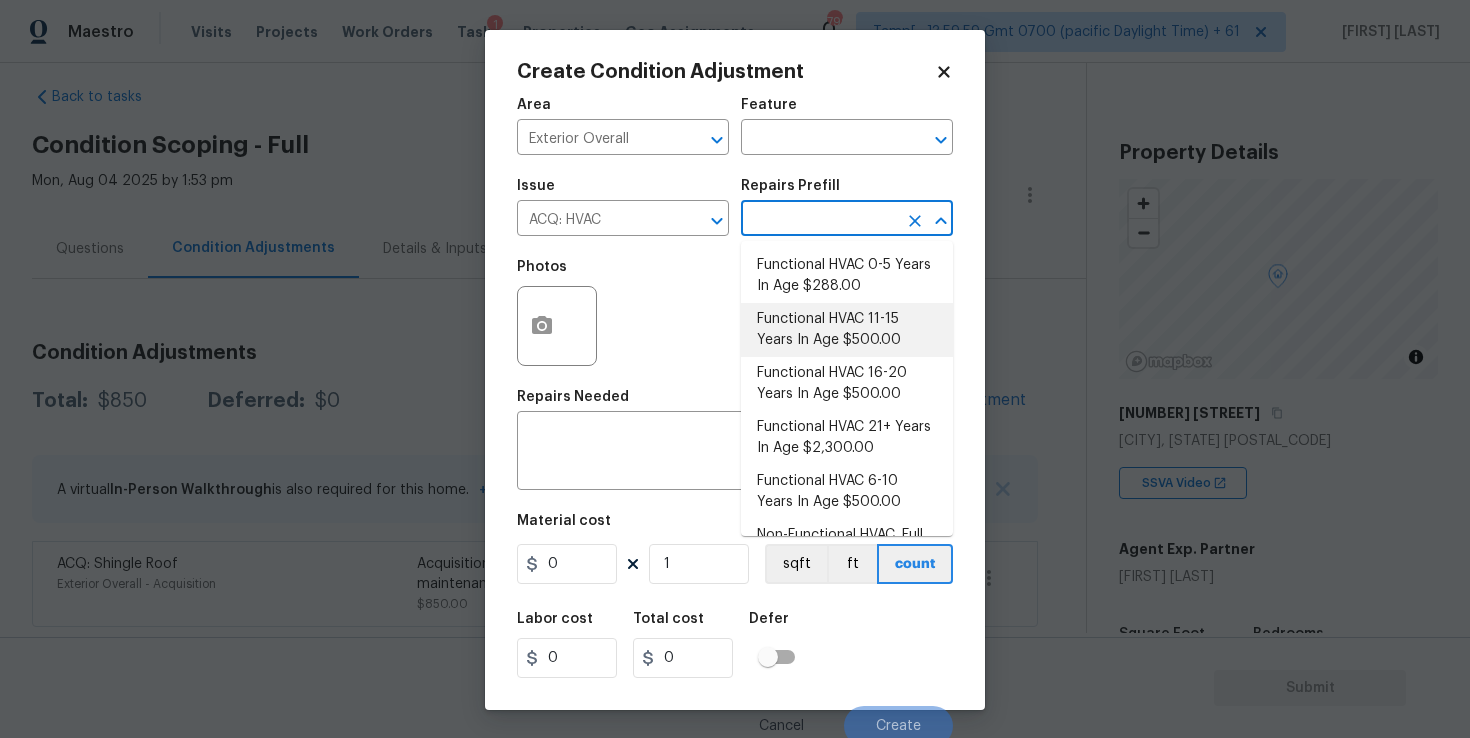 click on "Functional HVAC 11-15 Years In Age $500.00" at bounding box center (847, 330) 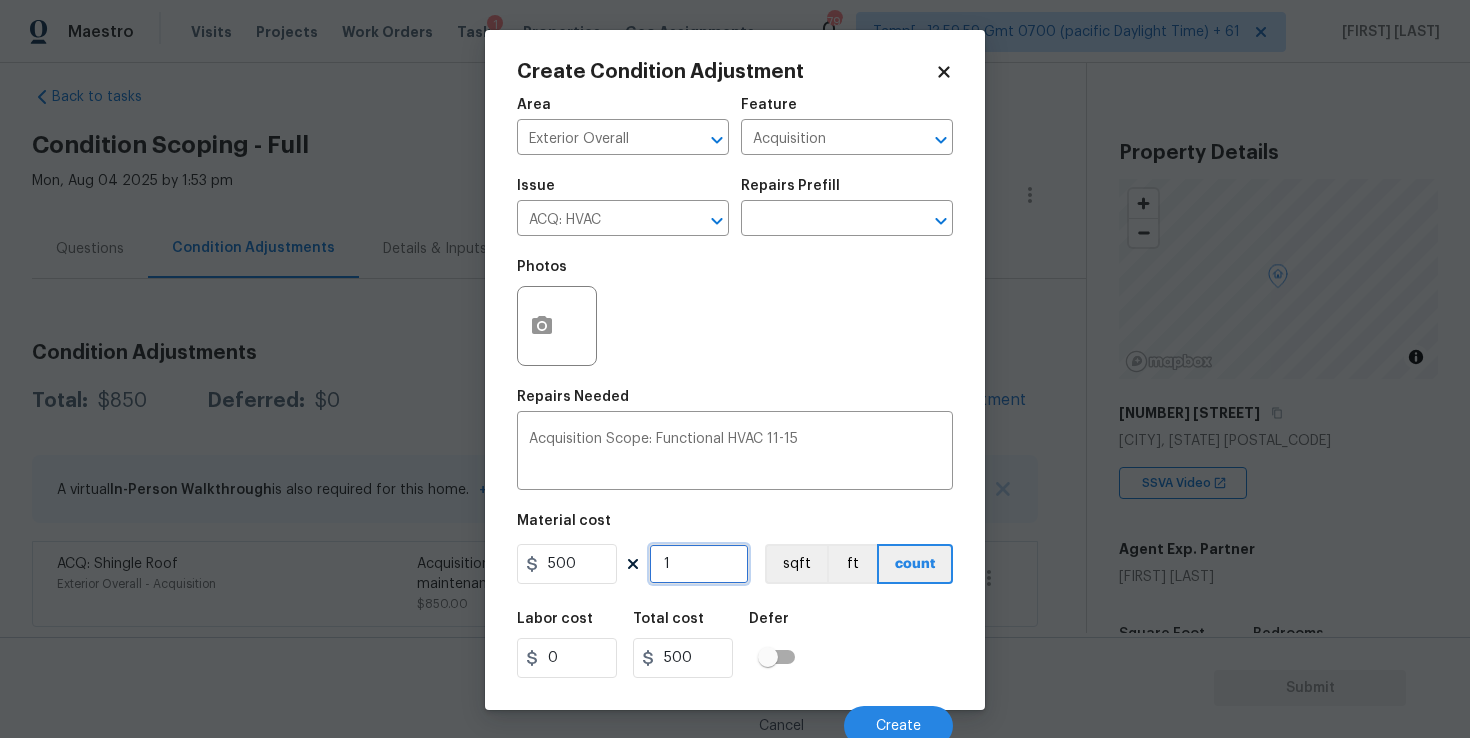 click on "1" at bounding box center [699, 564] 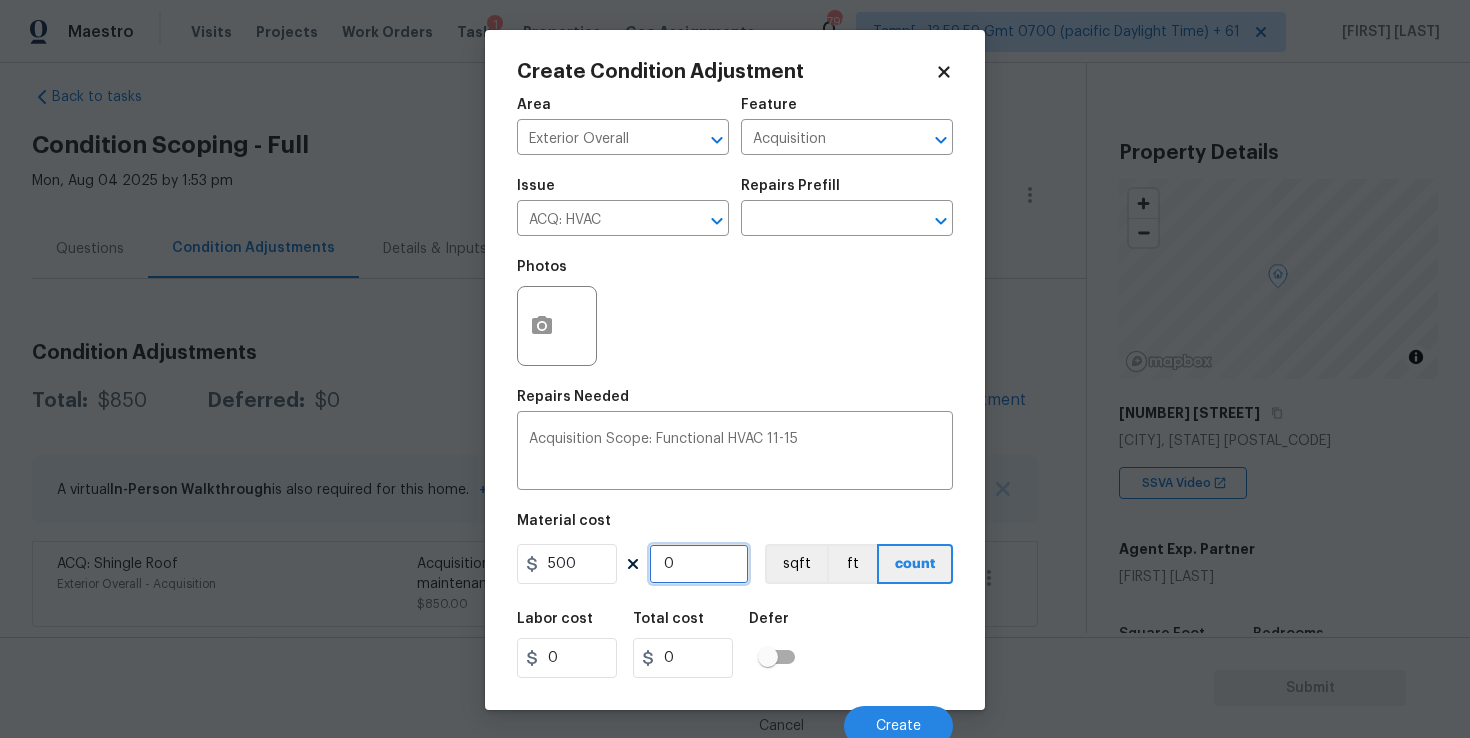 type on "2" 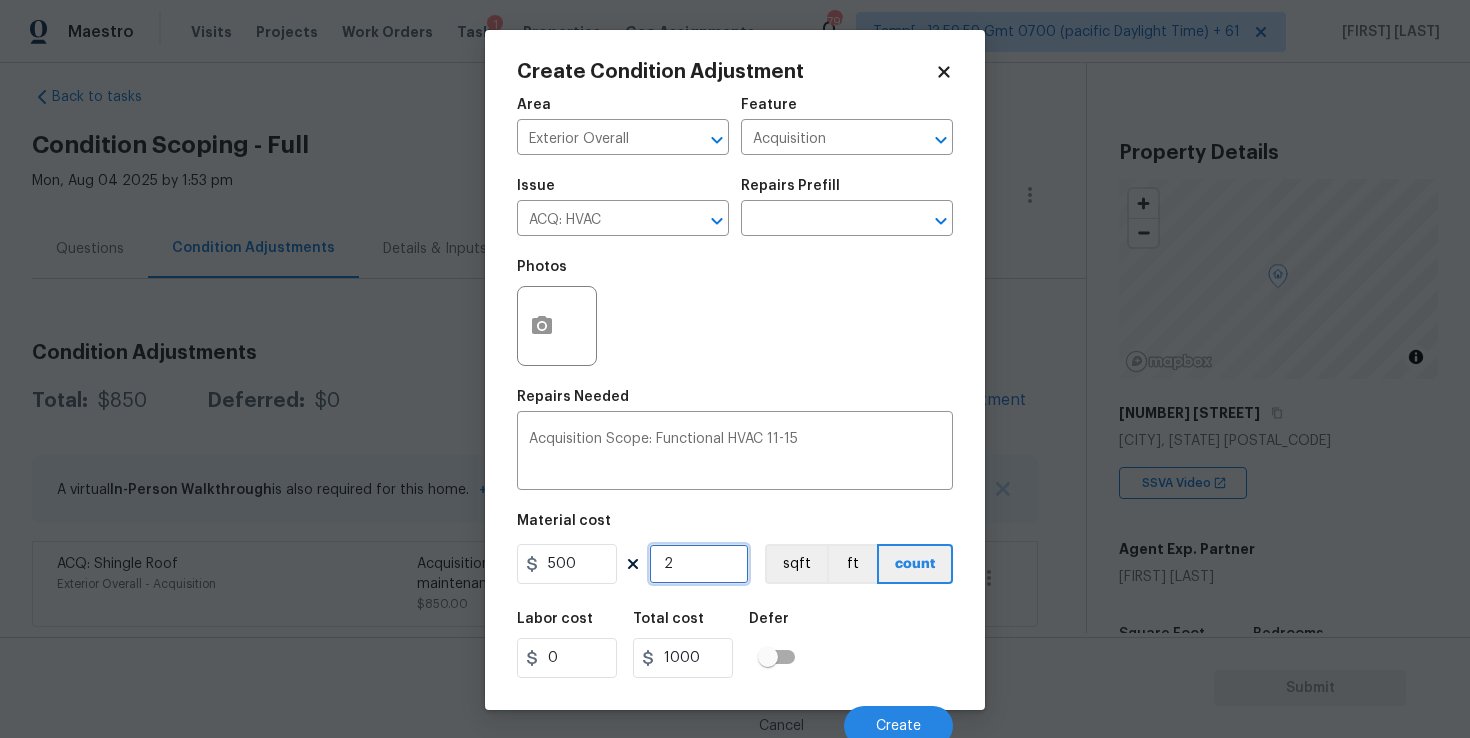 type on "2" 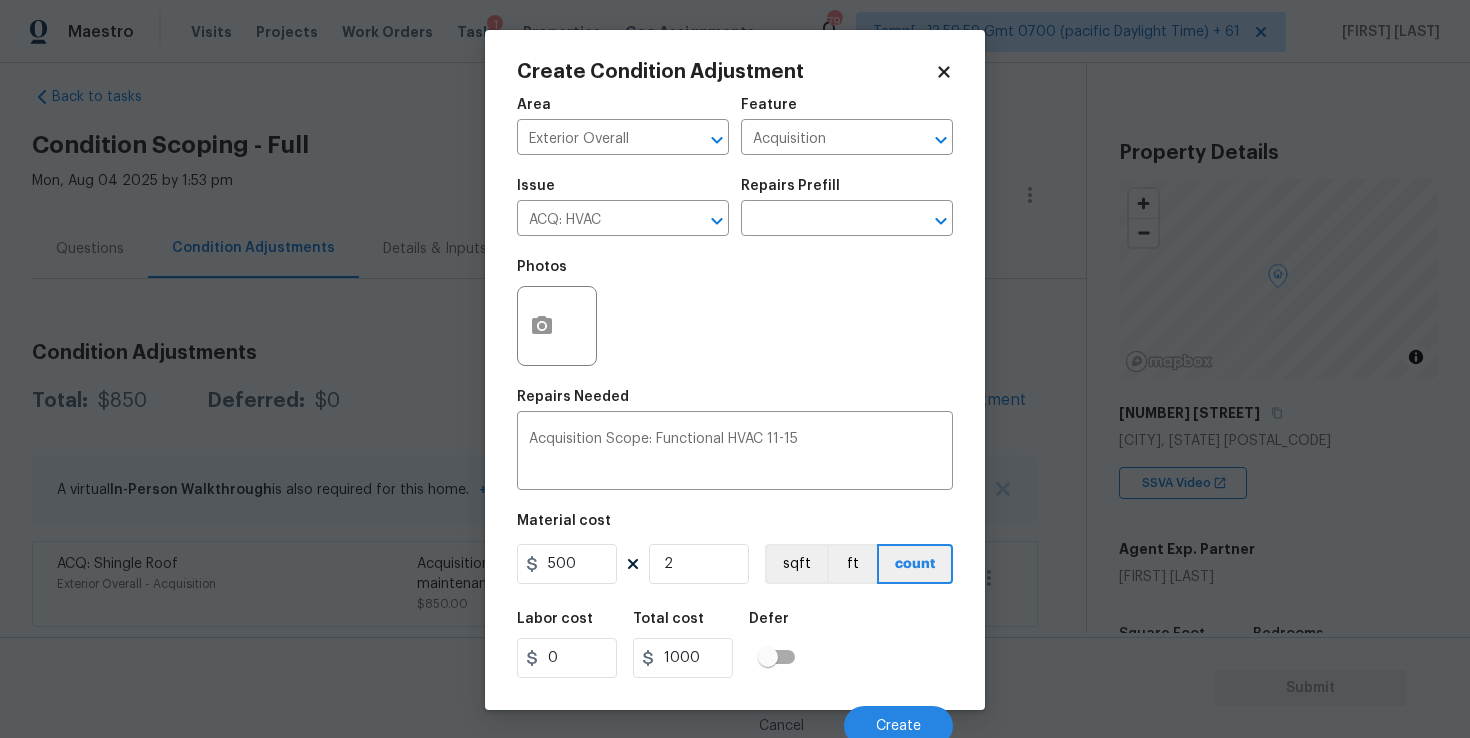 click on "Labor cost 0 Total cost 1000 Defer" at bounding box center (735, 645) 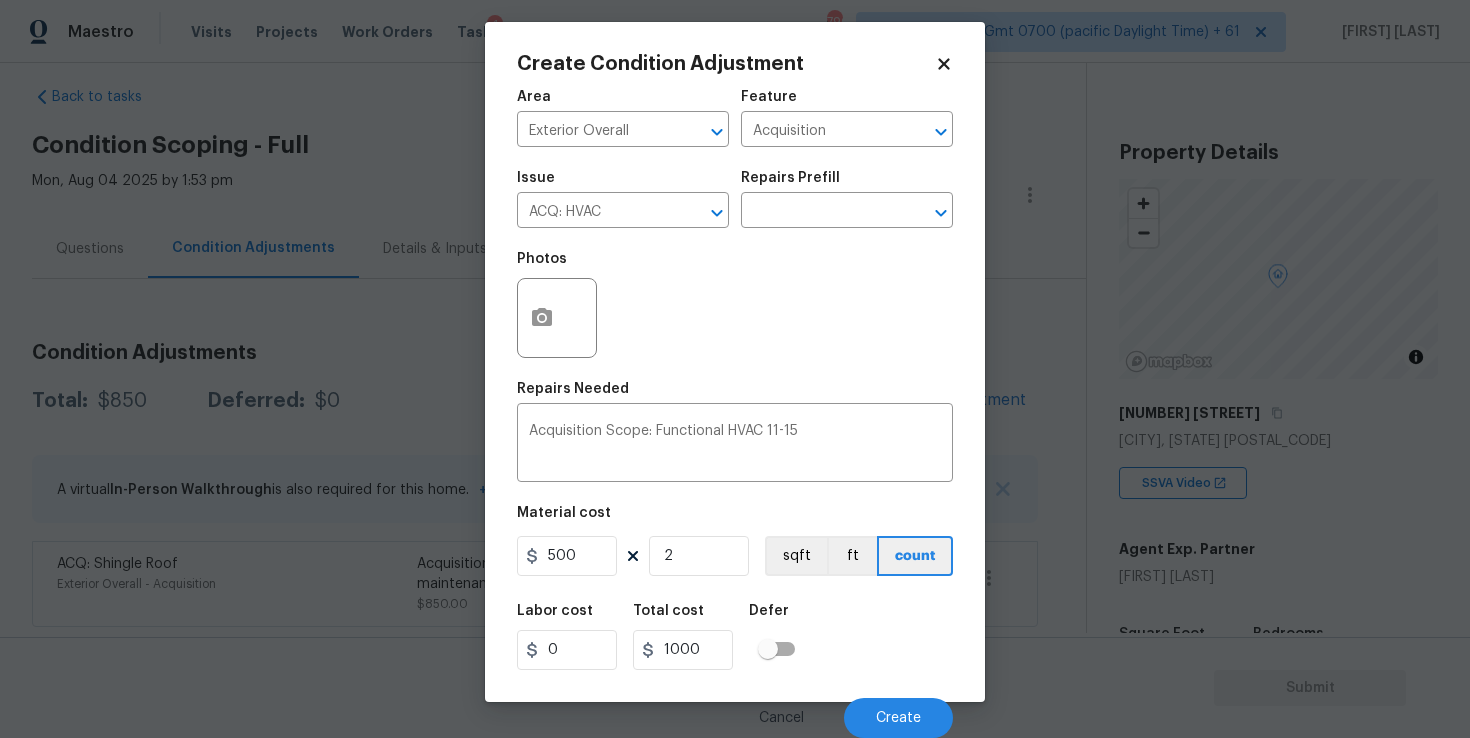 click on "Cancel Create" at bounding box center (735, 710) 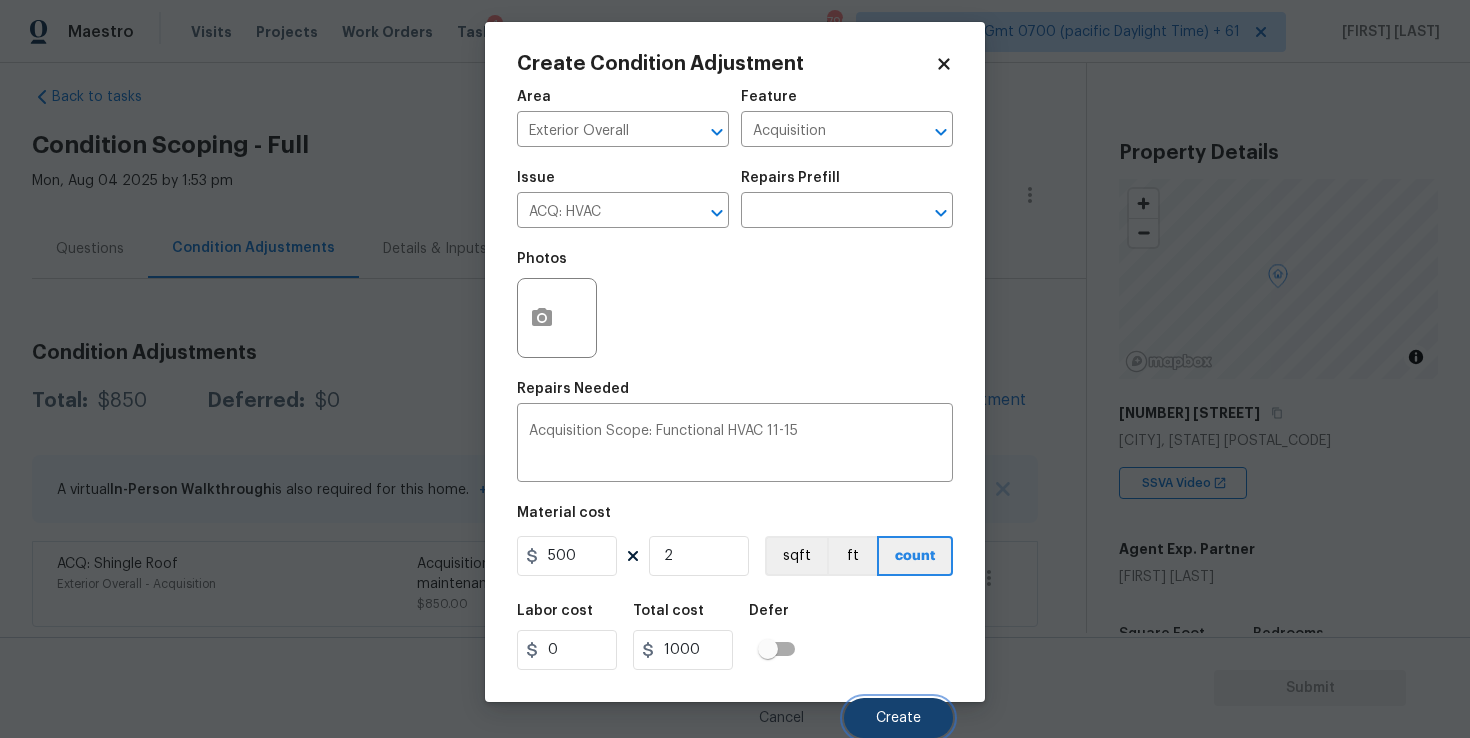 click on "Create" at bounding box center (898, 718) 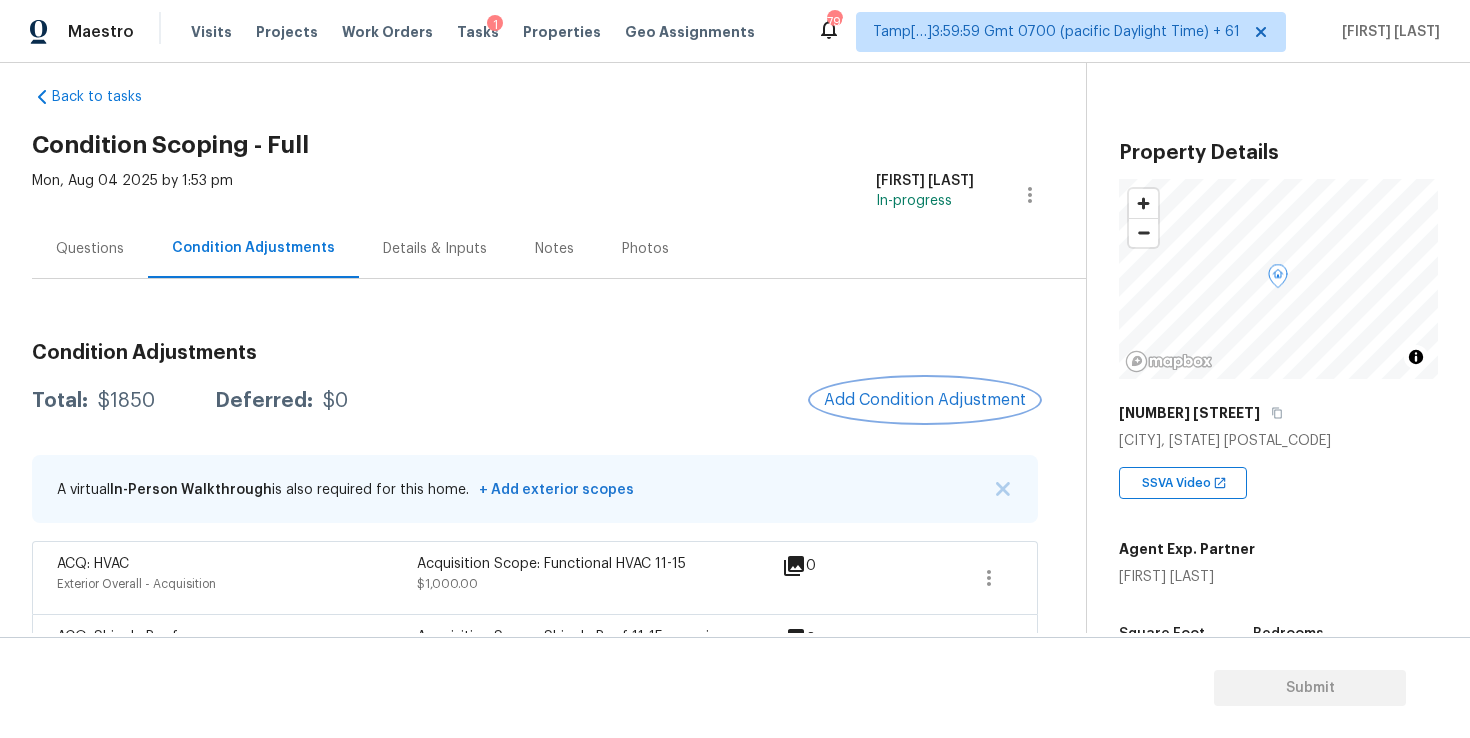 scroll, scrollTop: 0, scrollLeft: 0, axis: both 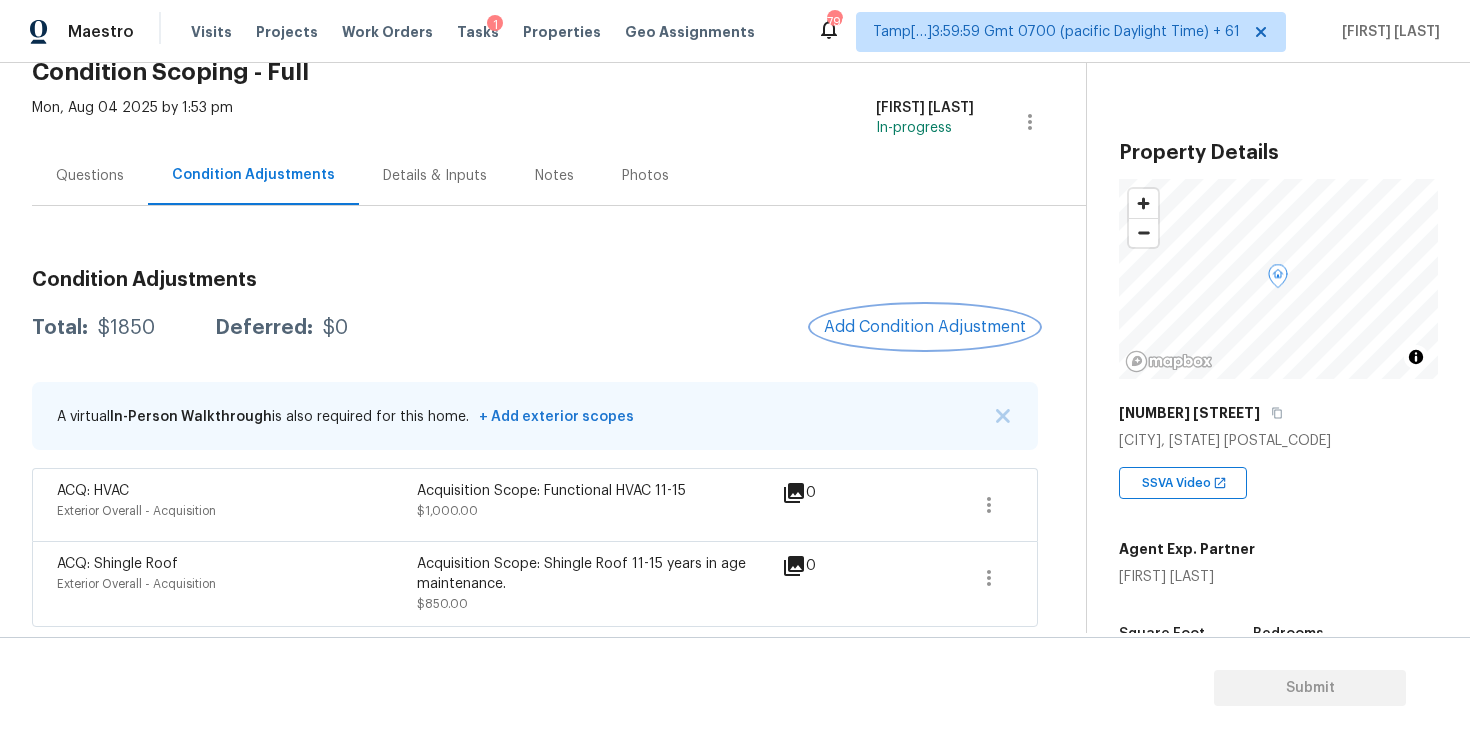 click on "Add Condition Adjustment" at bounding box center [925, 327] 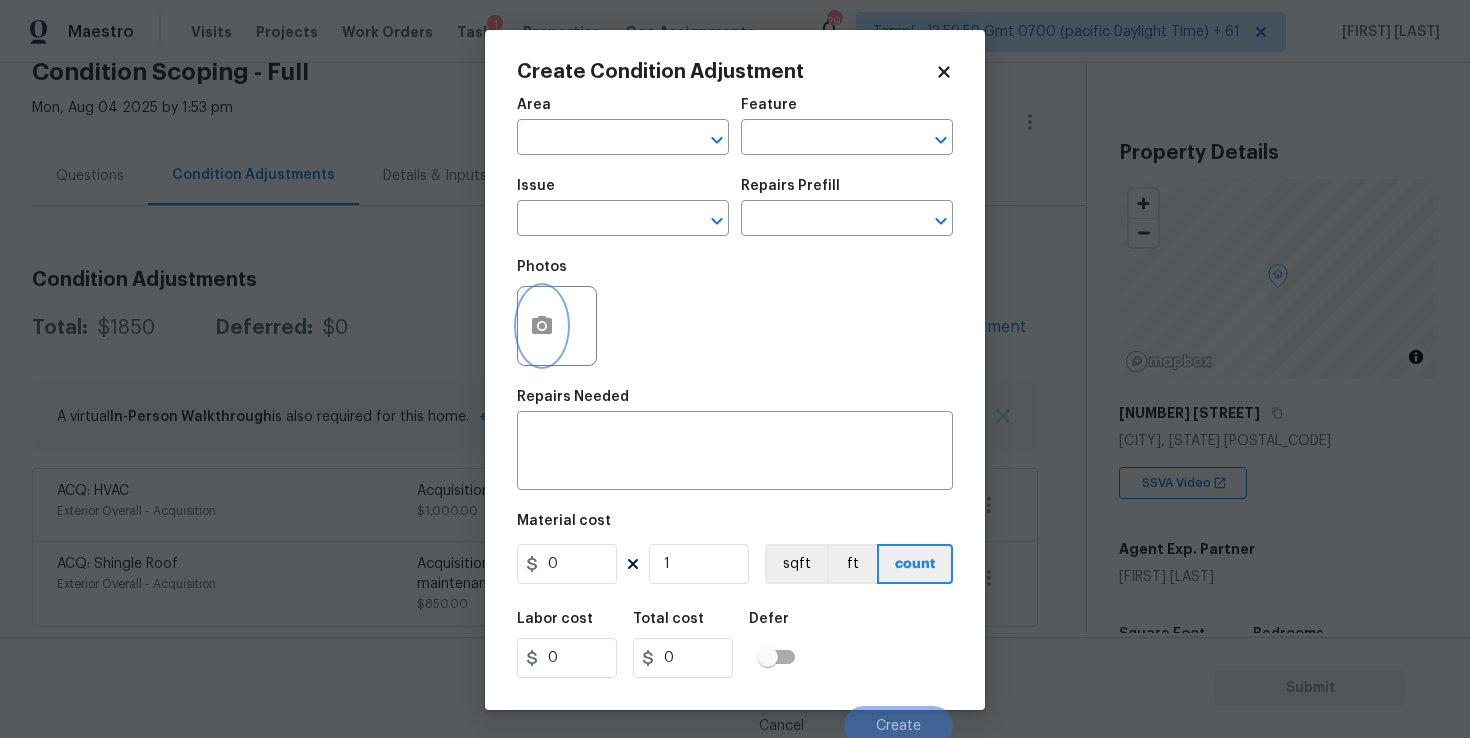 click 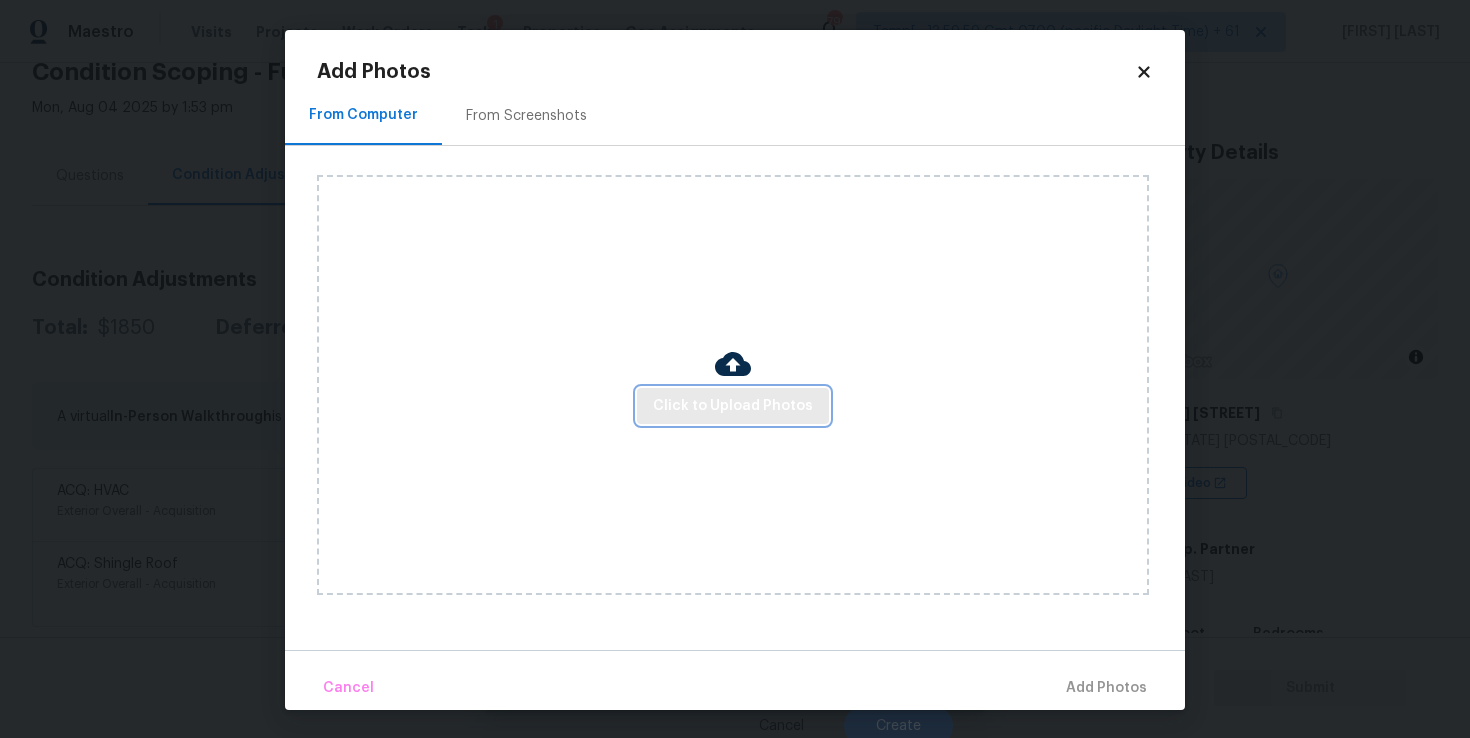click on "Click to Upload Photos" at bounding box center (733, 406) 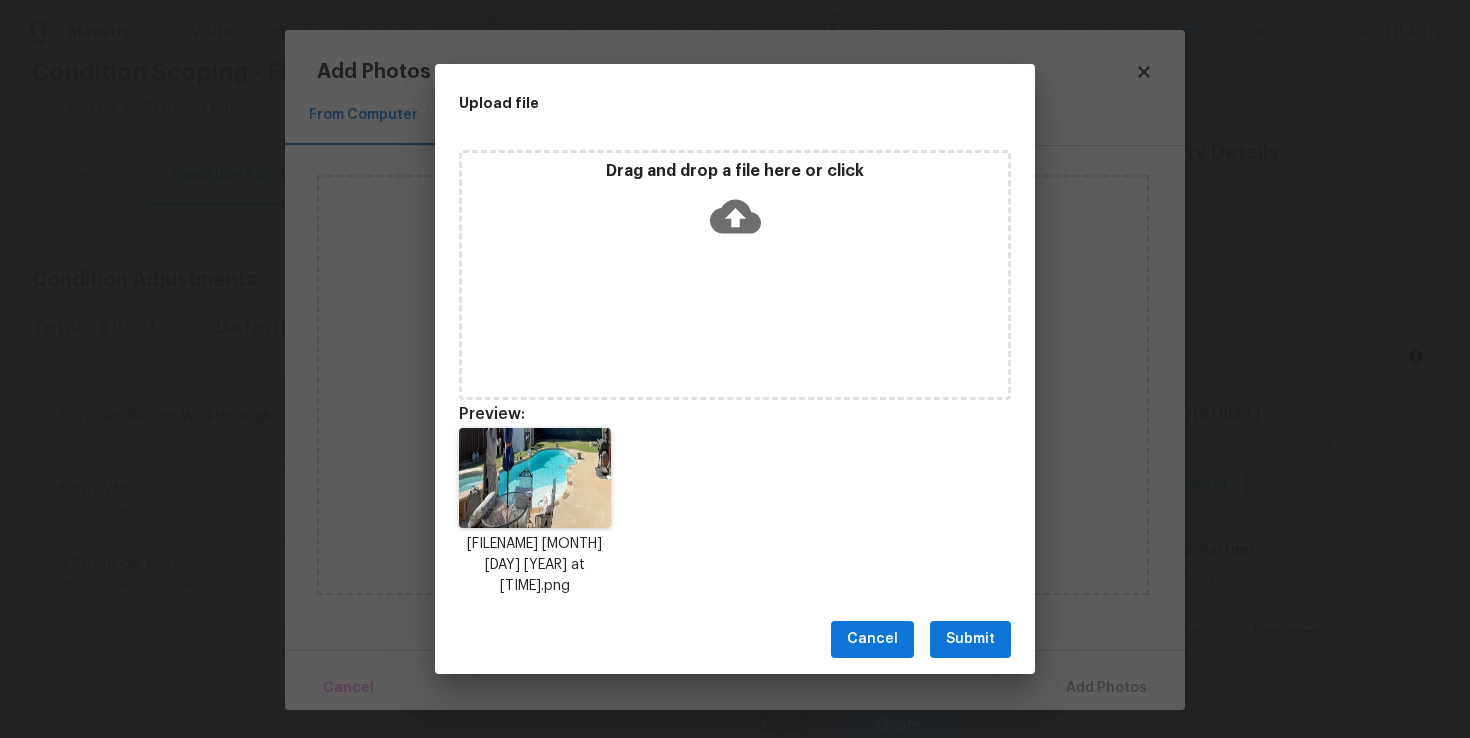 click on "Submit" at bounding box center [970, 639] 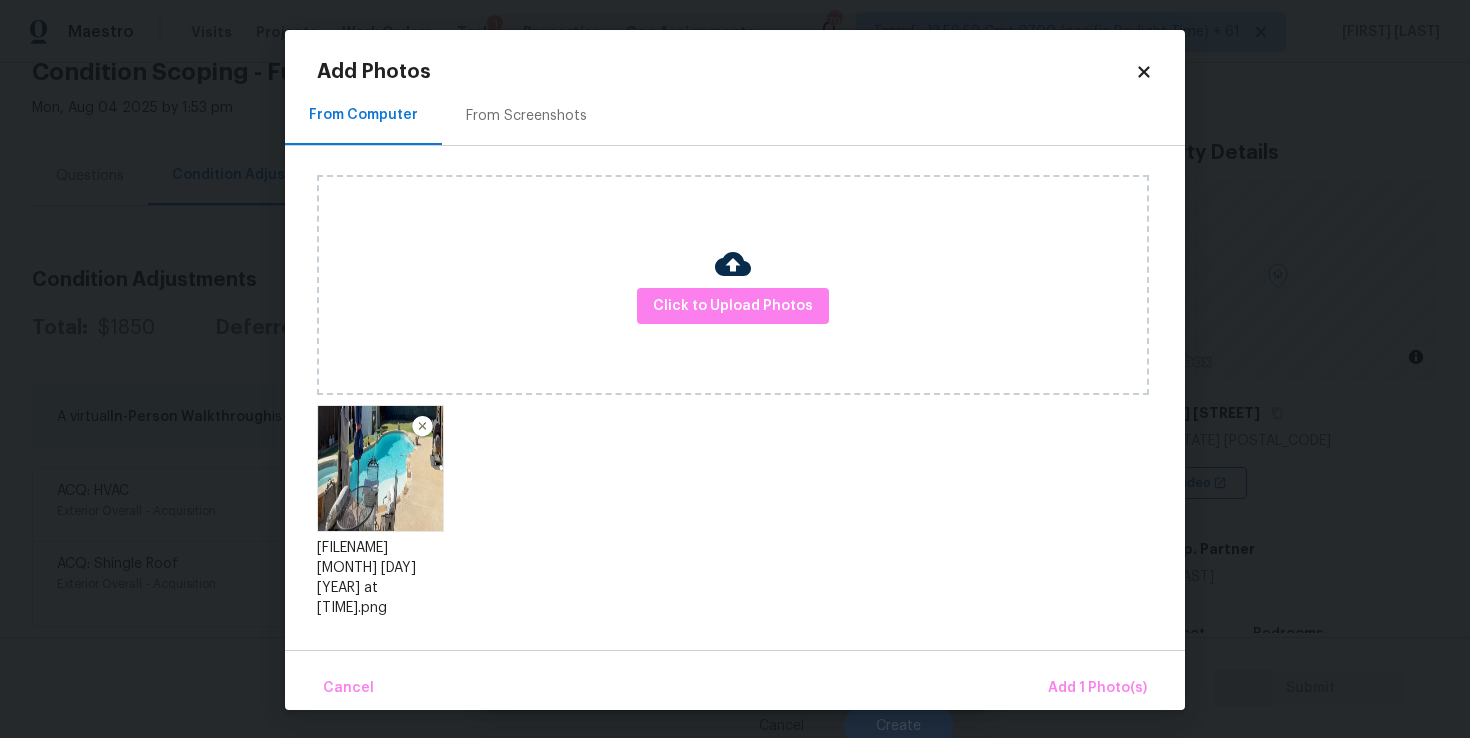 click on "Cancel Add 1 Photo(s)" at bounding box center [735, 680] 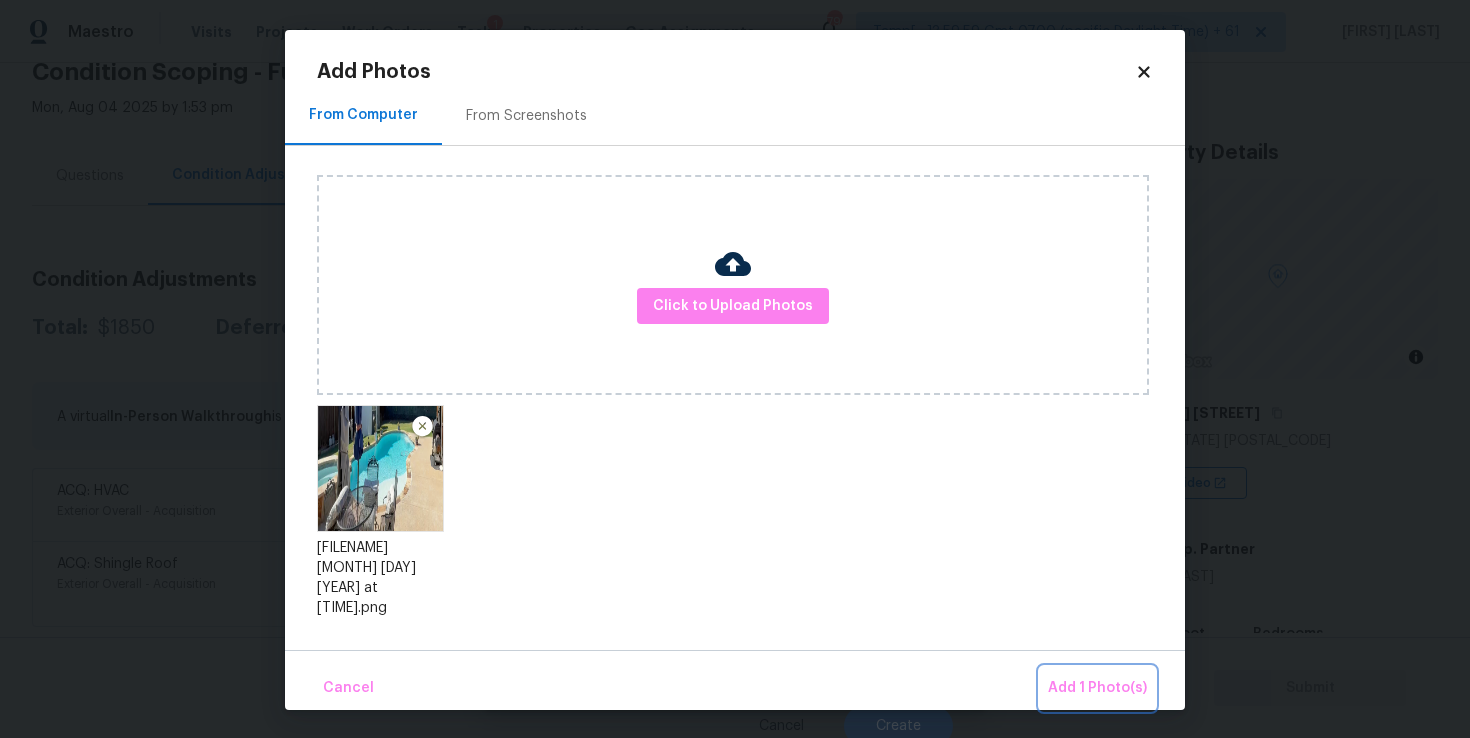 click on "Add 1 Photo(s)" at bounding box center [1097, 688] 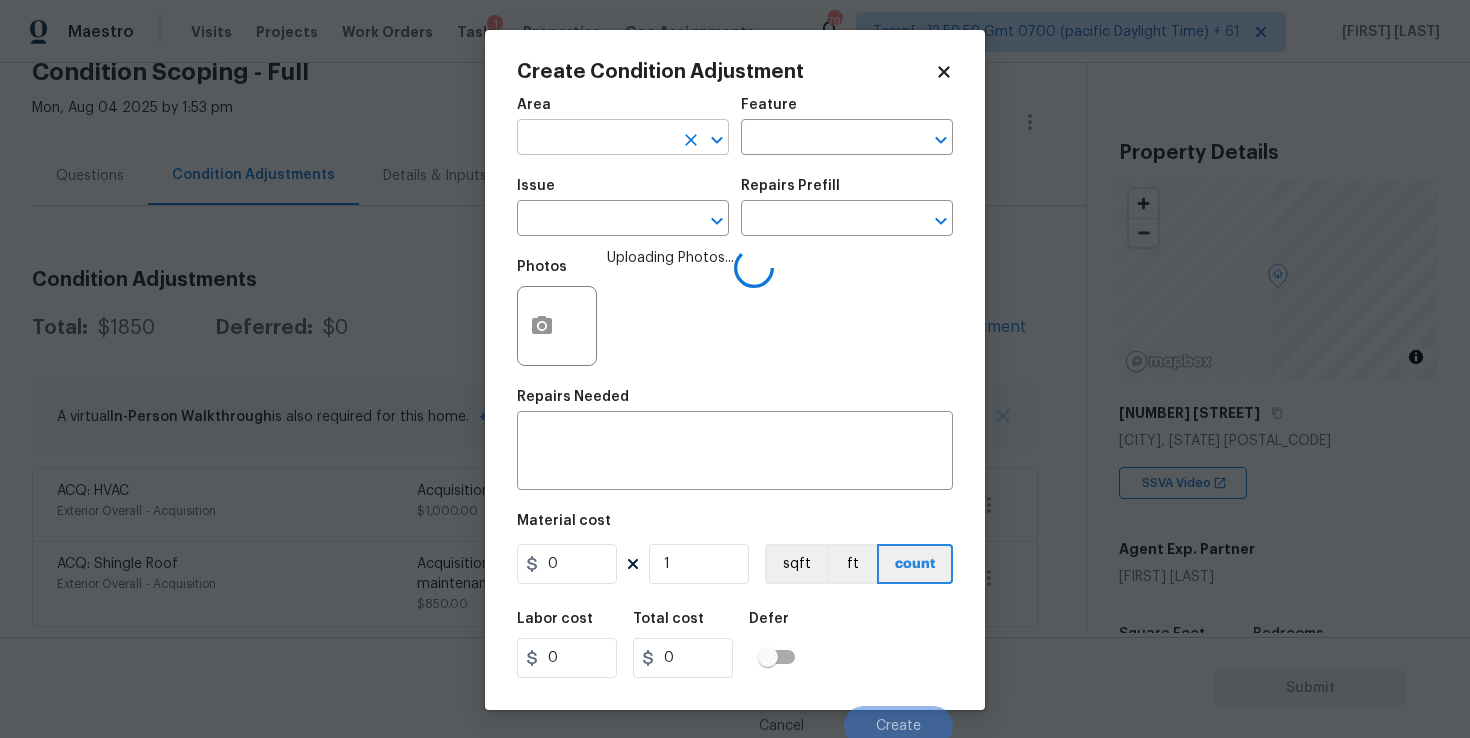 click at bounding box center (595, 139) 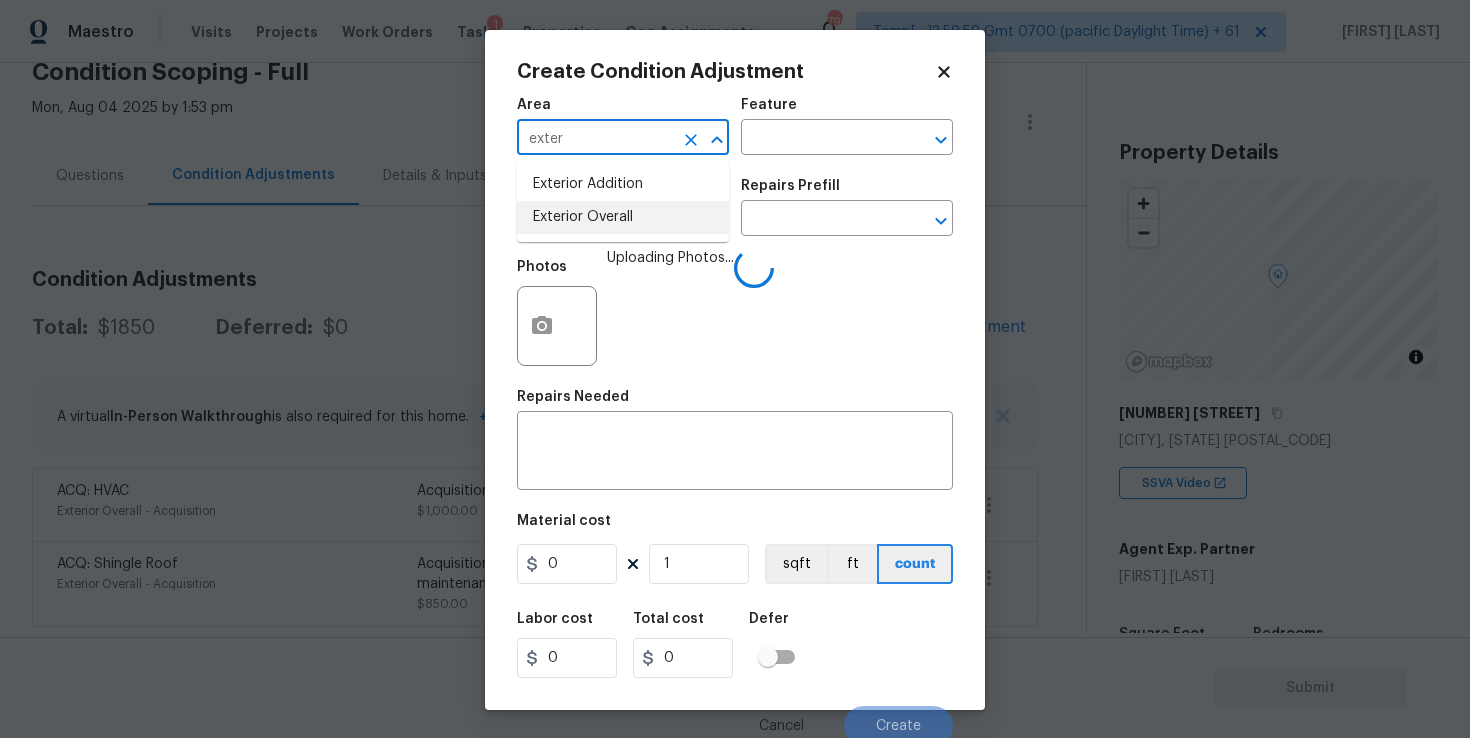 click on "Exterior Overall" at bounding box center [623, 217] 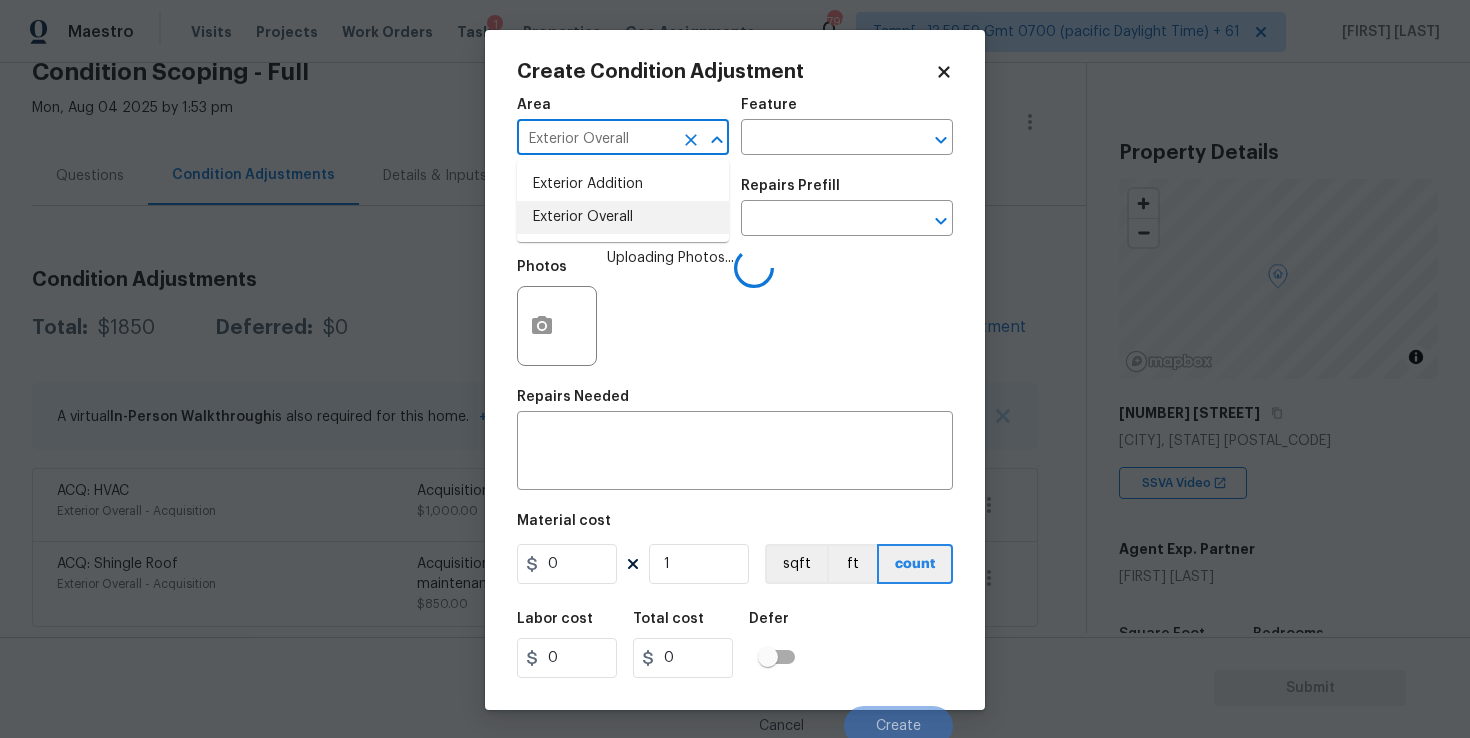 type on "Exterior Overall" 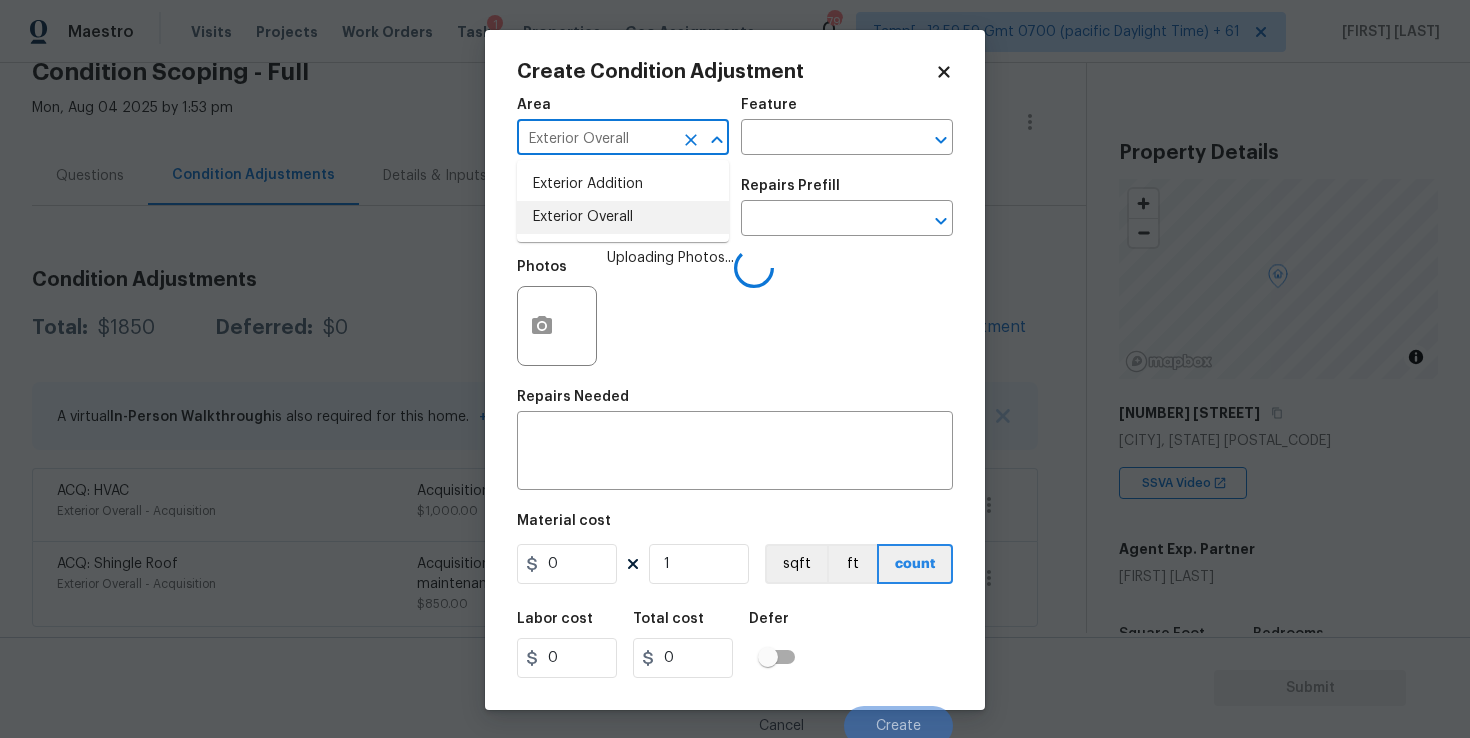 click at bounding box center [595, 220] 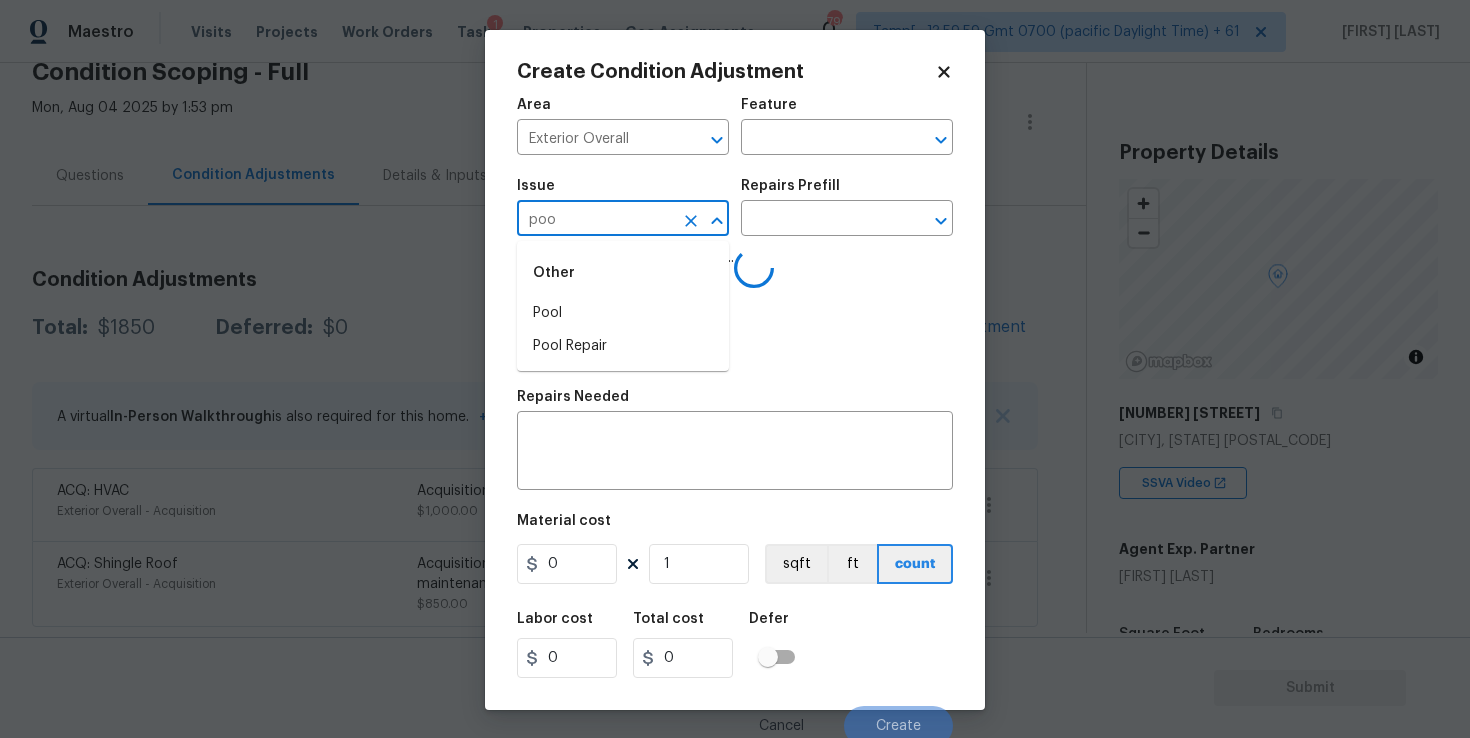 type on "pool" 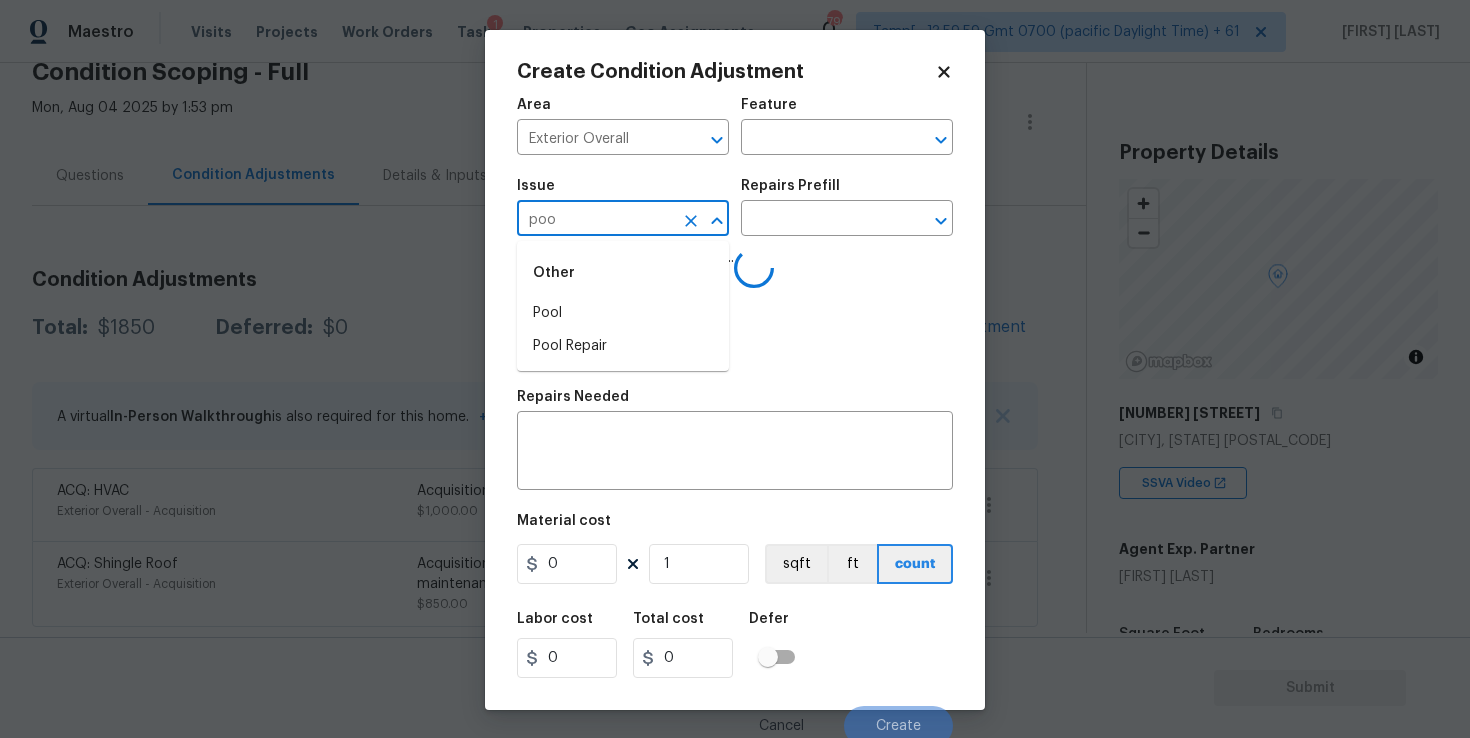 type on "pool" 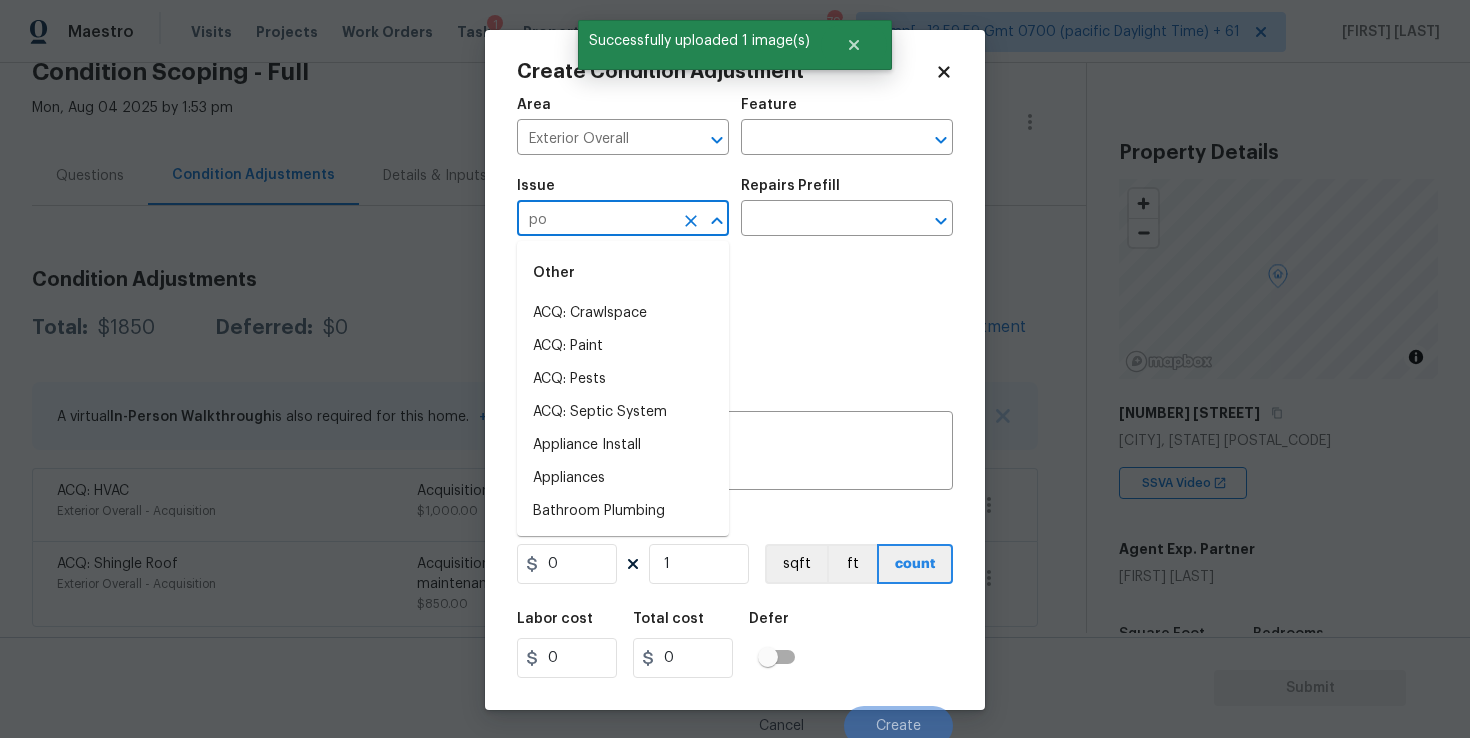 type on "poo" 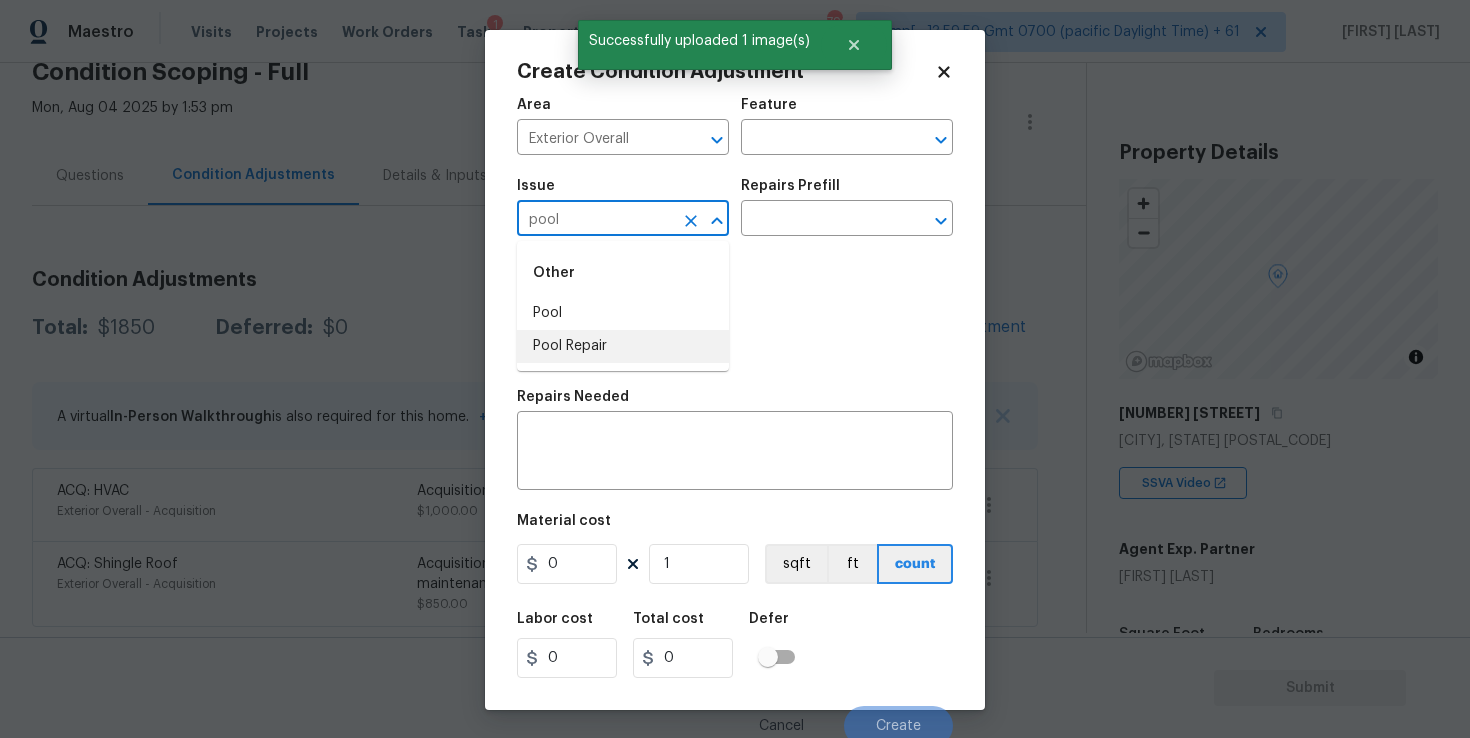 click on "Pool Repair" at bounding box center [623, 346] 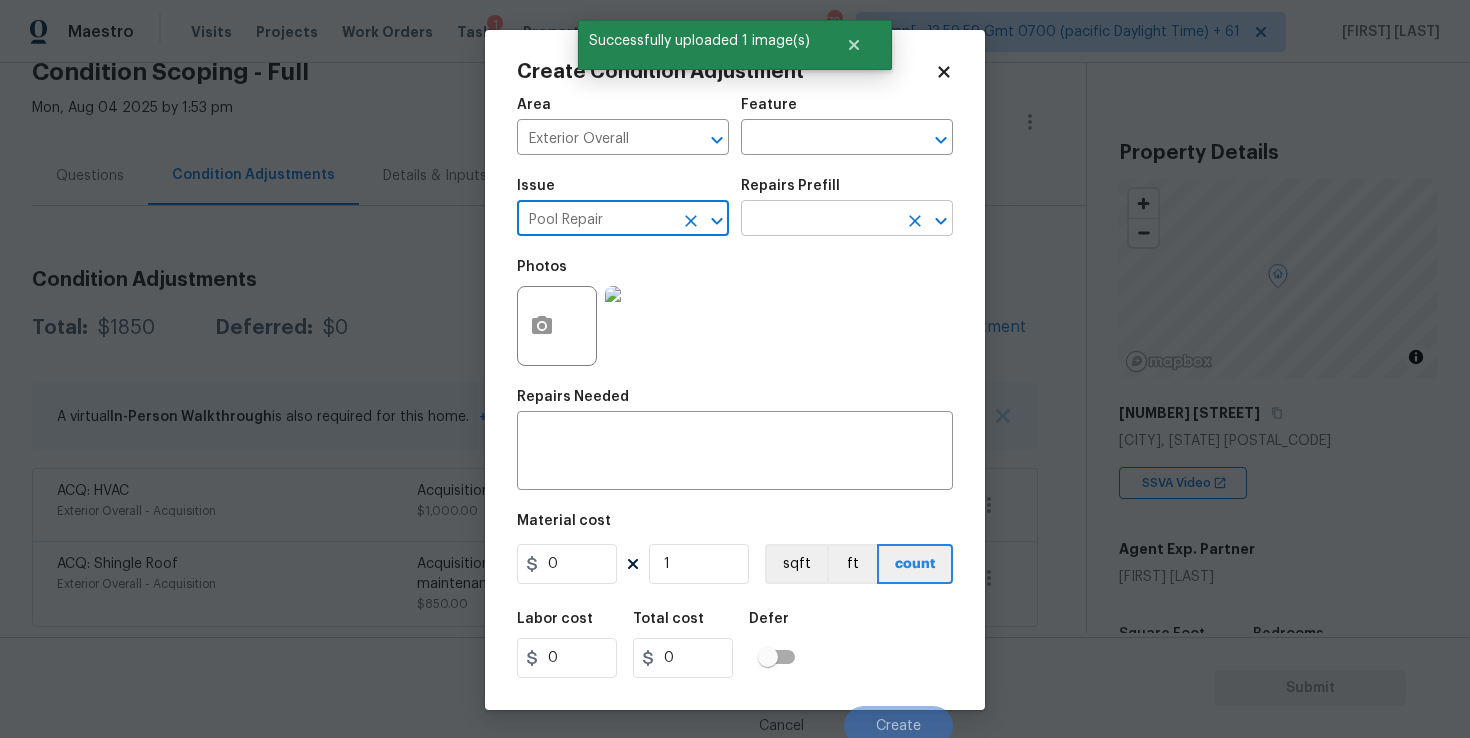 type on "Pool Repair" 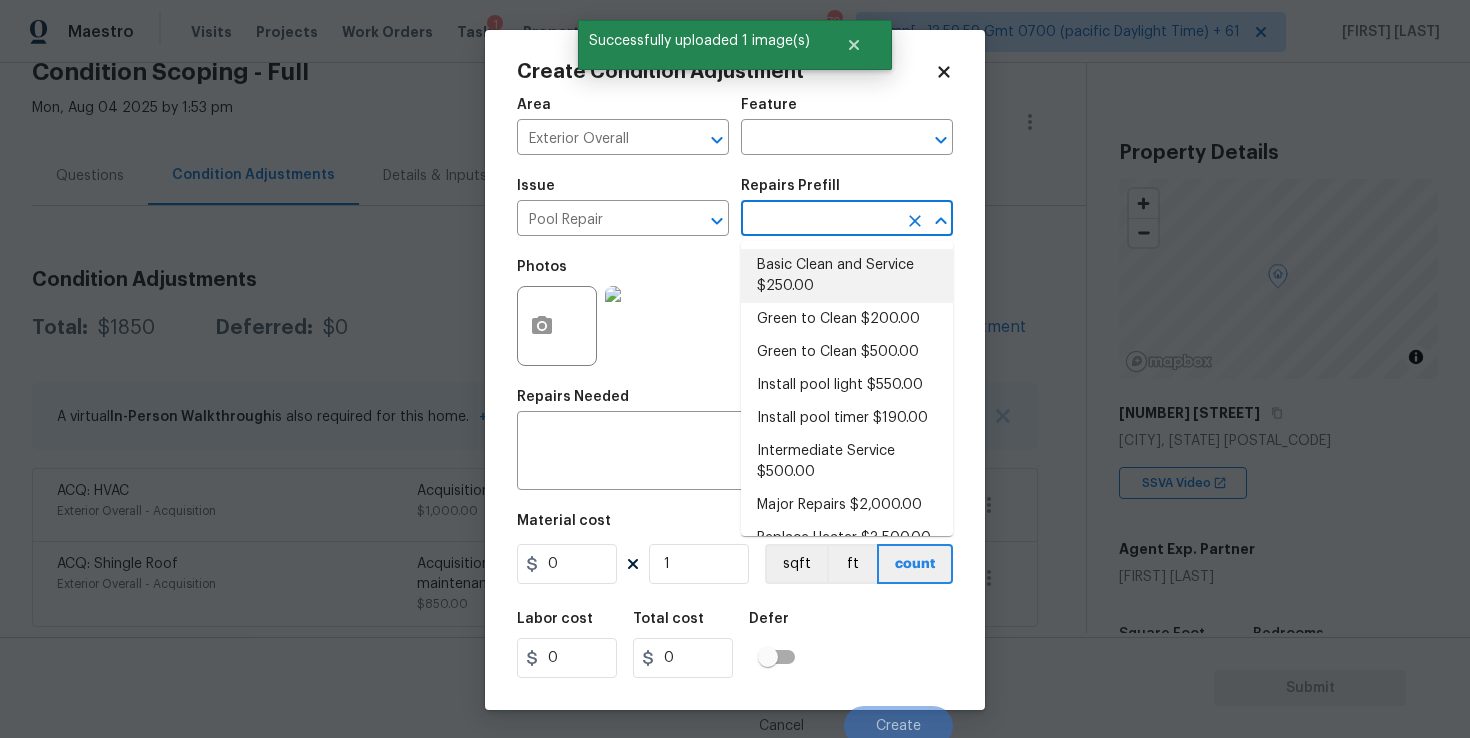 click on "Basic Clean and Service $250.00" at bounding box center [847, 276] 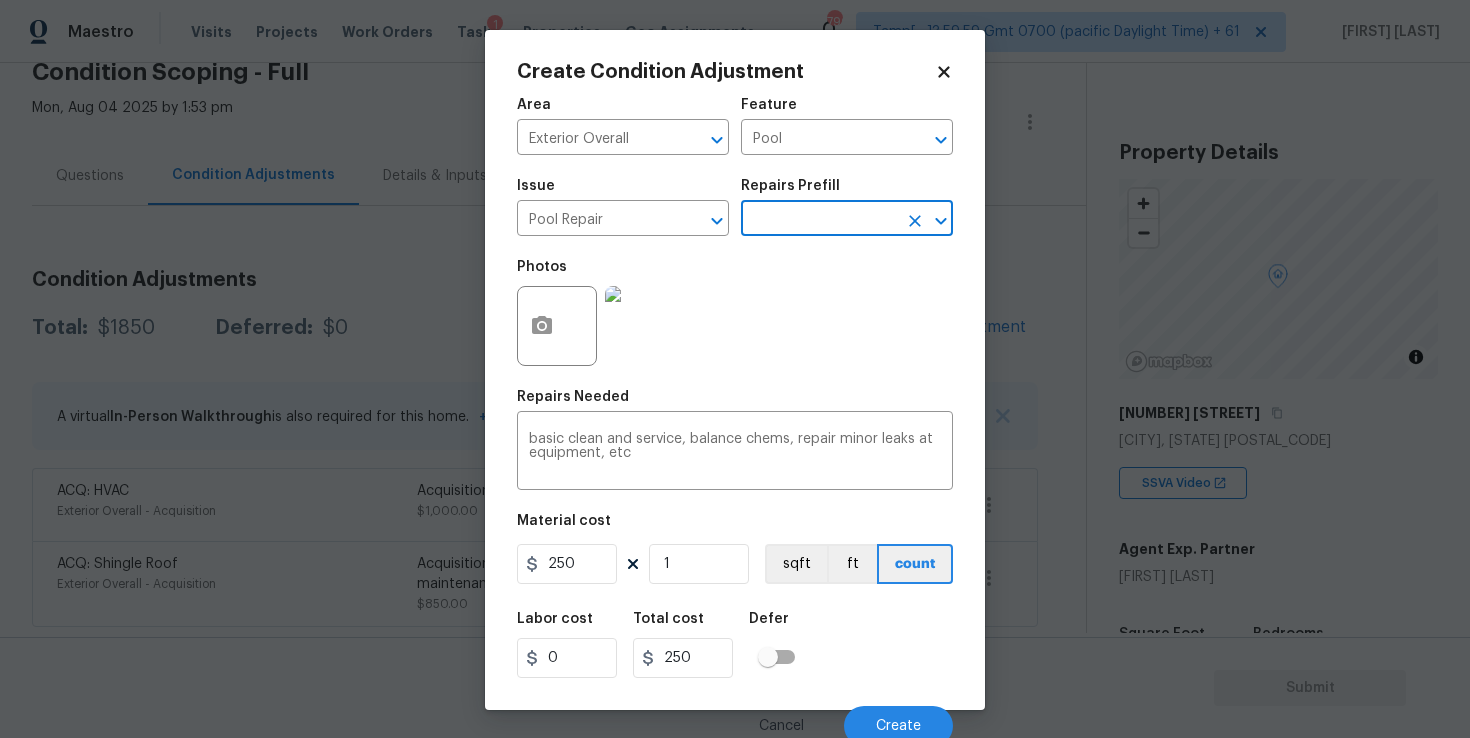scroll, scrollTop: 9, scrollLeft: 0, axis: vertical 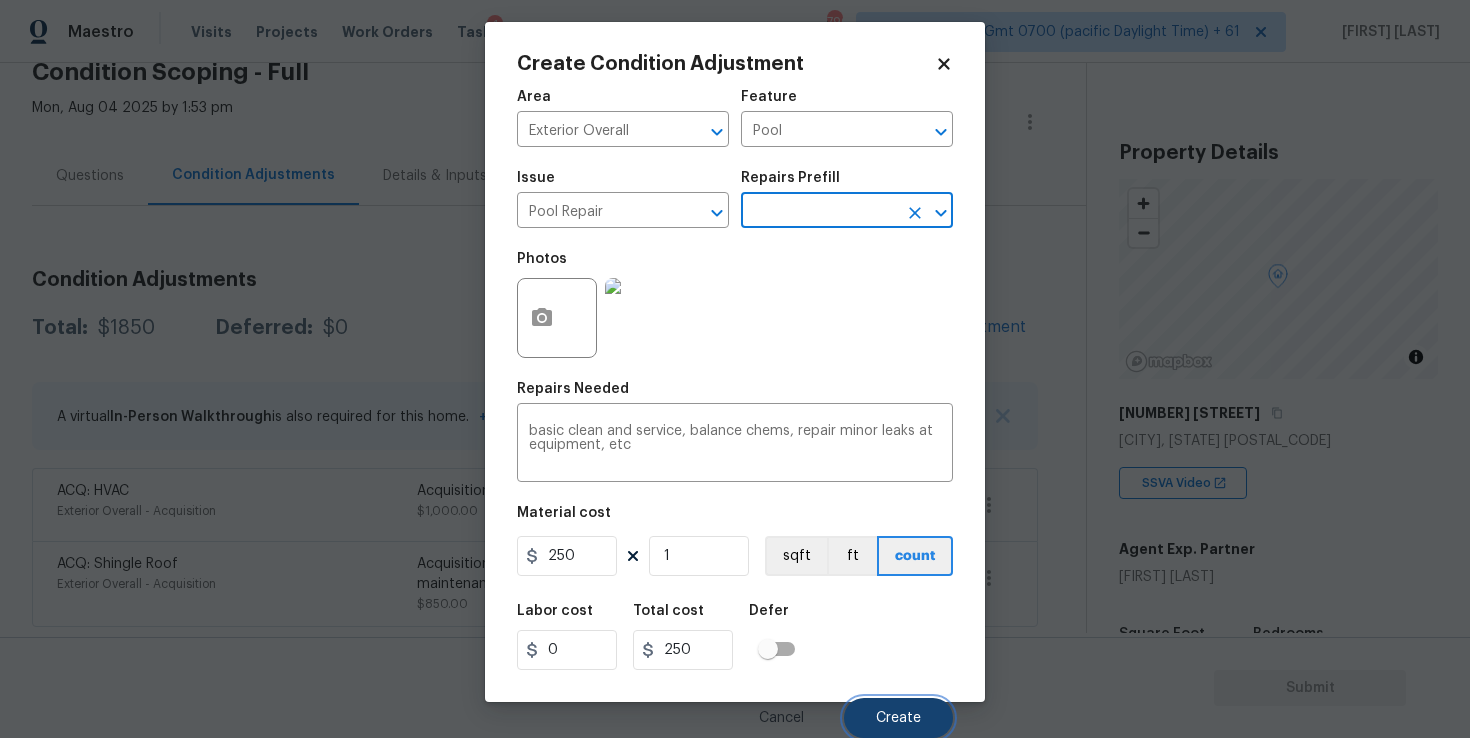 click on "Create" at bounding box center [898, 718] 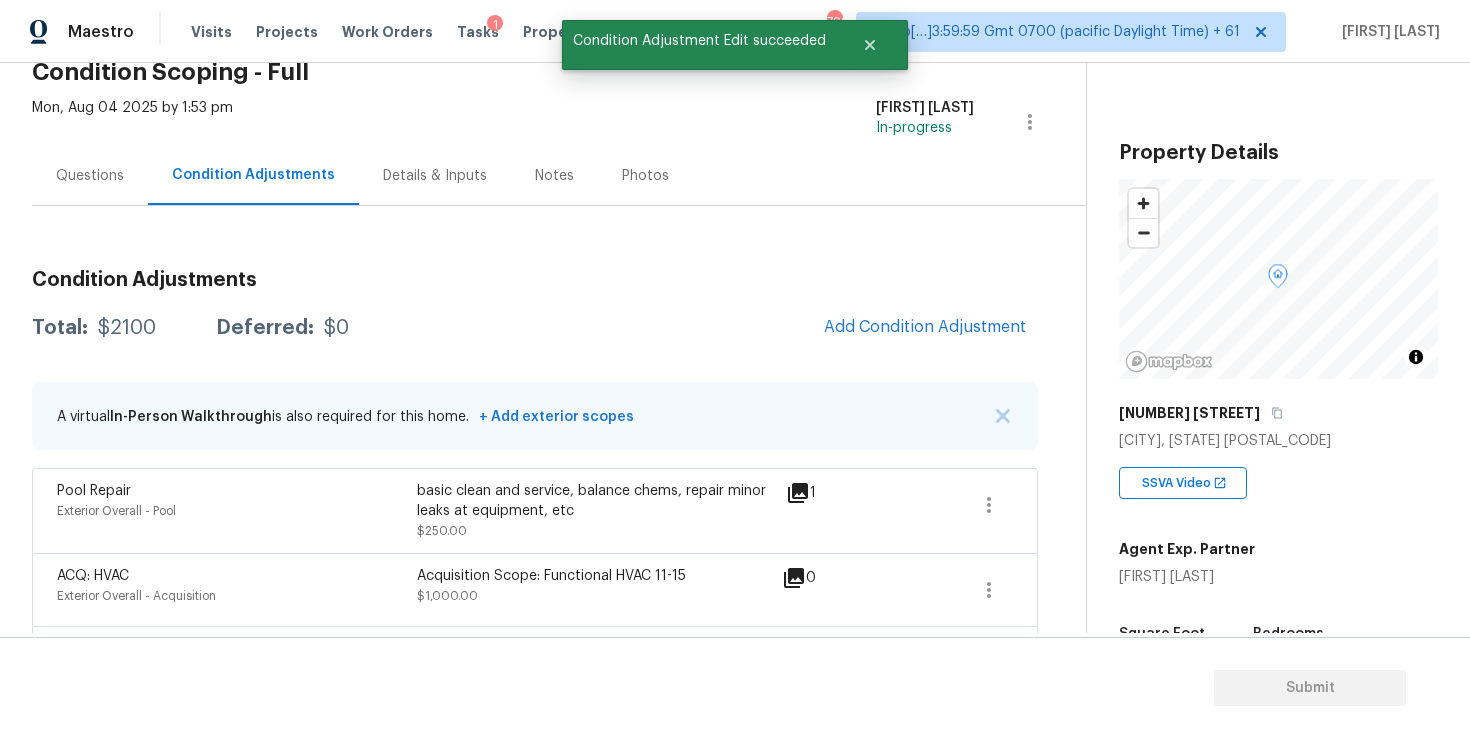 scroll, scrollTop: 0, scrollLeft: 0, axis: both 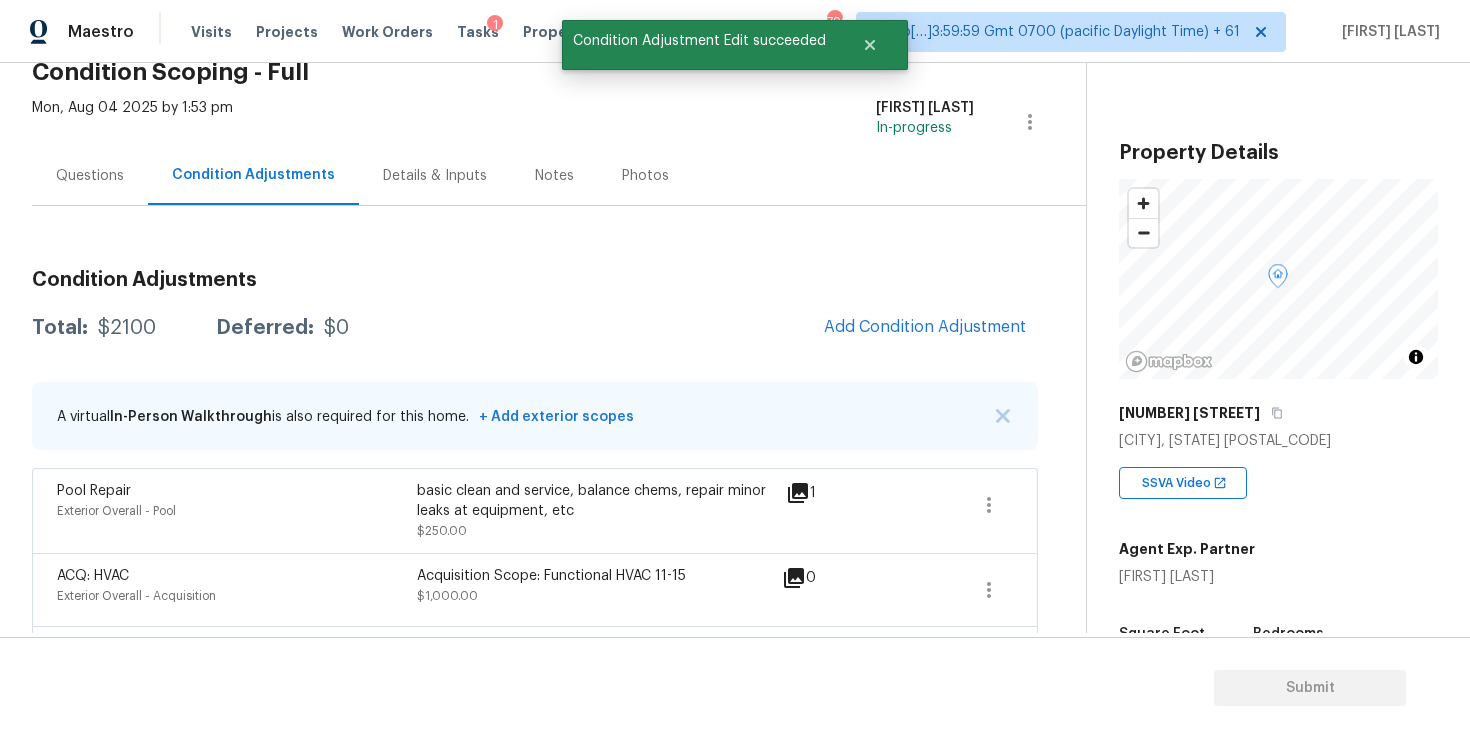 click on "Condition Adjustments Total:  $2100 Deferred:  $0 Add Condition Adjustment A virtual  In-Person Walkthrough  is also required for this home.   + Add exterior scopes Pool Repair Exterior Overall - Pool basic clean and service, balance chems, repair minor leaks at equipment, etc $250.00   1 ACQ: HVAC Exterior Overall - Acquisition Acquisition Scope: Functional HVAC 11-15 $1,000.00   0 ACQ: Shingle Roof Exterior Overall - Acquisition Acquisition Scope: Shingle Roof 11-15 years in age maintenance. $850.00   0" at bounding box center [535, 483] 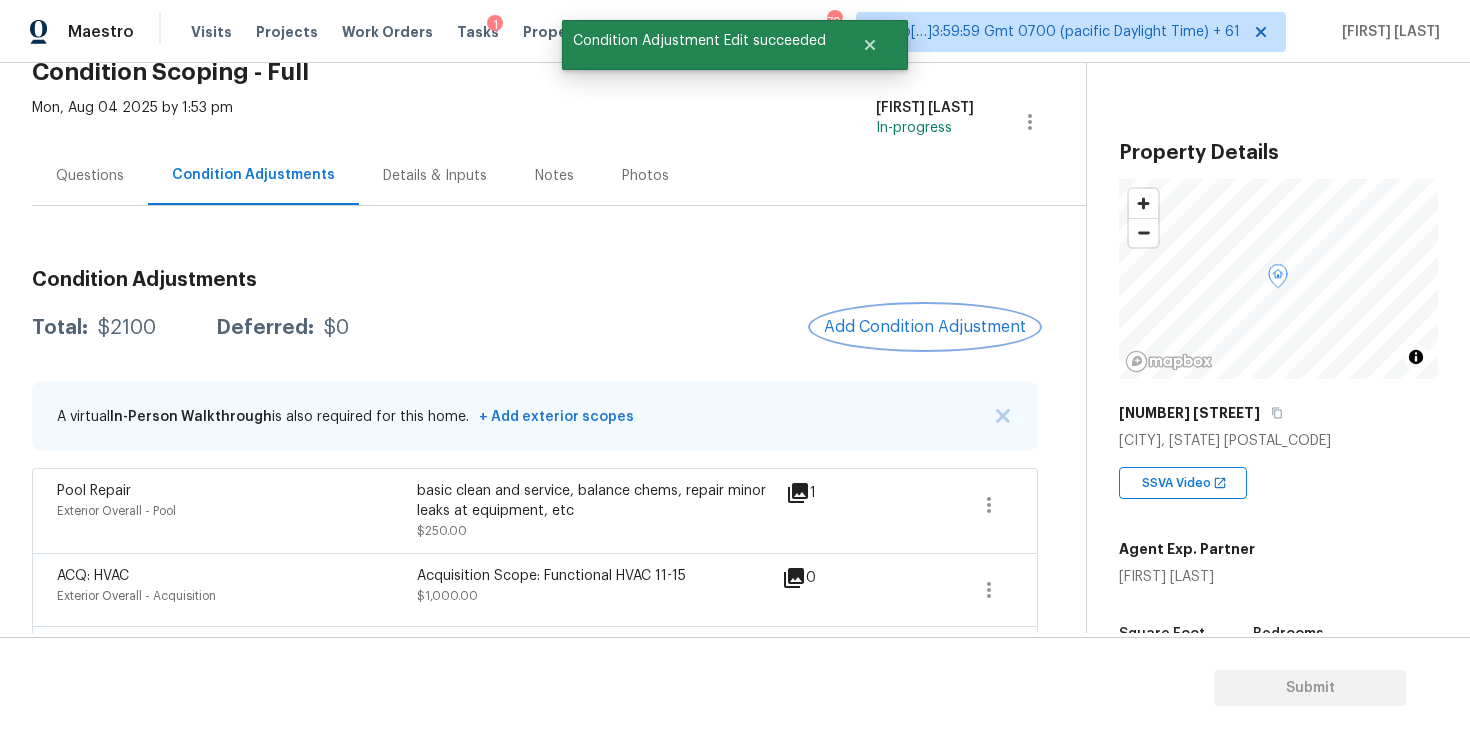 click on "Add Condition Adjustment" at bounding box center [925, 327] 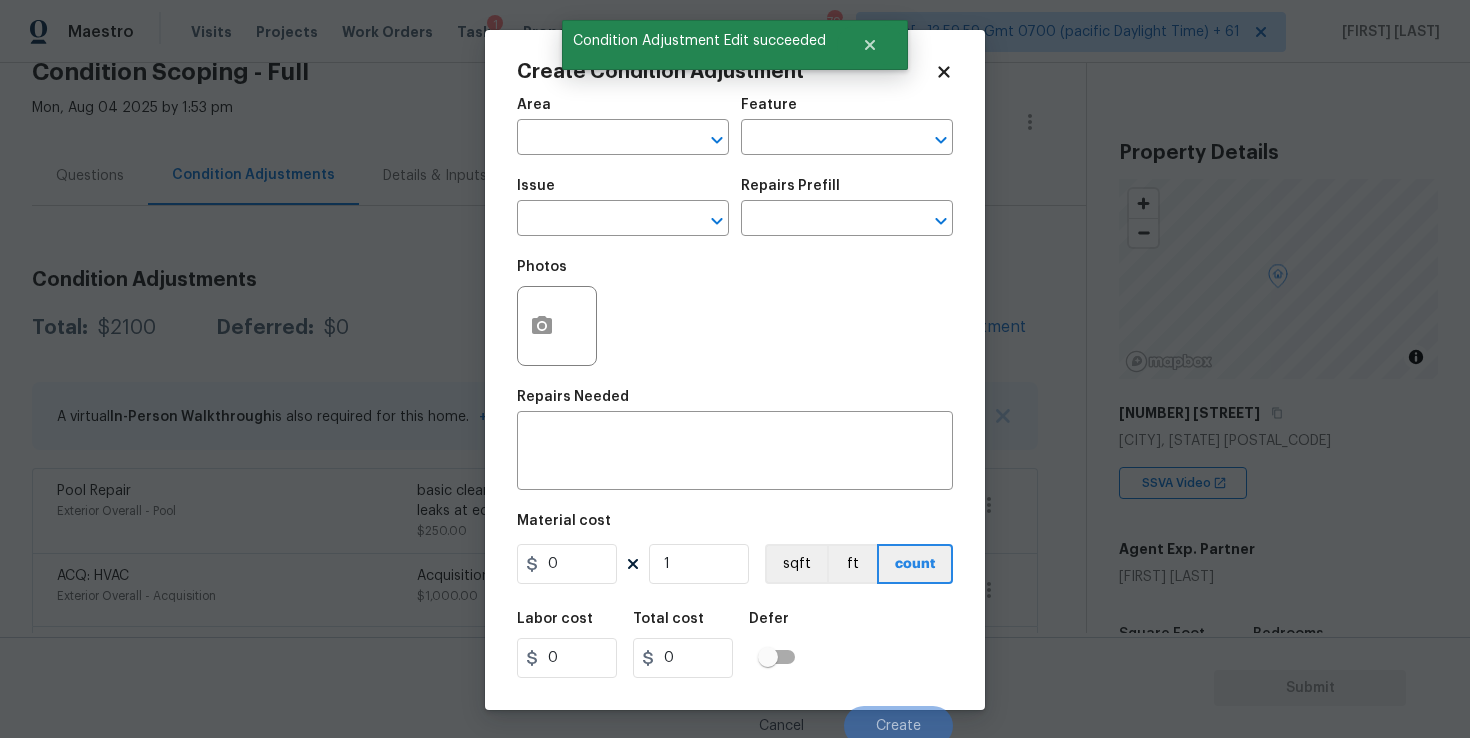 click at bounding box center [557, 326] 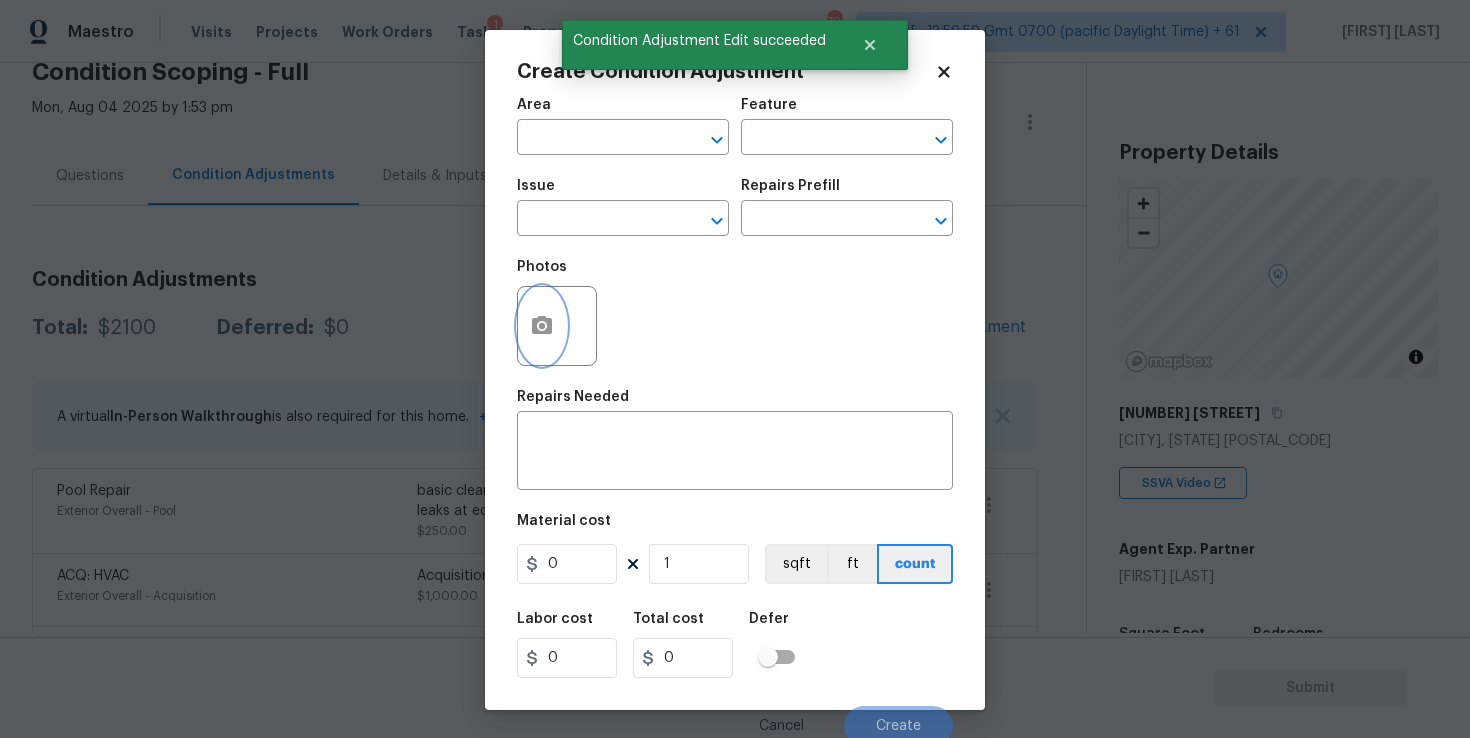 click at bounding box center [542, 326] 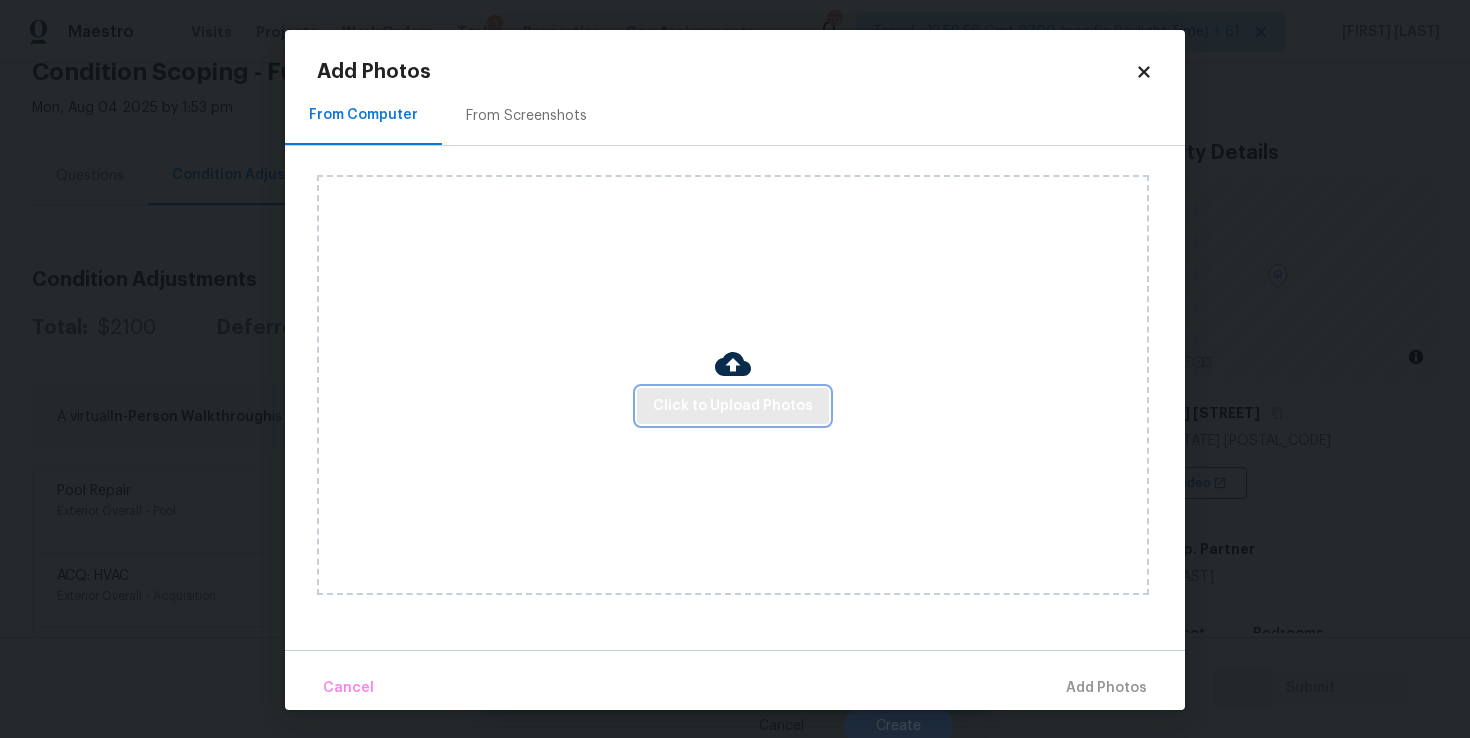 click on "Click to Upload Photos" at bounding box center (733, 406) 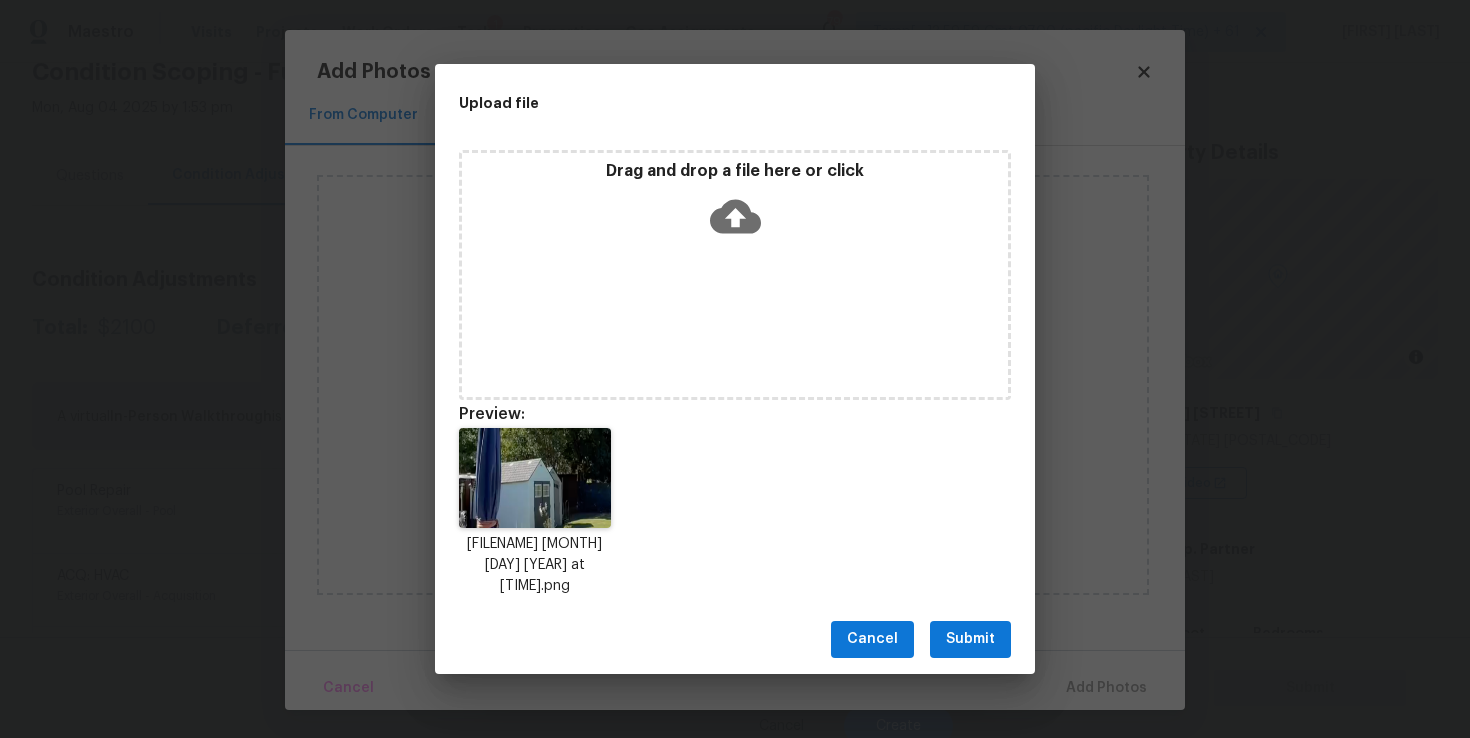 click on "Submit" at bounding box center (970, 639) 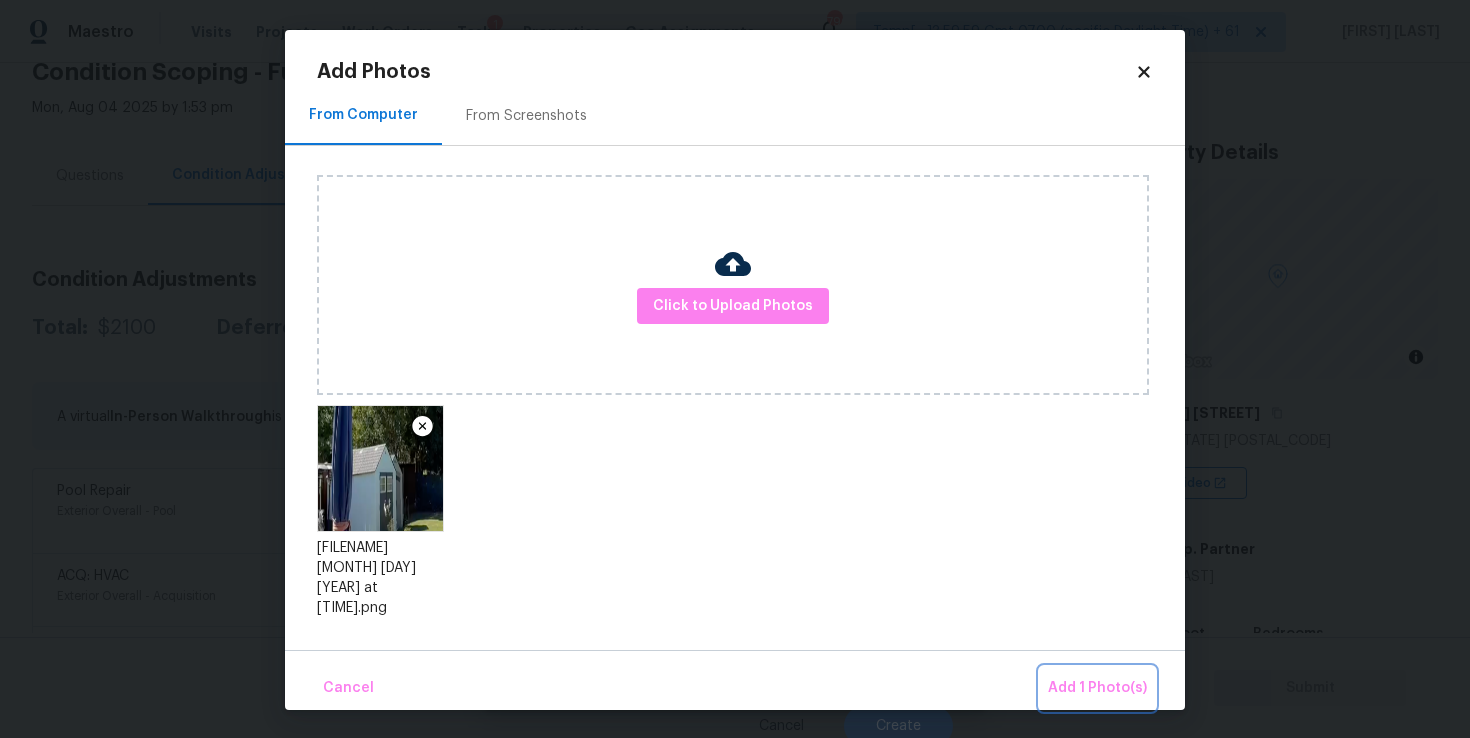 click on "Add 1 Photo(s)" at bounding box center [1097, 688] 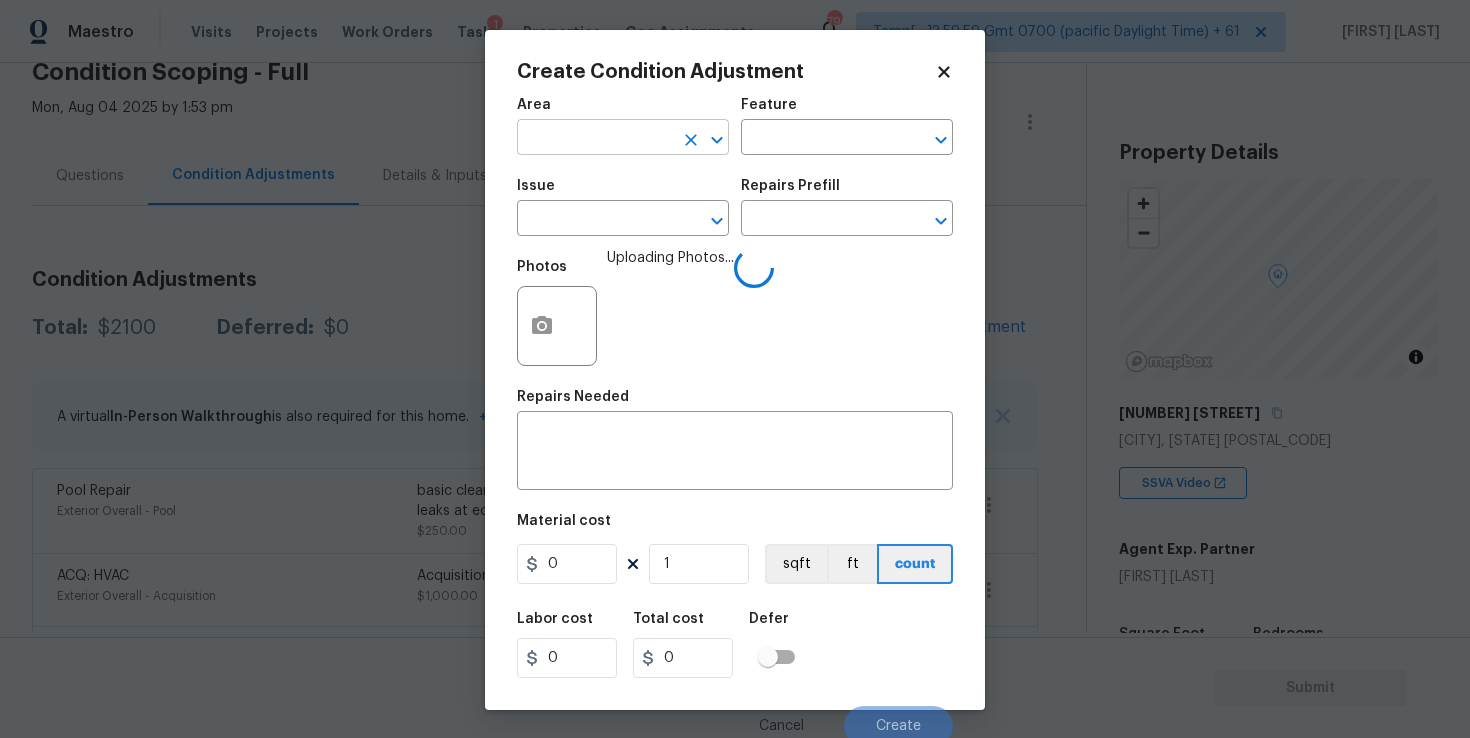 click at bounding box center [595, 139] 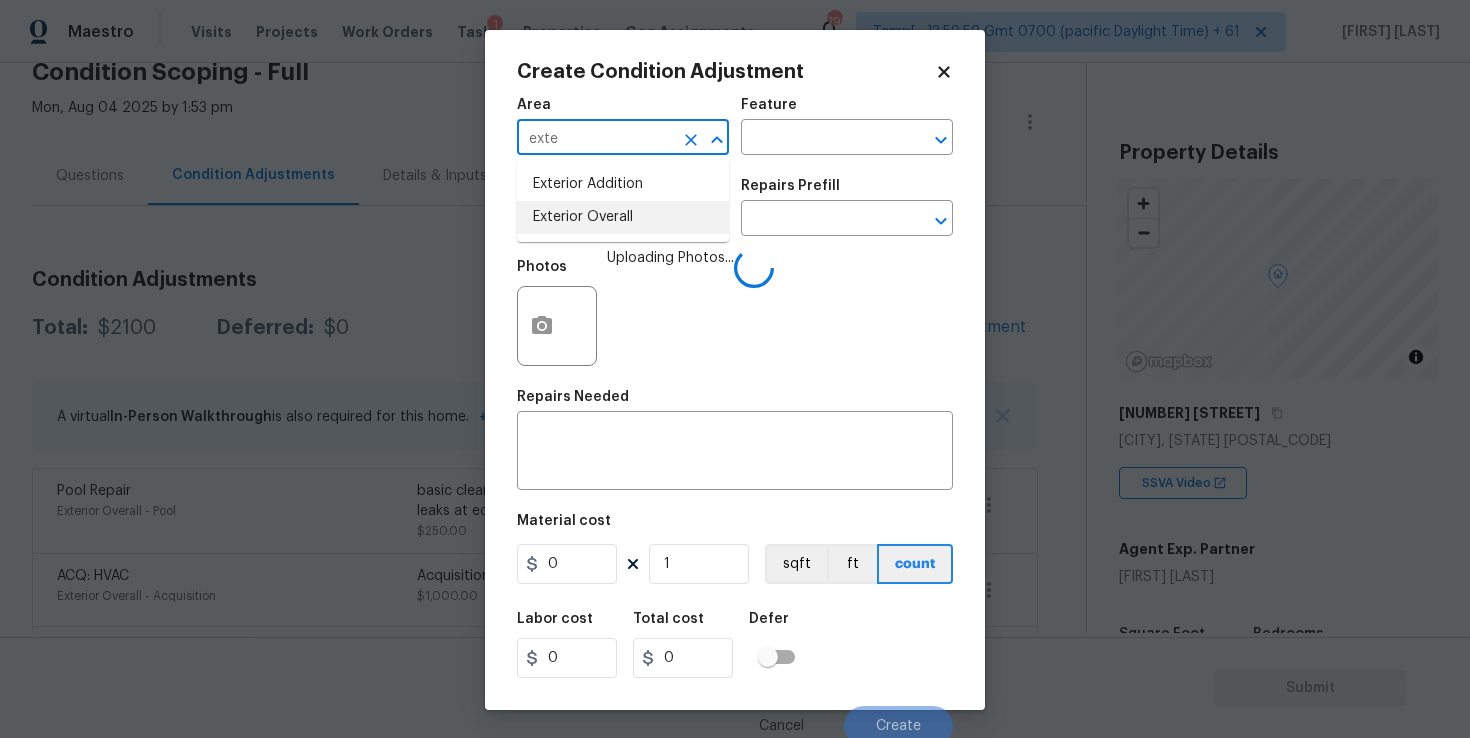 click on "Exterior Overall" at bounding box center [623, 217] 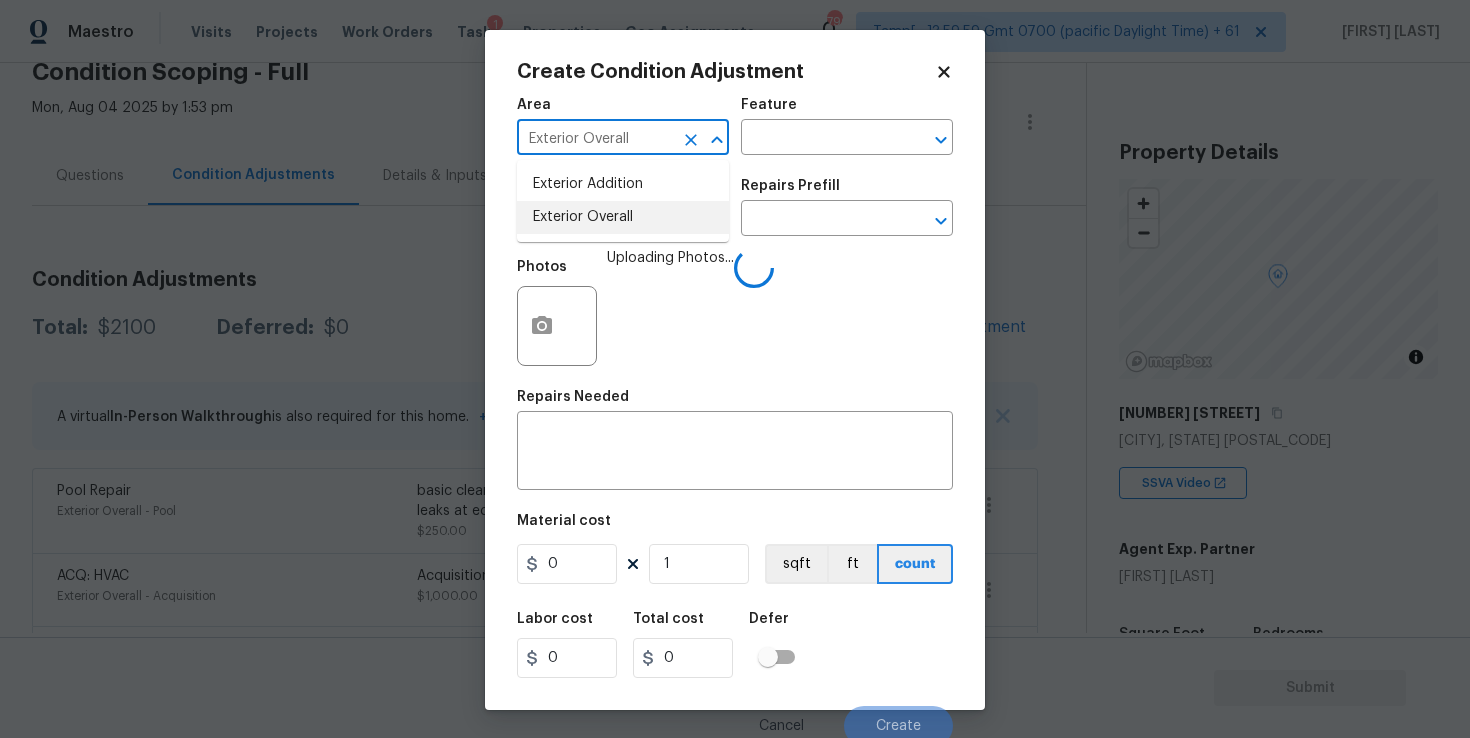 type on "Exterior Overall" 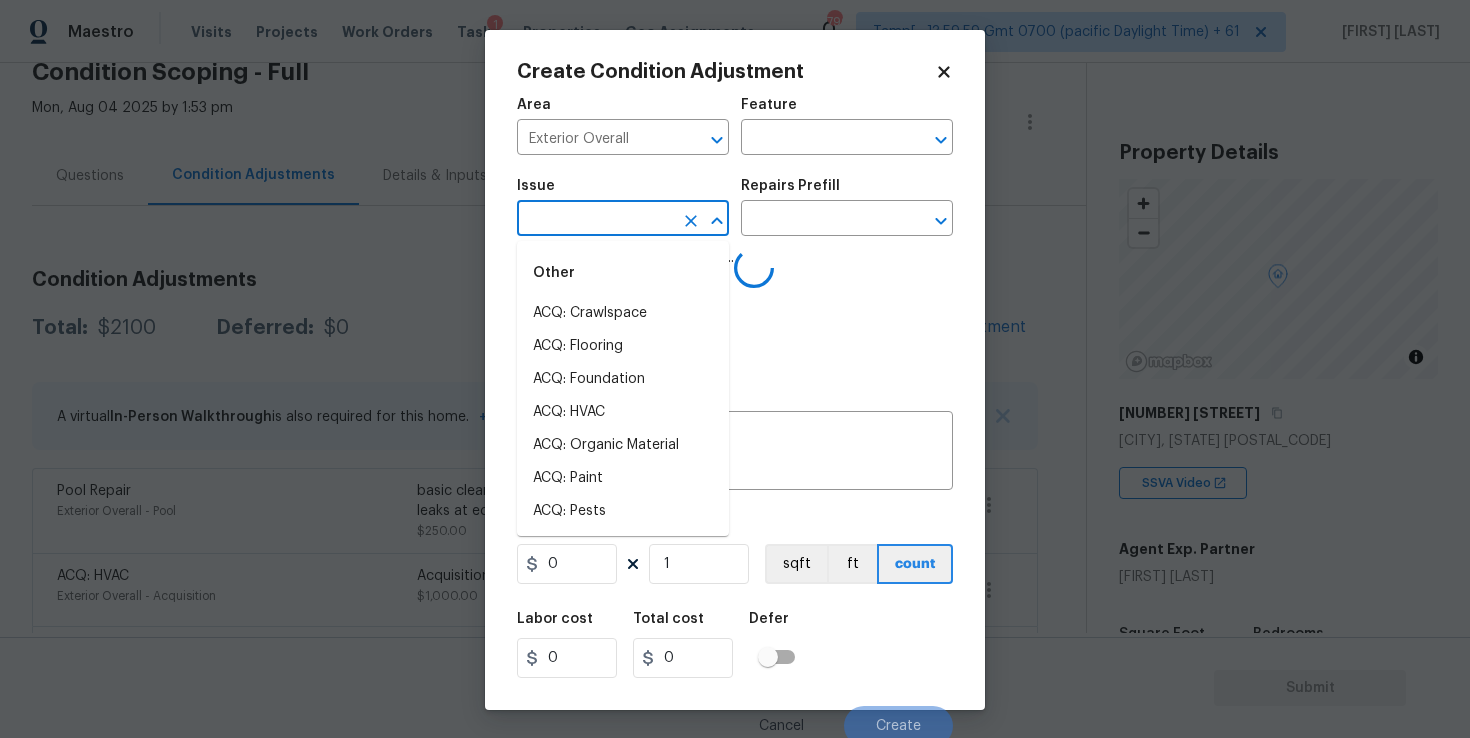 type on "d" 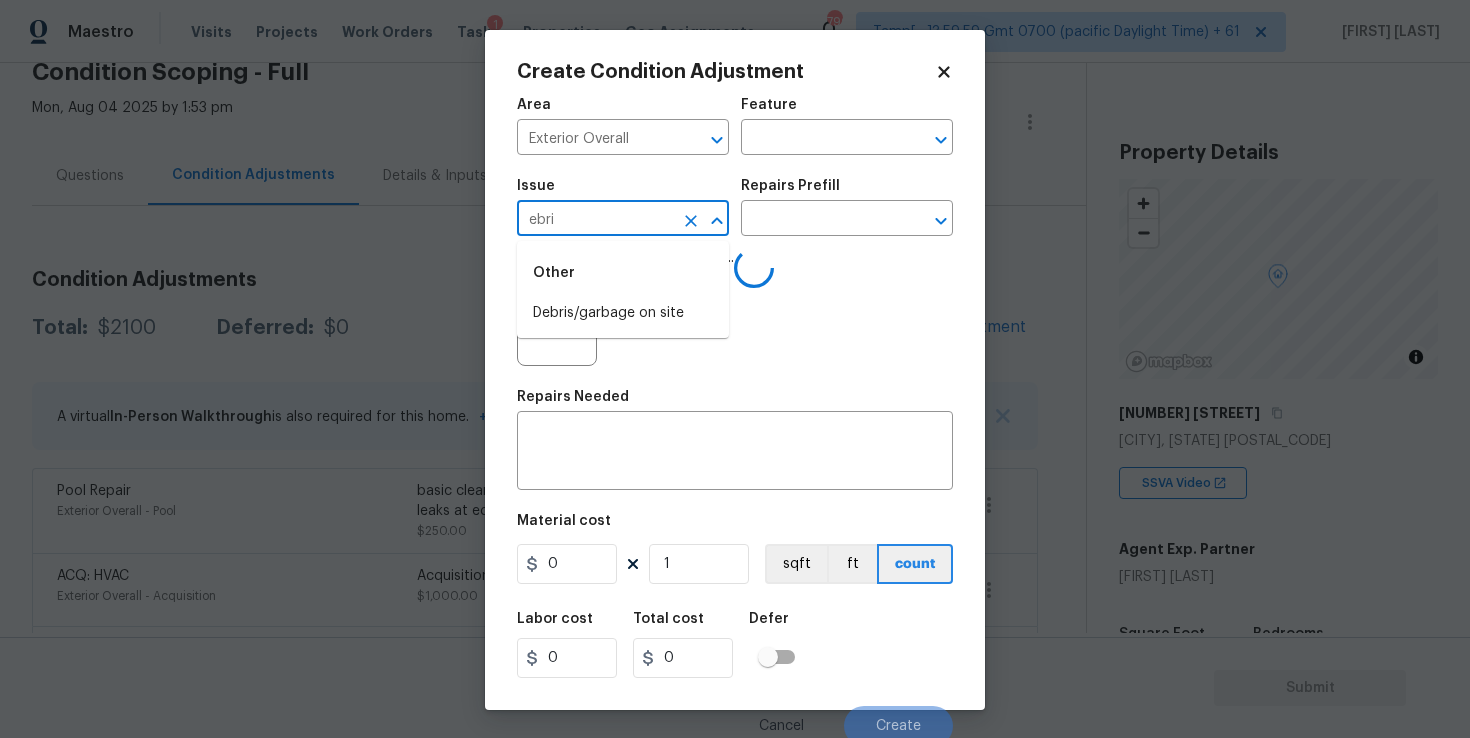 type on "ebris" 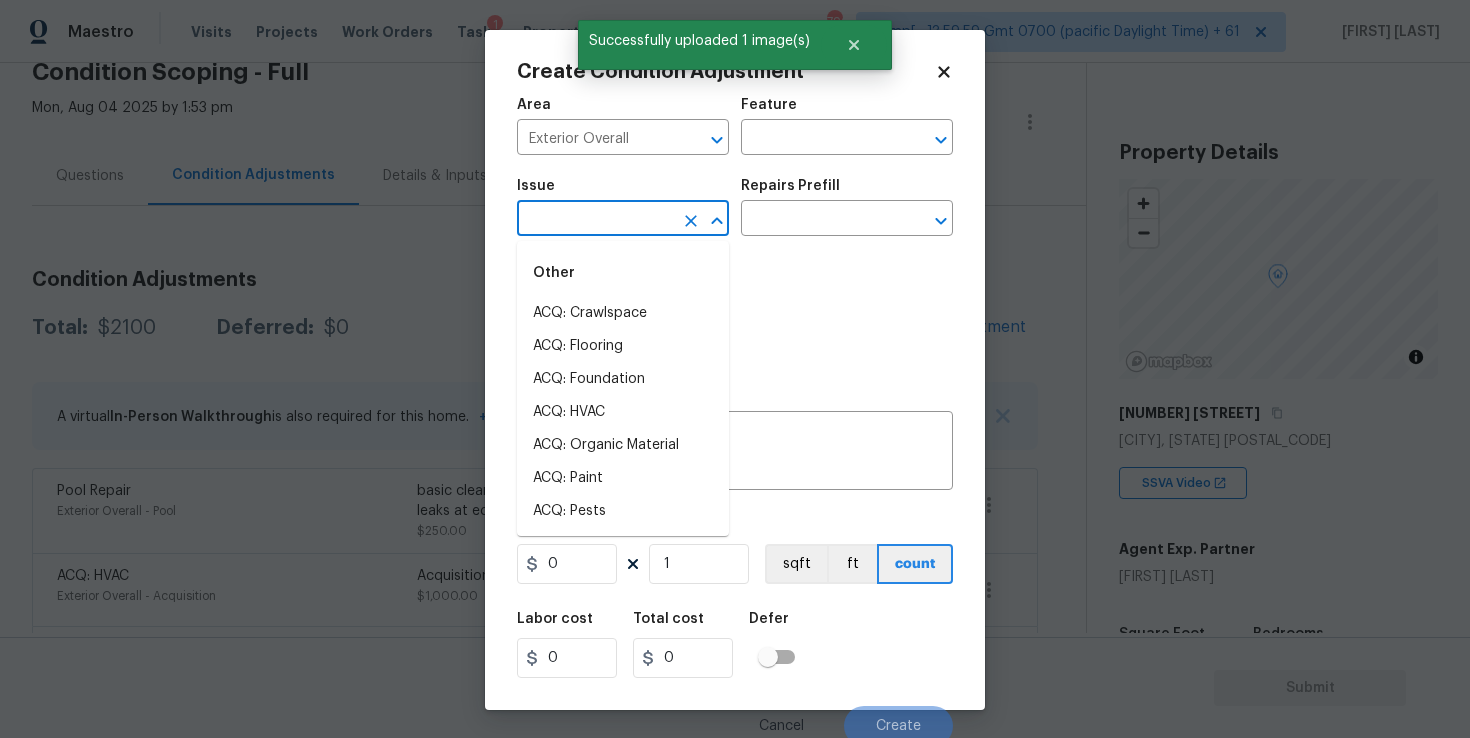 click on "ACQ: Crawlspace" at bounding box center [623, 313] 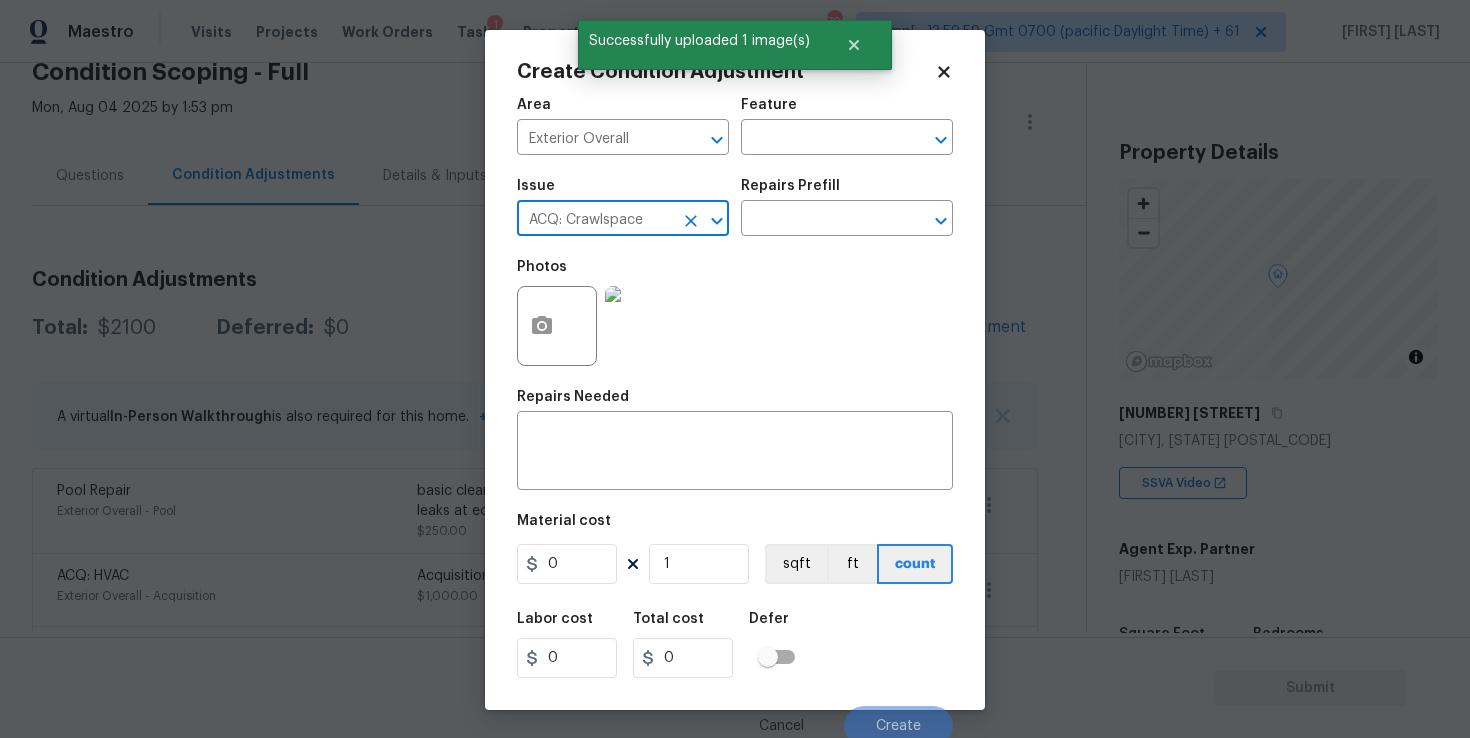 click 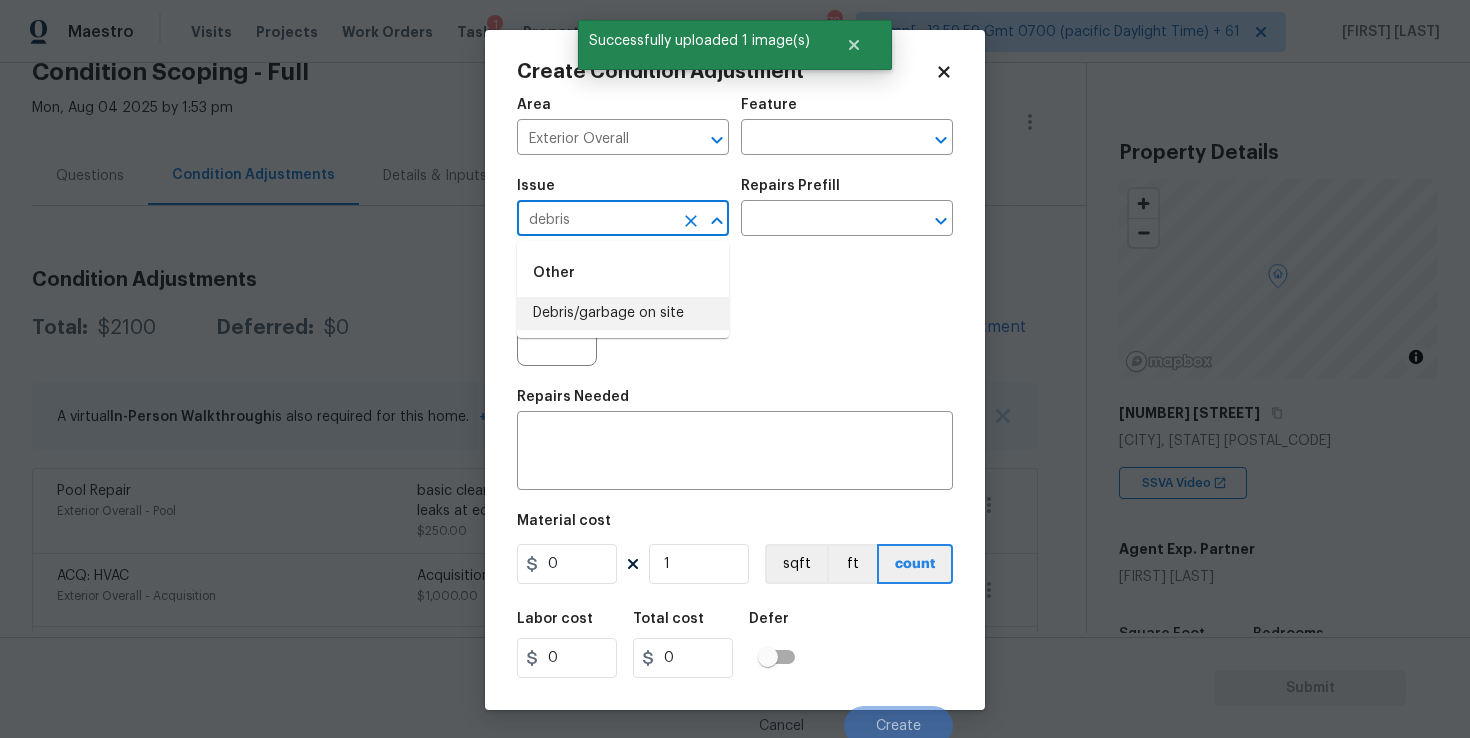 click on "Debris/garbage on site" at bounding box center (623, 313) 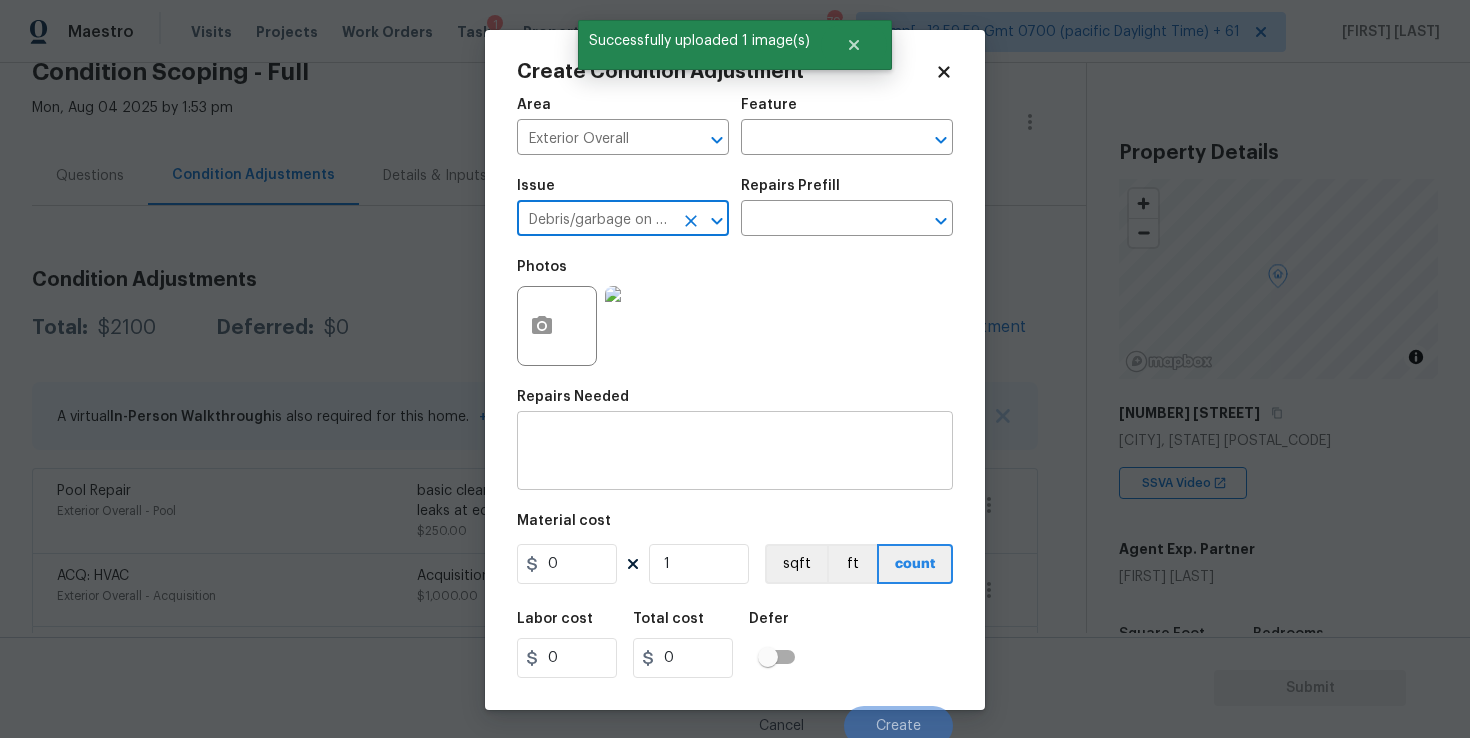 type on "Debris/garbage on site" 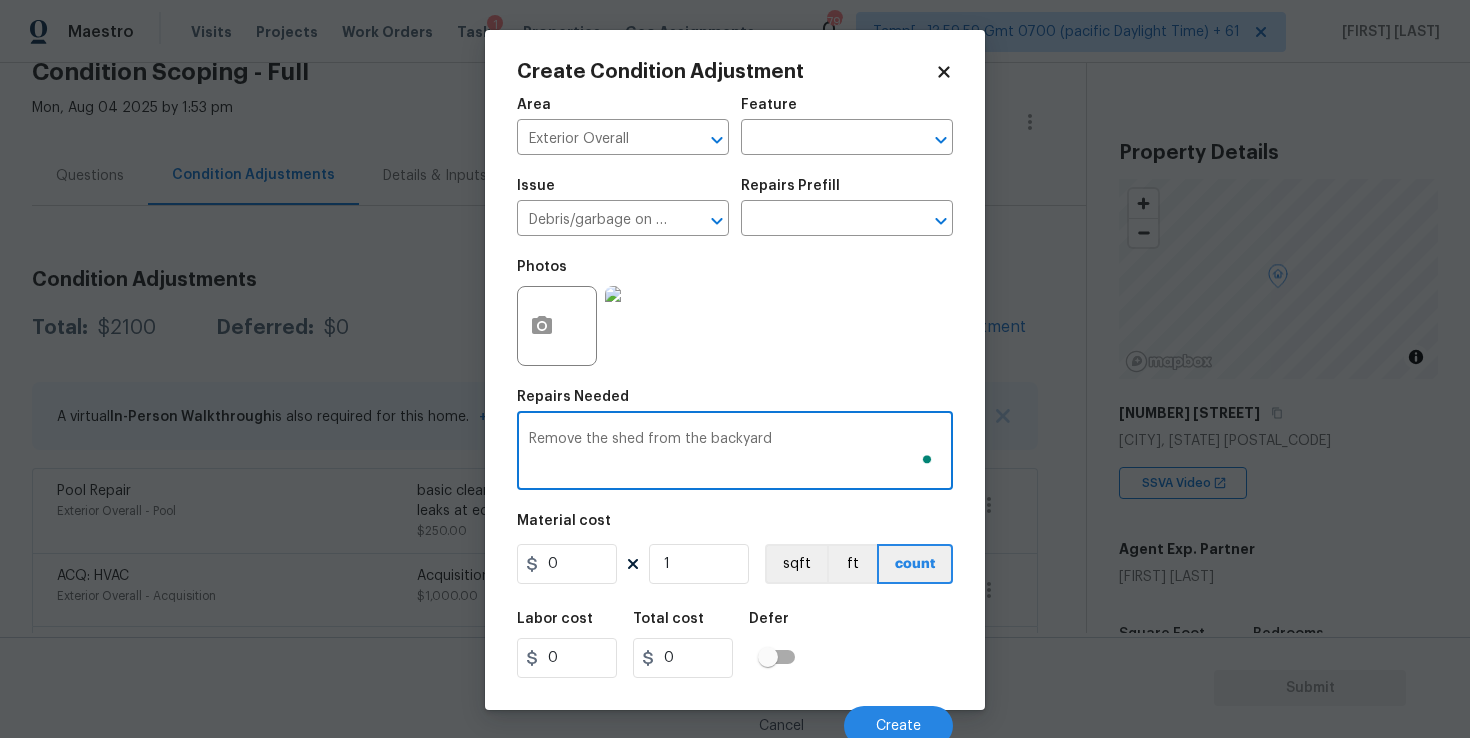 type on "Remove the shed from the backyard" 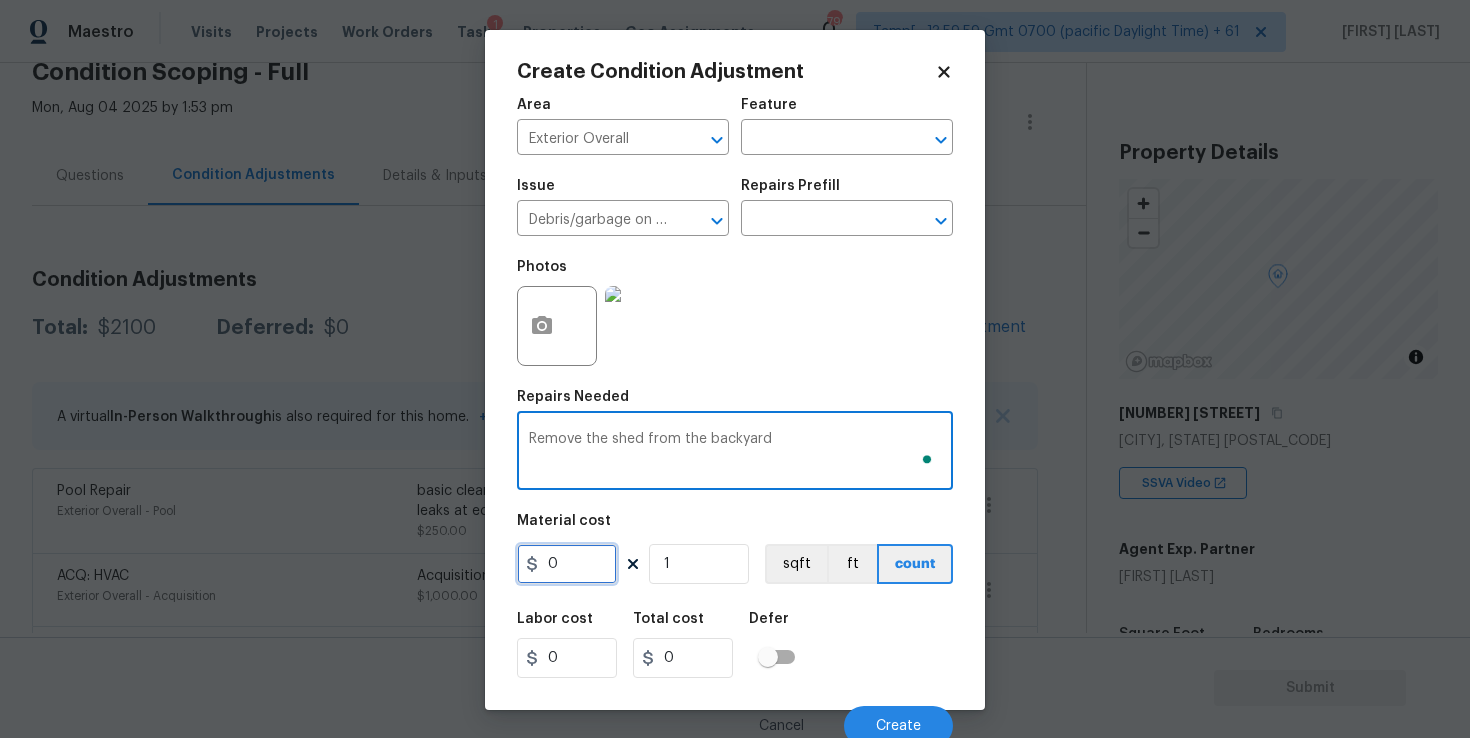 click on "0" at bounding box center (567, 564) 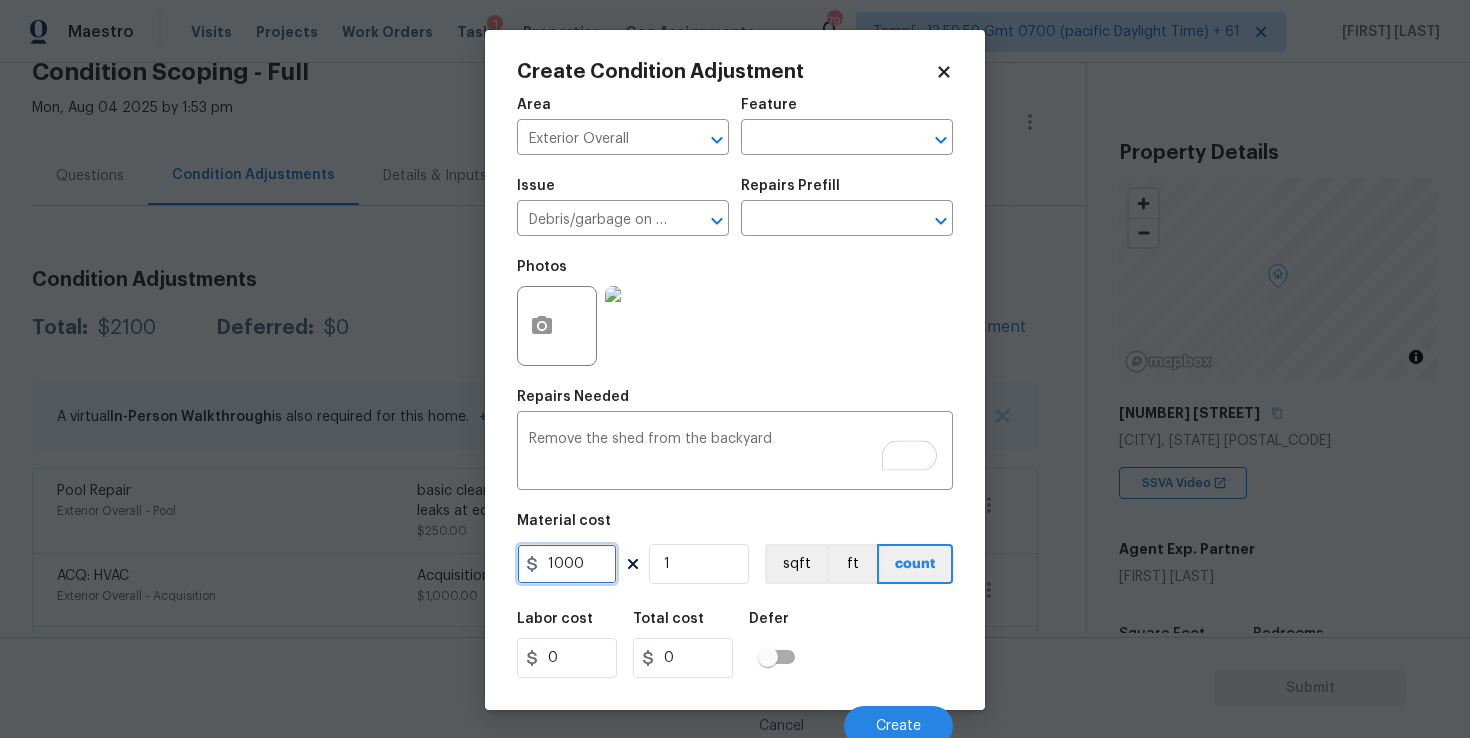 type on "1000" 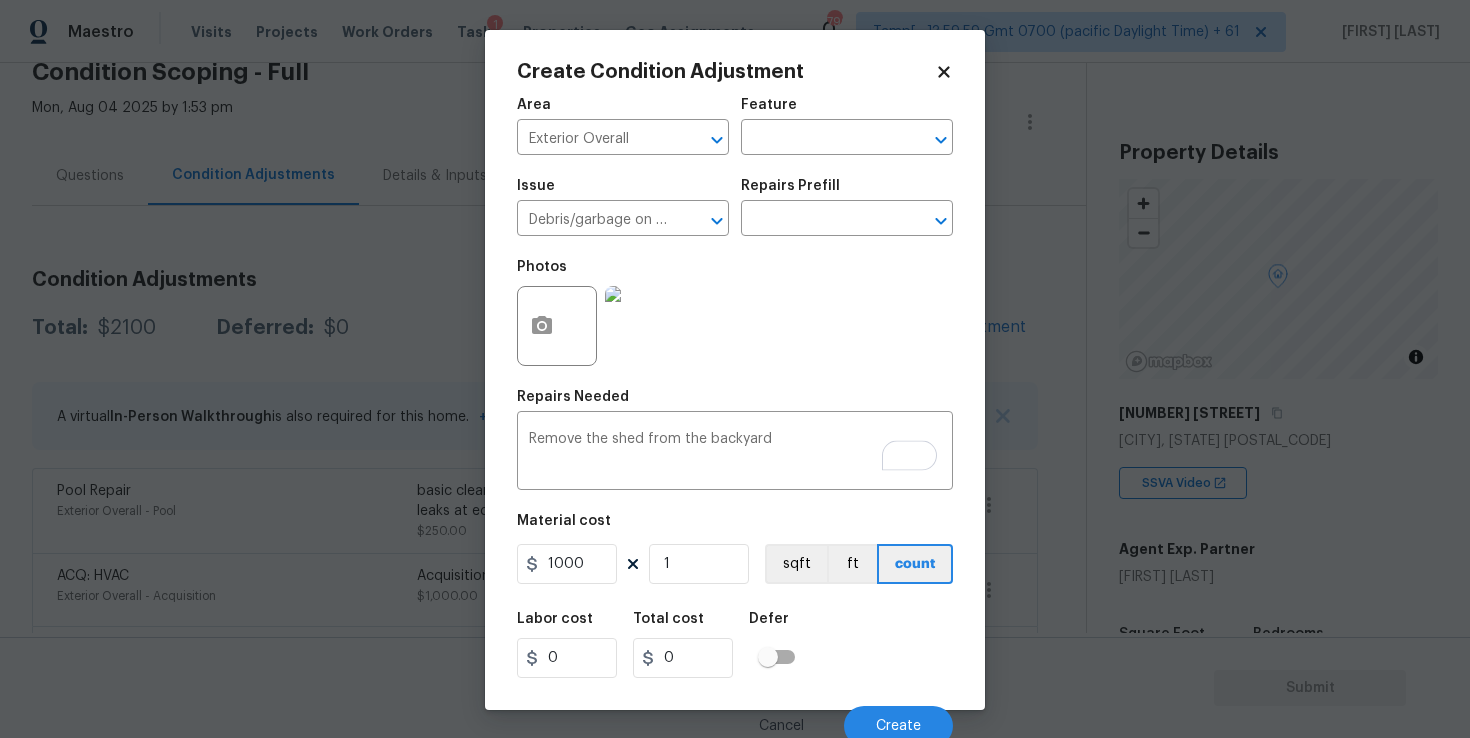 click at bounding box center [768, 657] 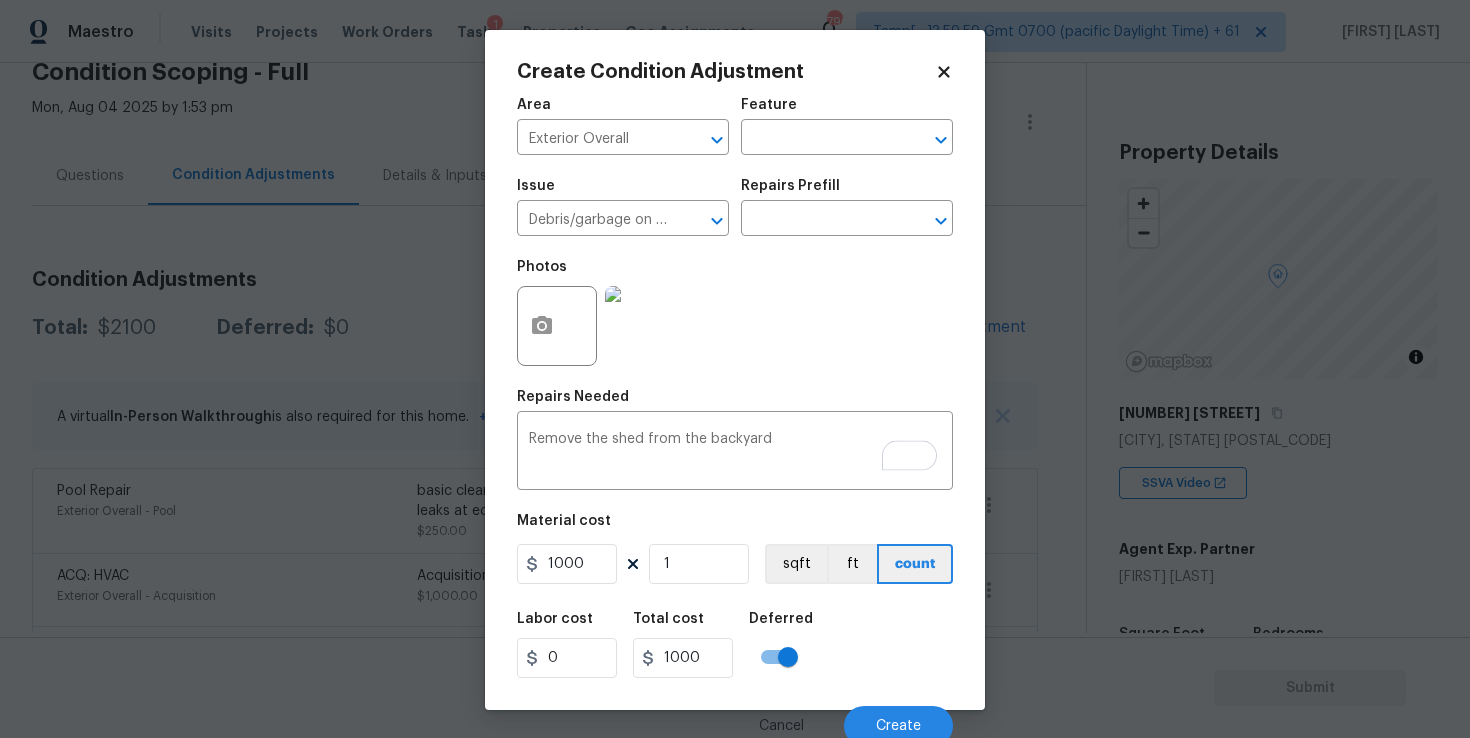 scroll, scrollTop: 9, scrollLeft: 0, axis: vertical 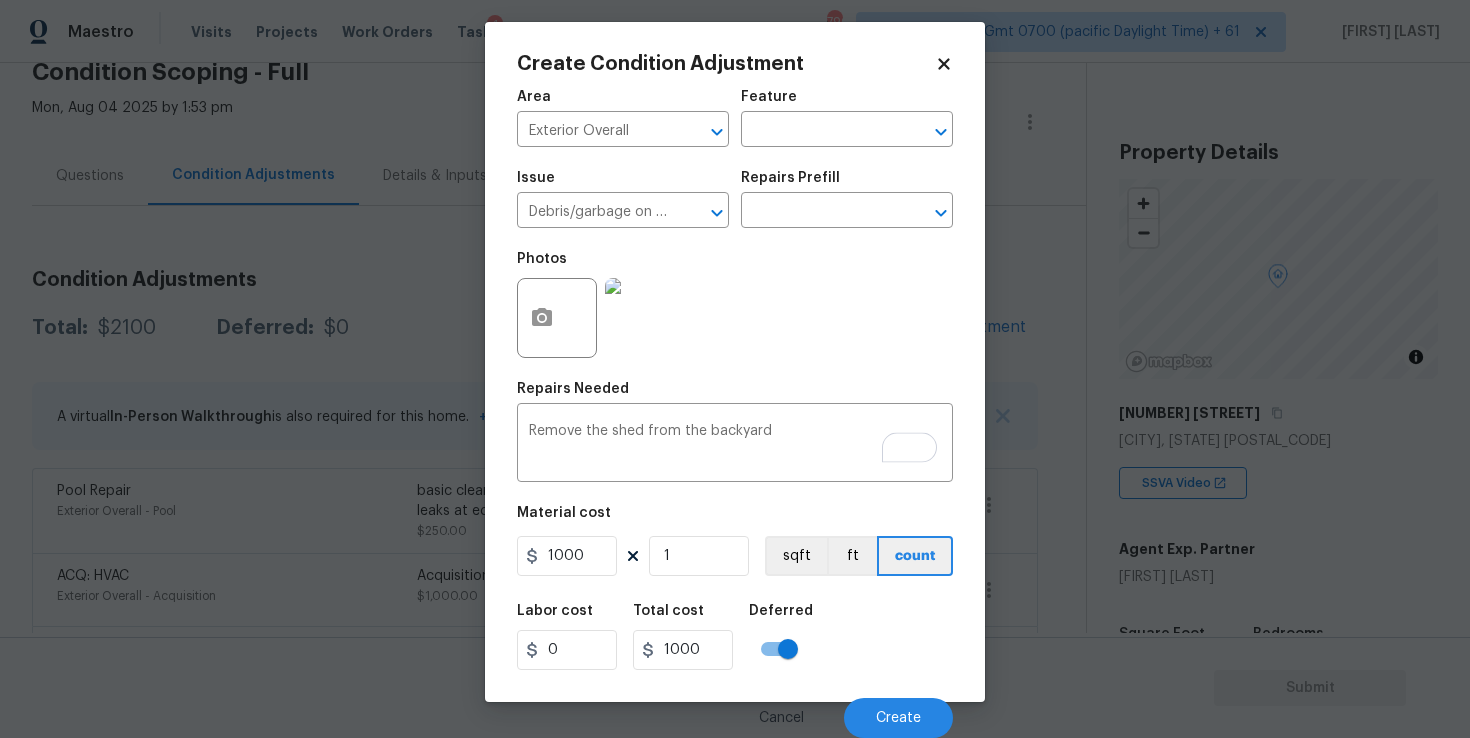 click at bounding box center (788, 649) 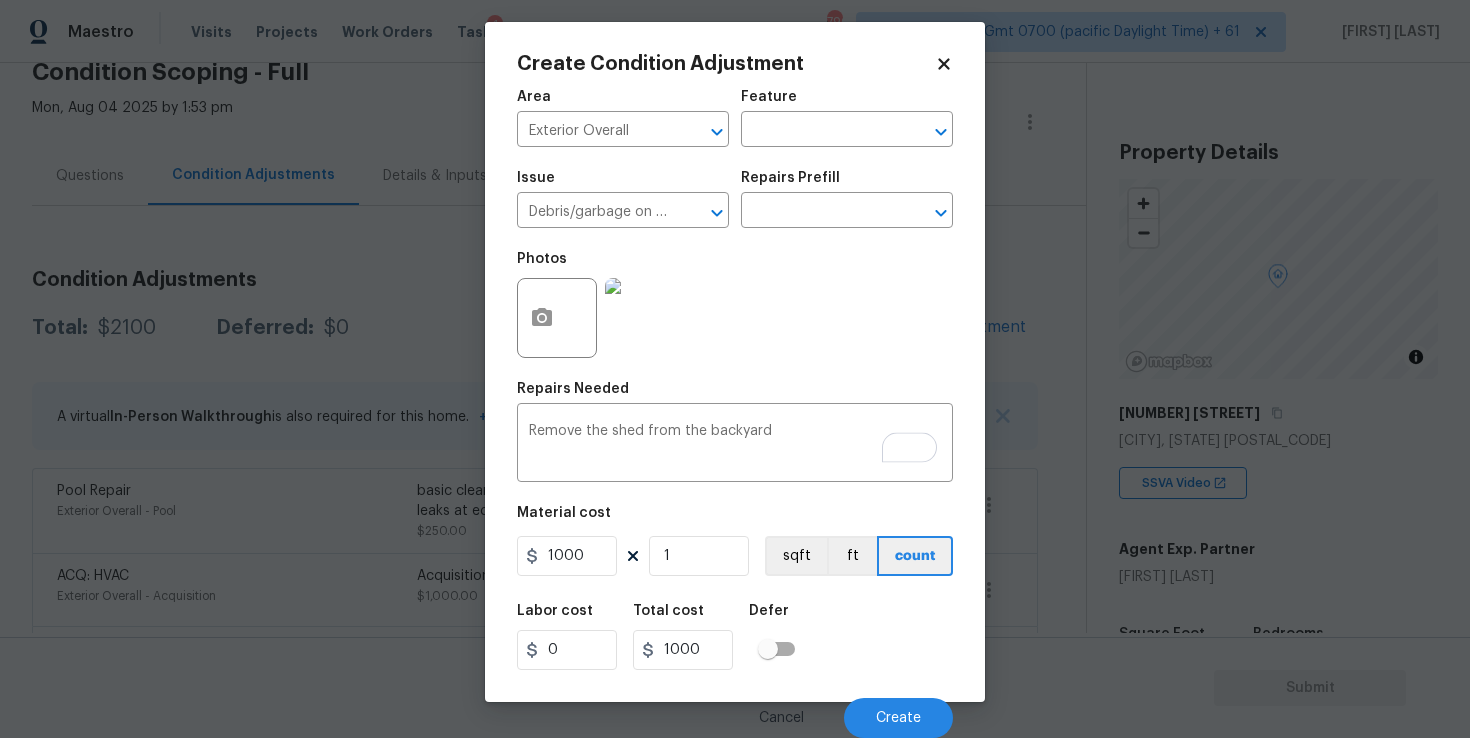 click on "Cancel Create" at bounding box center [735, 710] 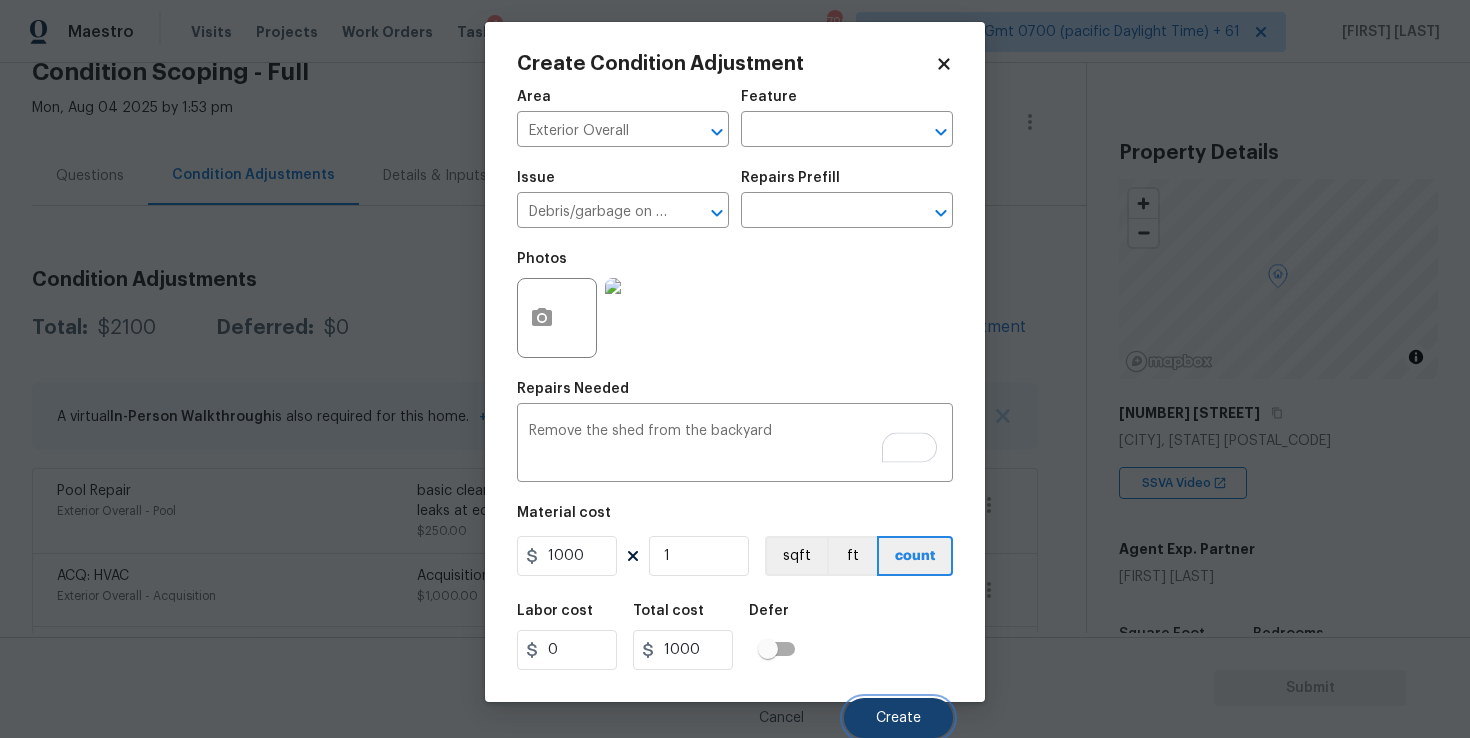 click on "Create" at bounding box center [898, 718] 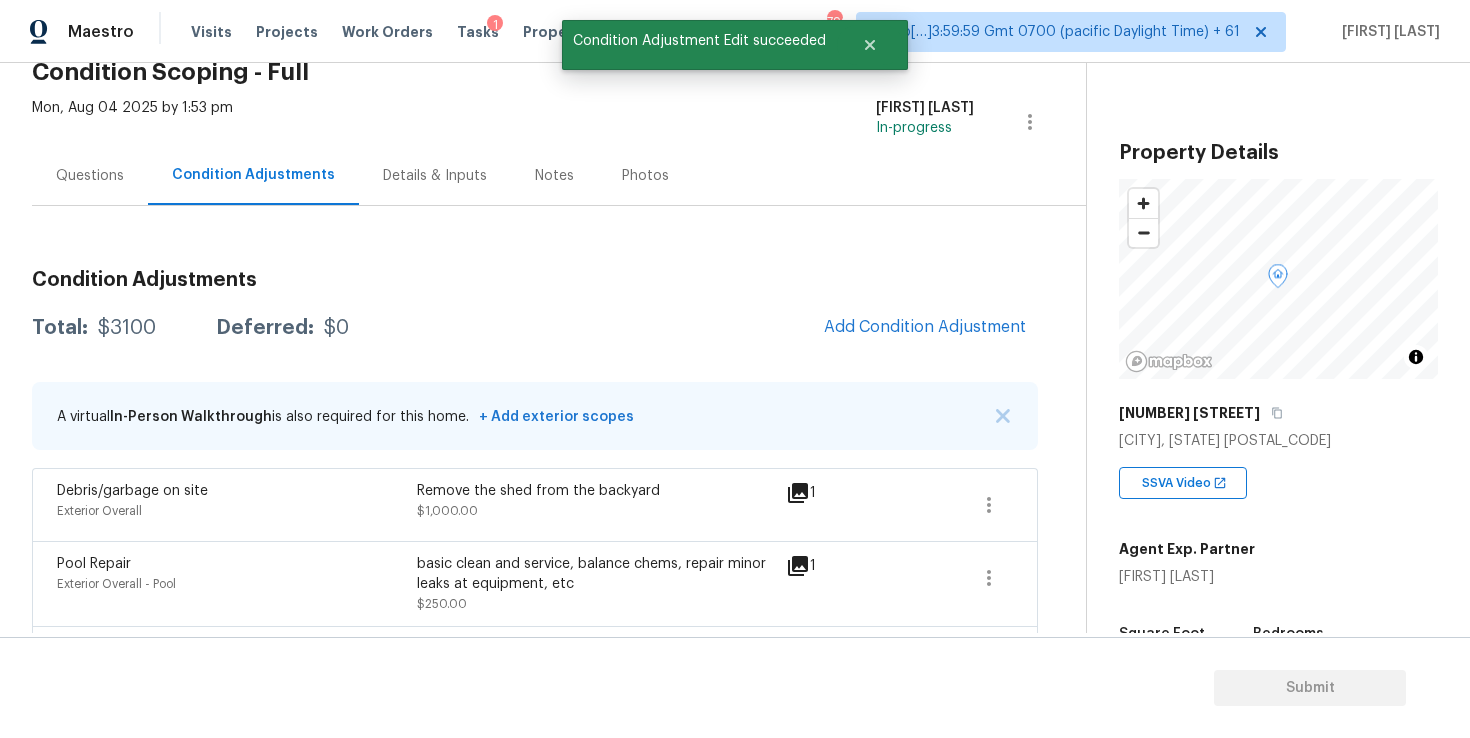 scroll, scrollTop: 0, scrollLeft: 0, axis: both 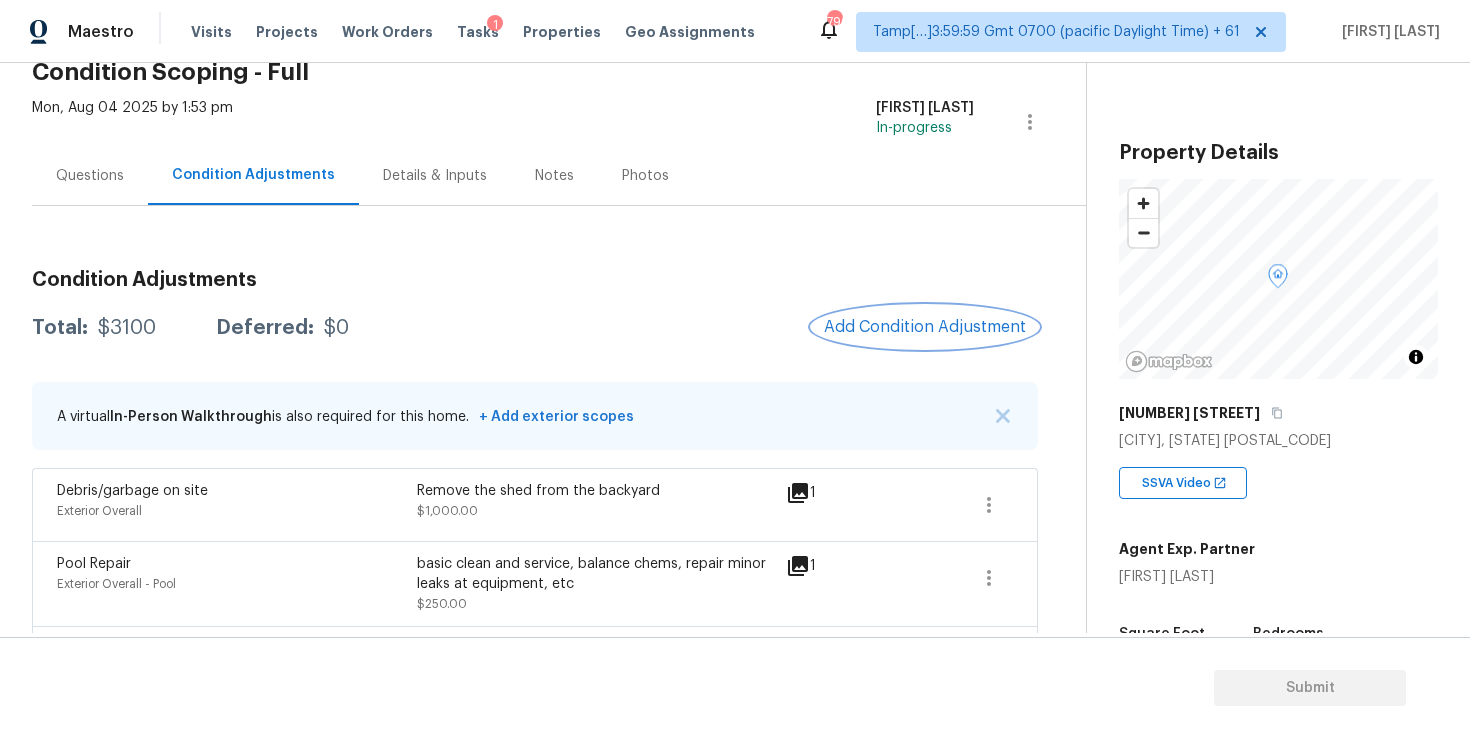 click on "Add Condition Adjustment" at bounding box center [925, 327] 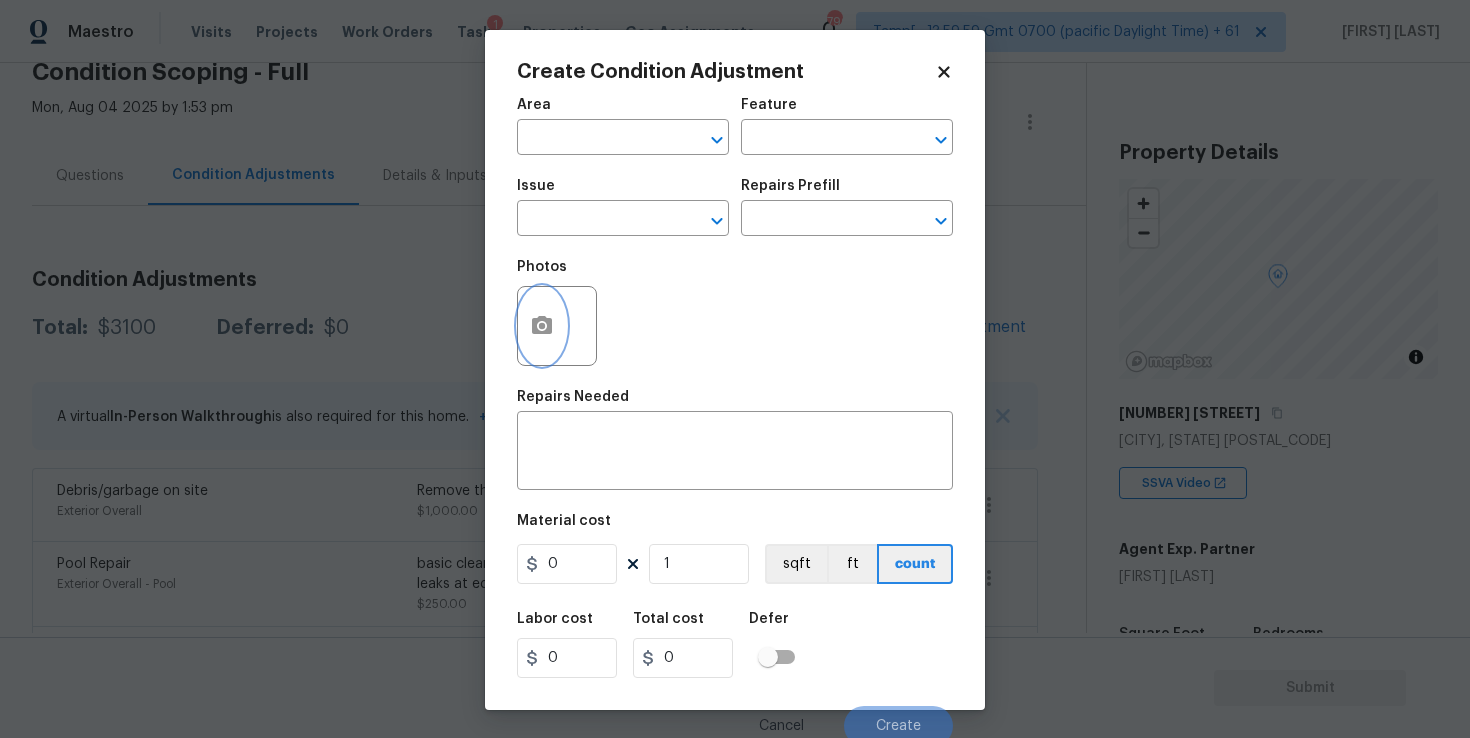 click at bounding box center [542, 326] 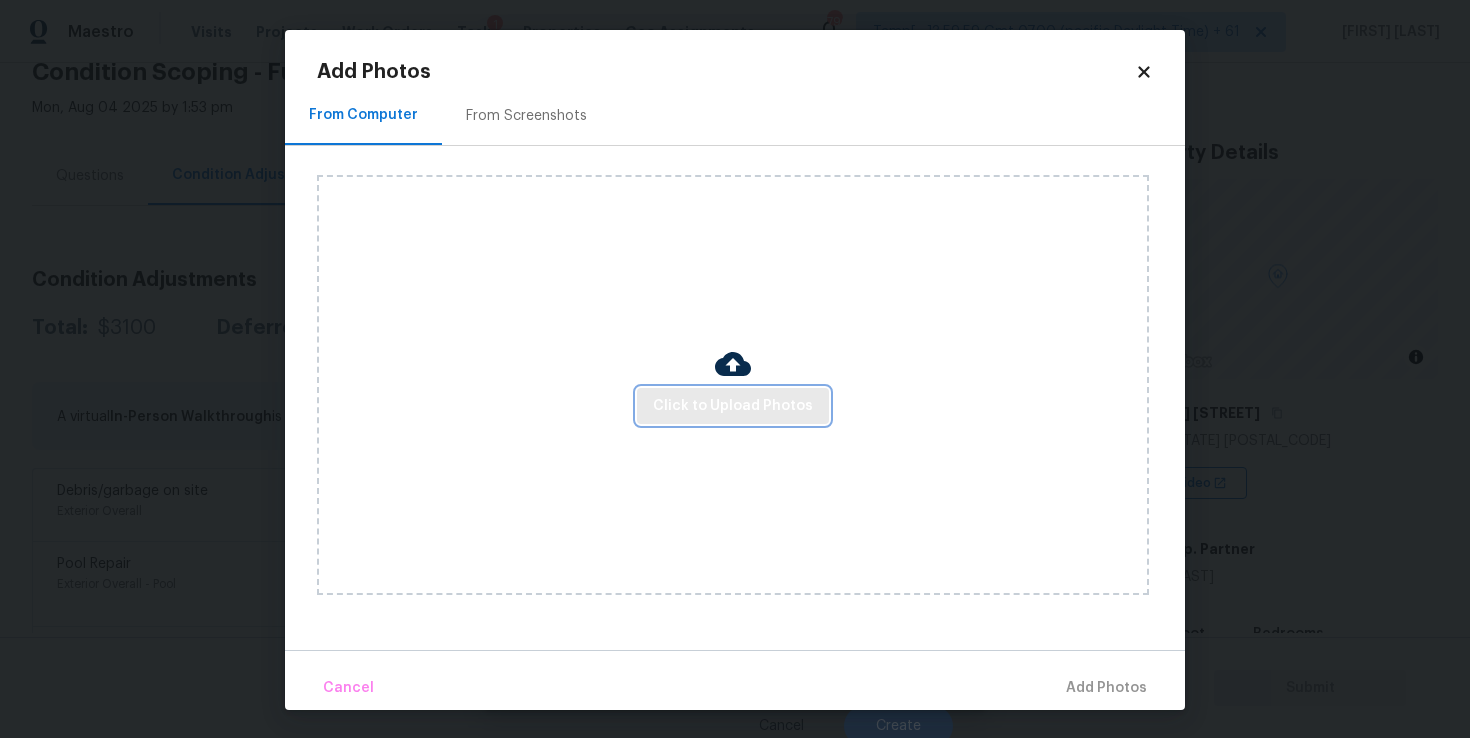 click on "Click to Upload Photos" at bounding box center [733, 406] 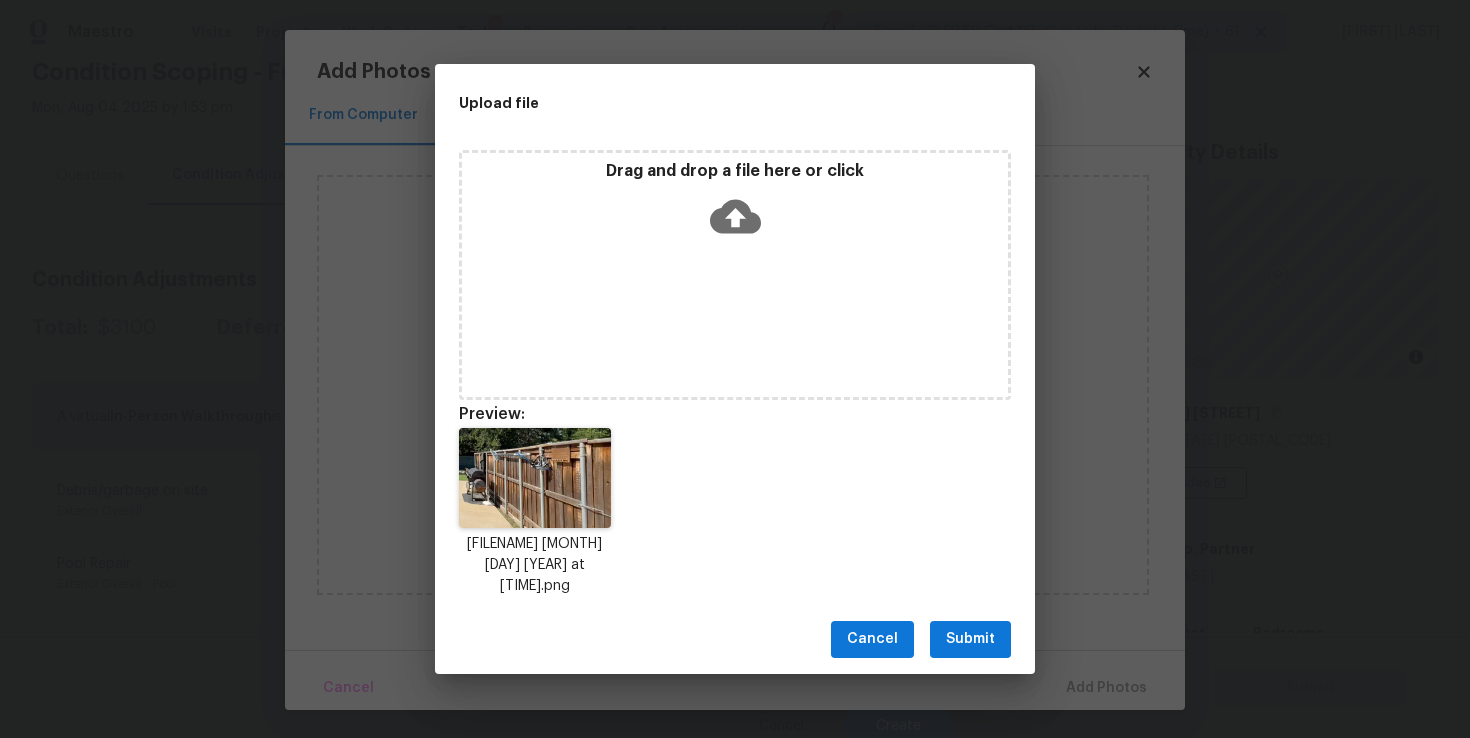 click 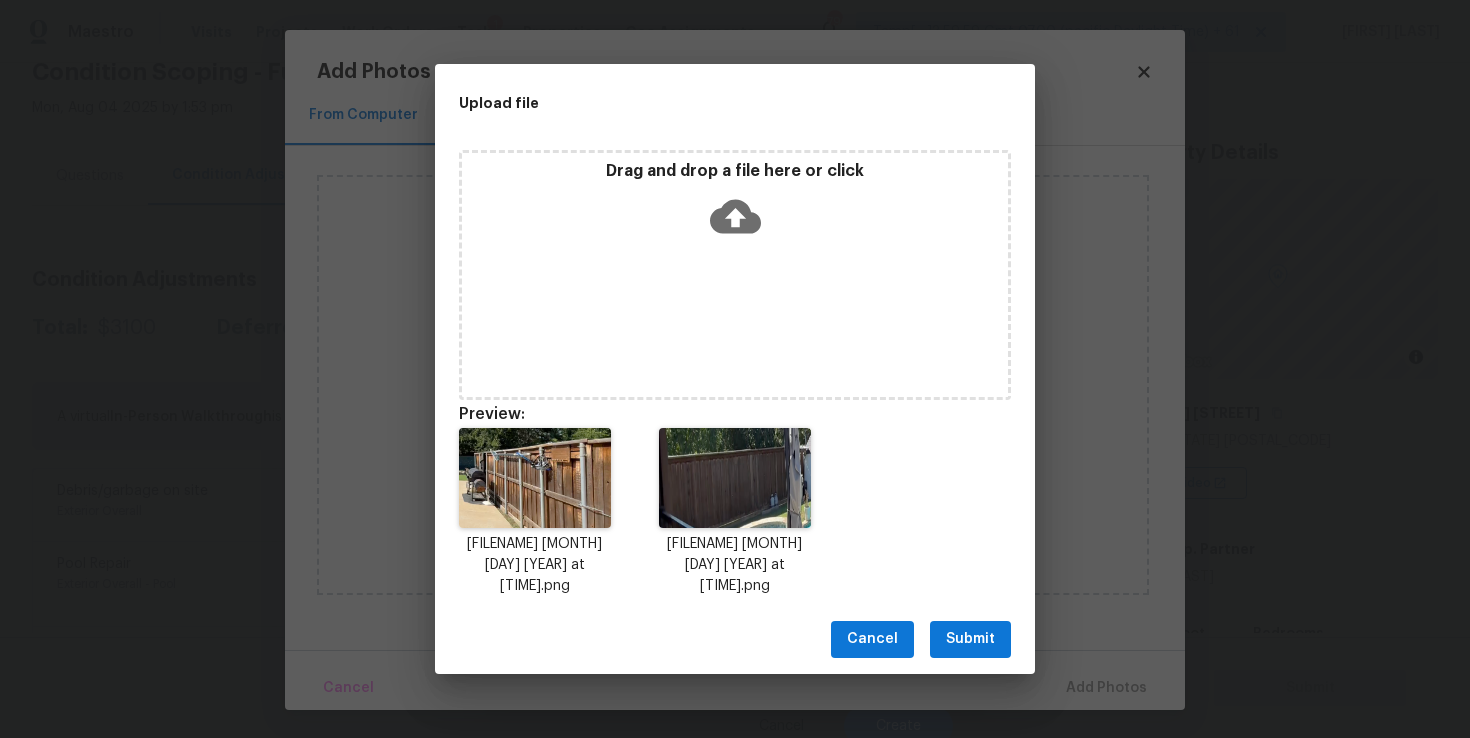 click on "Submit" at bounding box center (970, 639) 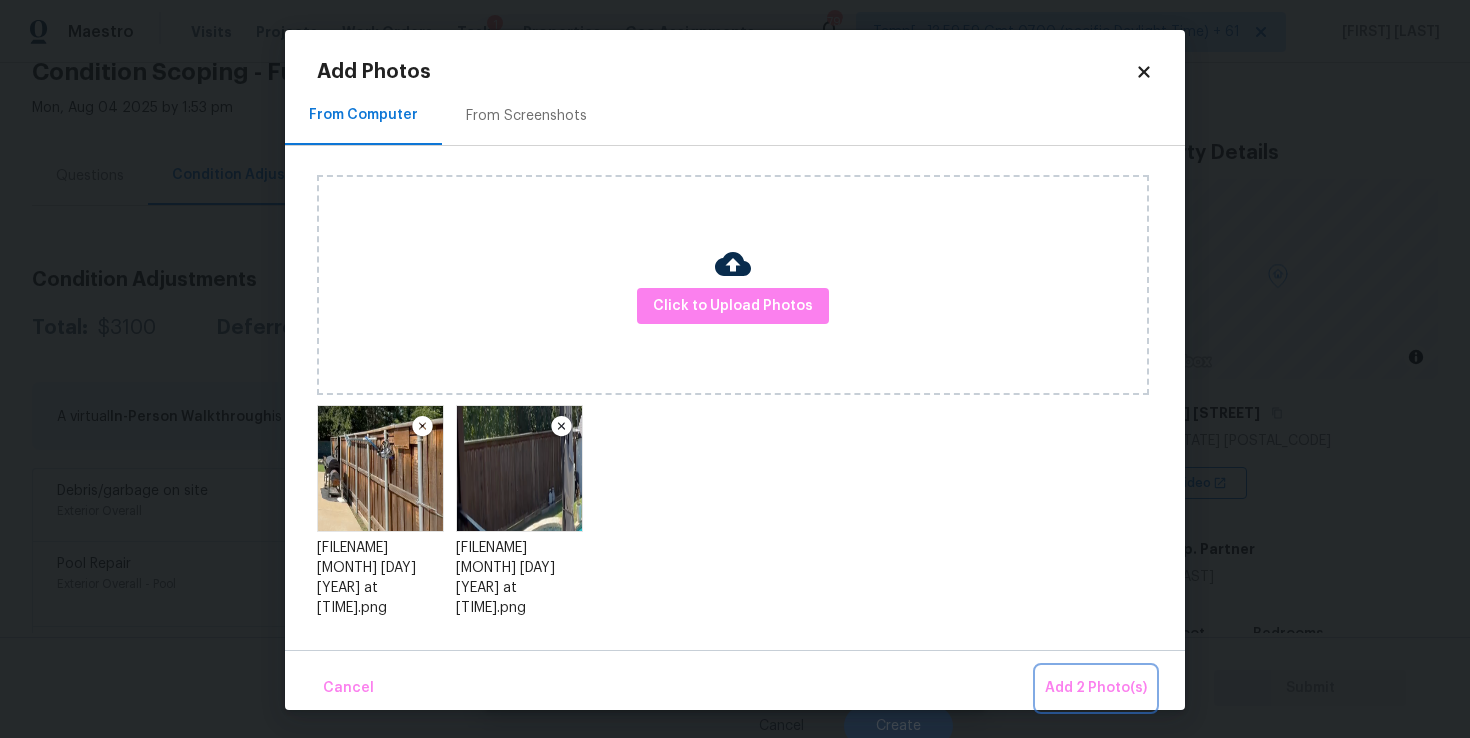click on "Add 2 Photo(s)" at bounding box center [1096, 688] 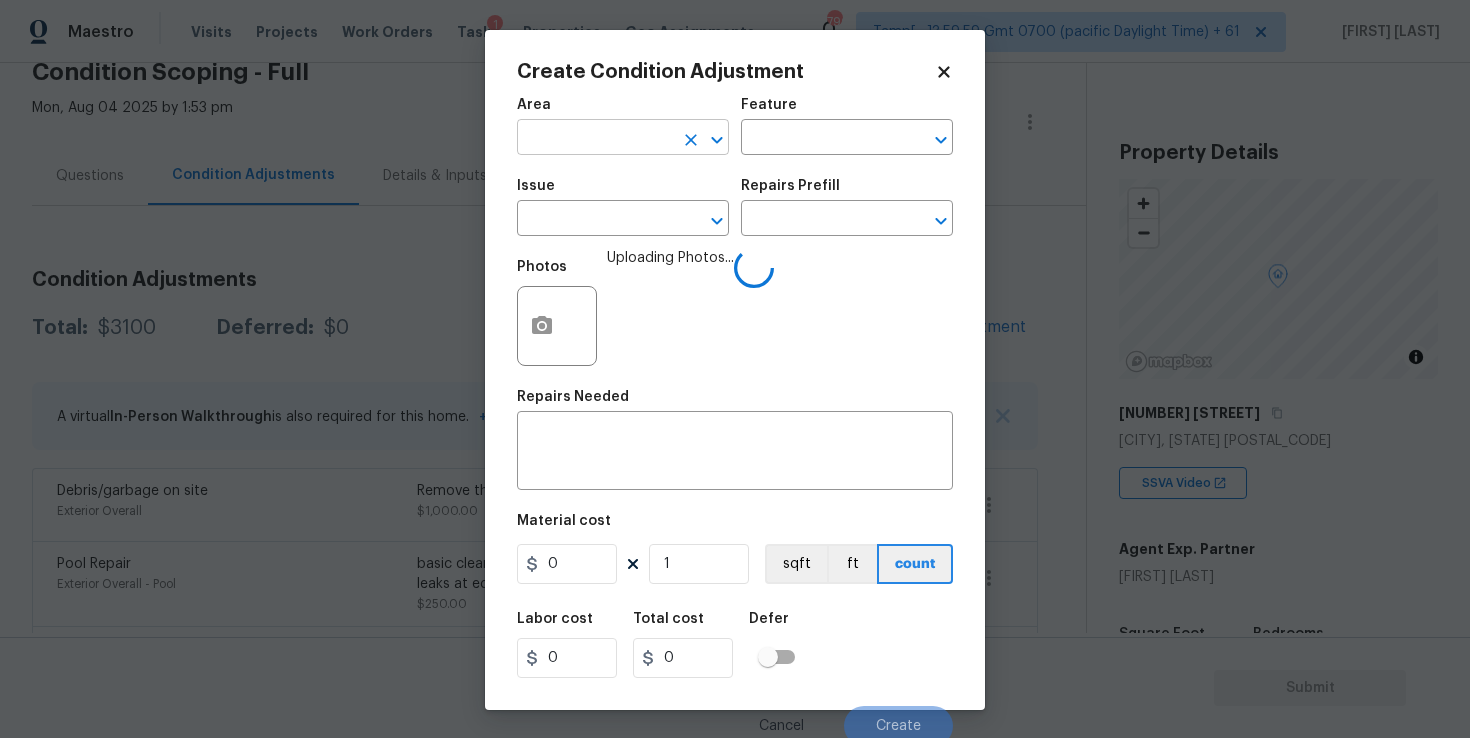 click at bounding box center [595, 139] 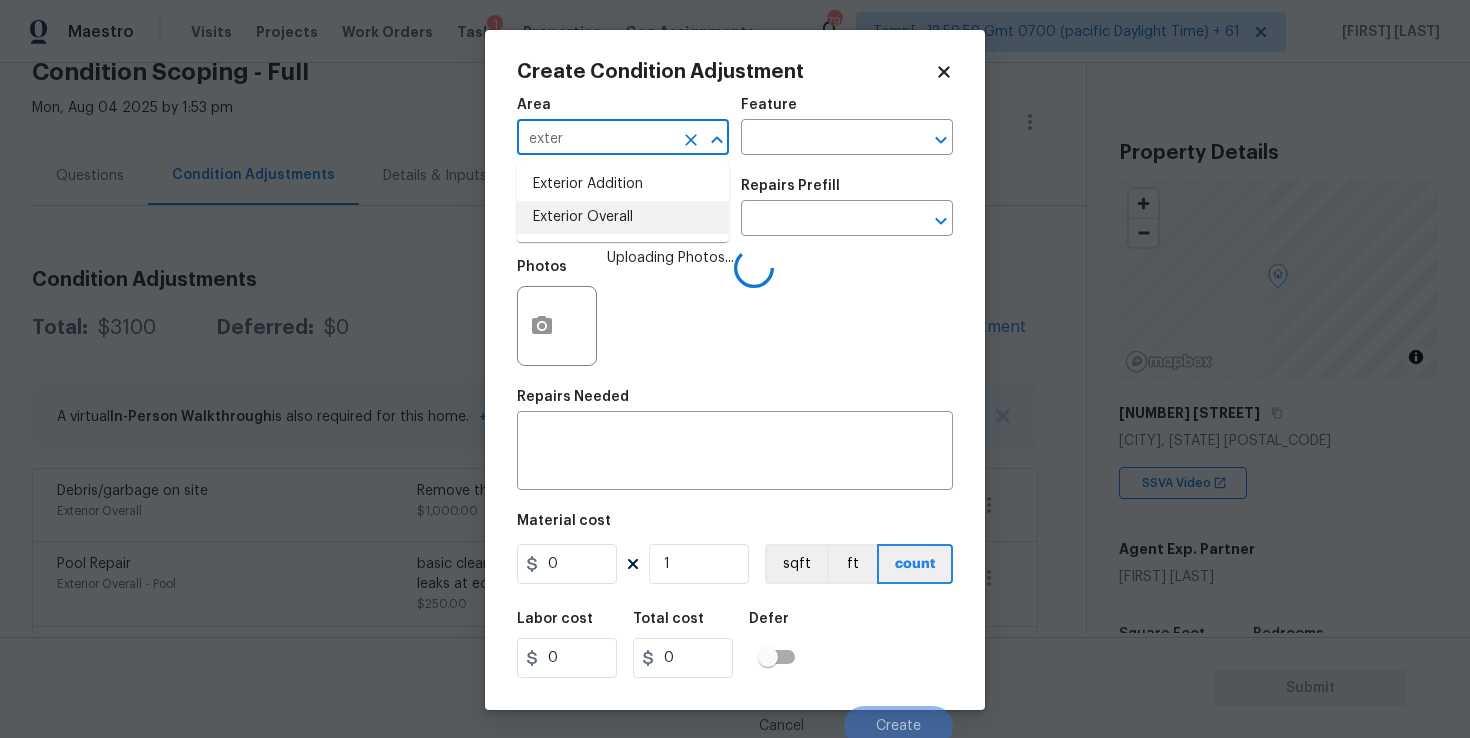 click on "Exterior Overall" at bounding box center (623, 217) 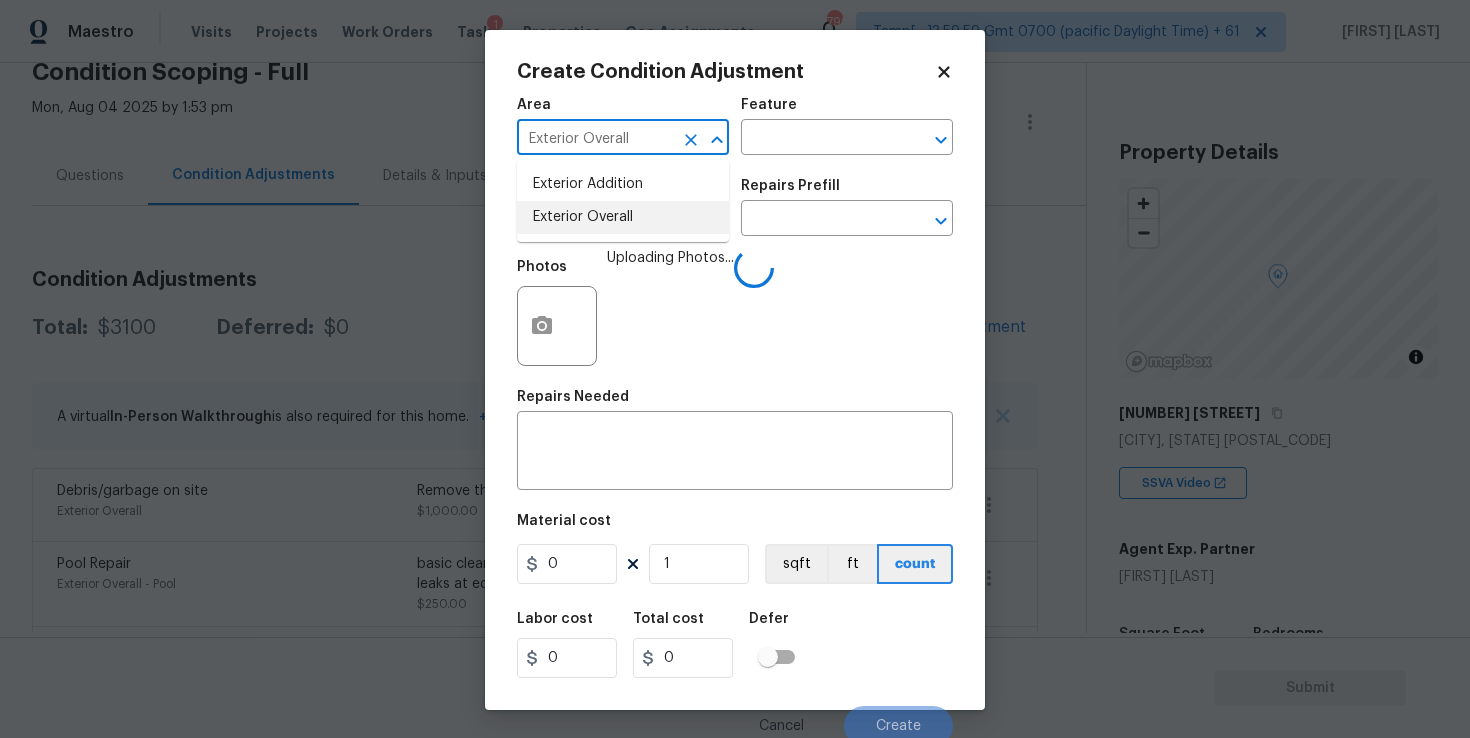 type on "Exterior Overall" 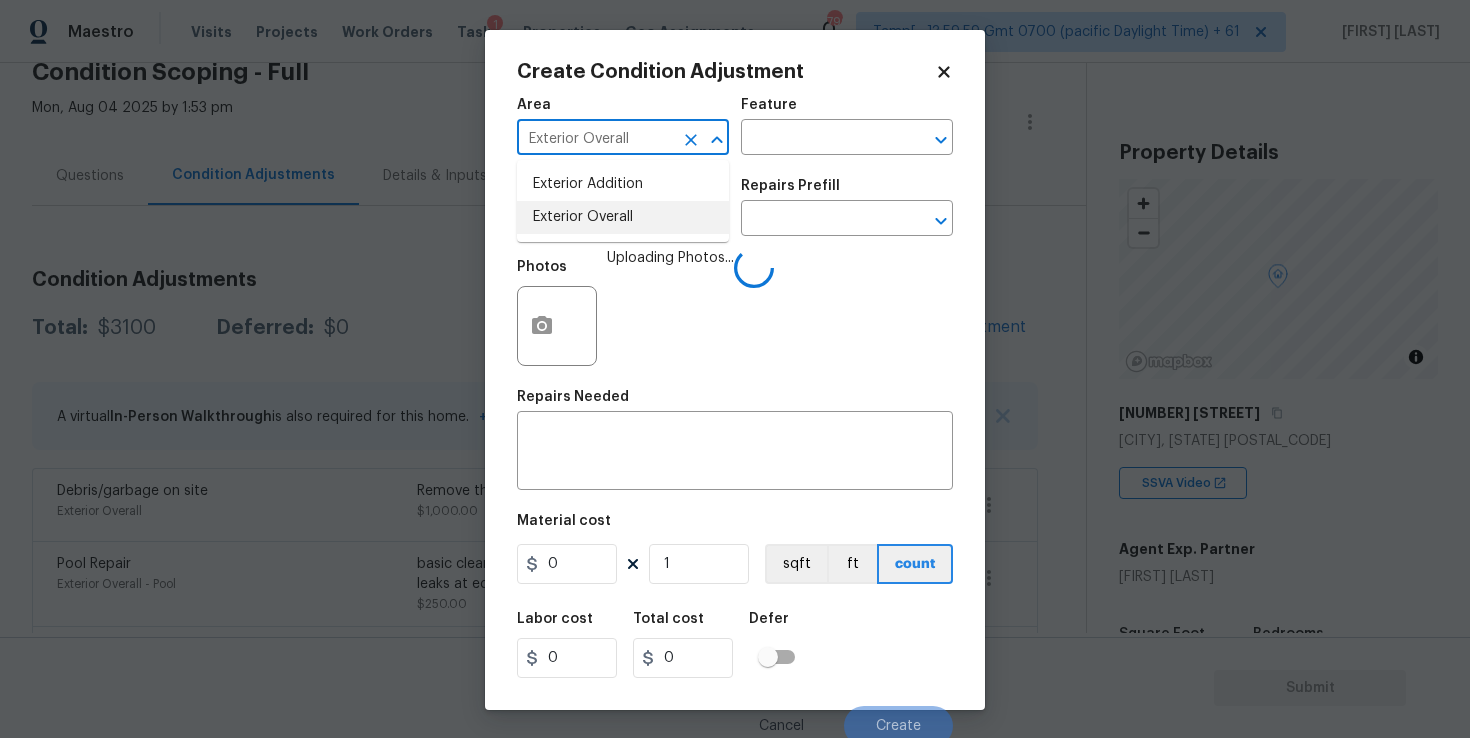 click at bounding box center (595, 220) 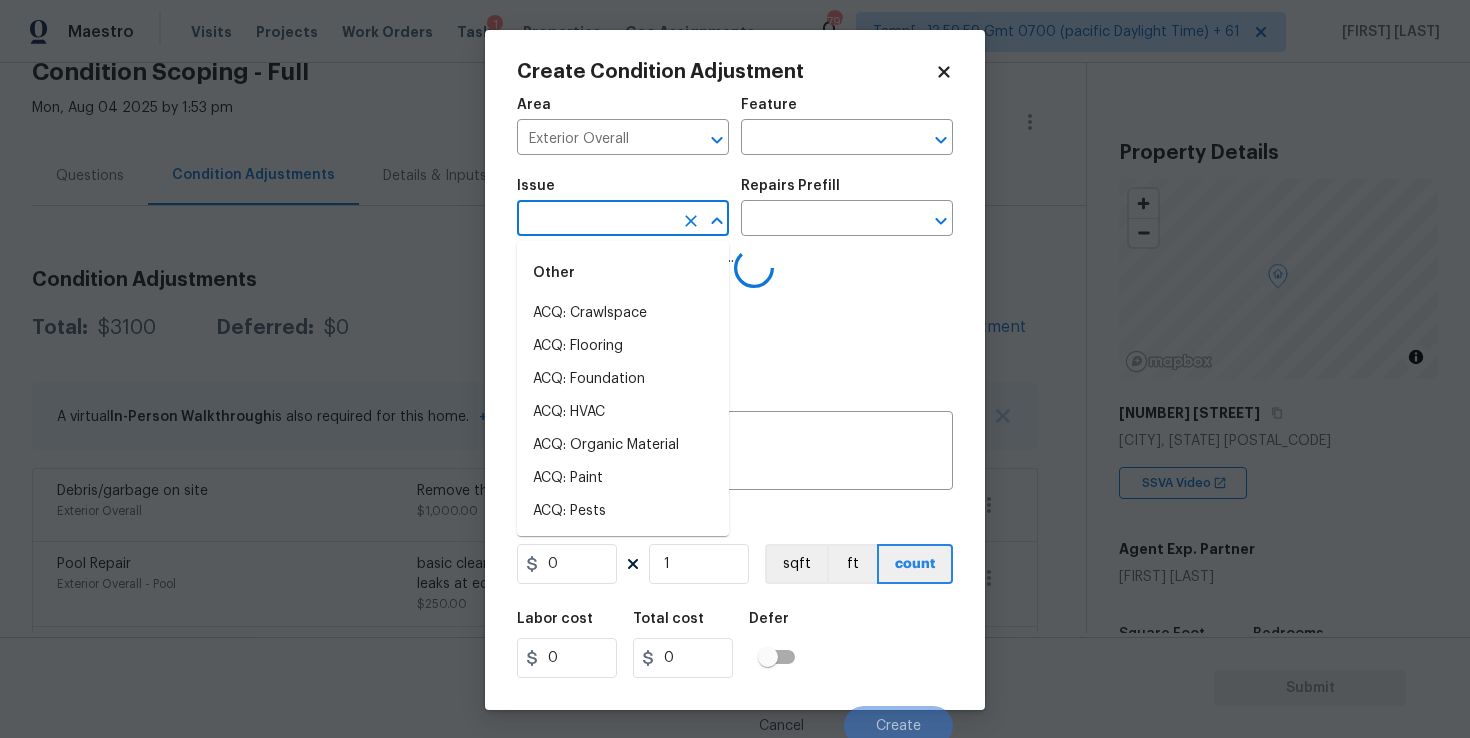 type on "f" 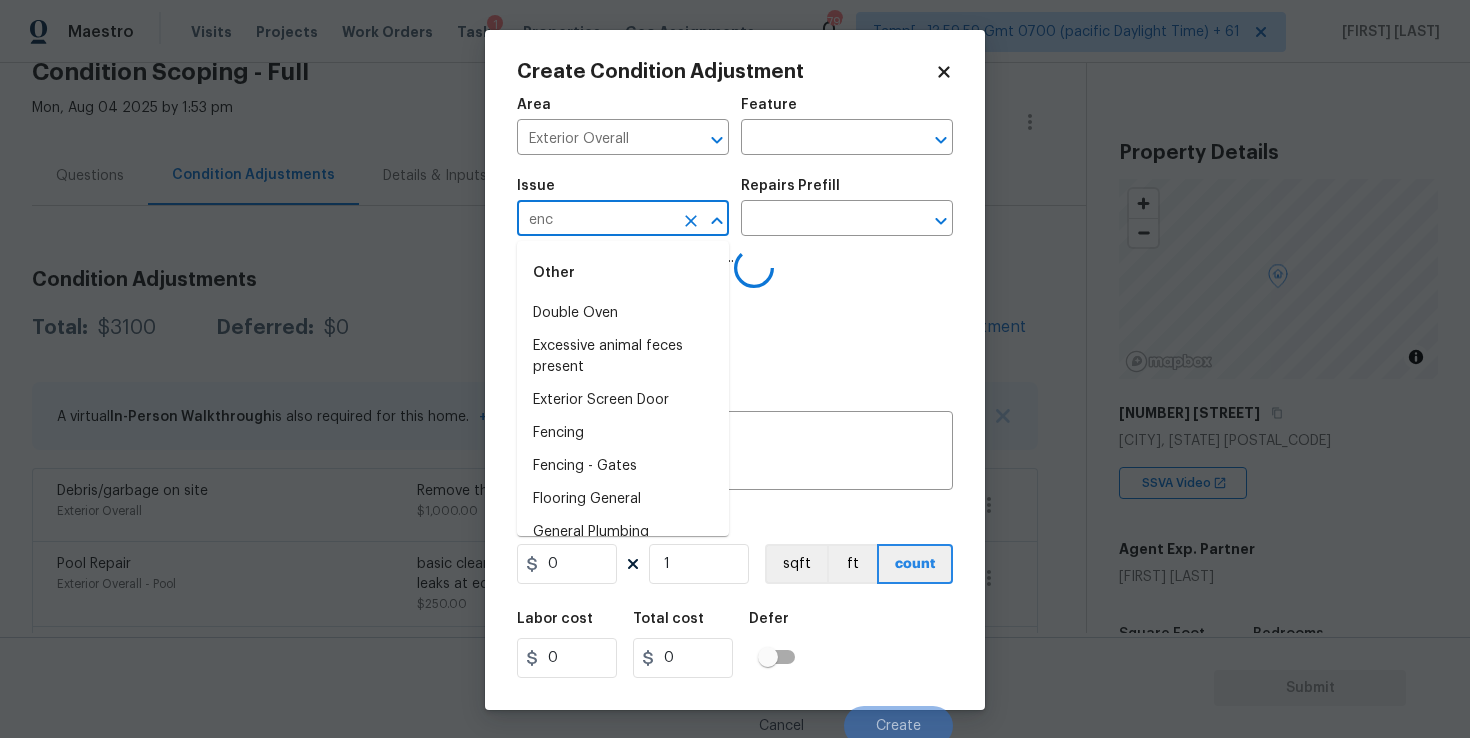 type on "ence" 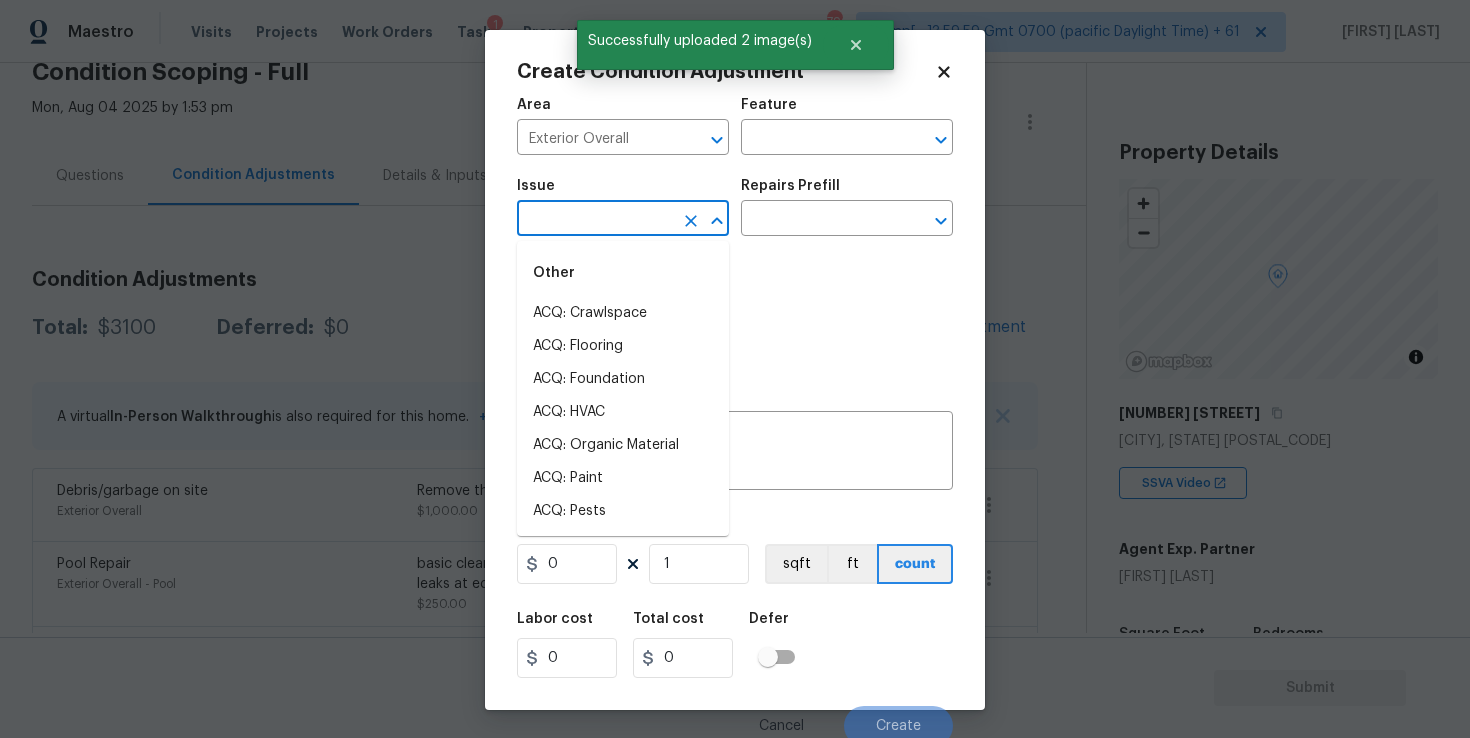 type on "f" 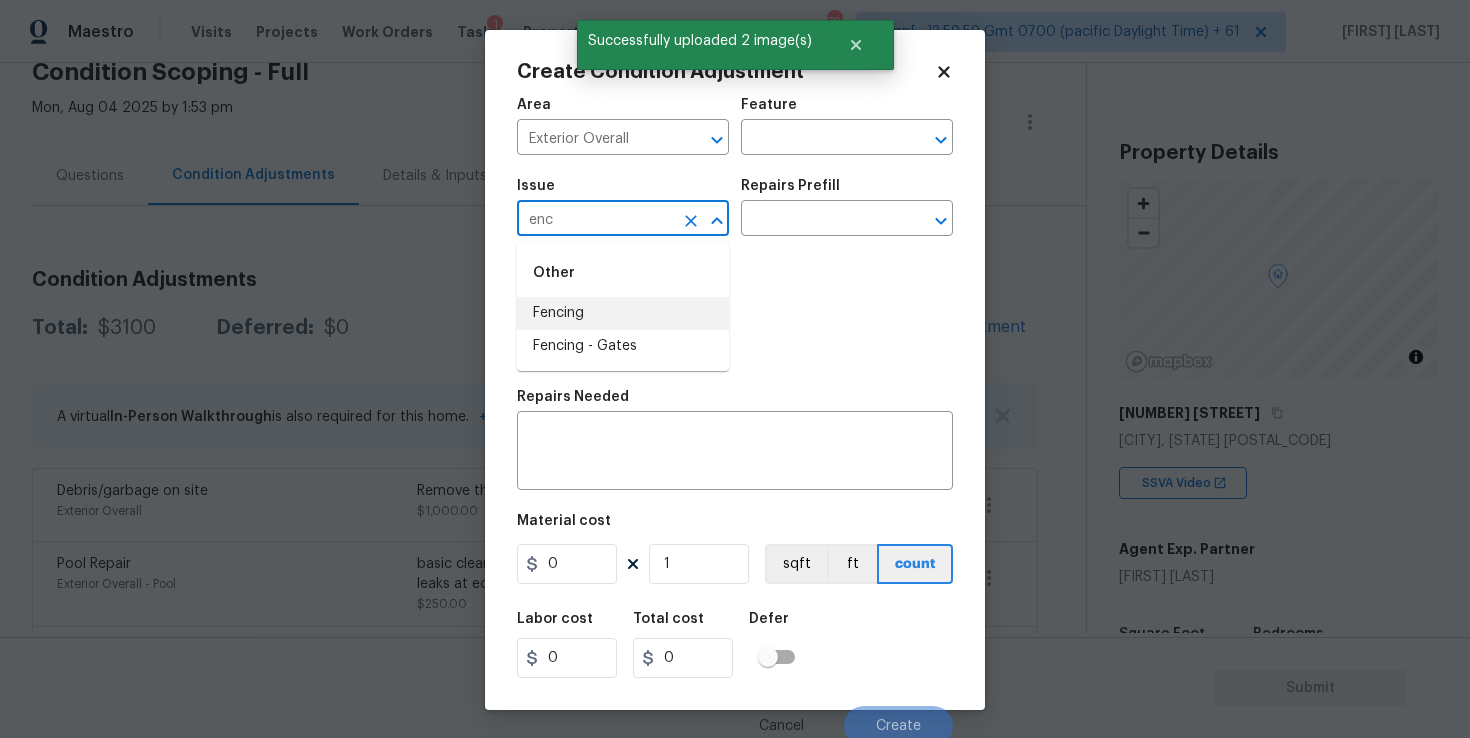 click on "Fencing" at bounding box center (623, 313) 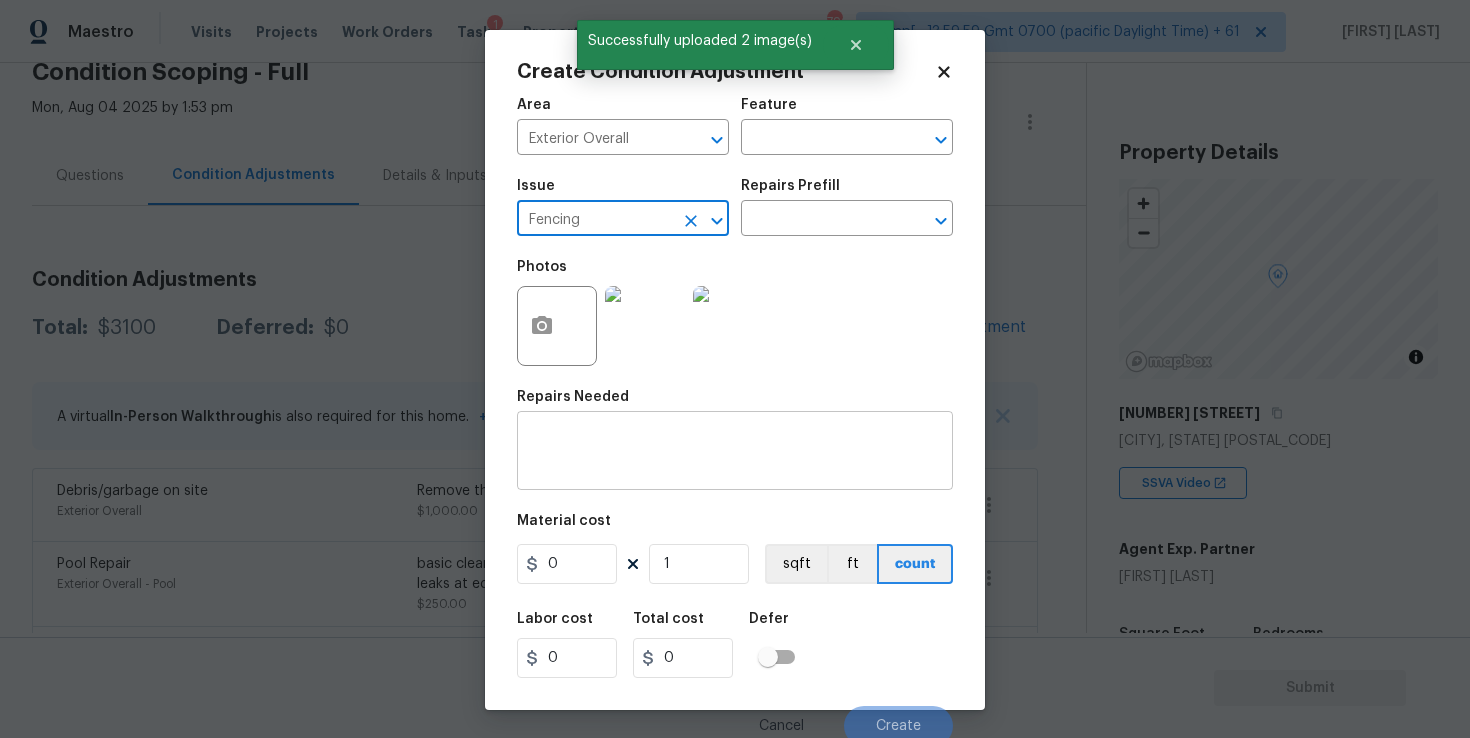 type on "Fencing" 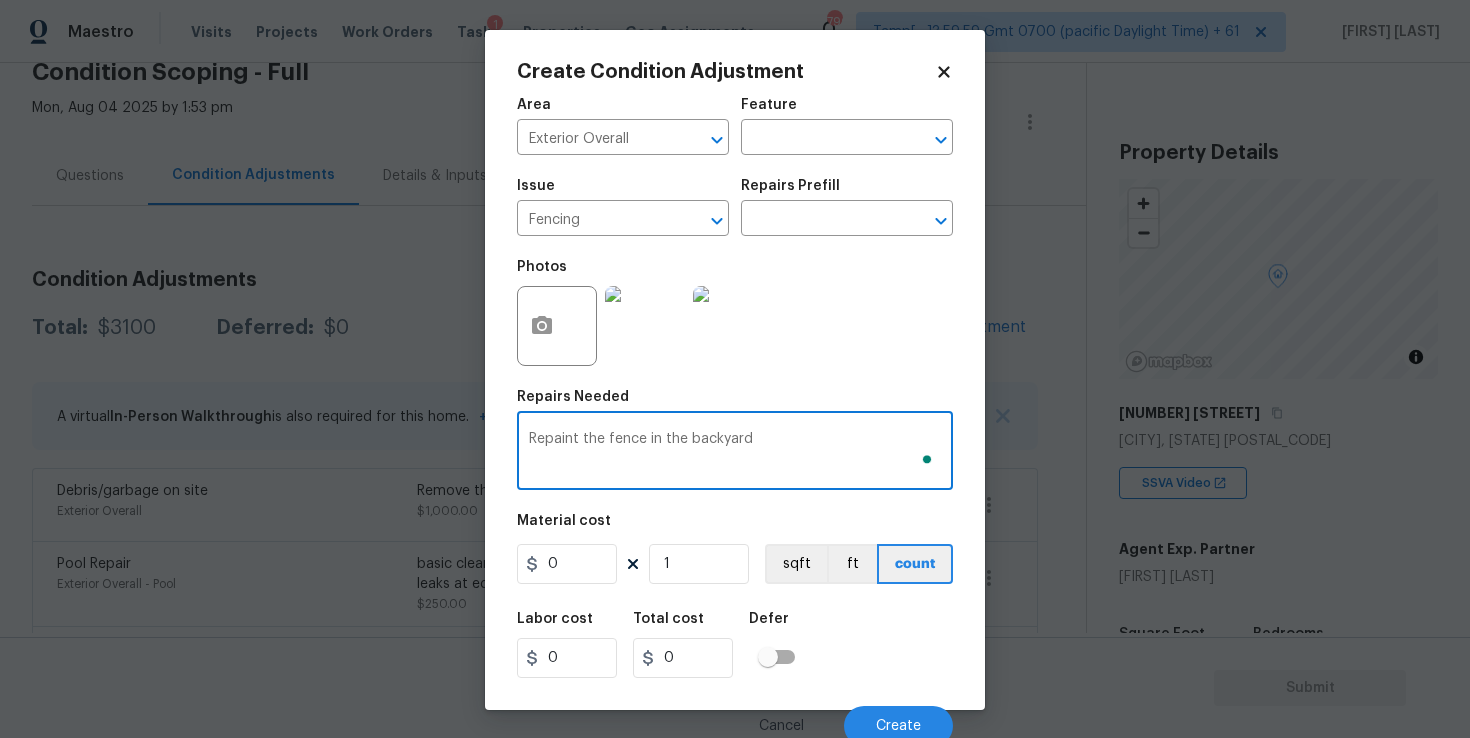 type on "Repaint the fence in the backyard" 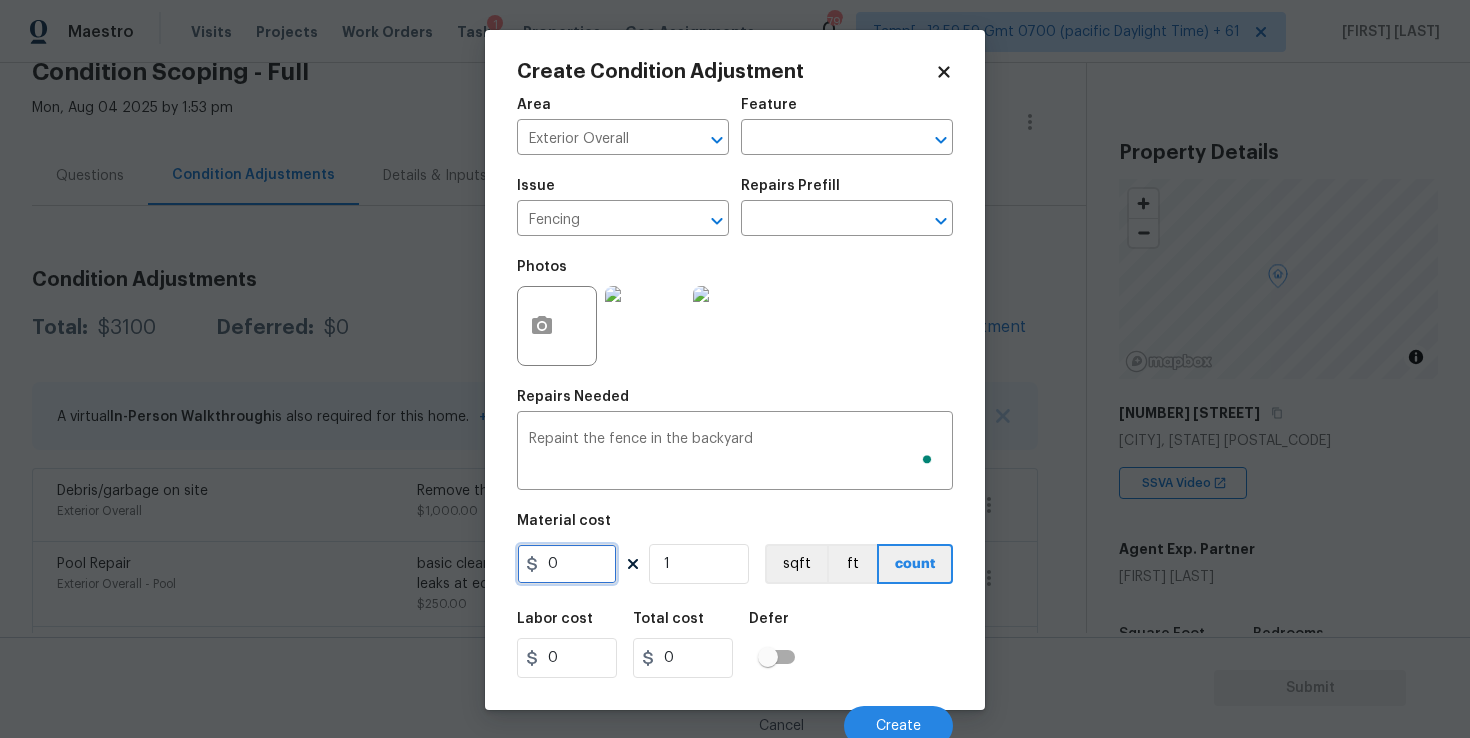click on "0" at bounding box center (567, 564) 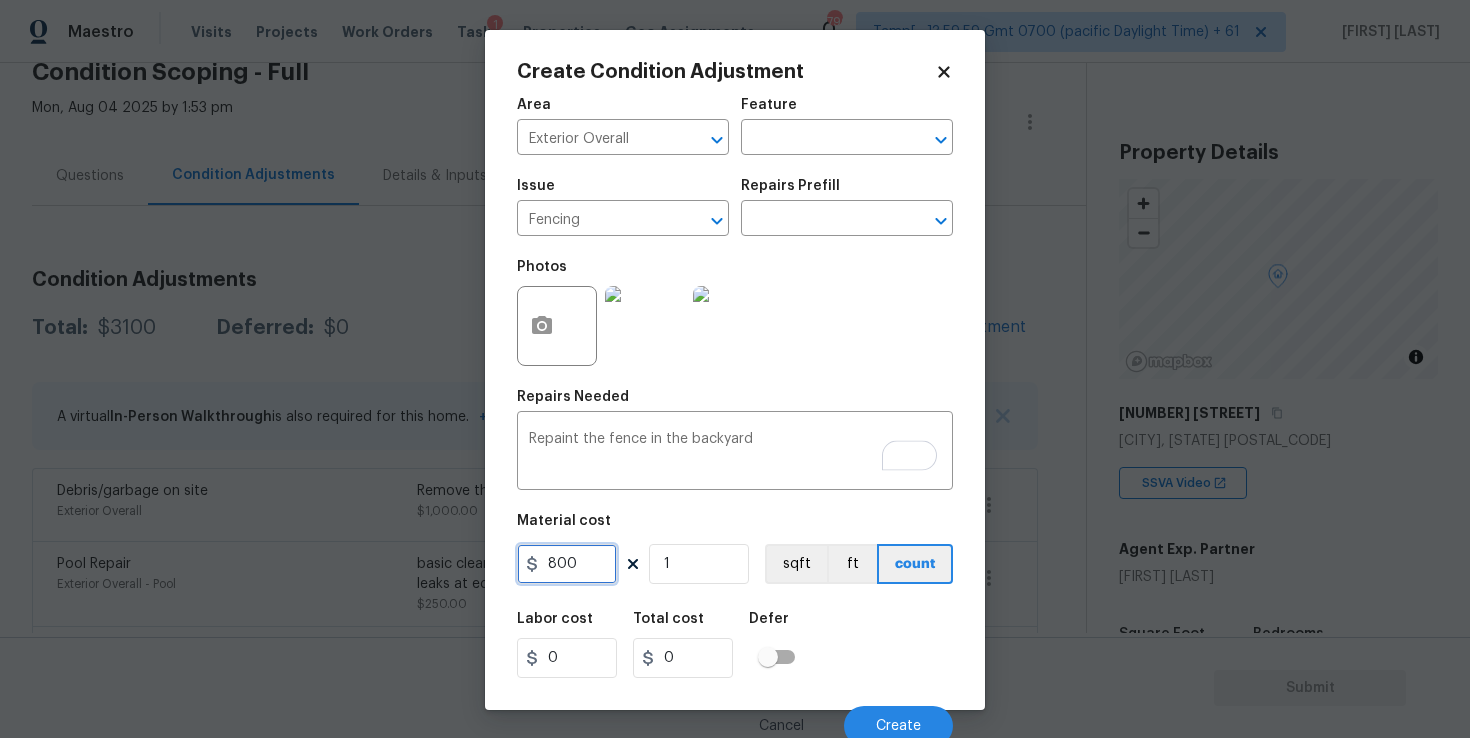 type on "800" 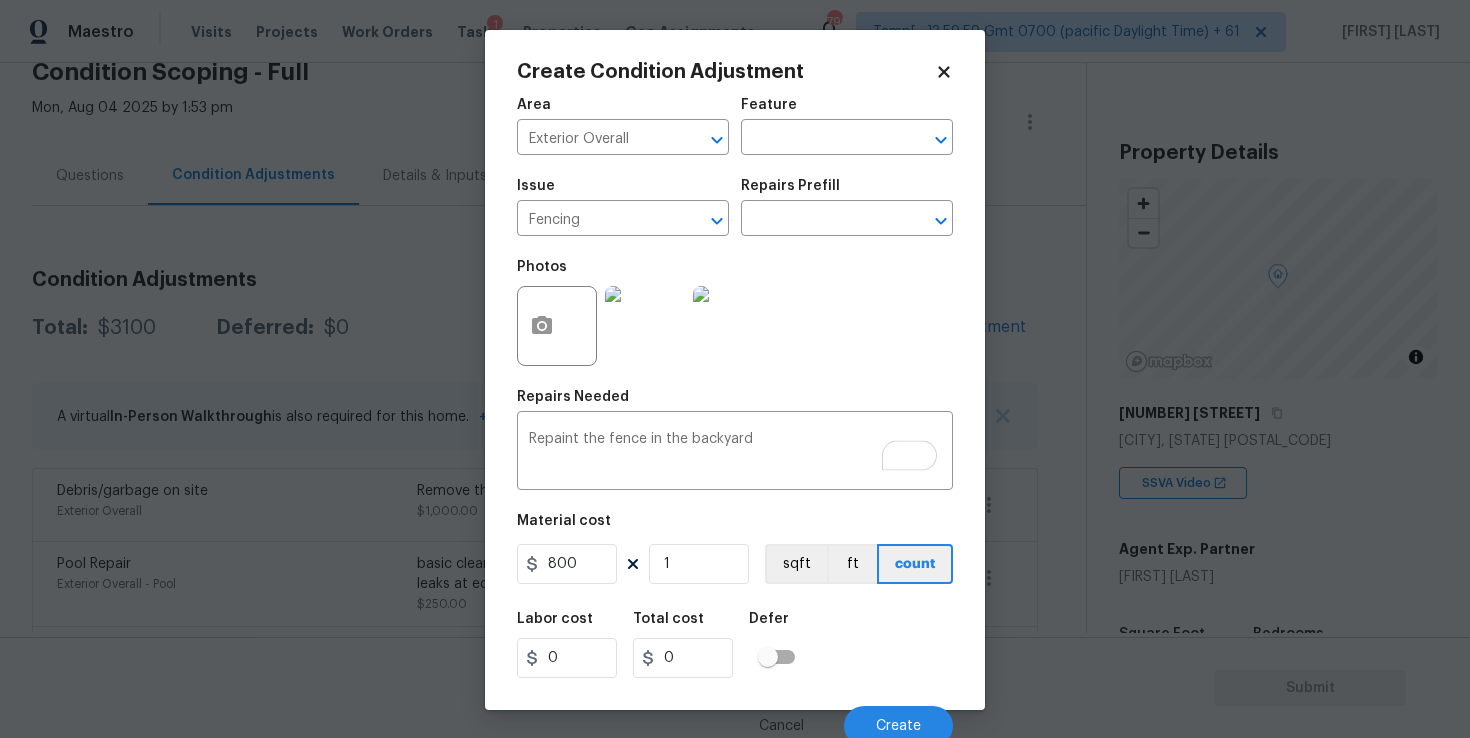 type on "800" 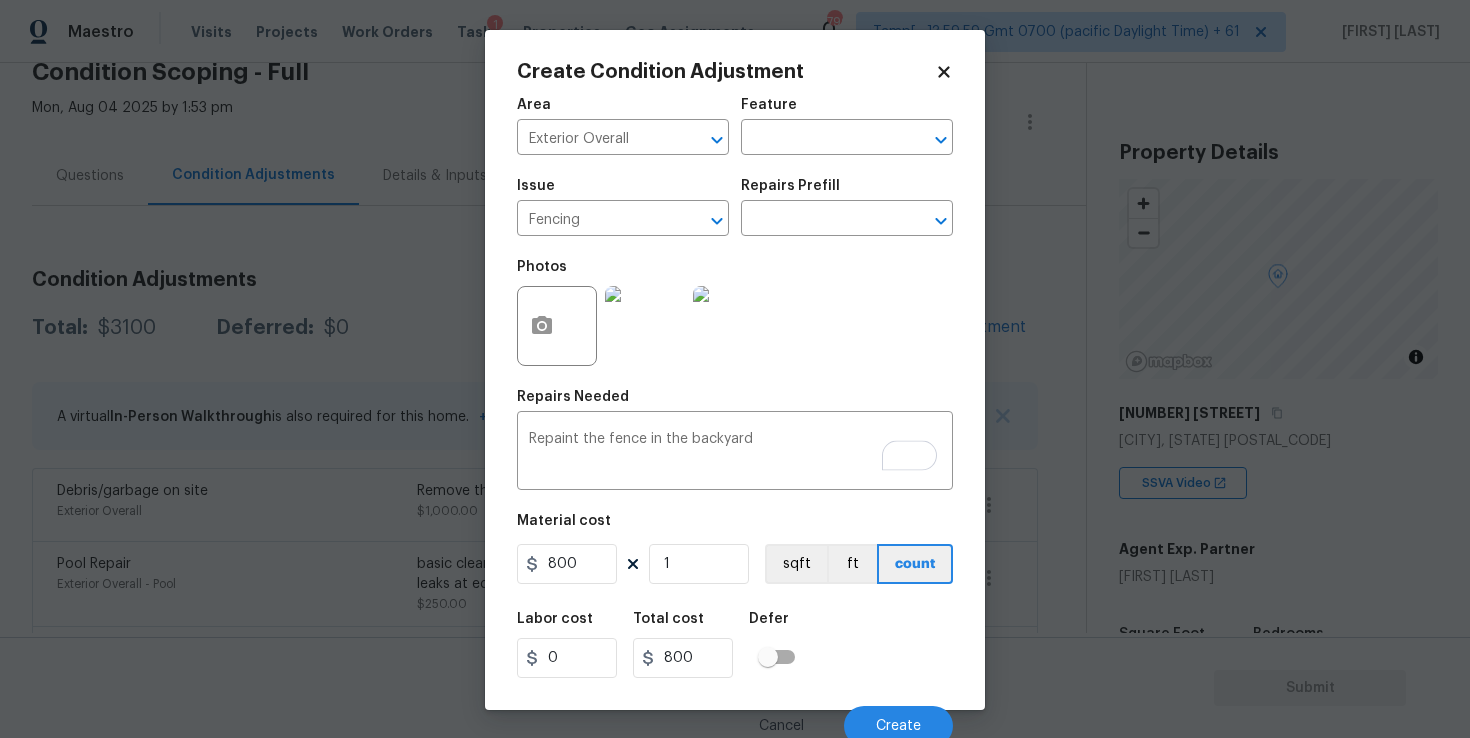 click on "Labor cost 0 Total cost 800 Defer" at bounding box center [735, 645] 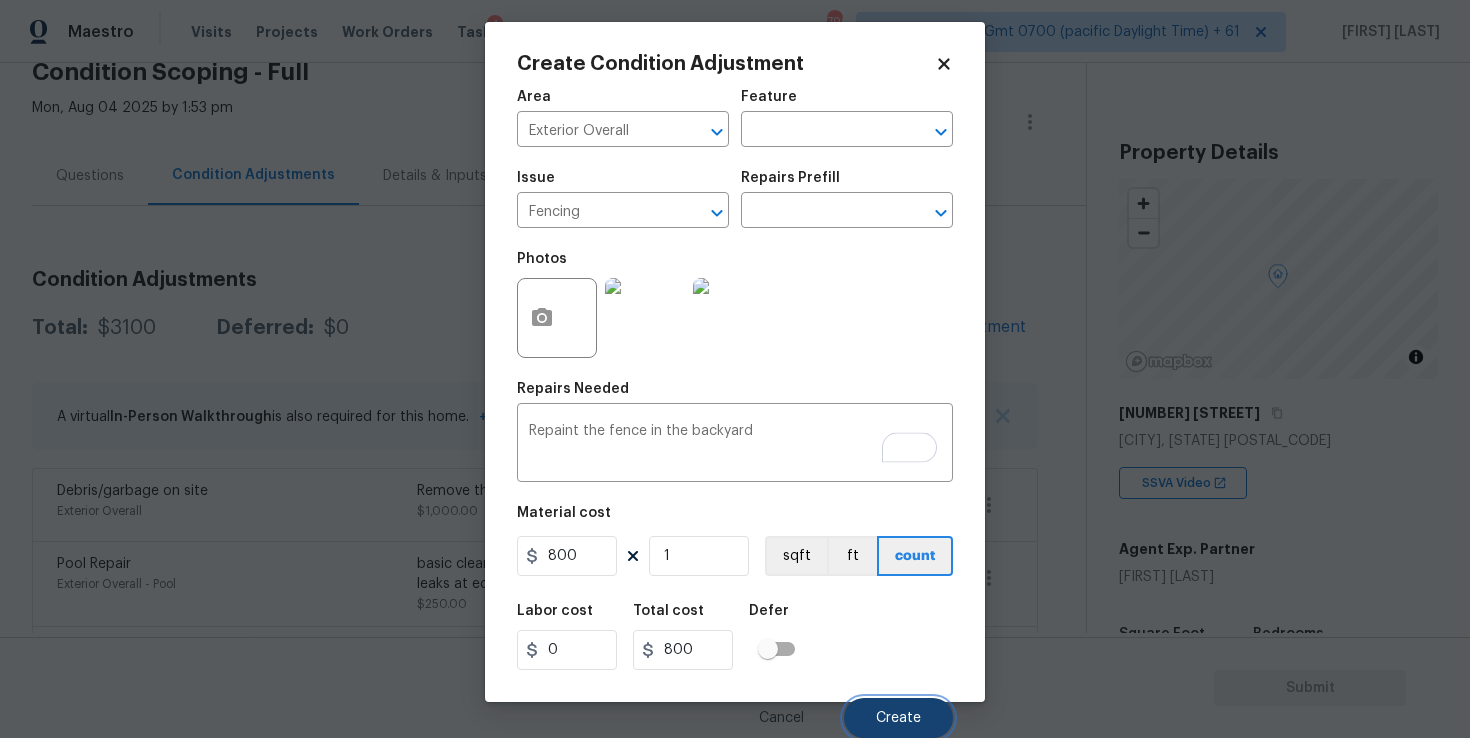 click on "Create" at bounding box center [898, 718] 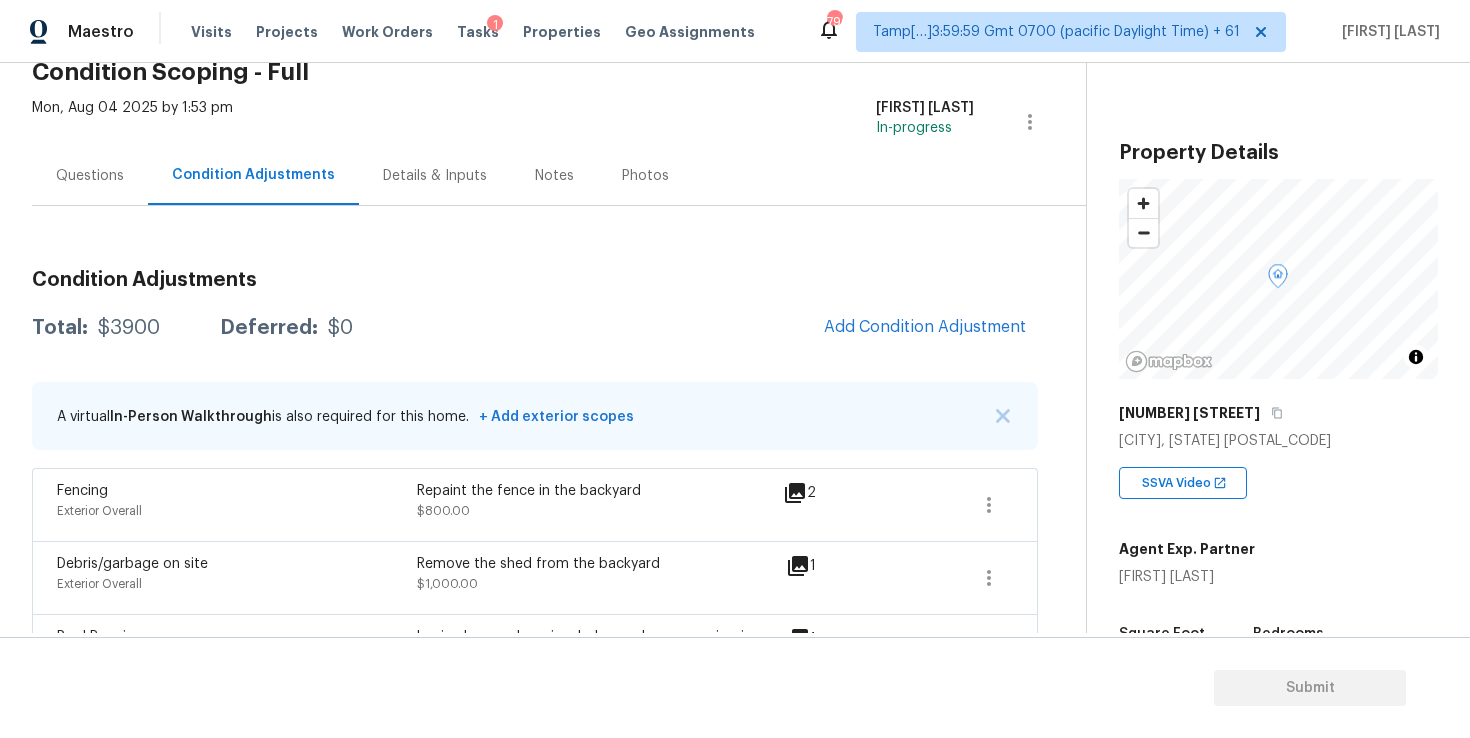 scroll, scrollTop: 0, scrollLeft: 0, axis: both 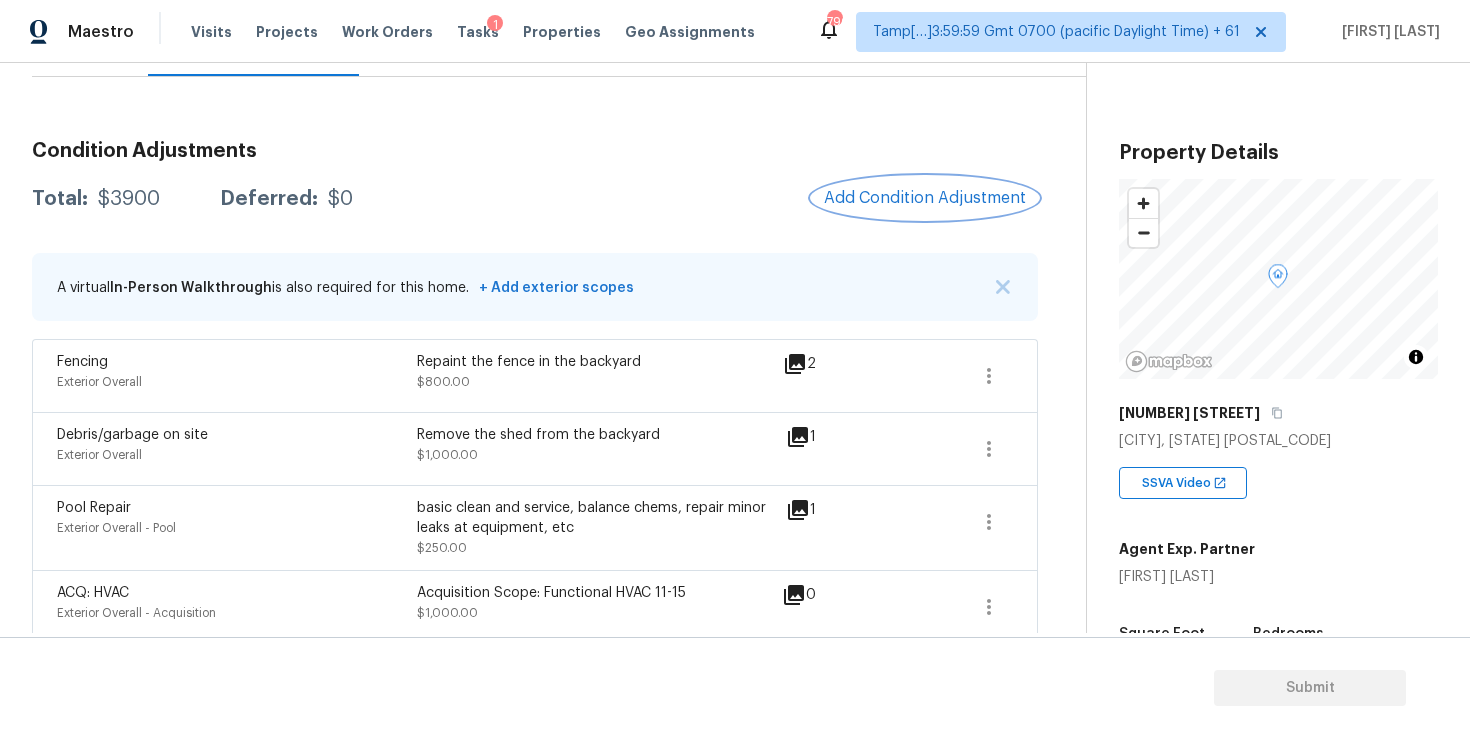 click on "Add Condition Adjustment" at bounding box center (925, 198) 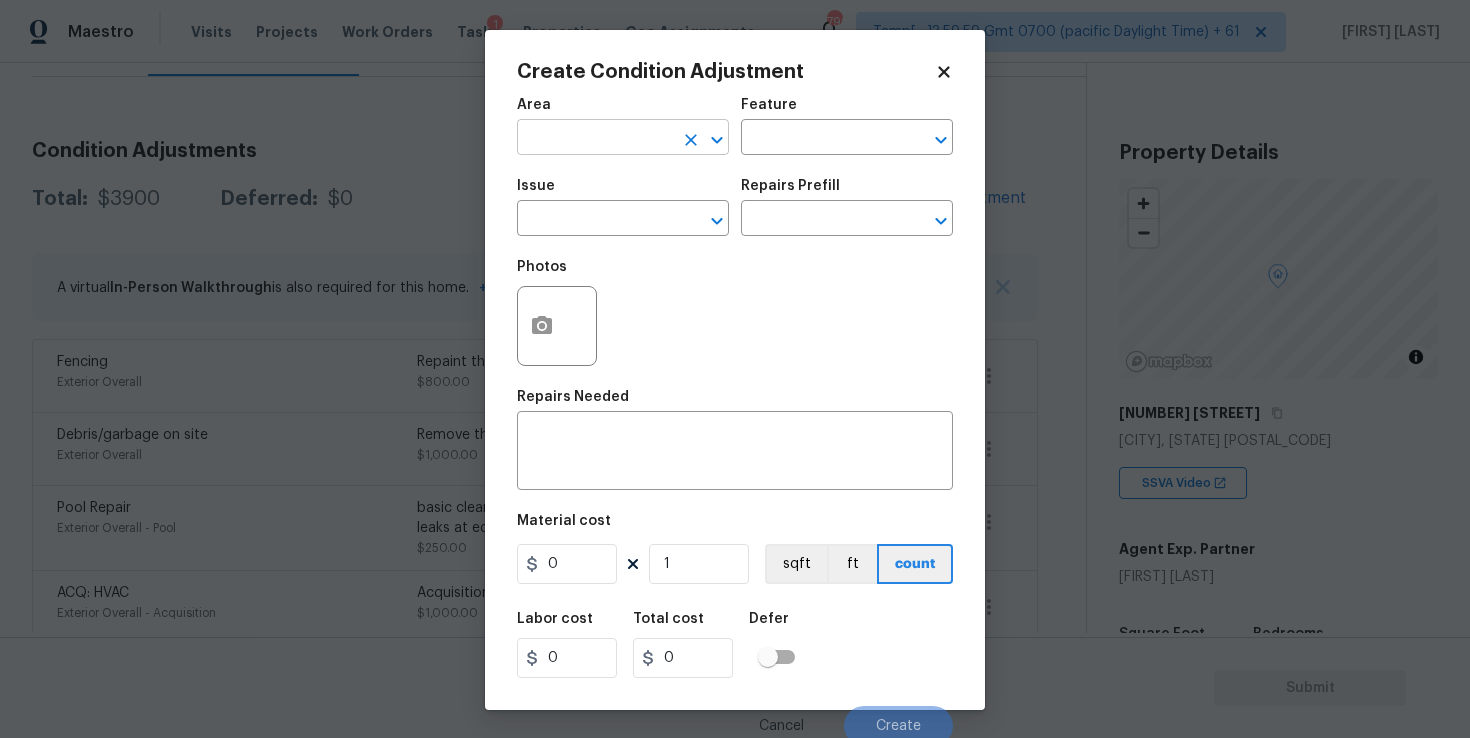 click at bounding box center [595, 139] 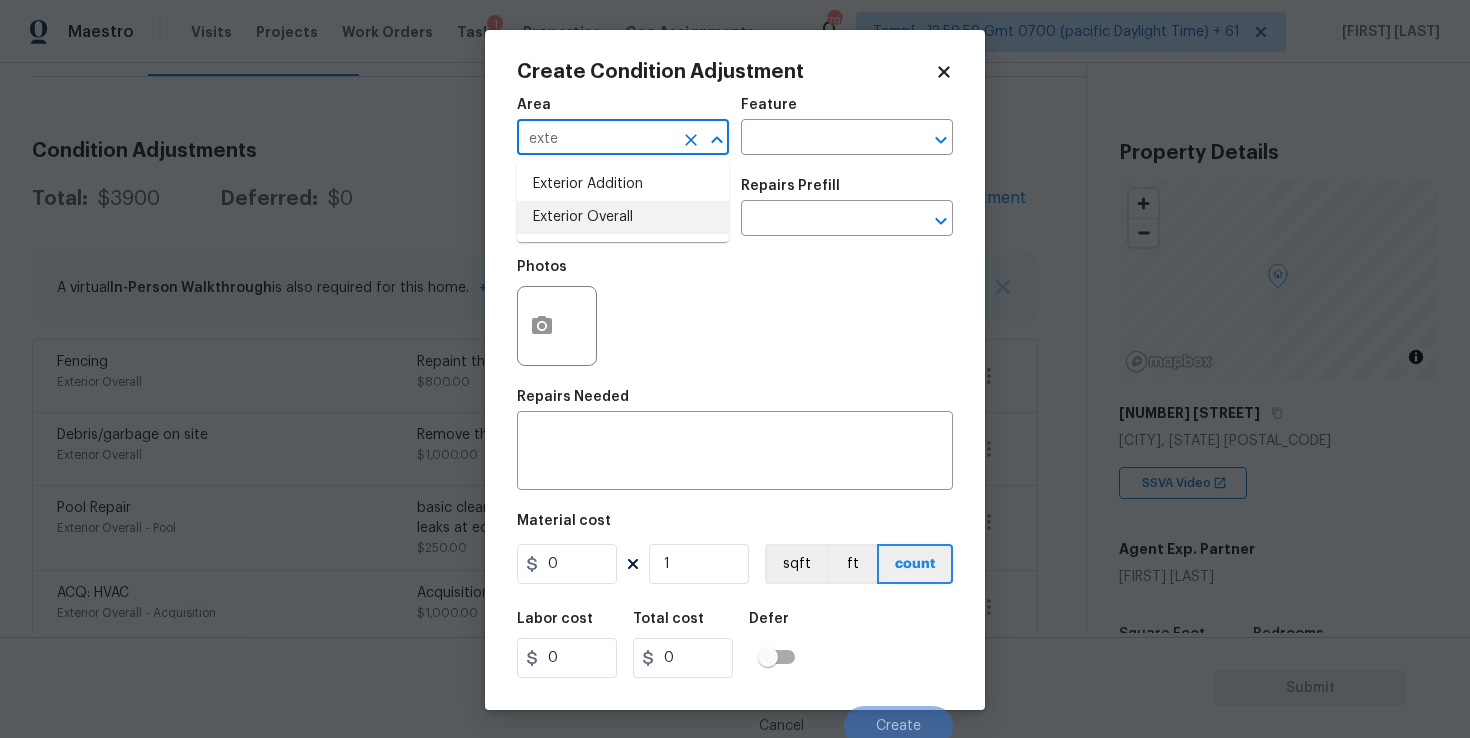 click on "Exterior Overall" at bounding box center (623, 217) 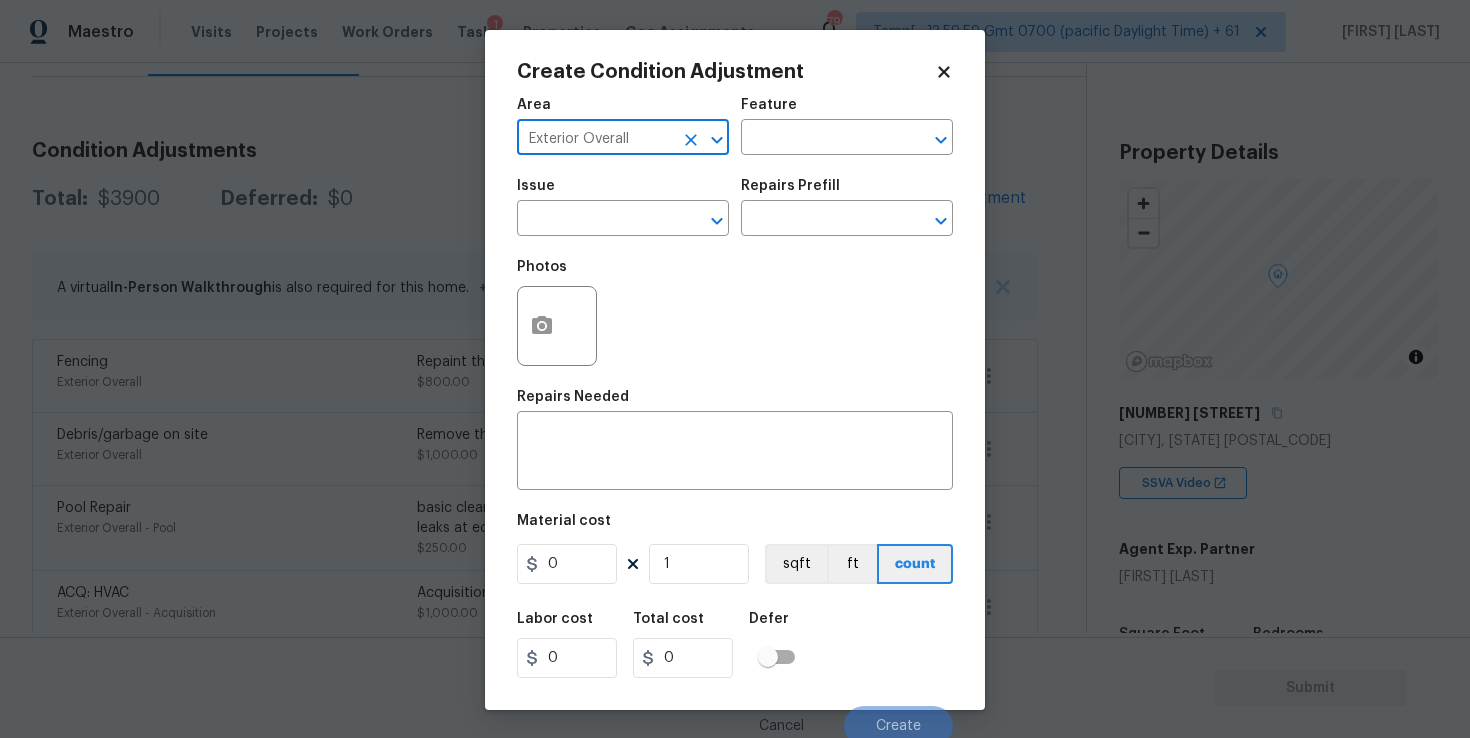 type on "Exterior Overall" 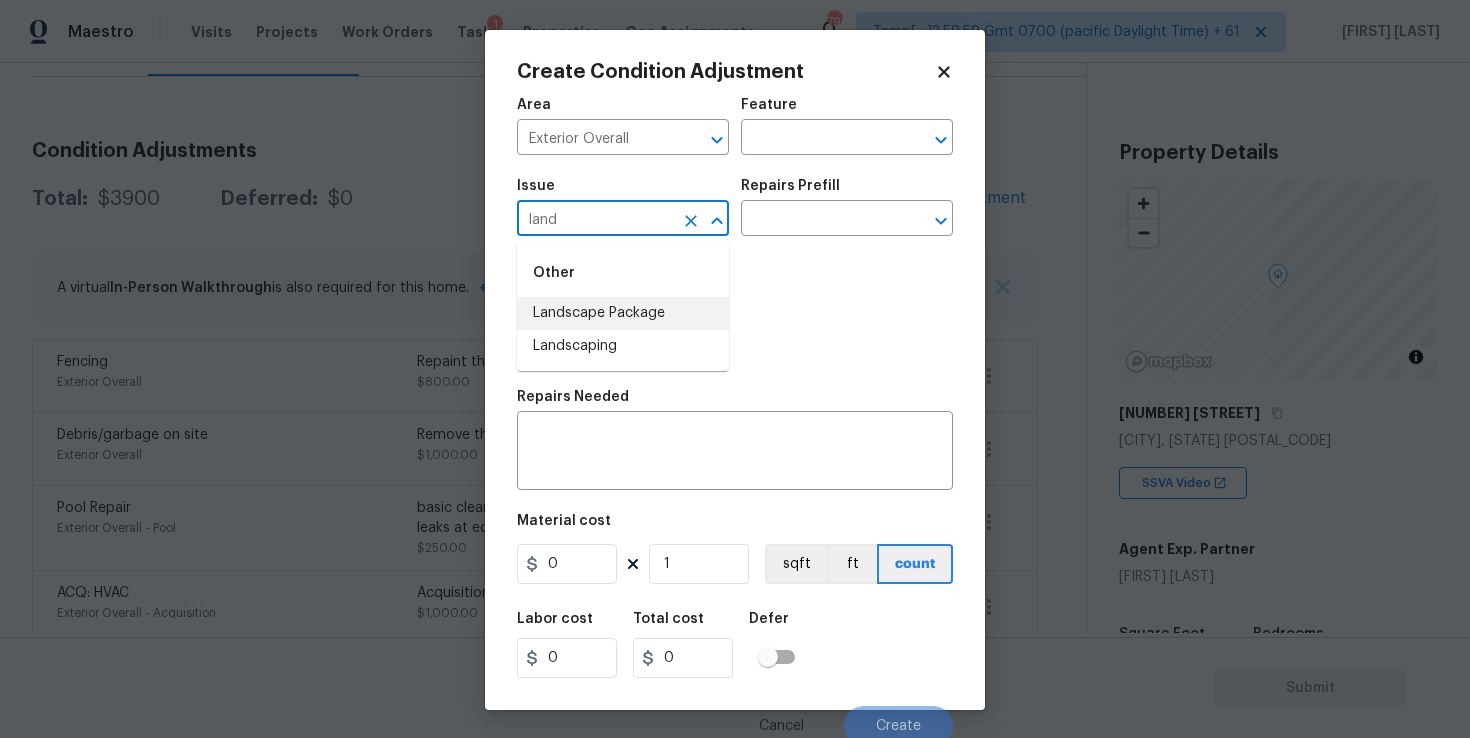 click on "Landscape Package" at bounding box center (623, 313) 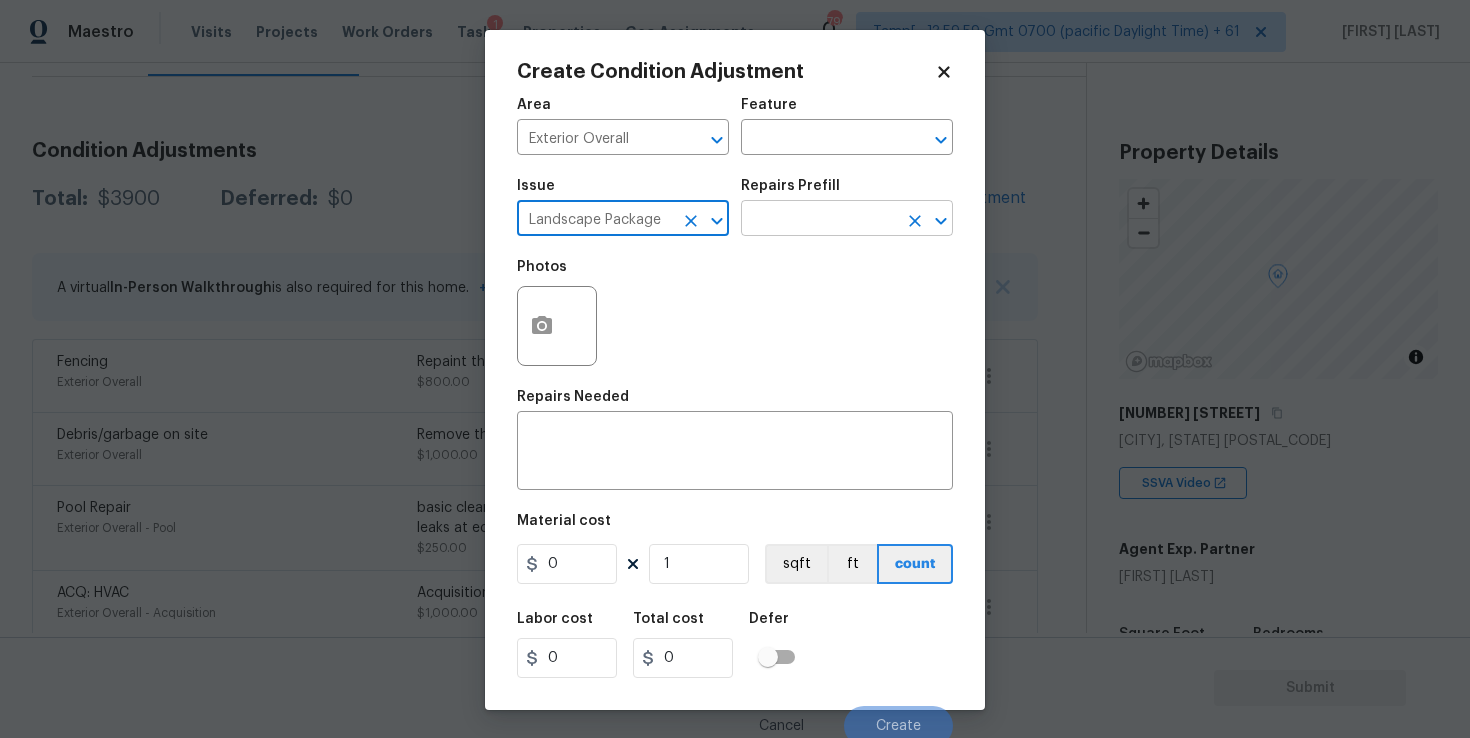 type on "Landscape Package" 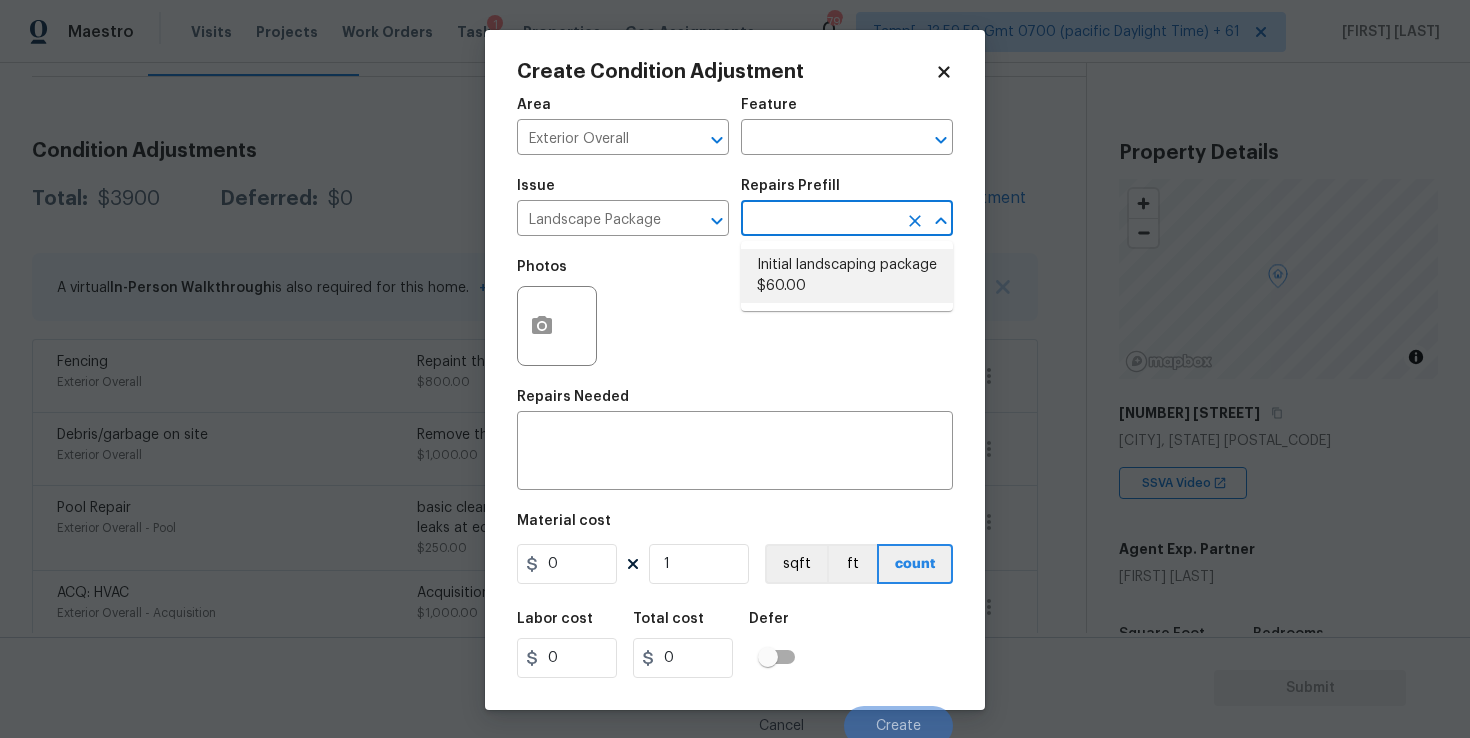click on "Initial landscaping package $60.00" at bounding box center (847, 276) 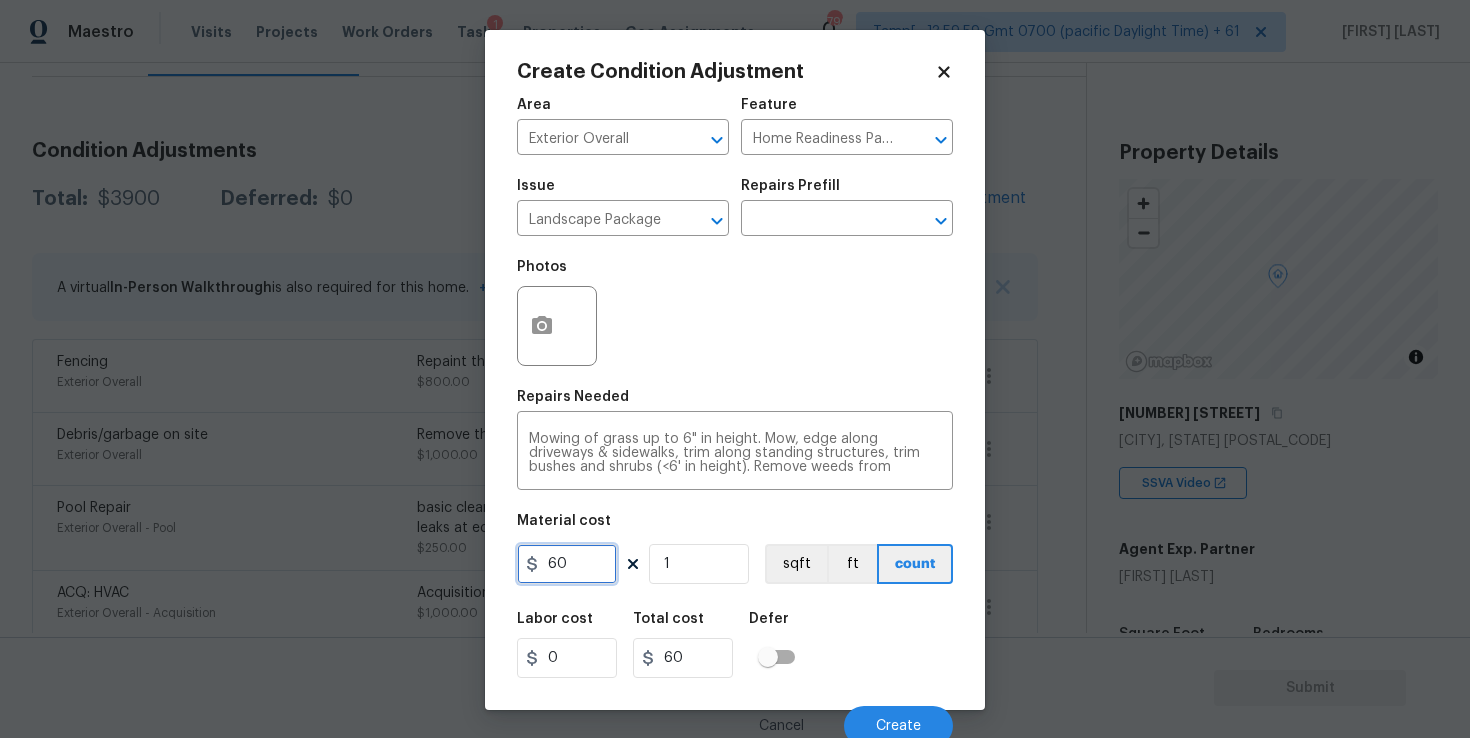 click on "60" at bounding box center (567, 564) 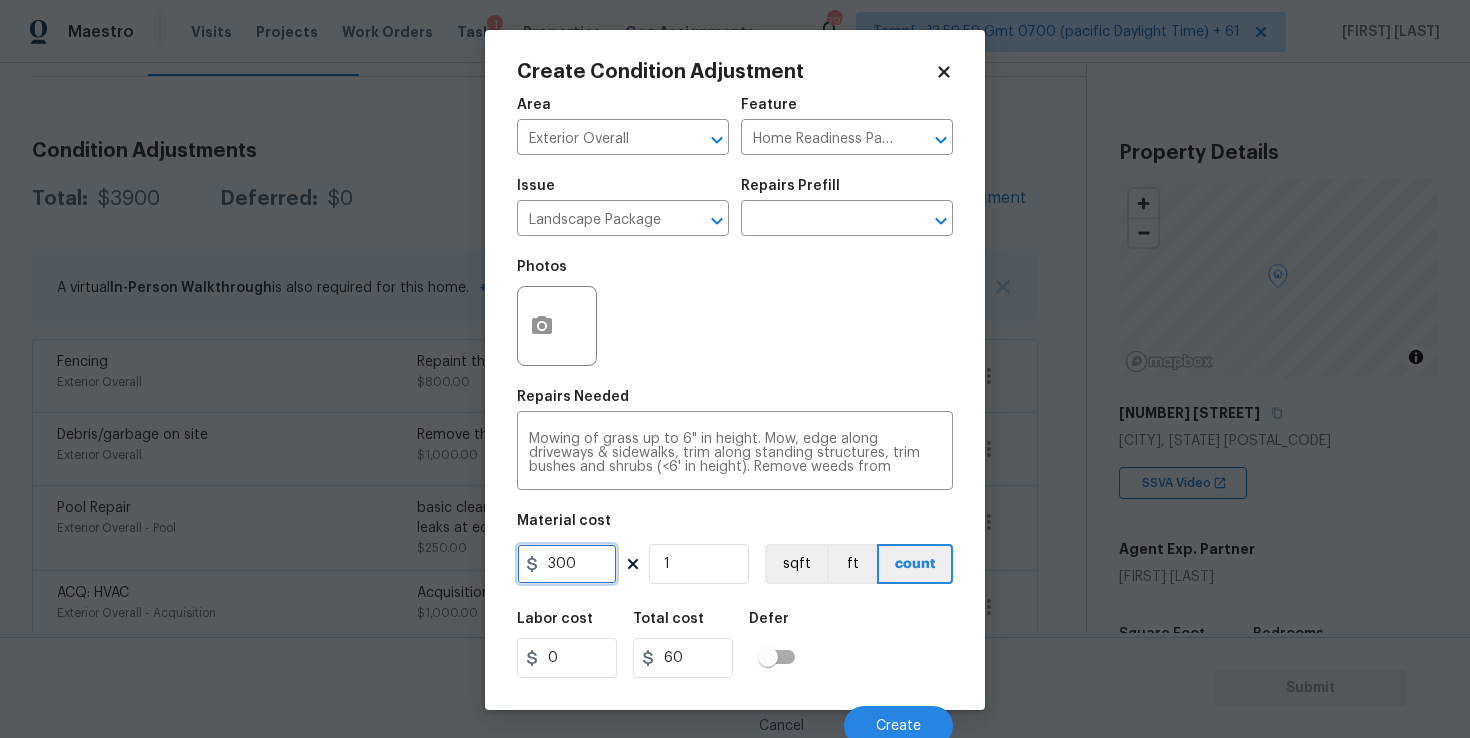 type on "300" 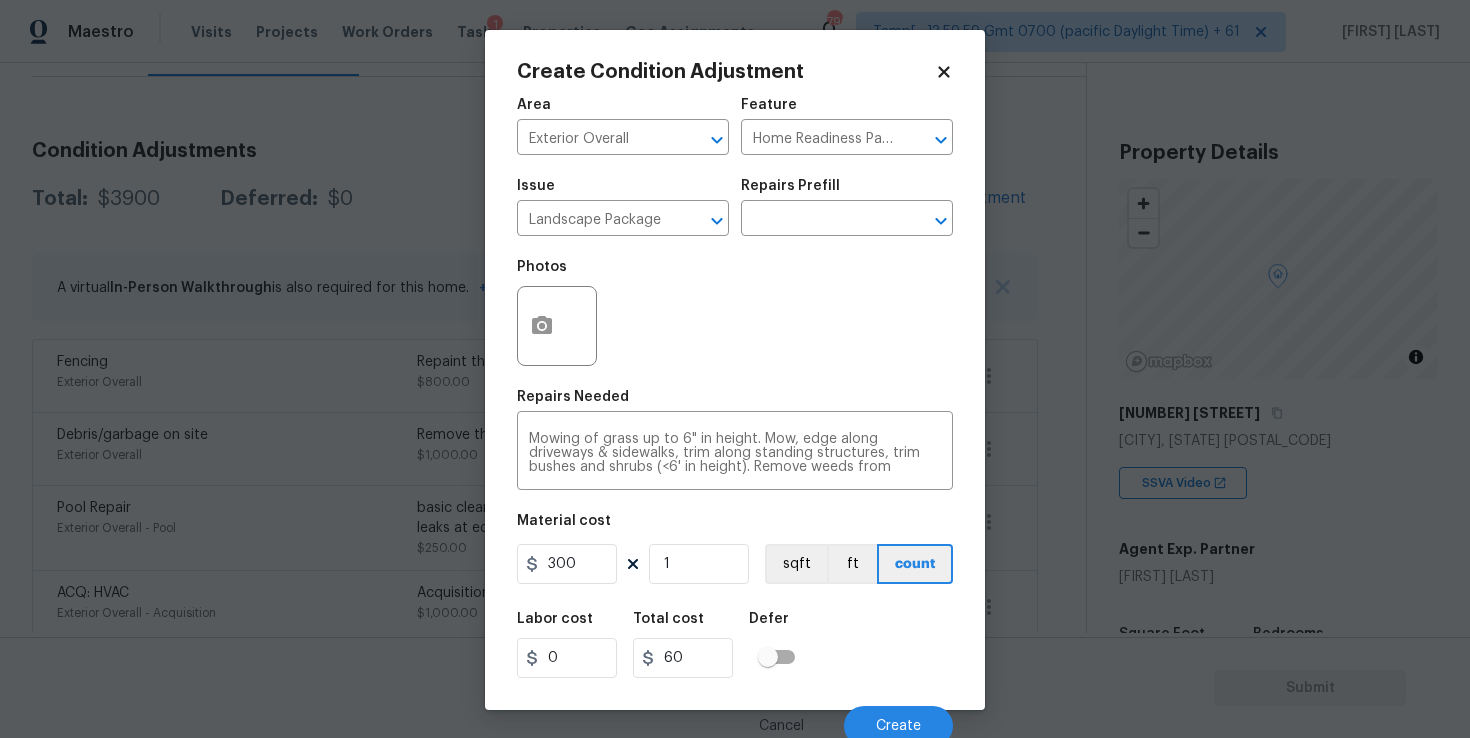 click on "Labor cost 0 Total cost 60 Defer" at bounding box center (735, 645) 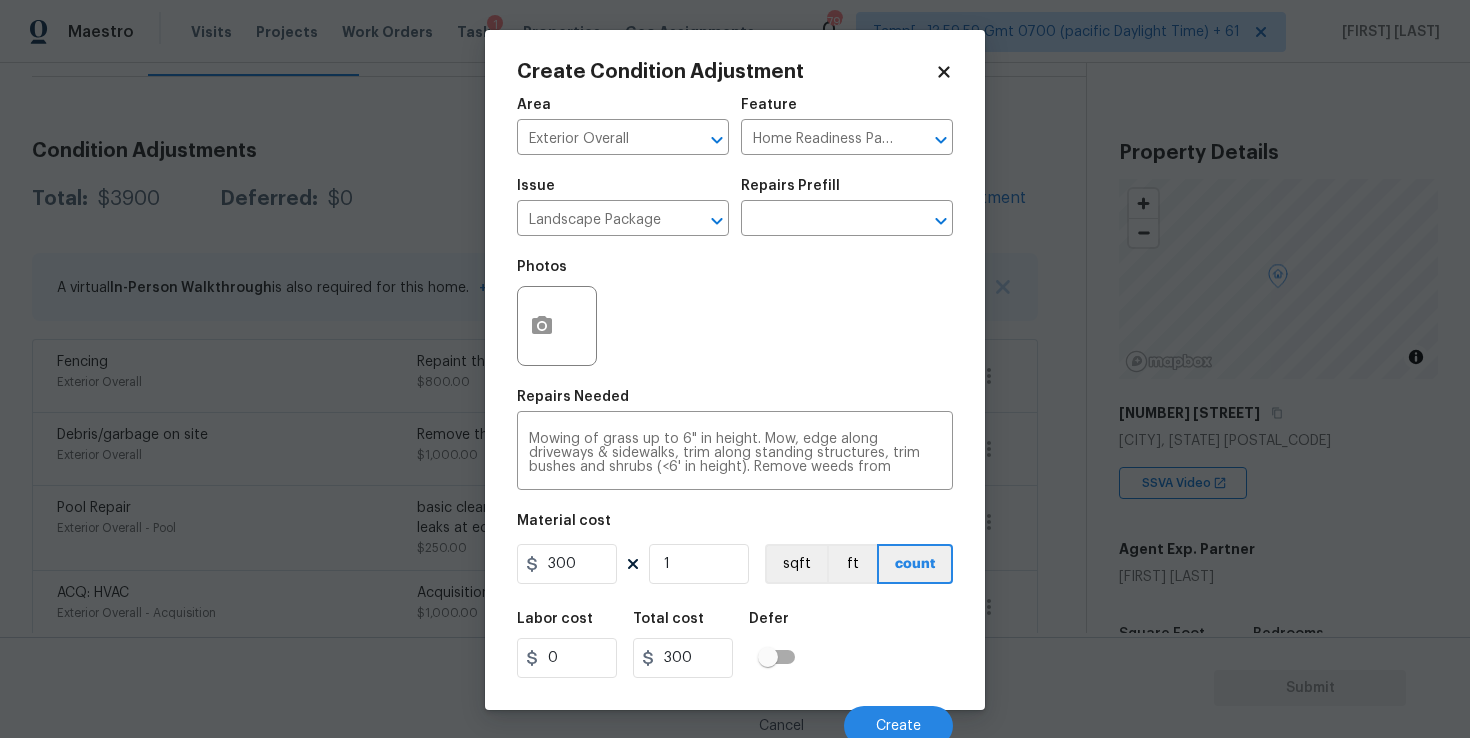 scroll, scrollTop: 9, scrollLeft: 0, axis: vertical 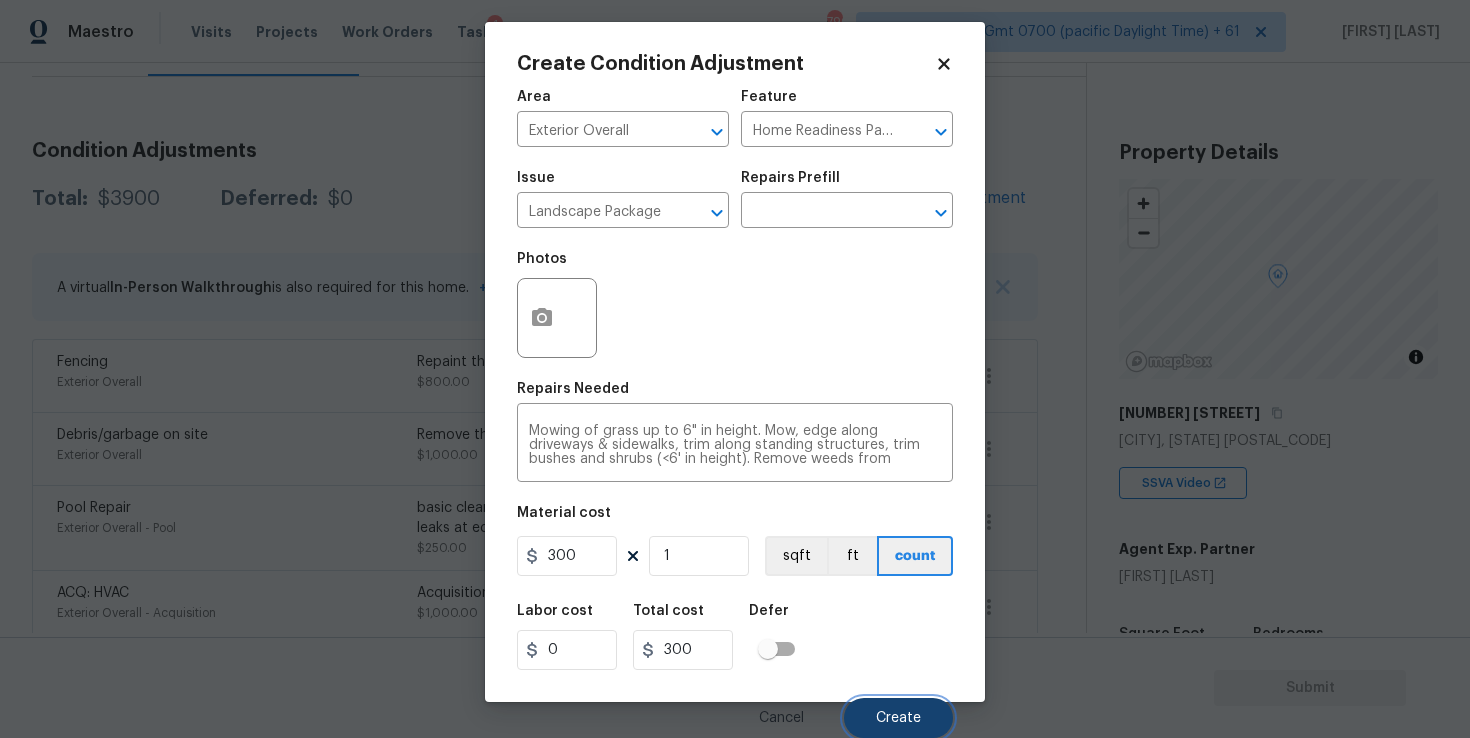 click on "Create" at bounding box center [898, 718] 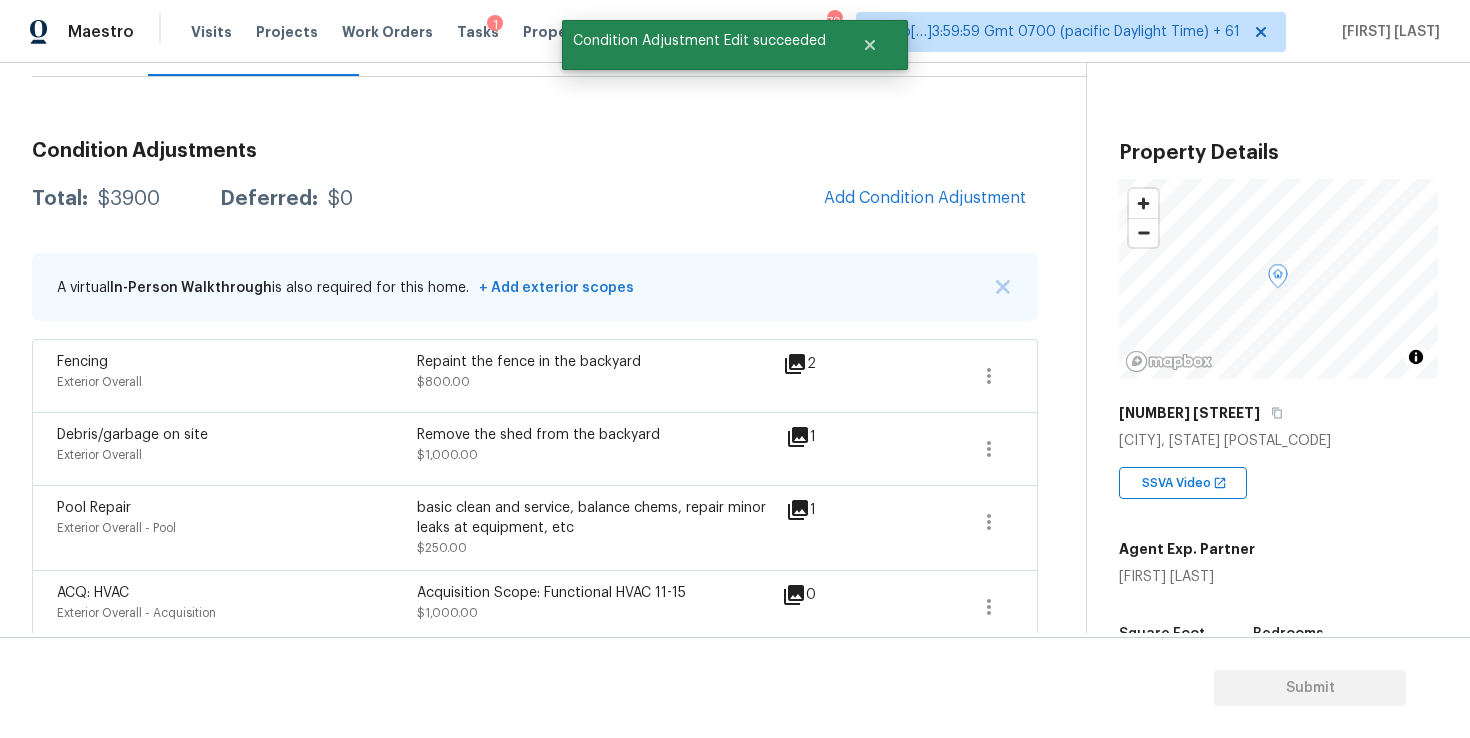 scroll, scrollTop: 2, scrollLeft: 0, axis: vertical 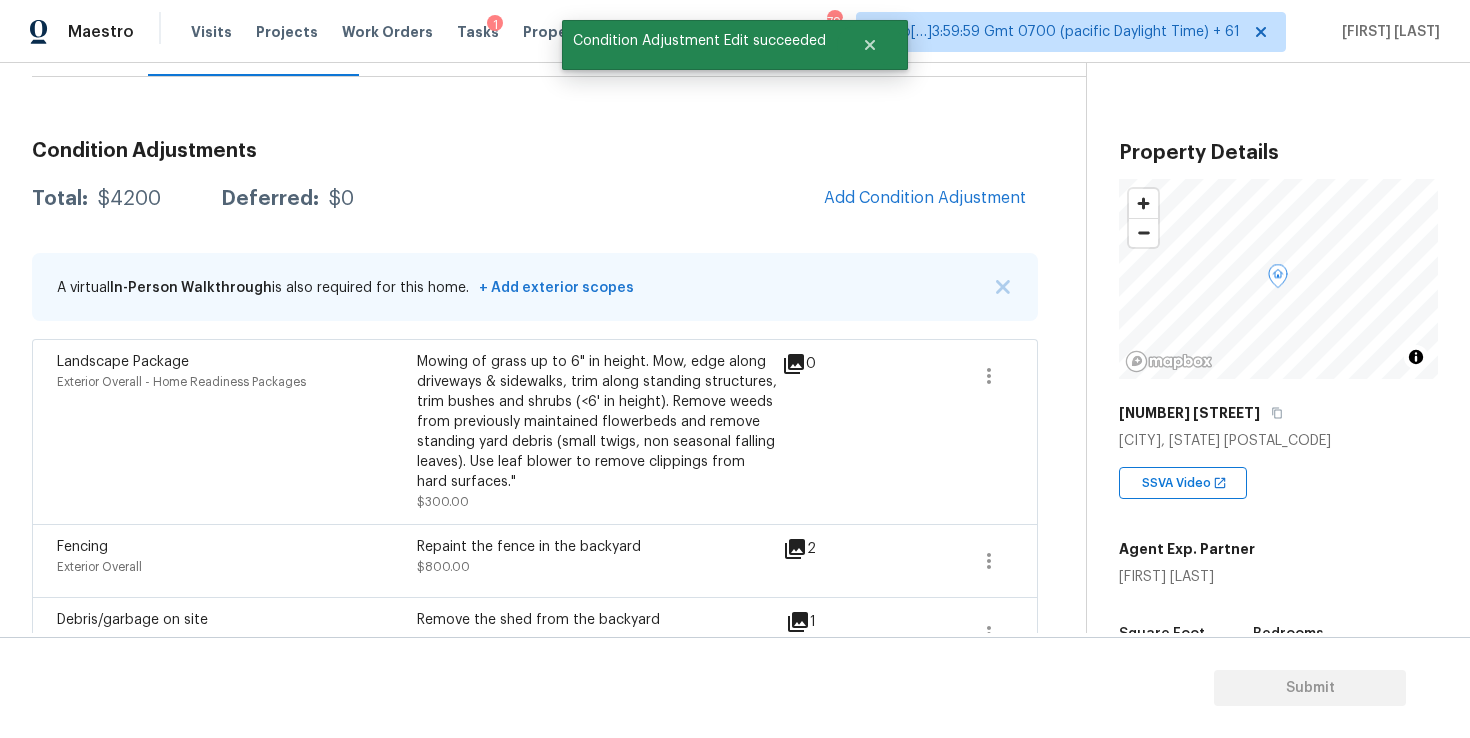 click on "Condition Adjustments Total:  $4200 Deferred:  $0 Add Condition Adjustment A virtual  In-Person Walkthrough  is also required for this home.   + Add exterior scopes Landscape Package Exterior Overall - Home Readiness Packages Mowing of grass up to 6" in height. Mow, edge along driveways & sidewalks, trim along standing structures, trim bushes and shrubs (<6' in height). Remove weeds from previously maintained flowerbeds and remove standing yard debris (small twigs, non seasonal falling leaves).  Use leaf blower to remove clippings from hard surfaces." $300.00   0 Fencing Exterior Overall Repaint the fence in the backyard $800.00   2 Debris/garbage on site Exterior Overall Remove the shed from the backyard $1,000.00   1 Pool Repair Exterior Overall - Pool basic clean and service, balance chems, repair minor leaks at equipment, etc $250.00   1 ACQ: HVAC Exterior Overall - Acquisition Acquisition Scope: Functional HVAC 11-15 $1,000.00   0 ACQ: Shingle Roof Exterior Overall - Acquisition $850.00   0" at bounding box center [535, 519] 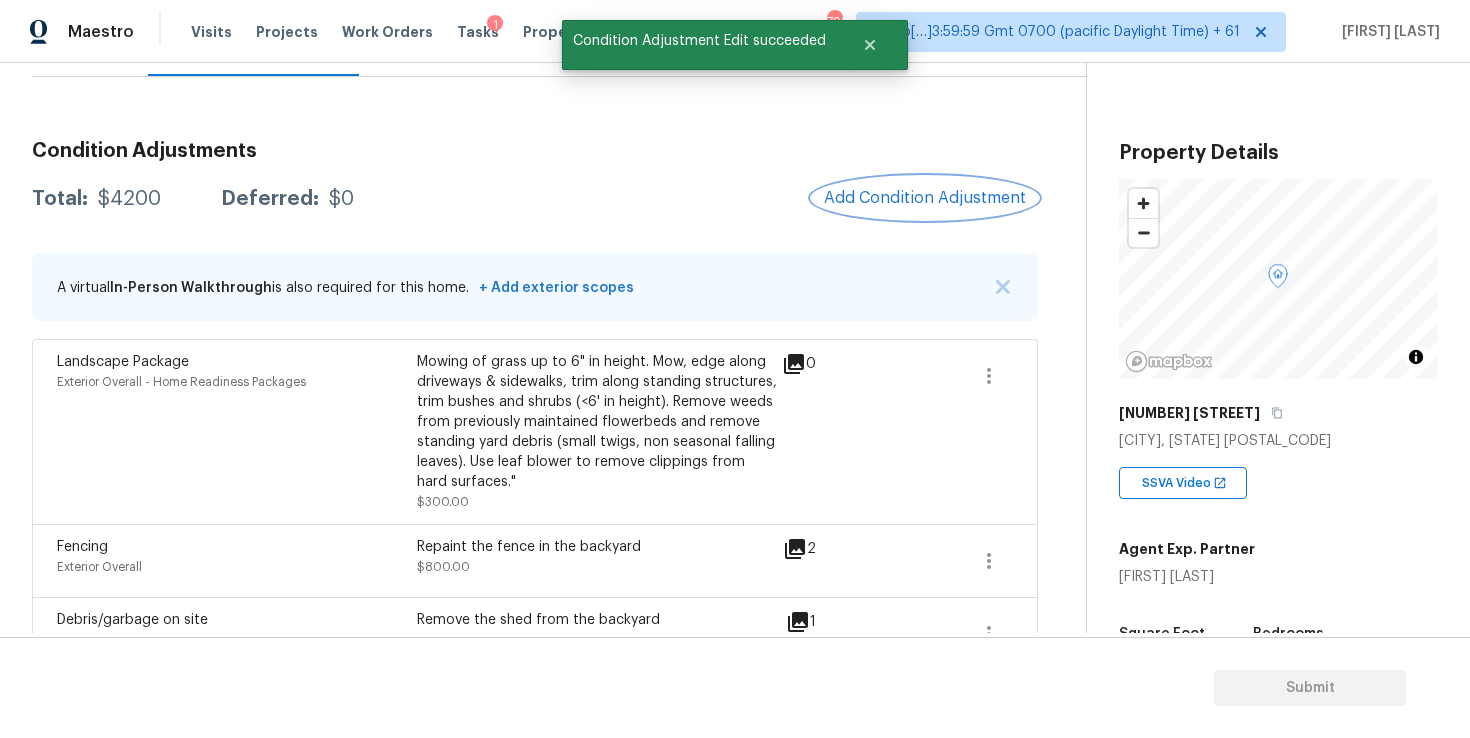 click on "Add Condition Adjustment" at bounding box center [925, 198] 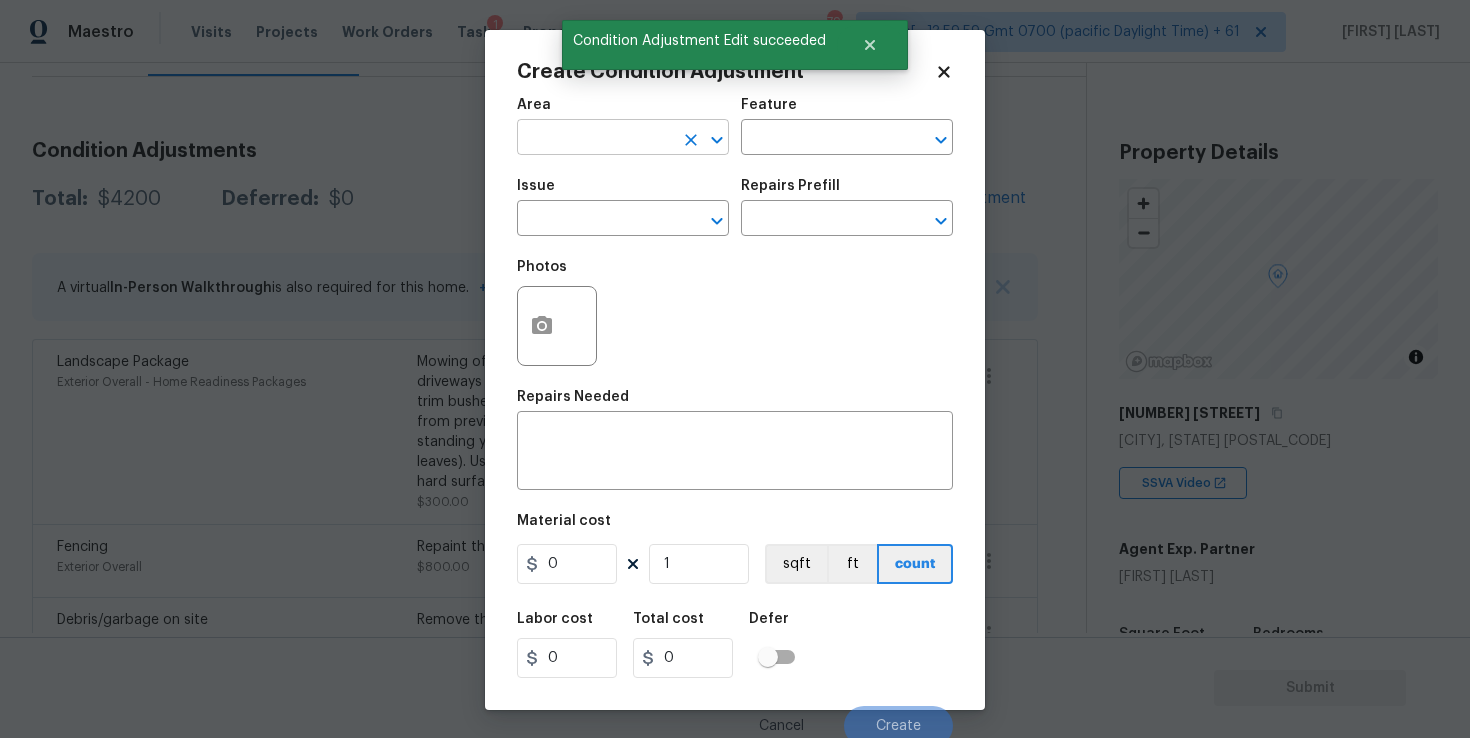 click at bounding box center [595, 139] 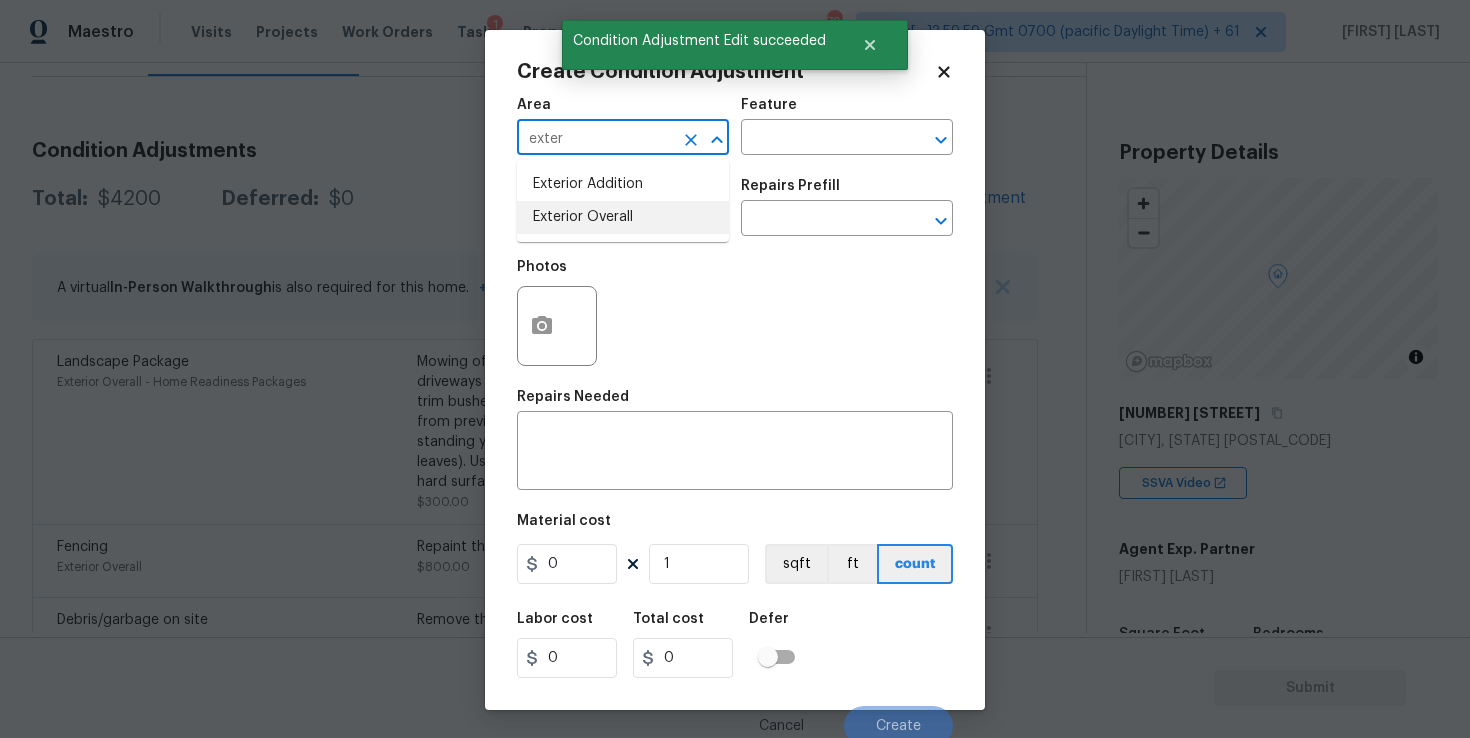 click on "Exterior Overall" at bounding box center [623, 217] 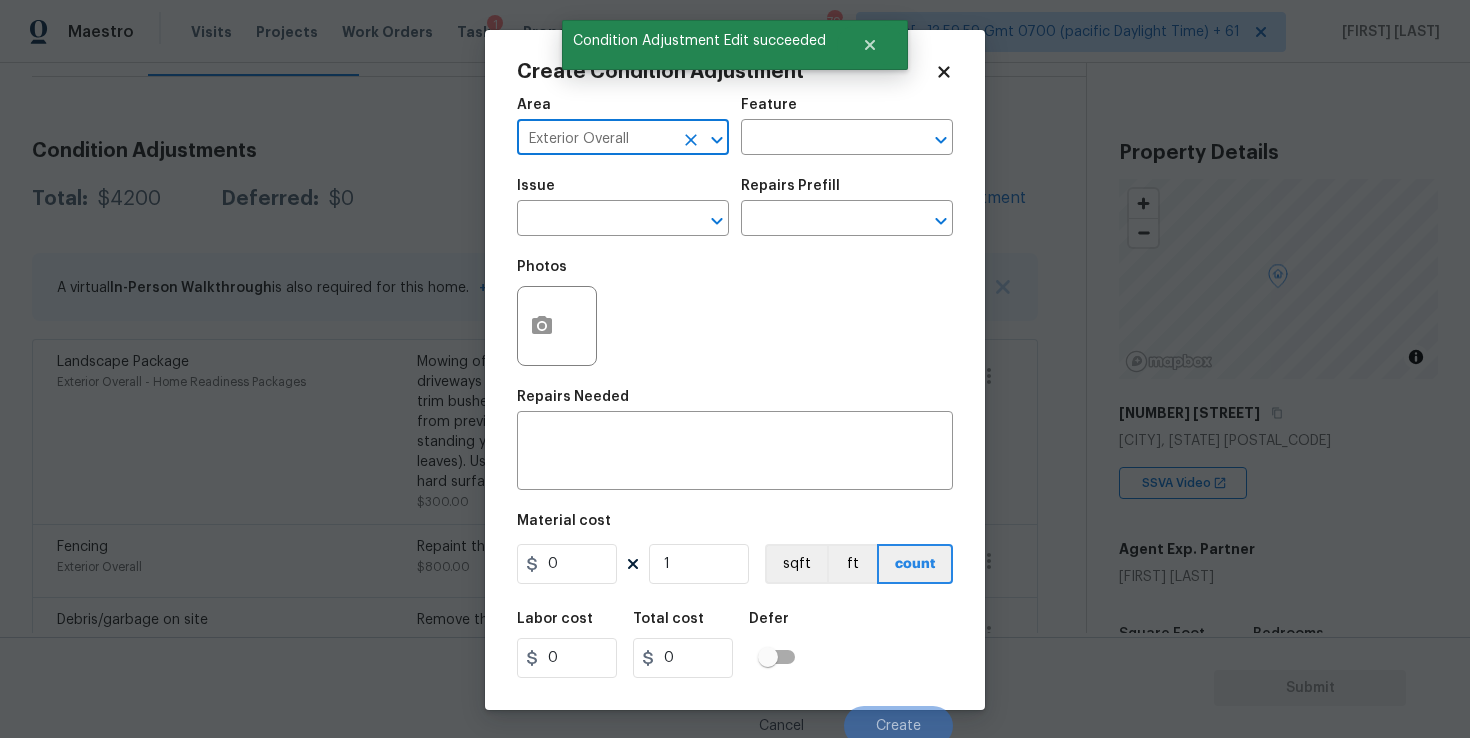 type on "Exterior Overall" 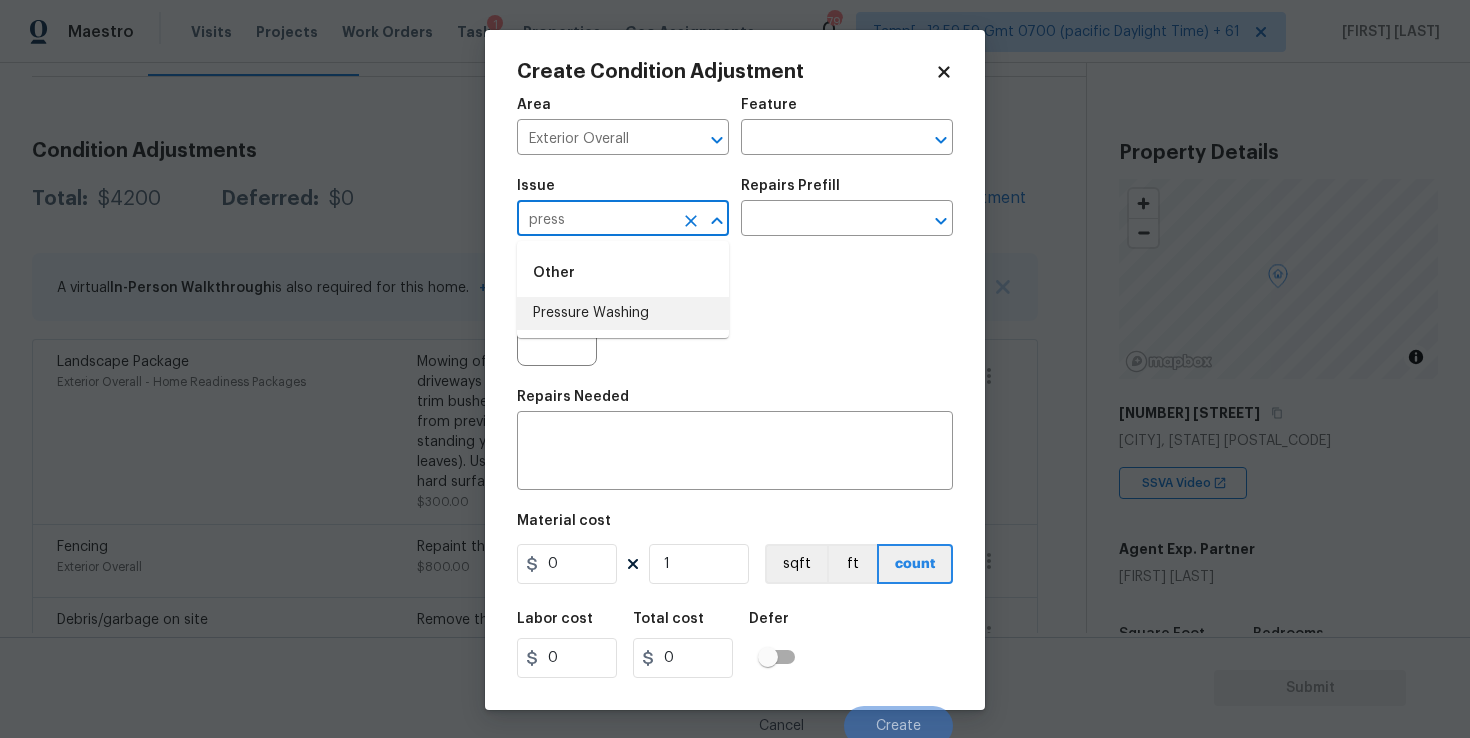 click on "Pressure Washing" at bounding box center (623, 313) 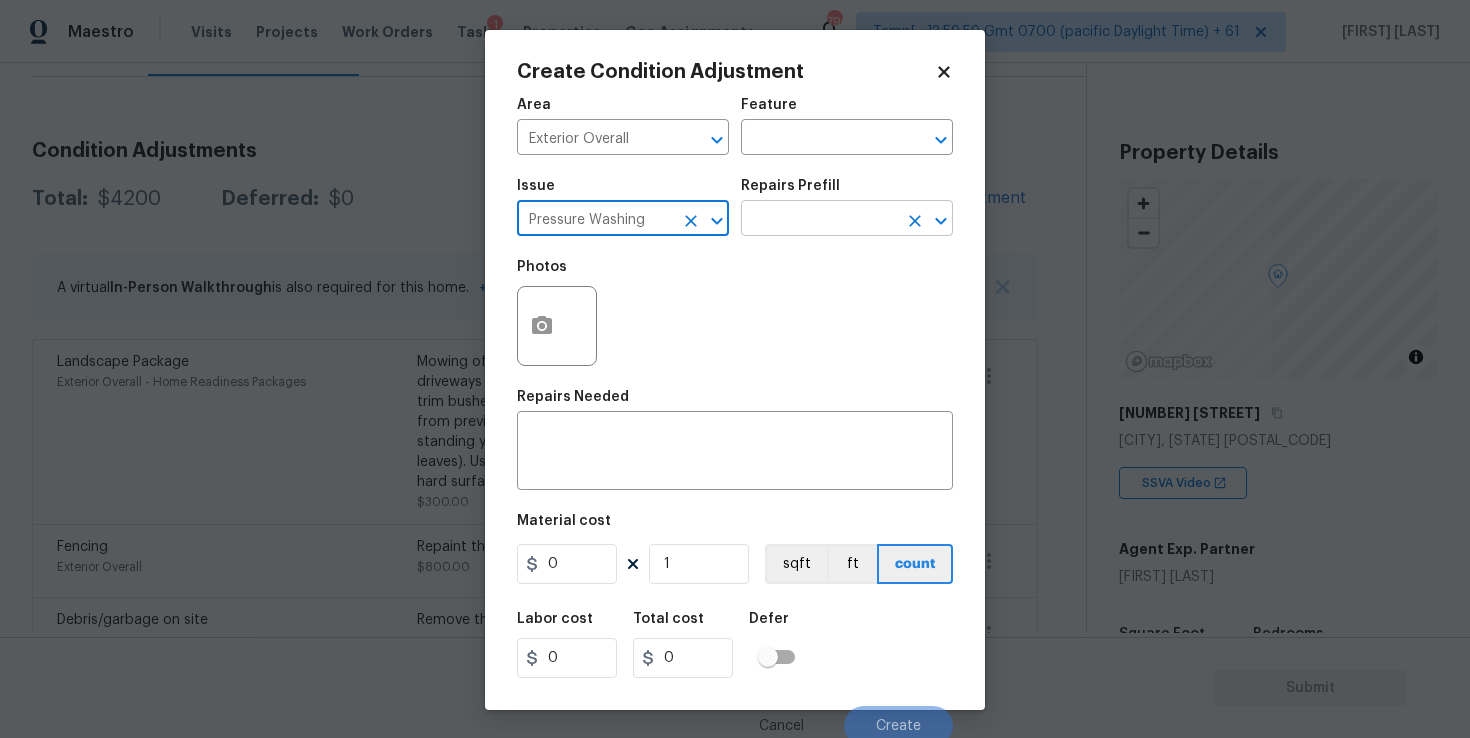 type on "Pressure Washing" 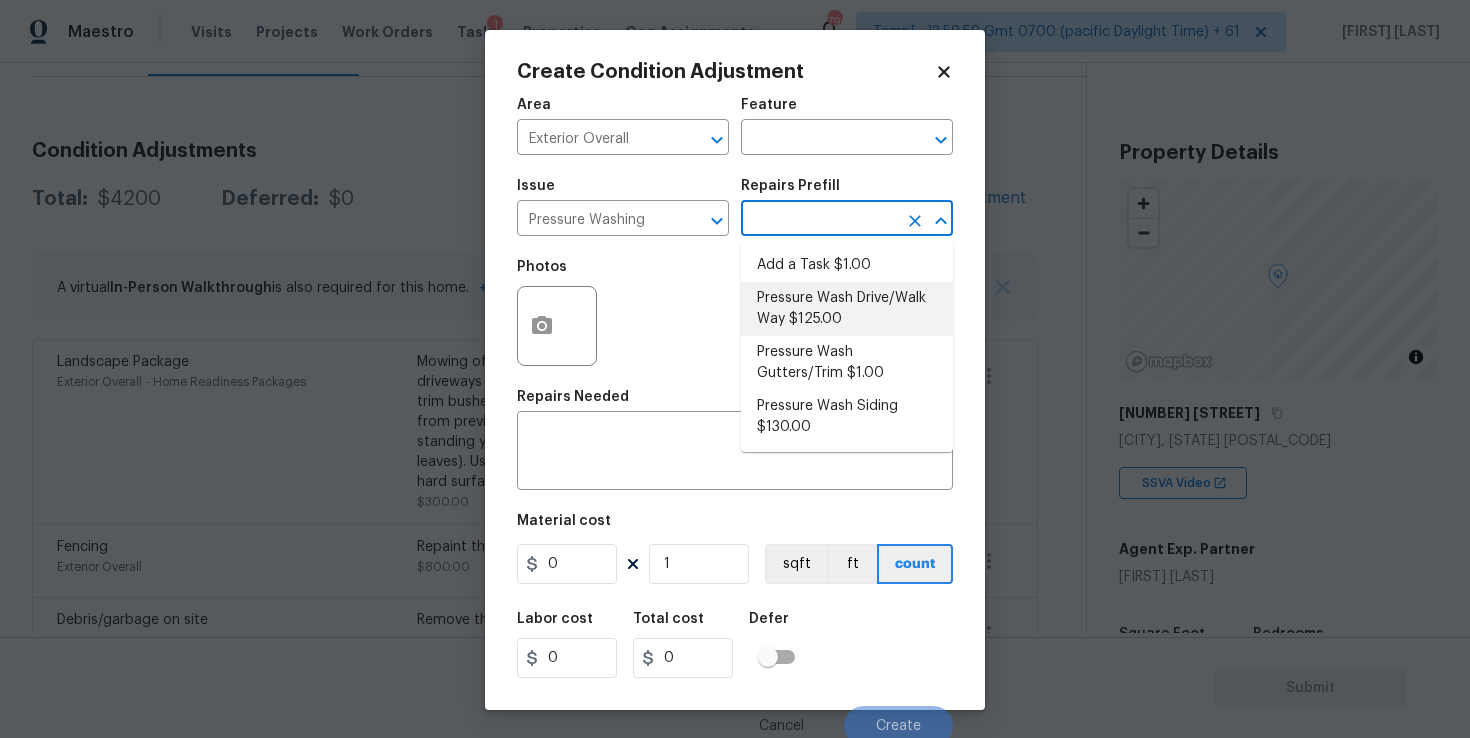 click on "Pressure Wash Drive/Walk Way $125.00" at bounding box center (847, 309) 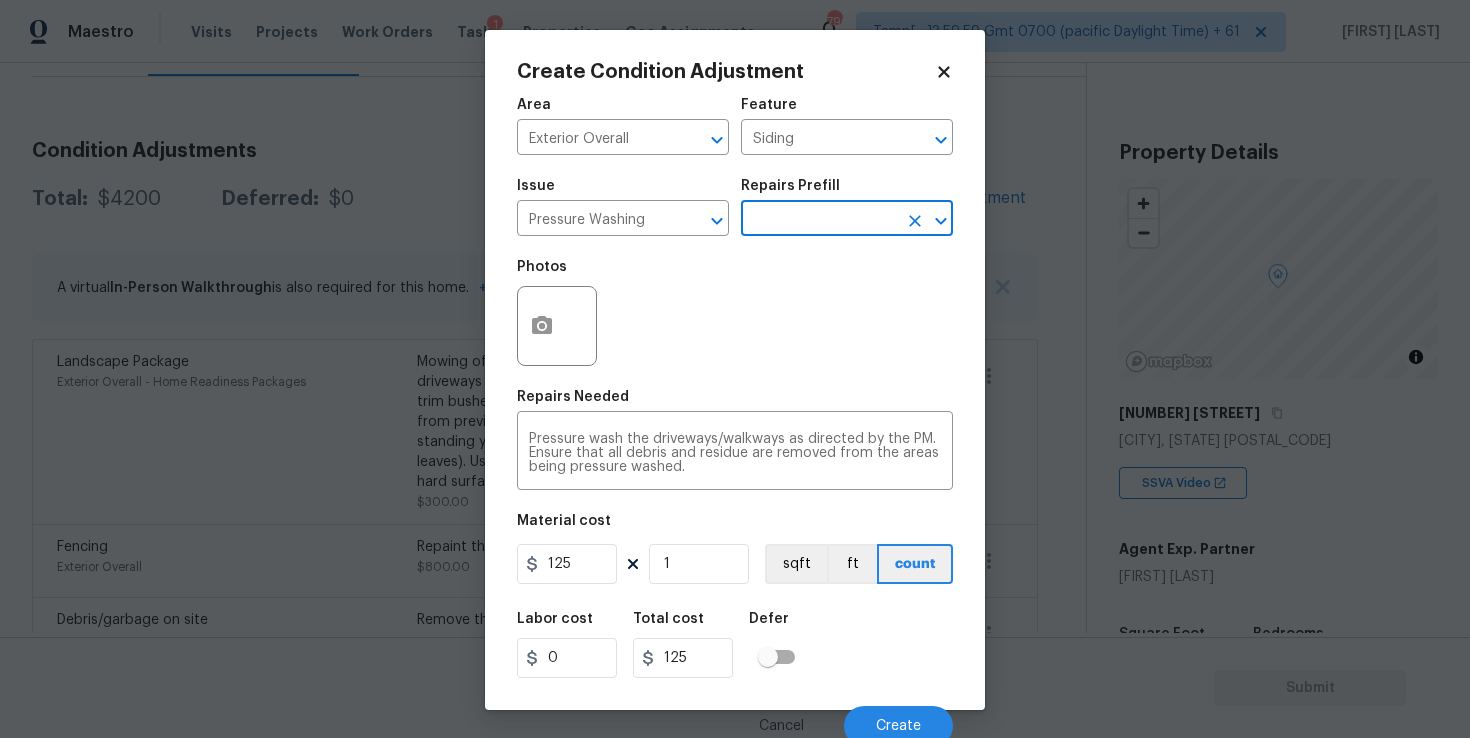 click on "Material cost" at bounding box center [735, 527] 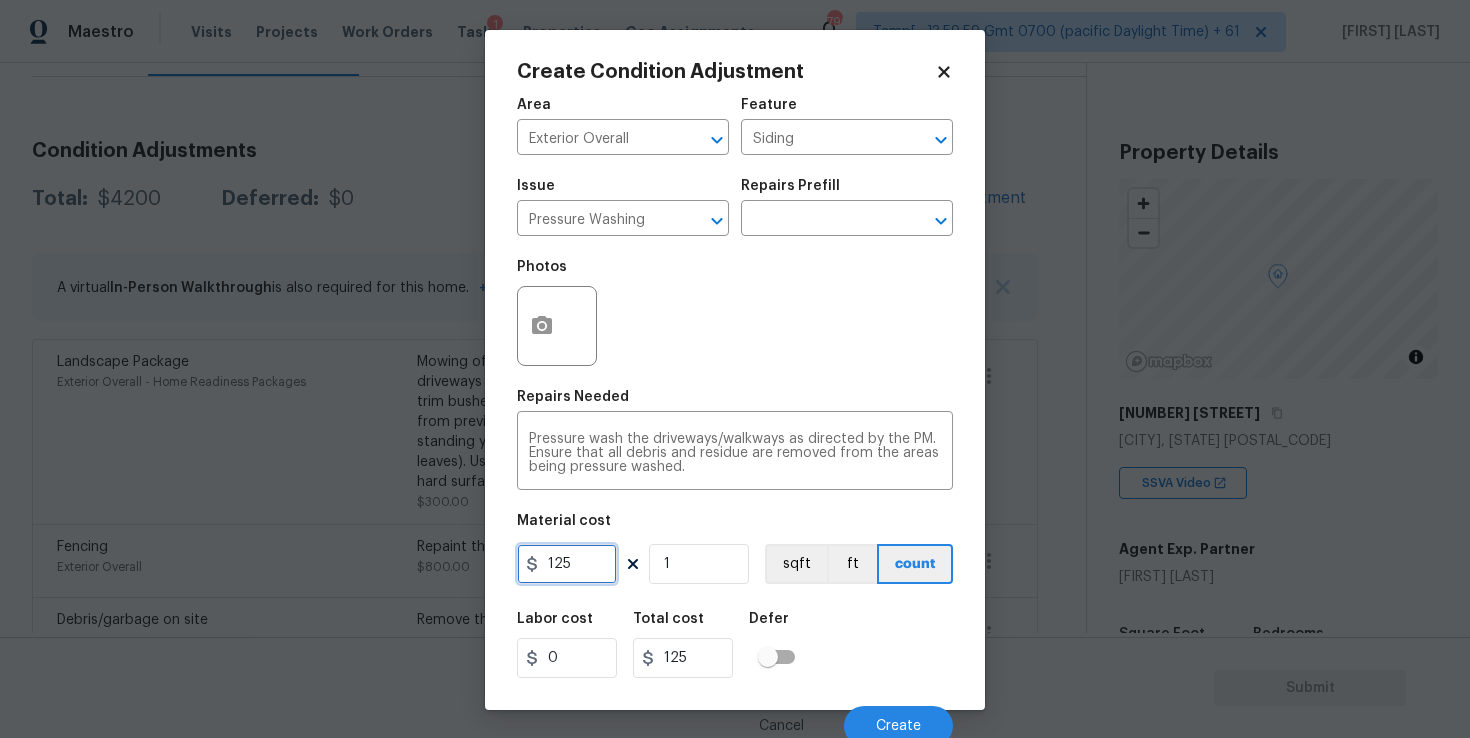 click on "125" at bounding box center (567, 564) 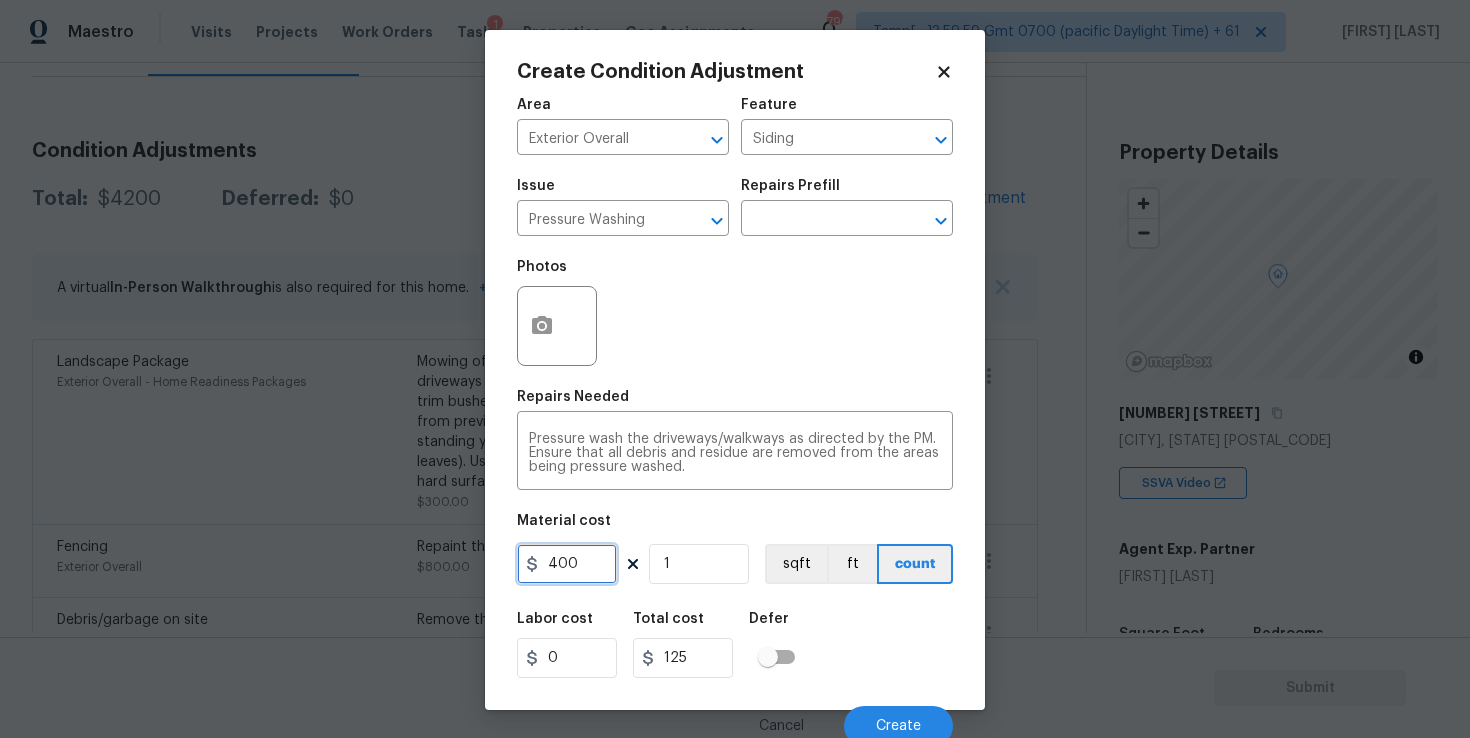type on "400" 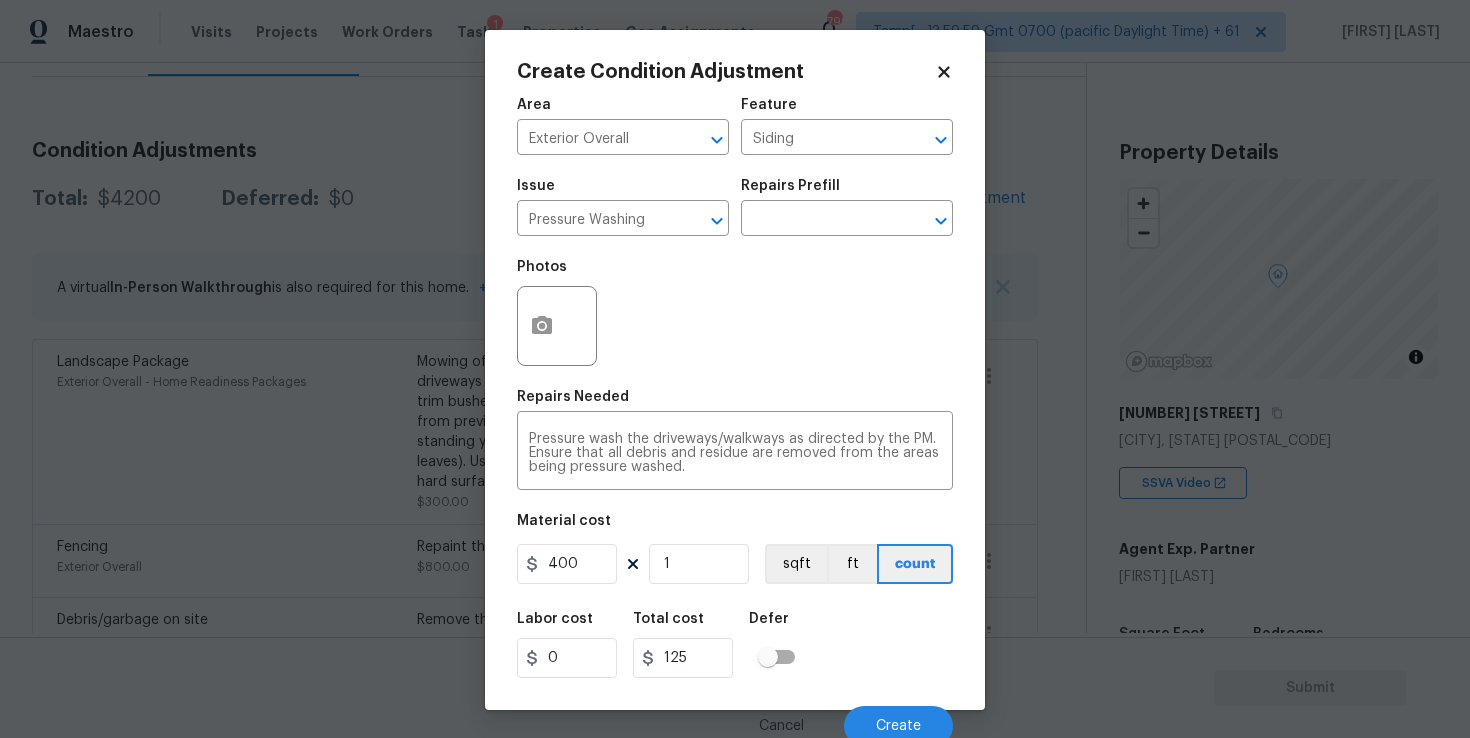 click on "Area Exterior Overall ​ Feature Siding ​ Issue Pressure Washing ​ Repairs Prefill ​ Photos Repairs Needed Pressure wash the driveways/walkways as directed by the PM. Ensure that all debris and residue are removed from the areas being pressure washed. x ​ Material cost 400 1 sqft ft count Labor cost 0 Total cost 125 Defer Cancel Create" at bounding box center [735, 416] 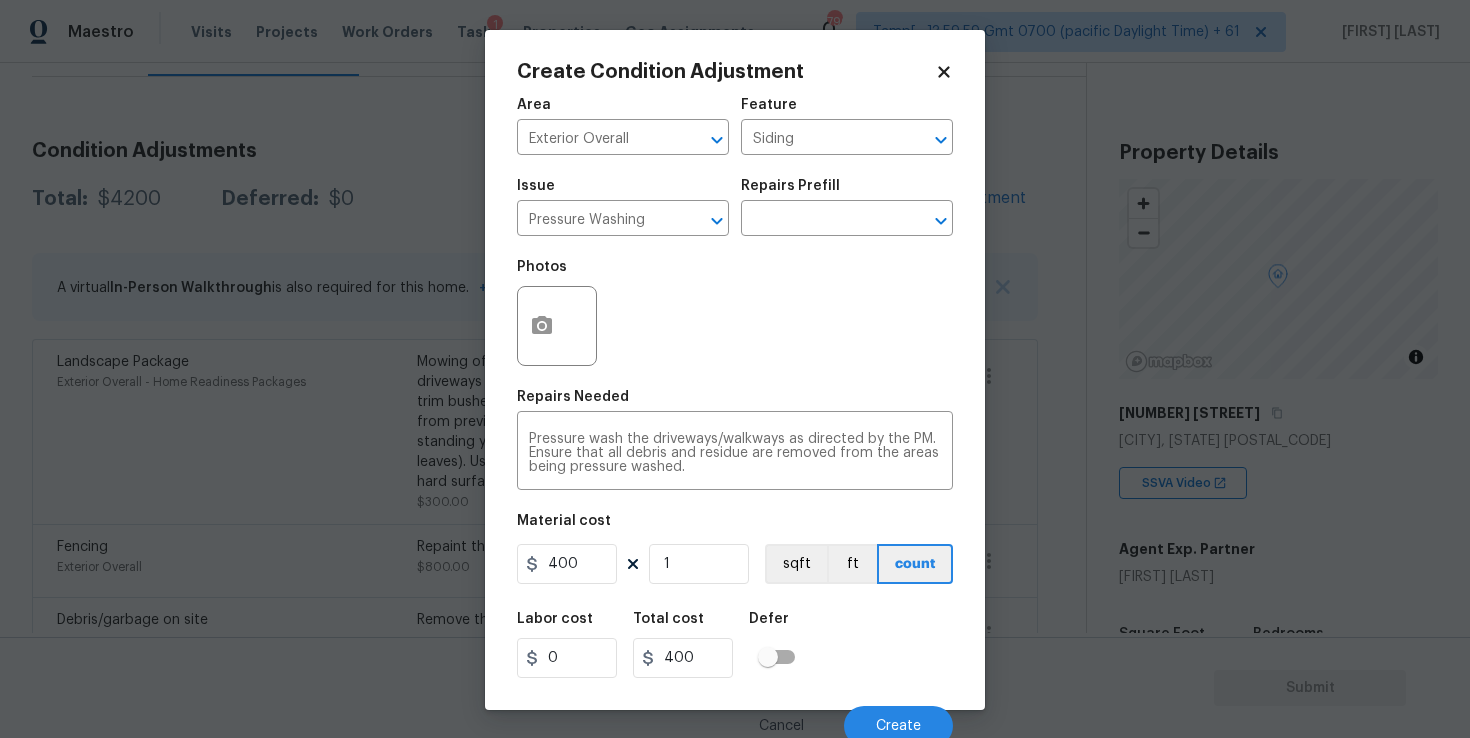 scroll, scrollTop: 9, scrollLeft: 0, axis: vertical 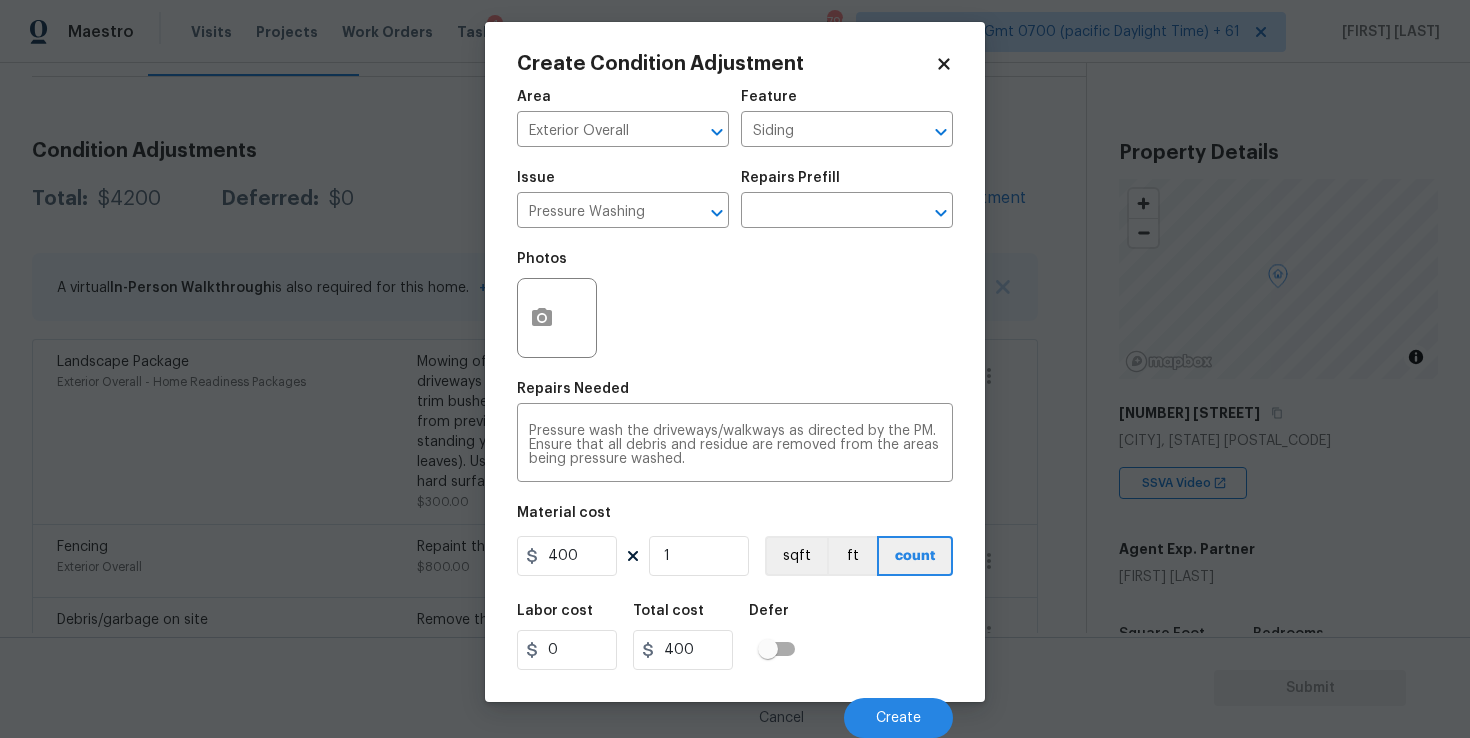 click on "Cancel Create" at bounding box center [735, 710] 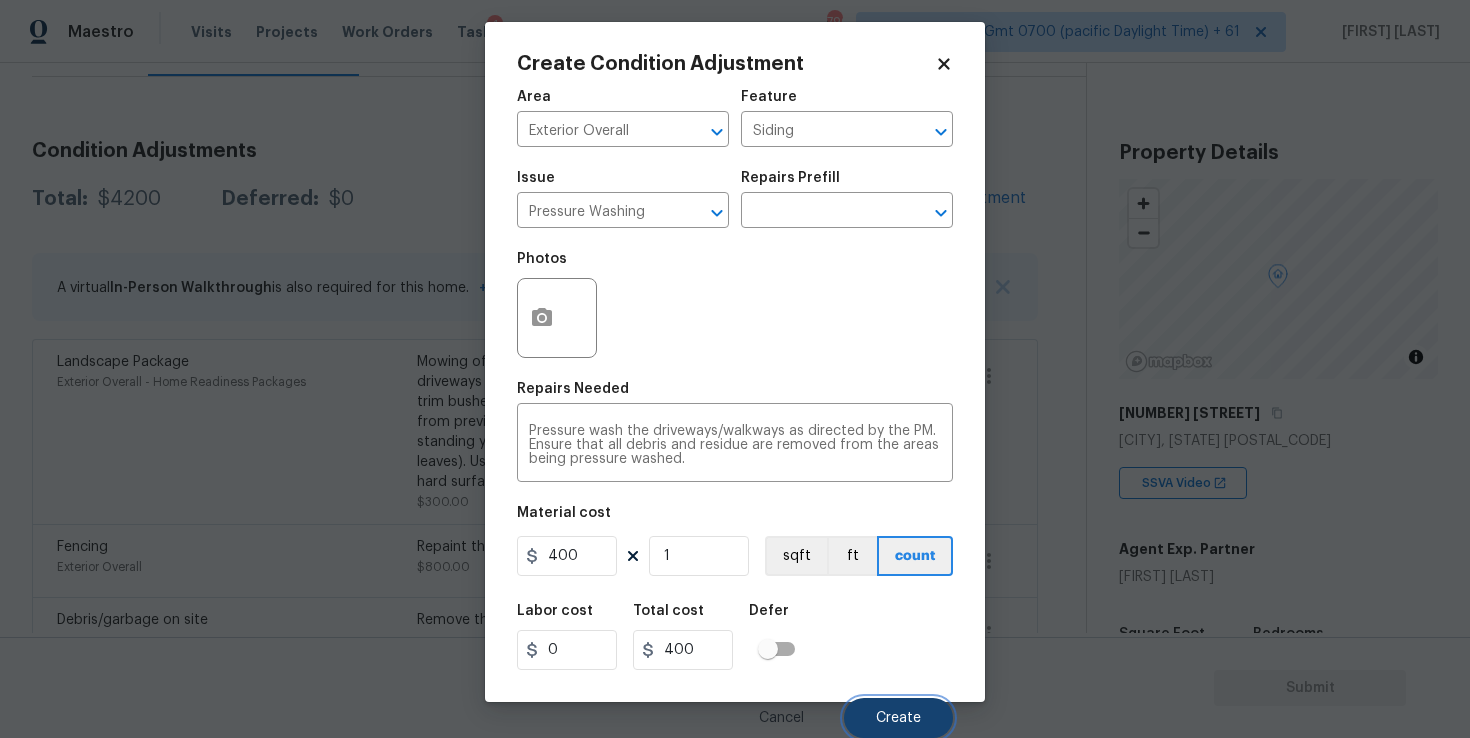click on "Create" at bounding box center (898, 718) 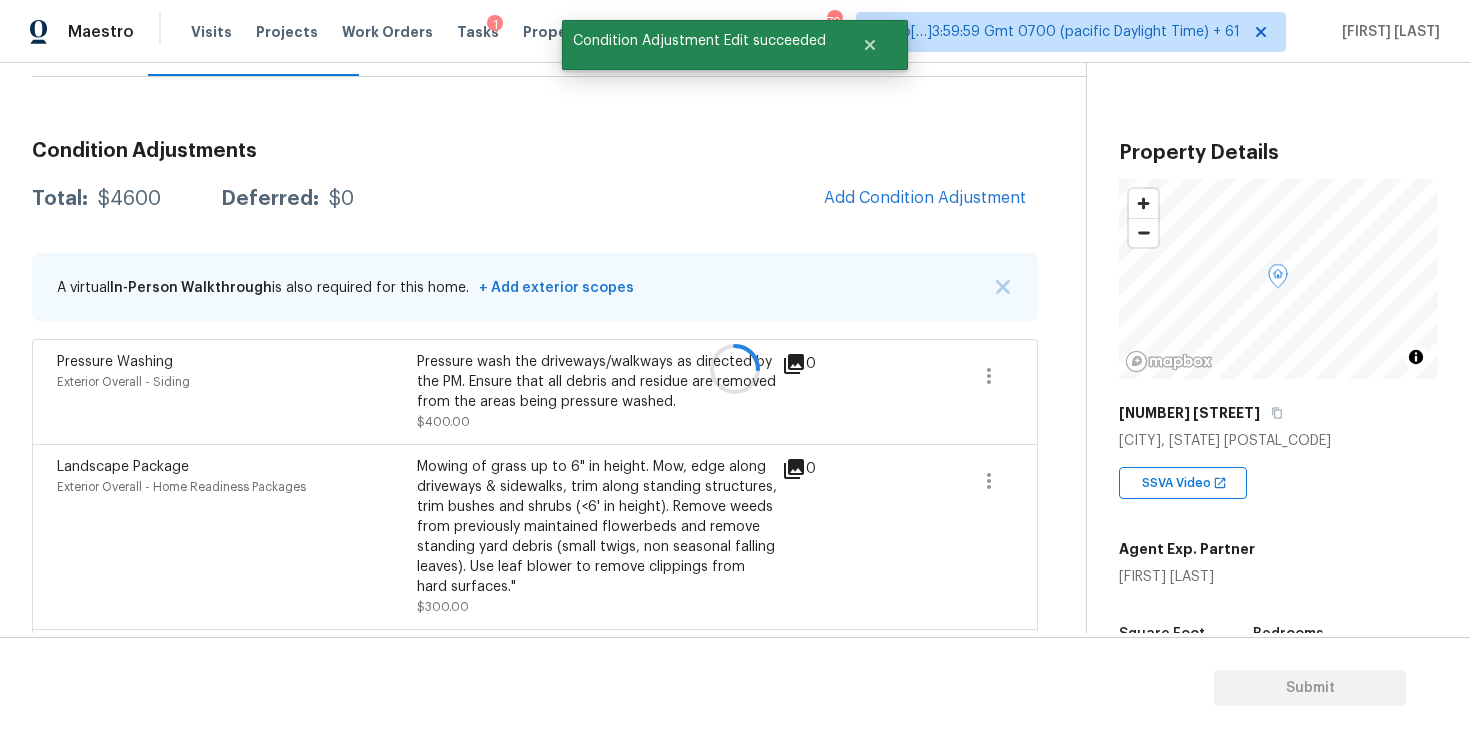 scroll, scrollTop: 0, scrollLeft: 0, axis: both 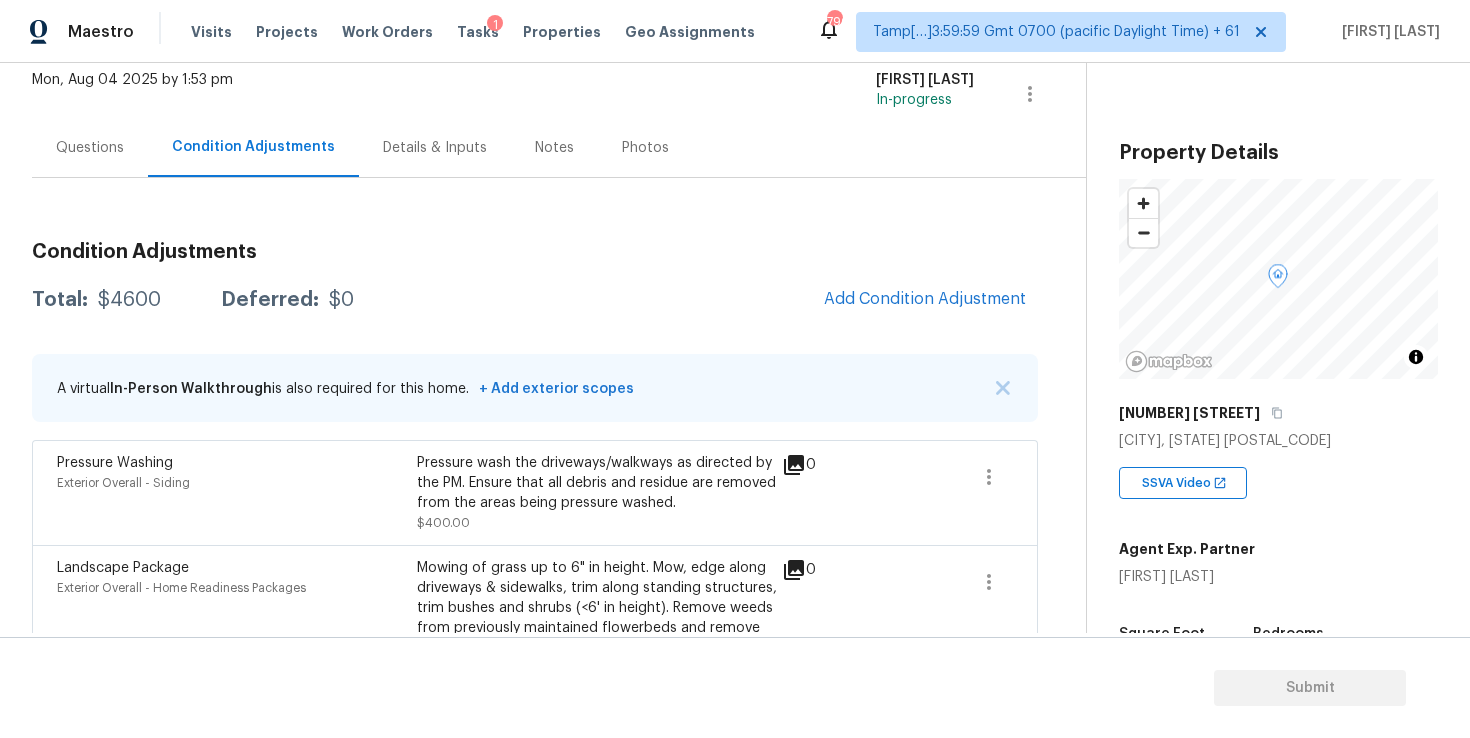 click on "Condition Adjustments Total:  $4600 Deferred:  $0 Add Condition Adjustment A virtual  In-Person Walkthrough  is also required for this home.   + Add exterior scopes Pressure Washing Exterior Overall - Siding Pressure wash the driveways/walkways as directed by the PM. Ensure that all debris and residue are removed from the areas being pressure washed. $400.00   0 Landscape Package Exterior Overall - Home Readiness Packages Mowing of grass up to 6" in height. Mow, edge along driveways & sidewalks, trim along standing structures, trim bushes and shrubs (<6' in height). Remove weeds from previously maintained flowerbeds and remove standing yard debris (small twigs, non seasonal falling leaves).  Use leaf blower to remove clippings from hard surfaces." $300.00   0 Fencing Exterior Overall Repaint the fence in the backyard $800.00   2 Debris/garbage on site Exterior Overall Remove the shed from the backyard $1,000.00   1 Pool Repair Exterior Overall - Pool $250.00   1 ACQ: HVAC Exterior Overall - Acquisition   0" at bounding box center [535, 673] 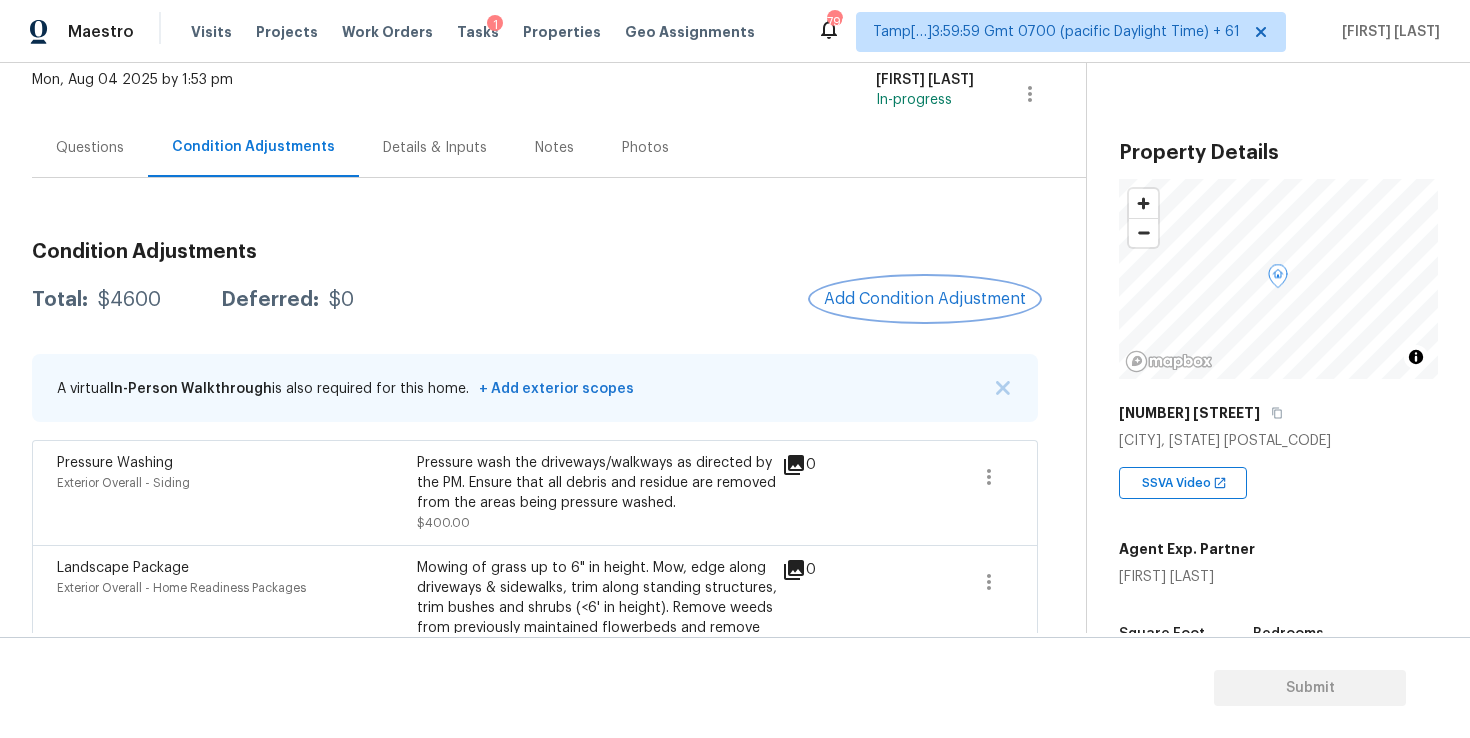 click on "Add Condition Adjustment" at bounding box center (925, 299) 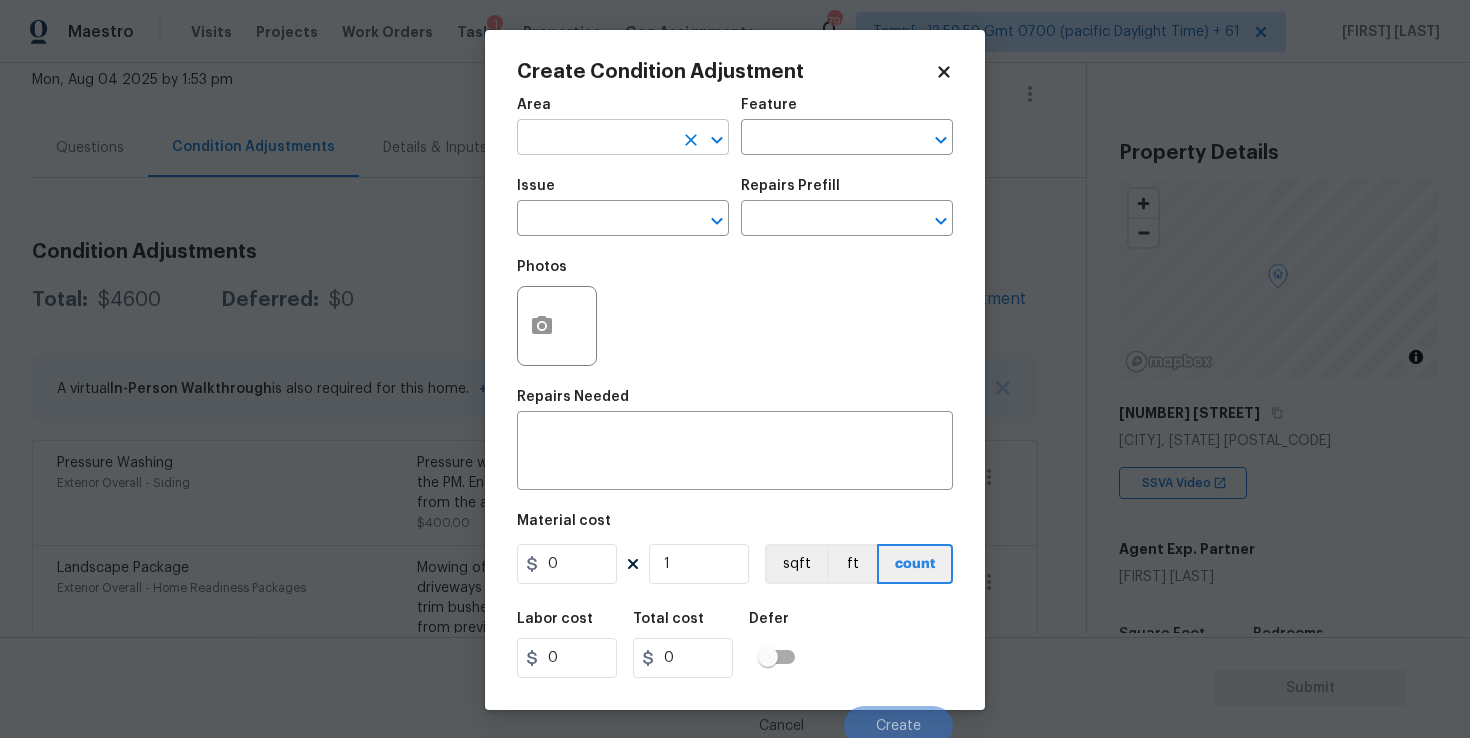 click at bounding box center [595, 139] 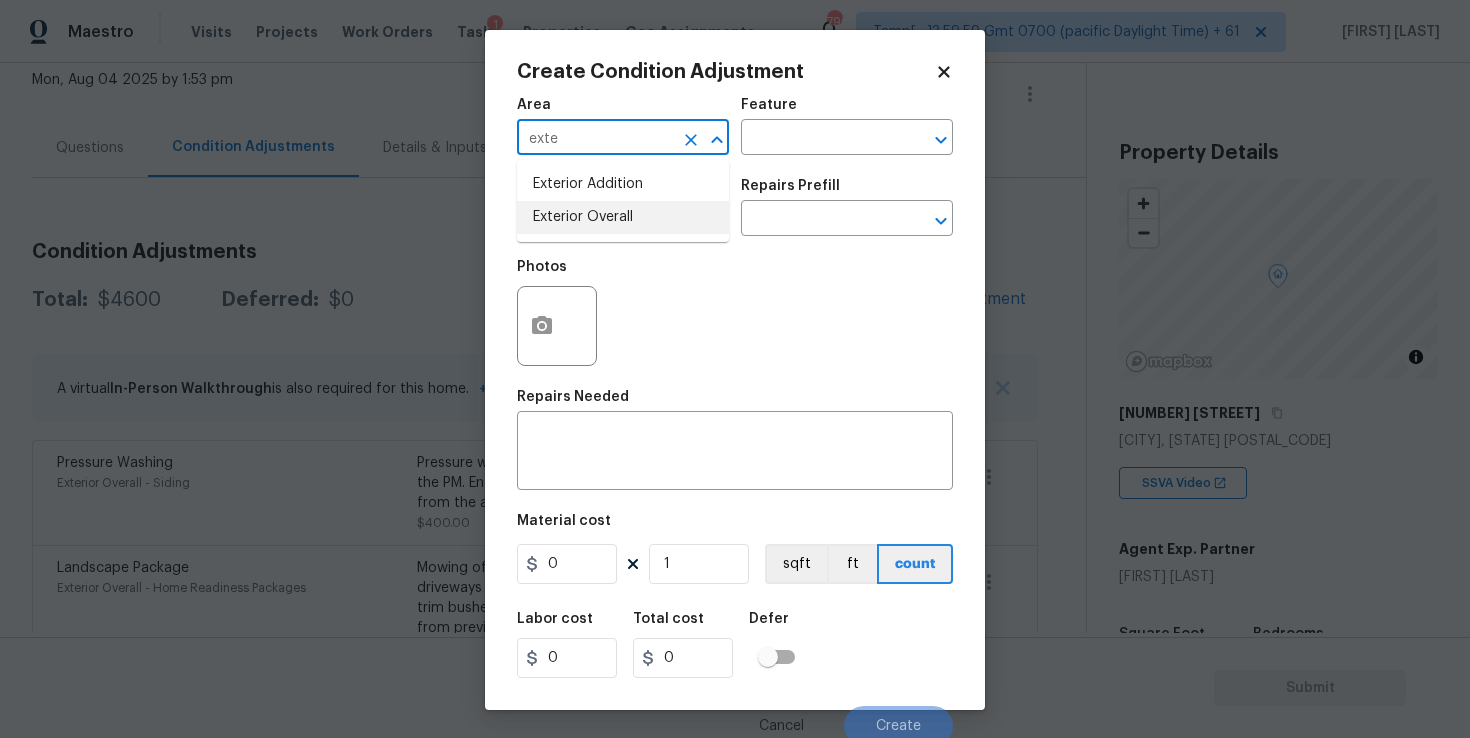 click on "Exterior Overall" at bounding box center [623, 217] 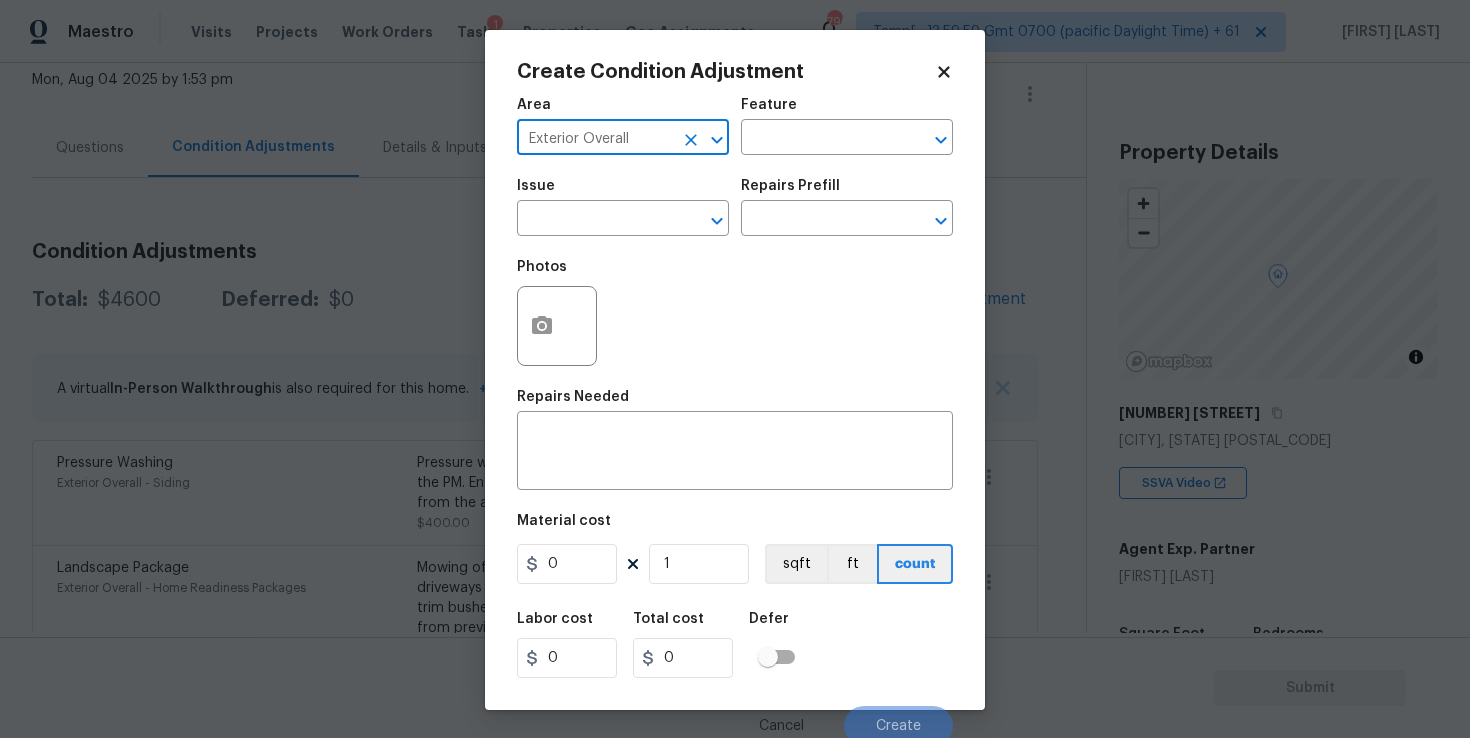type on "Exterior Overall" 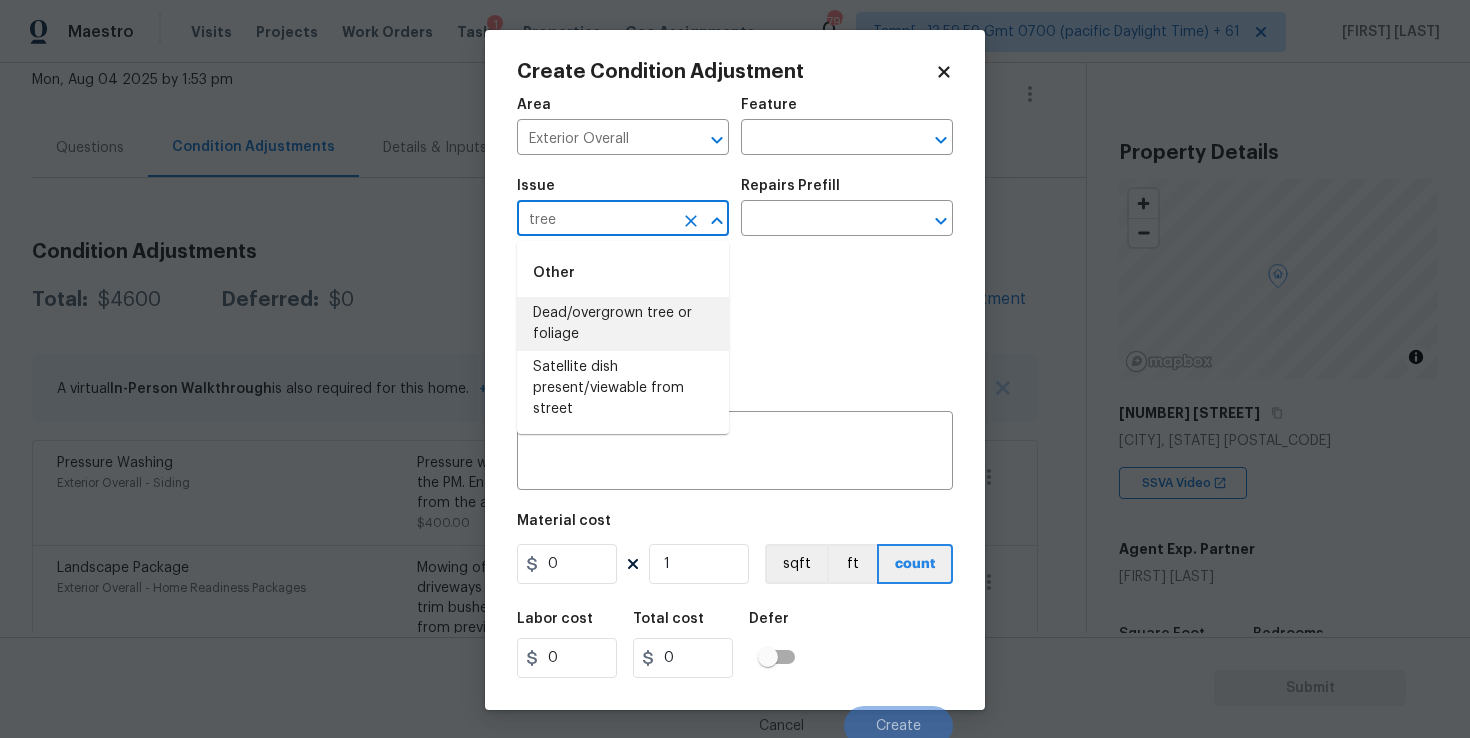 click on "Dead/overgrown tree or foliage" at bounding box center (623, 324) 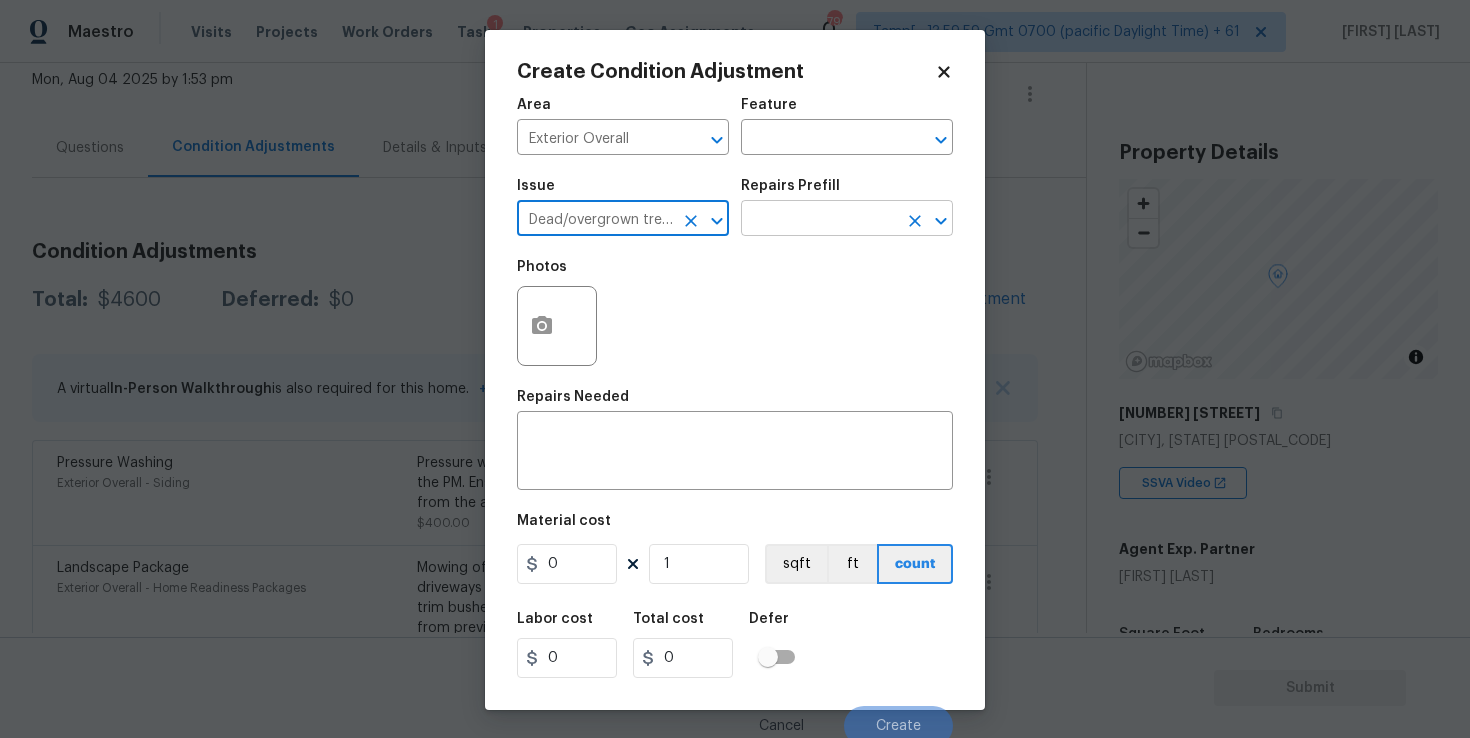 type on "Dead/overgrown tree or foliage" 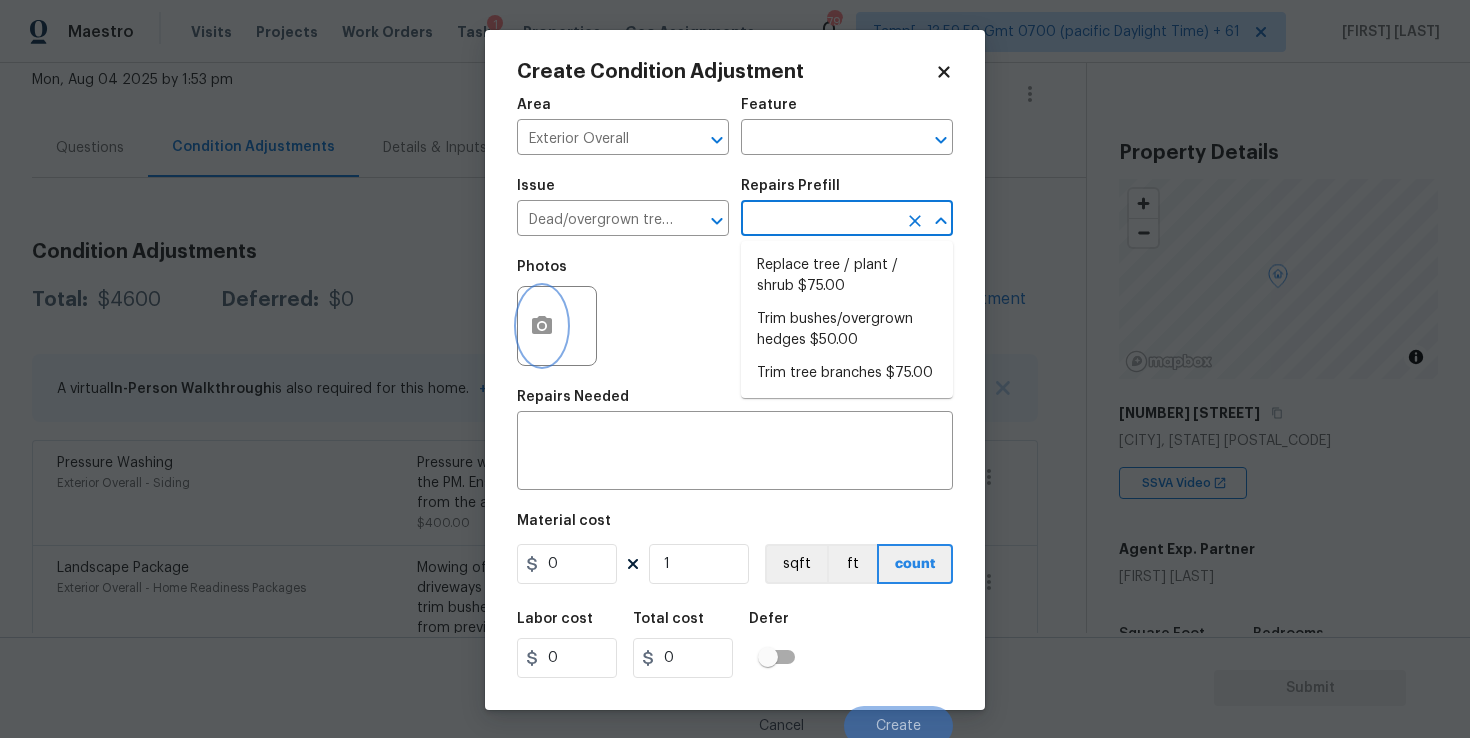 click at bounding box center [542, 326] 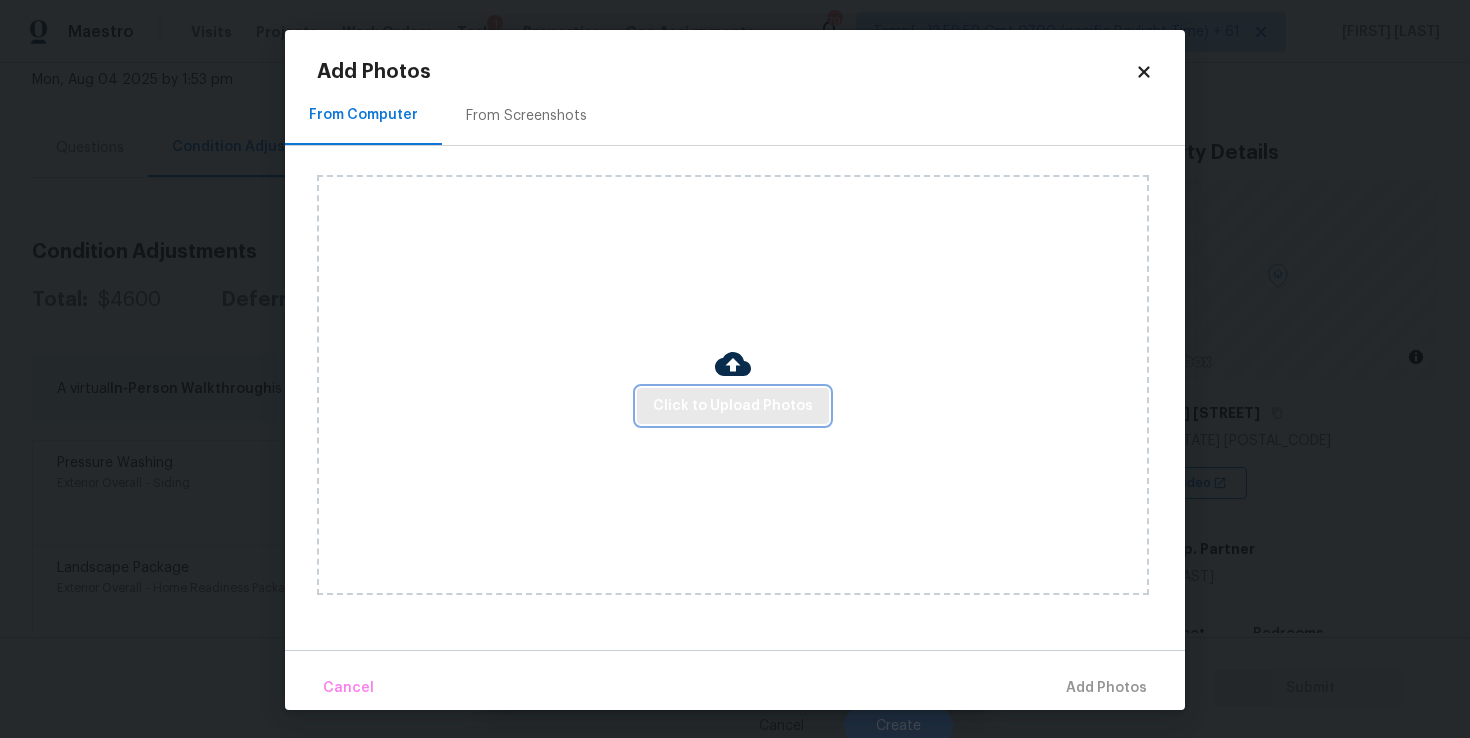 click on "Click to Upload Photos" at bounding box center (733, 406) 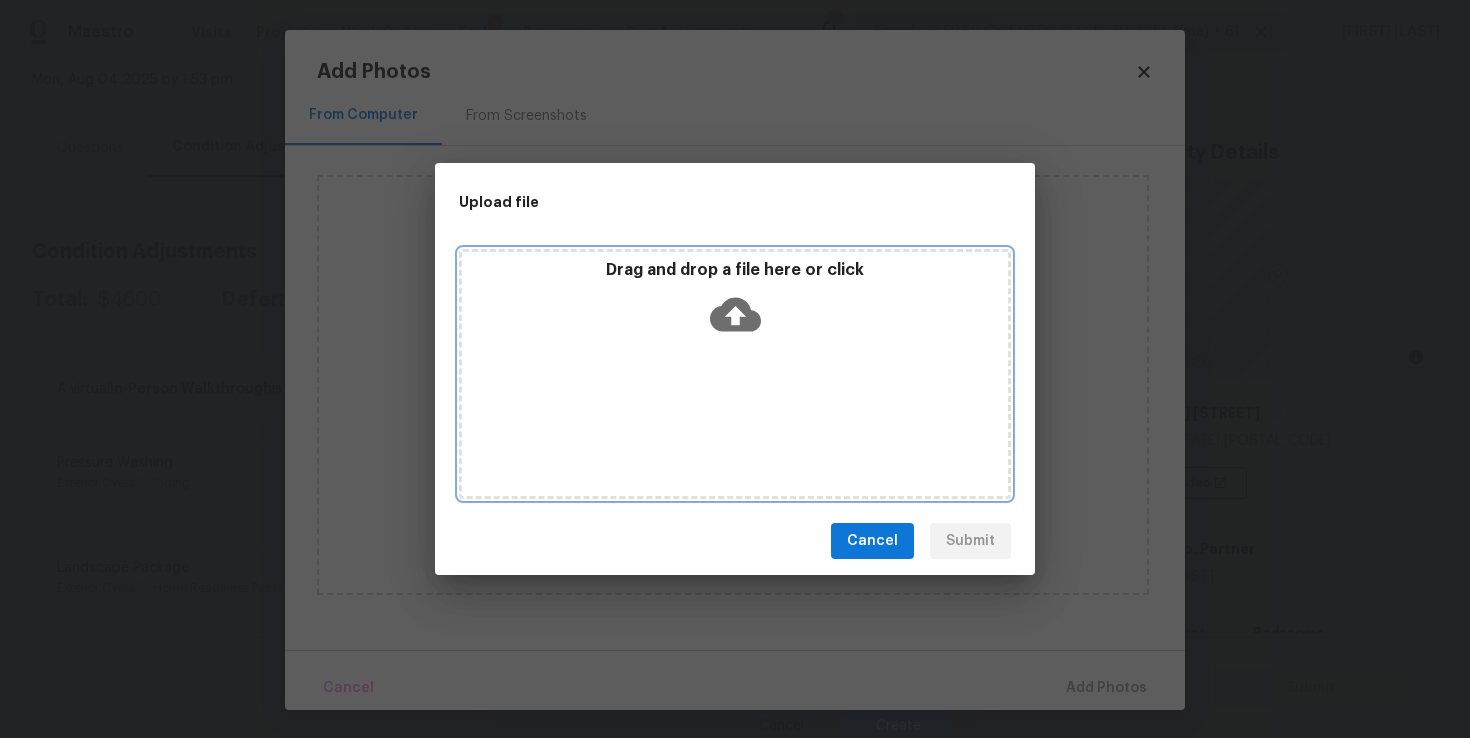 click 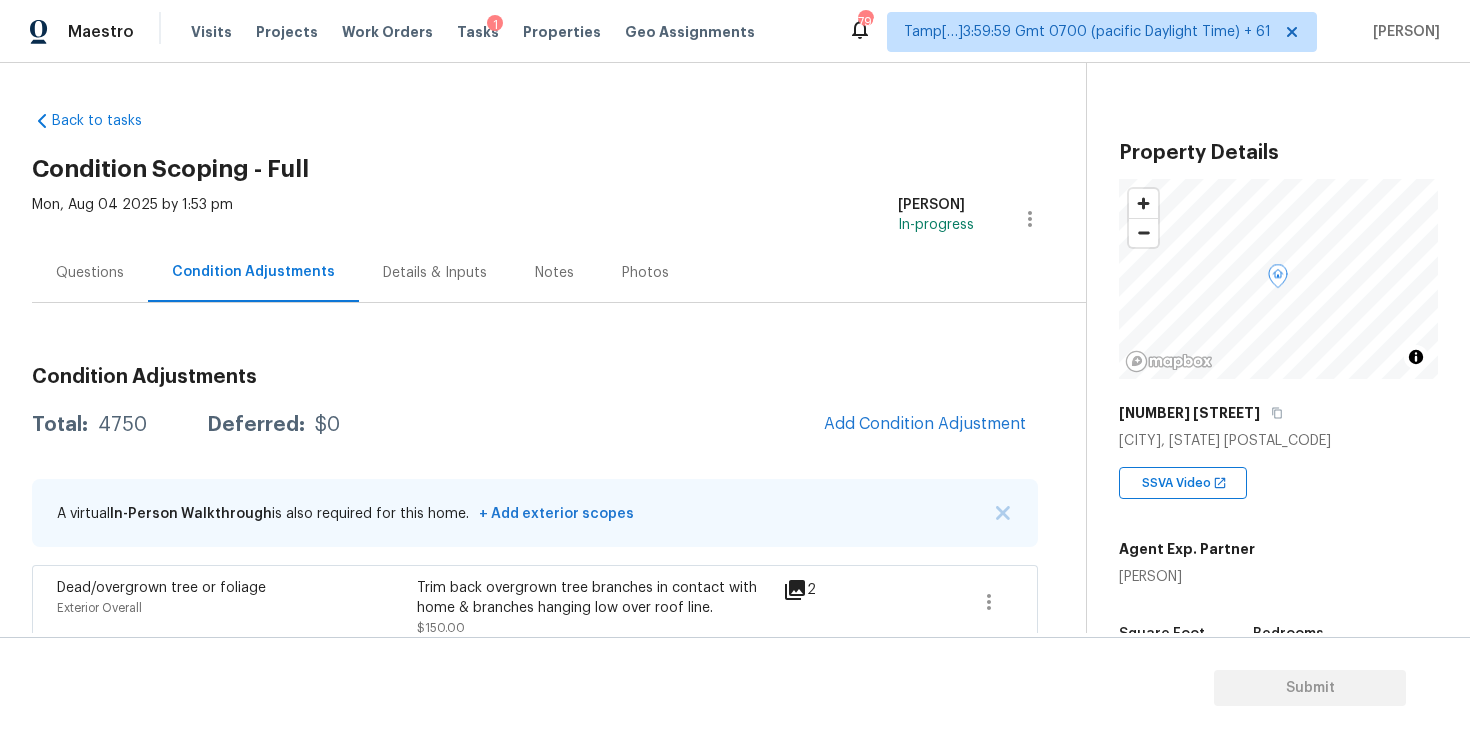 scroll, scrollTop: 0, scrollLeft: 0, axis: both 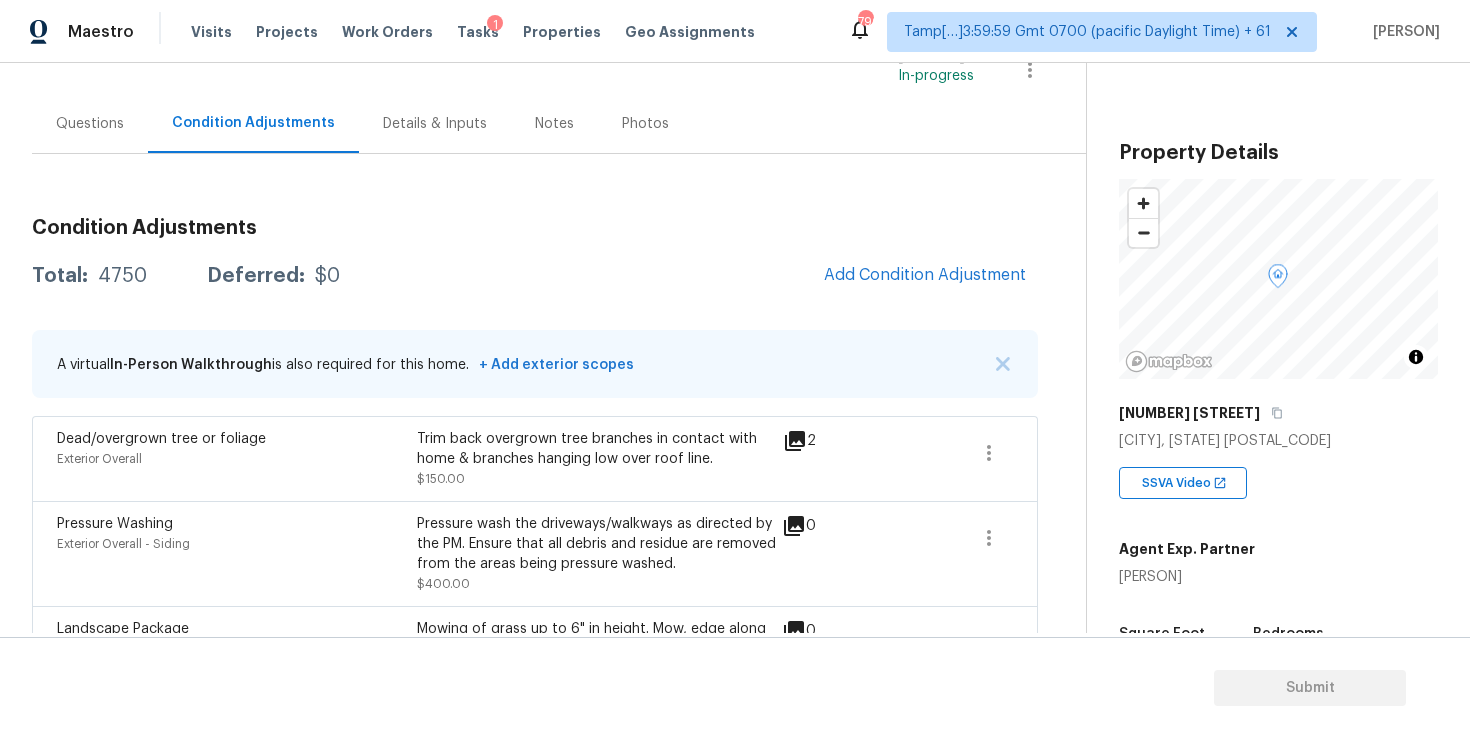 click on "Questions" at bounding box center [90, 124] 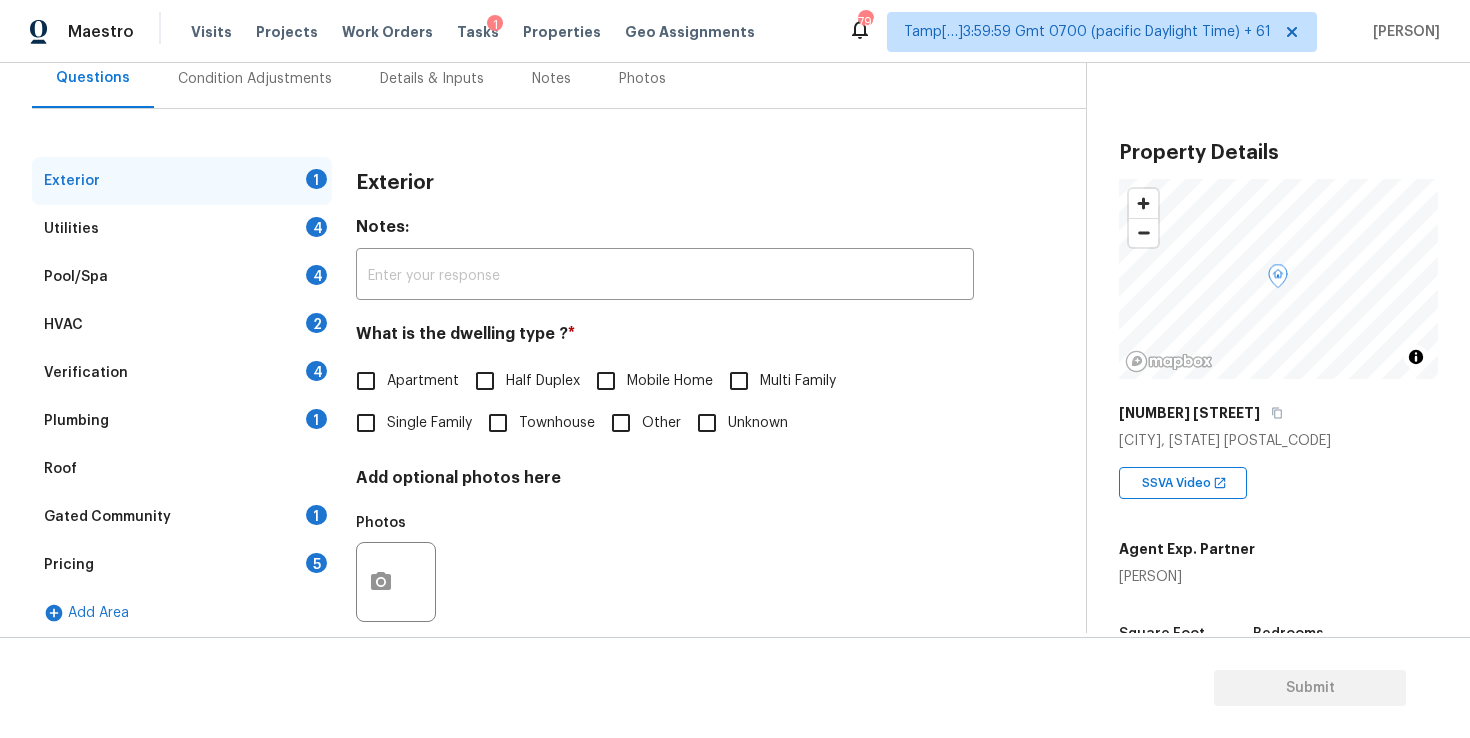 scroll, scrollTop: 225, scrollLeft: 0, axis: vertical 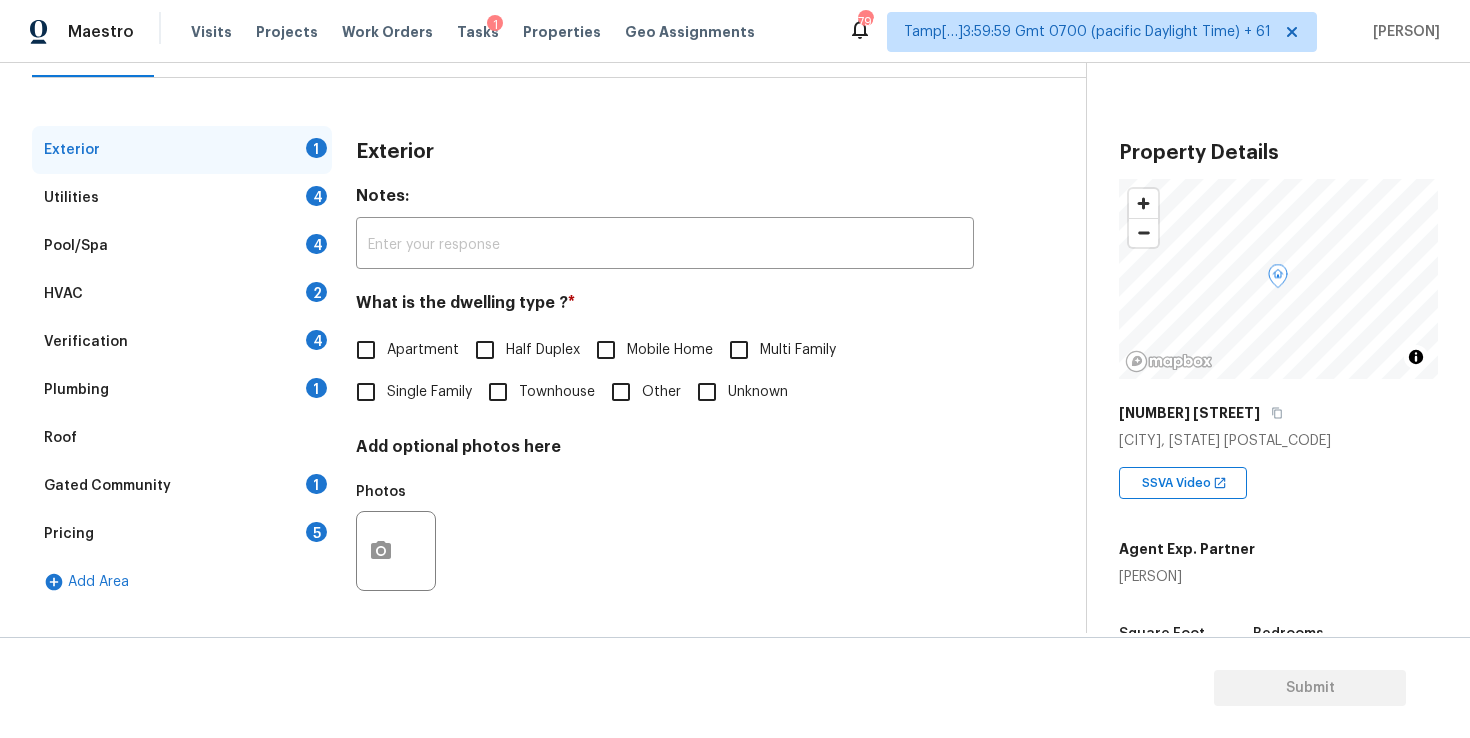 click on "Single Family" at bounding box center (366, 392) 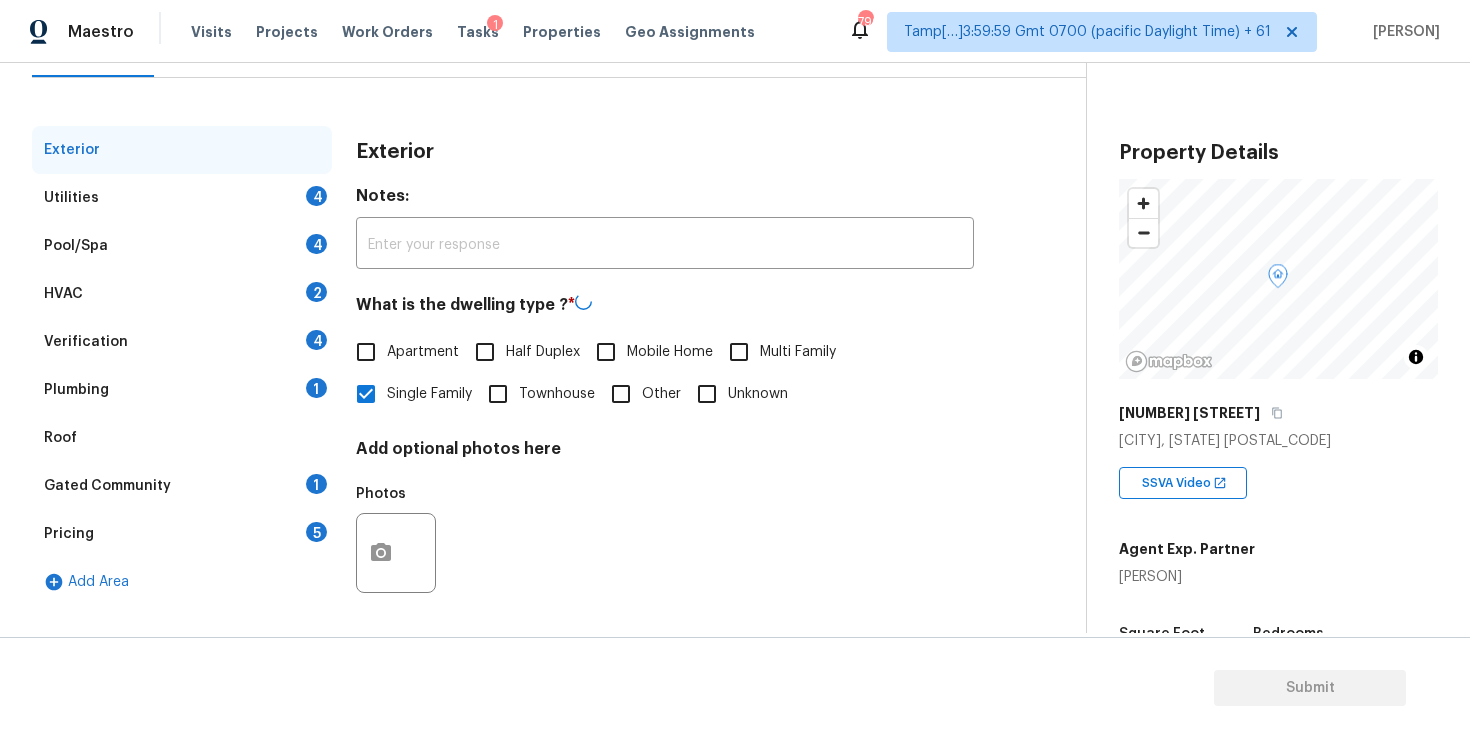 click on "Verification 4" at bounding box center [182, 342] 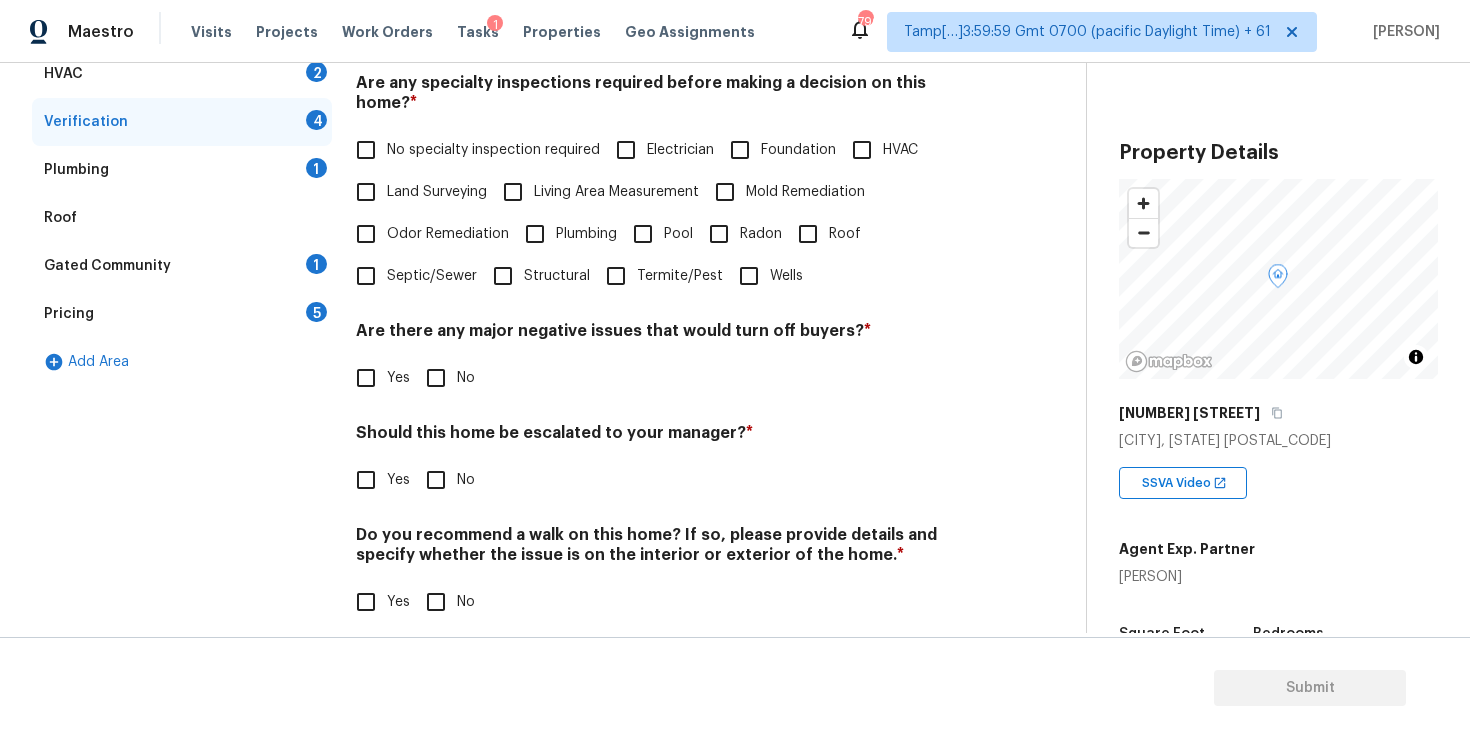 scroll, scrollTop: 399, scrollLeft: 0, axis: vertical 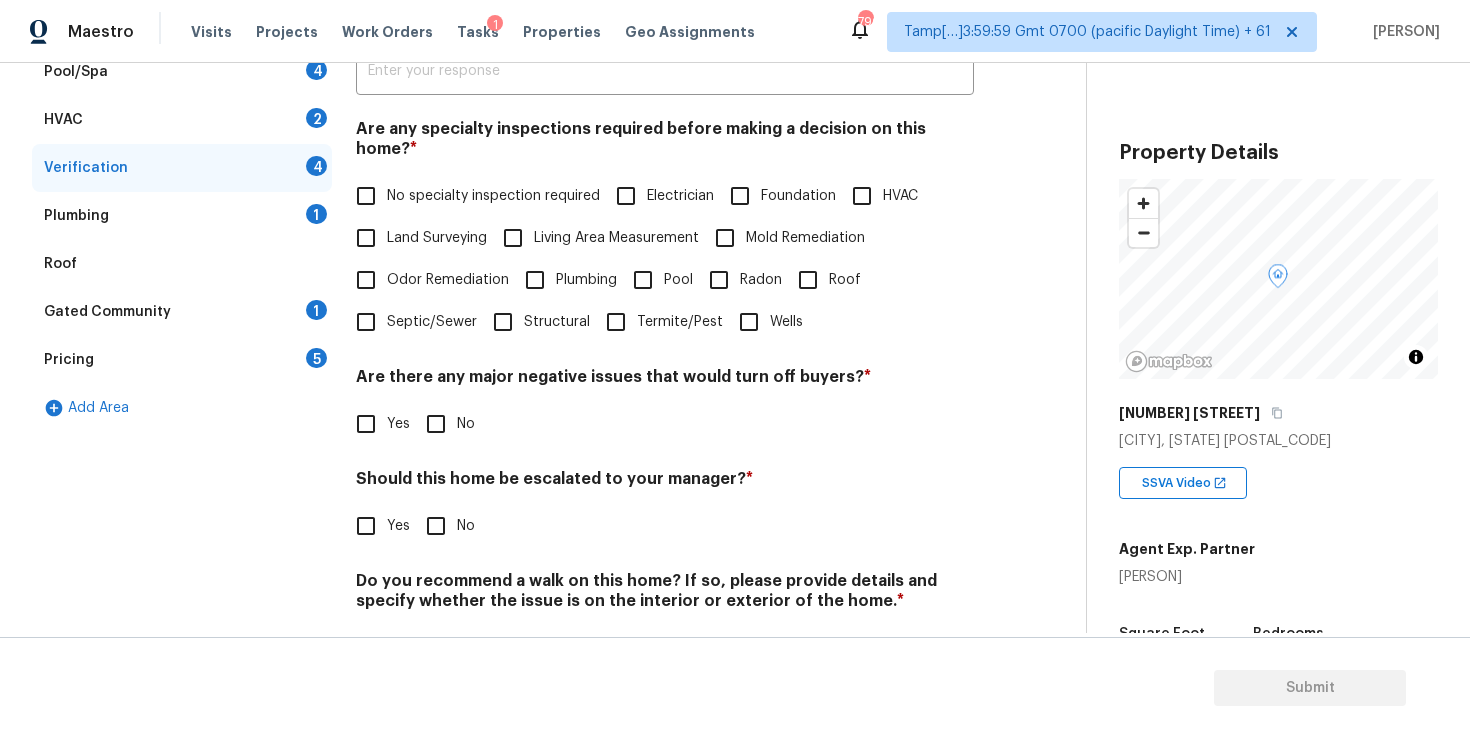 click on "Yes" at bounding box center (366, 526) 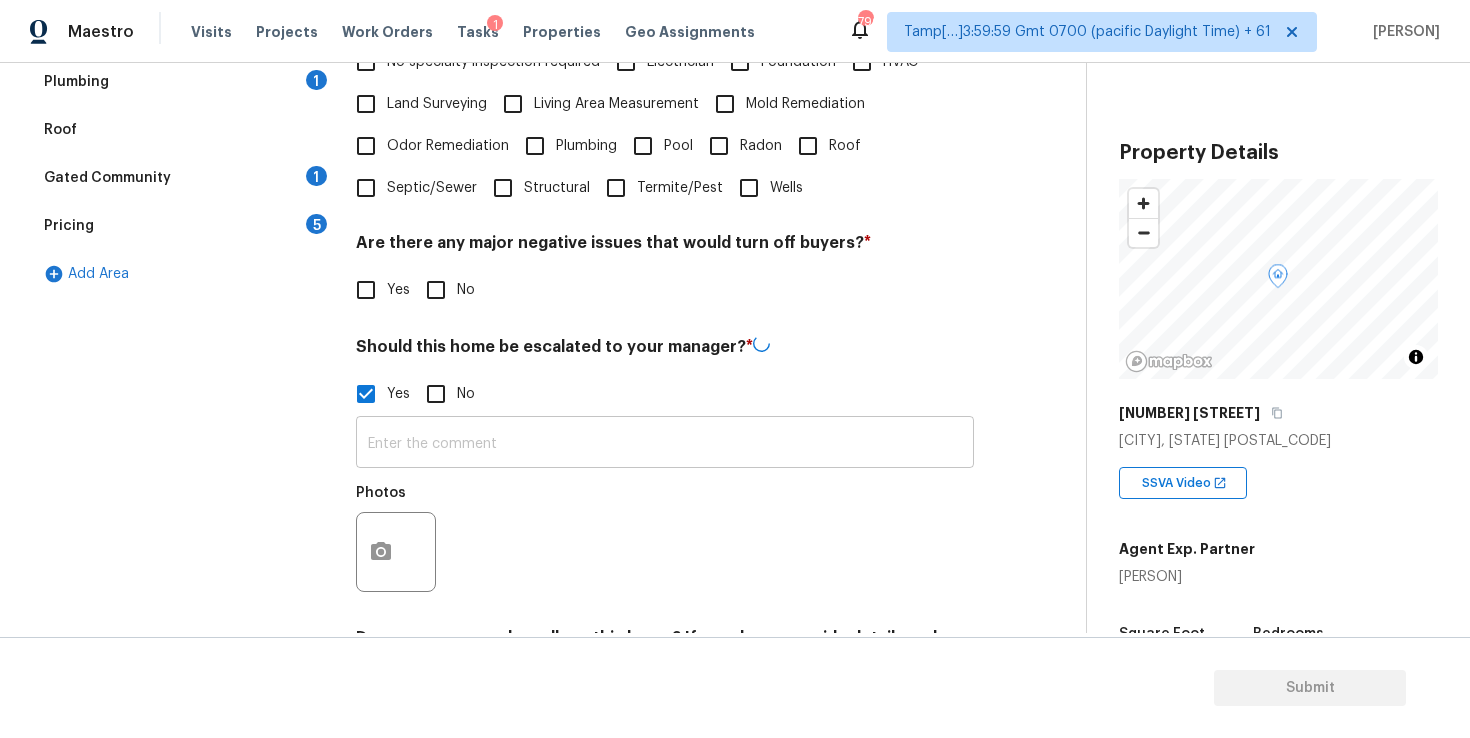 scroll, scrollTop: 545, scrollLeft: 0, axis: vertical 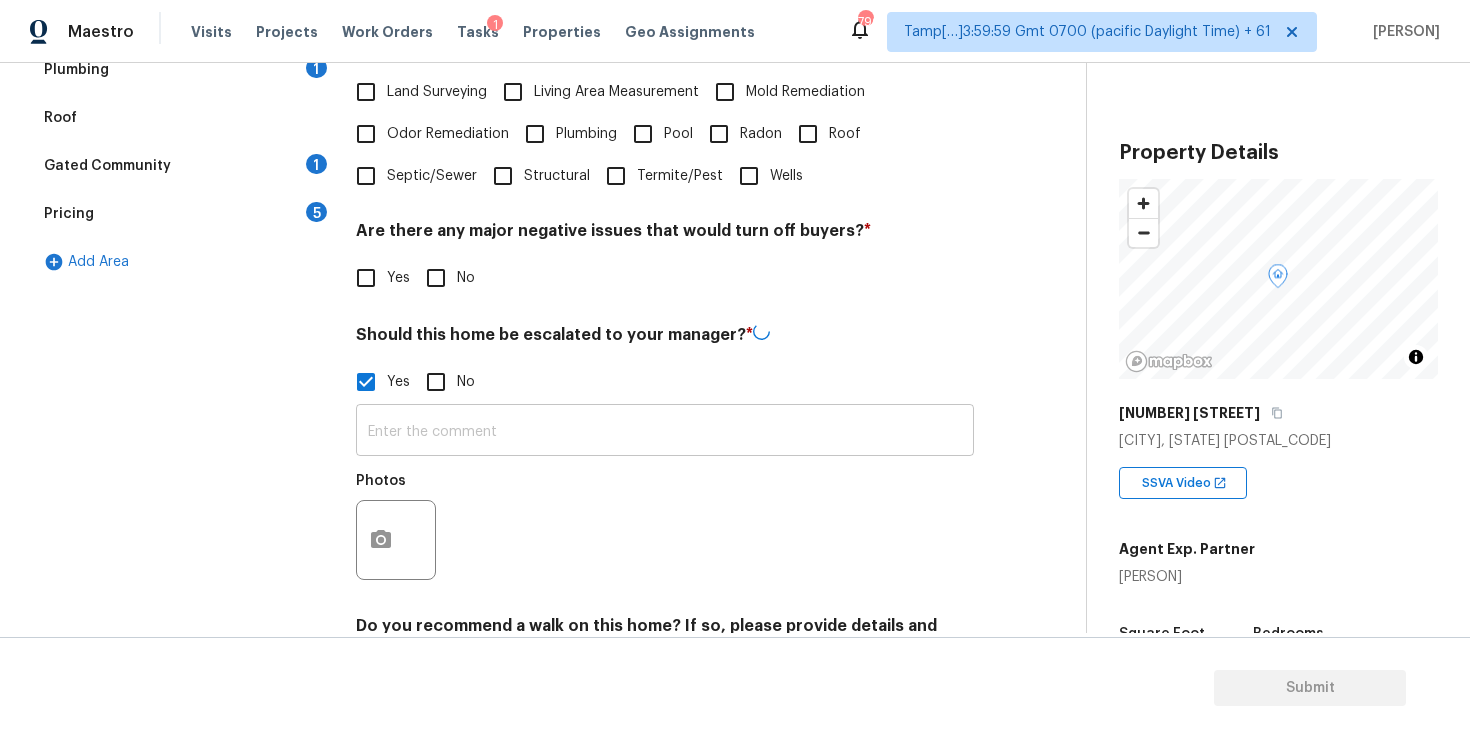 click on "​ Photos" at bounding box center (665, 497) 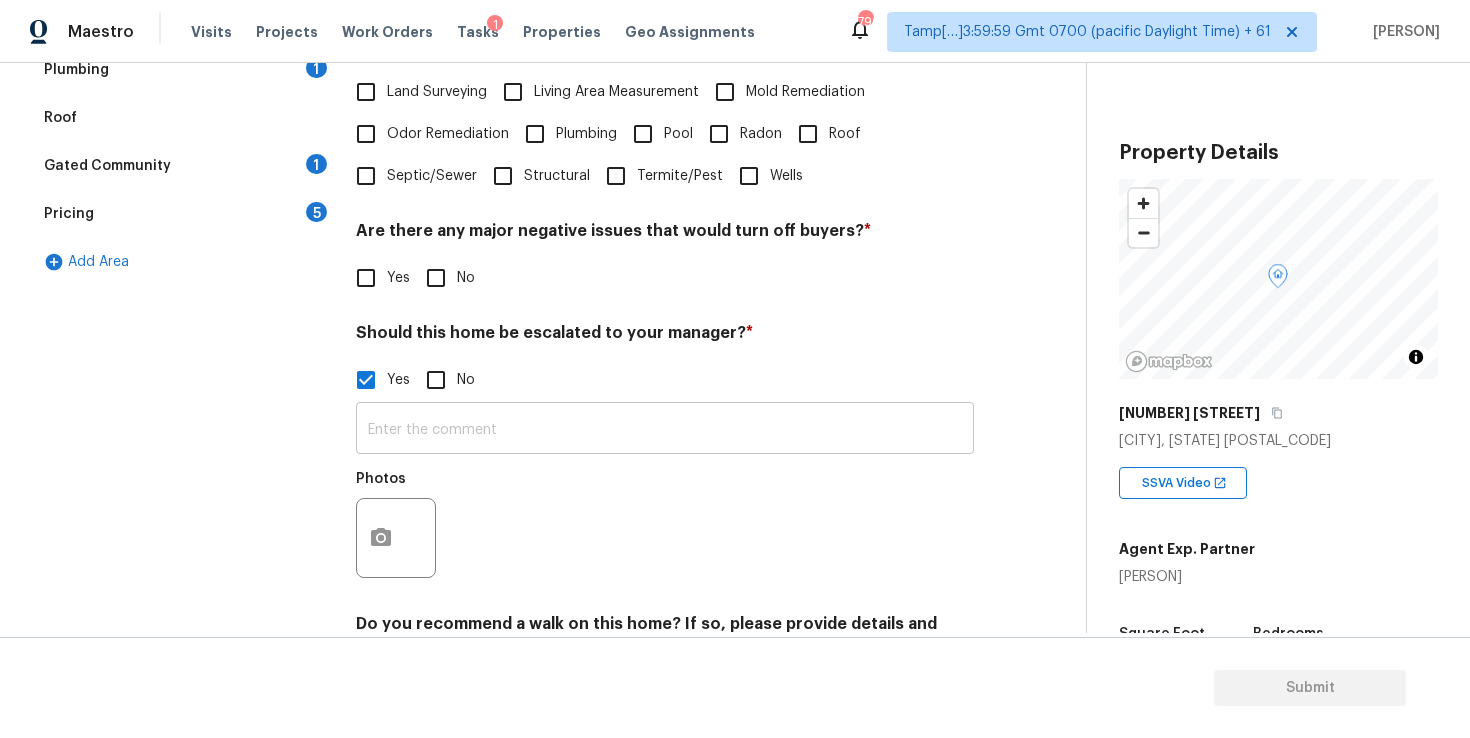 click at bounding box center [665, 430] 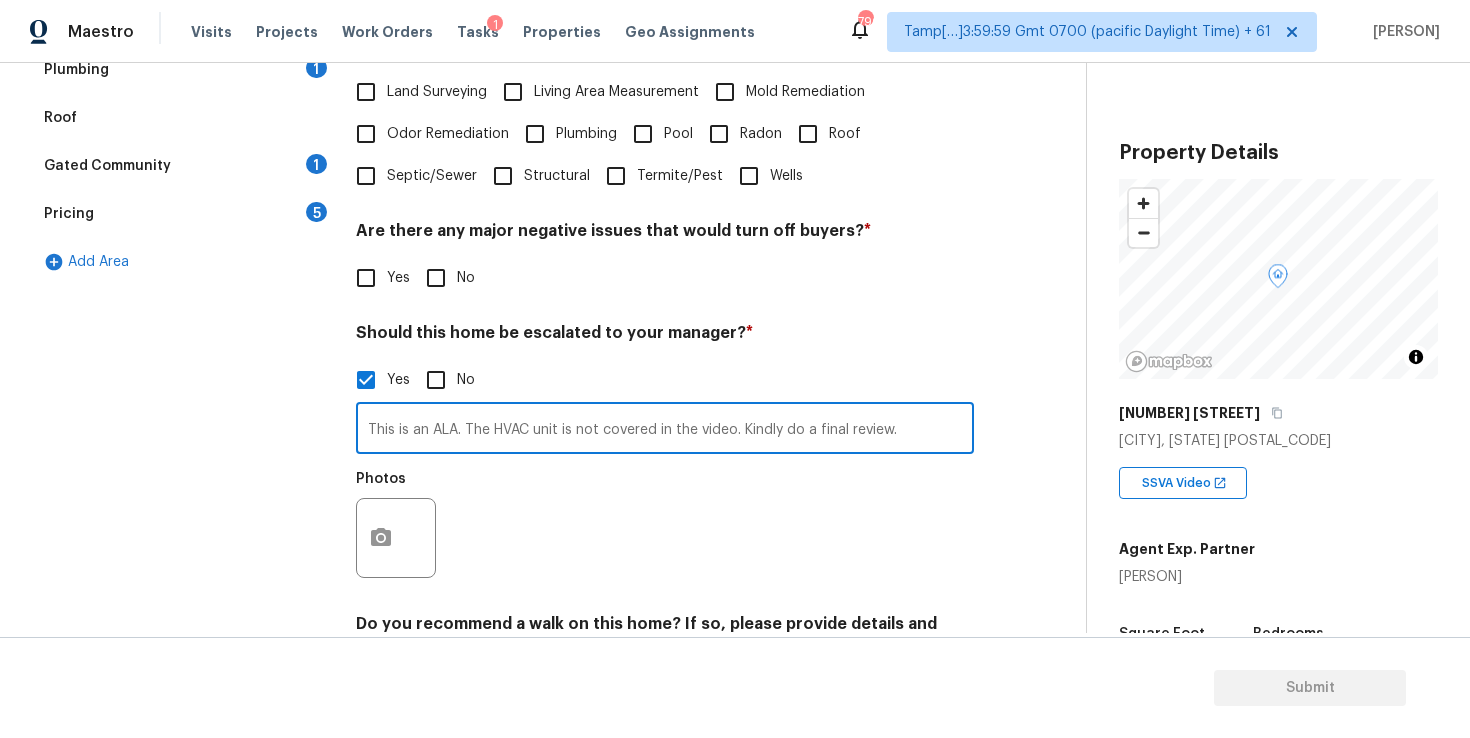 type on "This is an ALA. The HVAC unit is not covered in the video. Kindly do a final review." 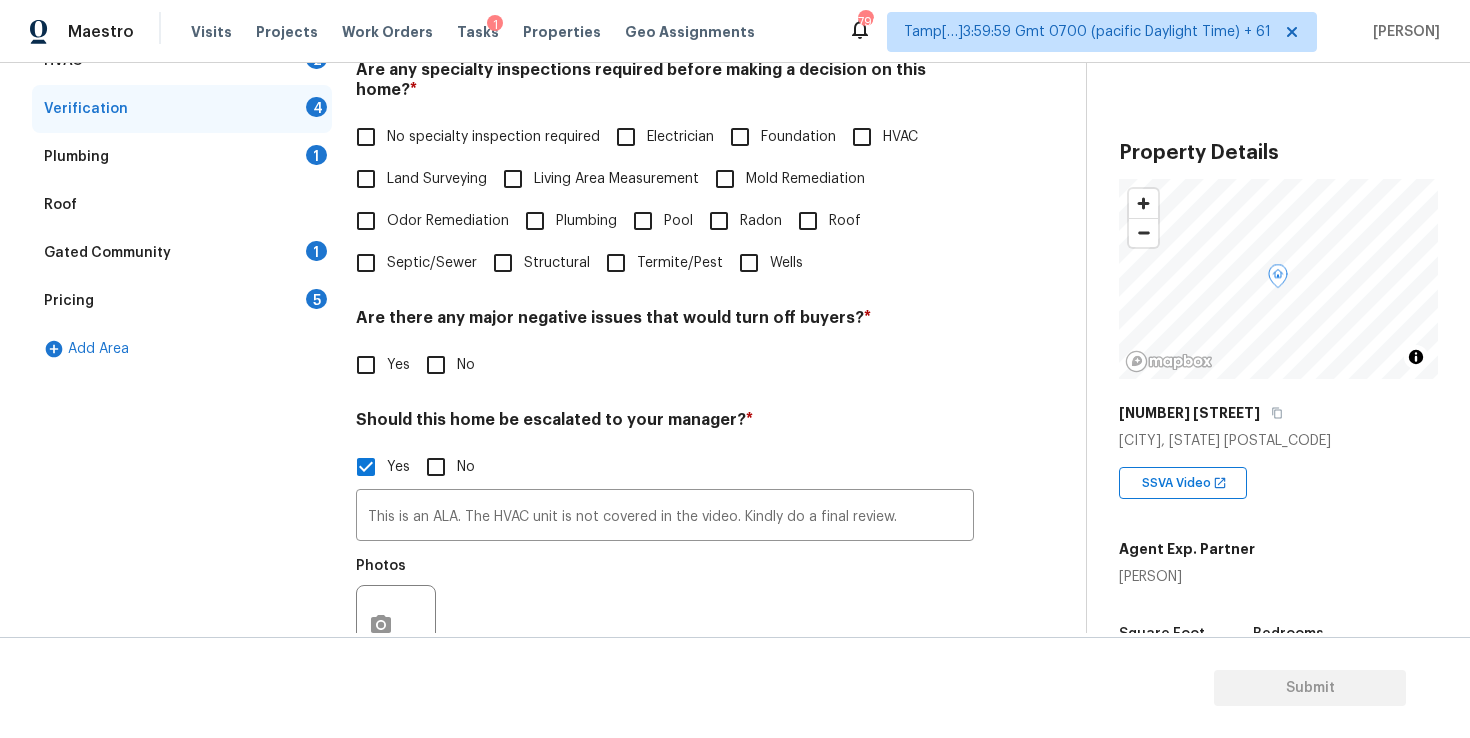 scroll, scrollTop: 635, scrollLeft: 0, axis: vertical 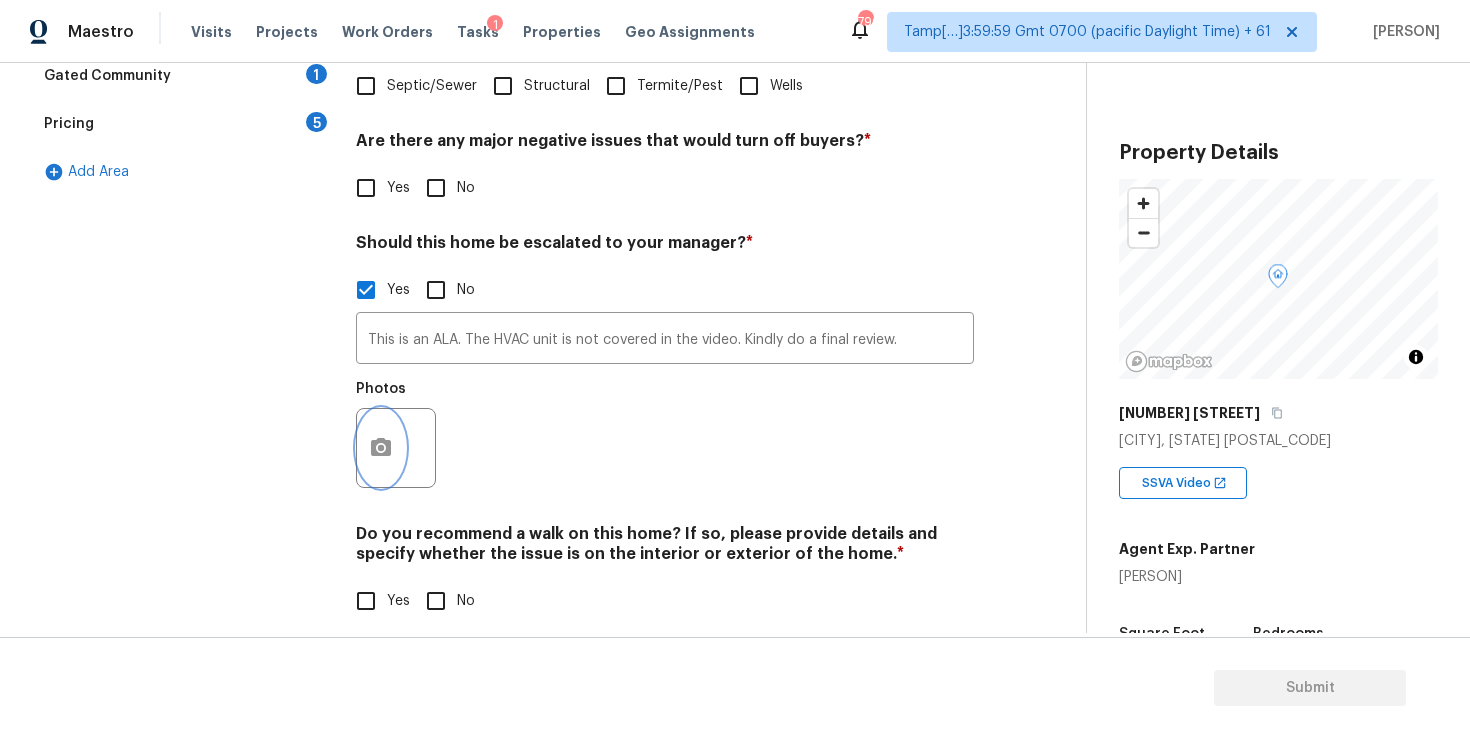 click 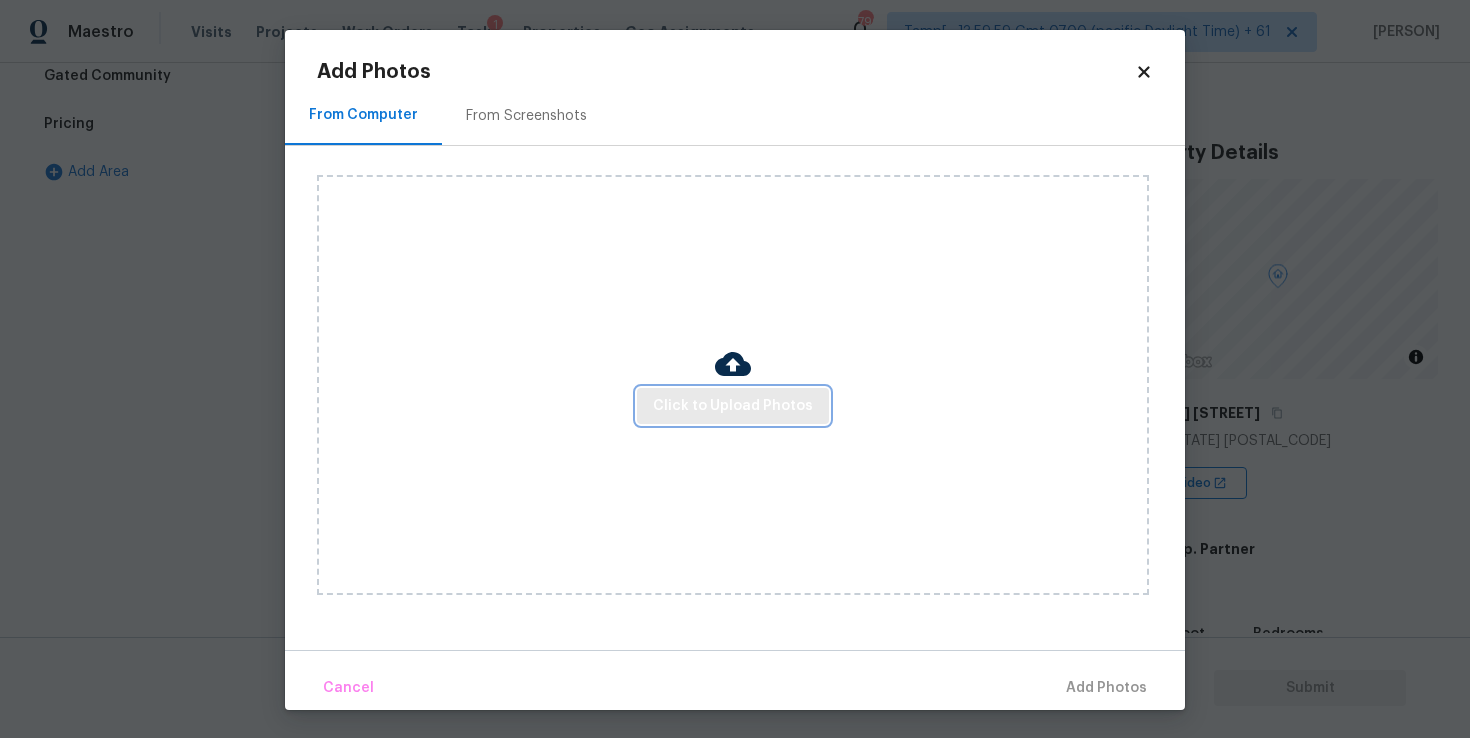 click on "Click to Upload Photos" at bounding box center (733, 406) 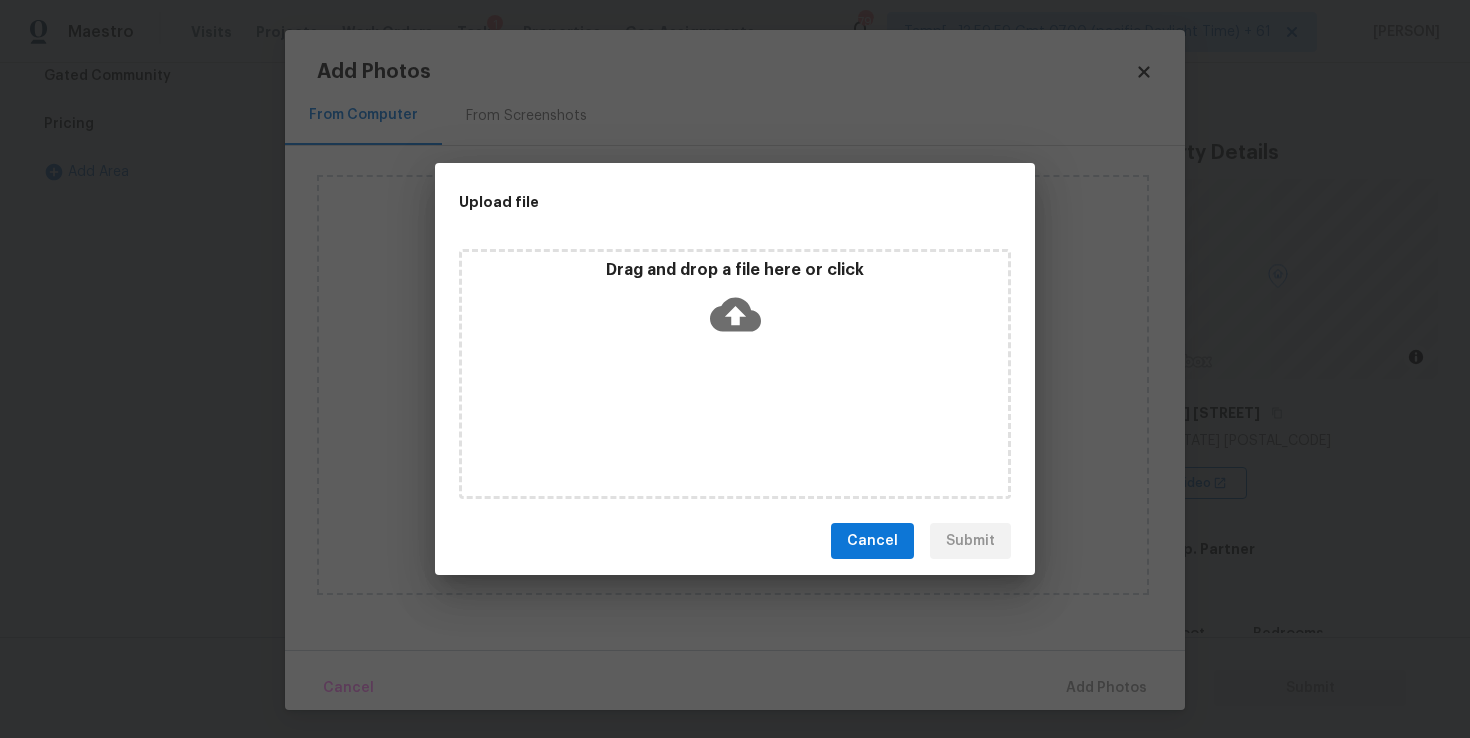 click 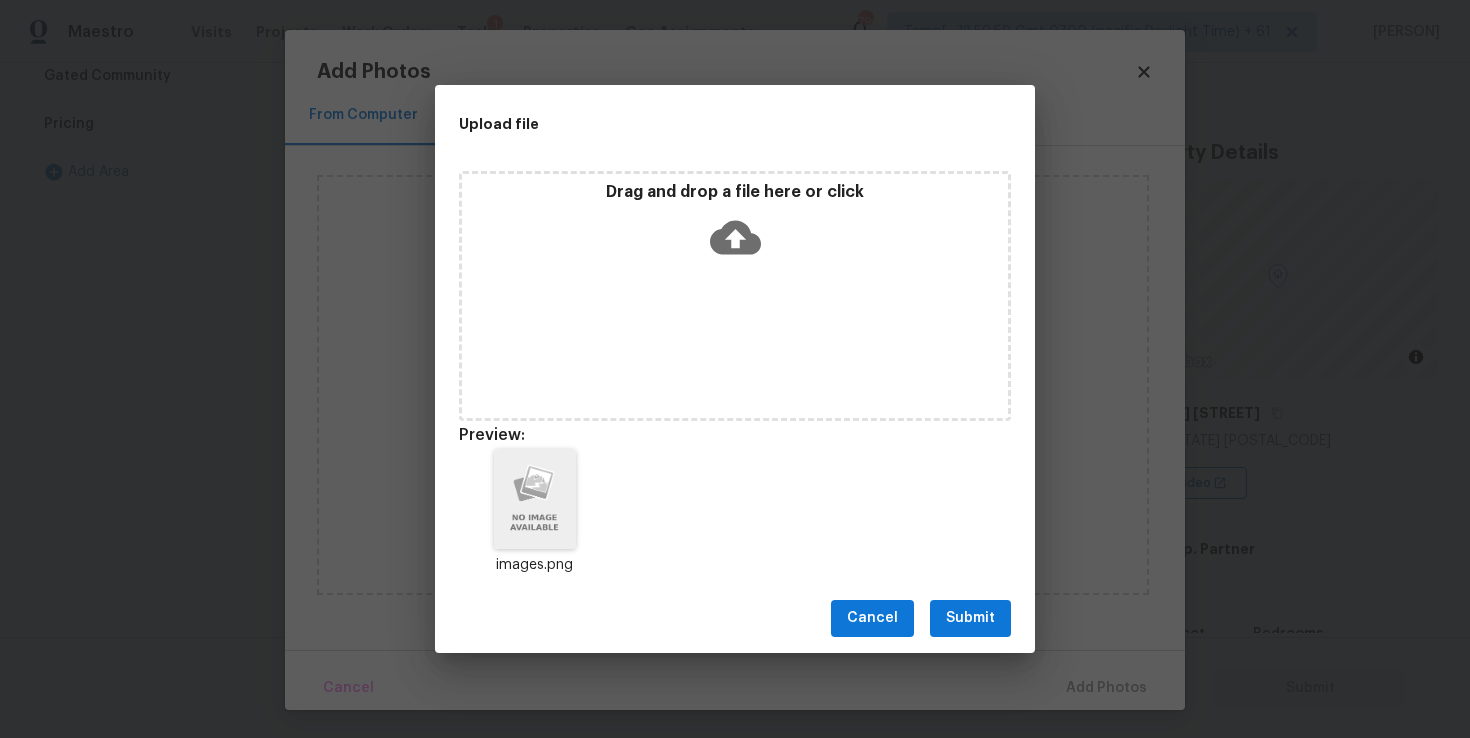 click on "Submit" at bounding box center [970, 618] 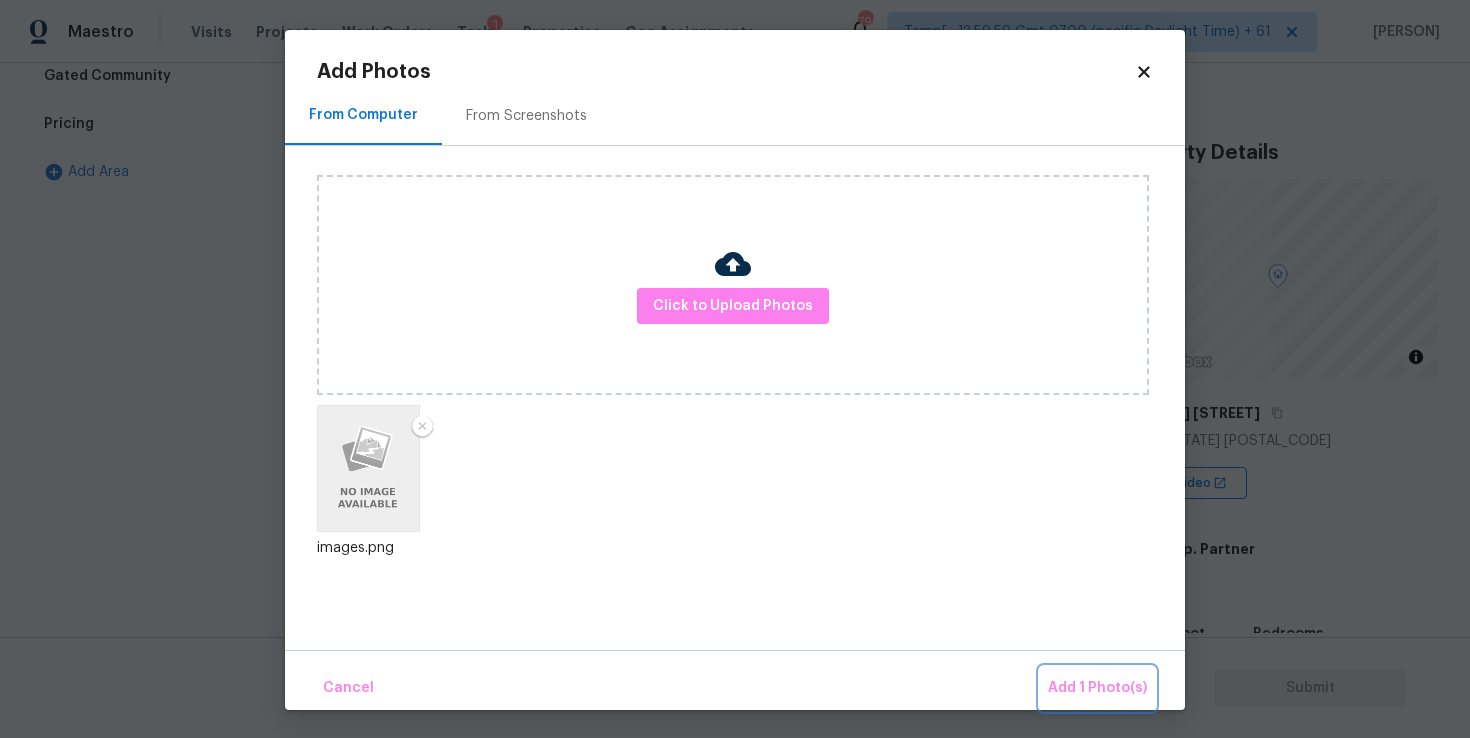 click on "Add 1 Photo(s)" at bounding box center (1097, 688) 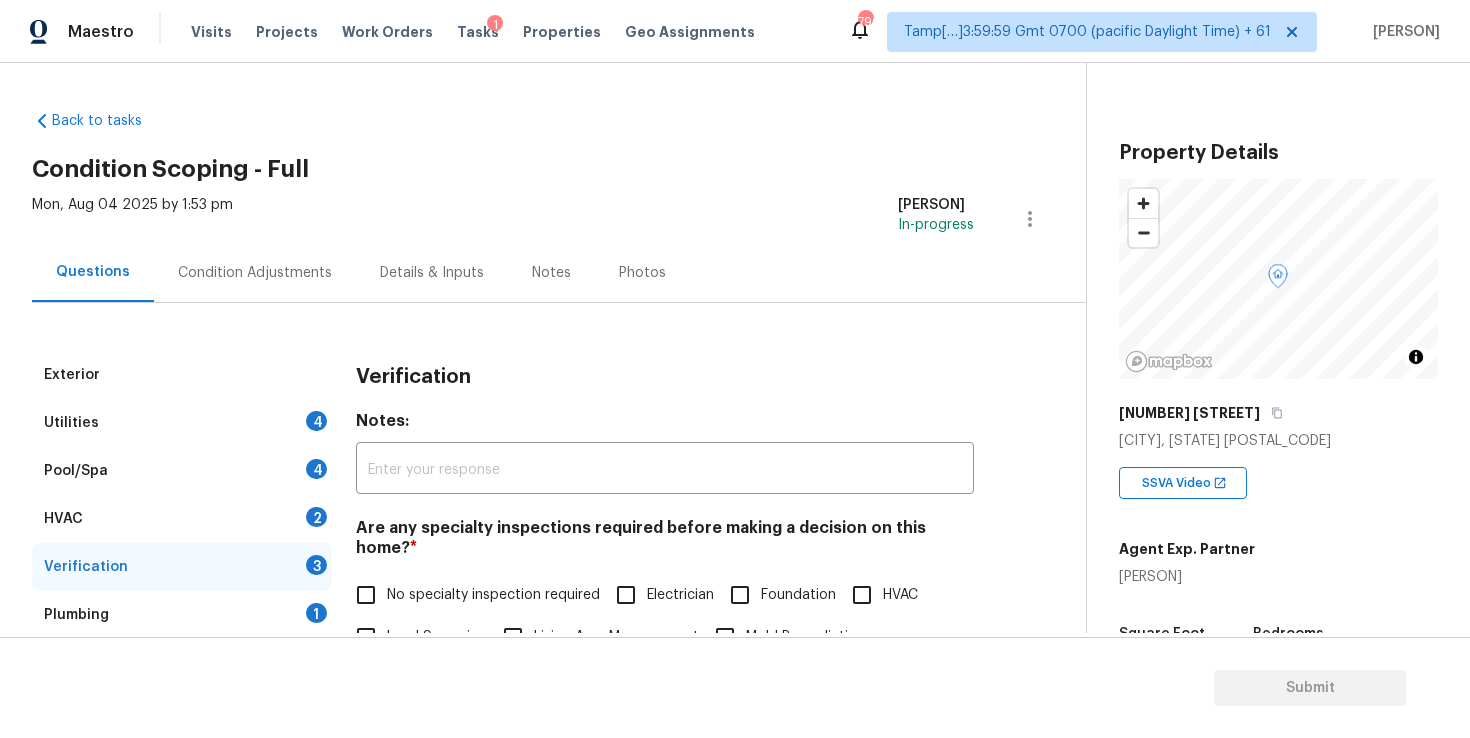 scroll, scrollTop: 1, scrollLeft: 0, axis: vertical 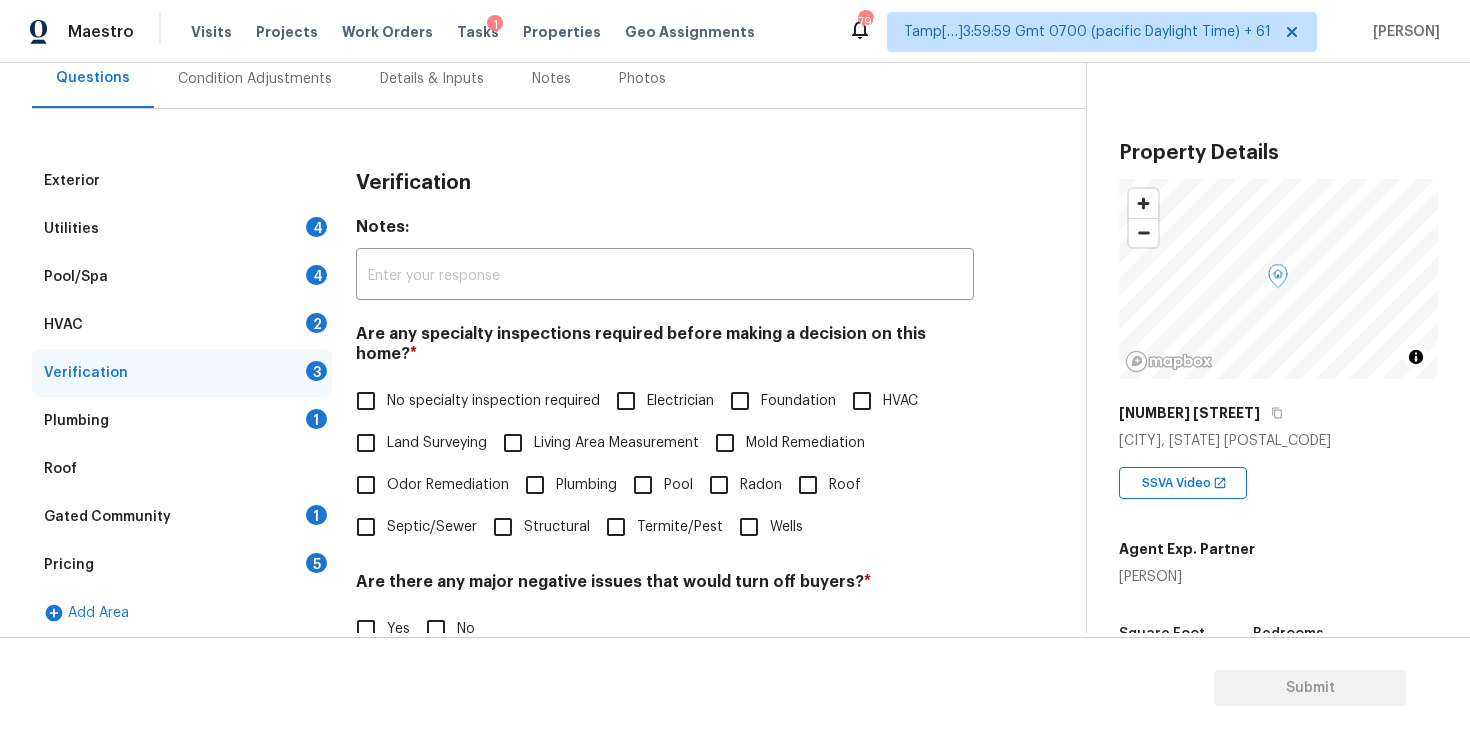 click on "Condition Adjustments" at bounding box center (255, 78) 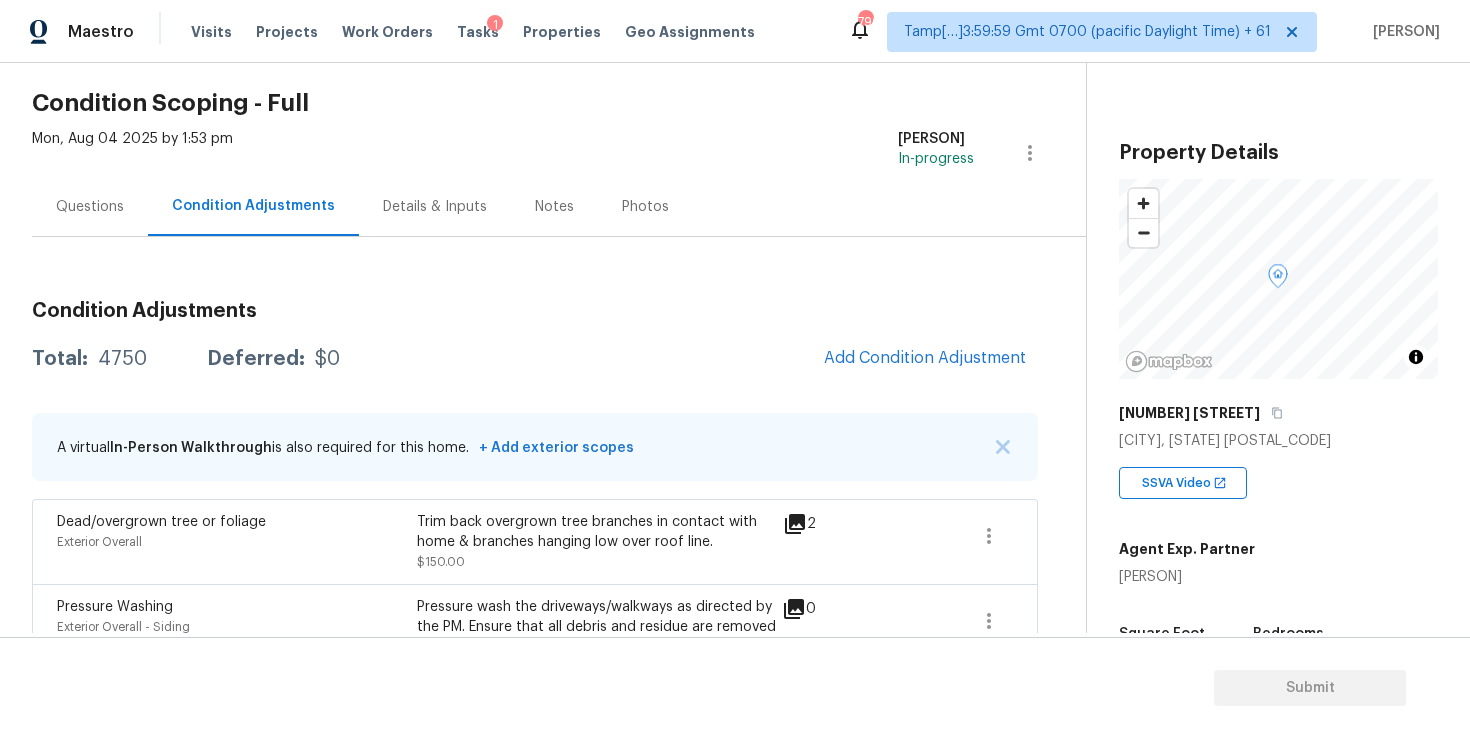 scroll, scrollTop: 0, scrollLeft: 0, axis: both 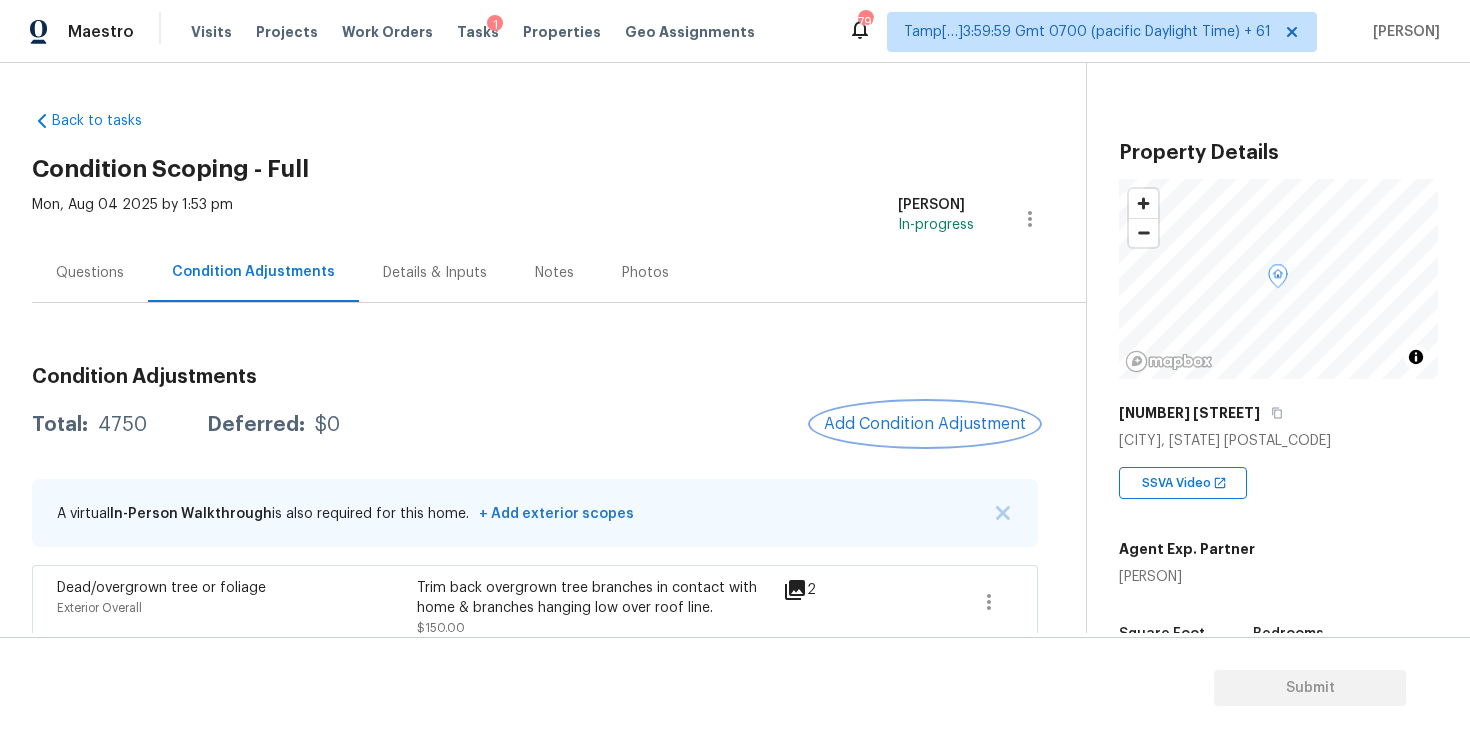 click on "Add Condition Adjustment" at bounding box center [925, 424] 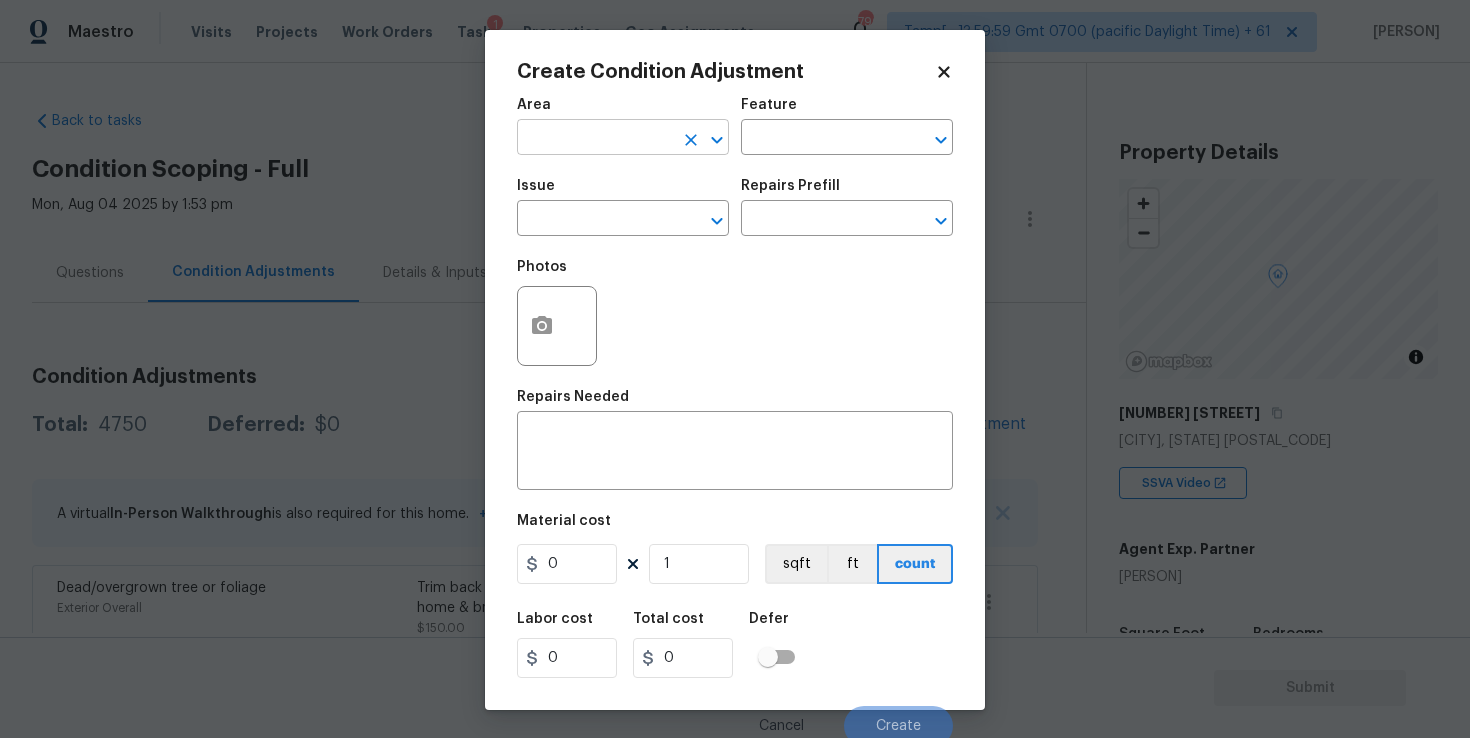 click at bounding box center (595, 139) 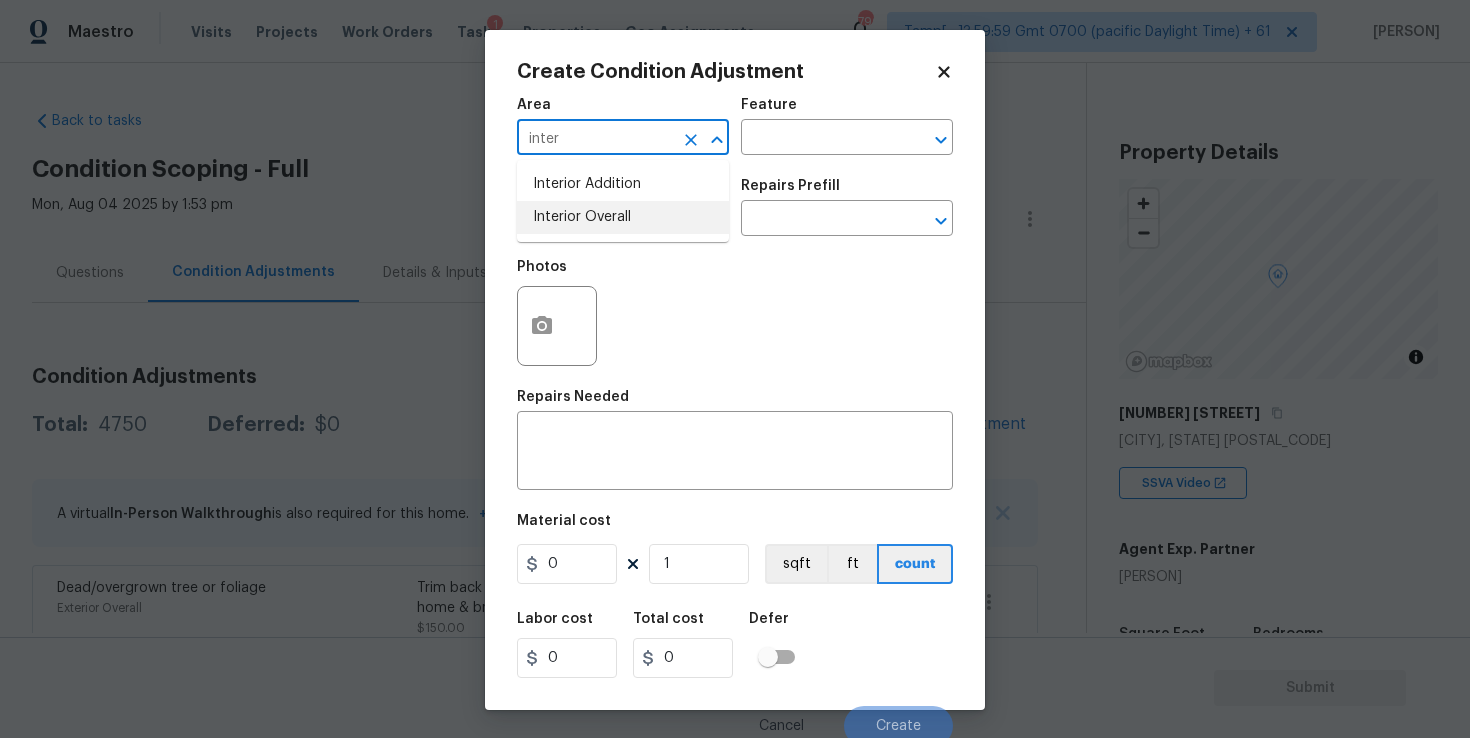 click on "Interior Overall" at bounding box center [623, 217] 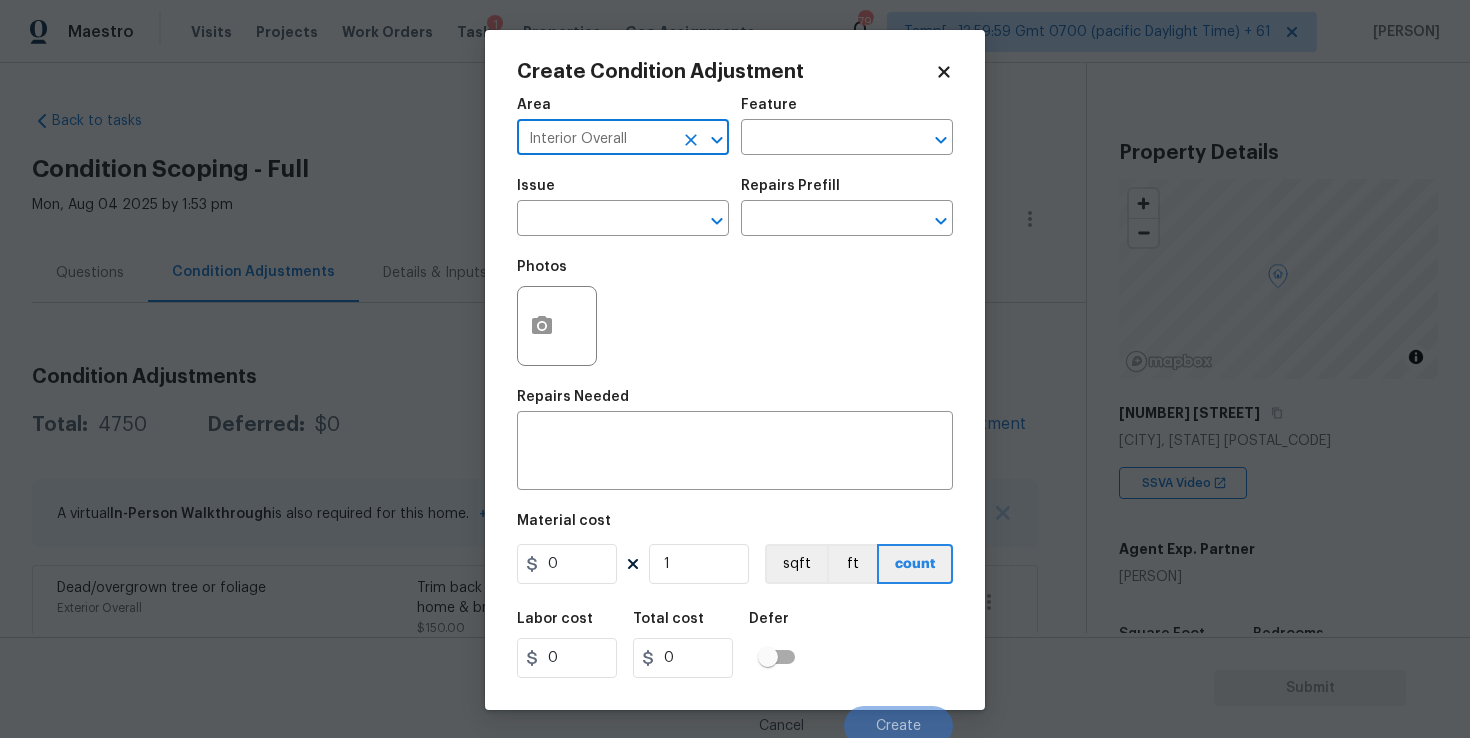 type on "Interior Overall" 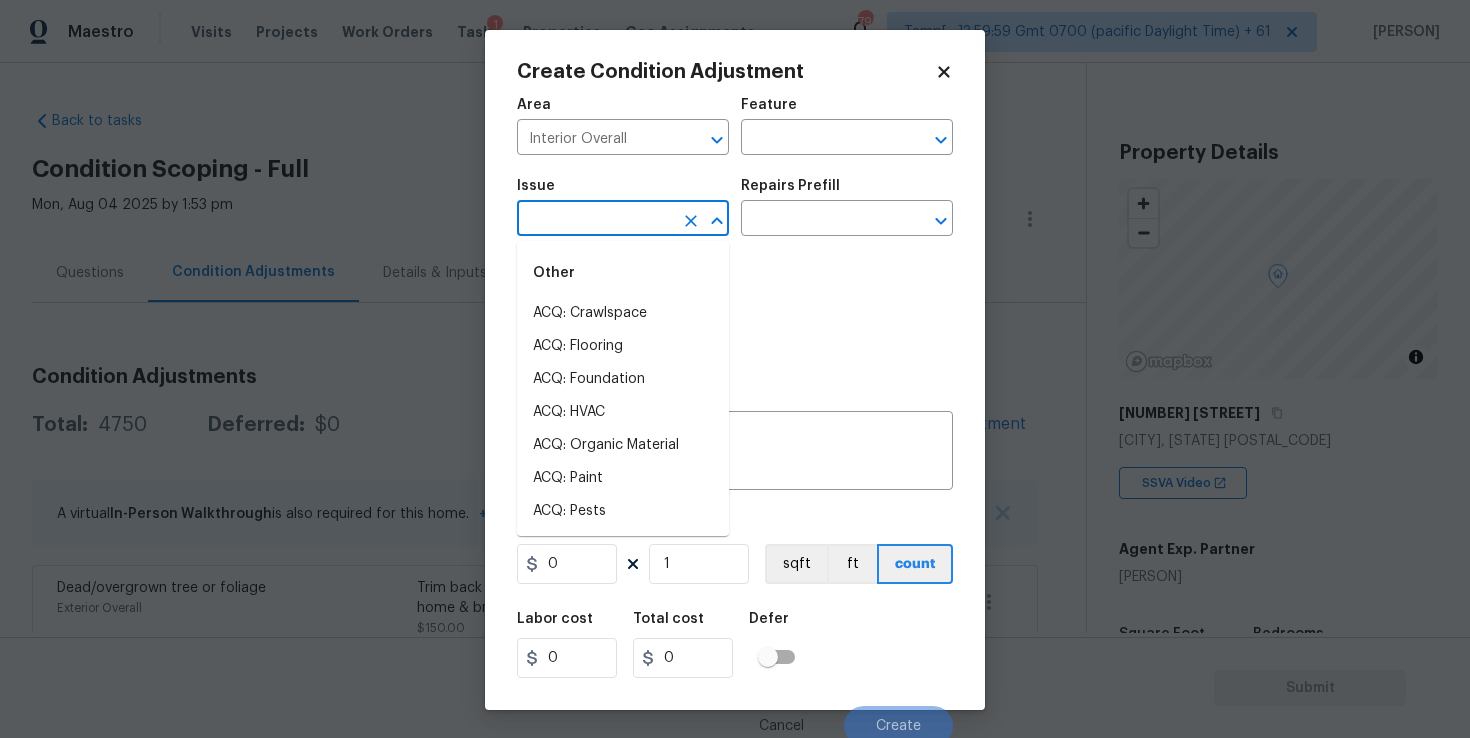 click at bounding box center (595, 220) 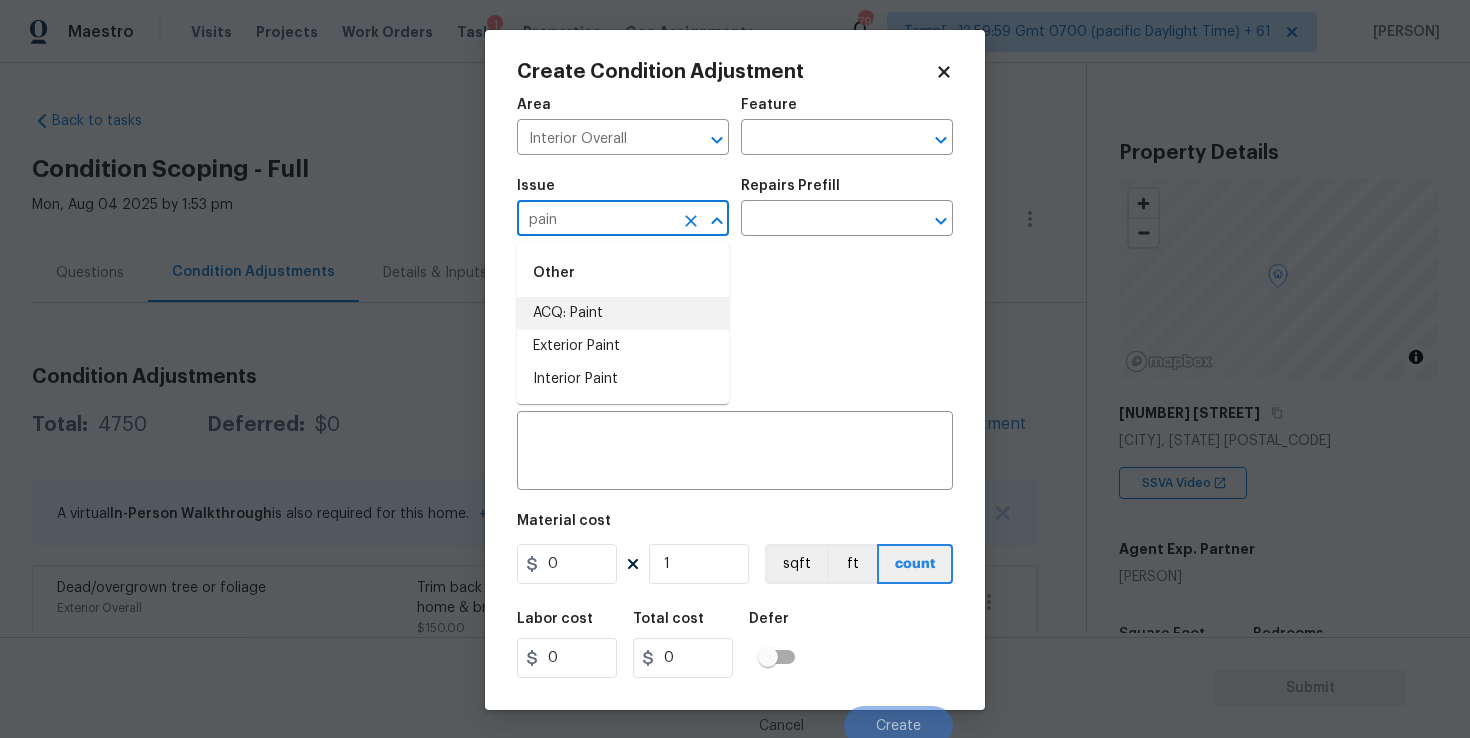 click on "ACQ: Paint" at bounding box center (623, 313) 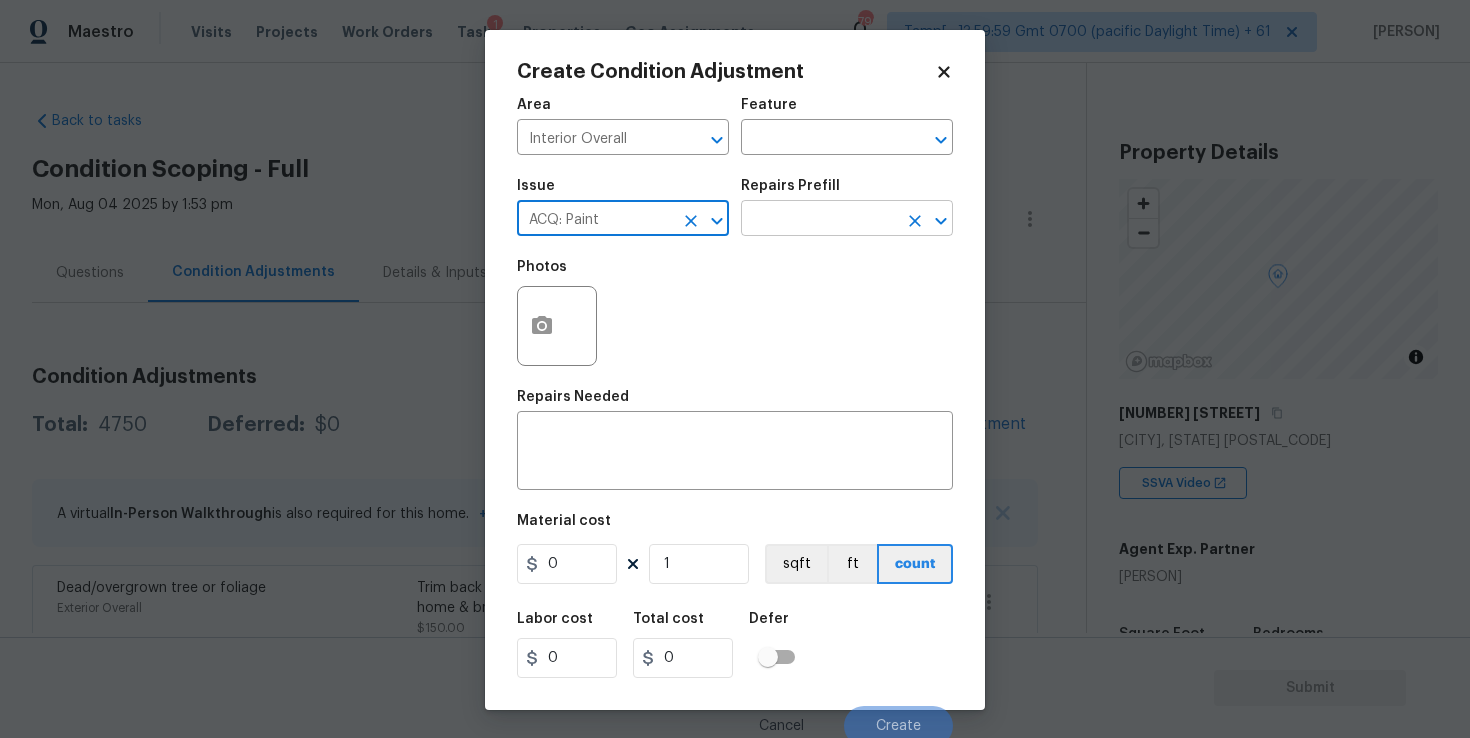 type on "ACQ: Paint" 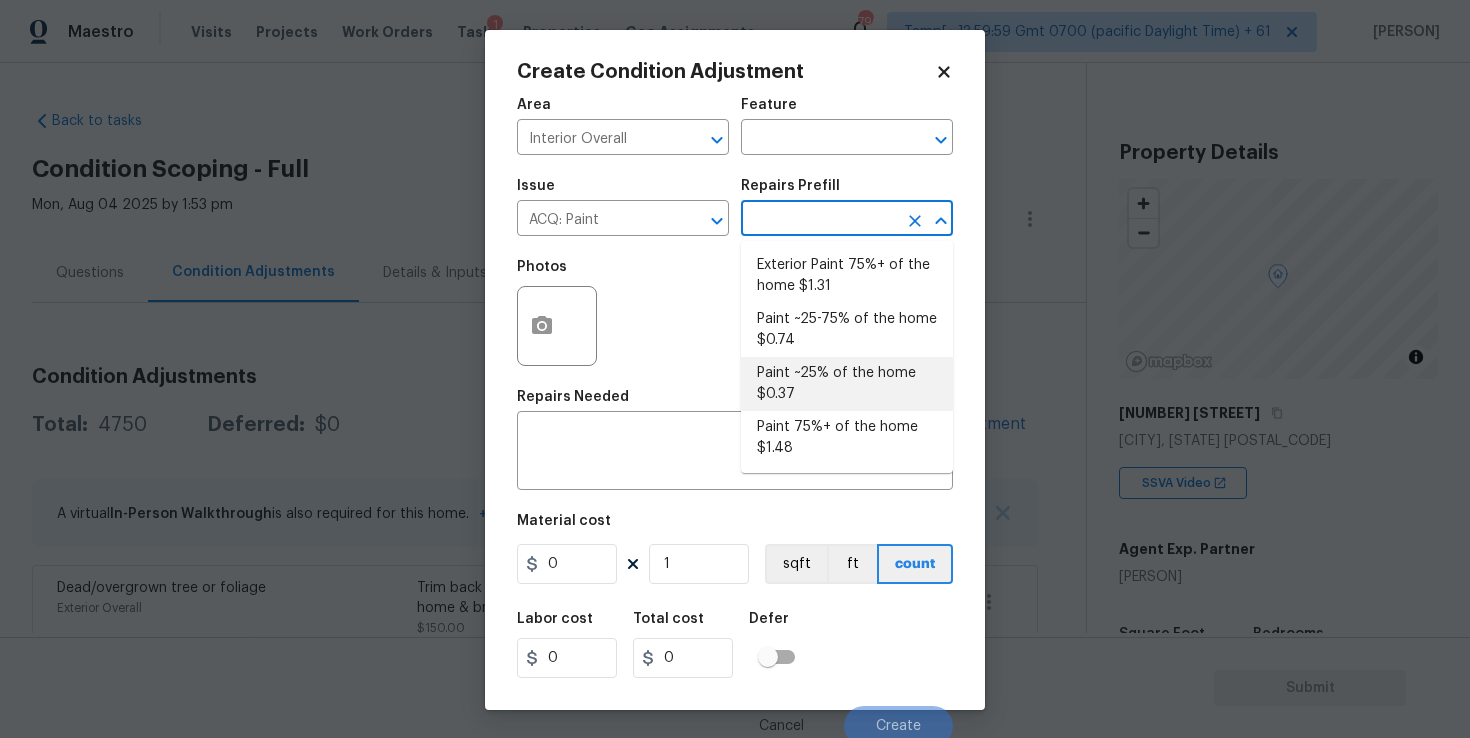 click on "Paint ~25% of the home $0.37" at bounding box center (847, 384) 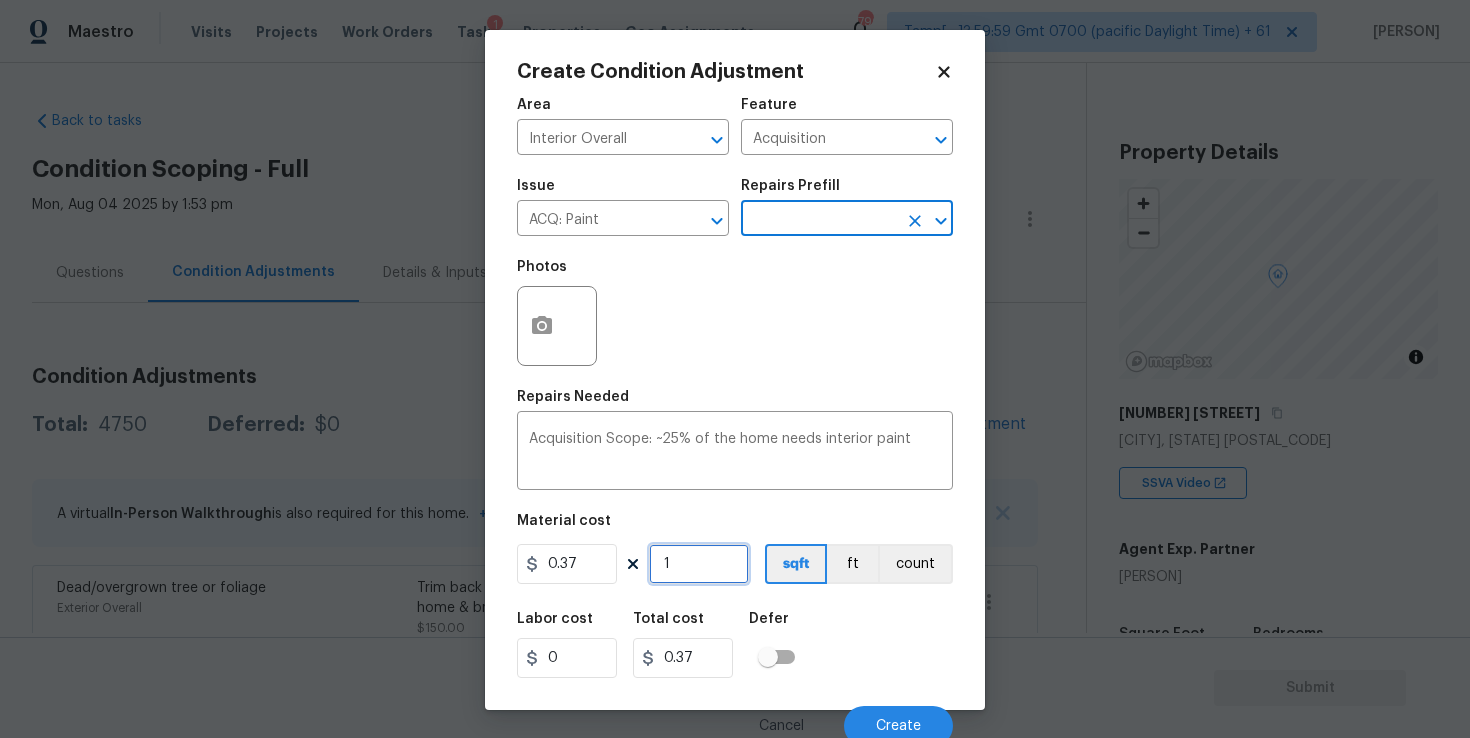 click on "1" at bounding box center [699, 564] 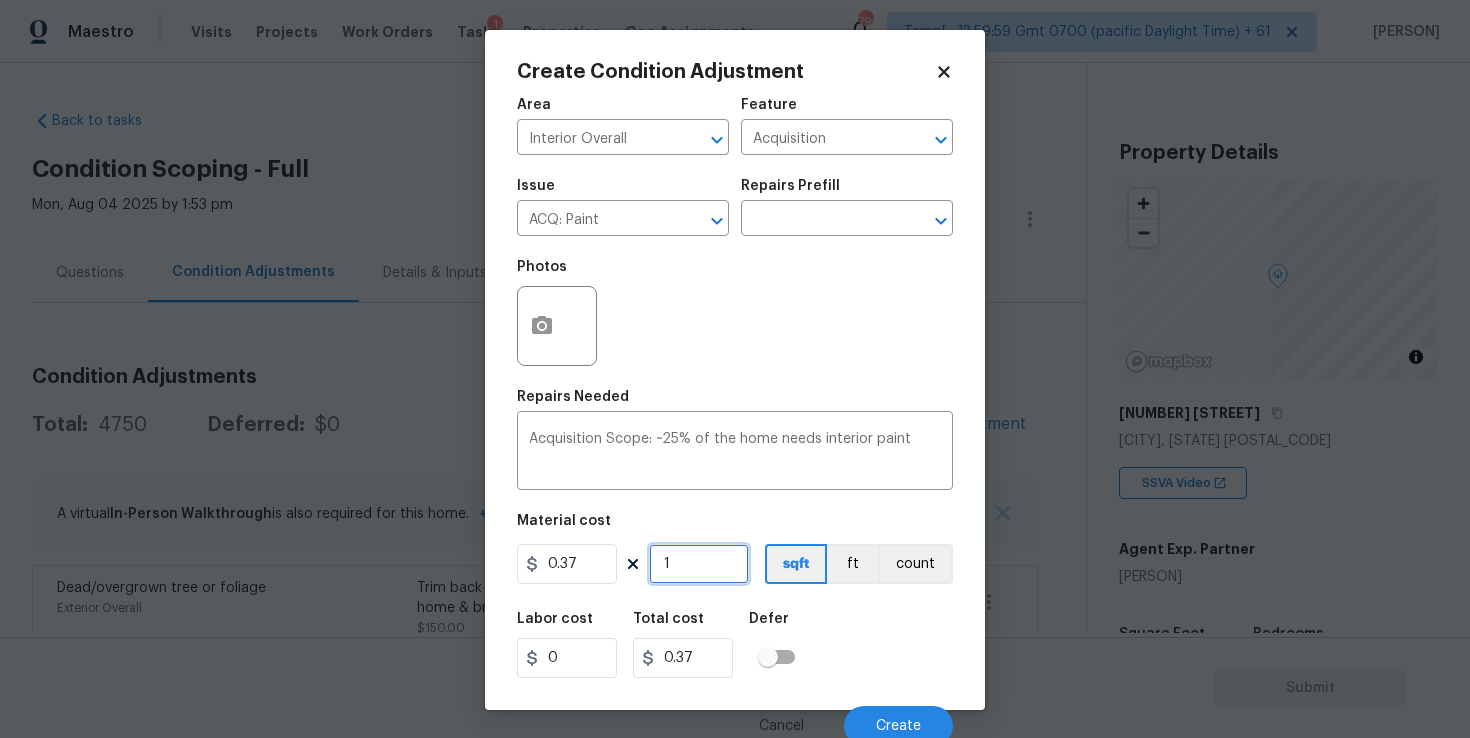type on "0" 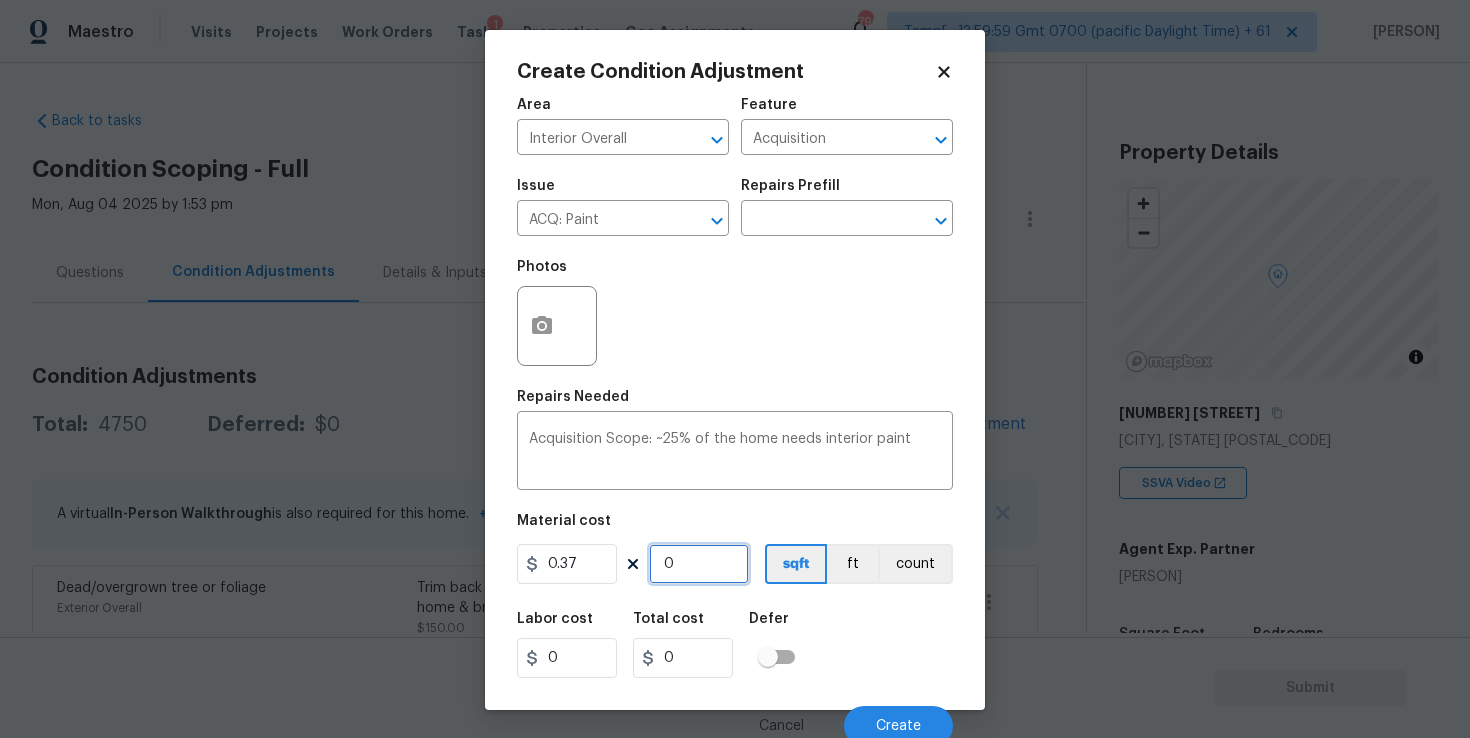 paste on "3797" 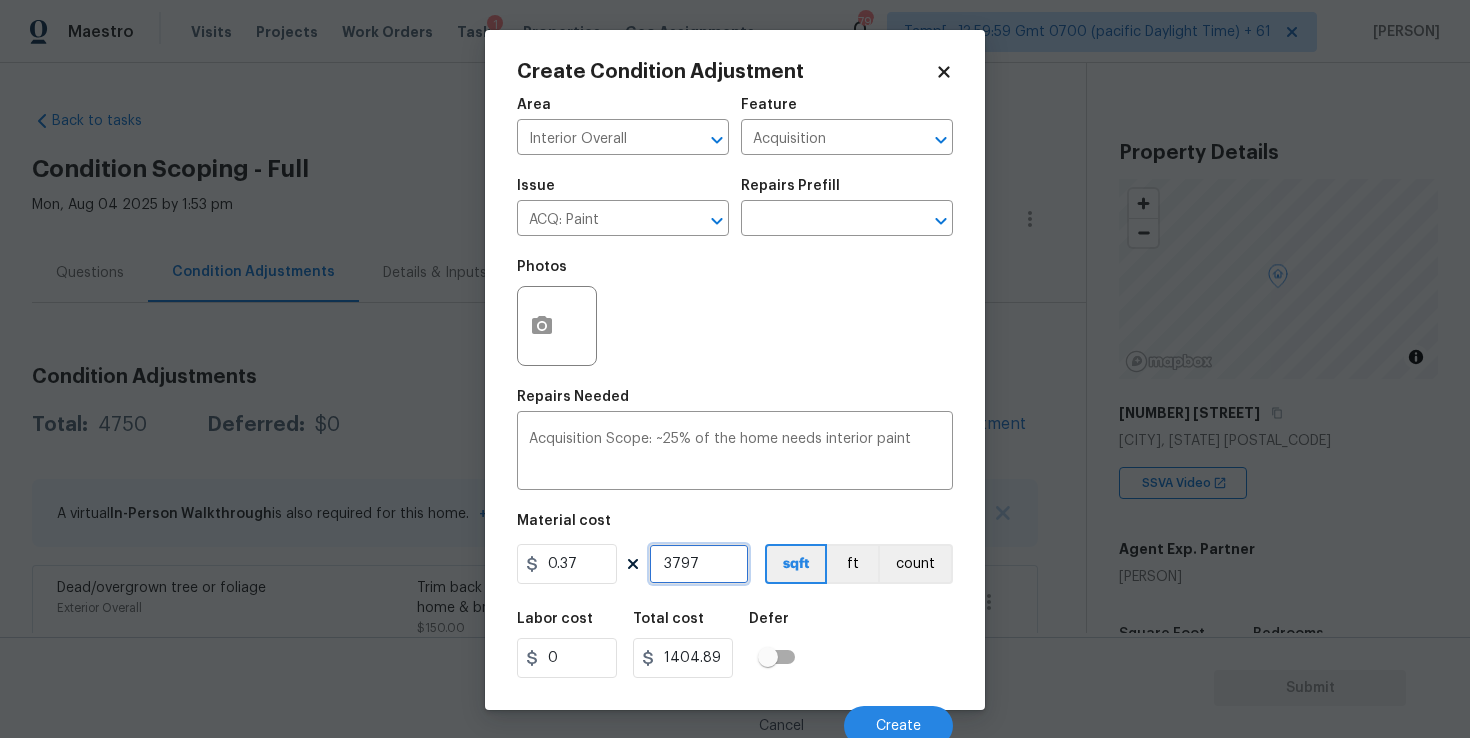 type on "3797" 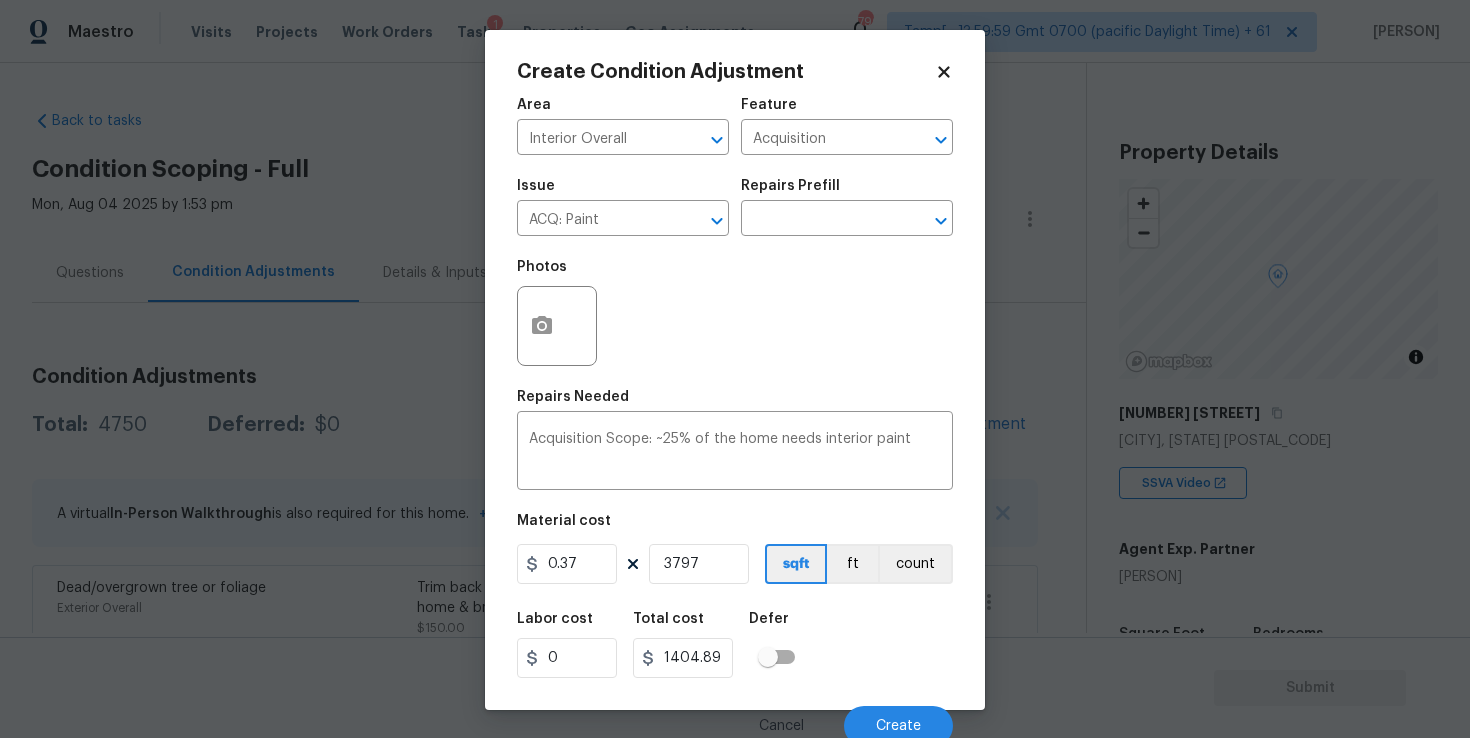 click on "Labor cost 0 Total cost 1404.89 Defer" at bounding box center (735, 645) 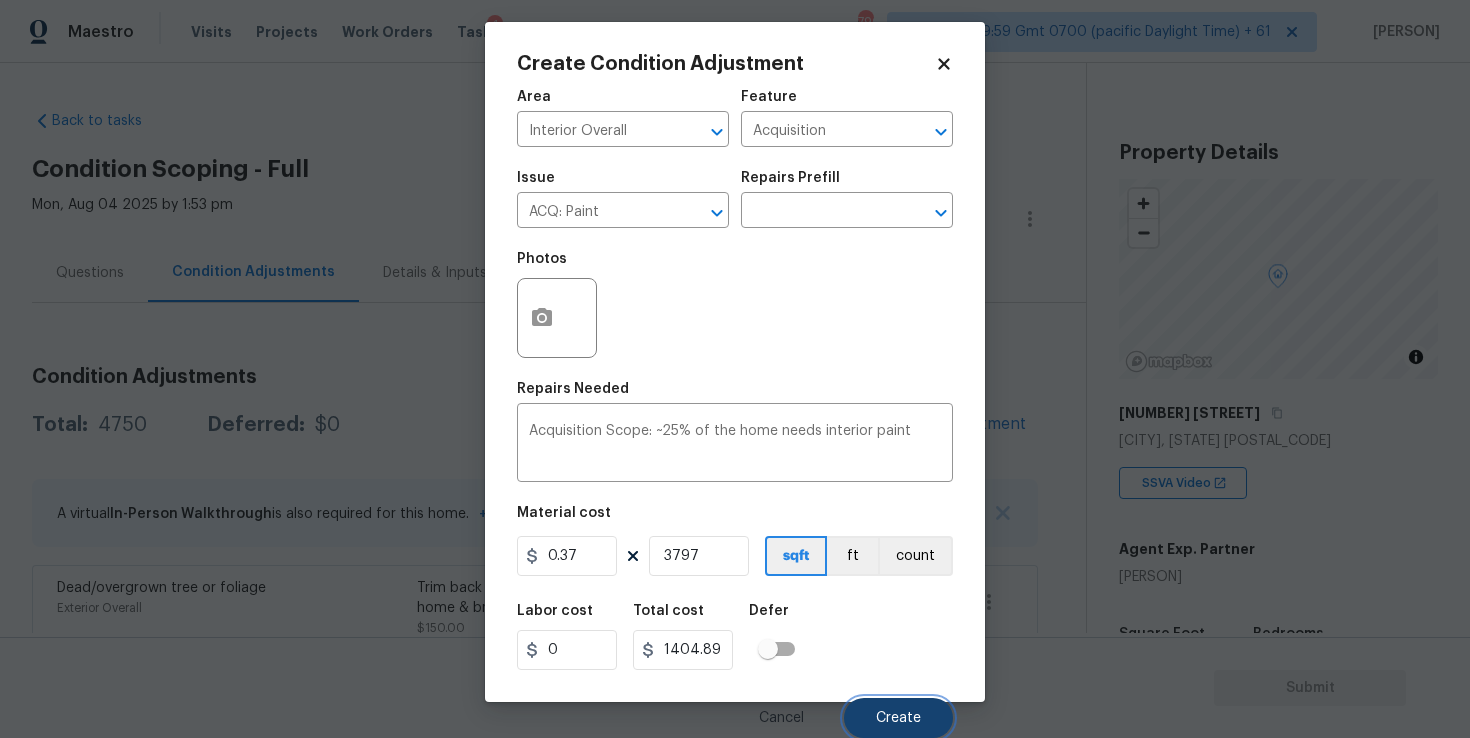 click on "Create" at bounding box center (898, 718) 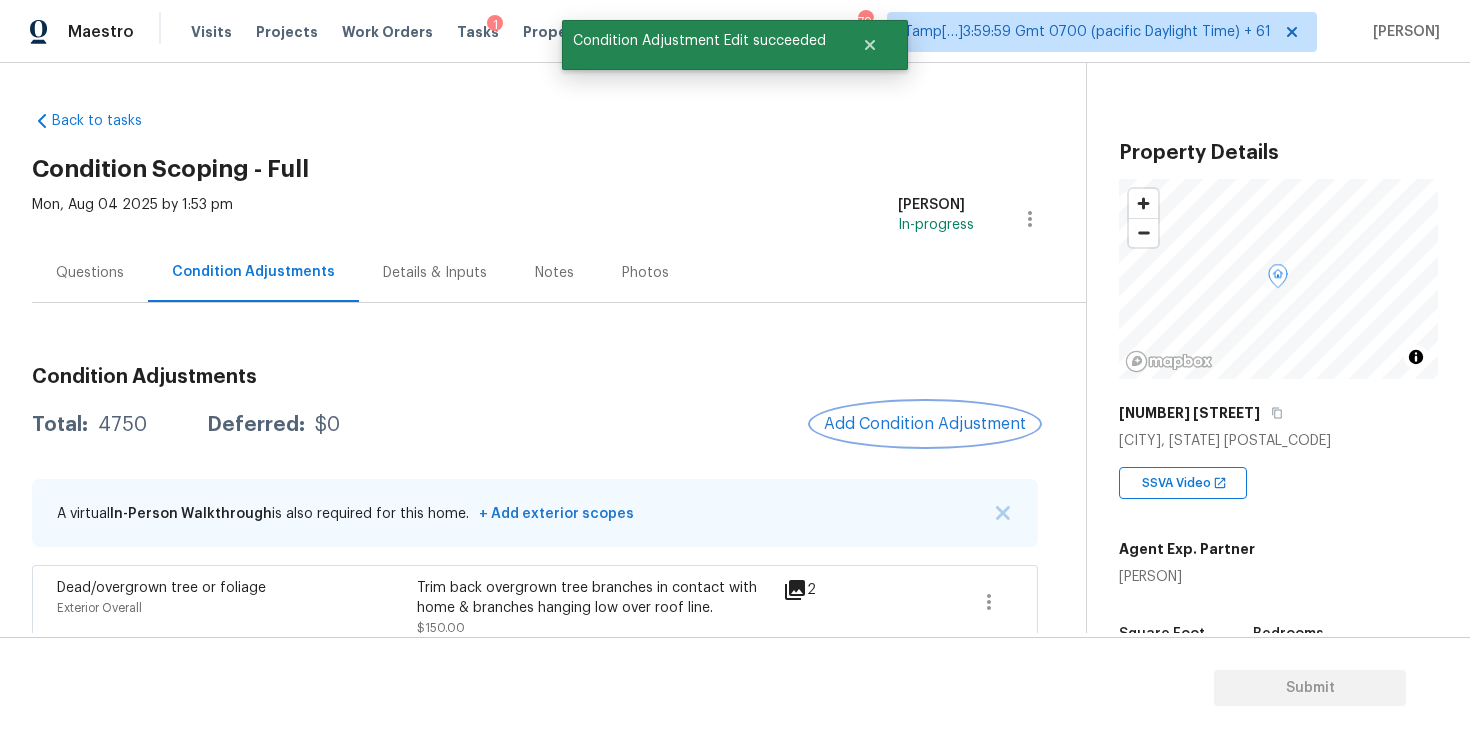 scroll, scrollTop: 0, scrollLeft: 0, axis: both 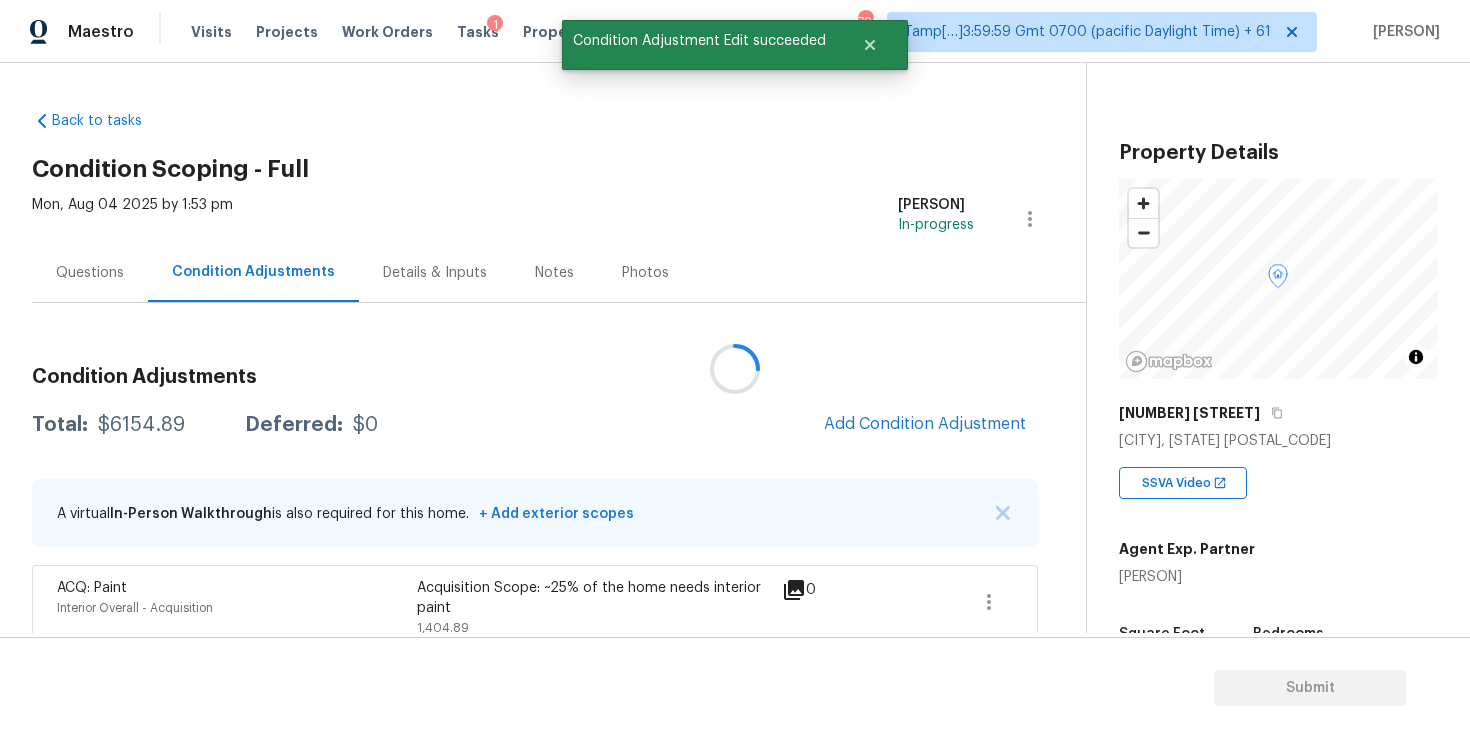 click at bounding box center (735, 369) 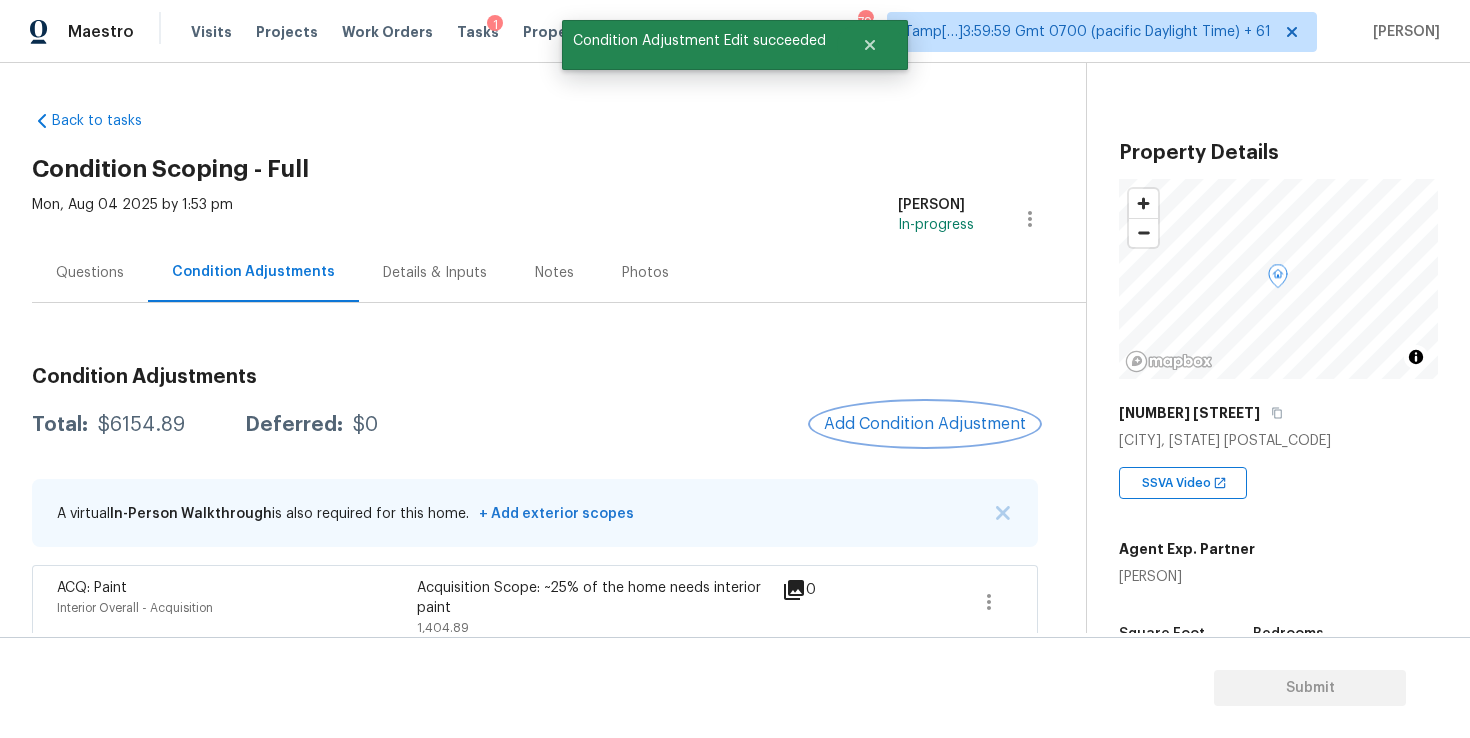 click on "Add Condition Adjustment" at bounding box center (925, 424) 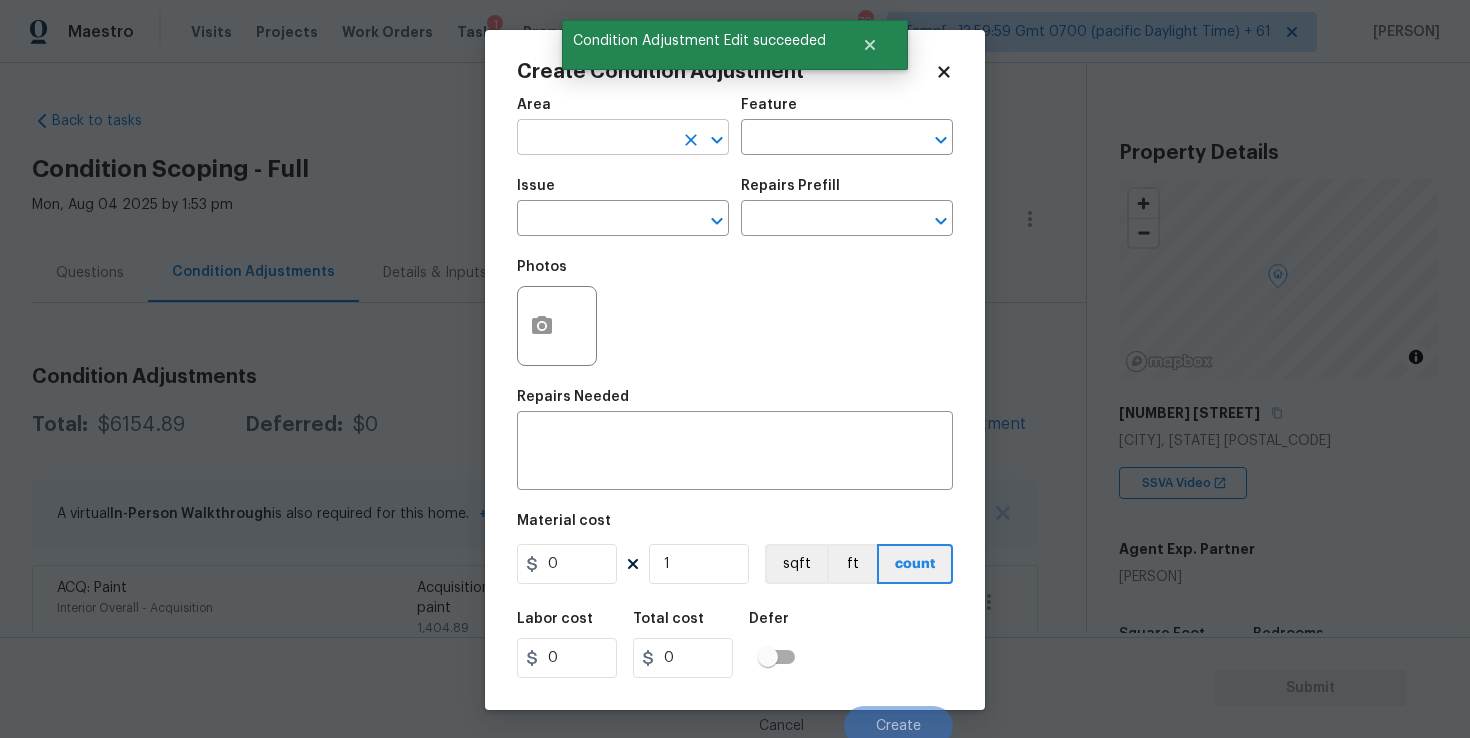 click at bounding box center (595, 139) 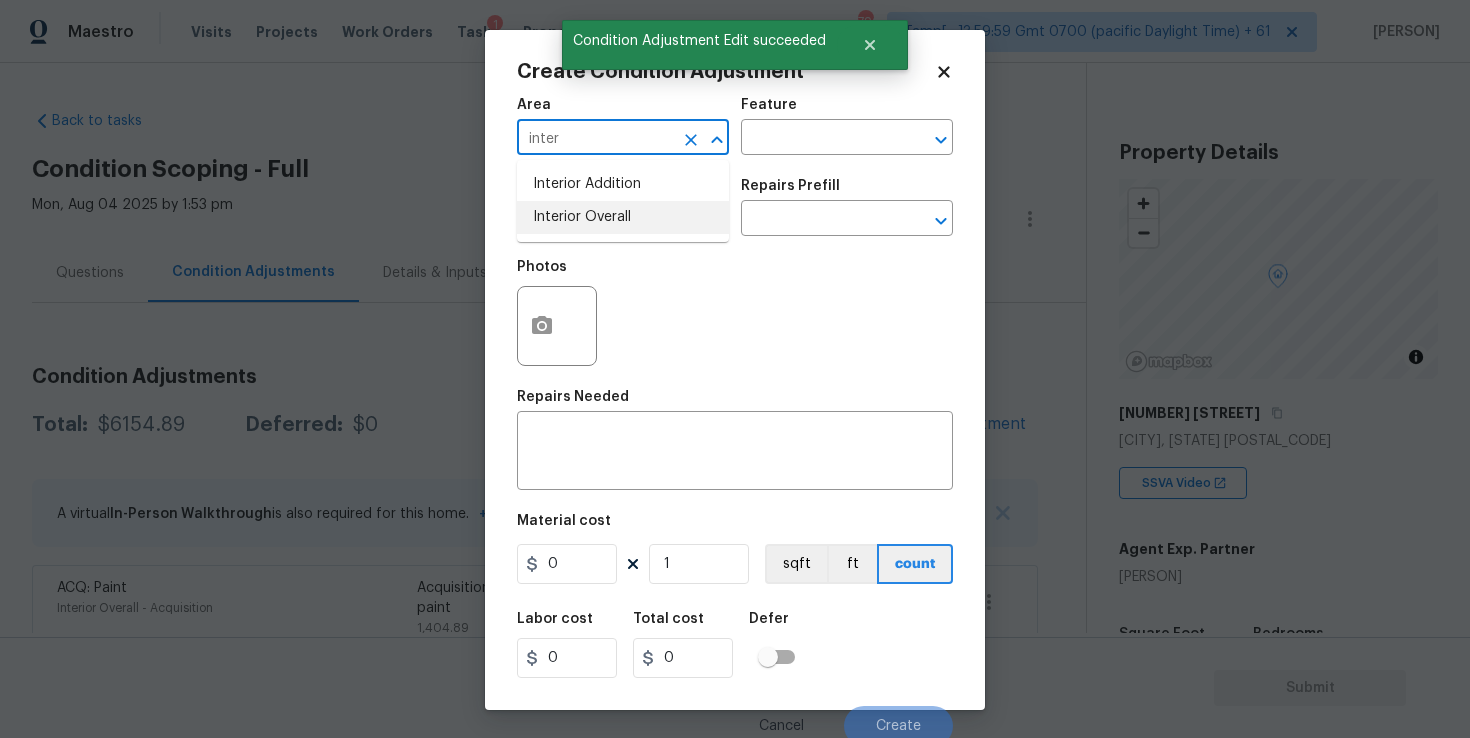 click on "Interior Overall" at bounding box center [623, 217] 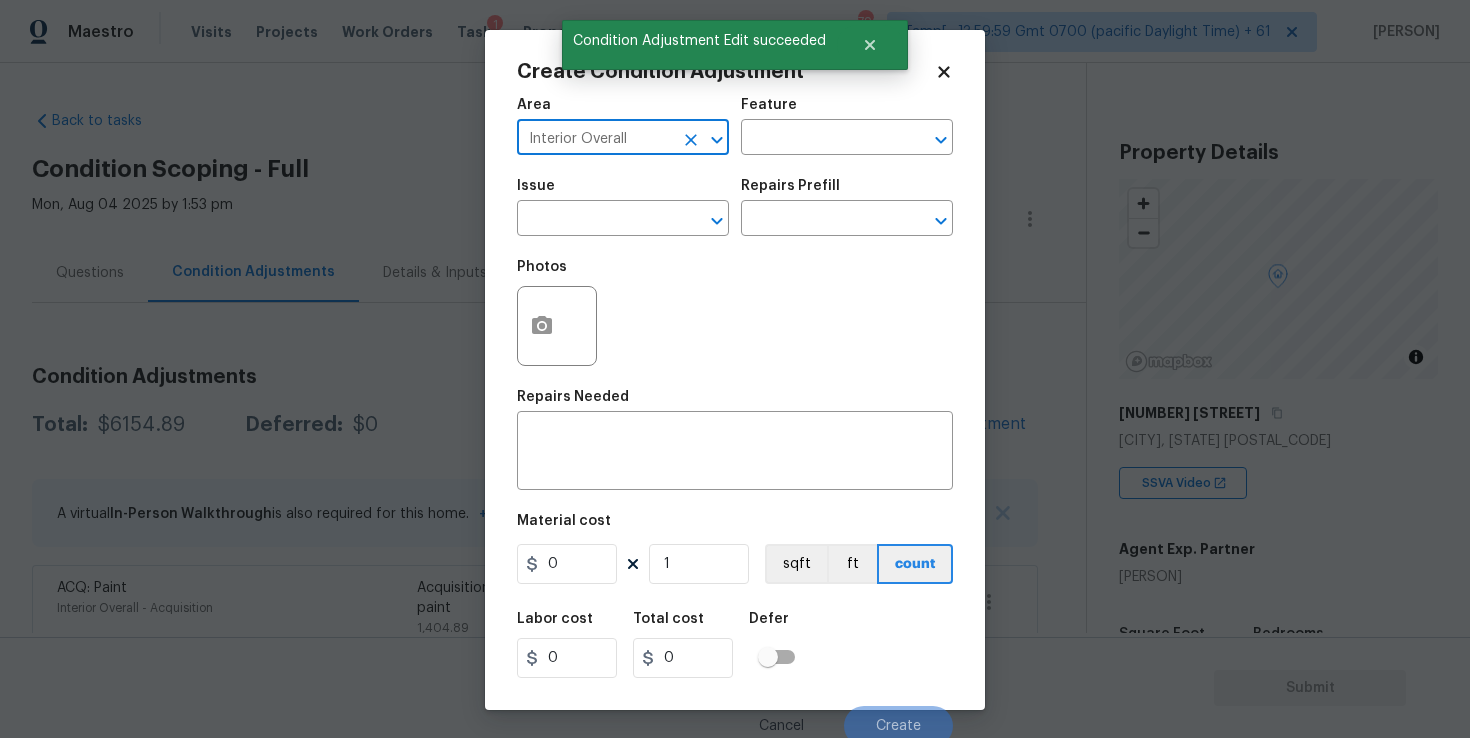 type on "Interior Overall" 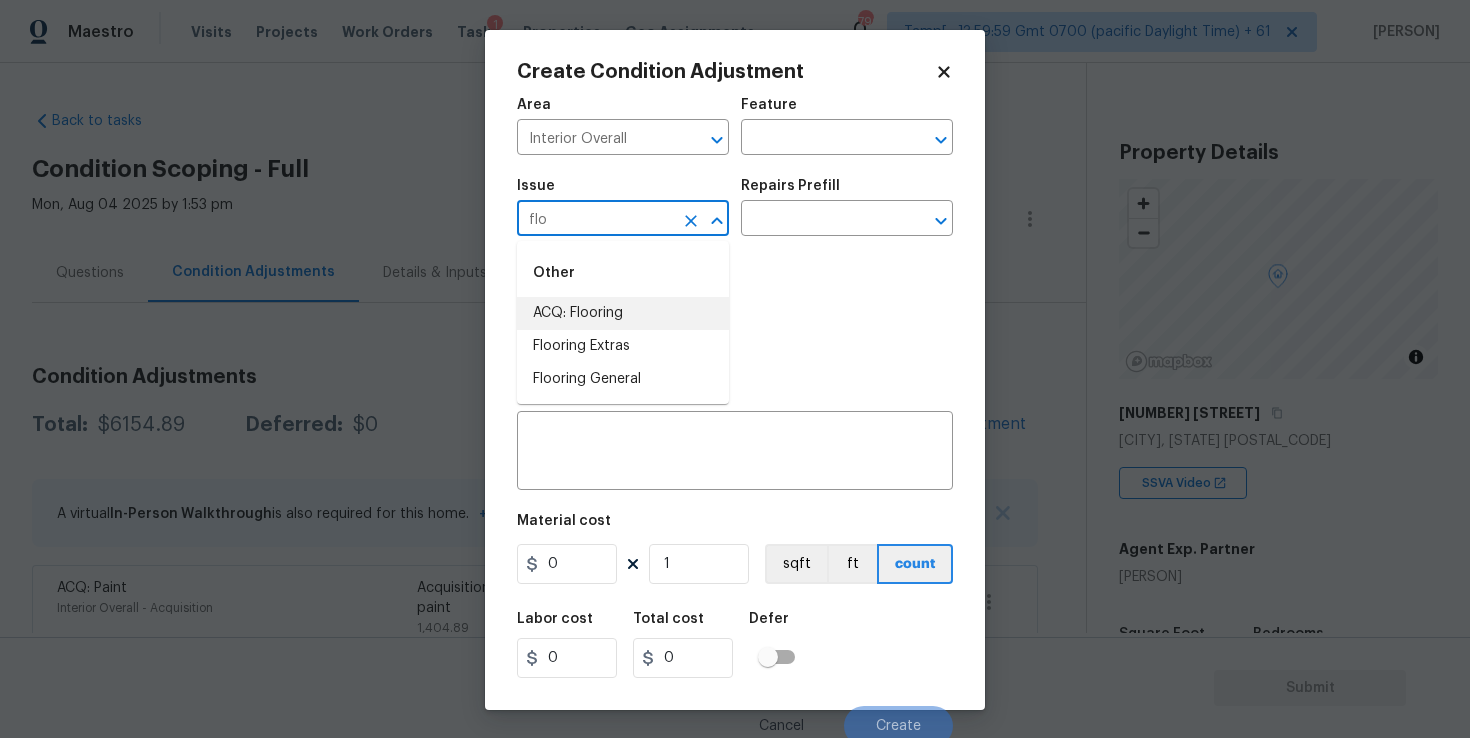 click on "ACQ: Flooring" at bounding box center [623, 313] 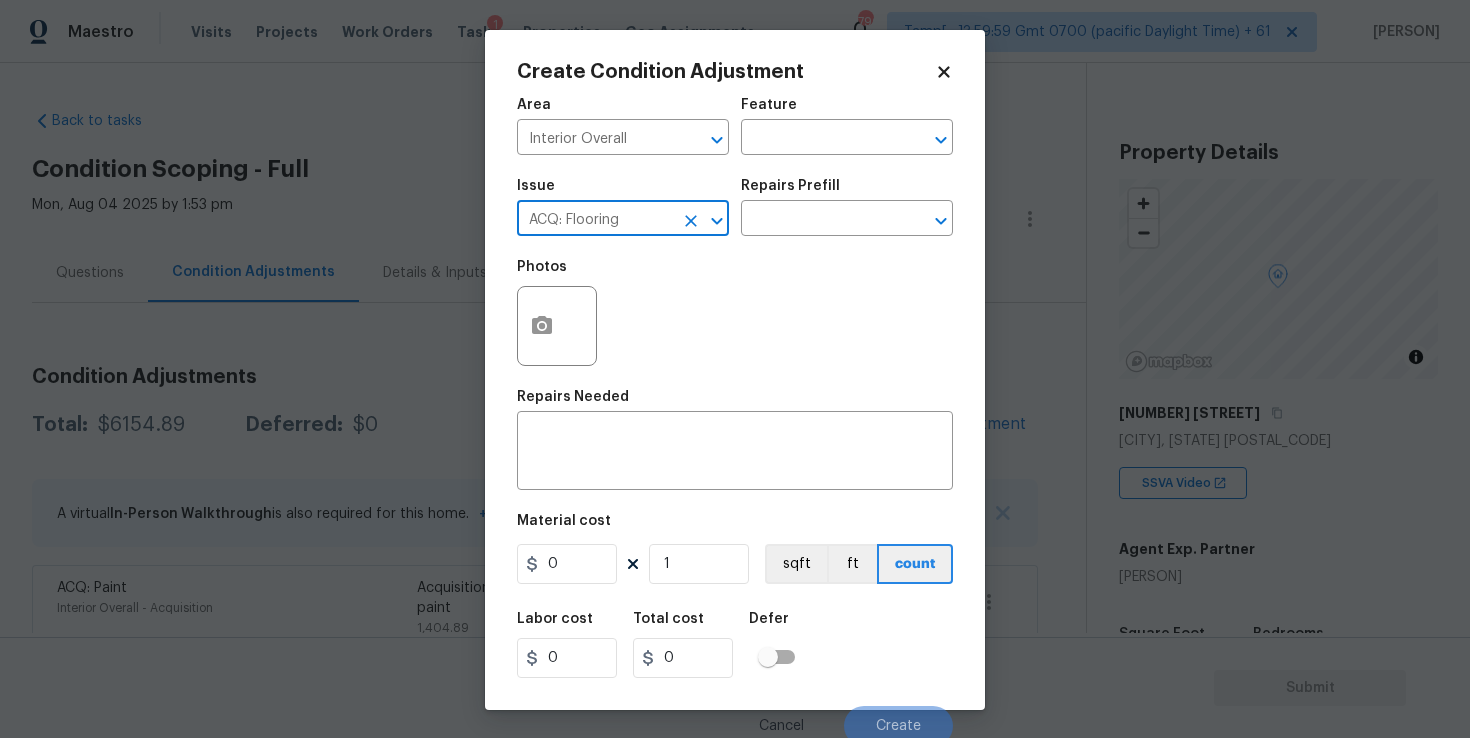 type on "ACQ: Flooring" 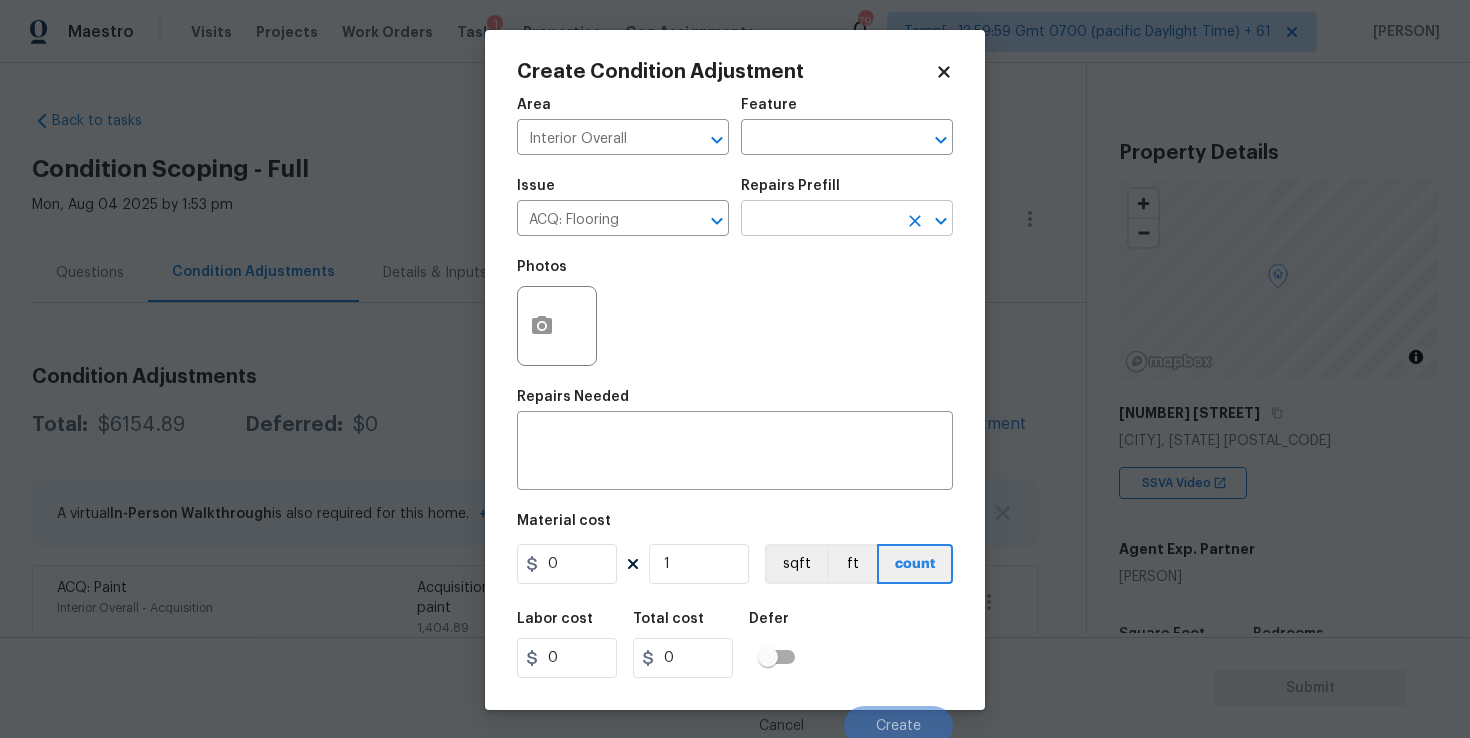 click at bounding box center [819, 220] 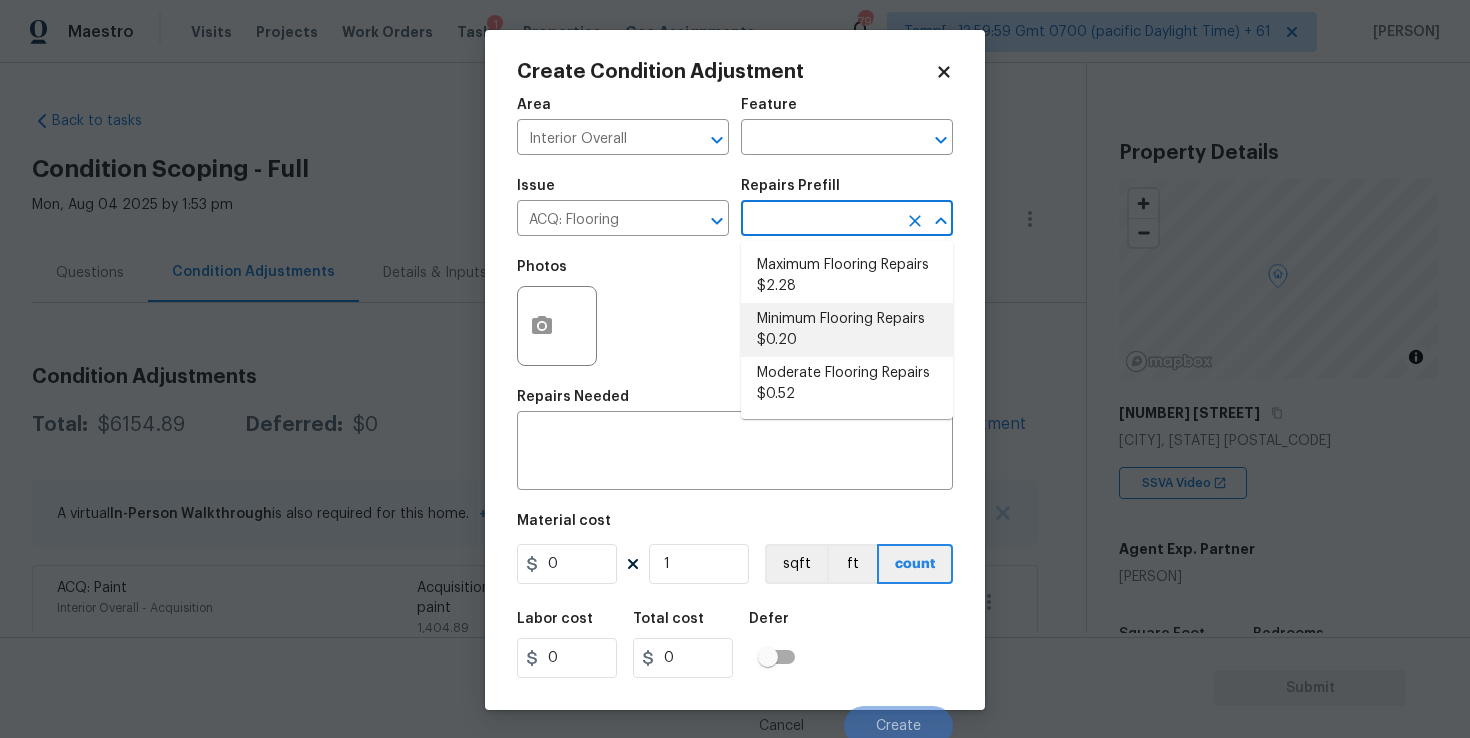 click on "Minimum Flooring Repairs $0.20" at bounding box center (847, 330) 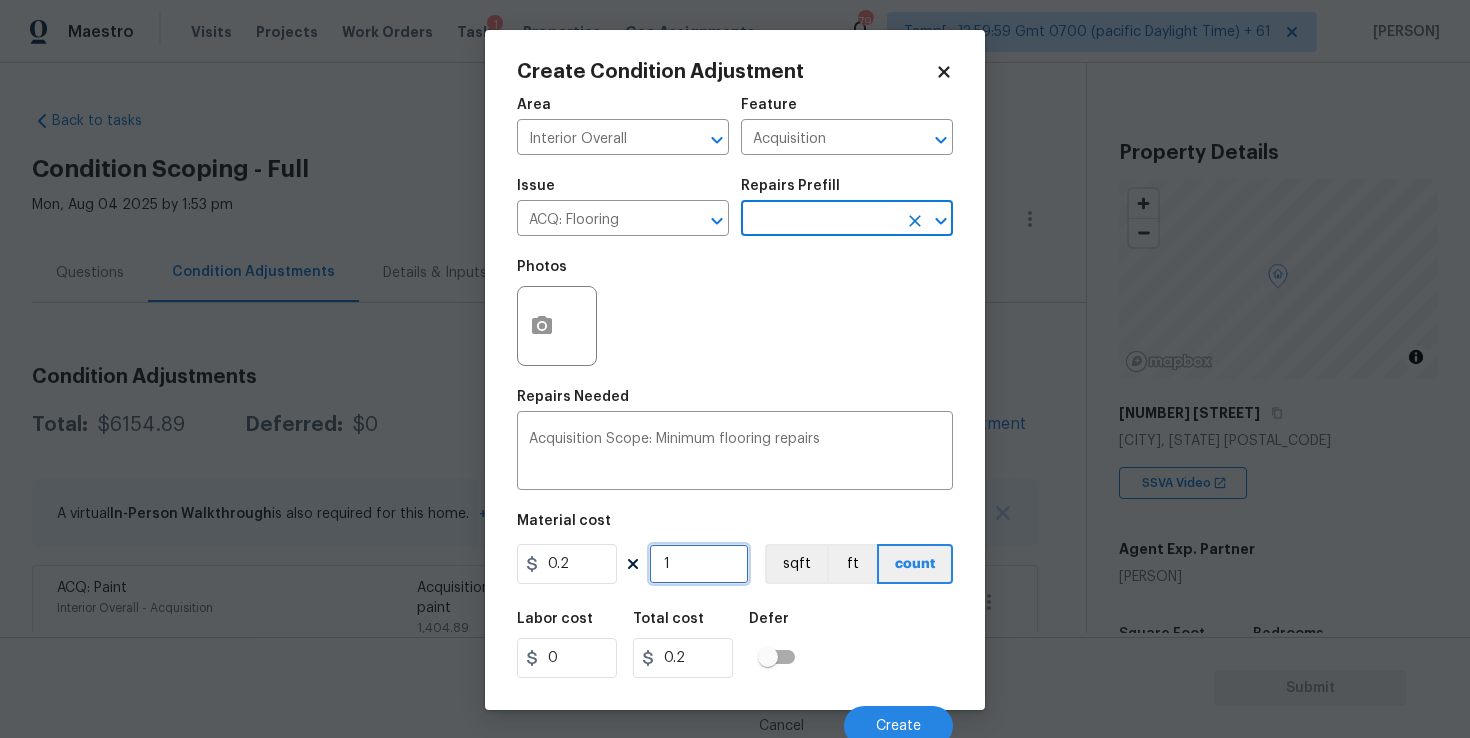 click on "1" at bounding box center (699, 564) 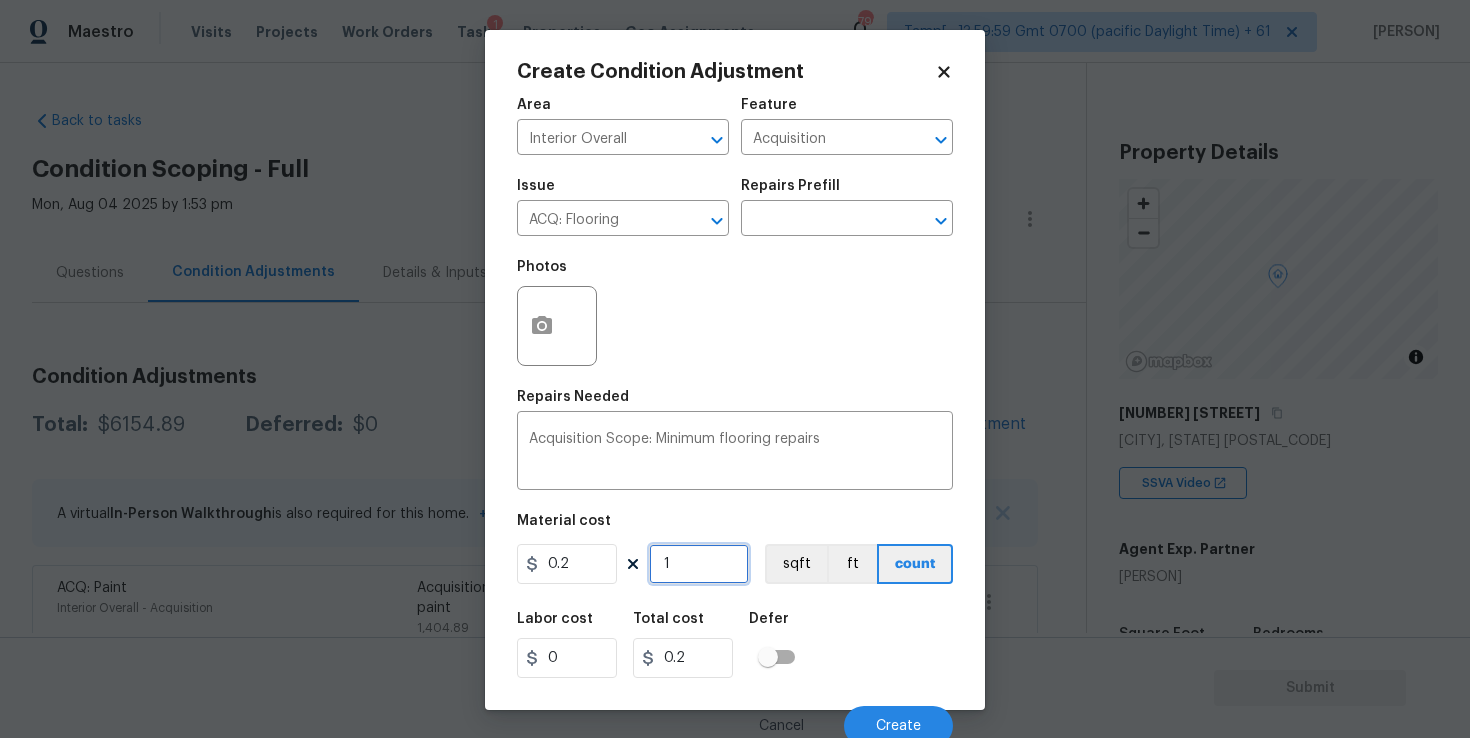 type on "0" 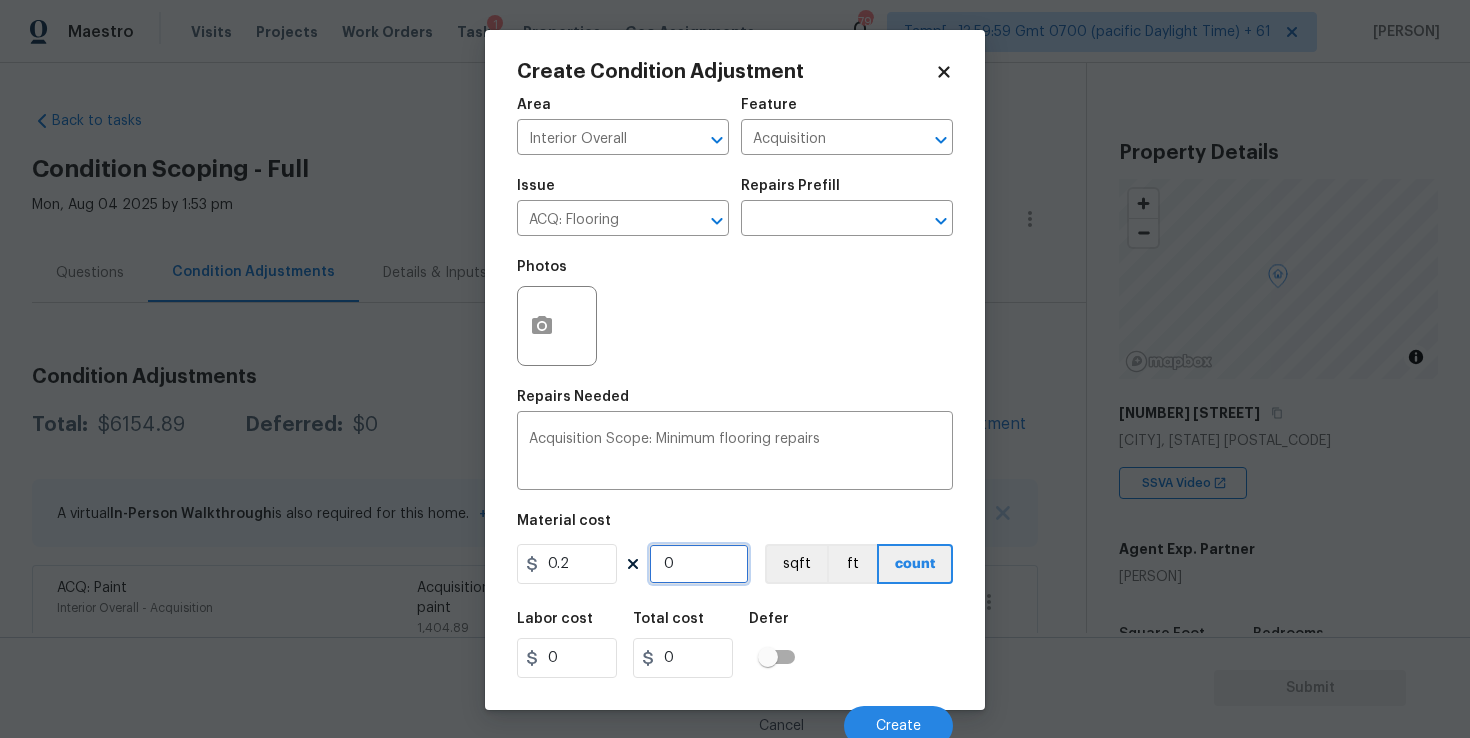 paste on "3797" 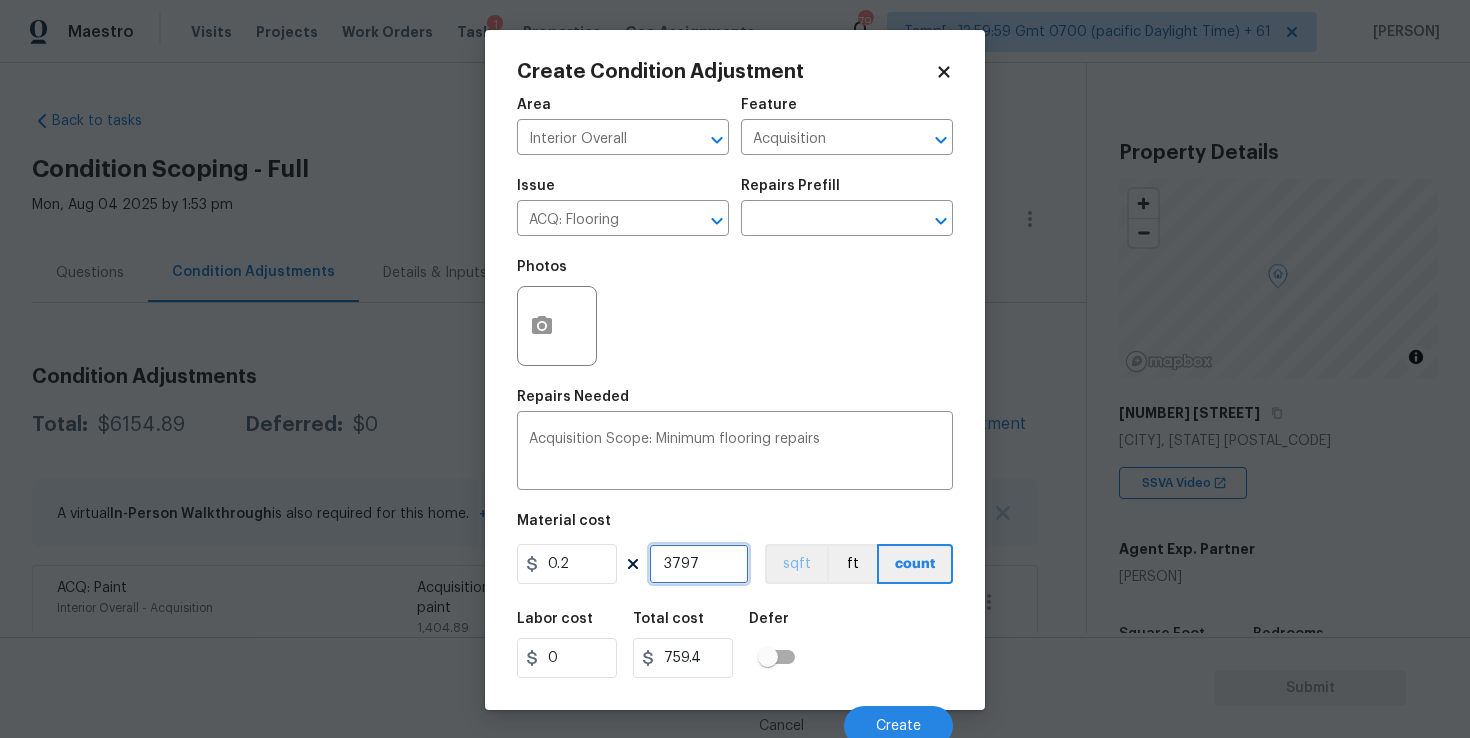type on "3797" 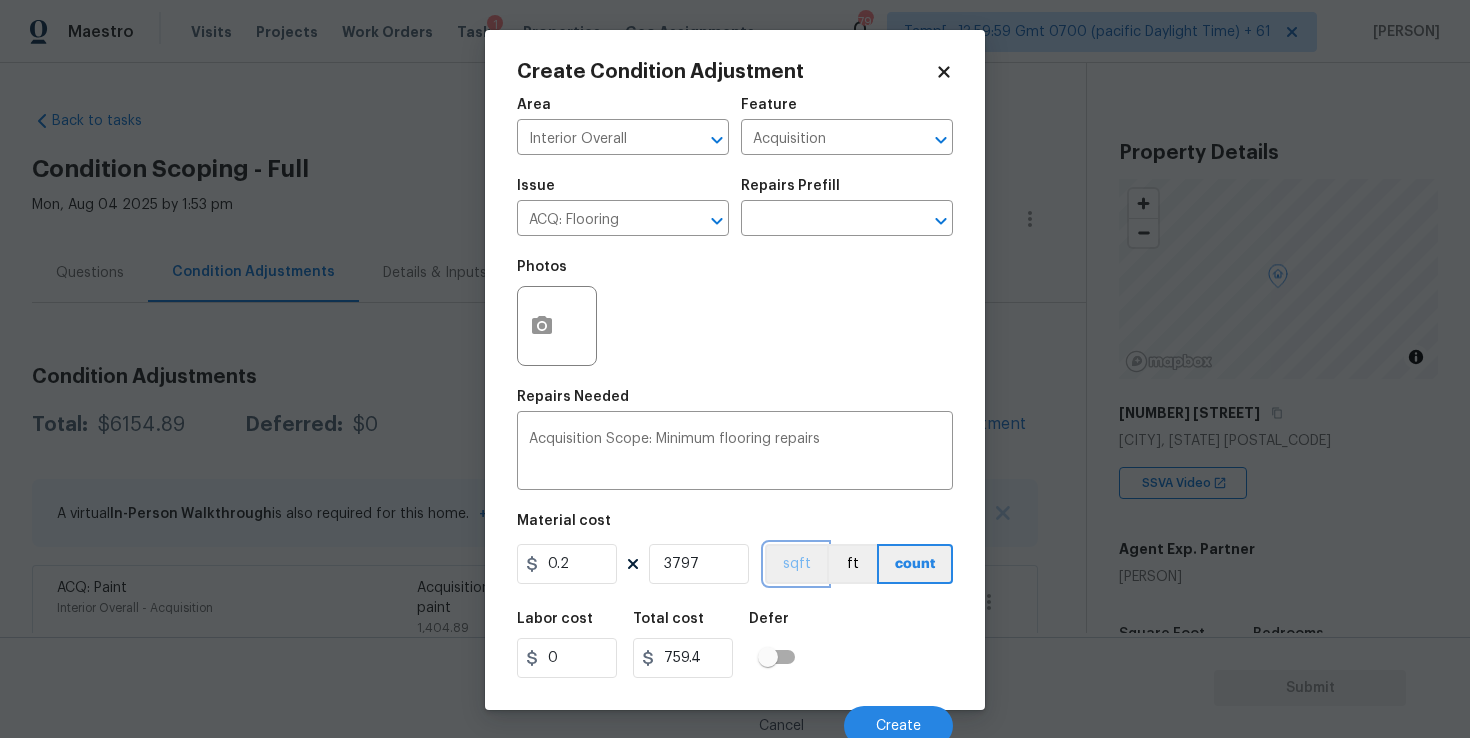 click on "sqft" at bounding box center (796, 564) 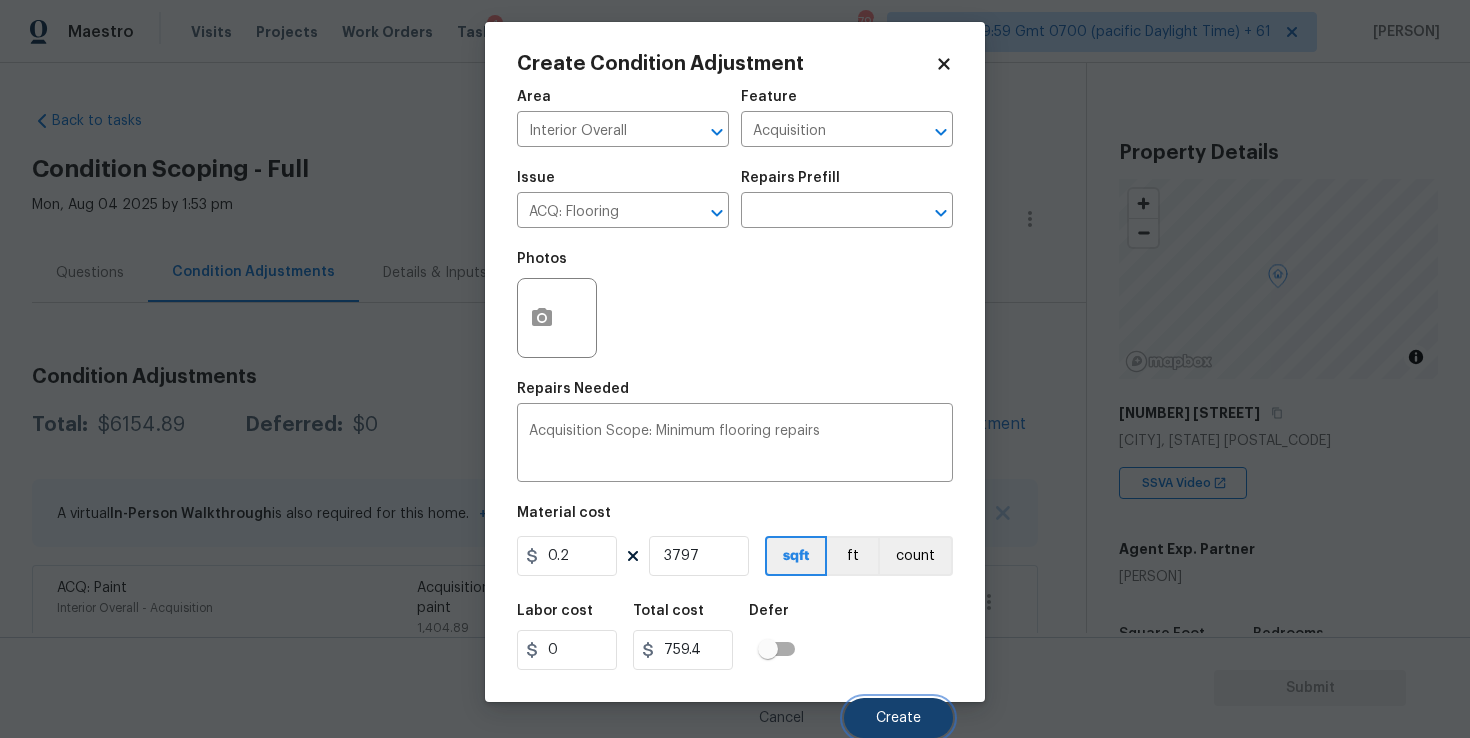 click on "Create" at bounding box center (898, 718) 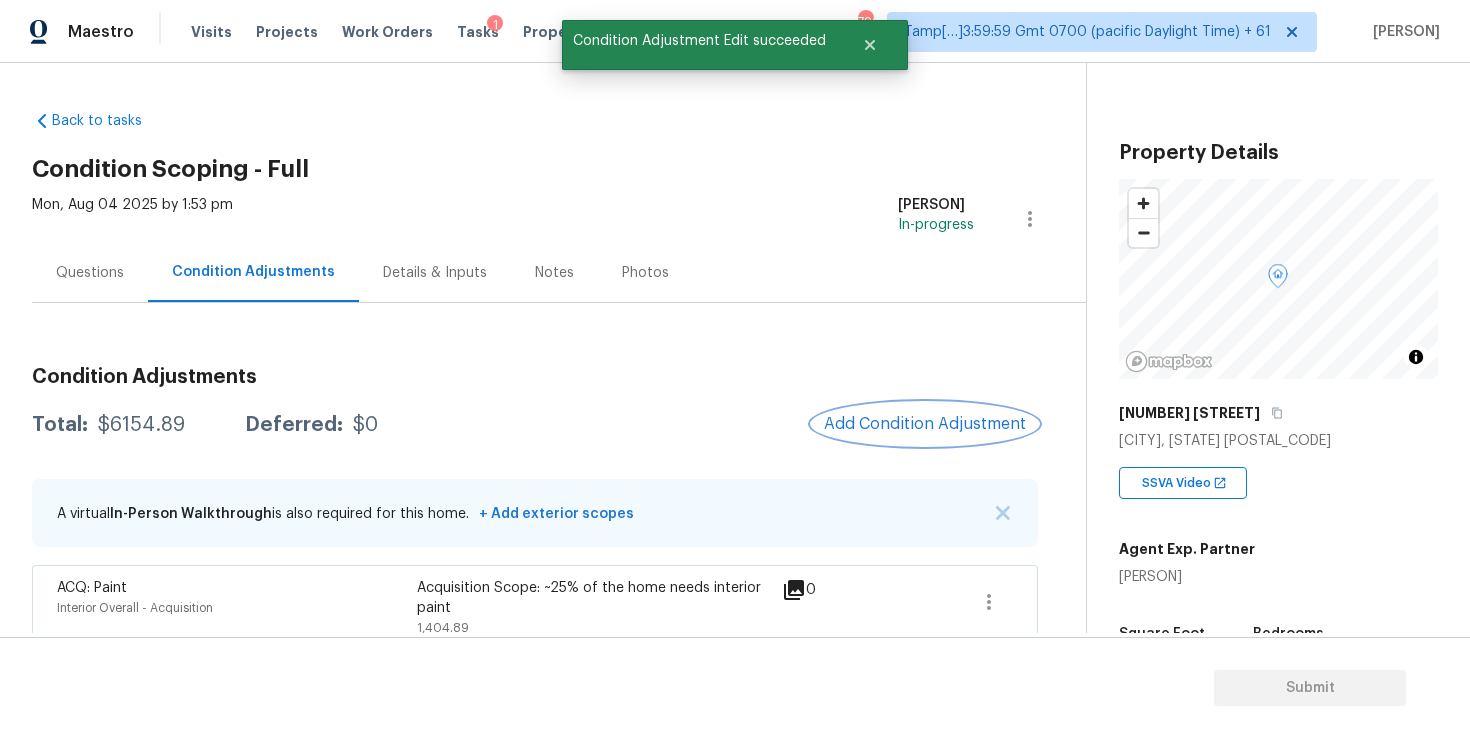scroll, scrollTop: 0, scrollLeft: 0, axis: both 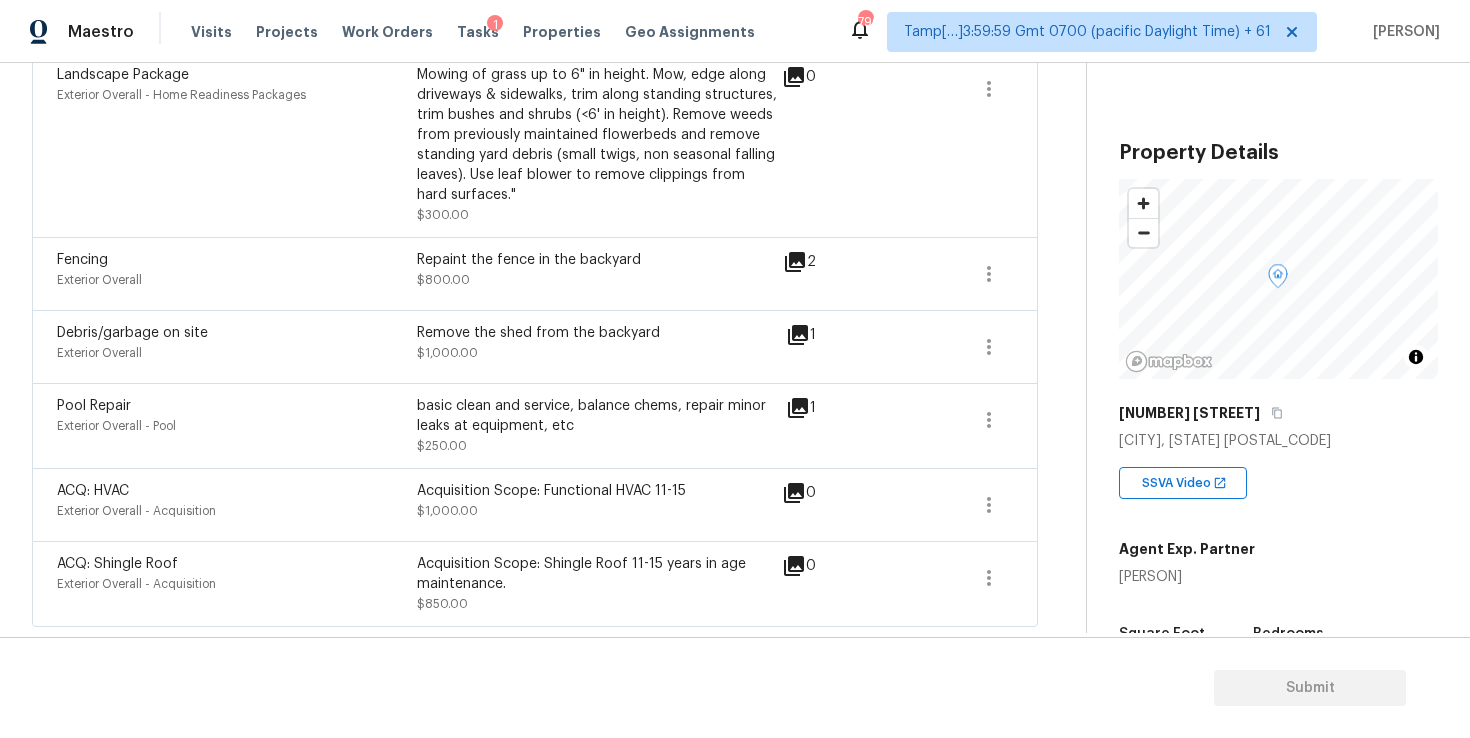 click 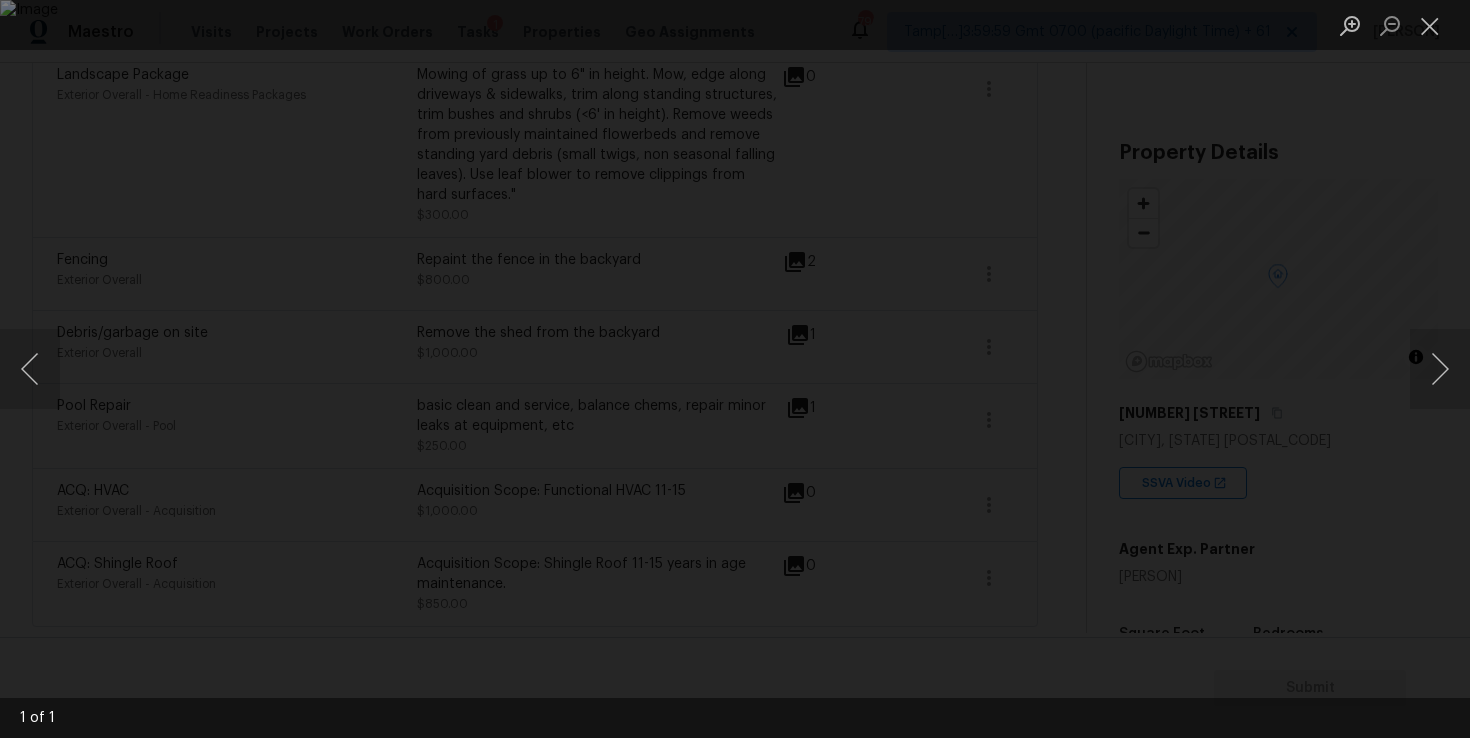 click at bounding box center (735, 369) 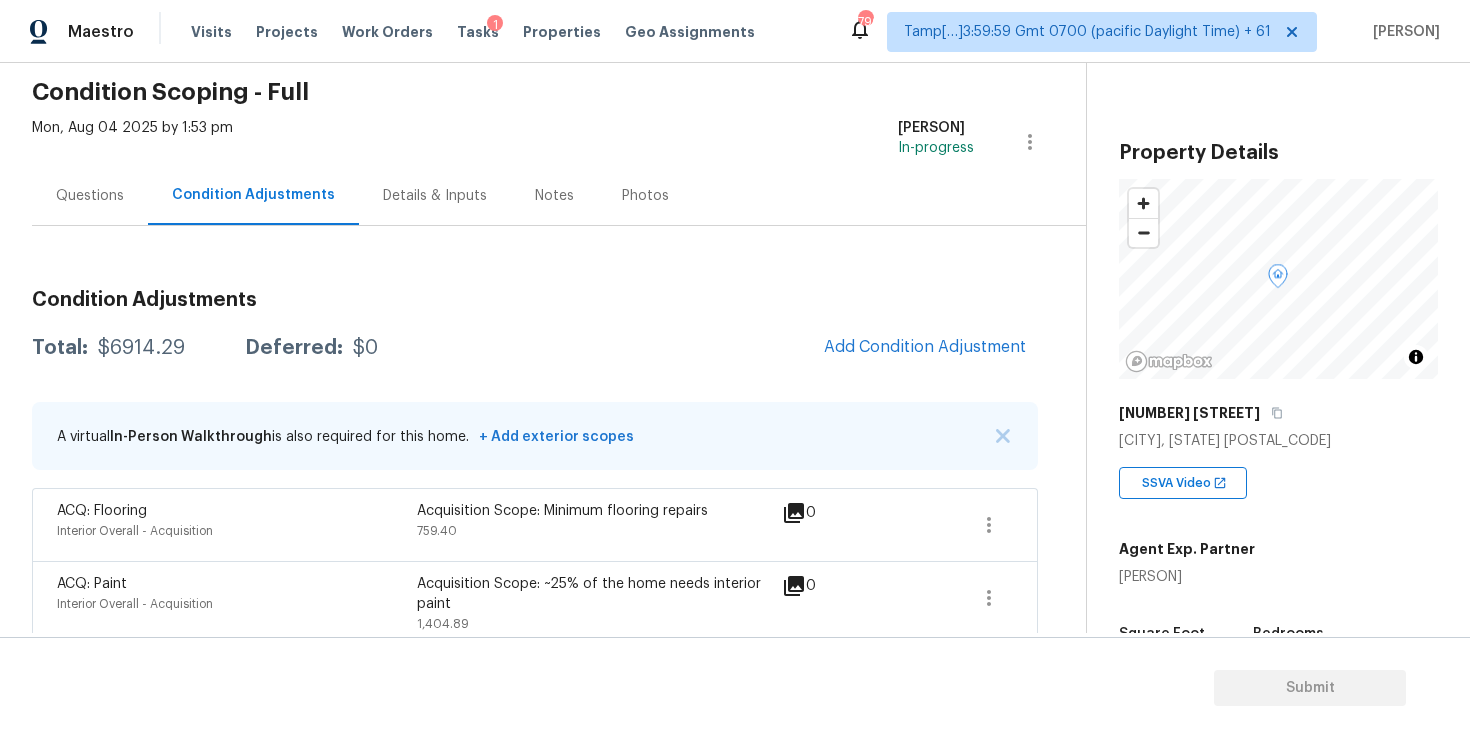 scroll, scrollTop: 0, scrollLeft: 0, axis: both 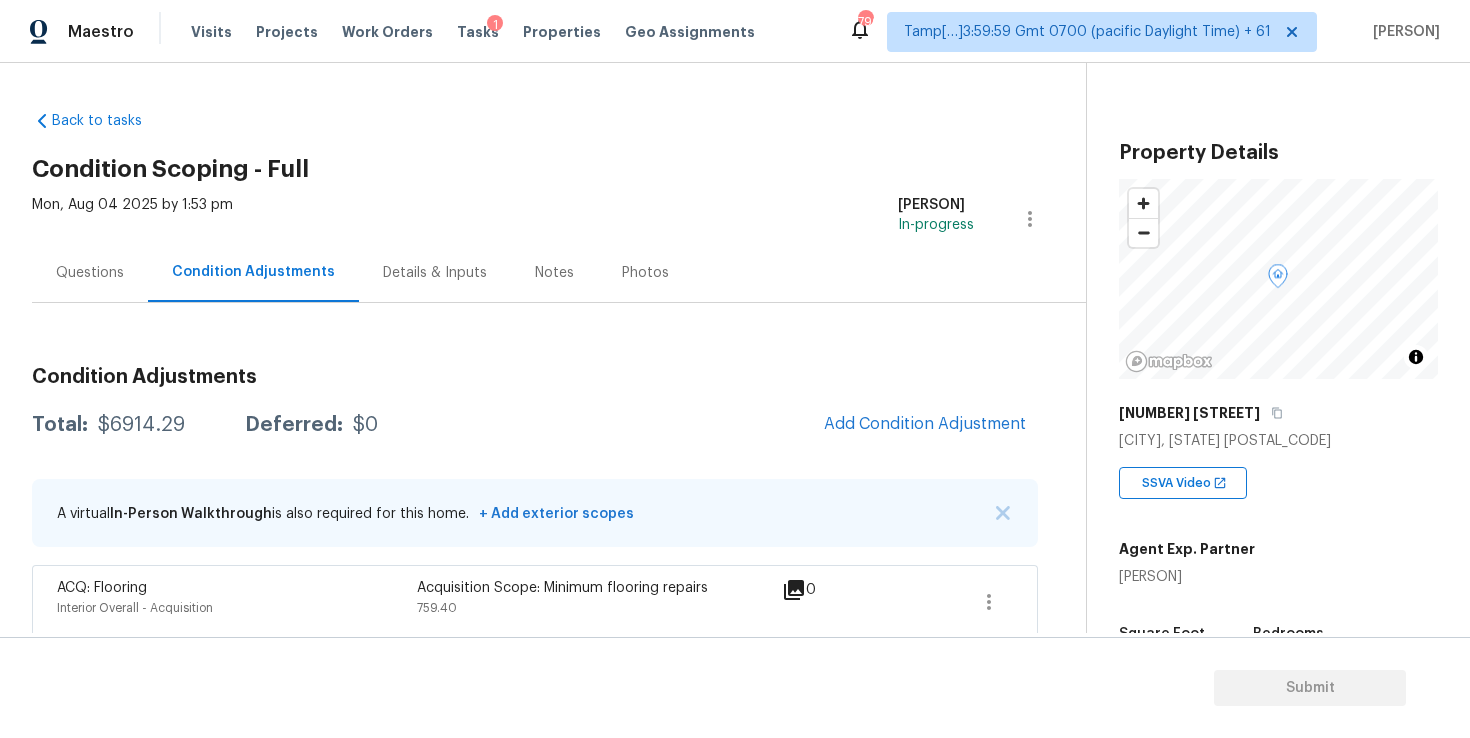 click on "Condition Adjustments Total:  $6914.29 Deferred:  $0 Add Condition Adjustment A virtual  In-Person Walkthrough  is also required for this home.   + Add exterior scopes ACQ: Flooring Interior Overall - Acquisition Acquisition Scope: Minimum flooring repairs $759.40   0 ACQ: Paint Interior Overall - Acquisition Acquisition Scope: ~25% of the home needs interior paint $1,404.89   0 Dead/overgrown tree or foliage Exterior Overall Trim back overgrown tree branches in contact with home & branches hanging low over roof line. $150.00   2 Pressure Washing Exterior Overall - Siding Pressure wash the driveways/walkways as directed by the PM. Ensure that all debris and residue are removed from the areas being pressure washed. $400.00   0 Landscape Package Exterior Overall - Home Readiness Packages $300.00   0 Fencing Exterior Overall Repaint the fence in the backyard $800.00   2 Debris/garbage on site Exterior Overall Remove the shed from the backyard $1,000.00   1 Pool Repair Exterior Overall - Pool $250.00   1   0   0" at bounding box center [535, 919] 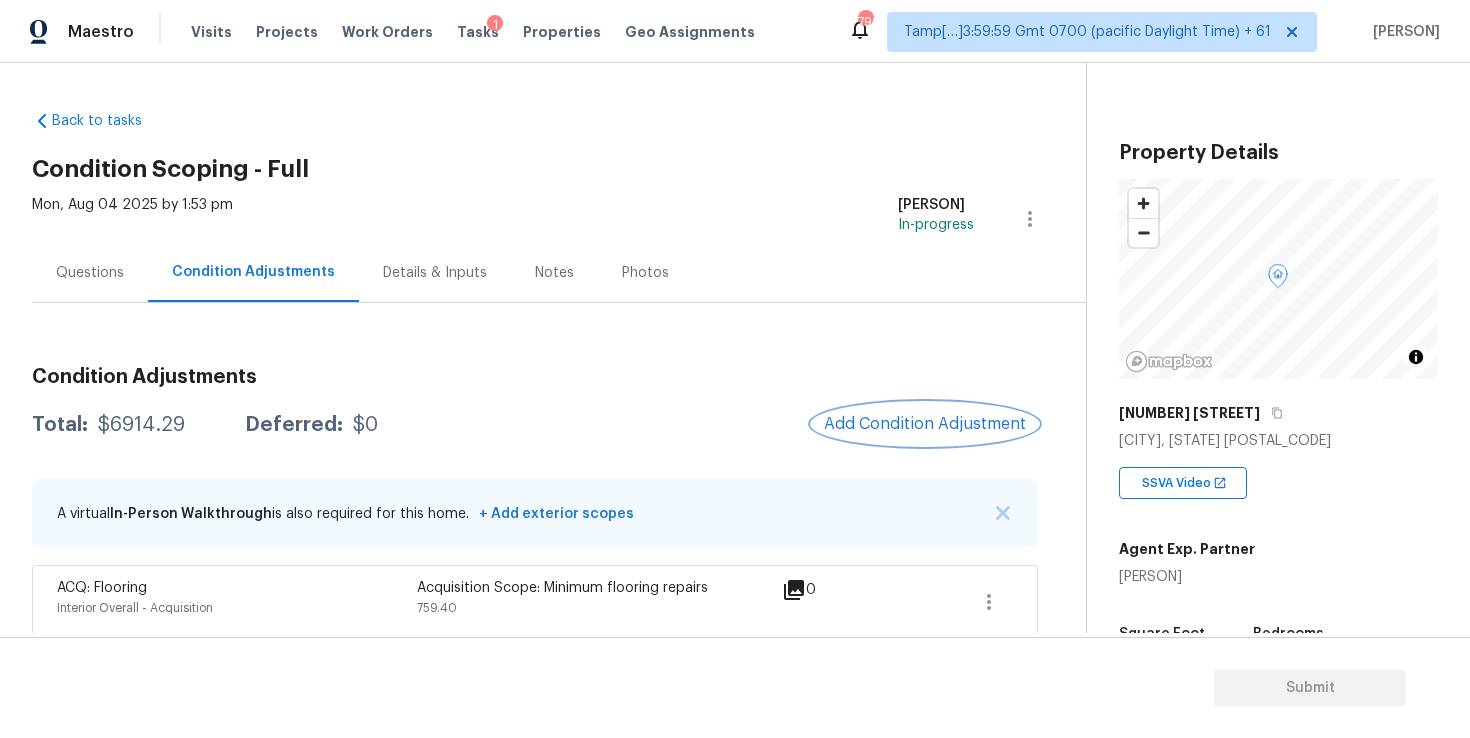 click on "Add Condition Adjustment" at bounding box center (925, 424) 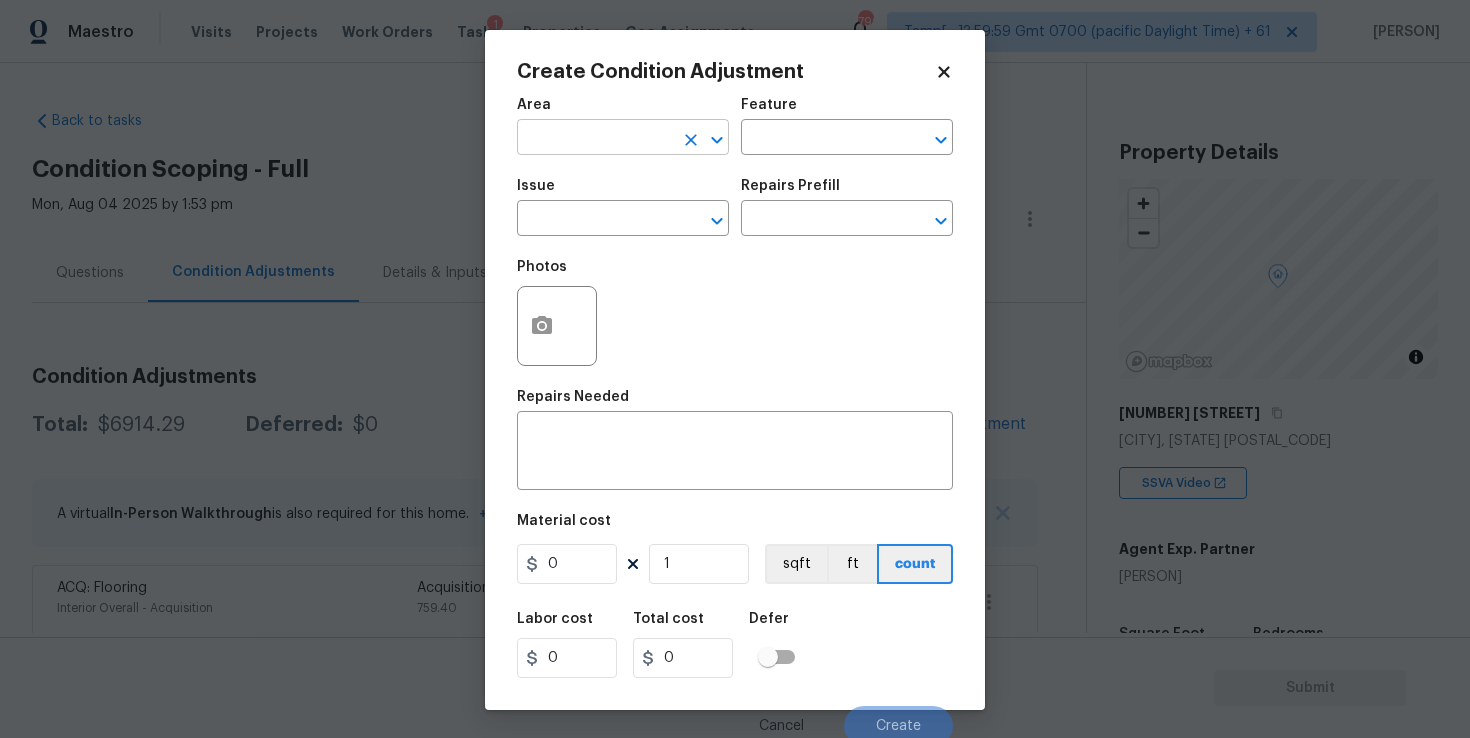 click at bounding box center [595, 139] 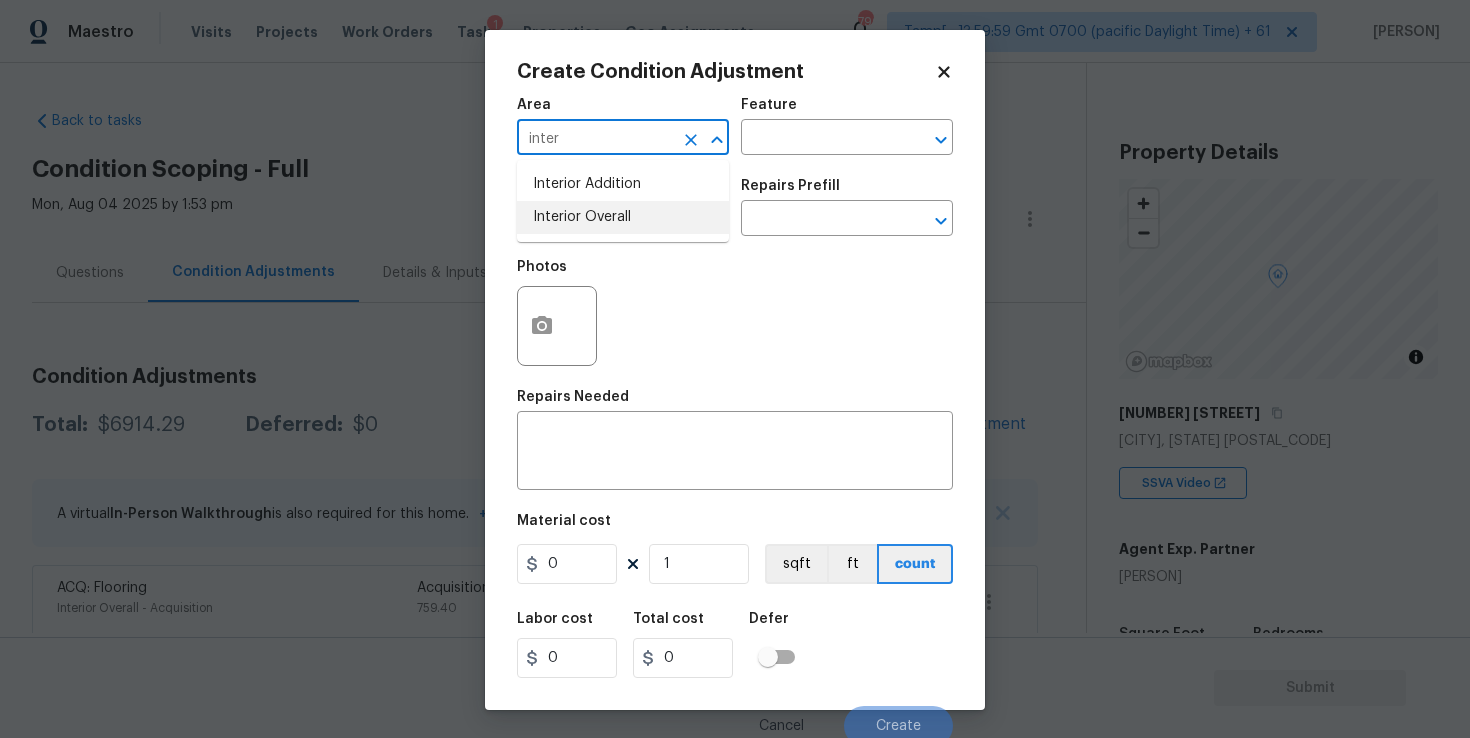 click on "Interior Overall" at bounding box center [623, 217] 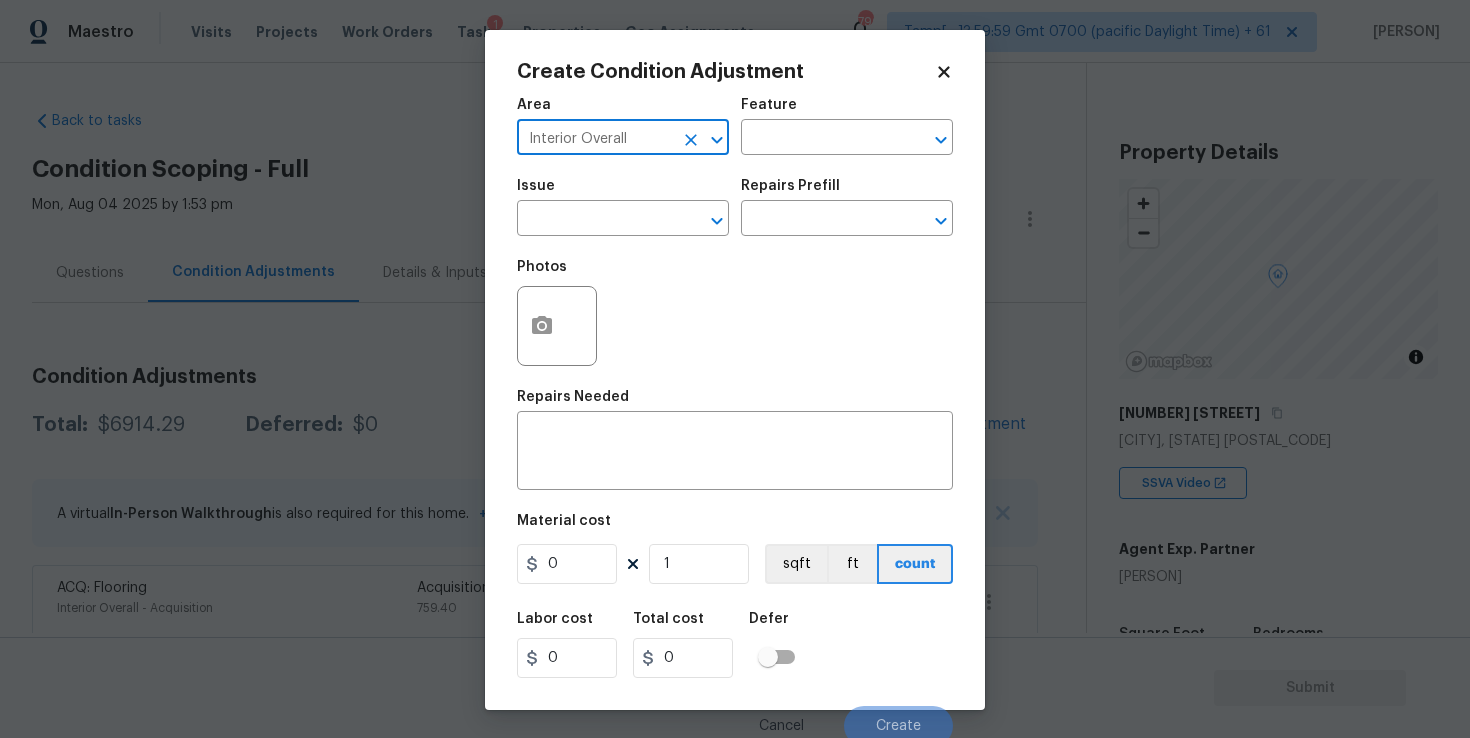 type on "Interior Overall" 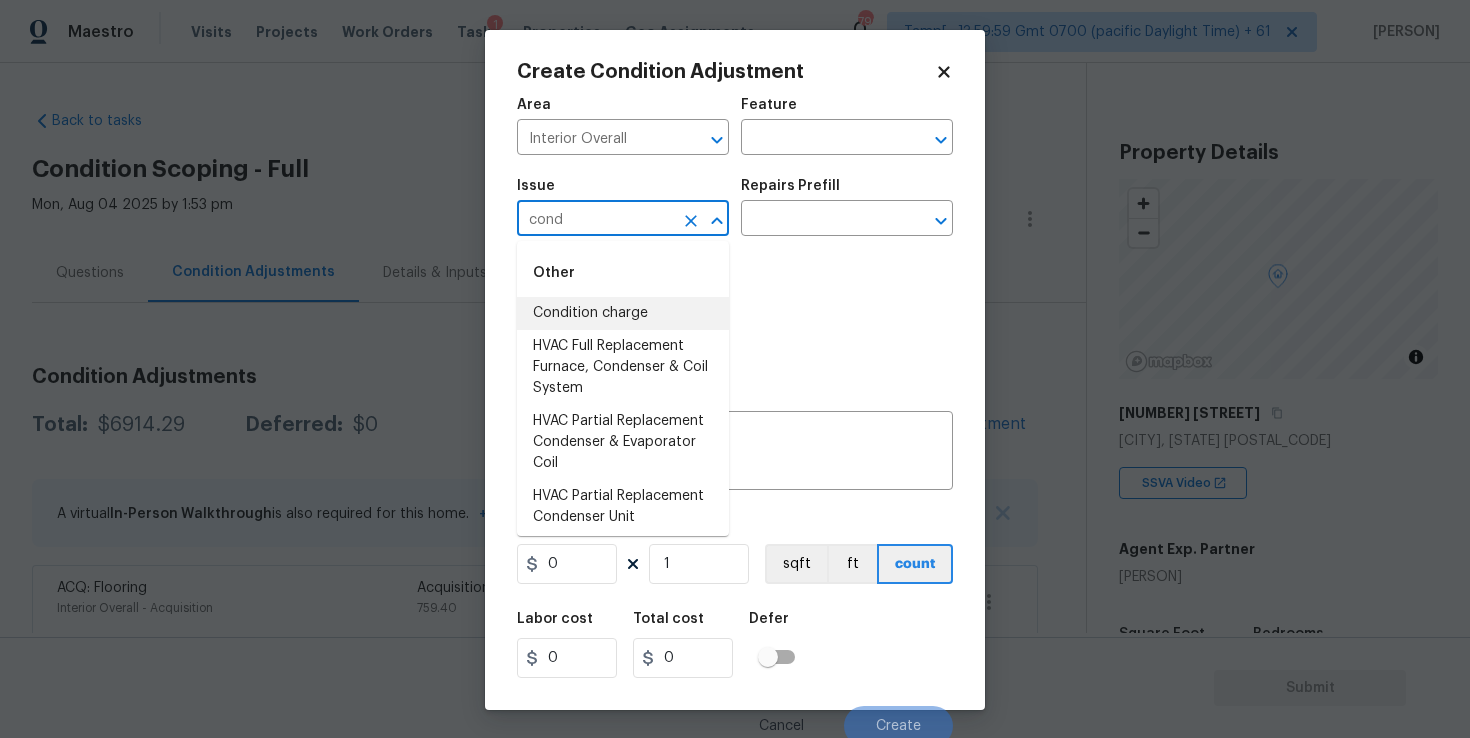 click on "Condition charge" at bounding box center [623, 313] 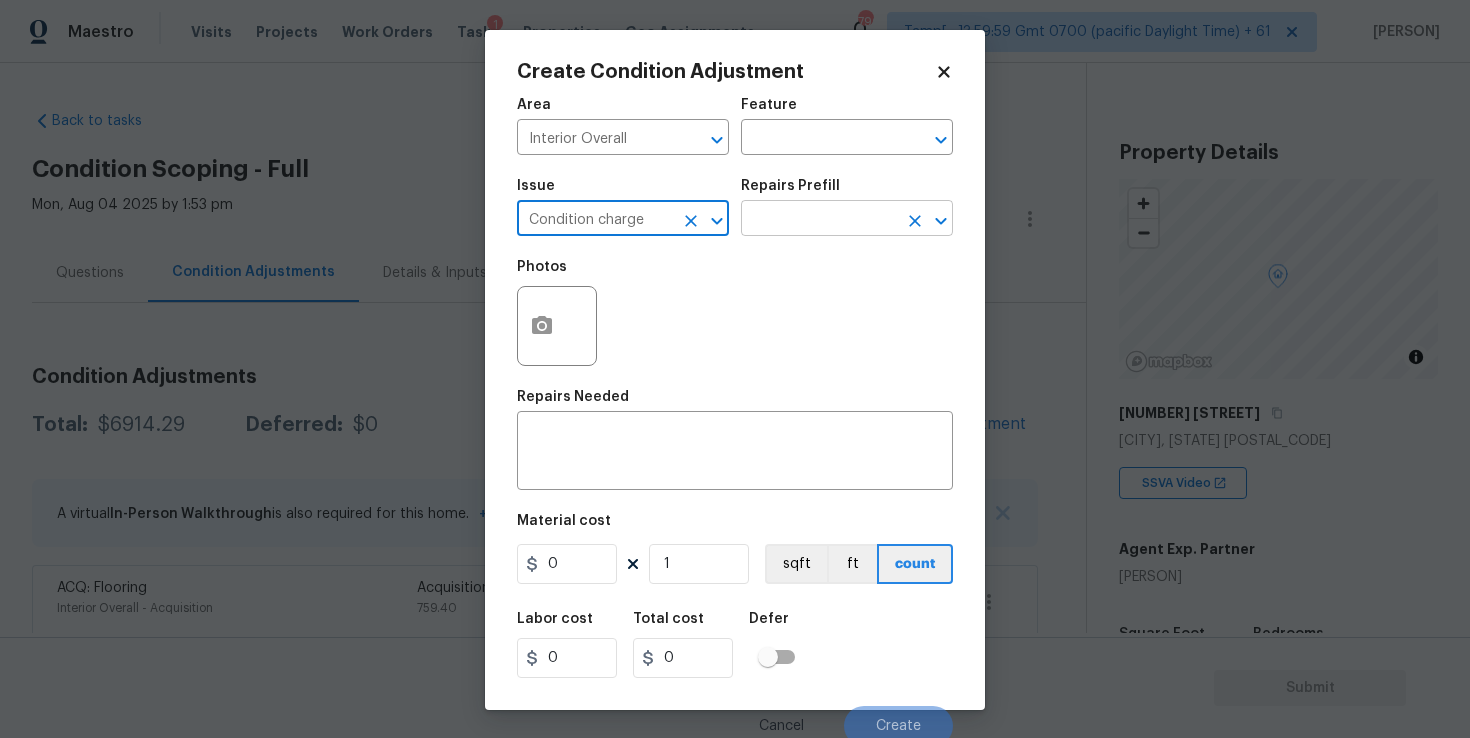 type on "Condition charge" 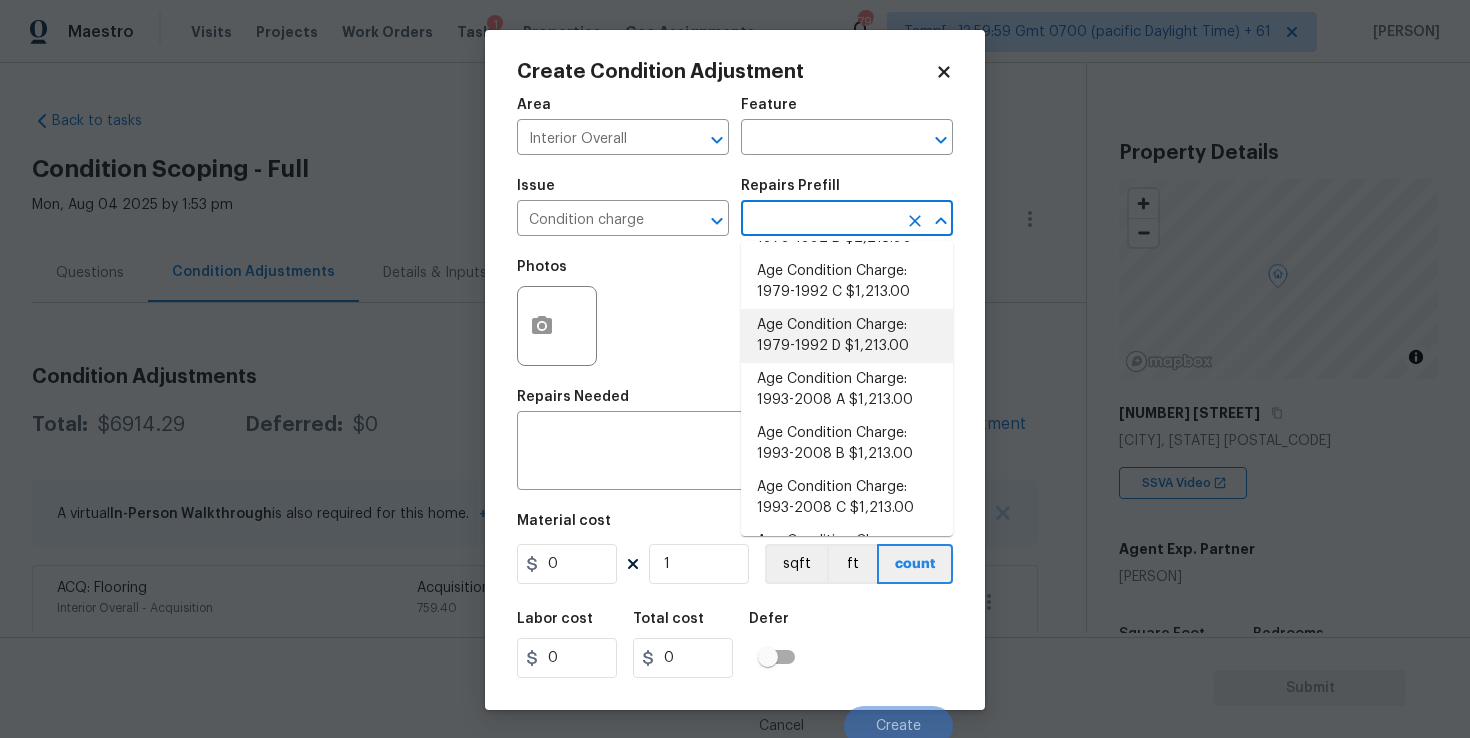 scroll, scrollTop: 321, scrollLeft: 0, axis: vertical 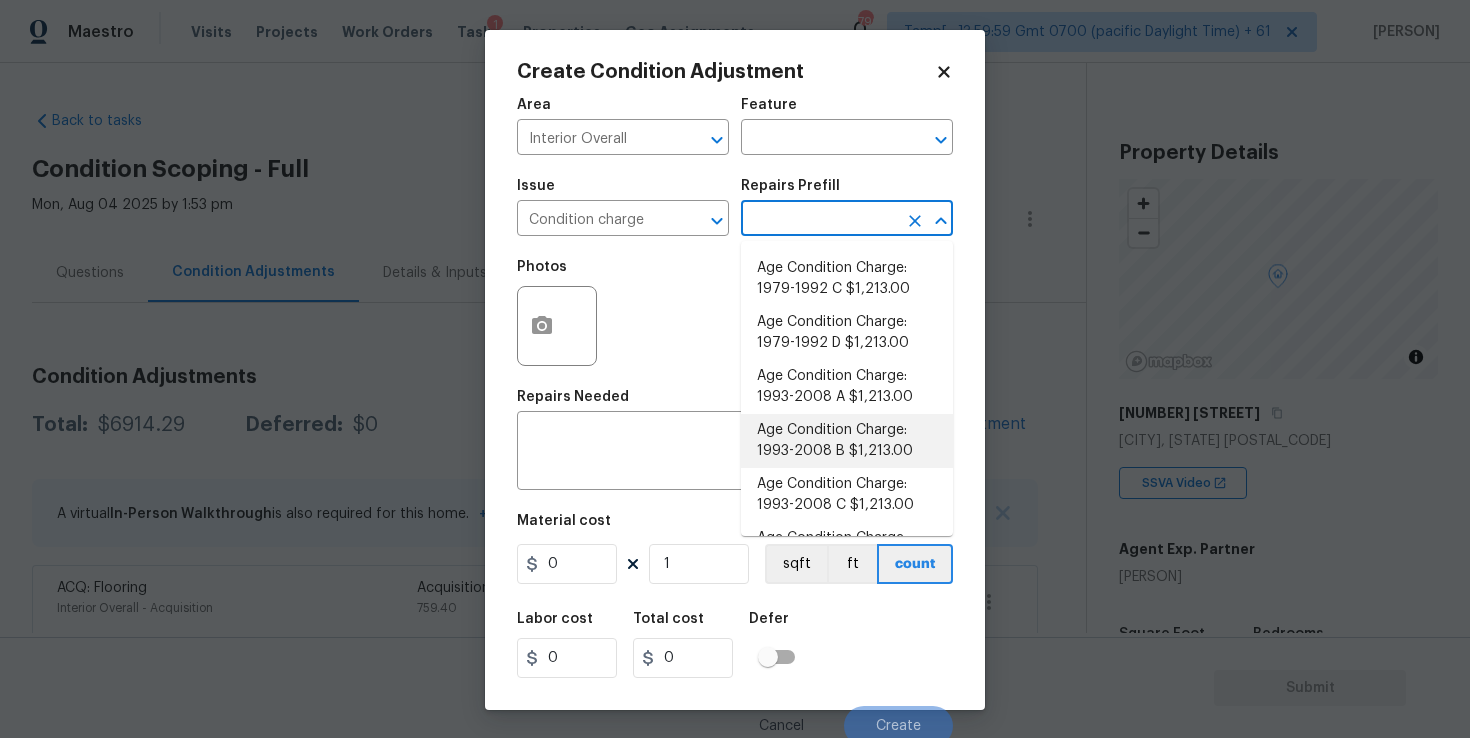 click on "Age Condition Charge: 1993-2008 B	 $1,213.00" at bounding box center (847, 441) 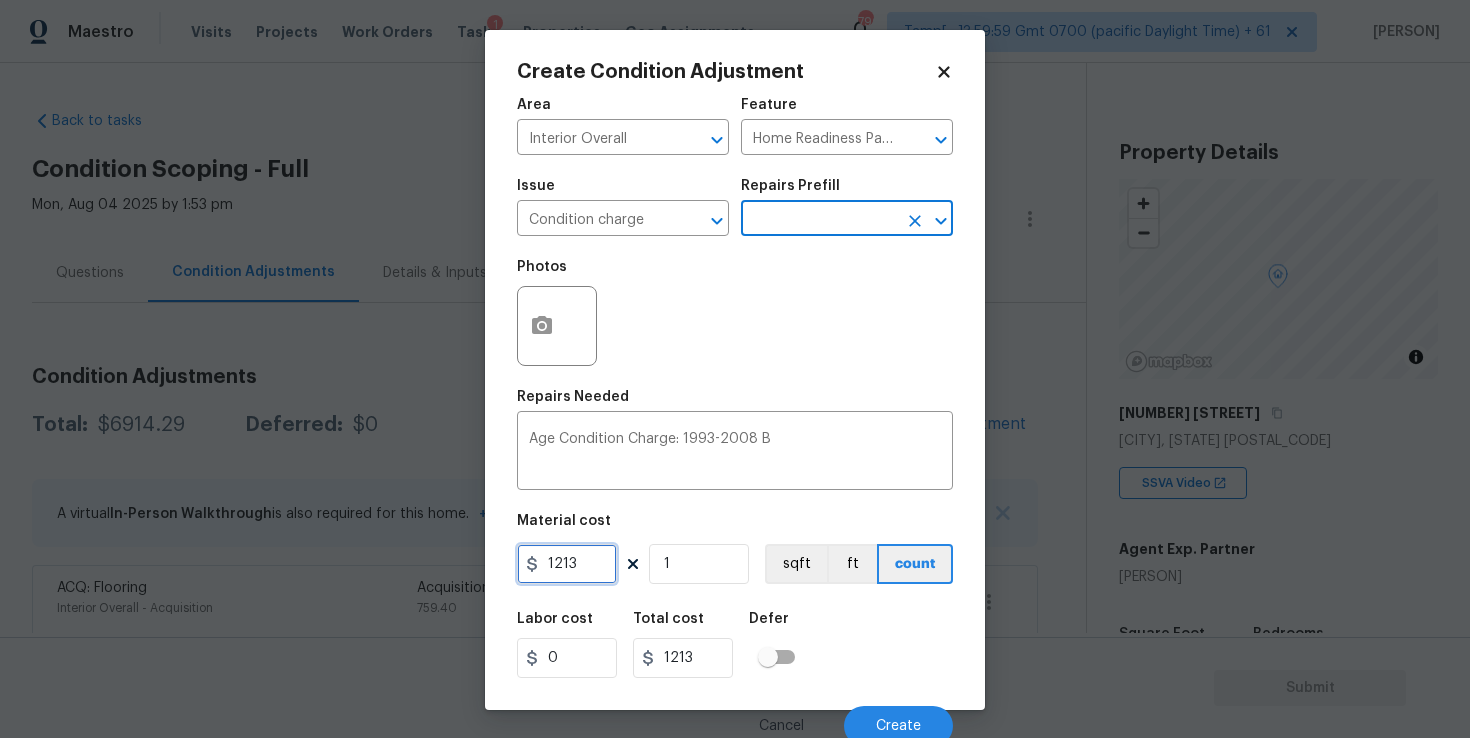 click on "1213" at bounding box center (567, 564) 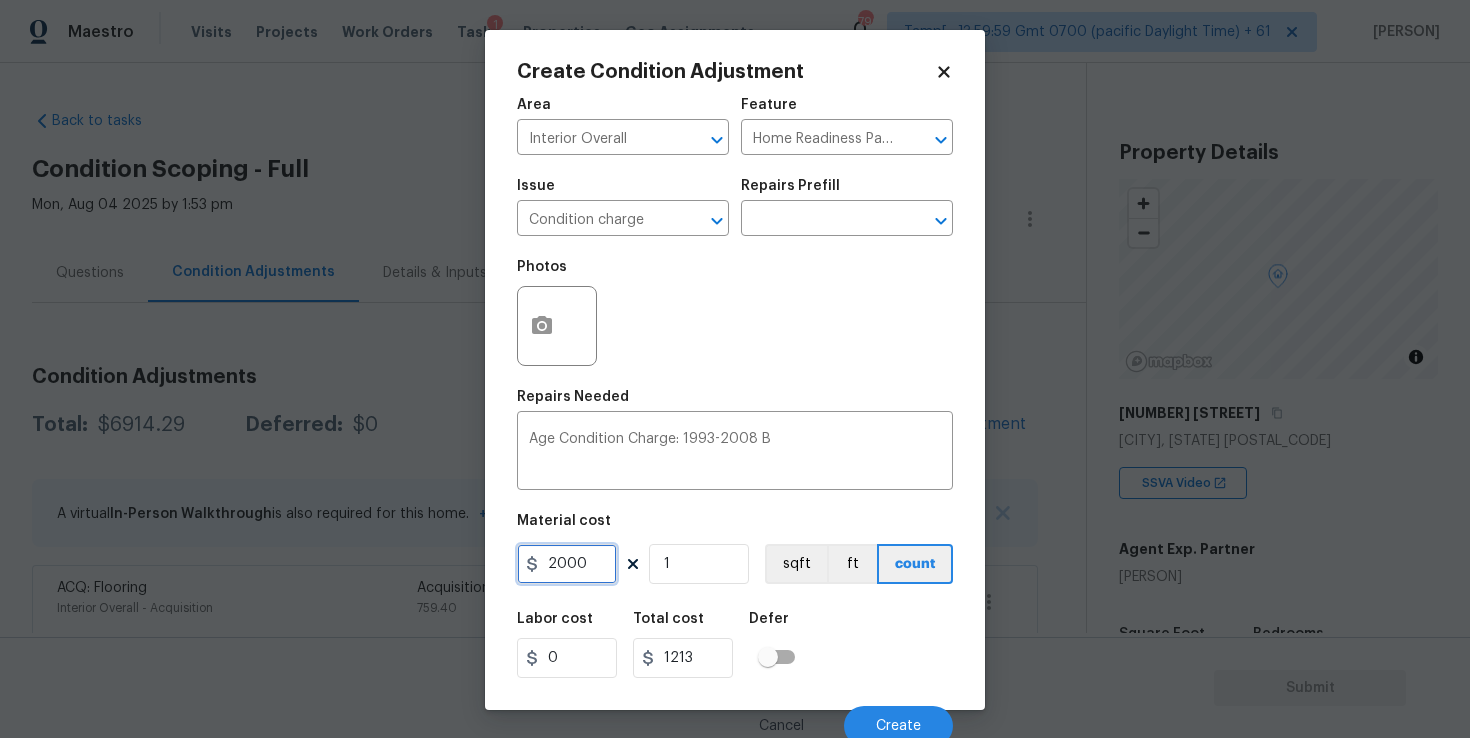 type on "2000" 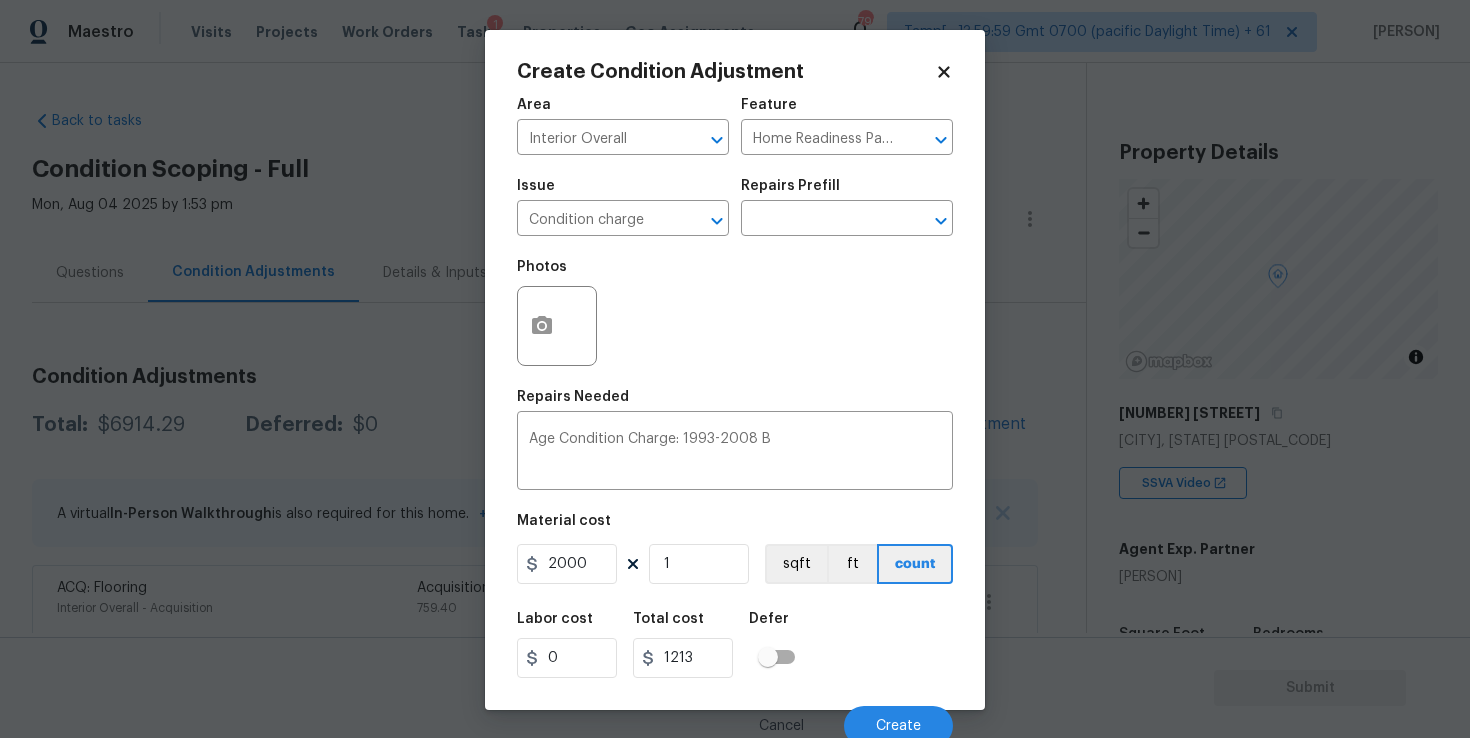 click on "Defer" at bounding box center (778, 625) 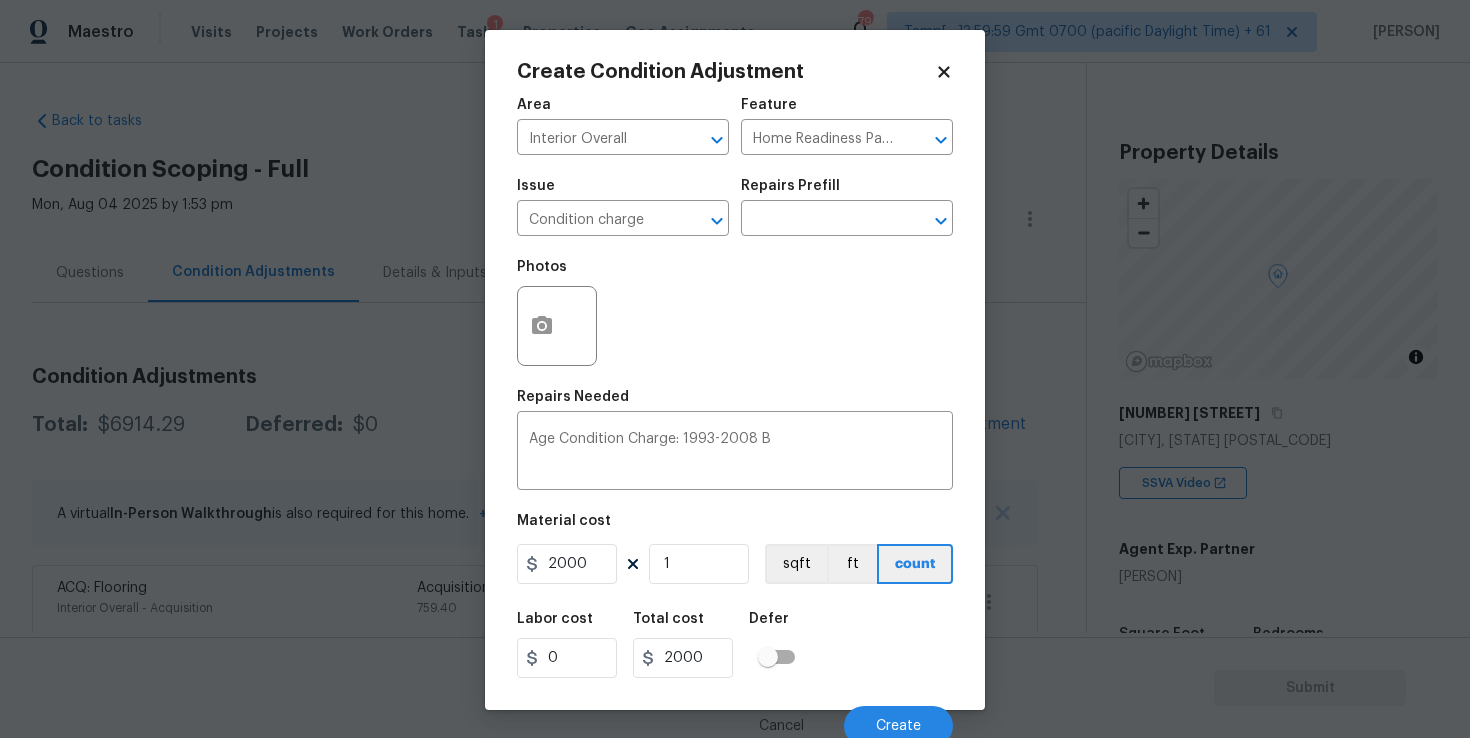 scroll, scrollTop: 9, scrollLeft: 0, axis: vertical 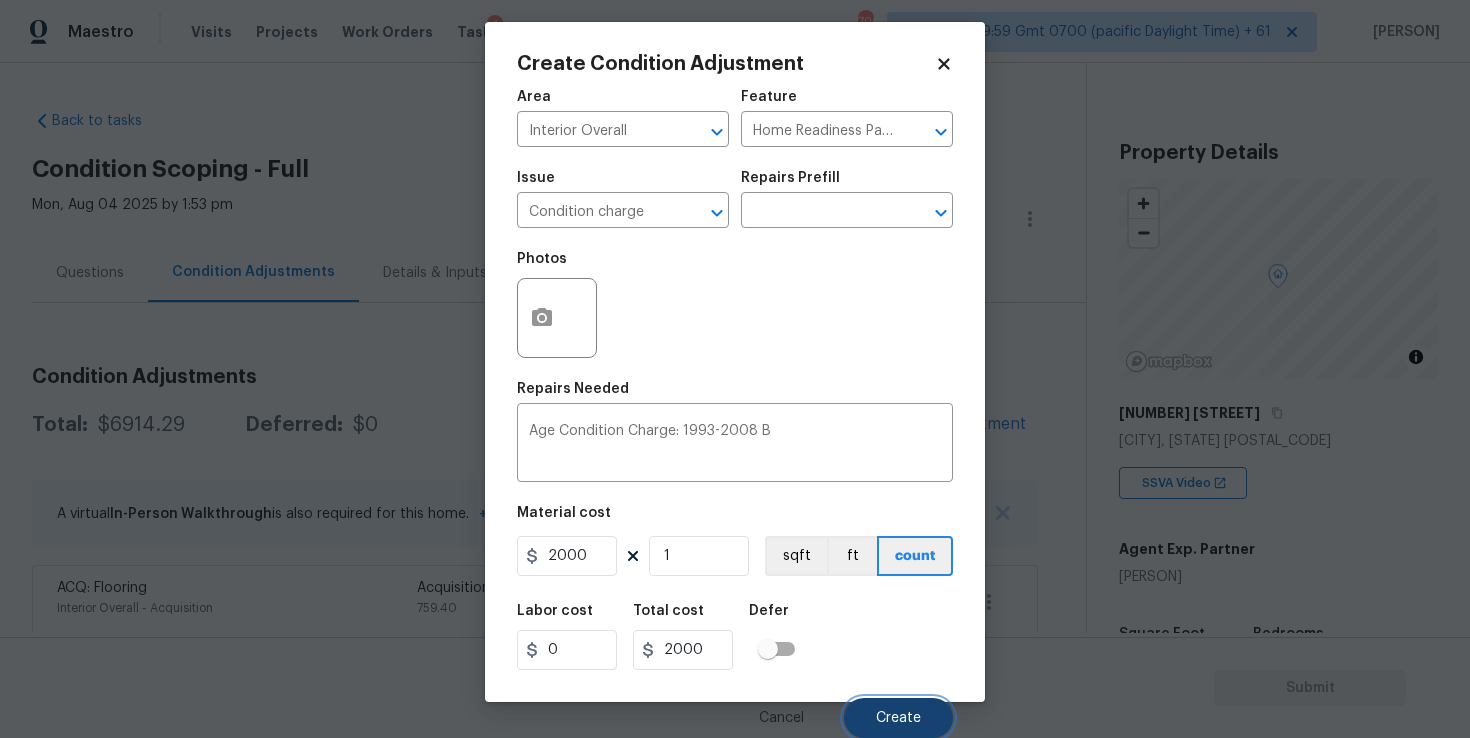 click on "Create" at bounding box center [898, 718] 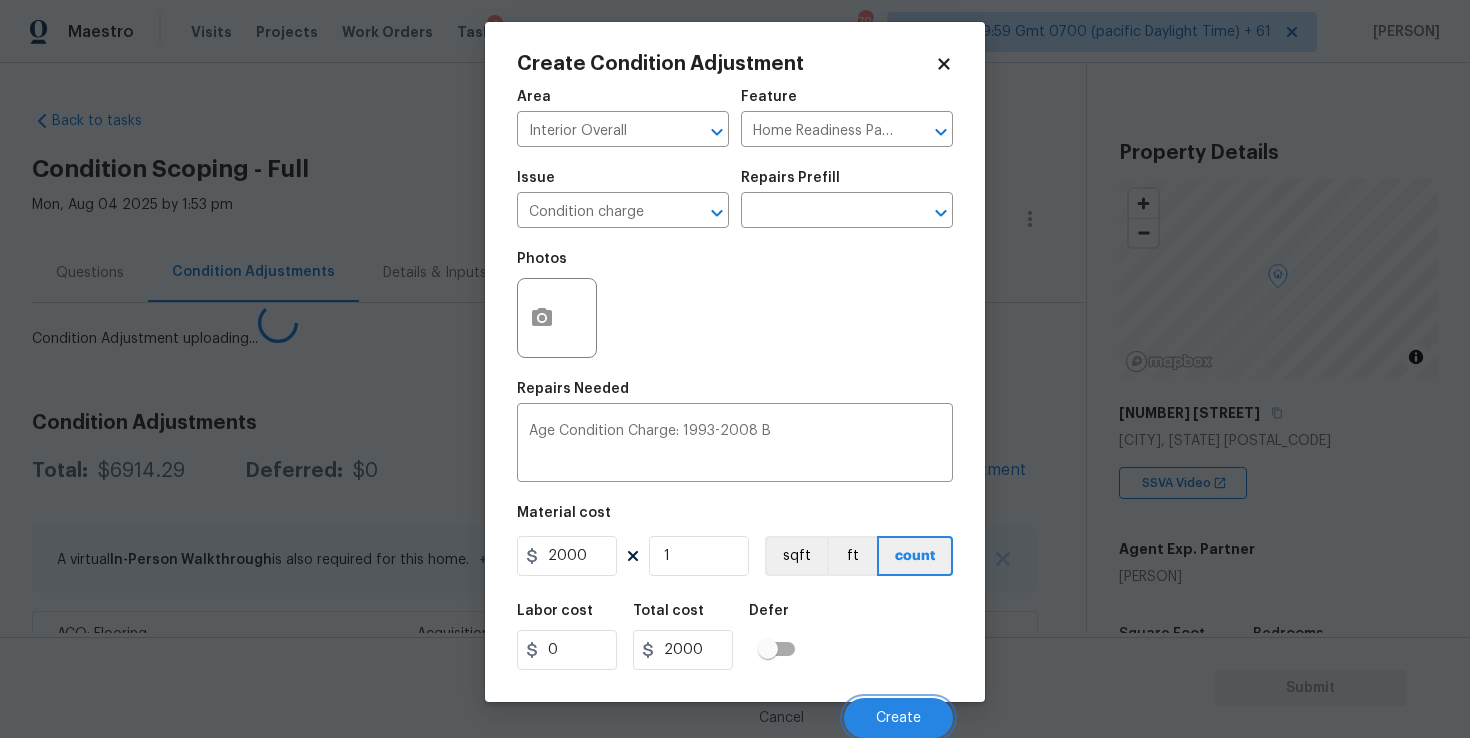scroll, scrollTop: 2, scrollLeft: 0, axis: vertical 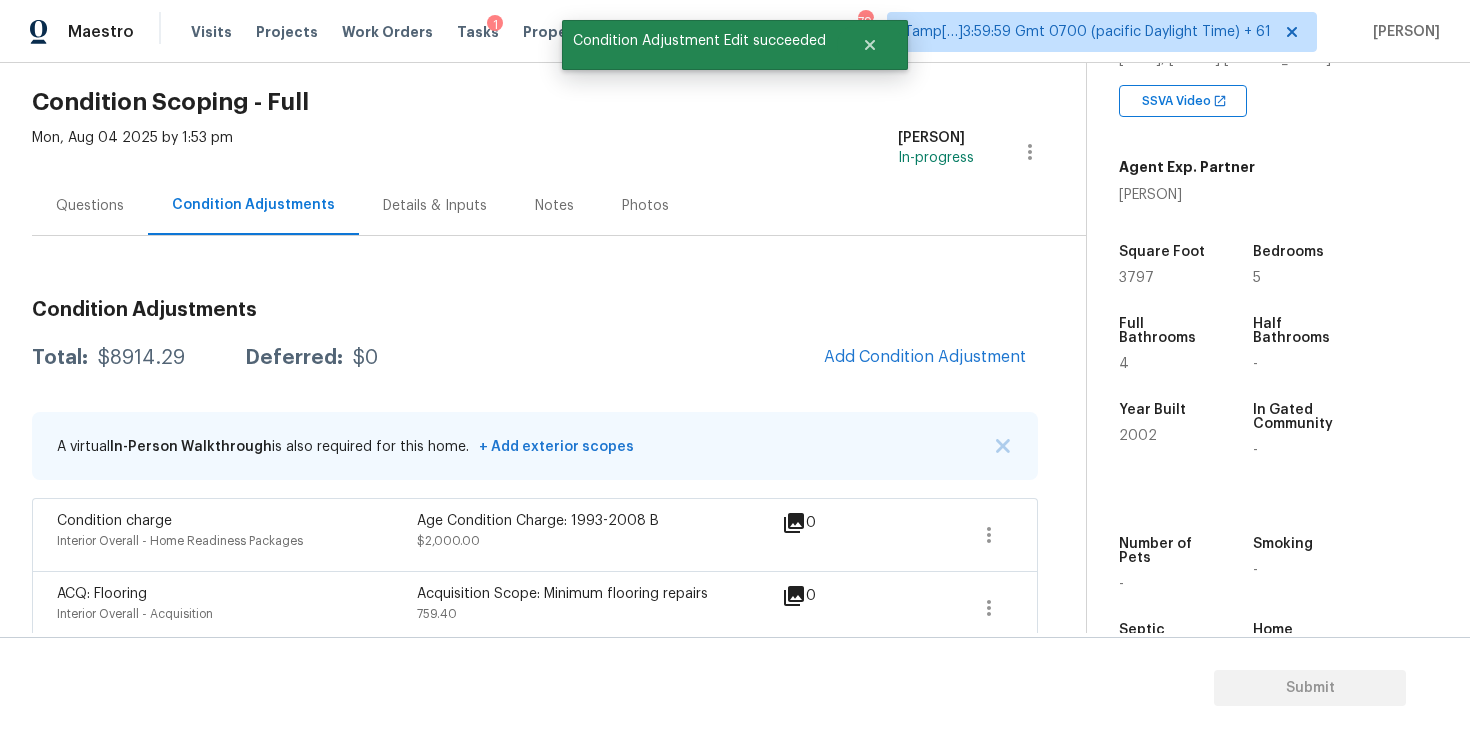 click on "Questions" at bounding box center [90, 206] 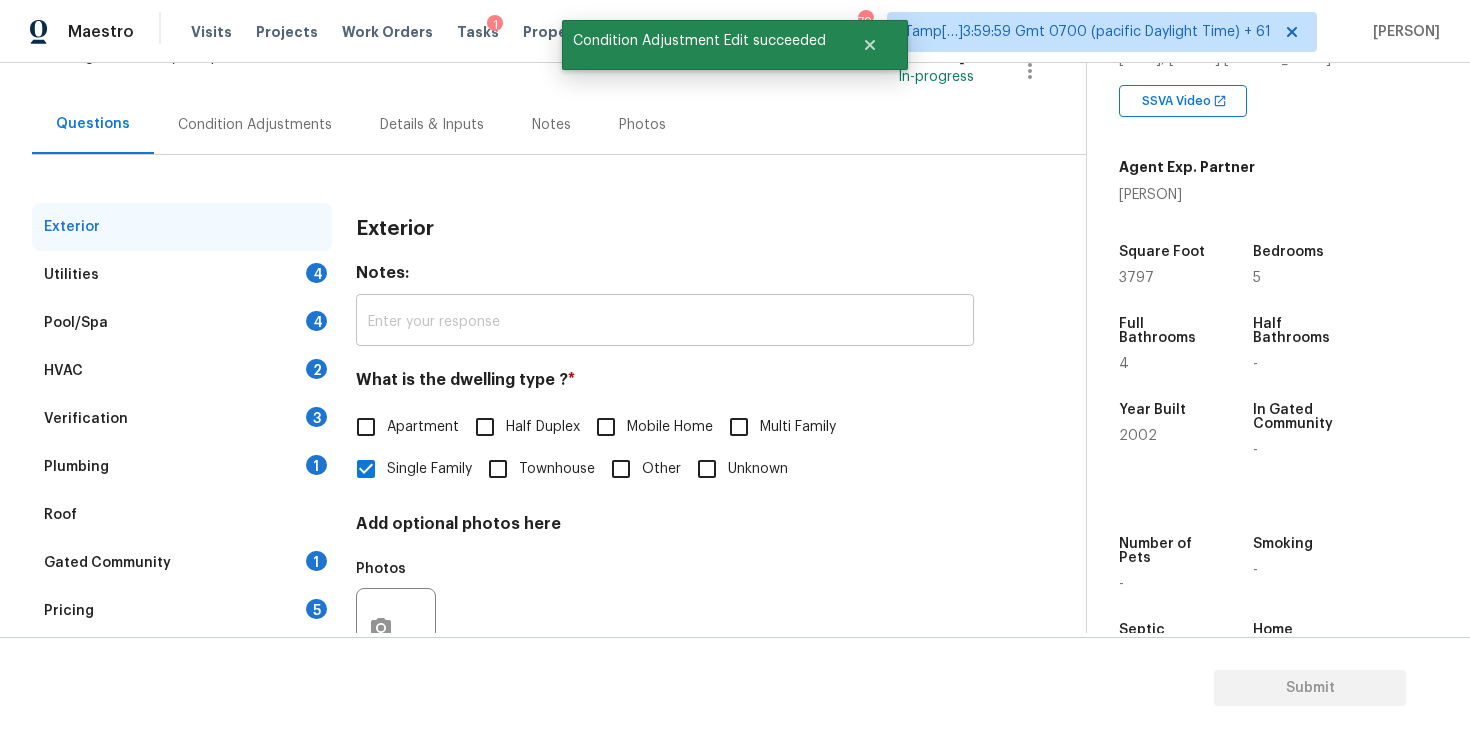 scroll, scrollTop: 181, scrollLeft: 0, axis: vertical 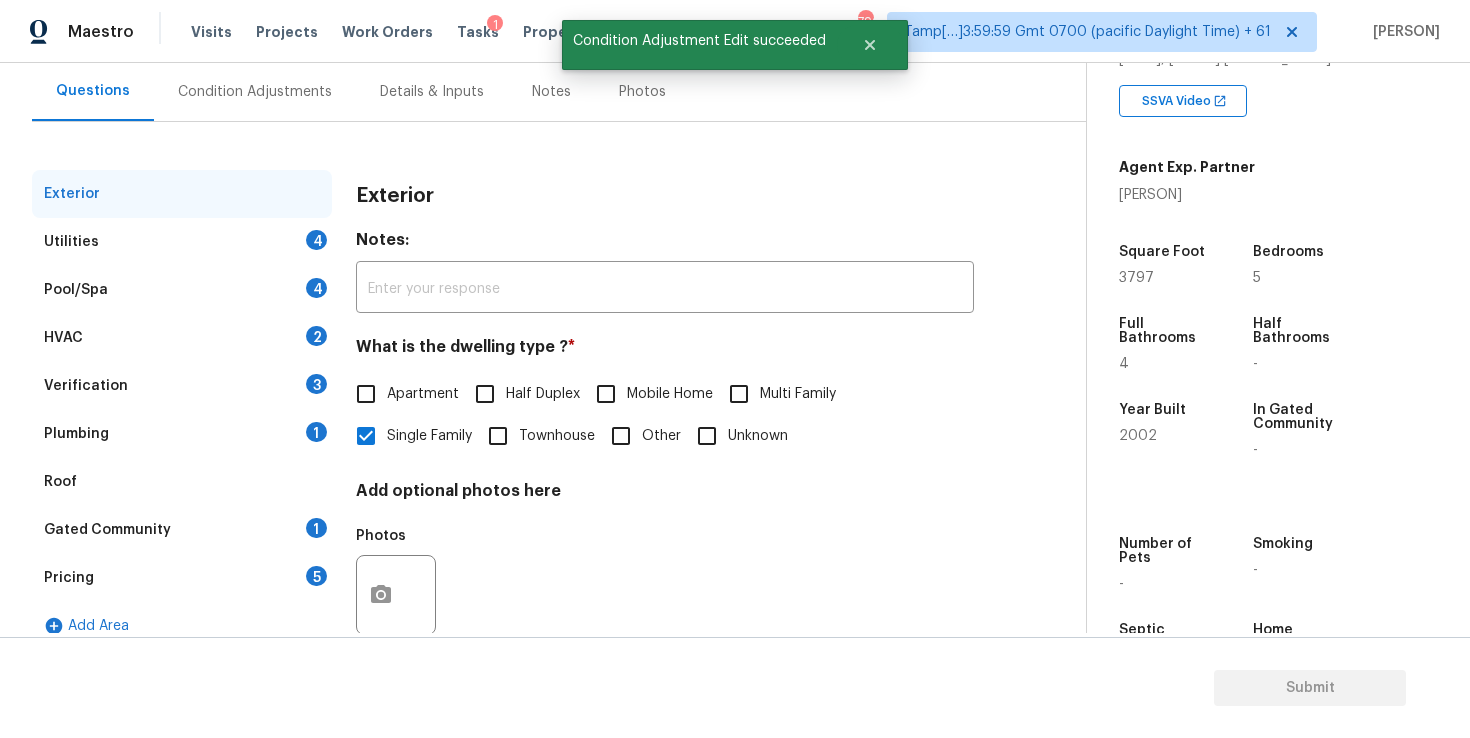 click on "Utilities 4" at bounding box center (182, 242) 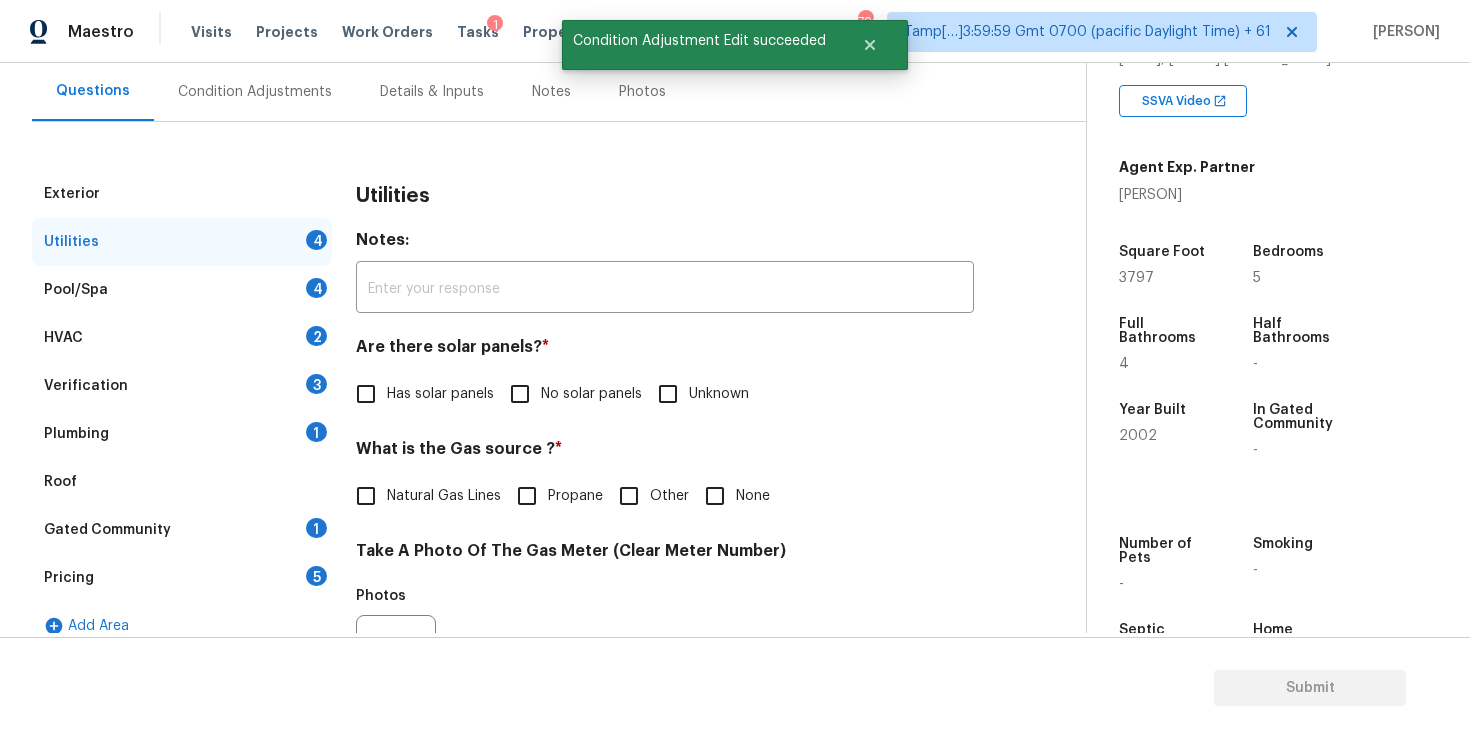 scroll, scrollTop: 336, scrollLeft: 0, axis: vertical 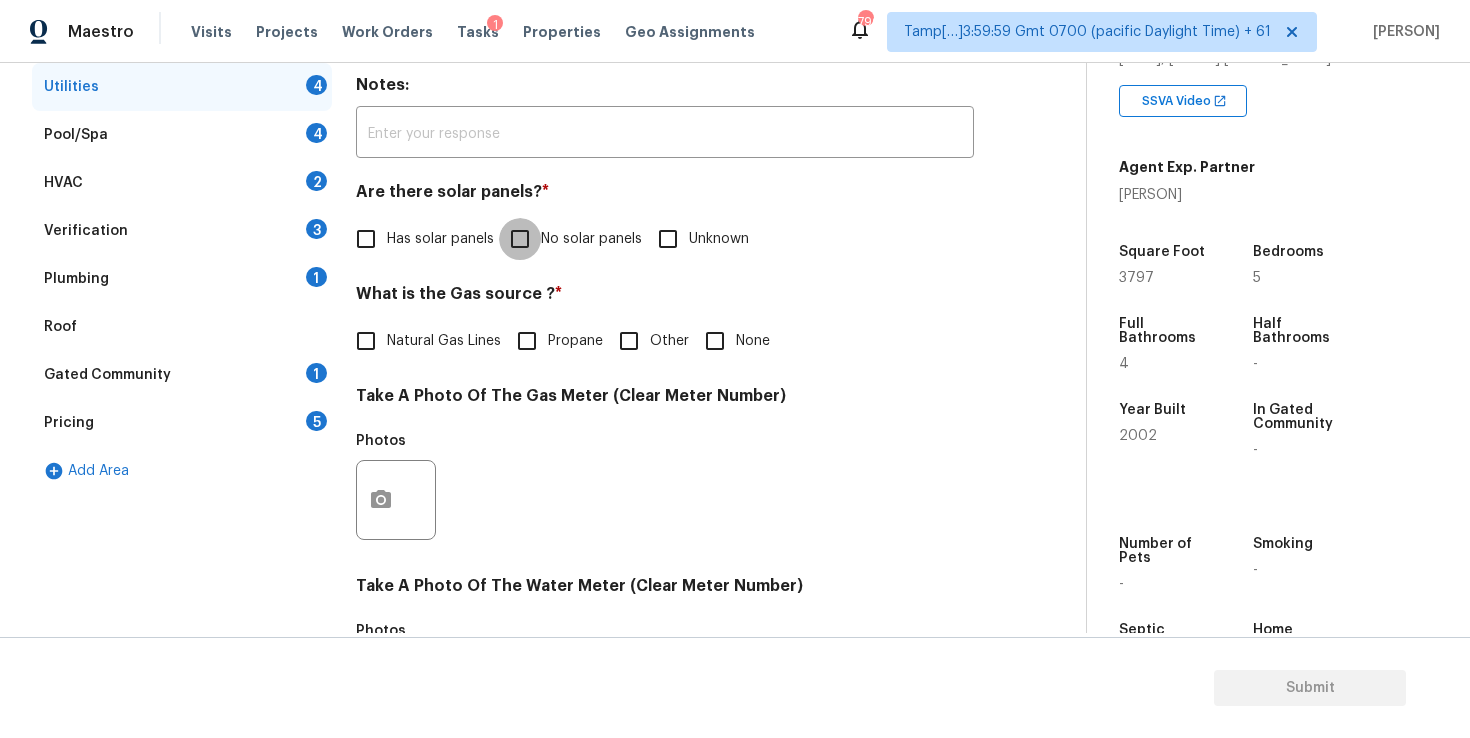 click on "No solar panels" at bounding box center [520, 239] 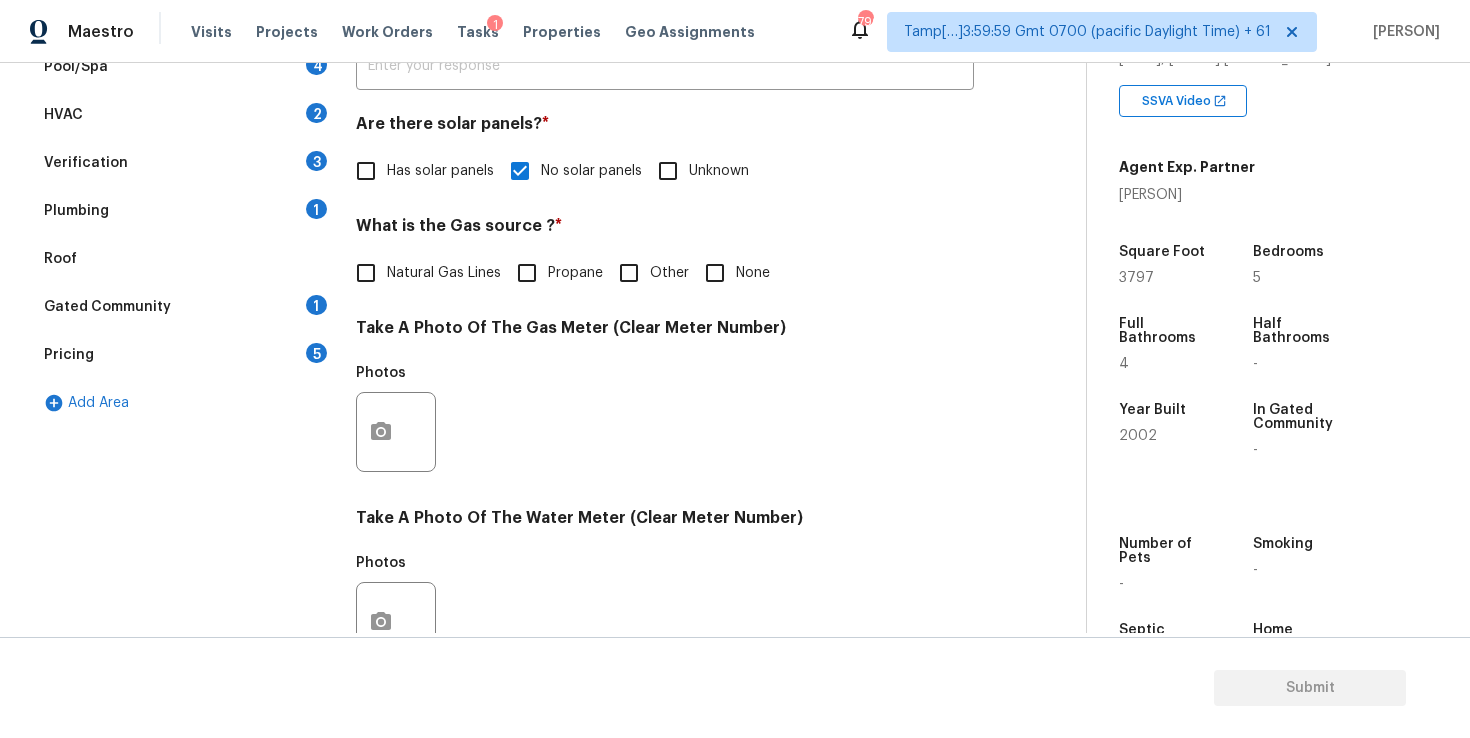 scroll, scrollTop: 409, scrollLeft: 0, axis: vertical 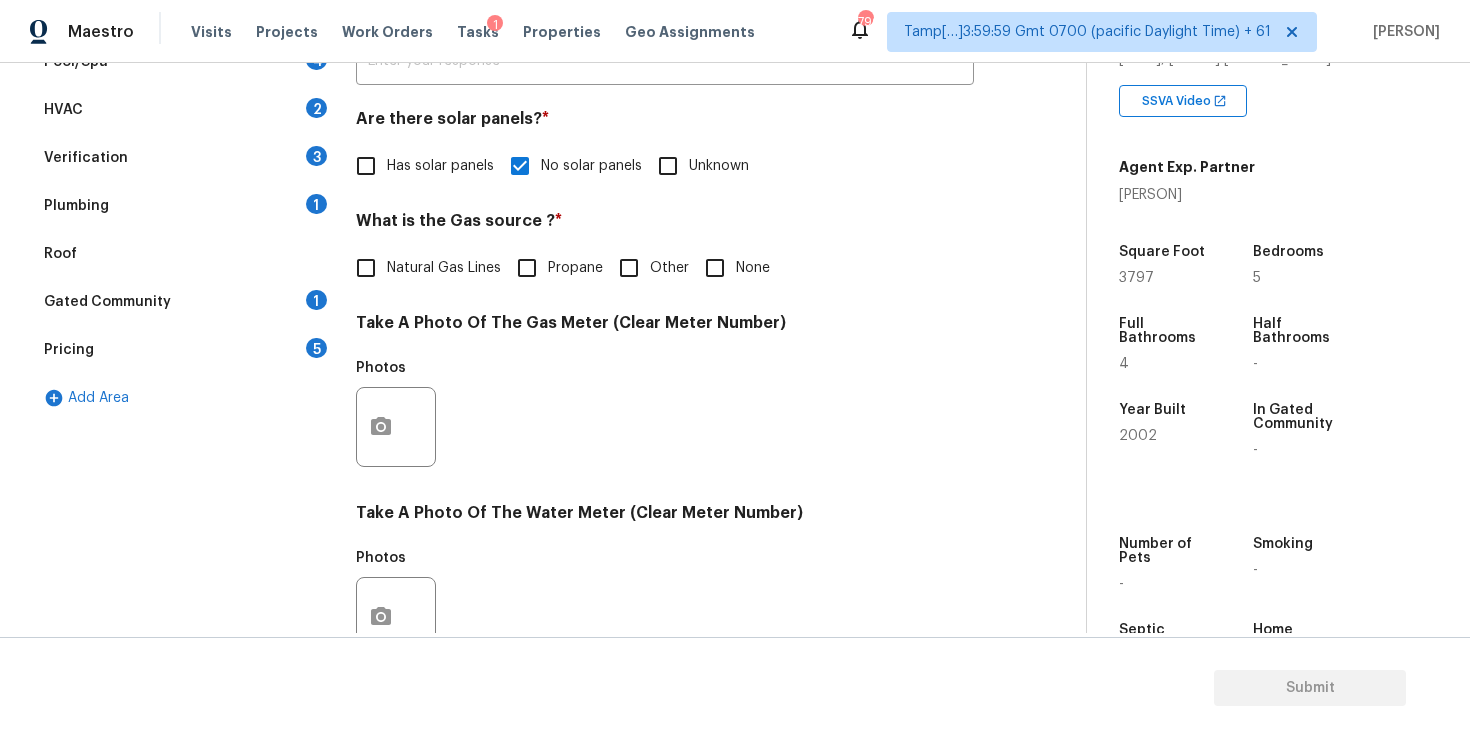 click on "Utilities Notes: ​ Are there solar panels?  * Has solar panels No solar panels Unknown What is the Gas source ?  * Natural Gas Lines Propane Other None Take A Photo Of The Gas Meter (Clear Meter Number) Photos Take A Photo Of The Water Meter (Clear Meter Number) Photos Take A Photo Of The Electric Meter (Clear Meter Number)  * Photos Does the home have a septic tank or sewer service?  * Sewer Septic Unknown" at bounding box center [665, 463] 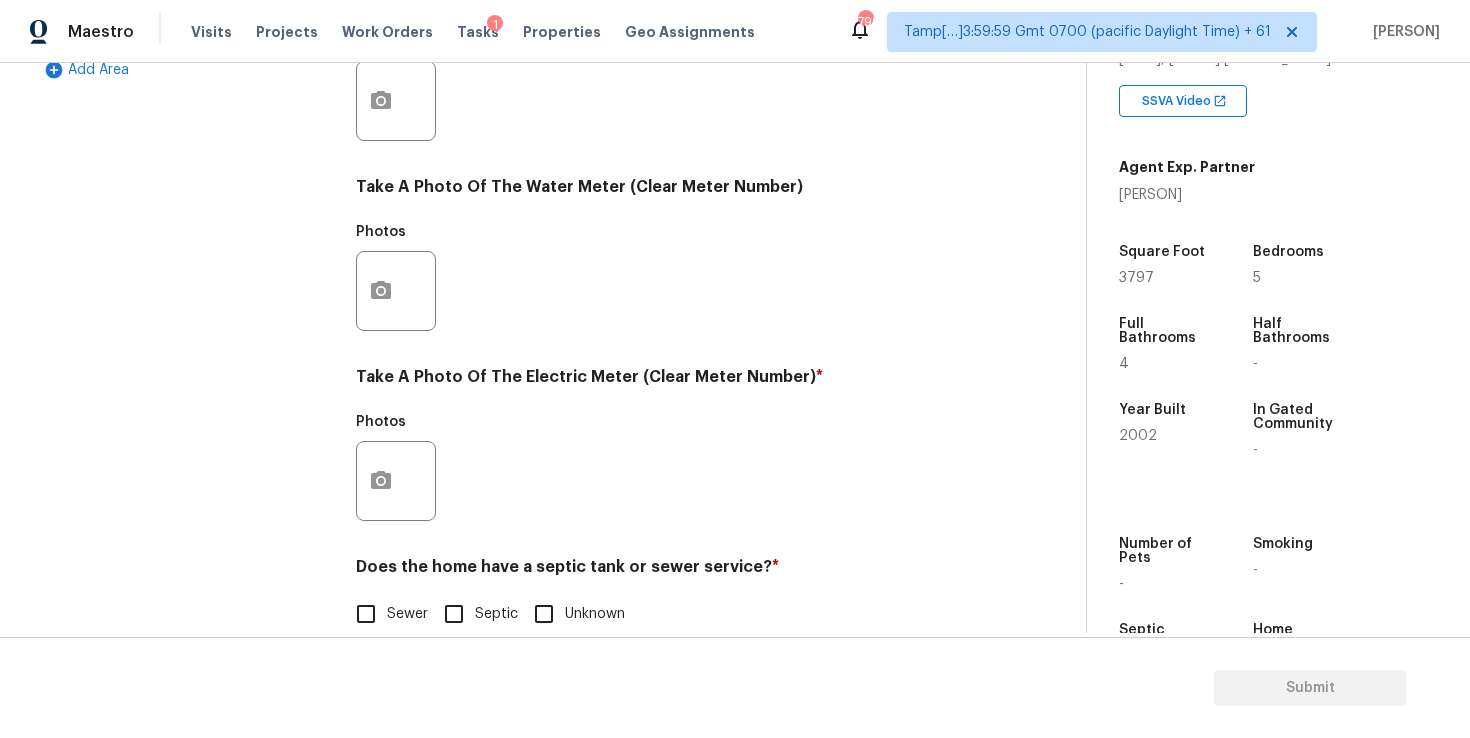 scroll, scrollTop: 767, scrollLeft: 0, axis: vertical 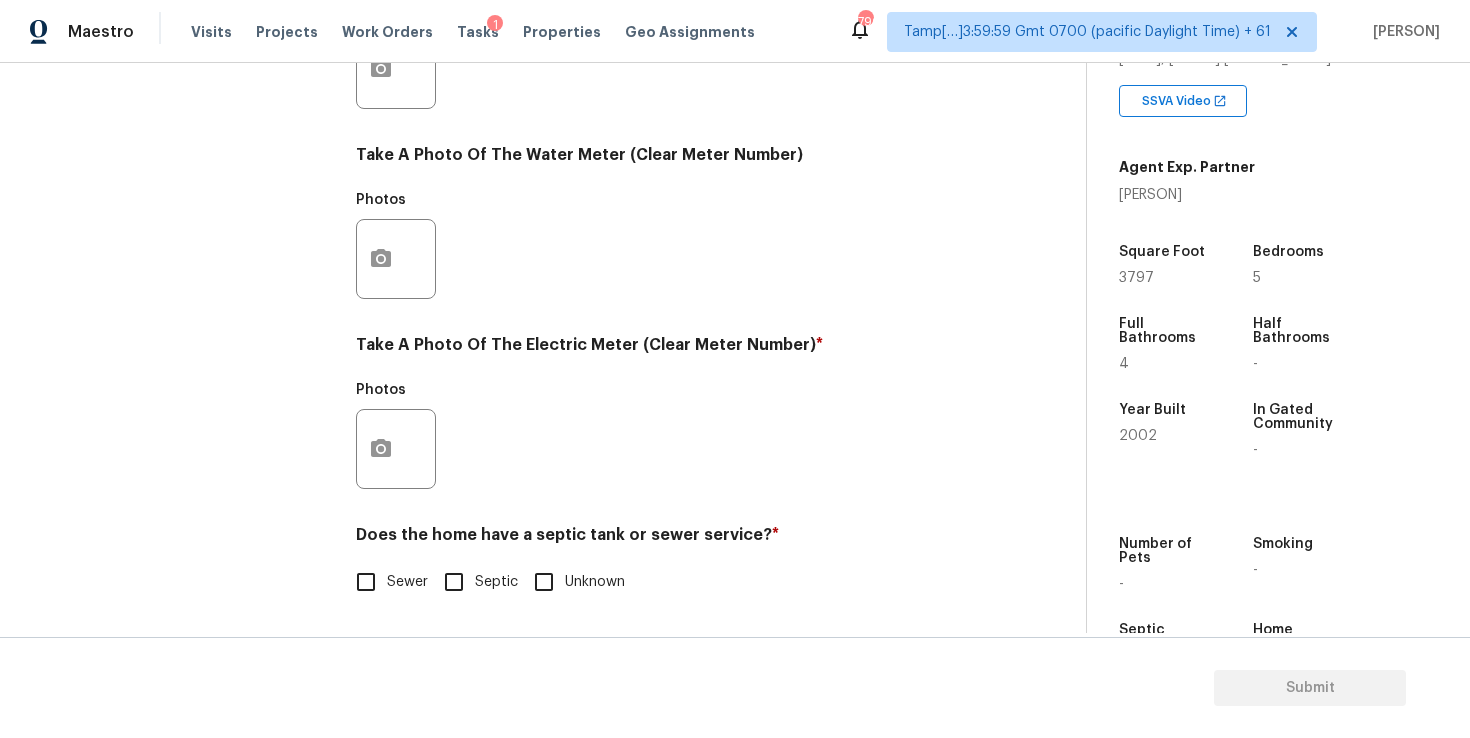 click at bounding box center (396, 449) 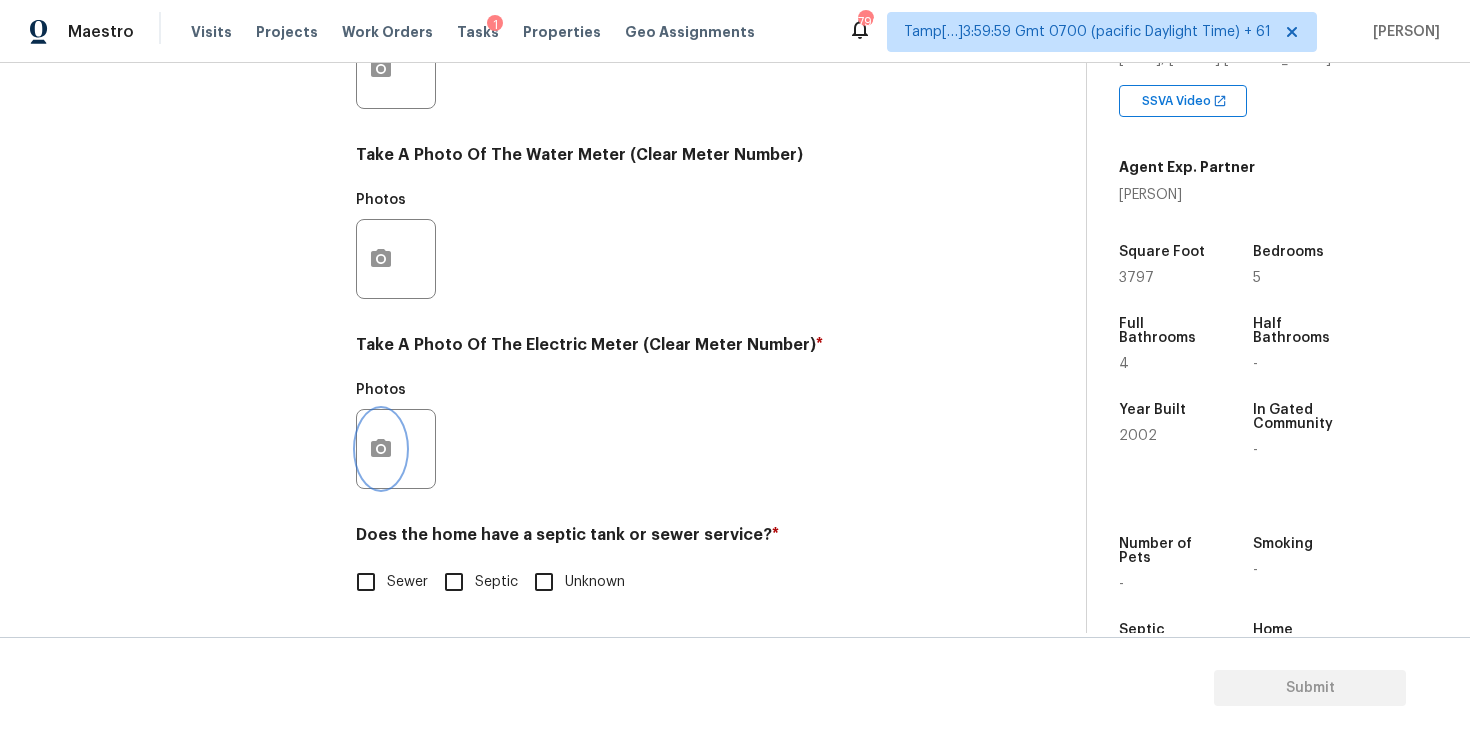 click 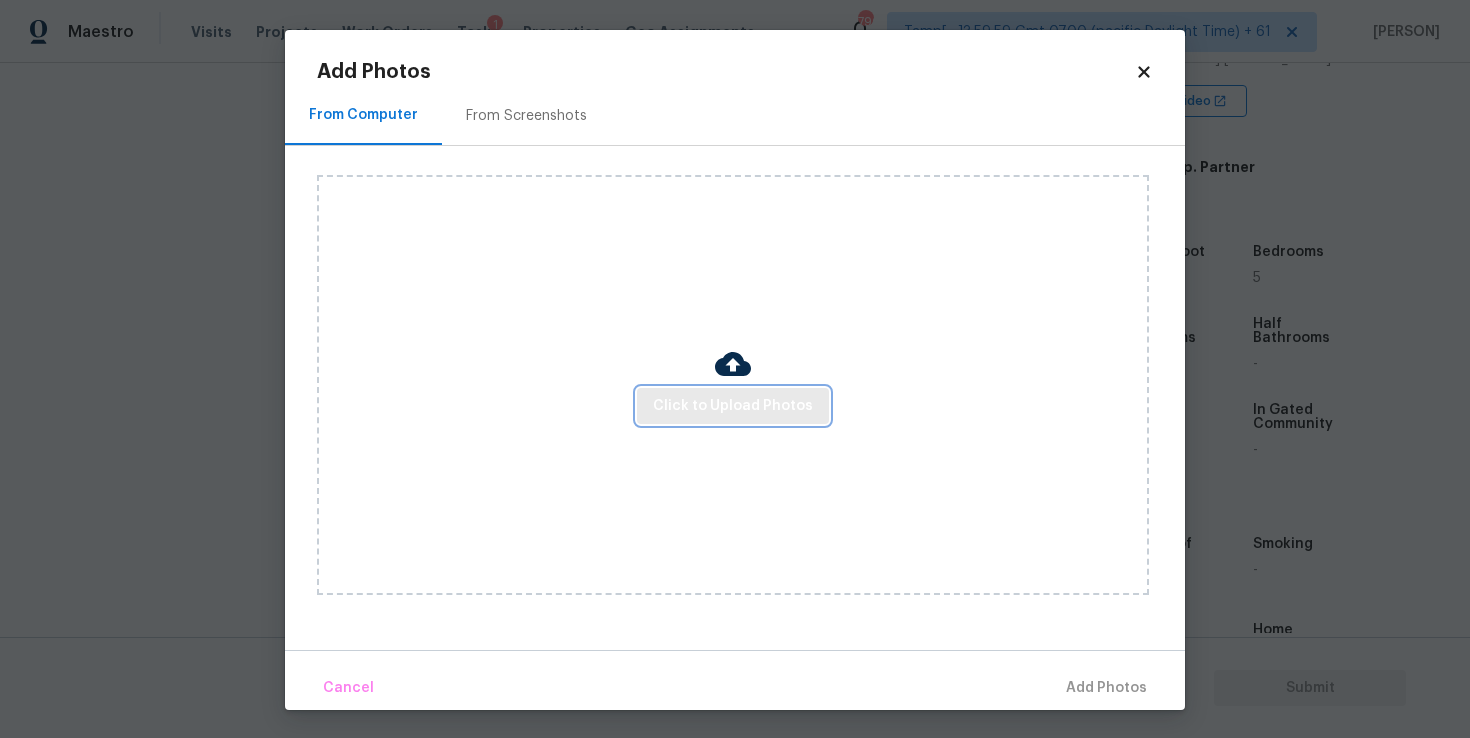 click on "Click to Upload Photos" at bounding box center (733, 406) 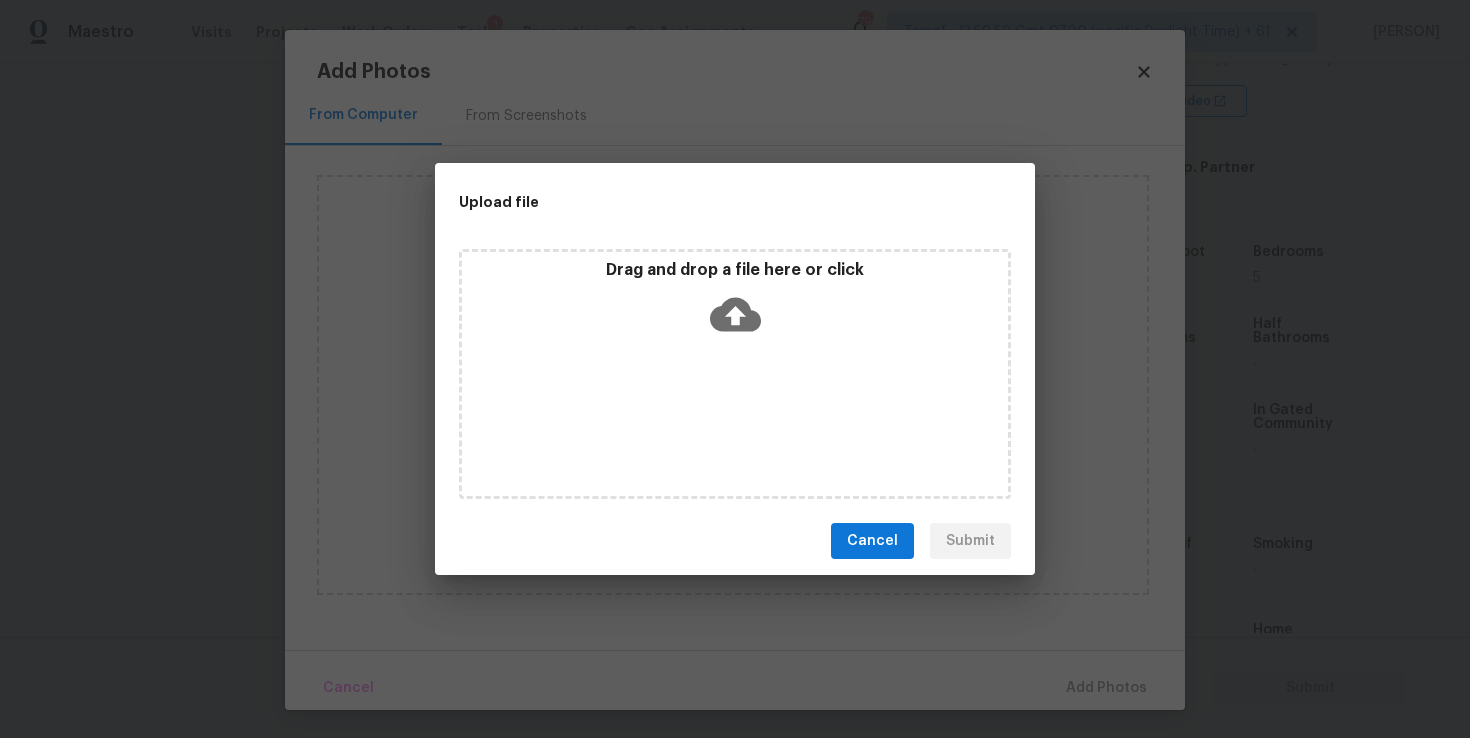 click 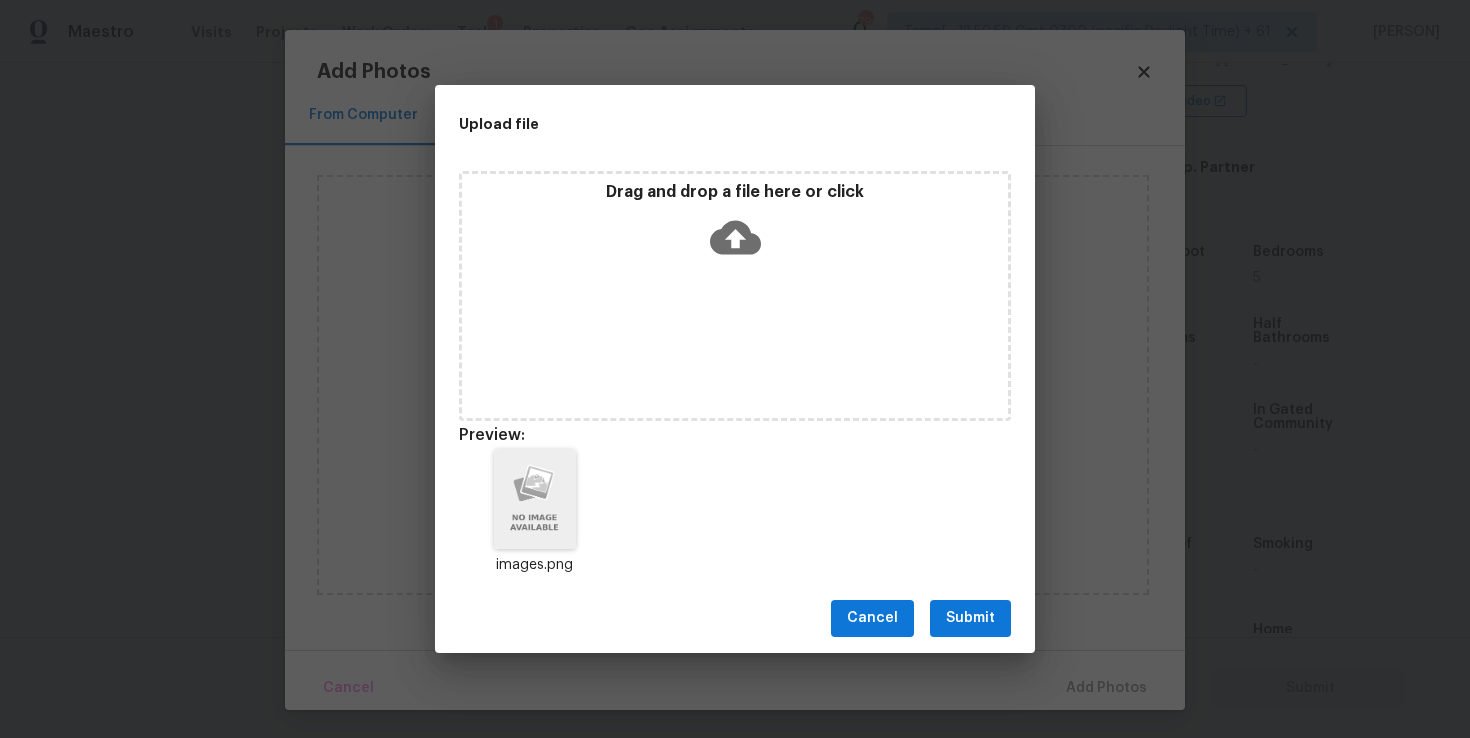 click on "Submit" at bounding box center (970, 618) 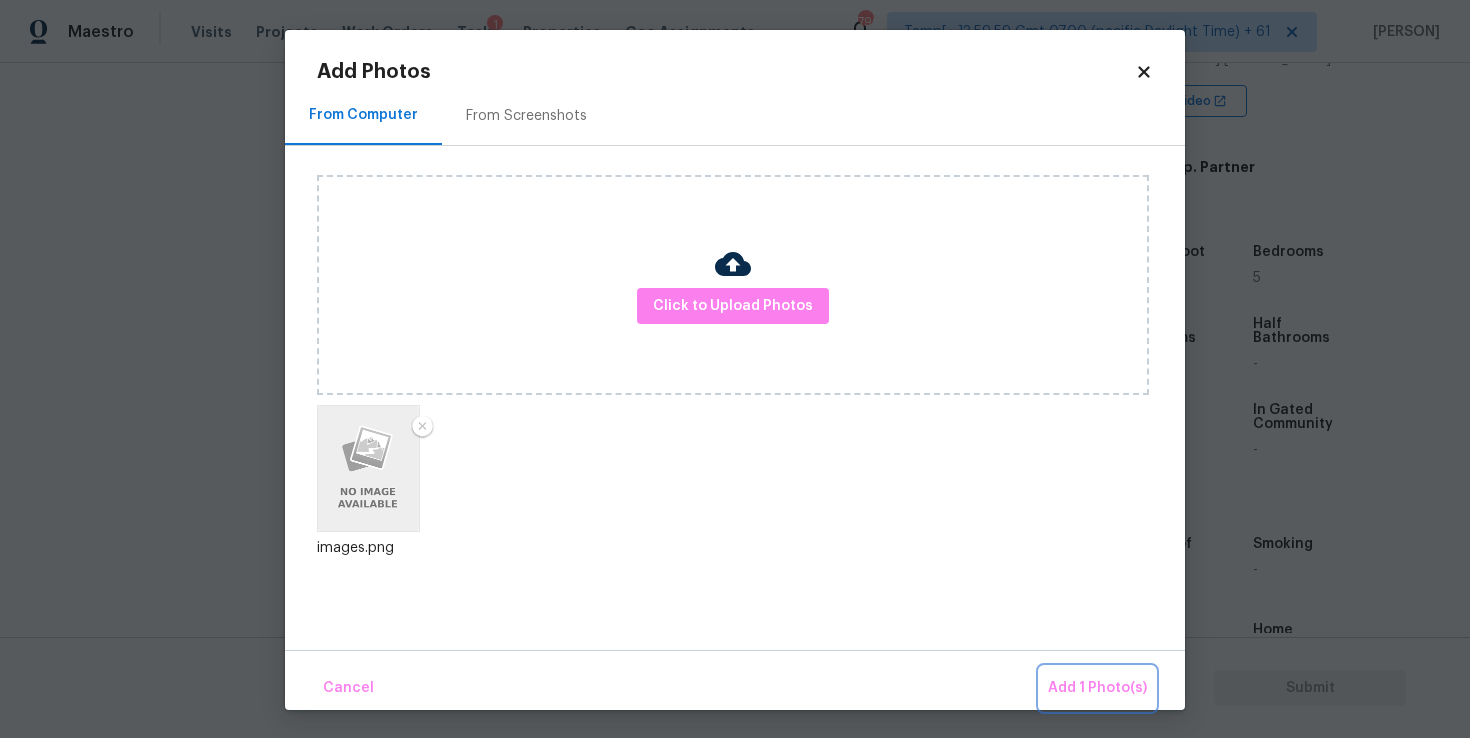 click on "Add 1 Photo(s)" at bounding box center [1097, 688] 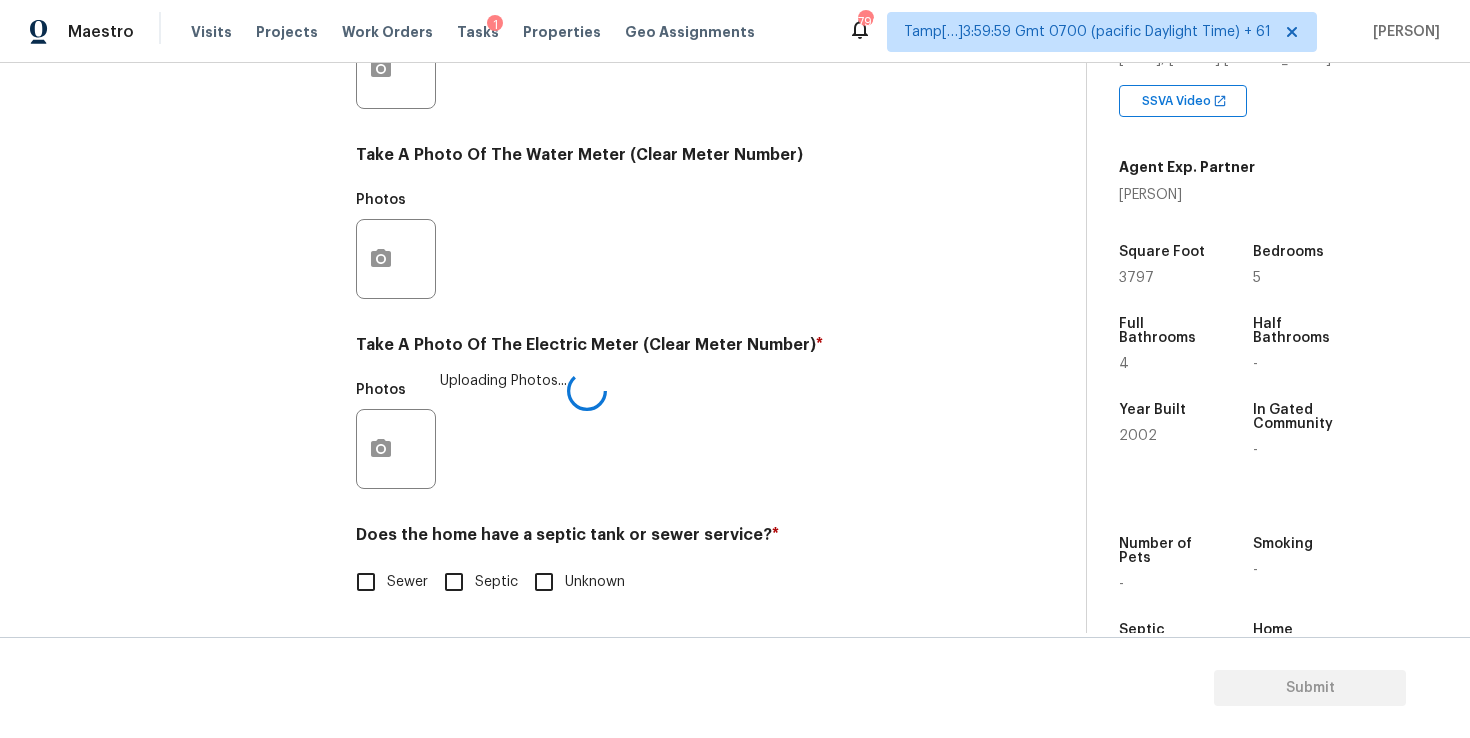 click on "Utilities Notes: ​ Are there solar panels?  * Has solar panels No solar panels Unknown What is the Gas source ?  * Natural Gas Lines Propane Other None Take A Photo Of The Gas Meter (Clear Meter Number) Photos Take A Photo Of The Water Meter (Clear Meter Number) Photos Take A Photo Of The Electric Meter (Clear Meter Number)  * Photos Uploading Photos... Does the home have a septic tank or sewer service?  * Sewer Septic Unknown" at bounding box center [665, 105] 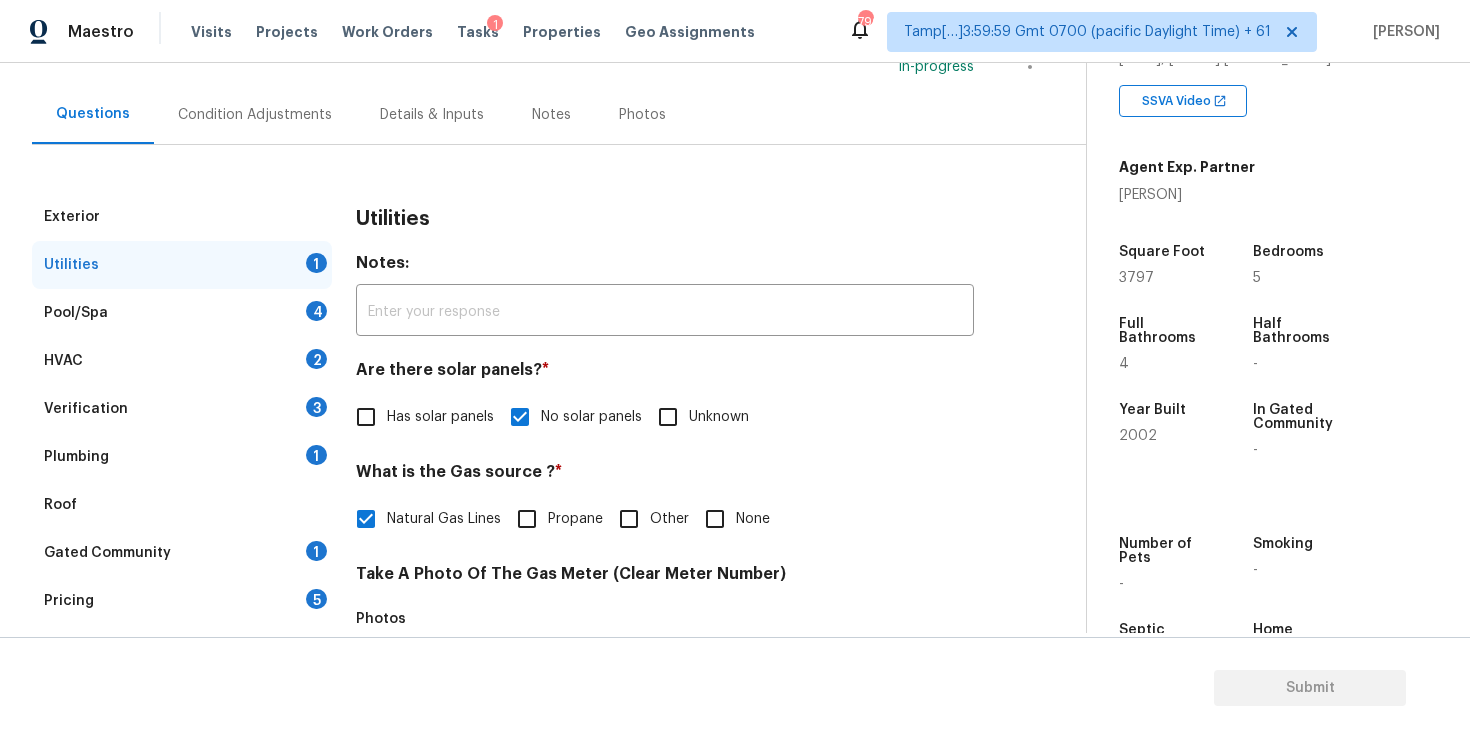 scroll, scrollTop: 146, scrollLeft: 0, axis: vertical 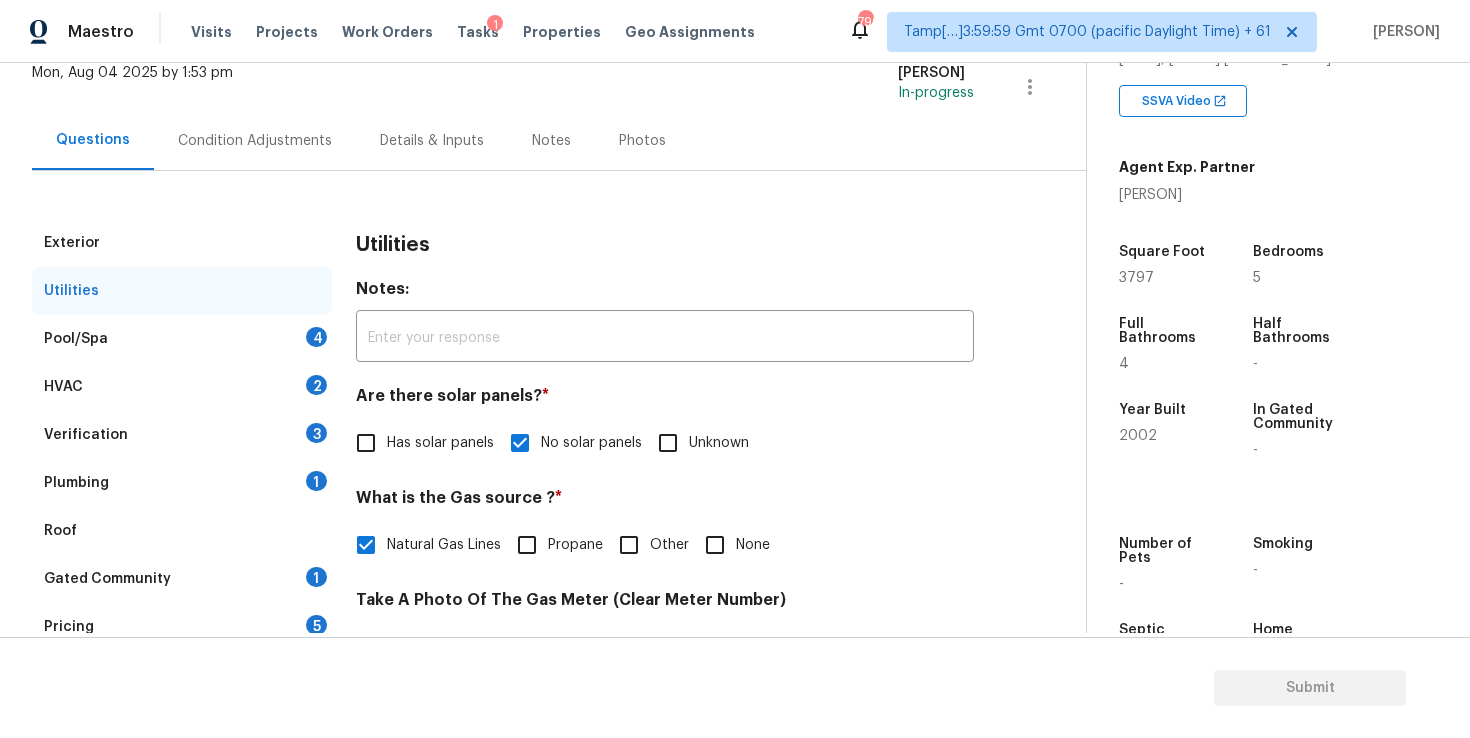 click on "Pool/Spa 4" at bounding box center [182, 339] 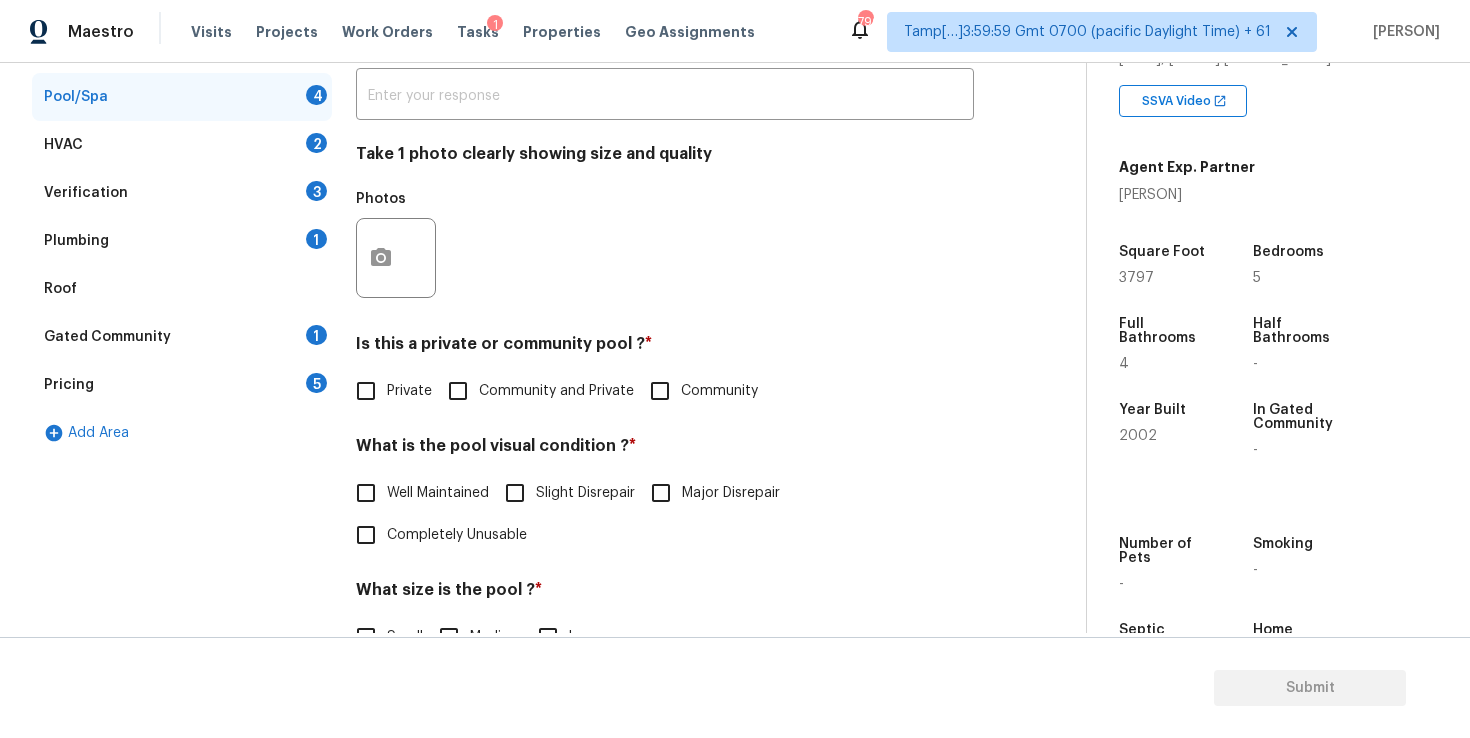 scroll, scrollTop: 388, scrollLeft: 0, axis: vertical 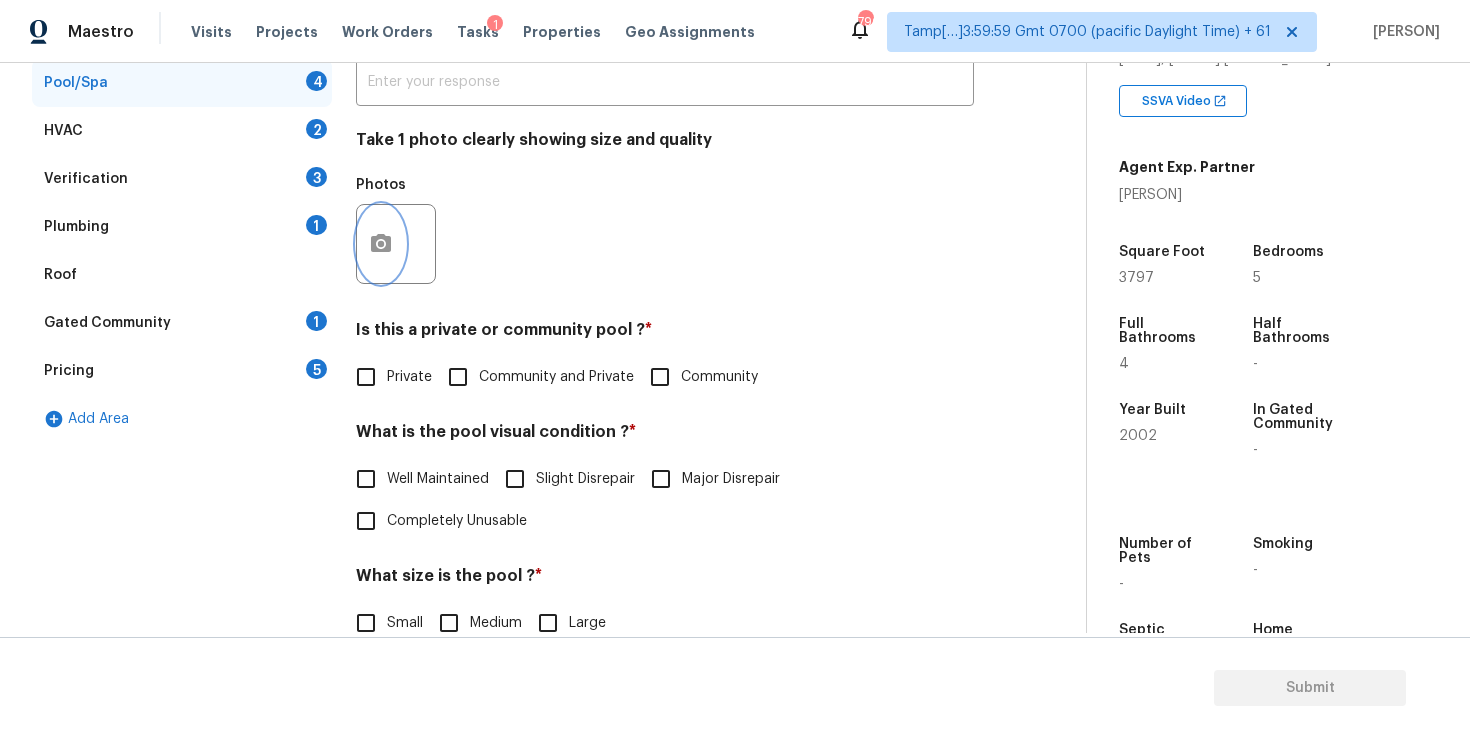 click 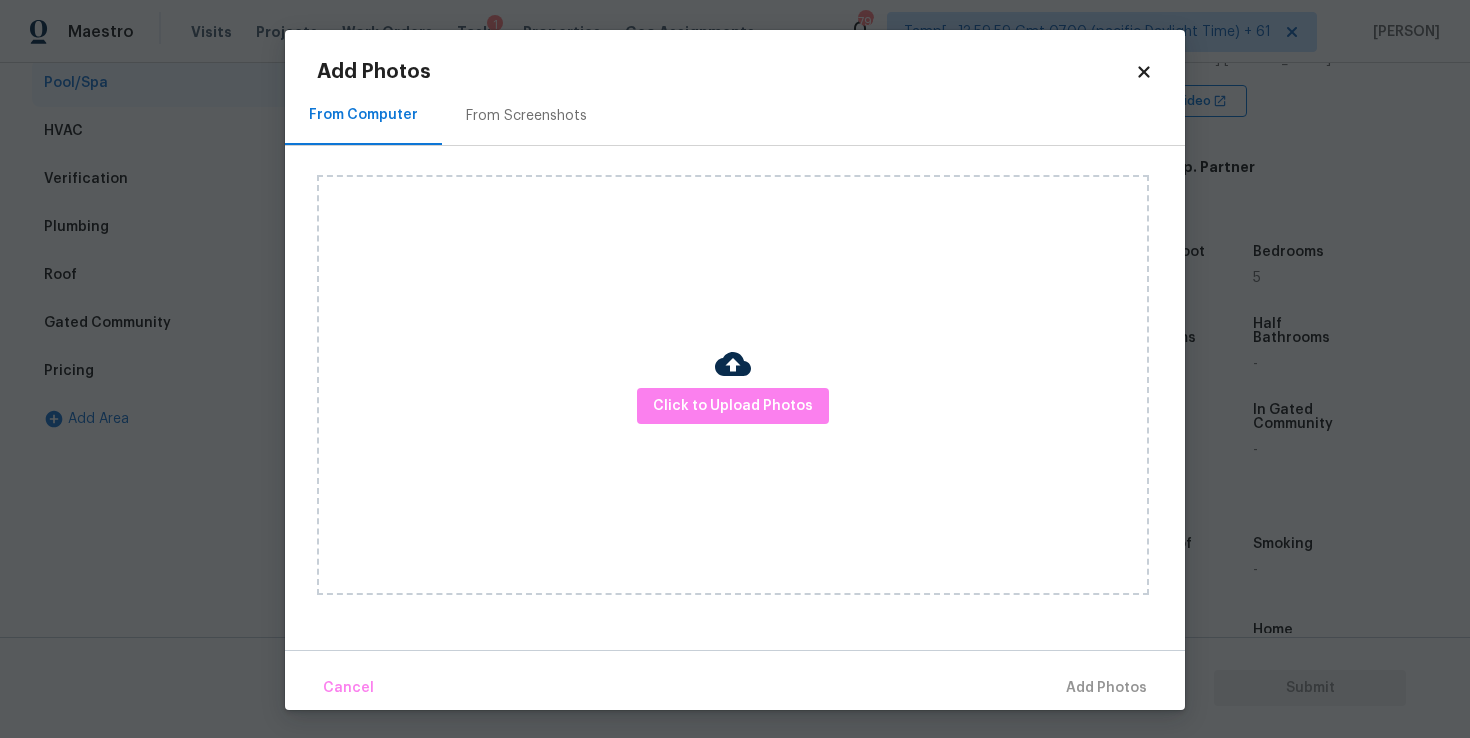 click on "Click to Upload Photos" at bounding box center (733, 385) 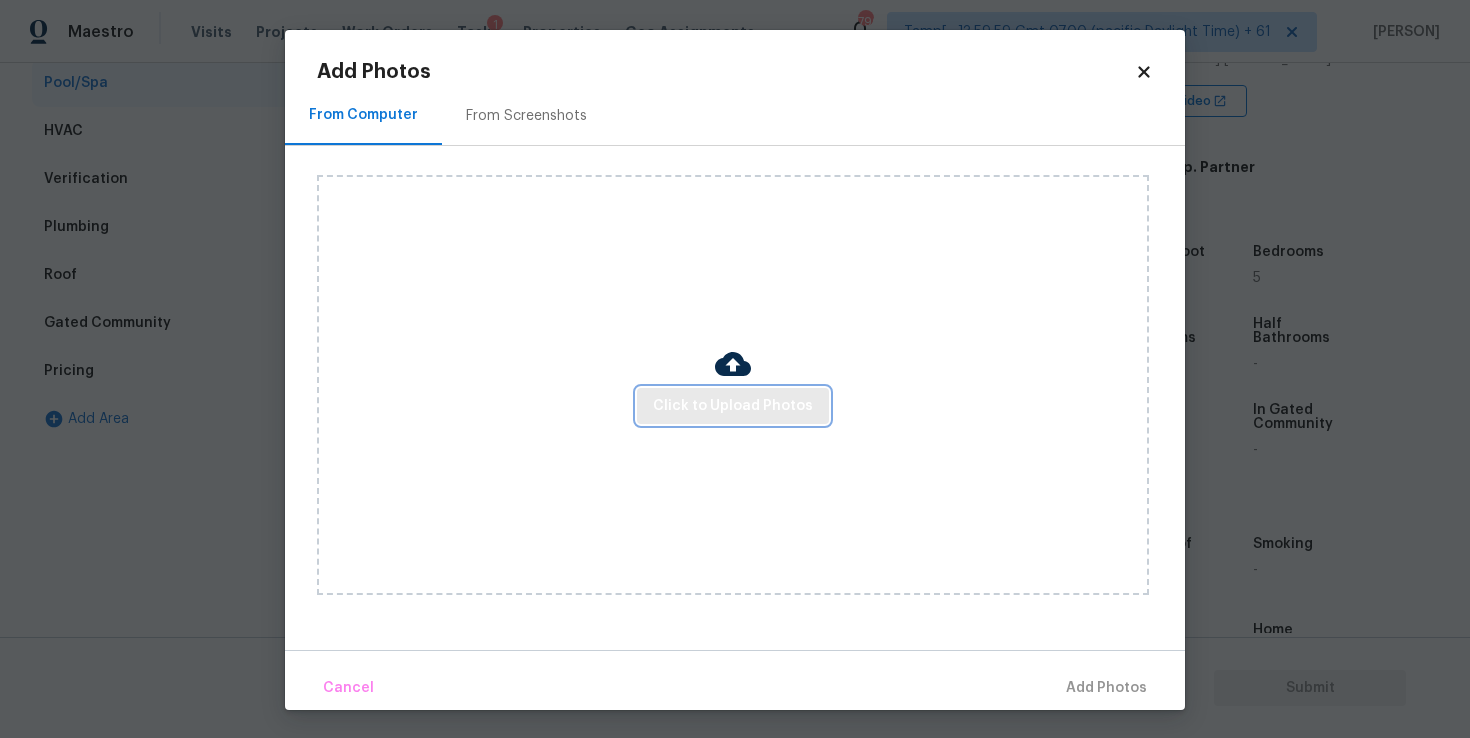 click on "Click to Upload Photos" at bounding box center (733, 406) 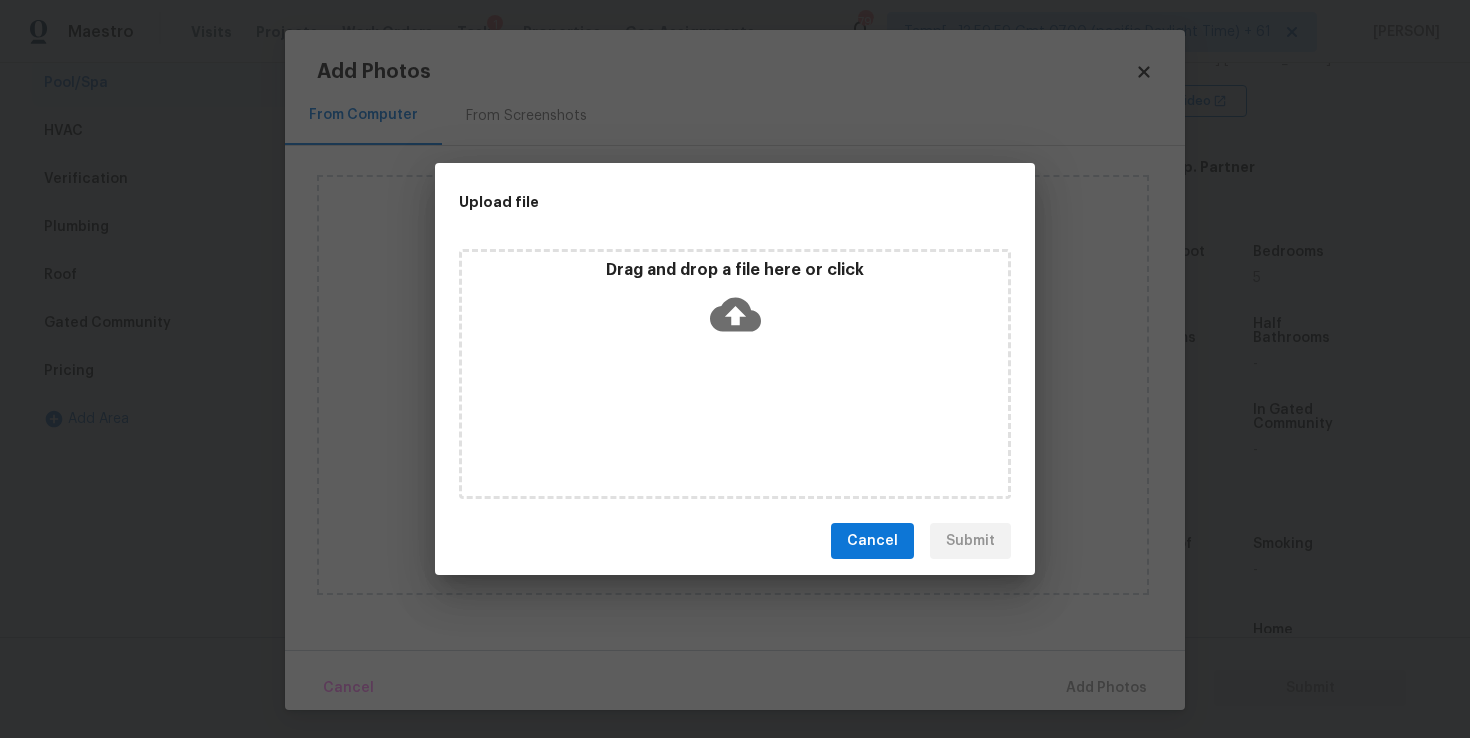 click 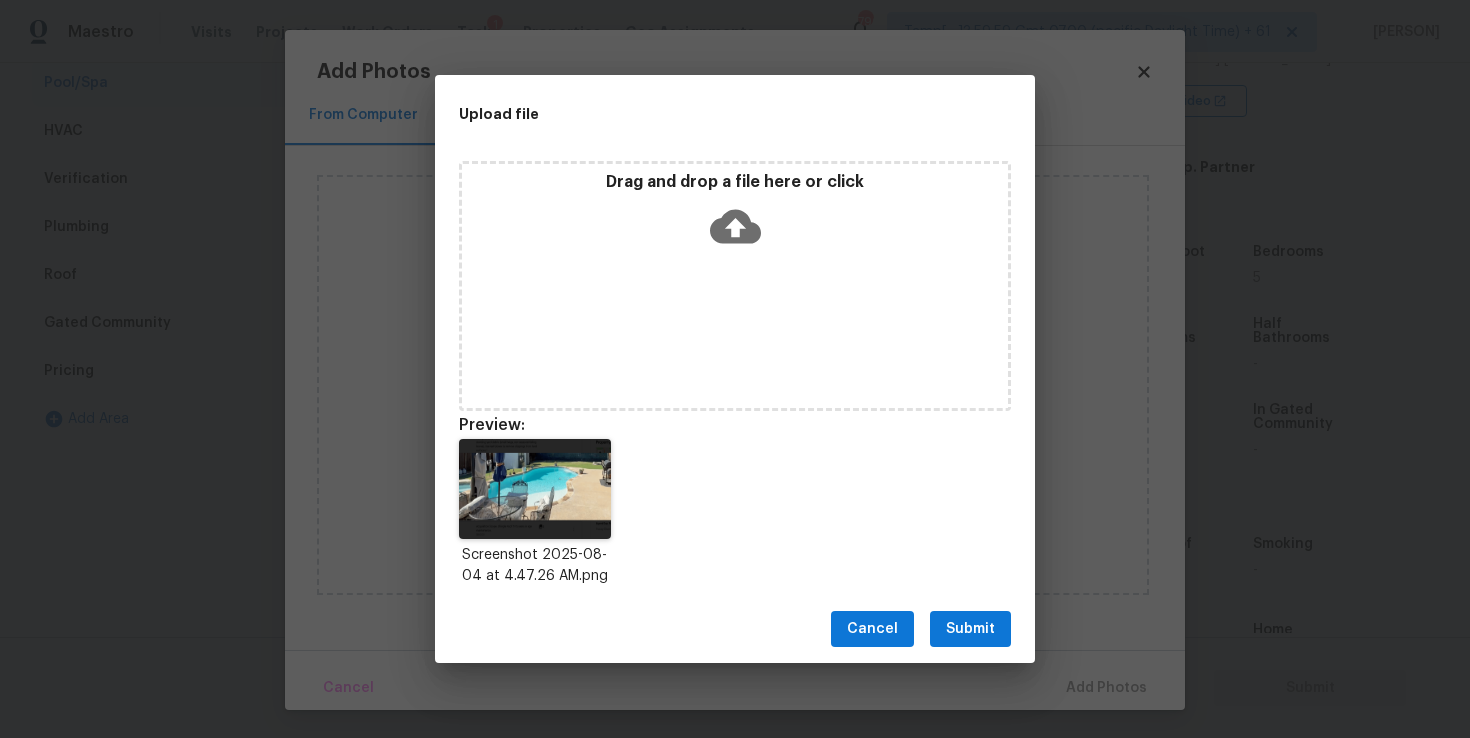 click on "Submit" at bounding box center [970, 629] 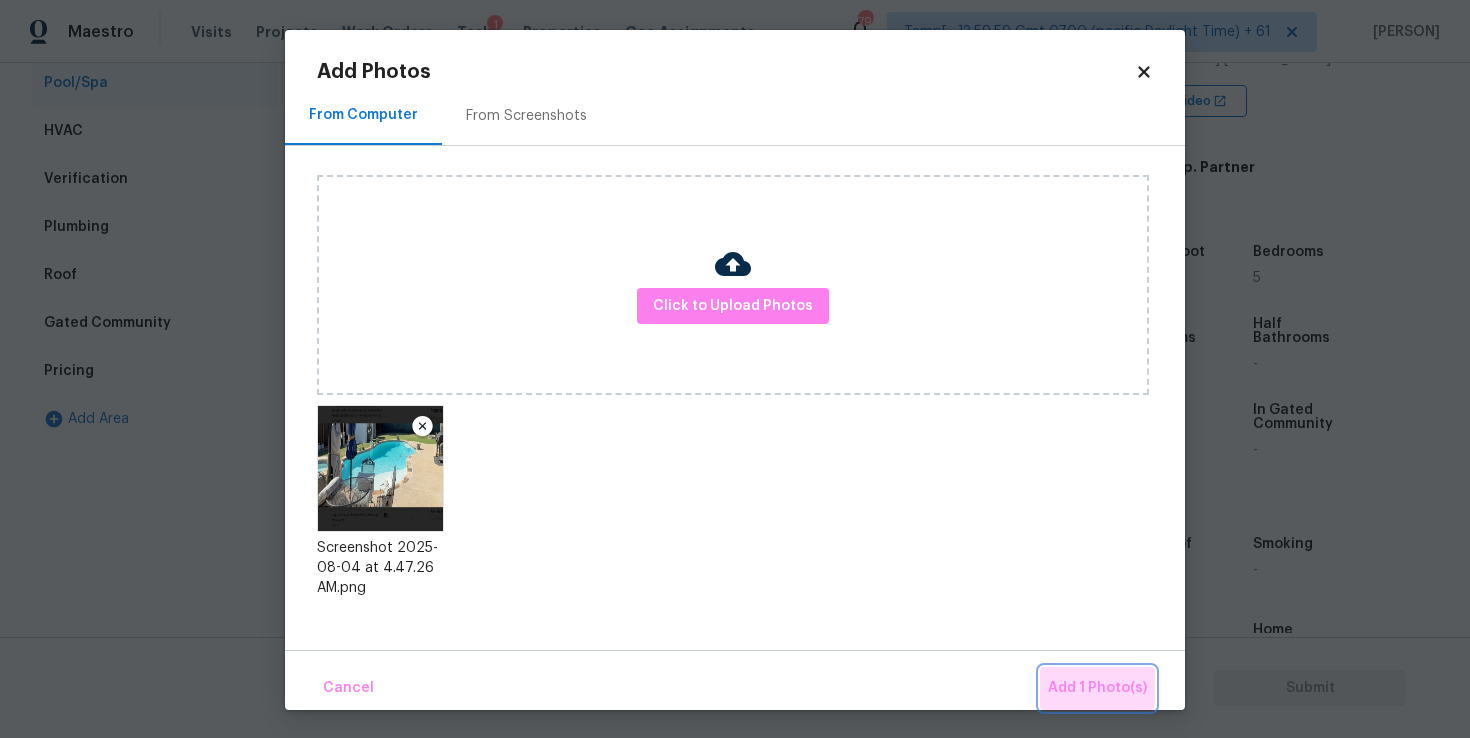 click on "Add 1 Photo(s)" at bounding box center [1097, 688] 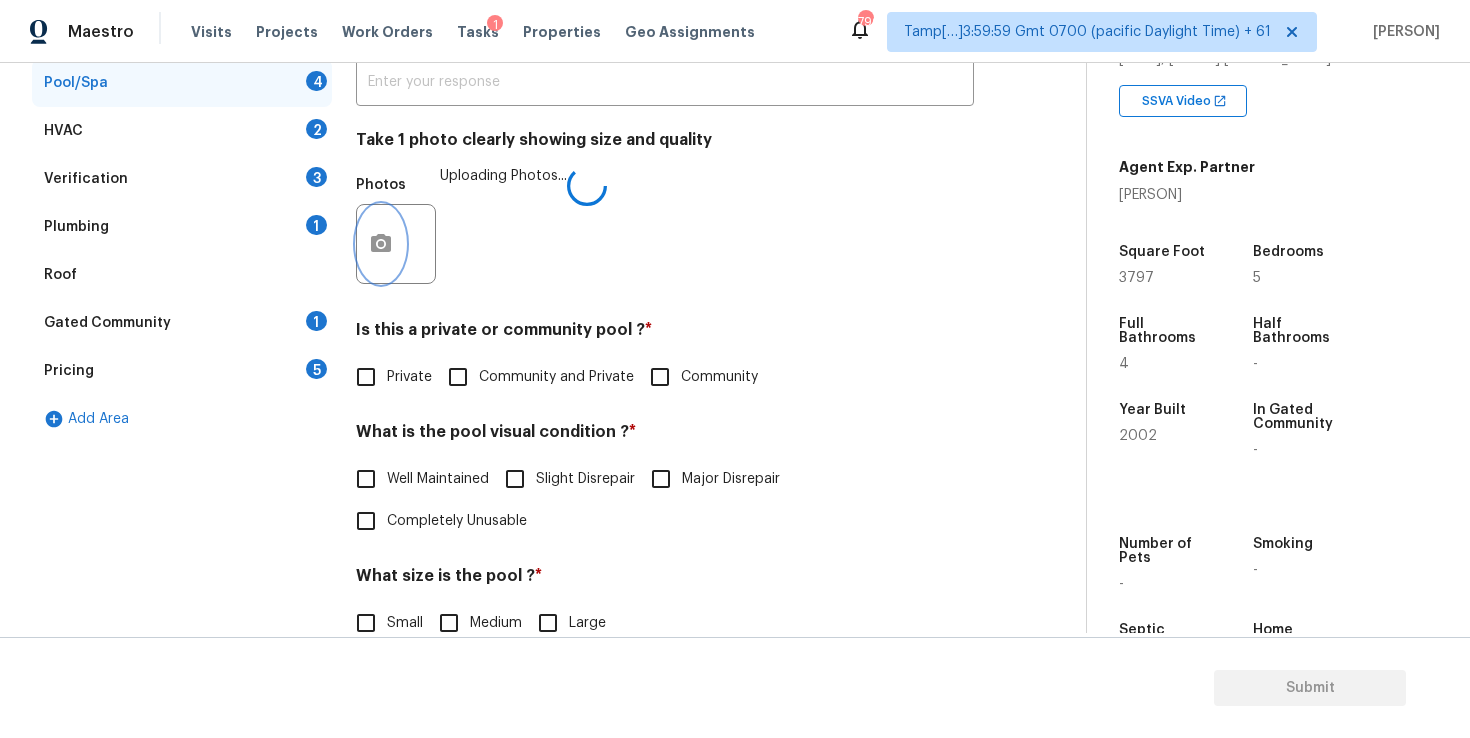 scroll, scrollTop: 497, scrollLeft: 0, axis: vertical 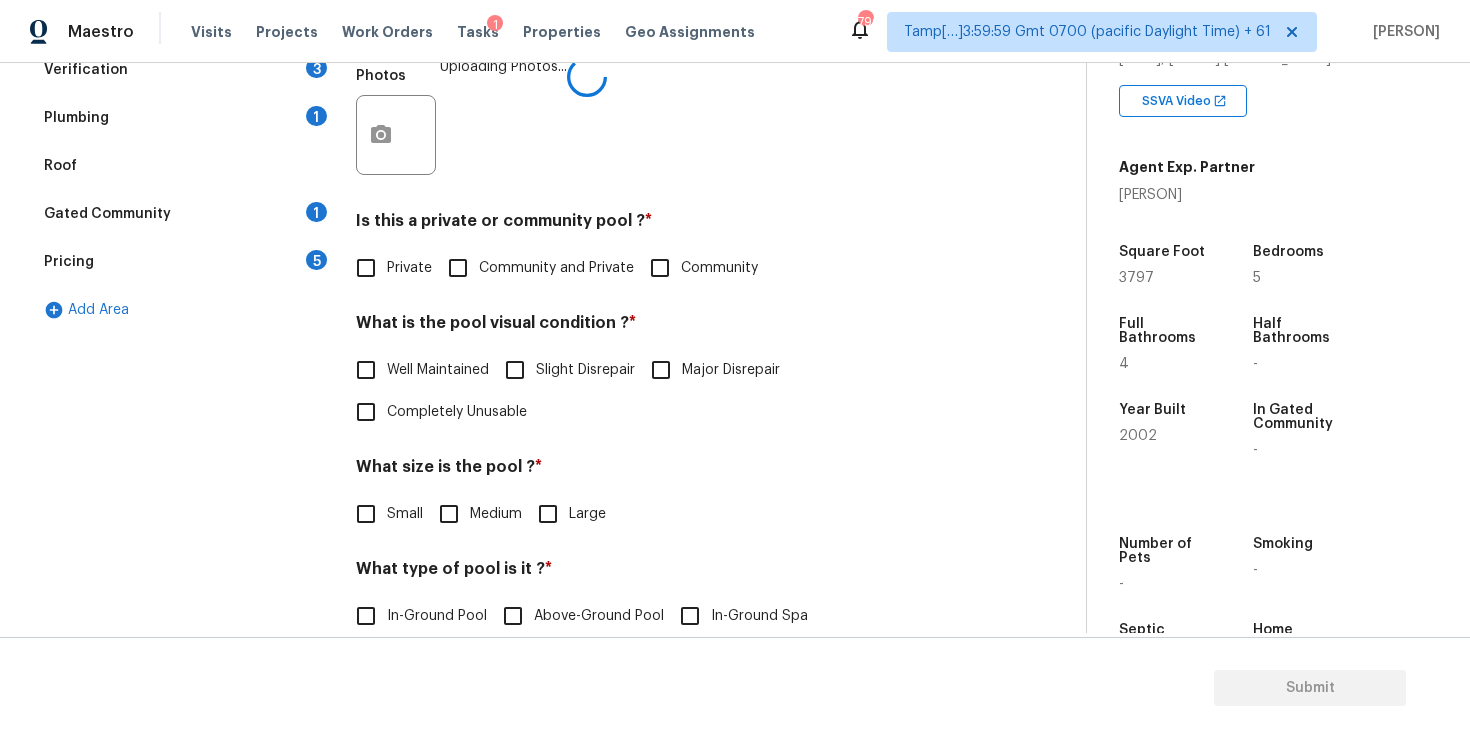 click on "Private" at bounding box center [366, 268] 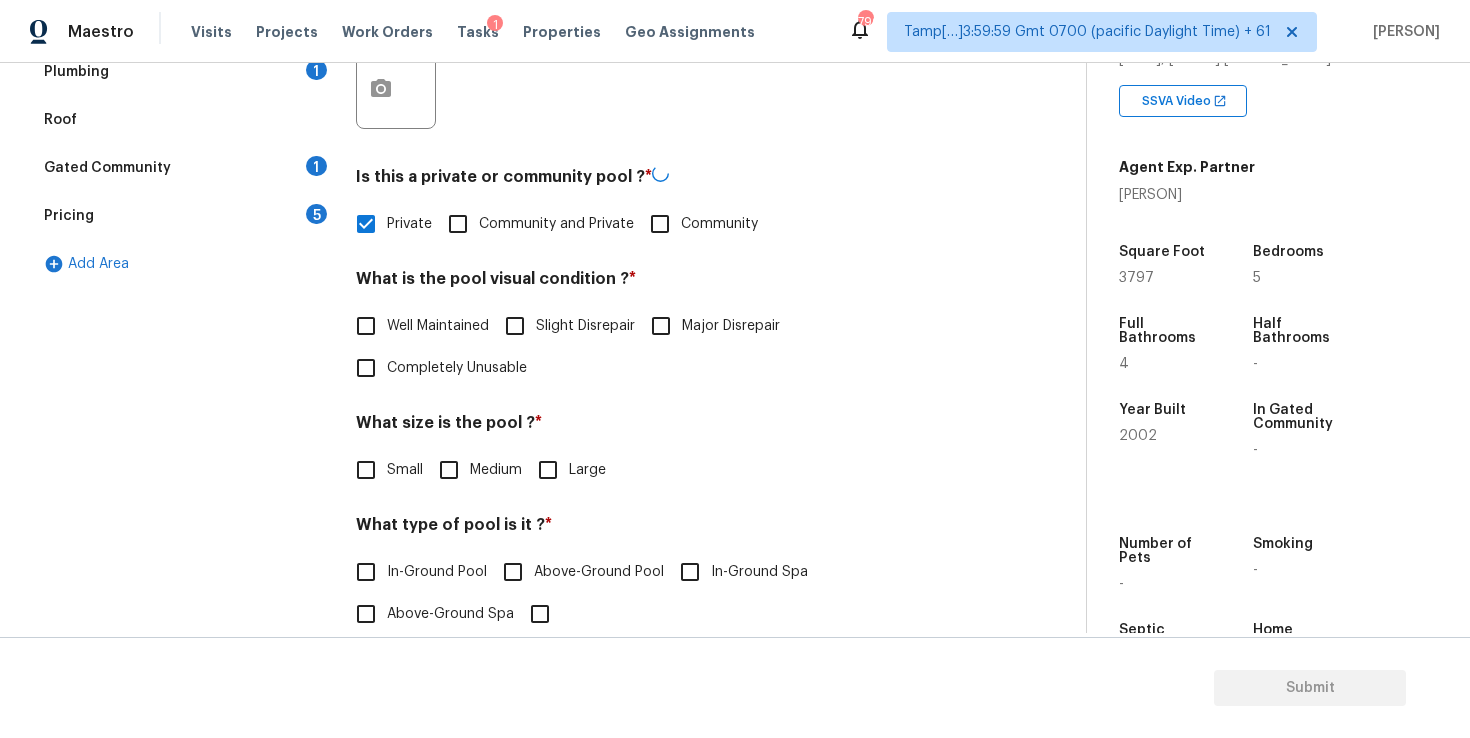 scroll, scrollTop: 568, scrollLeft: 0, axis: vertical 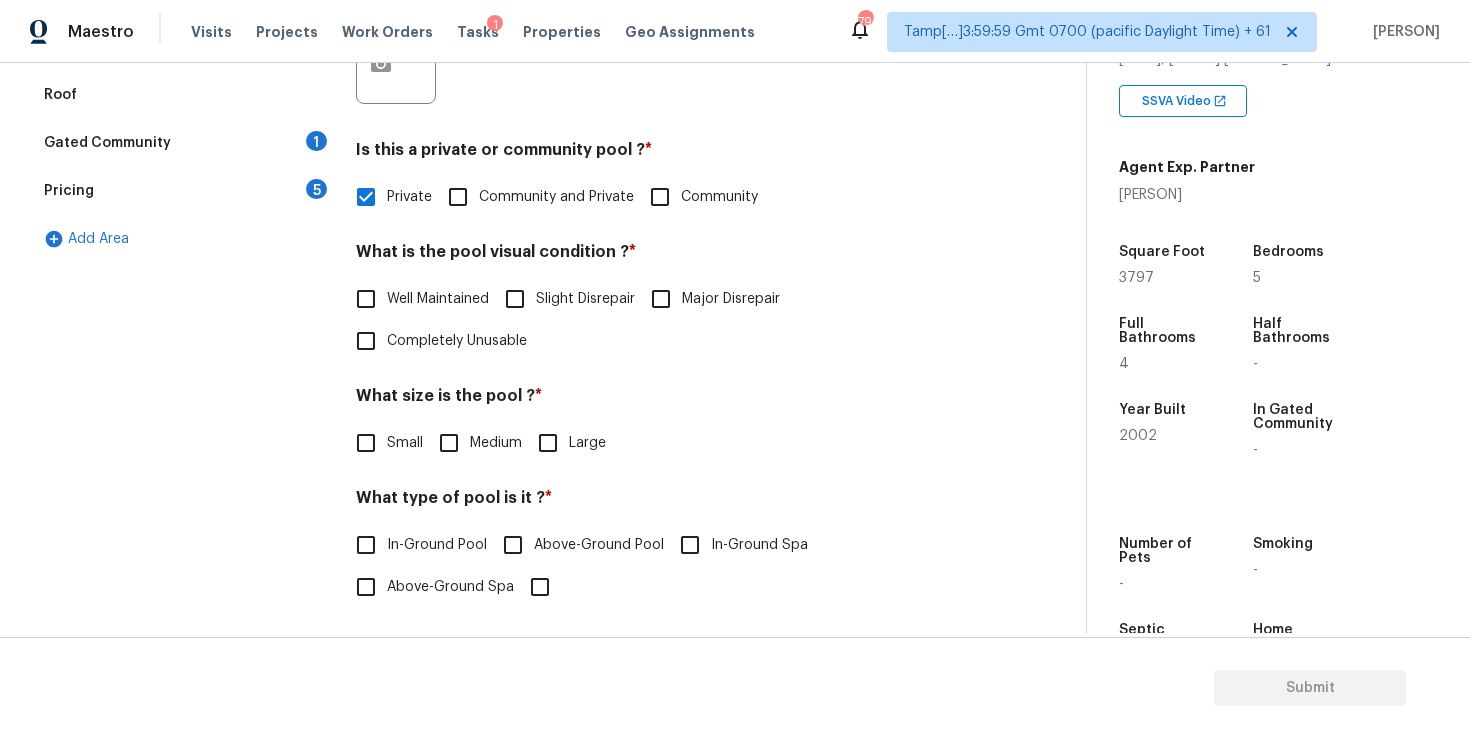 click on "Well Maintained" at bounding box center (438, 299) 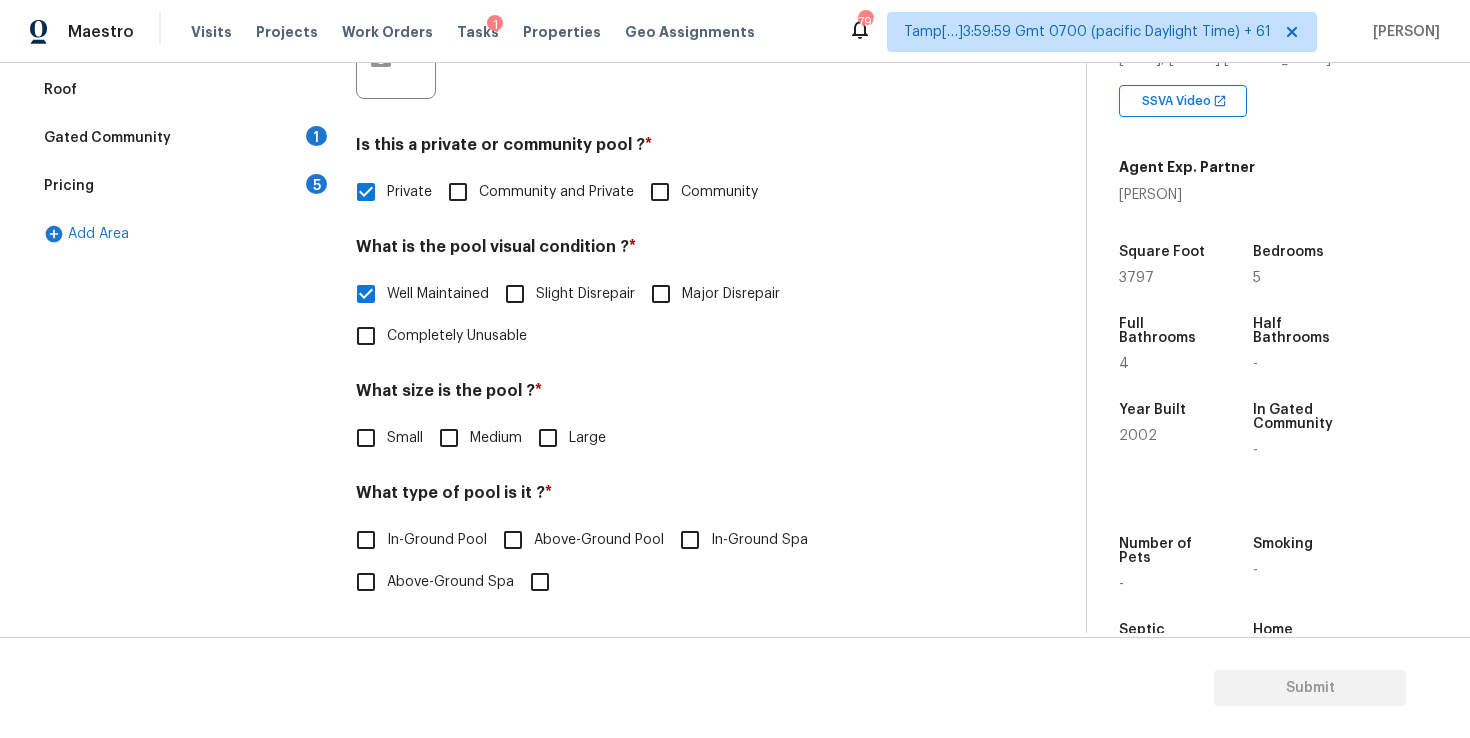click on "Medium" at bounding box center [449, 438] 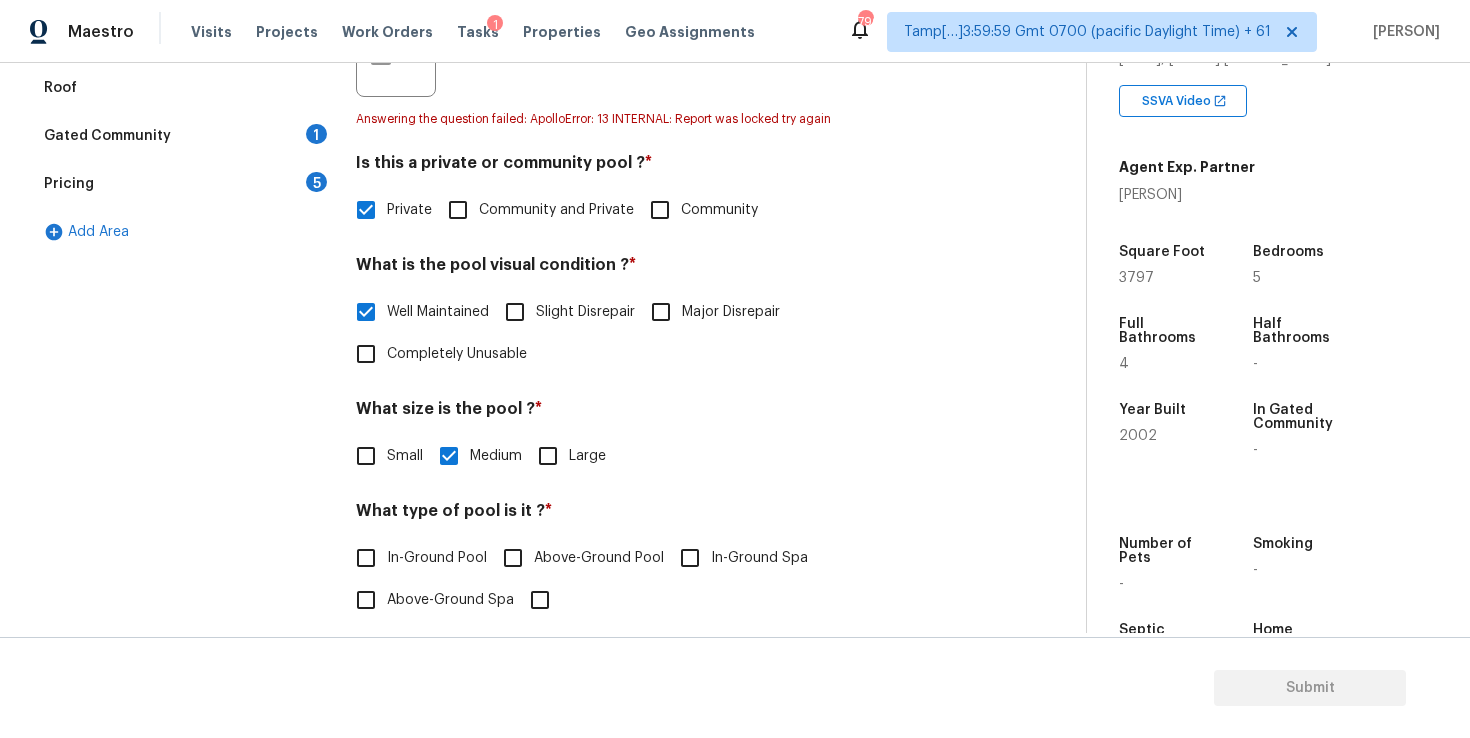 scroll, scrollTop: 575, scrollLeft: 0, axis: vertical 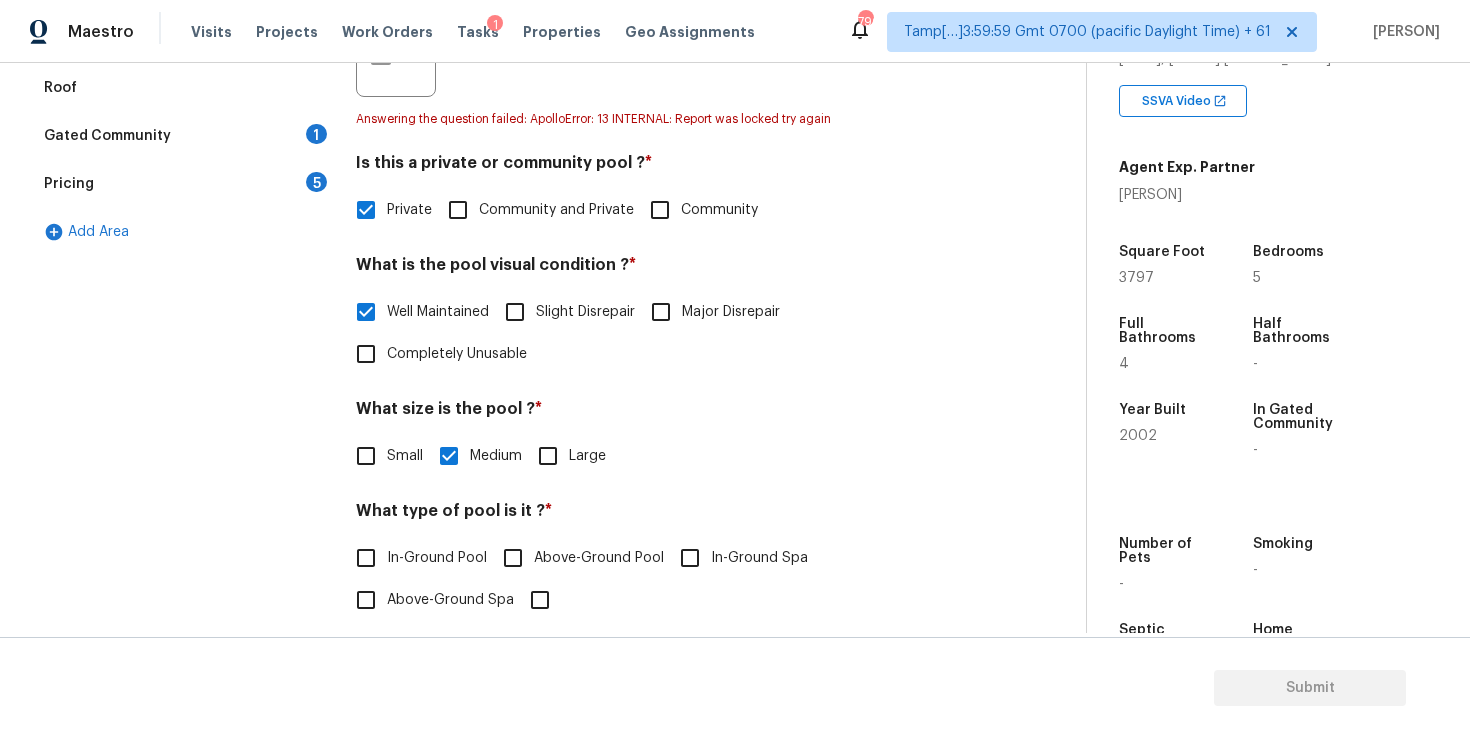 click on "Exterior Utilities Pool/Spa 1 HVAC 2 Verification 3 Plumbing 1 Roof Gated Community 1 Pricing 5 Add Area Pool/Spa Delete Area Notes: ​ Take 1 photo clearly showing size and quality Photos Answering the question failed: ApolloError: 13 INTERNAL: Report was locked try again Is this a private or community pool ?  * Private Community and Private Community What is the pool visual condition ?  * Well Maintained Slight Disrepair Major Disrepair Completely Unusable What size is the pool ?  * Small Medium Large What type of pool is it ?  * In-Ground Pool Above-Ground Pool In-Ground Spa Above-Ground Spa" at bounding box center [535, 210] 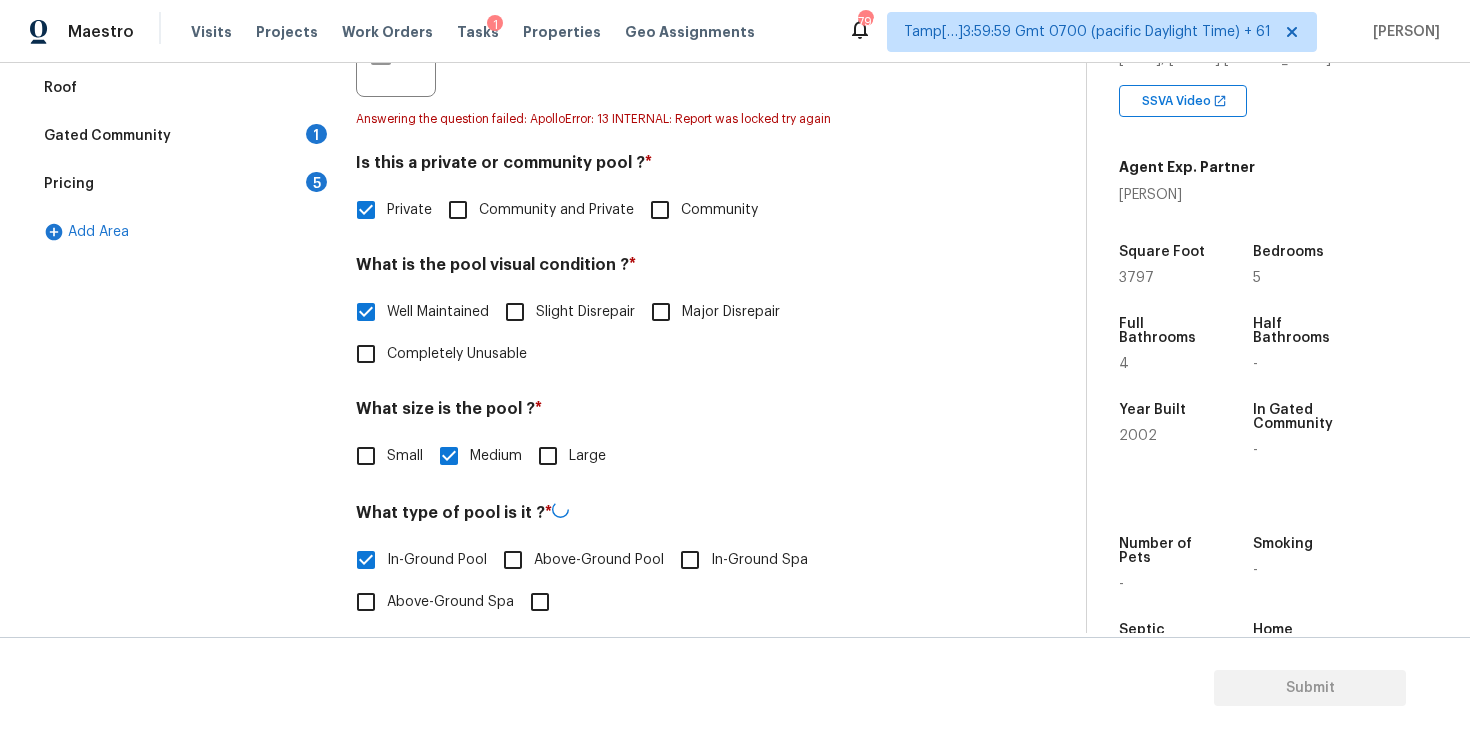 click on "In-Ground Spa" at bounding box center (690, 560) 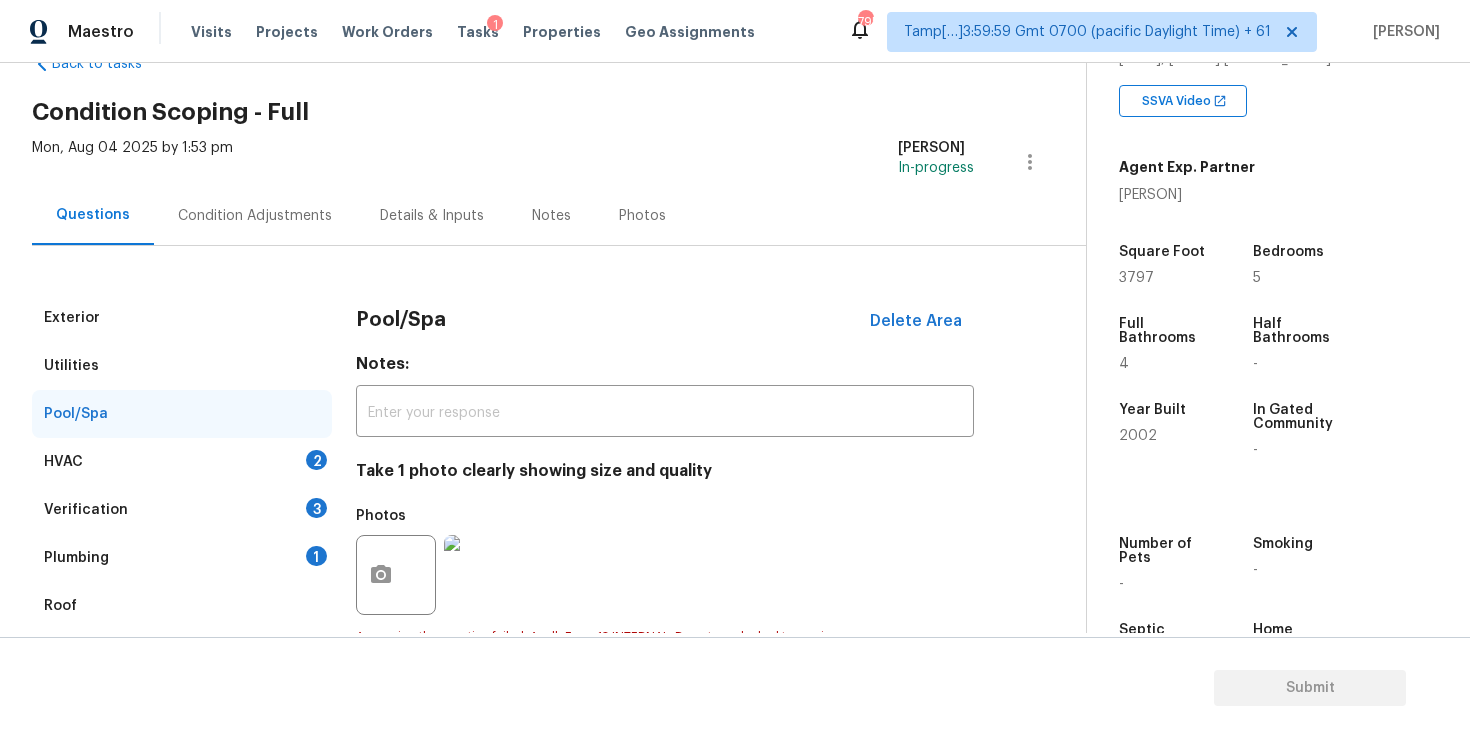 click on "2" at bounding box center (316, 460) 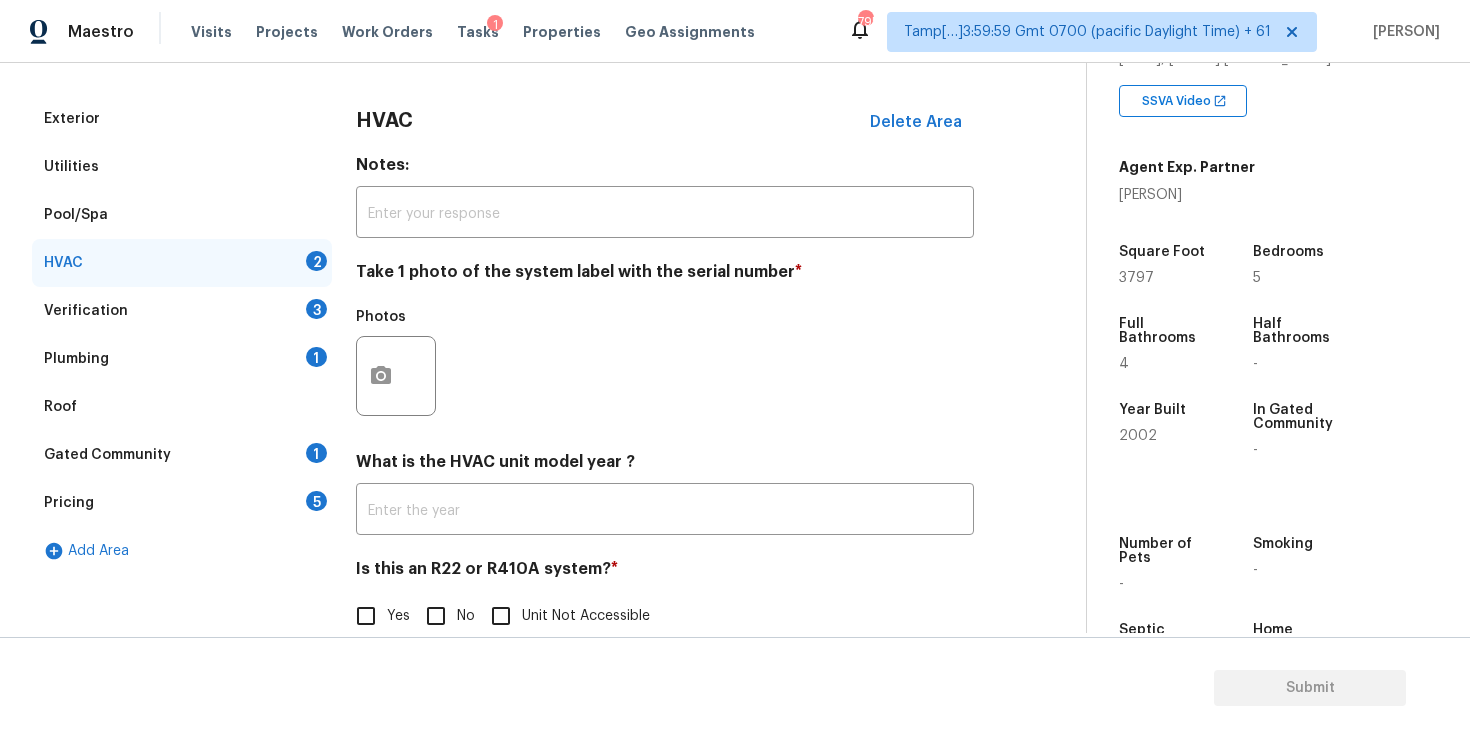 scroll, scrollTop: 291, scrollLeft: 0, axis: vertical 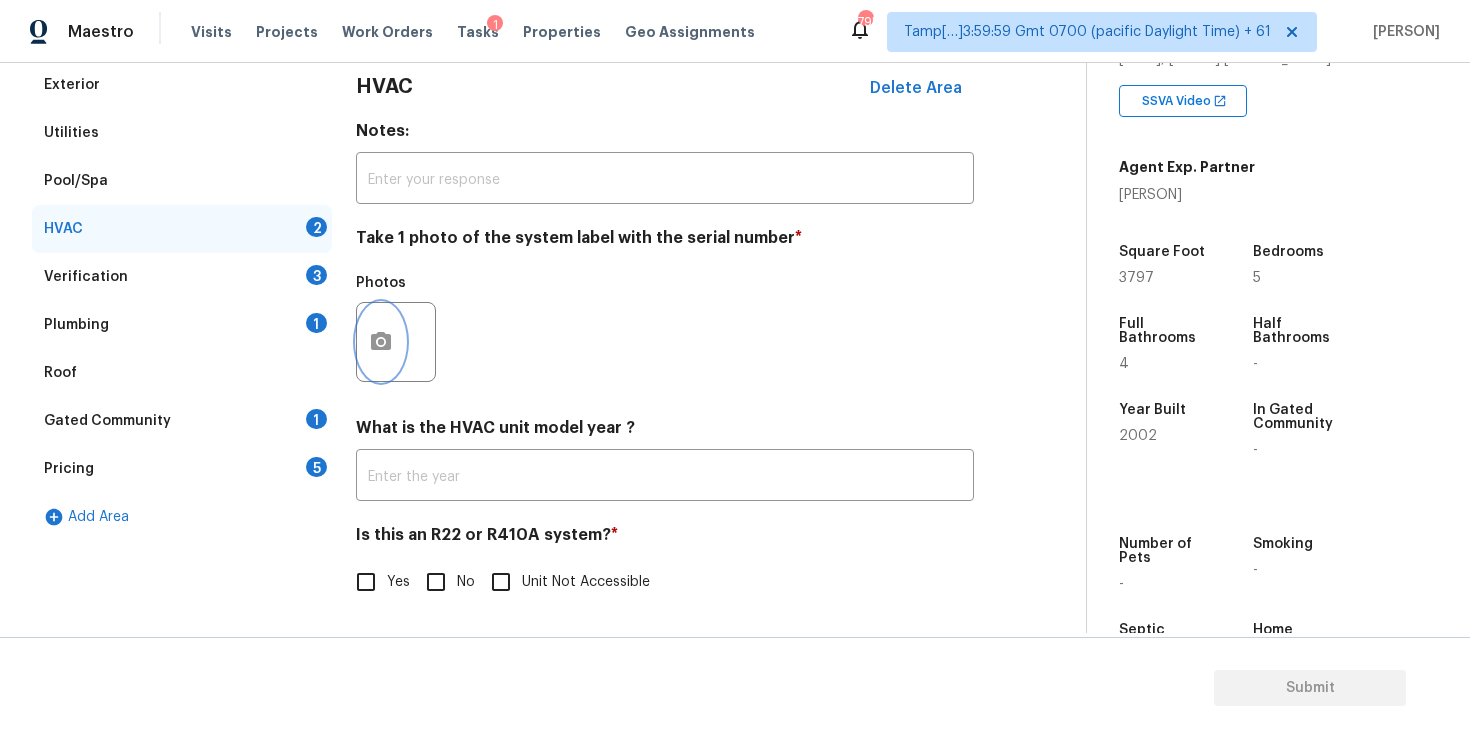 click at bounding box center [381, 342] 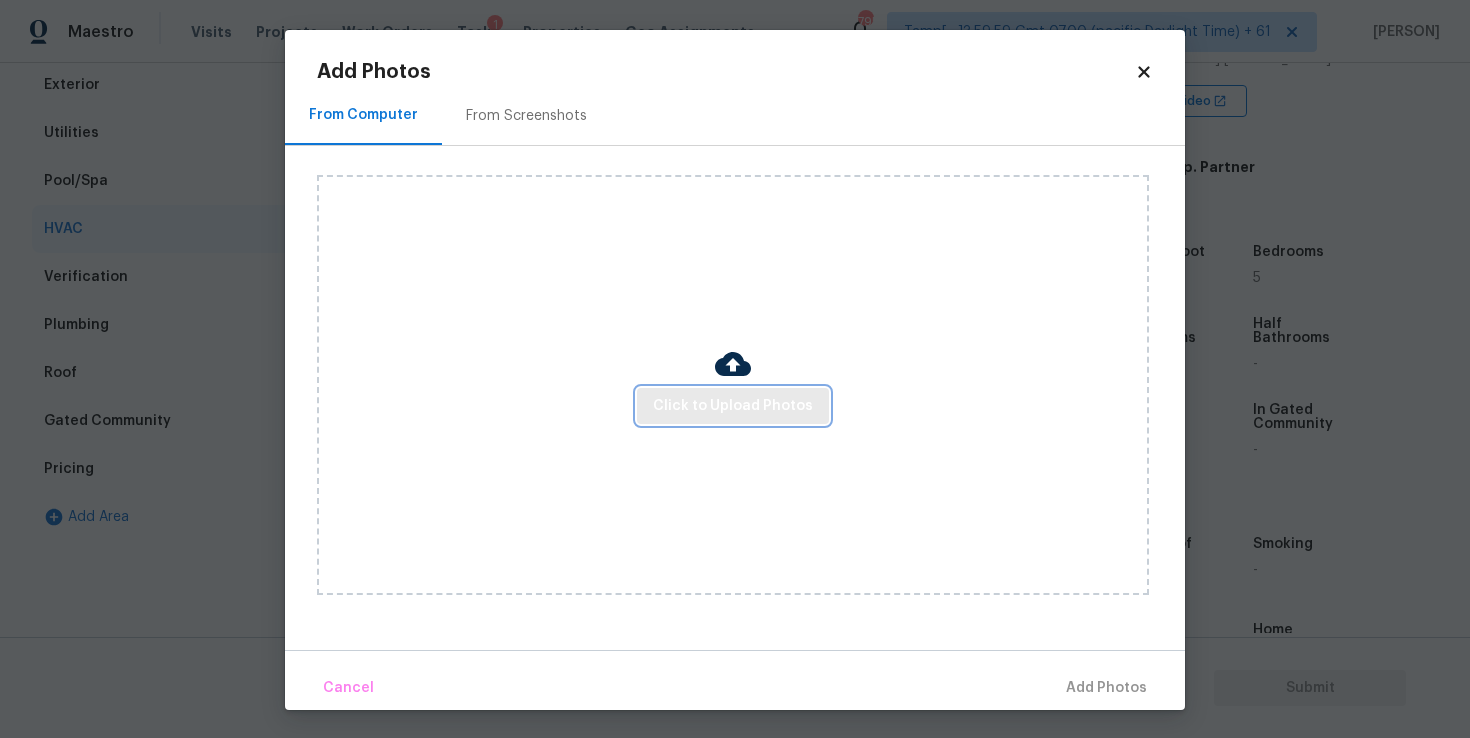 click on "Click to Upload Photos" at bounding box center (733, 406) 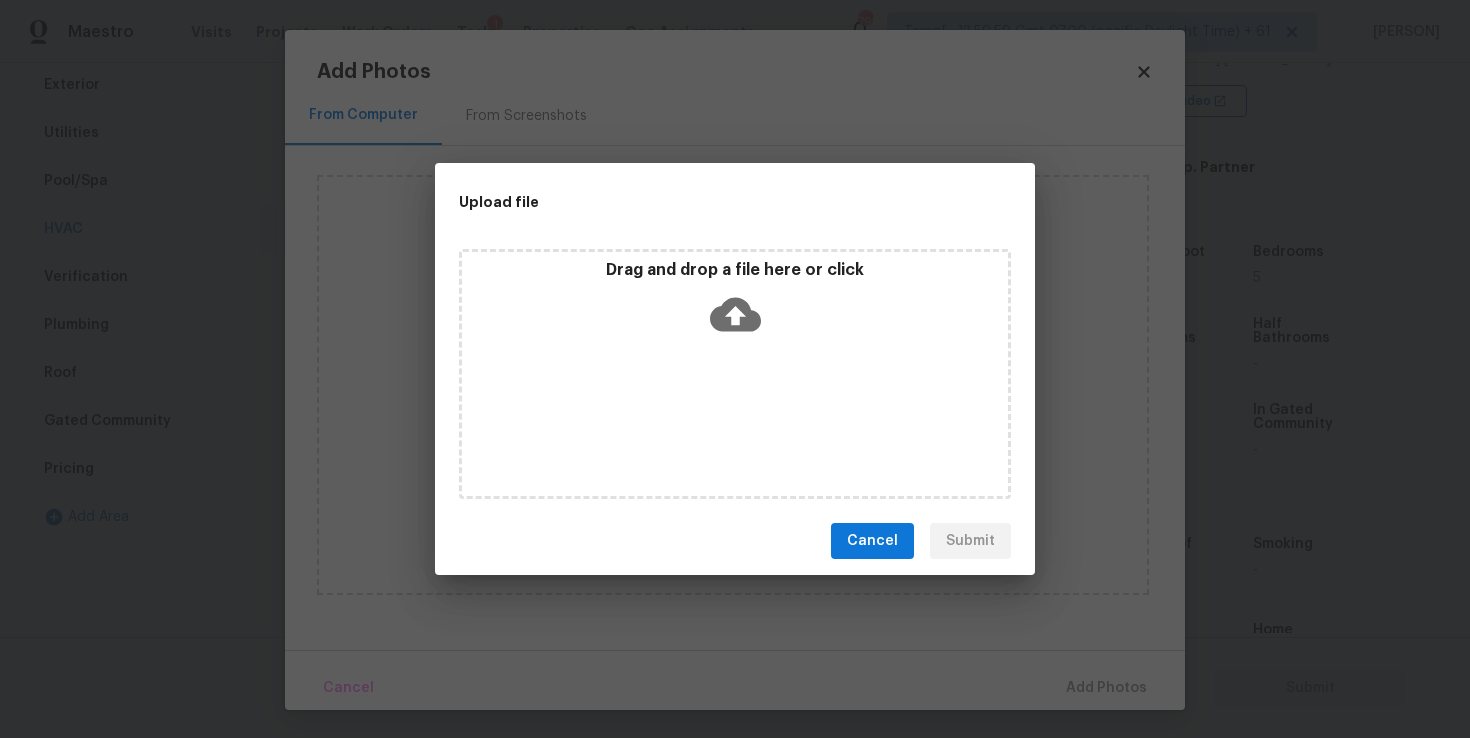 click 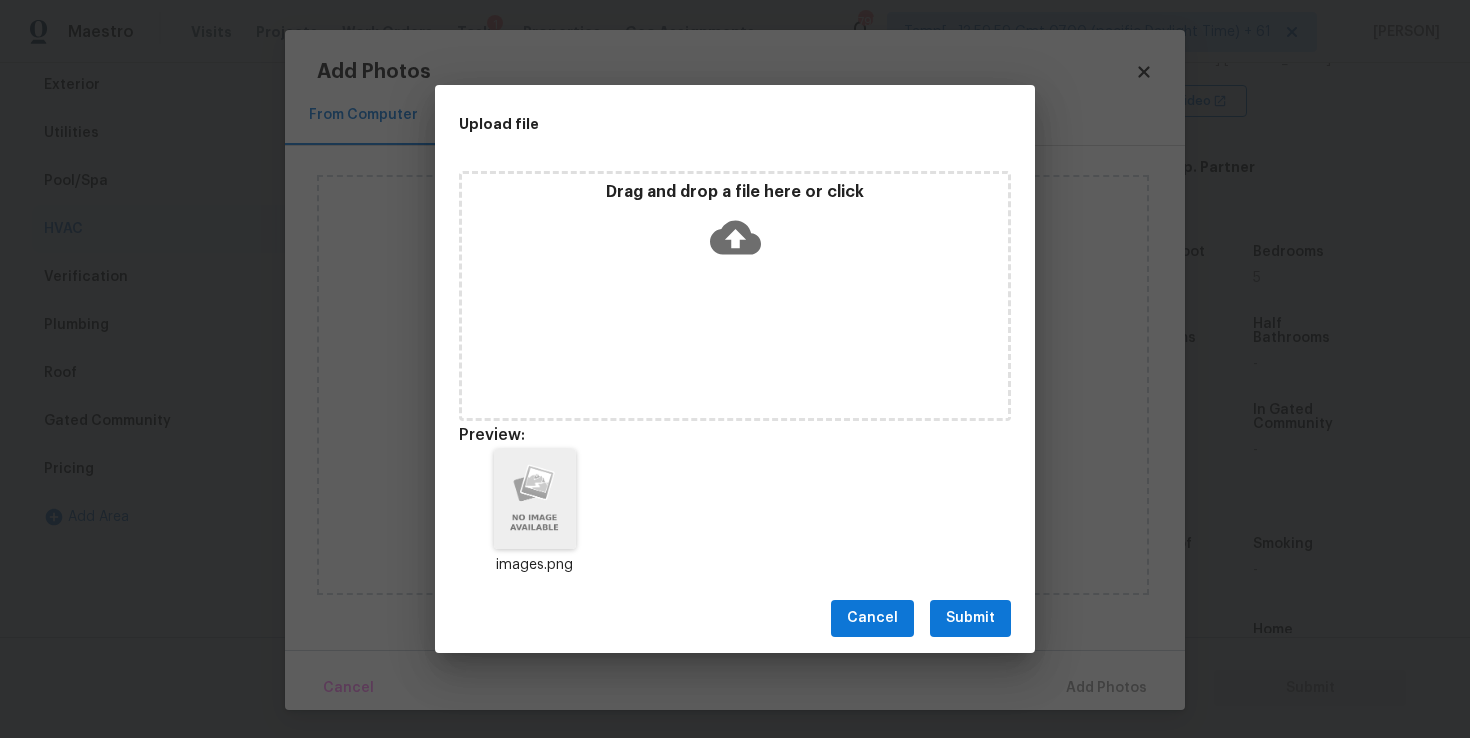 click on "Submit" at bounding box center [970, 618] 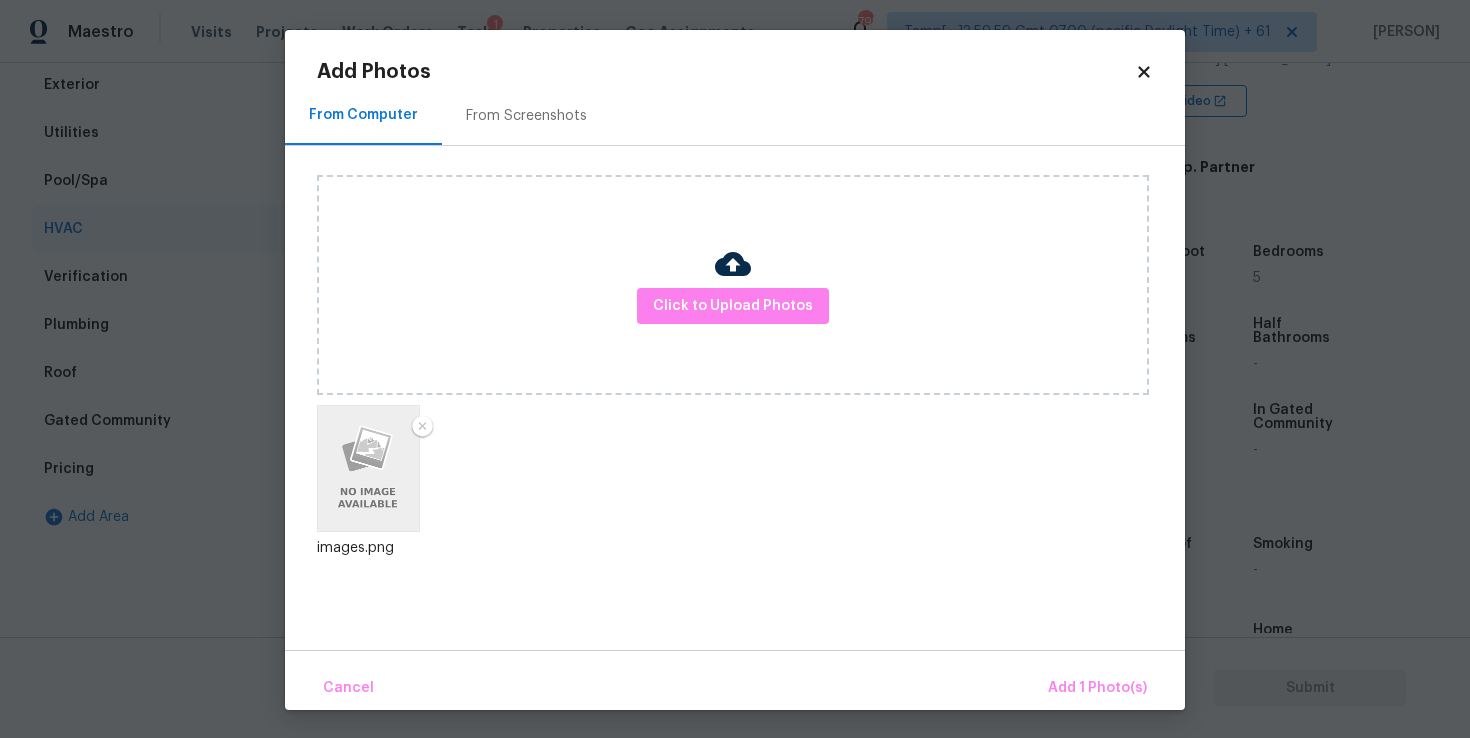 click on "Cancel Add 1 Photo(s)" at bounding box center [735, 680] 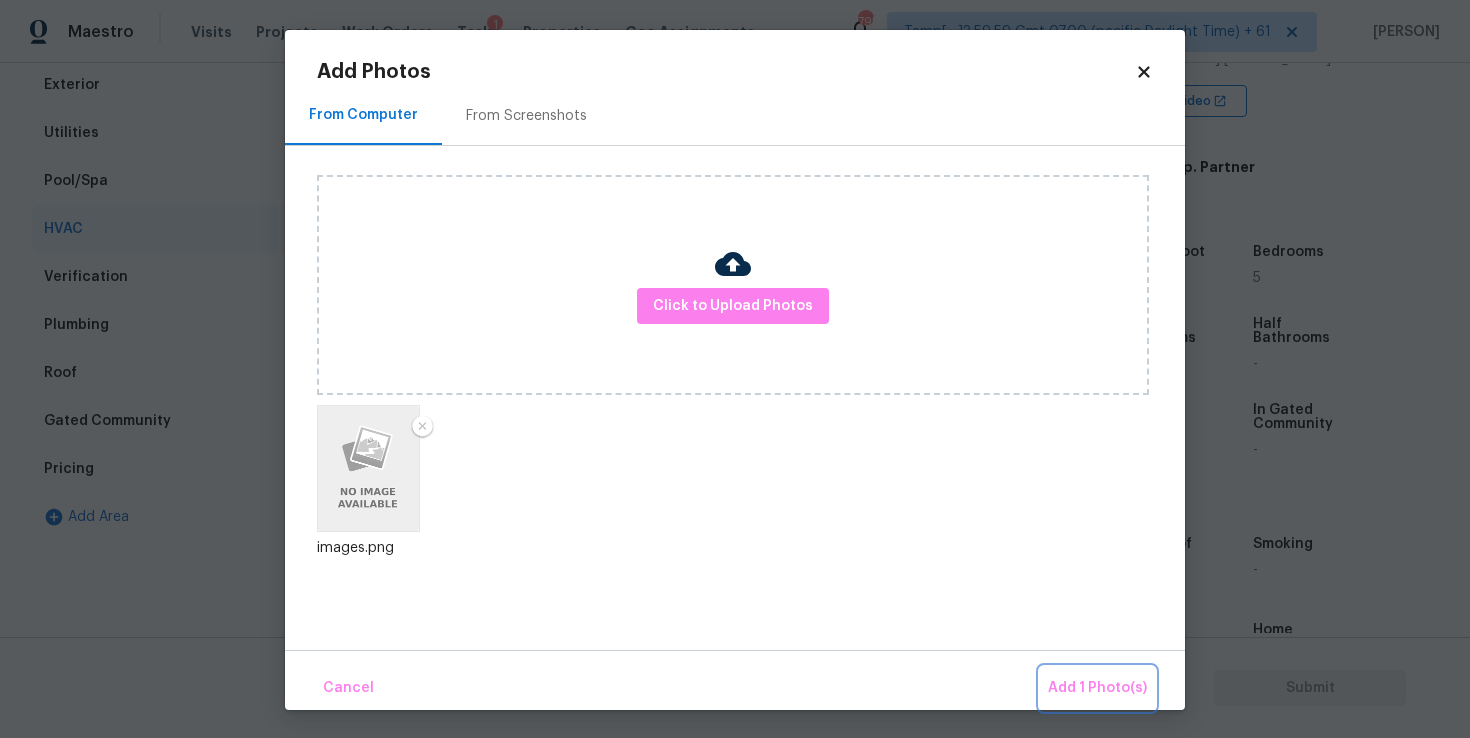 click on "Add 1 Photo(s)" at bounding box center [1097, 688] 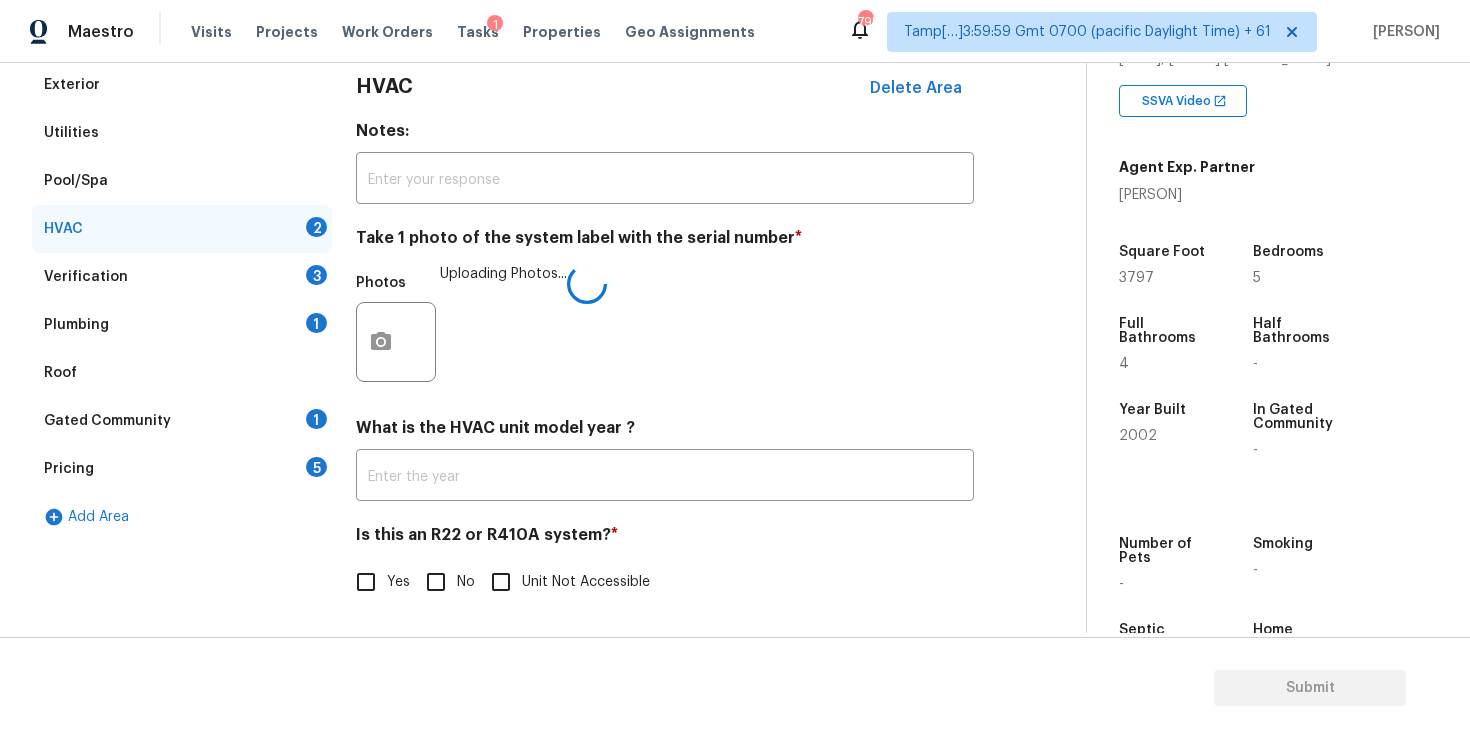 click on "No" at bounding box center [436, 582] 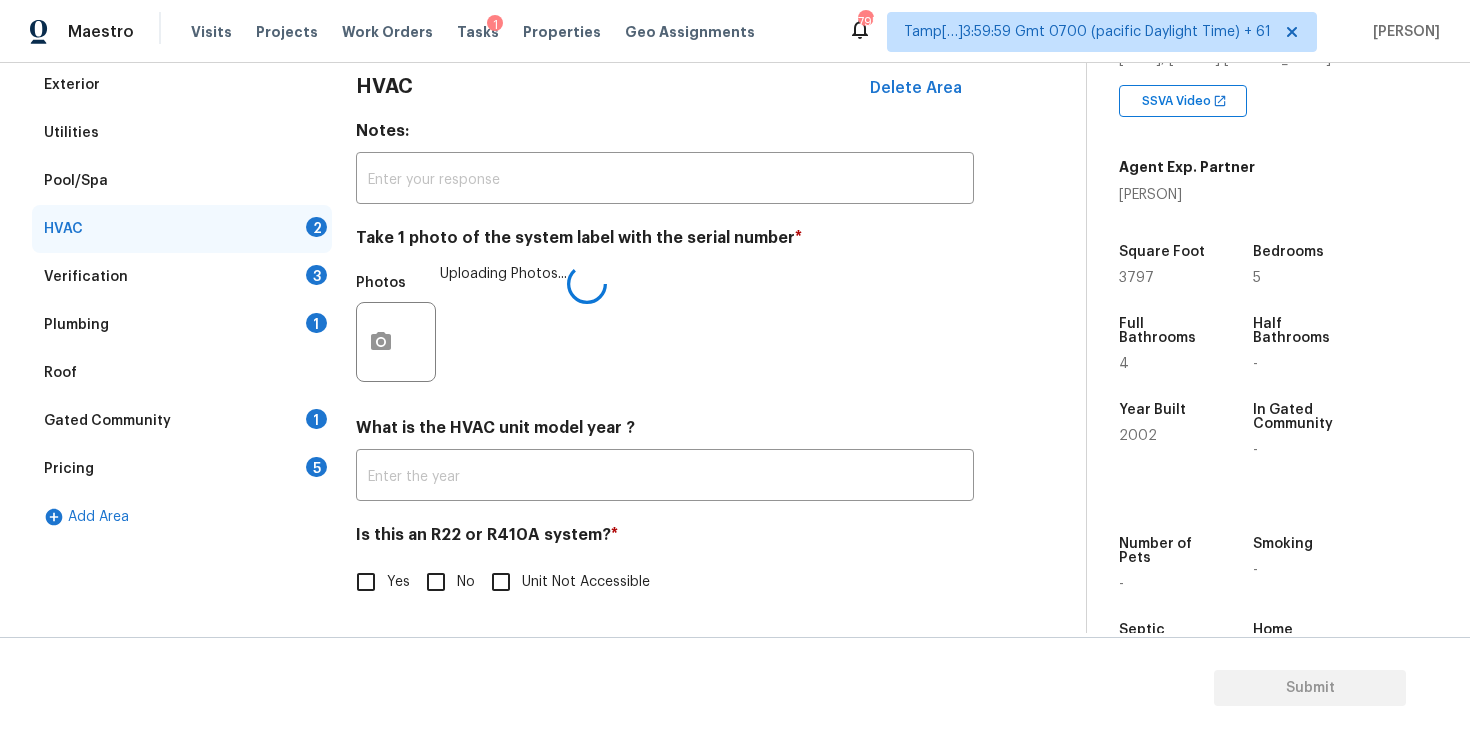 checkbox on "true" 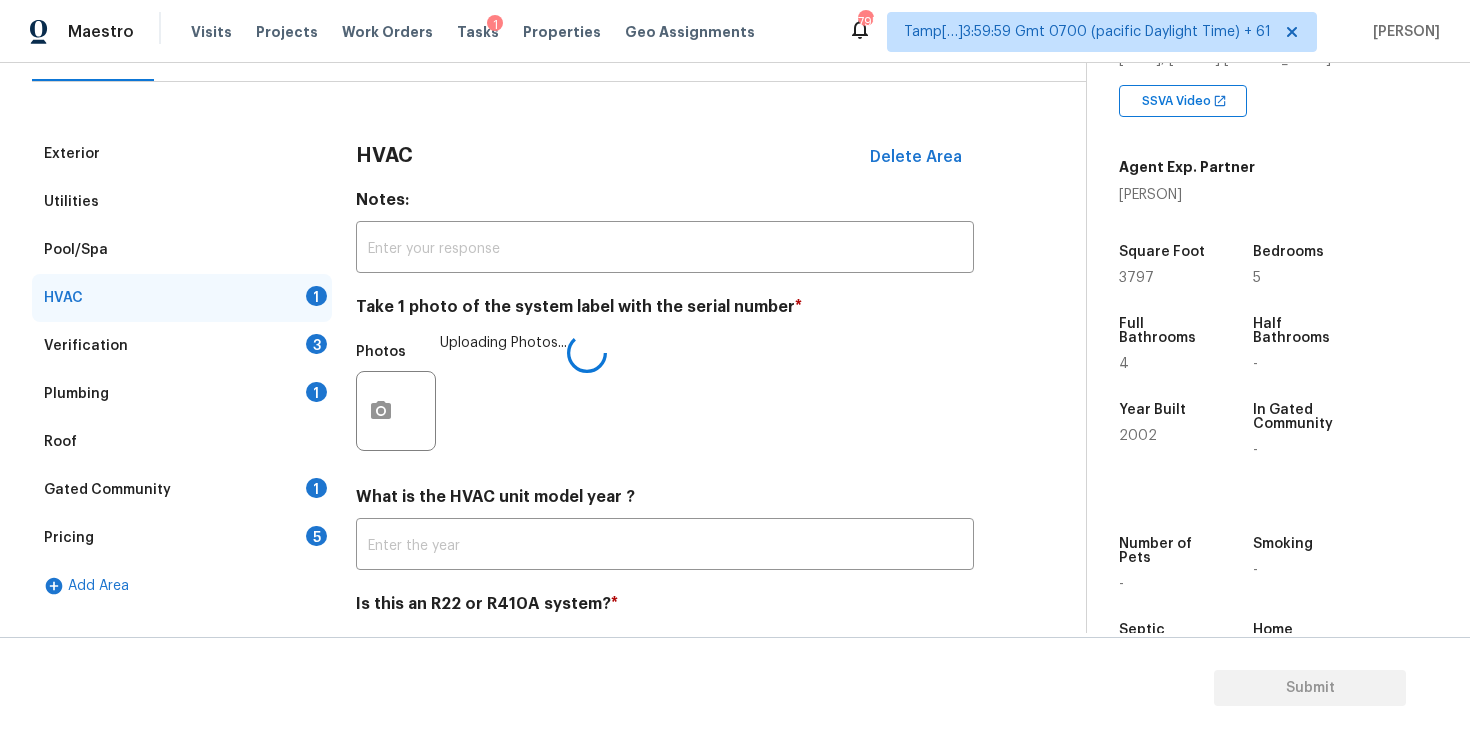 scroll, scrollTop: 182, scrollLeft: 0, axis: vertical 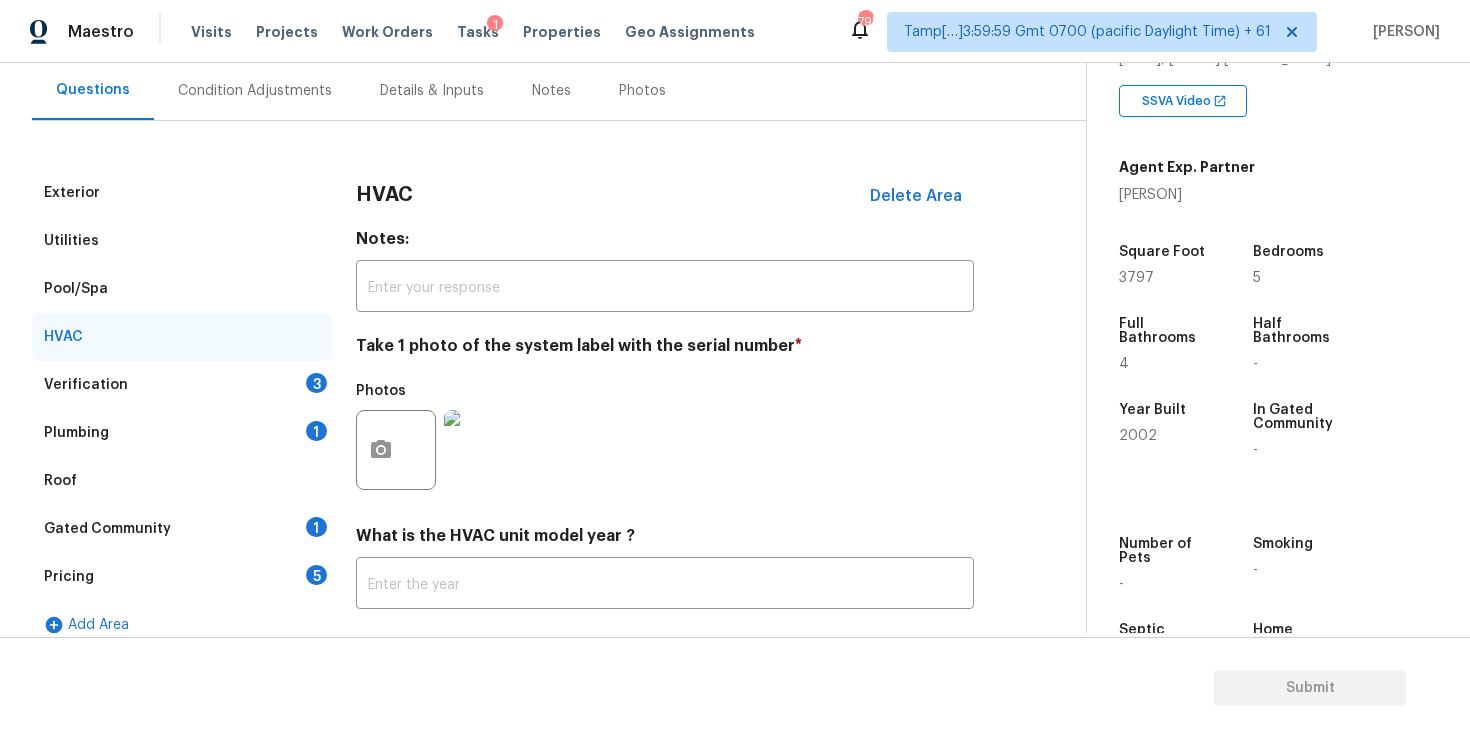 click on "HVAC" at bounding box center (182, 337) 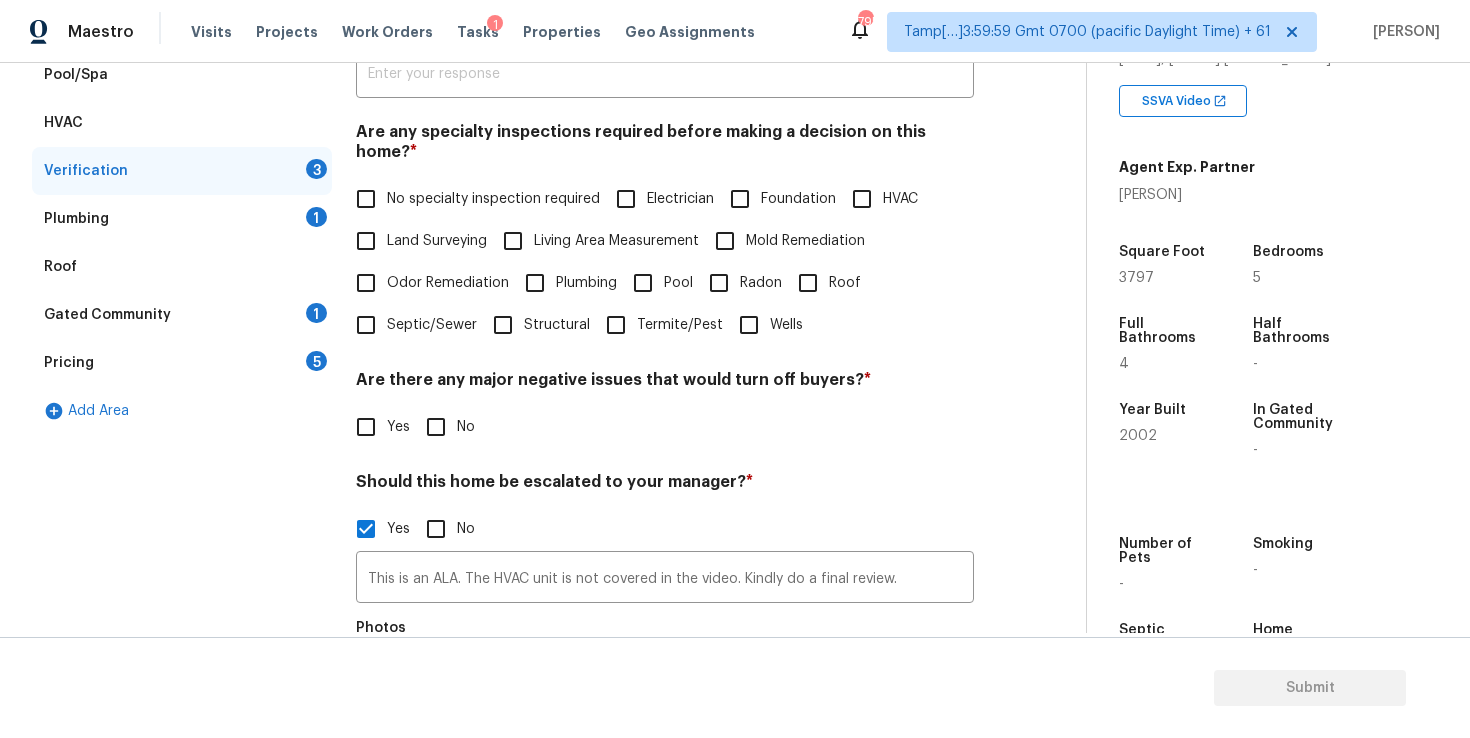 scroll, scrollTop: 398, scrollLeft: 0, axis: vertical 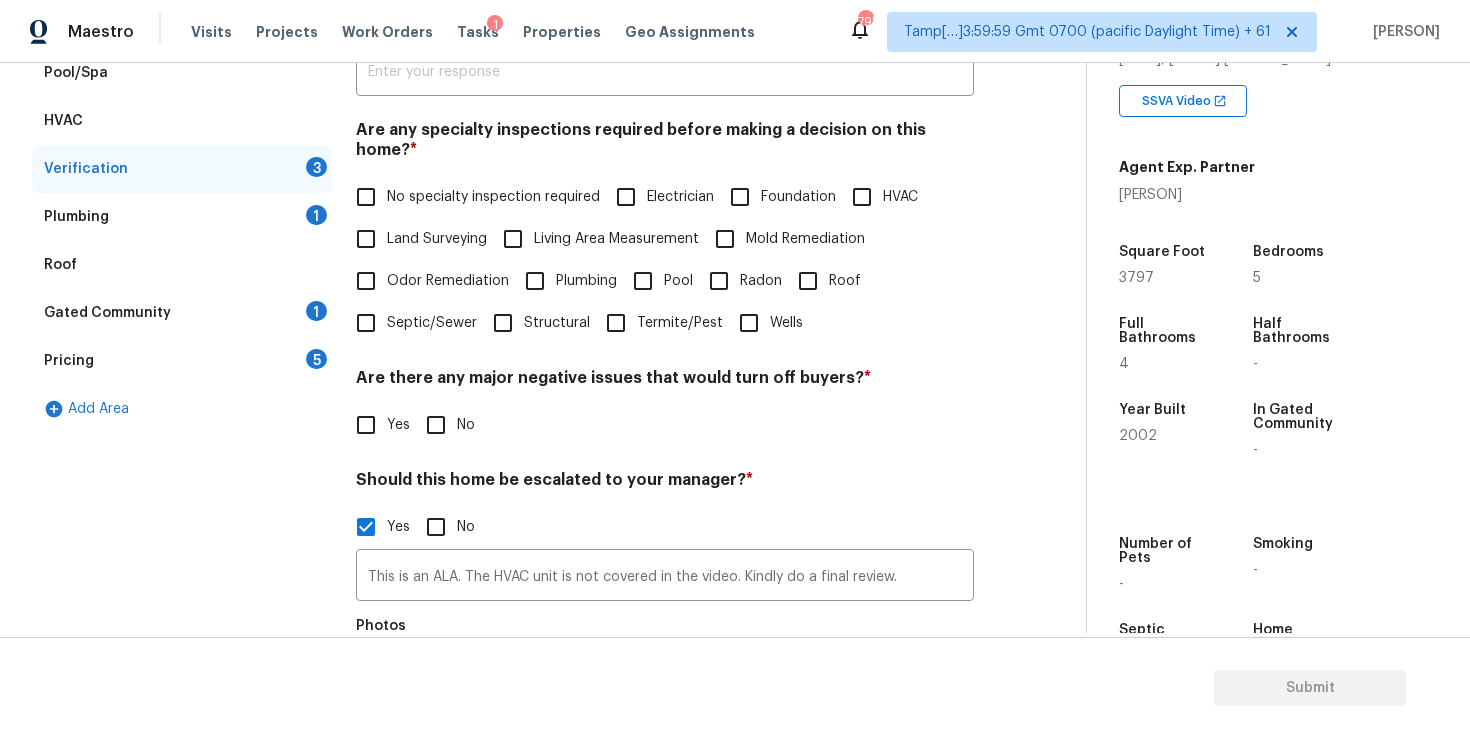 click on "HVAC" at bounding box center [900, 197] 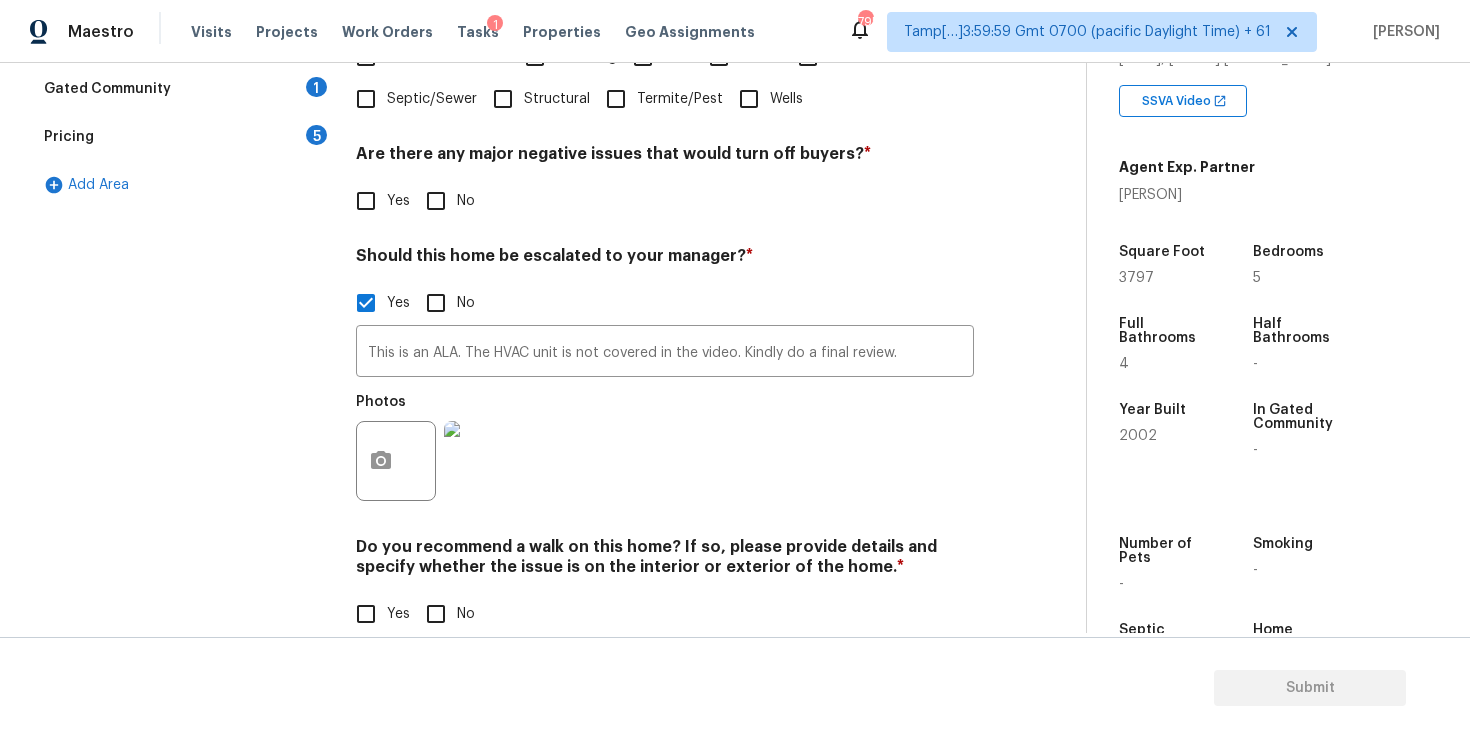 scroll, scrollTop: 635, scrollLeft: 0, axis: vertical 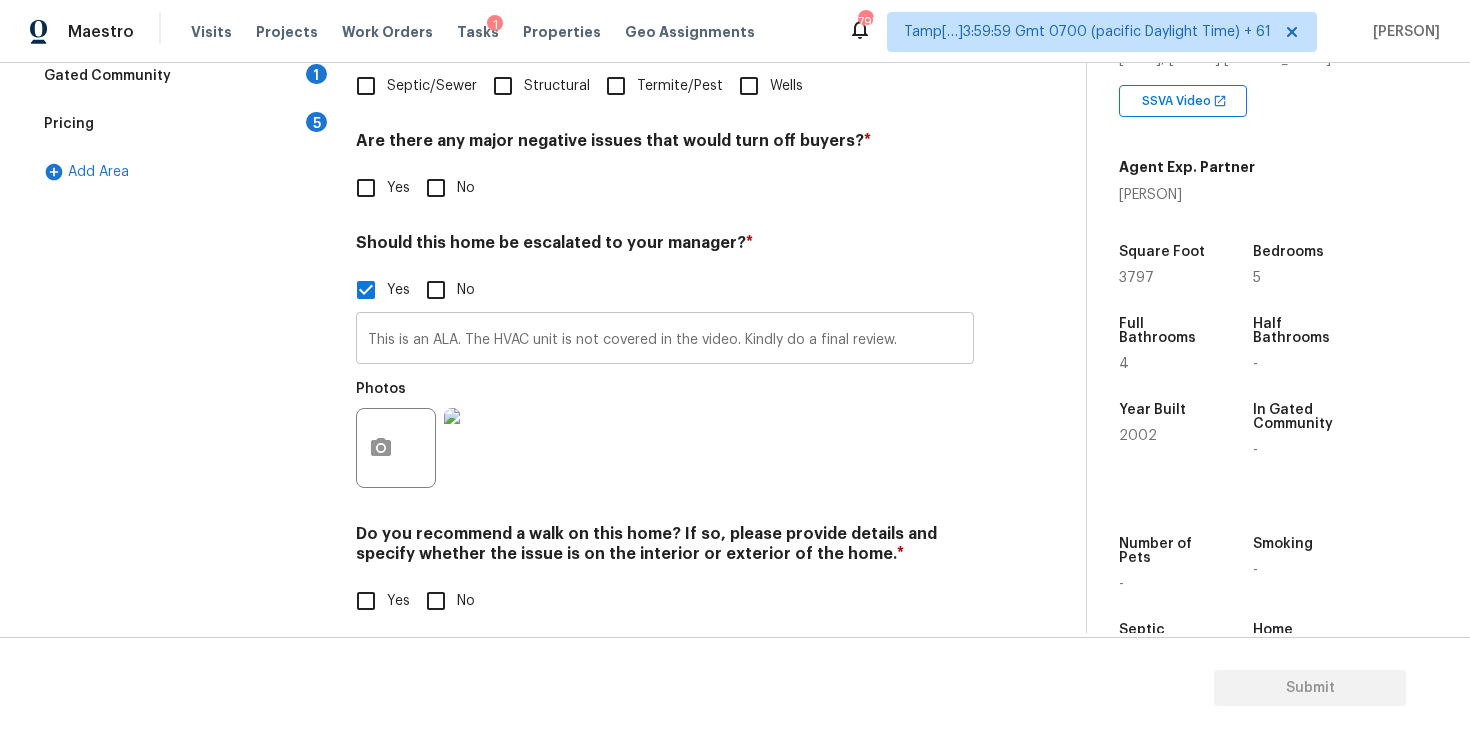 click on "This is an ALA. The HVAC unit is not covered in the video. Kindly do a final review." at bounding box center (665, 340) 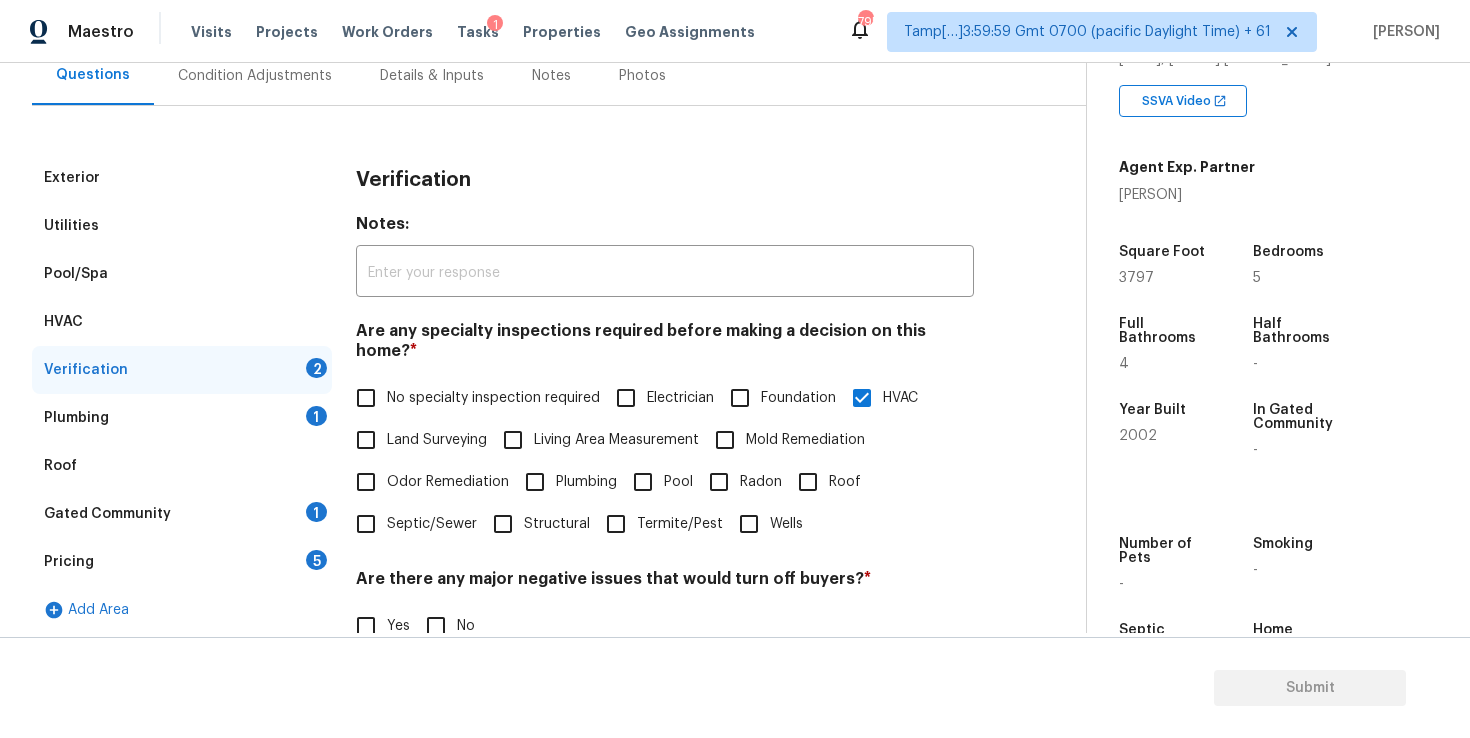 scroll, scrollTop: 0, scrollLeft: 0, axis: both 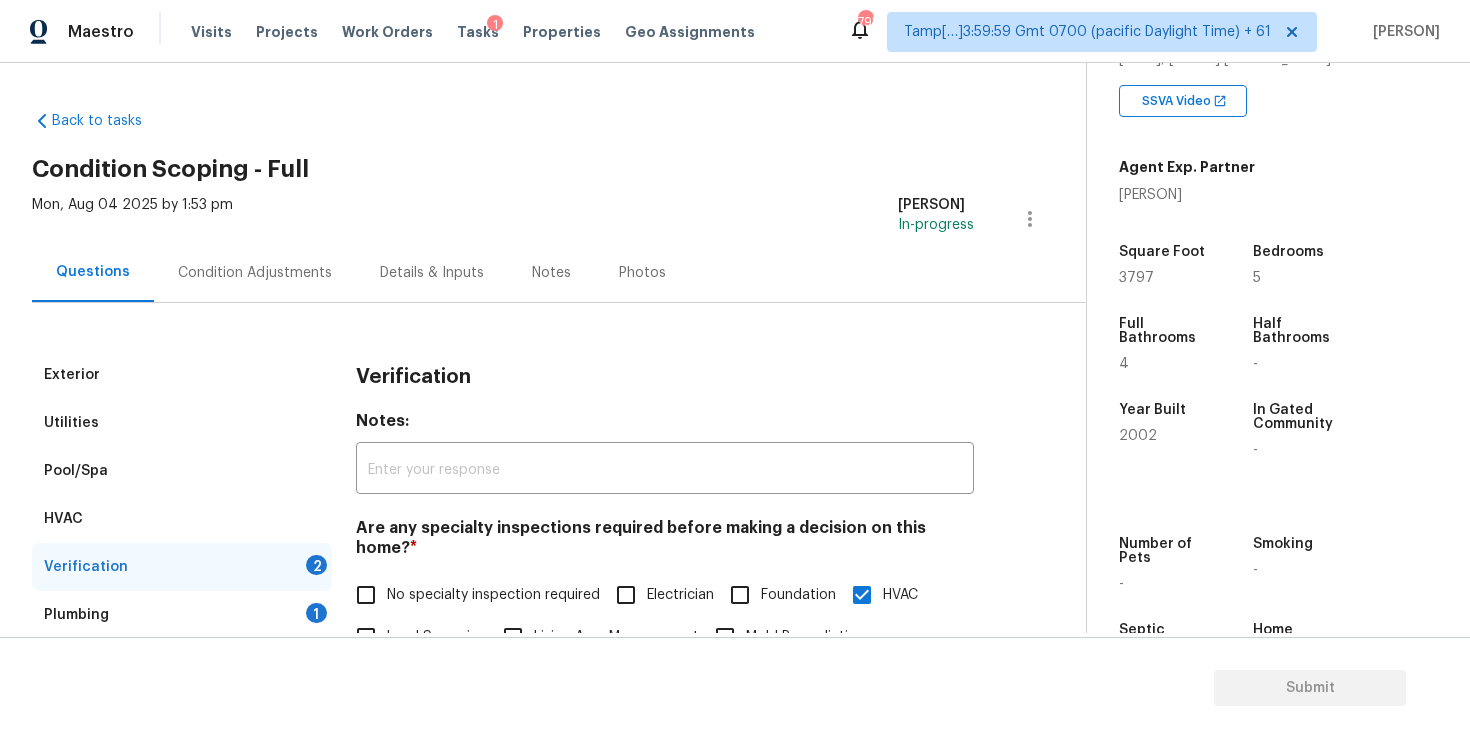 click on "Condition Adjustments" at bounding box center [255, 273] 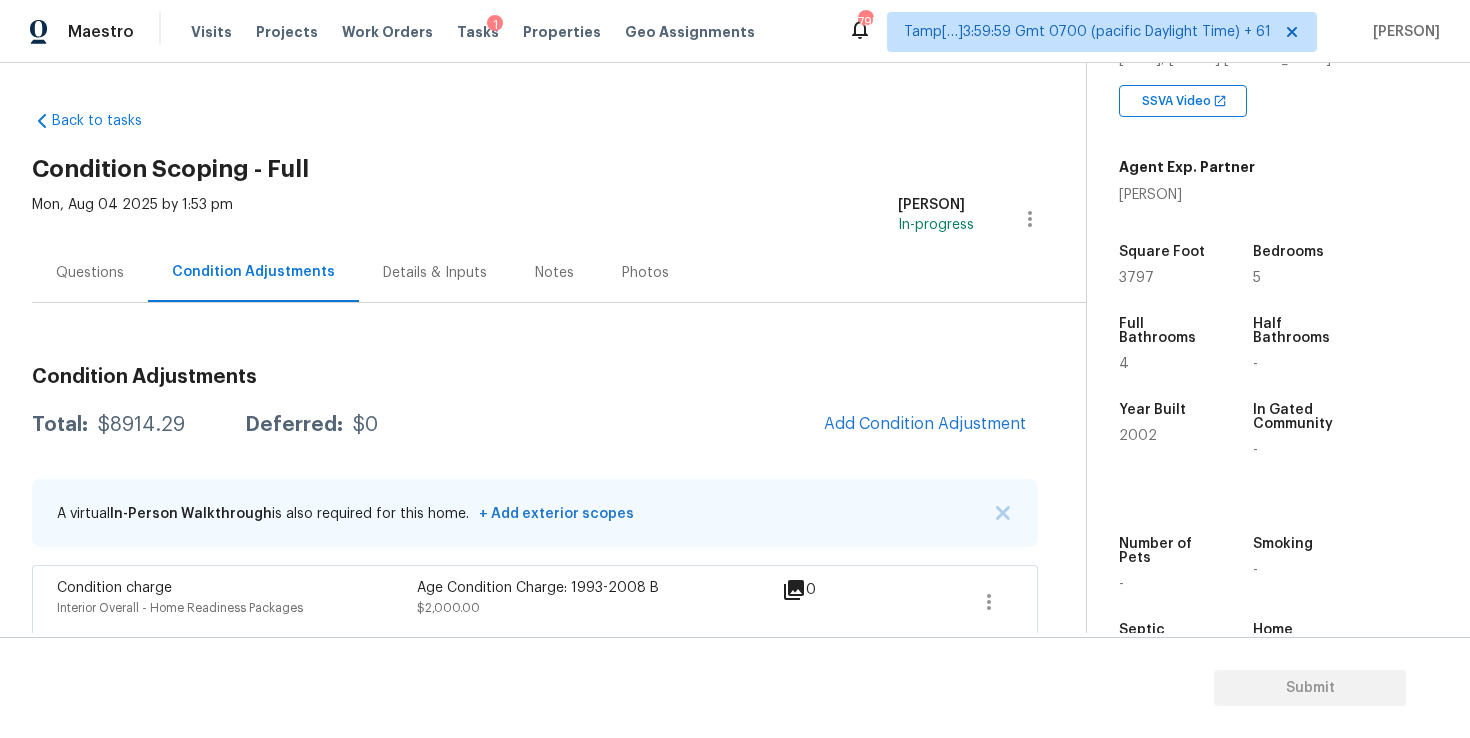 click on "Questions" at bounding box center (90, 273) 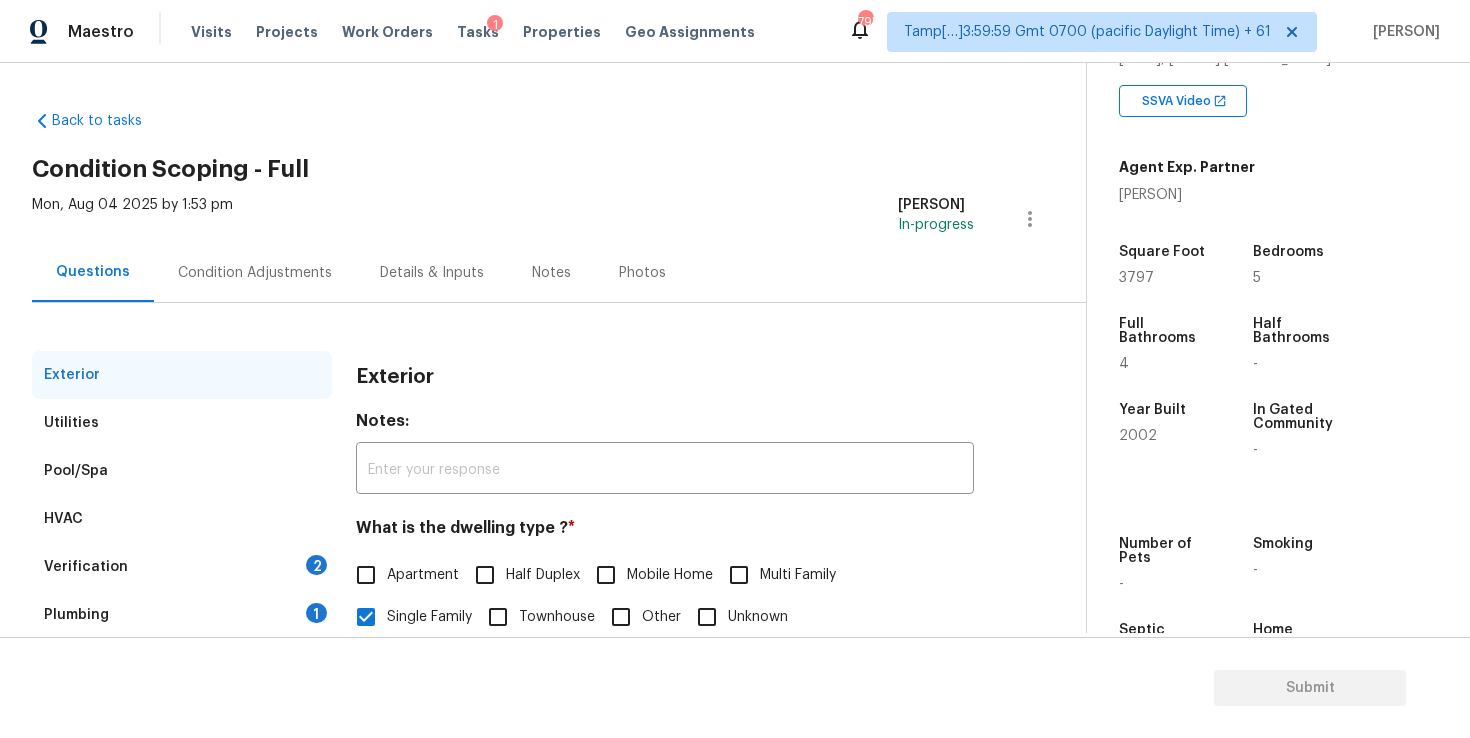 scroll, scrollTop: 225, scrollLeft: 0, axis: vertical 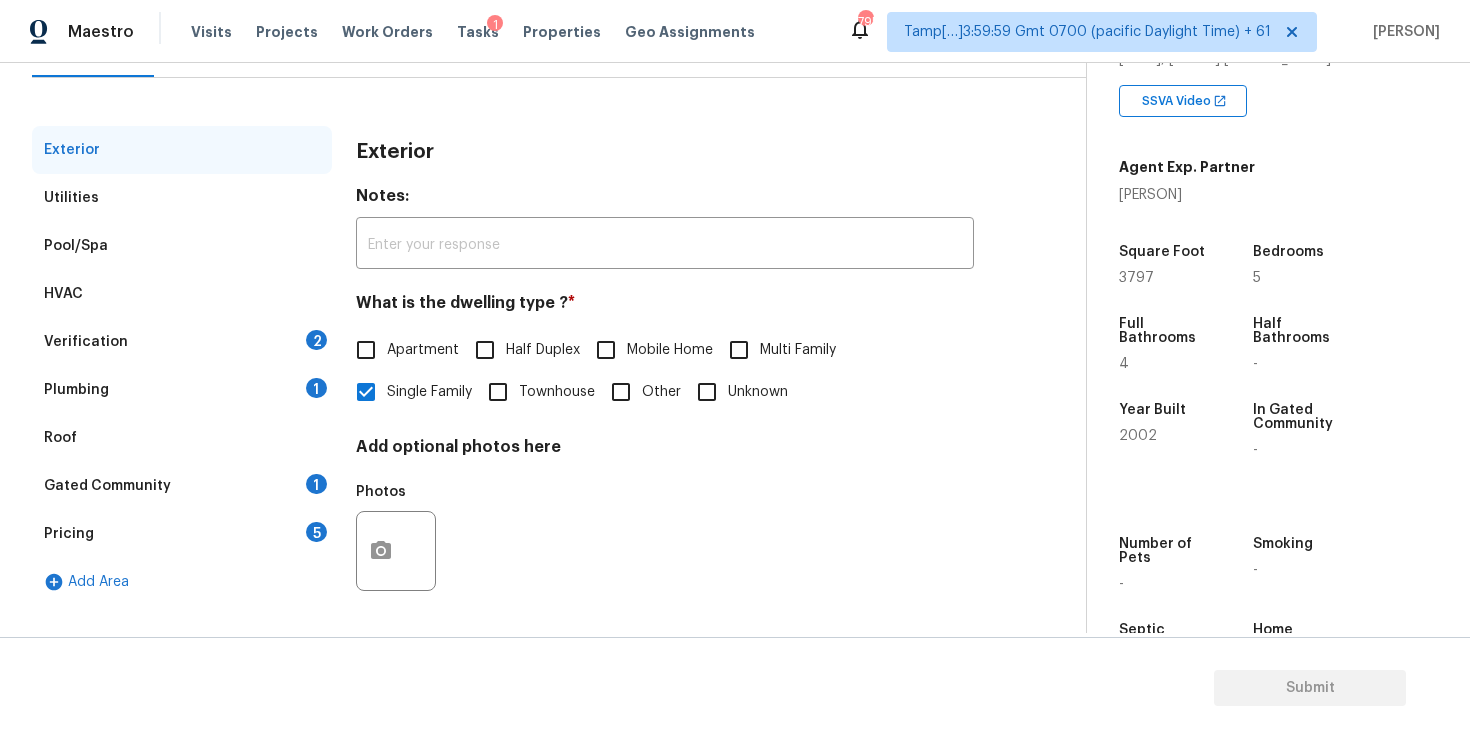 click on "Verification 2" at bounding box center [182, 342] 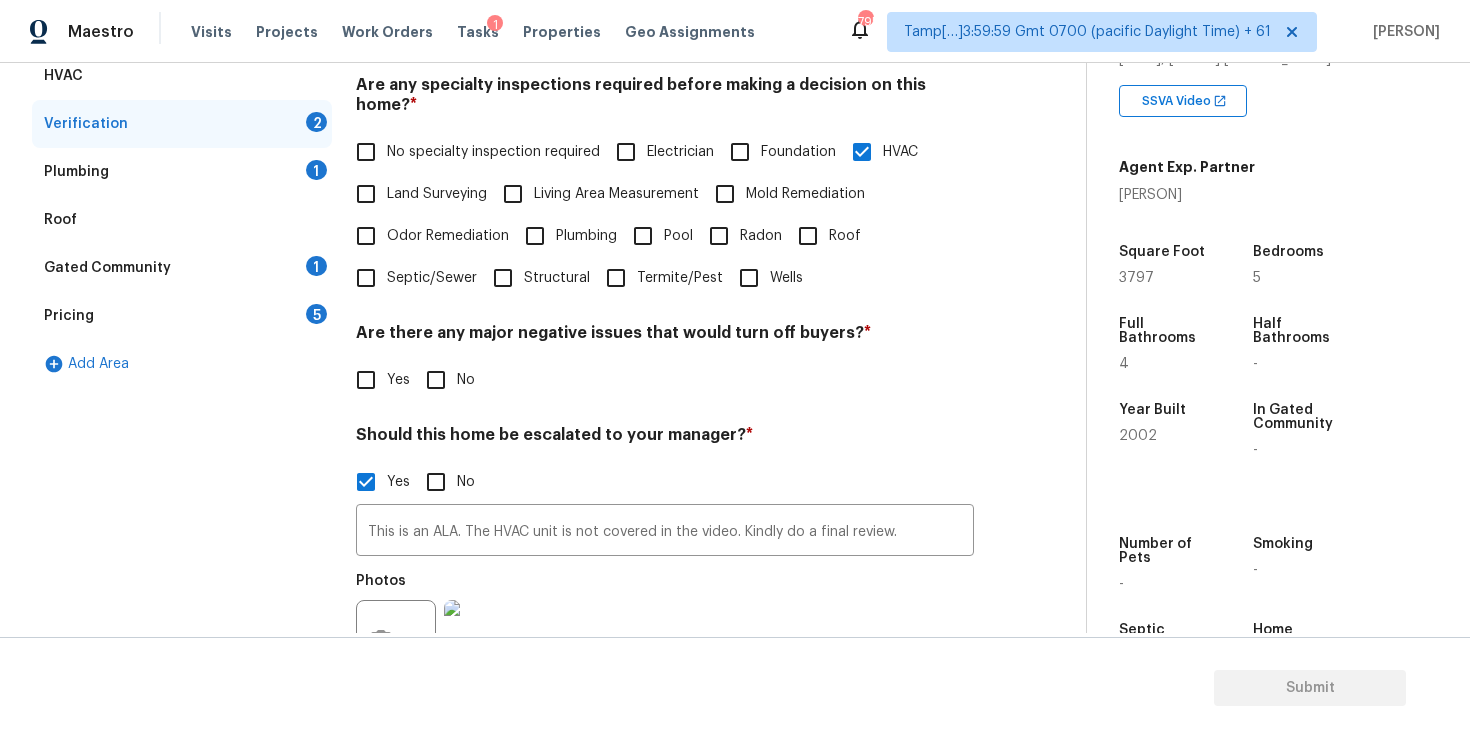 scroll, scrollTop: 444, scrollLeft: 0, axis: vertical 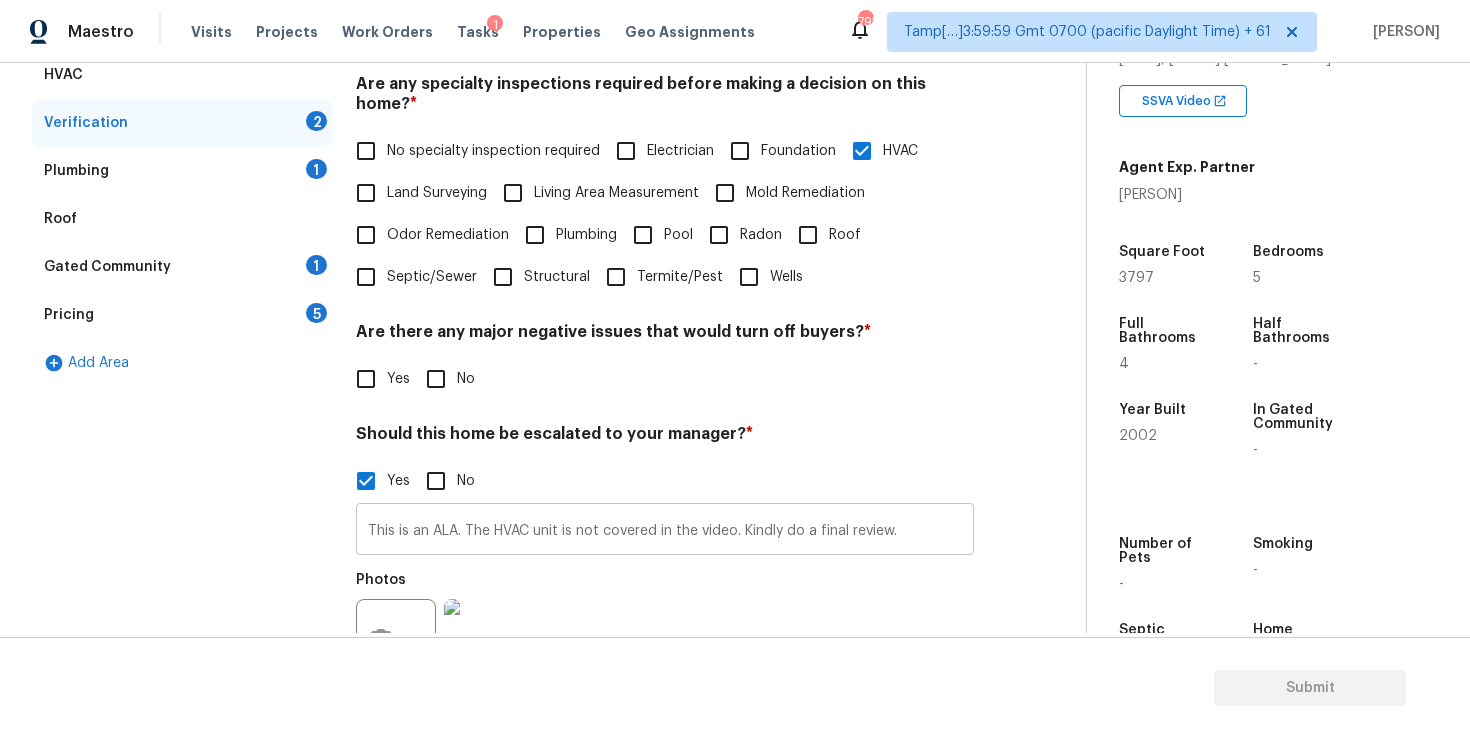 click on "This is an ALA. The HVAC unit is not covered in the video. Kindly do a final review." at bounding box center [665, 531] 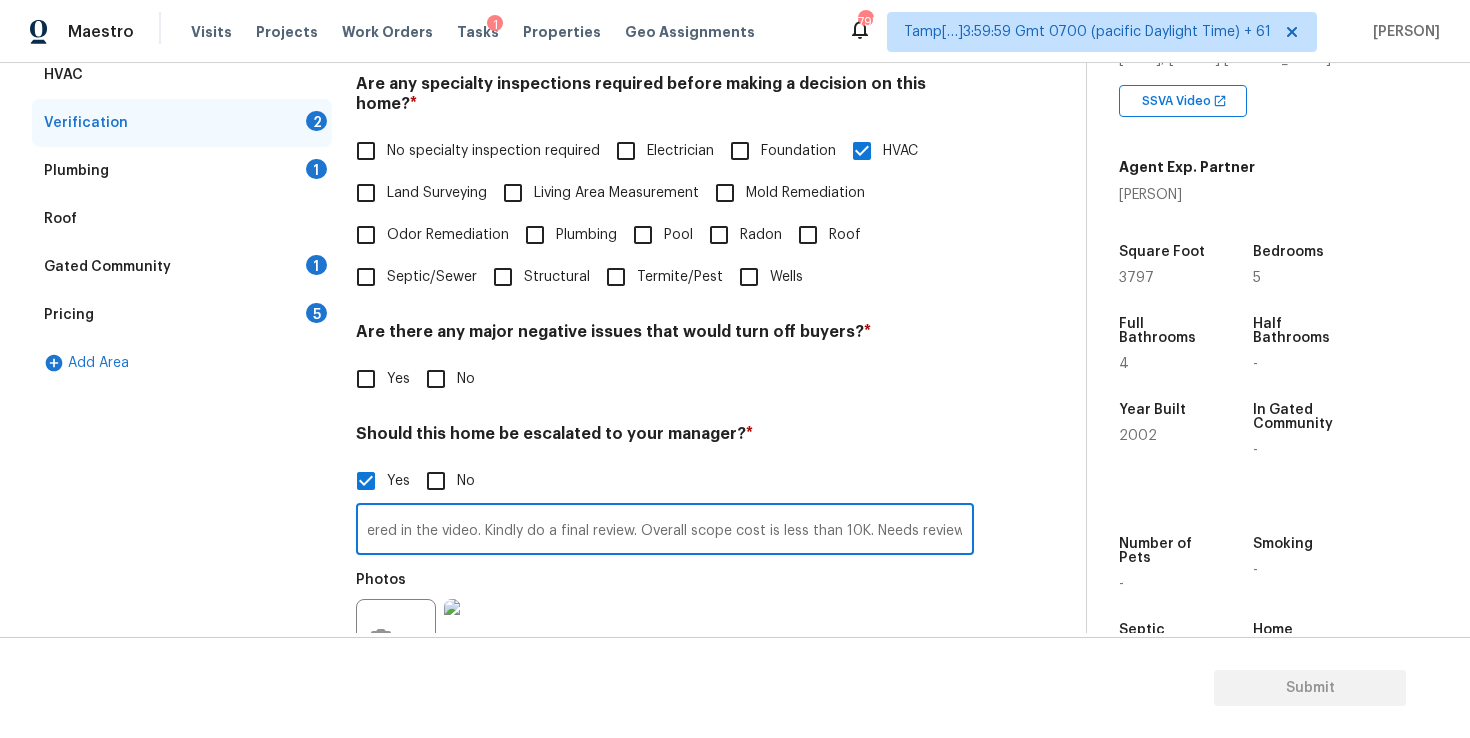 scroll, scrollTop: 0, scrollLeft: 264, axis: horizontal 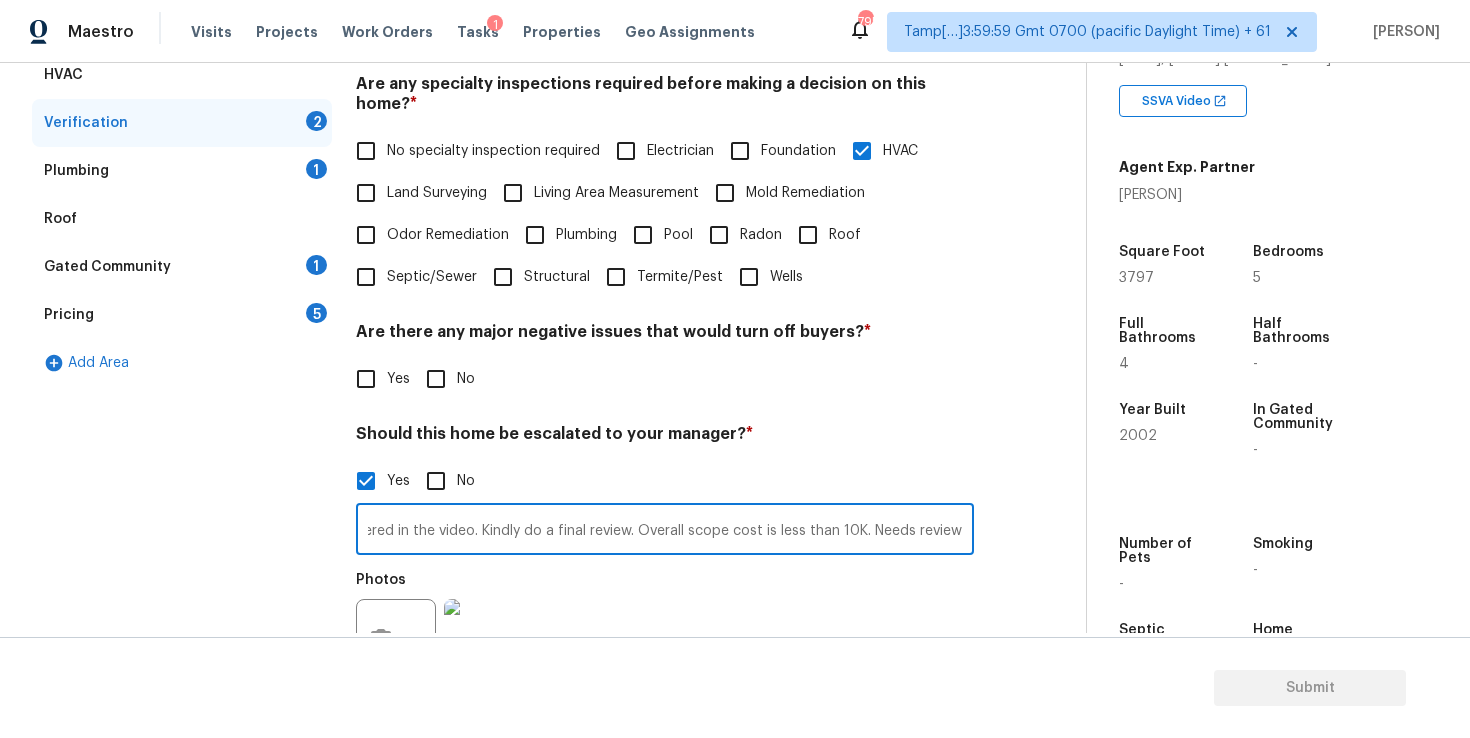 click on "Photos" at bounding box center (665, 626) 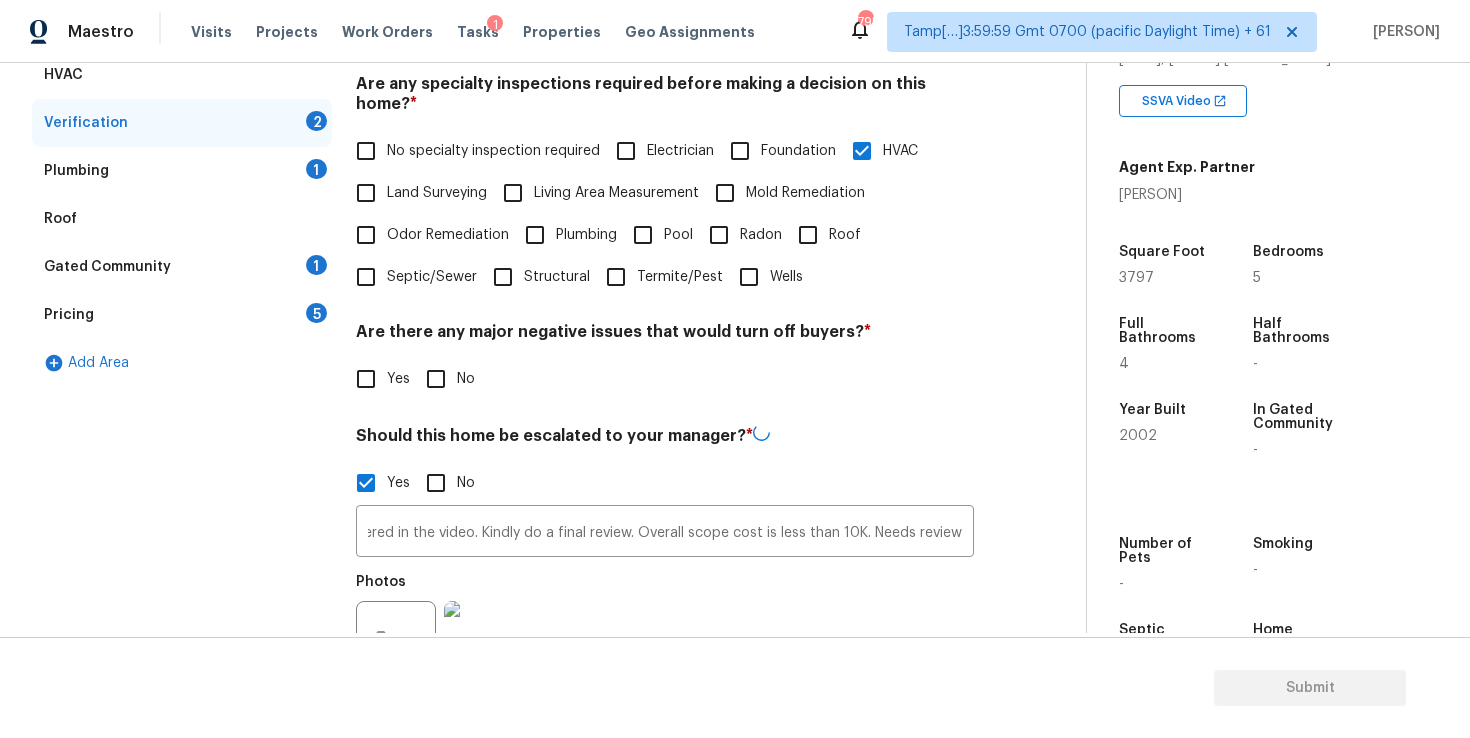 scroll, scrollTop: 0, scrollLeft: 0, axis: both 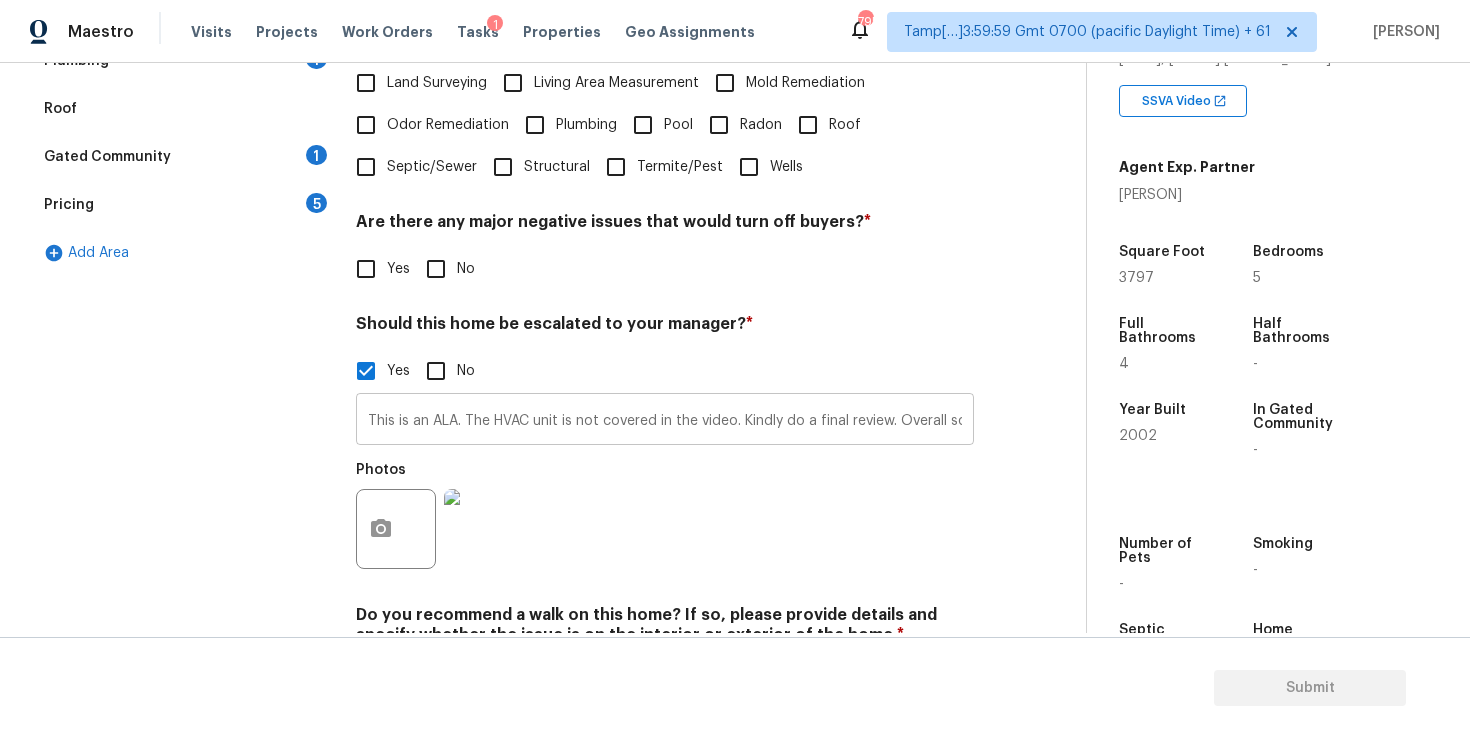 click on "This is an ALA. The HVAC unit is not covered in the video. Kindly do a final review. Overall scope cost is less than 10K. Needs review" at bounding box center (665, 421) 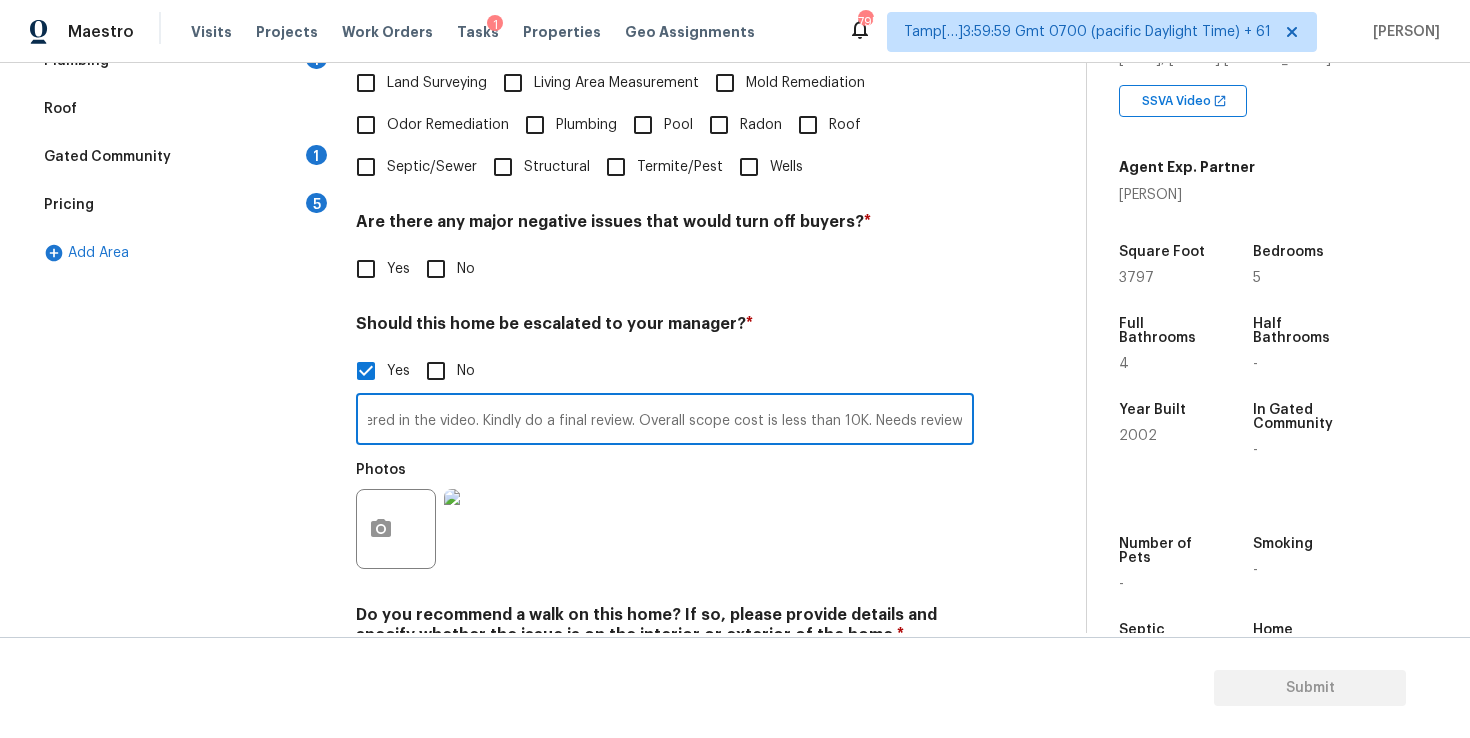 scroll, scrollTop: 0, scrollLeft: 264, axis: horizontal 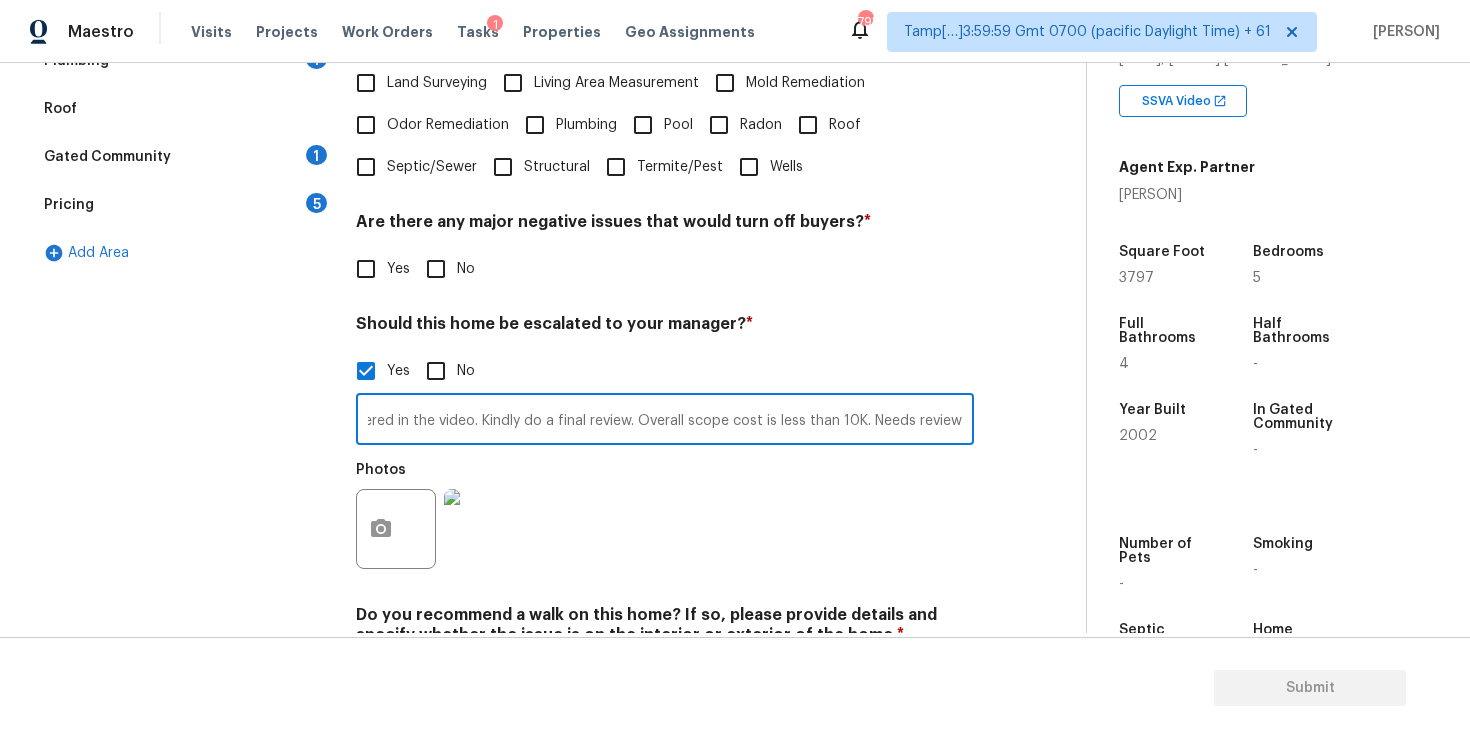 drag, startPoint x: 867, startPoint y: 400, endPoint x: 1059, endPoint y: 398, distance: 192.01042 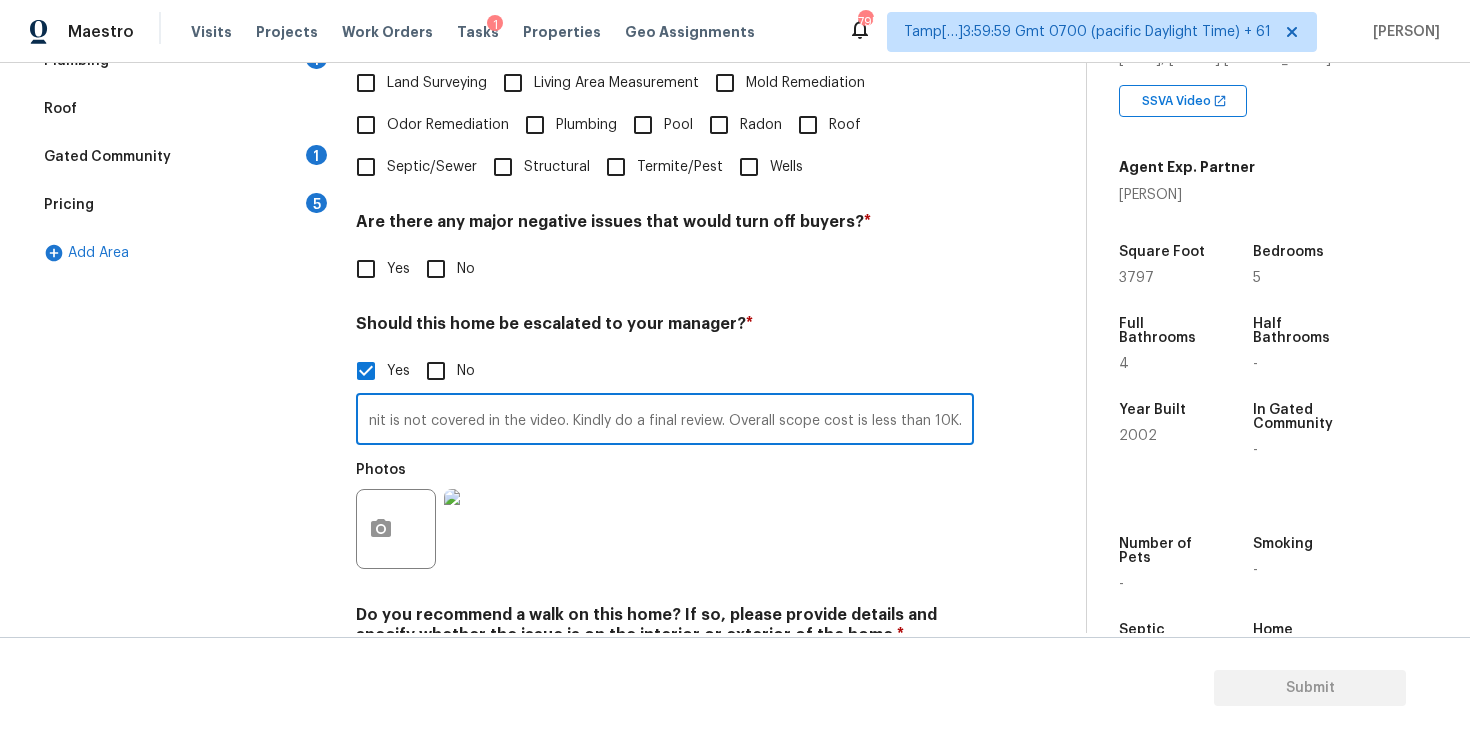 scroll, scrollTop: 0, scrollLeft: 168, axis: horizontal 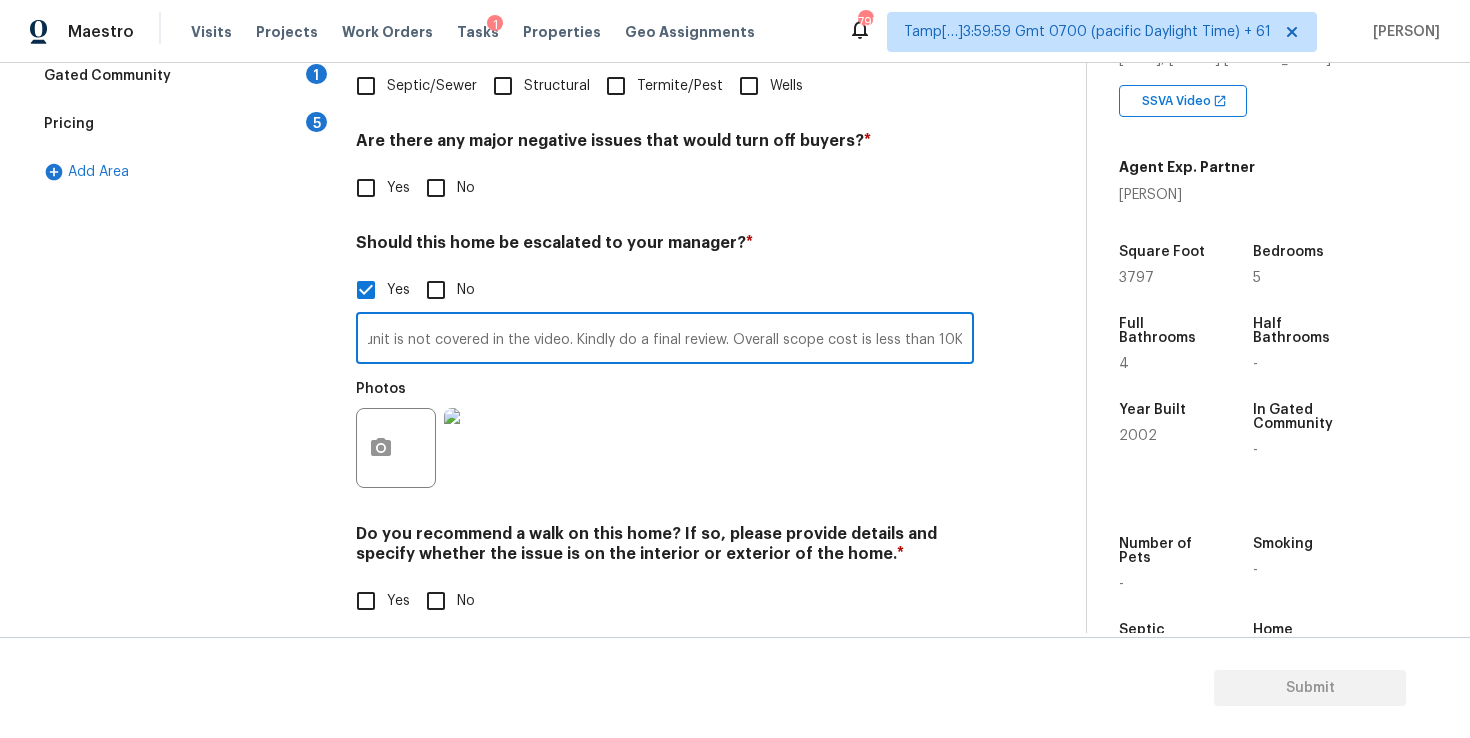 type on "This is an ALA. The HVAC unit is not covered in the video. Kindly do a final review. Overall scope cost is less than 10K." 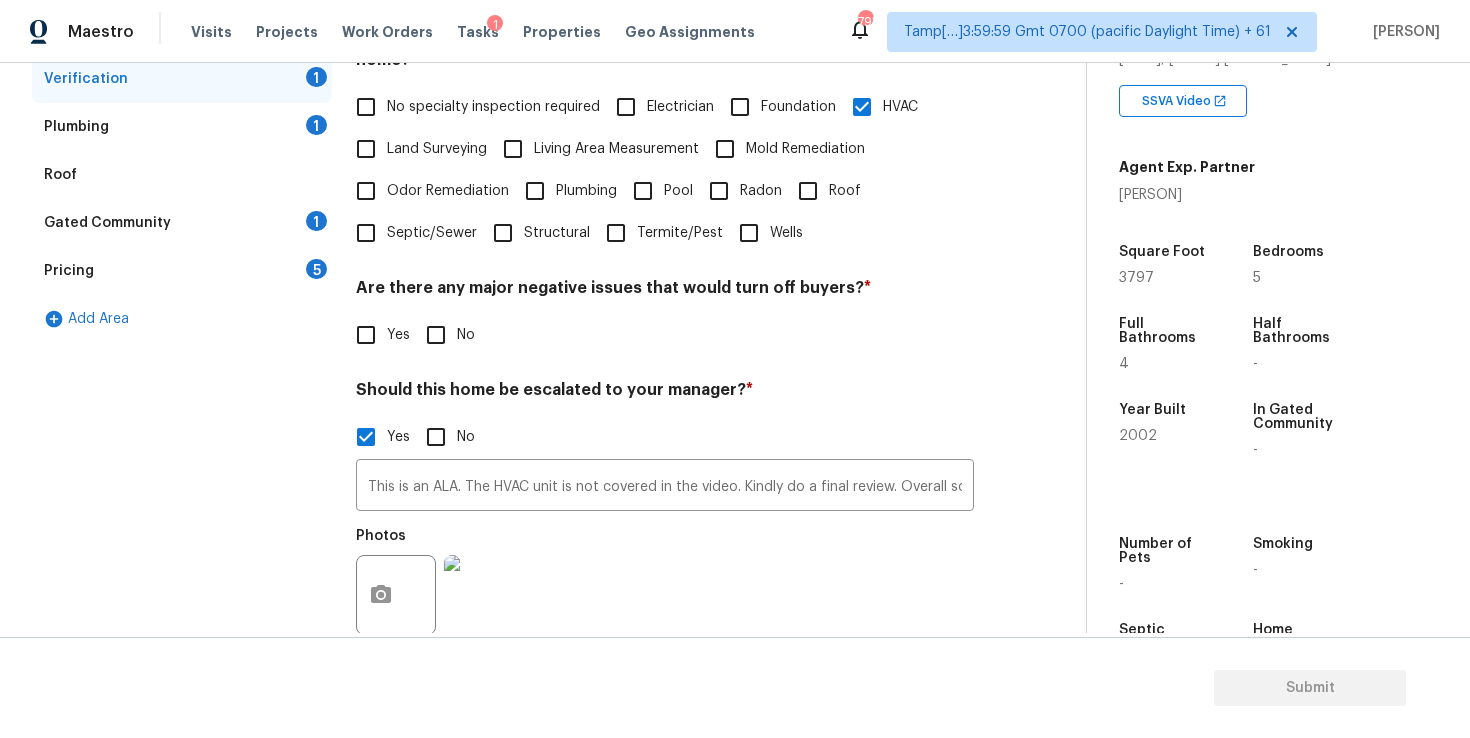 scroll, scrollTop: 490, scrollLeft: 0, axis: vertical 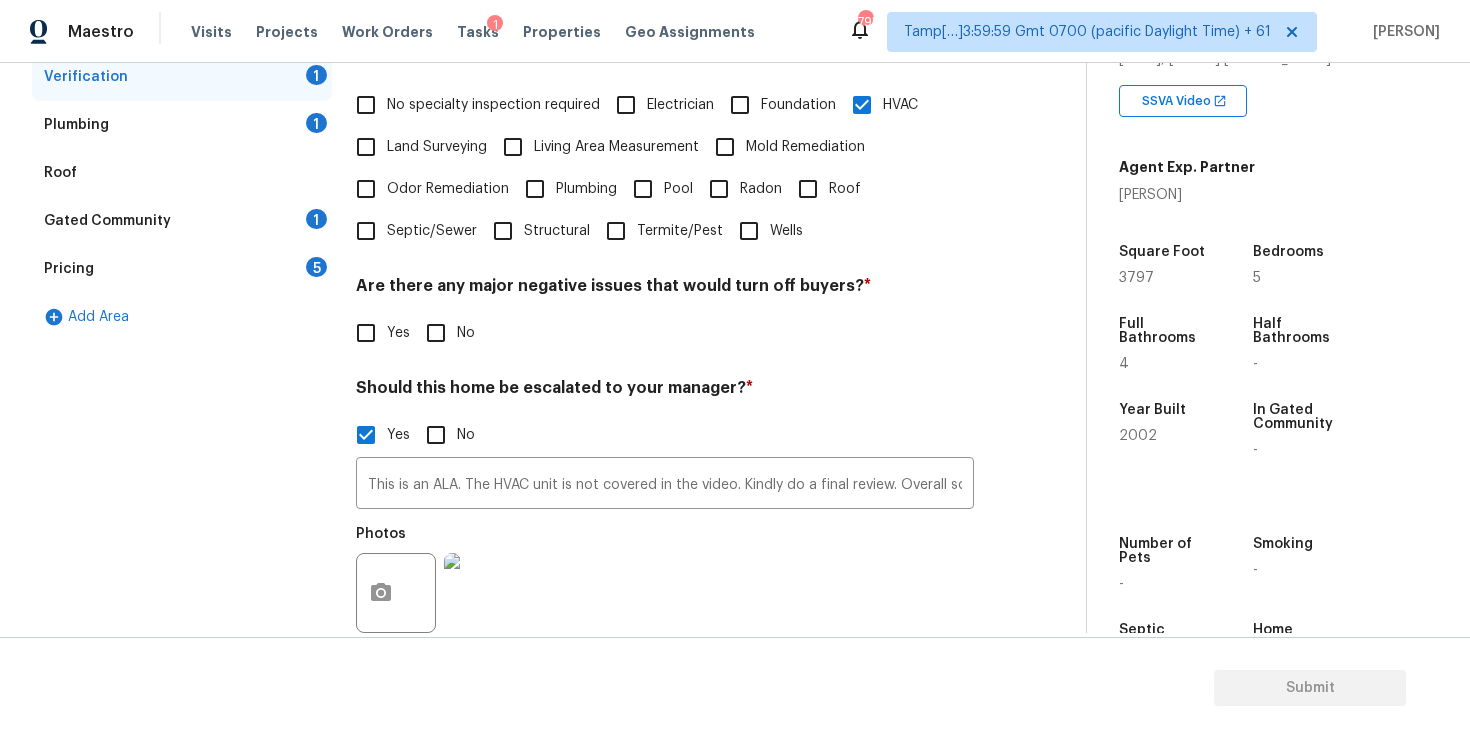 click on "No" at bounding box center [436, 333] 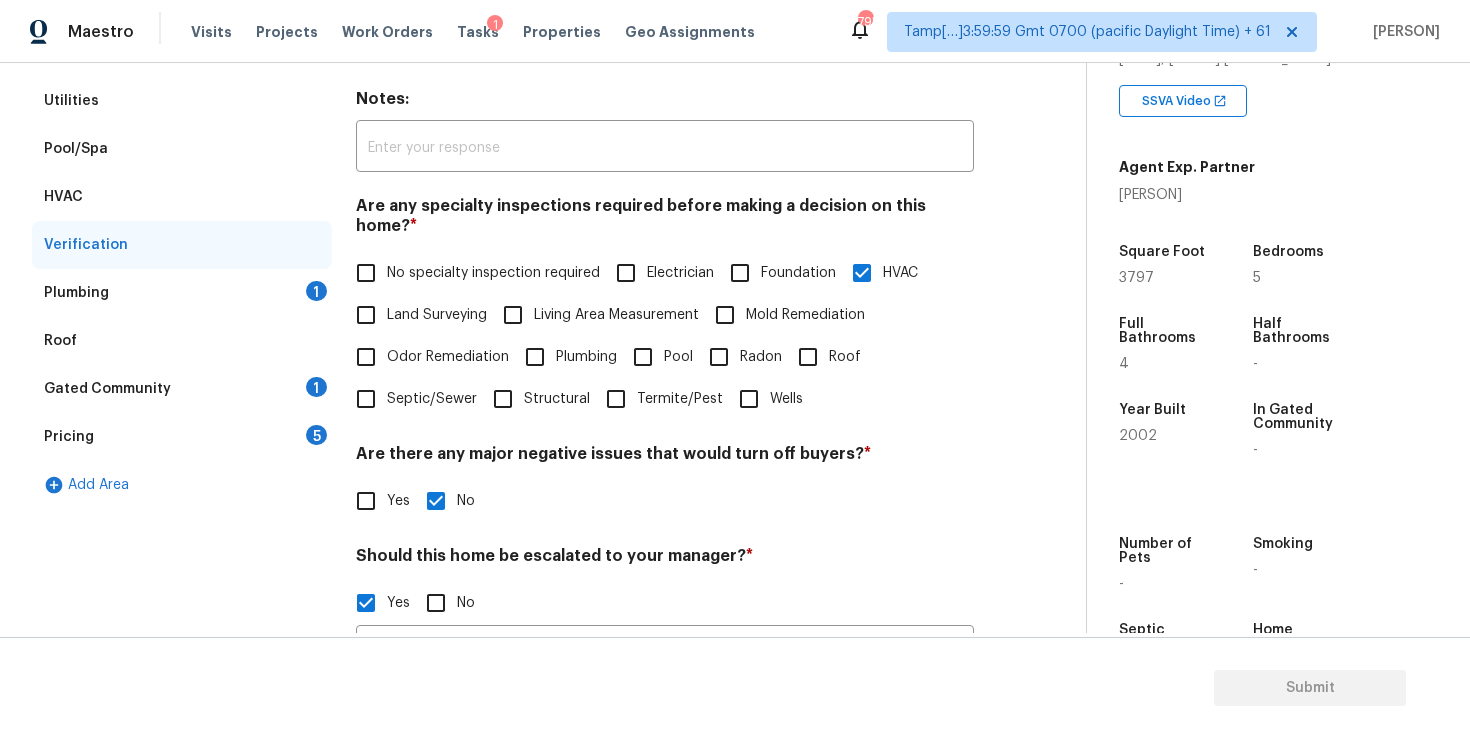click on "Plumbing 1" at bounding box center [182, 293] 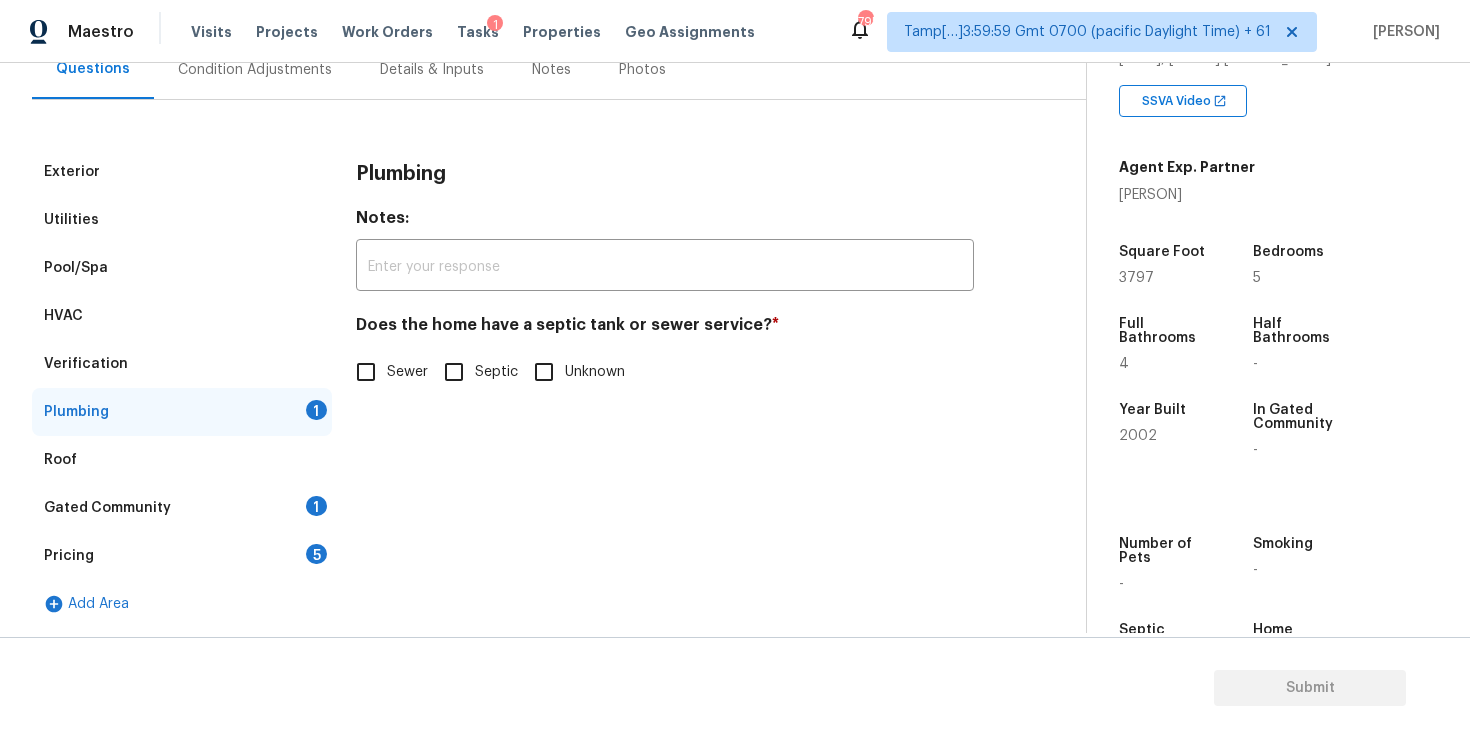 scroll, scrollTop: 204, scrollLeft: 0, axis: vertical 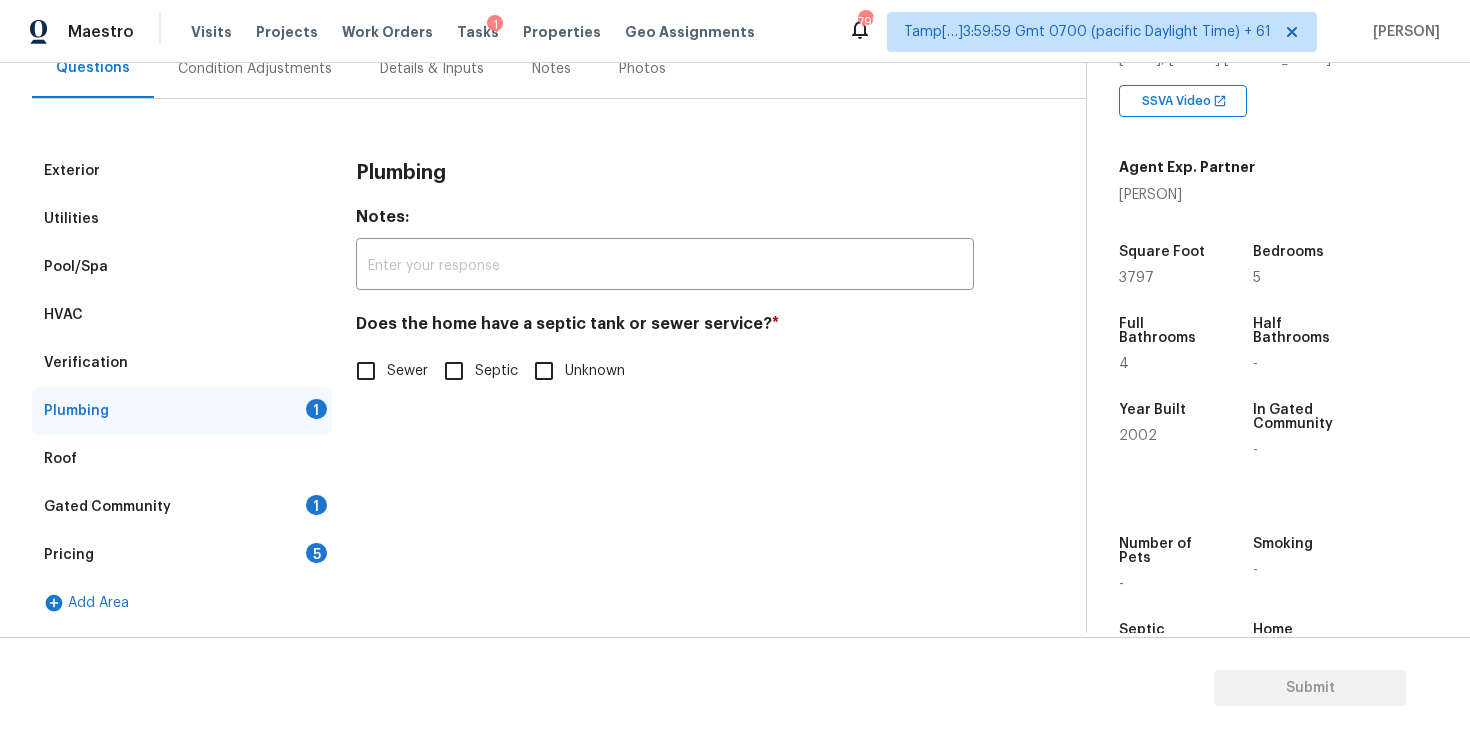 click on "Sewer" at bounding box center (366, 371) 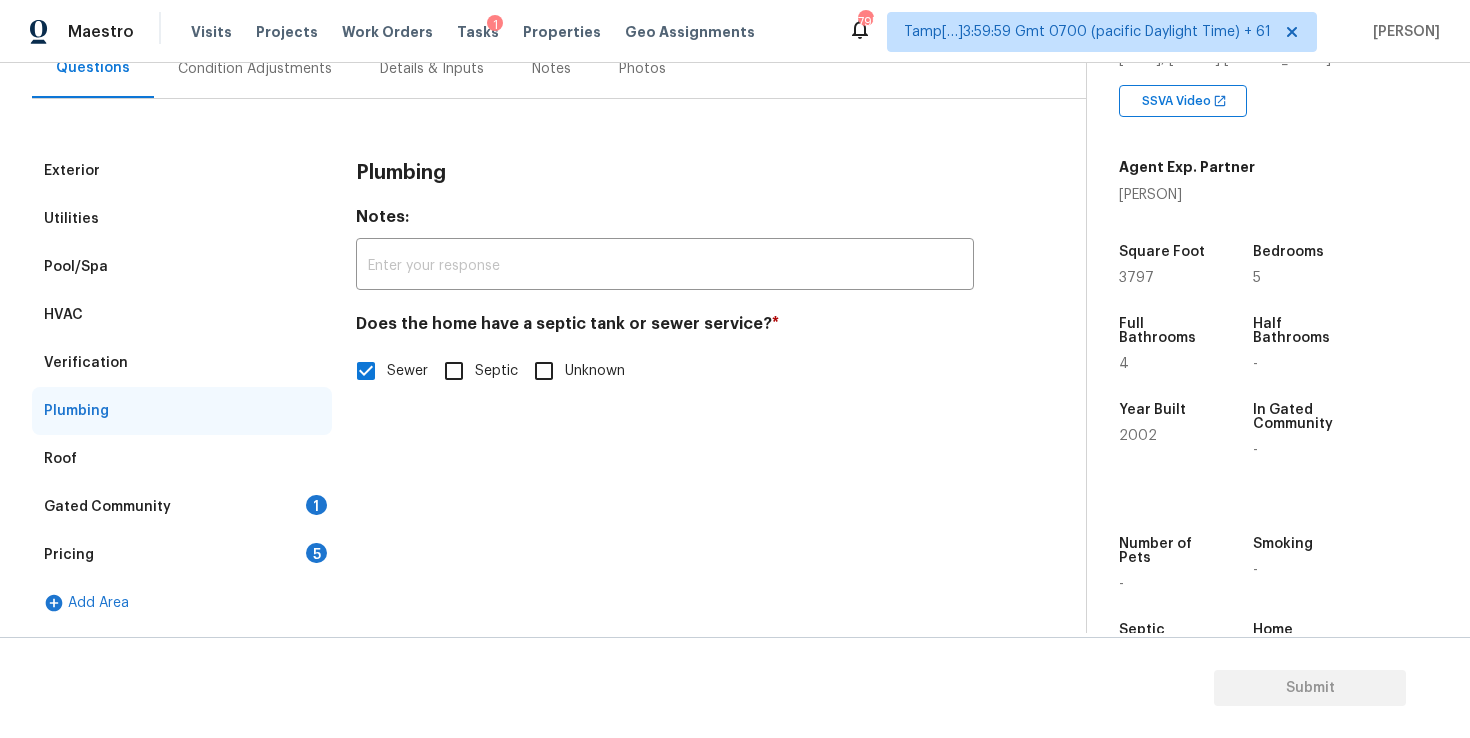 click on "Gated Community 1" at bounding box center [182, 507] 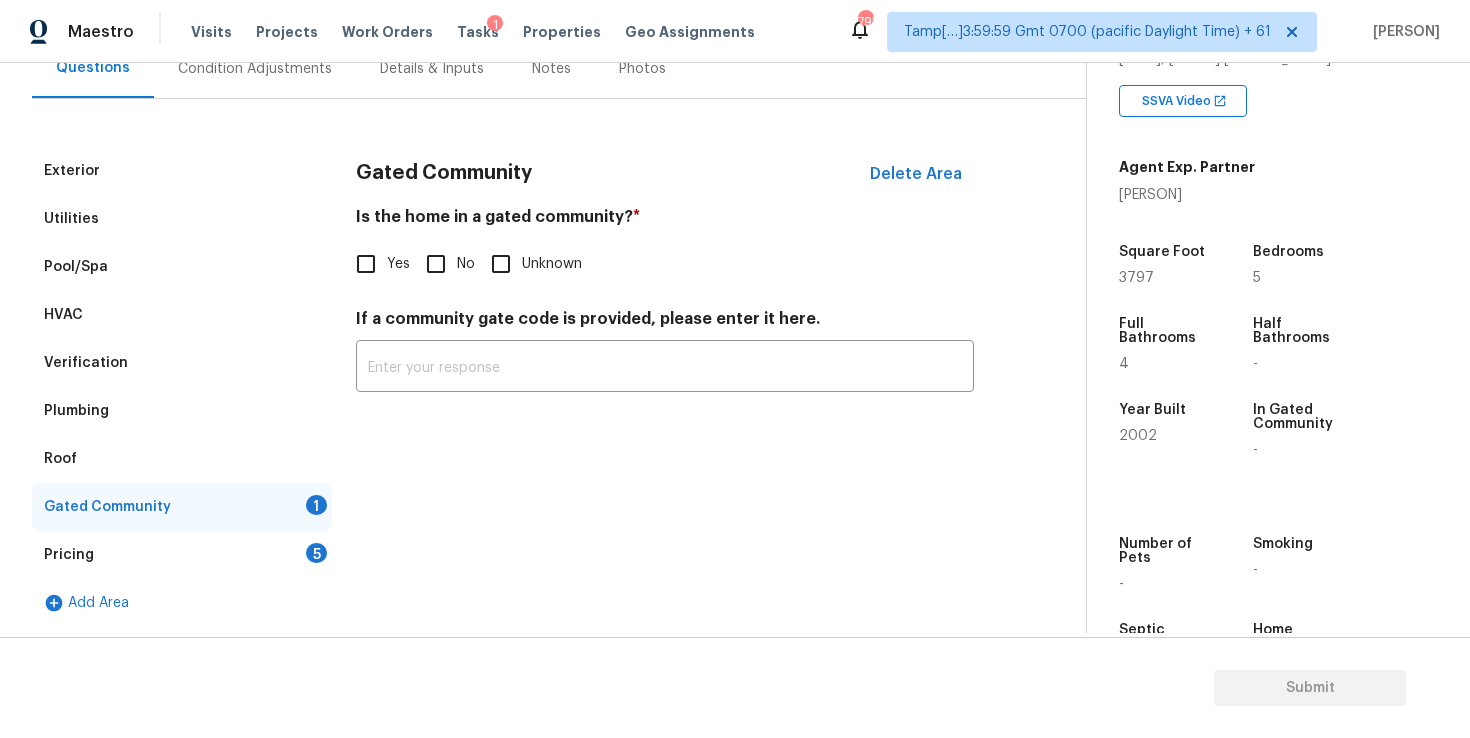 click on "No" at bounding box center (436, 264) 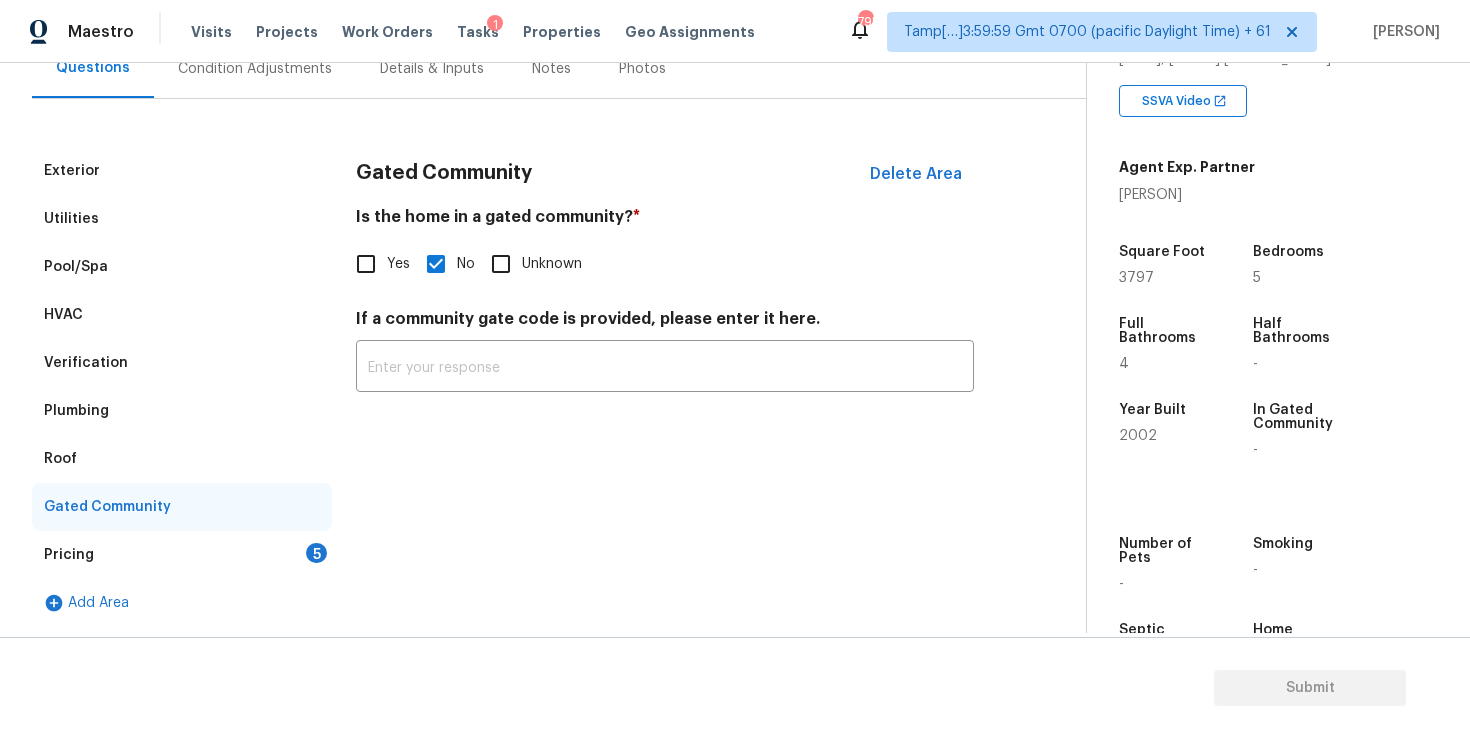 click on "Exterior Utilities Pool/Spa HVAC Verification Plumbing Roof Gated Community Pricing 5 Add Area Gated Community Delete Area Is the home in a gated community?  * Yes No Unknown If a community gate code is provided, please enter it here. ​" at bounding box center (535, 387) 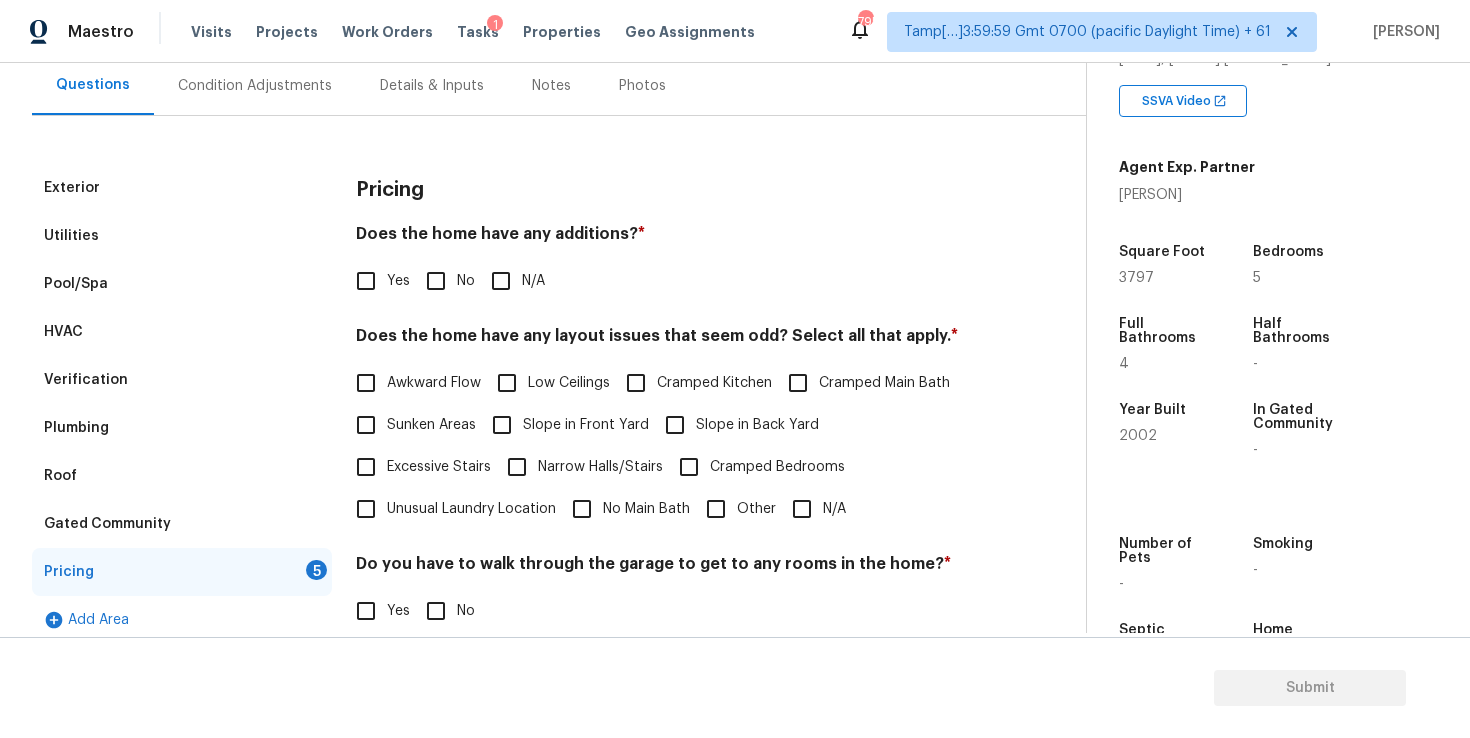 click on "No" at bounding box center [436, 281] 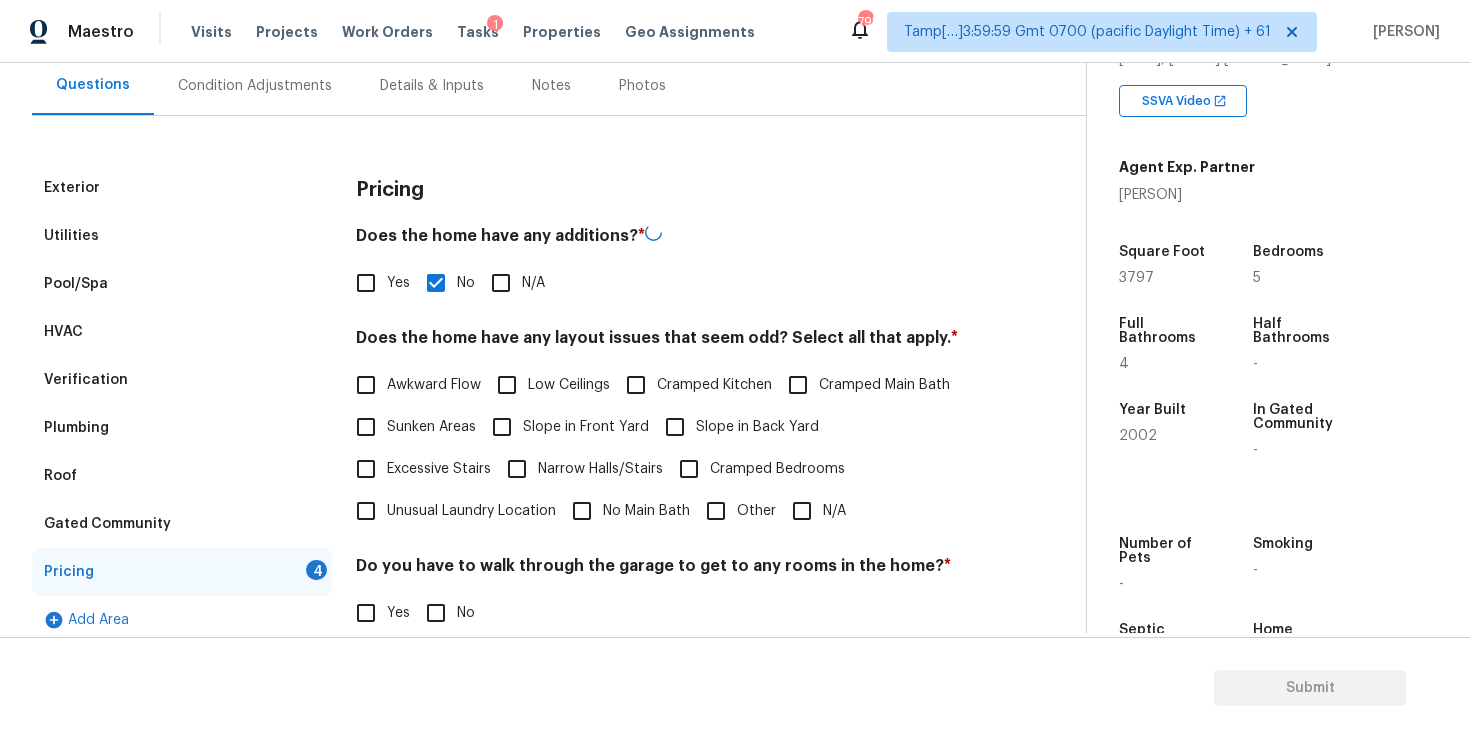 scroll, scrollTop: 367, scrollLeft: 0, axis: vertical 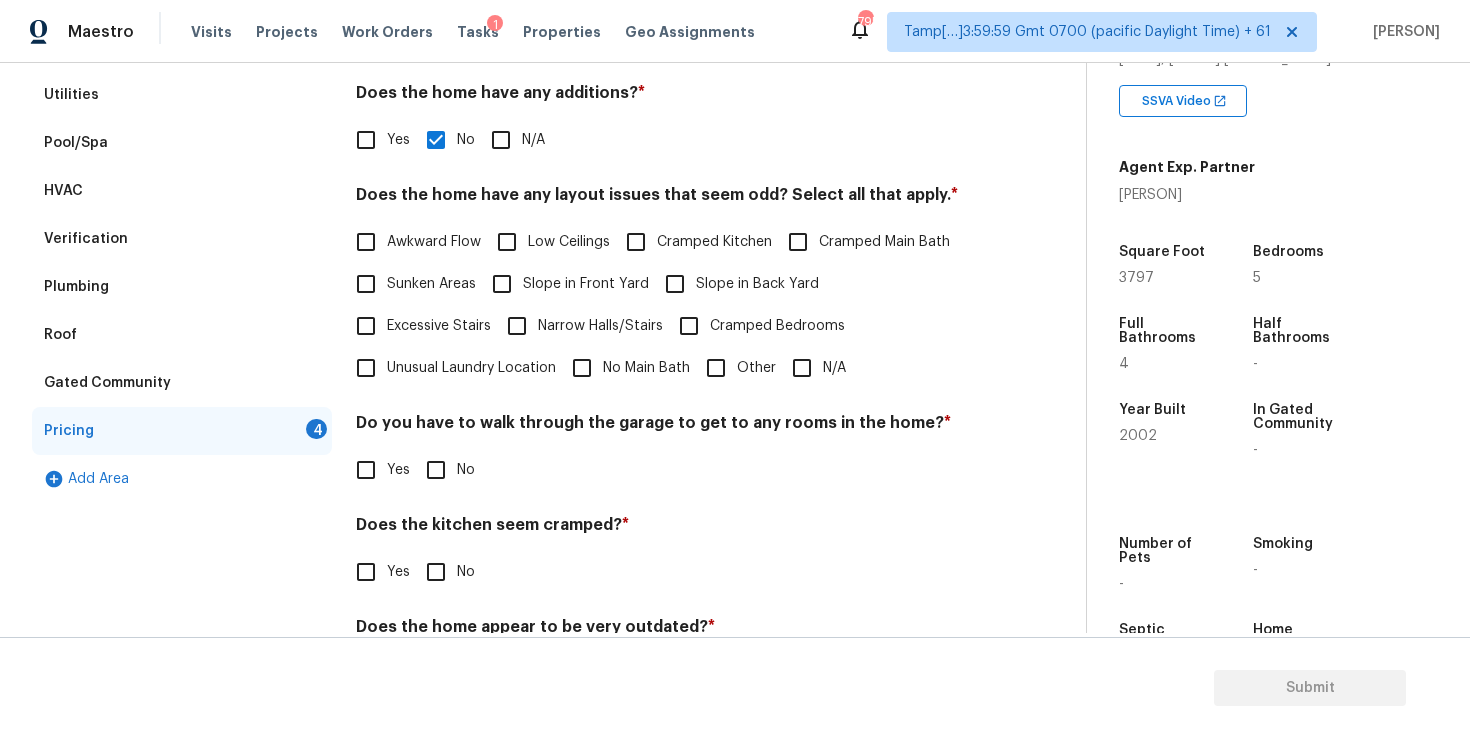 click on "N/A" at bounding box center (802, 368) 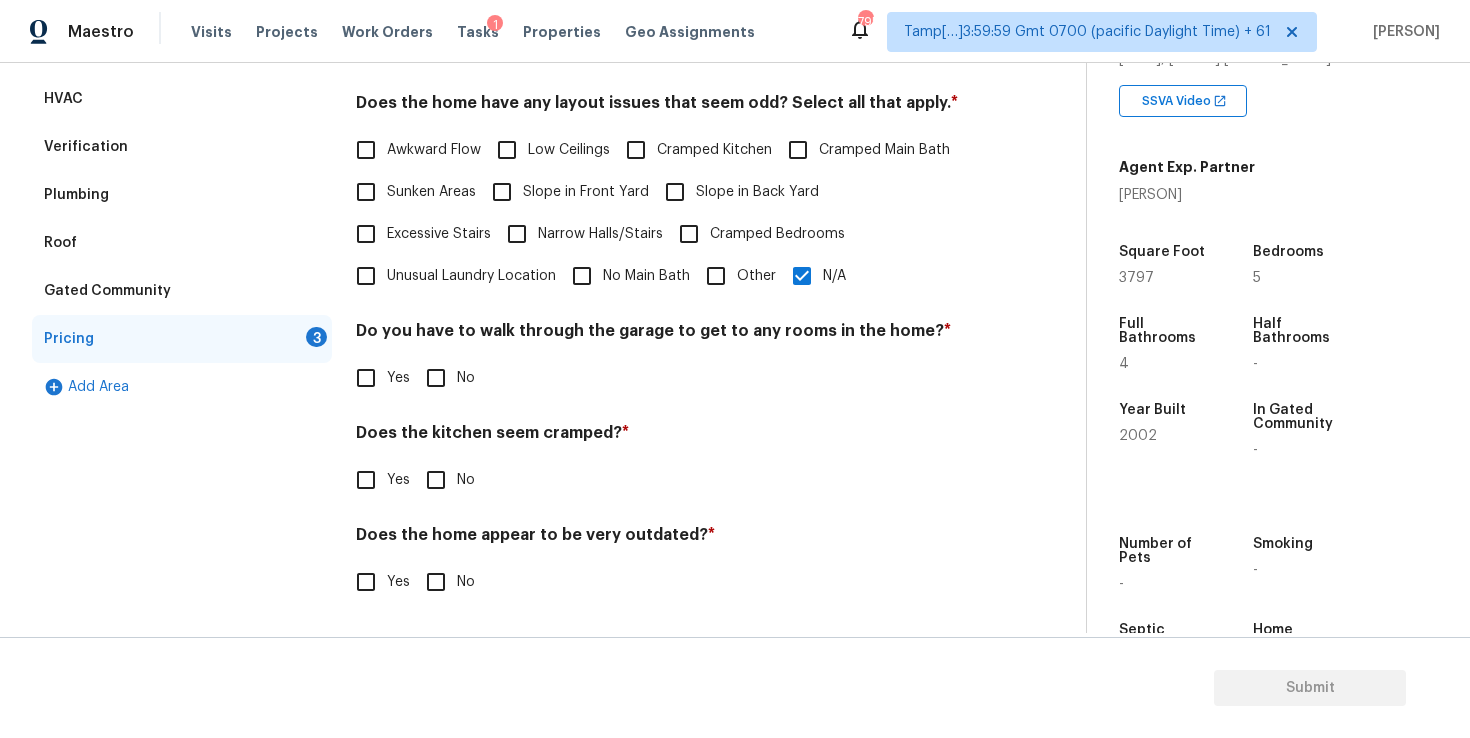 scroll, scrollTop: 420, scrollLeft: 0, axis: vertical 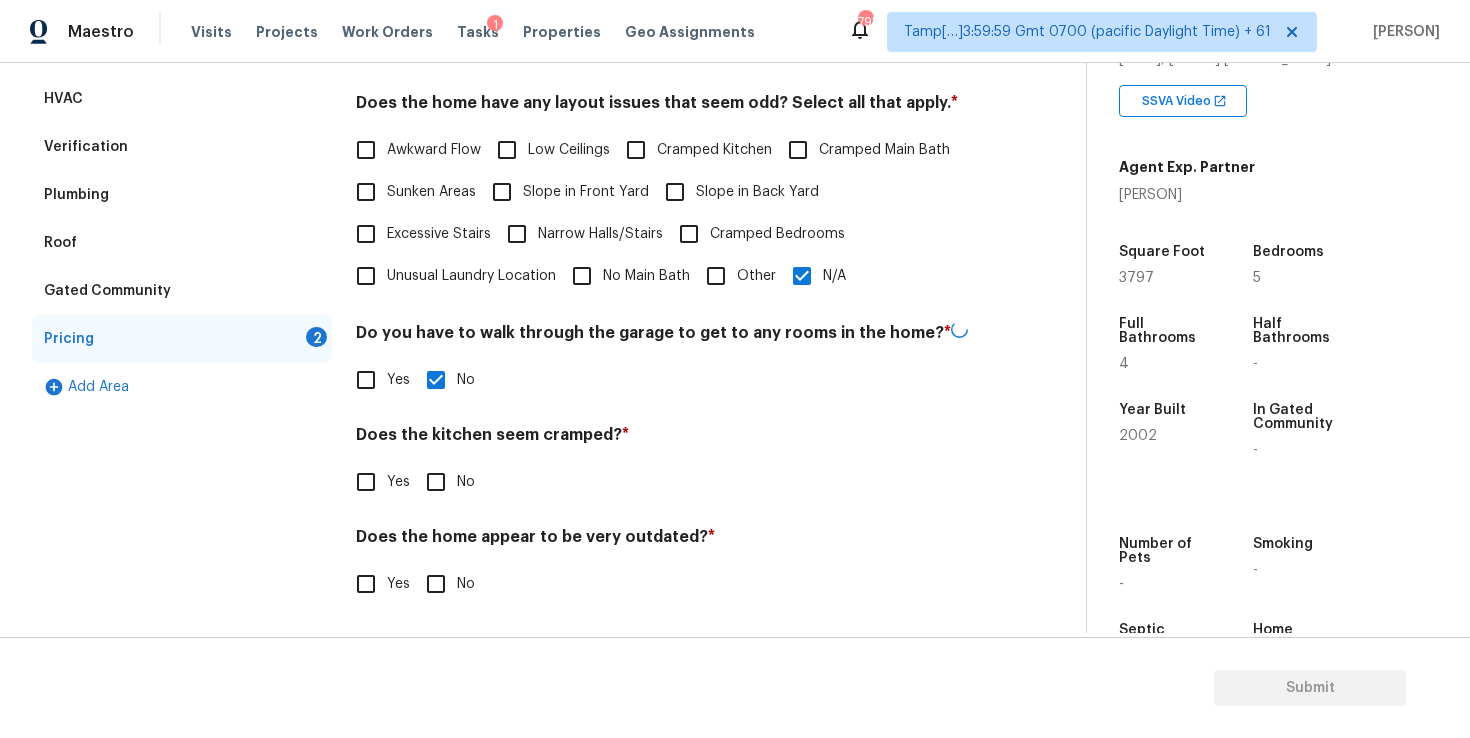 click on "No" at bounding box center [436, 482] 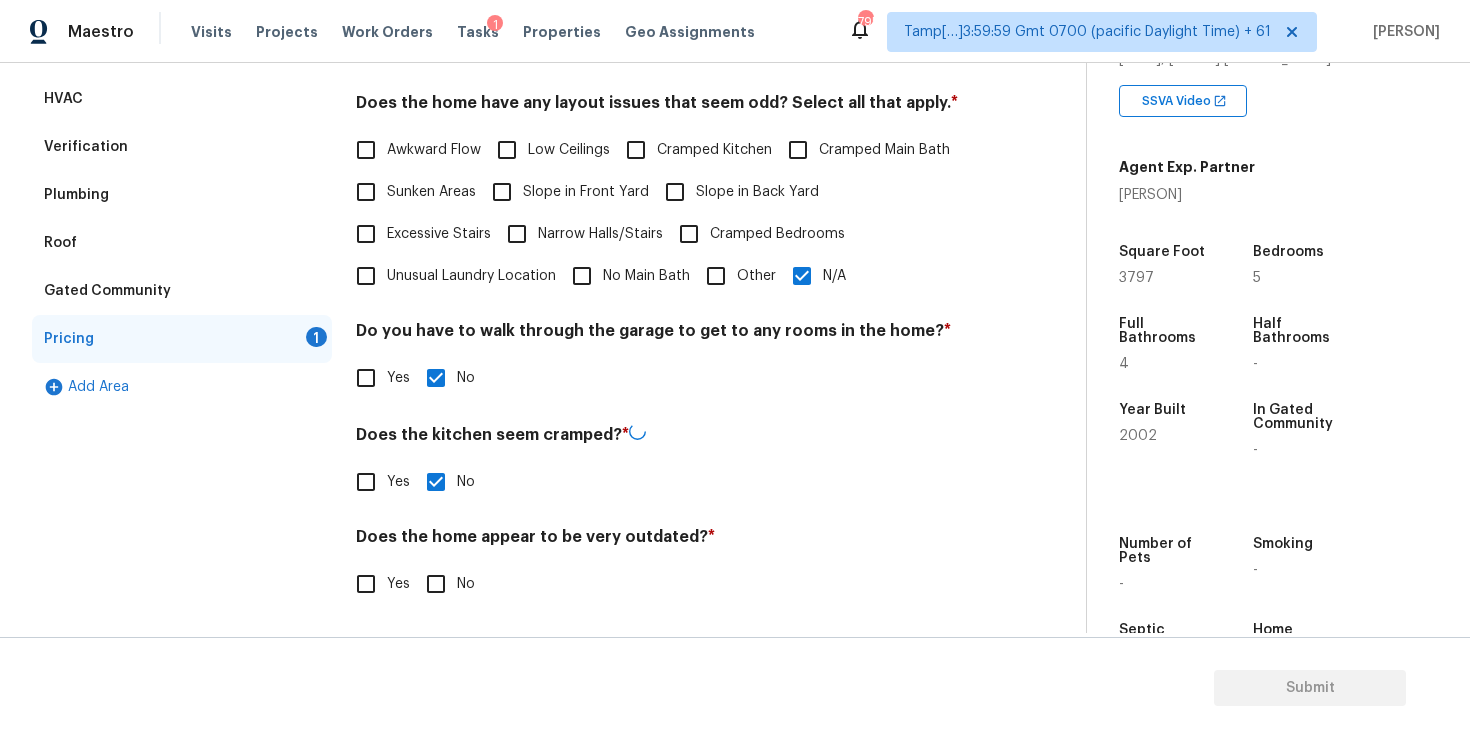 click on "No" at bounding box center (436, 584) 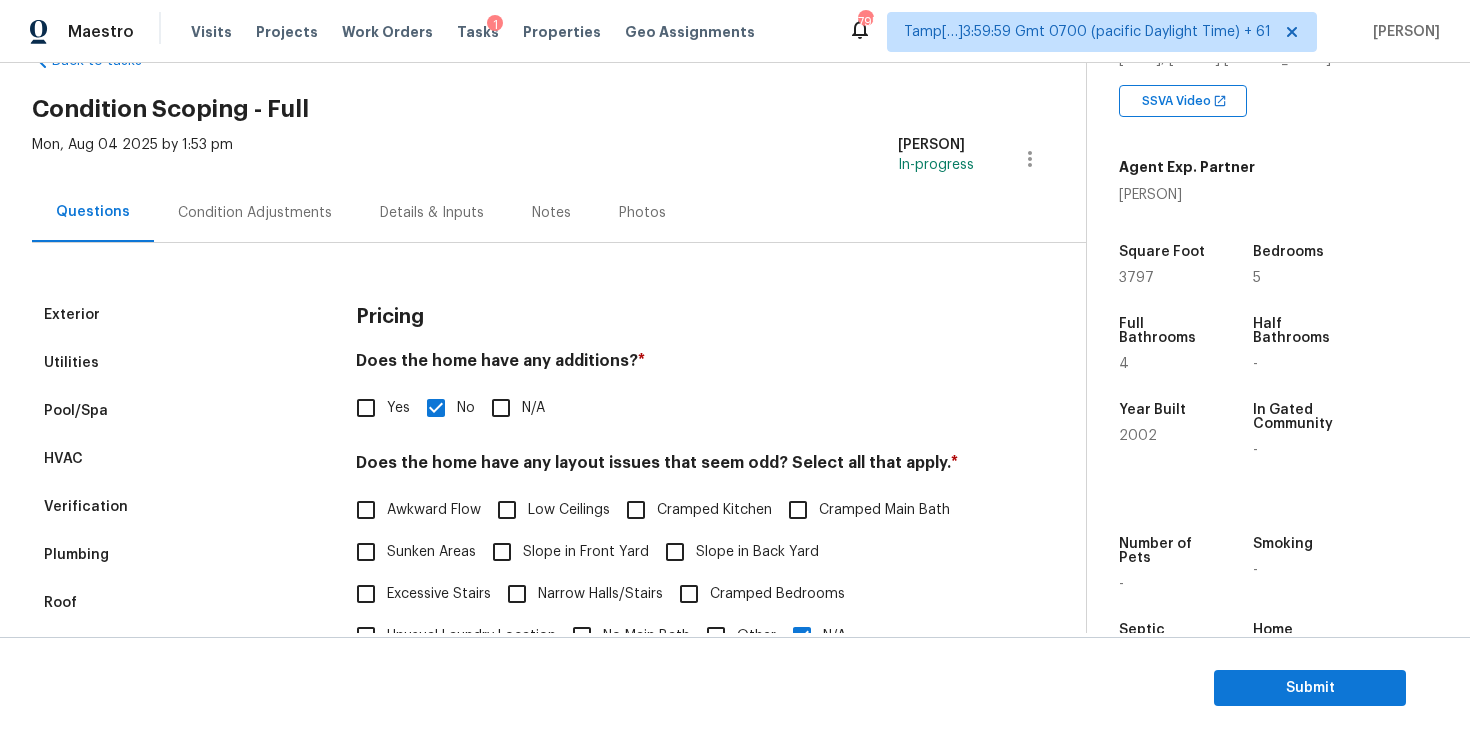 click on "Condition Adjustments" at bounding box center (255, 213) 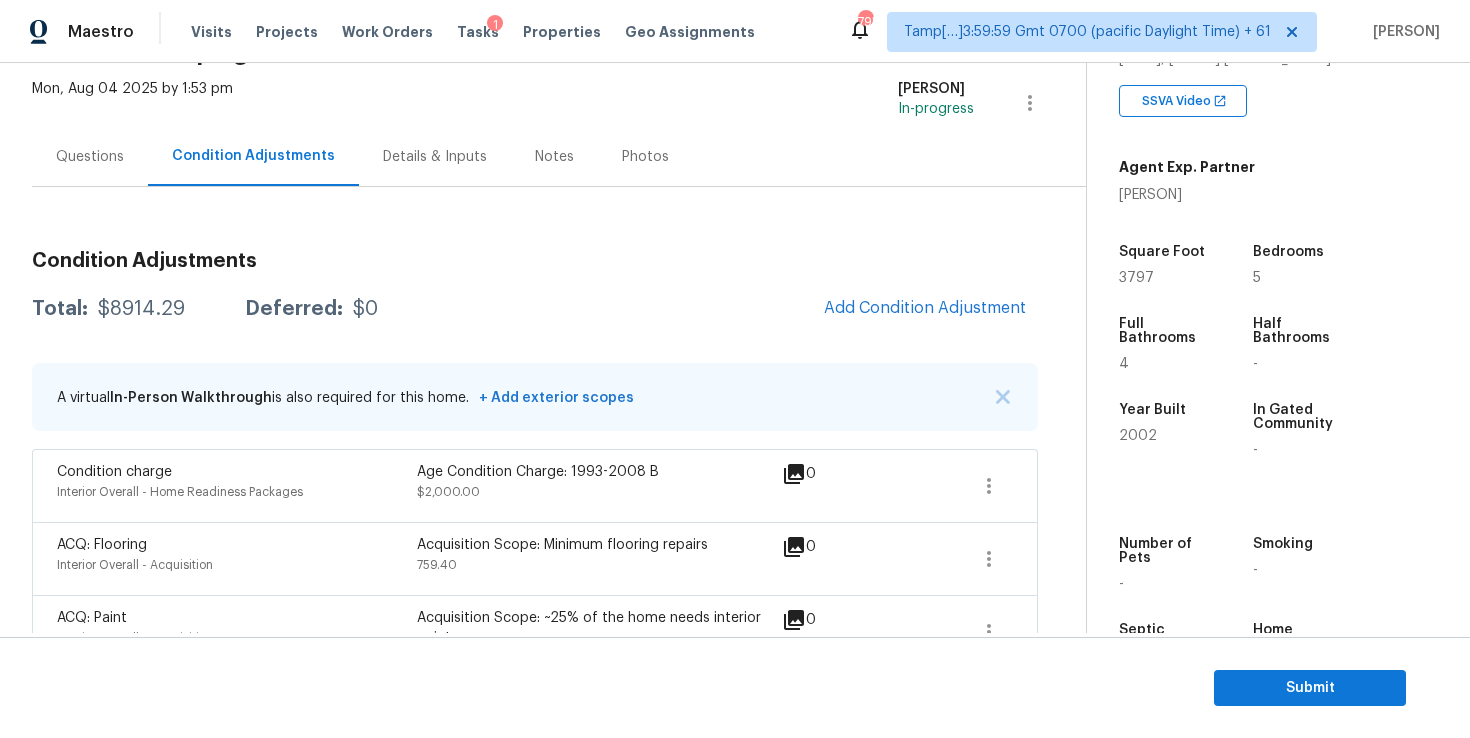 scroll, scrollTop: 102, scrollLeft: 0, axis: vertical 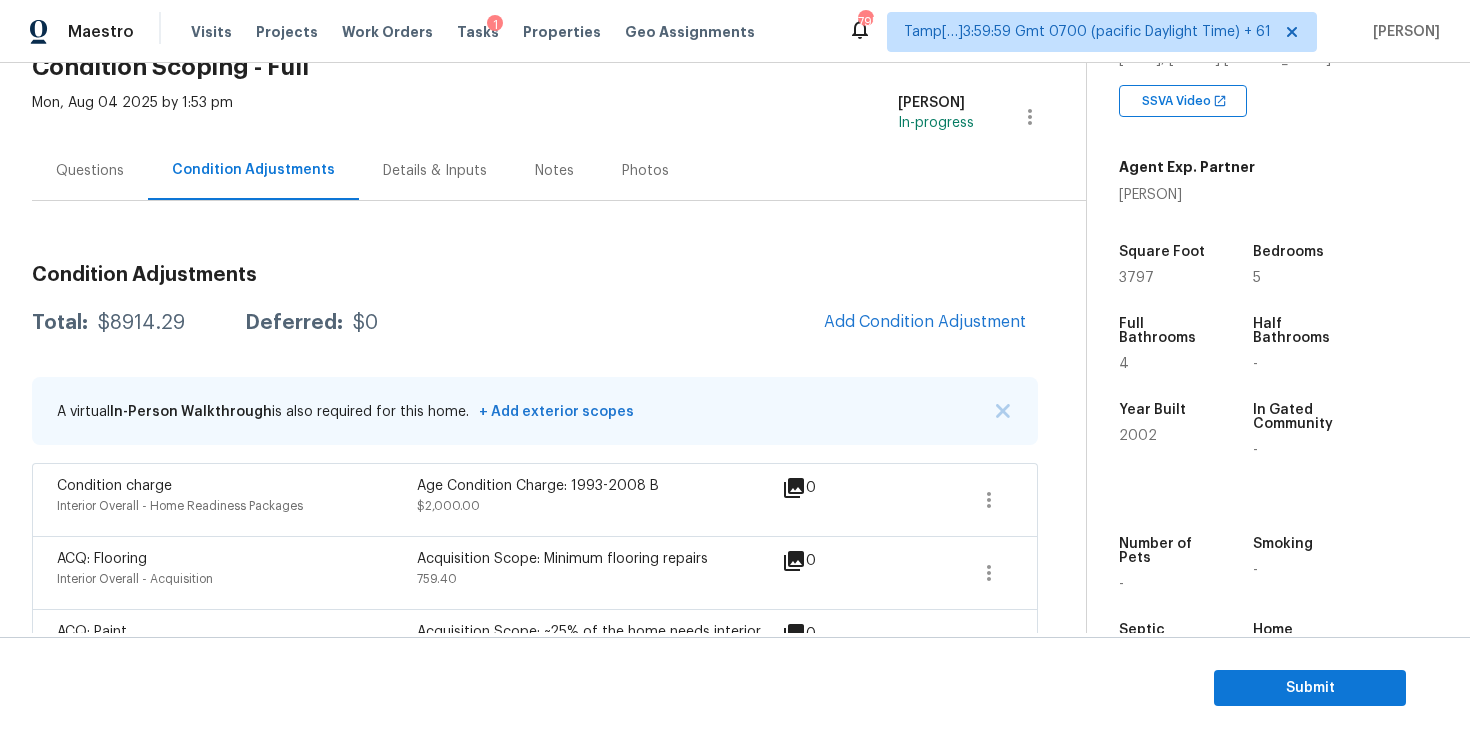 click on "Questions" at bounding box center (90, 171) 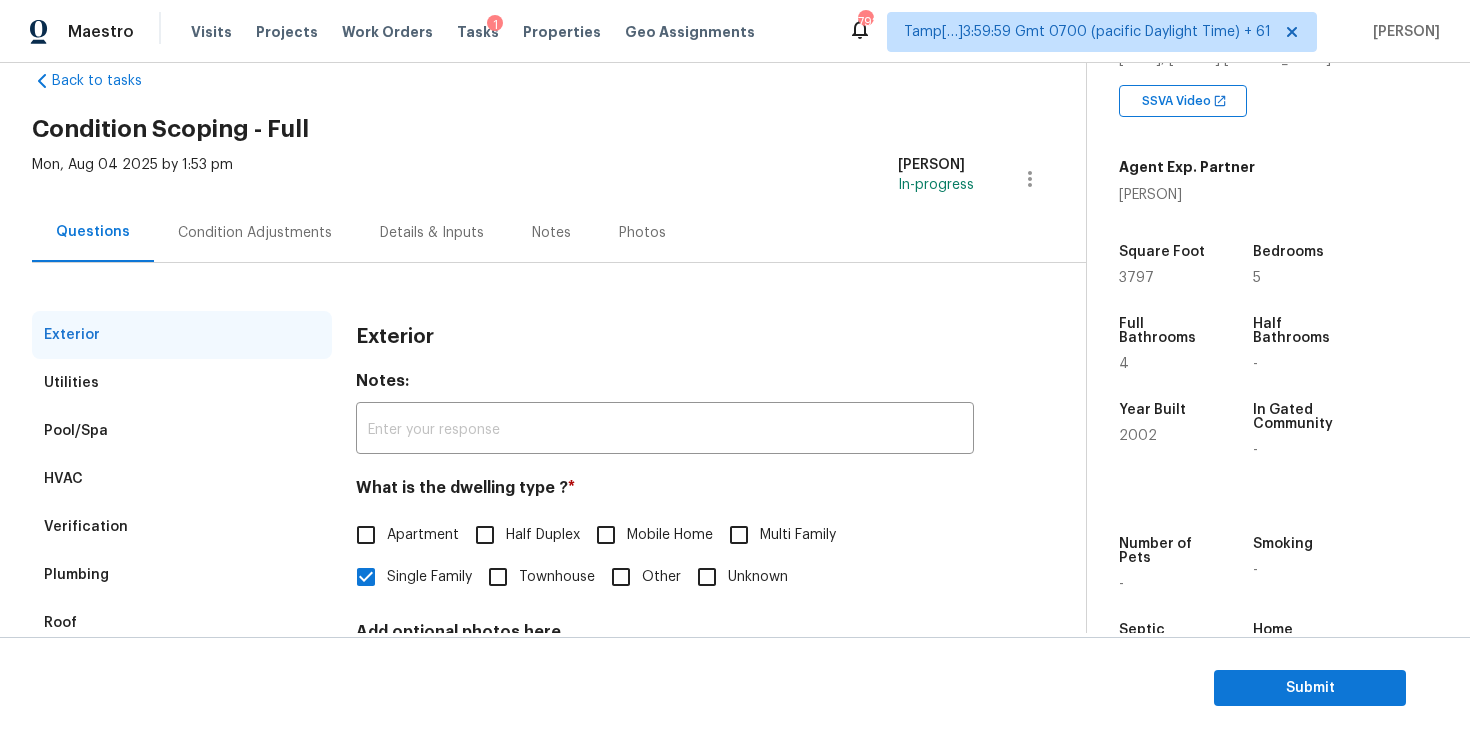 scroll, scrollTop: 0, scrollLeft: 0, axis: both 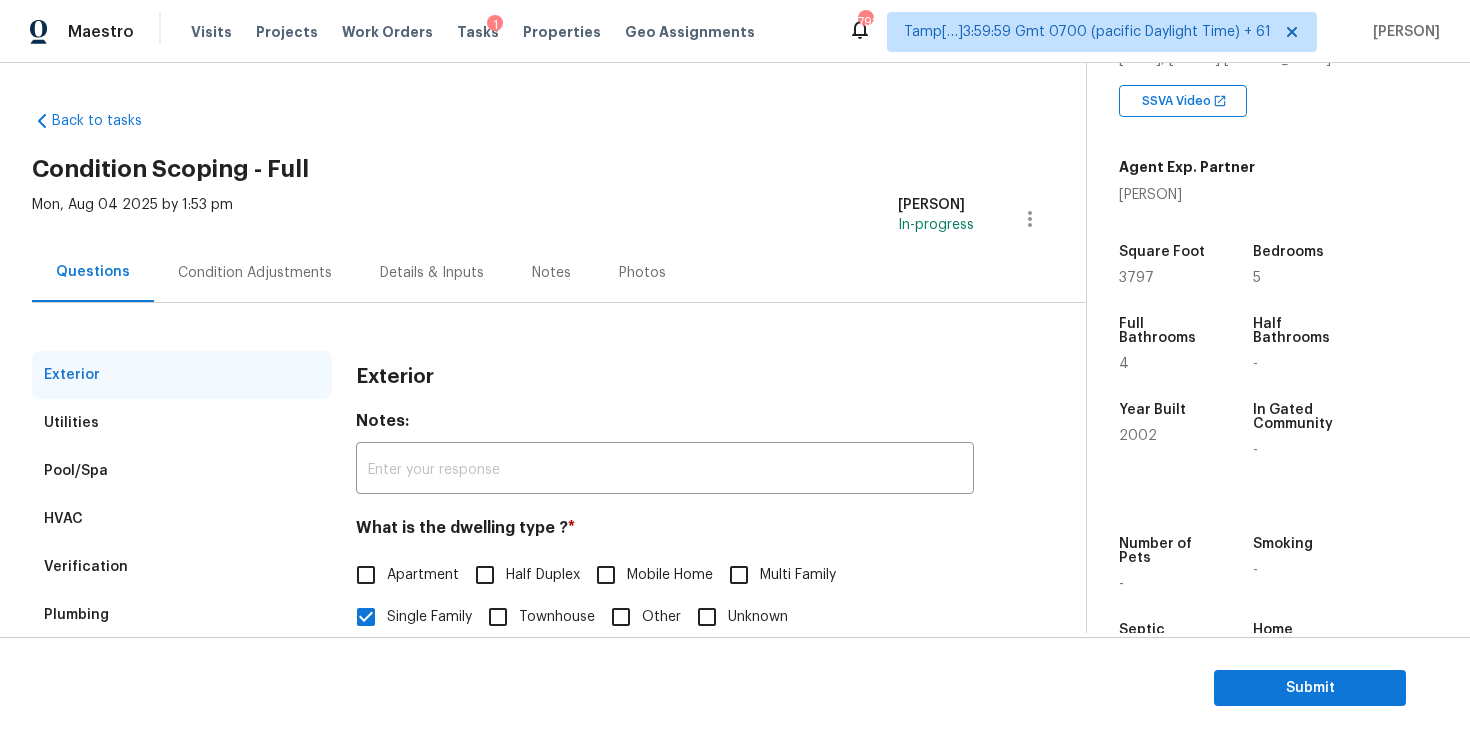 click on "Mon, Aug 04 2025 by 1:53 pm   Vigneshwaran B In-progress" at bounding box center (559, 219) 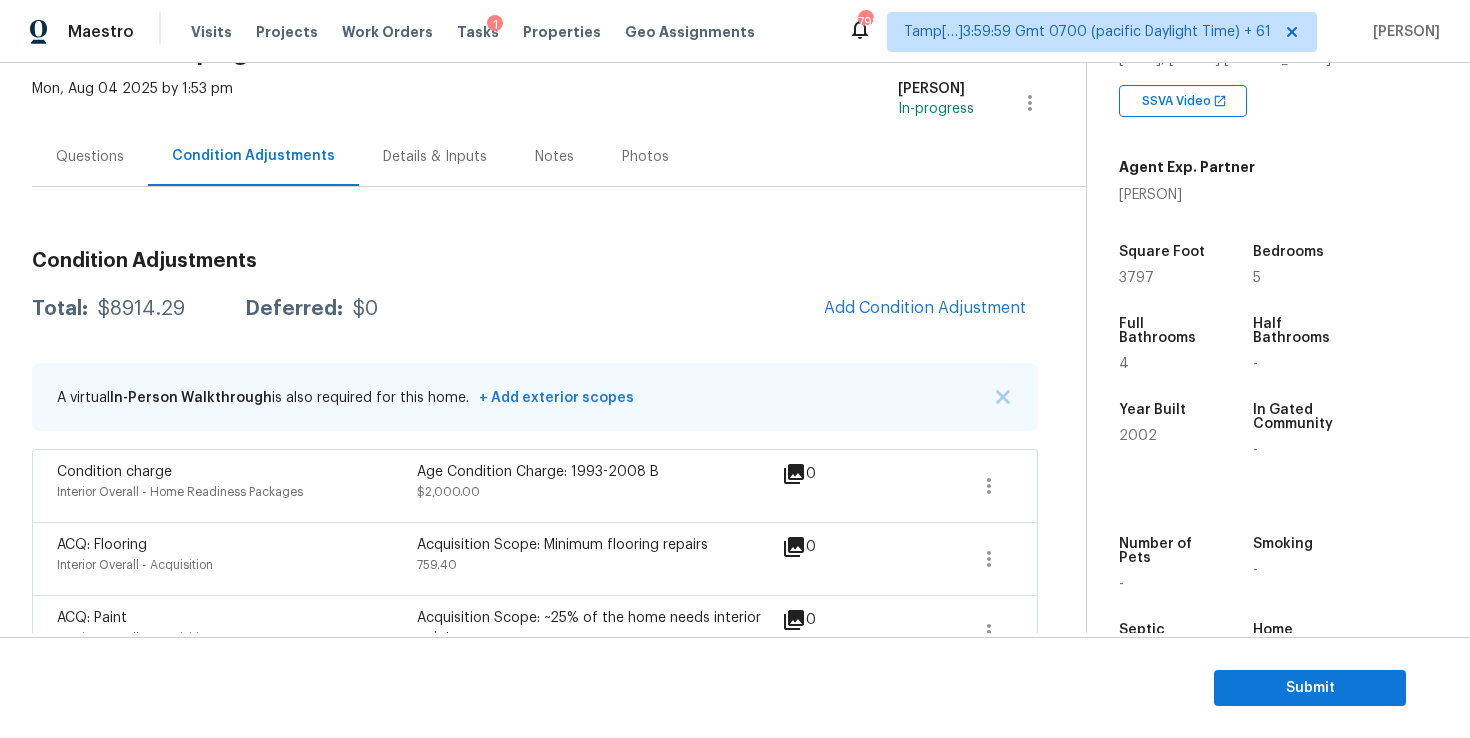 scroll, scrollTop: 0, scrollLeft: 0, axis: both 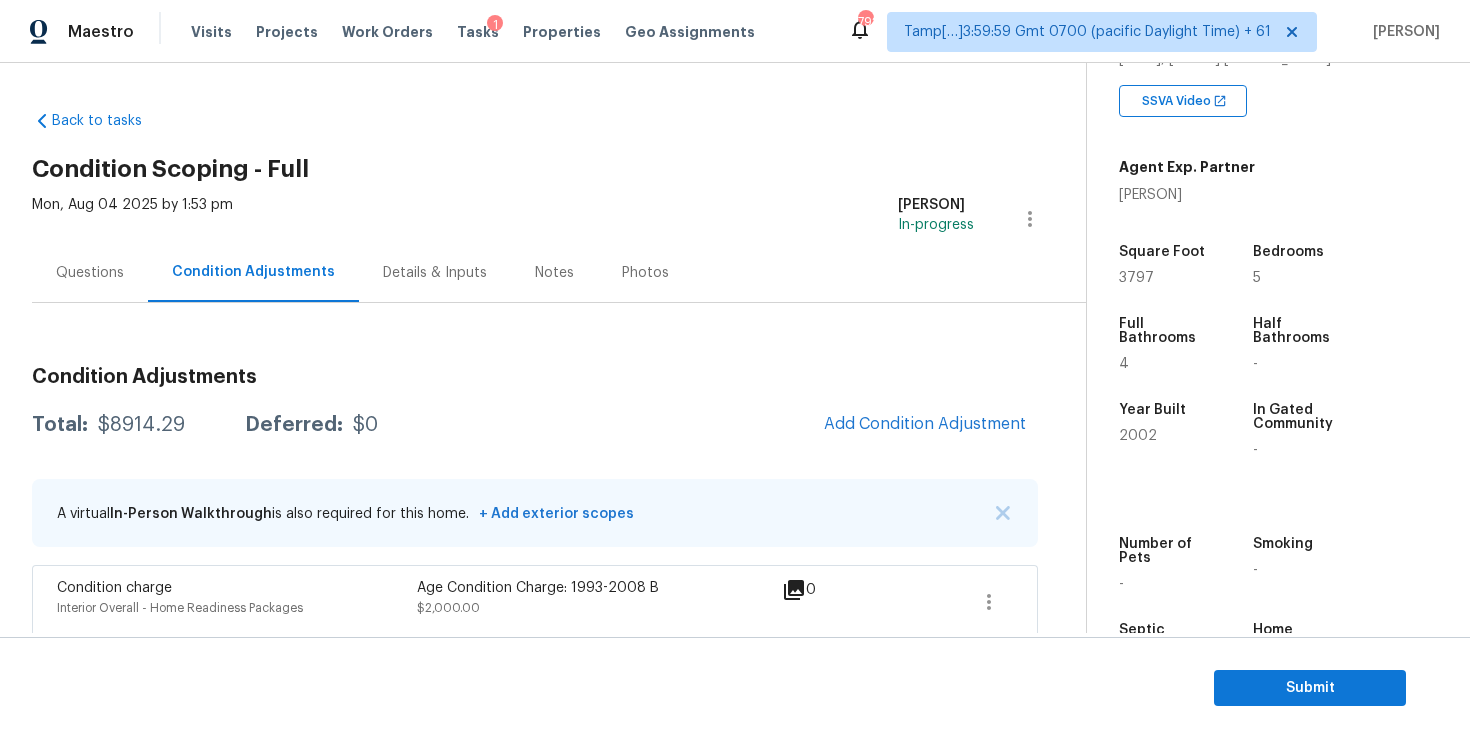 click on "Questions" at bounding box center [90, 273] 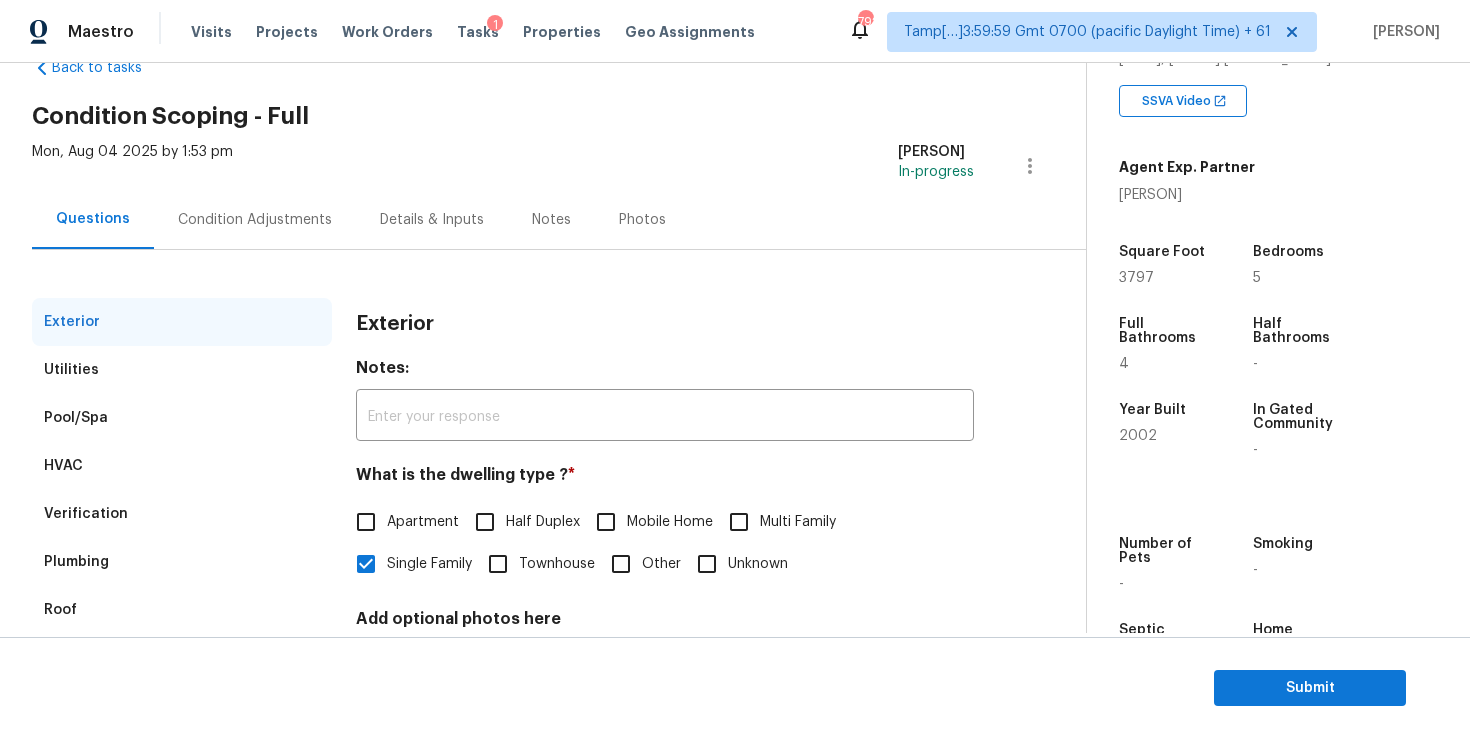 scroll, scrollTop: 0, scrollLeft: 0, axis: both 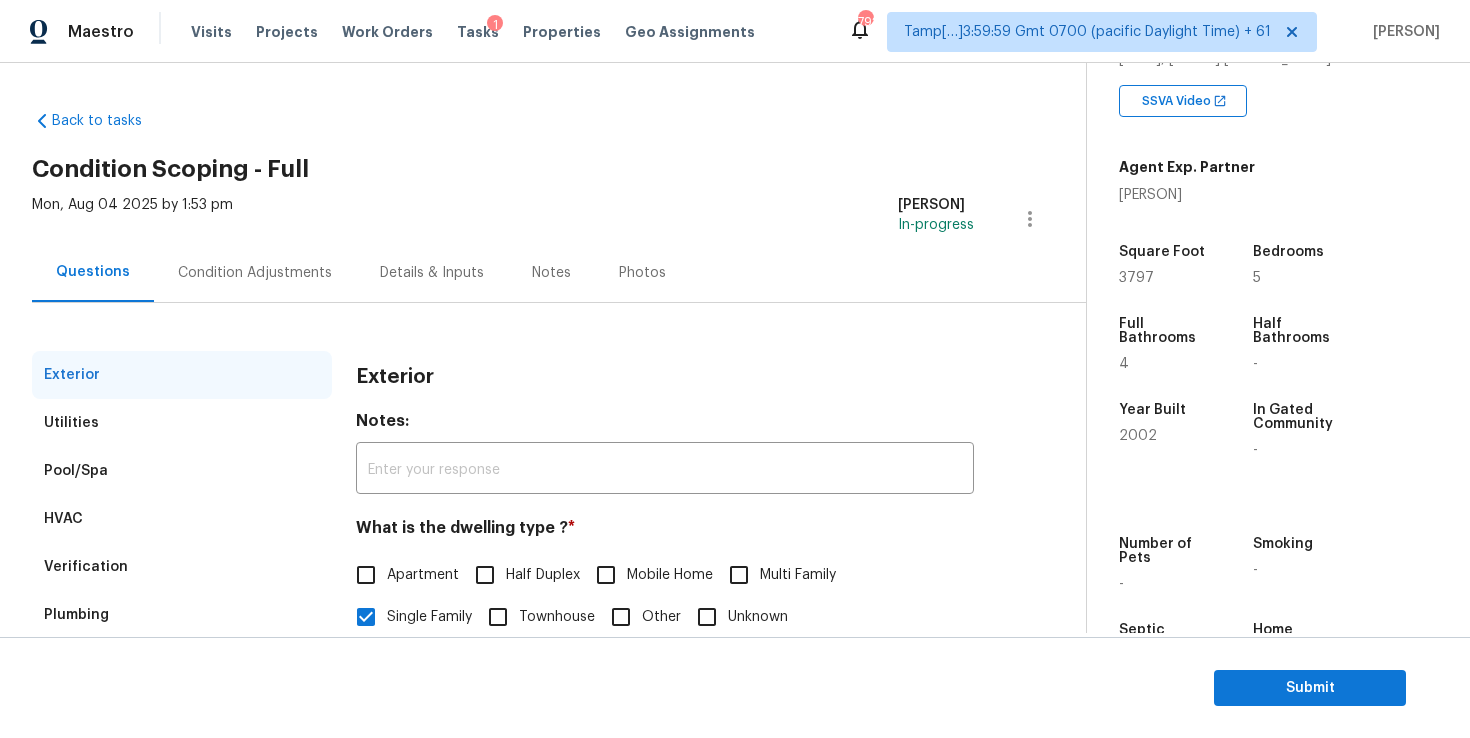click on "Condition Adjustments" at bounding box center (255, 272) 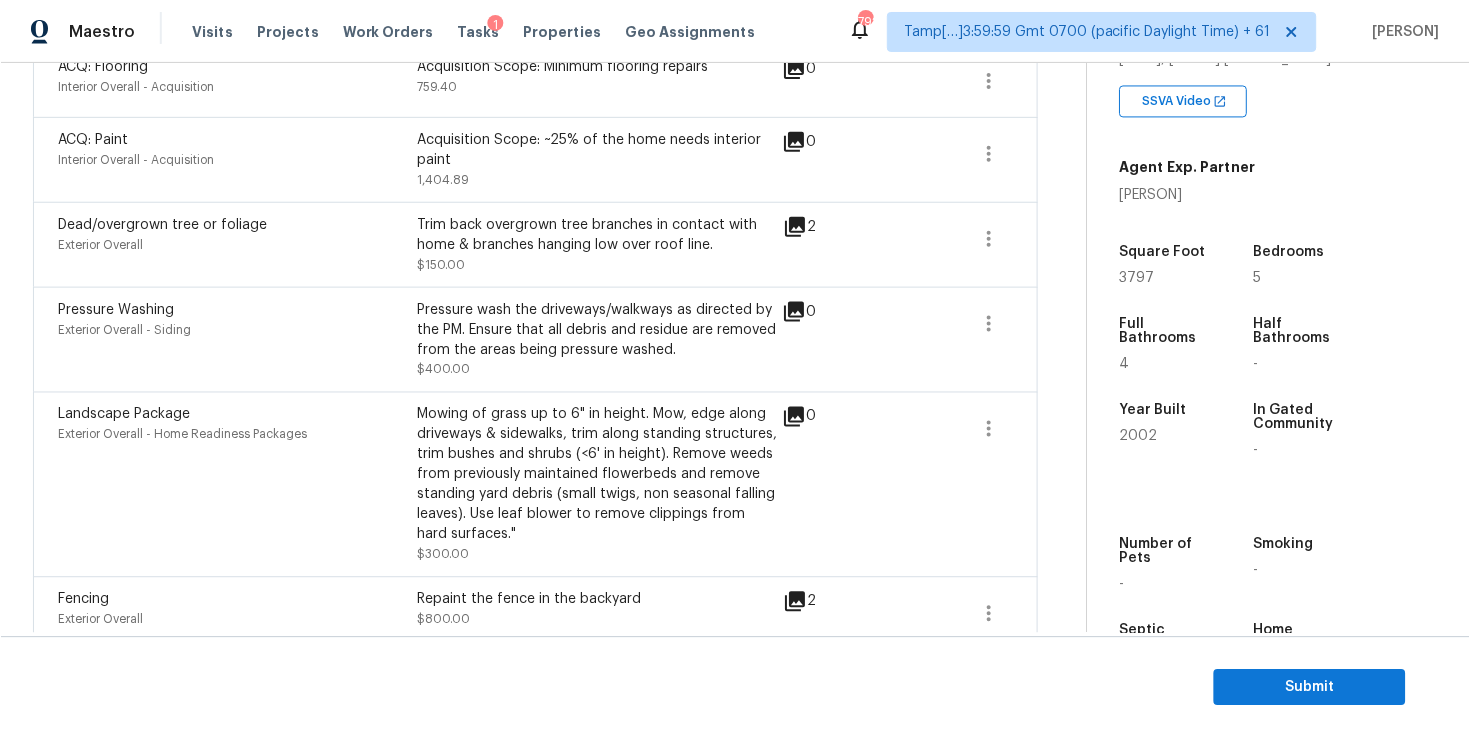 scroll, scrollTop: 0, scrollLeft: 0, axis: both 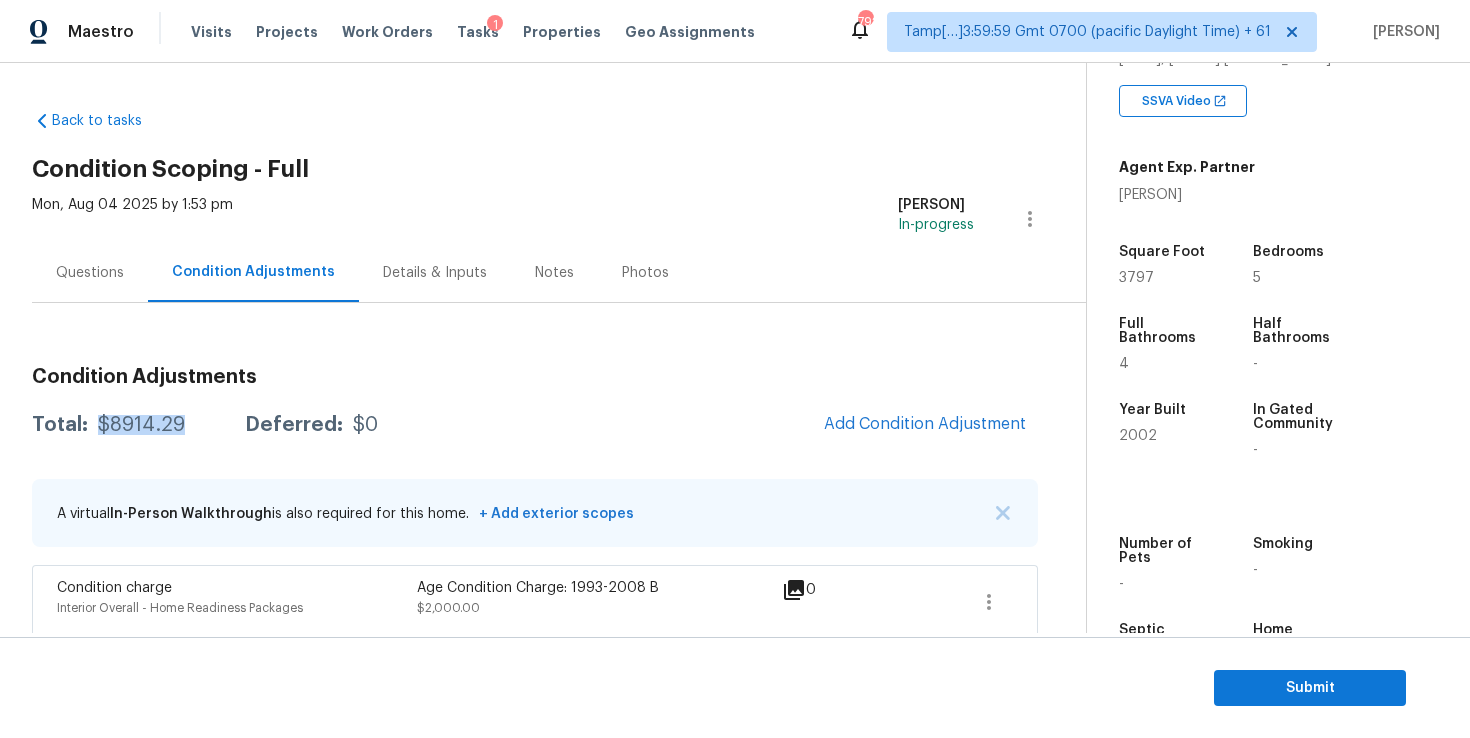 drag, startPoint x: 92, startPoint y: 423, endPoint x: 207, endPoint y: 420, distance: 115.03912 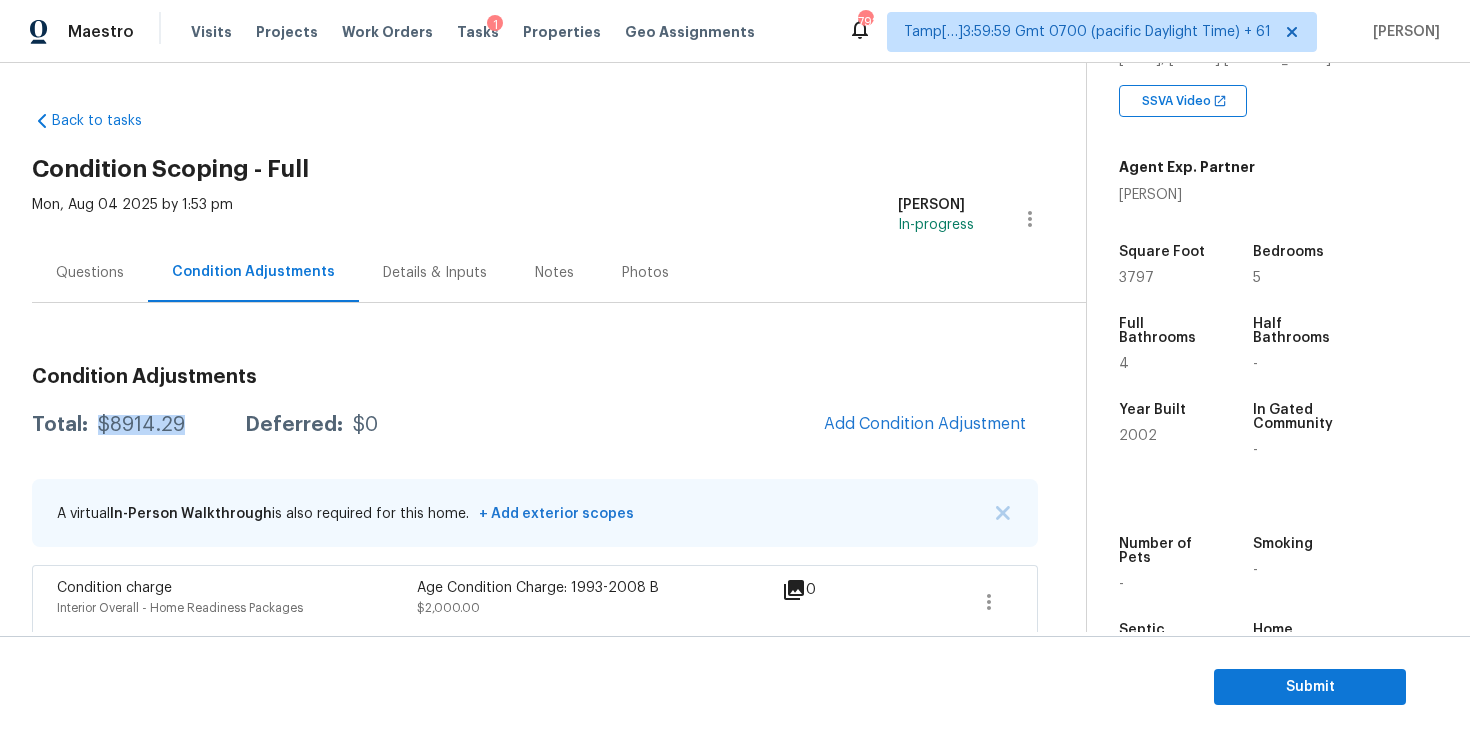 click on "Age Condition Charge: 1993-2008 B" at bounding box center [597, 588] 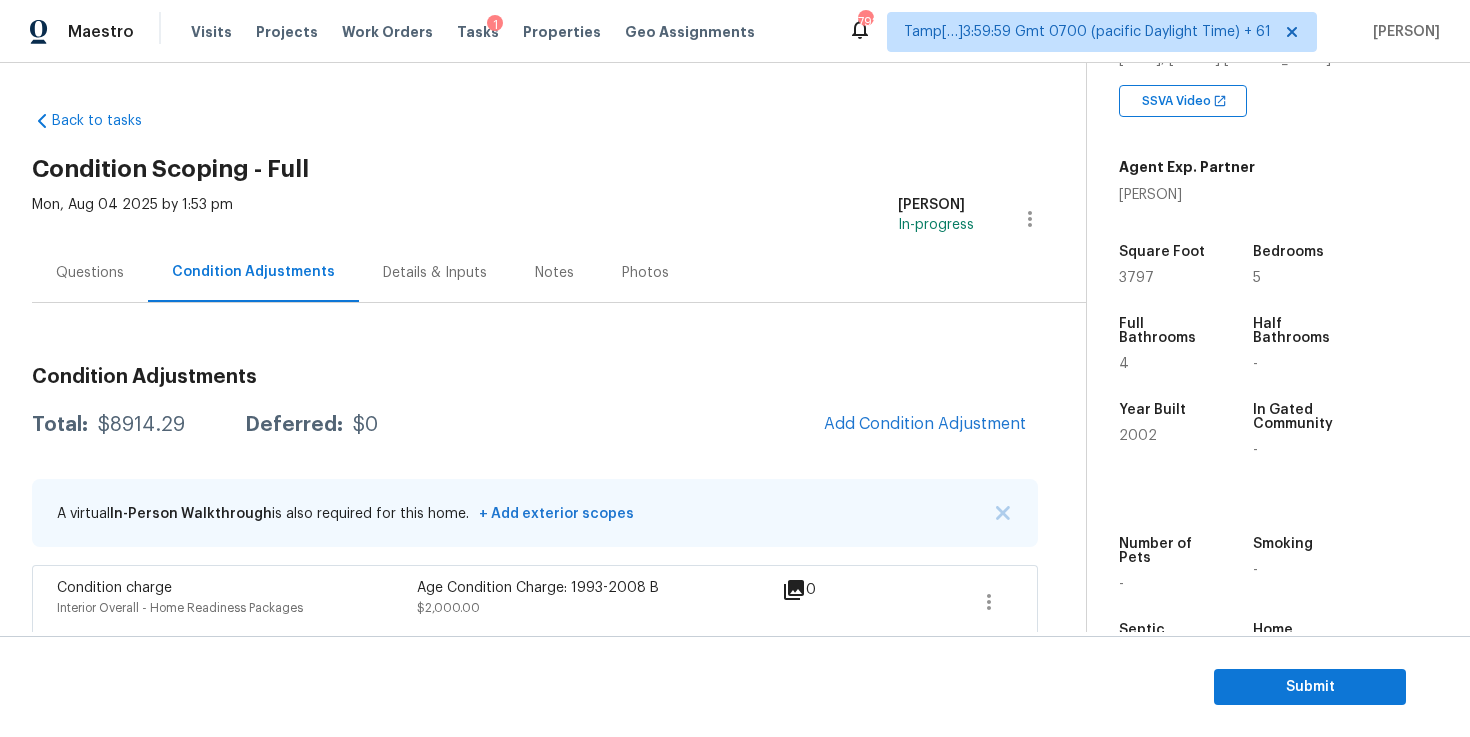 scroll, scrollTop: 202, scrollLeft: 0, axis: vertical 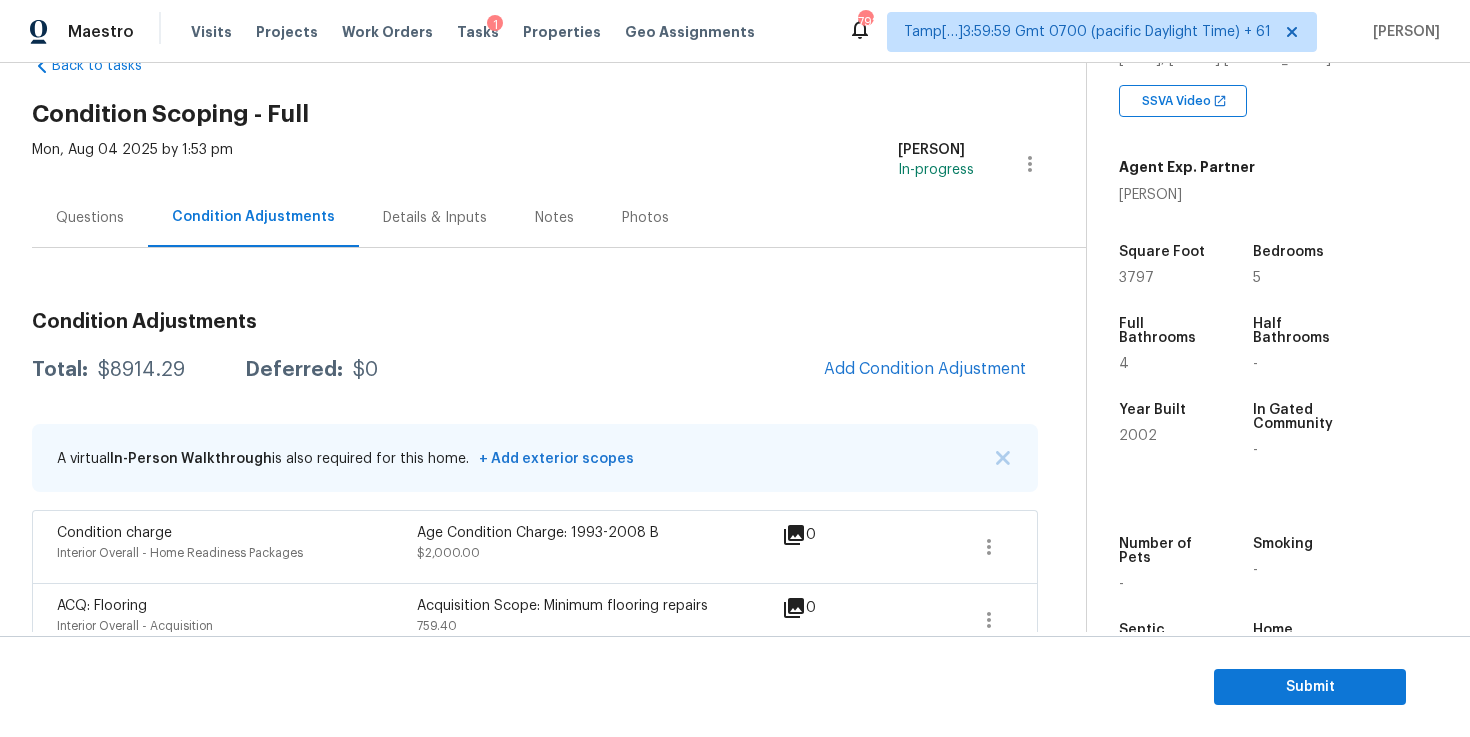 click on "Questions" at bounding box center (90, 217) 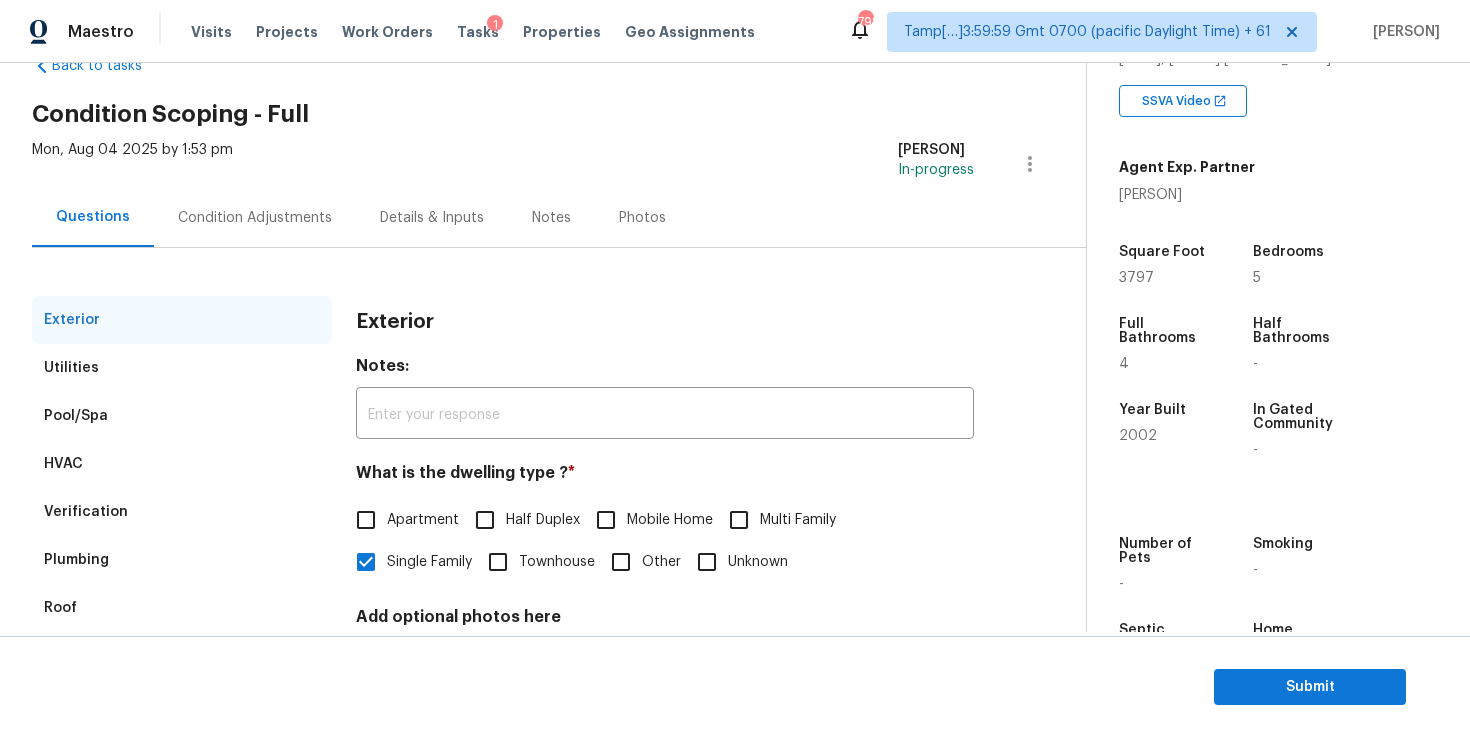 scroll, scrollTop: 226, scrollLeft: 0, axis: vertical 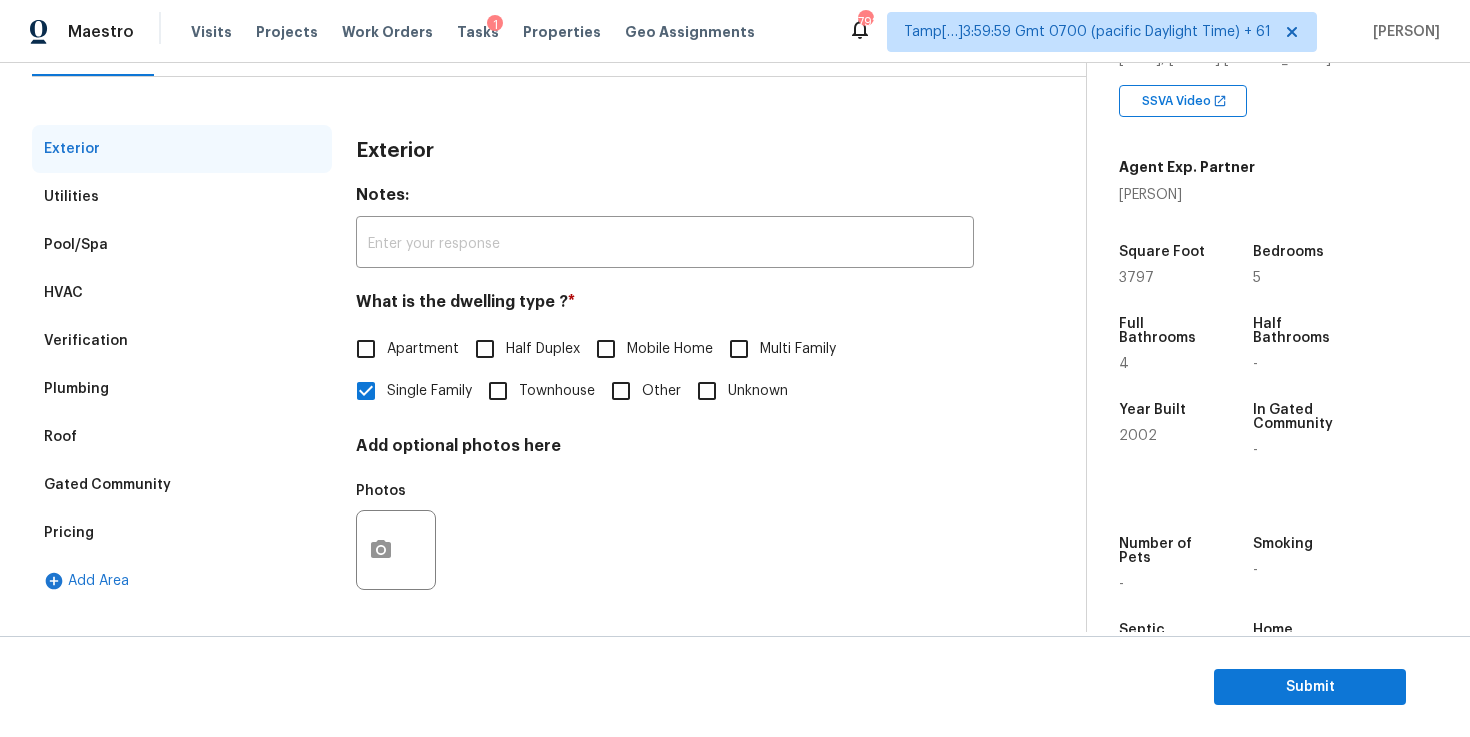 click on "Verification" at bounding box center [182, 341] 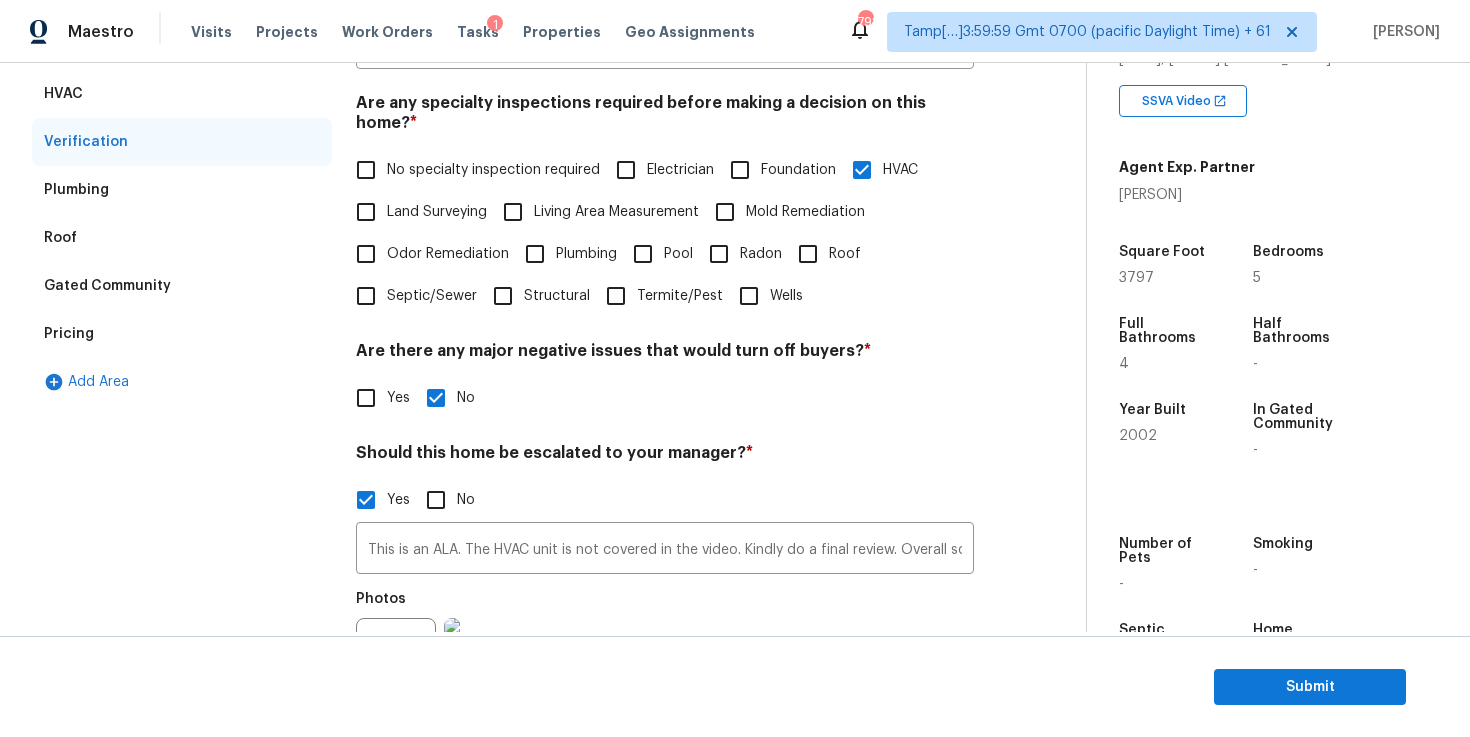 scroll, scrollTop: 458, scrollLeft: 0, axis: vertical 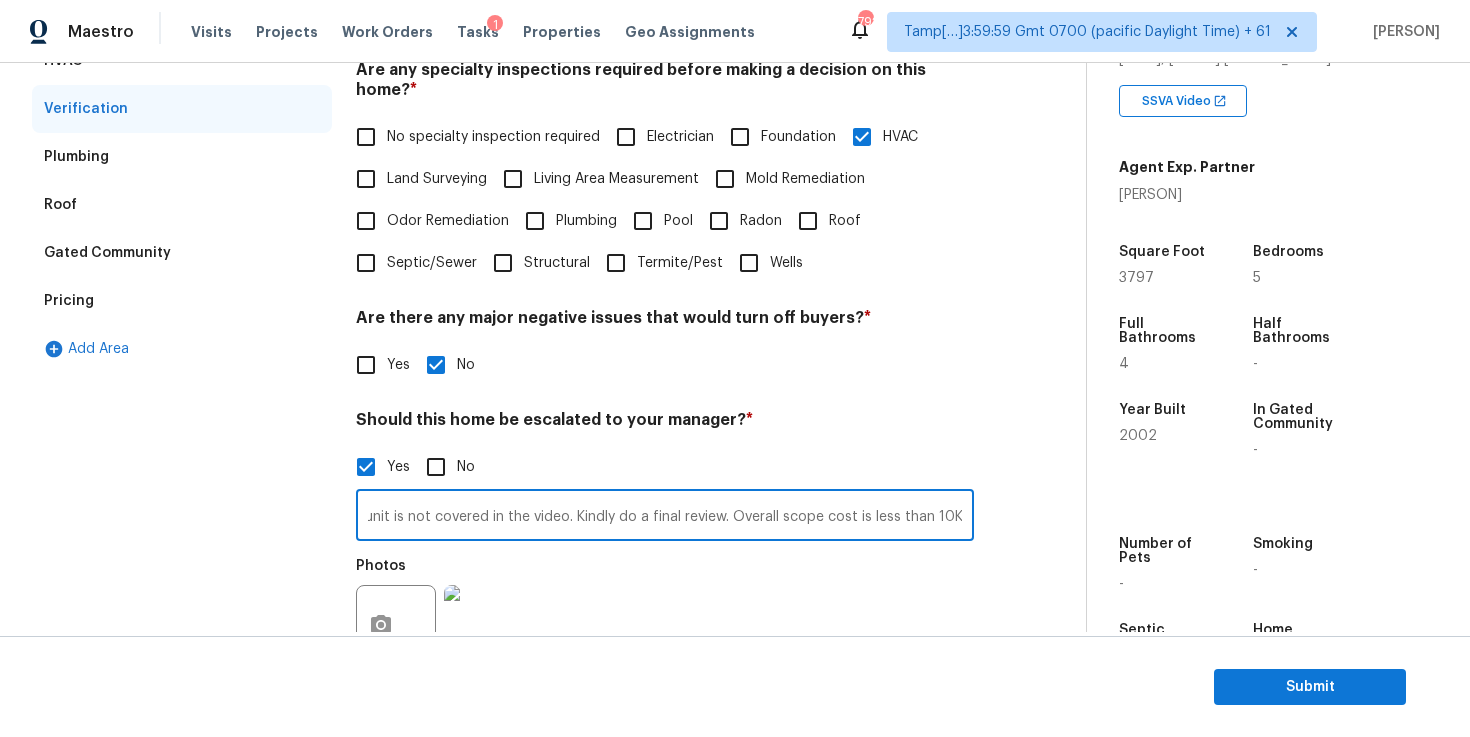 drag, startPoint x: 467, startPoint y: 495, endPoint x: 997, endPoint y: 499, distance: 530.0151 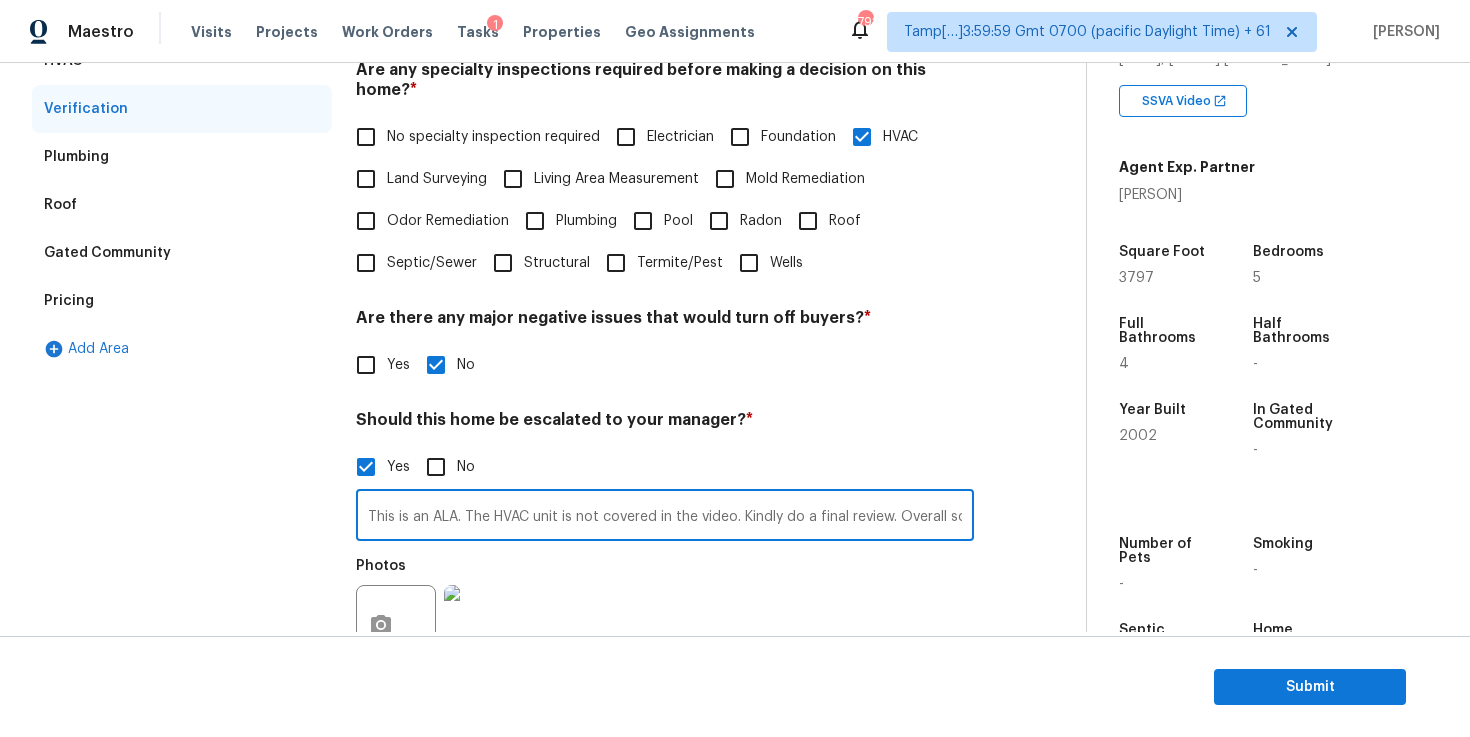 scroll, scrollTop: 457, scrollLeft: 0, axis: vertical 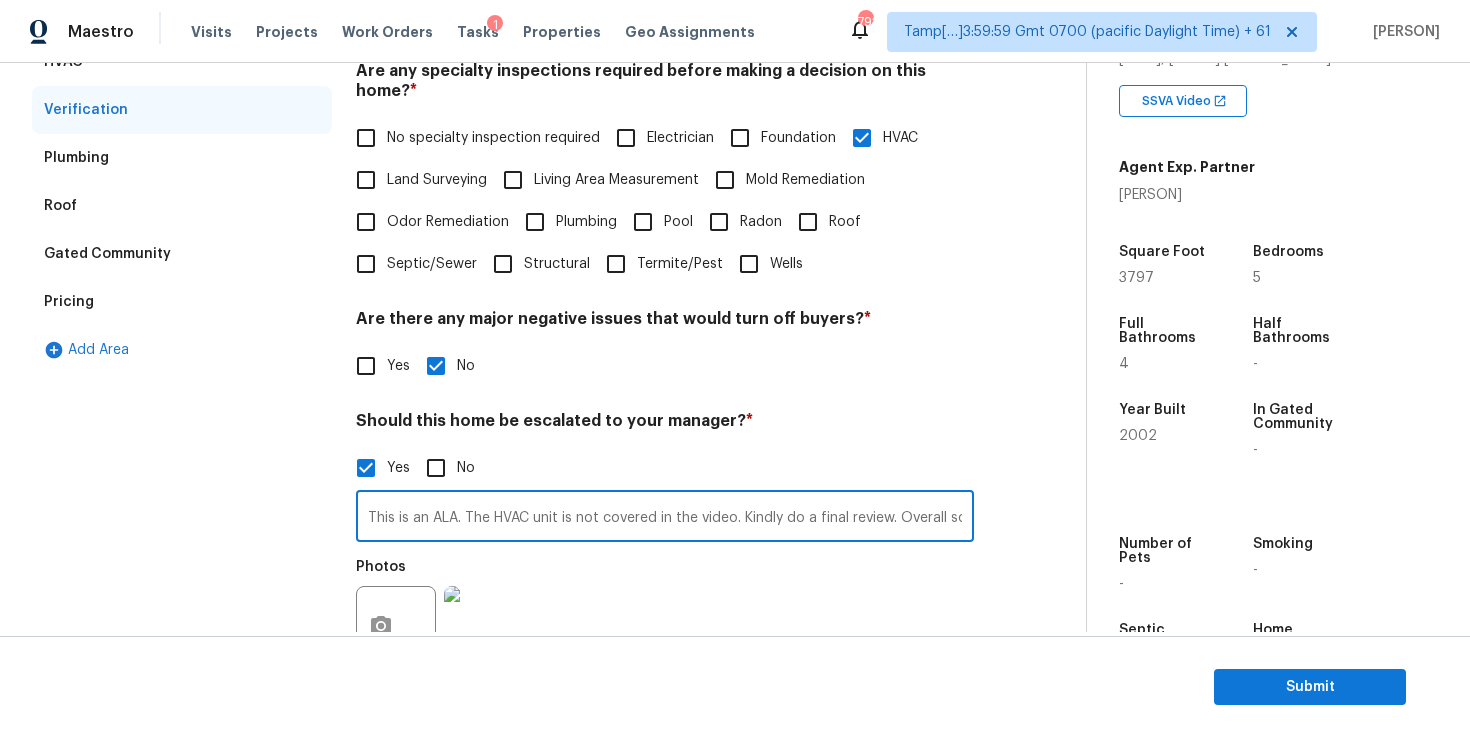 click on "Exterior Utilities Pool/Spa HVAC Verification Plumbing Roof Gated Community Pricing Add Area" at bounding box center (182, 359) 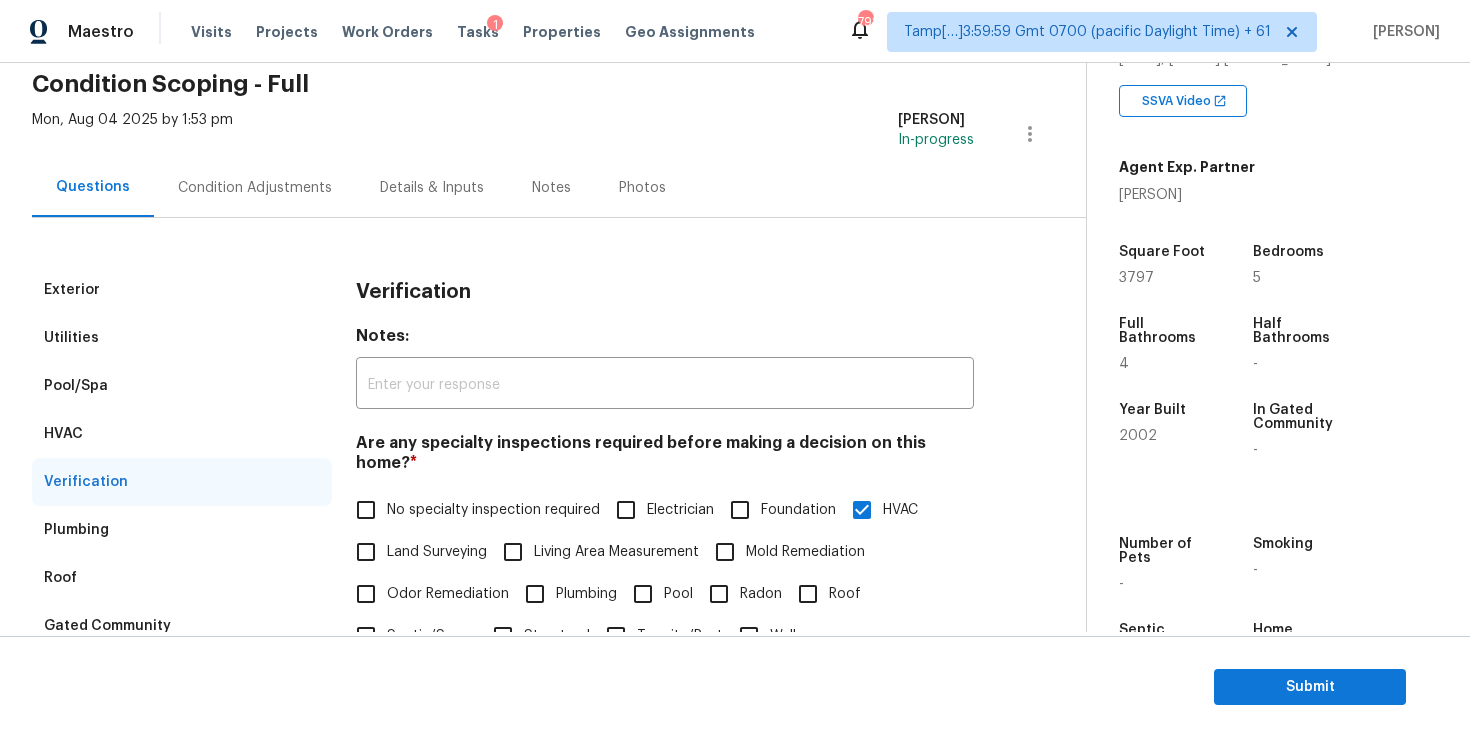 scroll, scrollTop: 0, scrollLeft: 0, axis: both 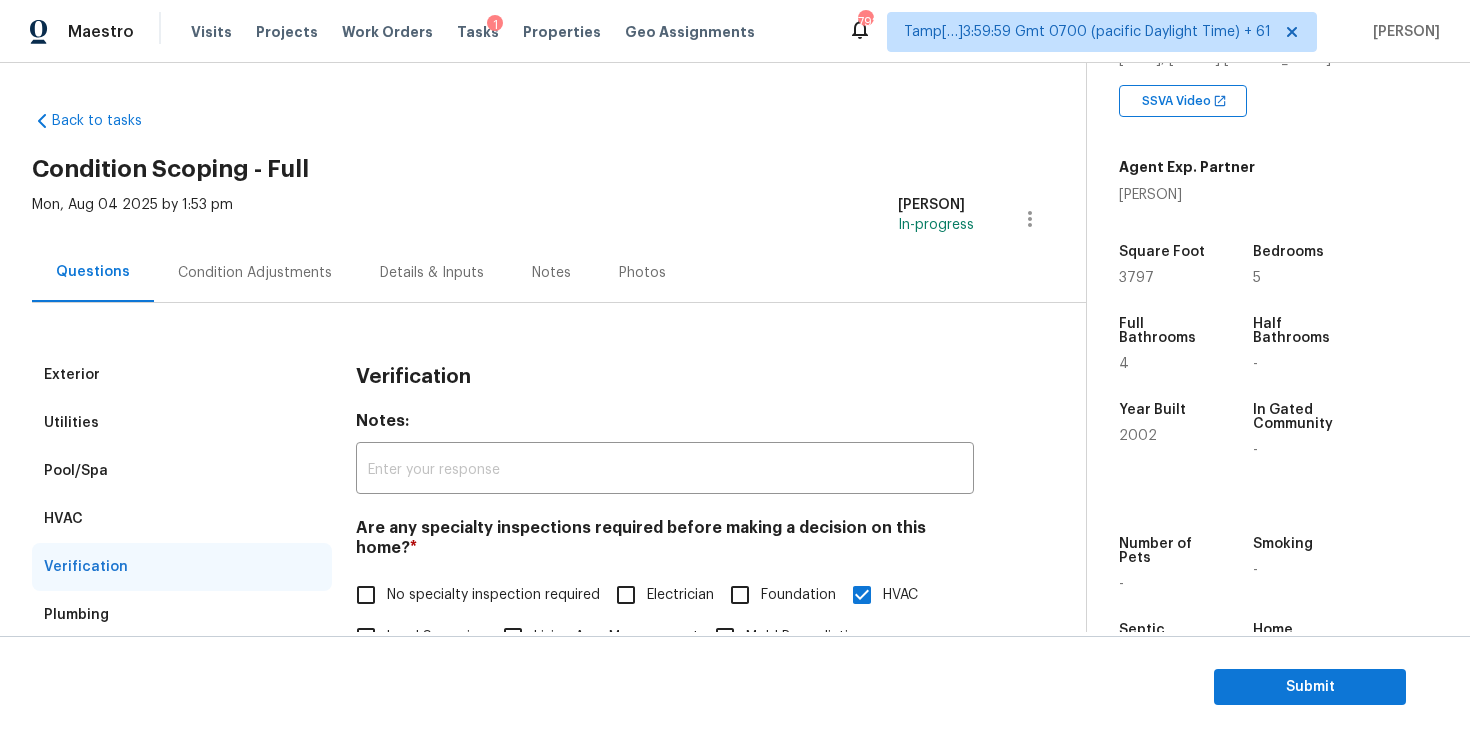 click on "Condition Adjustments" at bounding box center [255, 273] 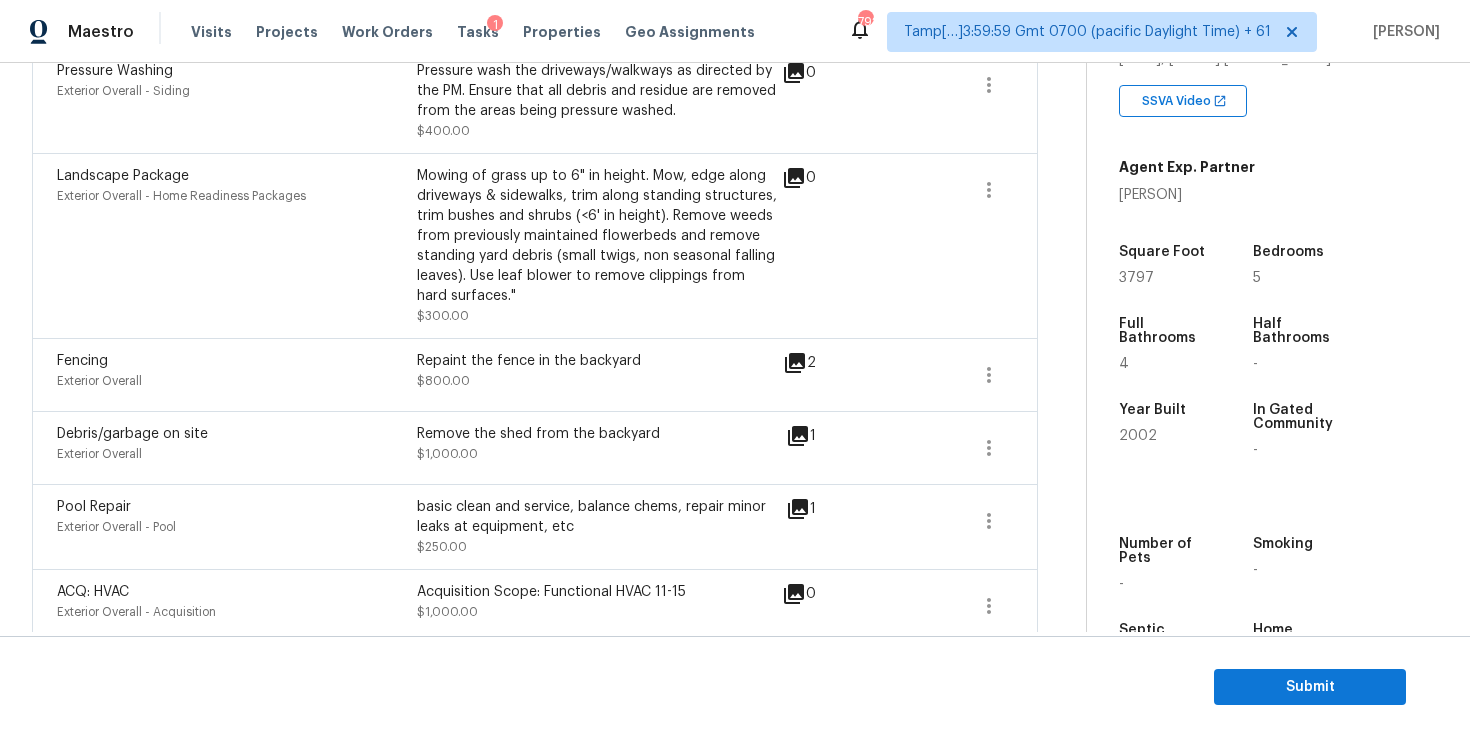 scroll, scrollTop: 938, scrollLeft: 0, axis: vertical 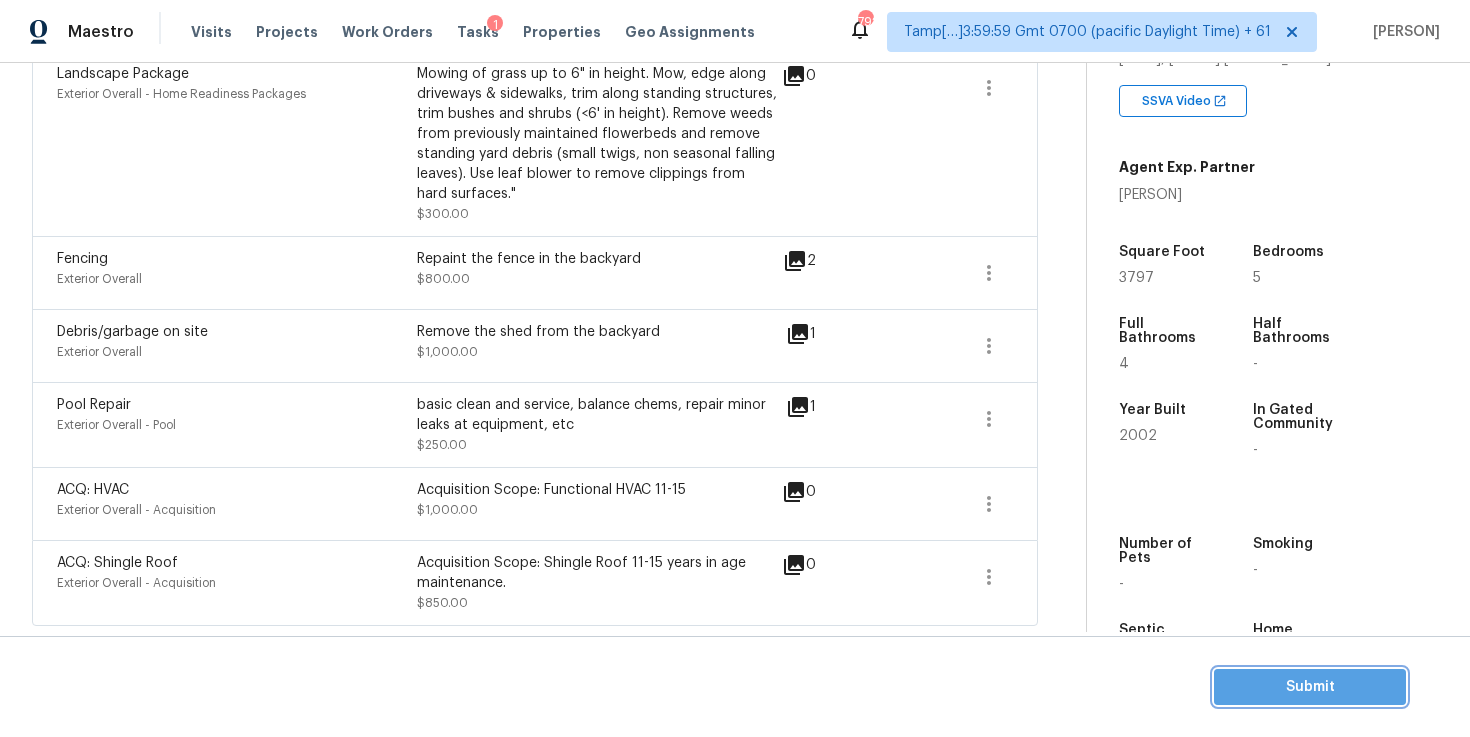 click on "Submit" at bounding box center [1310, 687] 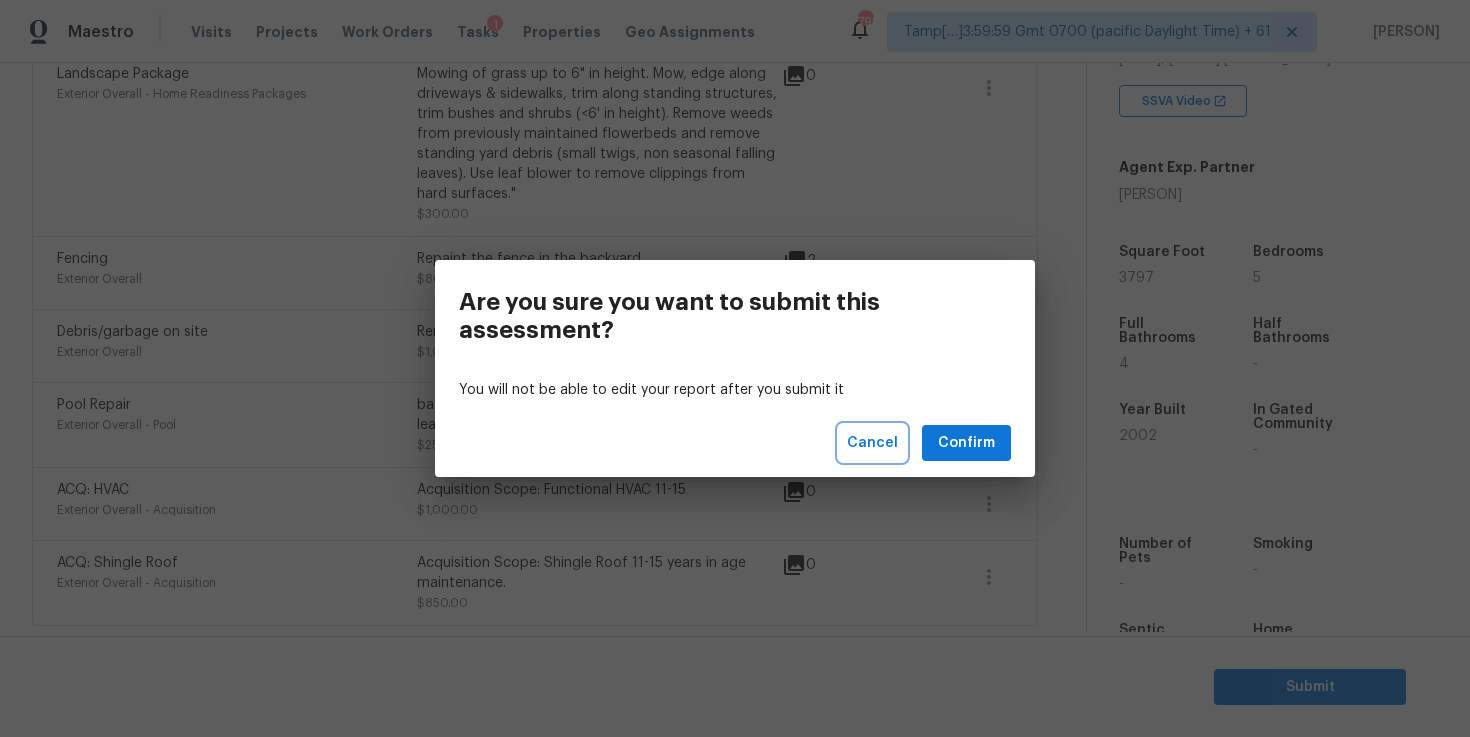 click on "Cancel" at bounding box center (872, 443) 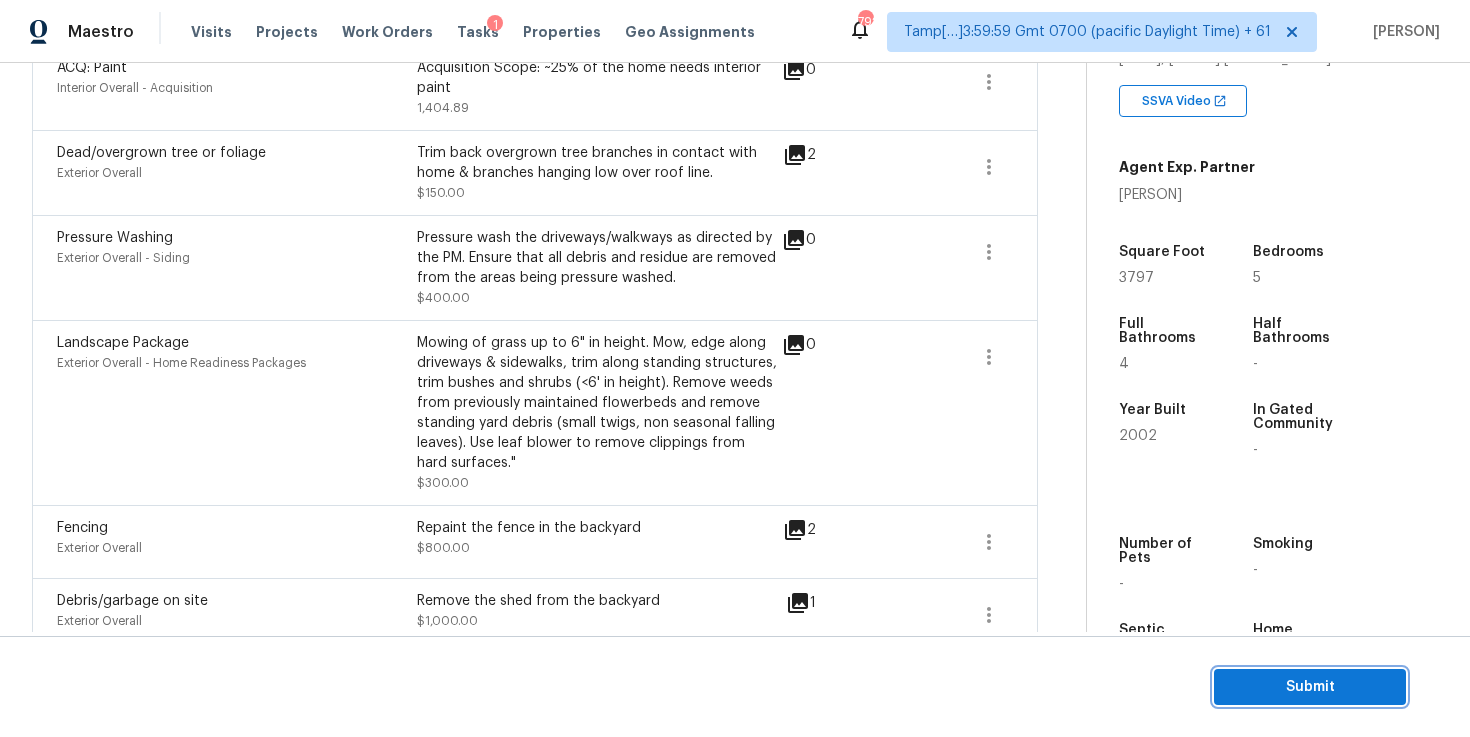 scroll, scrollTop: 938, scrollLeft: 0, axis: vertical 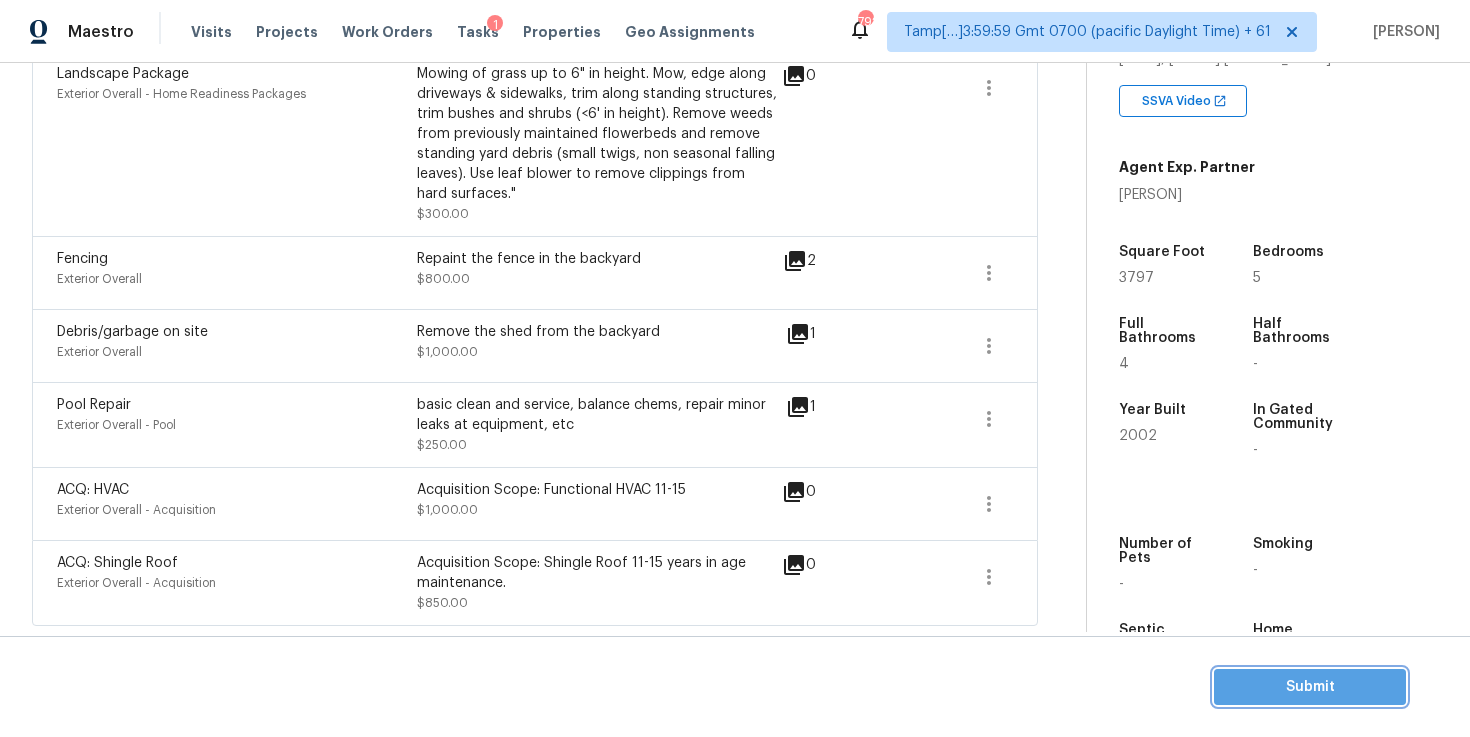 click on "Submit" at bounding box center (1310, 687) 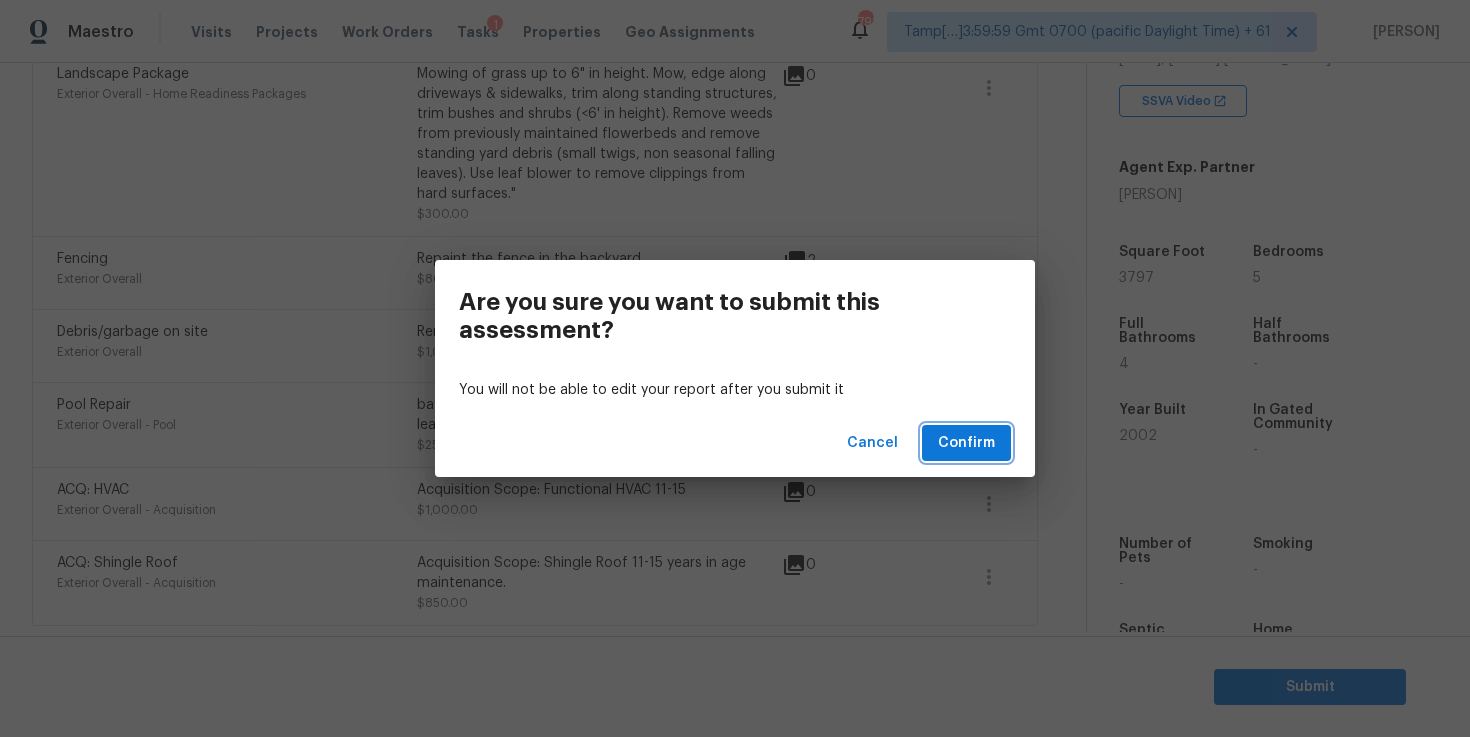 click on "Confirm" at bounding box center (966, 443) 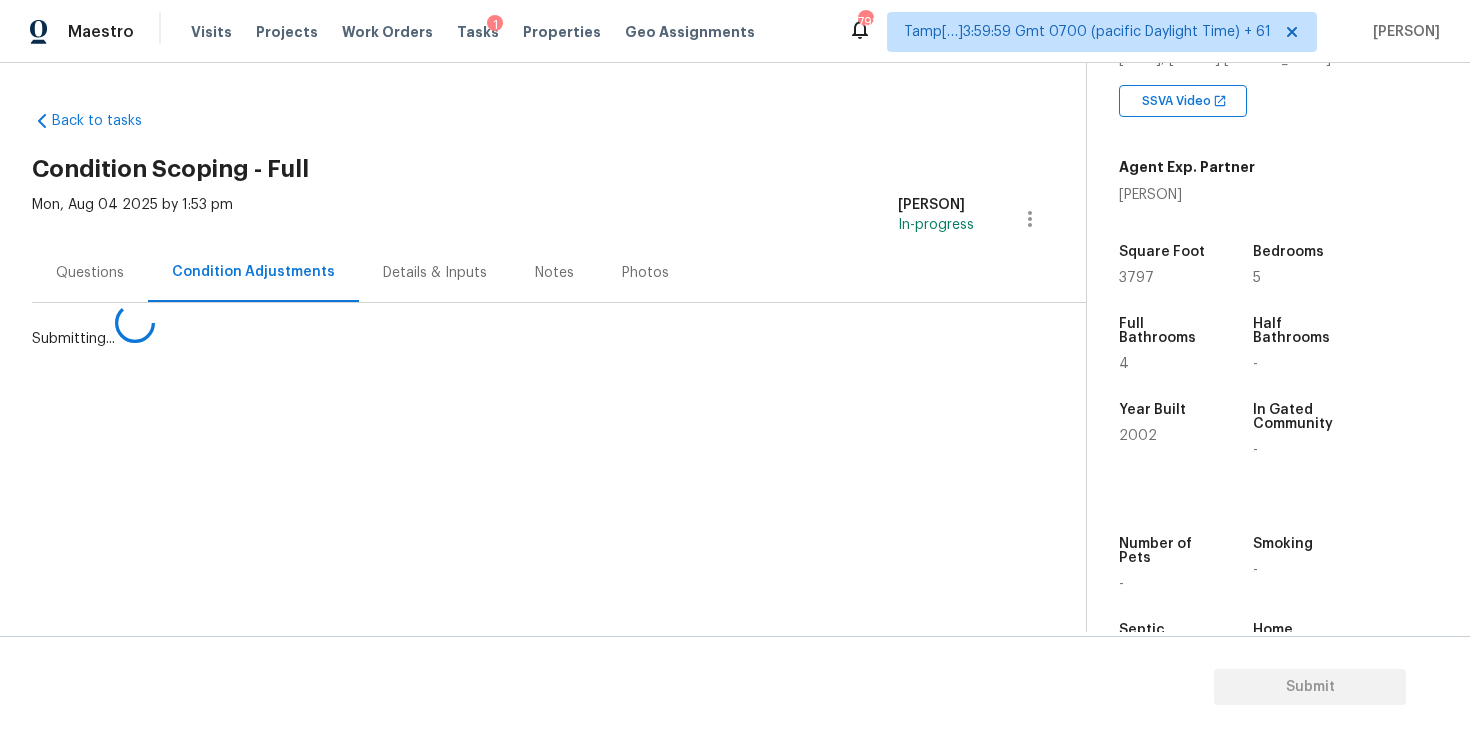 scroll, scrollTop: 0, scrollLeft: 0, axis: both 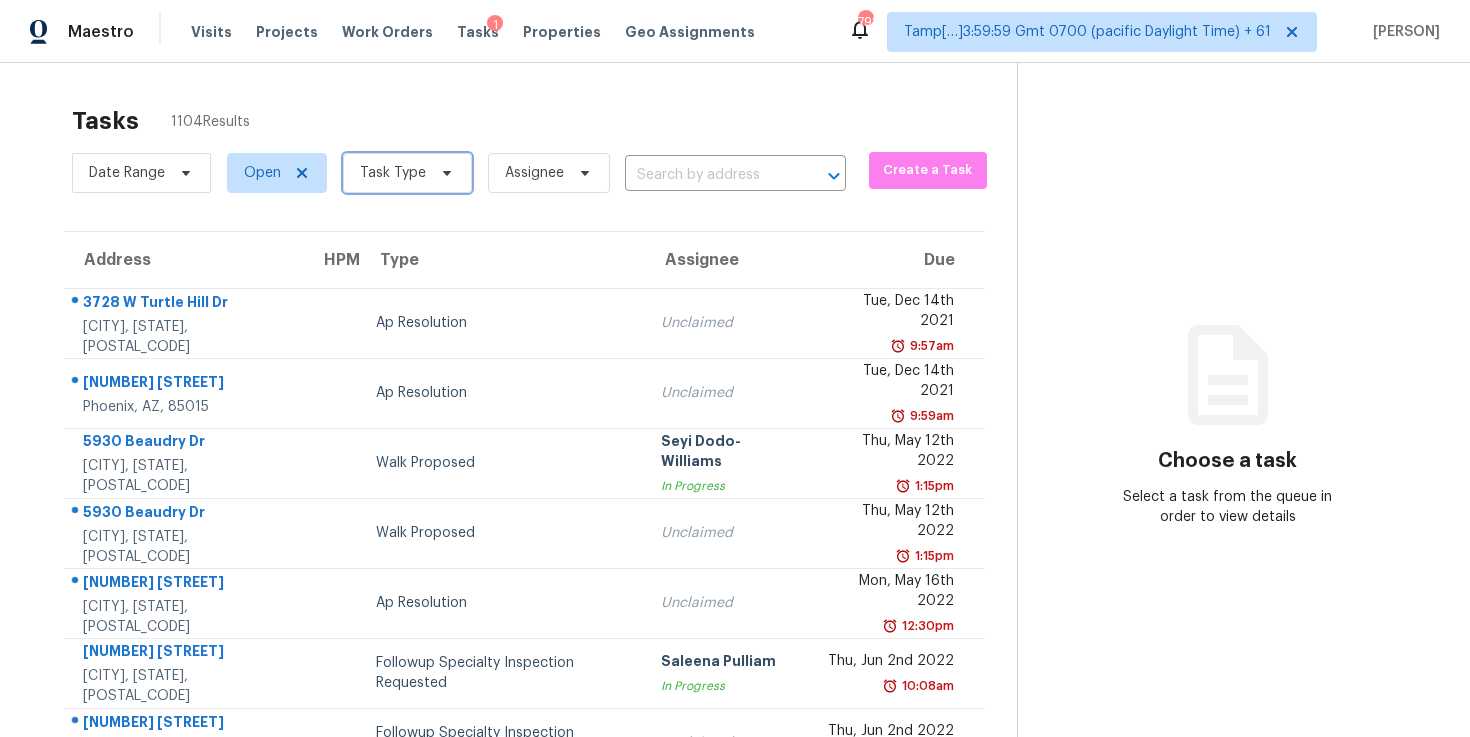 click on "Task Type" at bounding box center [393, 173] 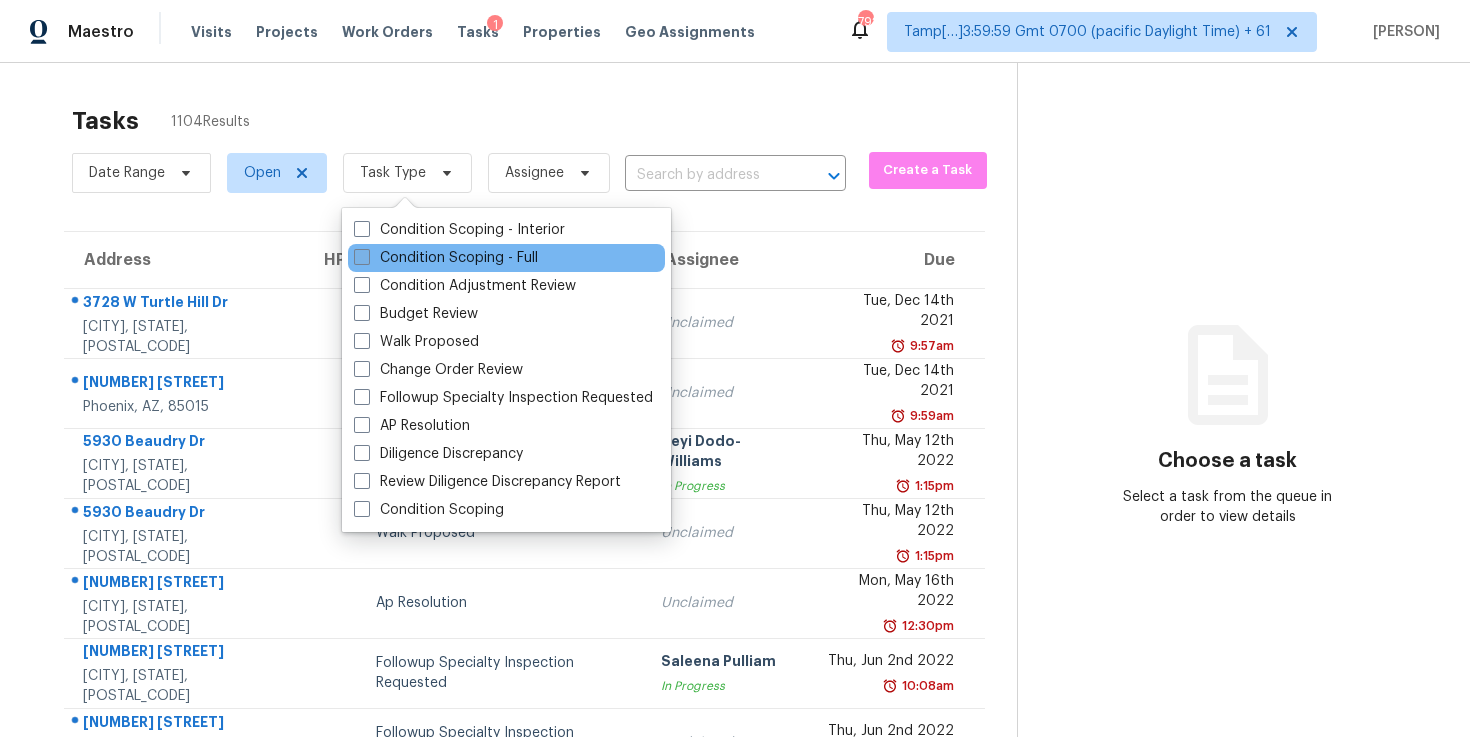 click on "Condition Scoping - Full" at bounding box center (446, 258) 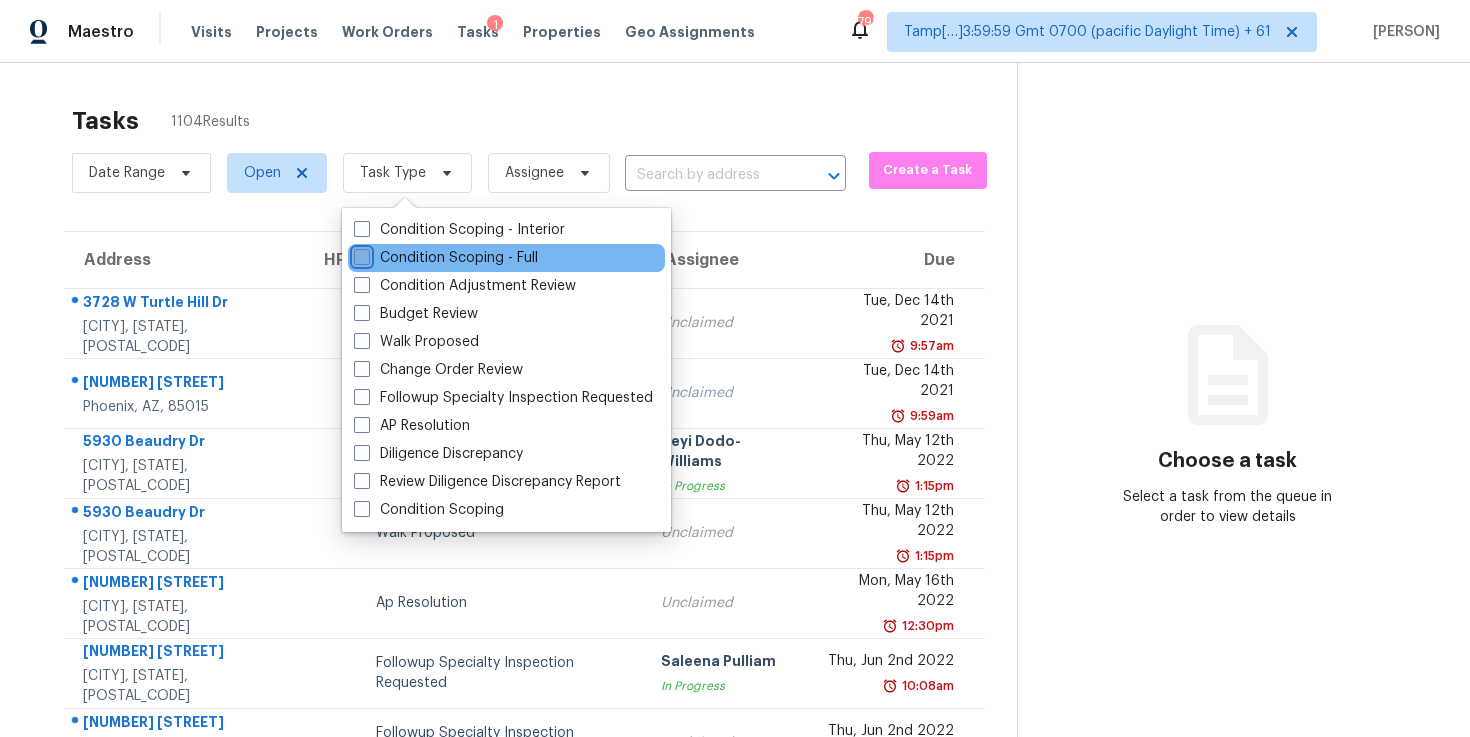 click on "Condition Scoping - Full" at bounding box center (360, 254) 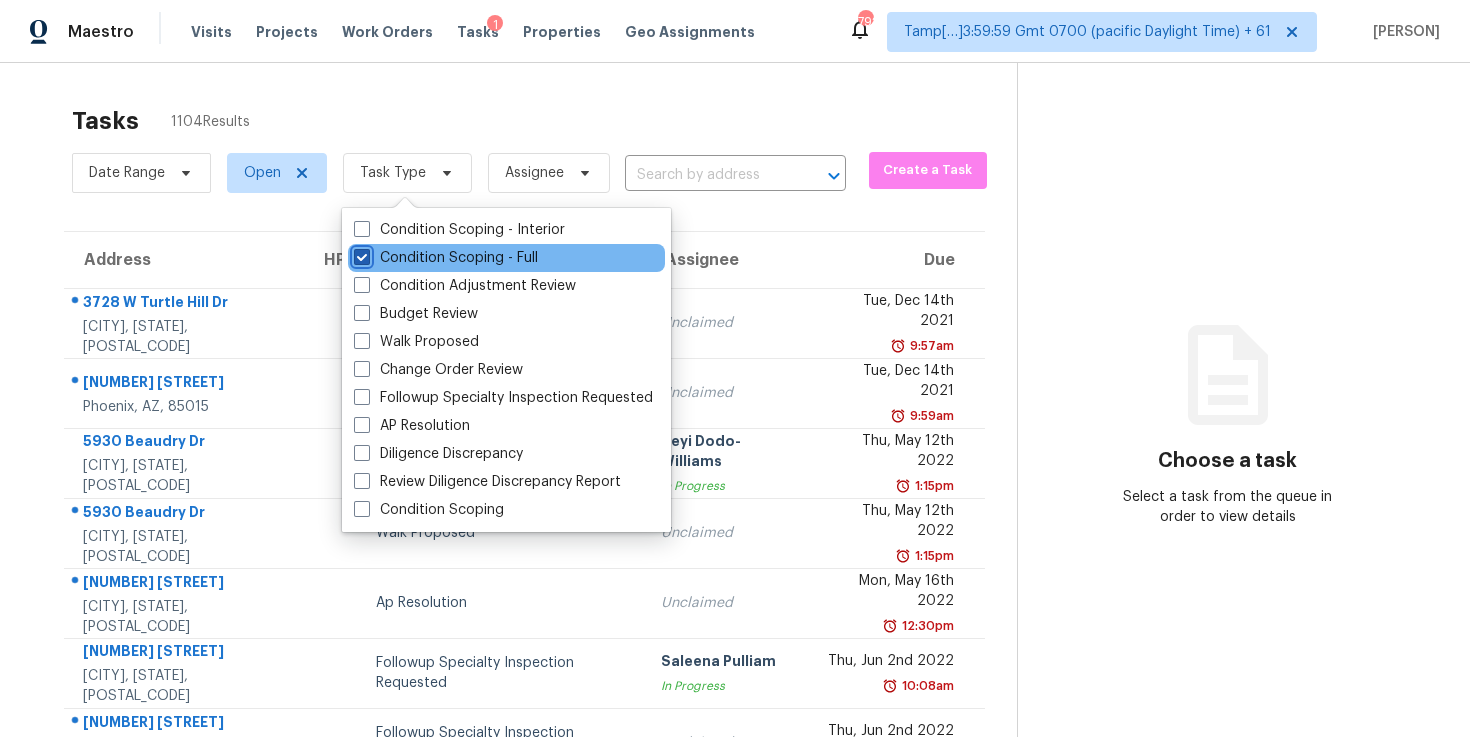 checkbox on "true" 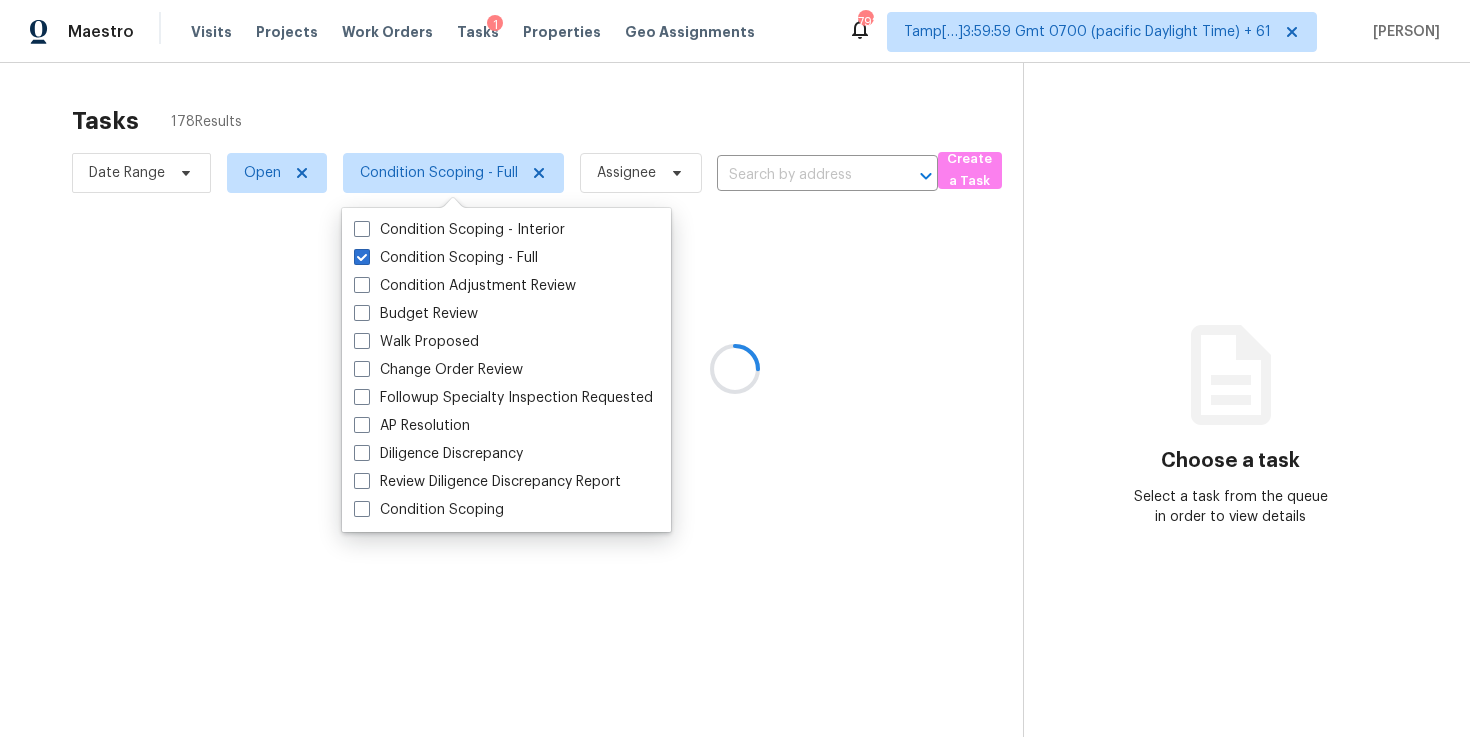 click at bounding box center [735, 368] 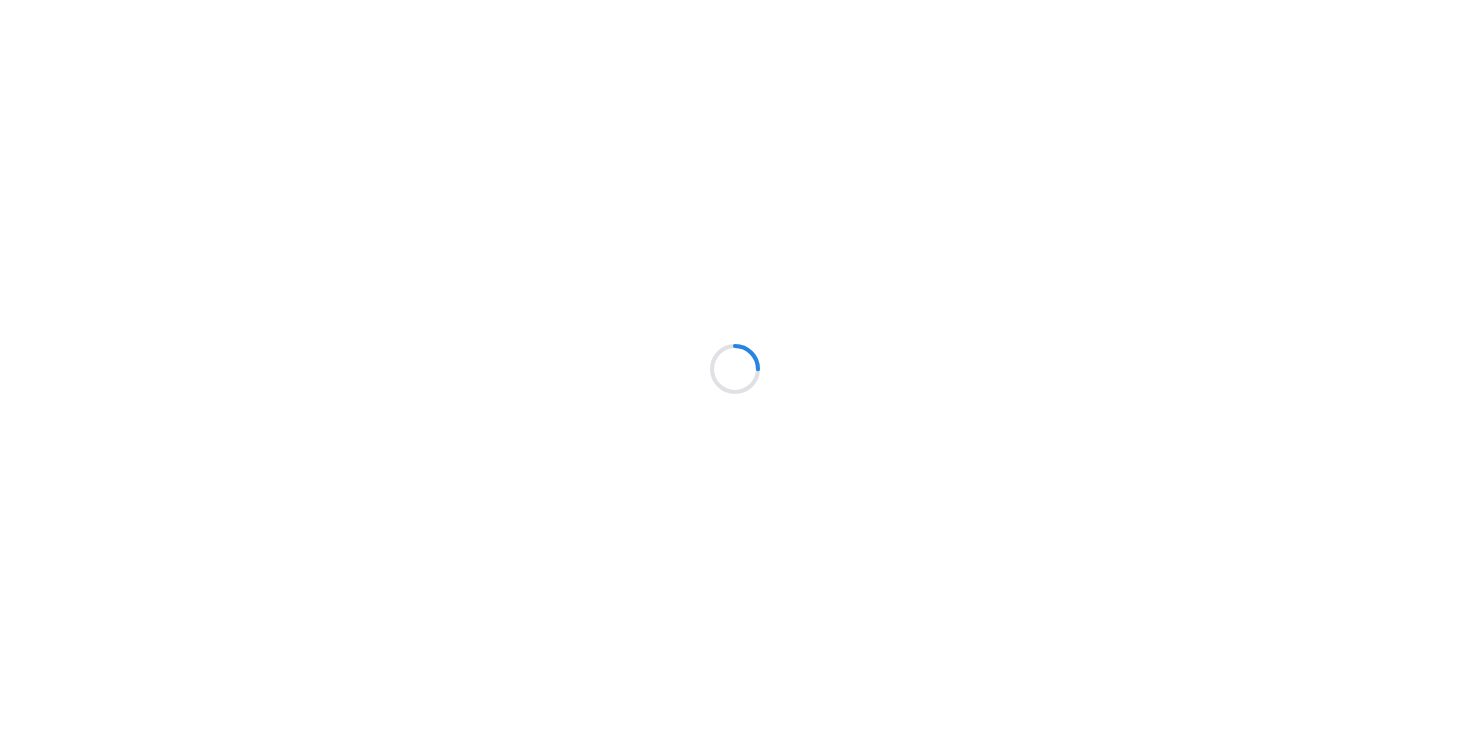 scroll, scrollTop: 0, scrollLeft: 0, axis: both 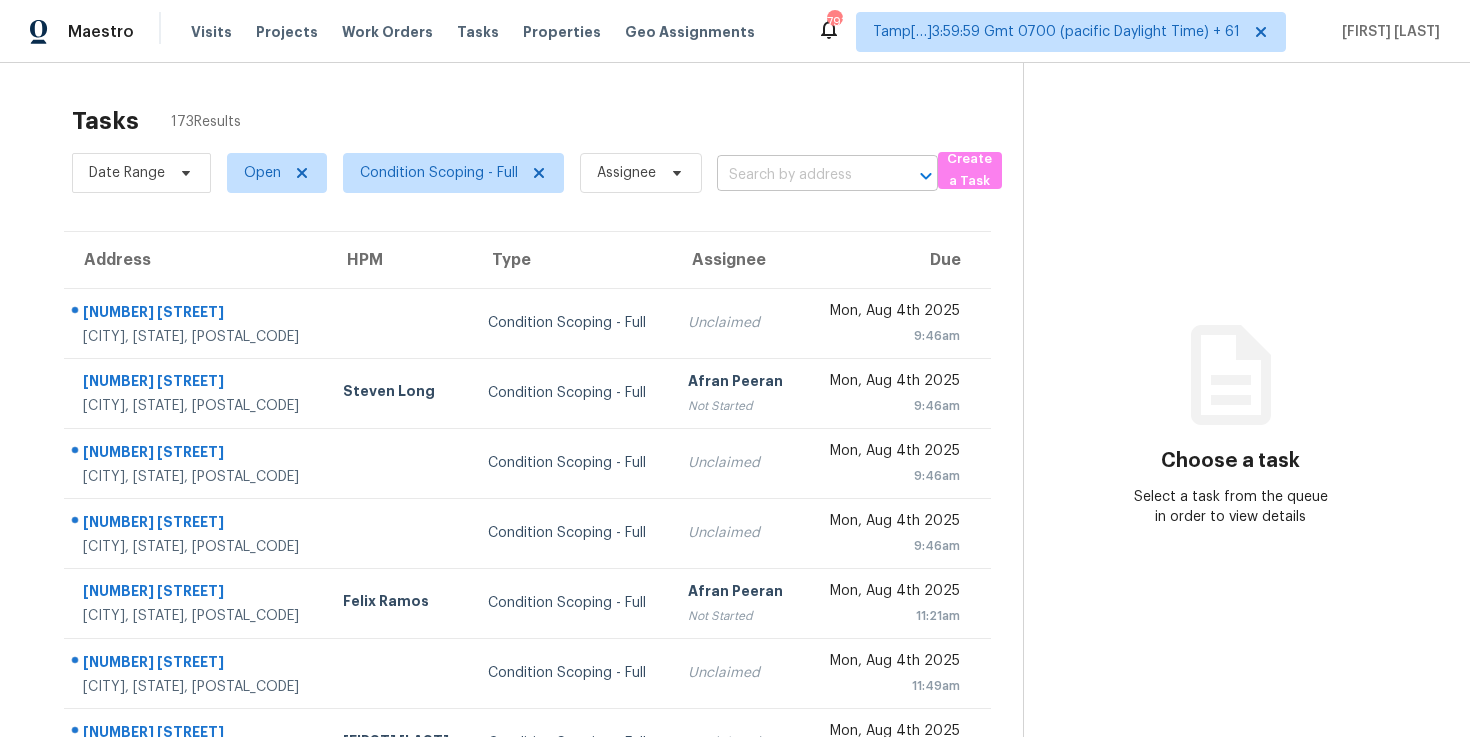 click at bounding box center [799, 175] 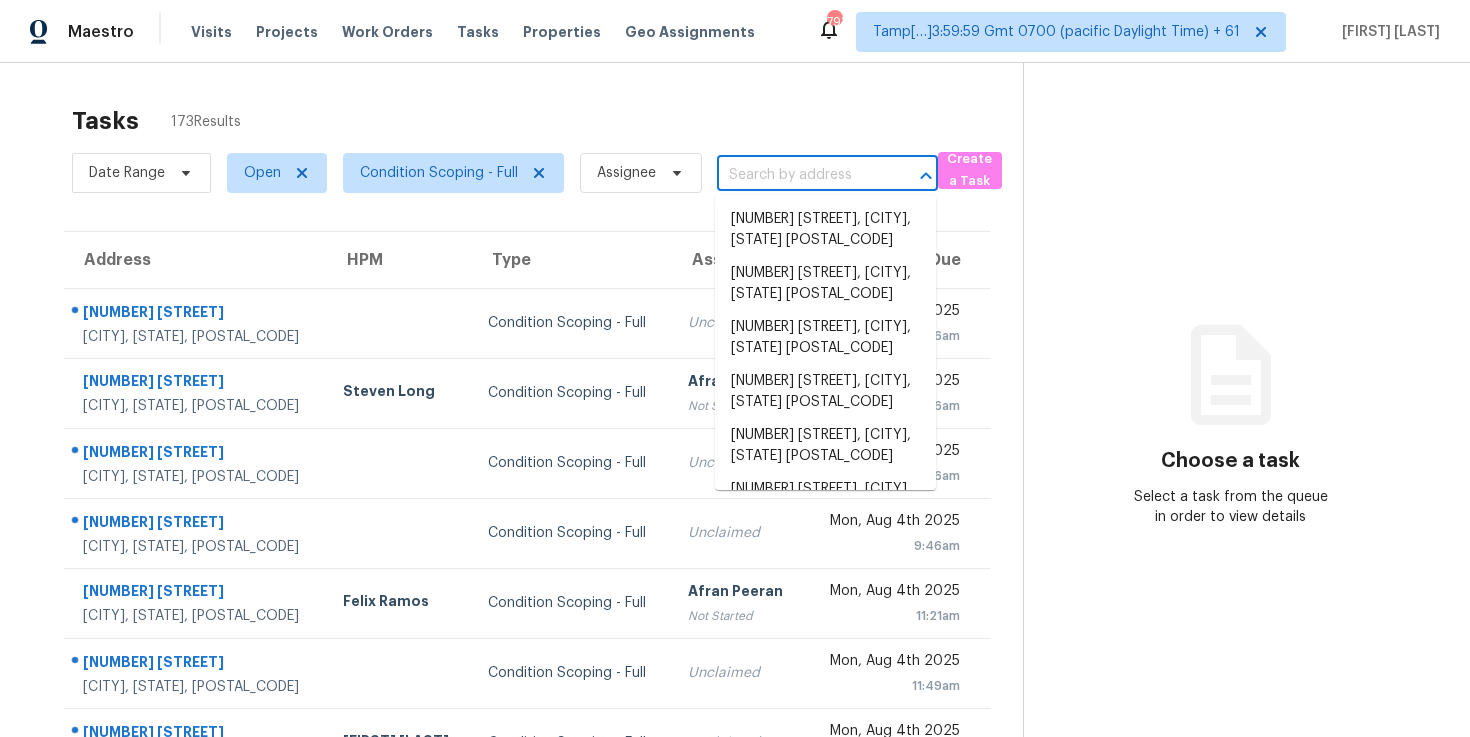 paste on "[NUMBER] [STREET], [CITY], [STATE], [POSTAL_CODE]" 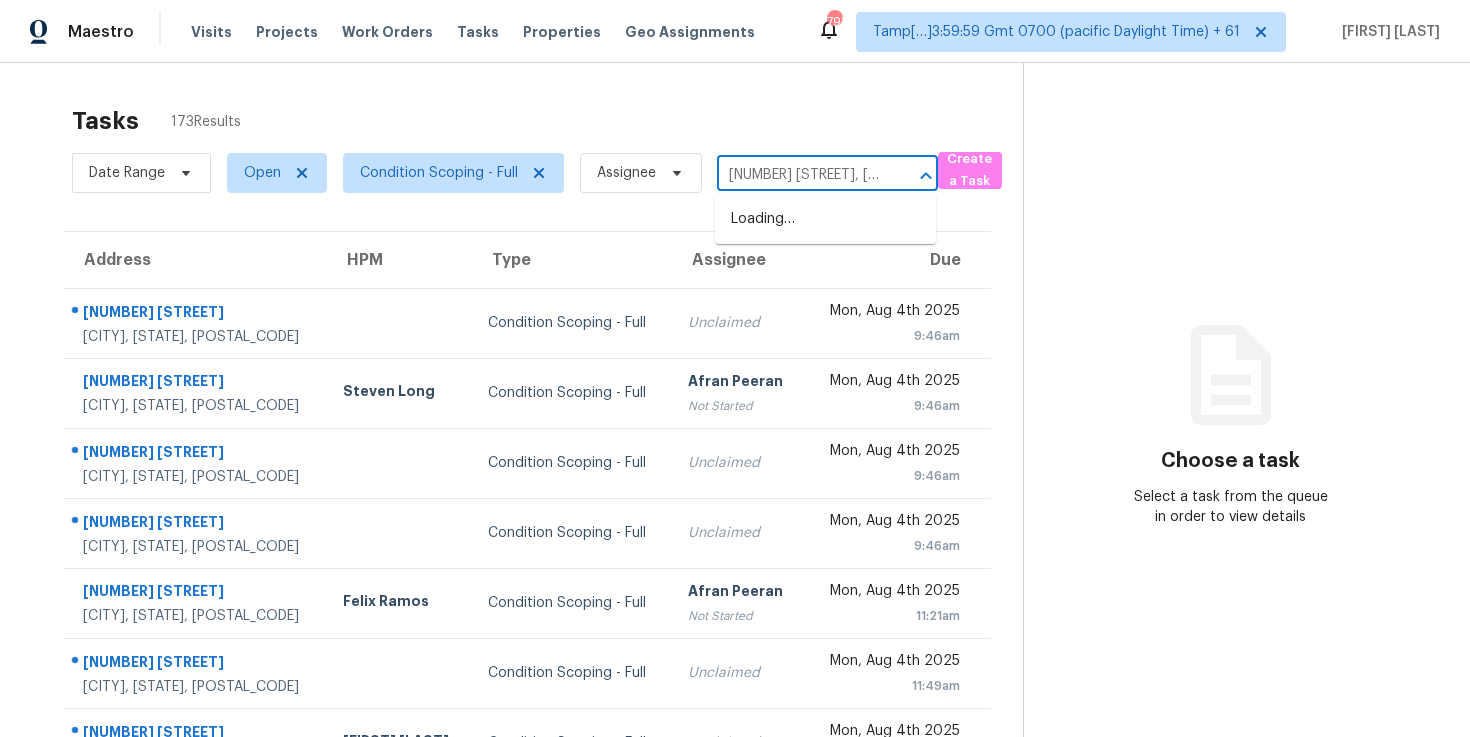 scroll, scrollTop: 0, scrollLeft: 143, axis: horizontal 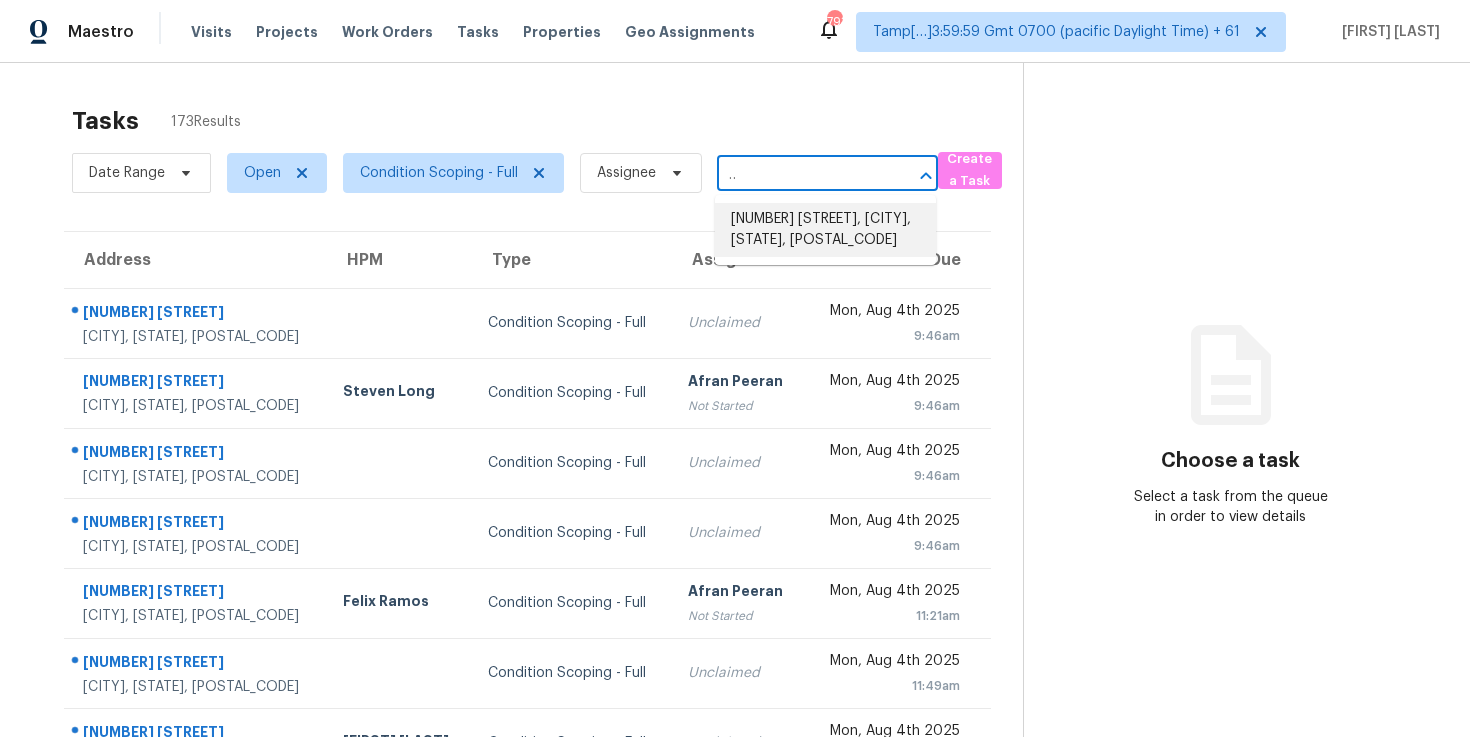 click on "[NUMBER] [STREET], [CITY], [STATE], [POSTAL_CODE]" at bounding box center (825, 230) 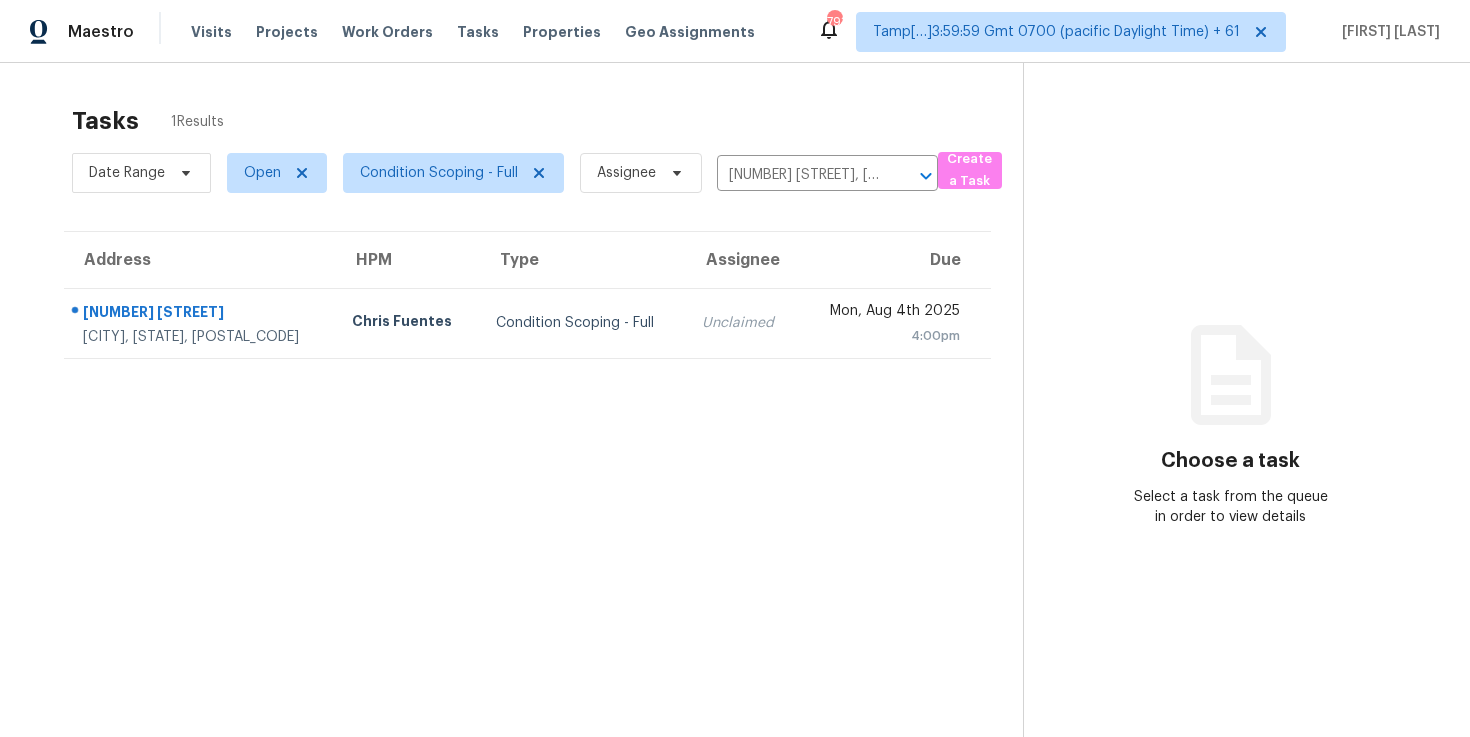 click on "[DAY], [MONTH] [DAY_NUM] [YEAR] [TIME]" at bounding box center (895, 323) 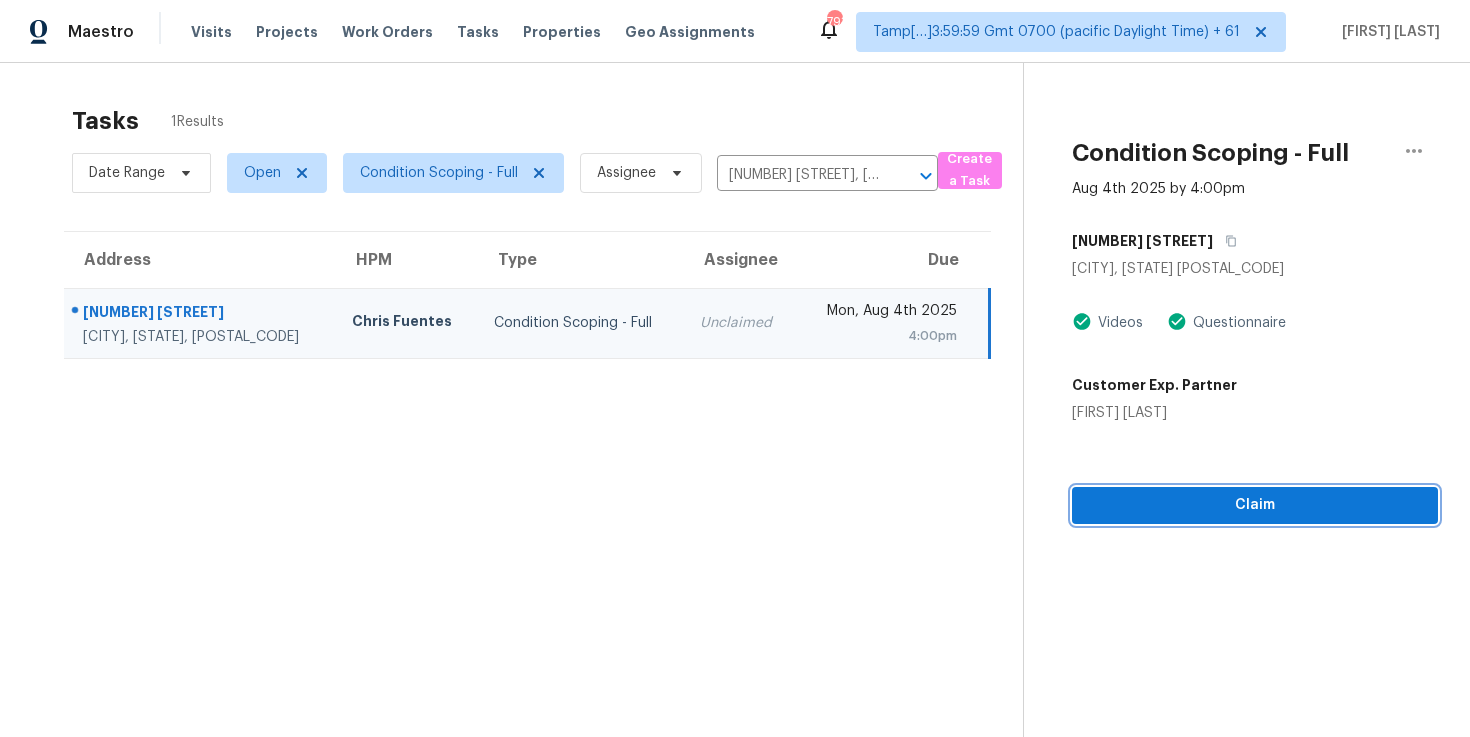 click on "Claim" at bounding box center [1255, 505] 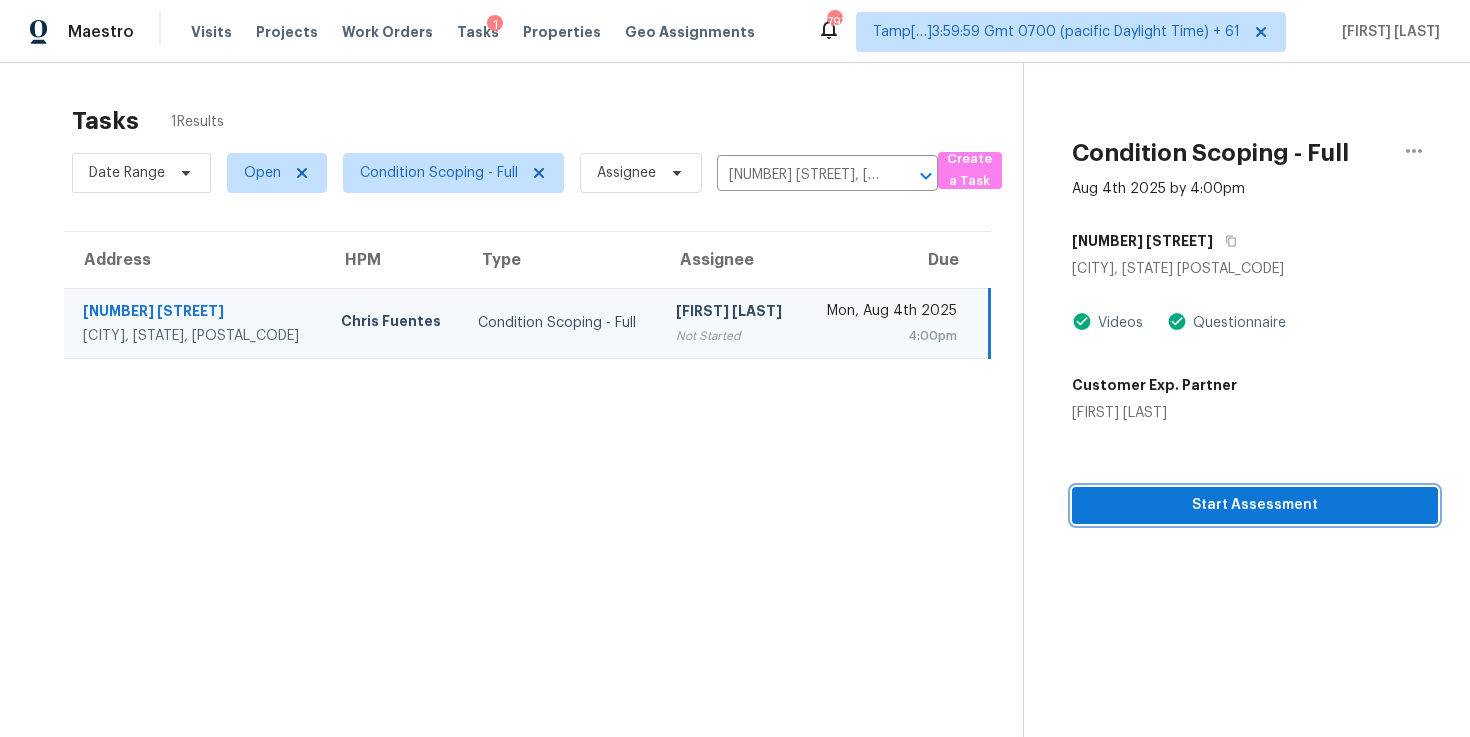 click on "Start Assessment" at bounding box center [1255, 505] 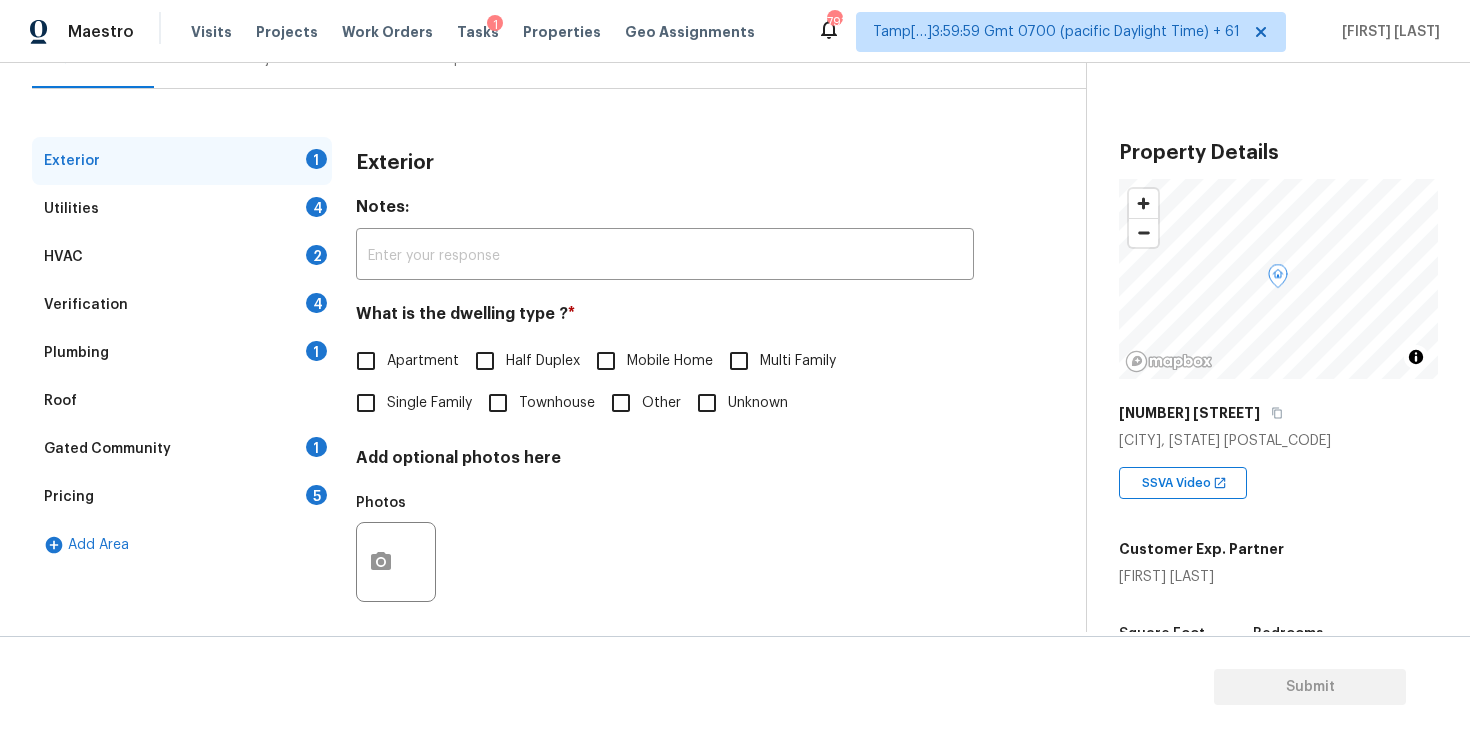 scroll, scrollTop: 226, scrollLeft: 0, axis: vertical 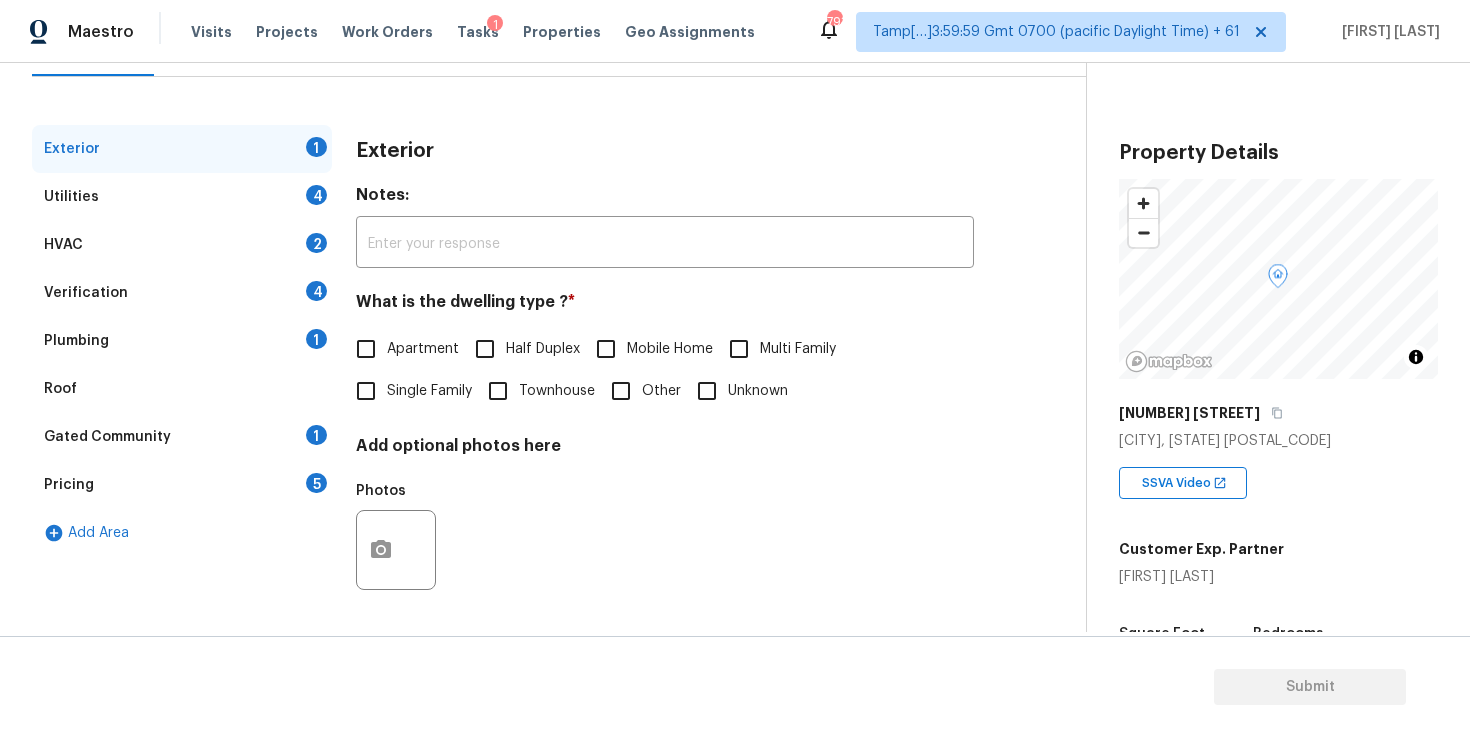 click on "Single Family" at bounding box center [366, 391] 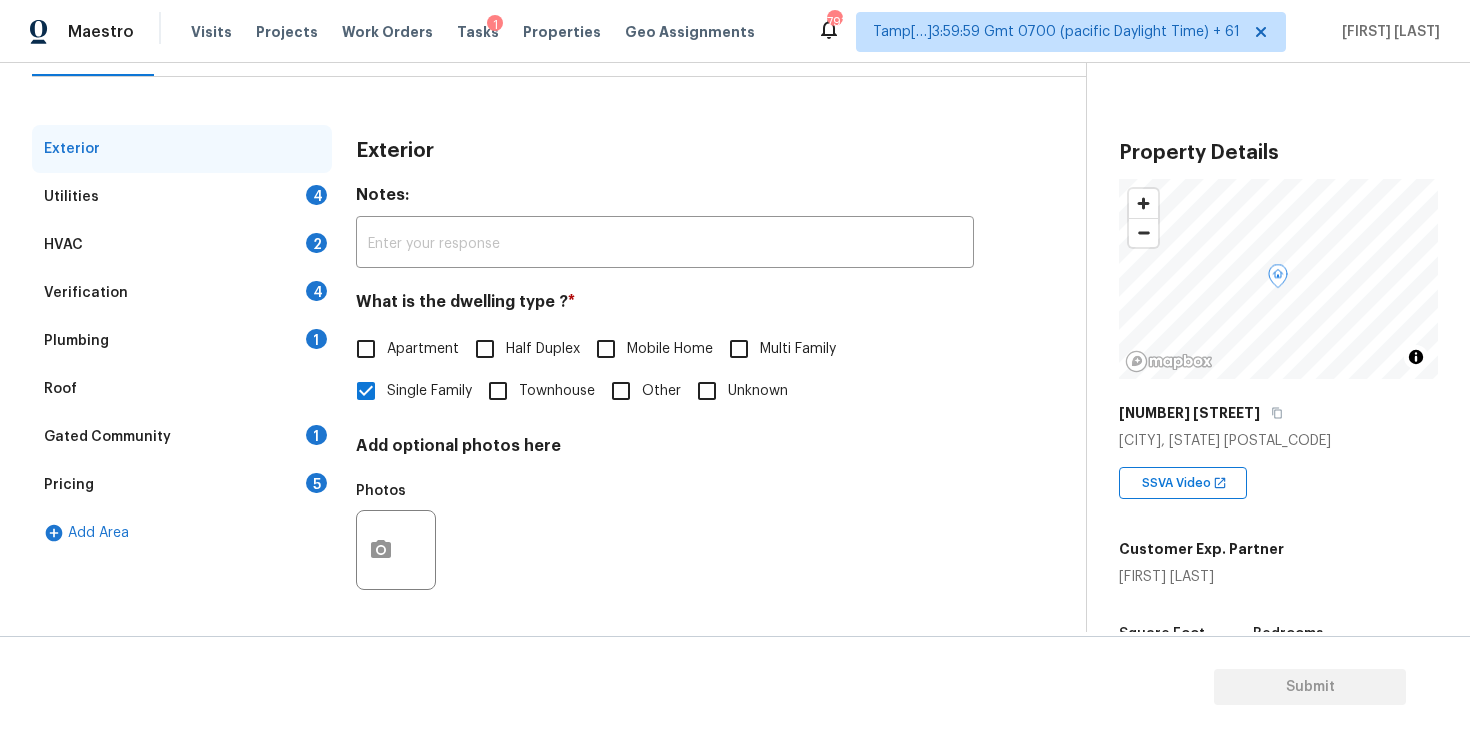 scroll, scrollTop: 162, scrollLeft: 0, axis: vertical 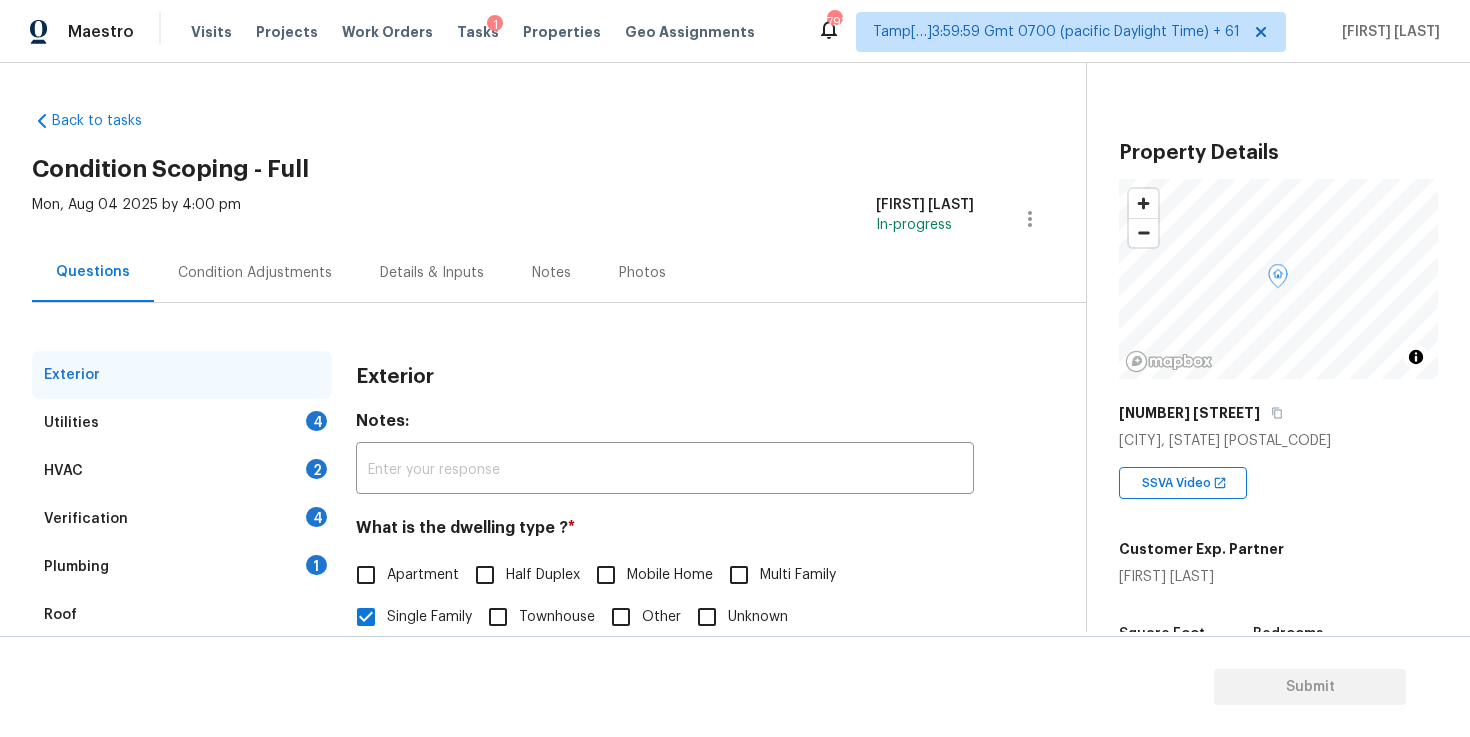 click on "Condition Adjustments" at bounding box center (255, 272) 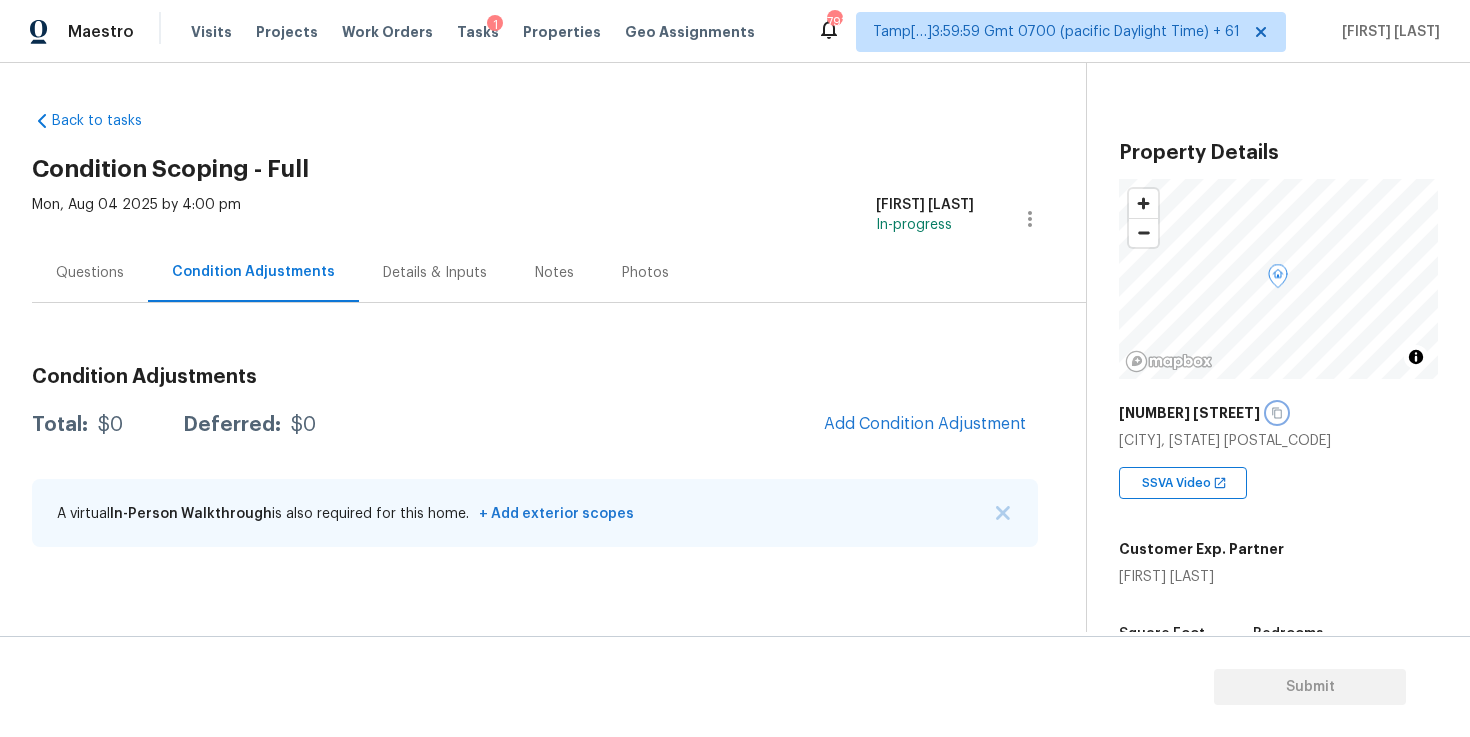 click 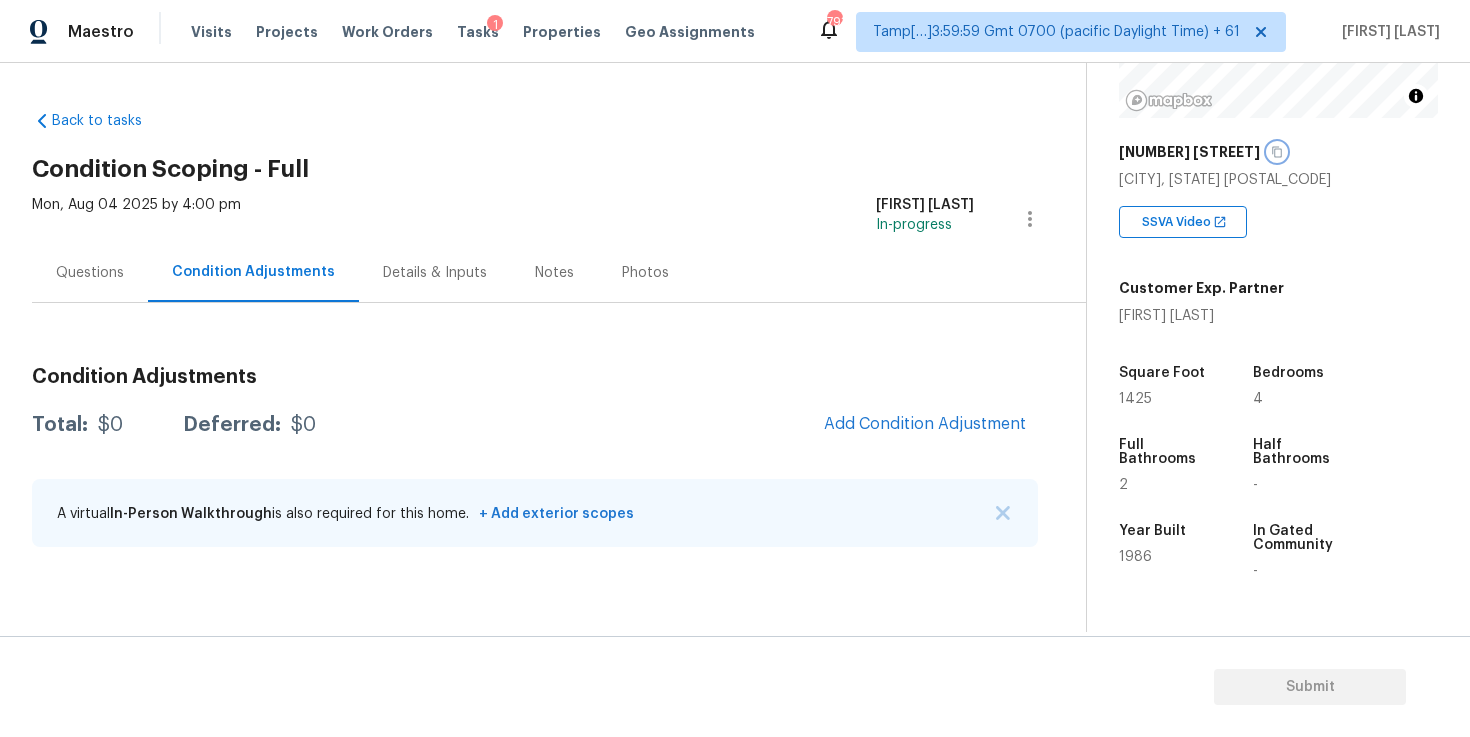 scroll, scrollTop: 267, scrollLeft: 0, axis: vertical 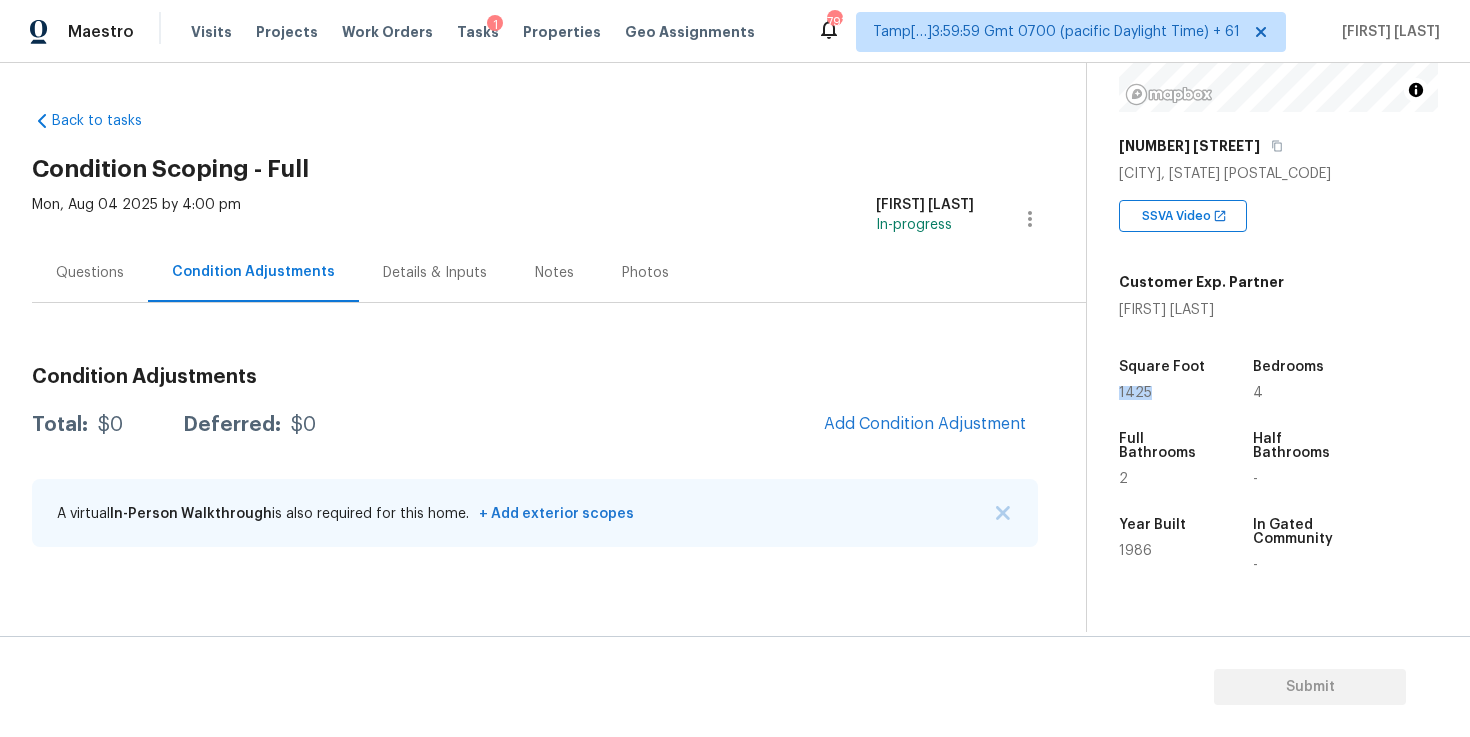 drag, startPoint x: 1119, startPoint y: 387, endPoint x: 1190, endPoint y: 387, distance: 71 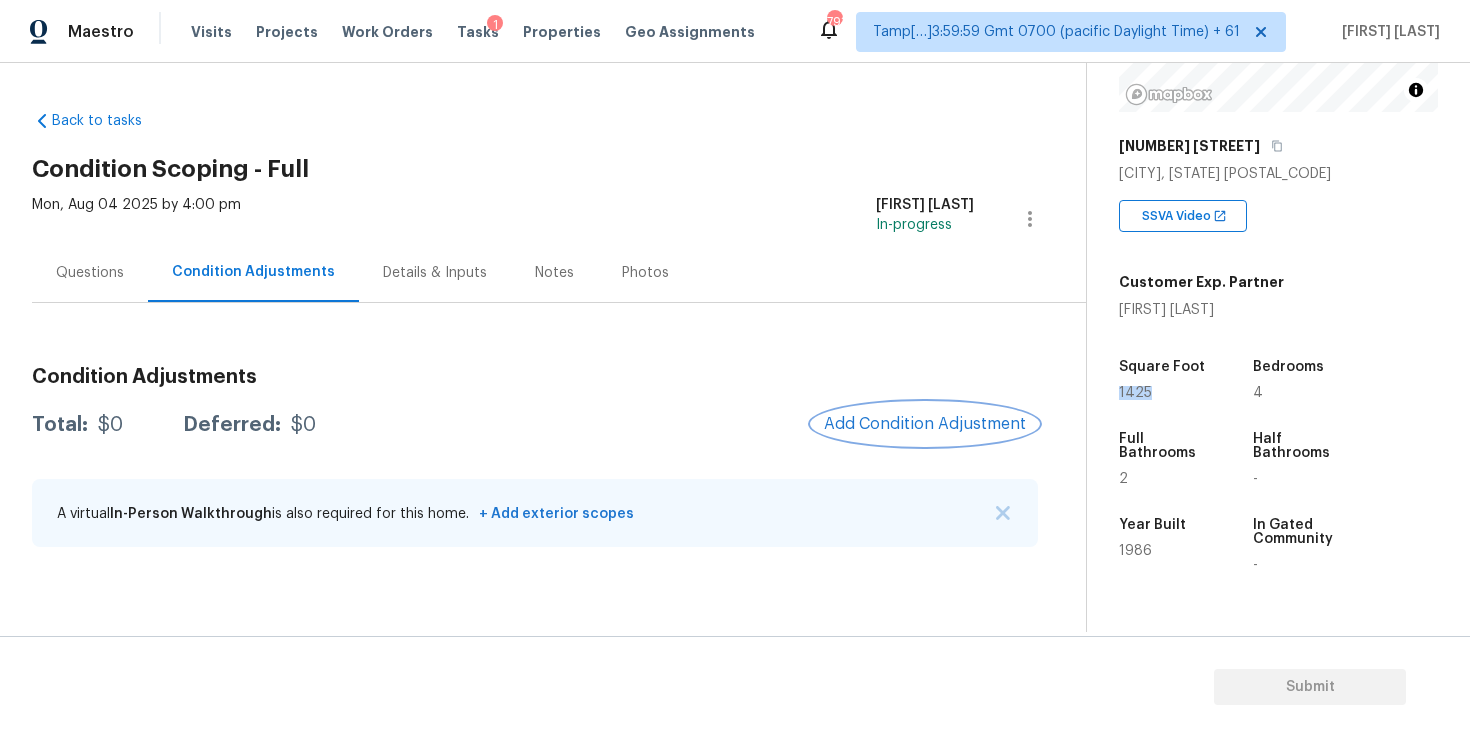 click on "Add Condition Adjustment" at bounding box center [925, 424] 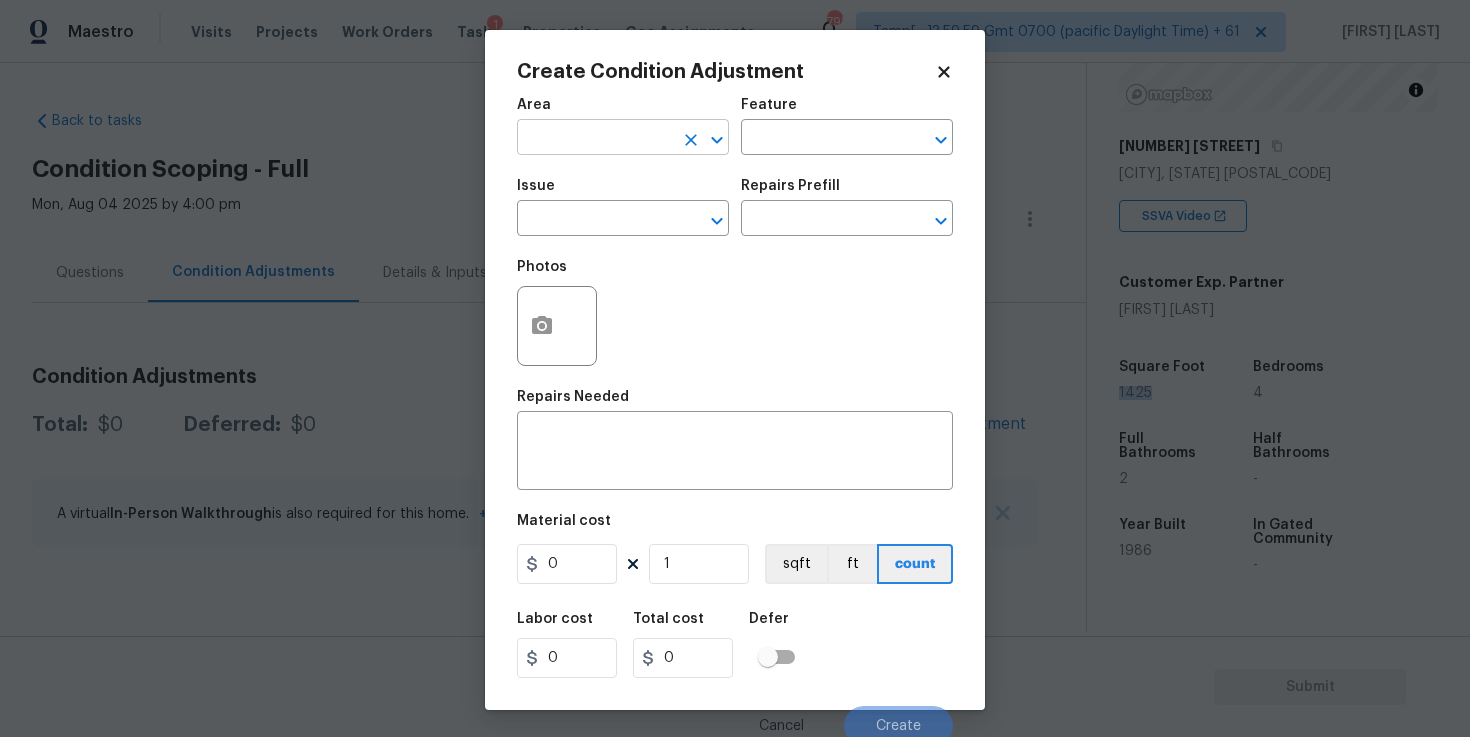 click at bounding box center (595, 139) 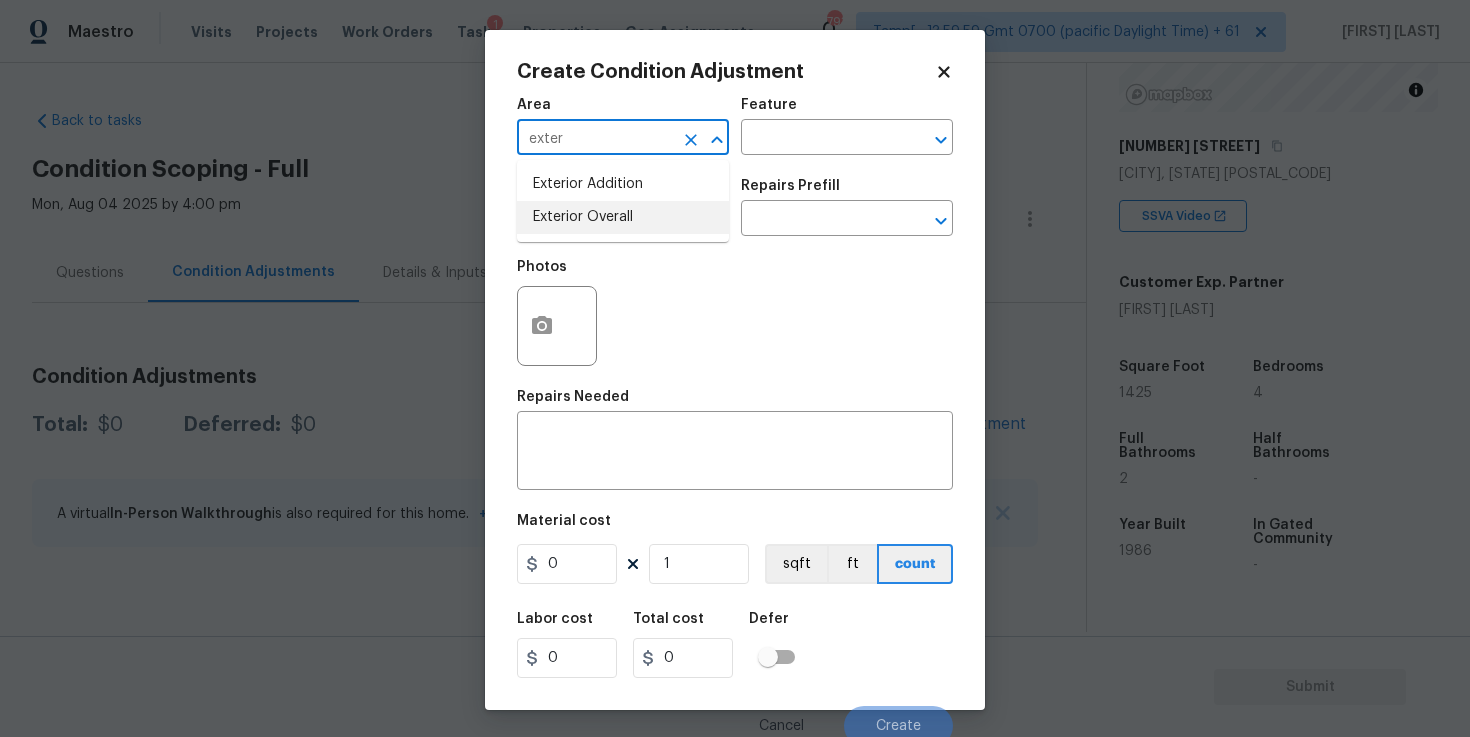 click on "Exterior Overall" at bounding box center (623, 217) 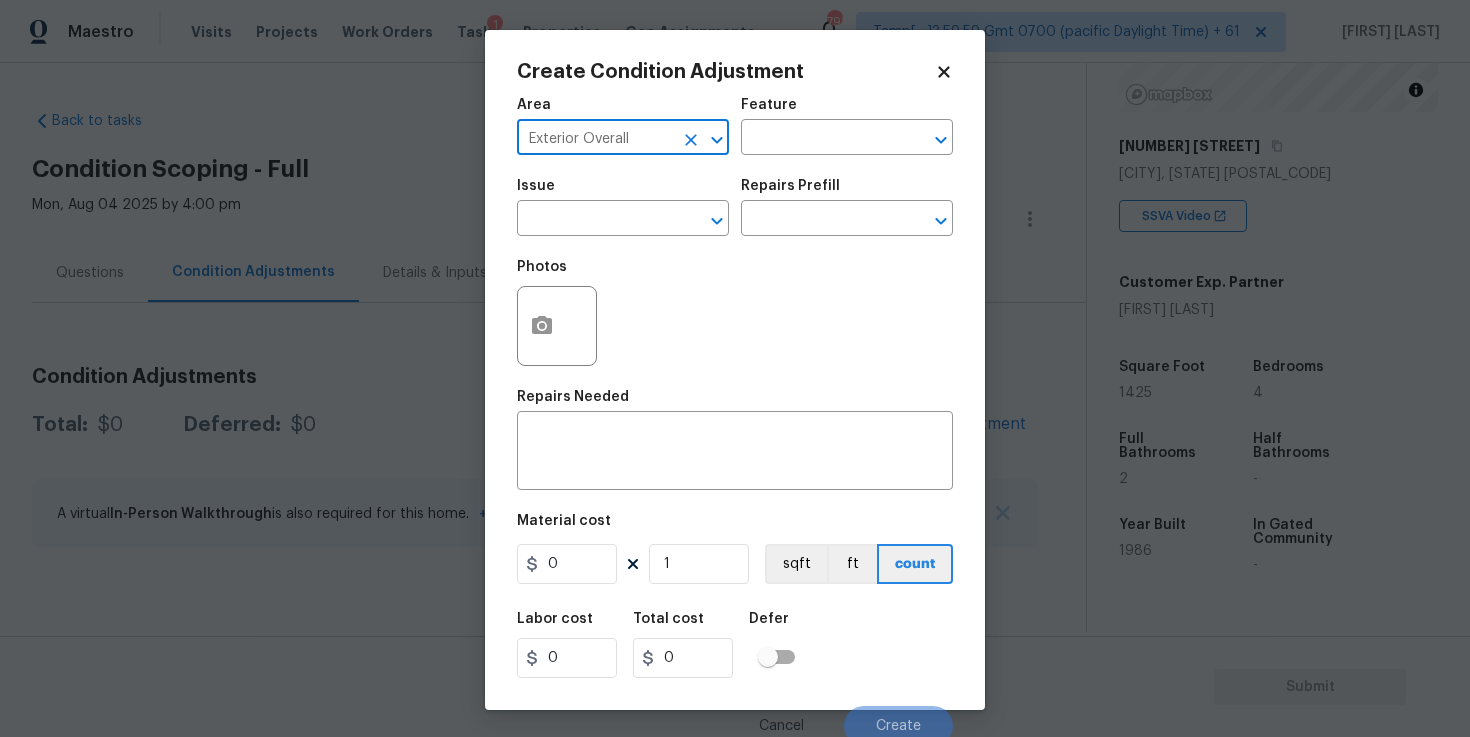 type on "Exterior Overall" 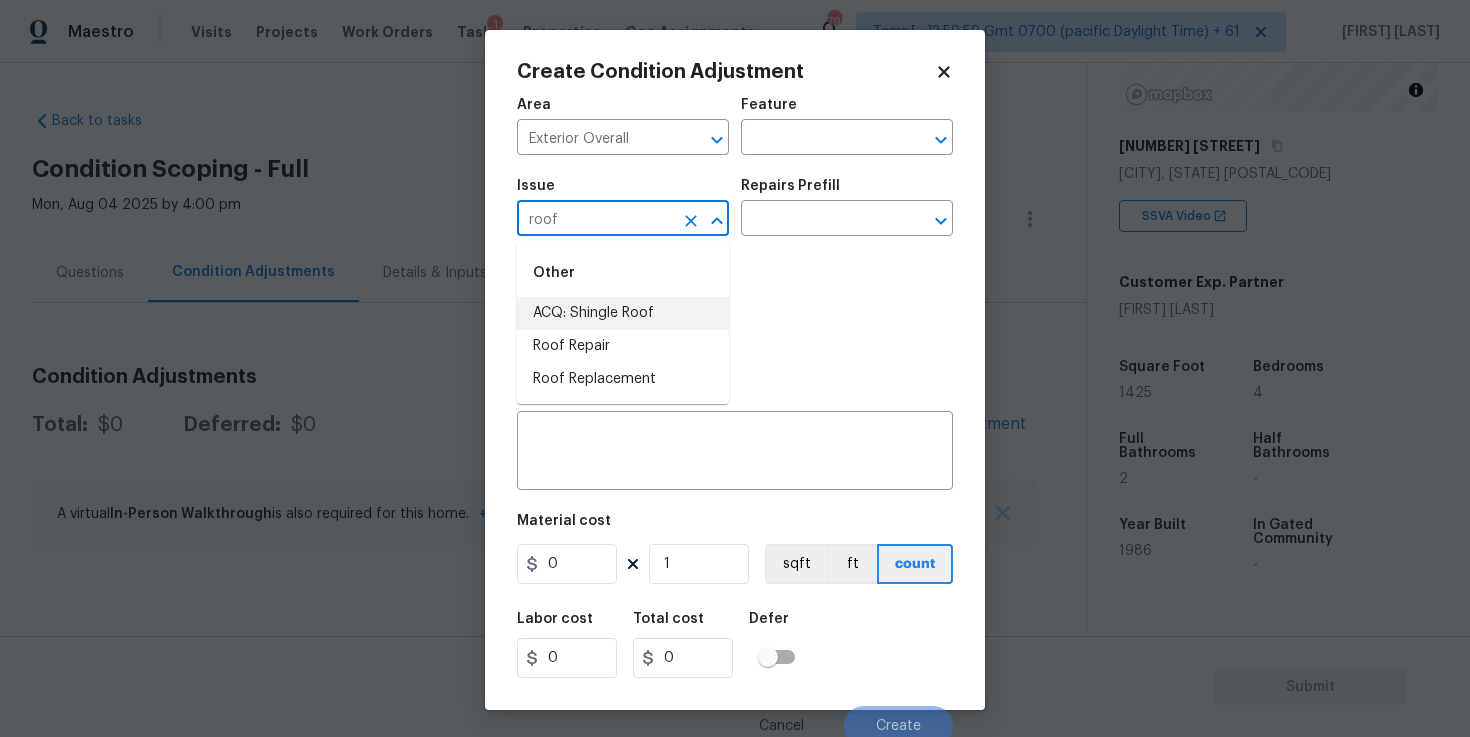 click on "ACQ: Shingle Roof" at bounding box center (623, 313) 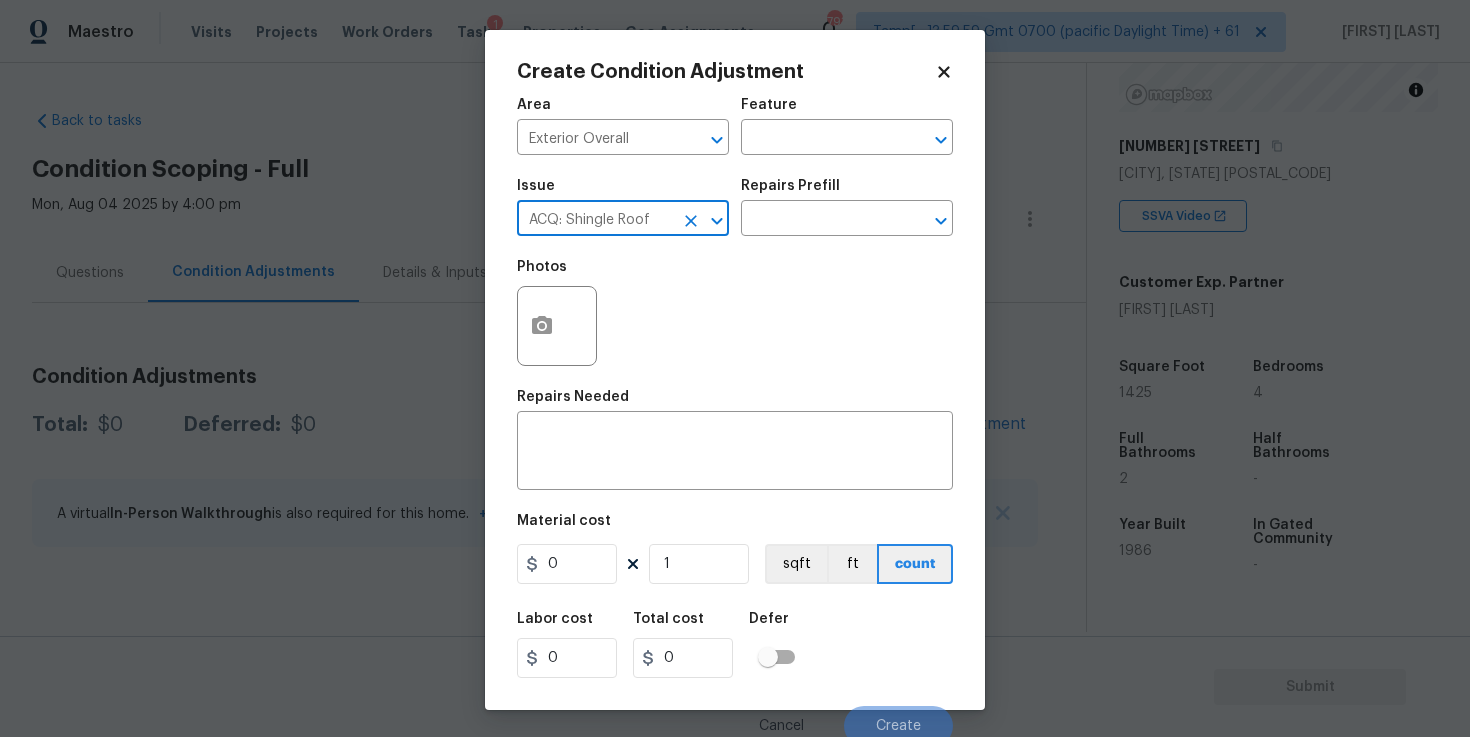 type on "ACQ: Shingle Roof" 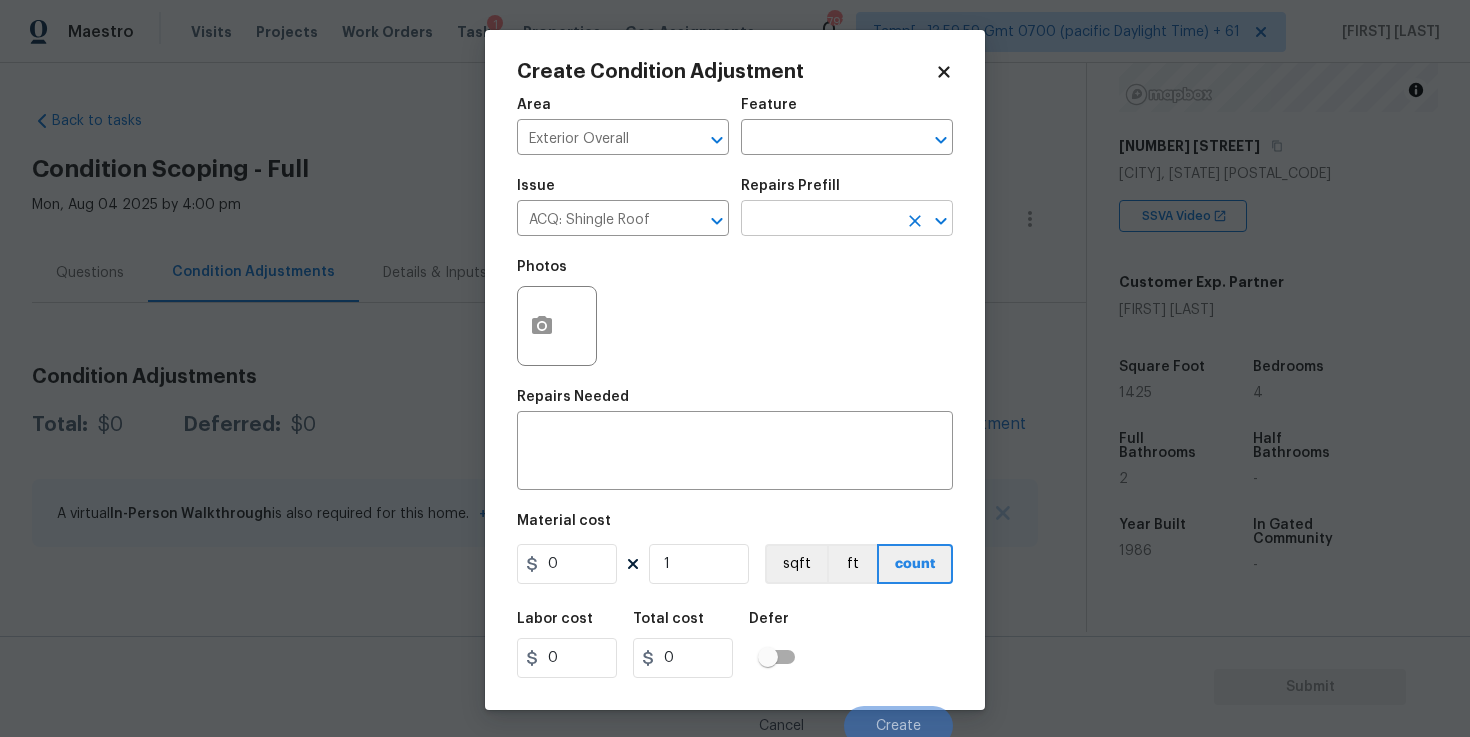 click at bounding box center [819, 220] 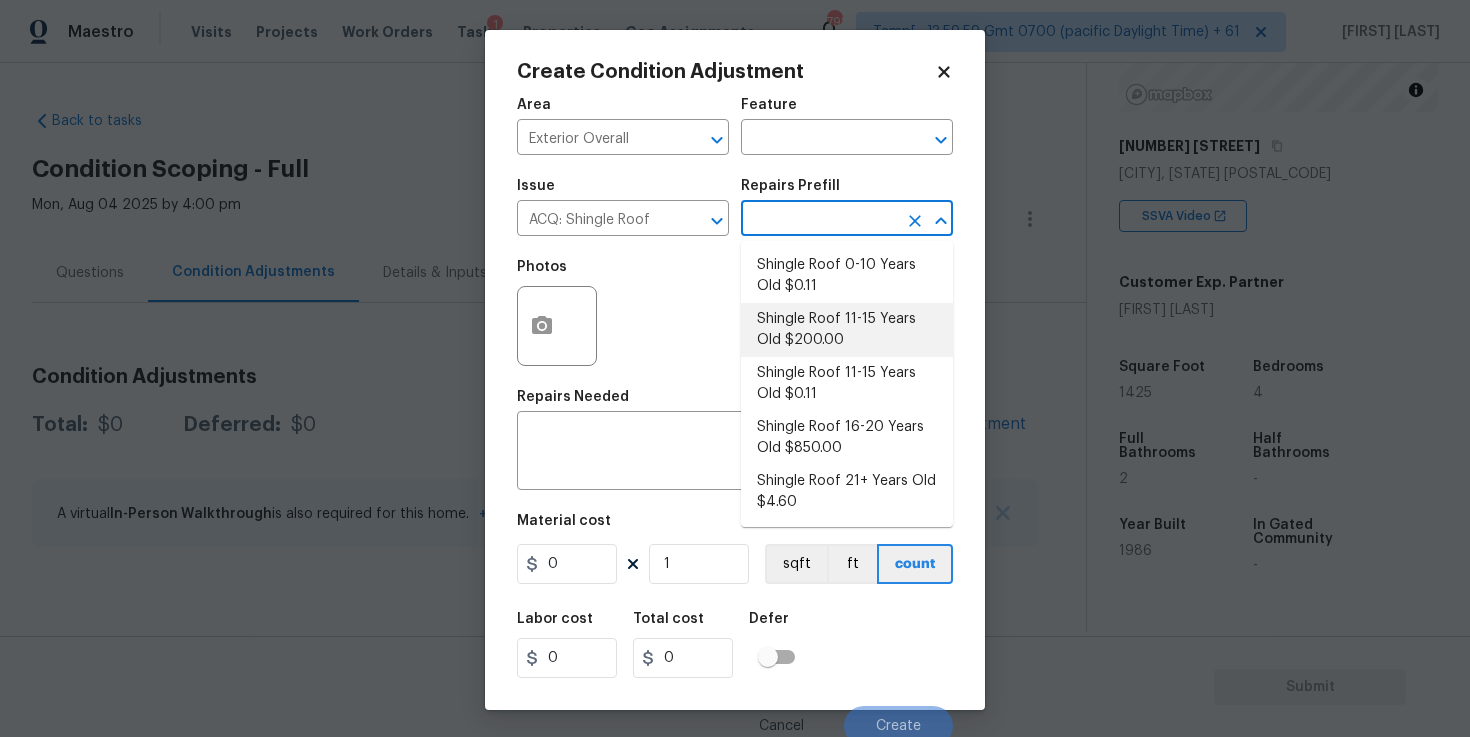 click on "Shingle Roof 11-15 Years Old $200.00" at bounding box center [847, 330] 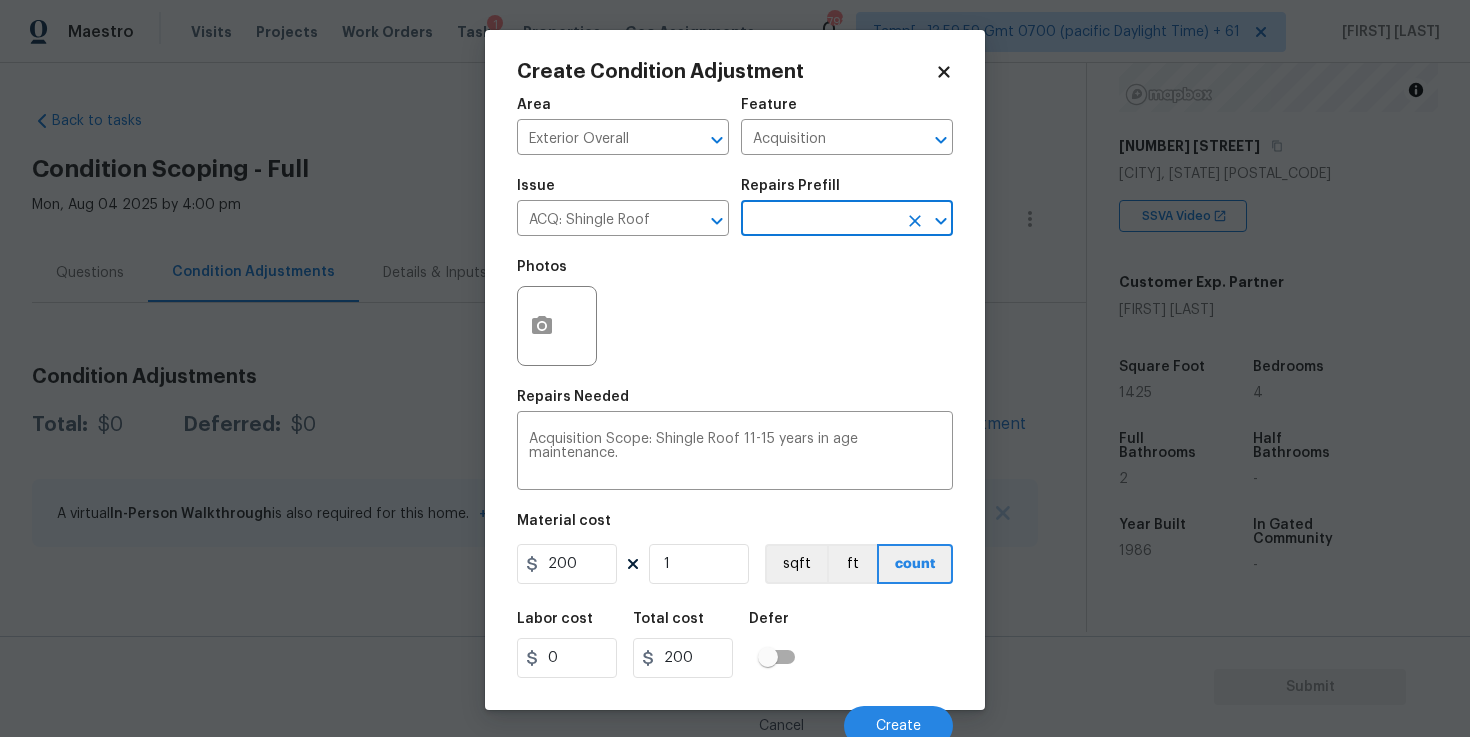 click at bounding box center (819, 220) 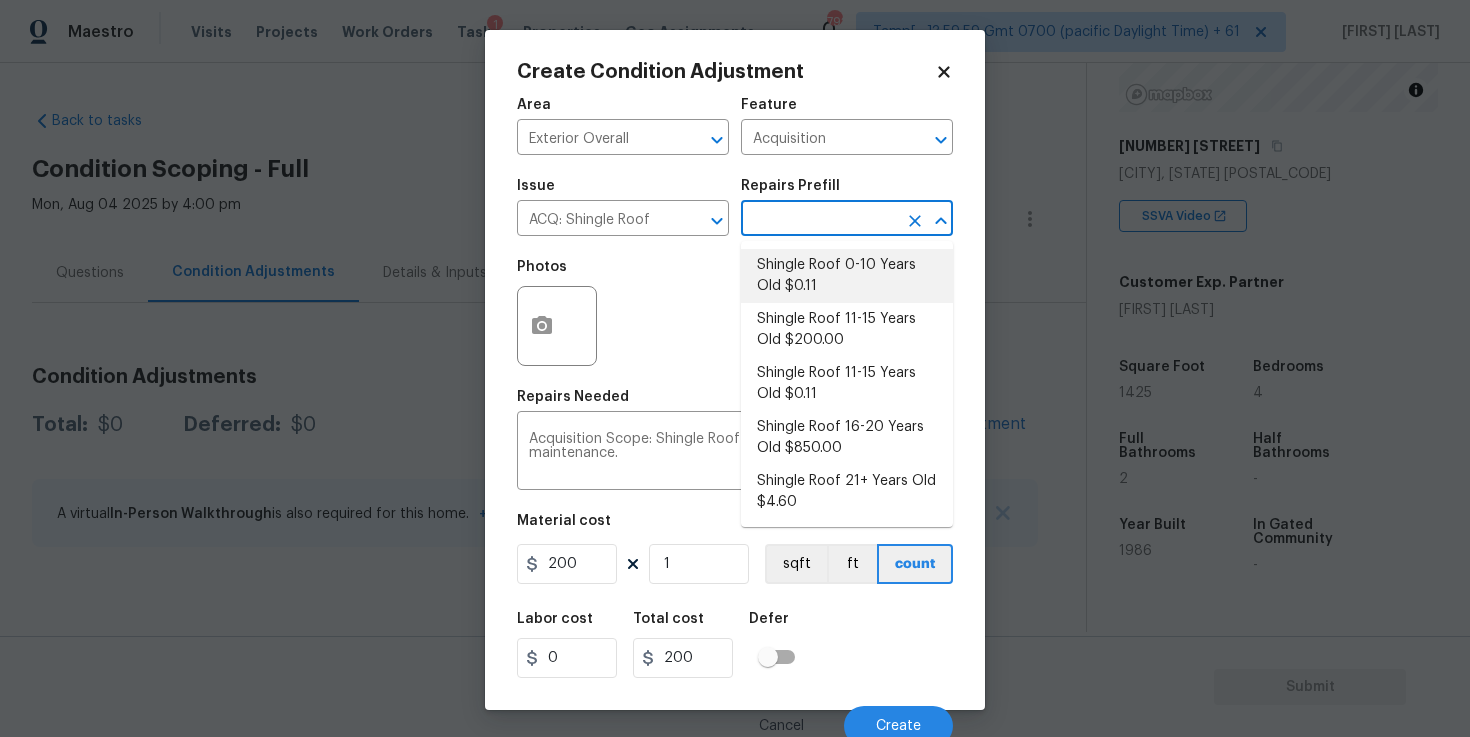 click on "Shingle Roof 0-10 Years Old $0.11" at bounding box center (847, 276) 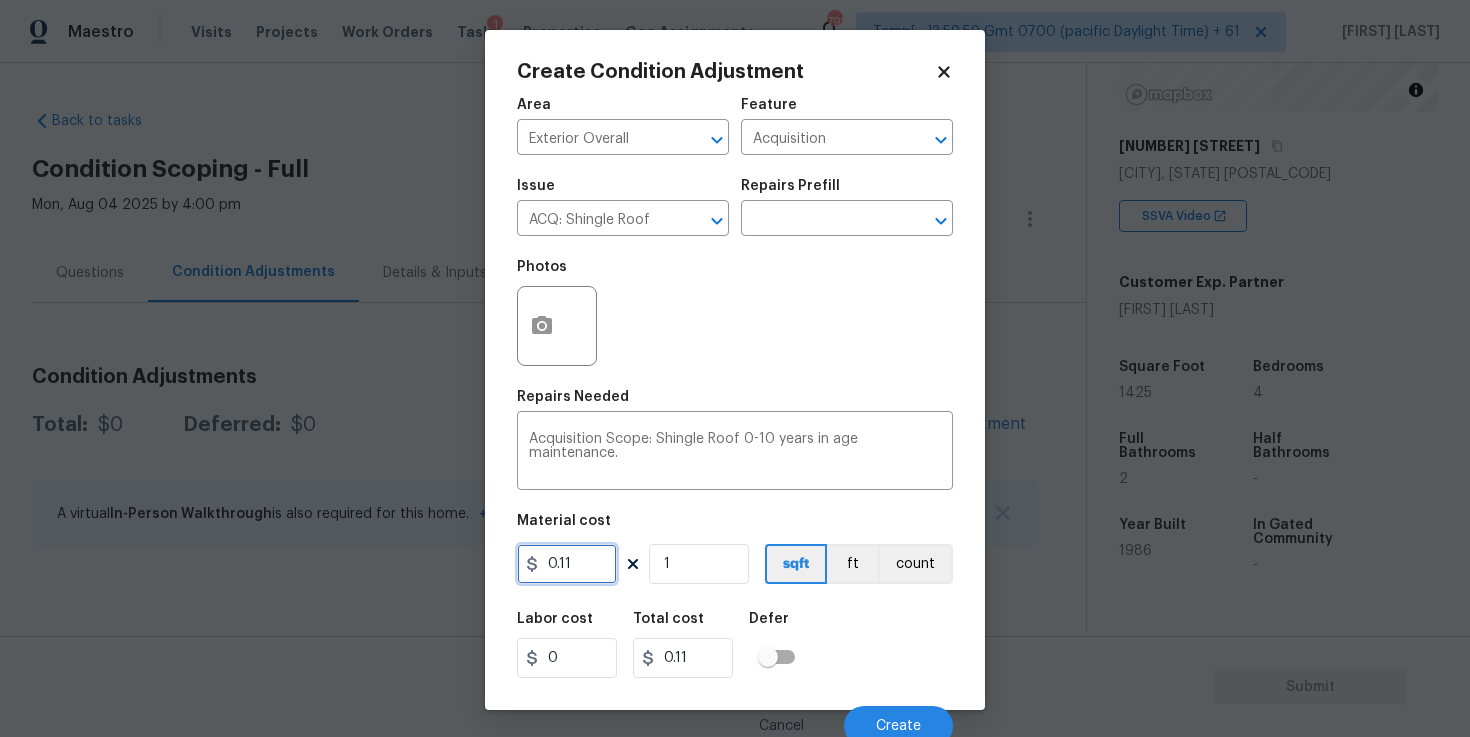 click on "0.11" at bounding box center (567, 564) 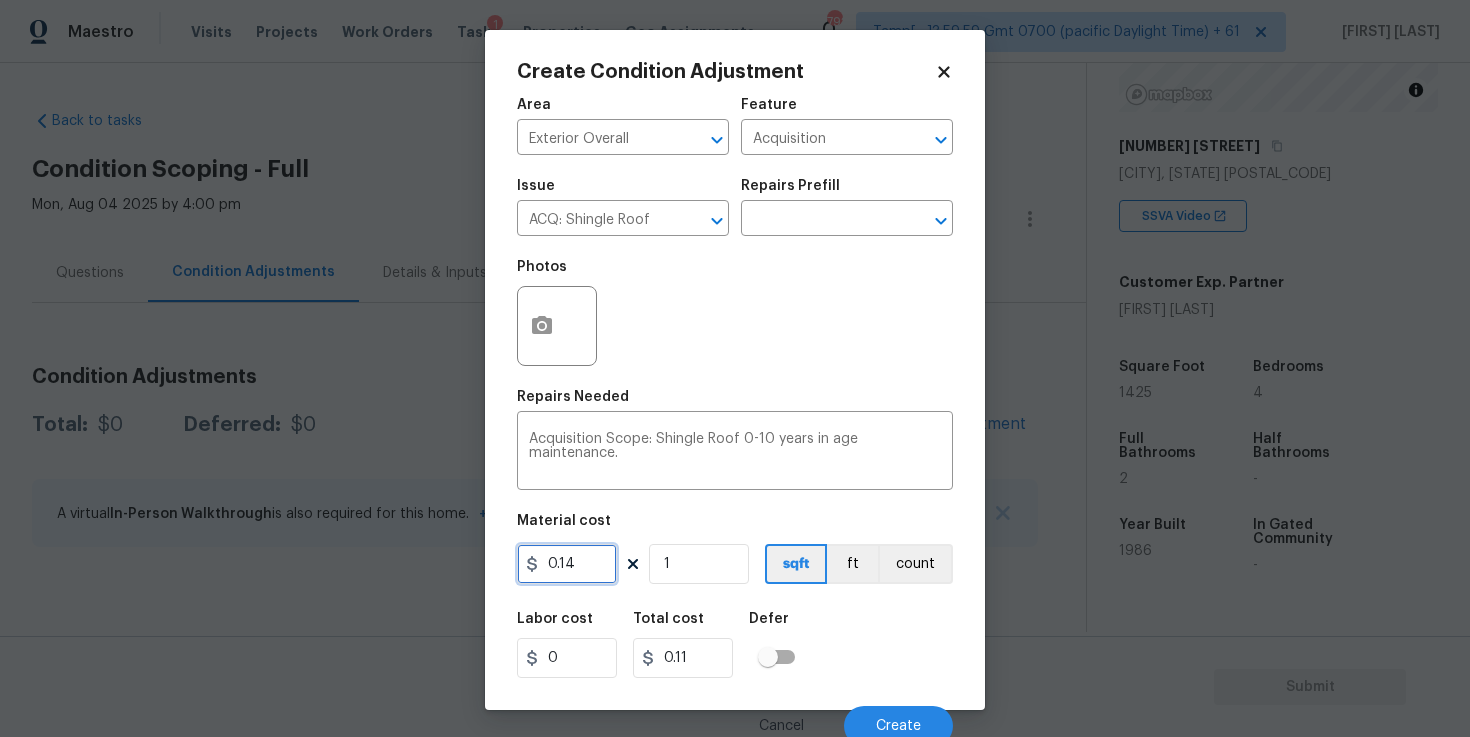 type on "0.14" 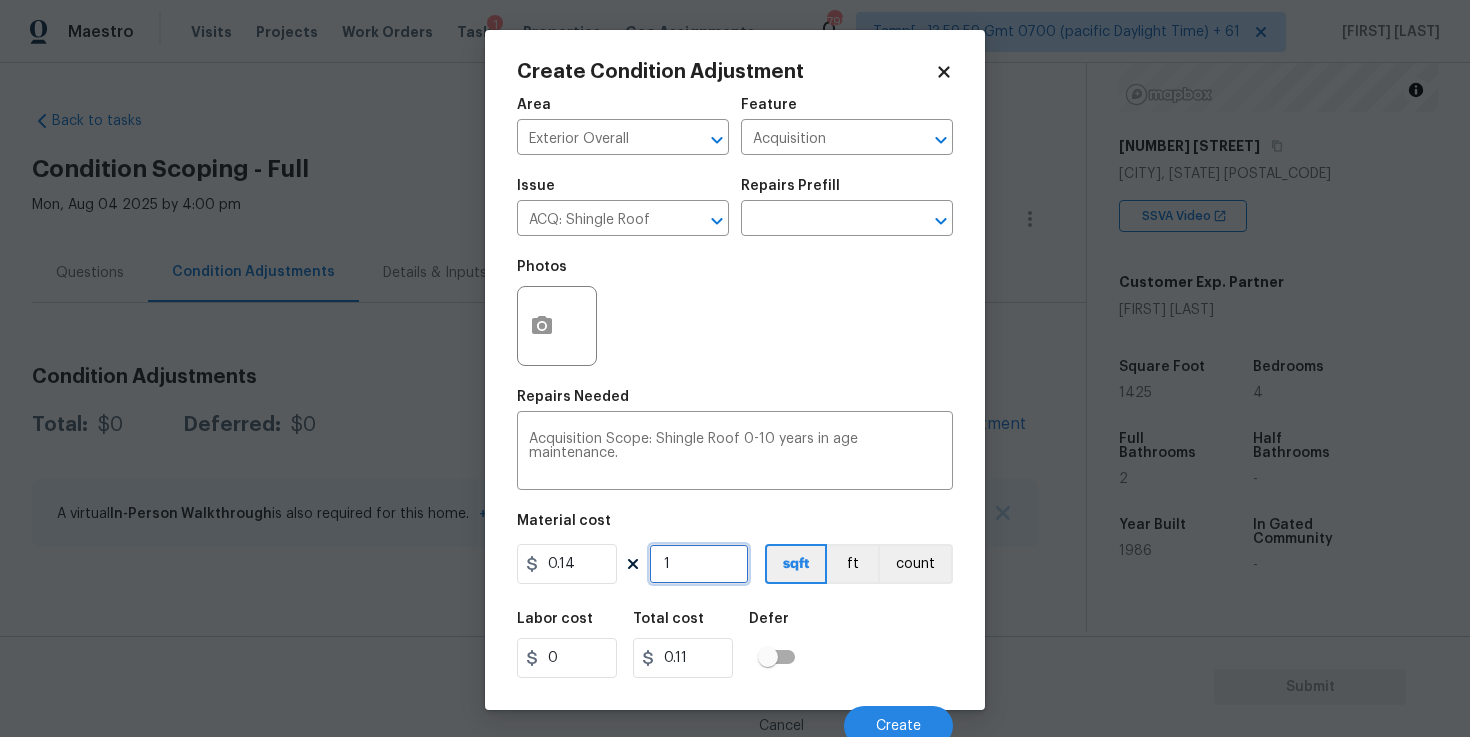 click on "1" at bounding box center [699, 564] 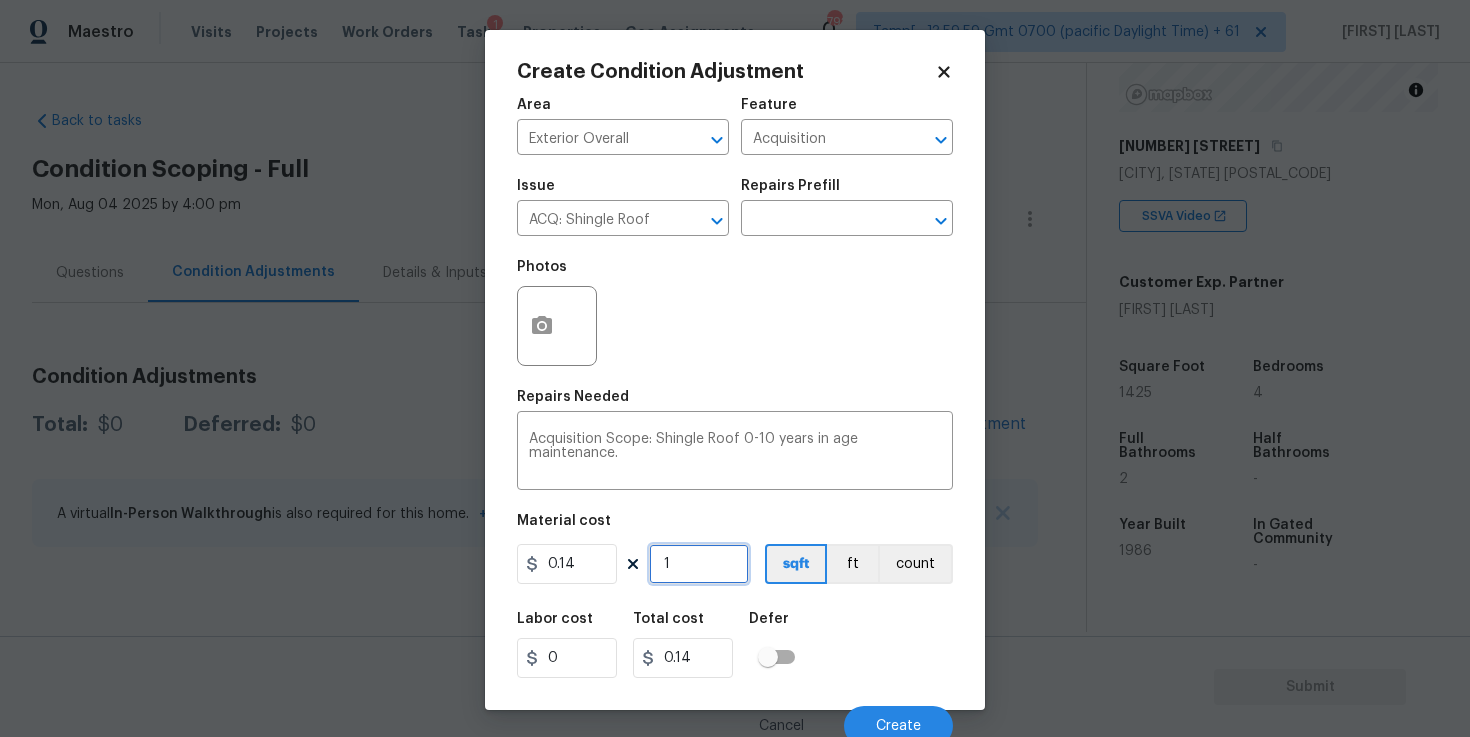 type on "0" 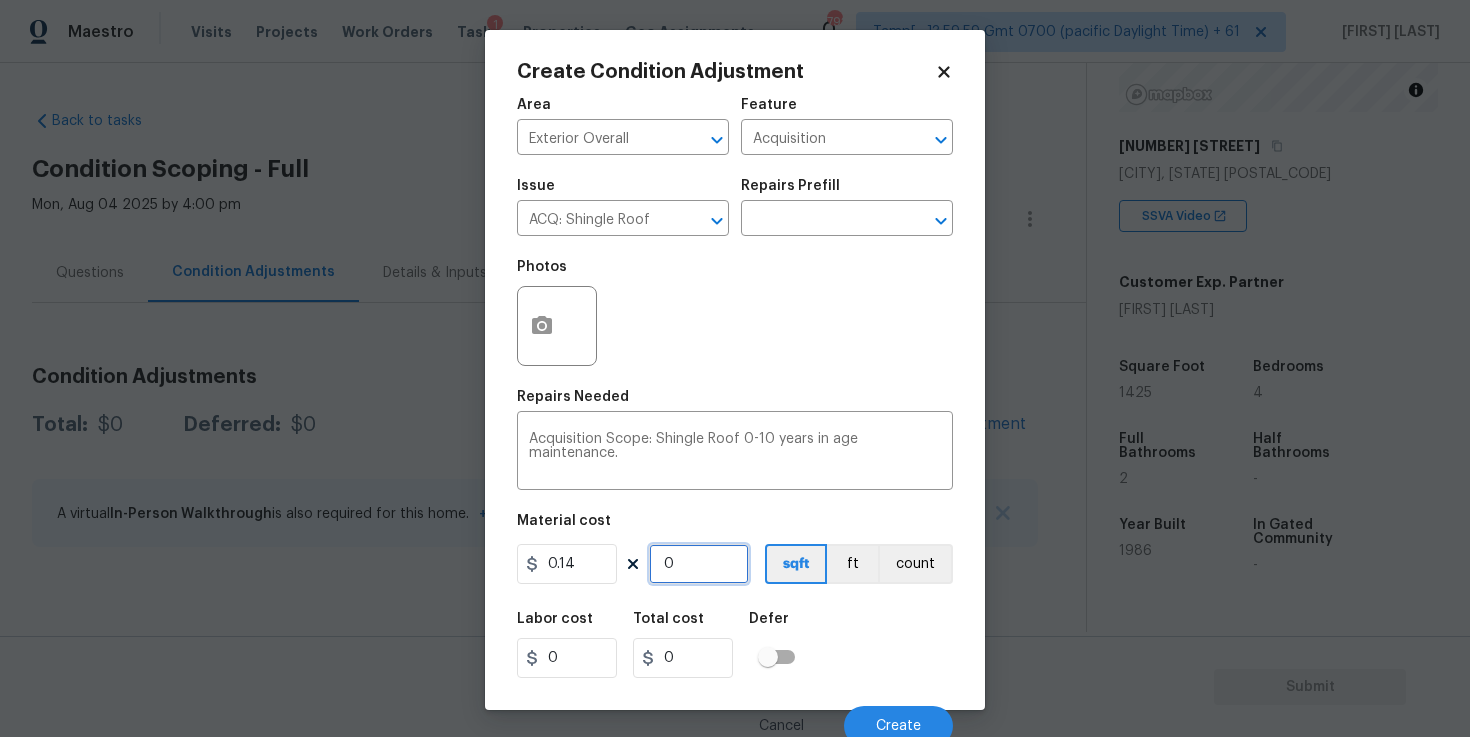 paste on "1425" 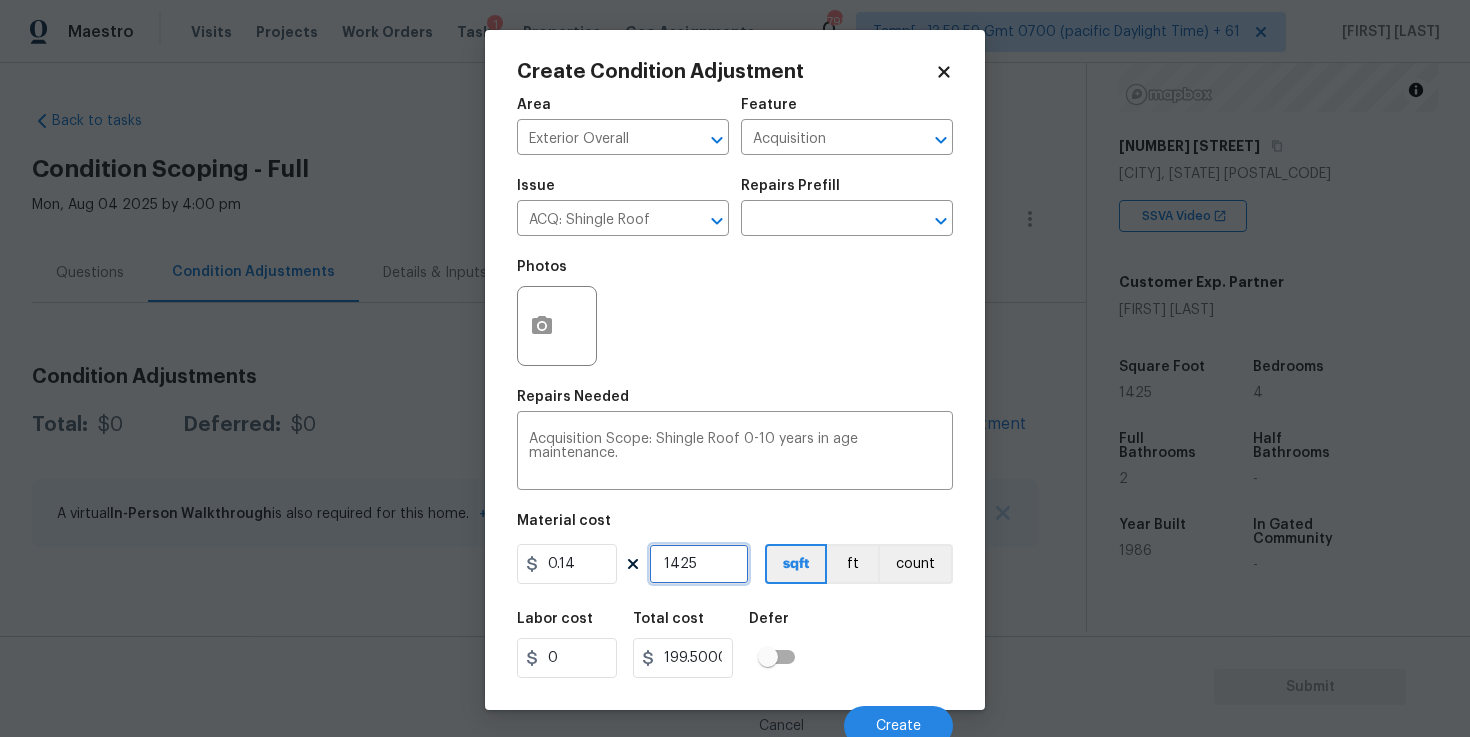 type on "1425" 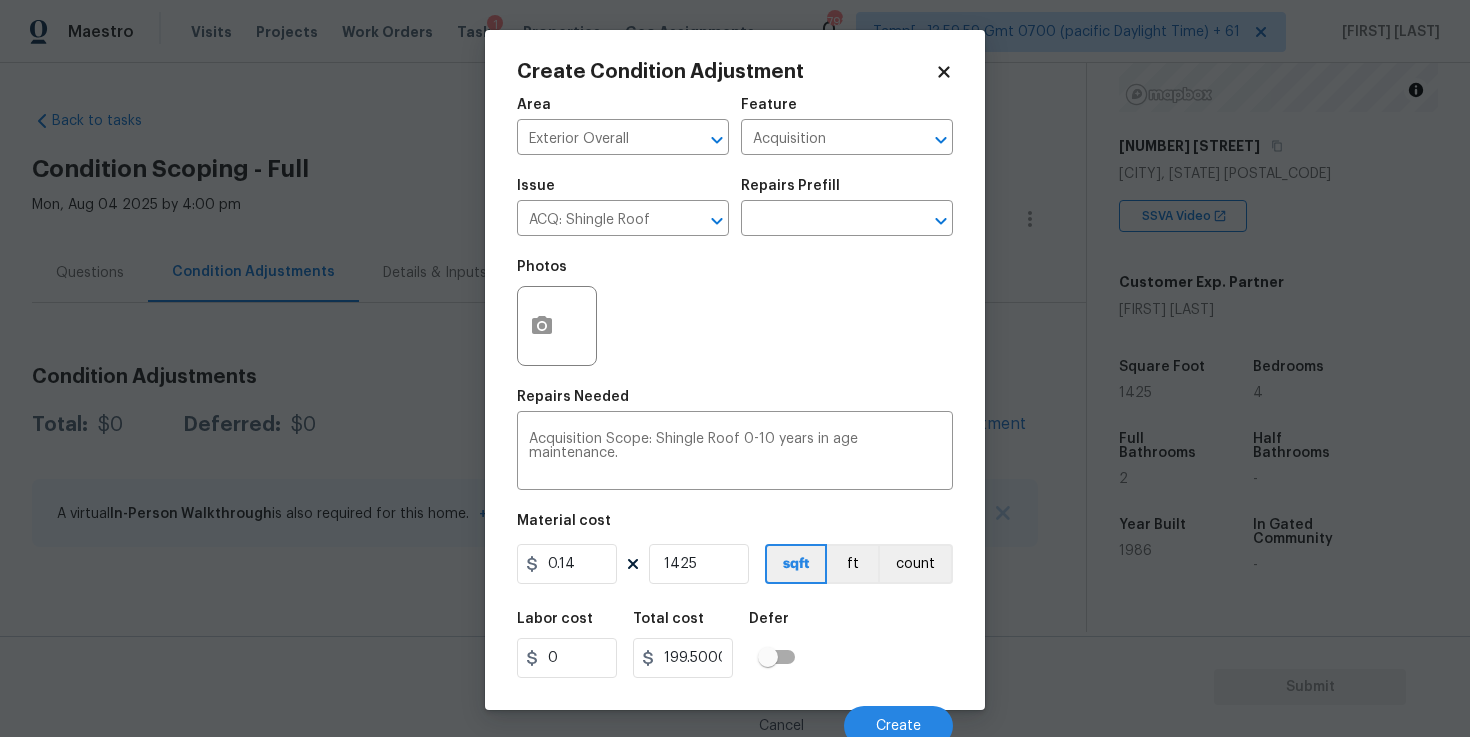 click on "Area Exterior Overall ​ Feature Acquisition ​ Issue ACQ: Shingle Roof ​ Repairs Prefill ​ Photos Repairs Needed Acquisition Scope: Shingle Roof 0-10 years in age maintenance. x ​ Material cost 0.14 1425 sqft ft count Labor cost 0 Total cost 199.50000000000003 Defer Cancel Create" at bounding box center [735, 416] 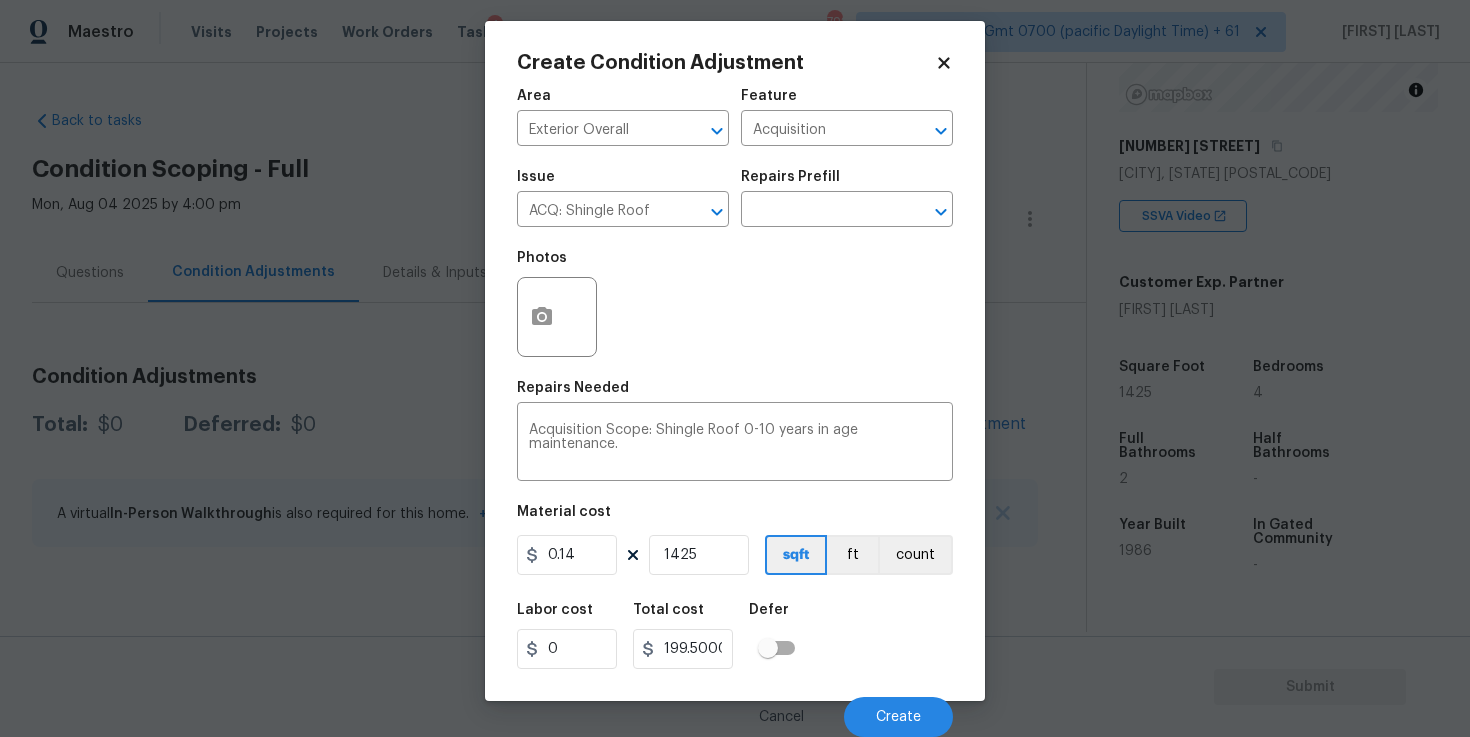 click on "Area Exterior Overall ​ Feature Acquisition ​ Issue ACQ: Shingle Roof ​ Repairs Prefill ​ Photos Repairs Needed Acquisition Scope: Shingle Roof 0-10 years in age maintenance. x ​ Material cost 0.14 1425 sqft ft count Labor cost 0 Total cost 199.50000000000003 Defer Cancel Create" at bounding box center [735, 407] 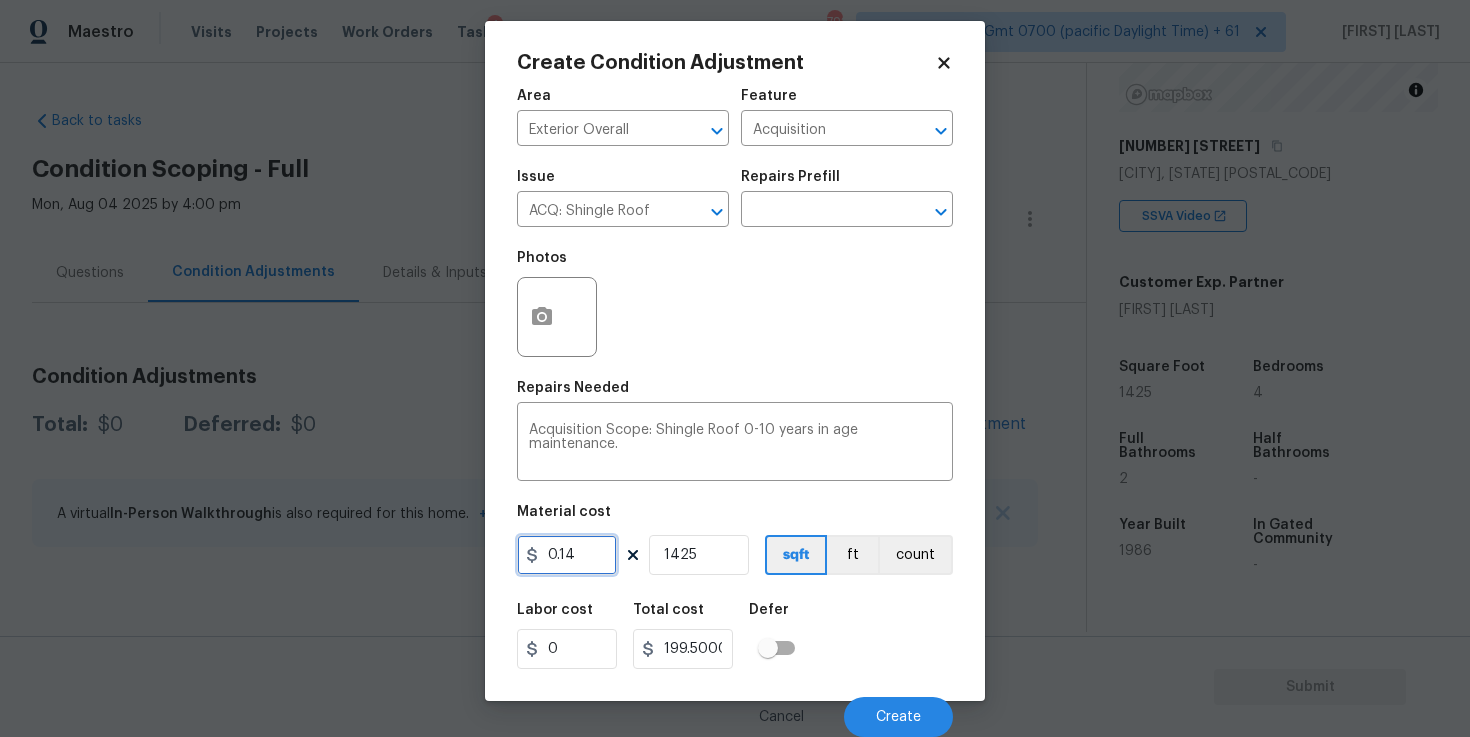 click on "0.14" at bounding box center (567, 555) 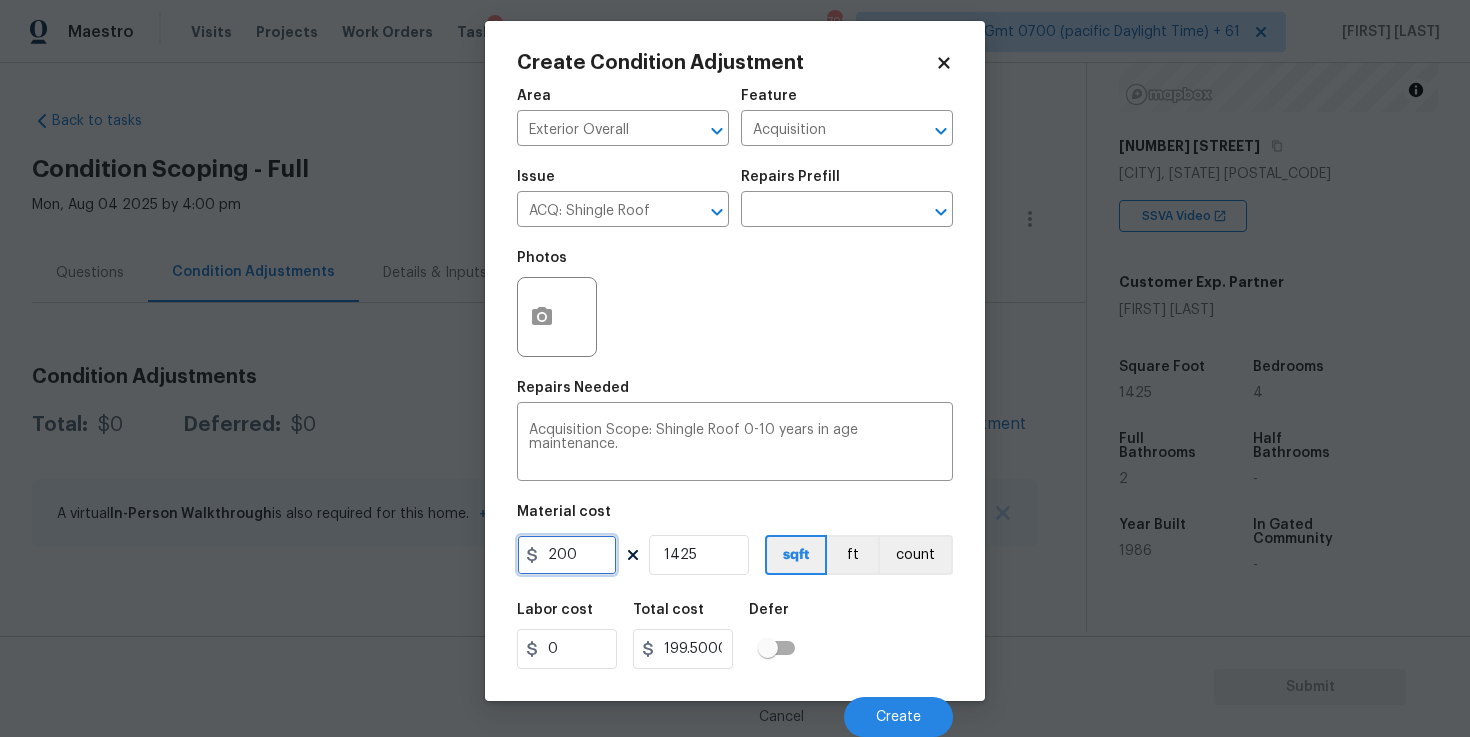 type on "200" 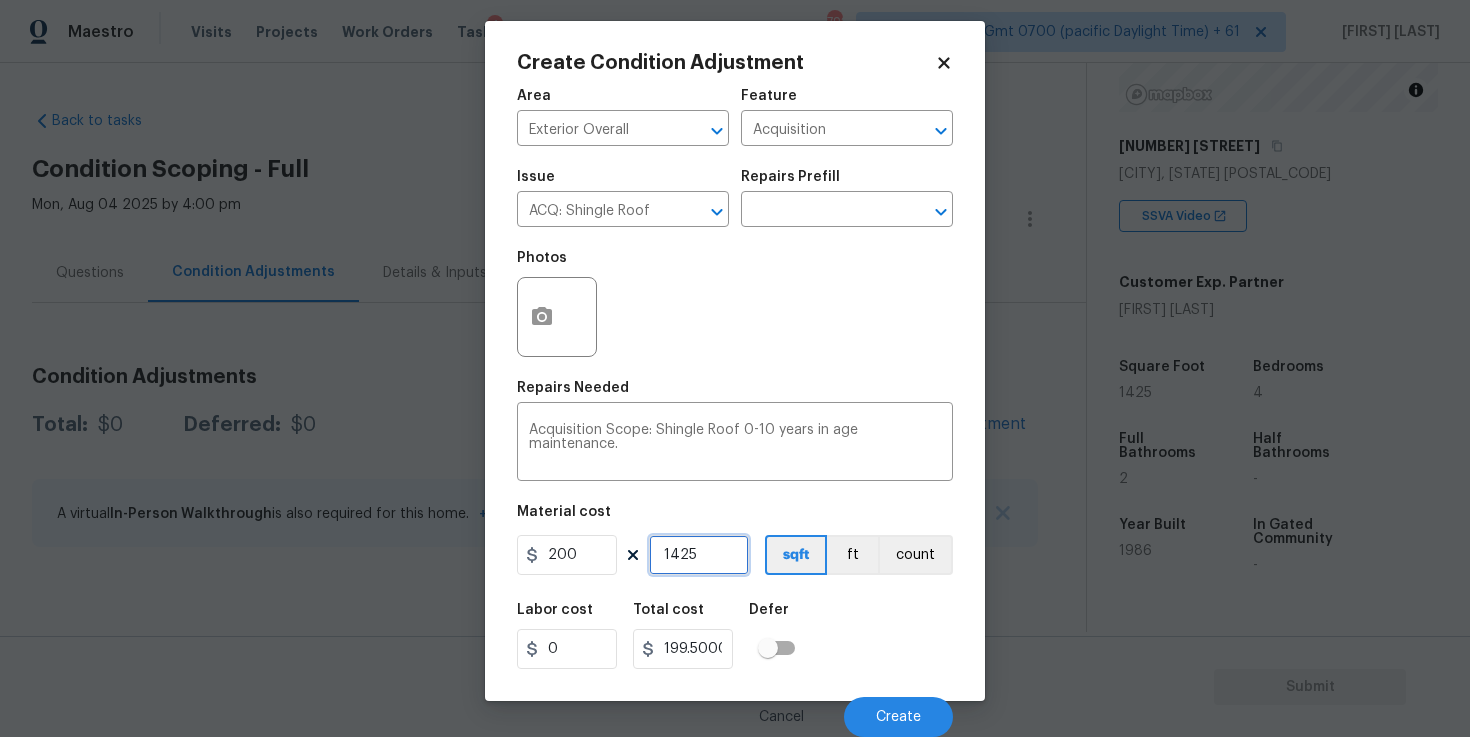 type on "285000" 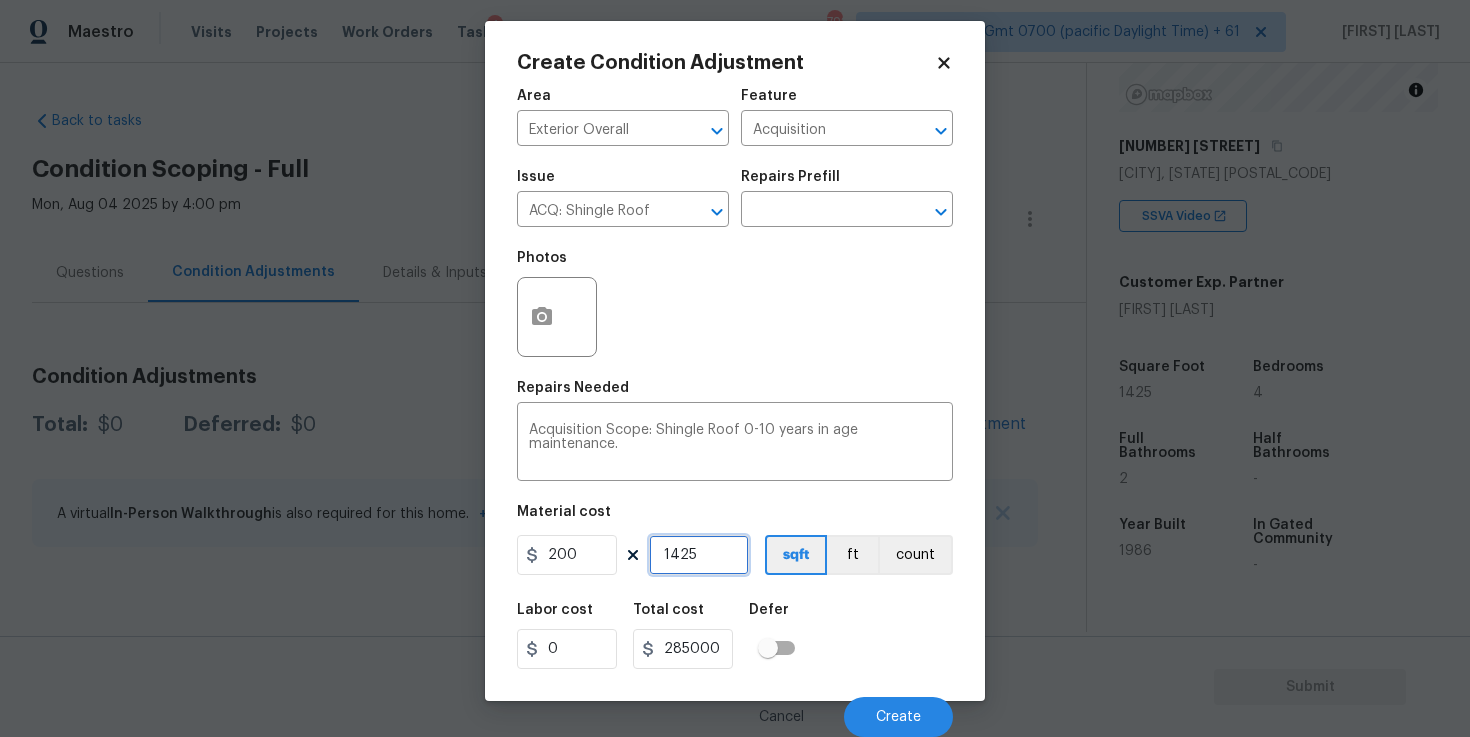 click on "1425" at bounding box center [699, 555] 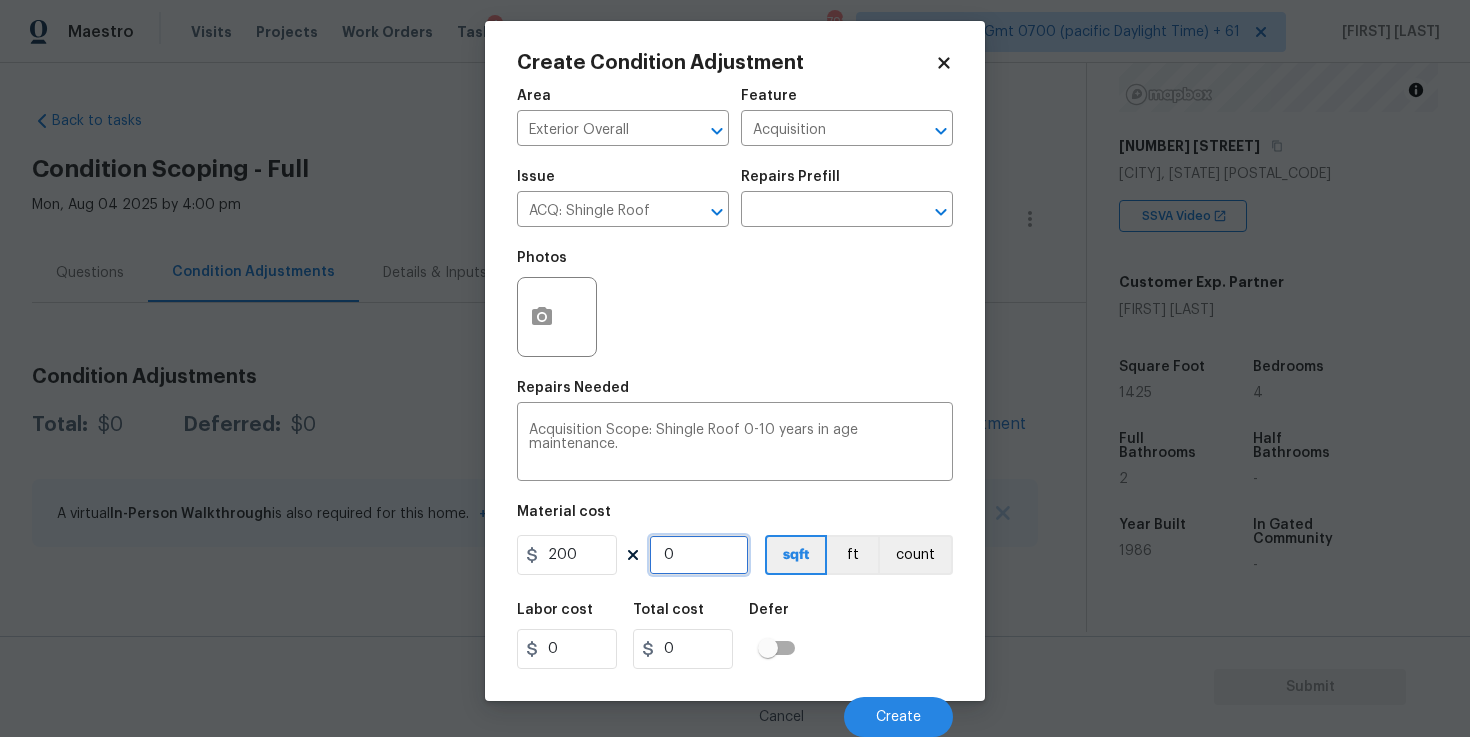 type on "1" 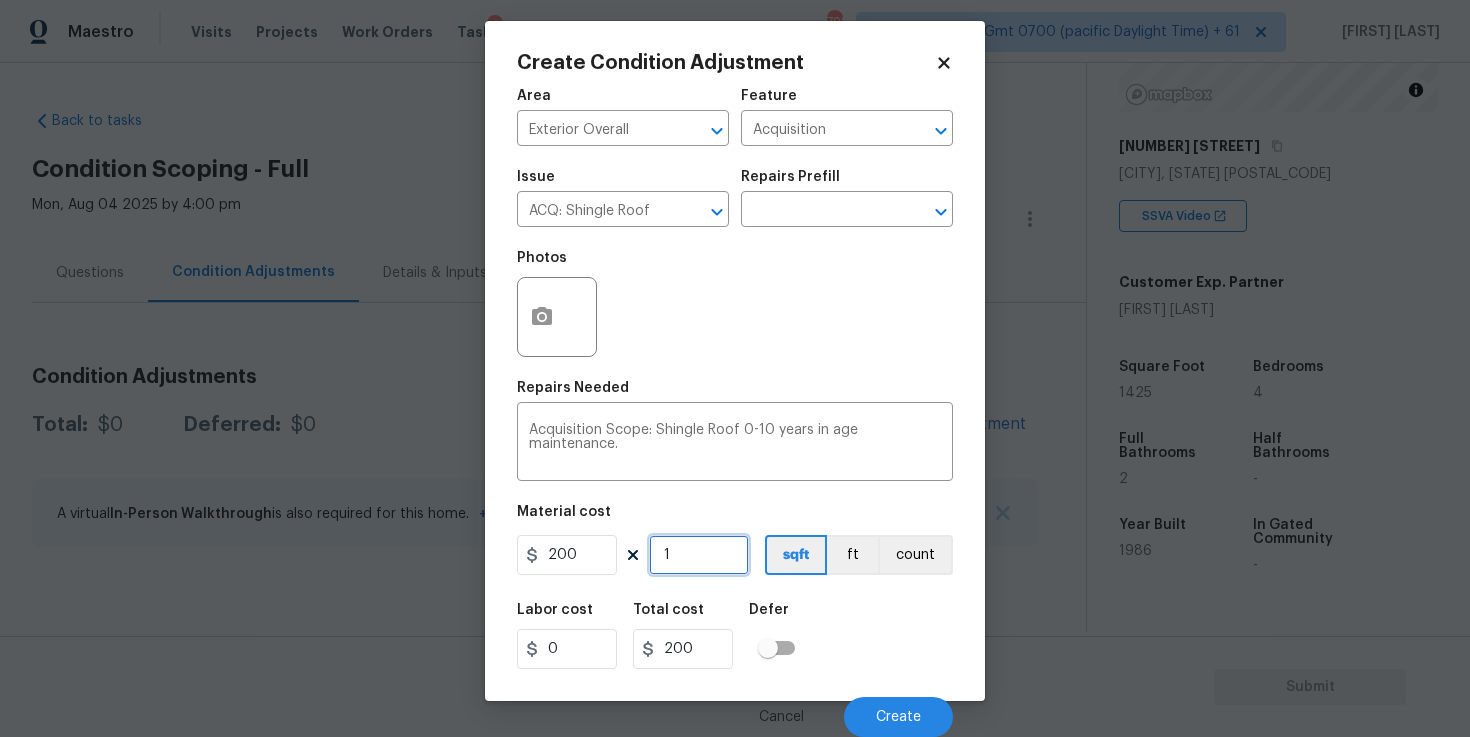 type on "1" 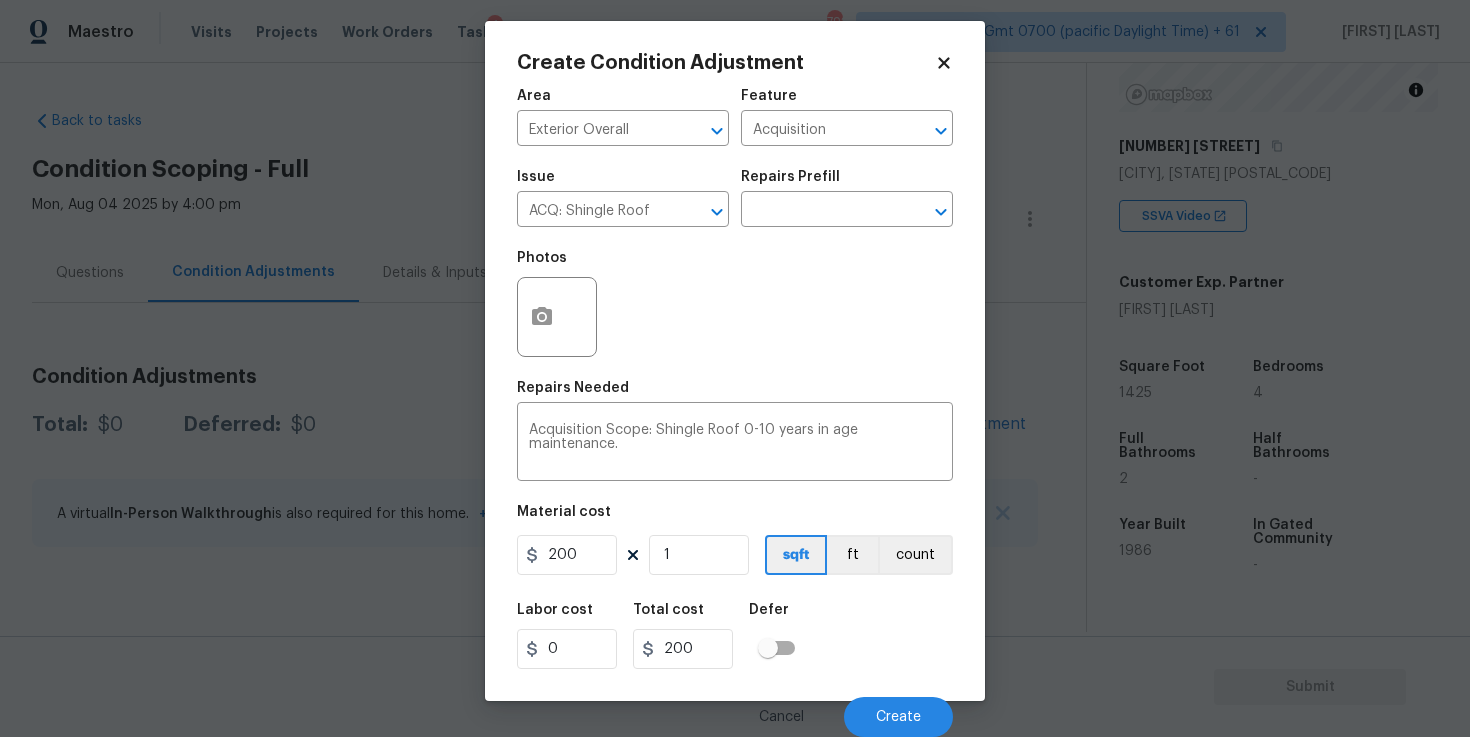 click on "Area Exterior Overall ​ Feature Acquisition ​ Issue ACQ: Shingle Roof ​ Repairs Prefill ​ Photos Repairs Needed Acquisition Scope: Shingle Roof 0-10 years in age maintenance. x ​ Material cost 200 1 sqft ft count Labor cost 0 Total cost 200 Defer Cancel Create" at bounding box center [735, 407] 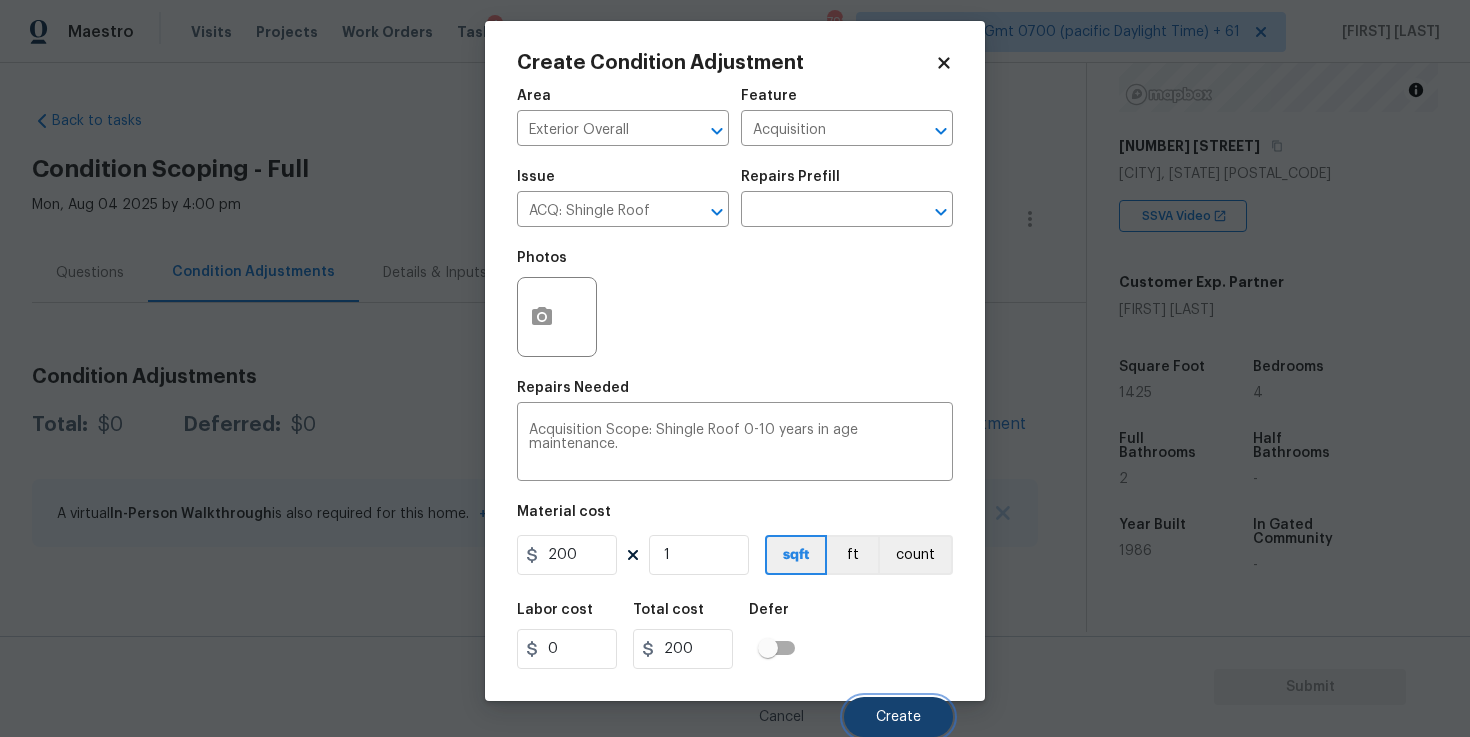 click on "Create" at bounding box center (898, 717) 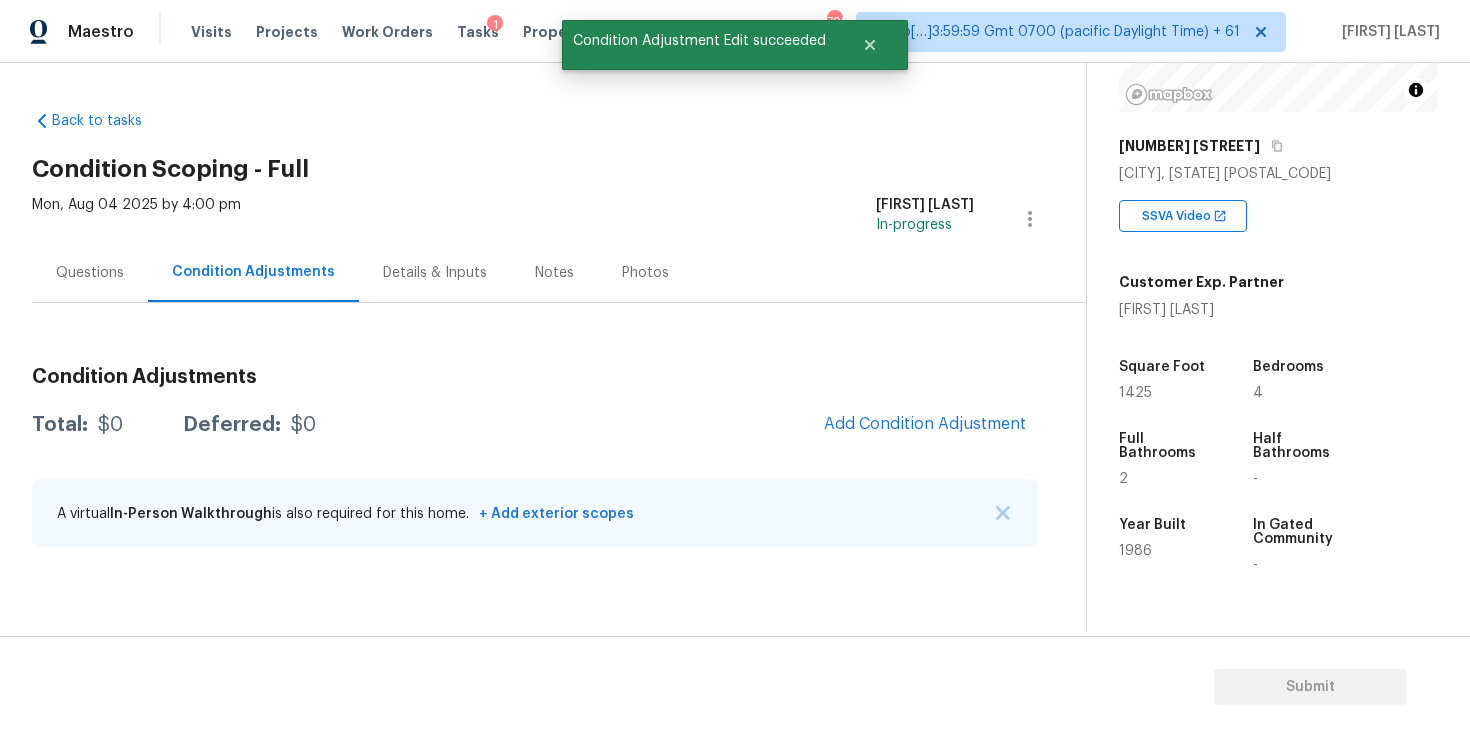 scroll, scrollTop: 3, scrollLeft: 0, axis: vertical 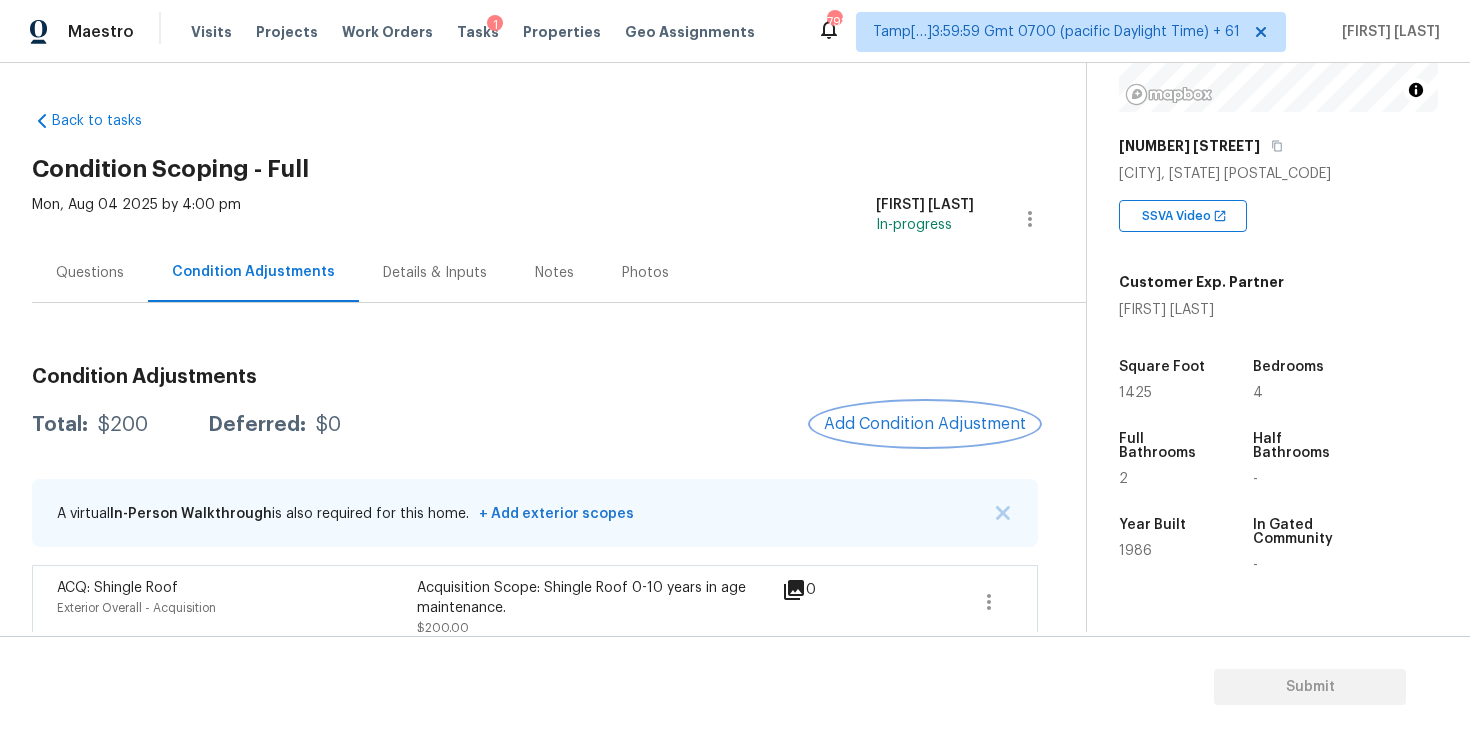 click on "Add Condition Adjustment" at bounding box center [925, 424] 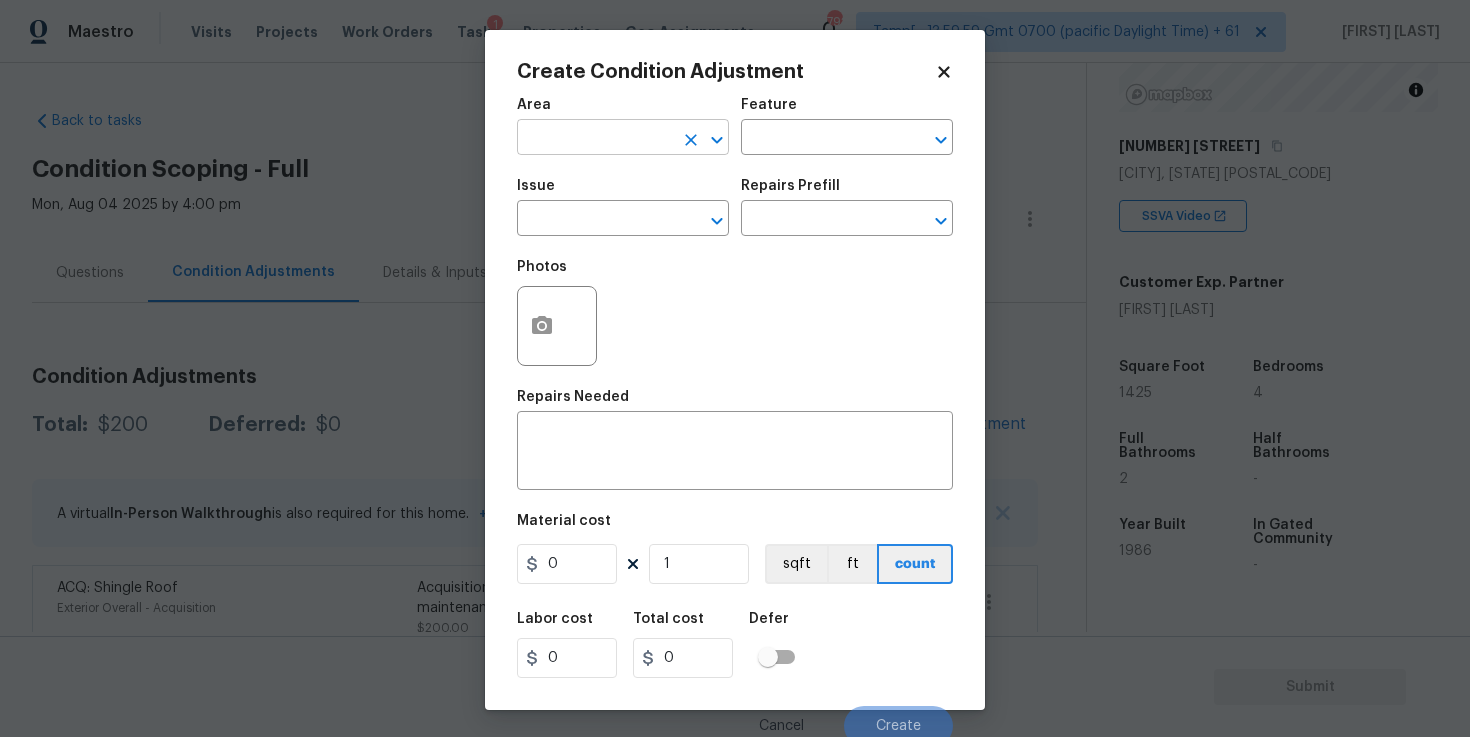 click at bounding box center [595, 139] 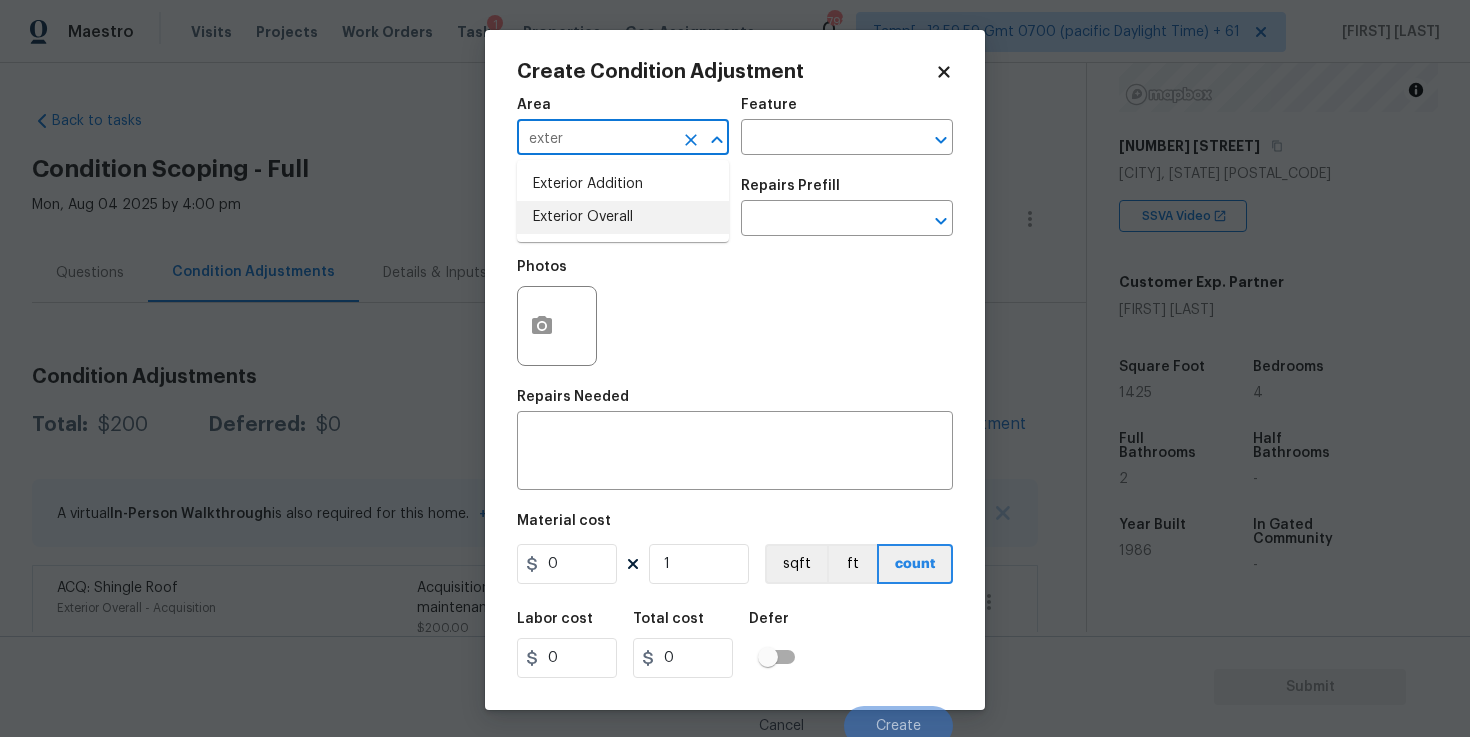 click on "Exterior Overall" at bounding box center (623, 217) 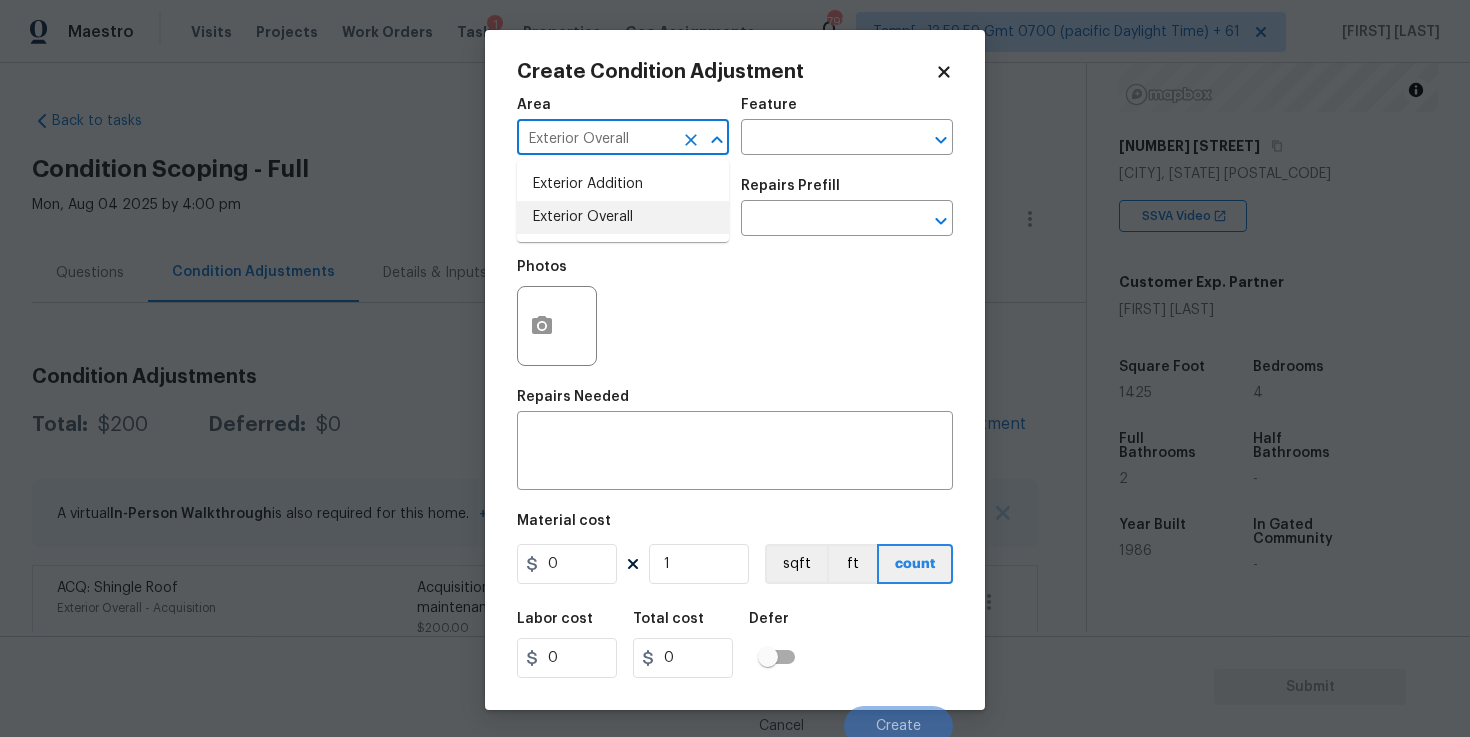 type on "Exterior Overall" 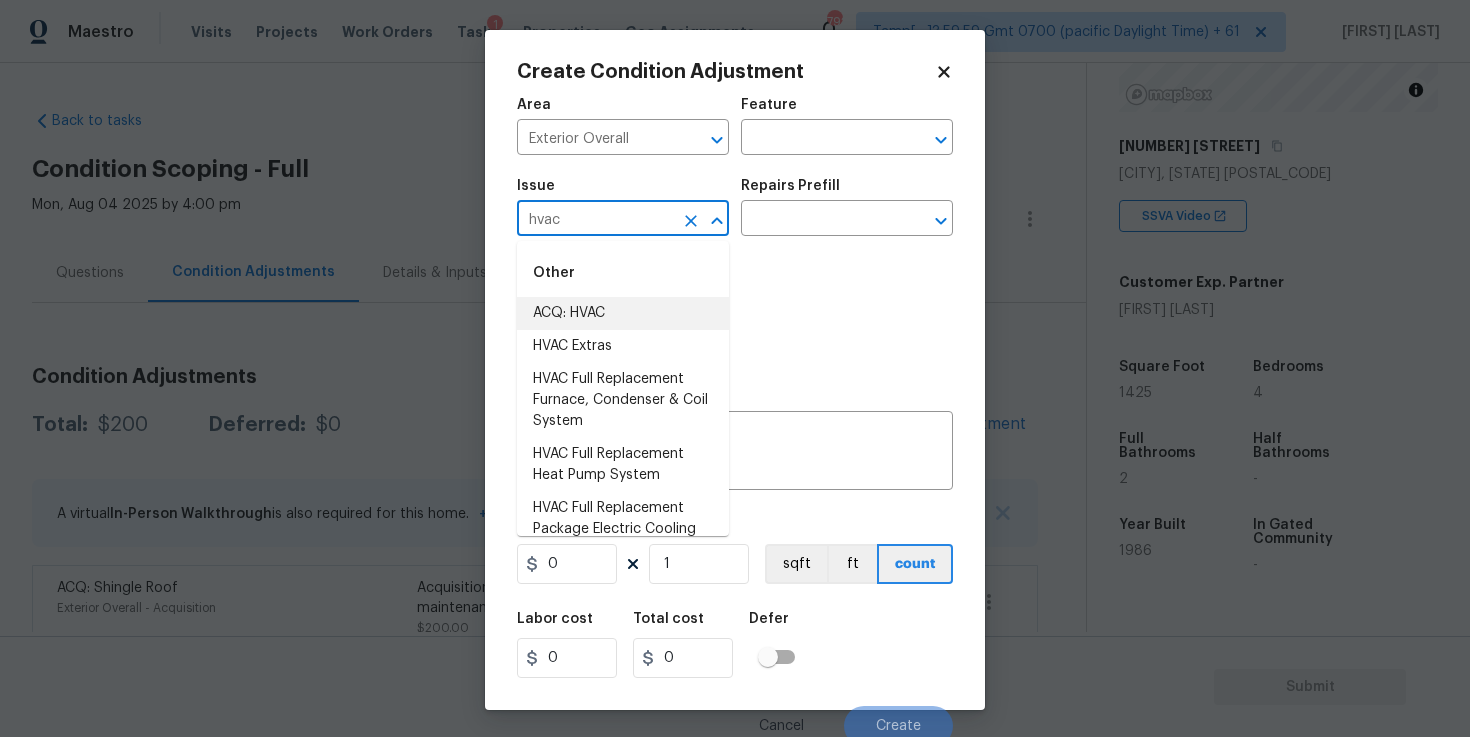 click on "ACQ: HVAC" at bounding box center (623, 313) 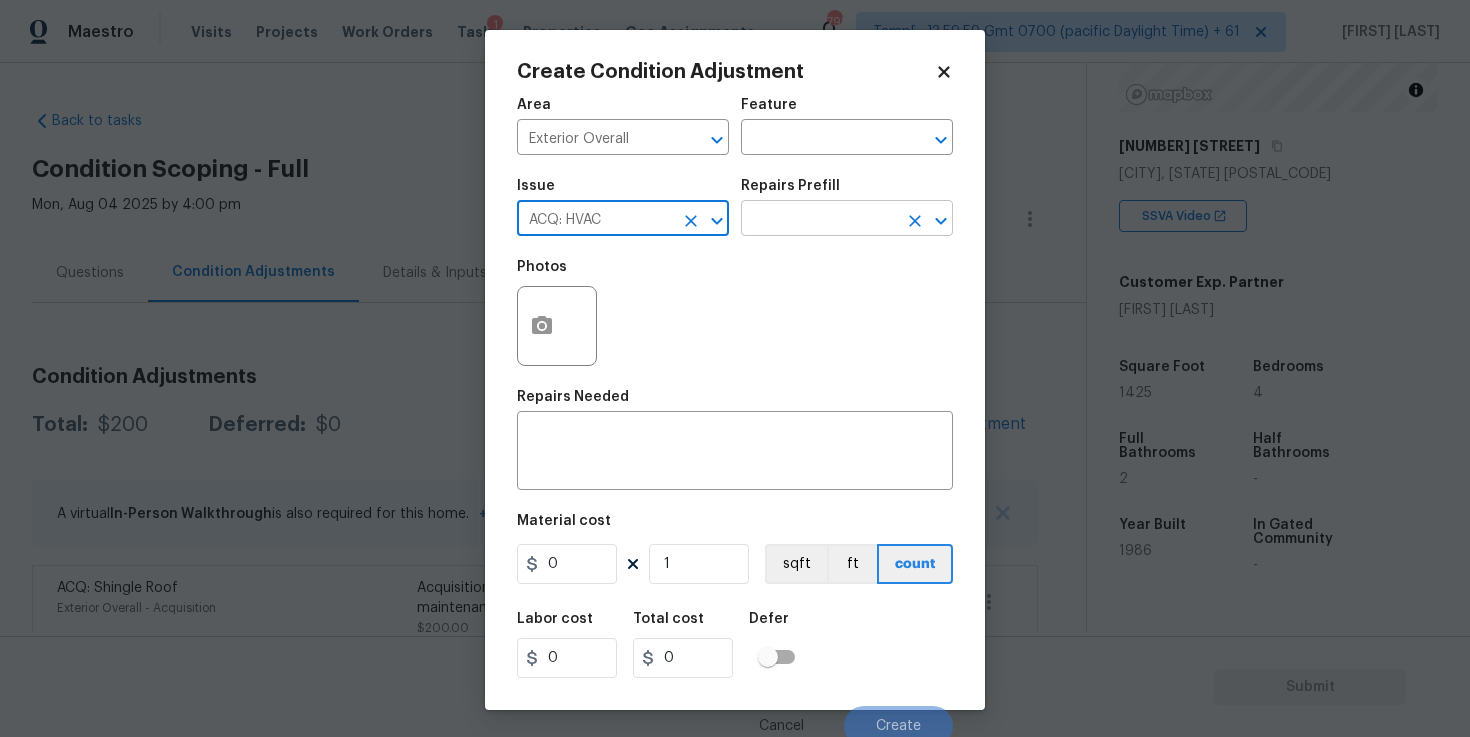 type on "ACQ: HVAC" 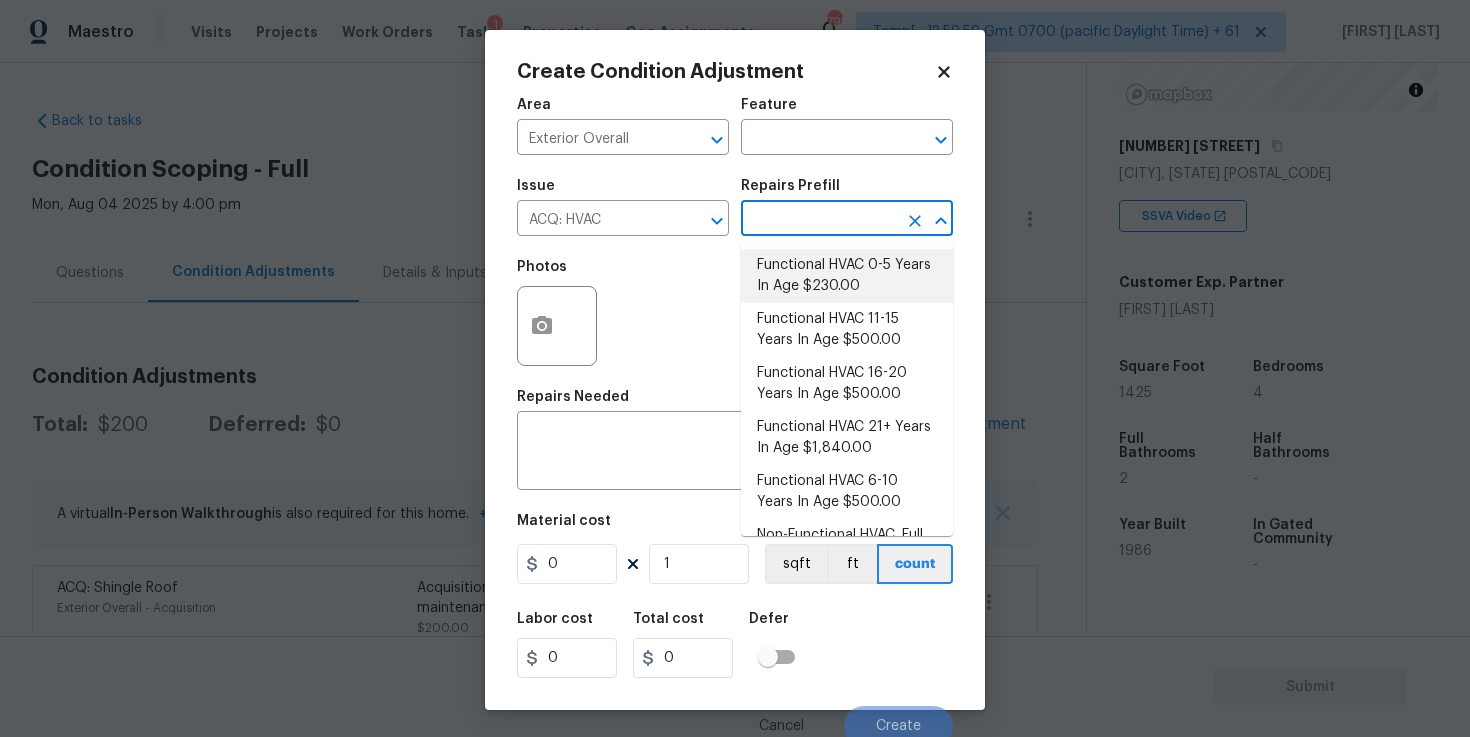 click on "Functional HVAC 0-5 Years In Age $230.00" at bounding box center [847, 276] 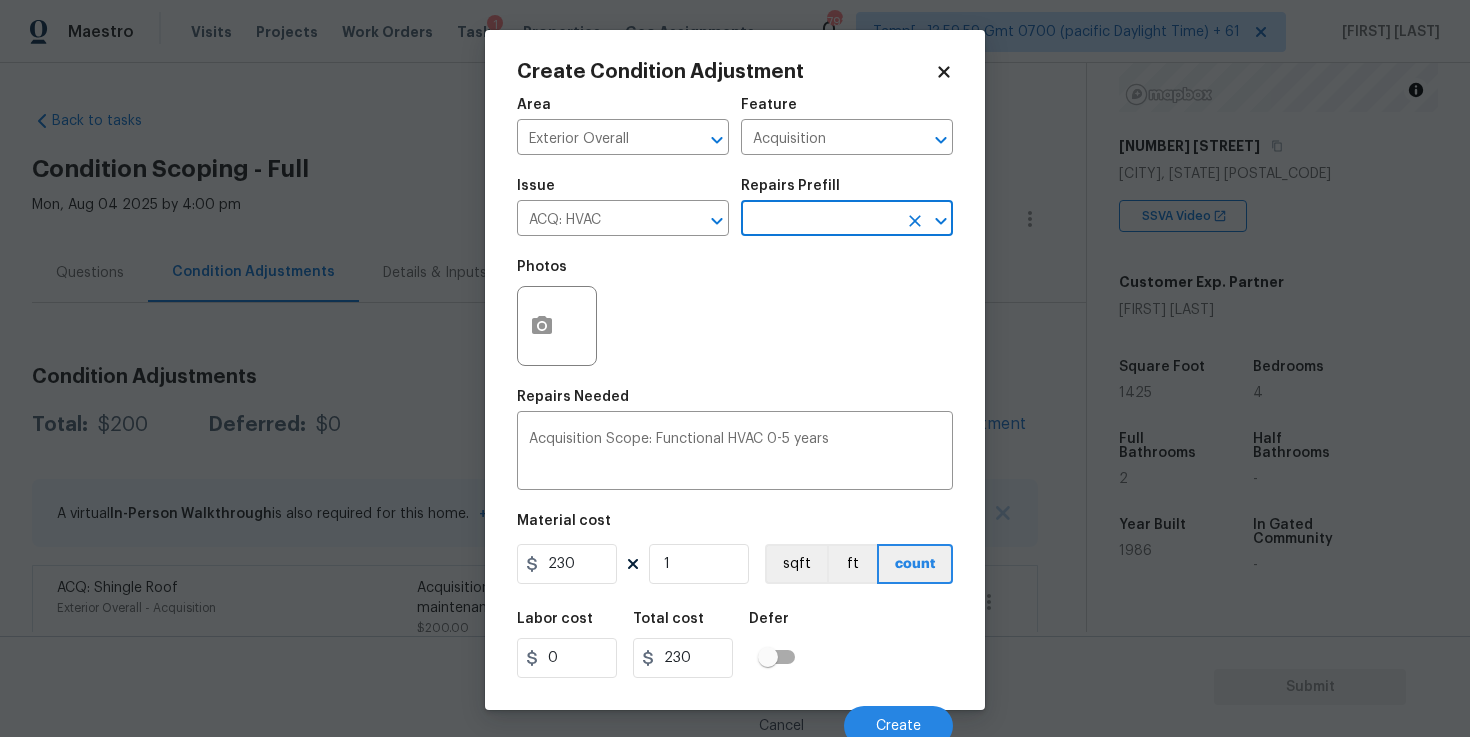 scroll, scrollTop: 10, scrollLeft: 0, axis: vertical 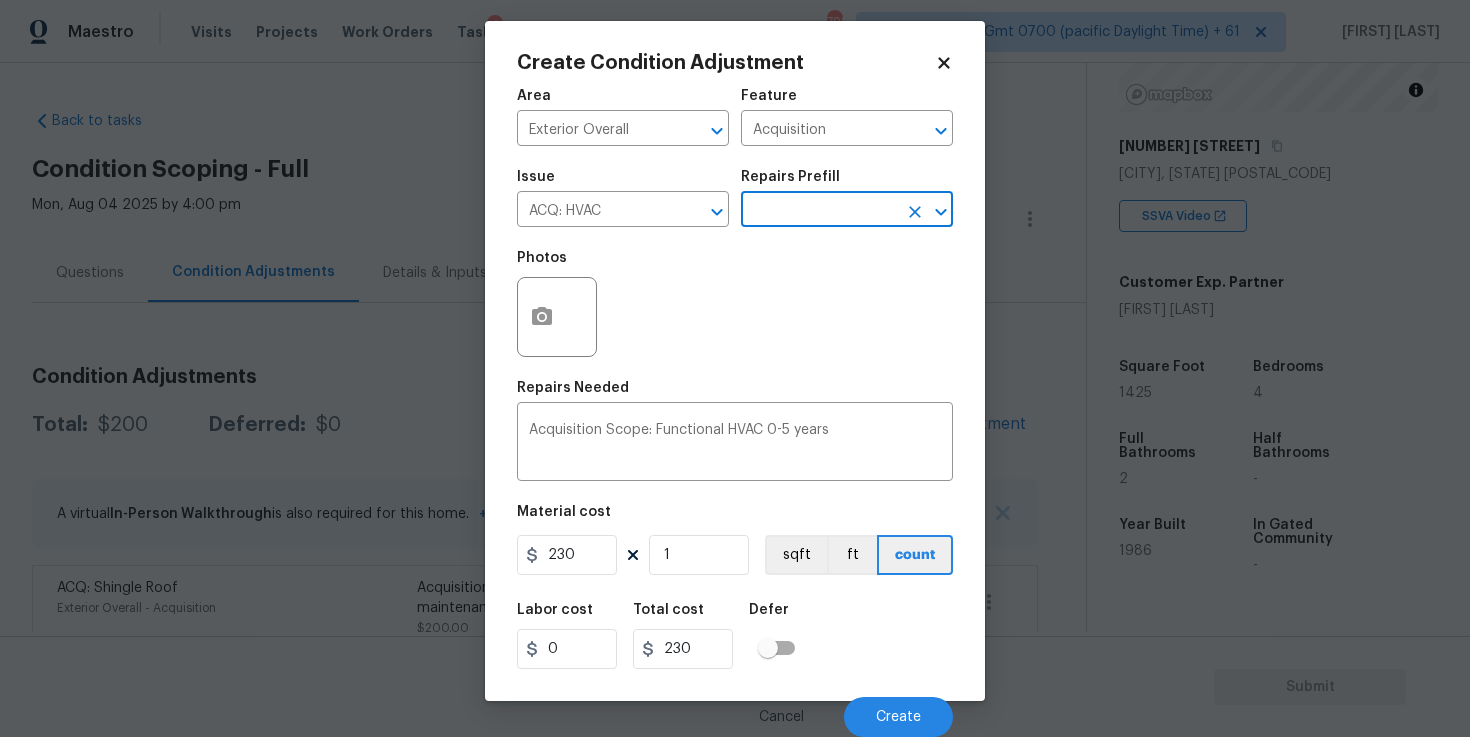 click on "Cancel Create" at bounding box center (735, 709) 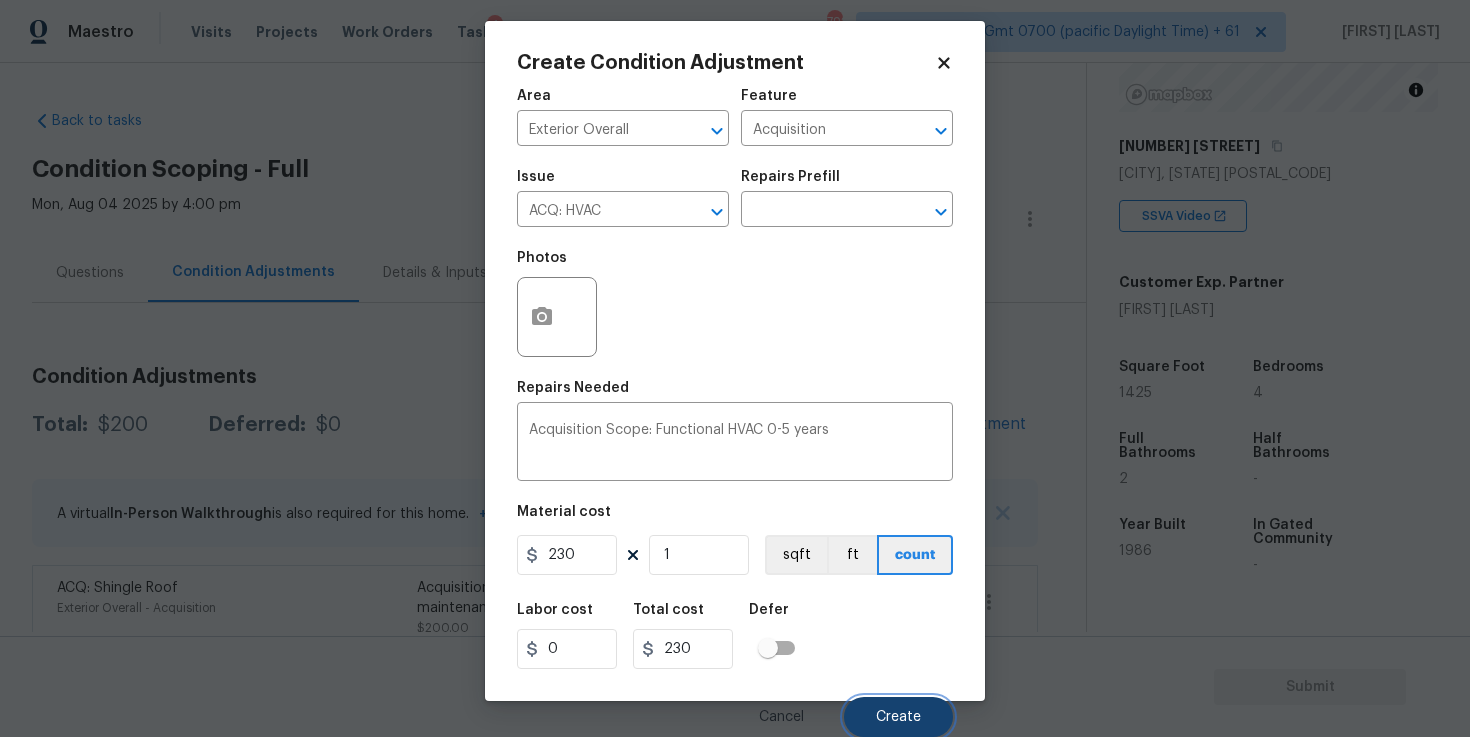 click on "Create" at bounding box center (898, 717) 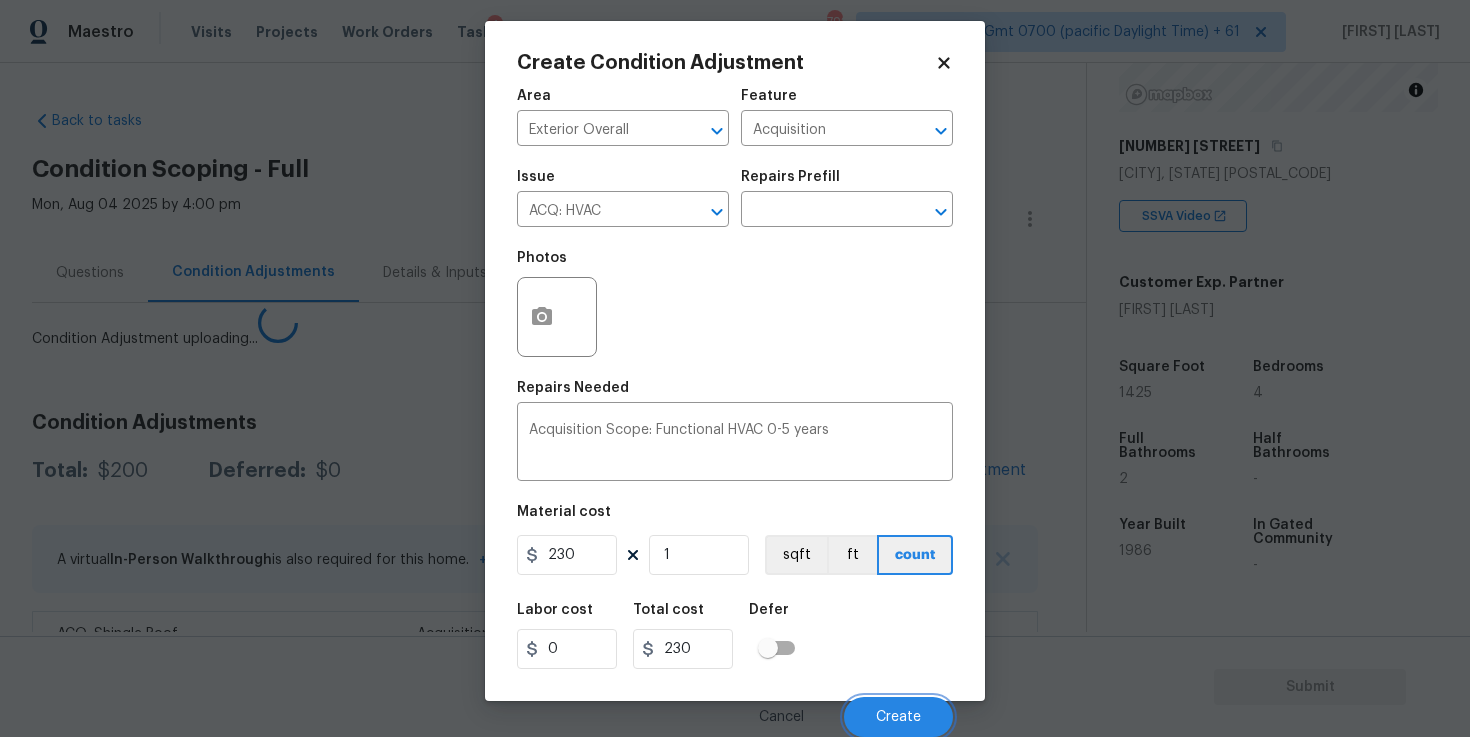 scroll, scrollTop: 3, scrollLeft: 0, axis: vertical 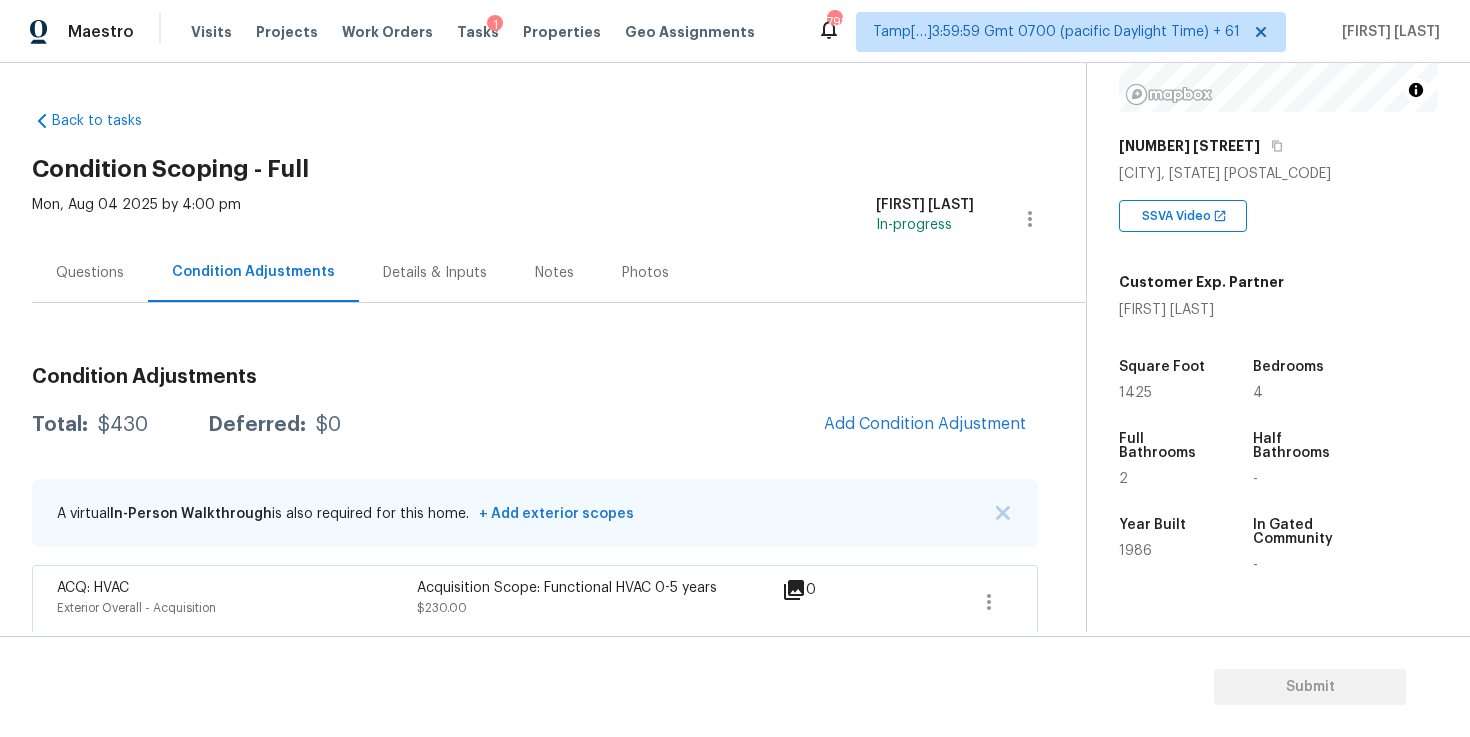 click on "Questions" at bounding box center (90, 272) 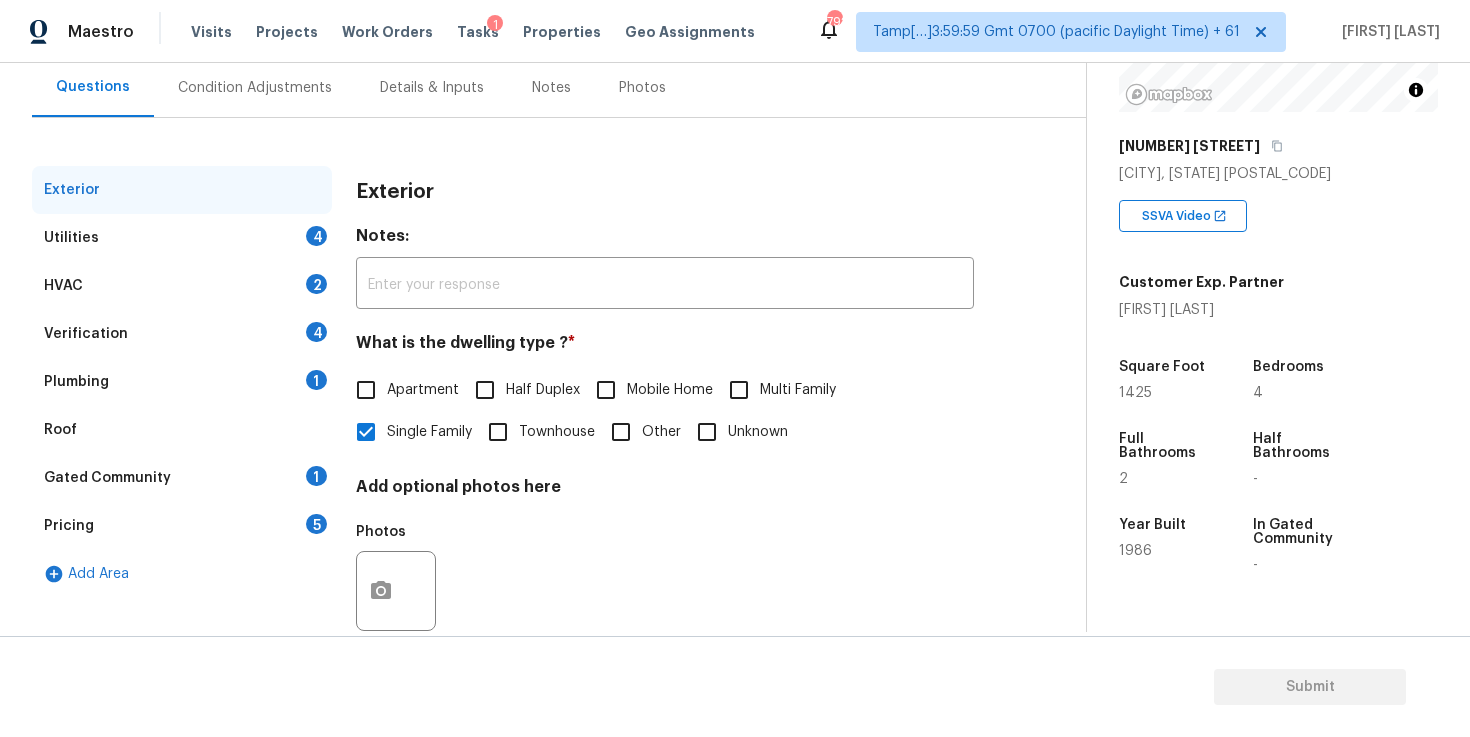 scroll, scrollTop: 213, scrollLeft: 0, axis: vertical 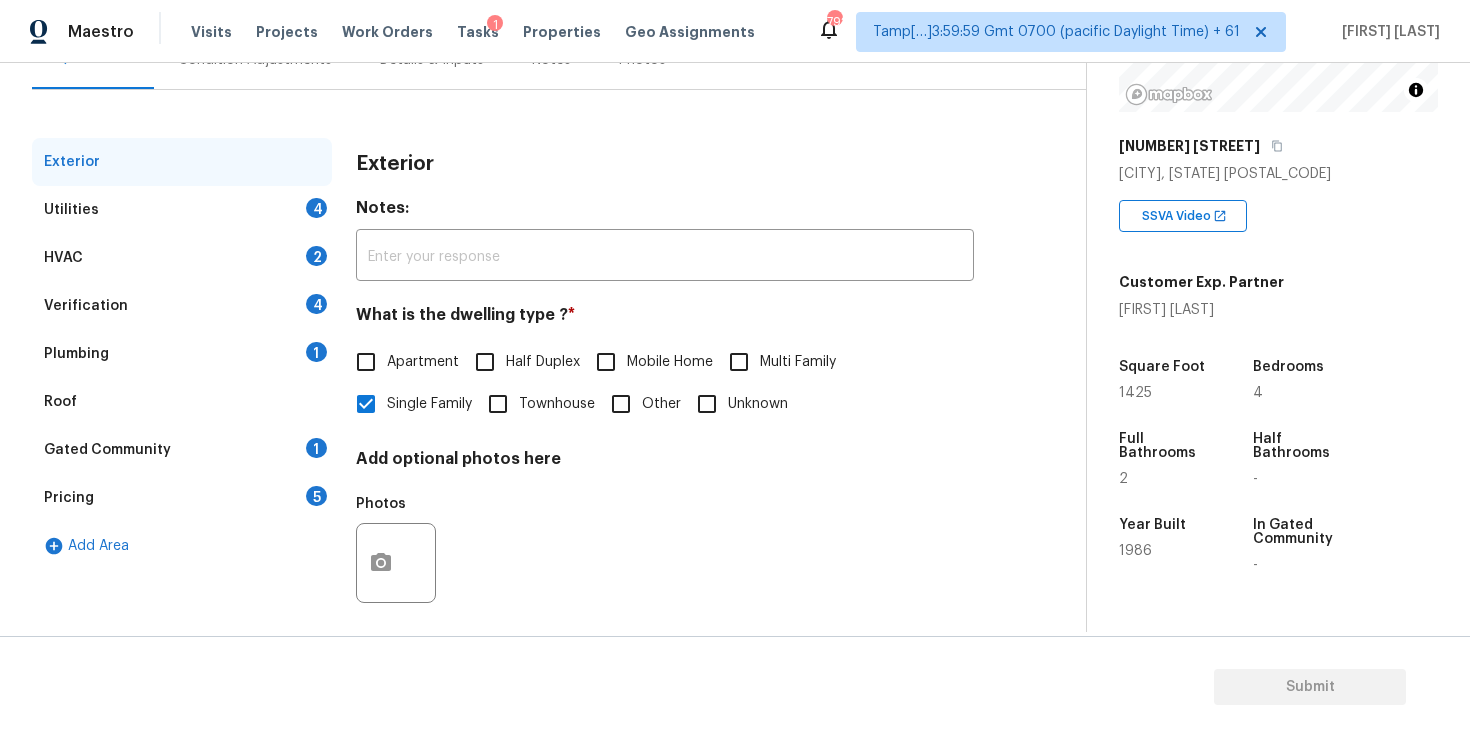 click on "Utilities 4" at bounding box center (182, 210) 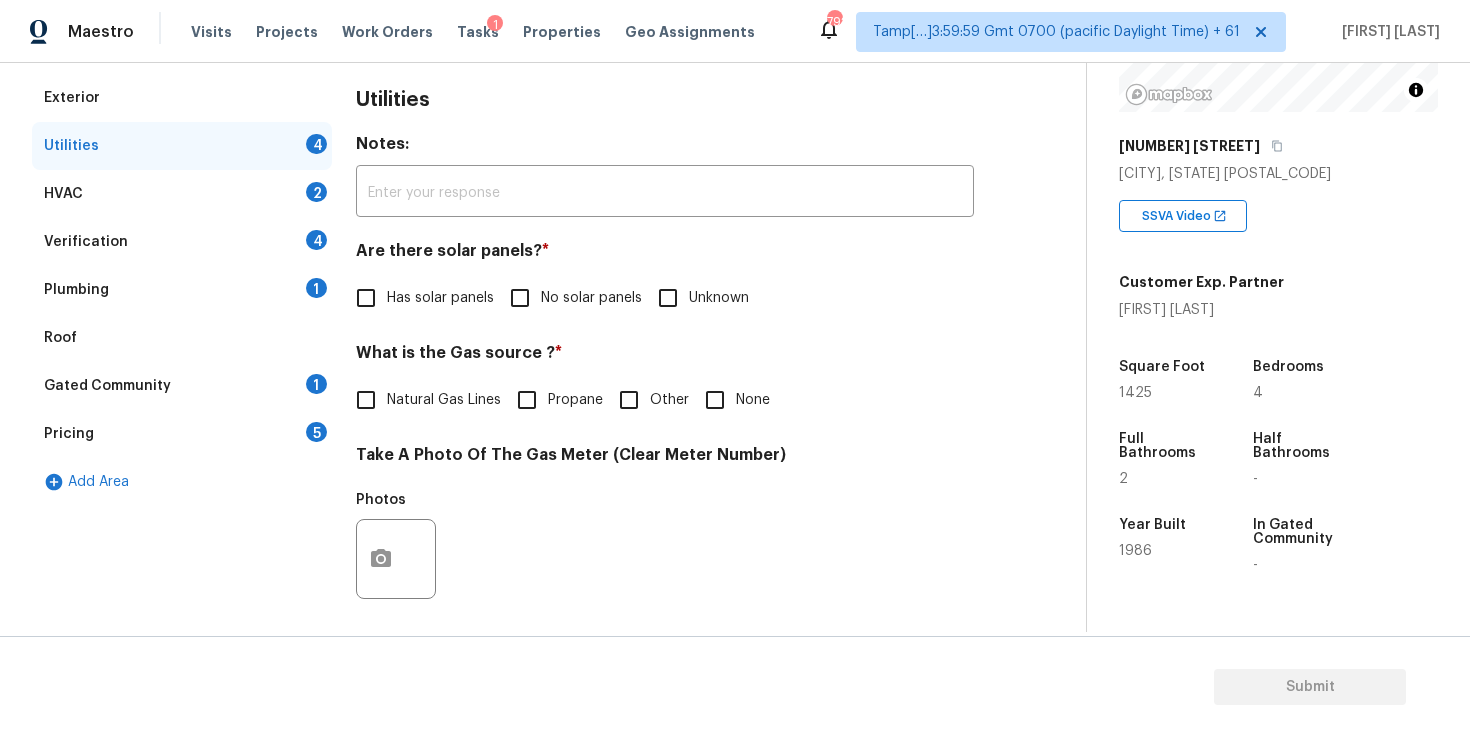 scroll, scrollTop: 309, scrollLeft: 0, axis: vertical 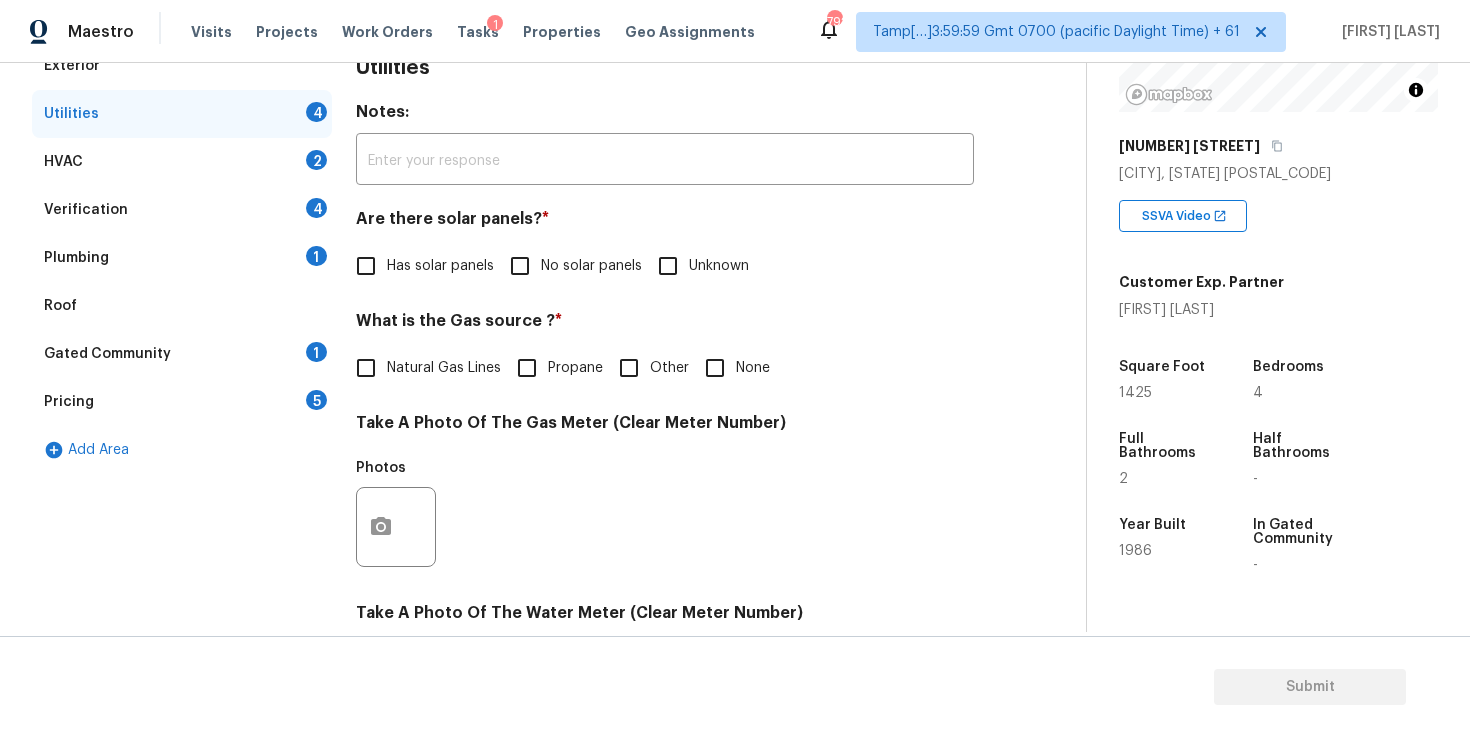 click on "Has solar panels" at bounding box center [366, 266] 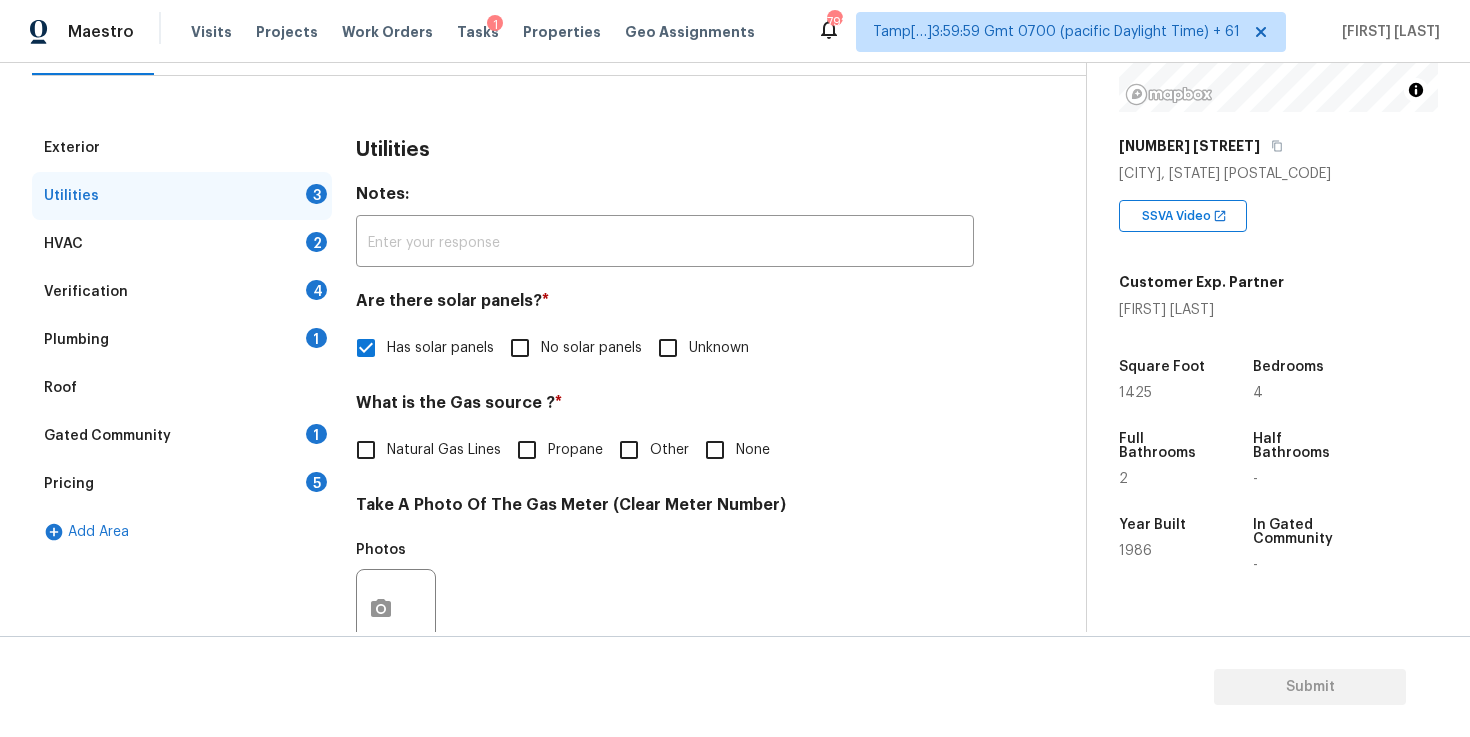 scroll, scrollTop: 205, scrollLeft: 0, axis: vertical 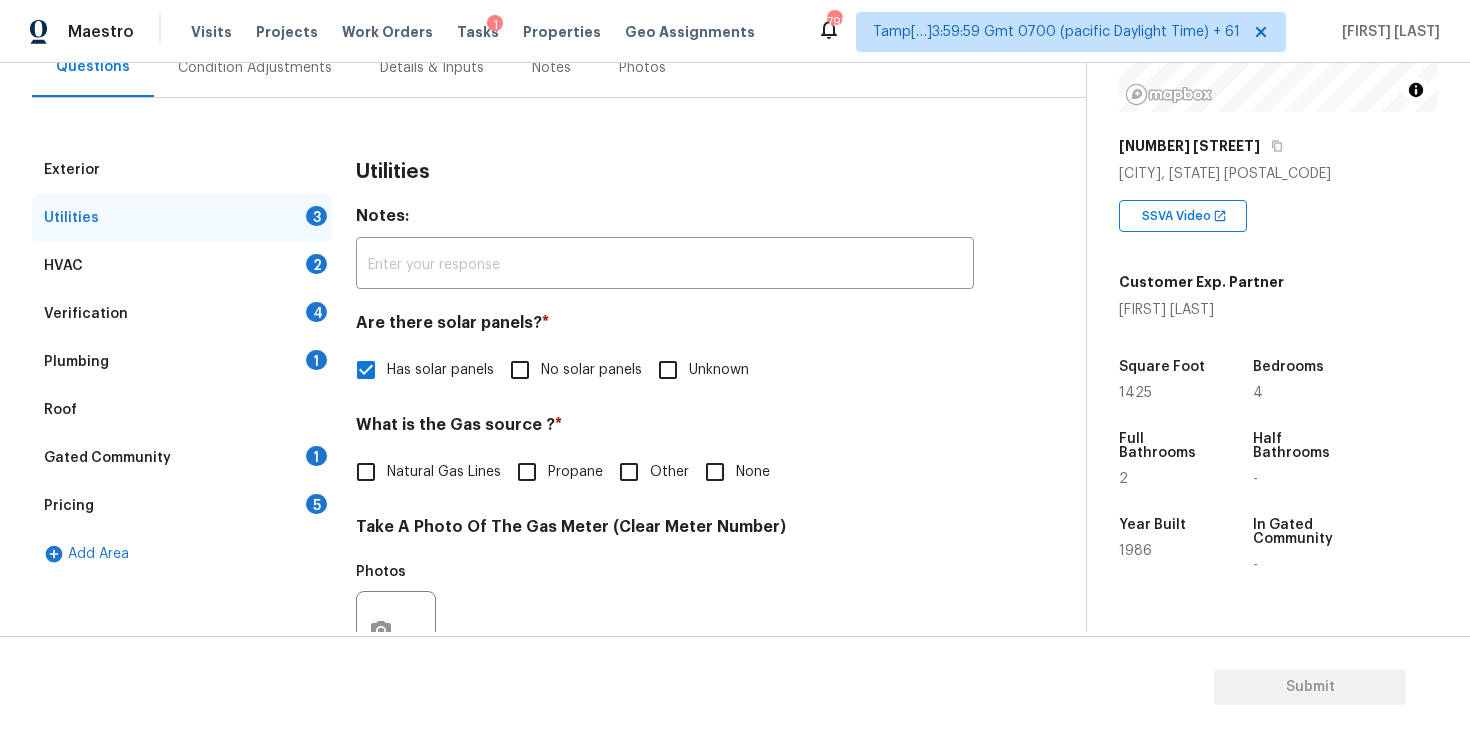 click on "Verification 4" at bounding box center (182, 314) 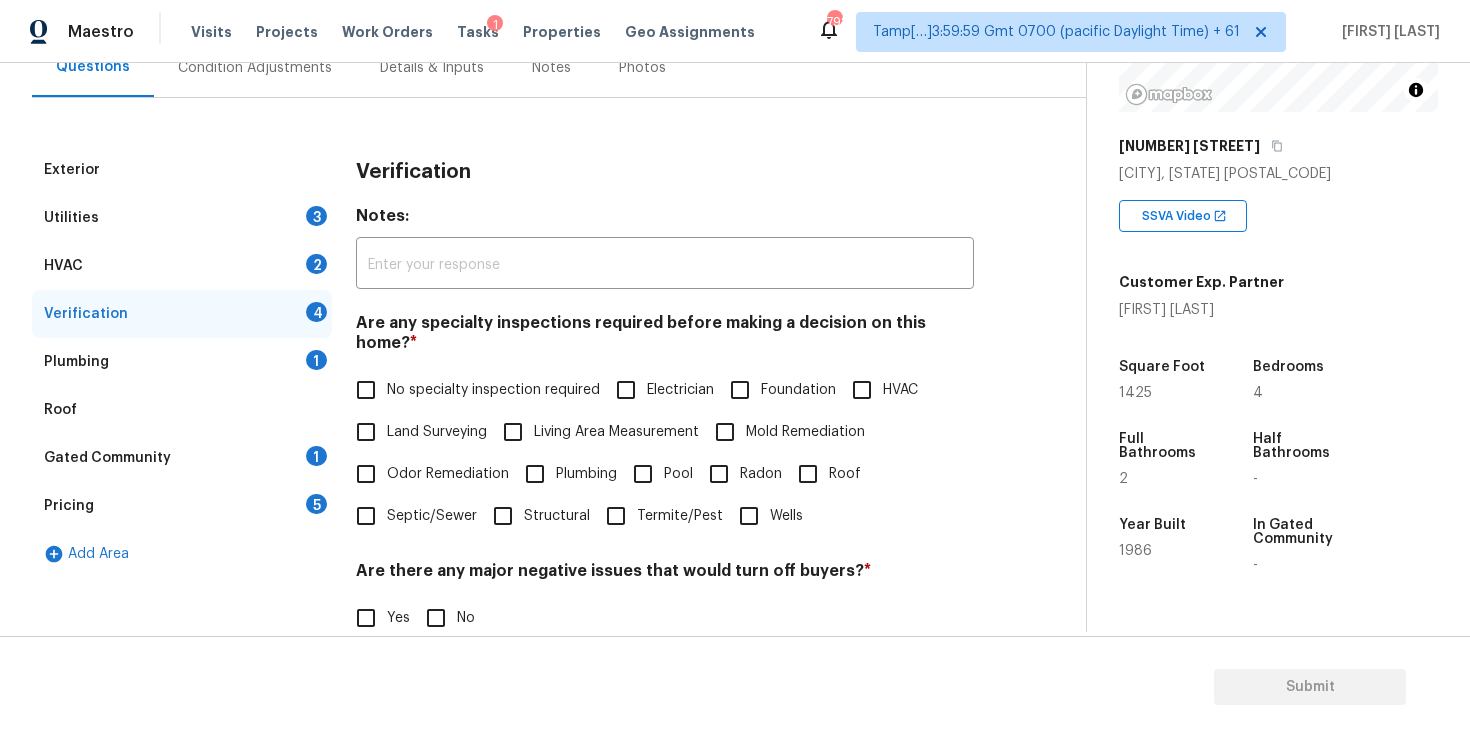 scroll, scrollTop: 379, scrollLeft: 0, axis: vertical 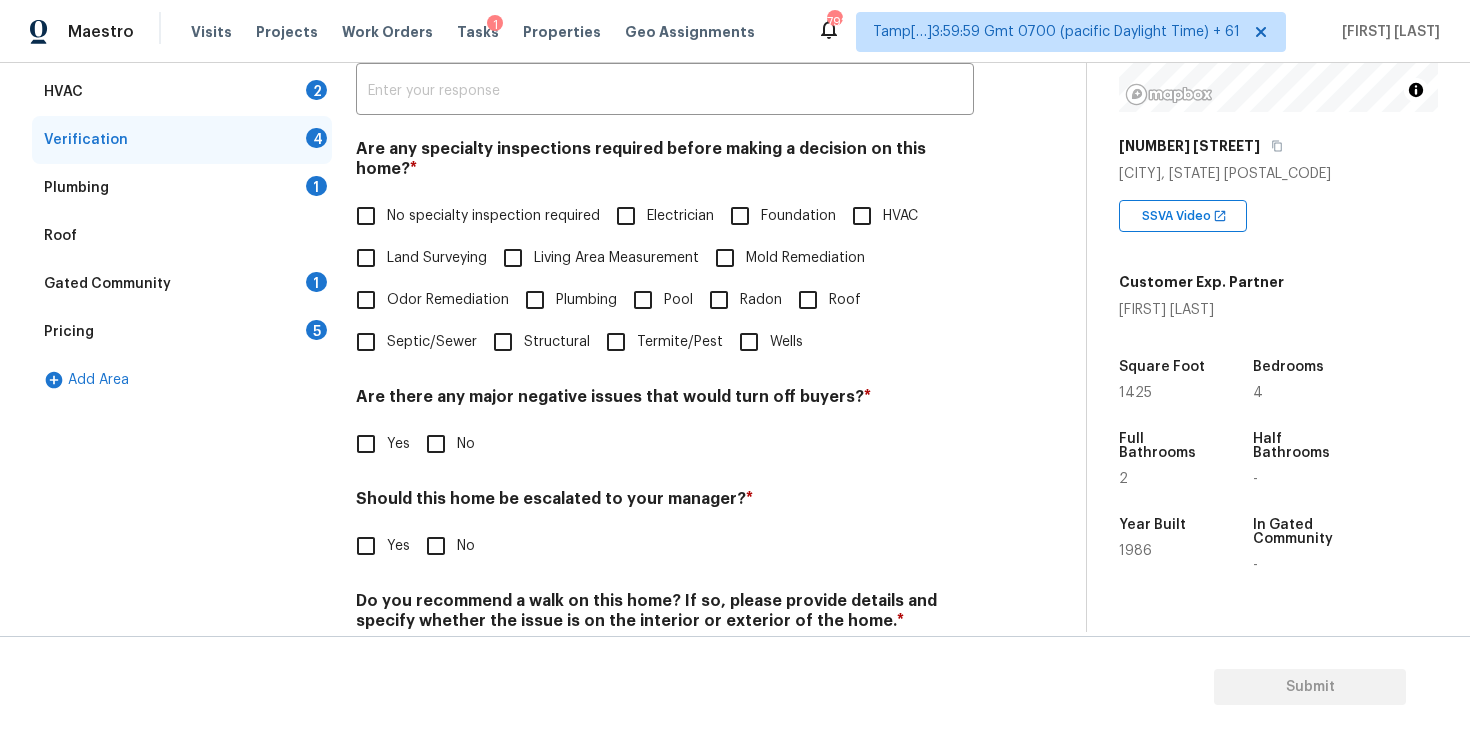 click on "Pricing 5" at bounding box center (182, 332) 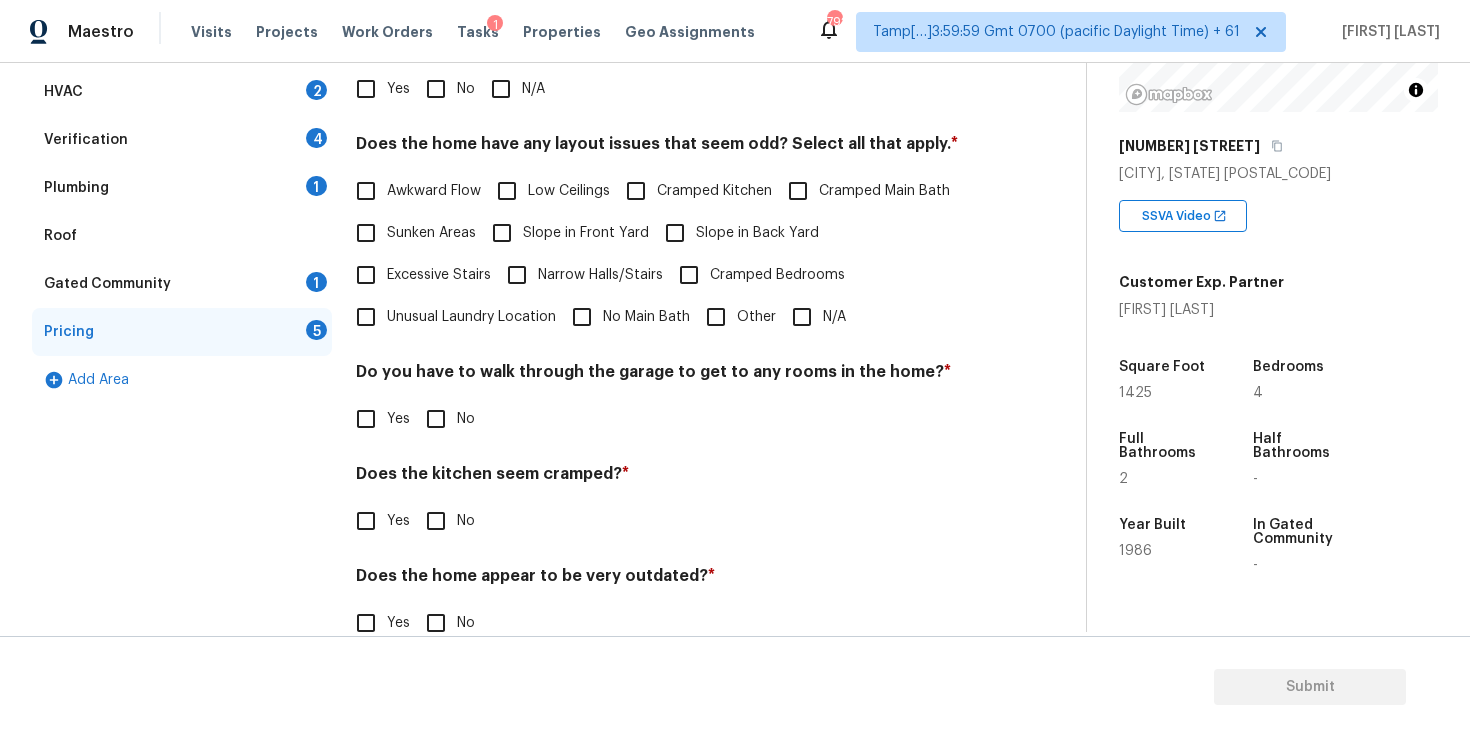 click on "Yes" at bounding box center (366, 89) 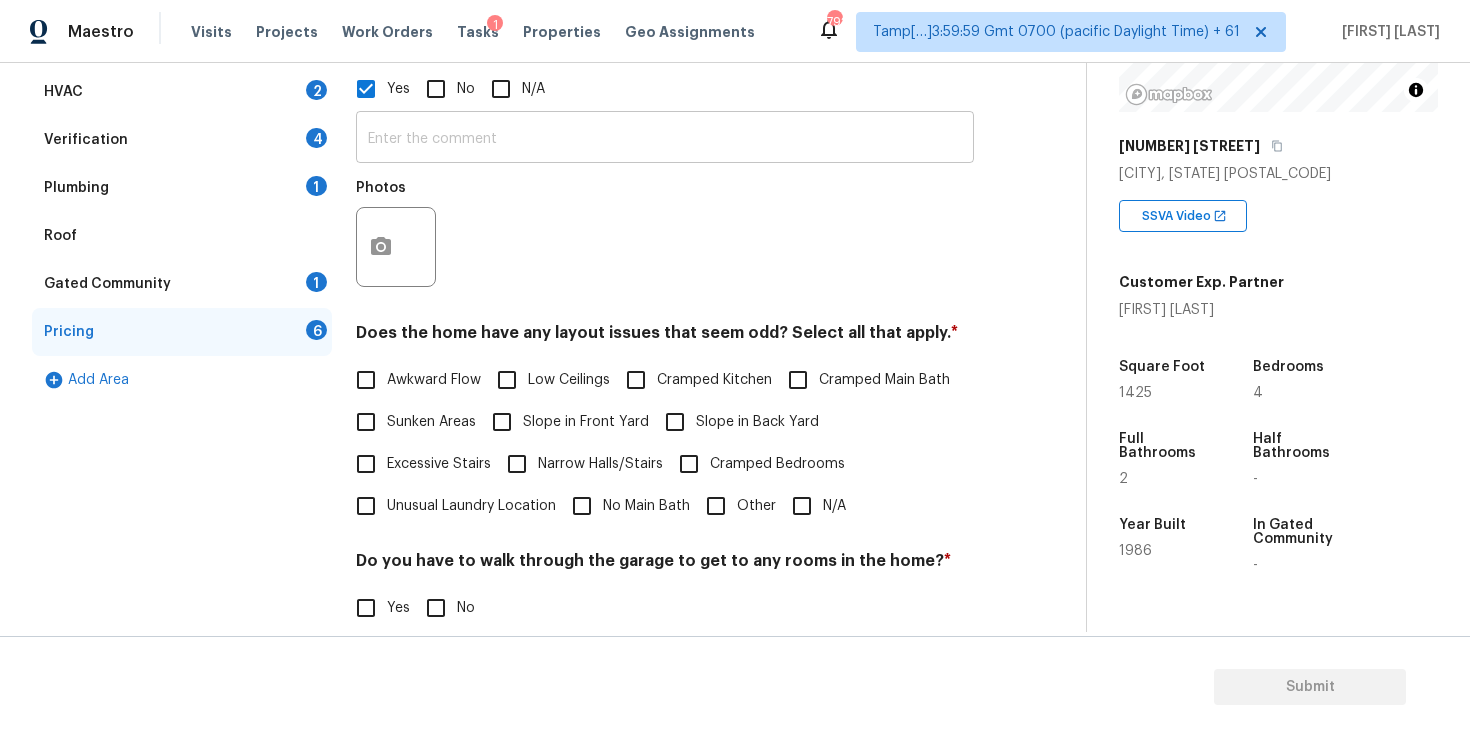 click at bounding box center [665, 139] 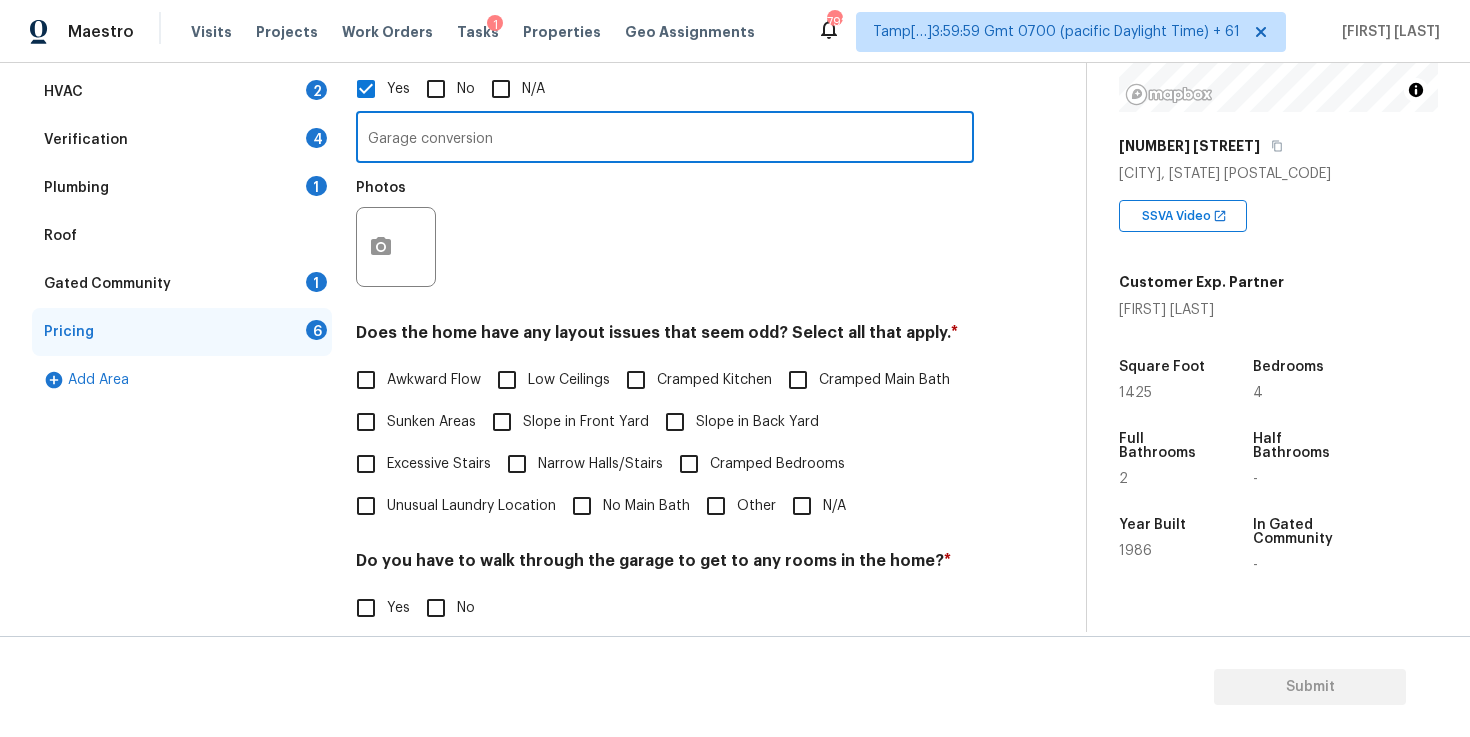 type on "Garage conversion" 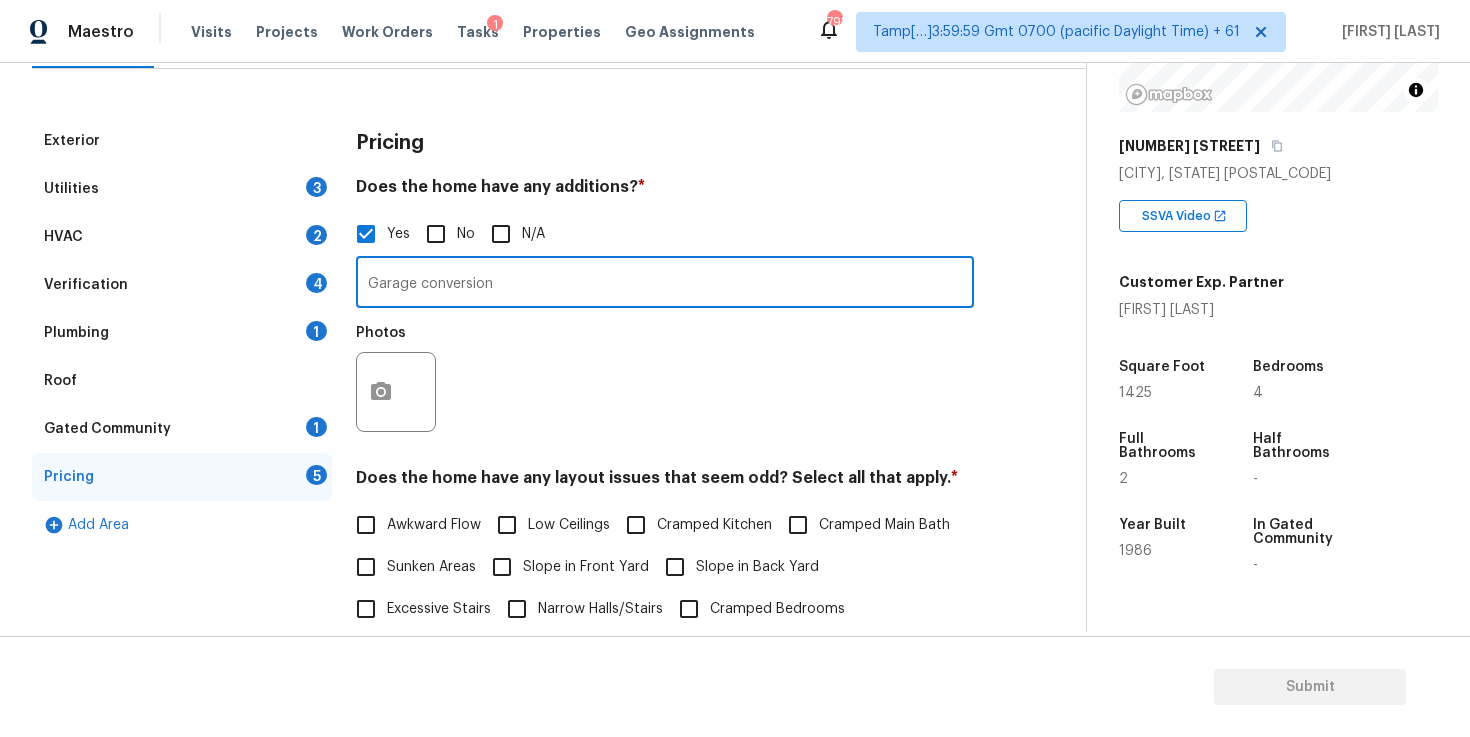 scroll, scrollTop: 225, scrollLeft: 0, axis: vertical 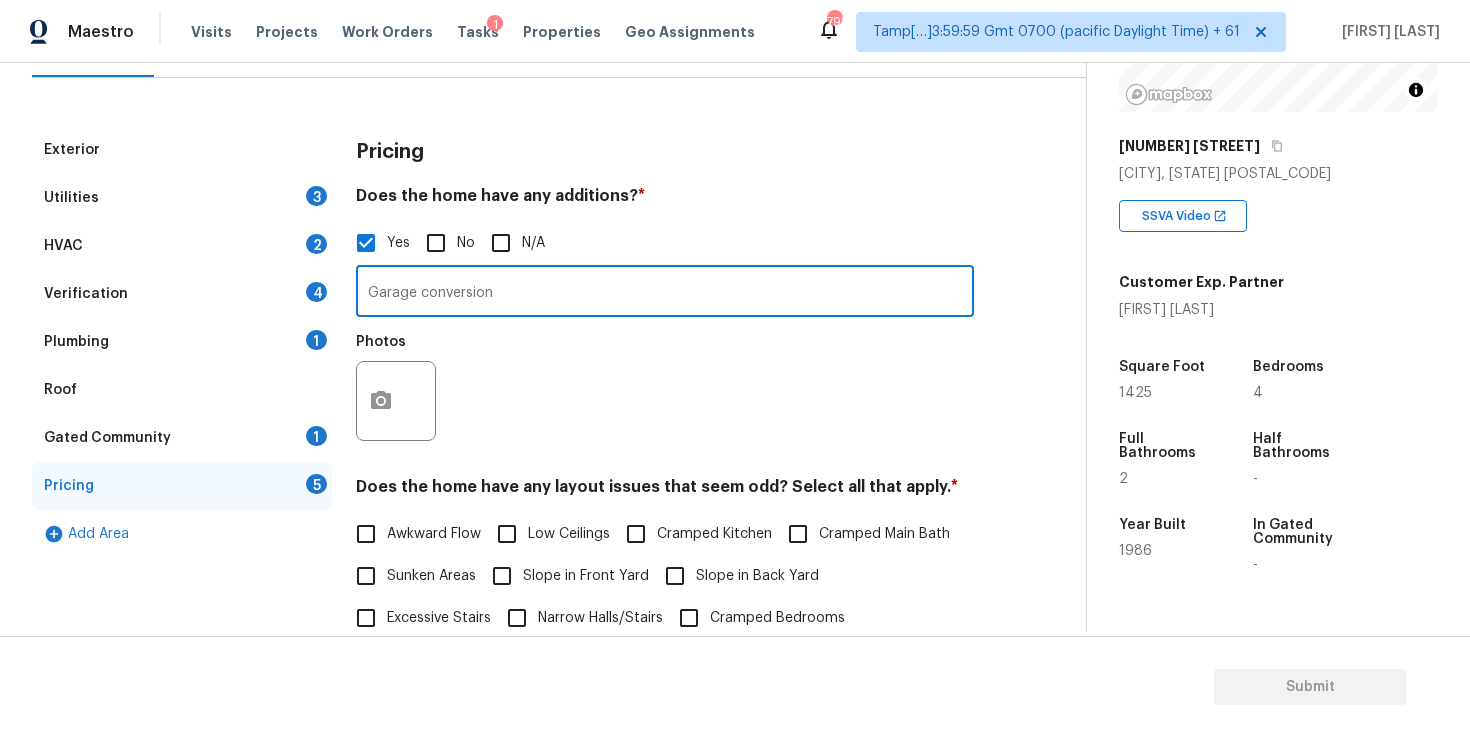 click on "Verification 4" at bounding box center (182, 294) 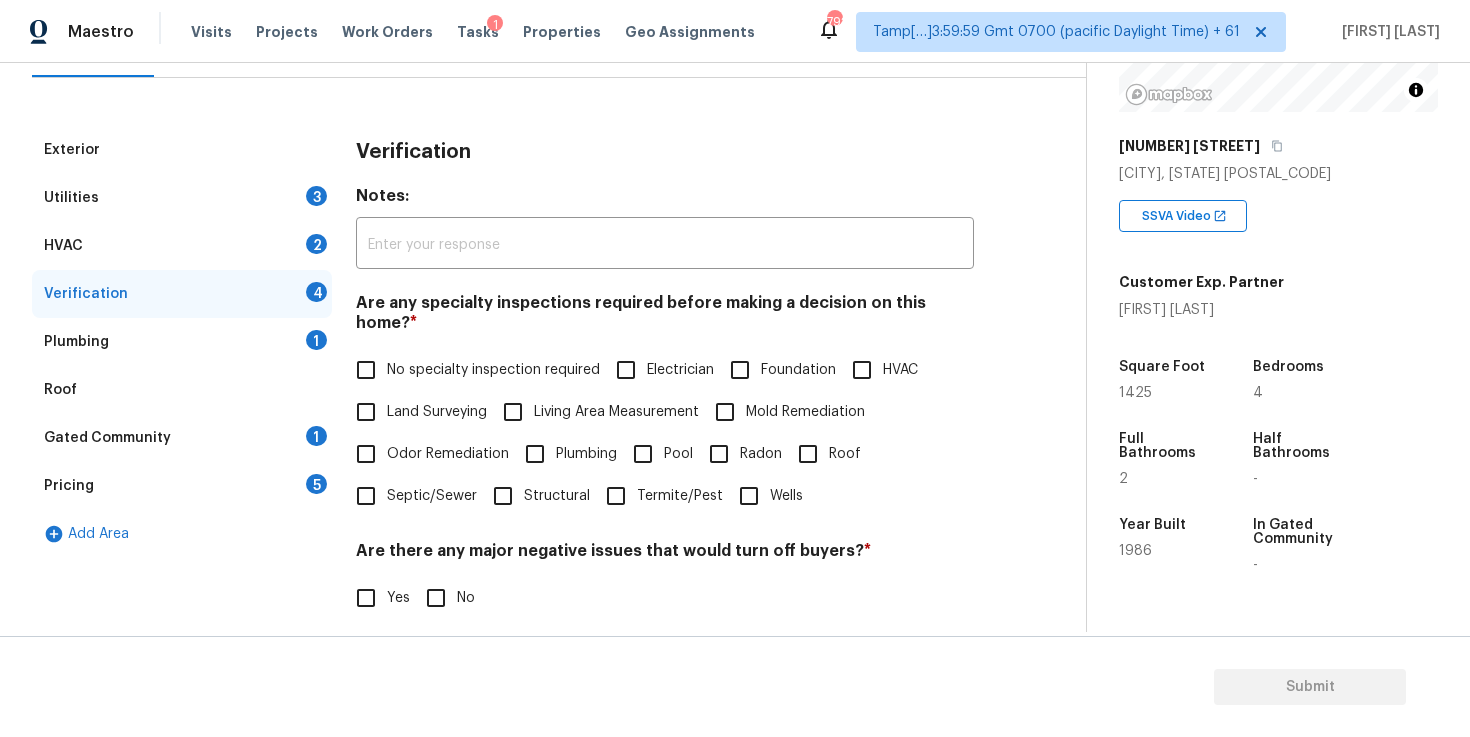 scroll, scrollTop: 446, scrollLeft: 0, axis: vertical 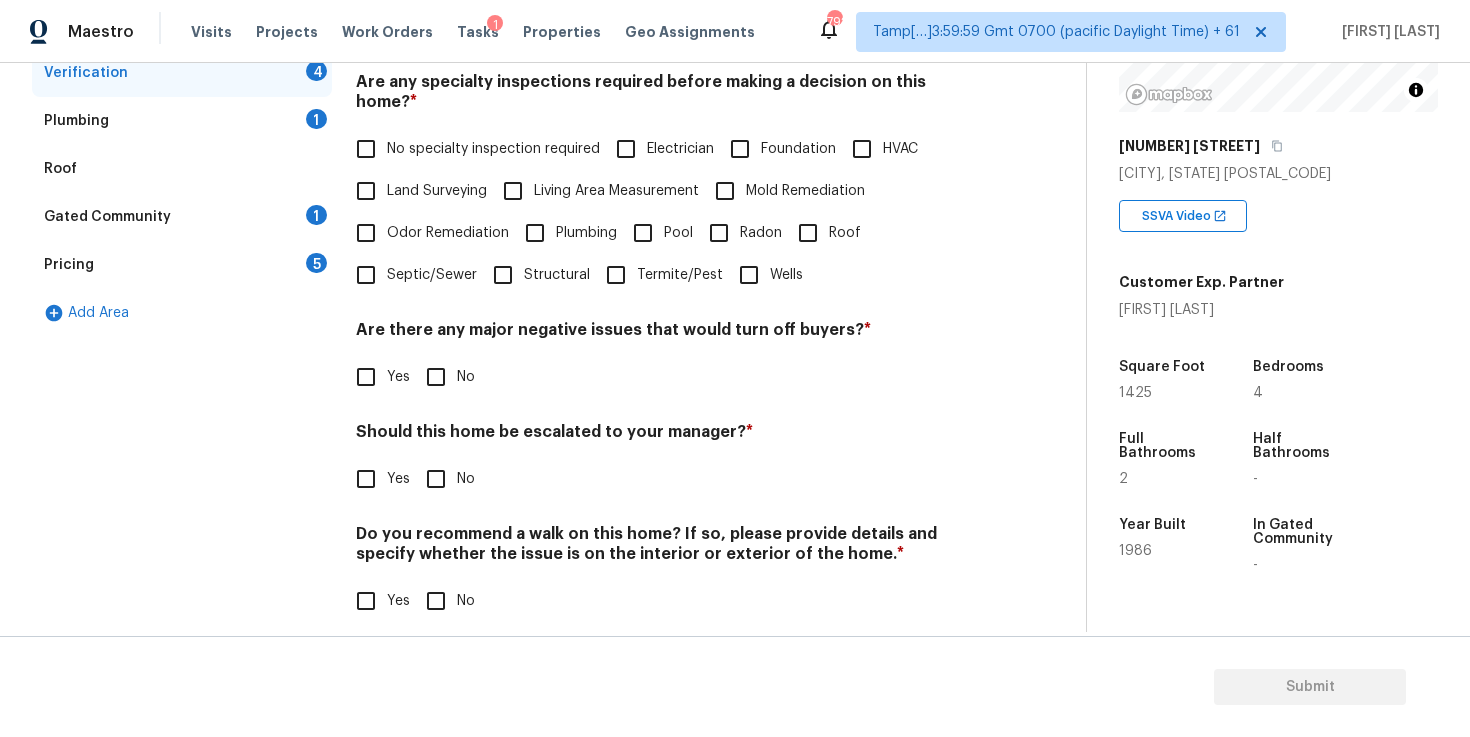 click on "Should this home be escalated to your manager?  * Yes No" at bounding box center (665, 461) 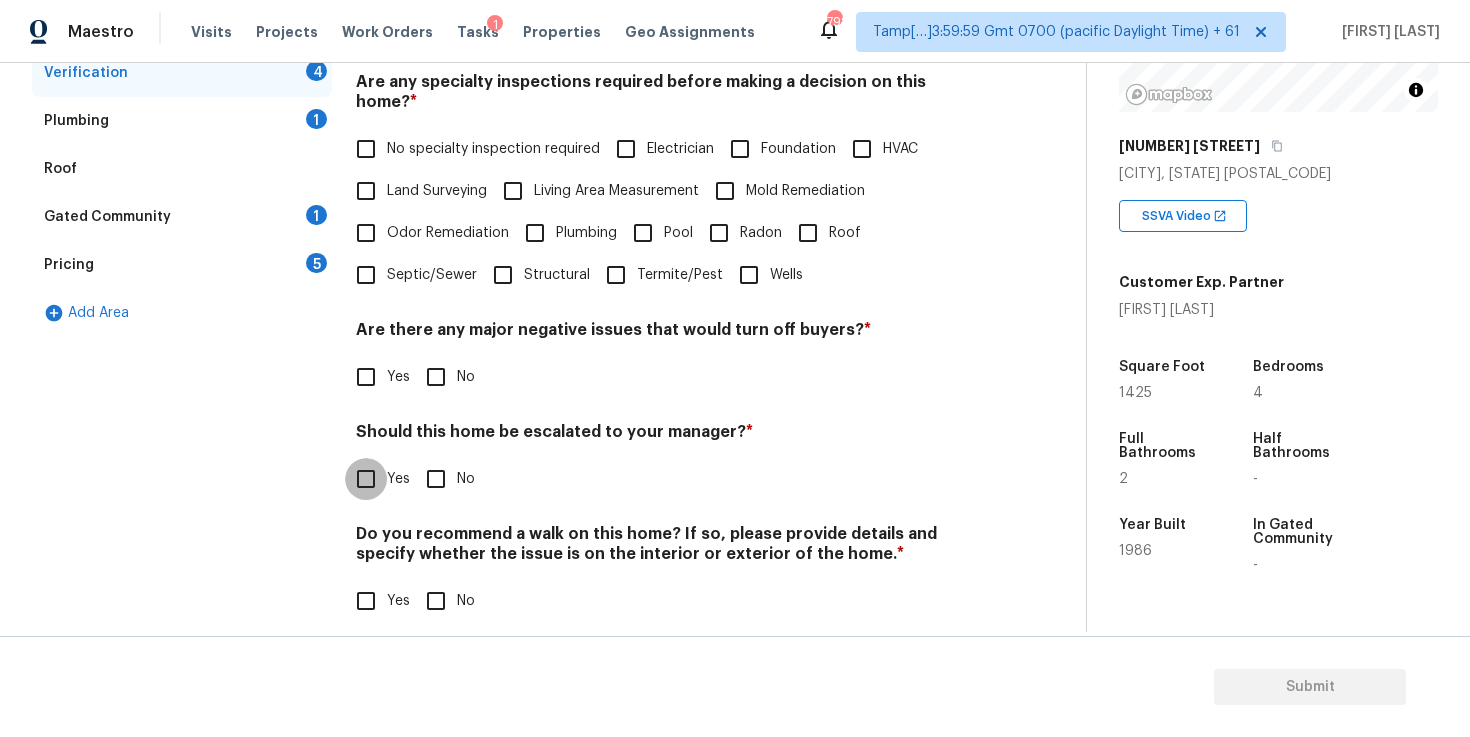 click on "Yes" at bounding box center (366, 479) 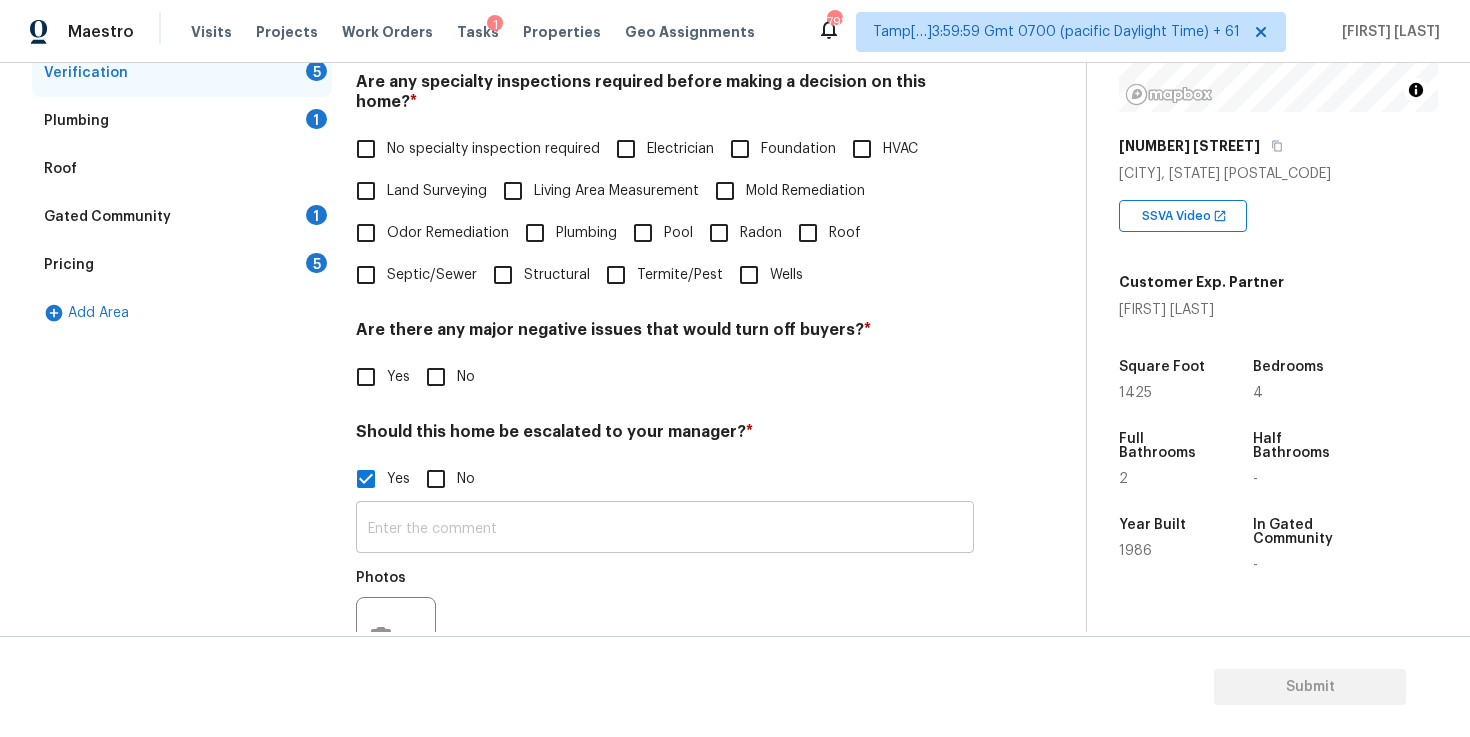 click at bounding box center (665, 529) 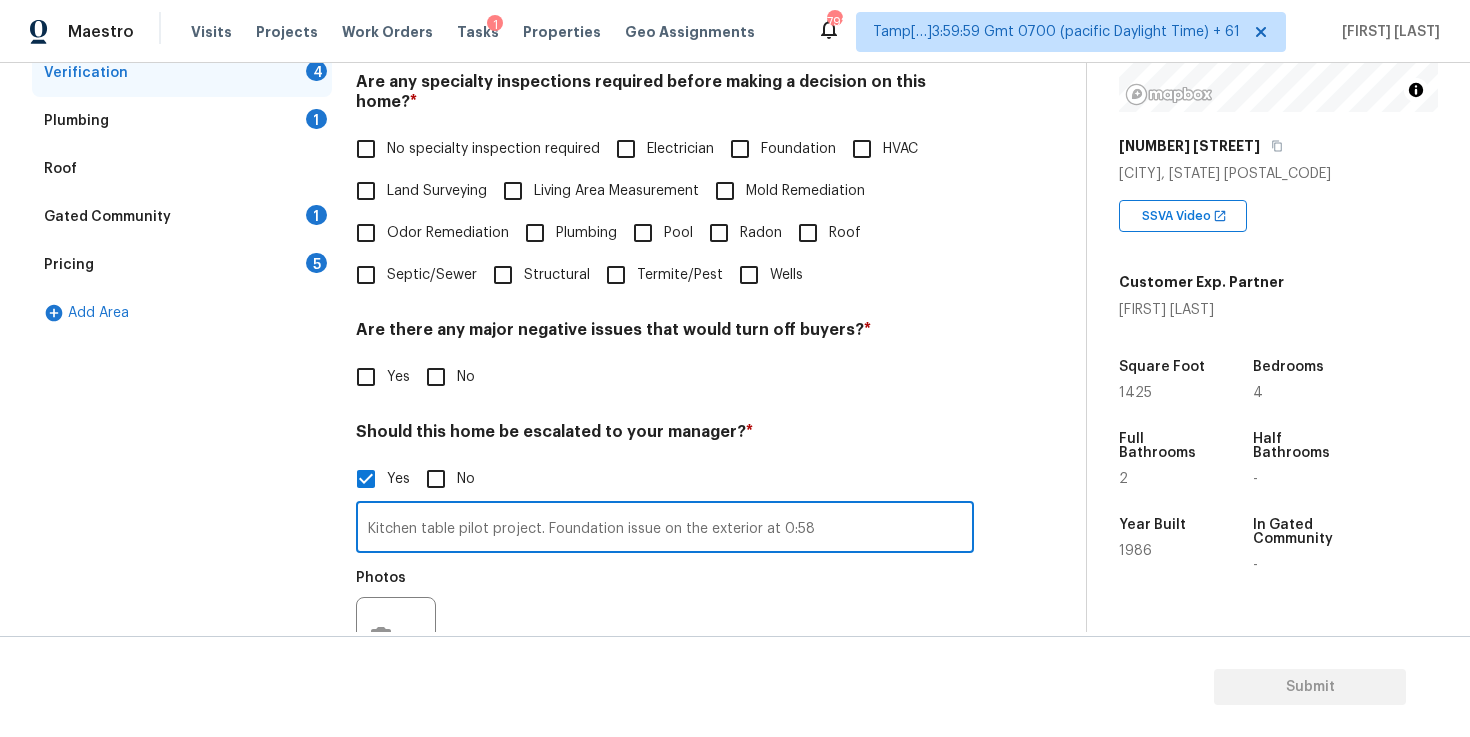type on "Kitchen table pilot project. Foundation issue on the exterior at 0:58" 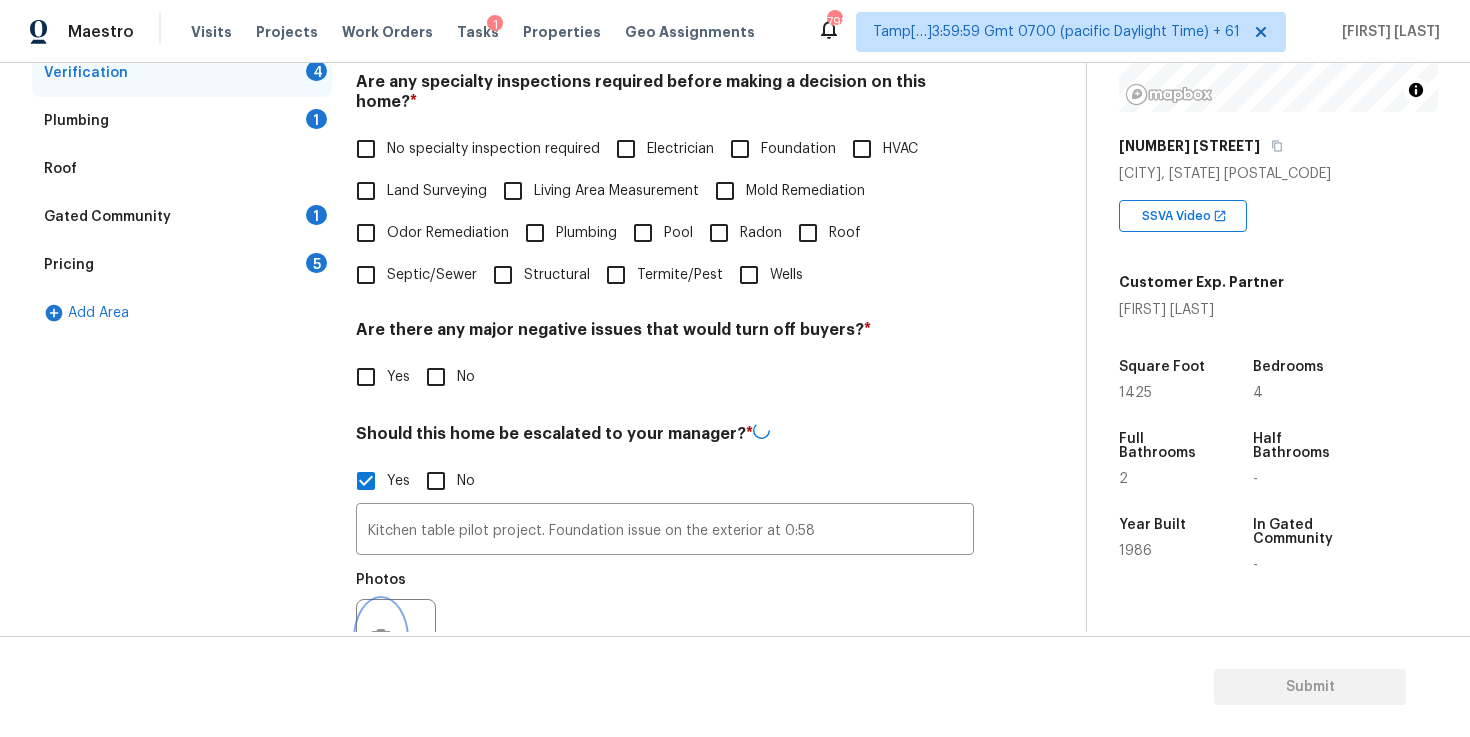 click 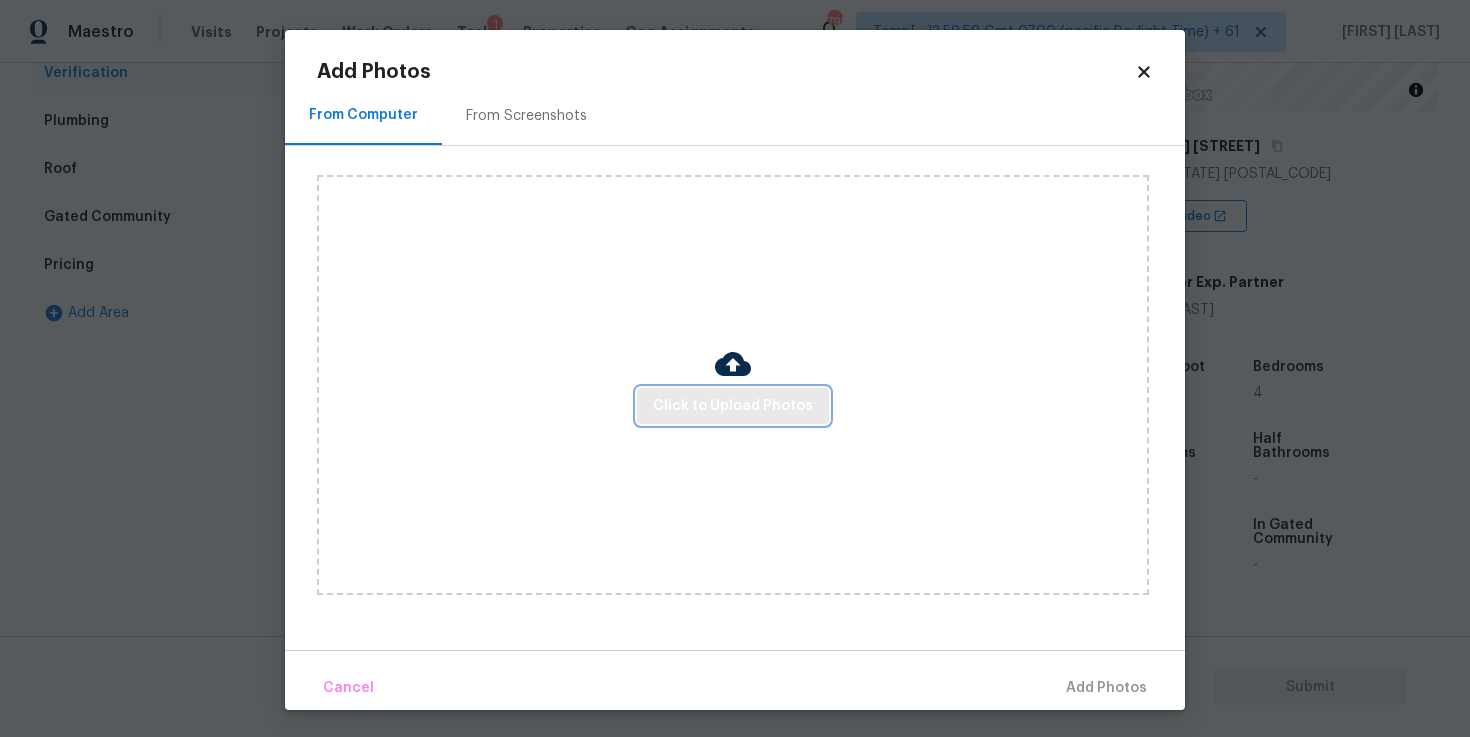 click on "Click to Upload Photos" at bounding box center [733, 406] 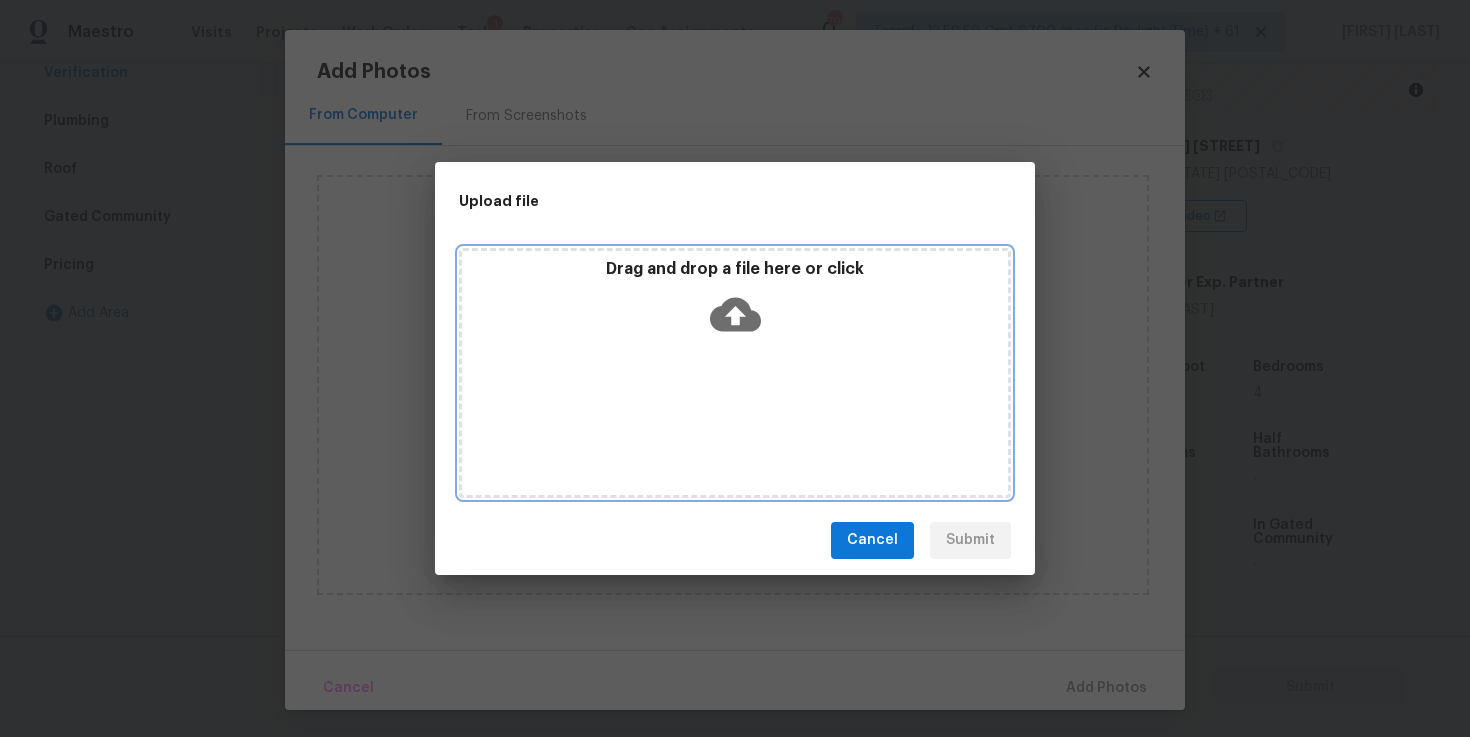 click 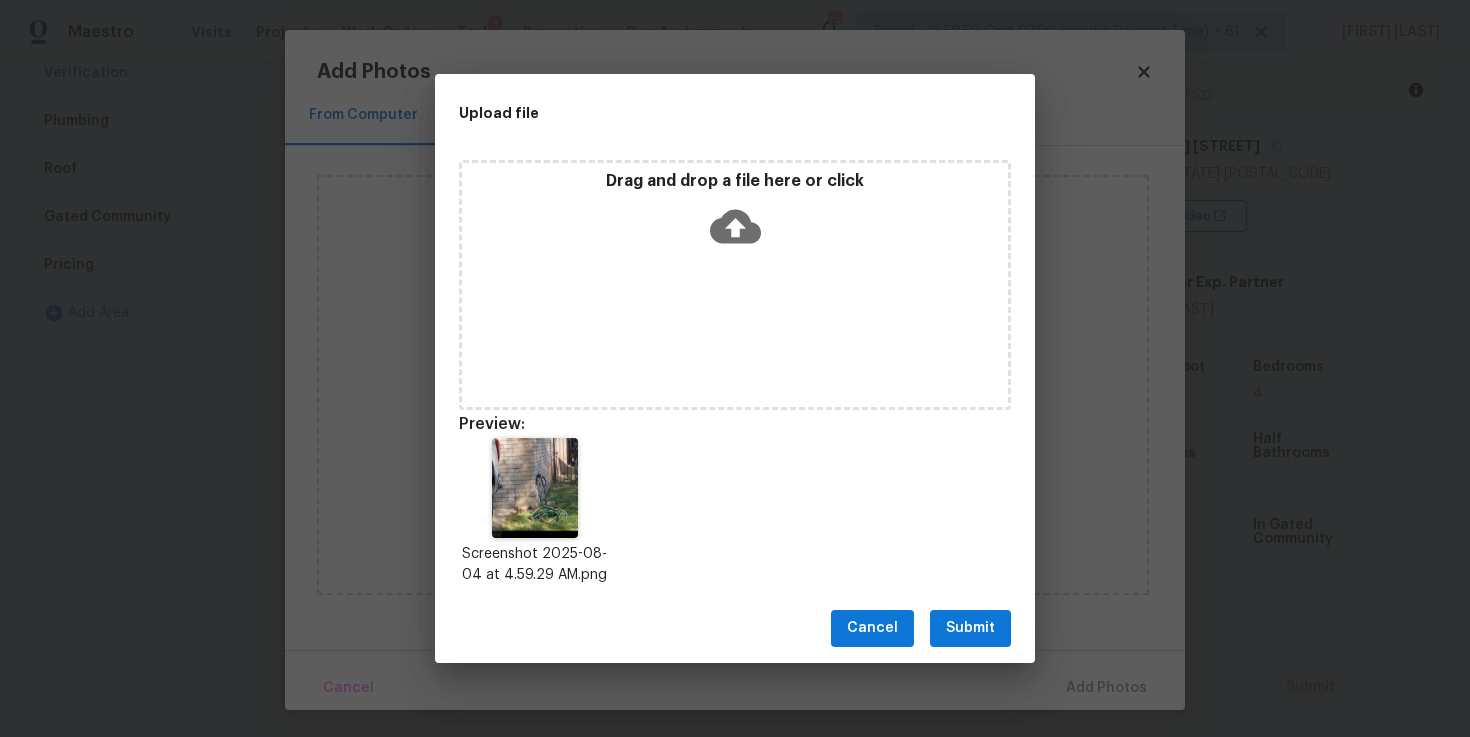 click on "Submit" at bounding box center [970, 628] 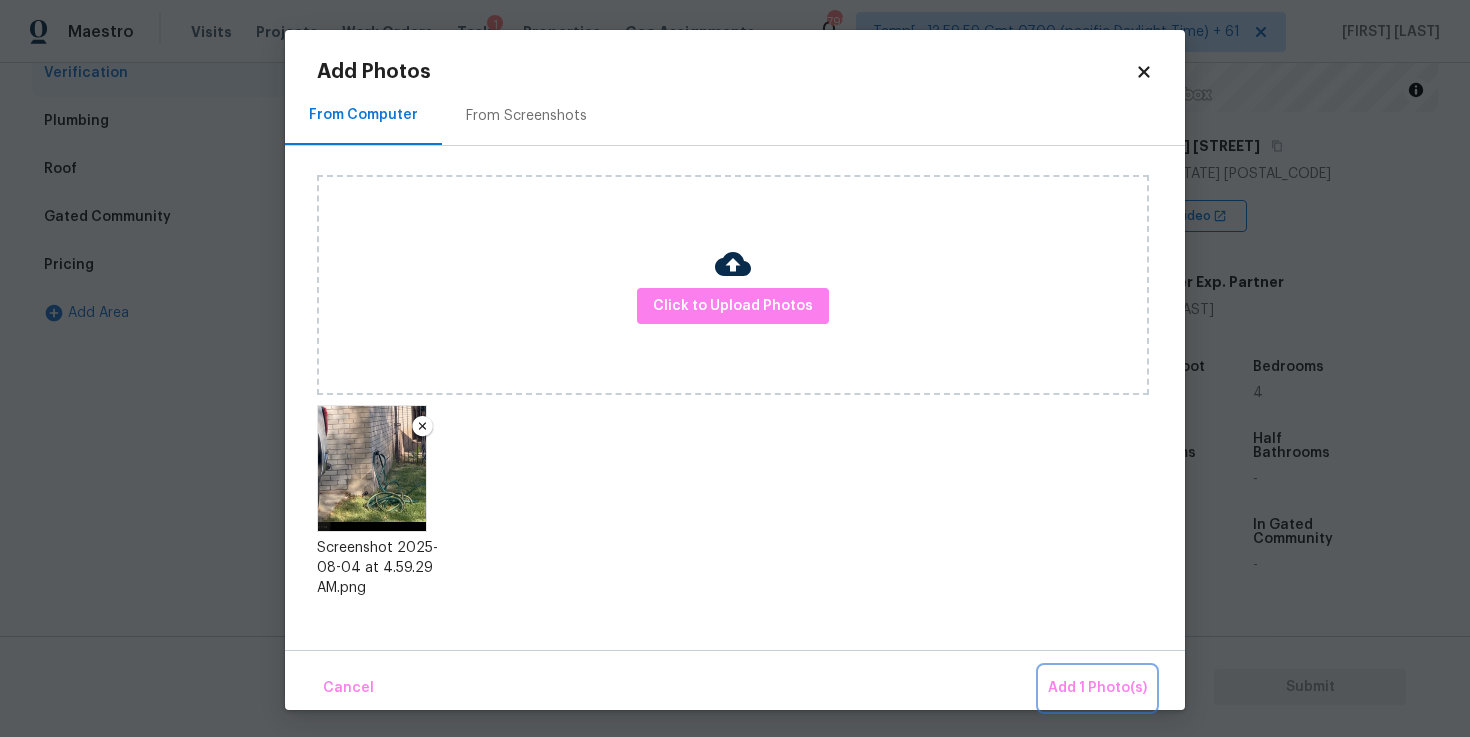 click on "Add 1 Photo(s)" at bounding box center [1097, 688] 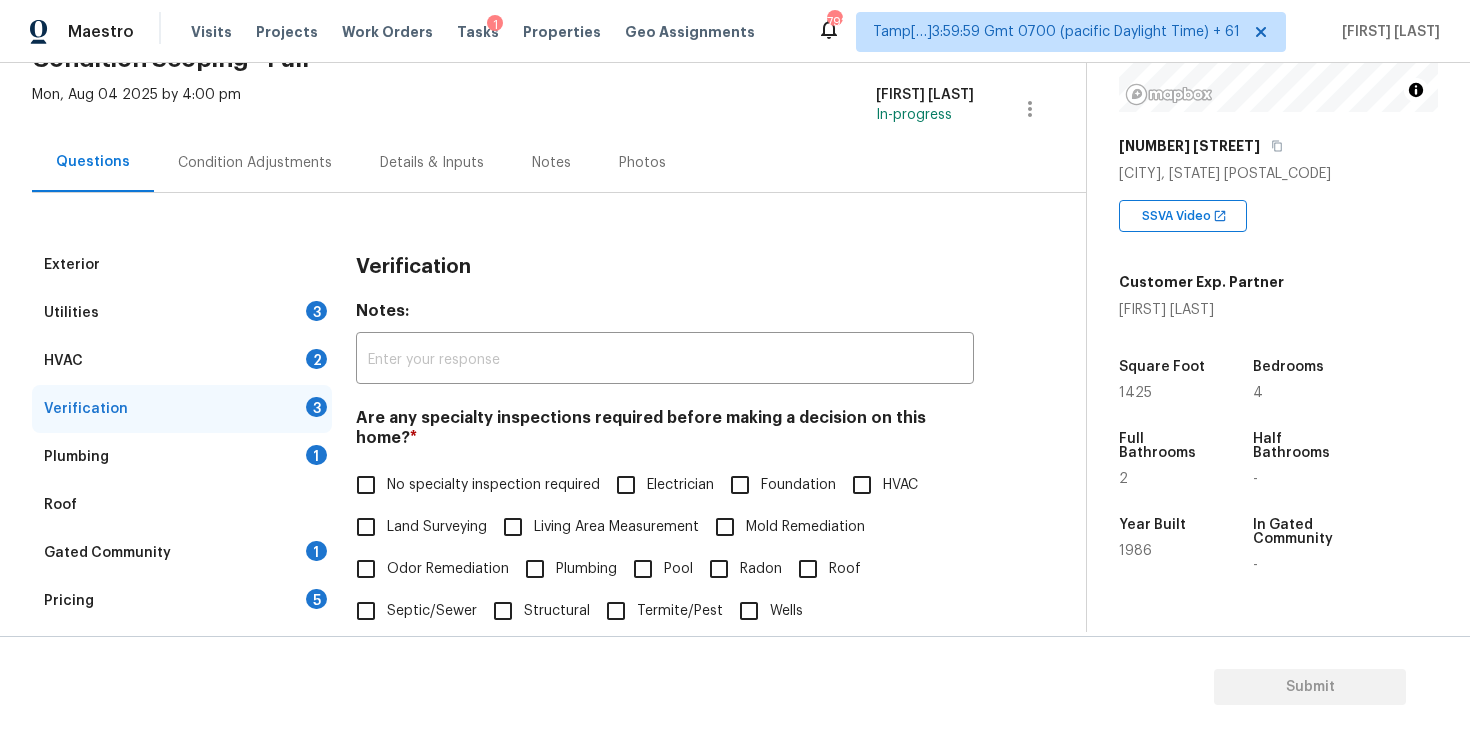 scroll, scrollTop: 0, scrollLeft: 0, axis: both 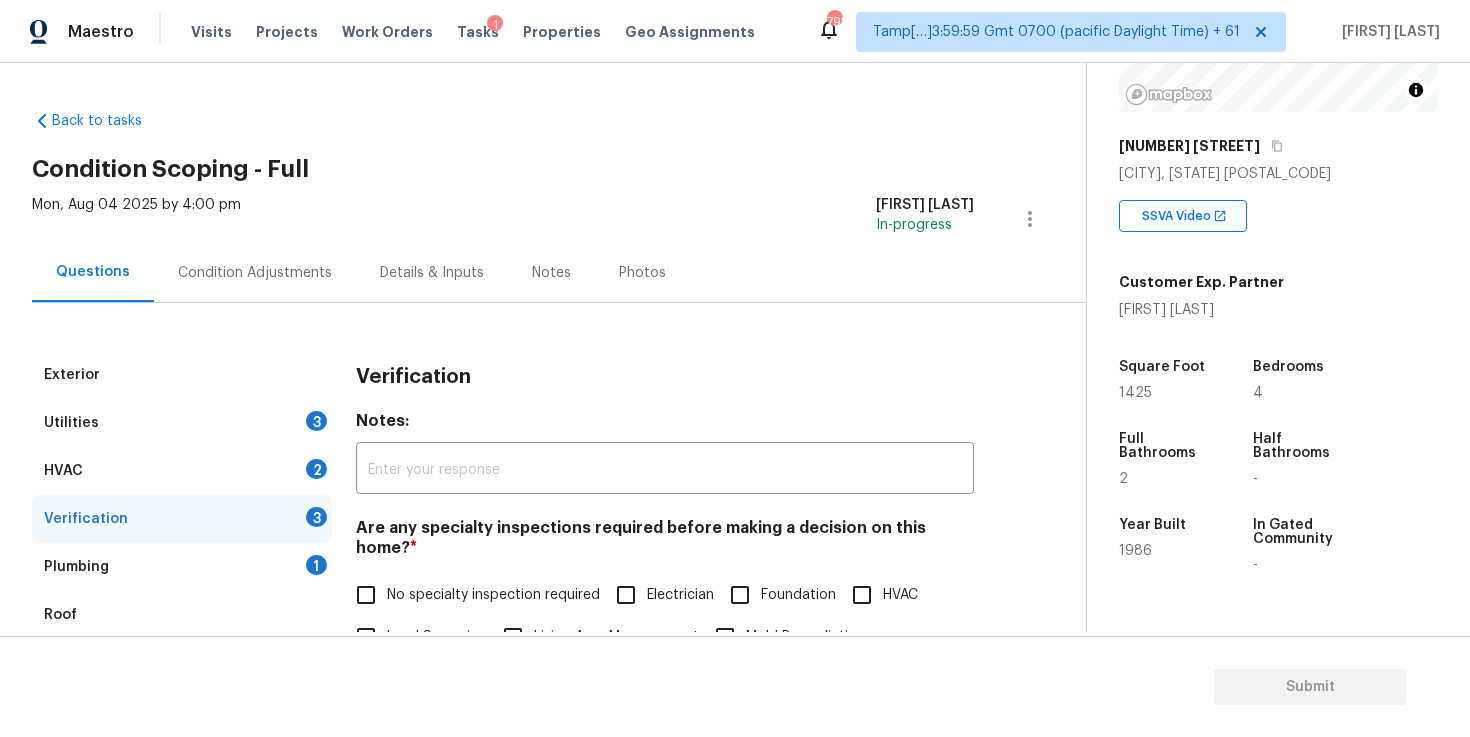 click on "Condition Adjustments" at bounding box center [255, 273] 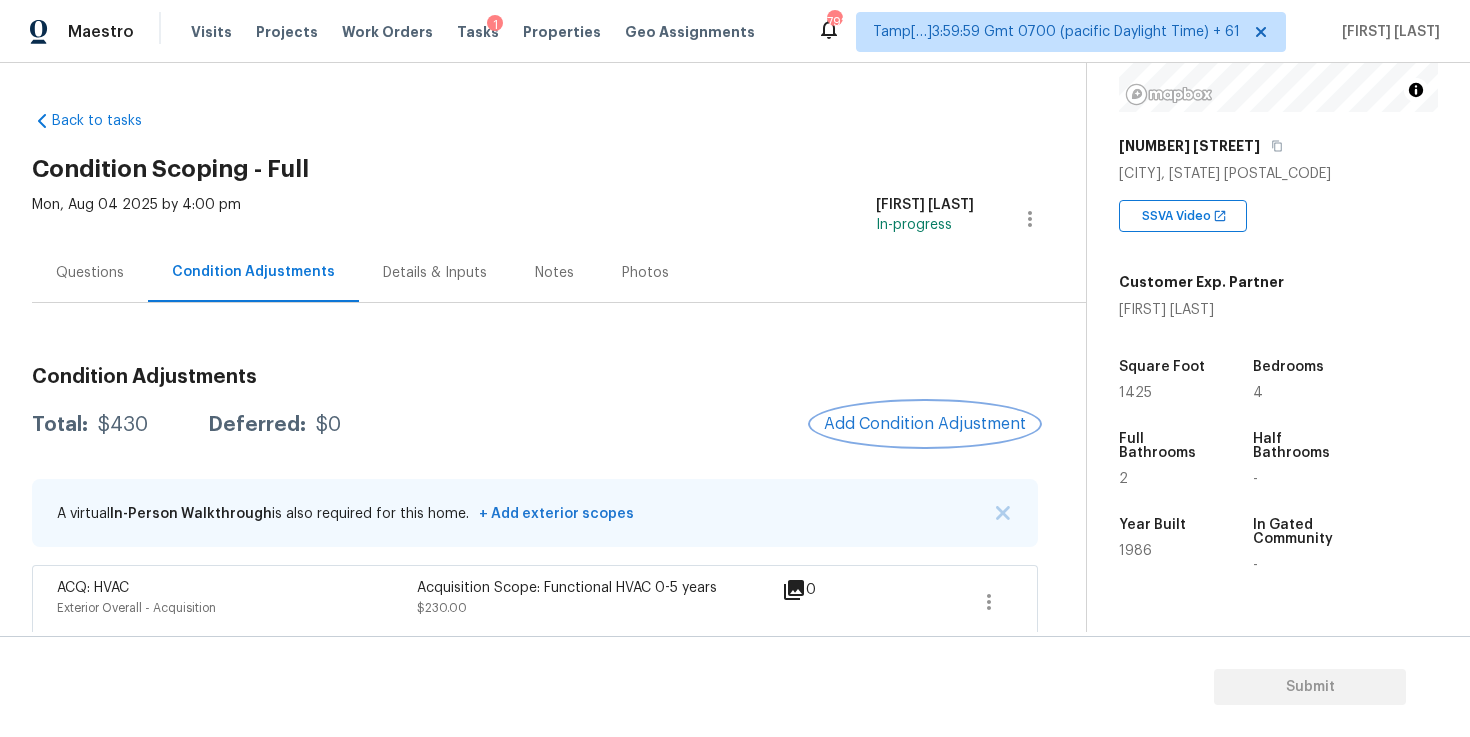 click on "Add Condition Adjustment" at bounding box center [925, 424] 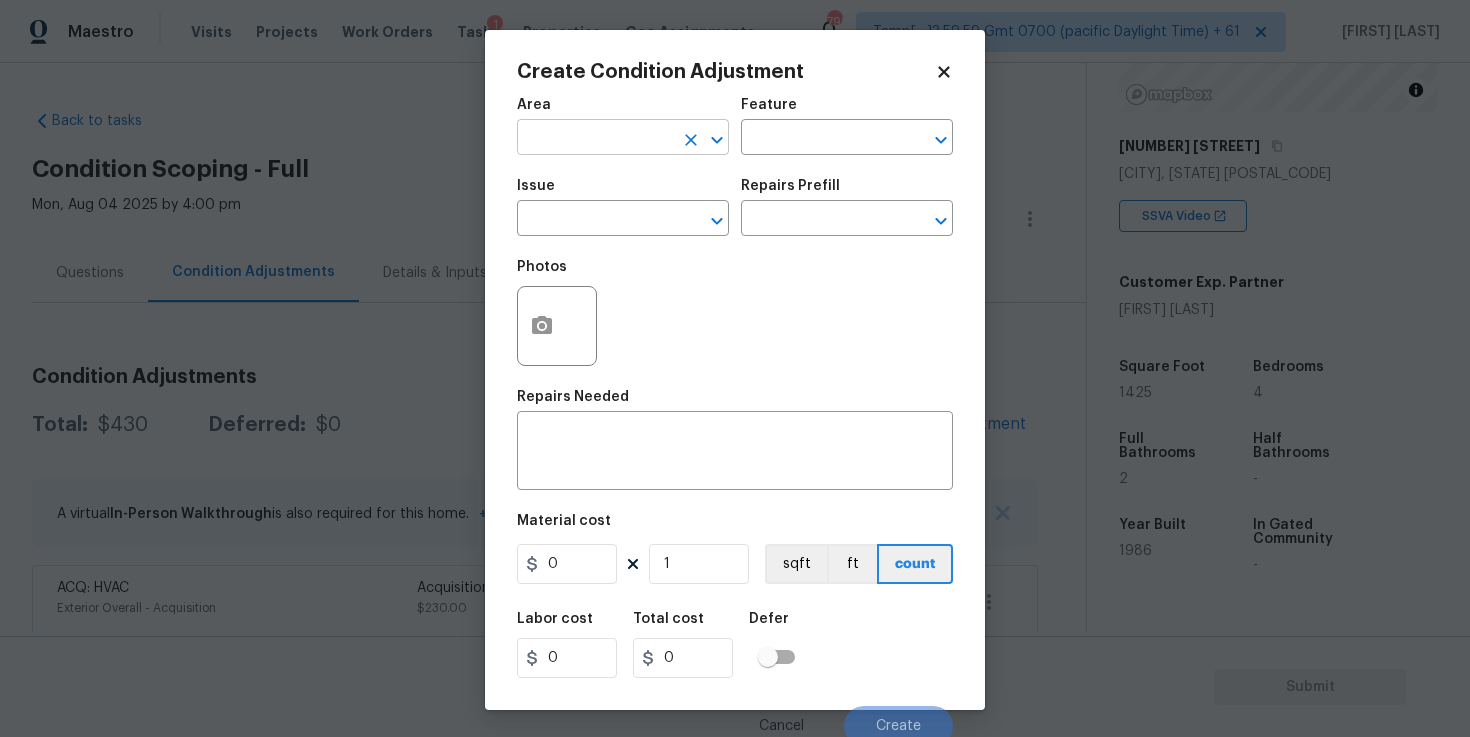 click at bounding box center (595, 139) 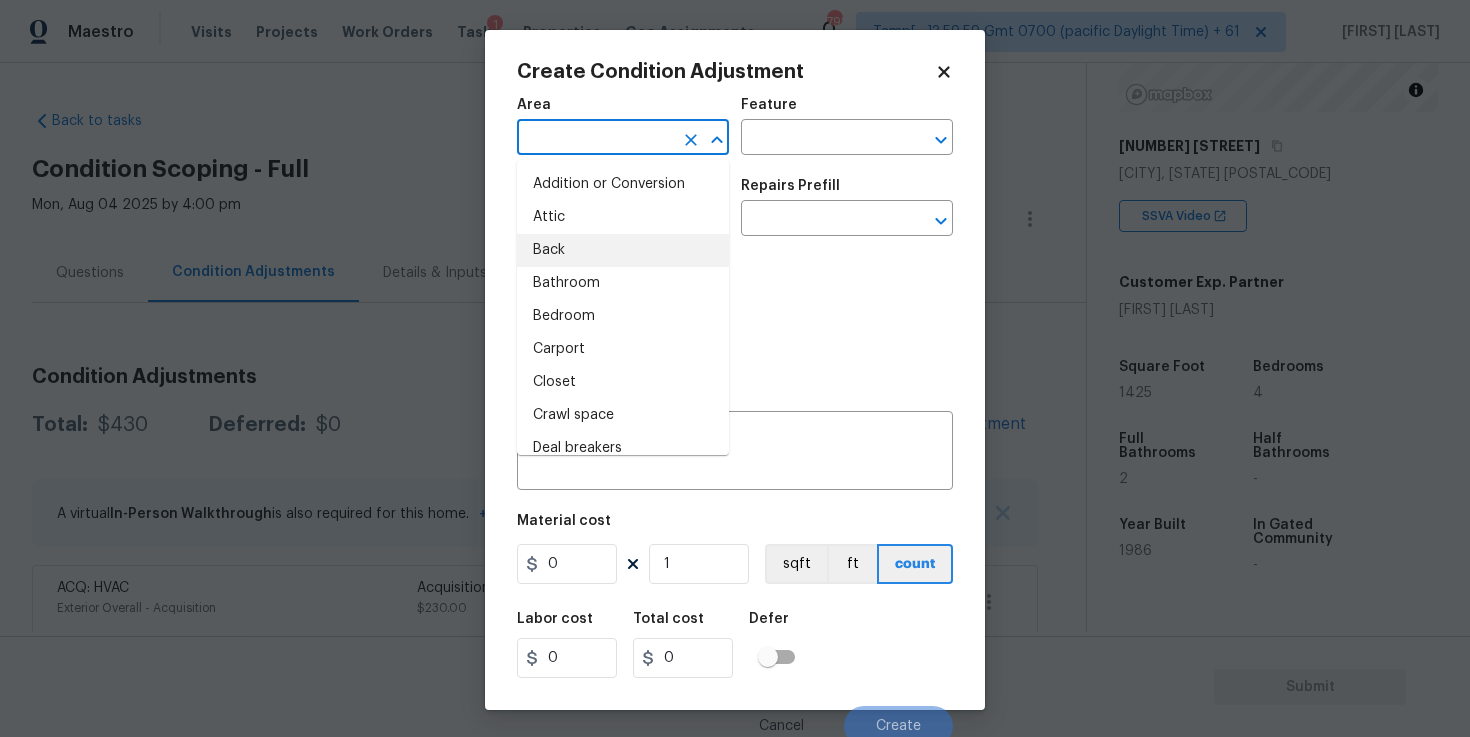click on "Photos" at bounding box center (735, 313) 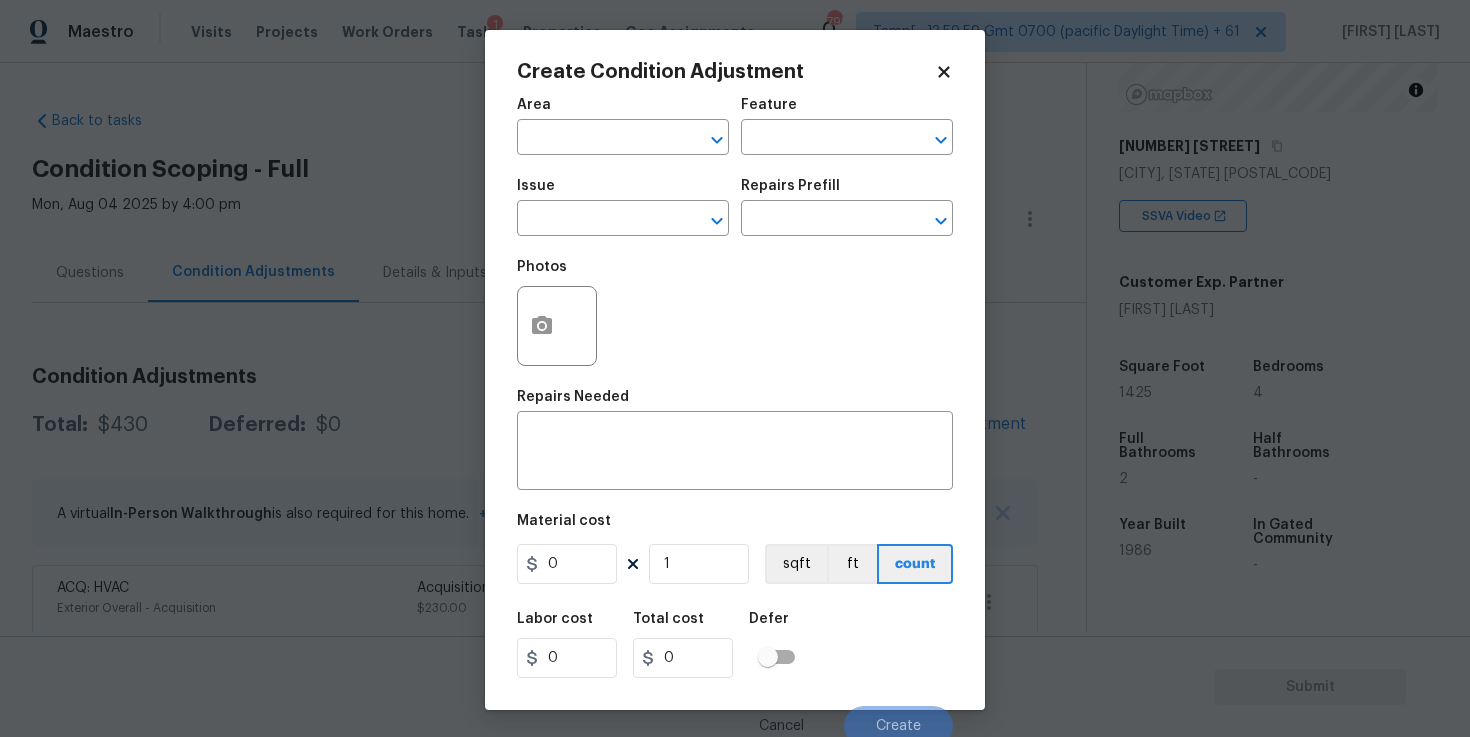 click at bounding box center [557, 326] 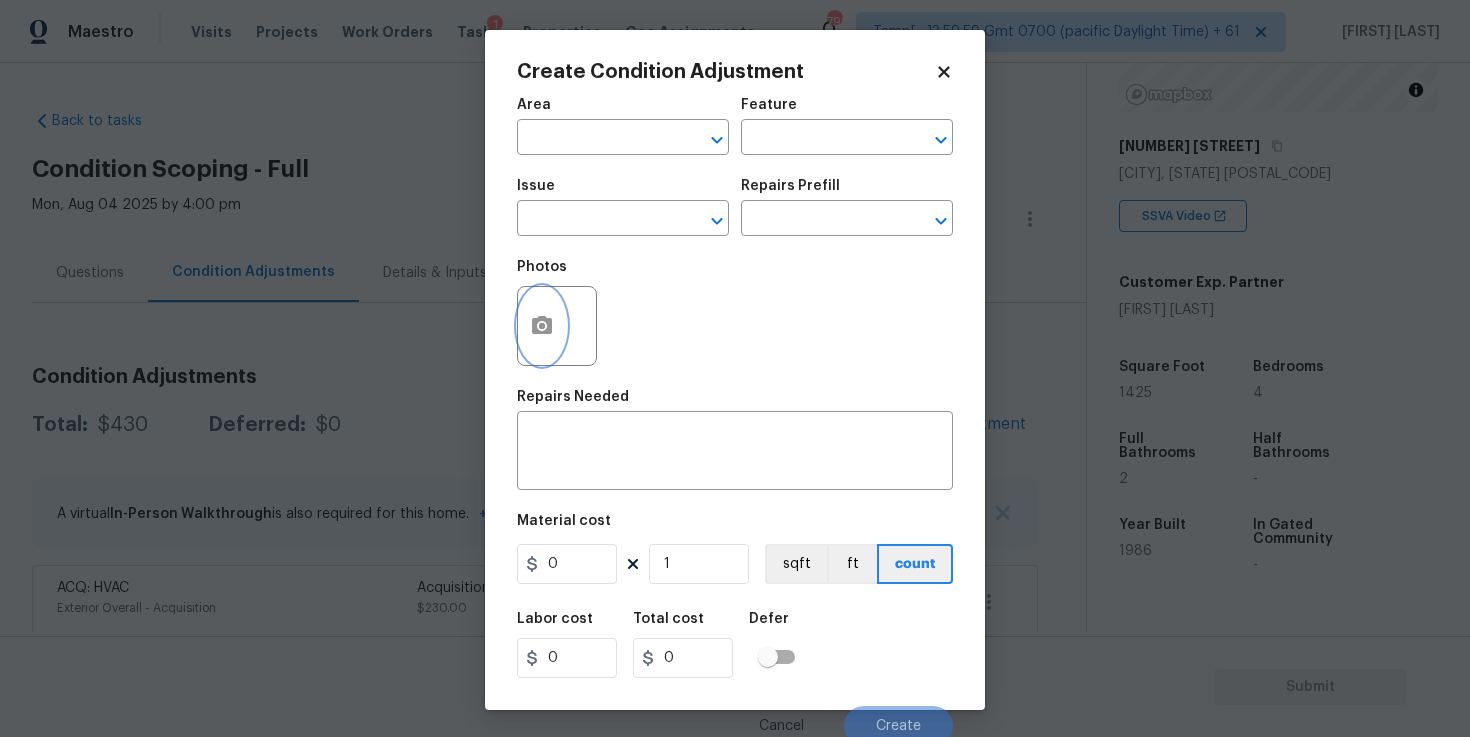 click at bounding box center [542, 326] 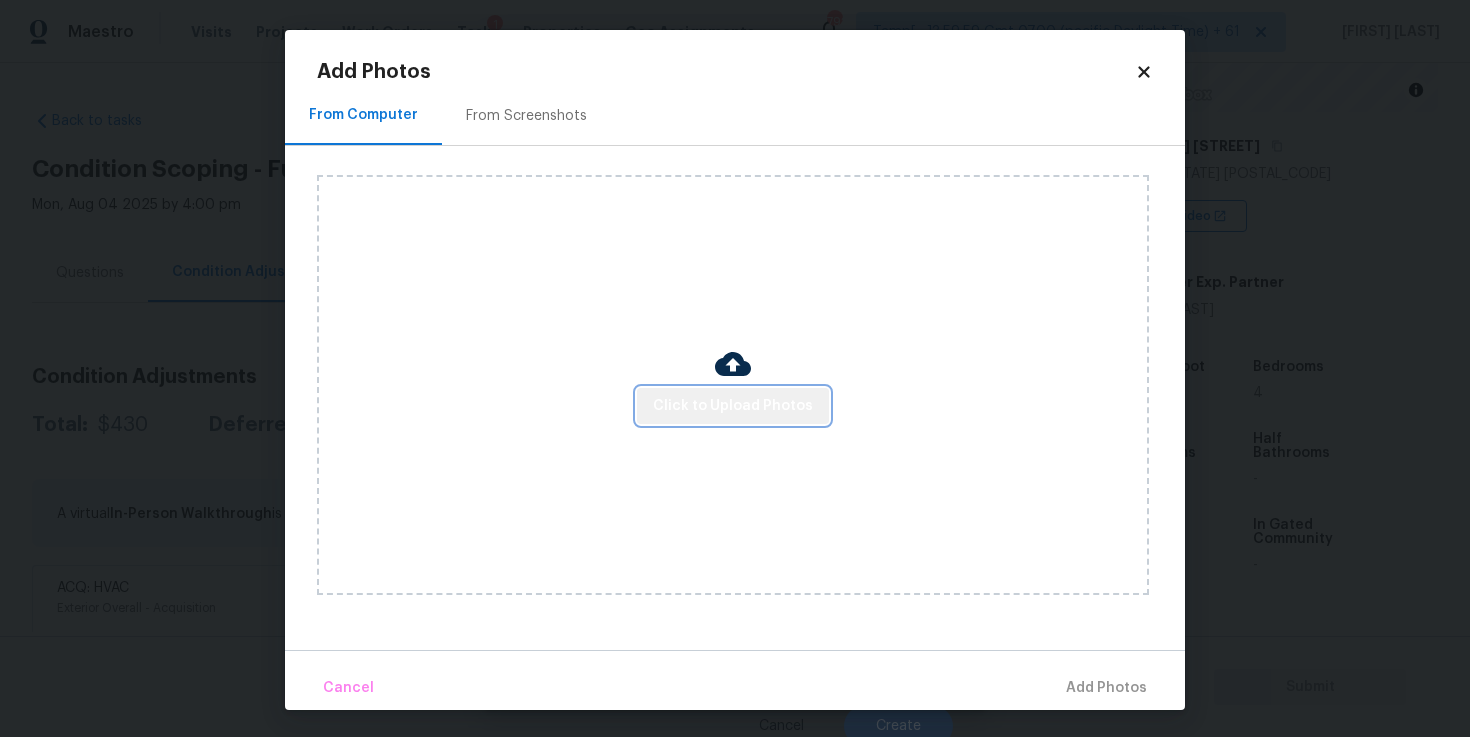 click on "Click to Upload Photos" at bounding box center [733, 406] 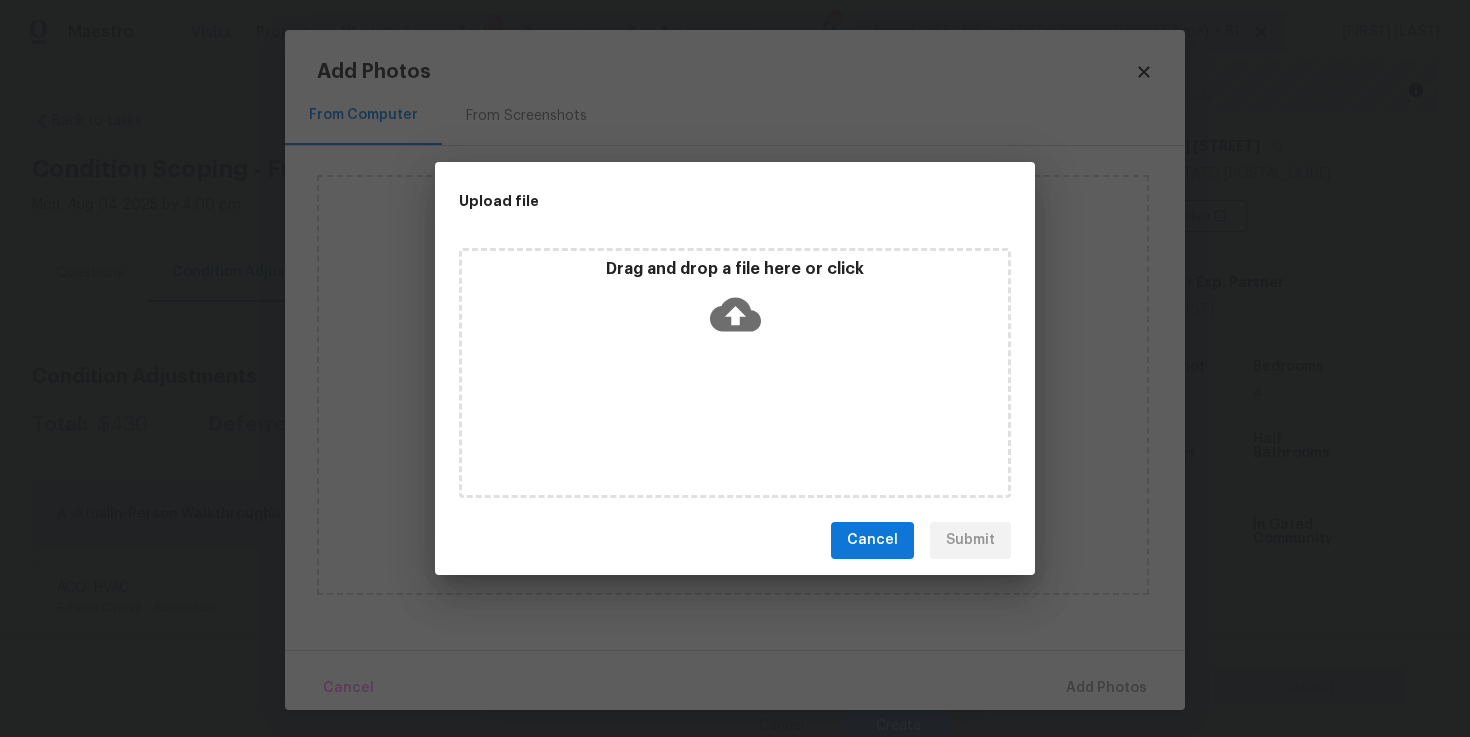click 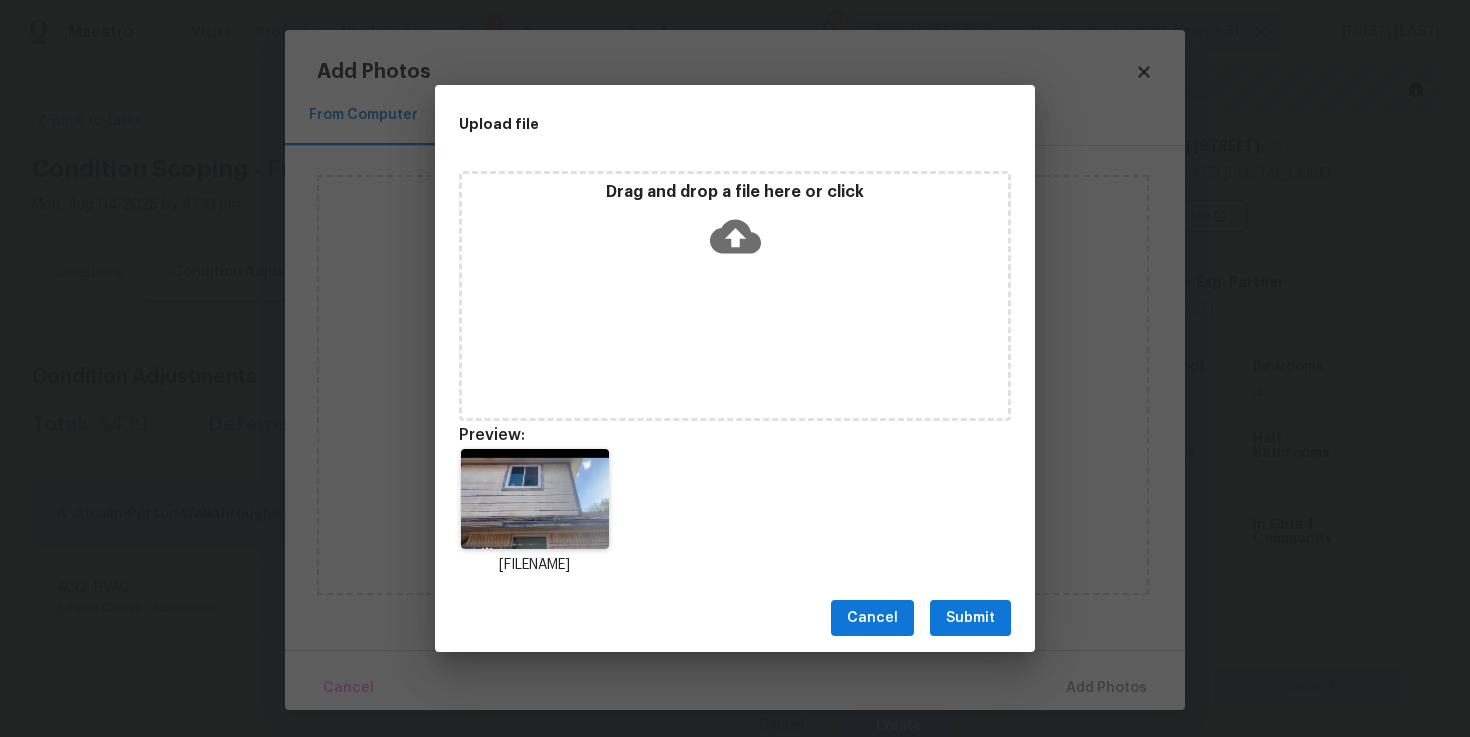 click on "Cancel Submit" at bounding box center [735, 618] 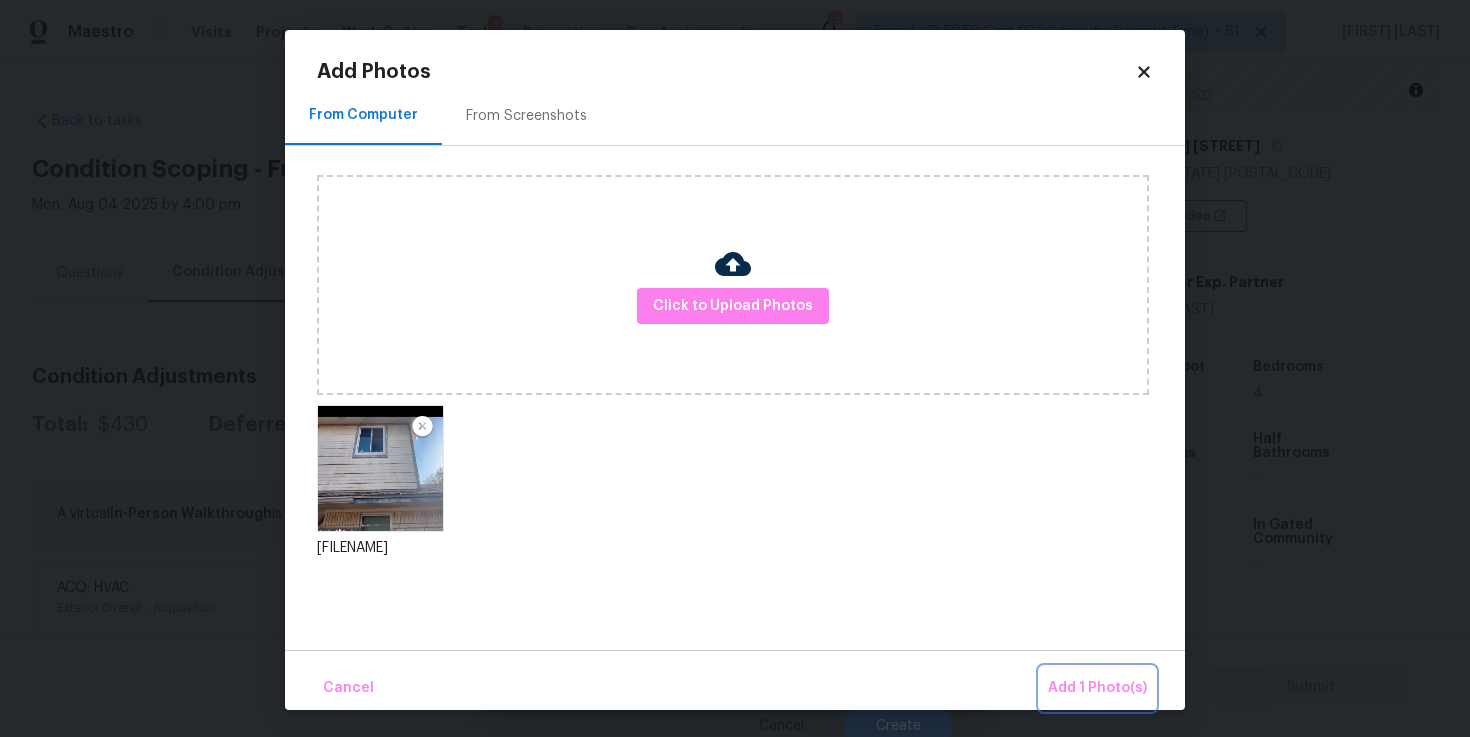click on "Add 1 Photo(s)" at bounding box center [1097, 688] 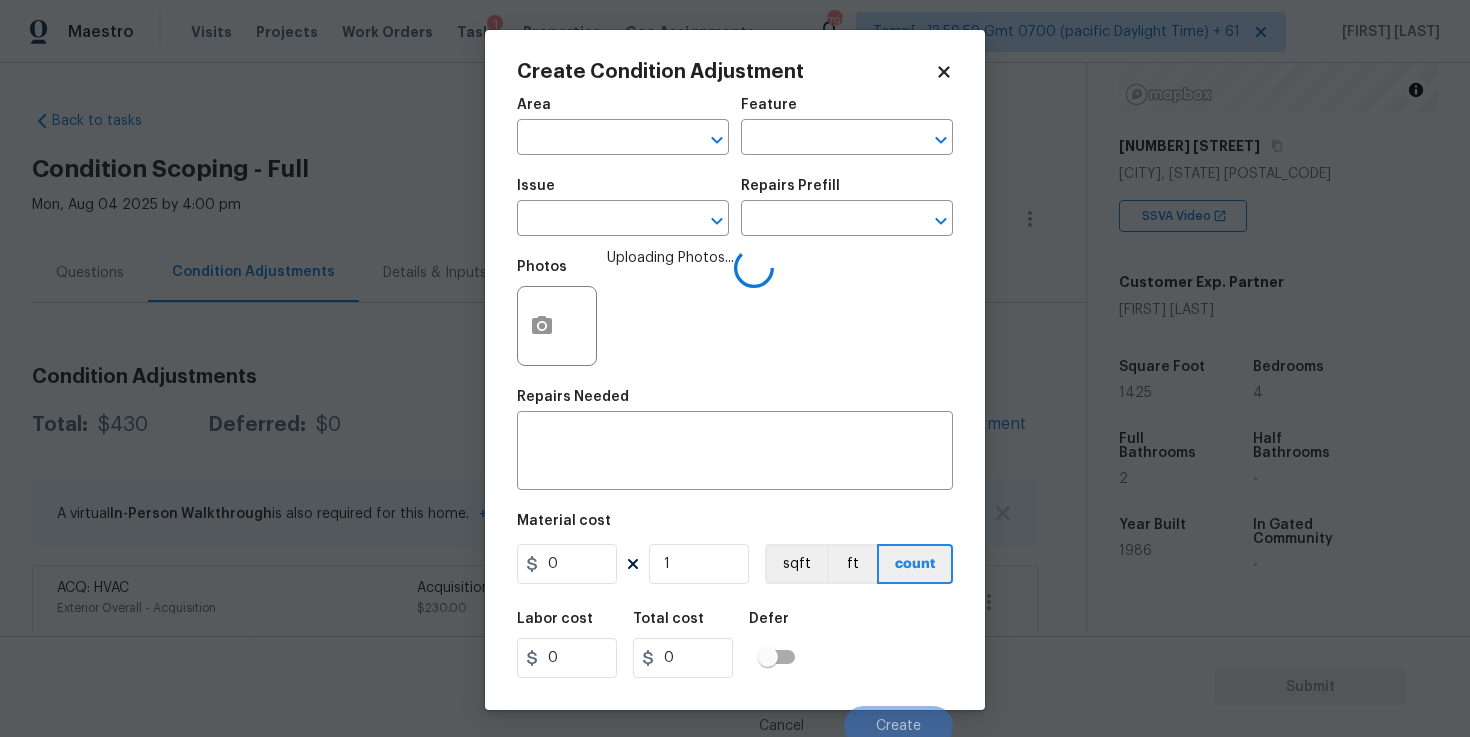 click on "Area ​" at bounding box center (623, 126) 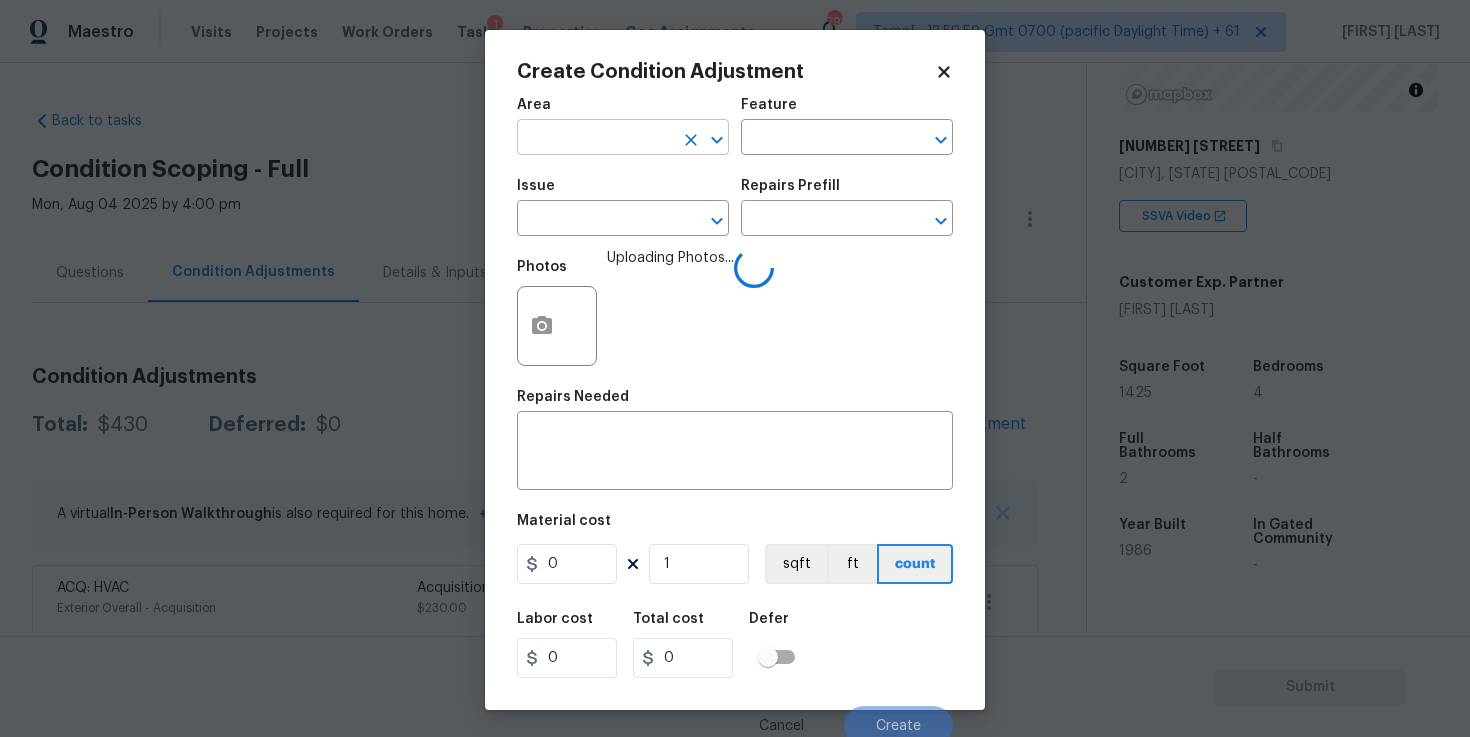 click at bounding box center (595, 139) 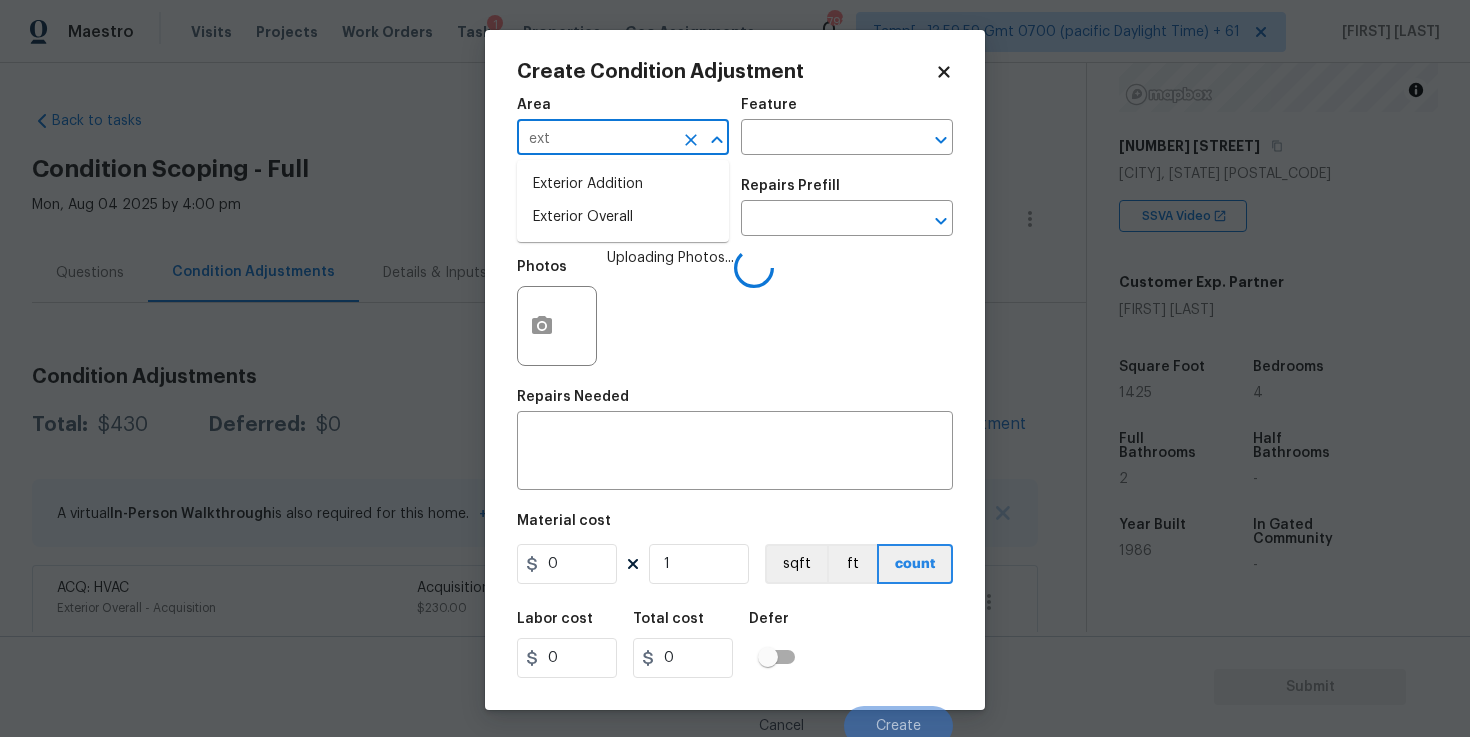 type on "exte" 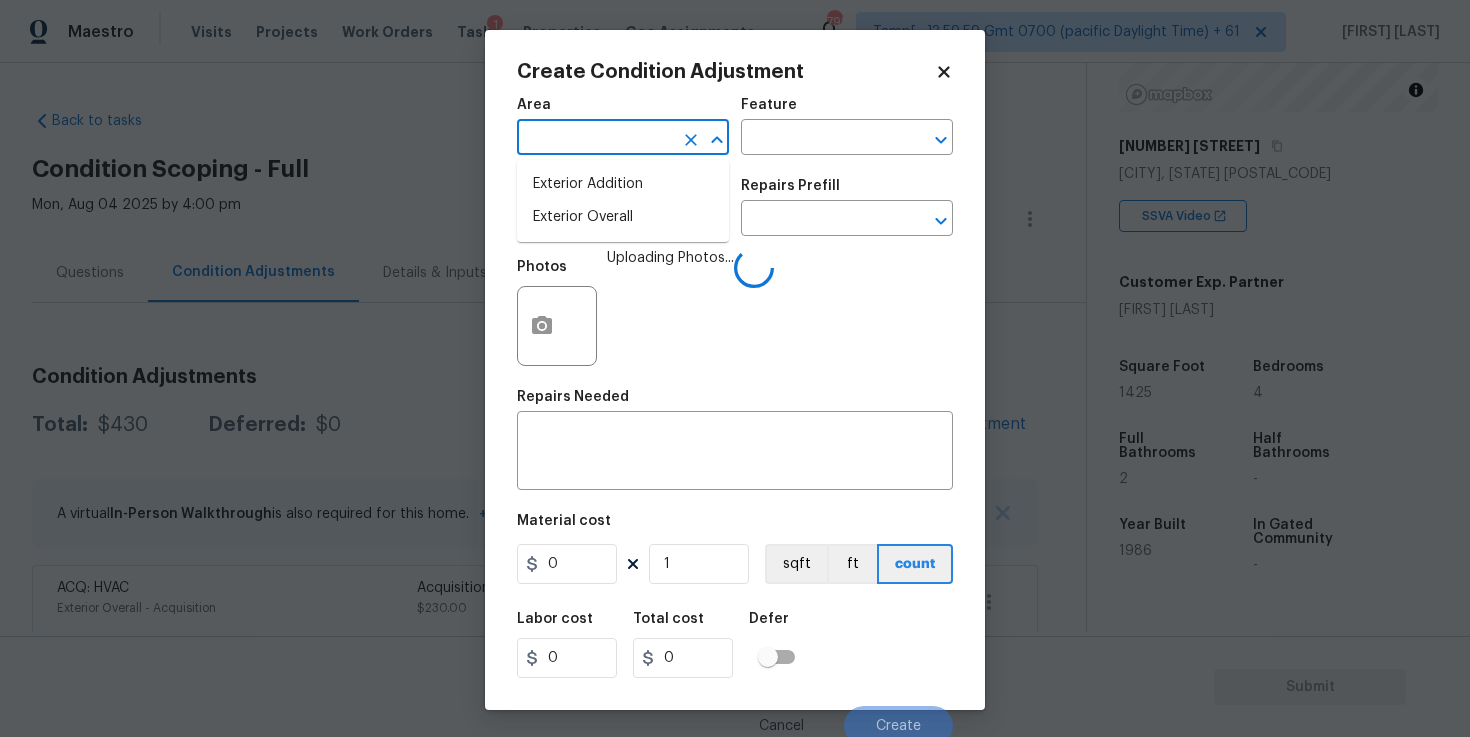 type on "r" 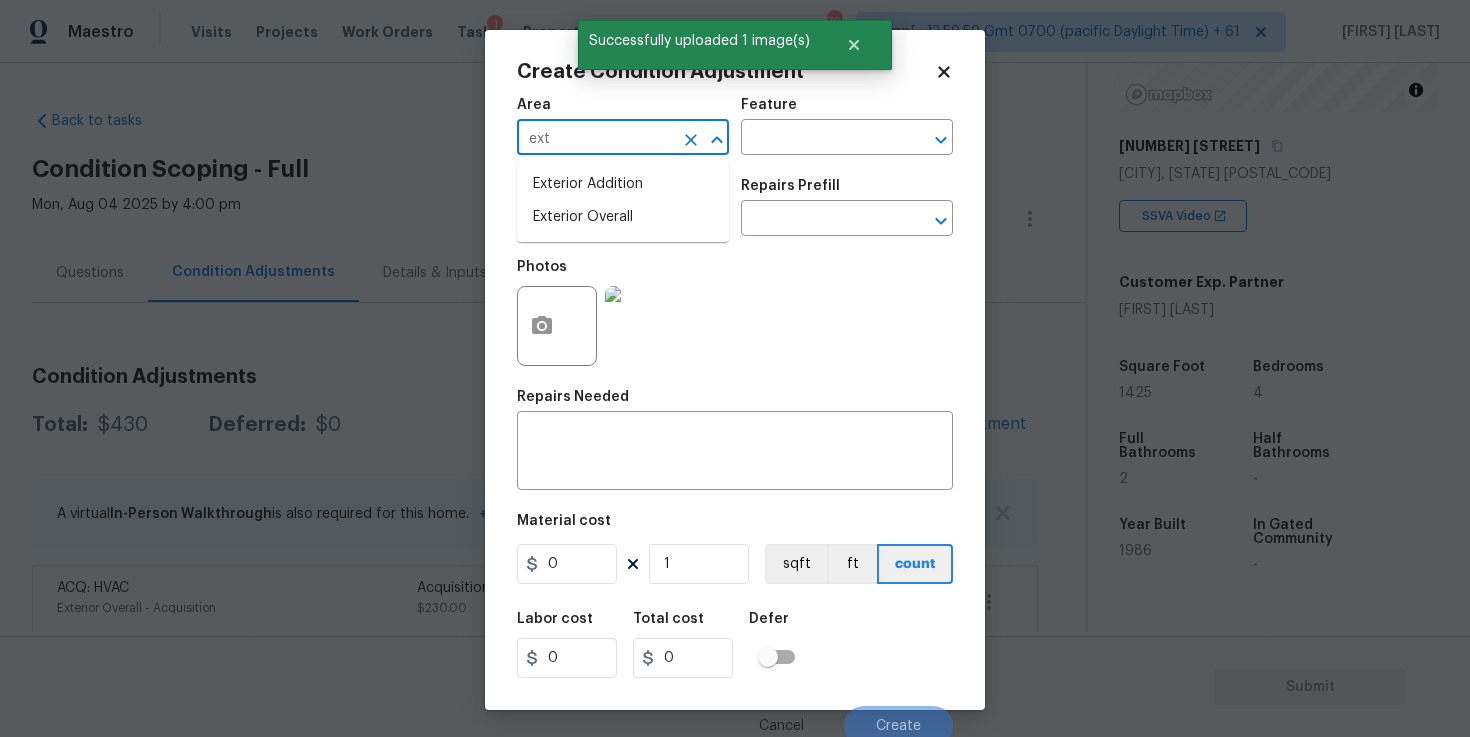type on "exte" 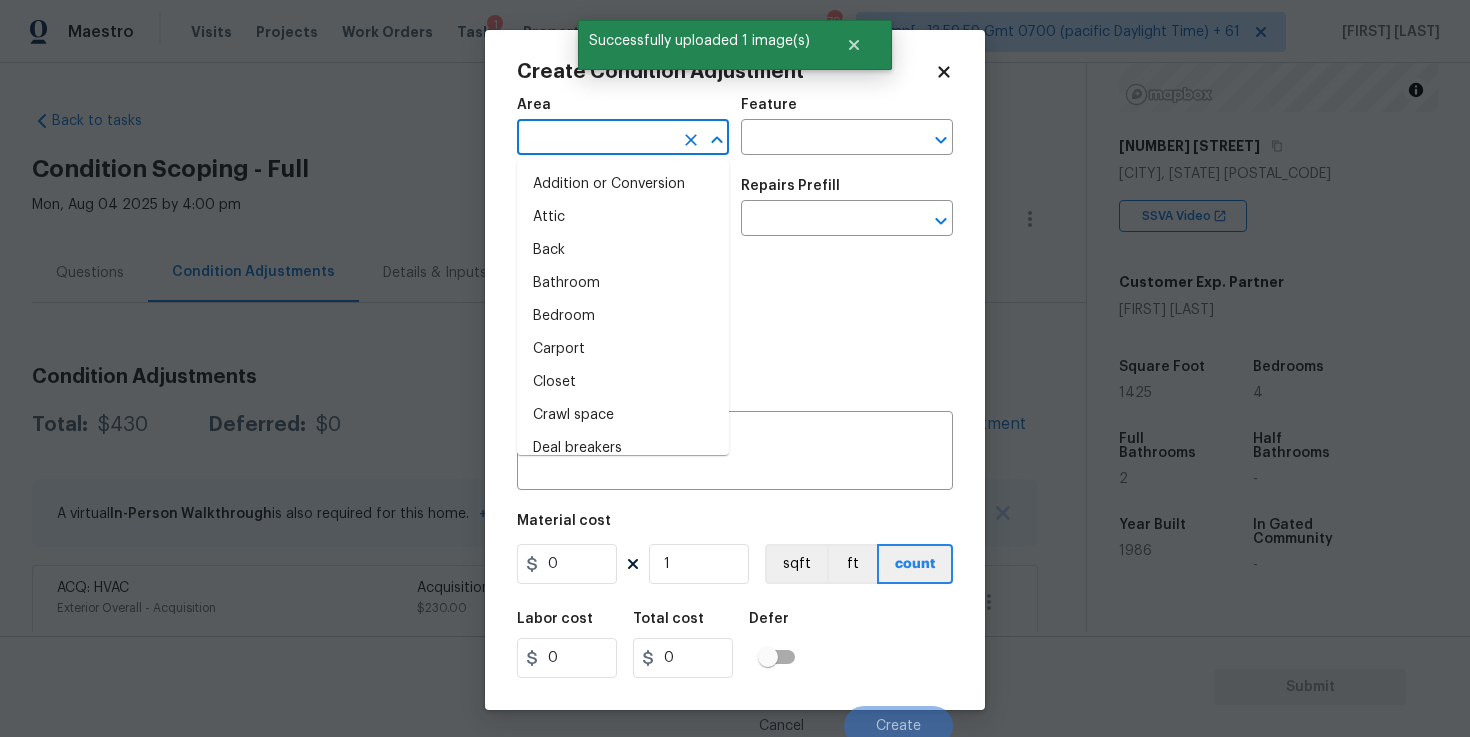 type on "r" 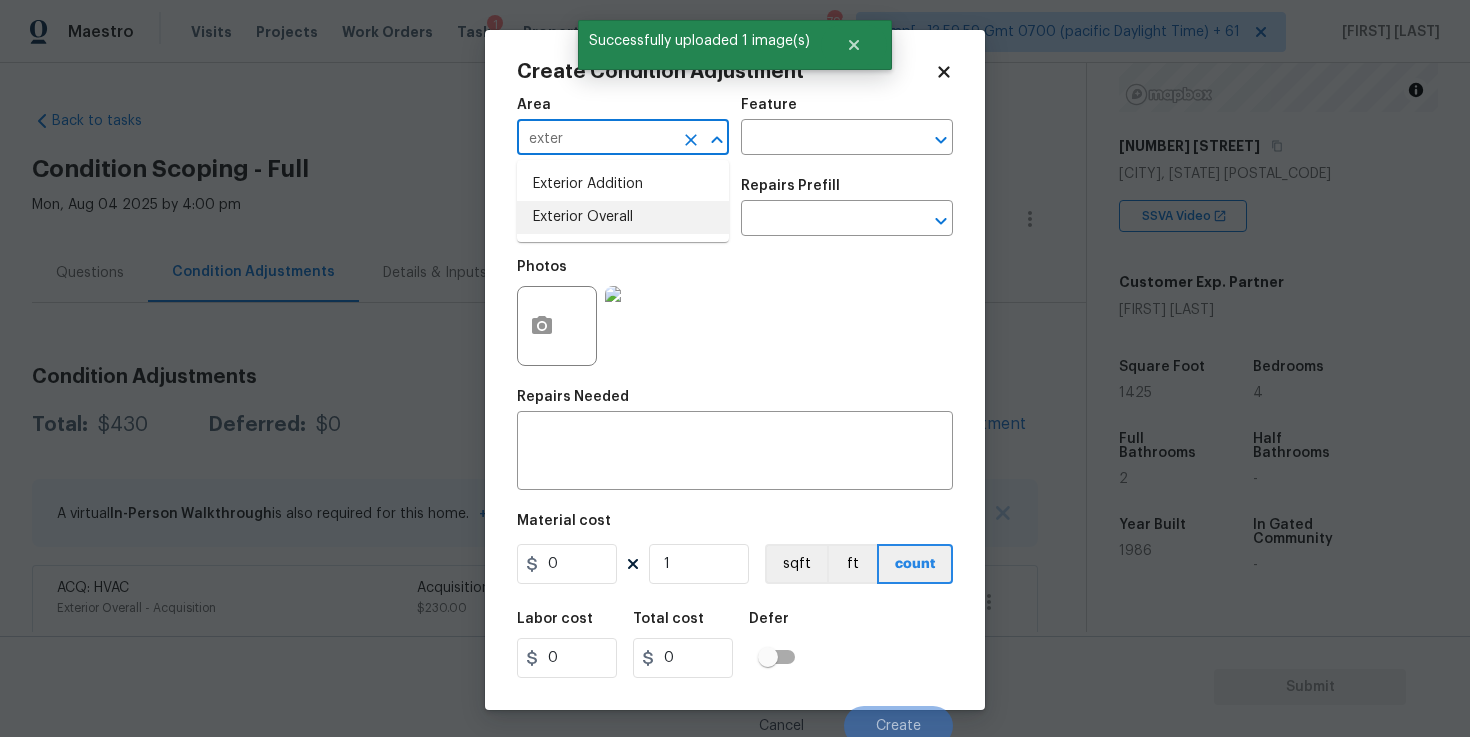 click on "Exterior Overall" at bounding box center [623, 217] 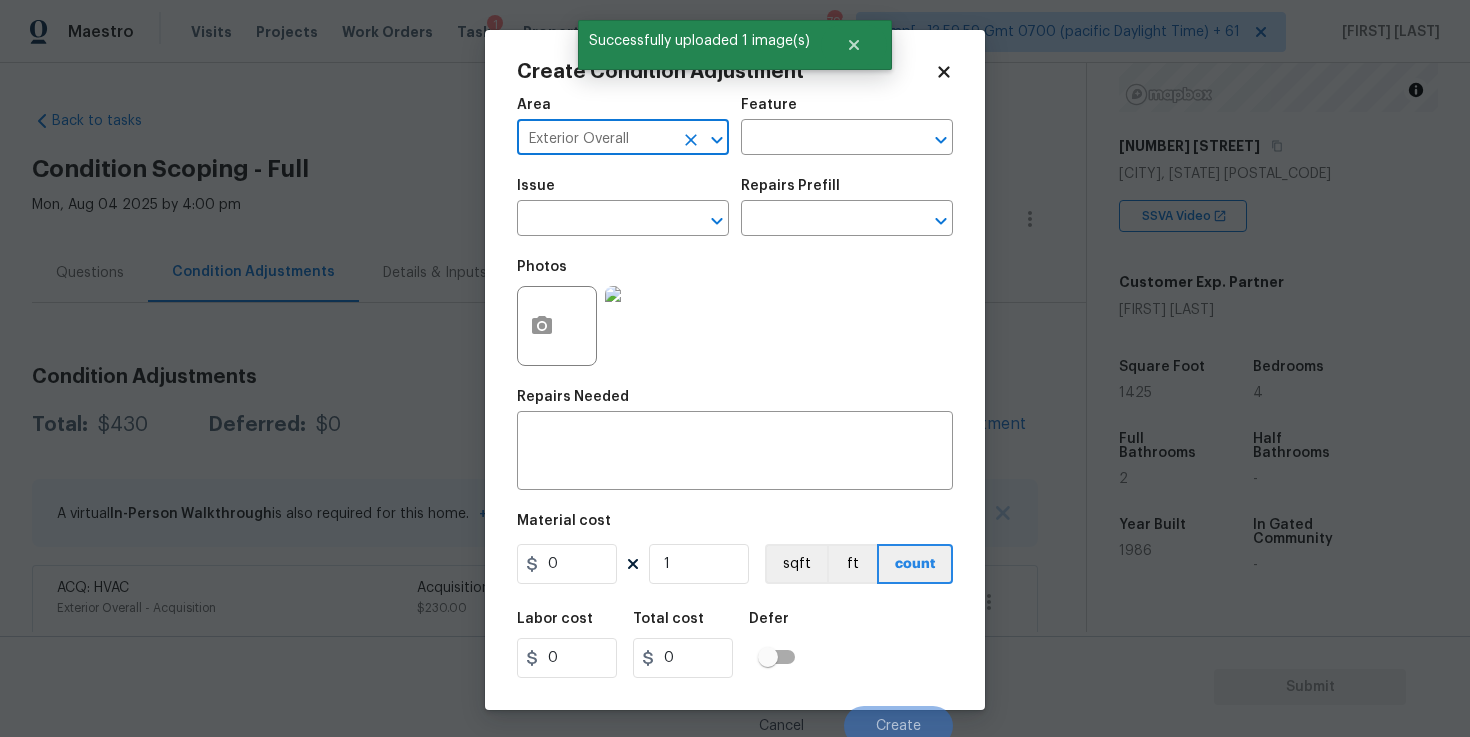 type on "Exterior Overall" 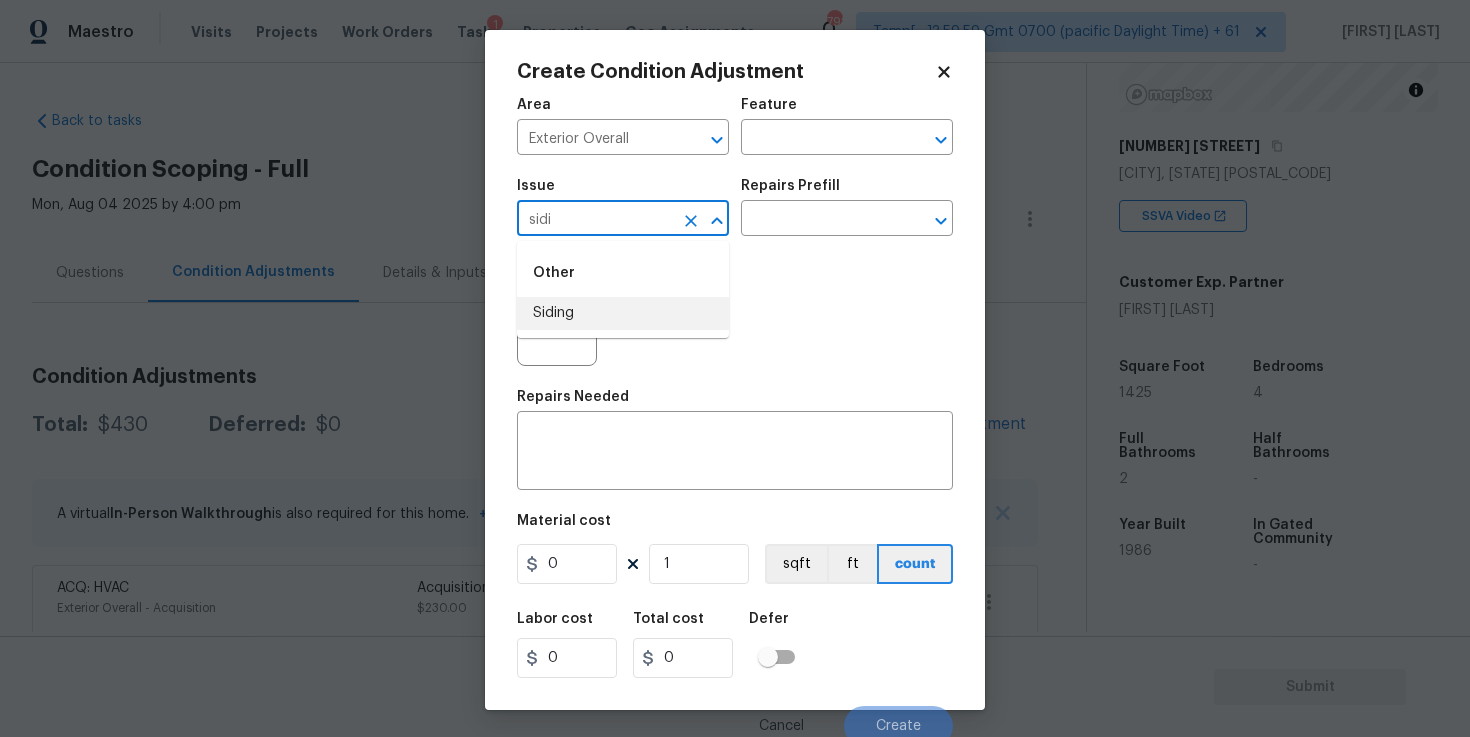 click on "Siding" at bounding box center (623, 313) 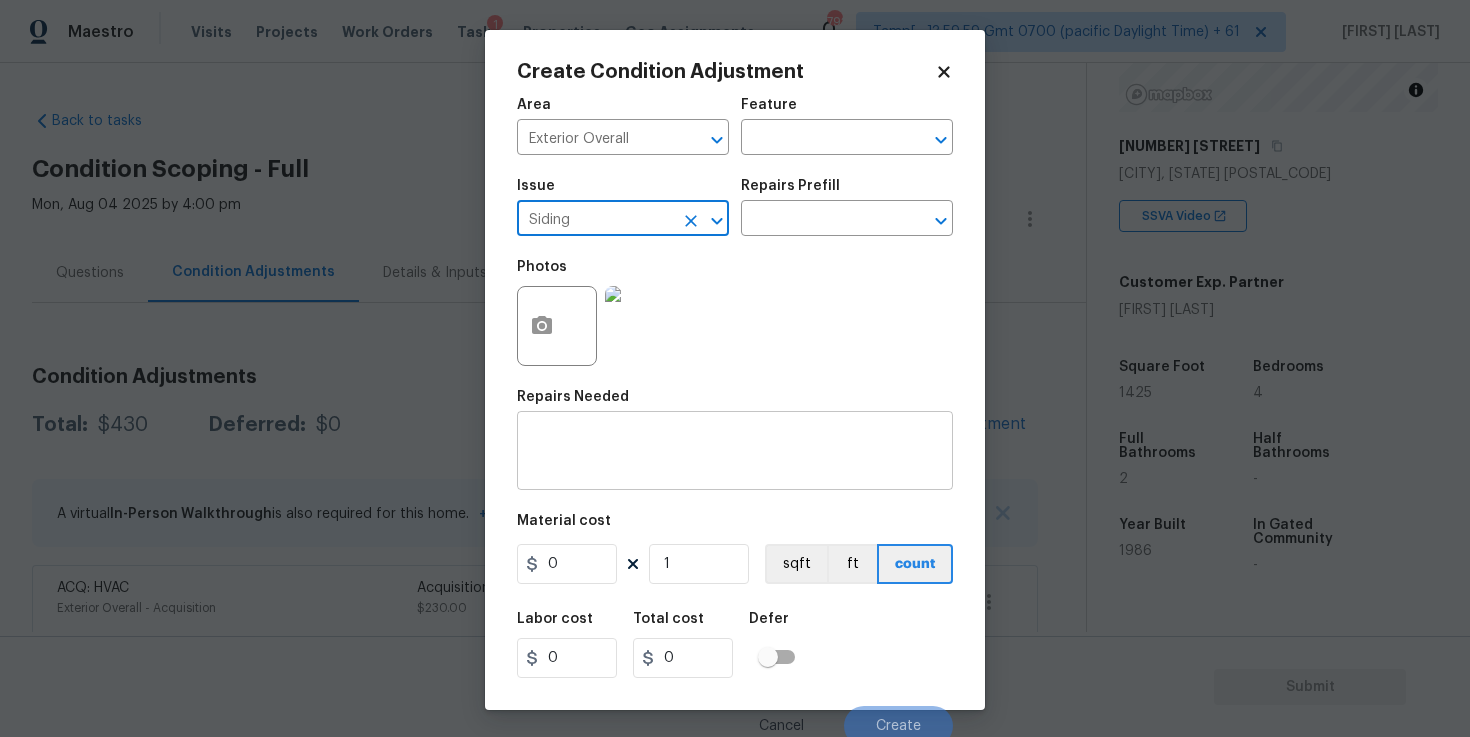 type on "Siding" 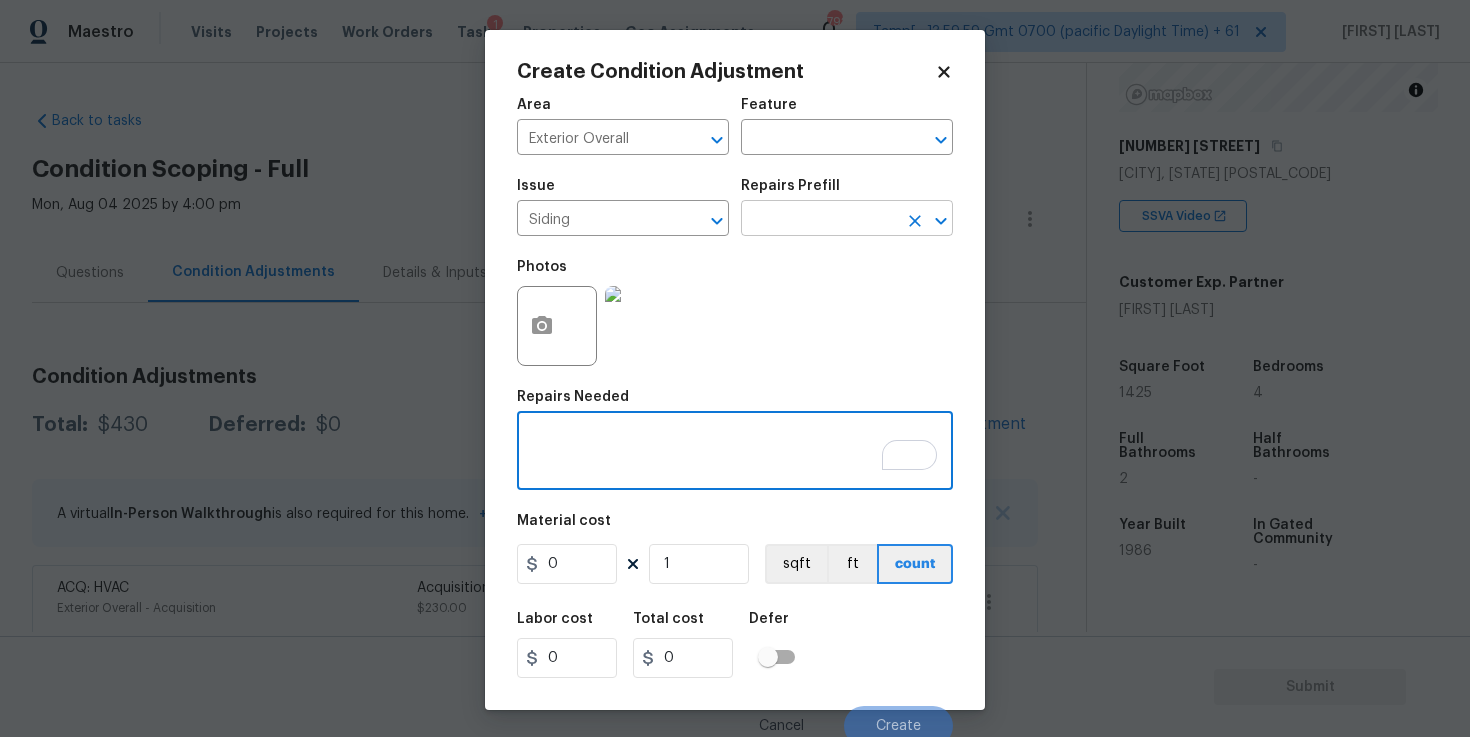 click at bounding box center [819, 220] 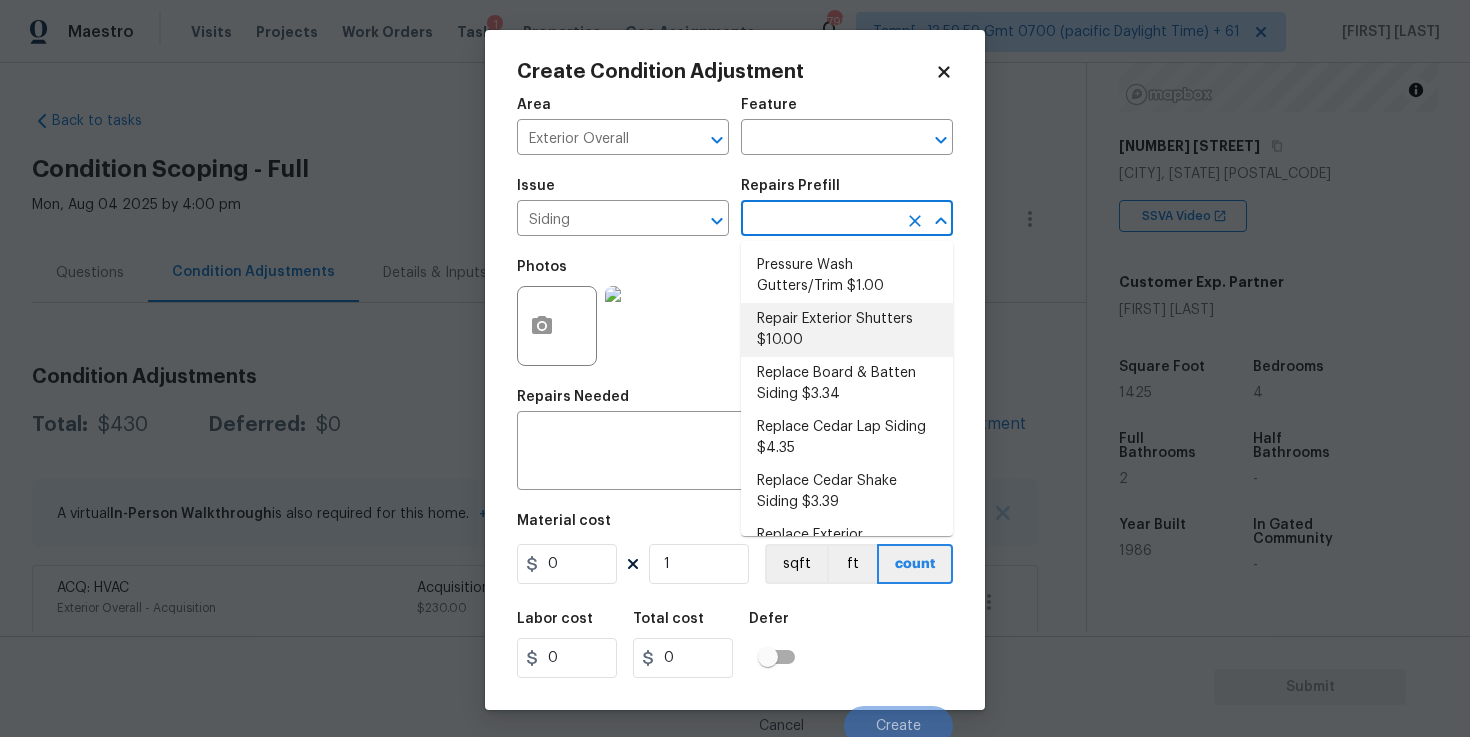 click on "Repair Exterior Shutters $10.00" at bounding box center [847, 330] 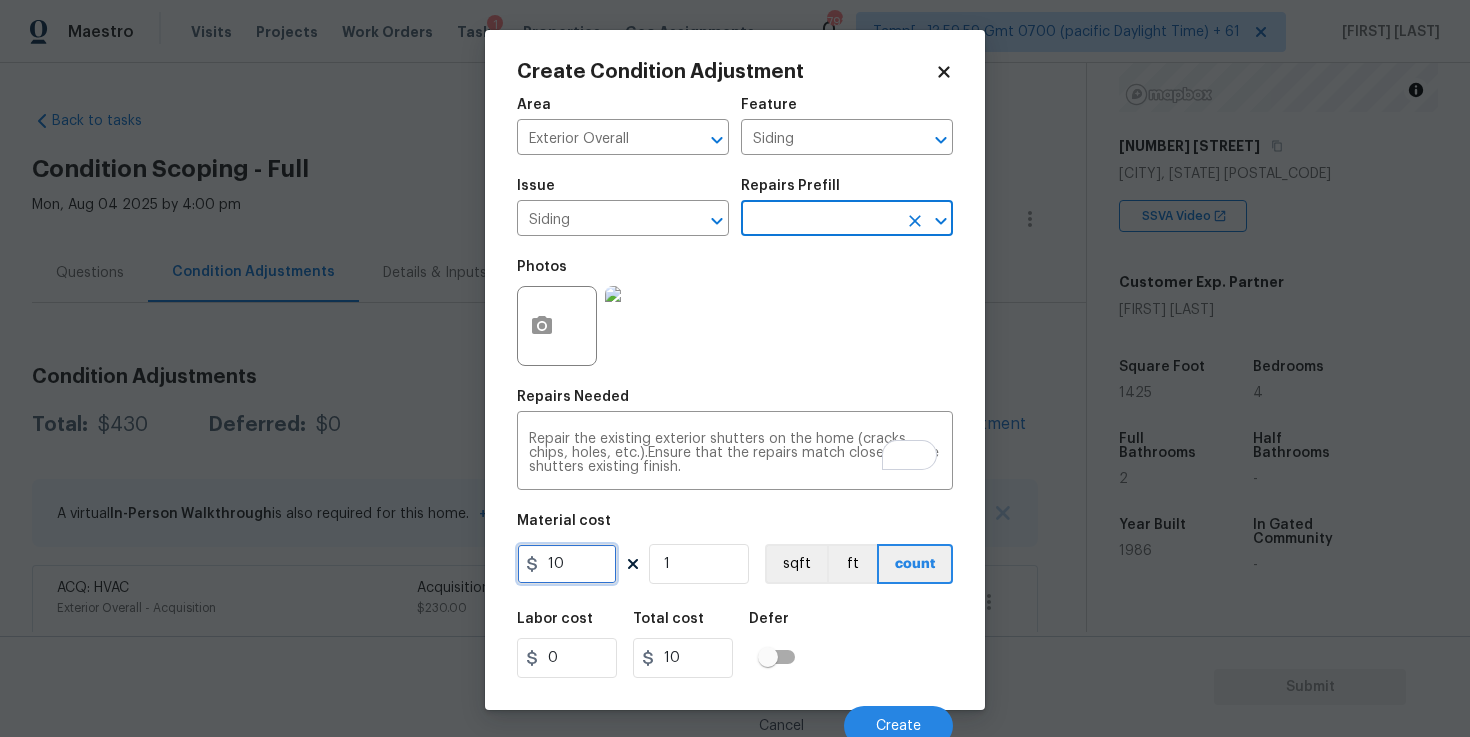 click on "10" at bounding box center (567, 564) 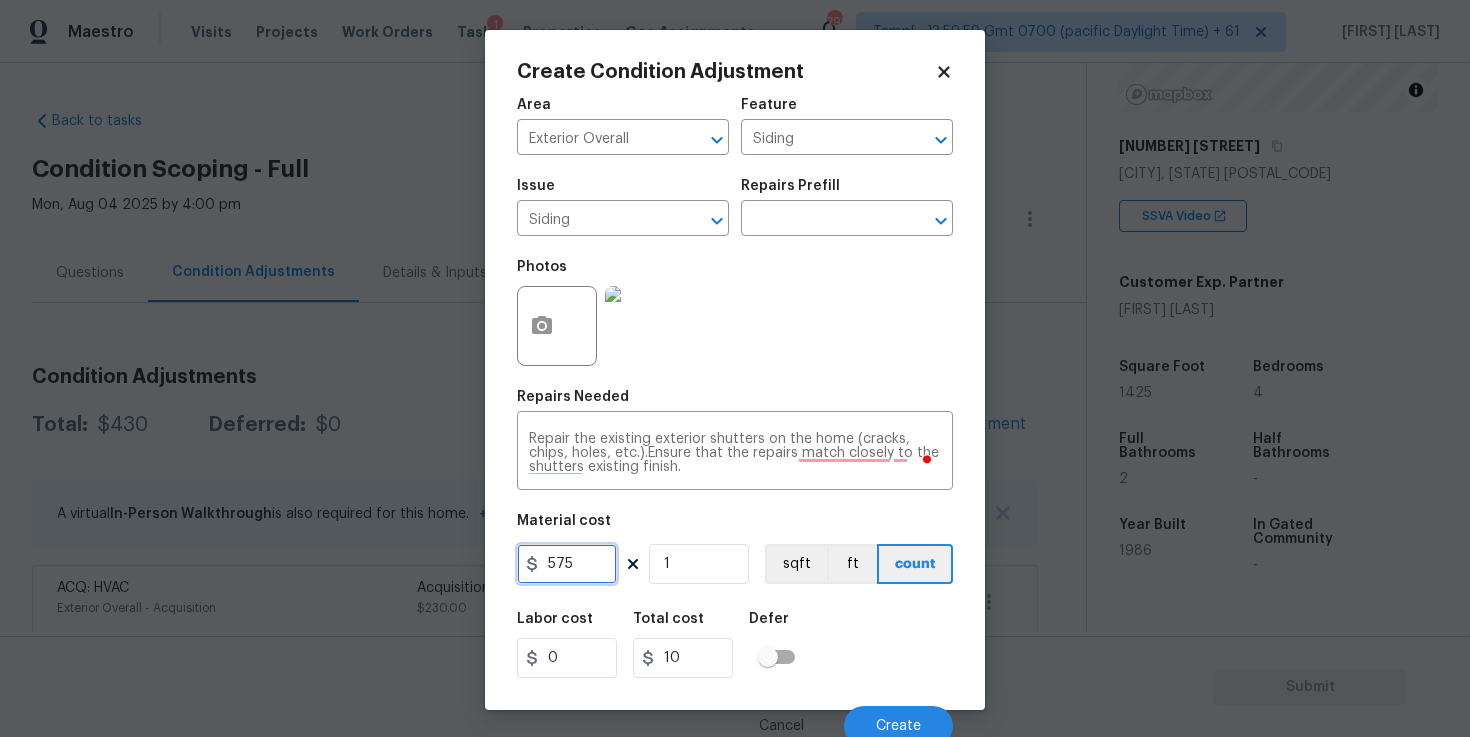 type on "575" 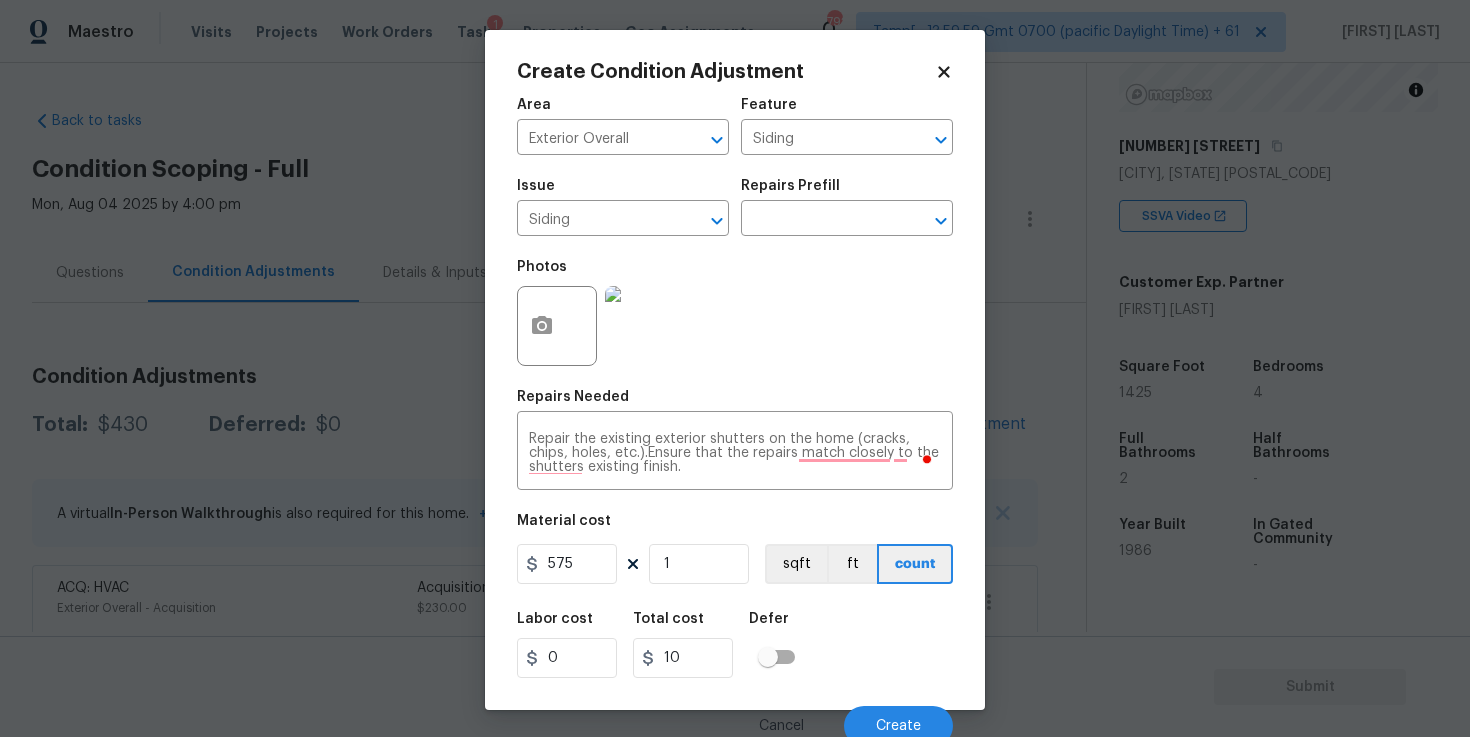 type on "575" 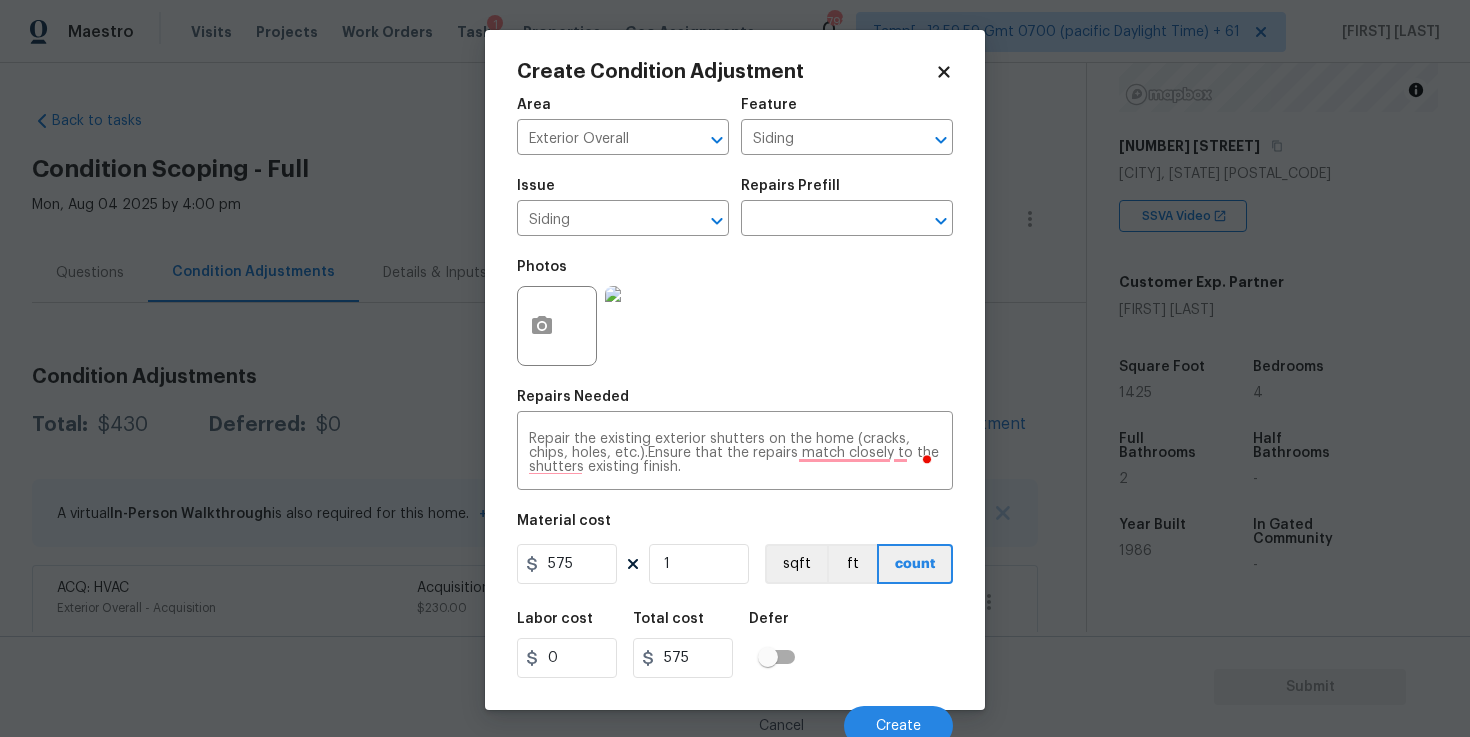 click on "Labor cost 0 Total cost 575 Defer" at bounding box center (735, 645) 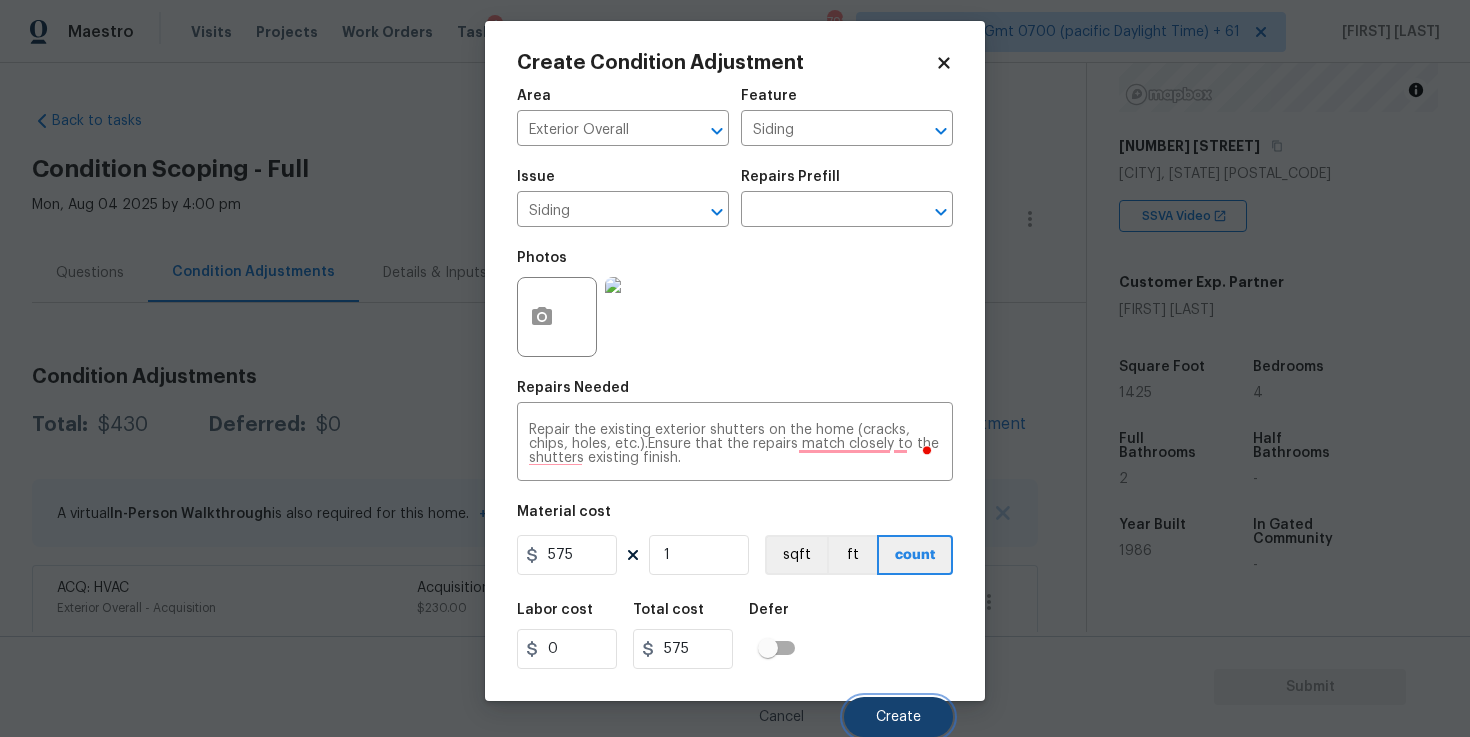click on "Create" at bounding box center [898, 717] 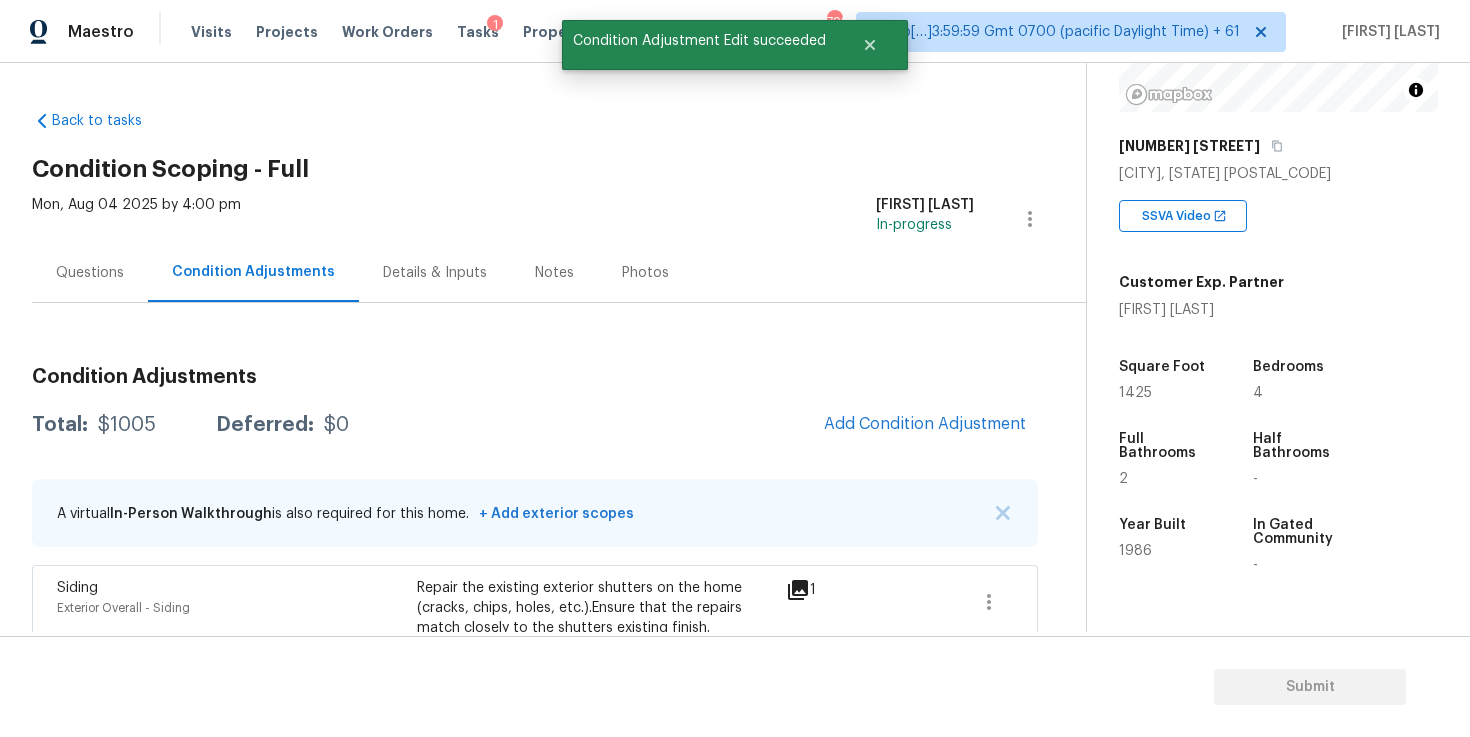 scroll, scrollTop: 0, scrollLeft: 0, axis: both 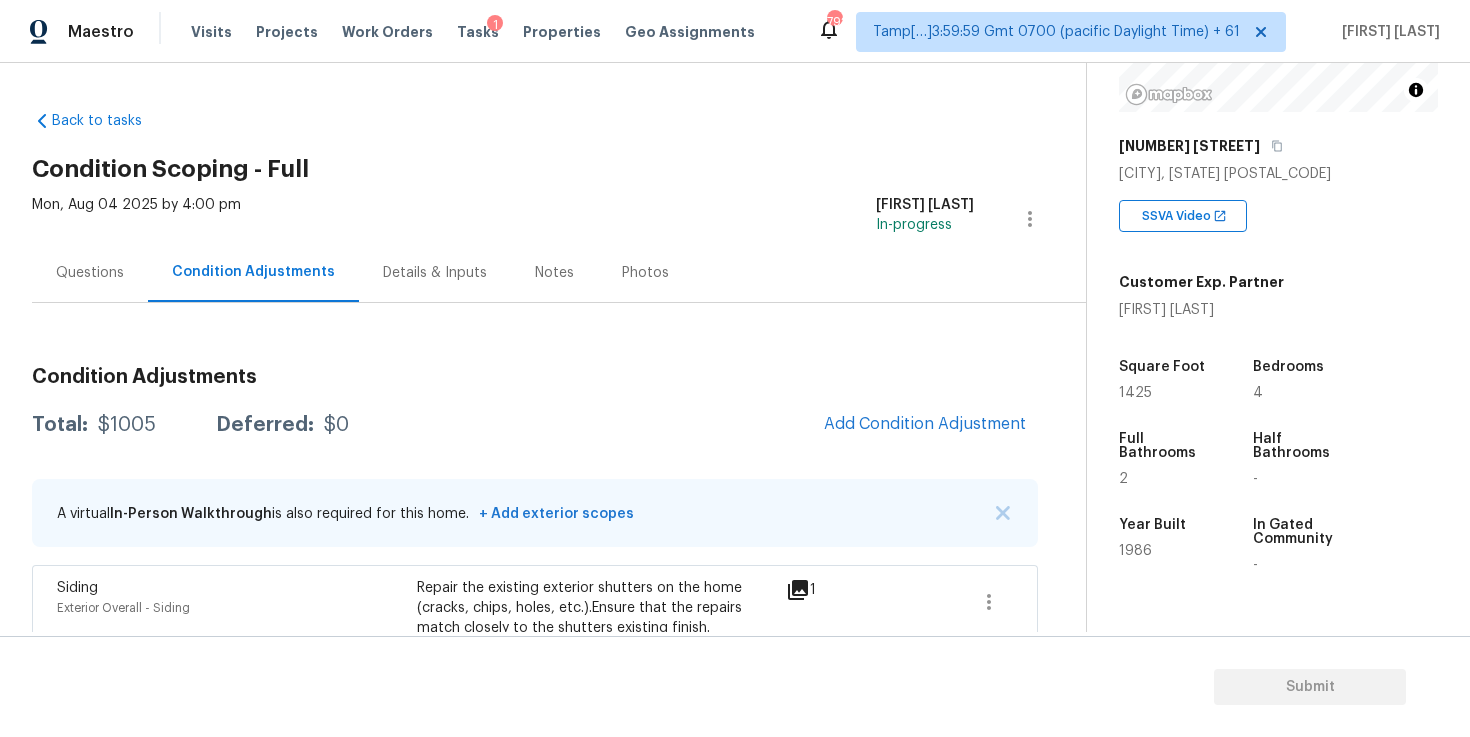 click on "Questions" at bounding box center (90, 272) 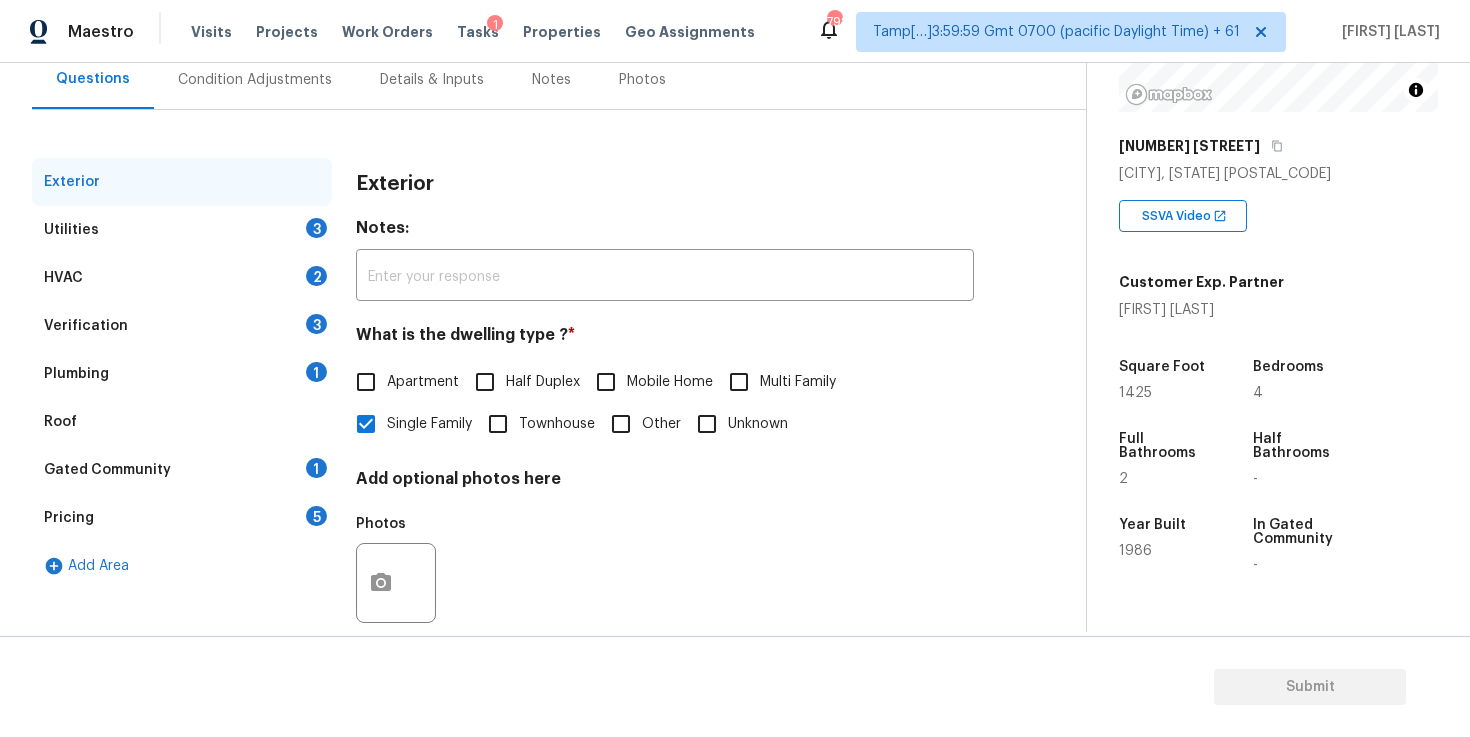 scroll, scrollTop: 217, scrollLeft: 0, axis: vertical 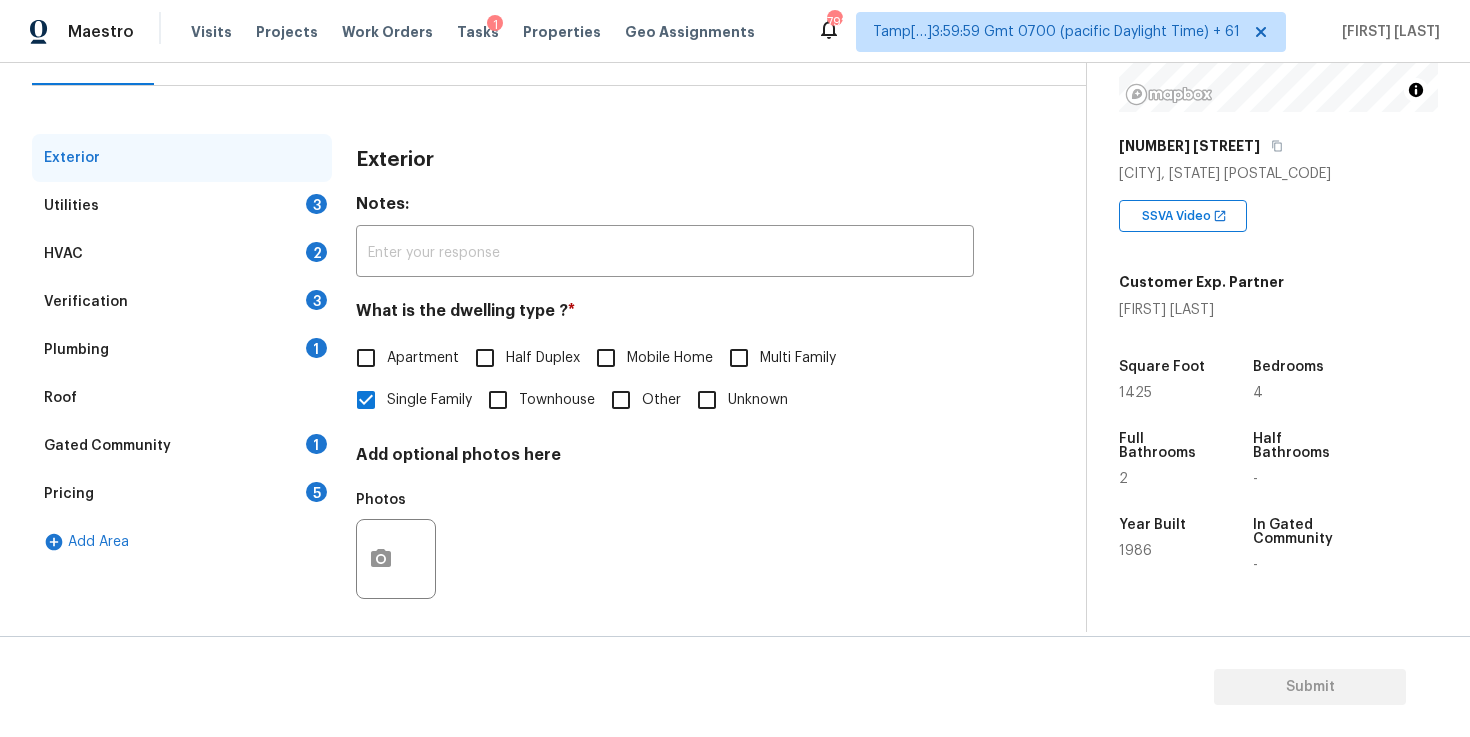 click on "Verification 3" at bounding box center [182, 302] 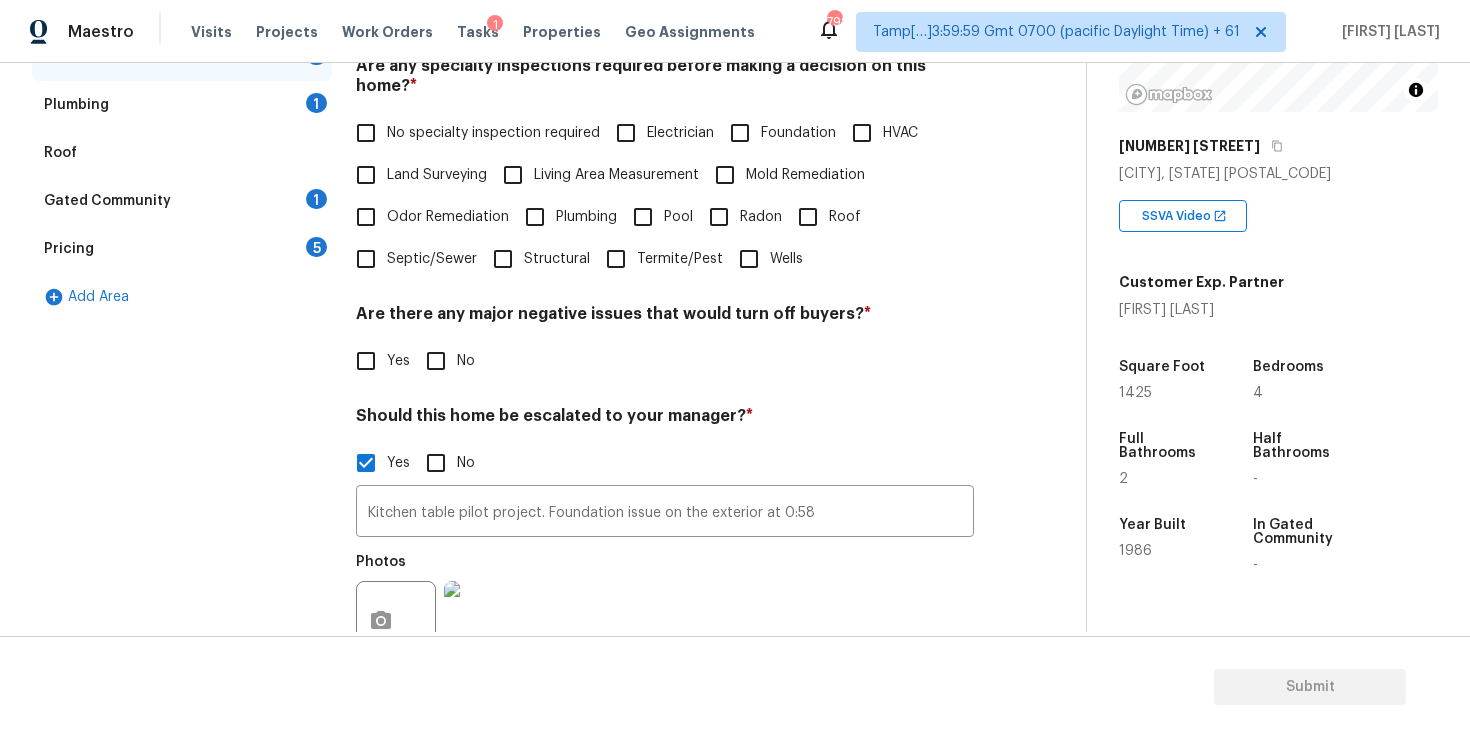 scroll, scrollTop: 463, scrollLeft: 0, axis: vertical 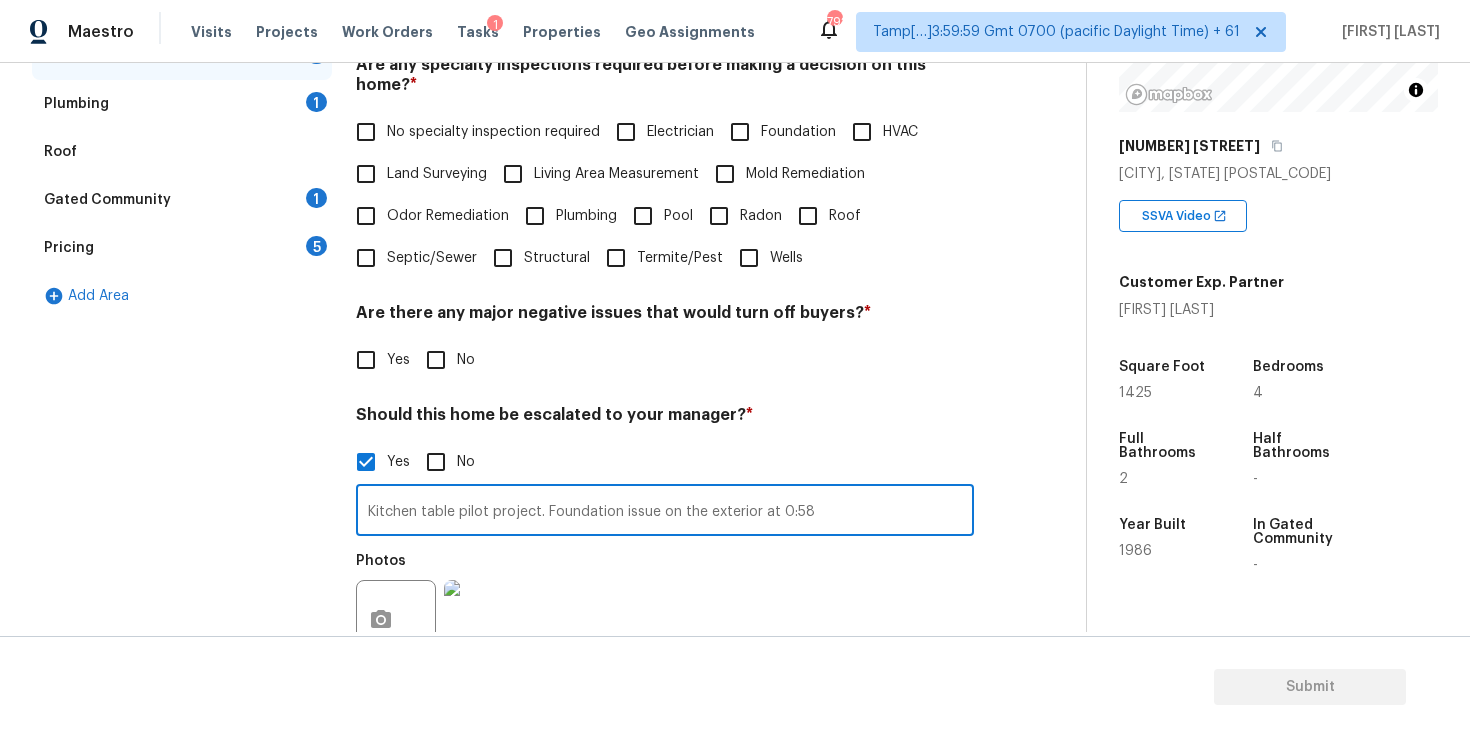 click on "Kitchen table pilot project. Foundation issue on the exterior at 0:58" at bounding box center (665, 512) 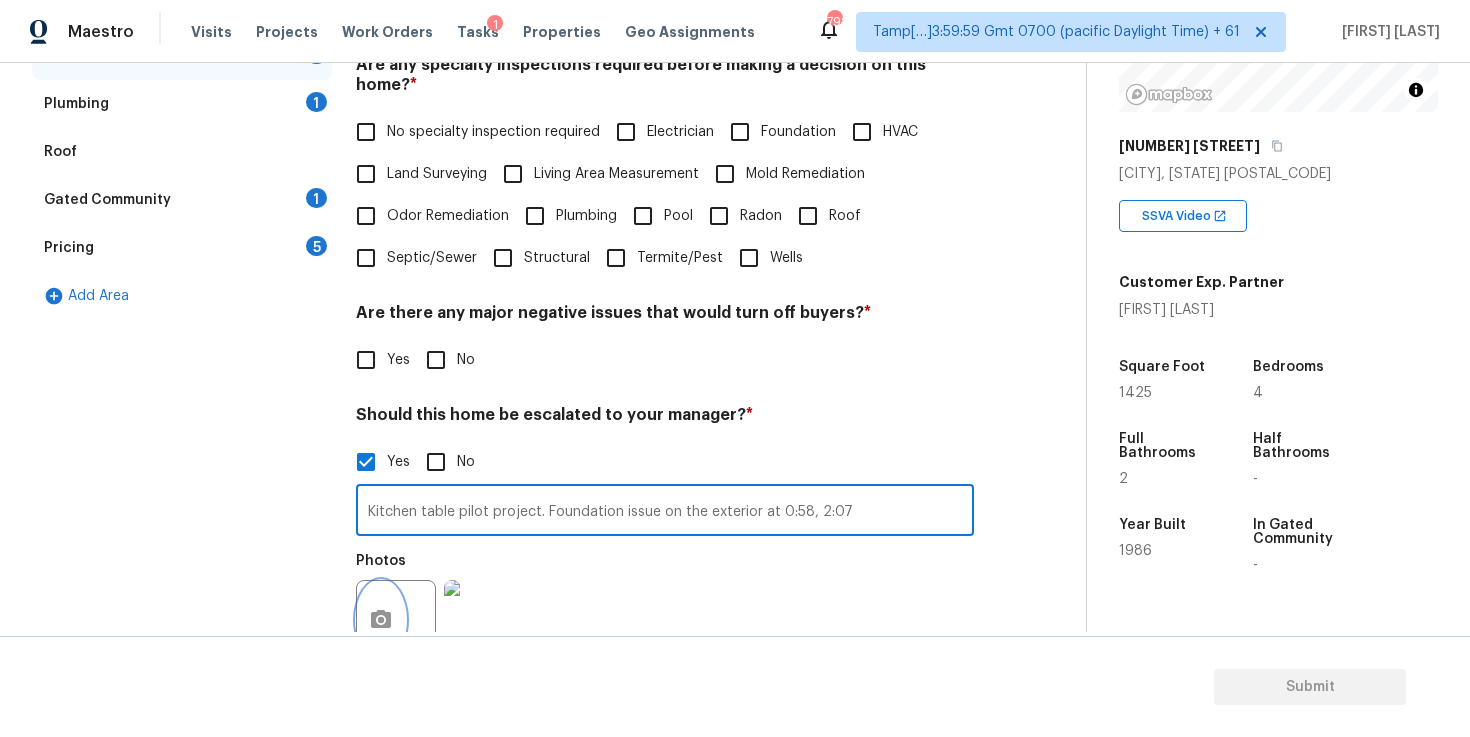 click 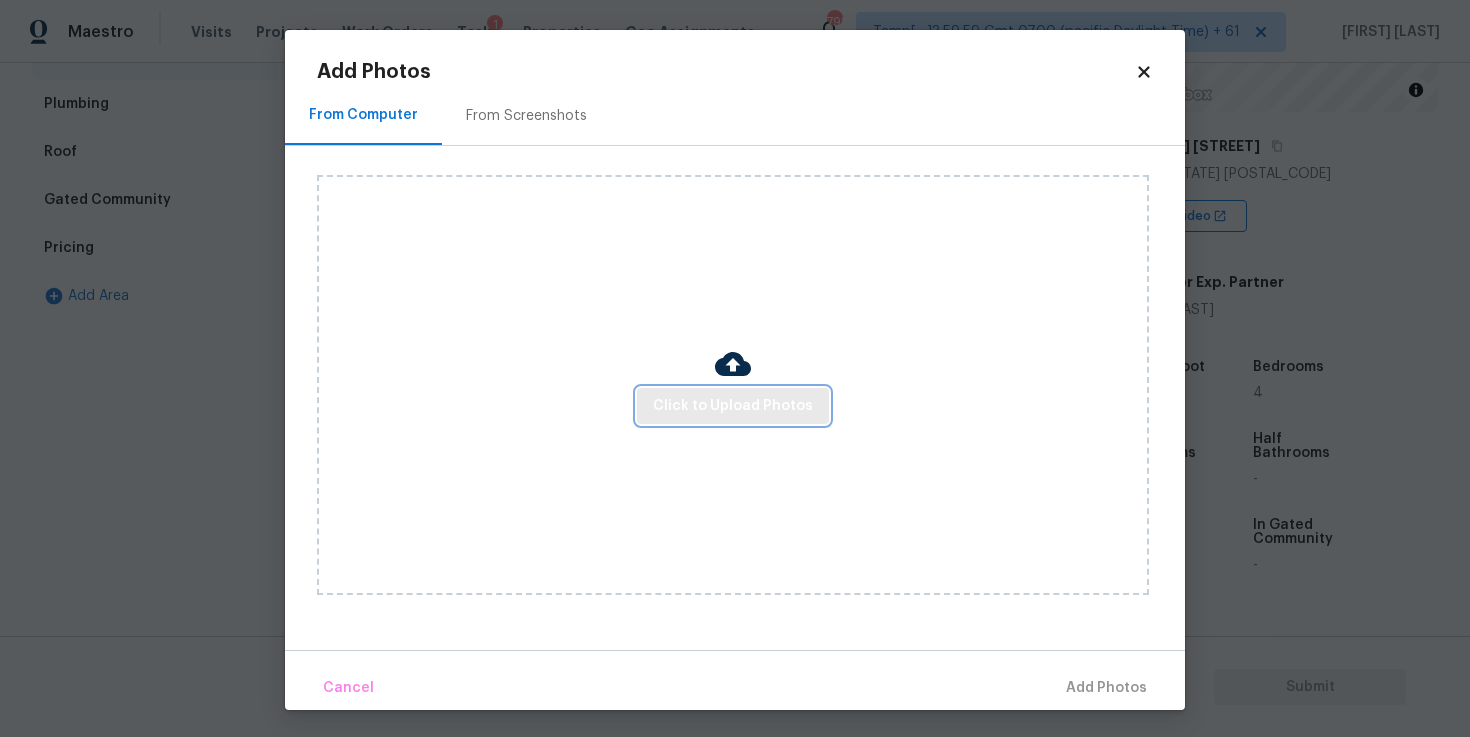 click on "Click to Upload Photos" at bounding box center (733, 406) 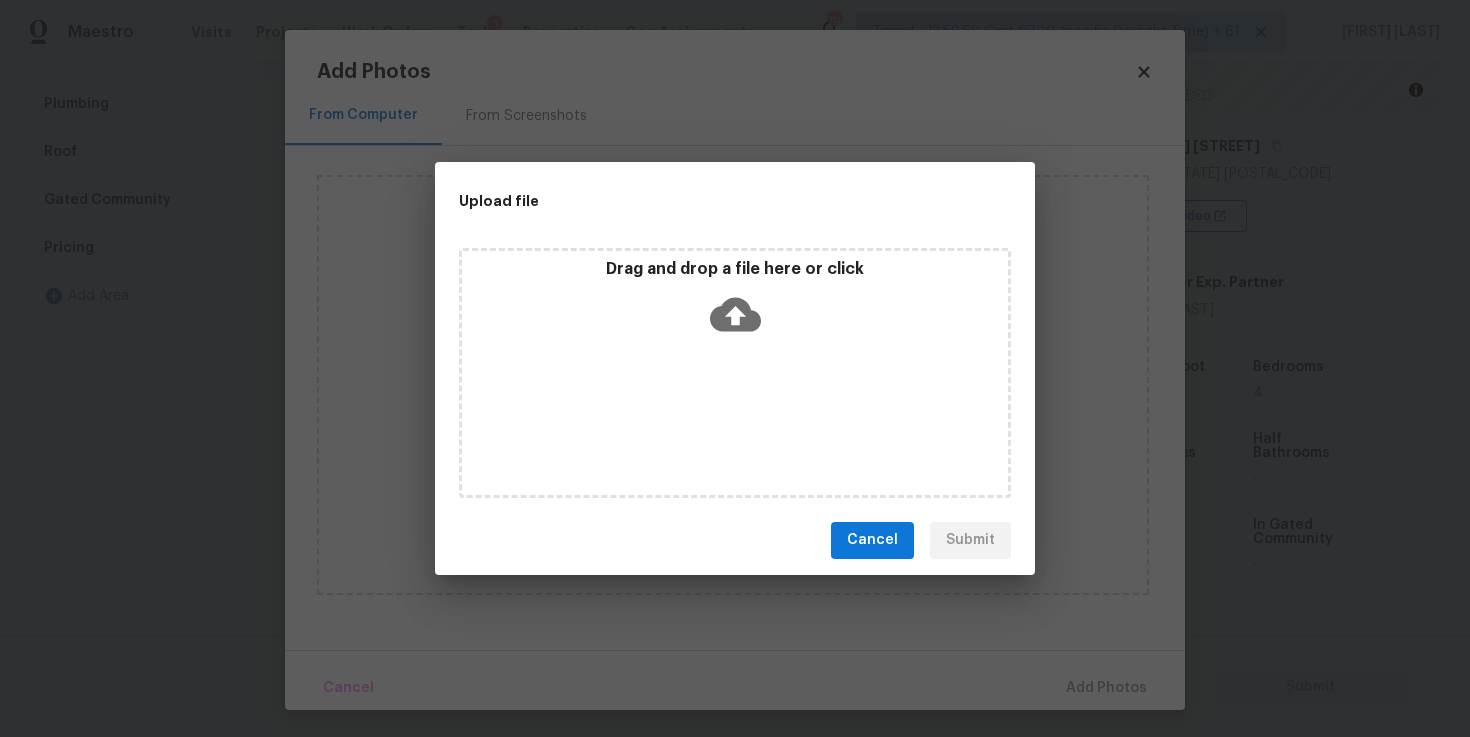 click on "Drag and drop a file here or click" at bounding box center (735, 269) 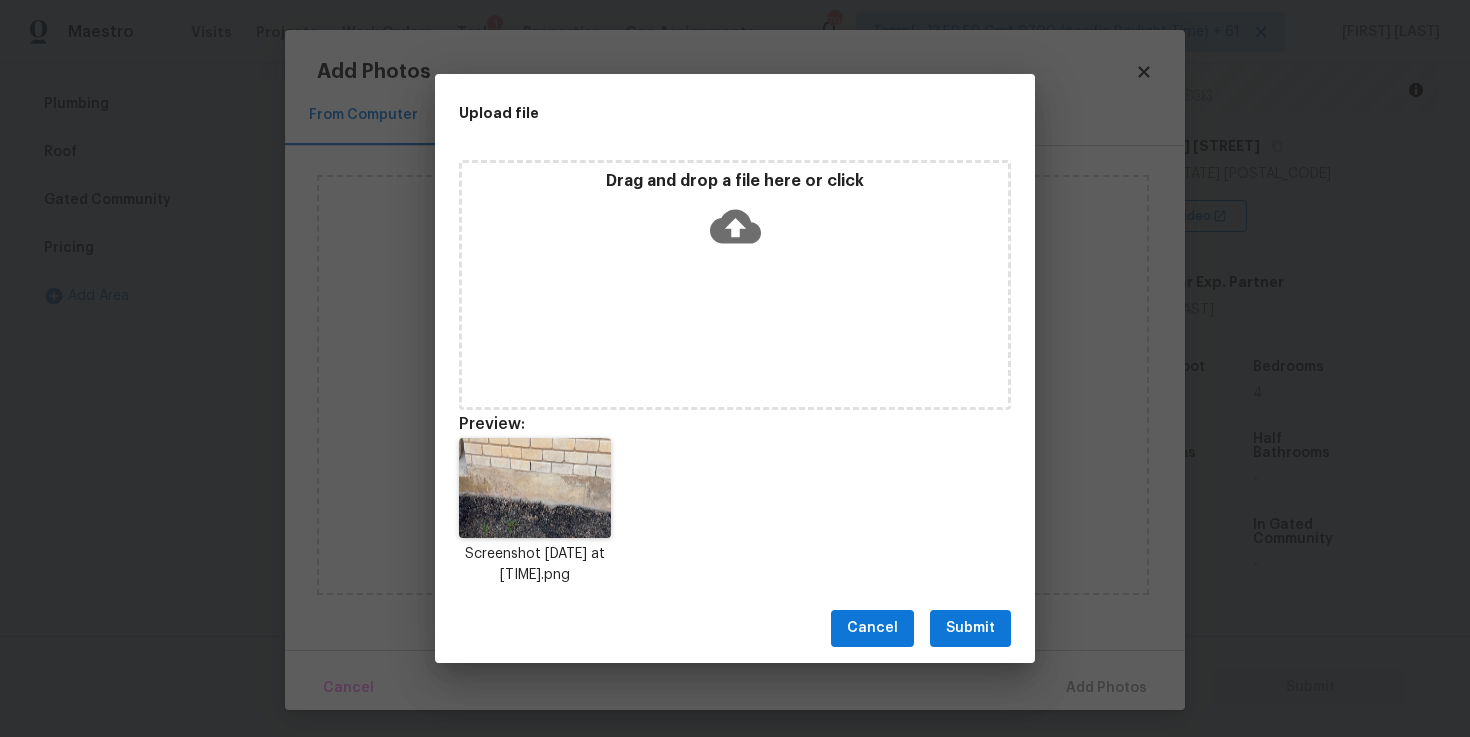 click on "Cancel Submit" at bounding box center [735, 628] 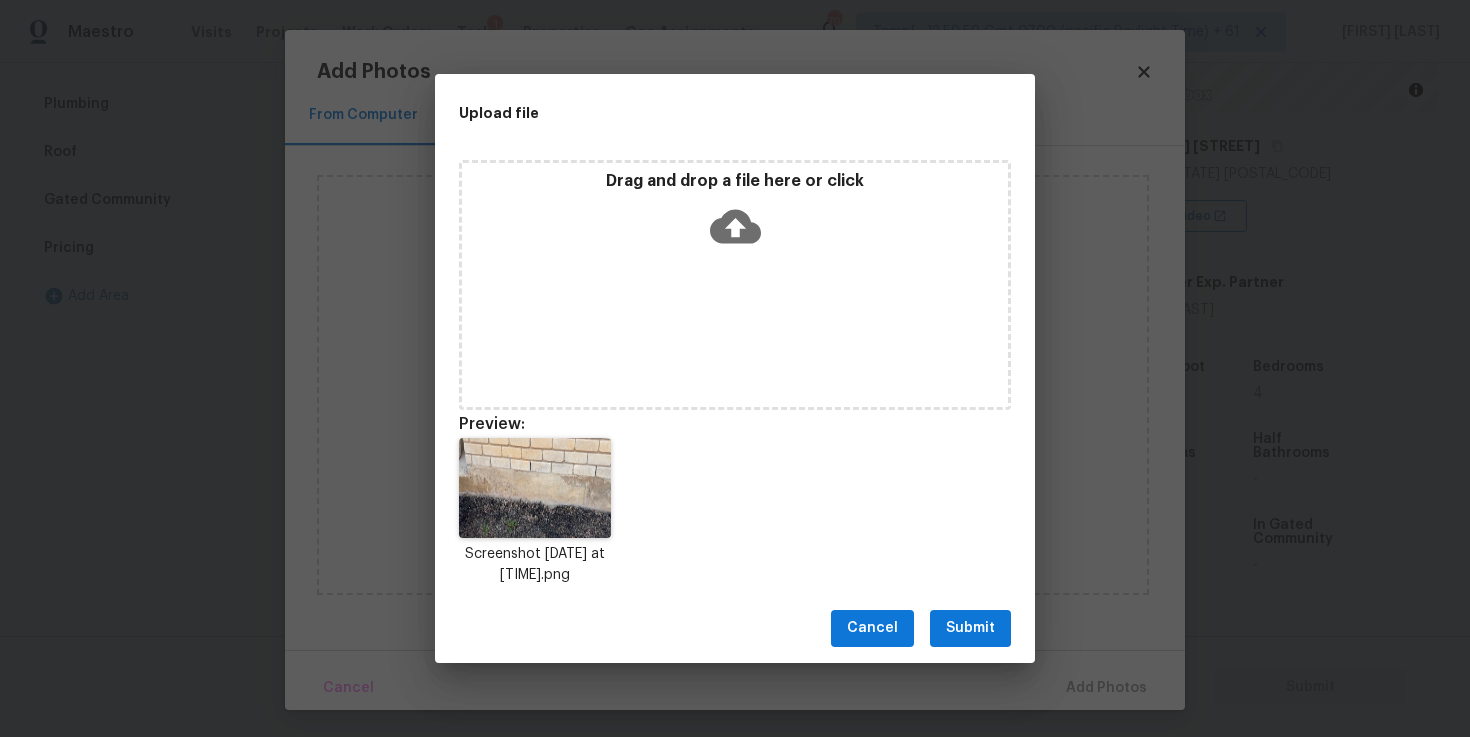 click on "Submit" at bounding box center (970, 628) 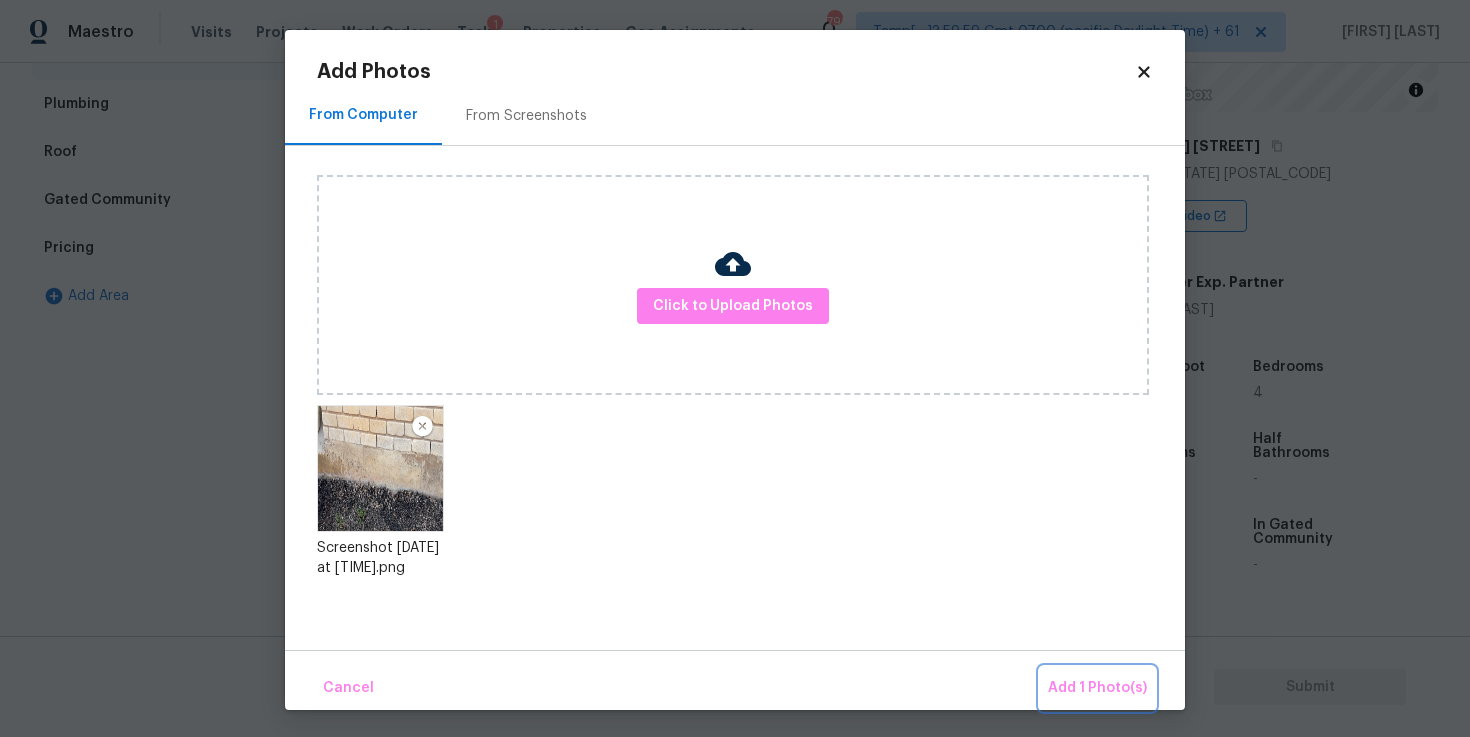 click on "Add 1 Photo(s)" at bounding box center [1097, 688] 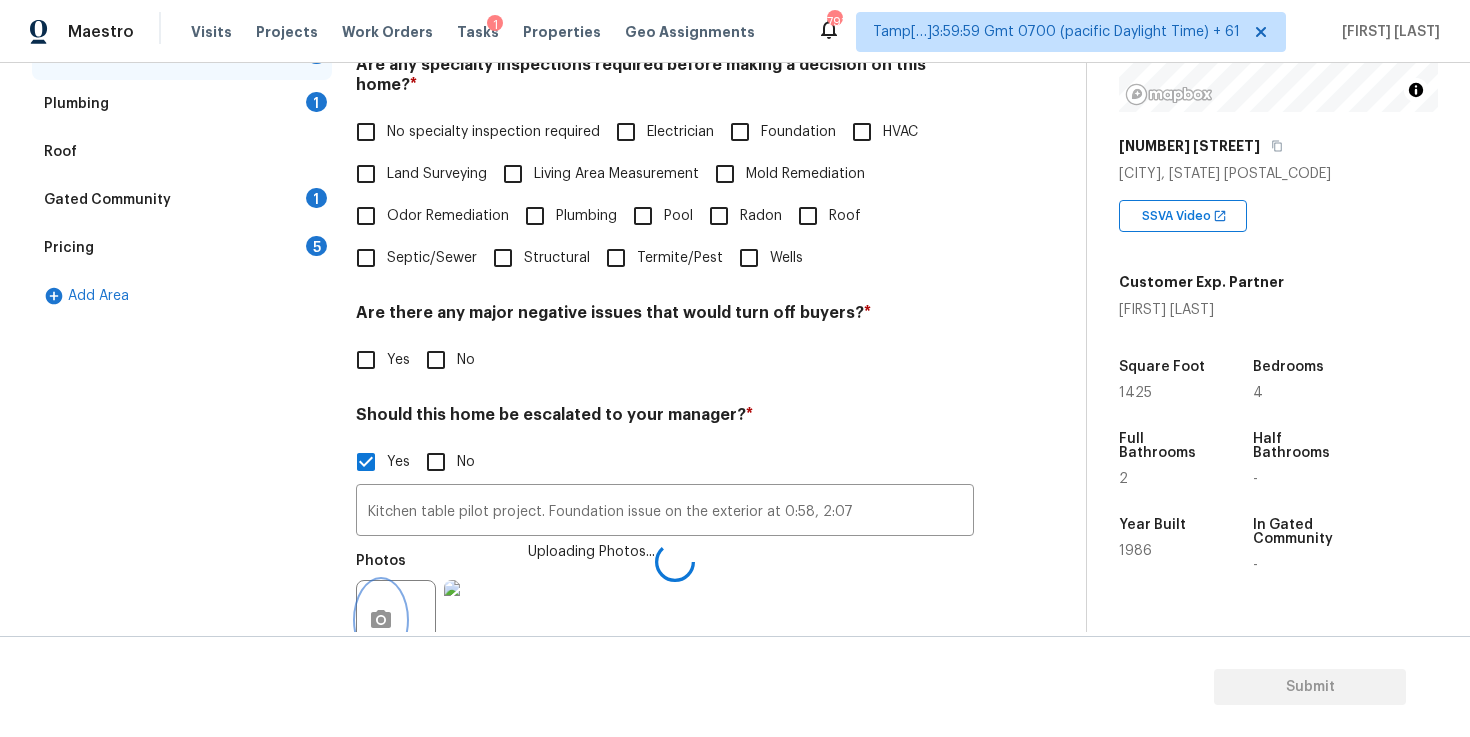 scroll, scrollTop: 471, scrollLeft: 0, axis: vertical 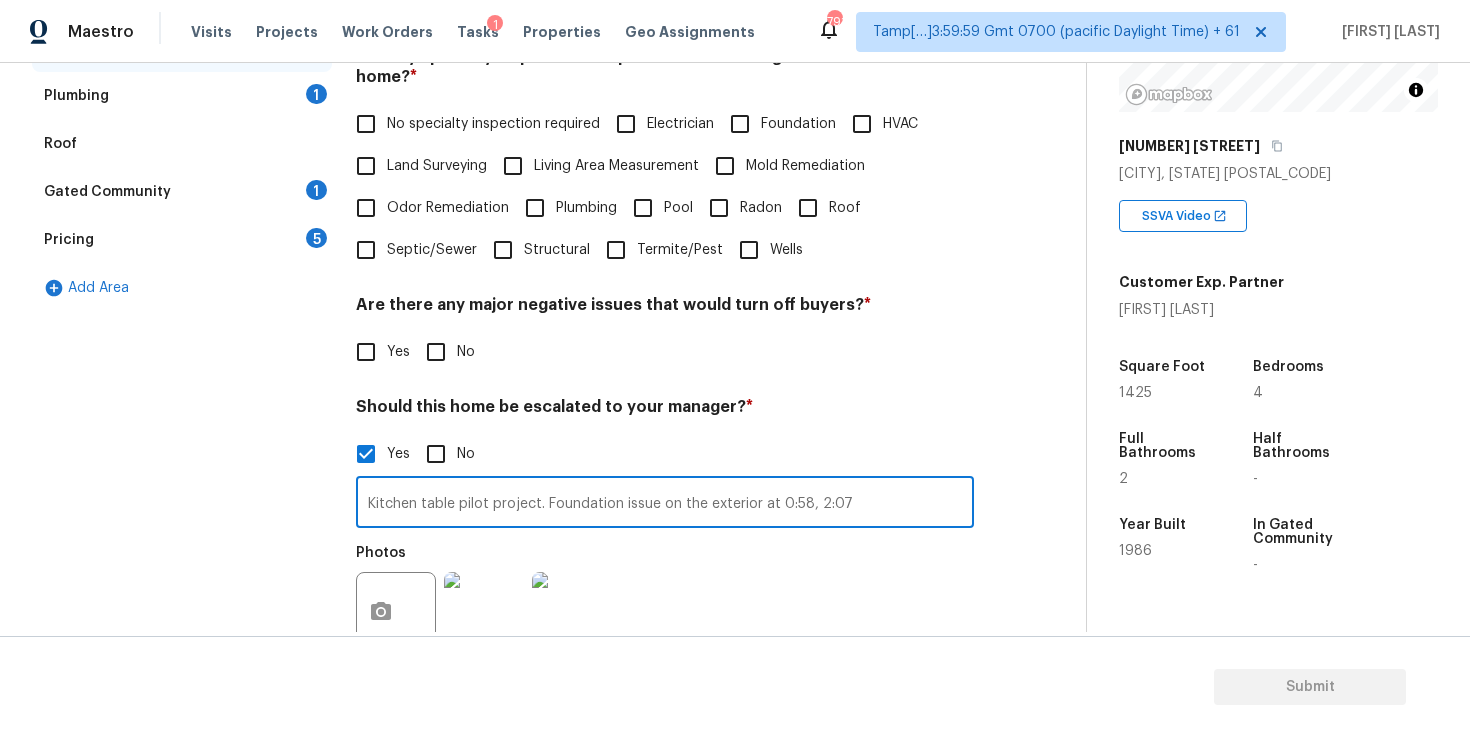 click on "Kitchen table pilot project. Foundation issue on the exterior at 0:58, 2:07" at bounding box center [665, 504] 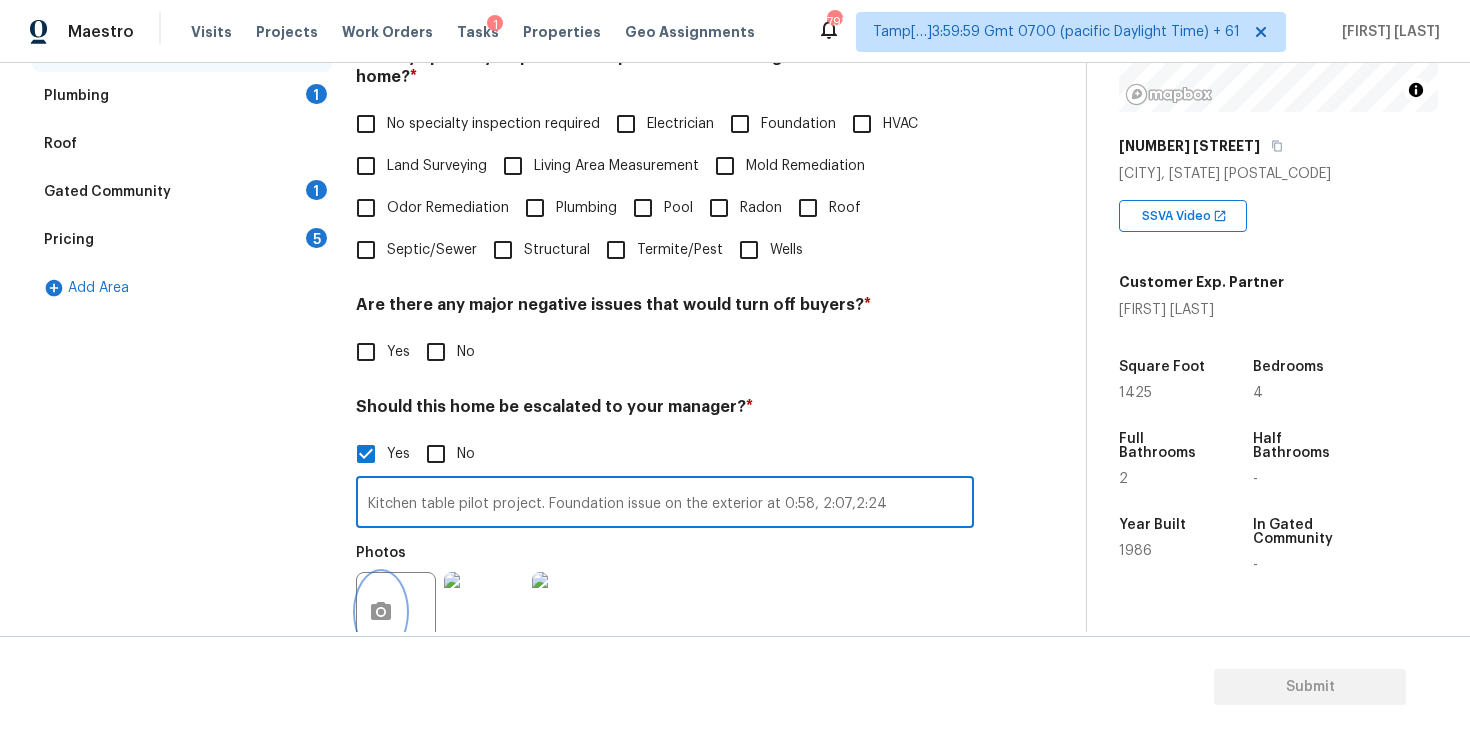 click 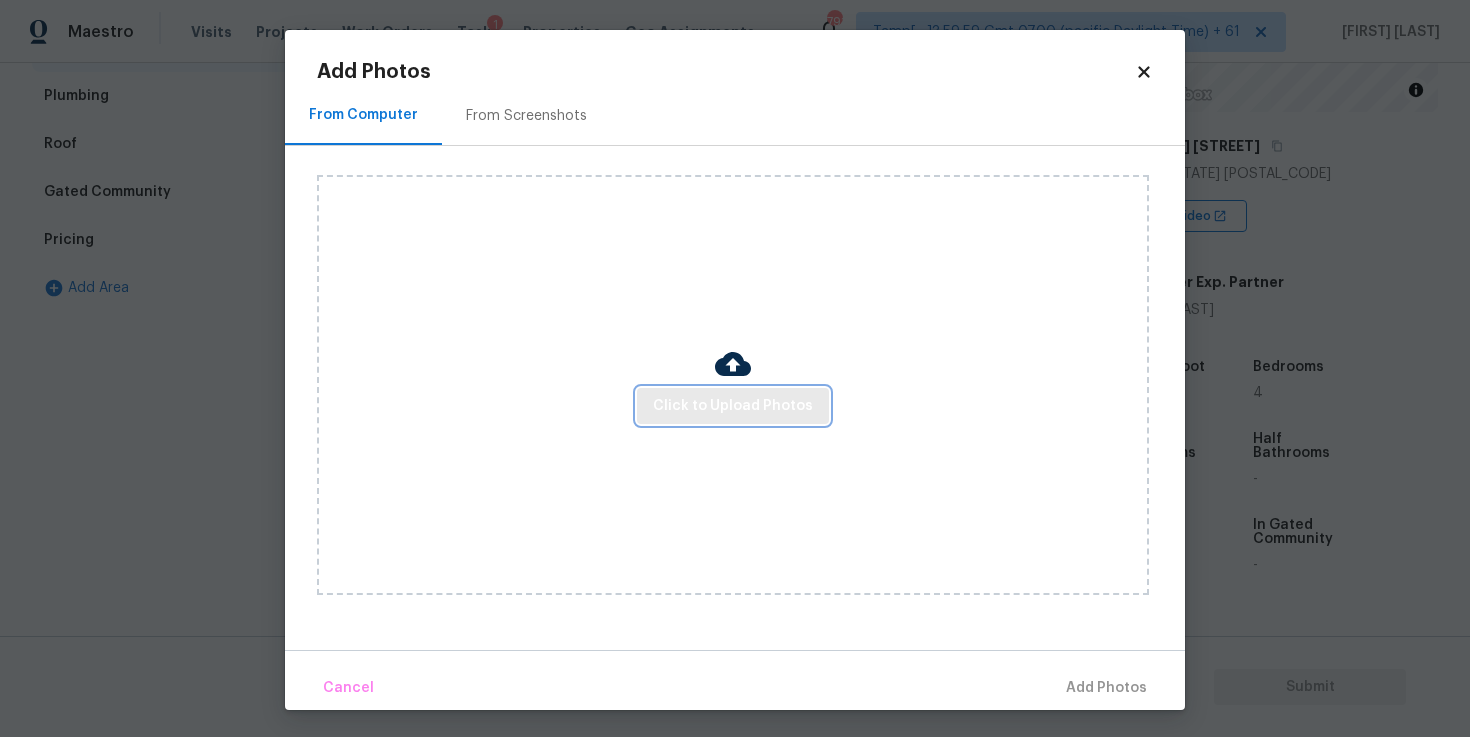 click on "Click to Upload Photos" at bounding box center (733, 406) 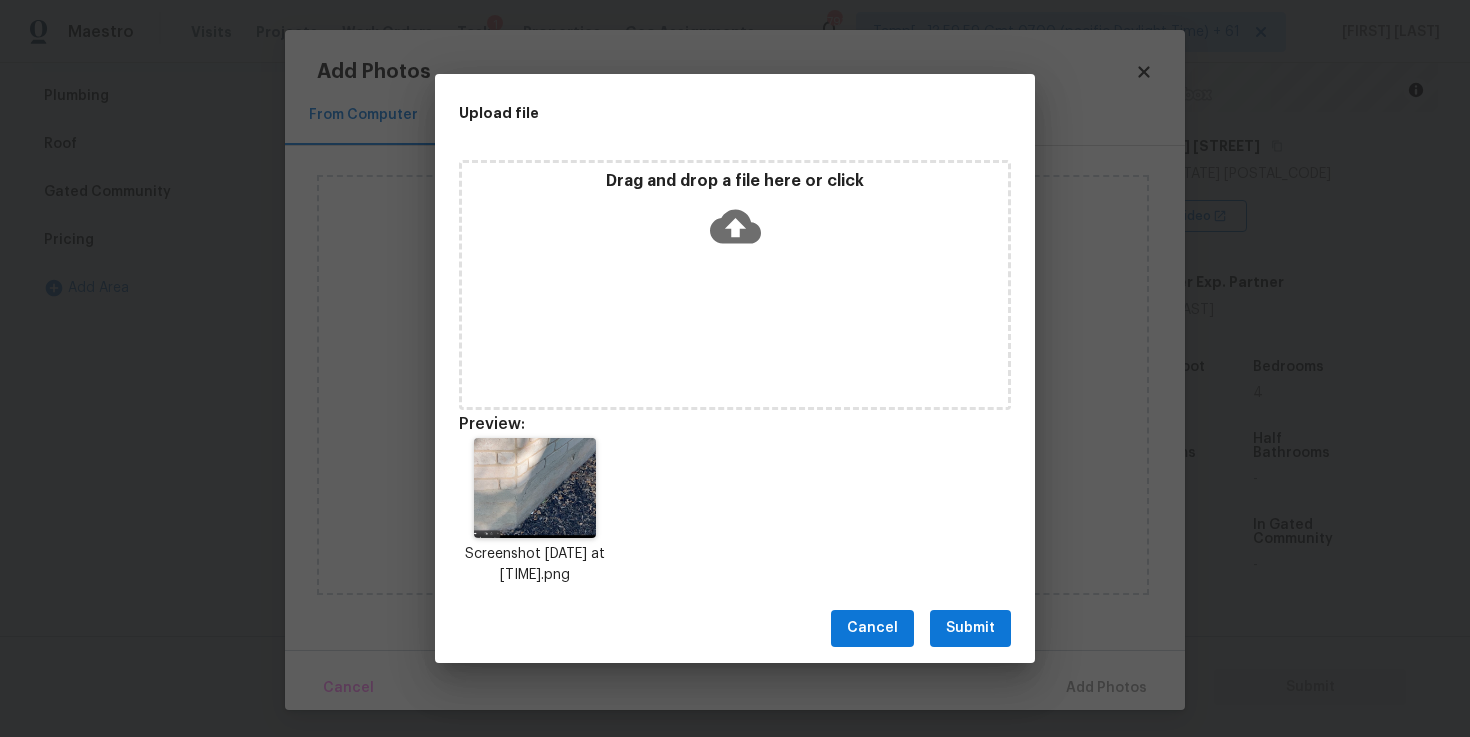 click on "Cancel Submit" at bounding box center (735, 628) 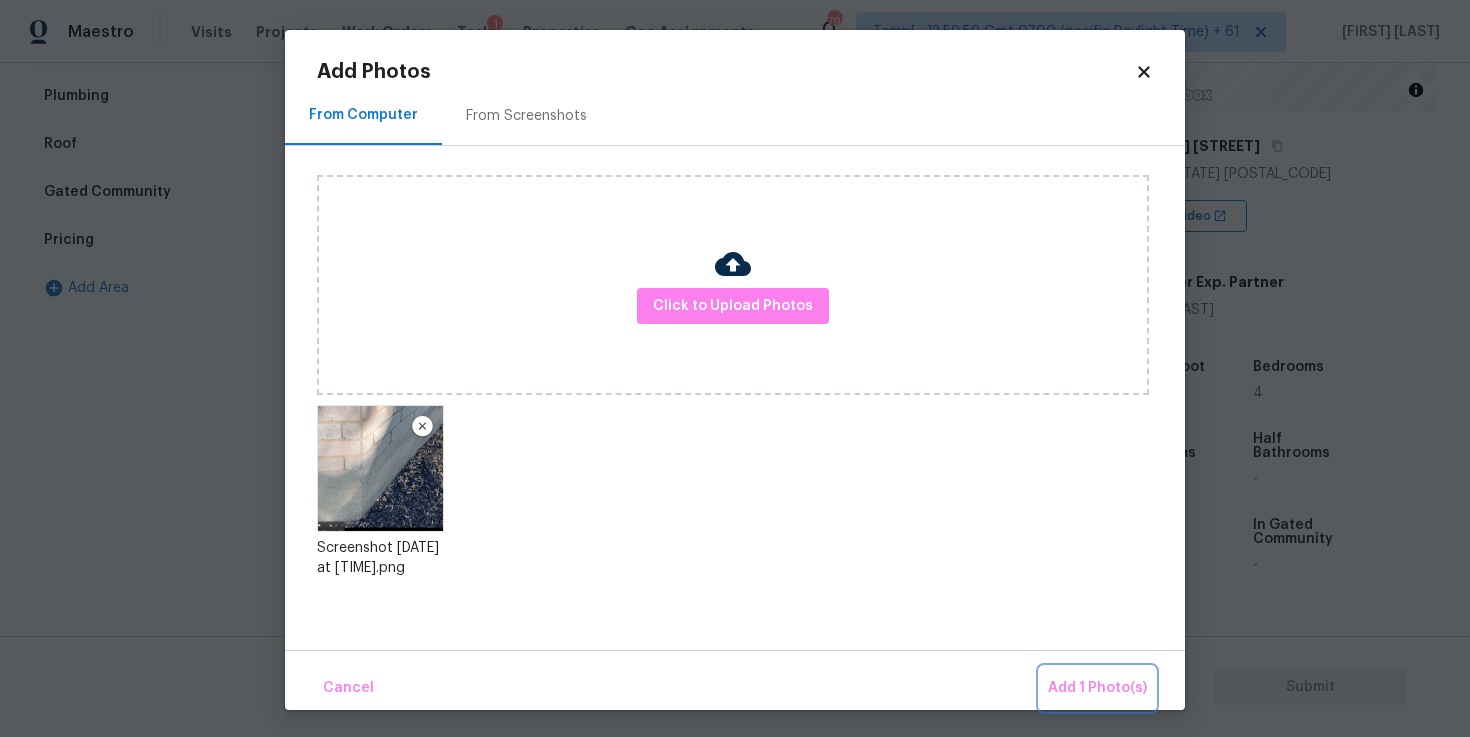 click on "Add 1 Photo(s)" at bounding box center [1097, 688] 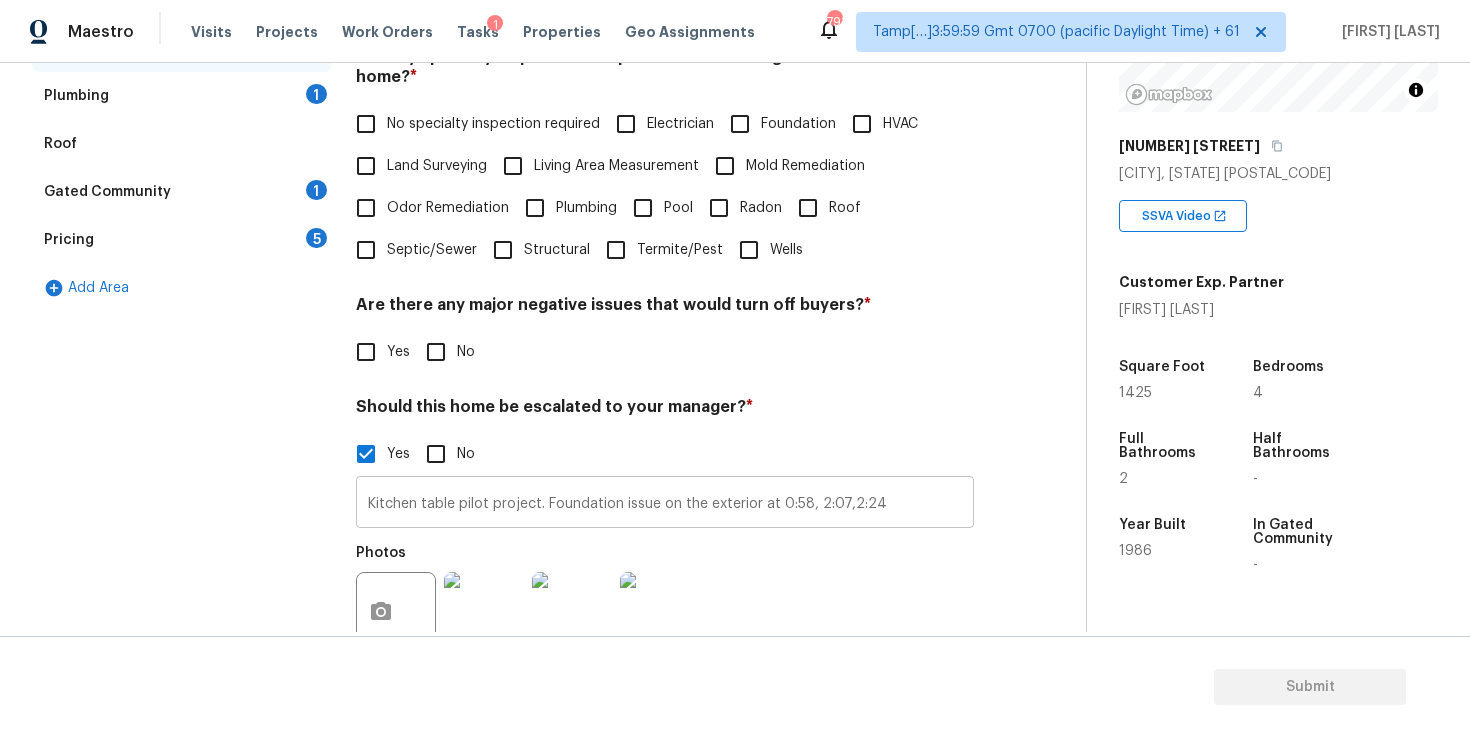 click on "Kitchen table pilot project. Foundation issue on the exterior at 0:58, 2:07,2:24" at bounding box center (665, 504) 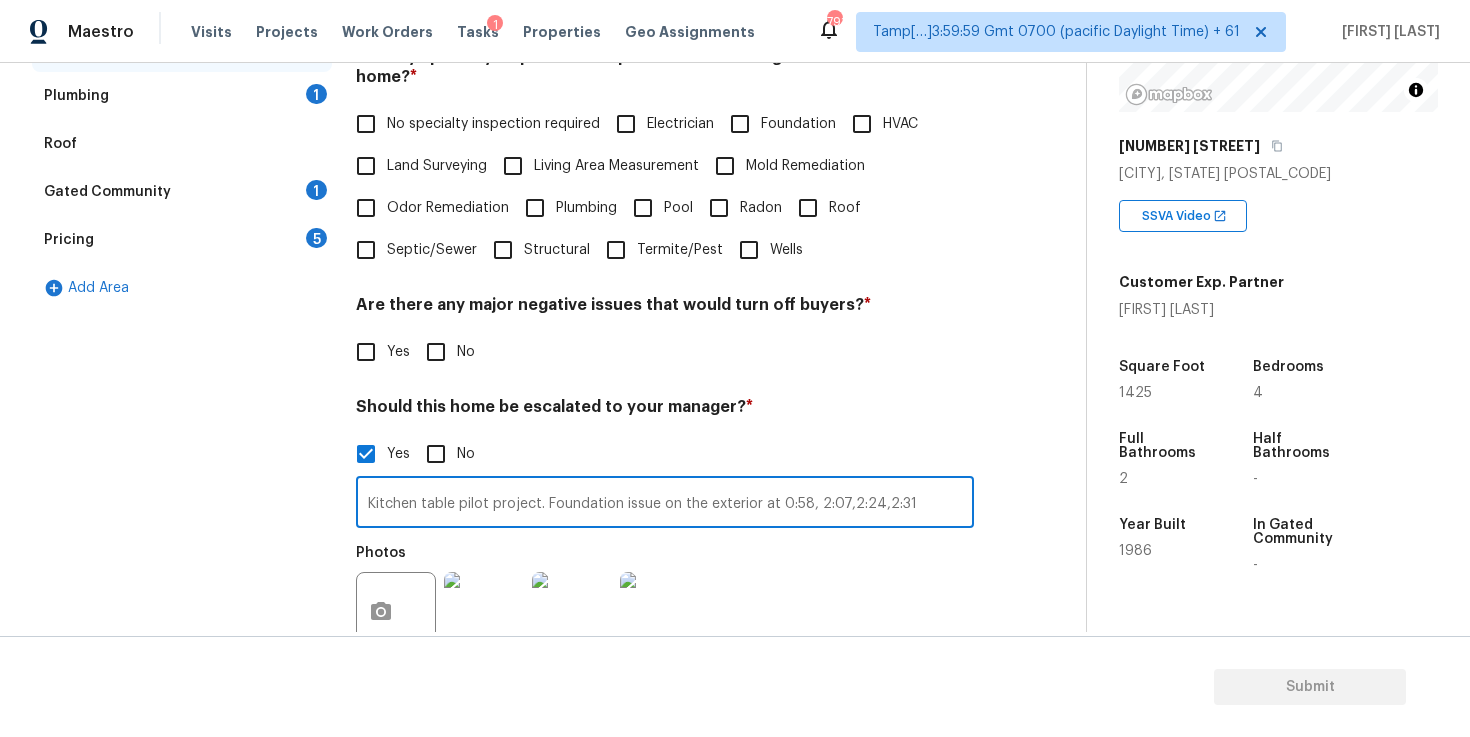 type on "Kitchen table pilot project. Foundation issue on the exterior at 0:58, 2:07,2:24,2:31" 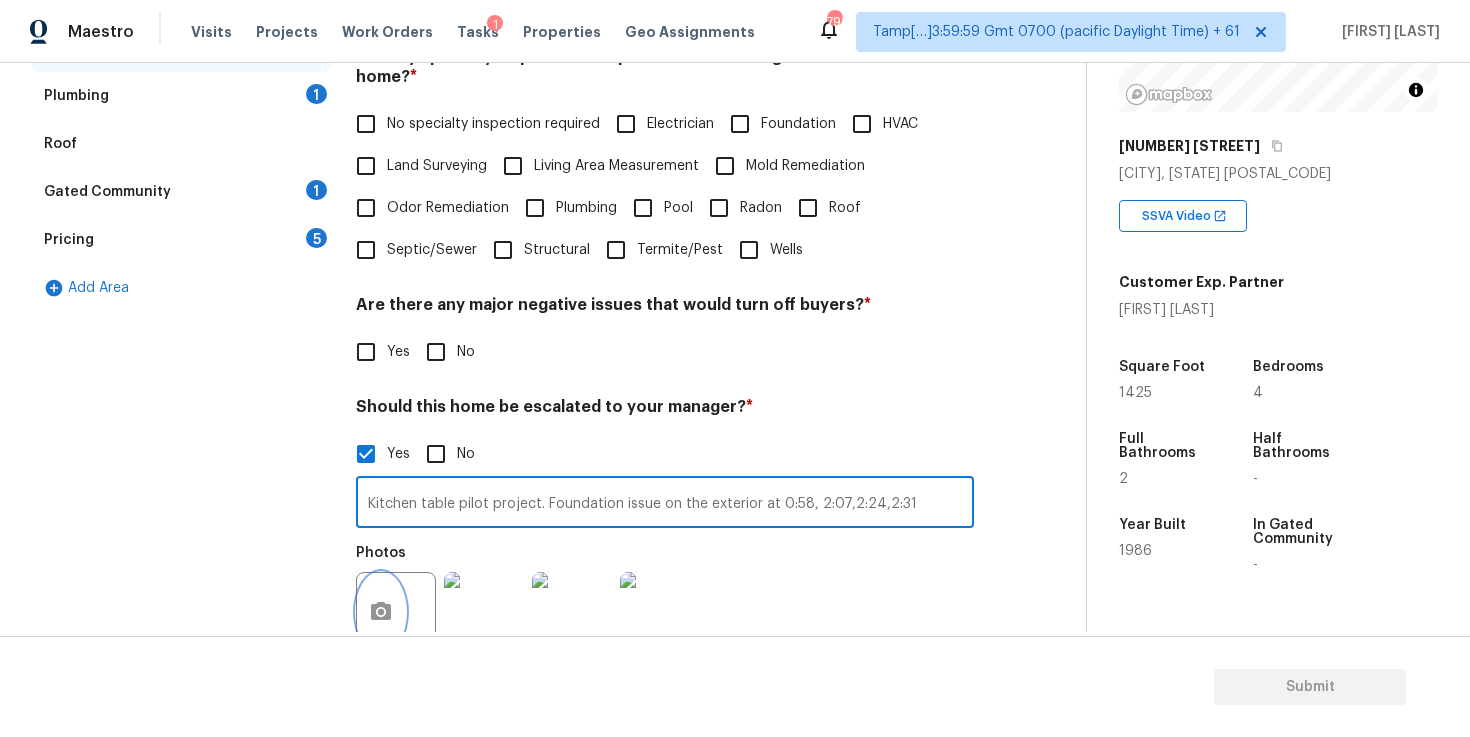 click at bounding box center [381, 612] 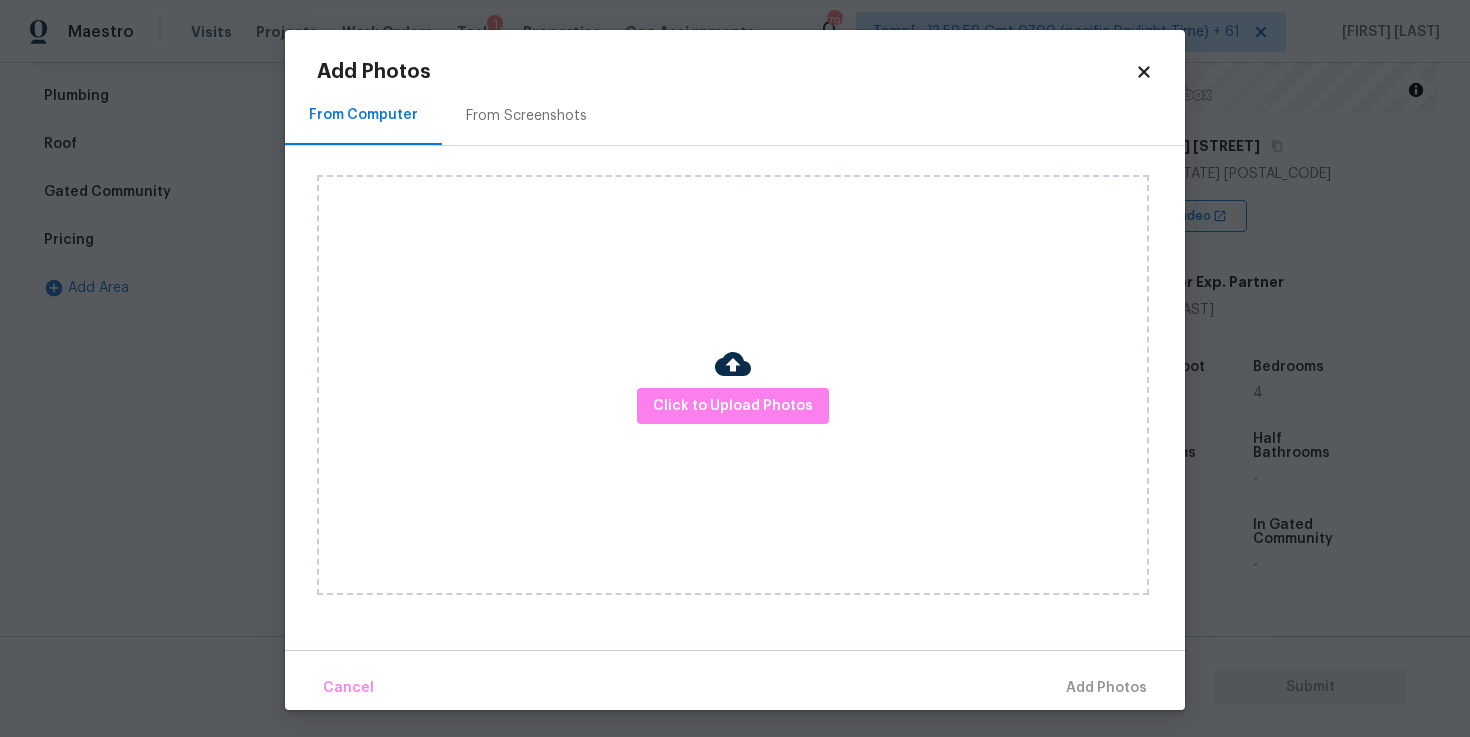 click on "Click to Upload Photos" at bounding box center [733, 385] 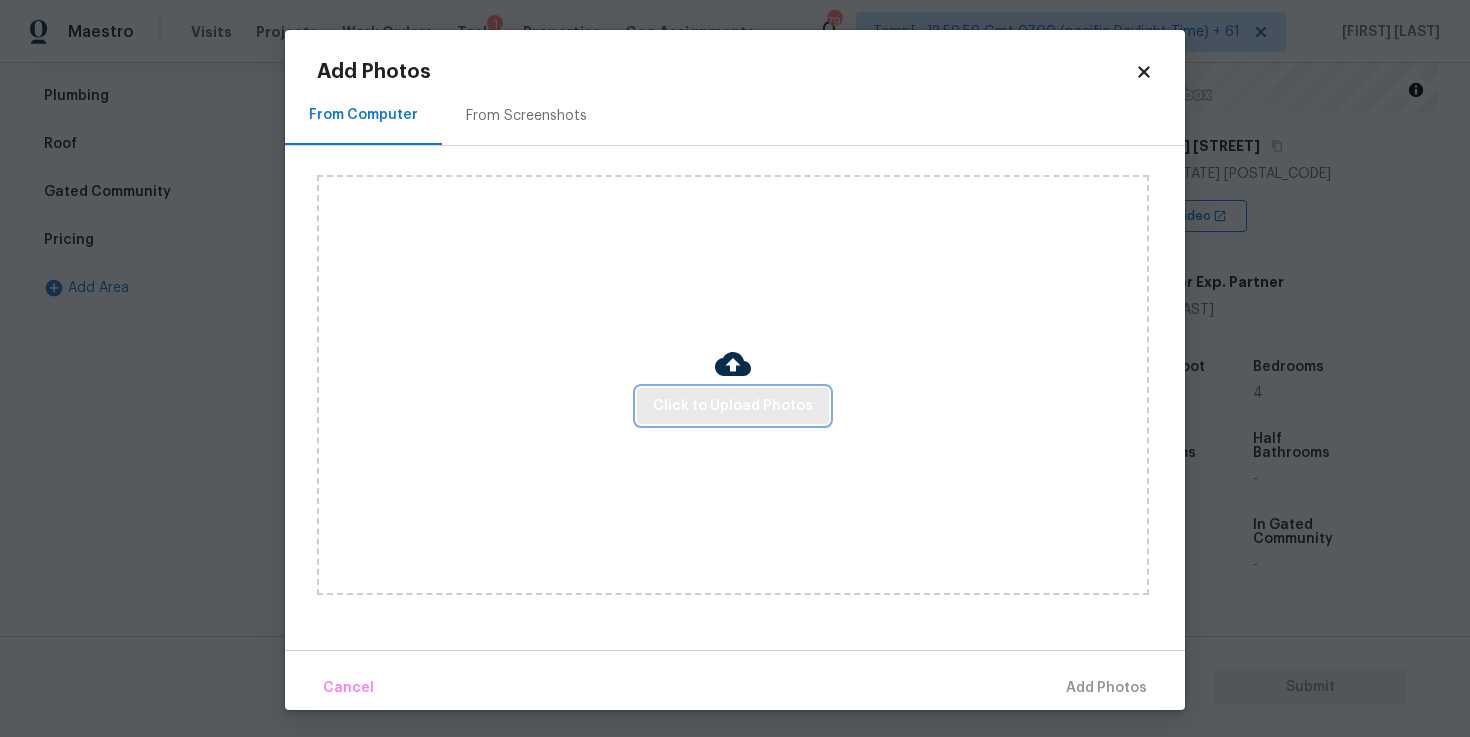 click on "Click to Upload Photos" at bounding box center (733, 406) 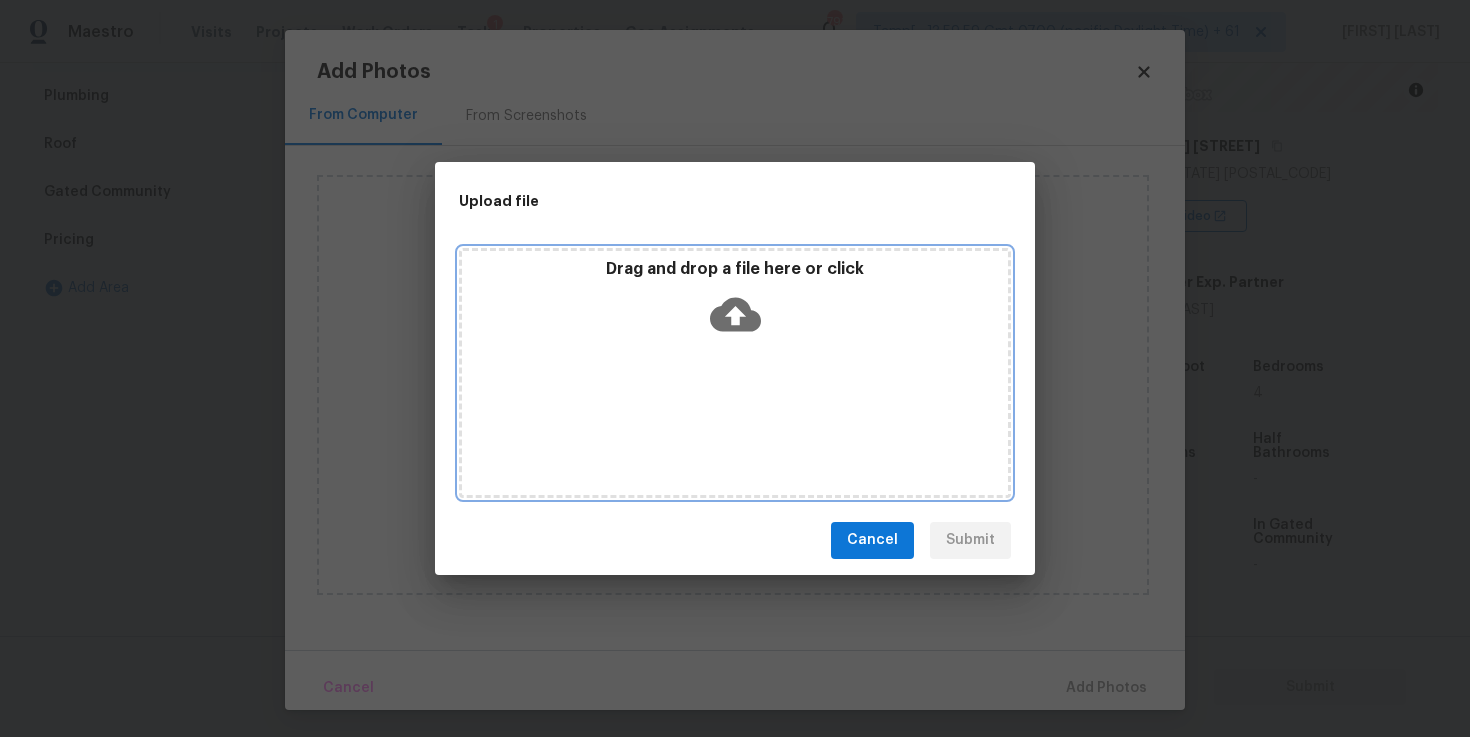 click on "Drag and drop a file here or click" at bounding box center (735, 302) 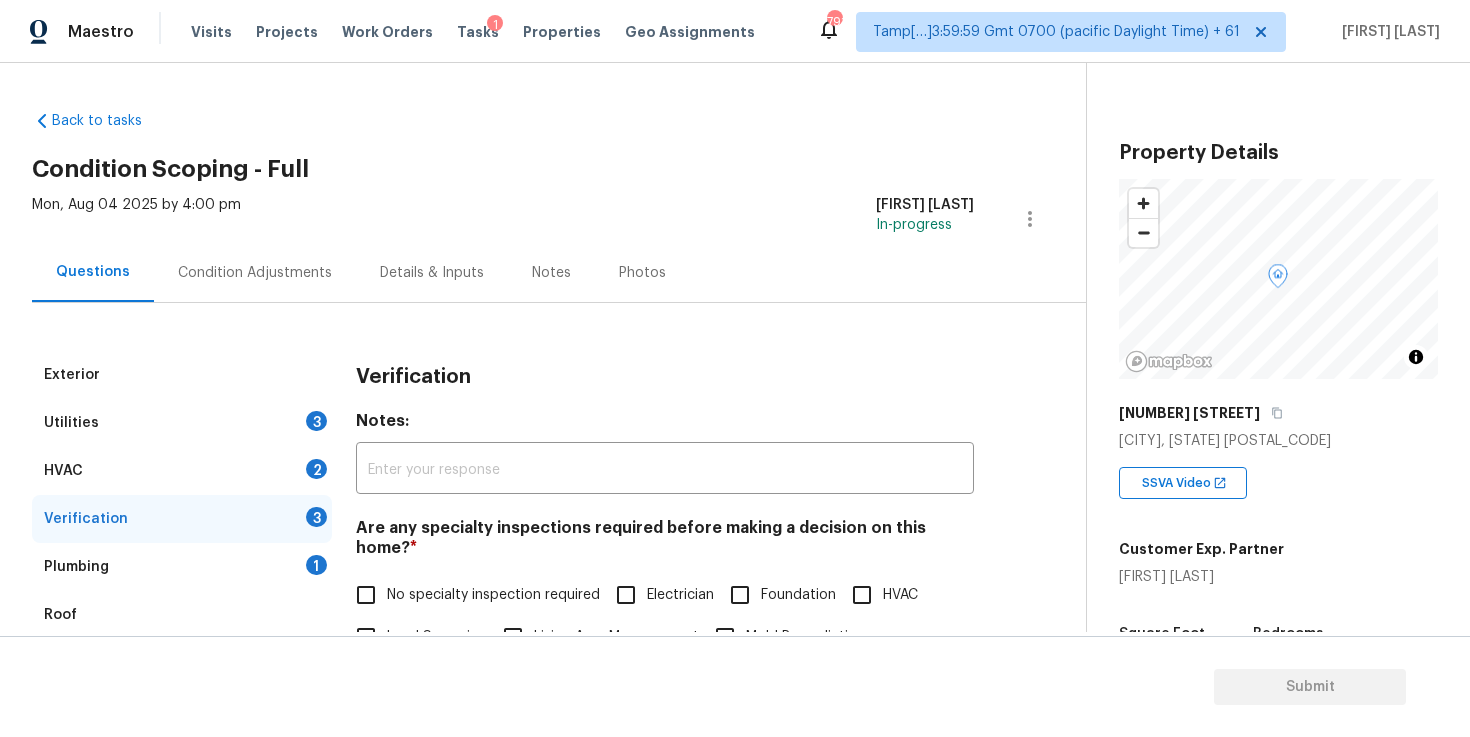 scroll, scrollTop: 0, scrollLeft: 0, axis: both 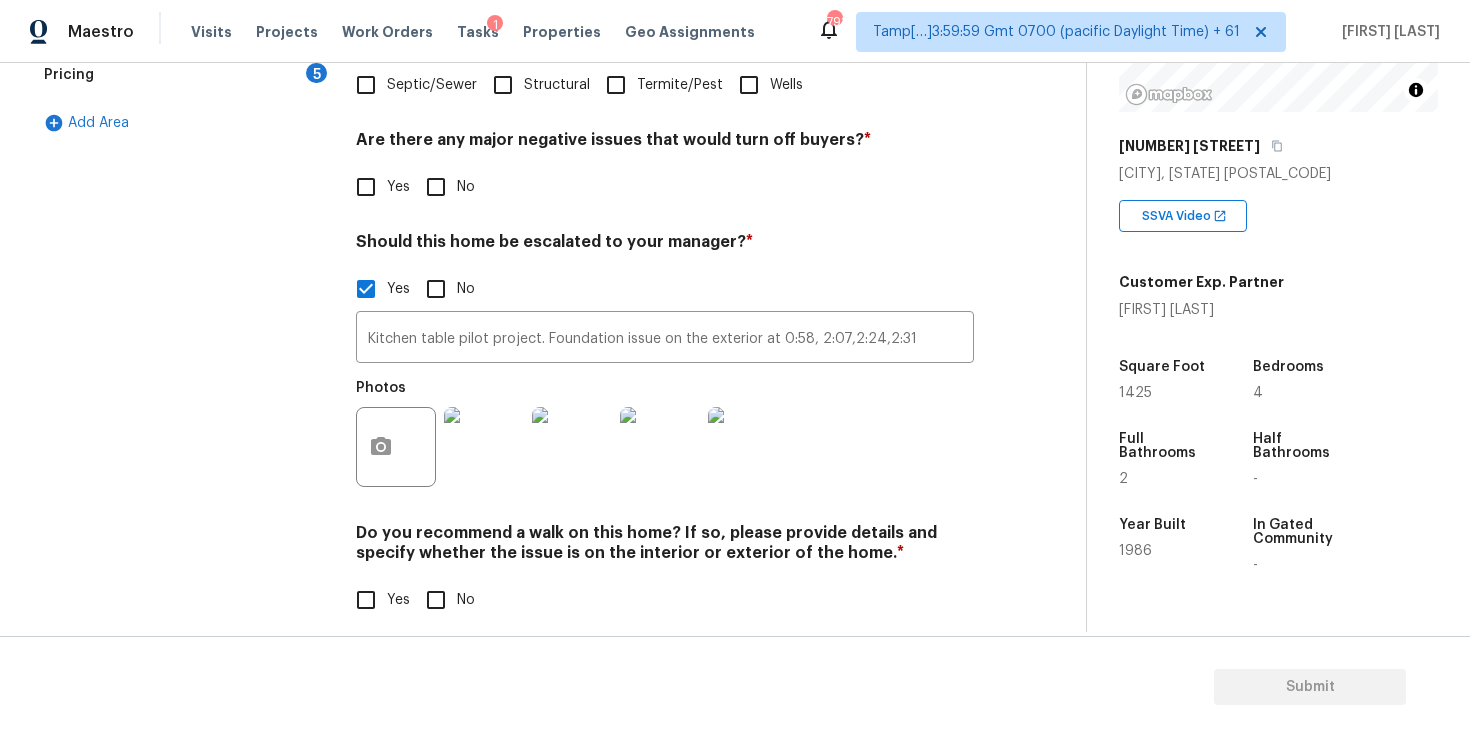 click on "Photos" at bounding box center (665, 434) 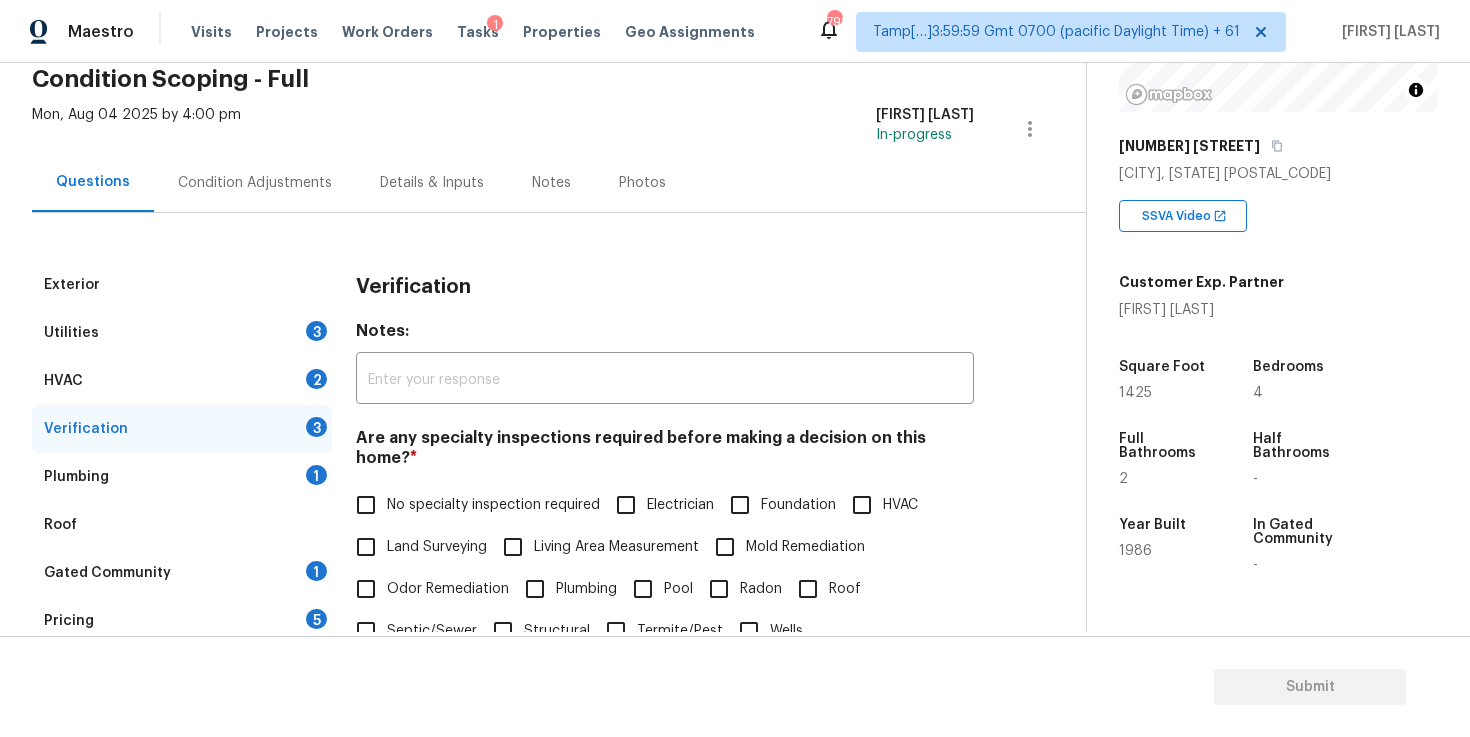 scroll, scrollTop: 0, scrollLeft: 0, axis: both 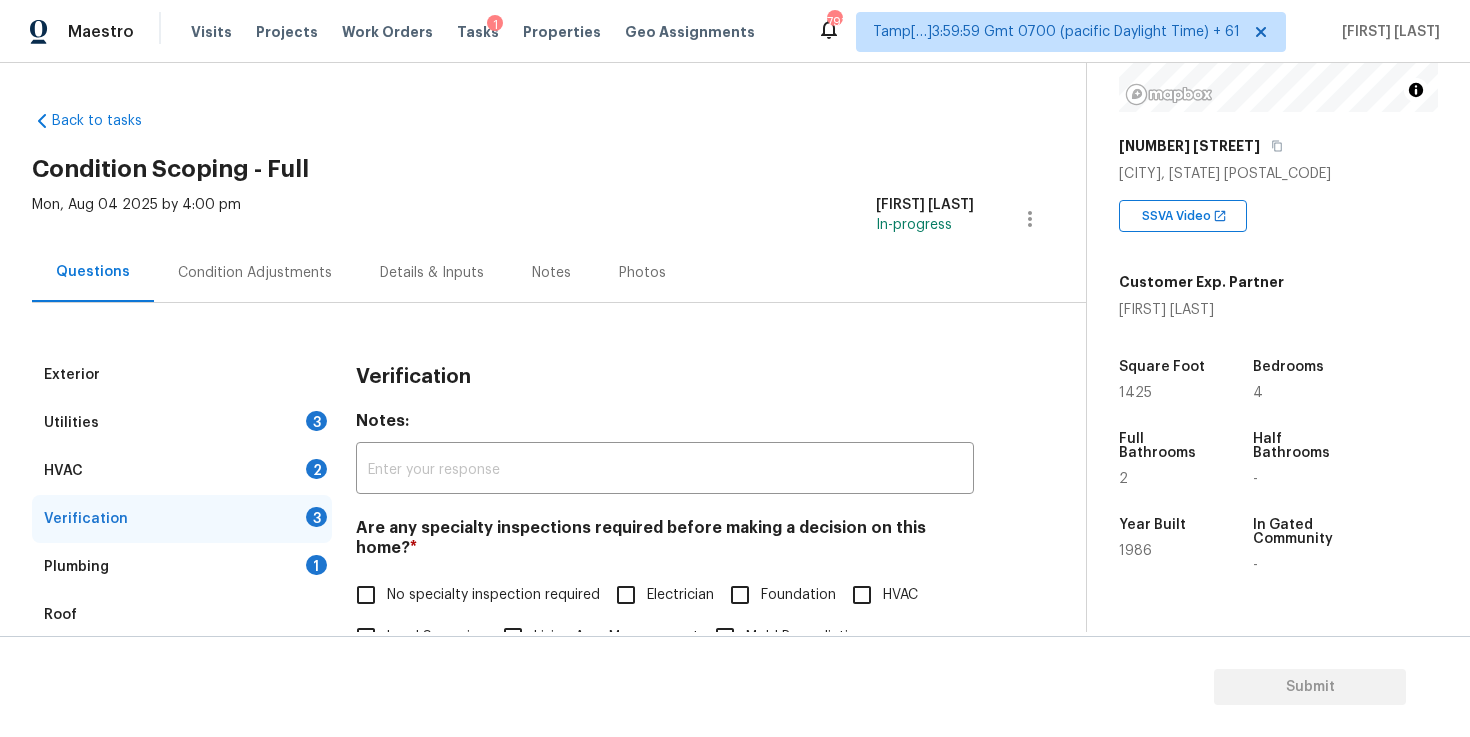 click on "Condition Adjustments" at bounding box center (255, 272) 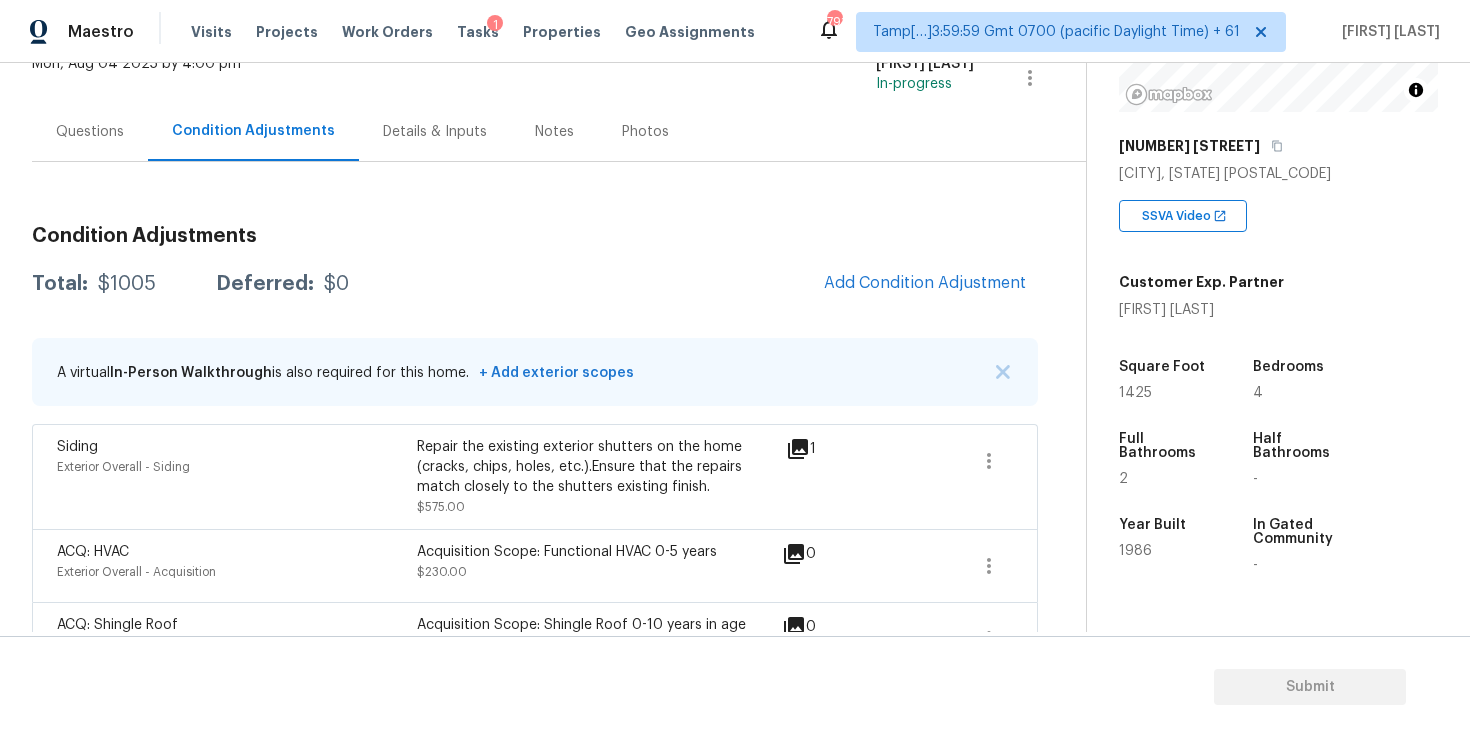 scroll, scrollTop: 204, scrollLeft: 0, axis: vertical 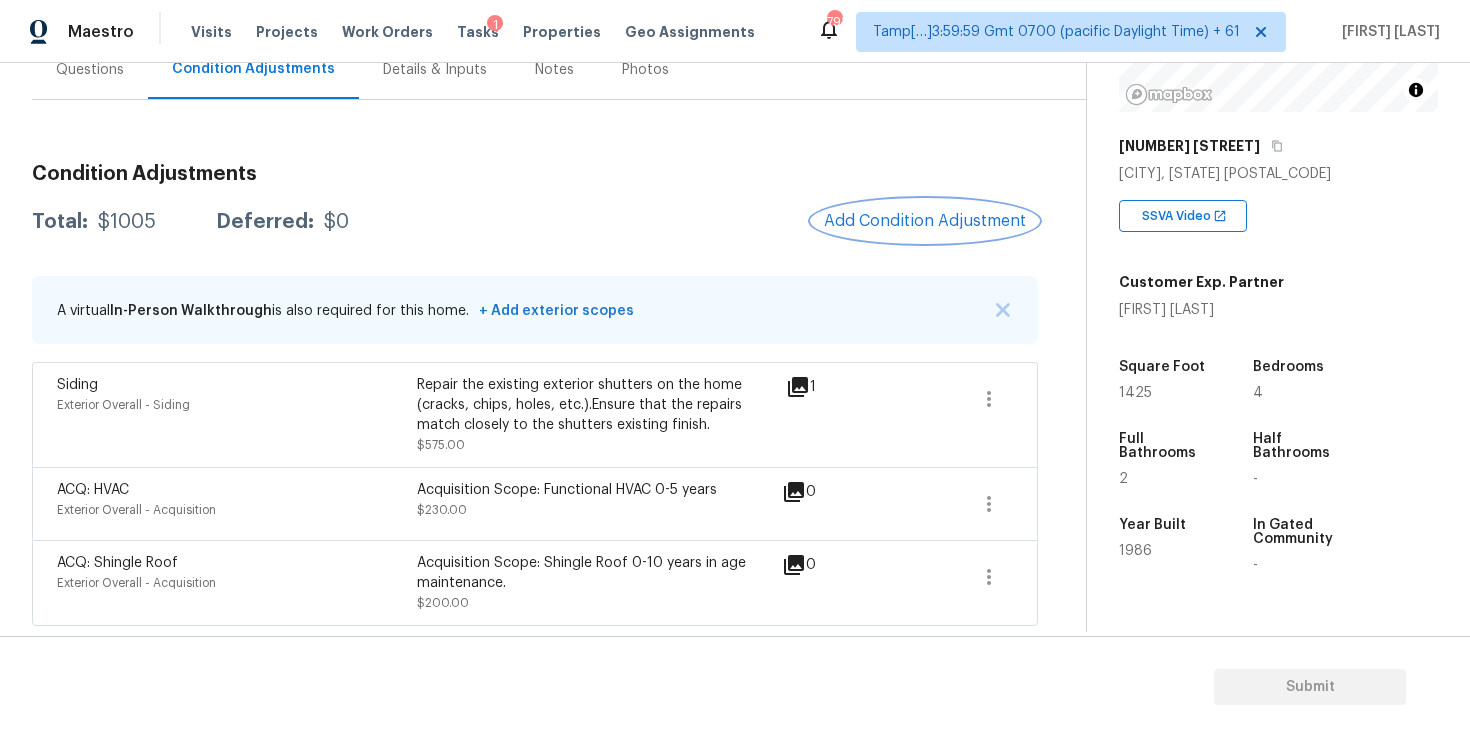 click on "Add Condition Adjustment" at bounding box center (925, 221) 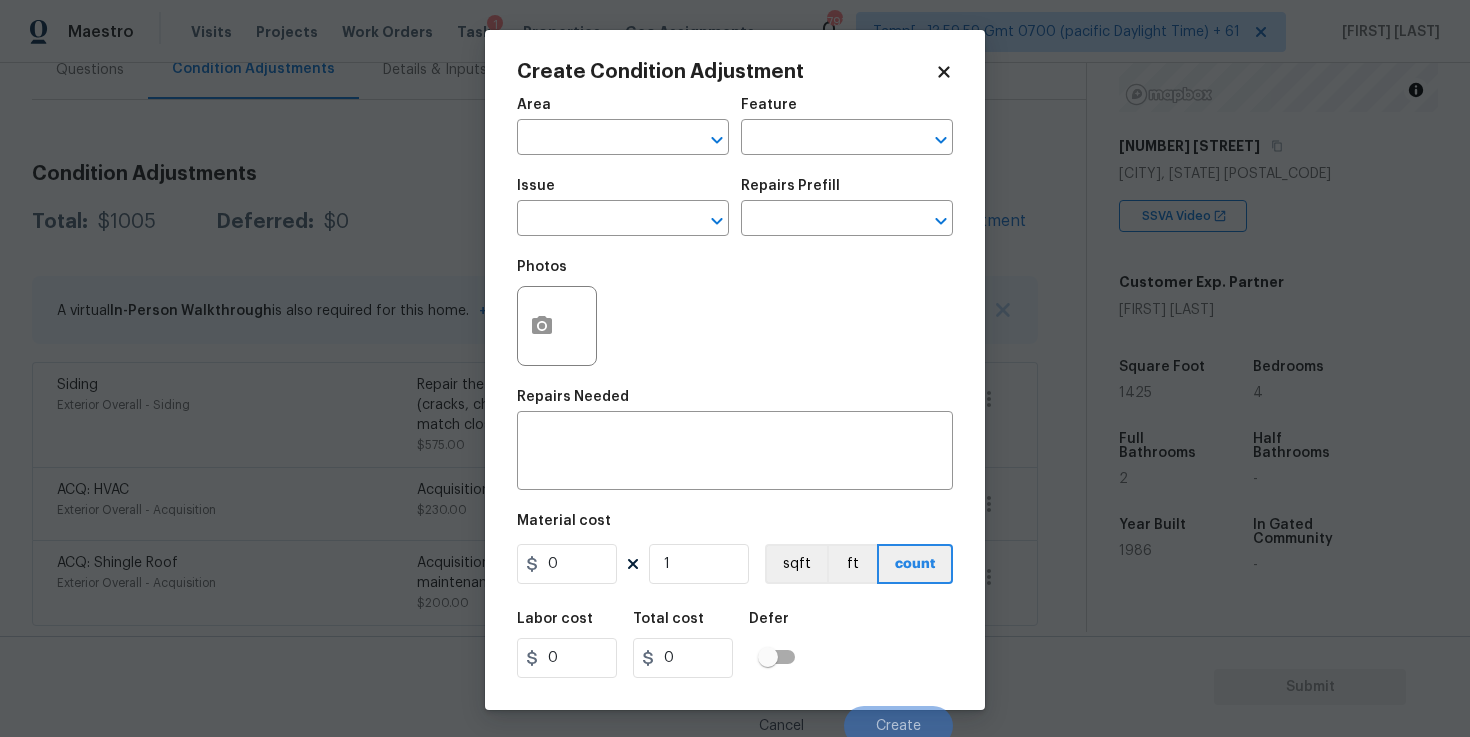 click on "Area ​" at bounding box center [623, 126] 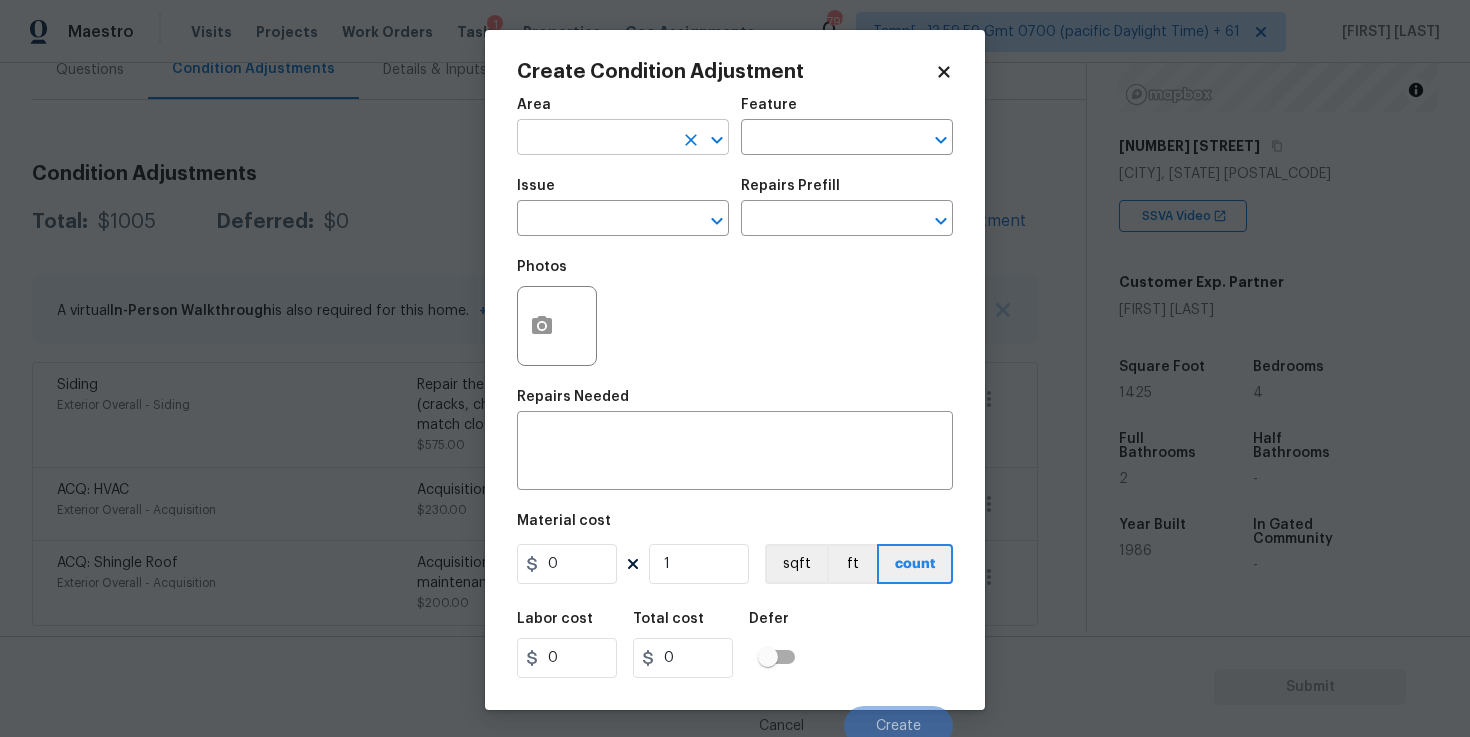 click at bounding box center (595, 139) 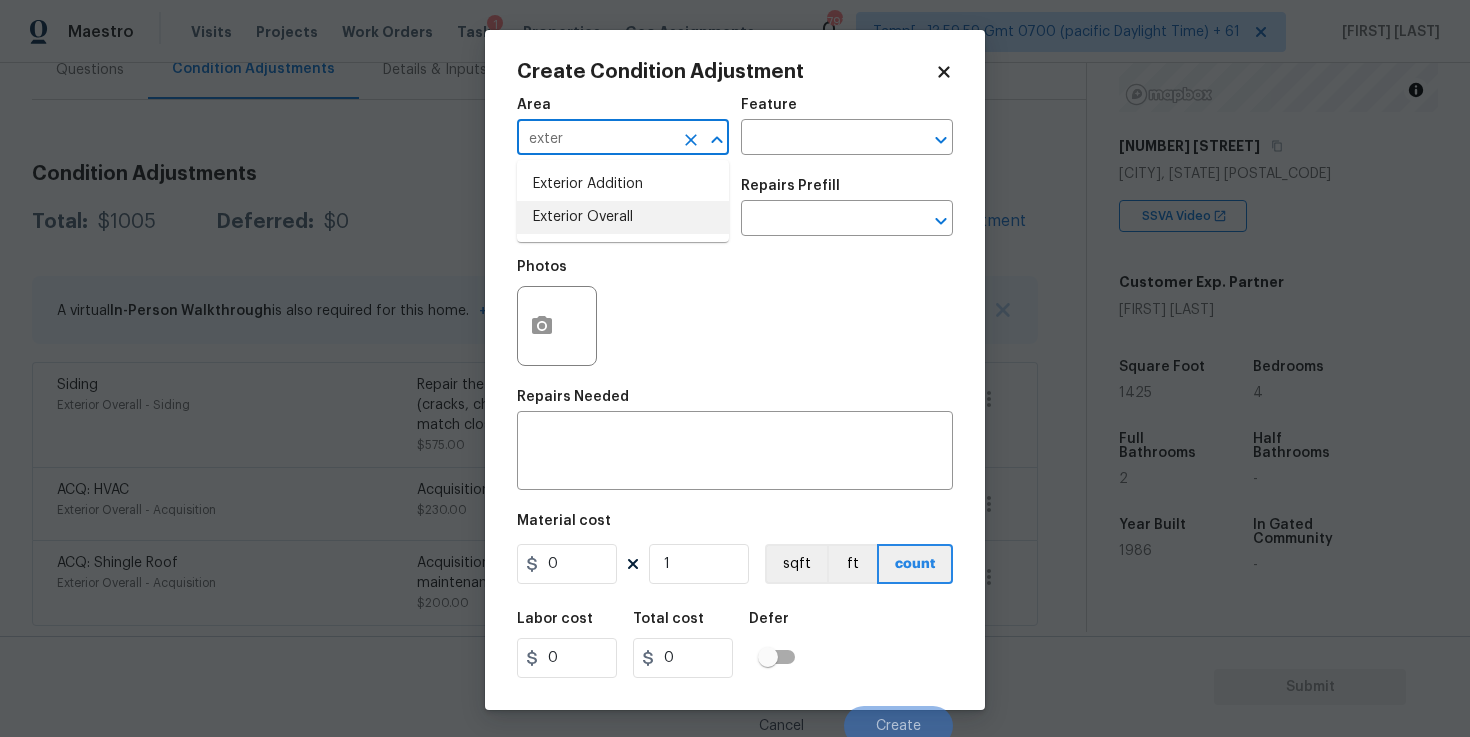 click on "Exterior Overall" at bounding box center [623, 217] 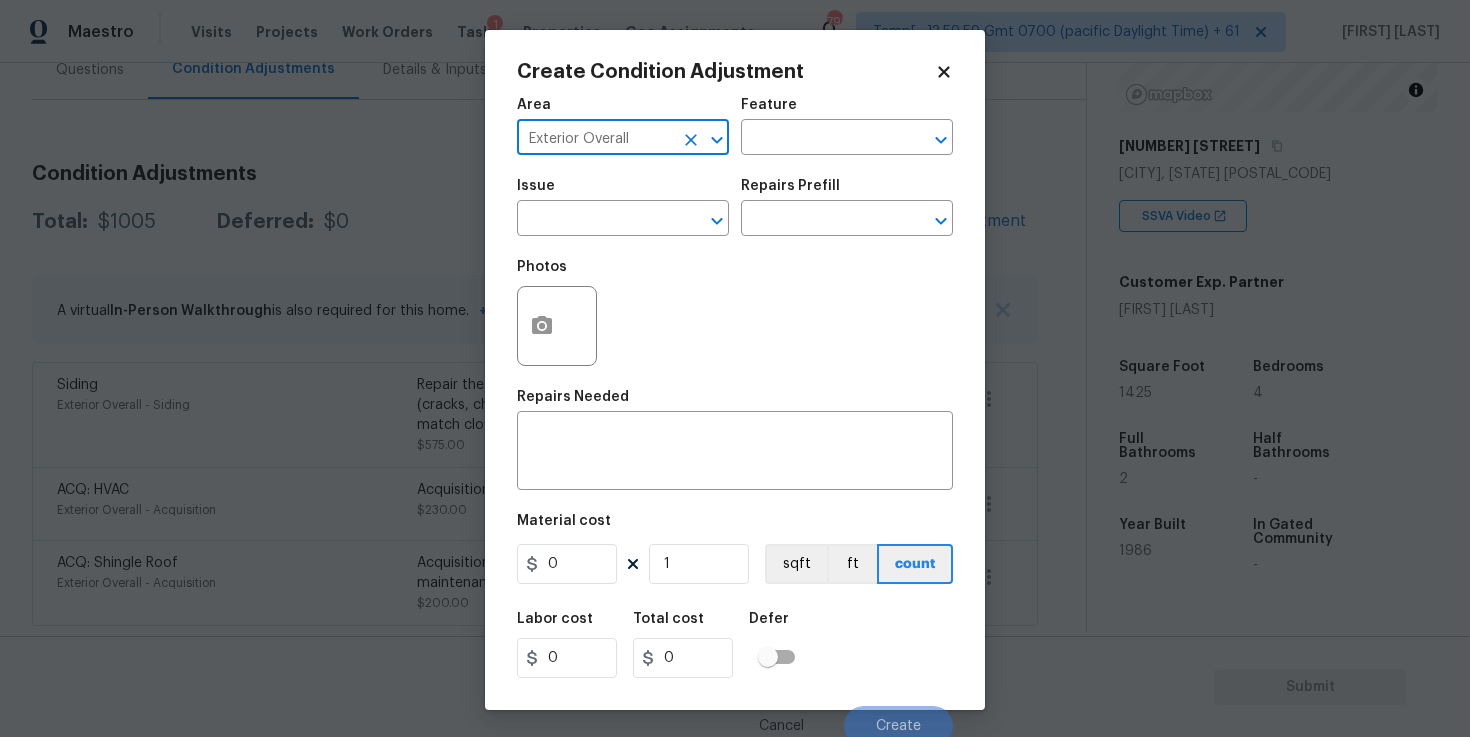type on "Exterior Overall" 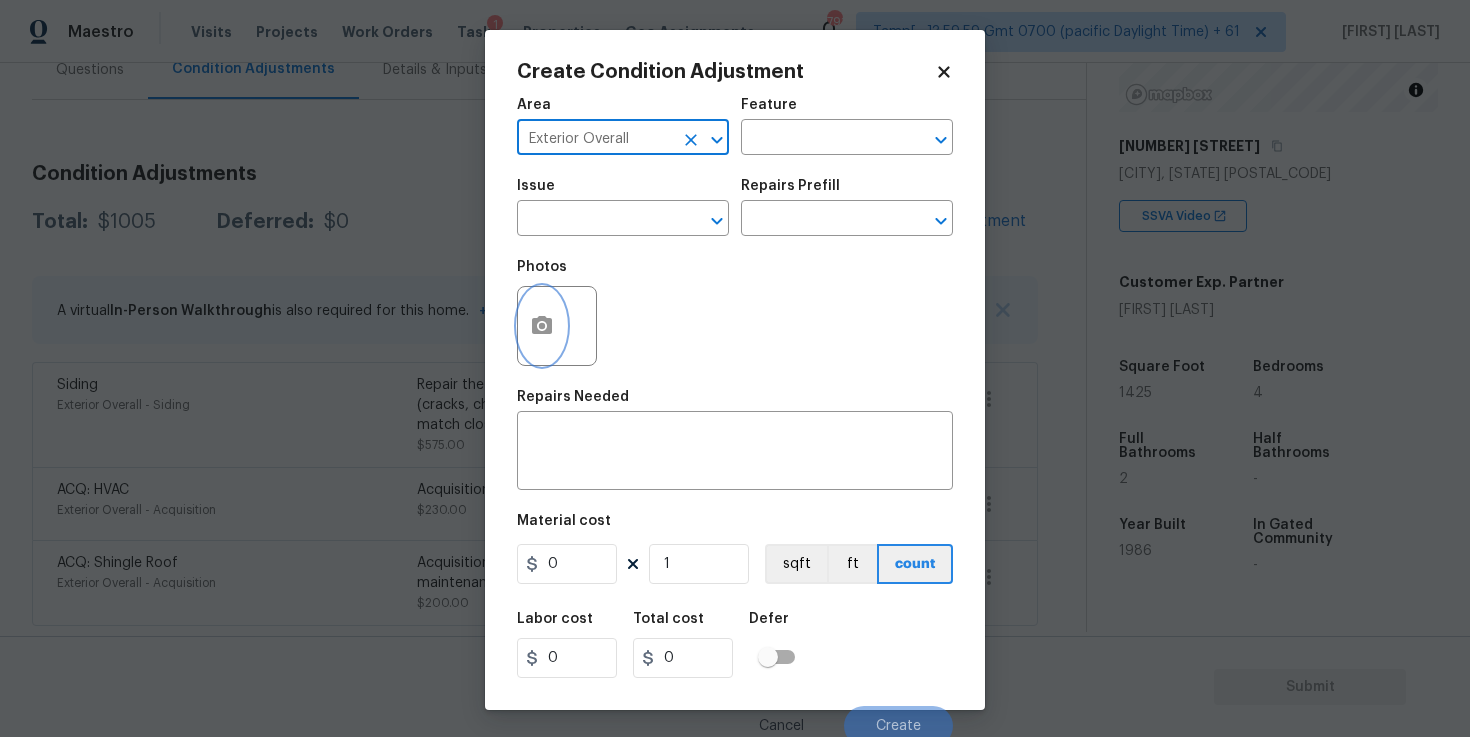 click 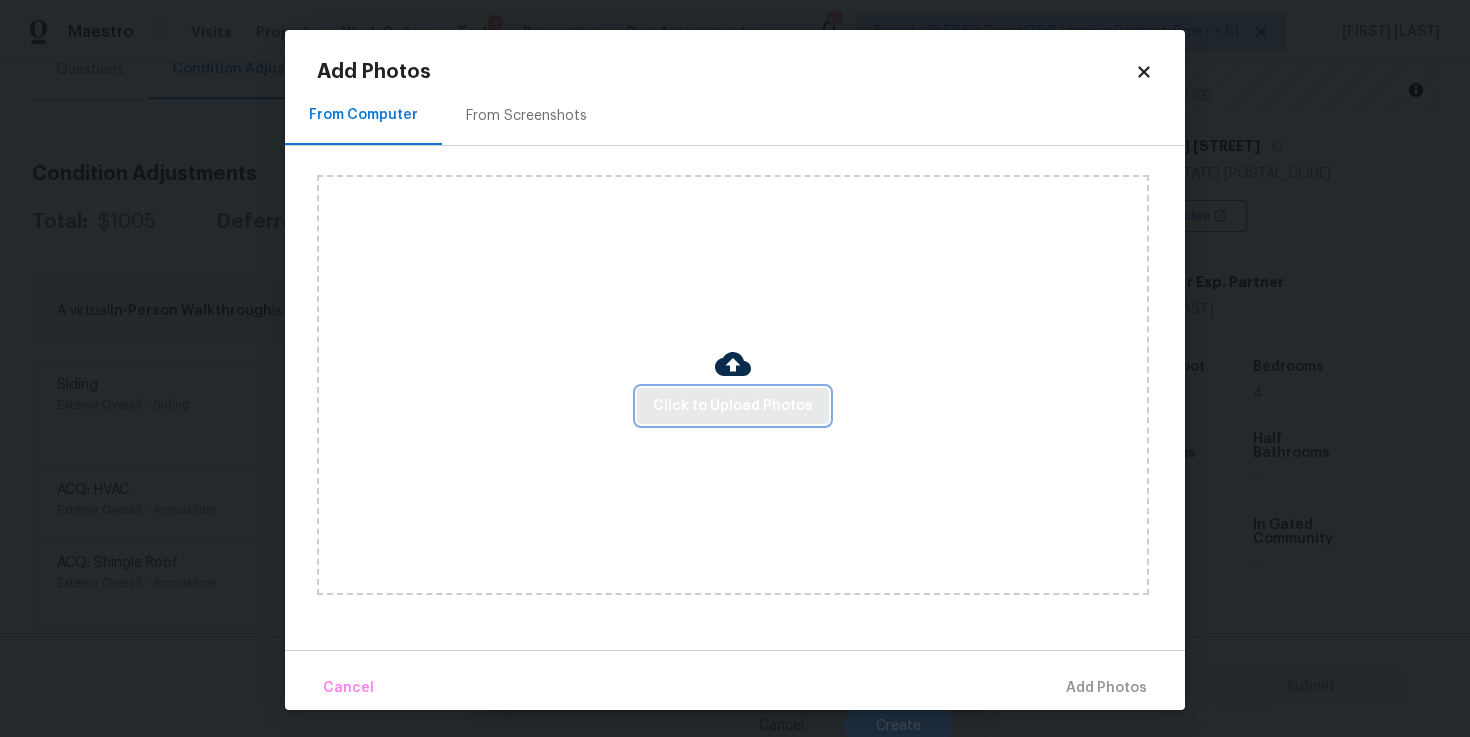 click on "Click to Upload Photos" at bounding box center (733, 406) 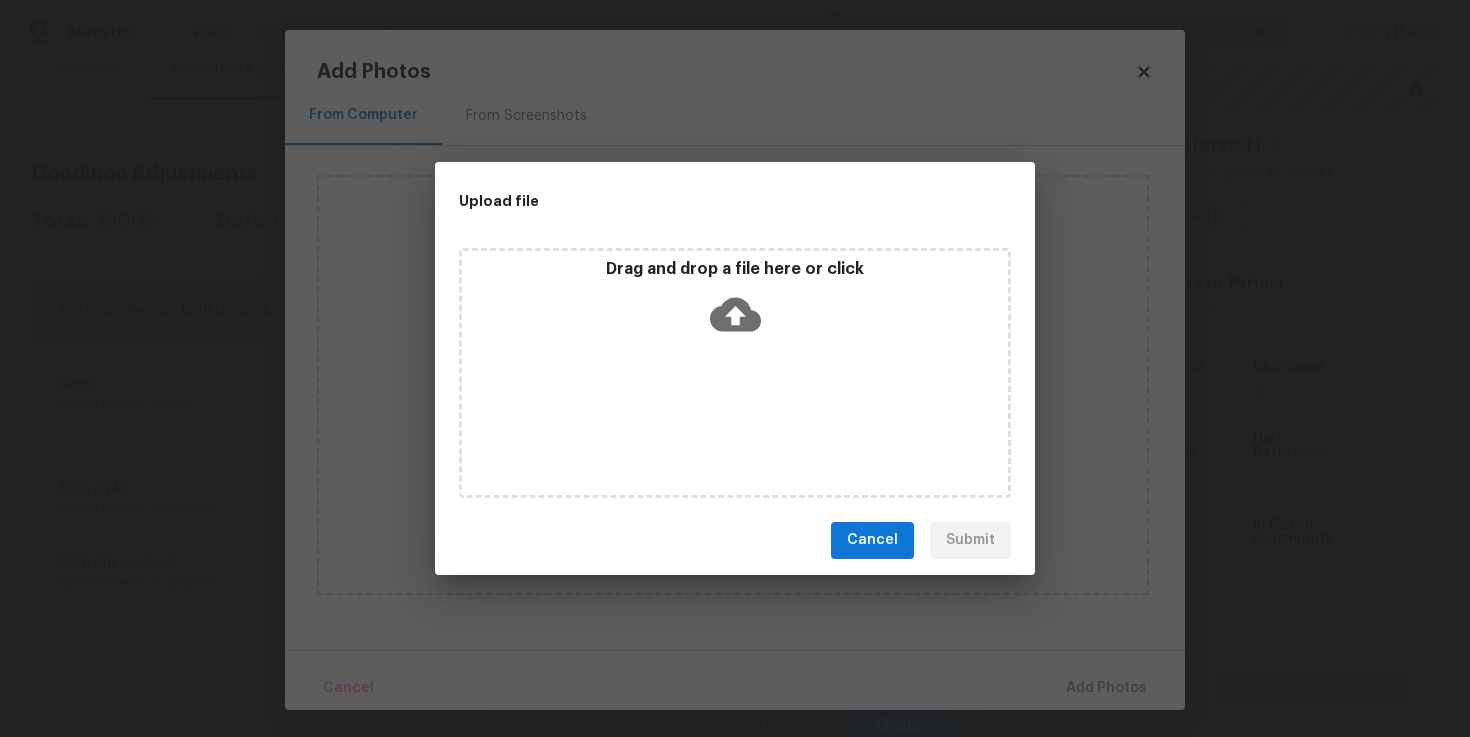 click on "Drag and drop a file here or click" at bounding box center [735, 302] 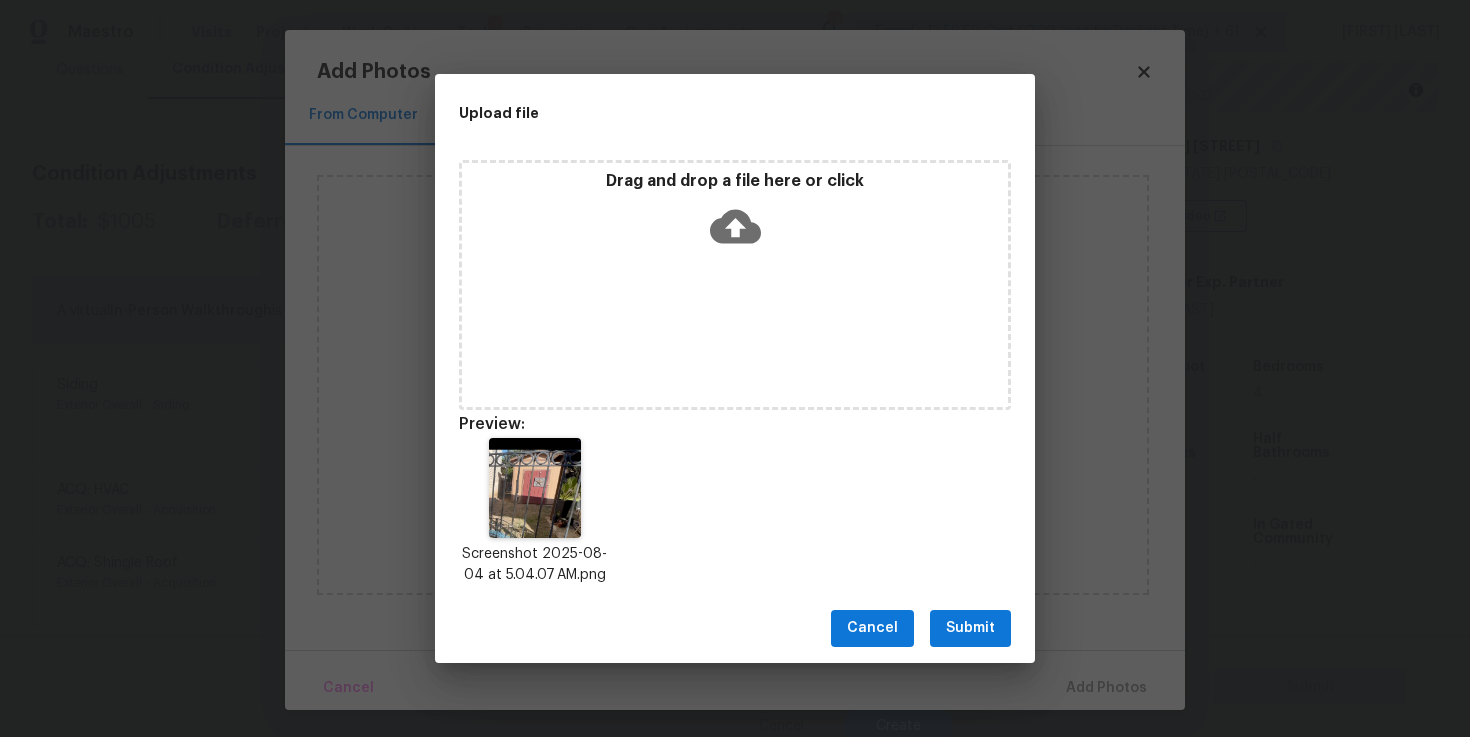 click on "Submit" at bounding box center (970, 628) 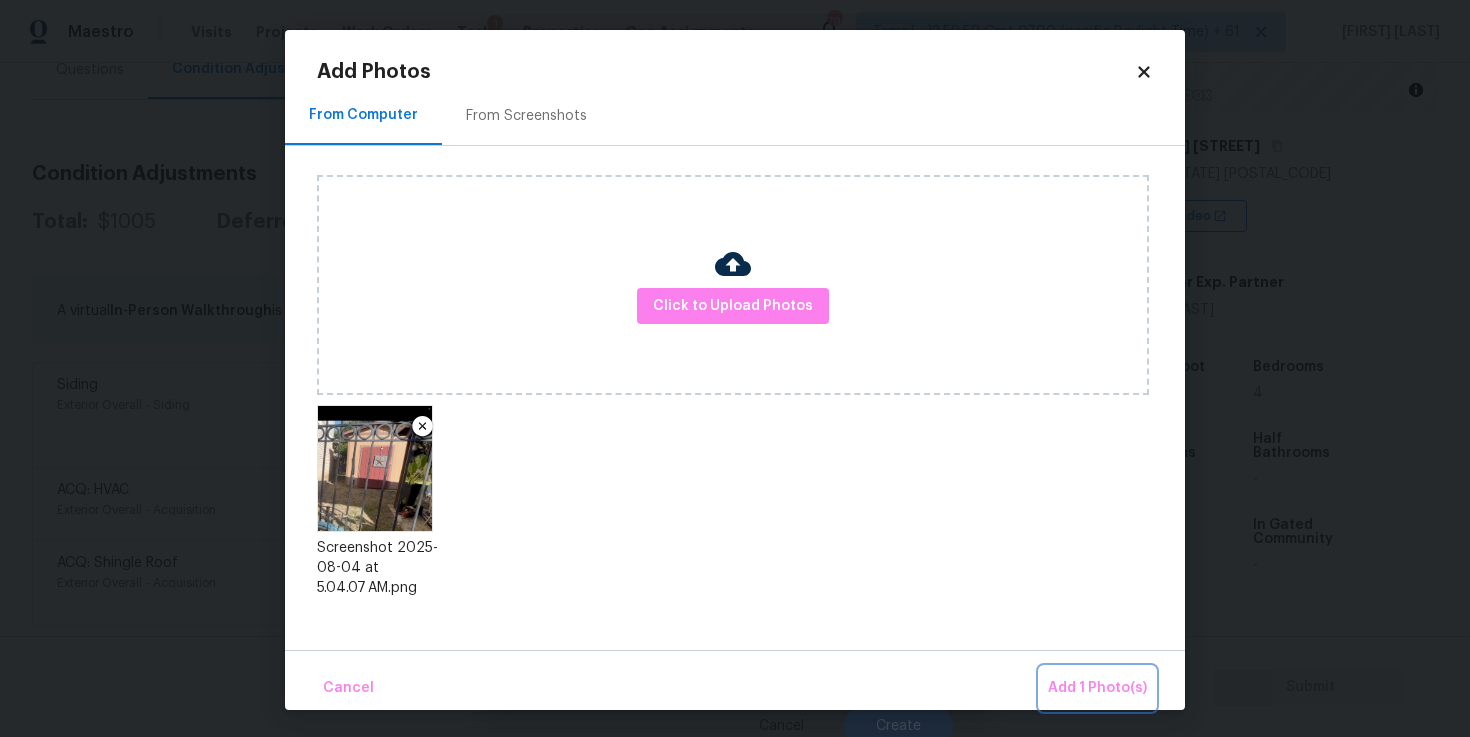 click on "Add 1 Photo(s)" at bounding box center (1097, 688) 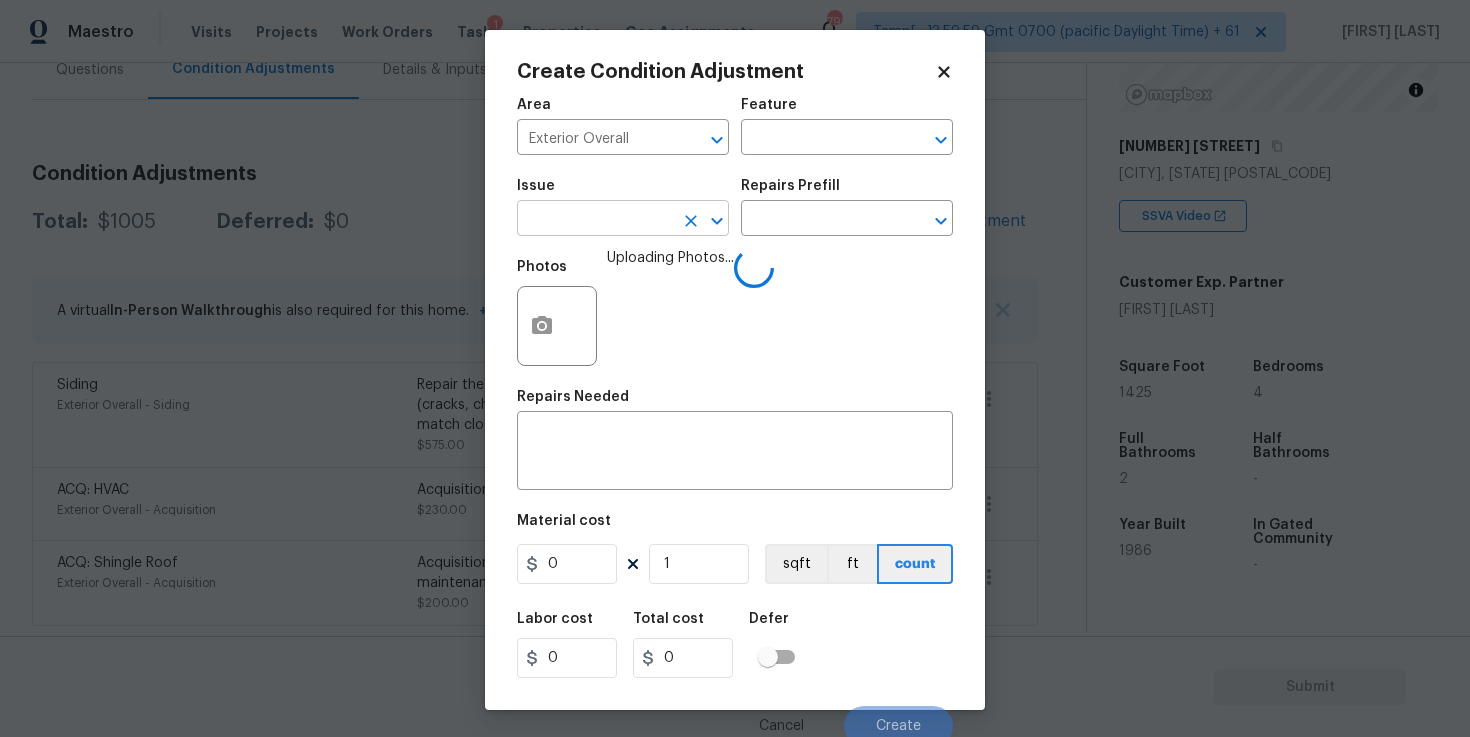 click at bounding box center (595, 220) 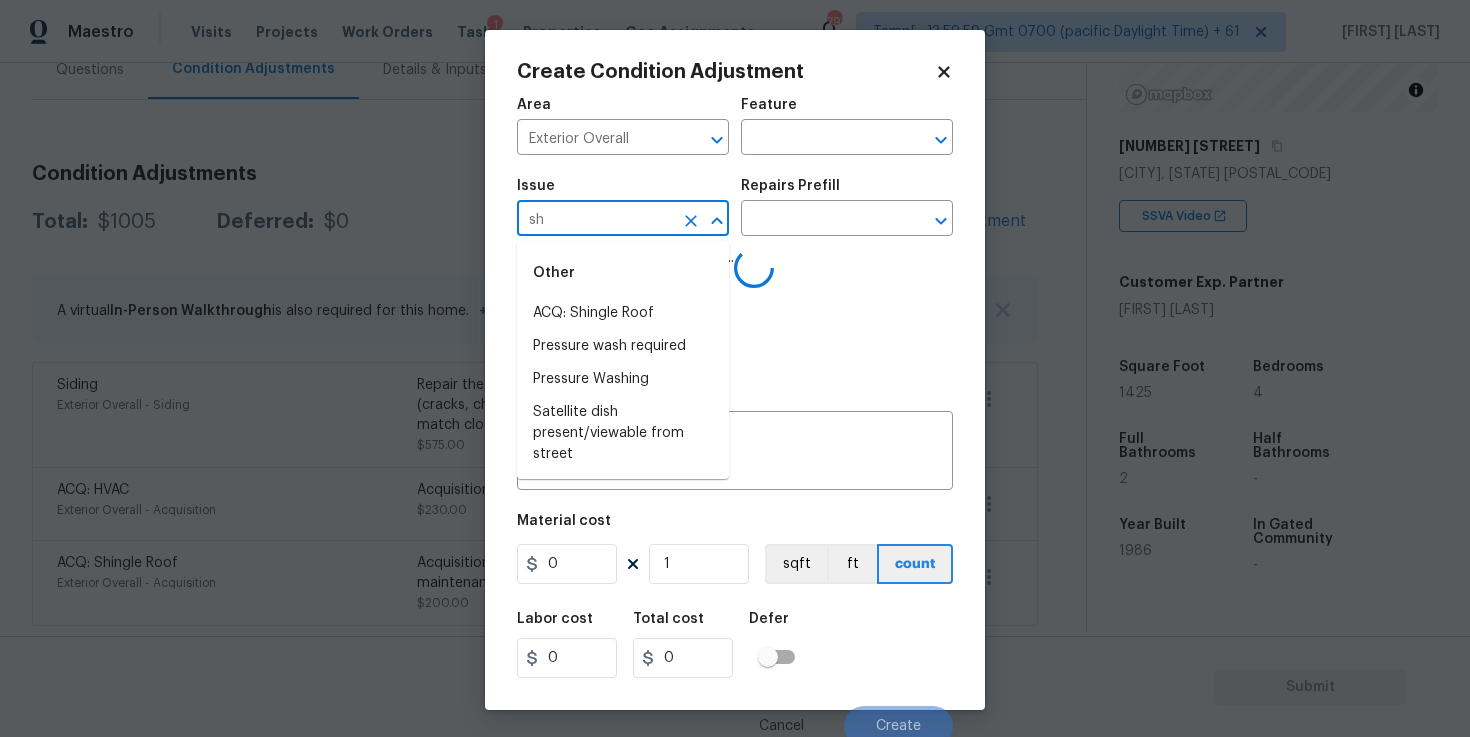 type on "s" 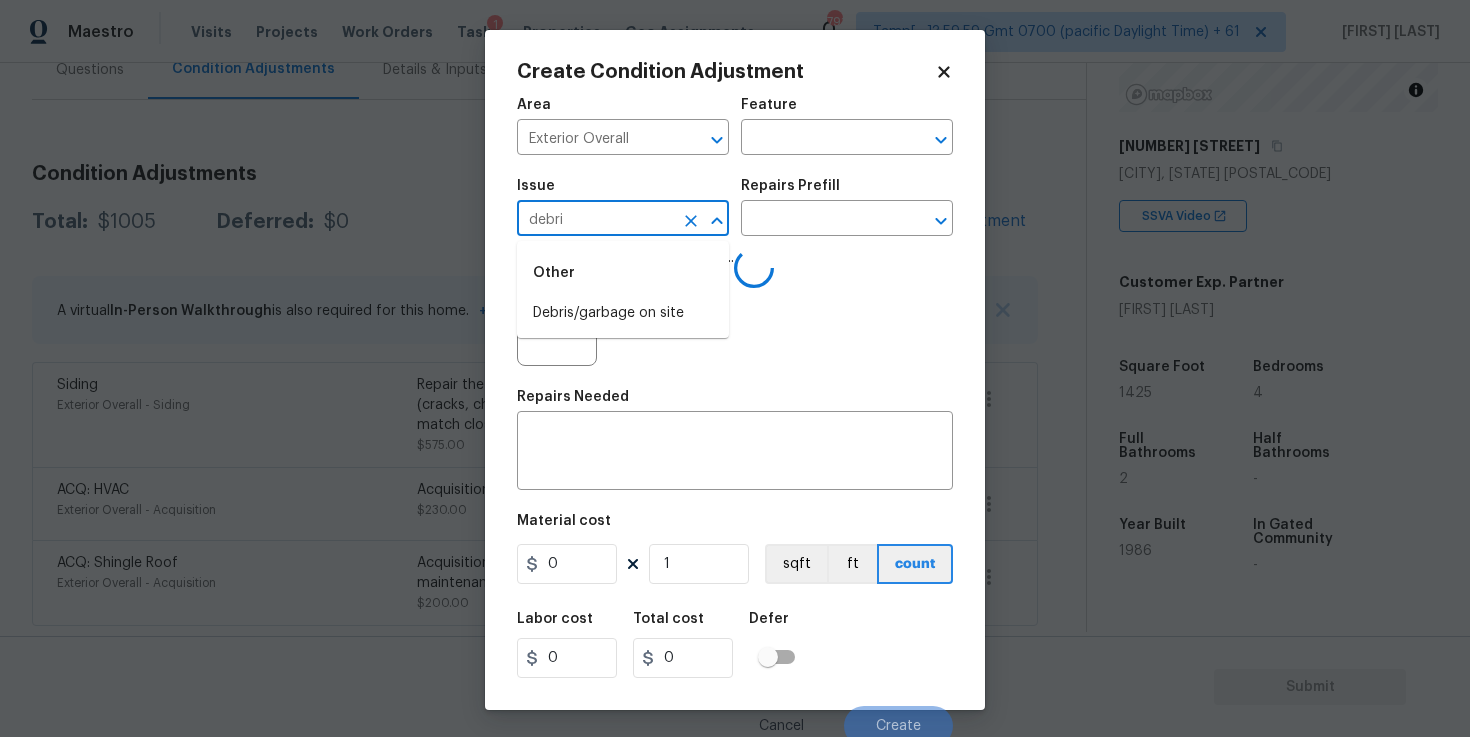 type on "debris" 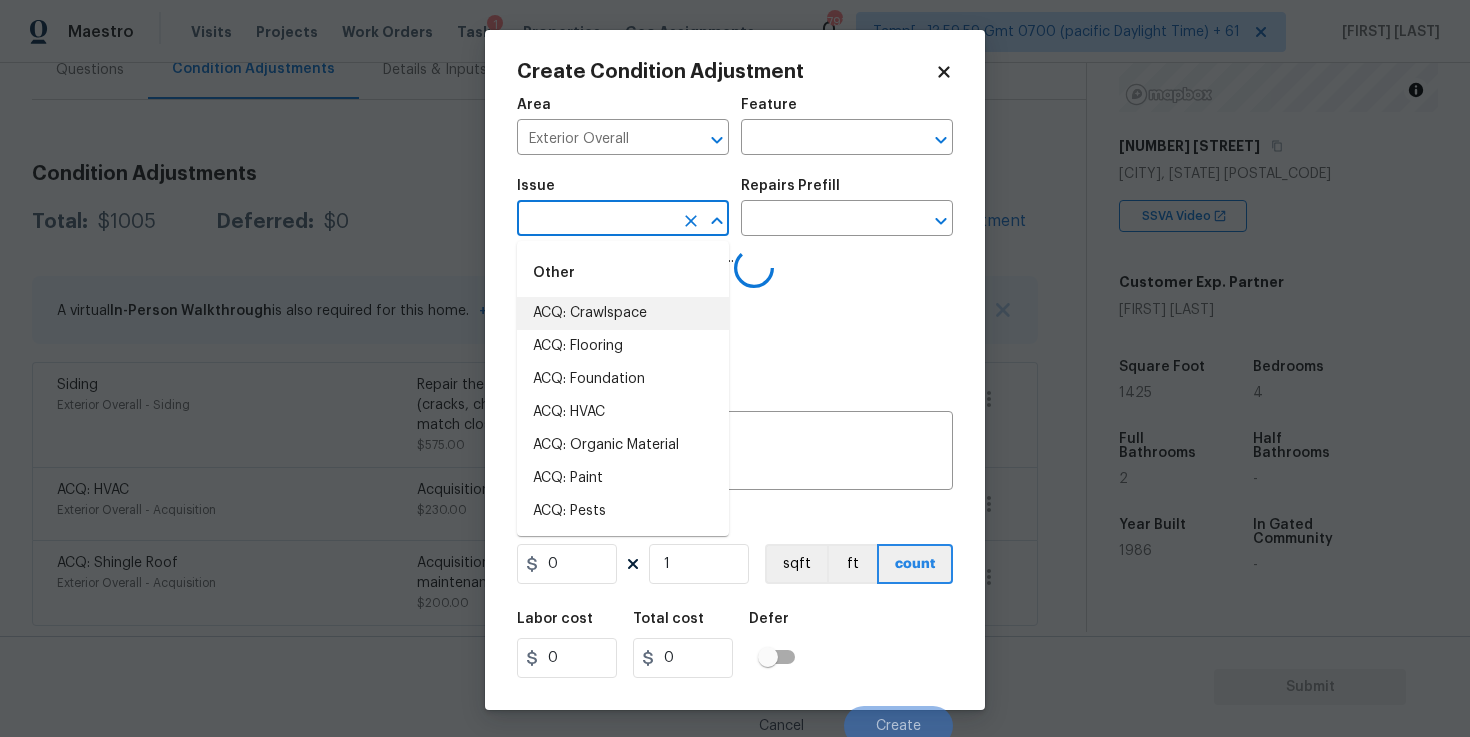 click at bounding box center (595, 220) 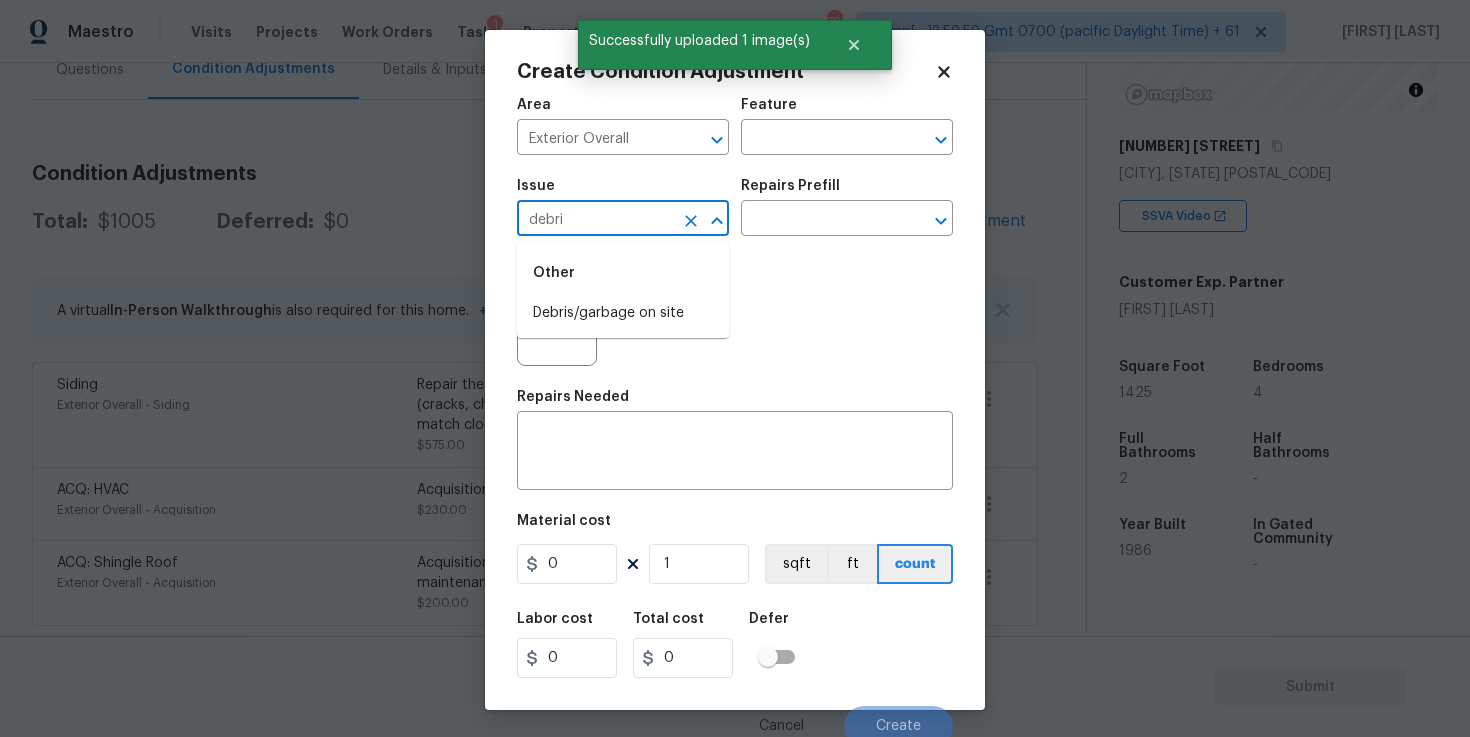 type on "debris" 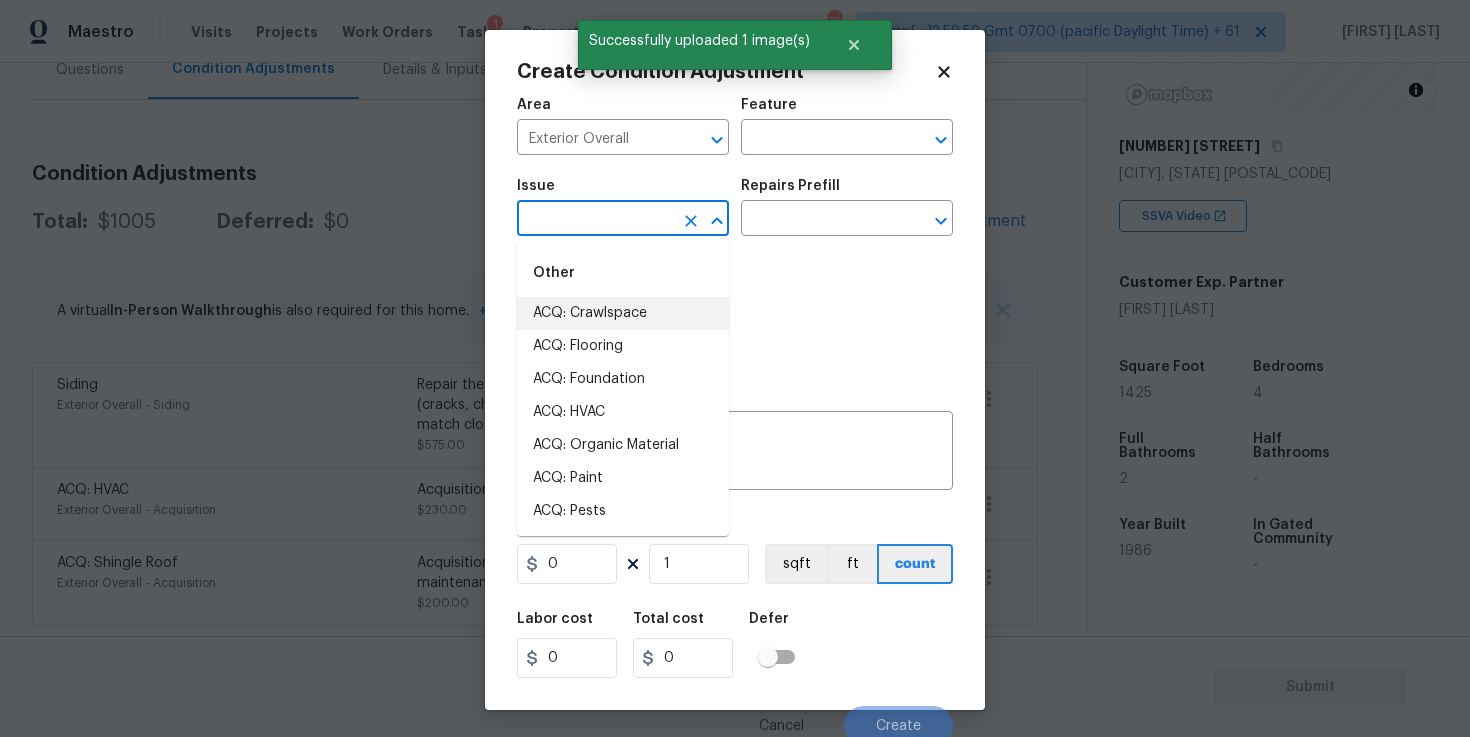 click at bounding box center (595, 220) 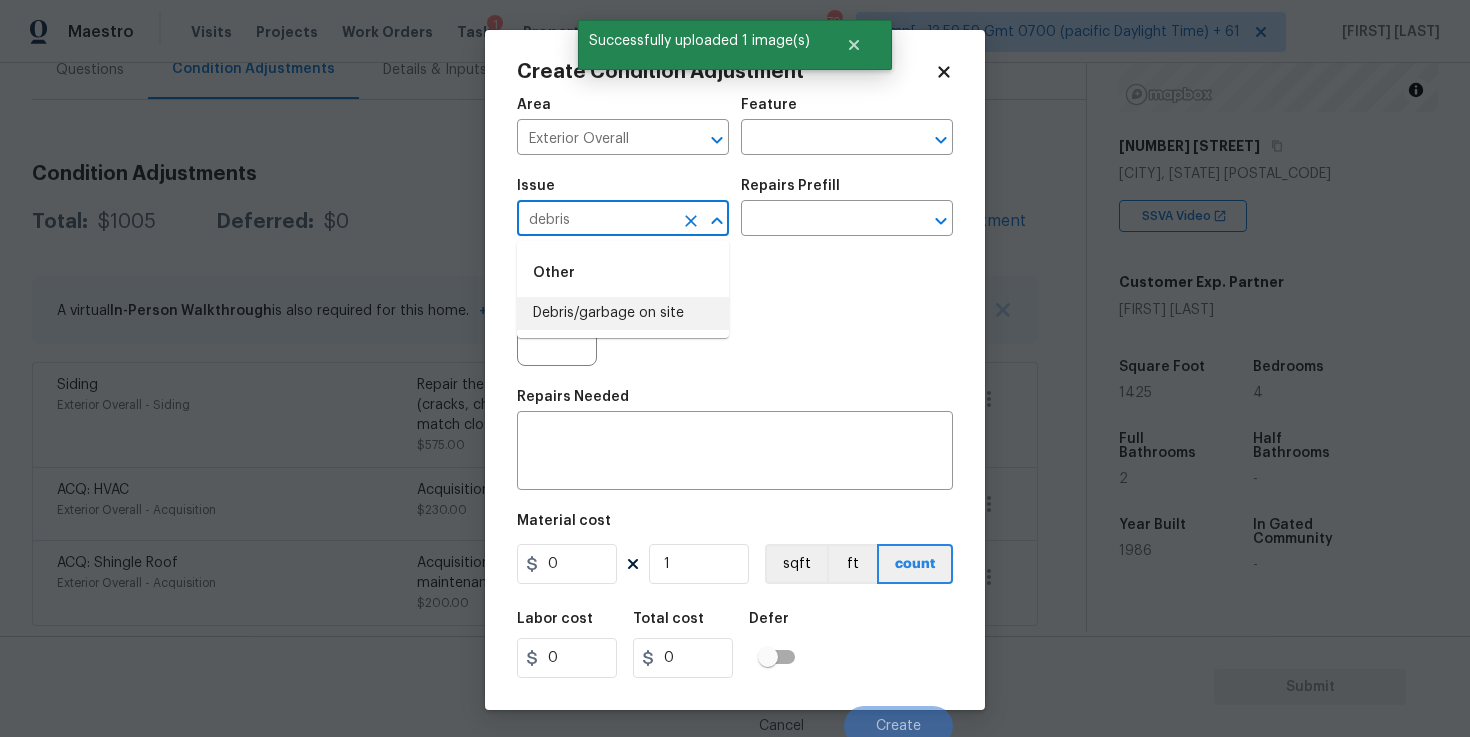 click on "Debris/garbage on site" at bounding box center [623, 313] 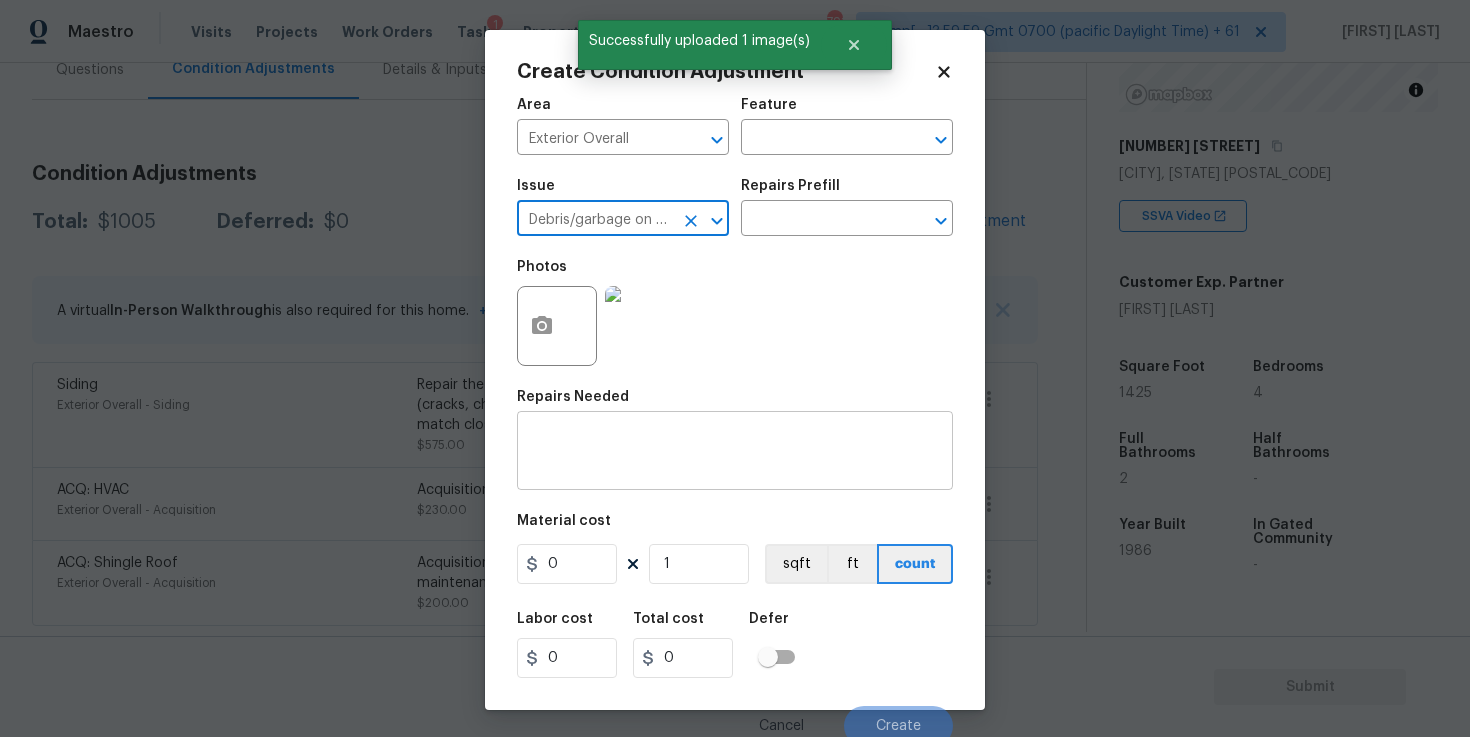 type on "Debris/garbage on site" 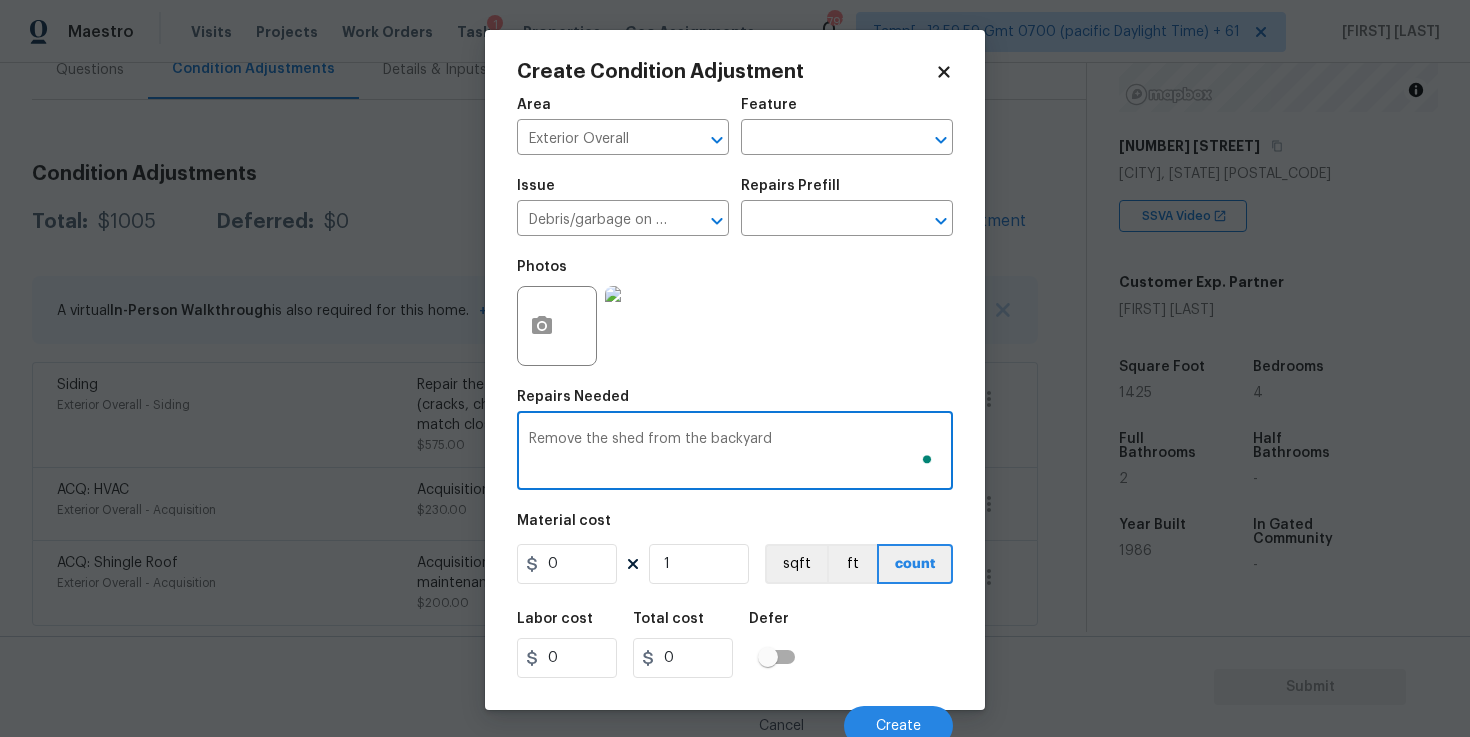 type on "Remove the shed from the backyard" 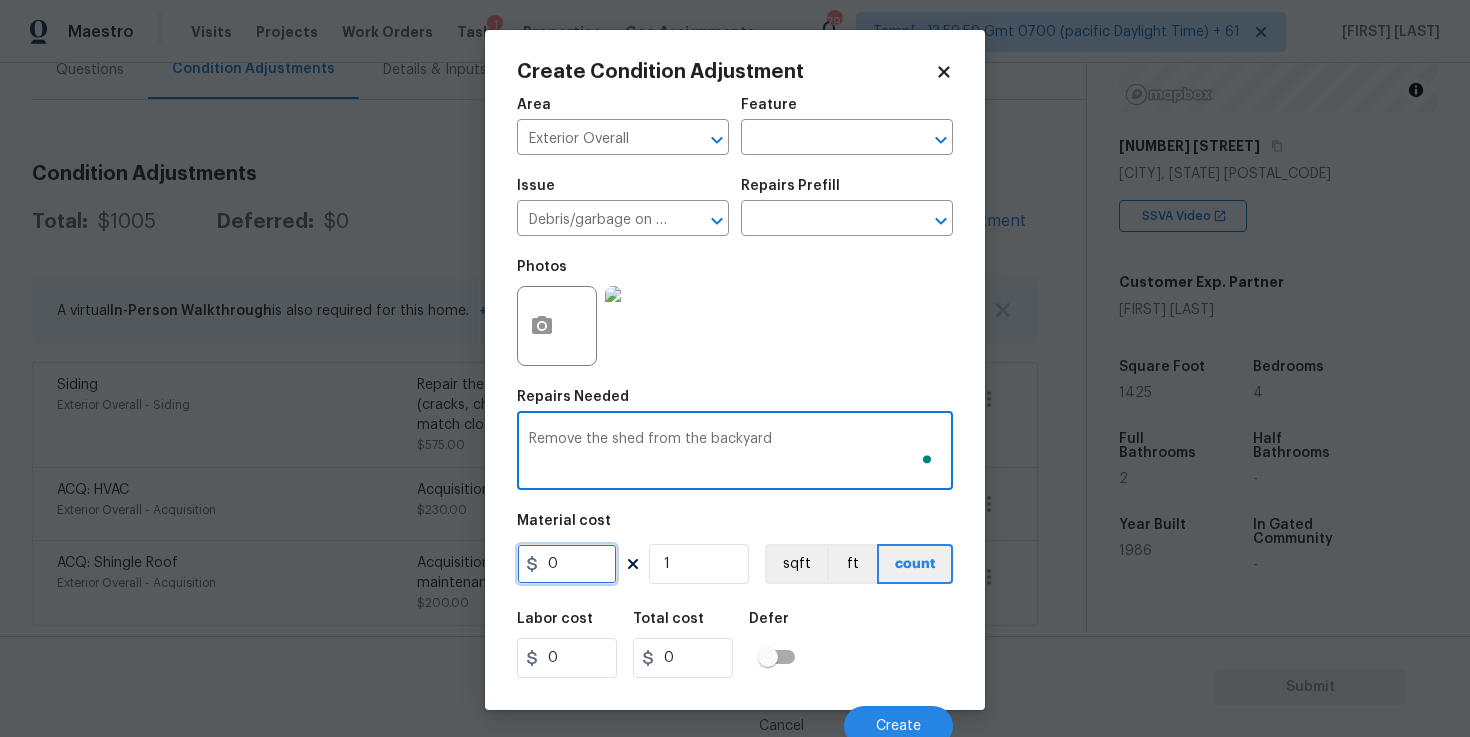 click on "0" at bounding box center (567, 564) 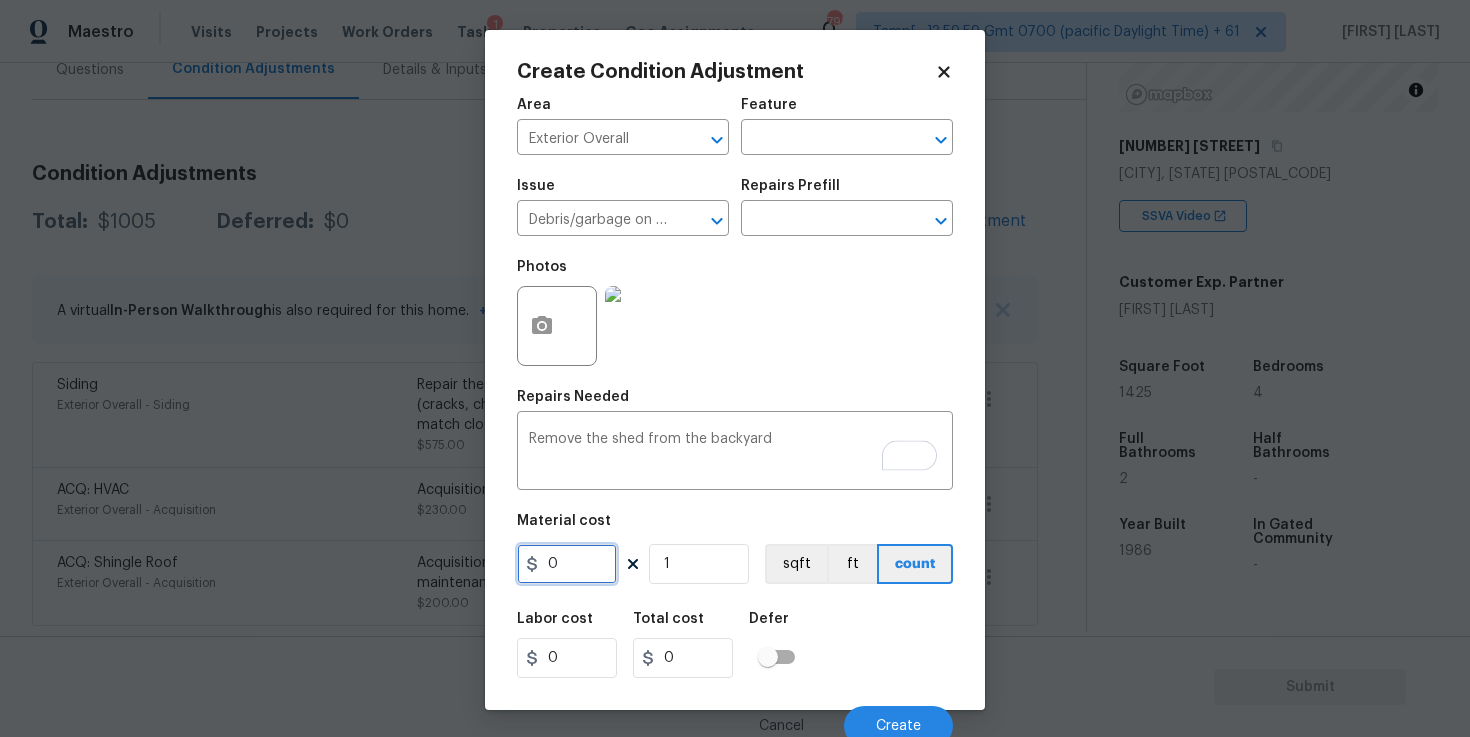 click on "0" at bounding box center [567, 564] 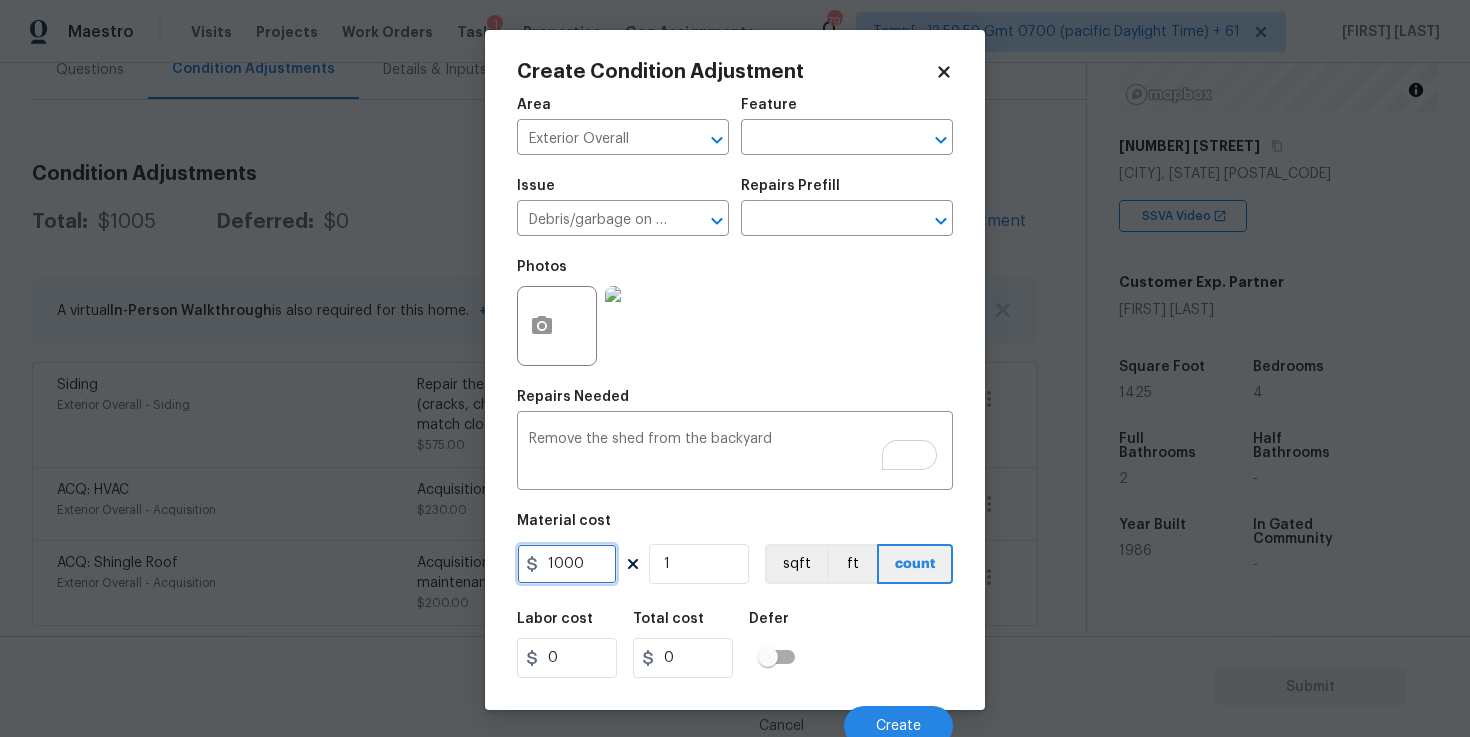 type on "1000" 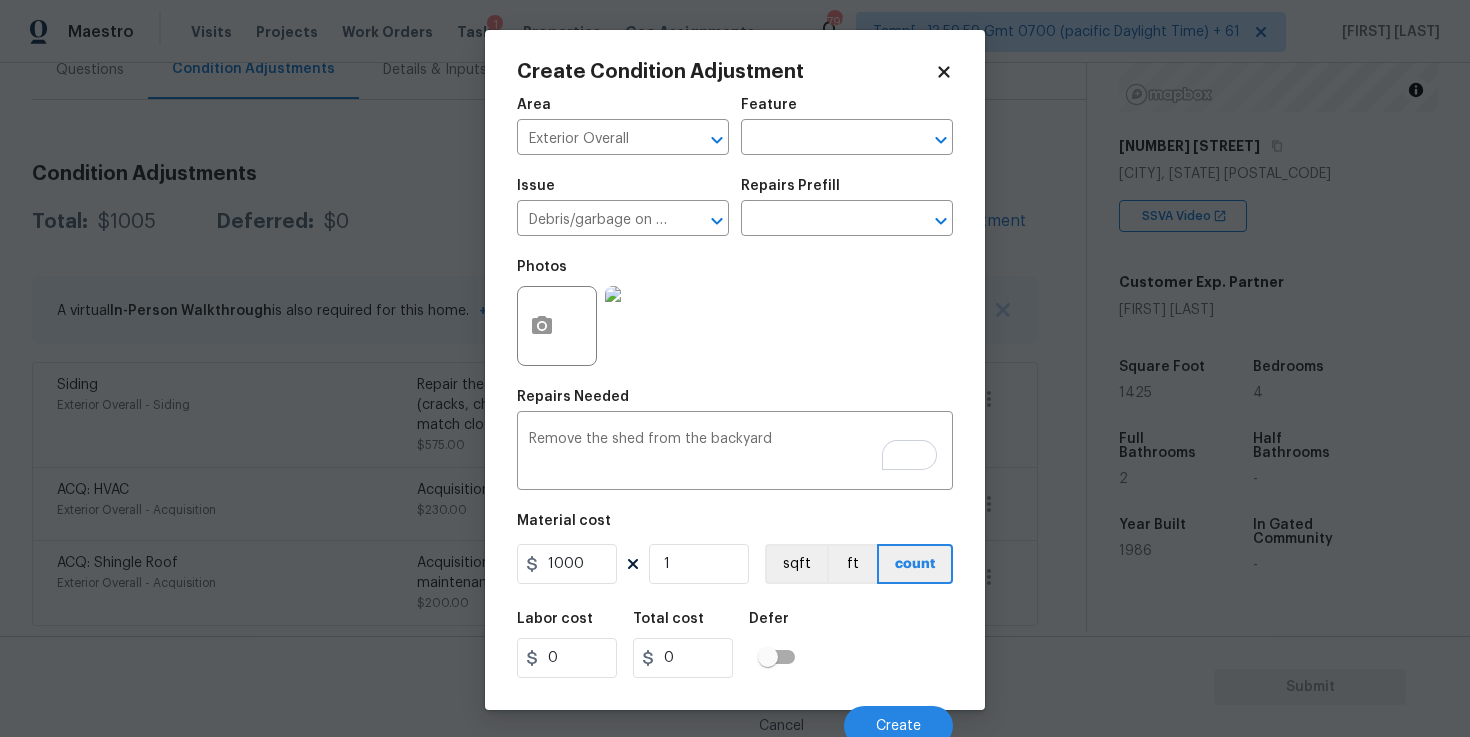 type on "1000" 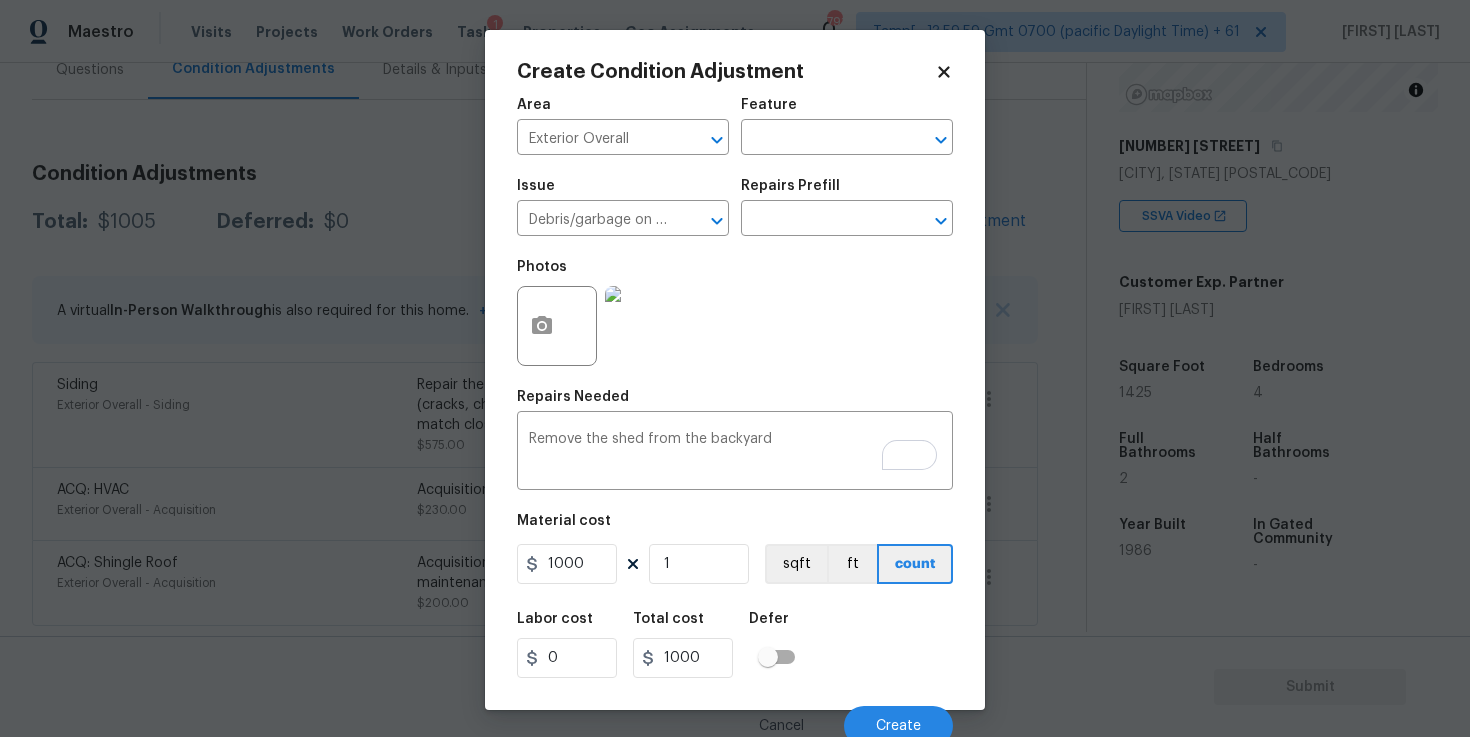 click on "Defer" at bounding box center (778, 625) 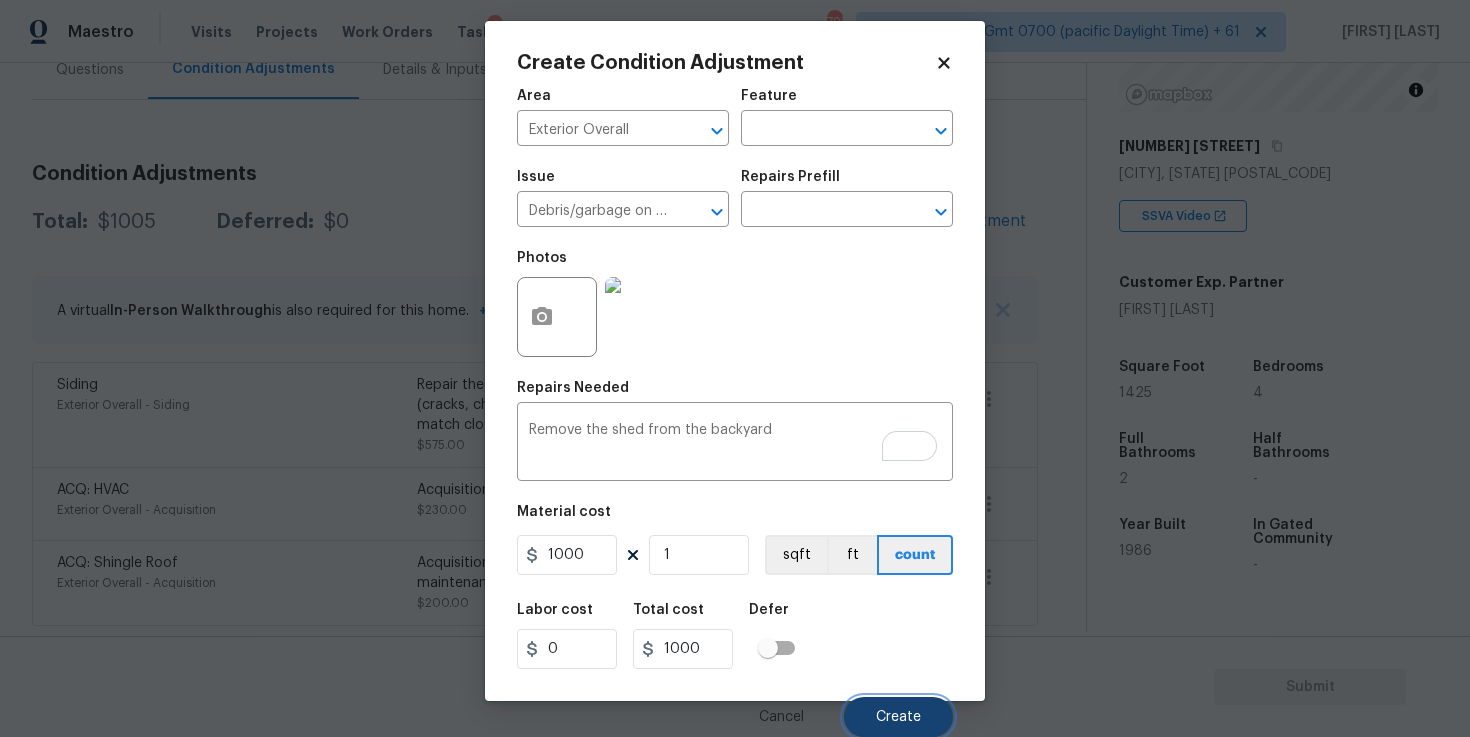 click on "Create" at bounding box center [898, 717] 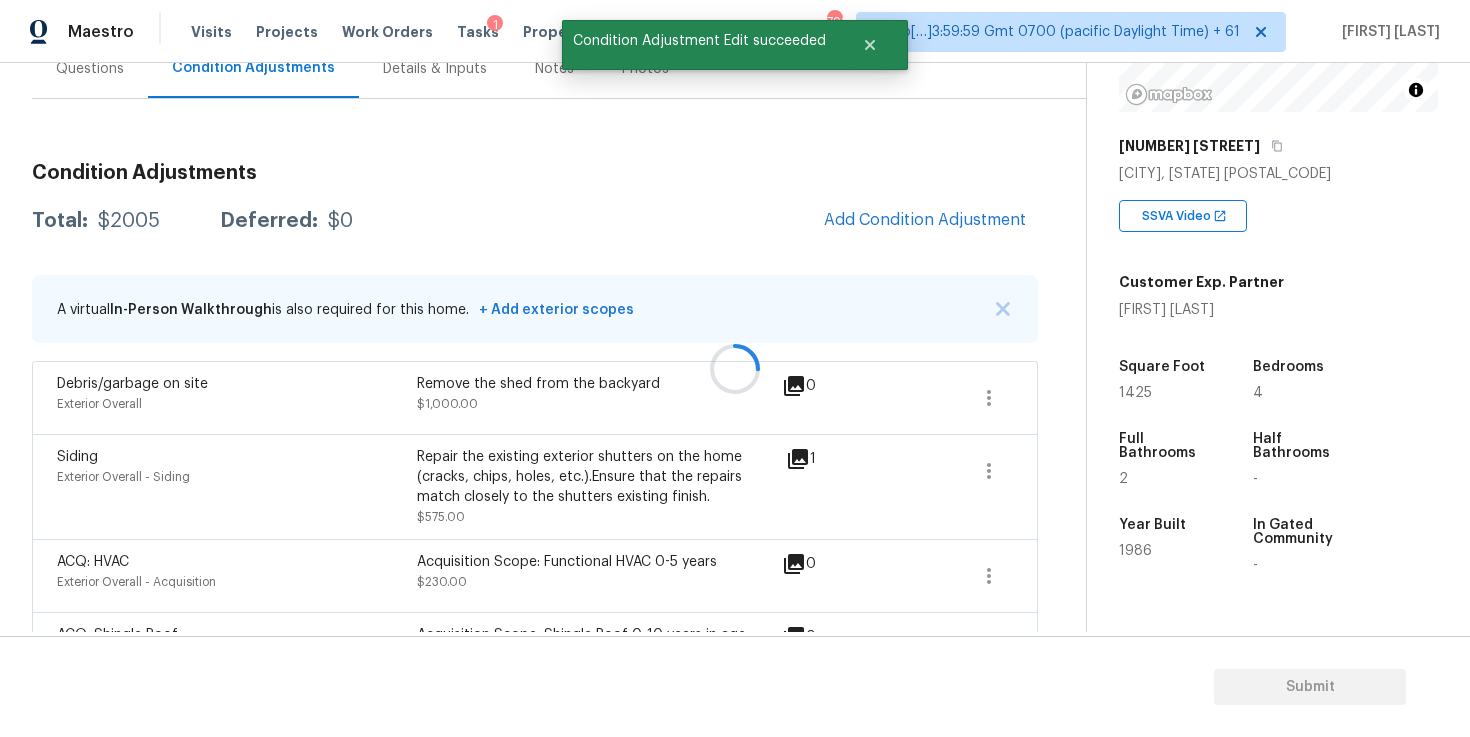 scroll, scrollTop: 0, scrollLeft: 0, axis: both 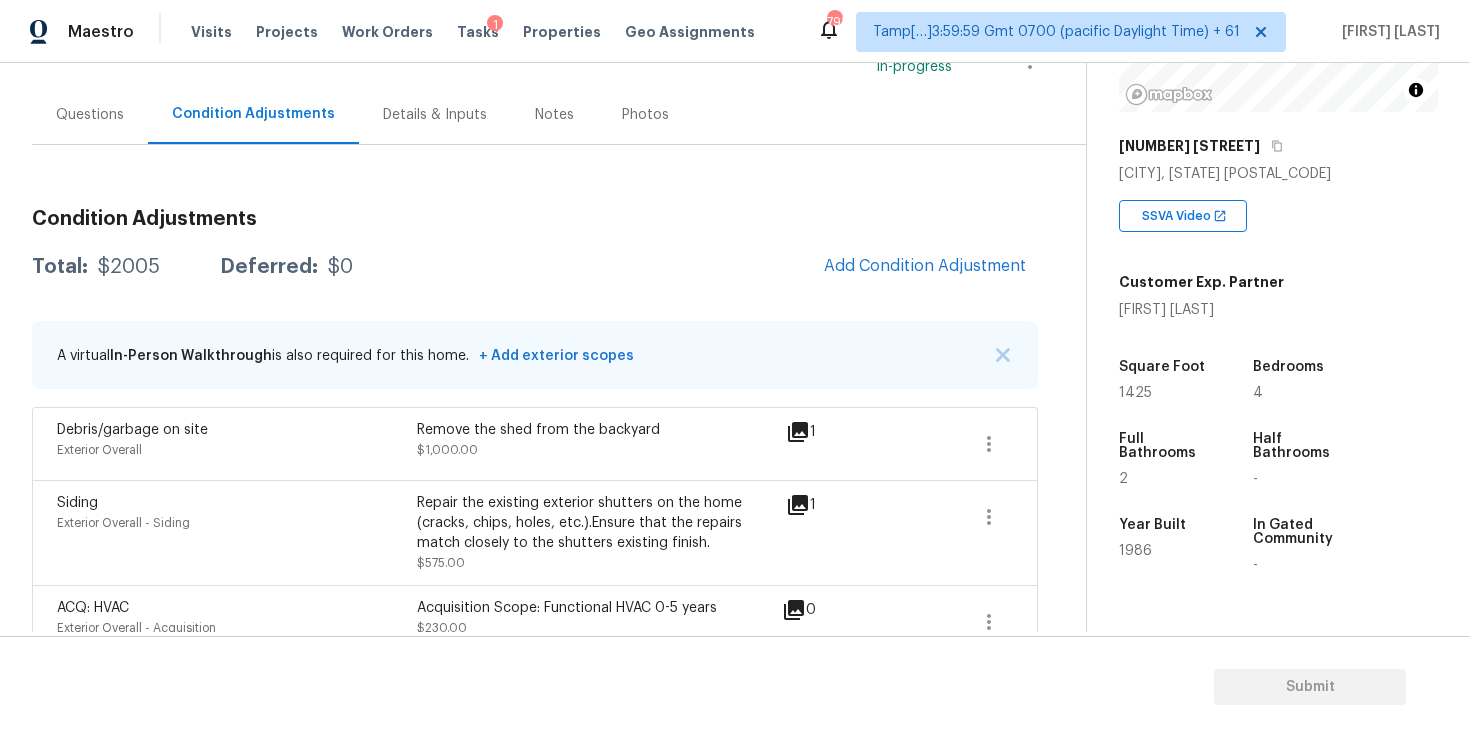 click on "Condition Adjustments Total:  $2005 Deferred:  $0 Add Condition Adjustment A virtual  In-Person Walkthrough  is also required for this home.   + Add exterior scopes Debris/garbage on site Exterior Overall Remove the shed from the backyard  $1,000.00   1 Siding Exterior Overall - Siding Repair the existing exterior shutters on the home (cracks, chips, holes, etc.).Ensure that the repairs match closely to the shutters existing finish. $575.00   1 ACQ: HVAC Exterior Overall - Acquisition Acquisition Scope: Functional HVAC 0-5 years $230.00   0 ACQ: Shingle Roof Exterior Overall - Acquisition Acquisition Scope: Shingle Roof 0-10 years in age maintenance. $200.00   0" at bounding box center [535, 468] 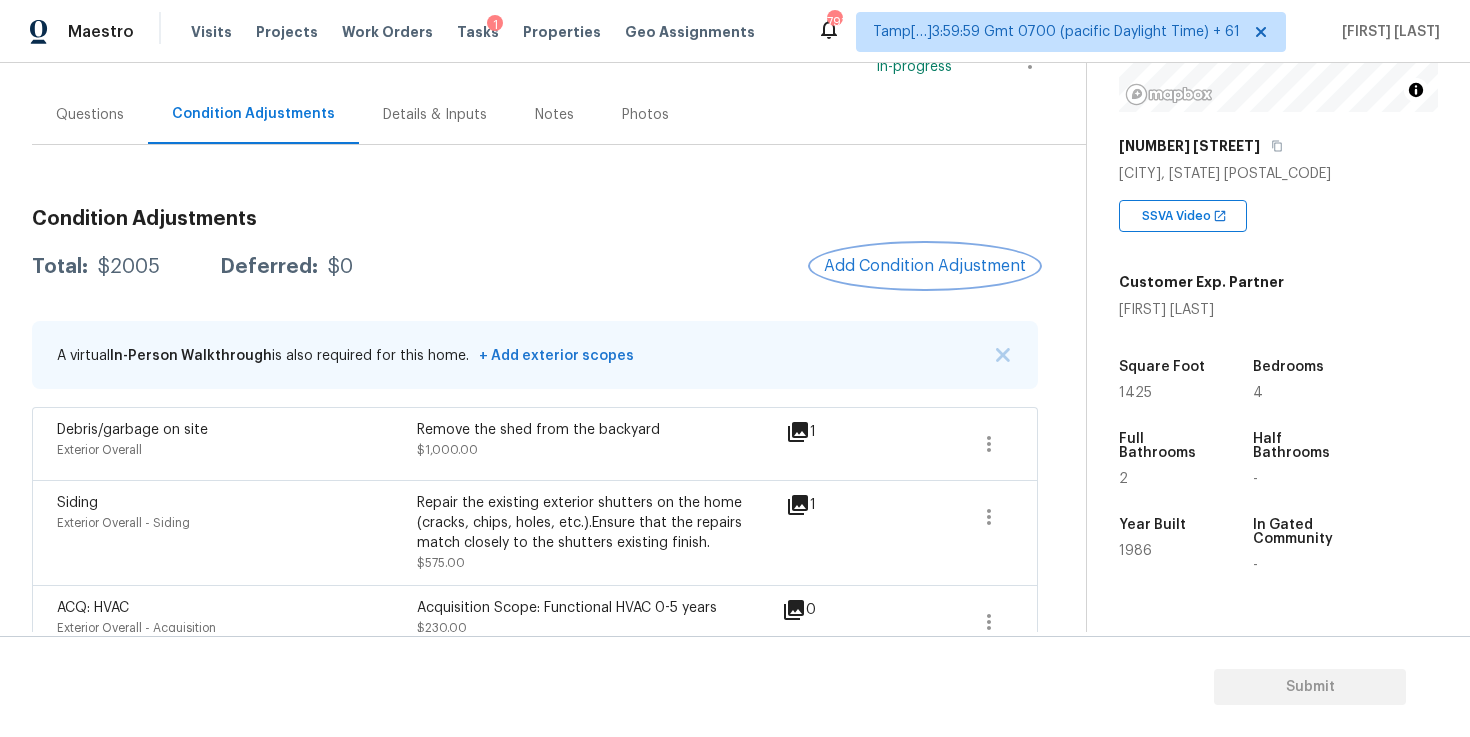 click on "Add Condition Adjustment" at bounding box center (925, 266) 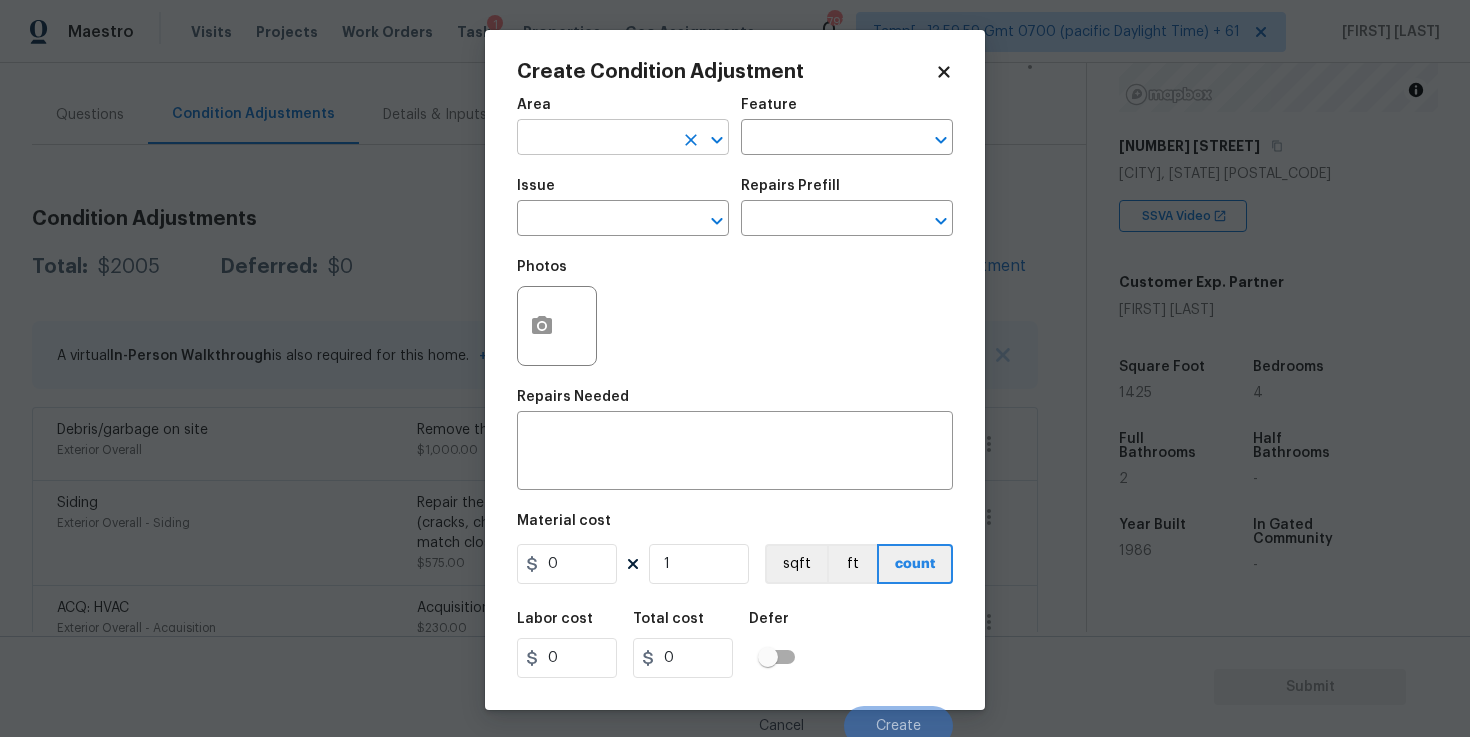 click at bounding box center (595, 139) 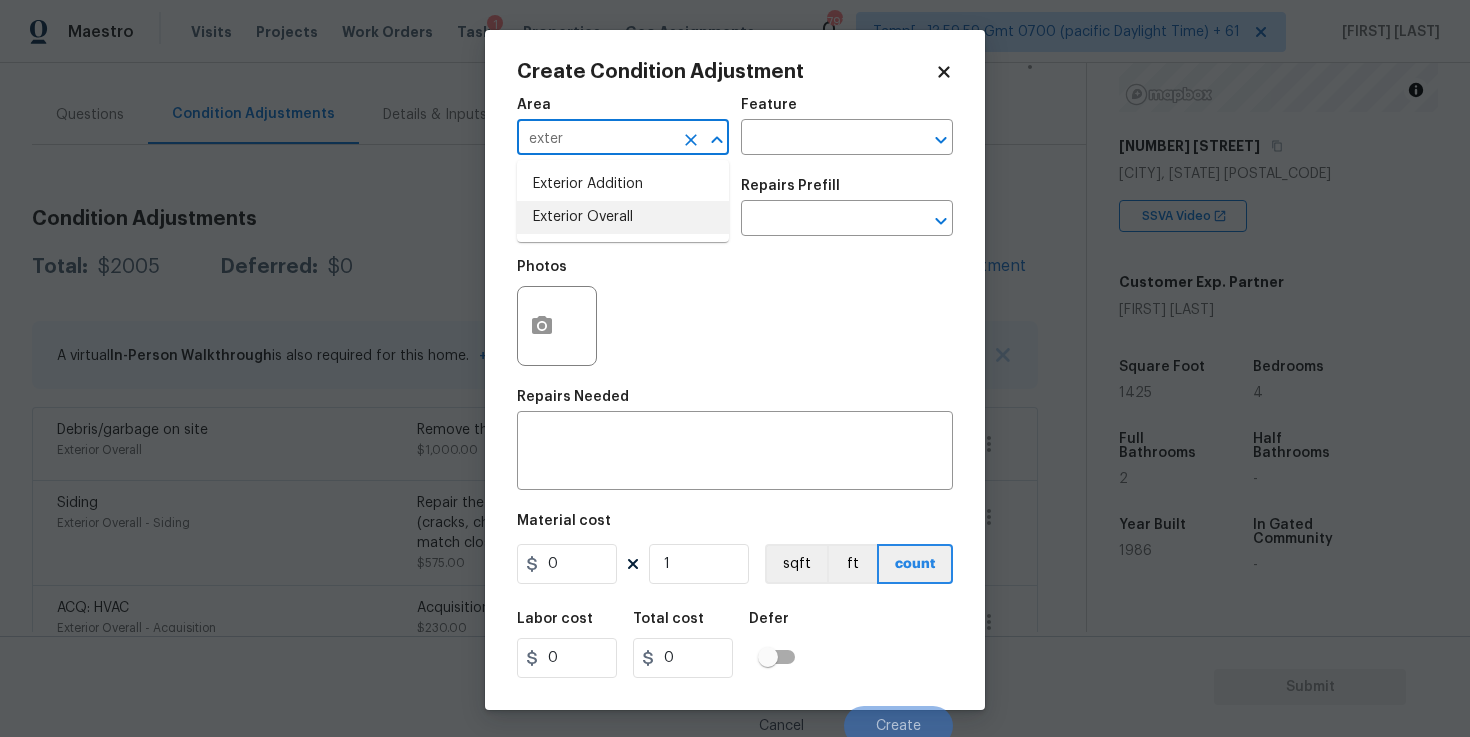 click on "Exterior Addition Exterior Overall" at bounding box center (623, 201) 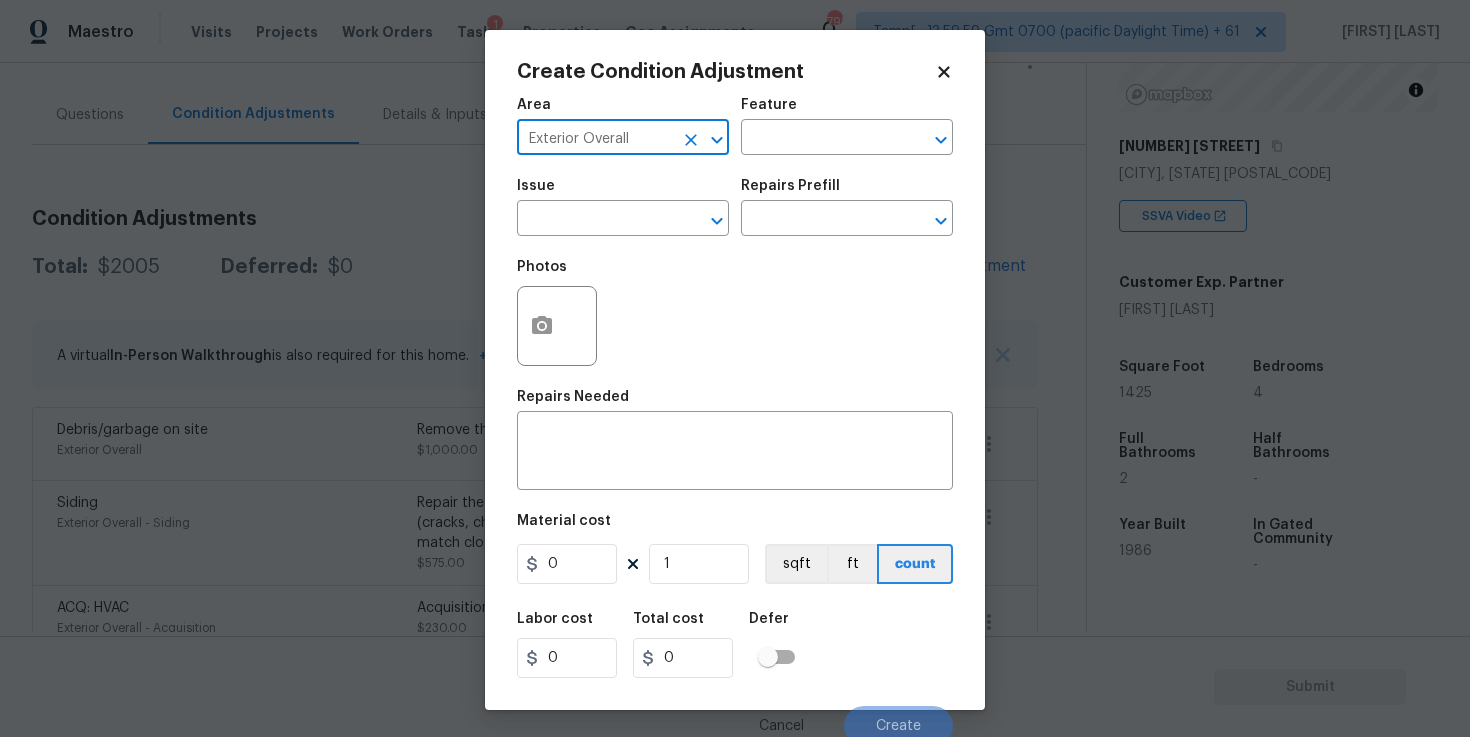 type on "Exterior Overall" 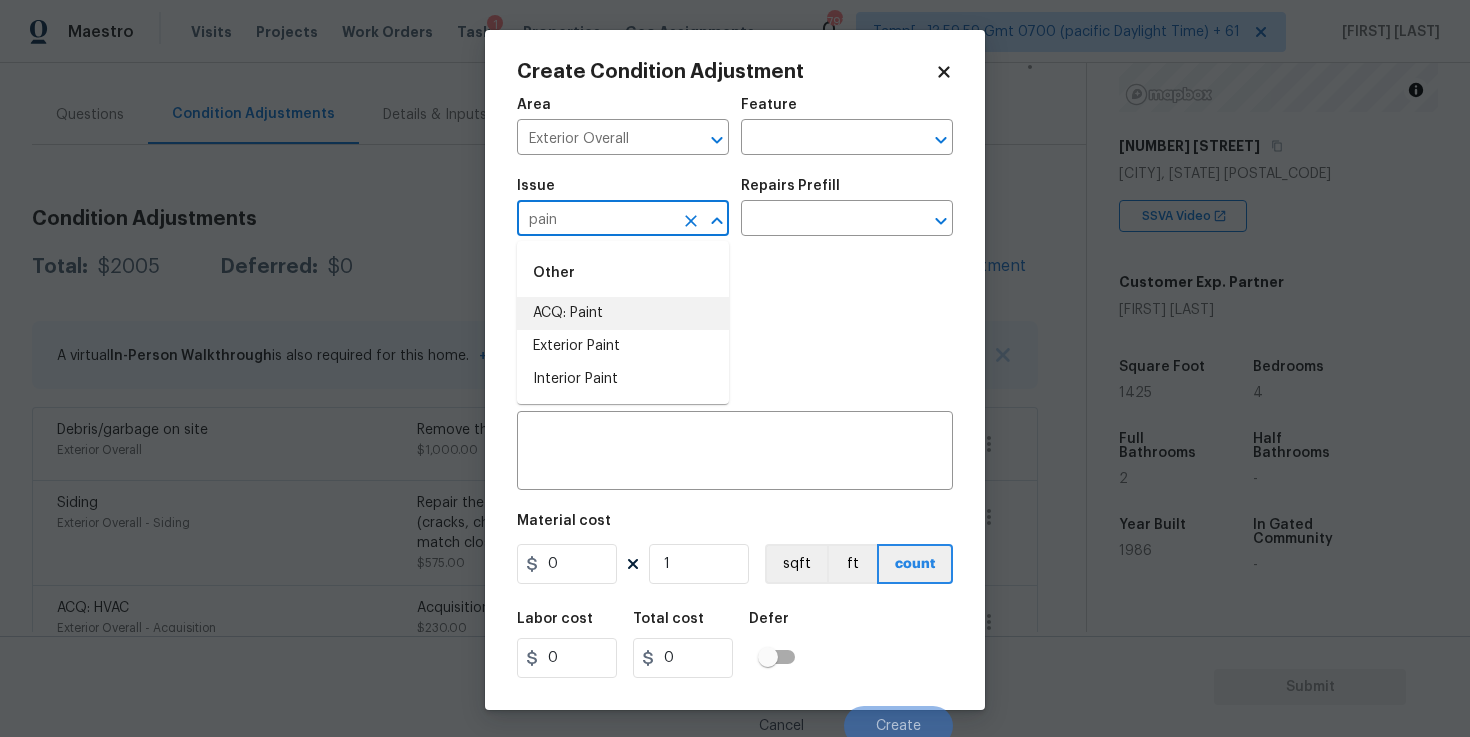 click on "ACQ: Paint" at bounding box center (623, 313) 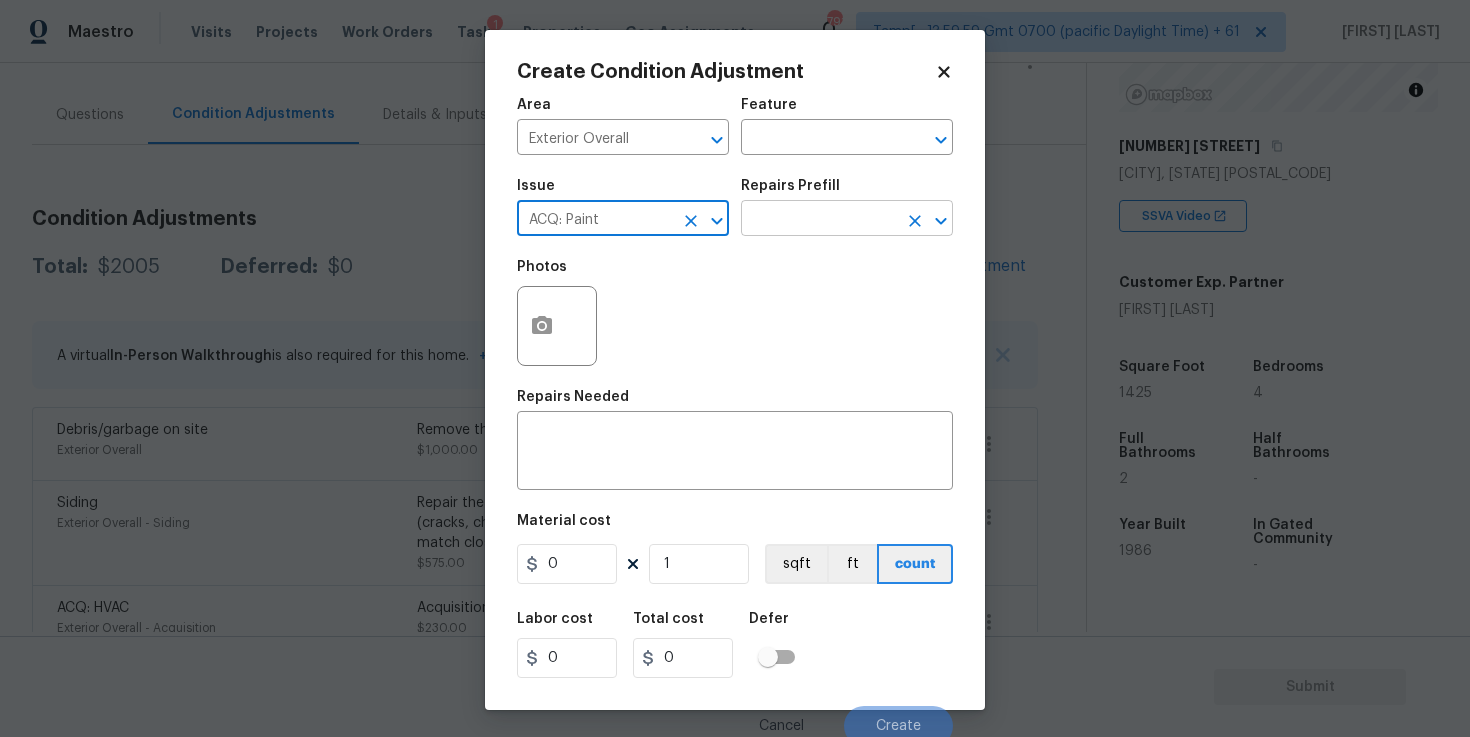type on "ACQ: Paint" 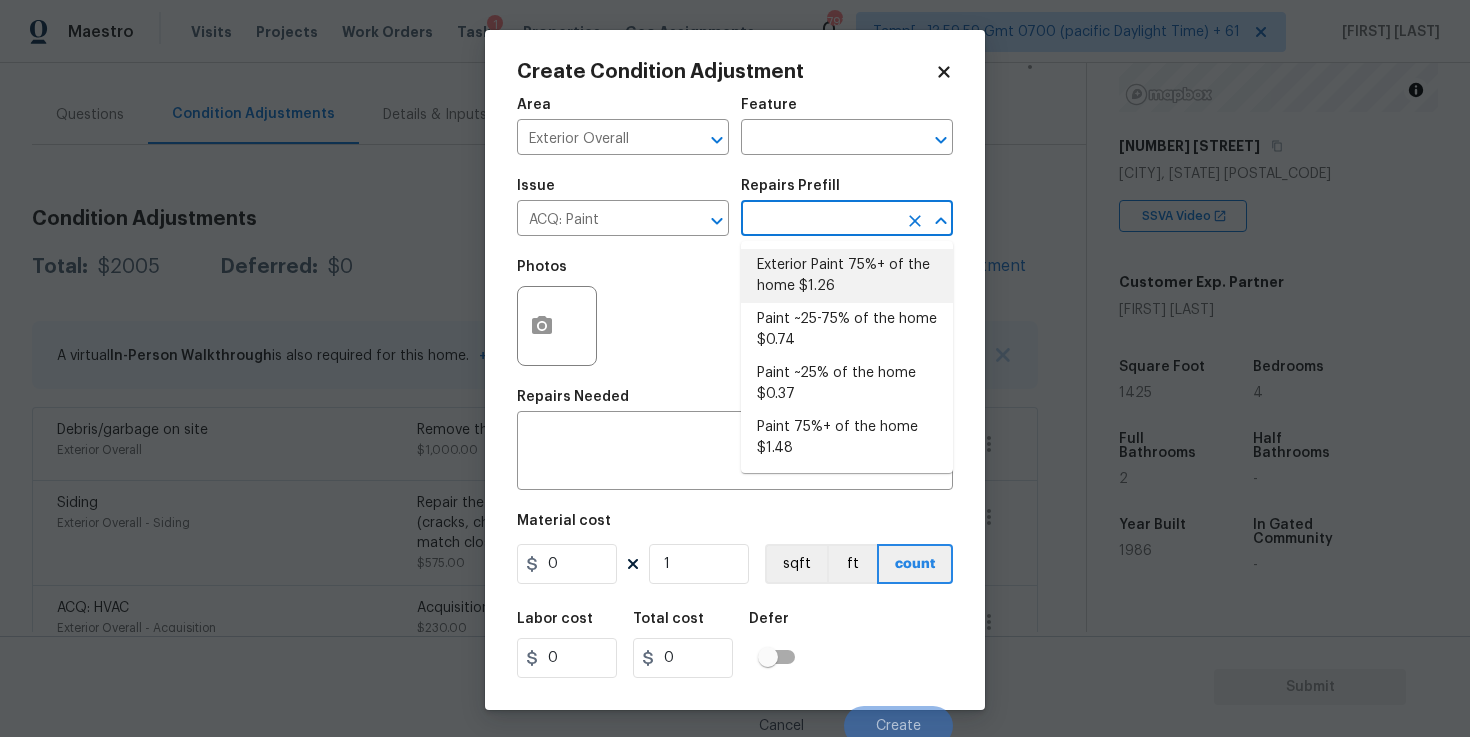click on "Exterior Paint 75%+ of the home $1.26" at bounding box center (847, 276) 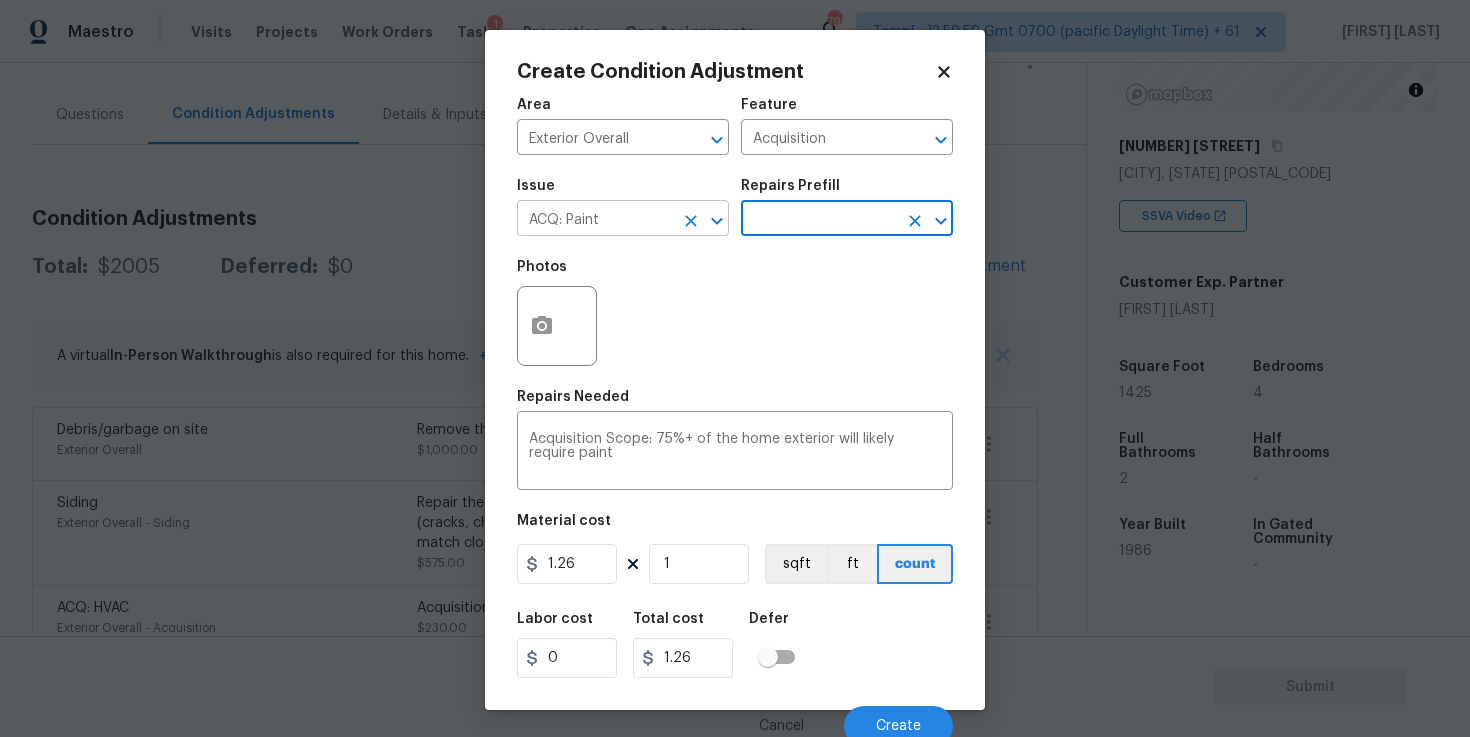 click on "ACQ: Paint ​" at bounding box center (623, 220) 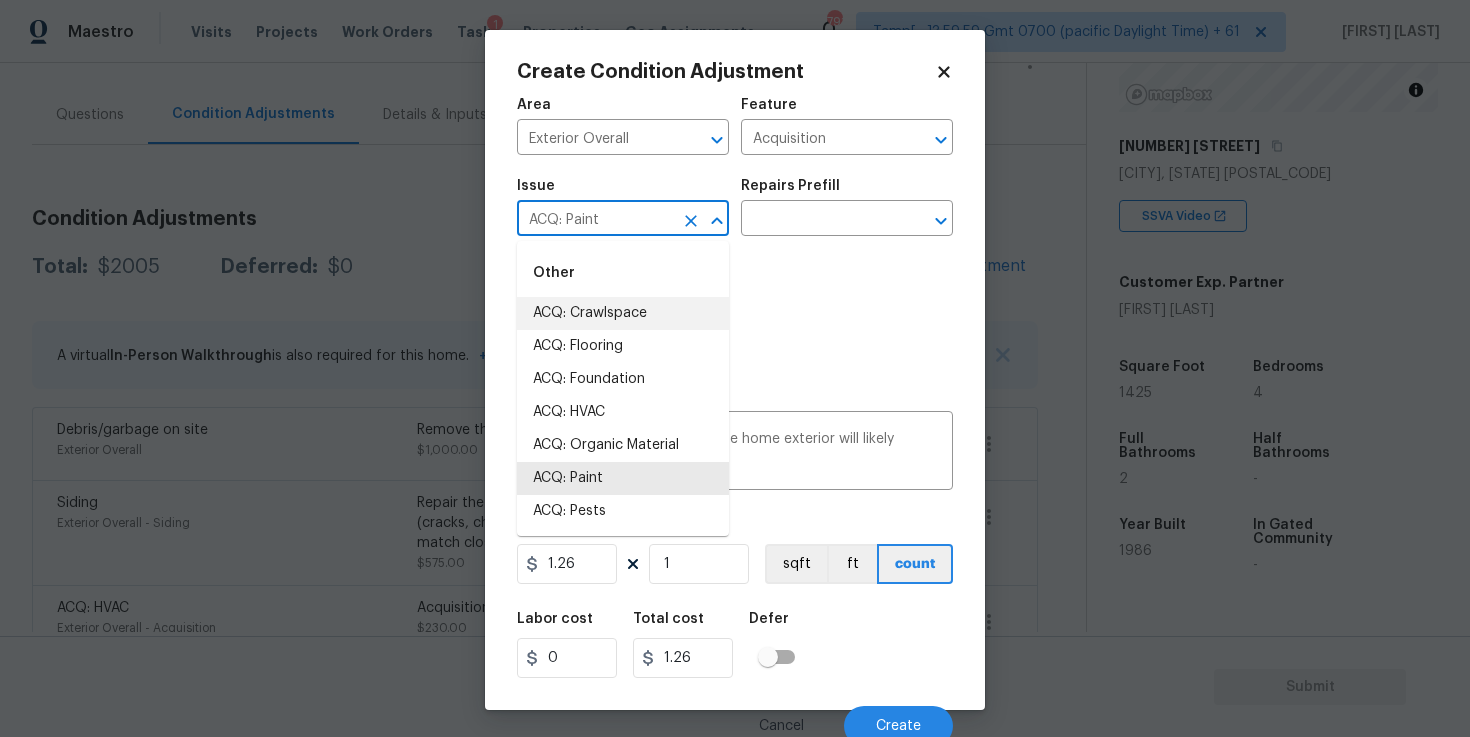 click 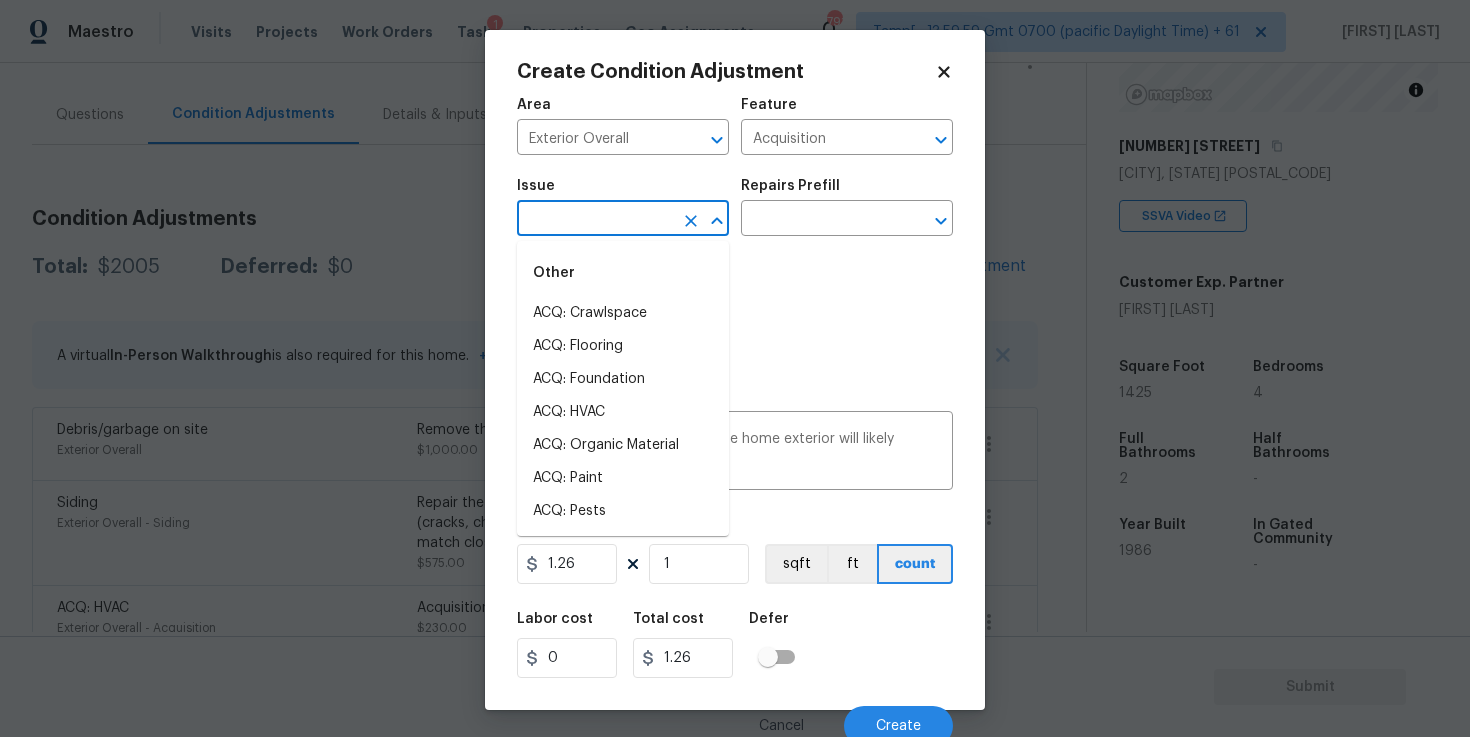 click at bounding box center (595, 220) 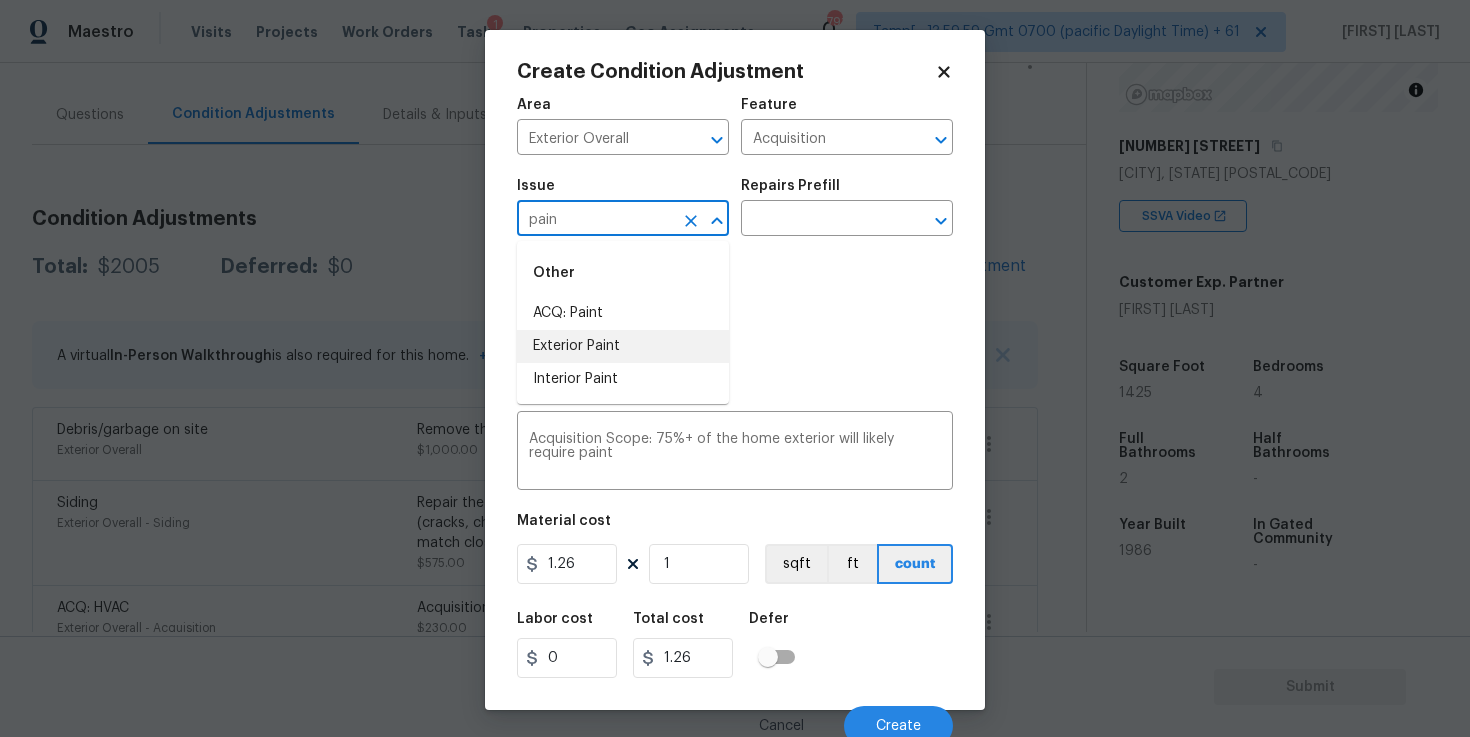click on "Exterior Paint" at bounding box center (623, 346) 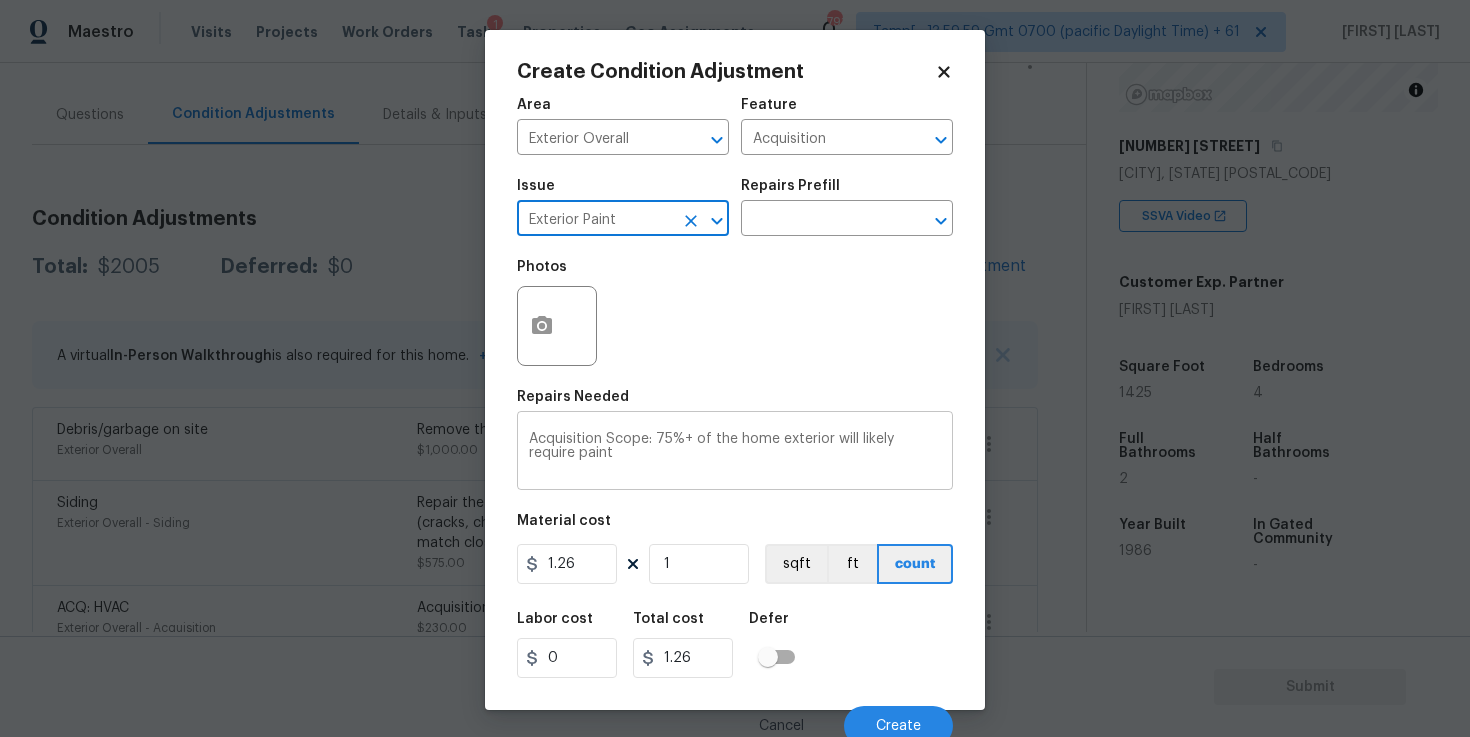 scroll, scrollTop: 10, scrollLeft: 0, axis: vertical 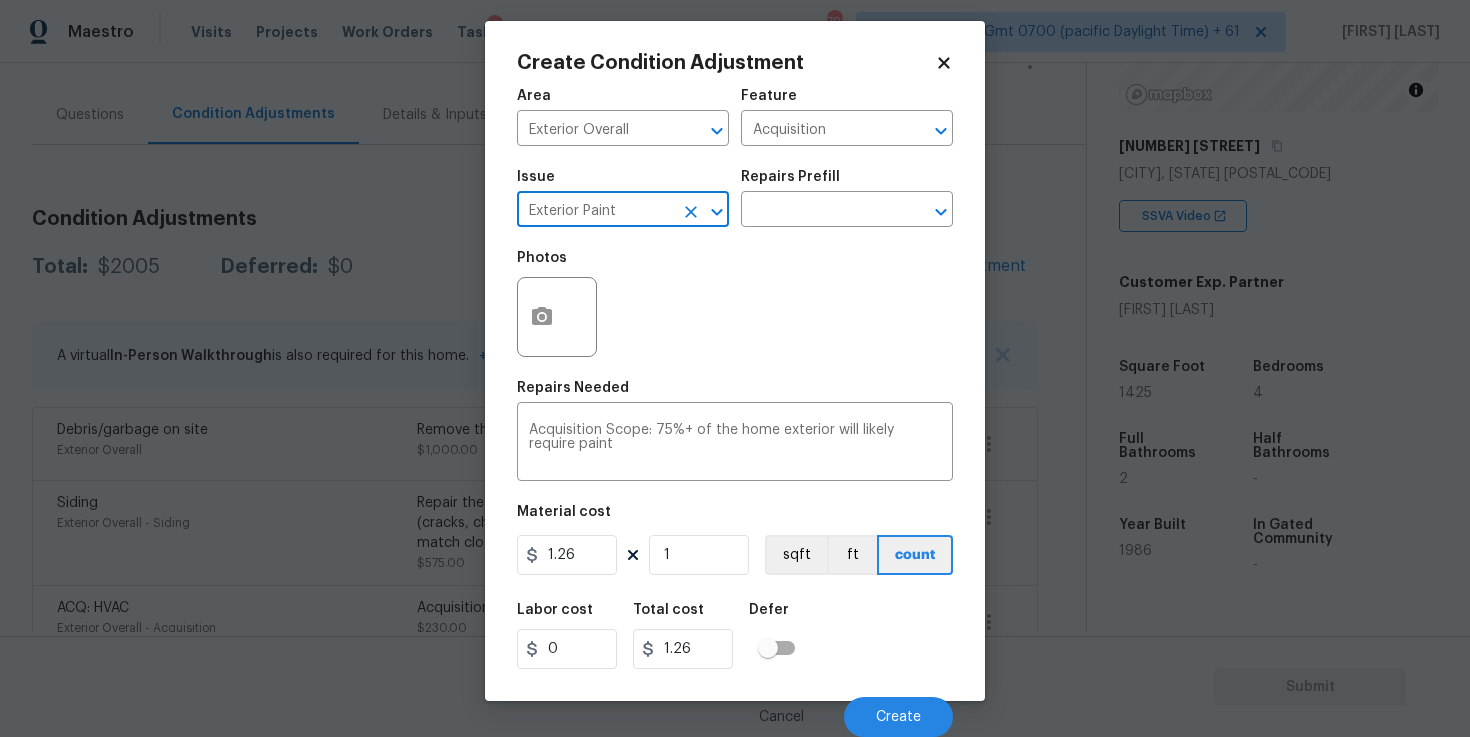 type on "Exterior Paint" 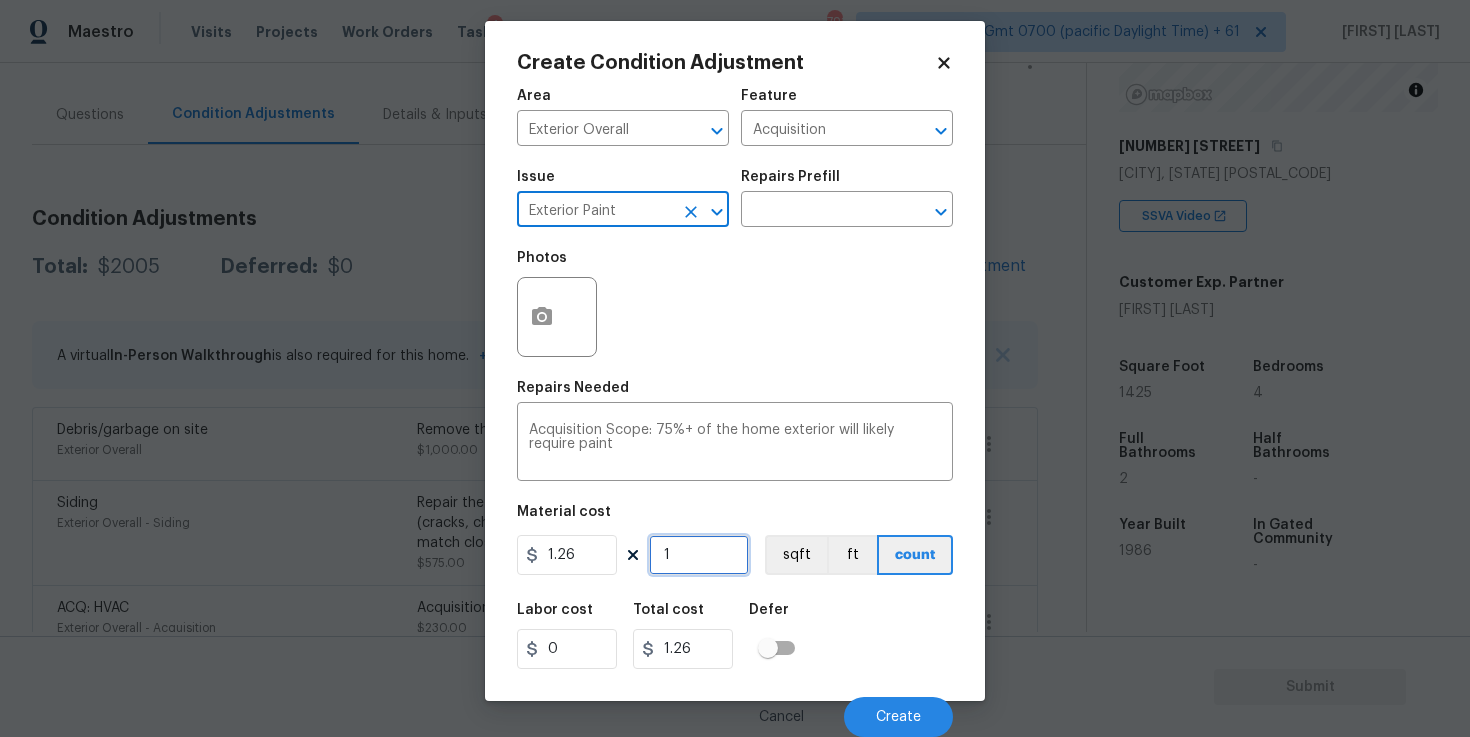 click on "1" at bounding box center [699, 555] 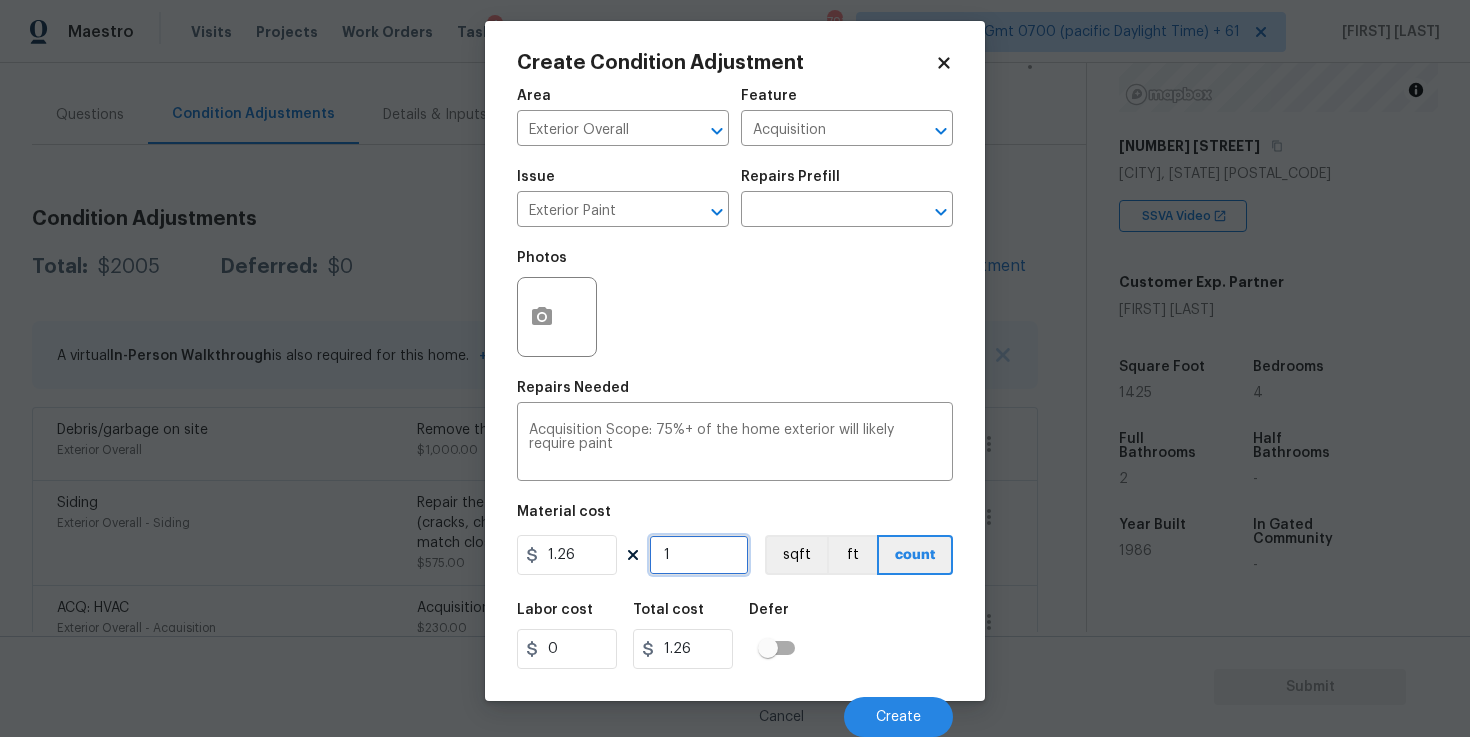 type on "14" 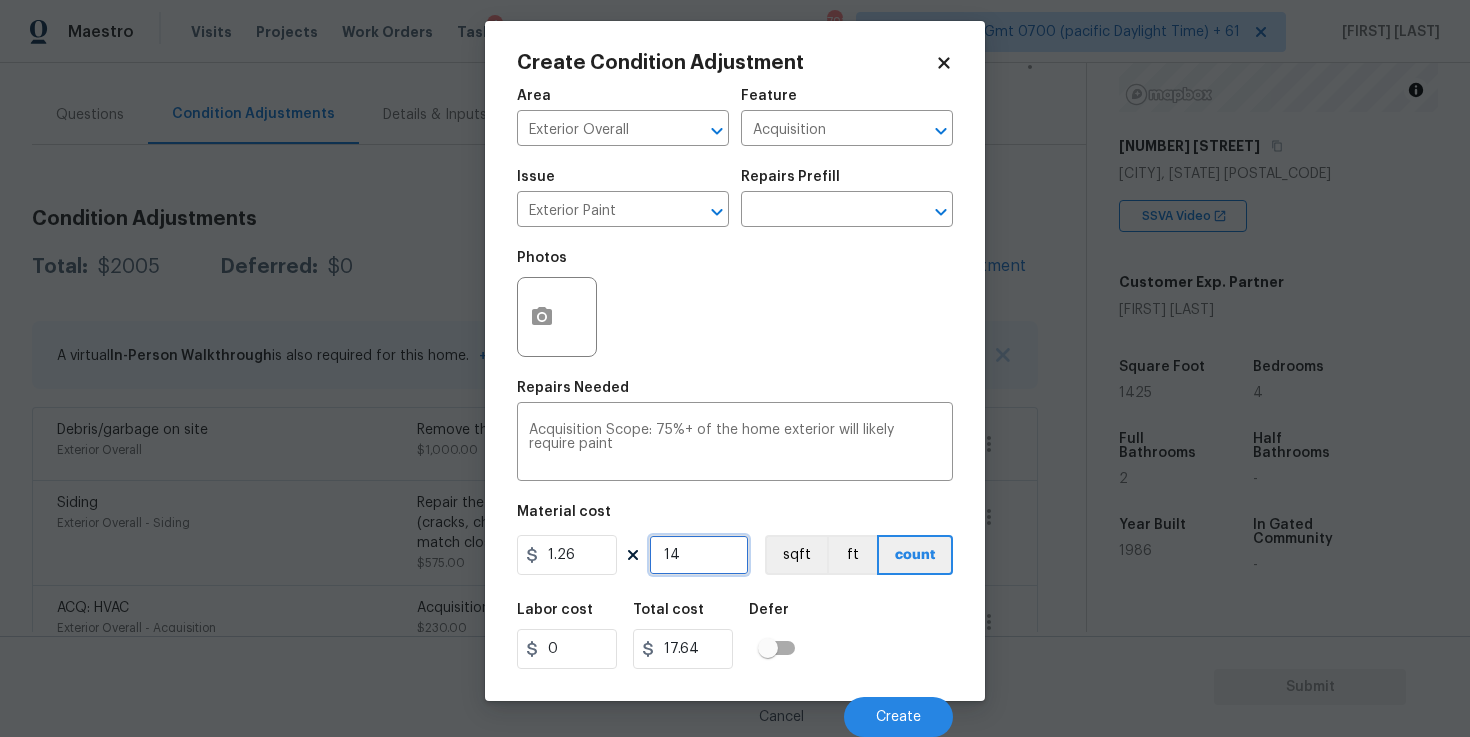 type on "142" 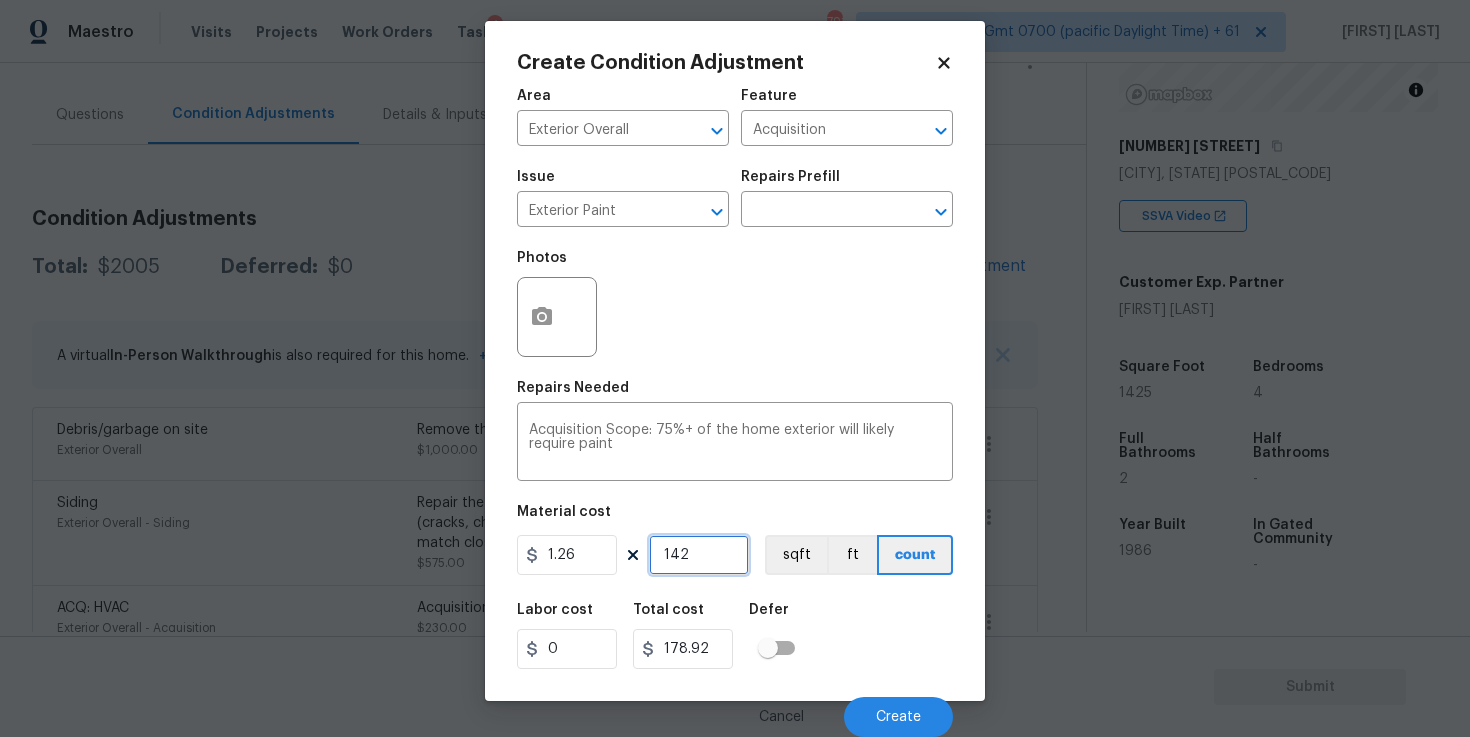 type on "1425" 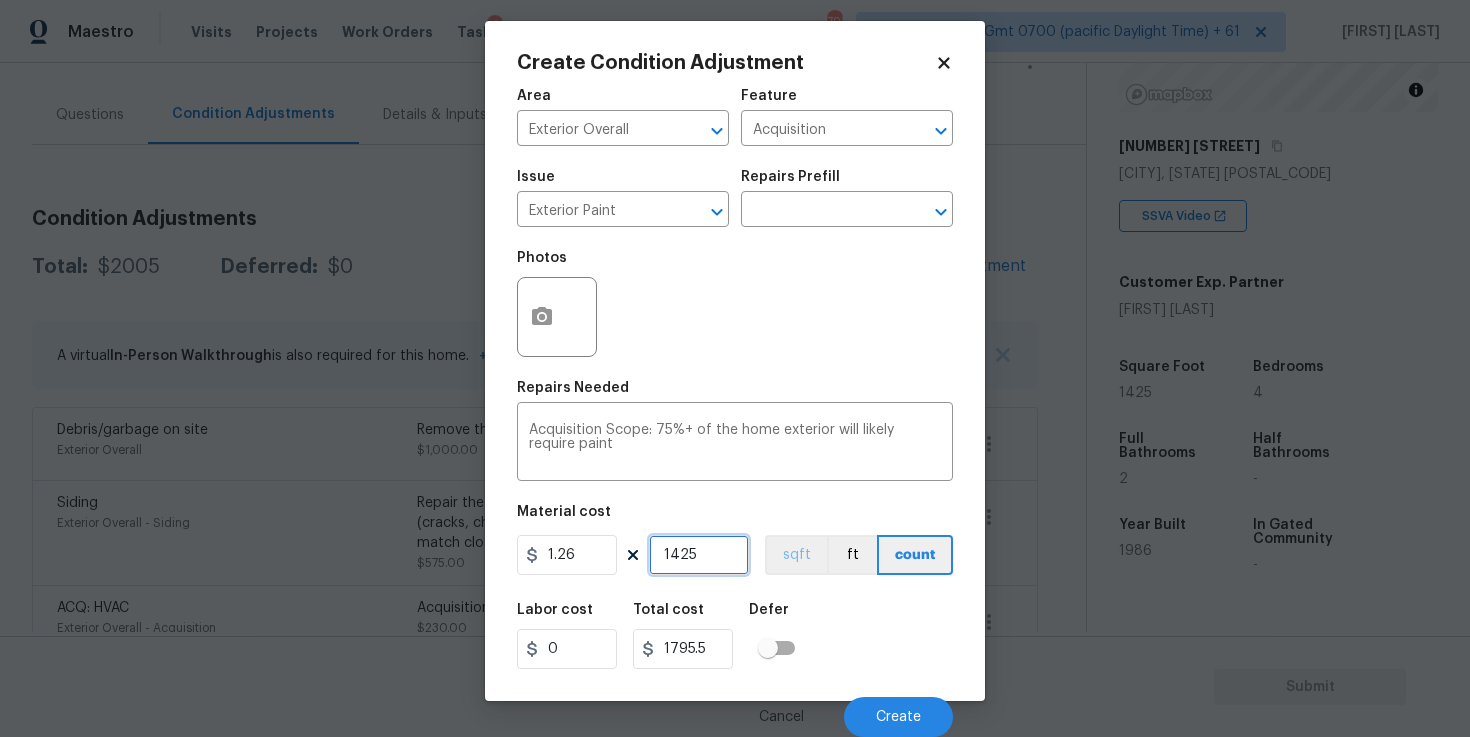 type on "1425" 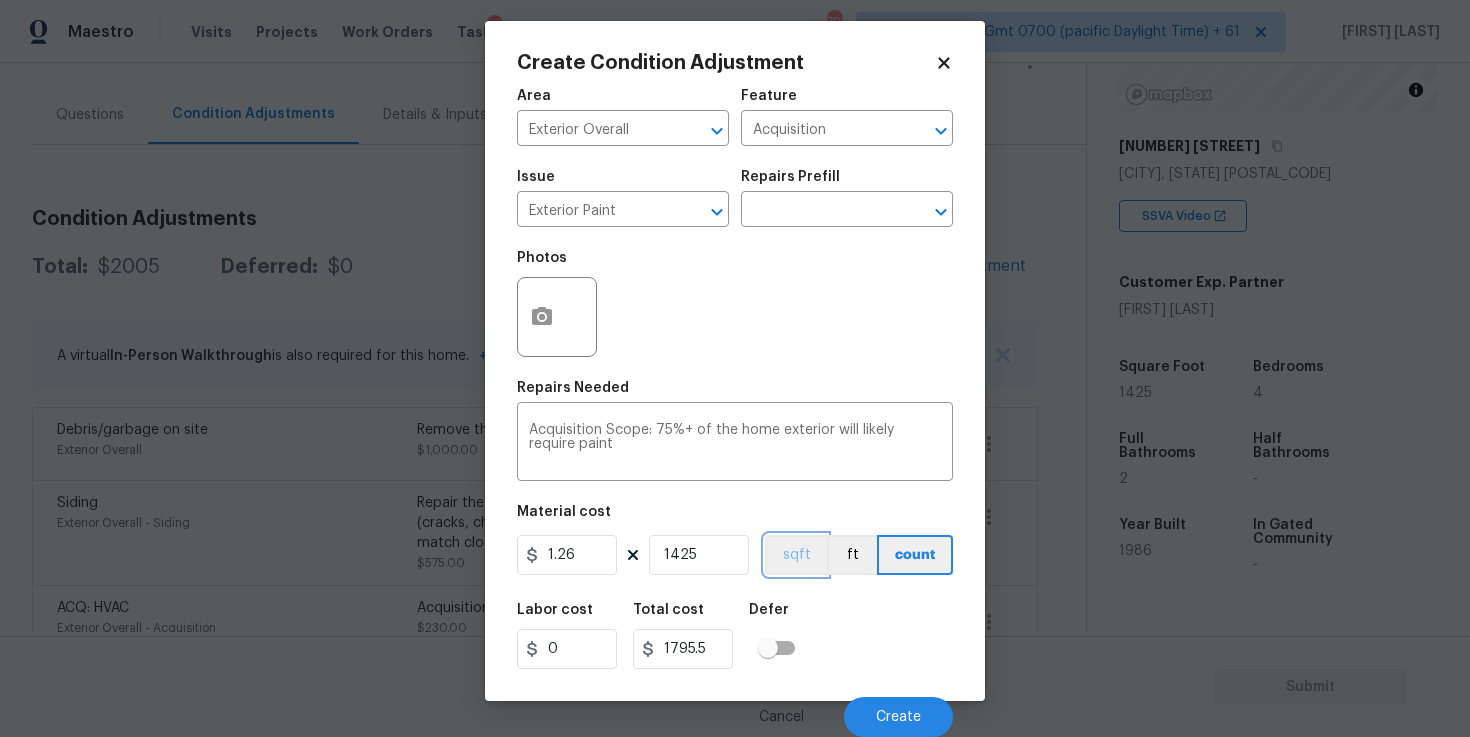 click on "sqft" at bounding box center (796, 555) 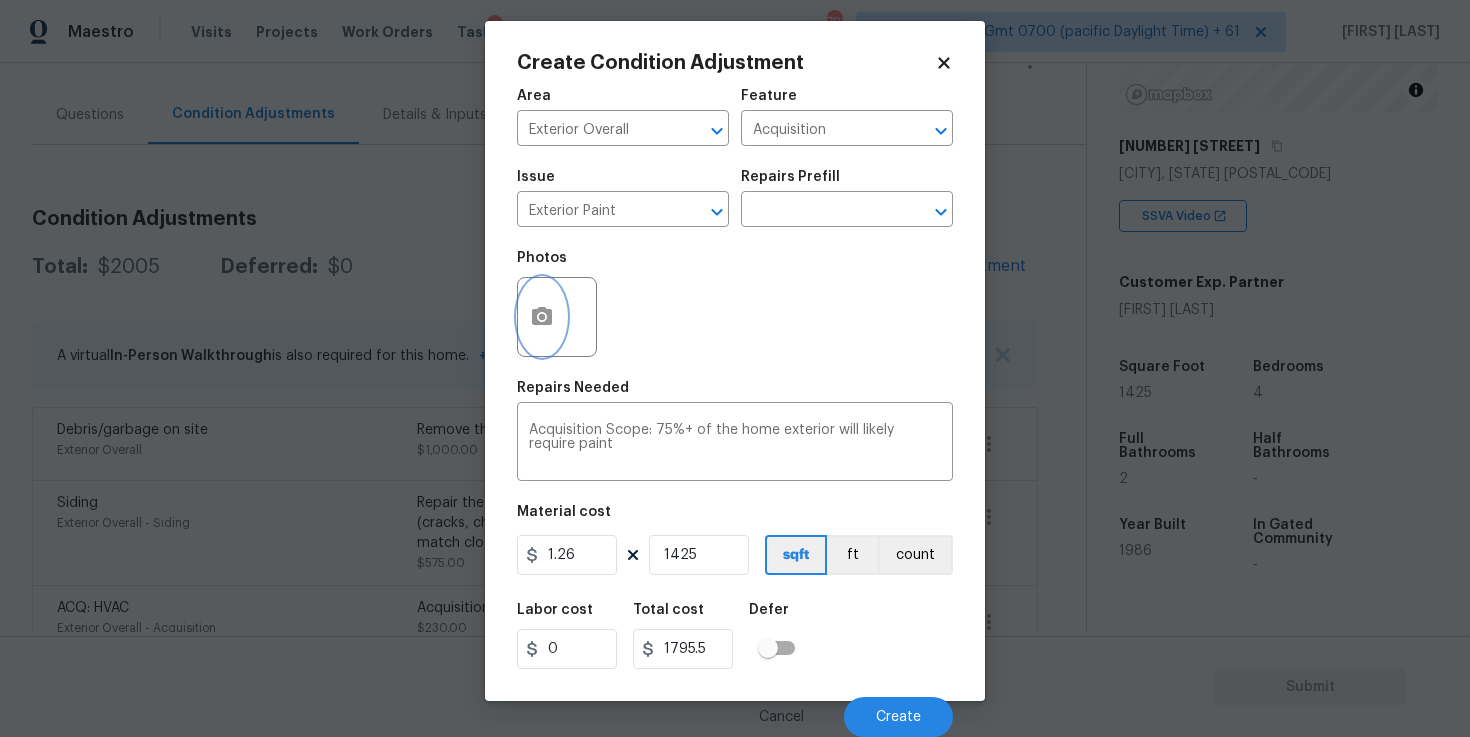 click at bounding box center [542, 317] 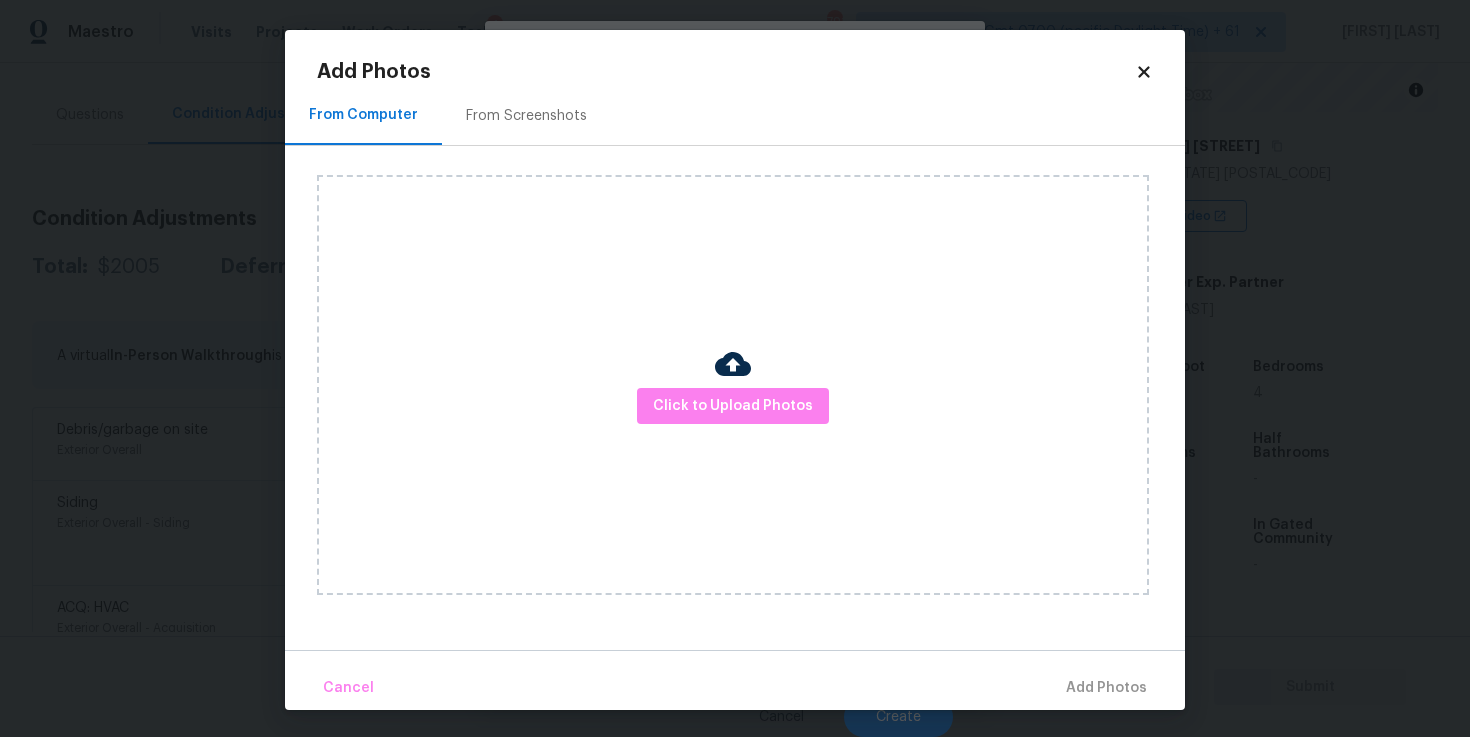 click on "Click to Upload Photos" at bounding box center [733, 385] 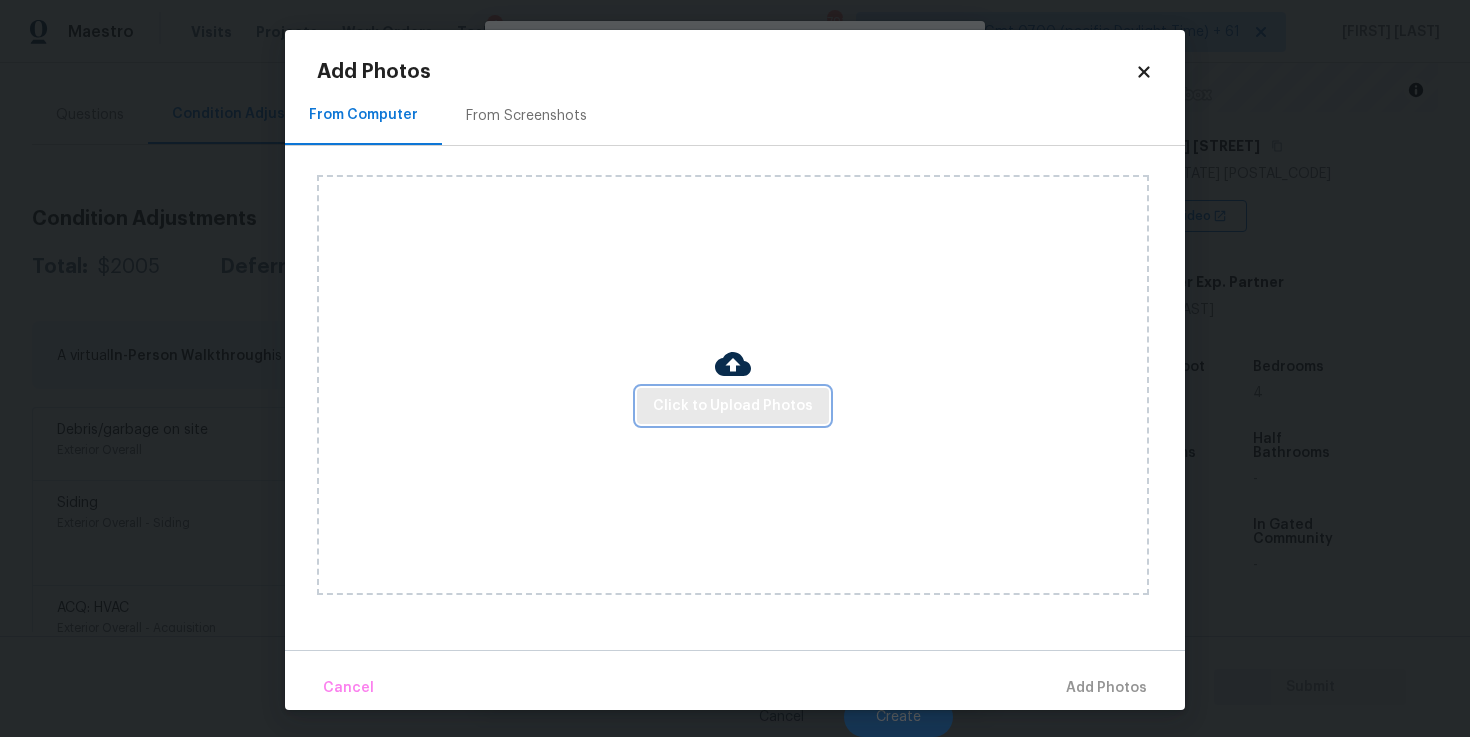 click on "Click to Upload Photos" at bounding box center [733, 406] 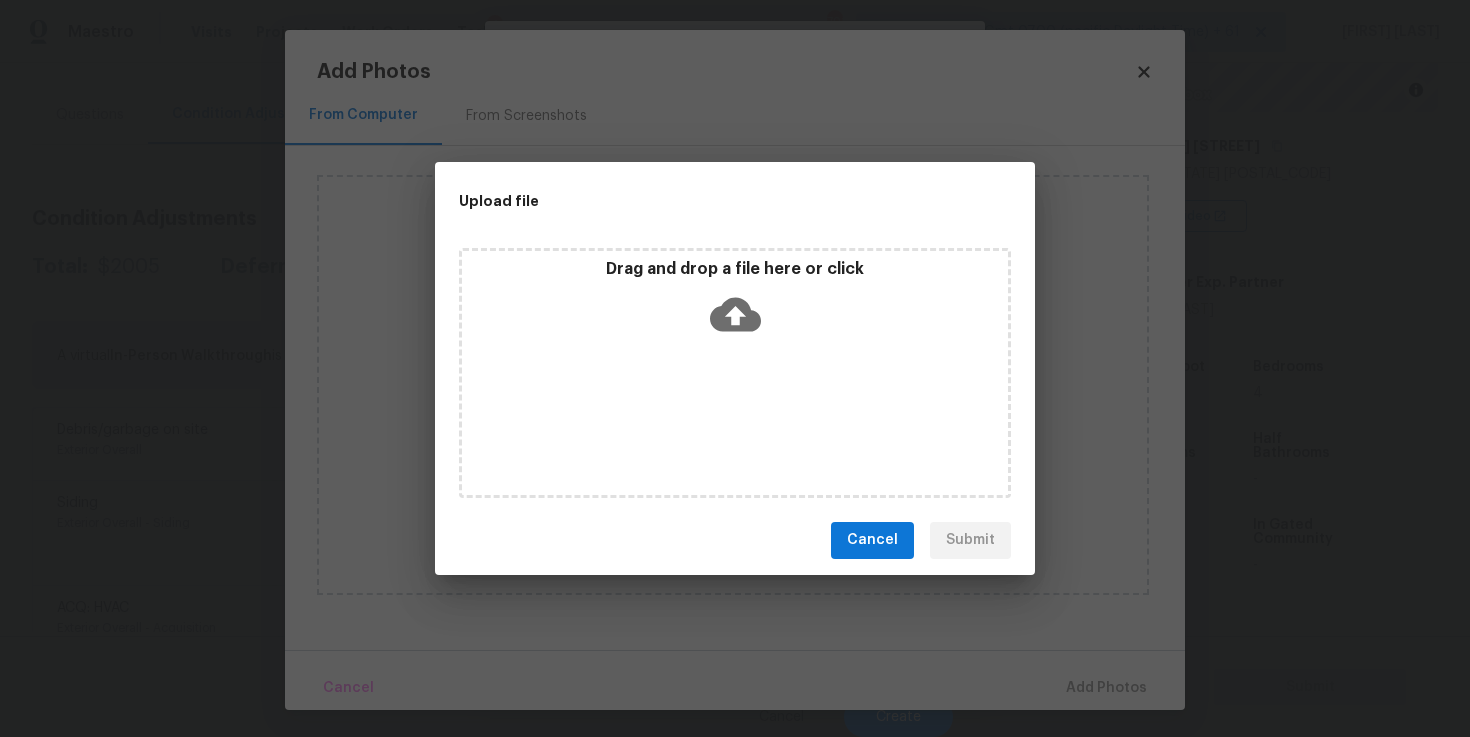 click 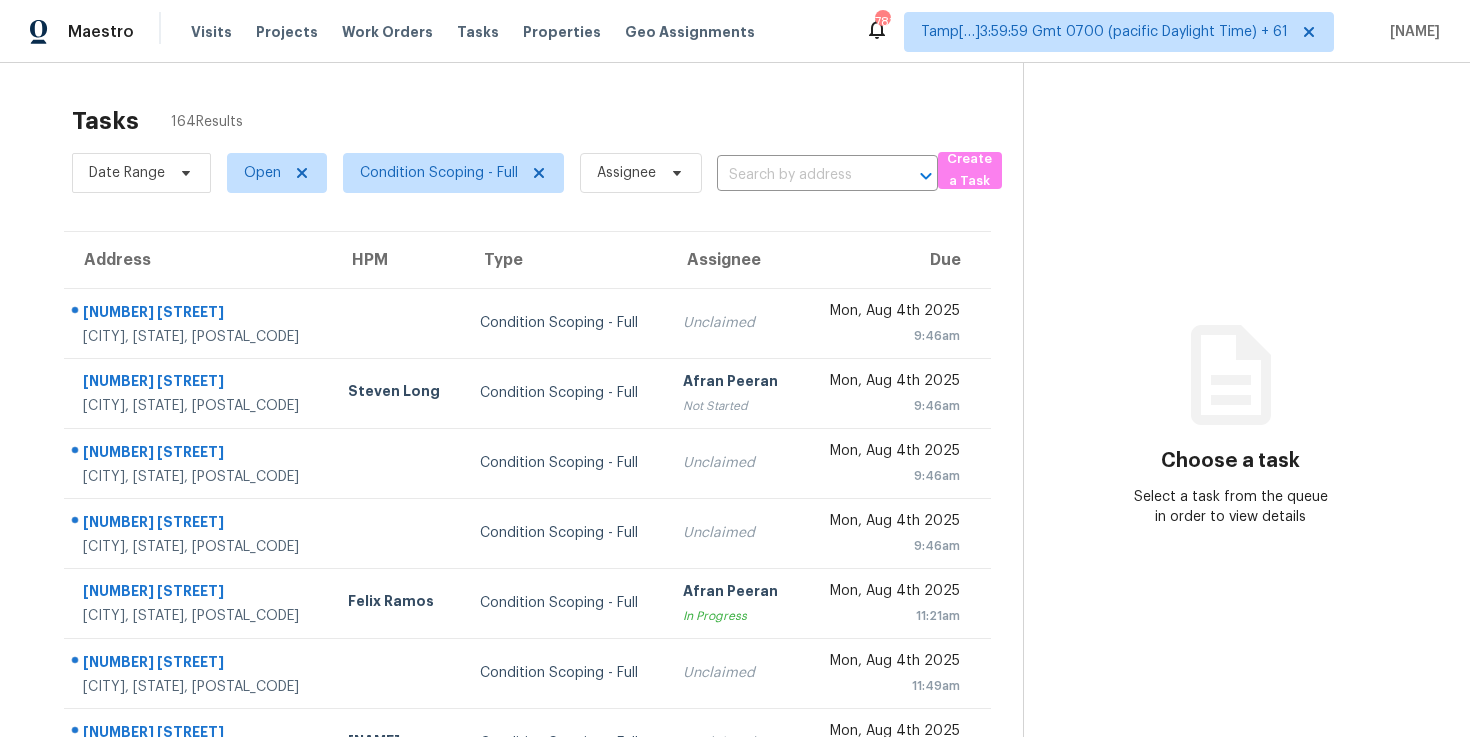scroll, scrollTop: 0, scrollLeft: 0, axis: both 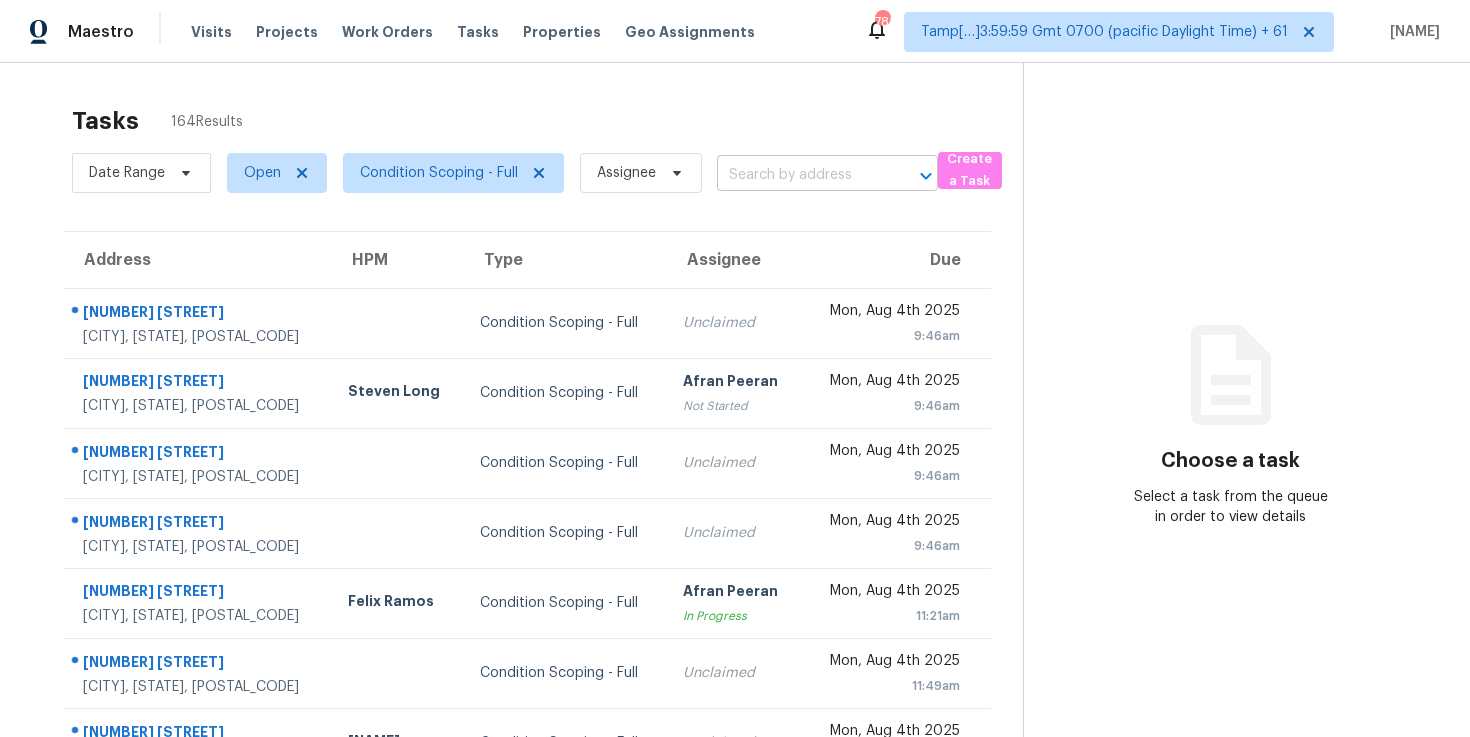 click at bounding box center [799, 175] 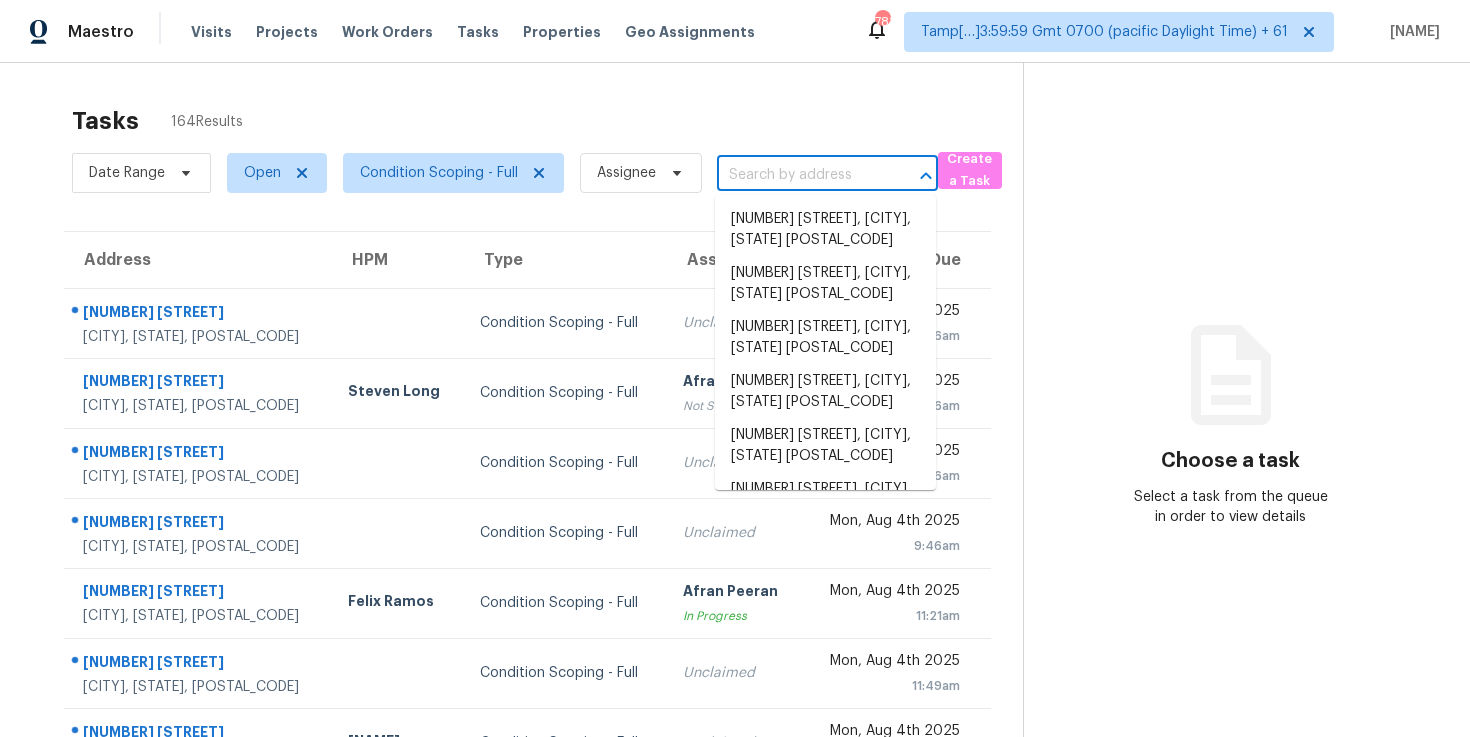 paste on "[NUMBER] [STREET], [CITY], [STATE], [POSTAL_CODE]" 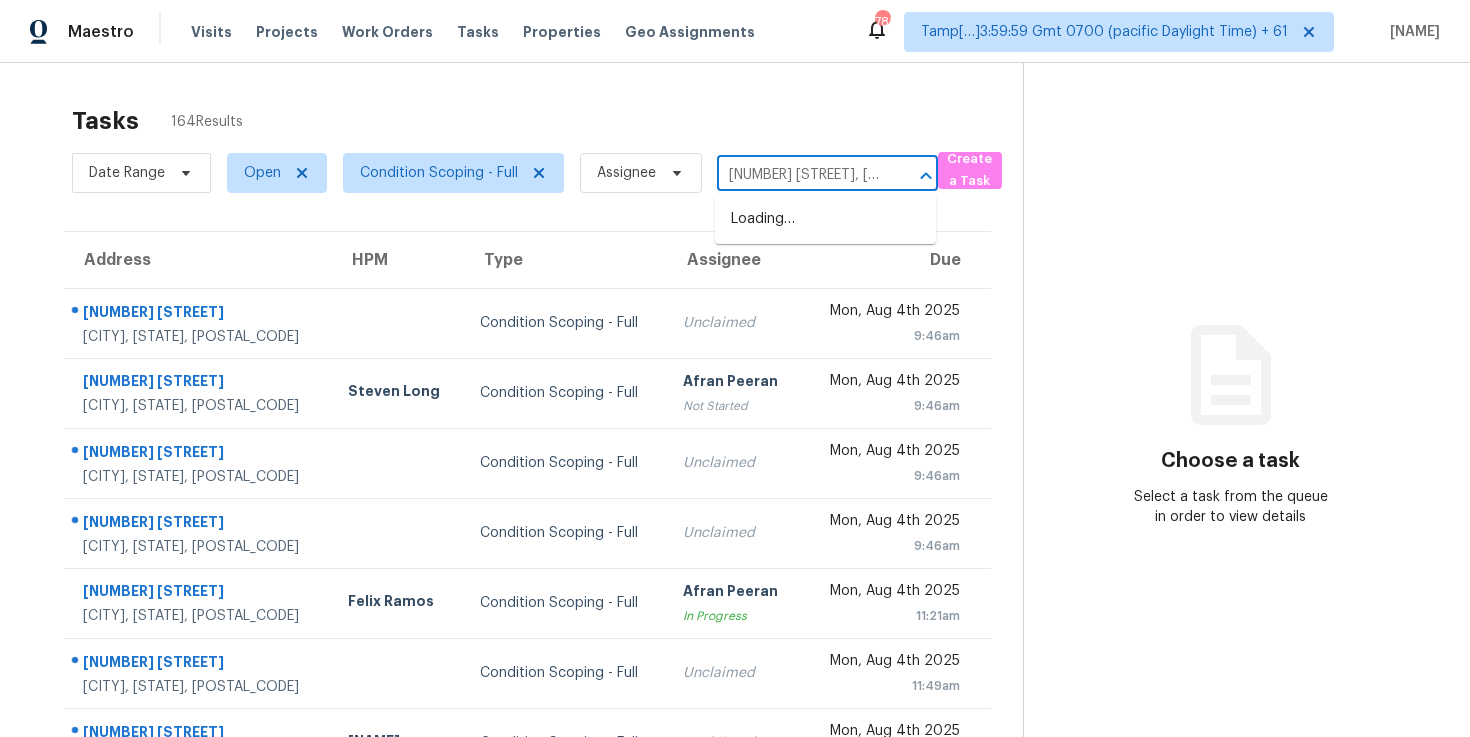 scroll, scrollTop: 0, scrollLeft: 122, axis: horizontal 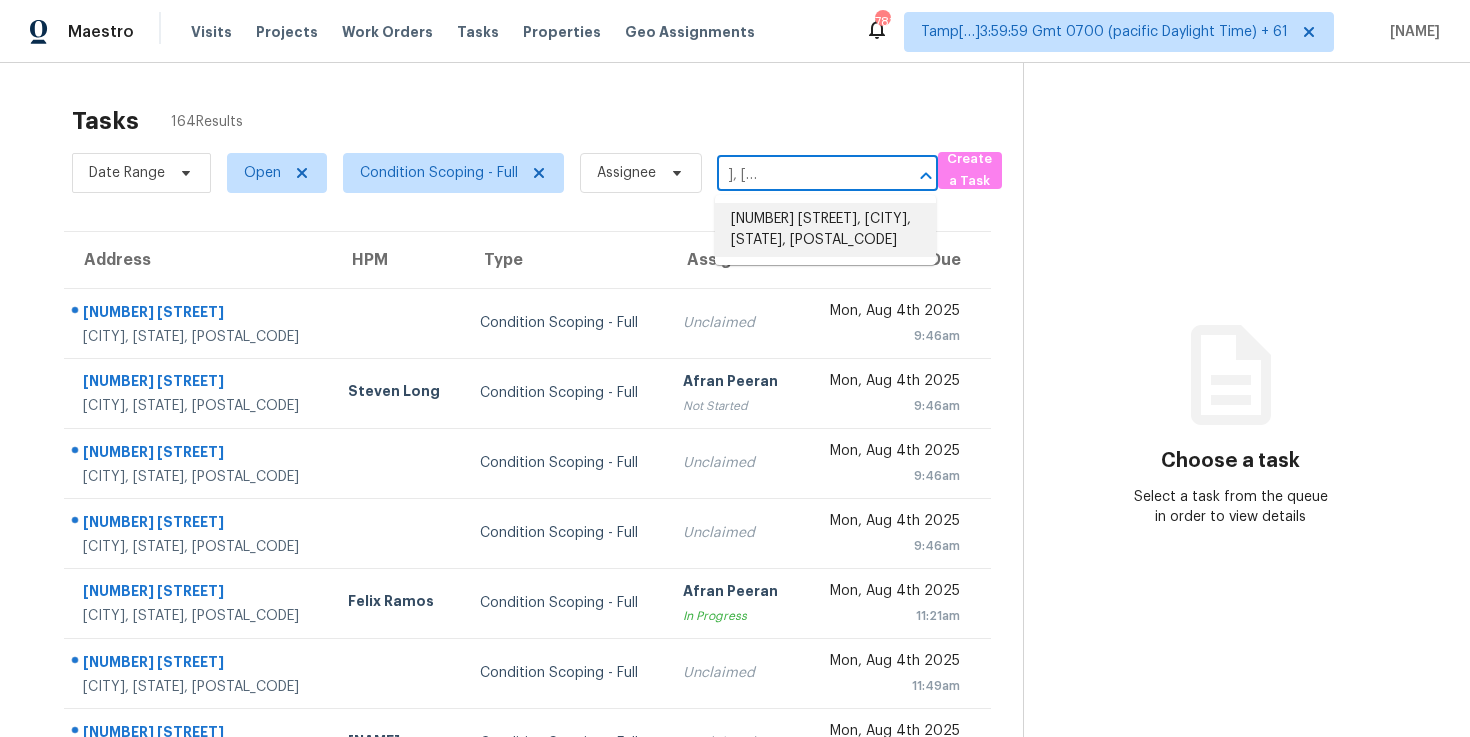 click on "[NUMBER] [STREET], [CITY], [STATE], [POSTAL_CODE]" at bounding box center [825, 230] 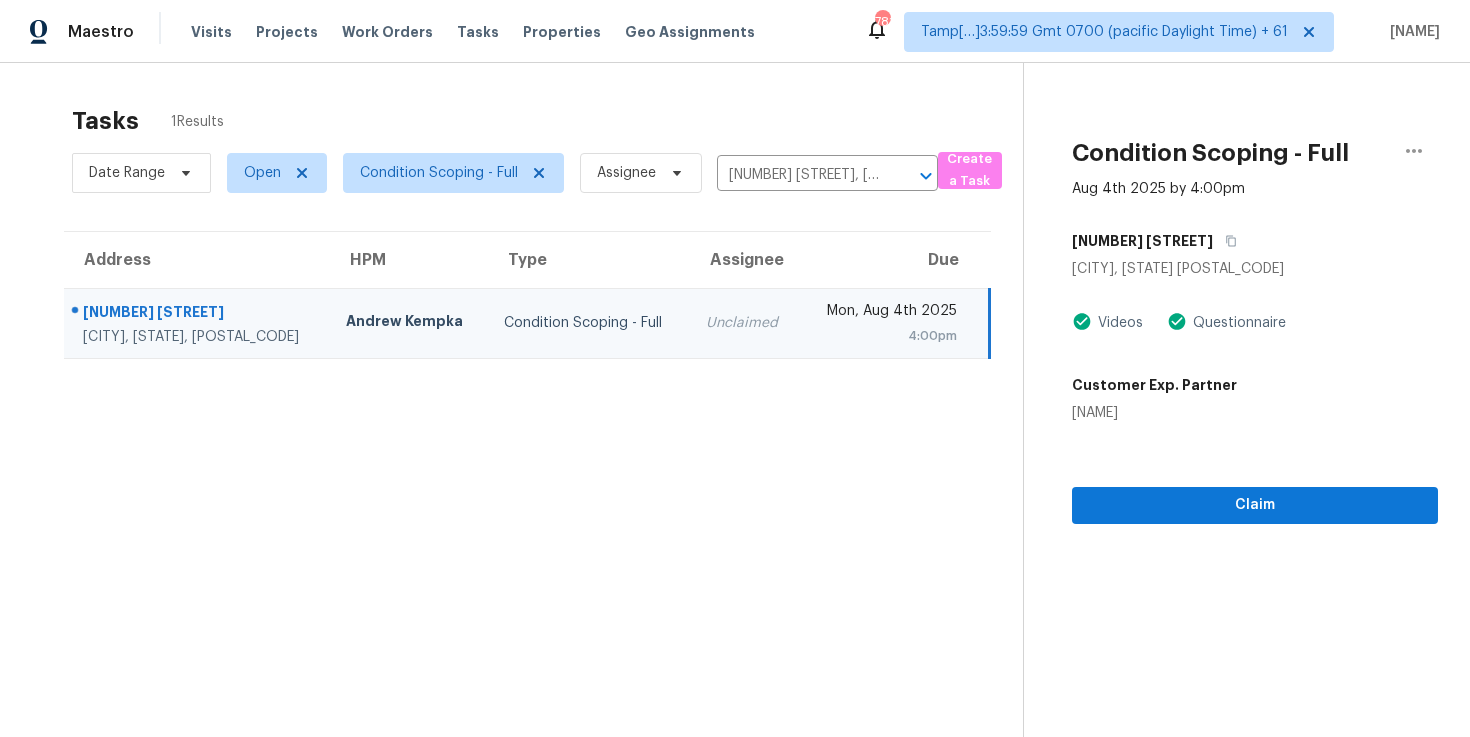 click on "Condition Scoping - Full Aug 4th 2025 by 4:00pm [NUMBER] [STREET] [CITY], [STATE] [POSTAL_CODE] Videos Questionnaire Customer Exp. Partner Dennis Greco Claim" at bounding box center [1230, 431] 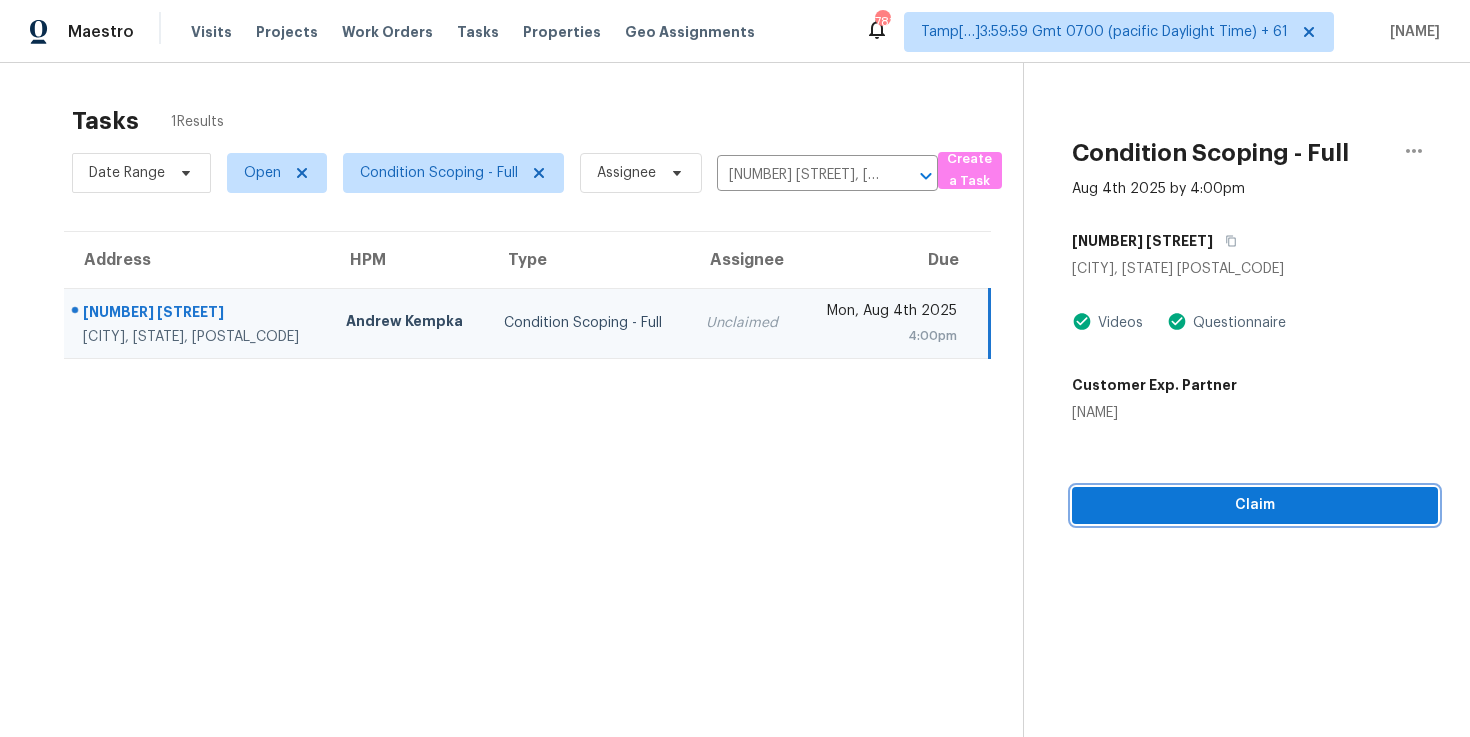 click on "Claim" at bounding box center (1255, 505) 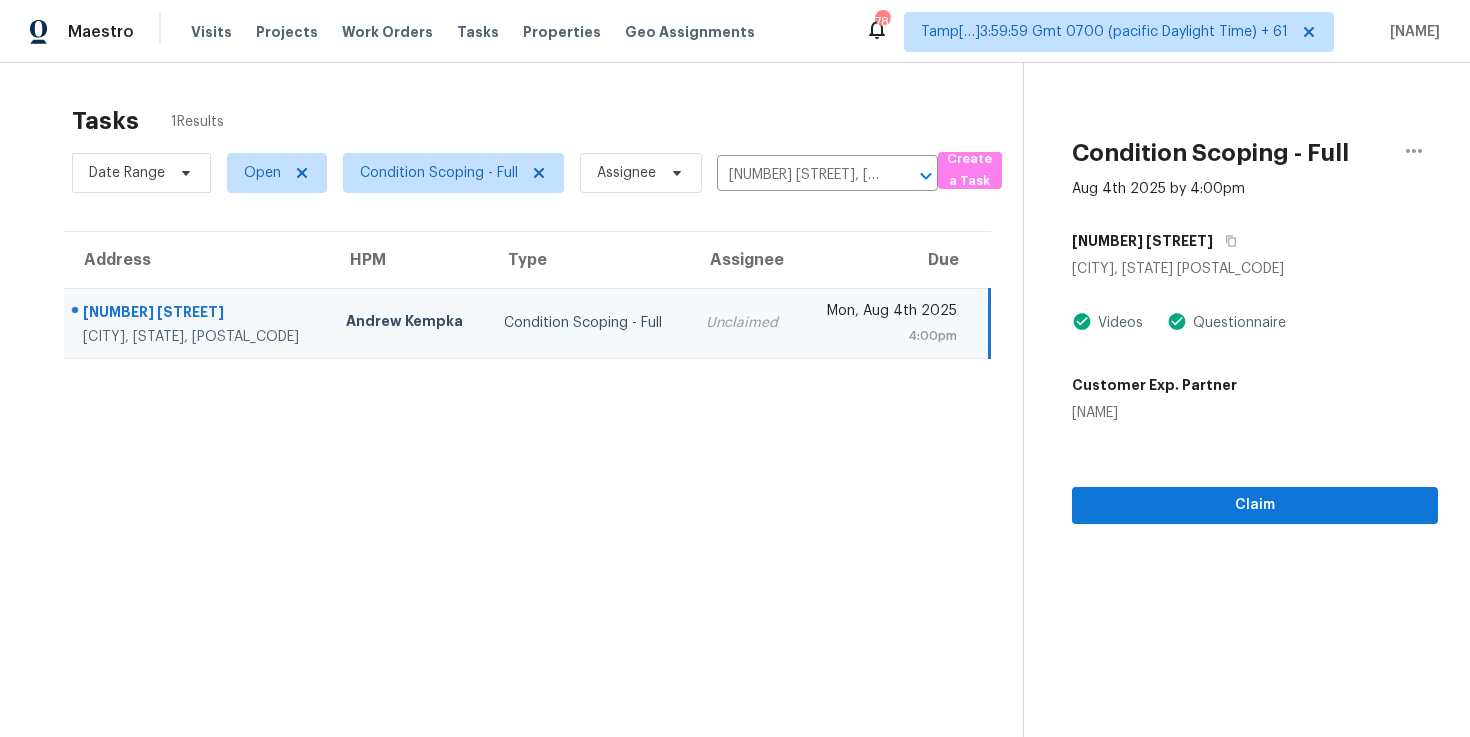 click on "Condition Scoping - Full Aug 4th 2025 by 4:00pm [NUMBER] [STREET] [CITY], [STATE] [POSTAL_CODE] Videos Questionnaire Customer Exp. Partner Dennis Greco Claim" at bounding box center (1230, 431) 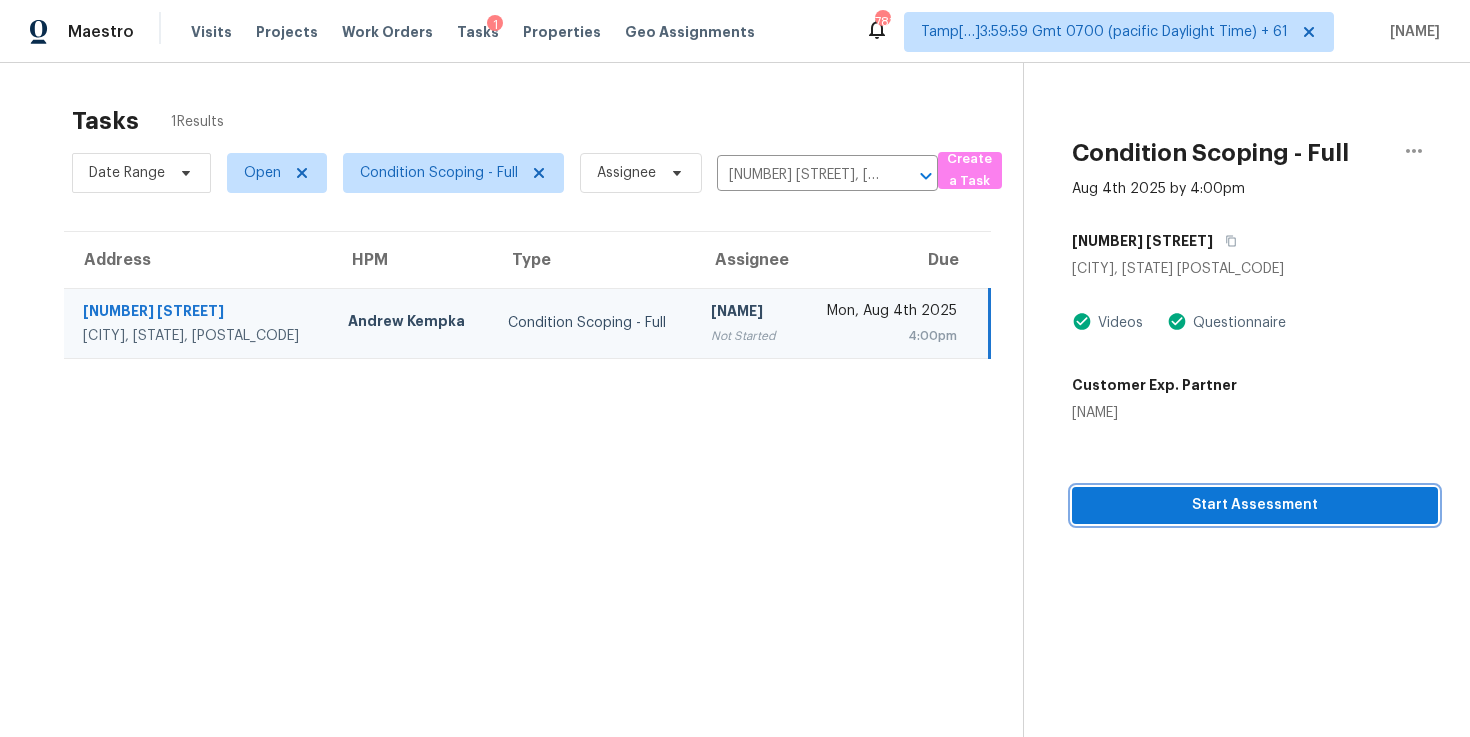 click on "Start Assessment" at bounding box center [1255, 505] 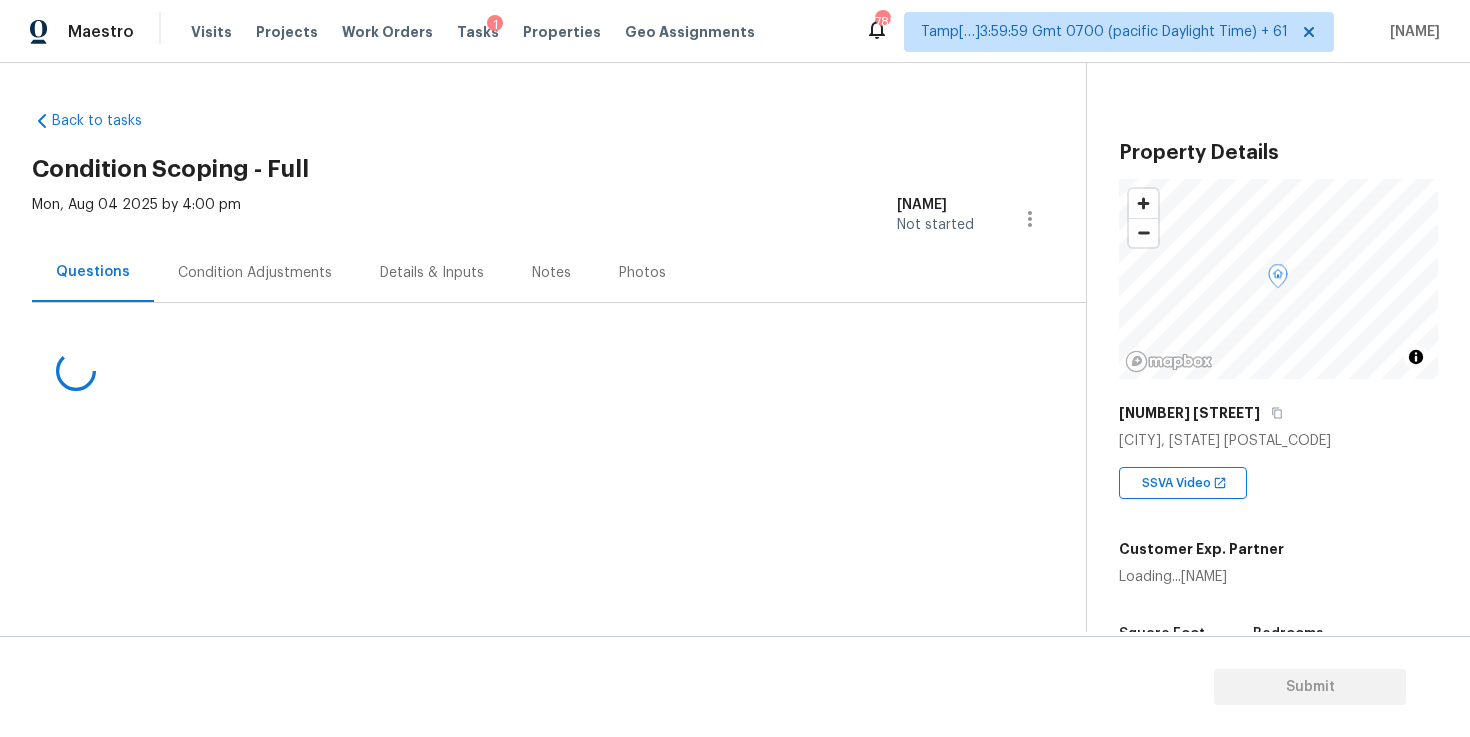 click on "Maestro Visits Projects Work Orders Tasks 1 Properties Geo Assignments 781 Tamp[…]3:59:59 Gmt 0700 (pacific Daylight Time) + 61 Vigneshwaran B" at bounding box center [735, 31] 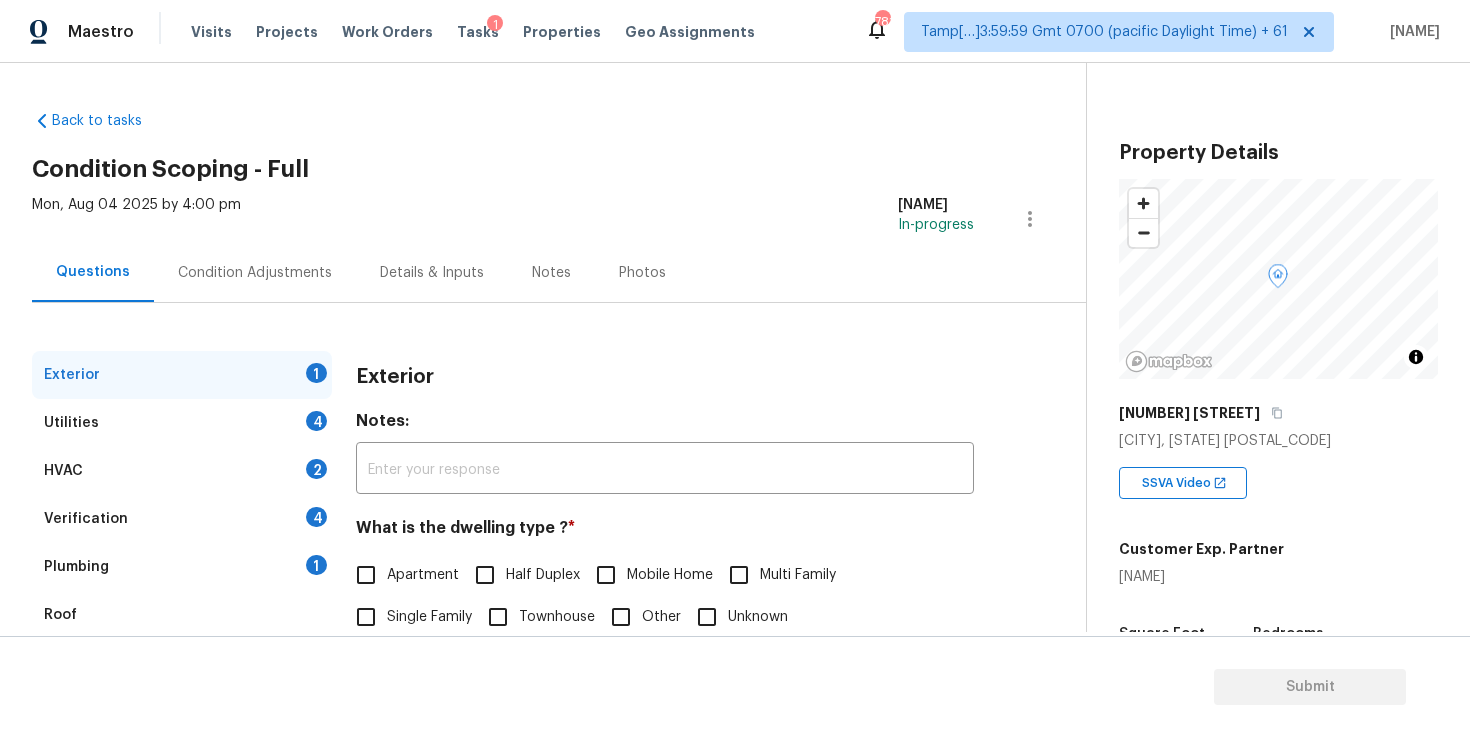 scroll, scrollTop: 226, scrollLeft: 0, axis: vertical 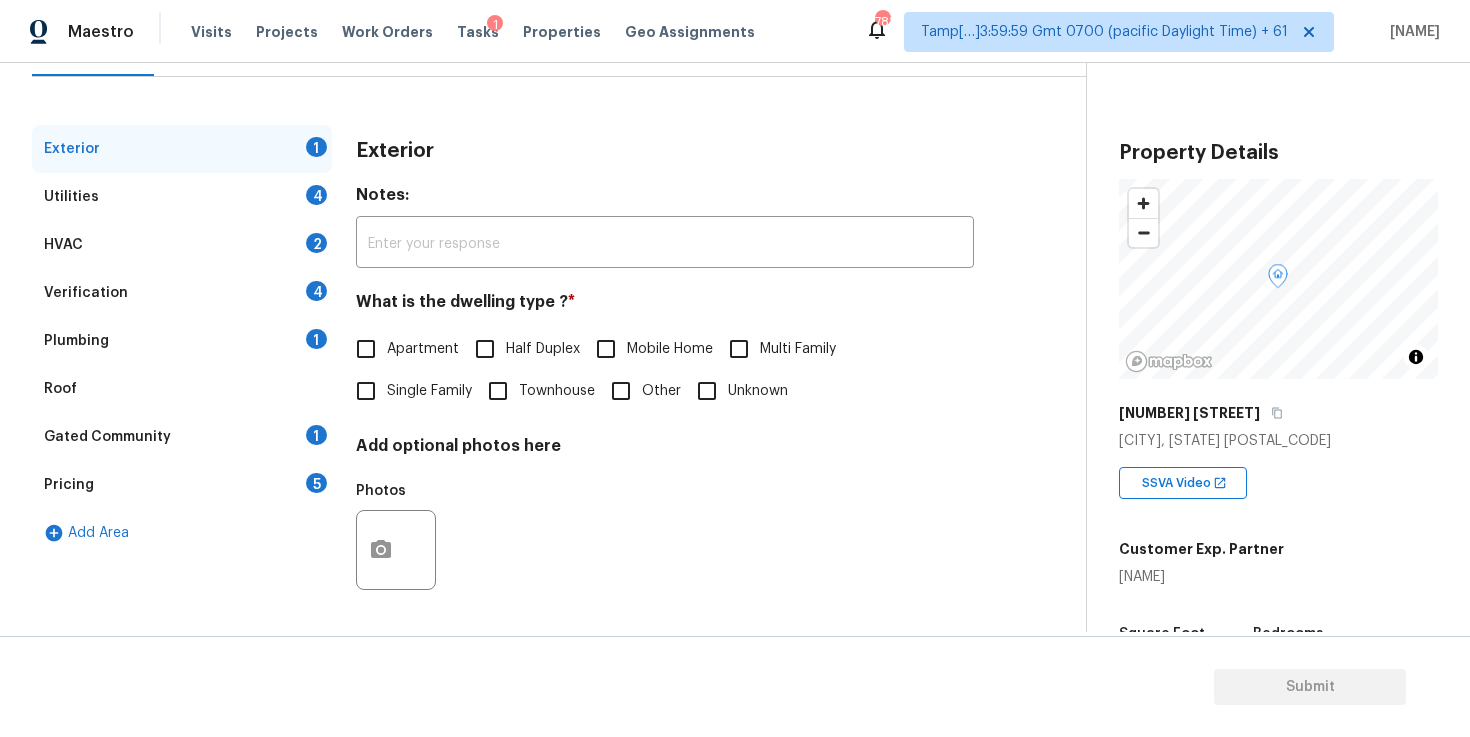 click on "Single Family" at bounding box center [366, 391] 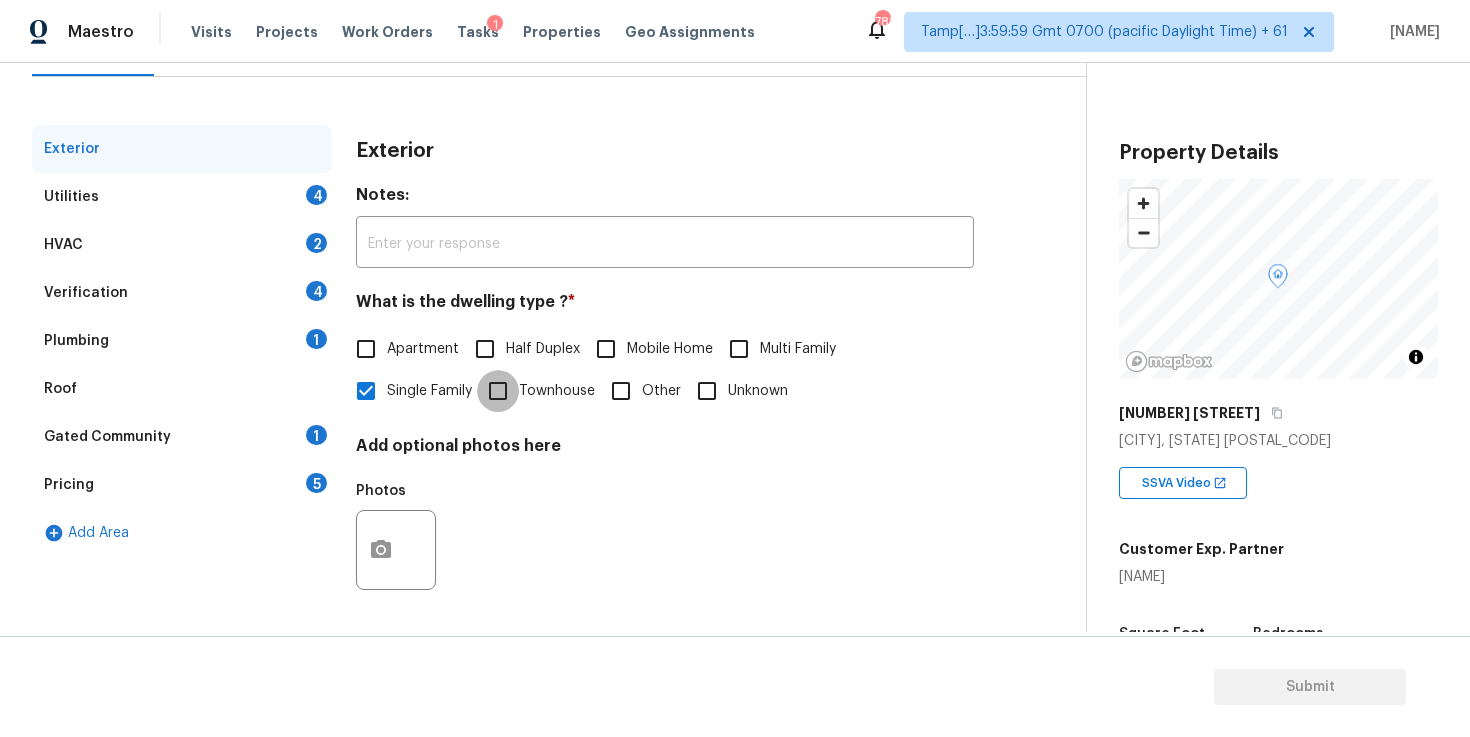 click on "Townhouse" at bounding box center (498, 391) 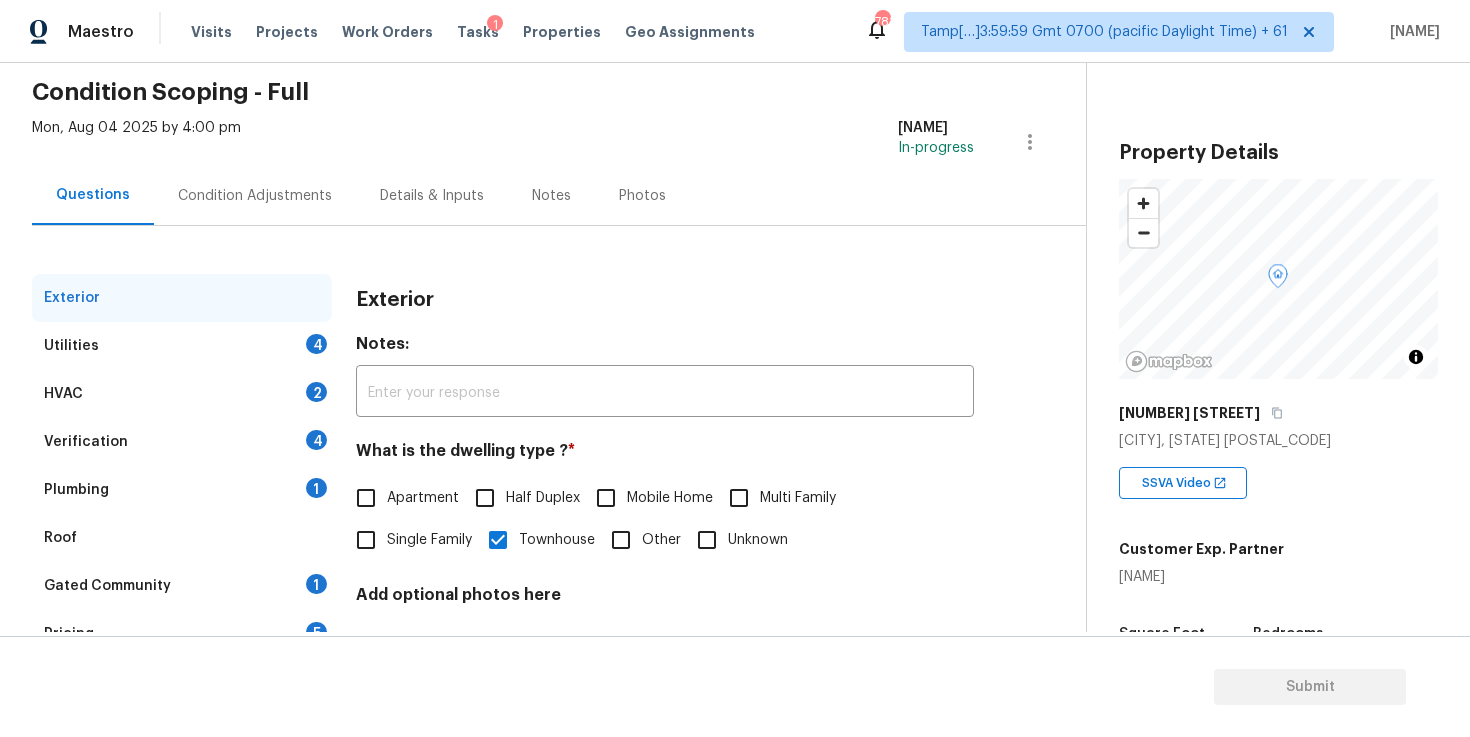 scroll, scrollTop: 60, scrollLeft: 0, axis: vertical 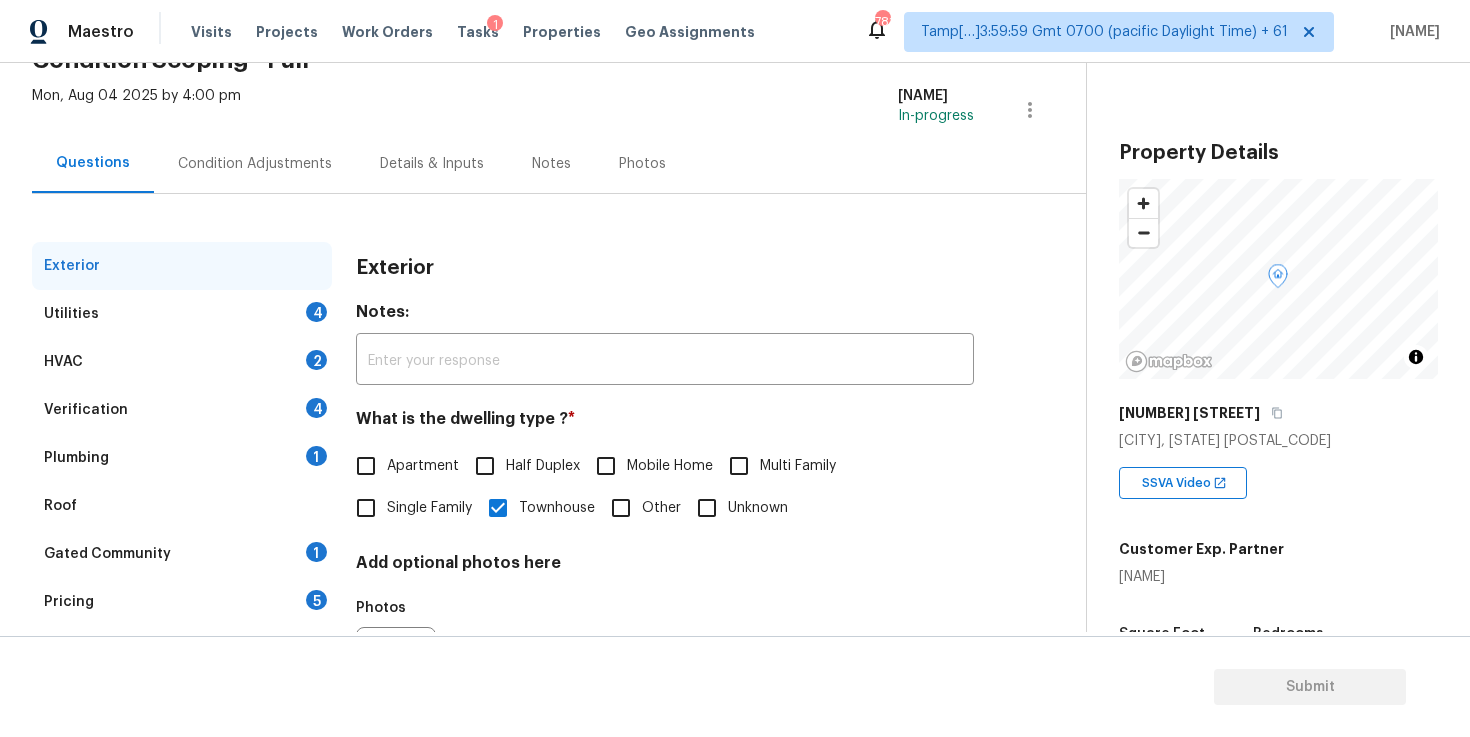 click on "Condition Adjustments" at bounding box center (255, 163) 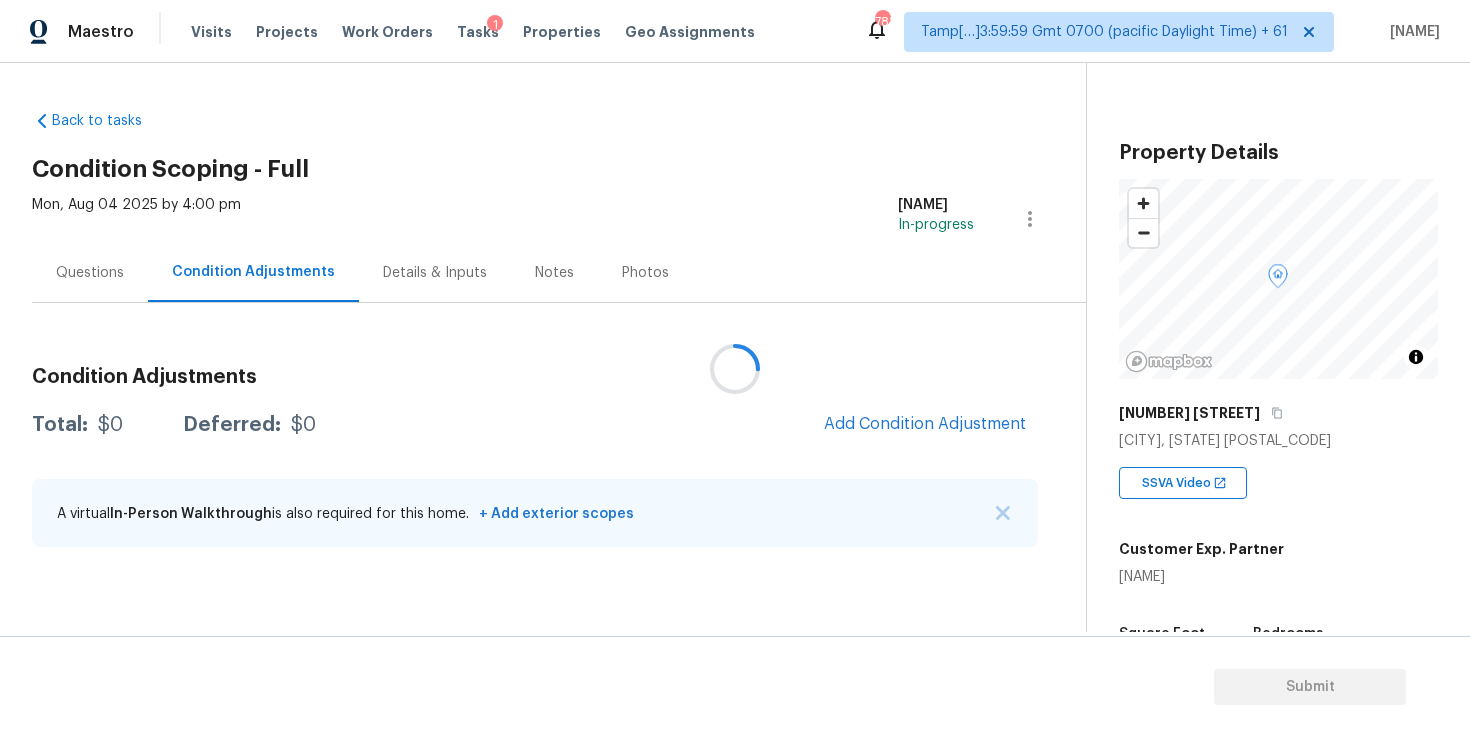 scroll, scrollTop: 0, scrollLeft: 0, axis: both 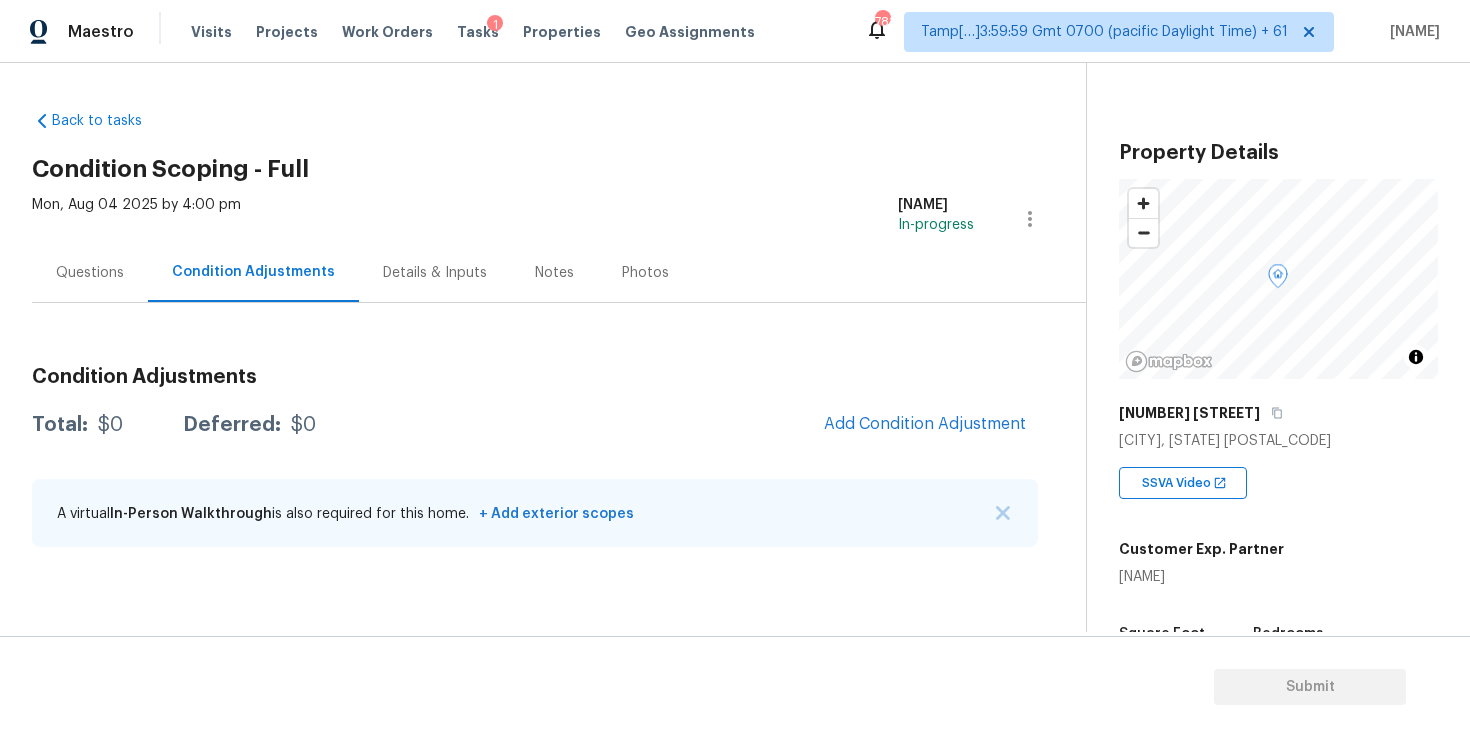 click on "Total:  $0 Deferred:  $0 Add Condition Adjustment" at bounding box center (535, 425) 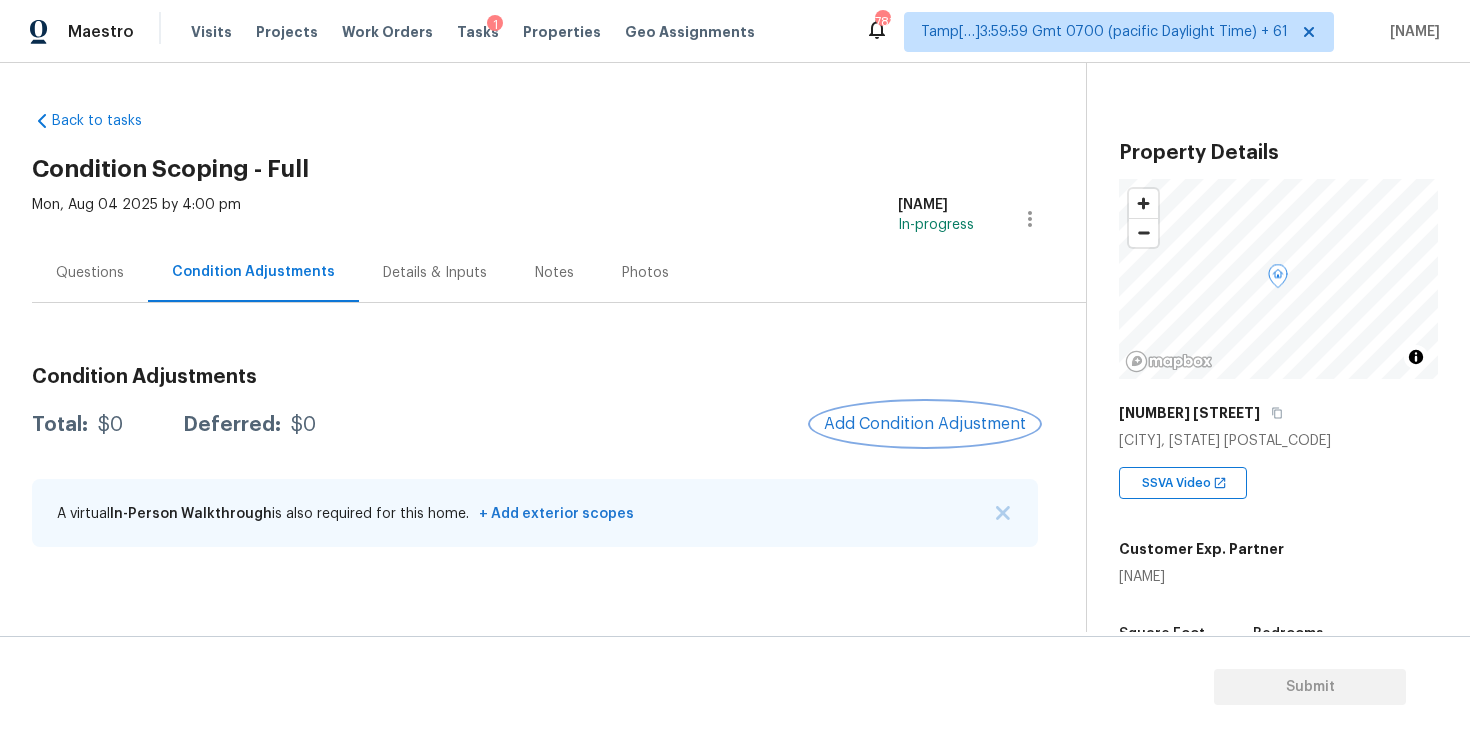 click on "Add Condition Adjustment" at bounding box center [925, 424] 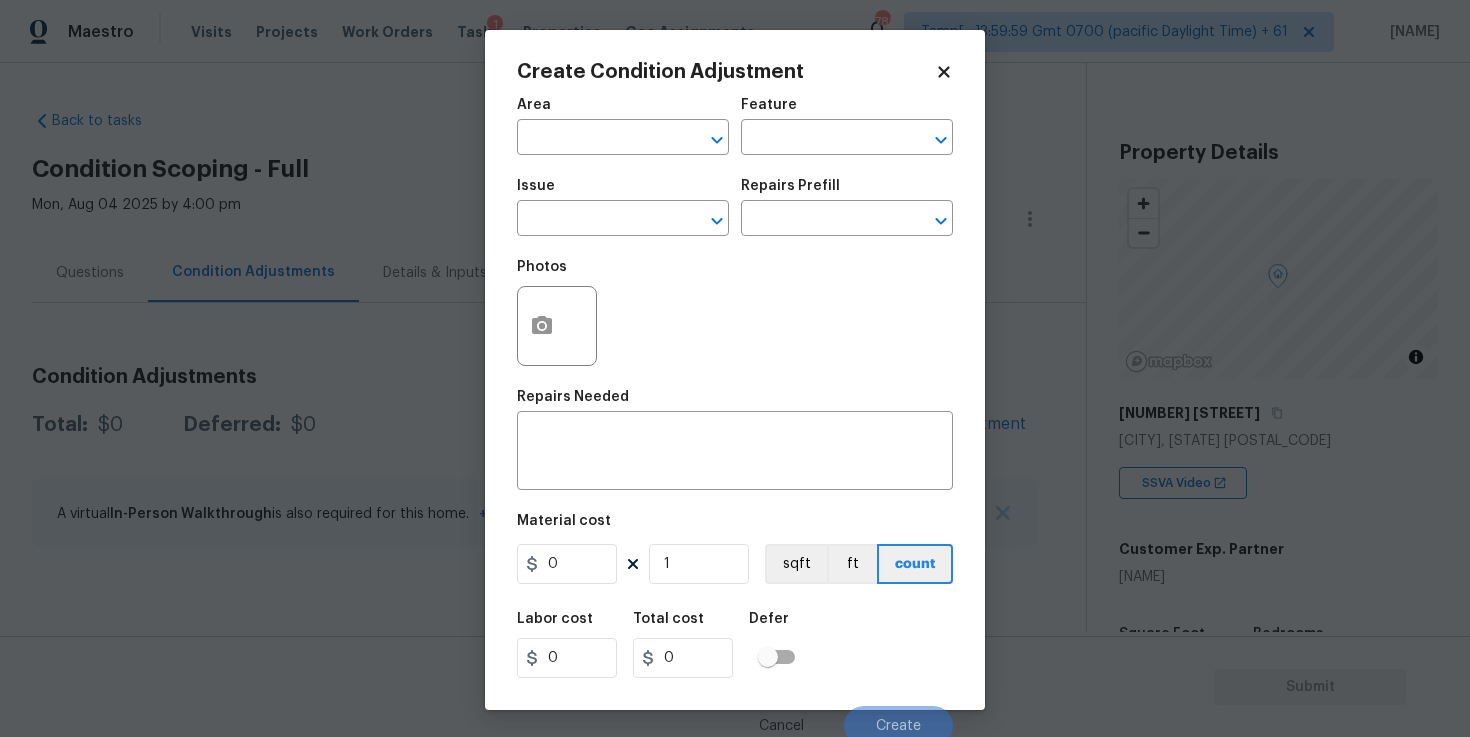 click on "Area ​" at bounding box center [623, 126] 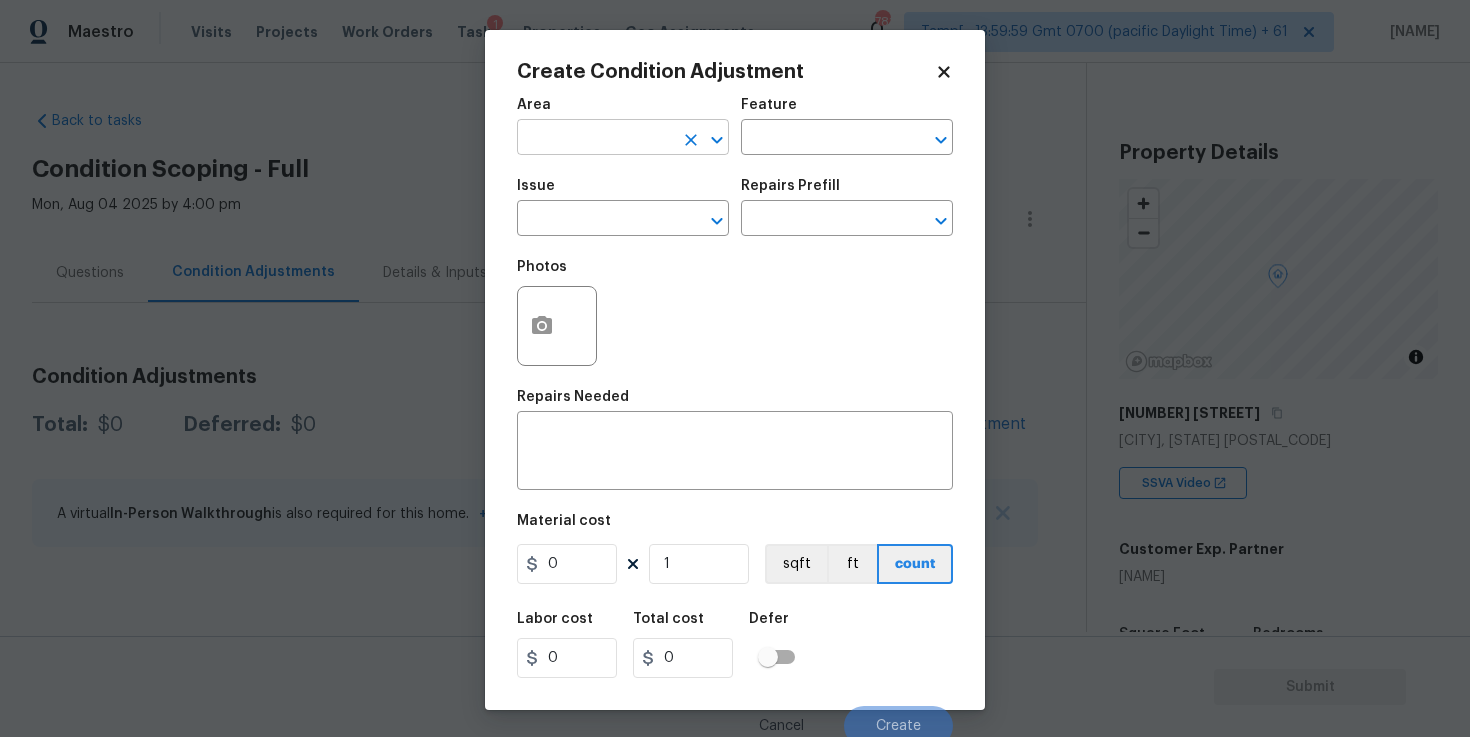 click at bounding box center (595, 139) 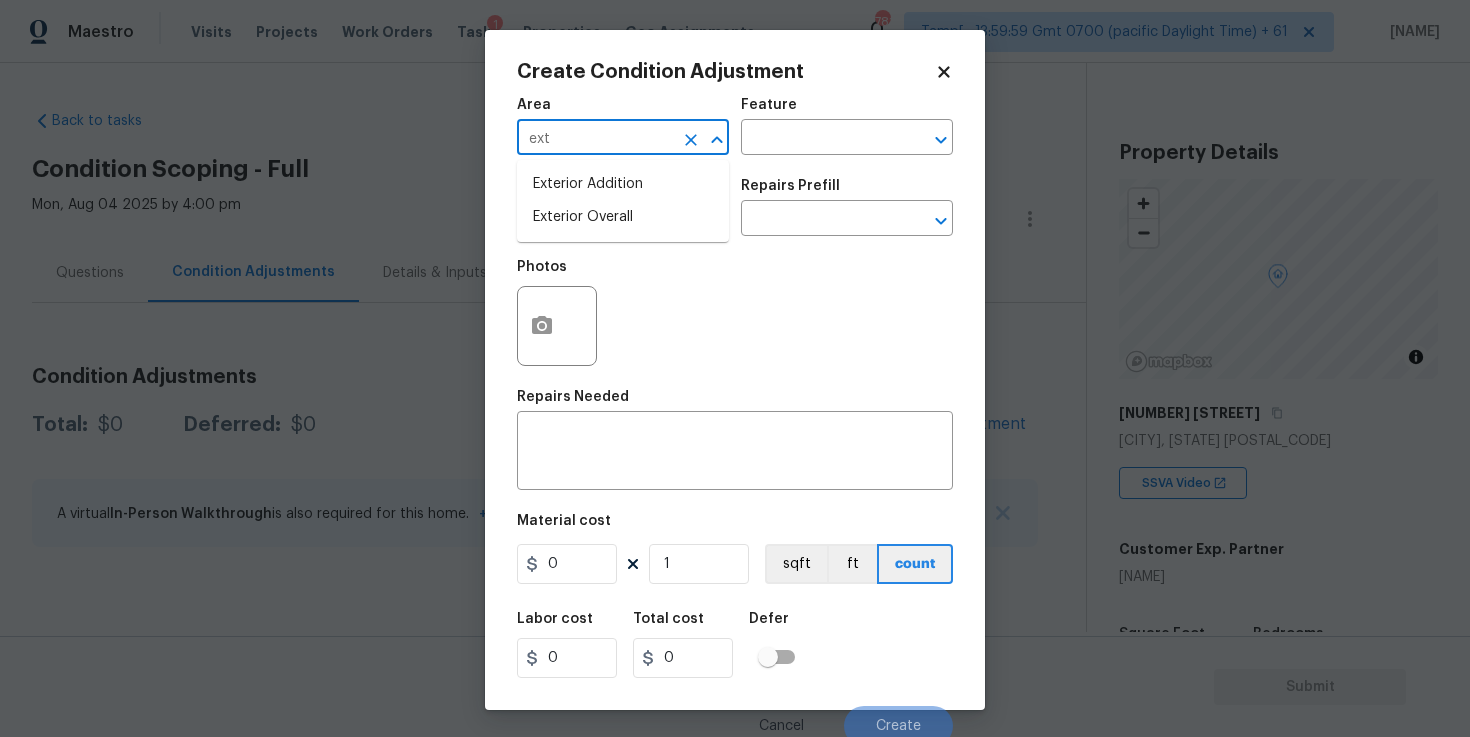 type on "exte" 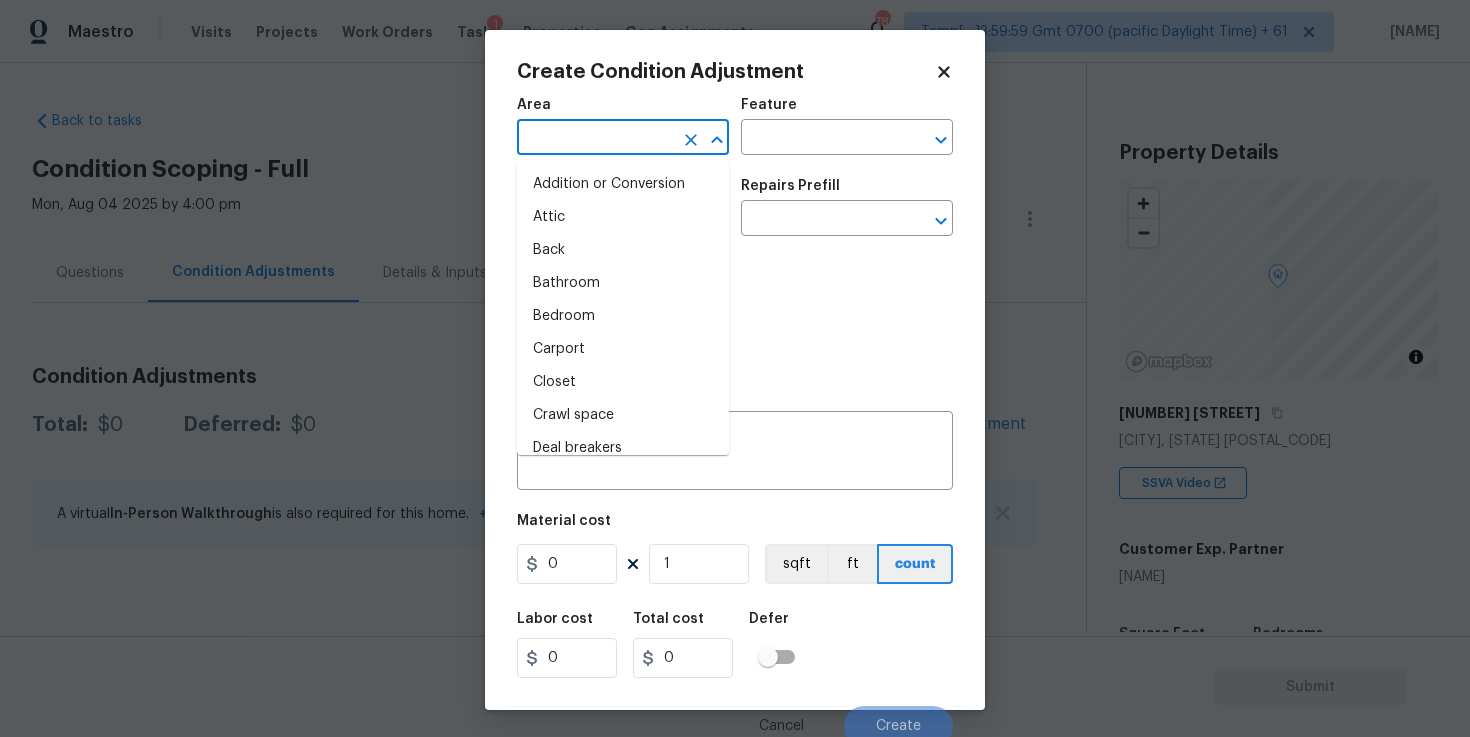 type on "r" 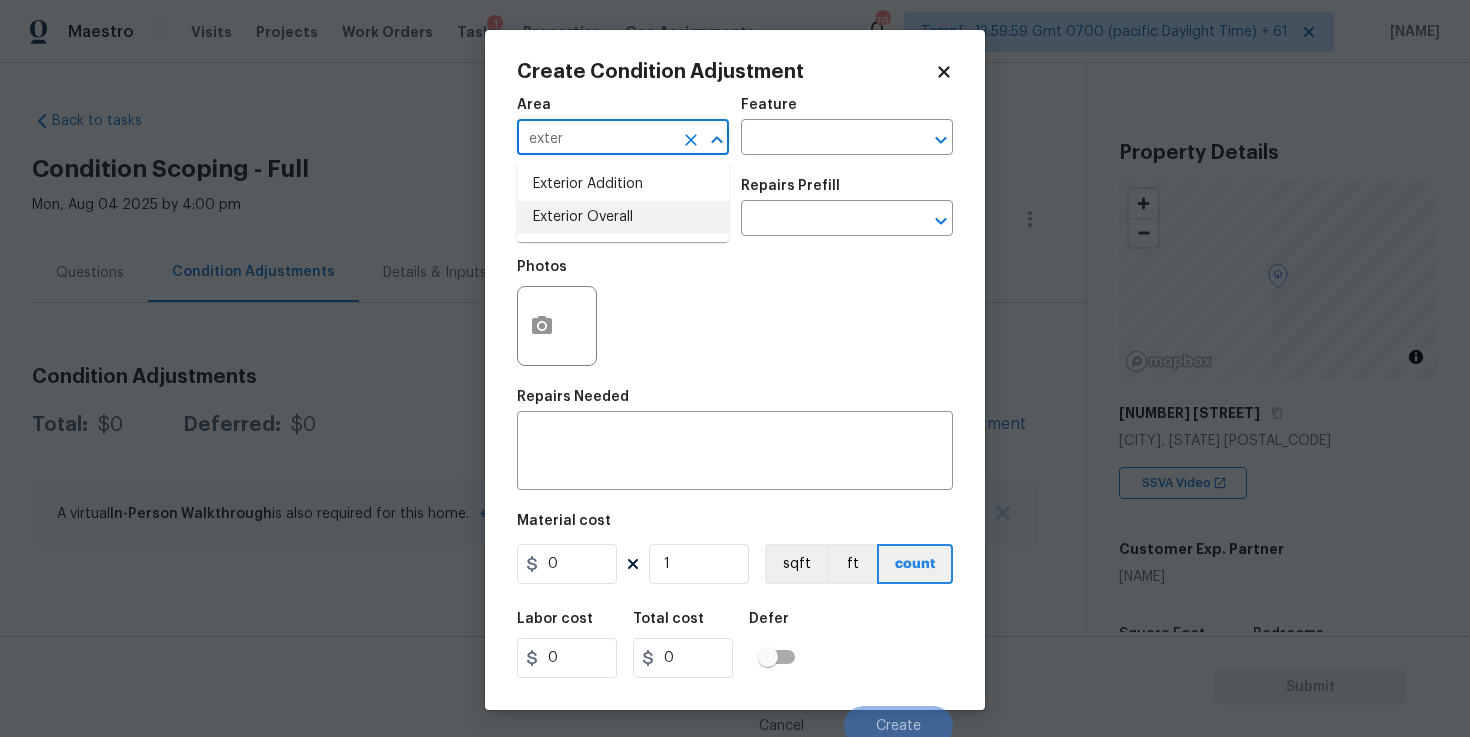 click on "Exterior Overall" at bounding box center [623, 217] 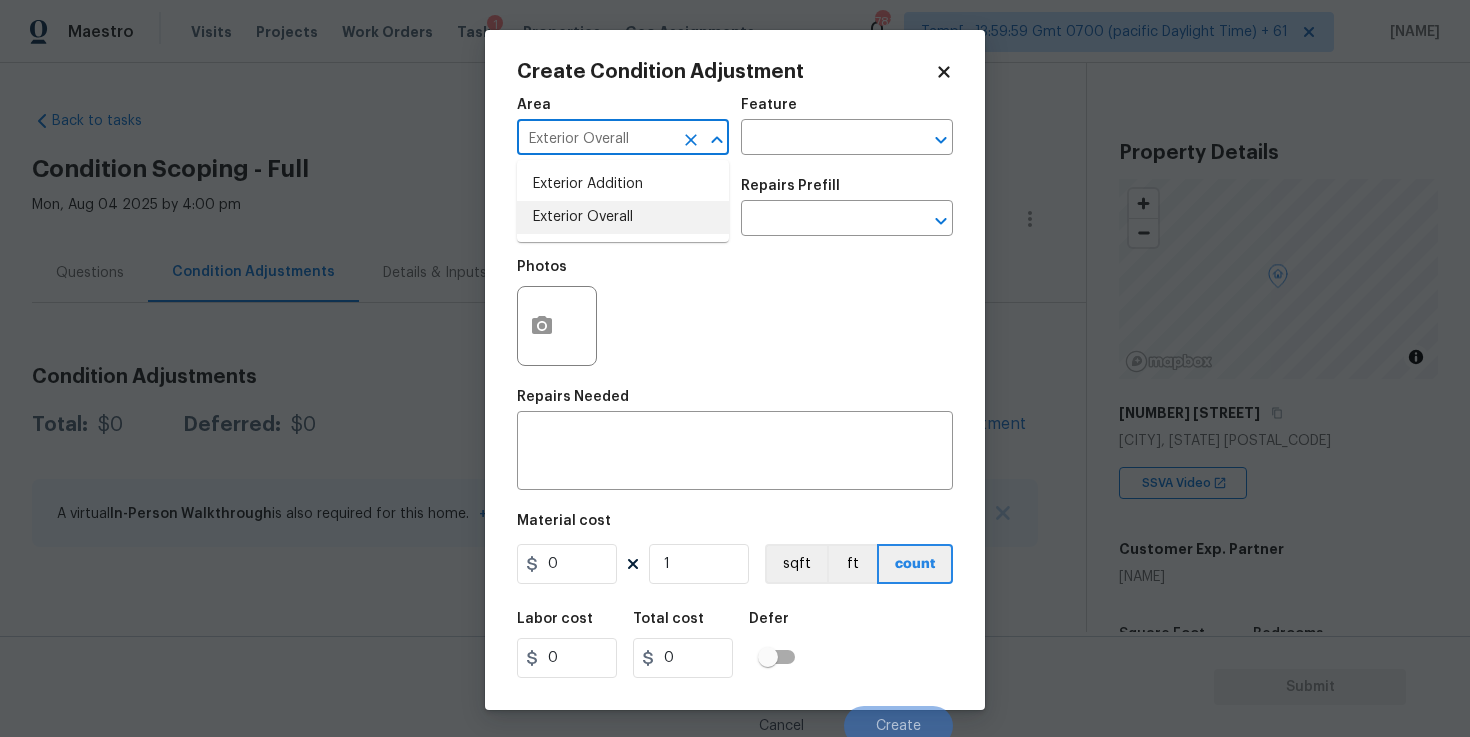 type on "Exterior Overall" 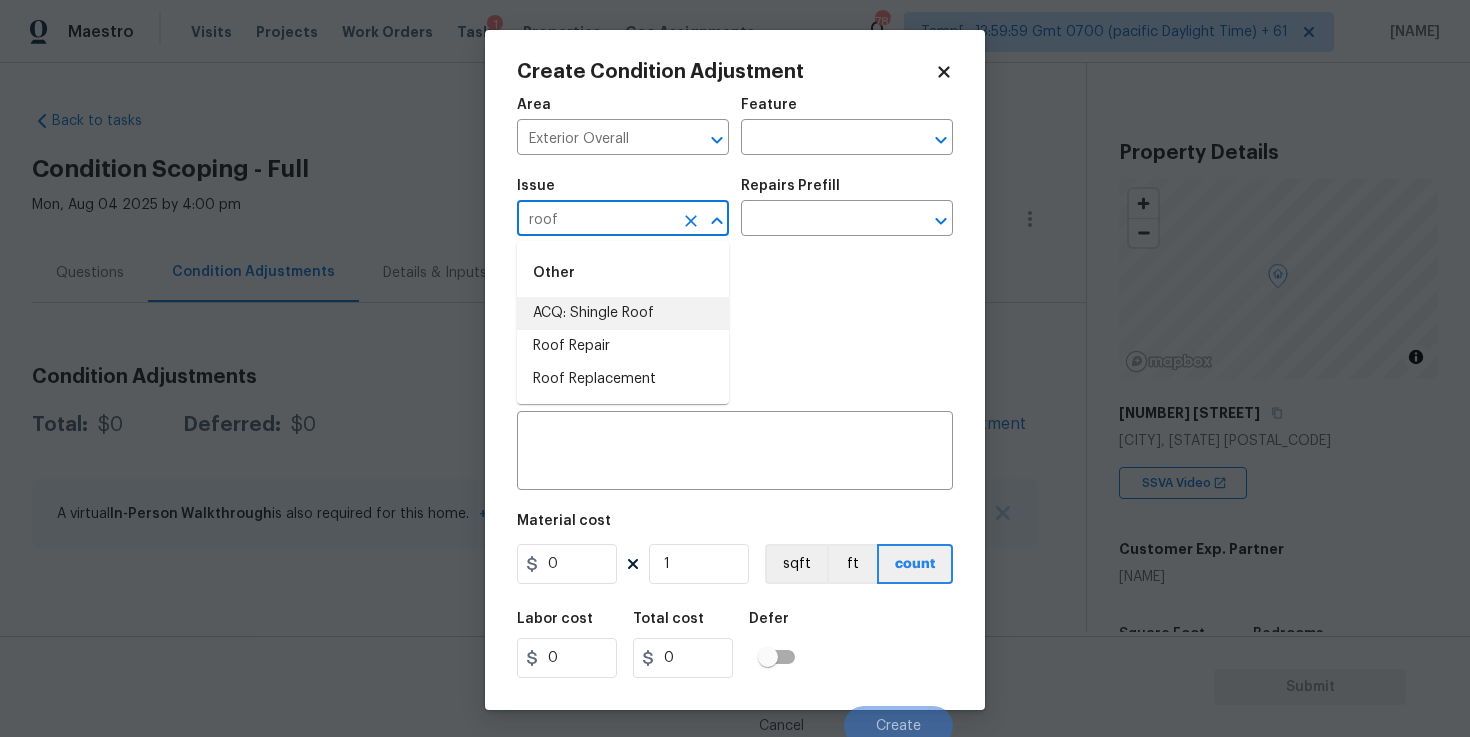 click on "ACQ: Shingle Roof" at bounding box center (623, 313) 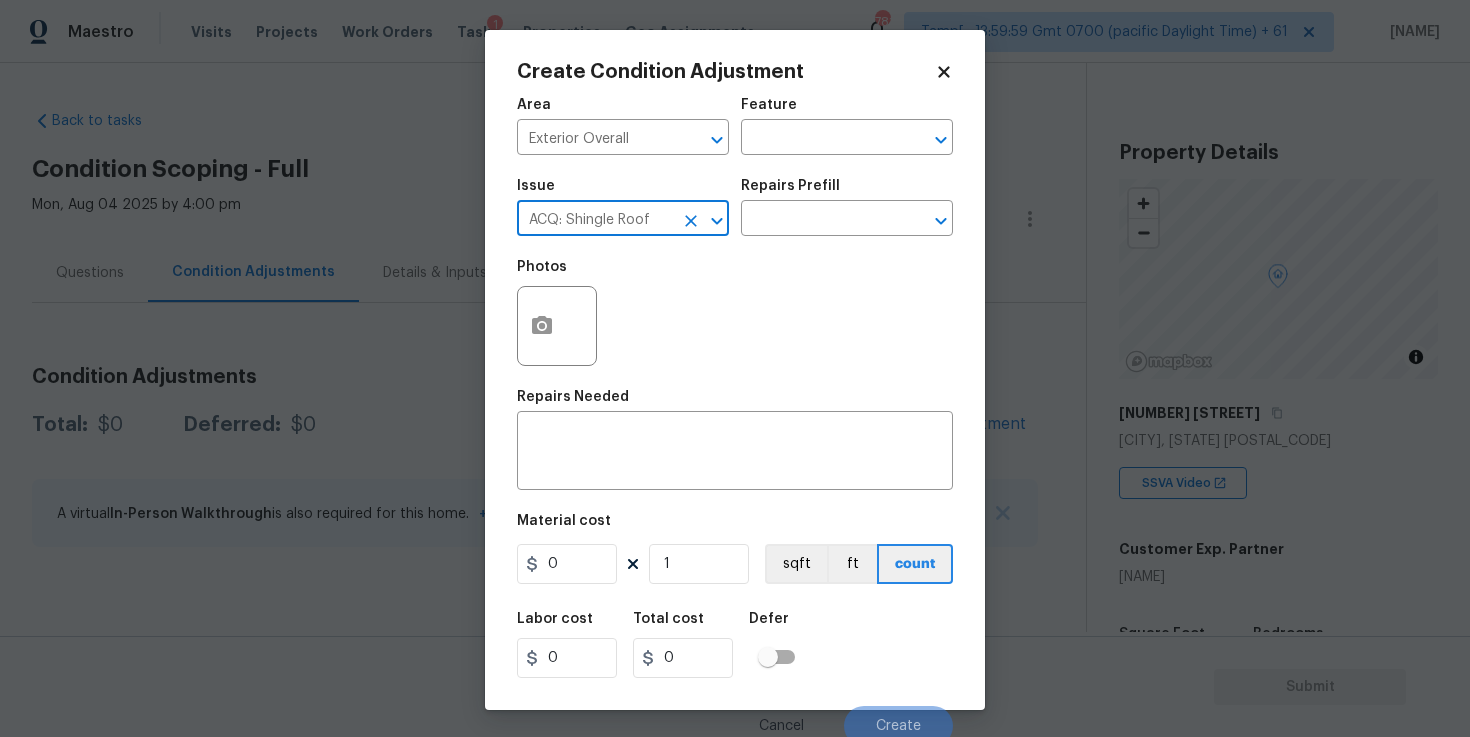 type on "ACQ: Shingle Roof" 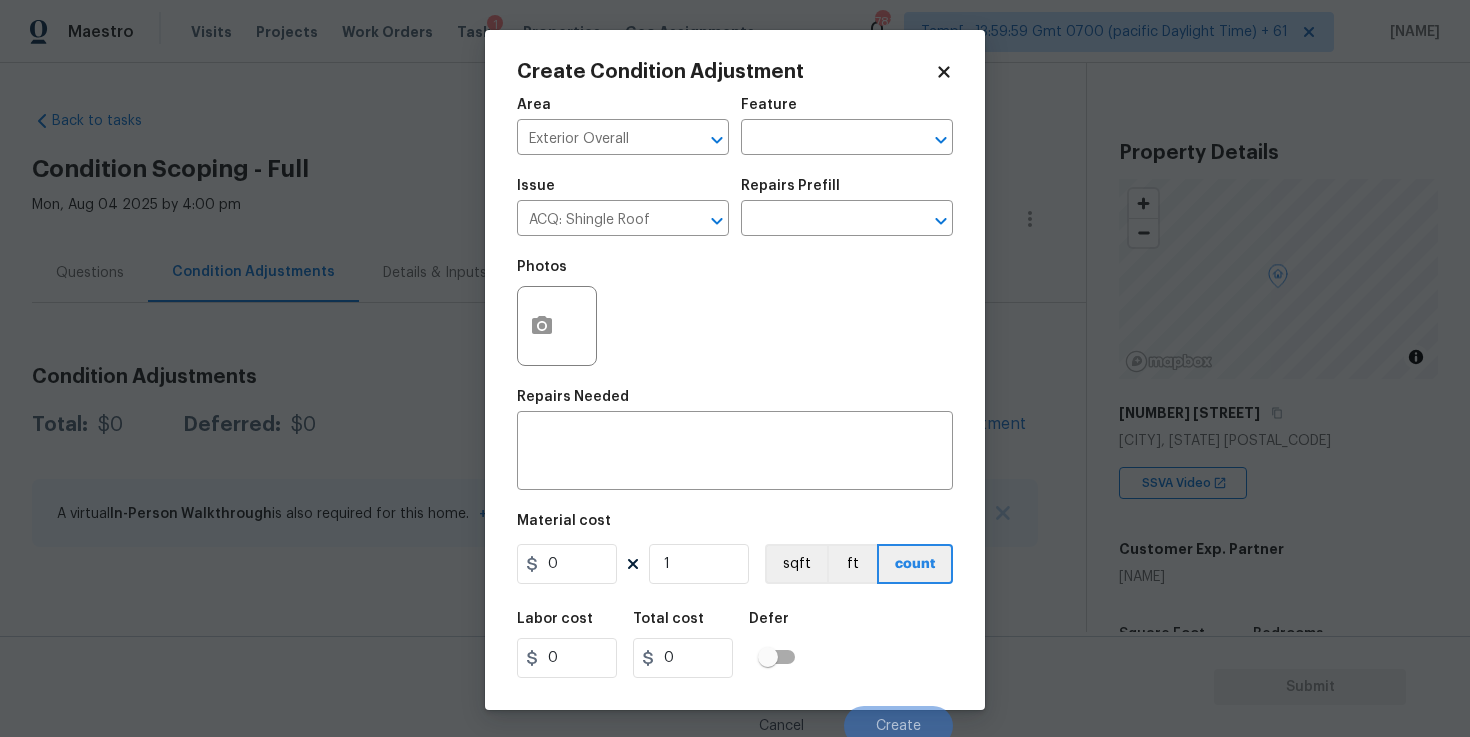 click on "Repairs Prefill" at bounding box center (847, 192) 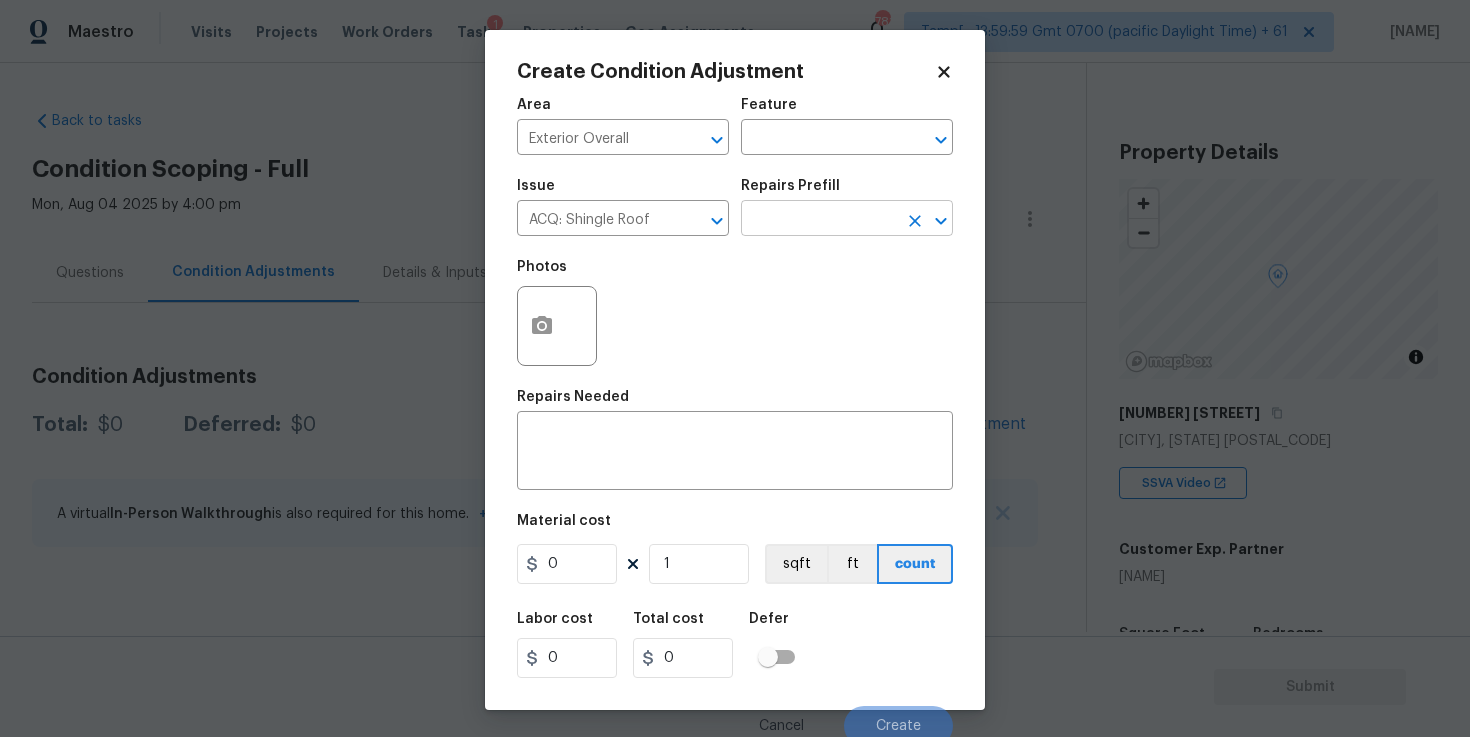 click at bounding box center (819, 220) 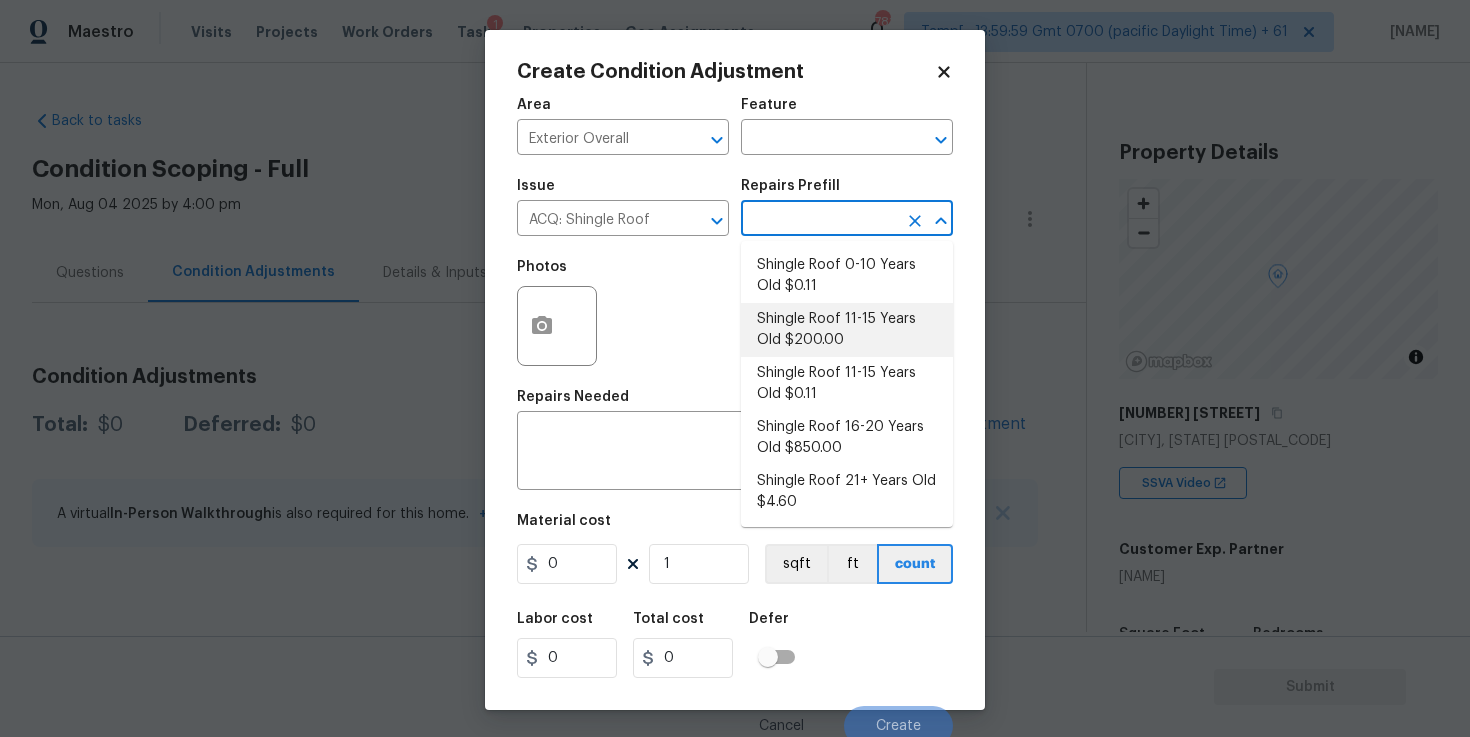 click on "Shingle Roof 11-15 Years Old $200.00" at bounding box center (847, 330) 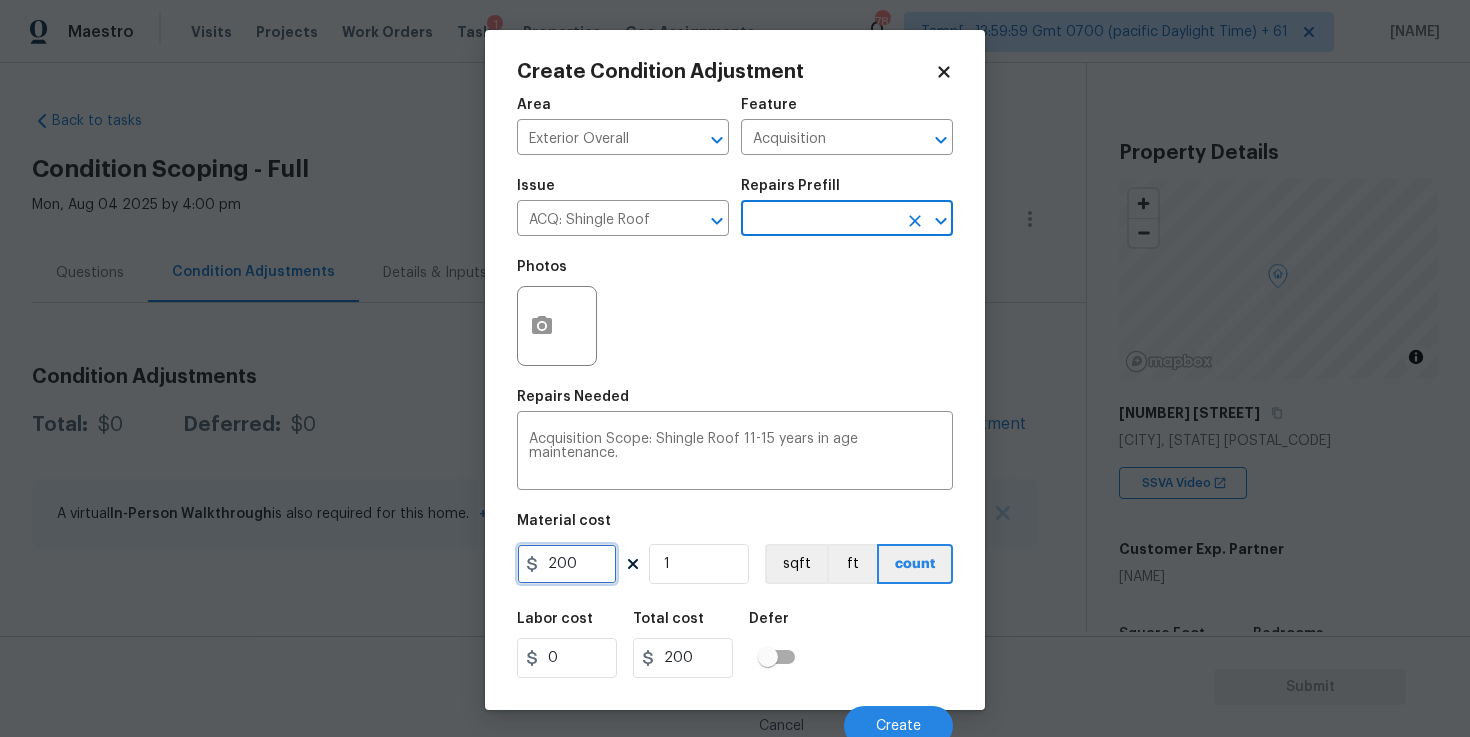 click on "200" at bounding box center [567, 564] 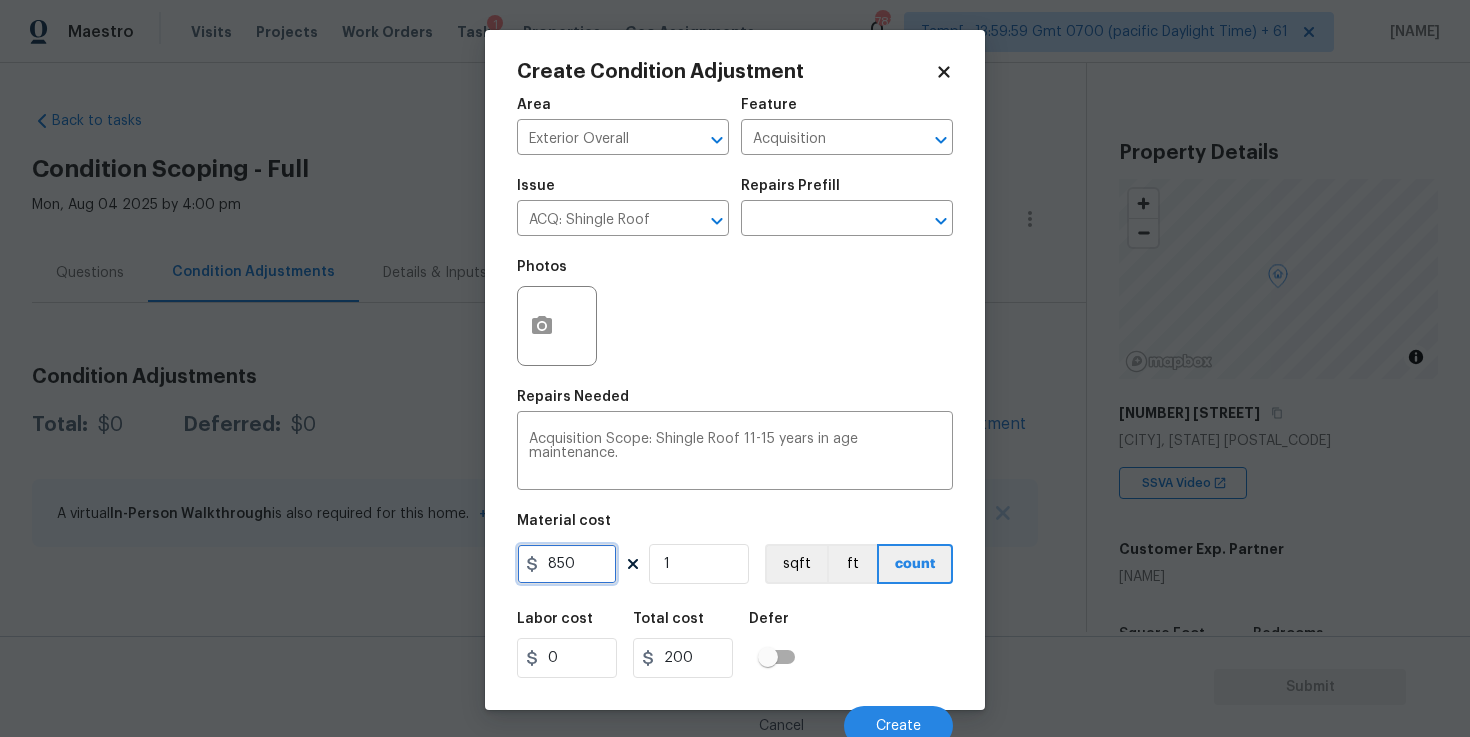 type on "850" 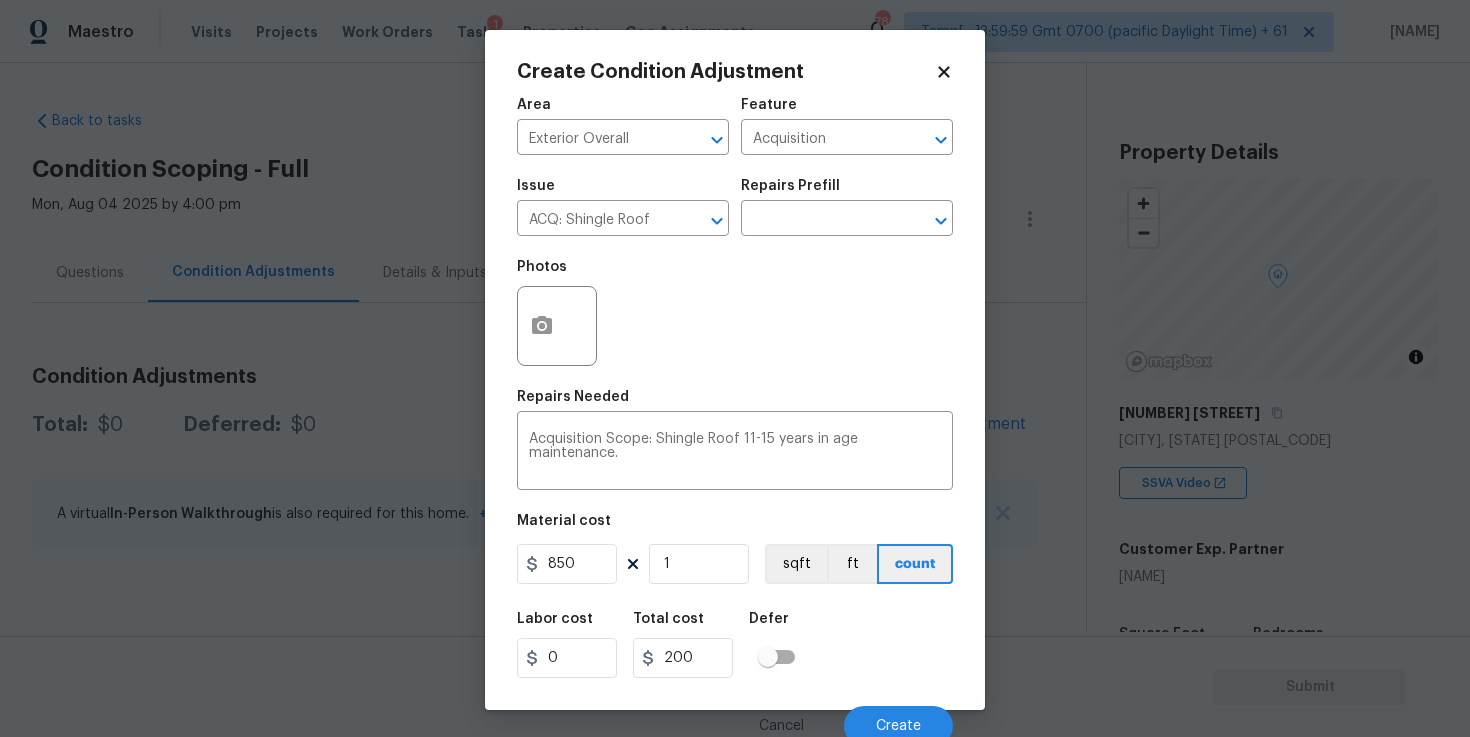 type on "850" 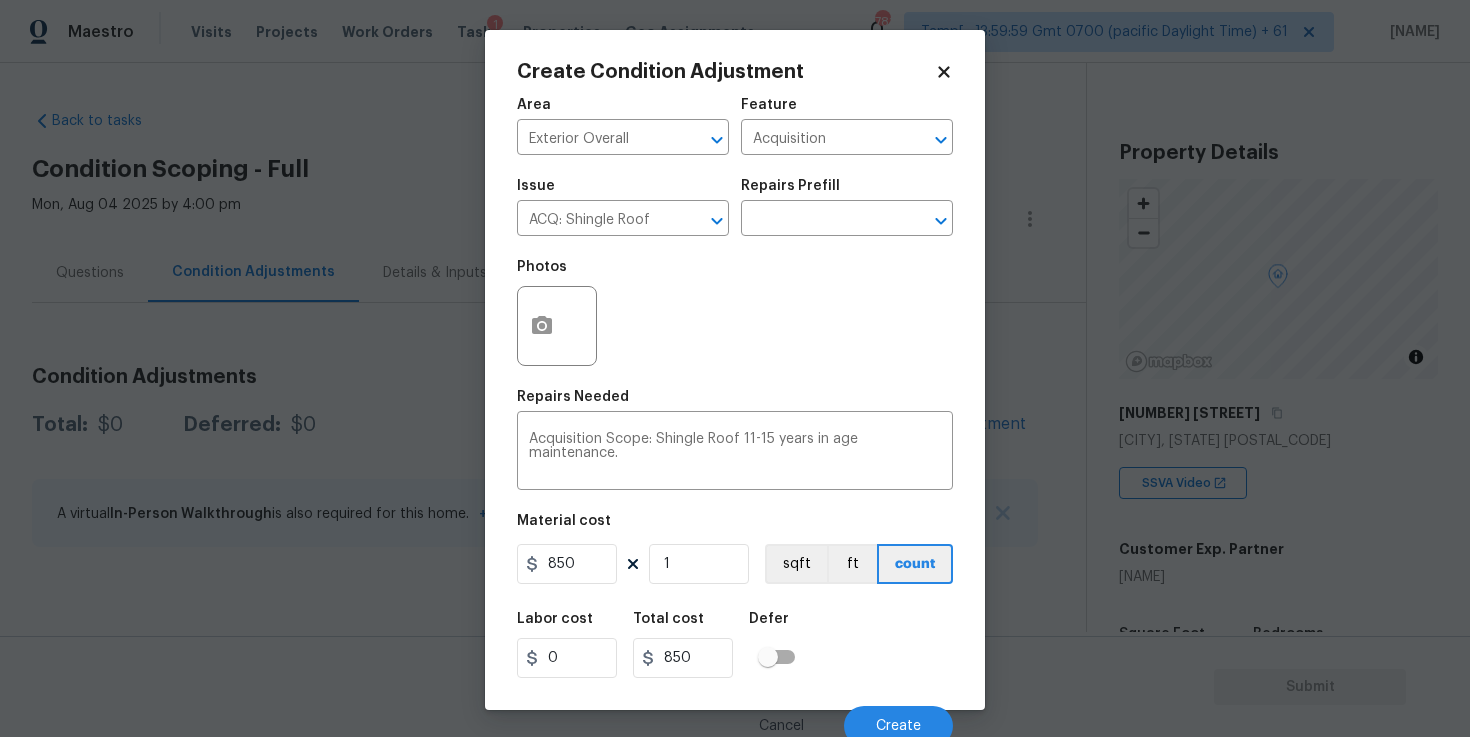 click on "Labor cost 0 Total cost 850 Defer" at bounding box center (735, 645) 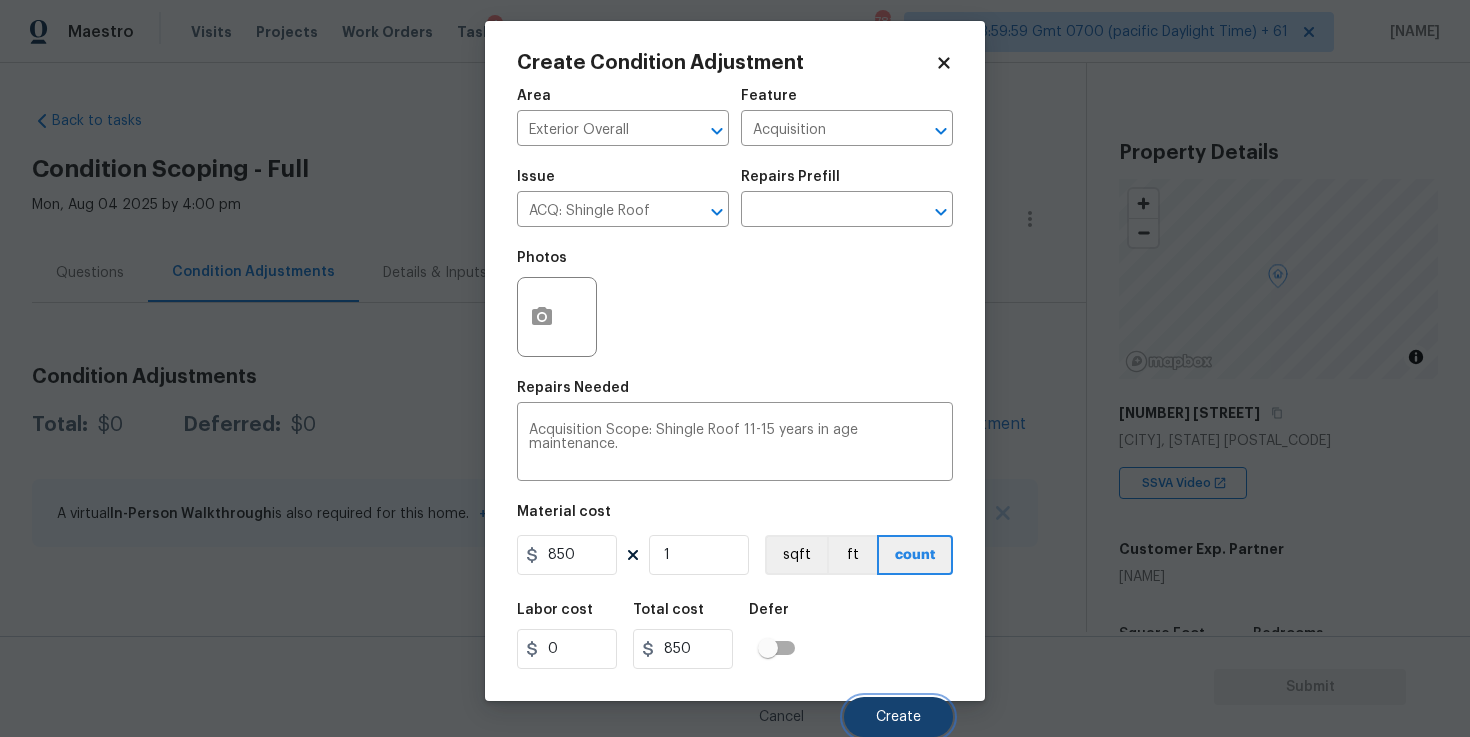 click on "Create" at bounding box center [898, 717] 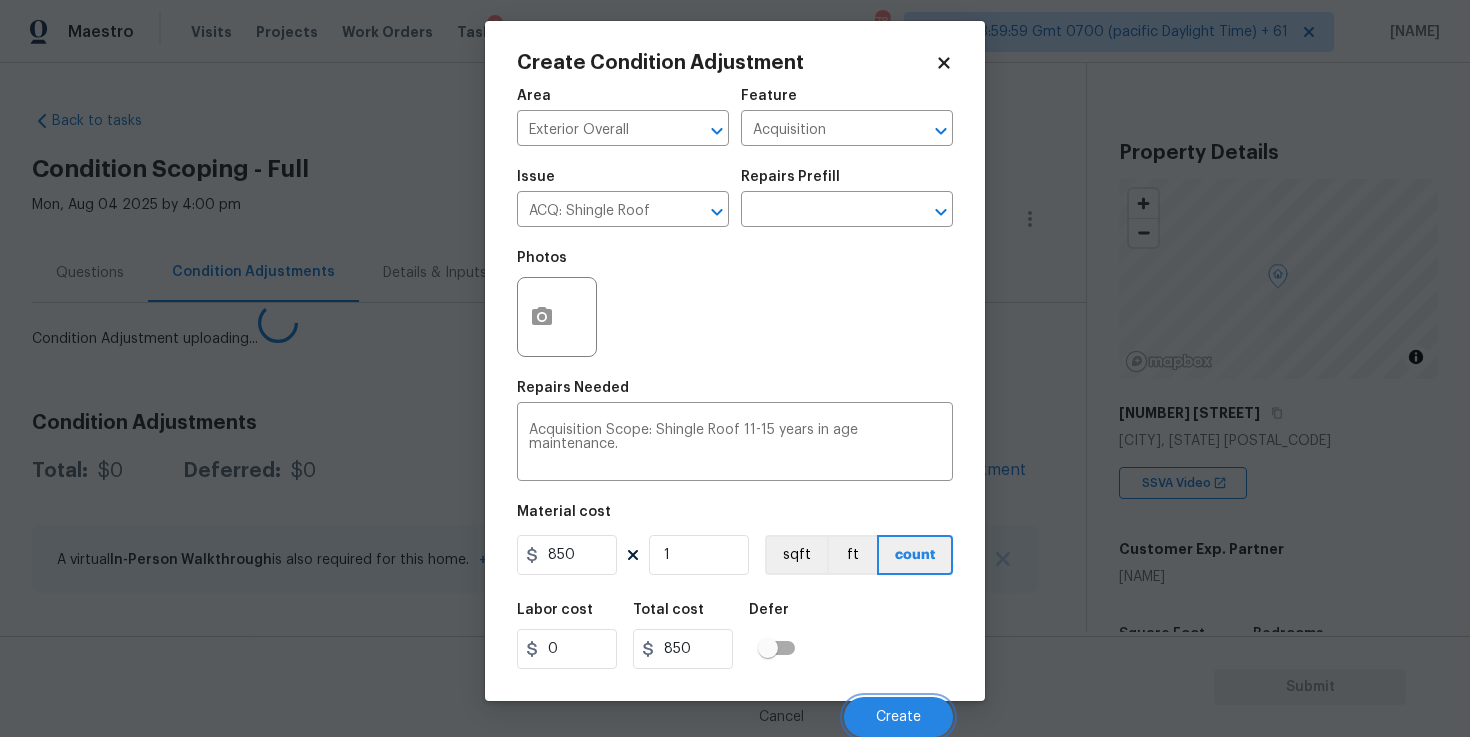 scroll, scrollTop: 3, scrollLeft: 0, axis: vertical 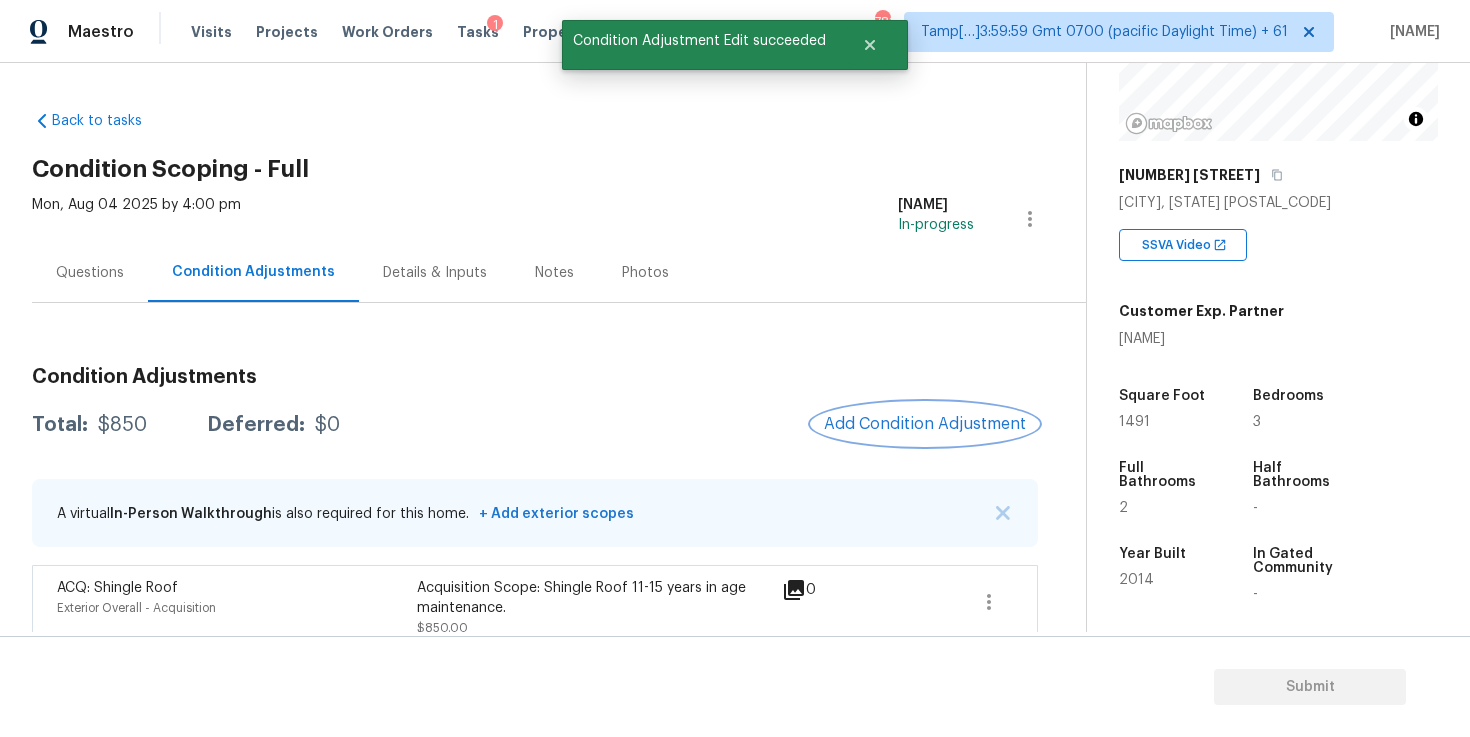 click on "Add Condition Adjustment" at bounding box center [925, 424] 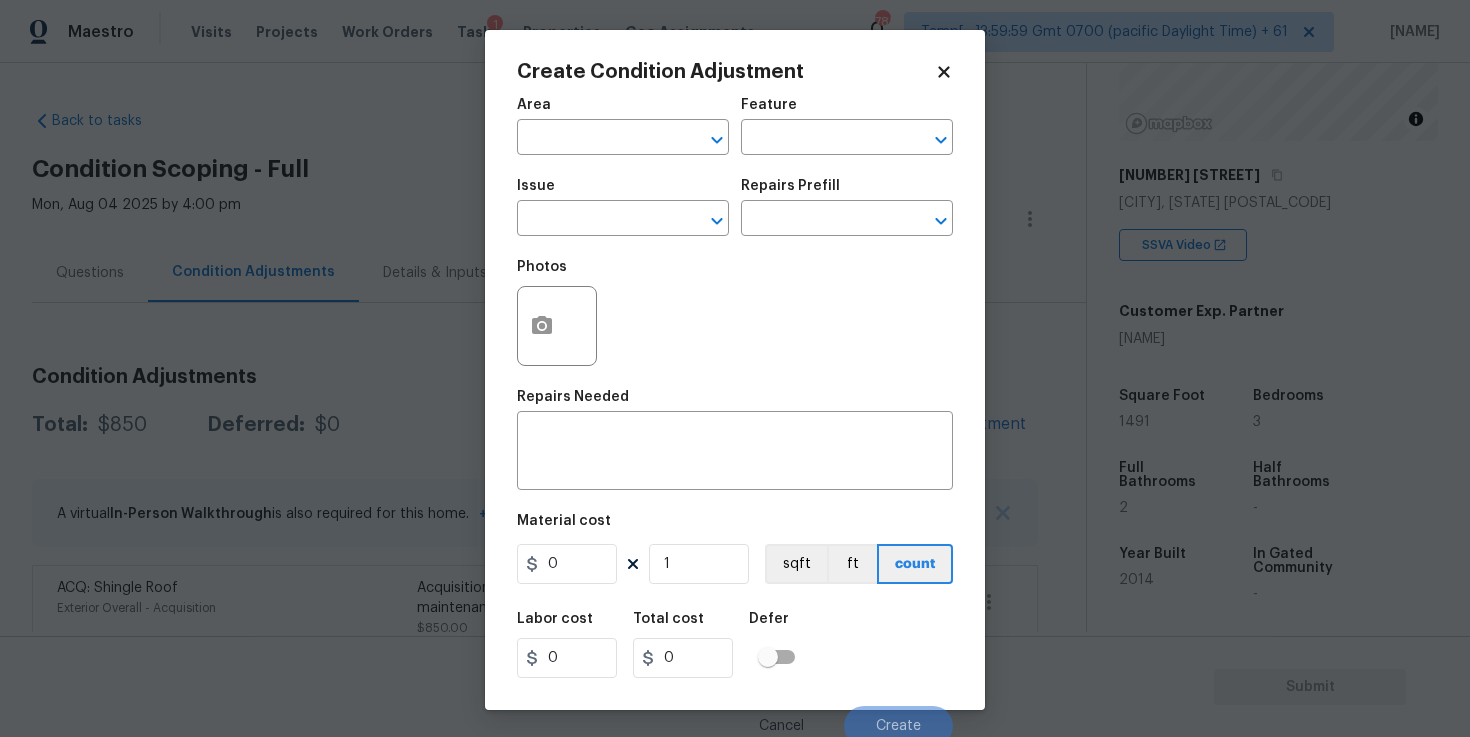 click on "Area ​" at bounding box center [623, 126] 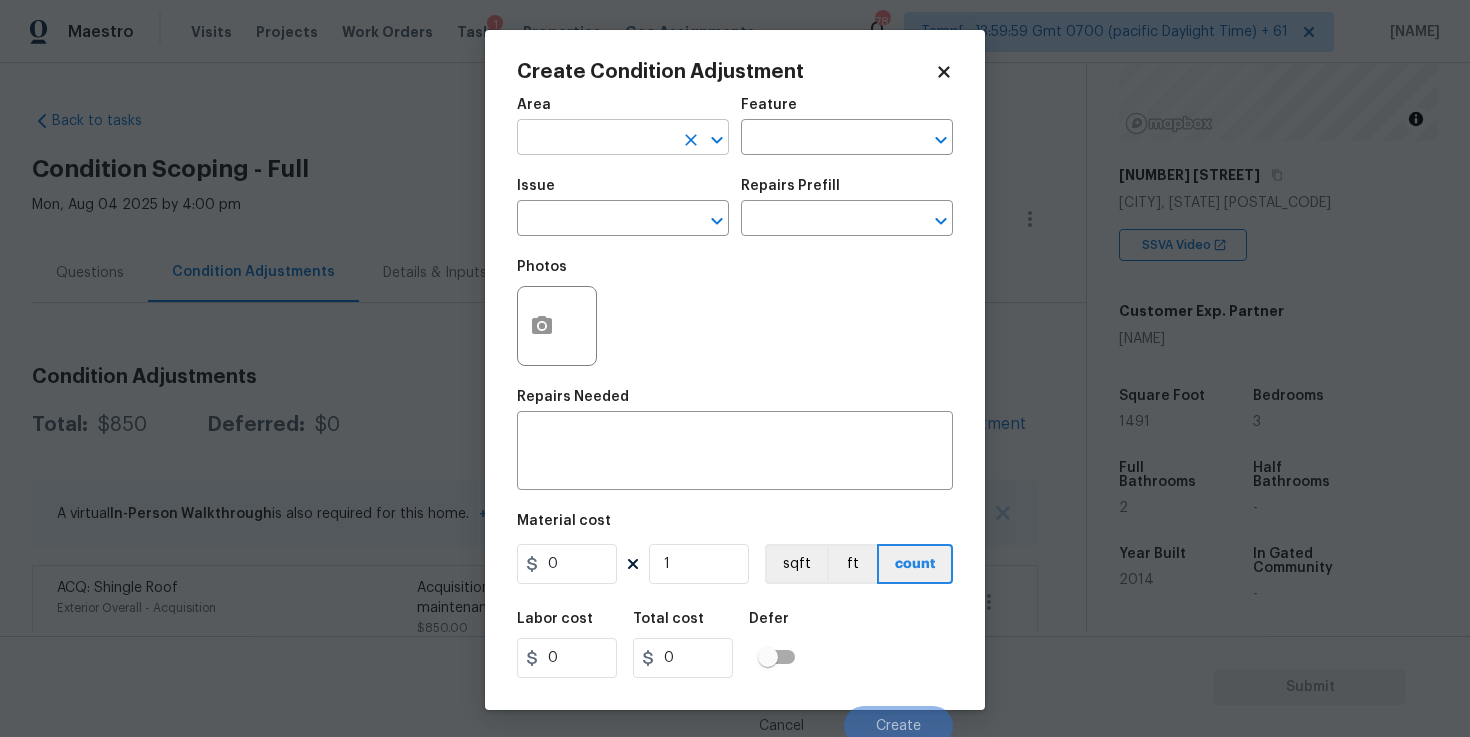 click at bounding box center [595, 139] 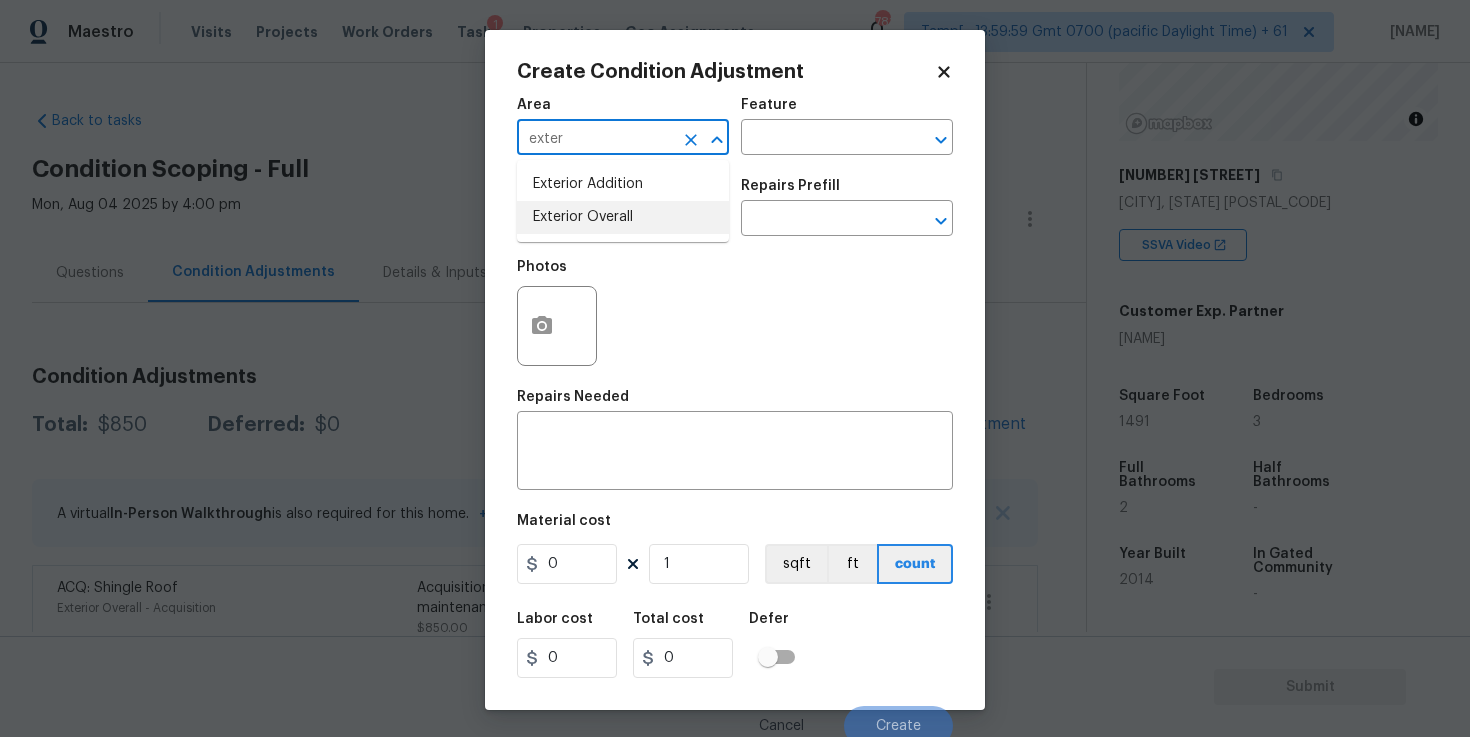 click on "Exterior Overall" at bounding box center [623, 217] 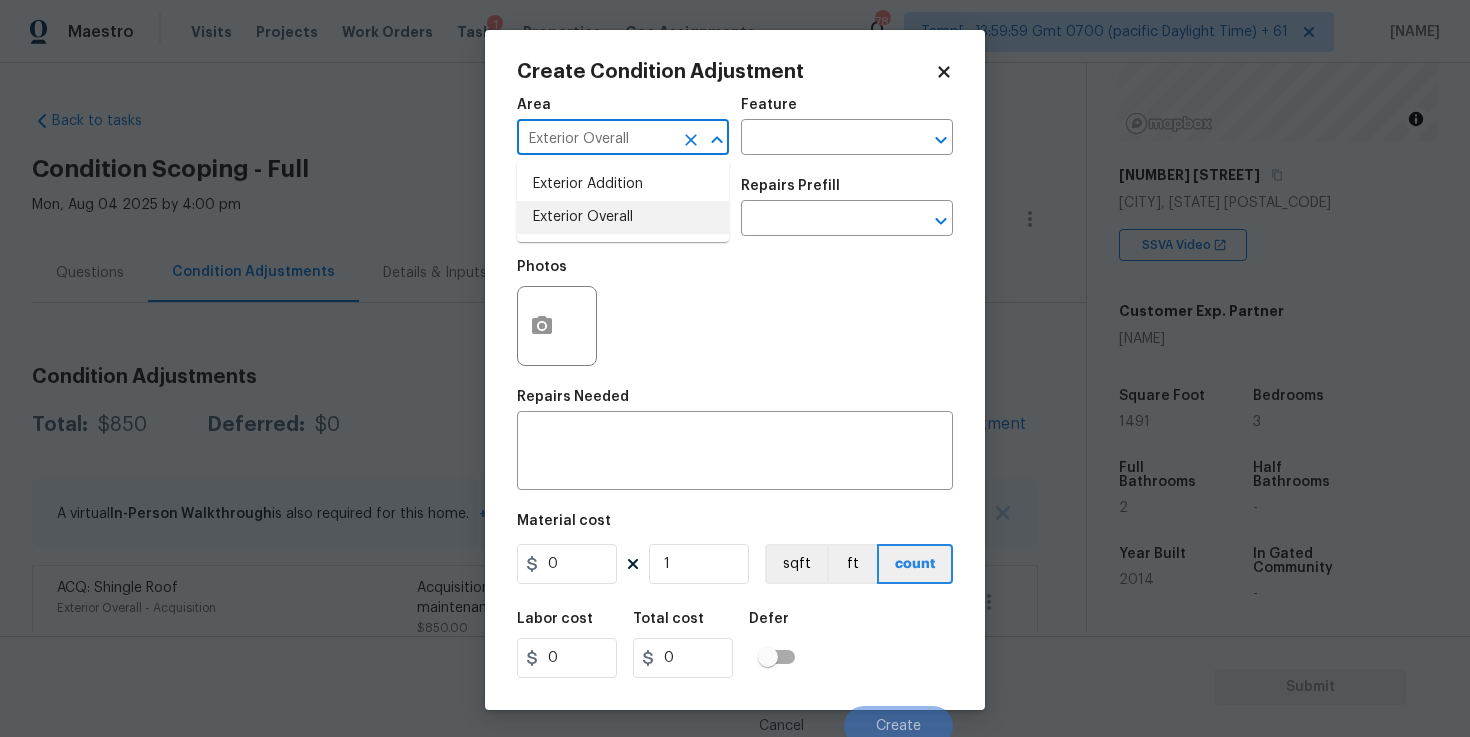 type on "Exterior Overall" 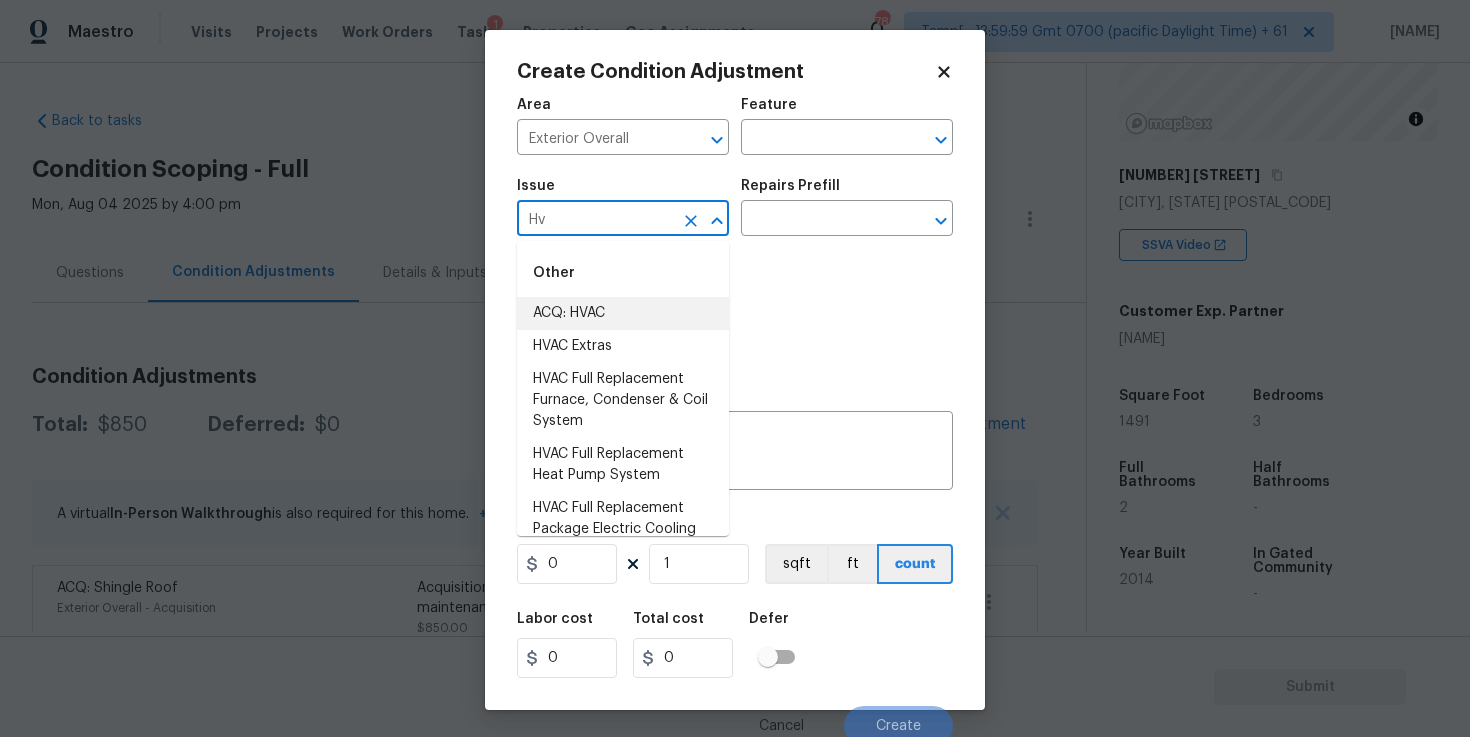 click on "ACQ: HVAC" at bounding box center [623, 313] 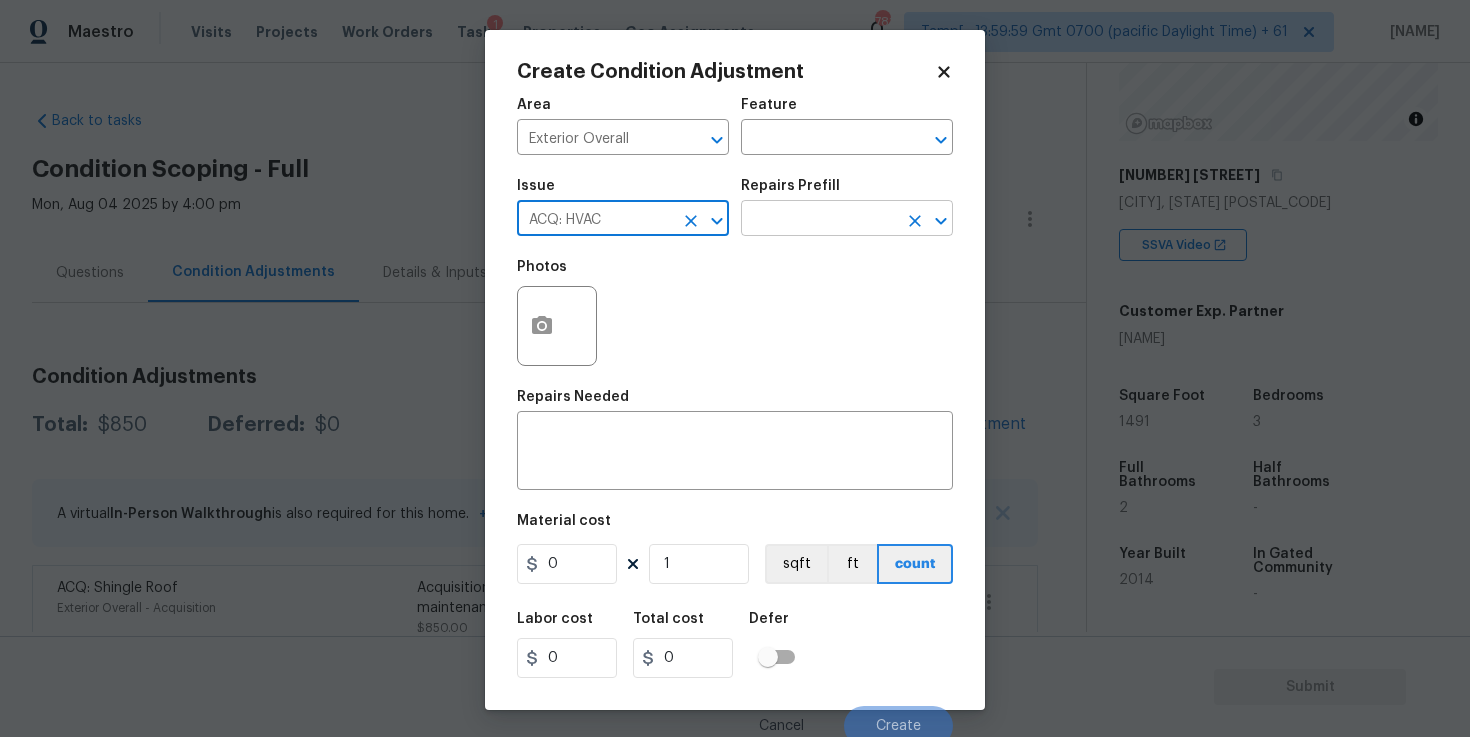 type on "ACQ: HVAC" 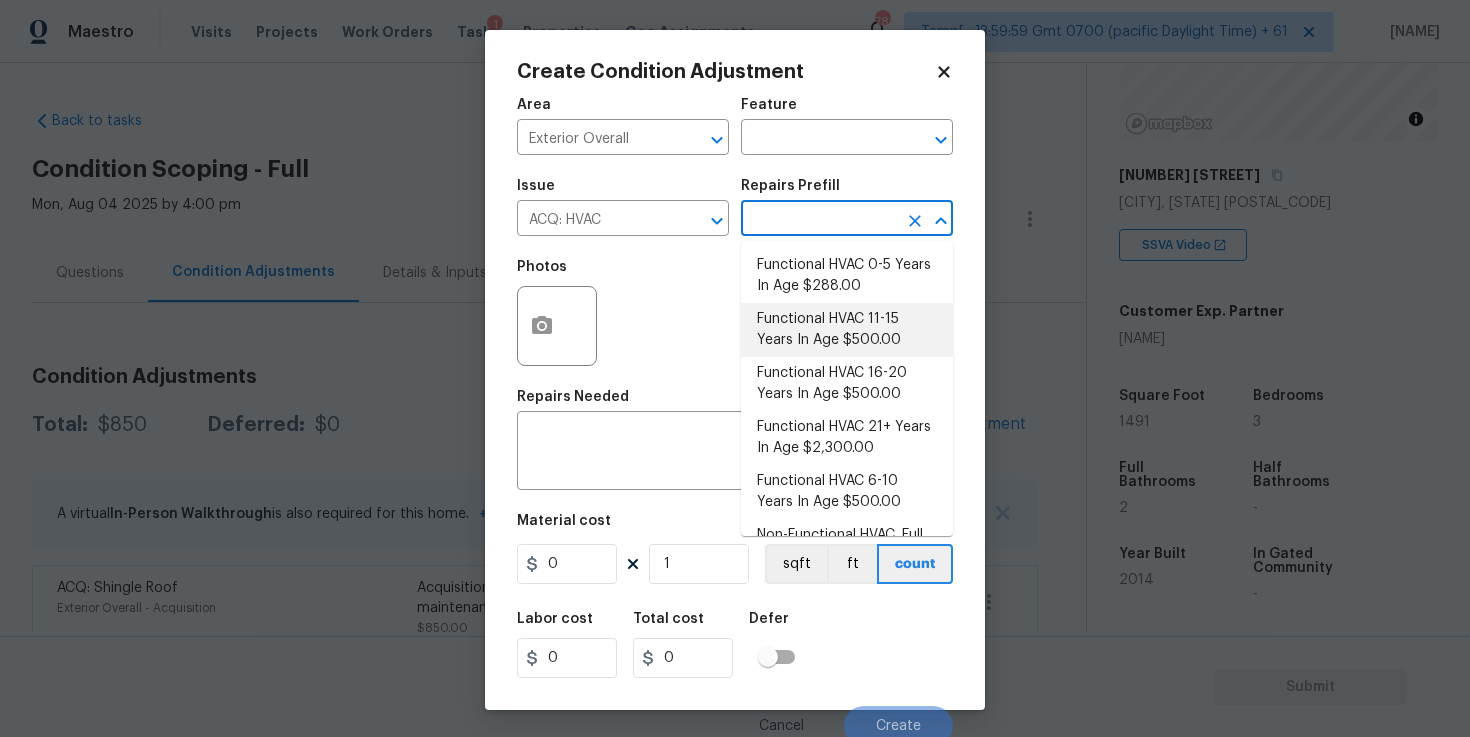 click on "Functional HVAC 11-15 Years In Age $500.00" at bounding box center [847, 330] 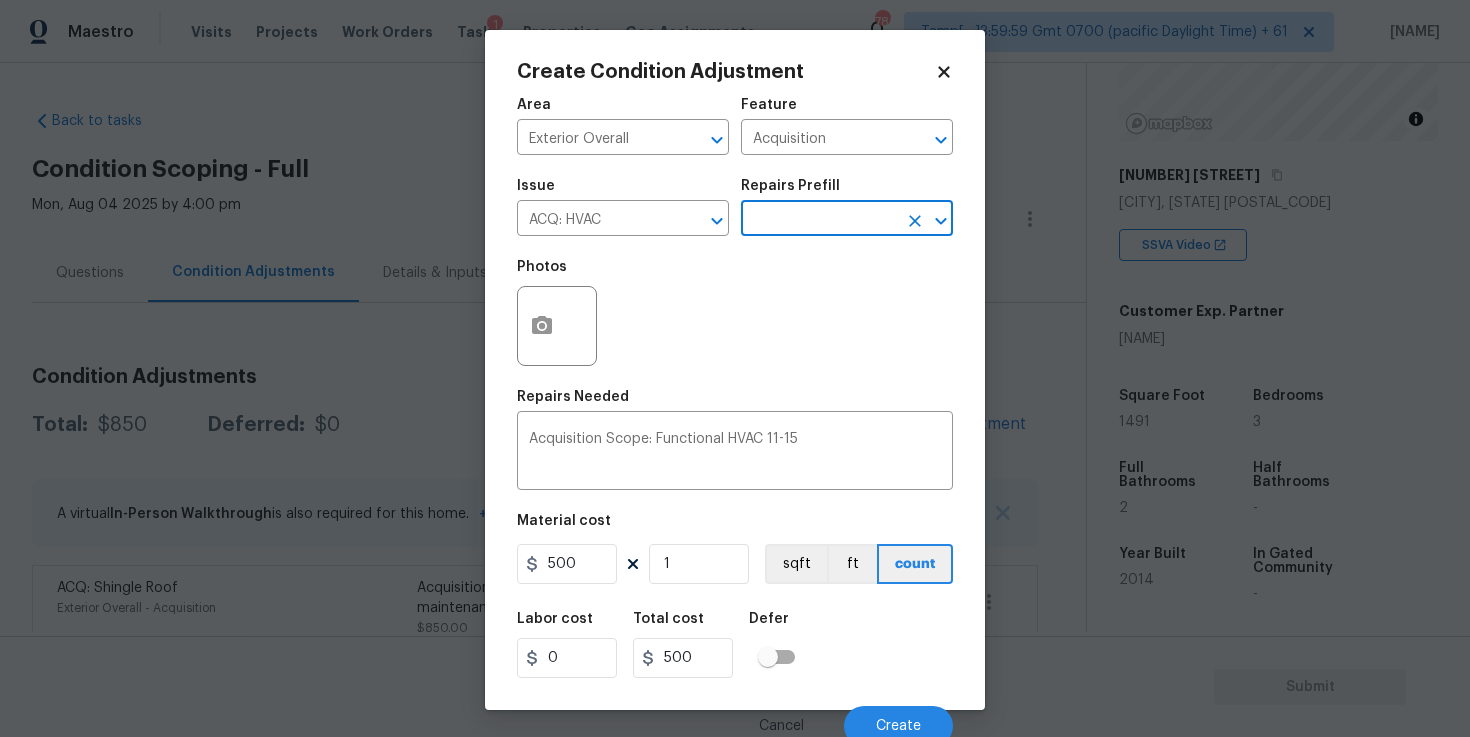 scroll, scrollTop: 10, scrollLeft: 0, axis: vertical 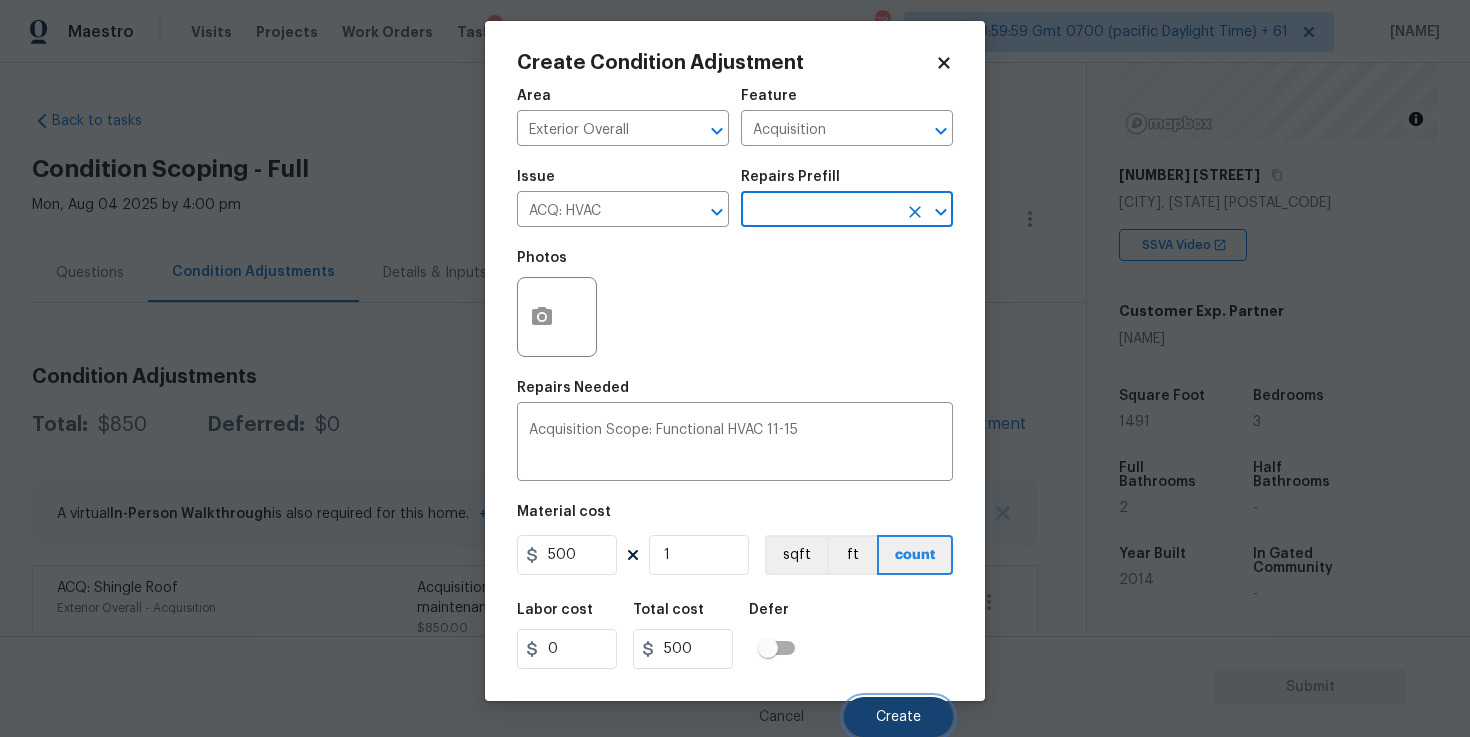 click on "Create" at bounding box center (898, 717) 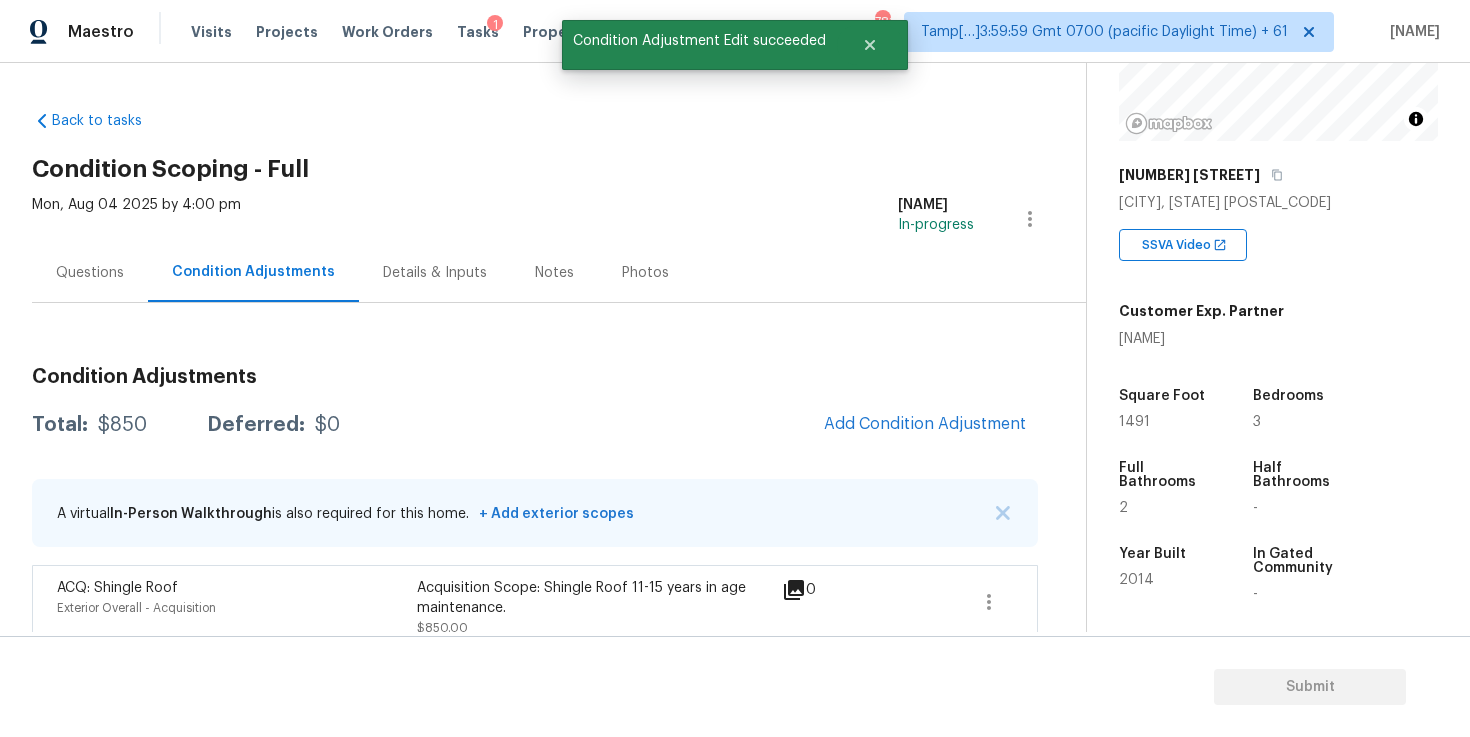 scroll, scrollTop: 3, scrollLeft: 0, axis: vertical 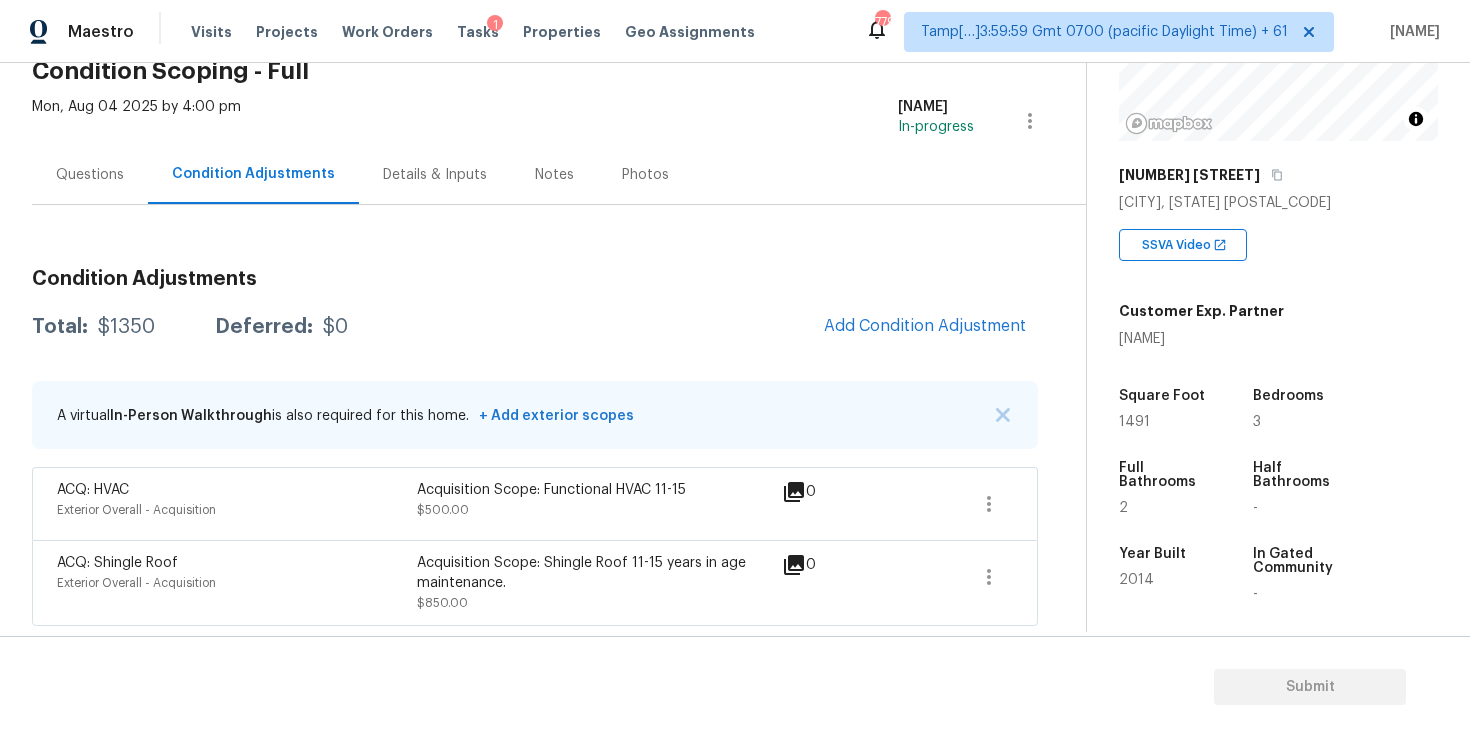 click on "Questions" at bounding box center (90, 175) 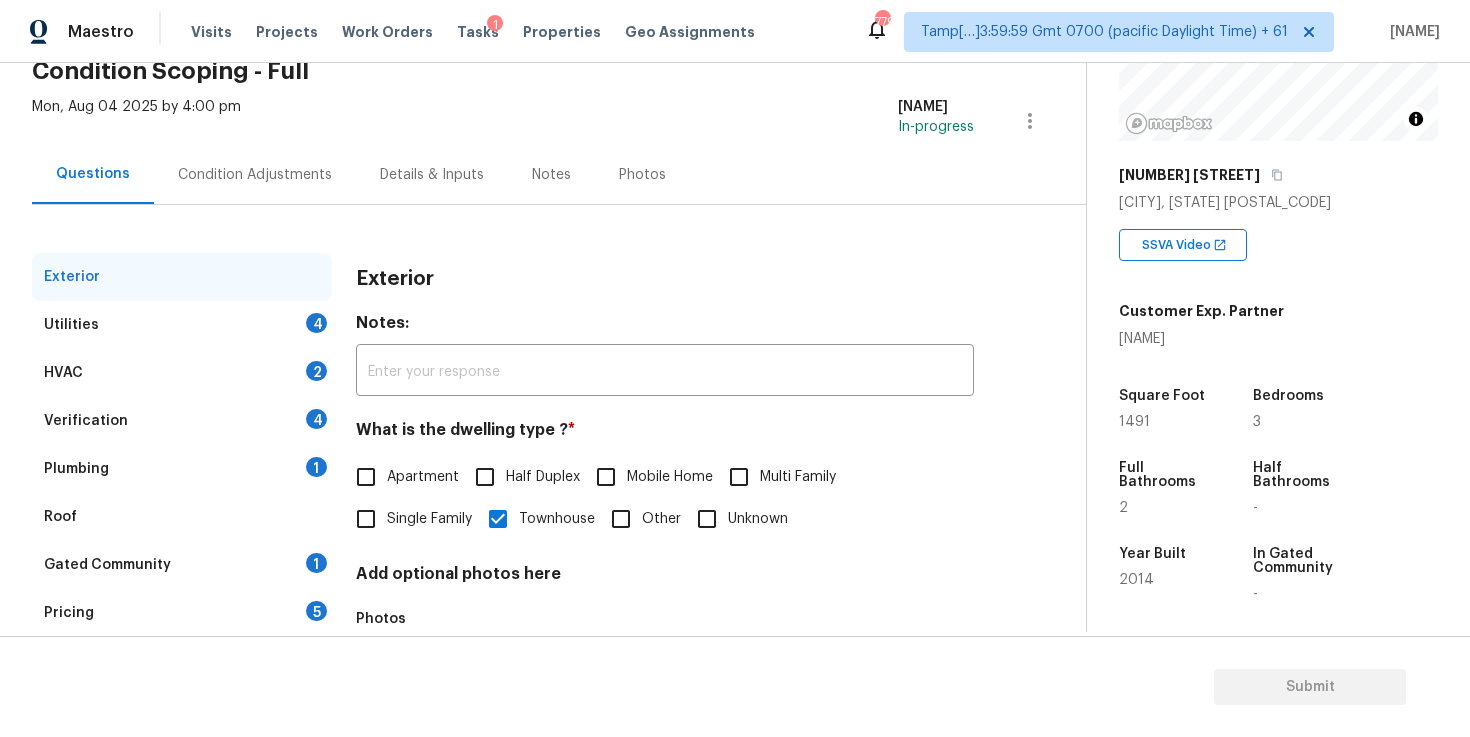scroll, scrollTop: 226, scrollLeft: 0, axis: vertical 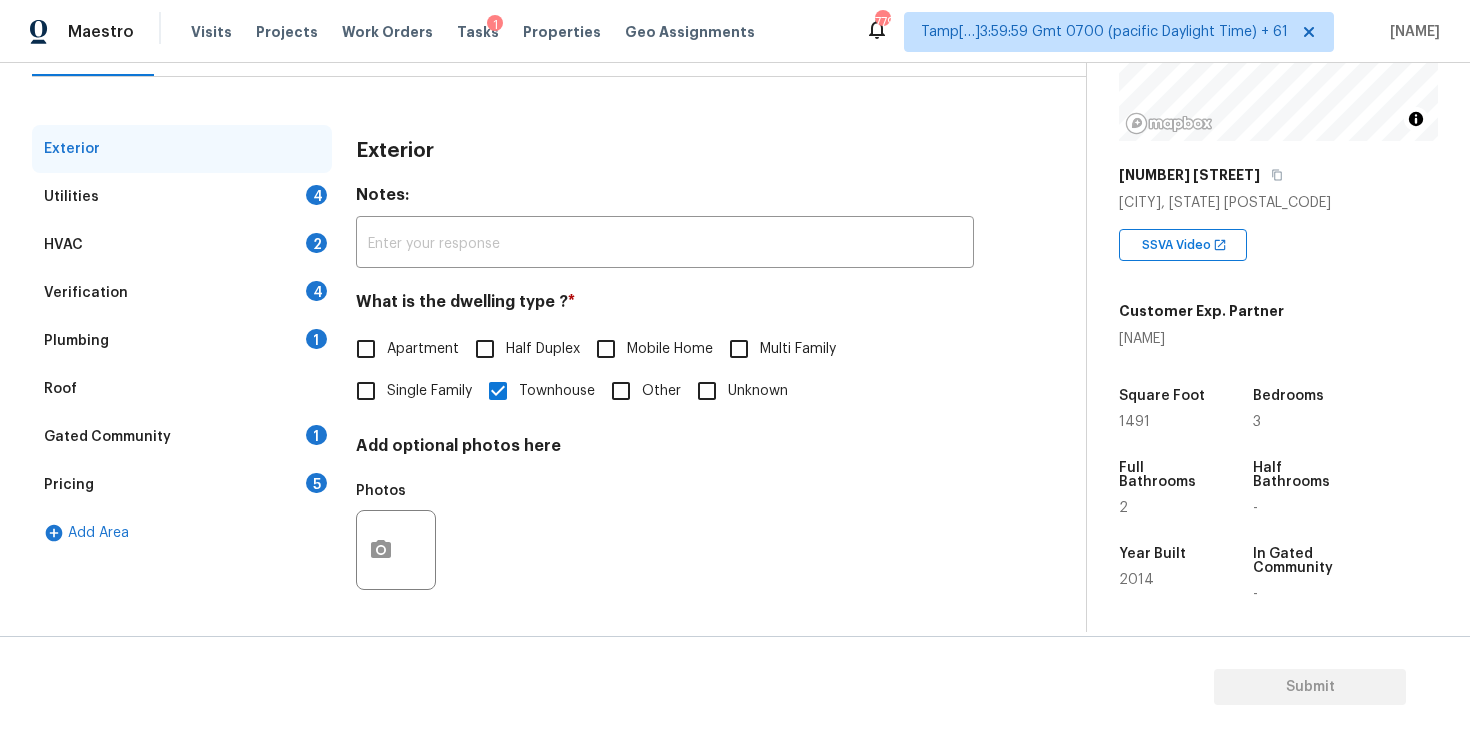 click on "Verification 4" at bounding box center (182, 293) 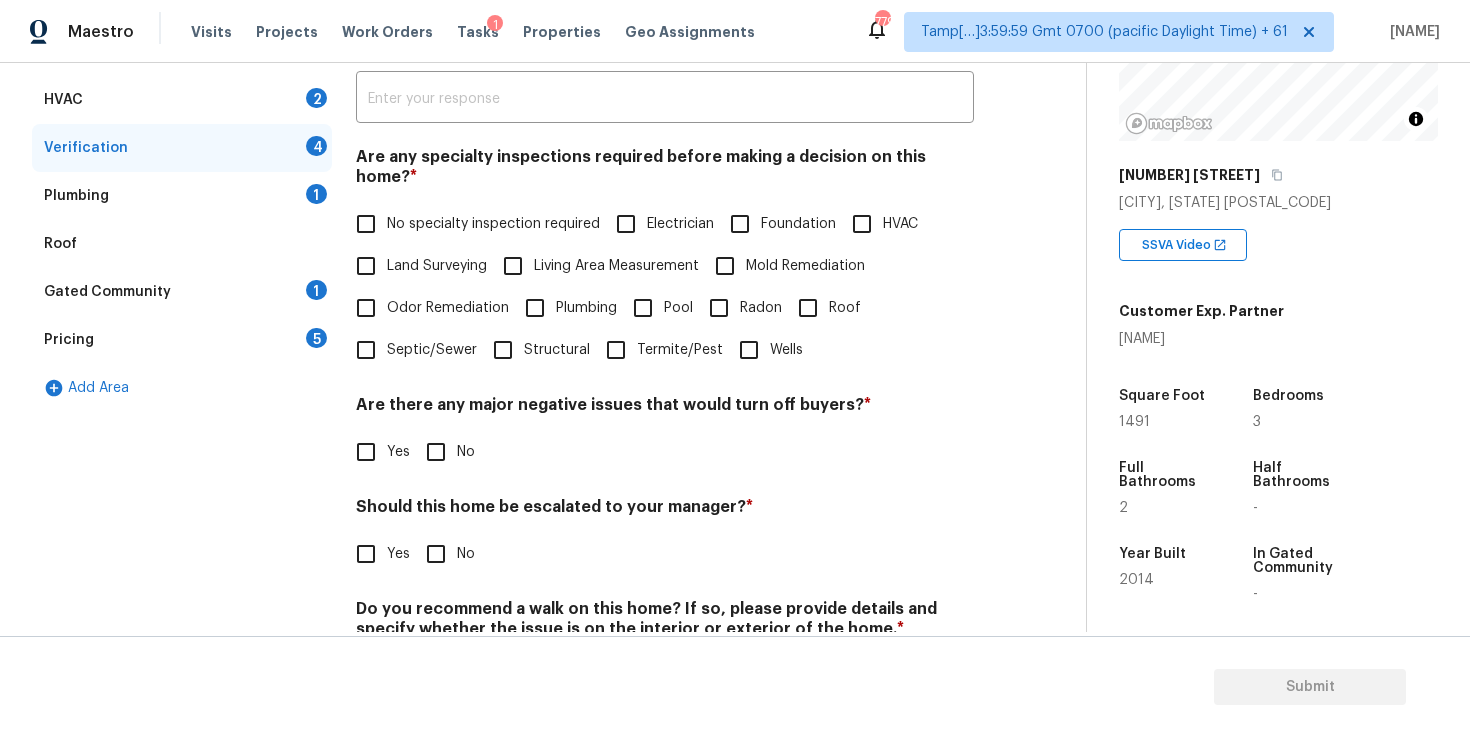 scroll, scrollTop: 446, scrollLeft: 0, axis: vertical 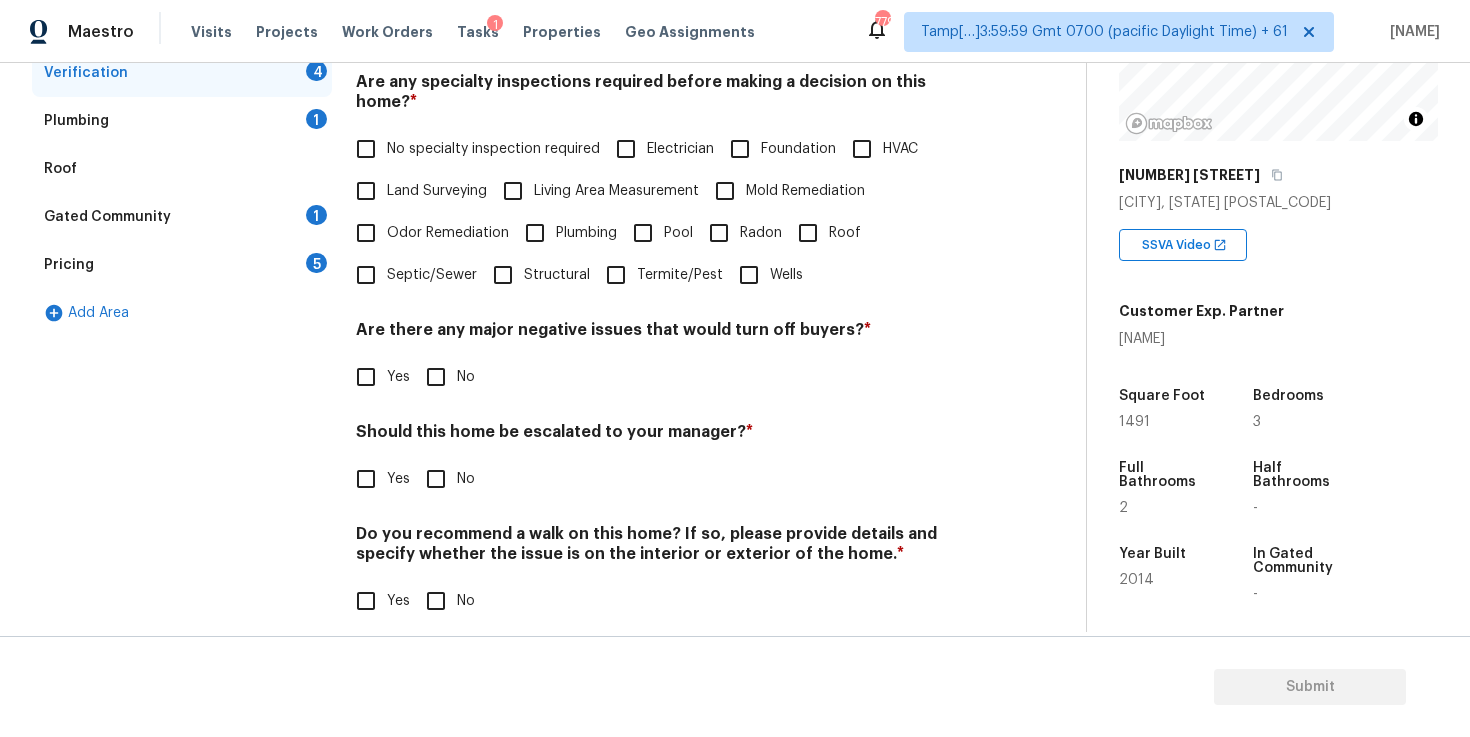 click on "Yes" at bounding box center (366, 479) 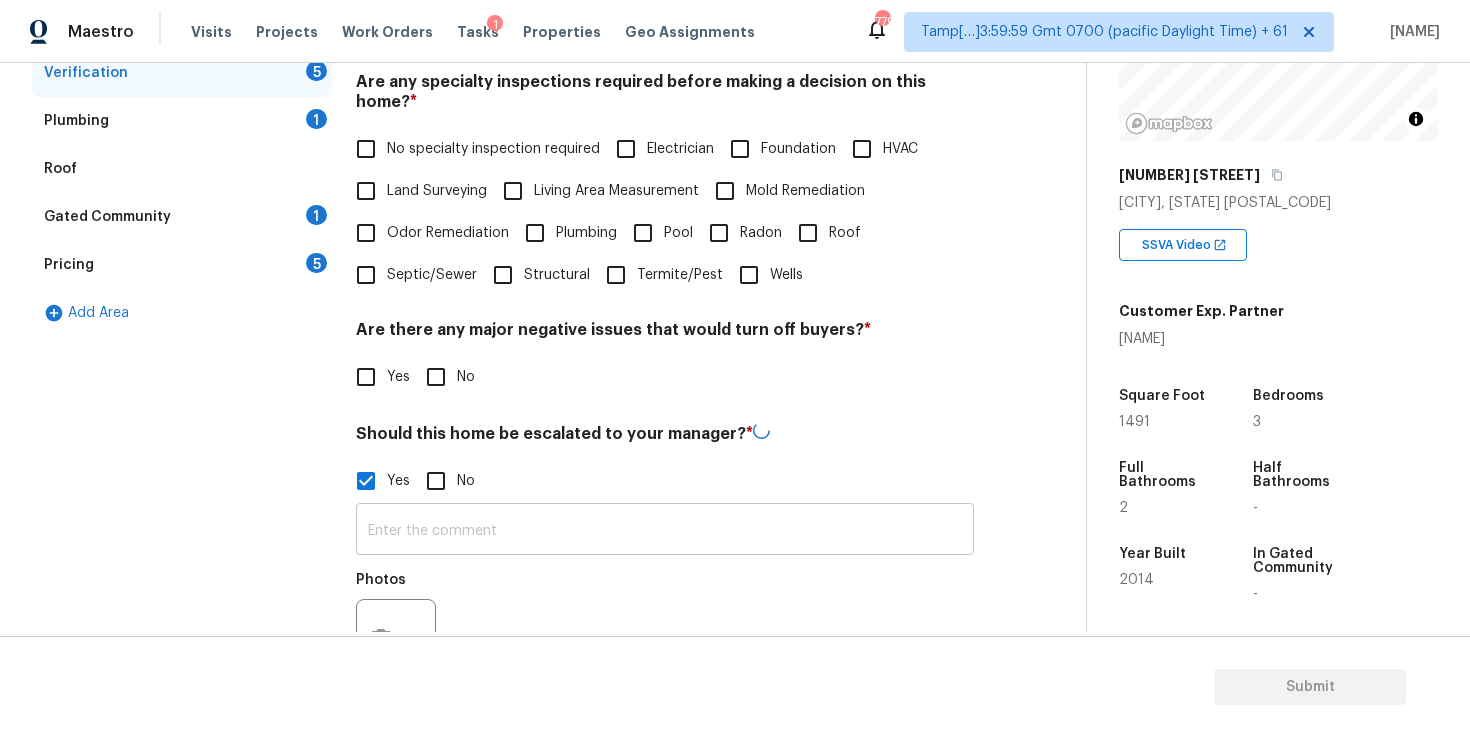 click at bounding box center (665, 531) 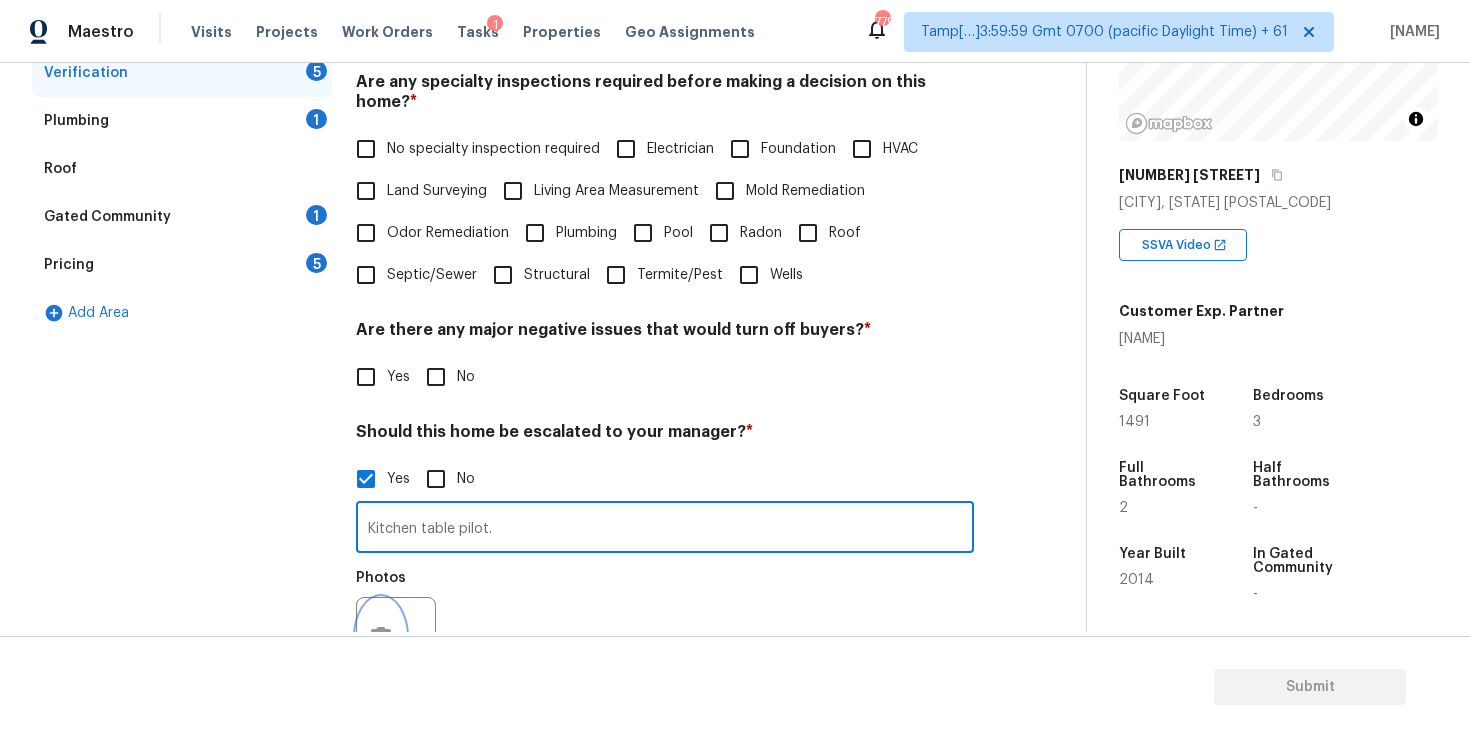 click at bounding box center [381, 637] 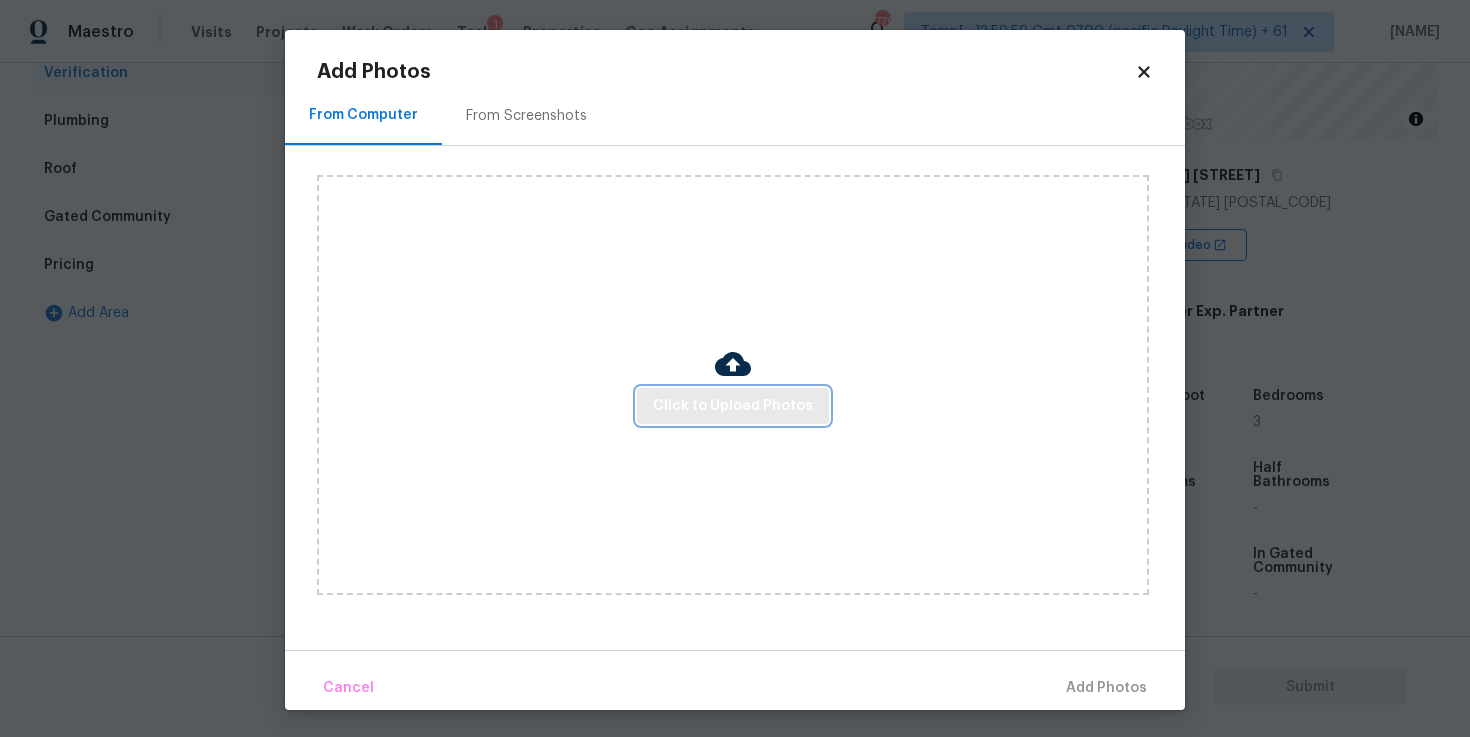 click on "Click to Upload Photos" at bounding box center (733, 406) 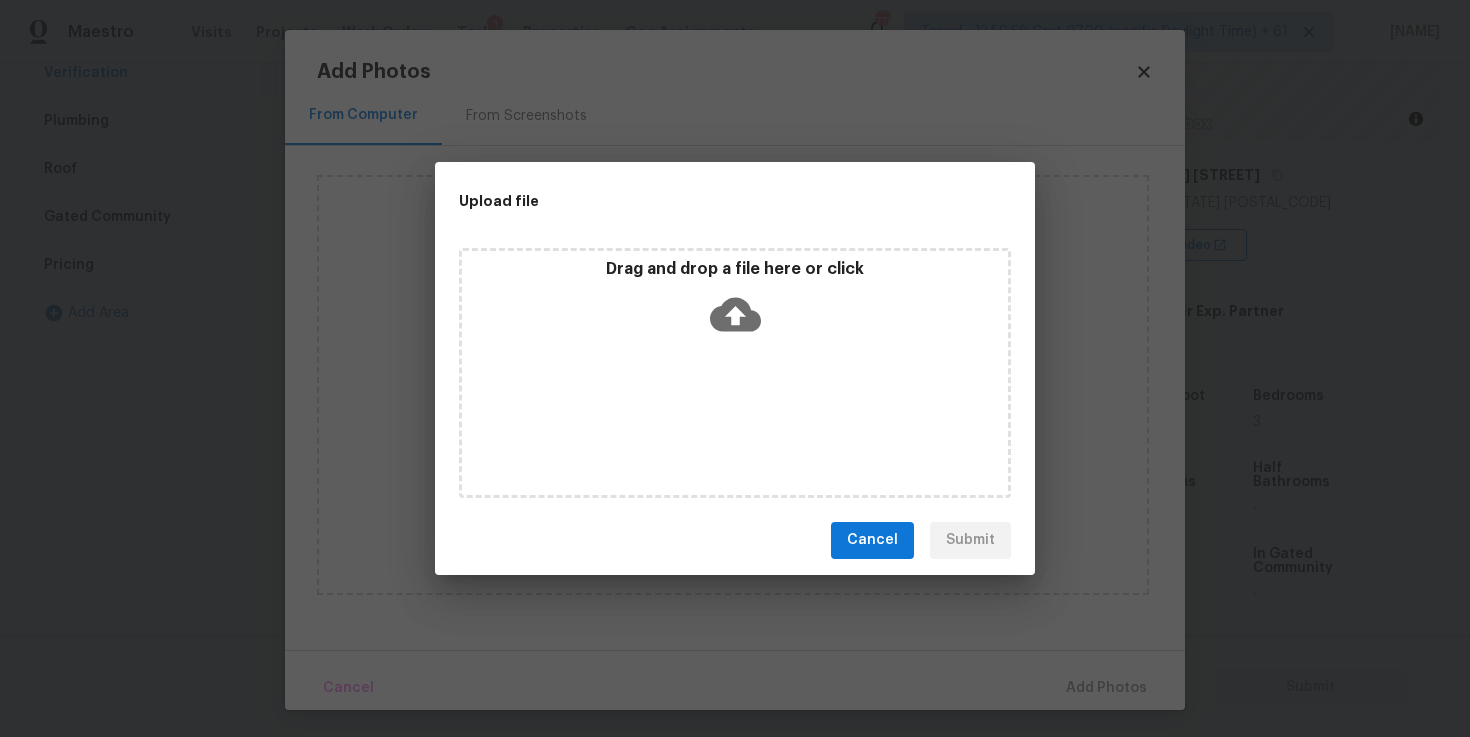 click 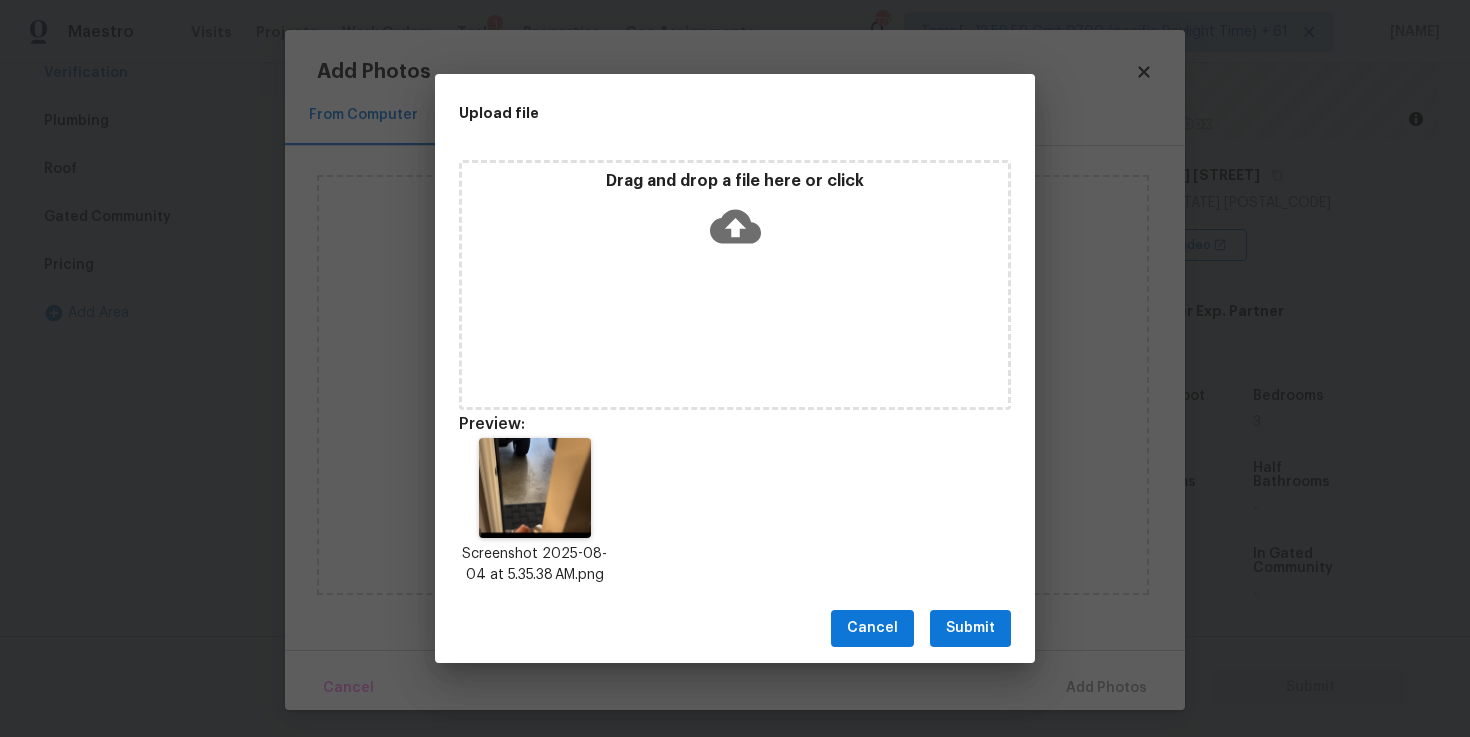 click on "Submit" at bounding box center [970, 628] 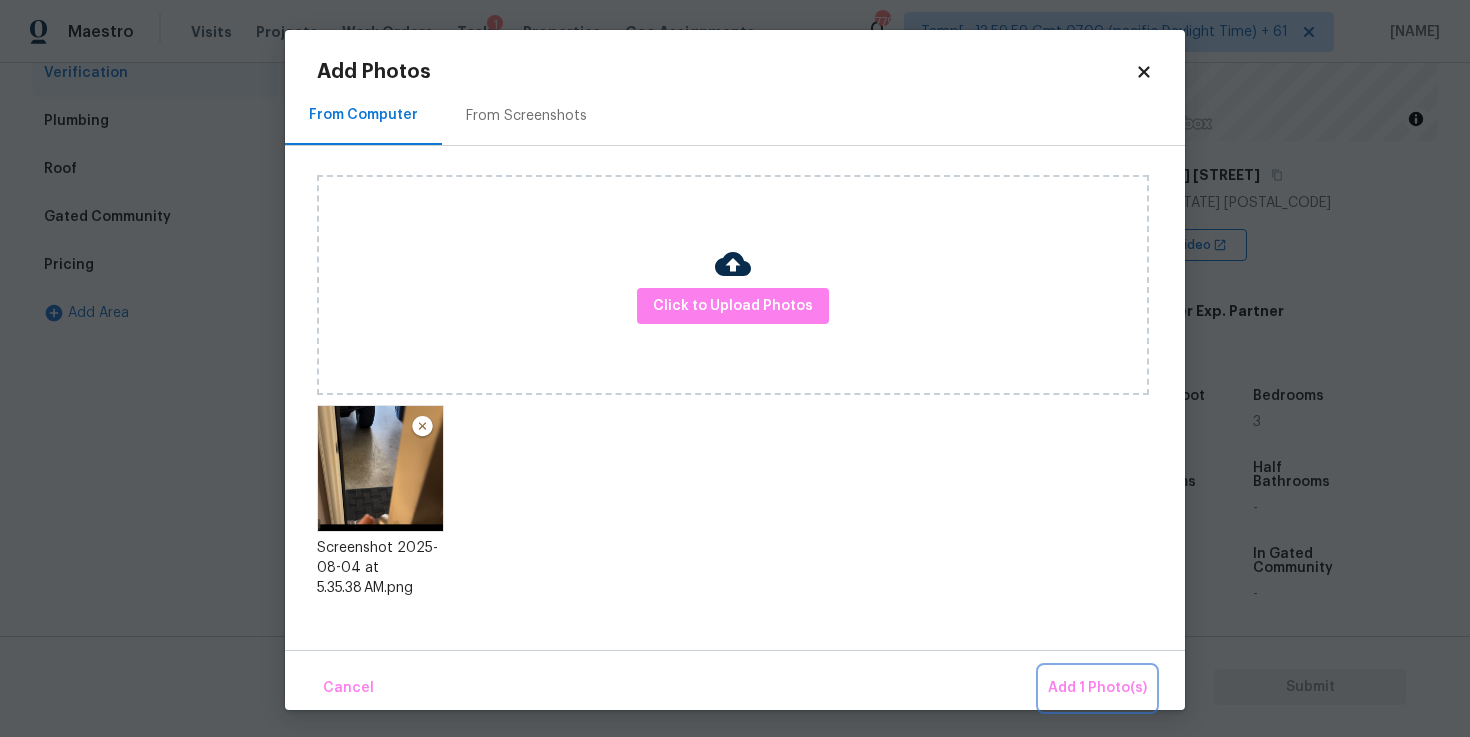 click on "Add 1 Photo(s)" at bounding box center [1097, 688] 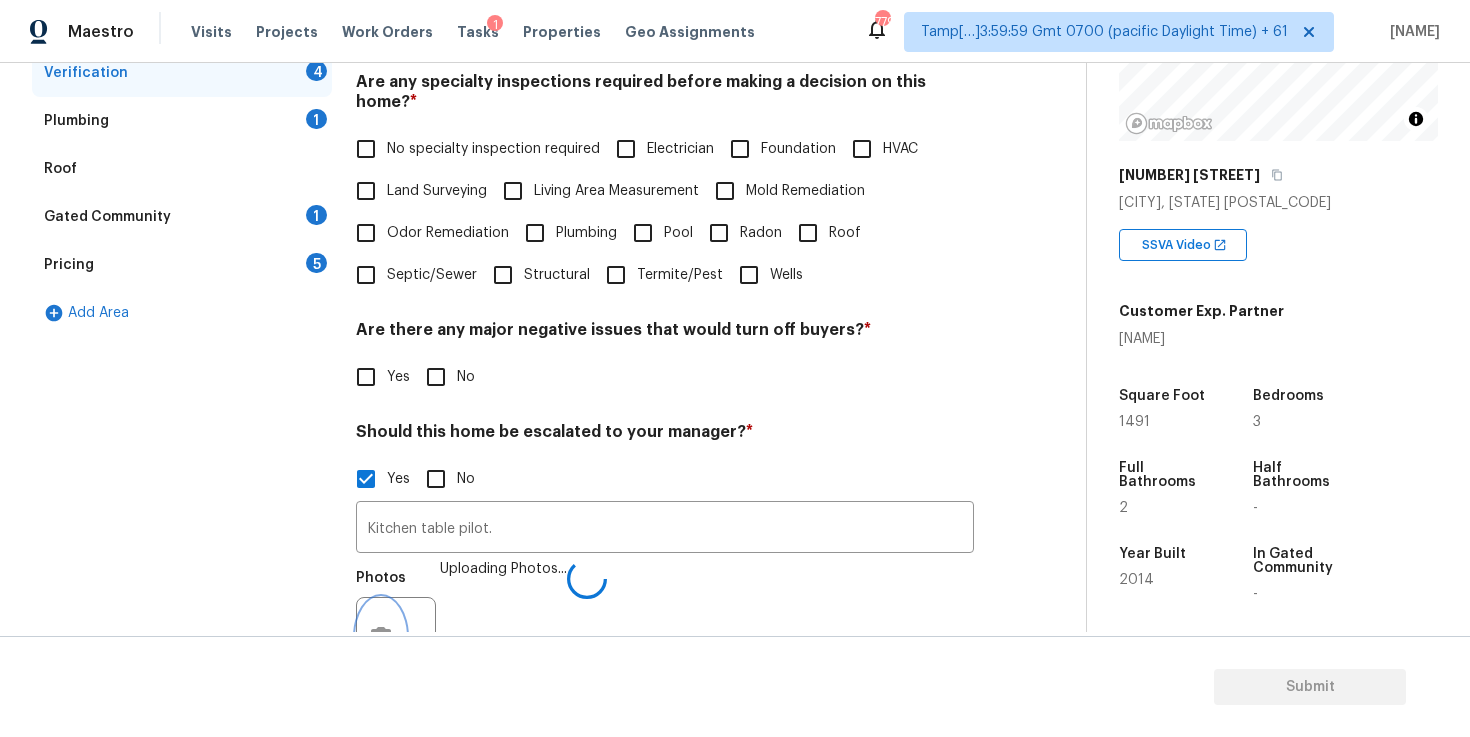 scroll, scrollTop: 471, scrollLeft: 0, axis: vertical 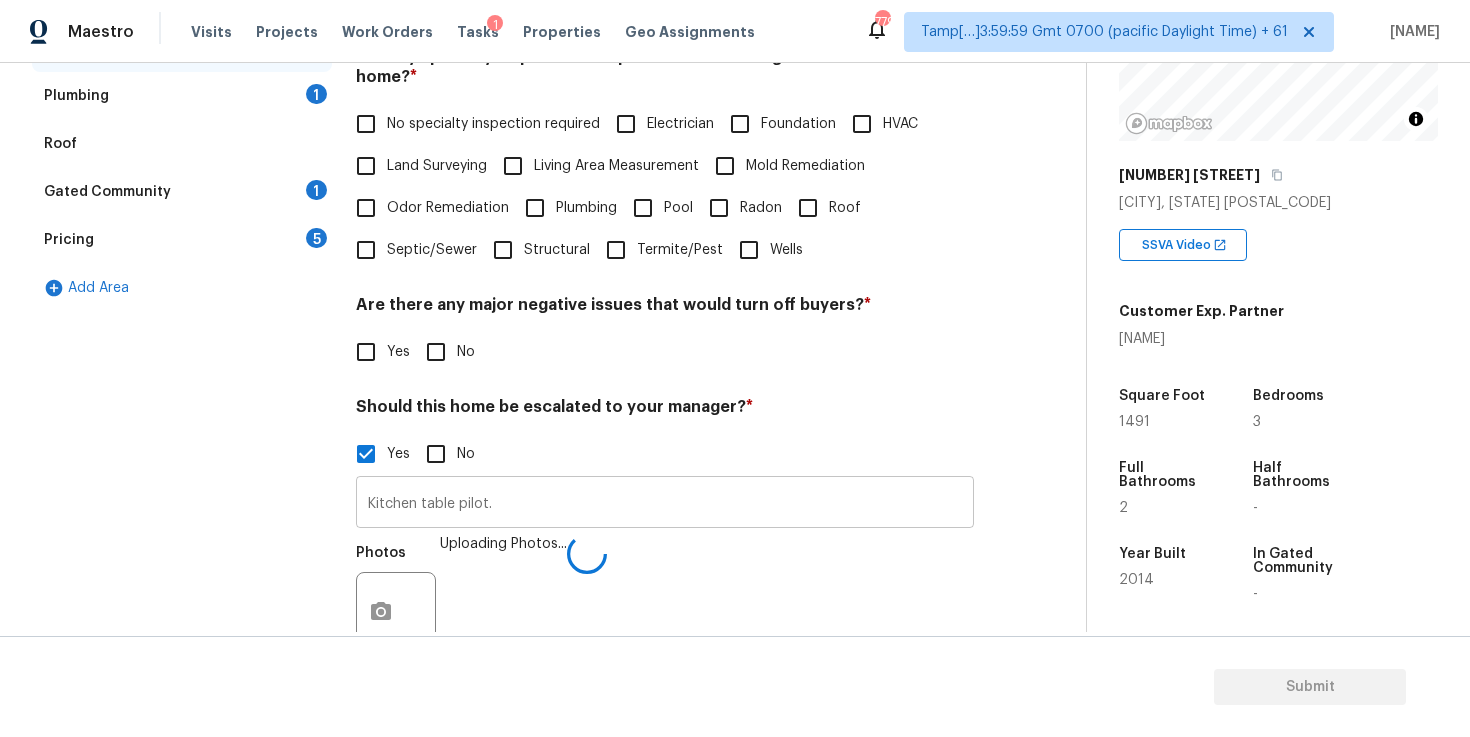 click on "Kitchen table pilot." at bounding box center [665, 504] 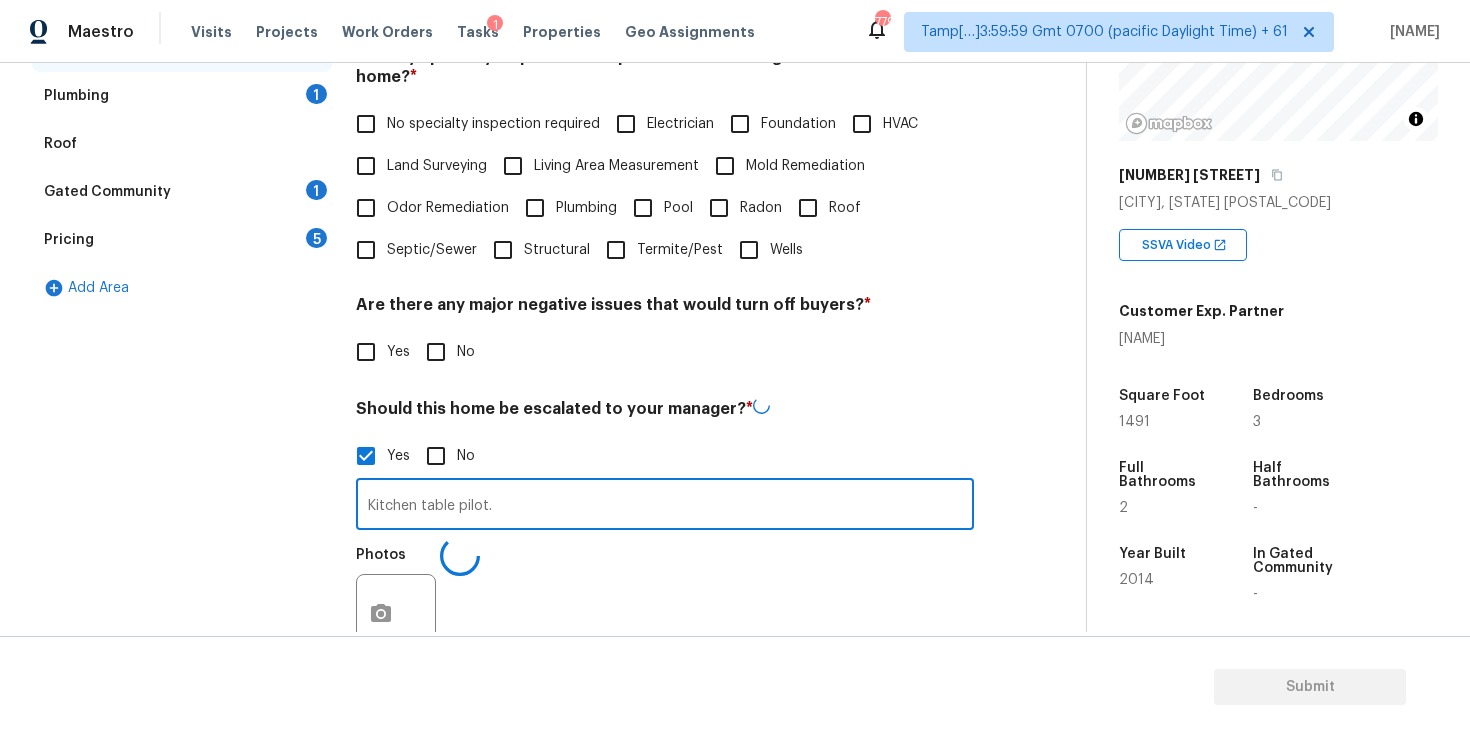 scroll, scrollTop: 492, scrollLeft: 0, axis: vertical 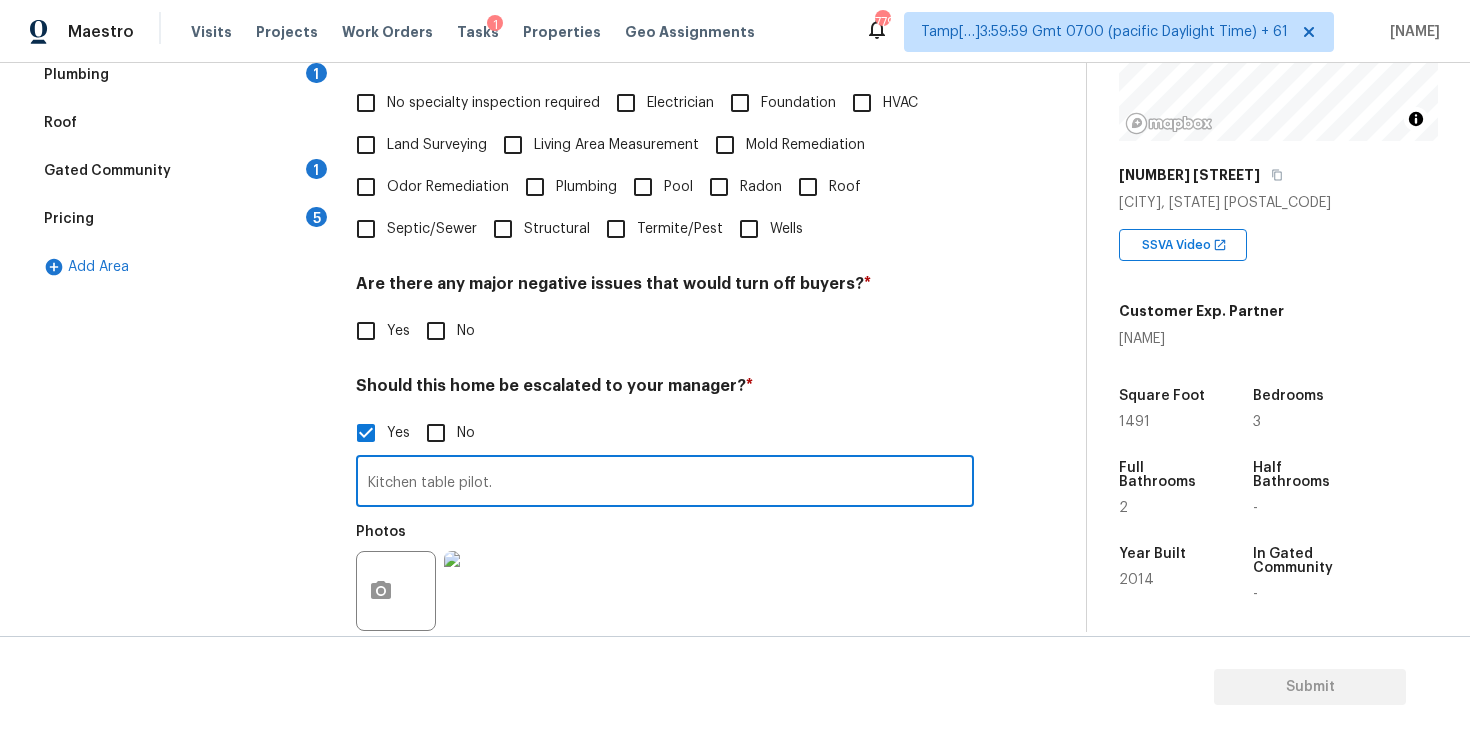 click on "Kitchen table pilot." at bounding box center [665, 483] 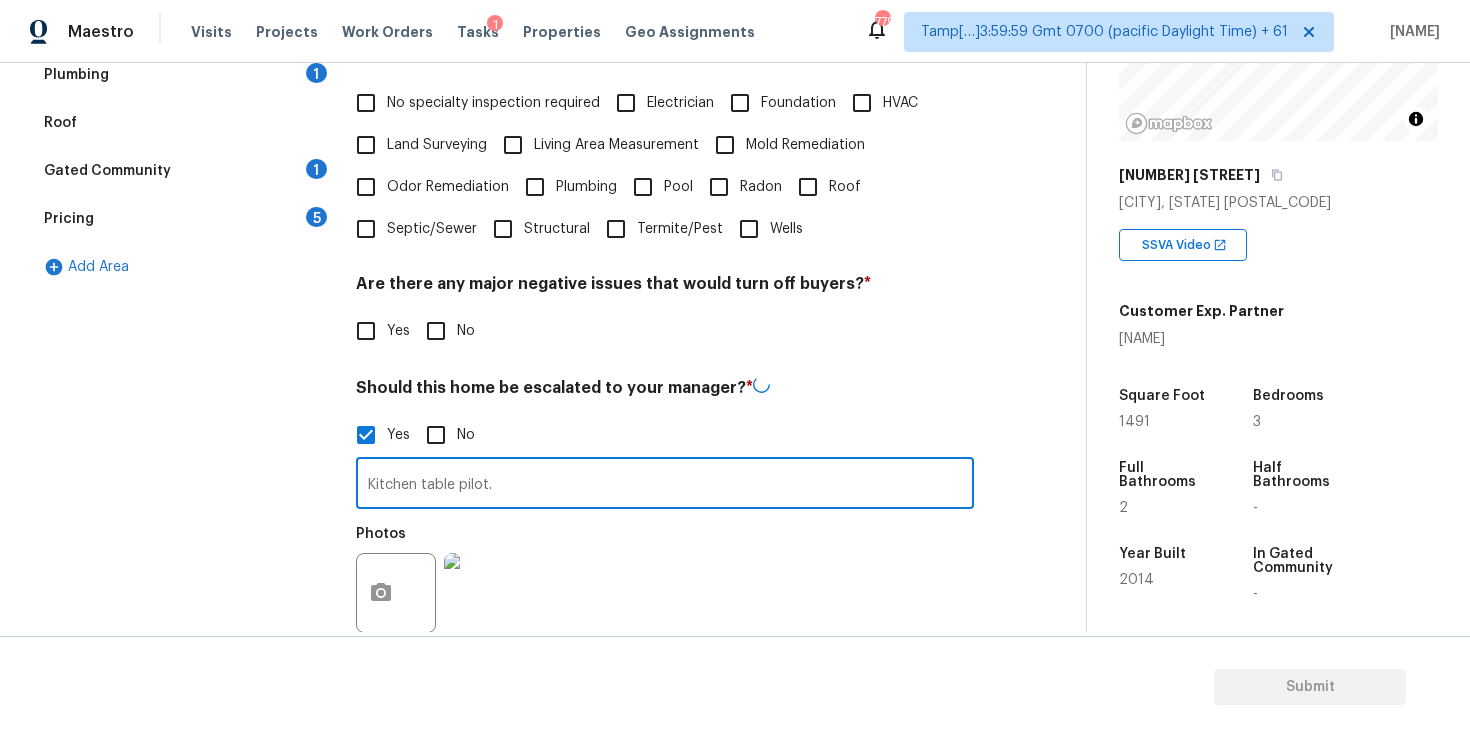 click on "Kitchen table pilot." at bounding box center (665, 485) 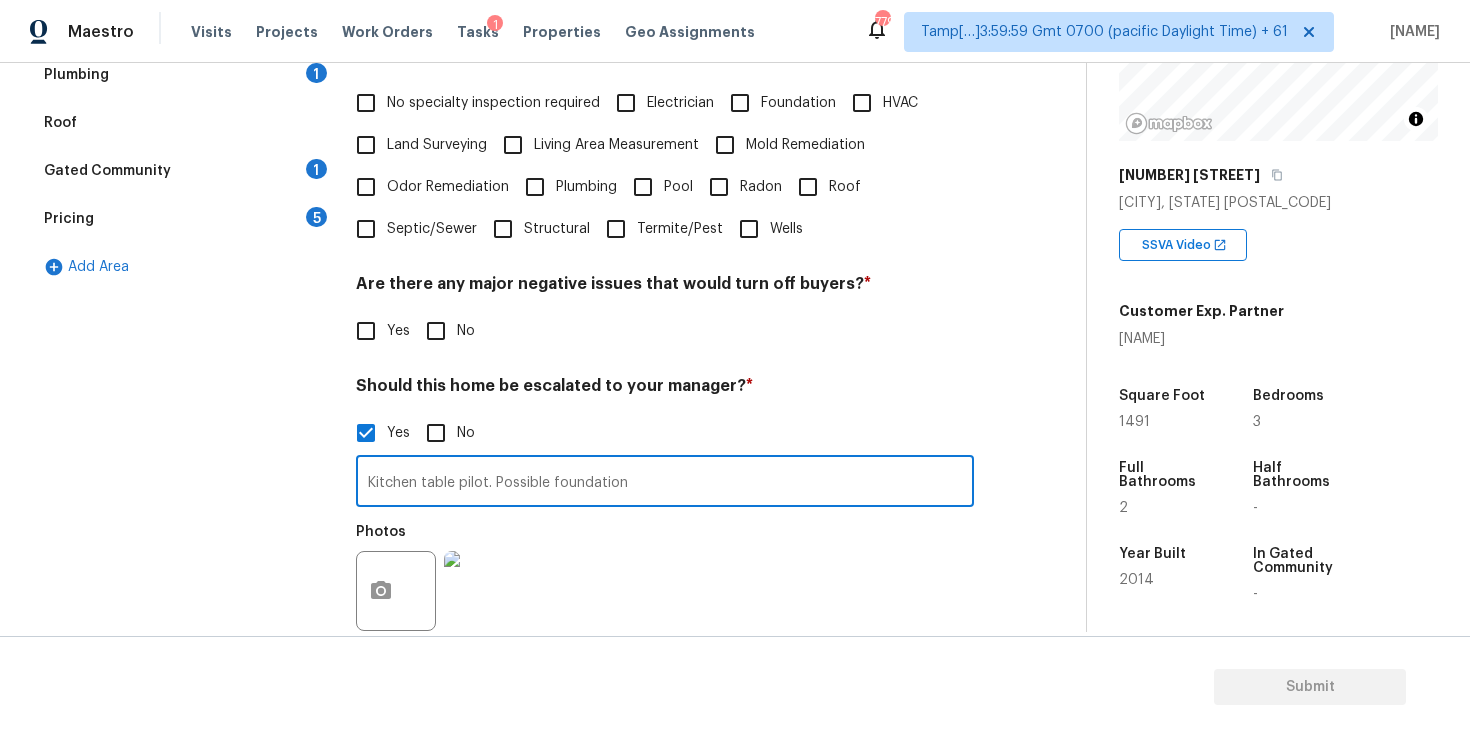 click on "Kitchen table pilot. Possible foundation" at bounding box center (665, 483) 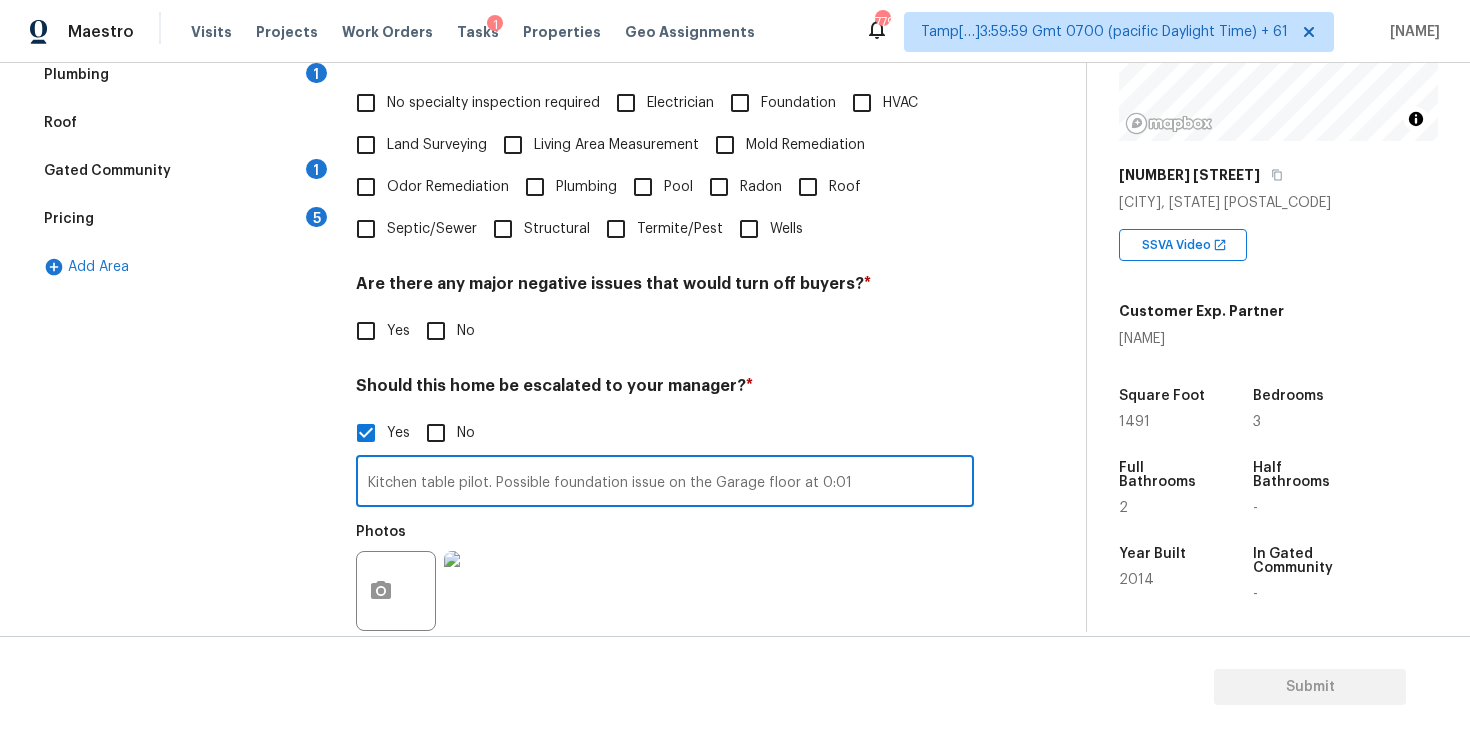 type on "Kitchen table pilot. Possible foundation issue on the Garage floor at 0:01" 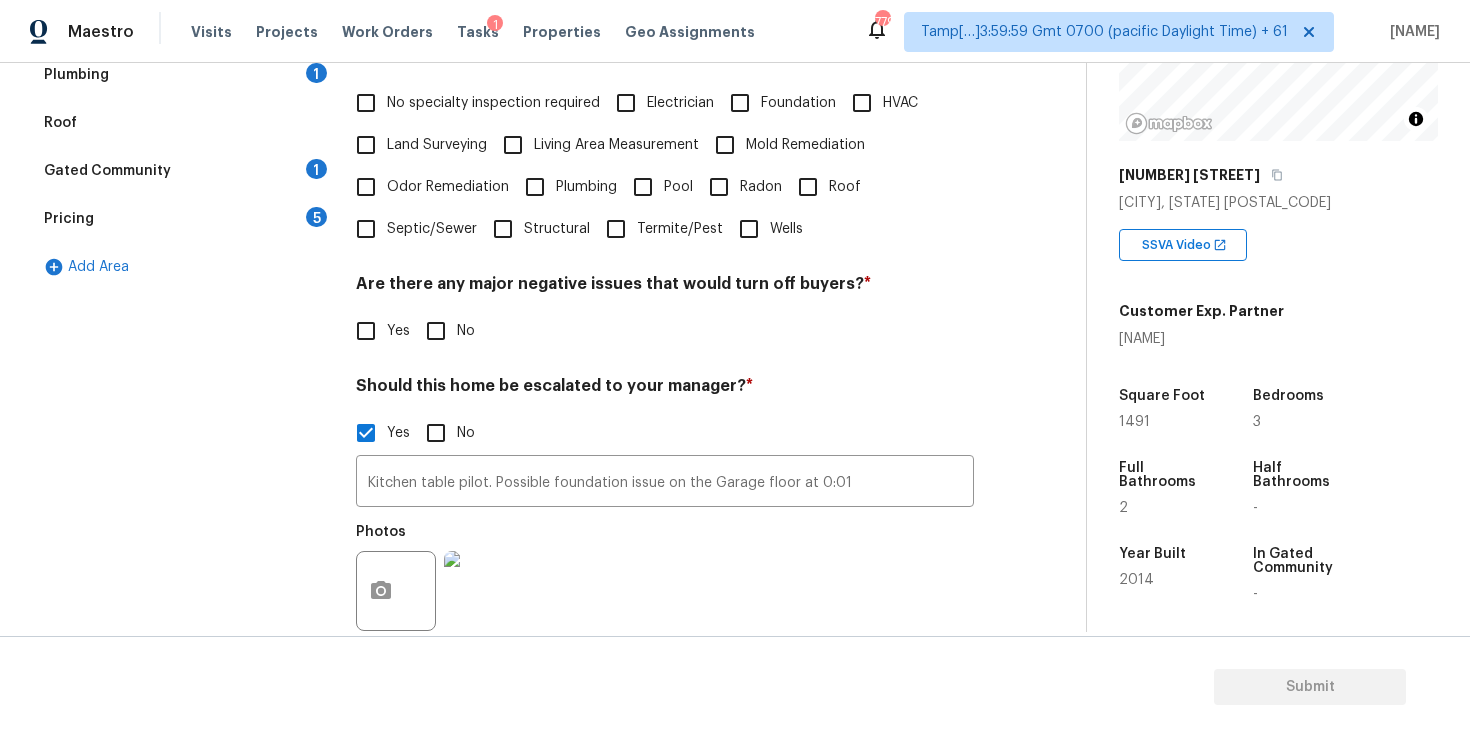 click on "Yes No" at bounding box center [665, 331] 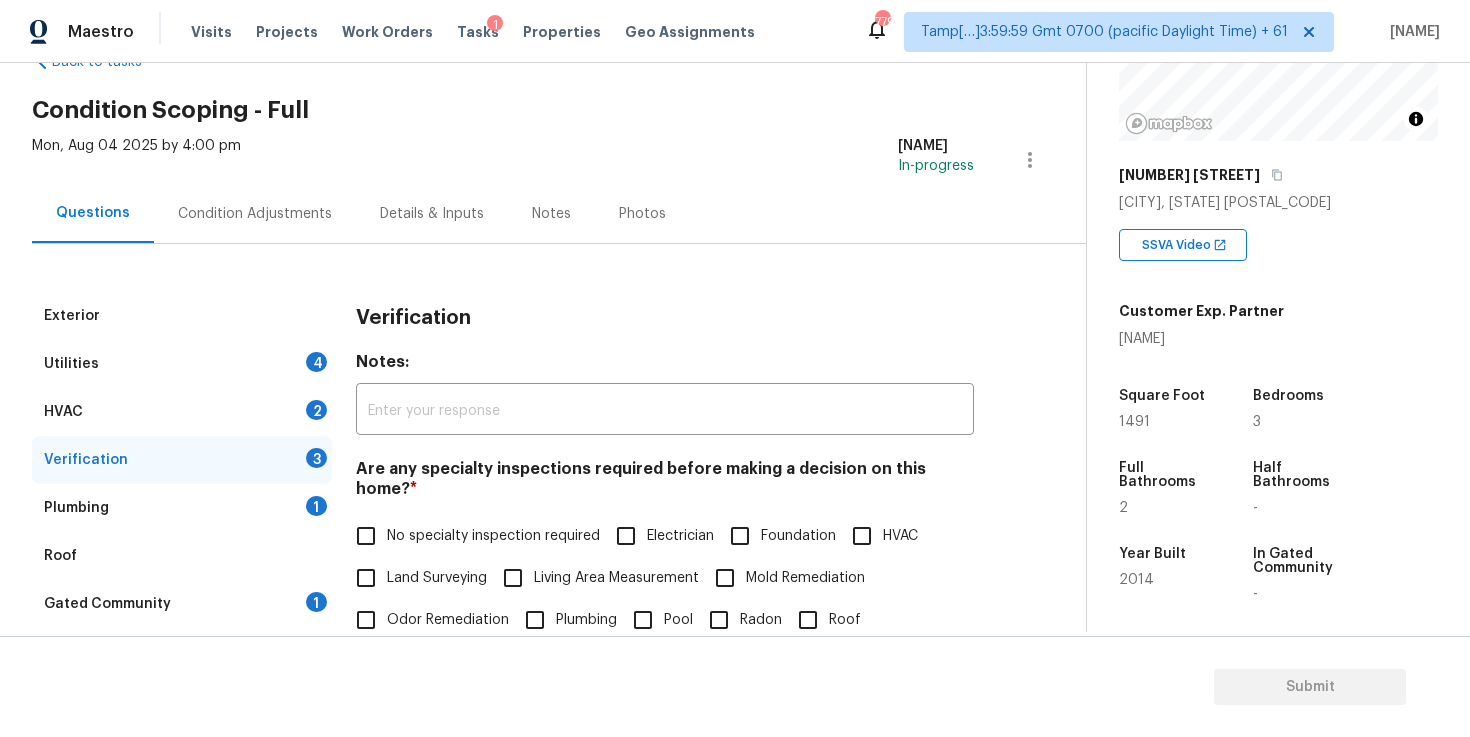 scroll, scrollTop: 0, scrollLeft: 0, axis: both 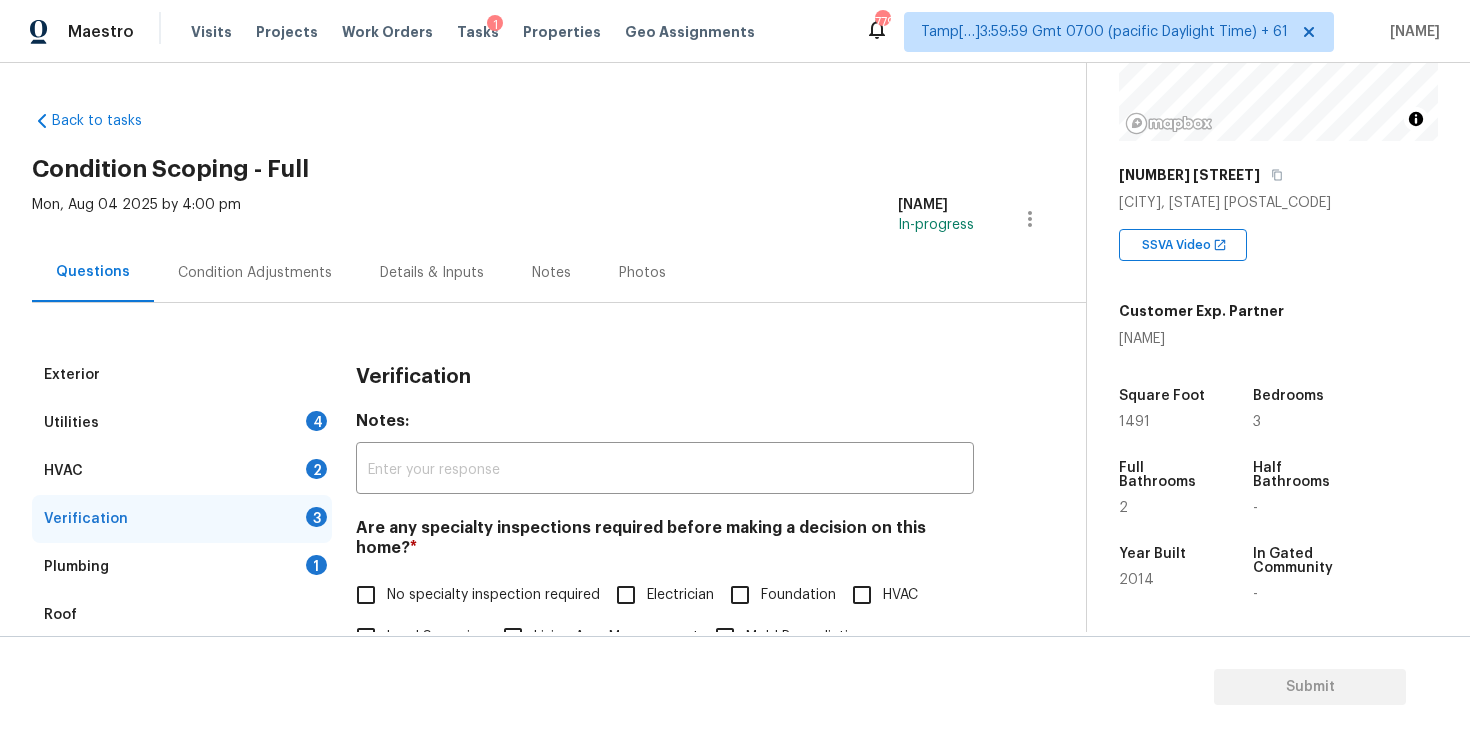 click on "Condition Adjustments" at bounding box center [255, 273] 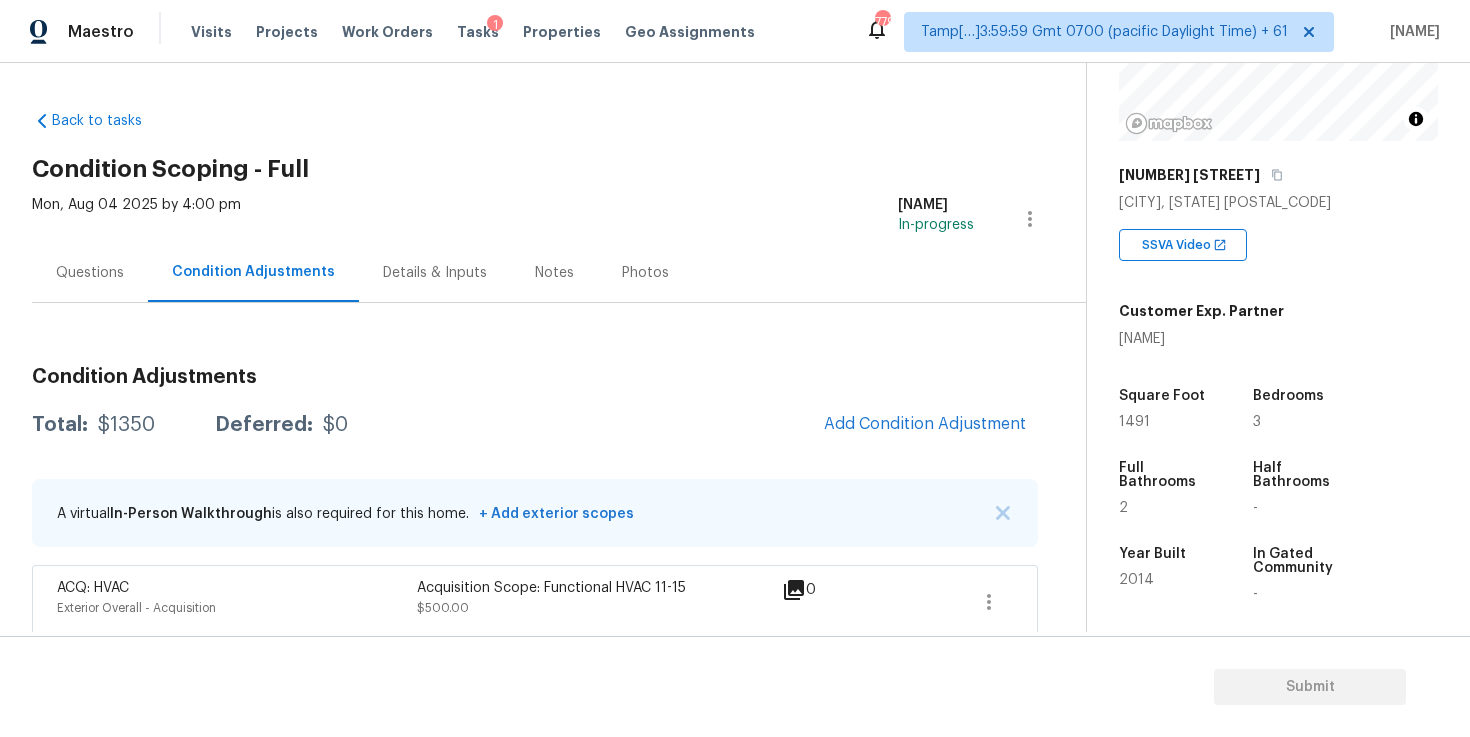 scroll, scrollTop: 98, scrollLeft: 0, axis: vertical 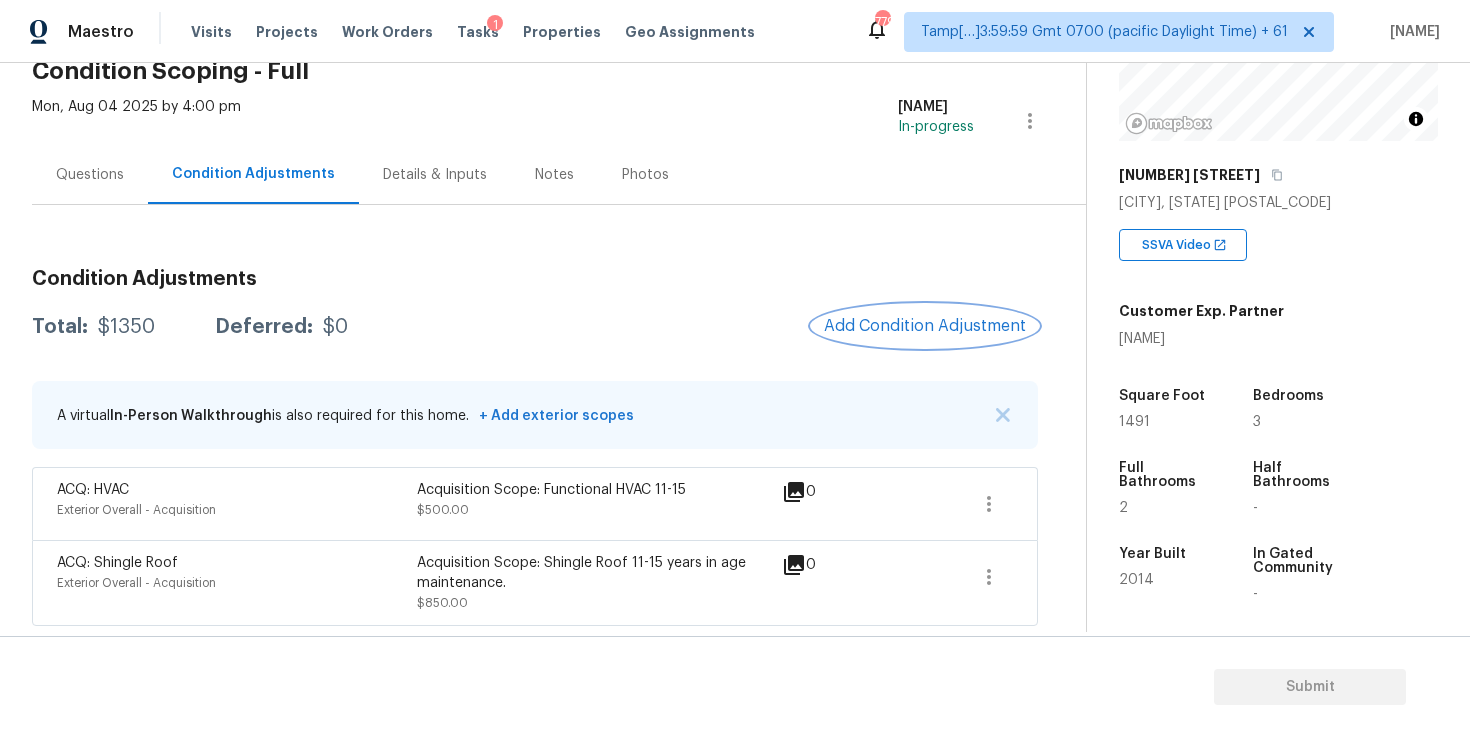 click on "Add Condition Adjustment" at bounding box center [925, 326] 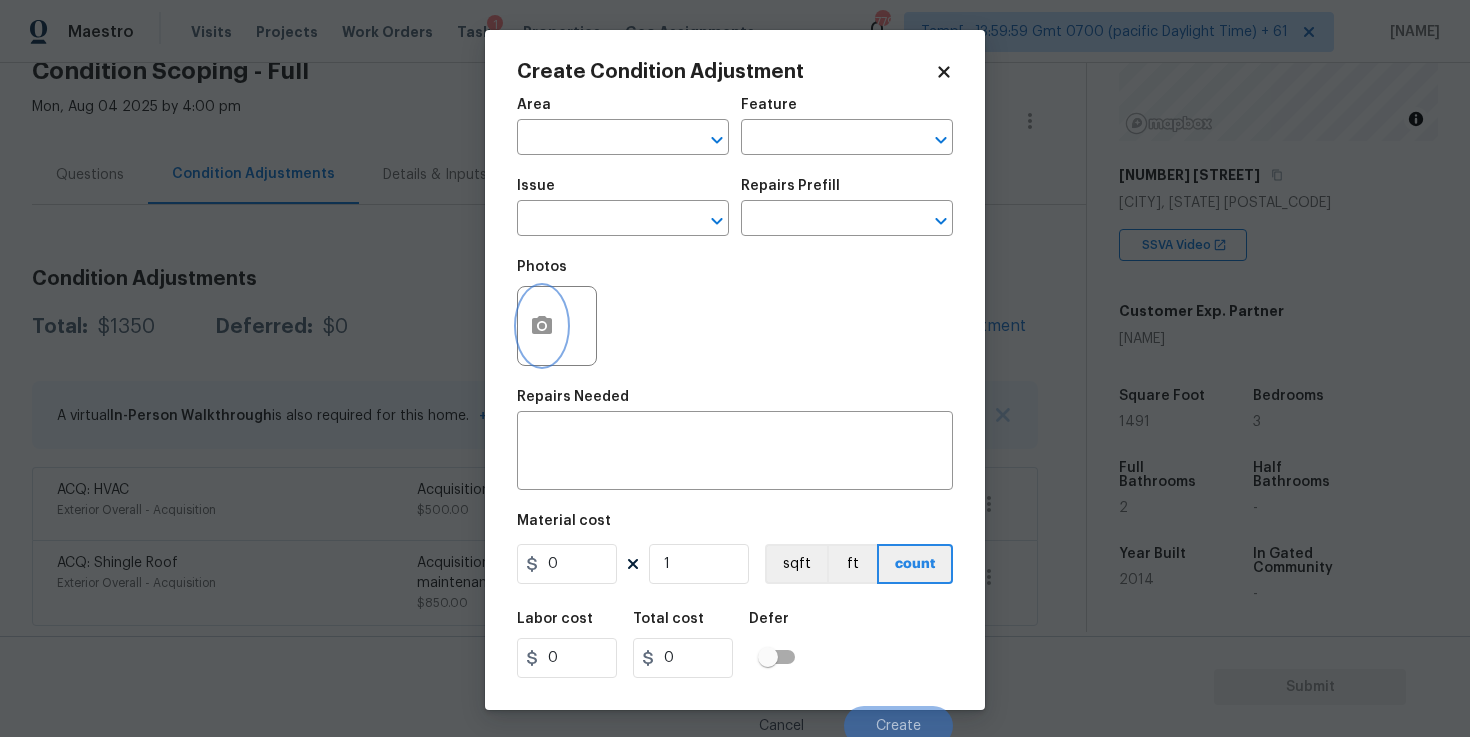 click 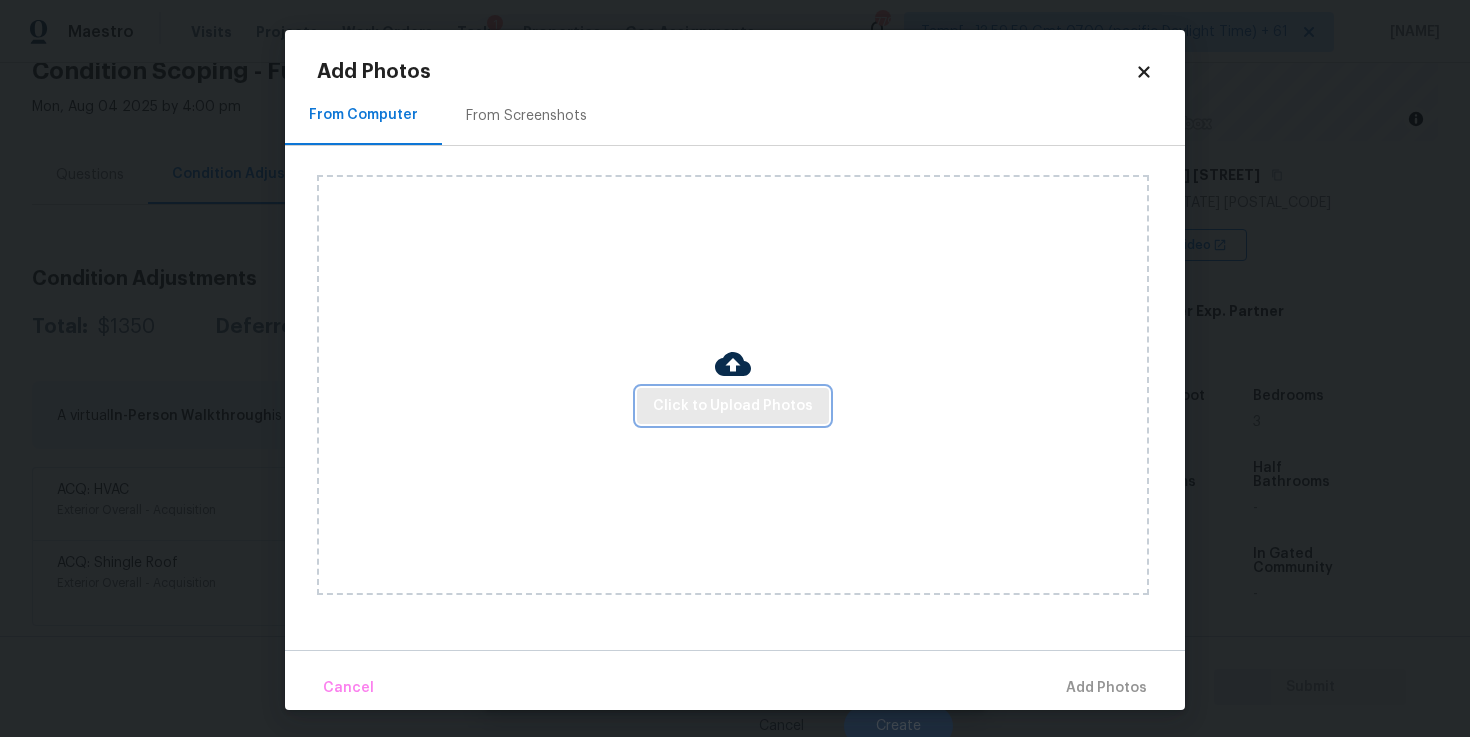 click on "Click to Upload Photos" at bounding box center [733, 406] 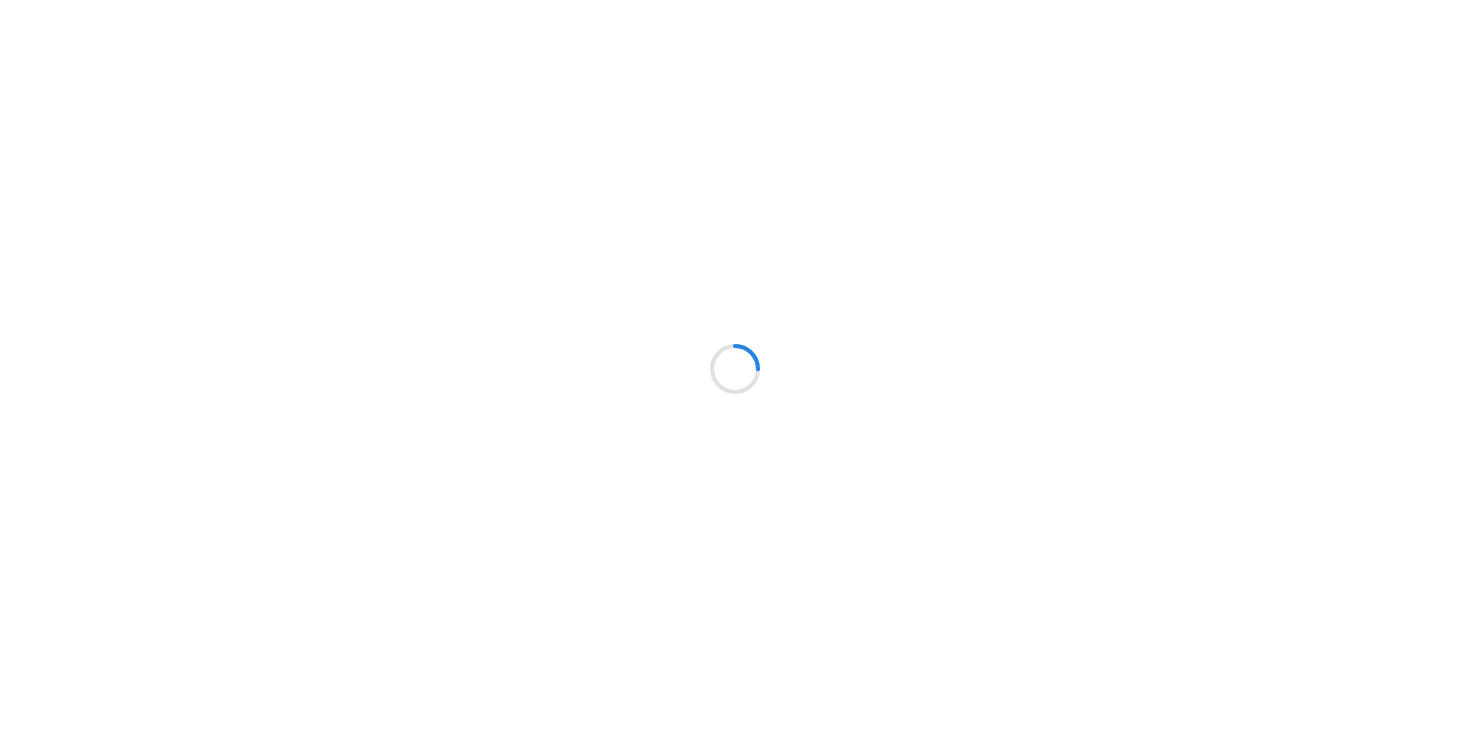 scroll, scrollTop: 0, scrollLeft: 0, axis: both 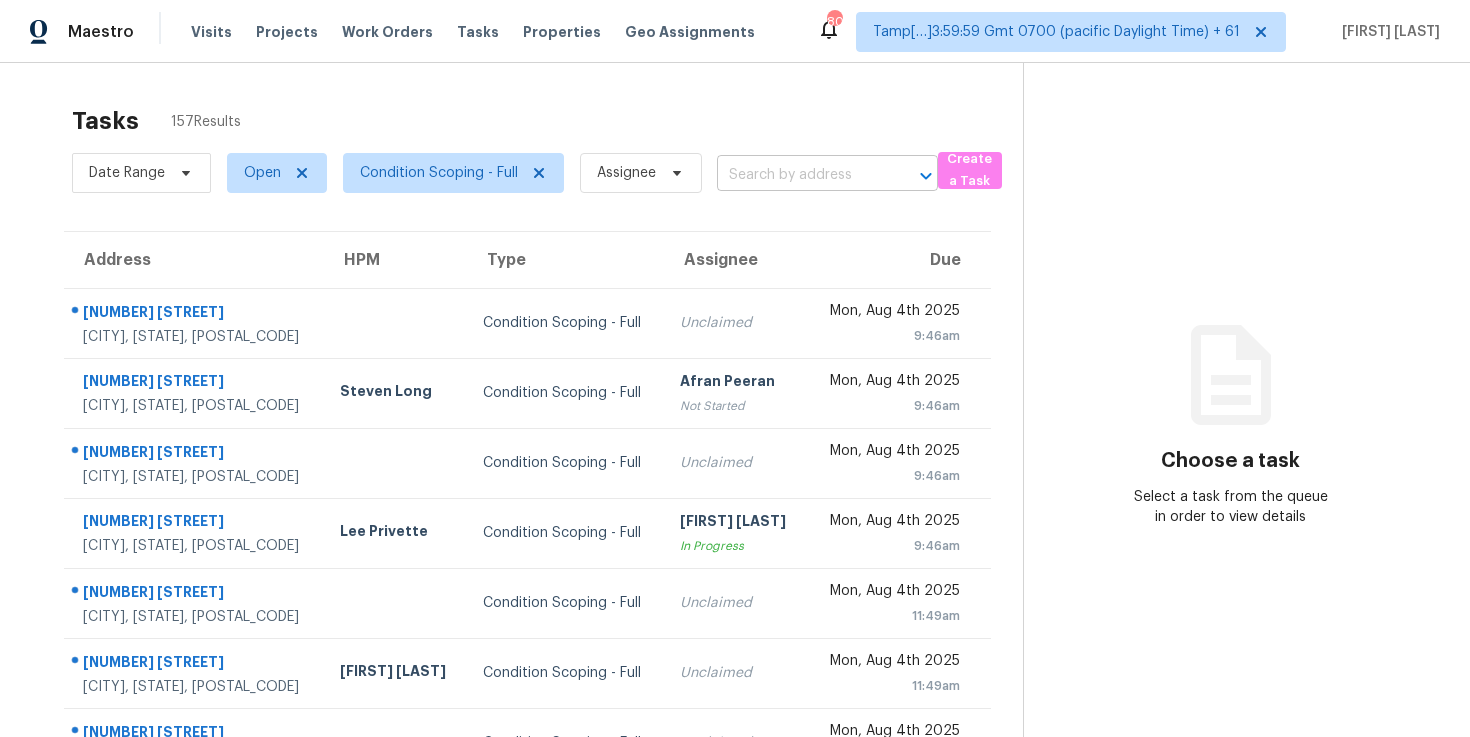 click at bounding box center [799, 175] 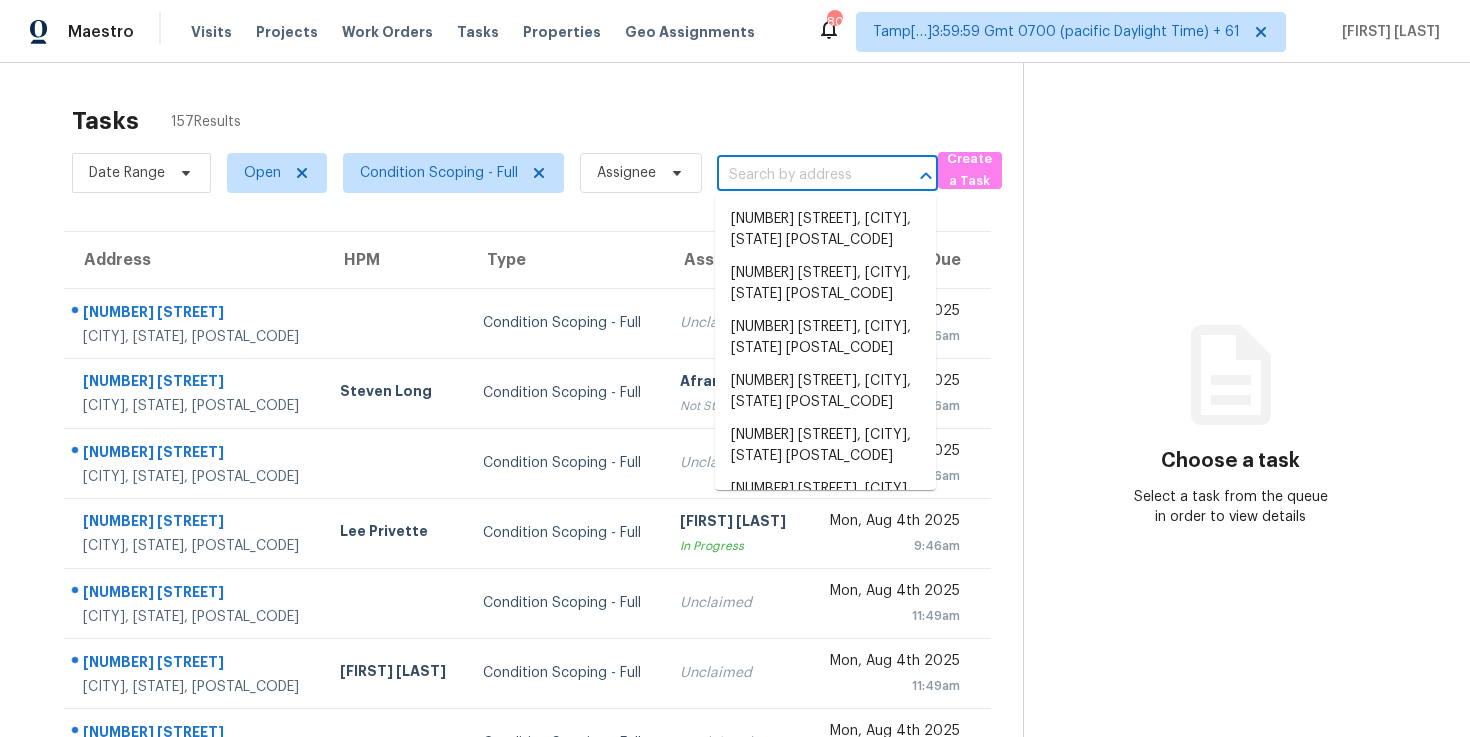 paste on "[NUMBER] [STREET], [CITY], [STATE] [POSTAL_CODE]" 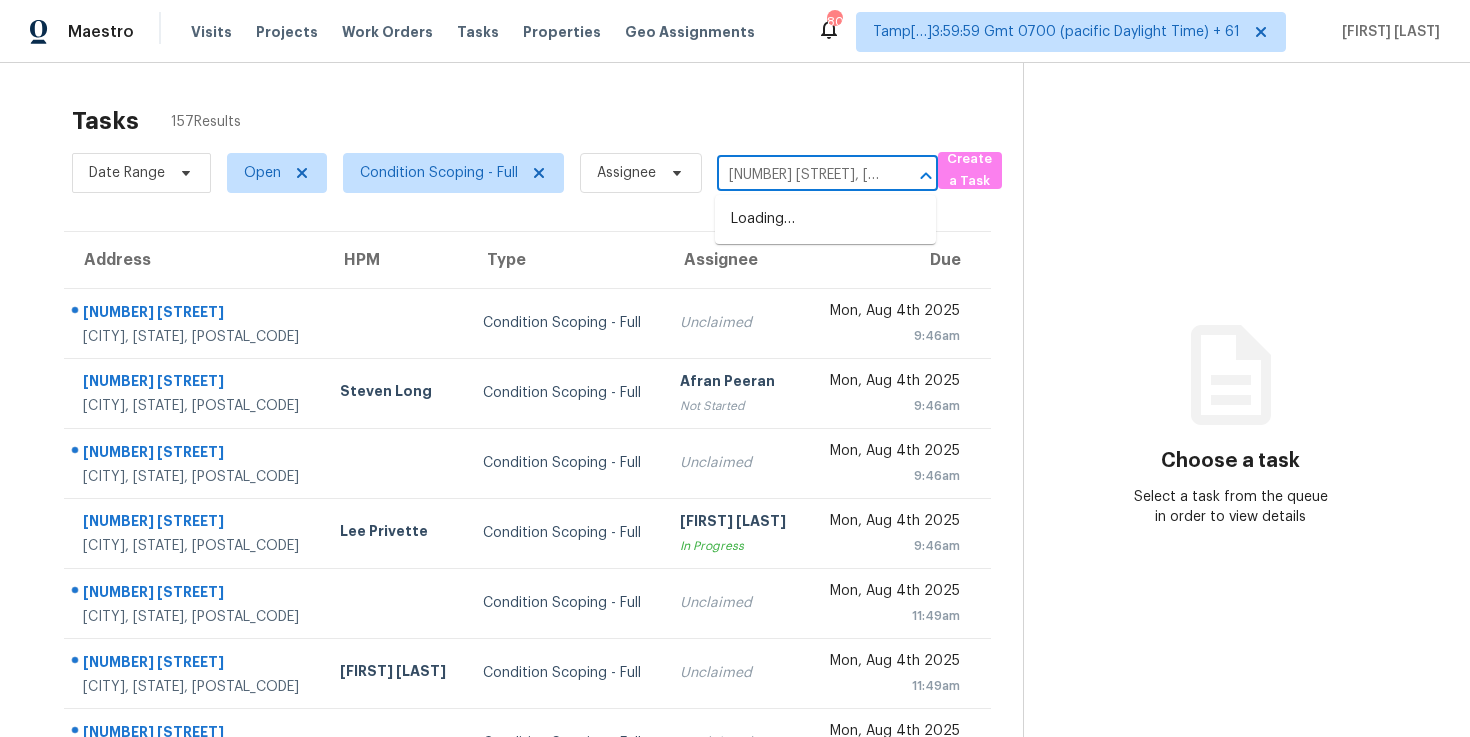 scroll, scrollTop: 0, scrollLeft: 52, axis: horizontal 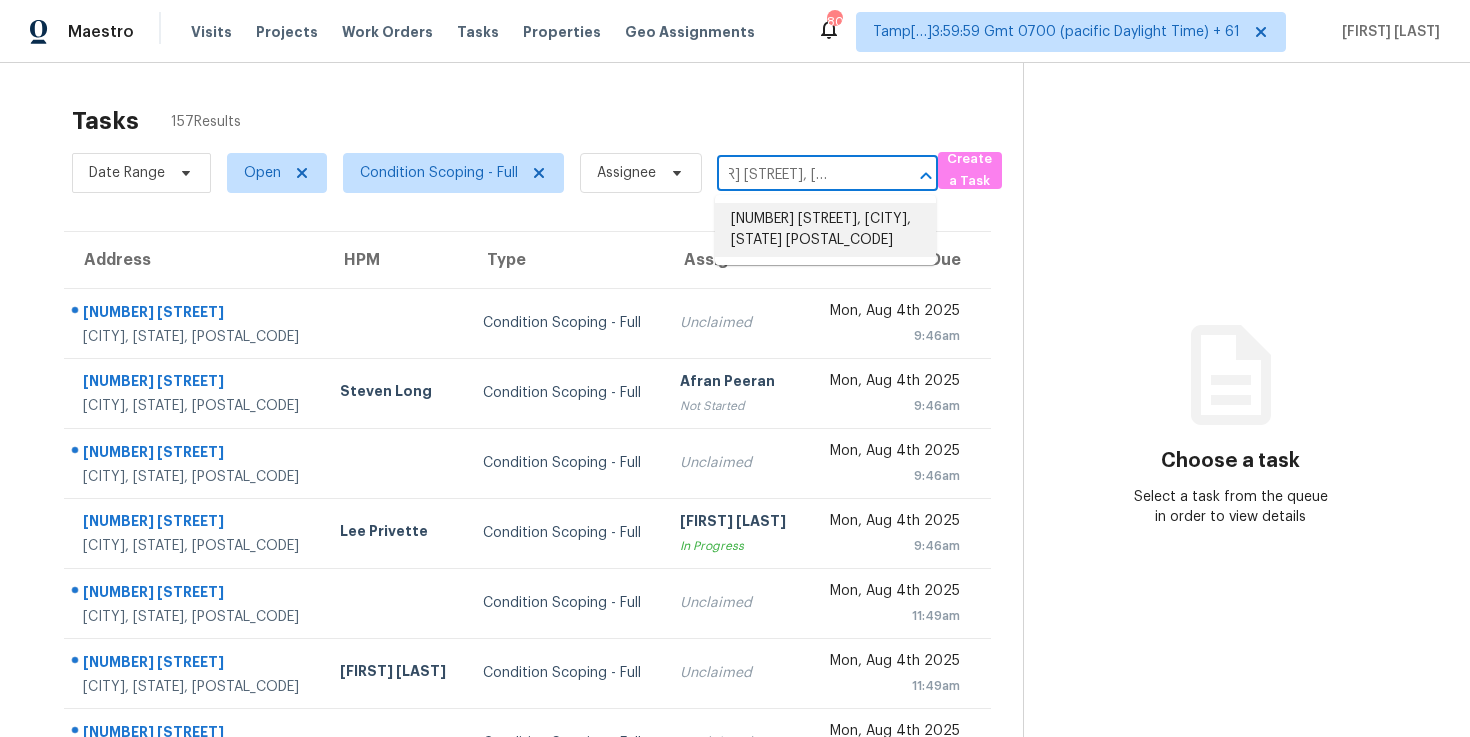 click on "[NUMBER] [STREET], [CITY], [STATE] [POSTAL_CODE]" at bounding box center [825, 230] 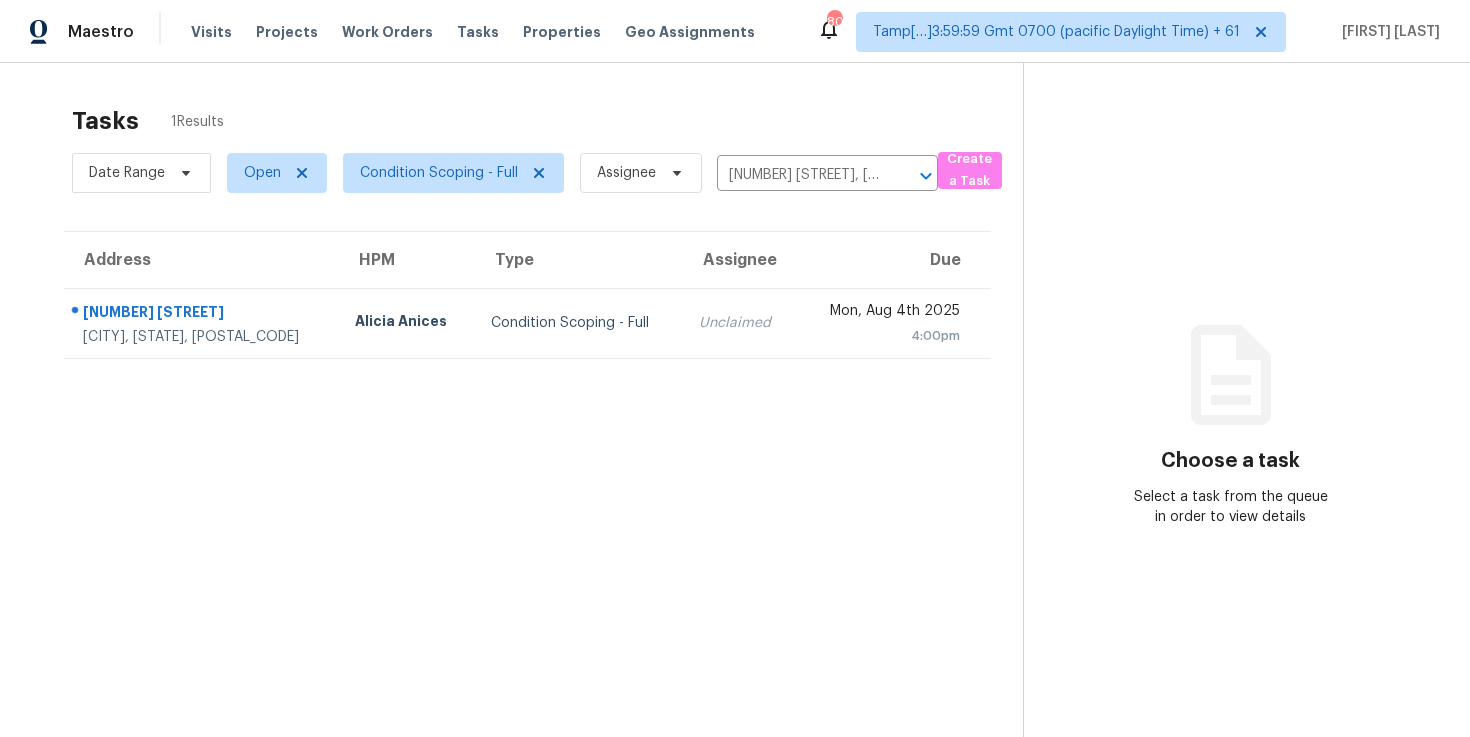 click on "[DAY], [MONTH] [DAY_NUM] [YEAR] [TIME]" at bounding box center (894, 323) 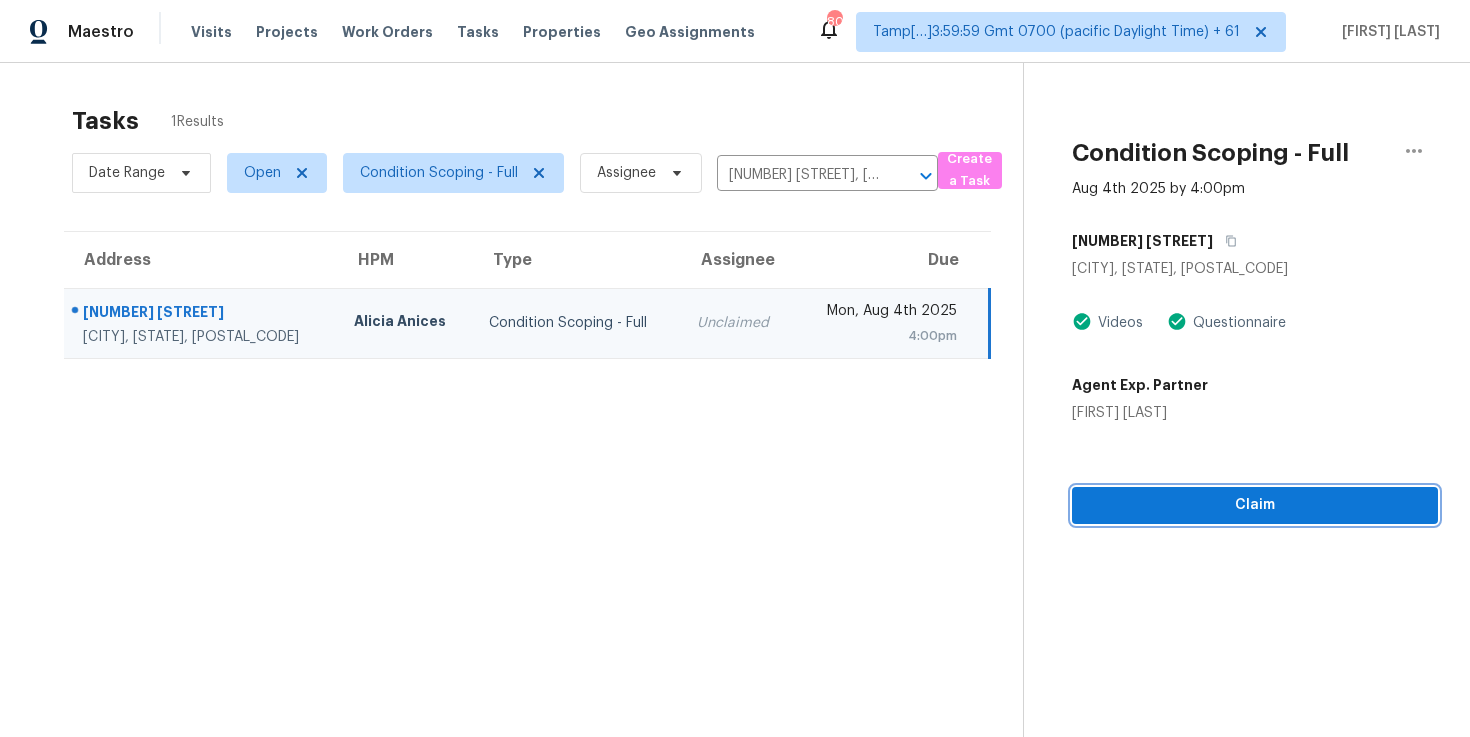 click on "Claim" at bounding box center [1255, 505] 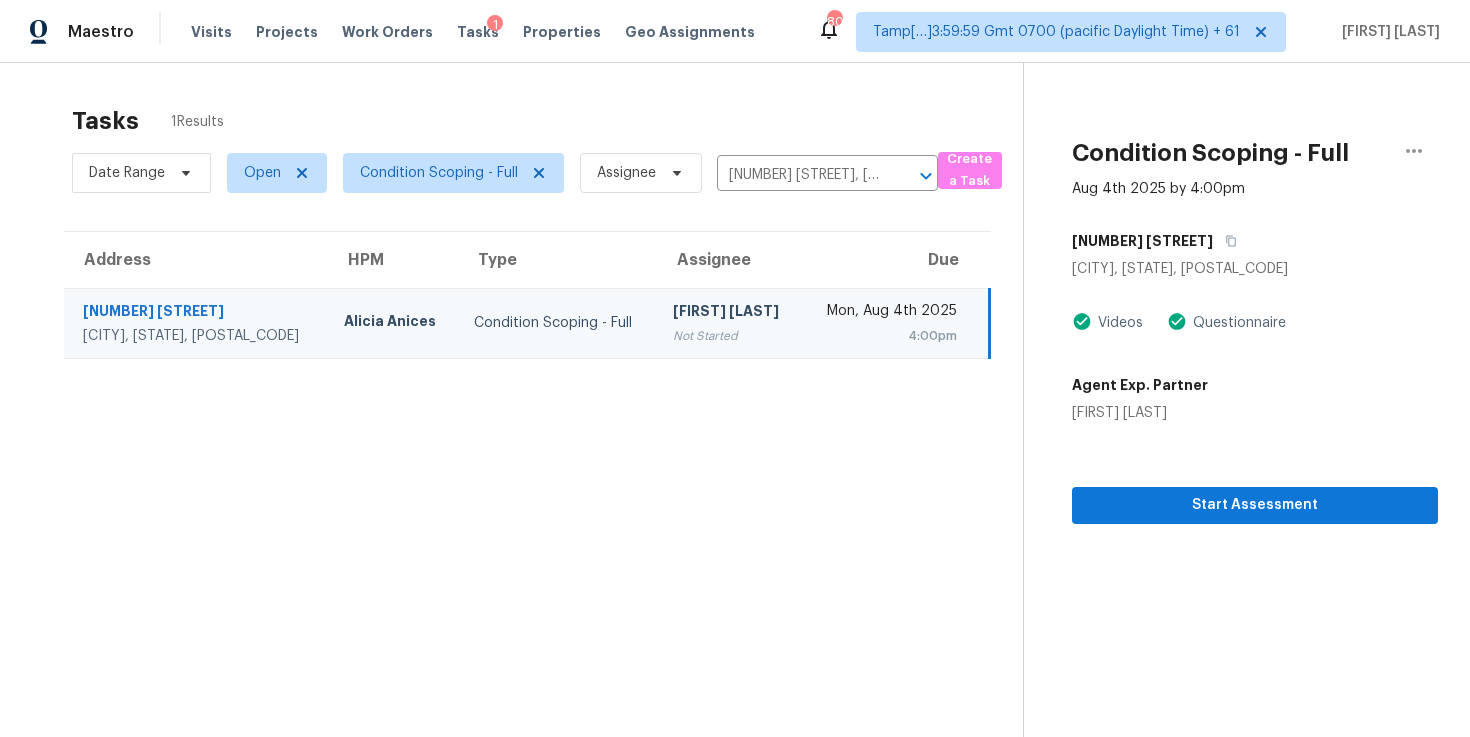 click on "Start Assessment" at bounding box center (1255, 473) 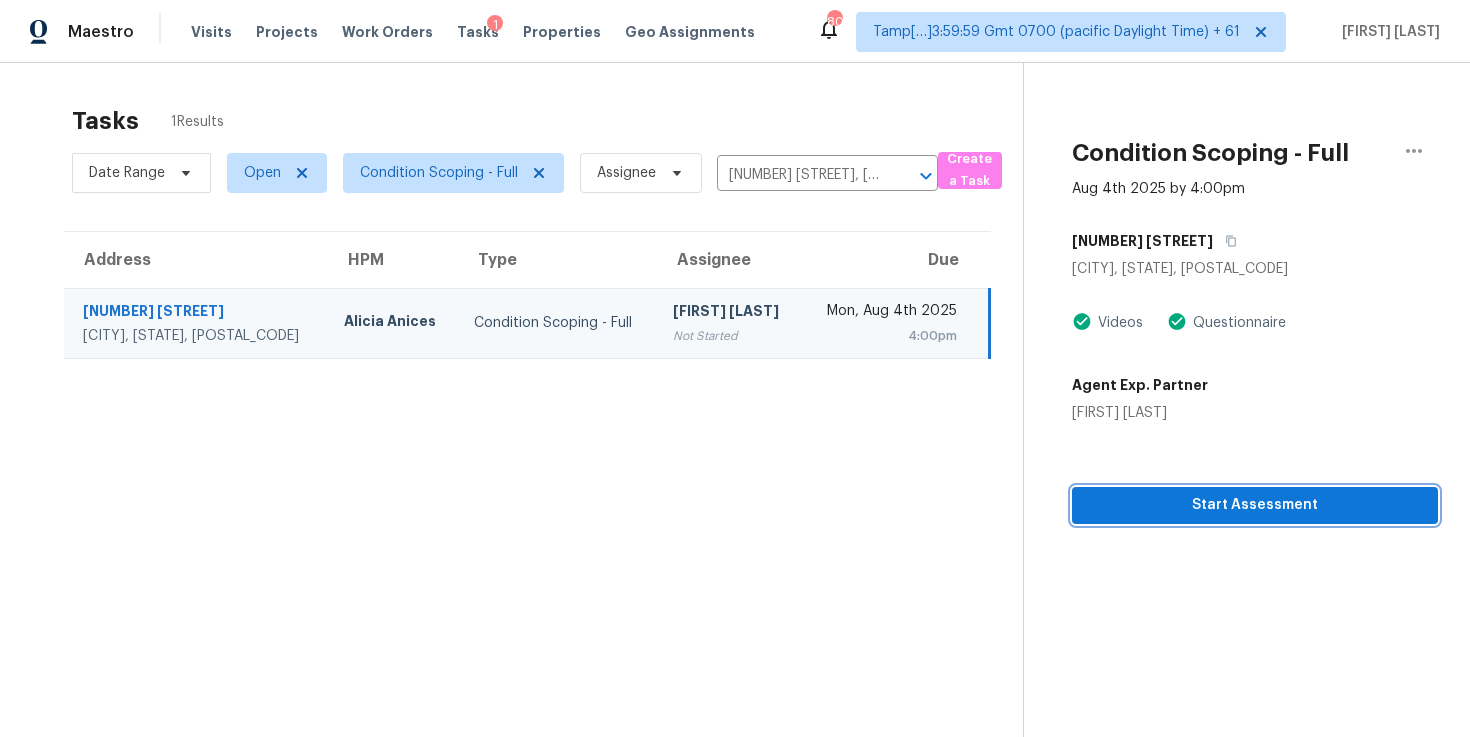 click on "Start Assessment" at bounding box center (1255, 505) 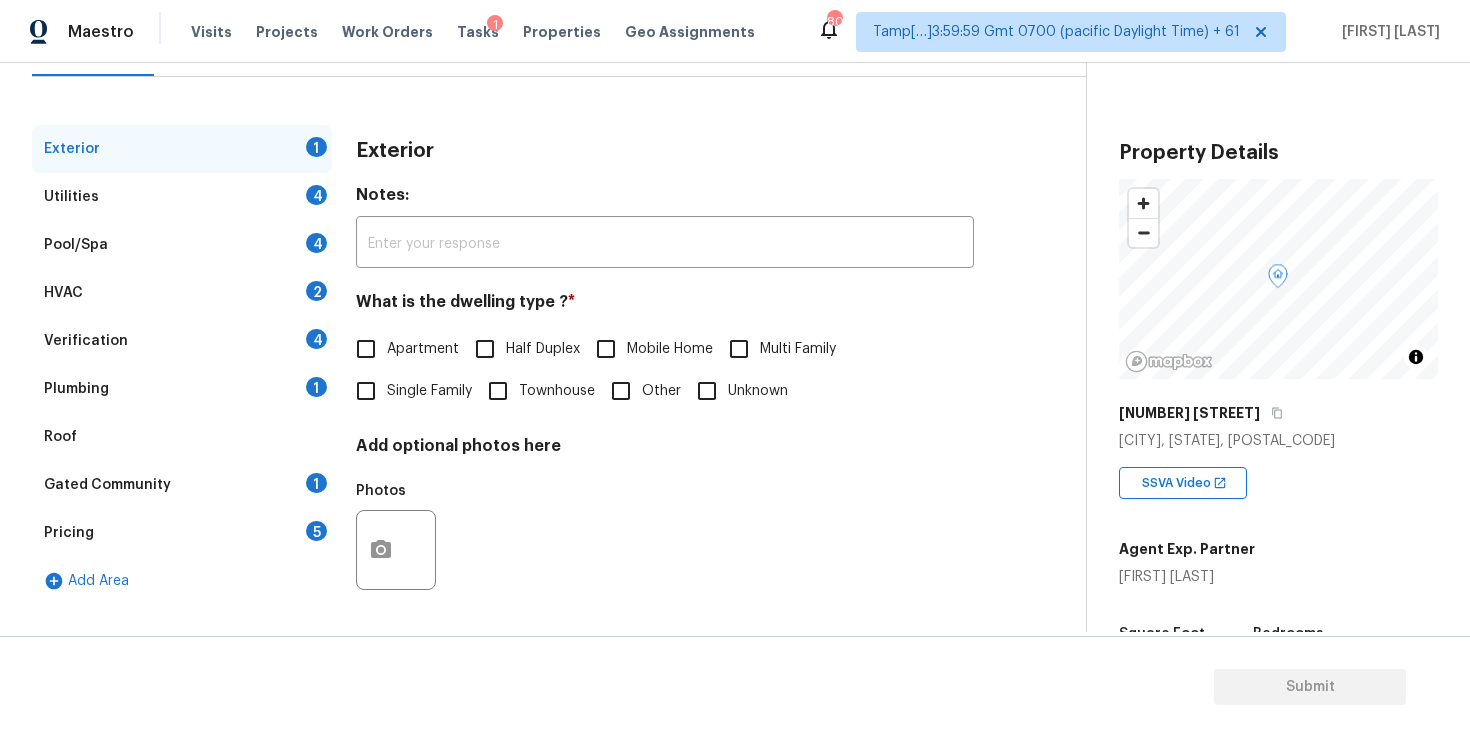 scroll, scrollTop: 125, scrollLeft: 0, axis: vertical 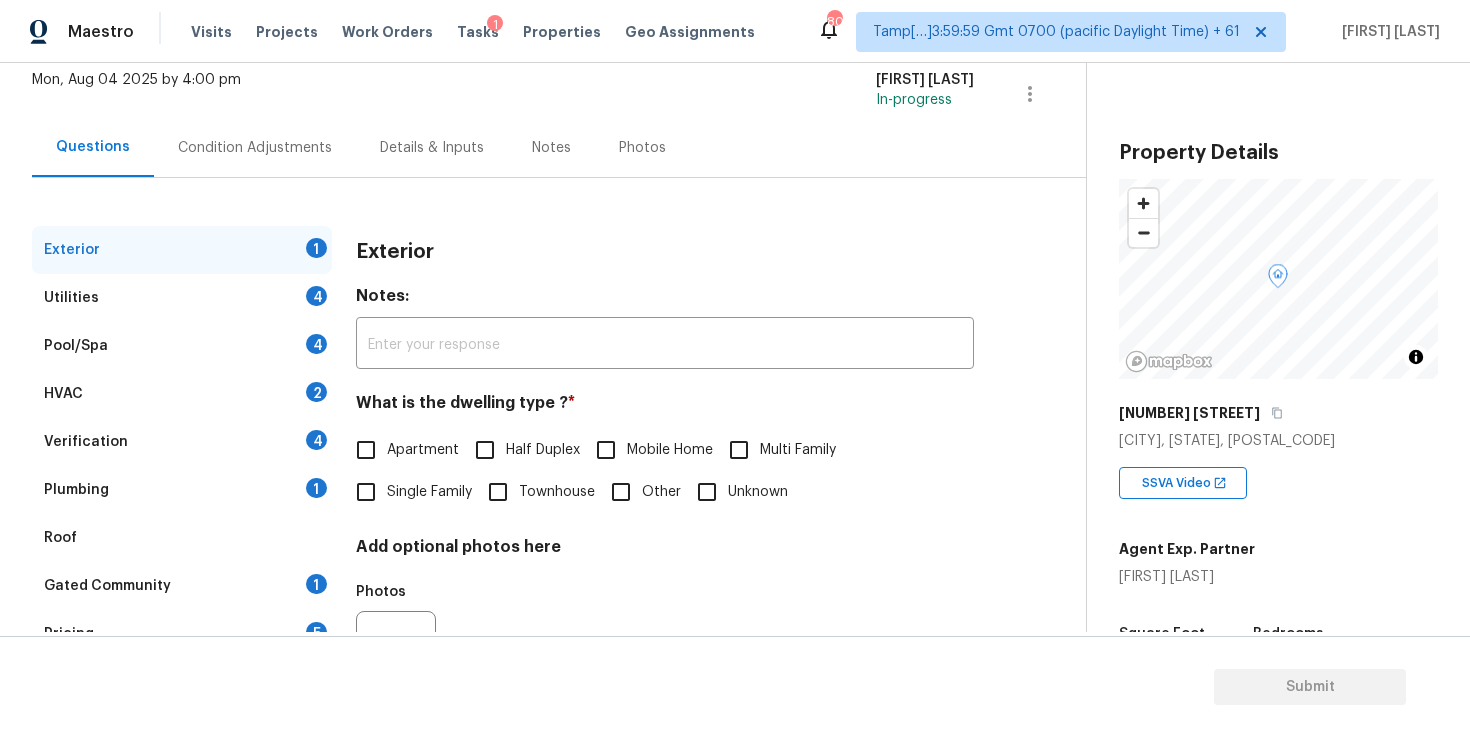 click on "Condition Adjustments" at bounding box center [255, 147] 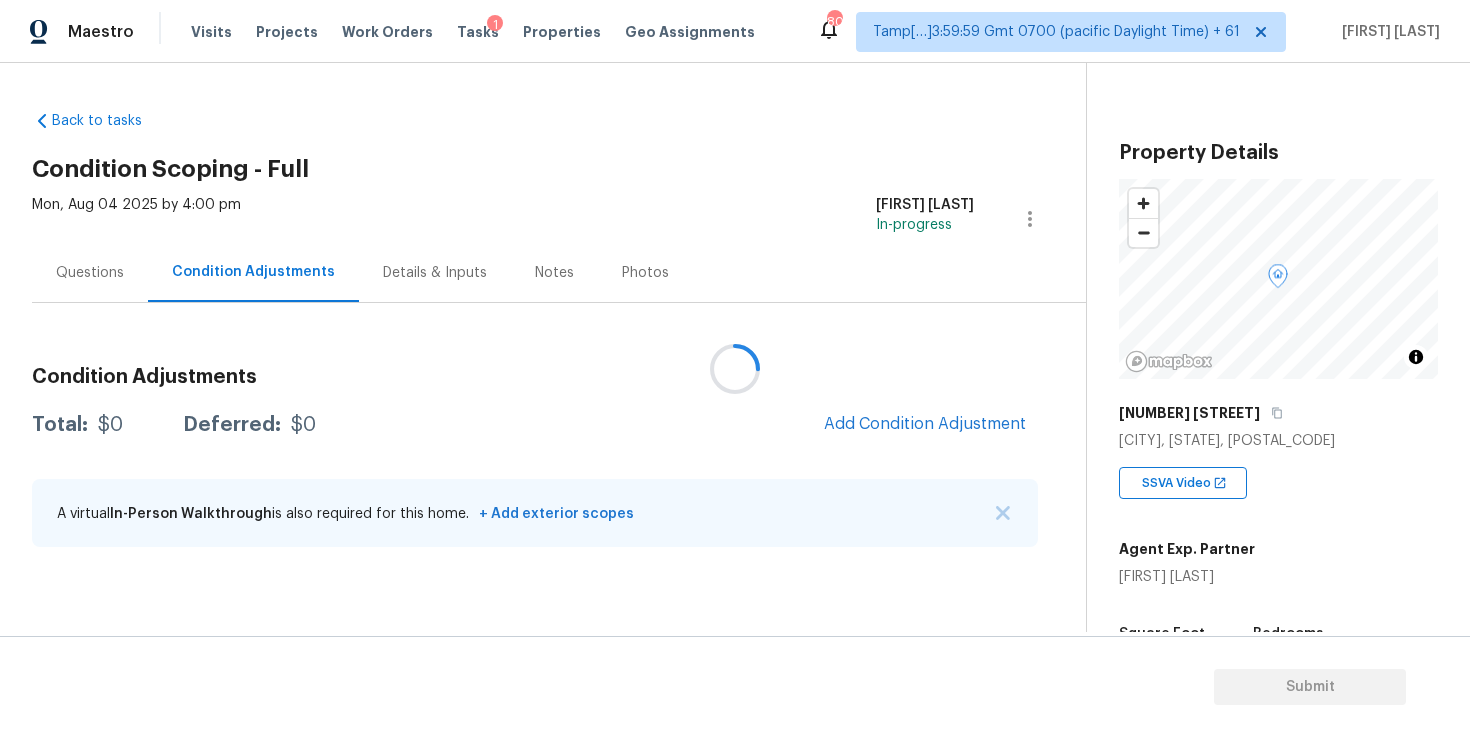 scroll, scrollTop: 0, scrollLeft: 0, axis: both 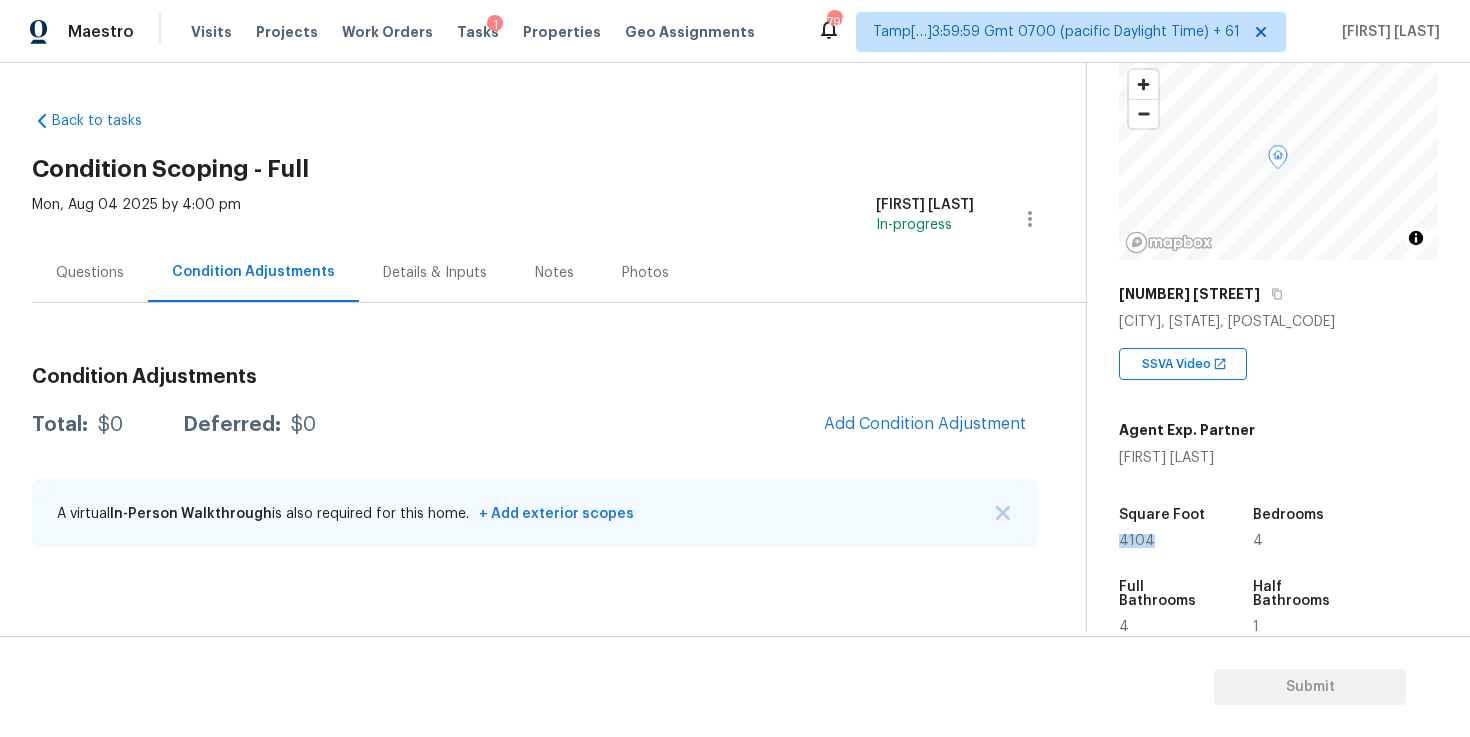drag, startPoint x: 1120, startPoint y: 543, endPoint x: 1183, endPoint y: 538, distance: 63.1981 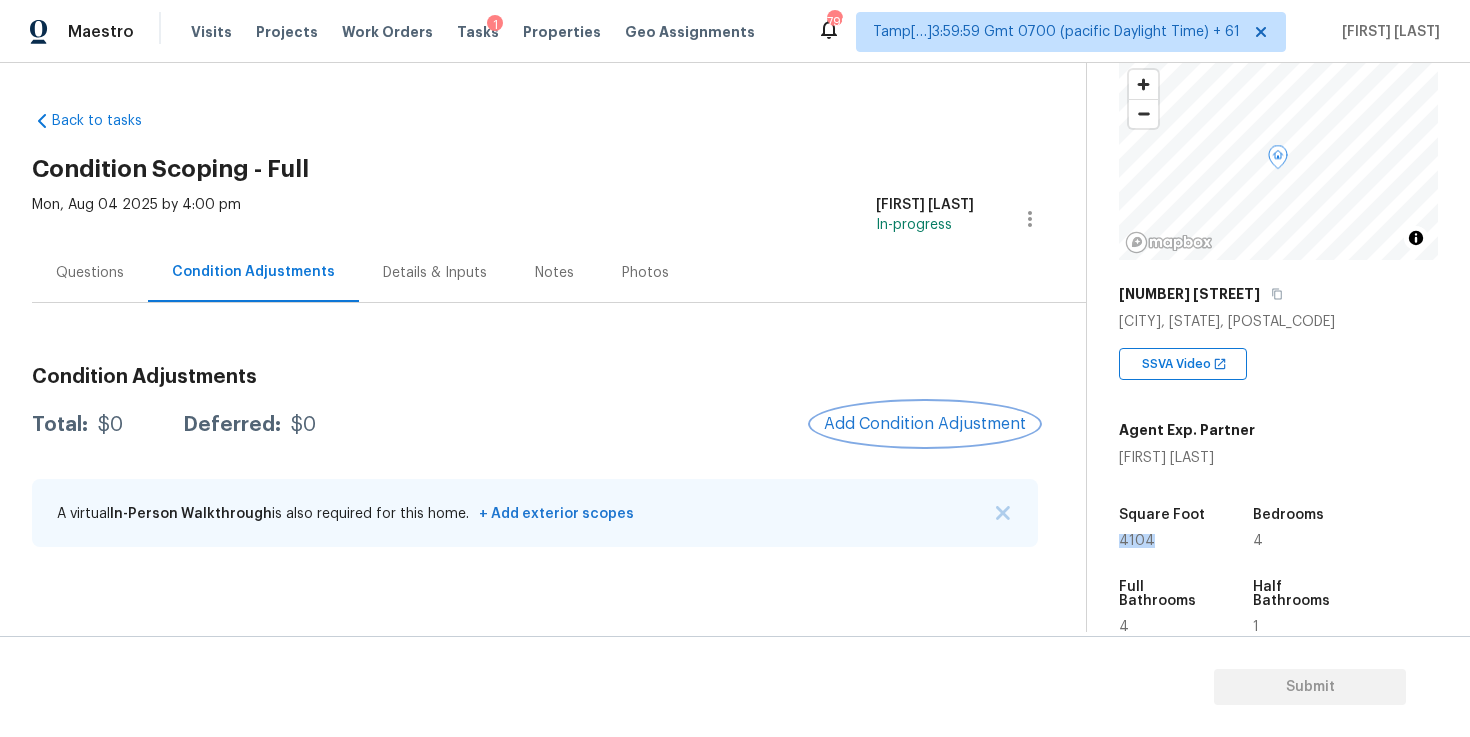 click on "Add Condition Adjustment" at bounding box center (925, 424) 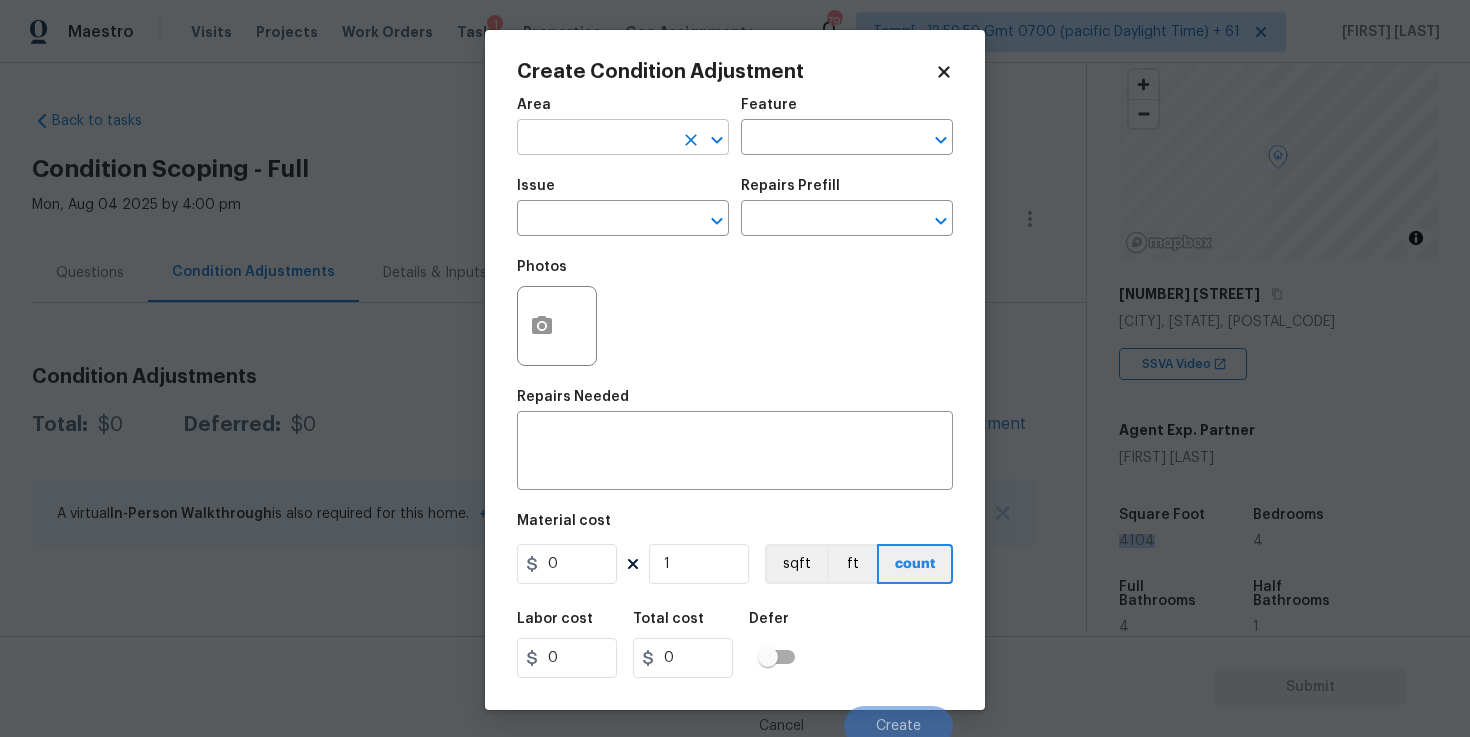 click at bounding box center (595, 139) 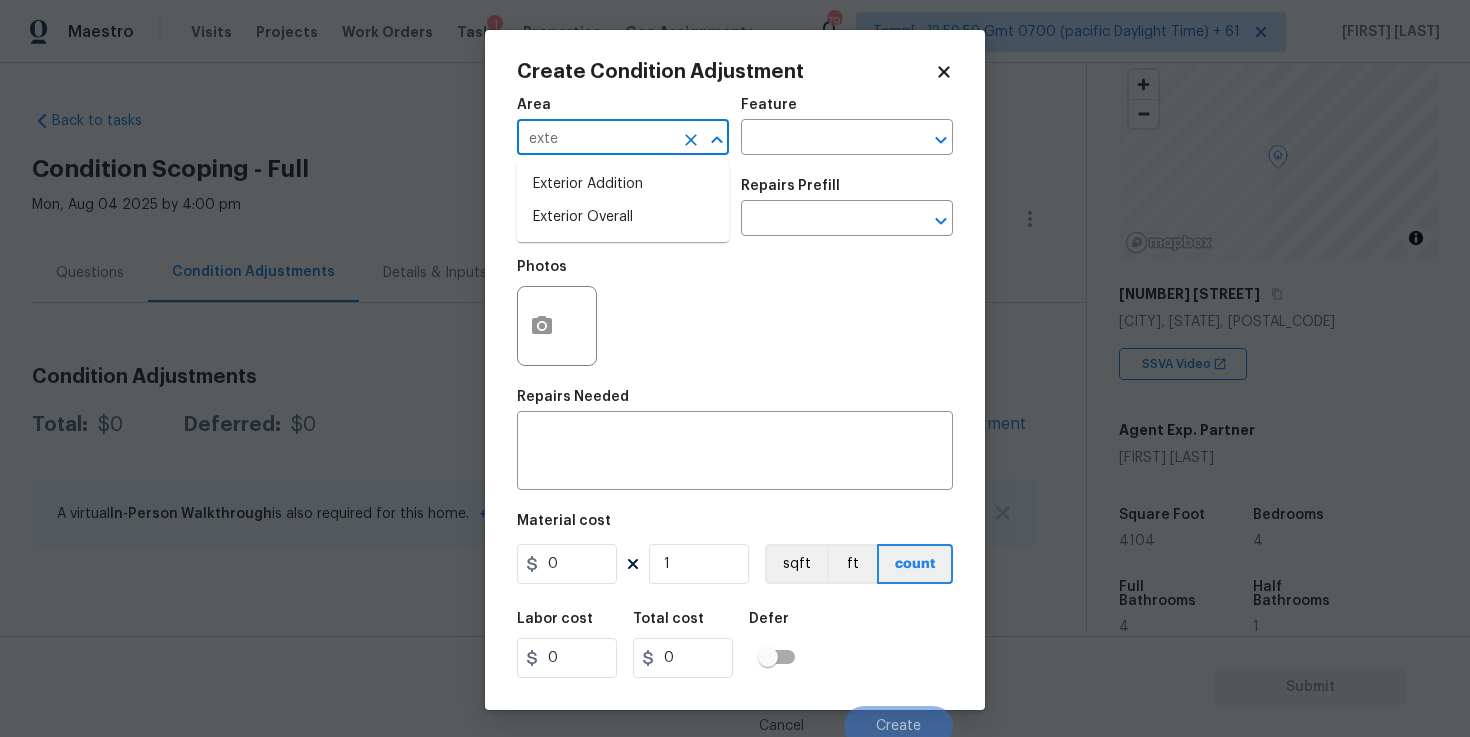 type on "exter" 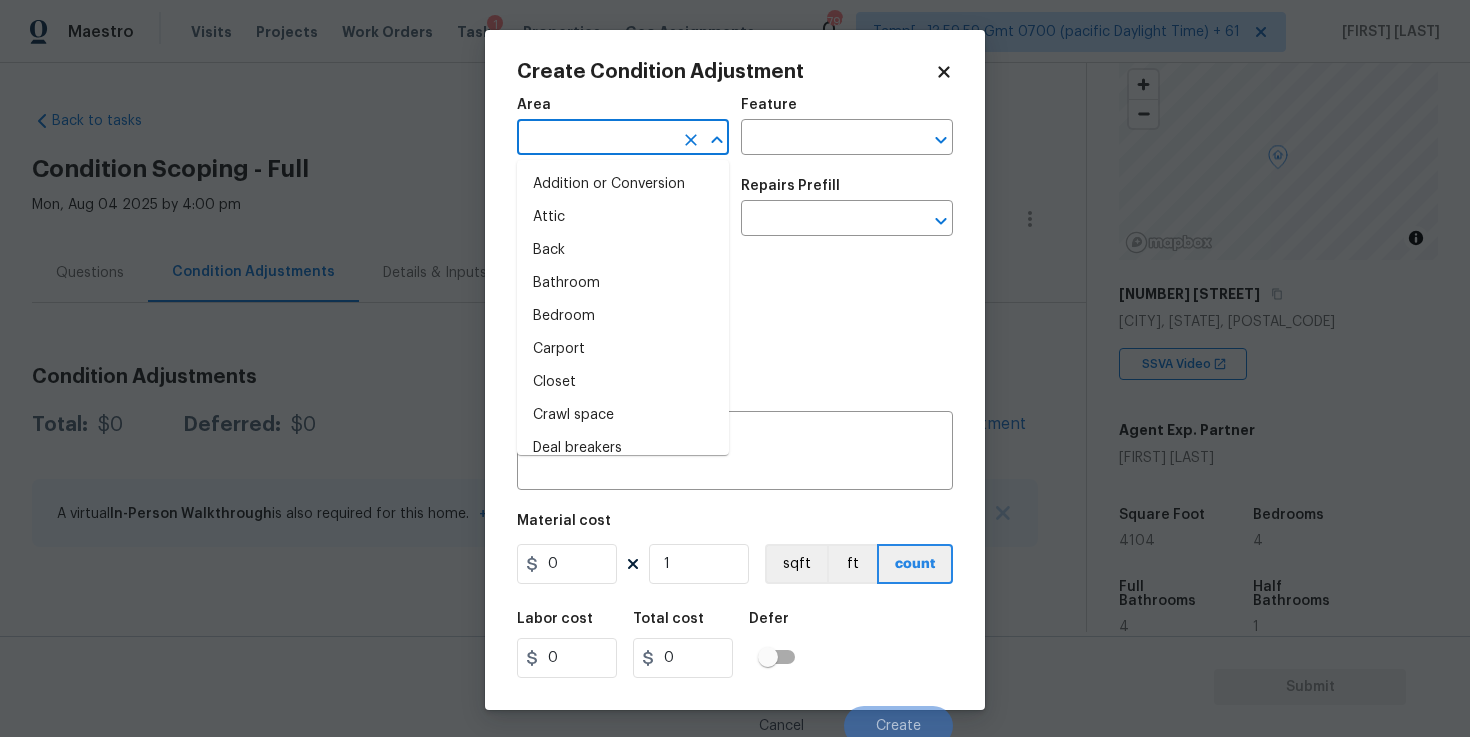 click on "Attic" at bounding box center (623, 217) 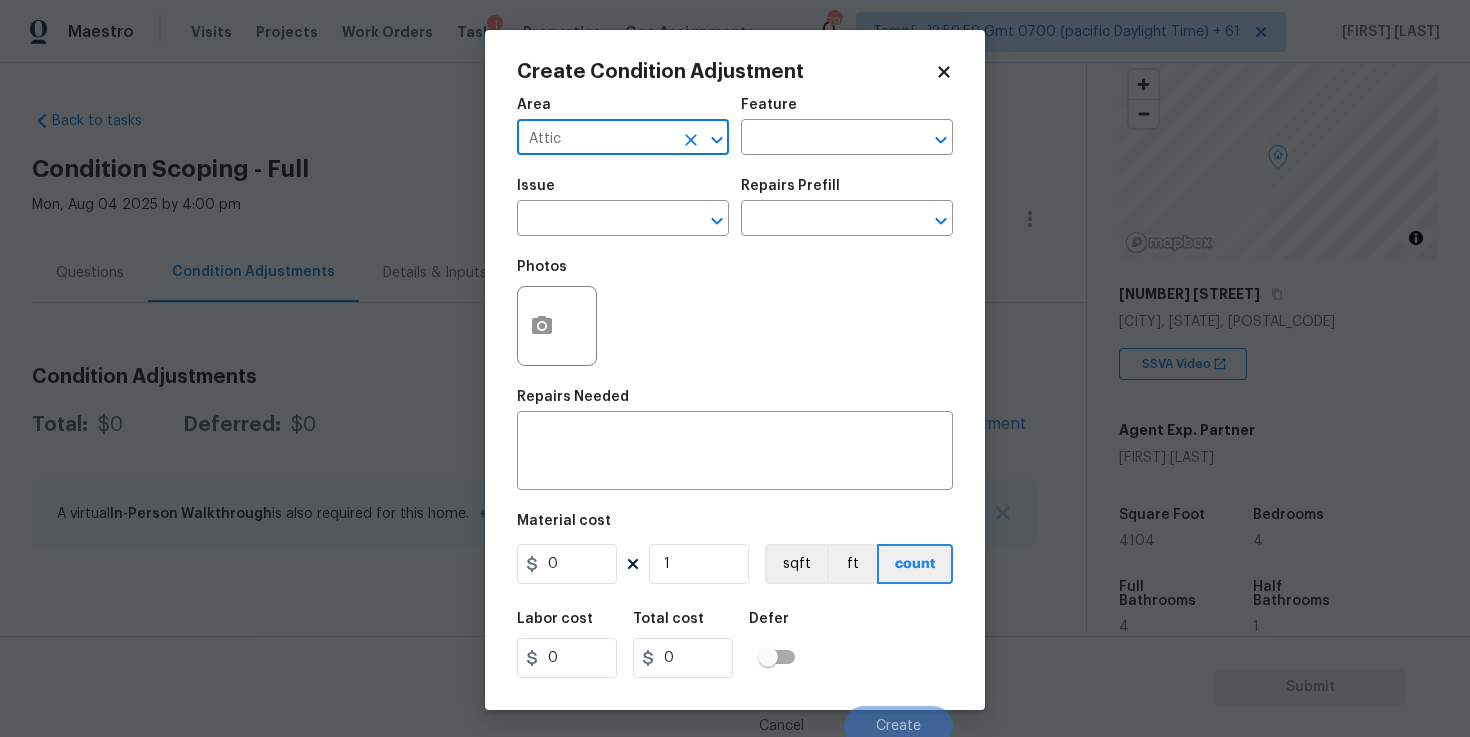 click on "Attic" at bounding box center [595, 139] 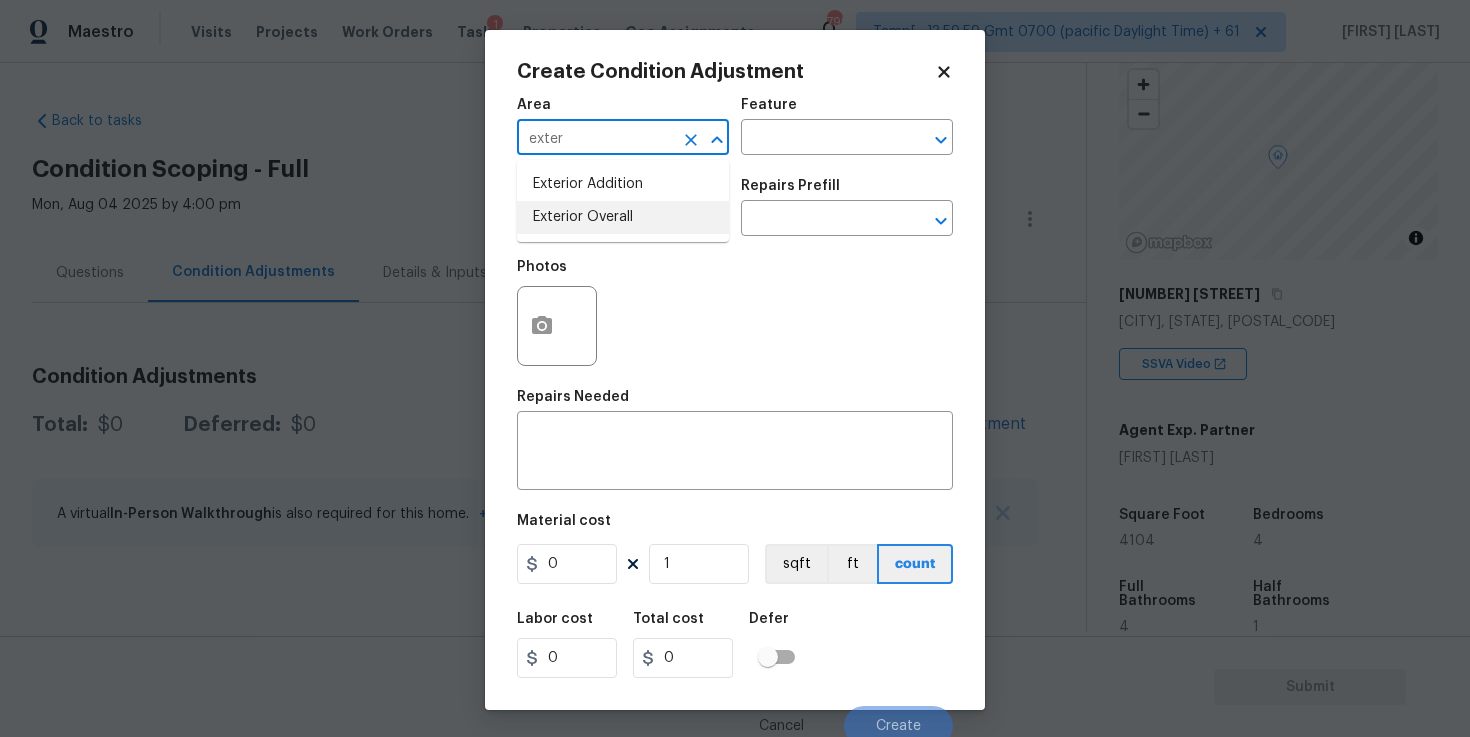 click on "Exterior Overall" at bounding box center (623, 217) 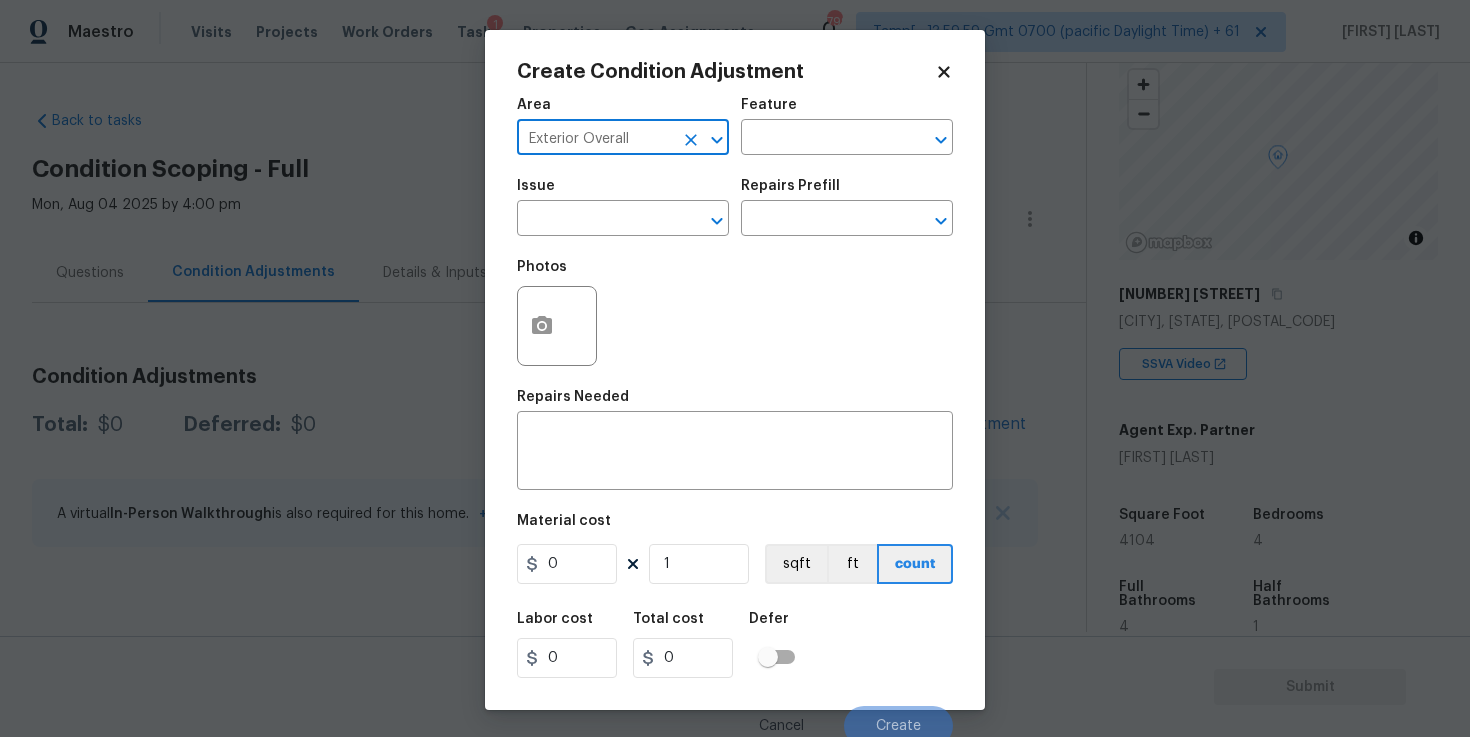type on "Exterior Overall" 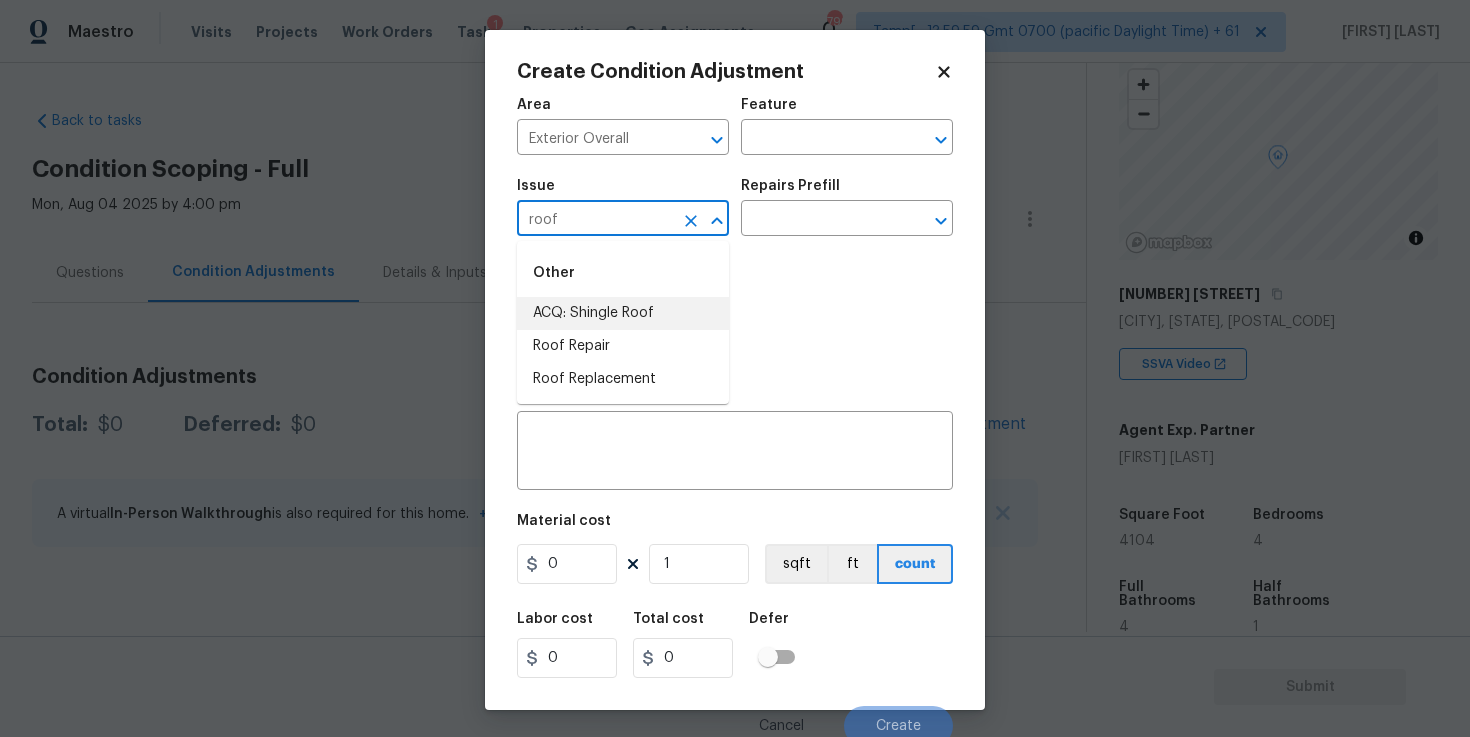 click on "ACQ: Shingle Roof" at bounding box center (623, 313) 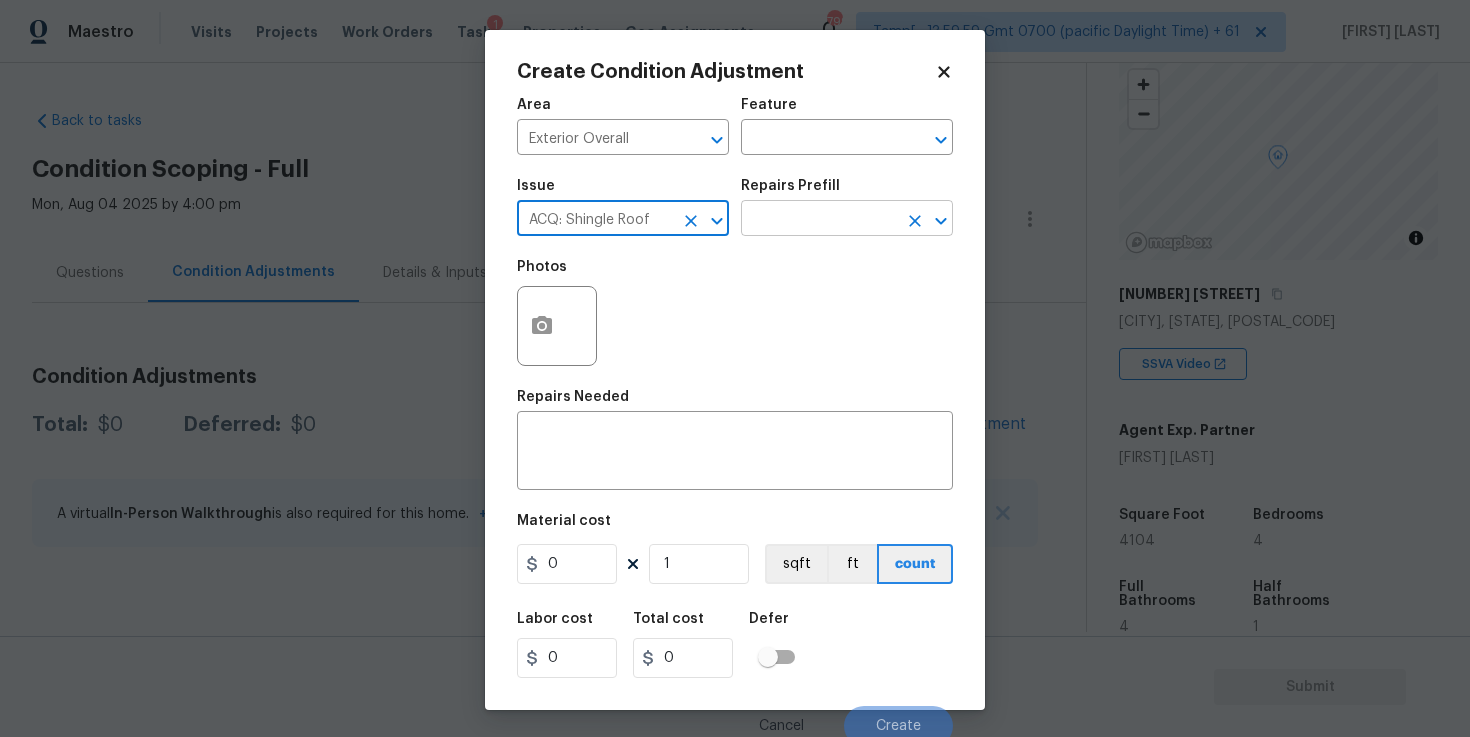 type on "ACQ: Shingle Roof" 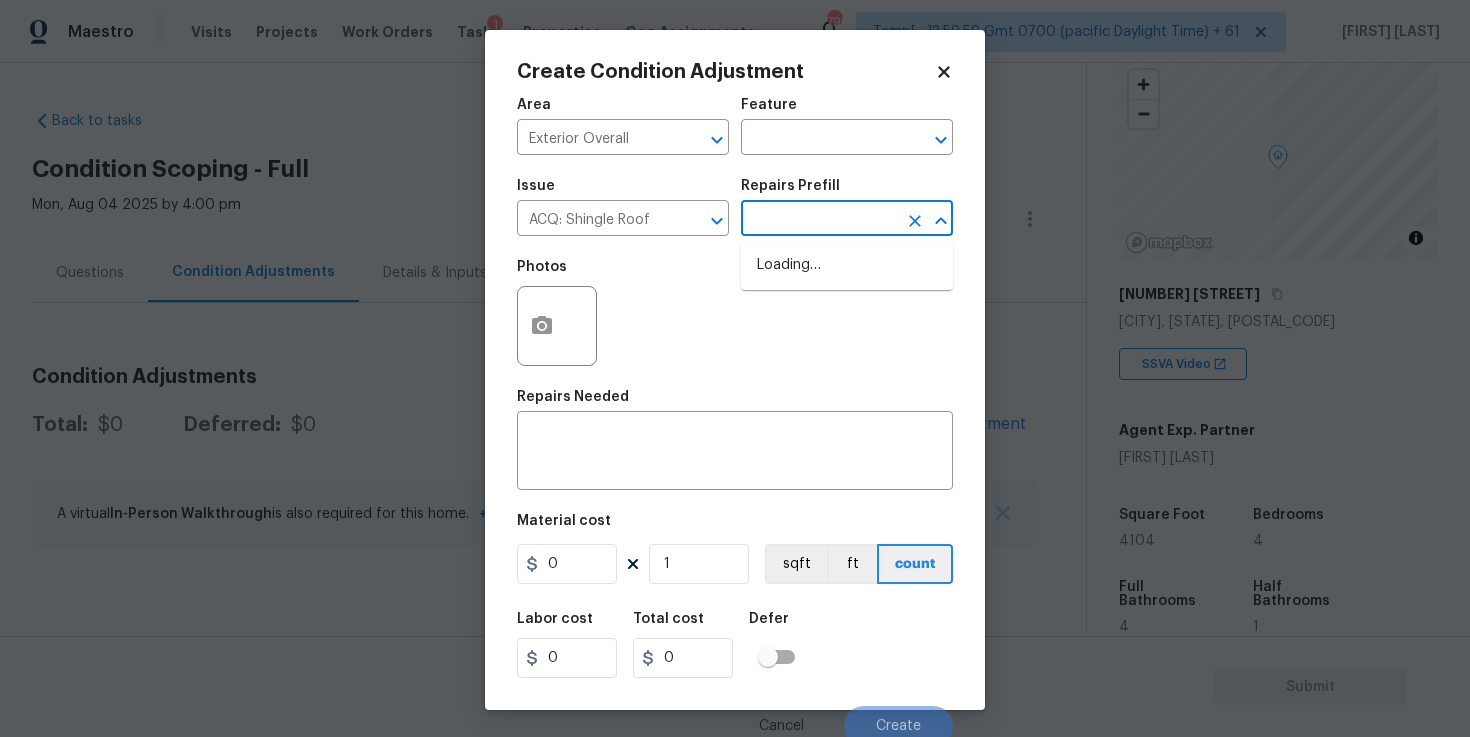 click at bounding box center [819, 220] 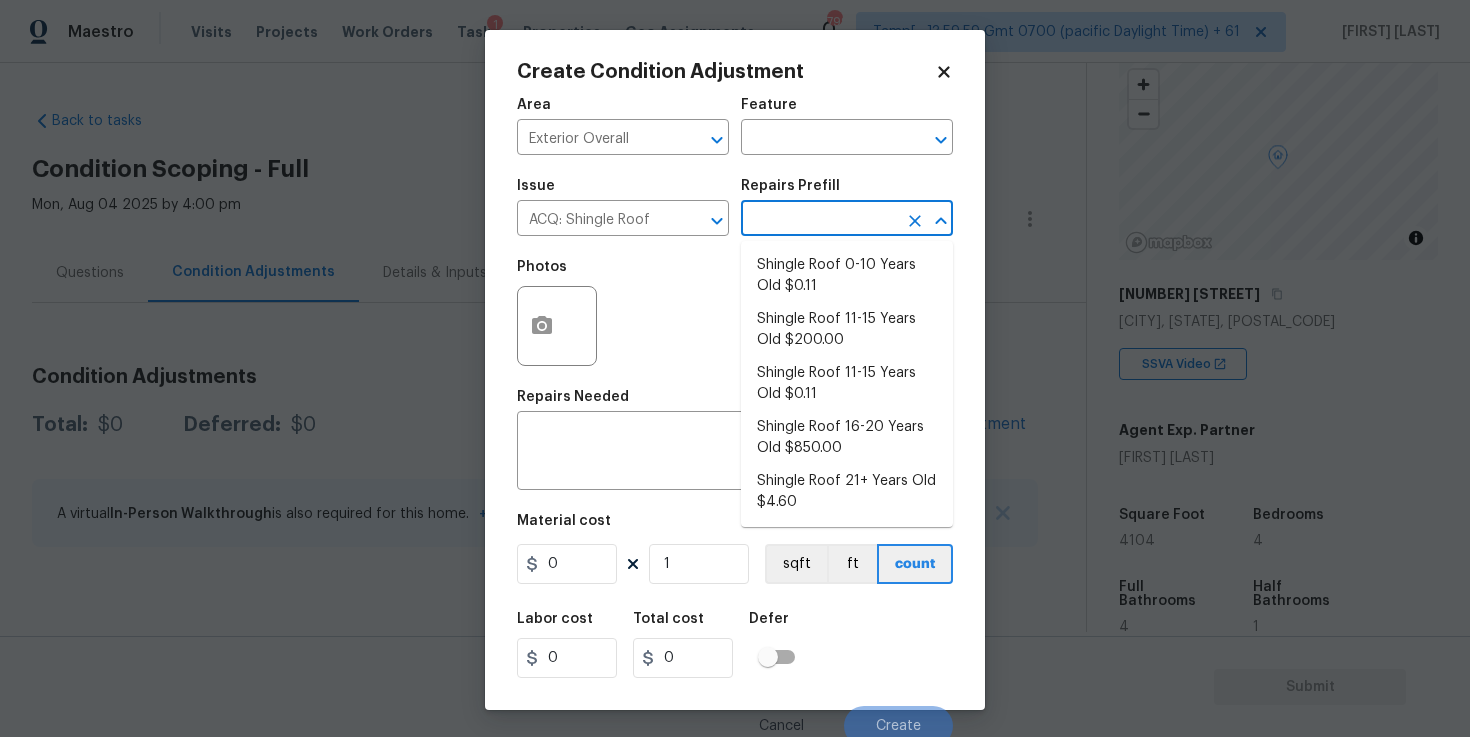 click on "Shingle Roof 0-10 Years Old $0.11" at bounding box center (847, 276) 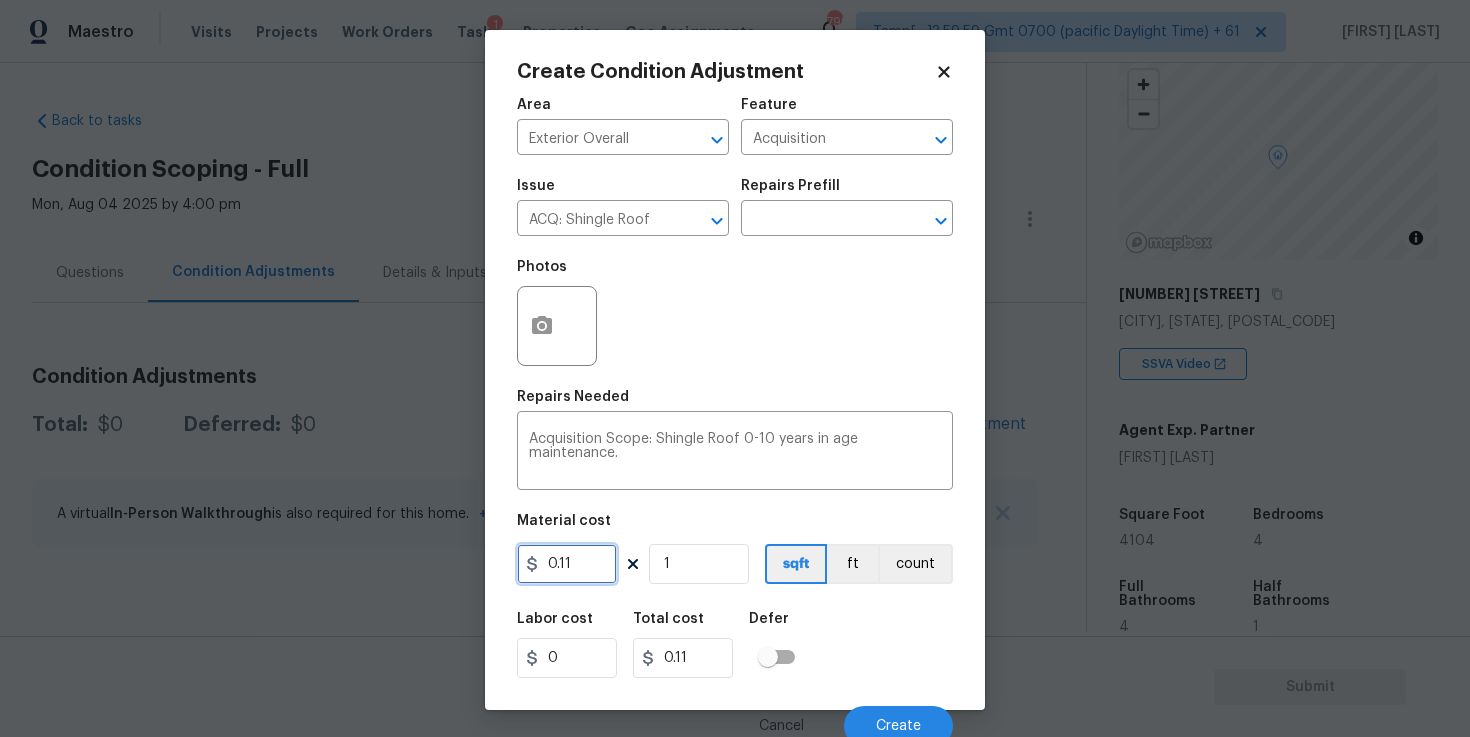 click on "0.11" at bounding box center (567, 564) 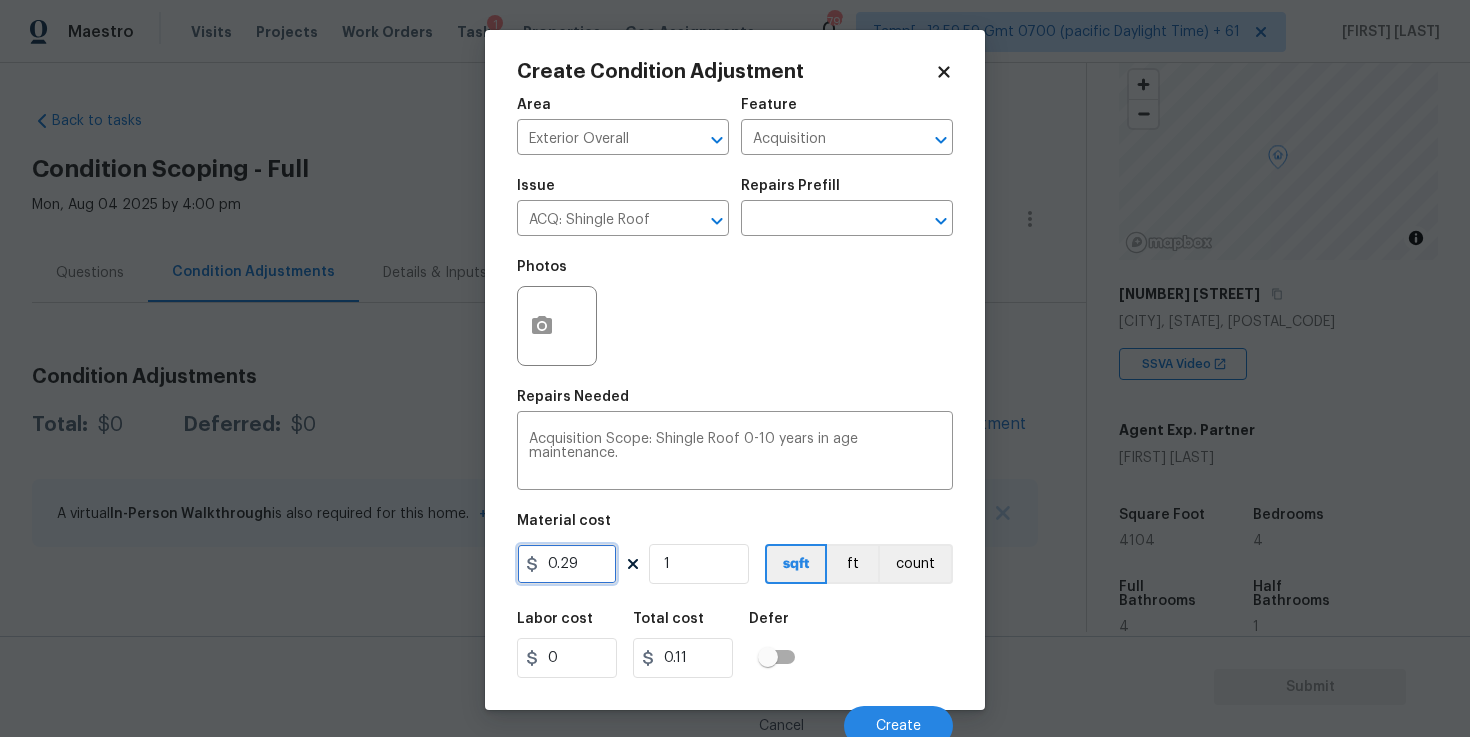type on "0.29" 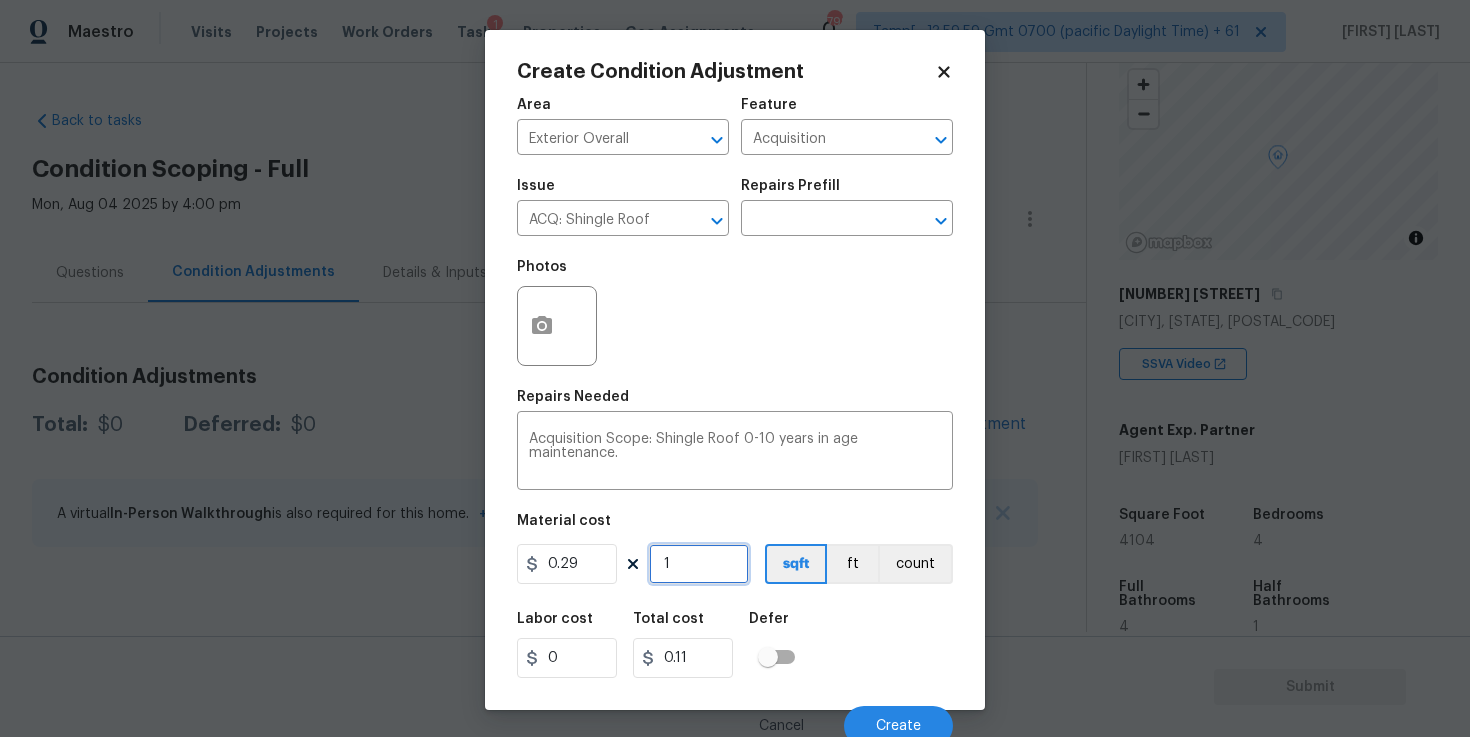 click on "1" at bounding box center (699, 564) 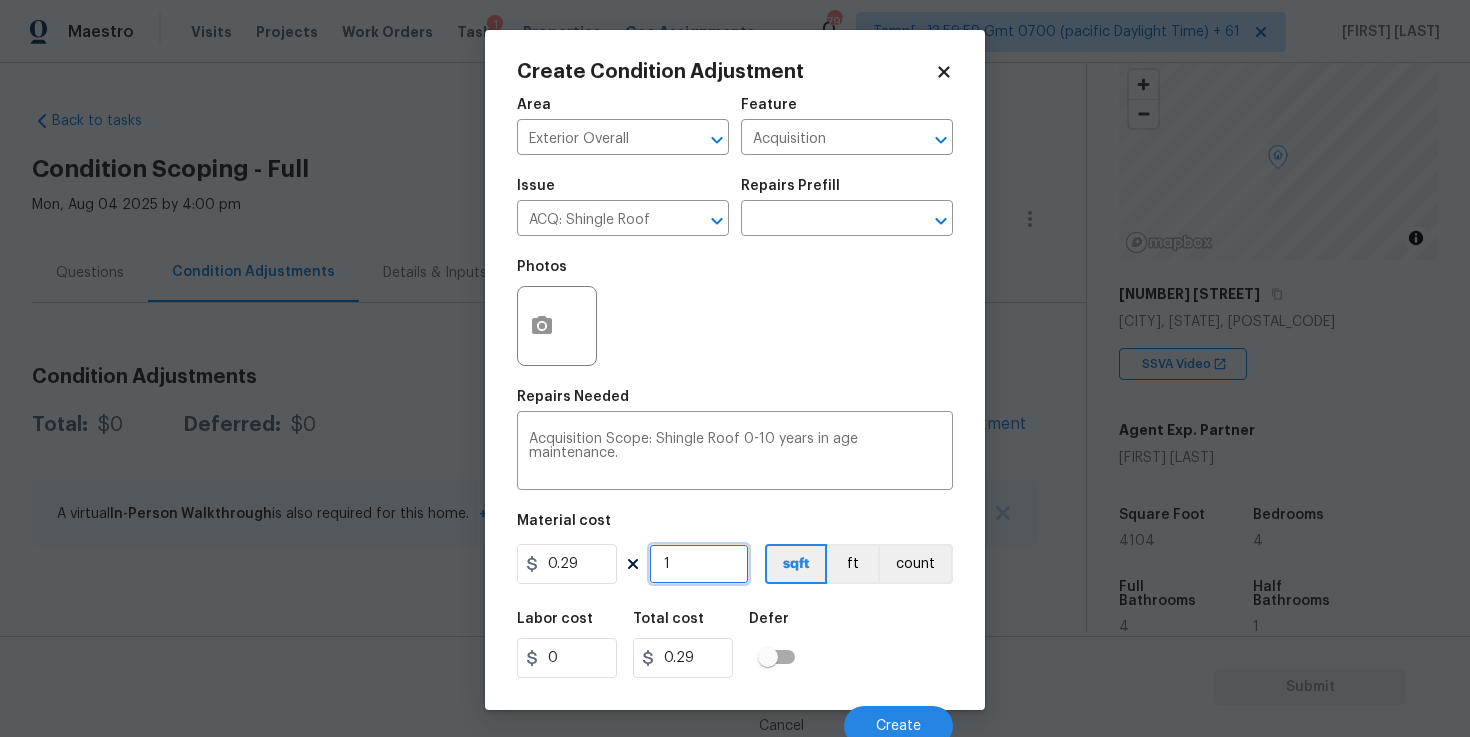 type on "0" 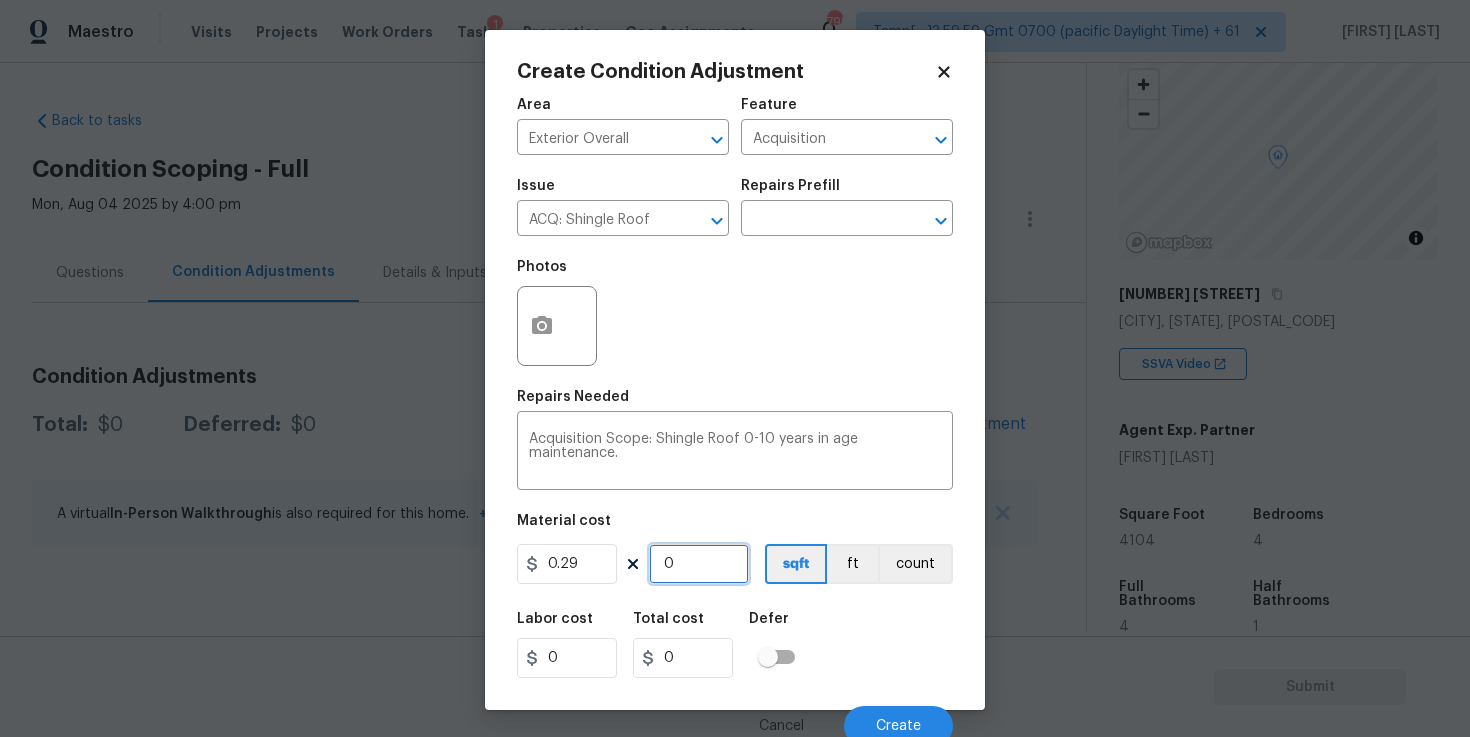 paste on "4104" 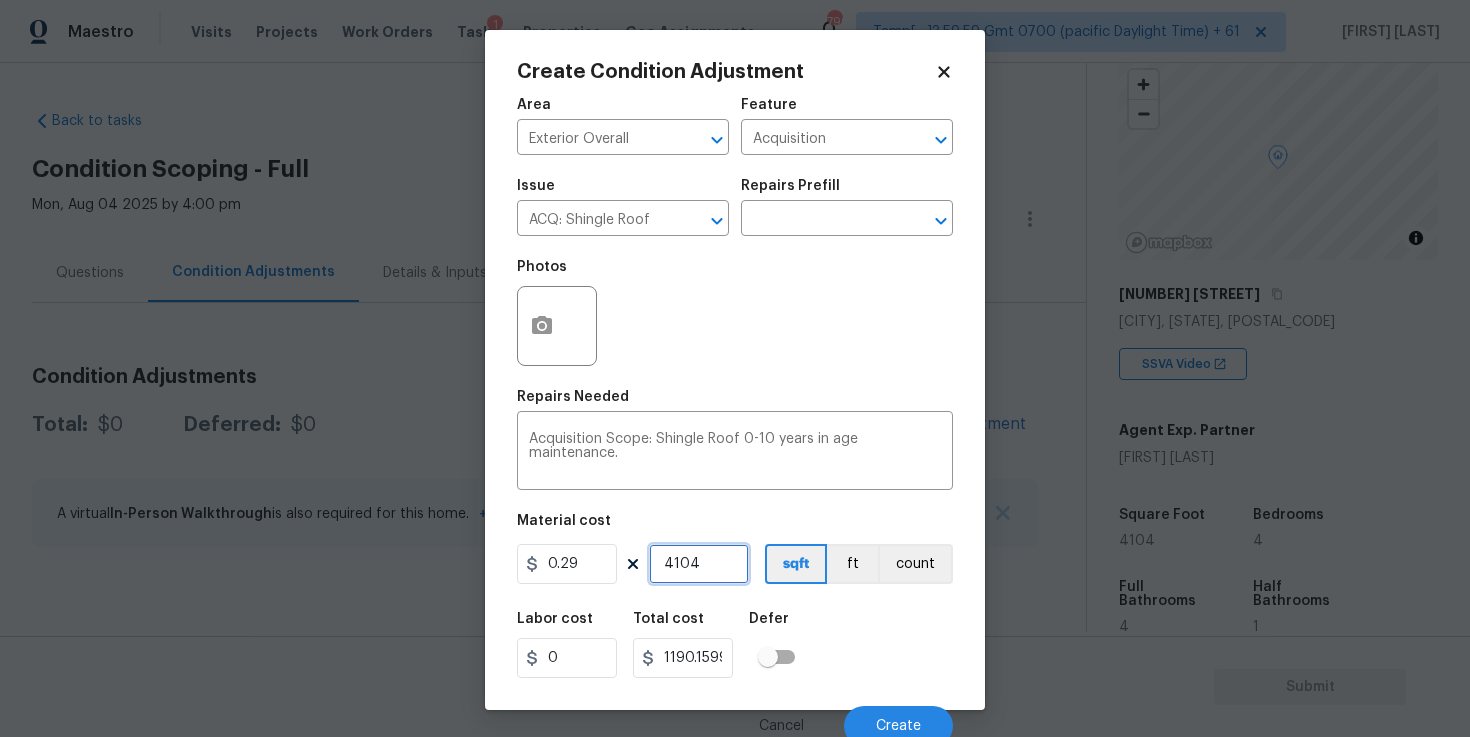 type on "4104" 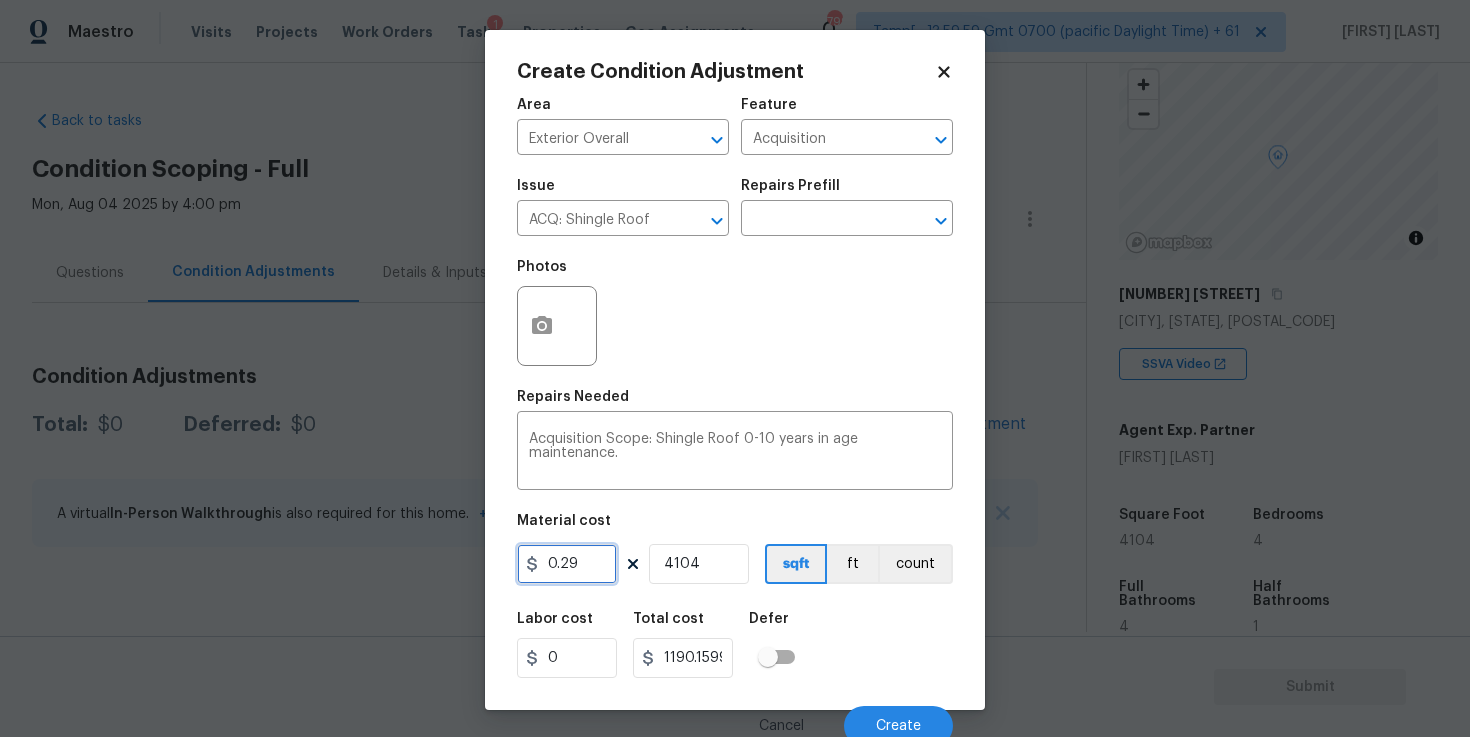 click on "0.29" at bounding box center [567, 564] 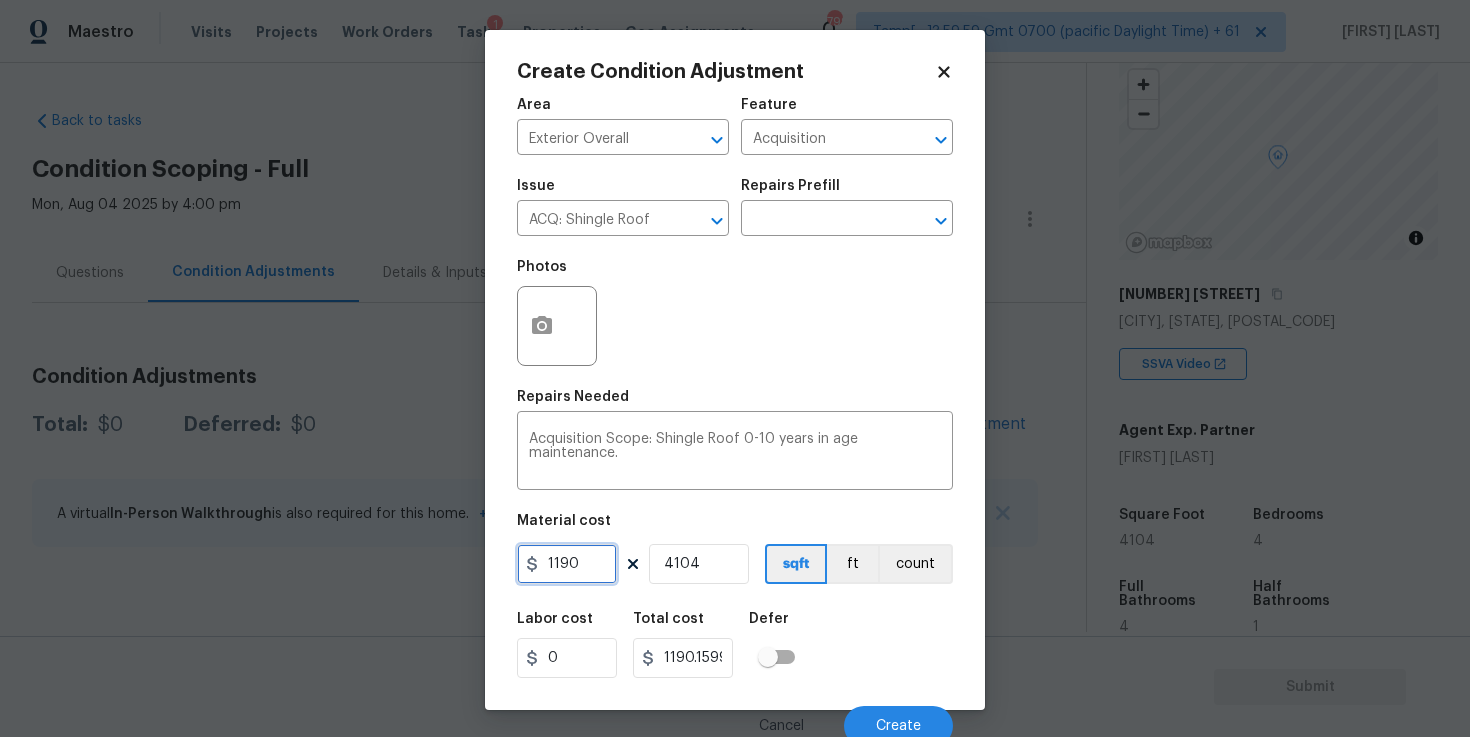 type on "1190" 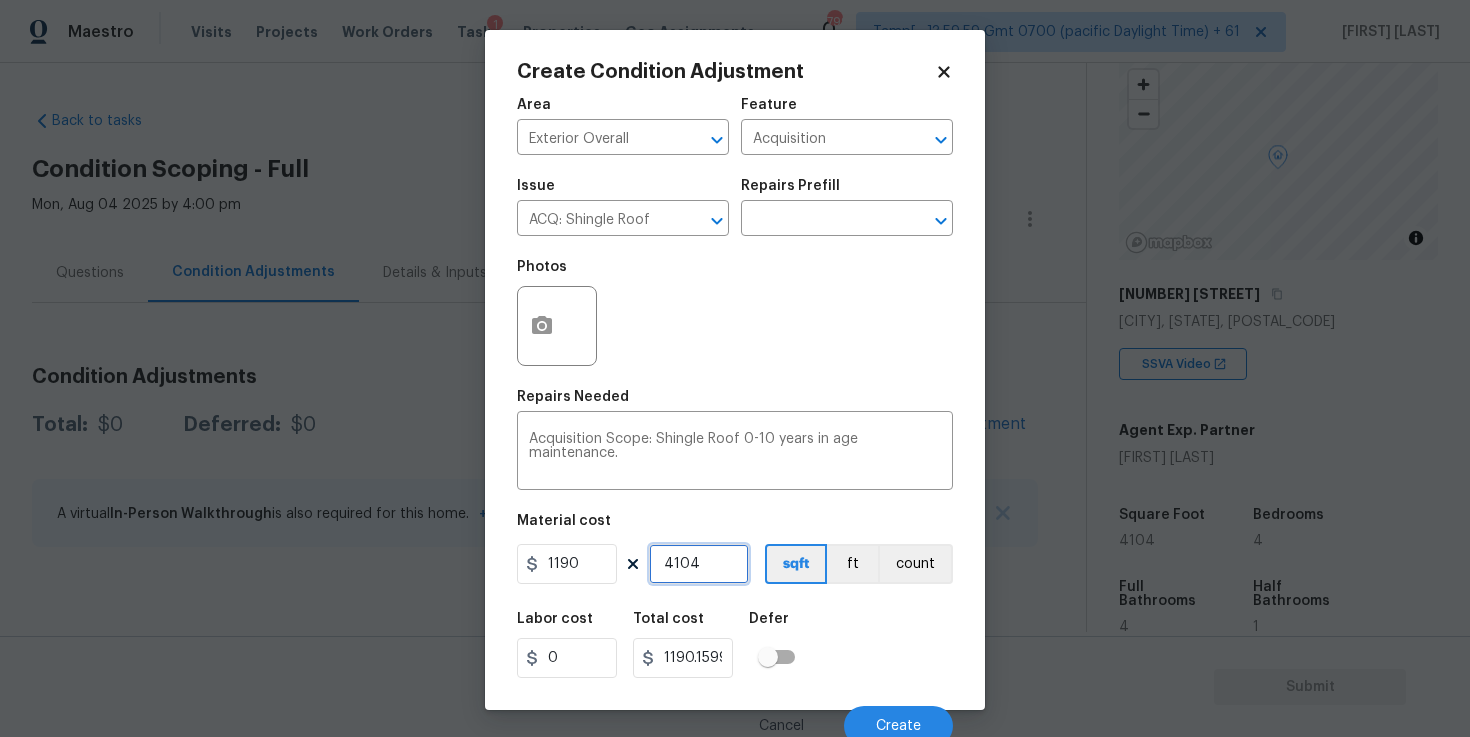 type on "4883760" 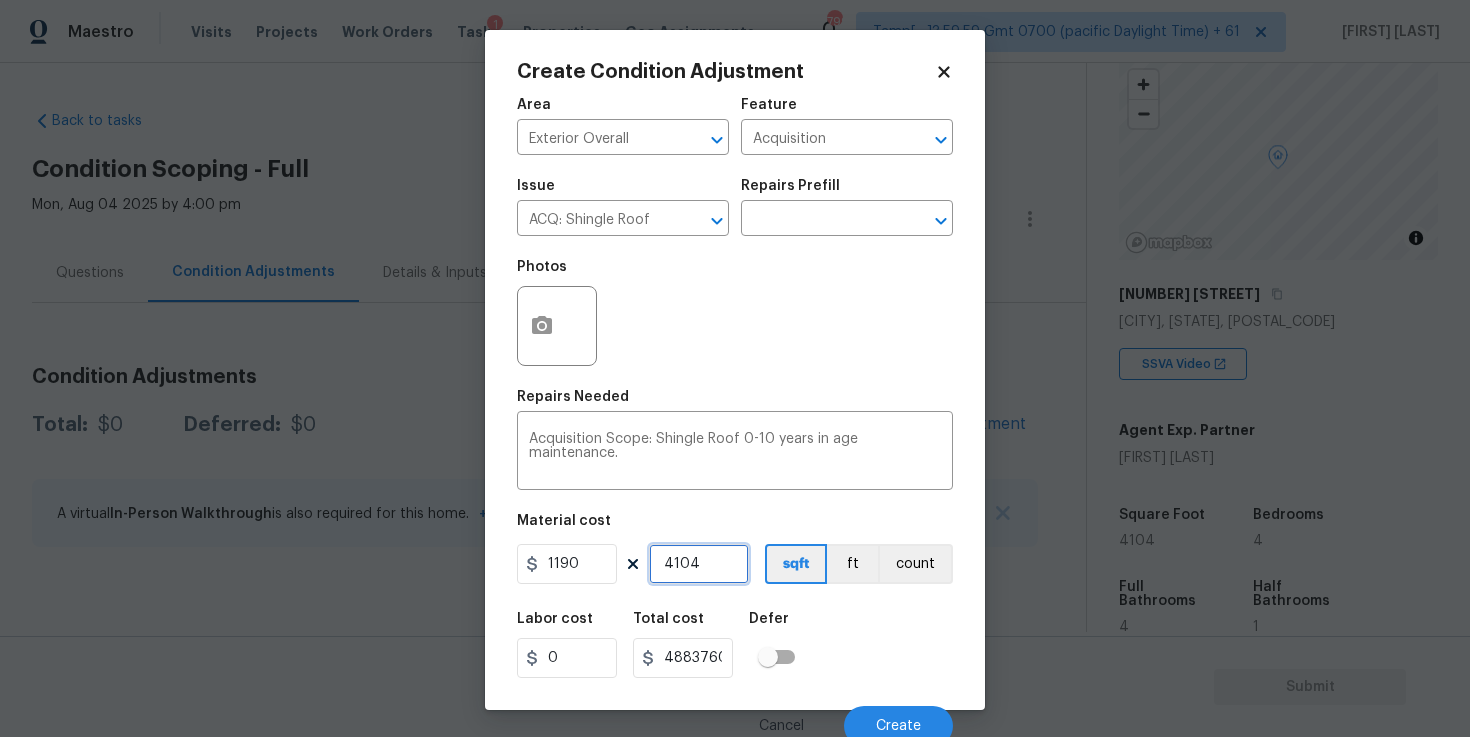 click on "4104" at bounding box center [699, 564] 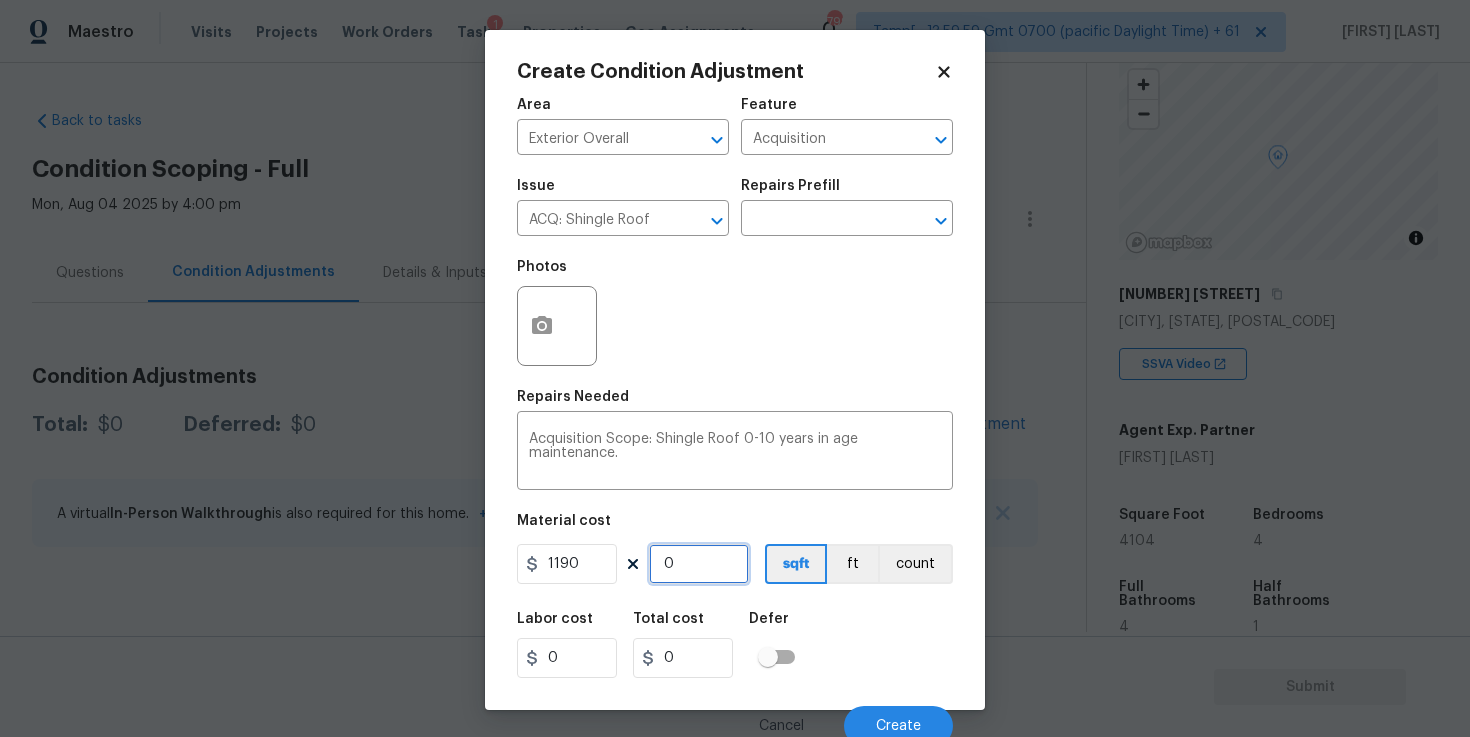type on "1" 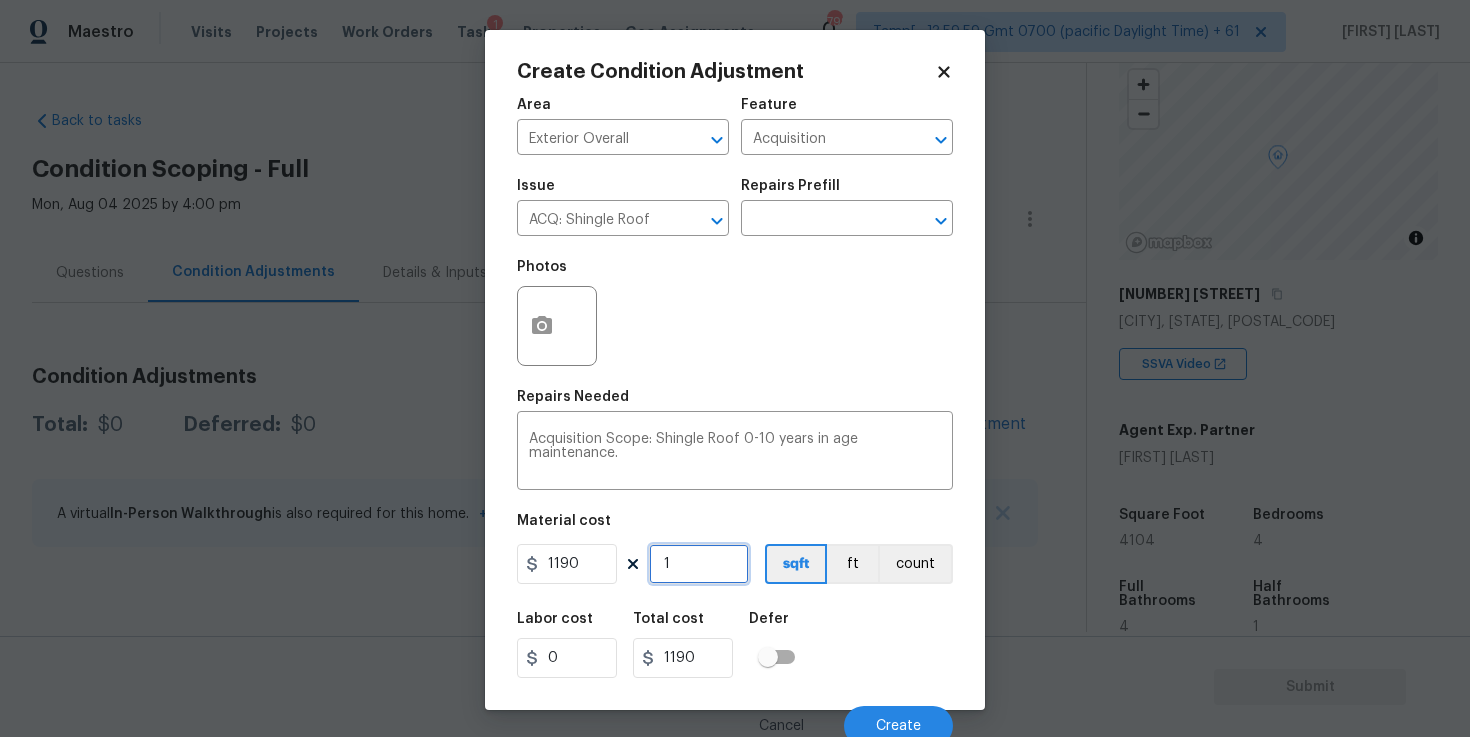 type on "1" 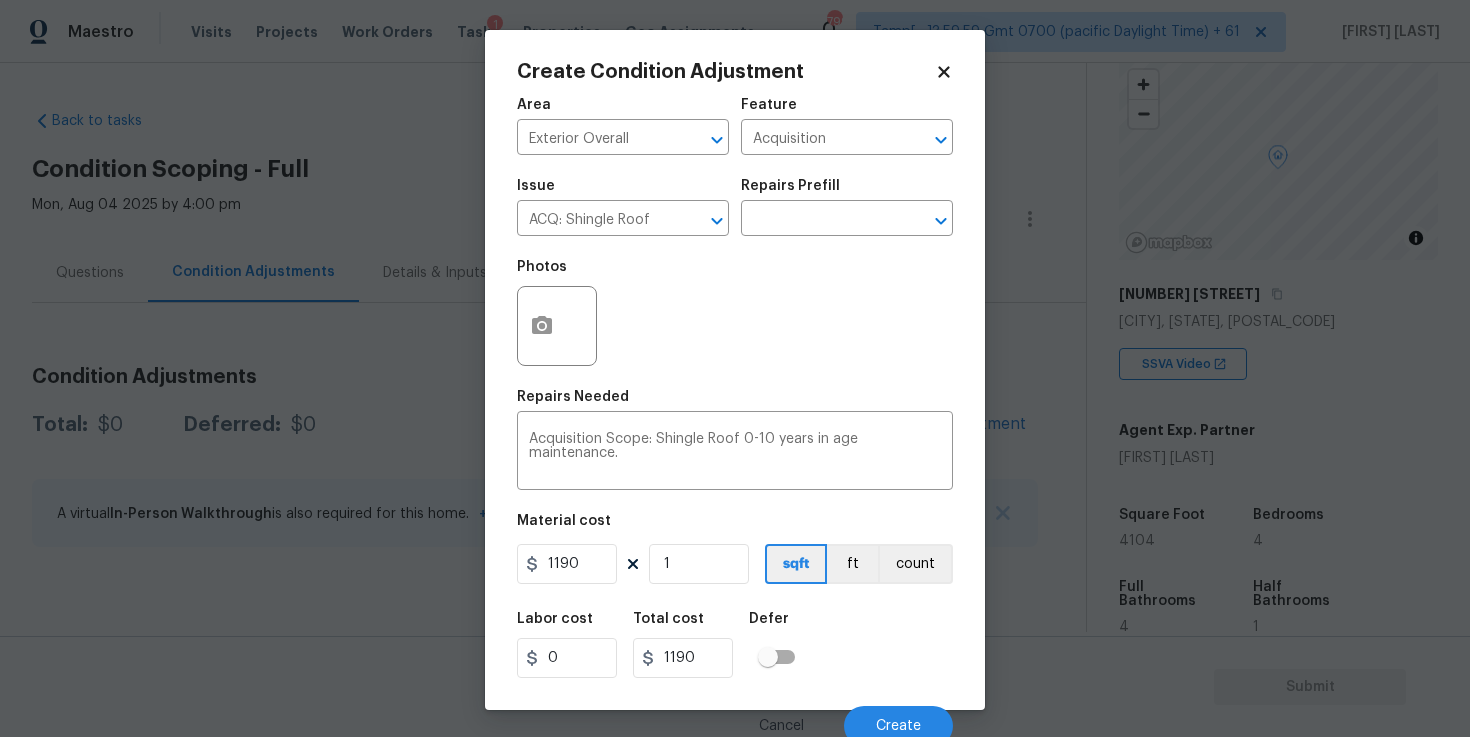 click on "Labor cost 0 Total cost 1190 Defer" at bounding box center (735, 645) 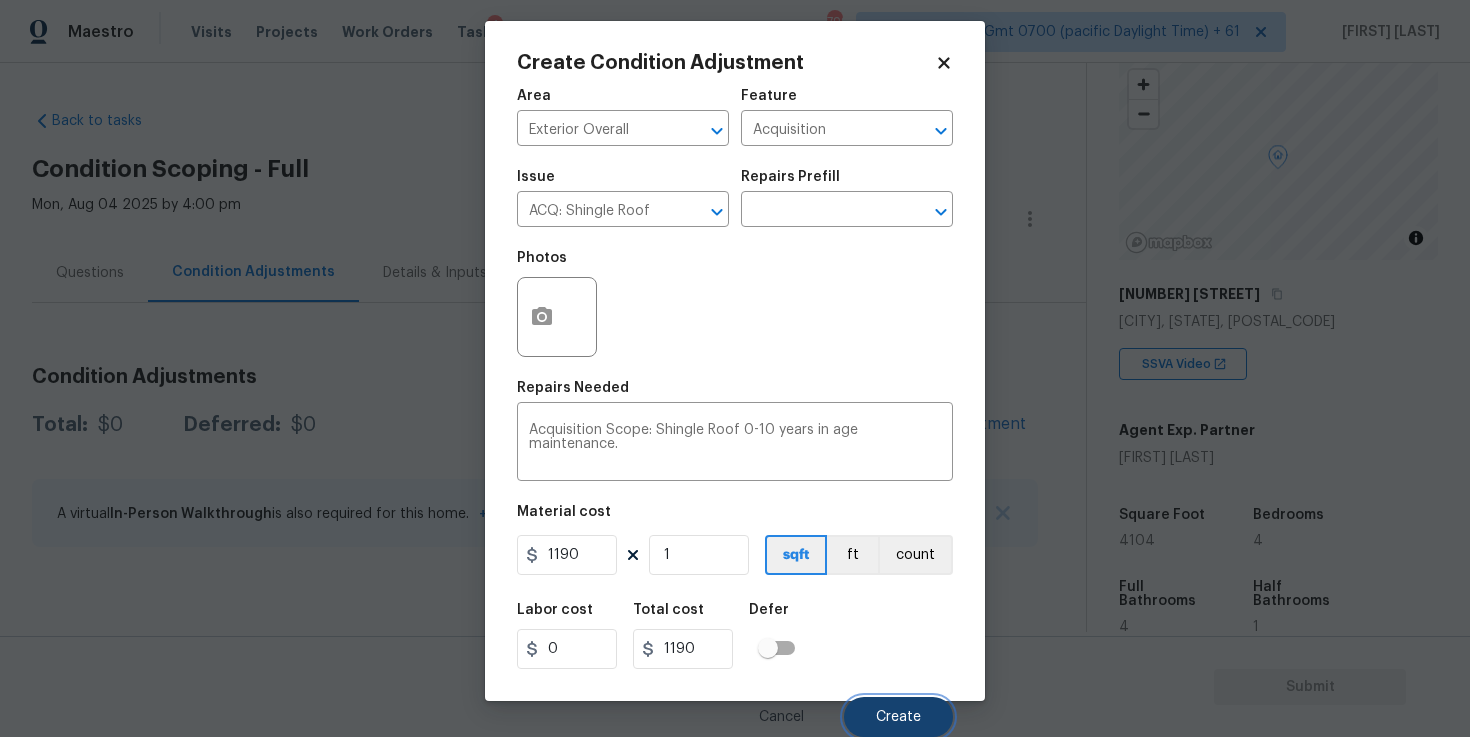 click on "Create" at bounding box center [898, 717] 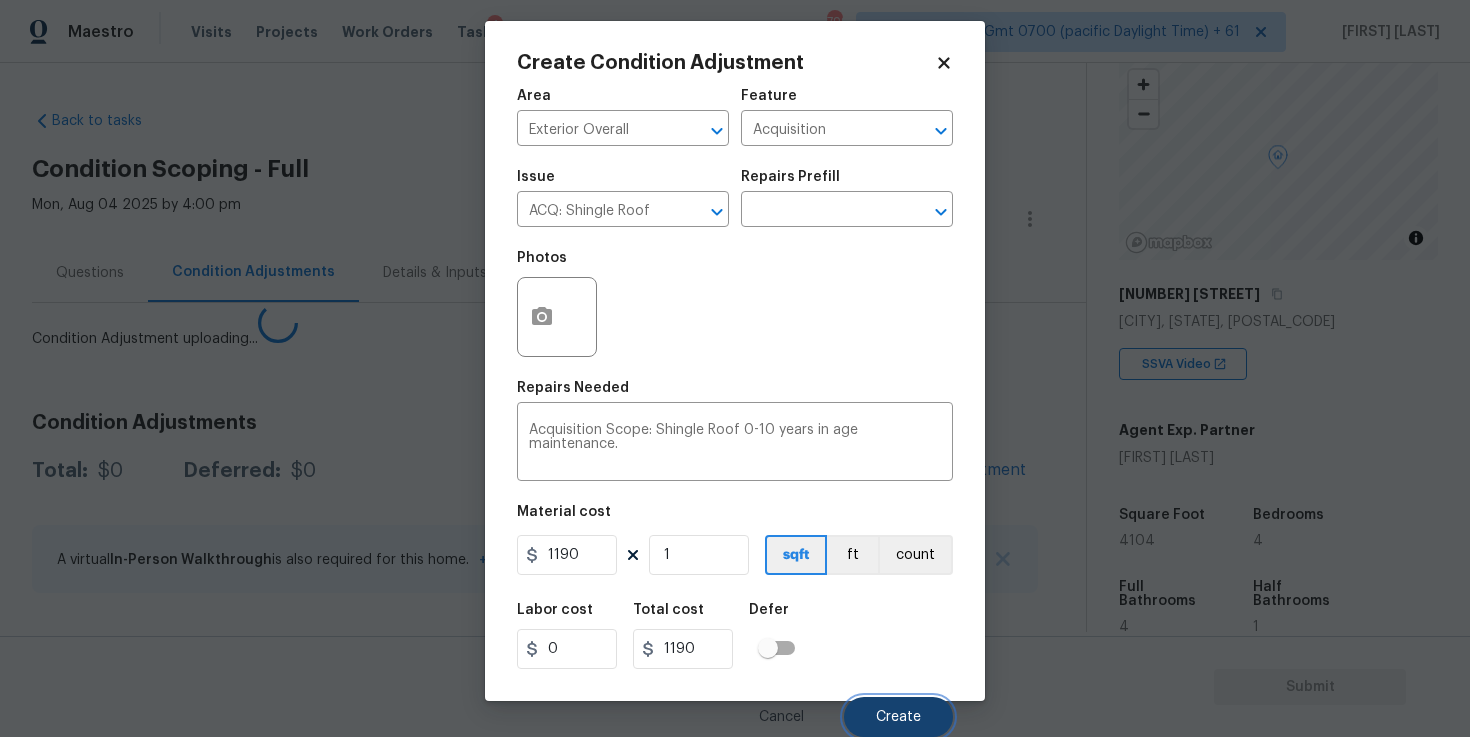 scroll, scrollTop: 3, scrollLeft: 0, axis: vertical 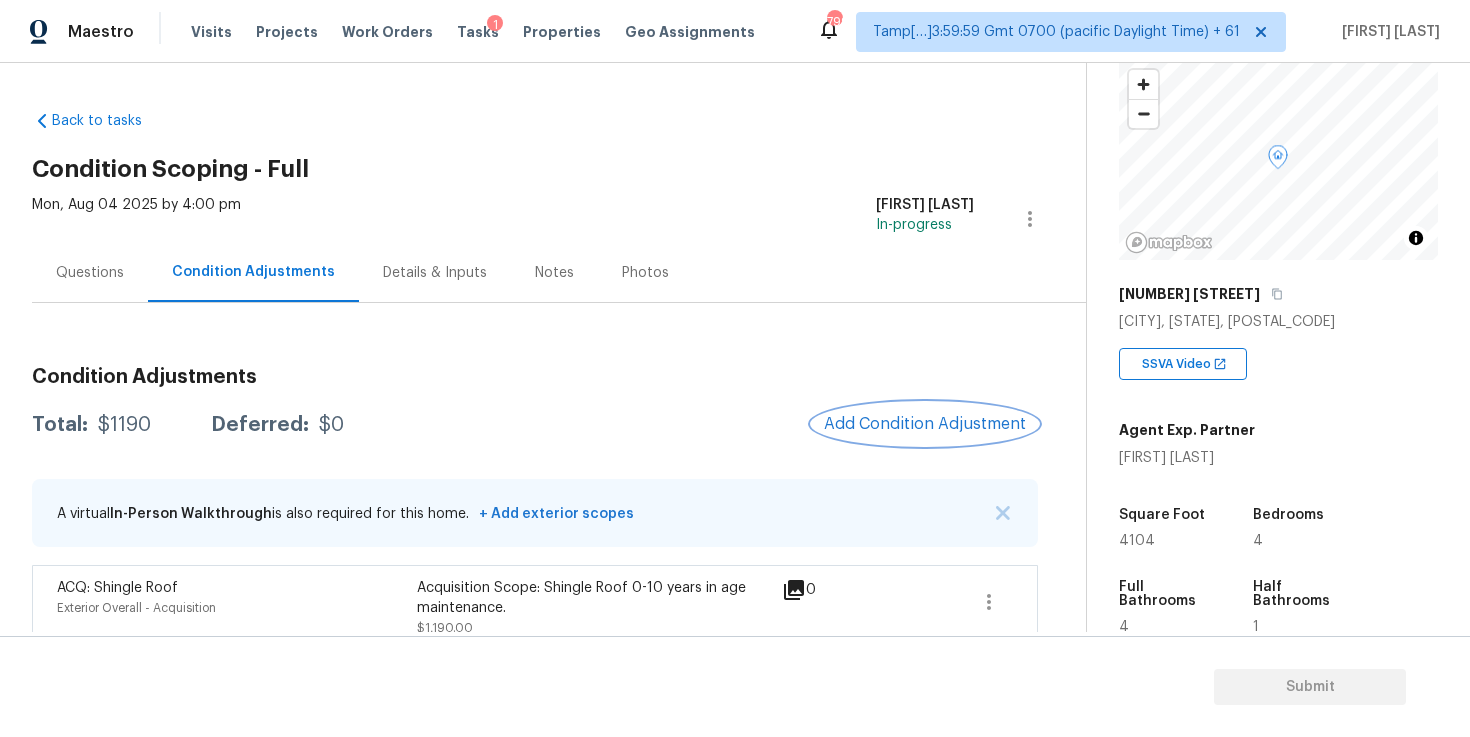 click on "Add Condition Adjustment" at bounding box center [925, 424] 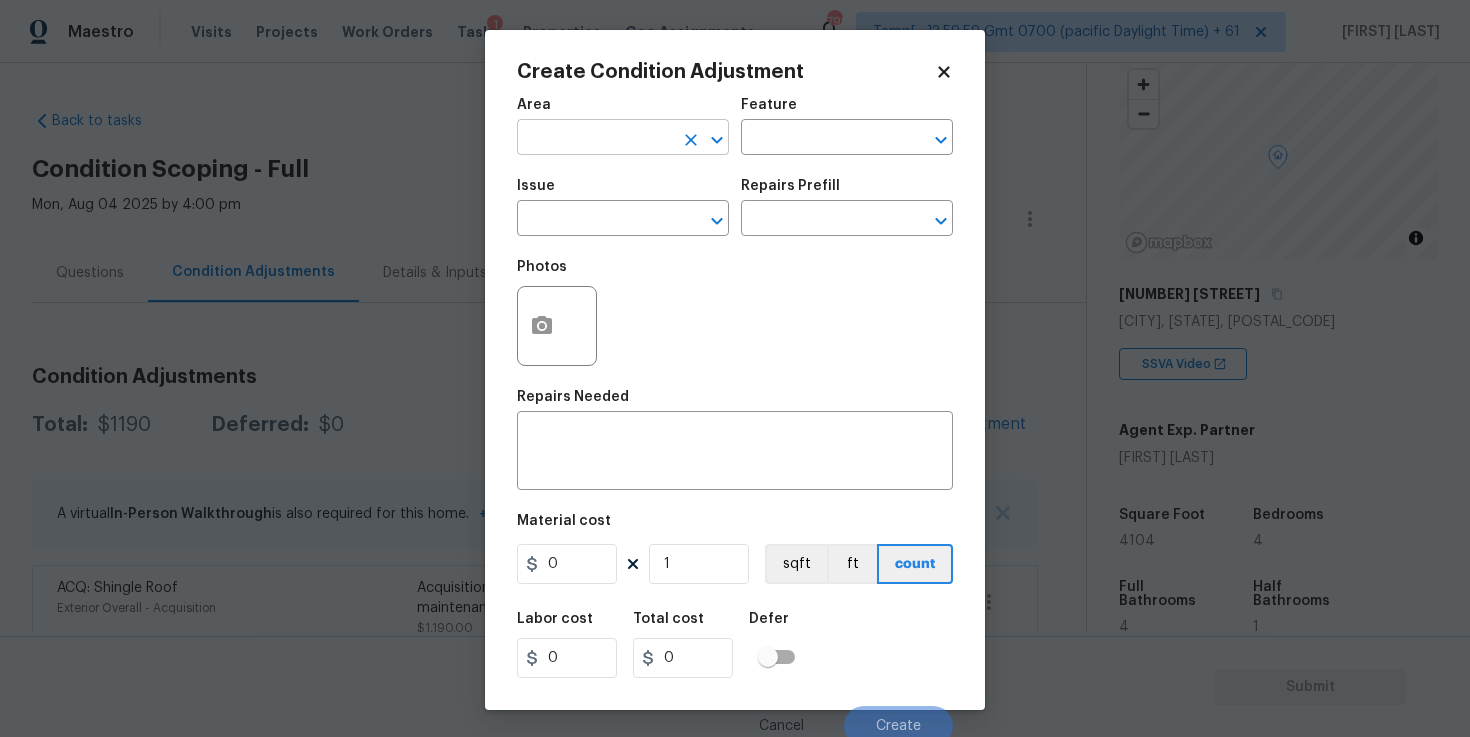 click at bounding box center [595, 139] 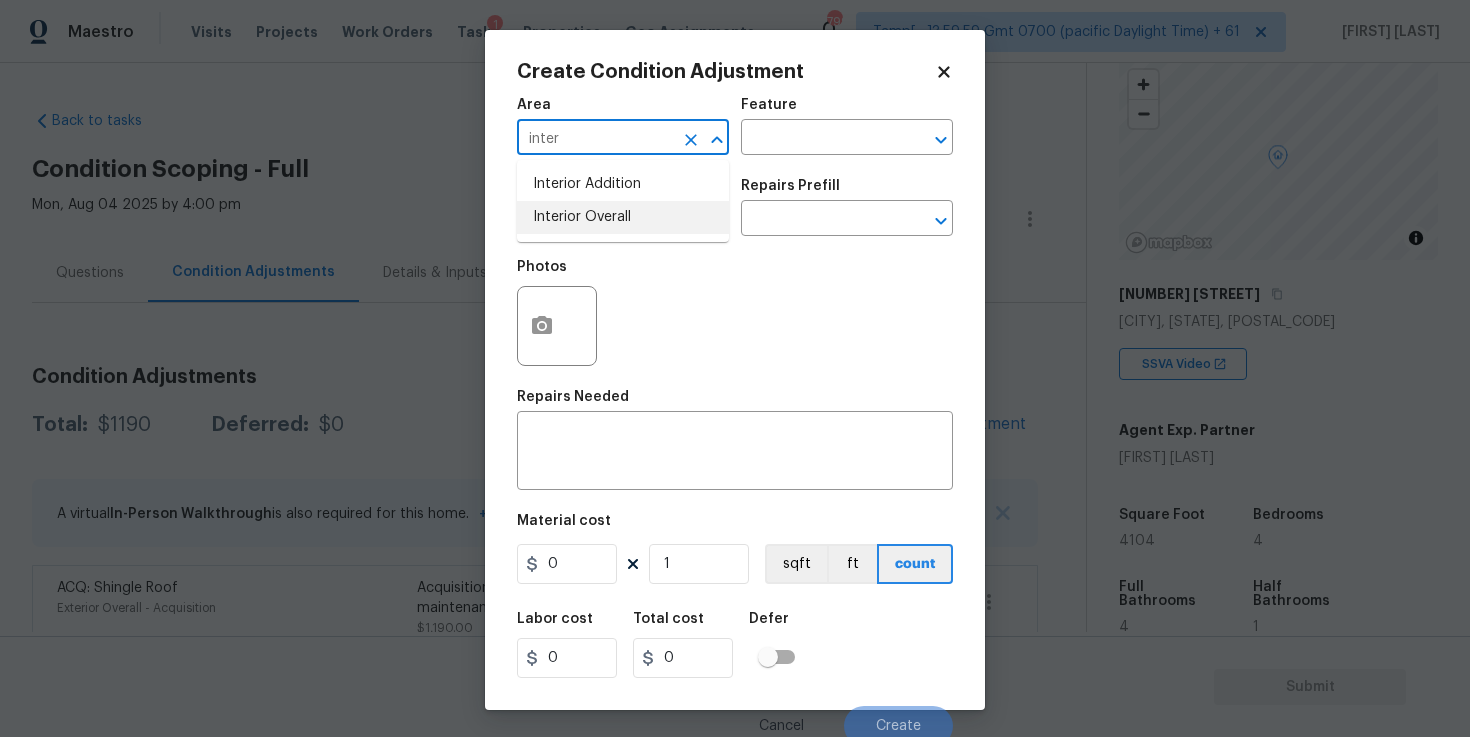 click on "Interior Overall" at bounding box center (623, 217) 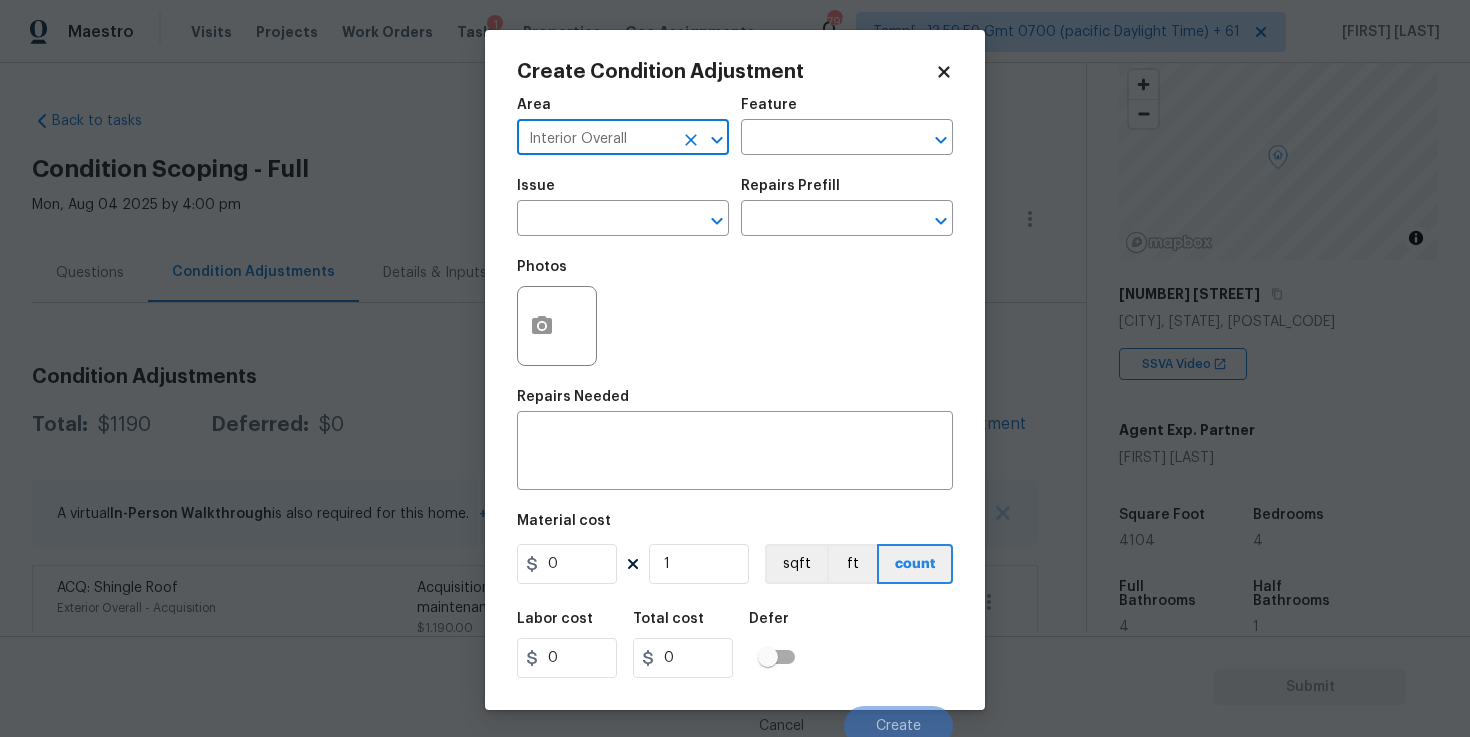 type on "Interior Overall" 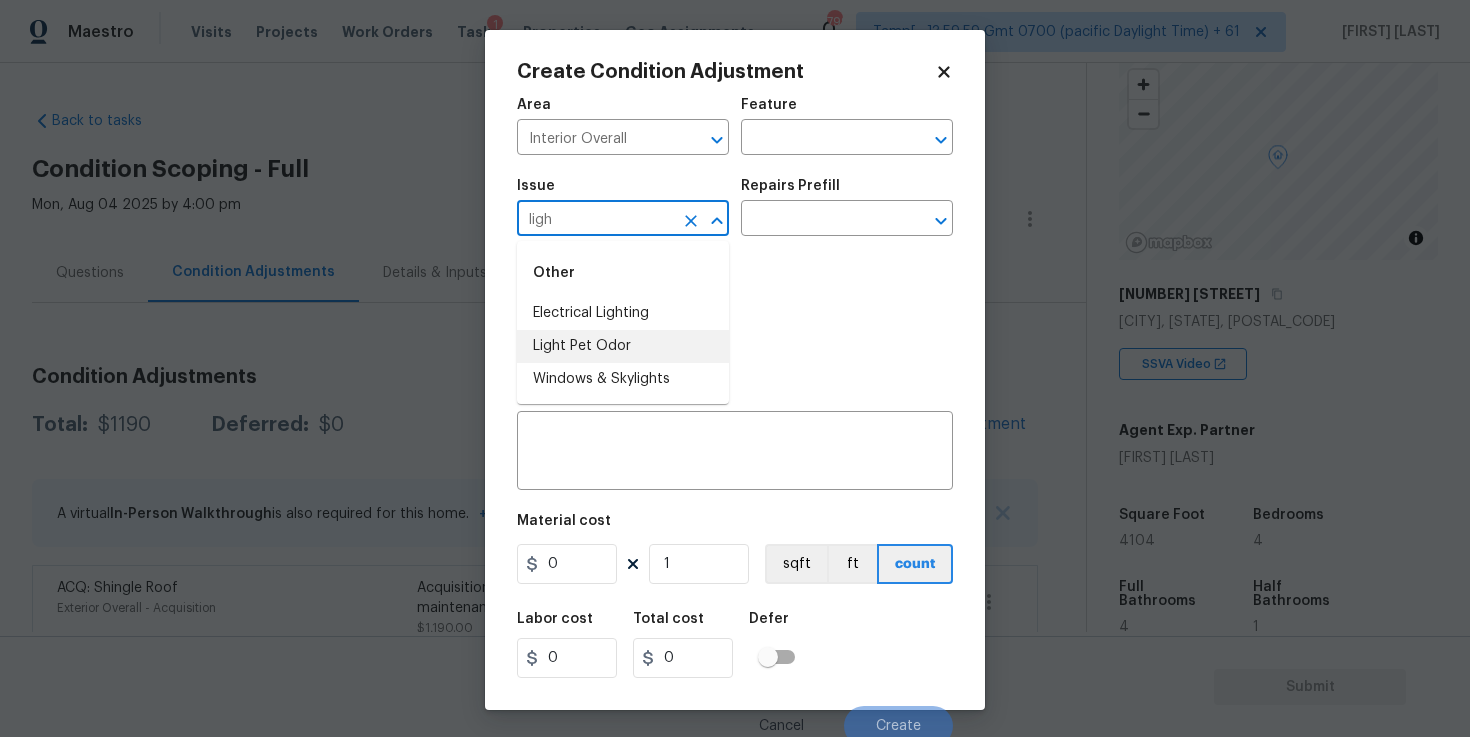 click on "Light Pet Odor" at bounding box center (623, 346) 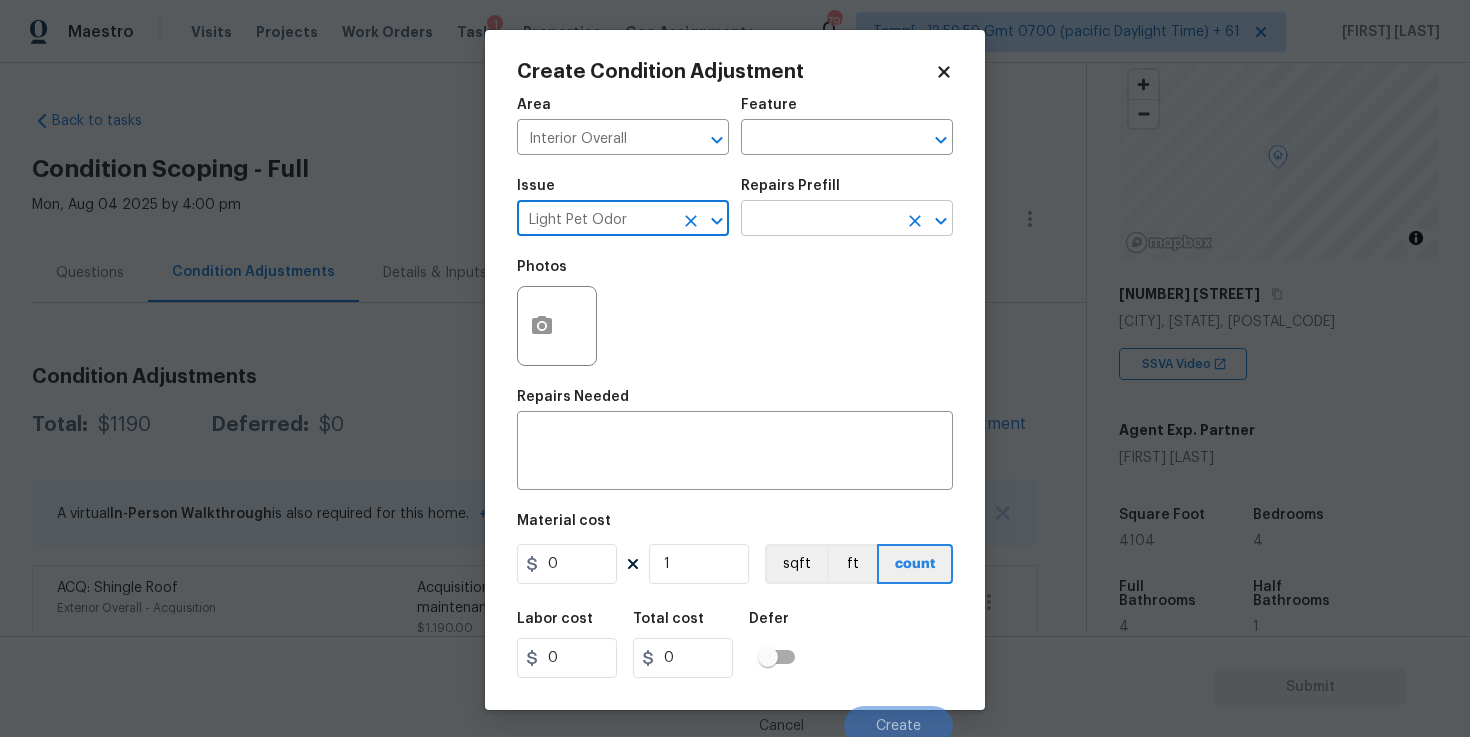 type on "Light Pet Odor" 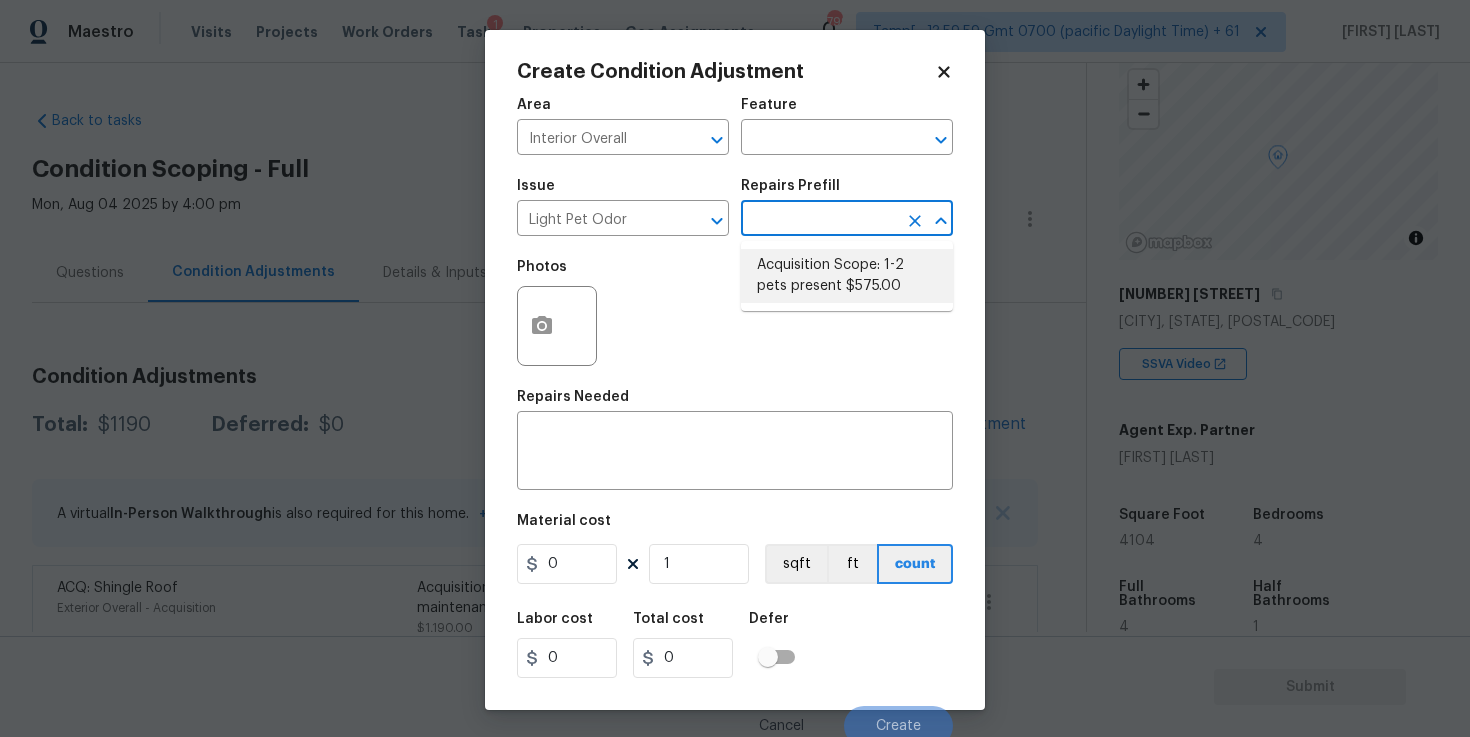 click on "Acquisition Scope: 1-2 pets present $575.00" at bounding box center [847, 276] 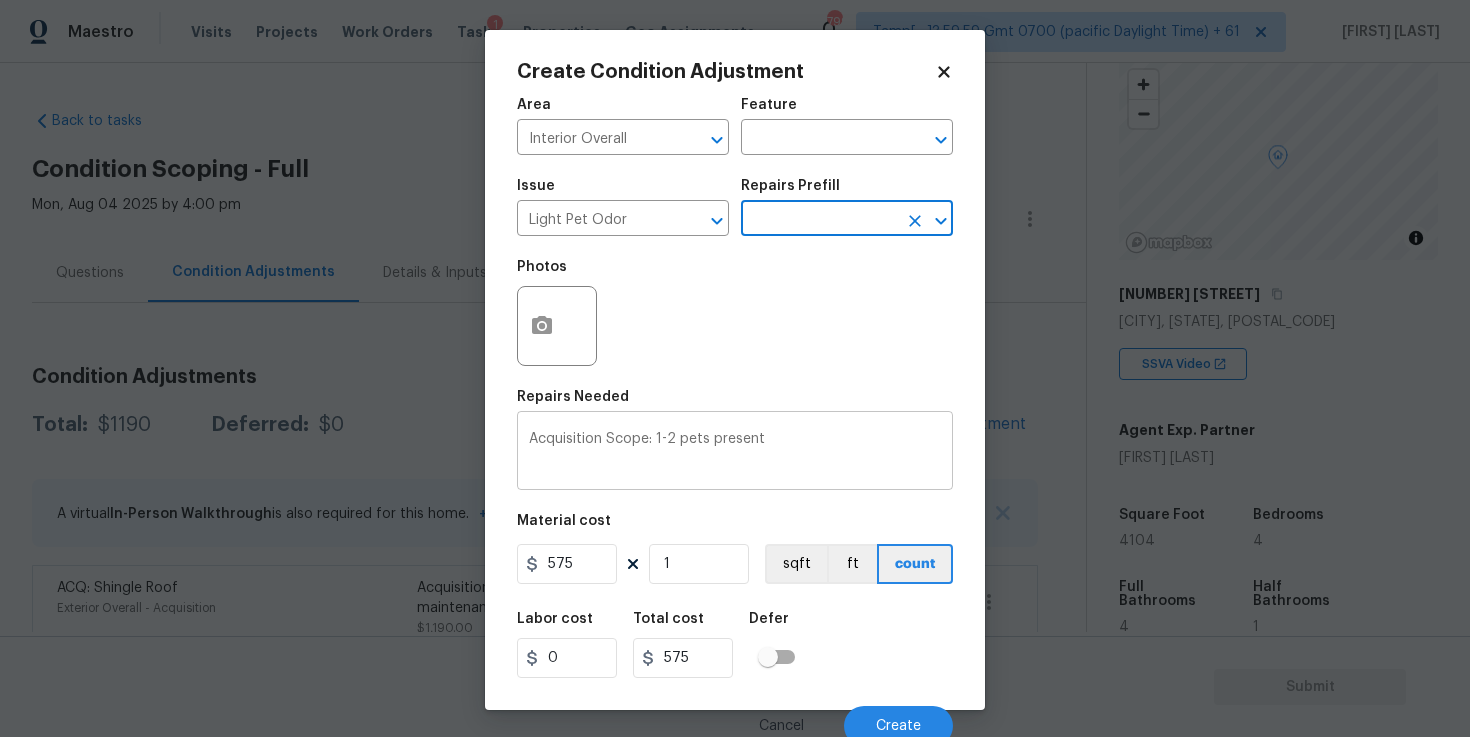 scroll, scrollTop: 10, scrollLeft: 0, axis: vertical 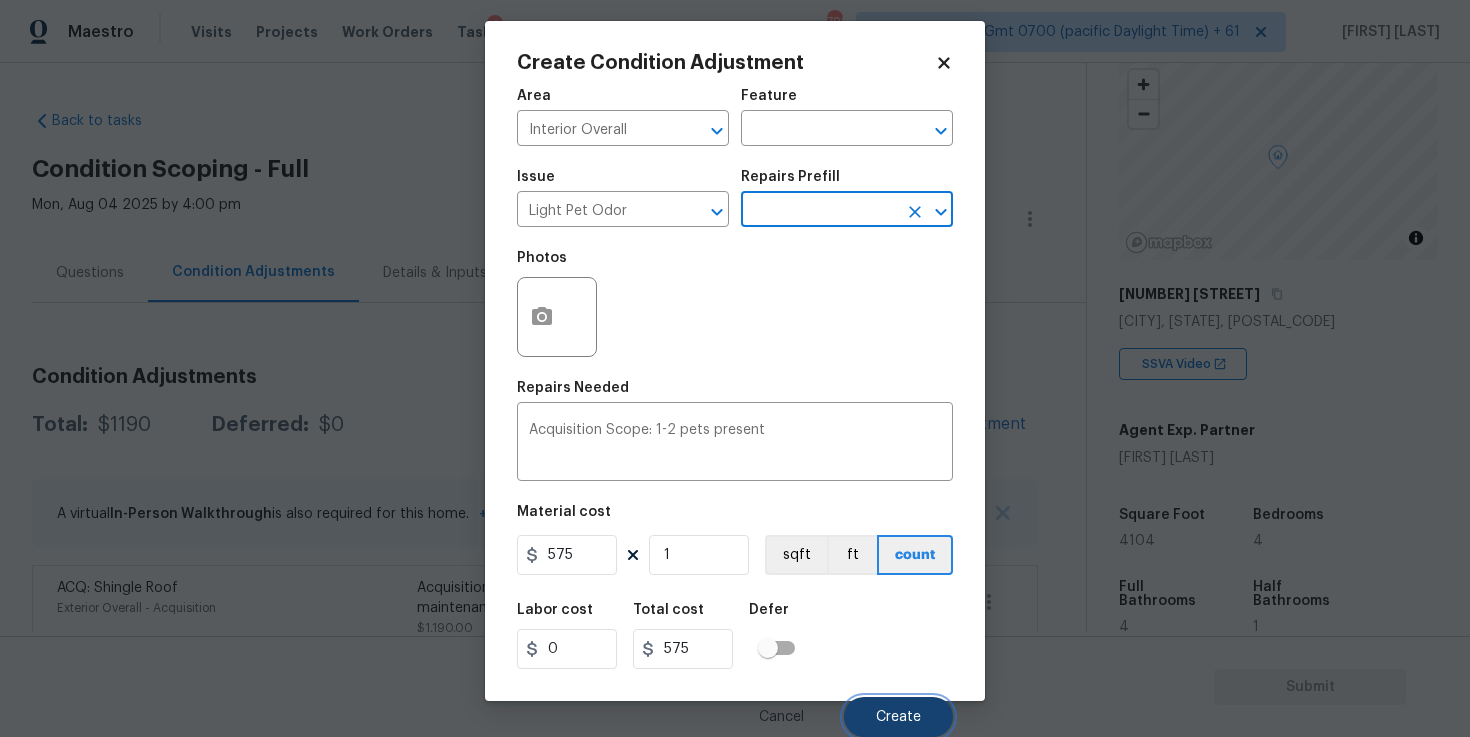 click on "Create" at bounding box center [898, 717] 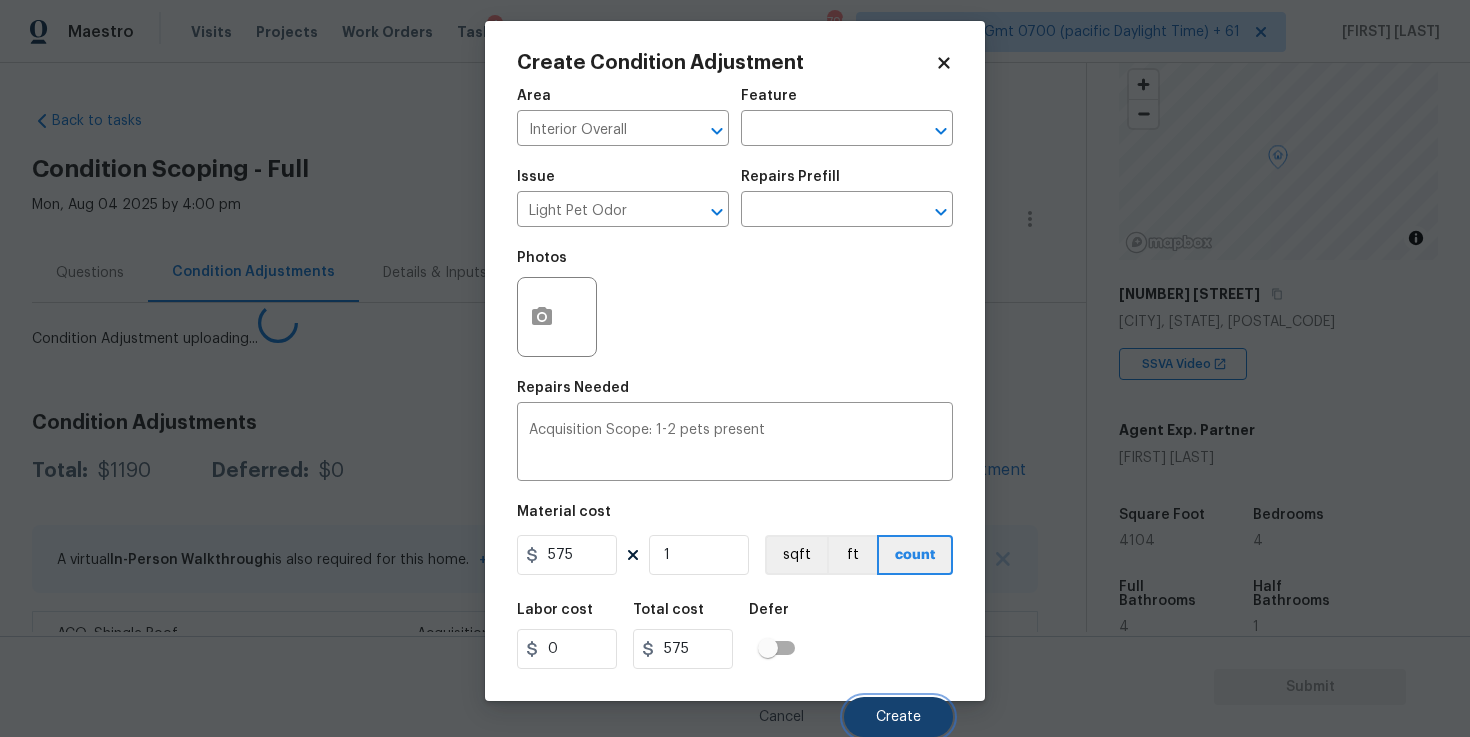 scroll, scrollTop: 3, scrollLeft: 0, axis: vertical 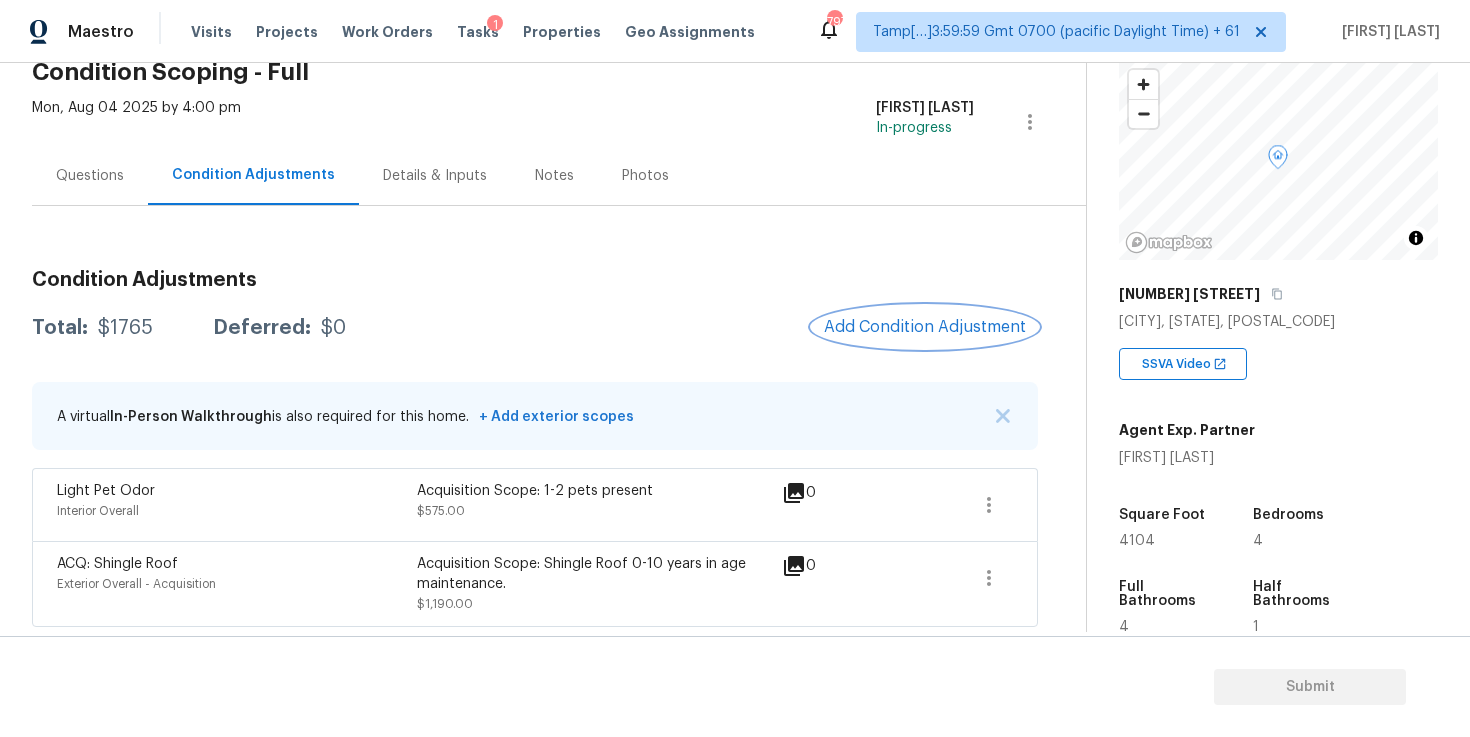 click on "Add Condition Adjustment" at bounding box center (925, 327) 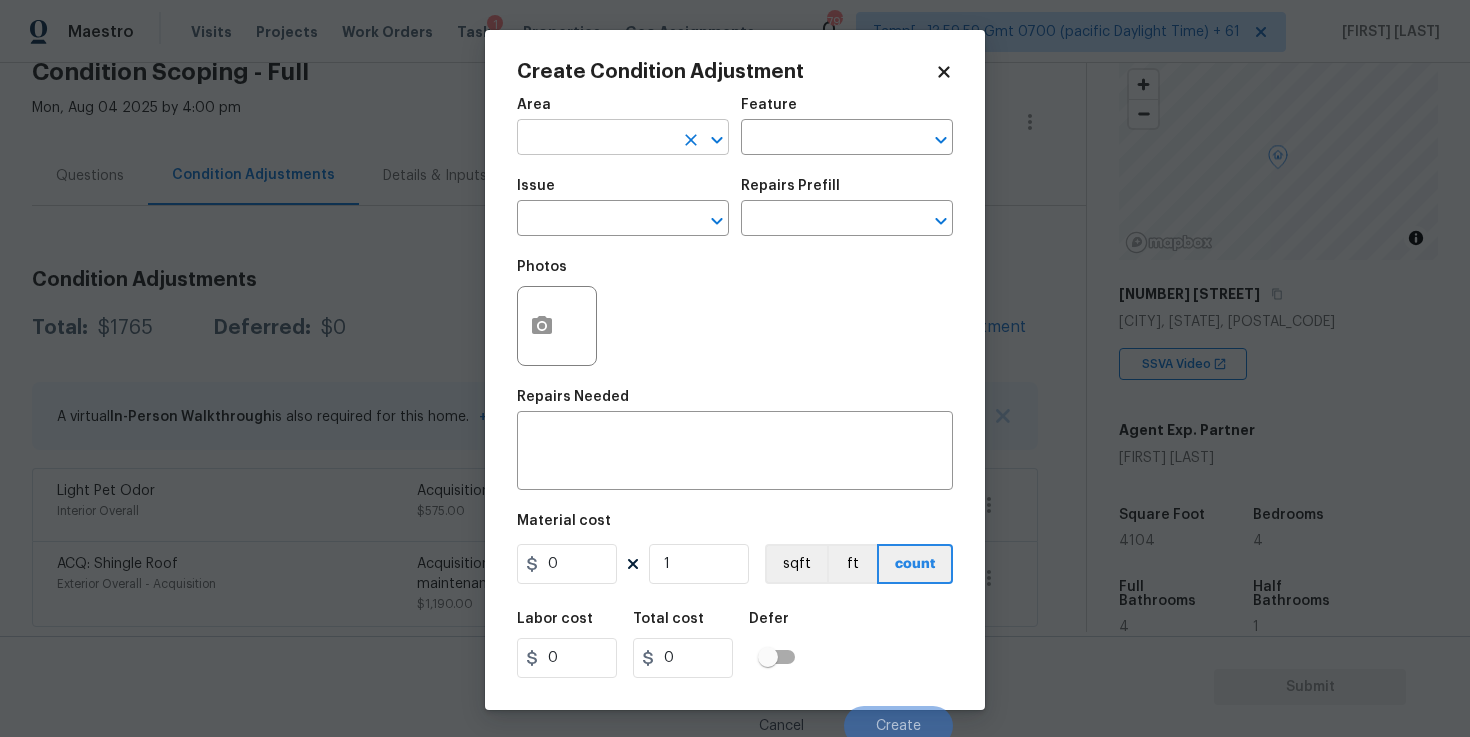 click at bounding box center [595, 139] 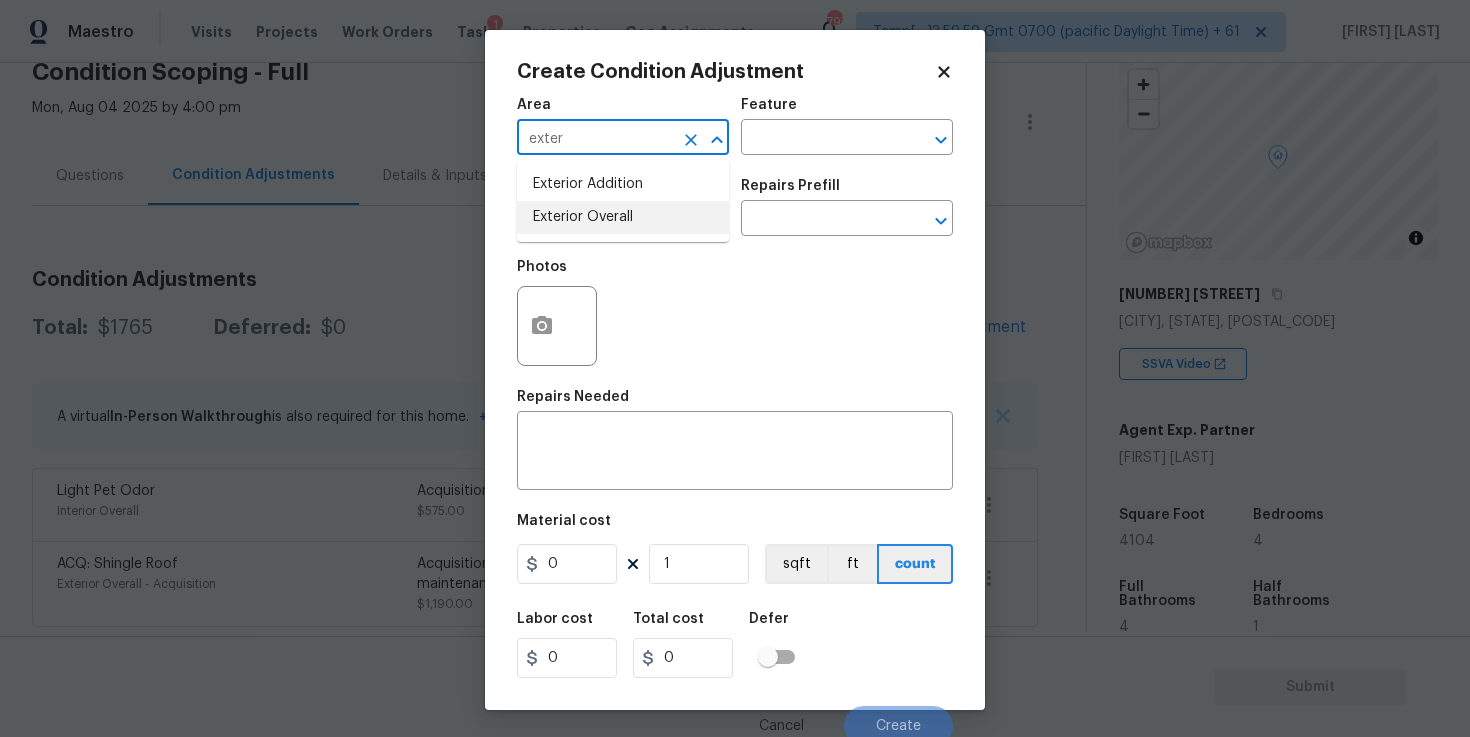 click on "Exterior Overall" at bounding box center (623, 217) 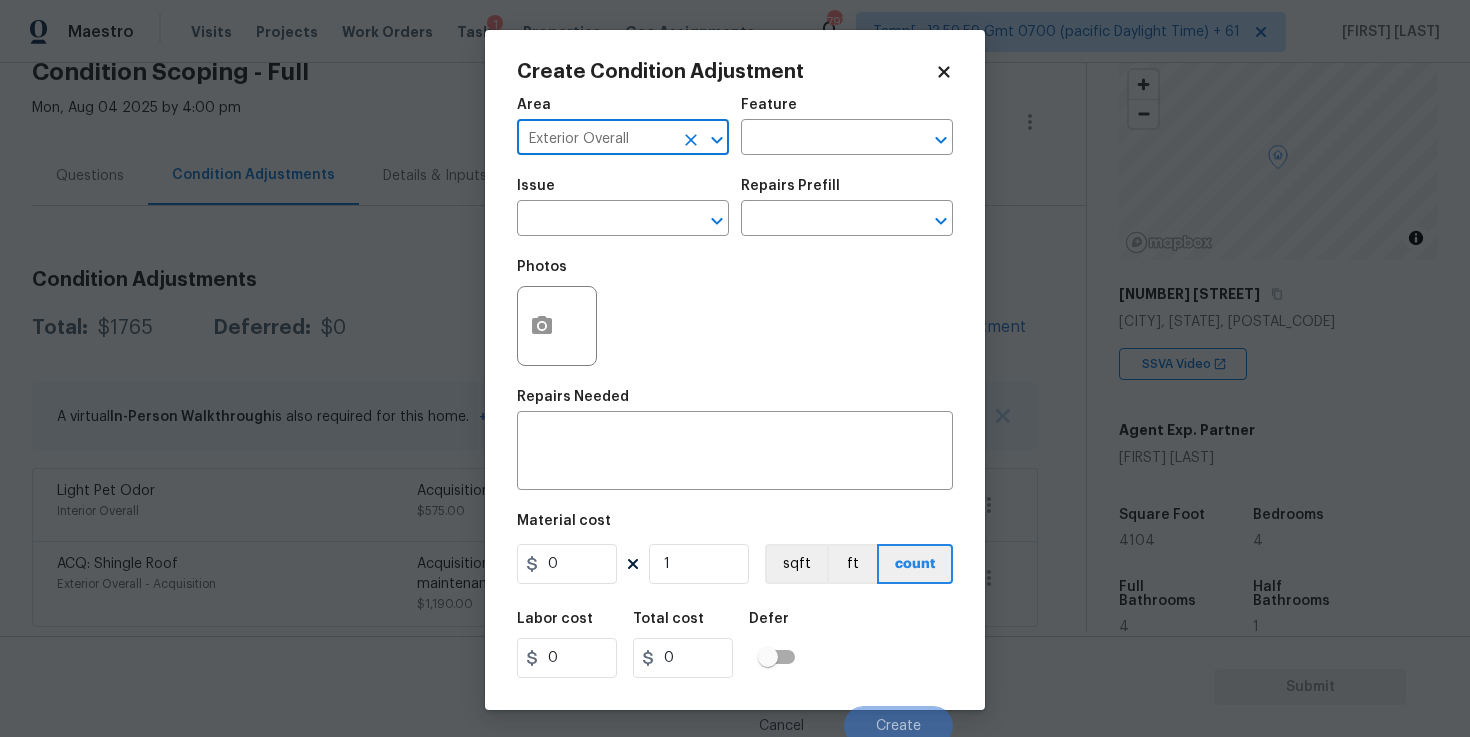 type on "Exterior Overall" 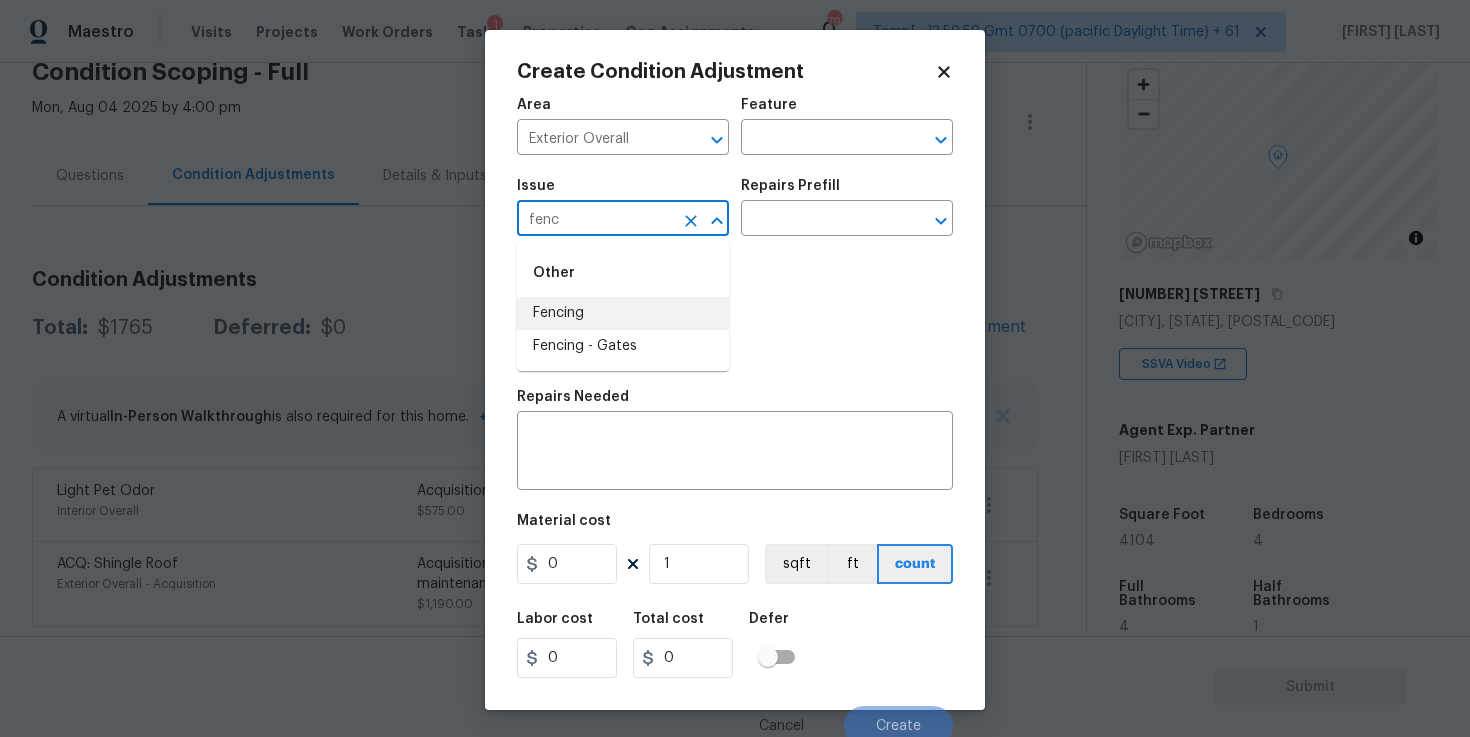 click on "Fencing" at bounding box center [623, 313] 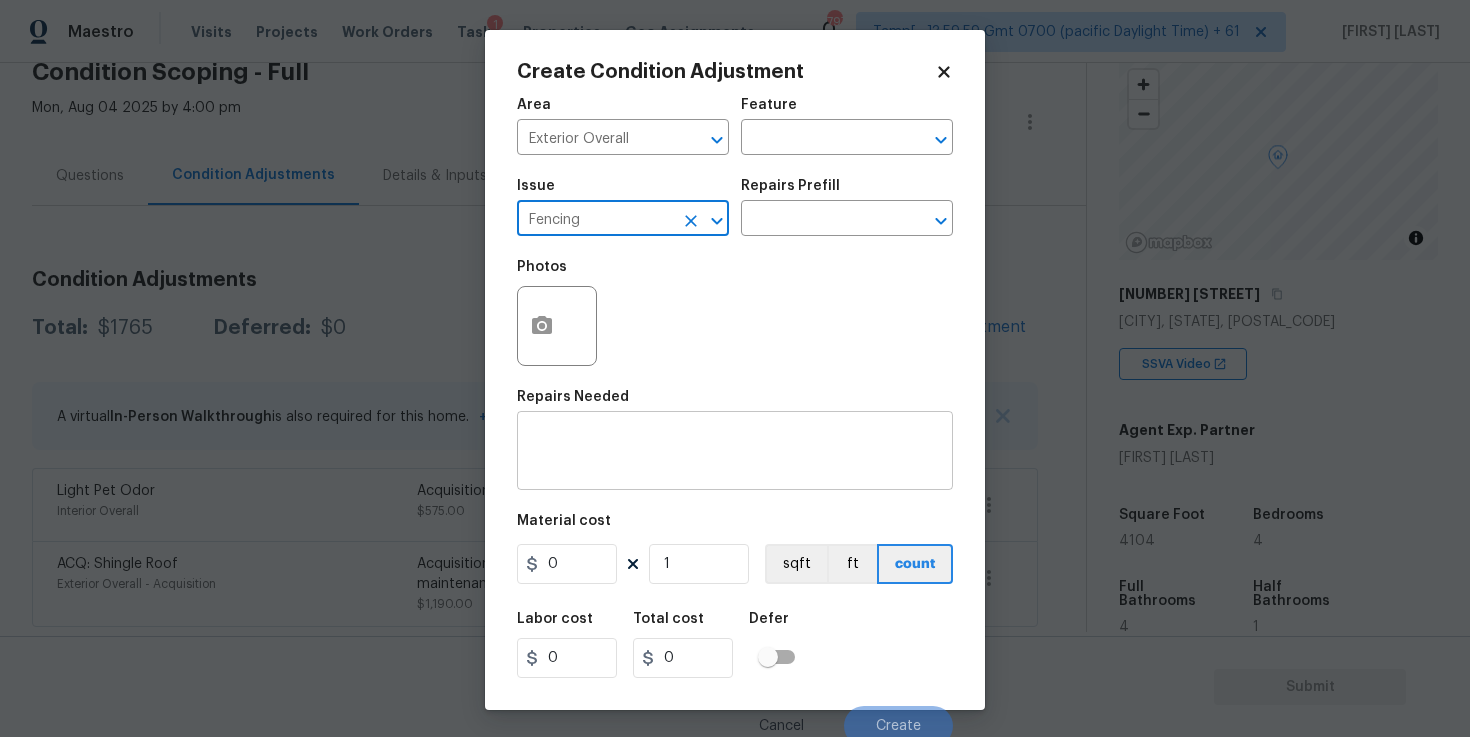 type on "Fencing" 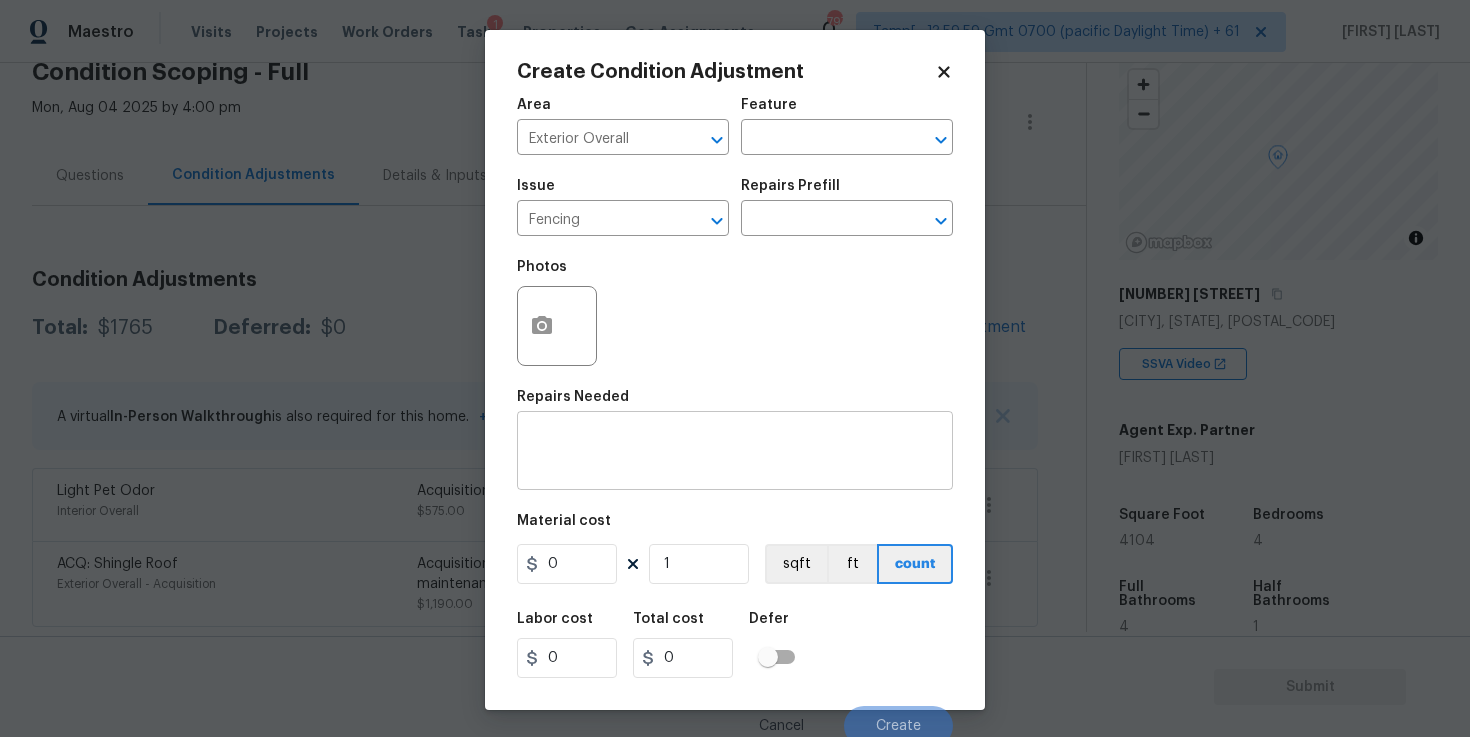 click on "x ​" at bounding box center [735, 453] 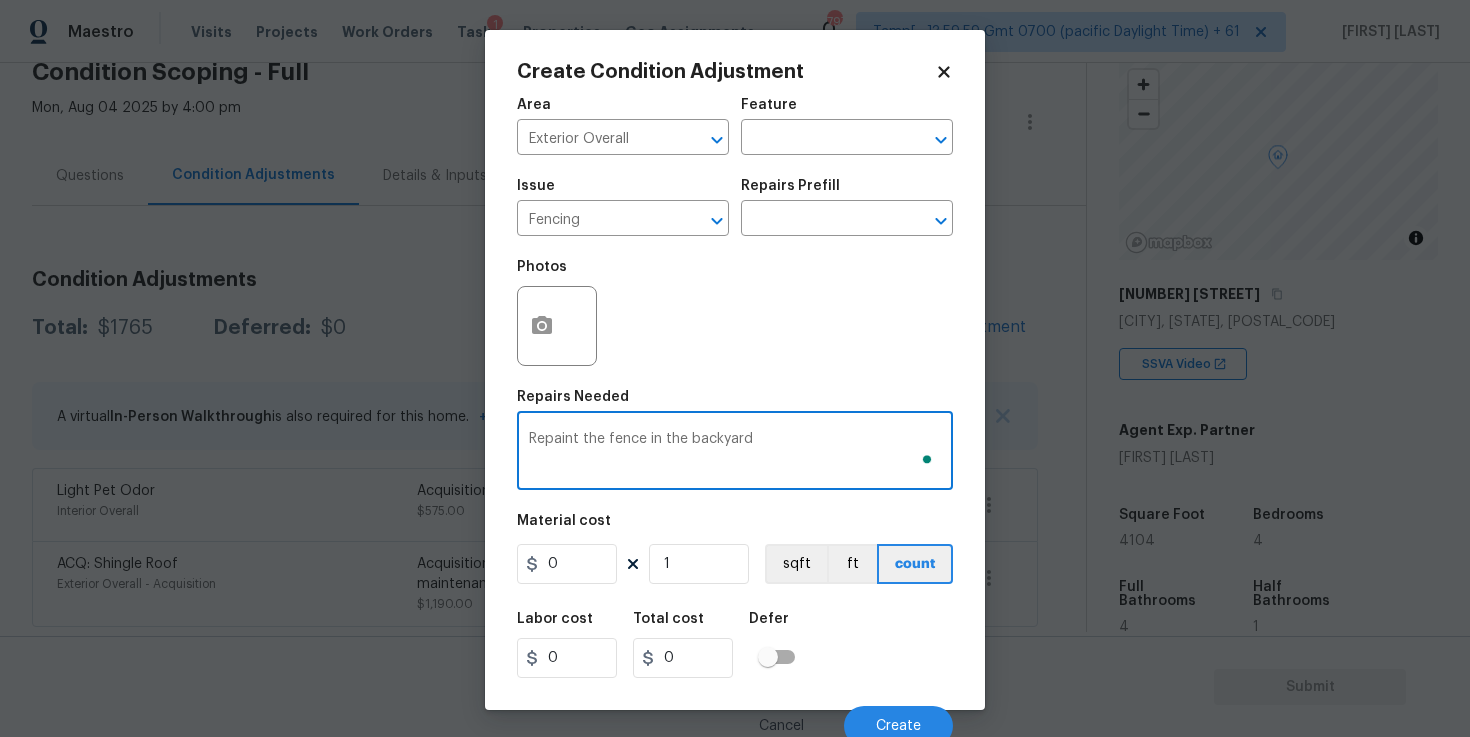 type on "Repaint the fence in the backyard" 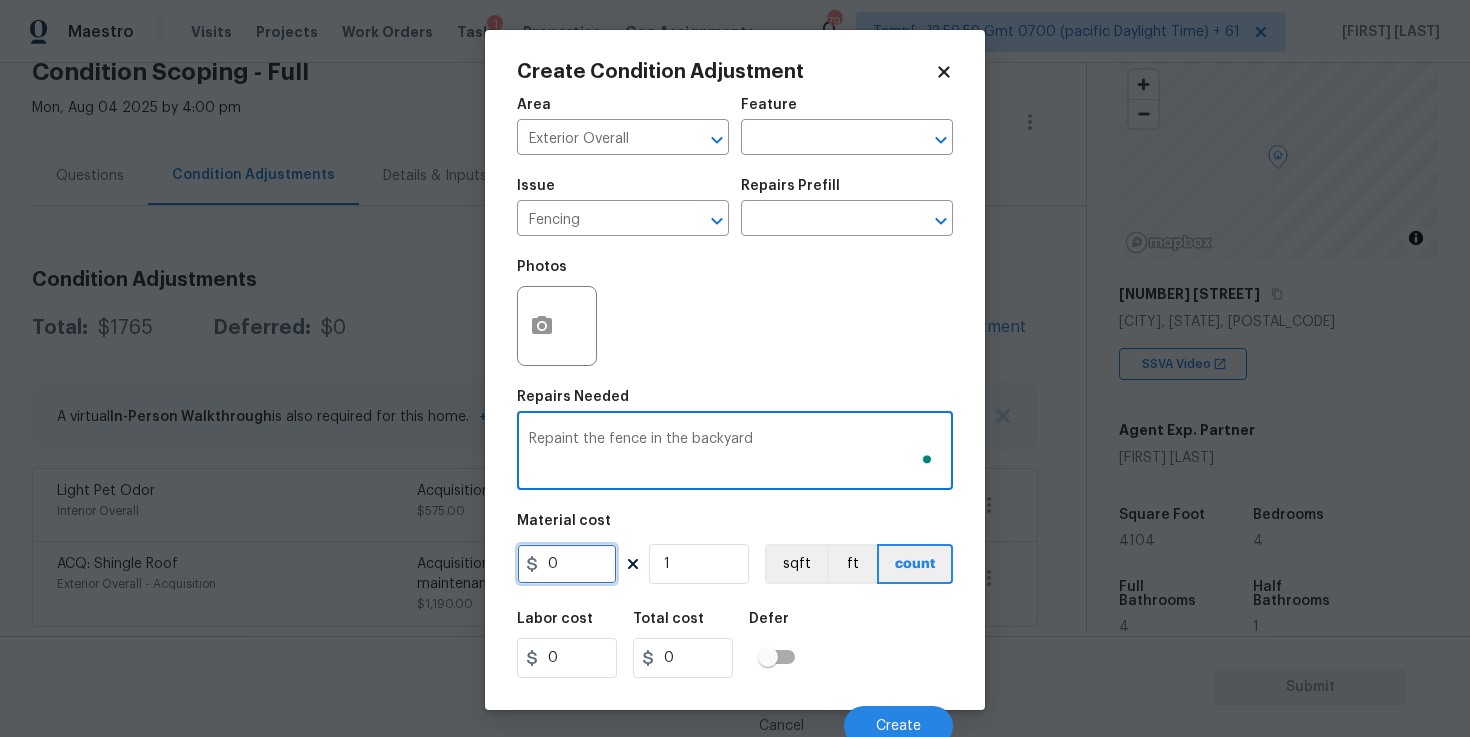 click on "0" at bounding box center (567, 564) 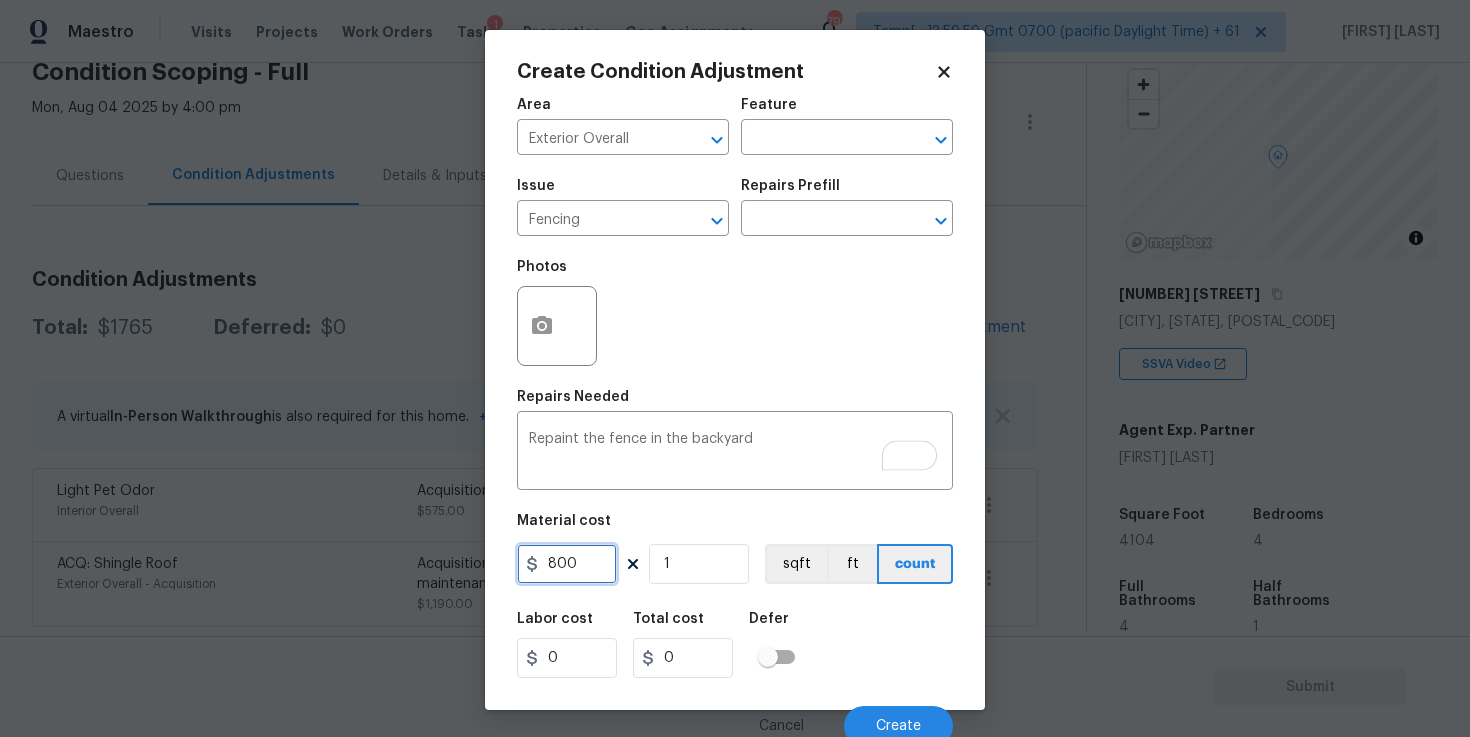 type on "800" 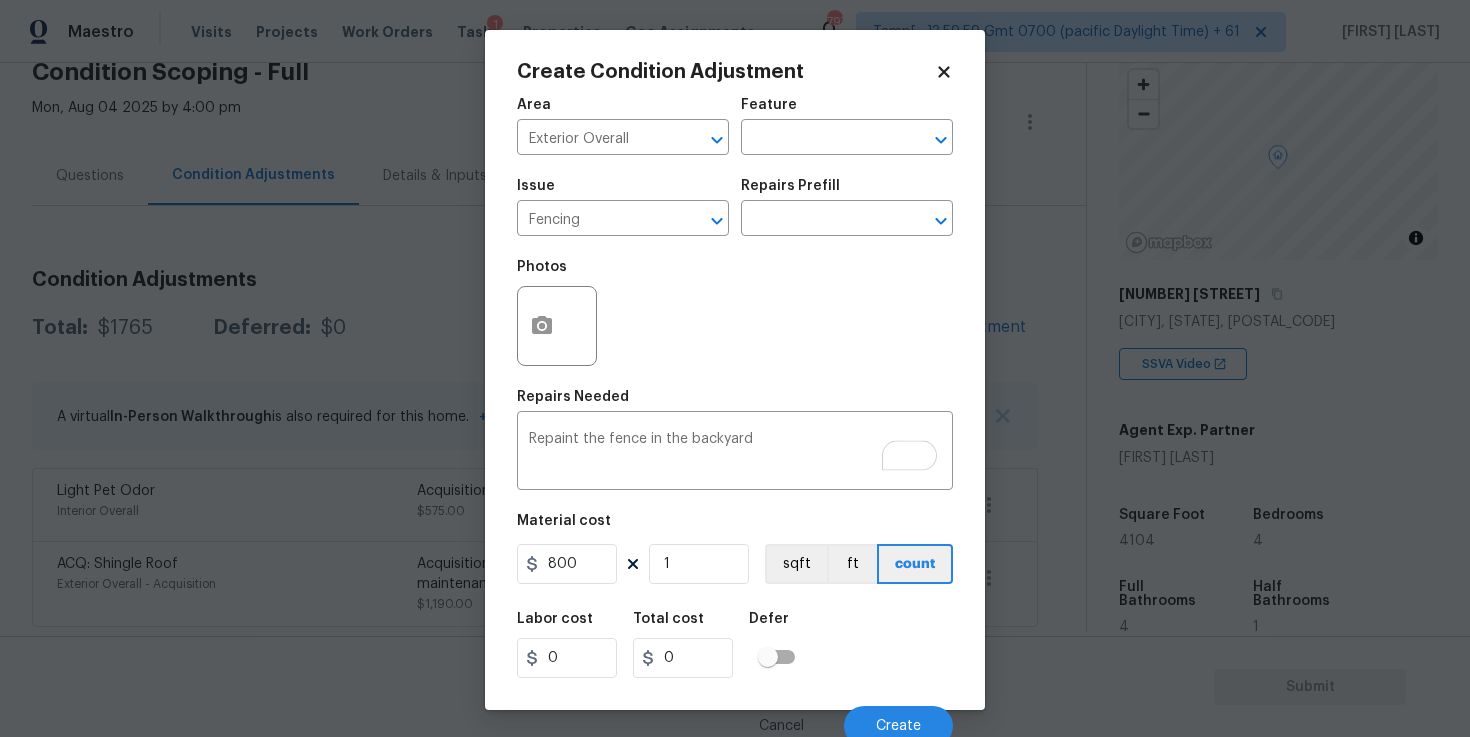 click on "Material cost" at bounding box center (735, 527) 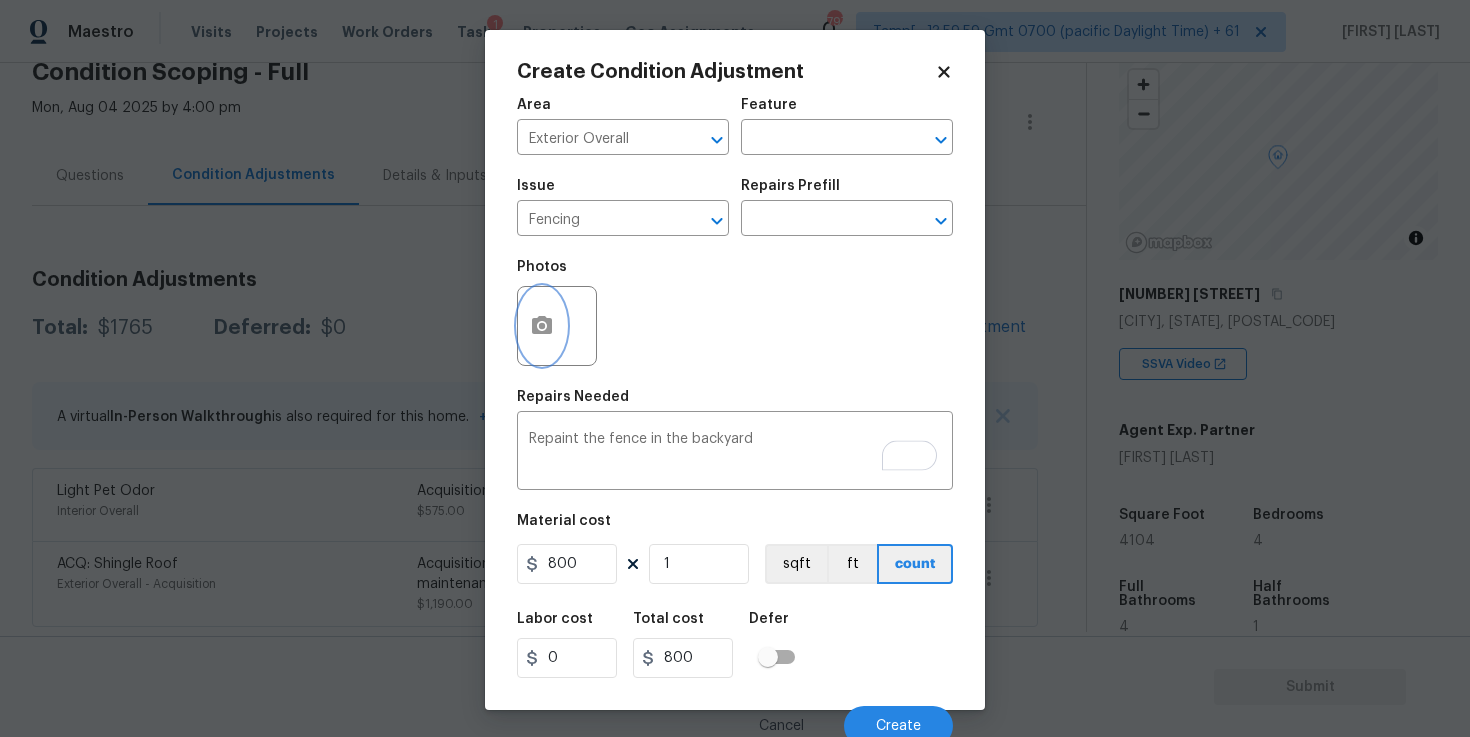 click at bounding box center [542, 326] 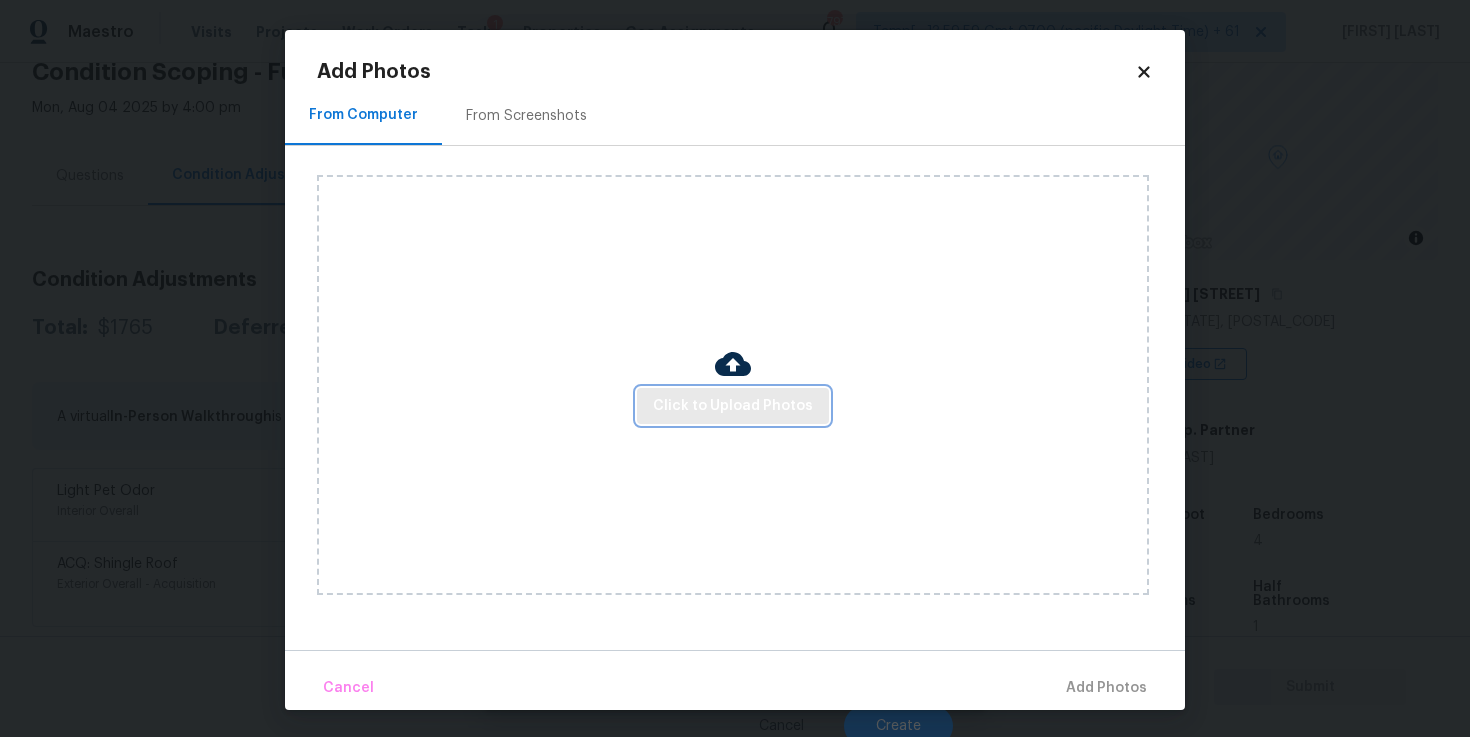 click on "Click to Upload Photos" at bounding box center (733, 406) 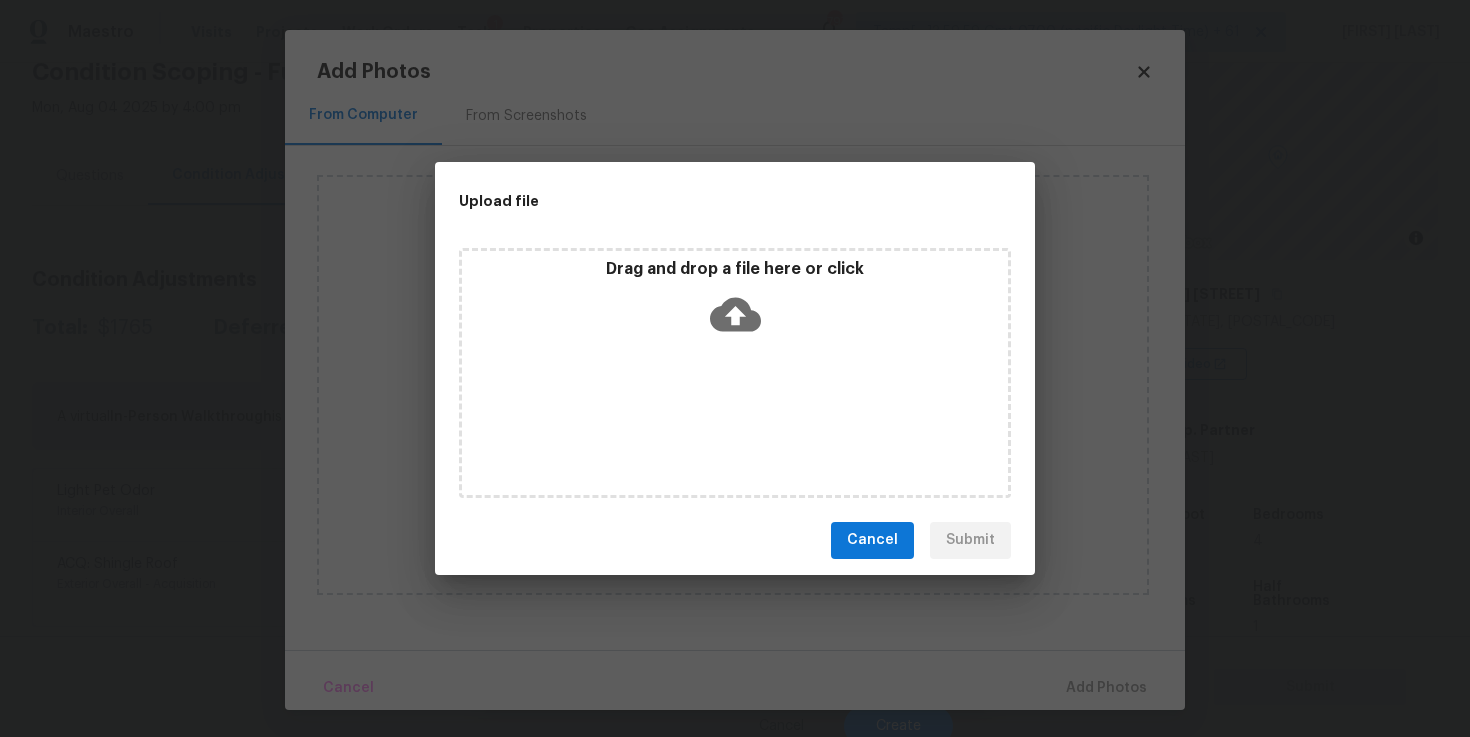 click on "Drag and drop a file here or click" at bounding box center [735, 373] 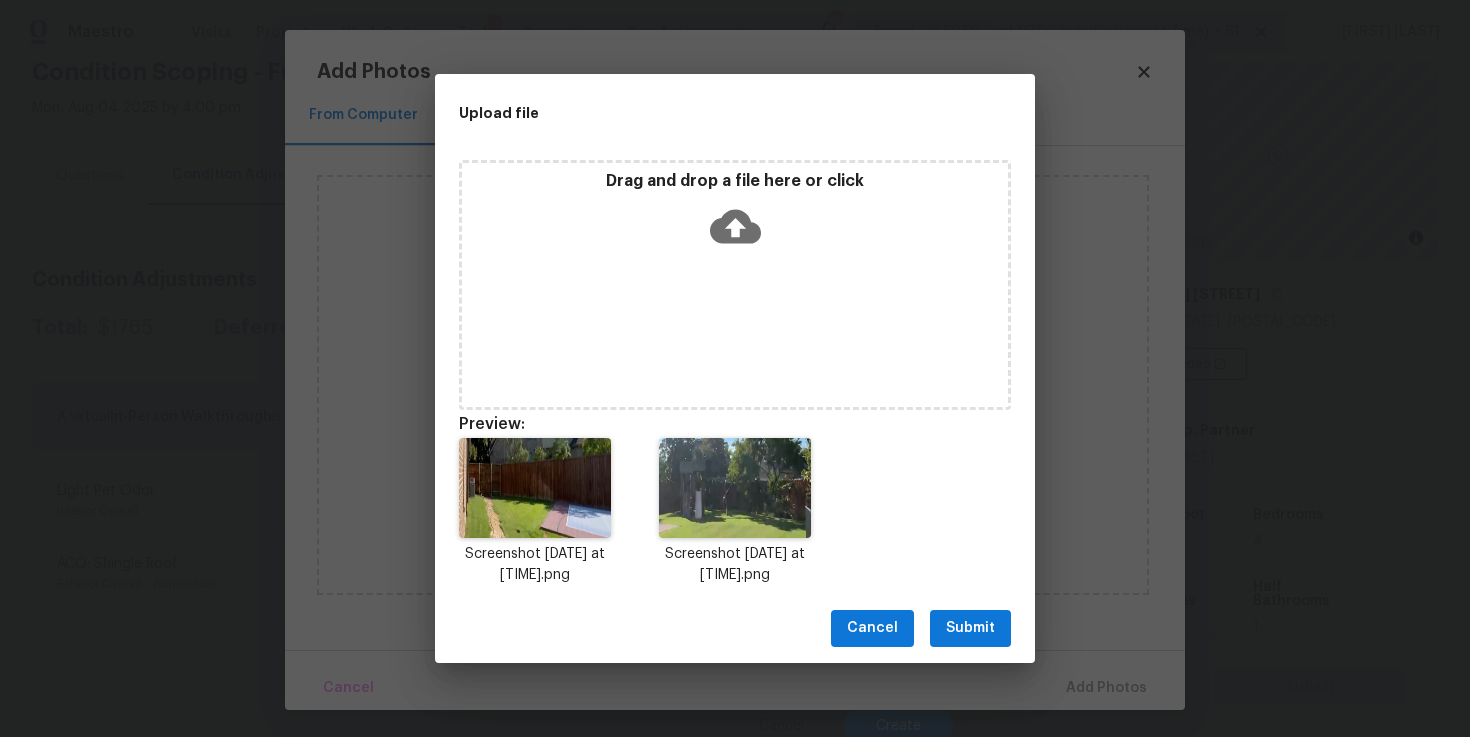 click on "Cancel Submit" at bounding box center (735, 628) 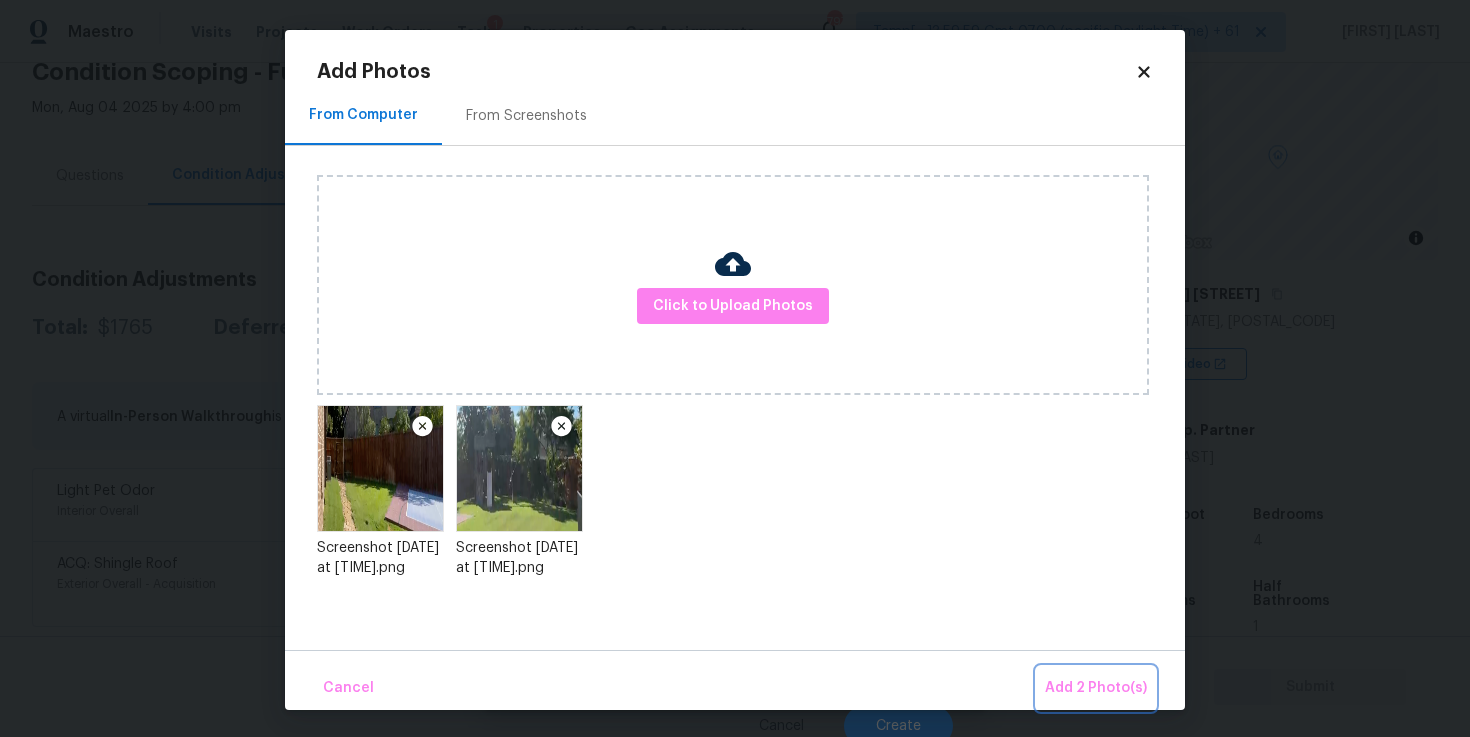 click on "Add 2 Photo(s)" at bounding box center [1096, 688] 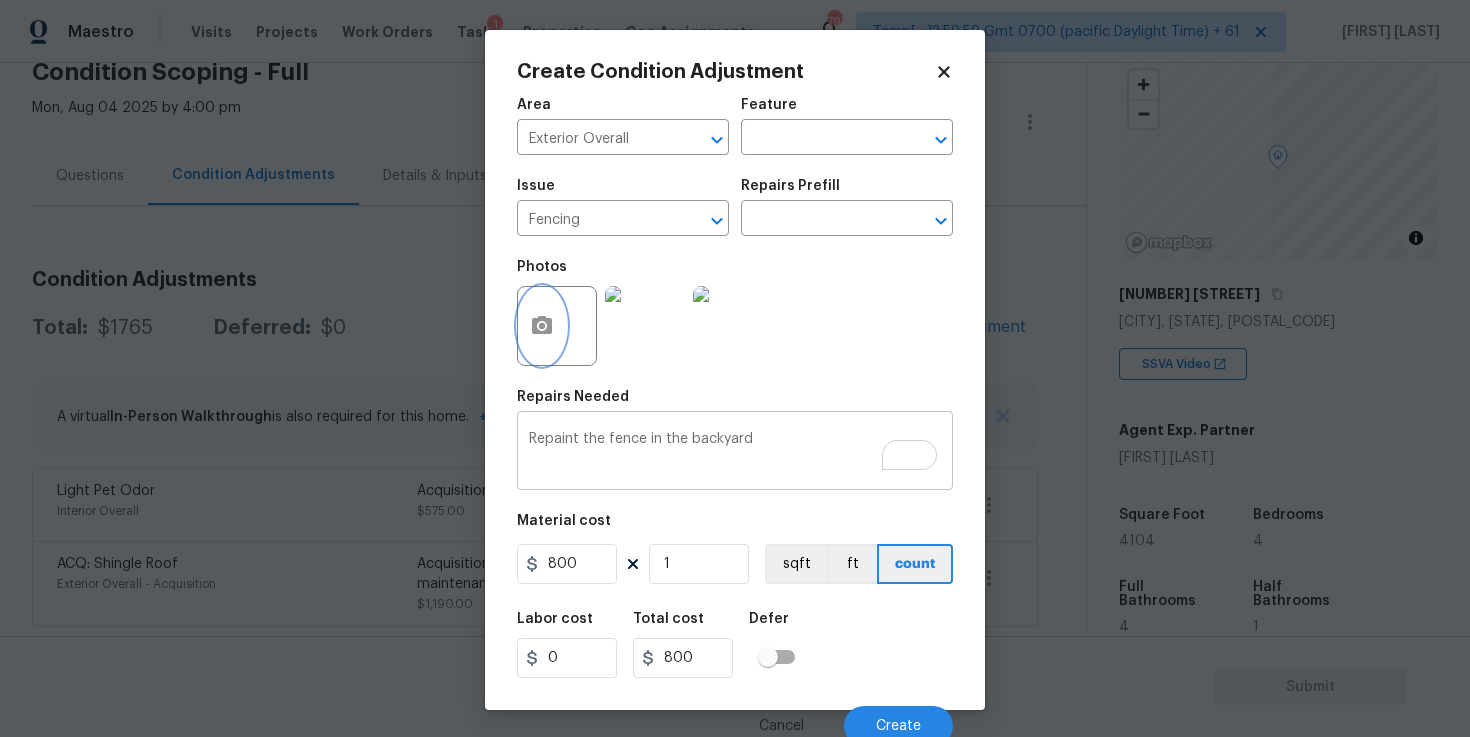 scroll, scrollTop: 10, scrollLeft: 0, axis: vertical 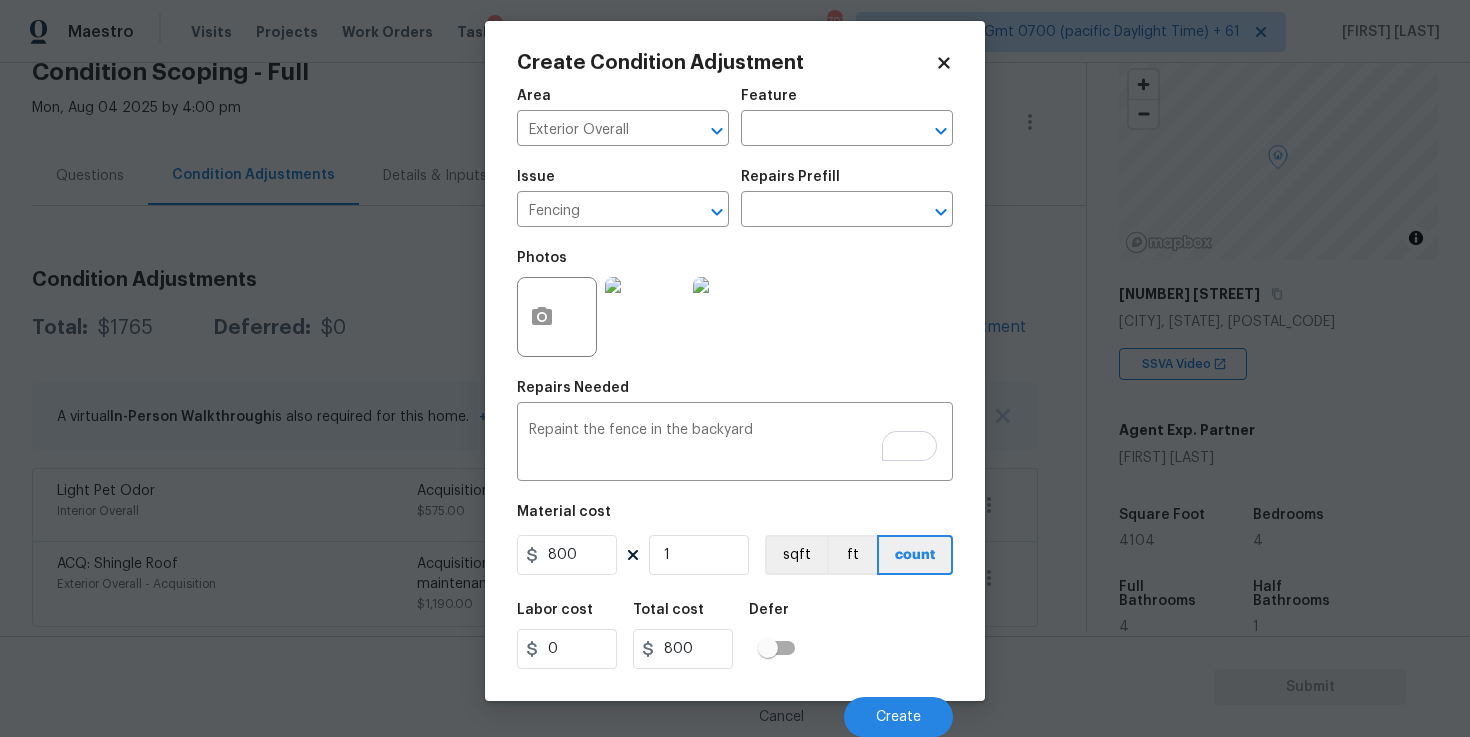 click on "Cancel Create" at bounding box center (735, 709) 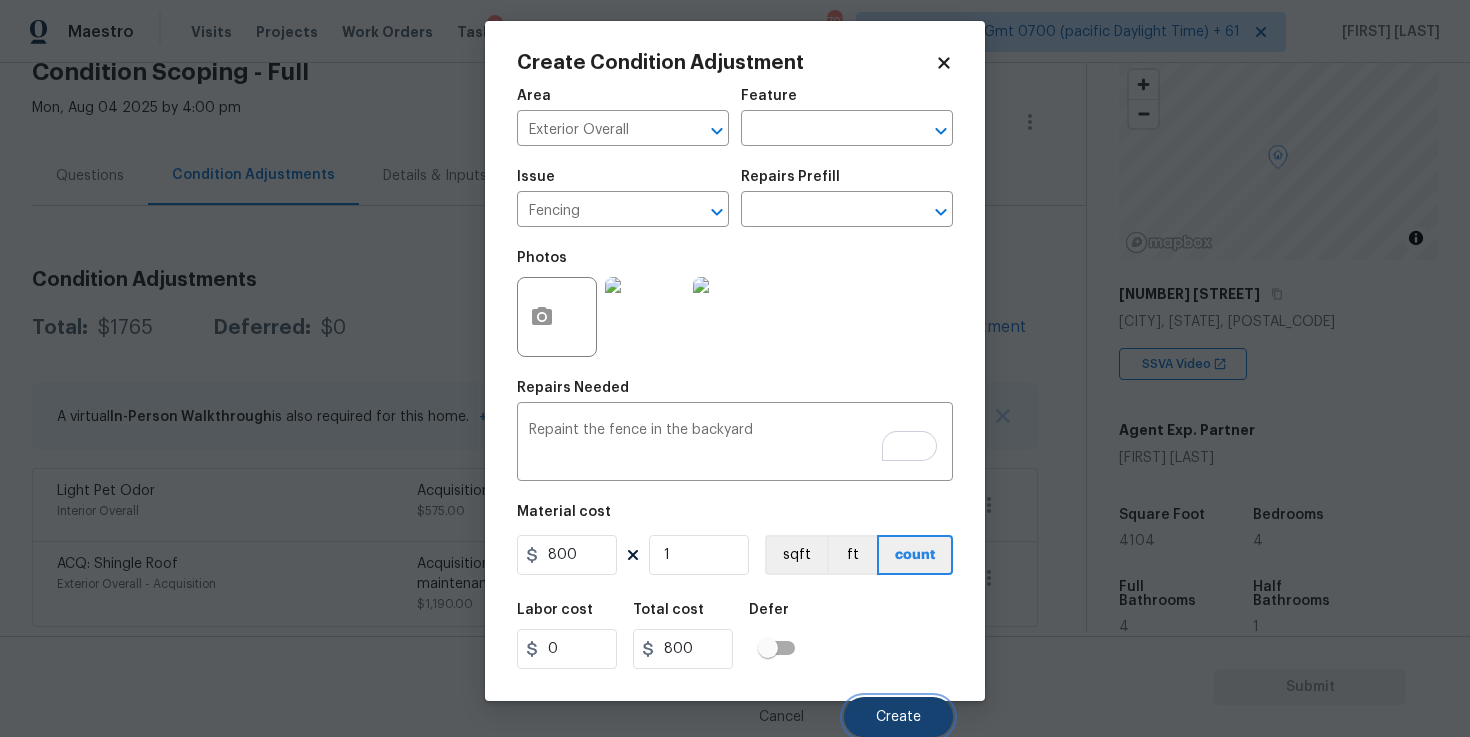click on "Create" at bounding box center (898, 717) 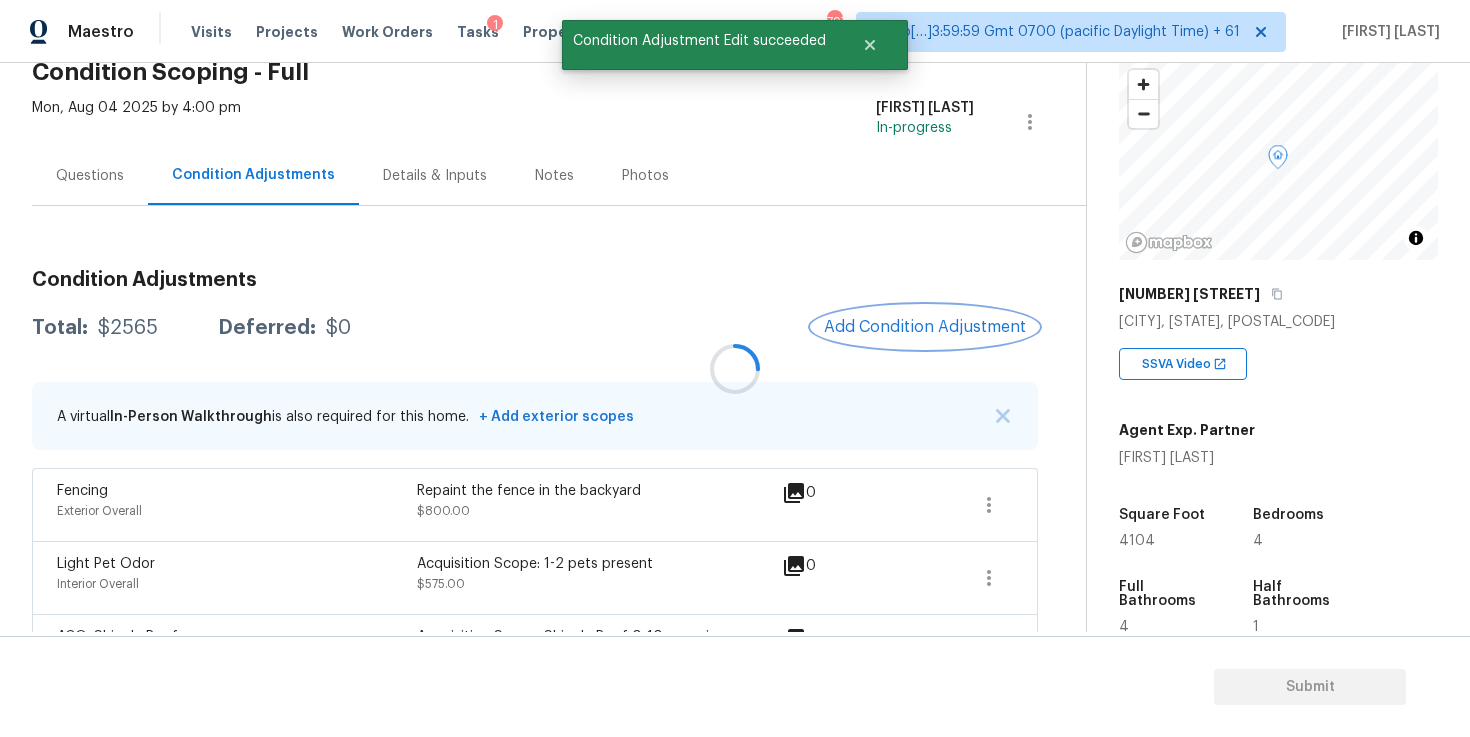 scroll, scrollTop: 0, scrollLeft: 0, axis: both 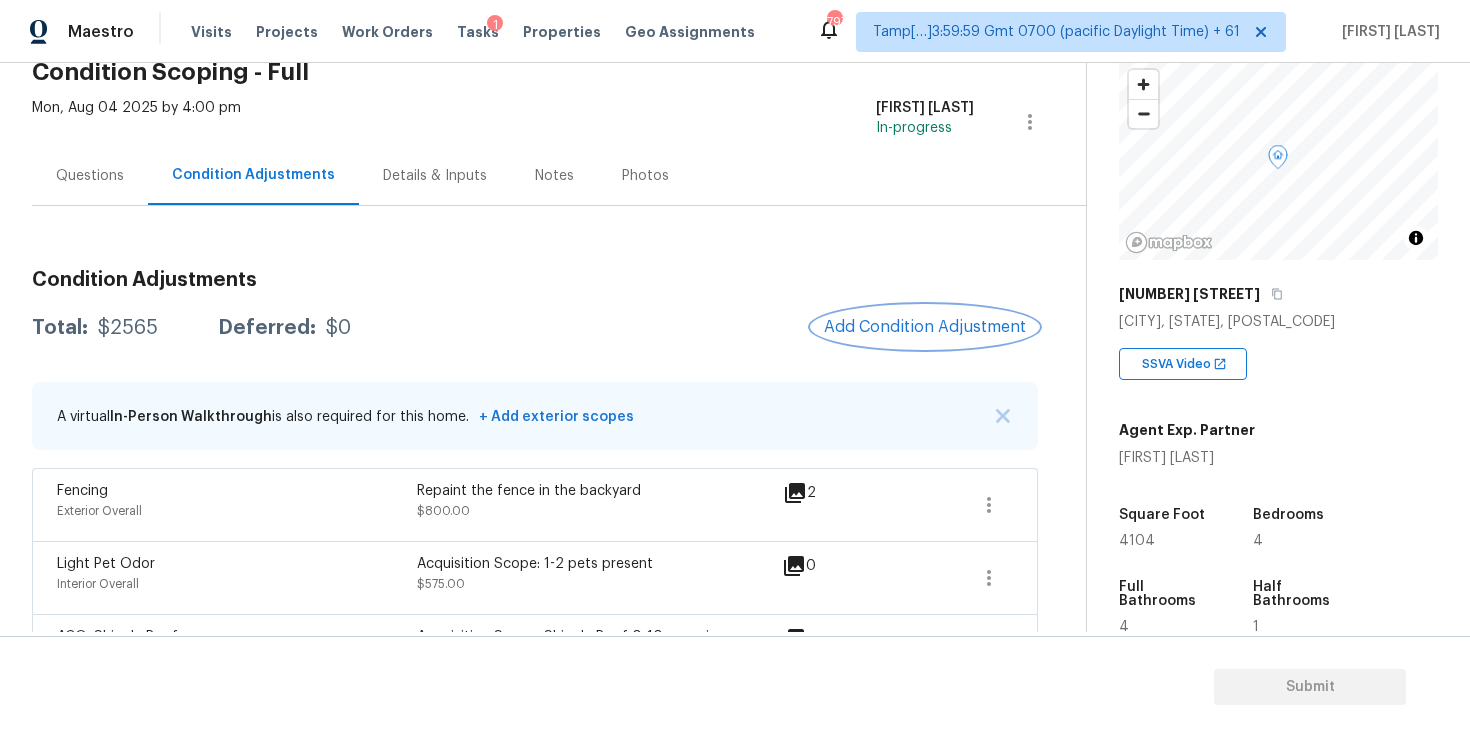 click on "Add Condition Adjustment" at bounding box center [925, 327] 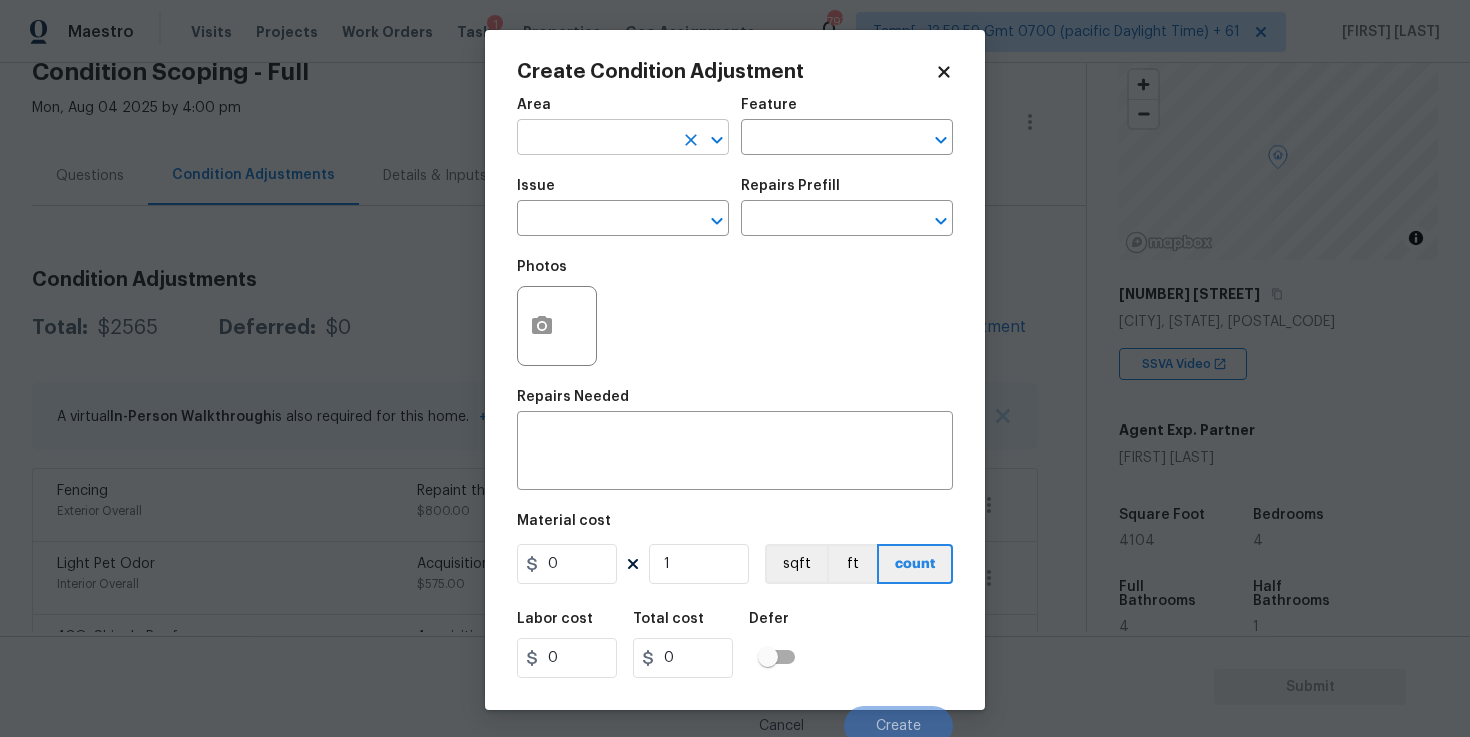 click at bounding box center (595, 139) 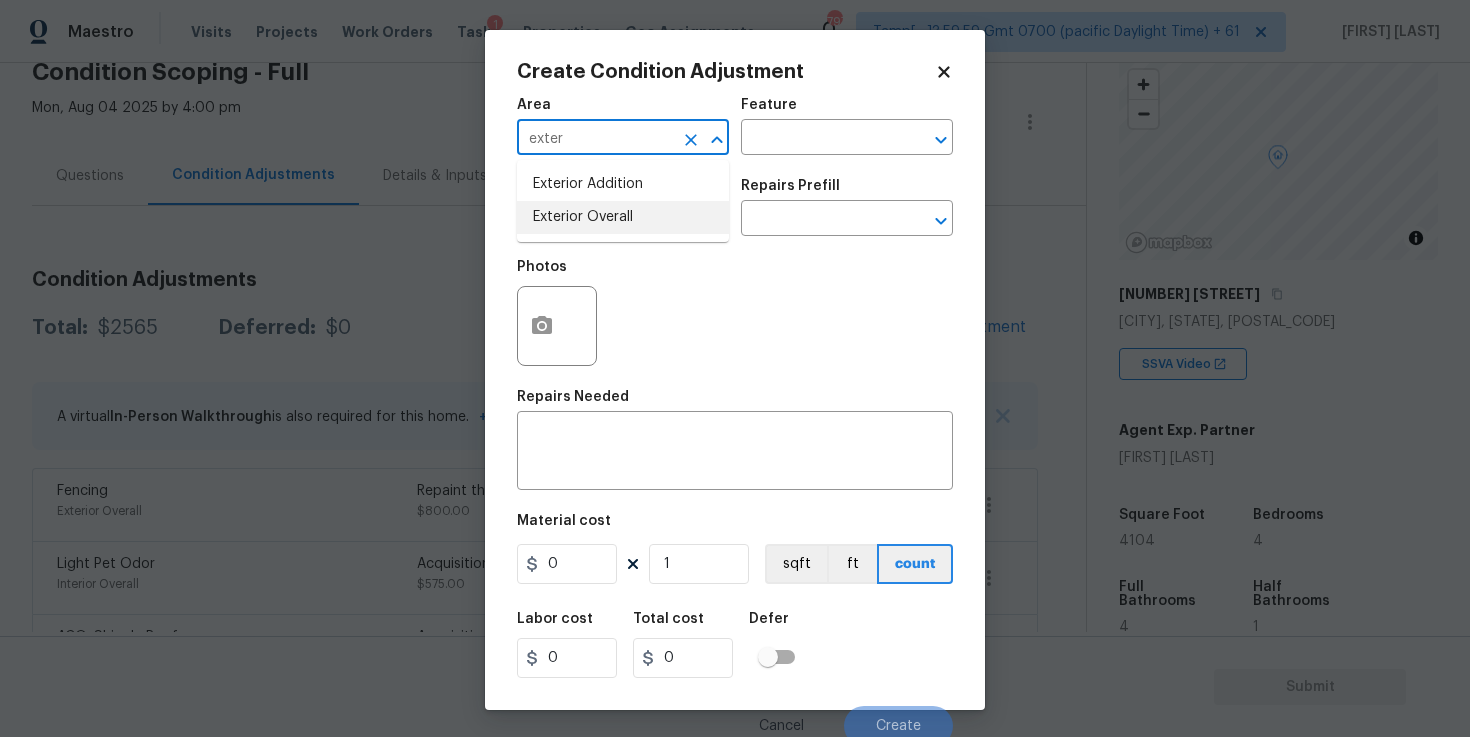 click on "Exterior Overall" at bounding box center (623, 217) 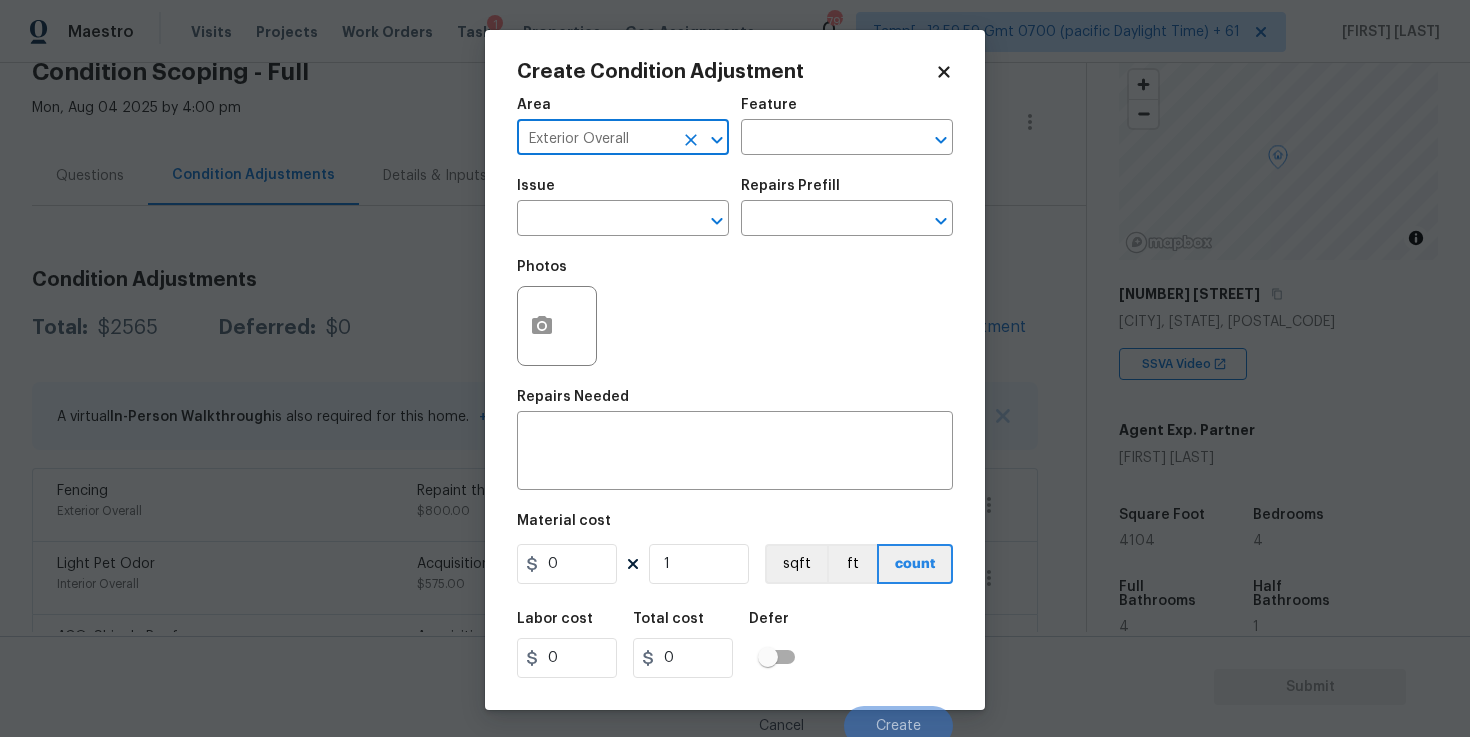 type on "Exterior Overall" 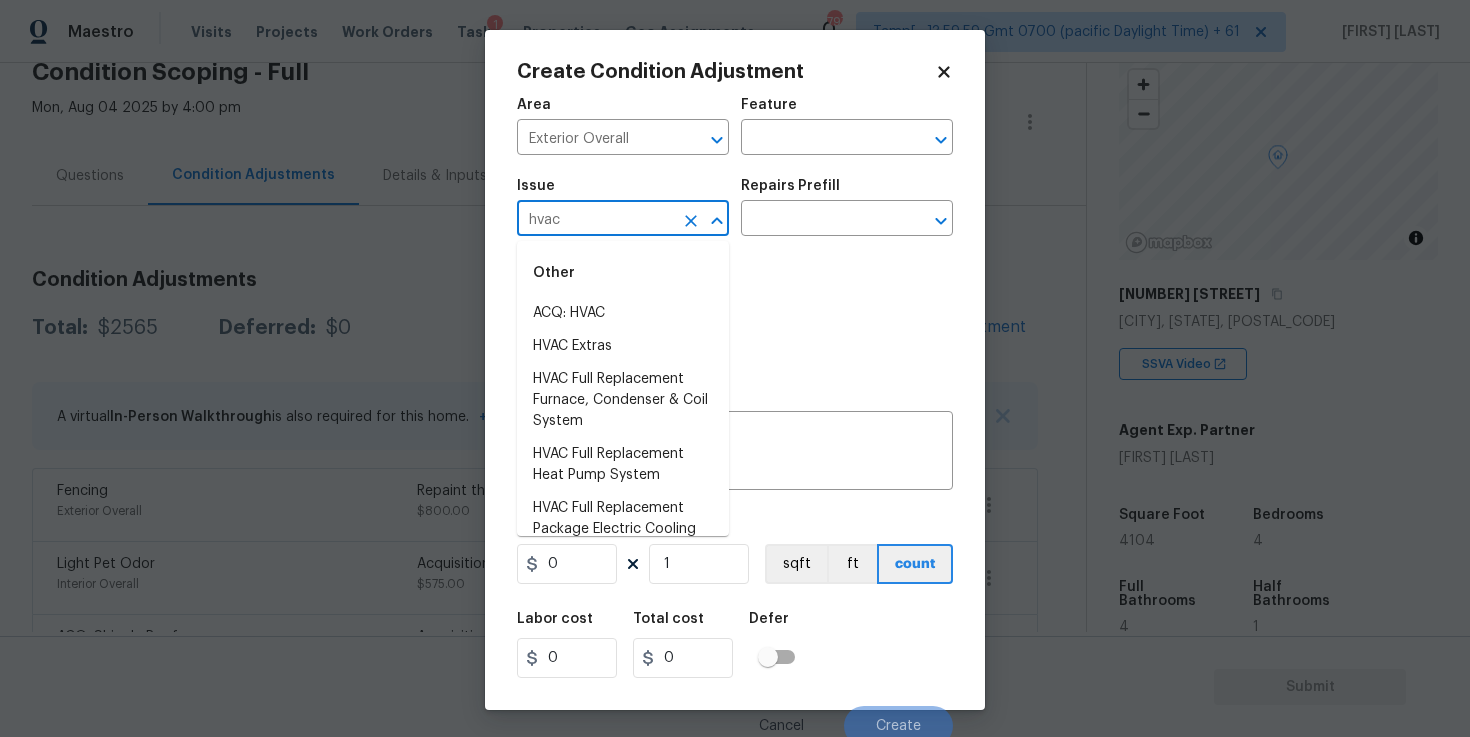 click on "Other" at bounding box center [623, 273] 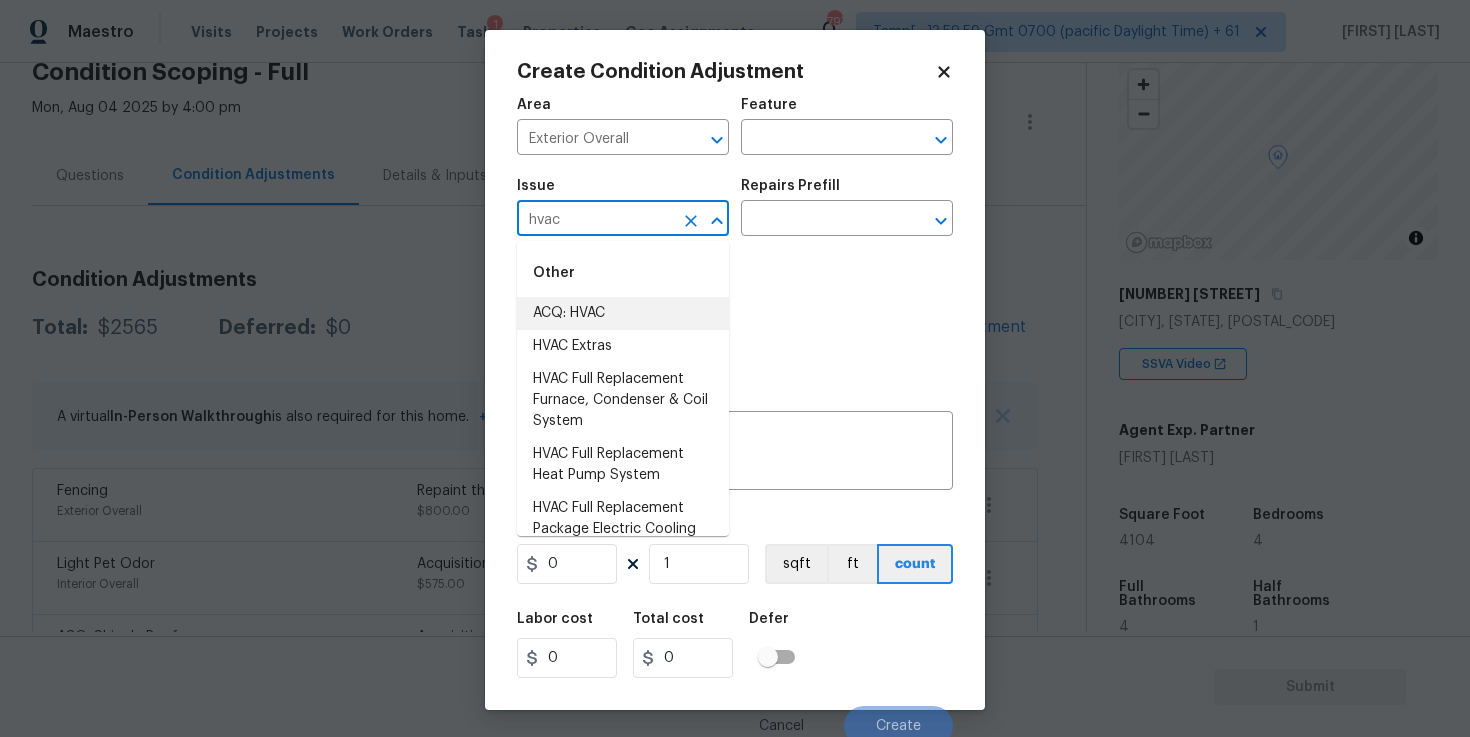 click on "ACQ: HVAC" at bounding box center [623, 313] 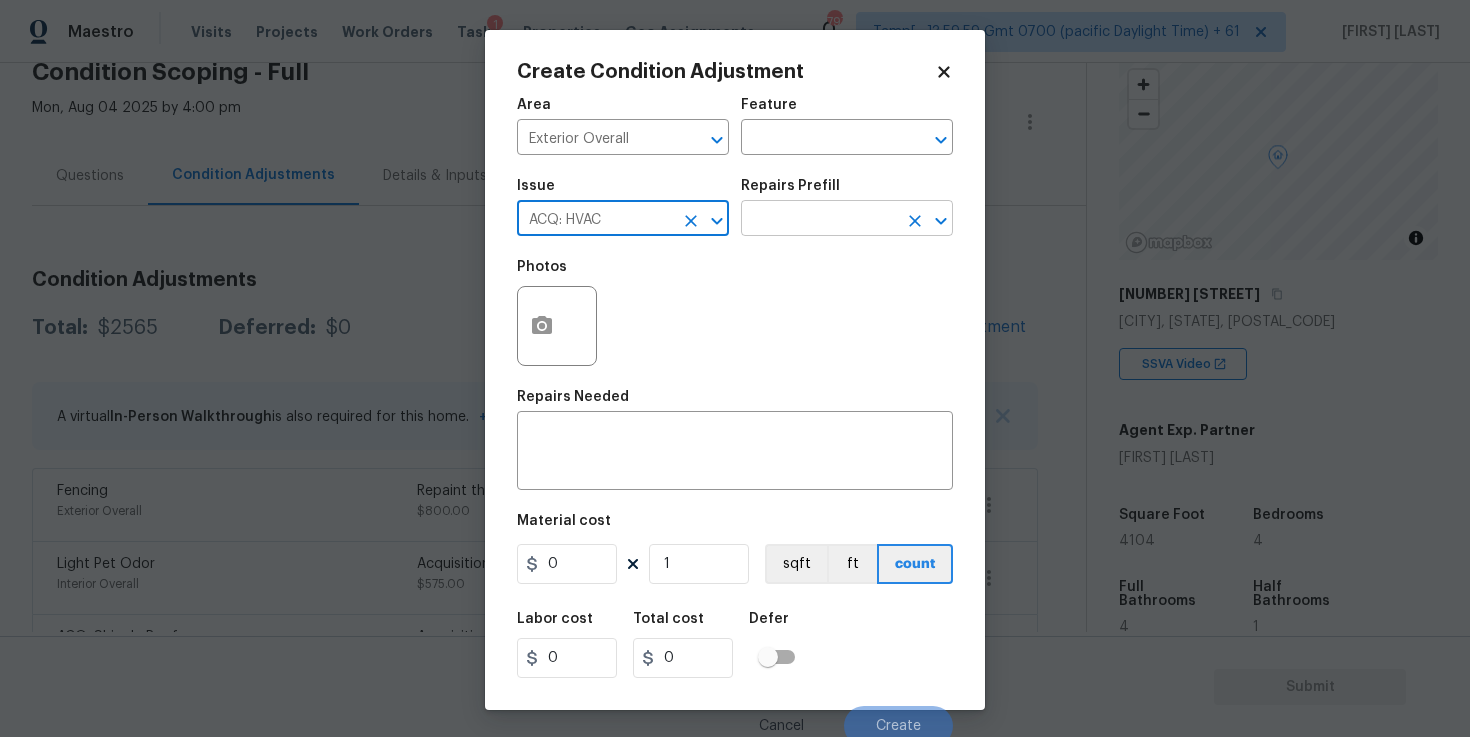 type on "ACQ: HVAC" 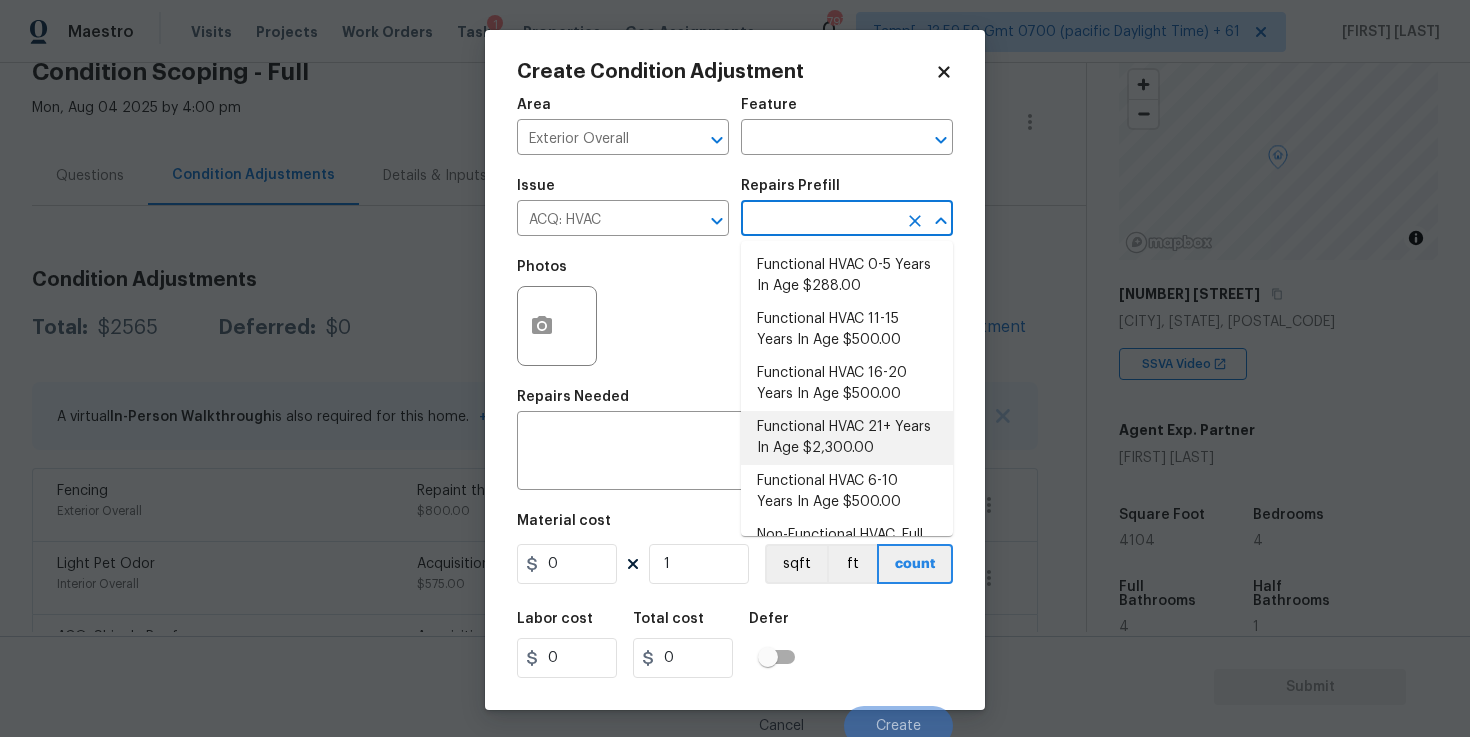 scroll, scrollTop: 141, scrollLeft: 0, axis: vertical 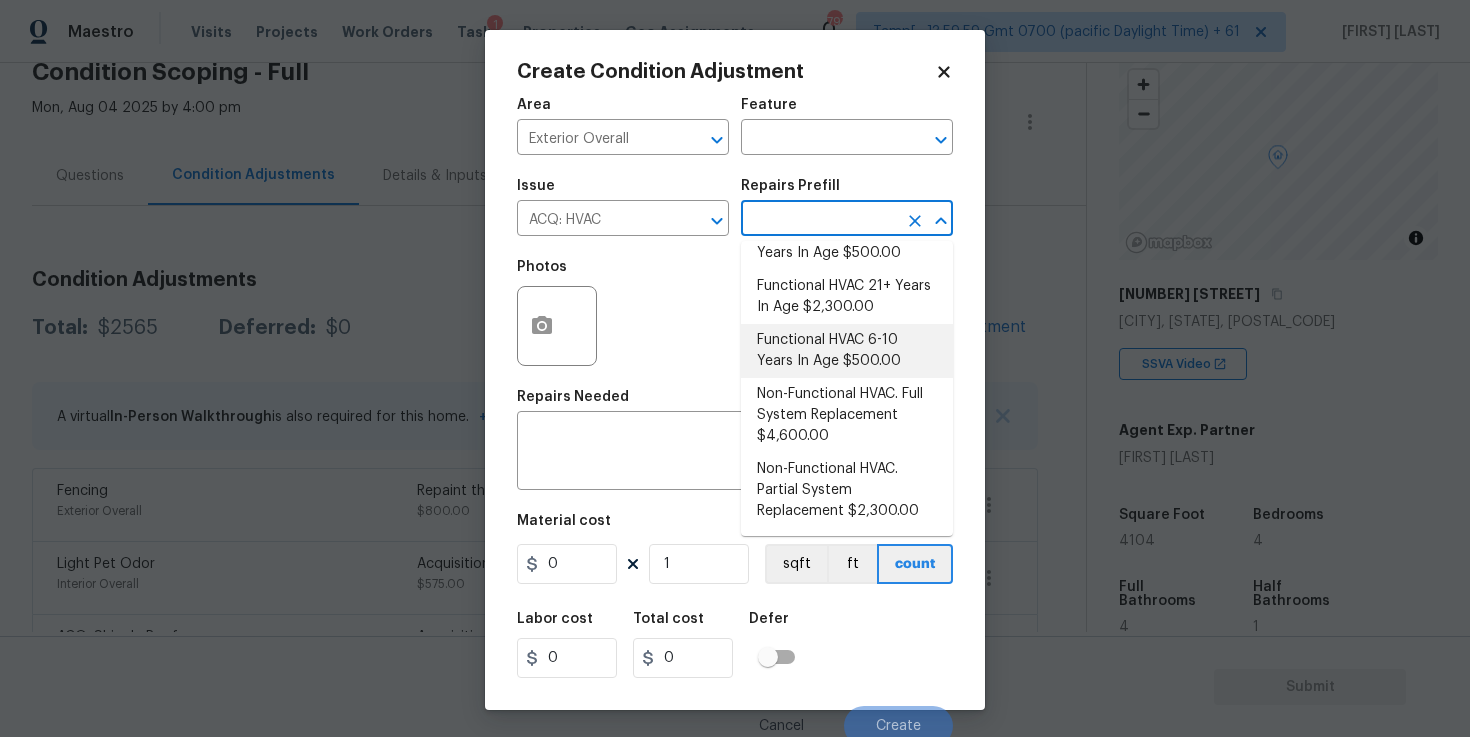 click on "Functional HVAC 6-10 Years In Age $500.00" at bounding box center (847, 351) 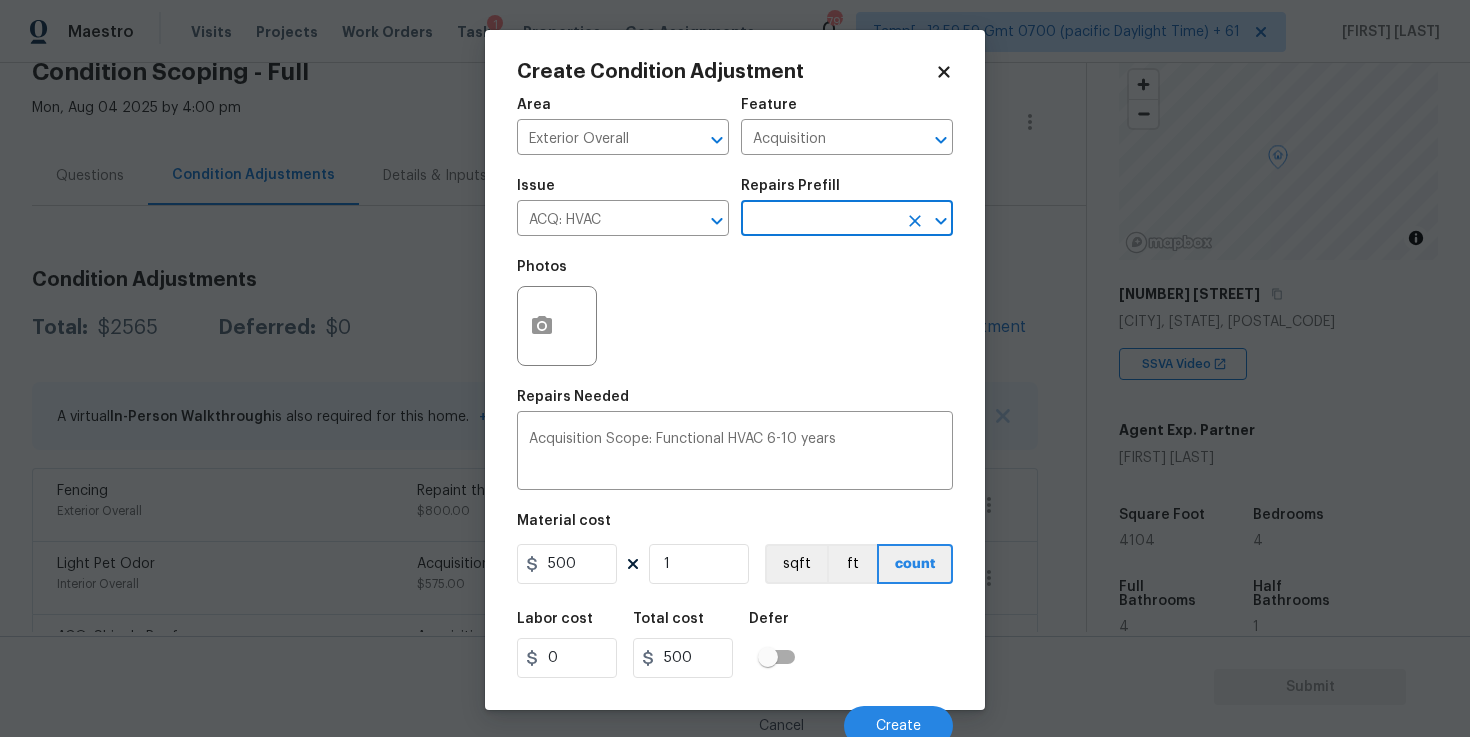 click on "Material cost" at bounding box center (735, 527) 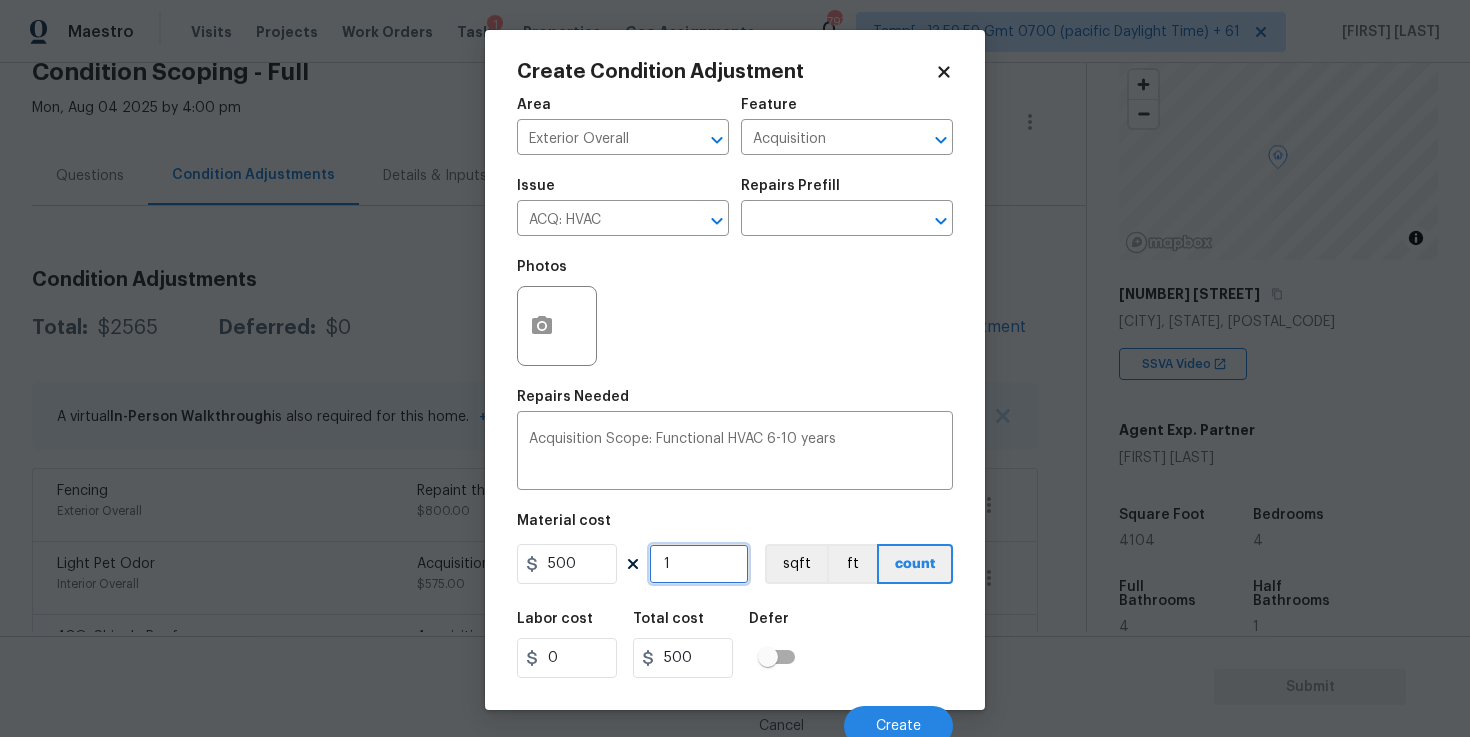 click on "1" at bounding box center (699, 564) 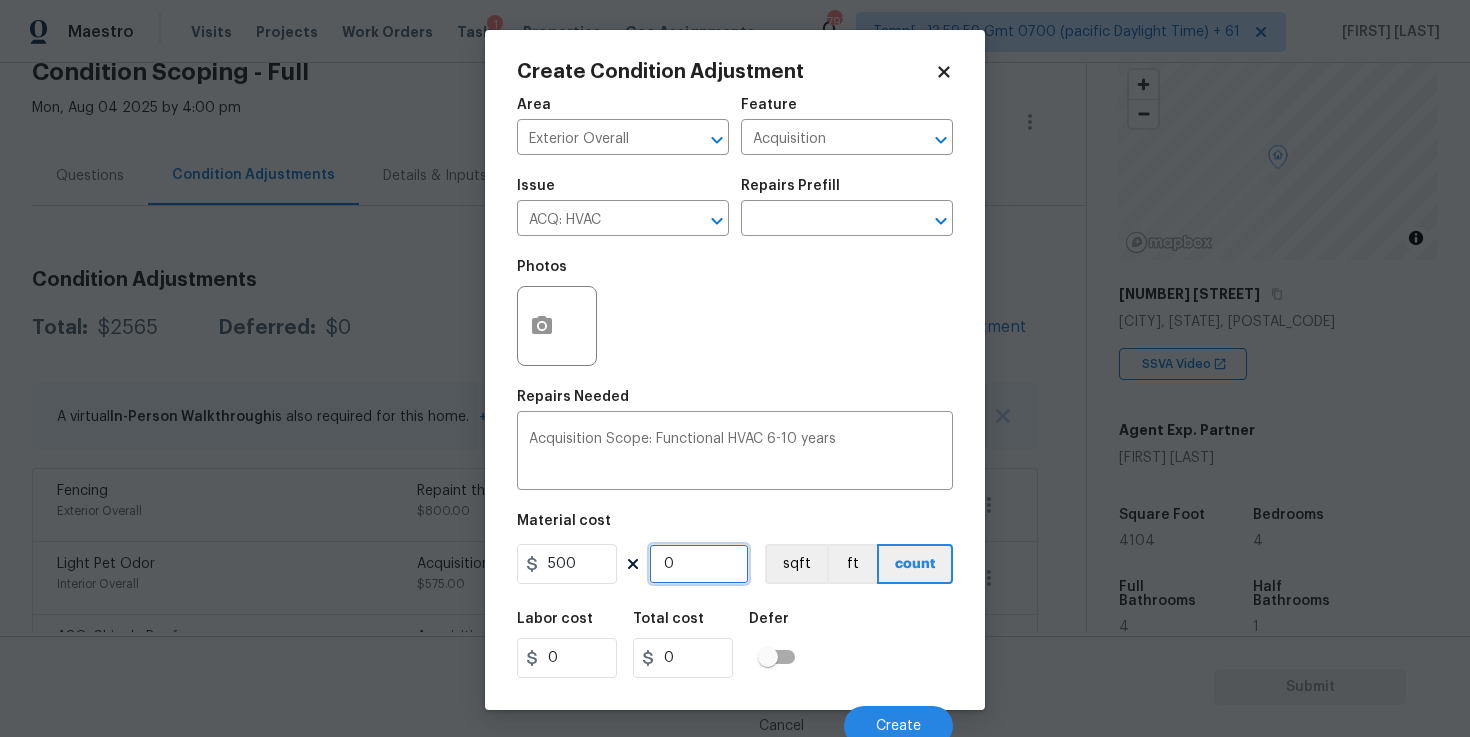 type on "2" 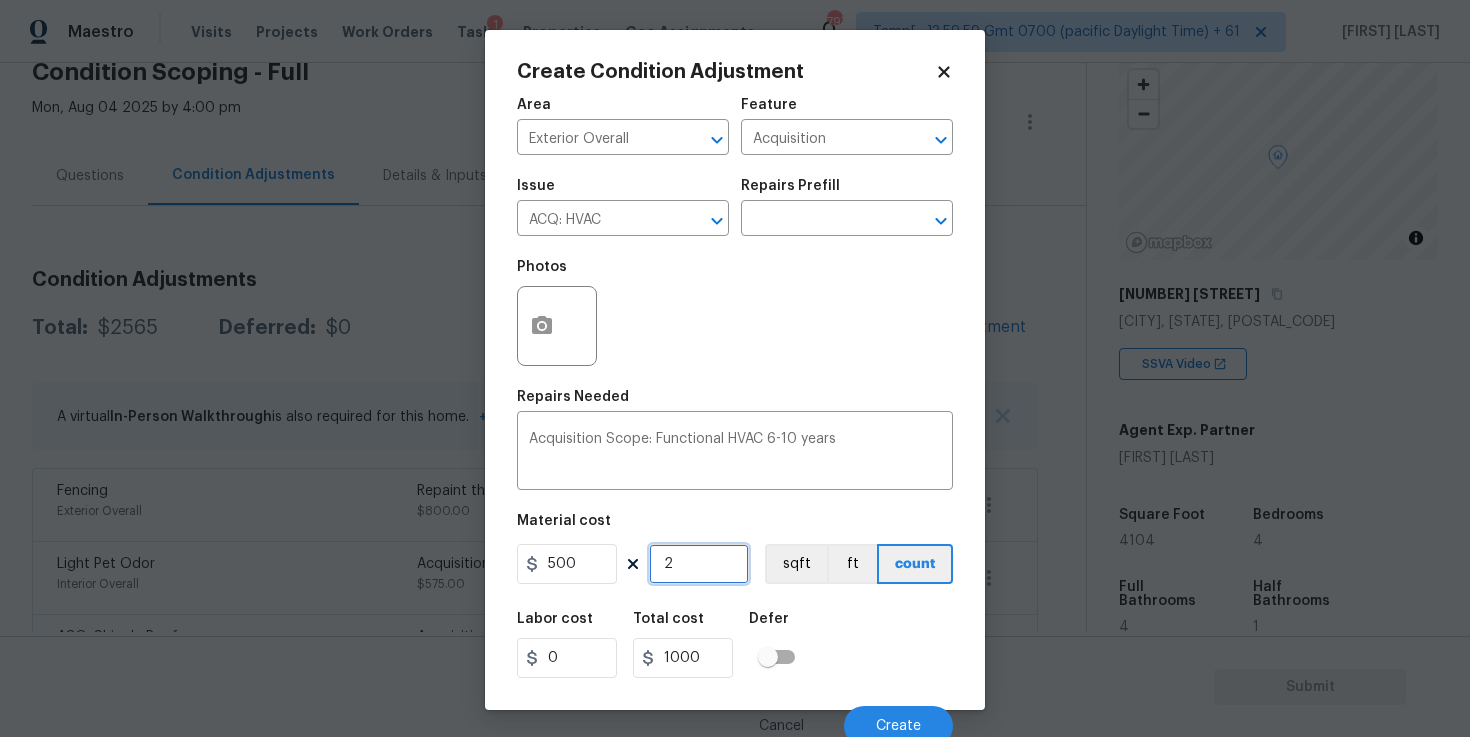 type on "2" 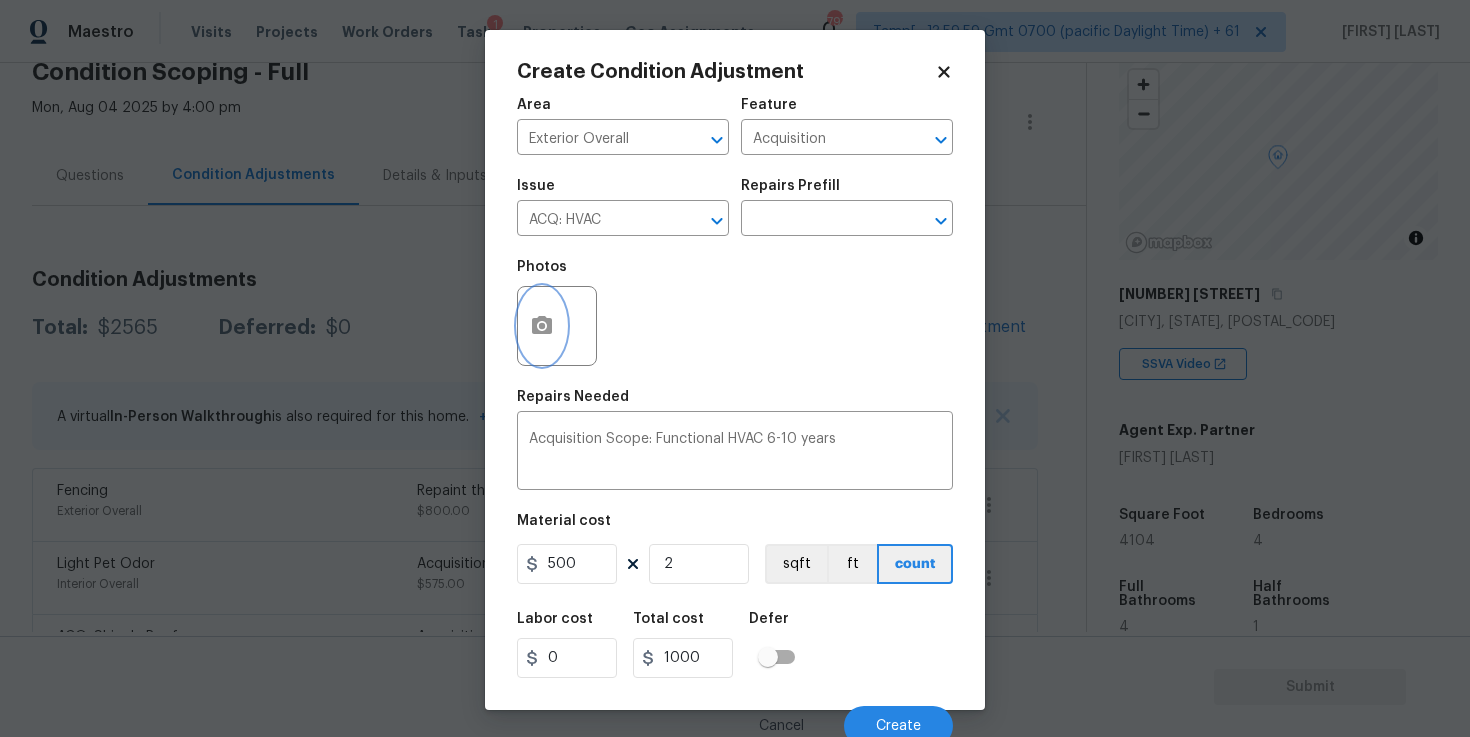 click 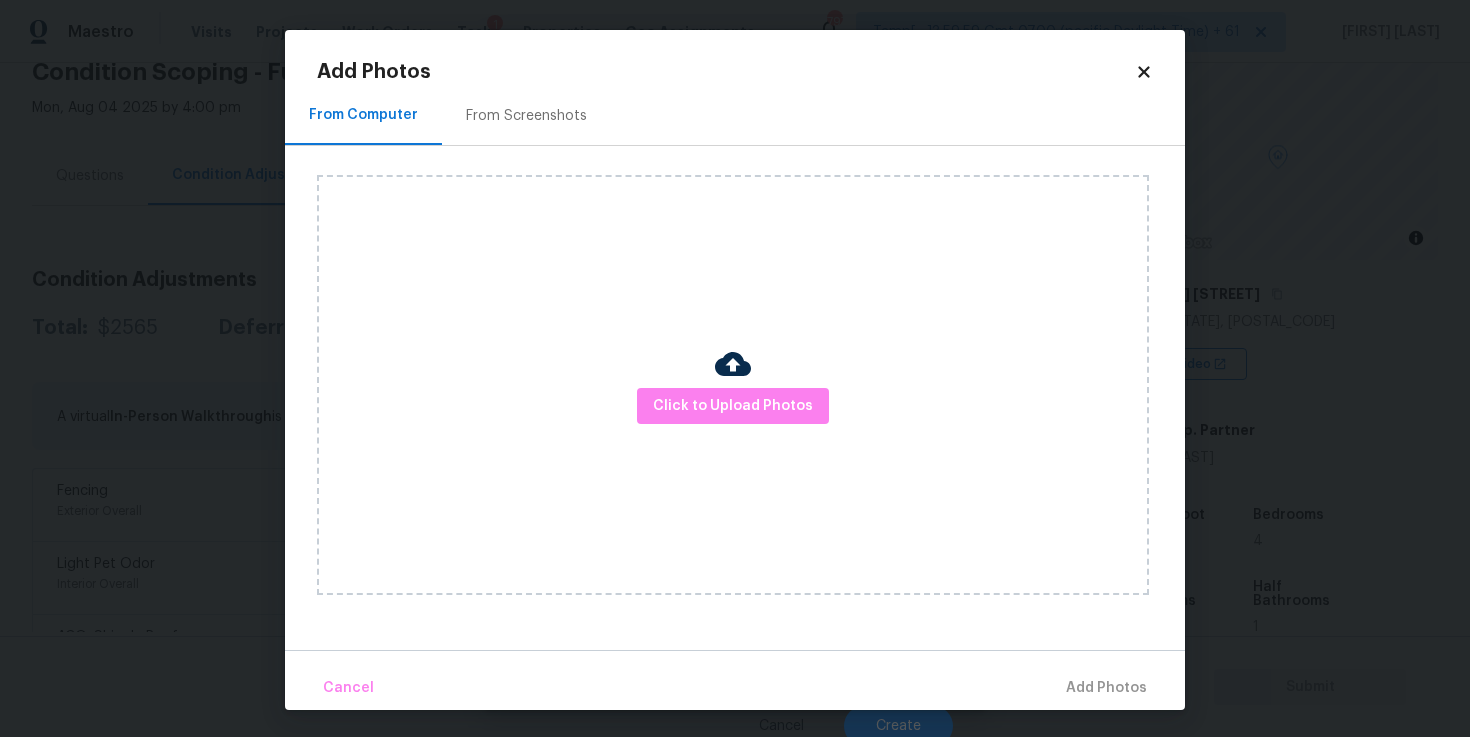 click on "Click to Upload Photos" at bounding box center [733, 385] 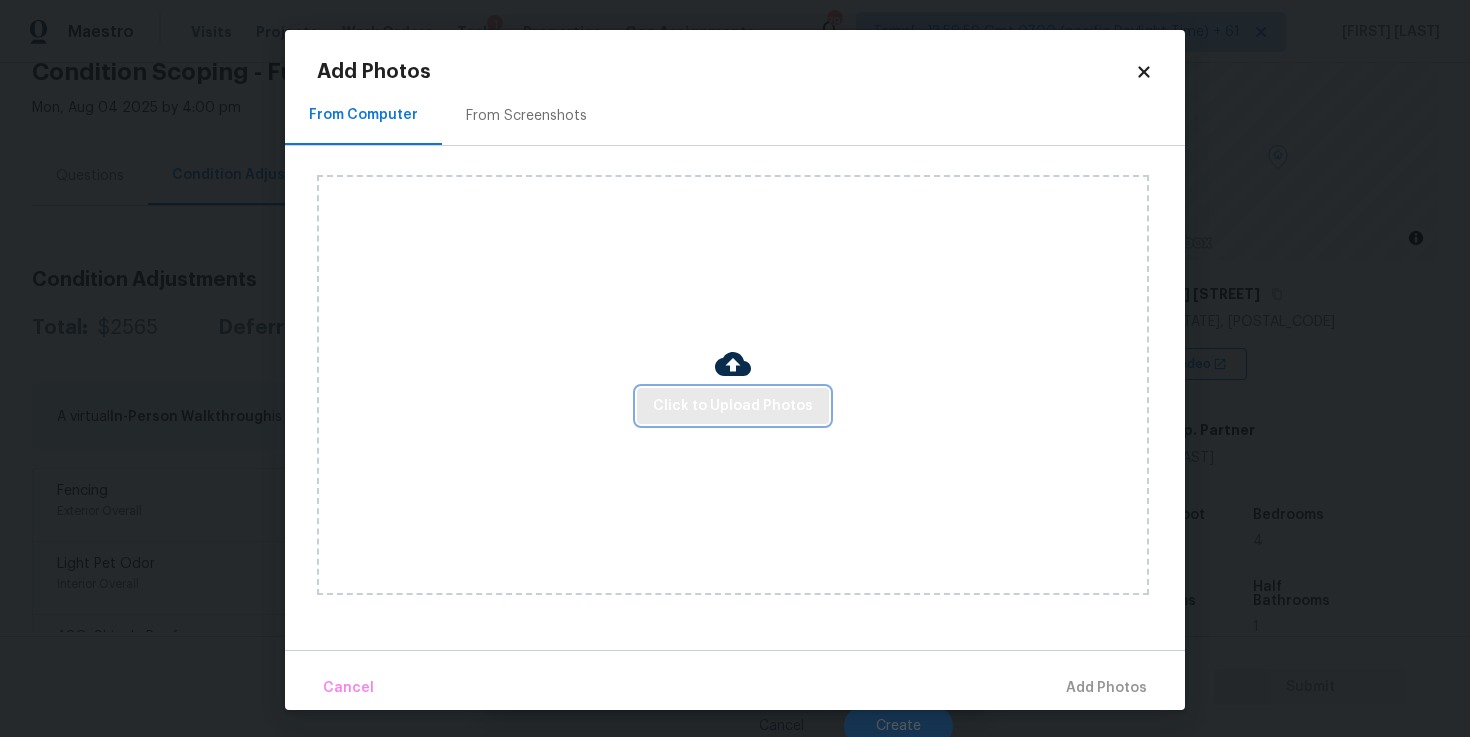 click on "Click to Upload Photos" at bounding box center (733, 406) 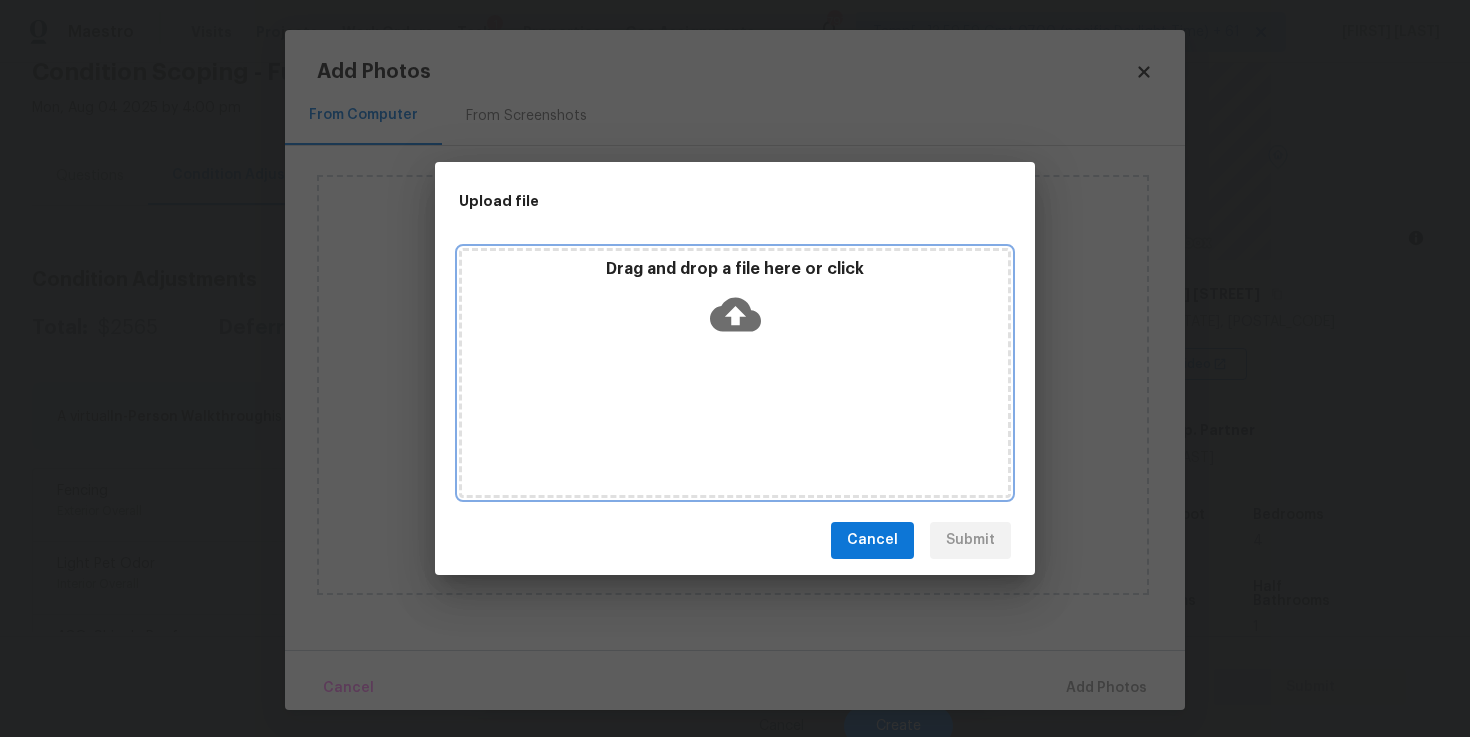 click 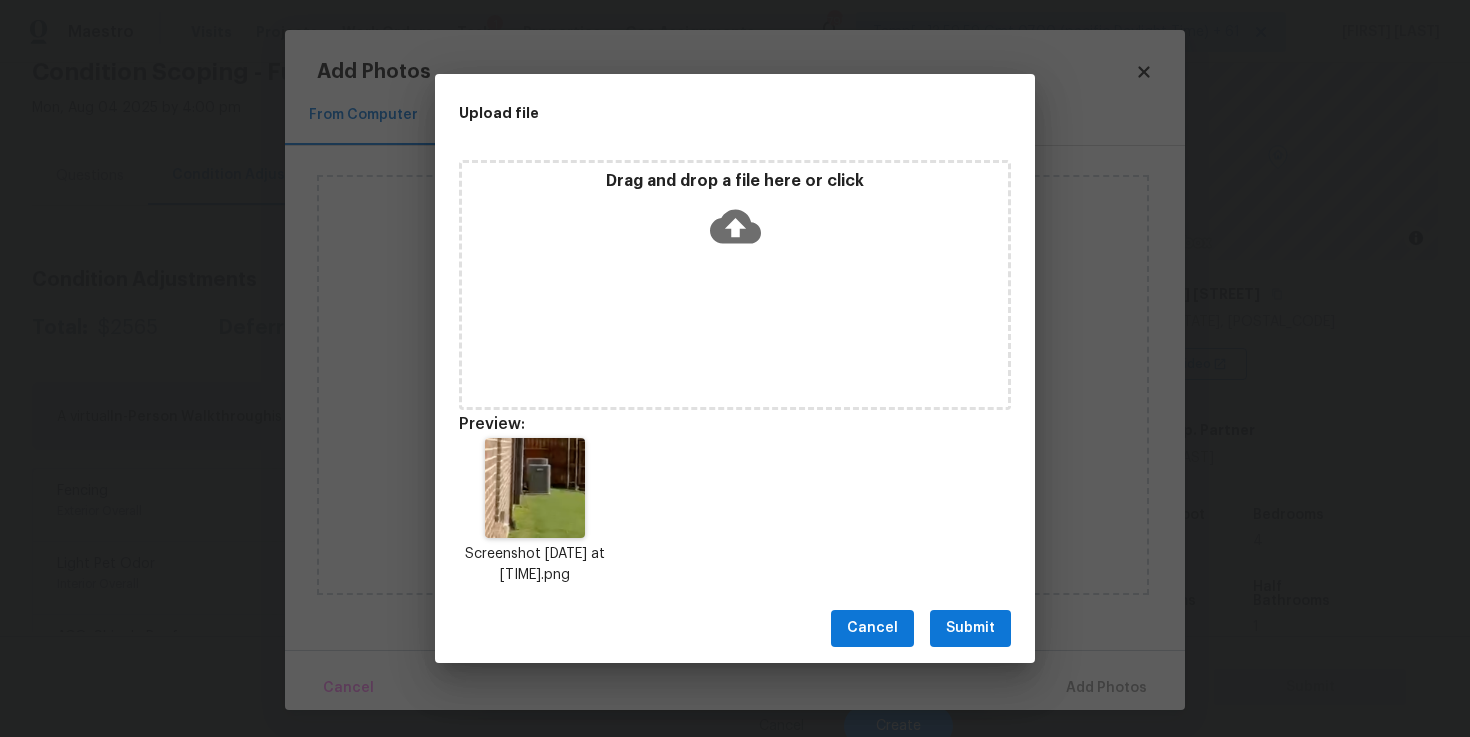 click on "Submit" at bounding box center (970, 628) 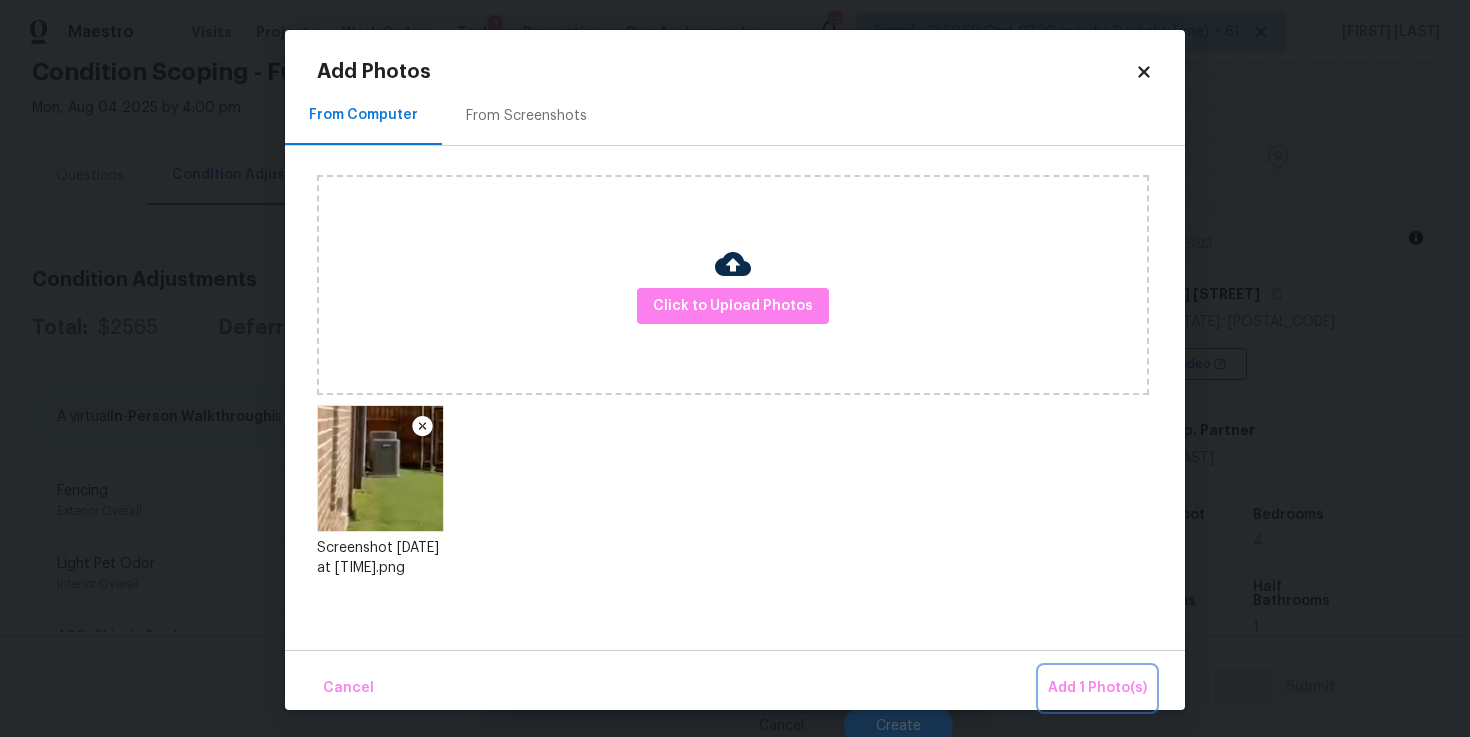 click on "Add 1 Photo(s)" at bounding box center (1097, 688) 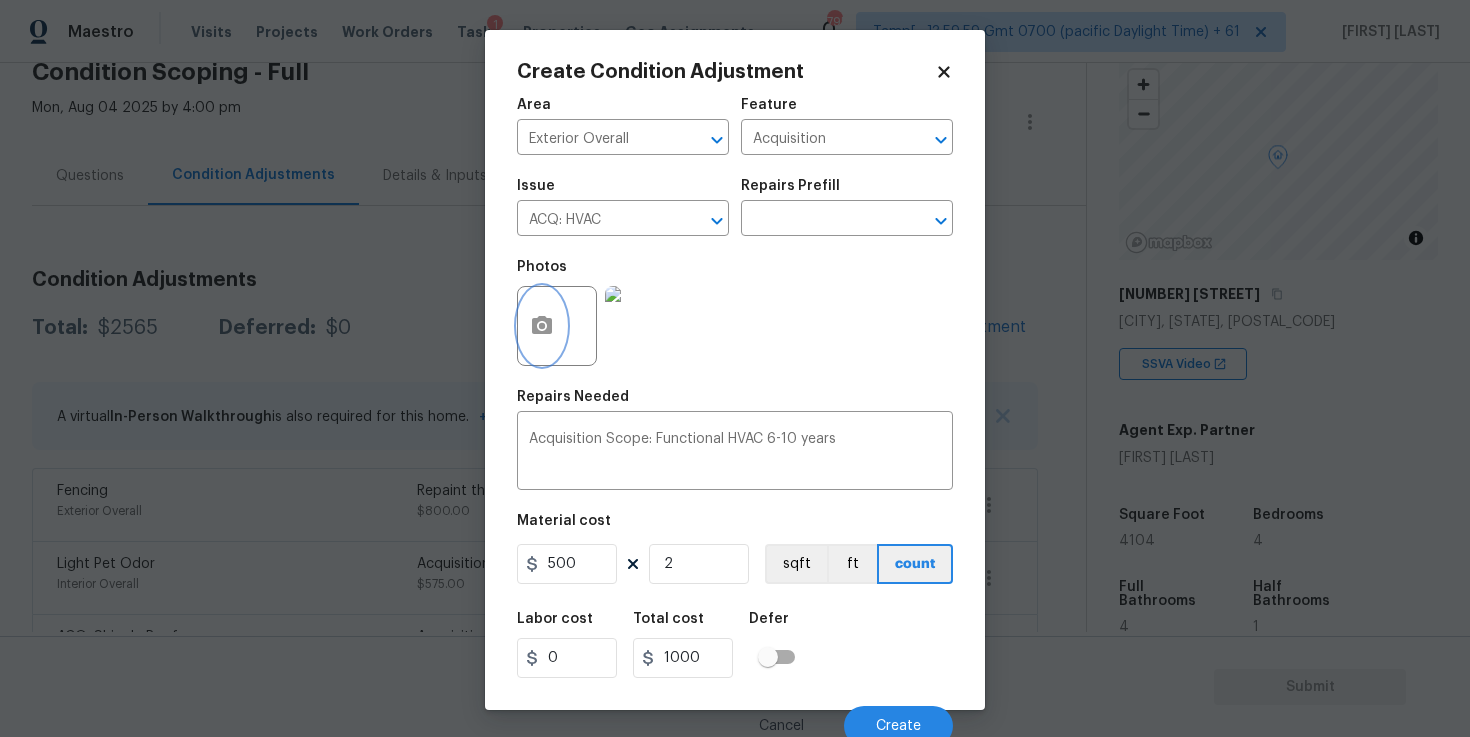 scroll, scrollTop: 10, scrollLeft: 0, axis: vertical 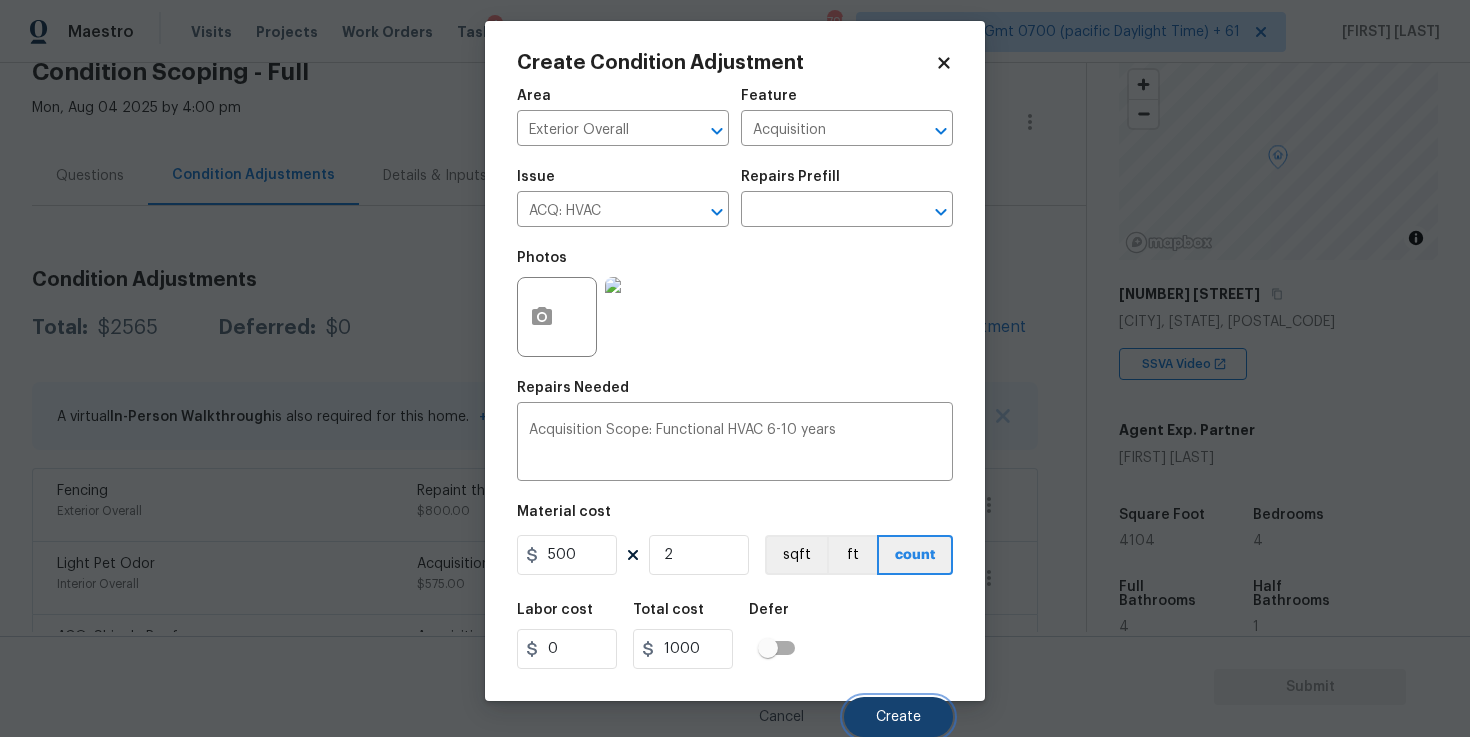 click on "Create" at bounding box center (898, 717) 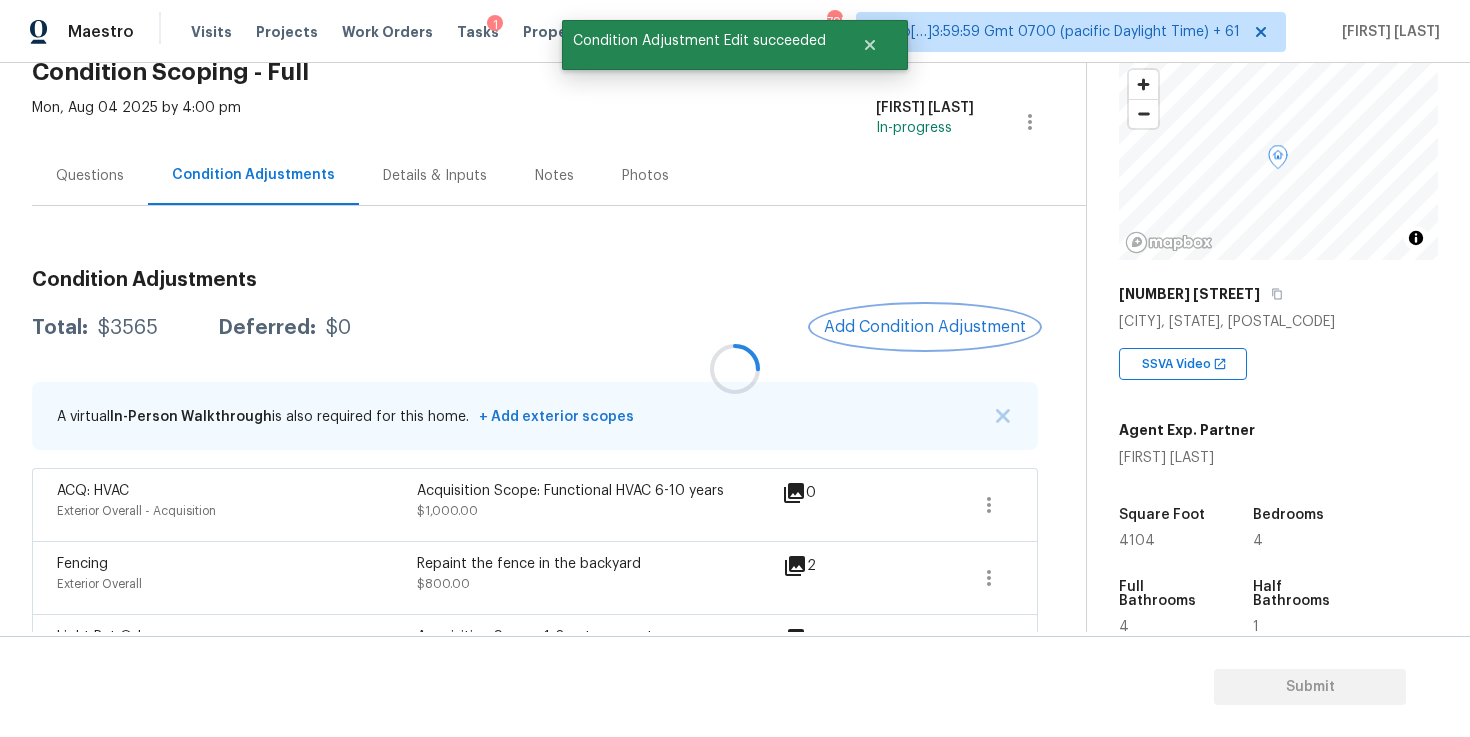 scroll, scrollTop: 0, scrollLeft: 0, axis: both 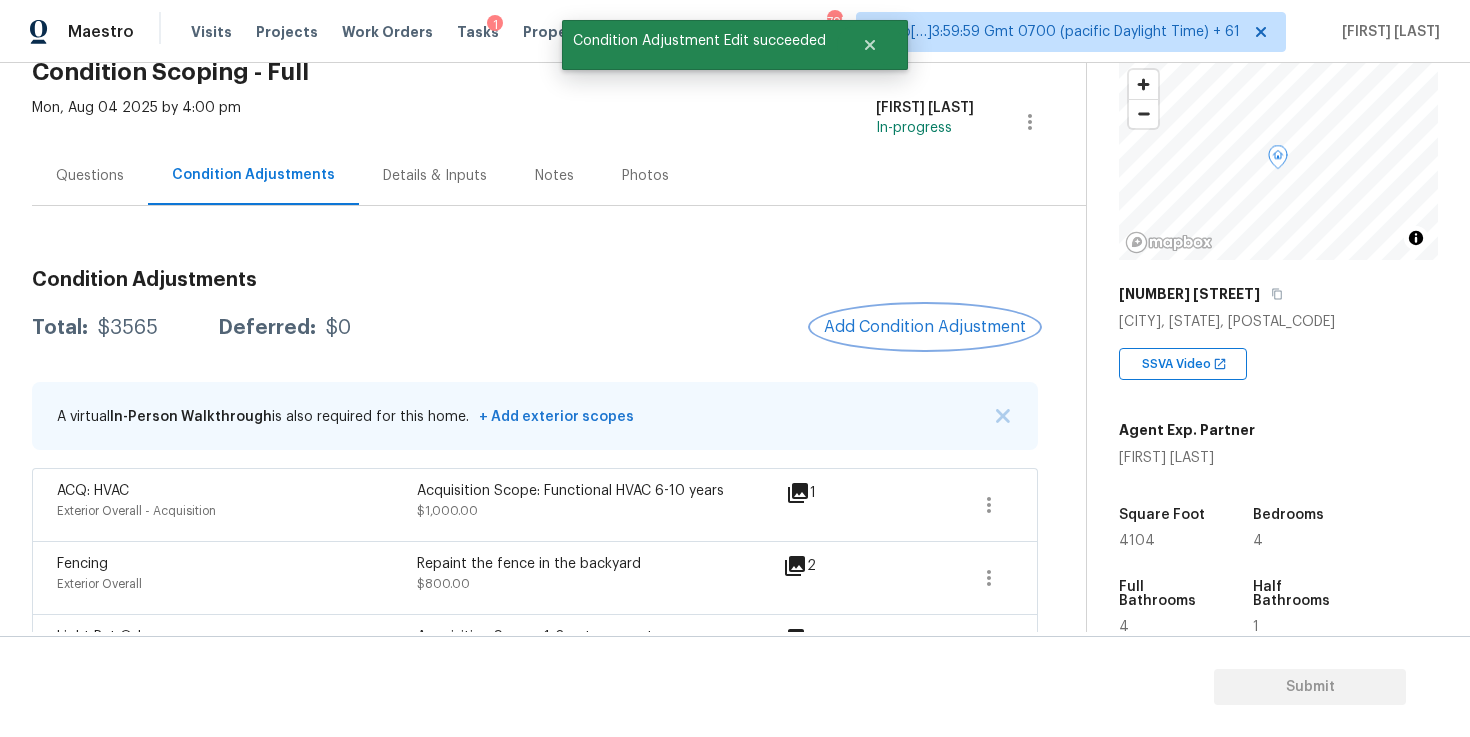click on "Add Condition Adjustment" at bounding box center [925, 327] 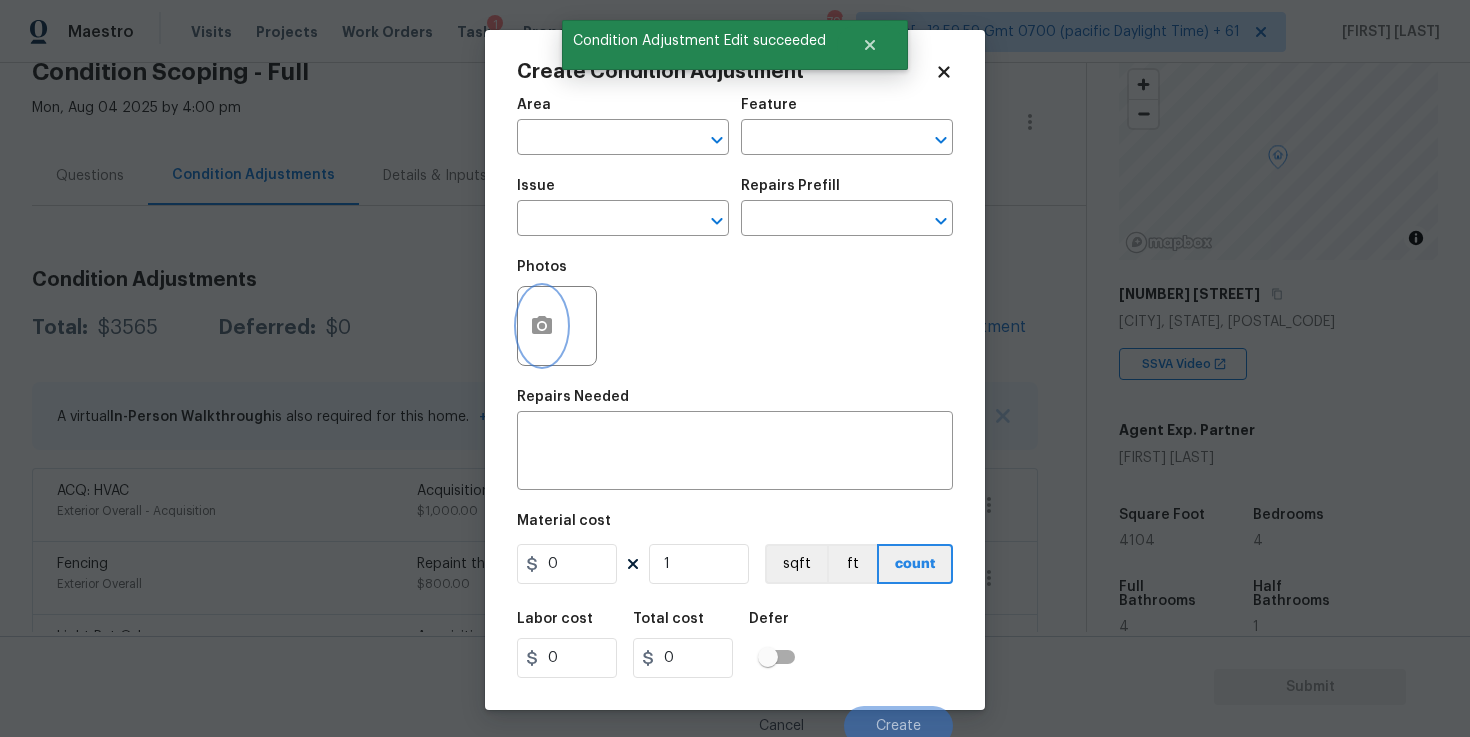 click at bounding box center (542, 326) 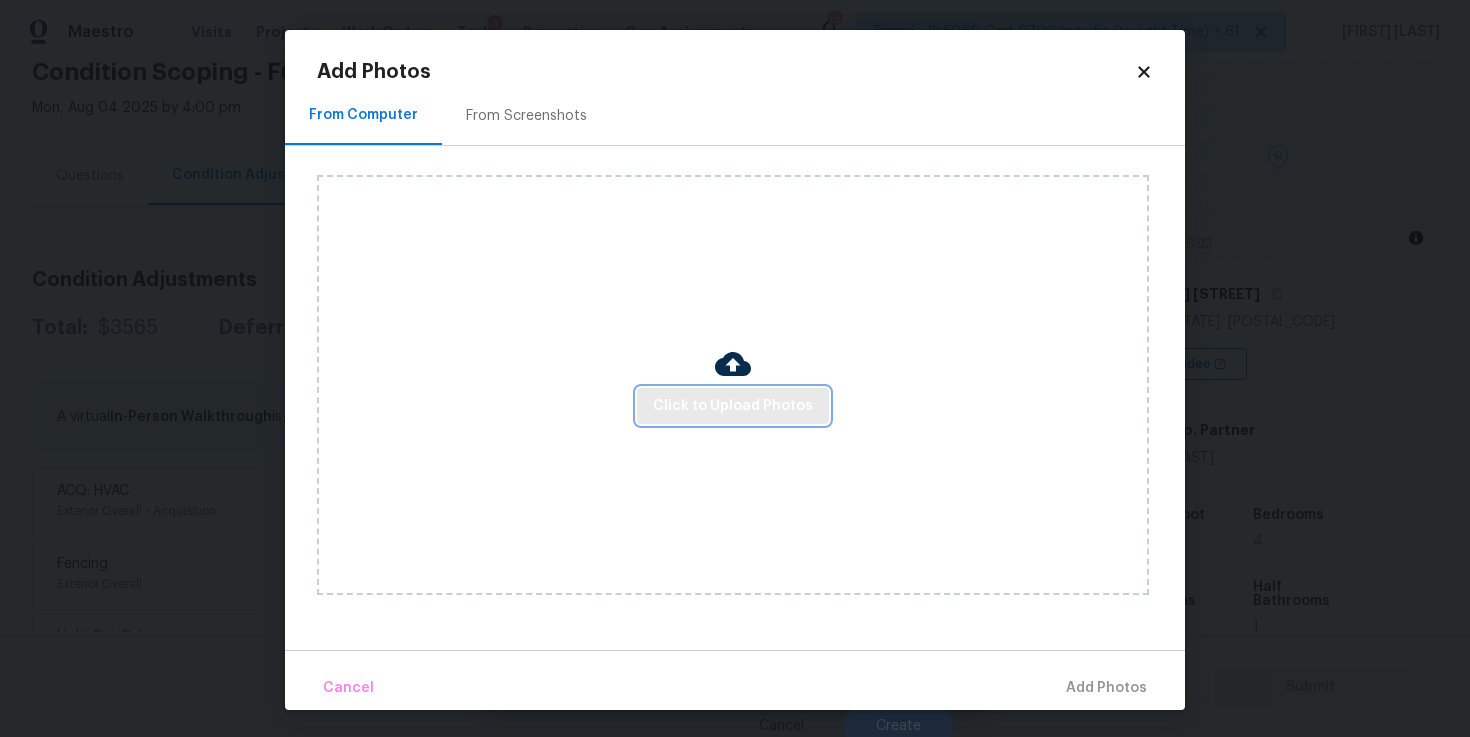 click on "Click to Upload Photos" at bounding box center [733, 406] 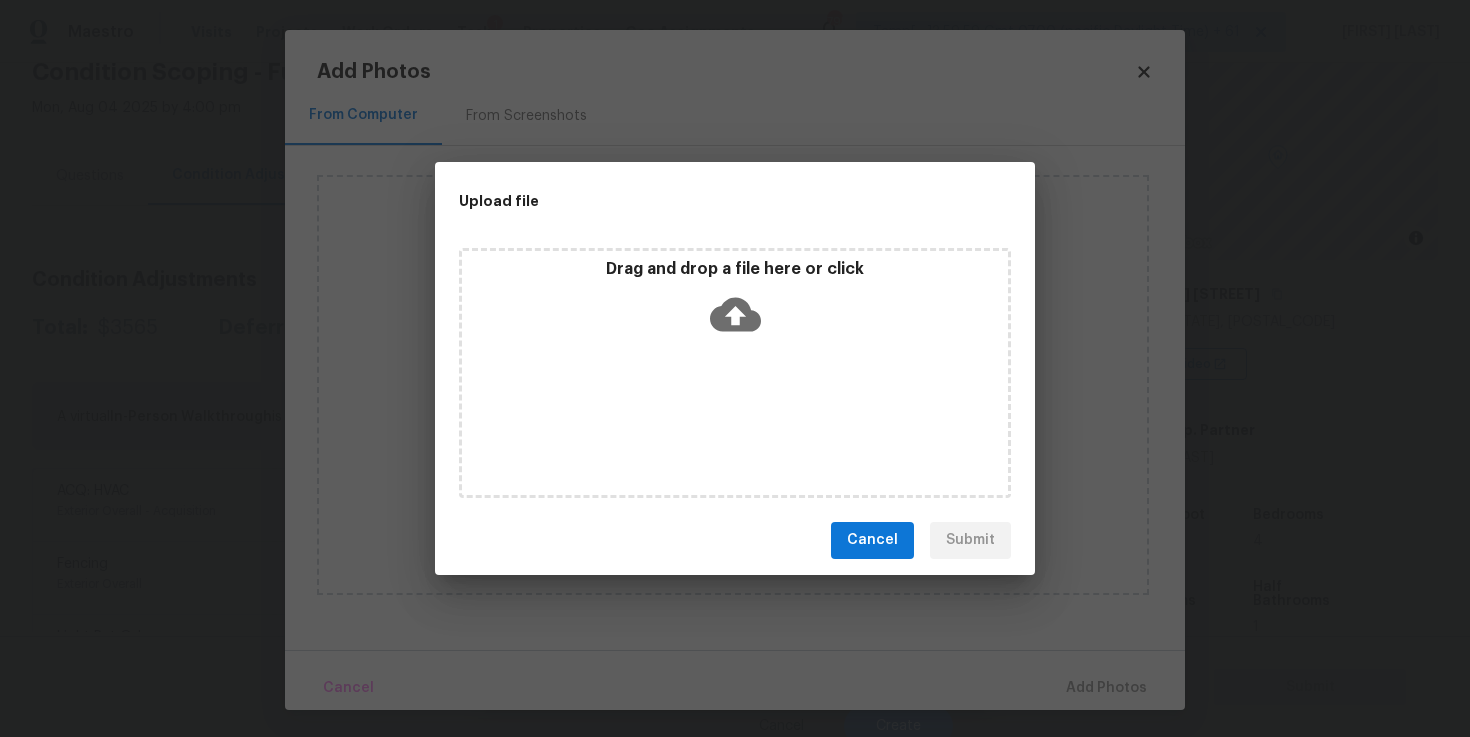 click 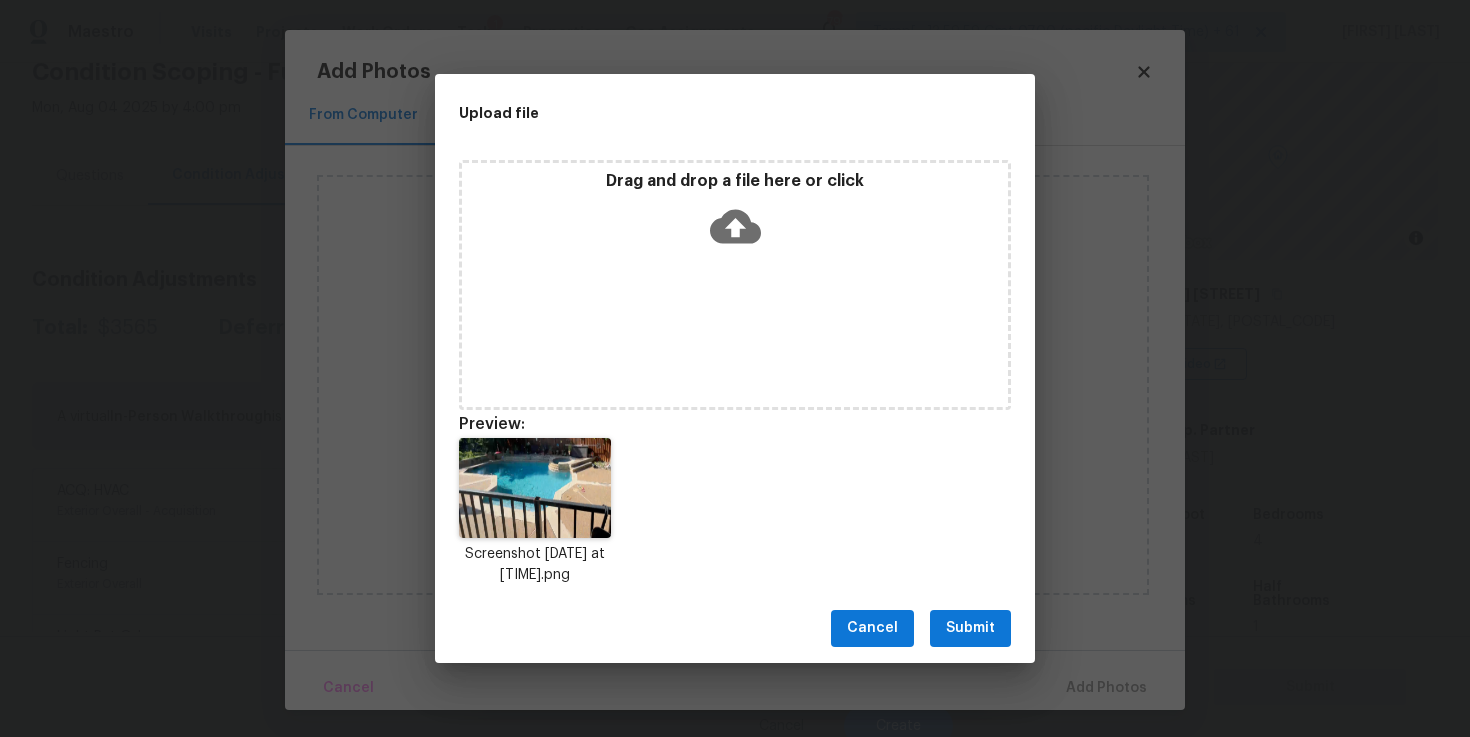 click on "Submit" at bounding box center (970, 628) 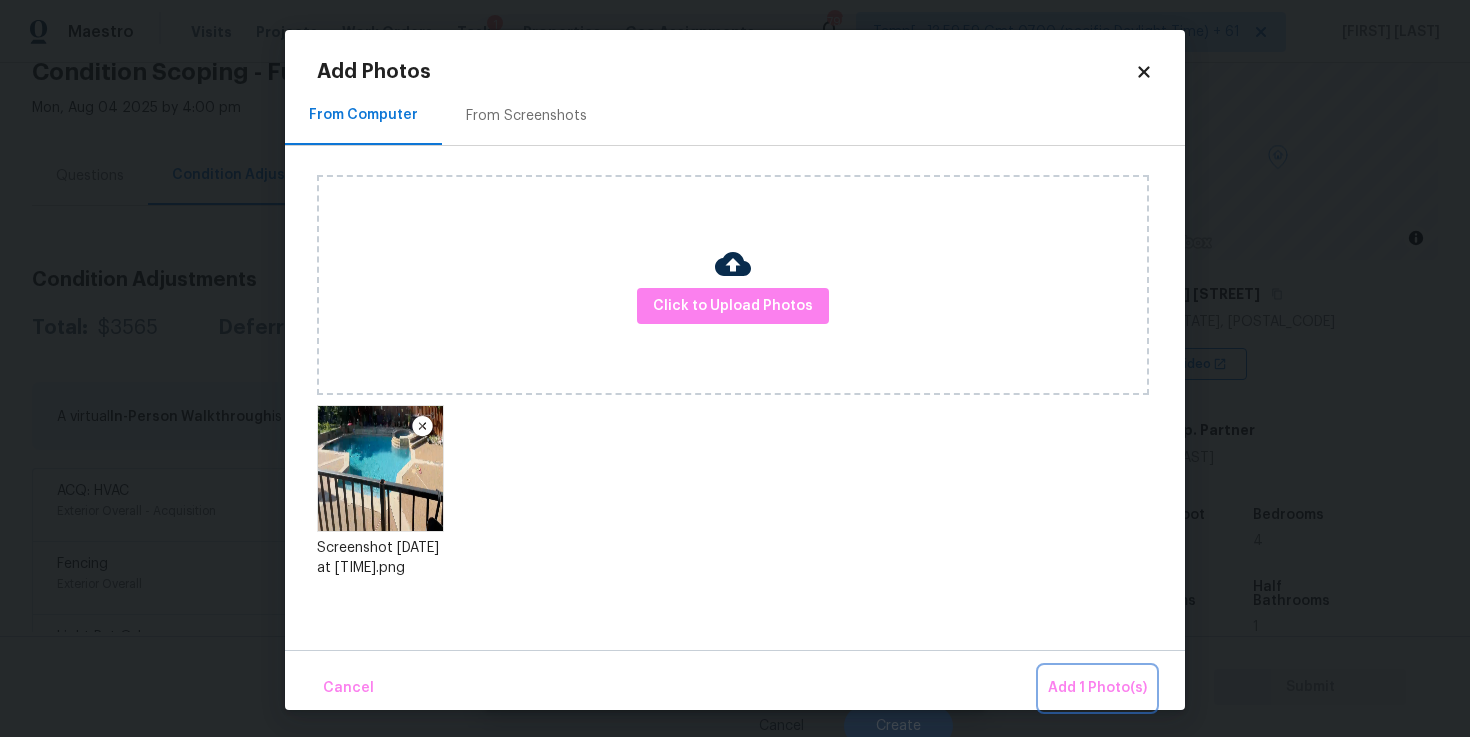click on "Add 1 Photo(s)" at bounding box center (1097, 688) 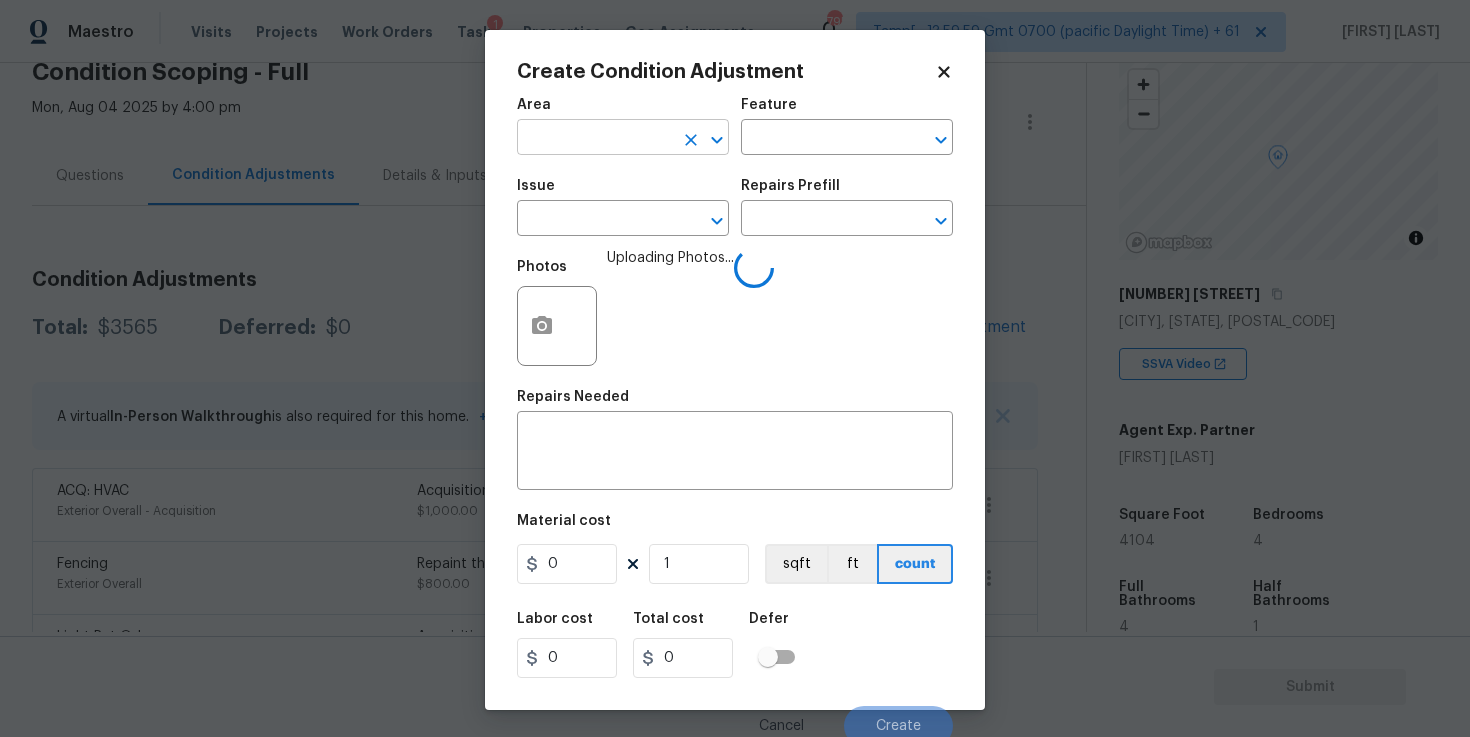 click at bounding box center [595, 139] 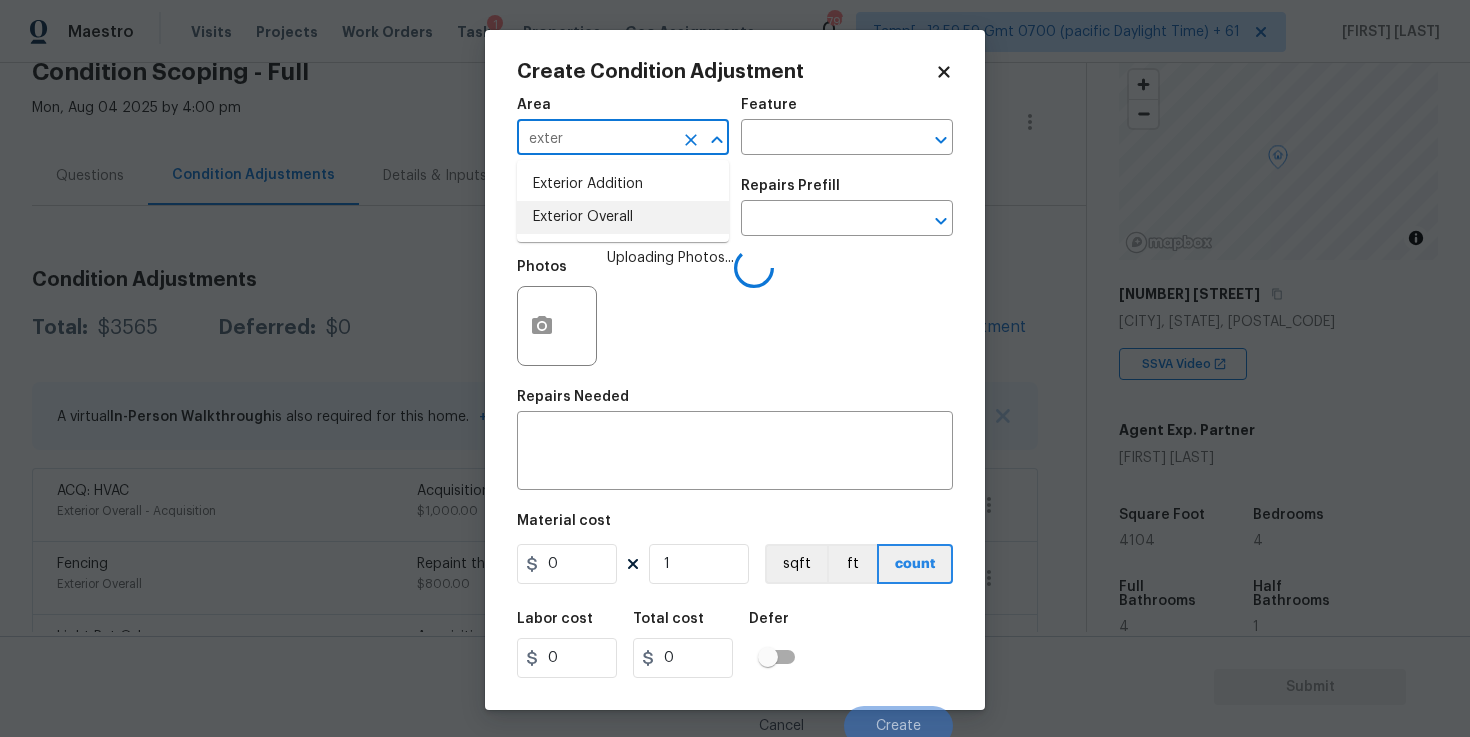 click on "Exterior Overall" at bounding box center (623, 217) 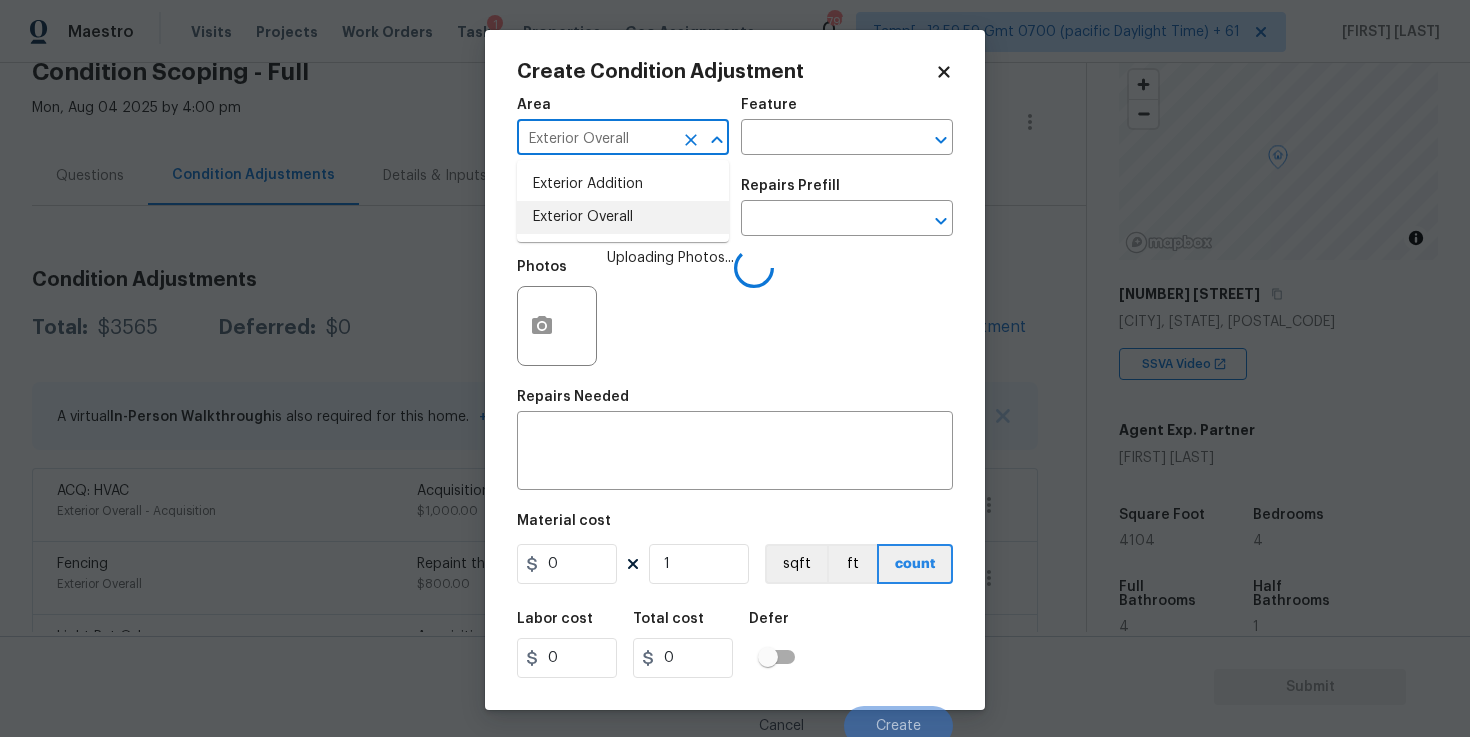 type on "Exterior Overall" 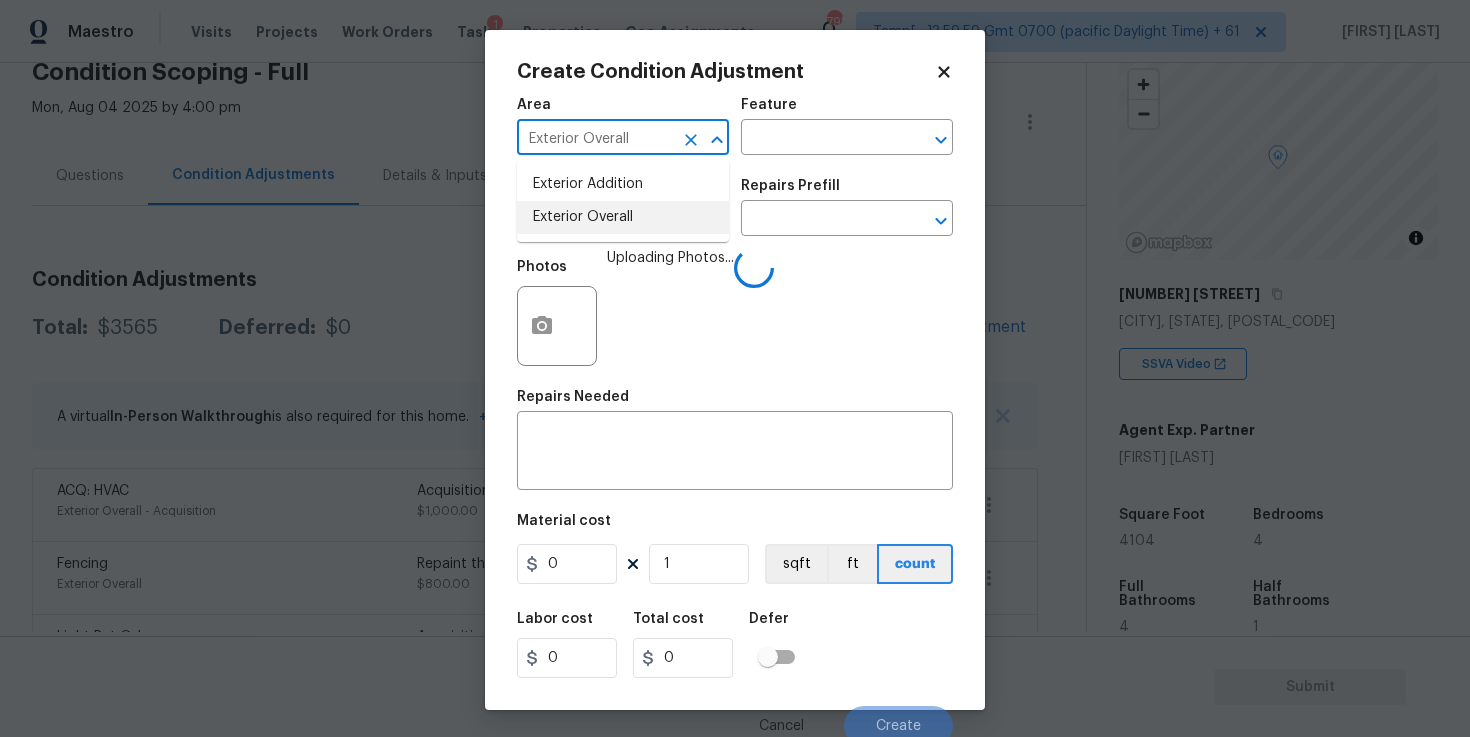 click at bounding box center [595, 220] 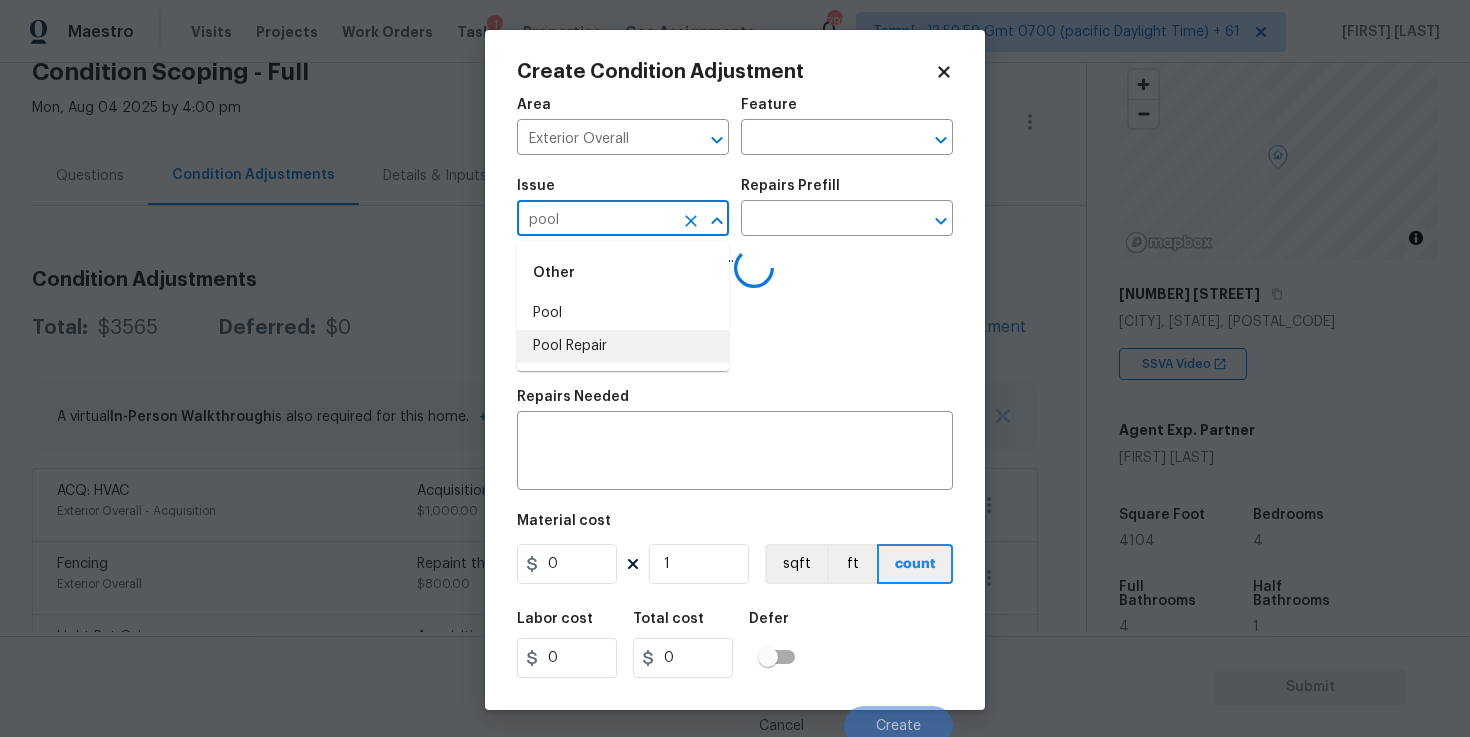 click on "Pool Repair" at bounding box center (623, 346) 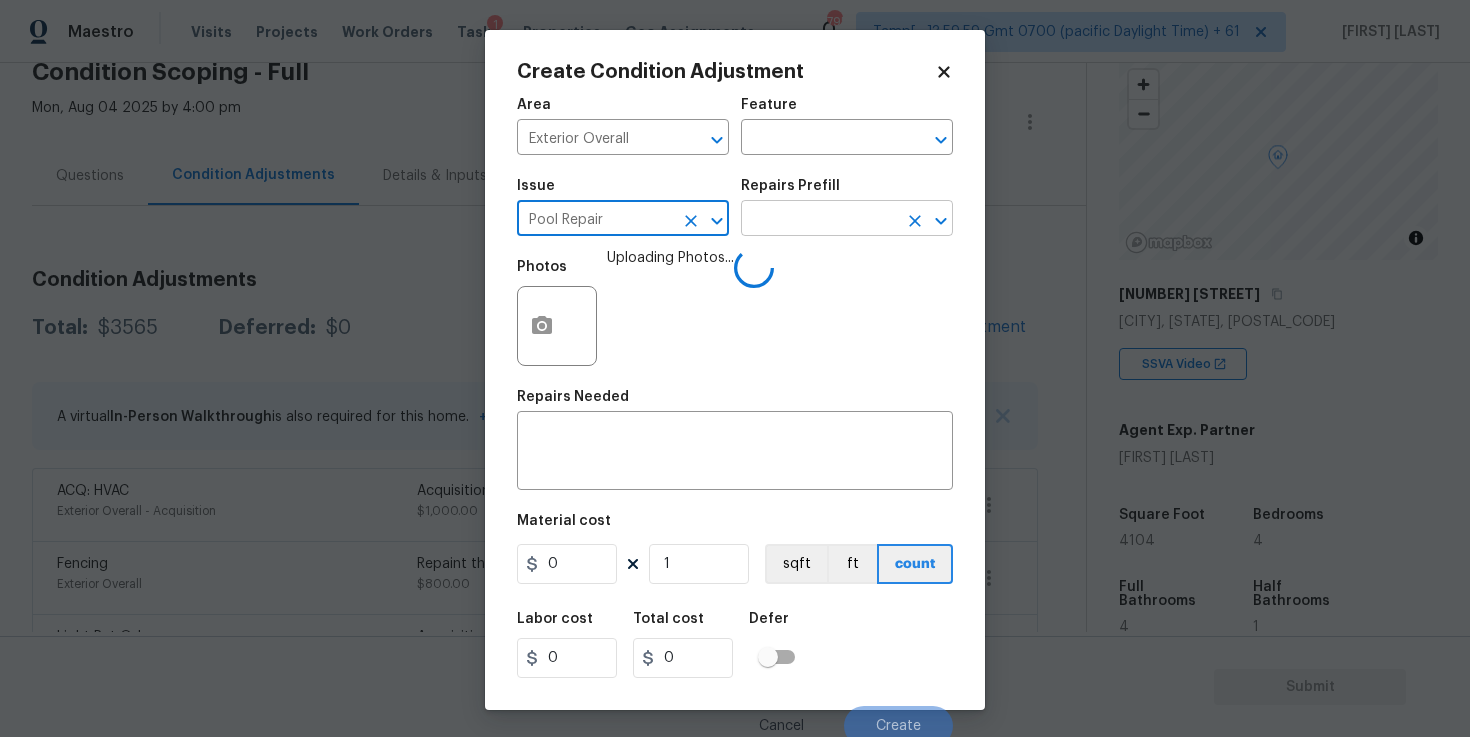 type on "Pool Repair" 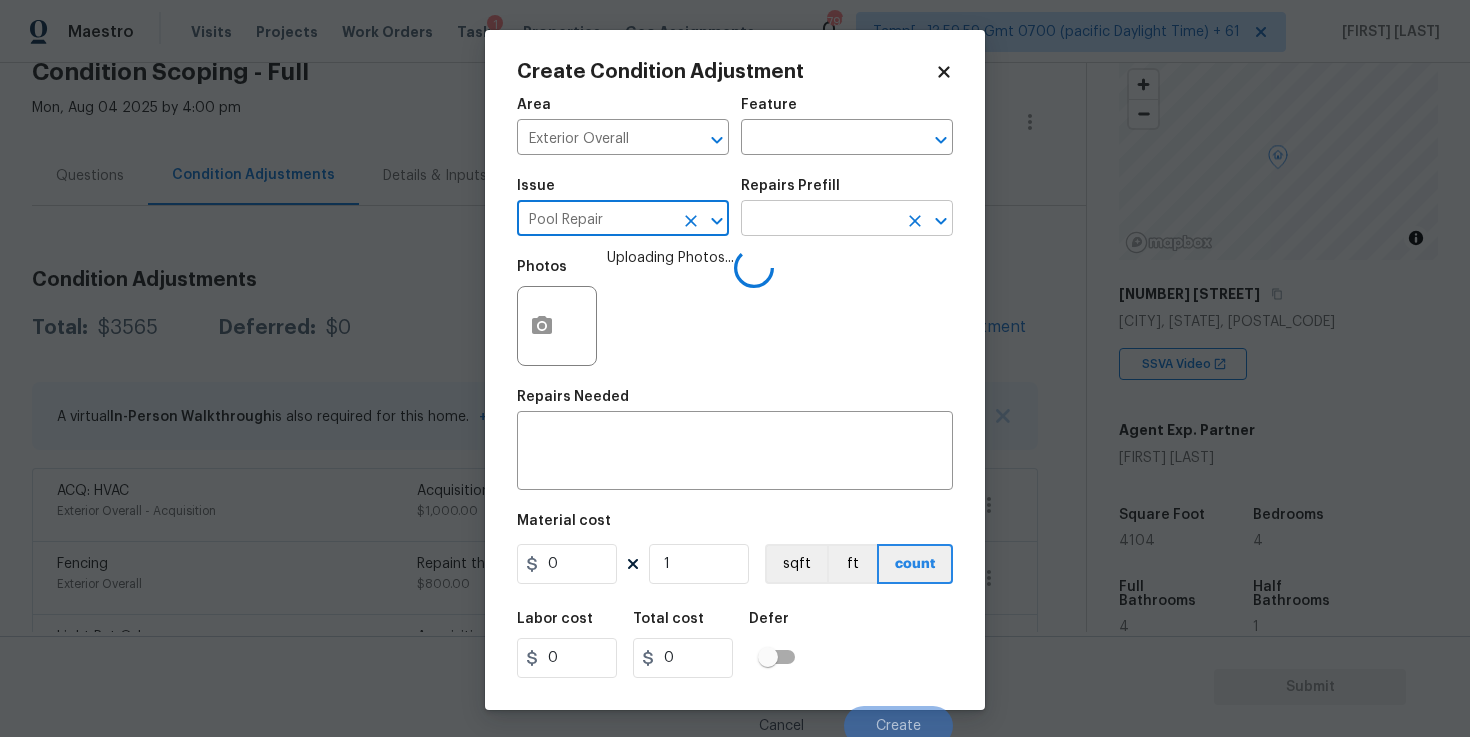 click at bounding box center (819, 220) 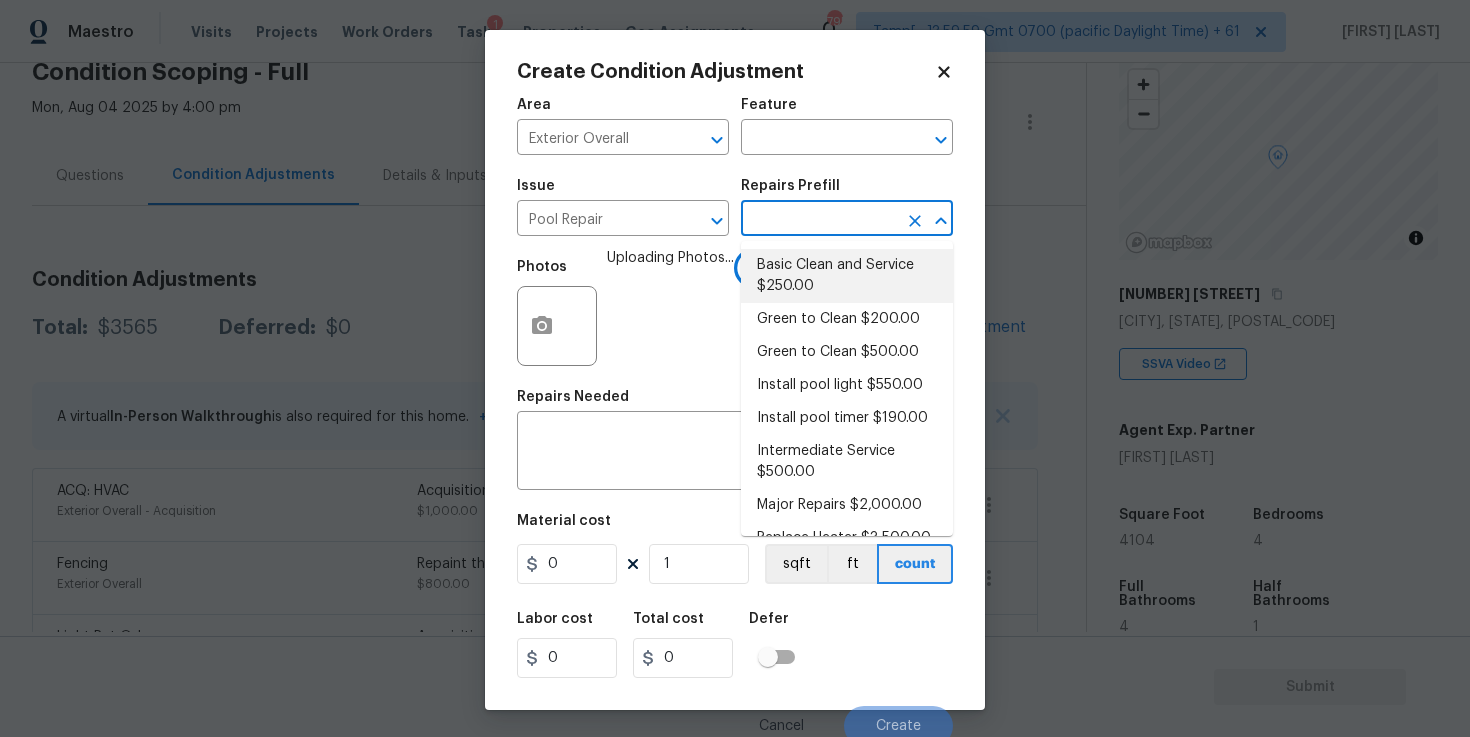click on "Basic Clean and Service $250.00" at bounding box center [847, 276] 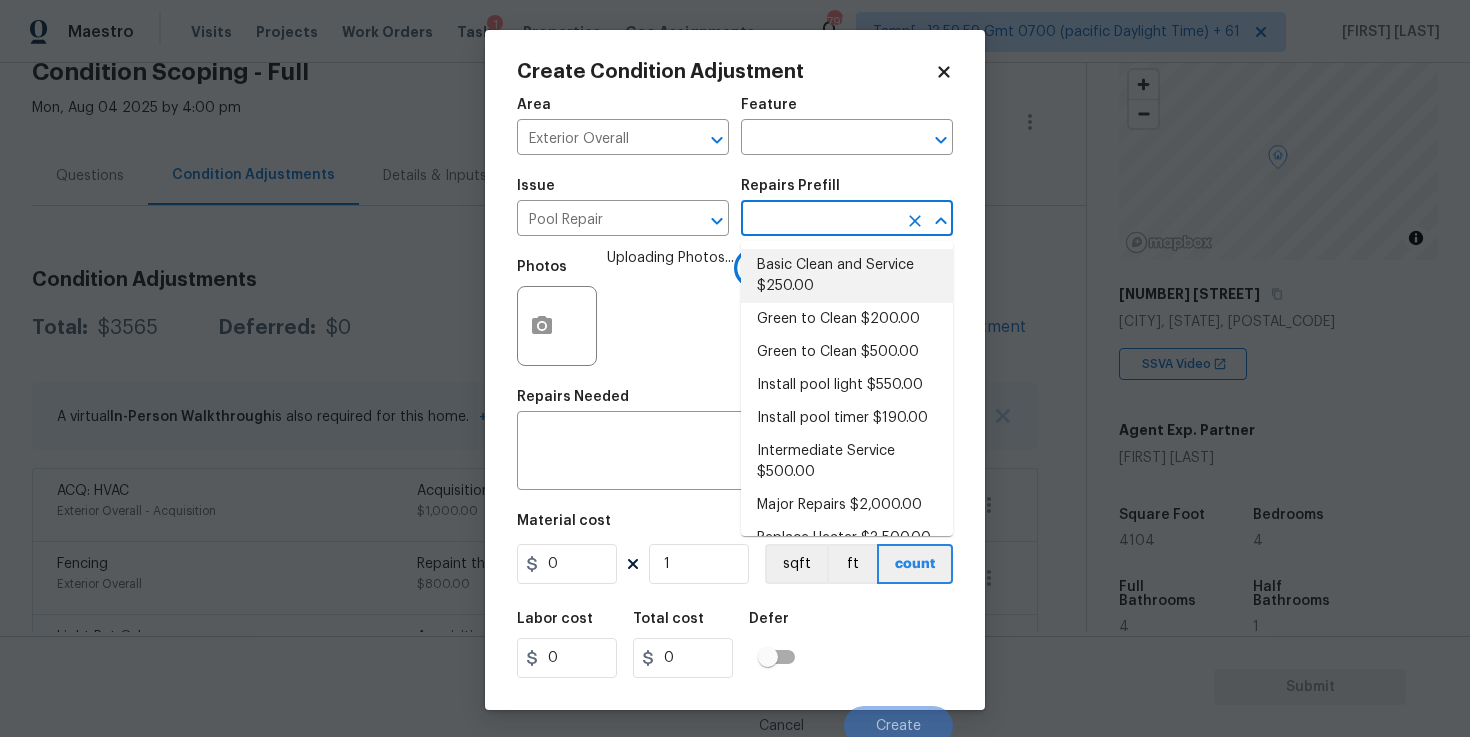 type on "Pool" 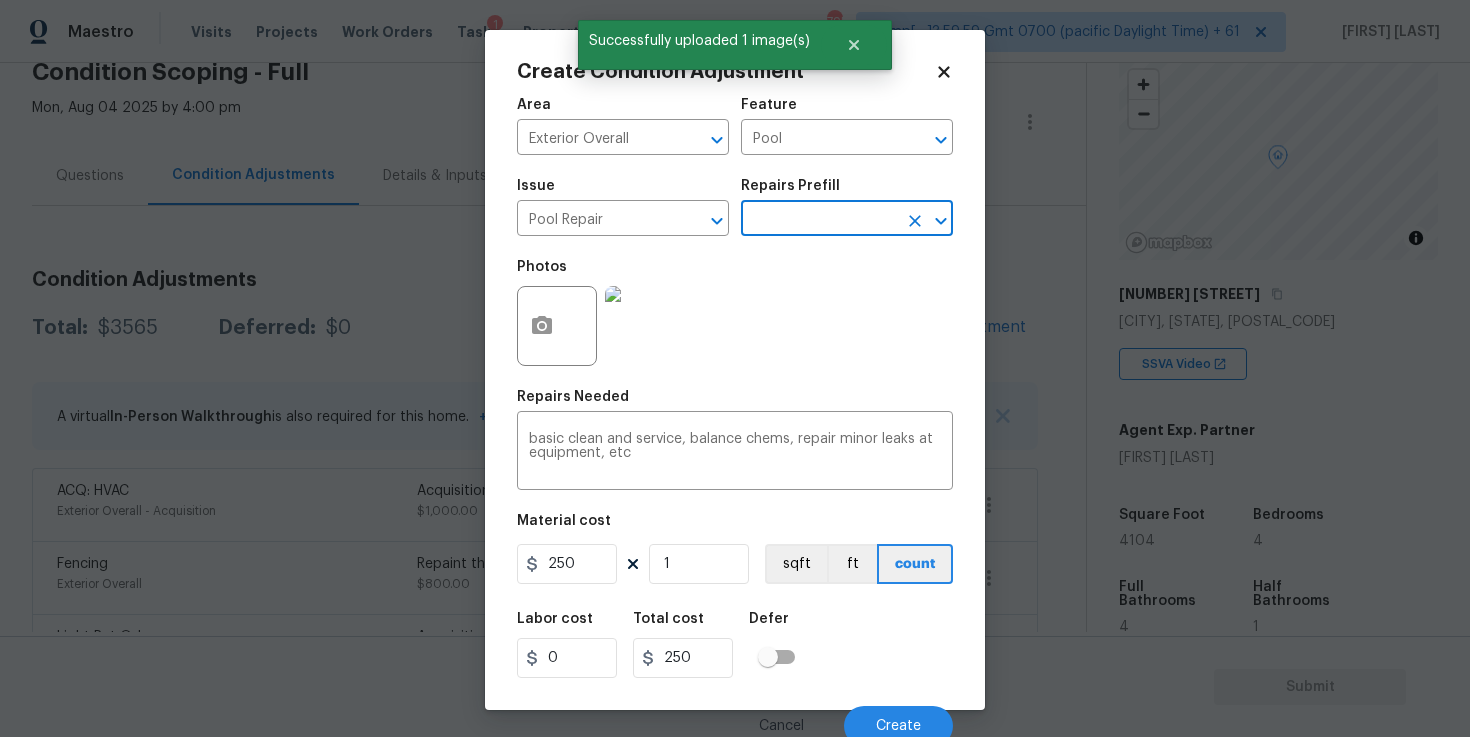 scroll, scrollTop: 10, scrollLeft: 0, axis: vertical 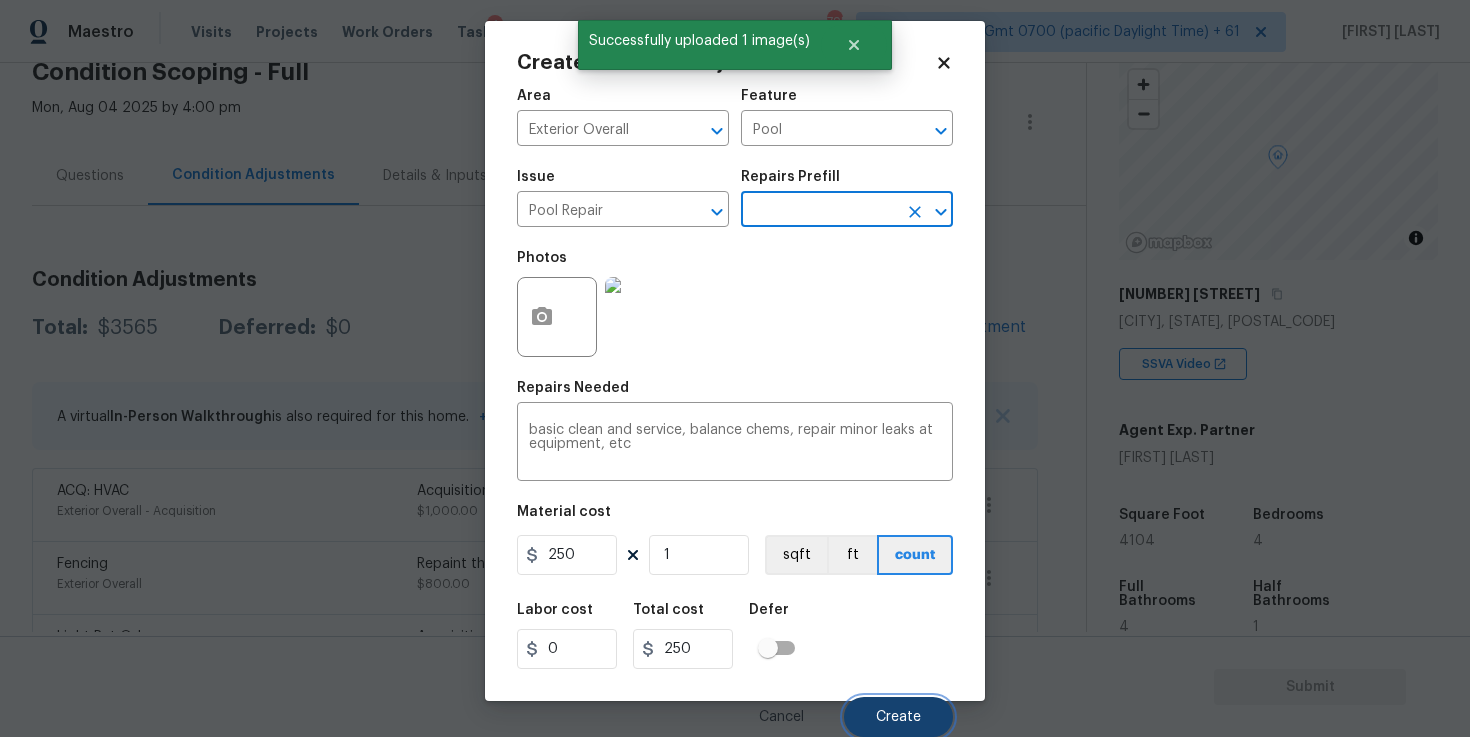 click on "Create" at bounding box center [898, 717] 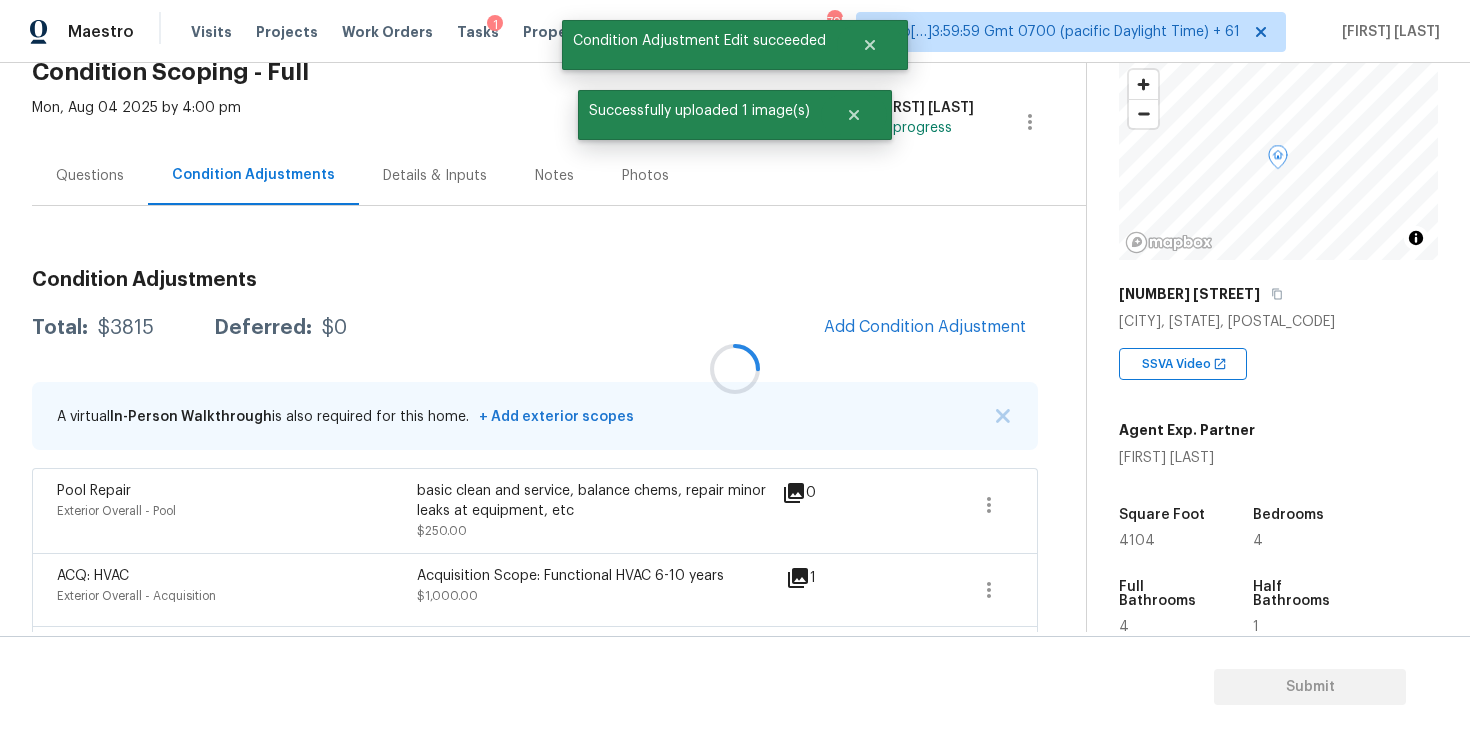 scroll, scrollTop: 0, scrollLeft: 0, axis: both 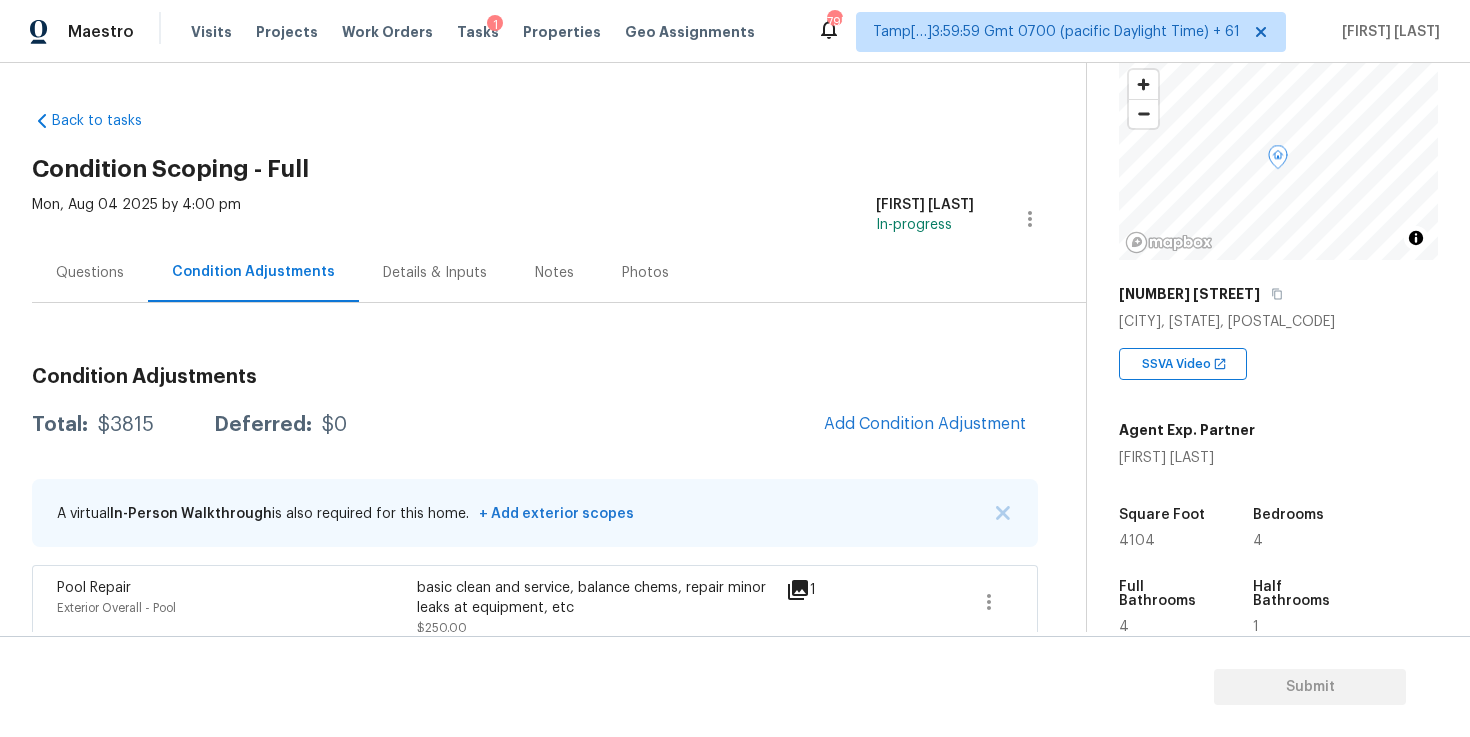 click on "Condition Adjustments Total:  $3815 Deferred:  $0 Add Condition Adjustment A virtual  In-Person Walkthrough  is also required for this home.   + Add exterior scopes Pool Repair Exterior Overall - Pool basic clean and service, balance chems, repair minor leaks at equipment, etc $250.00   1 ACQ: HVAC Exterior Overall - Acquisition Acquisition Scope: Functional HVAC 6-10 years $1,000.00   1 Fencing Exterior Overall Repaint the fence in the backyard  $800.00   2 Light Pet Odor Interior Overall Acquisition Scope: 1-2 pets present $575.00   0 ACQ: Shingle Roof Exterior Overall - Acquisition Acquisition Scope: Shingle Roof 0-10 years in age maintenance. $1,190.00   0" at bounding box center (535, 653) 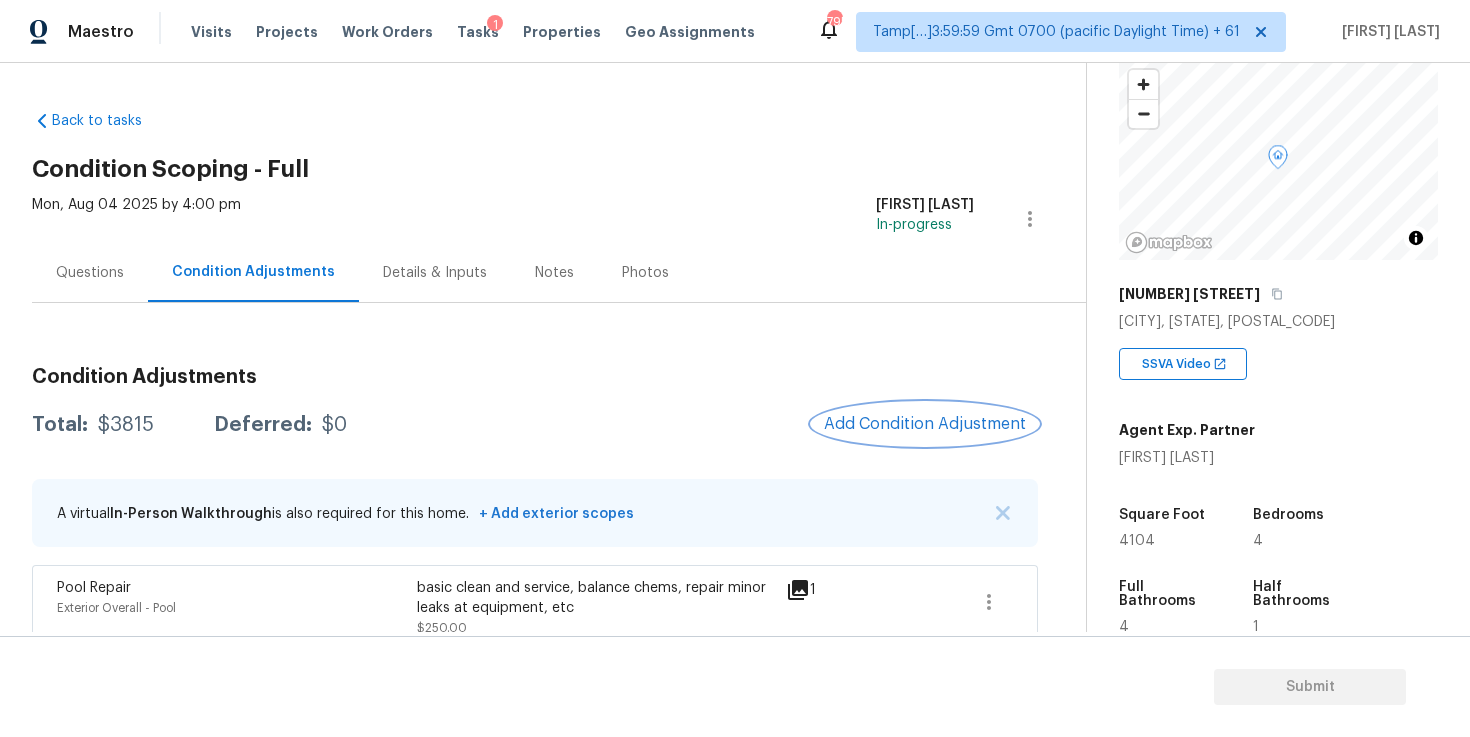 click on "Add Condition Adjustment" at bounding box center (925, 424) 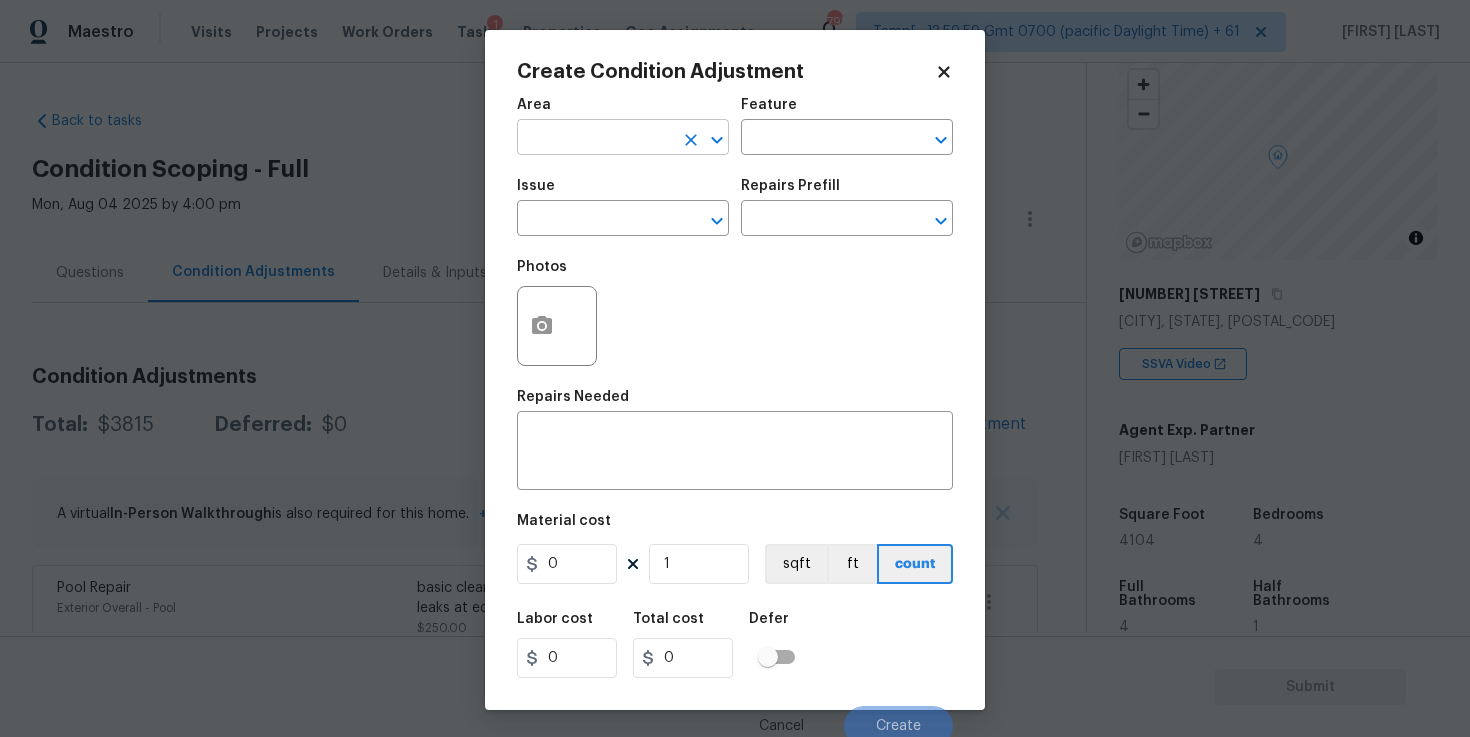click at bounding box center [595, 139] 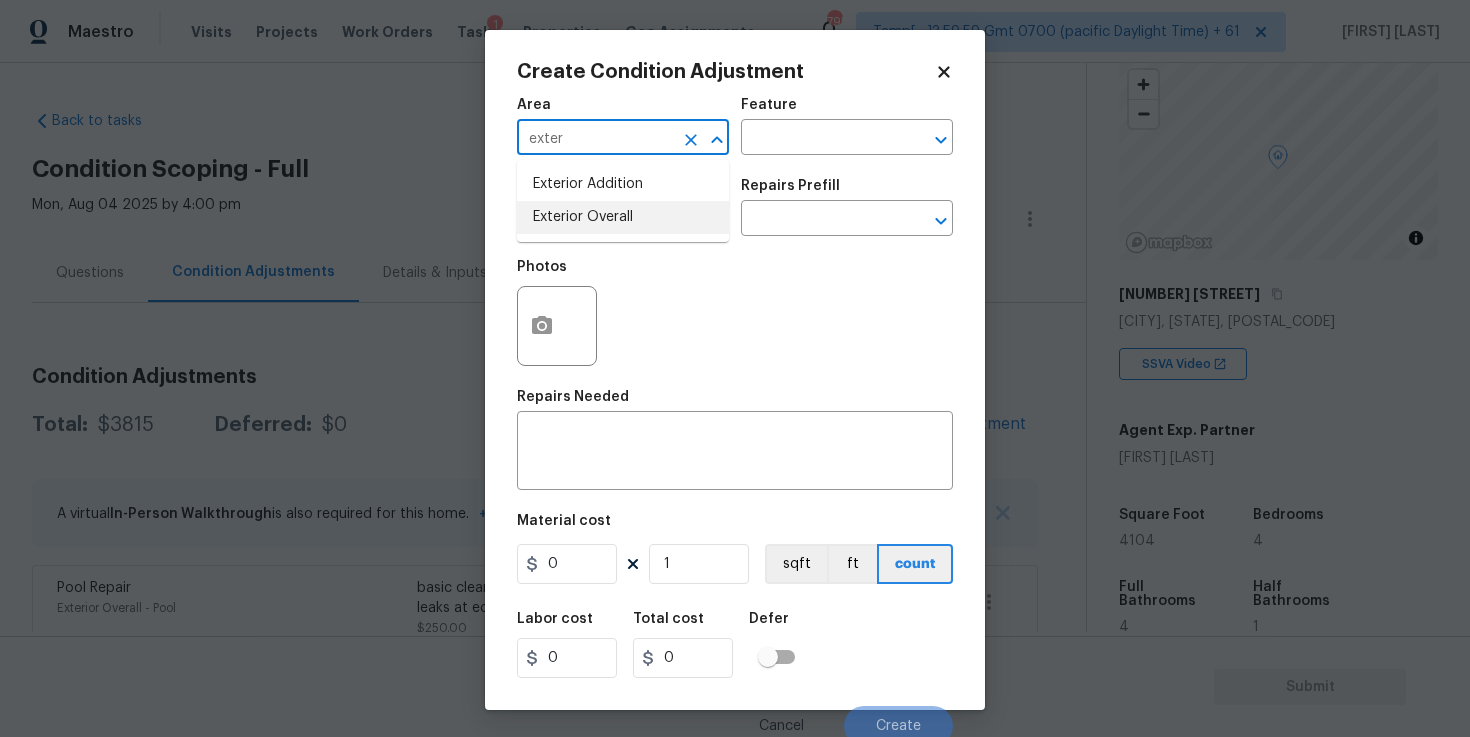 click on "Exterior Overall" at bounding box center [623, 217] 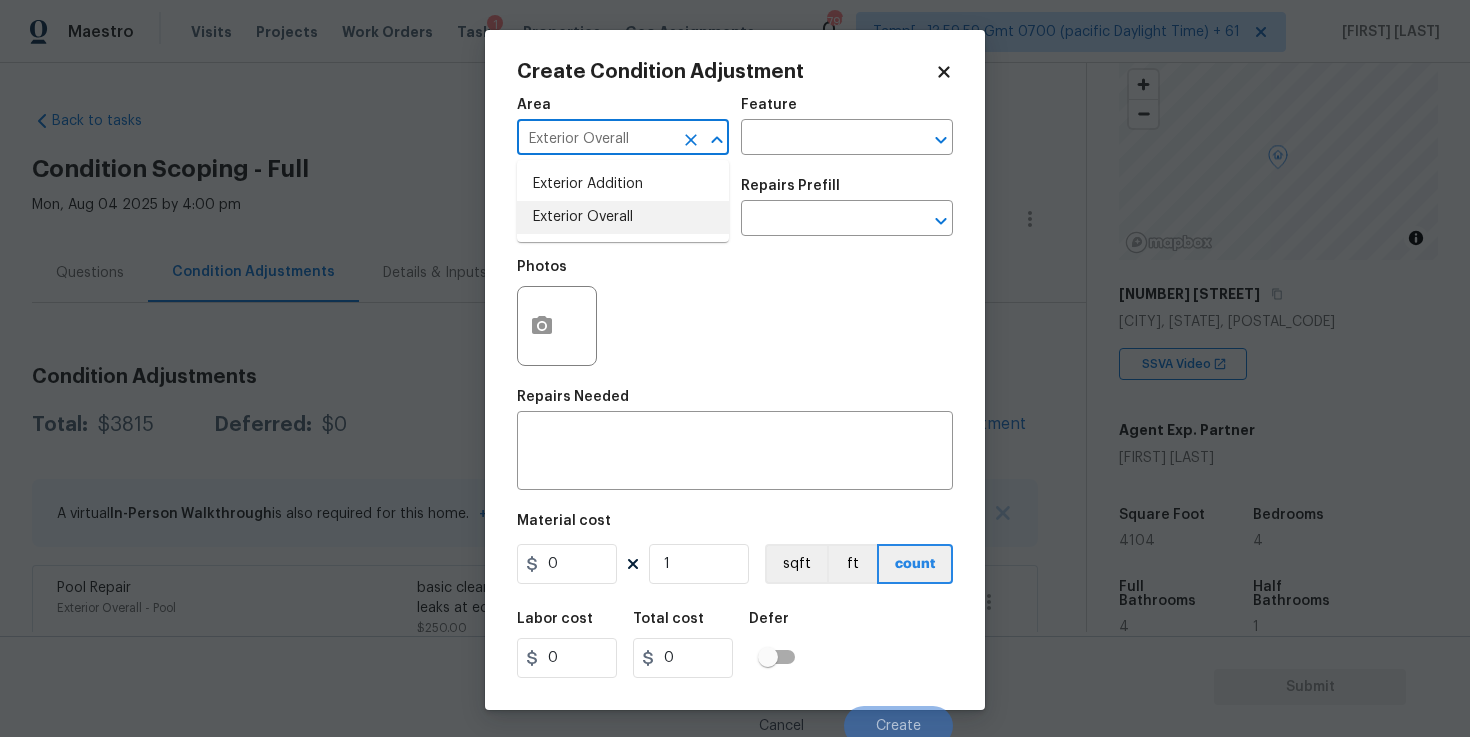 type on "Exterior Overall" 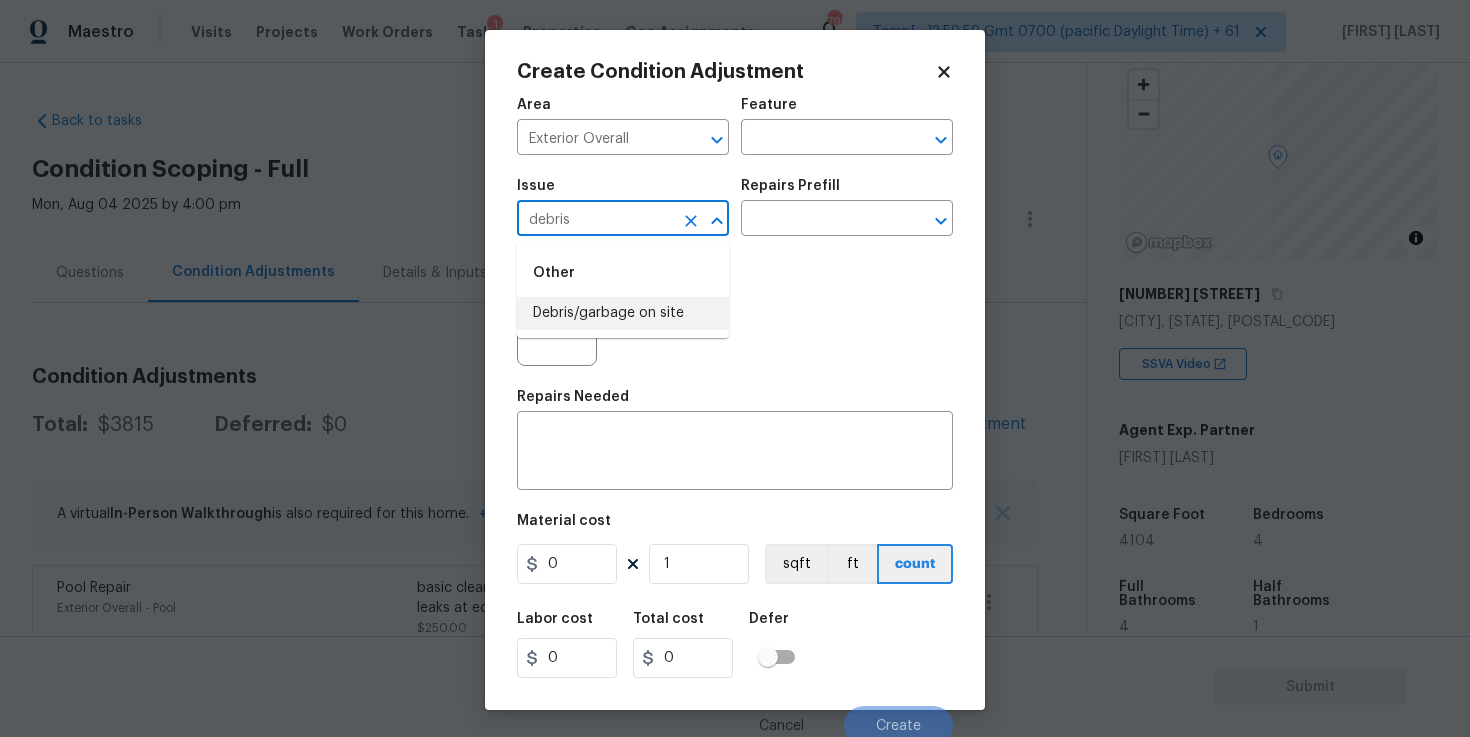 click on "Debris/garbage on site" at bounding box center [623, 313] 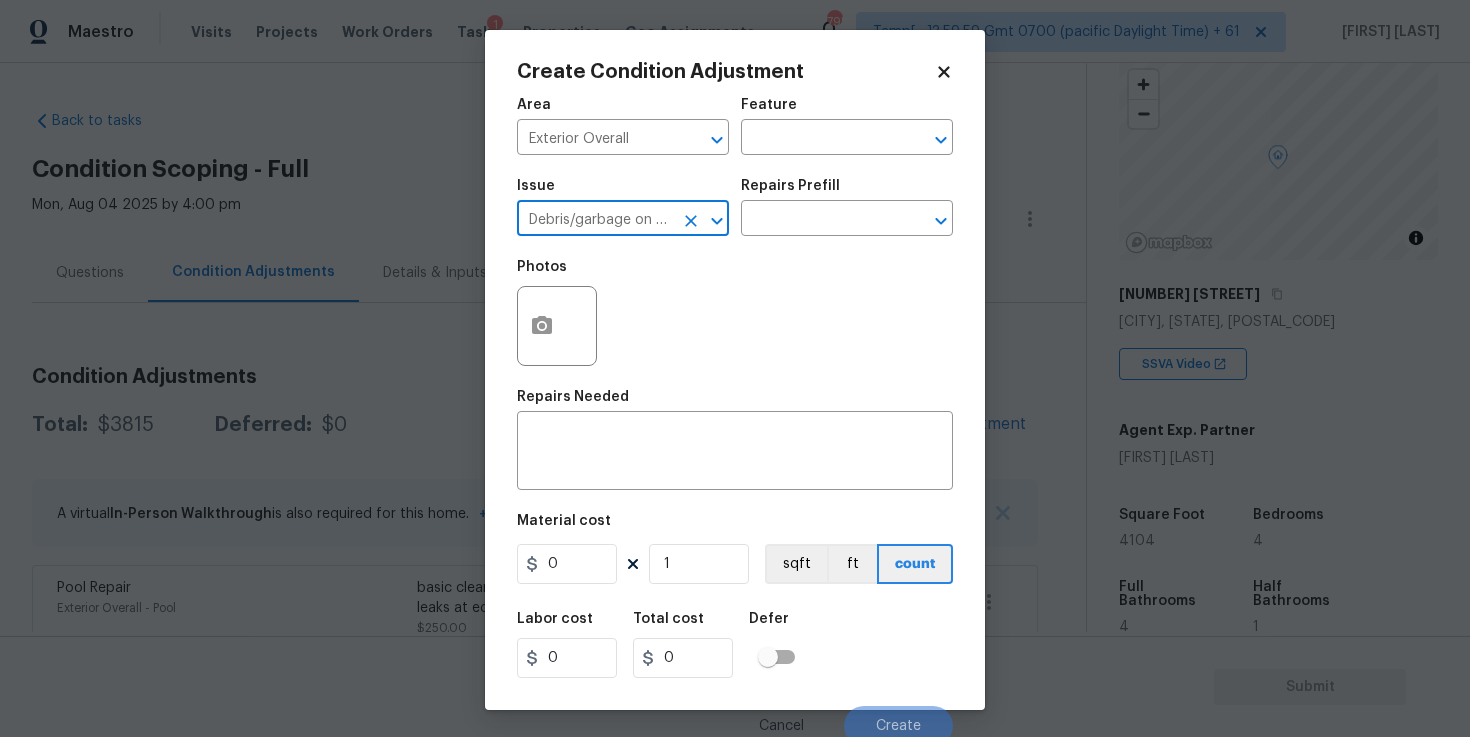 type on "Debris/garbage on site" 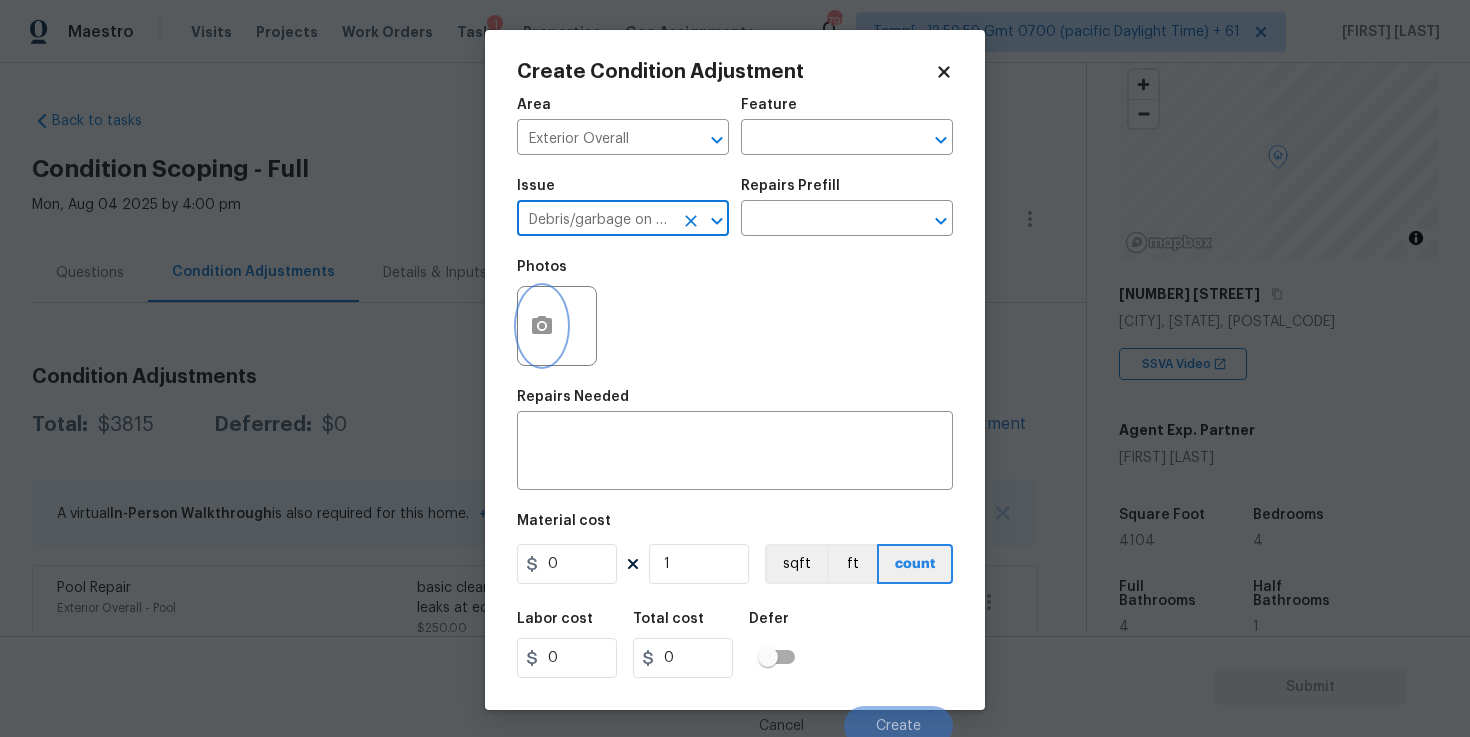 click at bounding box center [542, 326] 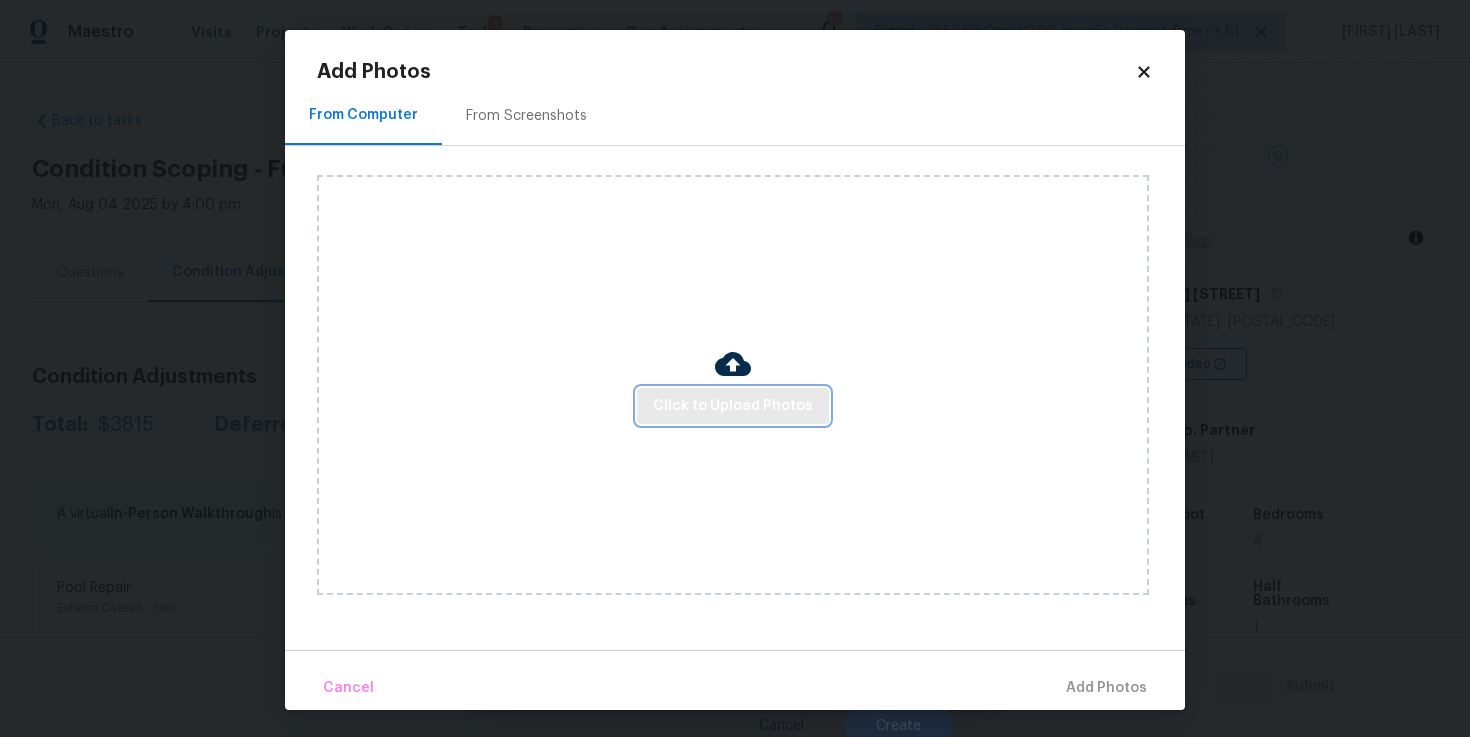 click on "Click to Upload Photos" at bounding box center (733, 406) 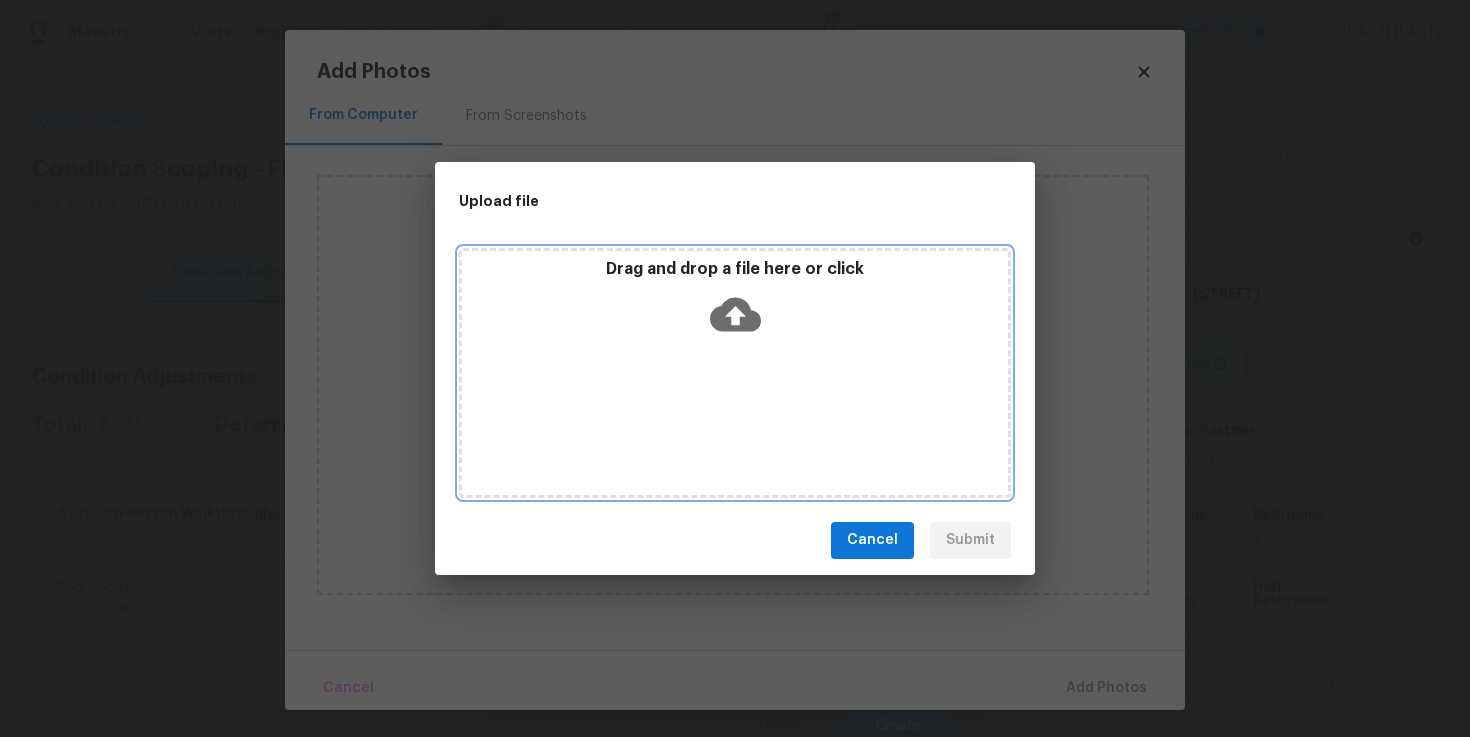 click 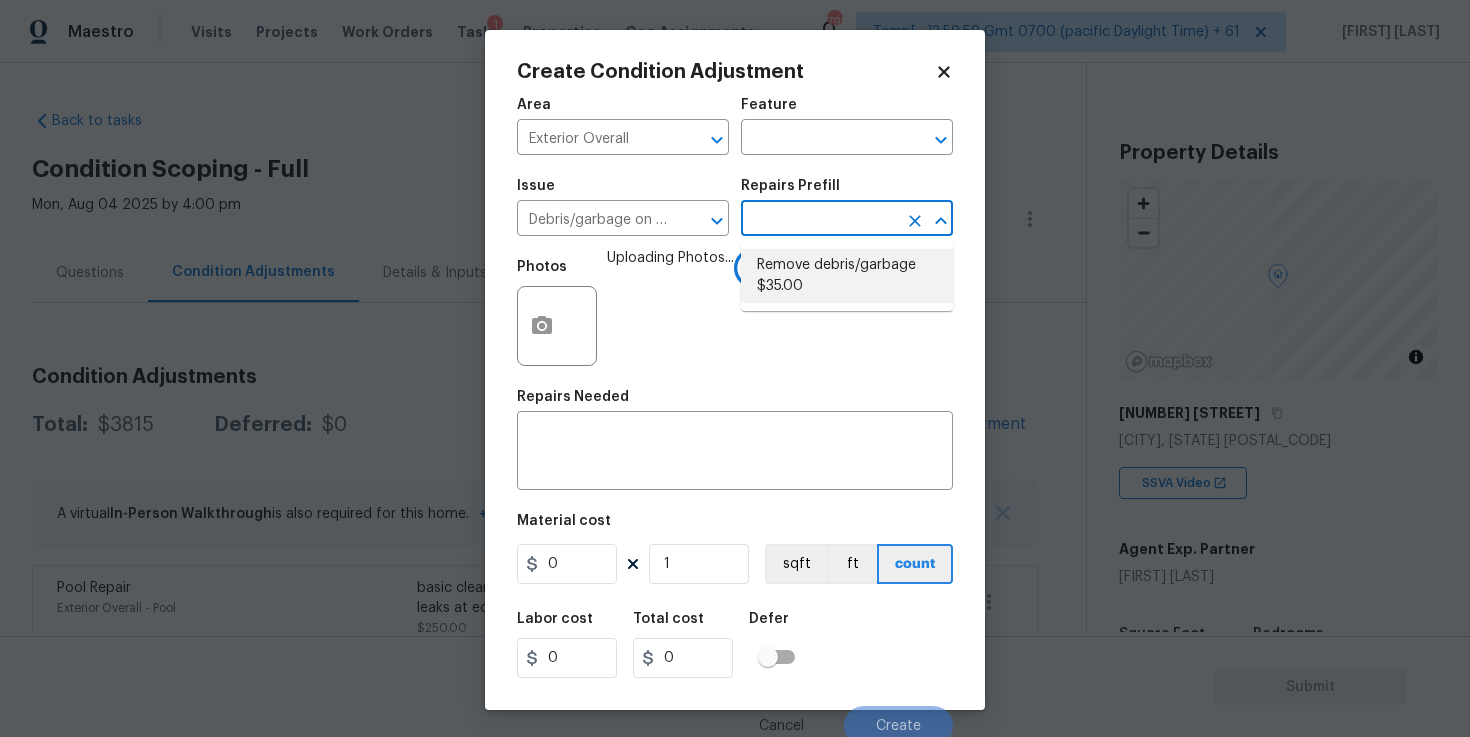 scroll, scrollTop: 0, scrollLeft: 0, axis: both 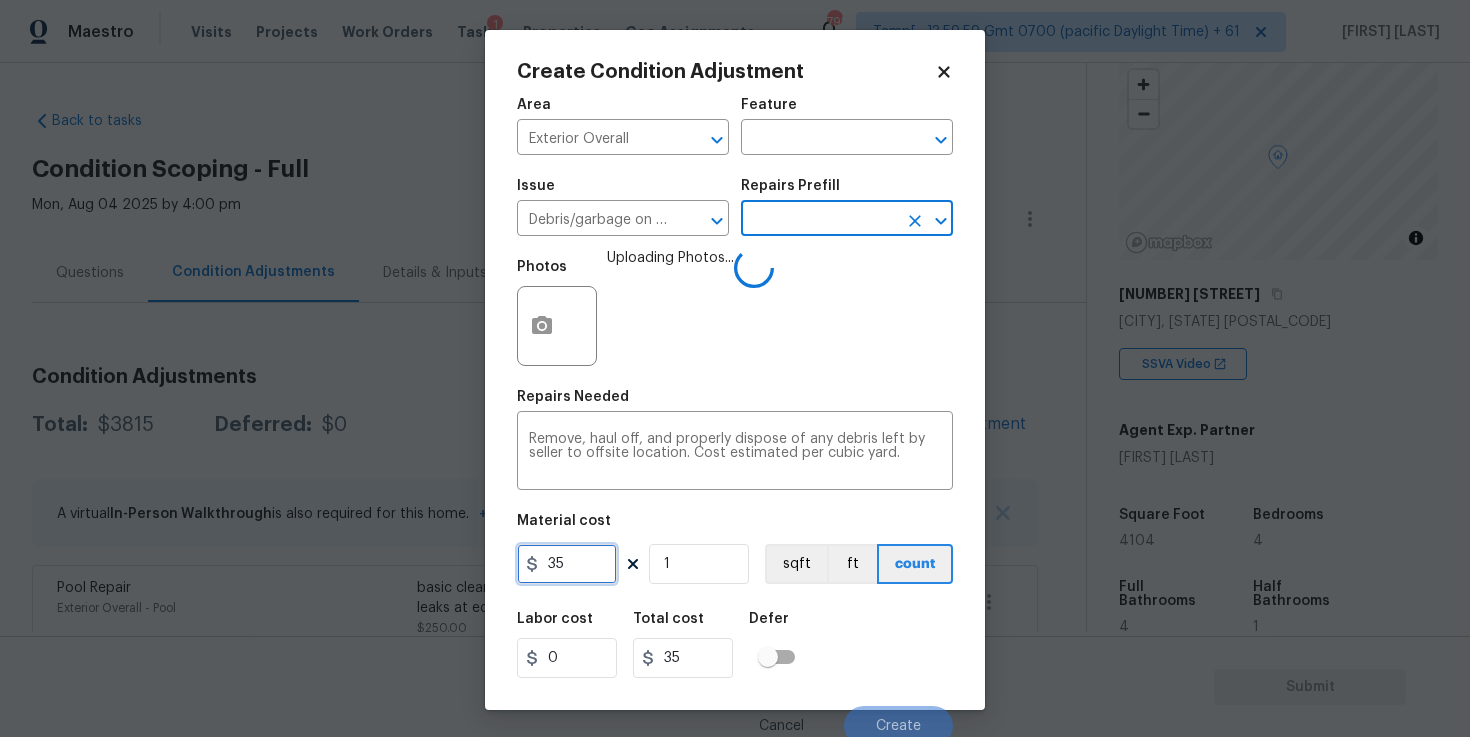 click on "35" at bounding box center (567, 564) 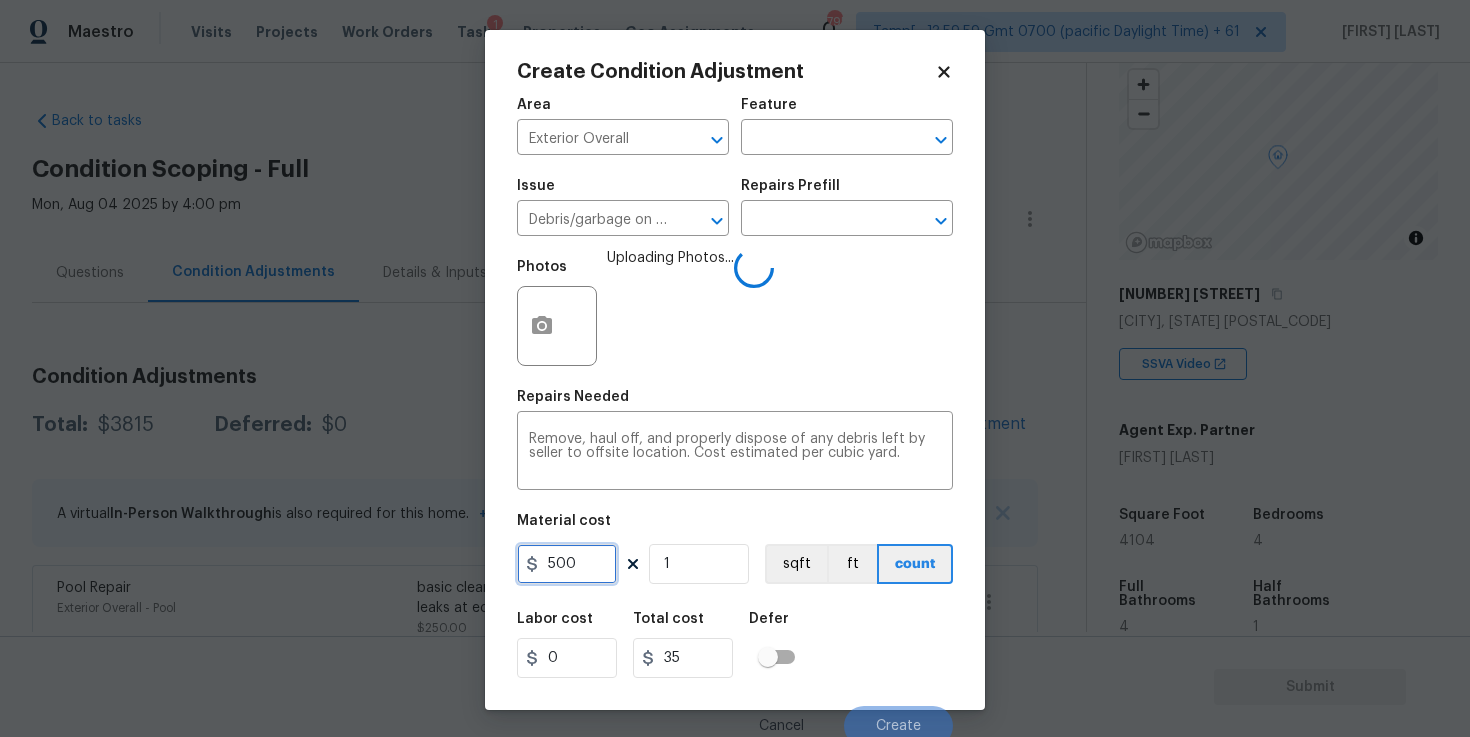 type on "500" 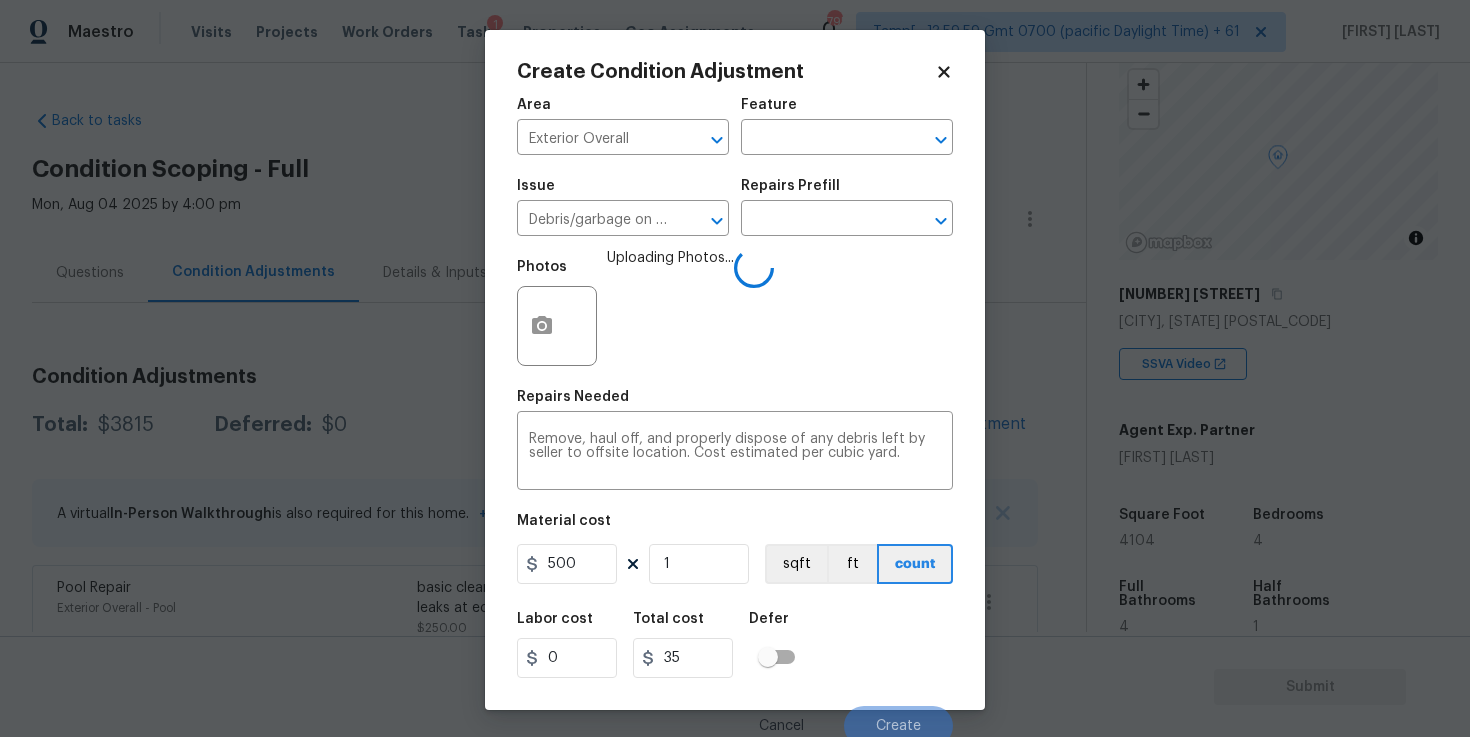 click on "Labor cost 0 Total cost 35 Defer" at bounding box center (735, 645) 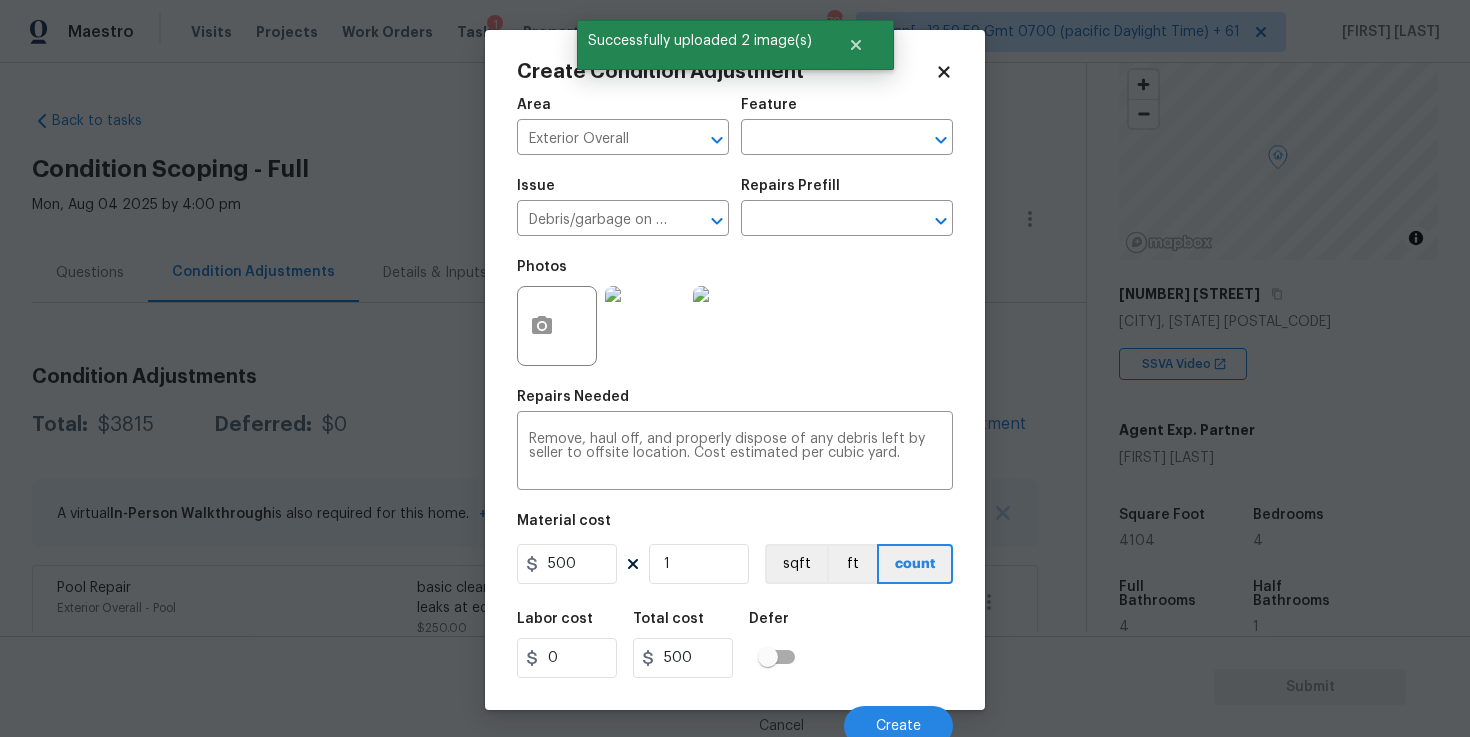 scroll, scrollTop: 10, scrollLeft: 0, axis: vertical 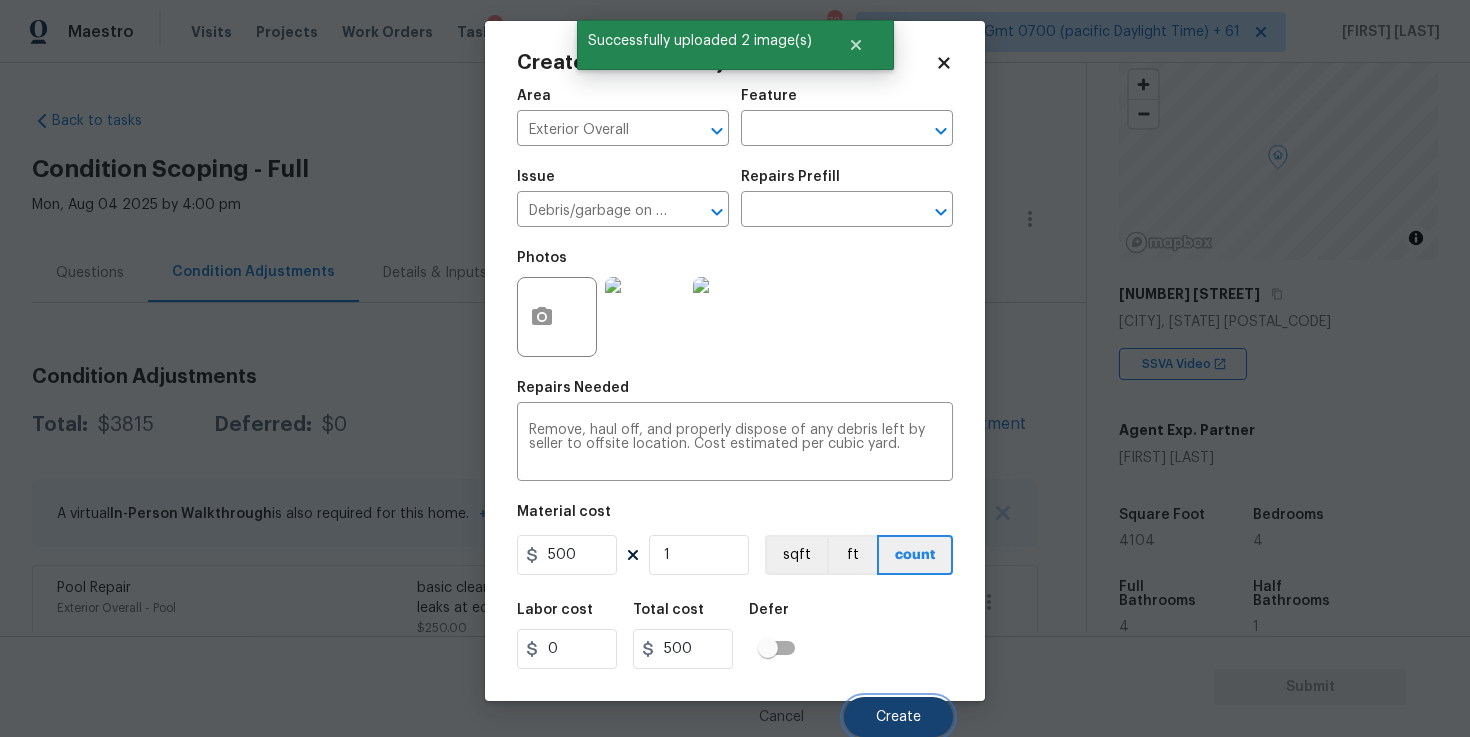 click on "Create" at bounding box center [898, 717] 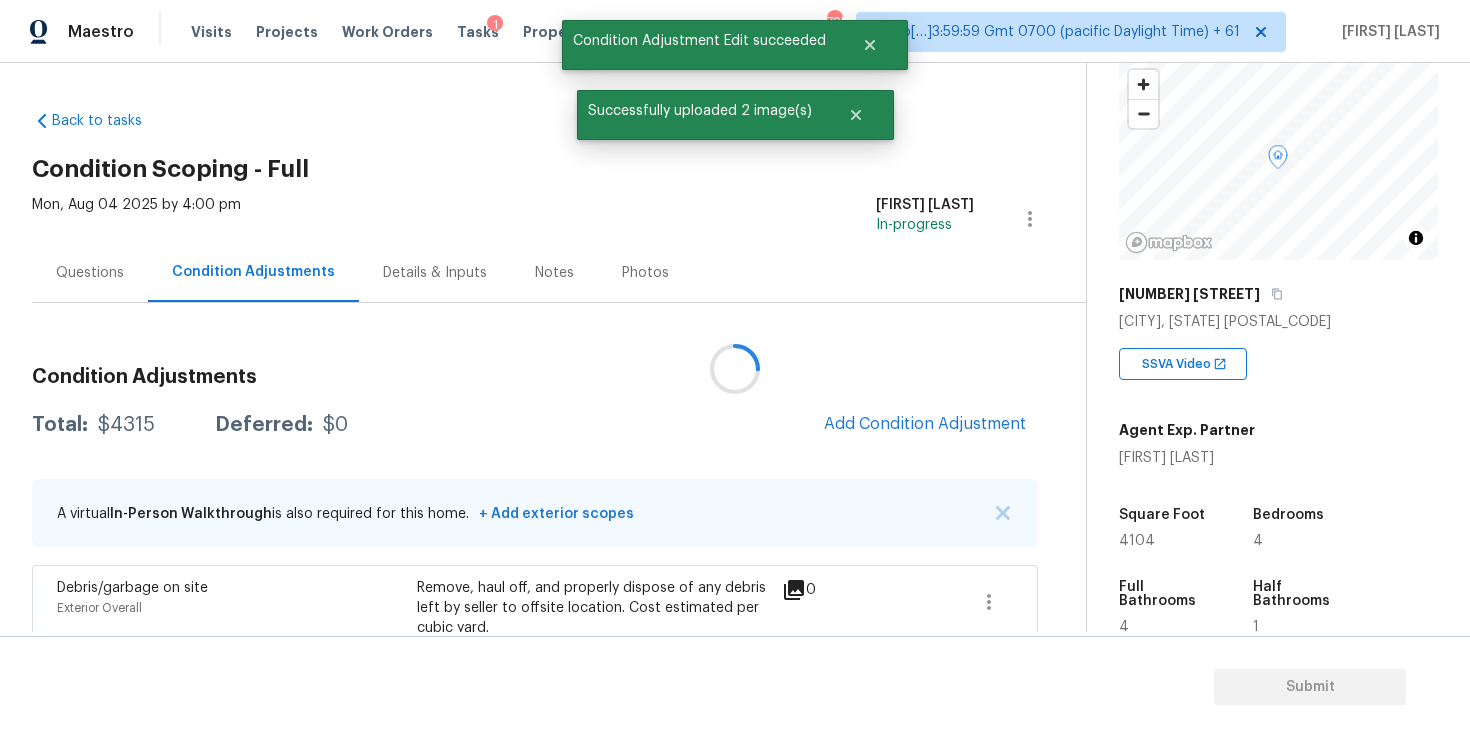 scroll, scrollTop: 3, scrollLeft: 0, axis: vertical 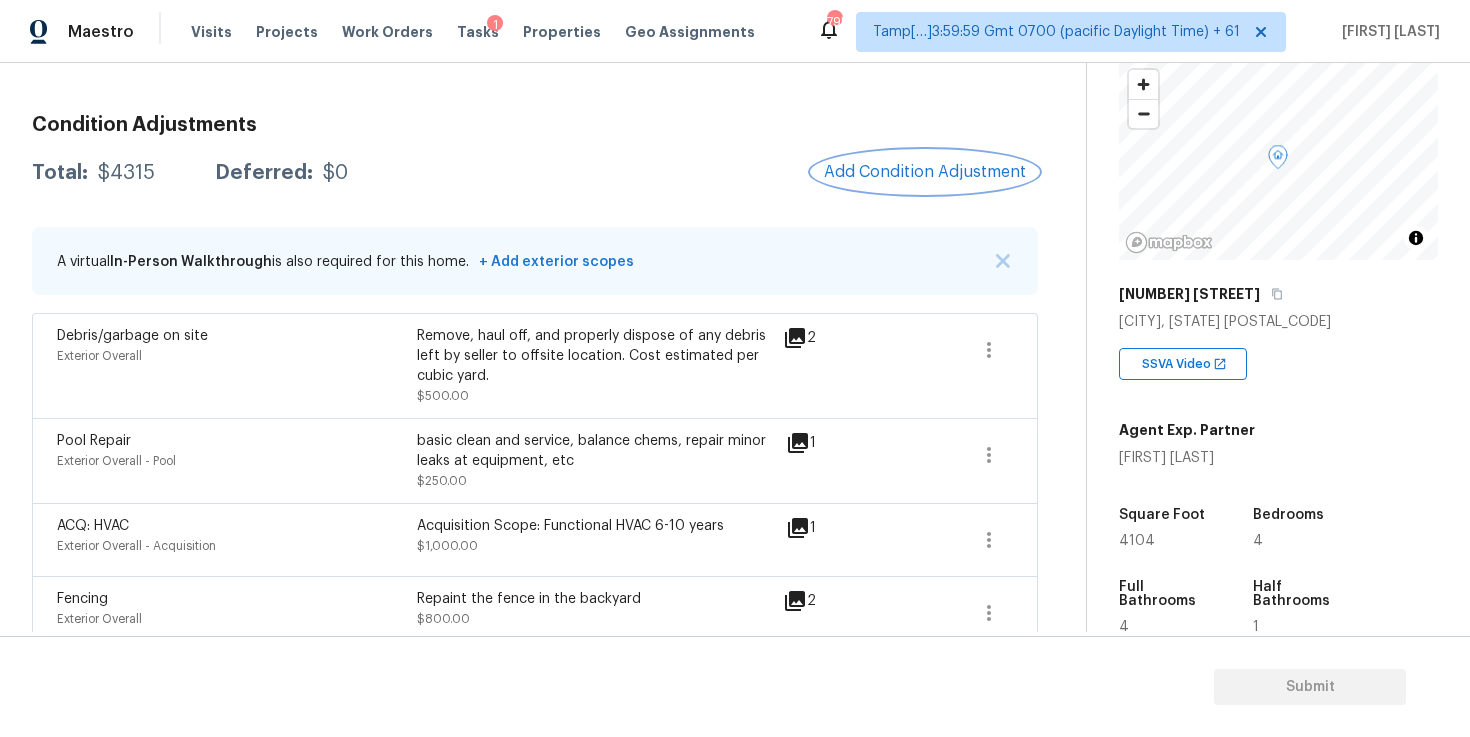 click on "Add Condition Adjustment" at bounding box center (925, 172) 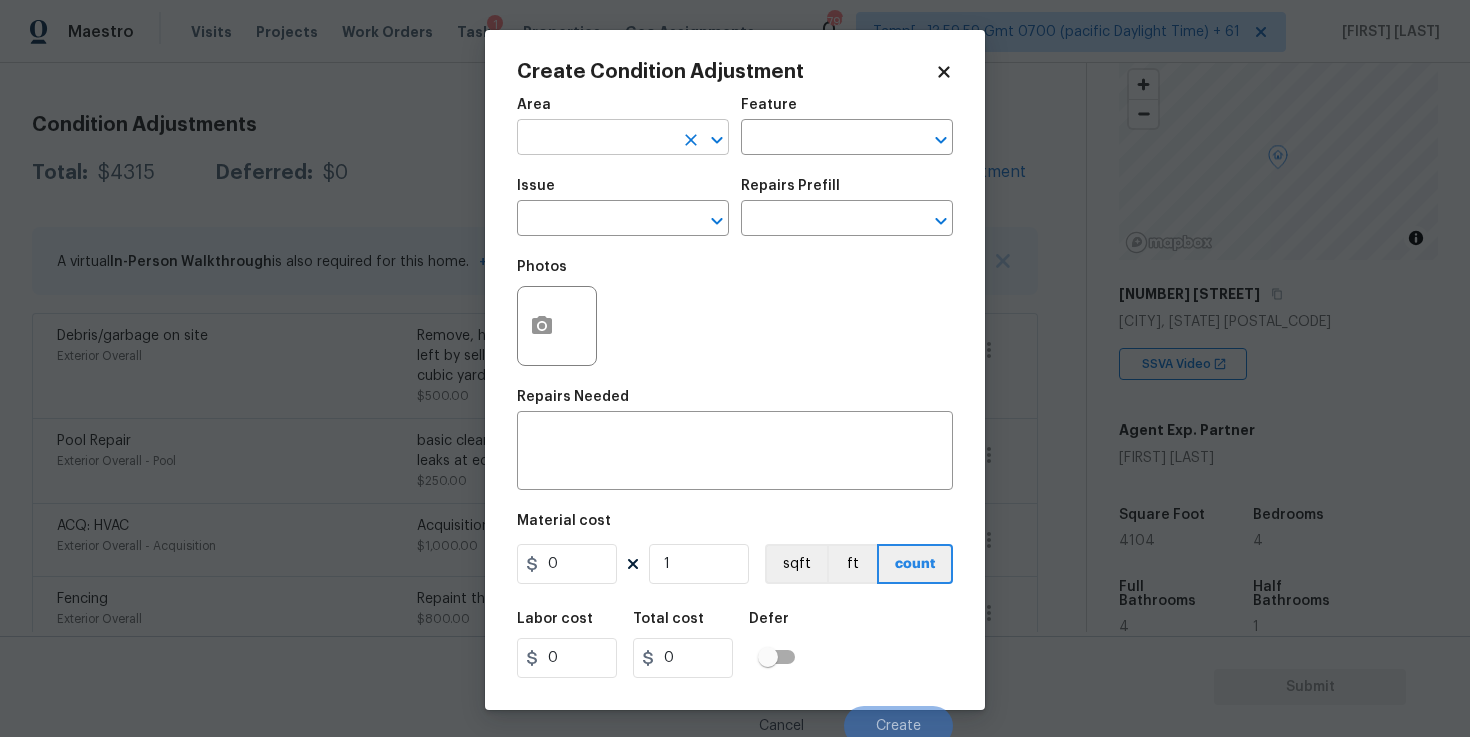 click at bounding box center [595, 139] 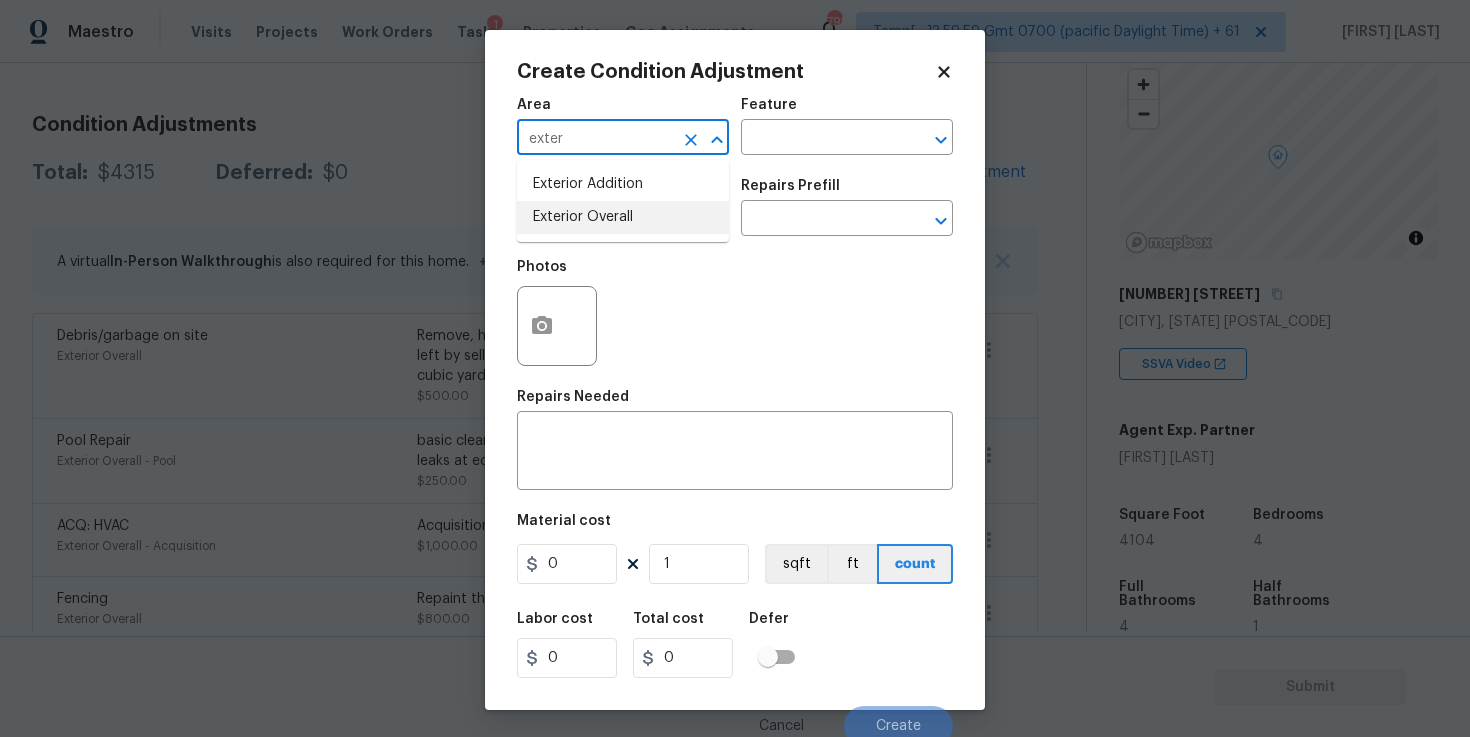 click on "Exterior Overall" at bounding box center [623, 217] 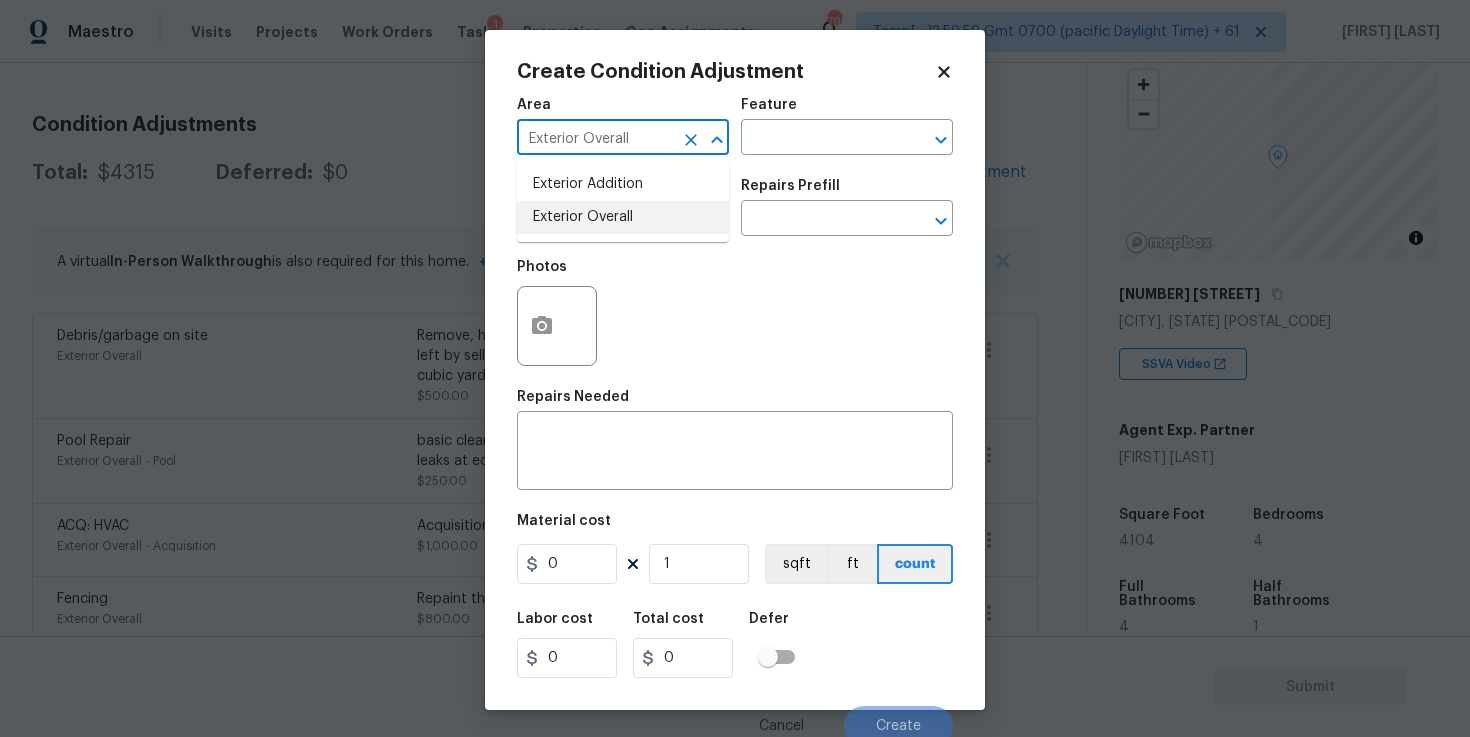 type on "Exterior Overall" 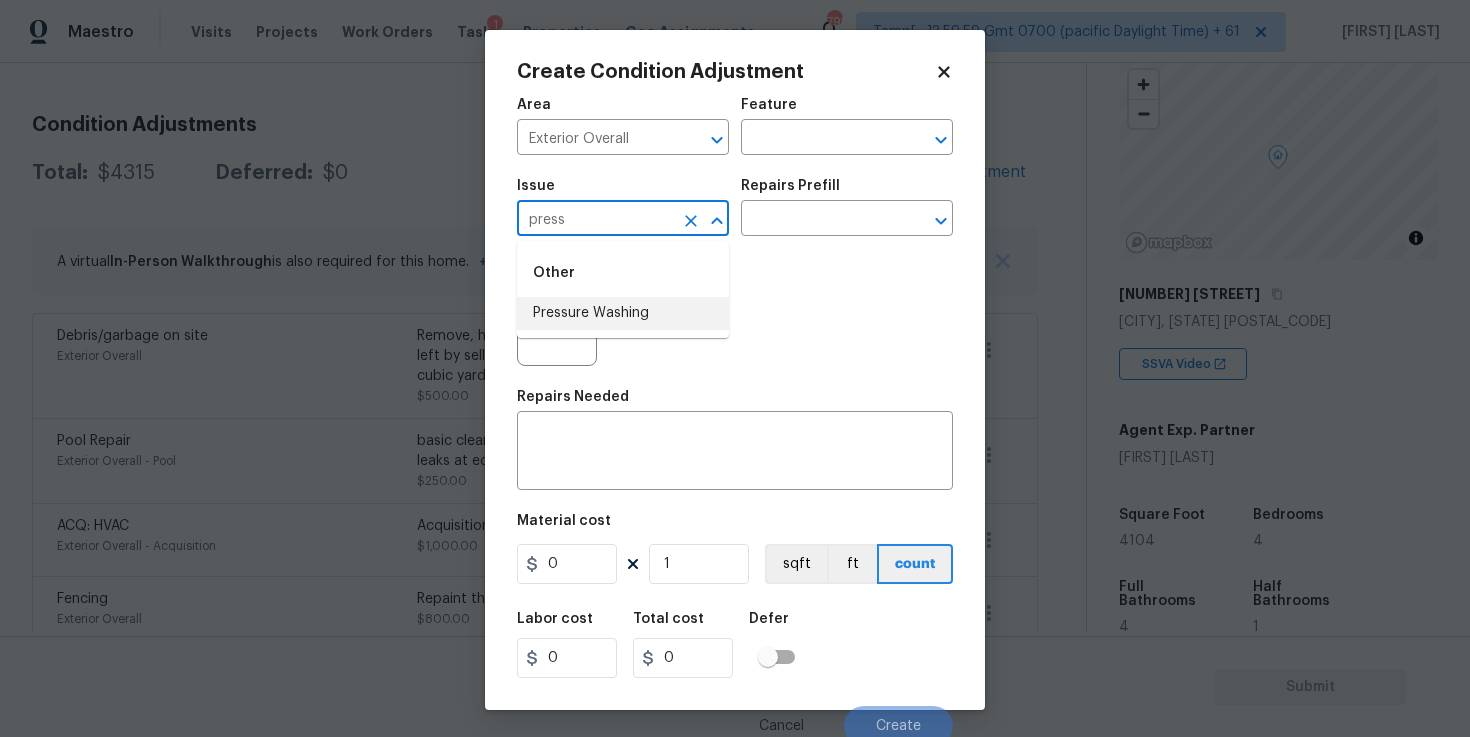 click on "Other Pressure Washing" at bounding box center (623, 289) 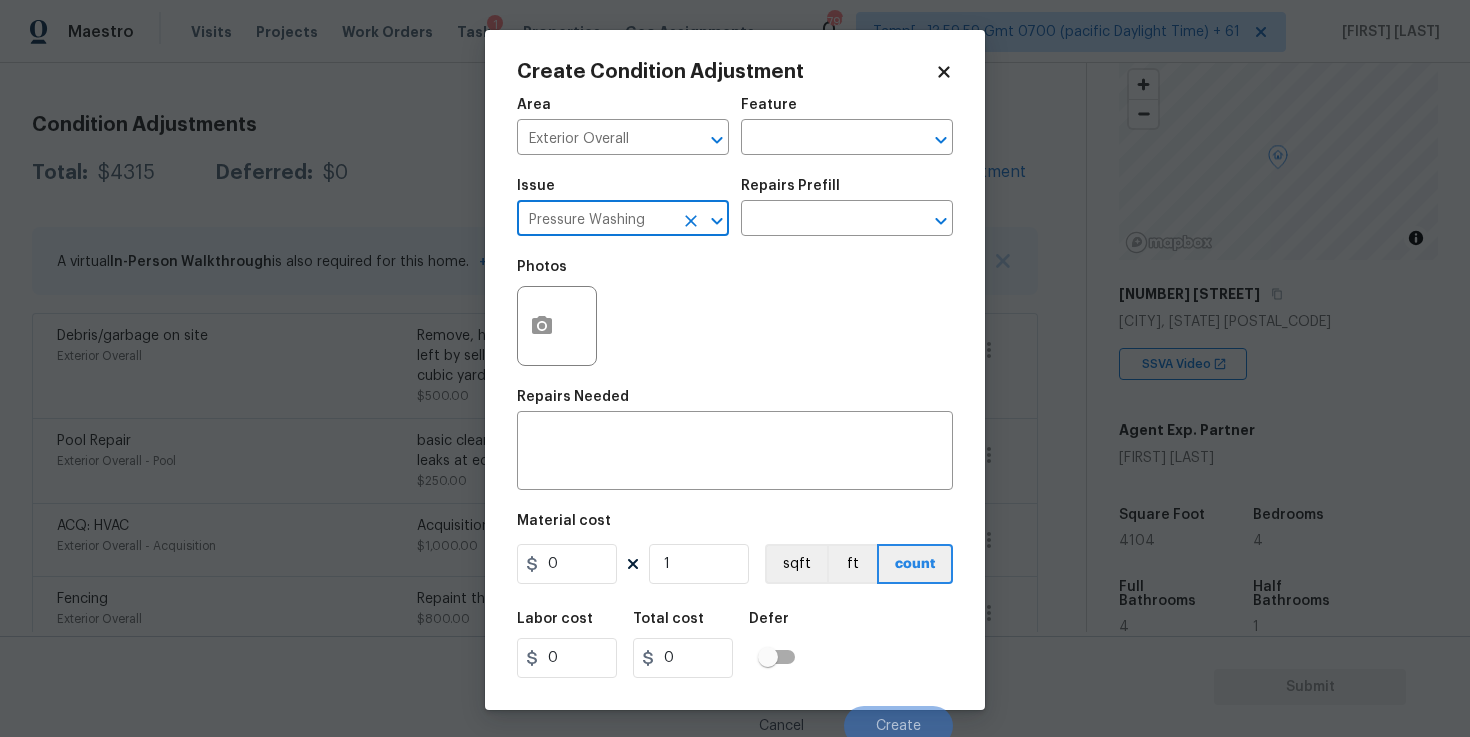 type on "Pressure Washing" 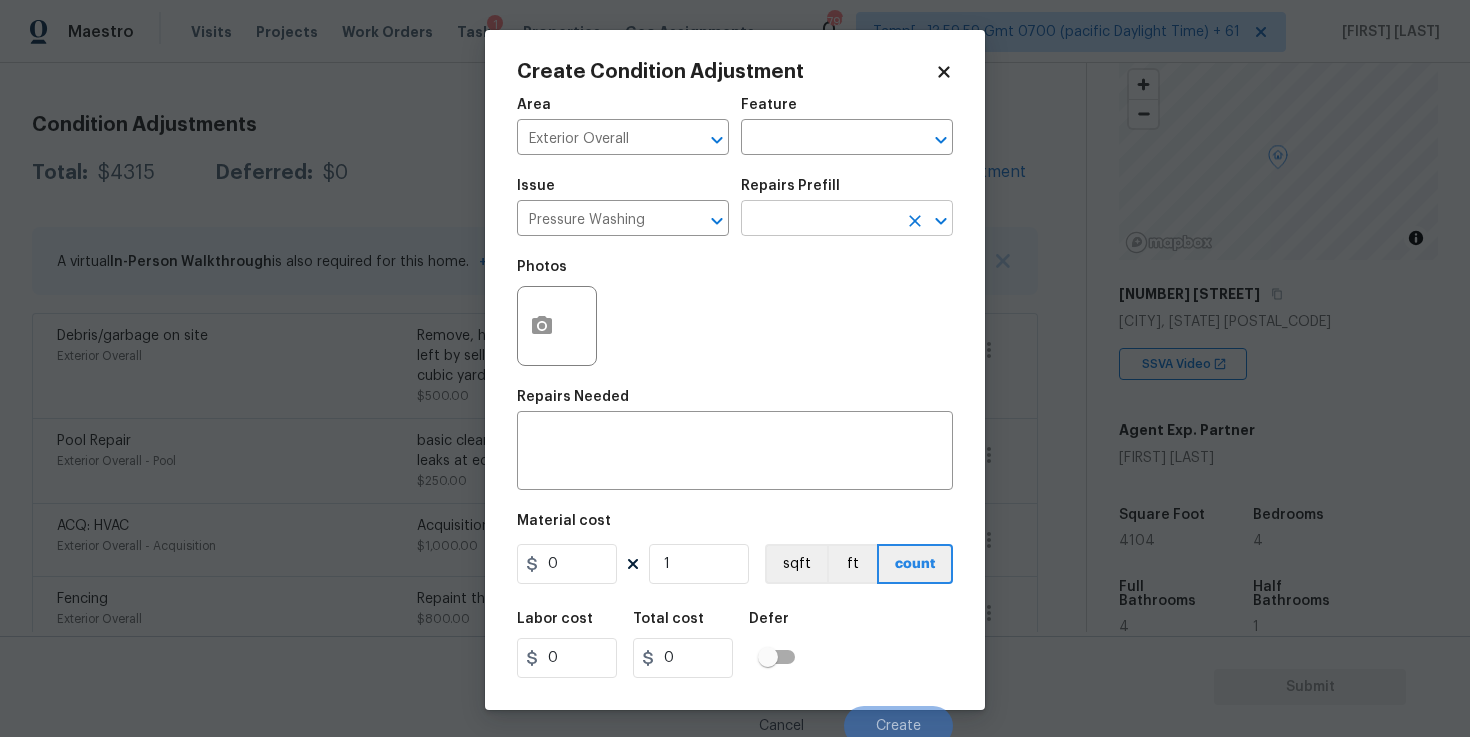 click at bounding box center [819, 220] 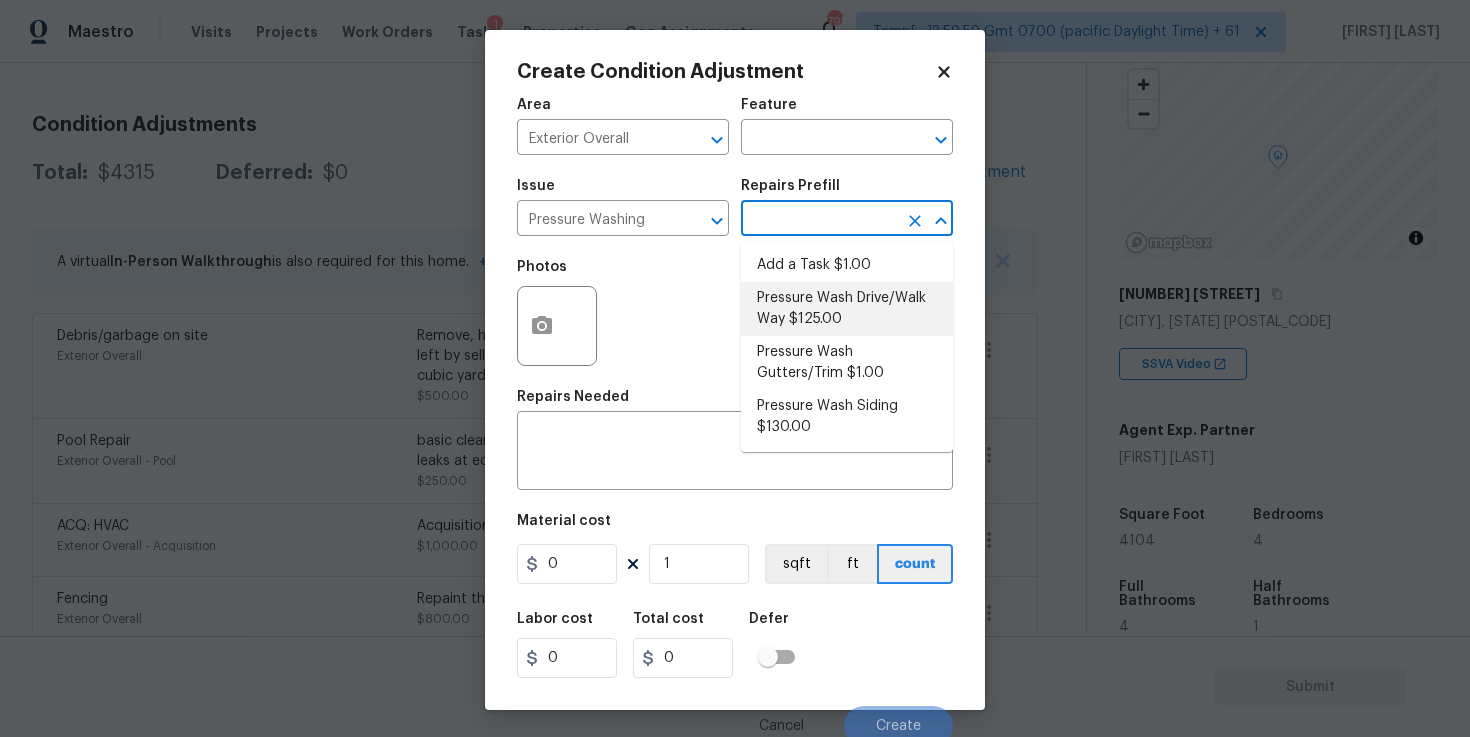 click on "Pressure Wash Drive/Walk Way $125.00" at bounding box center [847, 309] 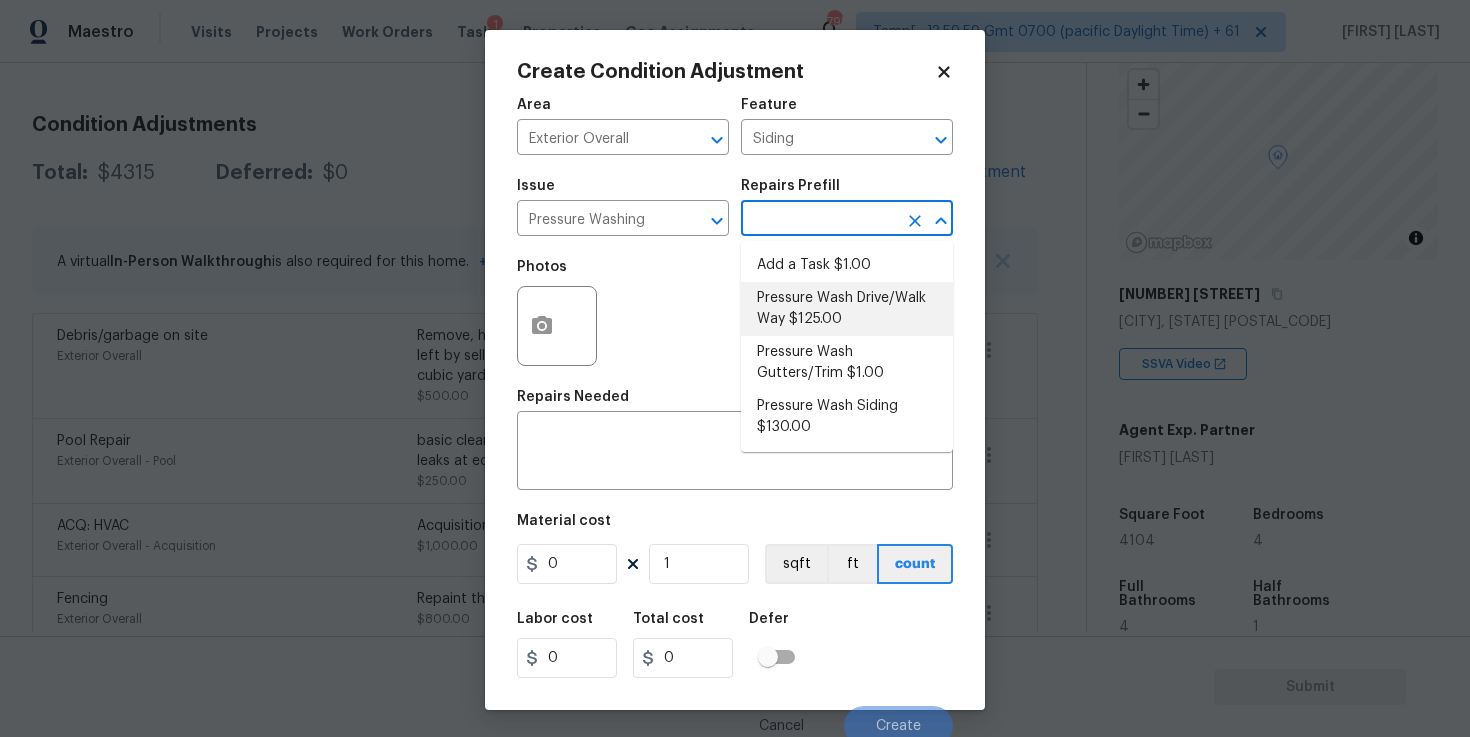 type 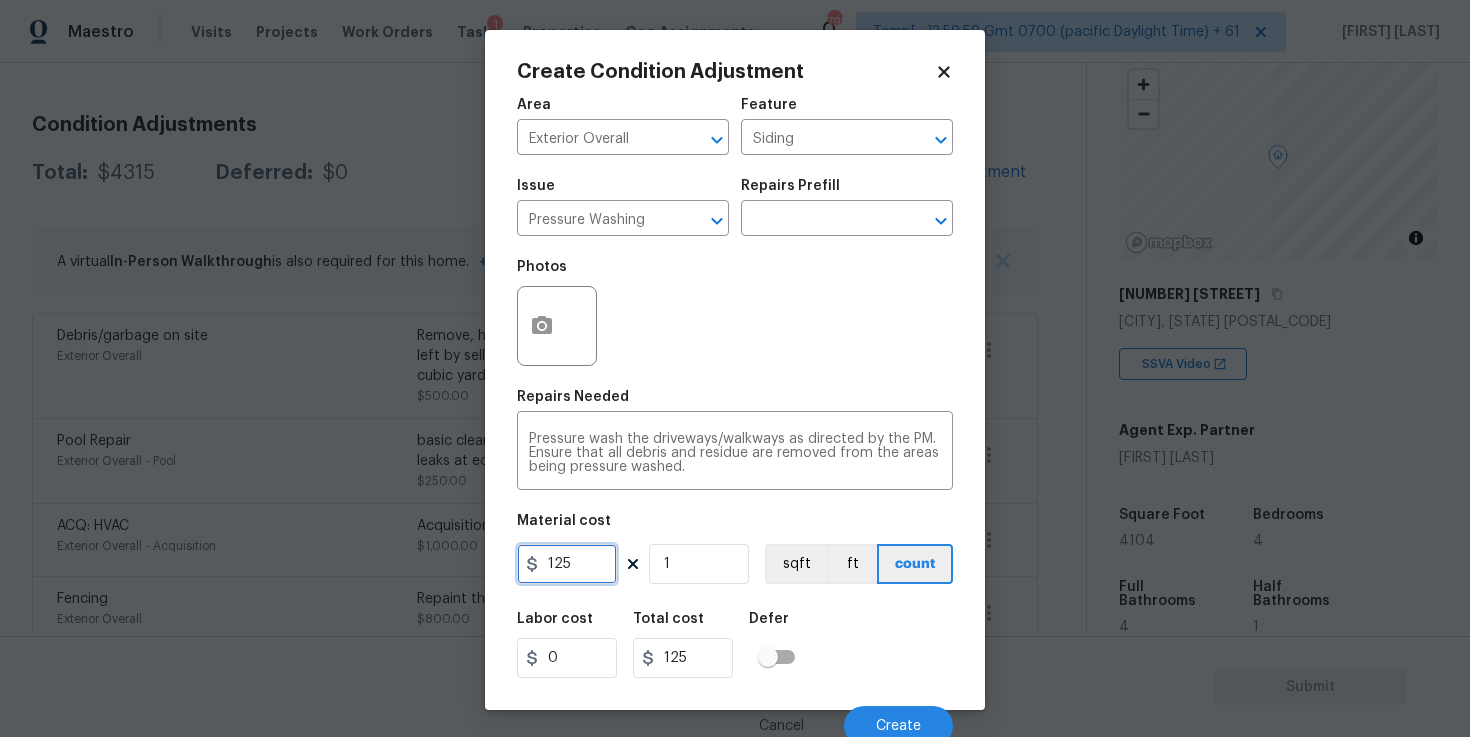 click on "125" at bounding box center (567, 564) 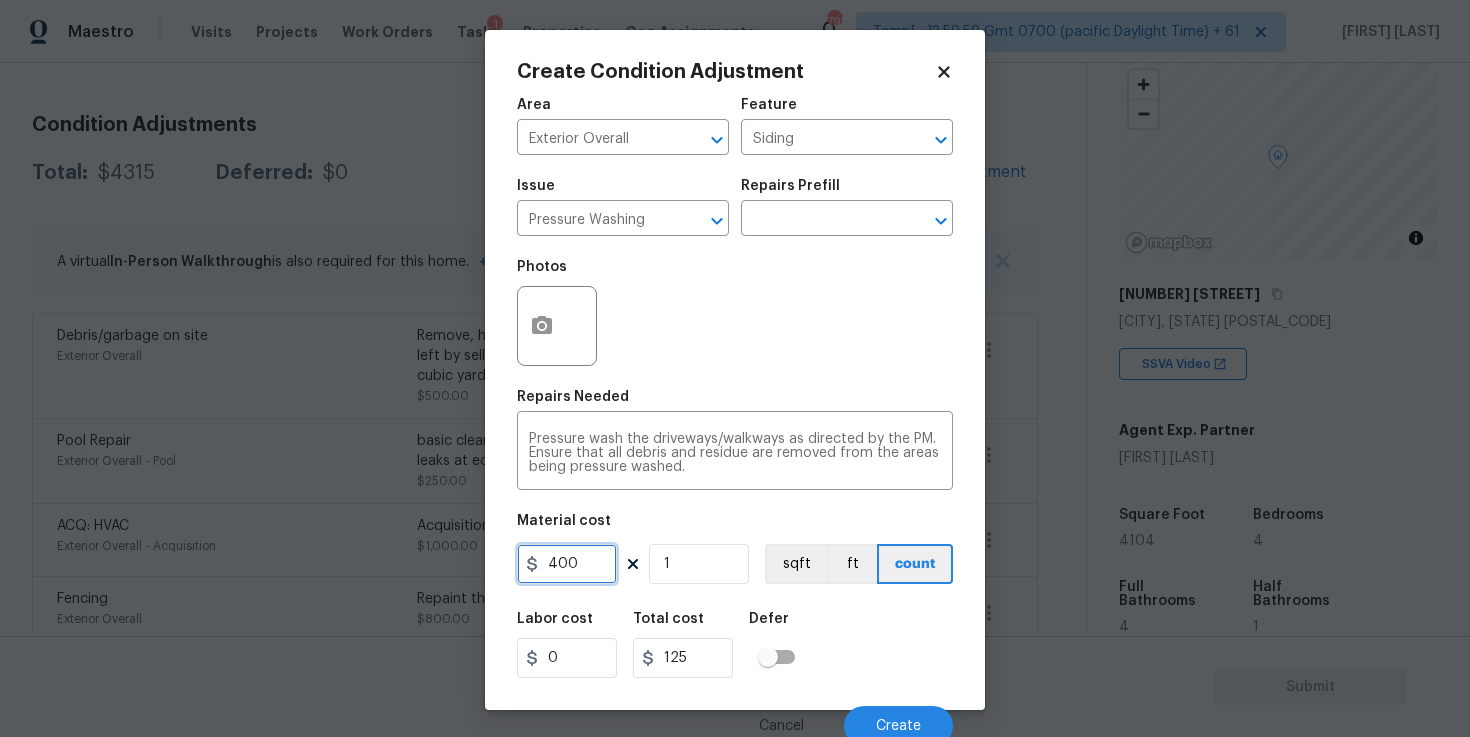 type on "400" 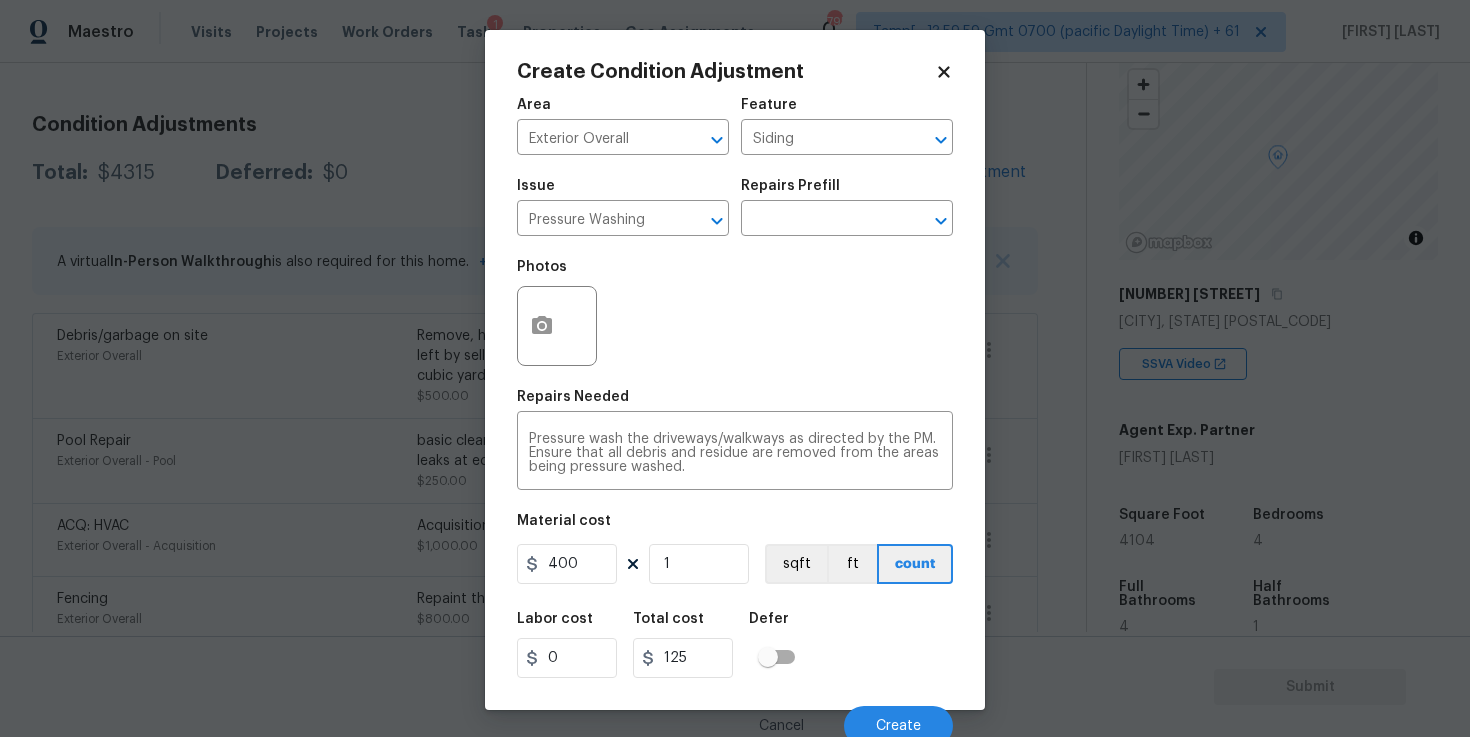 click on "Labor cost 0 Total cost 125 Defer" at bounding box center (735, 645) 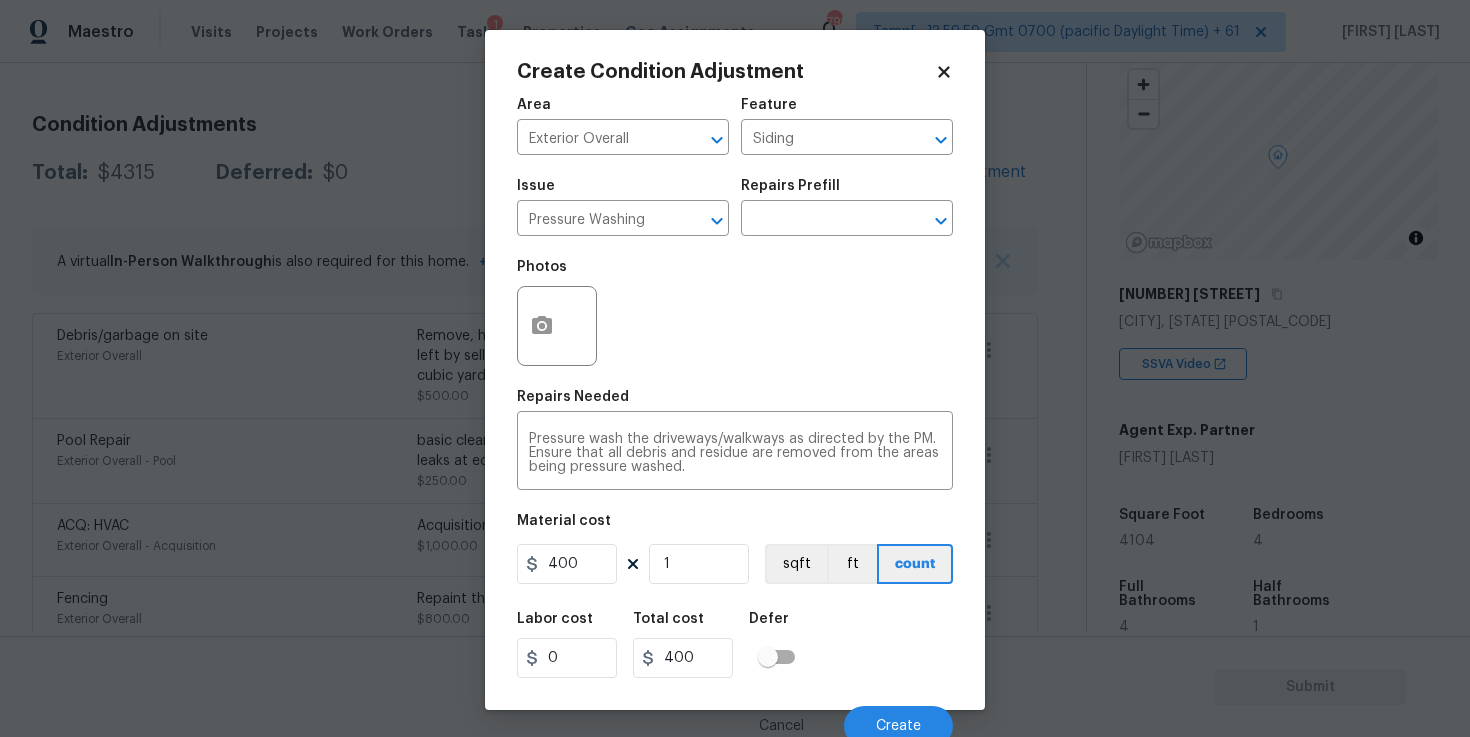 scroll, scrollTop: 10, scrollLeft: 0, axis: vertical 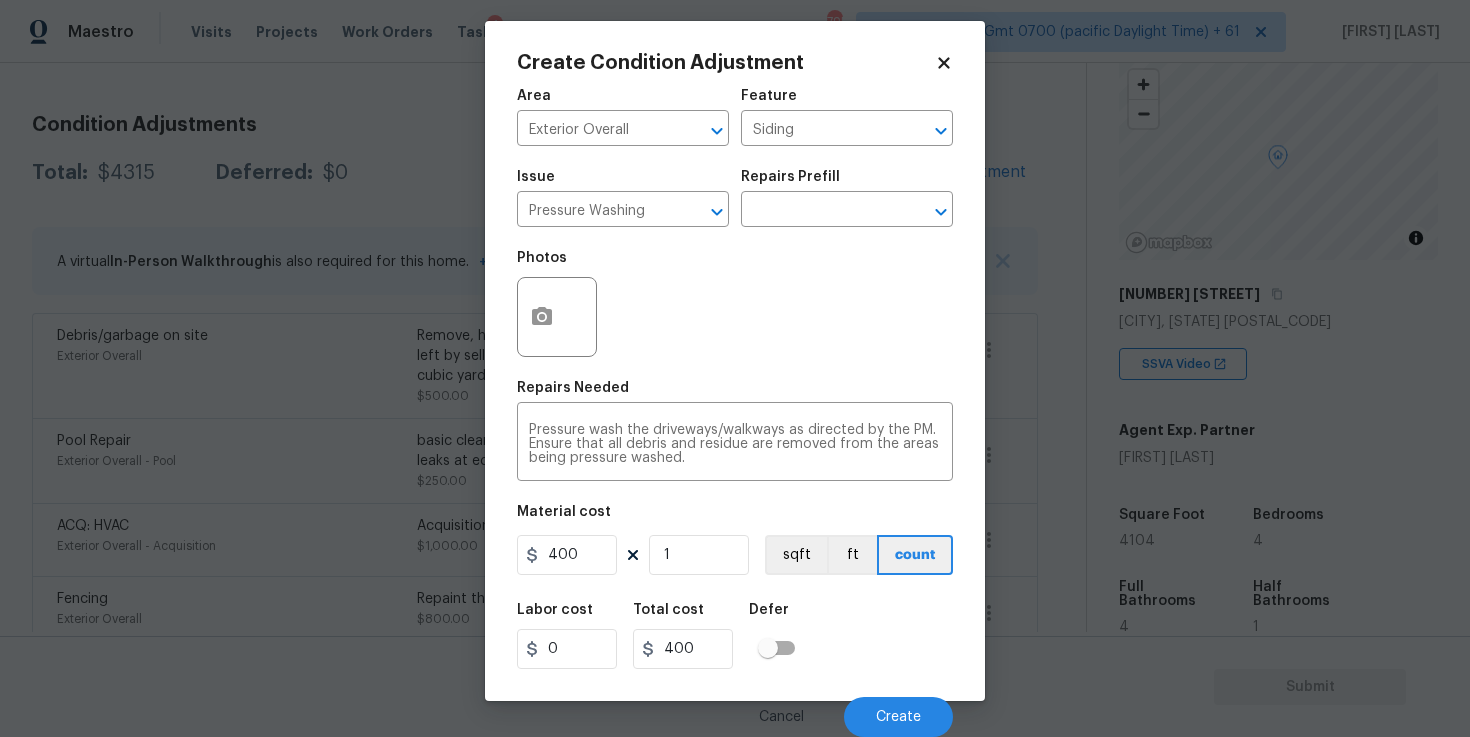 click on "Cancel Create" at bounding box center [735, 709] 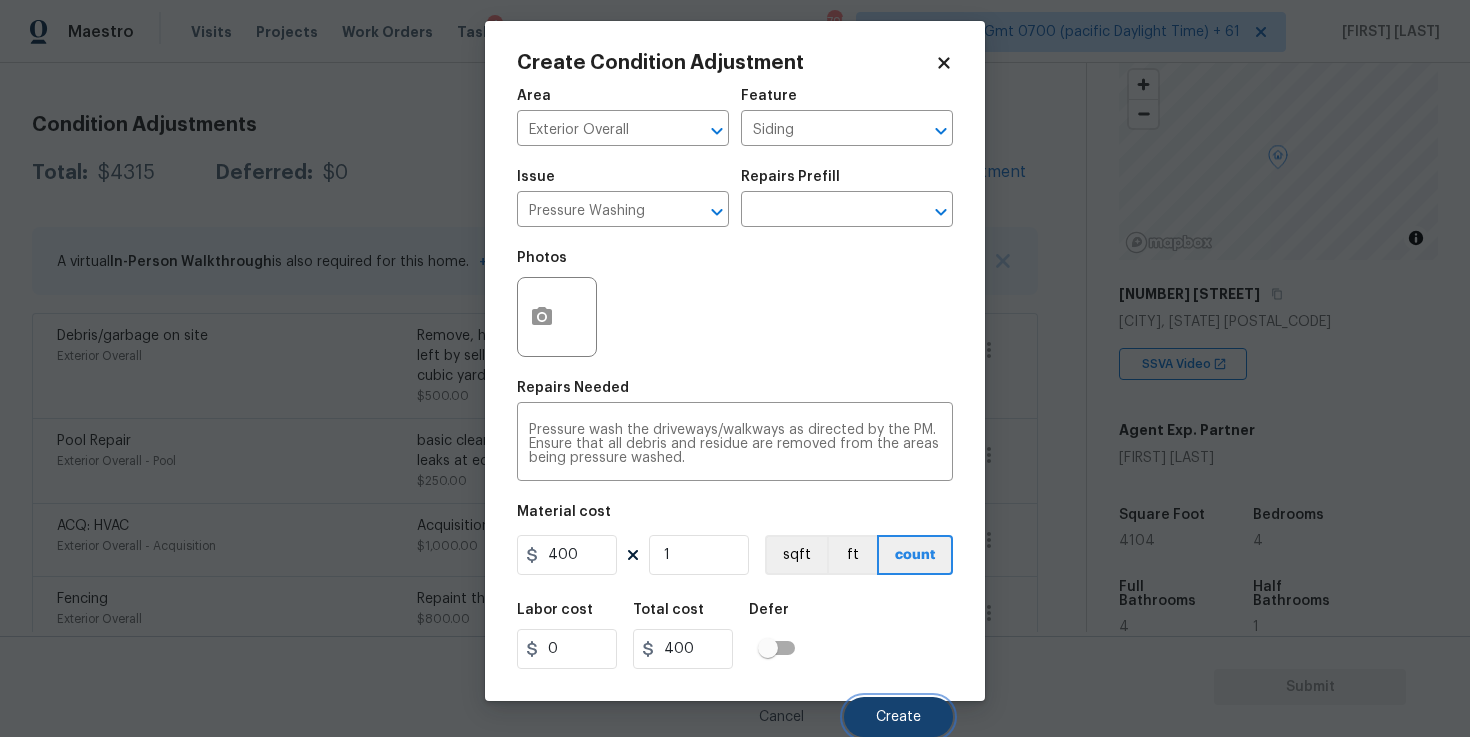 click on "Create" at bounding box center (898, 717) 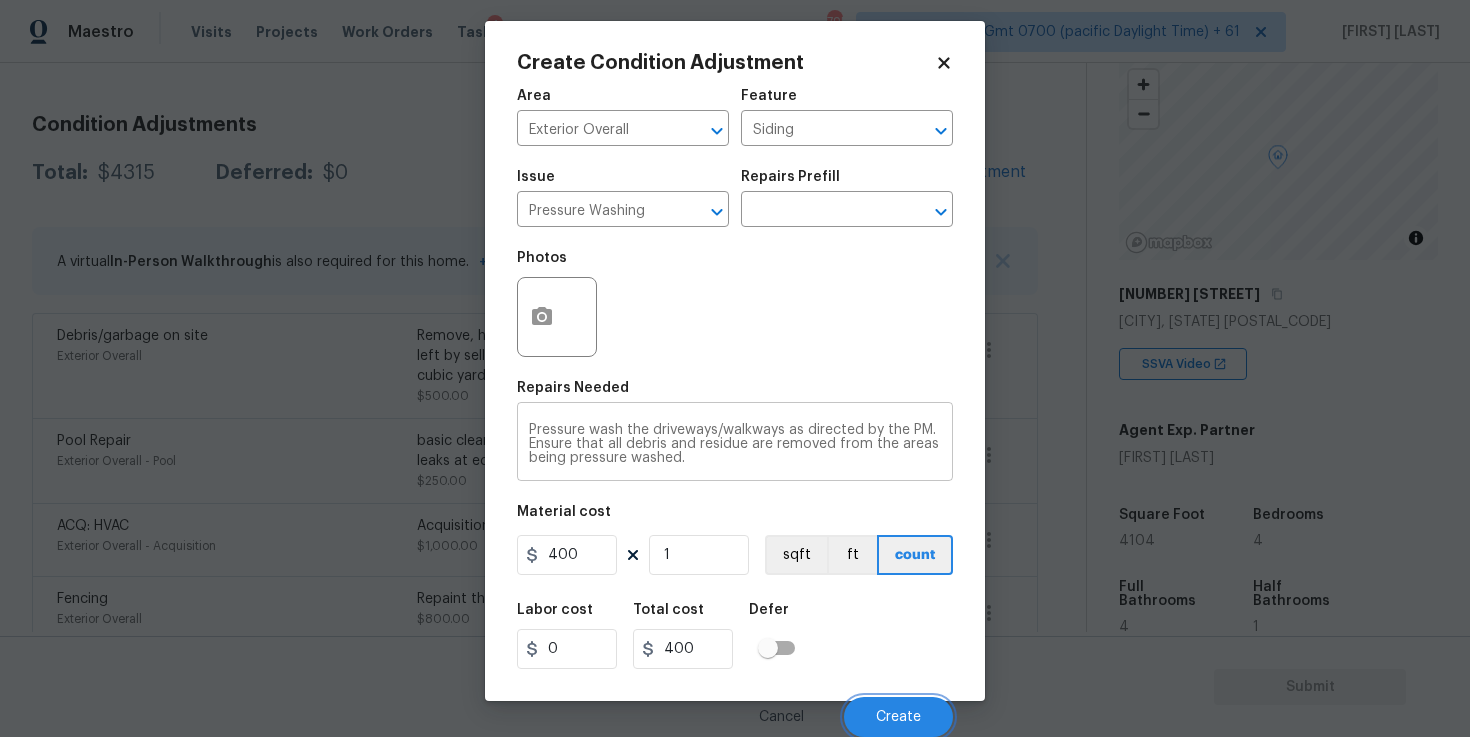 scroll, scrollTop: 252, scrollLeft: 0, axis: vertical 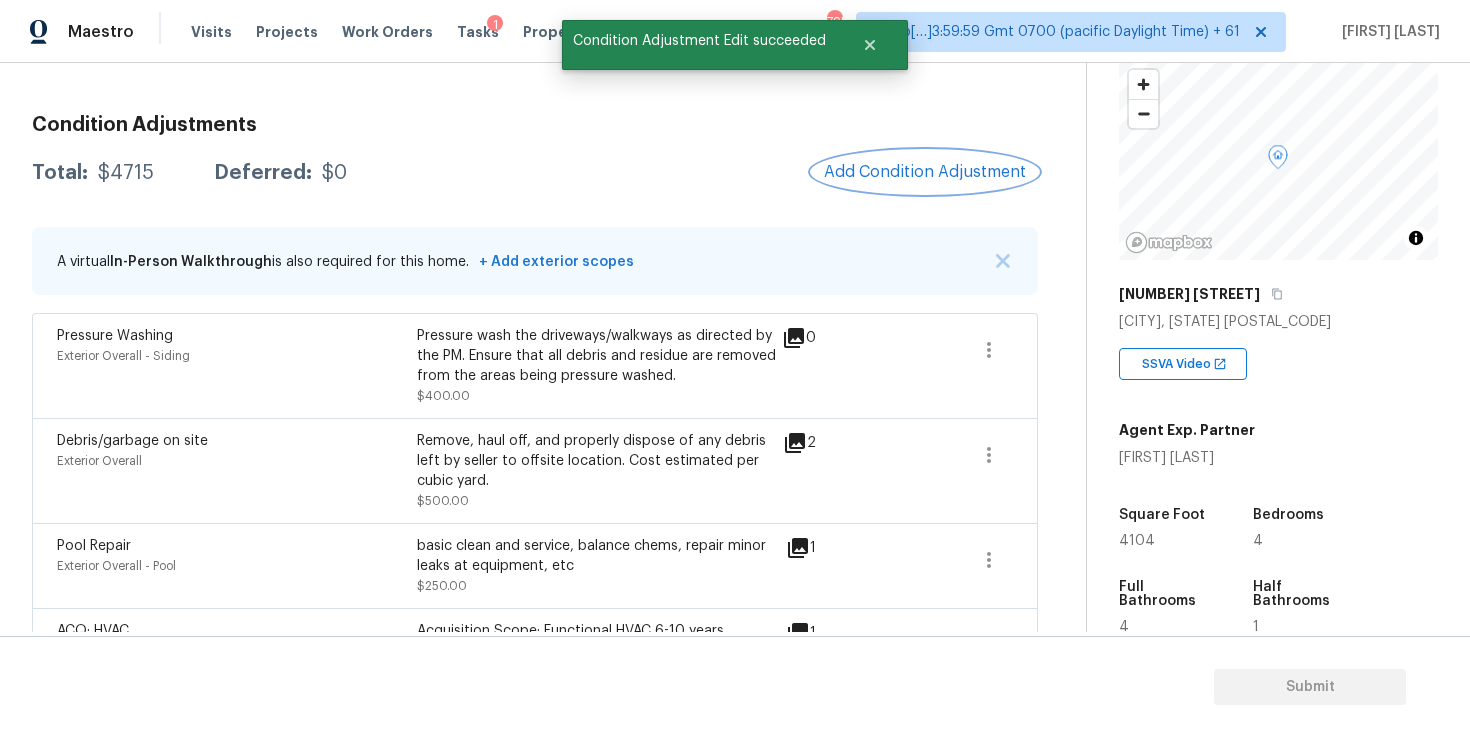 click on "Add Condition Adjustment" at bounding box center [925, 172] 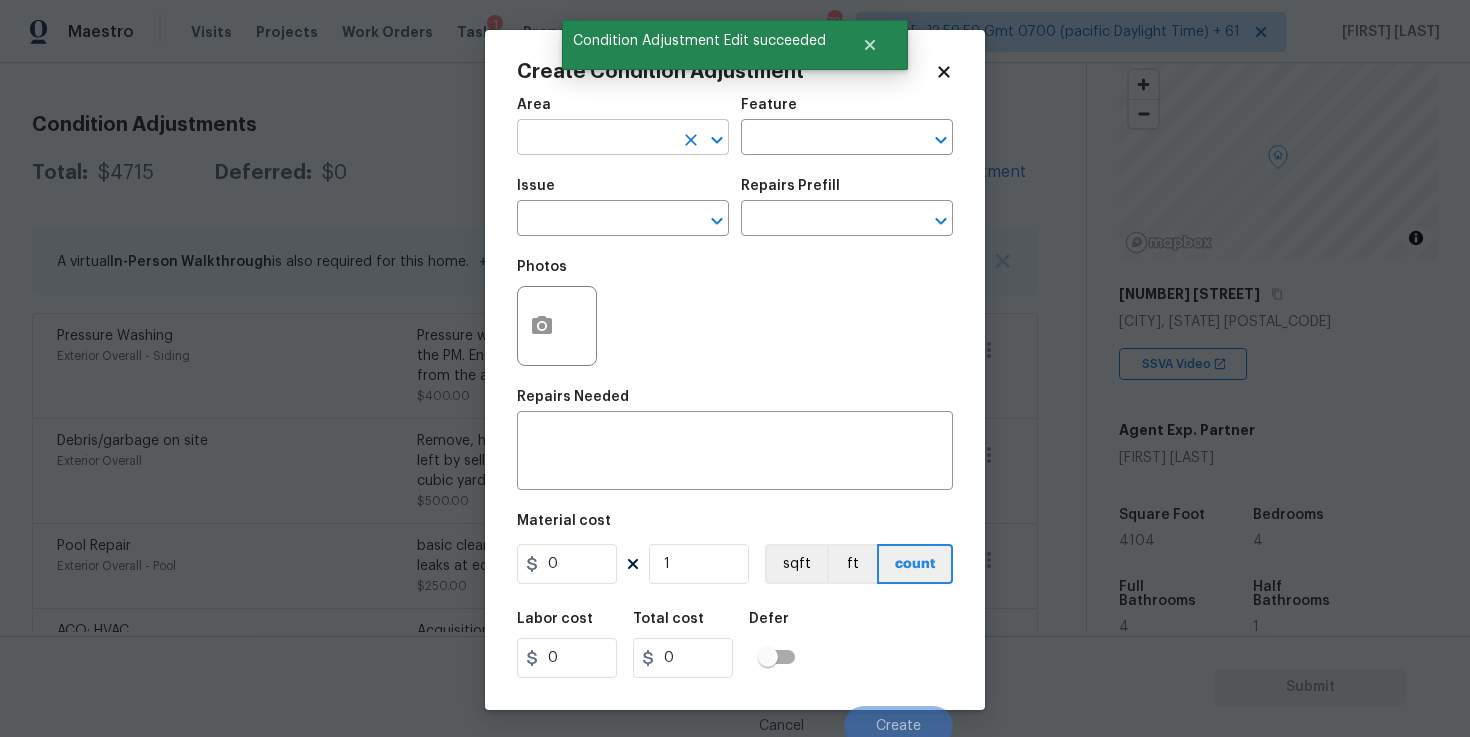 click at bounding box center [595, 139] 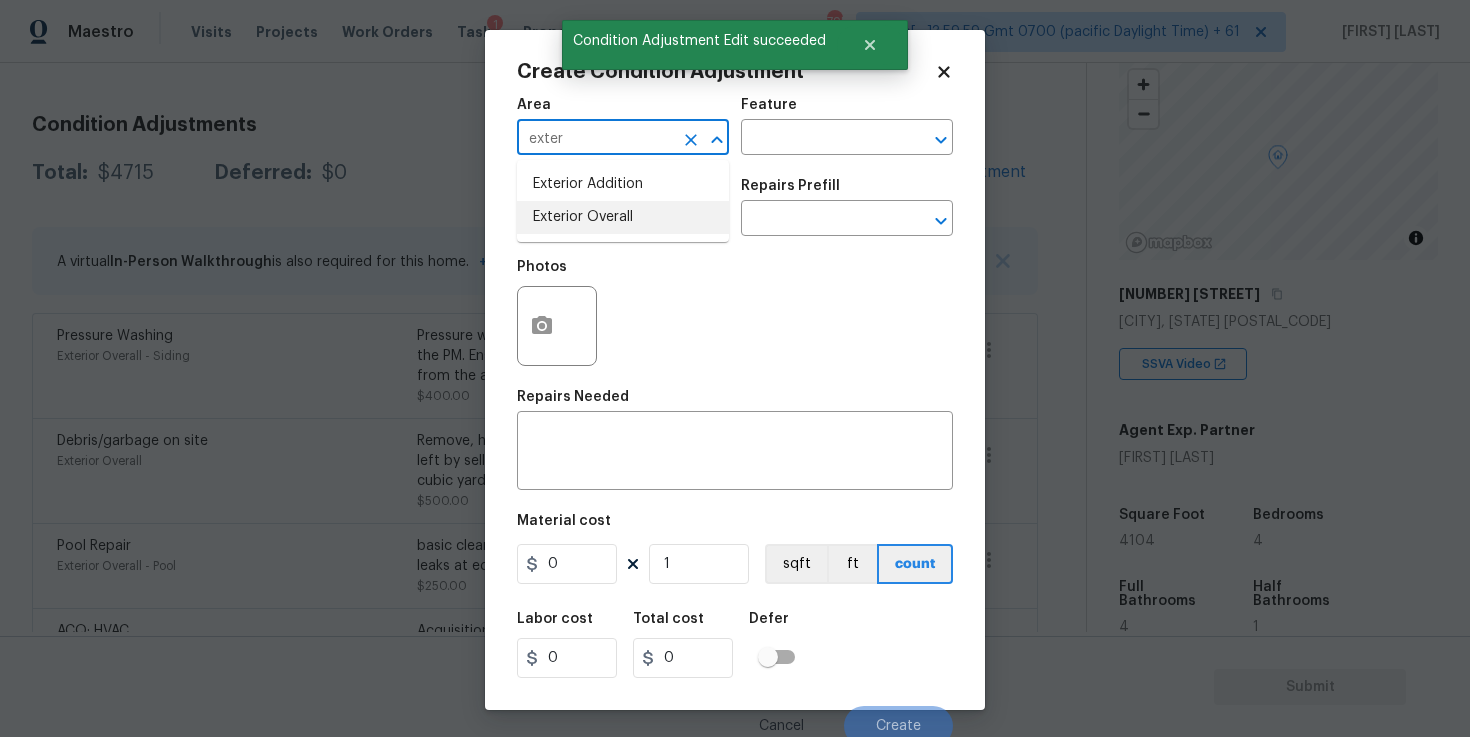 click on "Exterior Overall" at bounding box center (623, 217) 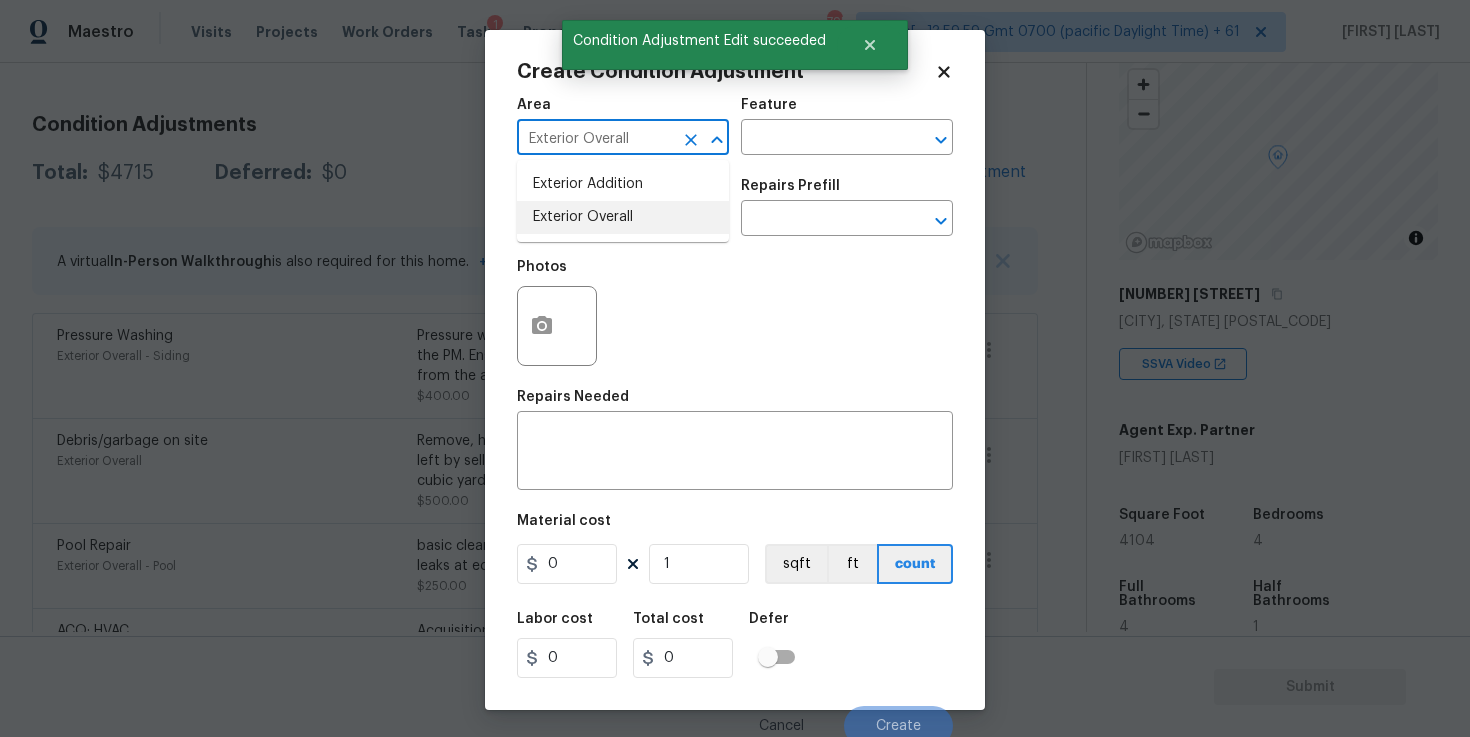 type on "Exterior Overall" 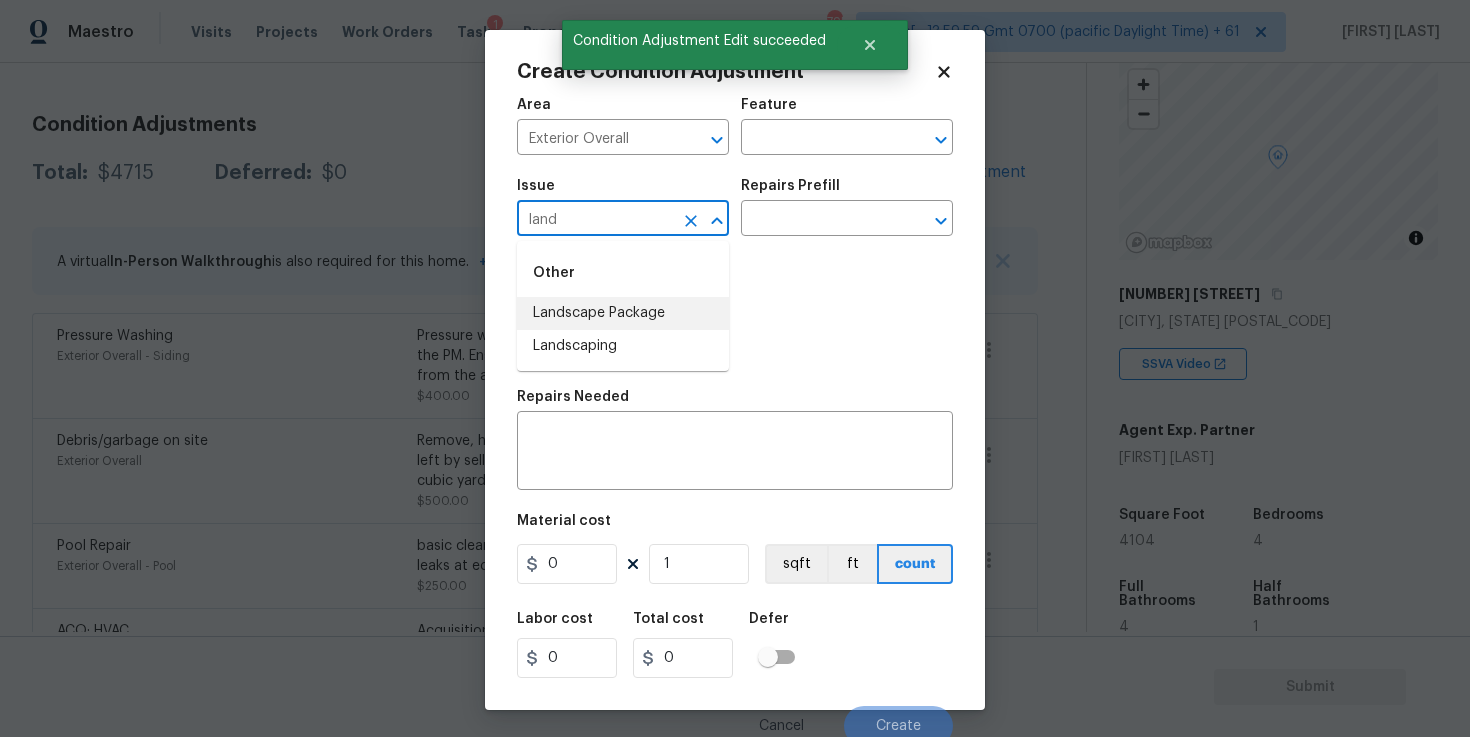 click on "Landscape Package" at bounding box center (623, 313) 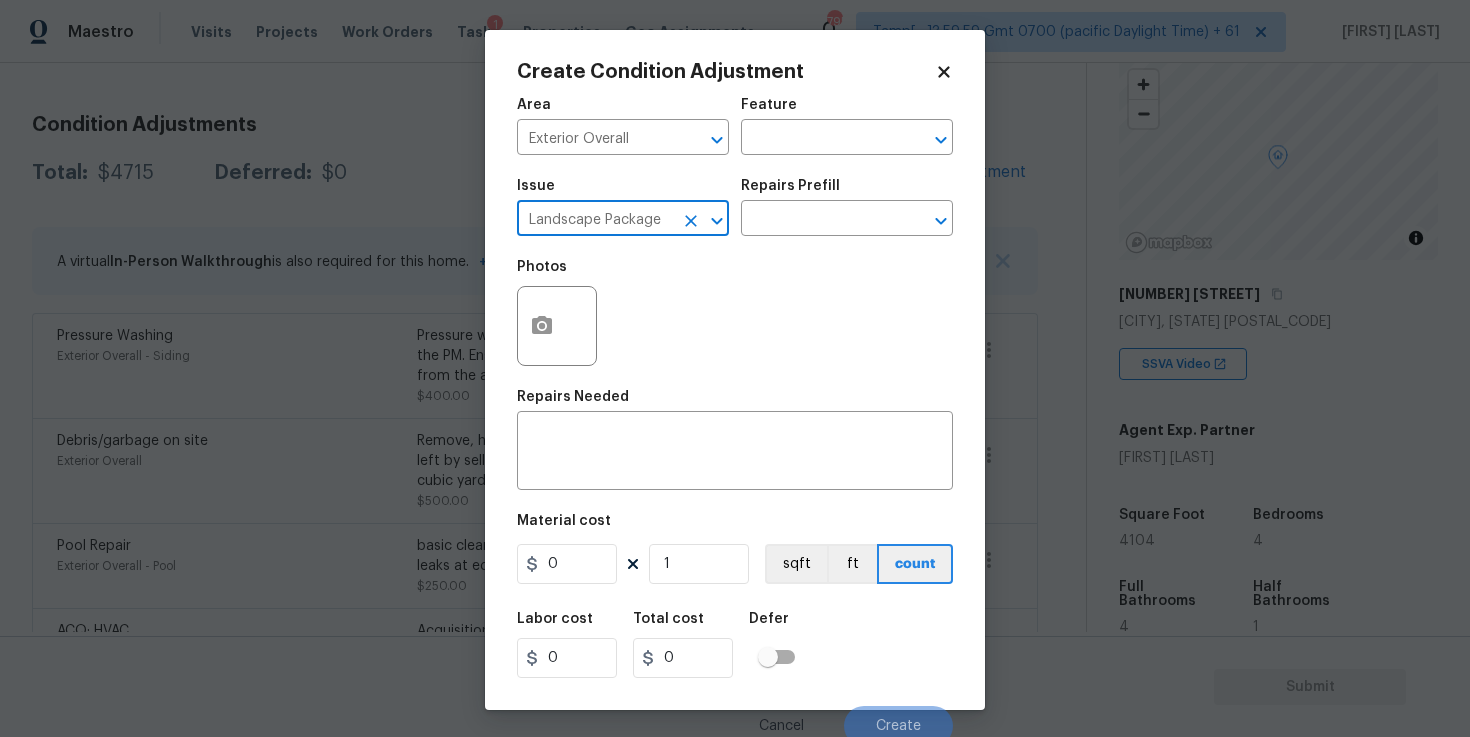 type on "Landscape Package" 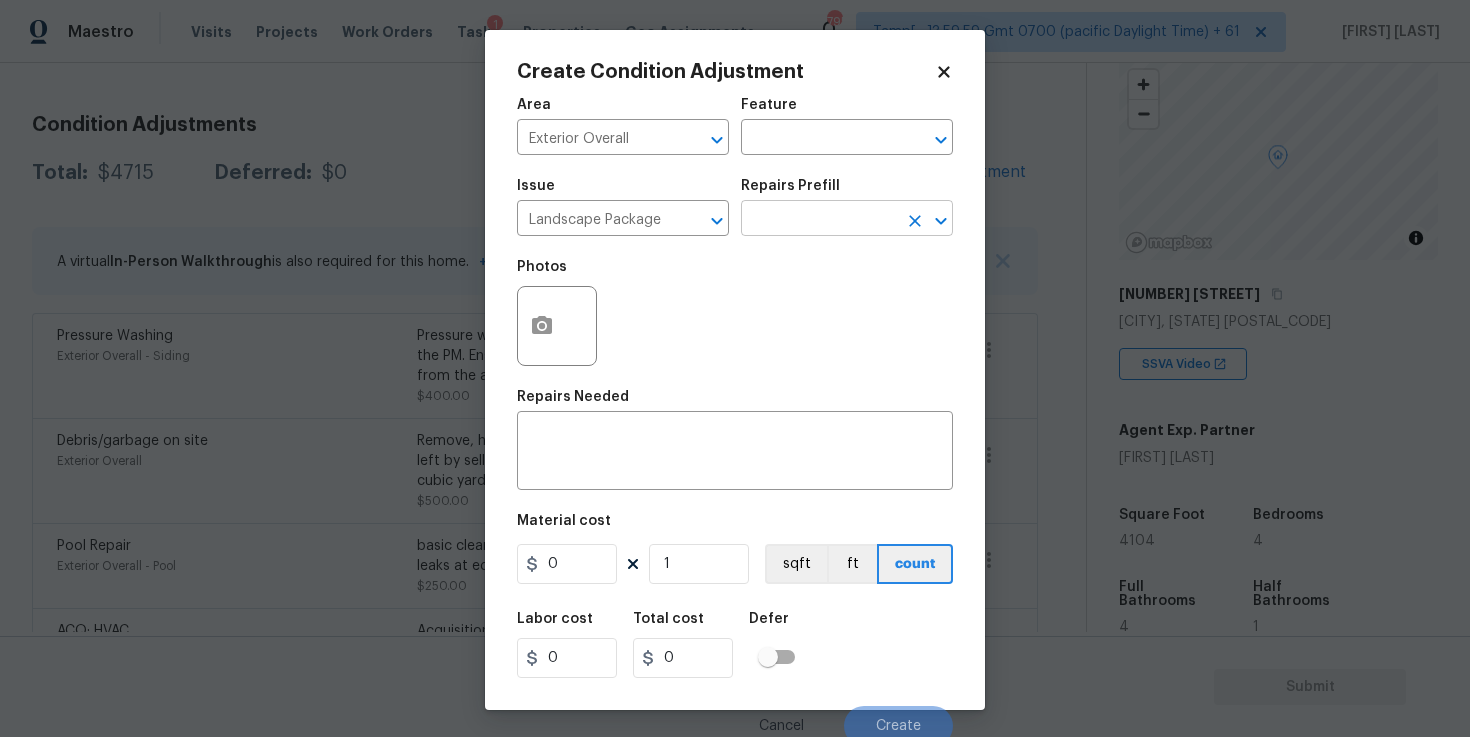click at bounding box center (819, 220) 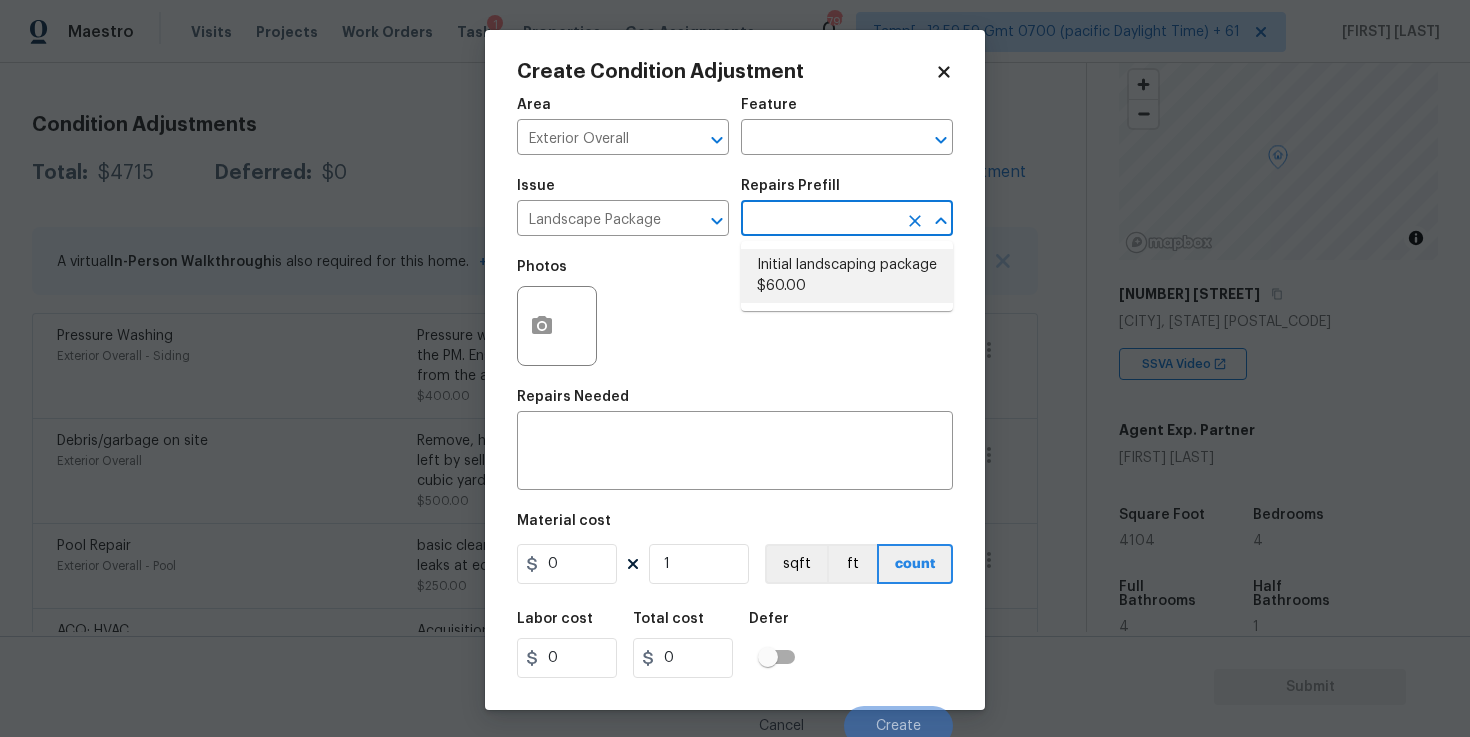 click on "Initial landscaping package $60.00" at bounding box center [847, 276] 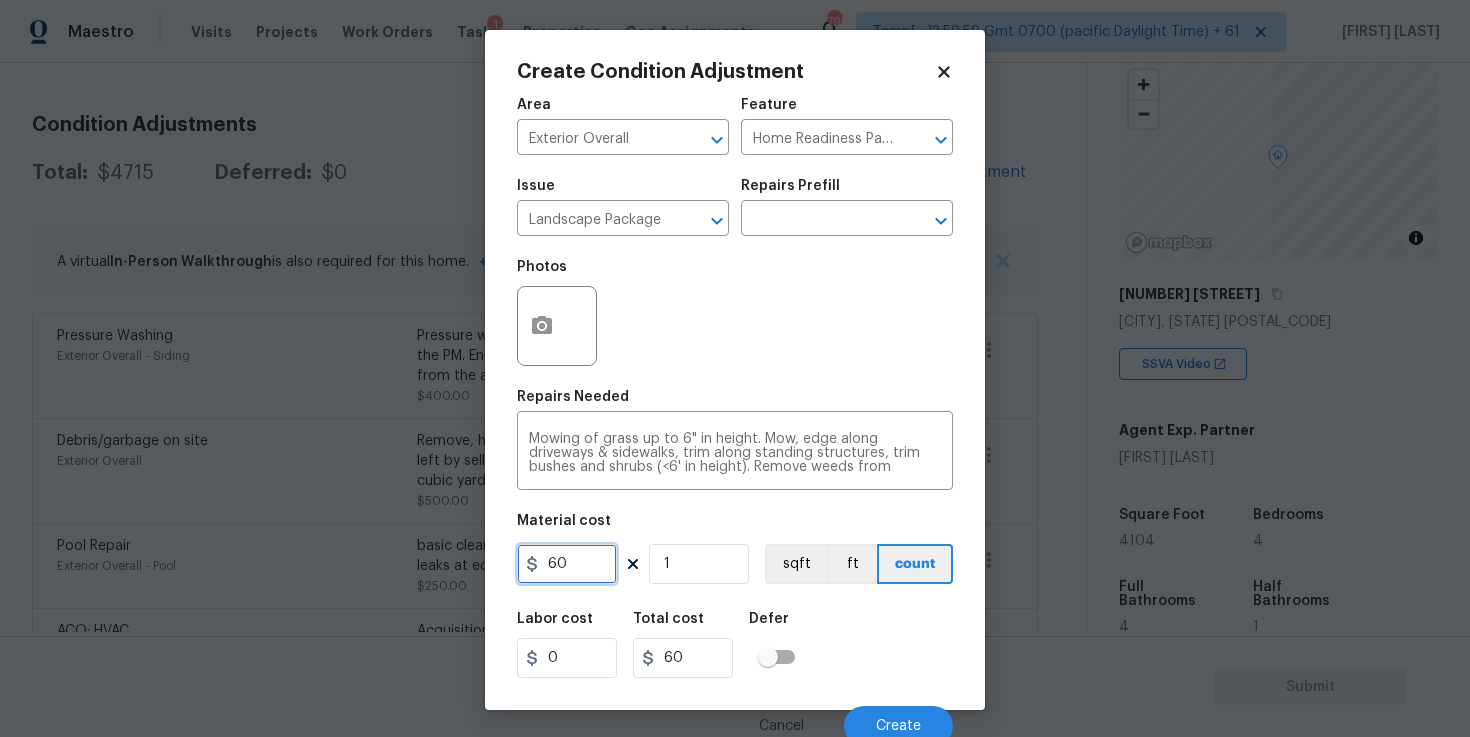 click on "60" at bounding box center (567, 564) 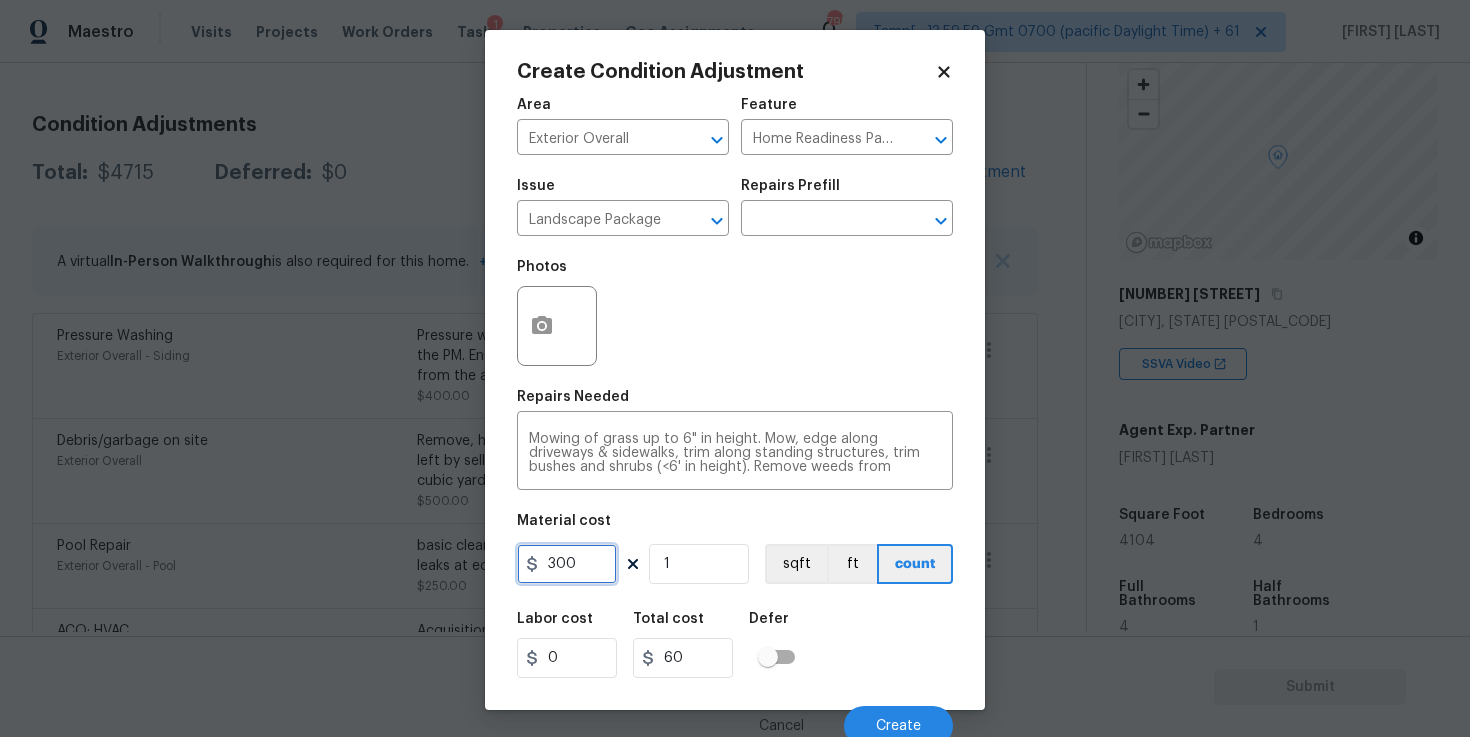 type on "300" 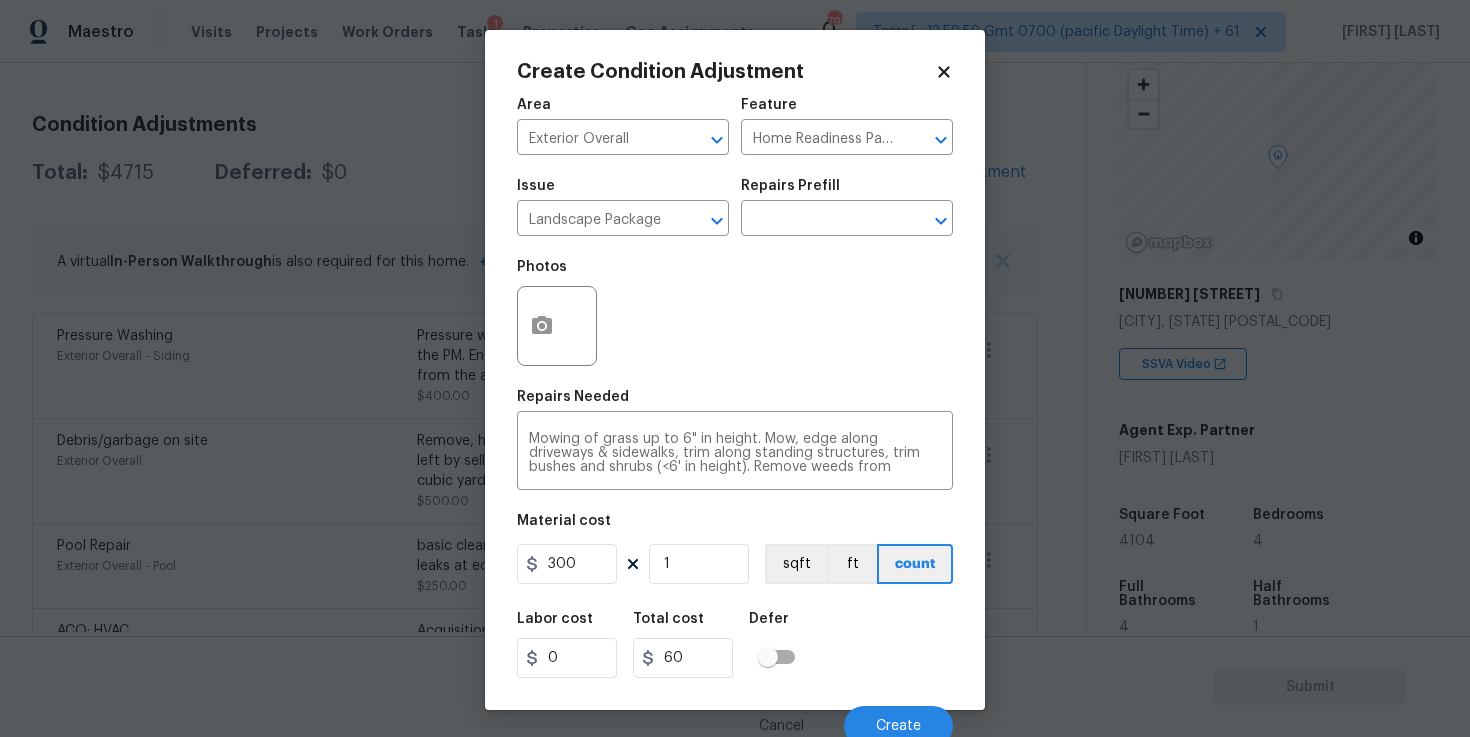 click on "Labor cost 0 Total cost 60 Defer" at bounding box center [735, 645] 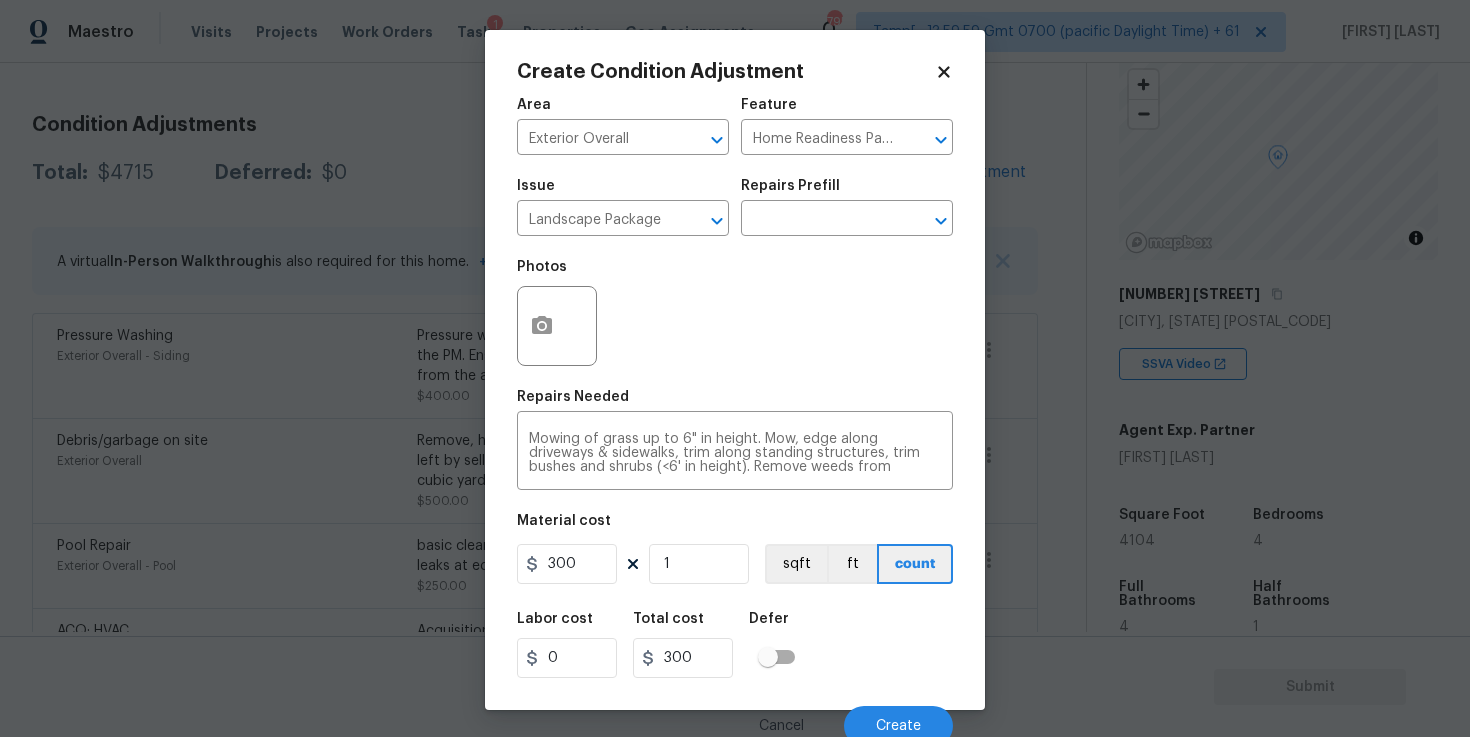 scroll, scrollTop: 10, scrollLeft: 0, axis: vertical 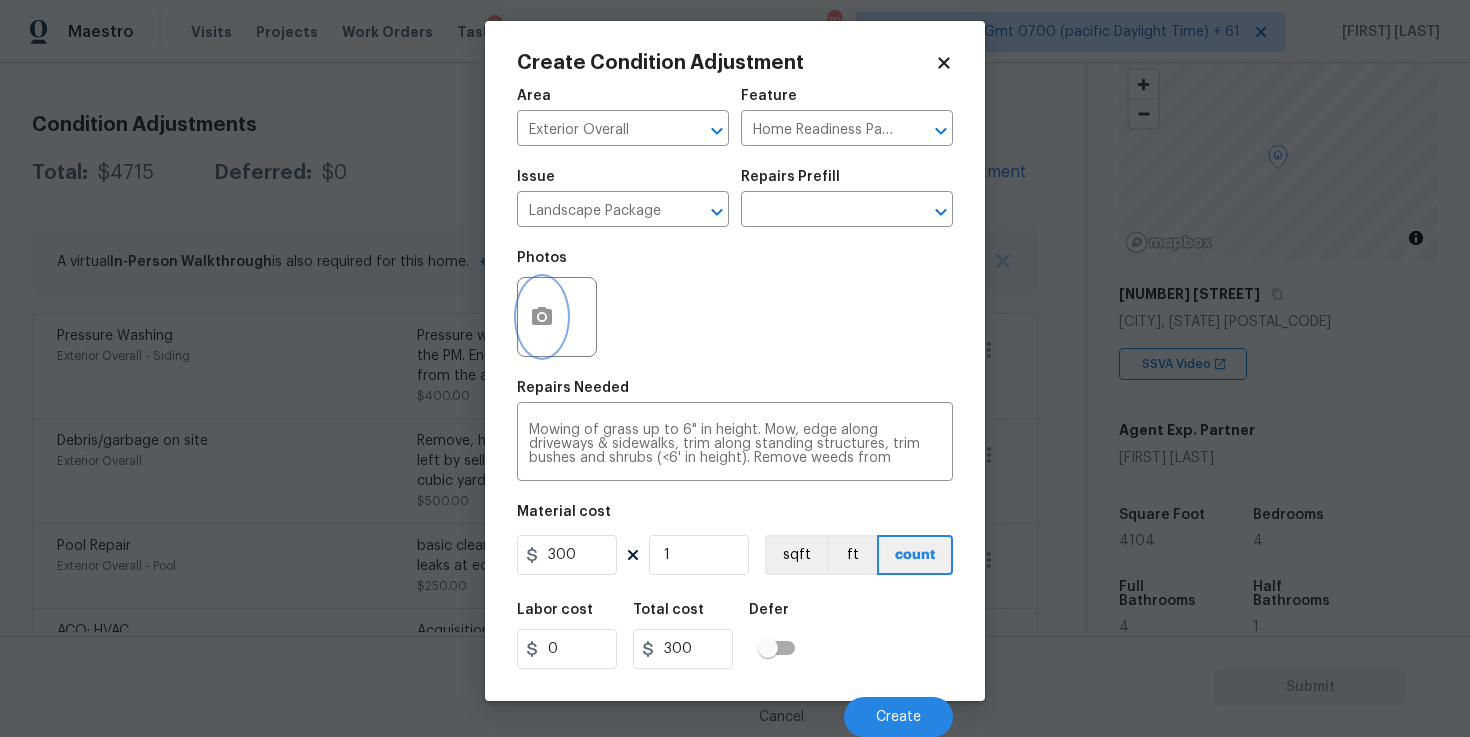 click 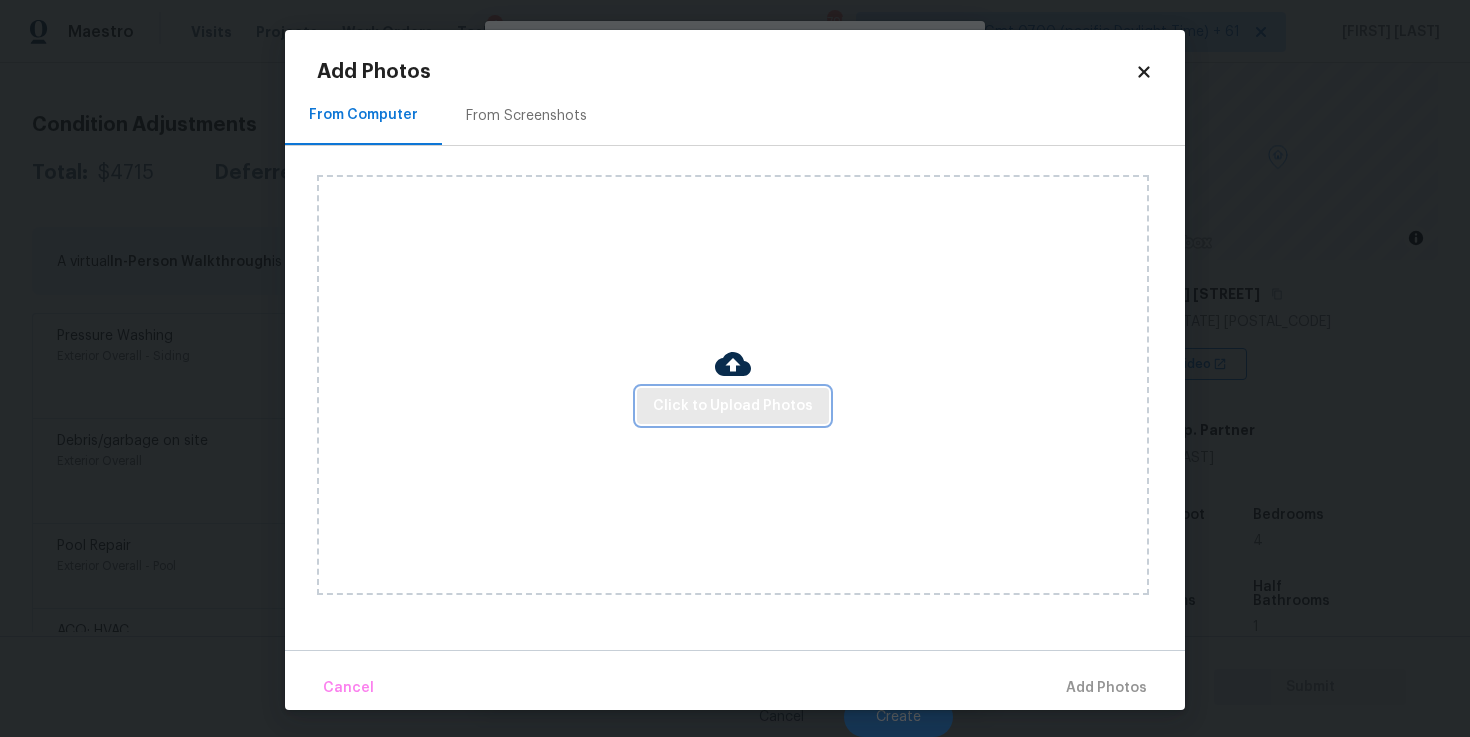 click on "Click to Upload Photos" at bounding box center (733, 406) 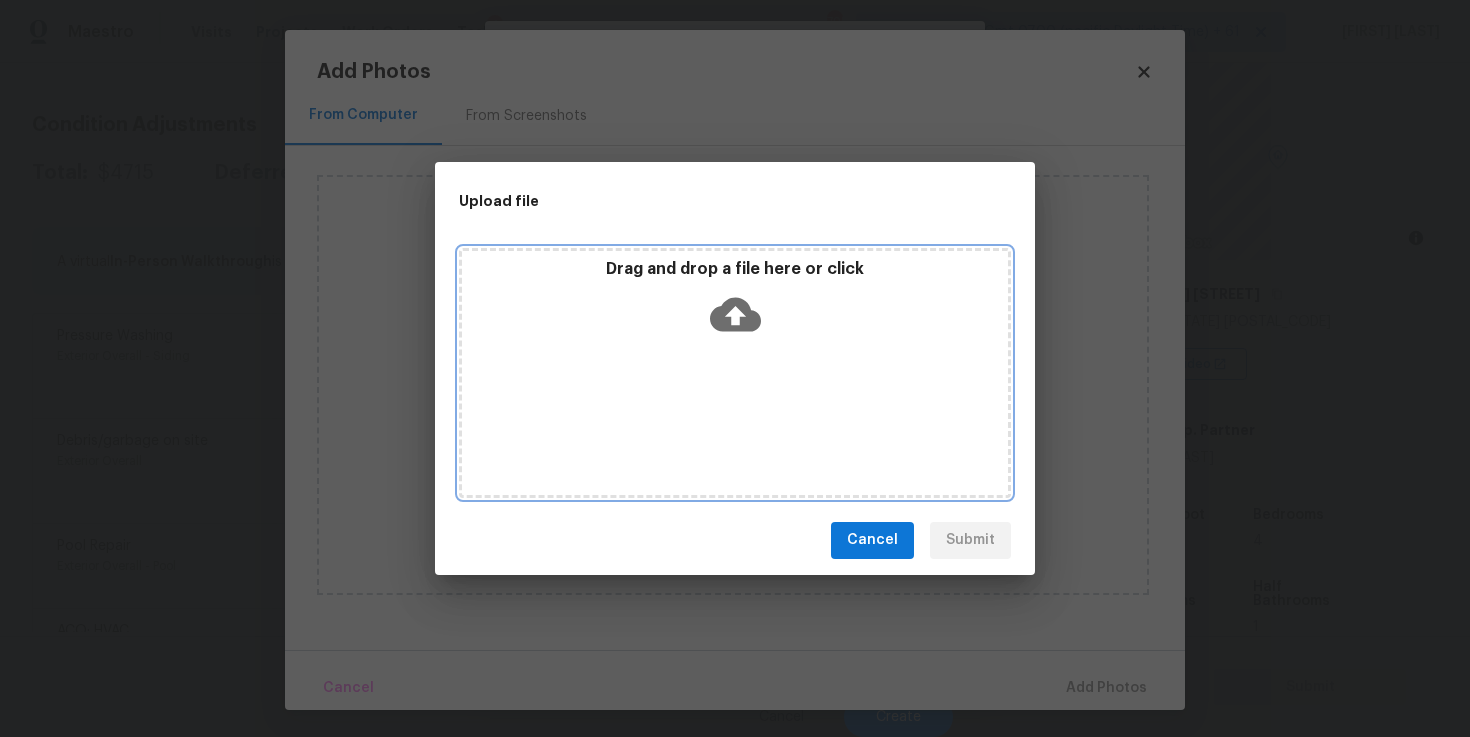 click 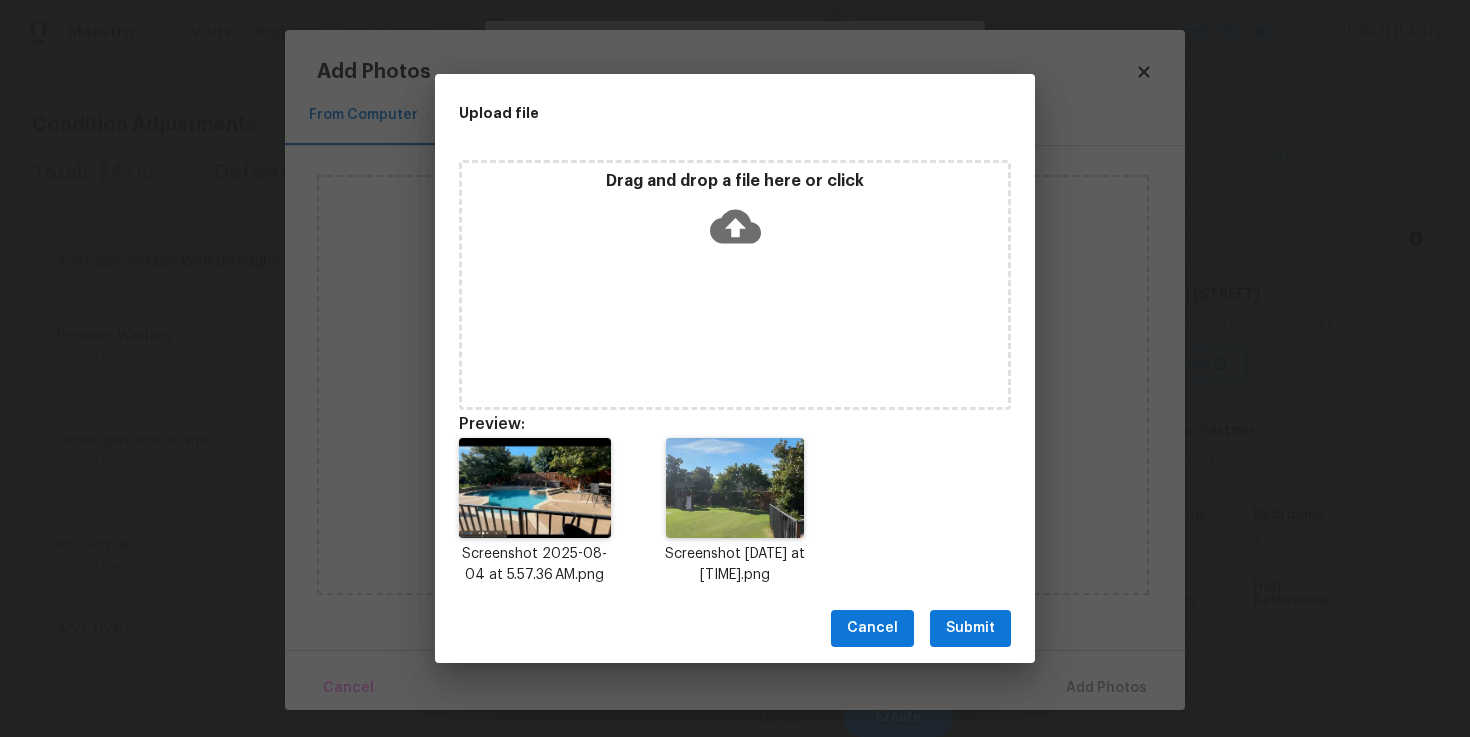 scroll, scrollTop: 16, scrollLeft: 0, axis: vertical 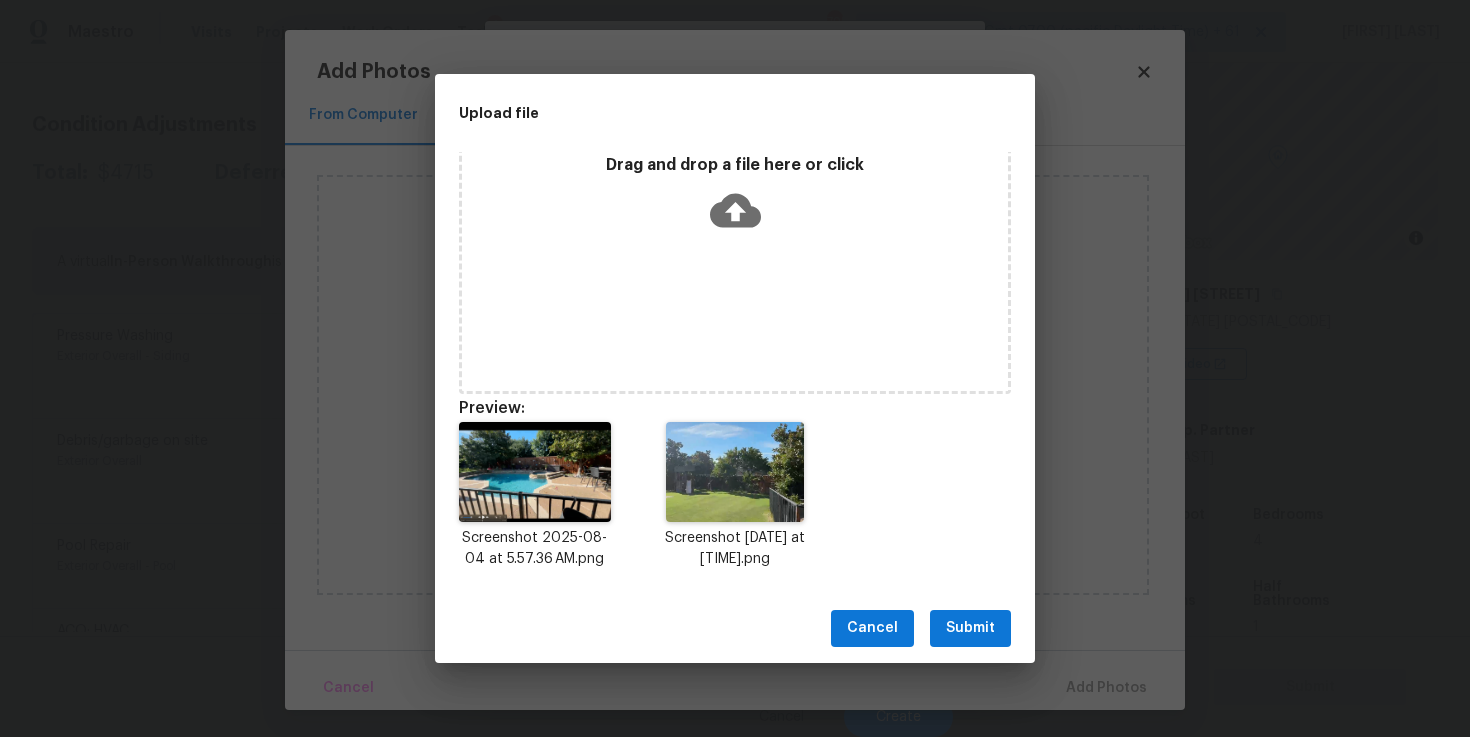 click on "Submit" at bounding box center [970, 628] 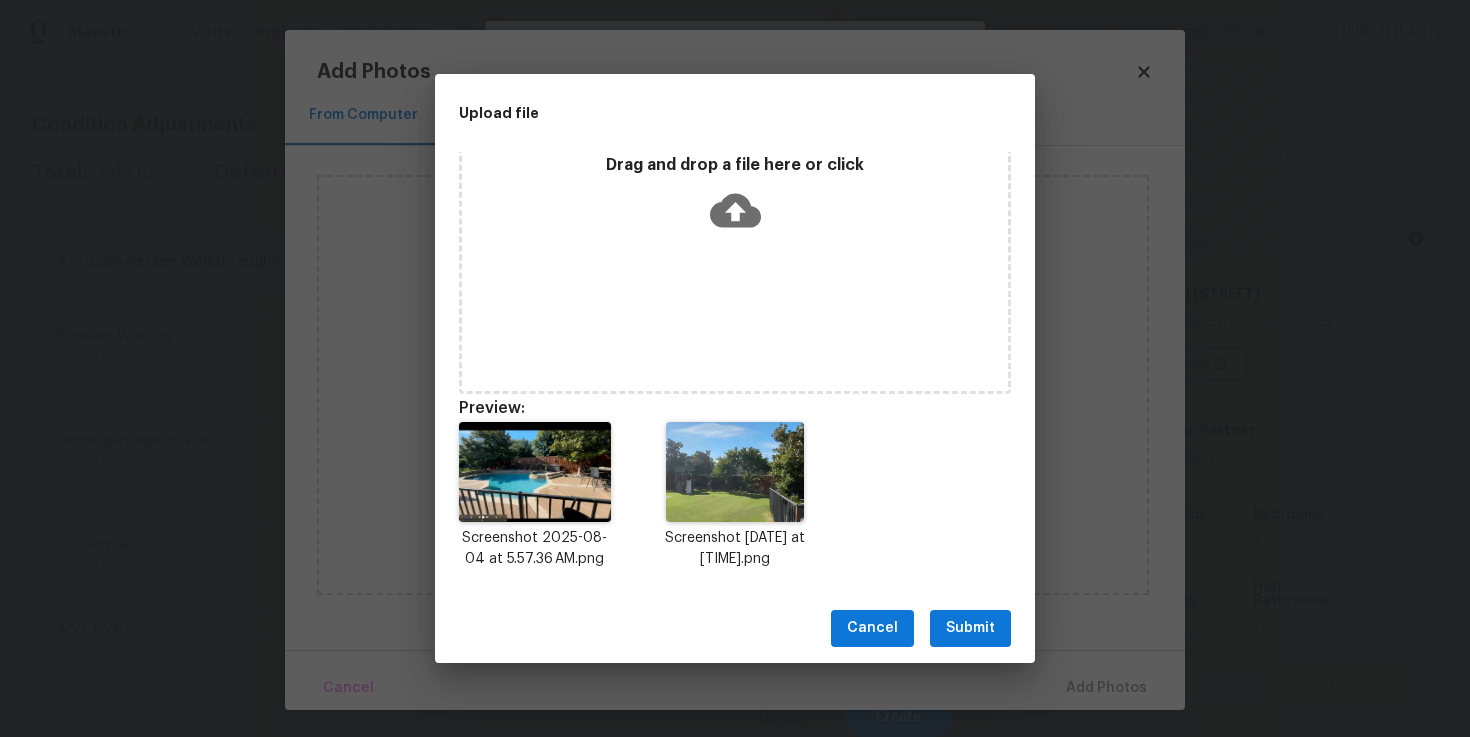 scroll, scrollTop: 0, scrollLeft: 0, axis: both 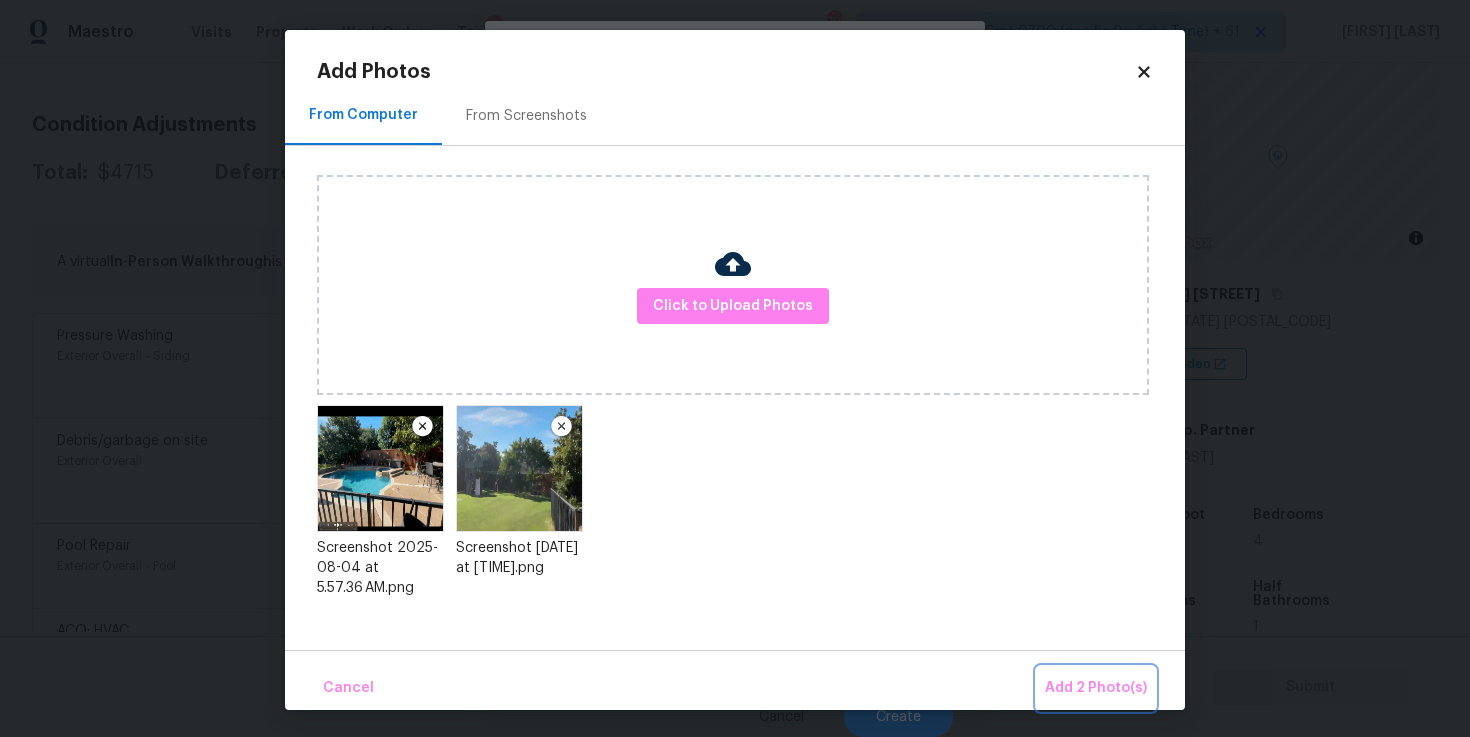 click on "Add 2 Photo(s)" at bounding box center (1096, 688) 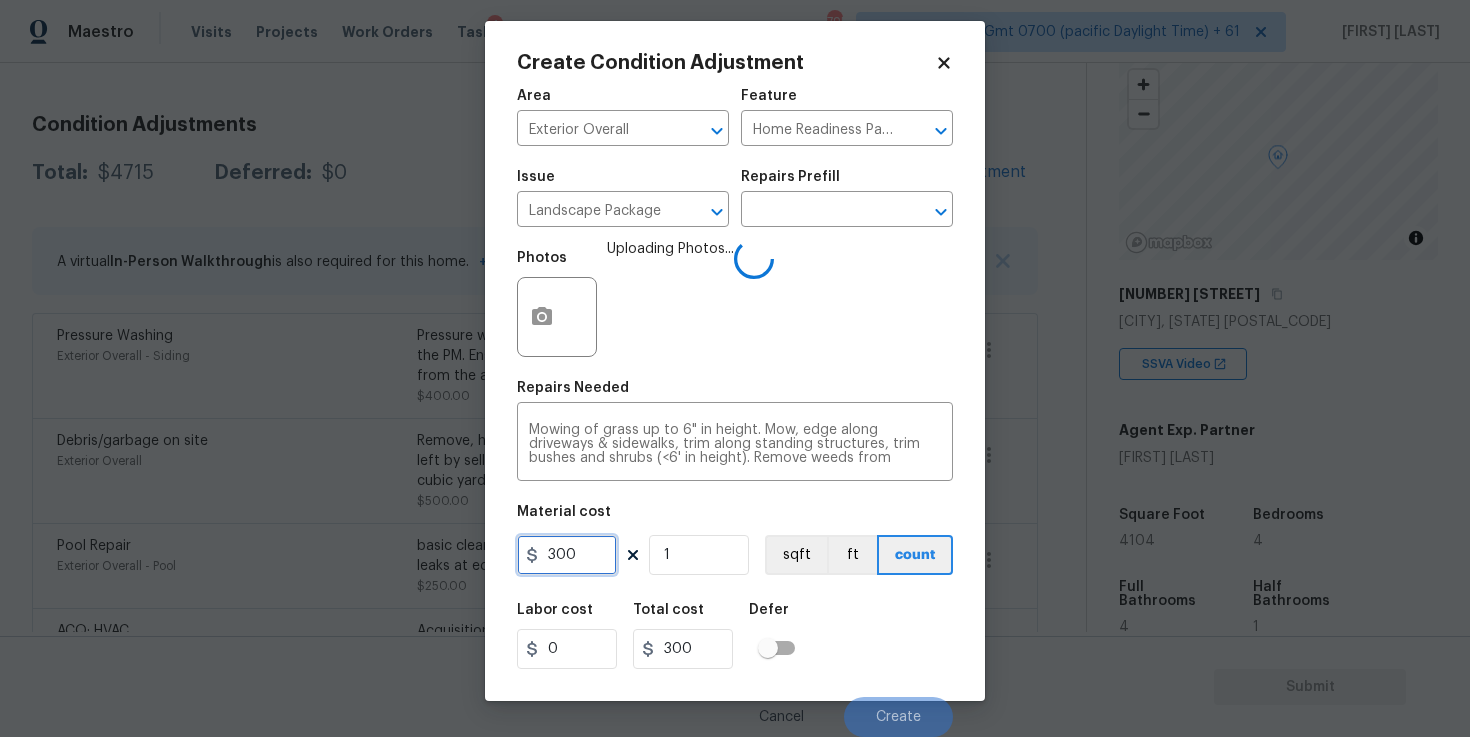 click on "300" at bounding box center [567, 555] 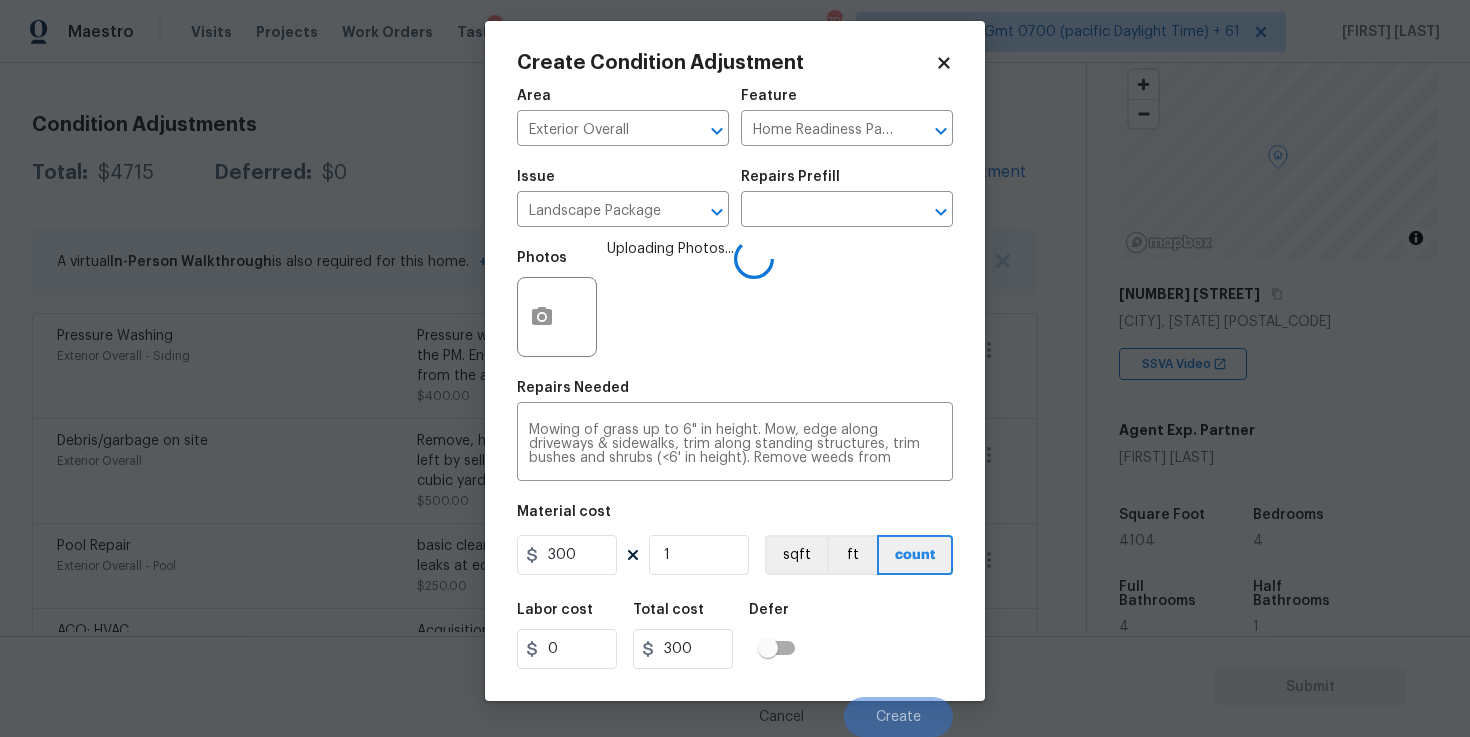 click on "Labor cost 0 Total cost 300 Defer" at bounding box center (735, 636) 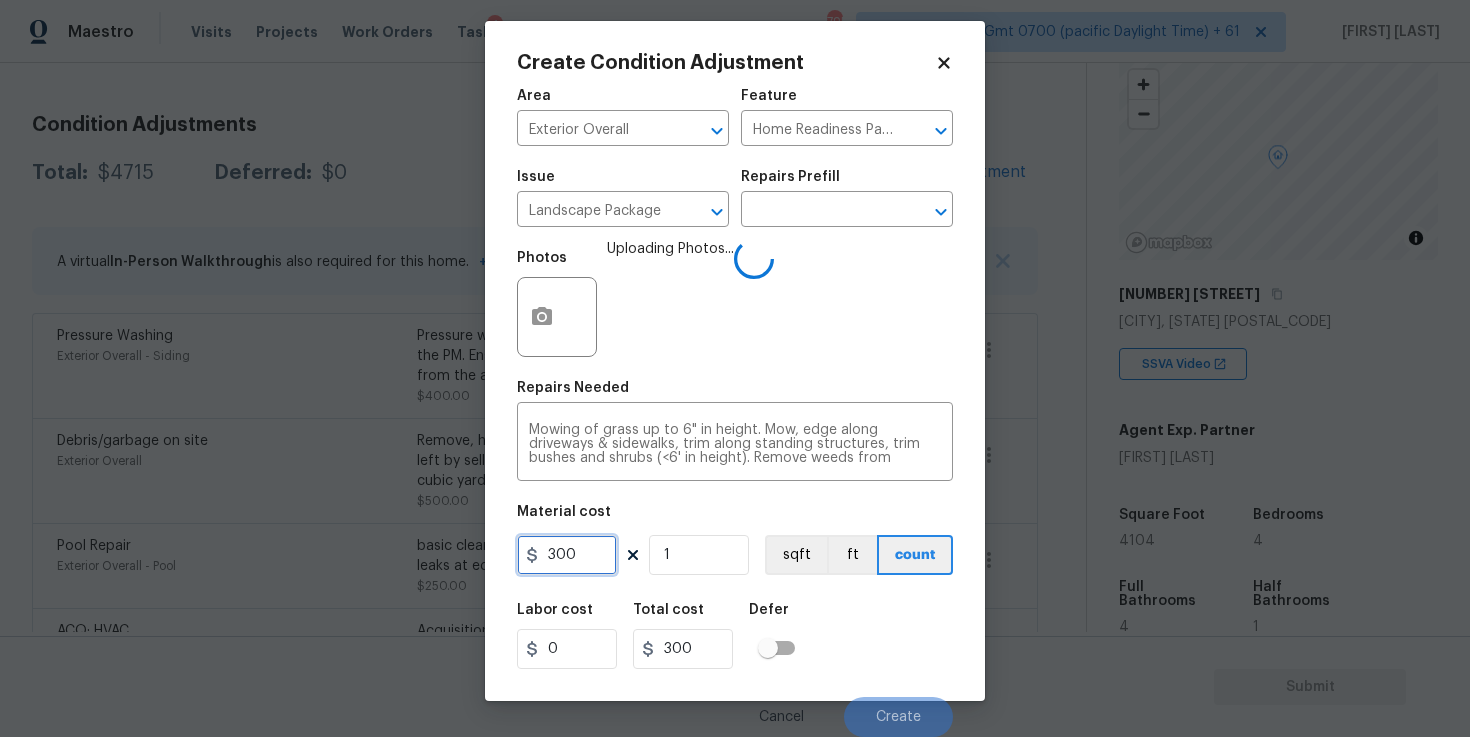 click on "300" at bounding box center [567, 555] 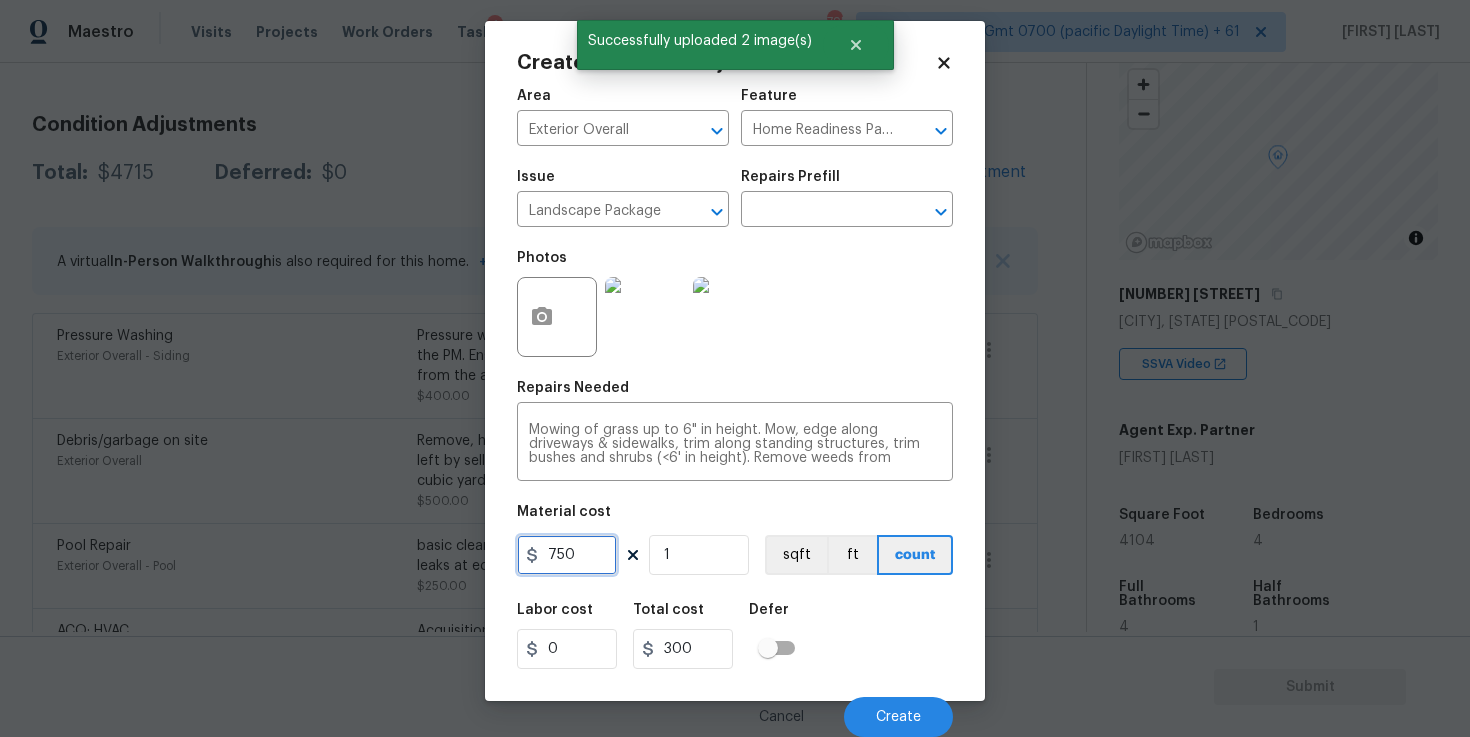 type on "750" 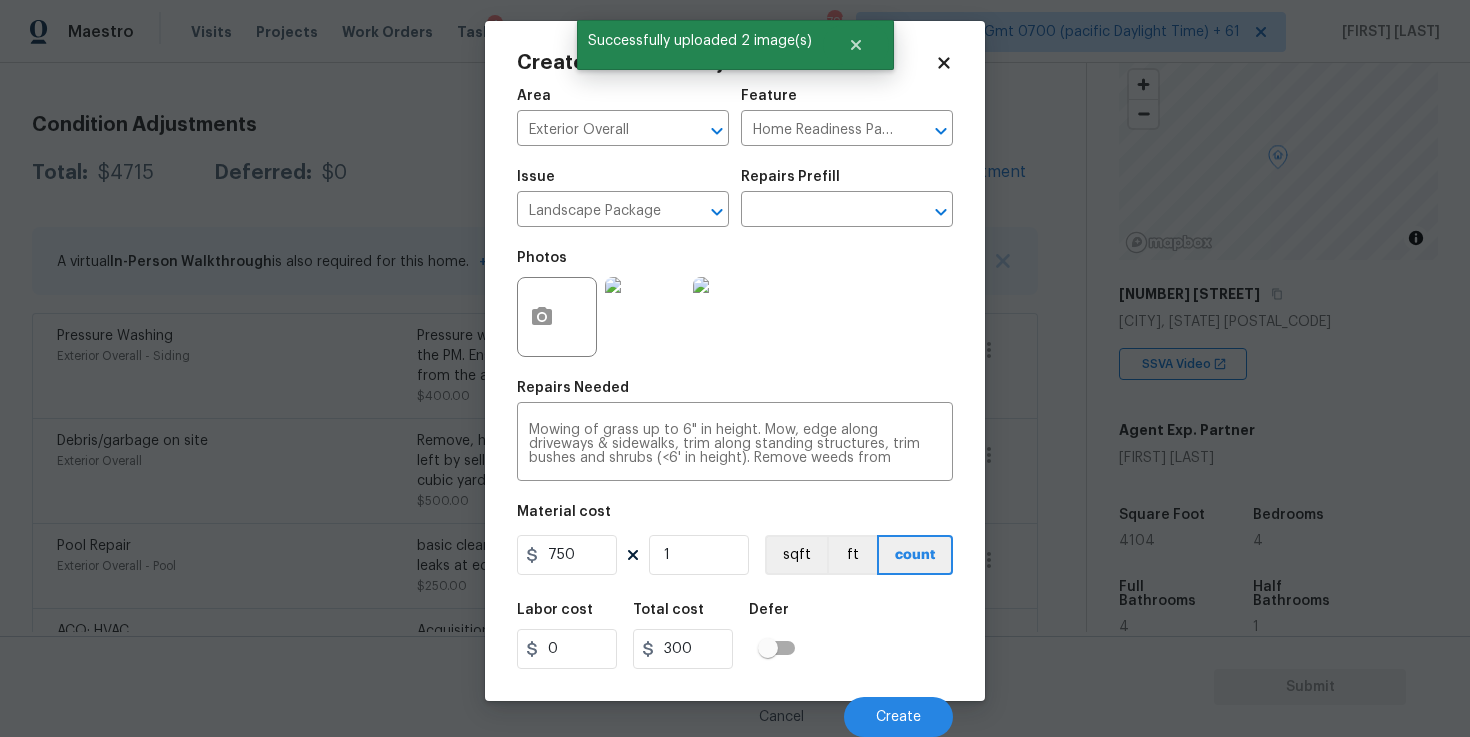type on "750" 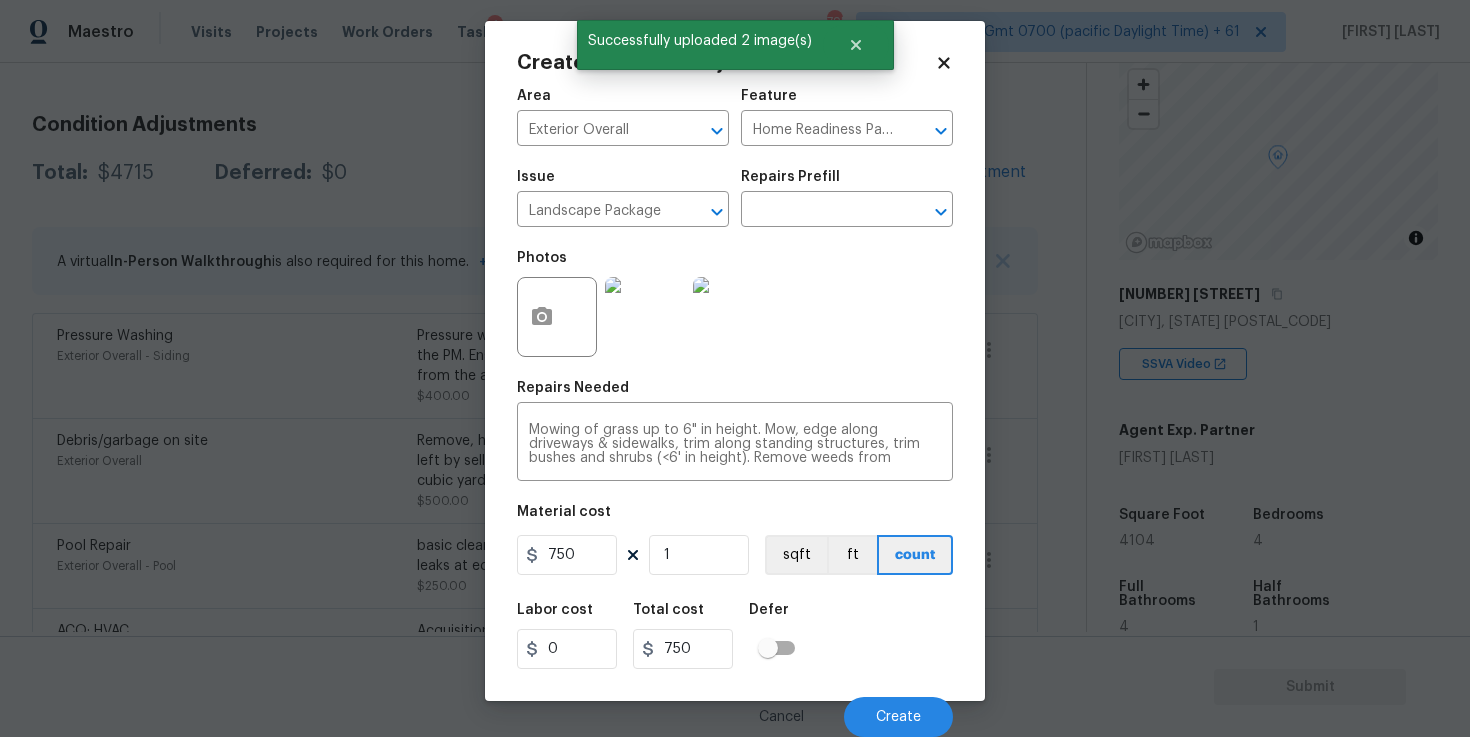 click on "Labor cost 0 Total cost 750 Defer" at bounding box center [735, 636] 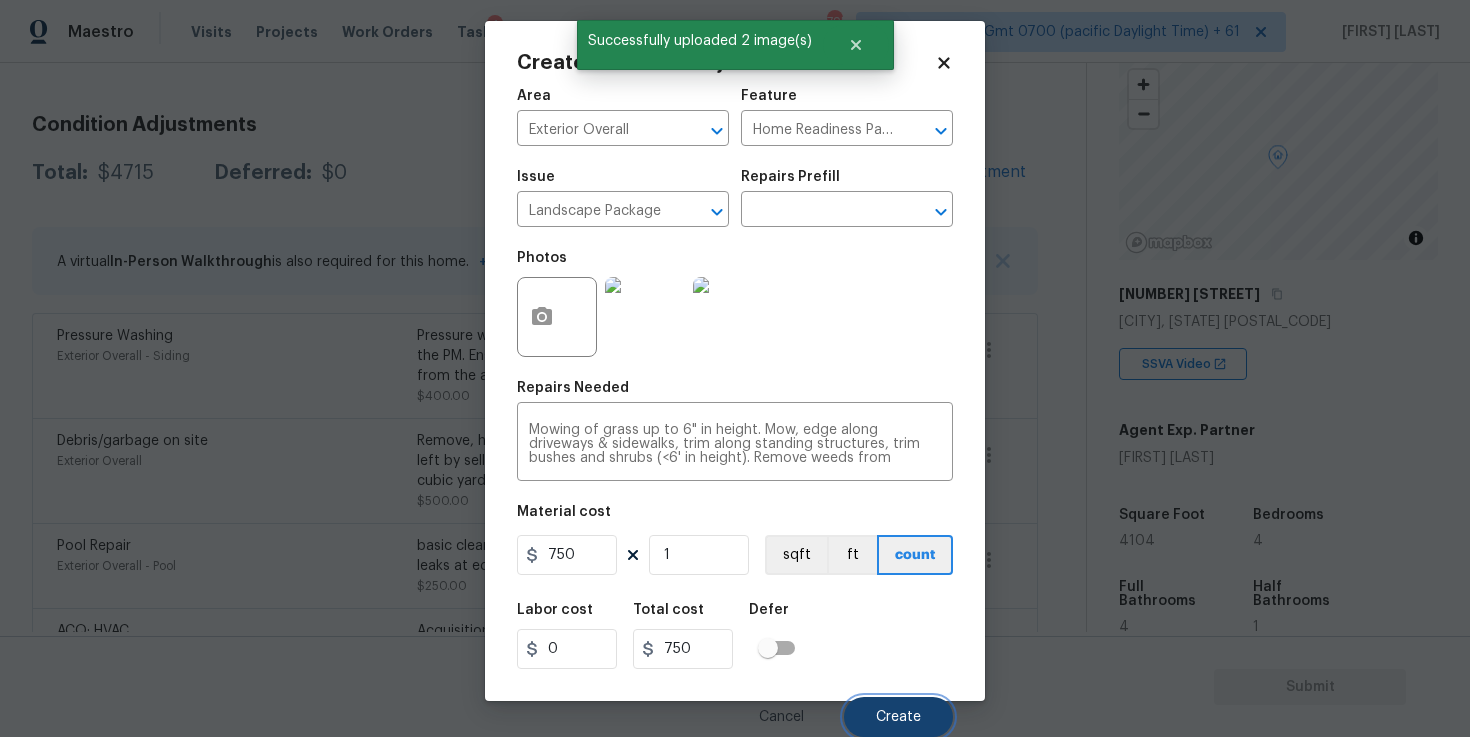 click on "Create" at bounding box center (898, 717) 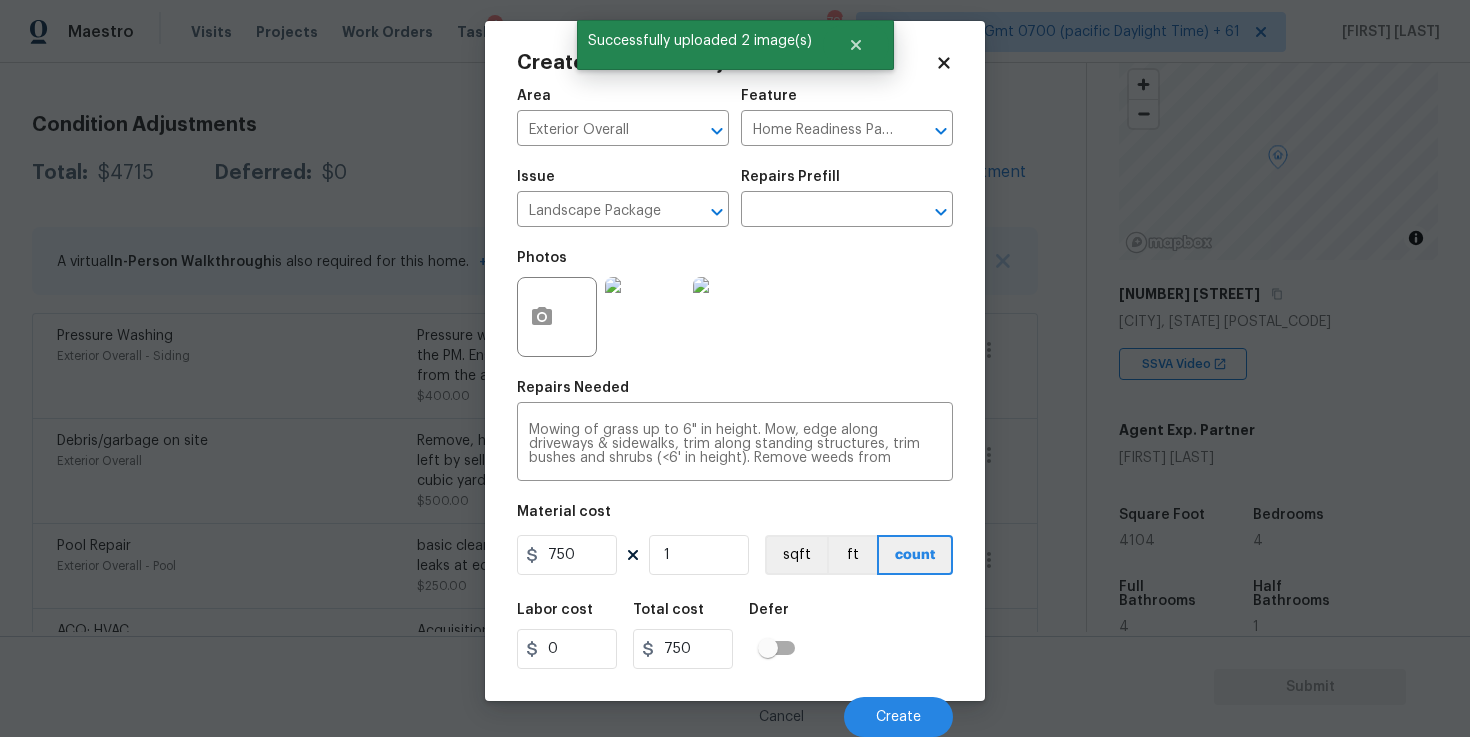 scroll, scrollTop: 252, scrollLeft: 0, axis: vertical 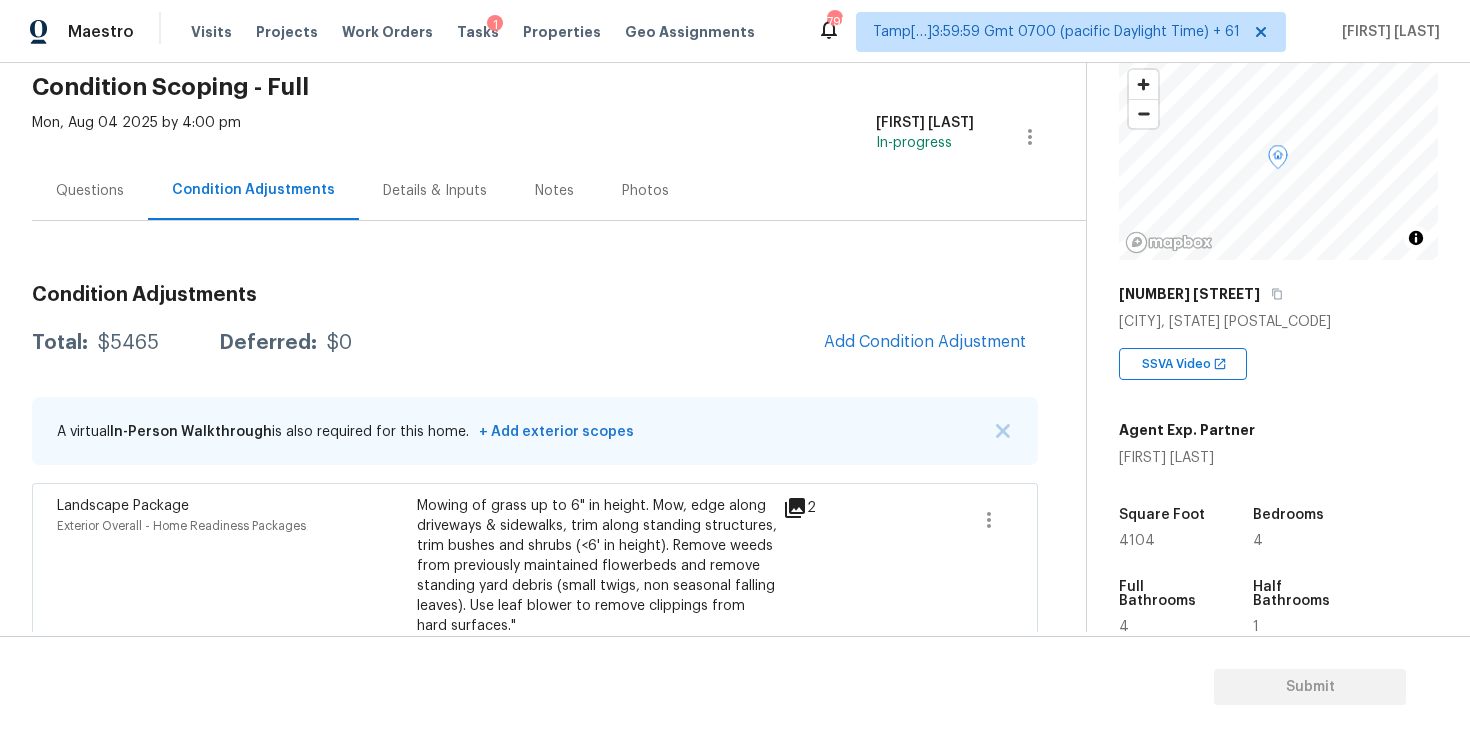 click on "Total:  $5465 Deferred:  $0 Add Condition Adjustment" at bounding box center [535, 343] 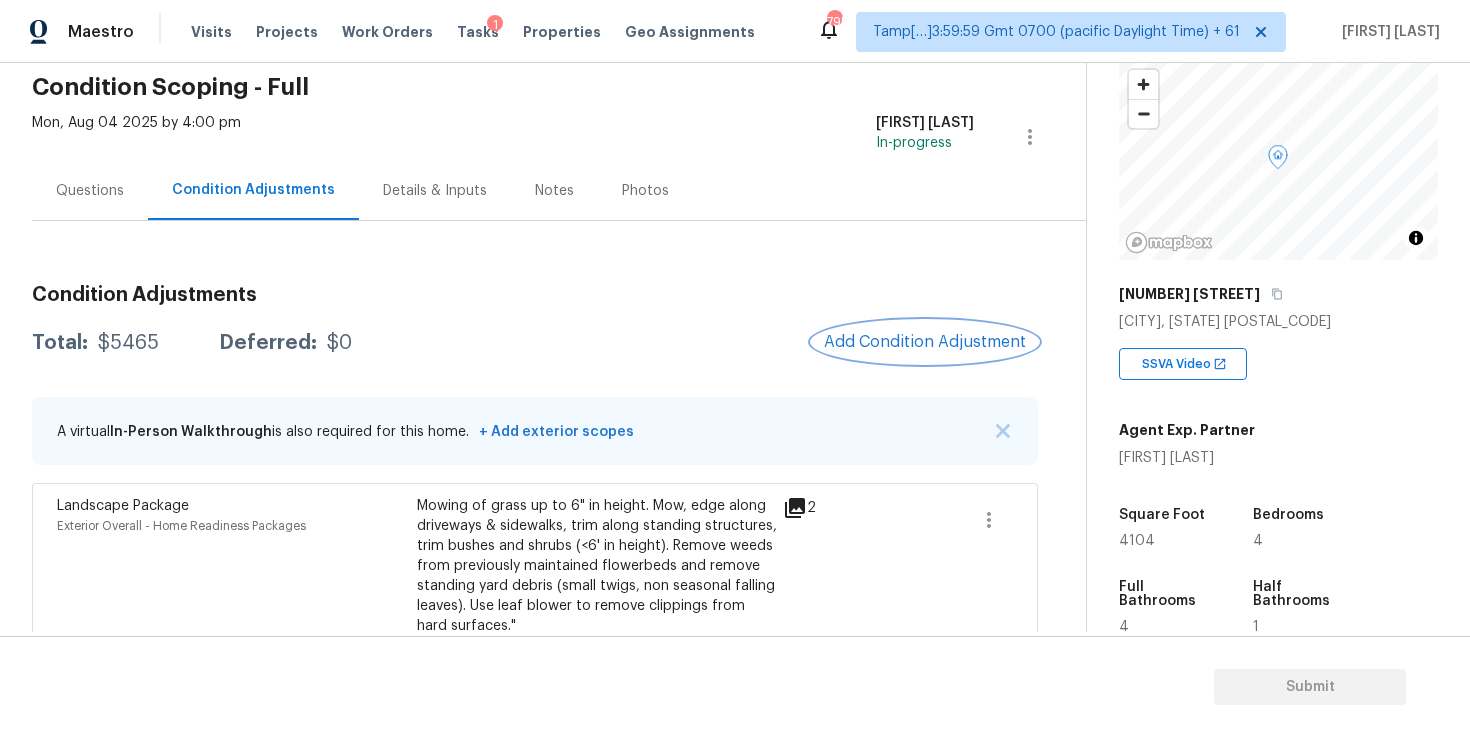 click on "Add Condition Adjustment" at bounding box center (925, 342) 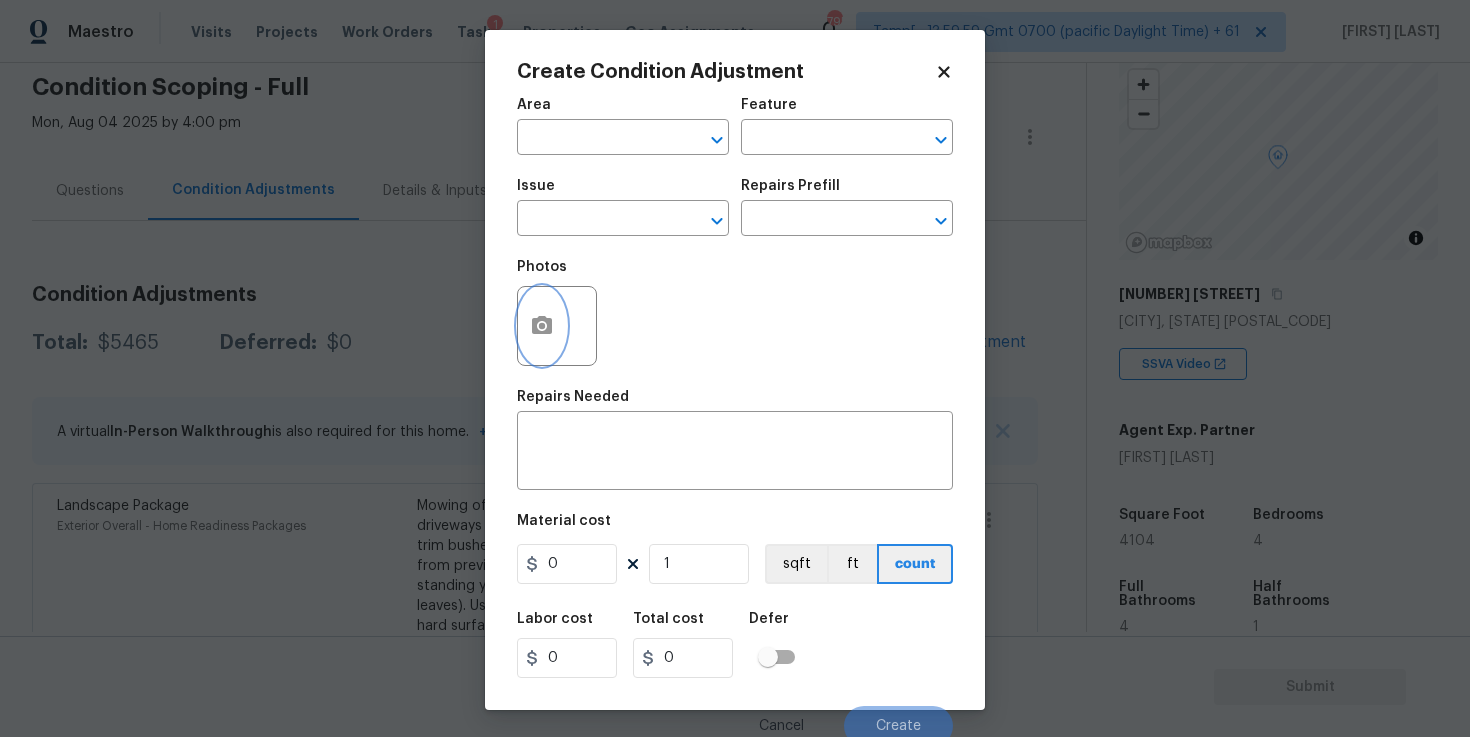 click 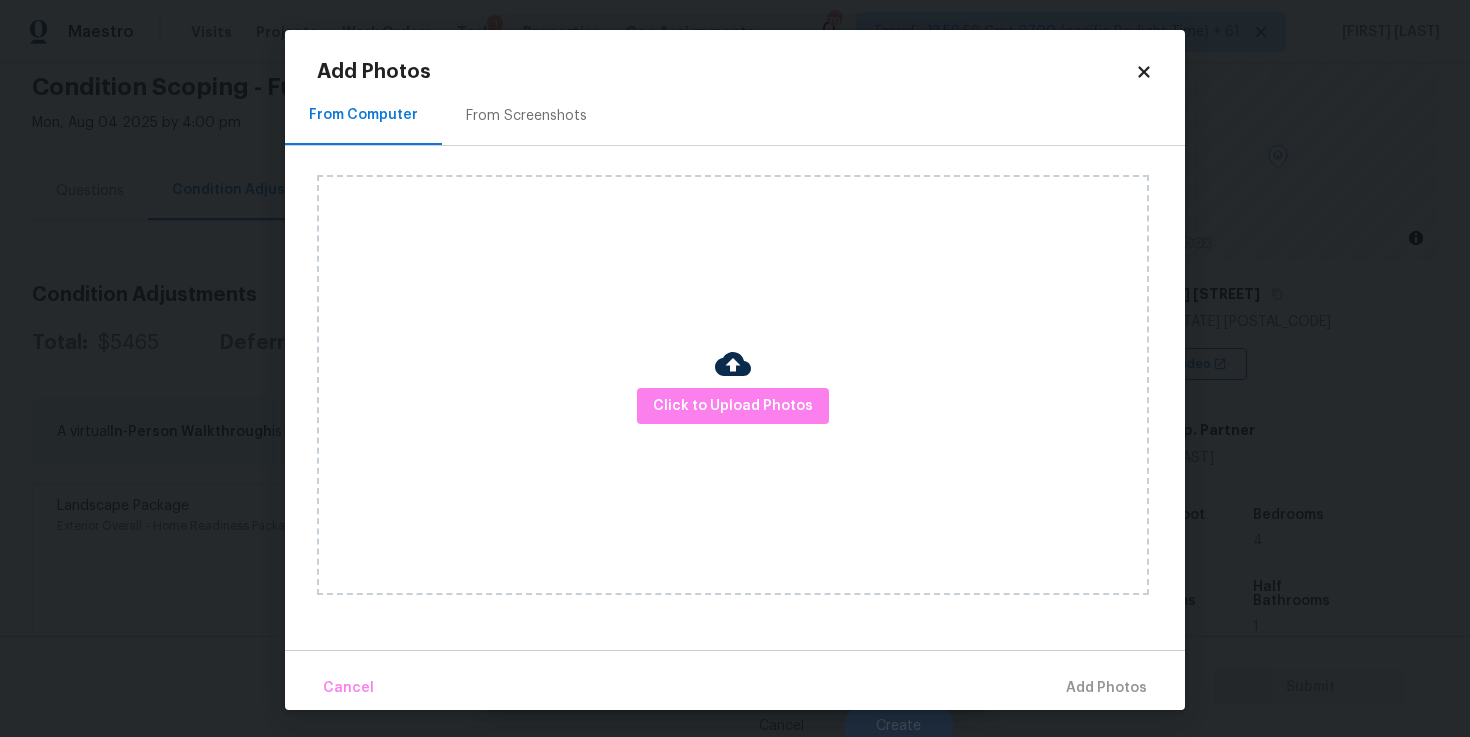 click at bounding box center [733, 364] 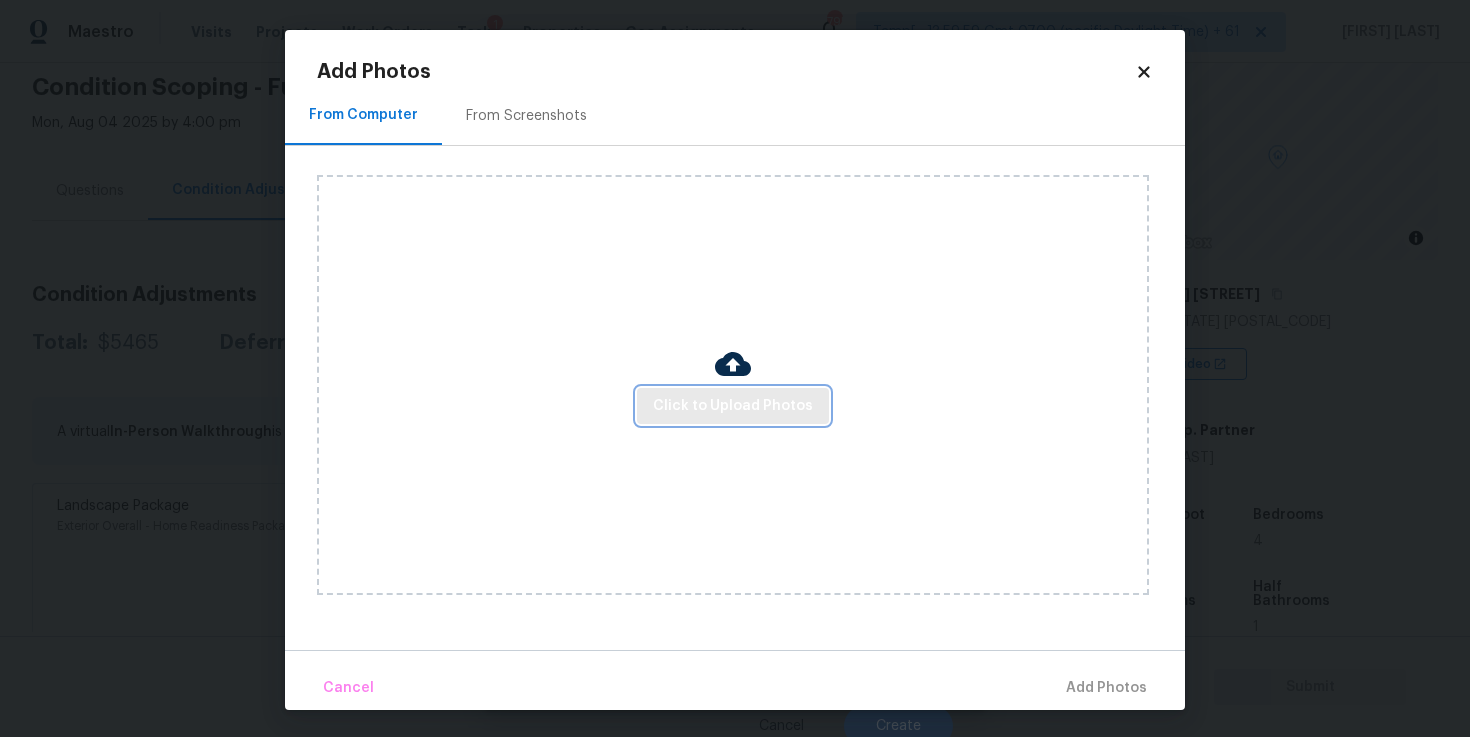 click on "Click to Upload Photos" at bounding box center (733, 406) 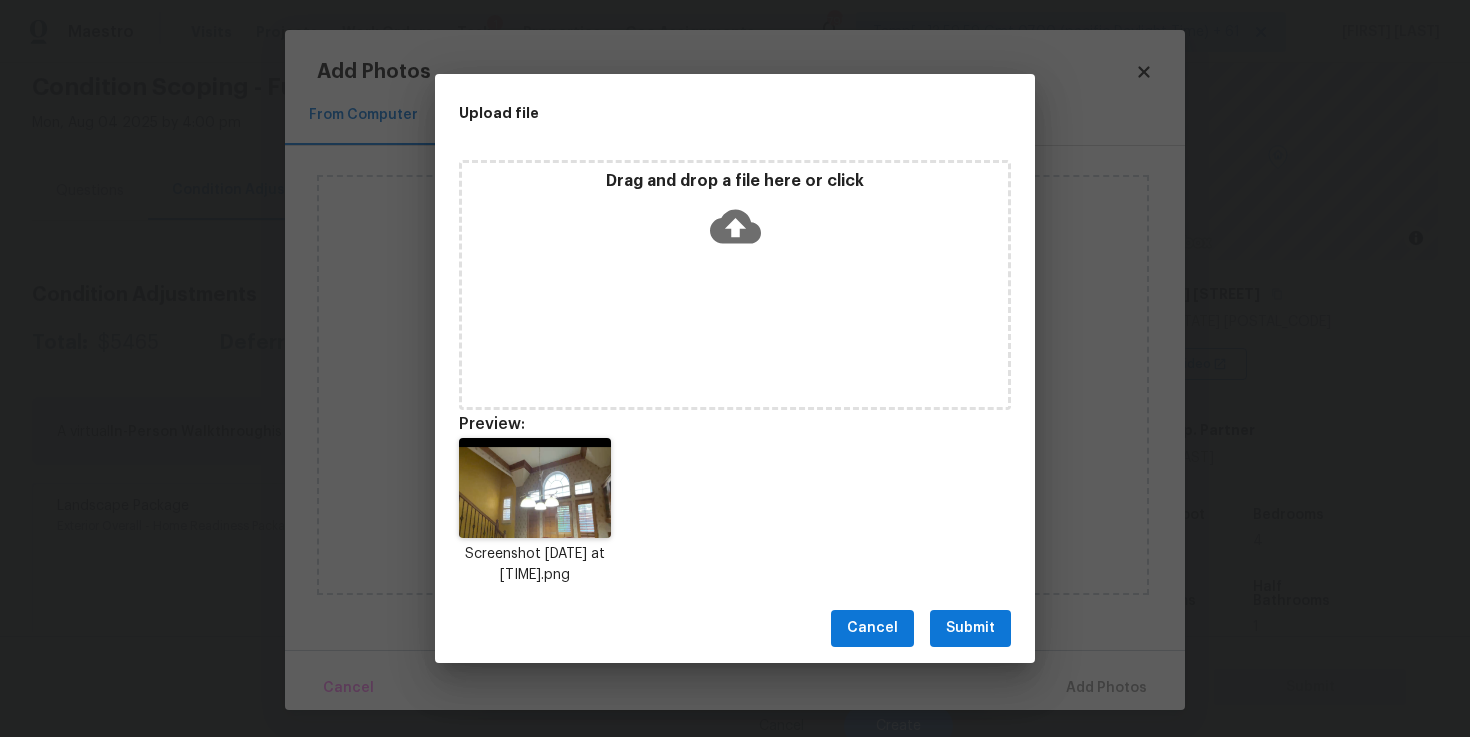 click on "Drag and drop a file here or click" at bounding box center [735, 285] 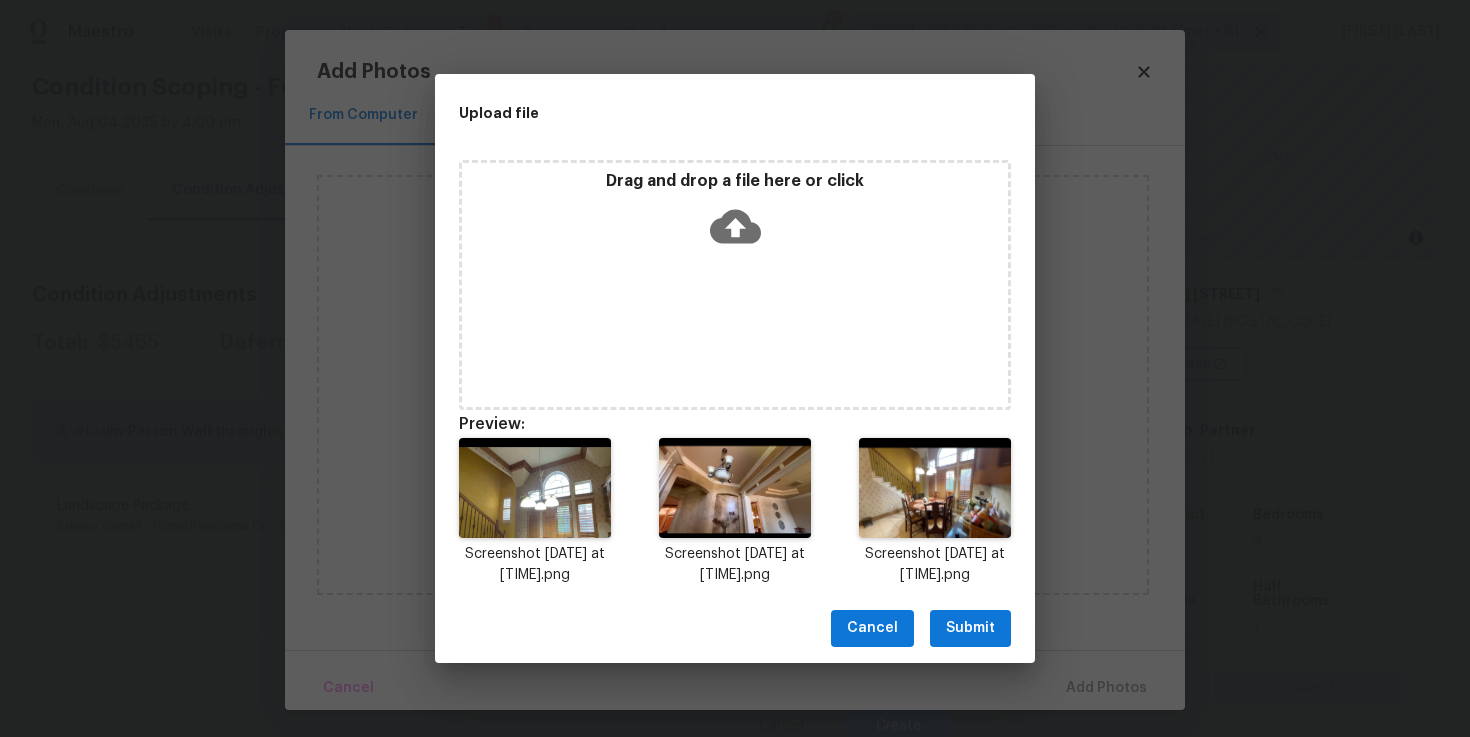 click on "Submit" at bounding box center [970, 628] 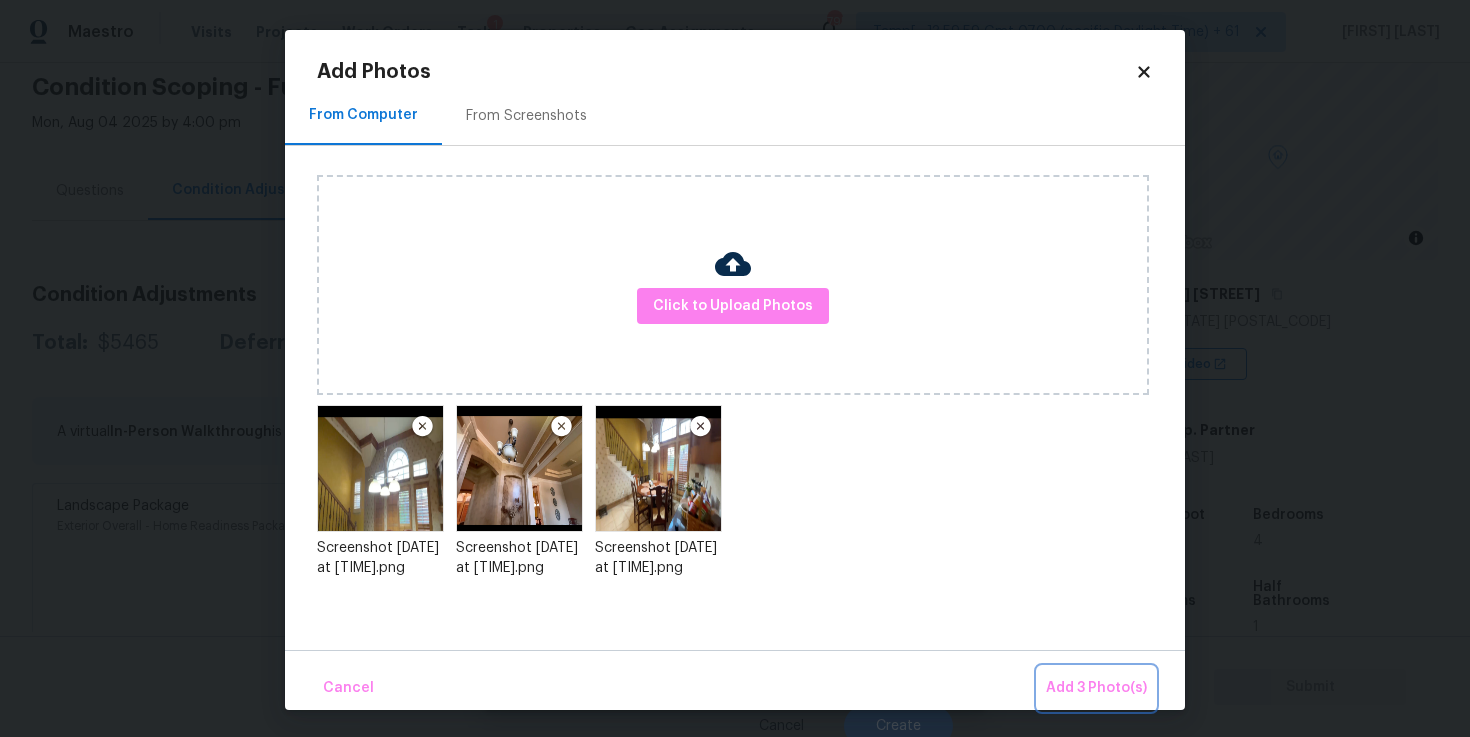 click on "Add 3 Photo(s)" at bounding box center (1096, 688) 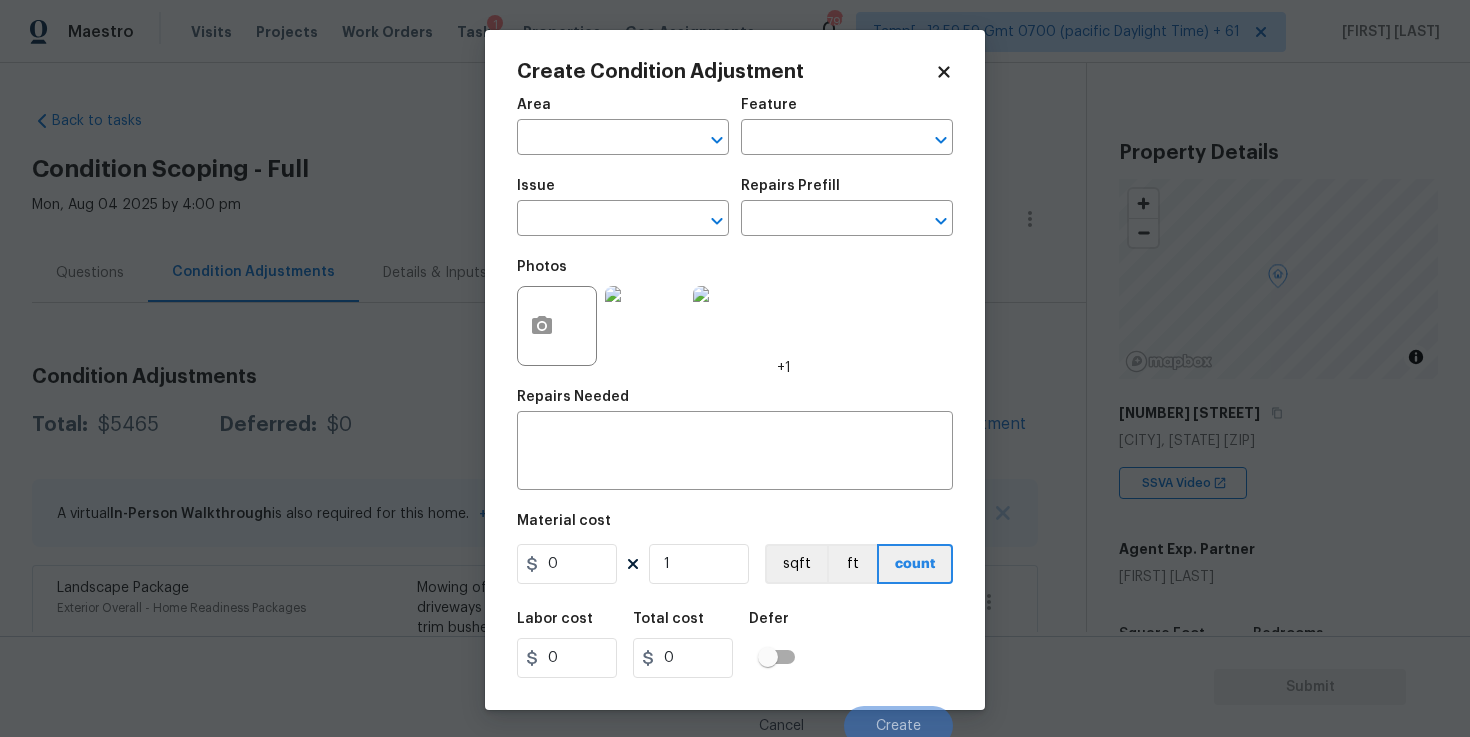 scroll, scrollTop: 0, scrollLeft: 0, axis: both 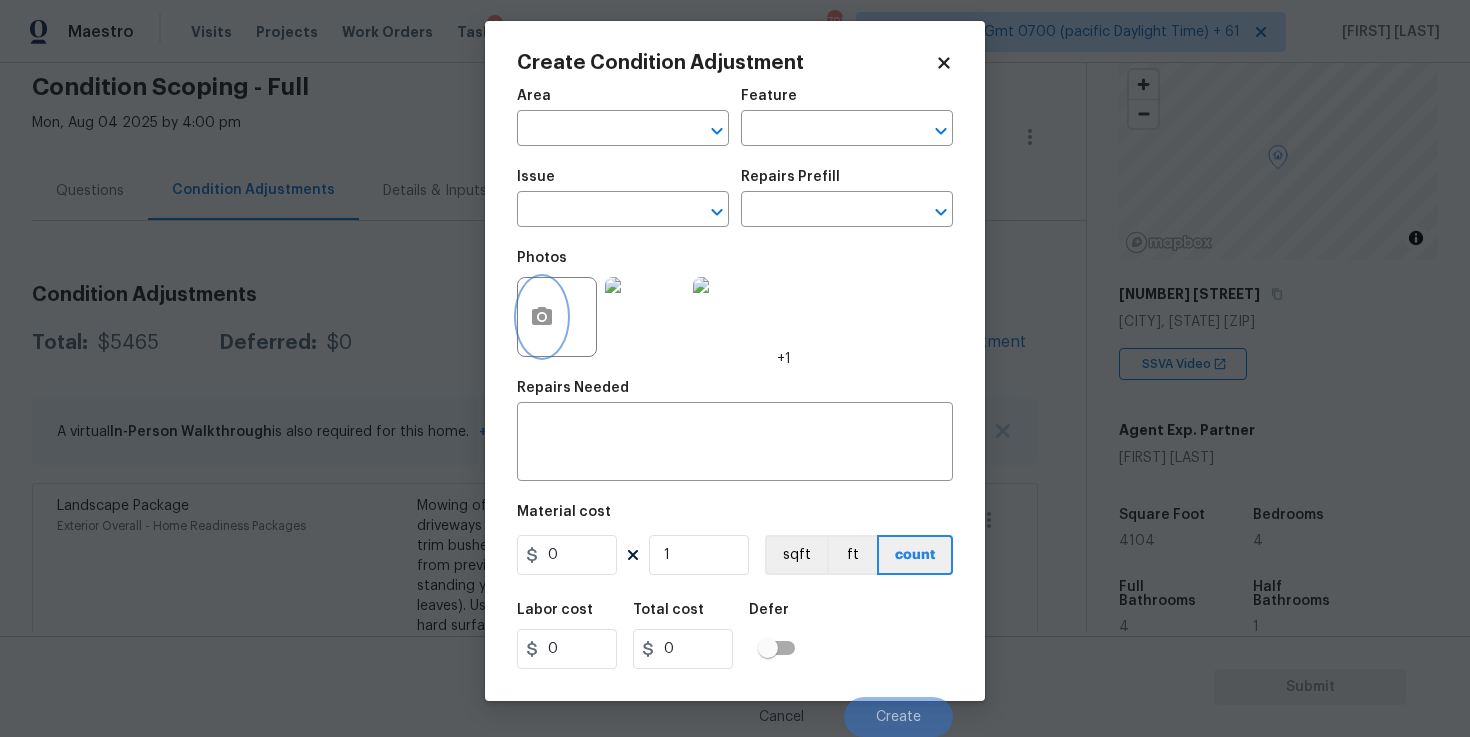 click 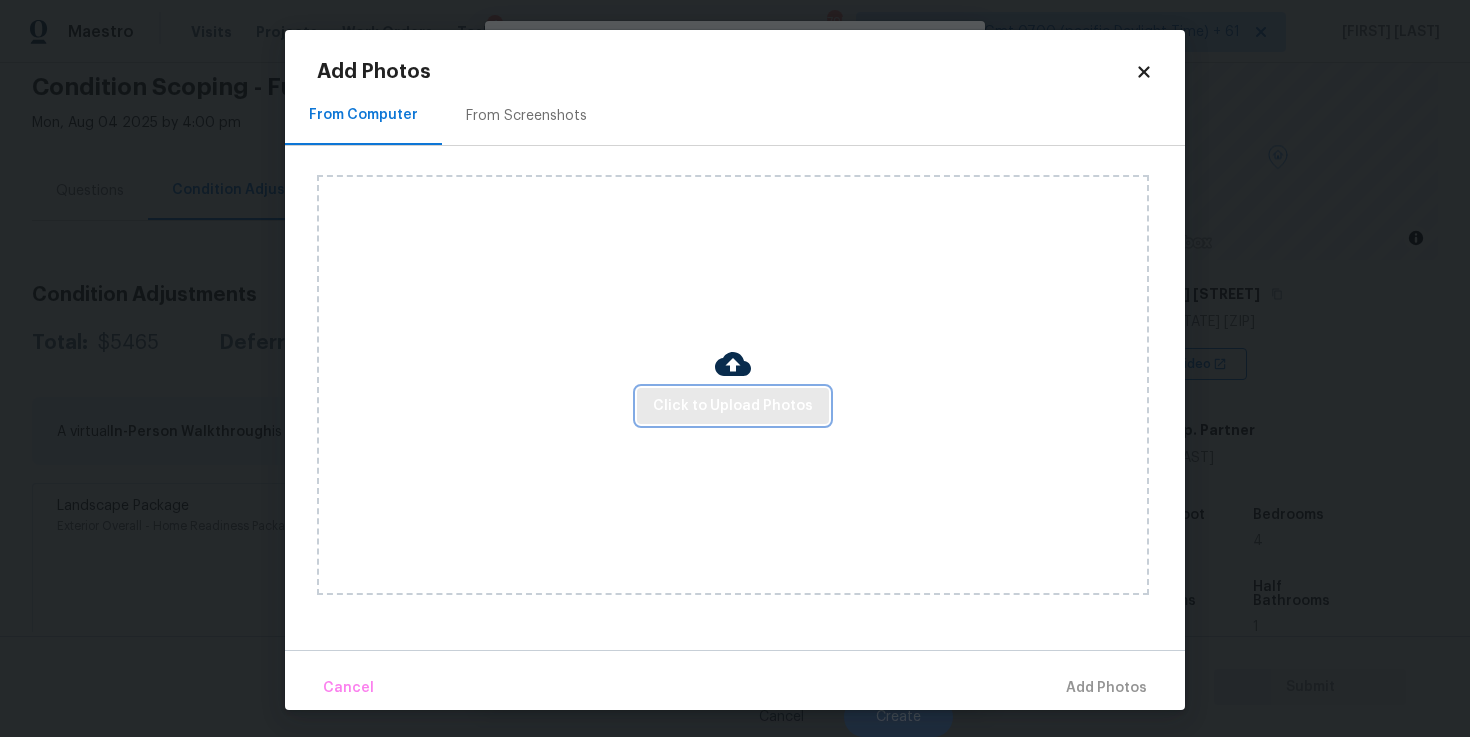 click on "Click to Upload Photos" at bounding box center (733, 406) 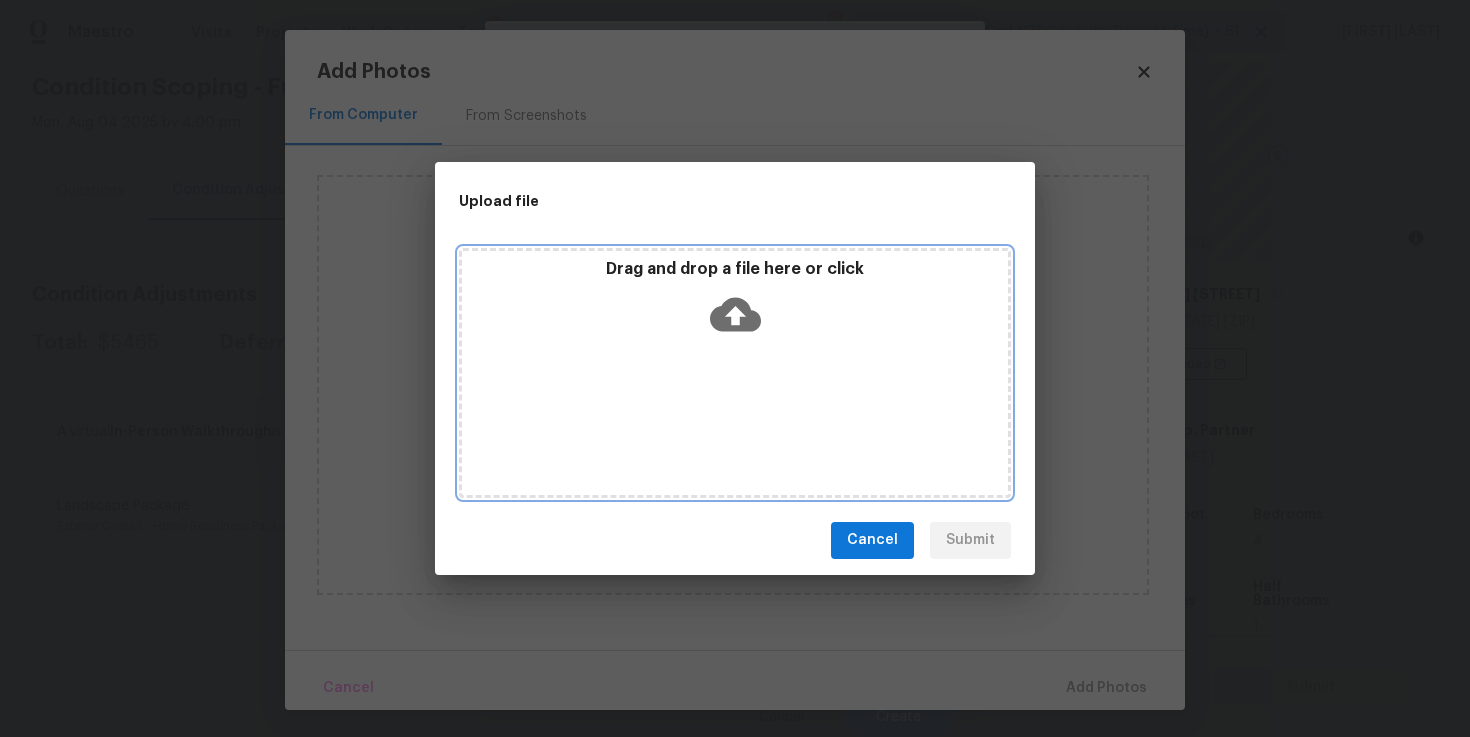 click 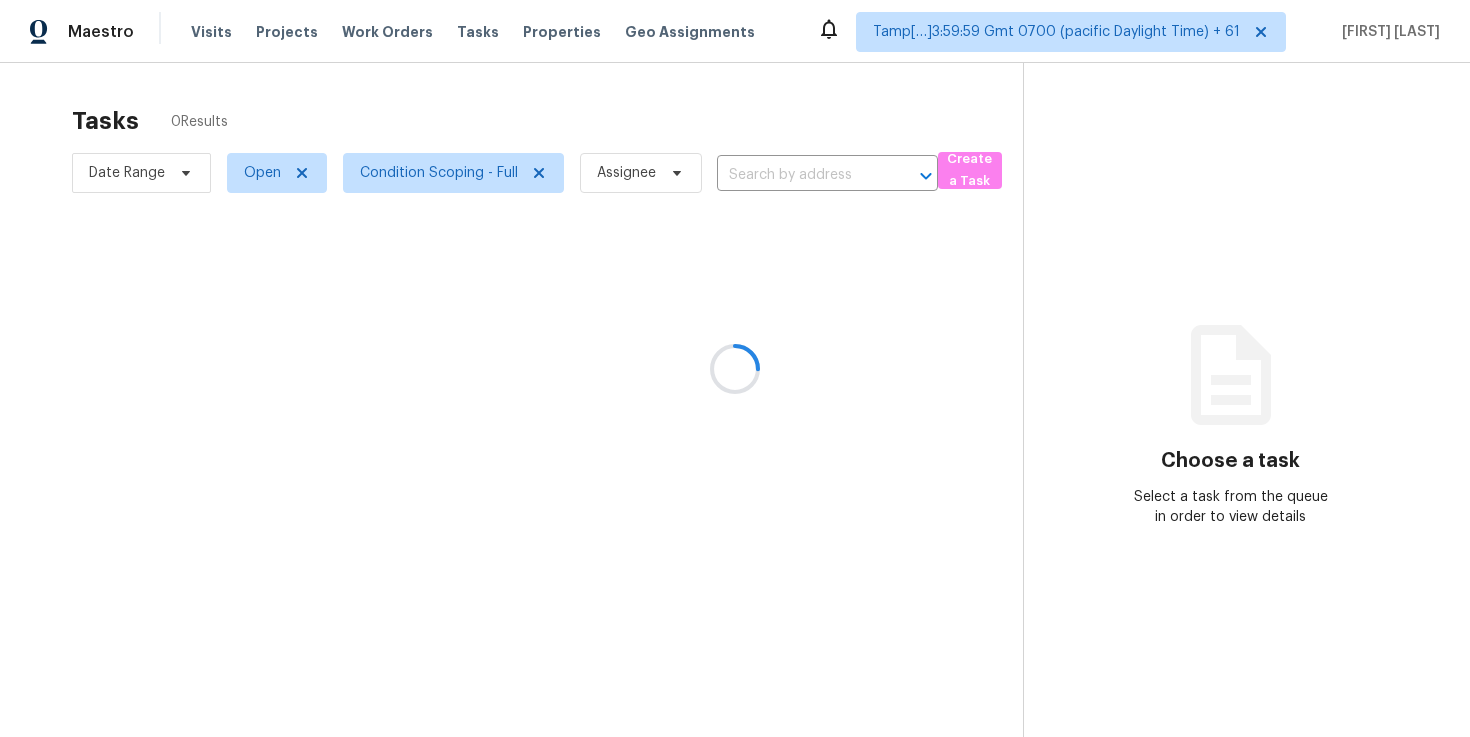 scroll, scrollTop: 0, scrollLeft: 0, axis: both 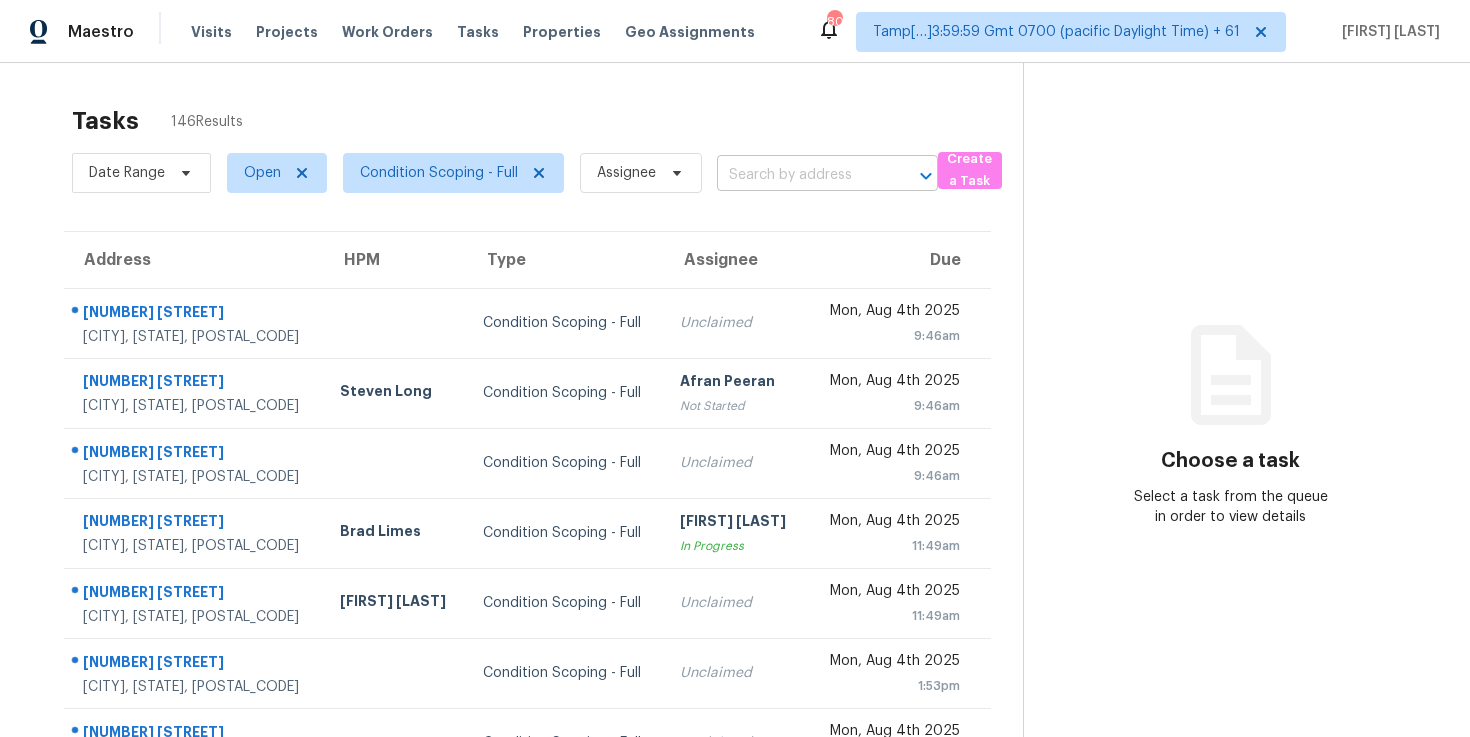 click at bounding box center [799, 175] 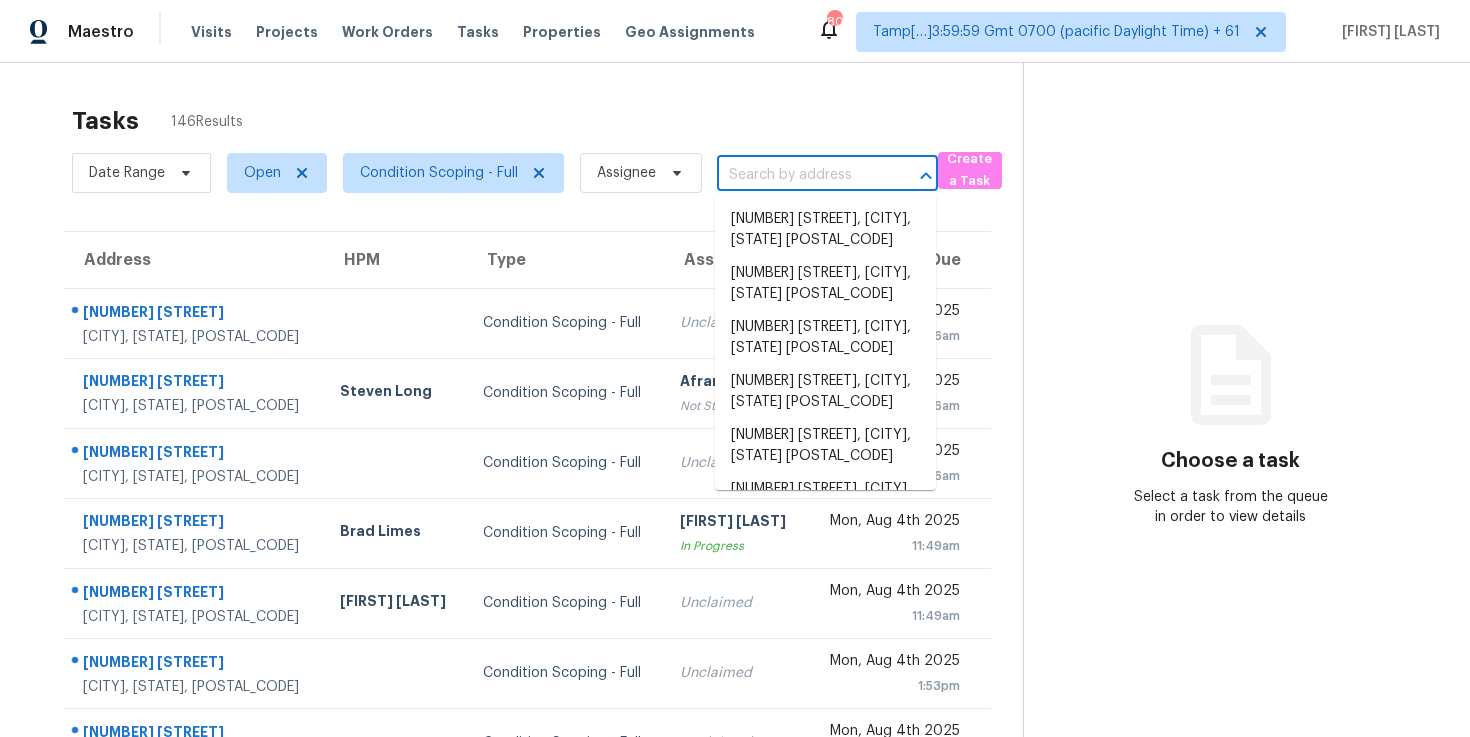 paste on "[NUMBER] [STREET], [CITY], [STATE] [POSTAL_CODE]" 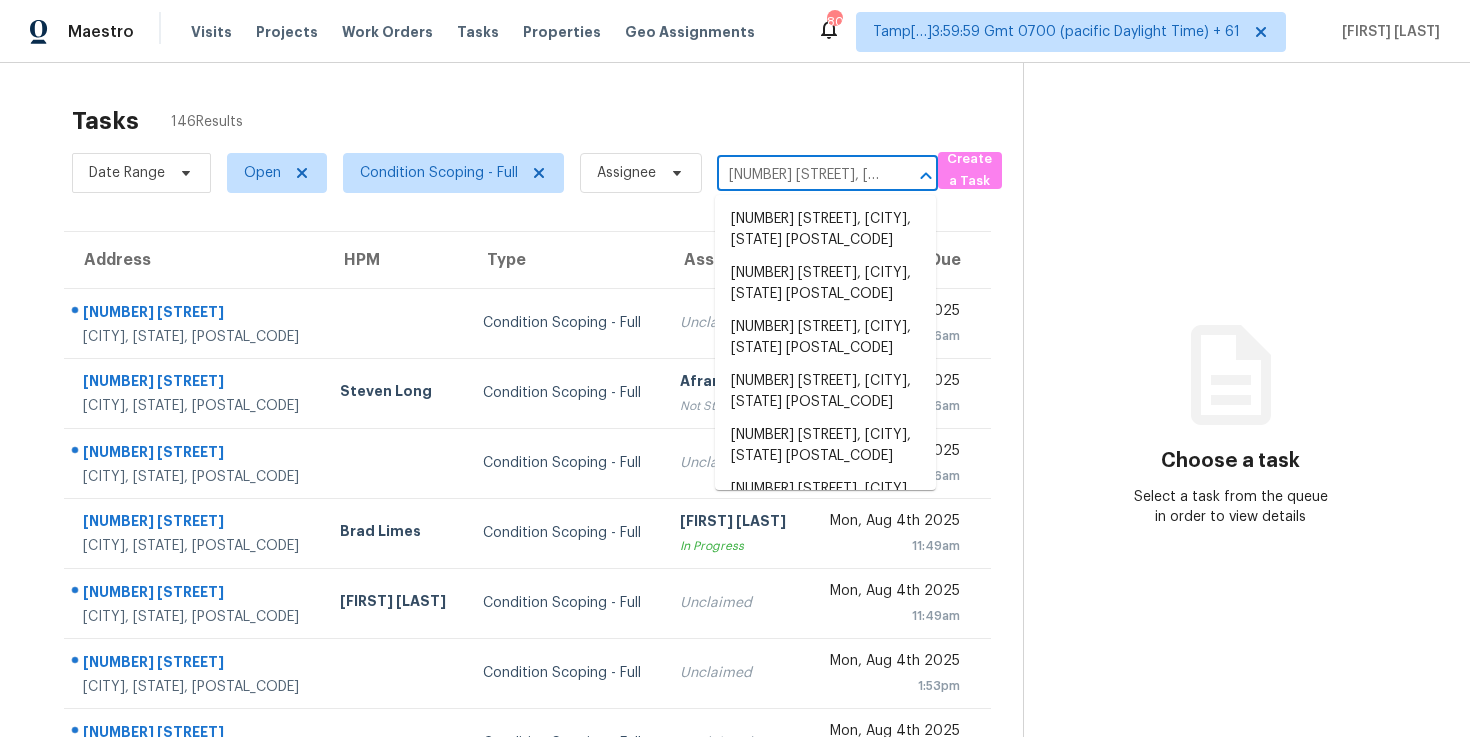 scroll, scrollTop: 0, scrollLeft: 101, axis: horizontal 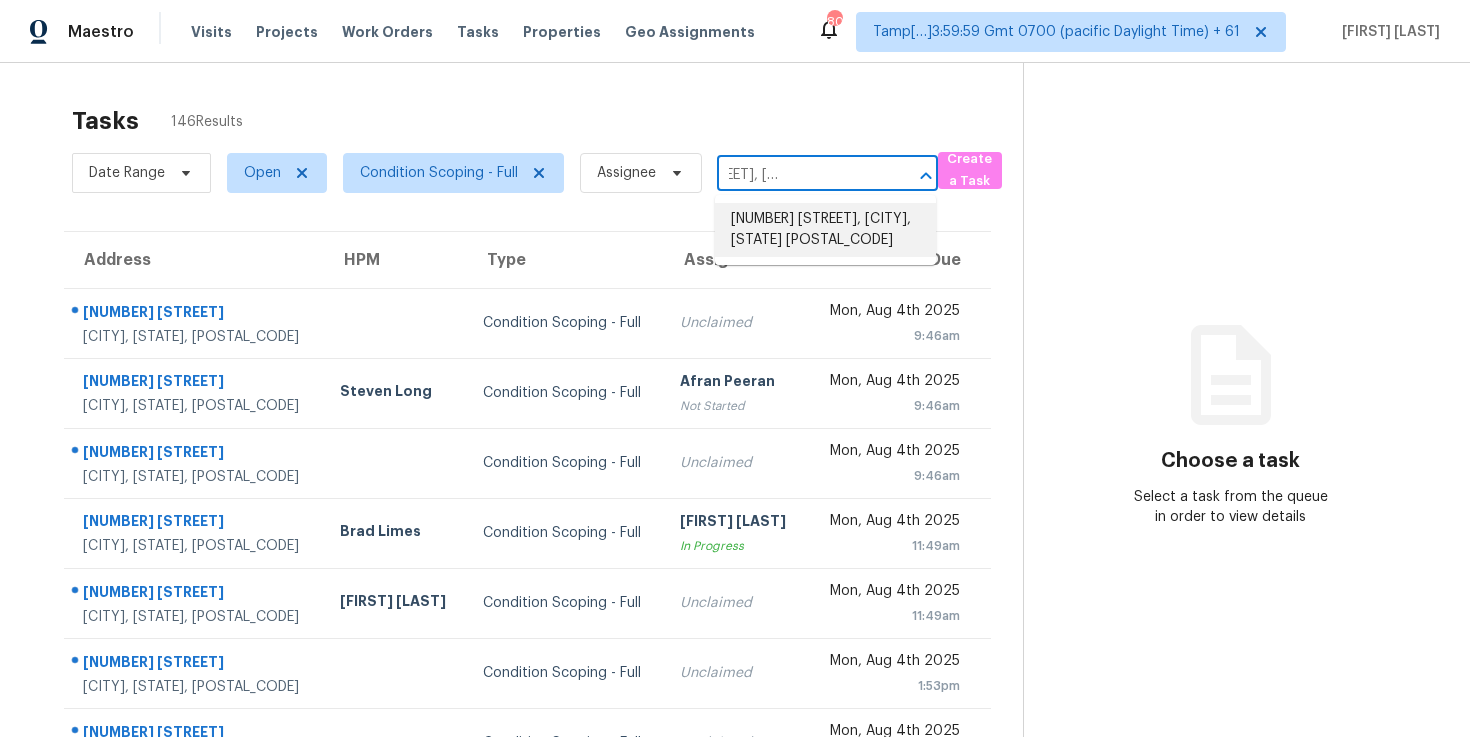 click on "[NUMBER] [STREET], [CITY], [STATE] [POSTAL_CODE]" at bounding box center (825, 230) 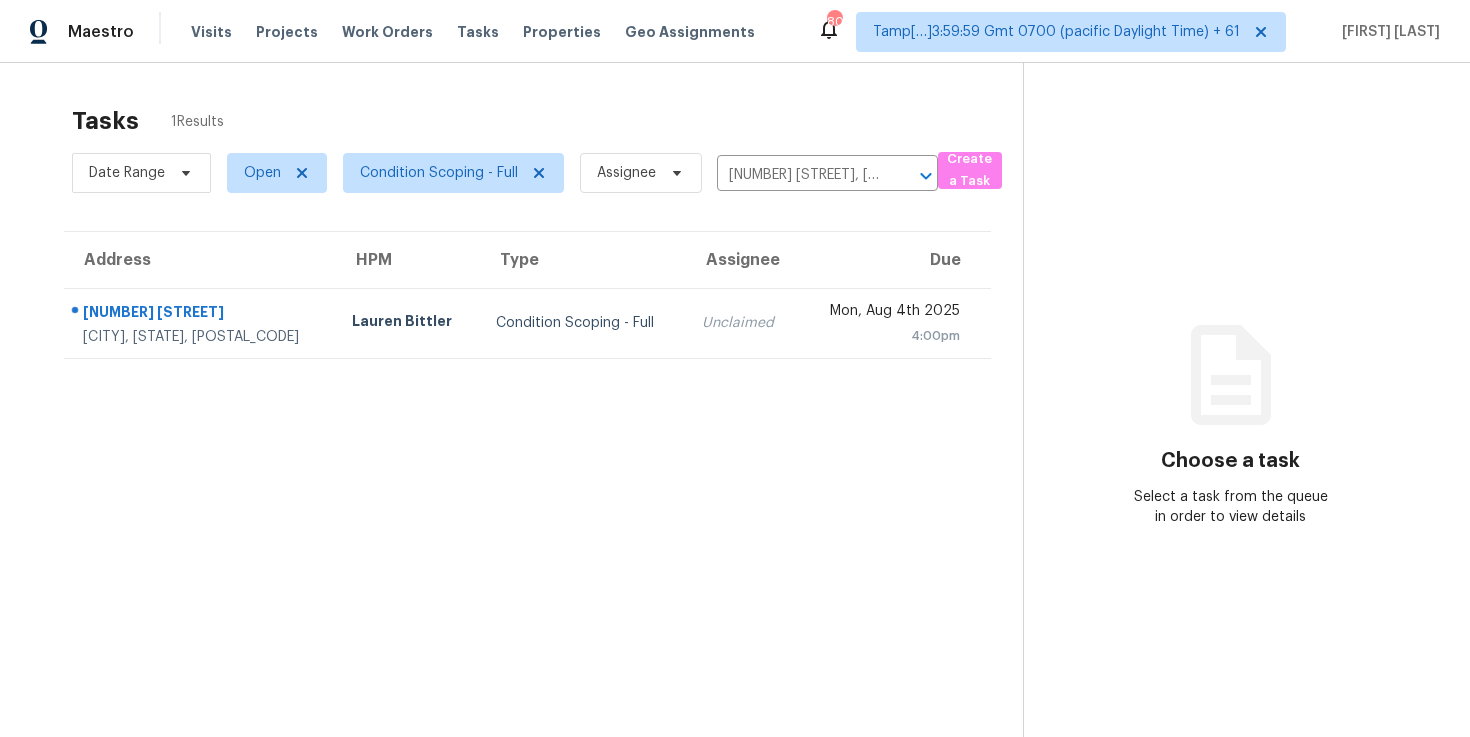 click on "[DAY], [MONTH] [DAY_NUM][SUFFIX] [YEAR] [TIME]" at bounding box center [895, 323] 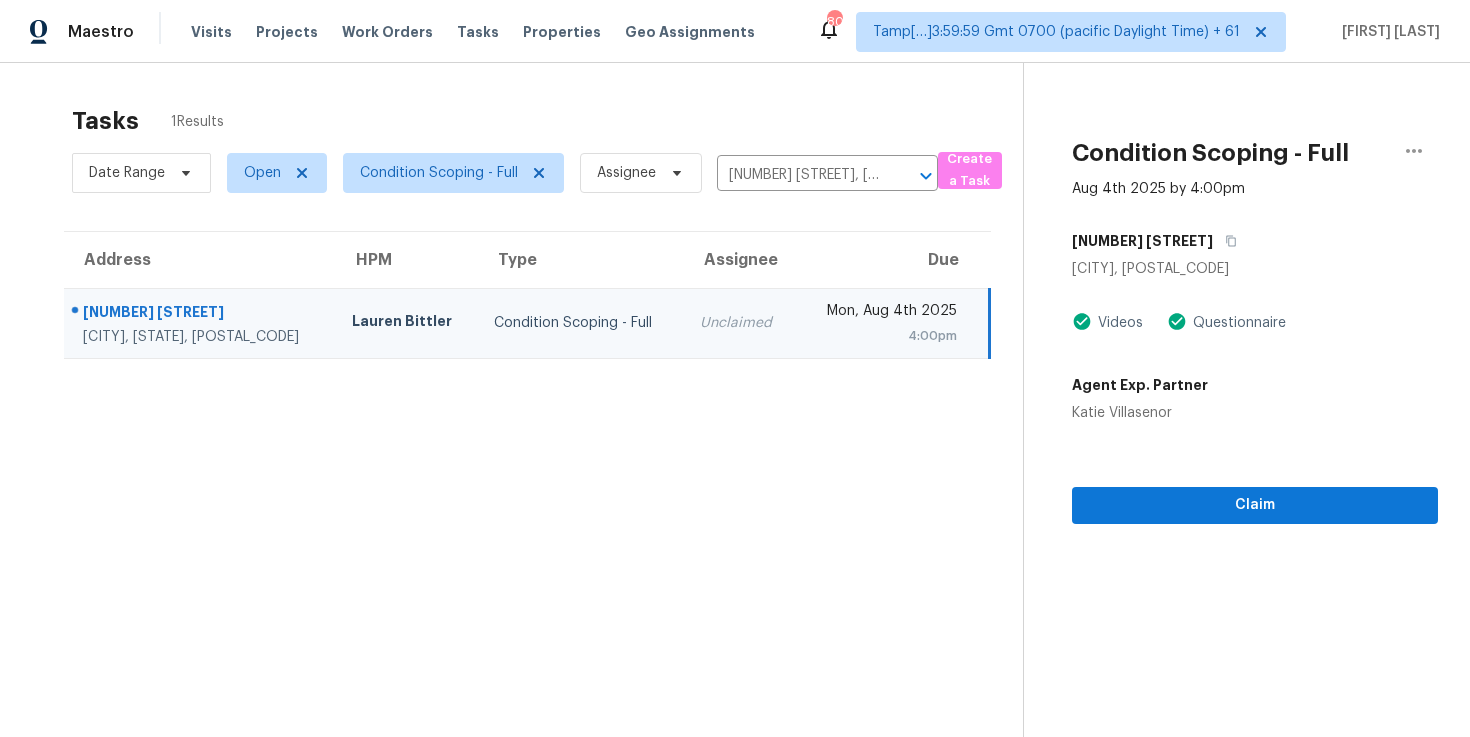 click on "Claim" at bounding box center (1255, 473) 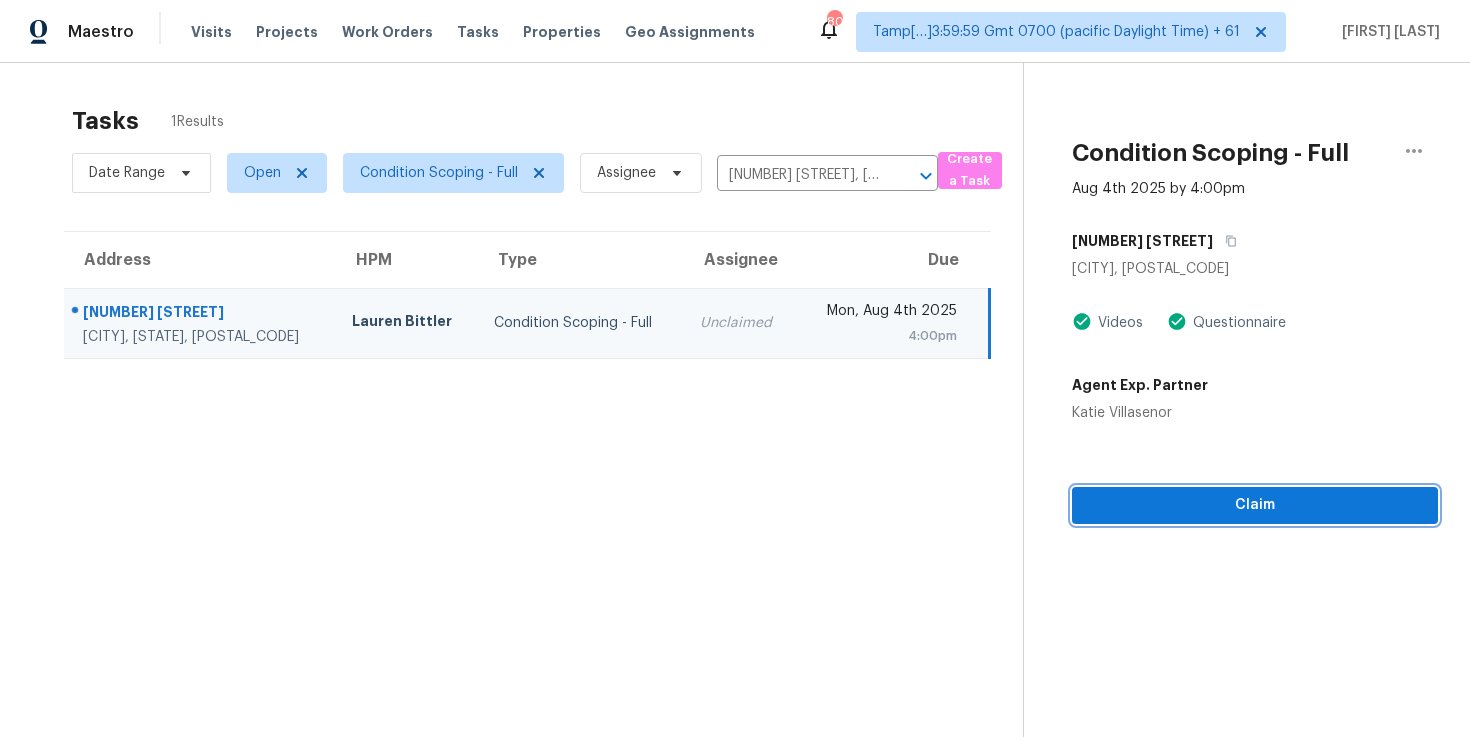 click on "Claim" at bounding box center [1255, 505] 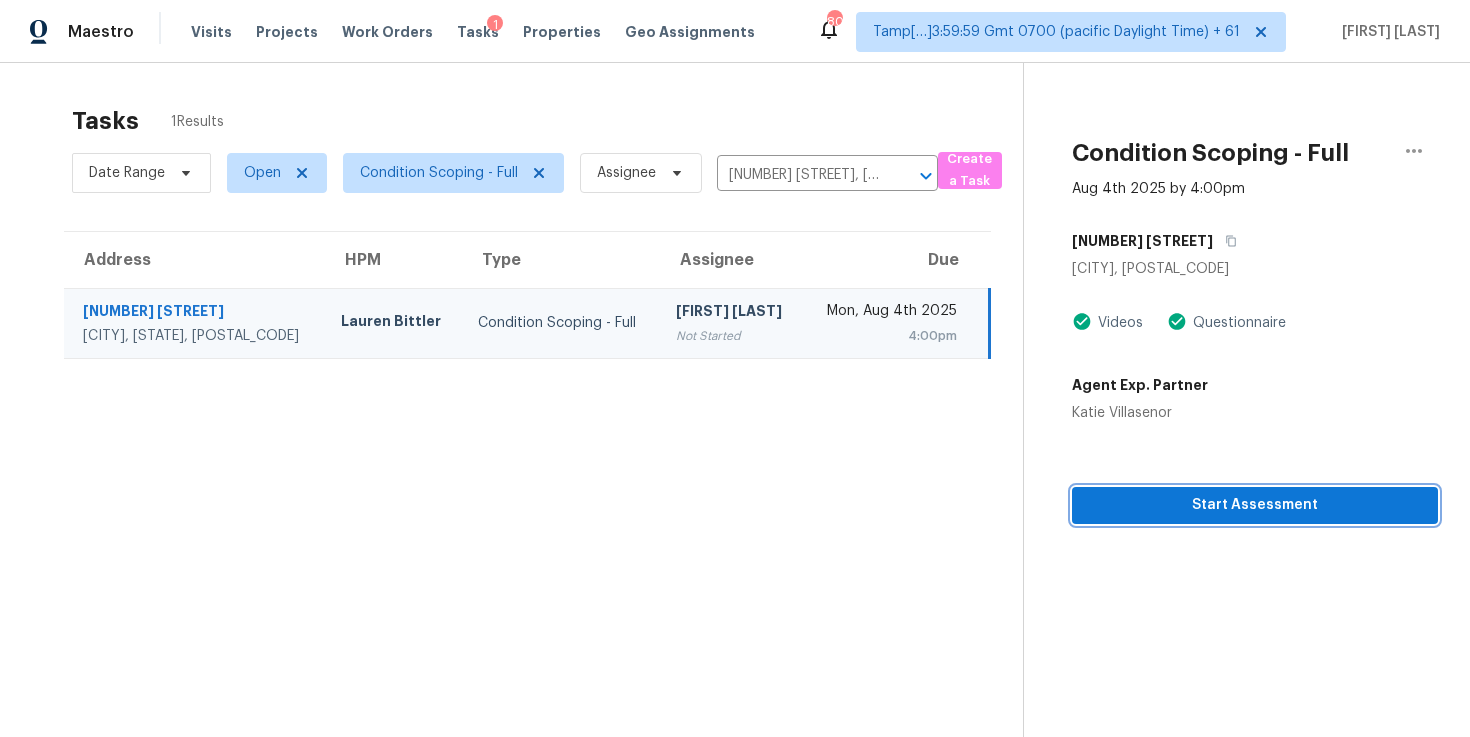 click on "Start Assessment" at bounding box center (1255, 505) 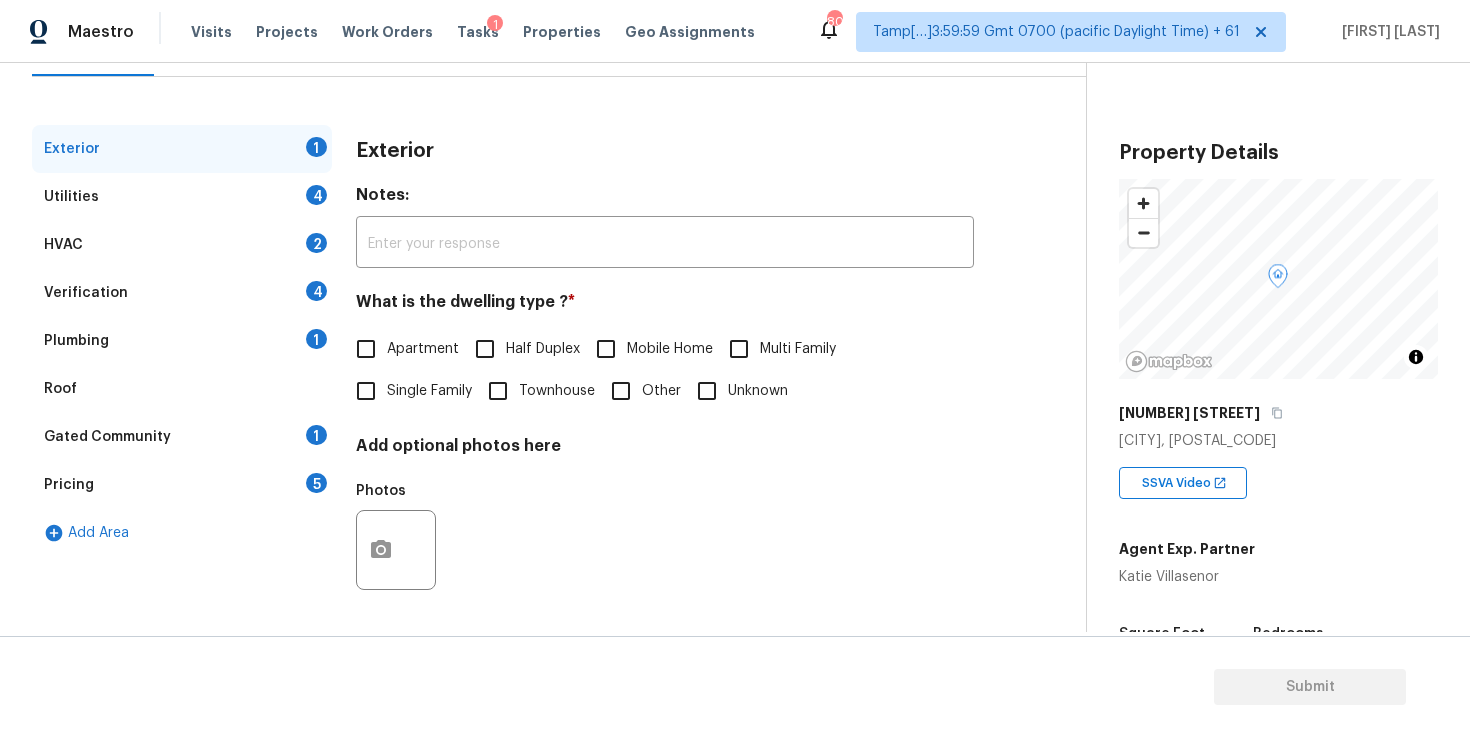 click on "Single Family" at bounding box center [366, 391] 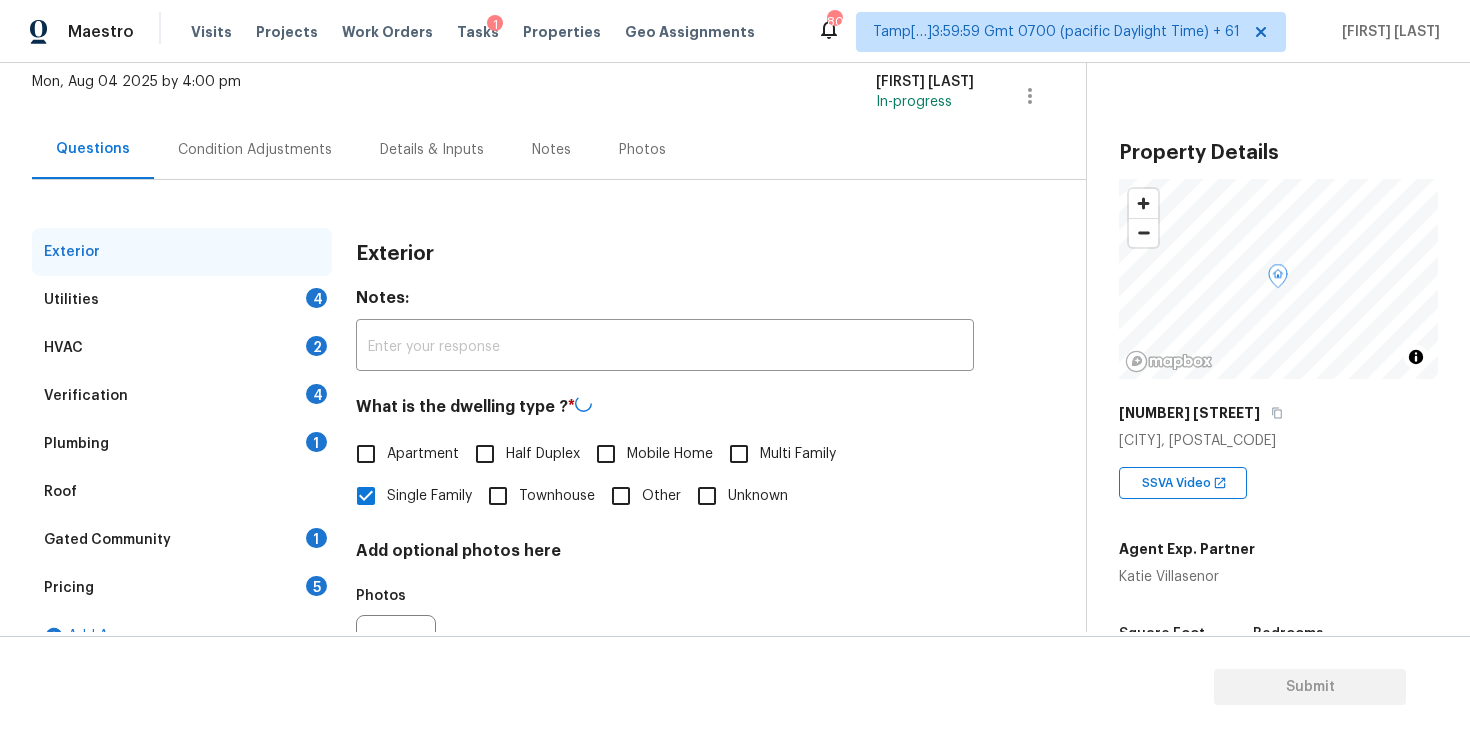 scroll, scrollTop: 106, scrollLeft: 0, axis: vertical 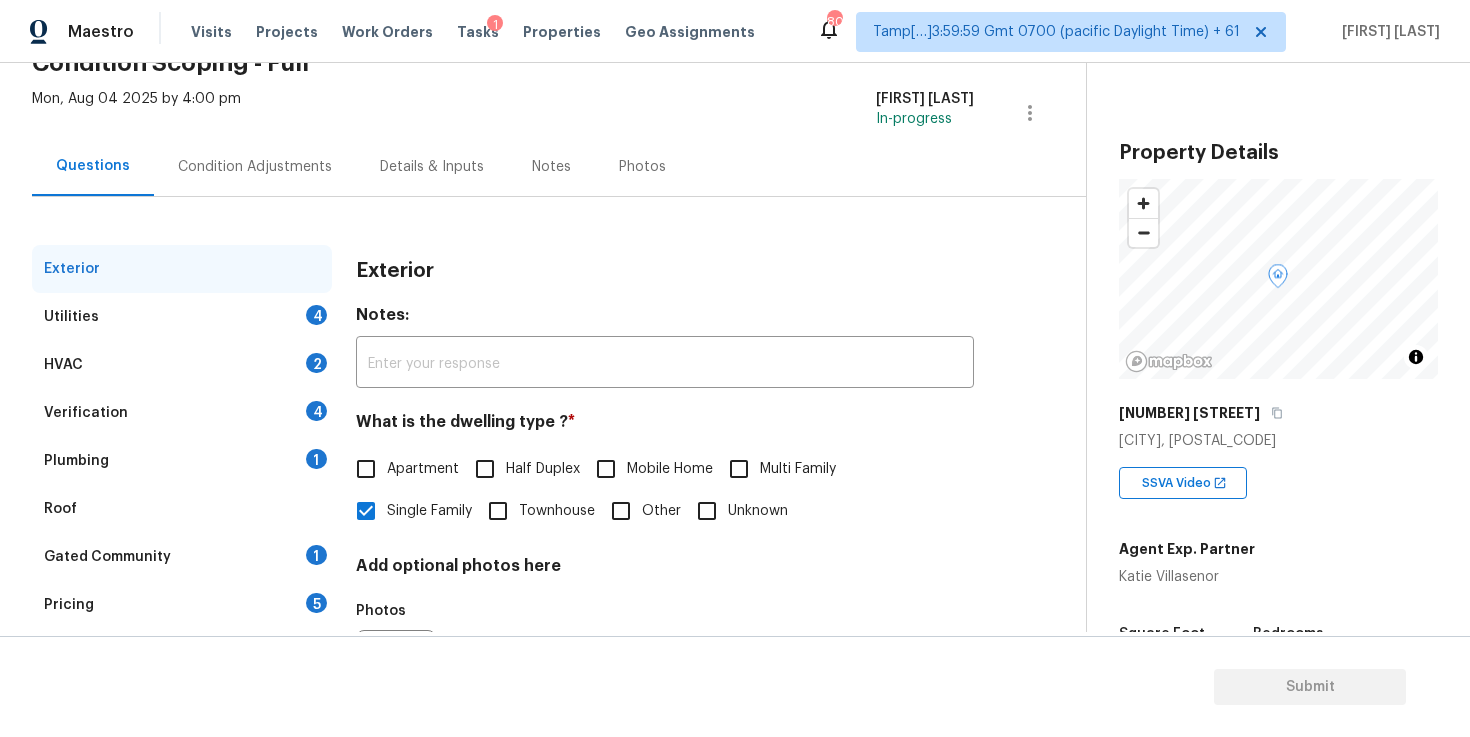 click on "Exterior" at bounding box center [182, 269] 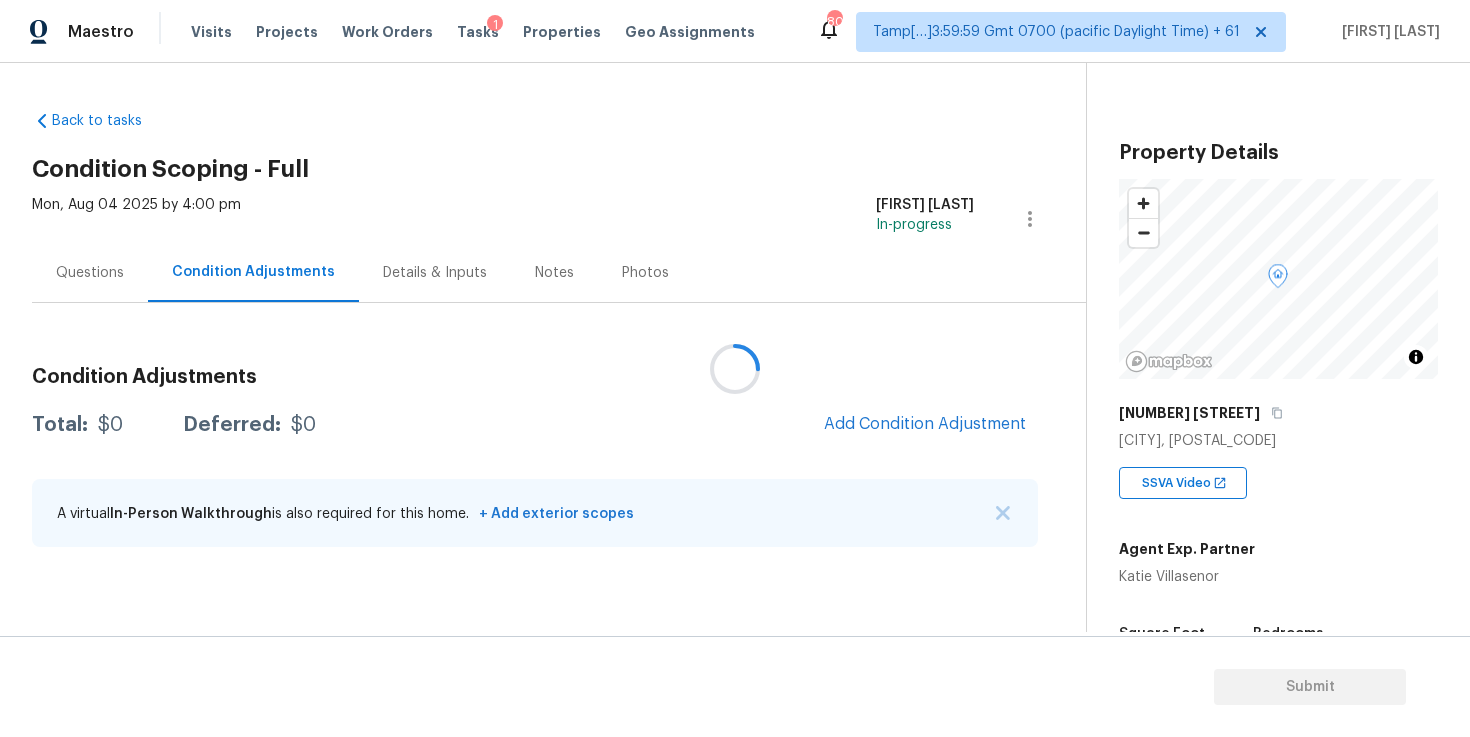 scroll, scrollTop: 0, scrollLeft: 0, axis: both 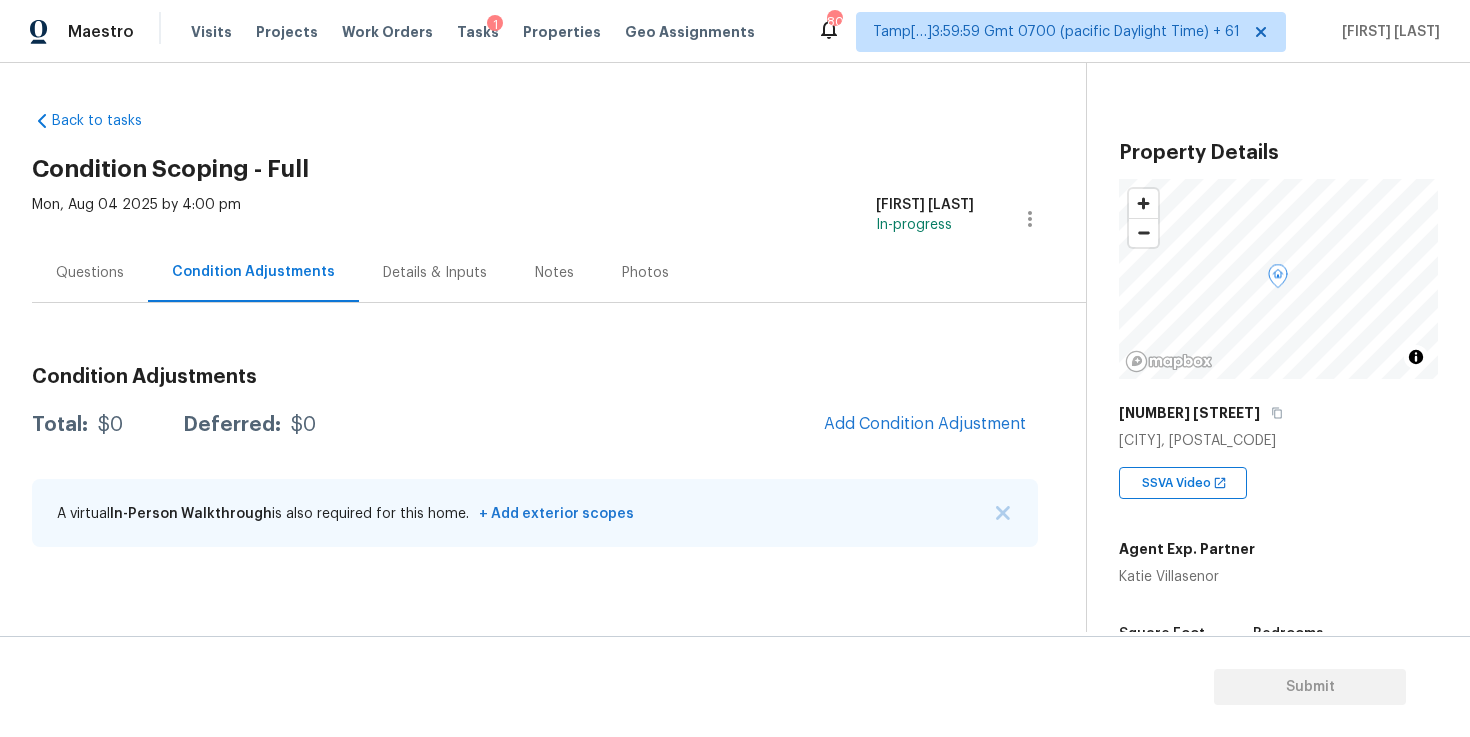 click on "Condition Adjustments Total:  $0 Deferred:  $0 Add Condition Adjustment A virtual  In-Person Walkthrough  is also required for this home.   + Add exterior scopes" at bounding box center [535, 458] 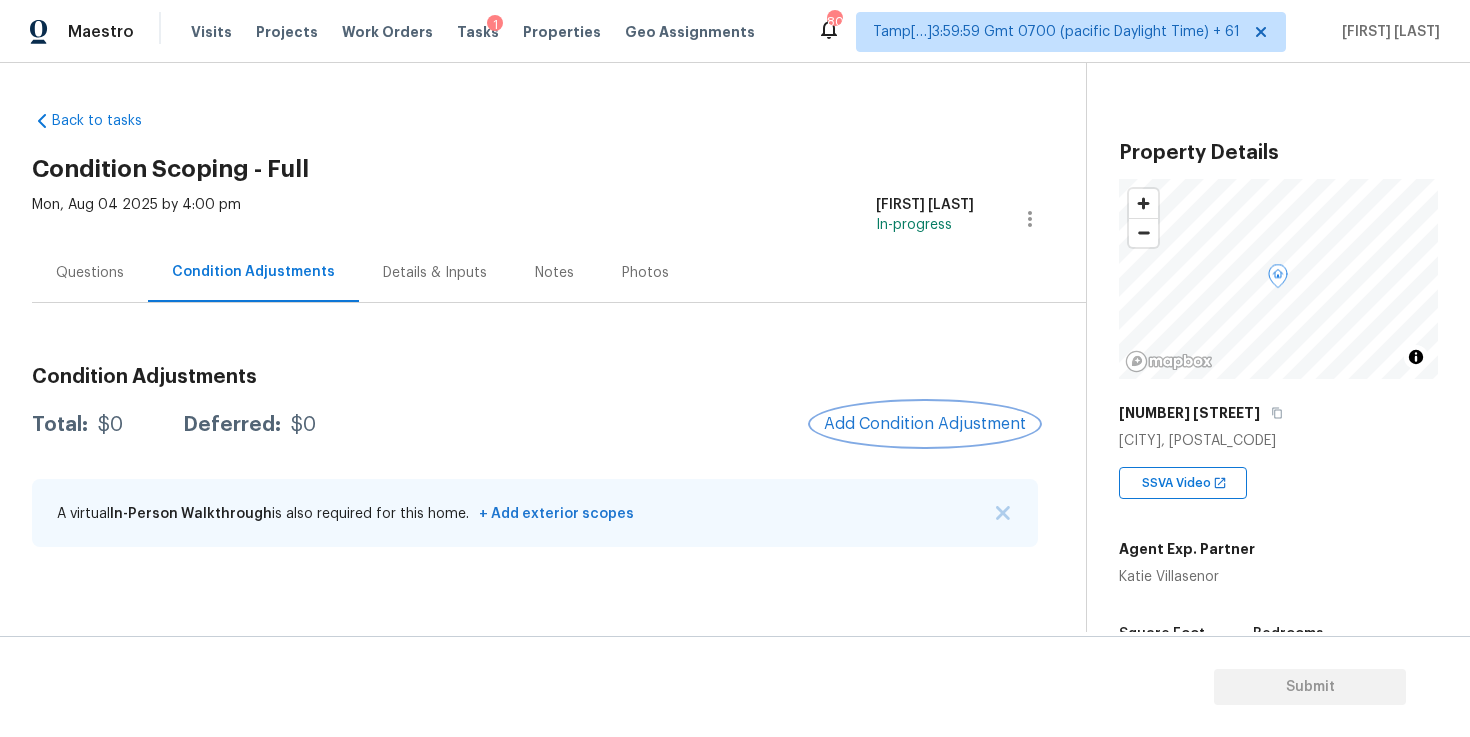 click on "Add Condition Adjustment" at bounding box center (925, 424) 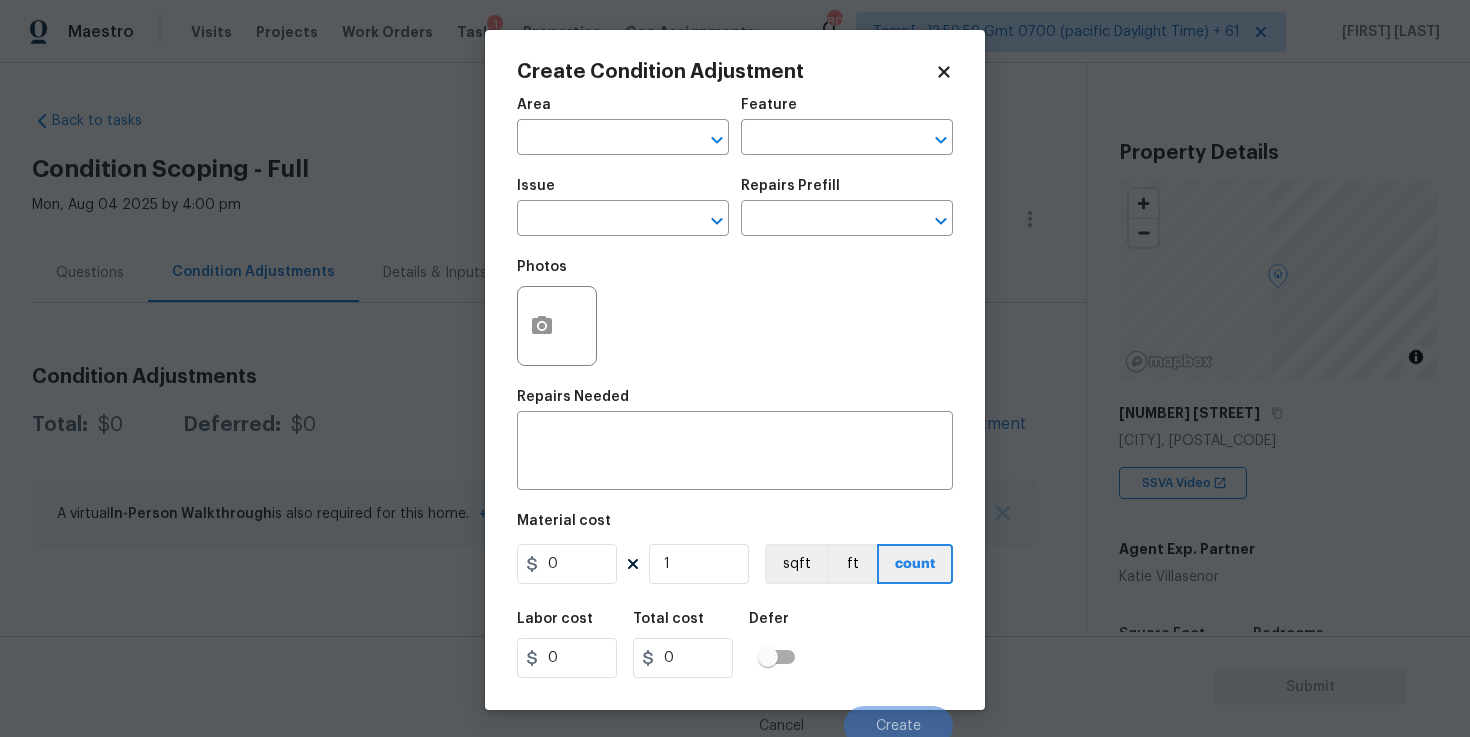 click on "Area" at bounding box center [623, 111] 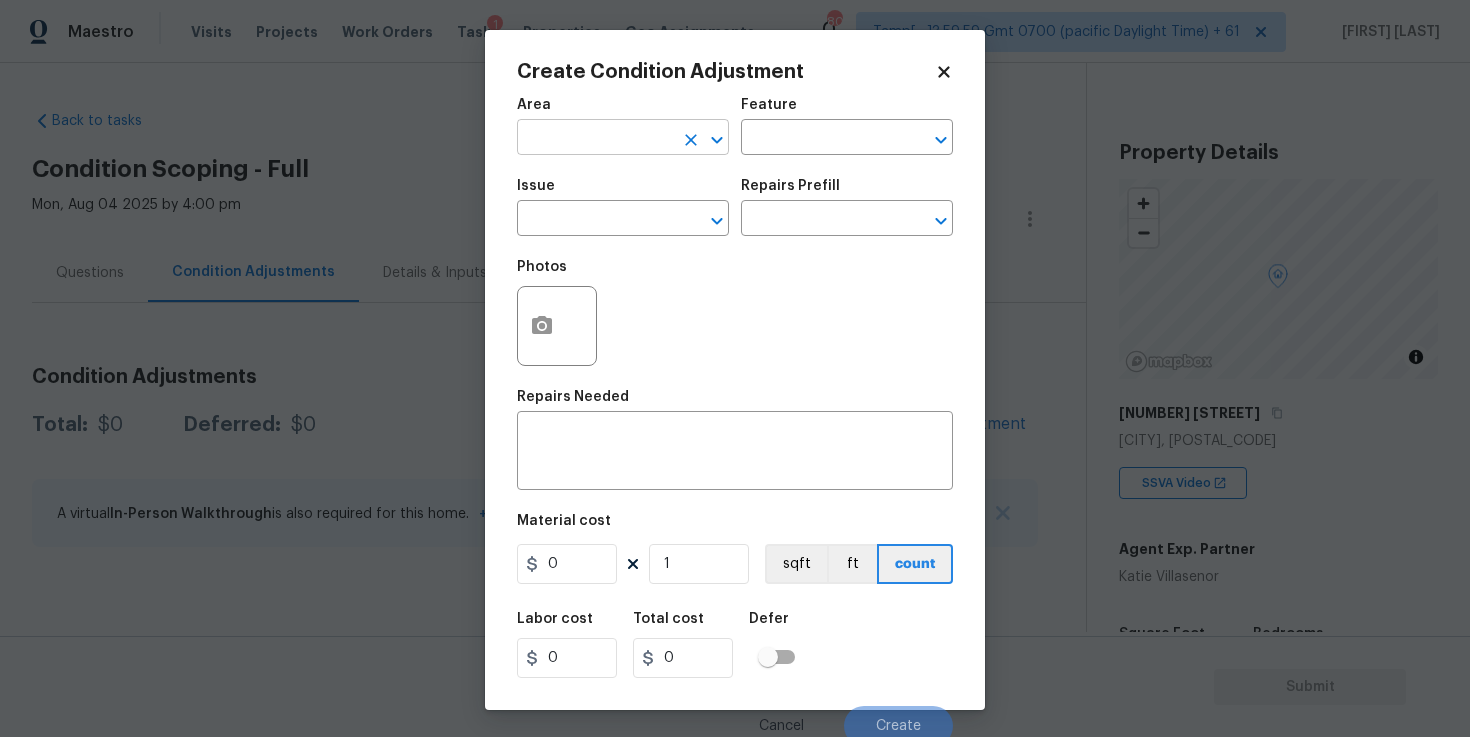 click at bounding box center (595, 139) 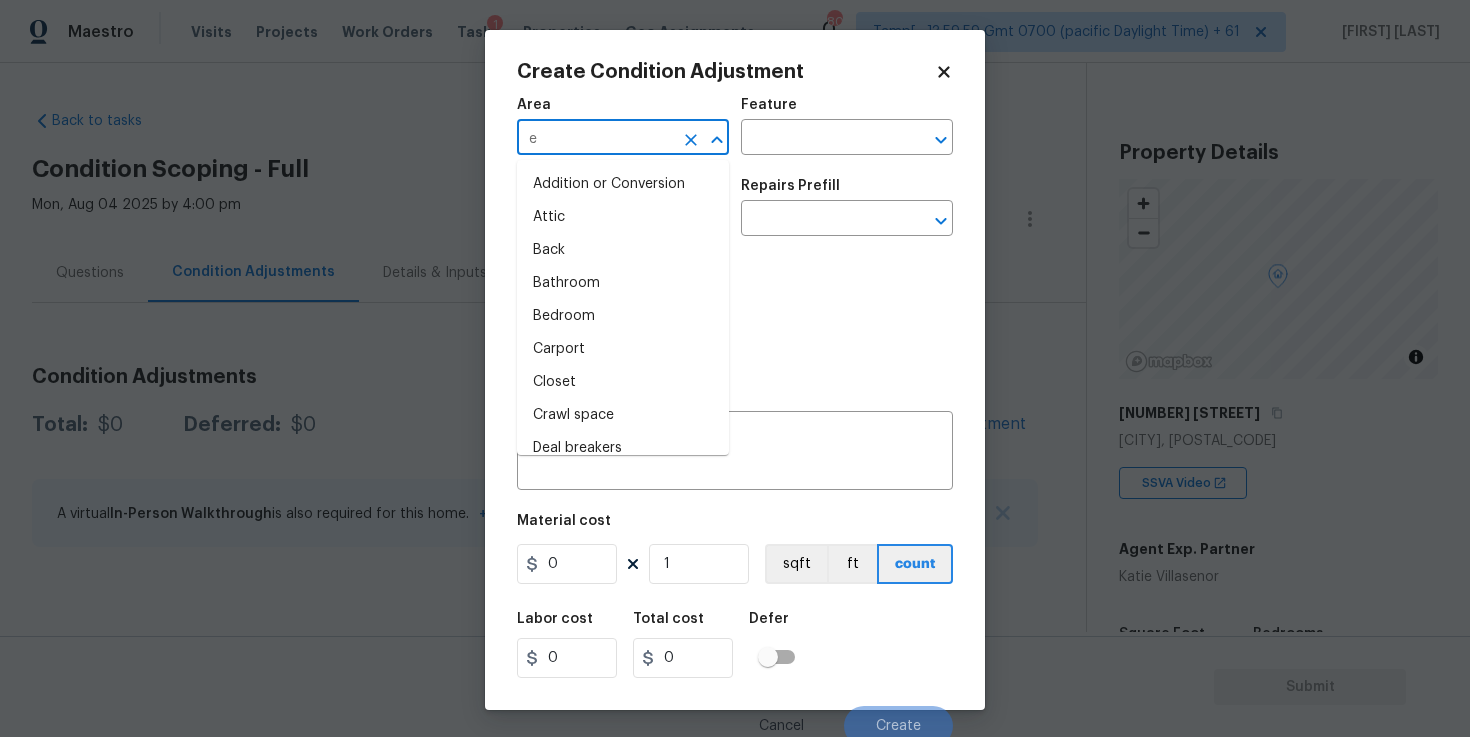 type on "ex" 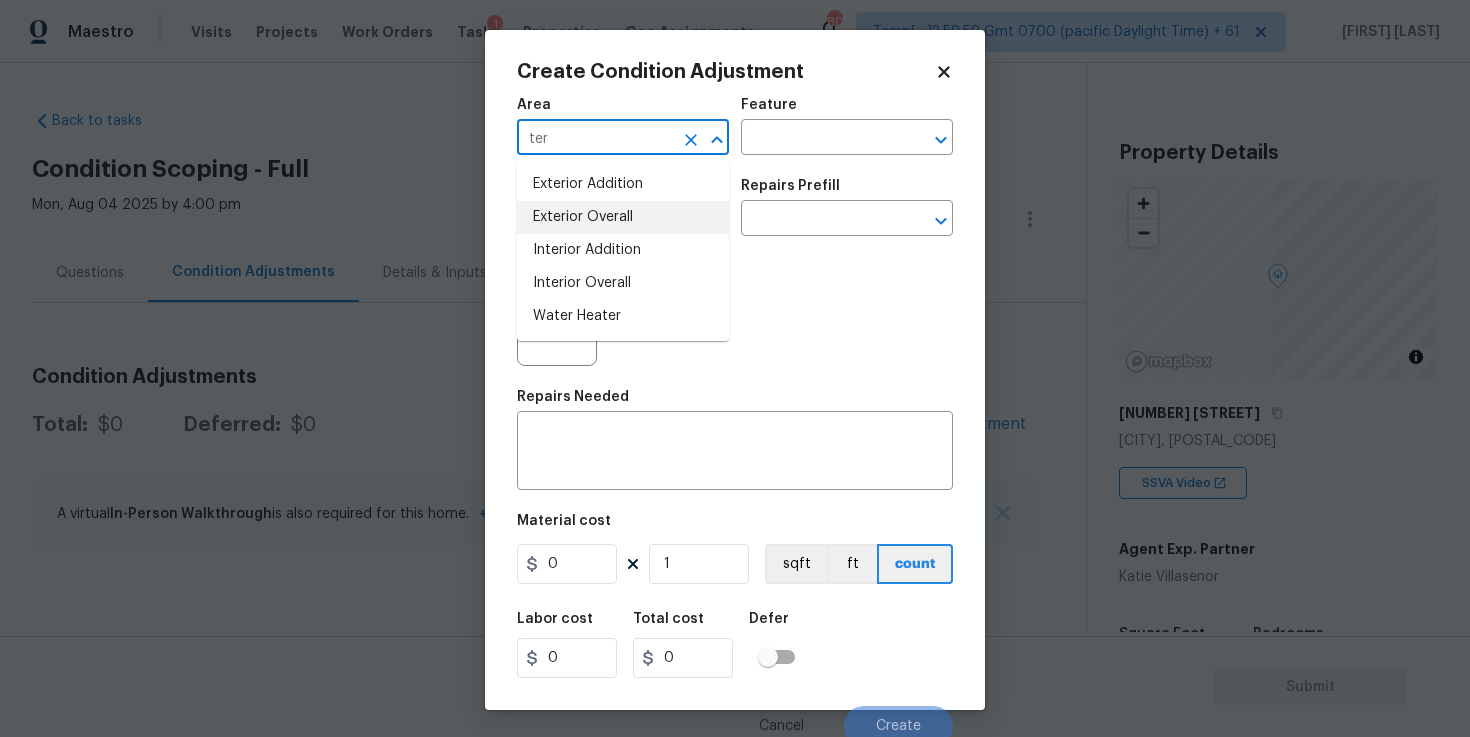 click on "Exterior Overall" at bounding box center [623, 217] 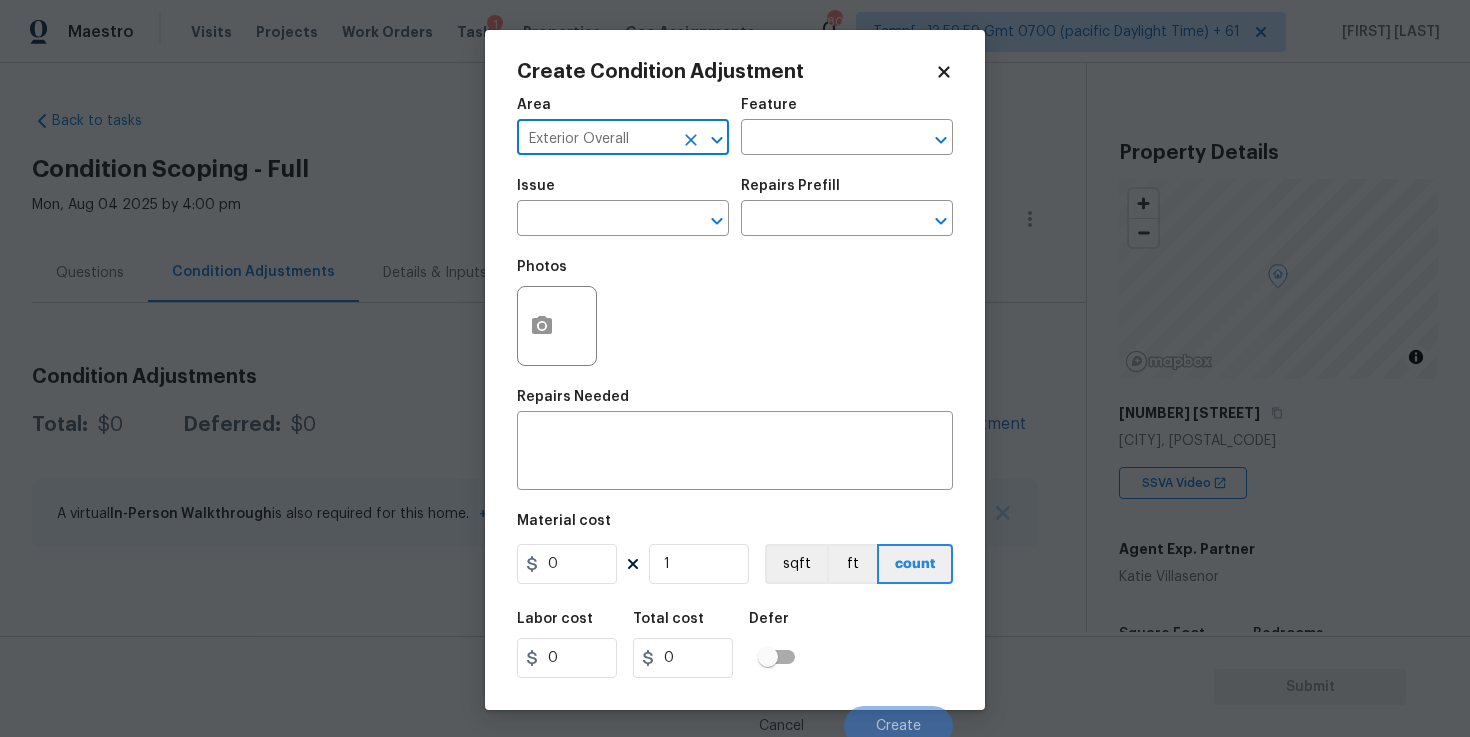 type on "Exterior Overall" 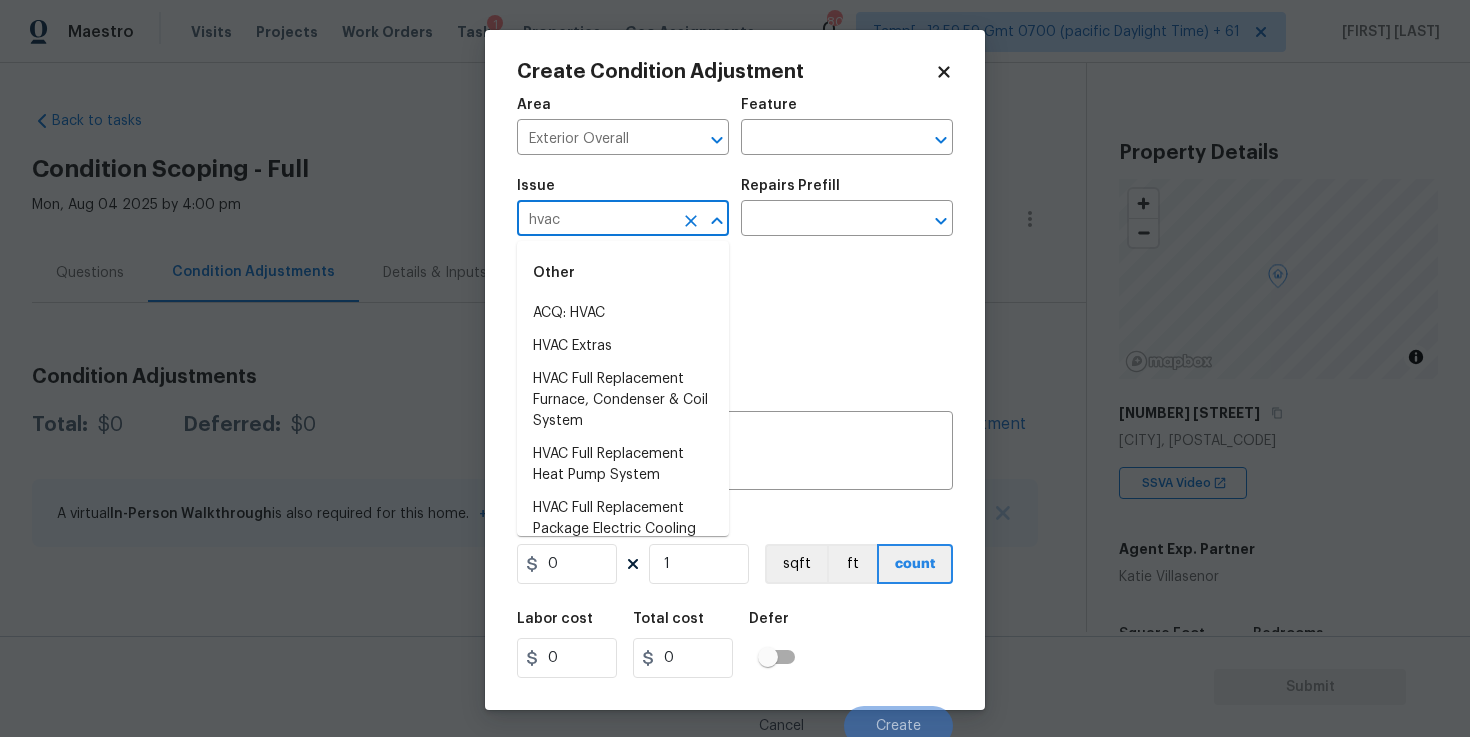 click on "Other" at bounding box center [623, 273] 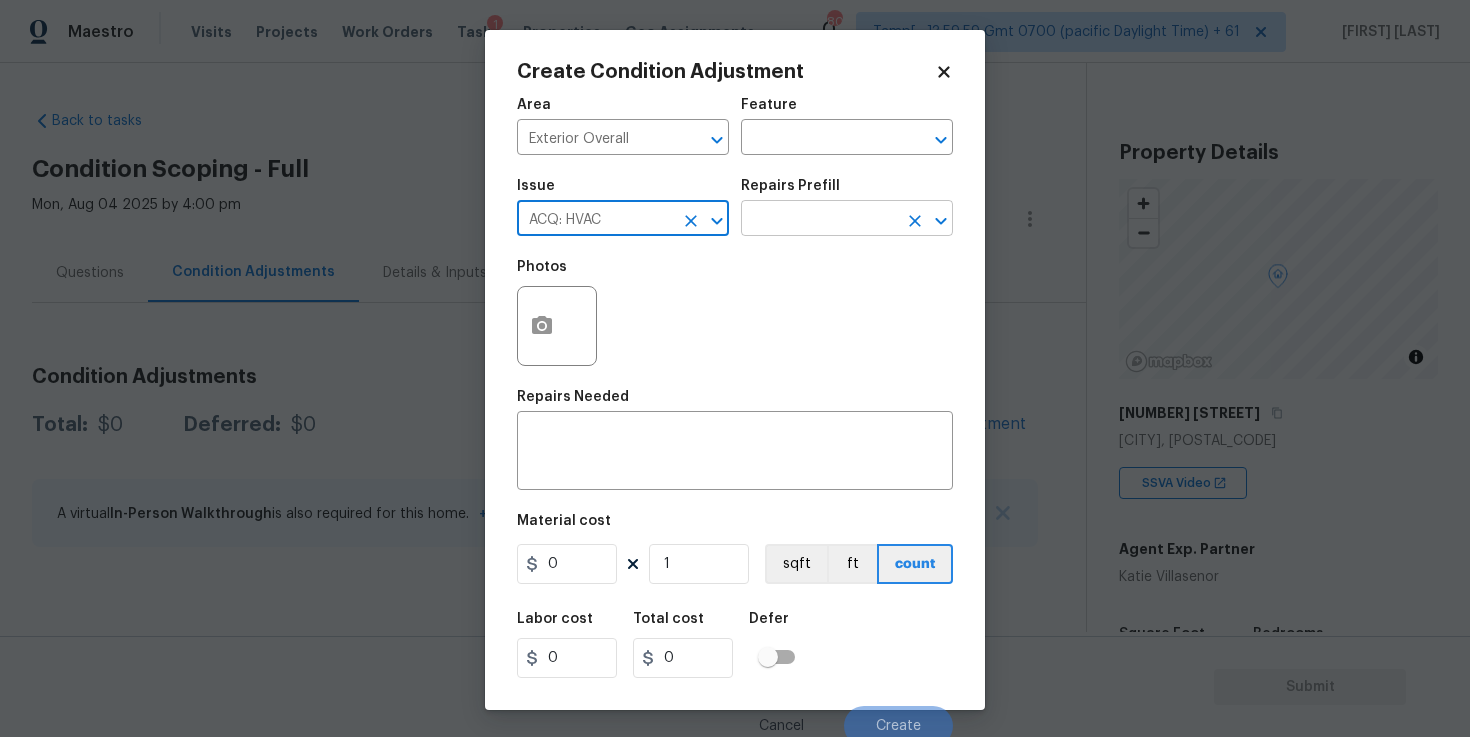 type on "ACQ: HVAC" 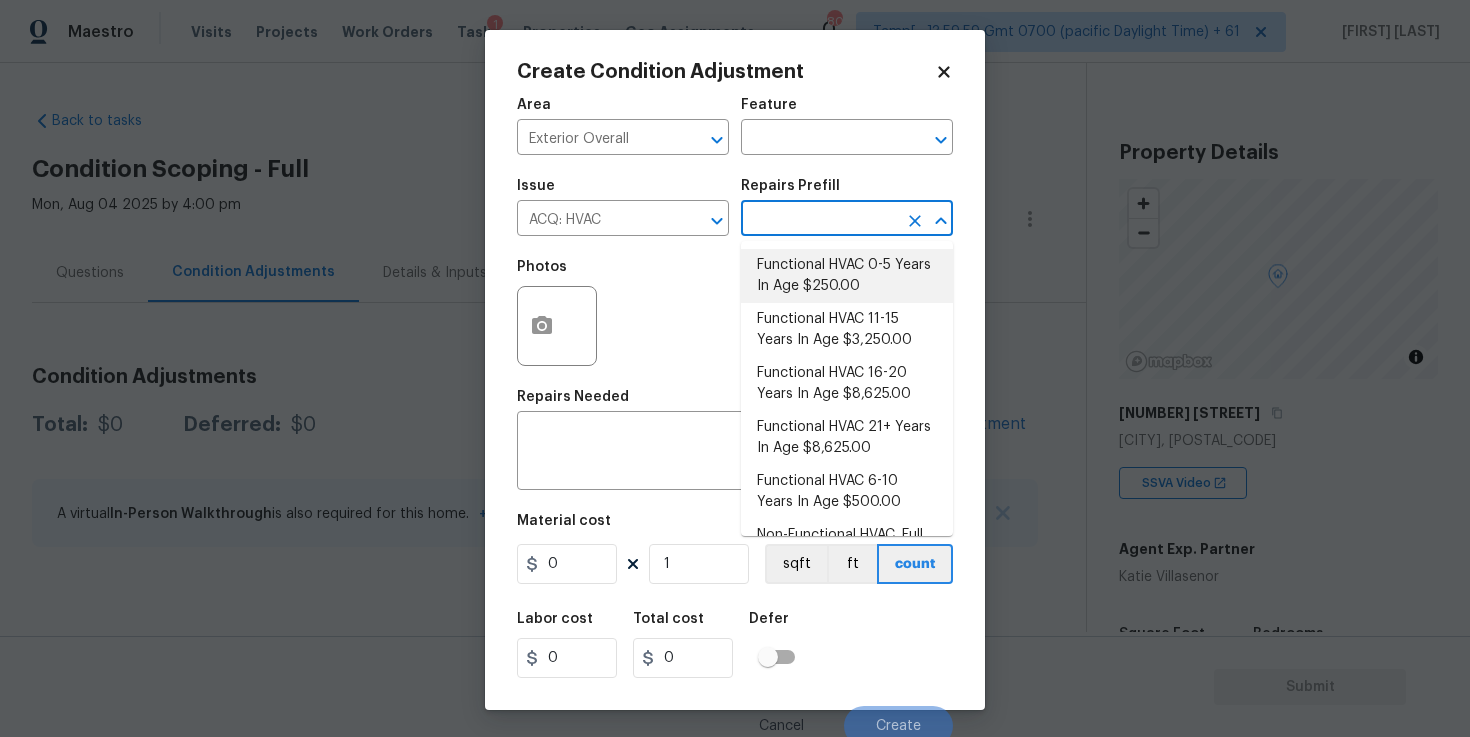 click on "Functional HVAC 0-5 Years In Age $250.00" at bounding box center [847, 276] 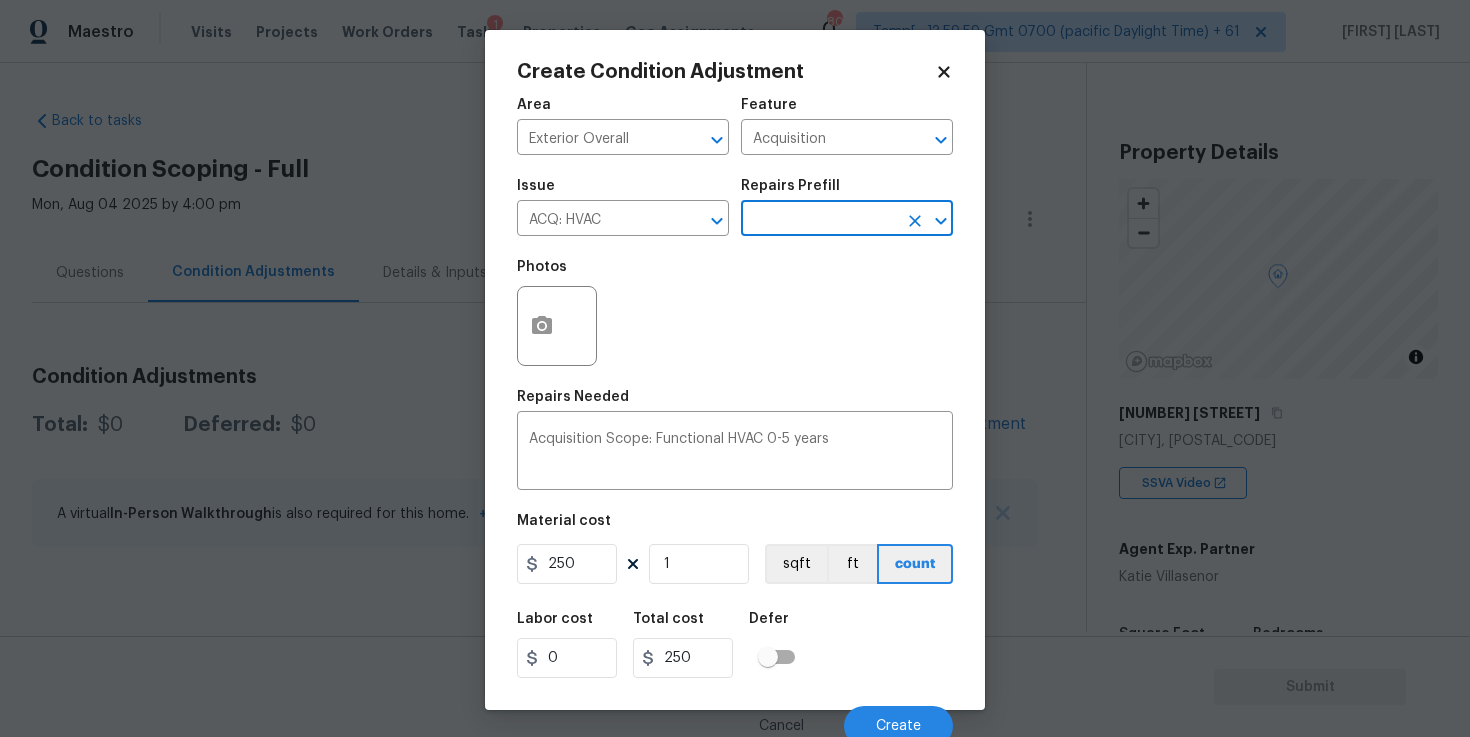 scroll, scrollTop: 10, scrollLeft: 0, axis: vertical 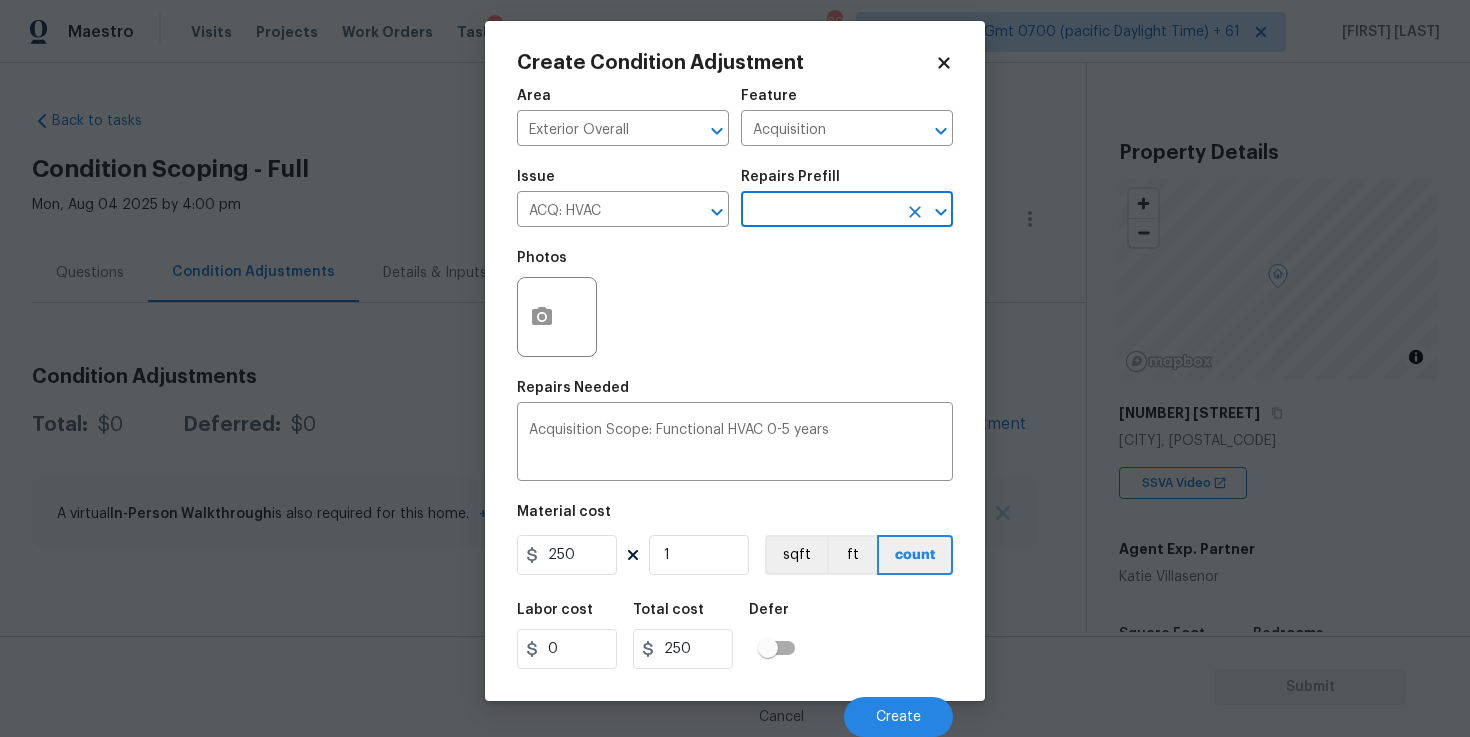 click on "Cancel Create" at bounding box center [735, 709] 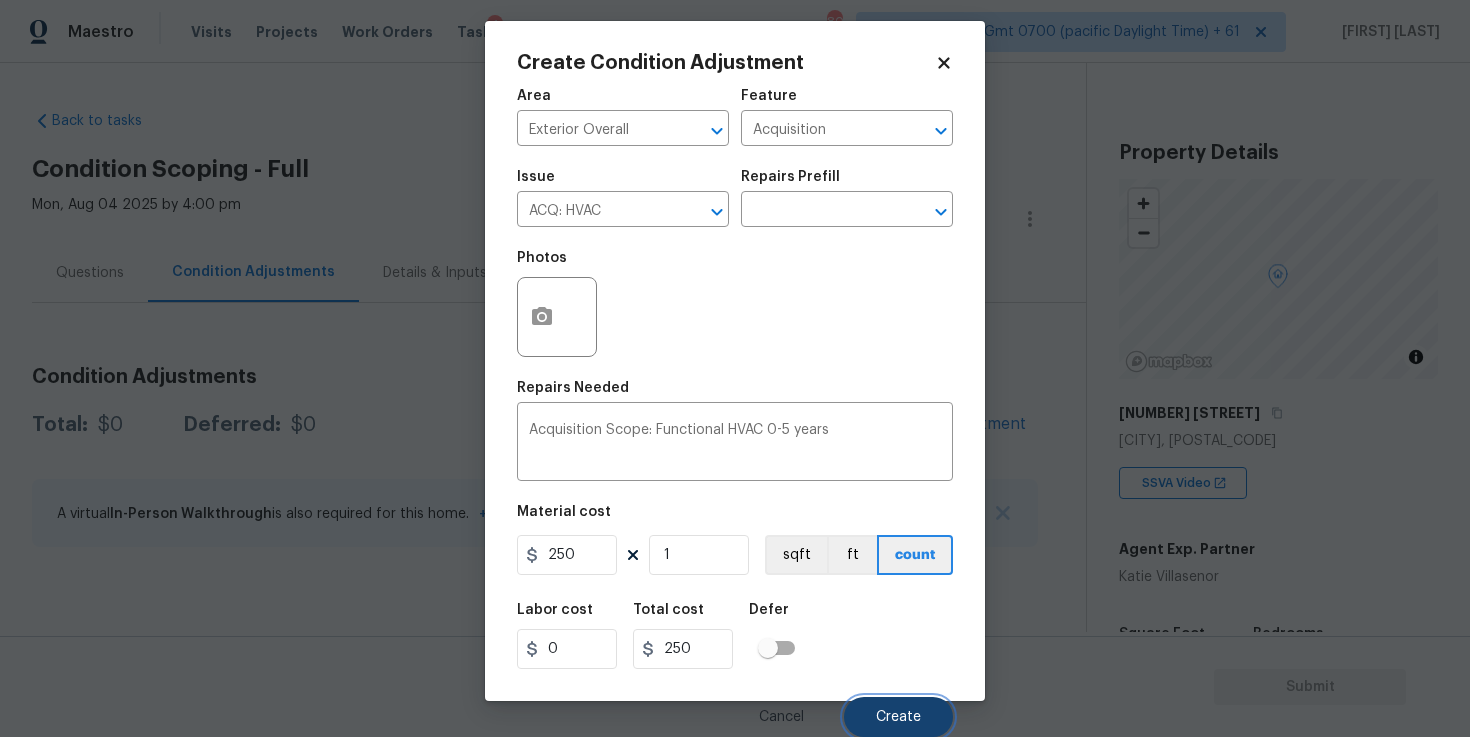 click on "Create" at bounding box center (898, 717) 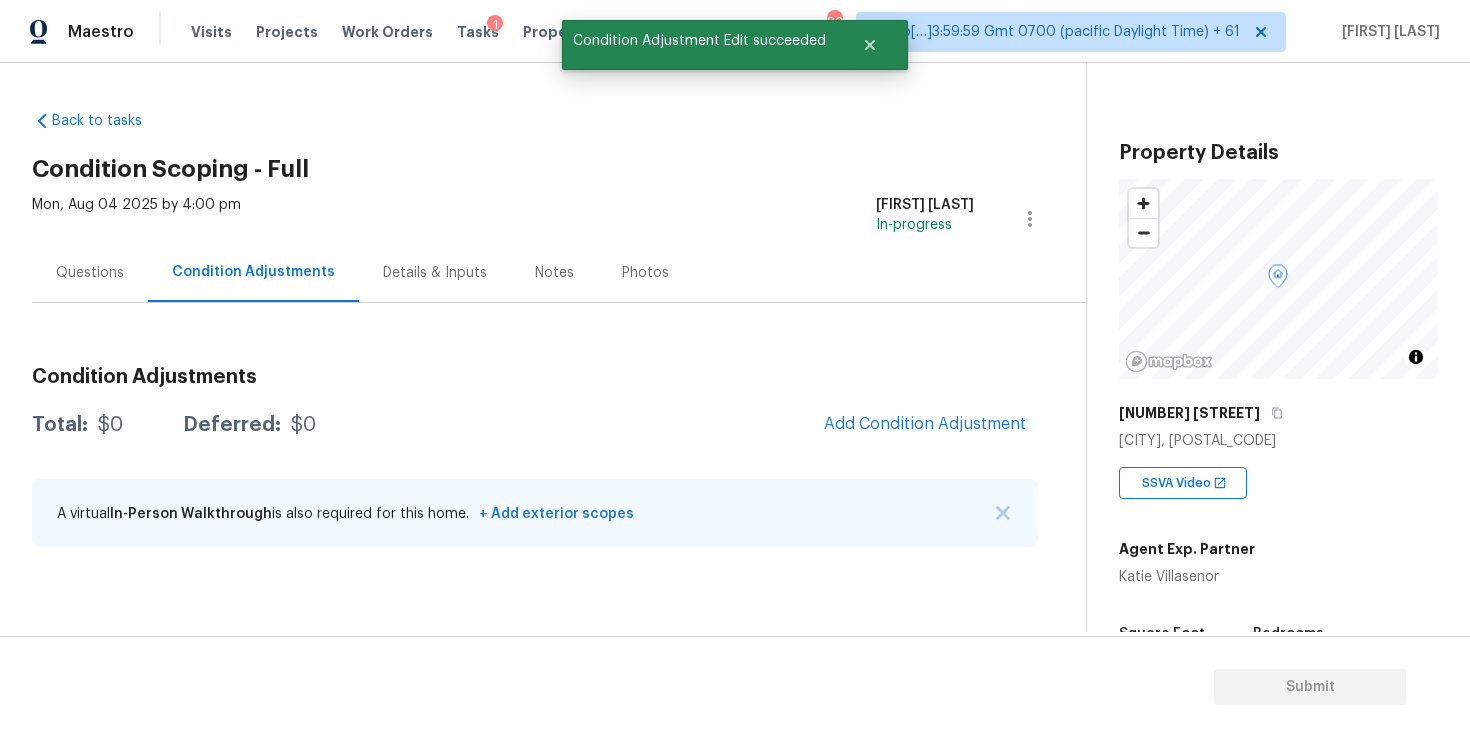 scroll, scrollTop: 3, scrollLeft: 0, axis: vertical 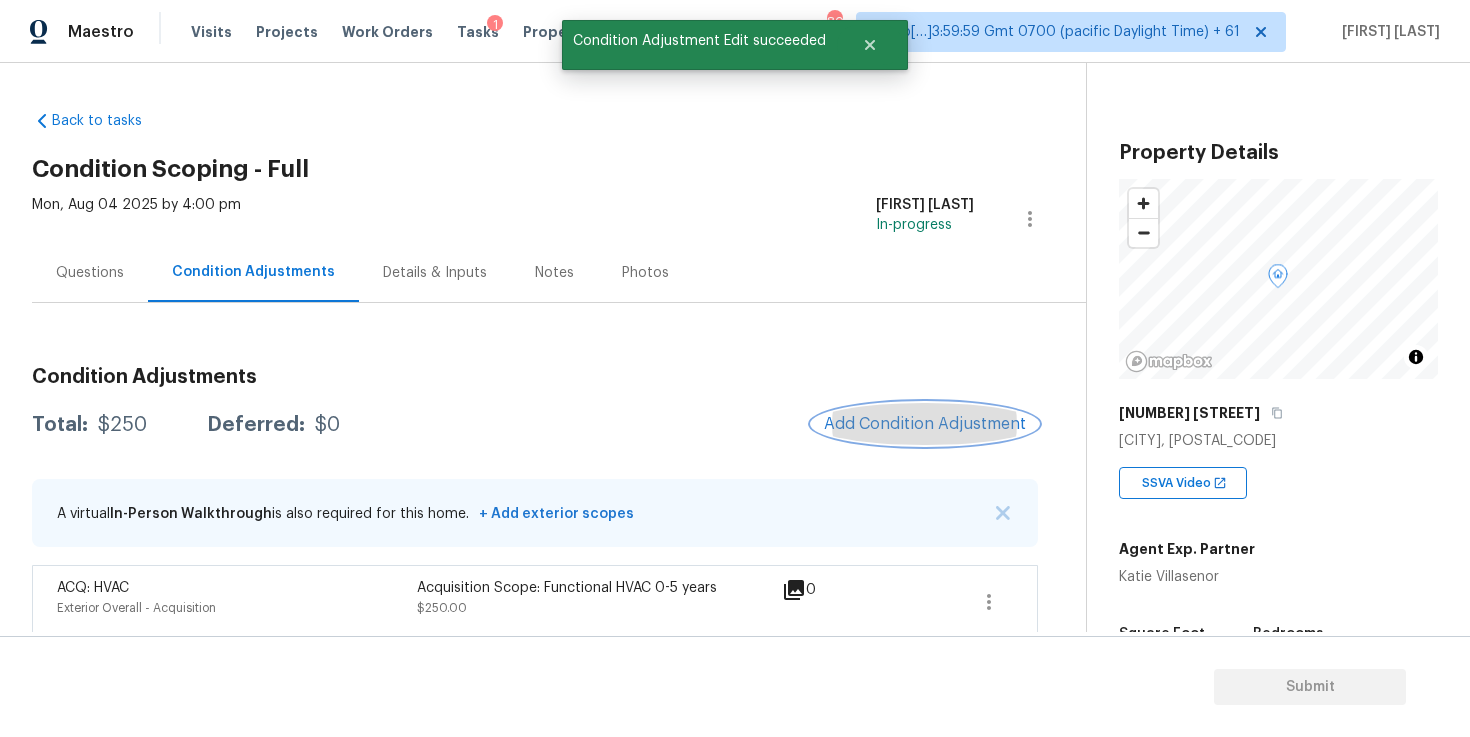 click on "Add Condition Adjustment" at bounding box center [925, 424] 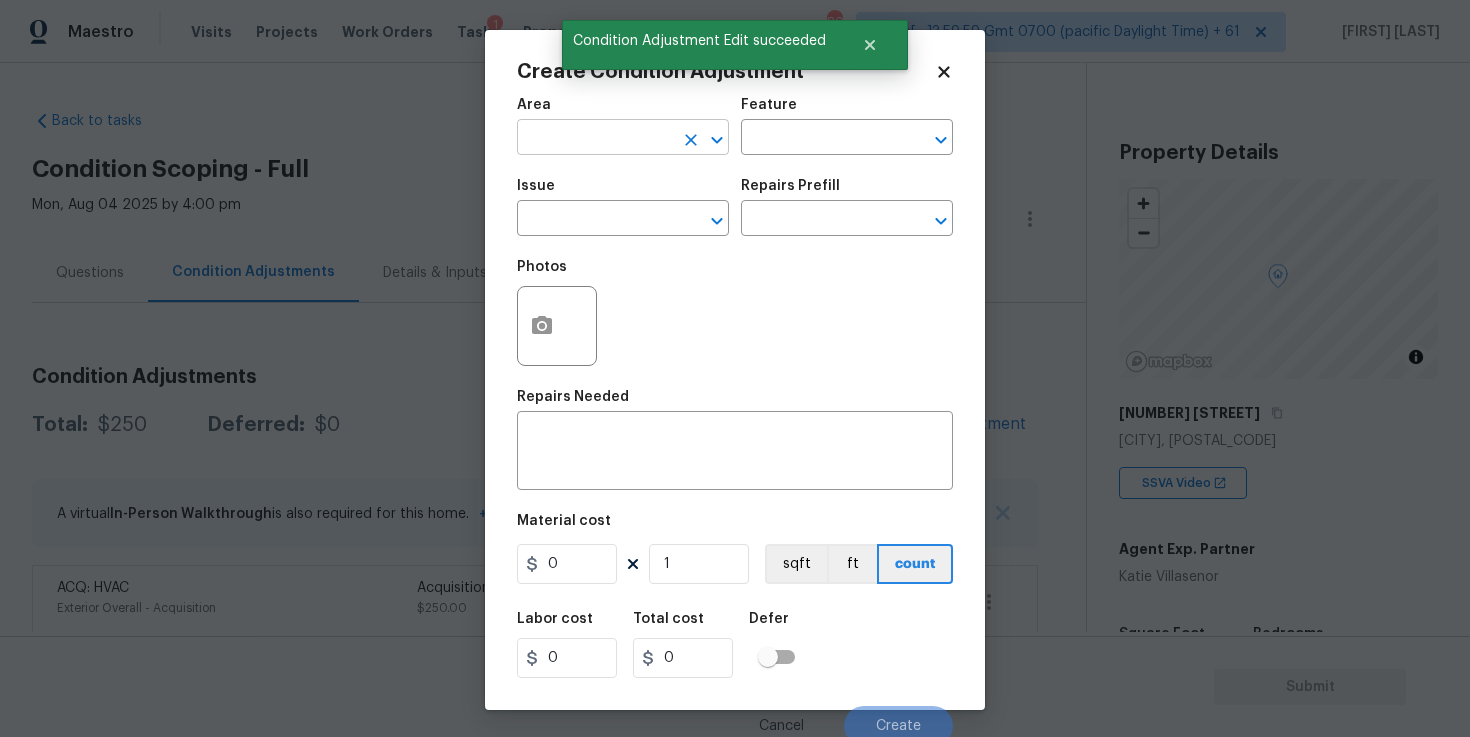 click at bounding box center (595, 139) 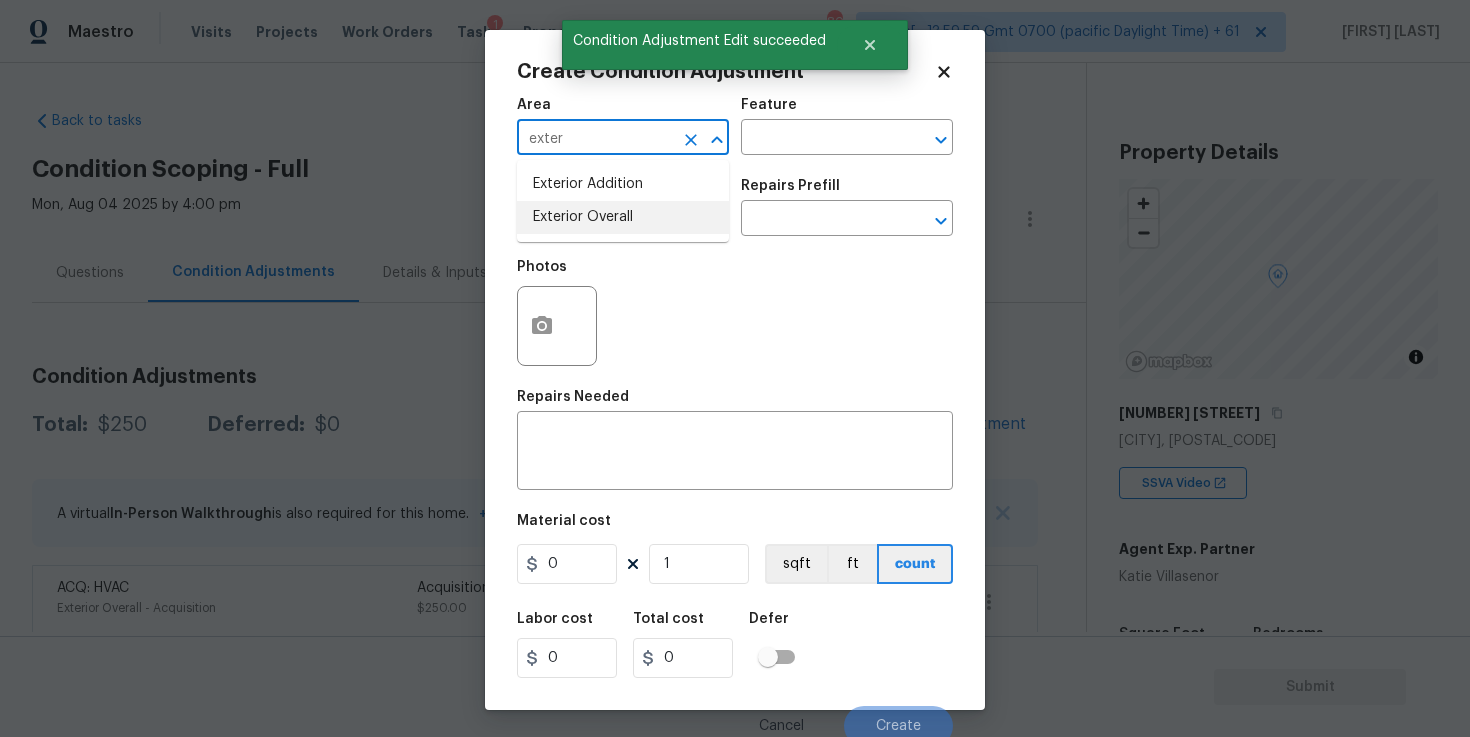 click on "Exterior Overall" at bounding box center (623, 217) 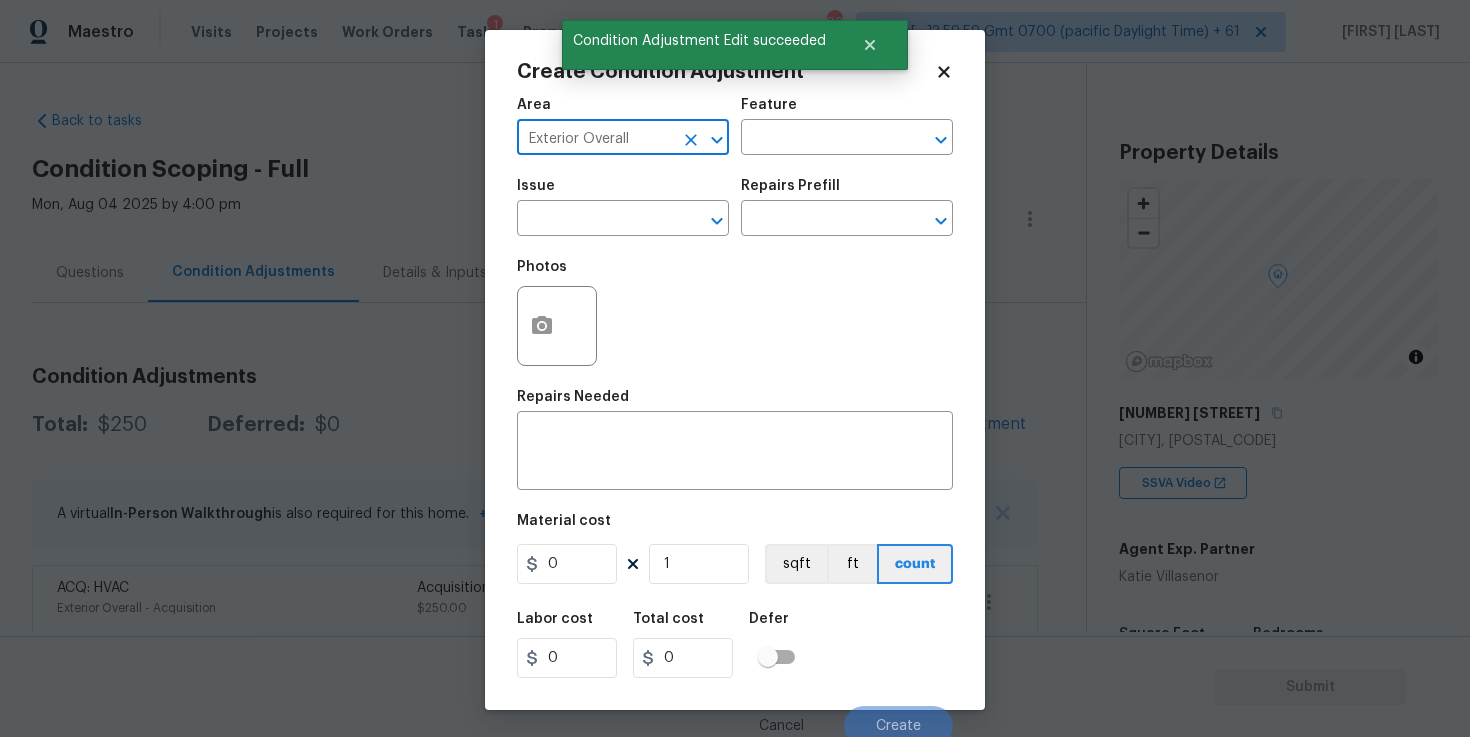 type on "Exterior Overall" 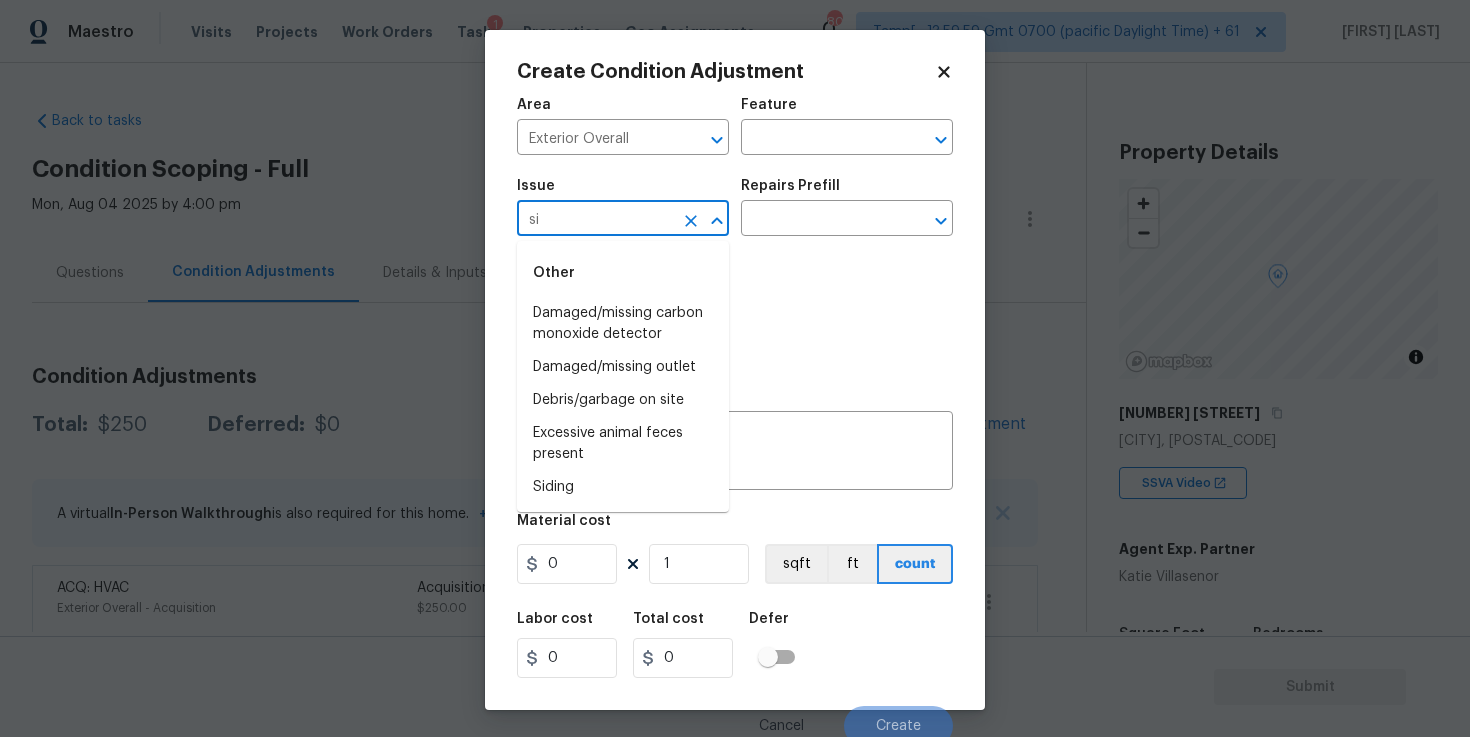 type on "s" 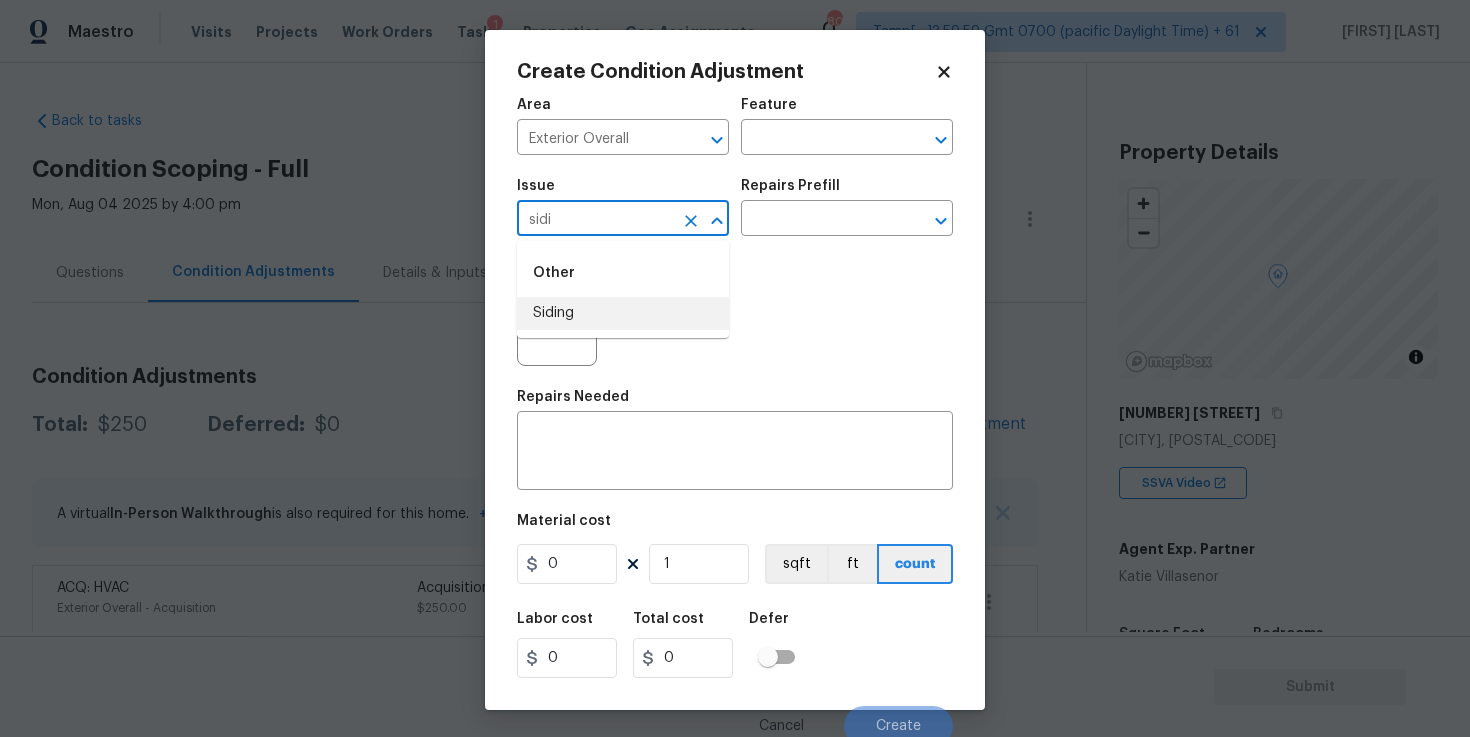 click on "Siding" at bounding box center [623, 313] 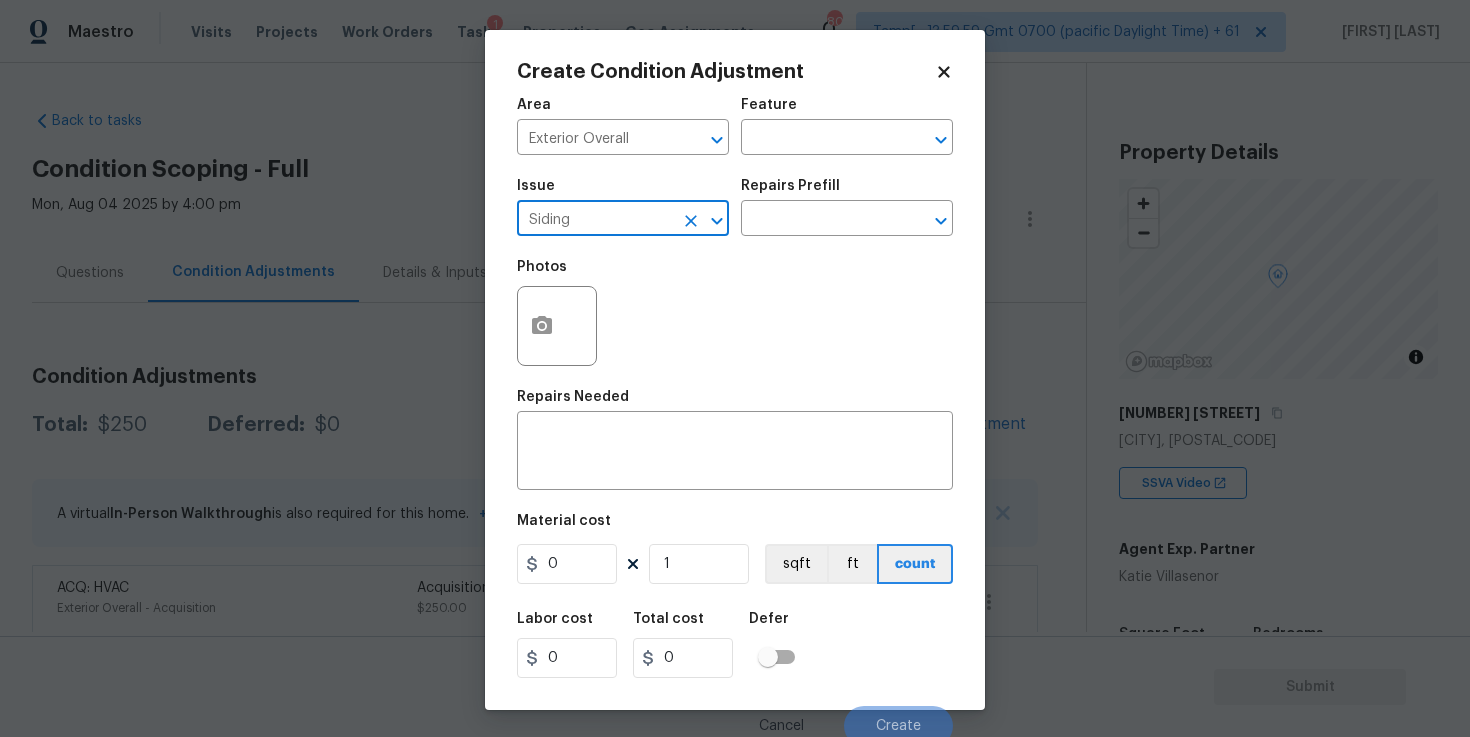 type on "Siding" 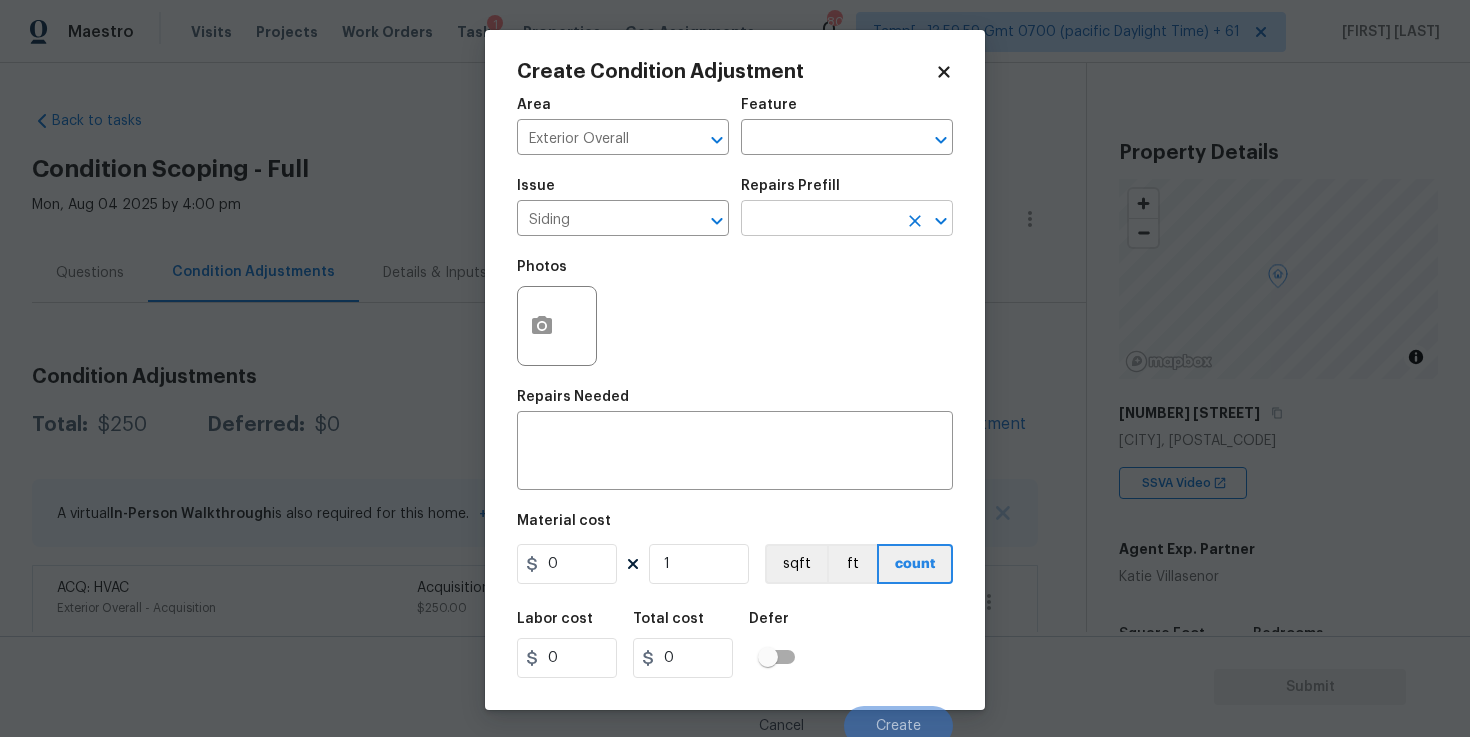 click at bounding box center (819, 220) 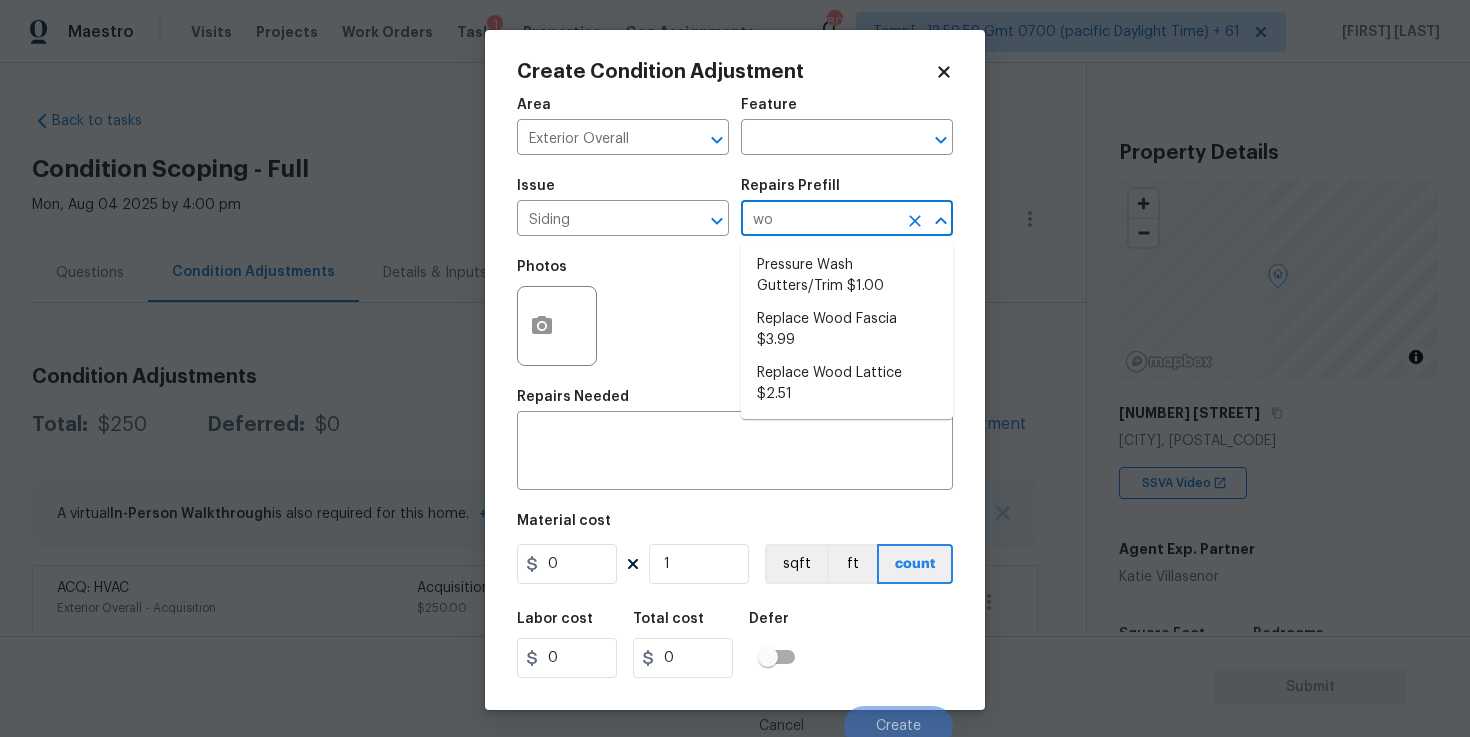 type on "woo" 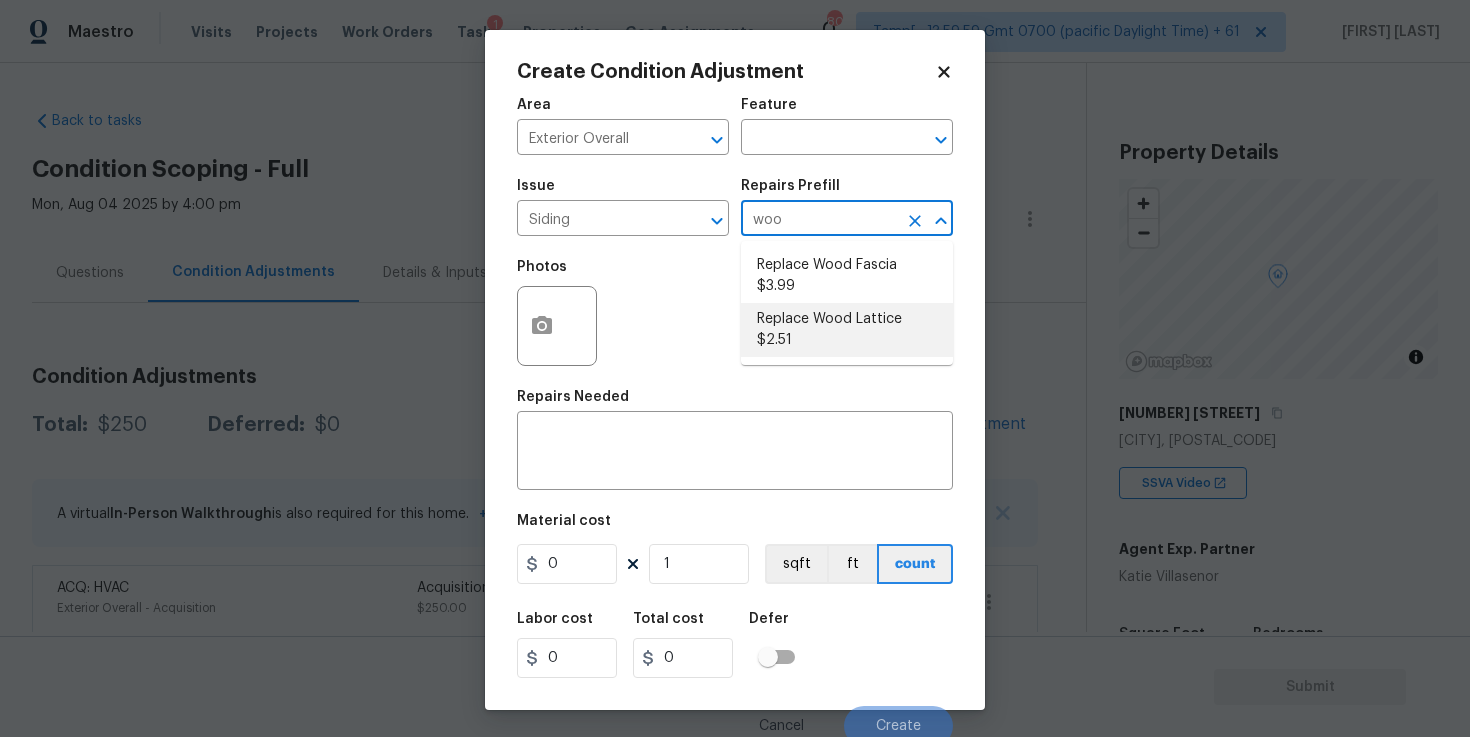 click on "Replace Wood Lattice $2.51" at bounding box center [847, 330] 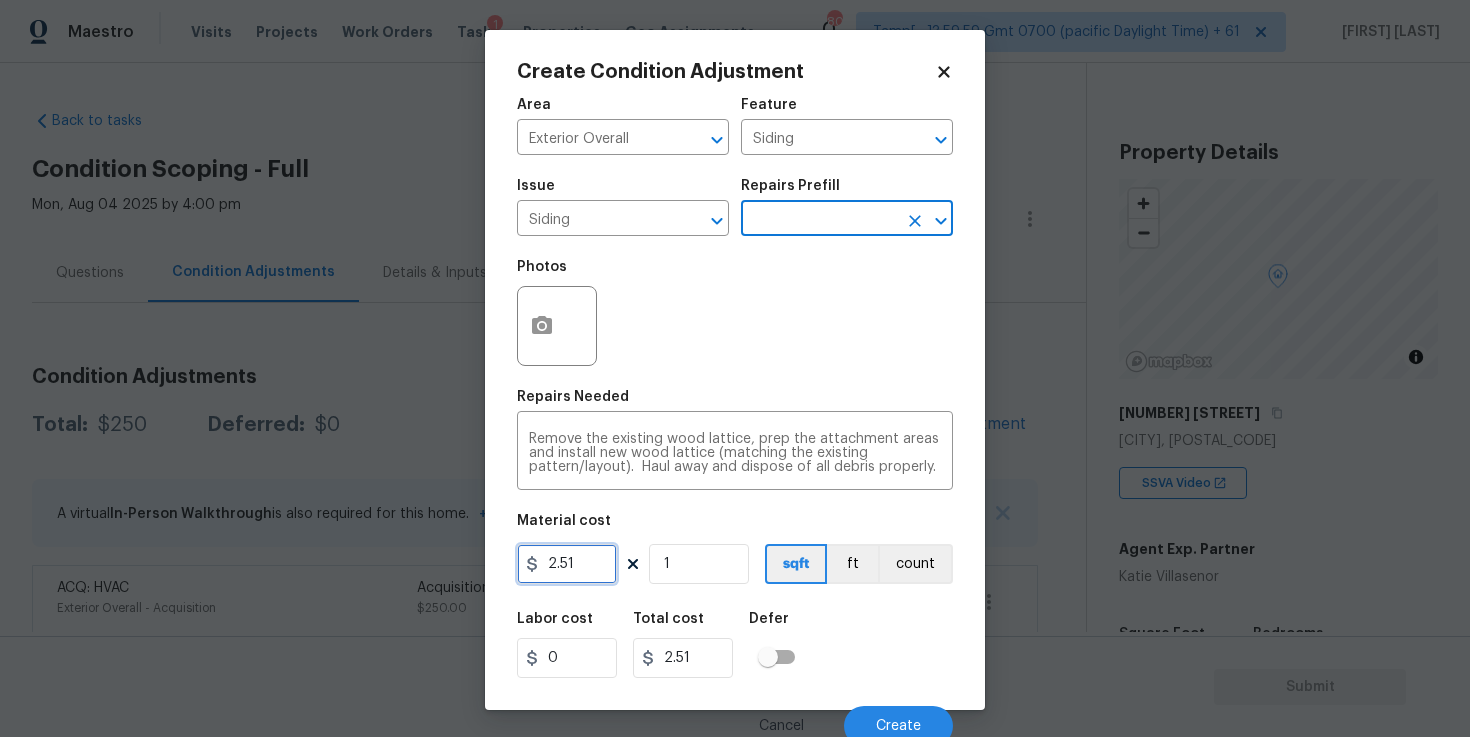 click on "2.51" at bounding box center [567, 564] 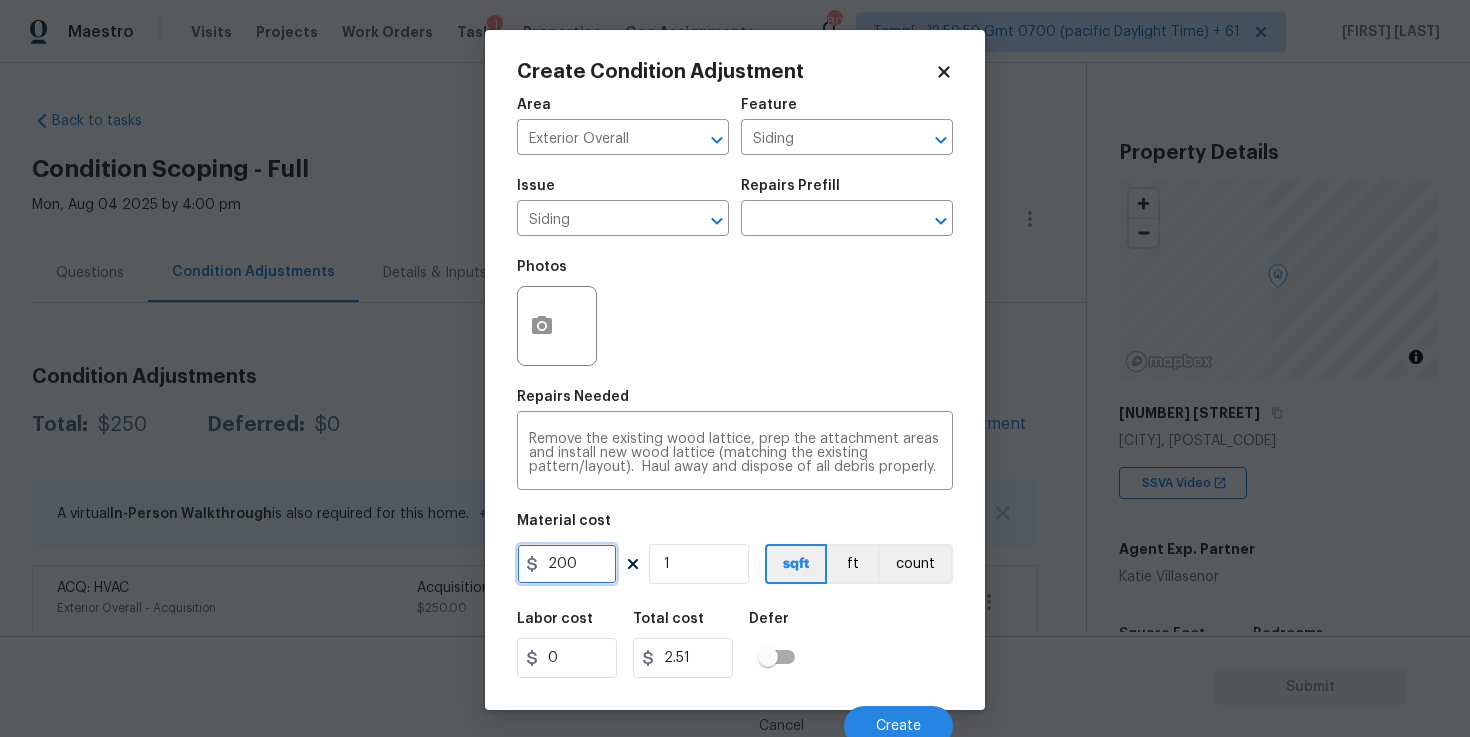 type on "200" 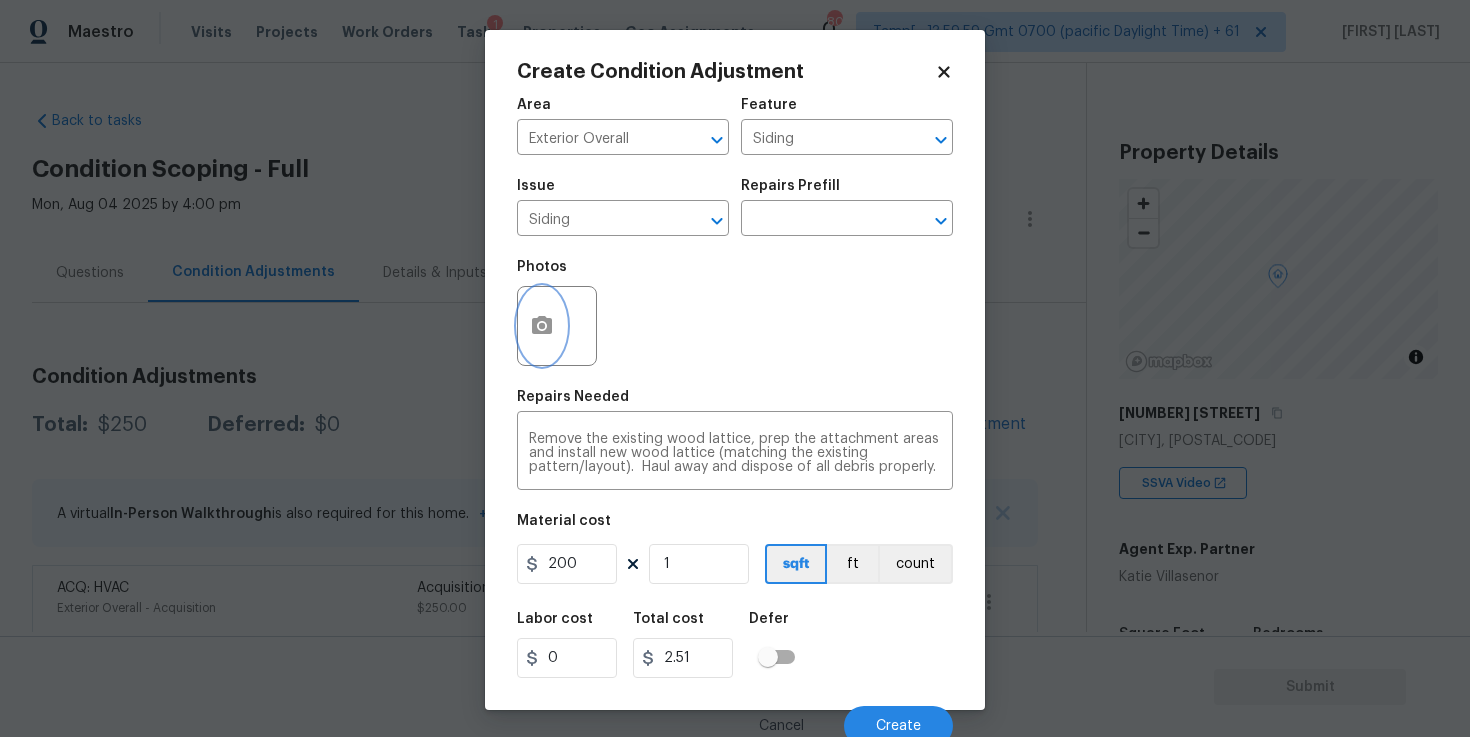 click at bounding box center [542, 326] 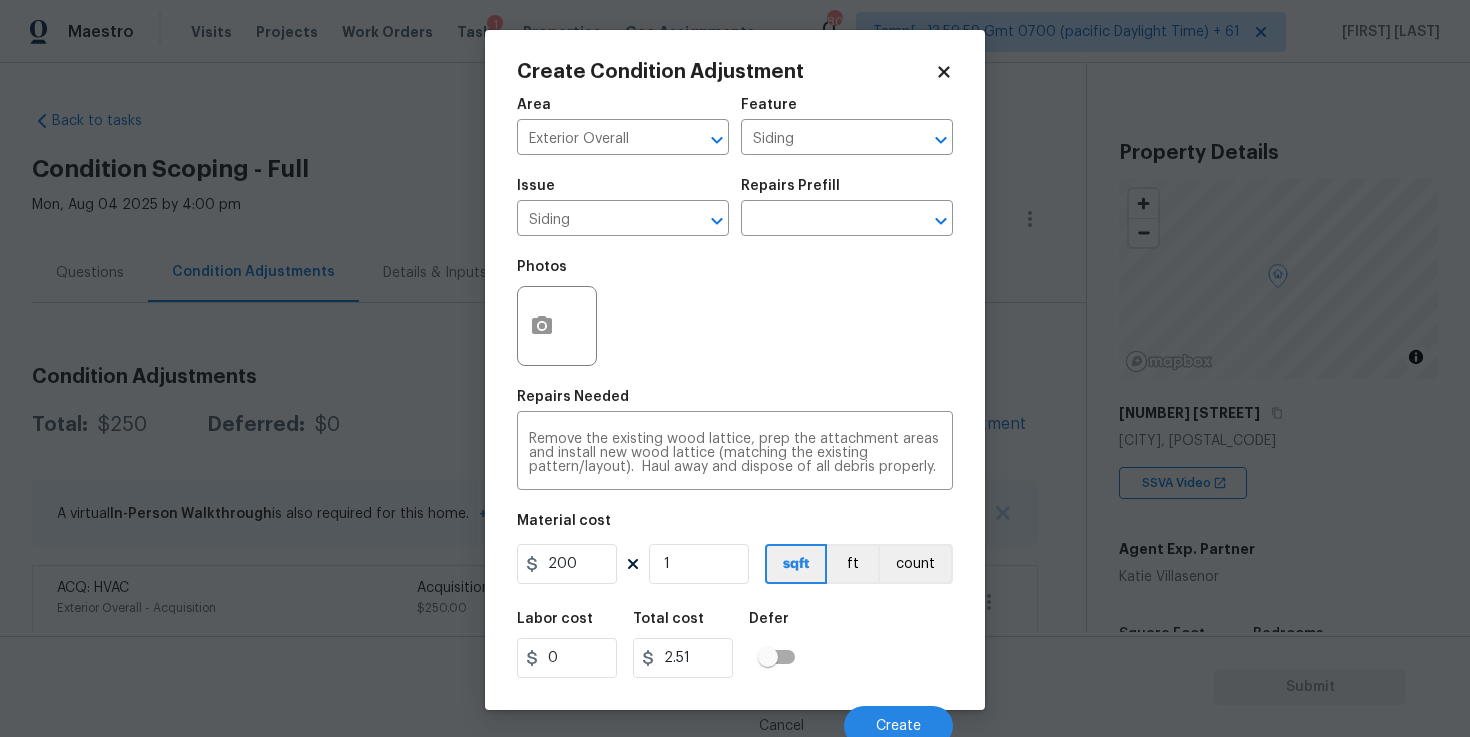 type on "200" 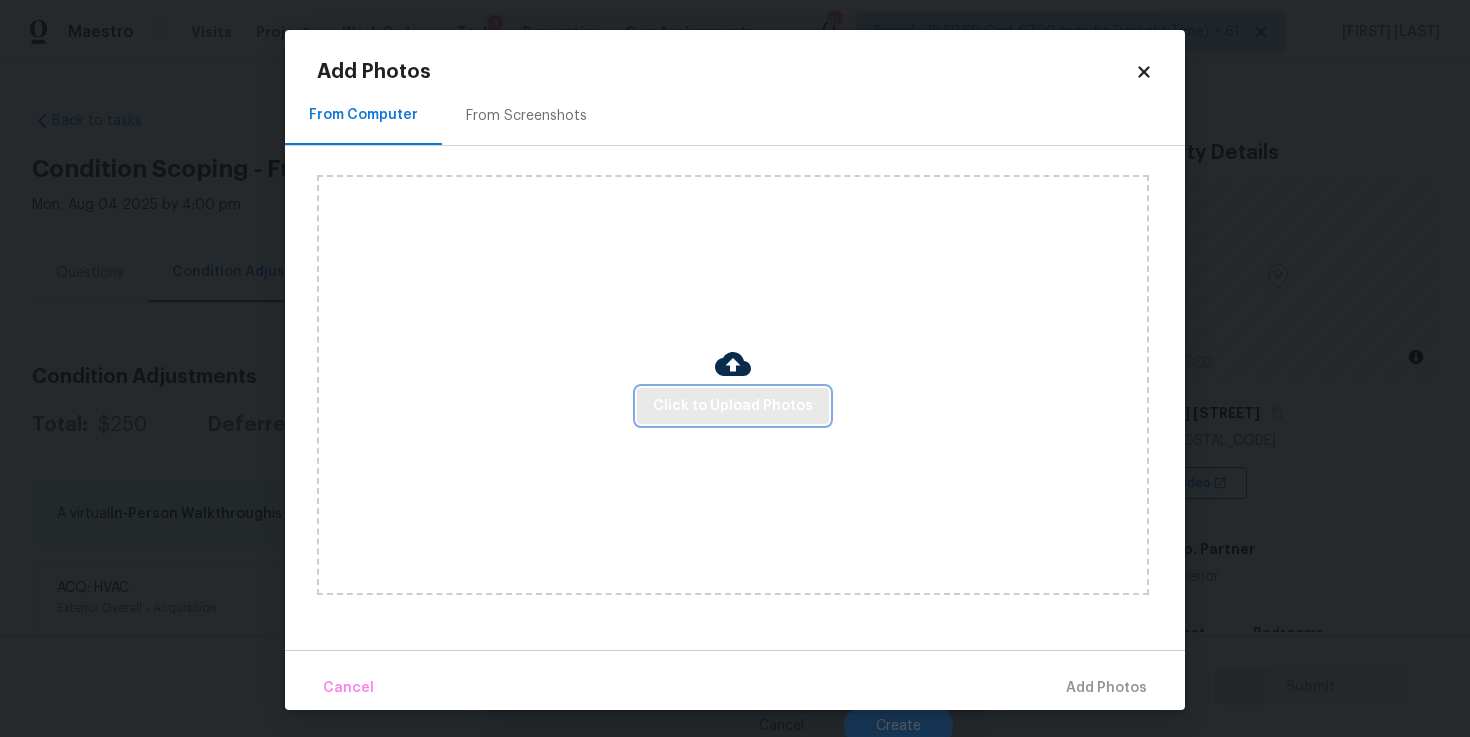 click on "Click to Upload Photos" at bounding box center (733, 406) 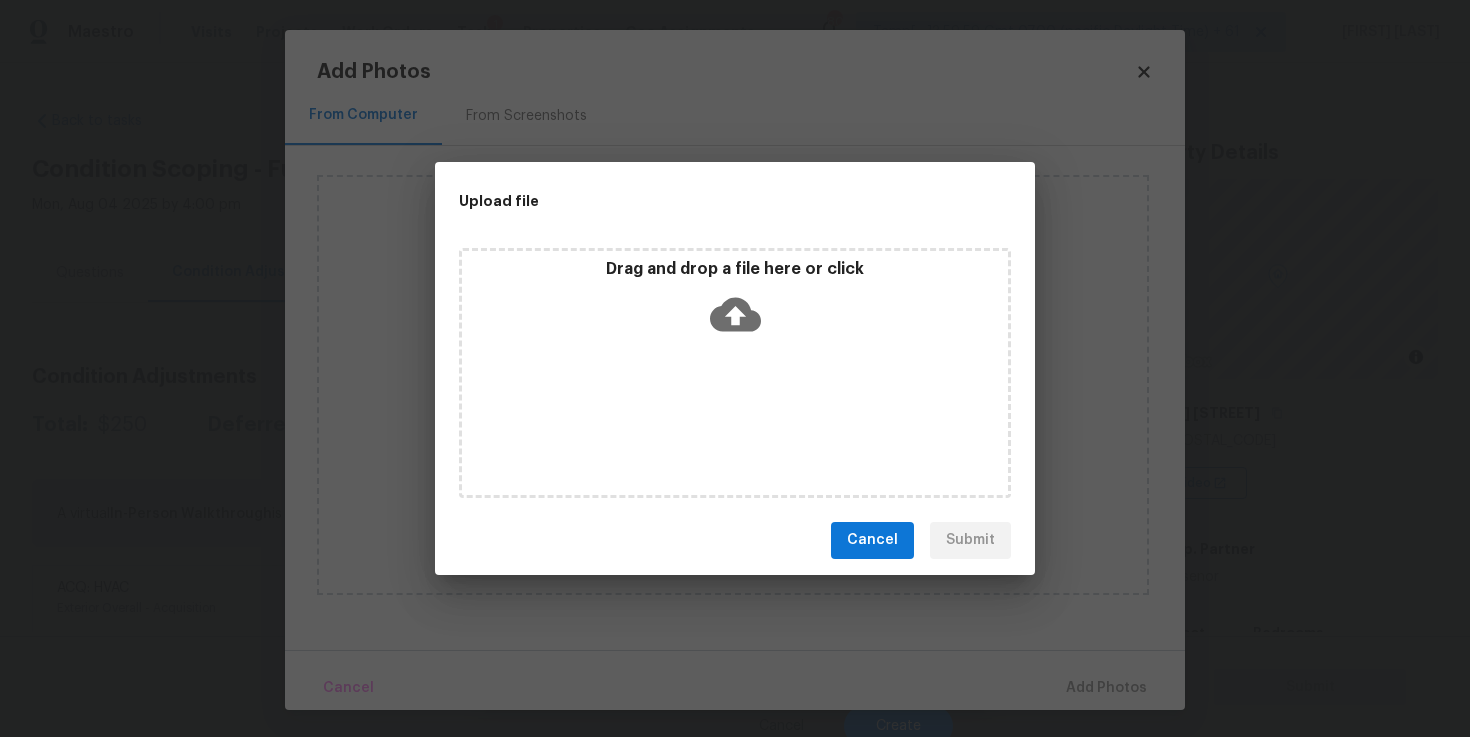 click on "Drag and drop a file here or click" at bounding box center [735, 302] 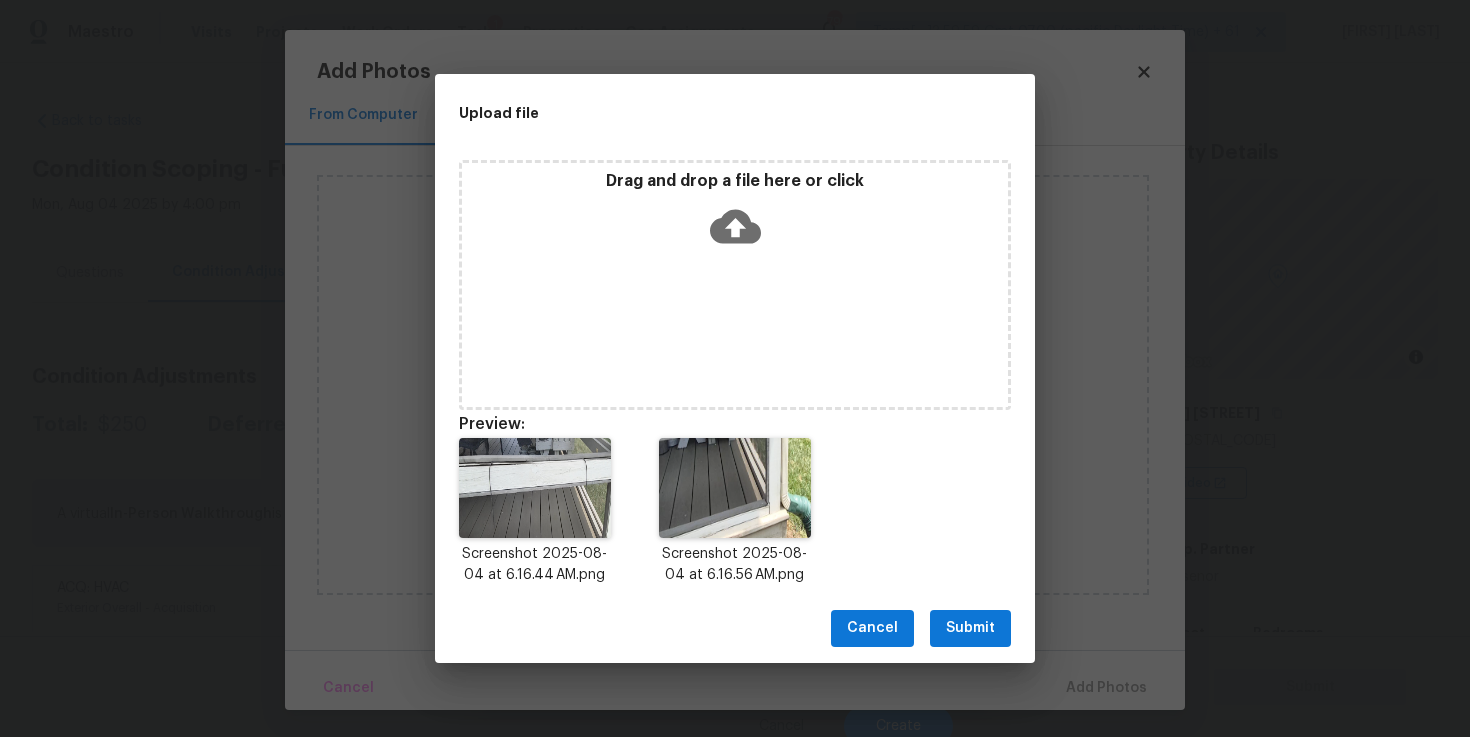 click on "Submit" at bounding box center (970, 628) 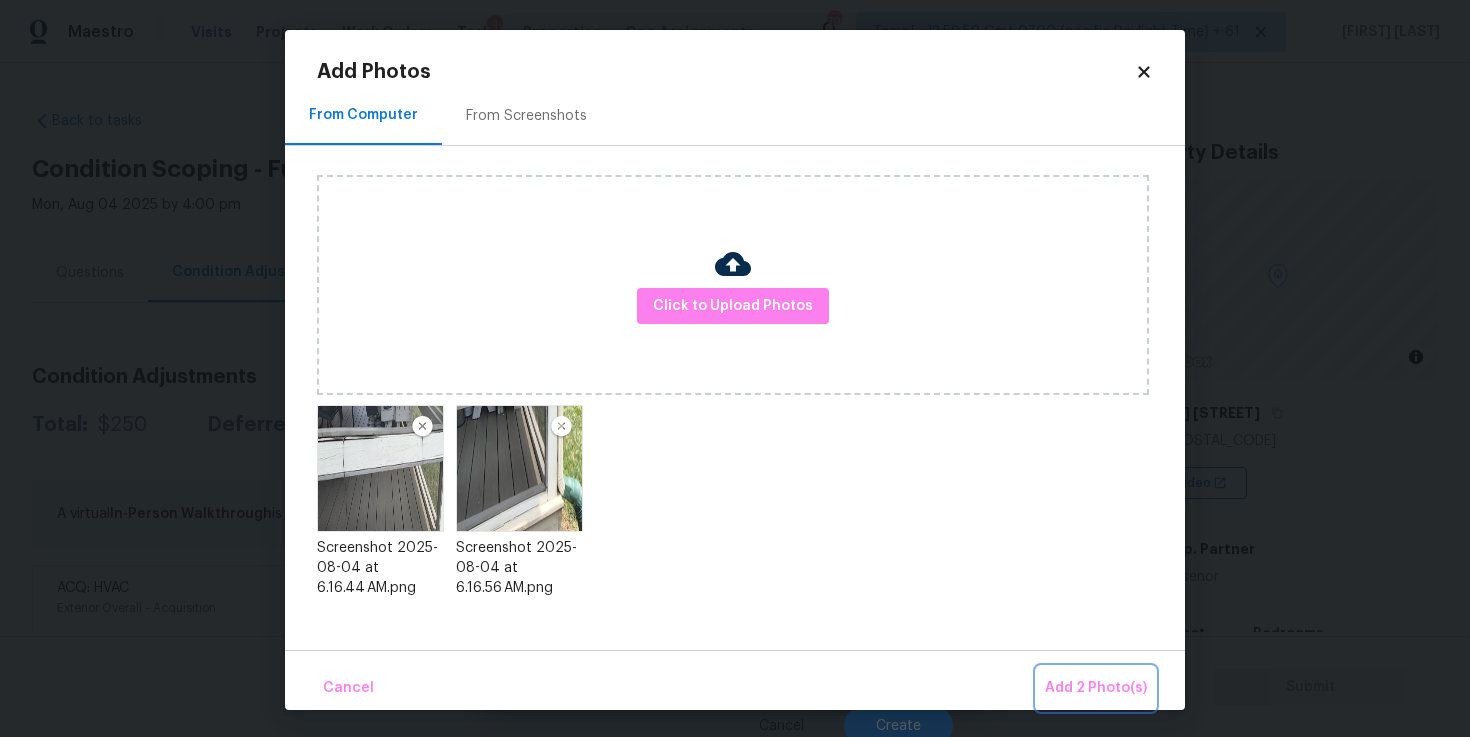 click on "Add 2 Photo(s)" at bounding box center (1096, 688) 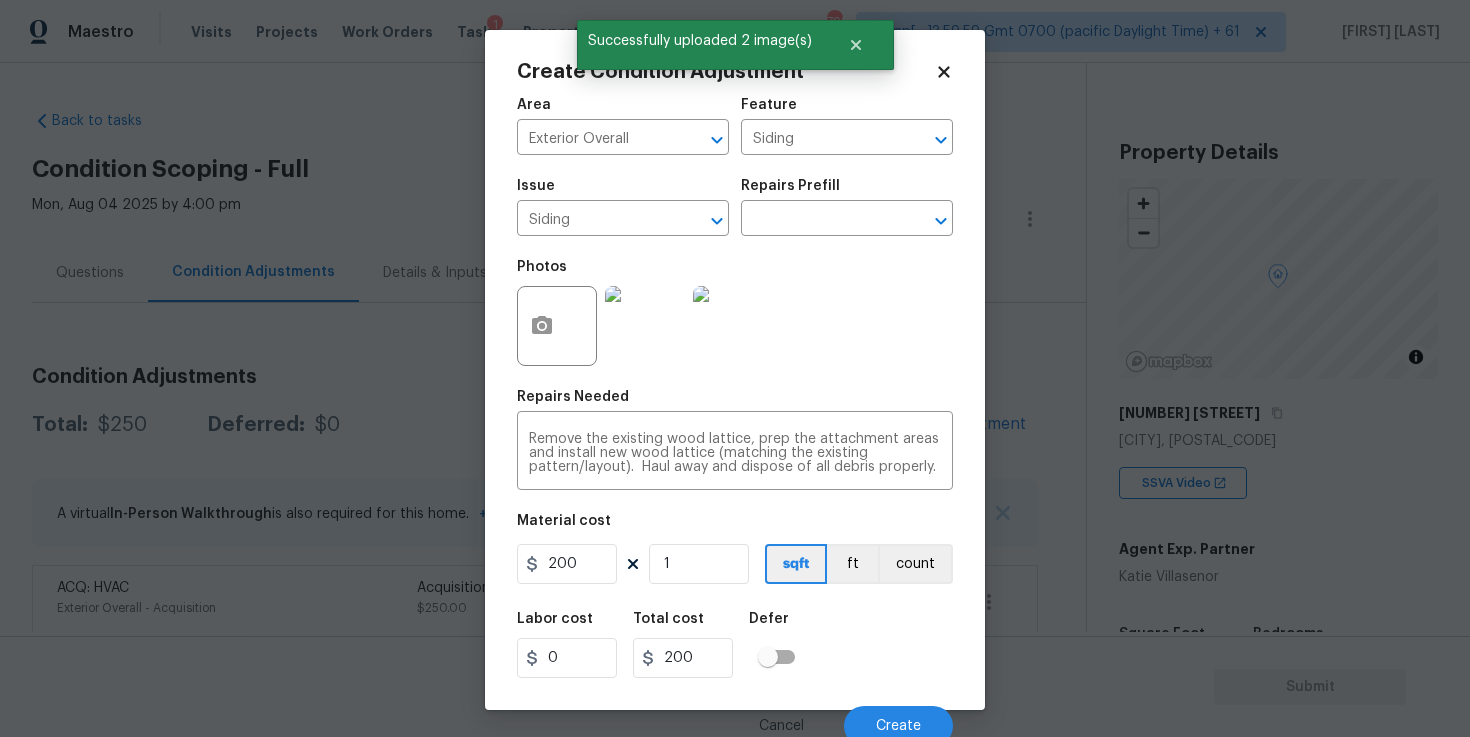 click at bounding box center (645, 326) 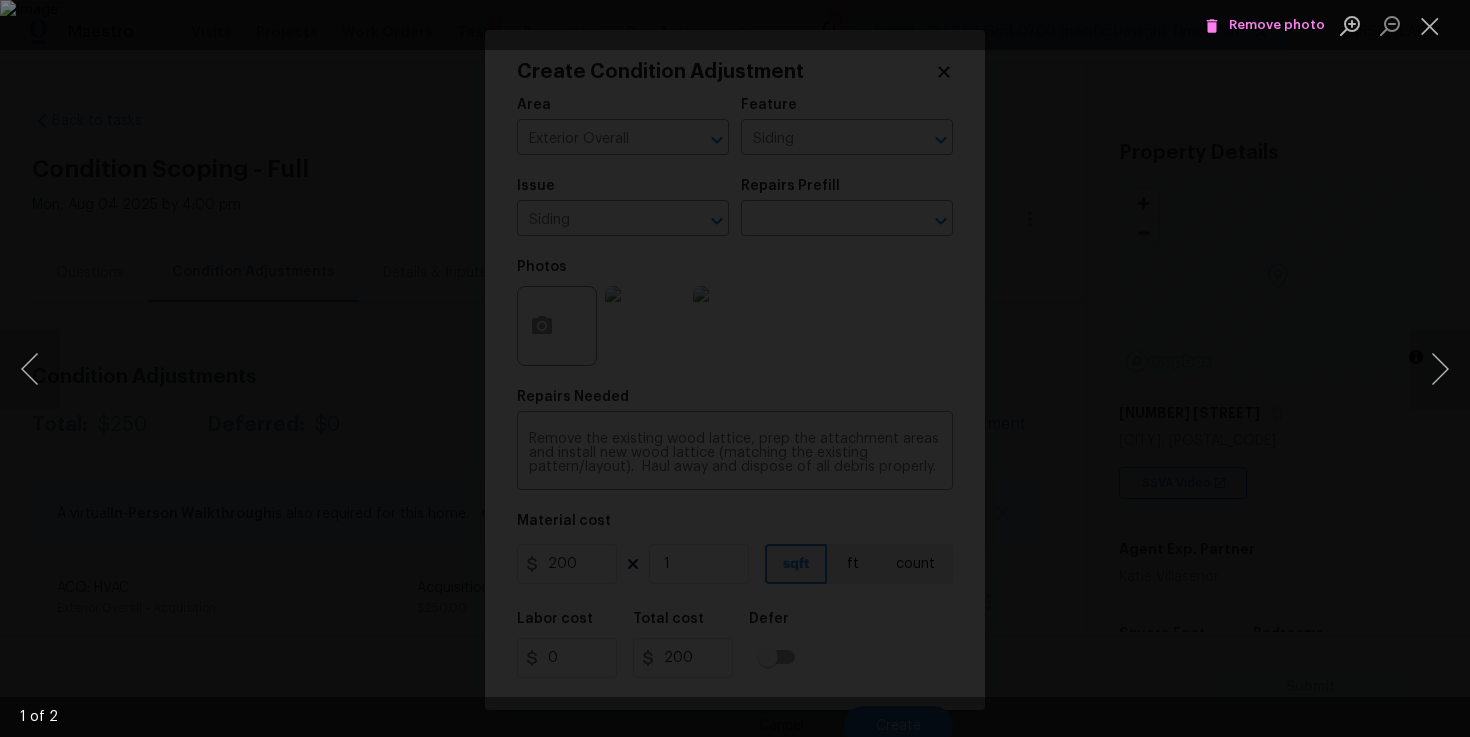 click at bounding box center (735, 368) 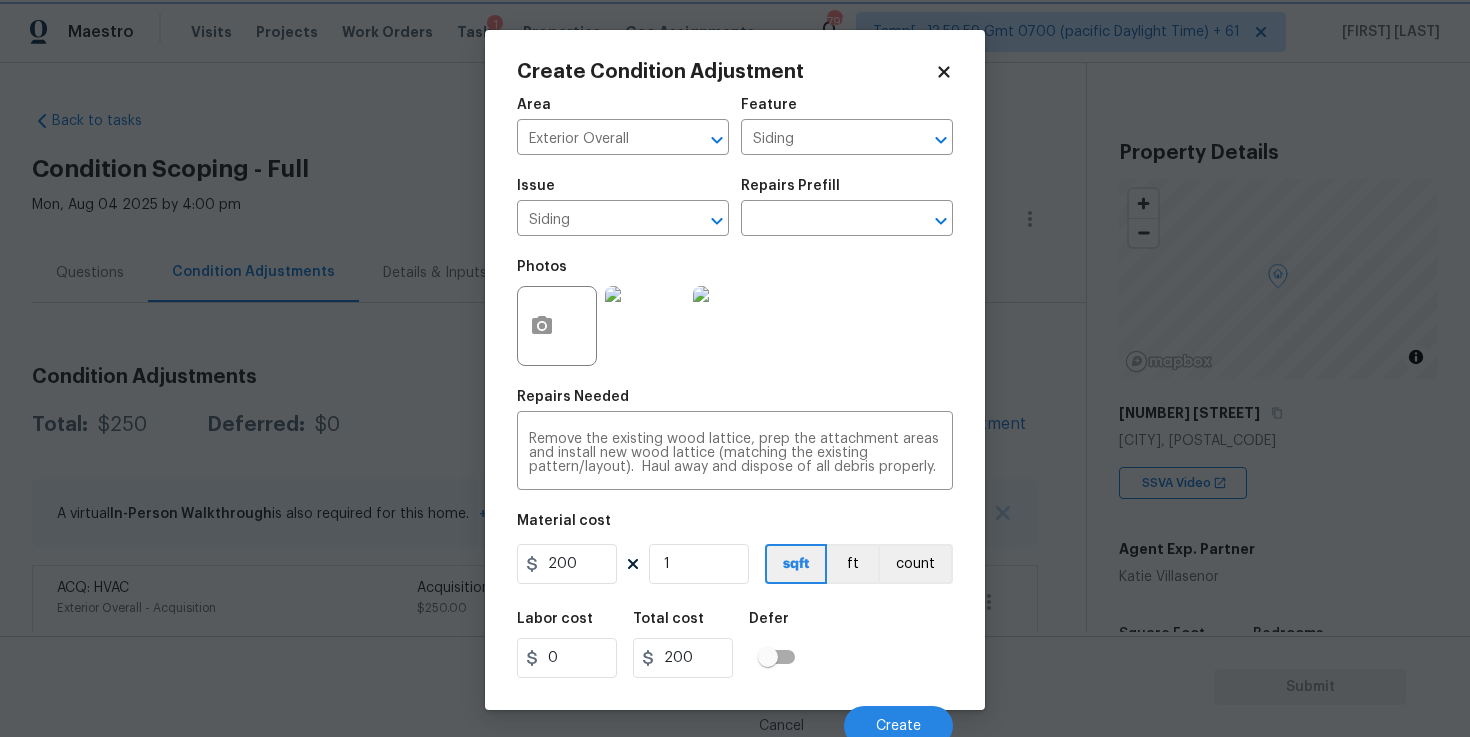 scroll, scrollTop: 10, scrollLeft: 0, axis: vertical 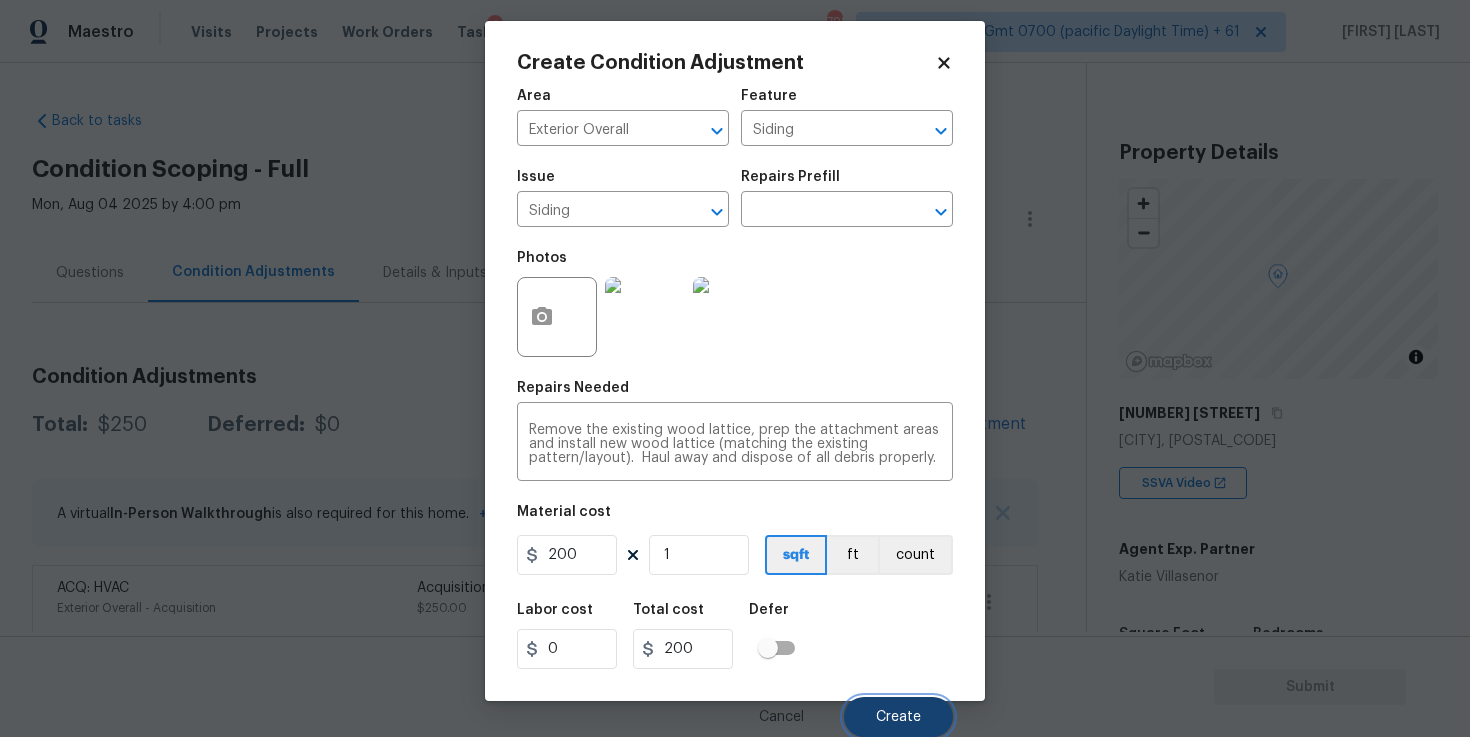 click on "Create" at bounding box center (898, 717) 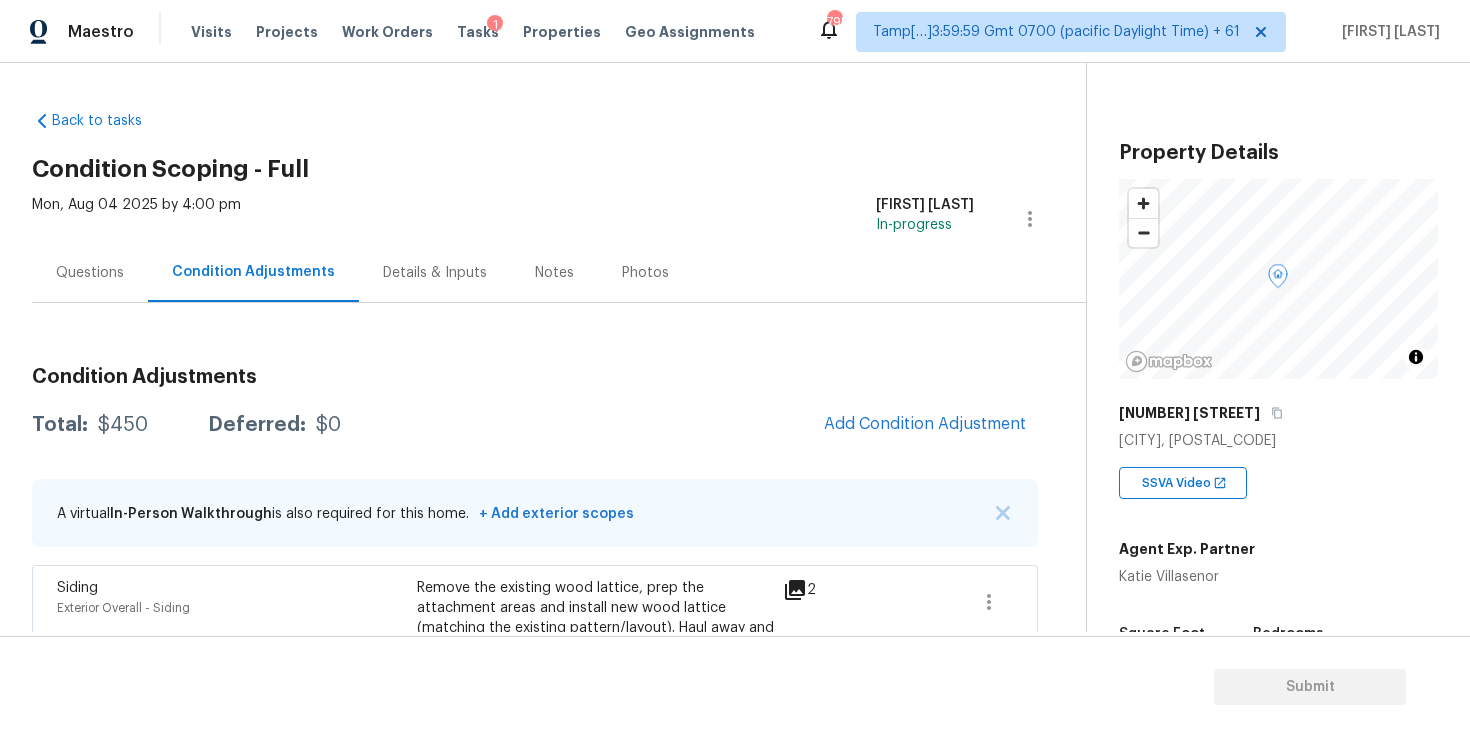 scroll, scrollTop: 0, scrollLeft: 0, axis: both 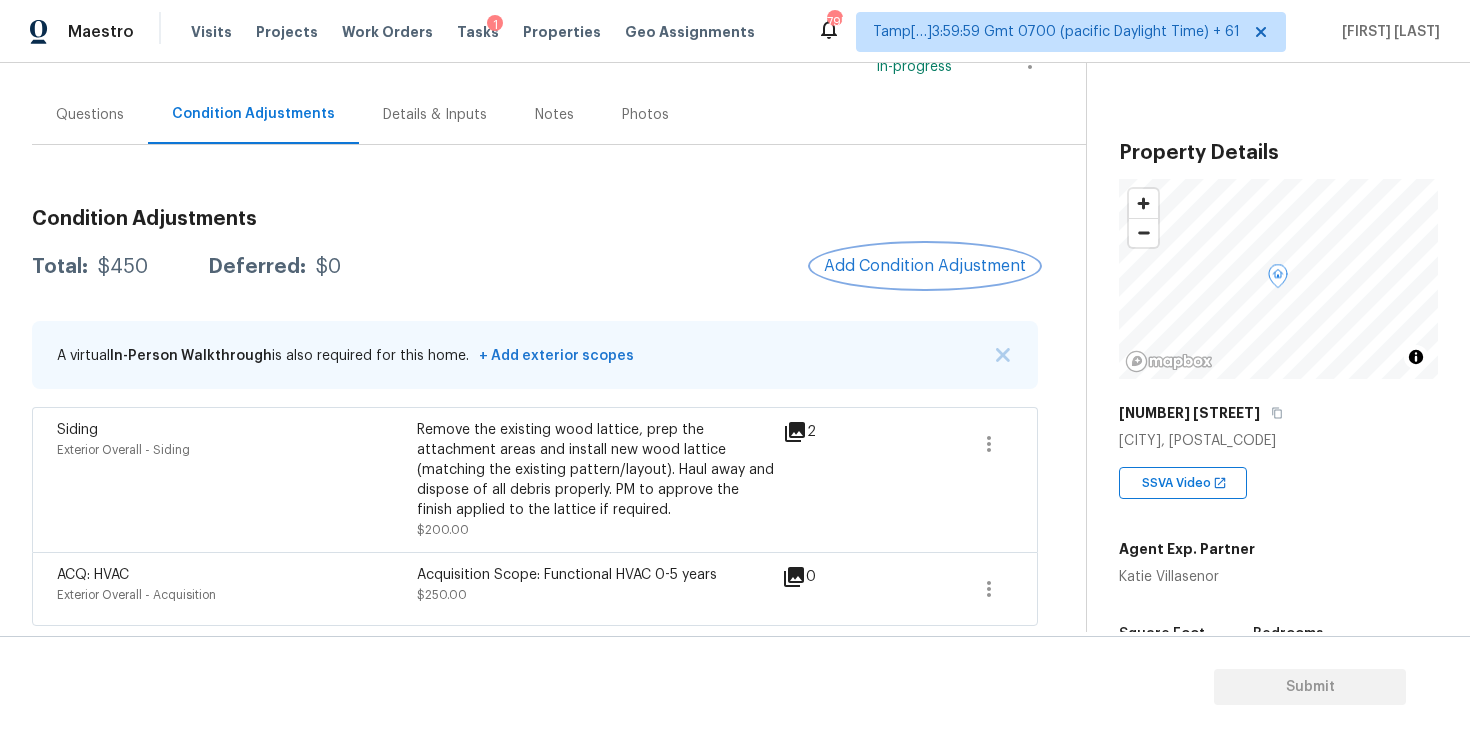 click on "Add Condition Adjustment" at bounding box center [925, 266] 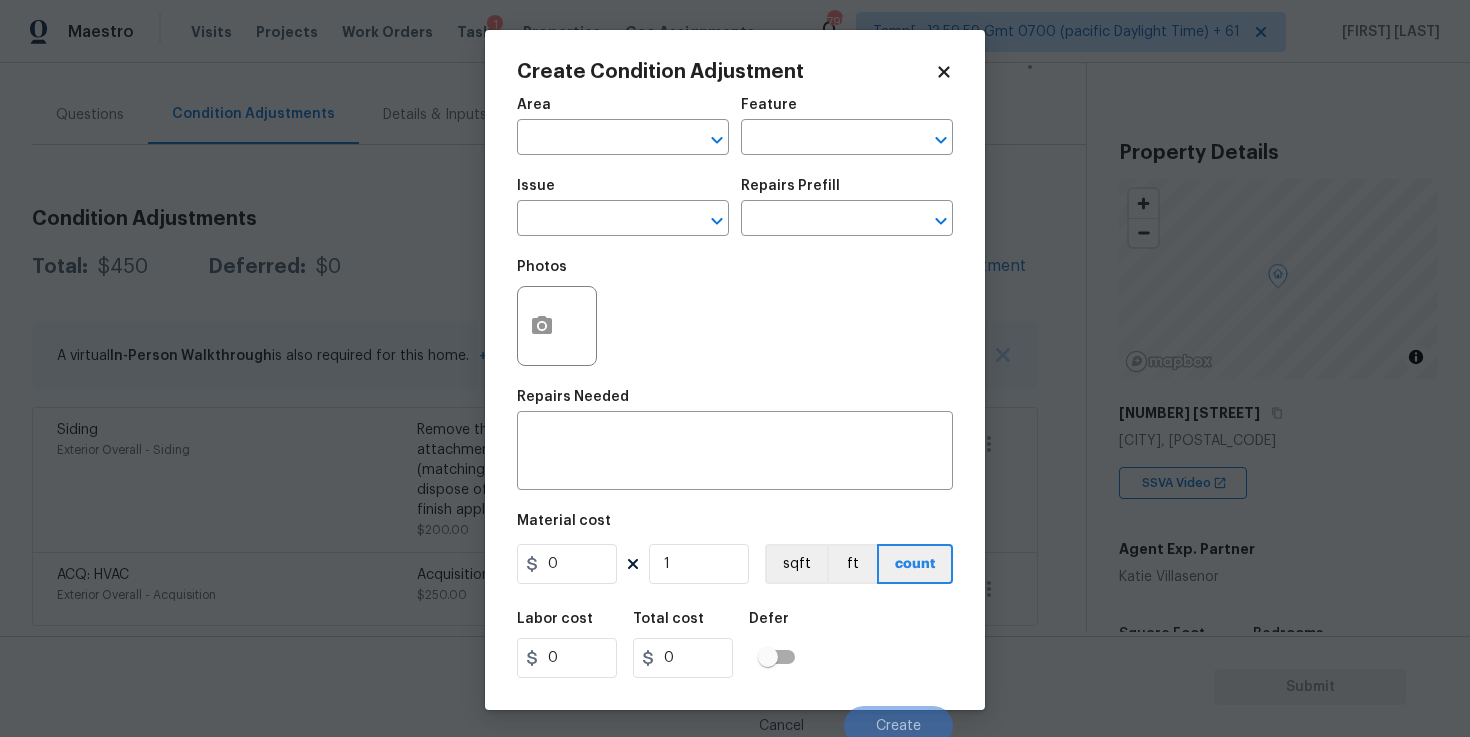 click at bounding box center [557, 326] 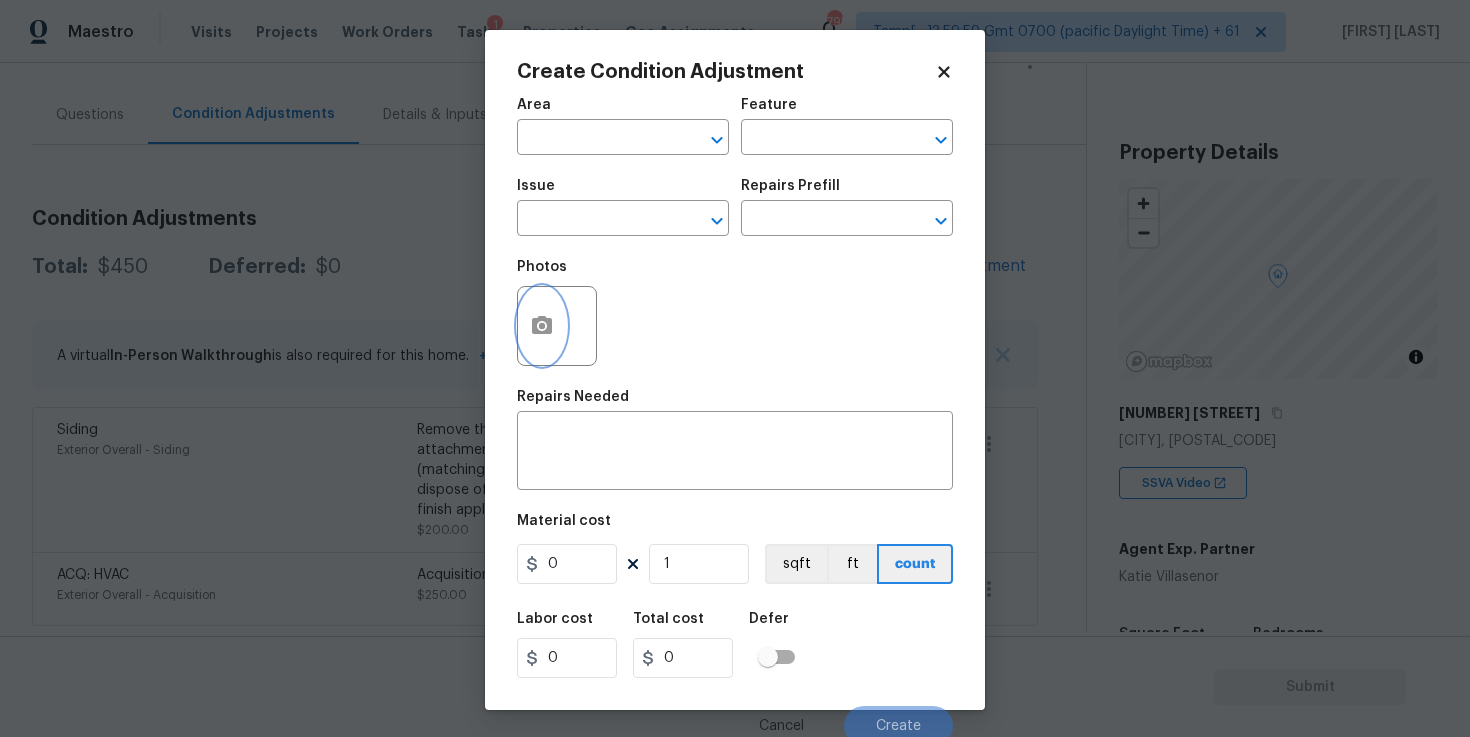 click at bounding box center [542, 326] 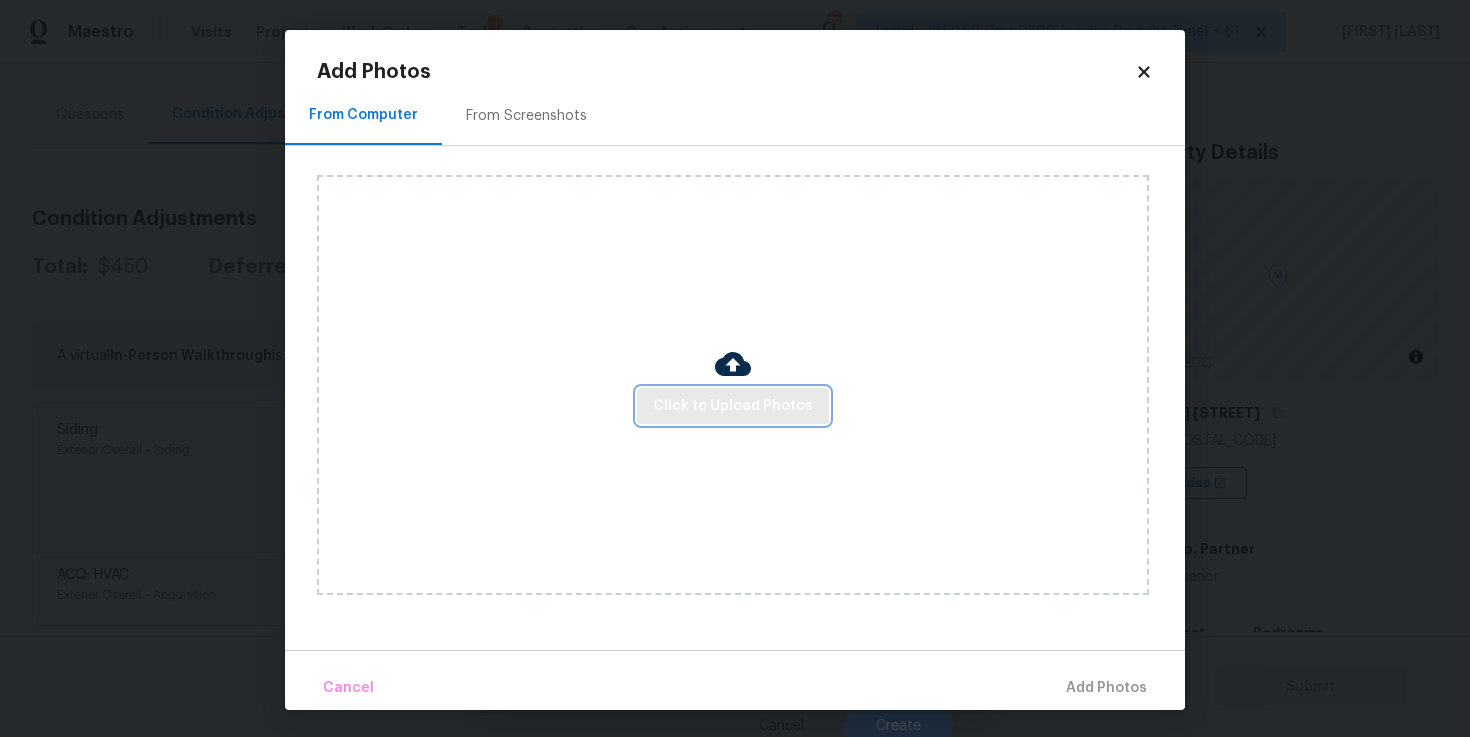 click on "Click to Upload Photos" at bounding box center (733, 406) 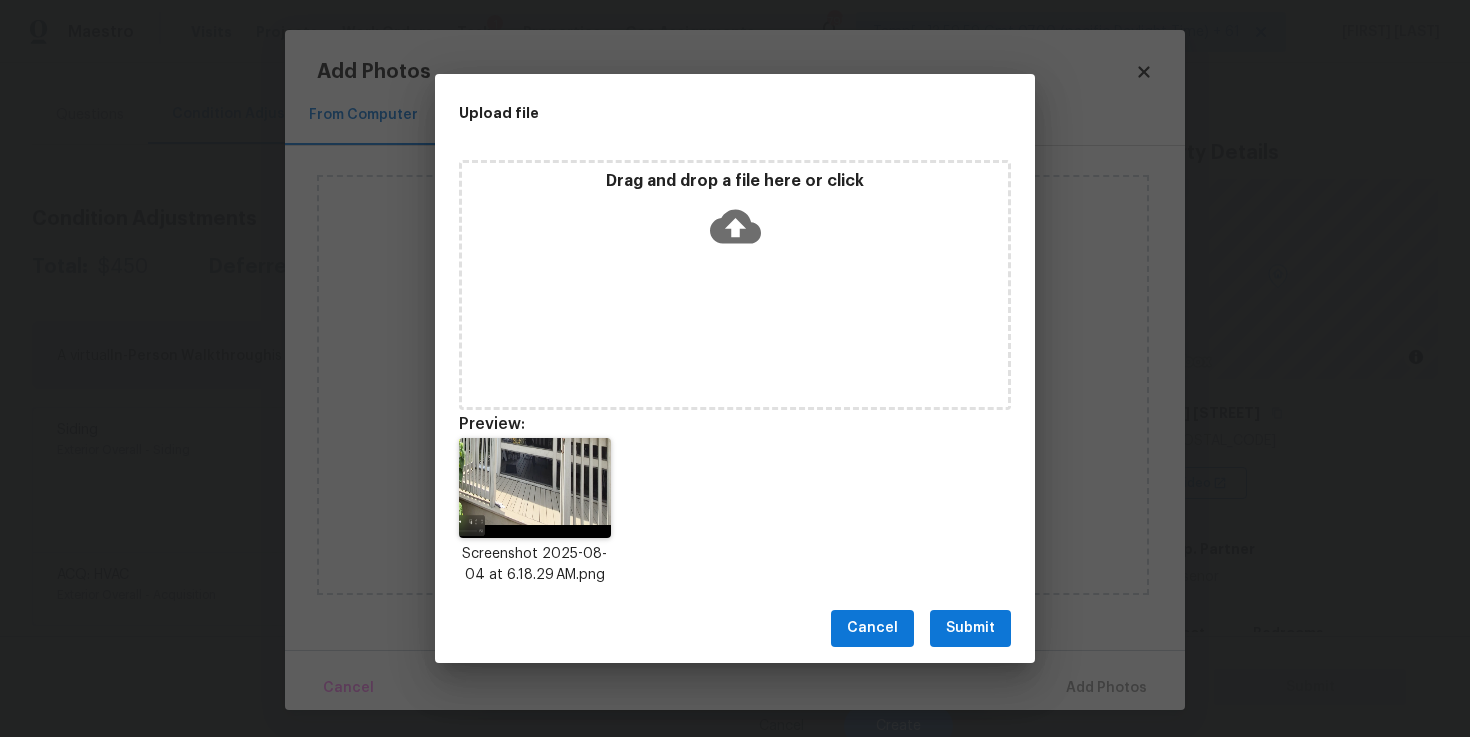 click on "Submit" at bounding box center [970, 628] 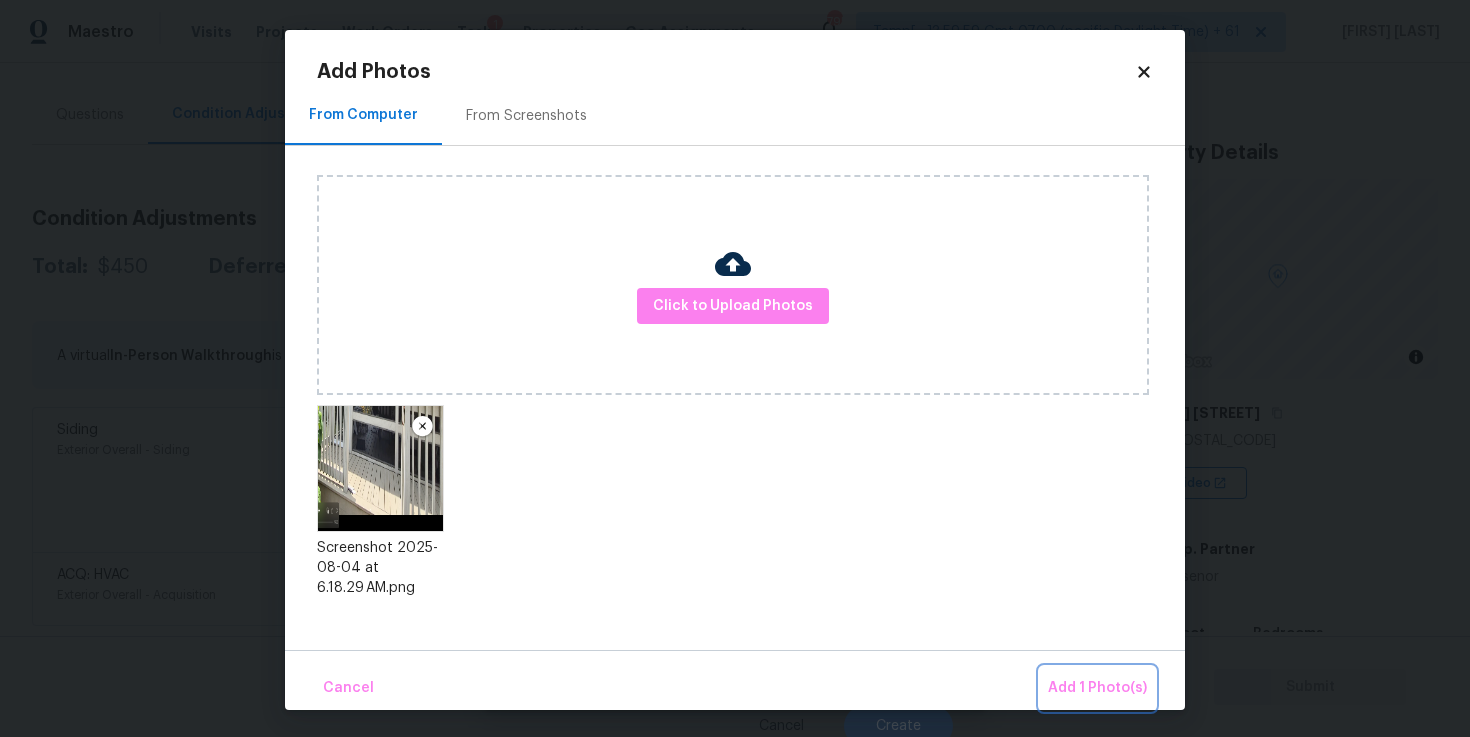 click on "Add 1 Photo(s)" at bounding box center [1097, 688] 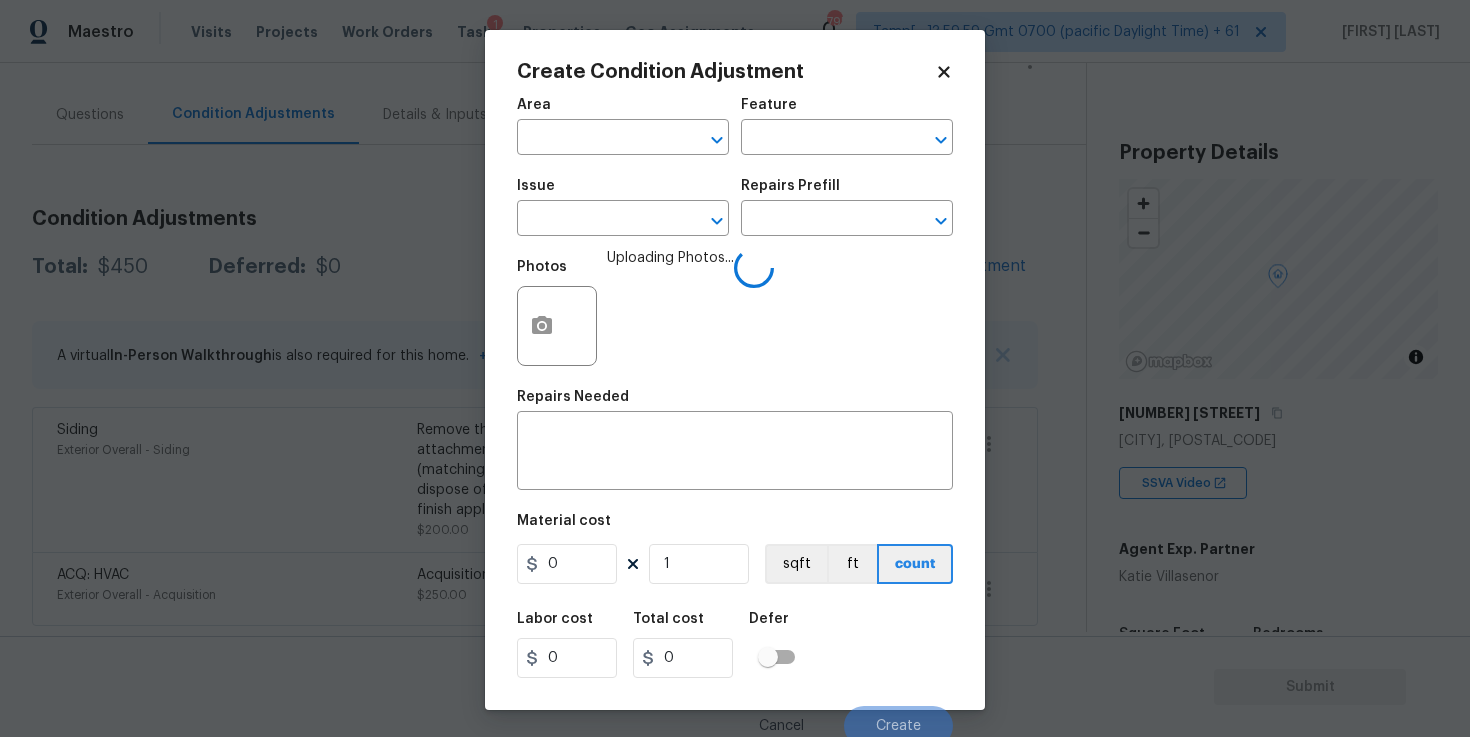 click on "Issue ​" at bounding box center (623, 207) 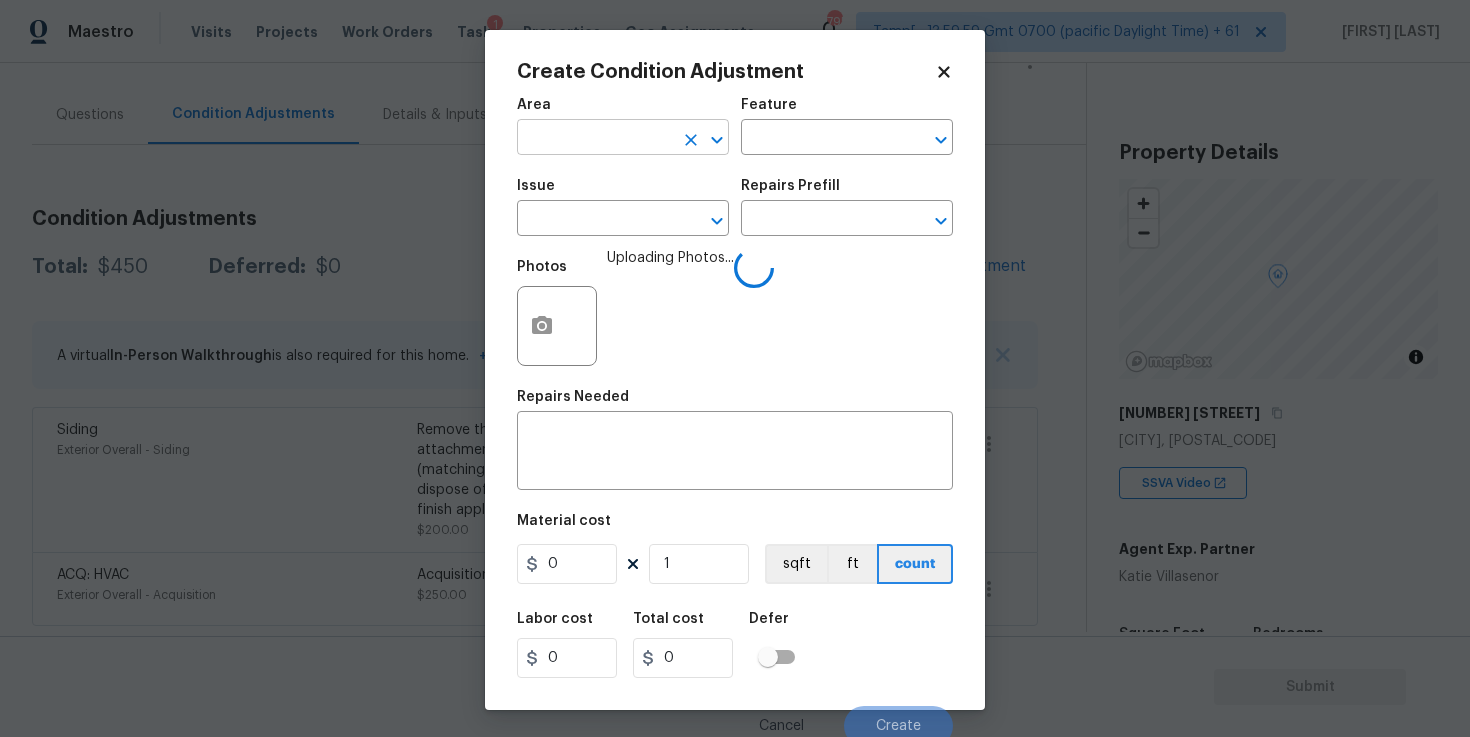 click at bounding box center (595, 139) 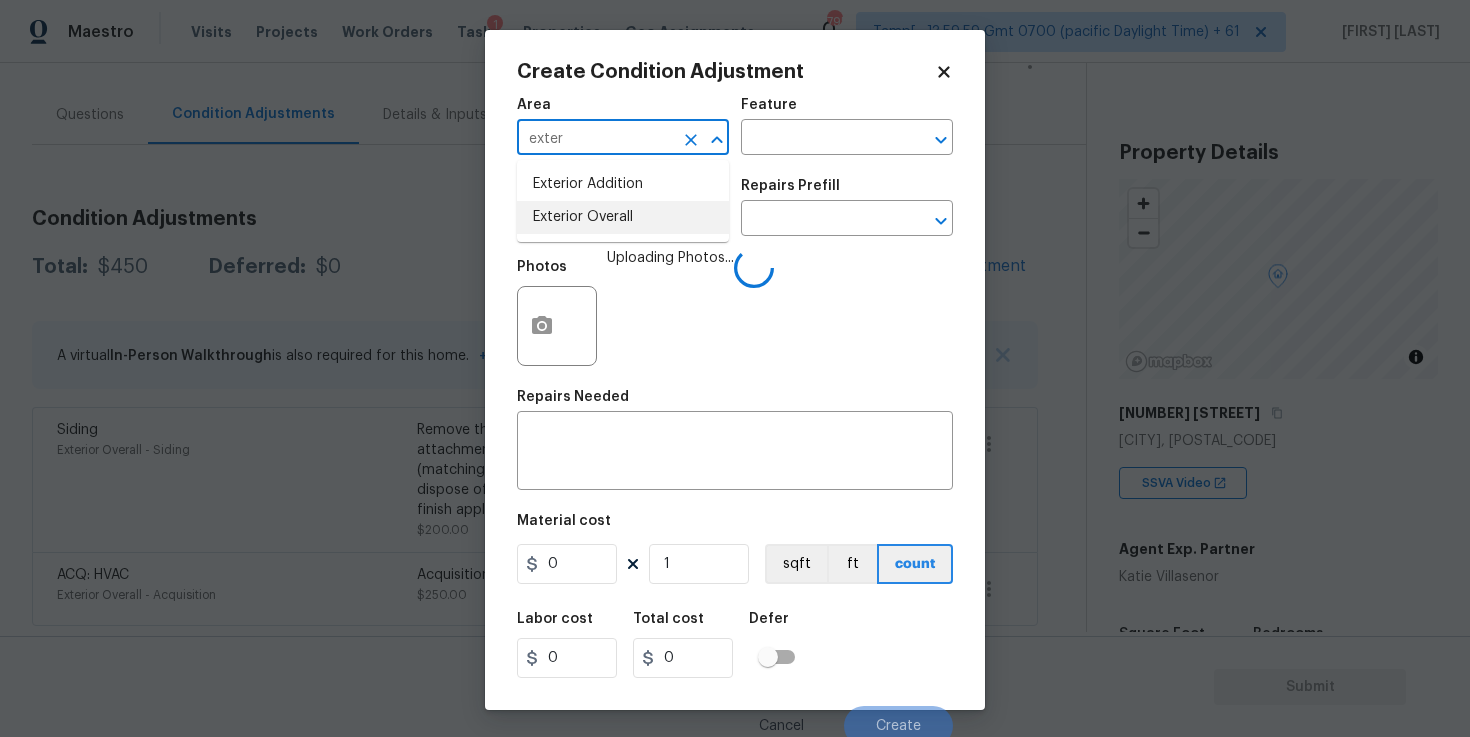 click on "Exterior Overall" at bounding box center (623, 217) 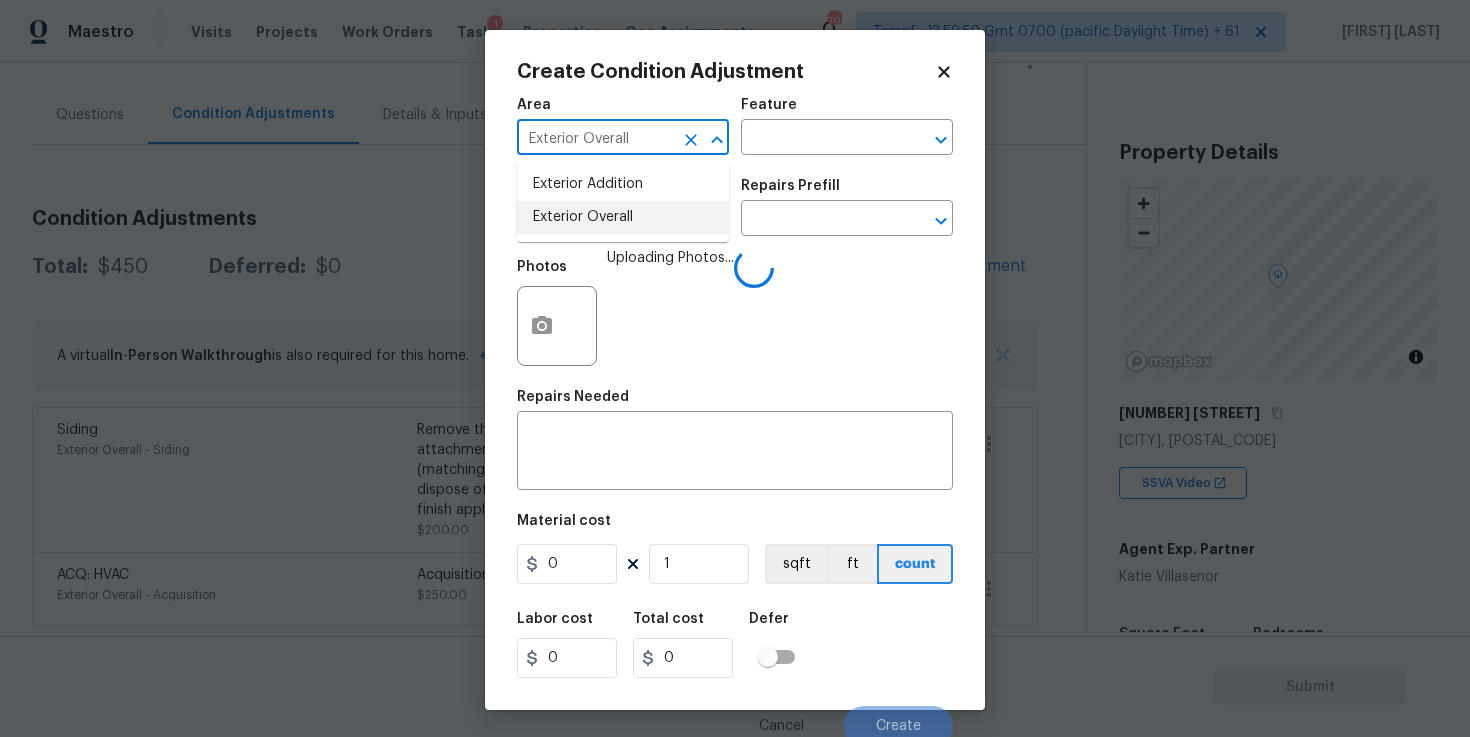type on "Exterior Overall" 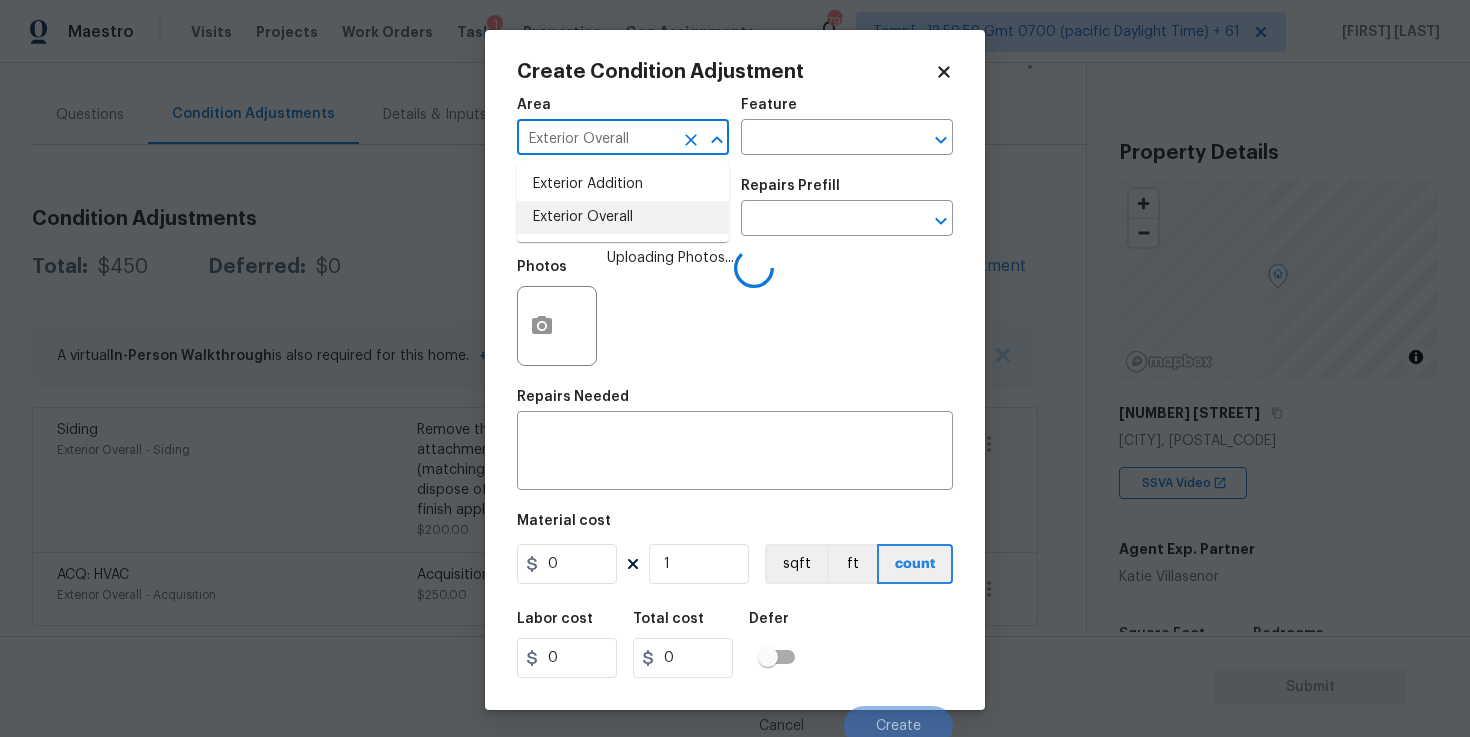click at bounding box center [595, 220] 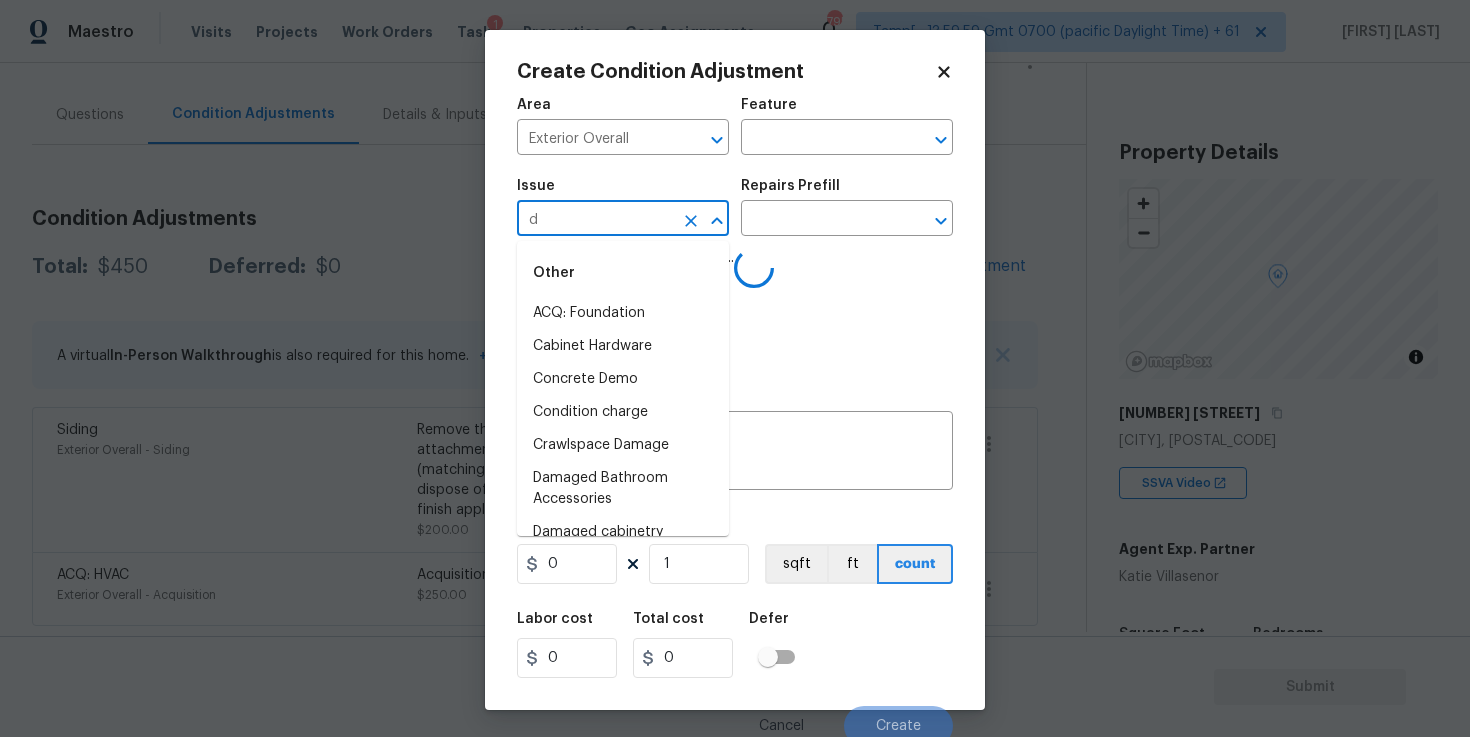 type on "de" 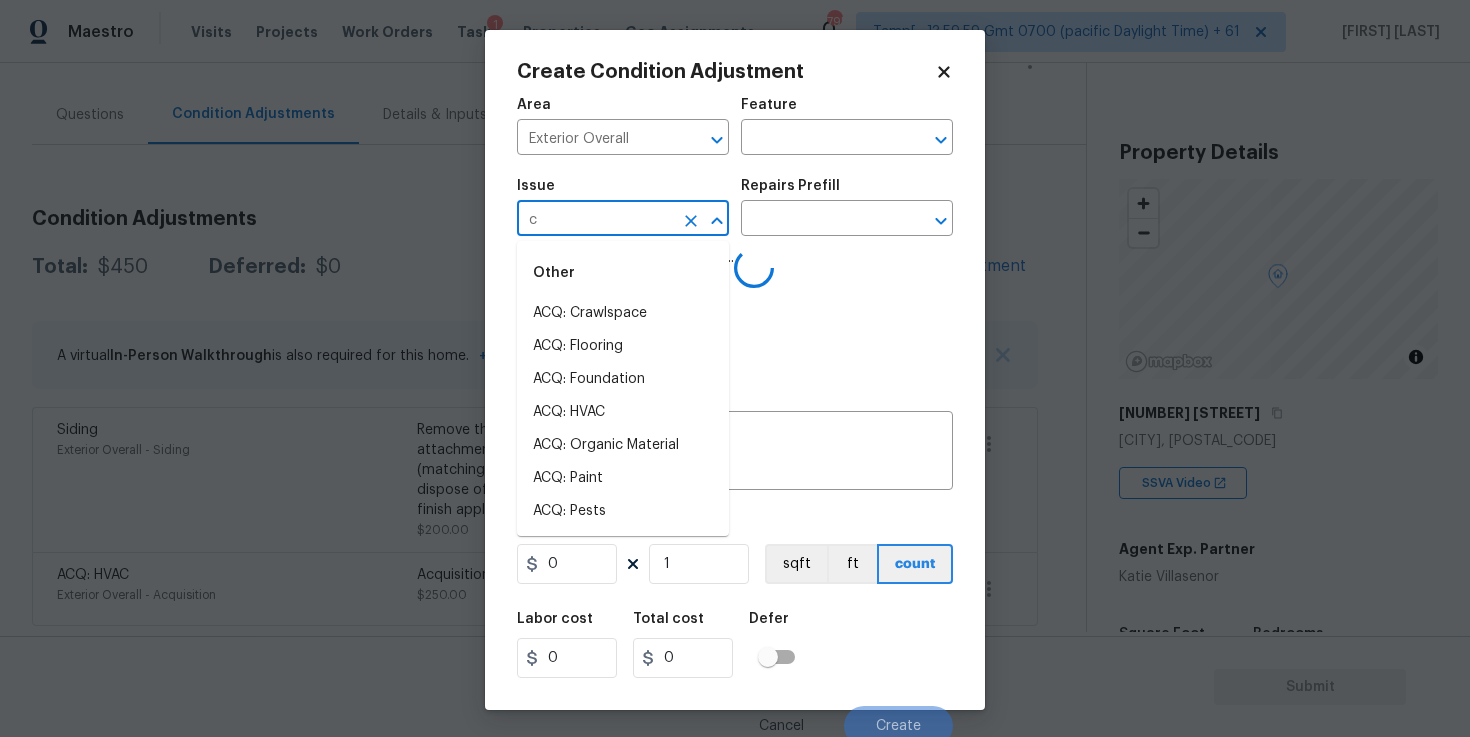 type on "ck" 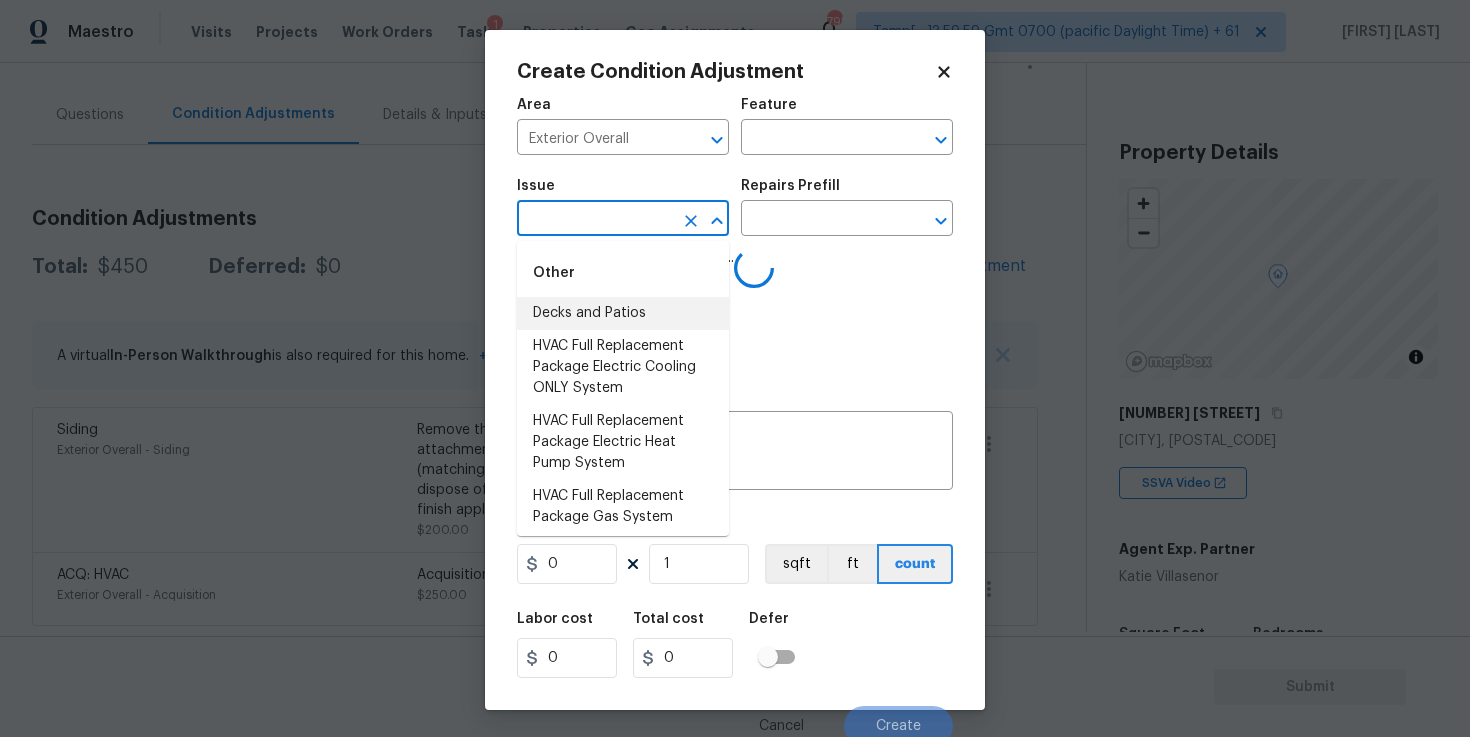 click on "Decks and Patios" at bounding box center (623, 313) 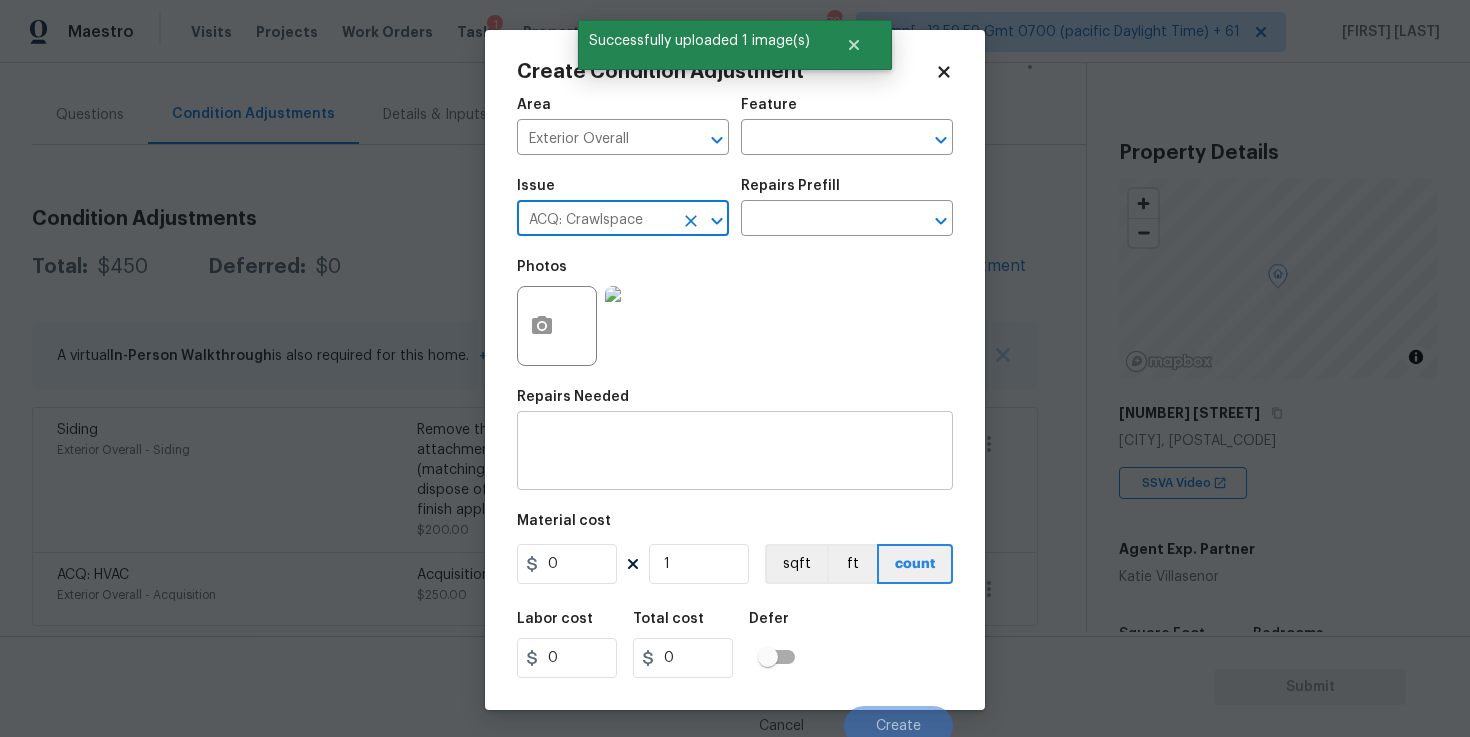 type on "ACQ: Crawlspace" 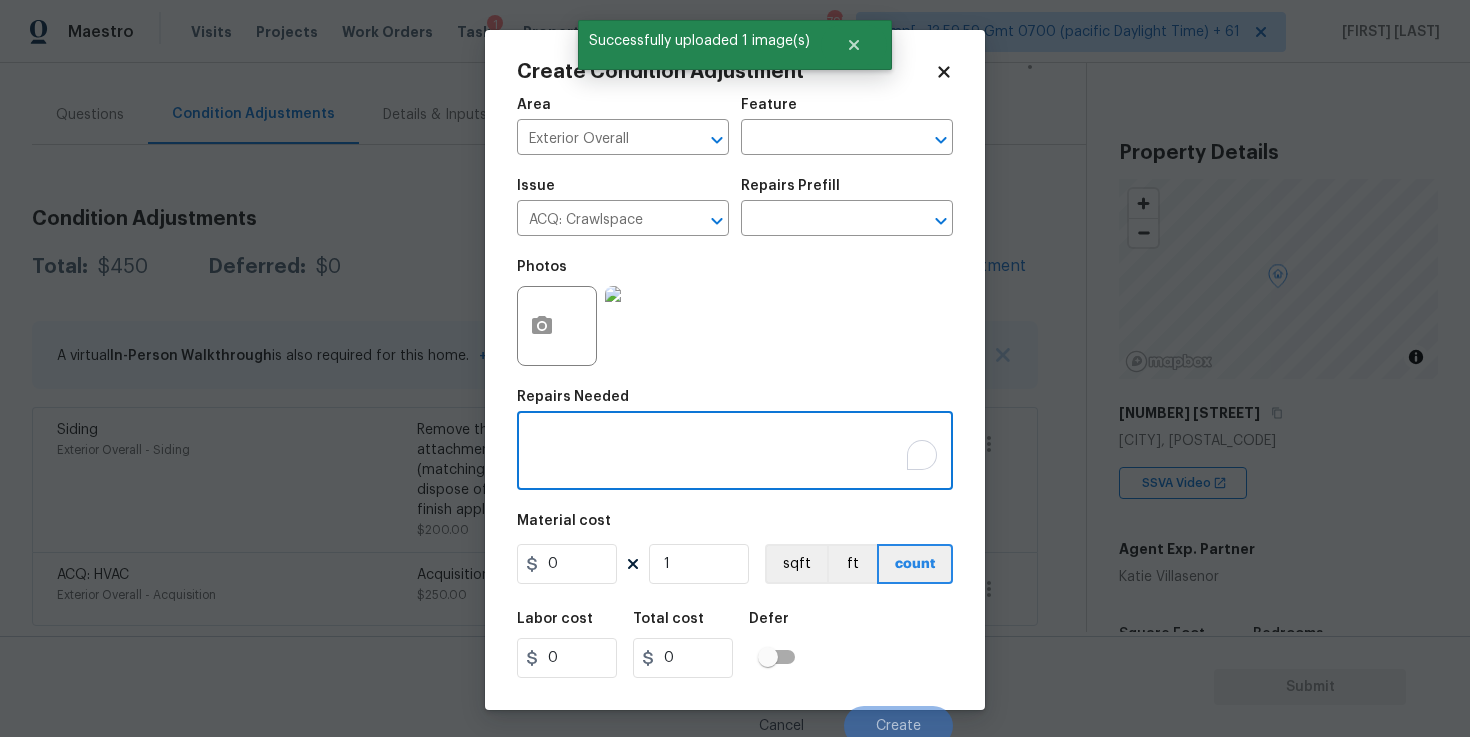 click on "Issue" at bounding box center [623, 192] 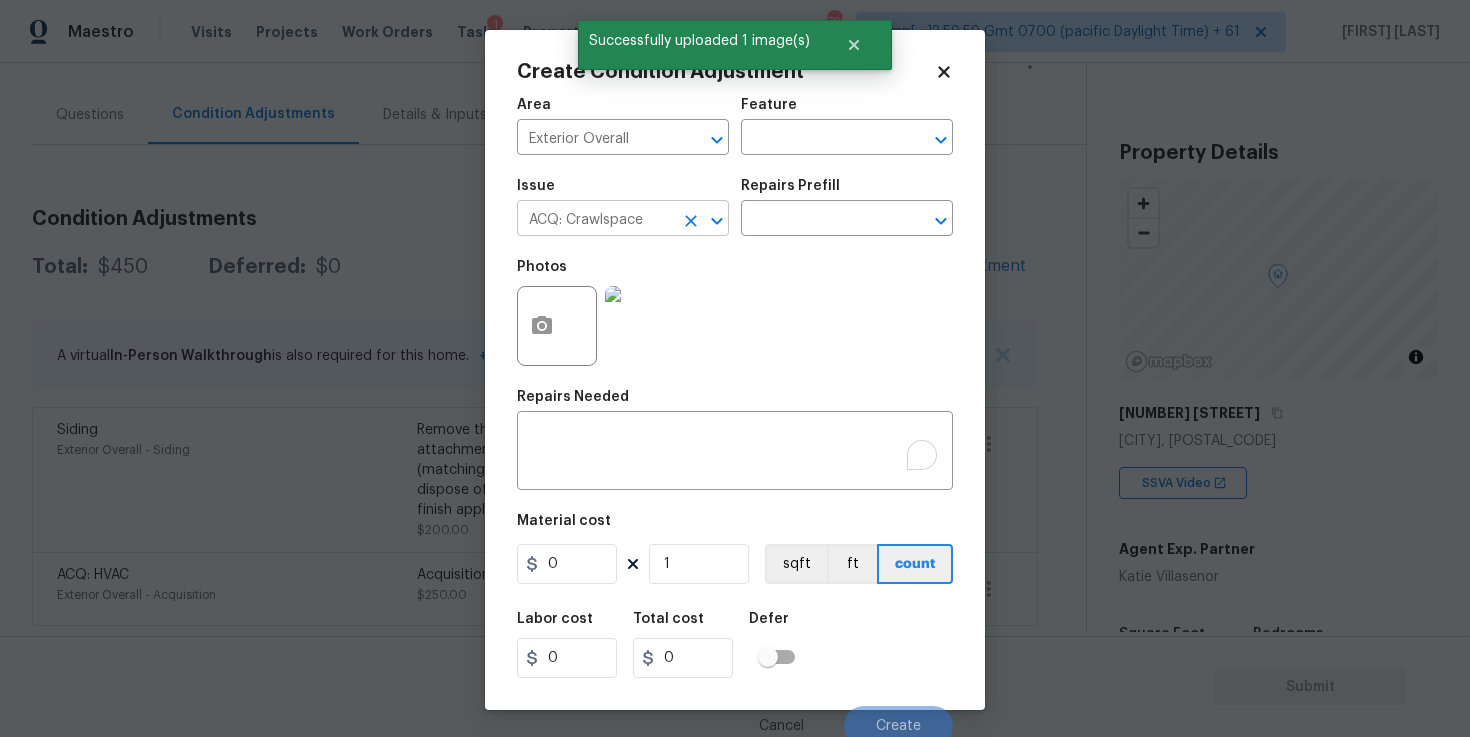click 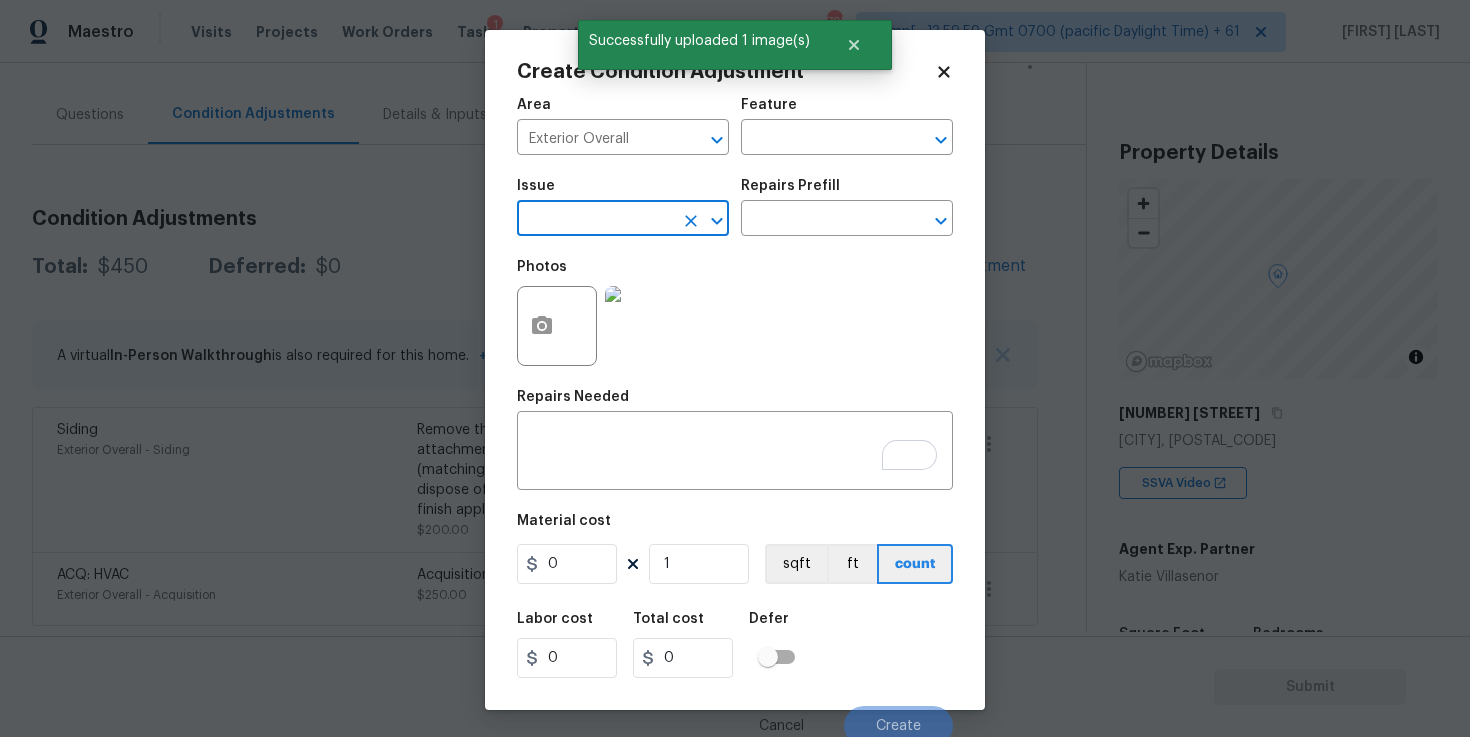 click at bounding box center (595, 220) 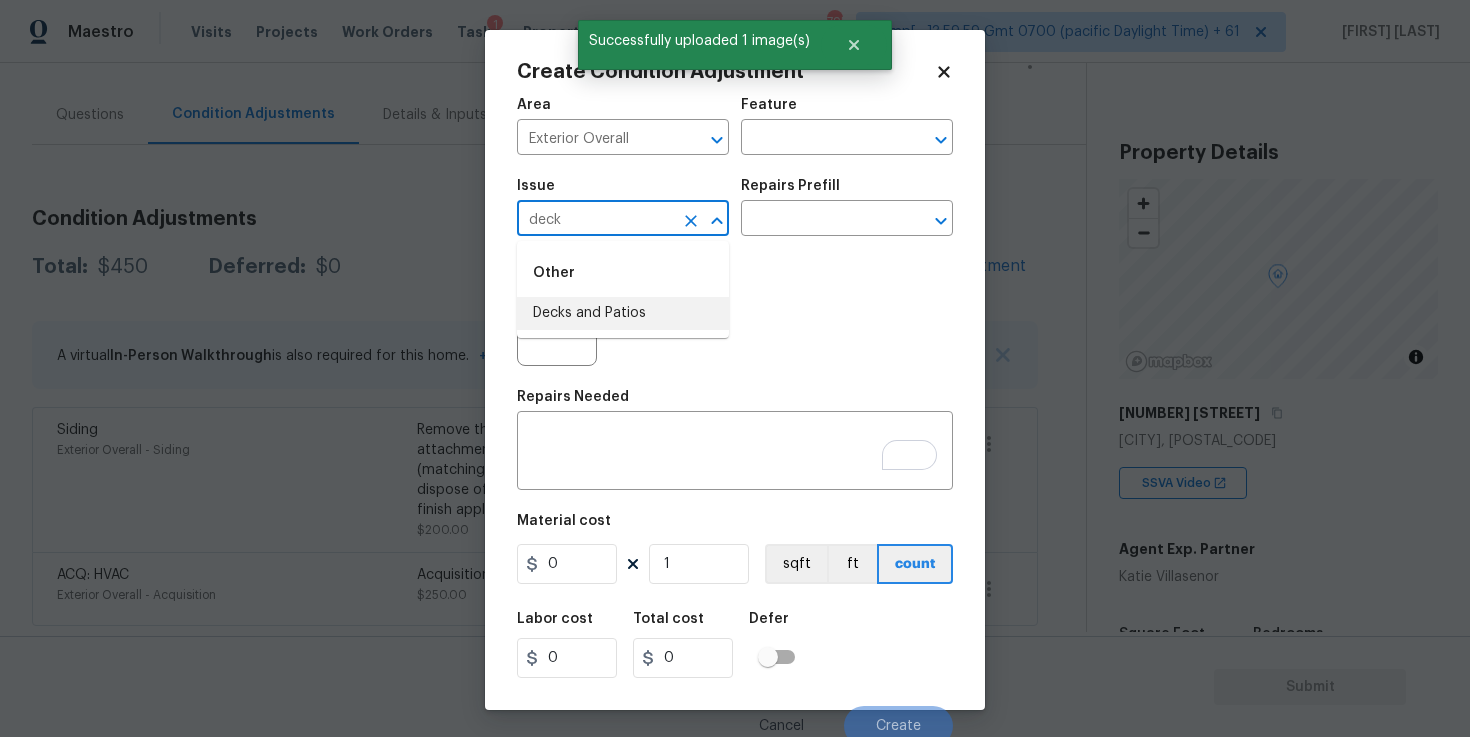 click on "Decks and Patios" at bounding box center [623, 313] 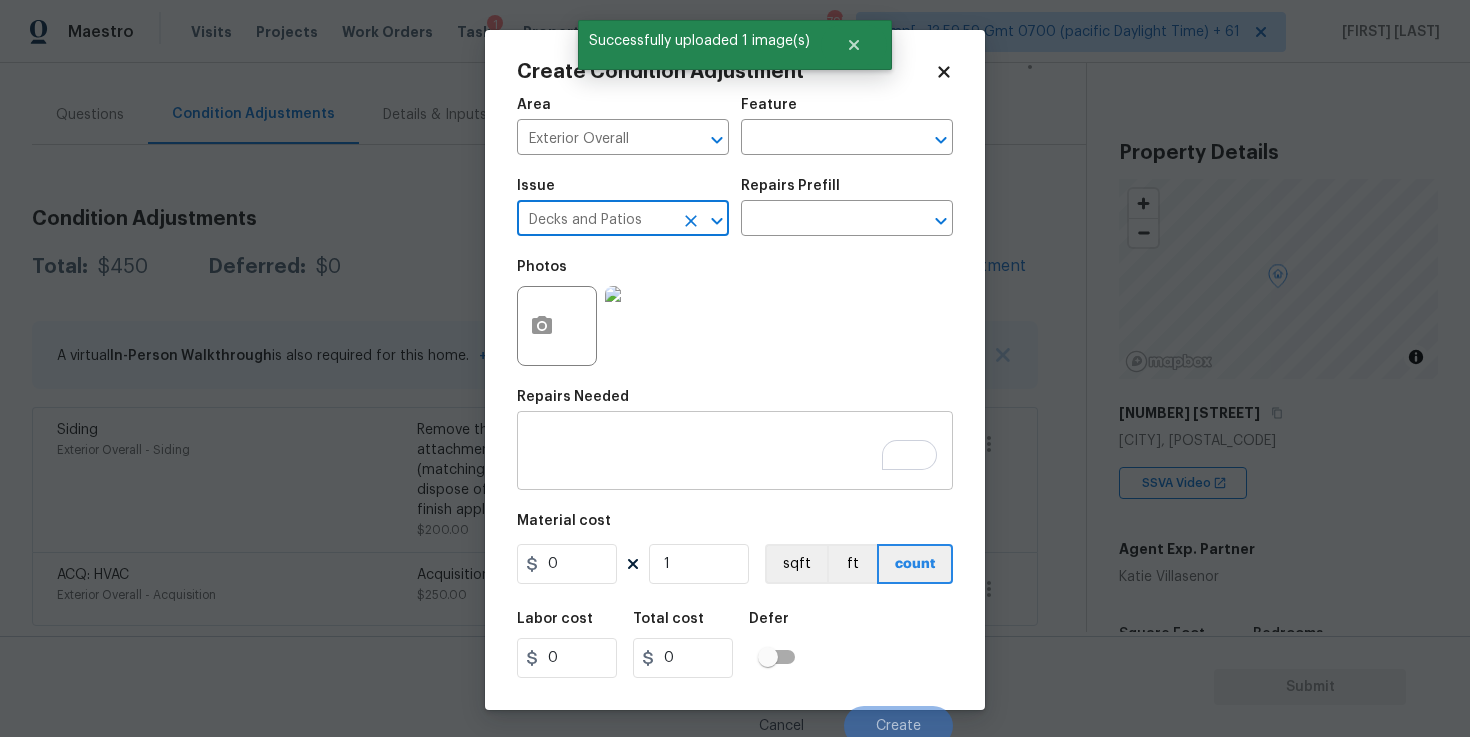 type on "Decks and Patios" 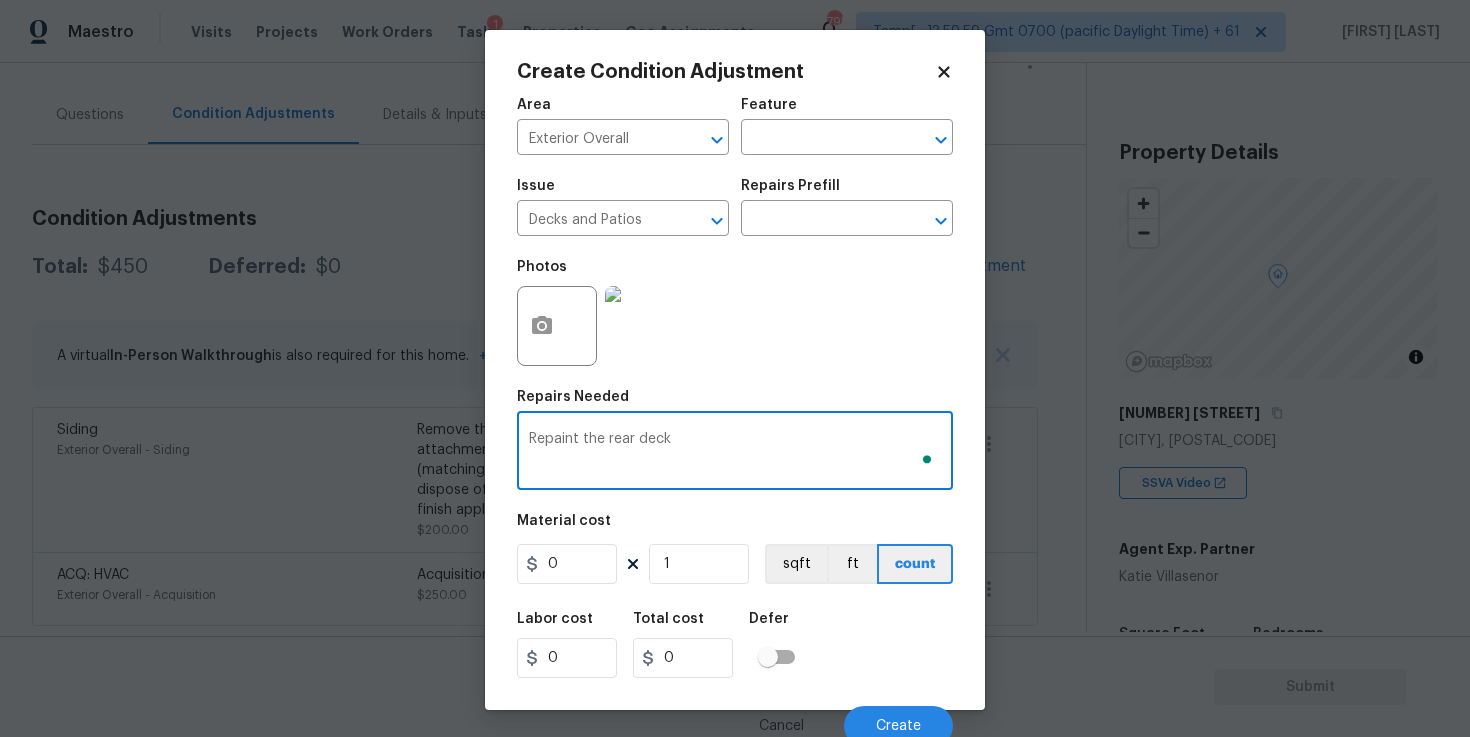 type on "Repaint the rear deck" 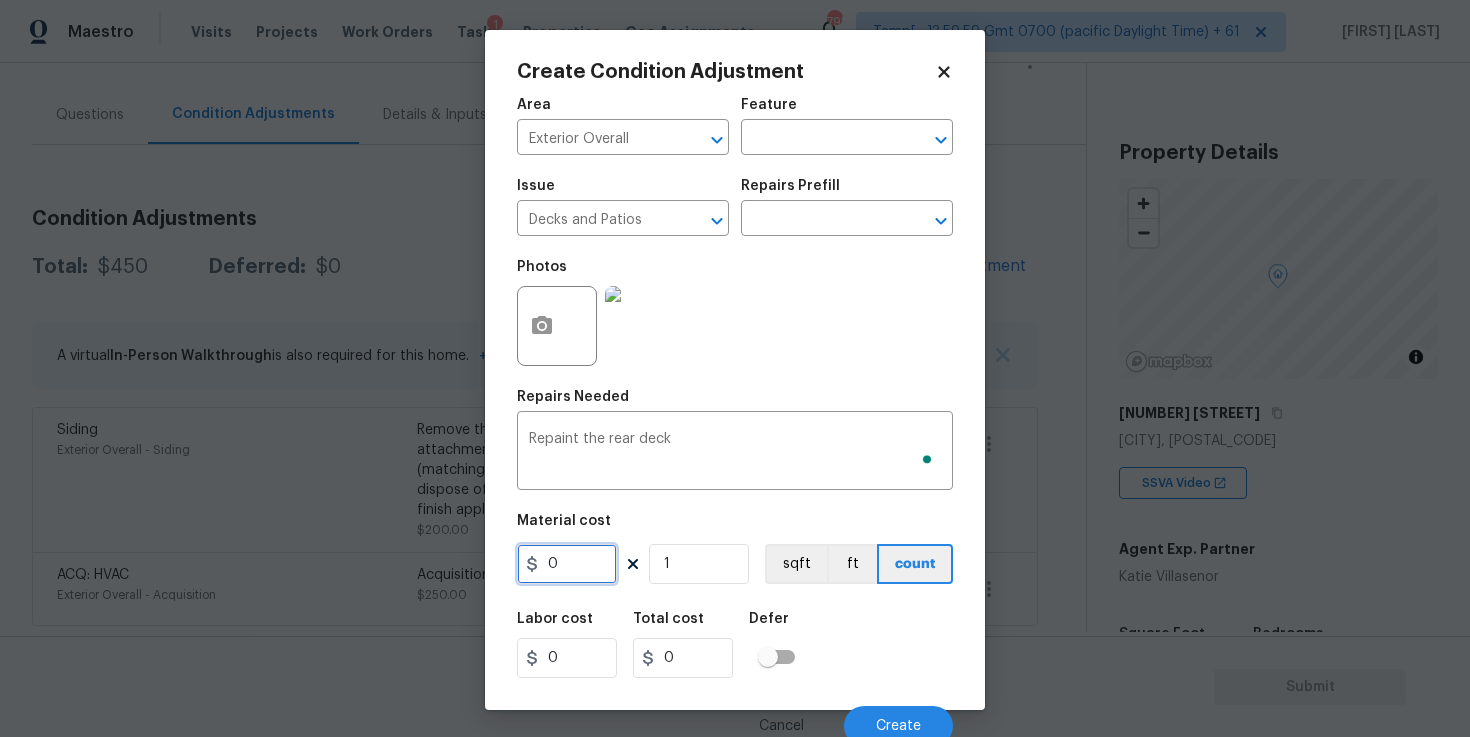 click on "0" at bounding box center [567, 564] 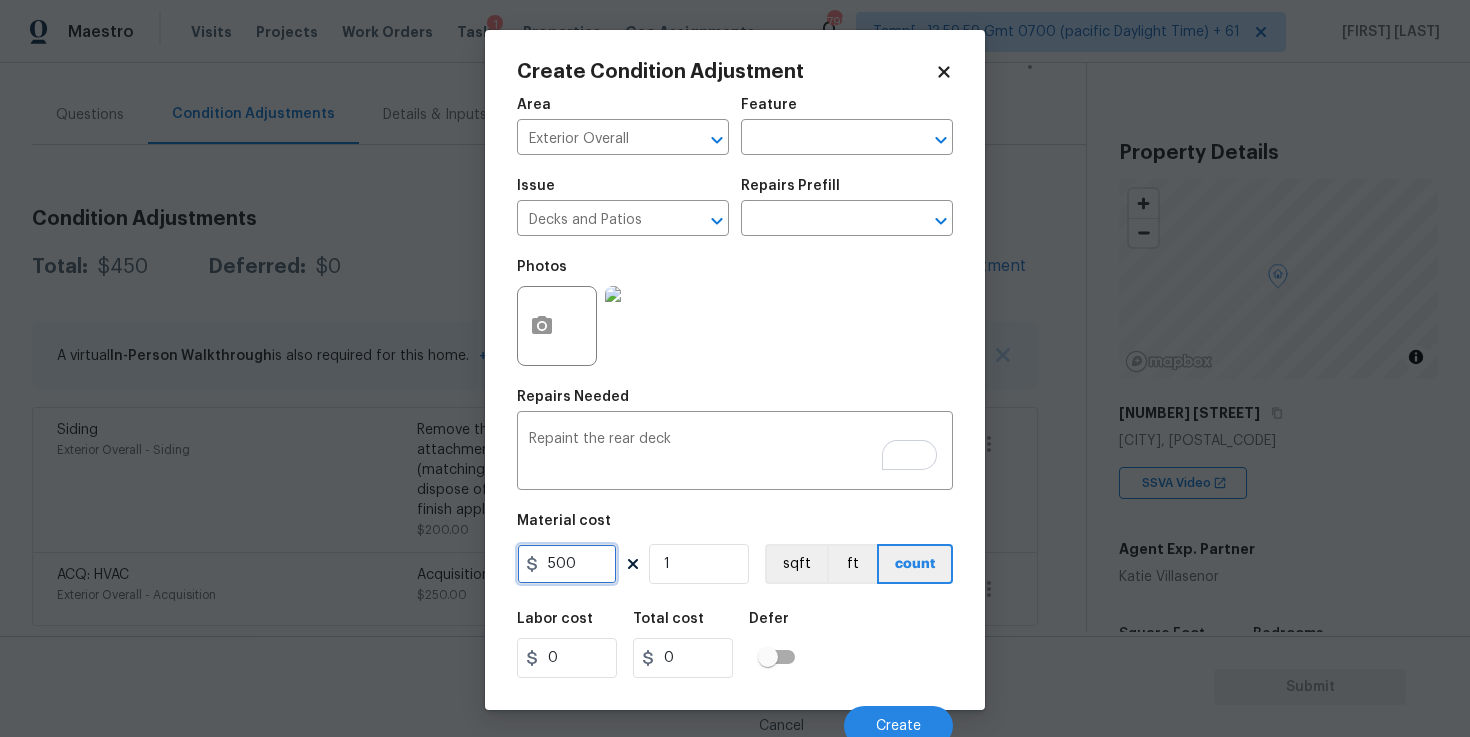type on "500" 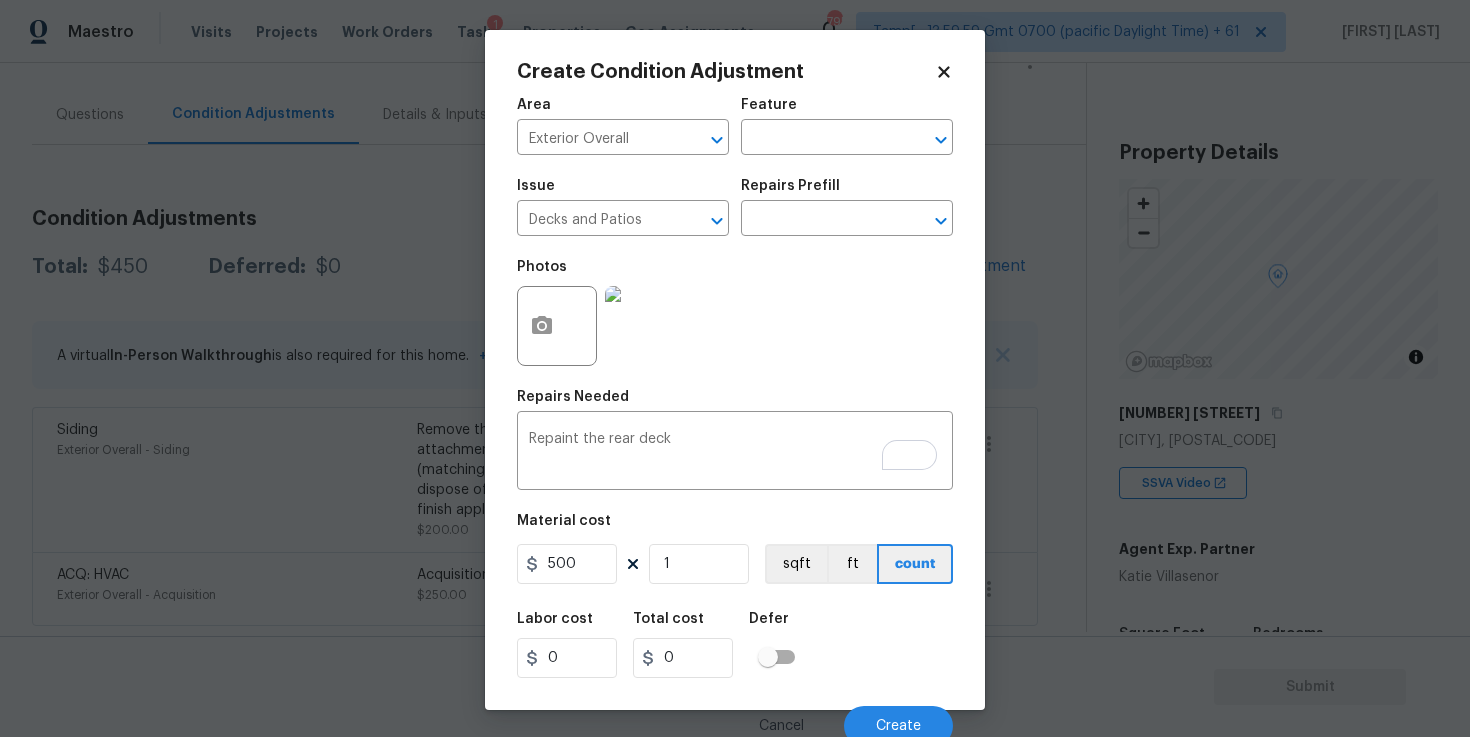 click on "Labor cost 0 Total cost 0 Defer" at bounding box center (735, 645) 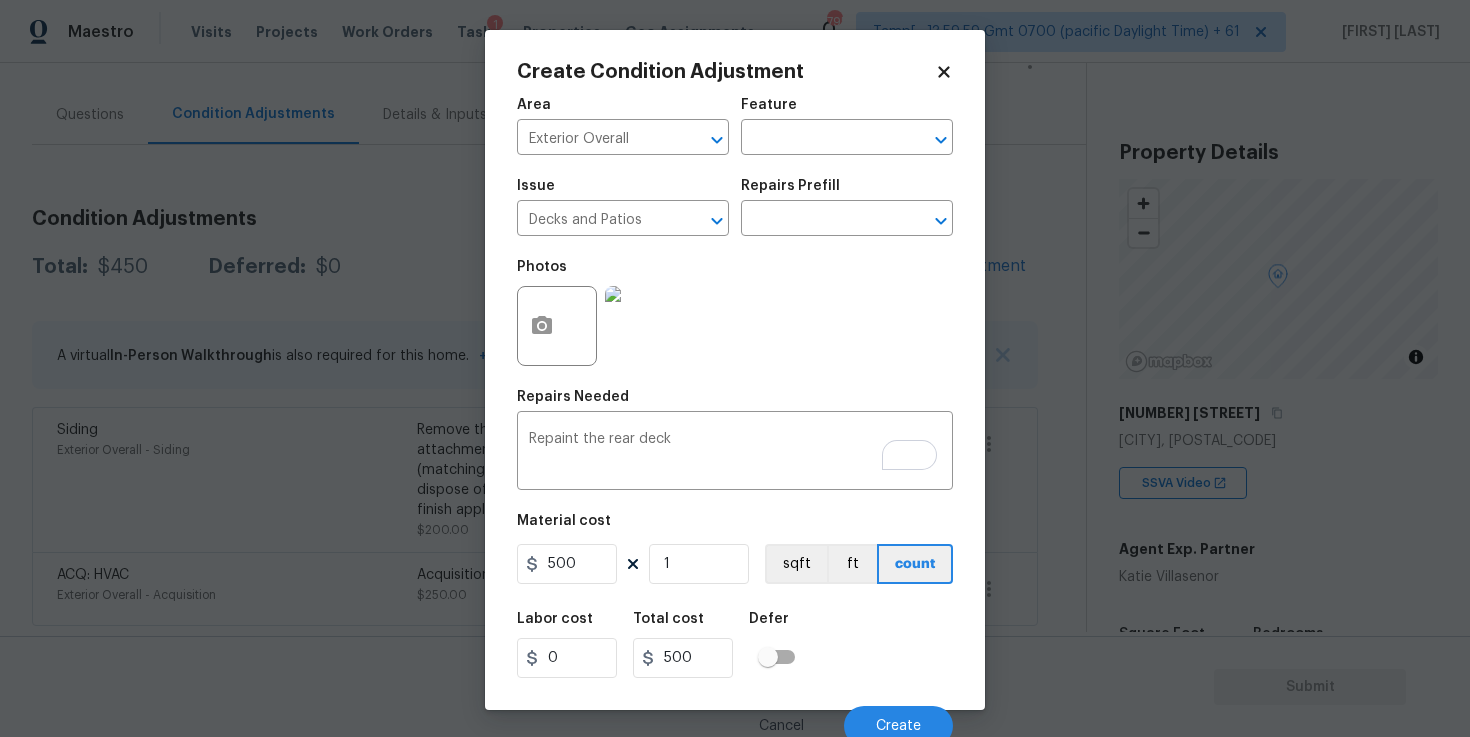 scroll, scrollTop: 10, scrollLeft: 0, axis: vertical 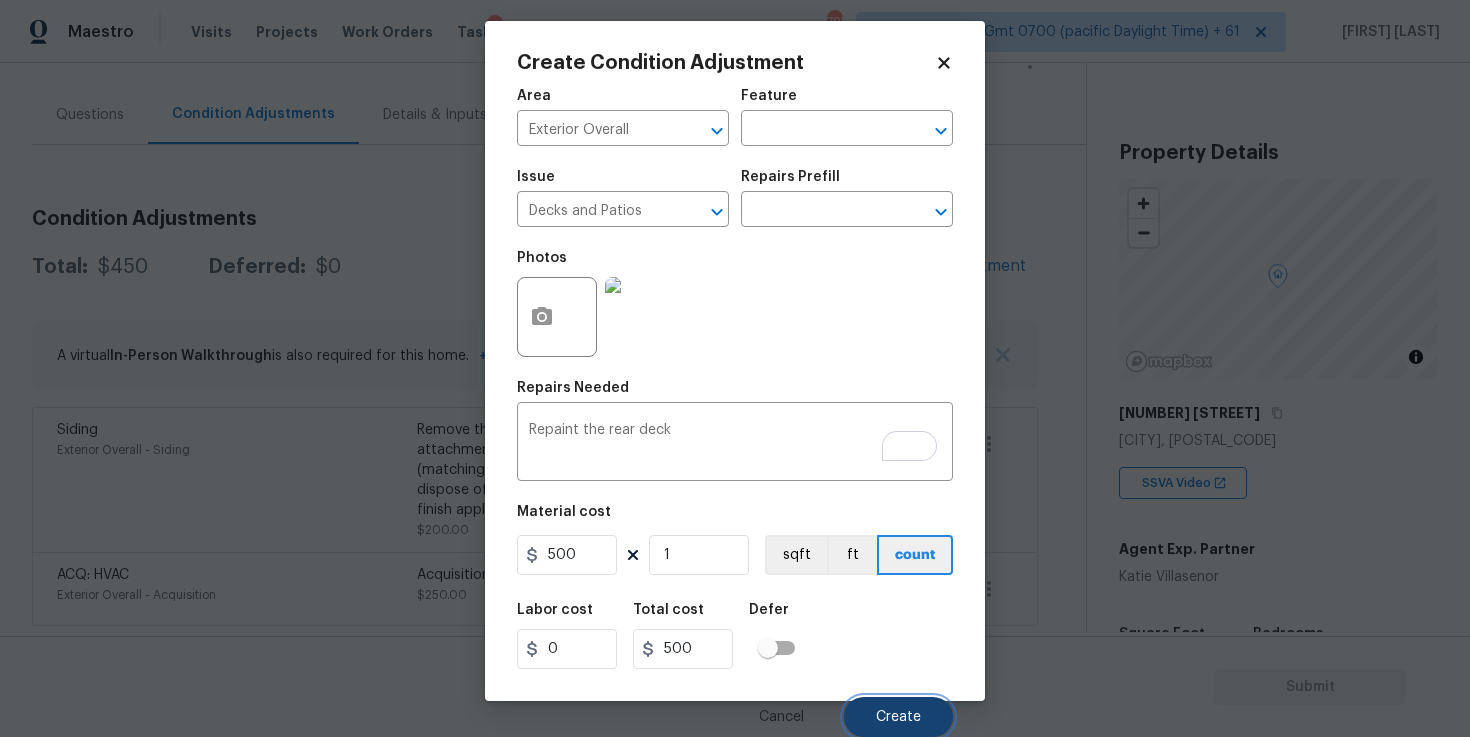 click on "Create" at bounding box center (898, 717) 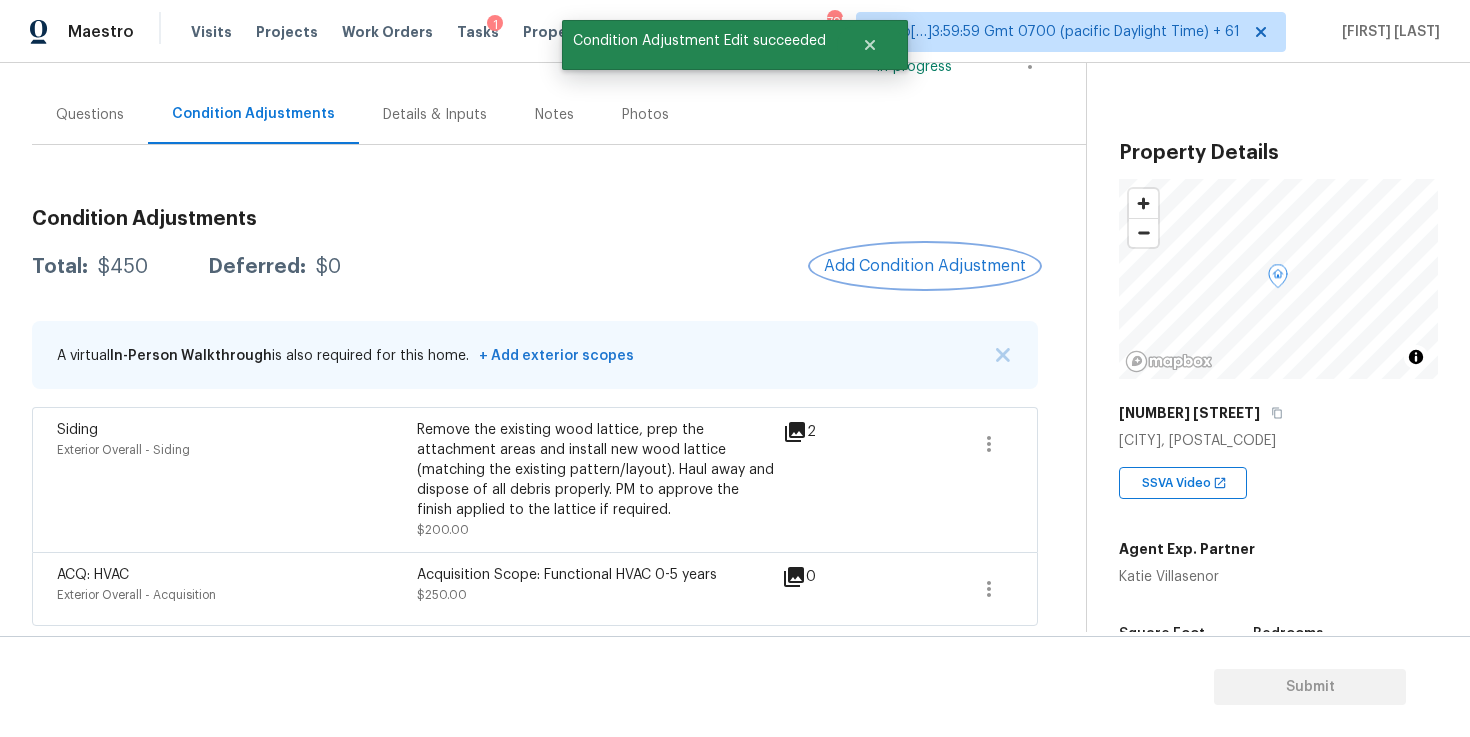 scroll, scrollTop: 0, scrollLeft: 0, axis: both 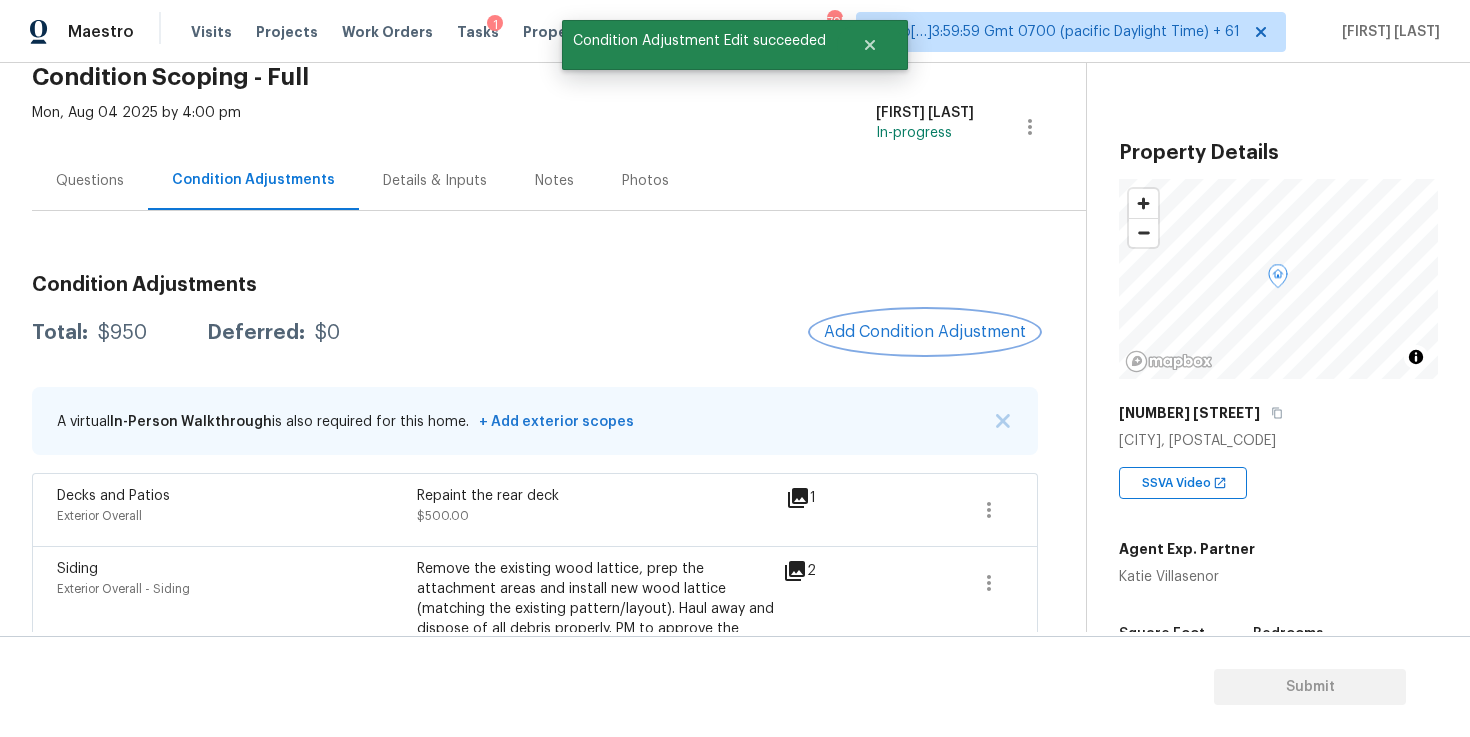 click on "Add Condition Adjustment" at bounding box center (925, 332) 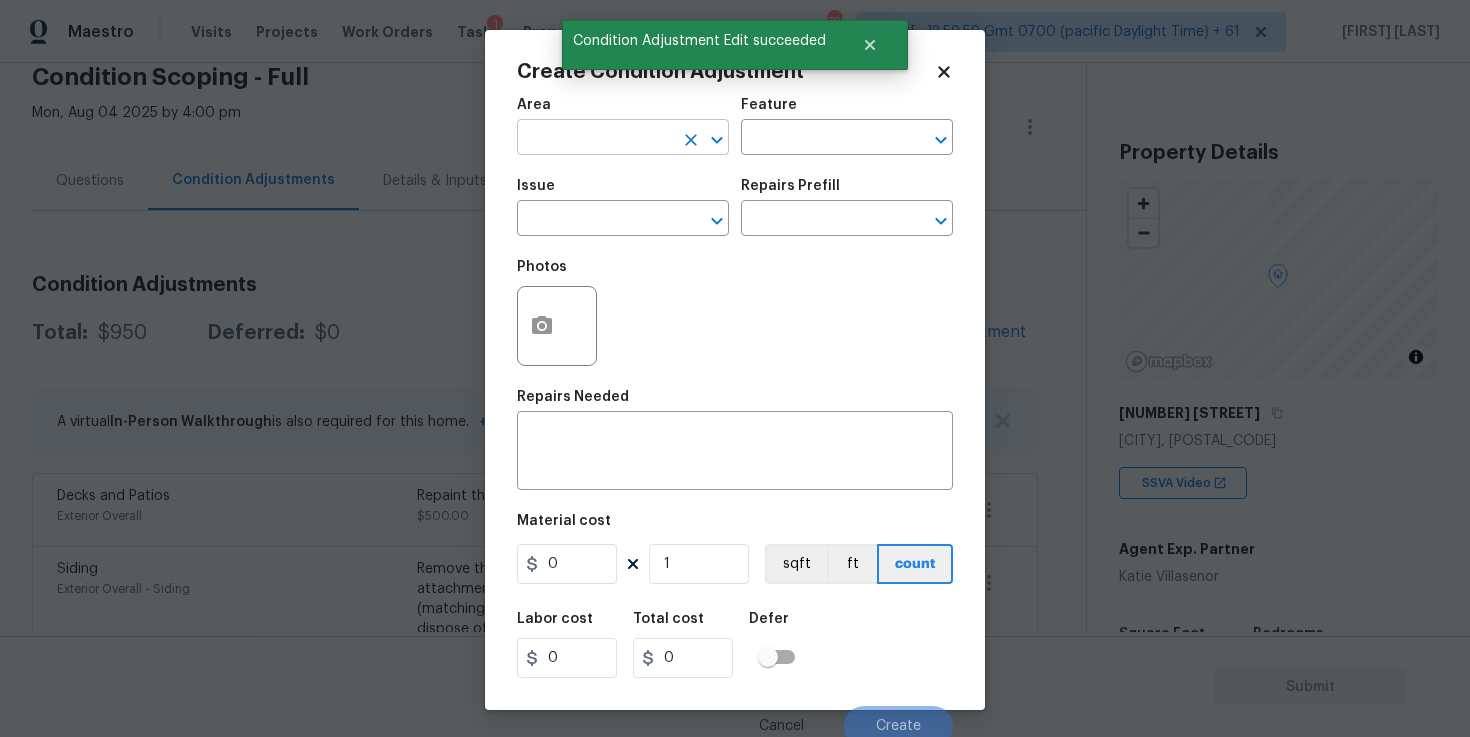 click at bounding box center [595, 139] 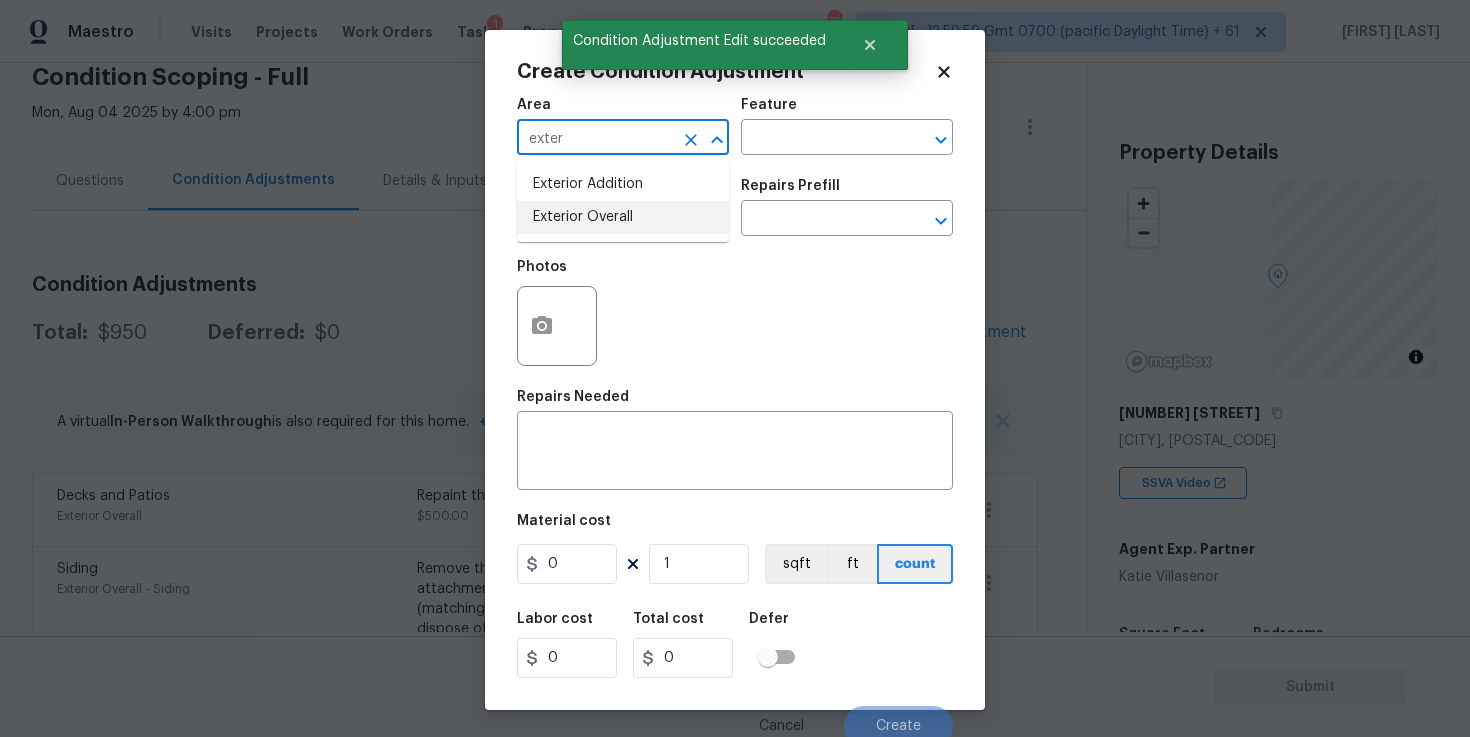 click on "Exterior Overall" at bounding box center (623, 217) 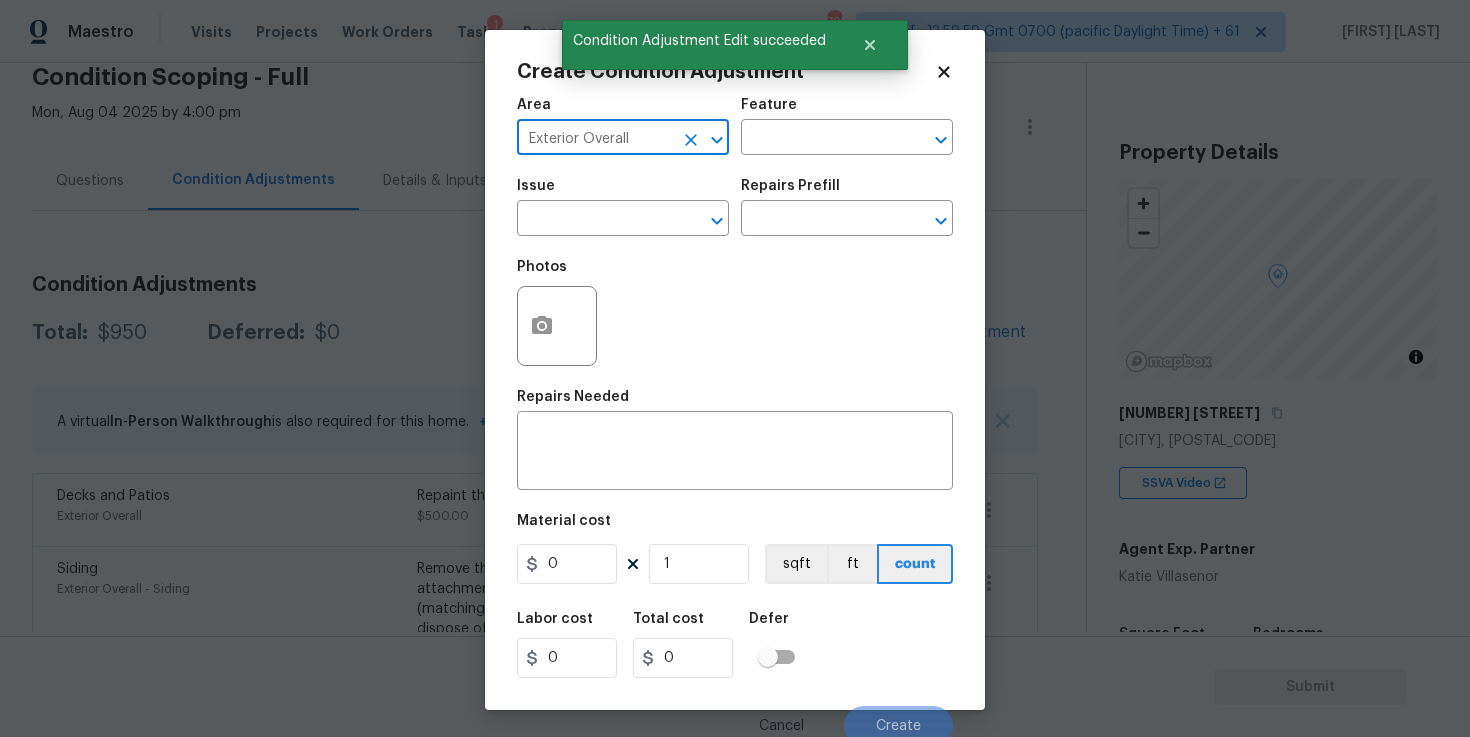 type on "Exterior Overall" 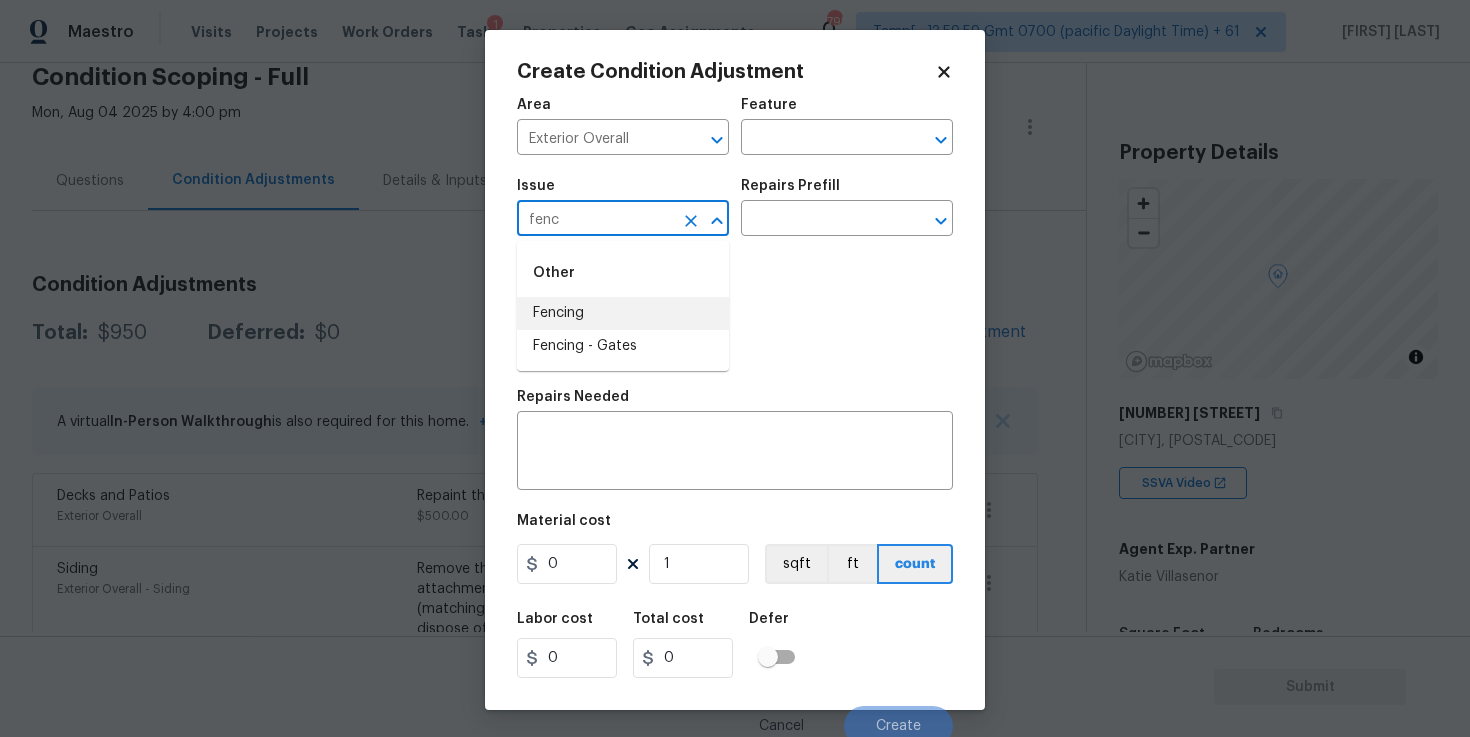 click on "Fencing" at bounding box center [623, 313] 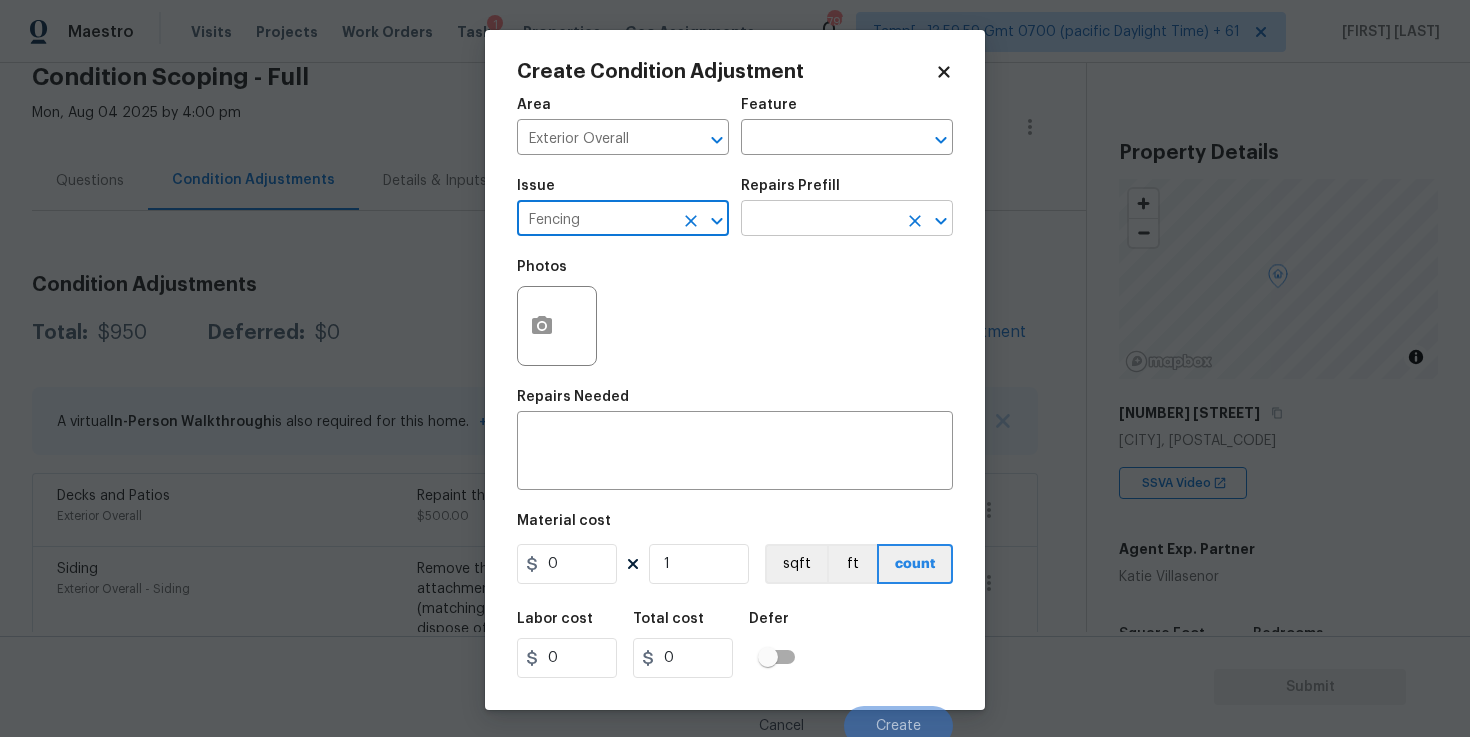 type on "Fencing" 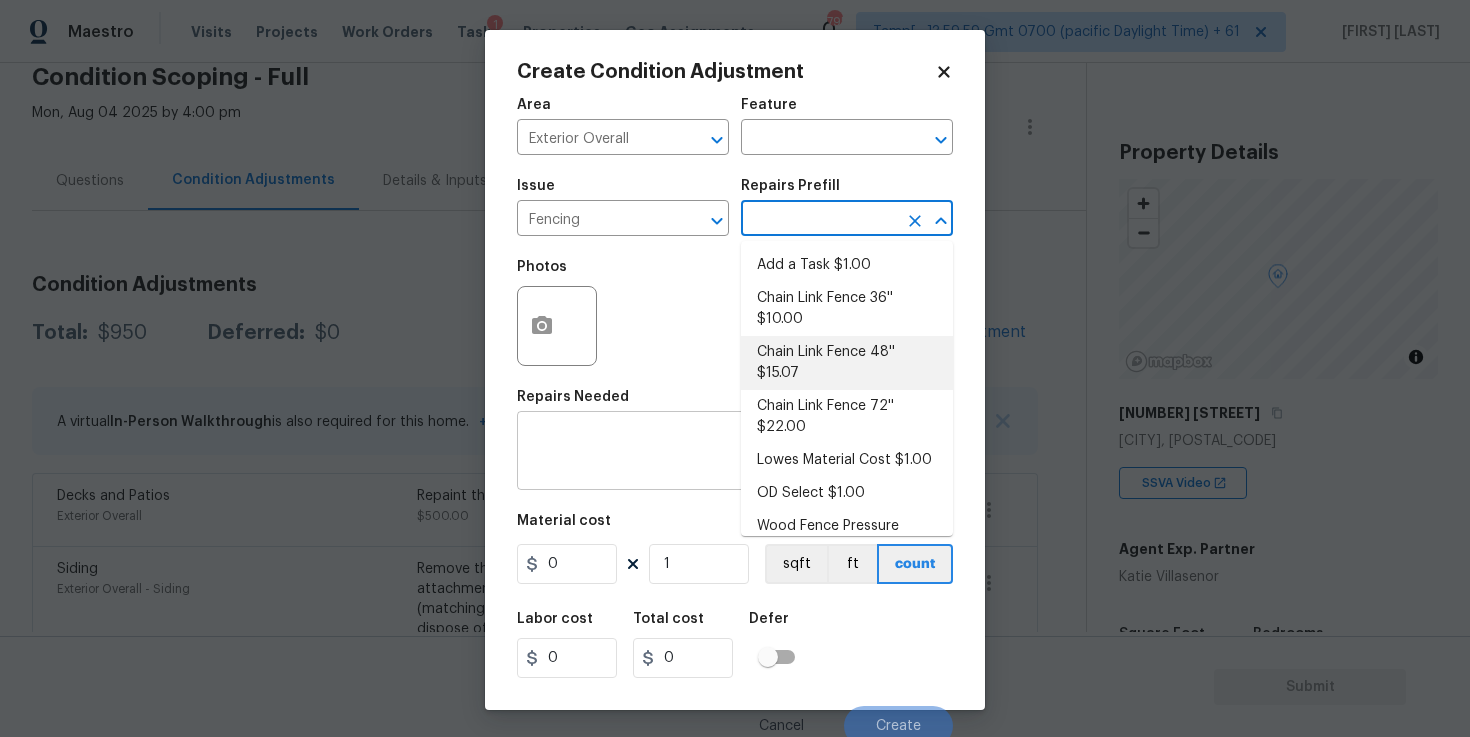 click at bounding box center (735, 453) 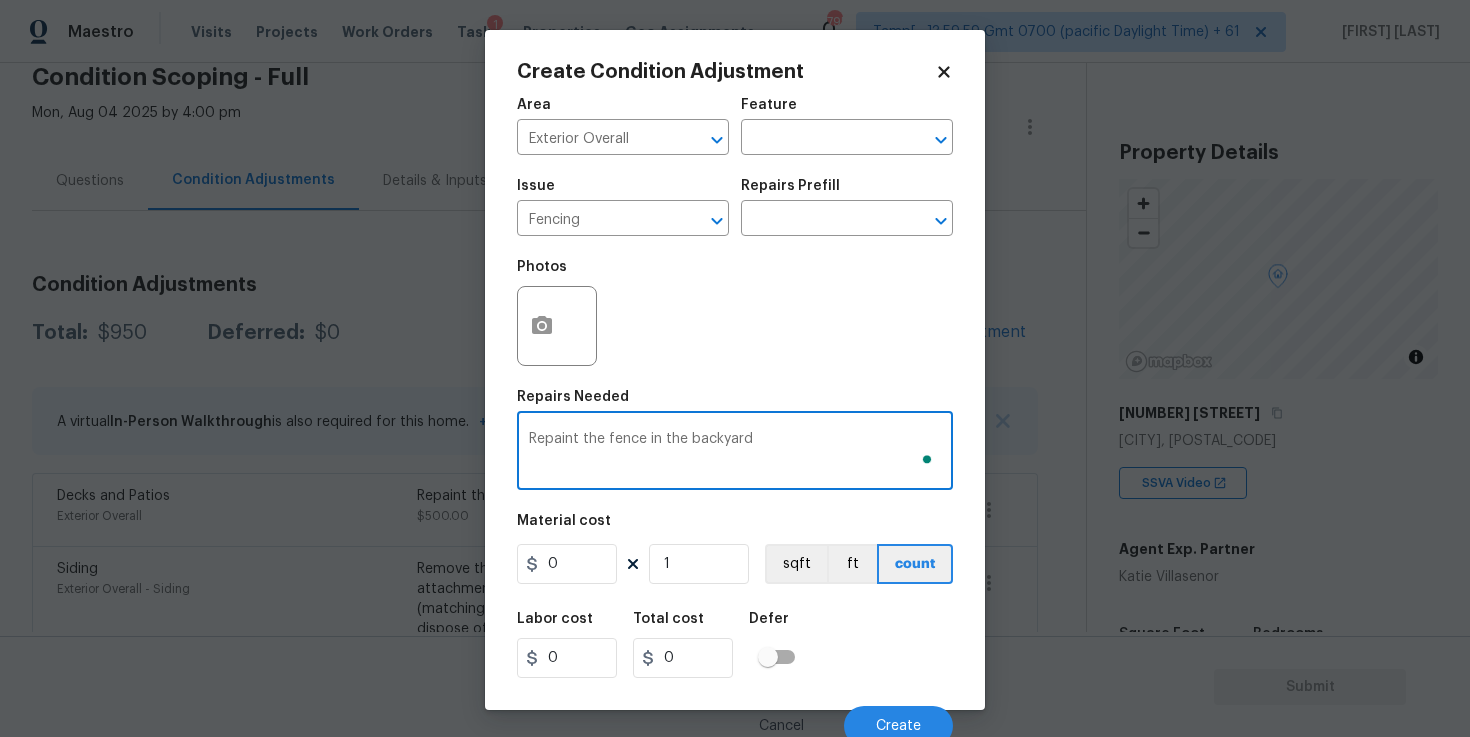 type on "Repaint the fence in the backyard" 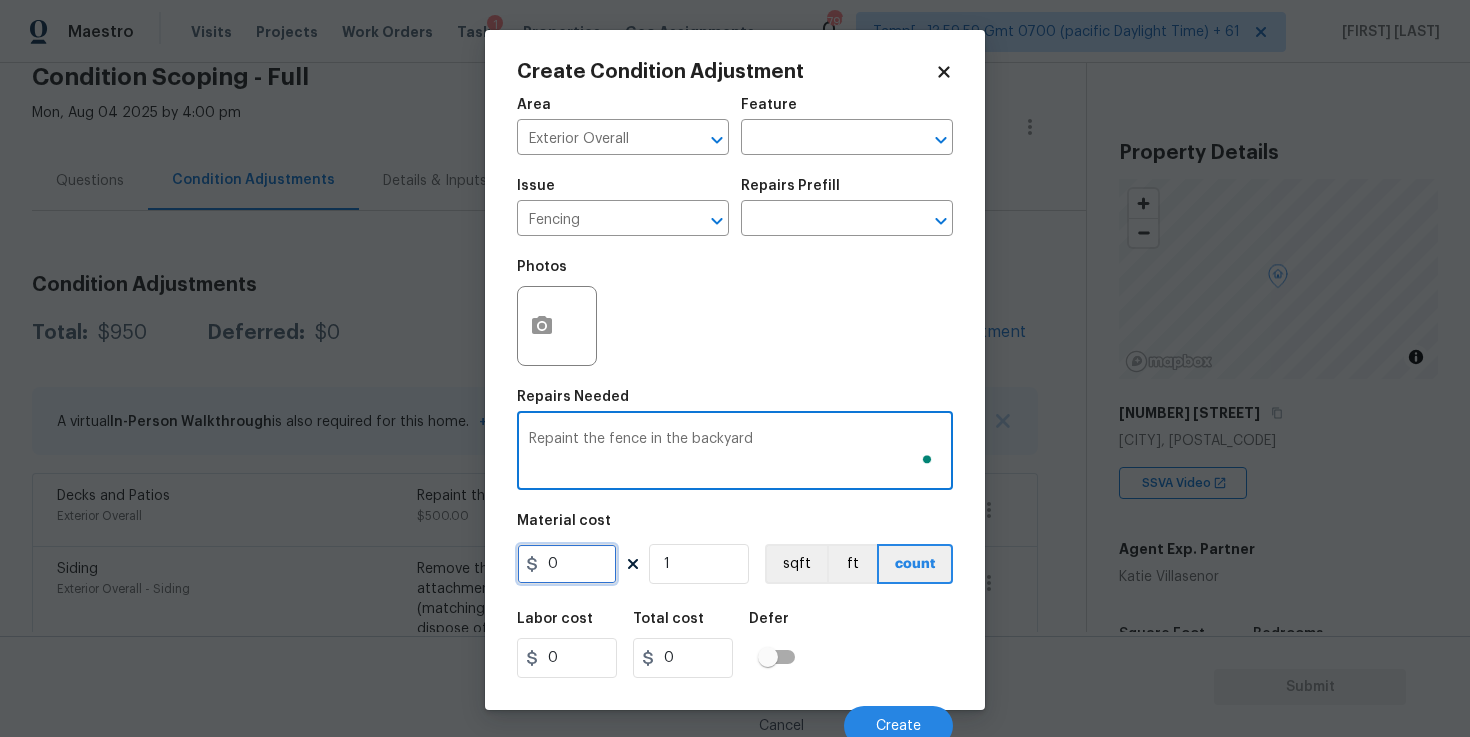 click on "0" at bounding box center (567, 564) 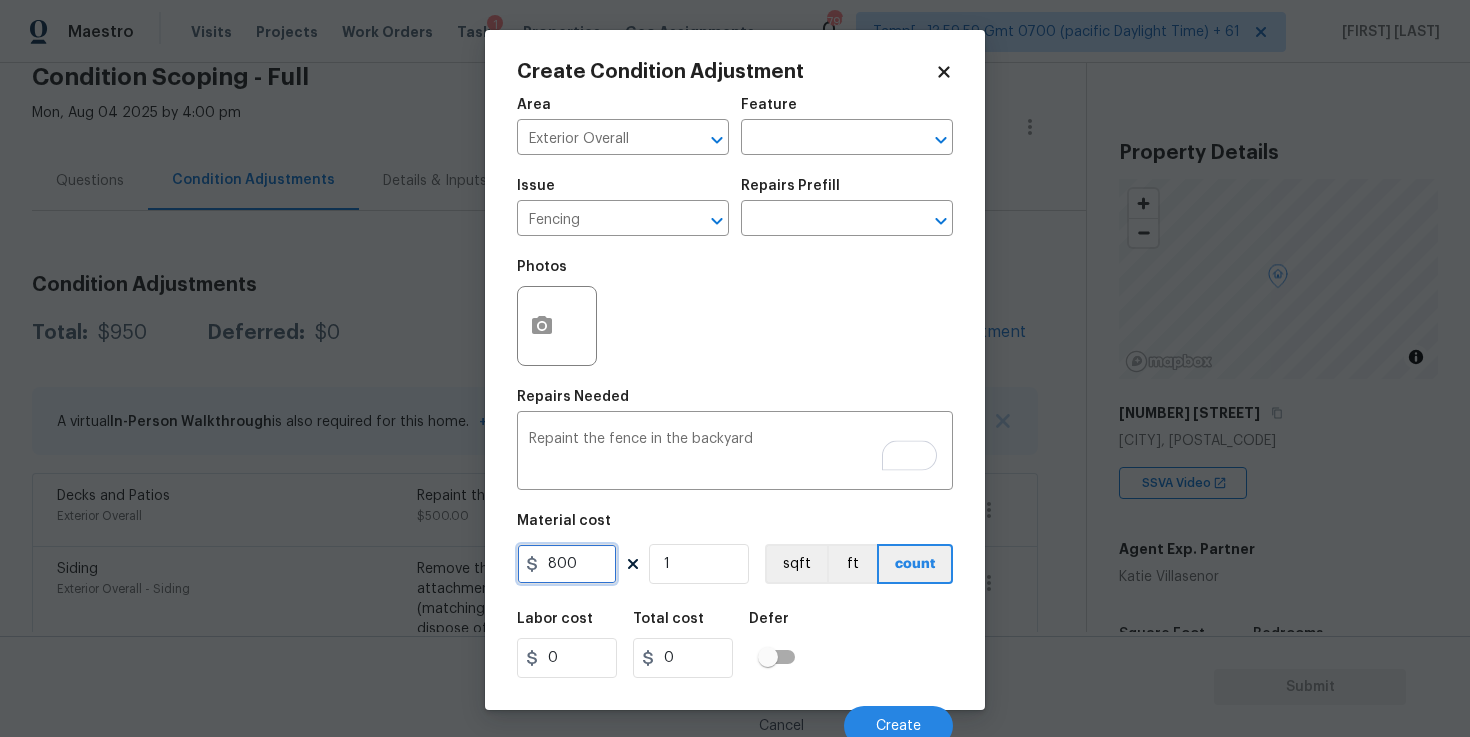 type on "800" 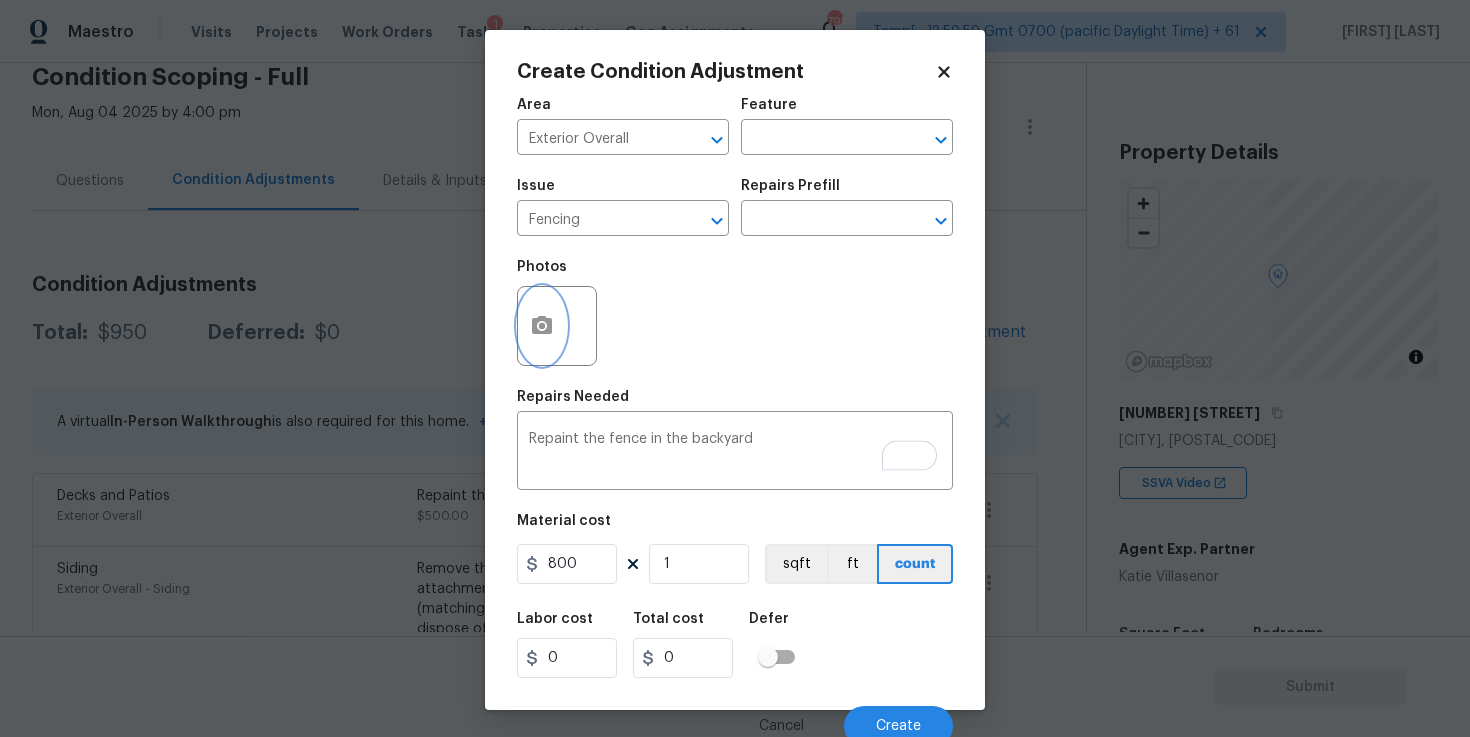 click at bounding box center (542, 326) 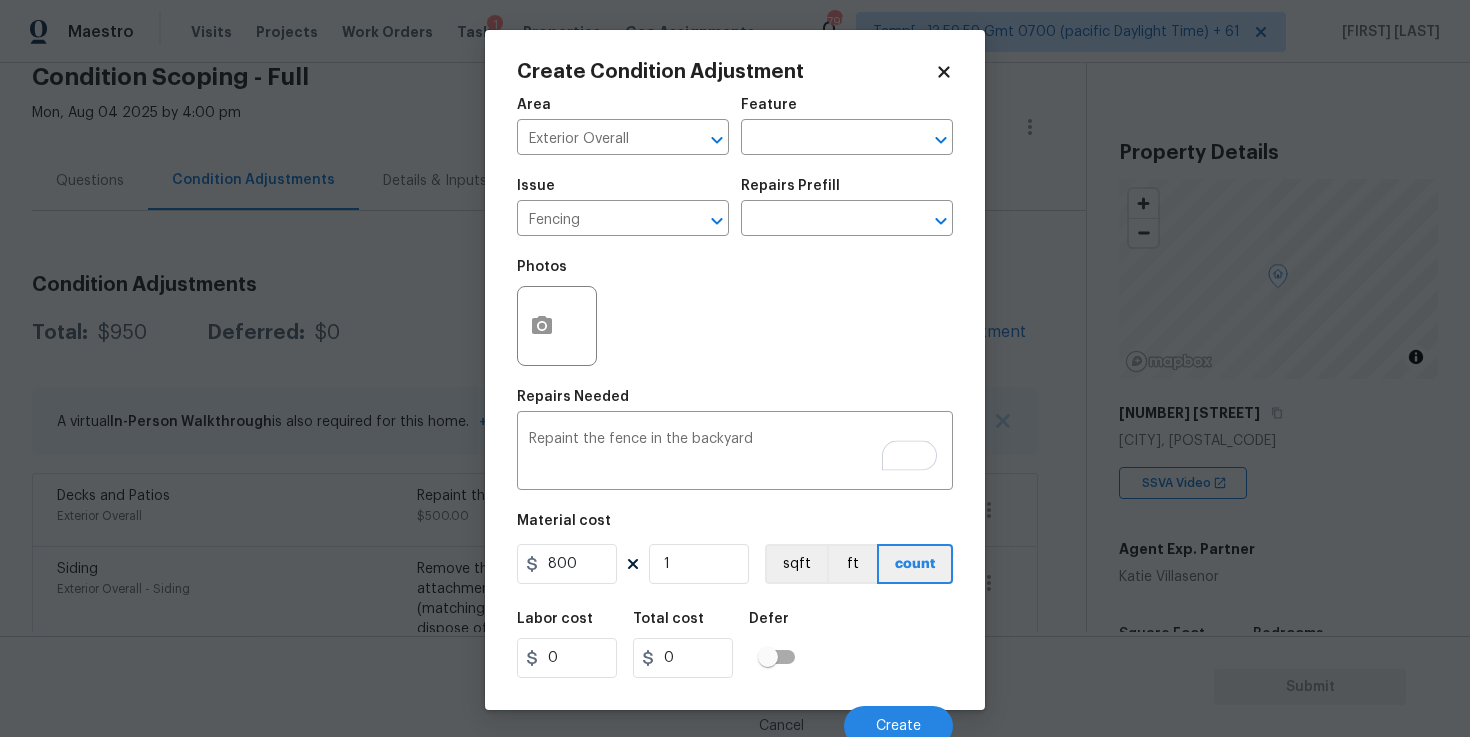type on "800" 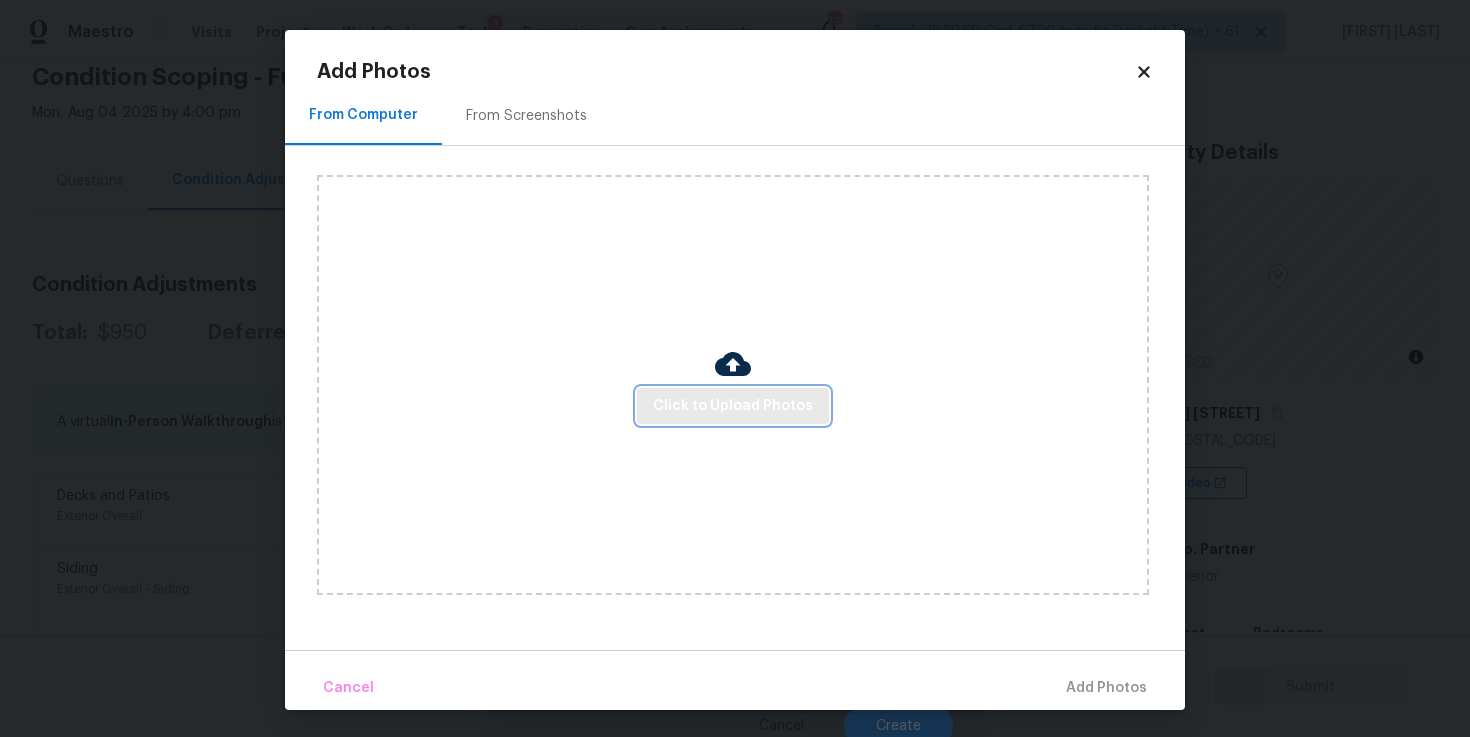 click on "Click to Upload Photos" at bounding box center (733, 406) 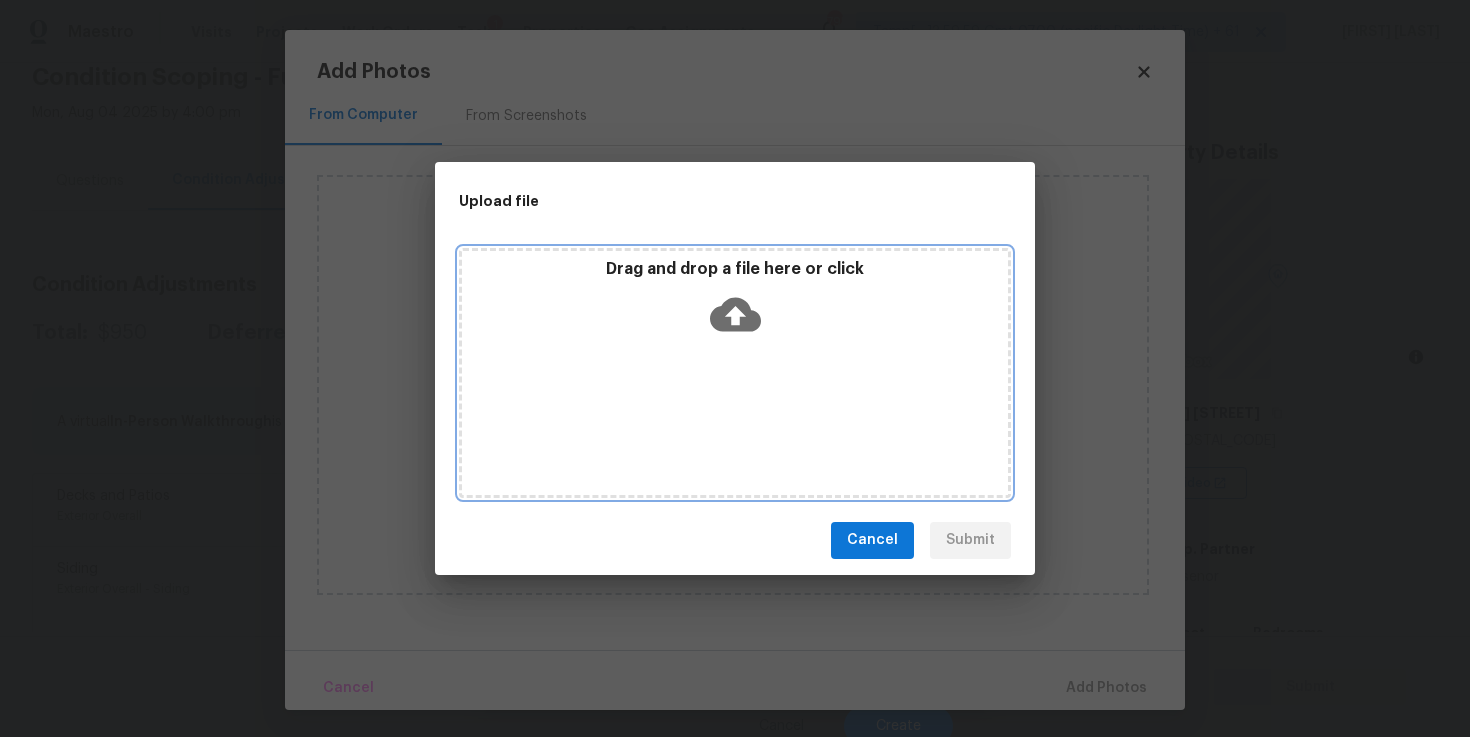 click 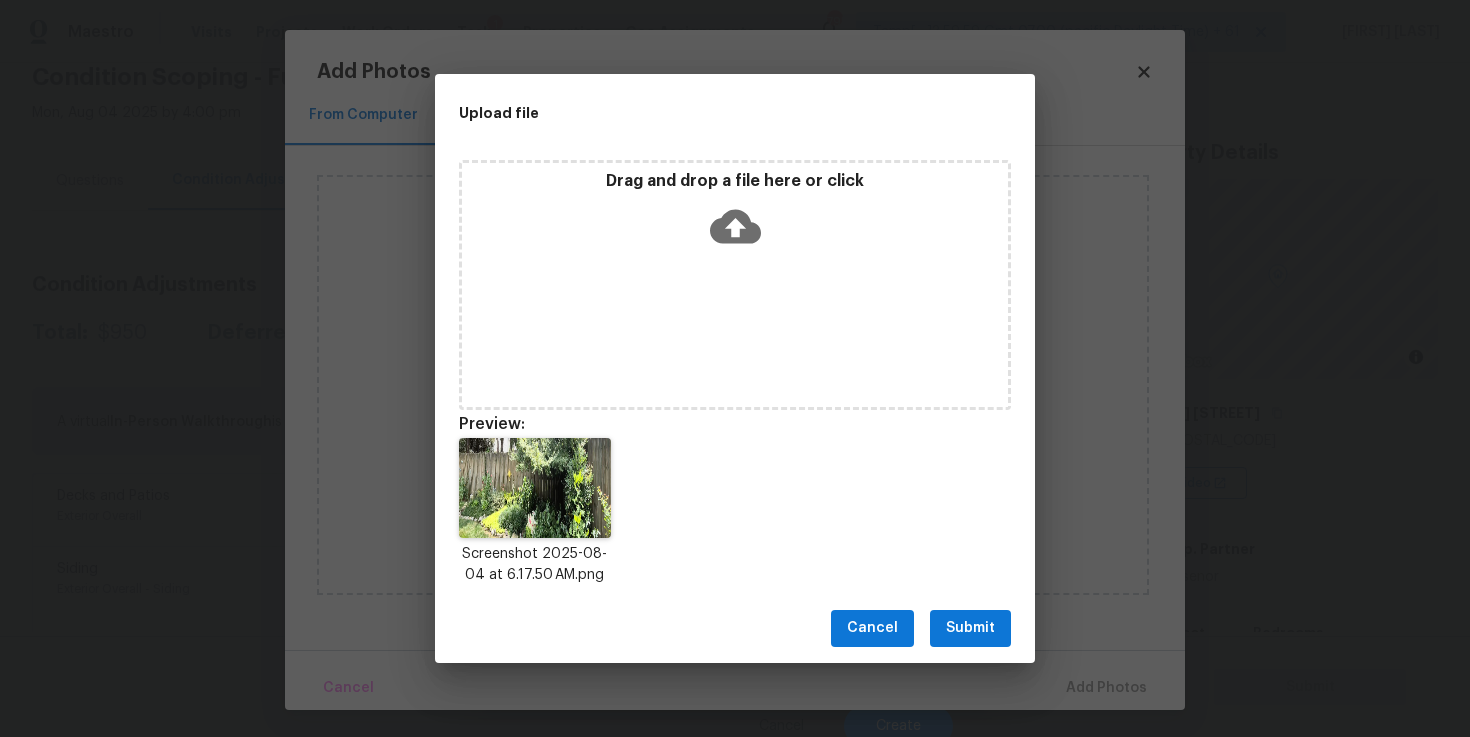 scroll, scrollTop: 16, scrollLeft: 0, axis: vertical 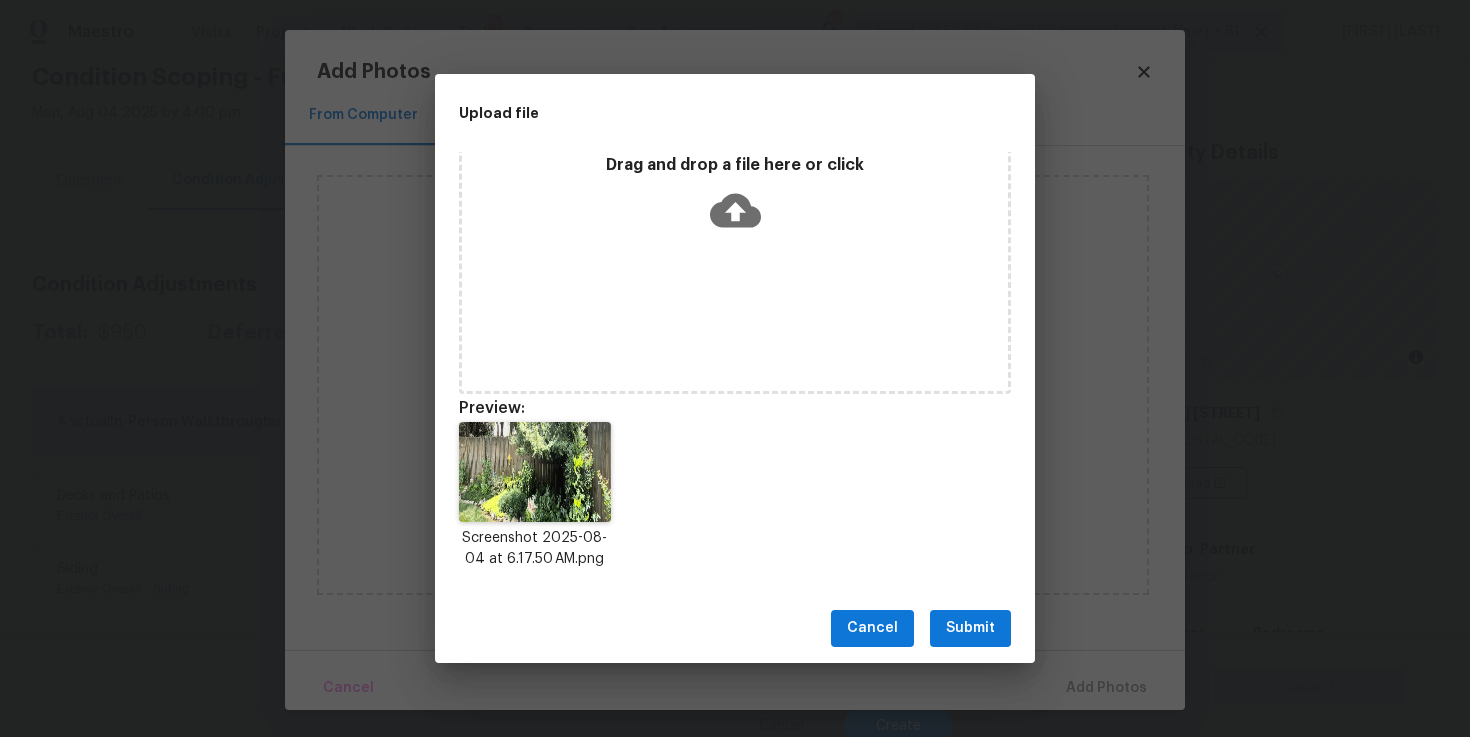 click on "Submit" at bounding box center [970, 628] 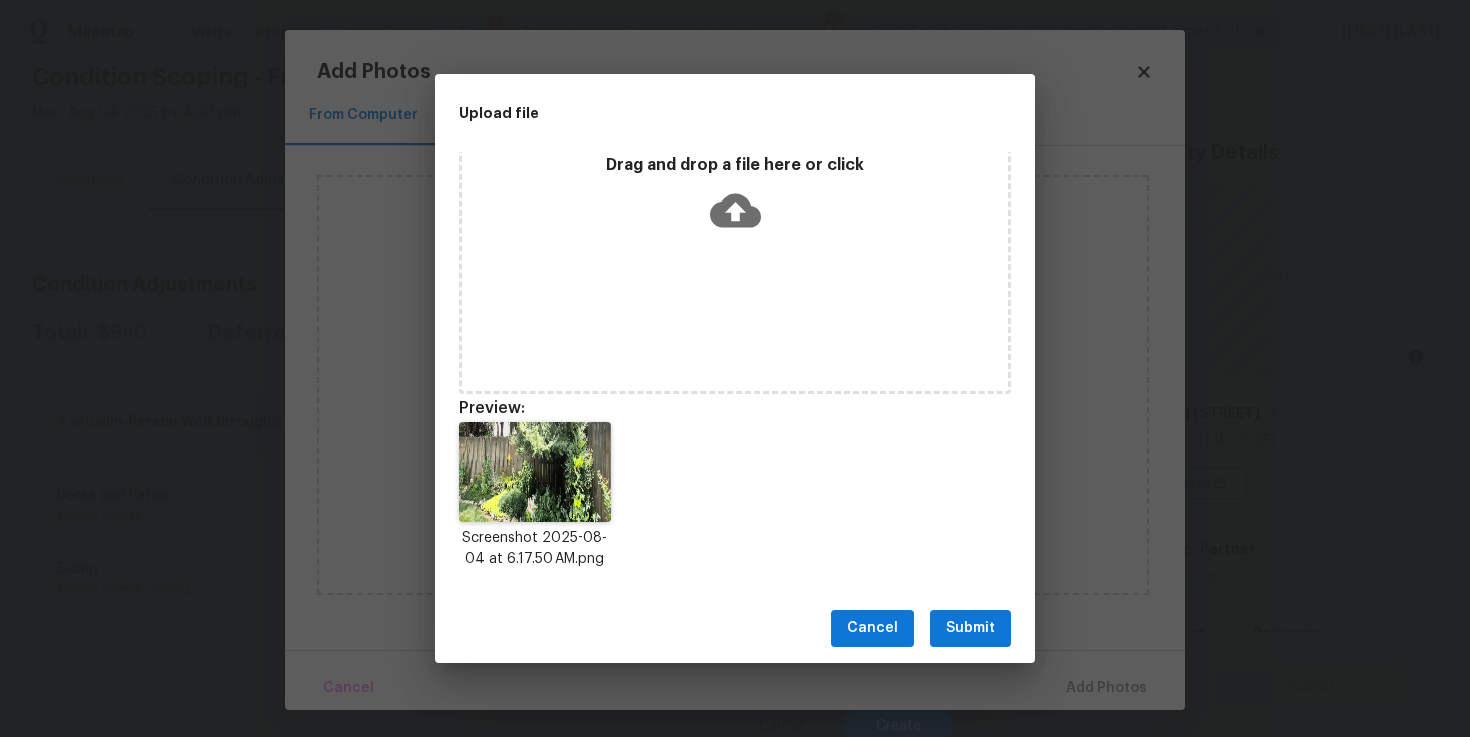 scroll, scrollTop: 0, scrollLeft: 0, axis: both 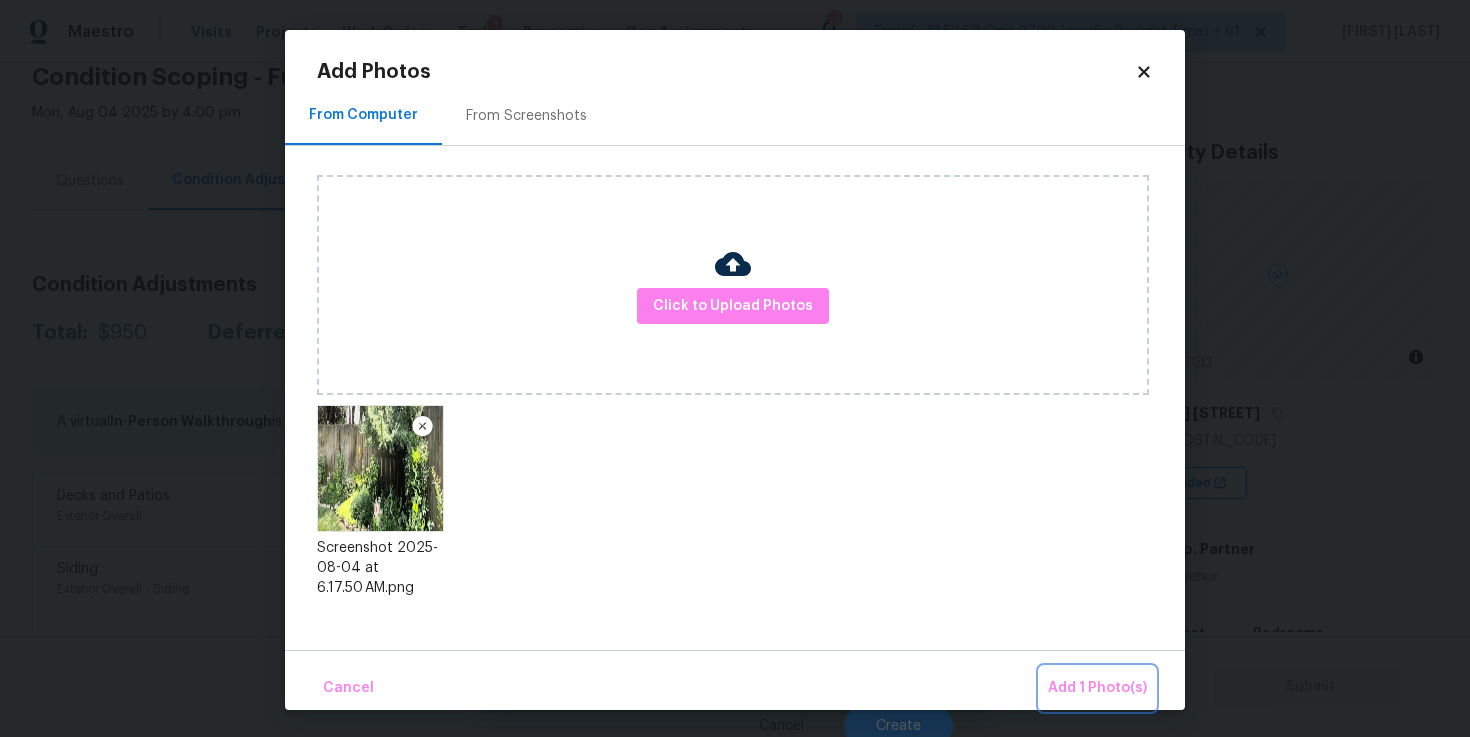 click on "Add 1 Photo(s)" at bounding box center [1097, 688] 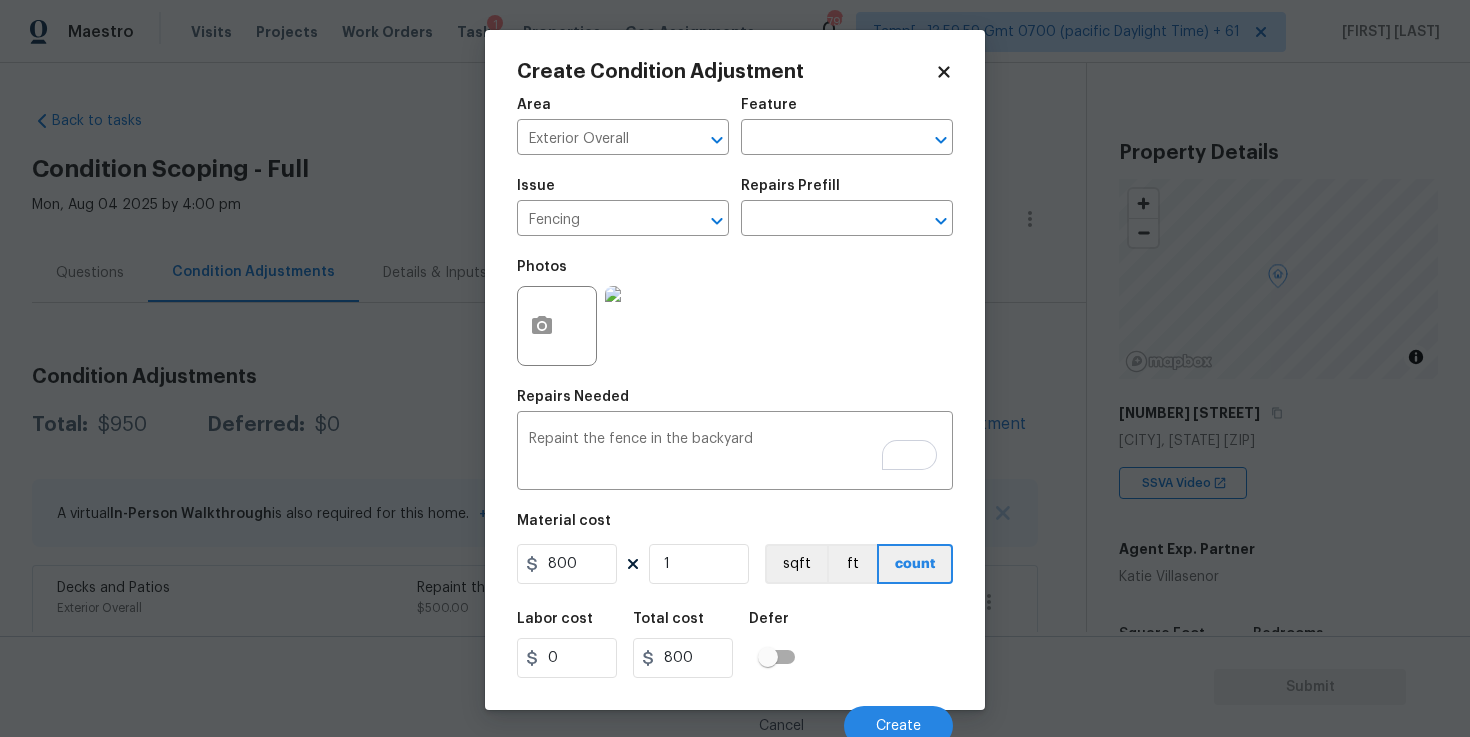 scroll, scrollTop: 0, scrollLeft: 0, axis: both 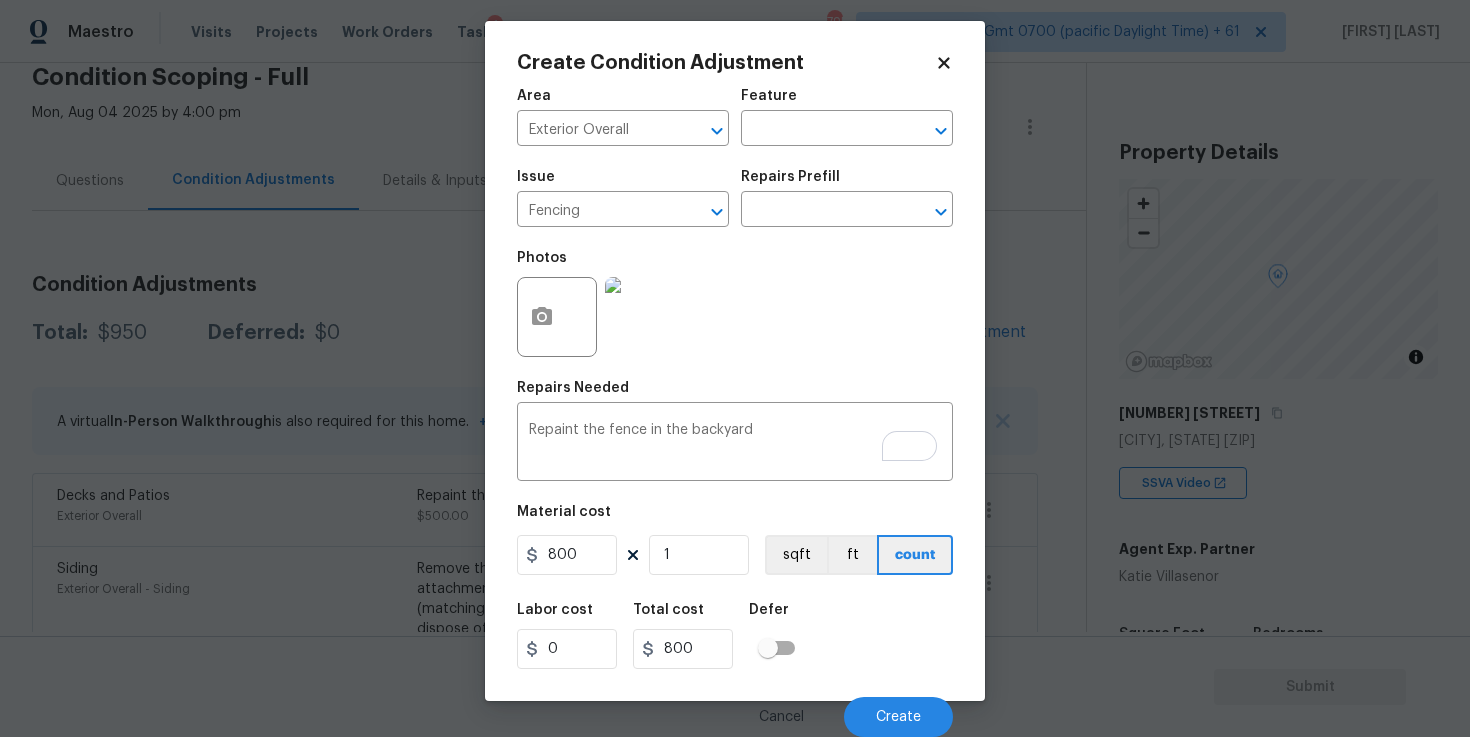 click on "Cancel Create" at bounding box center [735, 709] 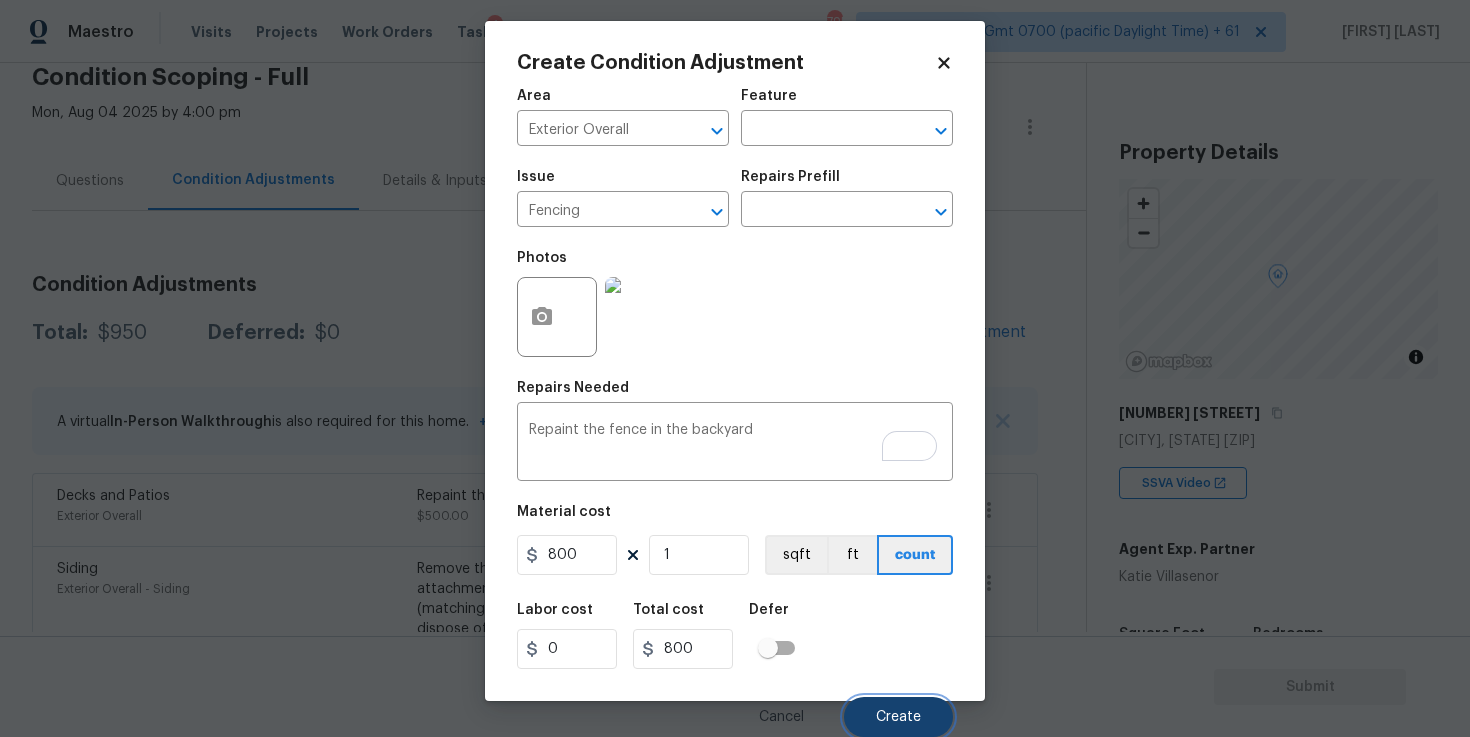 click on "Create" at bounding box center (898, 717) 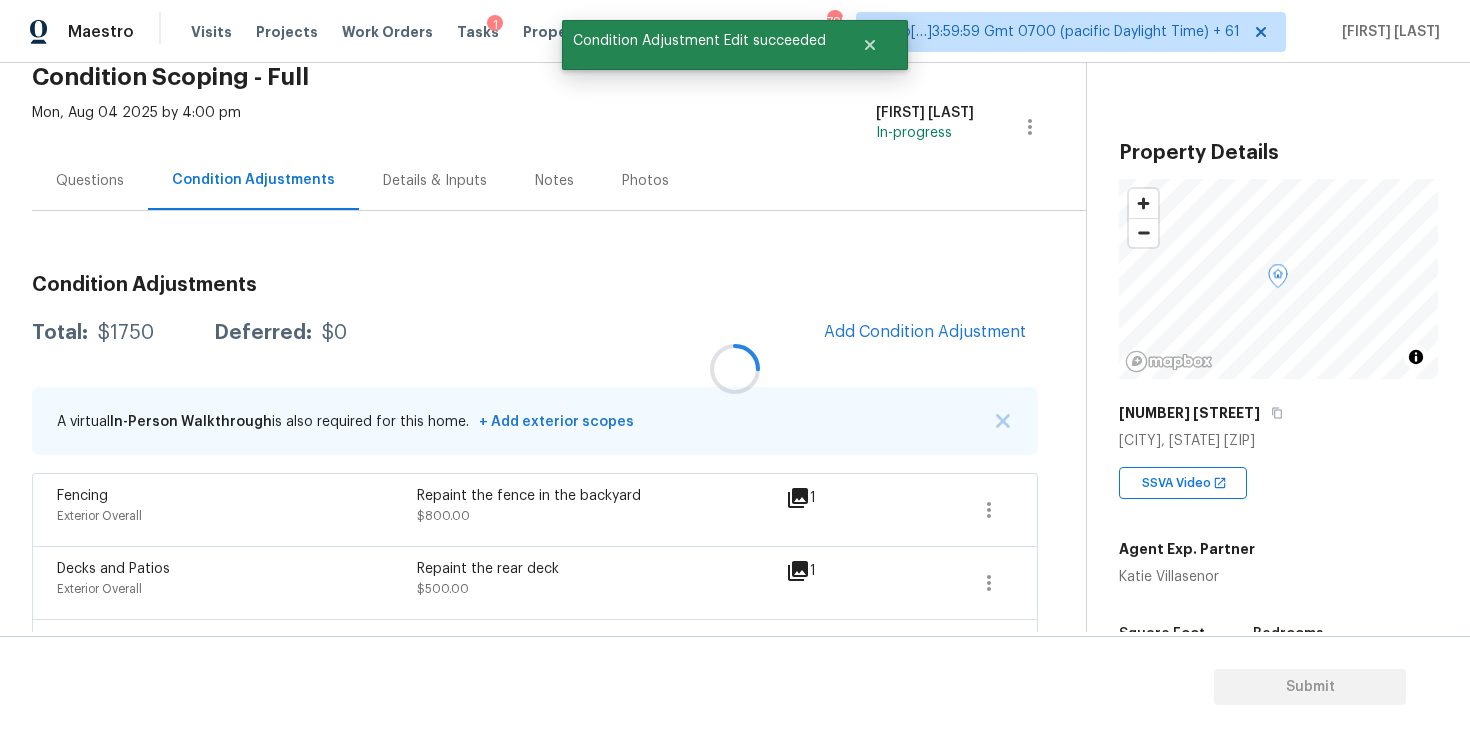 scroll, scrollTop: 3, scrollLeft: 0, axis: vertical 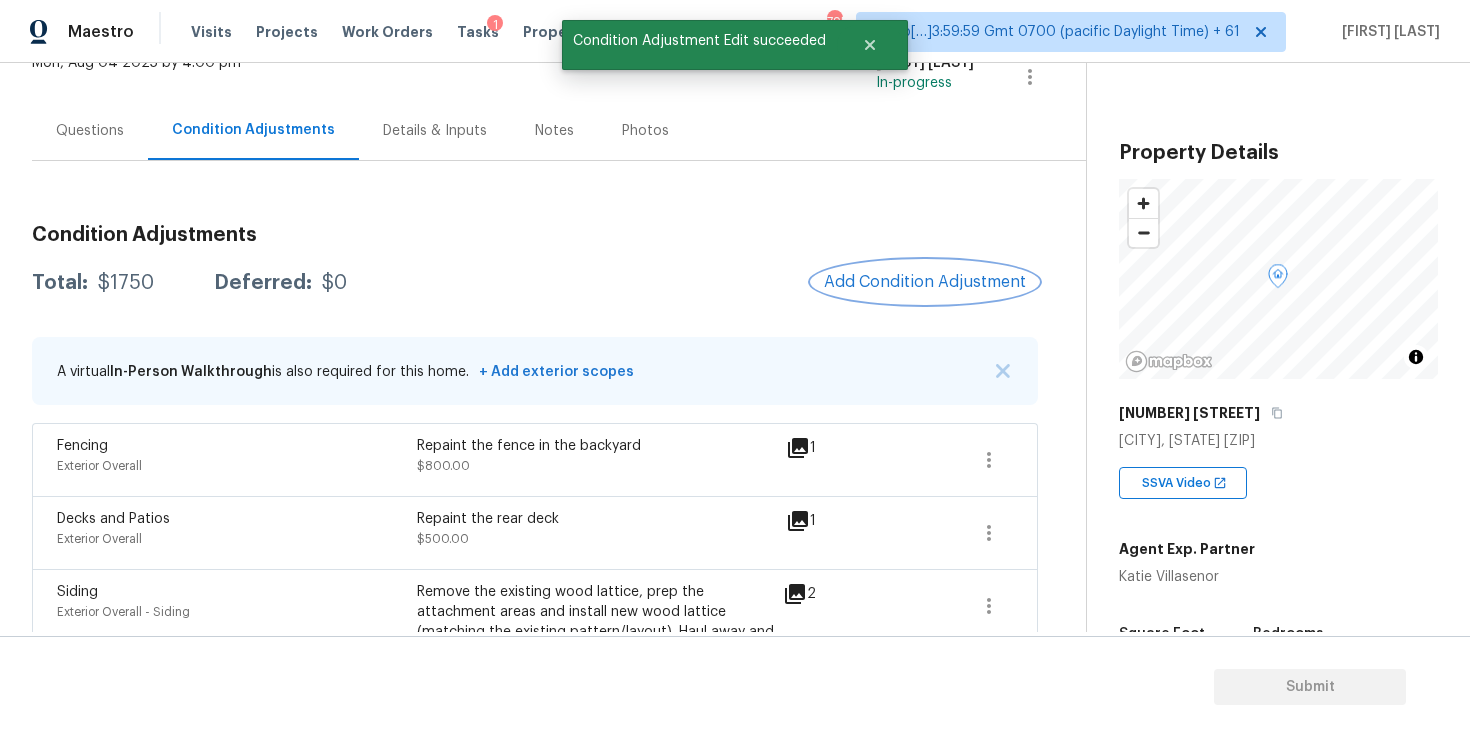 click on "Add Condition Adjustment" at bounding box center (925, 282) 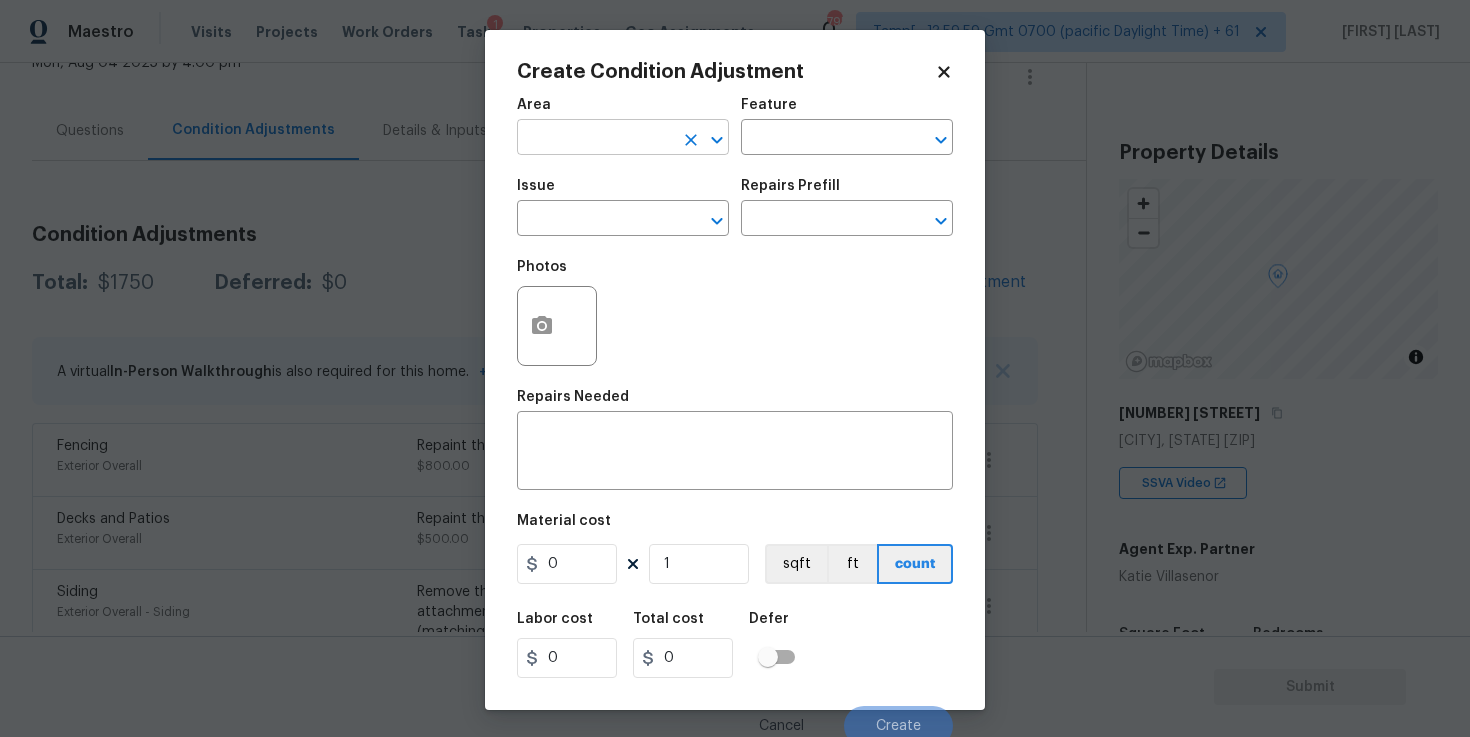 click at bounding box center [595, 139] 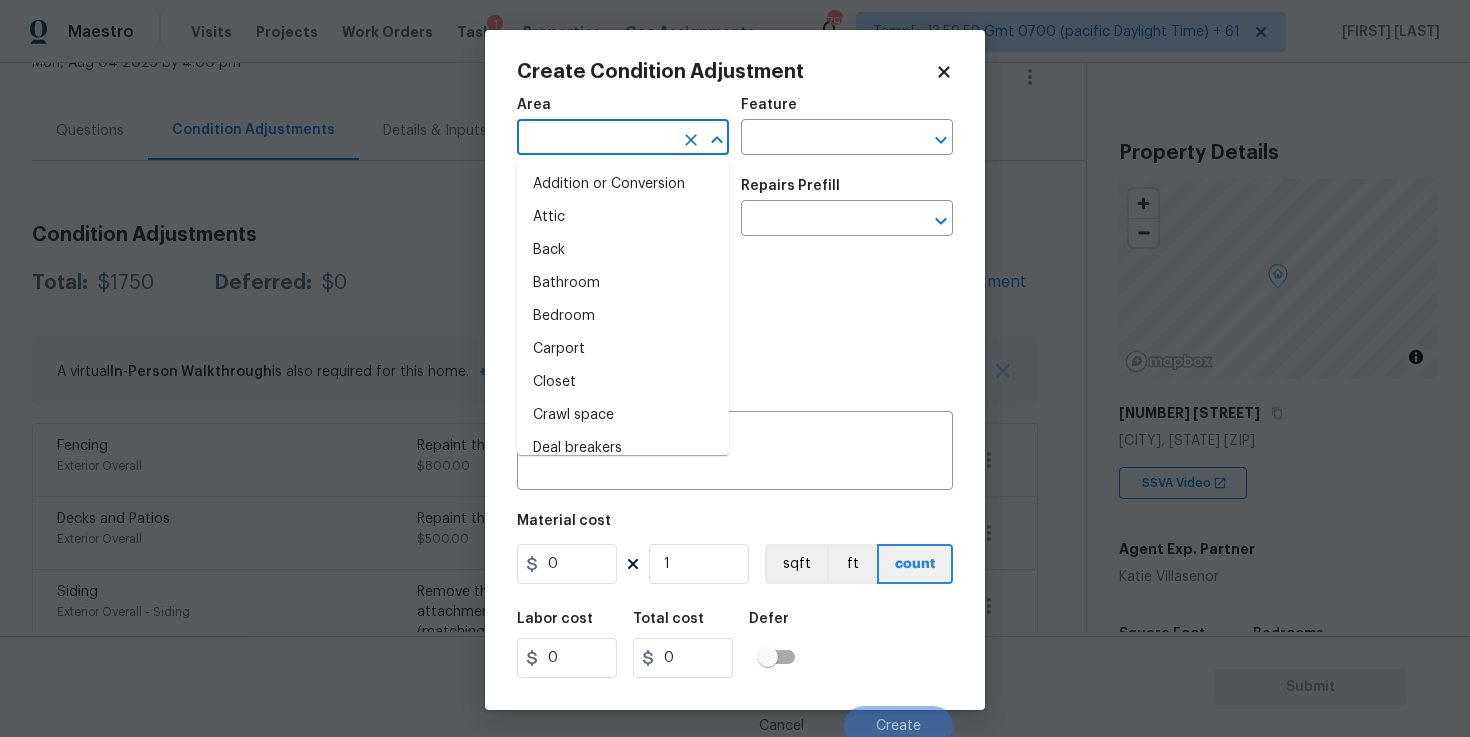 click at bounding box center (595, 139) 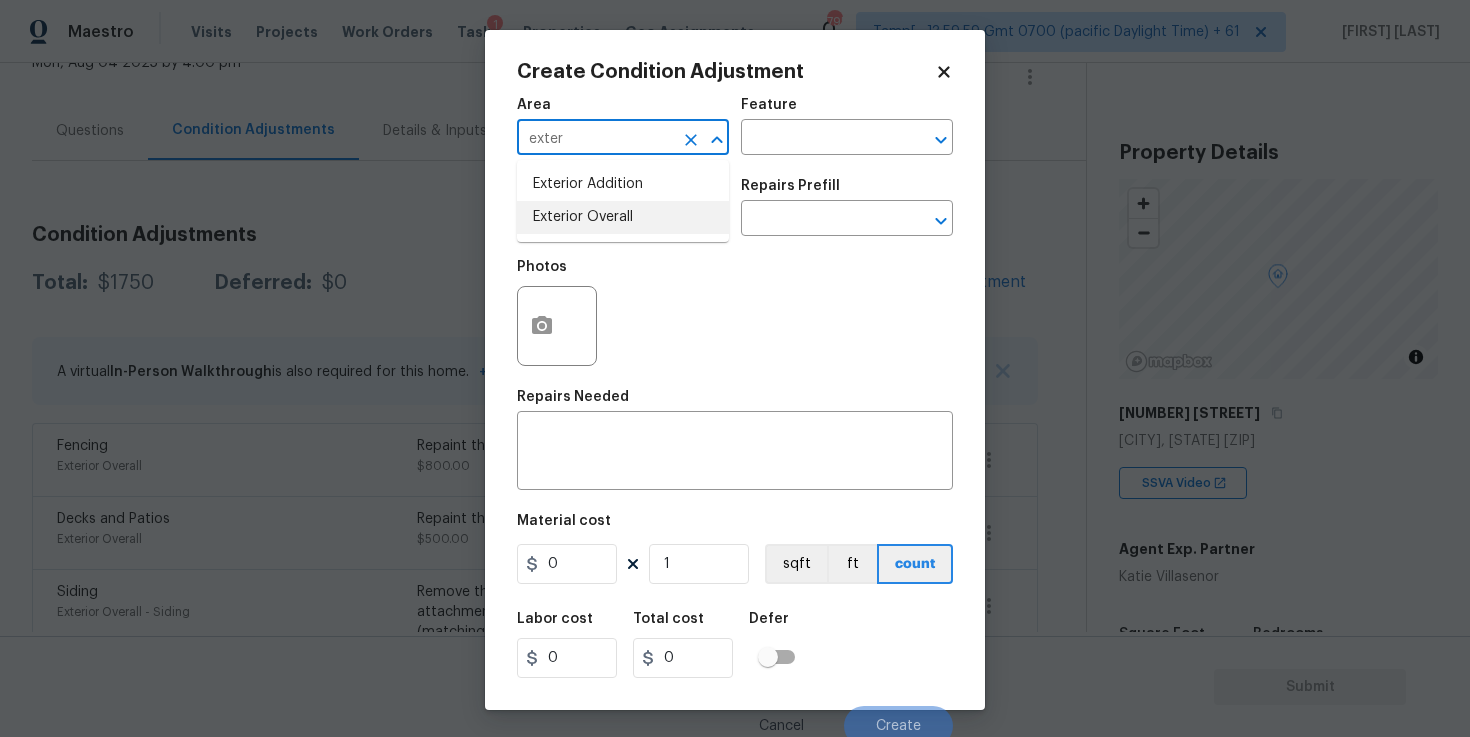 click on "Exterior Overall" at bounding box center [623, 217] 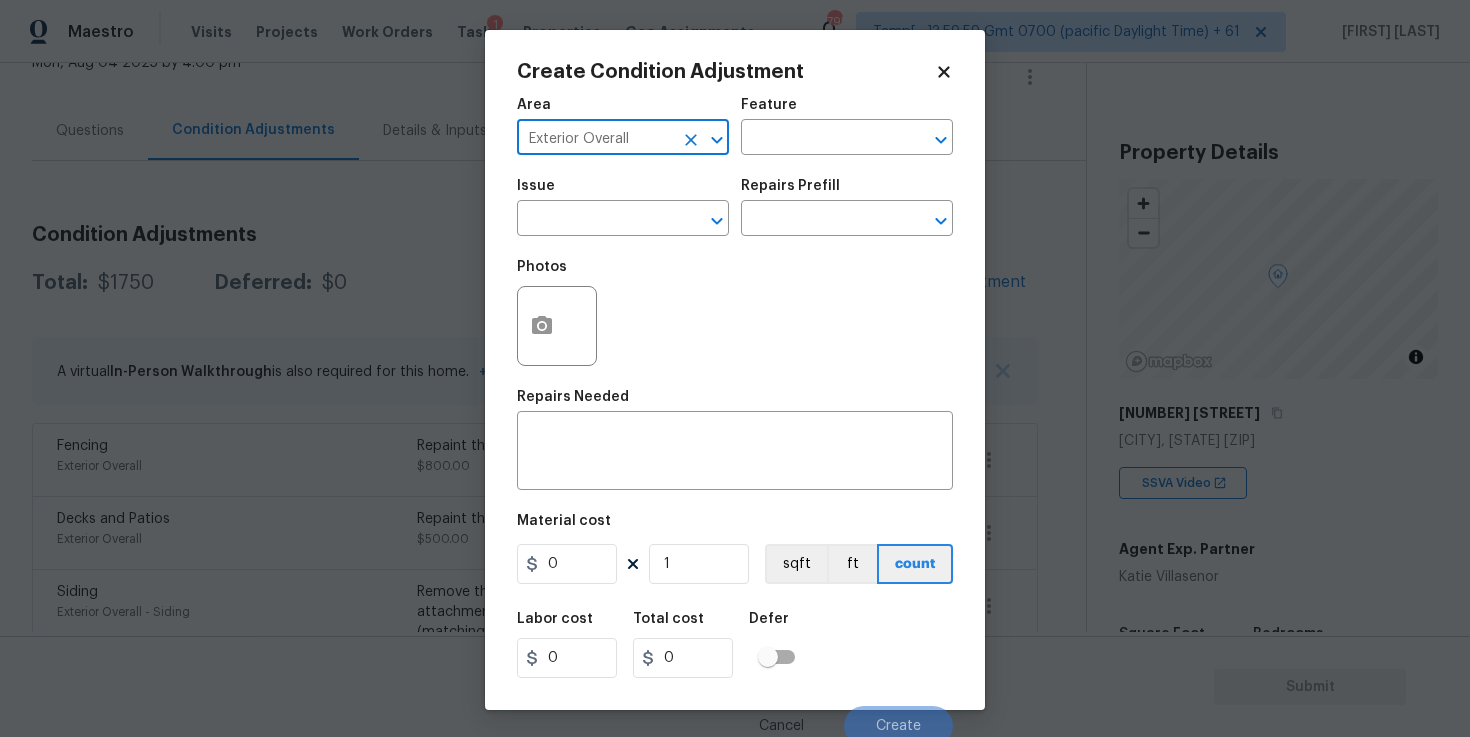 type on "Exterior Overall" 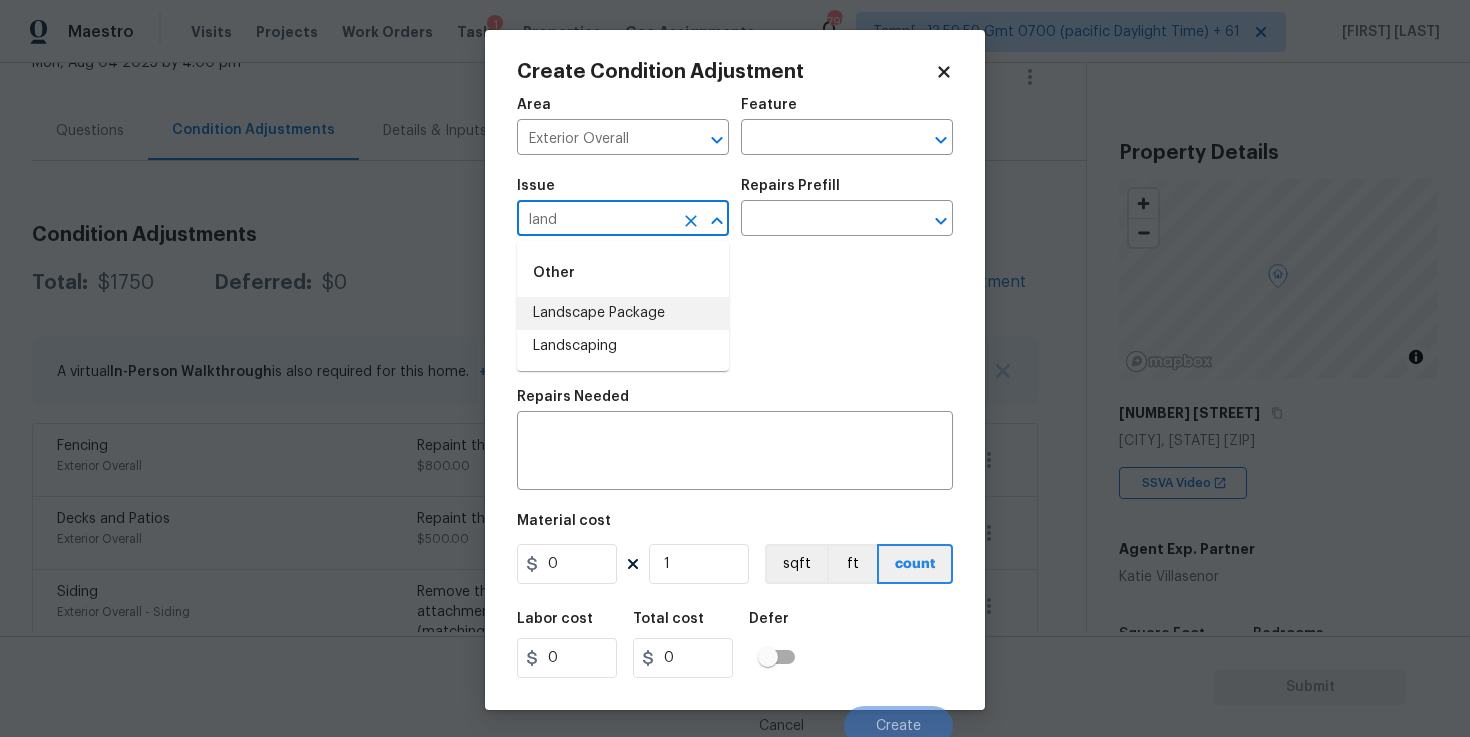 click on "Landscape Package" at bounding box center [623, 313] 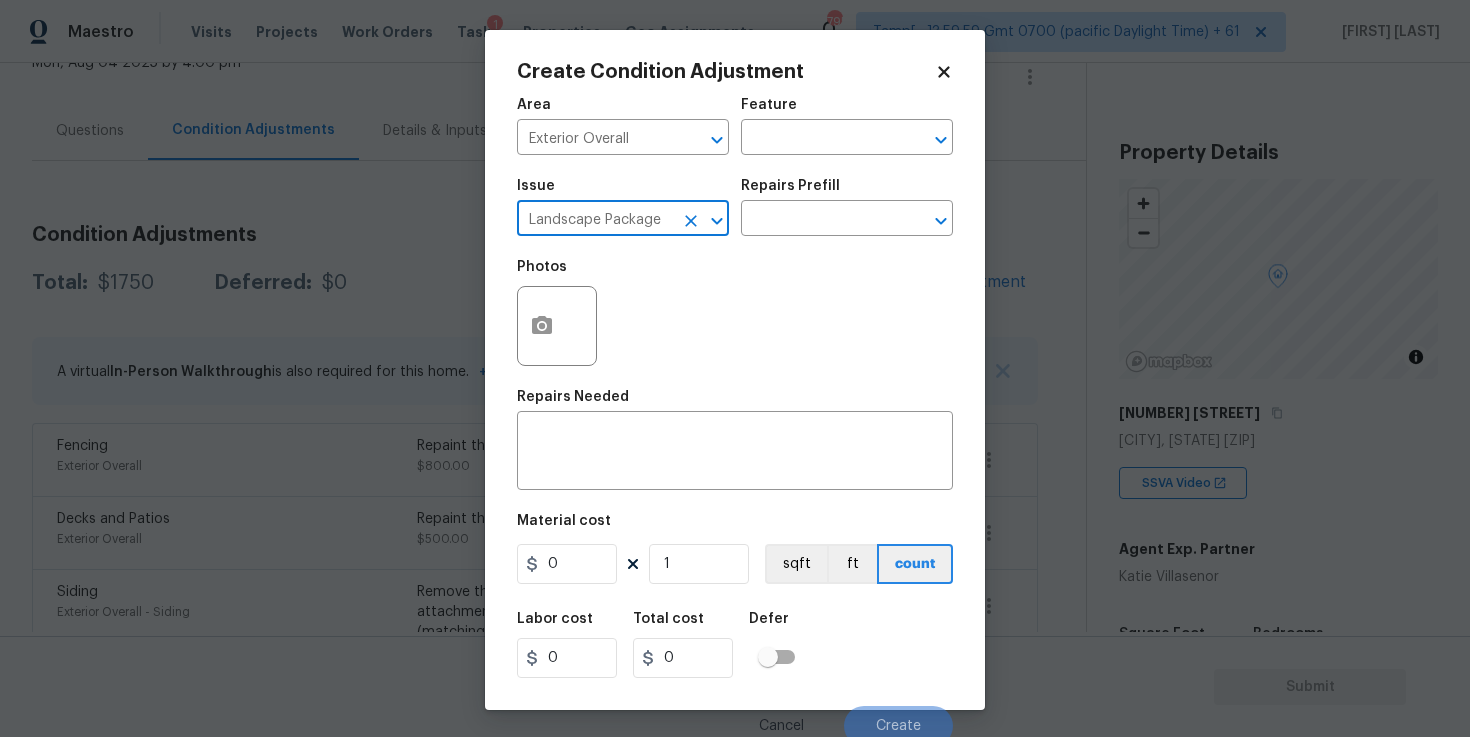 type on "Landscape Package" 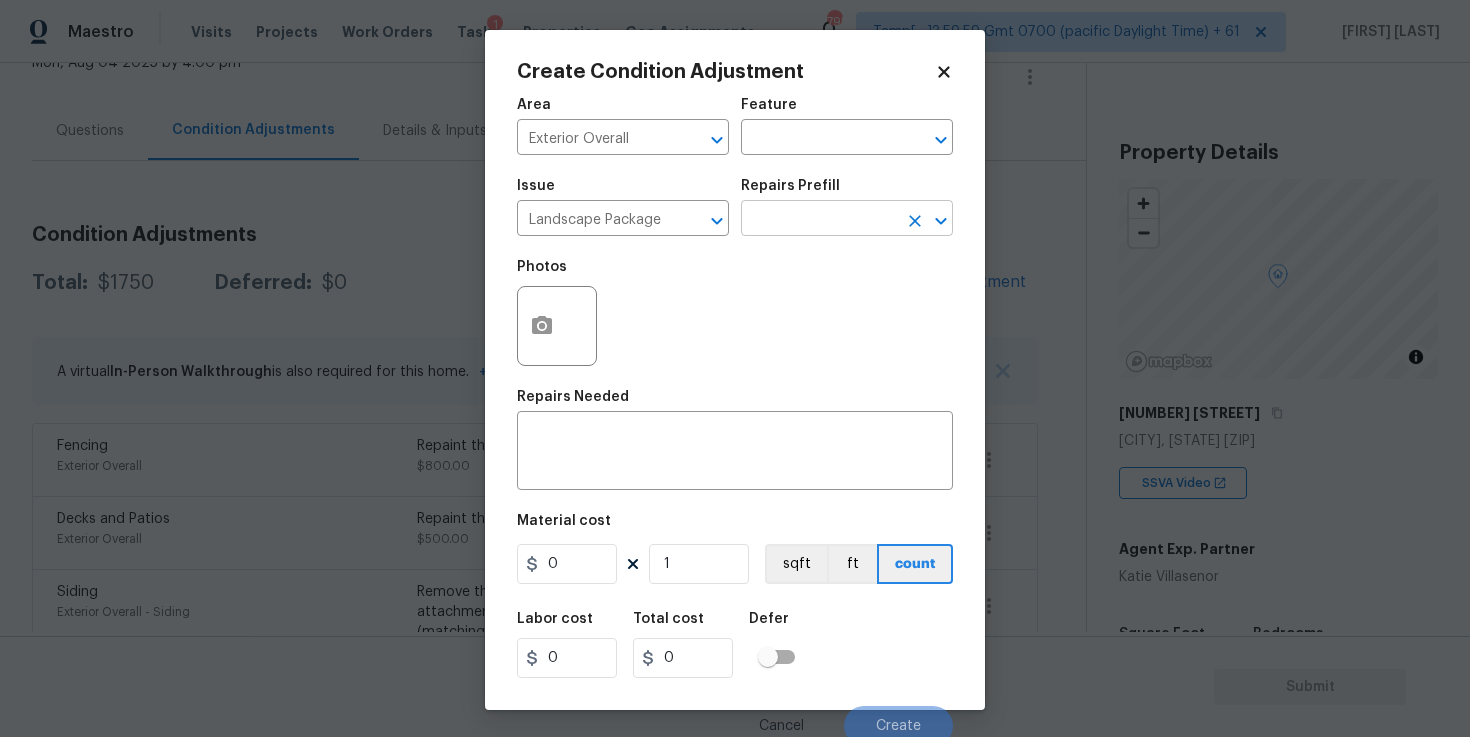 click at bounding box center [819, 220] 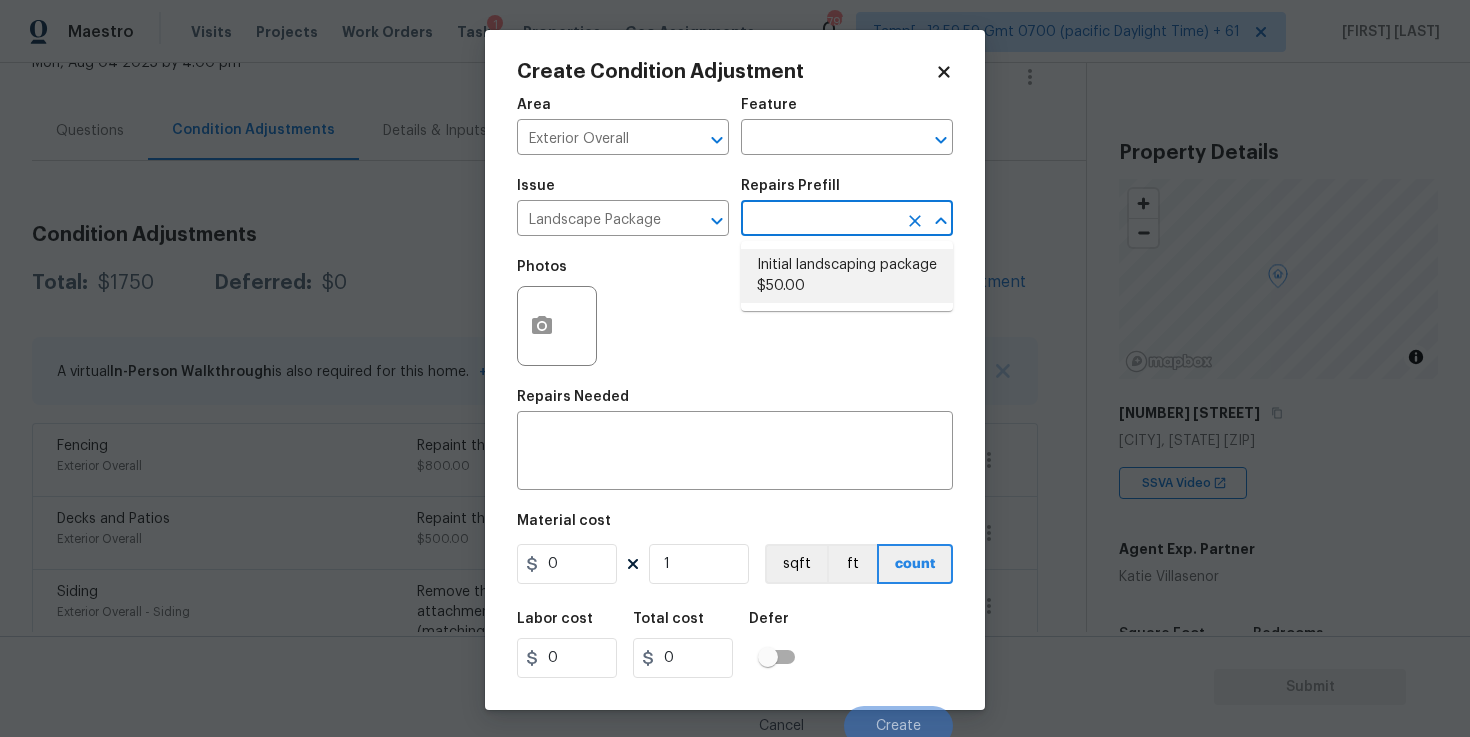 click on "Initial landscaping package $50.00" at bounding box center (847, 276) 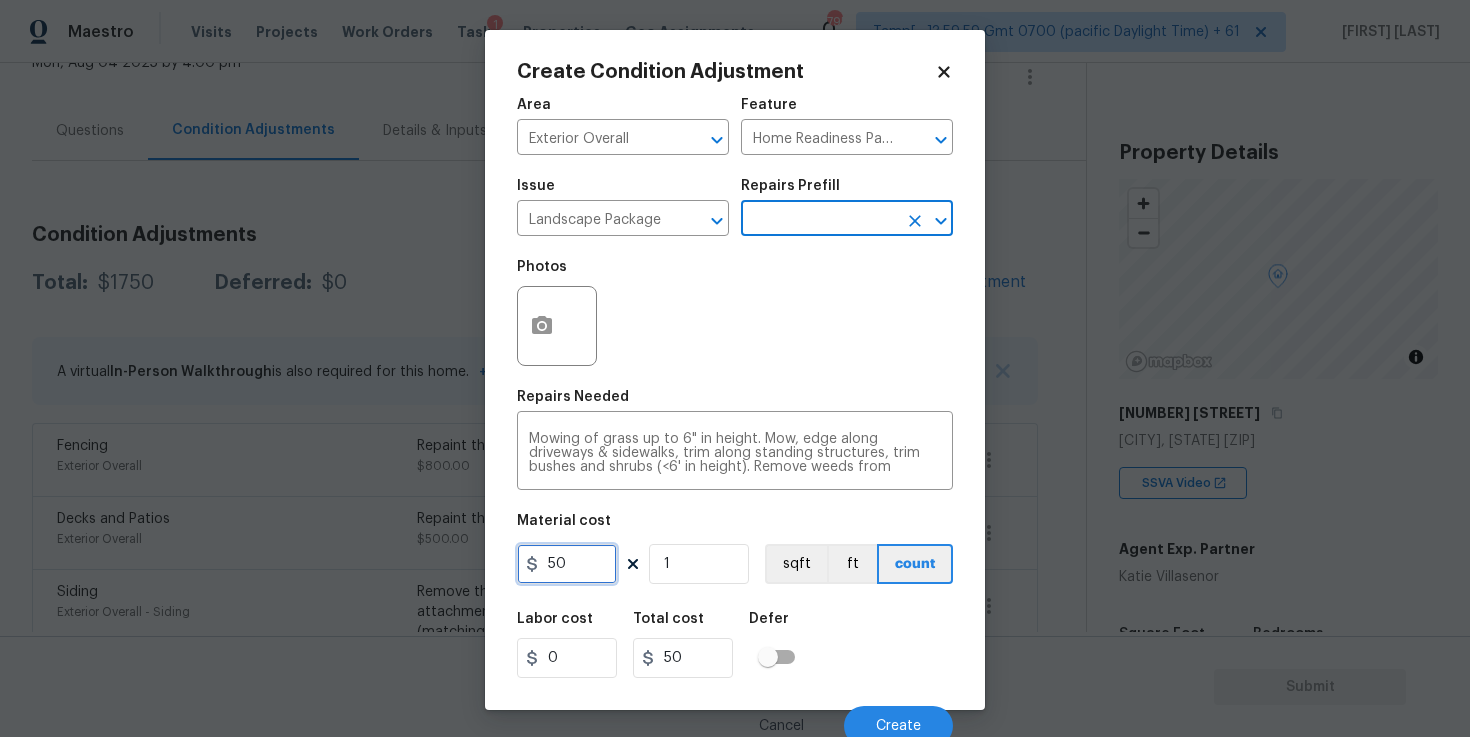 click on "50" at bounding box center [567, 564] 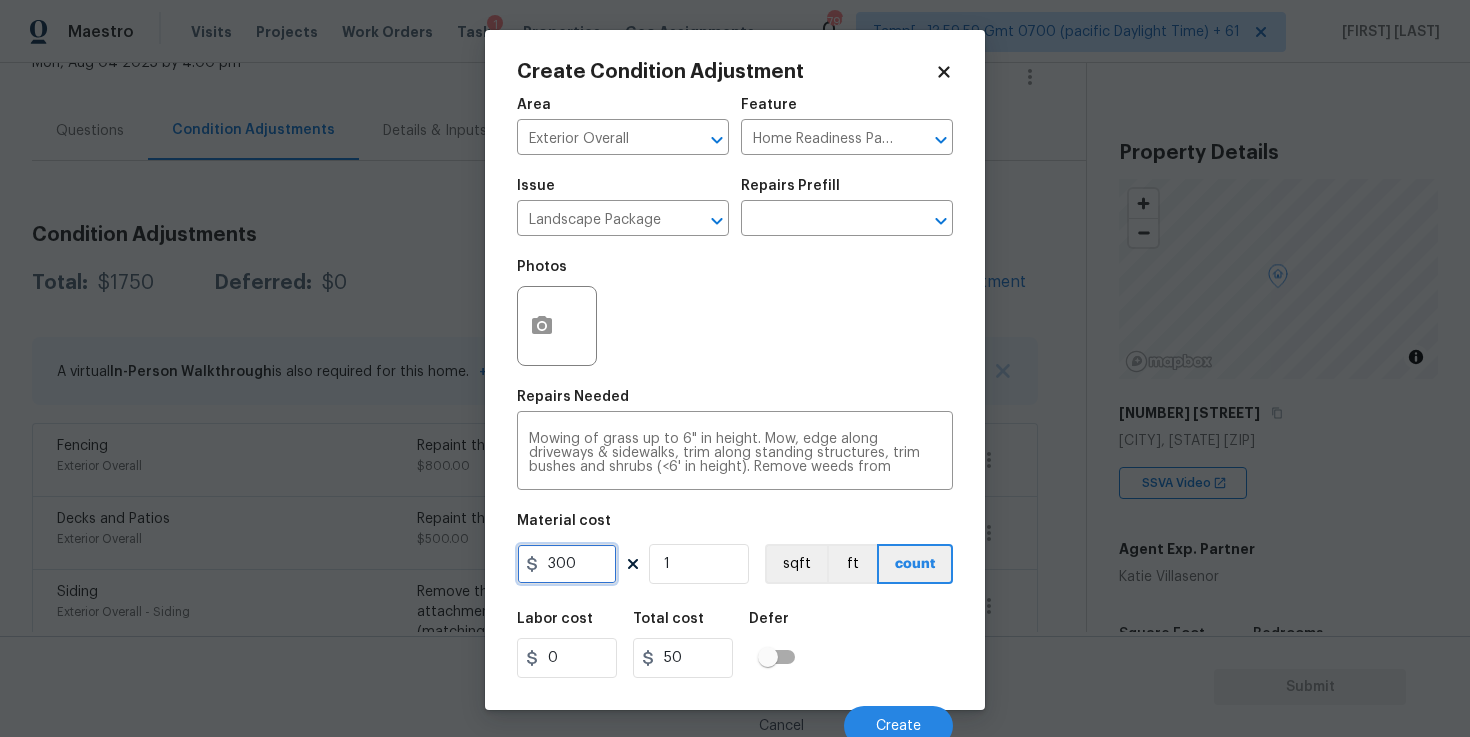 type on "300" 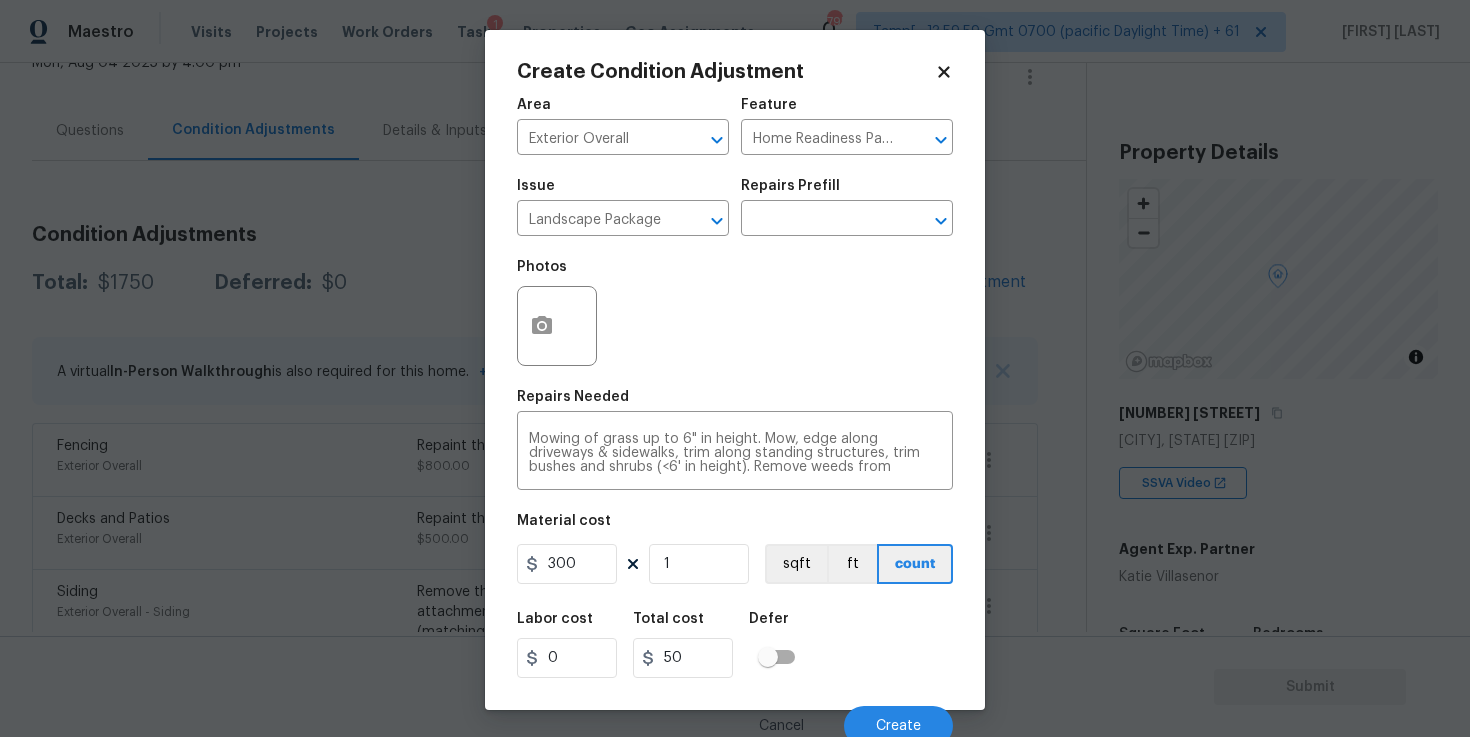 click on "Labor cost 0 Total cost 50 Defer" at bounding box center [735, 645] 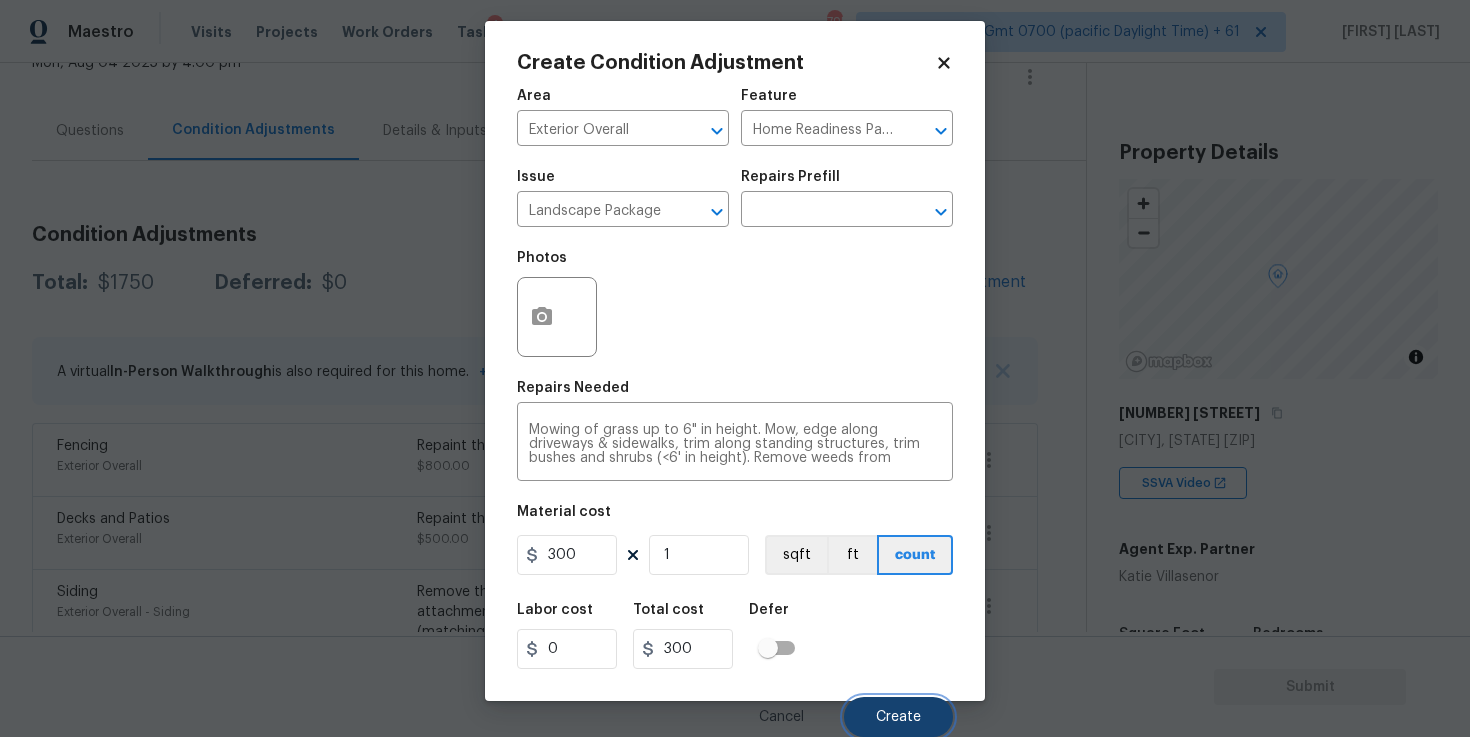 click on "Create" at bounding box center (898, 717) 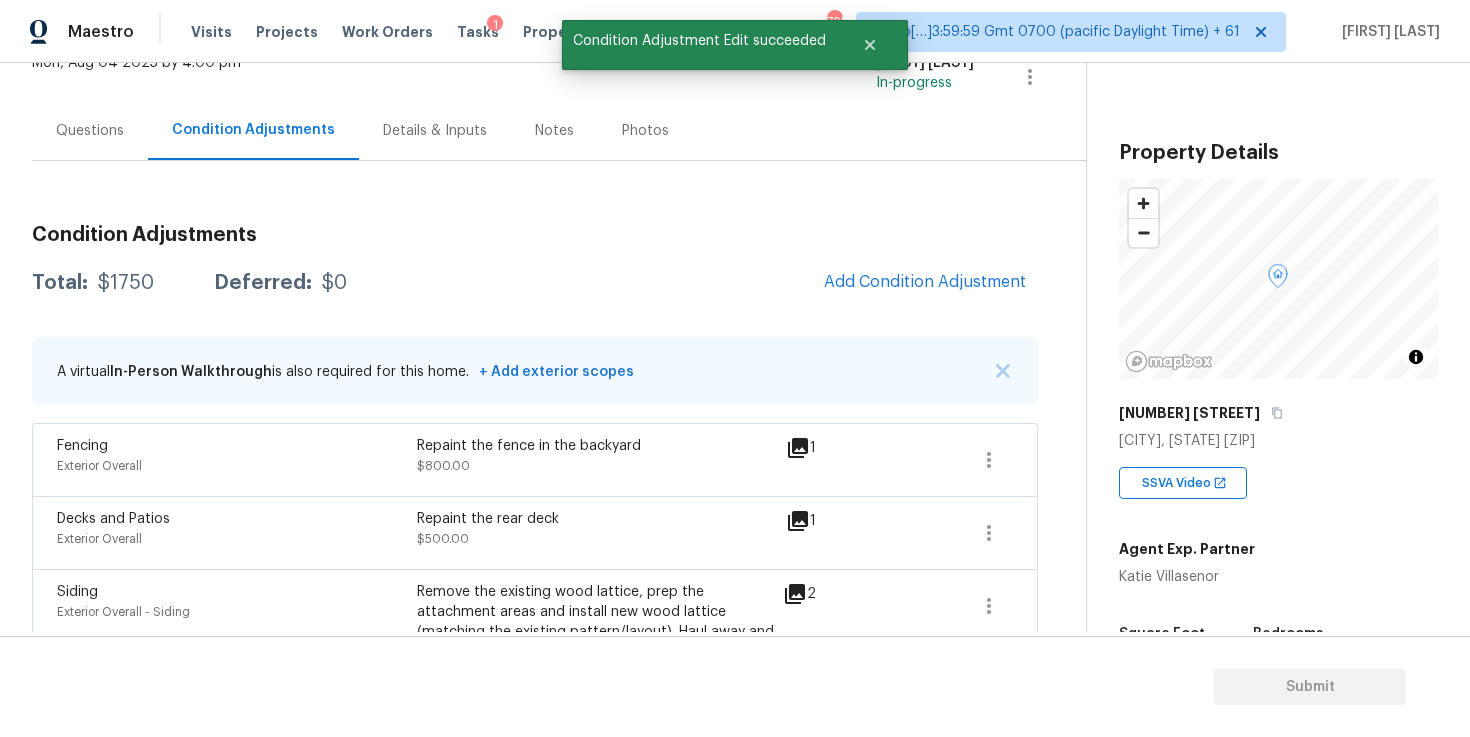 scroll, scrollTop: 3, scrollLeft: 0, axis: vertical 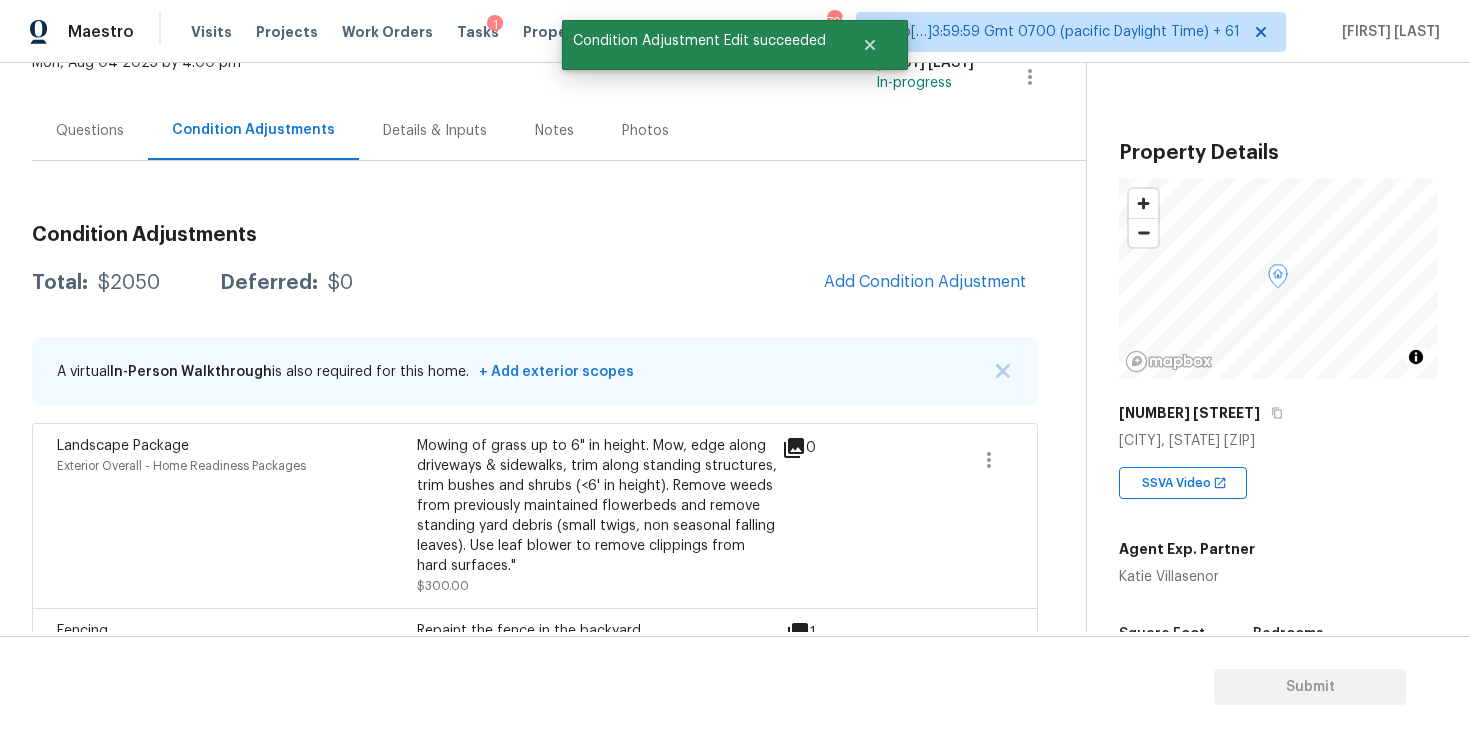 click on "Add Condition Adjustment" at bounding box center [925, 283] 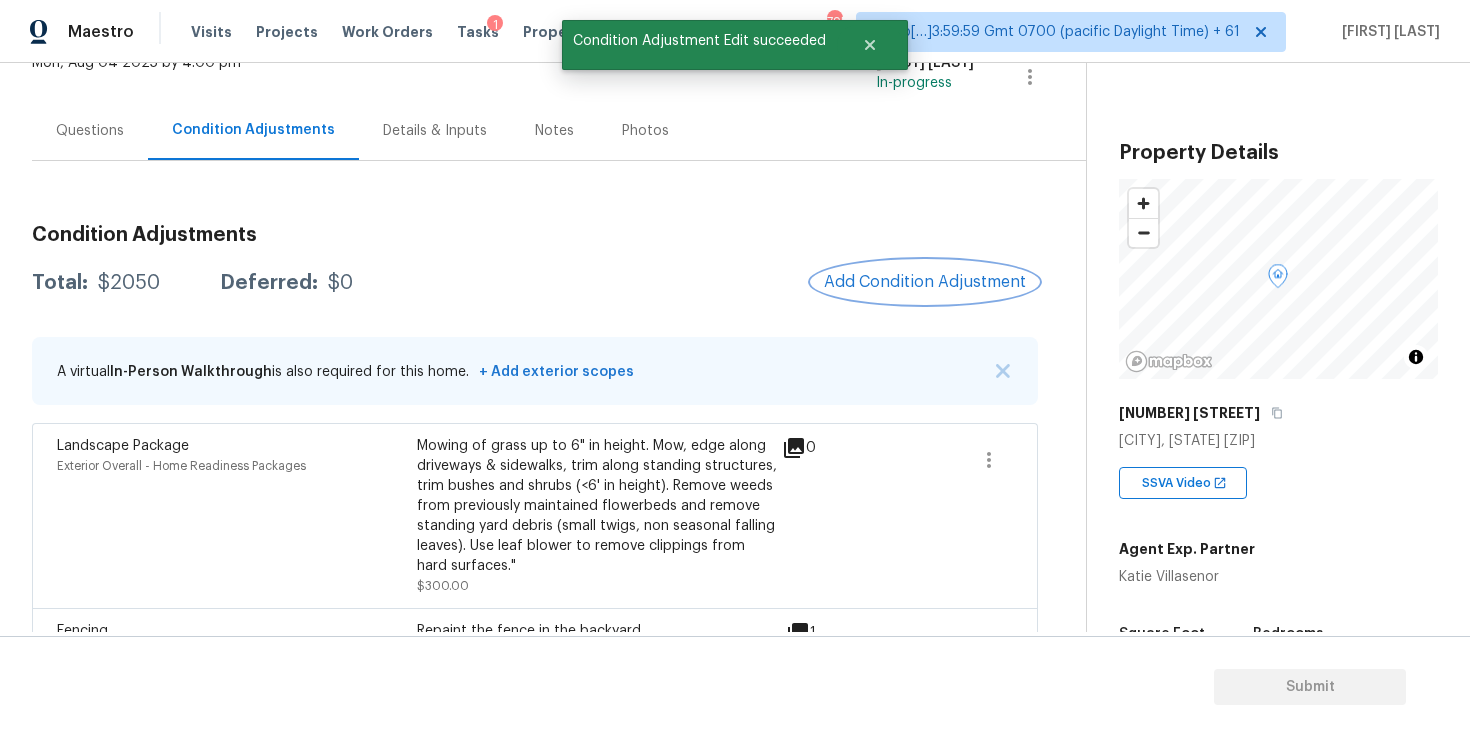 click on "Add Condition Adjustment" at bounding box center [925, 282] 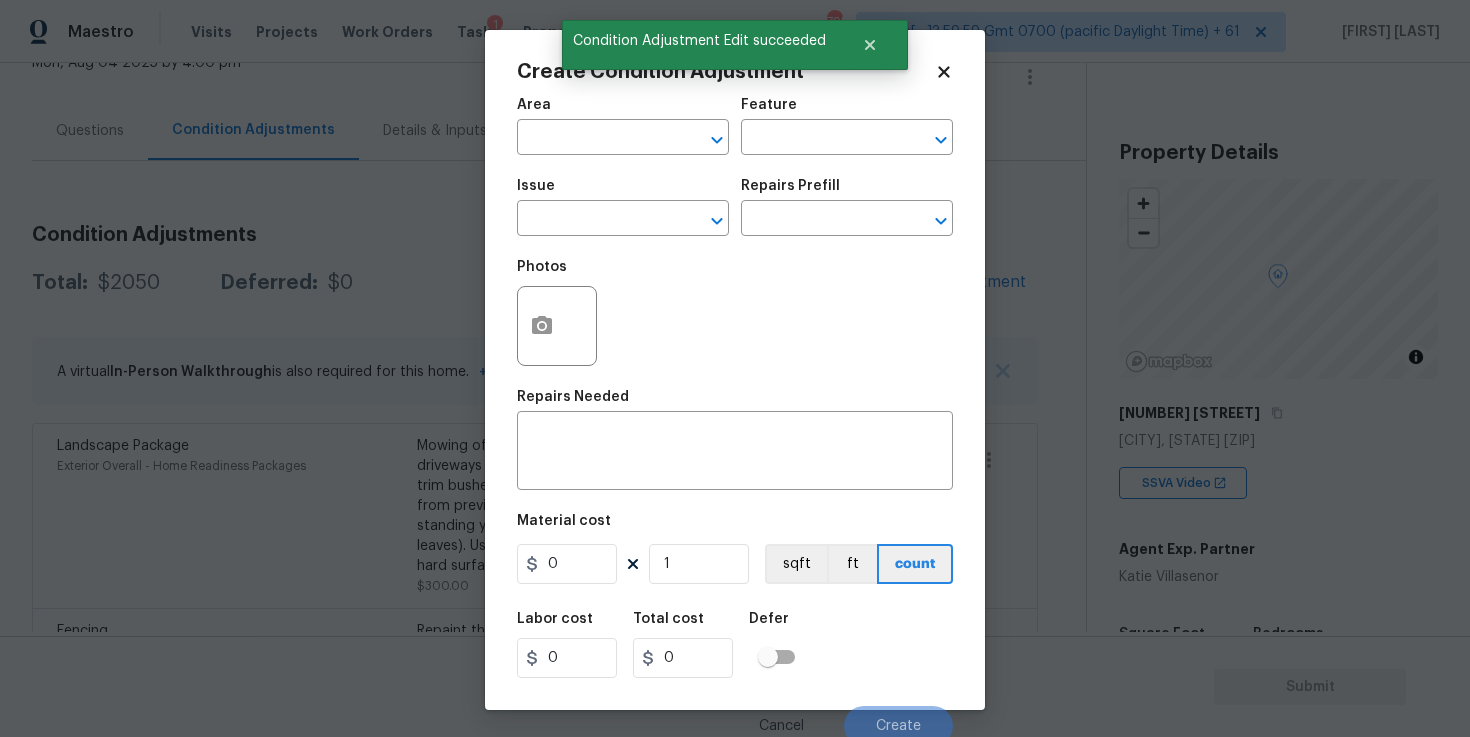 click on "Area ​" at bounding box center (623, 126) 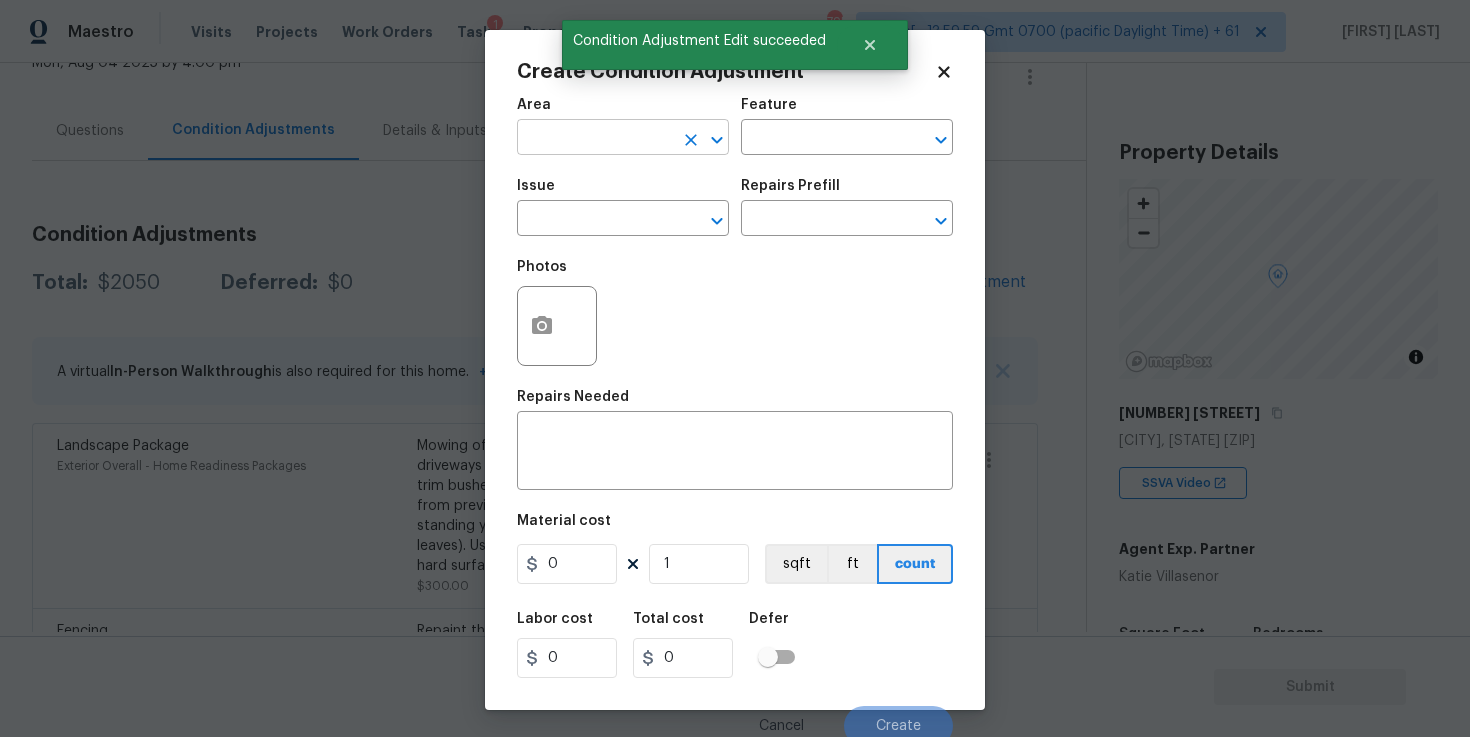 click at bounding box center [595, 139] 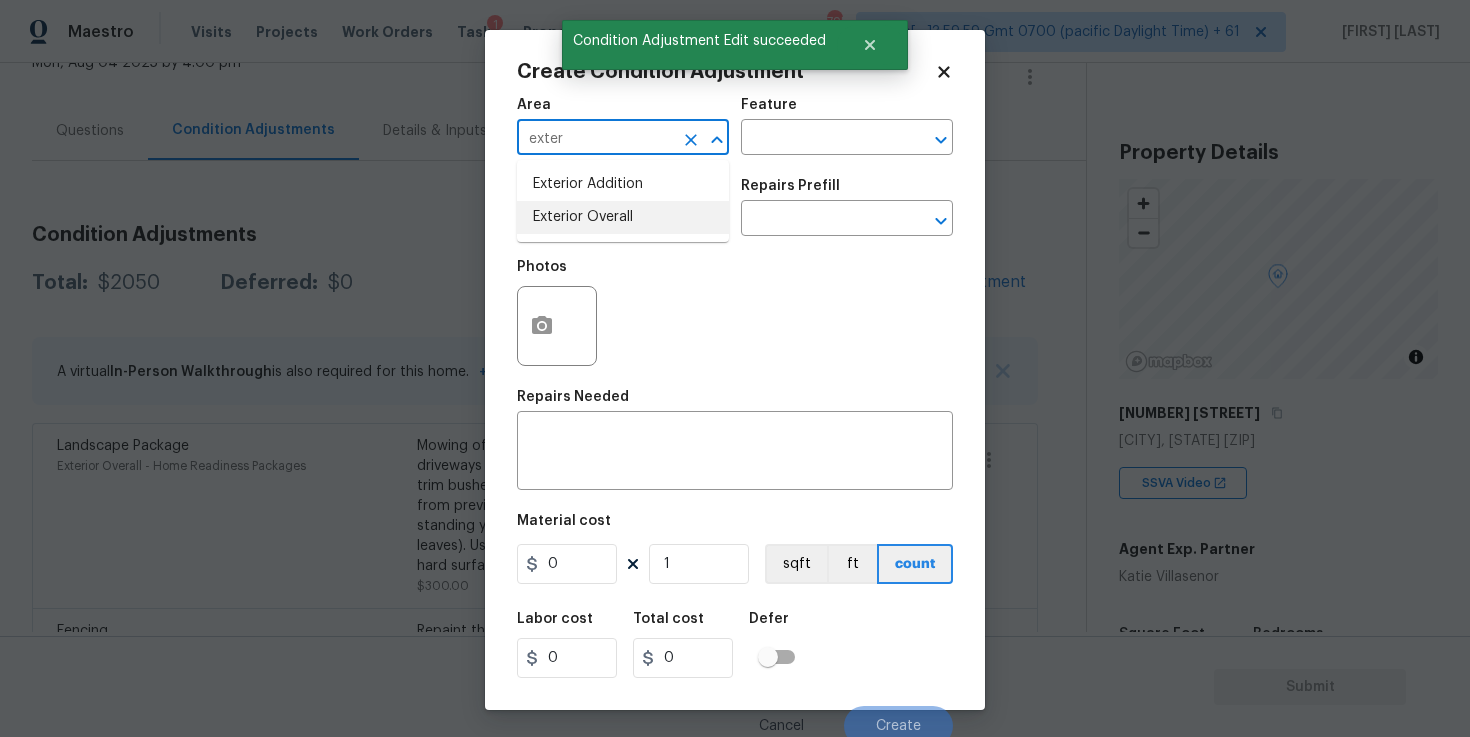 click on "Exterior Overall" at bounding box center [623, 217] 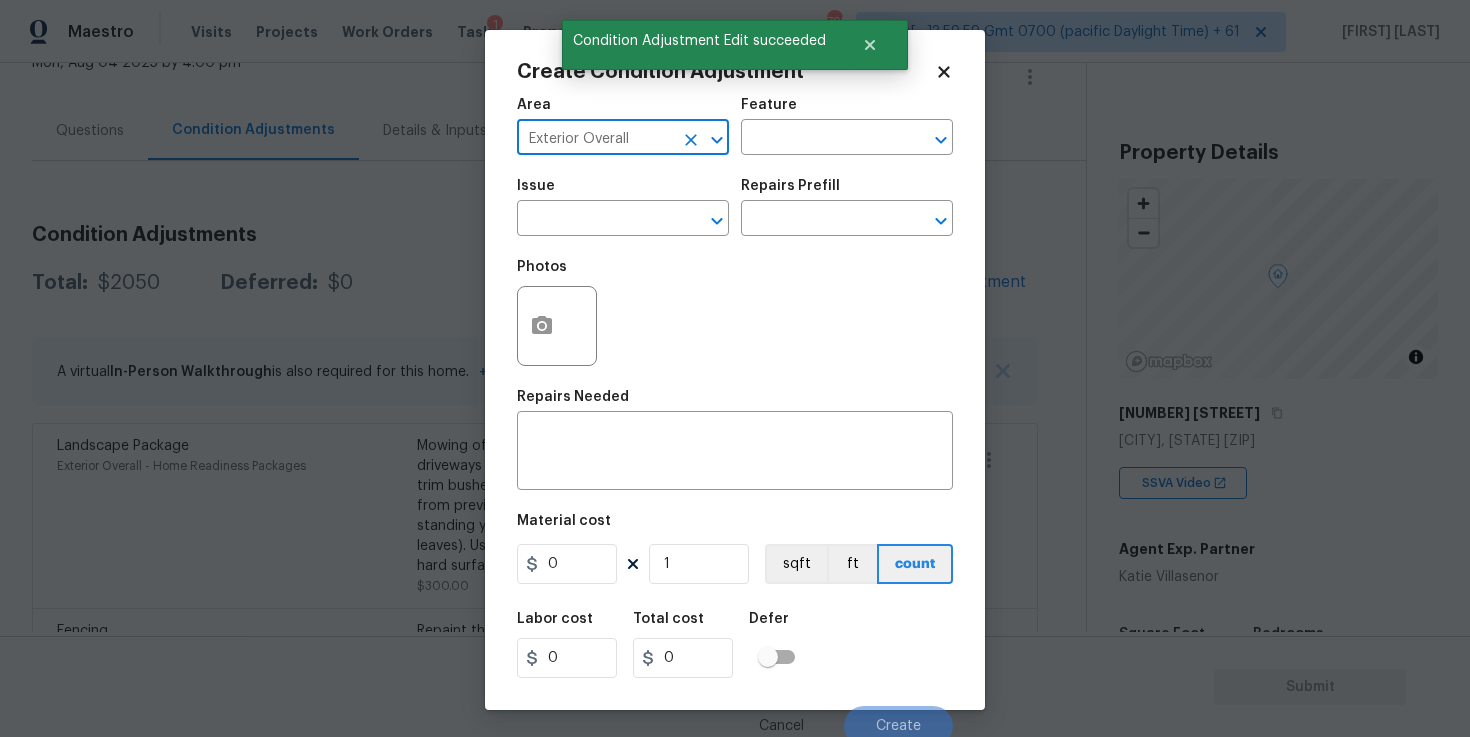 type on "Exterior Overall" 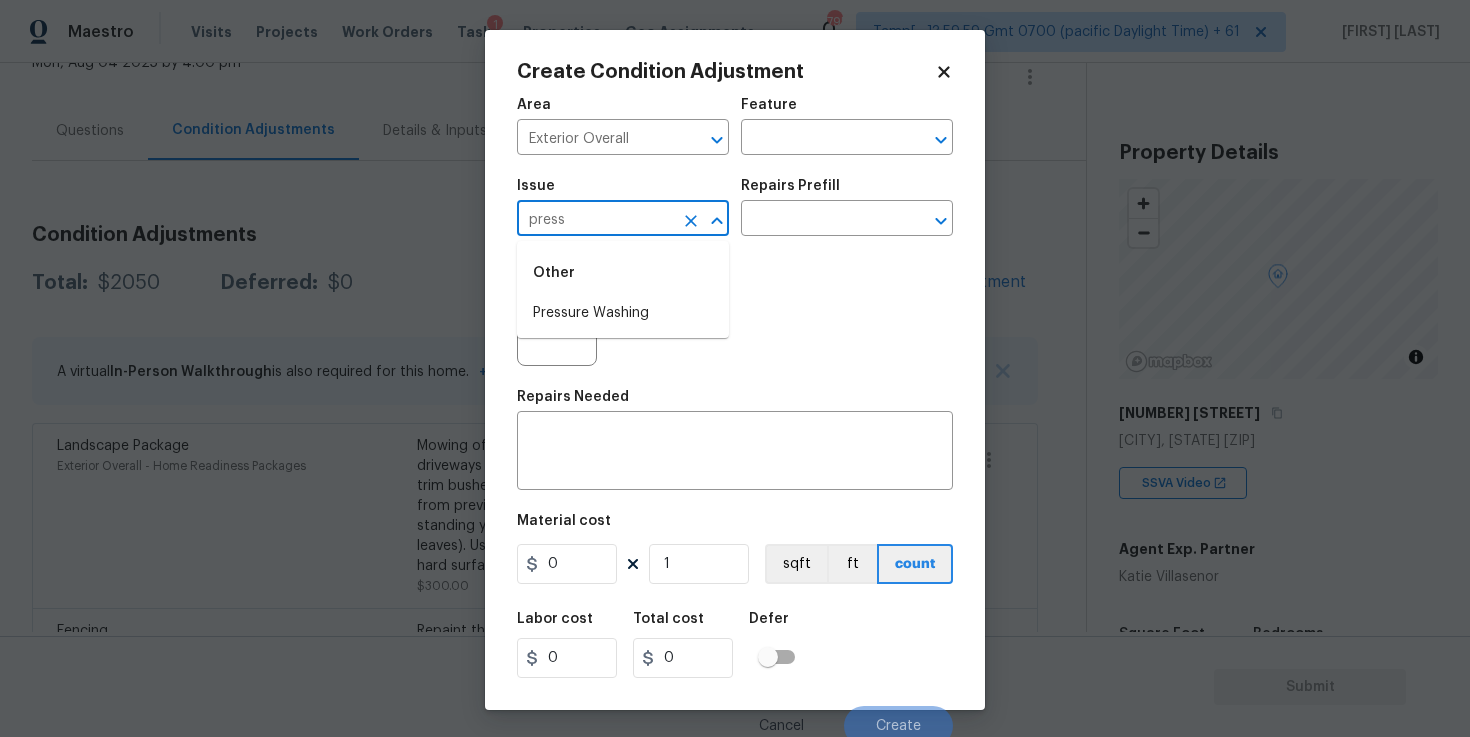 click on "Other" at bounding box center [623, 273] 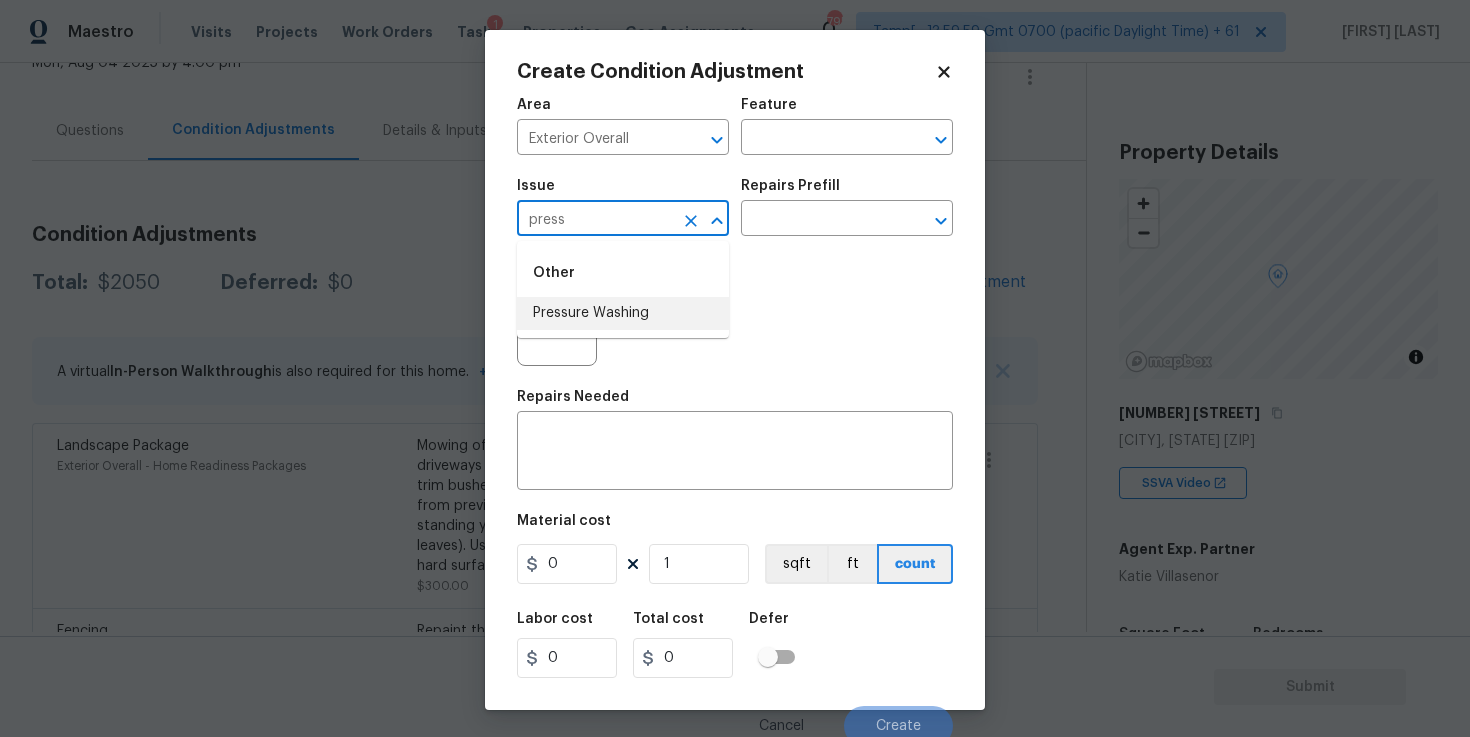 click on "Pressure Washing" at bounding box center (623, 313) 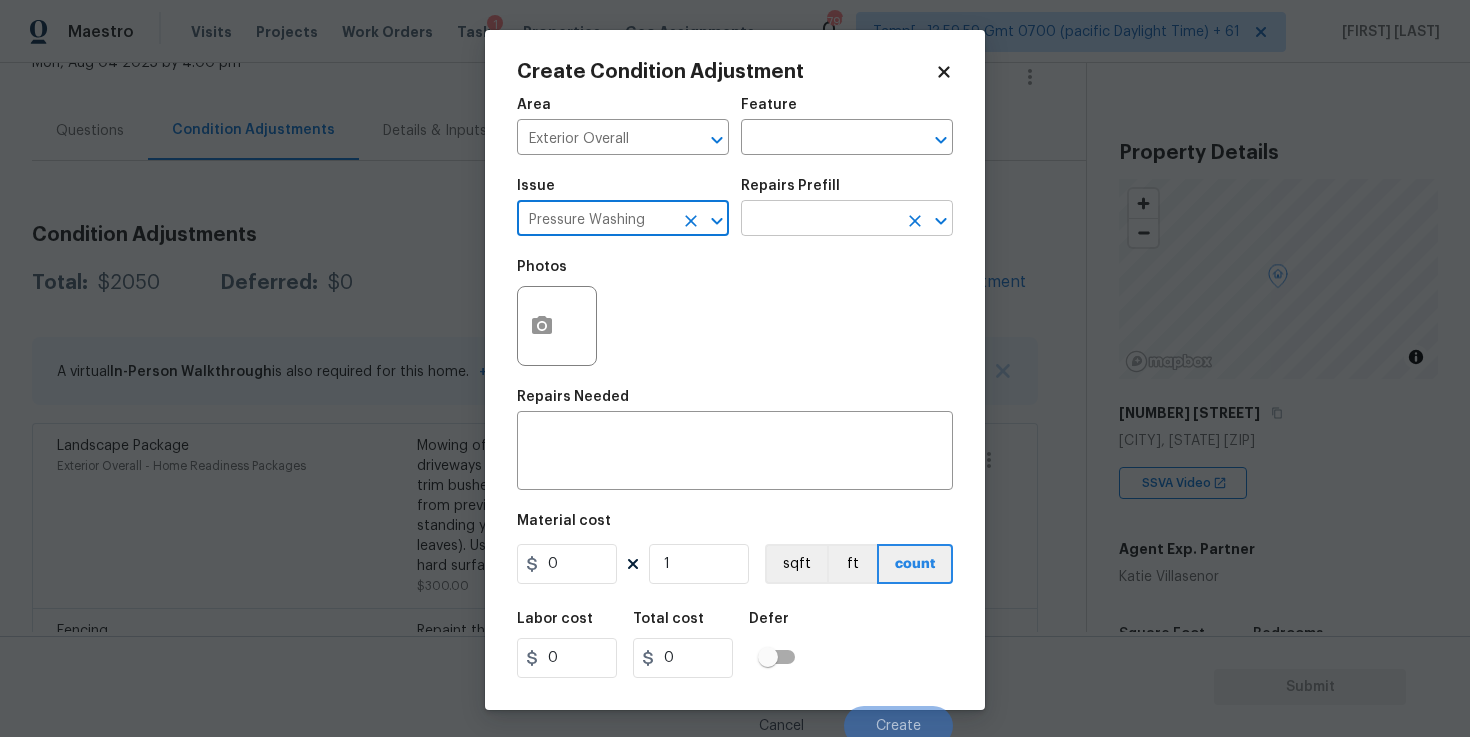 type on "Pressure Washing" 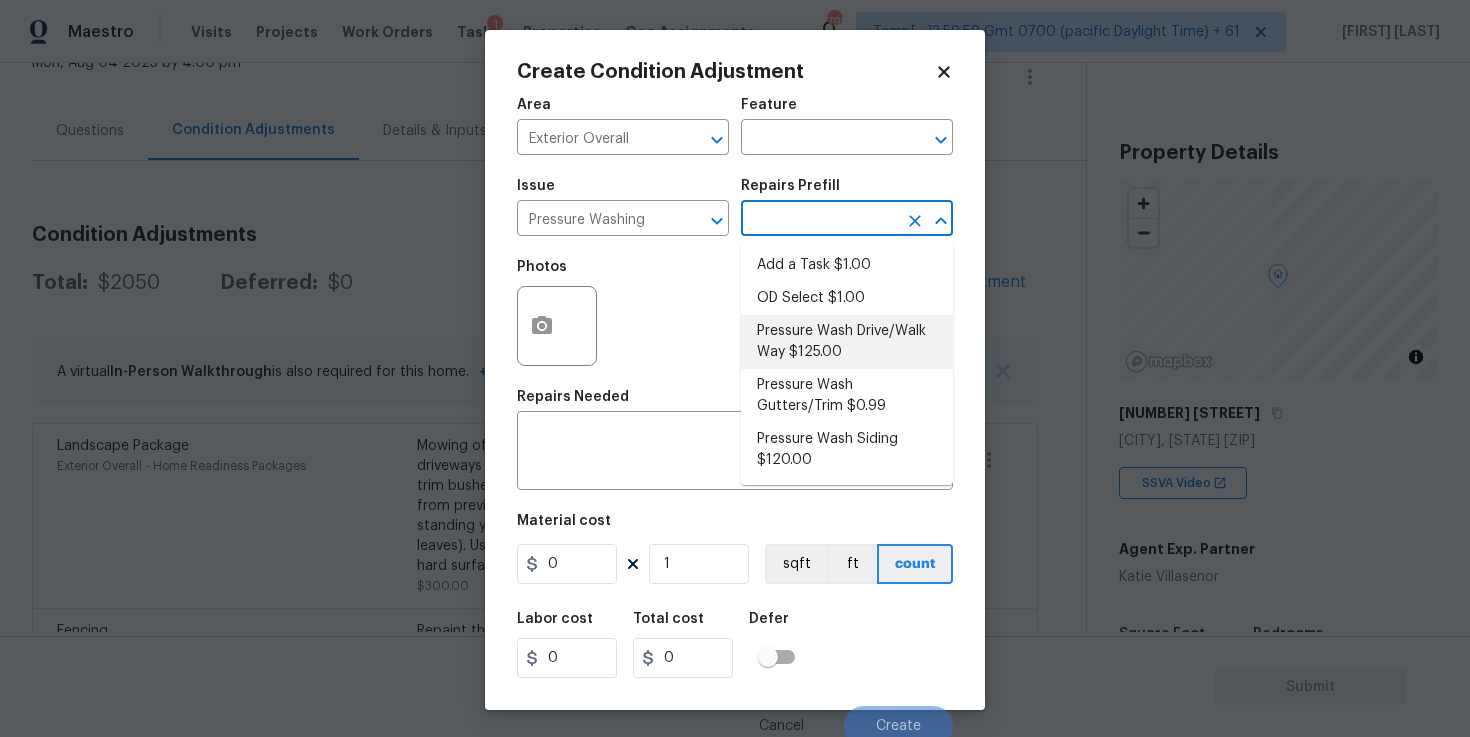 click on "Pressure Wash Drive/Walk Way $125.00" at bounding box center (847, 342) 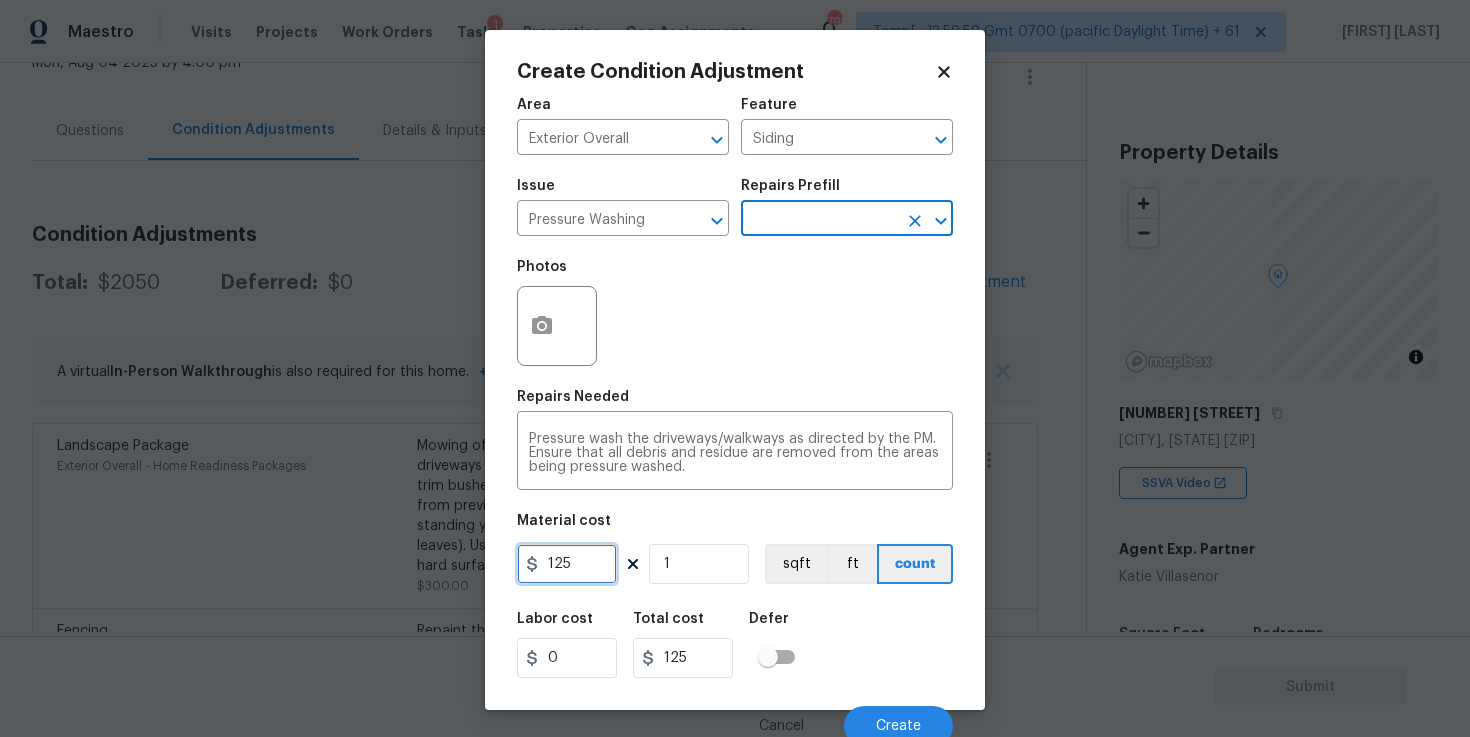 click on "125" at bounding box center (567, 564) 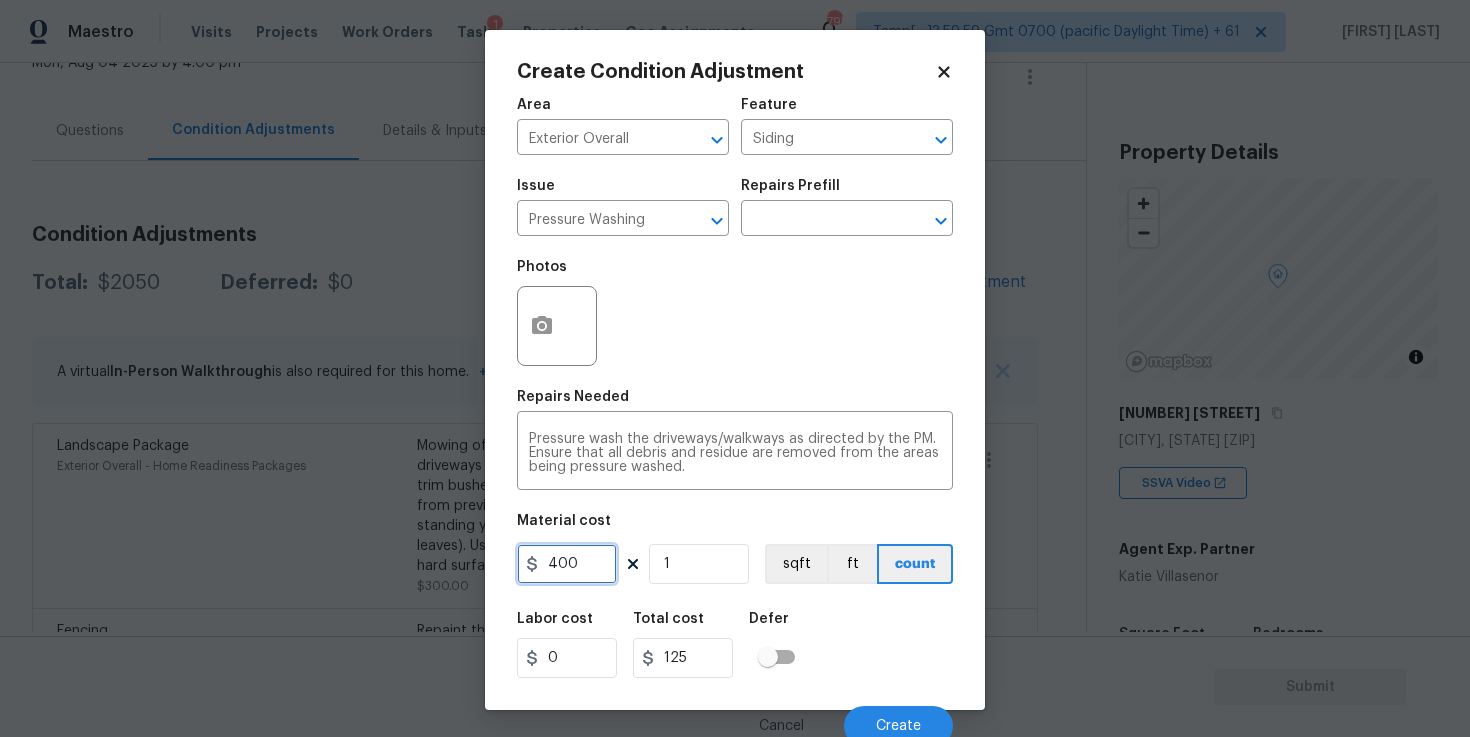 type on "400" 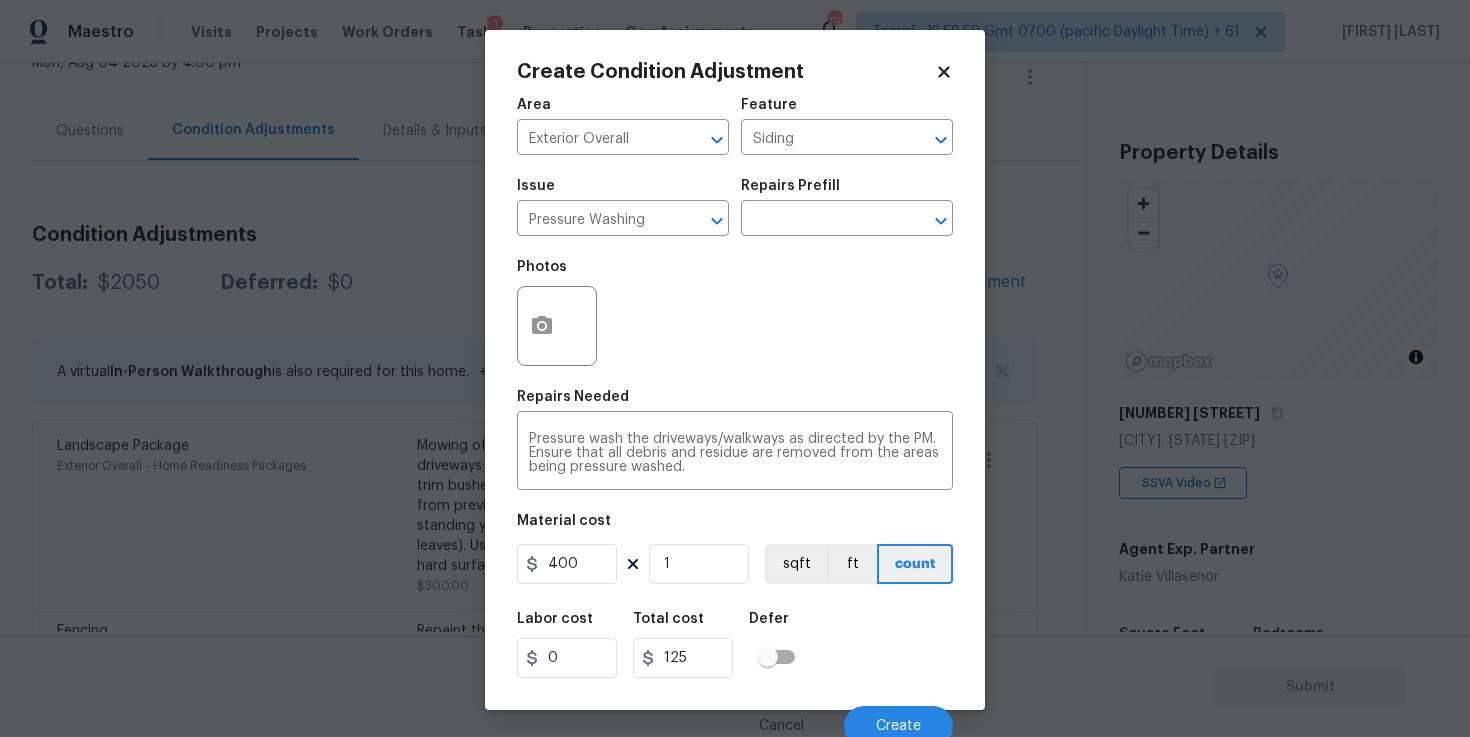 click on "Area Exterior Overall ​ Feature Siding ​ Issue Pressure Washing ​ Repairs Prefill ​ Photos Repairs Needed Pressure wash the driveways/walkways as directed by the PM. Ensure that all debris and residue are removed from the areas being pressure washed. x ​ Material cost 400 1 sqft ft count Labor cost 0 Total cost 125 Defer Cancel Create" at bounding box center [735, 416] 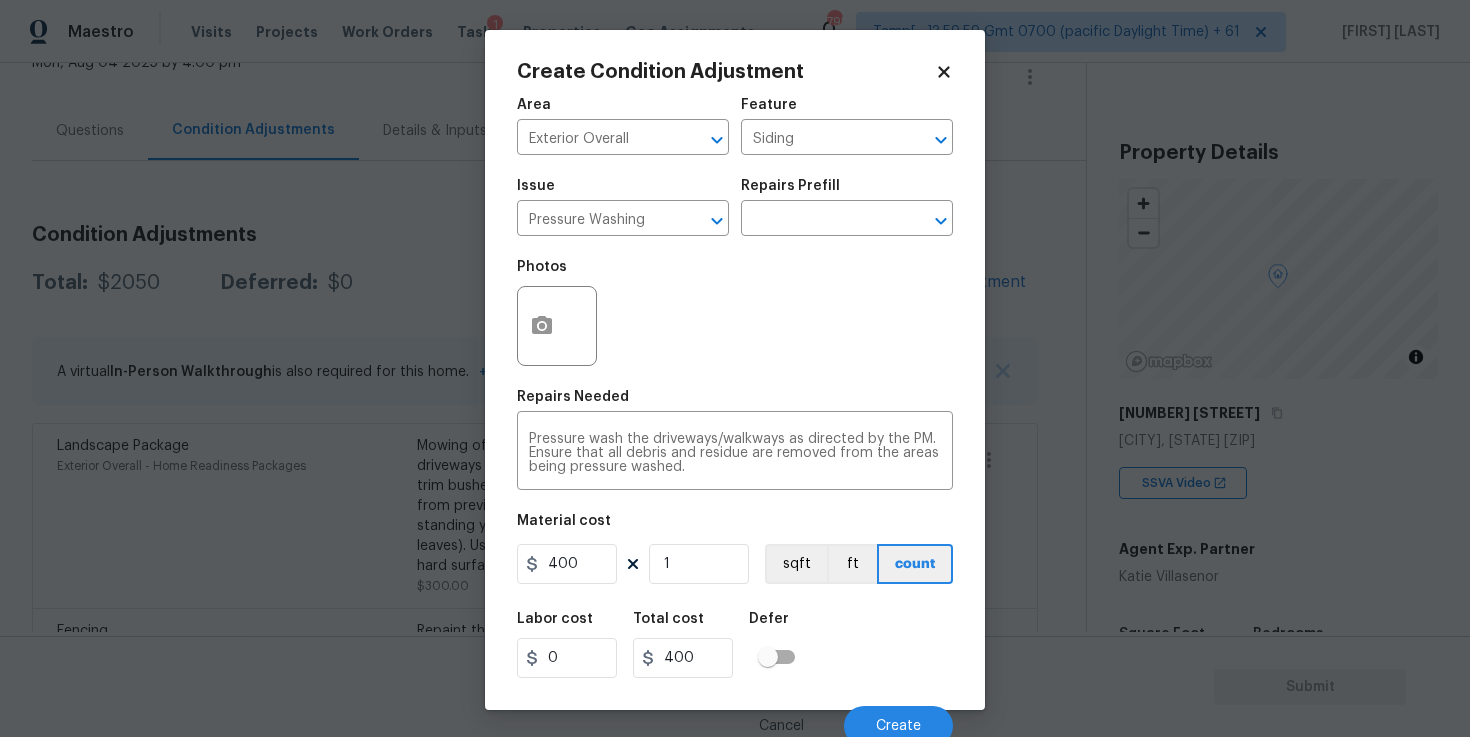 scroll, scrollTop: 10, scrollLeft: 0, axis: vertical 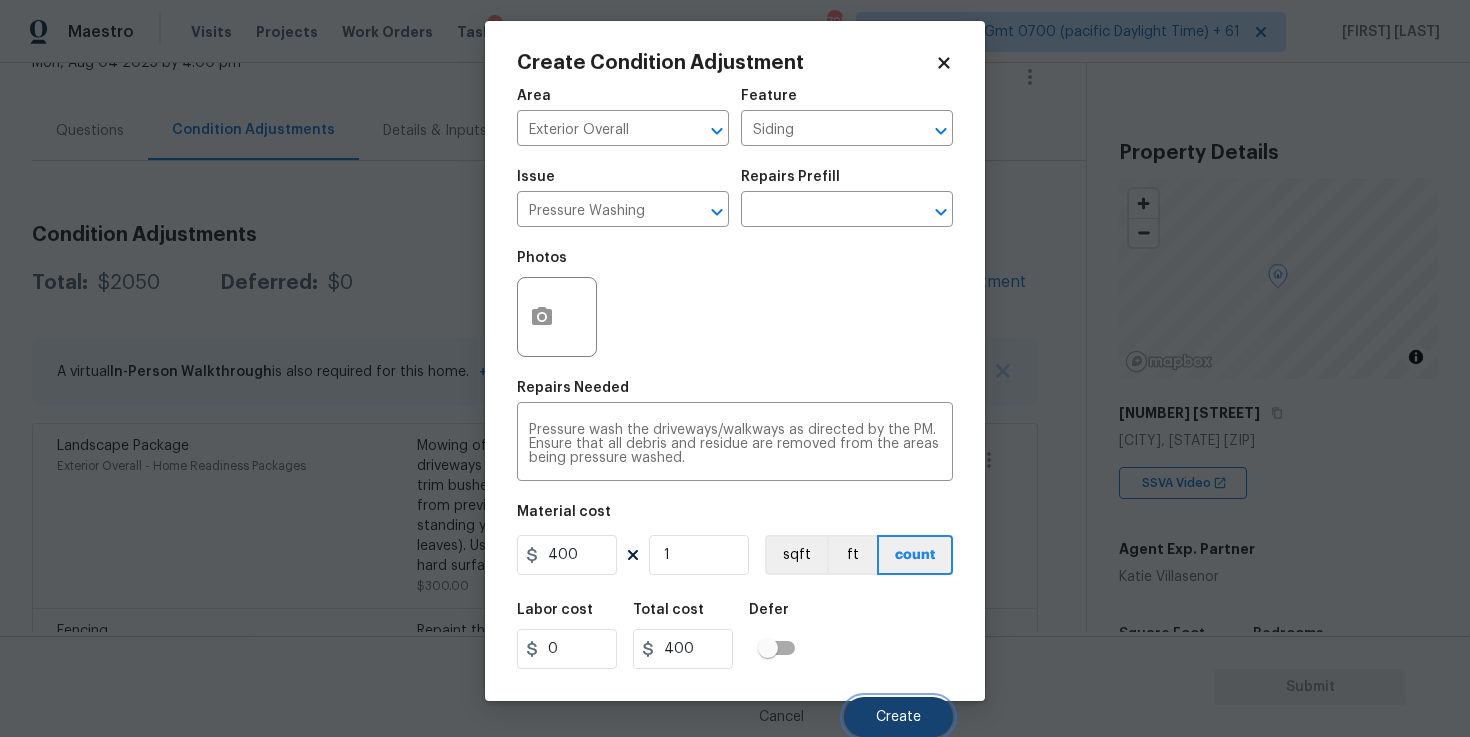 click on "Create" at bounding box center (898, 717) 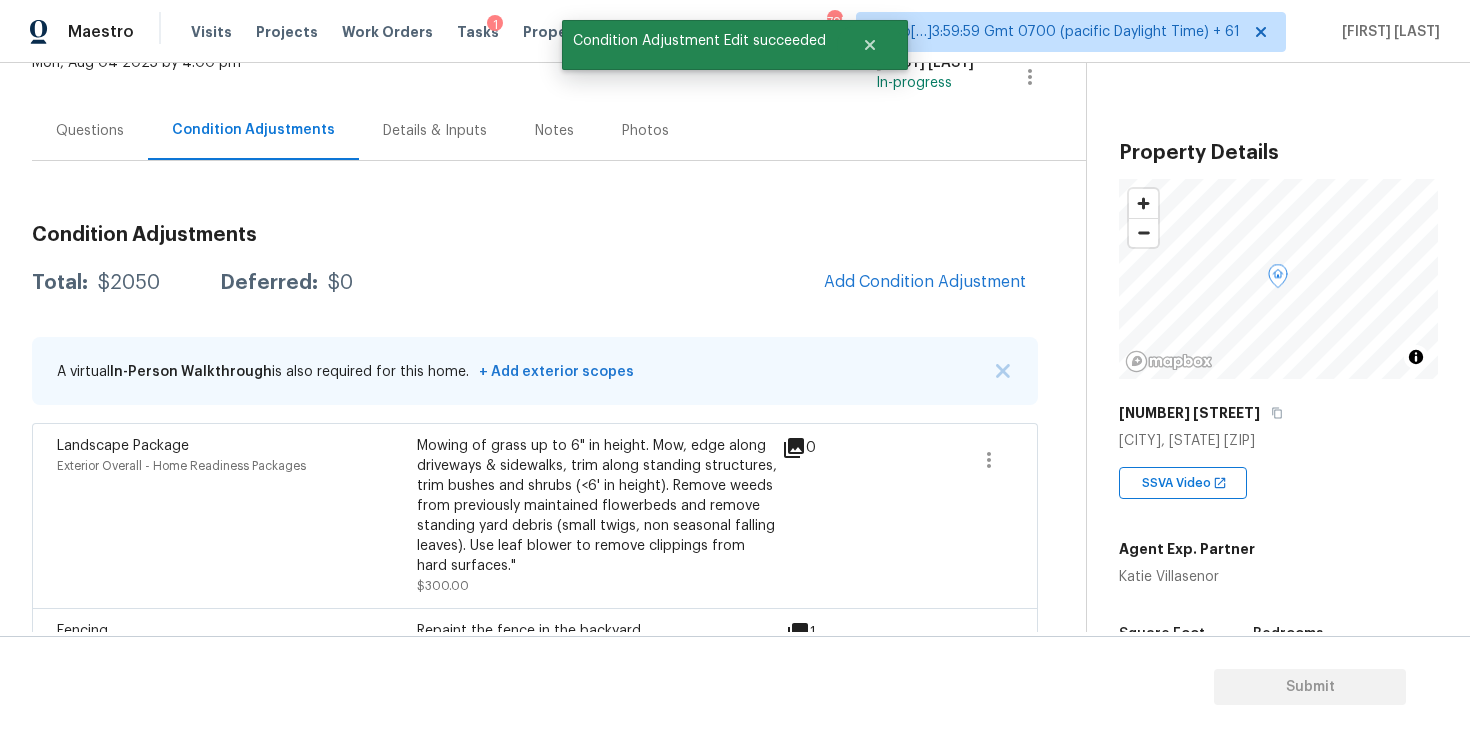 scroll, scrollTop: 3, scrollLeft: 0, axis: vertical 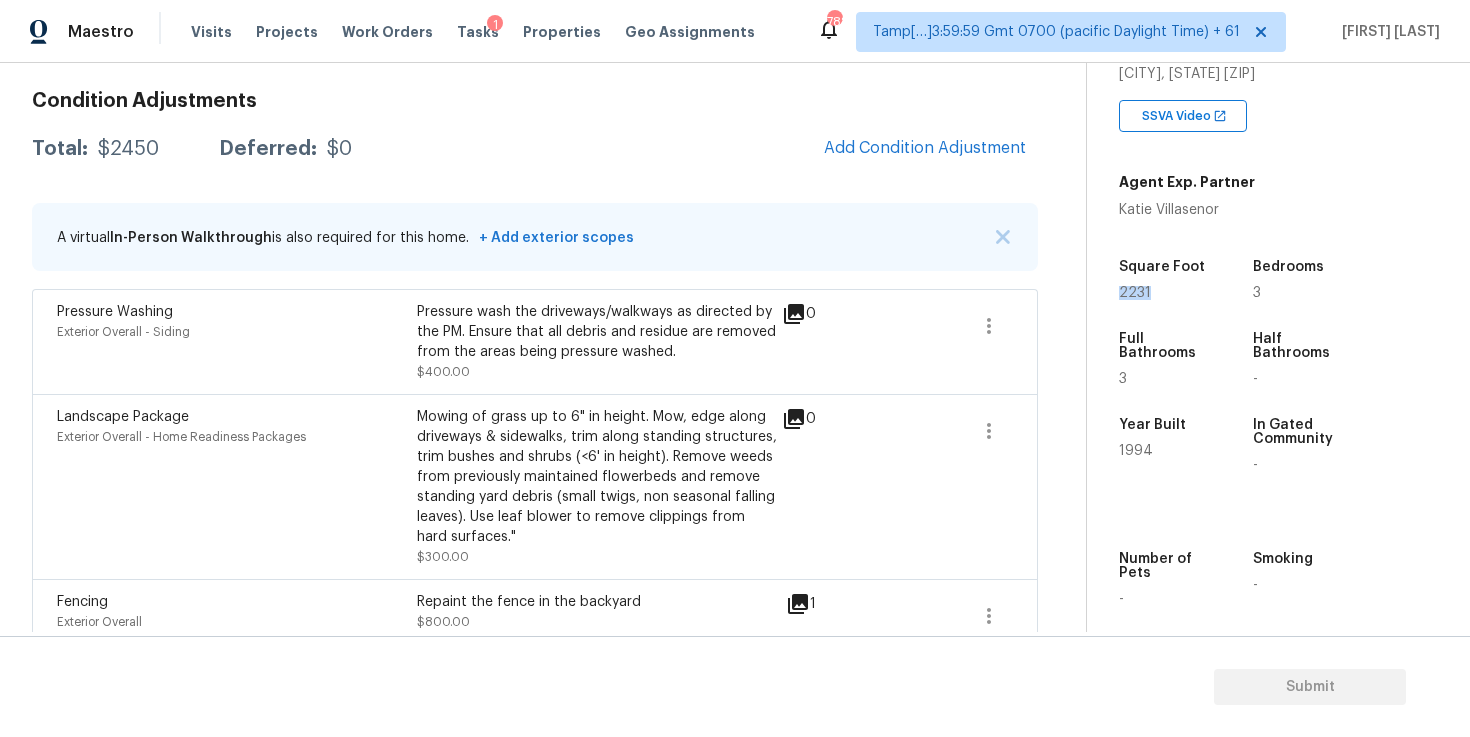 drag, startPoint x: 1117, startPoint y: 296, endPoint x: 1204, endPoint y: 295, distance: 87.005745 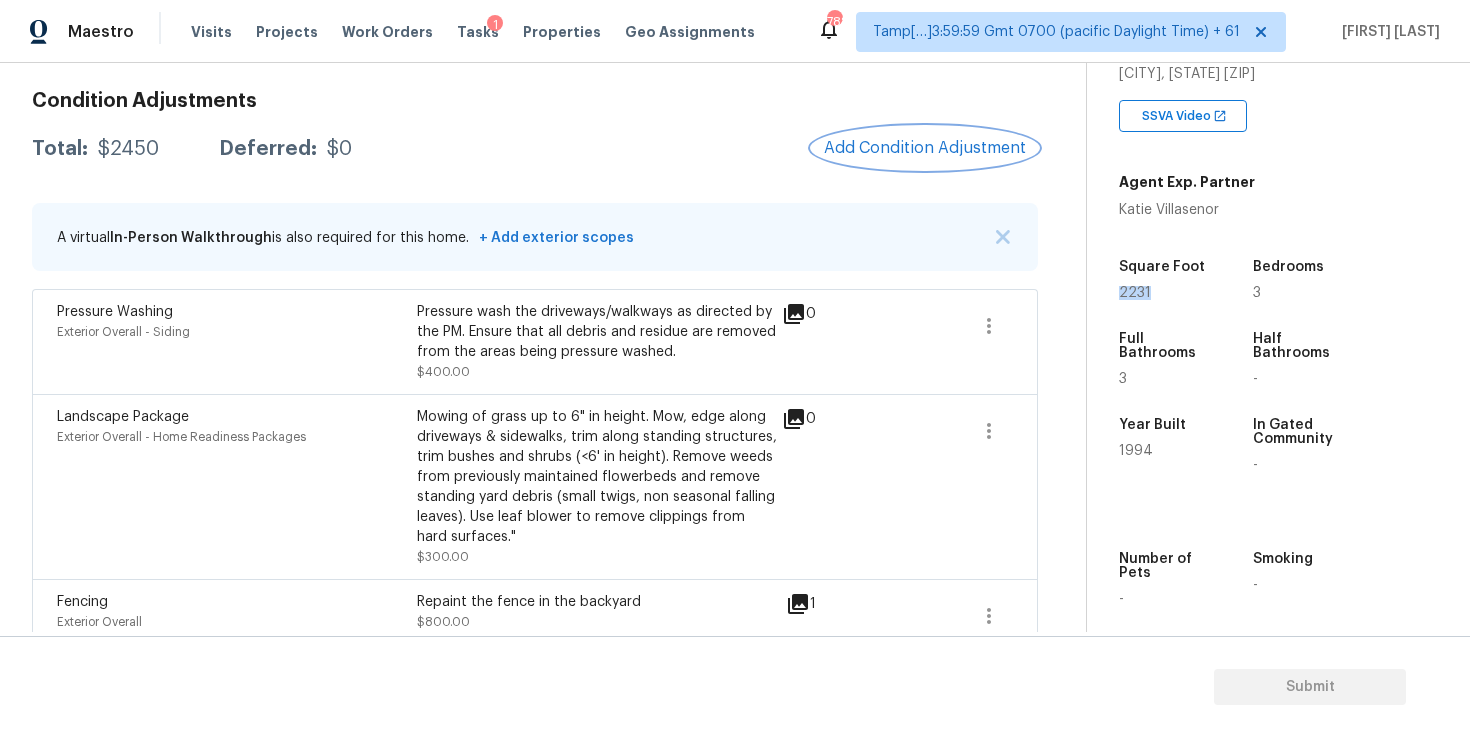 click on "Add Condition Adjustment" at bounding box center [925, 148] 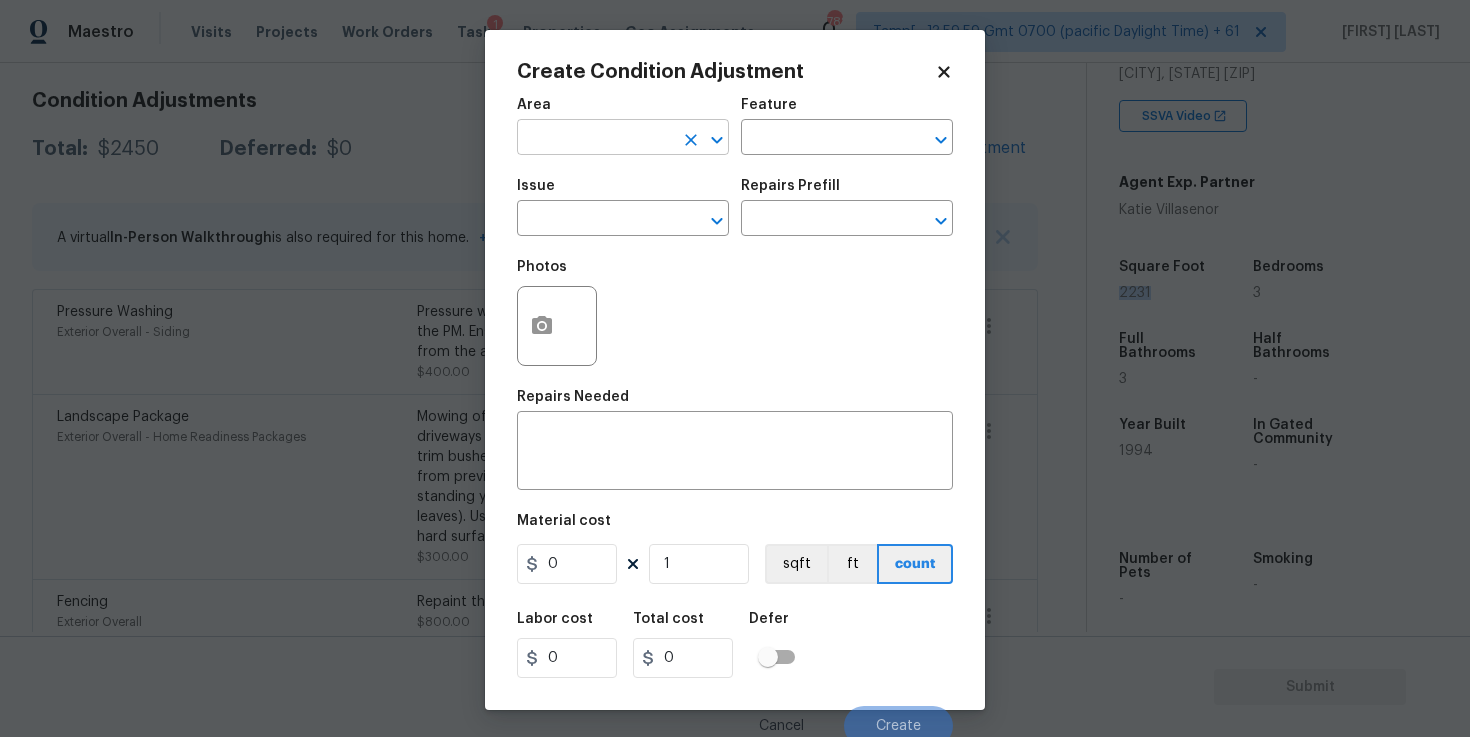 click at bounding box center (595, 139) 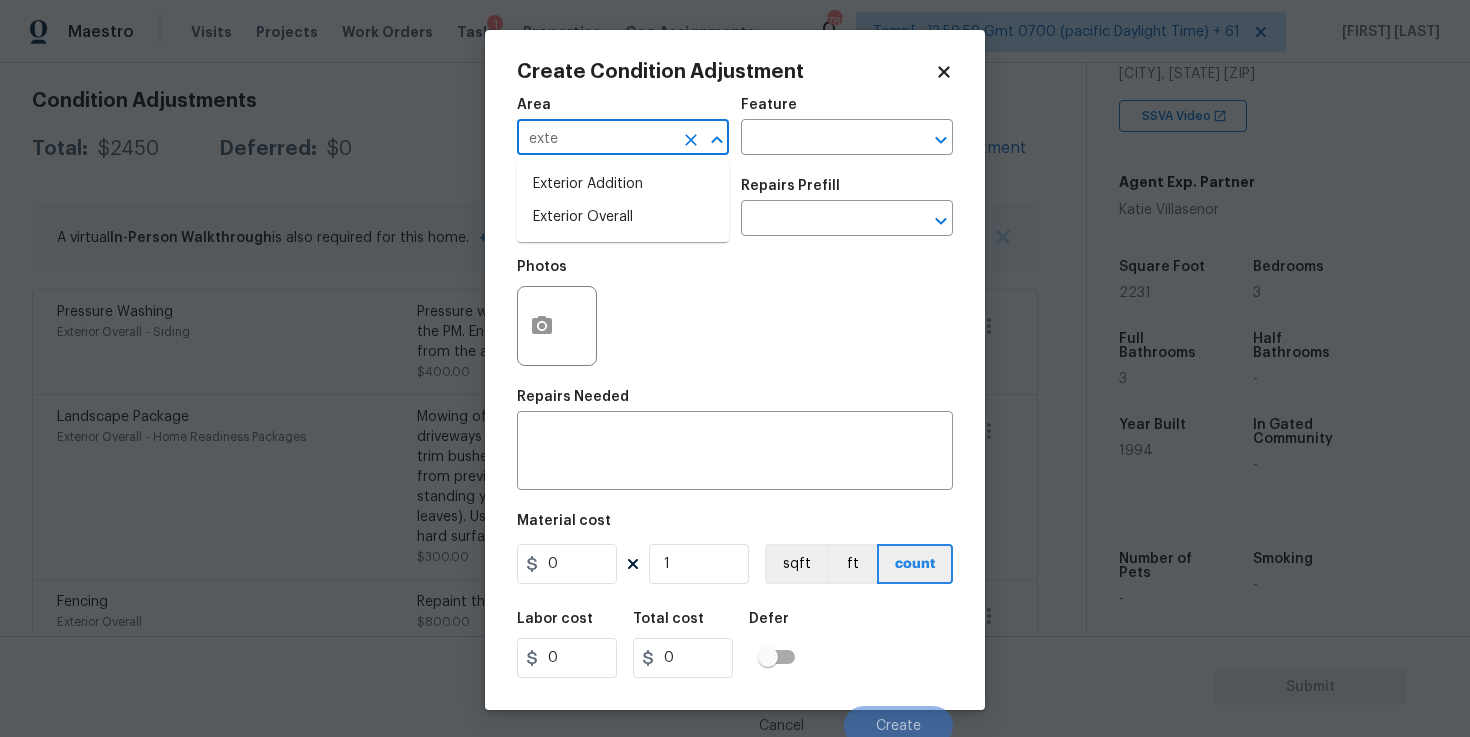 type on "exter" 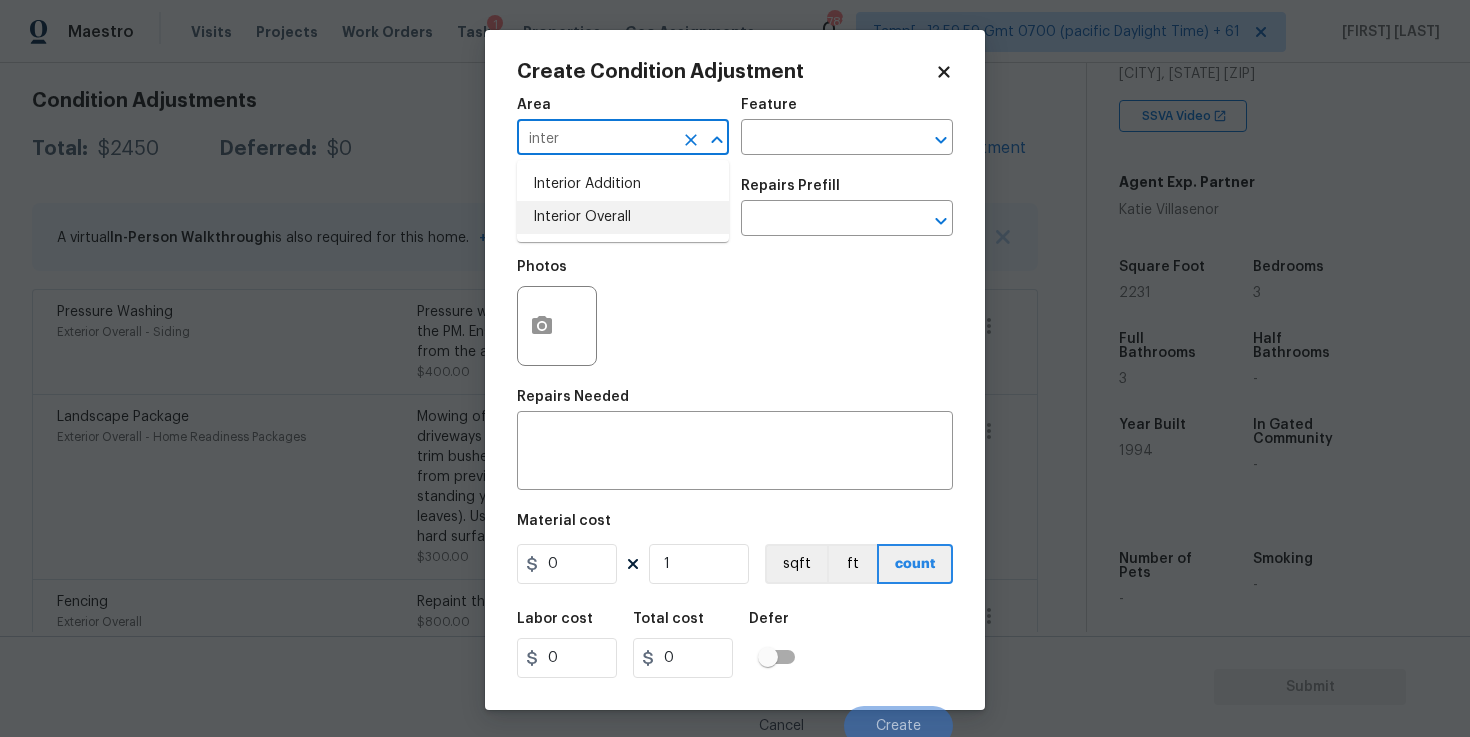 click on "Interior Overall" at bounding box center [623, 217] 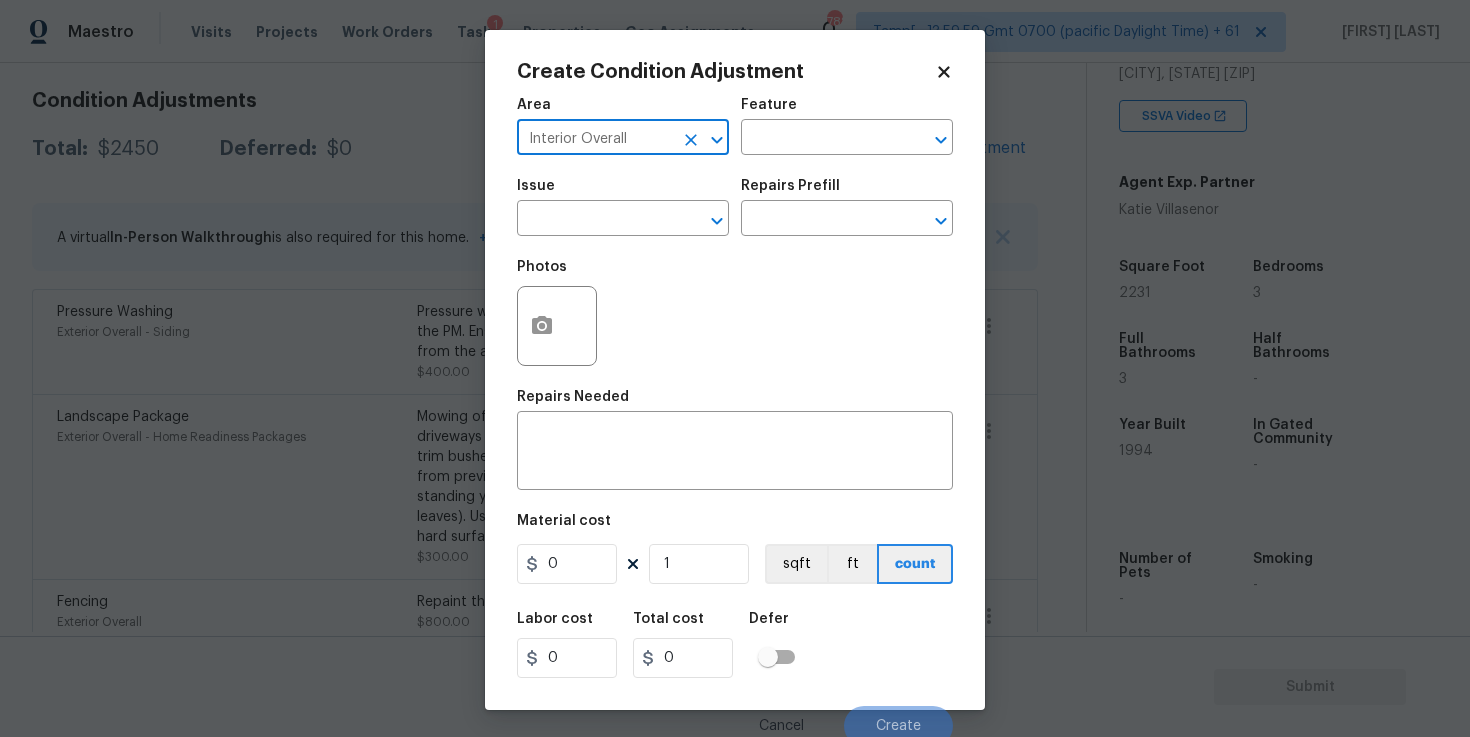 type on "Interior Overall" 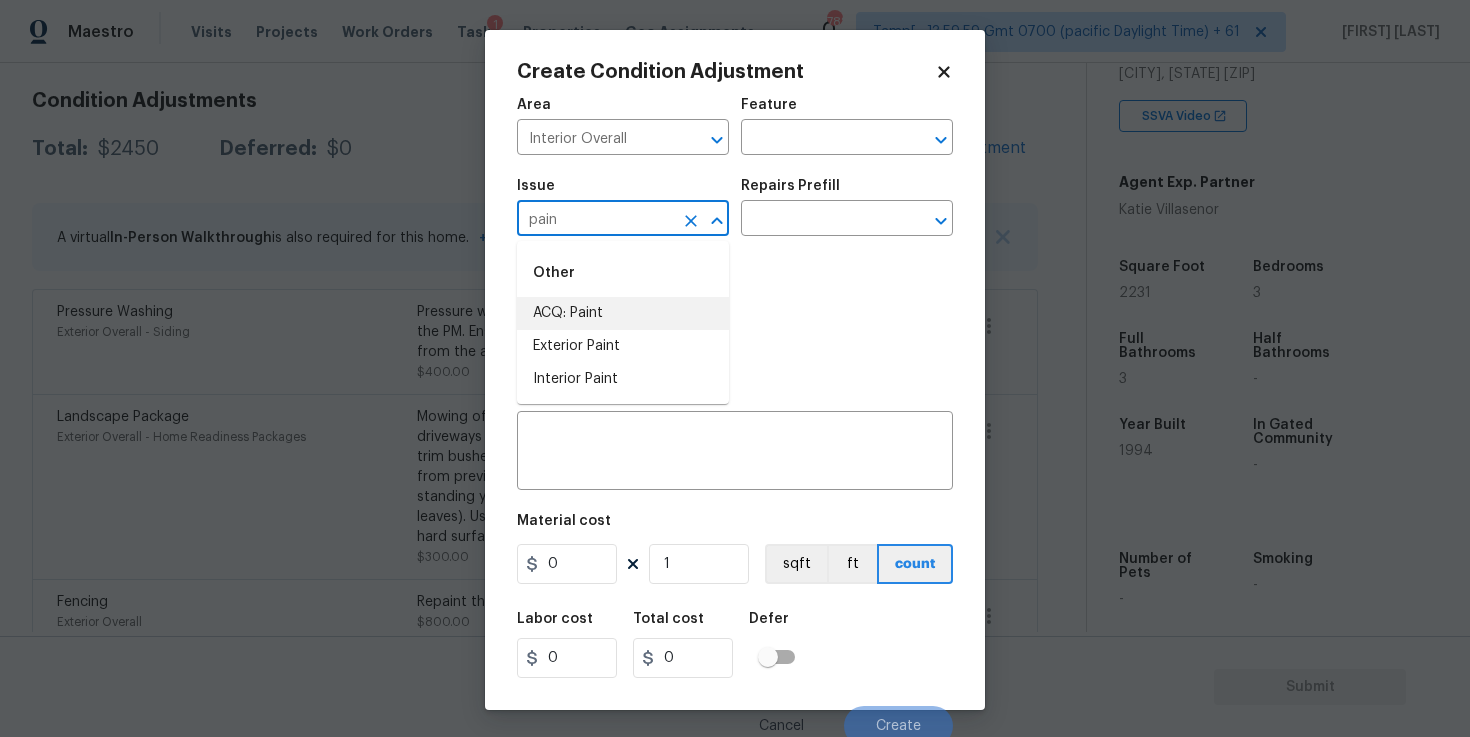 click on "ACQ: Paint" at bounding box center [623, 313] 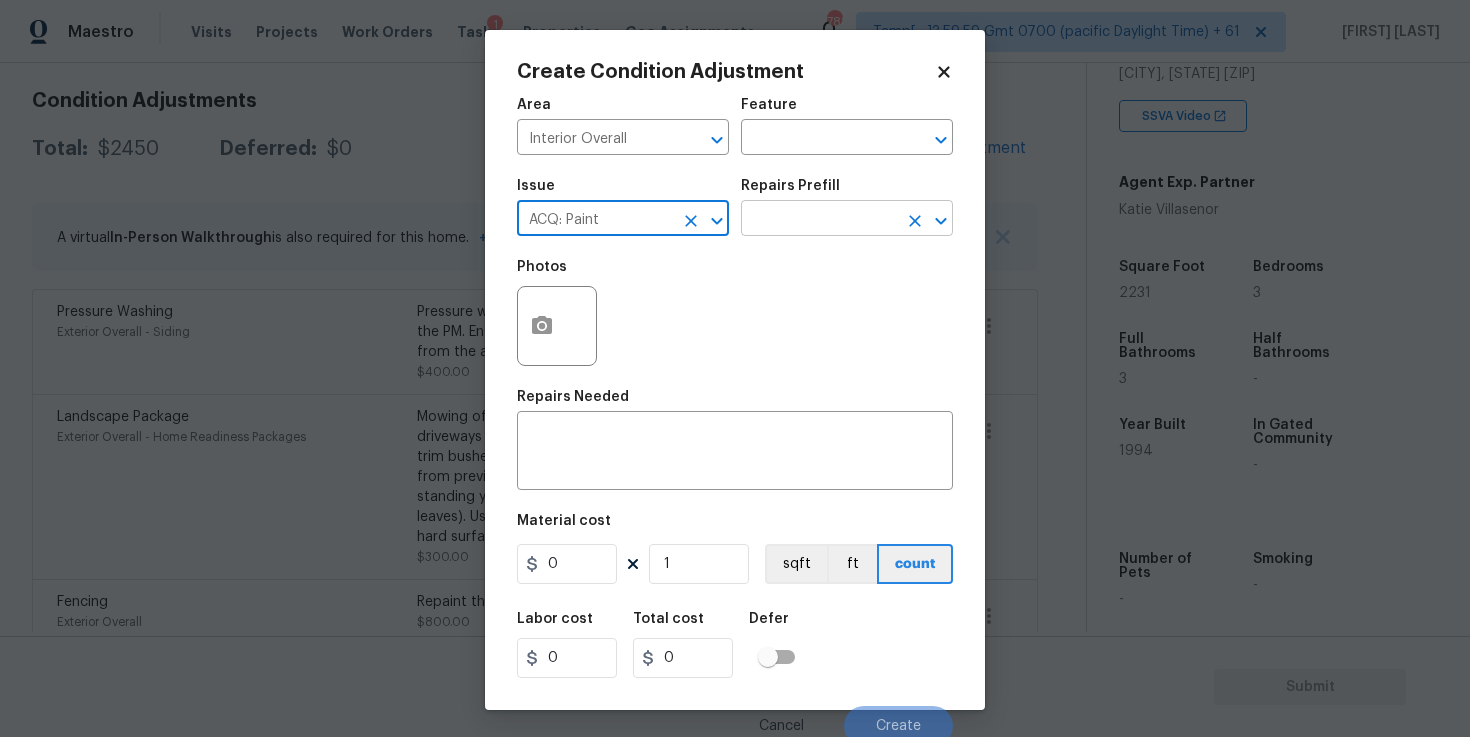 type on "ACQ: Paint" 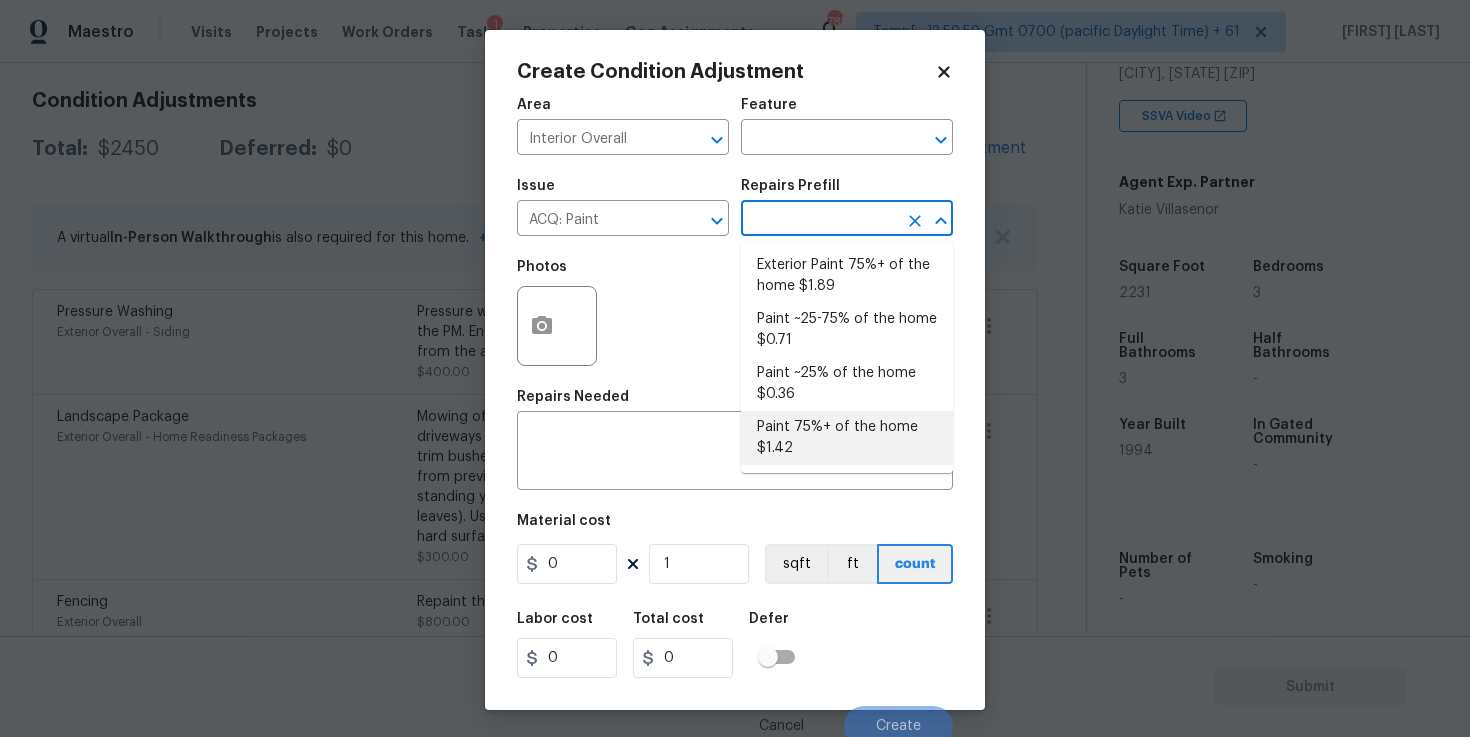 click on "Paint 75%+ of the home $1.42" at bounding box center (847, 438) 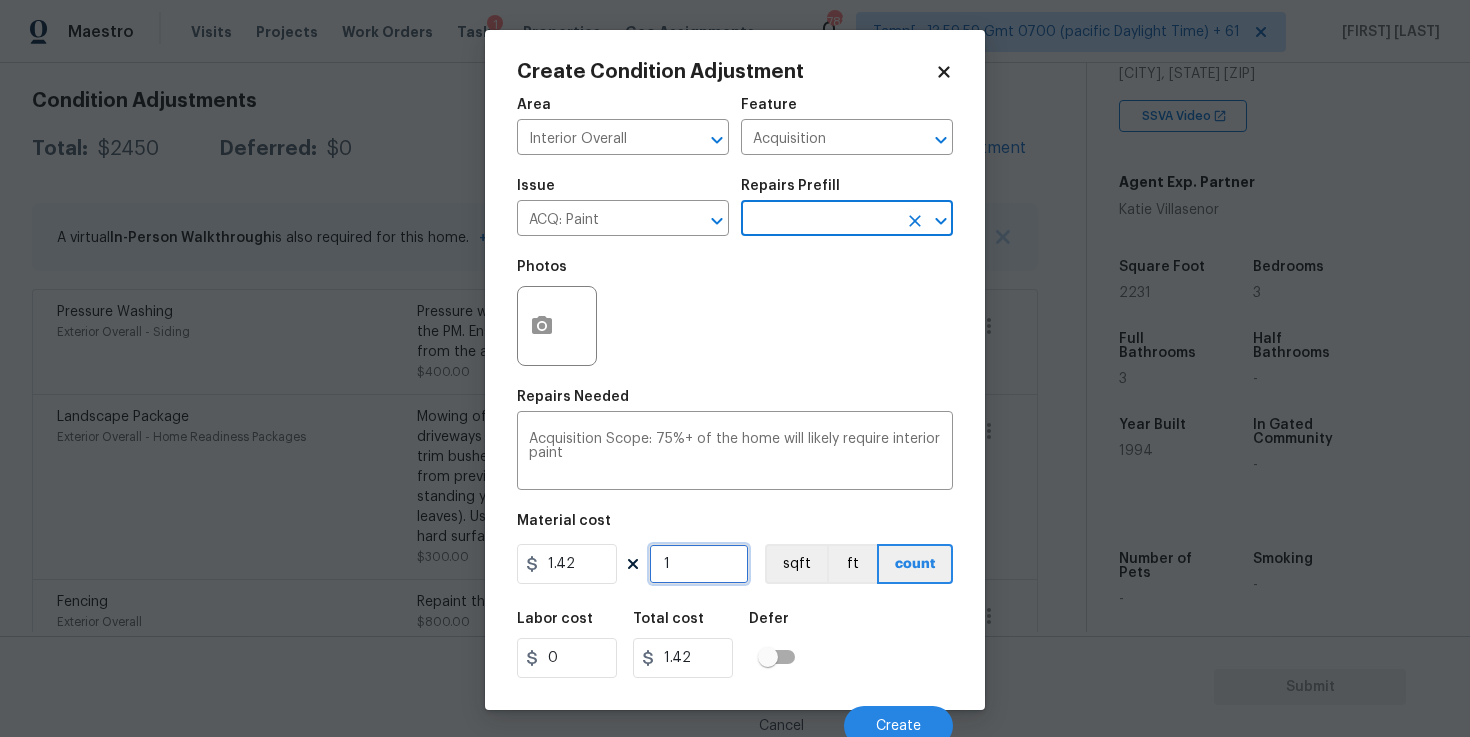 click on "1" at bounding box center (699, 564) 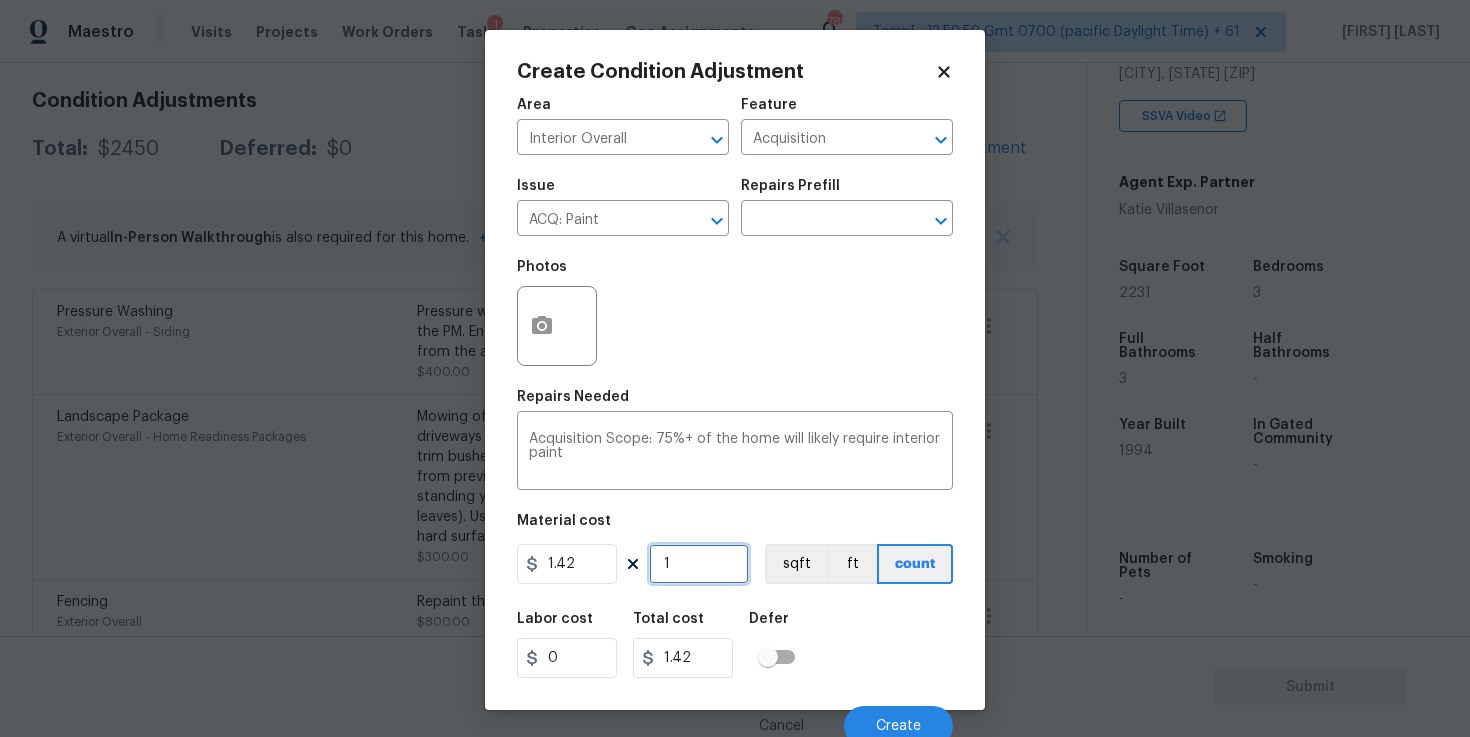 type on "0" 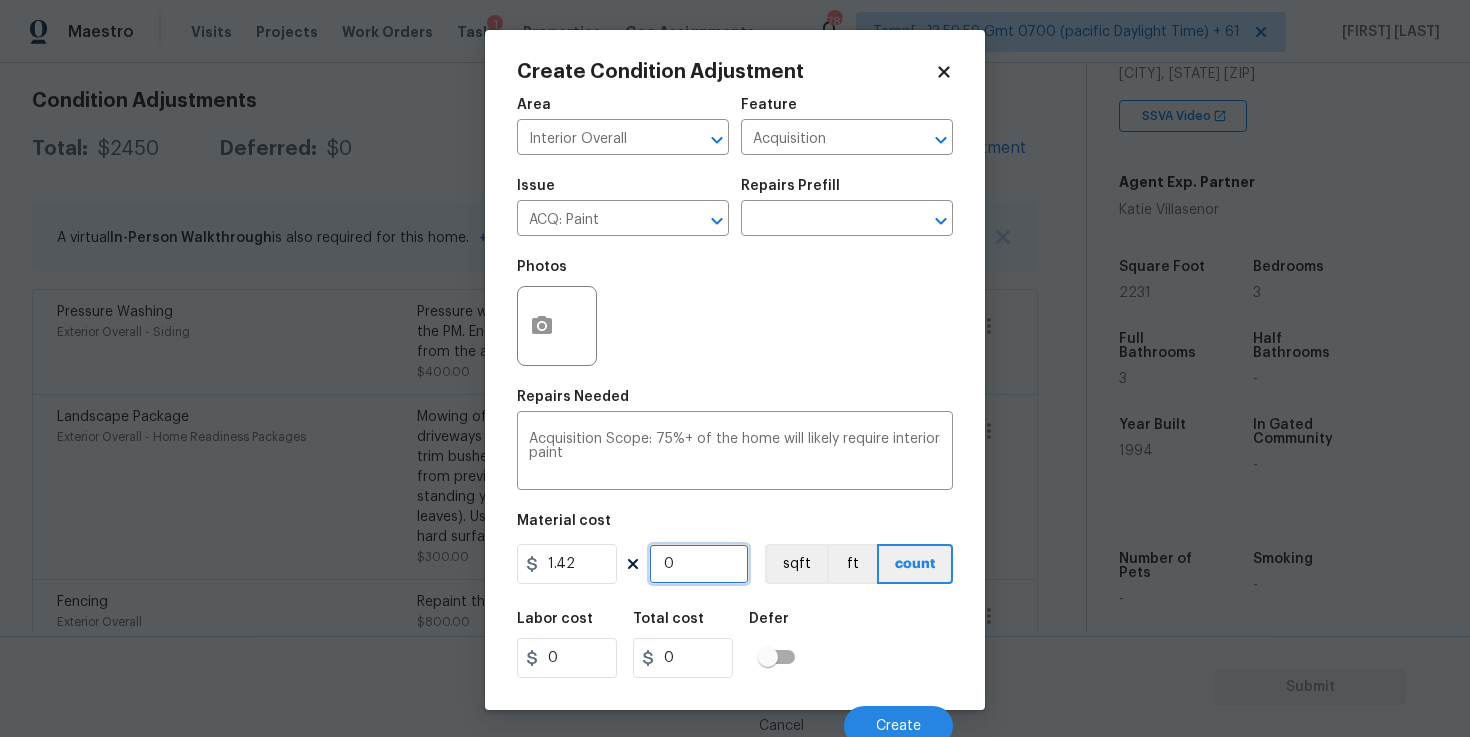 paste on "2231" 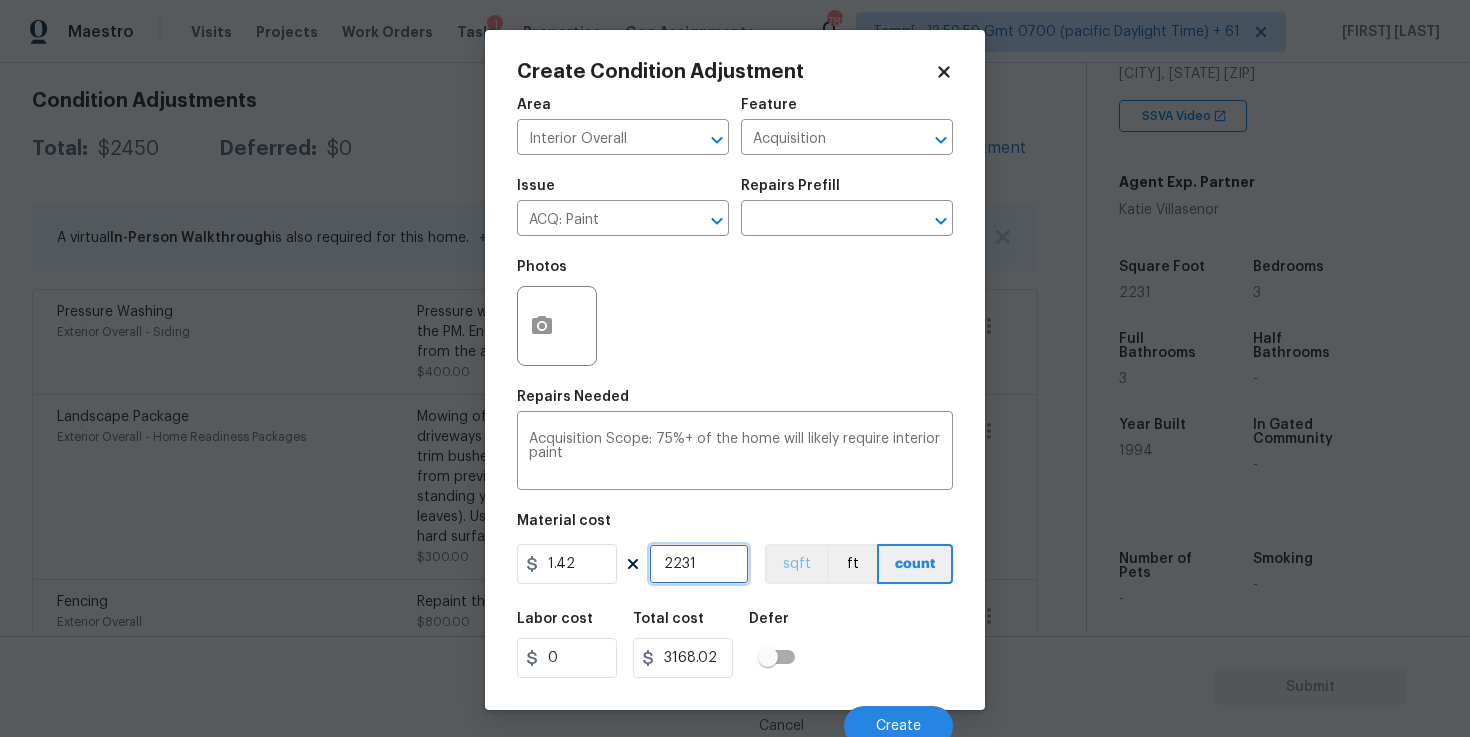 type on "2231" 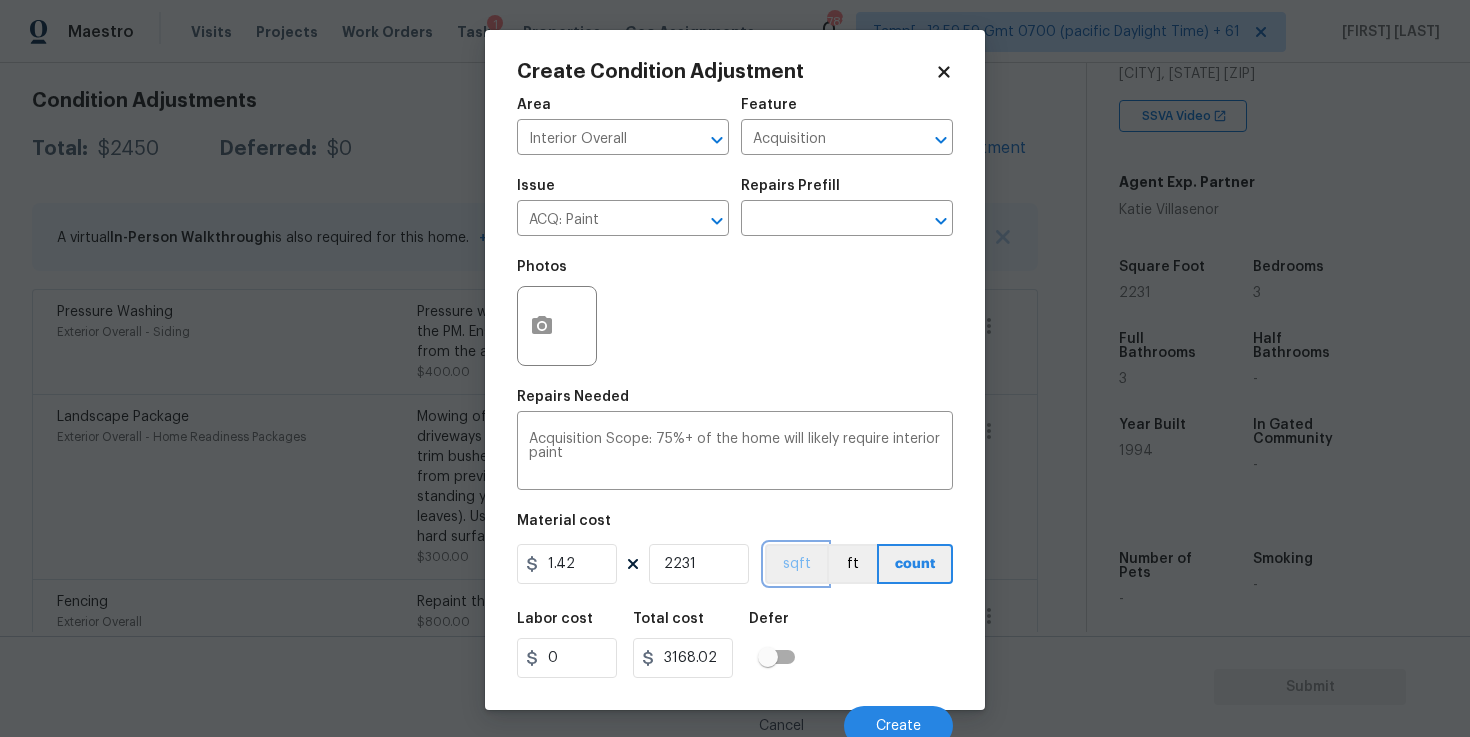 click on "sqft" at bounding box center [796, 564] 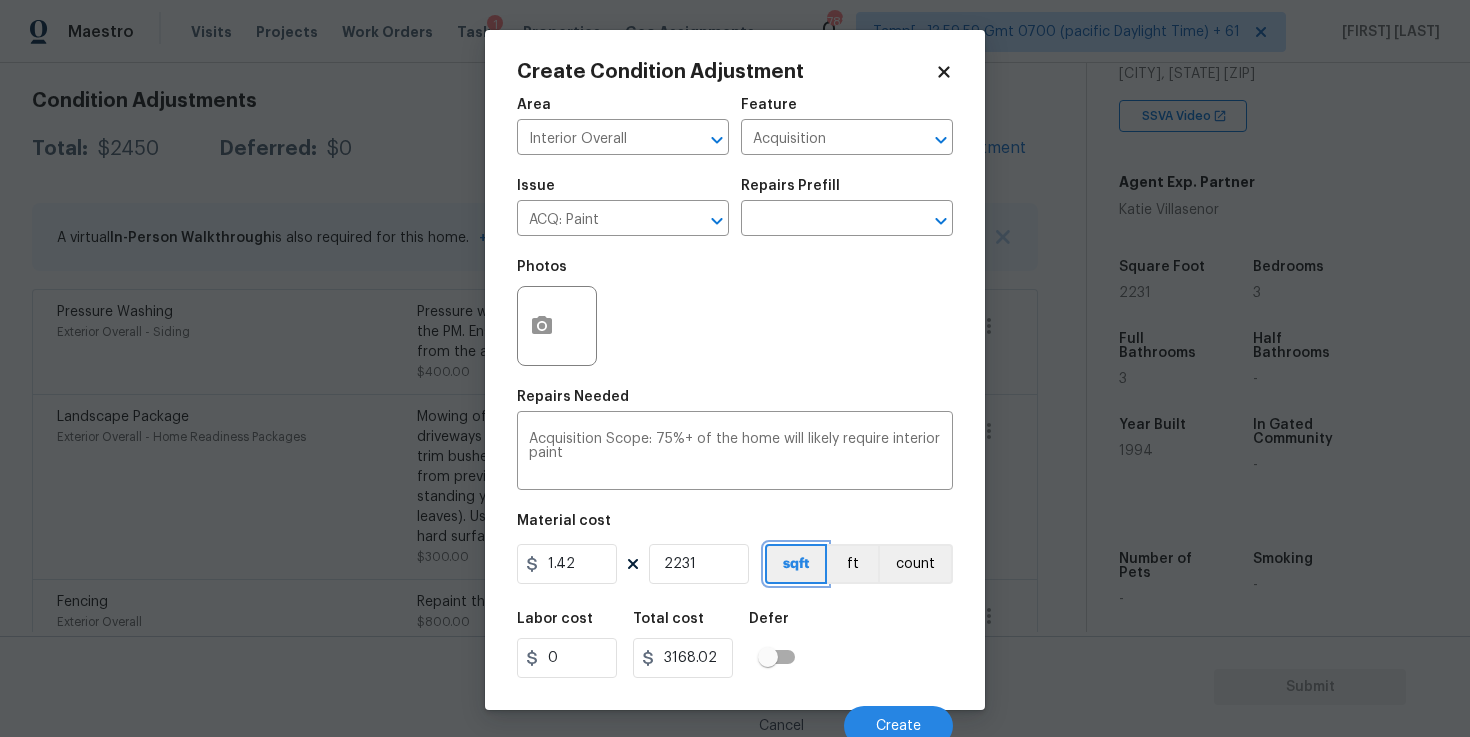 scroll, scrollTop: 10, scrollLeft: 0, axis: vertical 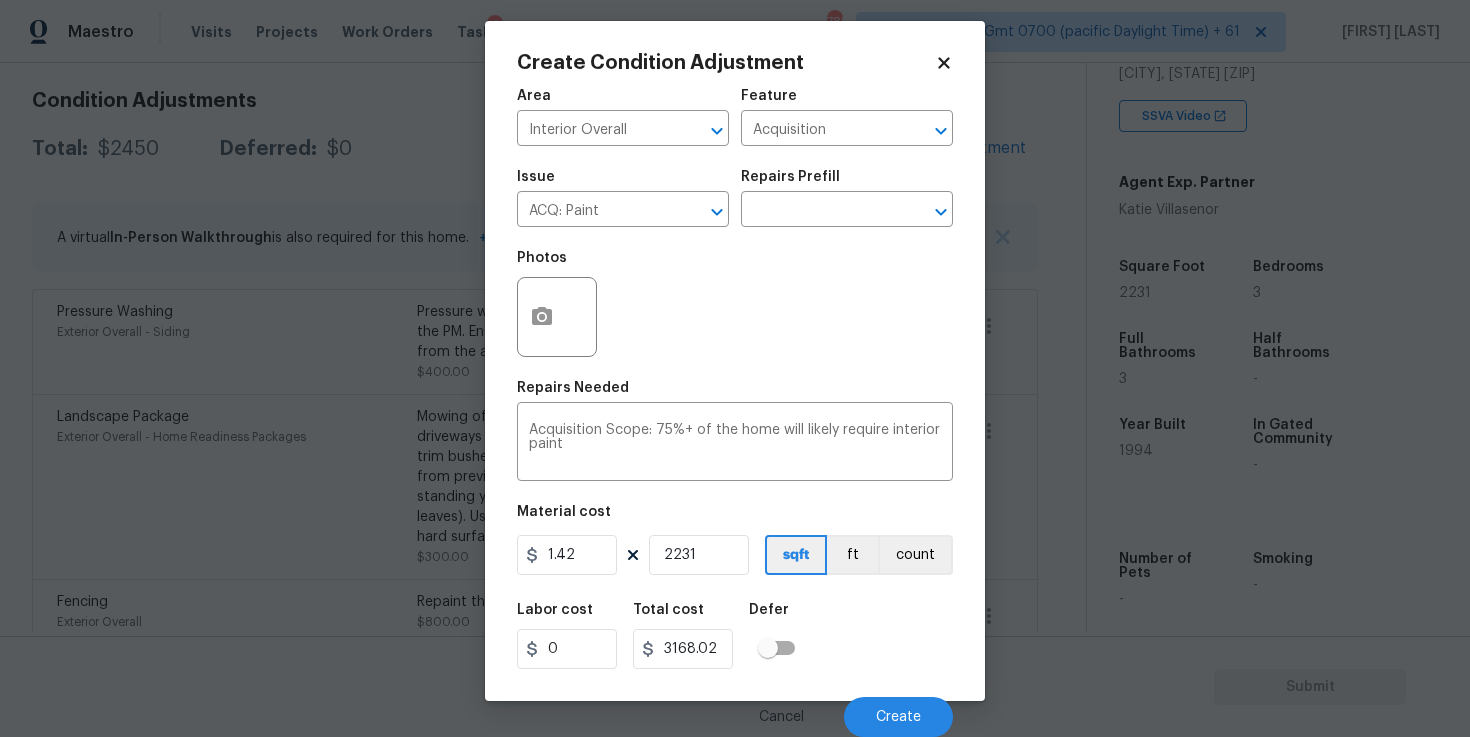 click at bounding box center [557, 317] 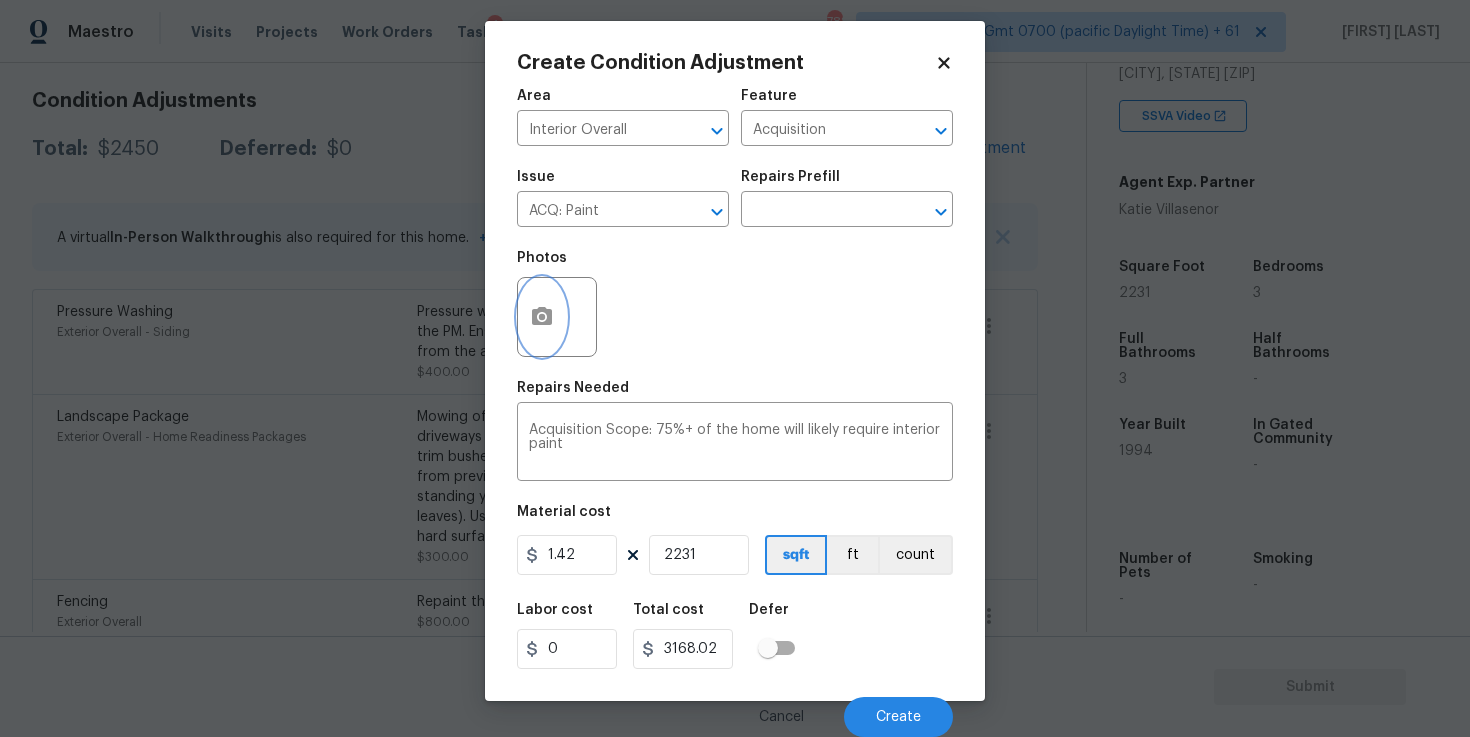 click 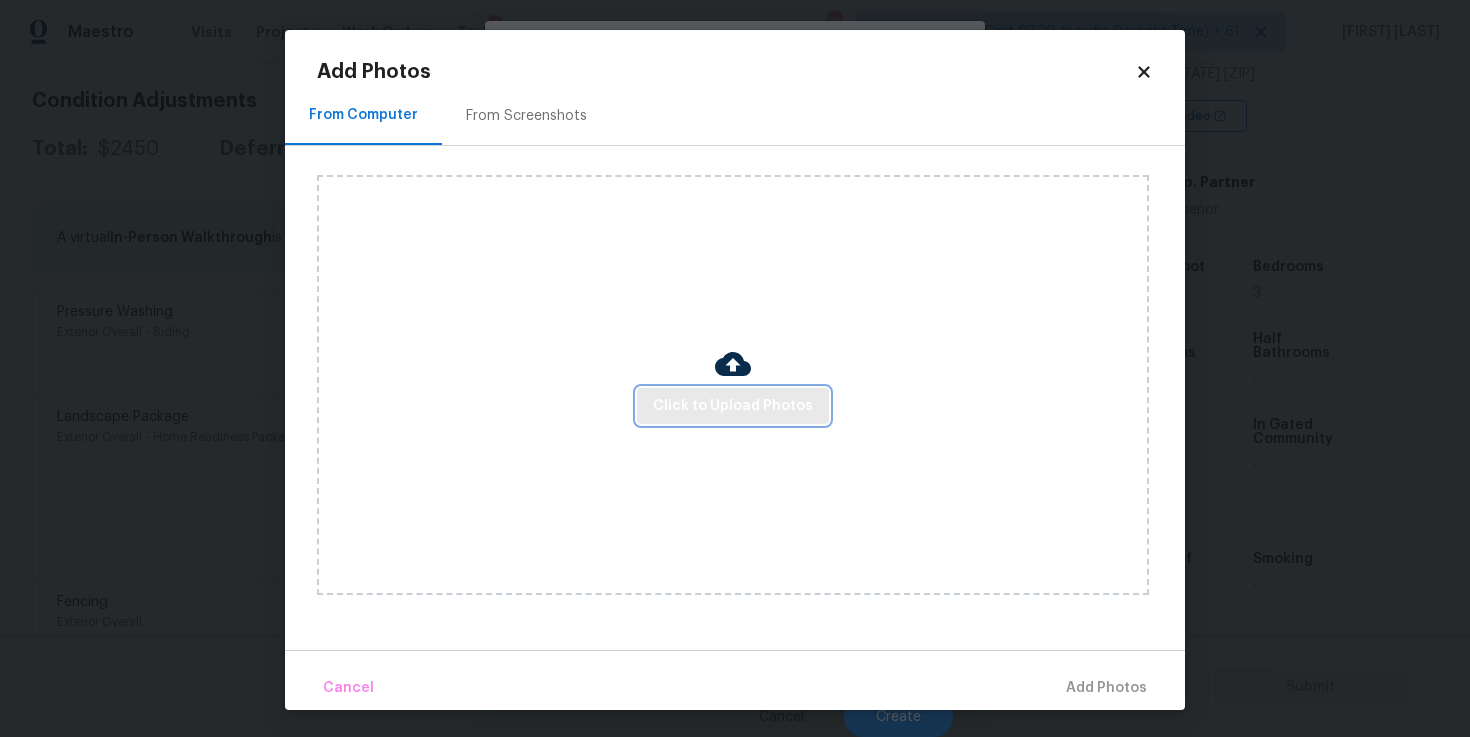 click on "Click to Upload Photos" at bounding box center (733, 406) 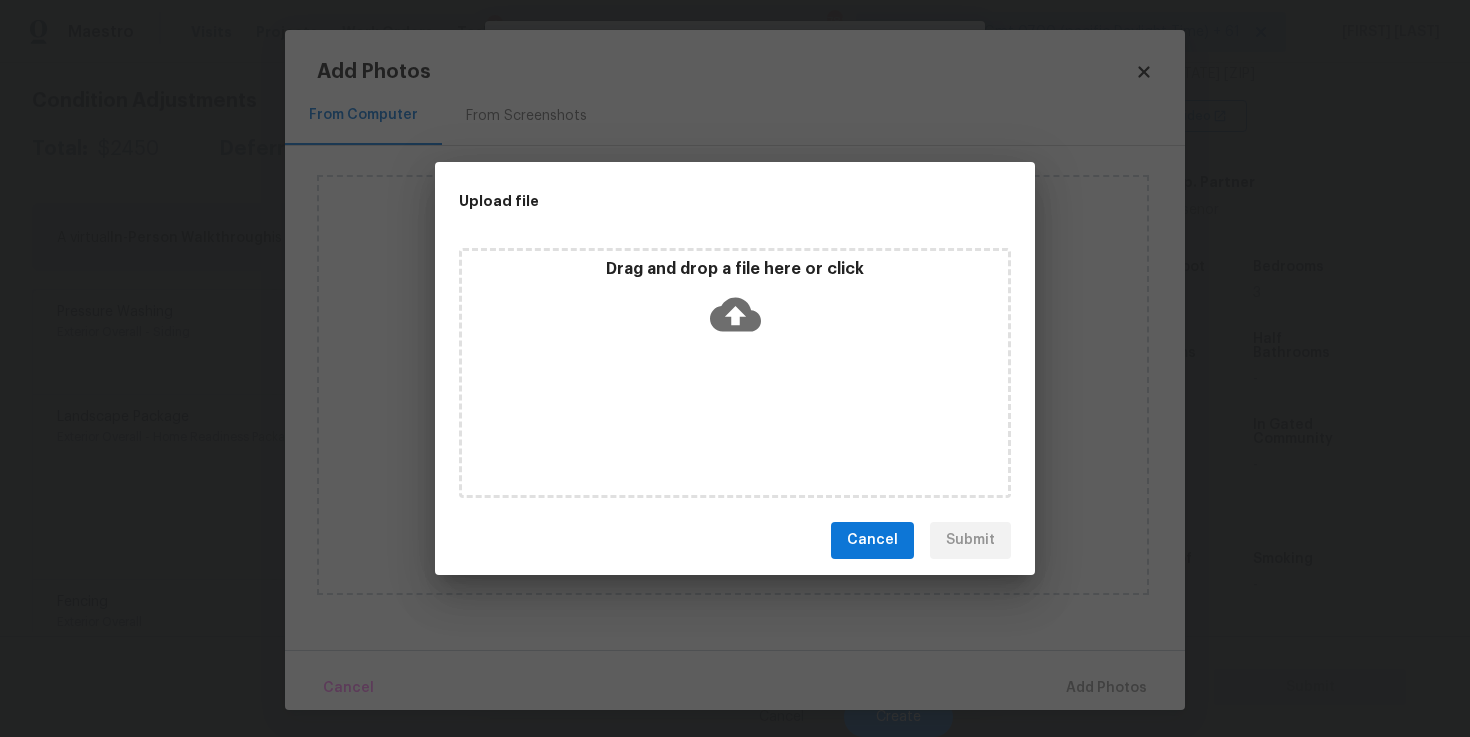 click 